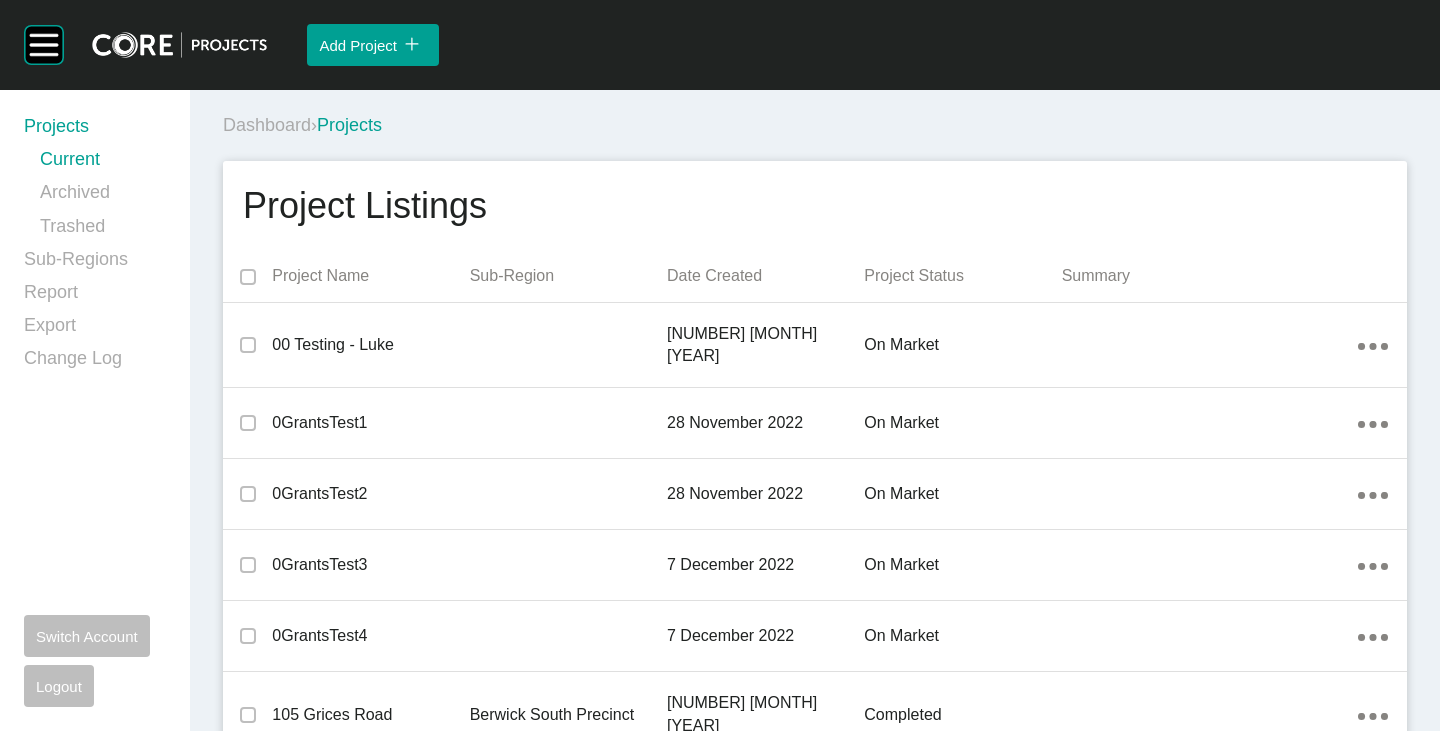 scroll, scrollTop: 0, scrollLeft: 0, axis: both 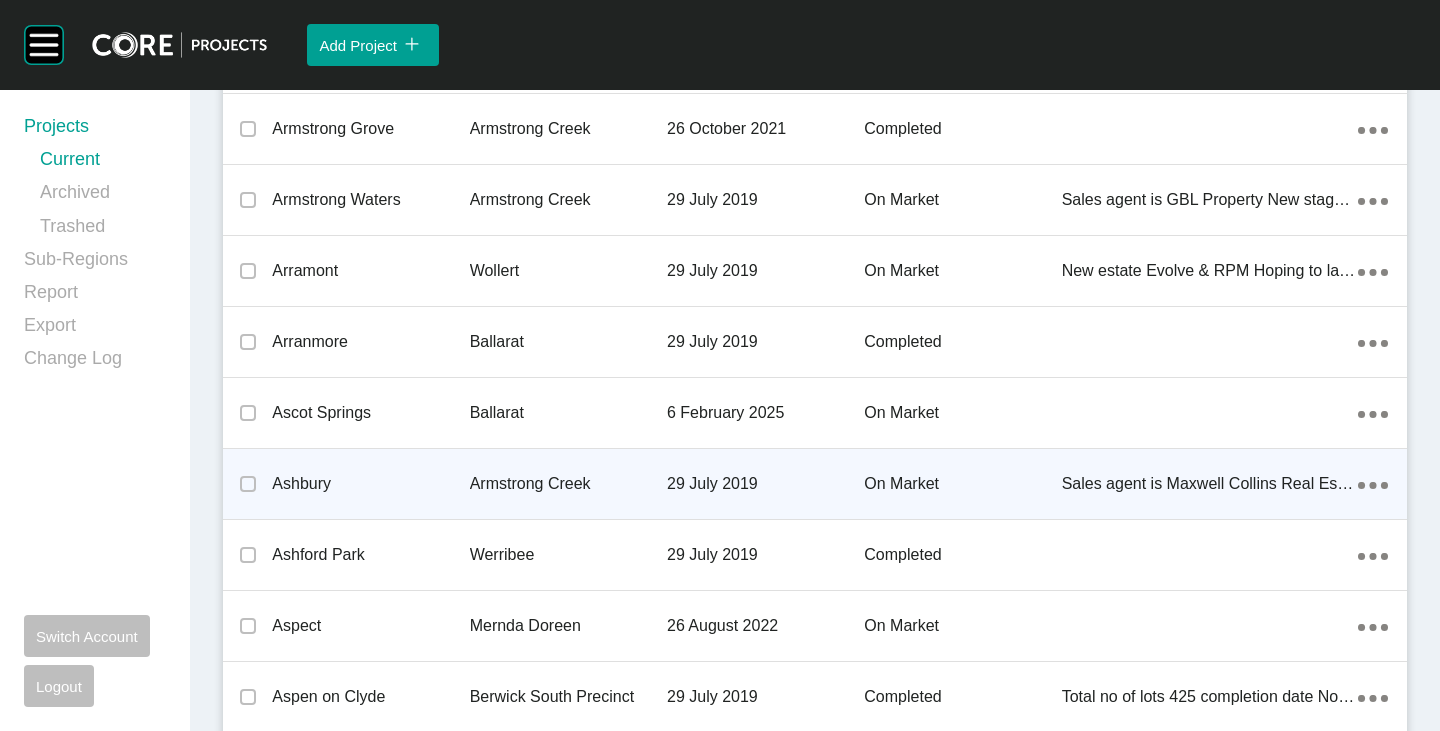 click on "Ashbury" at bounding box center (370, 484) 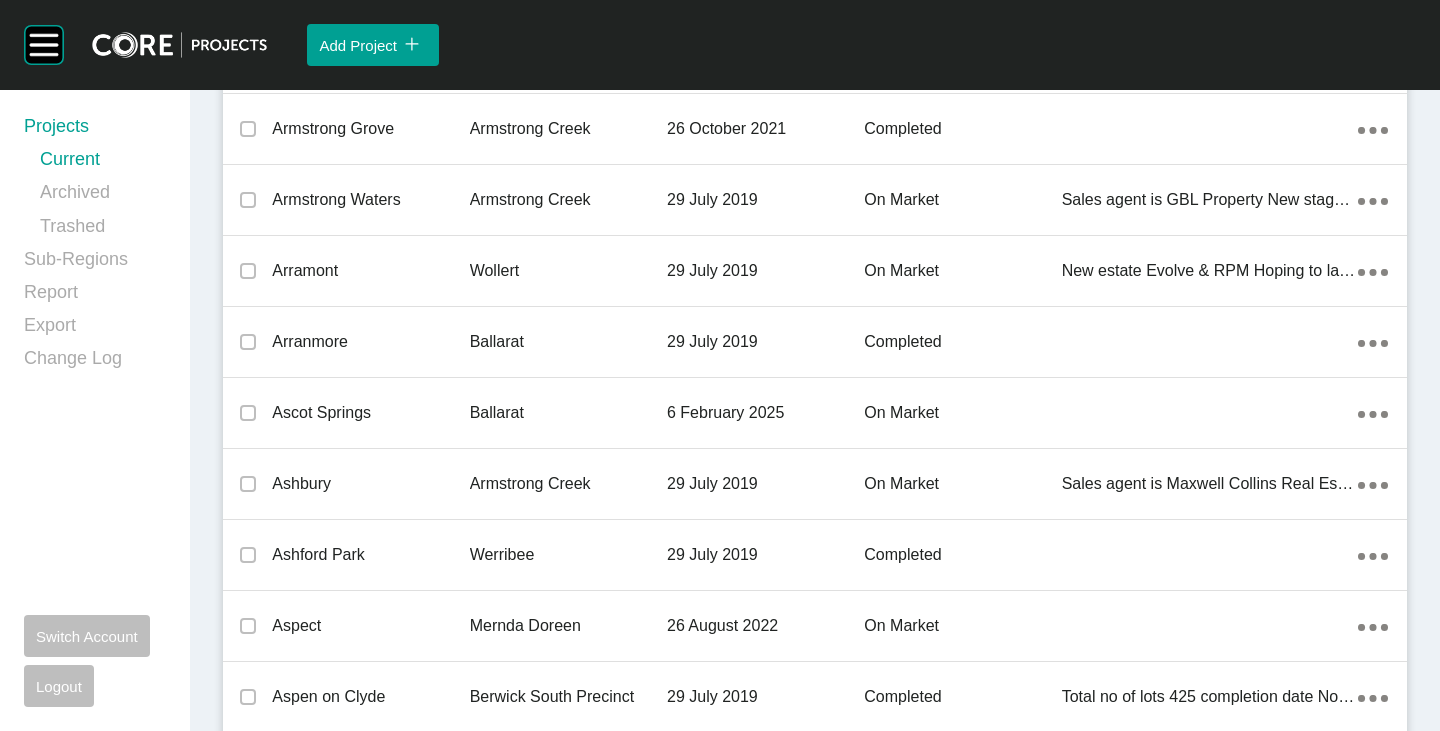 click on "Group 2 Created with Sketch. . Add Project icon/tick copy 11 Created with Sketch. Projects Current Archived Trashed Sub-Regions Report Export Change Log Switch Account Logout Dashboard >> Projects Project Listings Project Name Sub-Region Date Created Project Status Summary 00 Testing - [PERSON] [NUMBER] [MONTH] [YEAR] on market Action Menu Dots Copy 6 Created with Sketch. 0GrantsTest1 [NUMBER] [MONTH] [YEAR] on market Action Menu Dots Copy 6 Created with Sketch. 0GrantsTest2 [NUMBER] [MONTH] [YEAR] on market Action Menu Dots Copy 6 Created with Sketch. 0GrantsTest3 [NUMBER] [MONTH] [YEAR] on market Action Menu Dots Copy 6 Created with Sketch. 0GrantsTest4 [NUMBER] [MONTH] [YEAR] on market Action Menu Dots Copy 6 Created with Sketch. [NUMBER] [STREET] [CITY] [STATE] [POSTCODE] completed Action Menu Dots Copy 6 Created with Sketch. [NUMBER] [STREET] [CITY] [STATE] [POSTCODE] [NUMBER] [MONTH] [YEAR] on hold Action Menu Dots Copy 6 Created with Sketch. [NUMBER] [STREET] [CITY] [STATE] [POSTCODE] [NUMBER] [MONTH] [YEAR] on market Action Menu Dots Copy 6 Created with Sketch. [PERSON]" at bounding box center (720, 365) 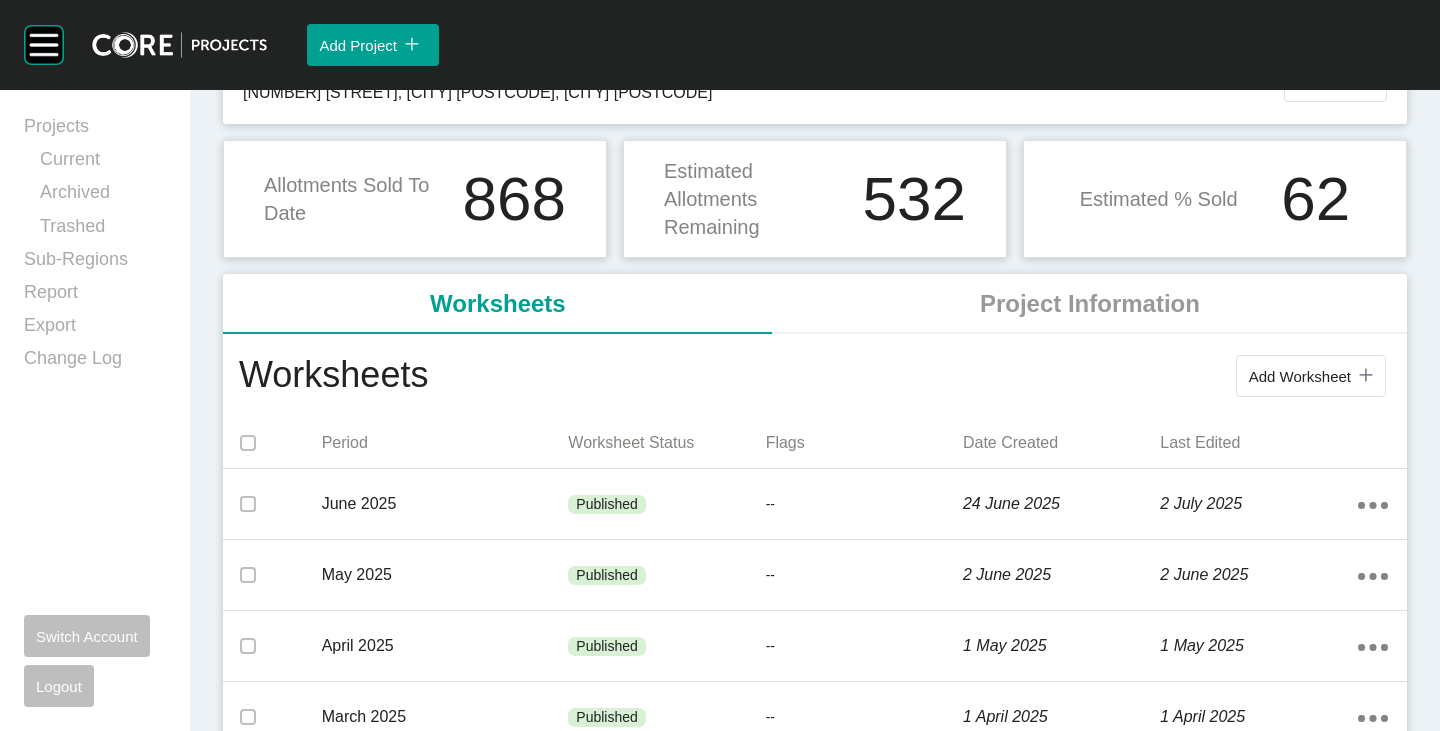 scroll, scrollTop: 200, scrollLeft: 0, axis: vertical 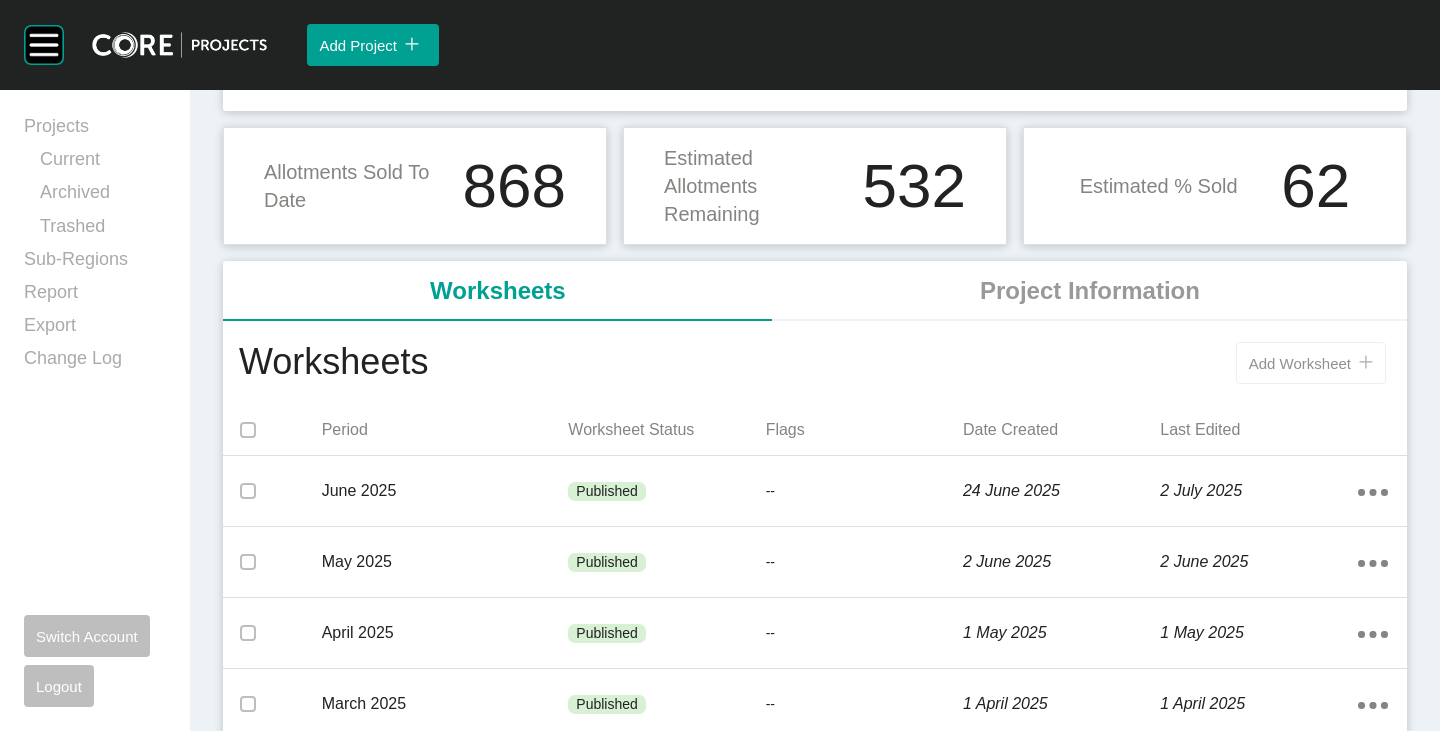 click on "Add Worksheet" at bounding box center [1300, 363] 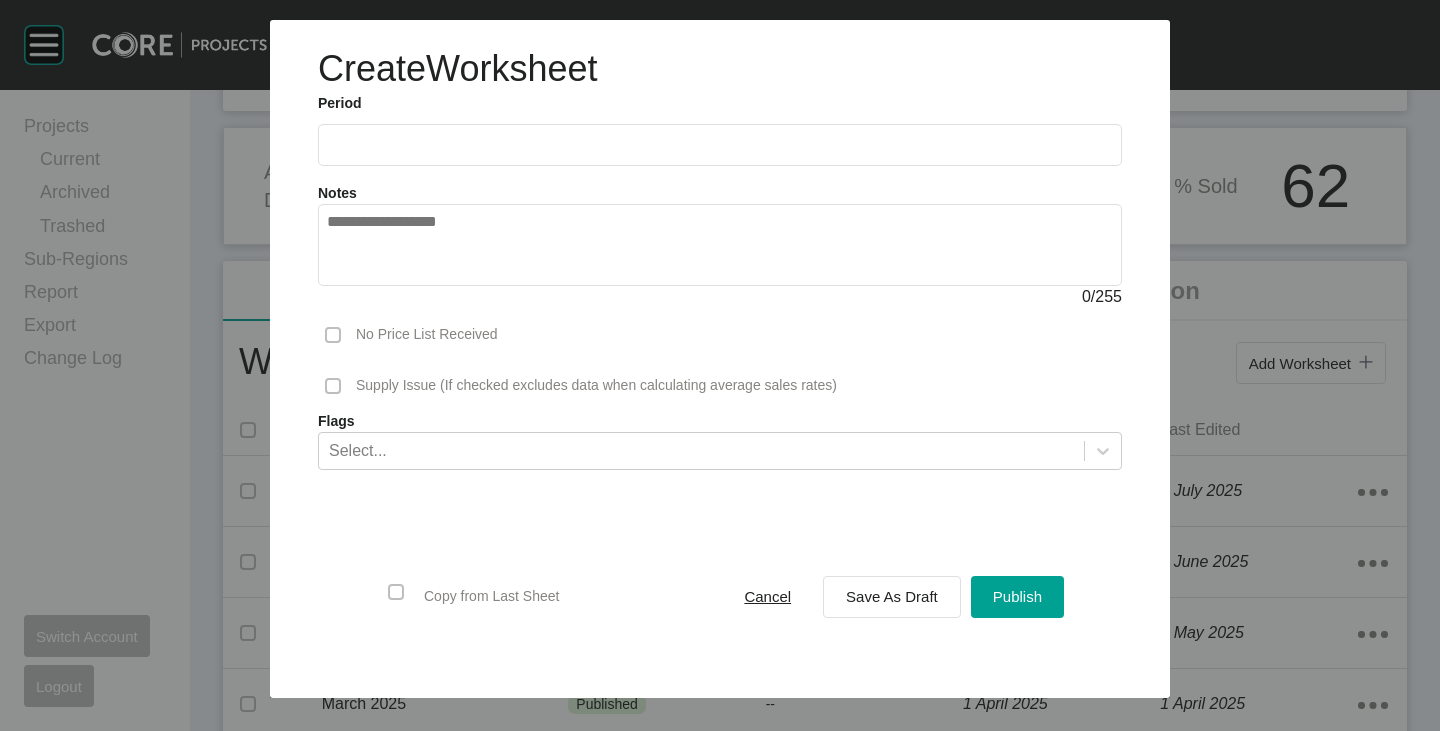 click at bounding box center [720, 144] 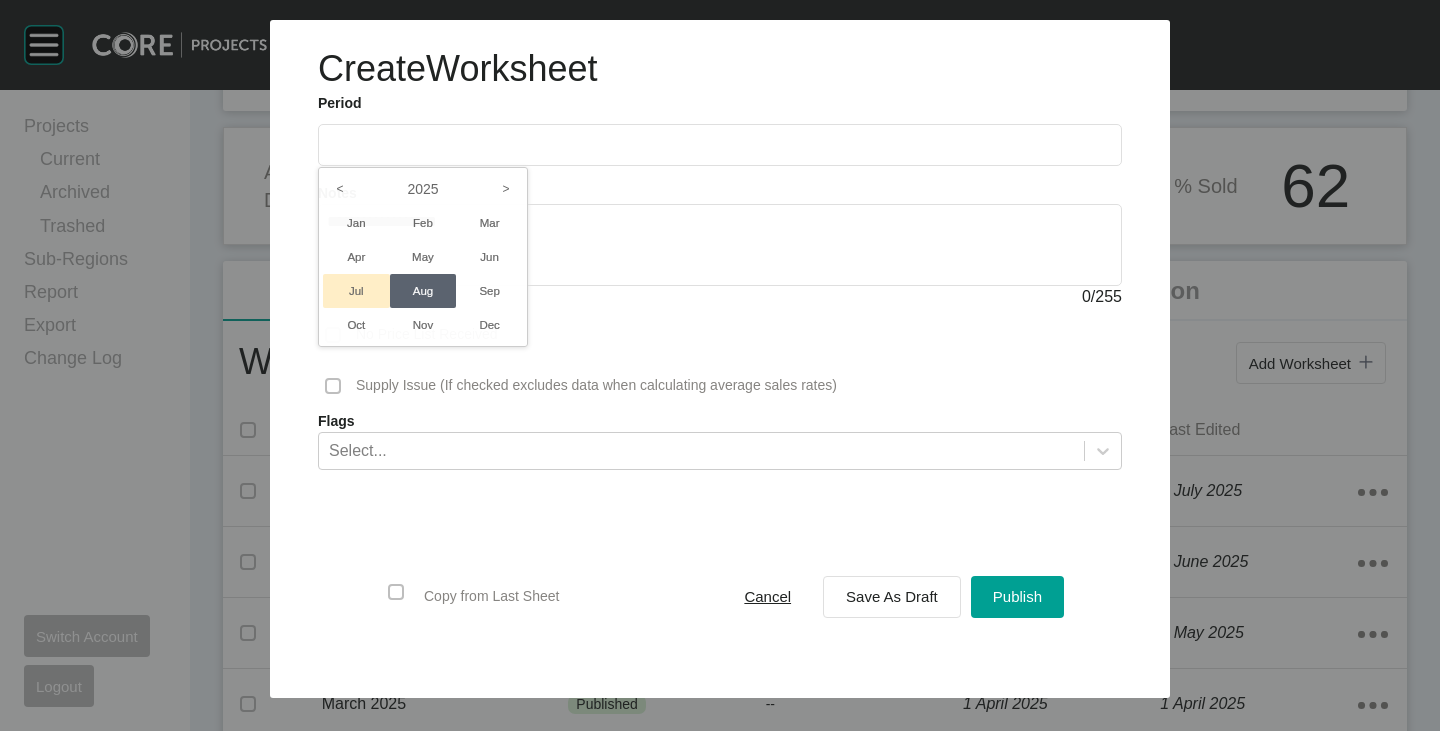 click on "Jul" at bounding box center [356, 291] 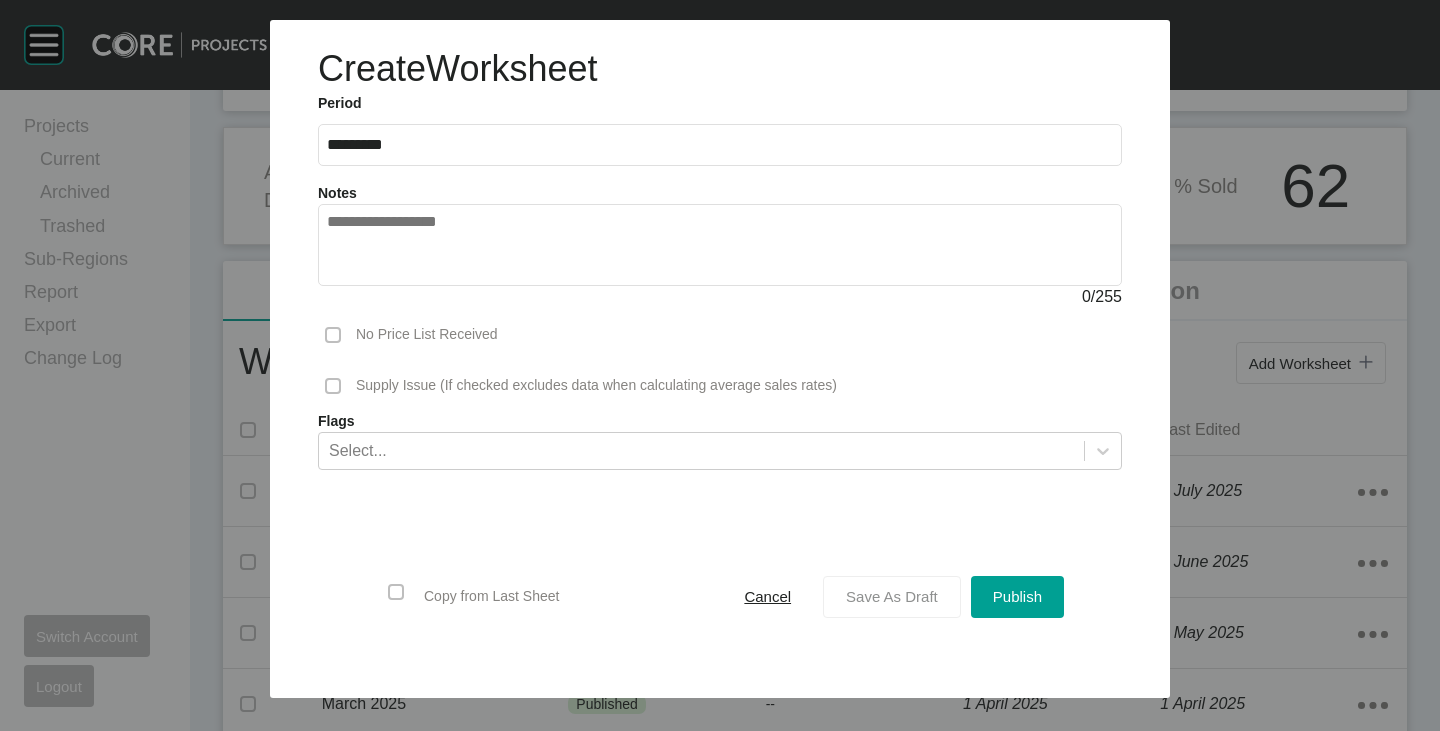click on "Save As Draft" at bounding box center (892, 596) 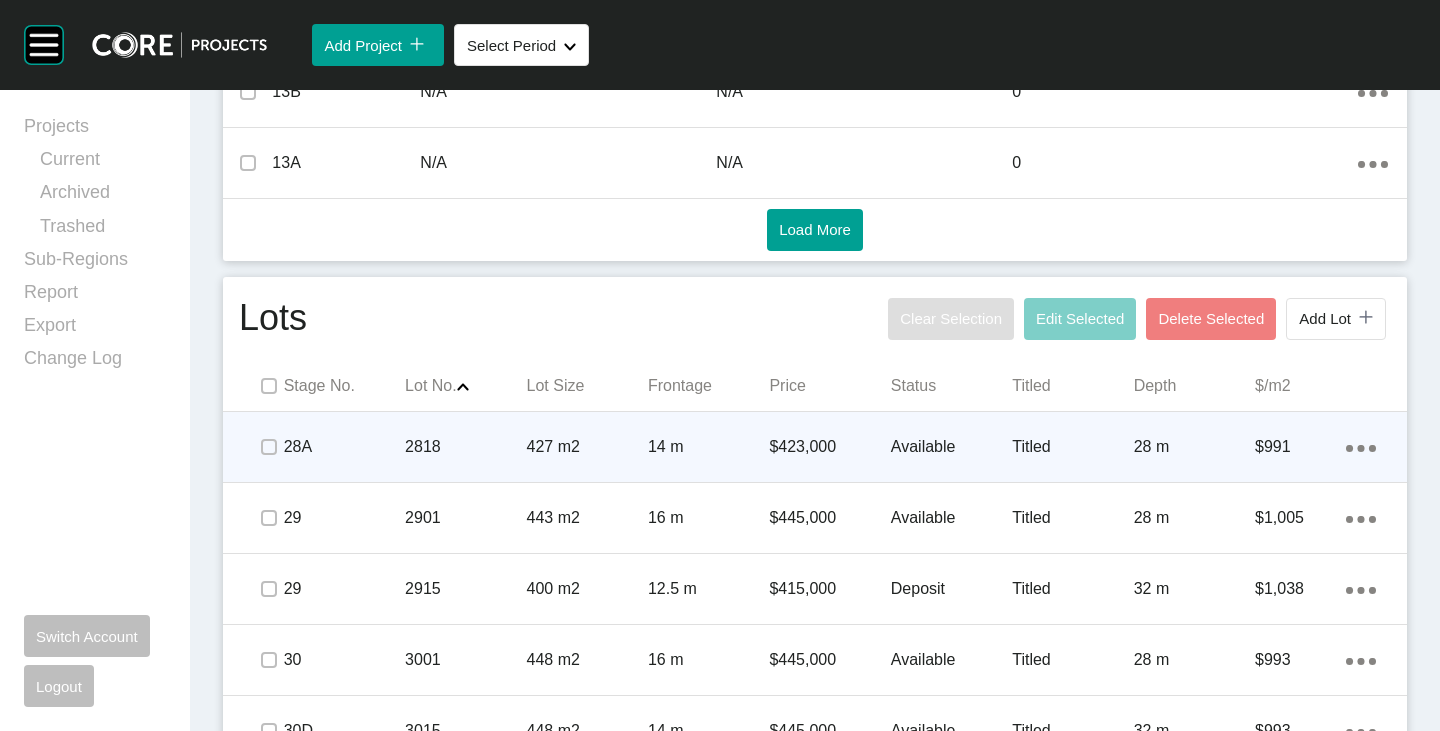 scroll, scrollTop: 1060, scrollLeft: 0, axis: vertical 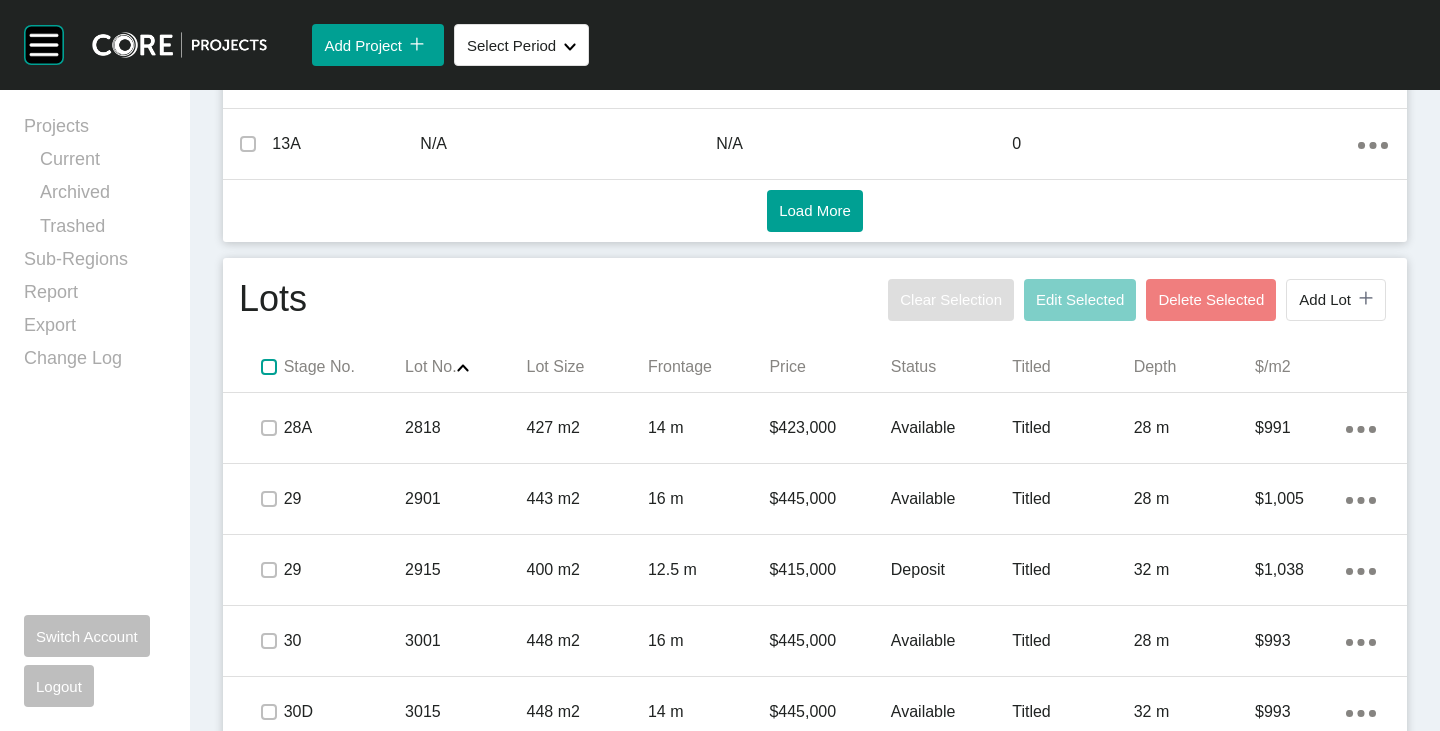 drag, startPoint x: 266, startPoint y: 375, endPoint x: 334, endPoint y: 366, distance: 68.593 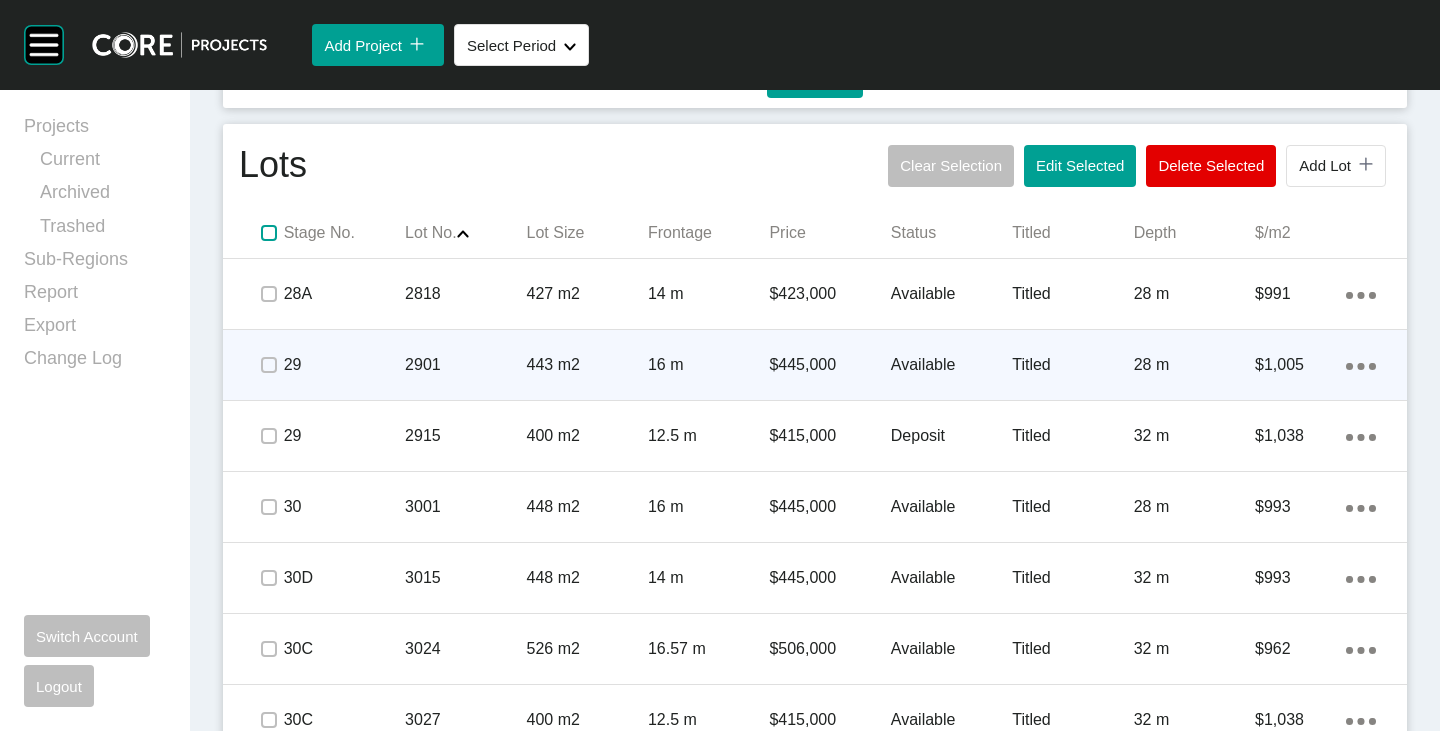 scroll, scrollTop: 1260, scrollLeft: 0, axis: vertical 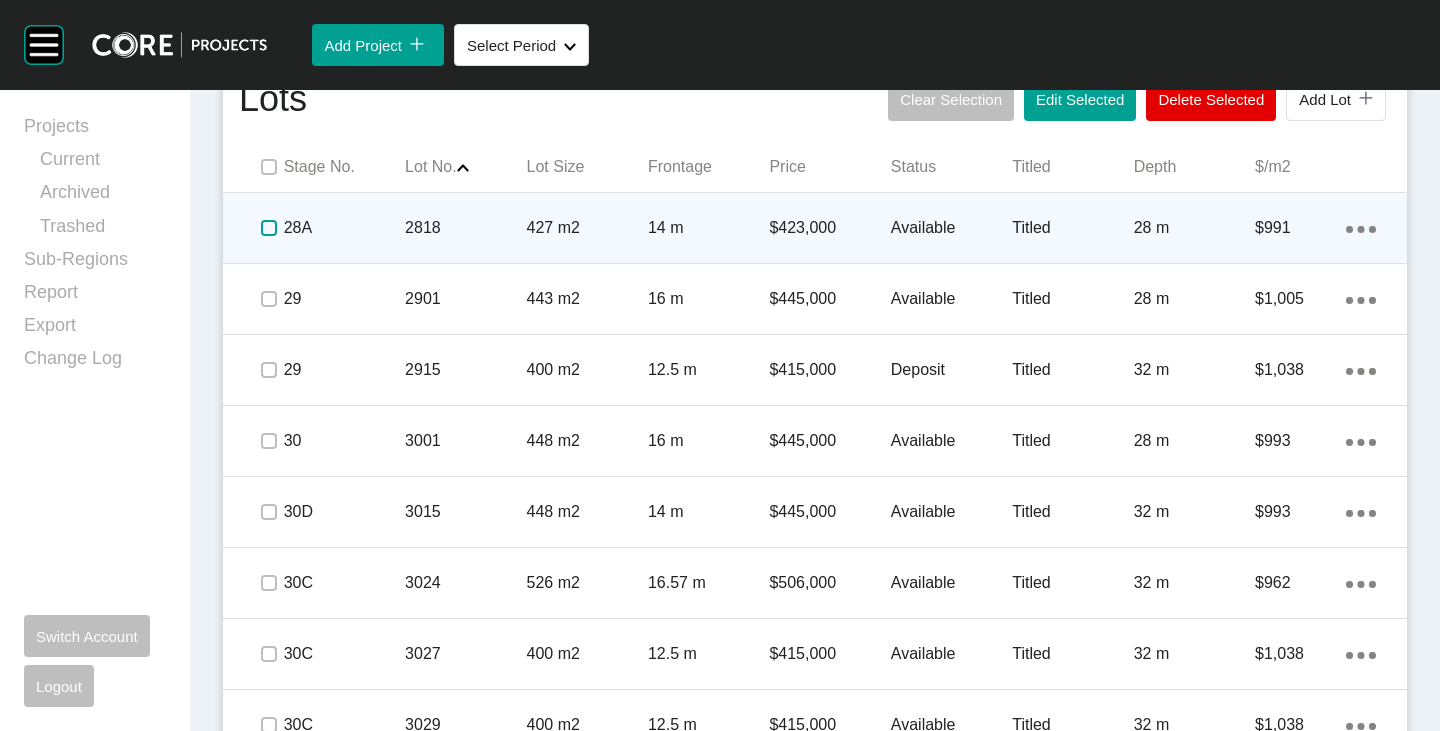 click at bounding box center [269, 228] 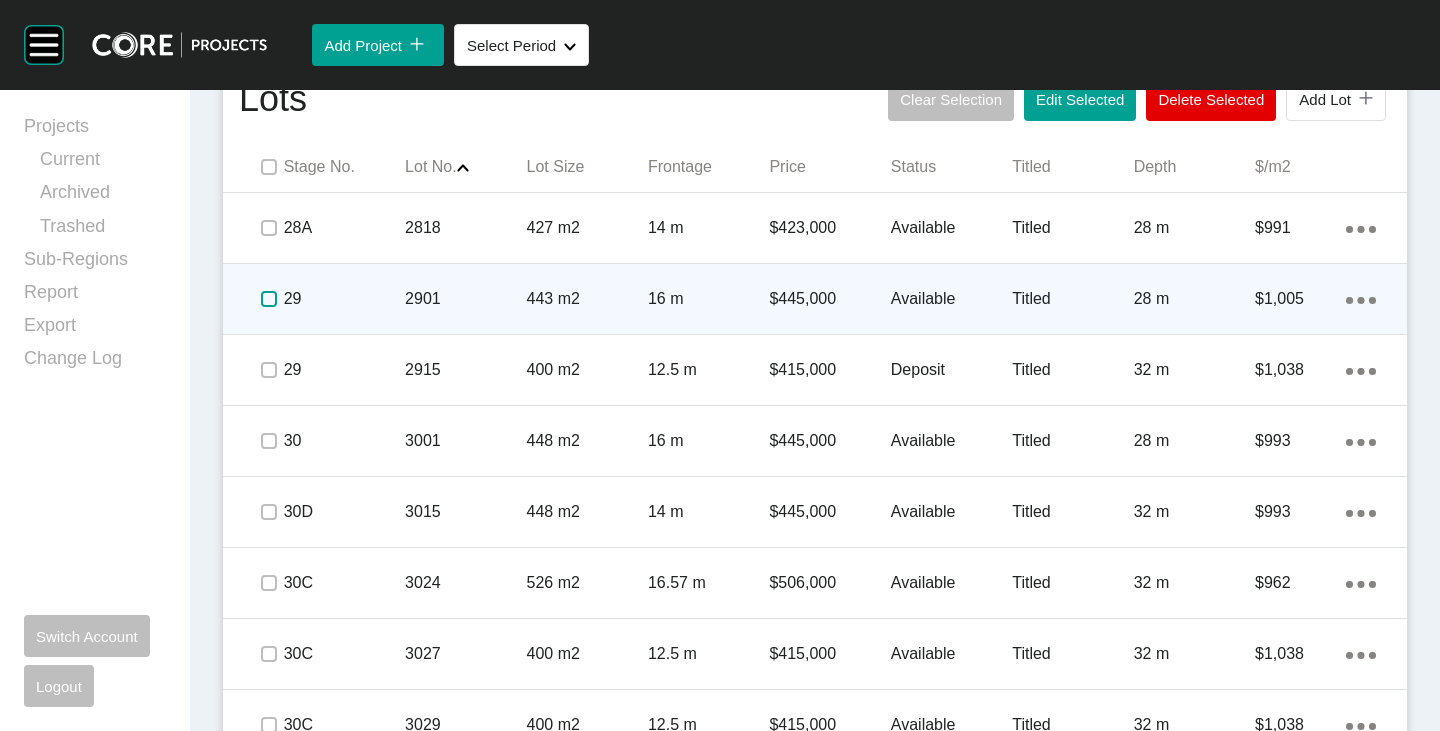 click at bounding box center [269, 299] 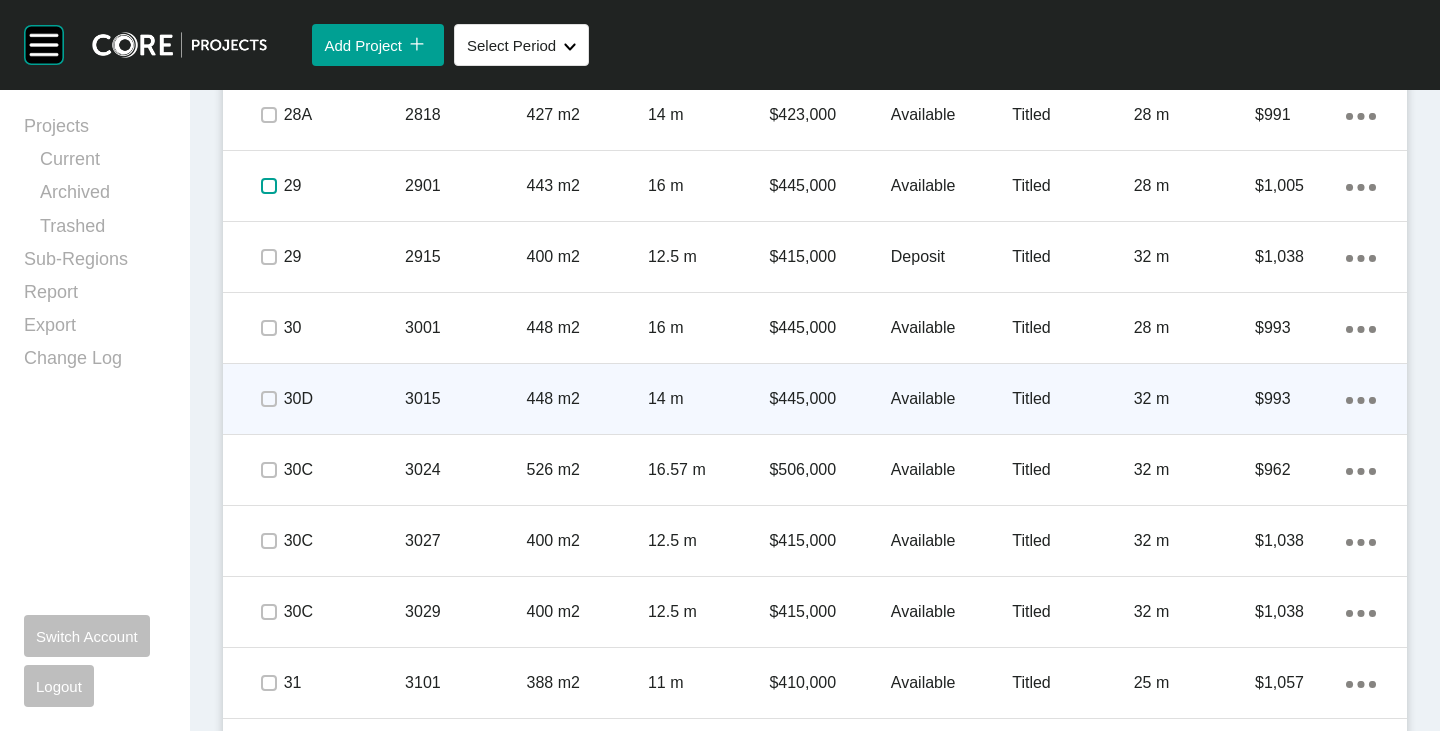 scroll, scrollTop: 1460, scrollLeft: 0, axis: vertical 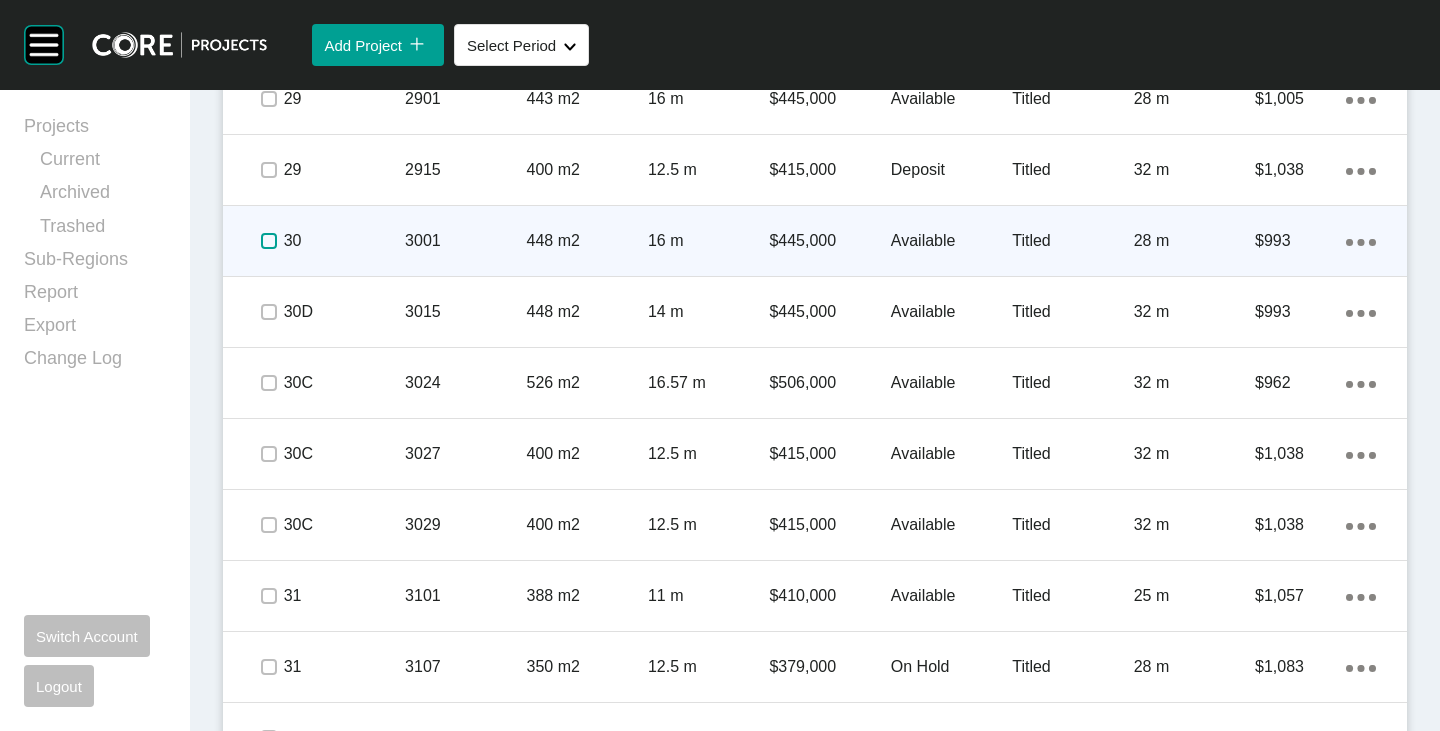 click at bounding box center [269, 241] 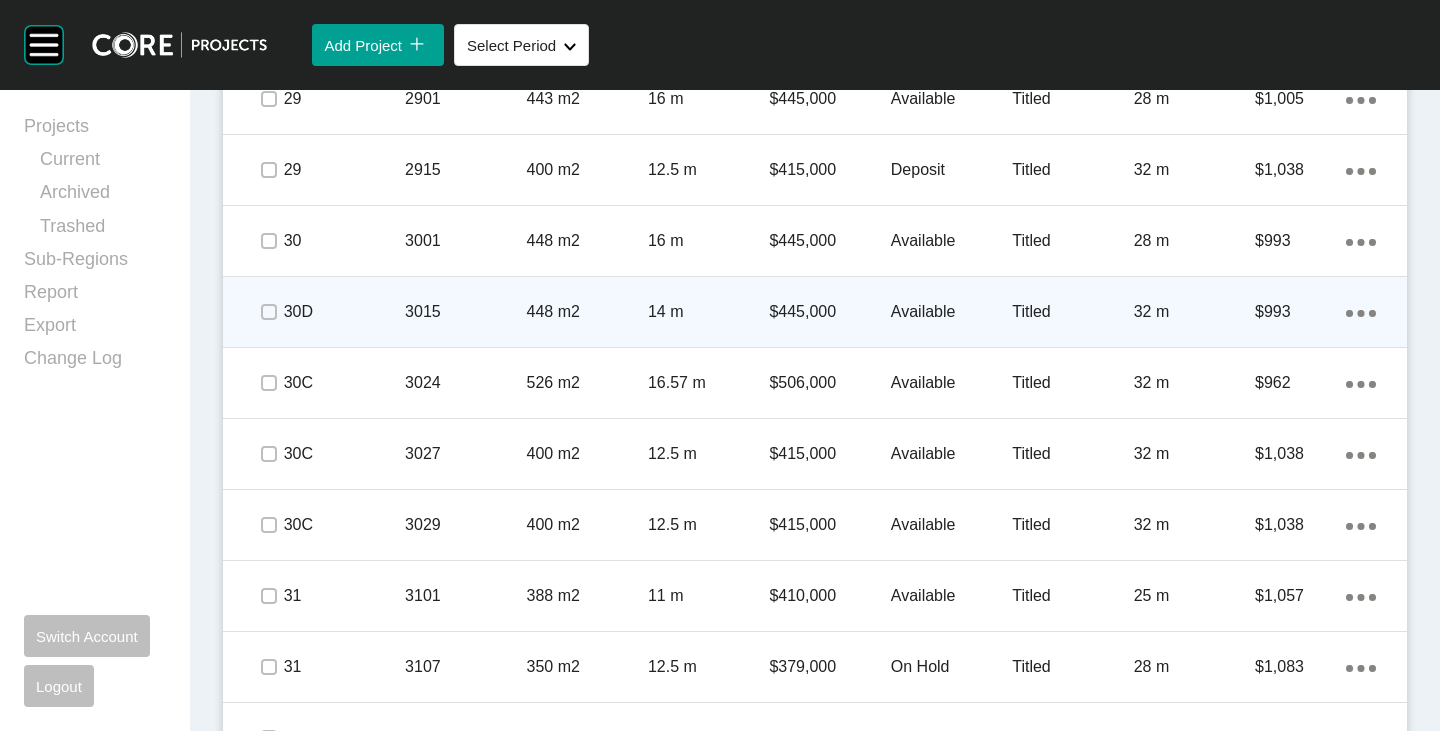 click at bounding box center (268, 312) 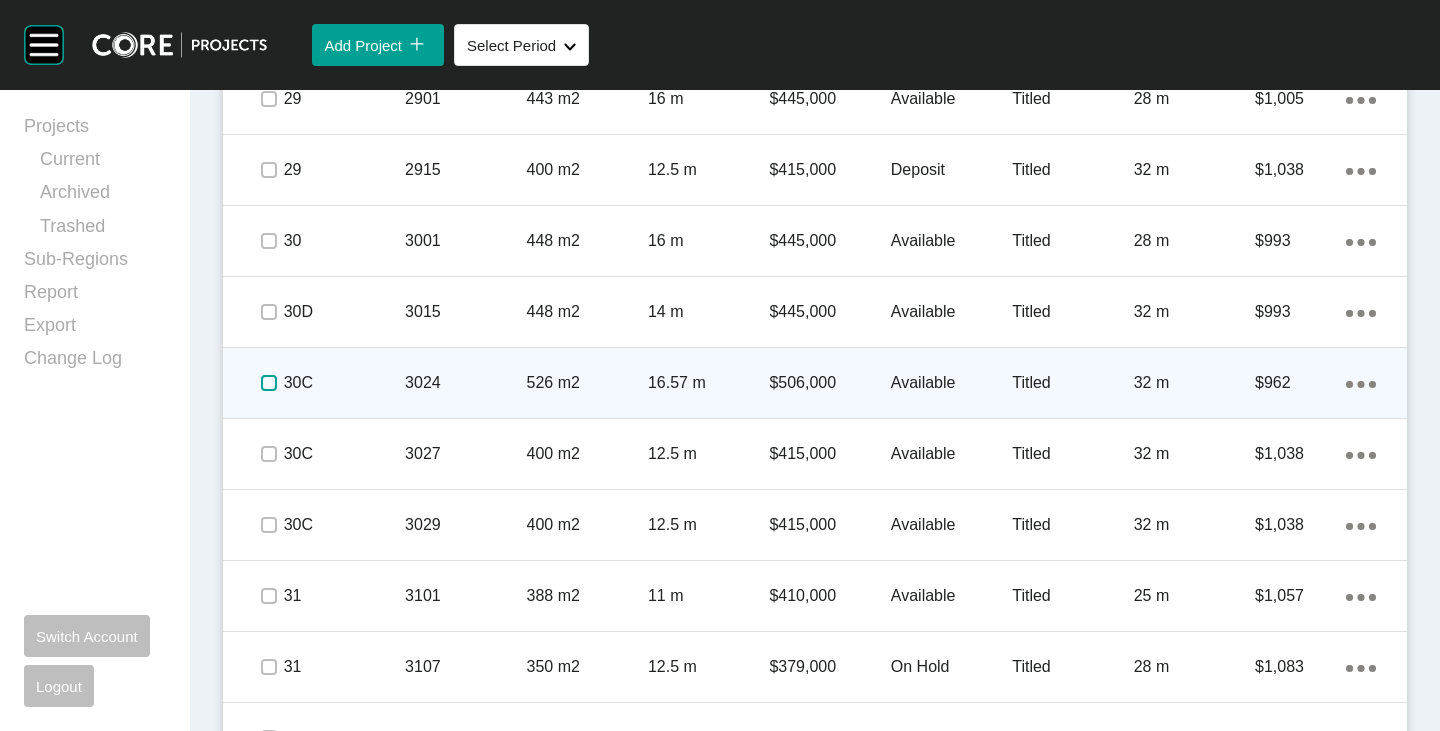 click at bounding box center (269, 383) 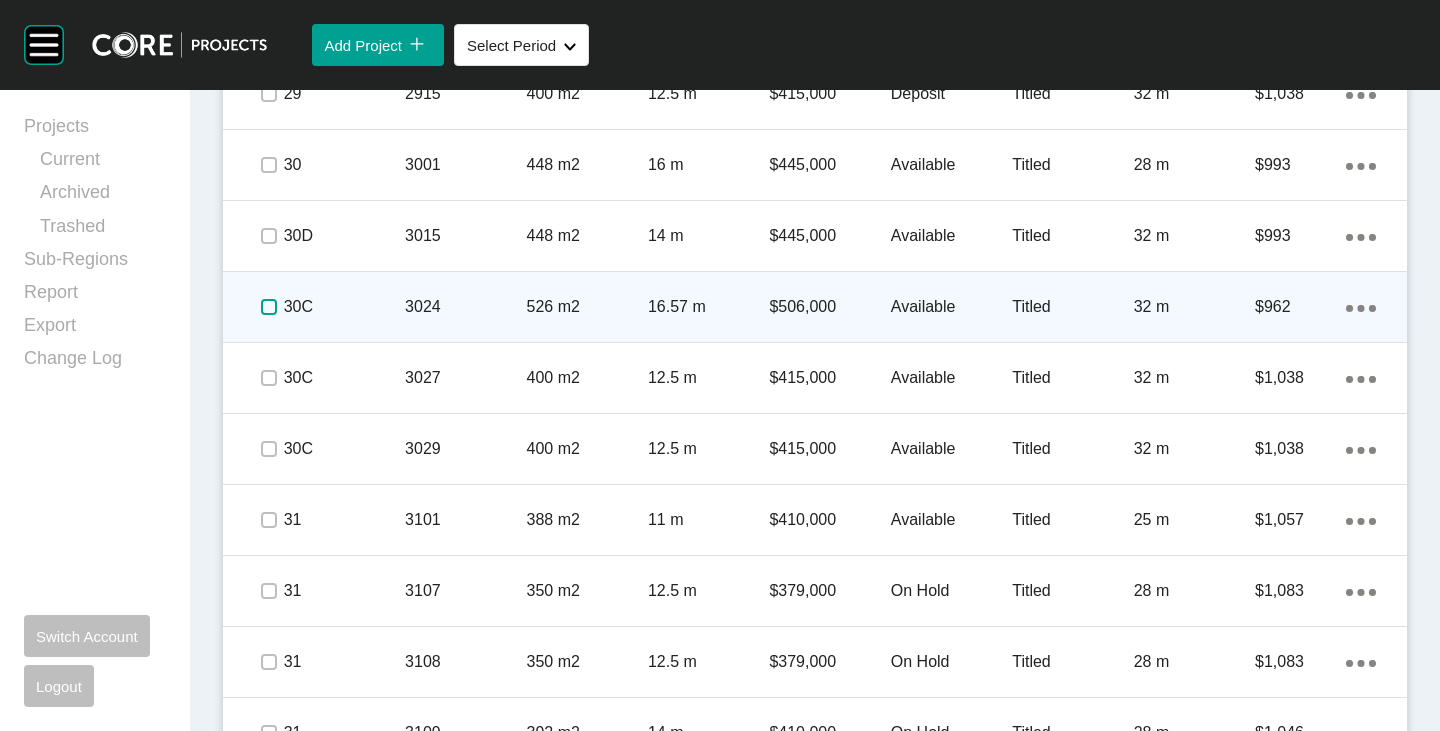 scroll, scrollTop: 1560, scrollLeft: 0, axis: vertical 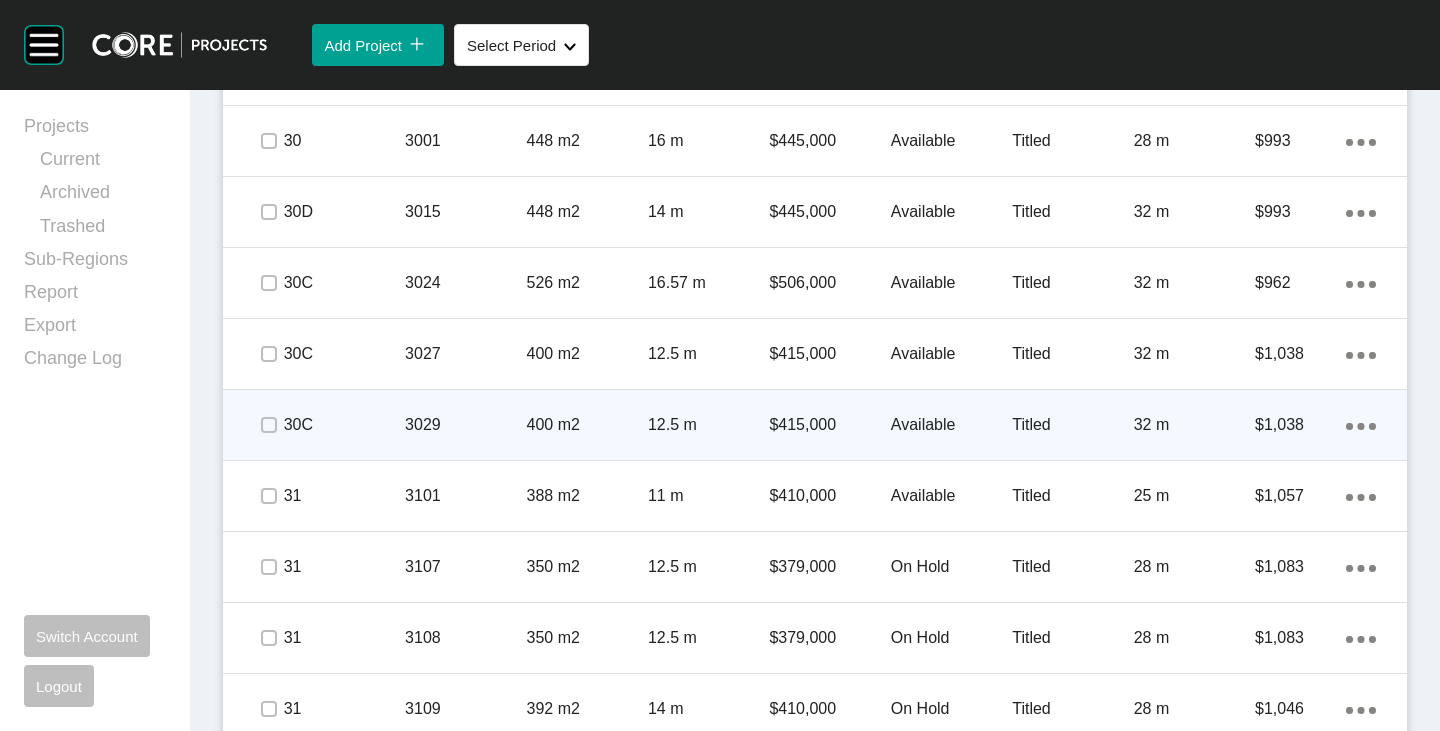 click at bounding box center (268, 425) 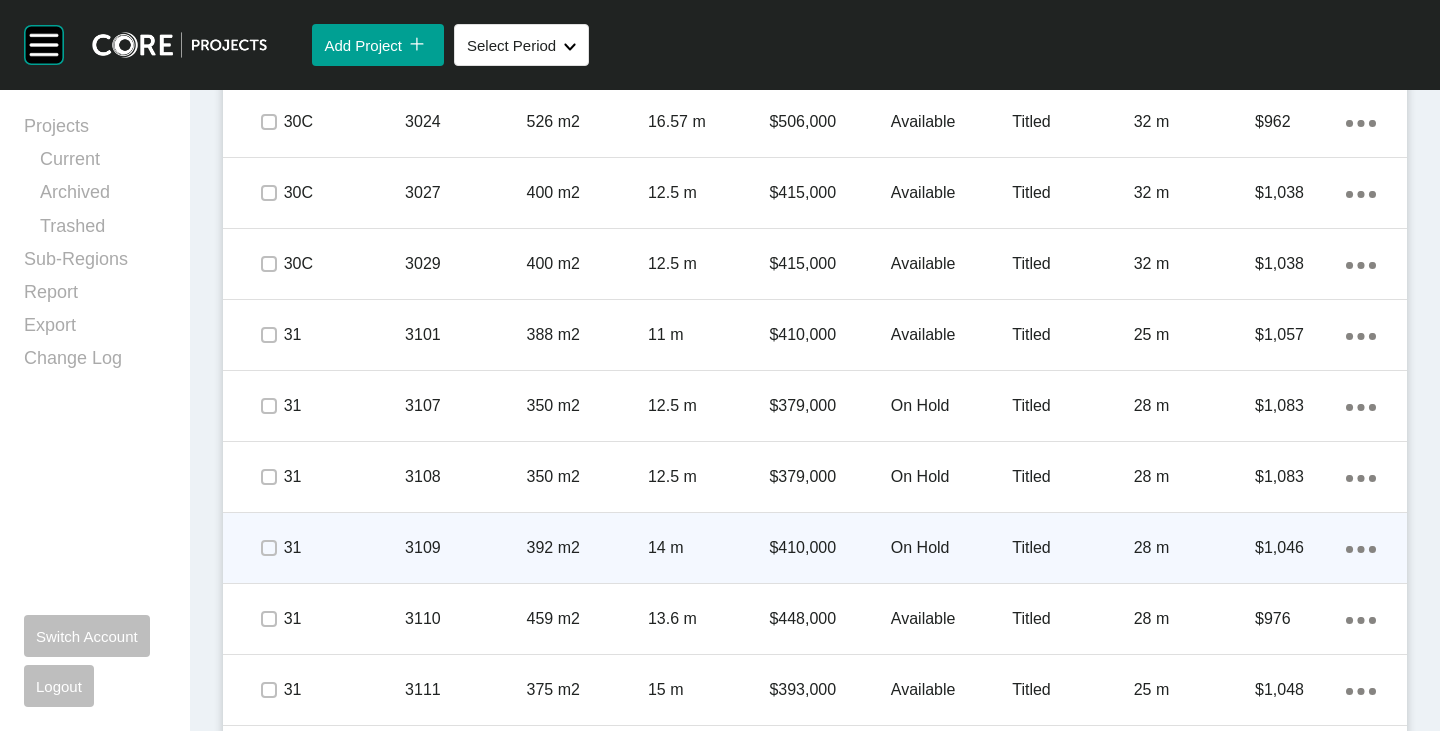 scroll, scrollTop: 1760, scrollLeft: 0, axis: vertical 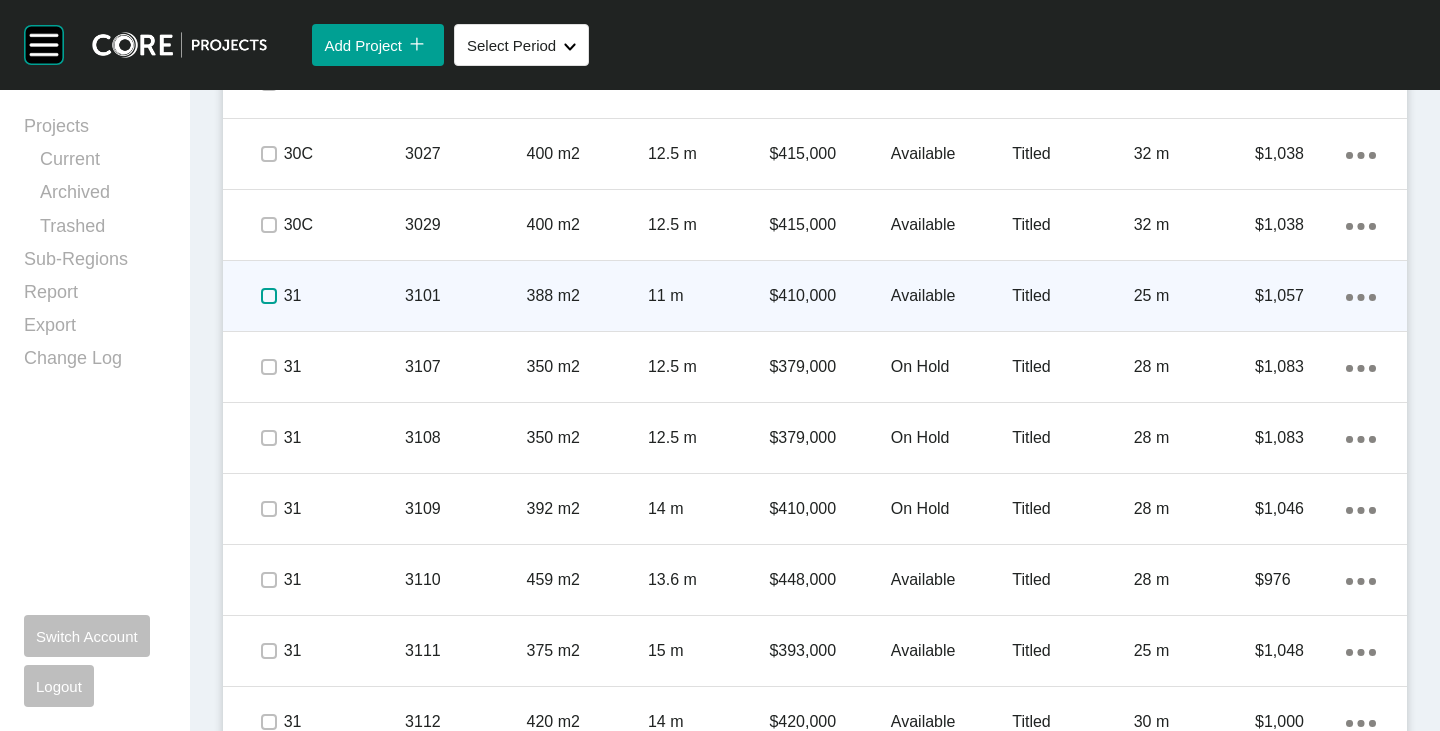 click at bounding box center [269, 296] 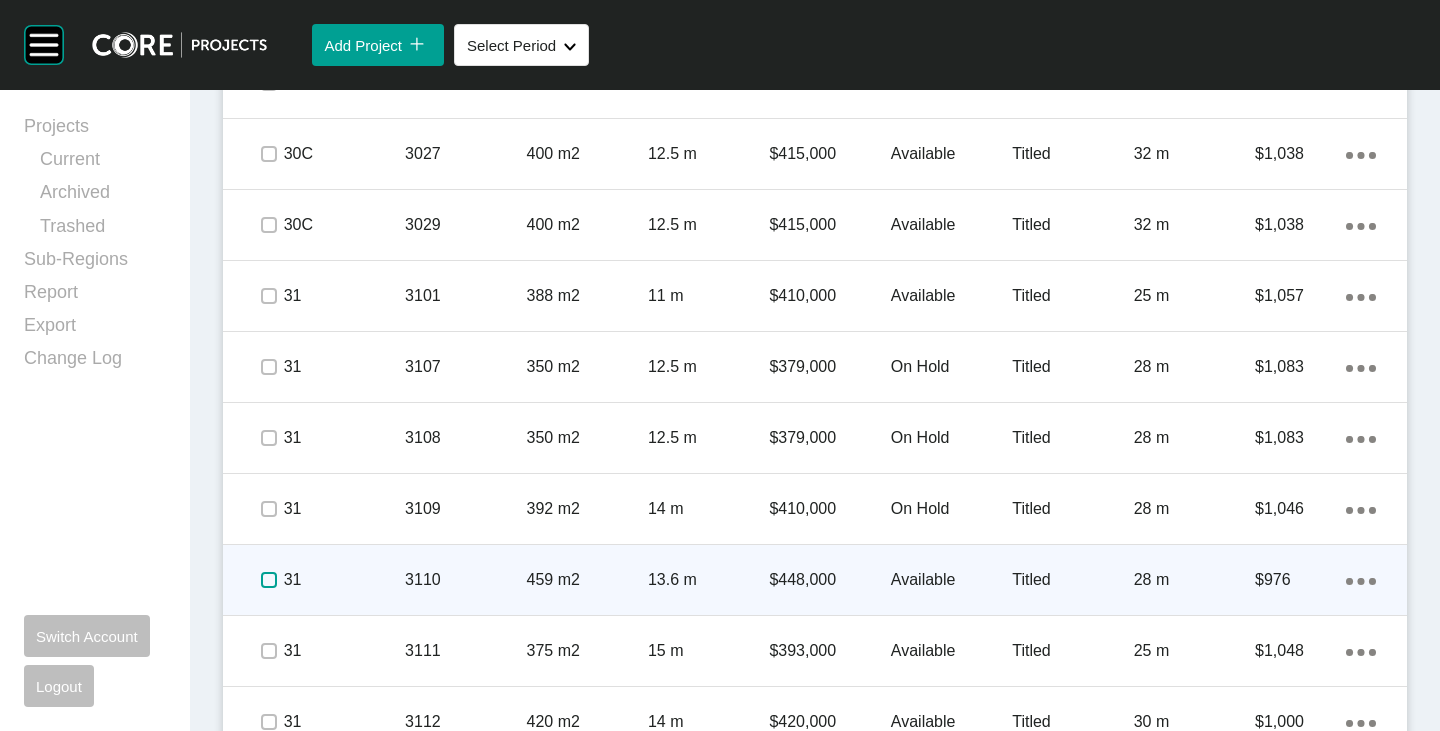 click at bounding box center [269, 580] 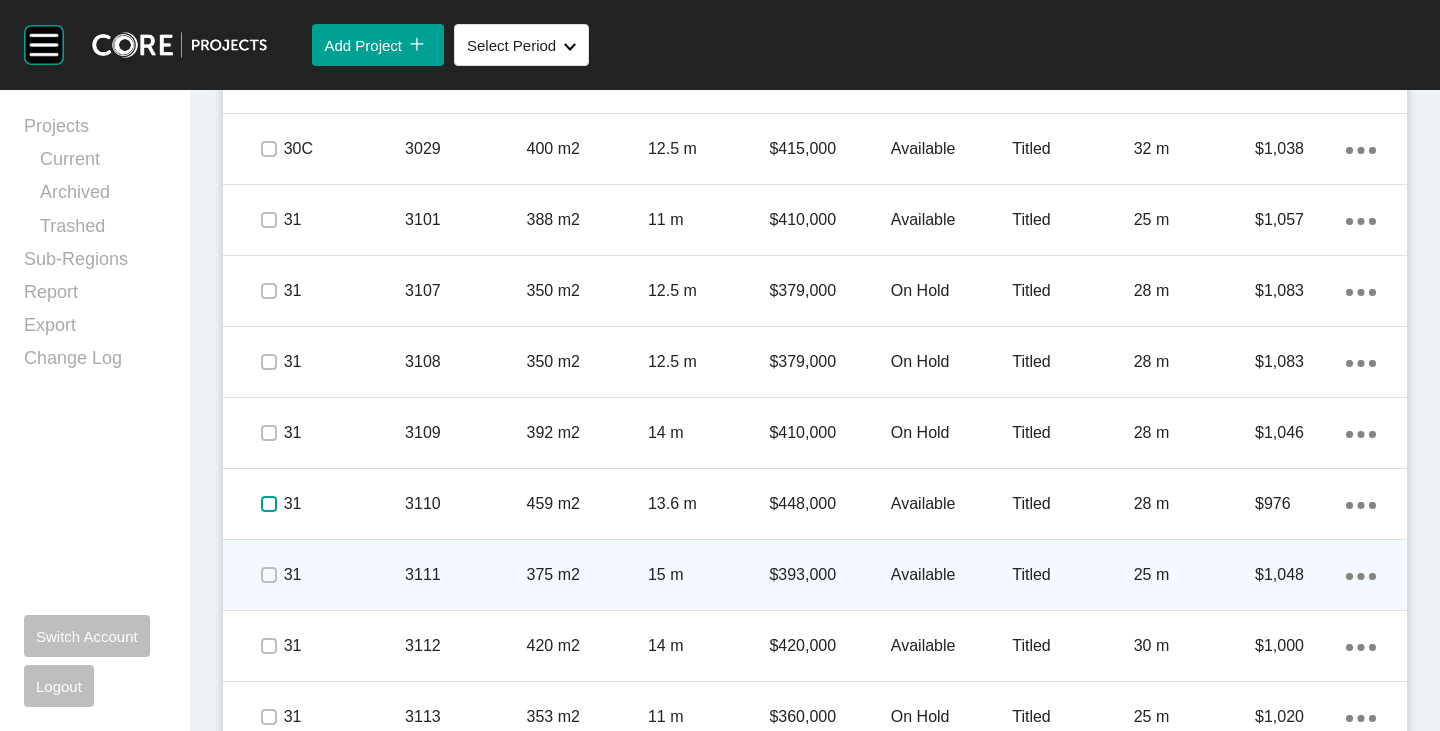 scroll, scrollTop: 1860, scrollLeft: 0, axis: vertical 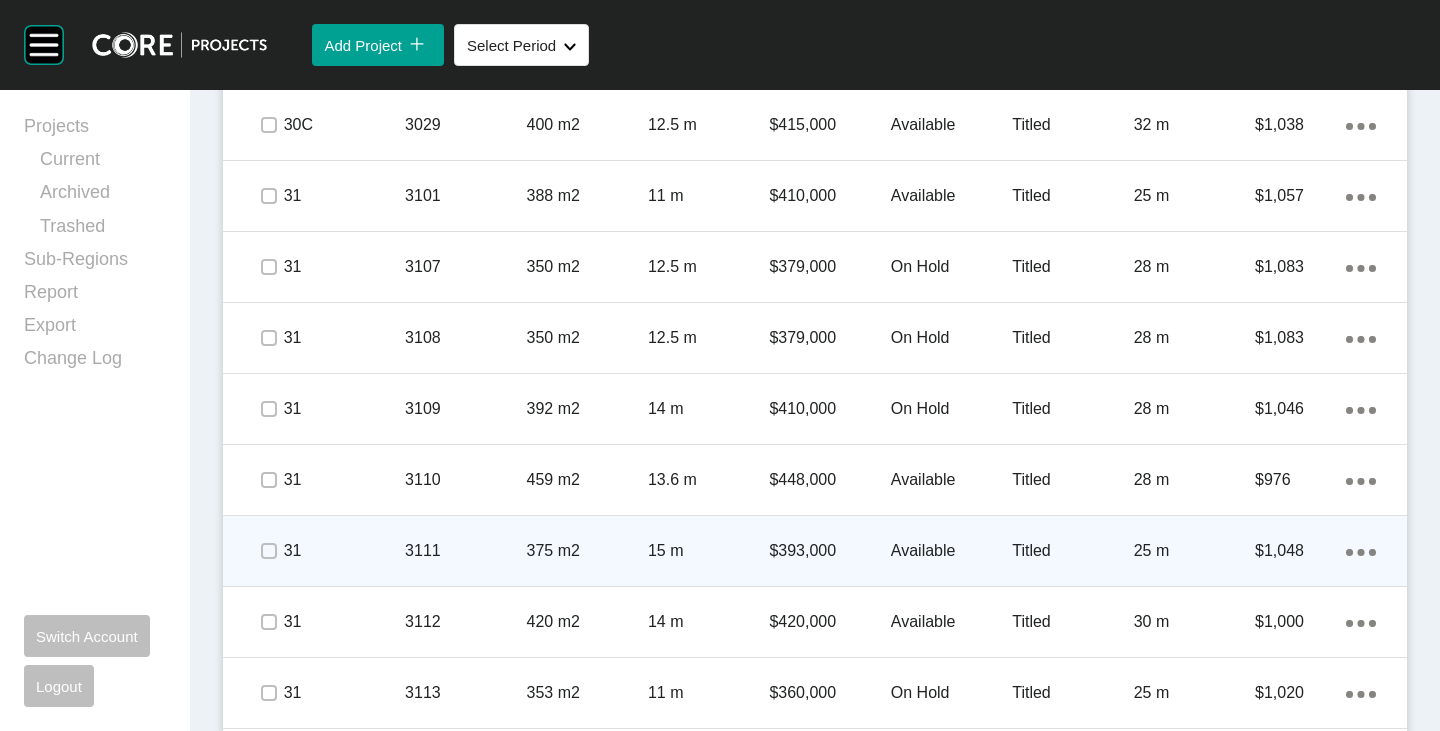 click at bounding box center (268, 551) 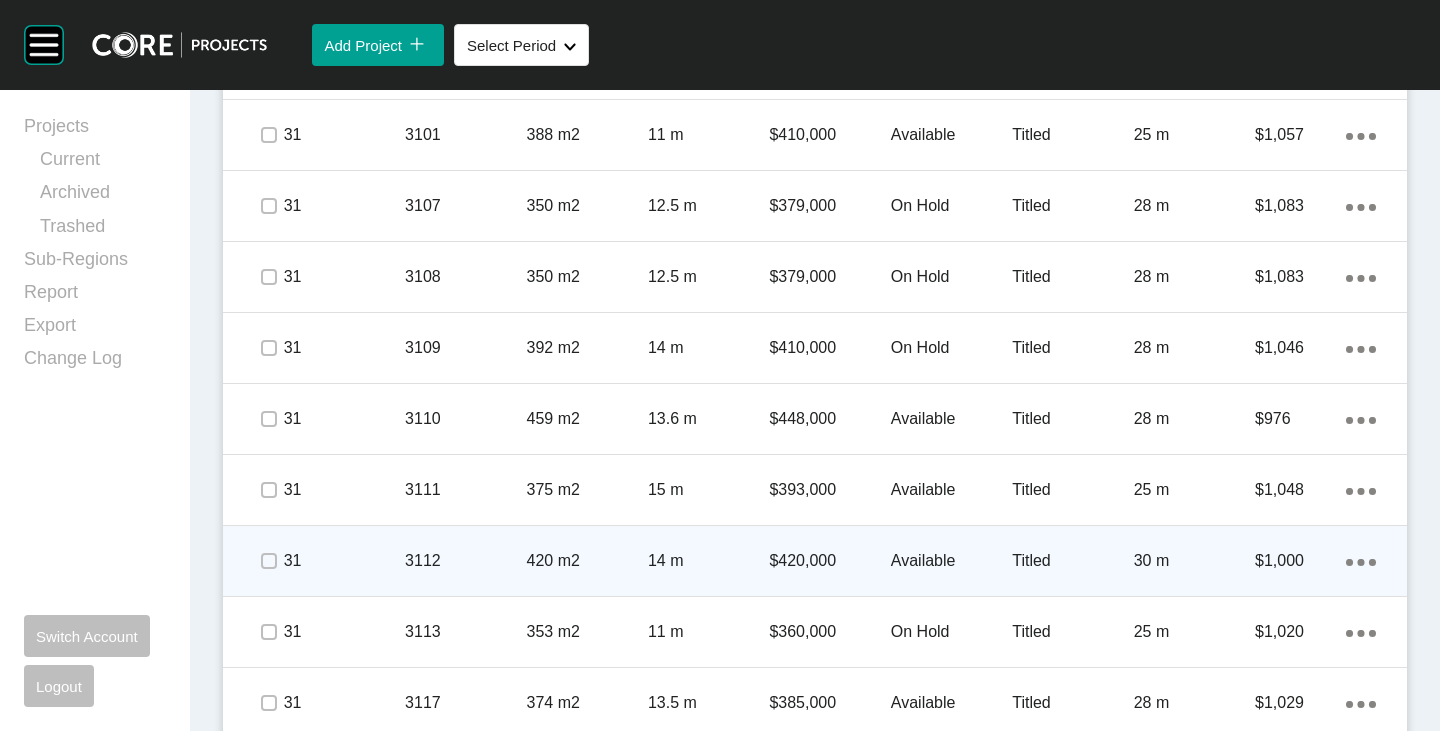 scroll, scrollTop: 1960, scrollLeft: 0, axis: vertical 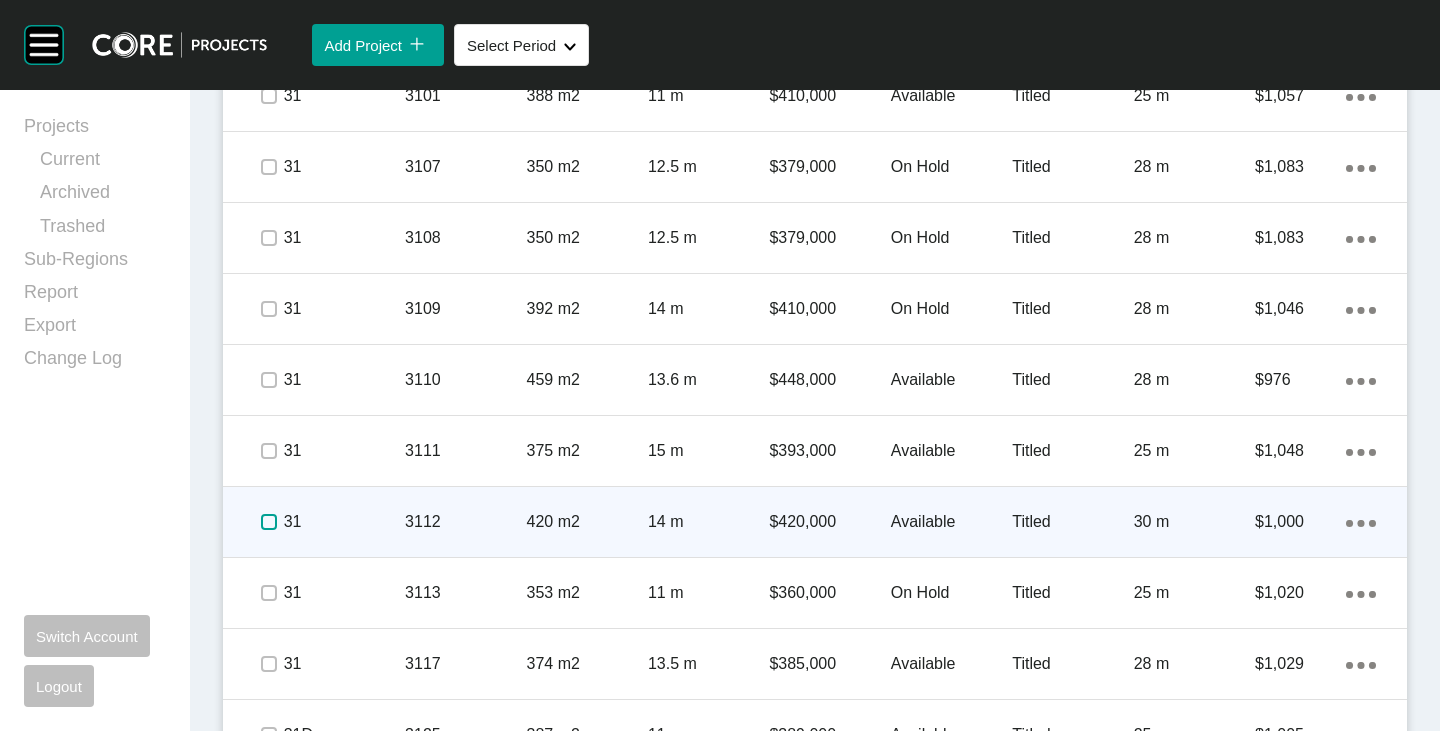 click at bounding box center [269, 522] 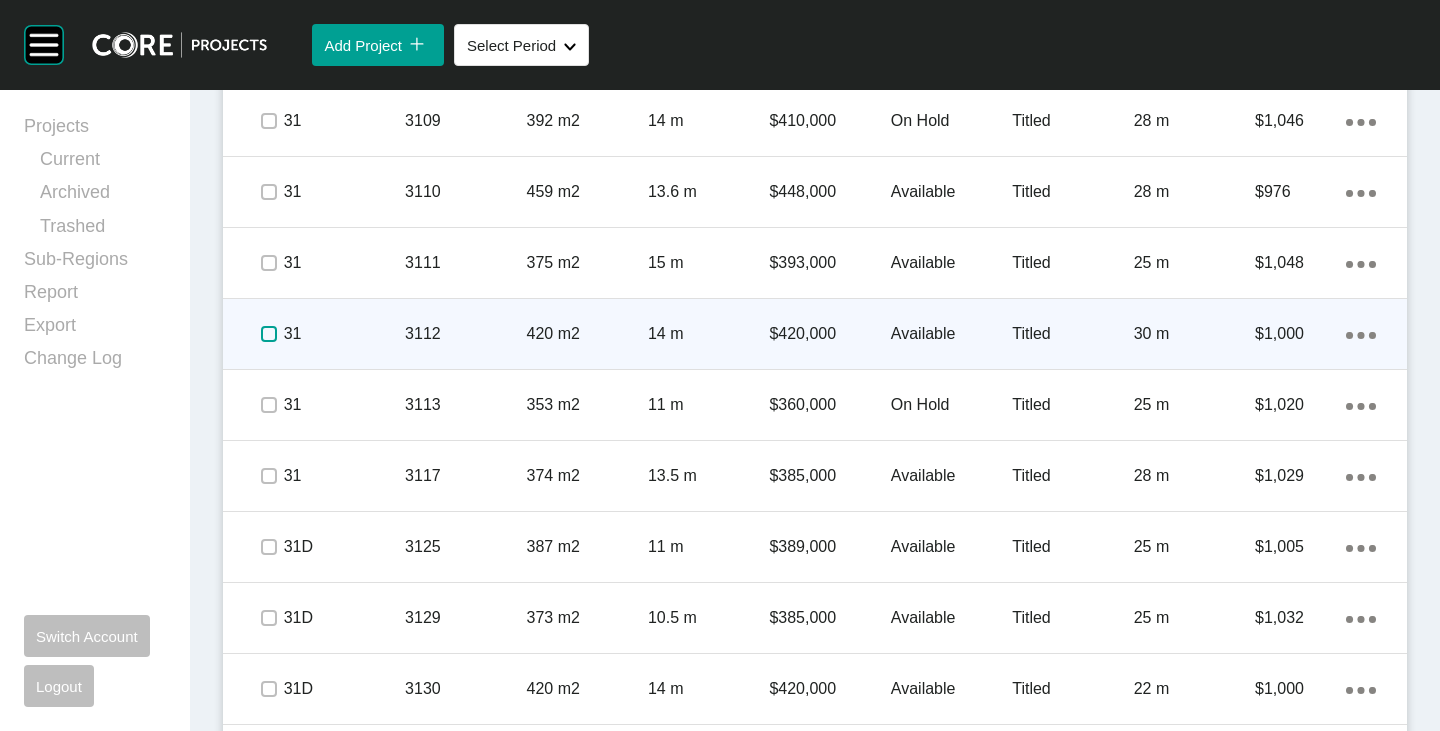 scroll, scrollTop: 2160, scrollLeft: 0, axis: vertical 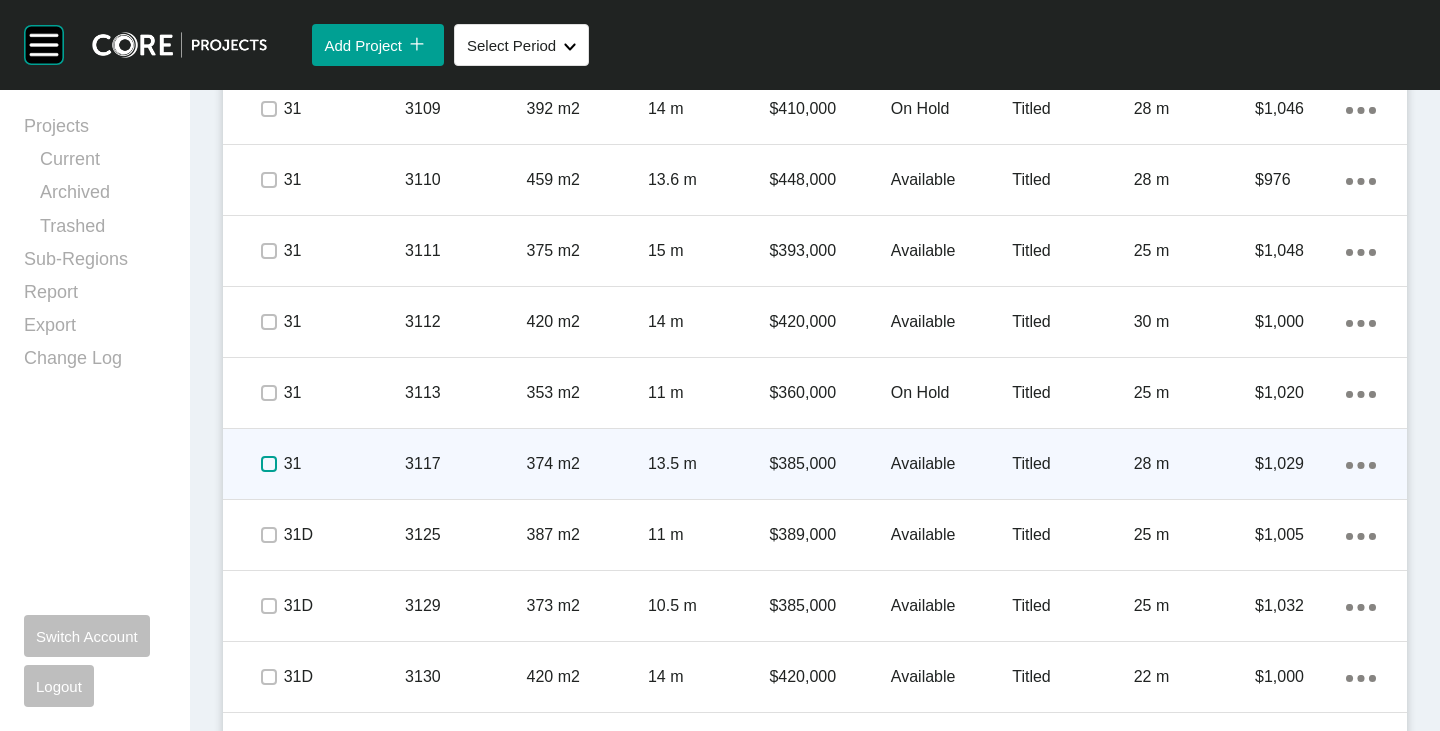 click at bounding box center [269, 464] 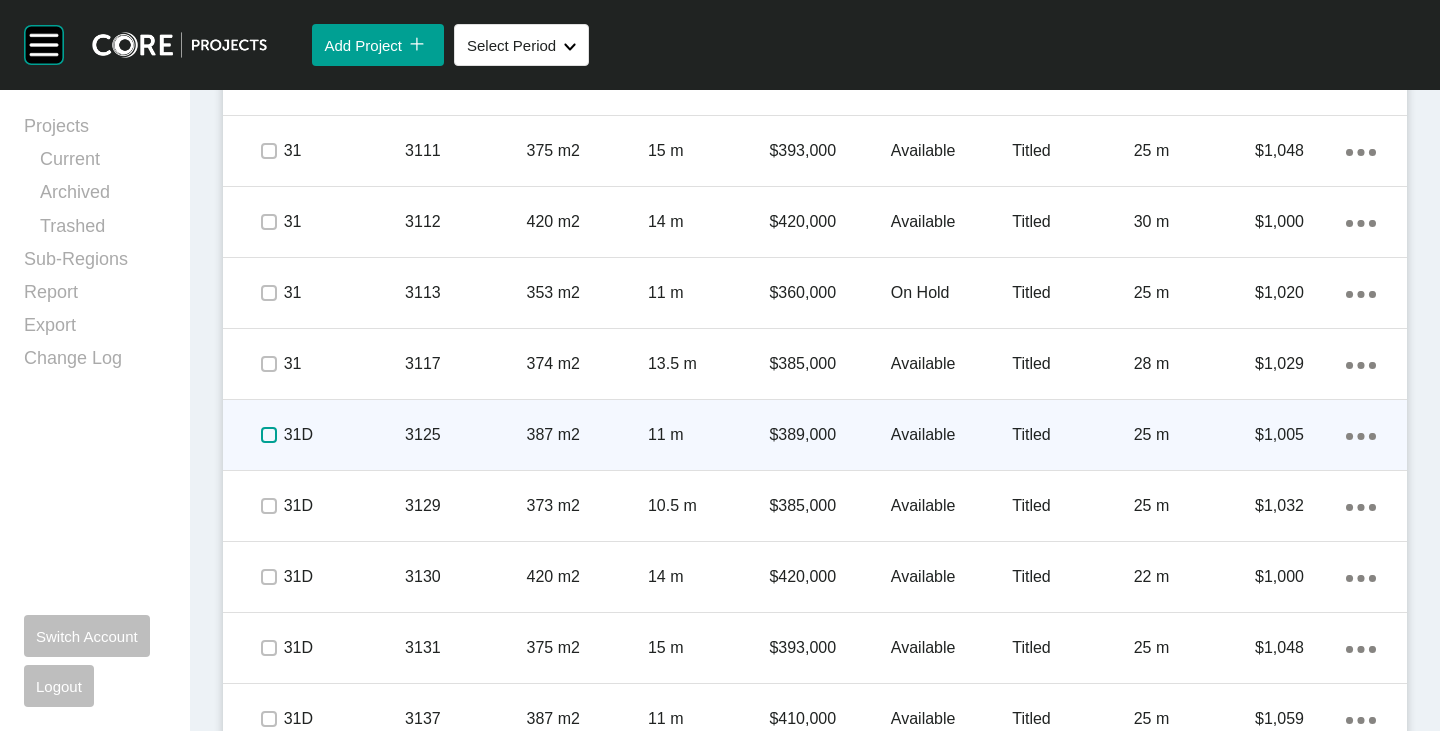 click at bounding box center (269, 435) 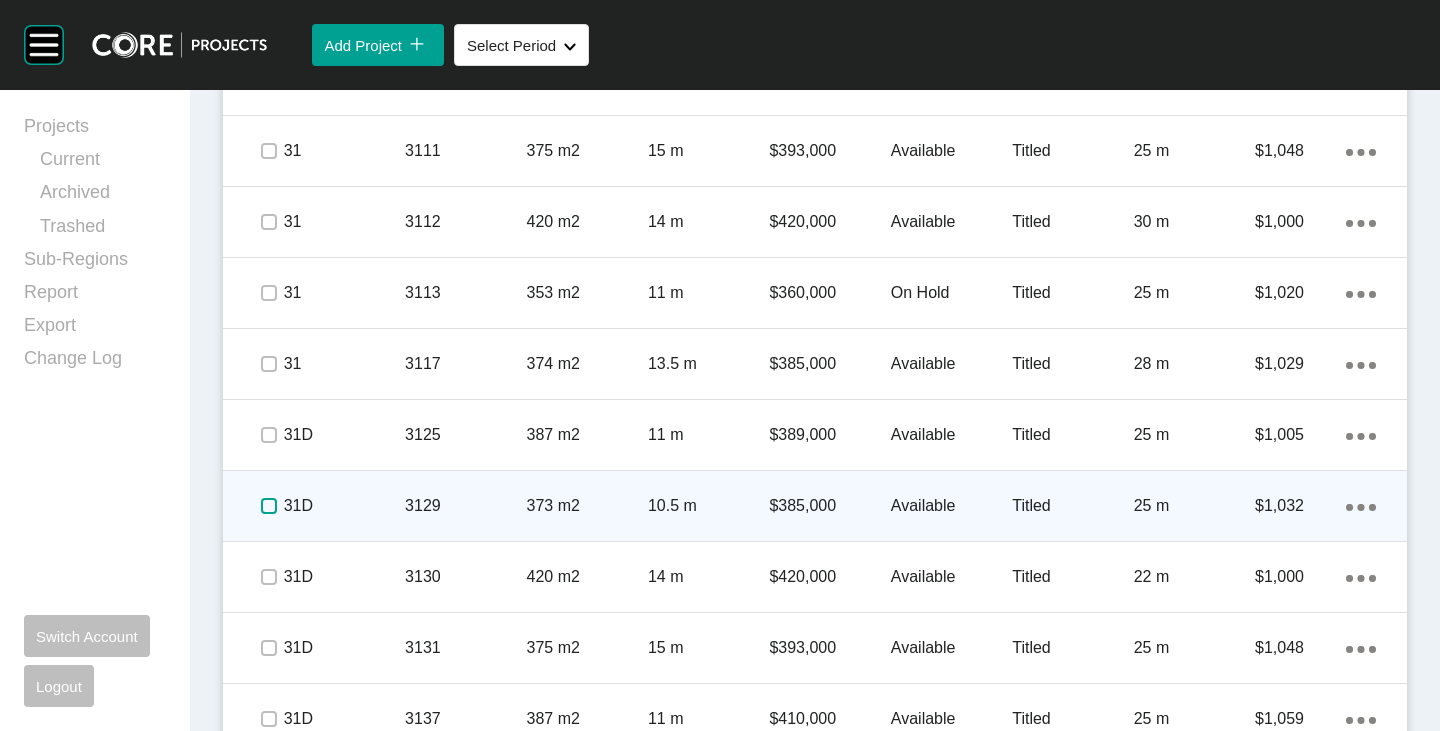 click at bounding box center [269, 506] 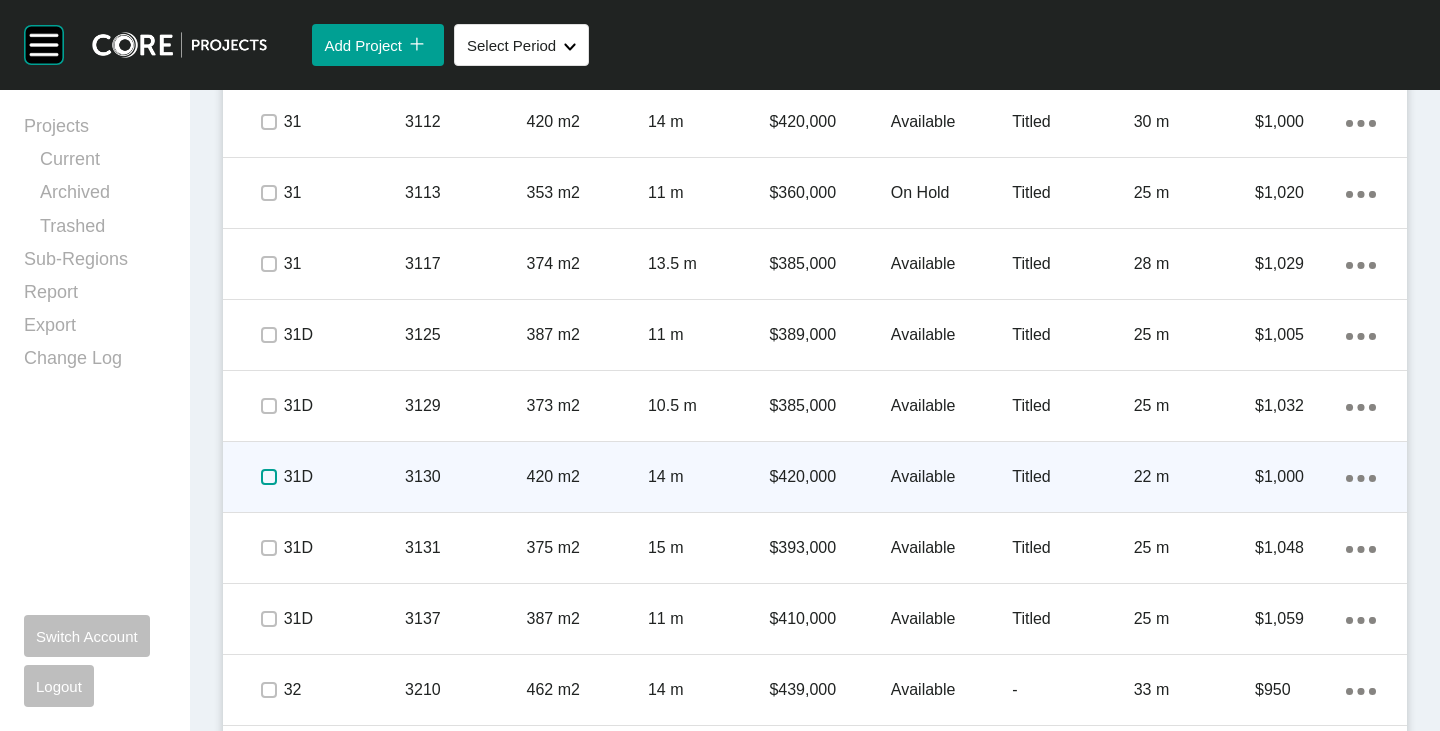 click at bounding box center [269, 477] 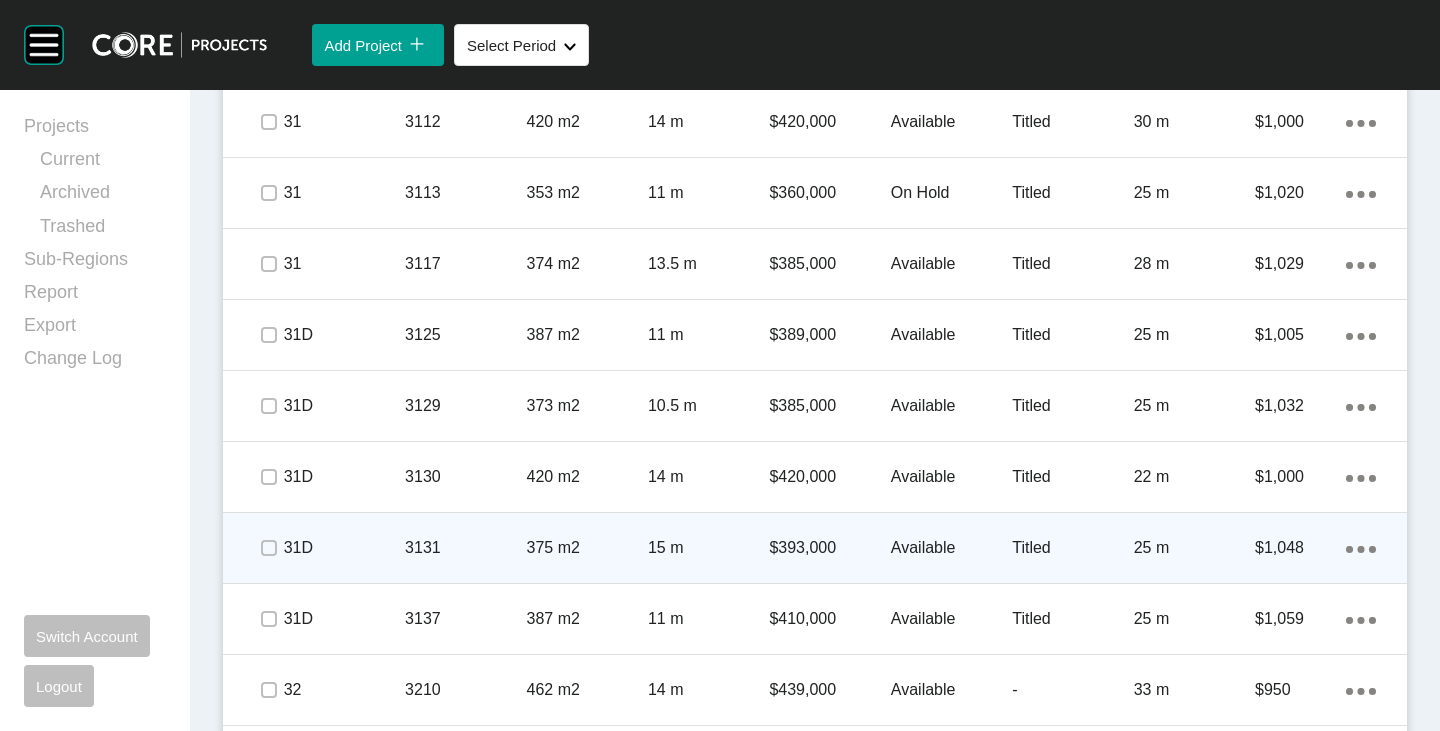 click on "Available" at bounding box center (951, 548) 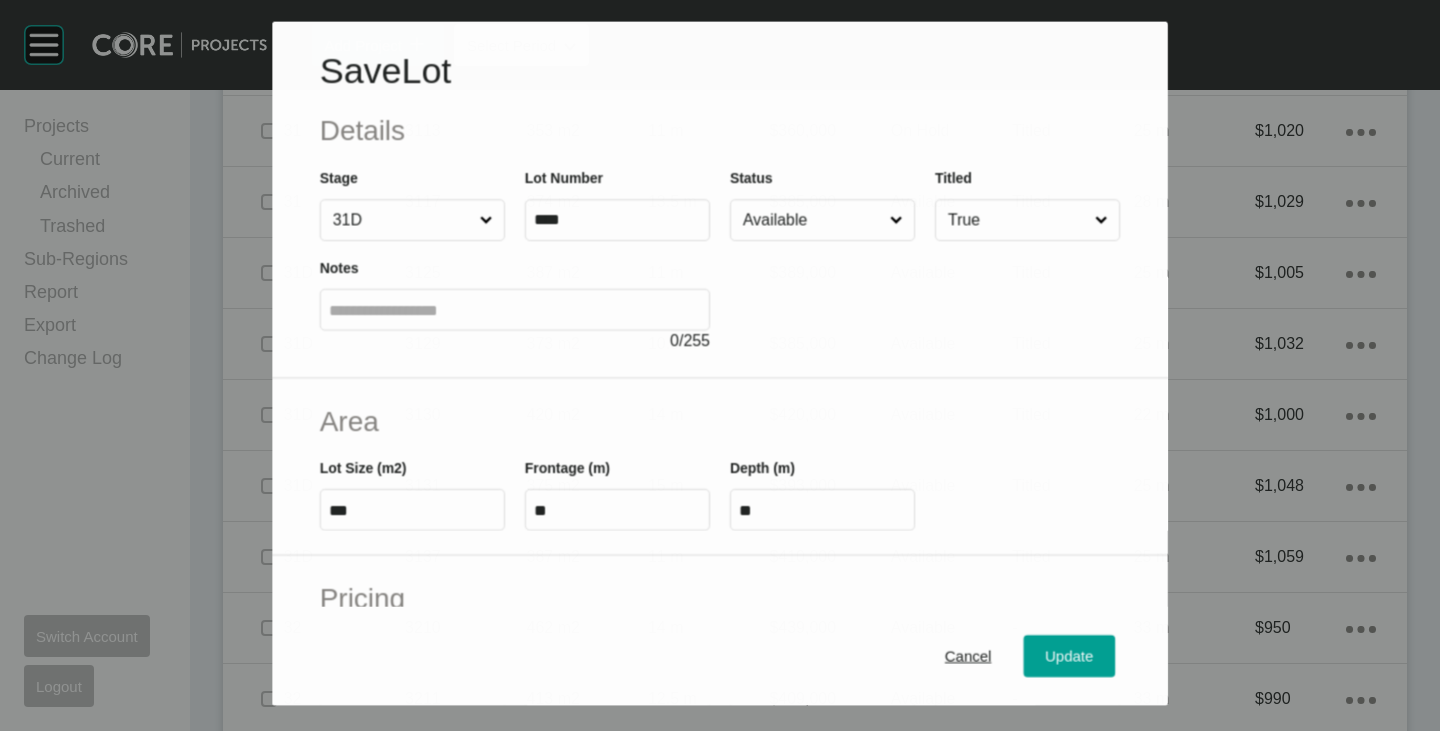 scroll, scrollTop: 2298, scrollLeft: 0, axis: vertical 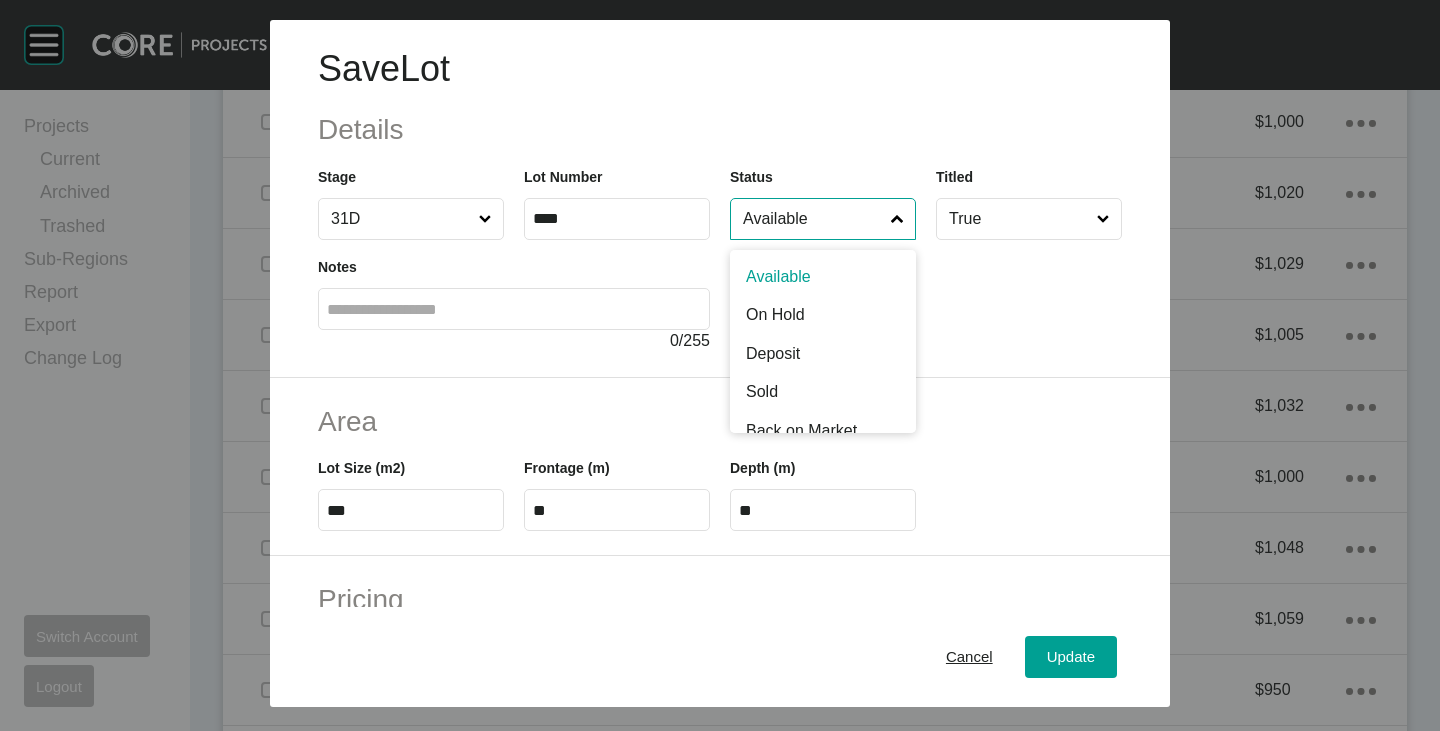 click on "Available" at bounding box center [813, 219] 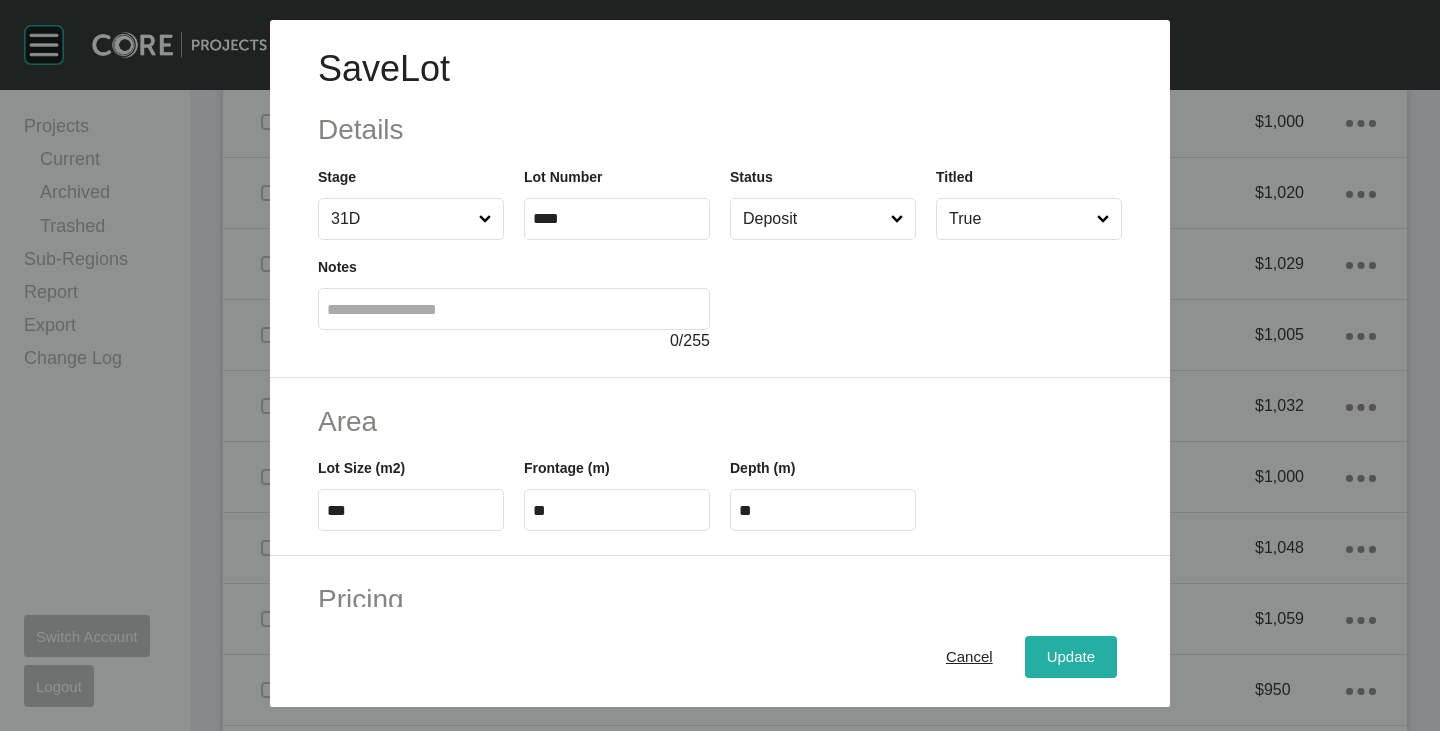 click on "Update" at bounding box center [1071, 657] 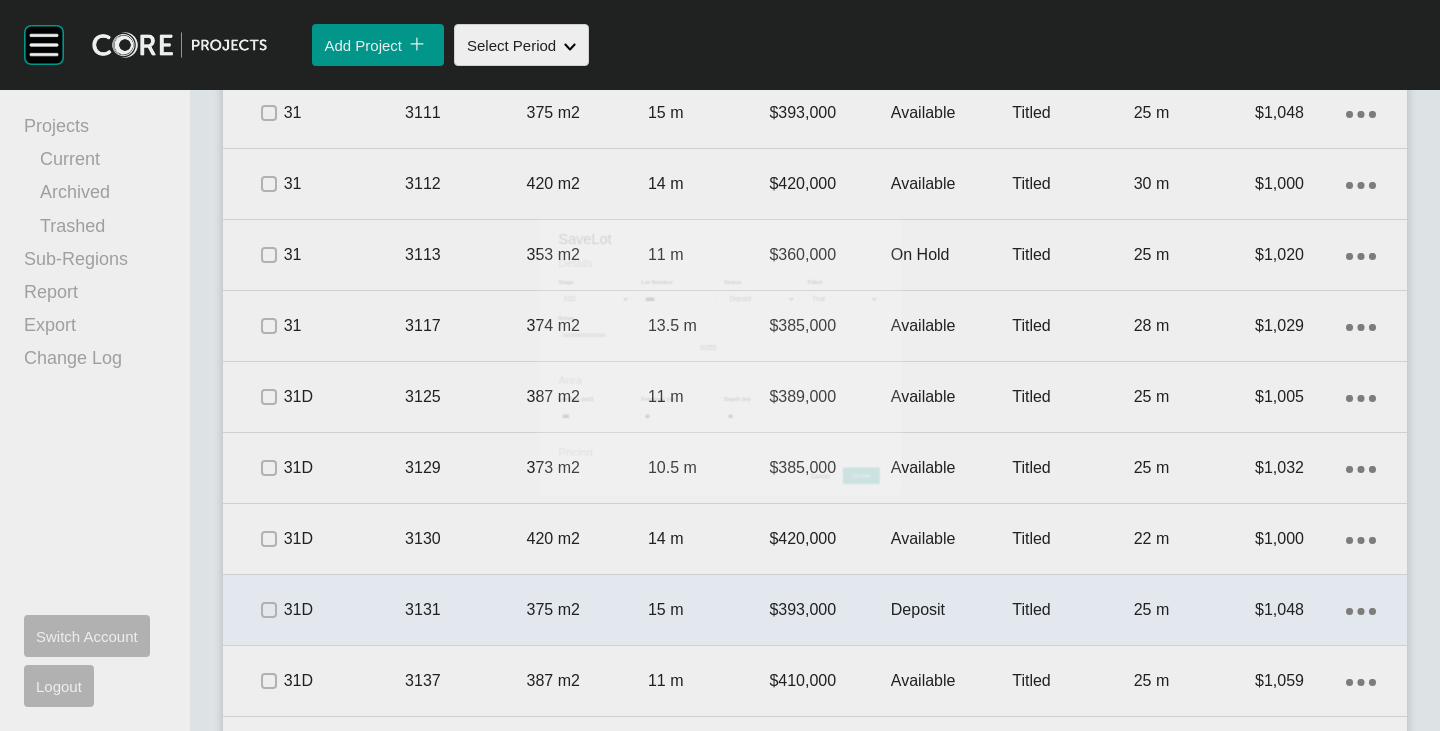 scroll, scrollTop: 2360, scrollLeft: 0, axis: vertical 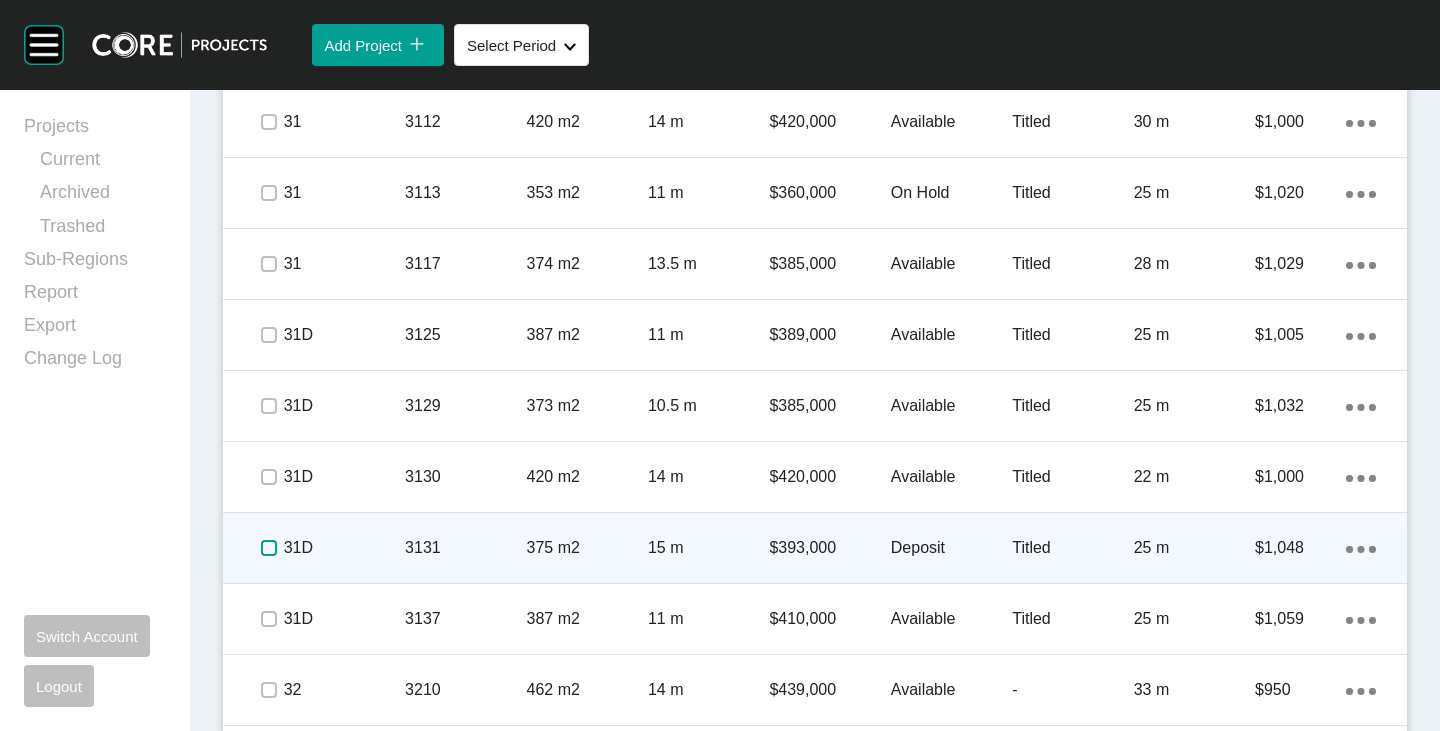 click at bounding box center (269, 548) 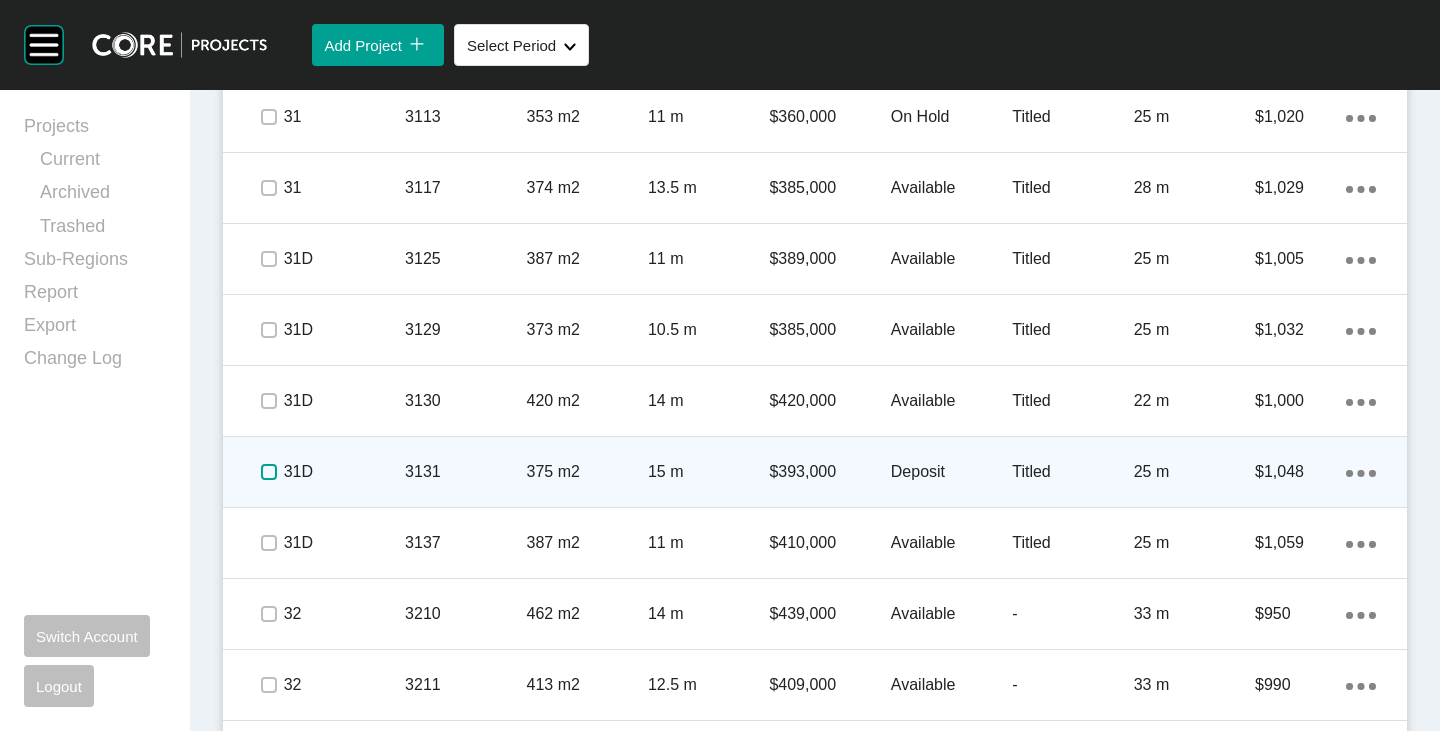 scroll, scrollTop: 2460, scrollLeft: 0, axis: vertical 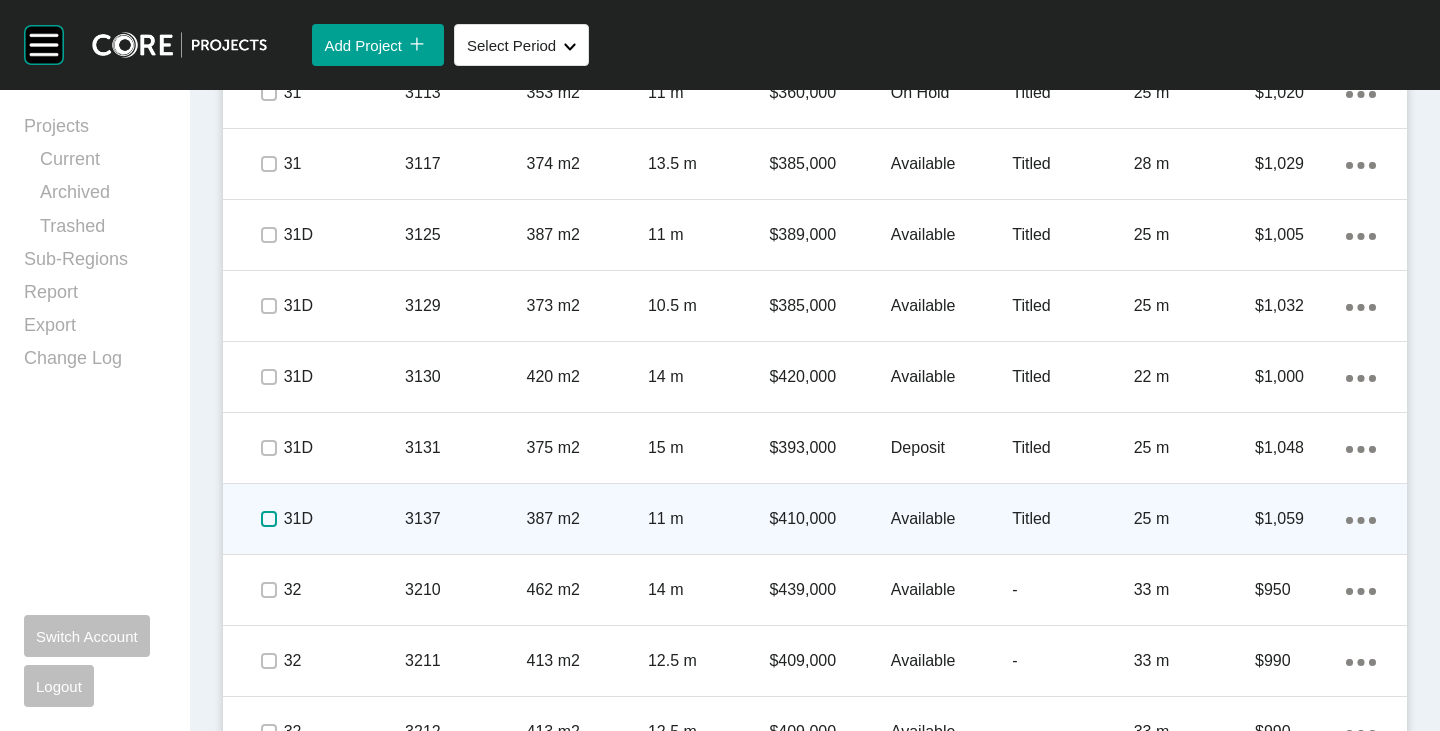 click at bounding box center [269, 519] 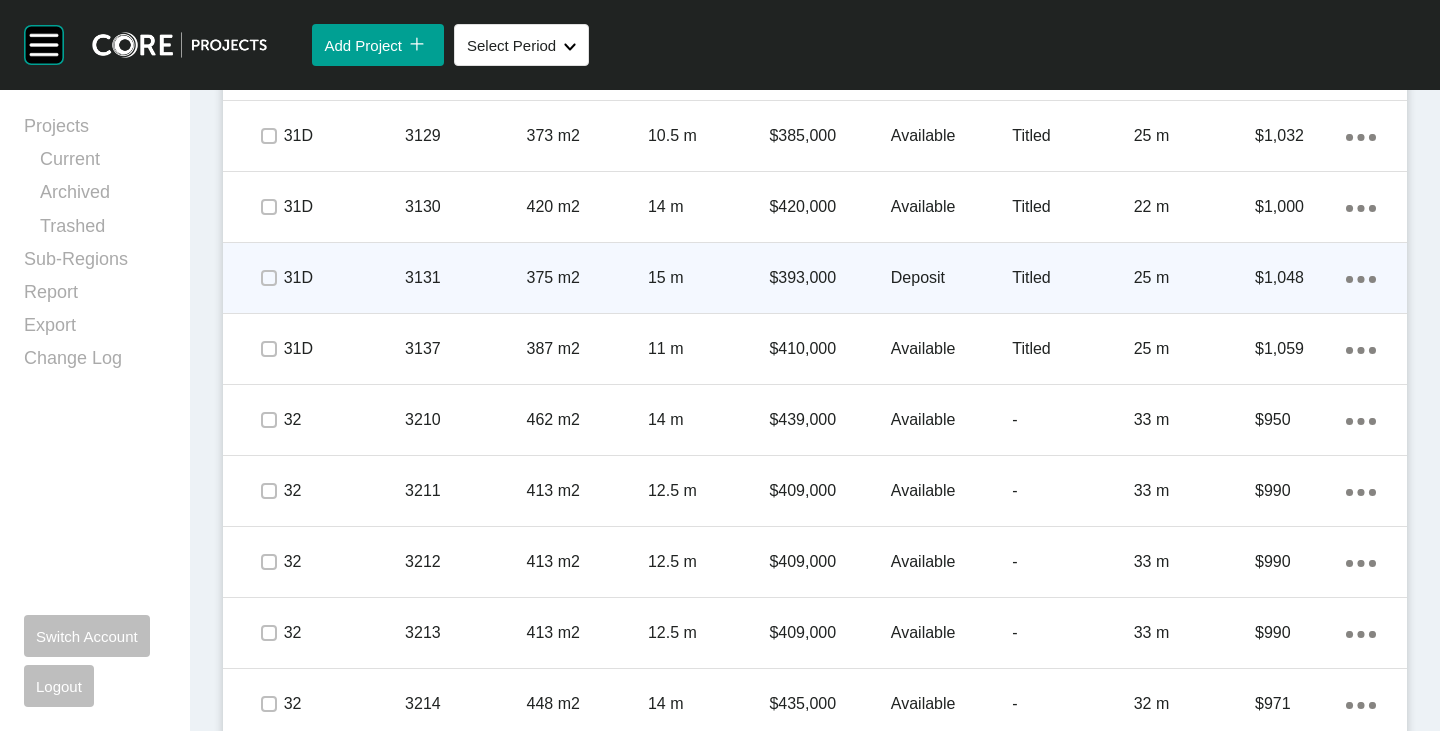 scroll, scrollTop: 2660, scrollLeft: 0, axis: vertical 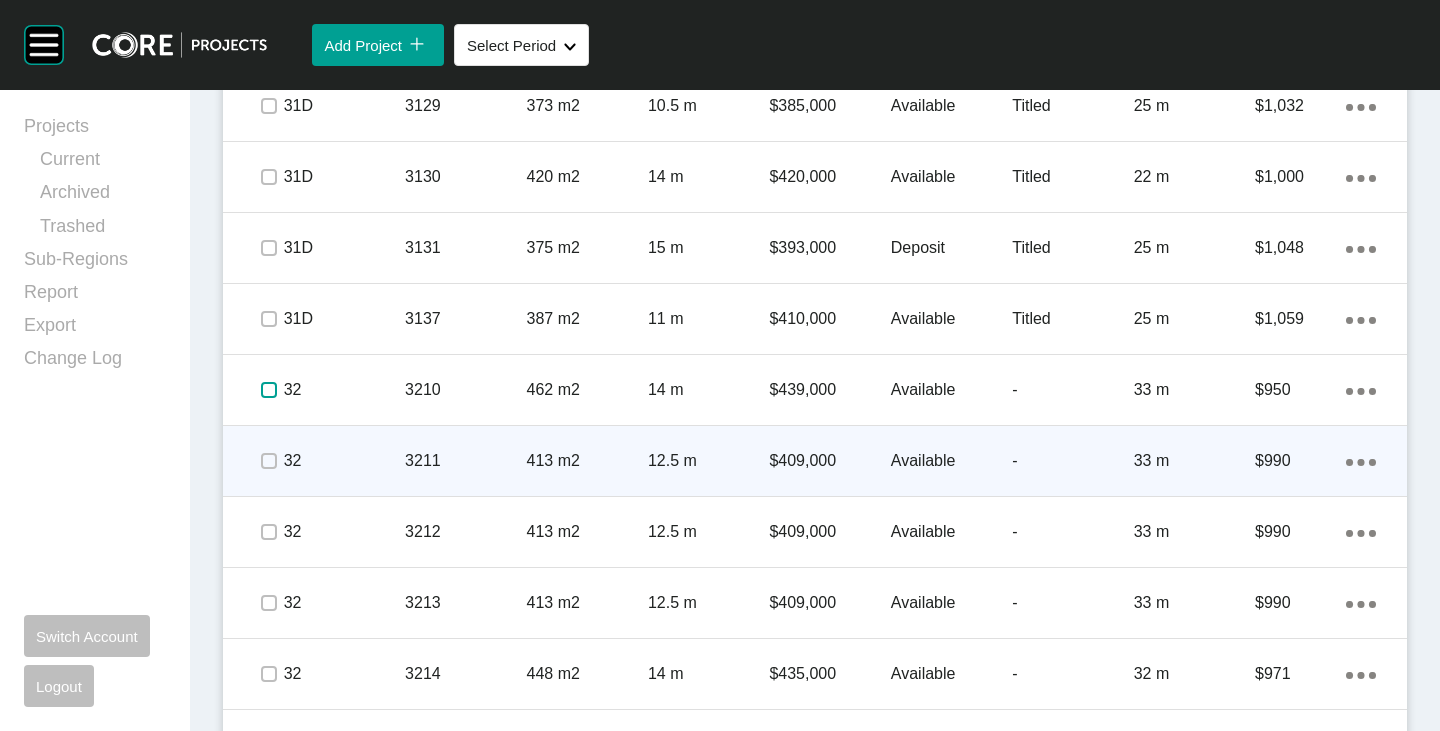drag, startPoint x: 269, startPoint y: 391, endPoint x: 269, endPoint y: 434, distance: 43 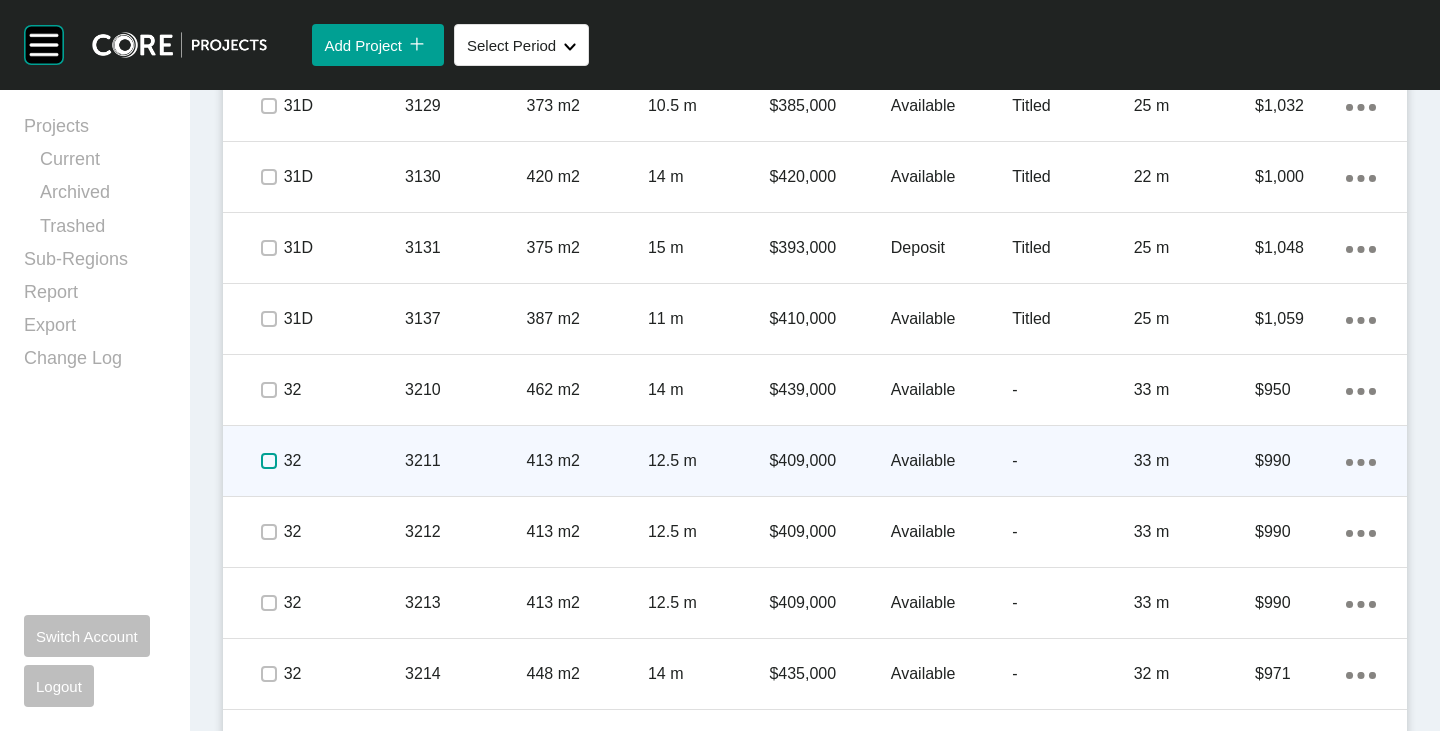 click at bounding box center (269, 461) 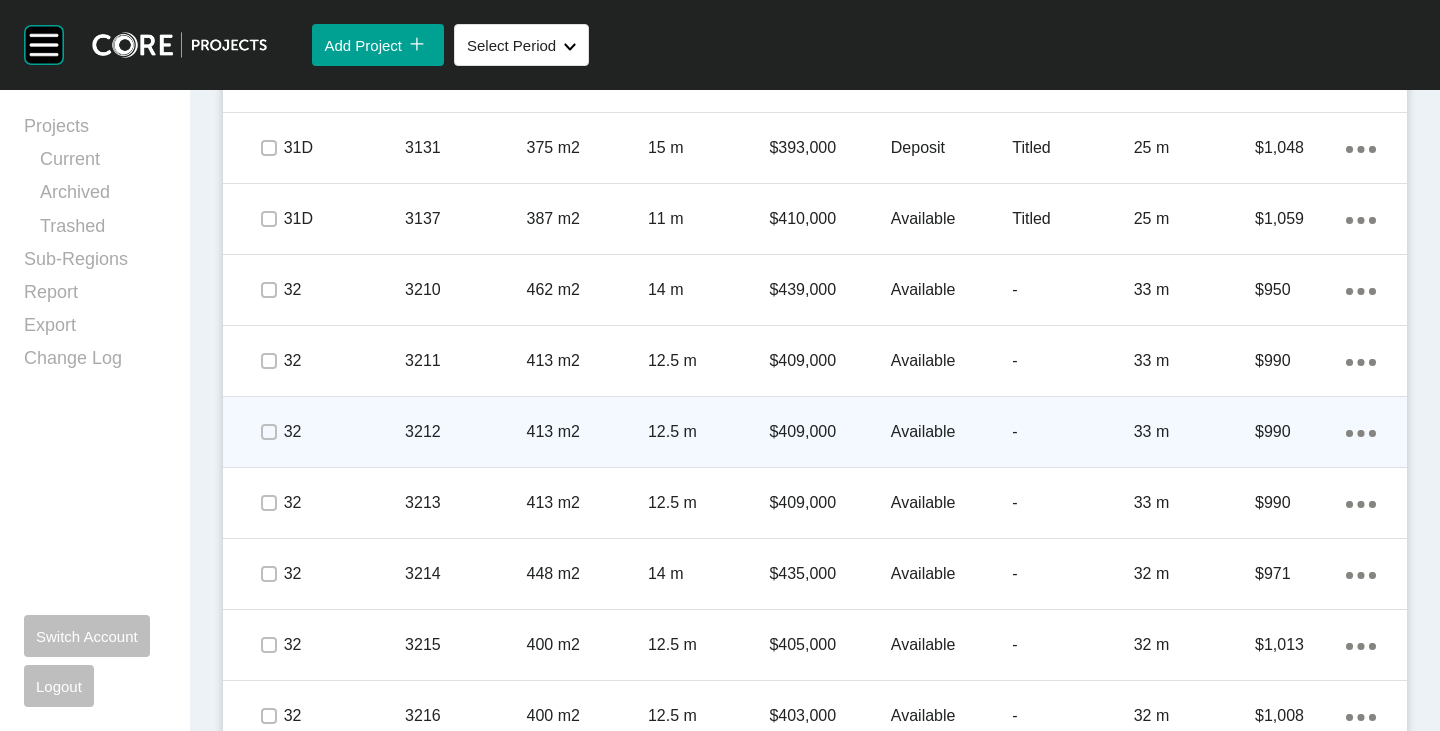 click at bounding box center [268, 432] 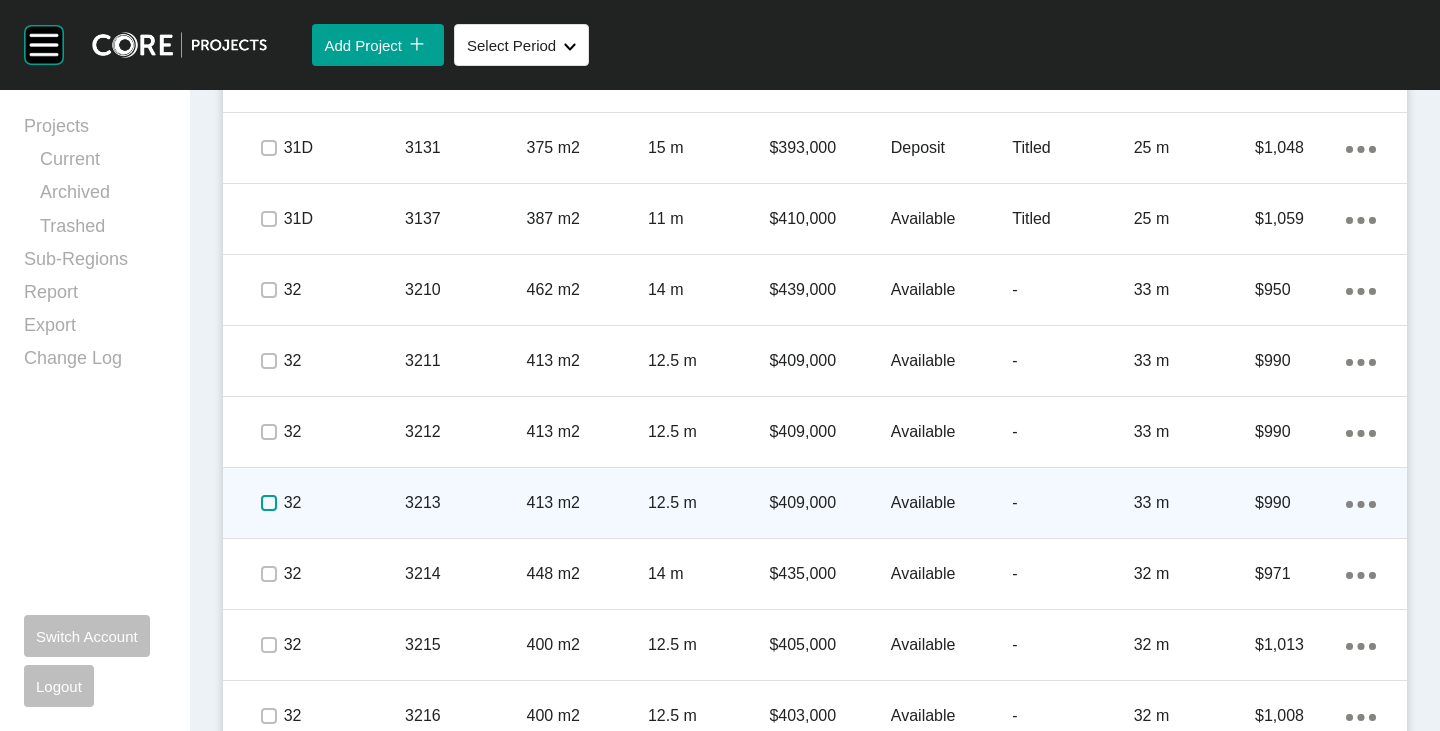 click at bounding box center (269, 503) 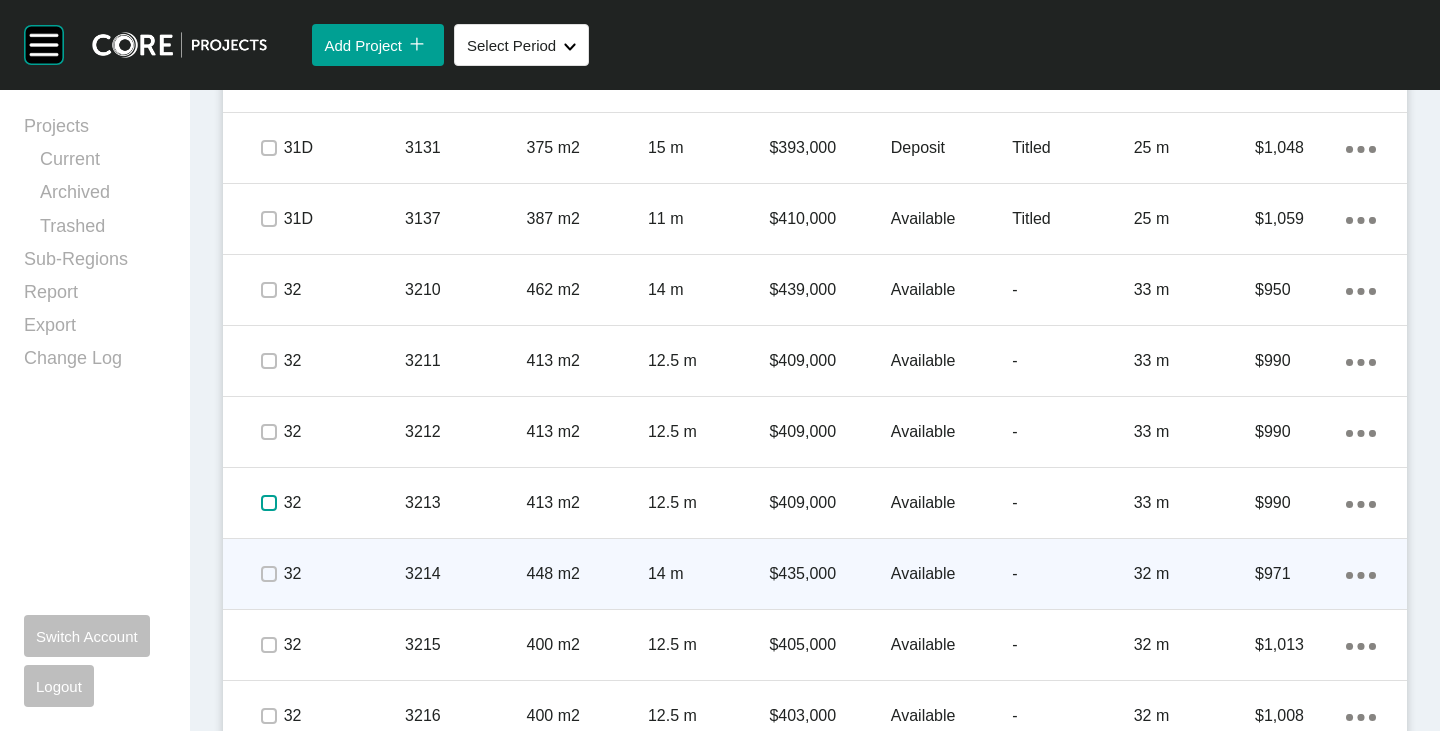 scroll, scrollTop: 2860, scrollLeft: 0, axis: vertical 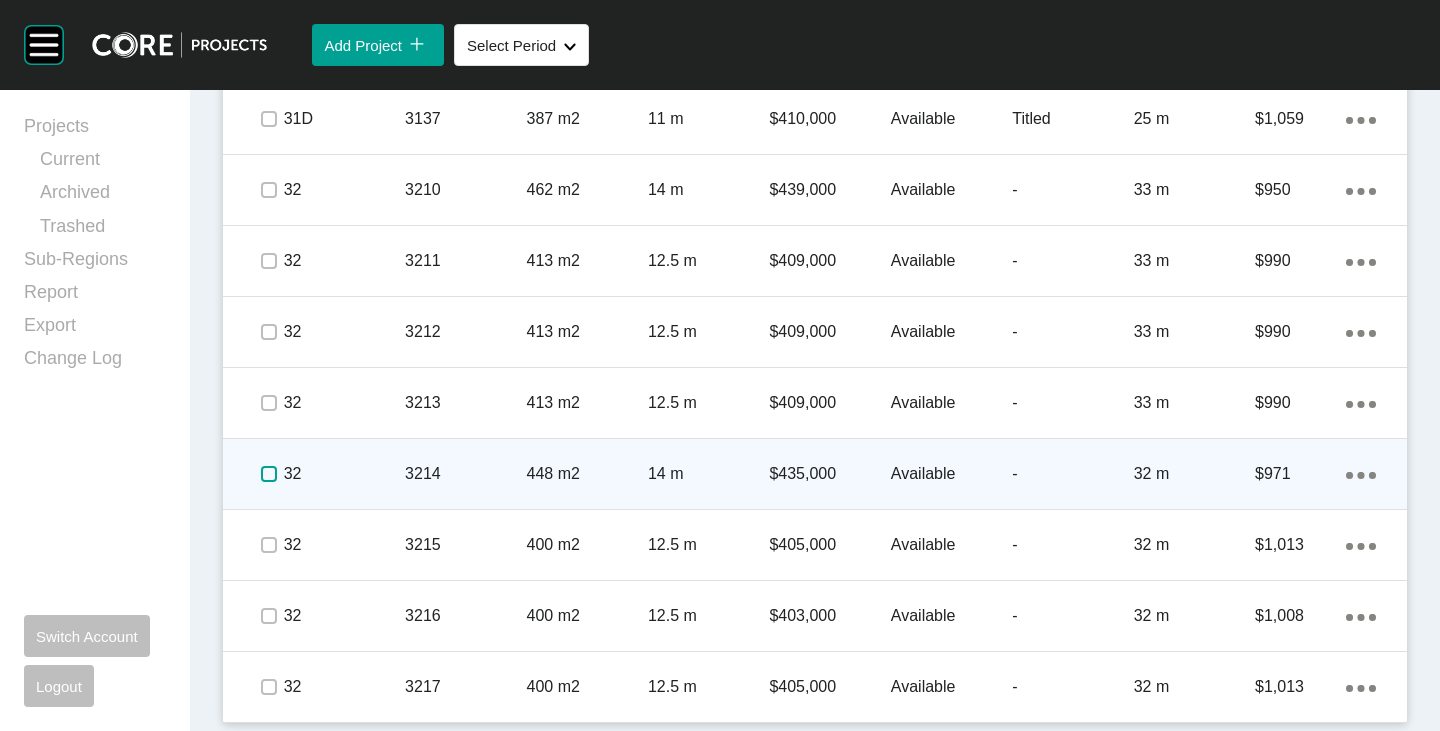 click at bounding box center [269, 474] 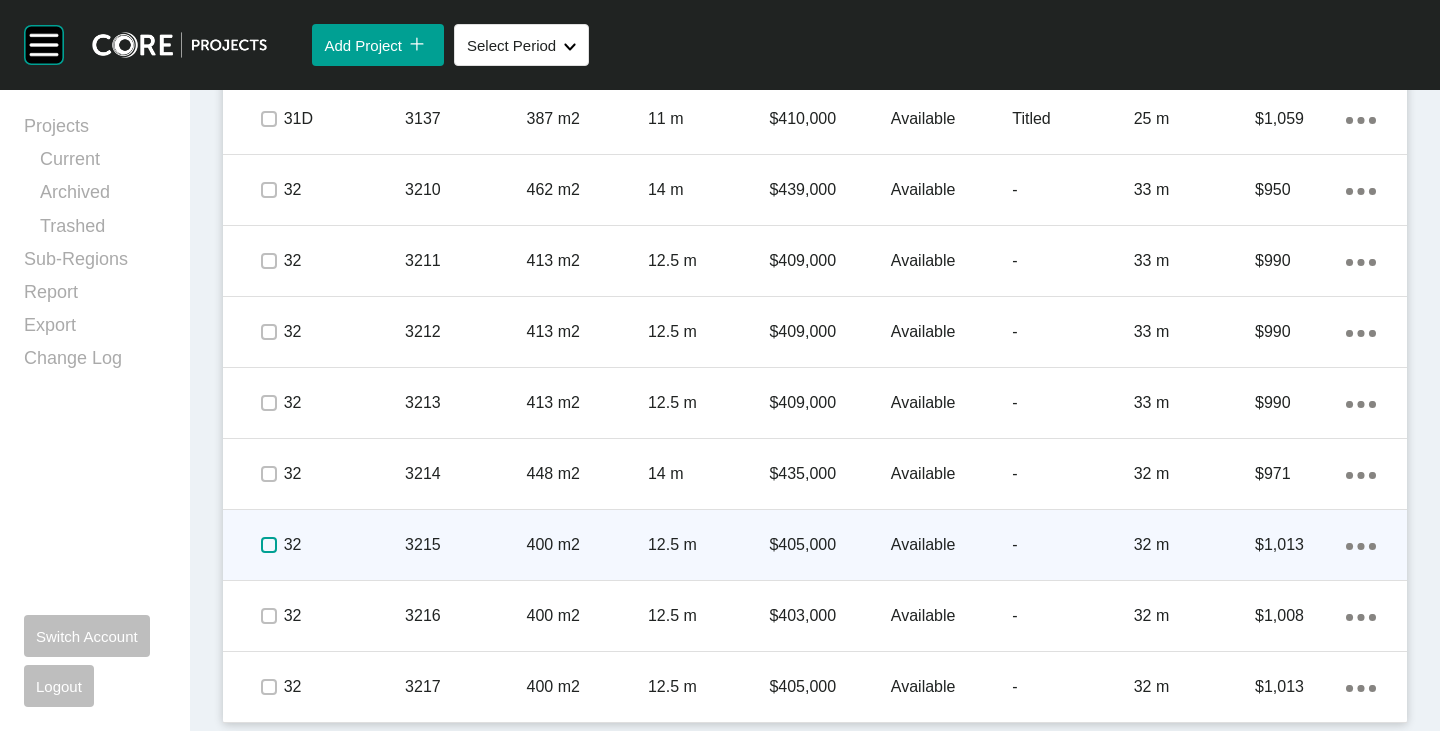 click at bounding box center (269, 545) 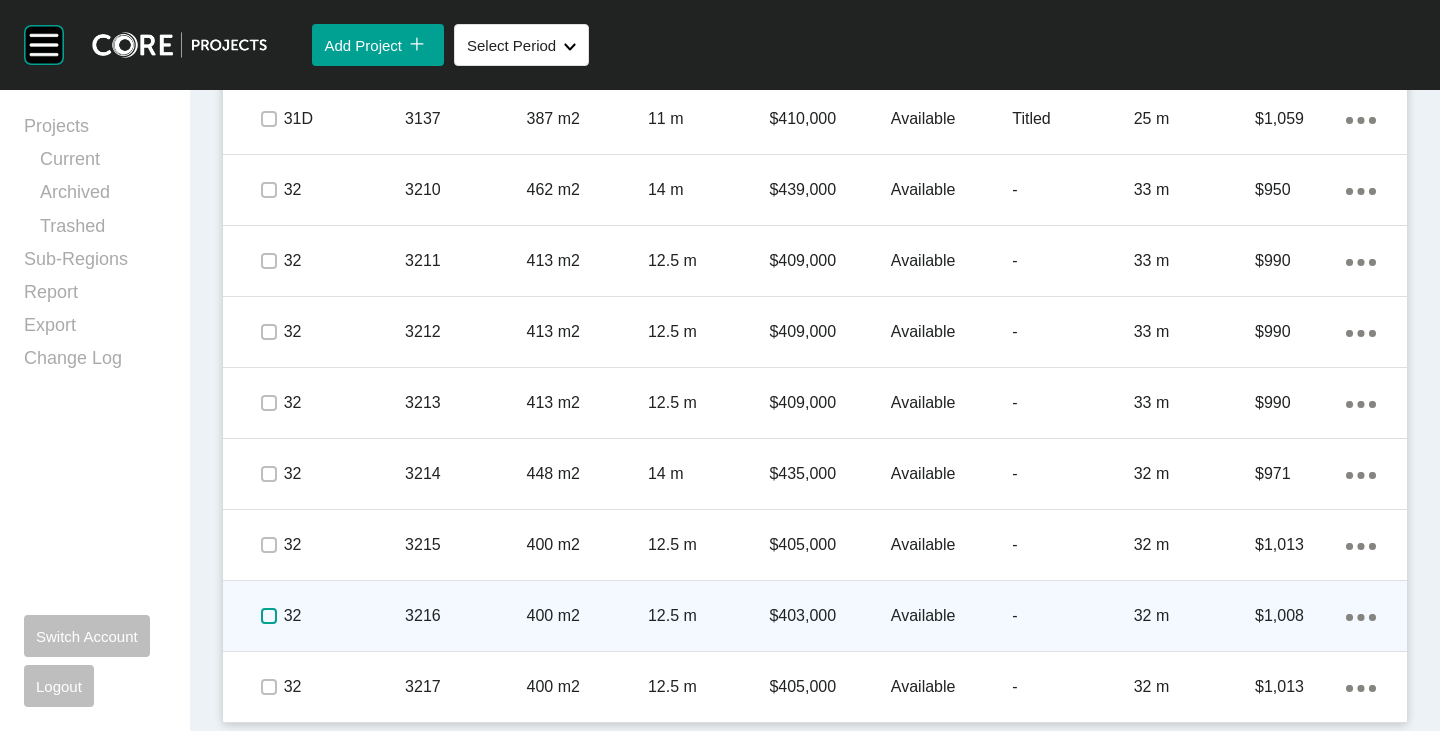 click at bounding box center (269, 616) 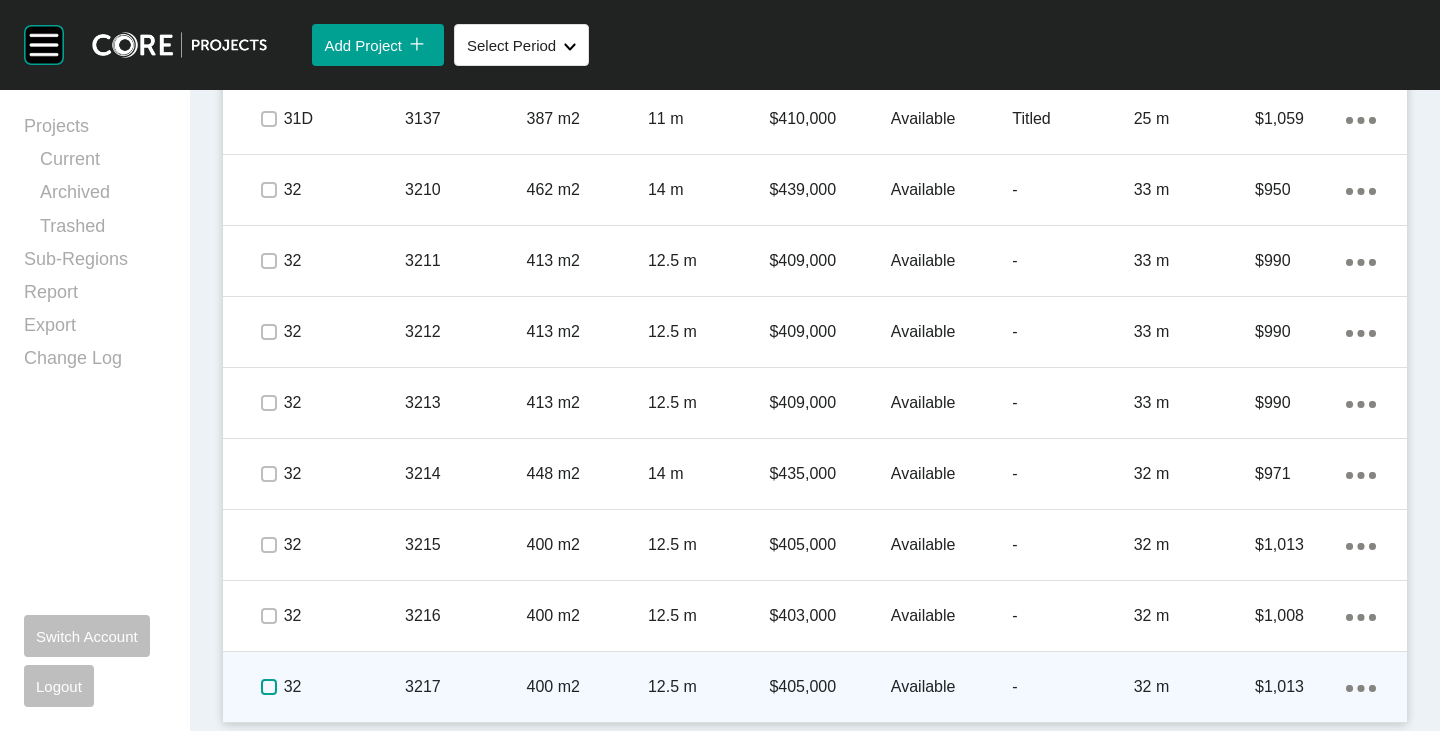 click at bounding box center (269, 687) 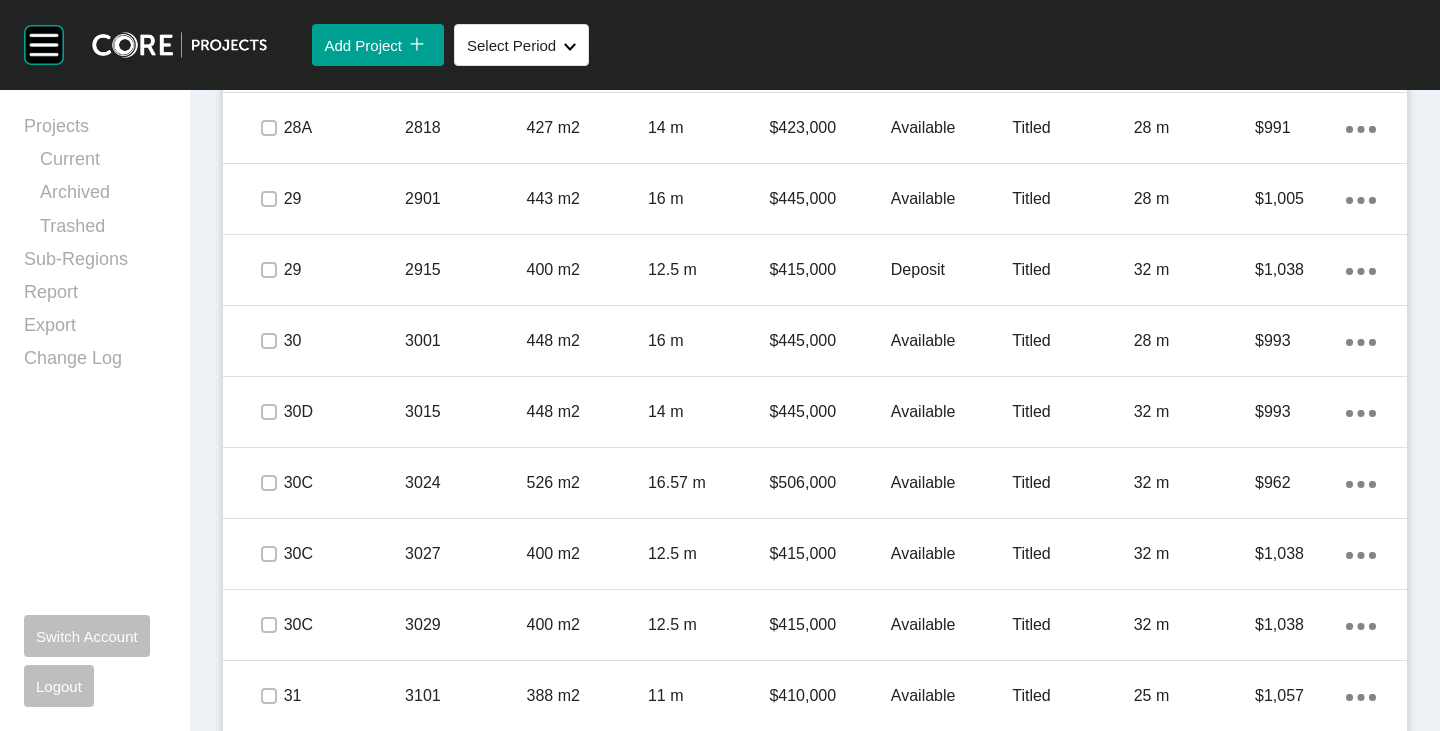 scroll, scrollTop: 1060, scrollLeft: 0, axis: vertical 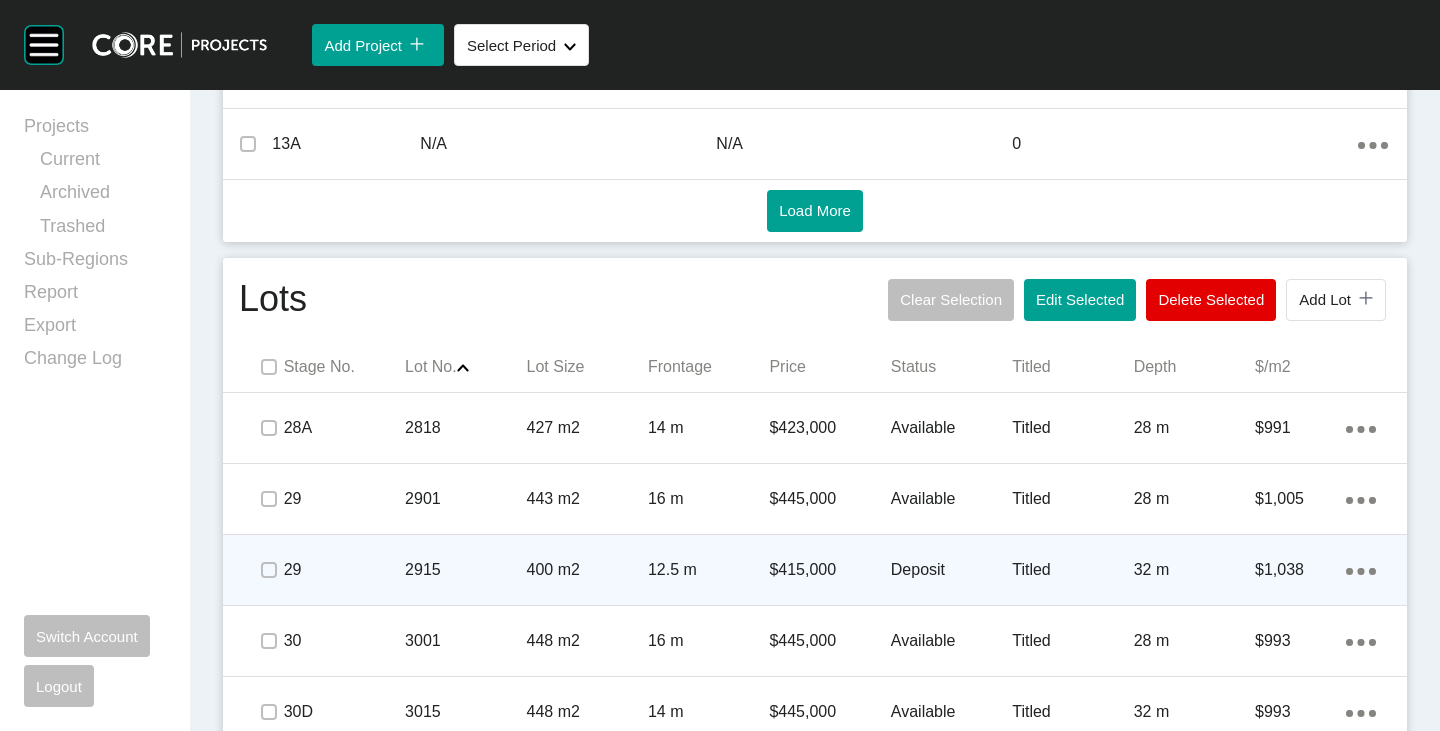 click on "Deposit" at bounding box center [951, 570] 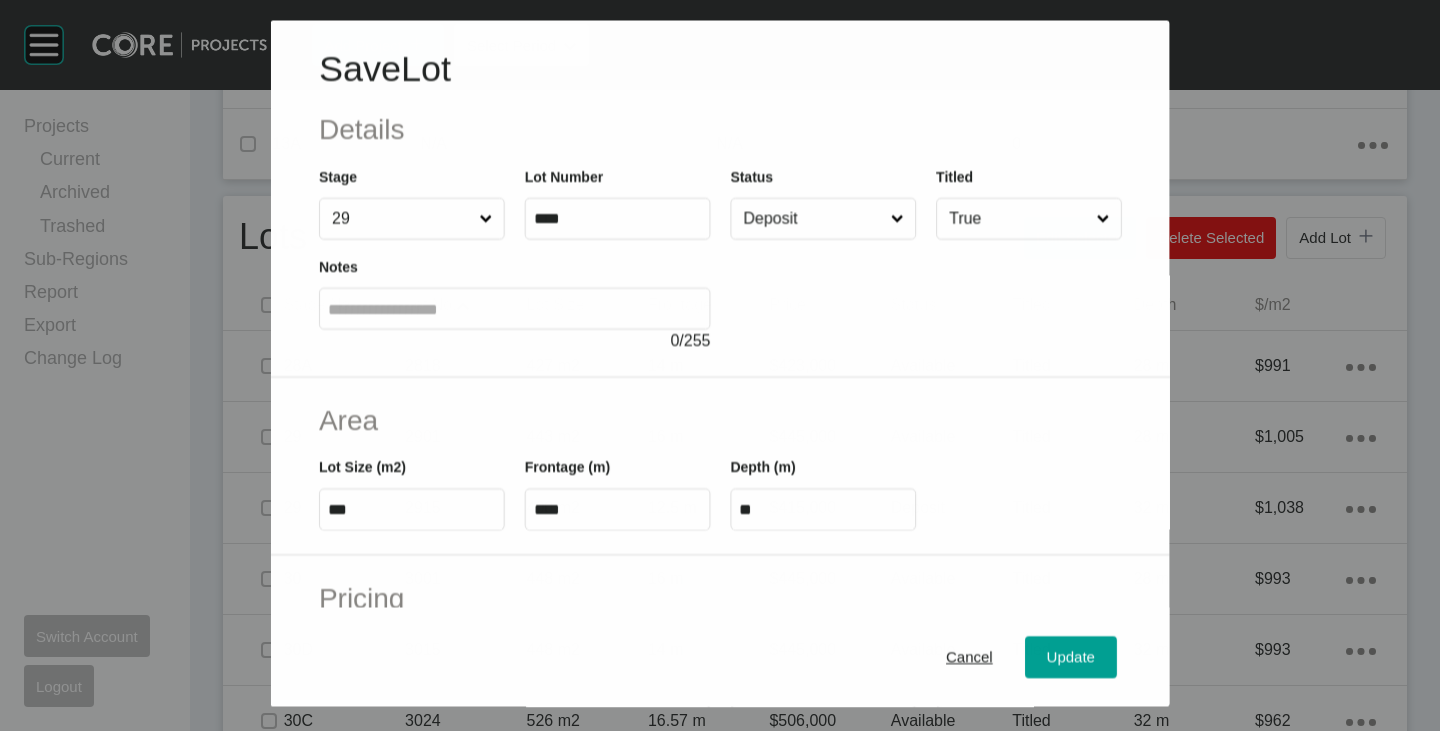 click on "Status Deposit" at bounding box center [823, 203] 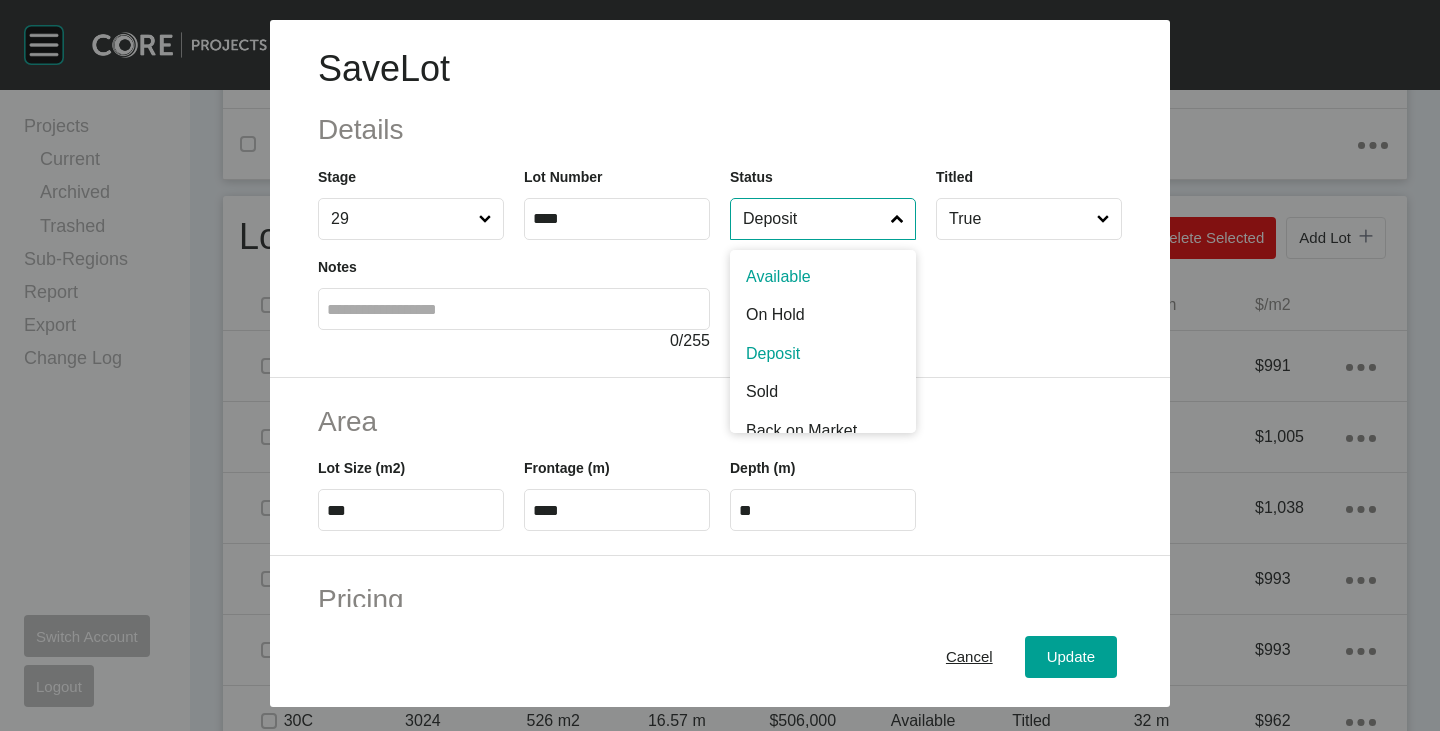 click on "Deposit" at bounding box center (813, 219) 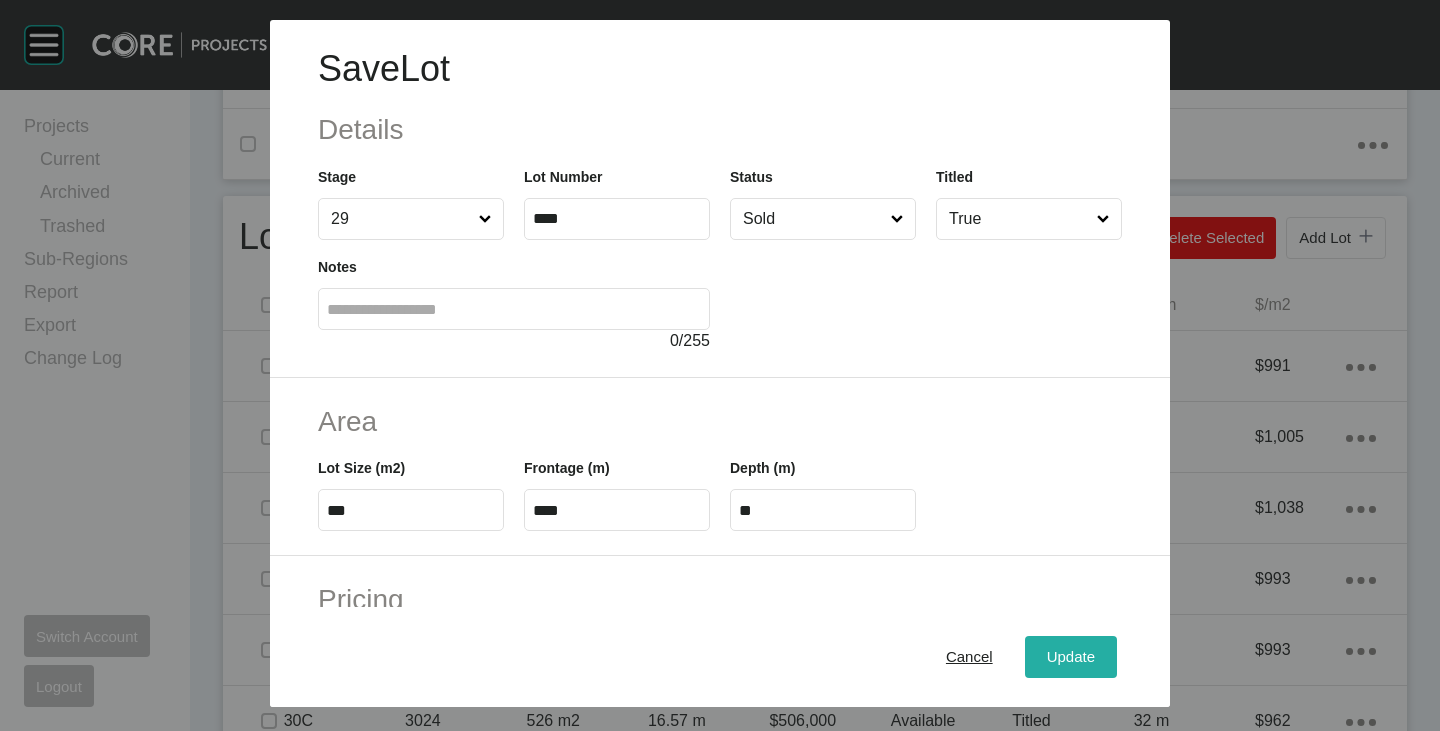 click on "Update" at bounding box center [1071, 657] 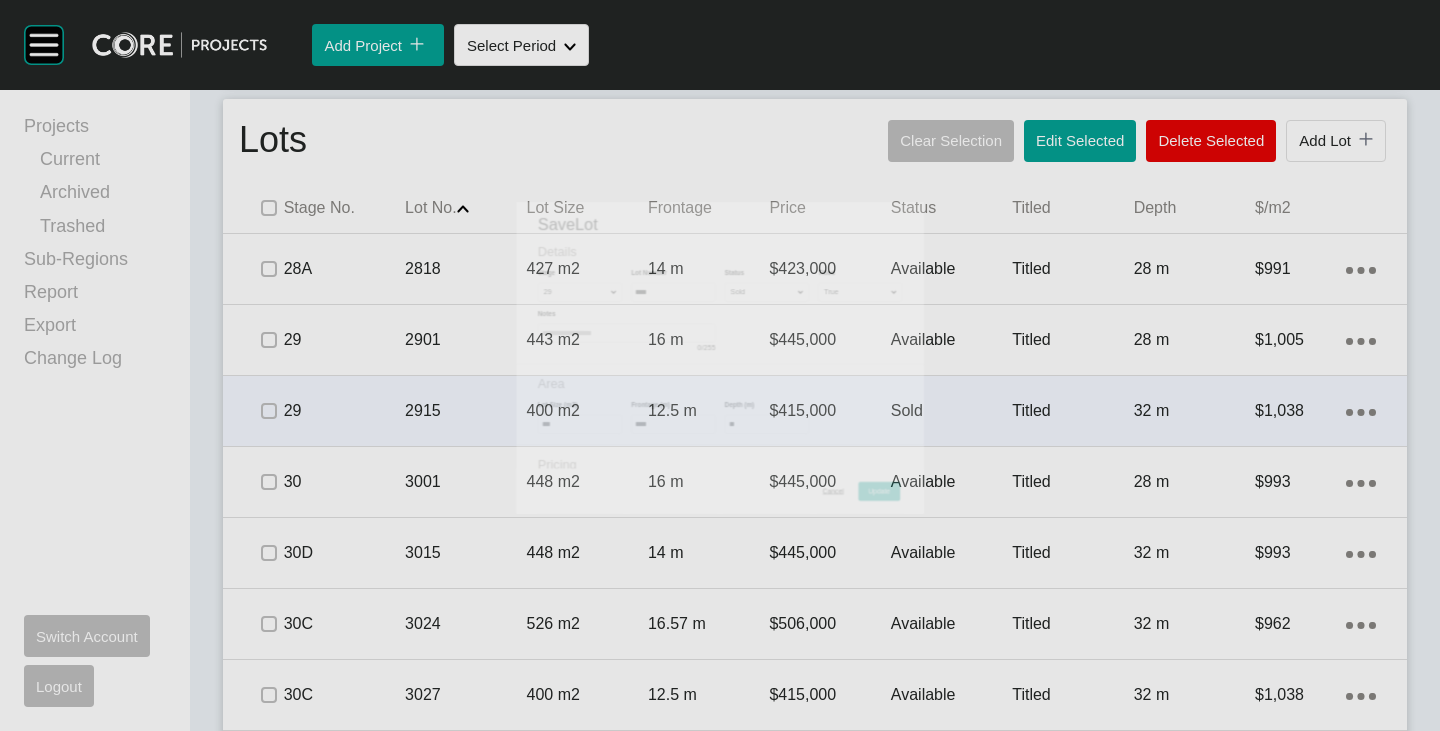scroll, scrollTop: 1260, scrollLeft: 0, axis: vertical 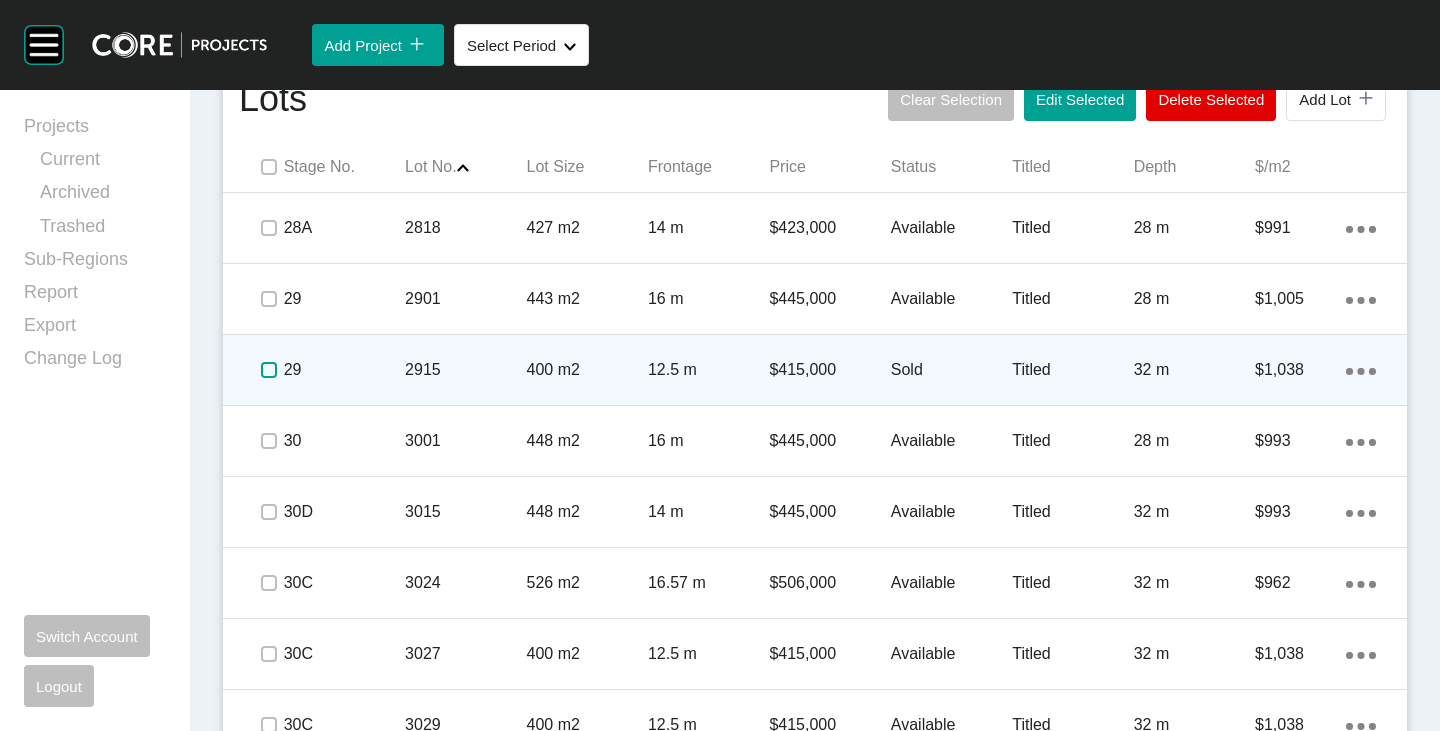 click at bounding box center (269, 370) 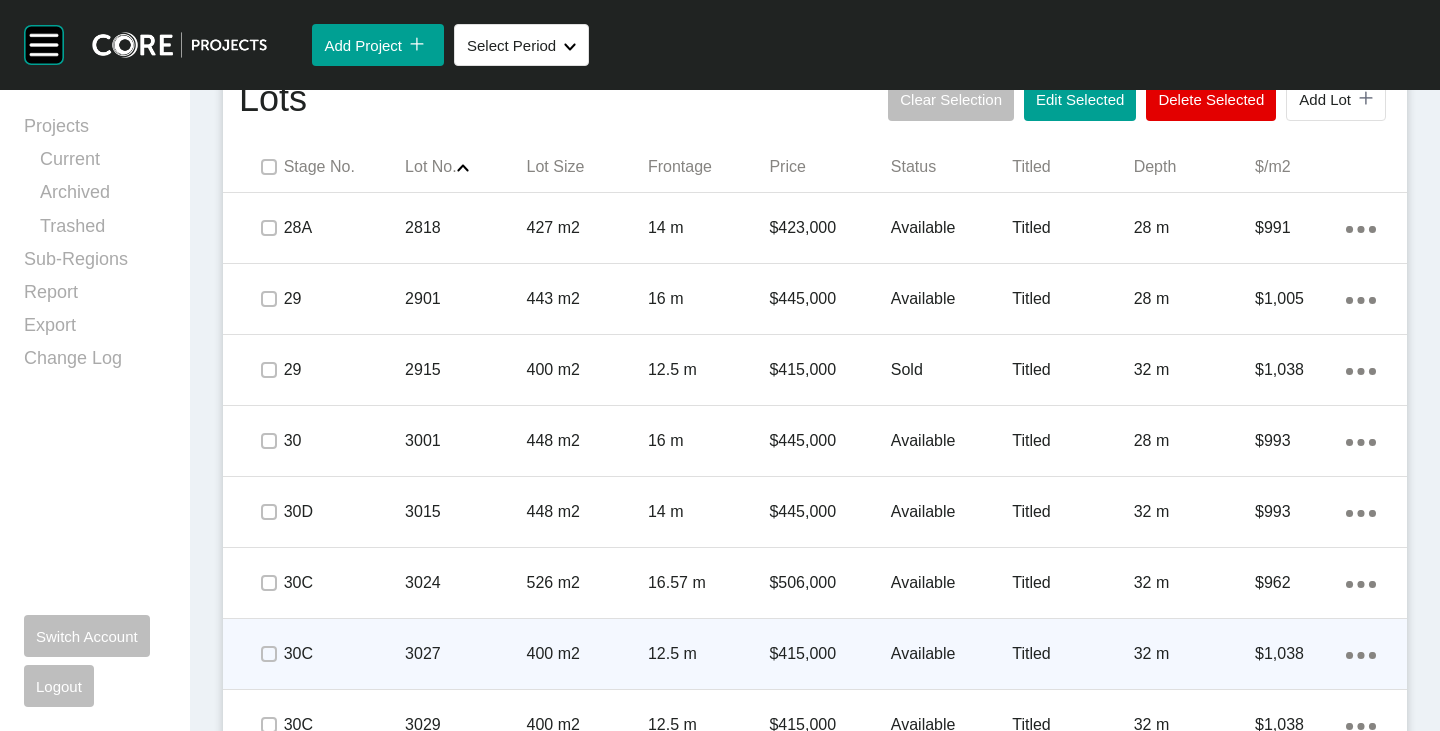 click on "Available" at bounding box center [951, 654] 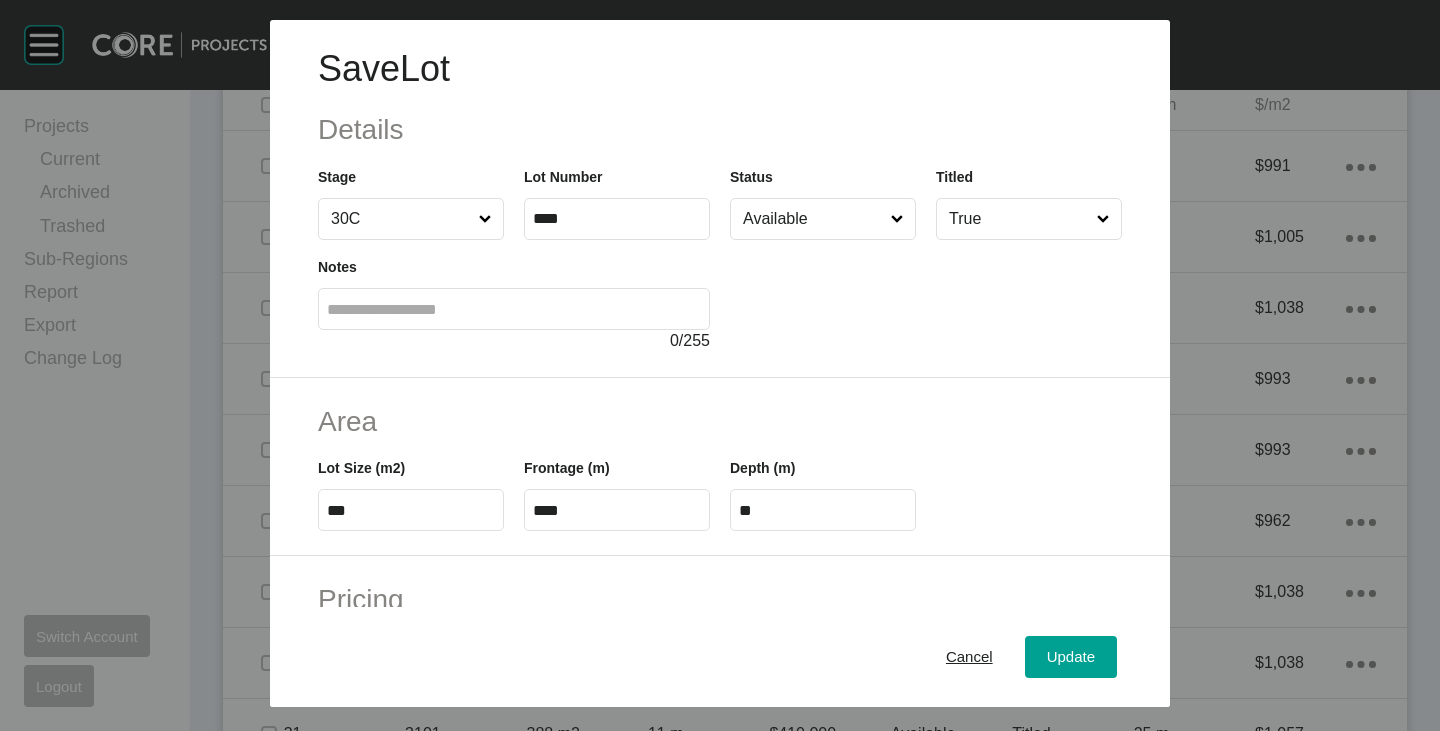 click on "Available" at bounding box center (813, 219) 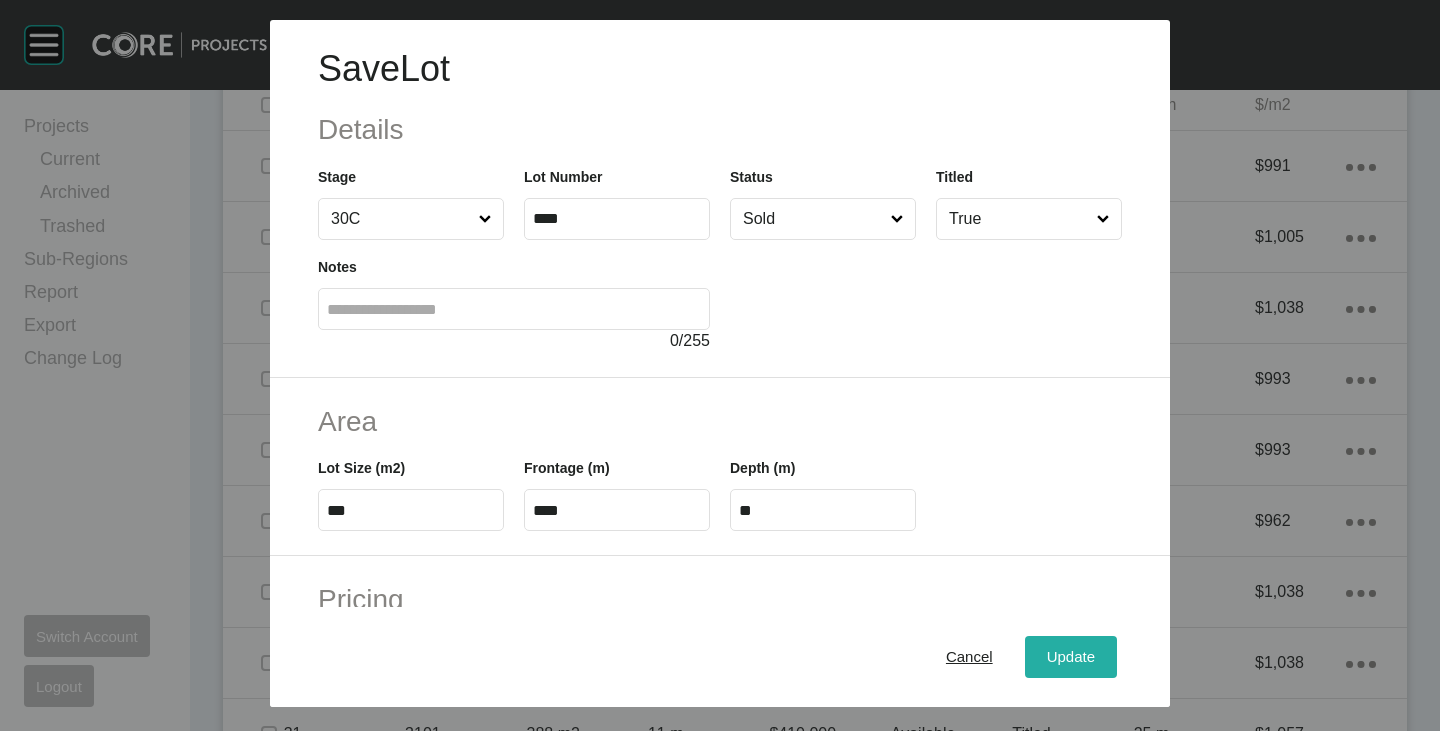 click on "Update" at bounding box center [1071, 657] 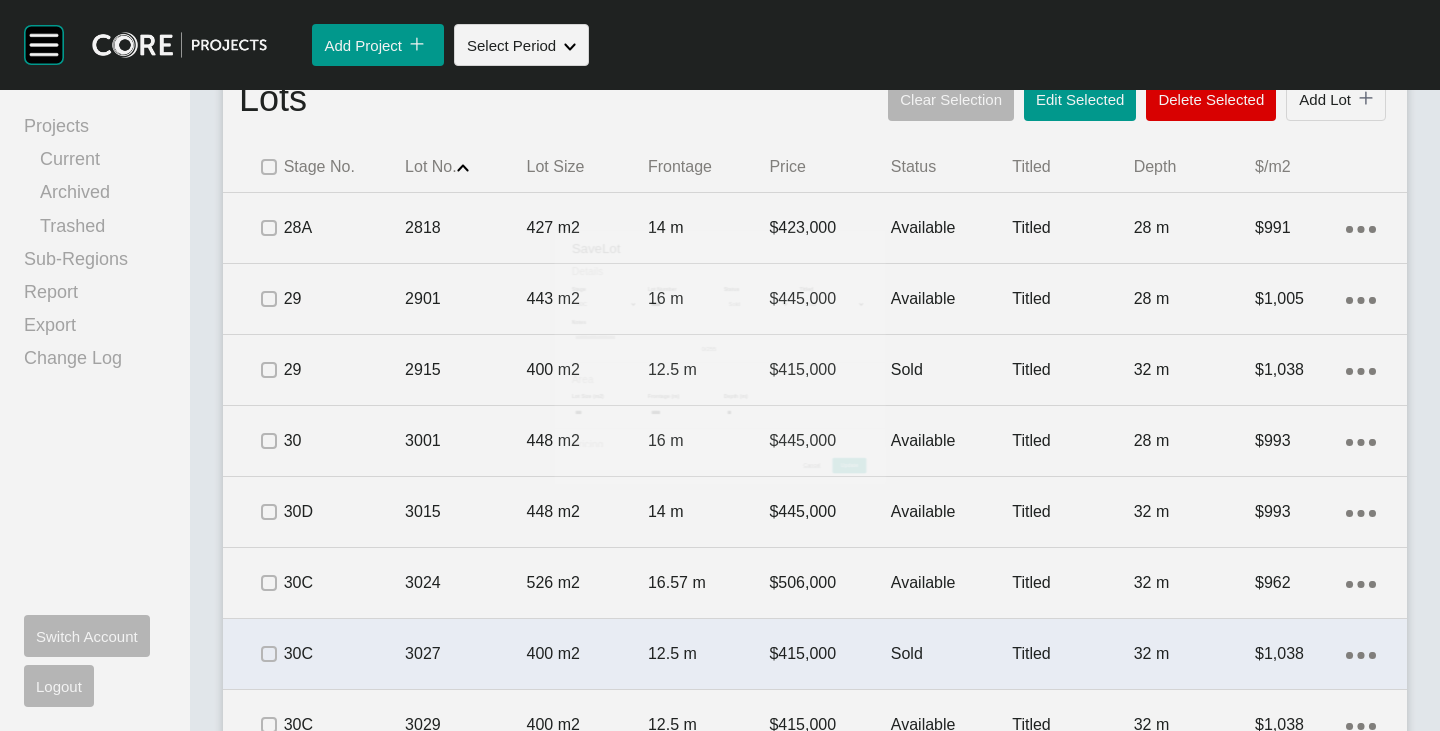 scroll, scrollTop: 1322, scrollLeft: 0, axis: vertical 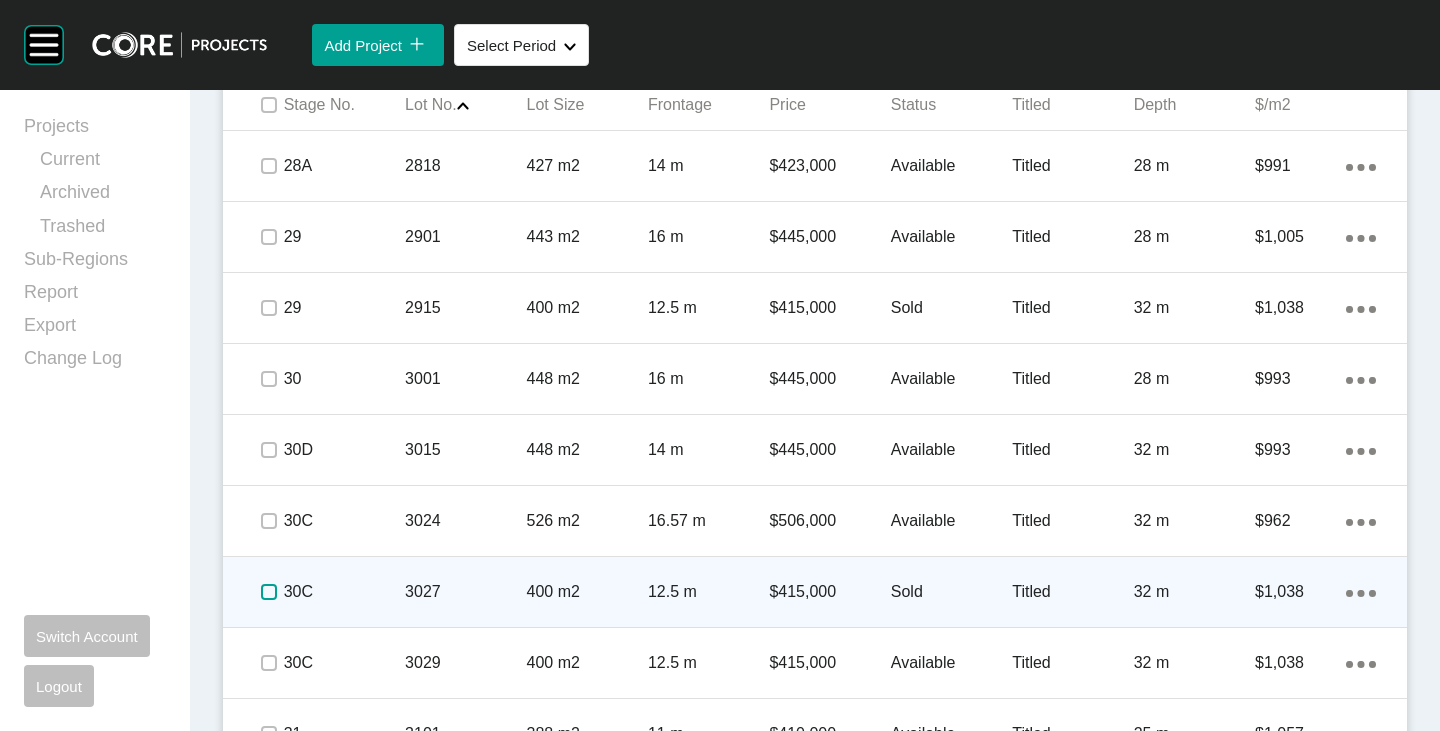 click at bounding box center [269, 592] 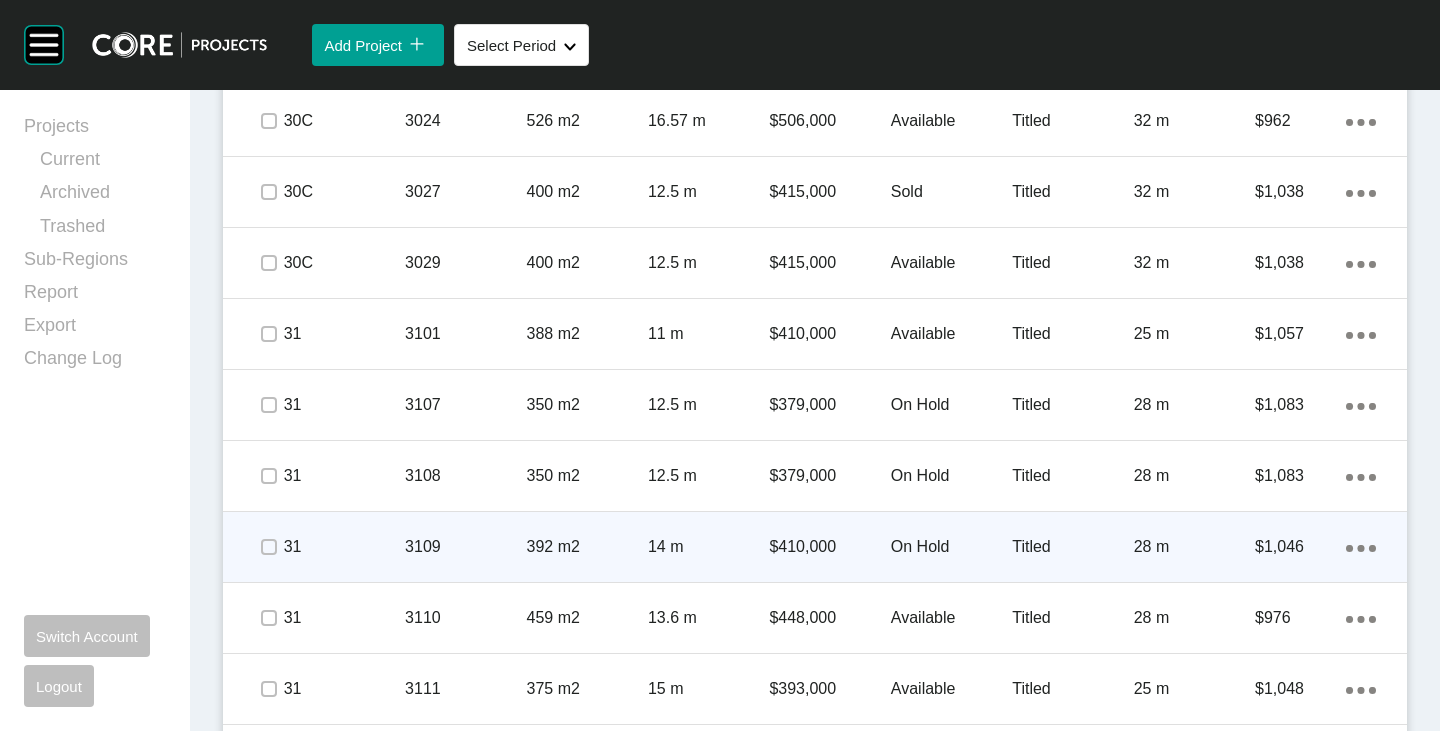 scroll, scrollTop: 1822, scrollLeft: 0, axis: vertical 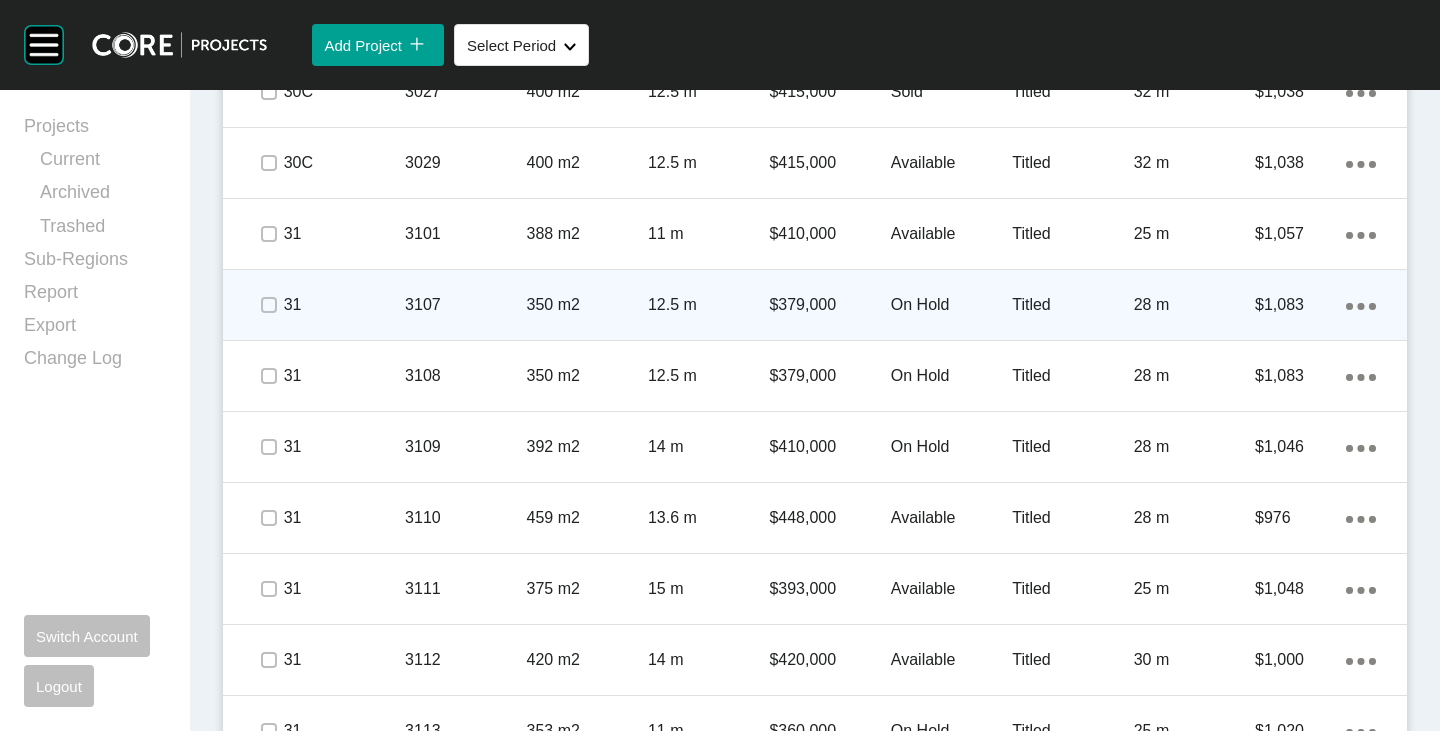 click on "On Hold" at bounding box center (951, 305) 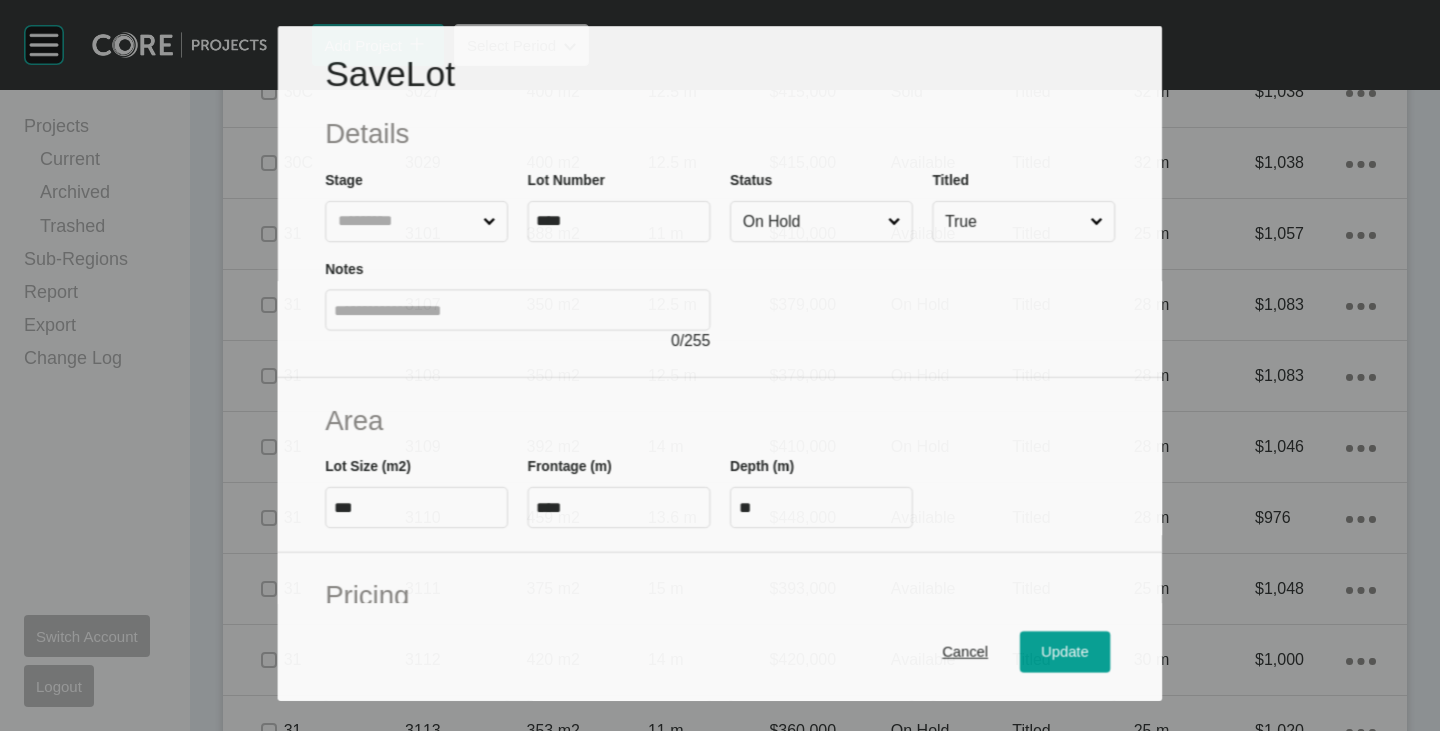 scroll, scrollTop: 1760, scrollLeft: 0, axis: vertical 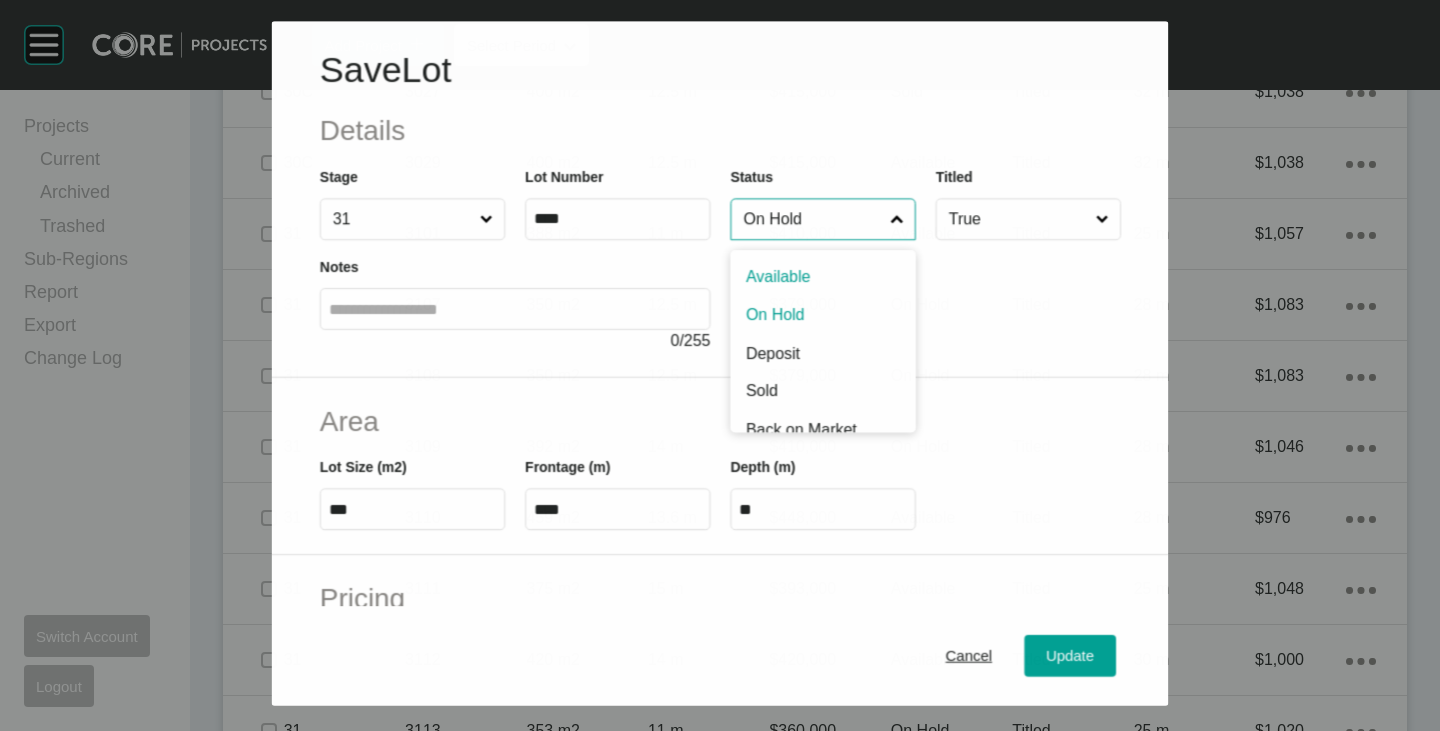 click on "On Hold" at bounding box center (812, 220) 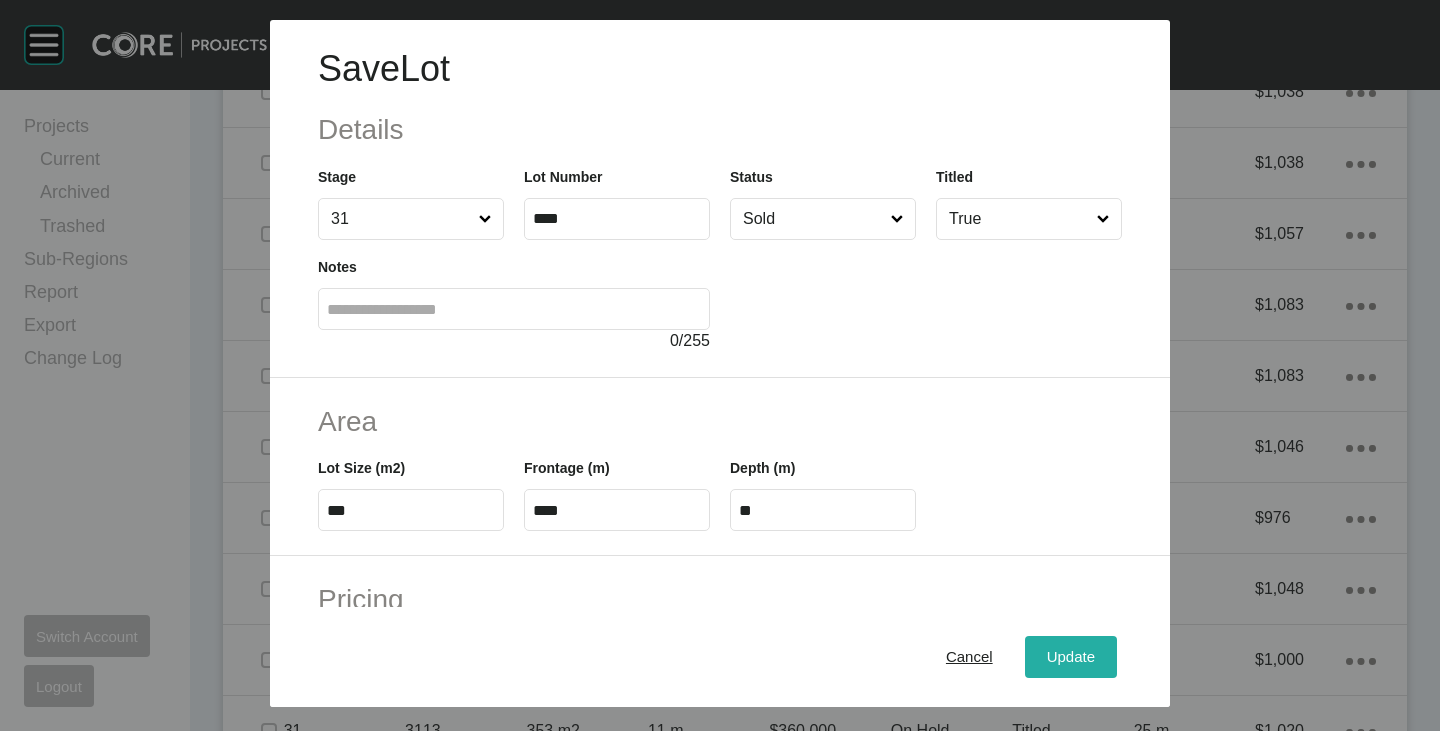 click on "Update" at bounding box center (1071, 657) 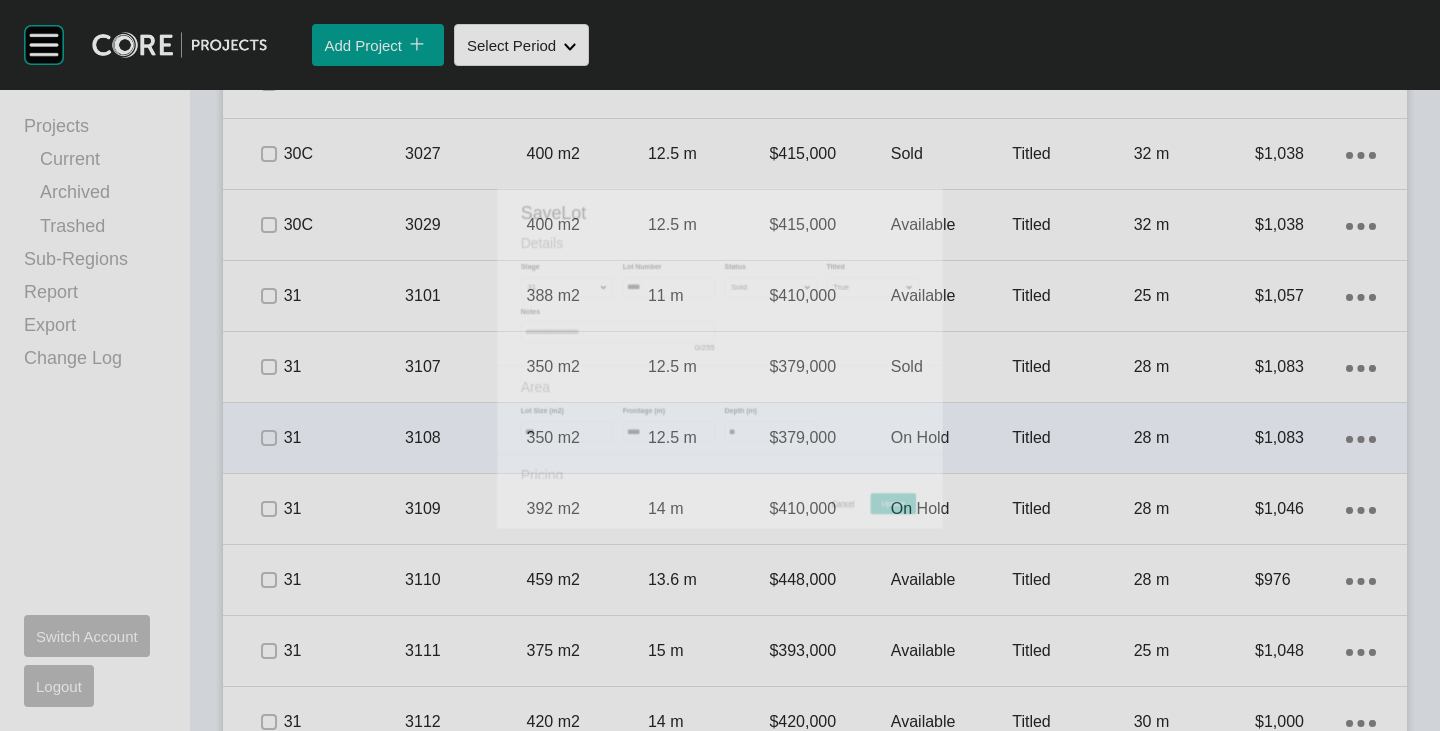 scroll, scrollTop: 1822, scrollLeft: 0, axis: vertical 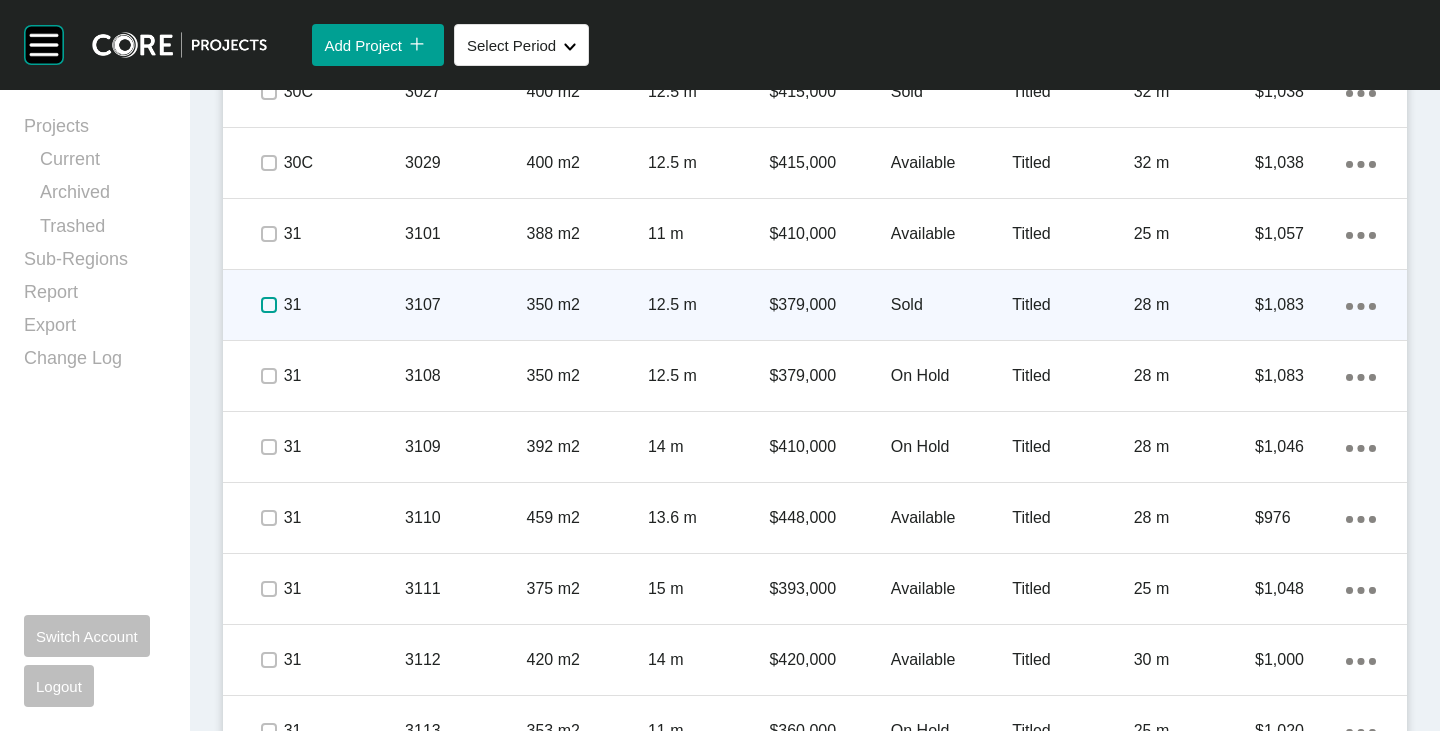 click at bounding box center [269, 305] 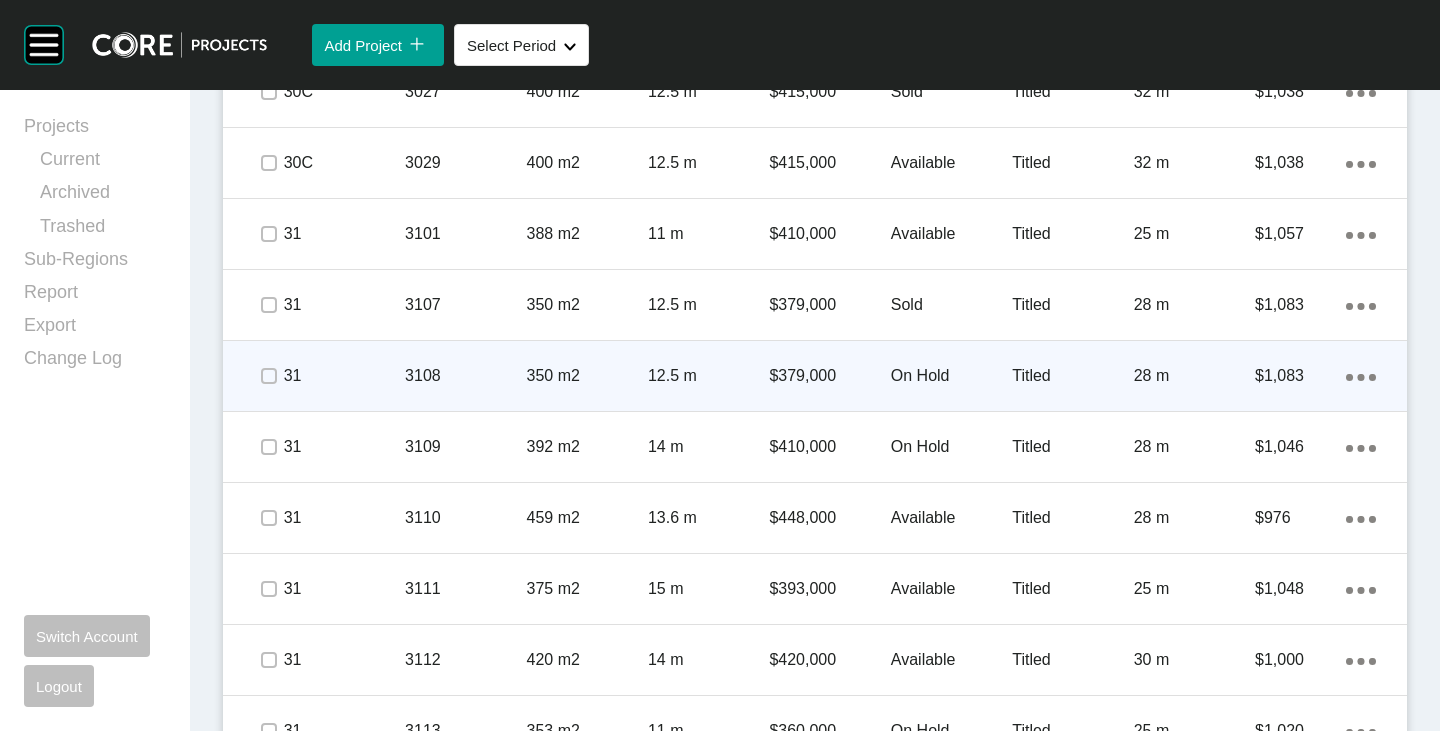 click on "On Hold" at bounding box center (951, 376) 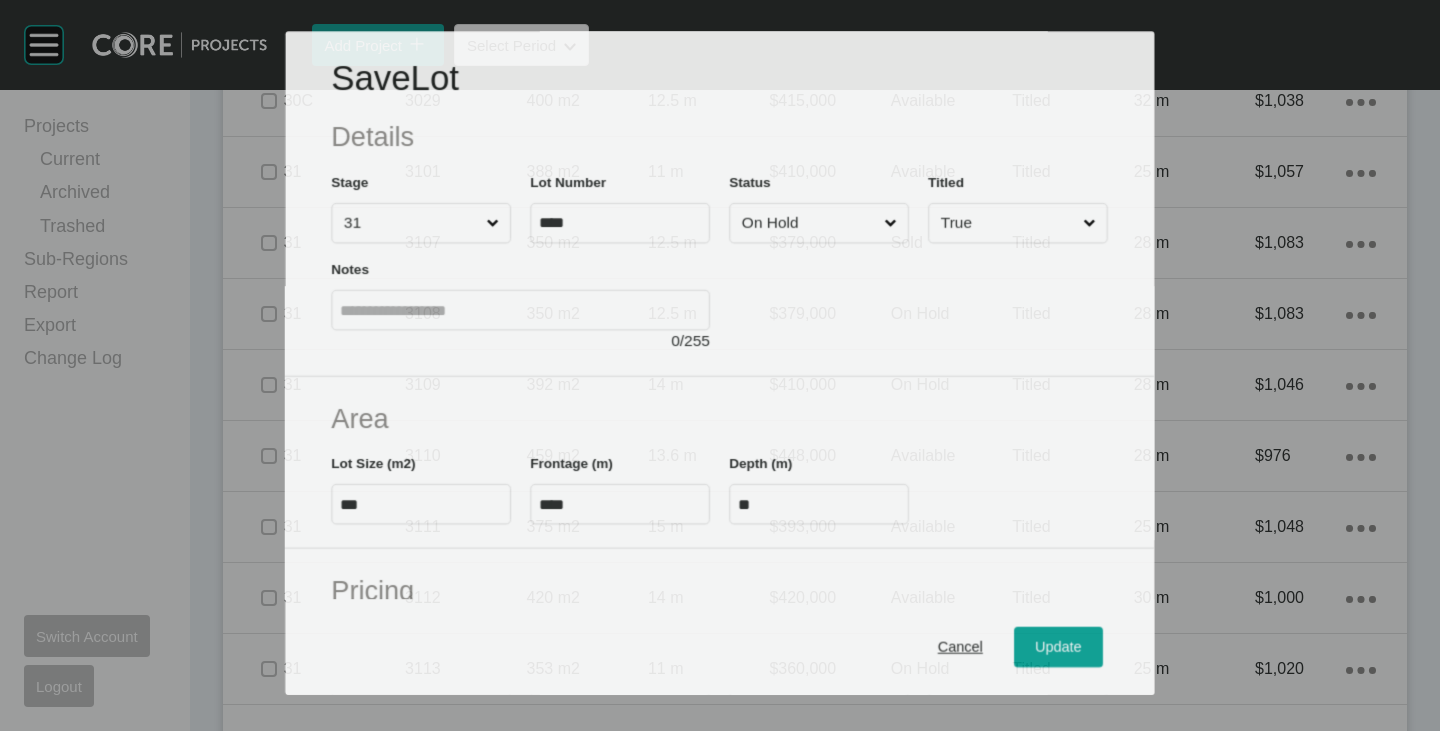 scroll, scrollTop: 1760, scrollLeft: 0, axis: vertical 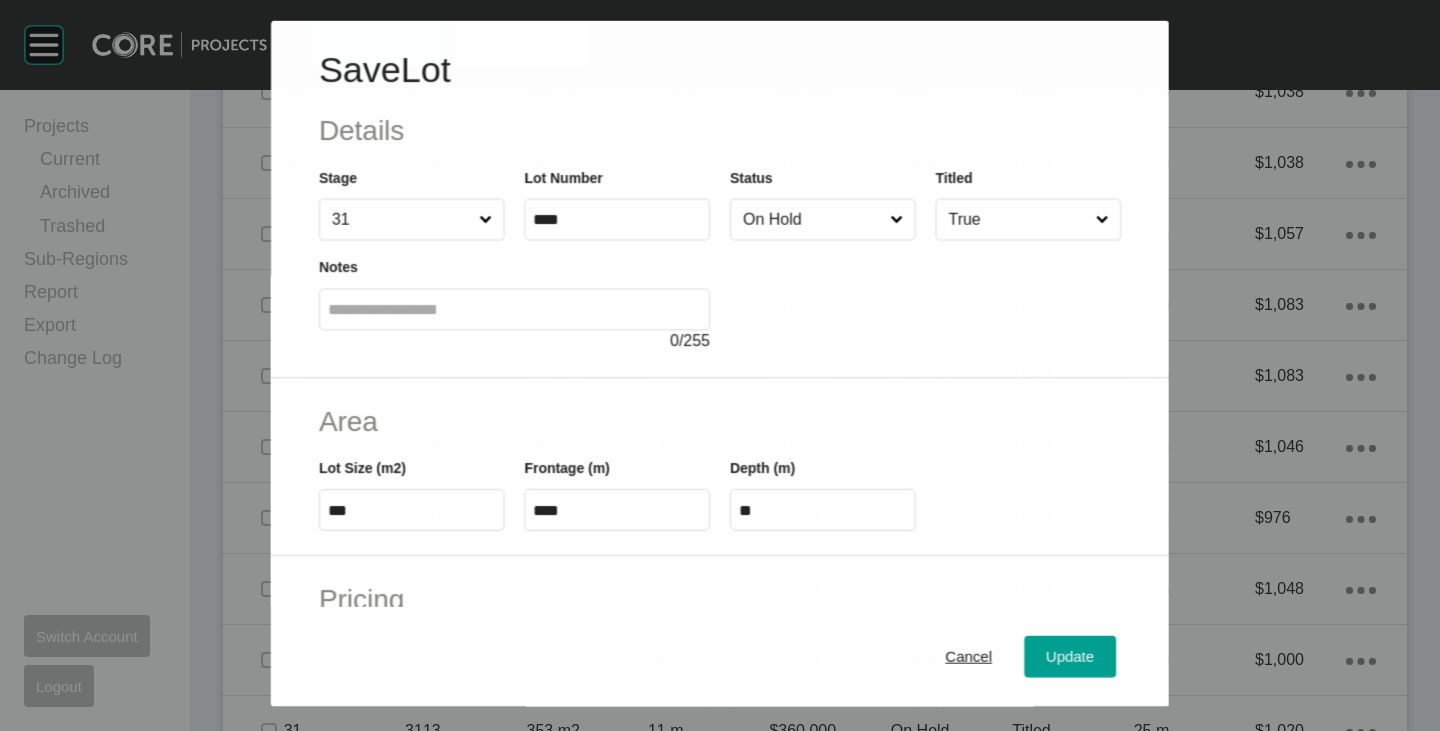 click on "On Hold" at bounding box center [812, 219] 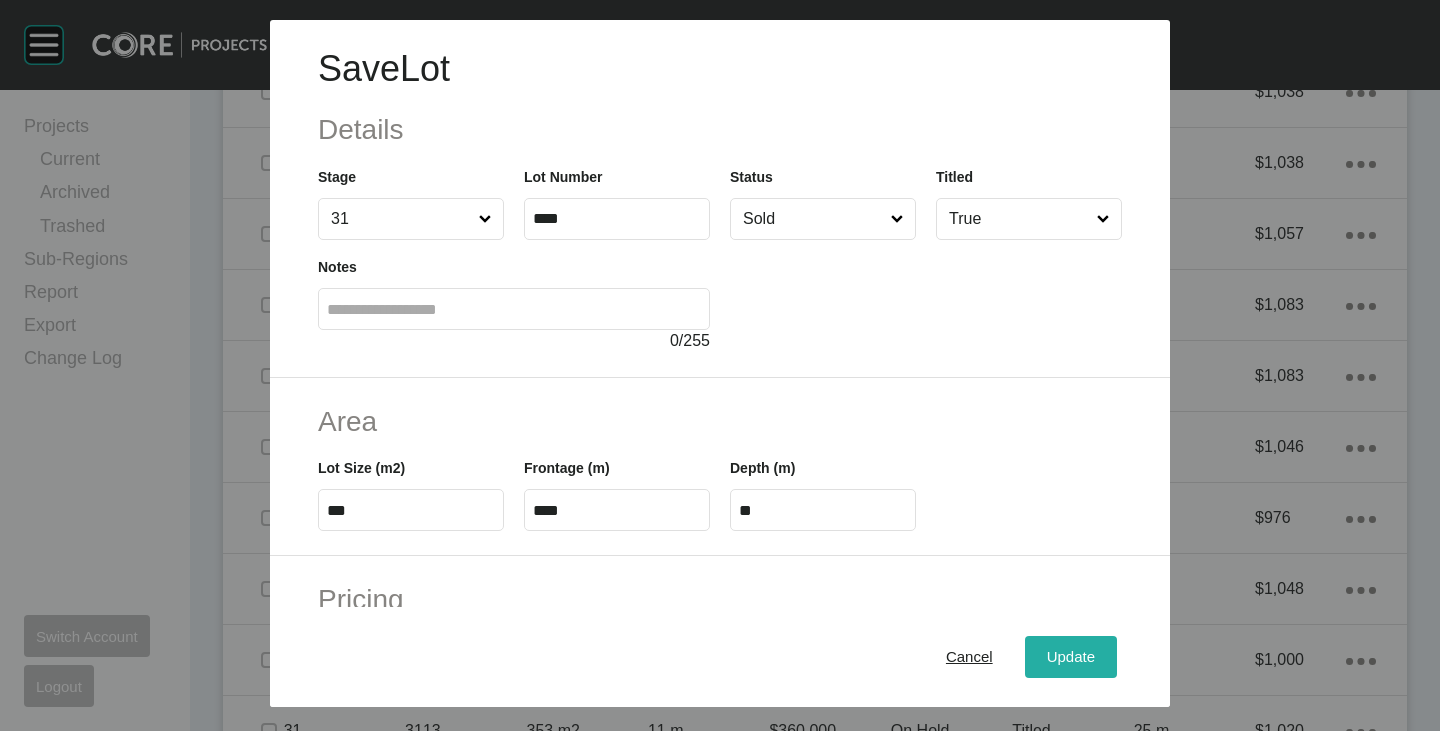 click on "Update" at bounding box center [1071, 657] 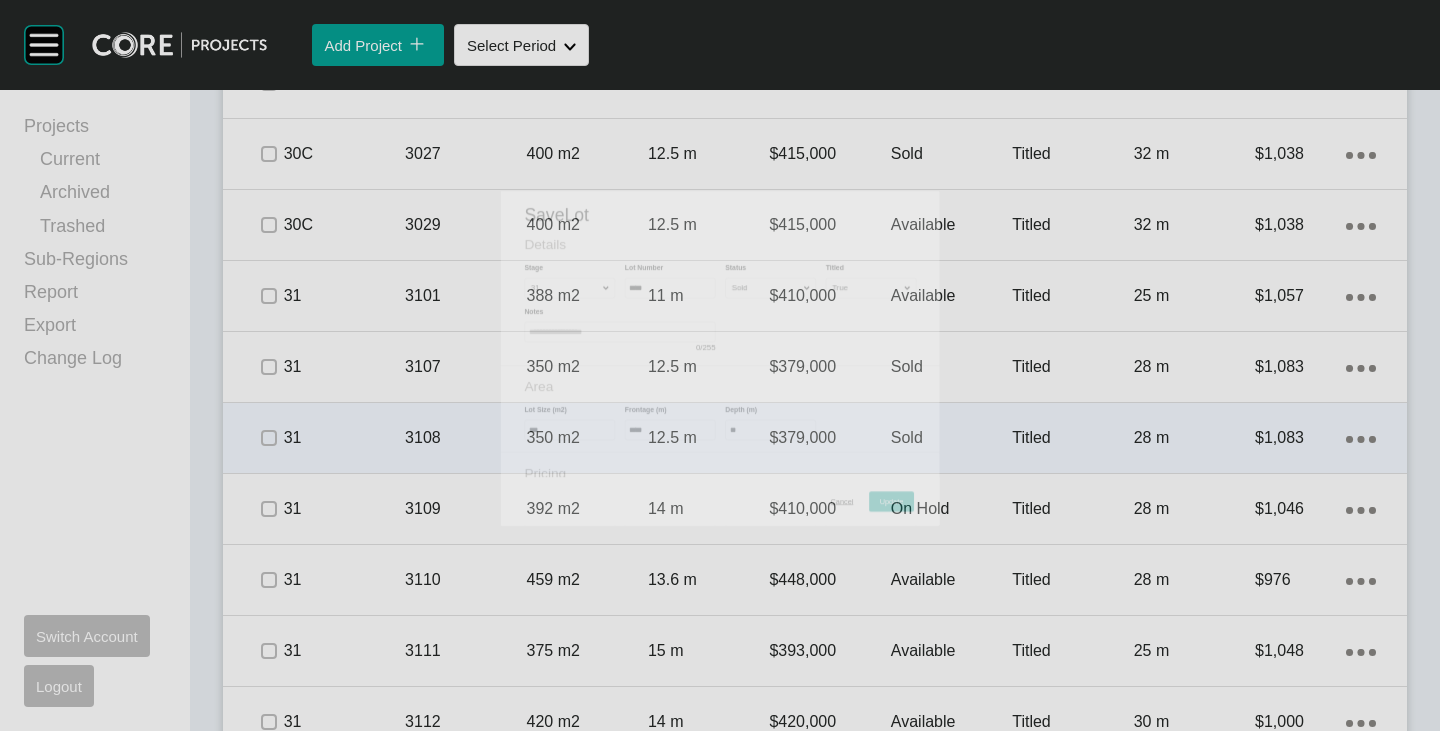 scroll, scrollTop: 1822, scrollLeft: 0, axis: vertical 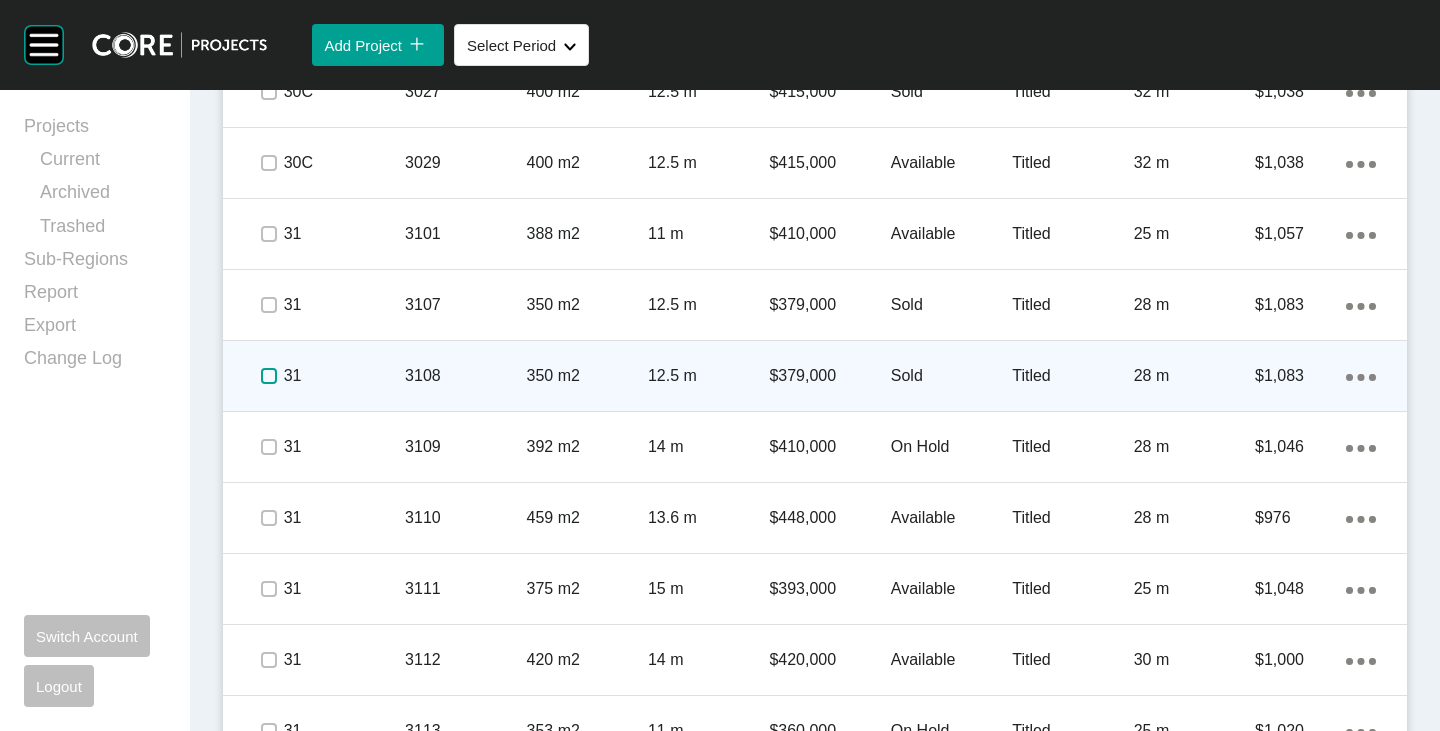 click at bounding box center (269, 376) 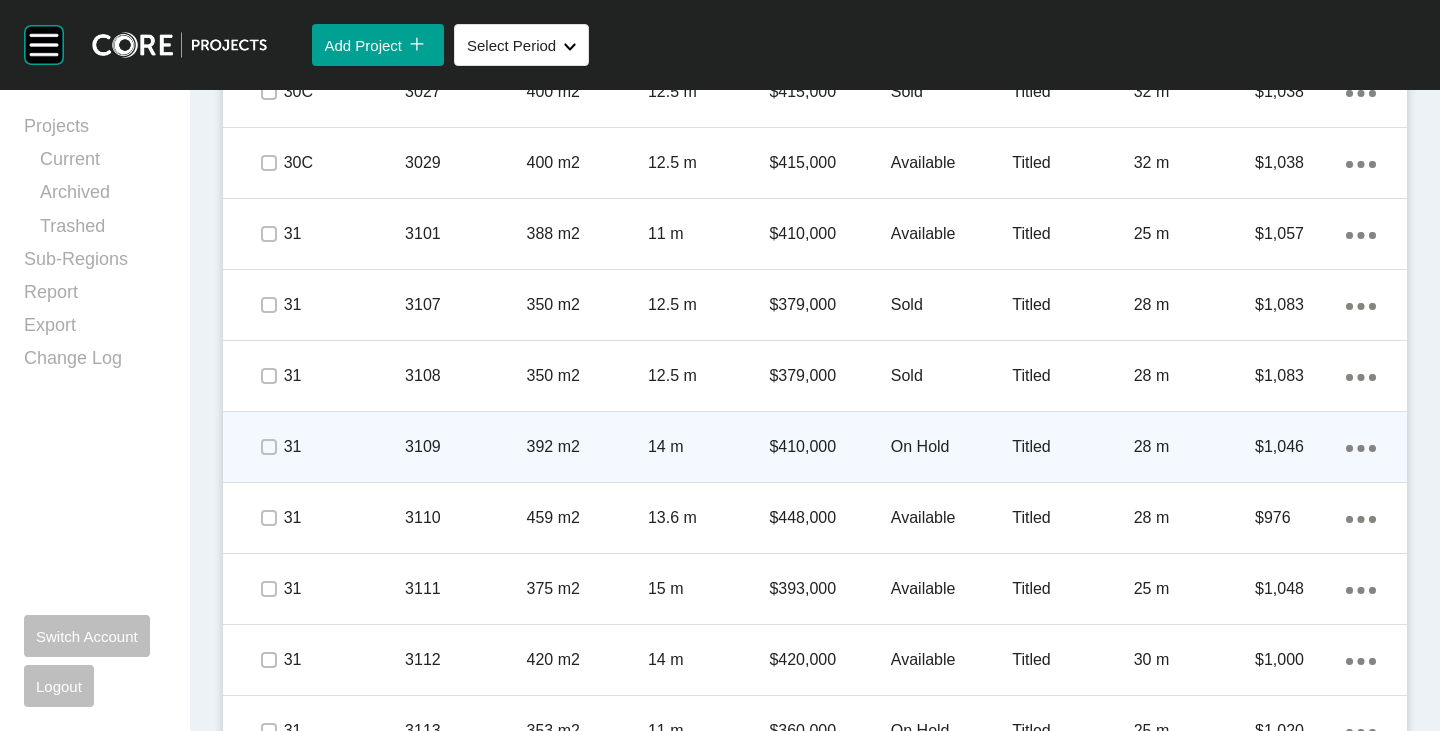 click on "On Hold" at bounding box center (951, 447) 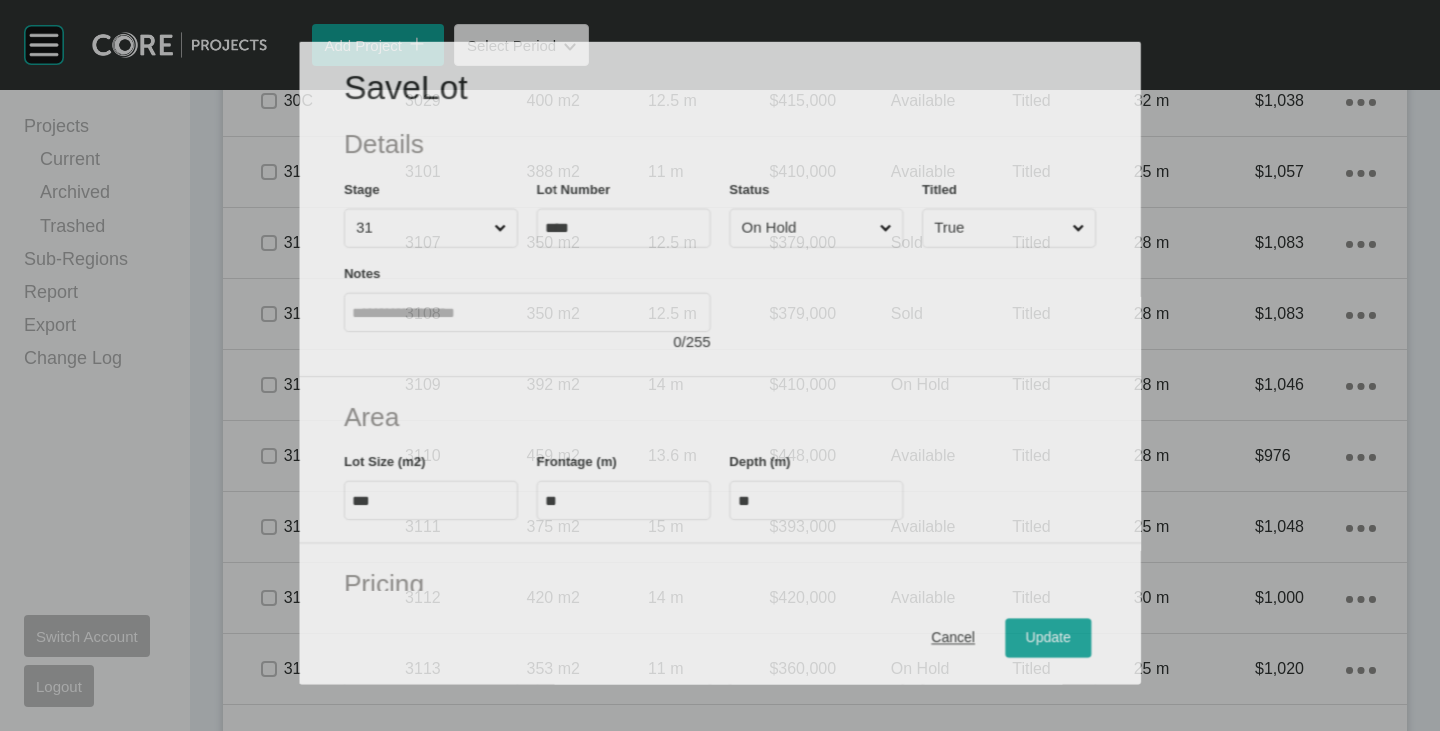 scroll, scrollTop: 1760, scrollLeft: 0, axis: vertical 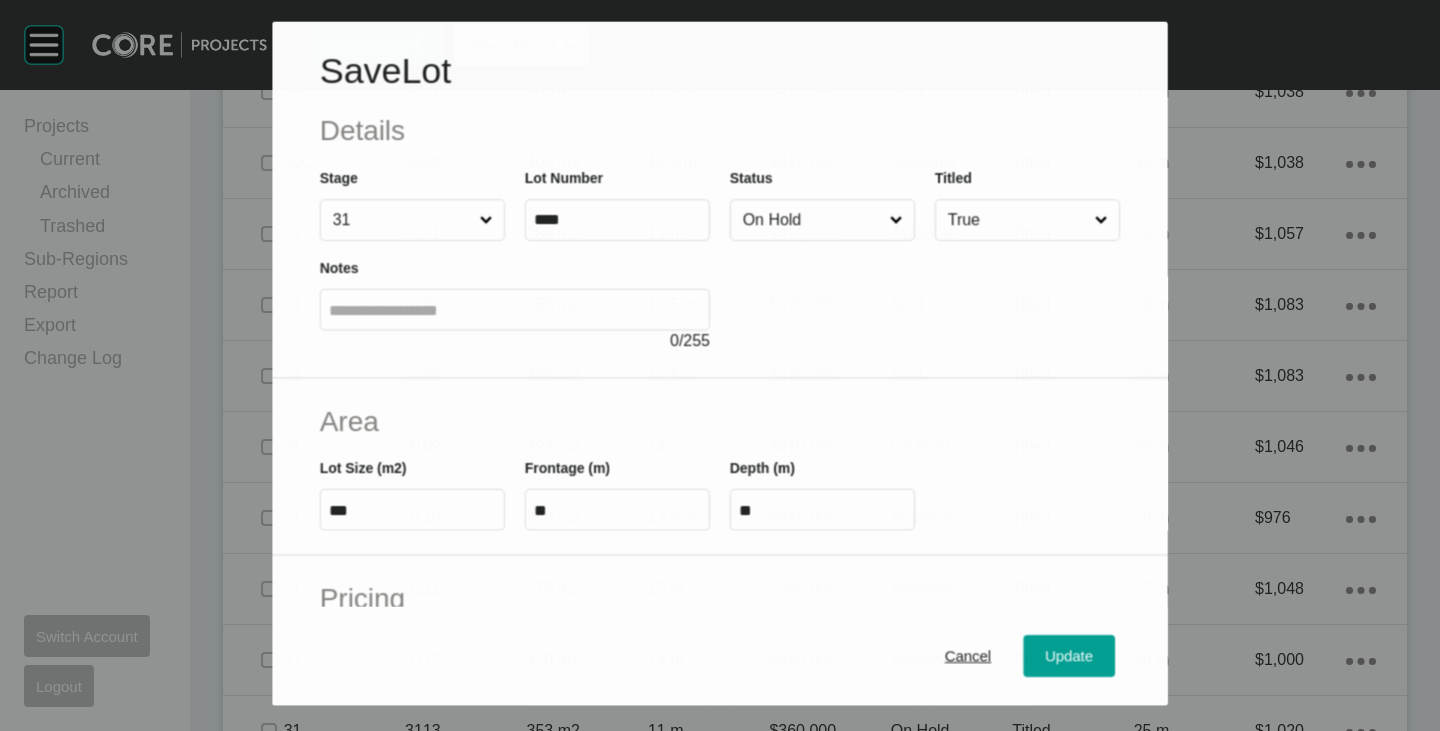 click on "On Hold" at bounding box center [812, 220] 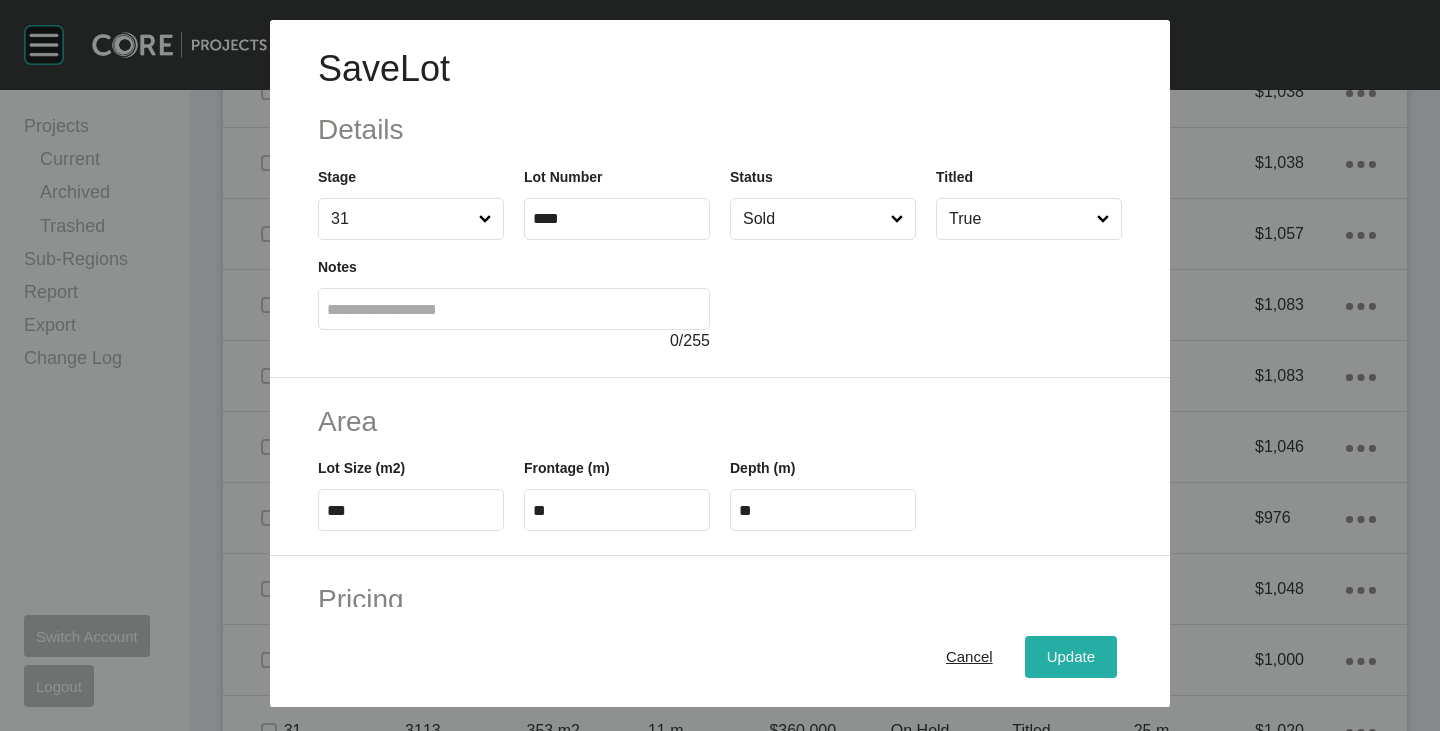 click on "Update" at bounding box center [1071, 657] 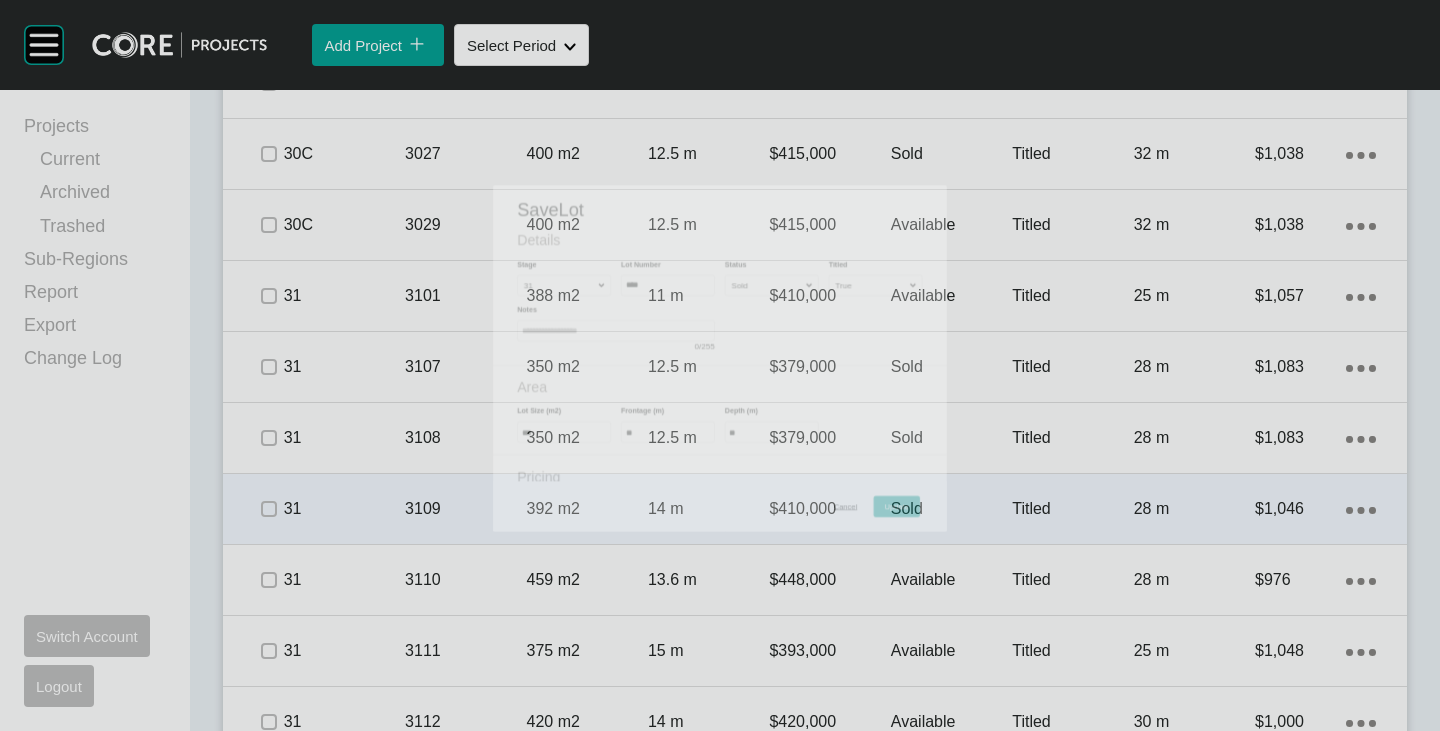 scroll, scrollTop: 1822, scrollLeft: 0, axis: vertical 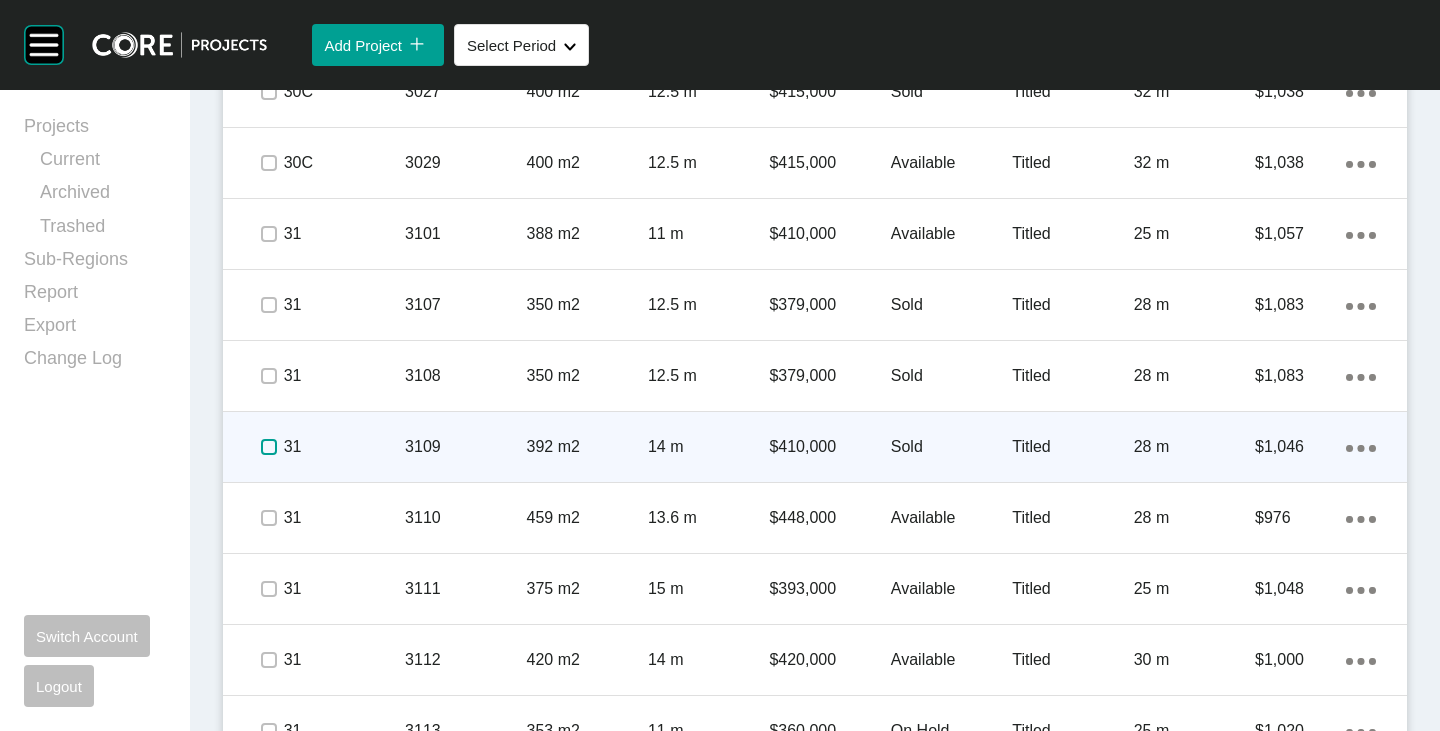 click at bounding box center [269, 447] 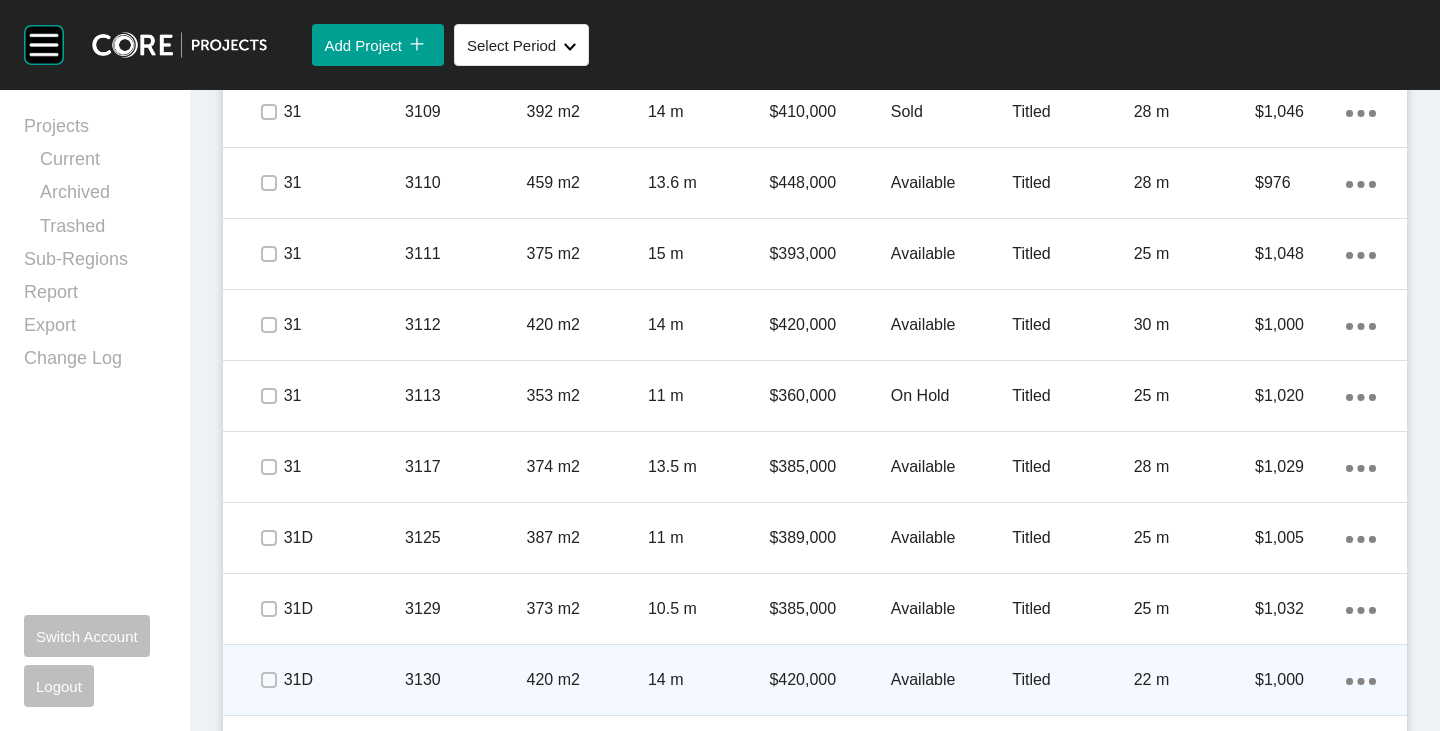 scroll, scrollTop: 2322, scrollLeft: 0, axis: vertical 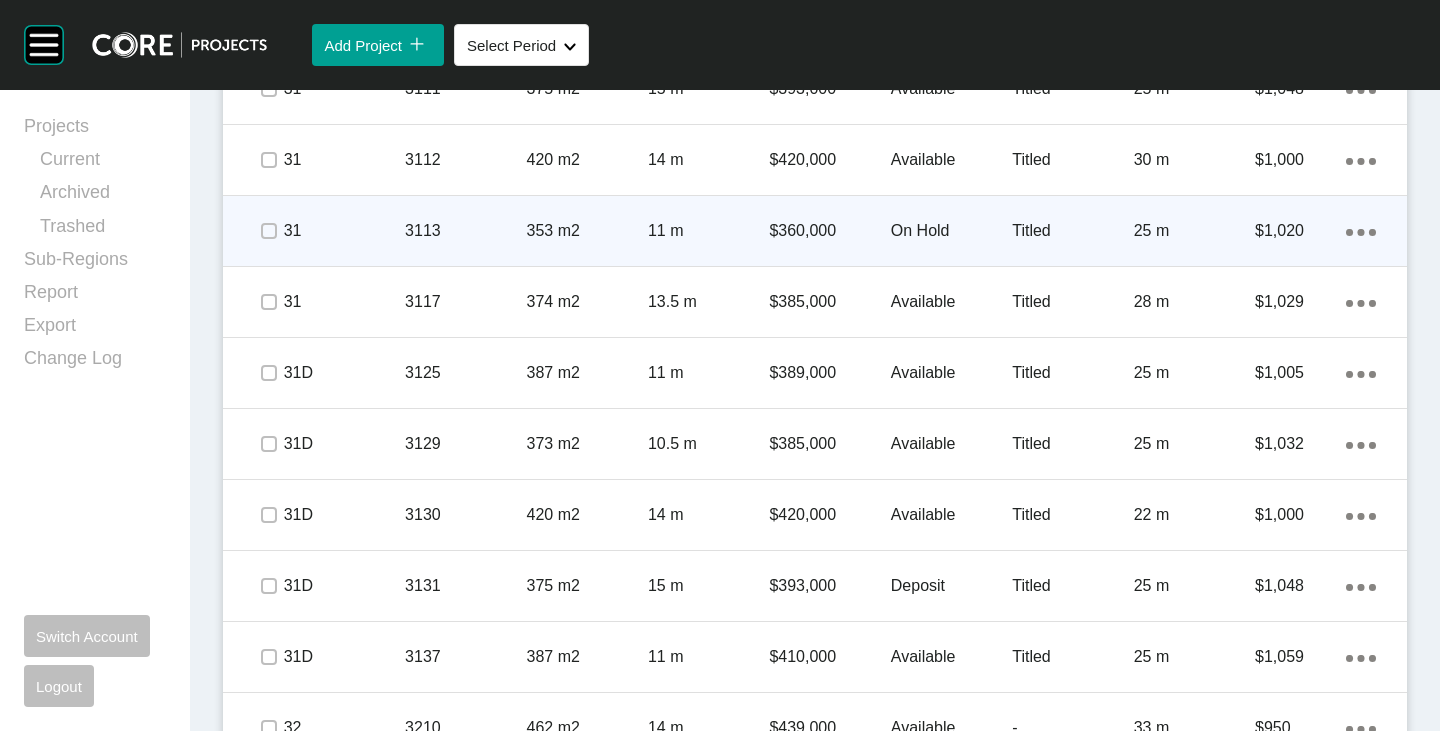 click on "On Hold" at bounding box center [951, 231] 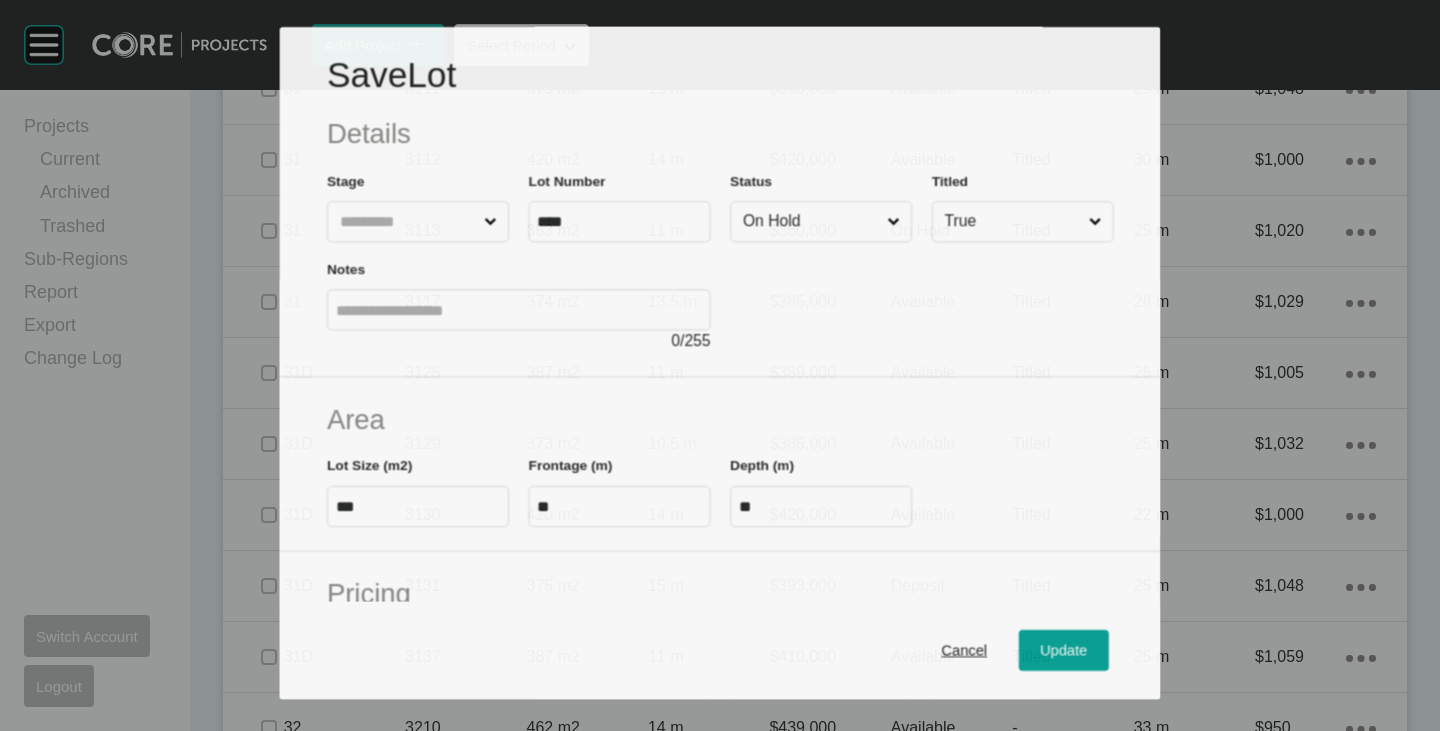 scroll, scrollTop: 2260, scrollLeft: 0, axis: vertical 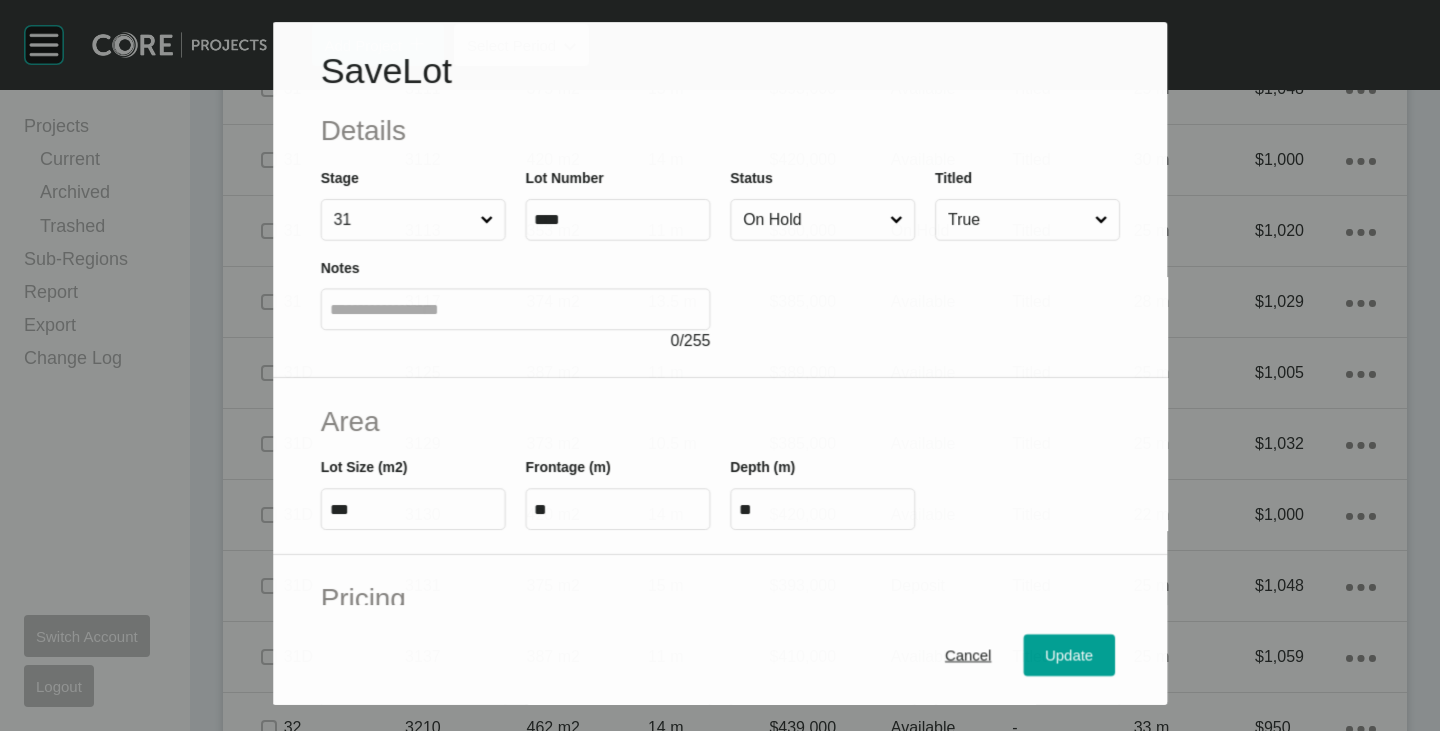 click on "On Hold" at bounding box center [812, 220] 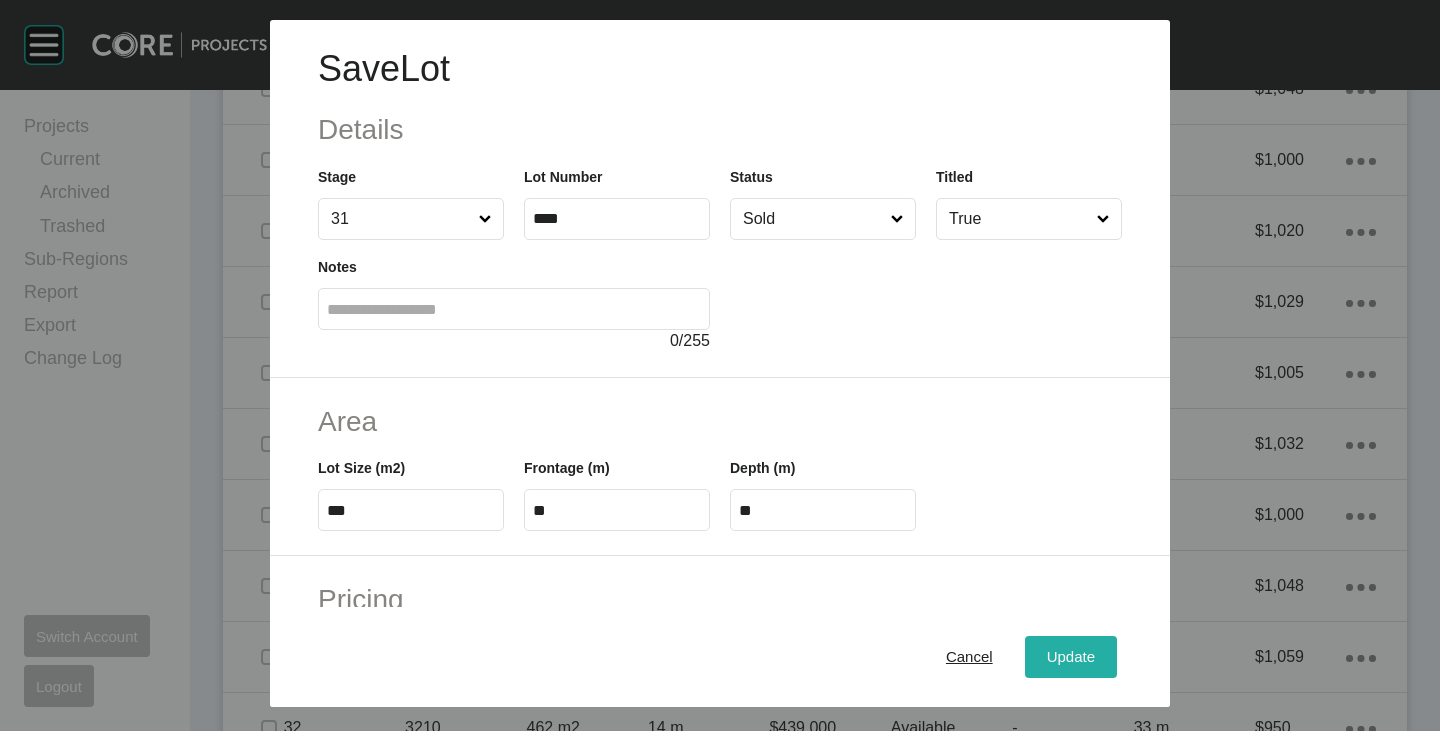 click on "Update" at bounding box center [1071, 657] 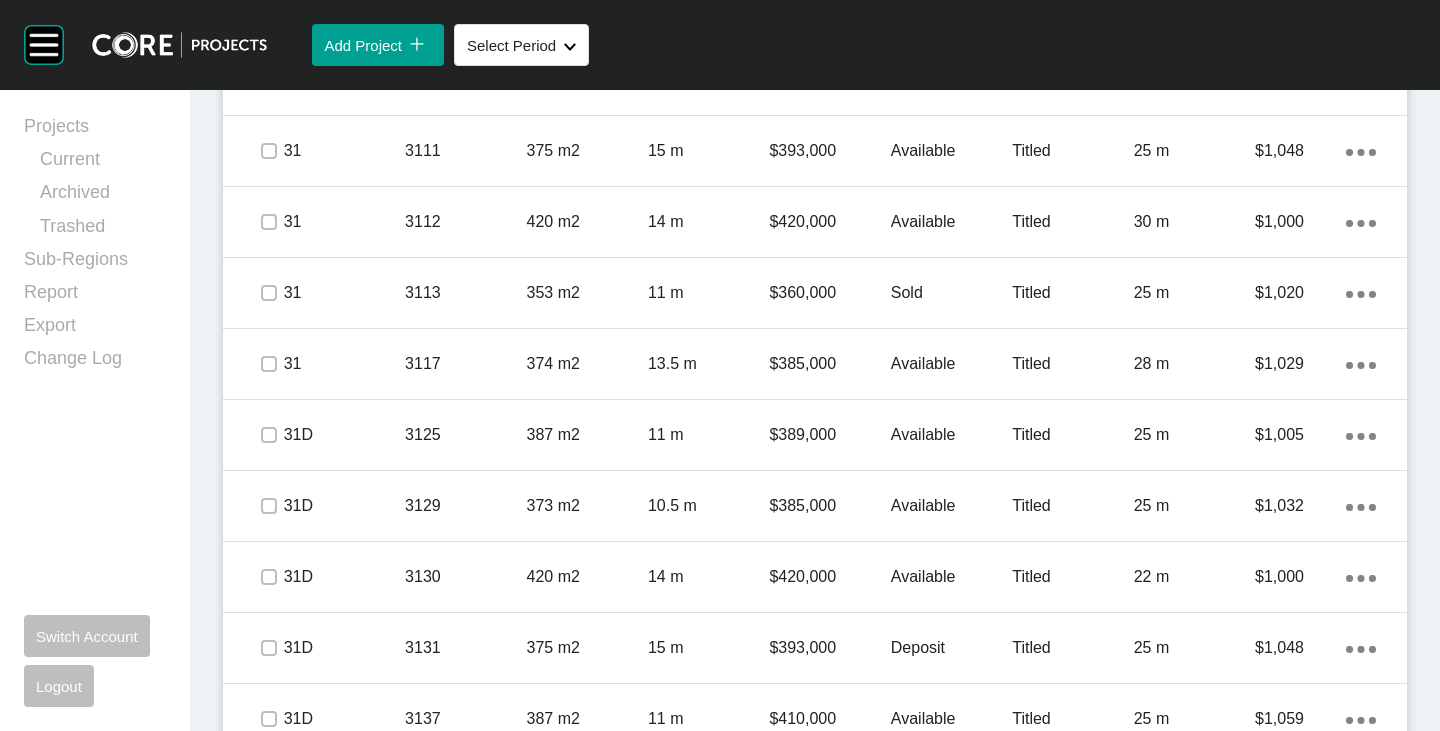 scroll, scrollTop: 2322, scrollLeft: 0, axis: vertical 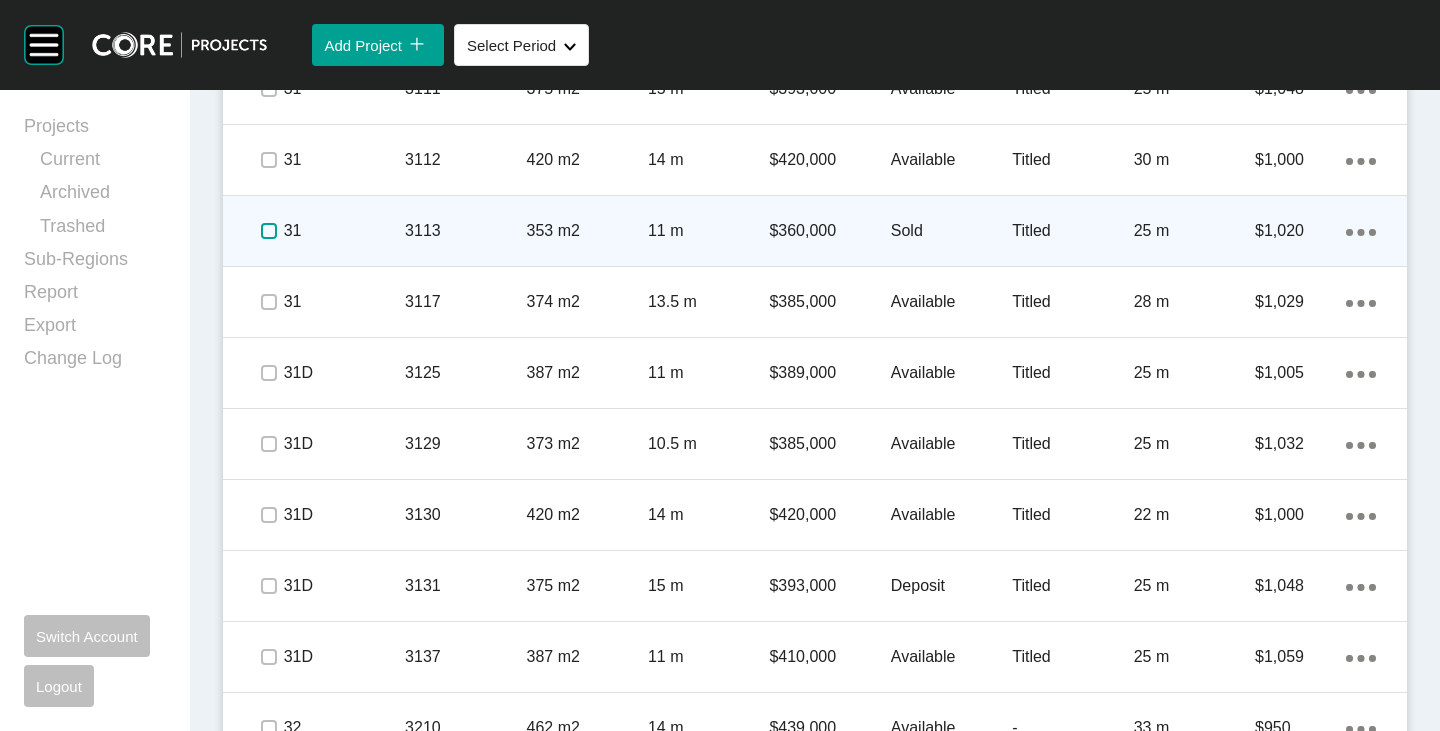 click at bounding box center (269, 231) 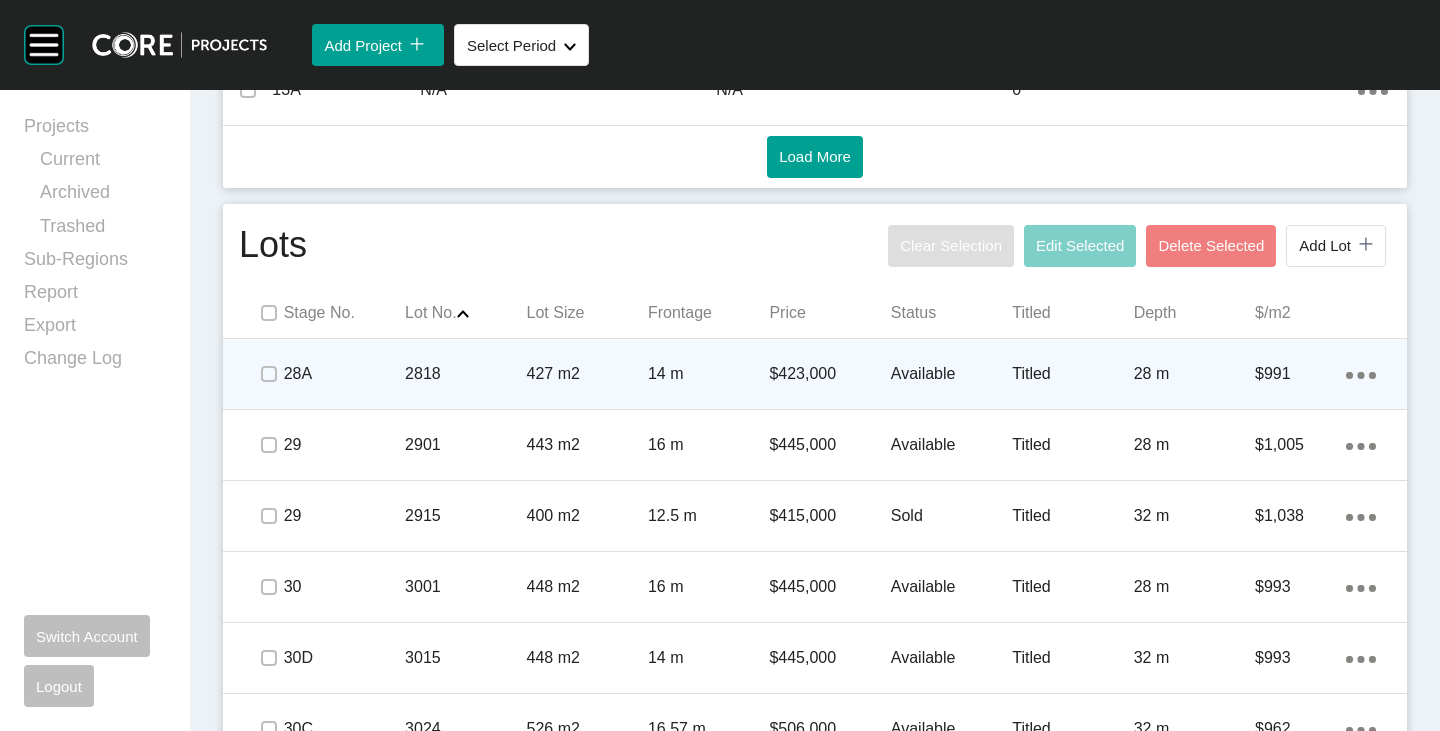 scroll, scrollTop: 1060, scrollLeft: 0, axis: vertical 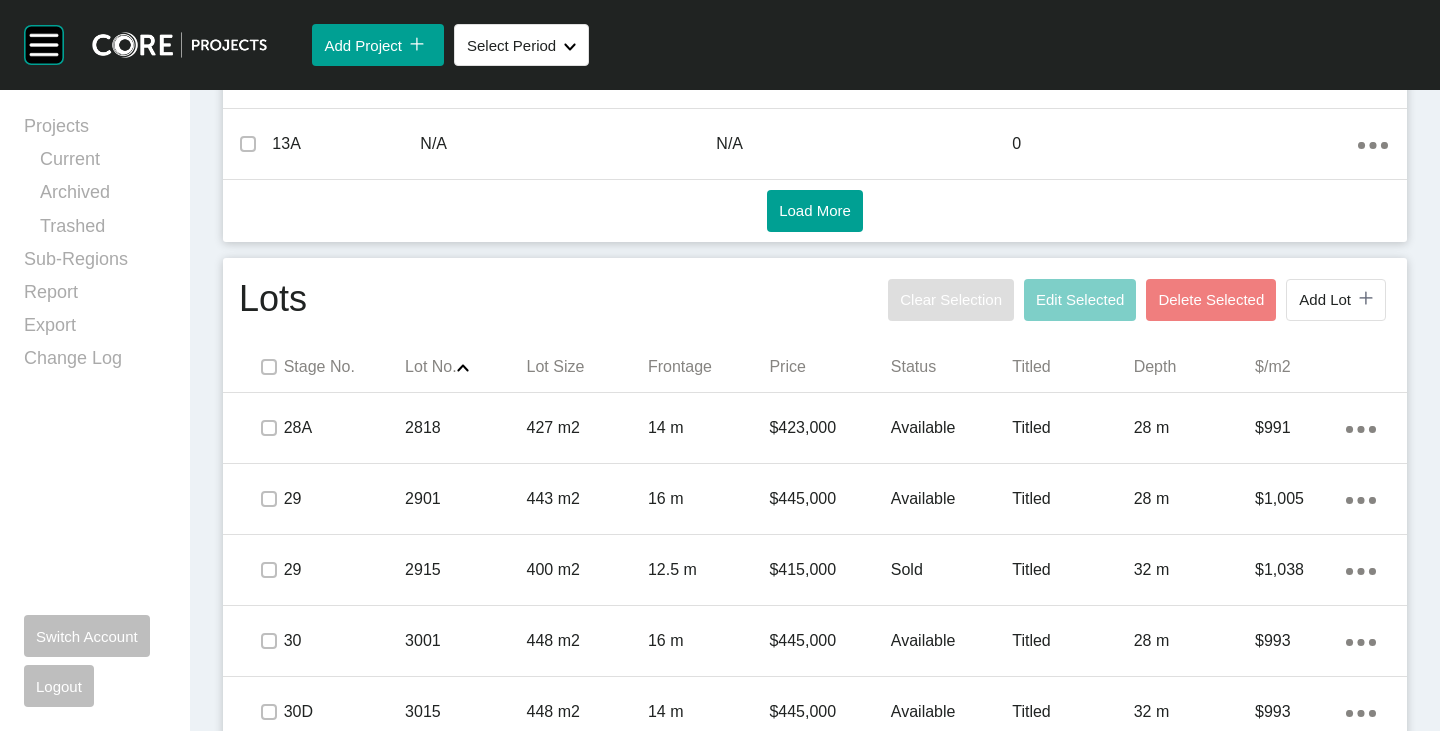 click at bounding box center [268, 367] 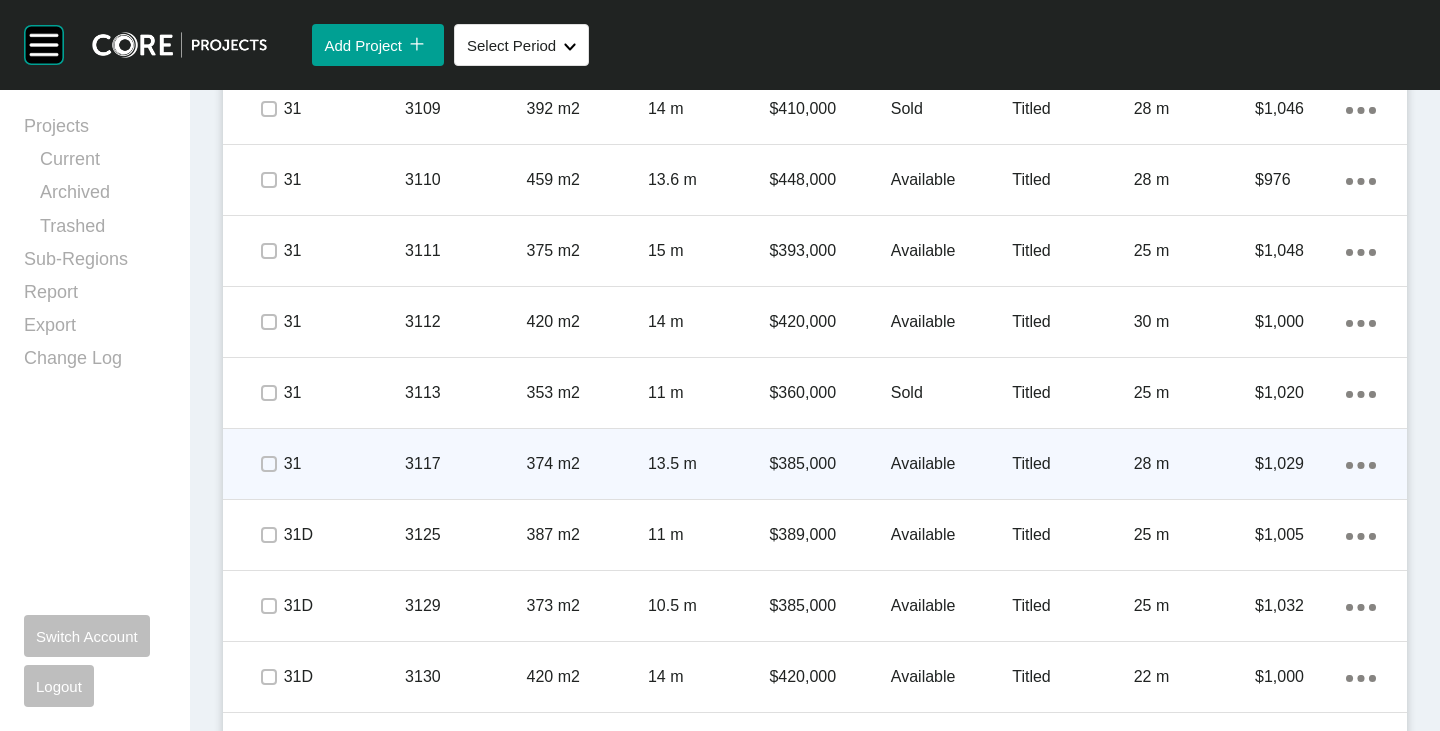 scroll, scrollTop: 2460, scrollLeft: 0, axis: vertical 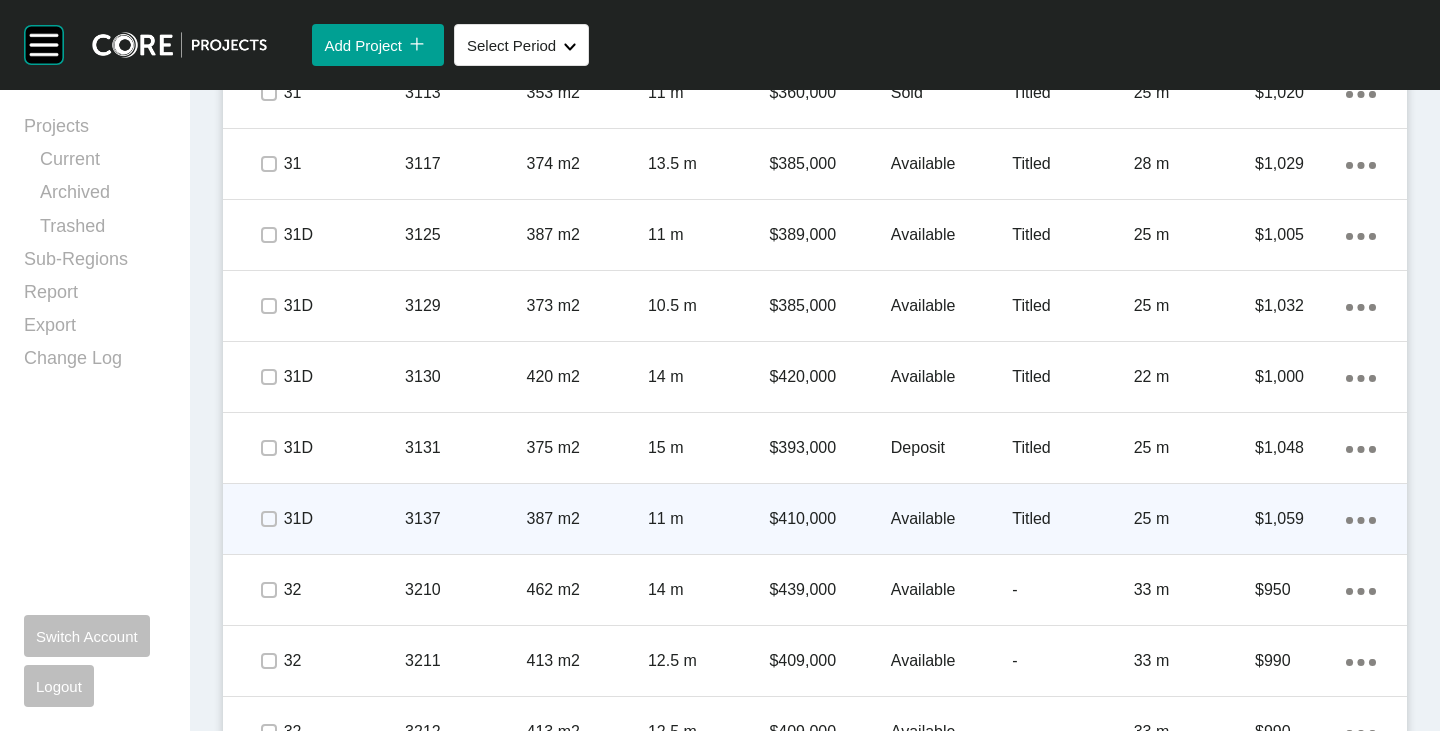 click on "Available" at bounding box center [951, 519] 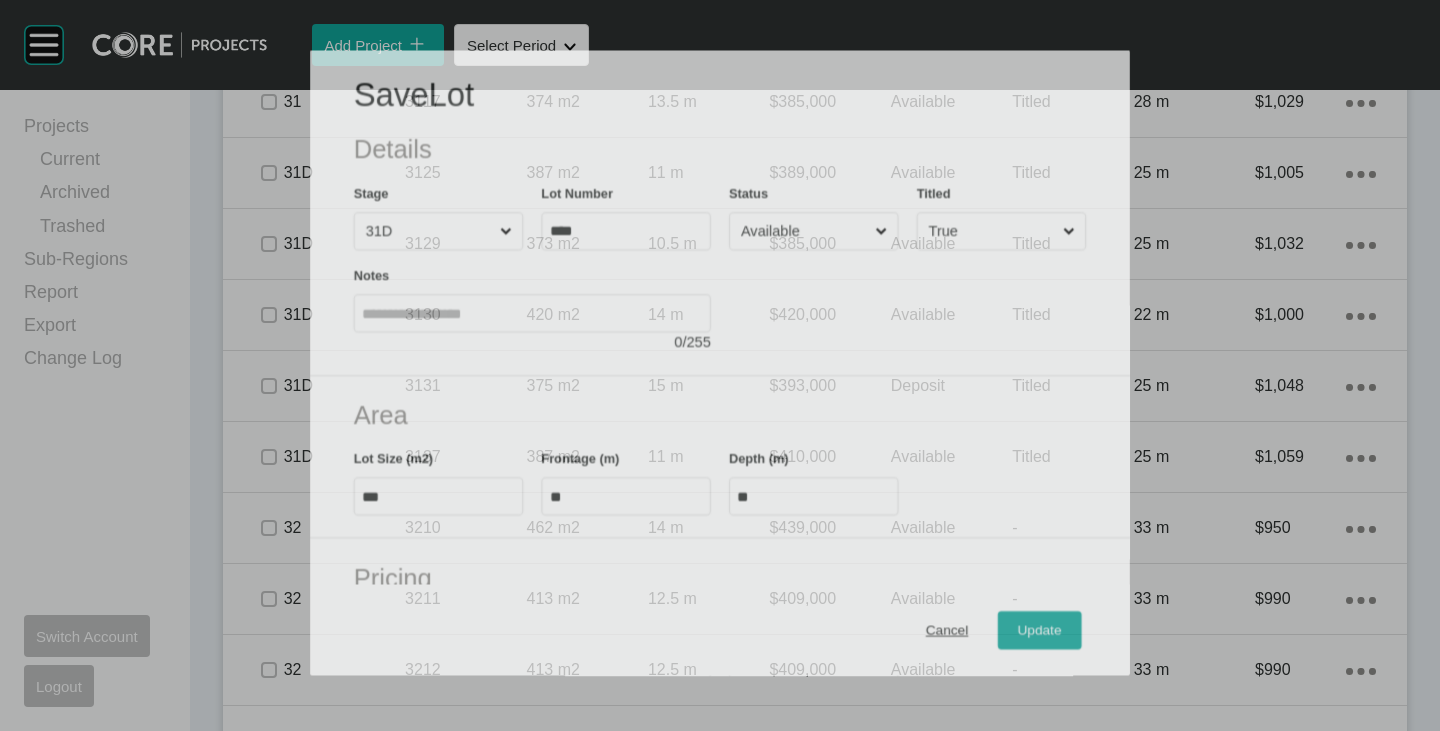 scroll, scrollTop: 2398, scrollLeft: 0, axis: vertical 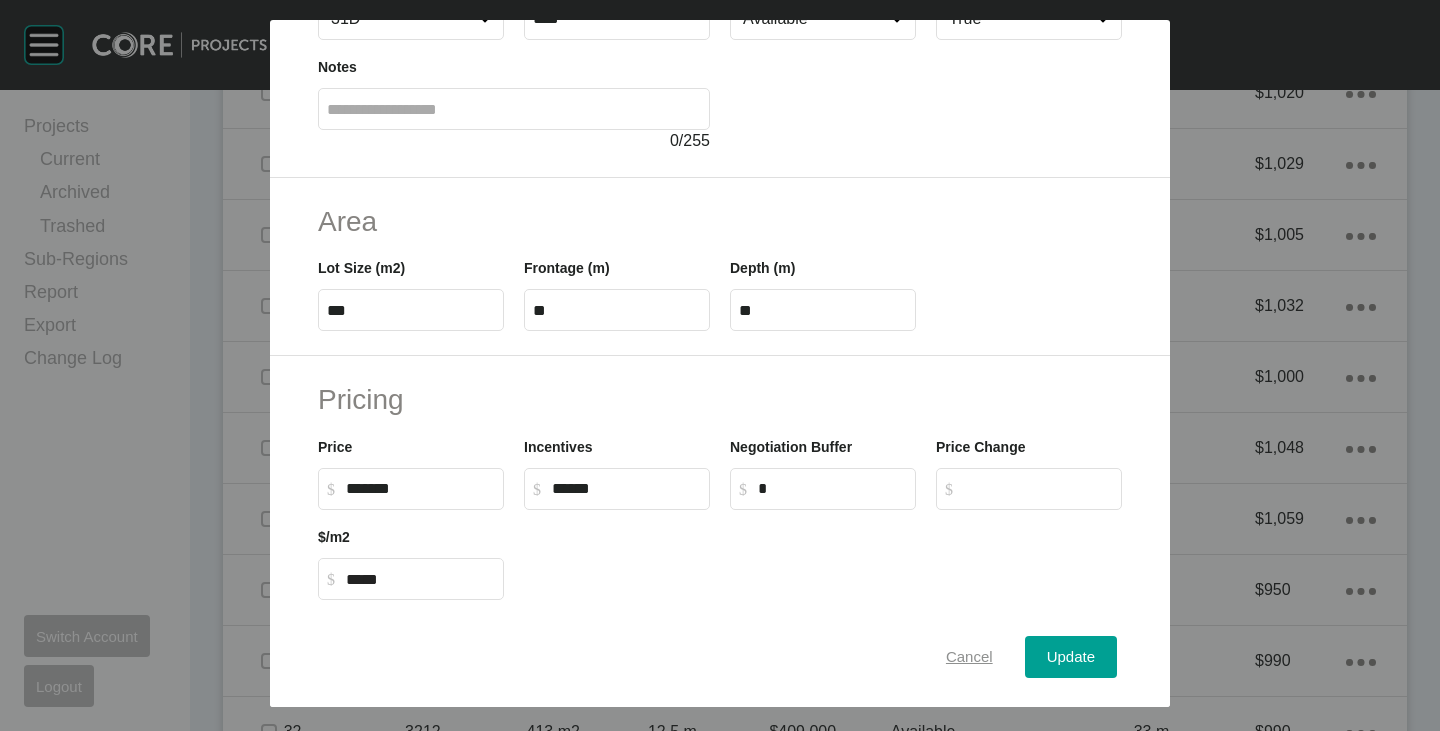 click on "Cancel" at bounding box center [969, 657] 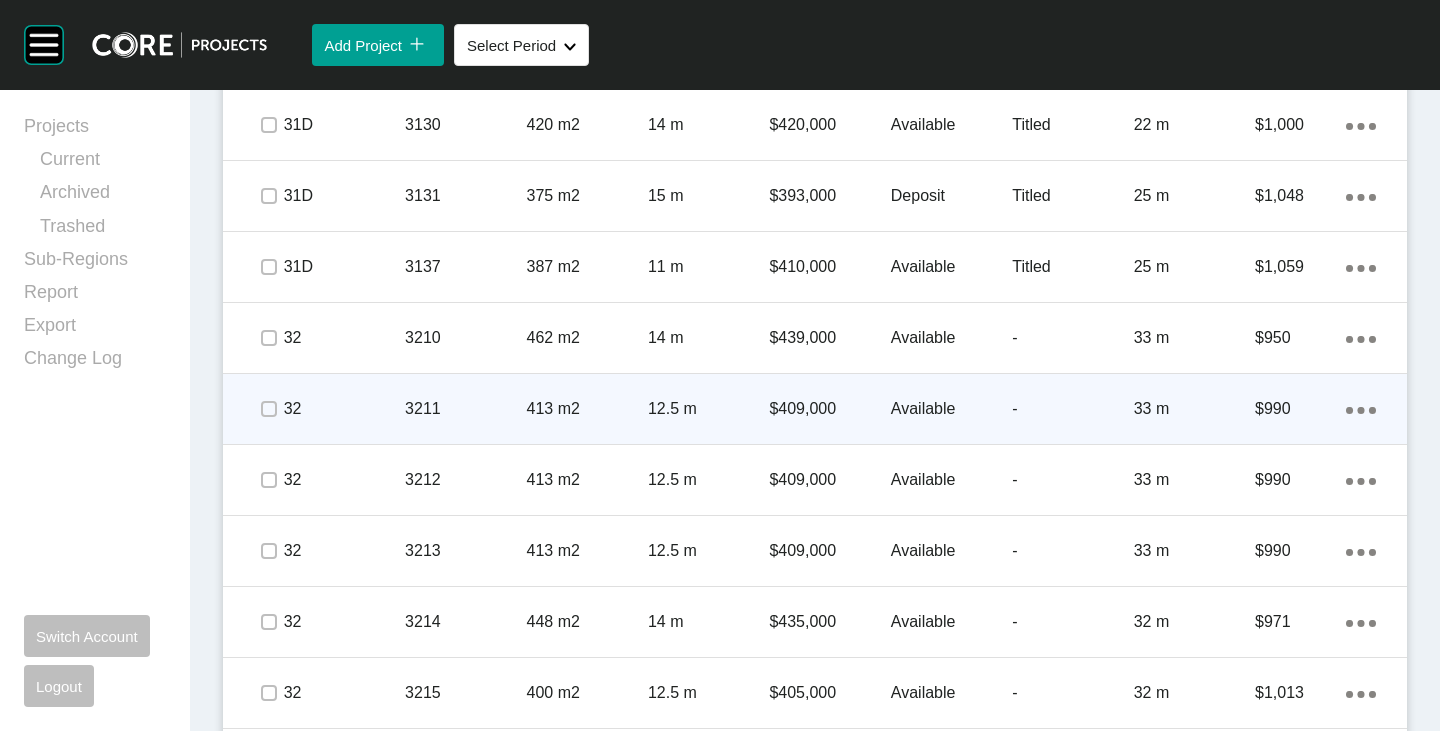 scroll, scrollTop: 2698, scrollLeft: 0, axis: vertical 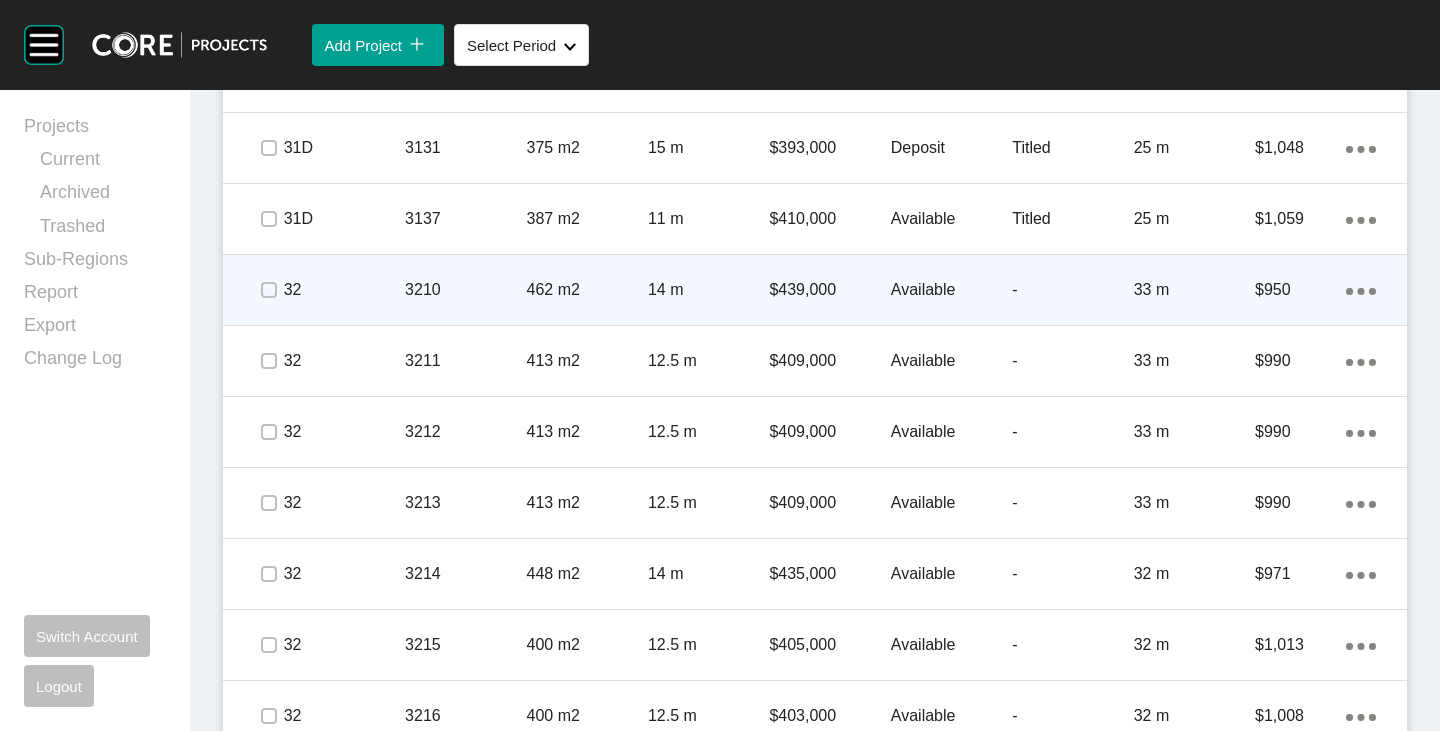 click at bounding box center [268, 290] 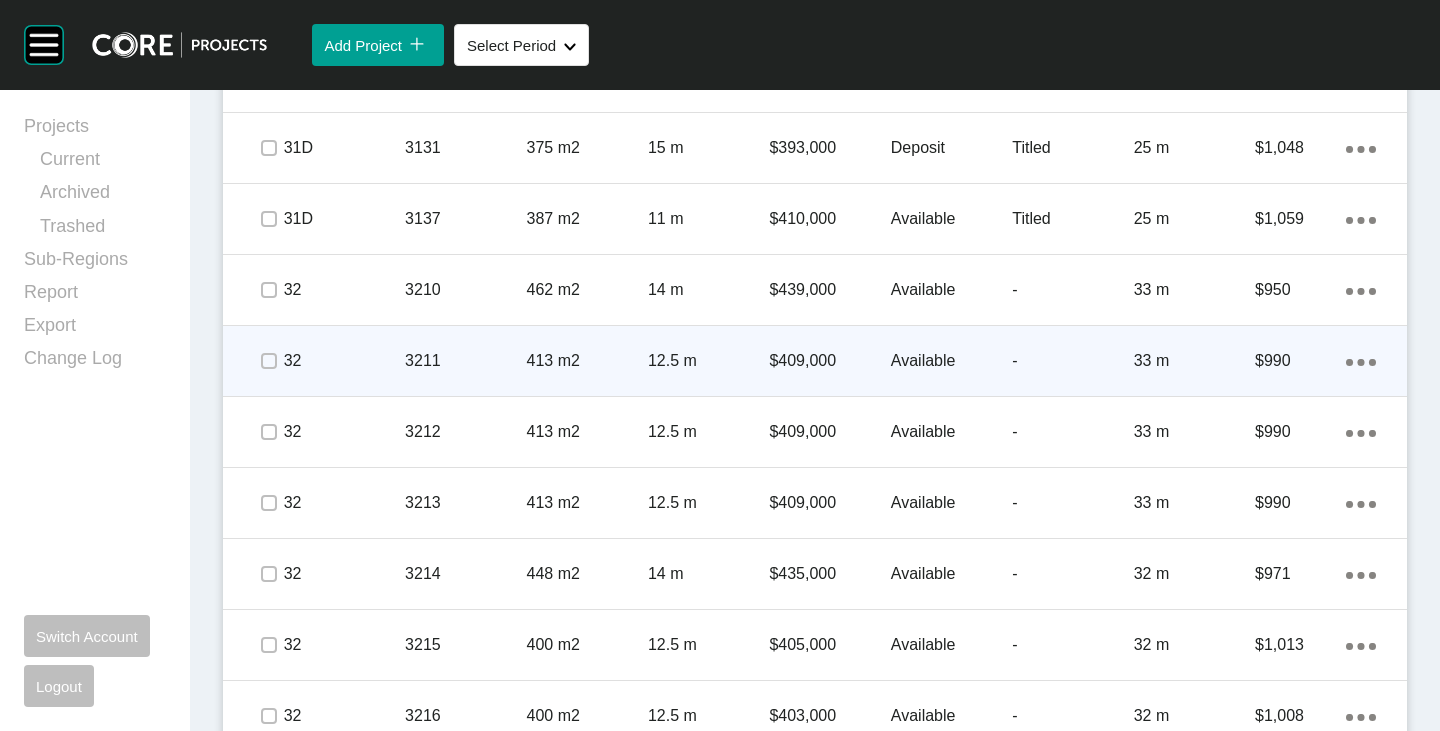 click on "32 3211 413 m2 12.5 m $409,000 Available - 33 m $990 Action Menu Dots Copy 6 Created with Sketch." at bounding box center (815, 361) 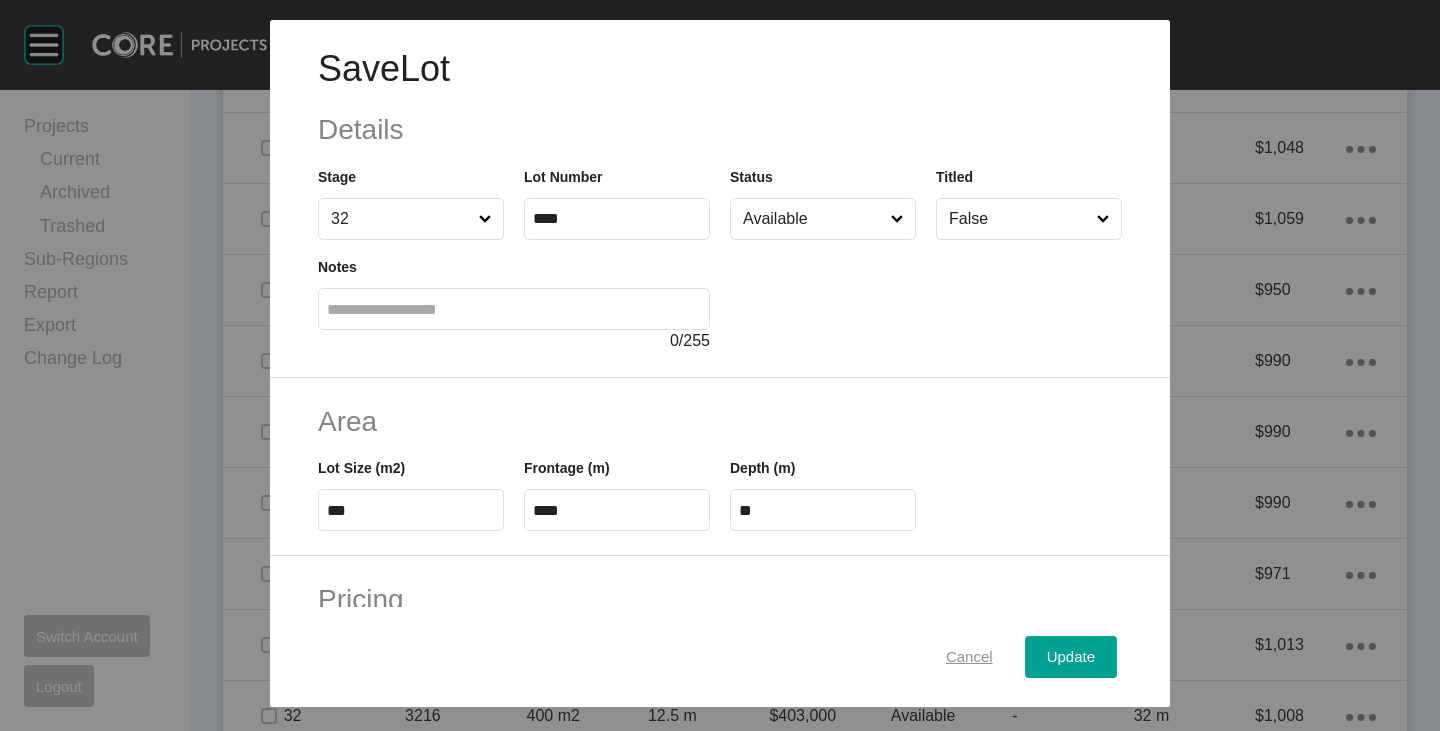 click on "Cancel" at bounding box center [969, 657] 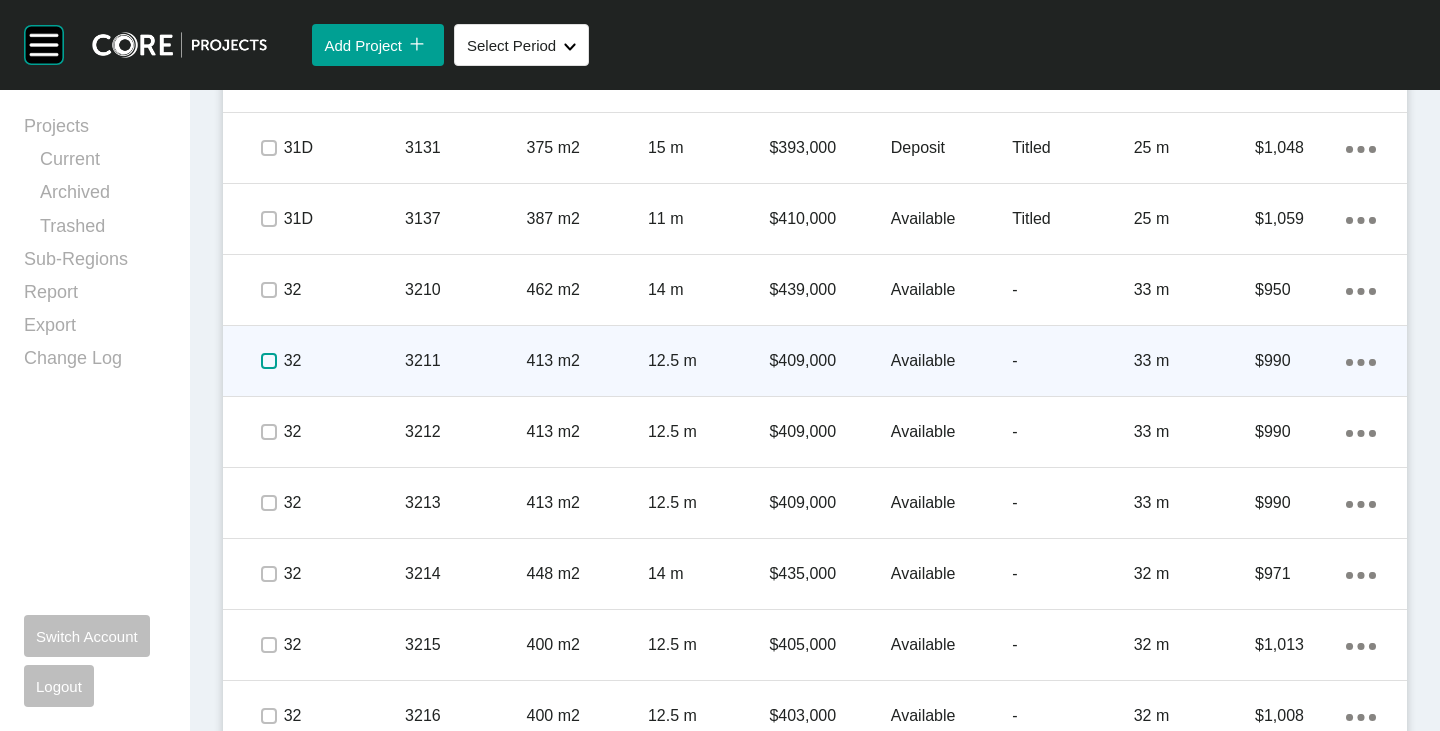 click at bounding box center [269, 361] 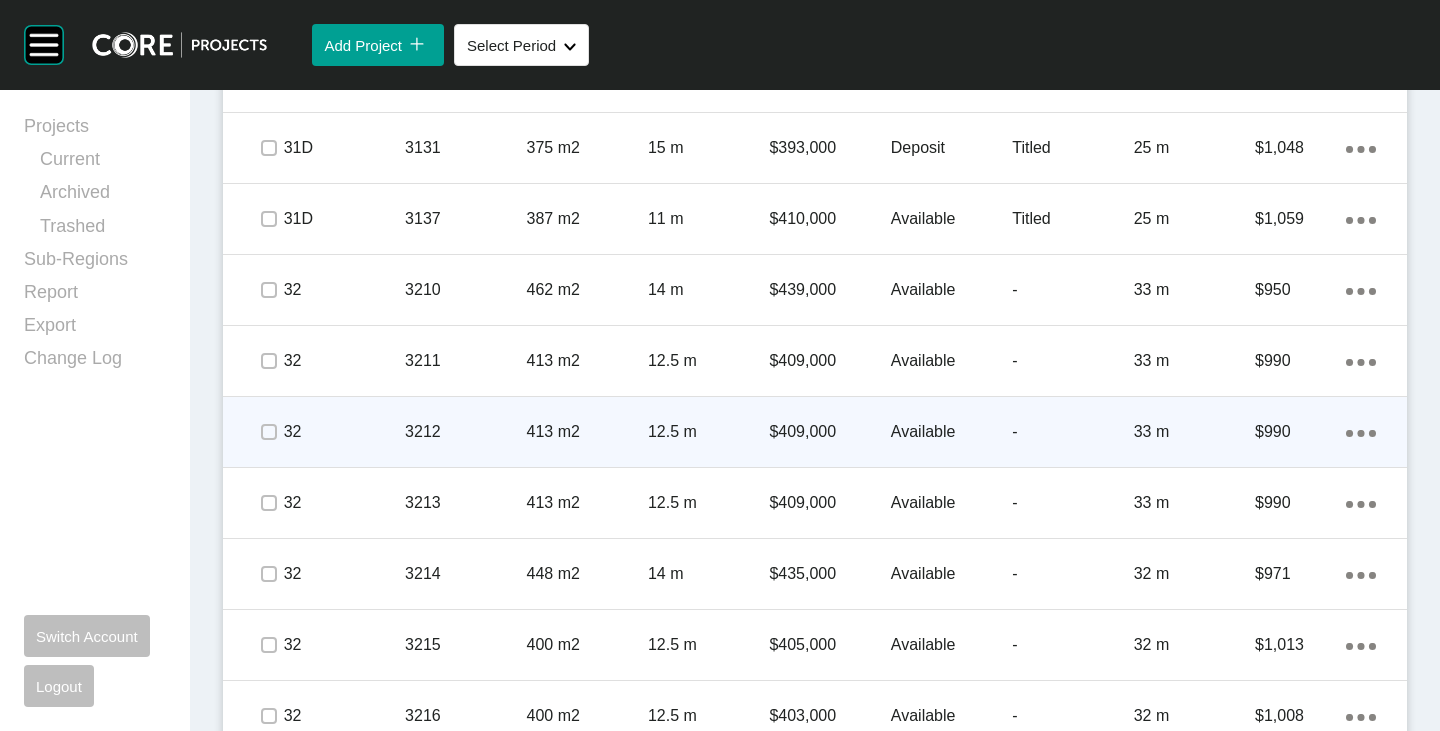 click at bounding box center [268, 432] 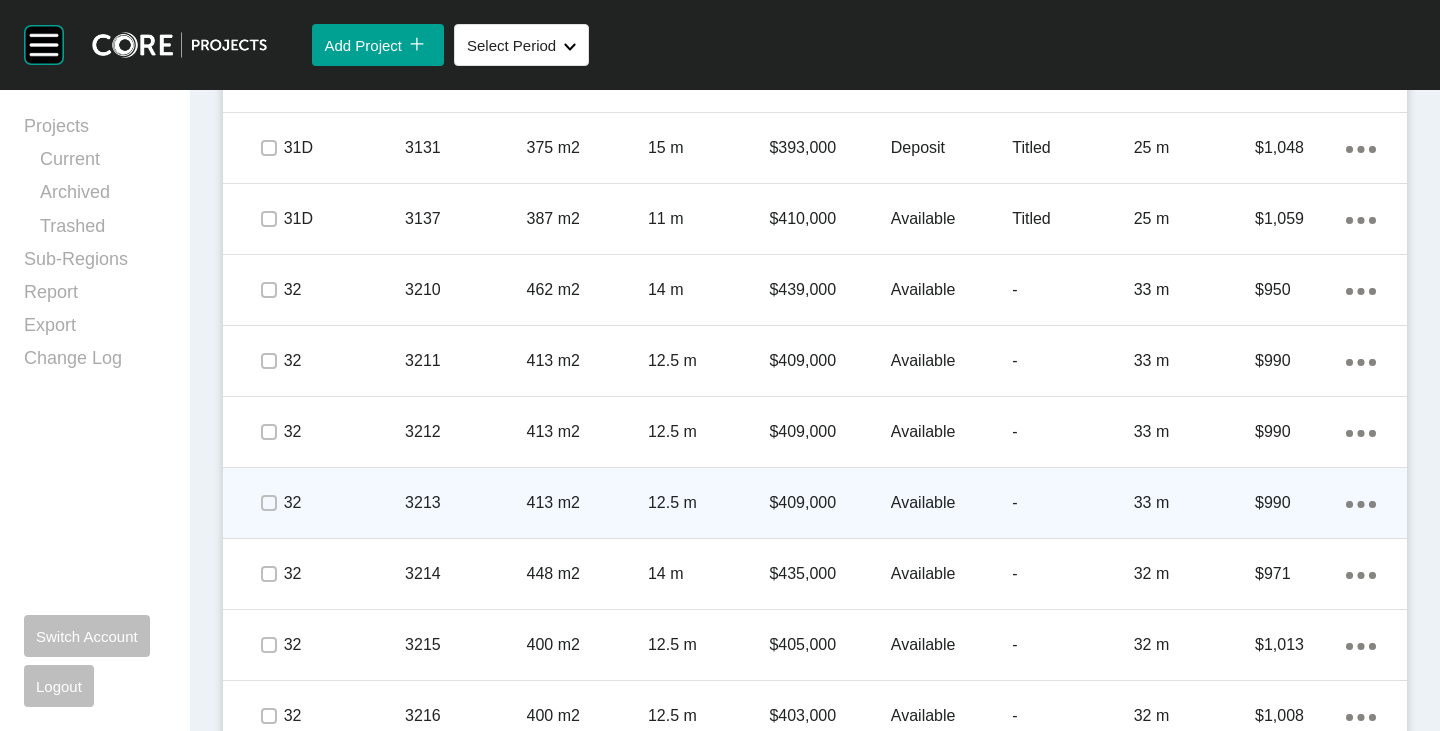drag, startPoint x: 276, startPoint y: 493, endPoint x: 271, endPoint y: 513, distance: 20.615528 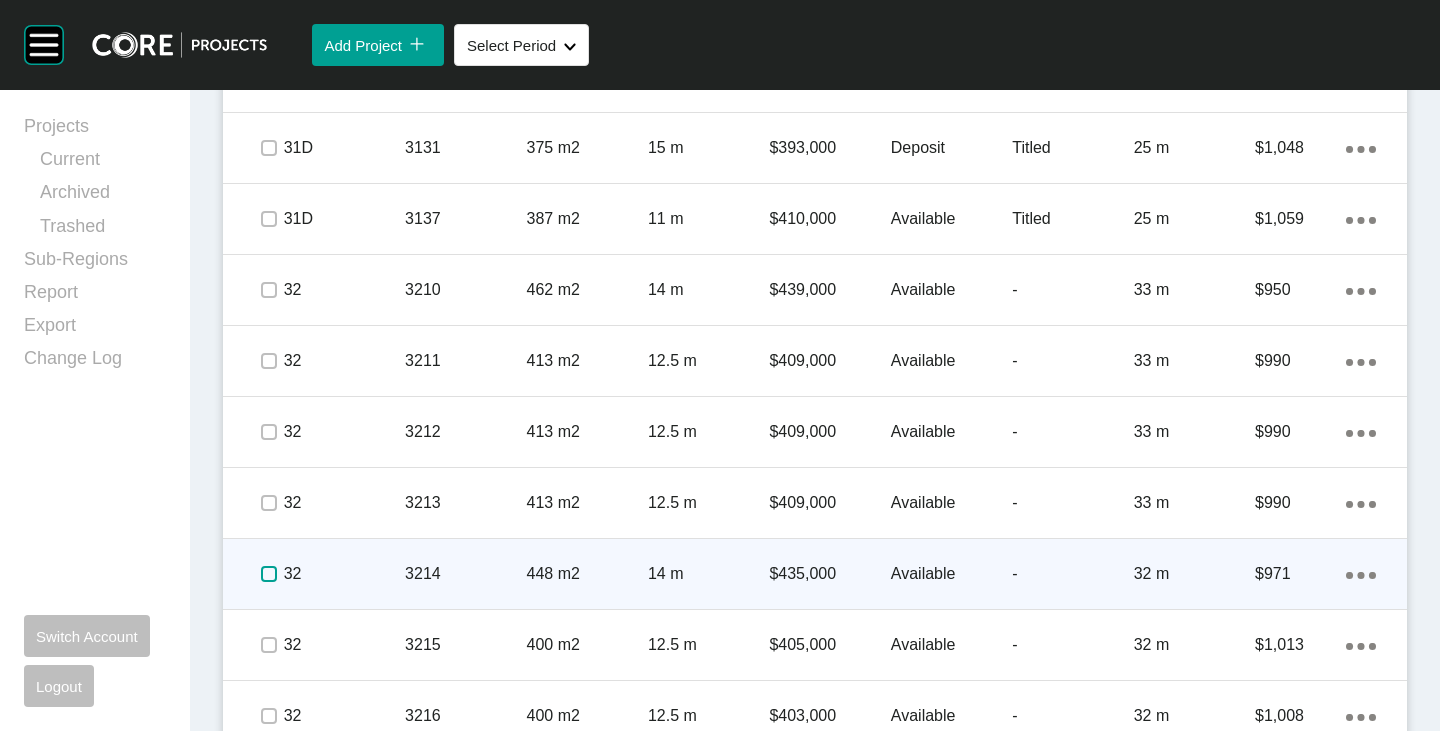 click at bounding box center (269, 574) 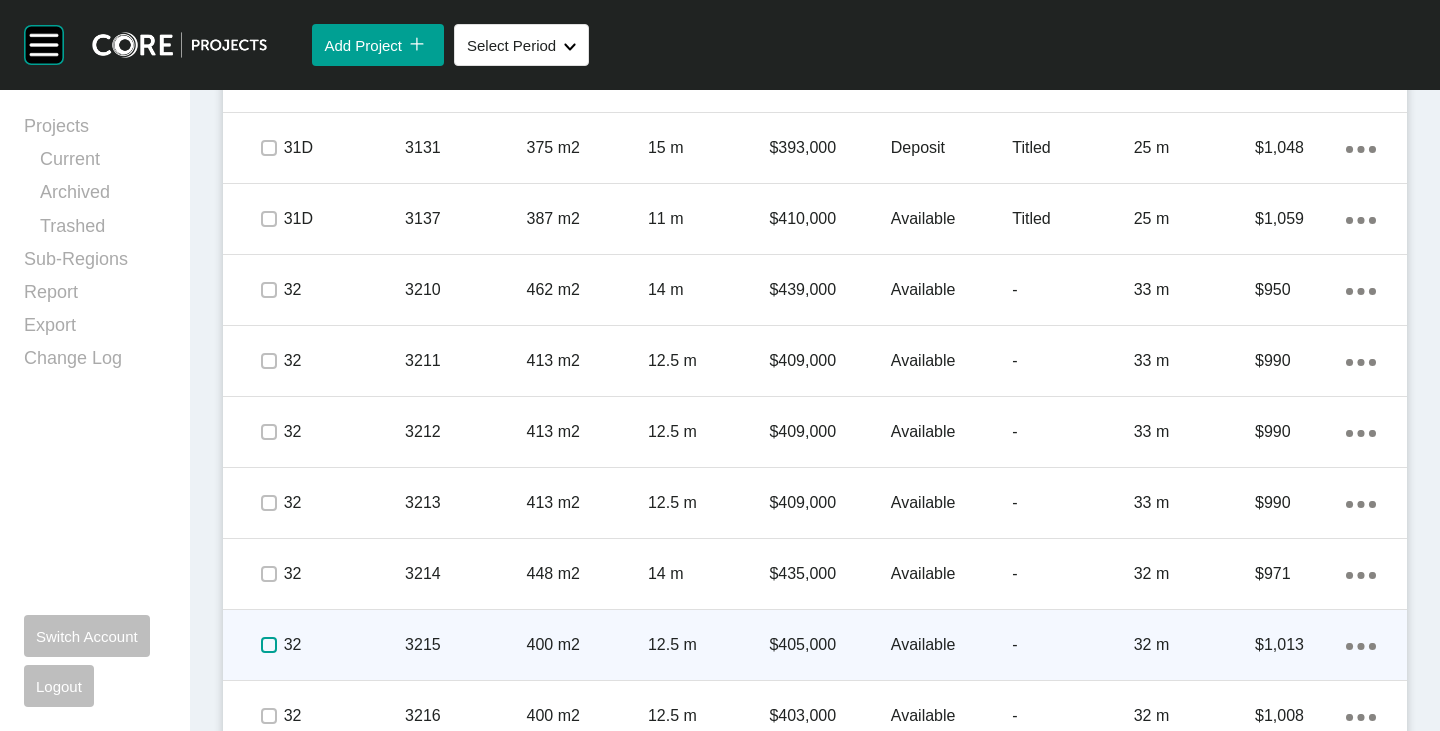 click at bounding box center (269, 645) 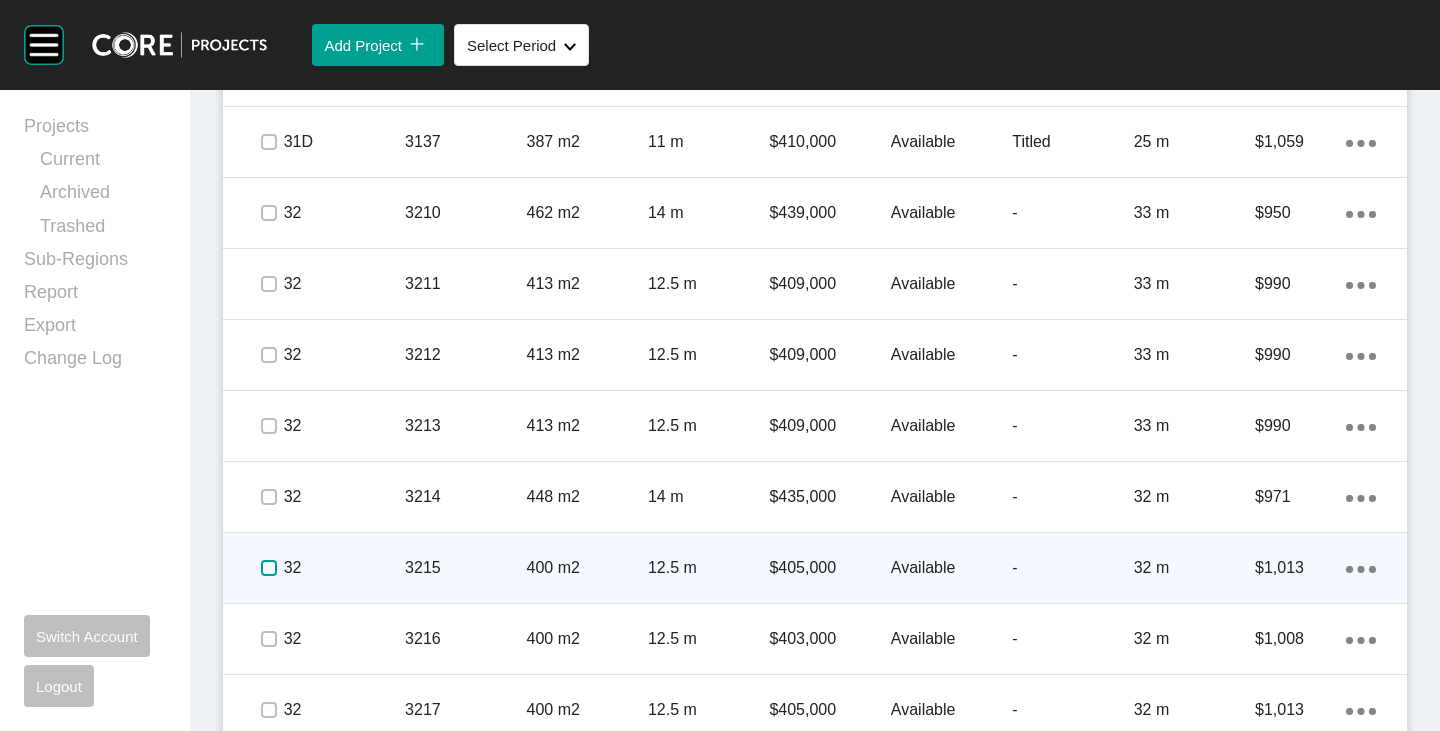 scroll, scrollTop: 2798, scrollLeft: 0, axis: vertical 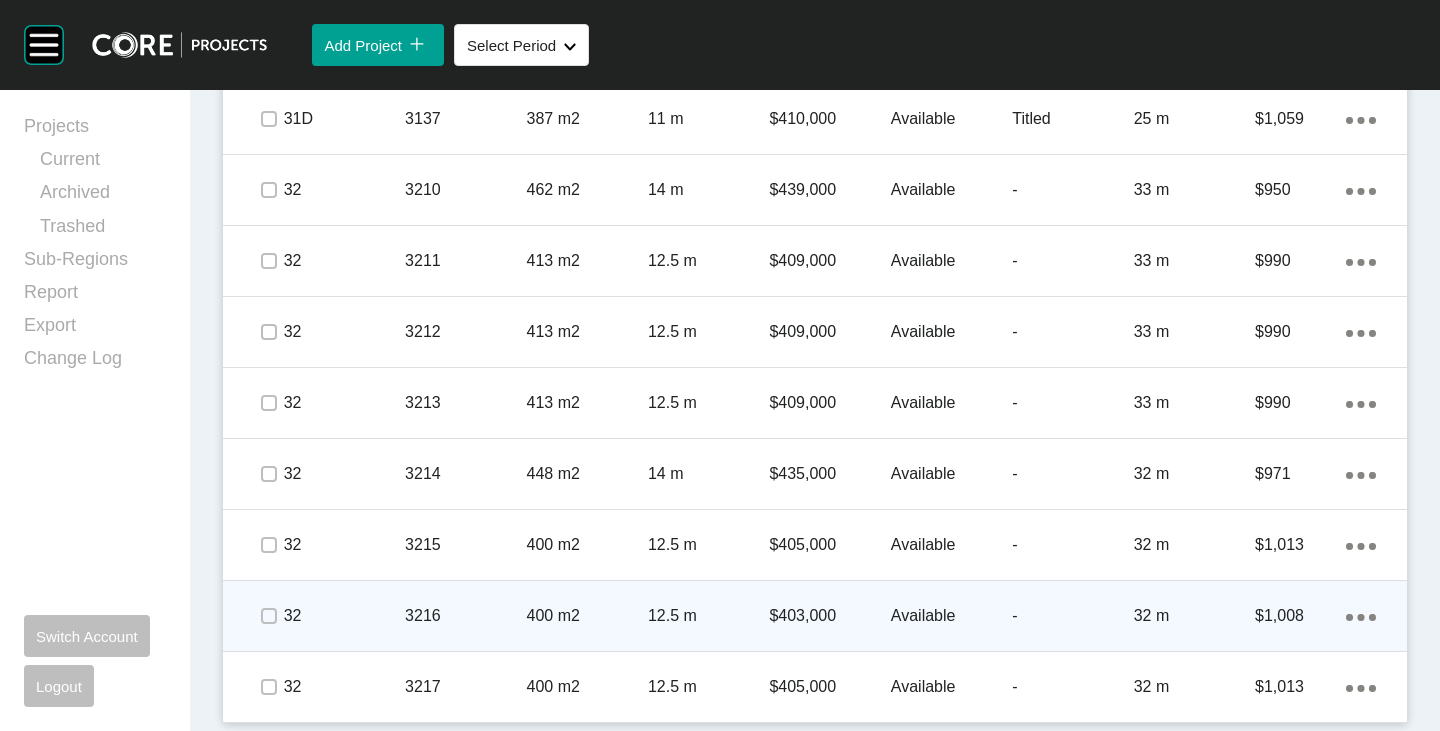 click at bounding box center (268, 616) 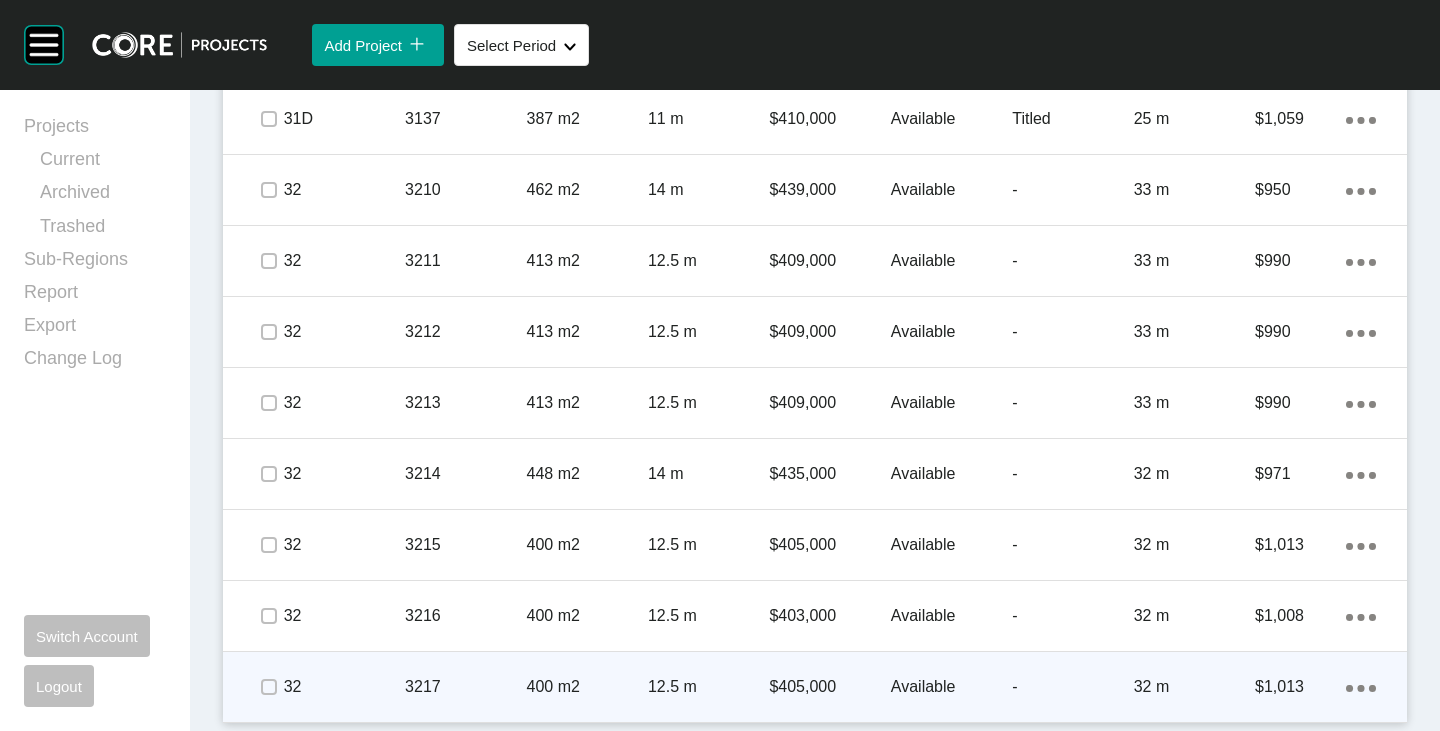 click at bounding box center (268, 687) 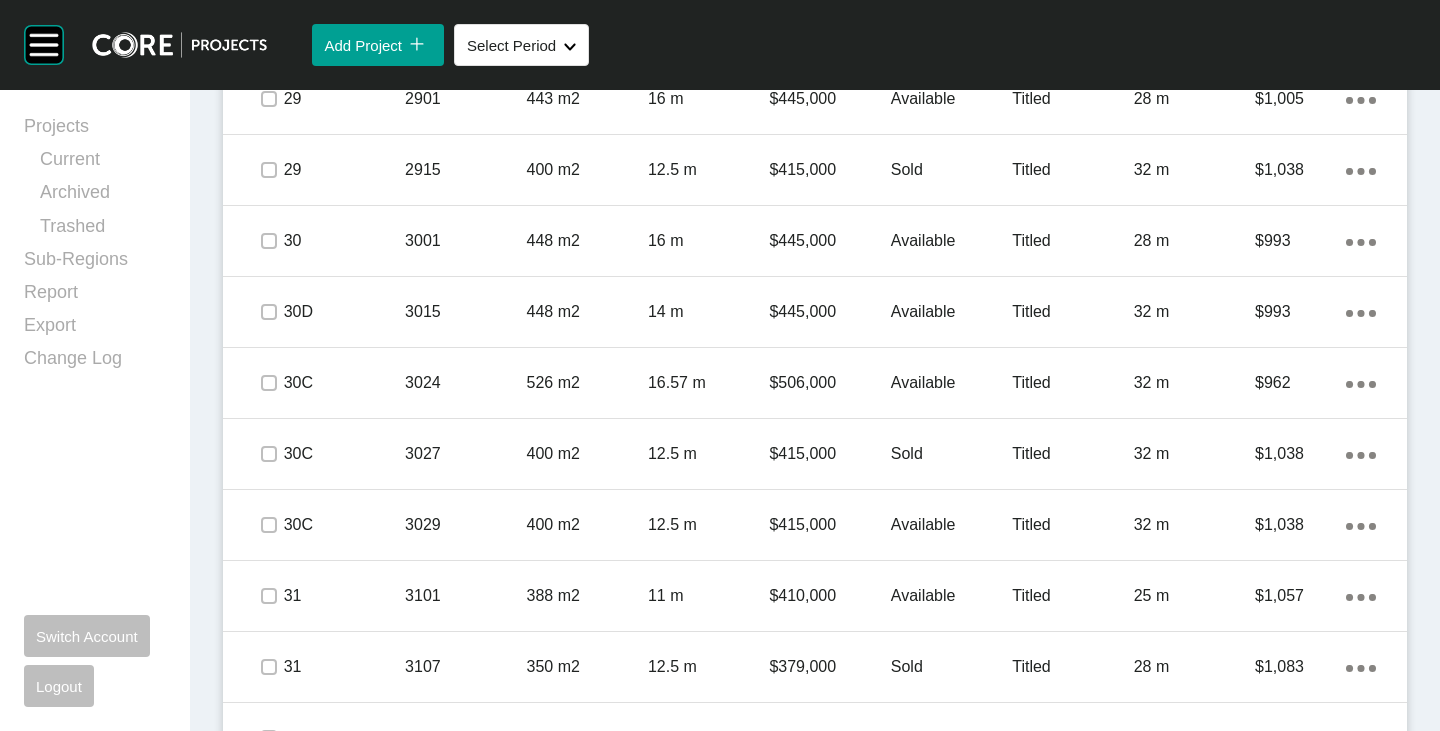 scroll, scrollTop: 1098, scrollLeft: 0, axis: vertical 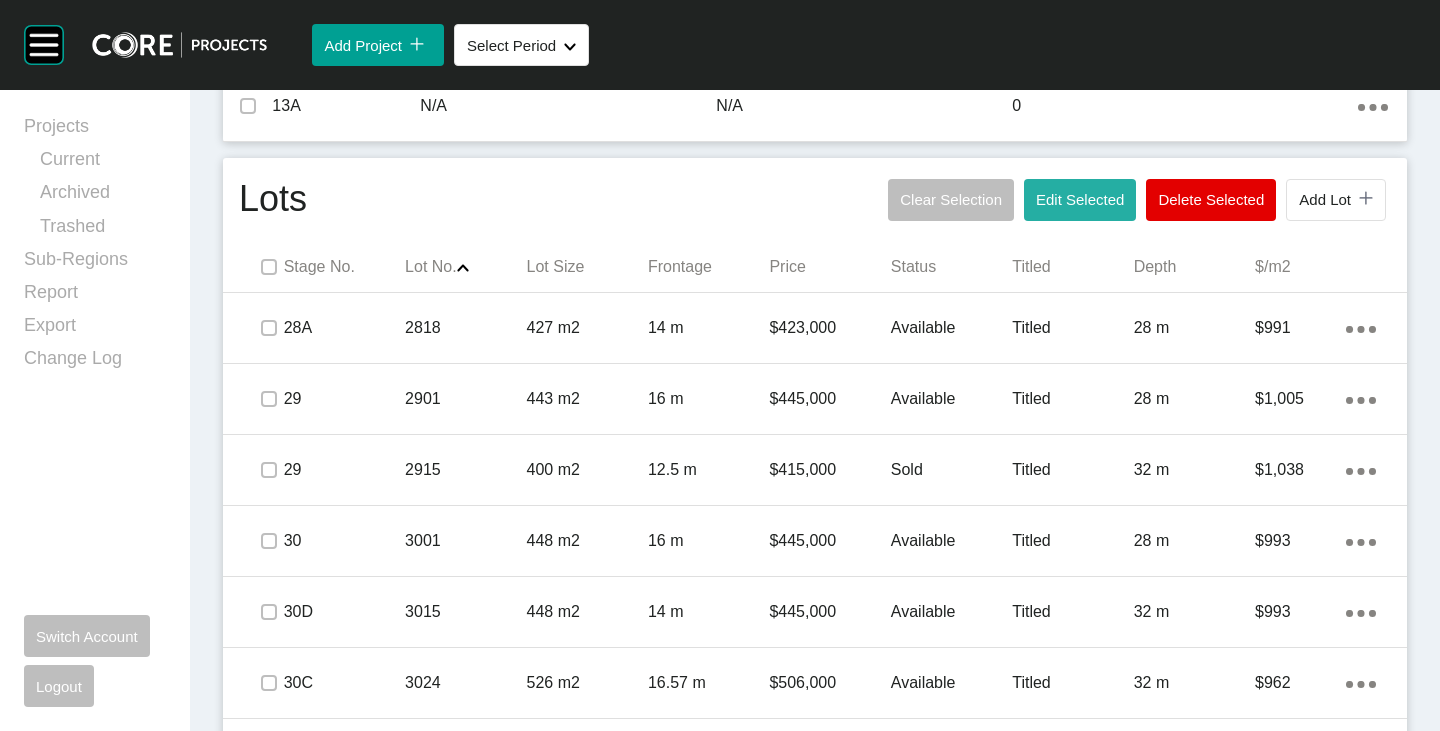 click on "Edit Selected" at bounding box center (1080, 200) 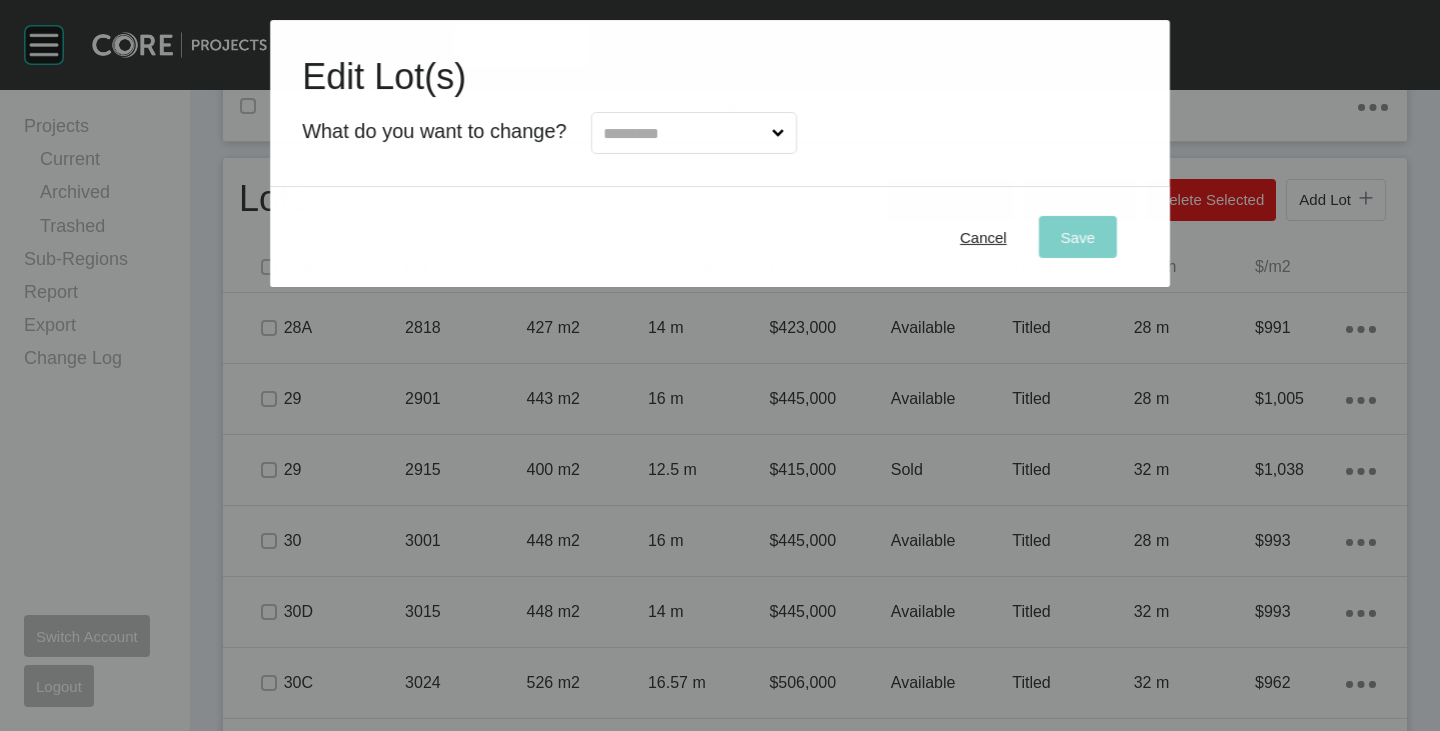 click at bounding box center [684, 133] 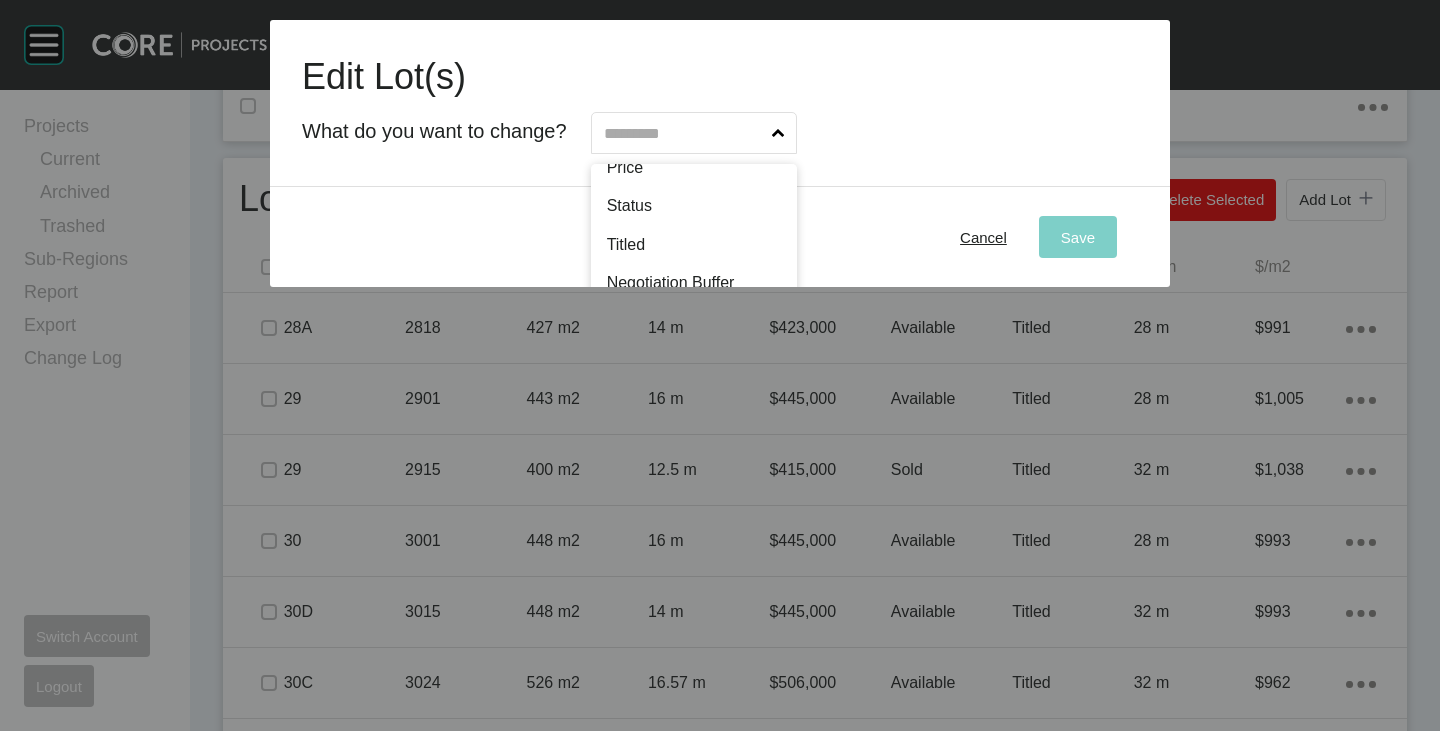 scroll, scrollTop: 102, scrollLeft: 0, axis: vertical 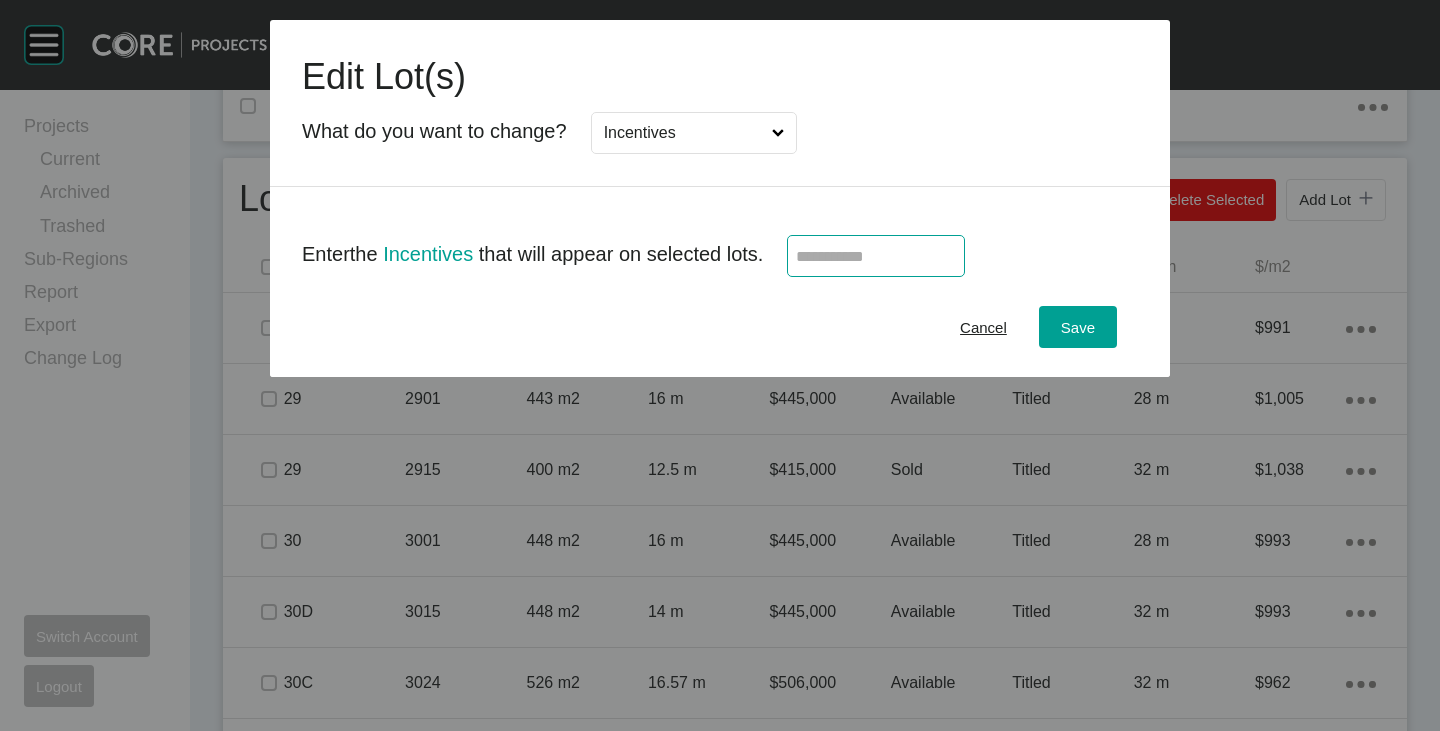 click at bounding box center (876, 256) 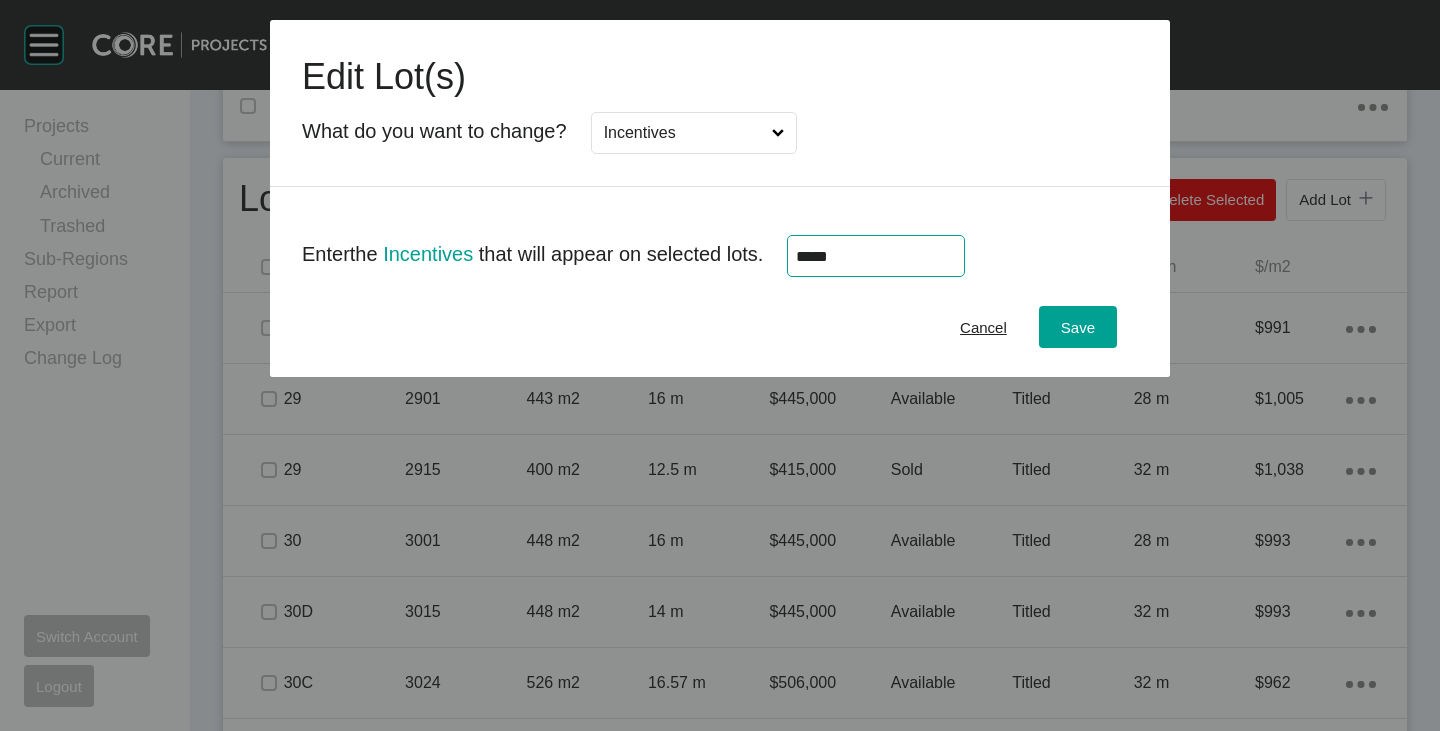 type on "******" 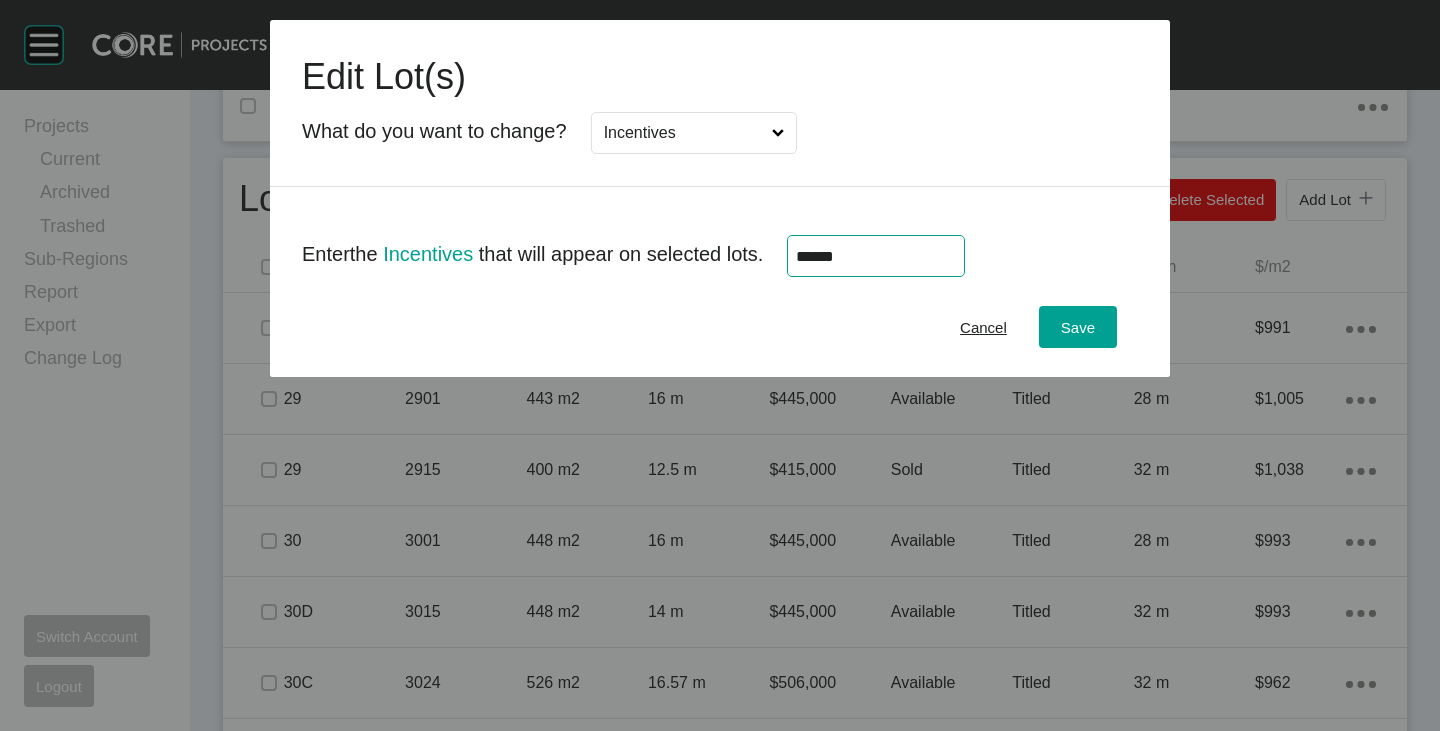 click on "Cancel Save" at bounding box center [720, 327] 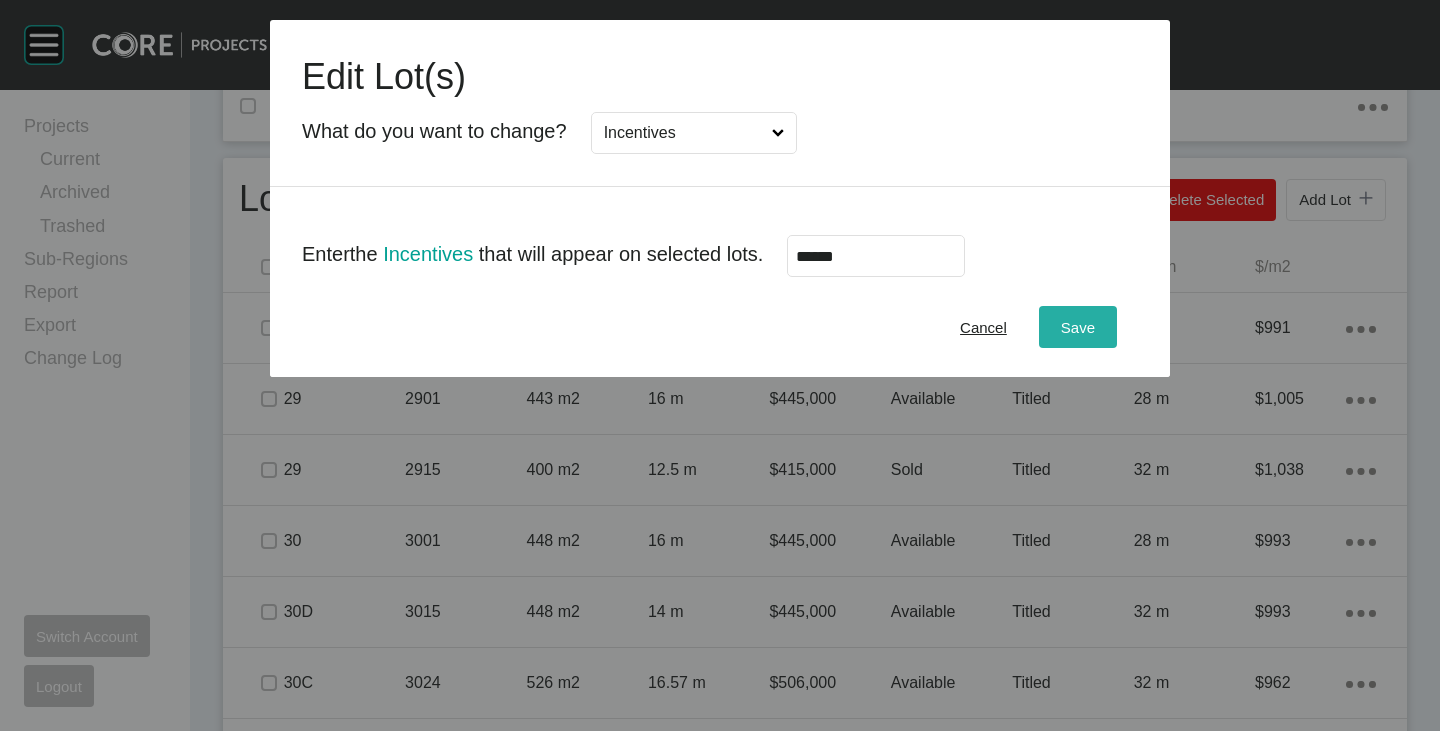 click on "Save" at bounding box center (1078, 327) 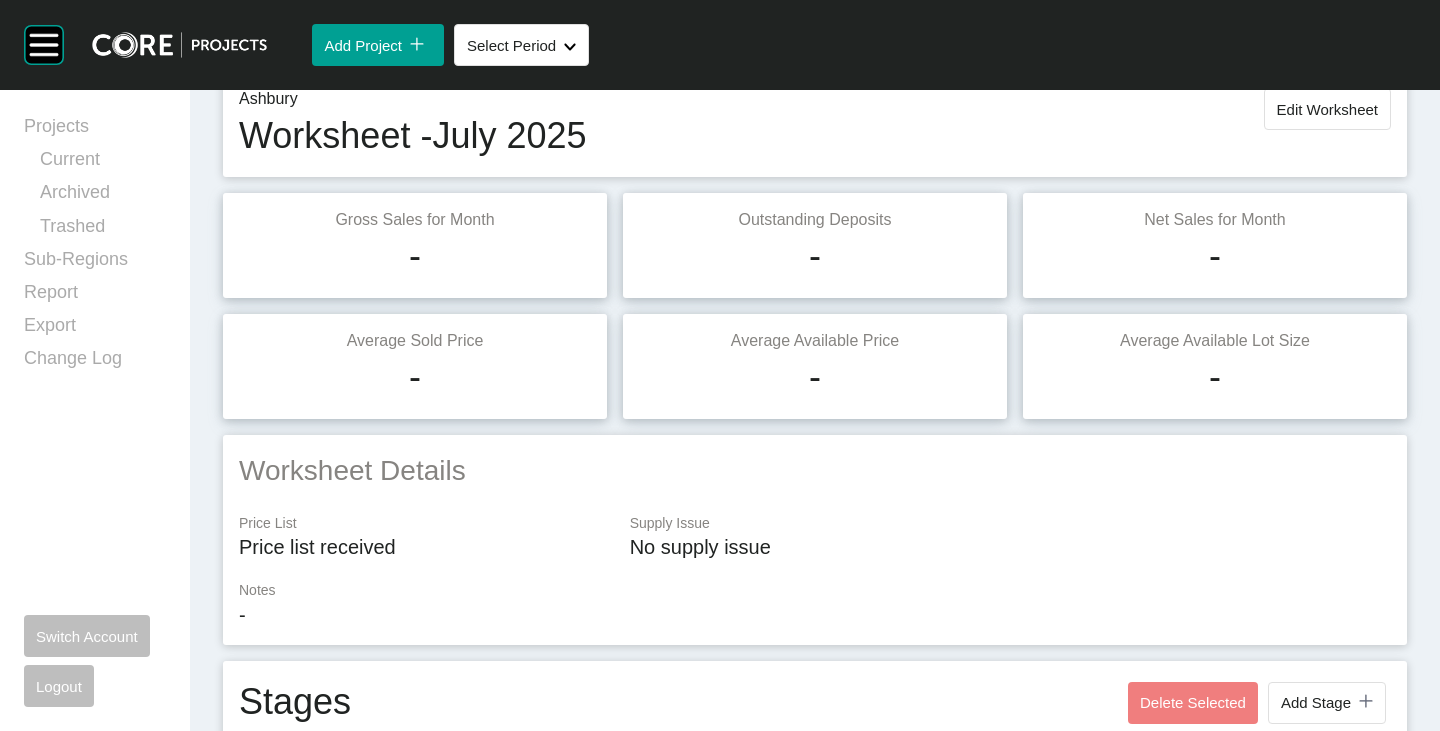 scroll, scrollTop: 0, scrollLeft: 0, axis: both 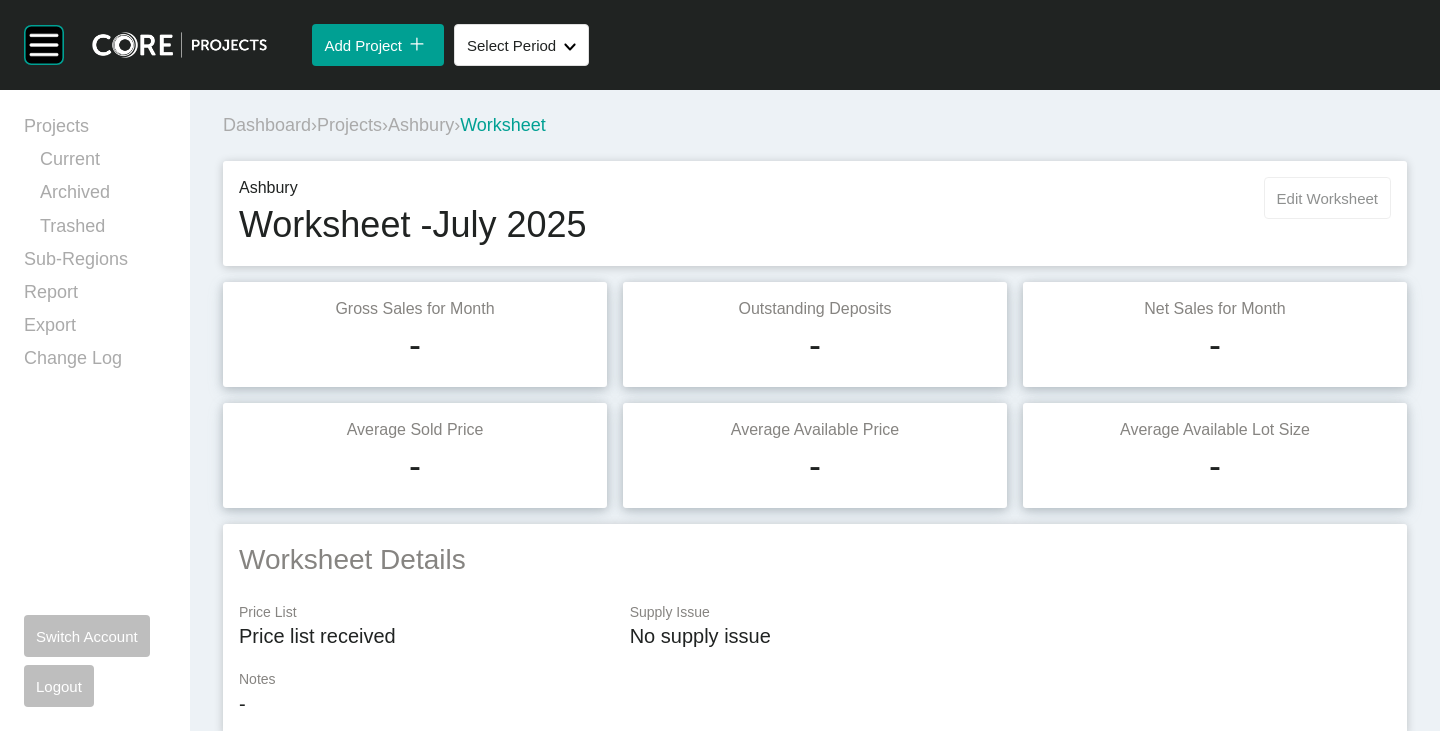 click on "Edit Worksheet" at bounding box center [1327, 198] 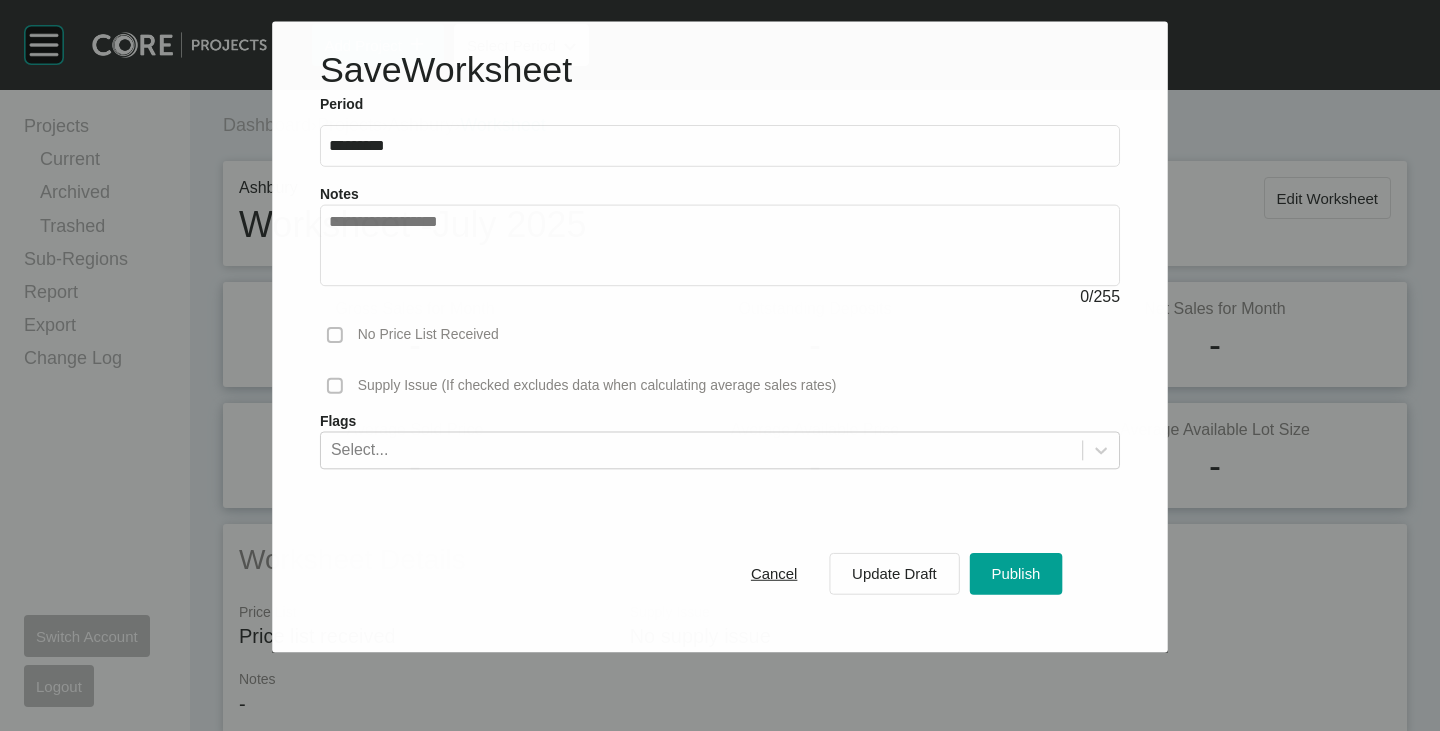 click at bounding box center (720, 246) 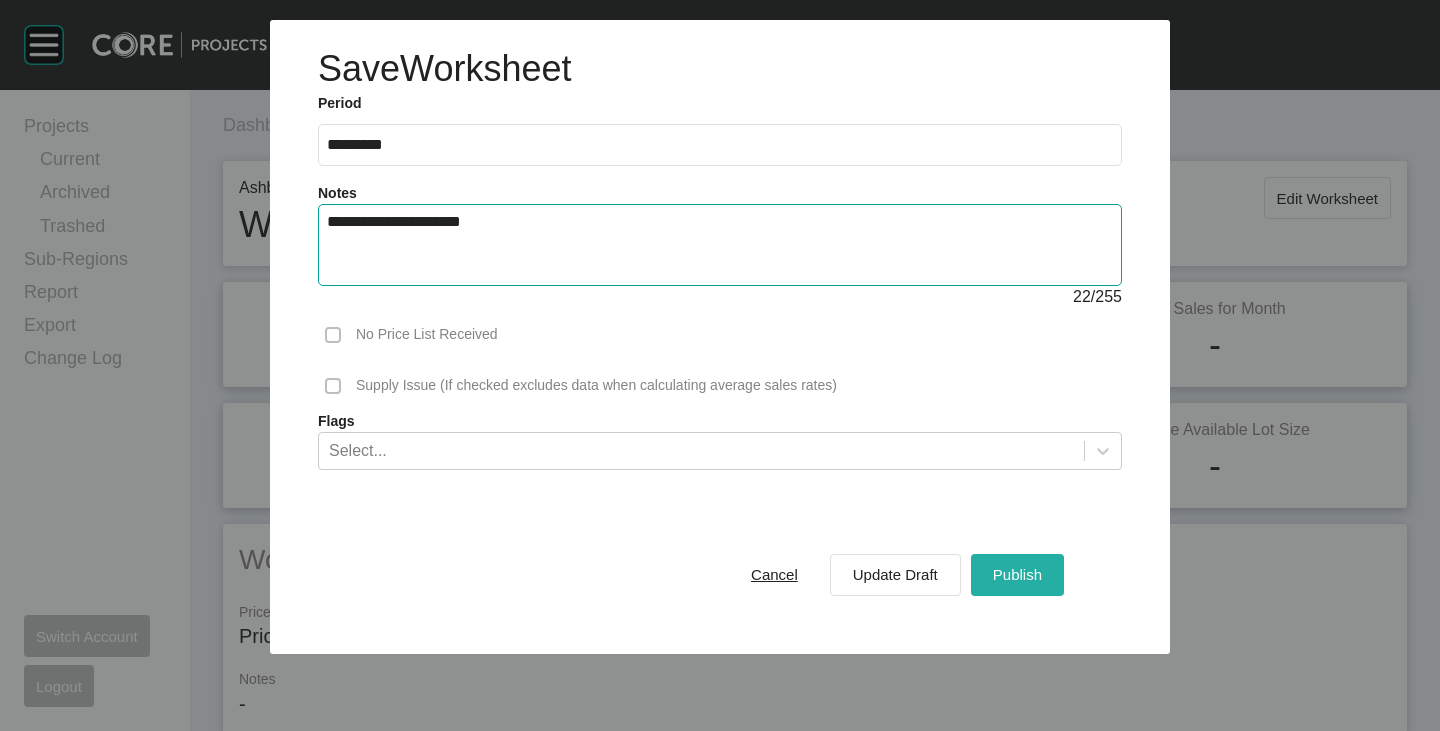 type on "**********" 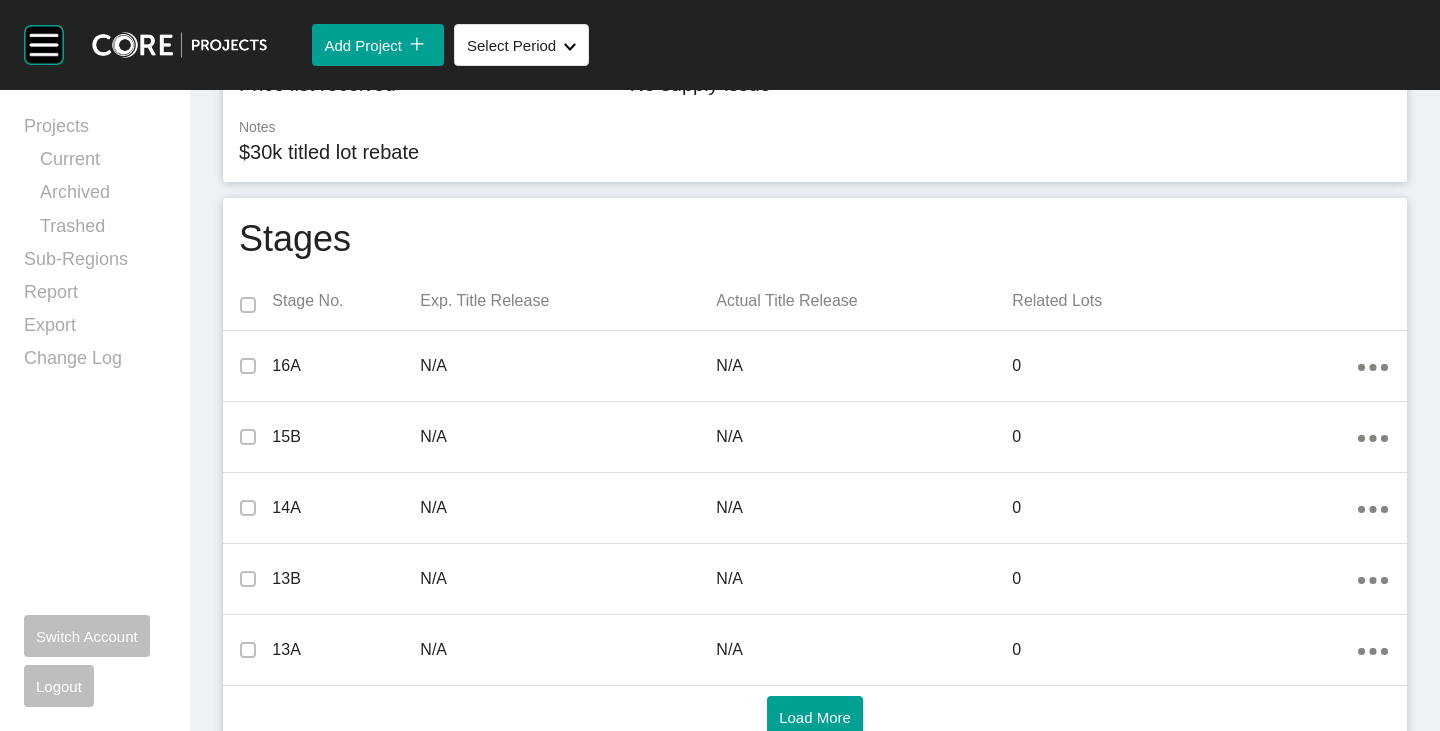 scroll, scrollTop: 0, scrollLeft: 0, axis: both 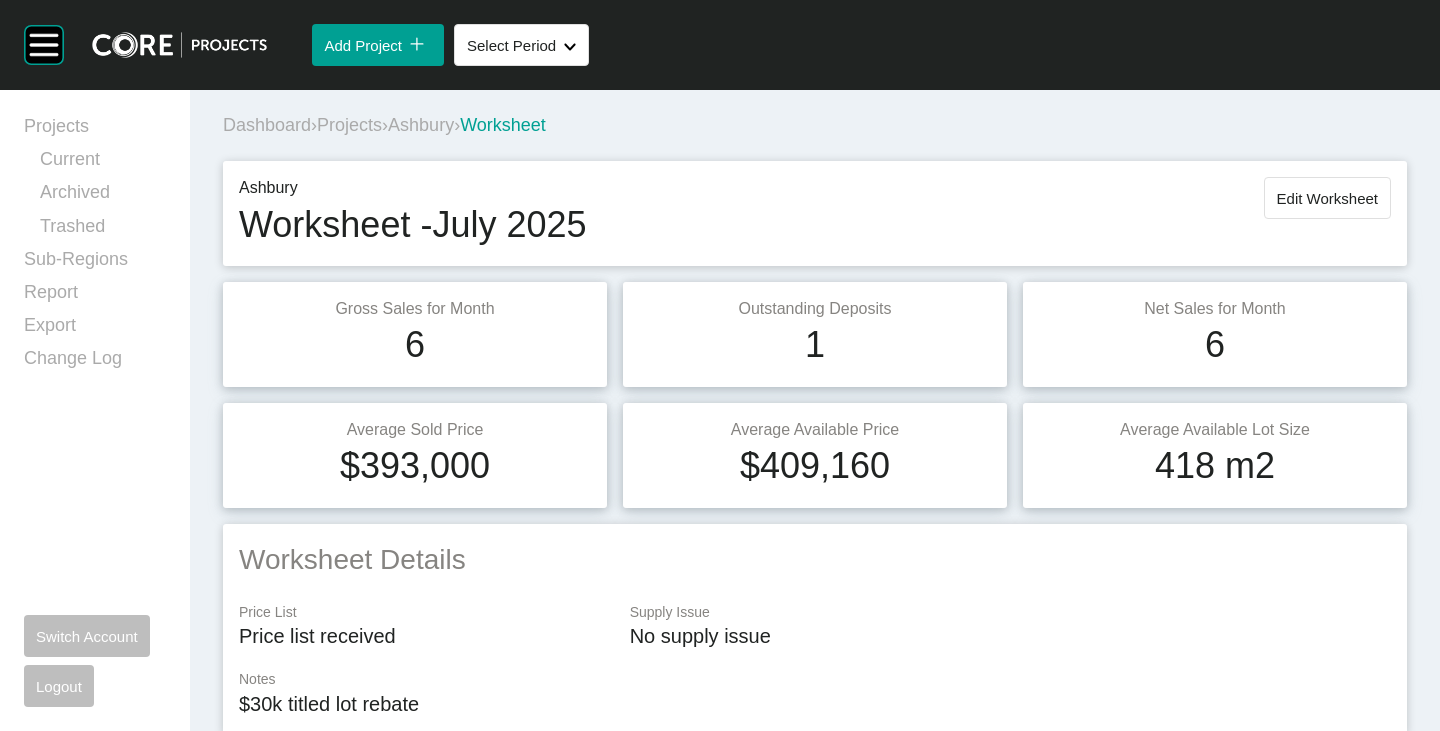 click on "Ashbury" at bounding box center [421, 125] 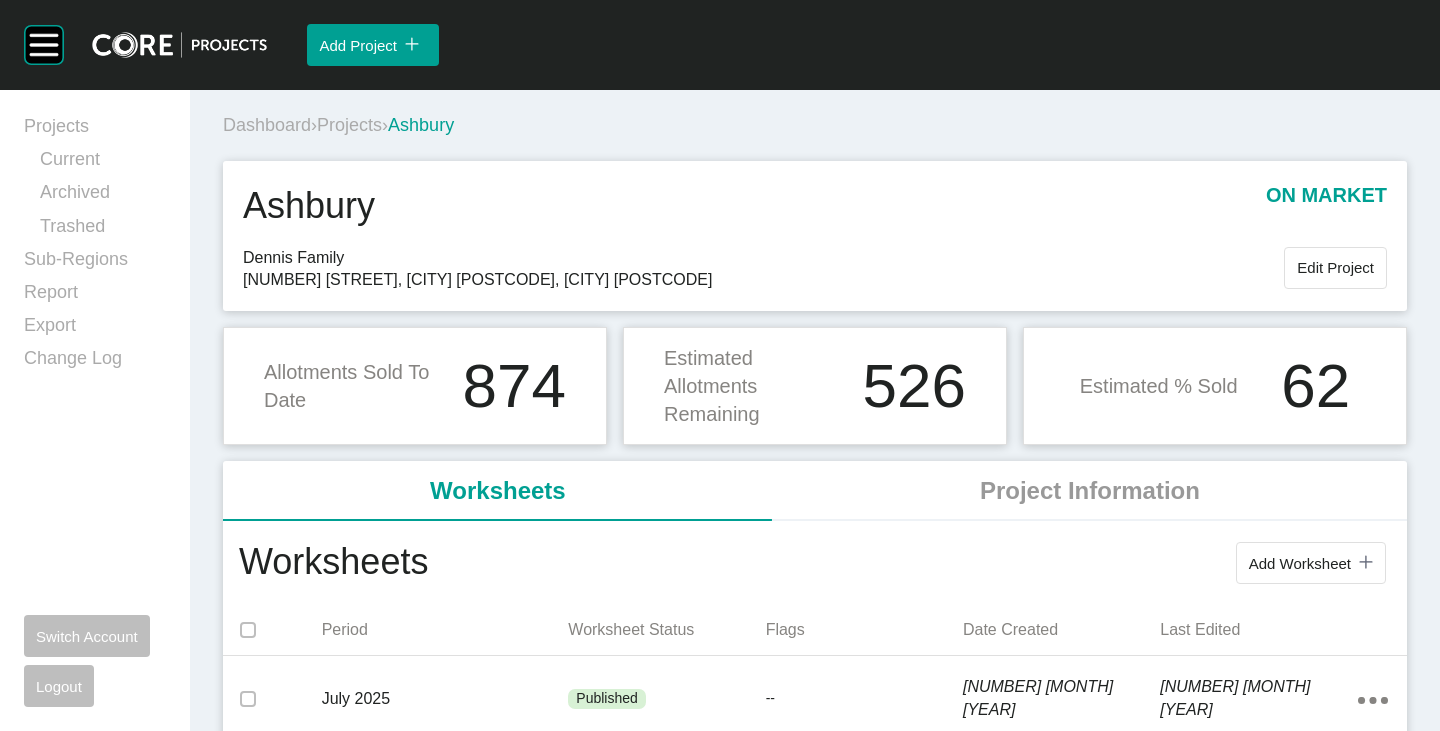 click on "Projects" at bounding box center (349, 125) 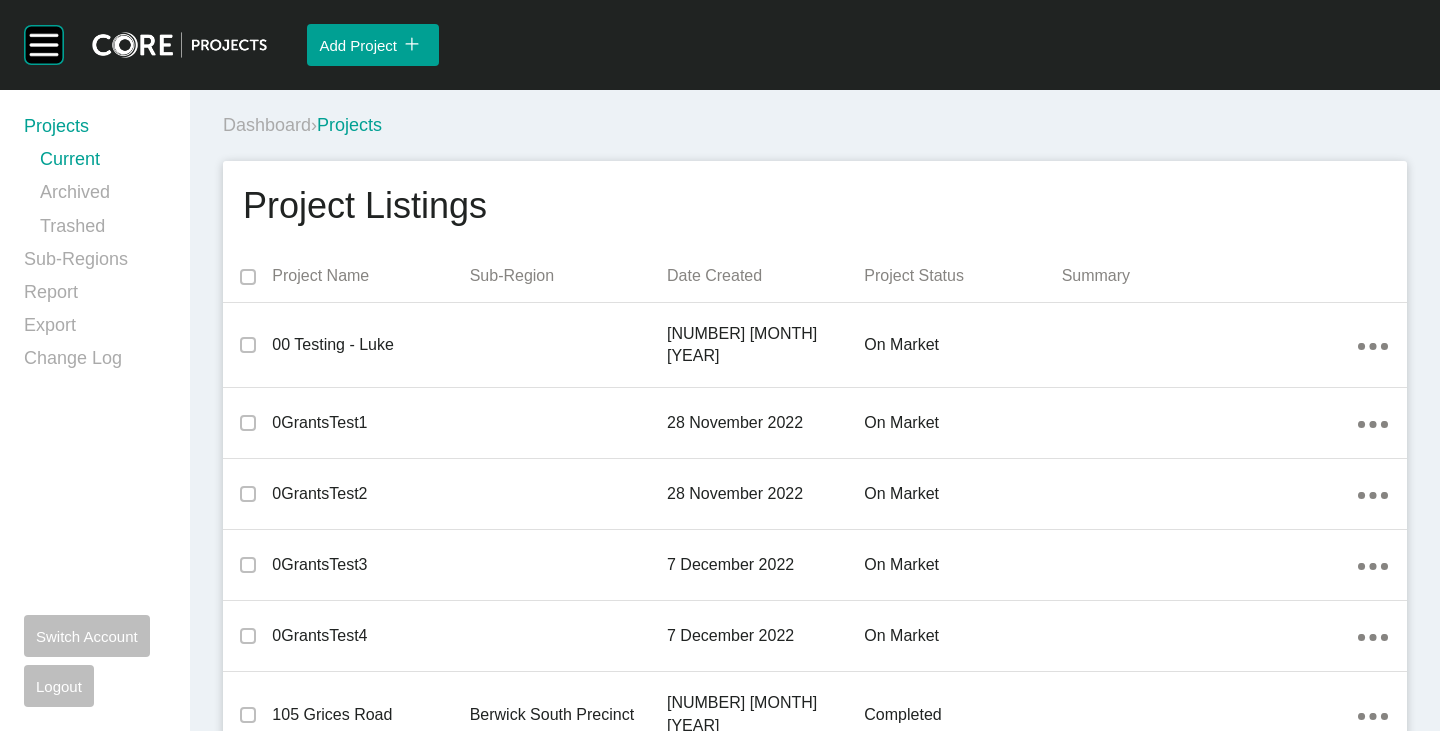 scroll, scrollTop: 30573, scrollLeft: 0, axis: vertical 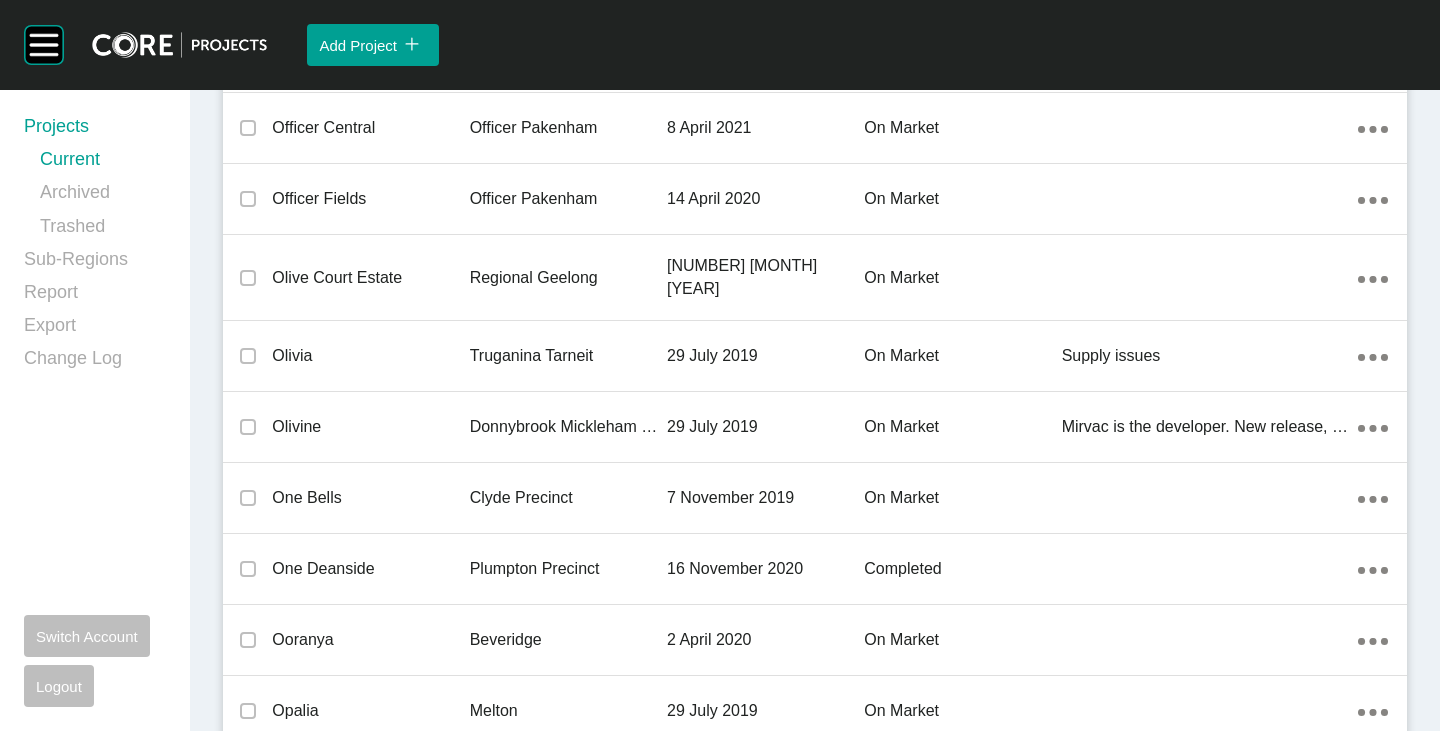 click on "Palomino" at bounding box center [370, 1223] 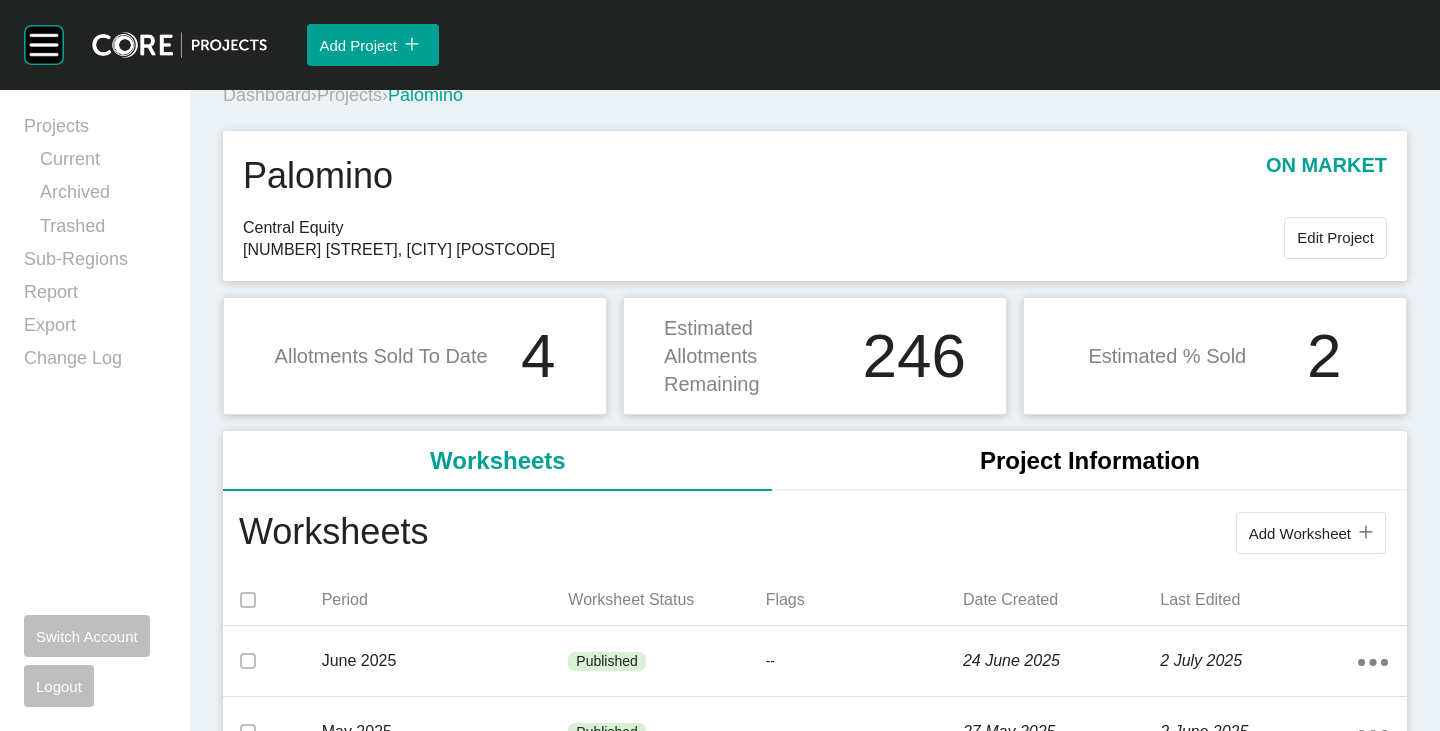 scroll, scrollTop: 75, scrollLeft: 0, axis: vertical 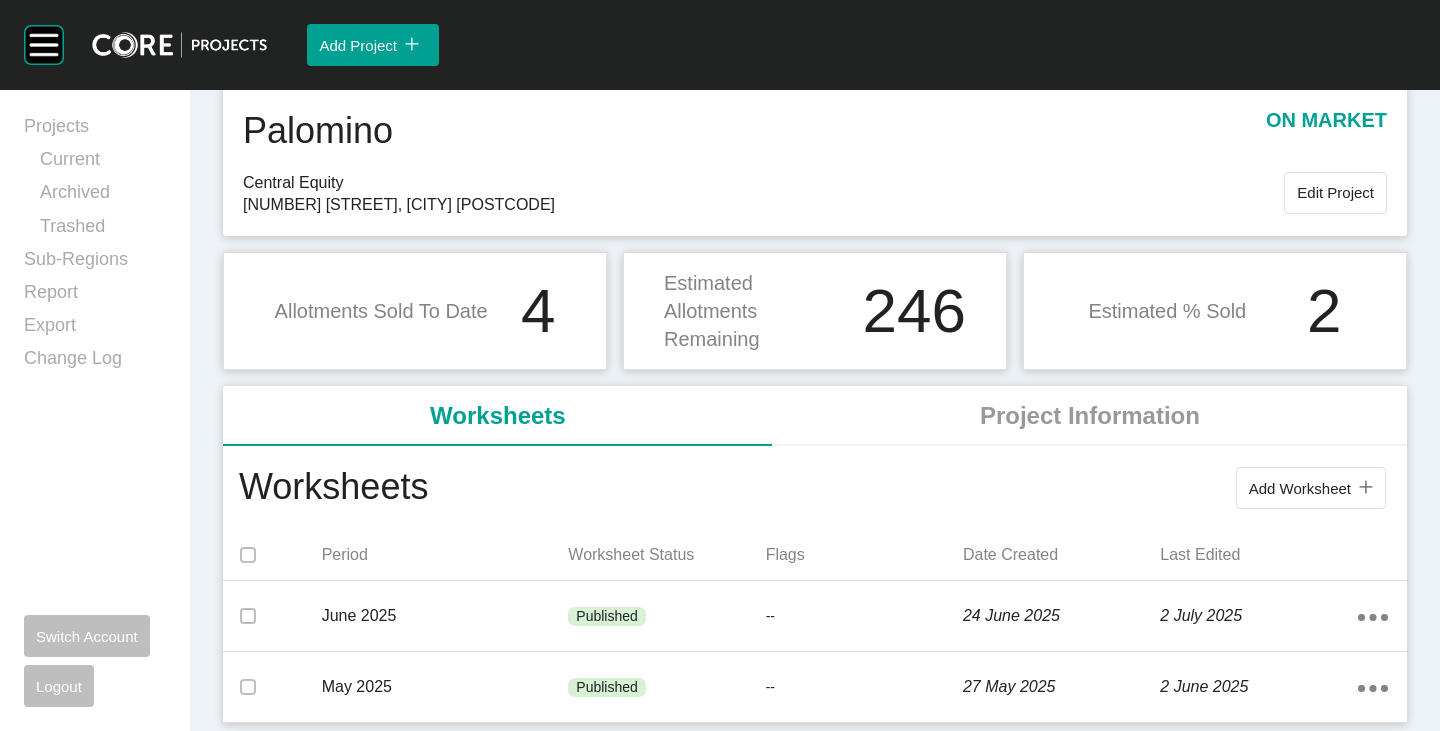 click on "Add Worksheet" at bounding box center [1300, 488] 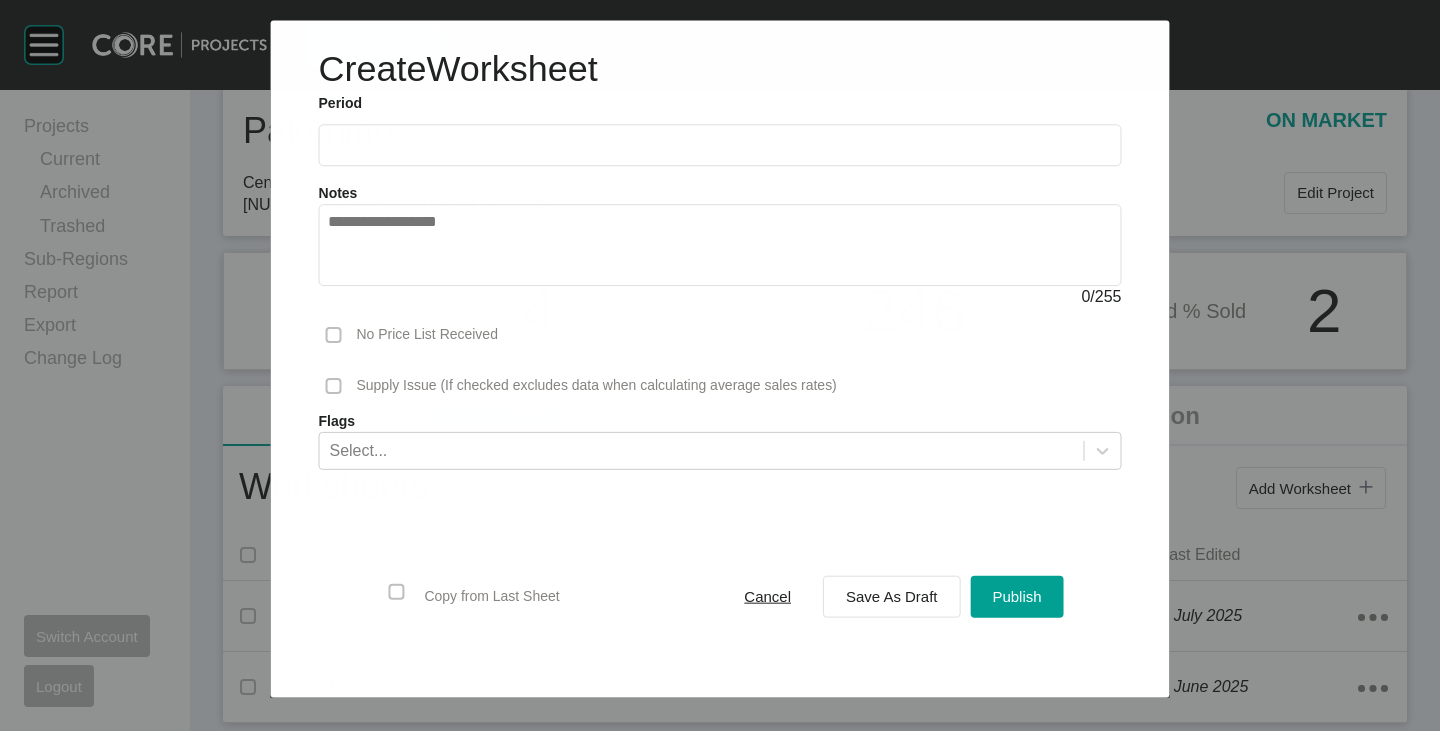 click at bounding box center (720, 145) 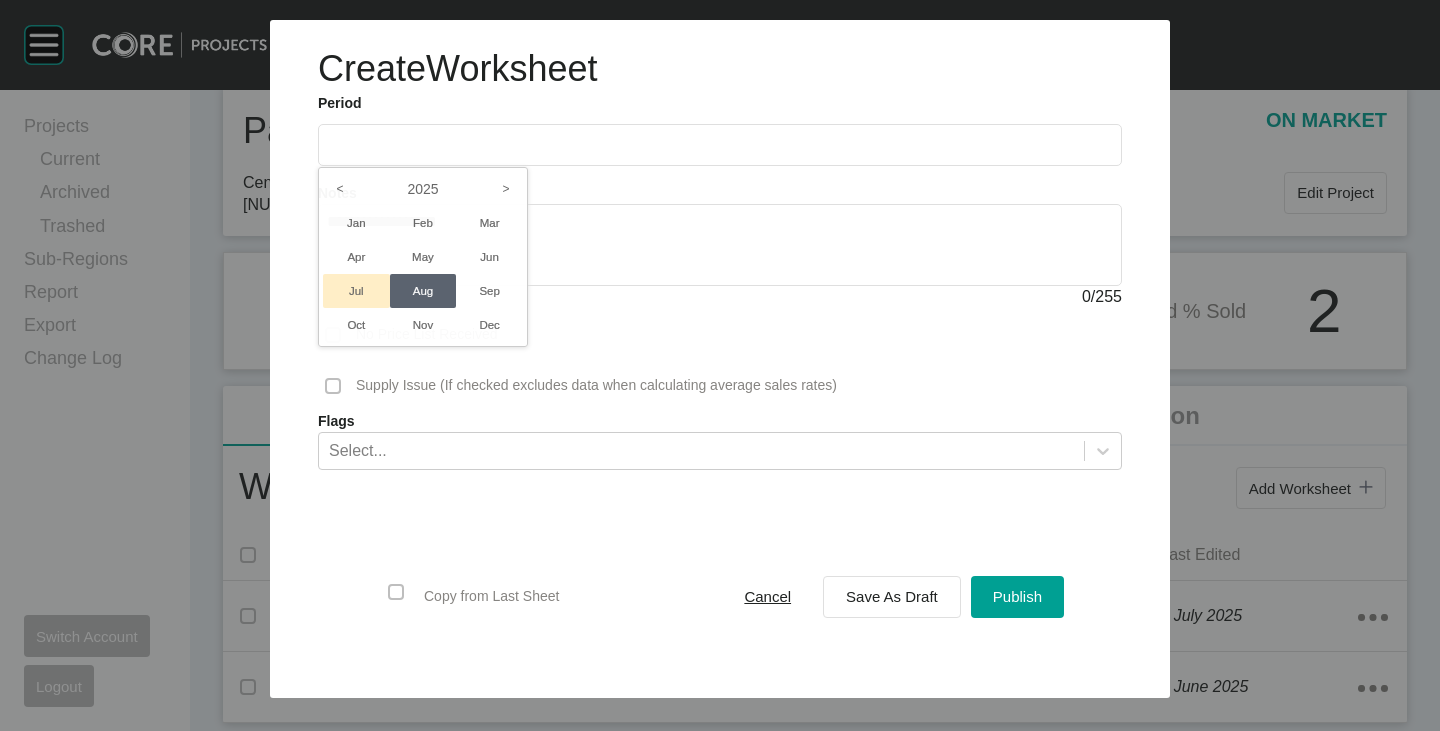 click on "Jul" at bounding box center [356, 291] 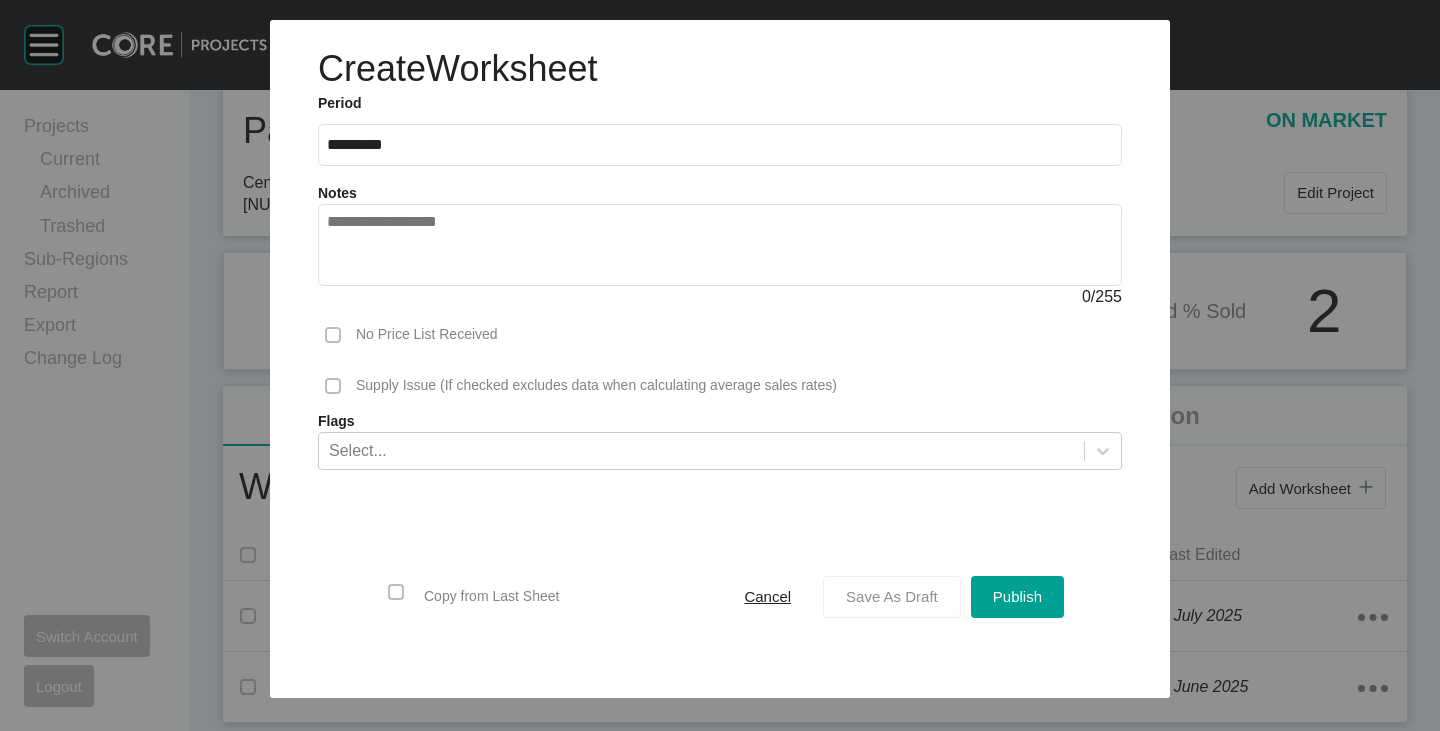click on "Save As Draft" at bounding box center (892, 596) 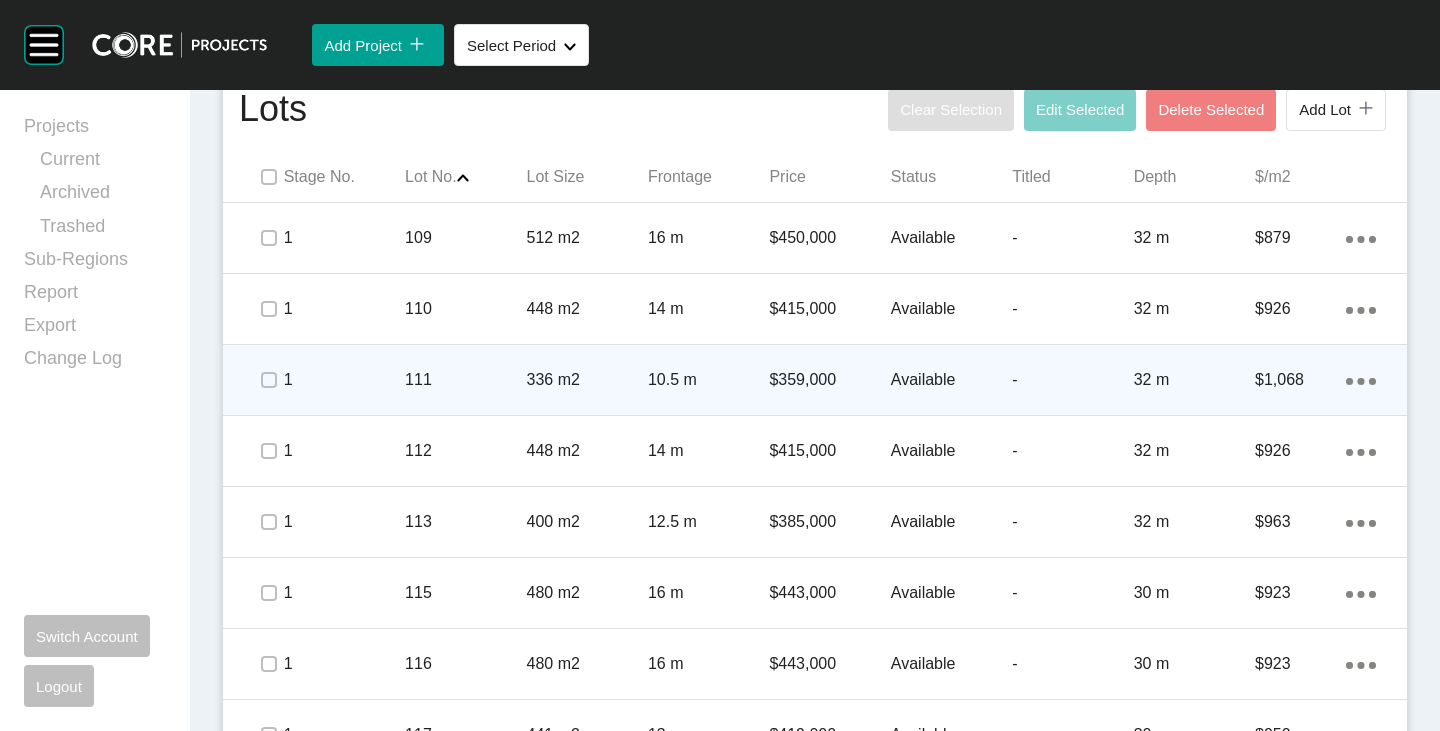 scroll, scrollTop: 875, scrollLeft: 0, axis: vertical 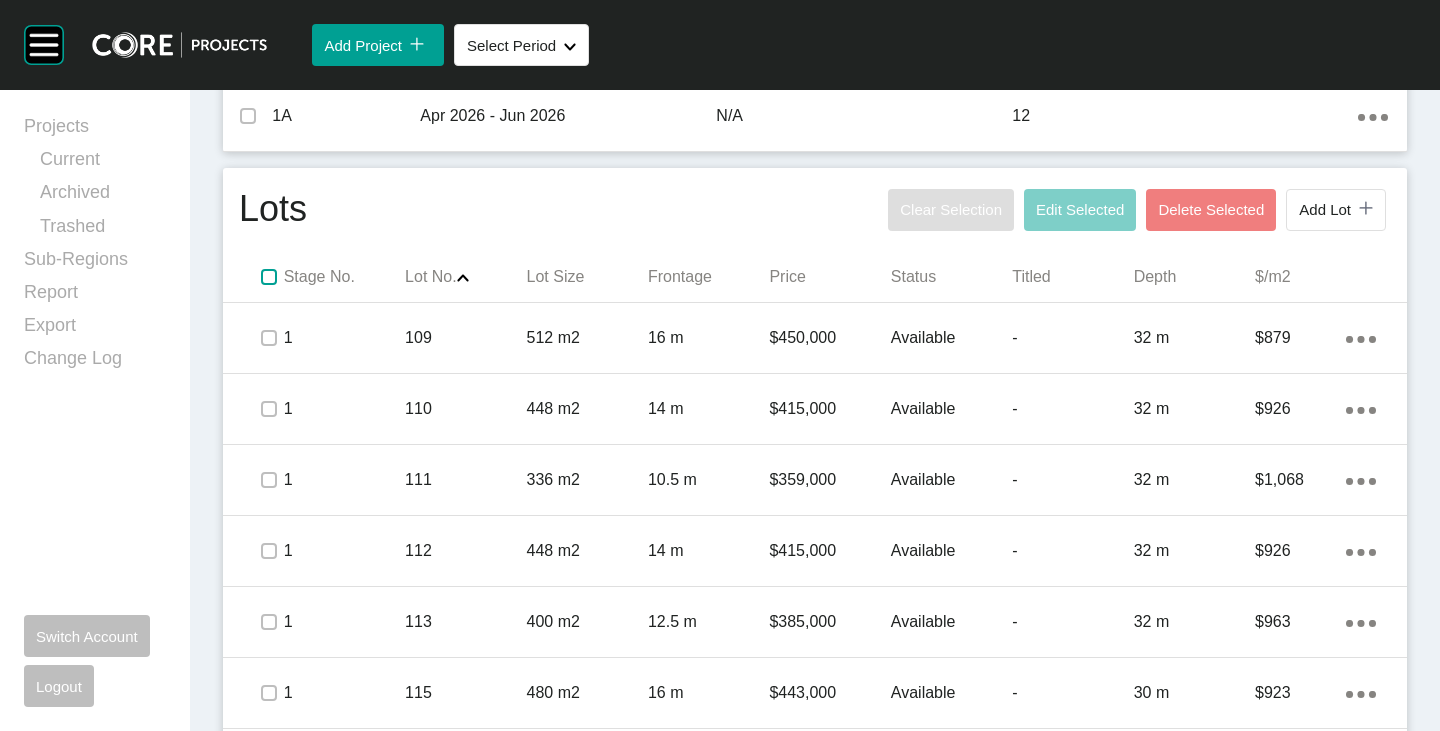 click at bounding box center (269, 277) 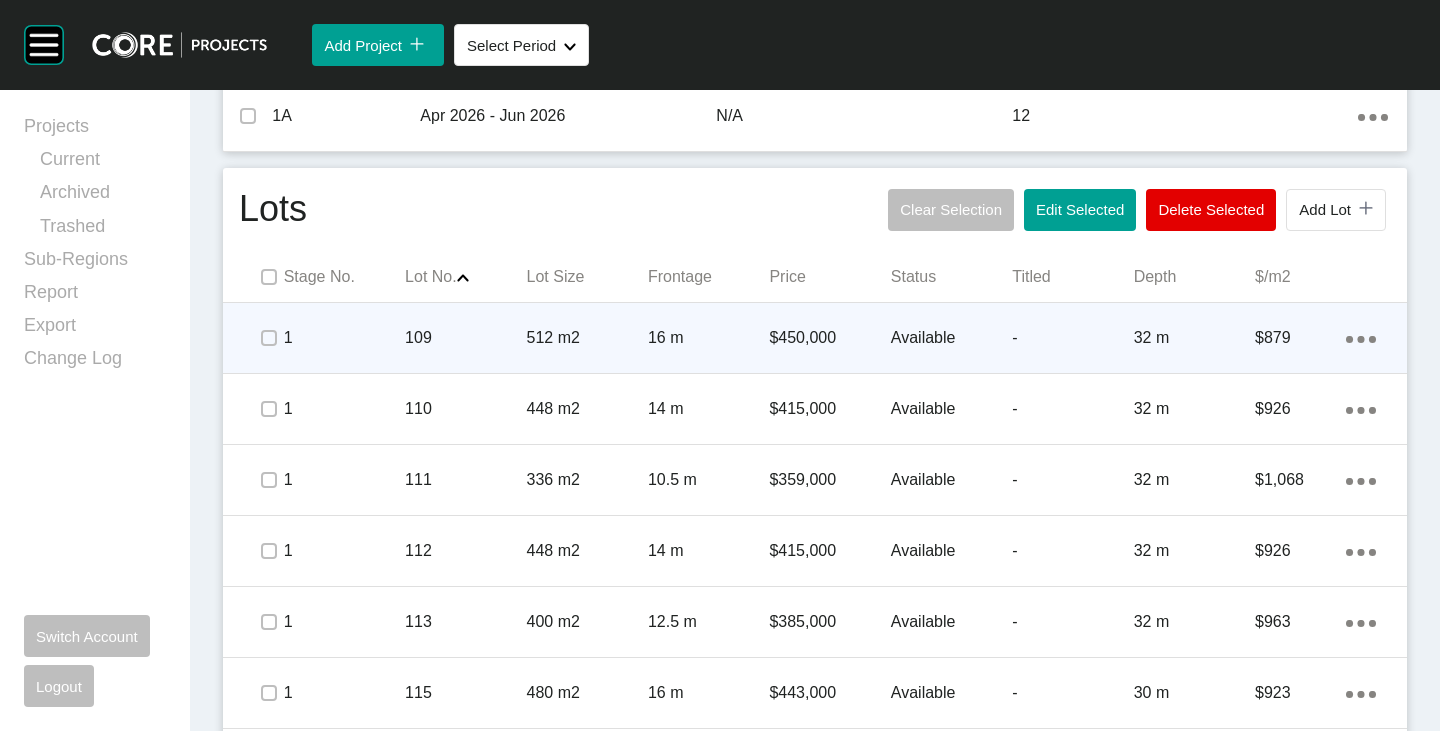 click on "$450,000" at bounding box center [829, 338] 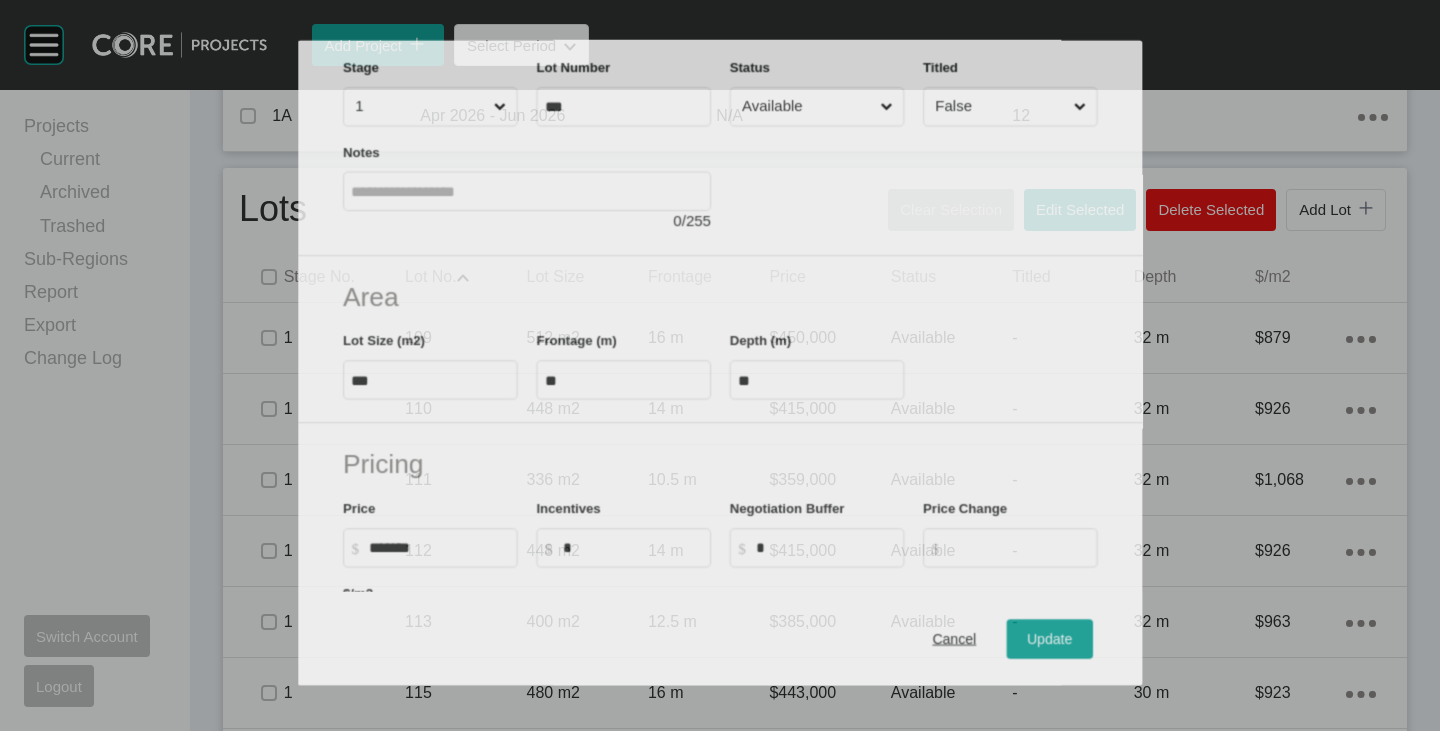 scroll, scrollTop: 200, scrollLeft: 0, axis: vertical 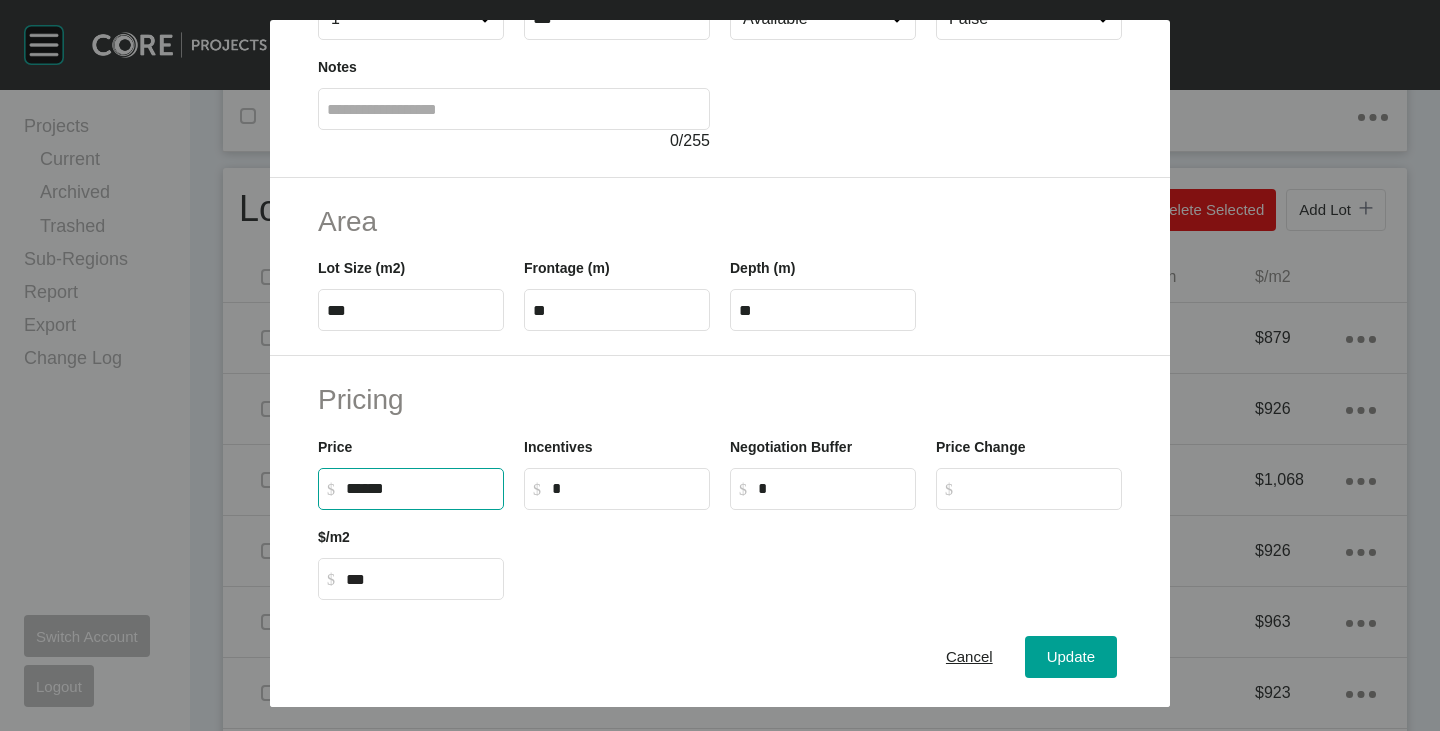 click on "******" at bounding box center (420, 488) 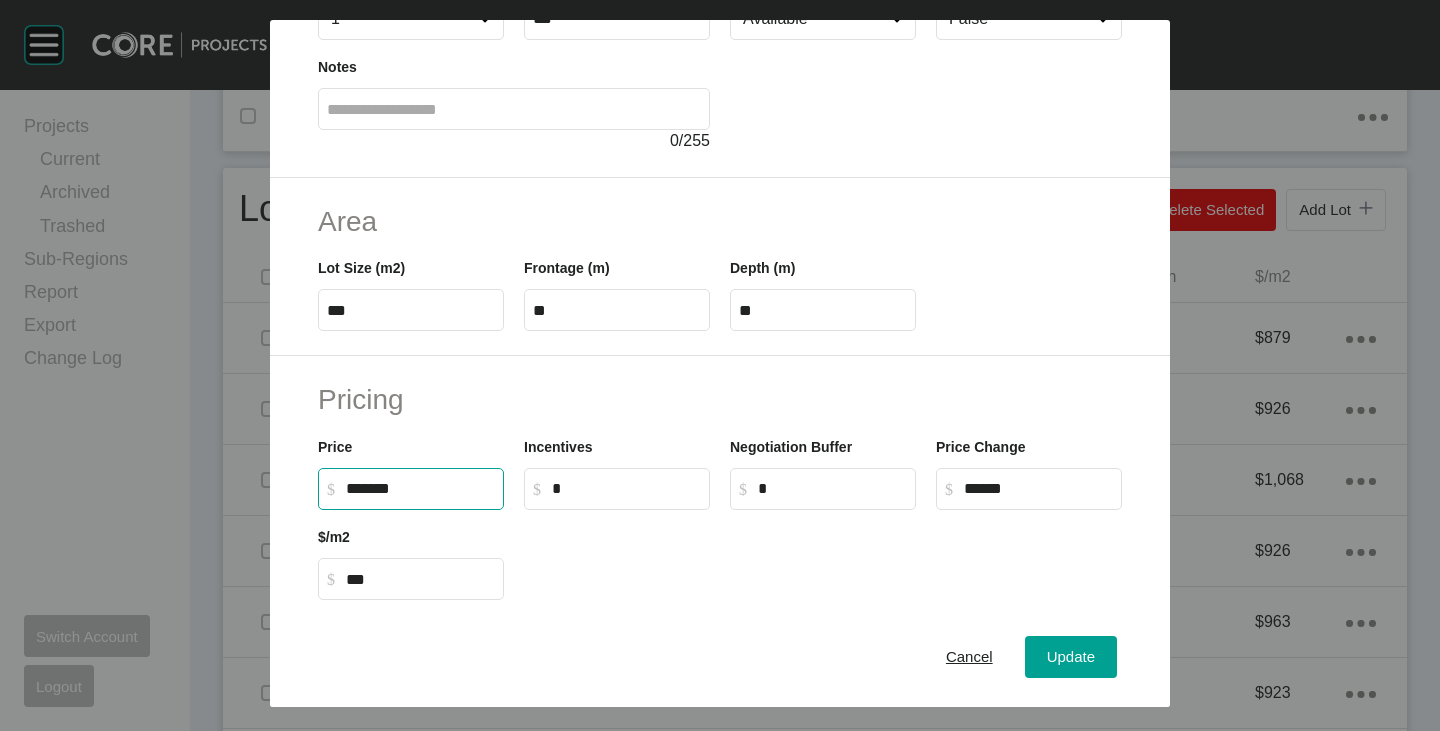 click at bounding box center [823, 555] 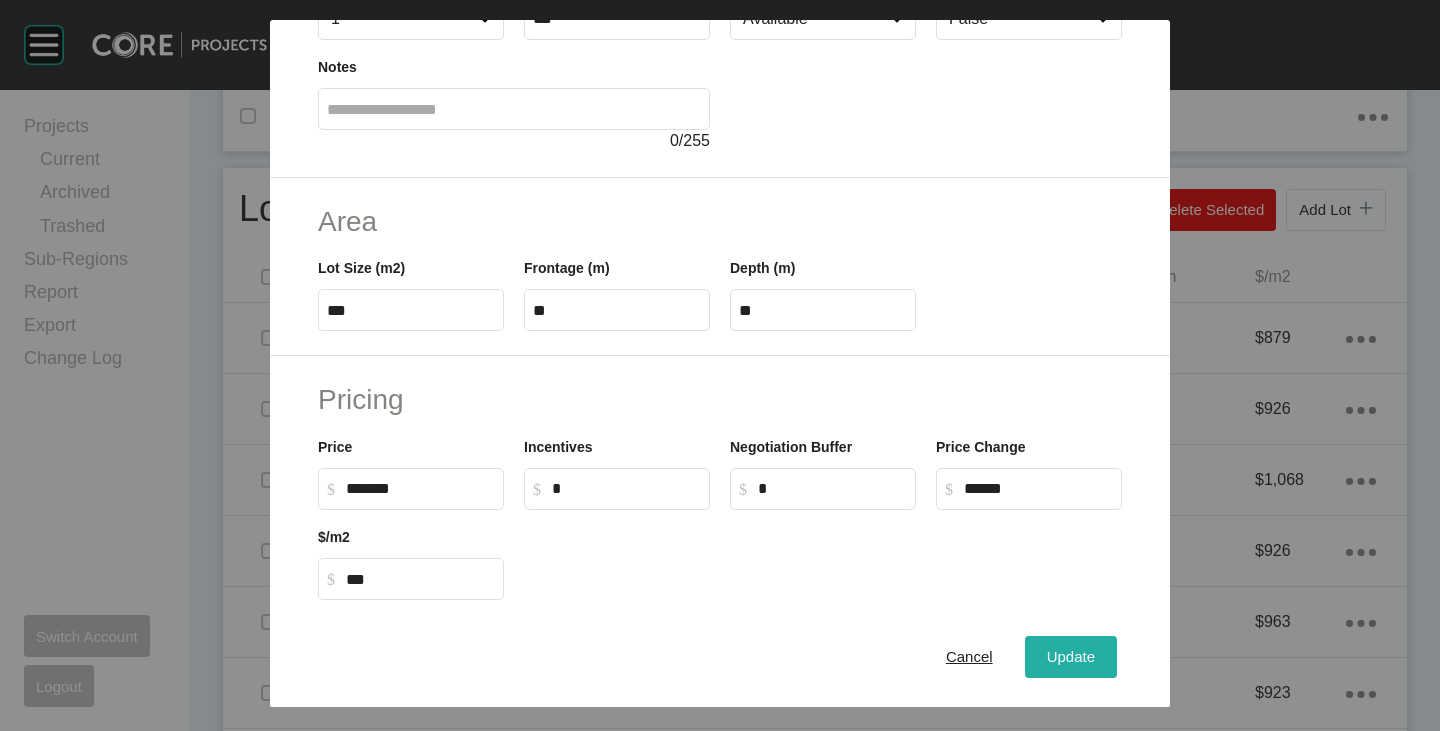 click on "Update" at bounding box center [1071, 657] 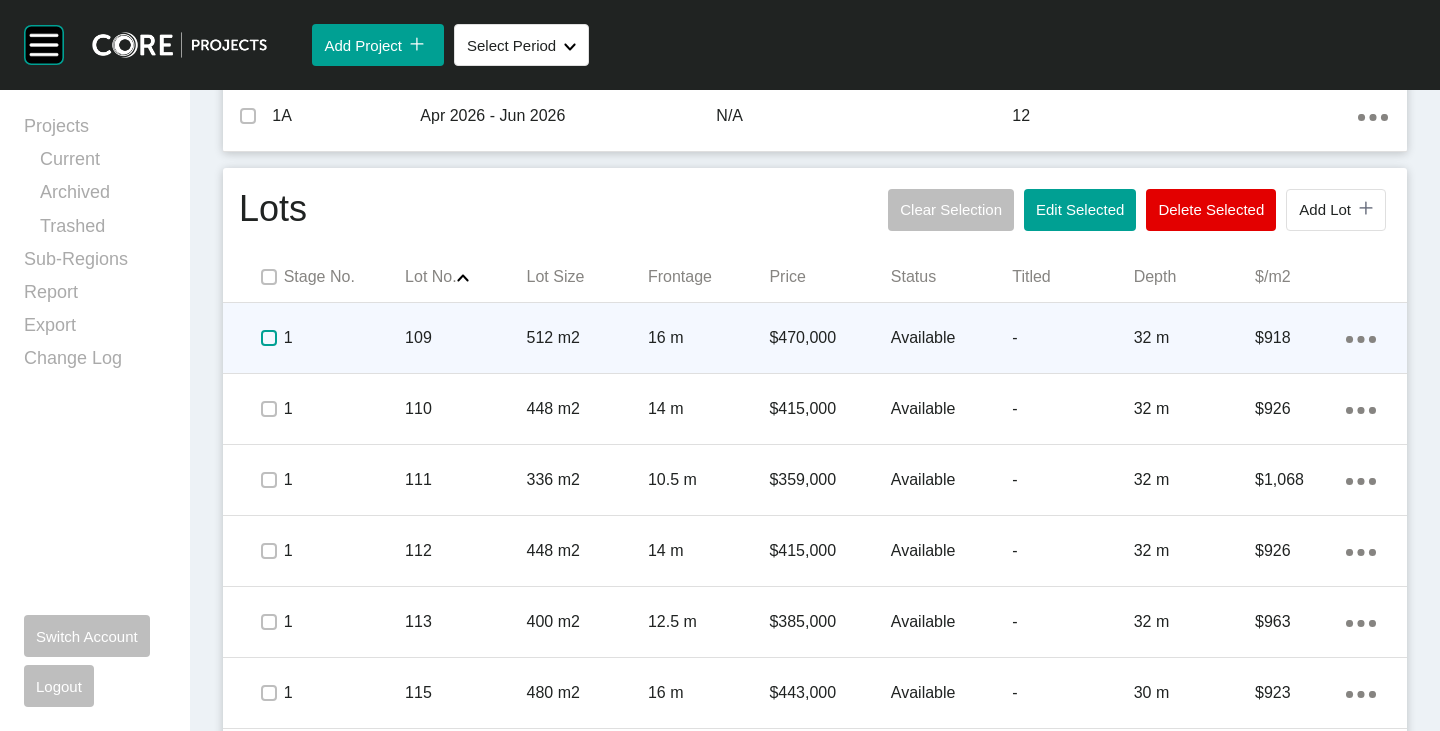 click at bounding box center [269, 338] 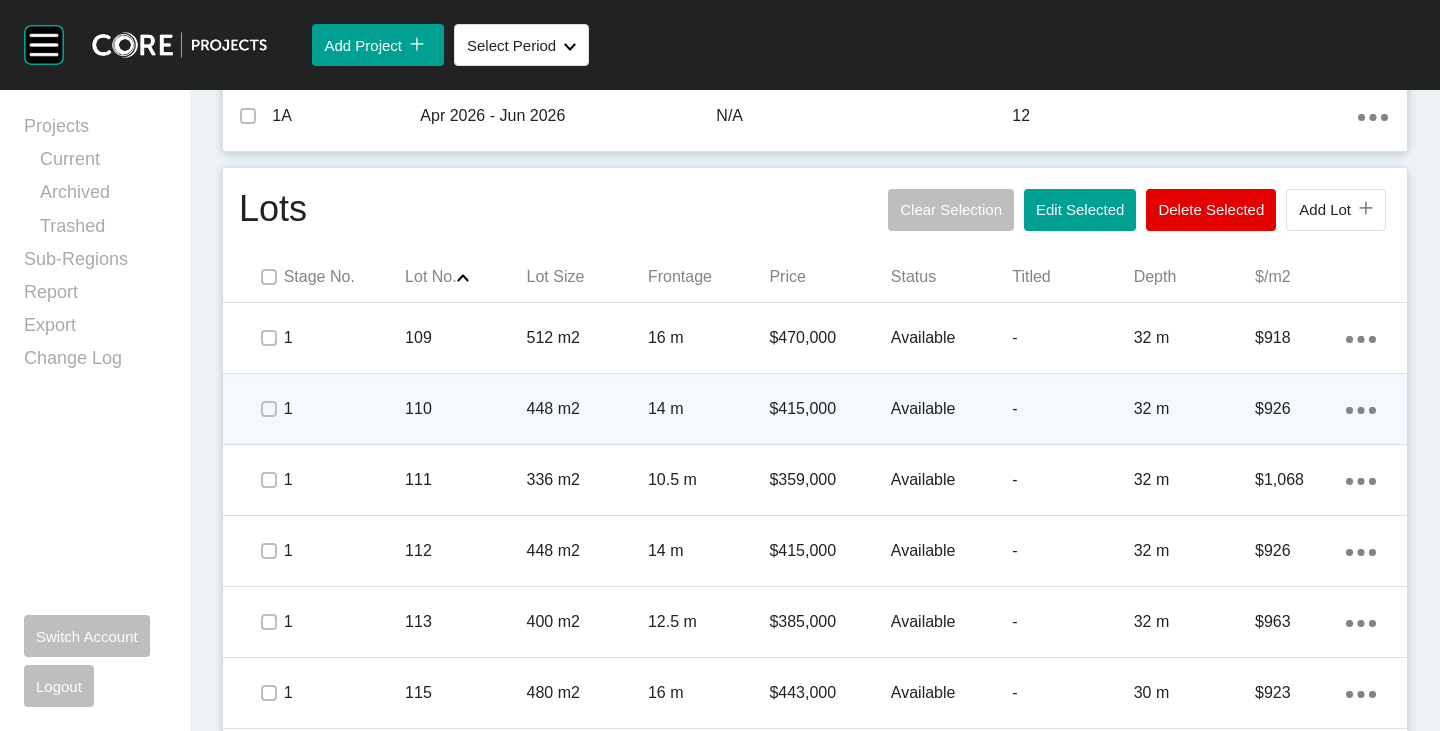 click on "$415,000" at bounding box center (829, 409) 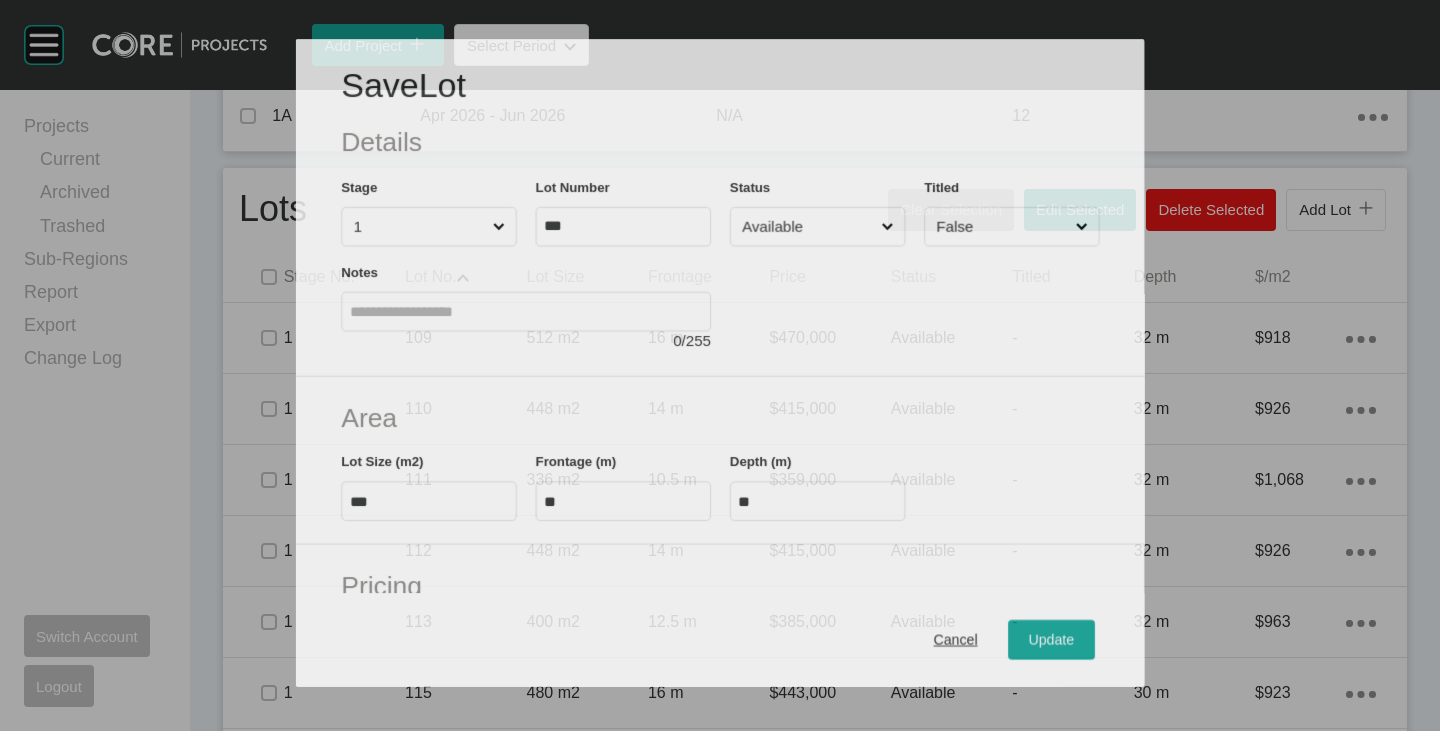 scroll, scrollTop: 200, scrollLeft: 0, axis: vertical 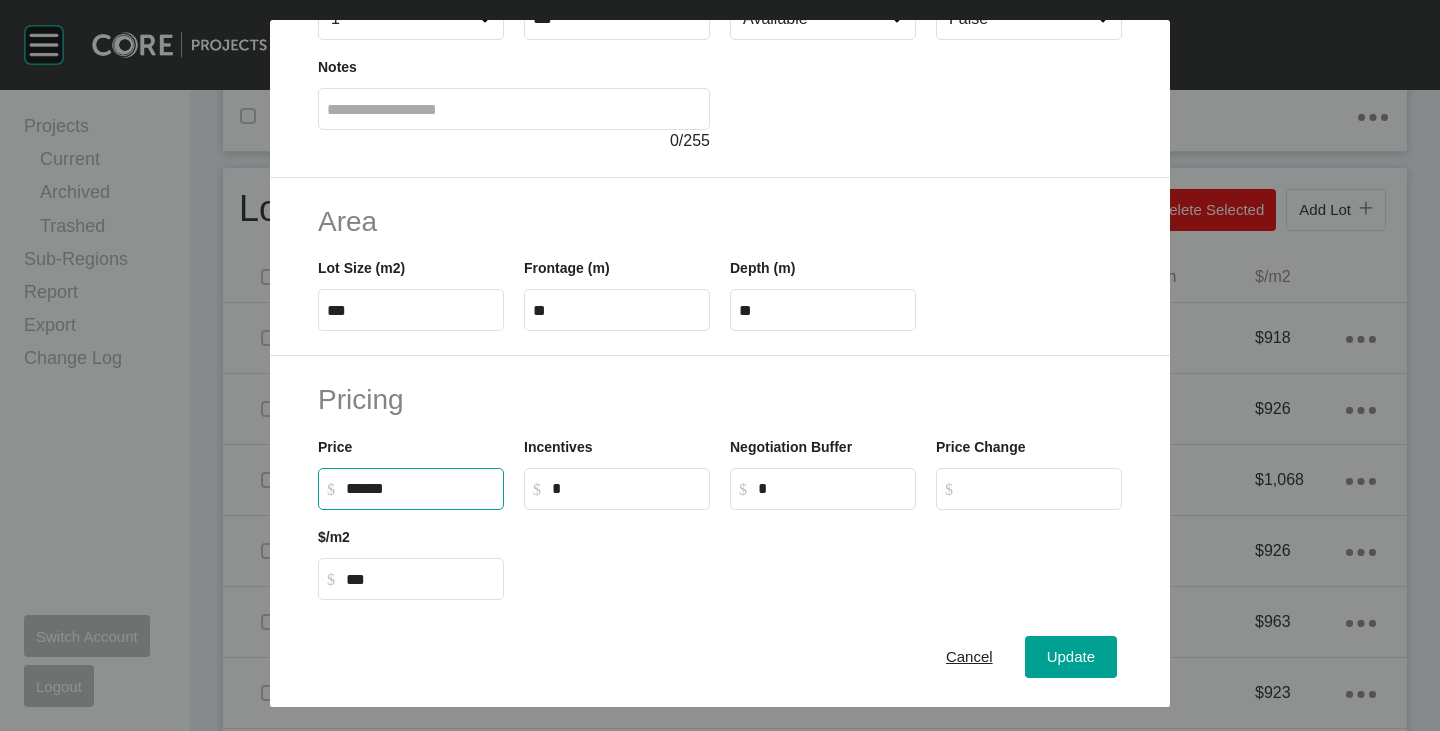 click on "******" at bounding box center [420, 488] 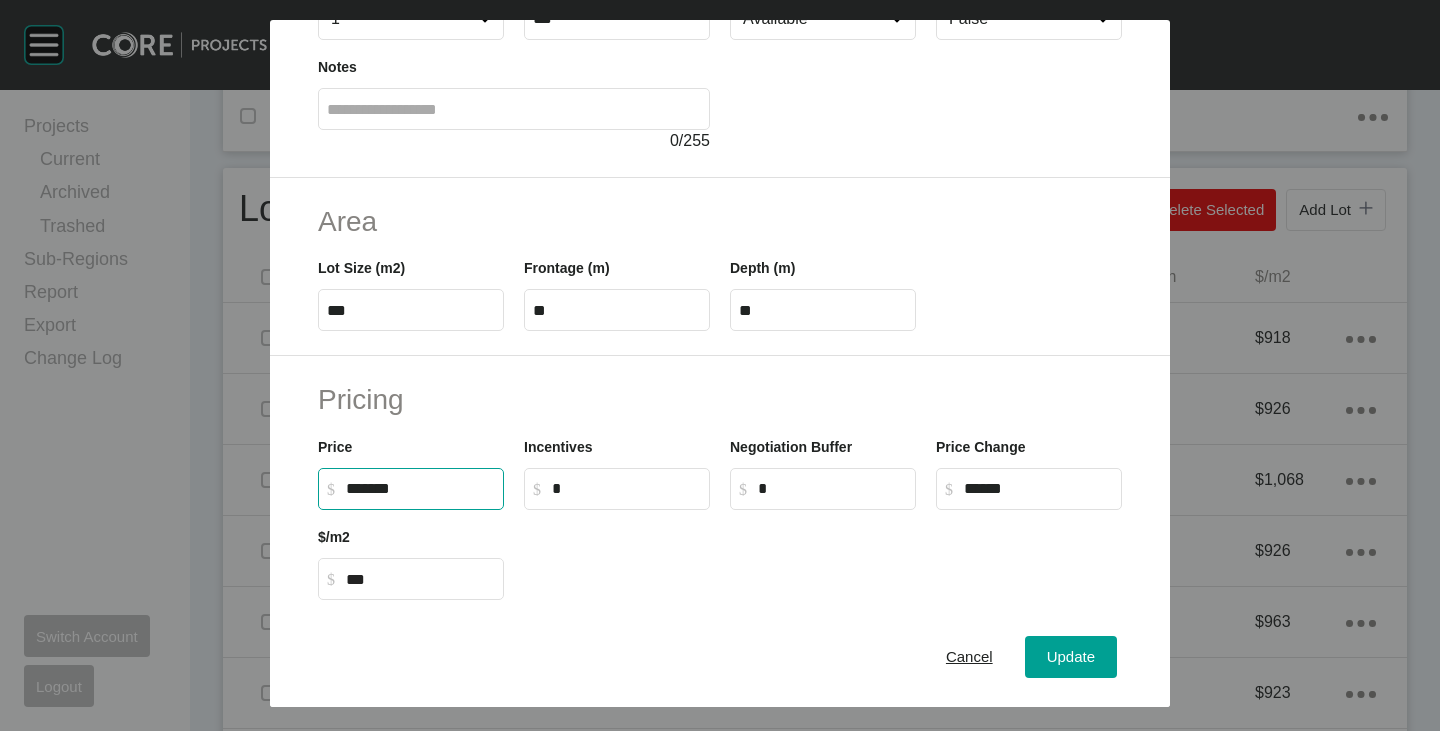 type on "***" 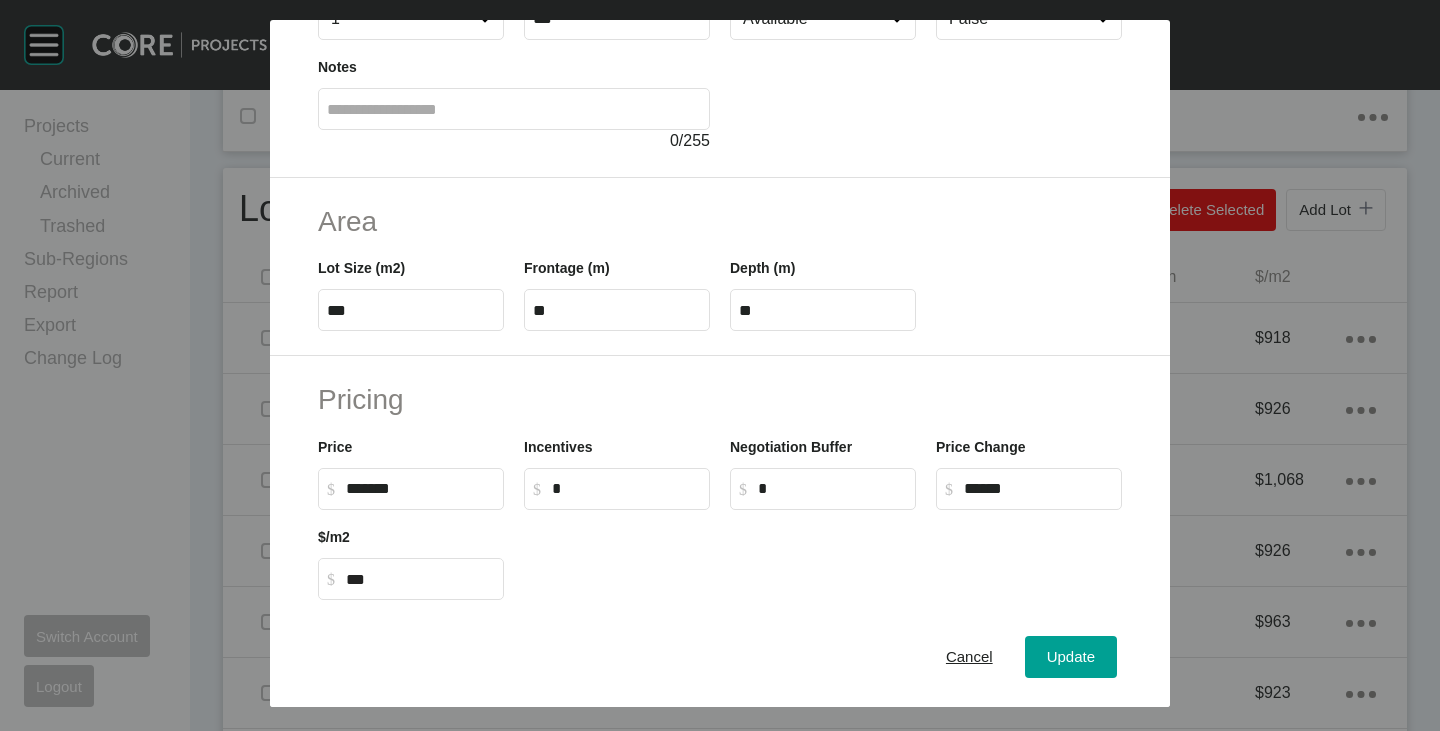 click at bounding box center [823, 555] 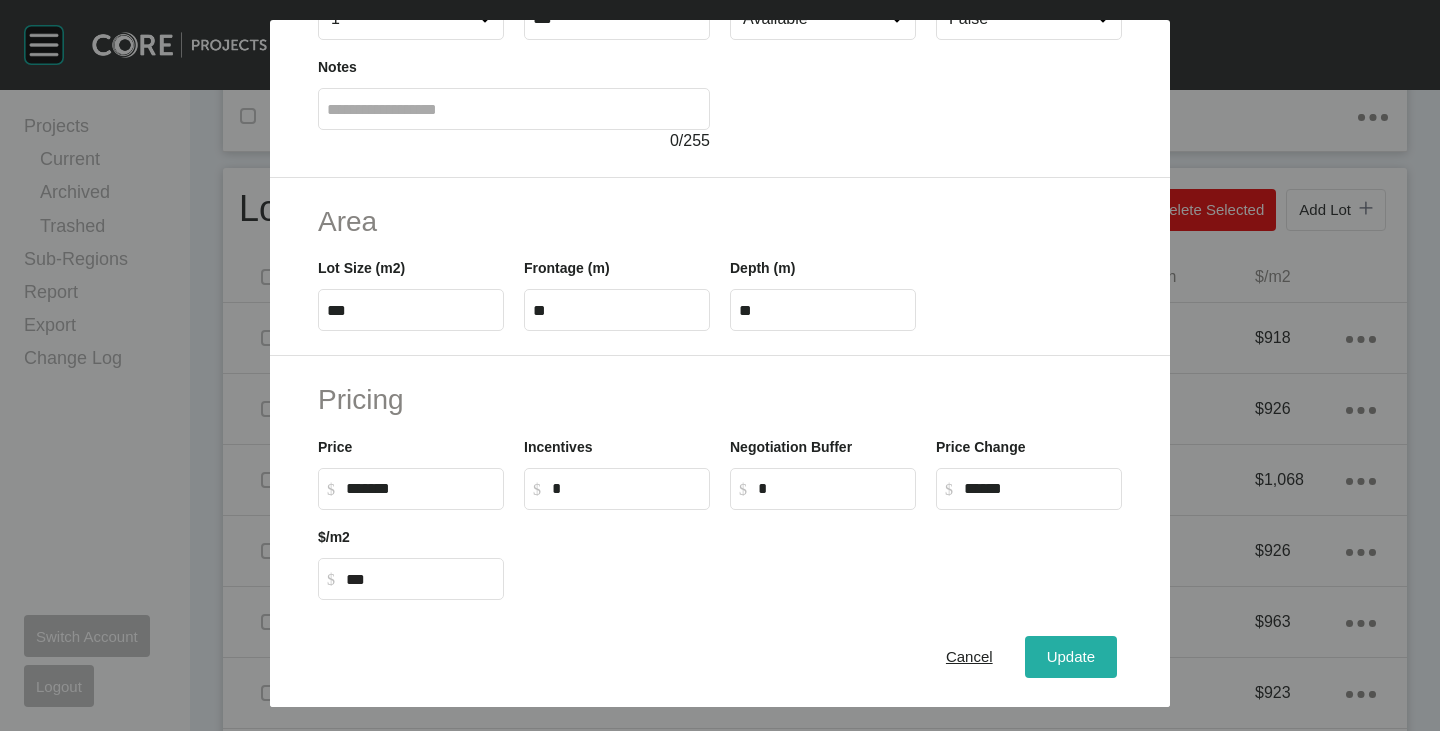 click on "Update" at bounding box center [1071, 657] 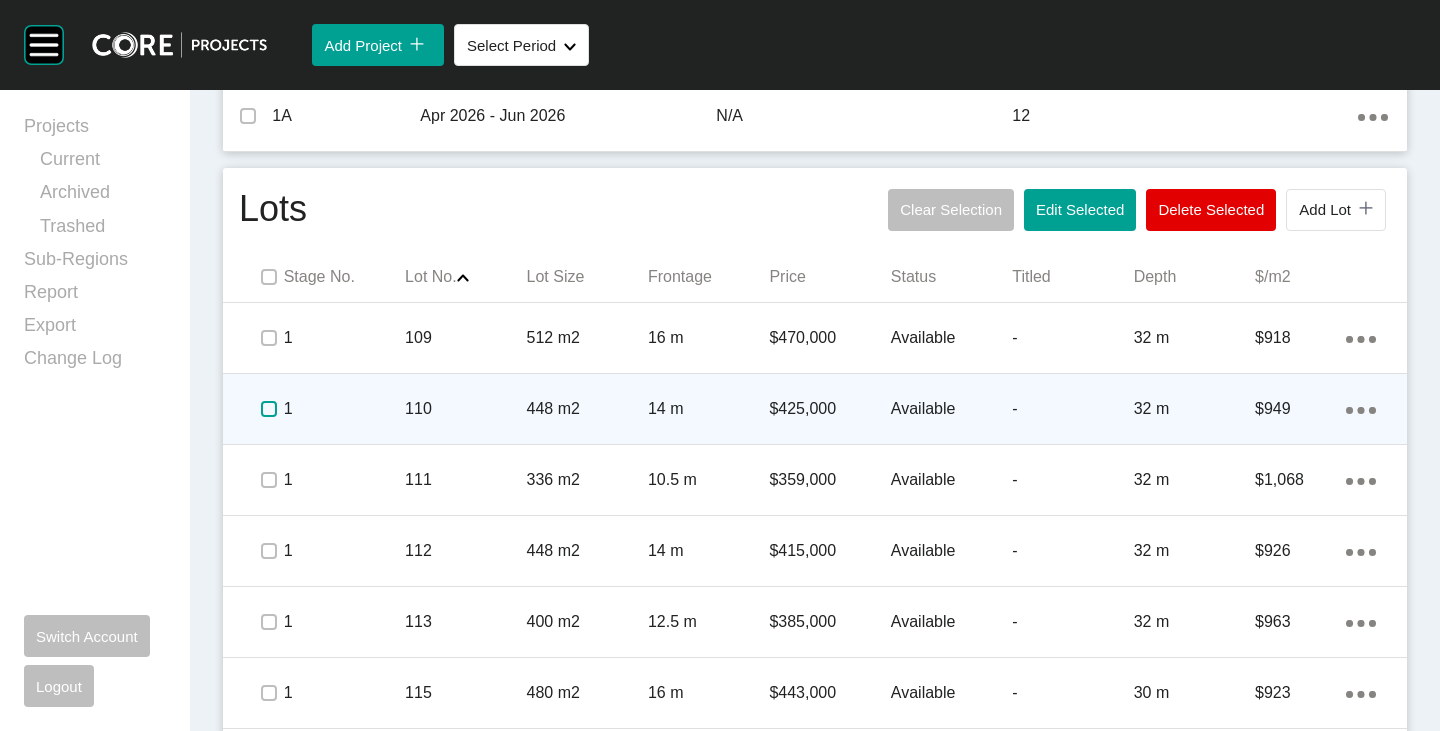 click at bounding box center (269, 409) 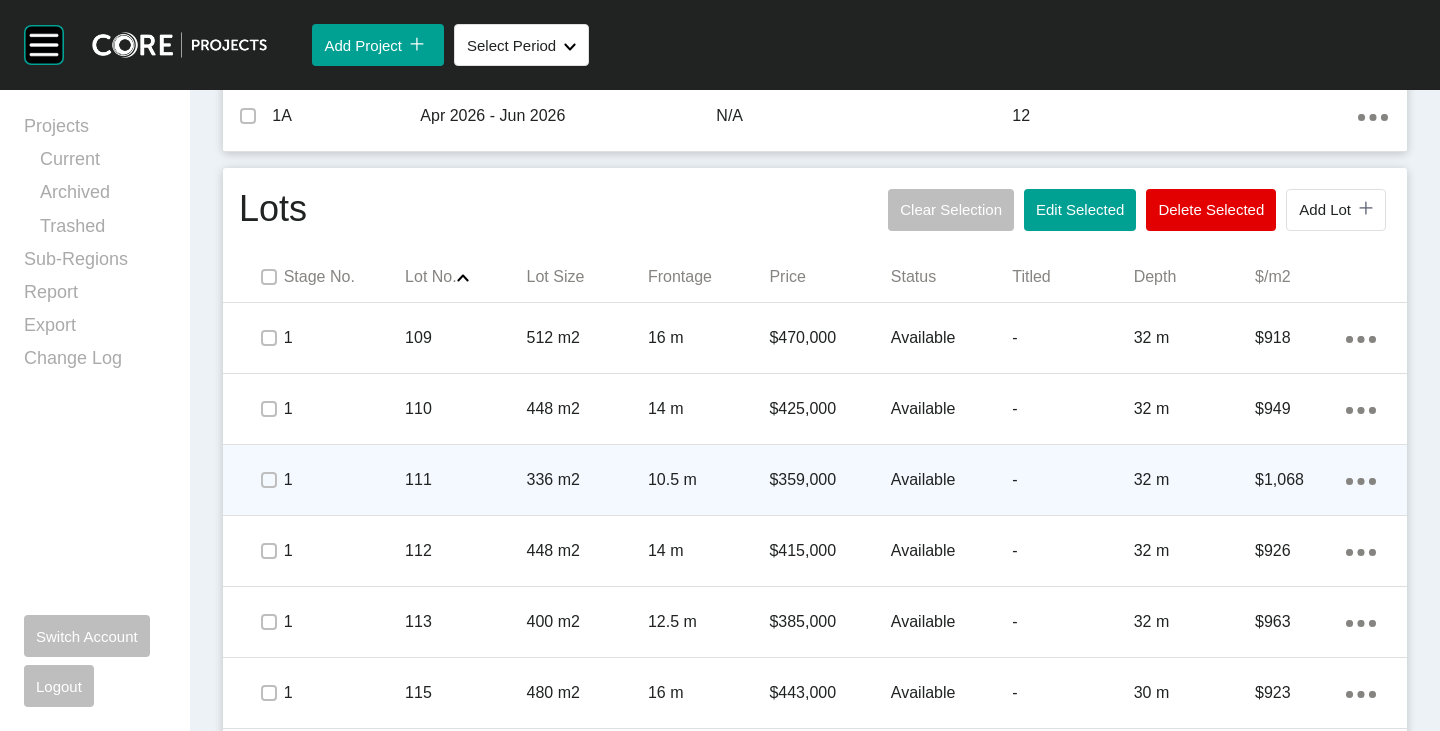 click at bounding box center [268, 480] 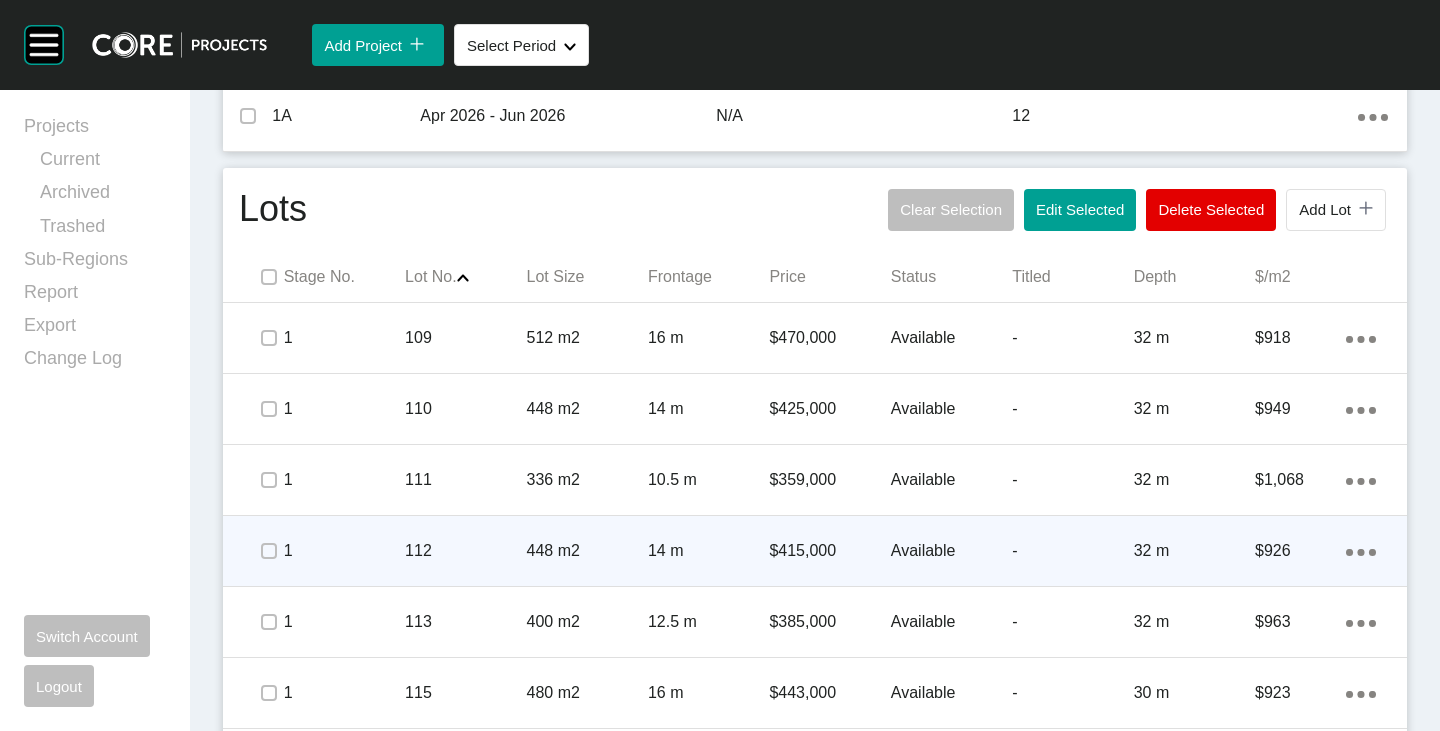click on "$415,000" at bounding box center [829, 551] 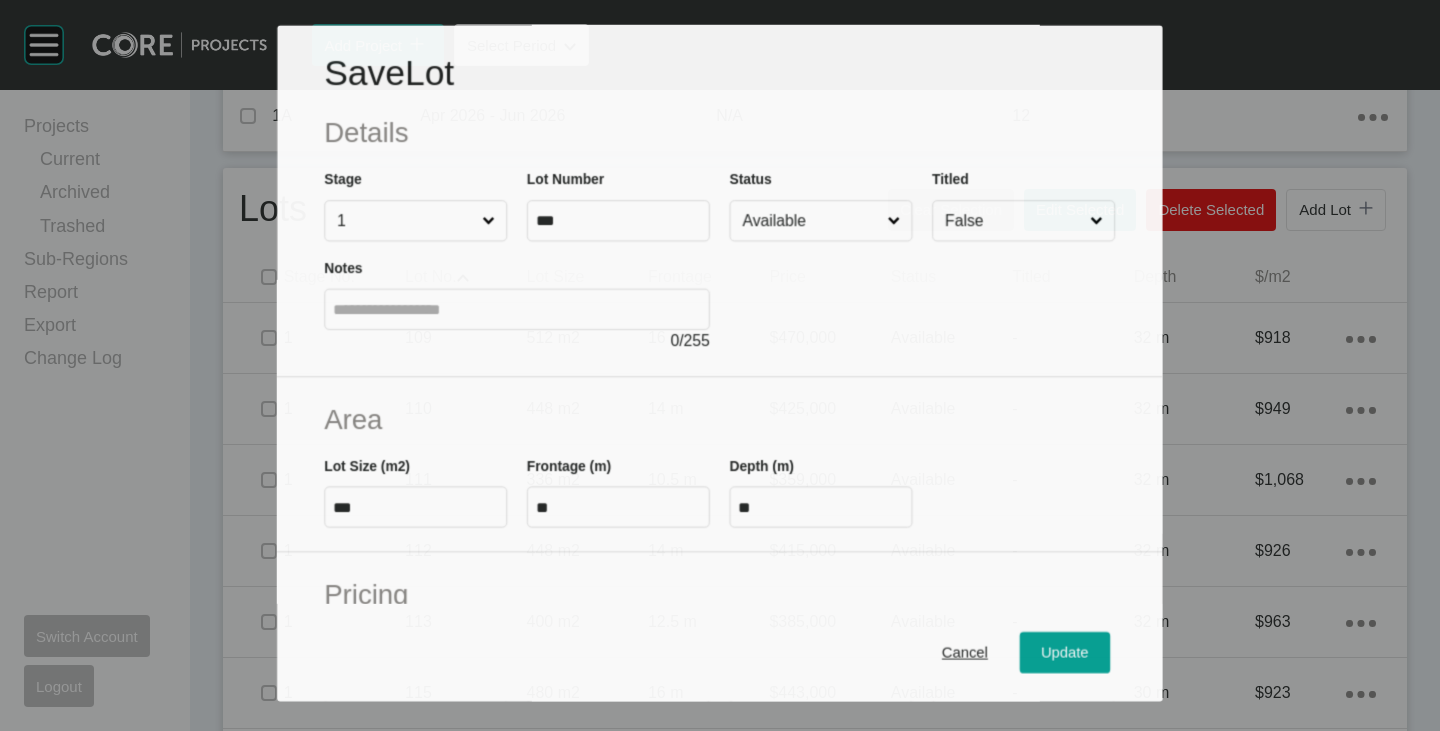 scroll, scrollTop: 300, scrollLeft: 0, axis: vertical 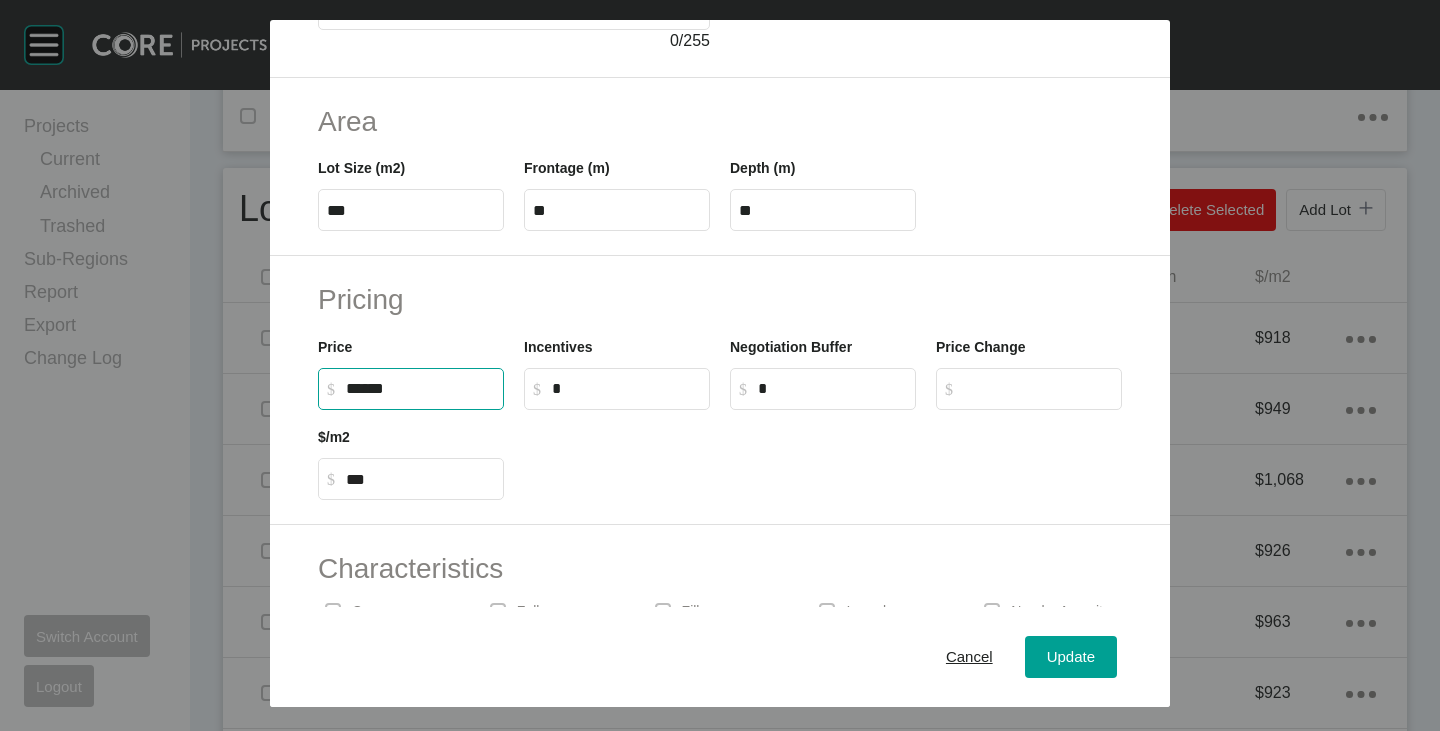 click on "******" at bounding box center (420, 388) 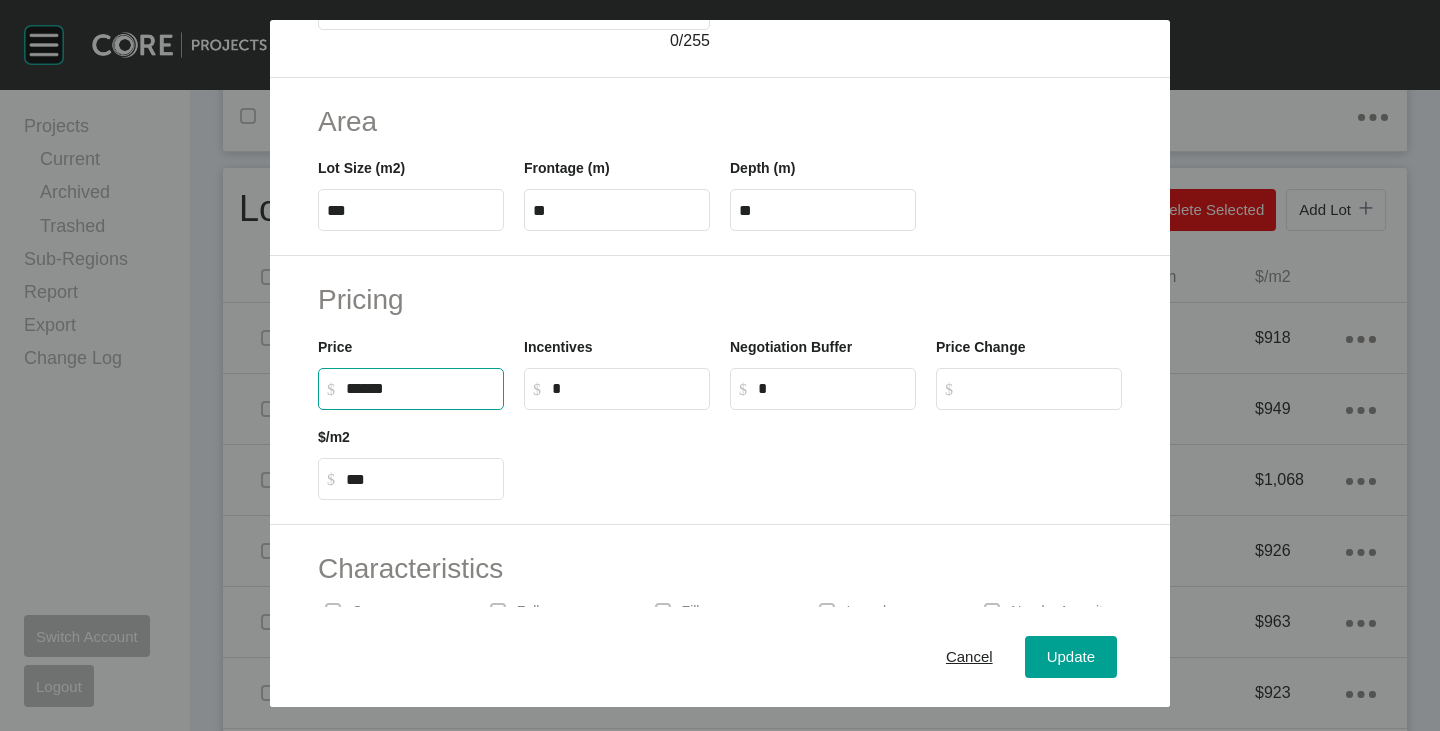 type on "*******" 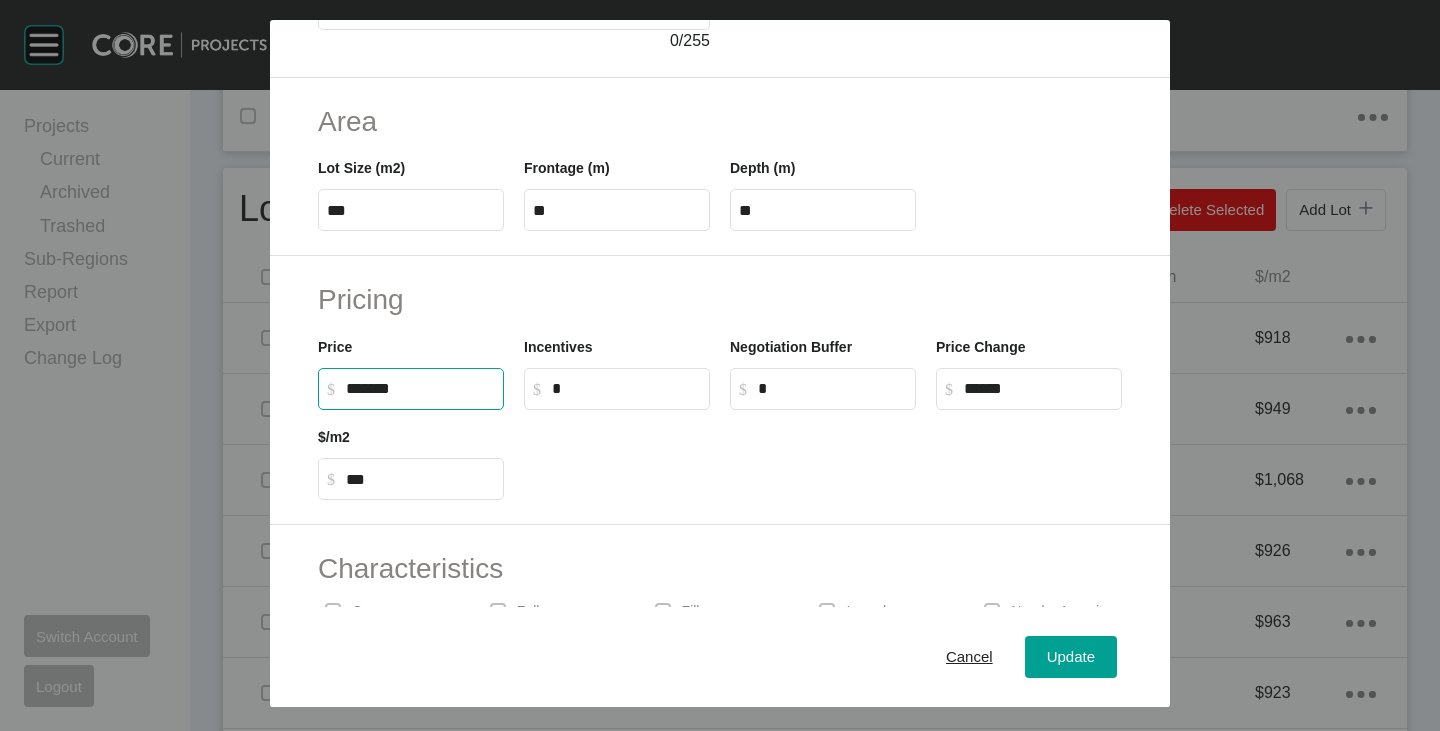 click on "Pricing Price $ Created with Sketch. $ ******* Incentives $ Created with Sketch. $ * Negotiation Buffer $ Created with Sketch. $ * Price Change $ Created with Sketch. $ ****** $/m2 $ Created with Sketch. $ ***" at bounding box center (720, 390) 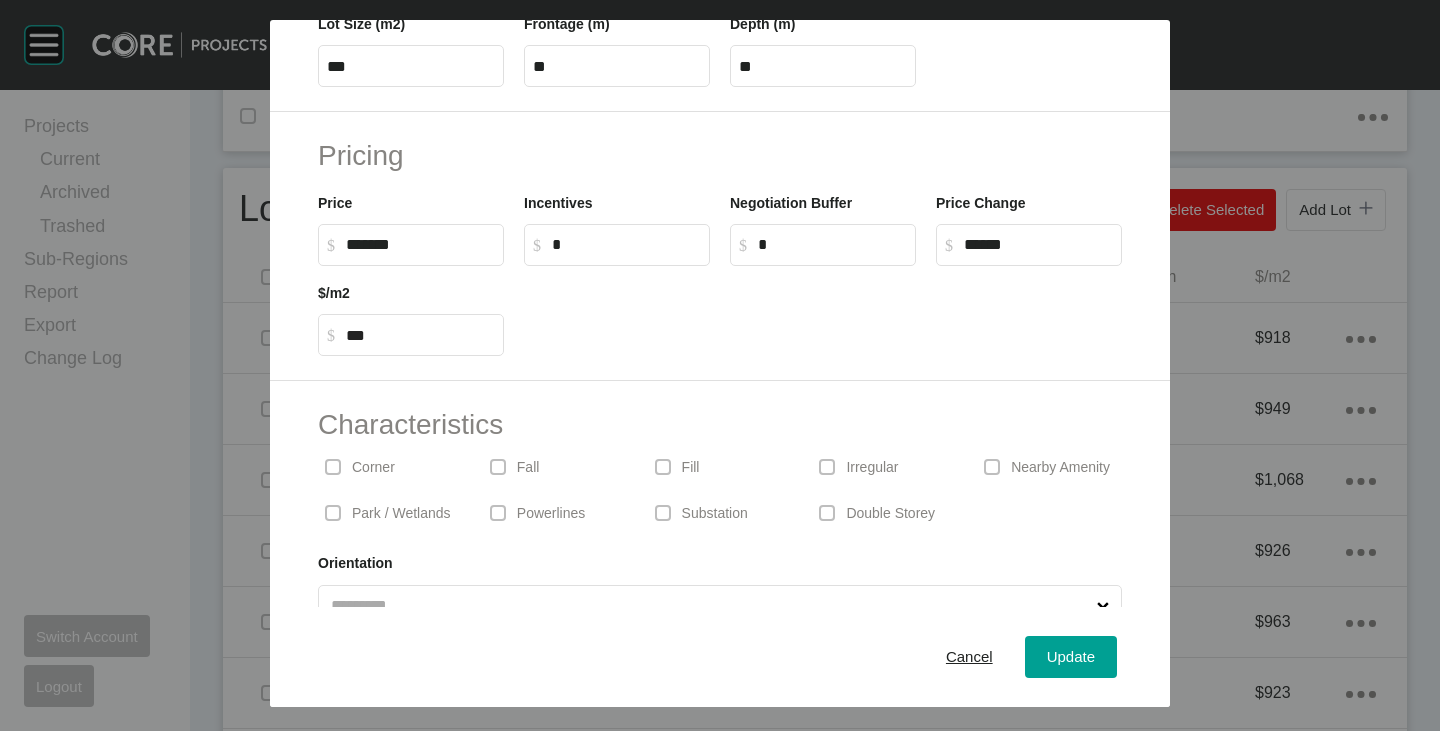 scroll, scrollTop: 489, scrollLeft: 0, axis: vertical 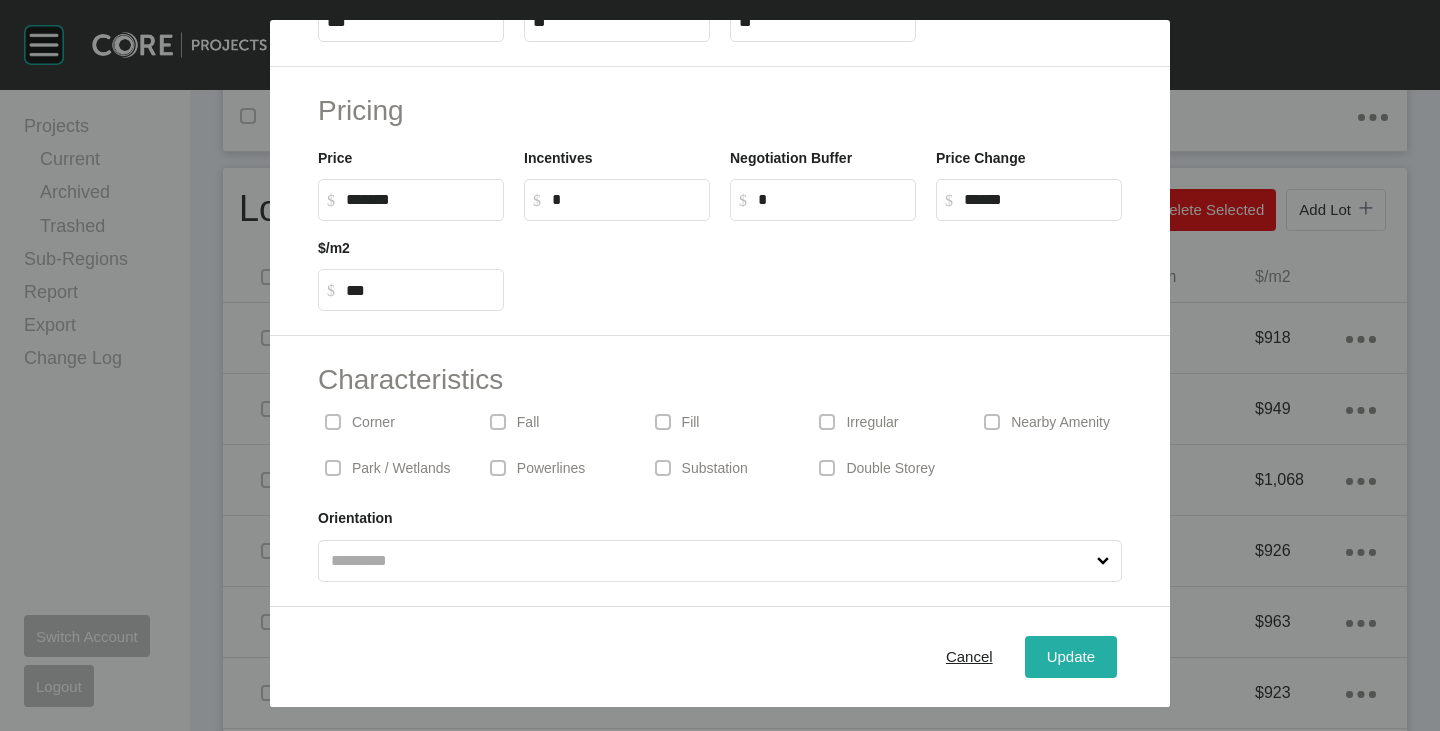 click on "Update" at bounding box center [1071, 656] 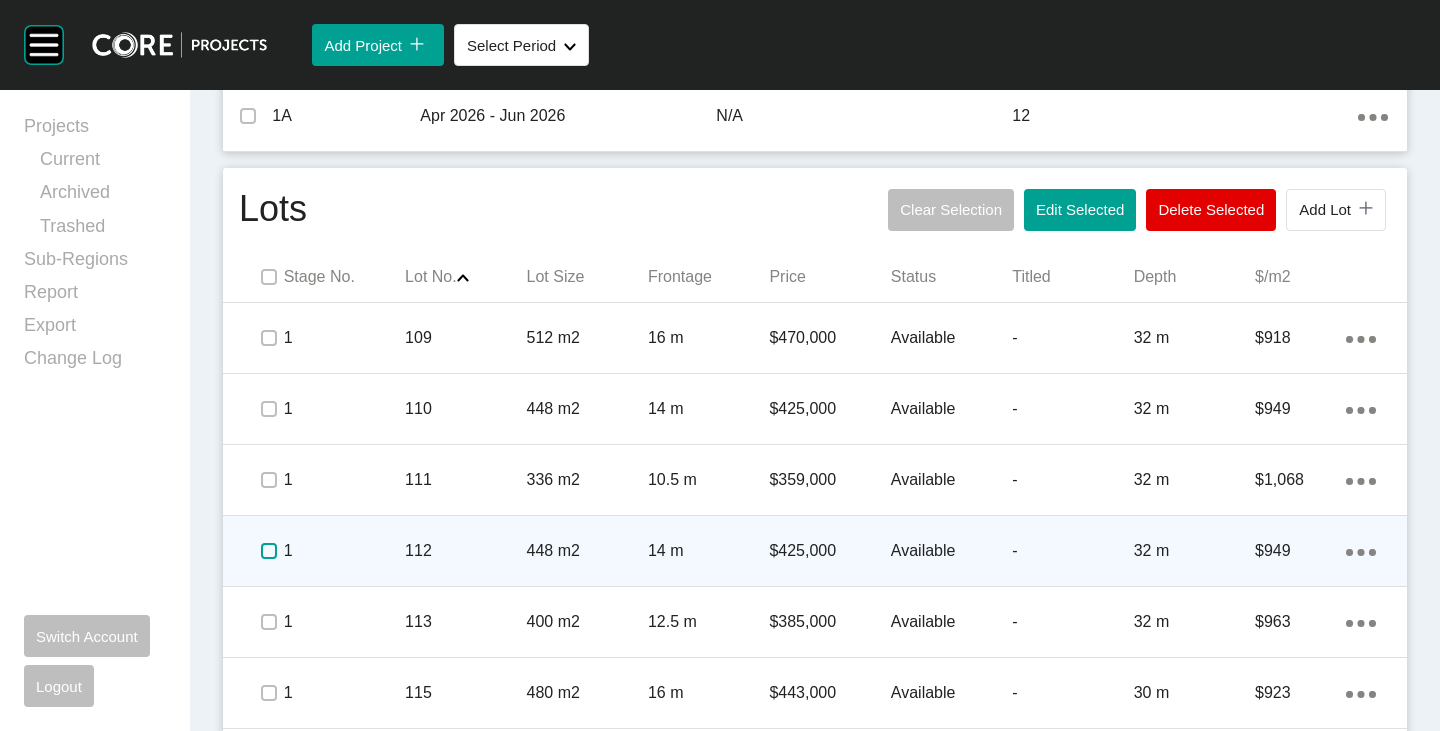 click at bounding box center (269, 551) 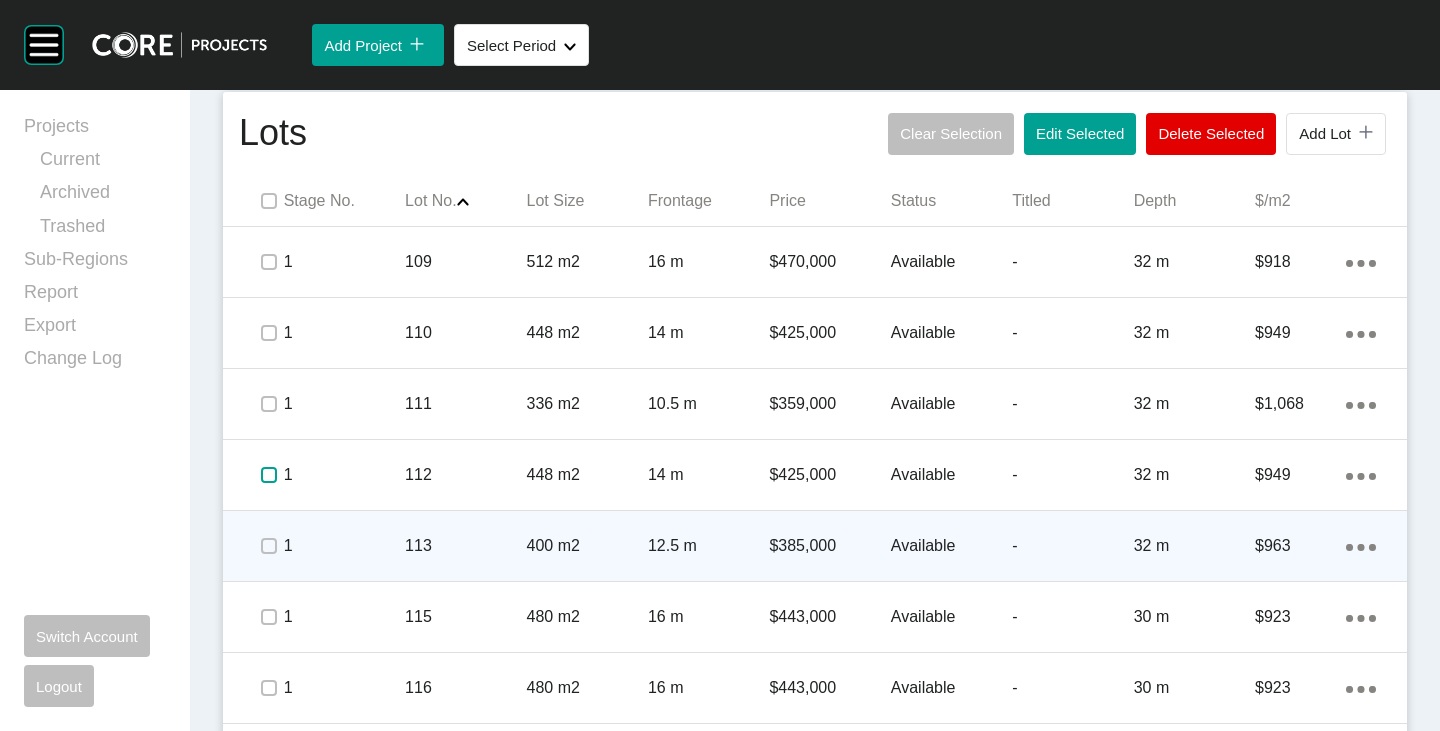 scroll, scrollTop: 975, scrollLeft: 0, axis: vertical 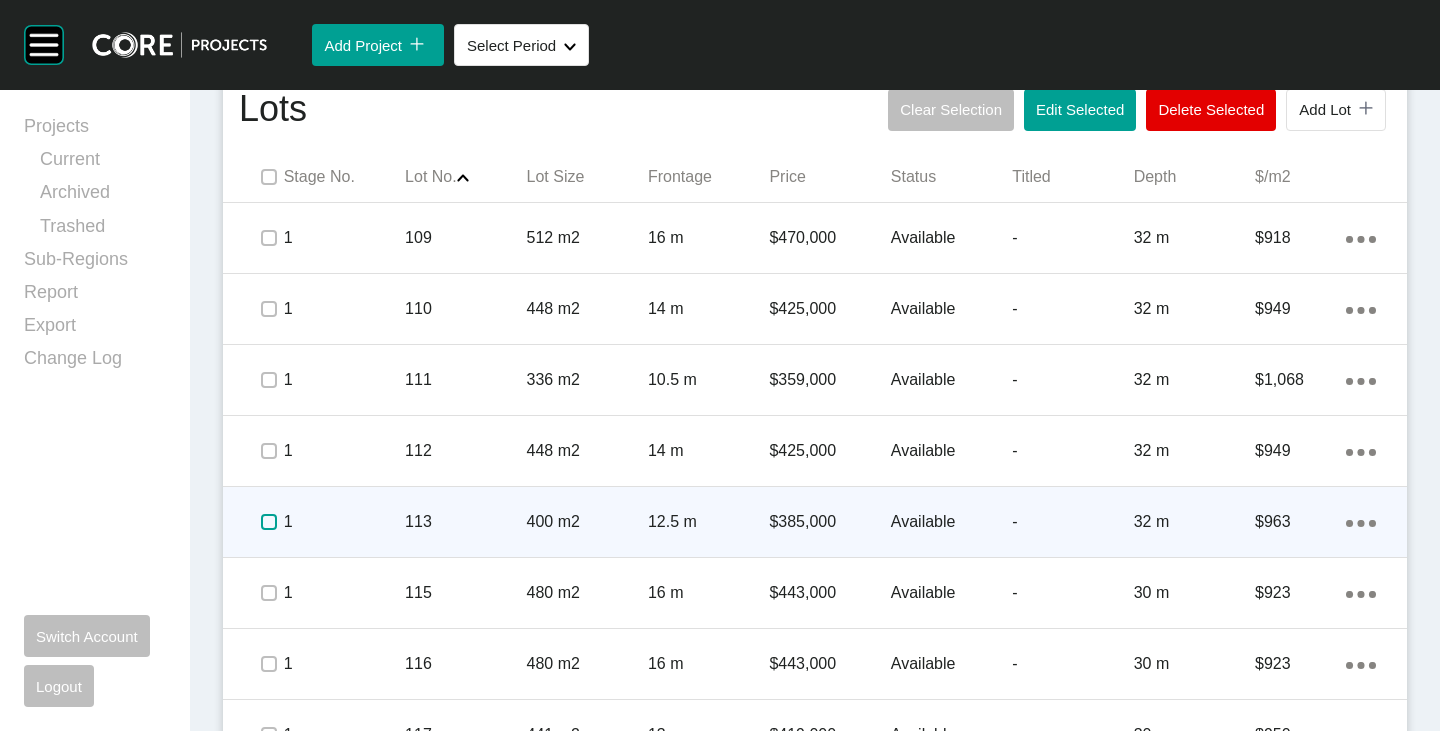 click at bounding box center [269, 522] 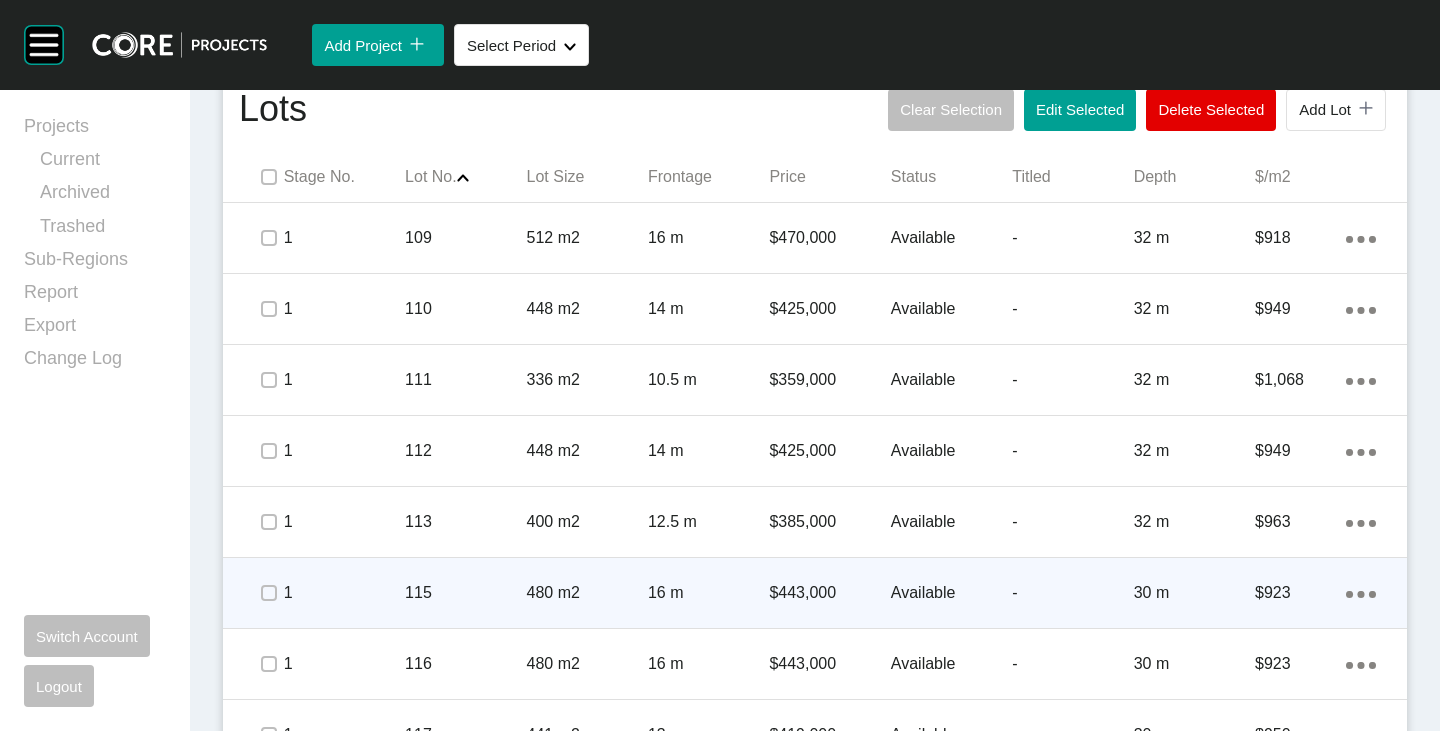 click on "$443,000" at bounding box center [829, 593] 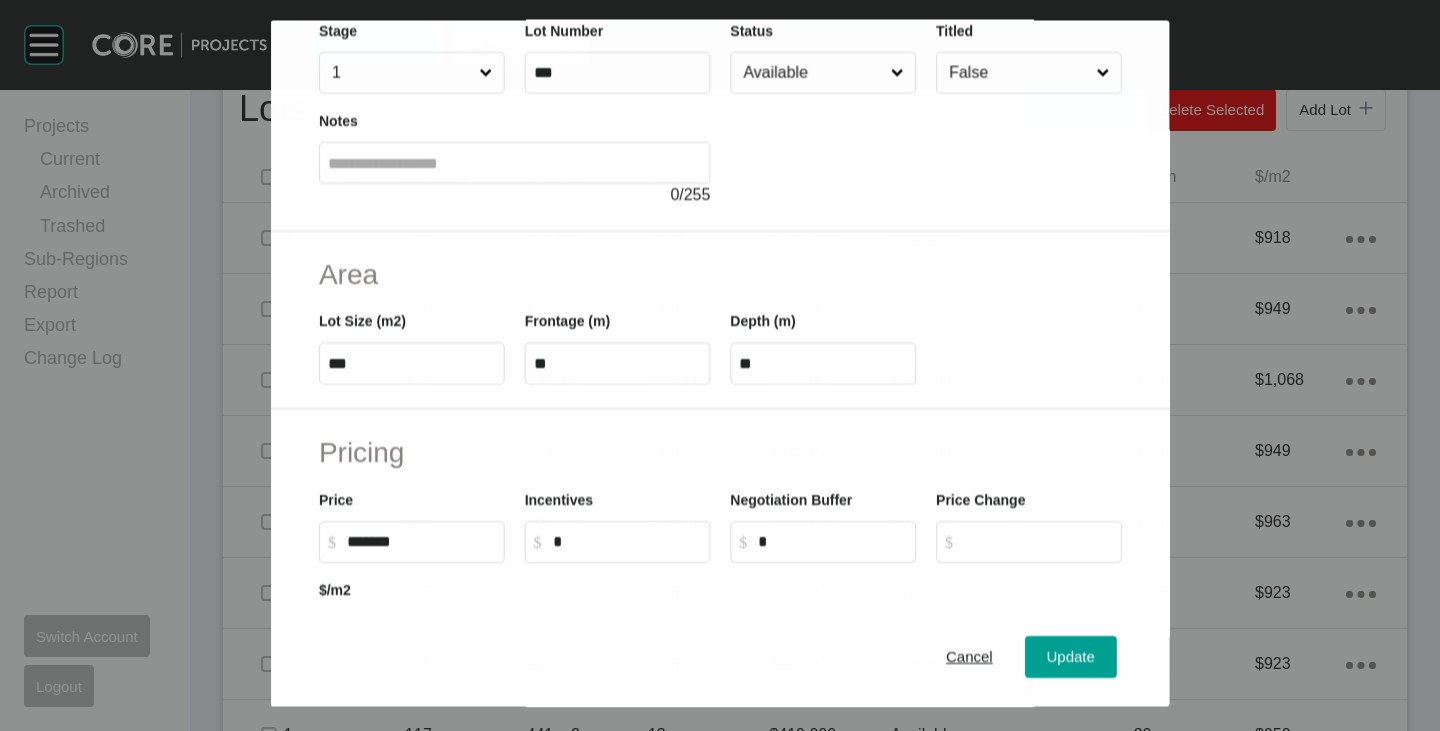 scroll, scrollTop: 200, scrollLeft: 0, axis: vertical 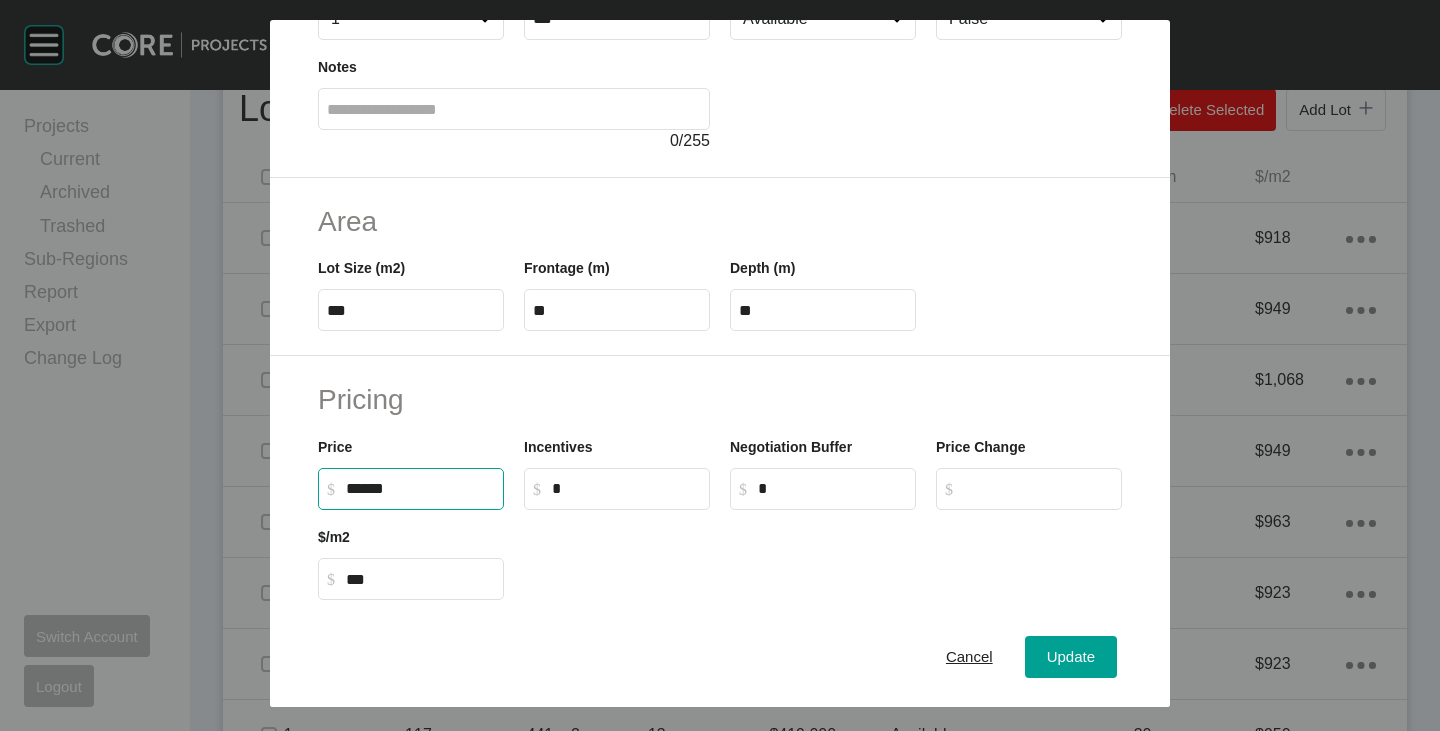 drag, startPoint x: 358, startPoint y: 486, endPoint x: 373, endPoint y: 493, distance: 16.552946 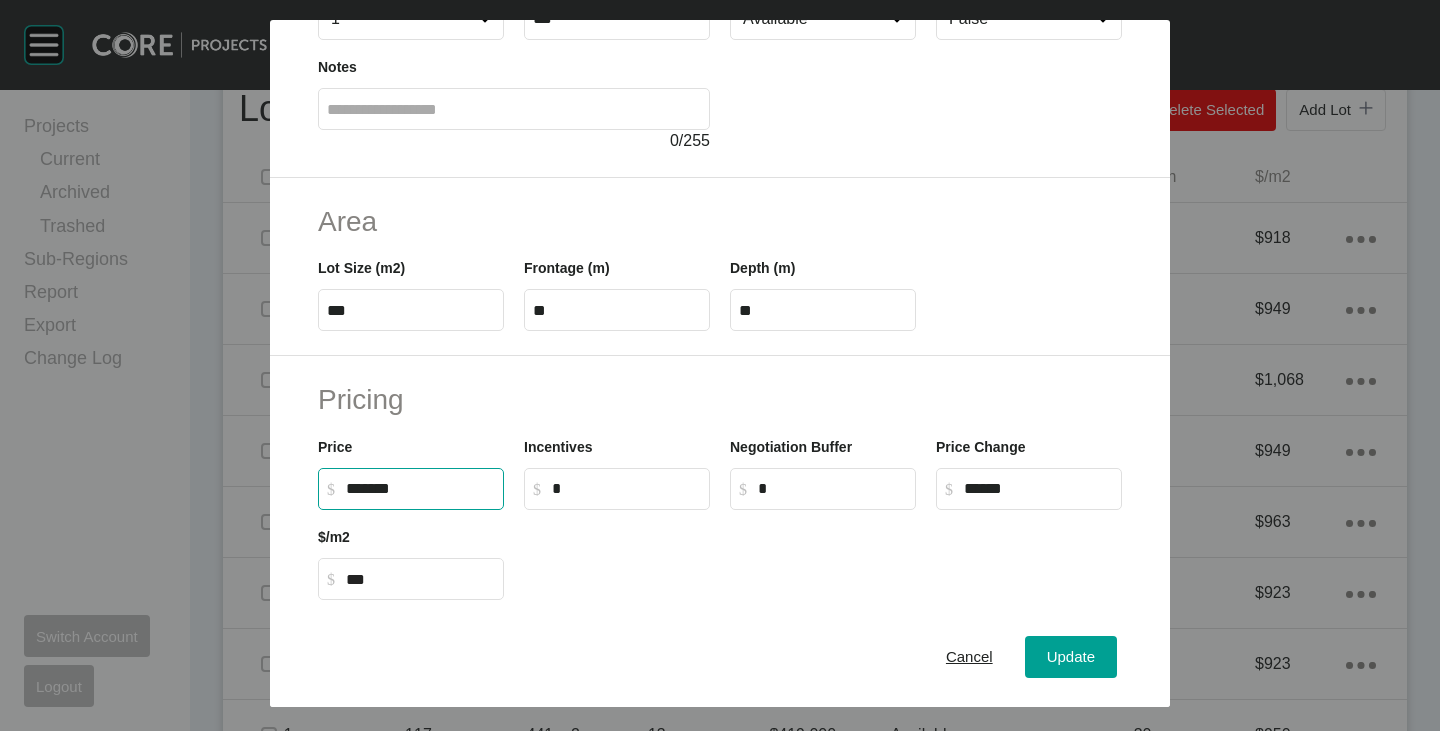 click at bounding box center [823, 555] 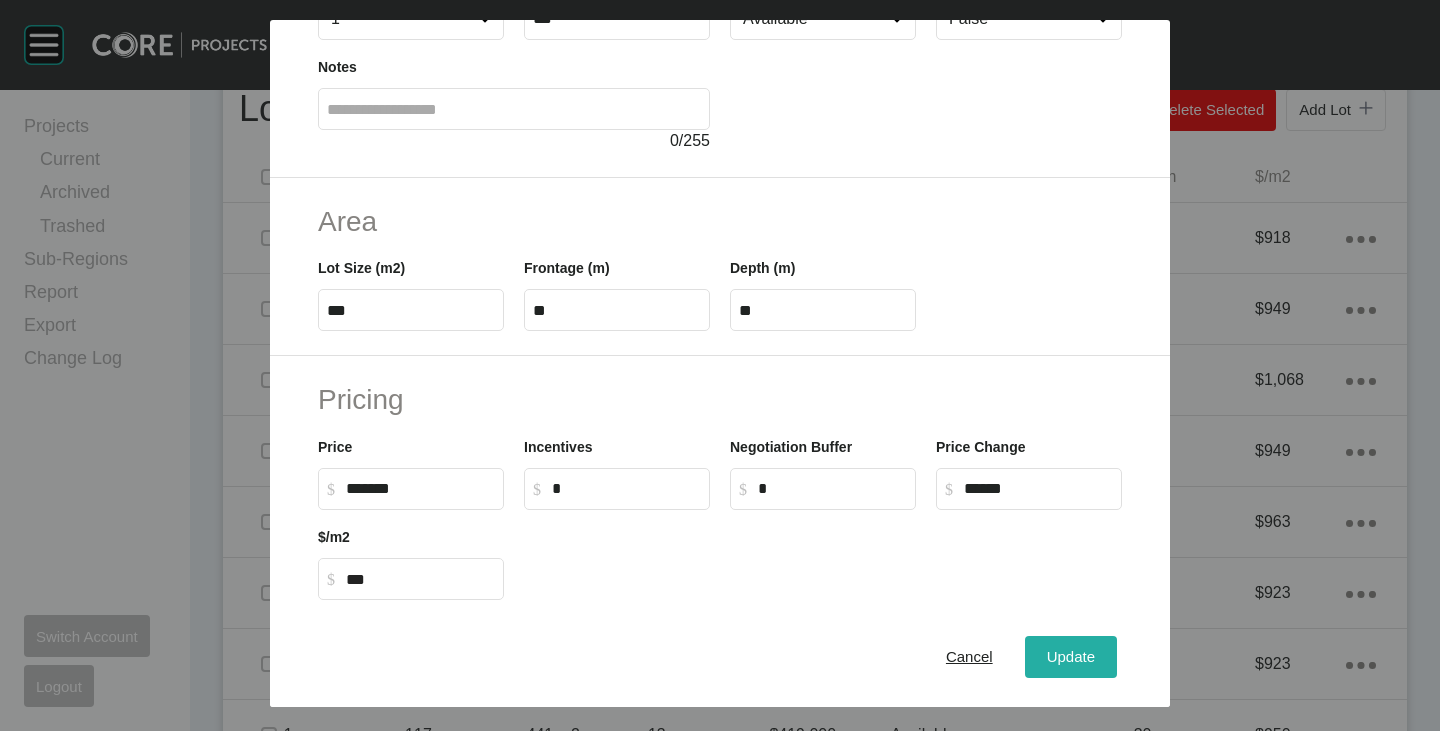 click on "Update" at bounding box center [1071, 657] 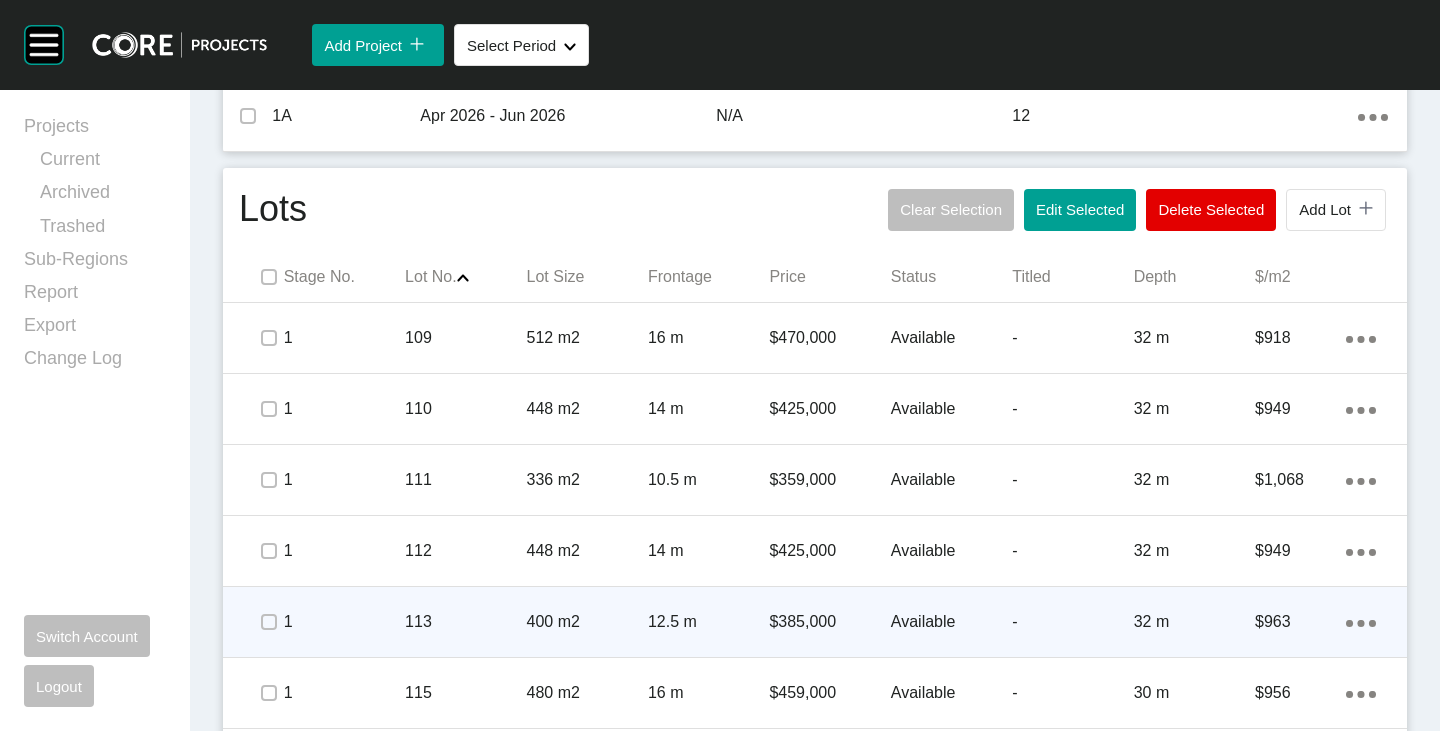 scroll, scrollTop: 1075, scrollLeft: 0, axis: vertical 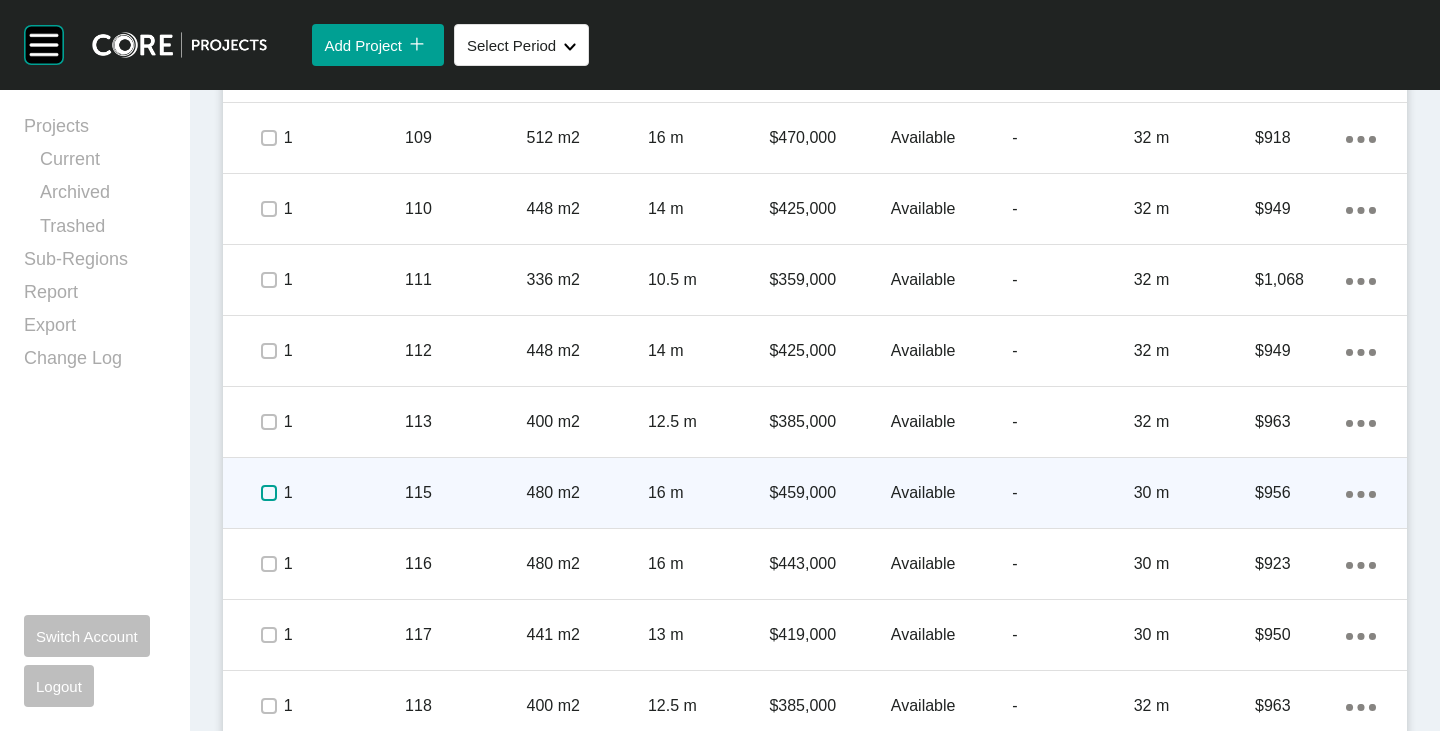 click at bounding box center [269, 493] 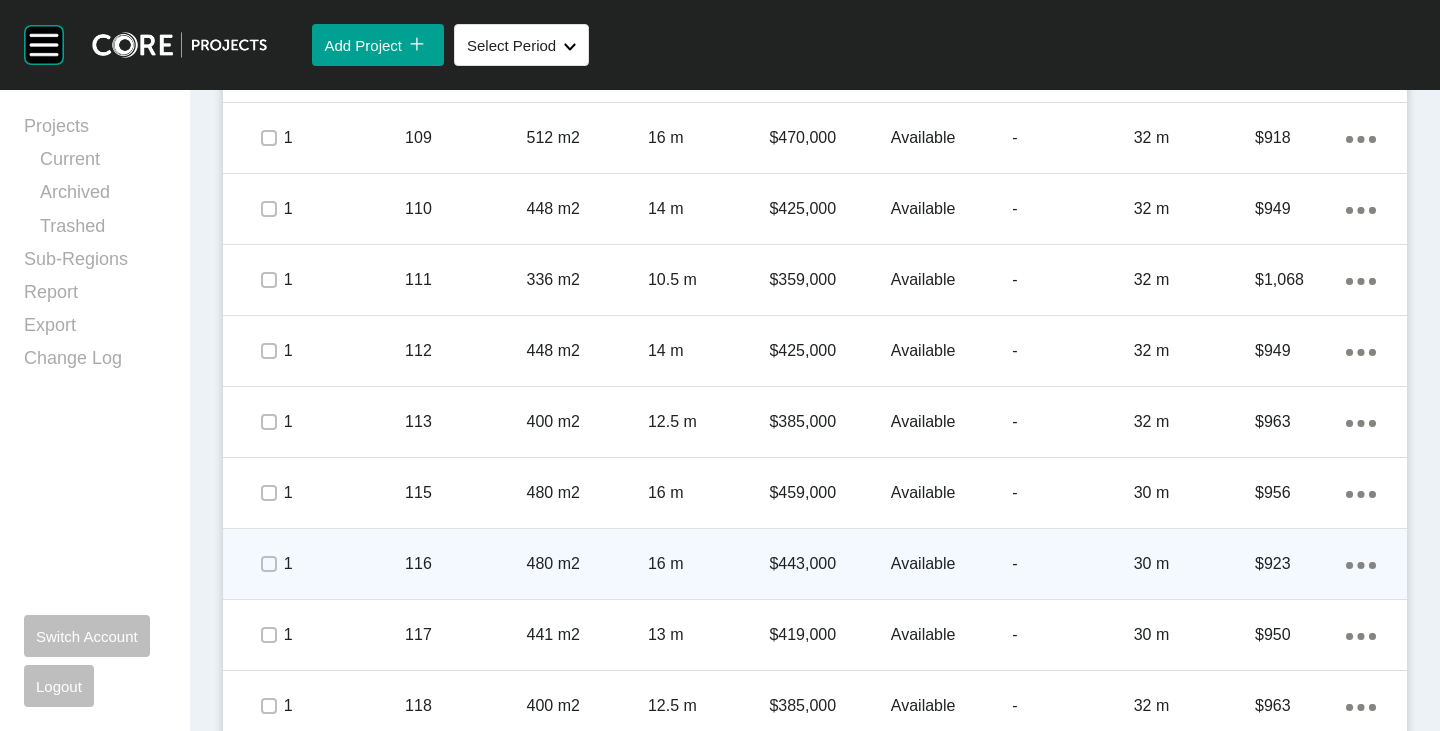 click on "$443,000" at bounding box center [829, 564] 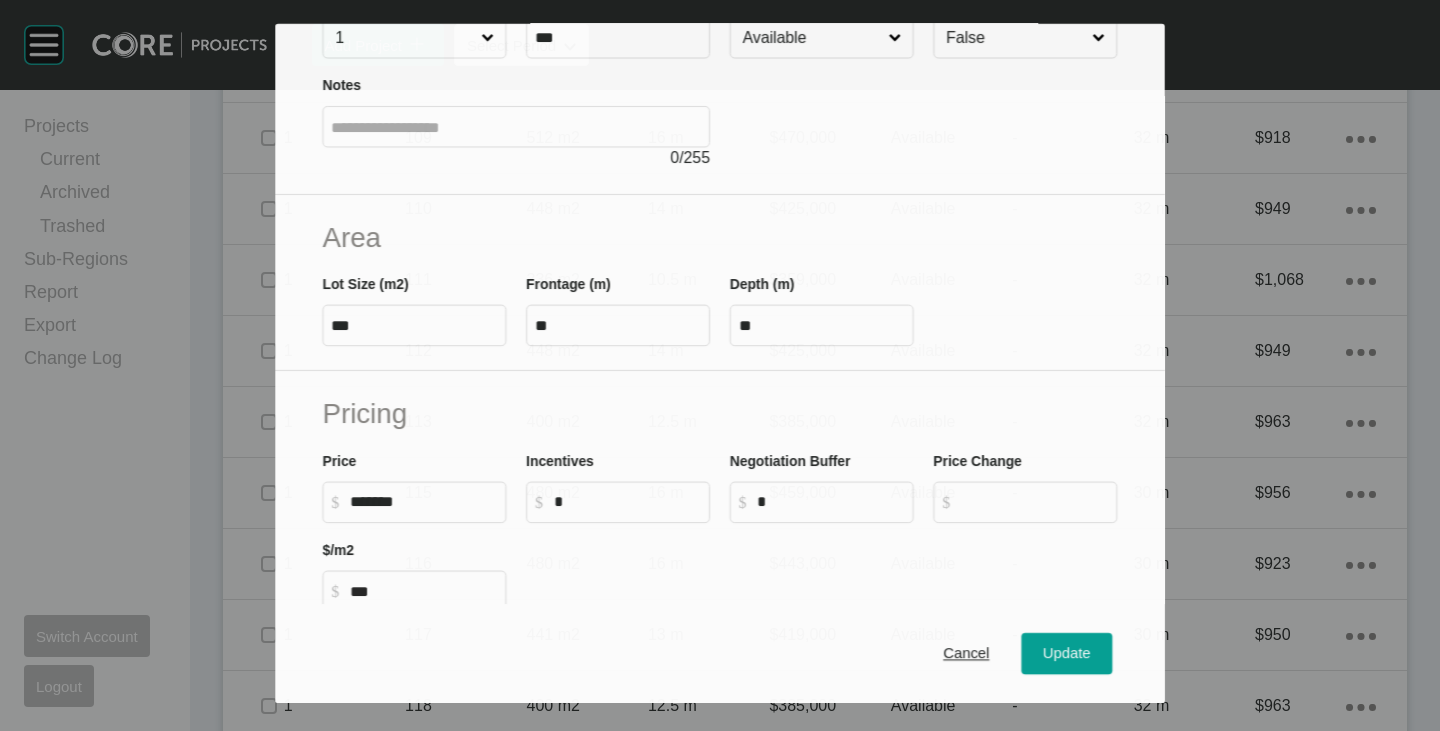 scroll, scrollTop: 200, scrollLeft: 0, axis: vertical 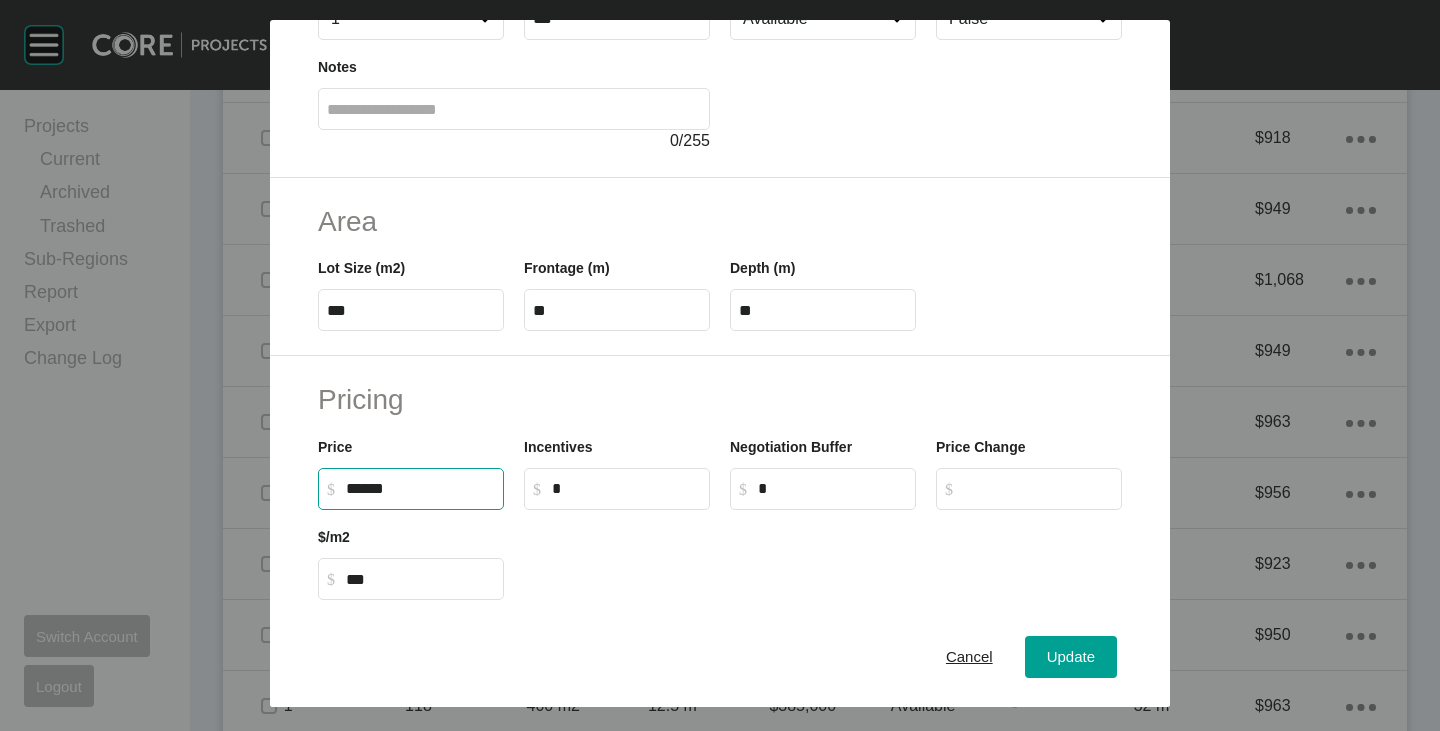 drag, startPoint x: 355, startPoint y: 489, endPoint x: 371, endPoint y: 494, distance: 16.763054 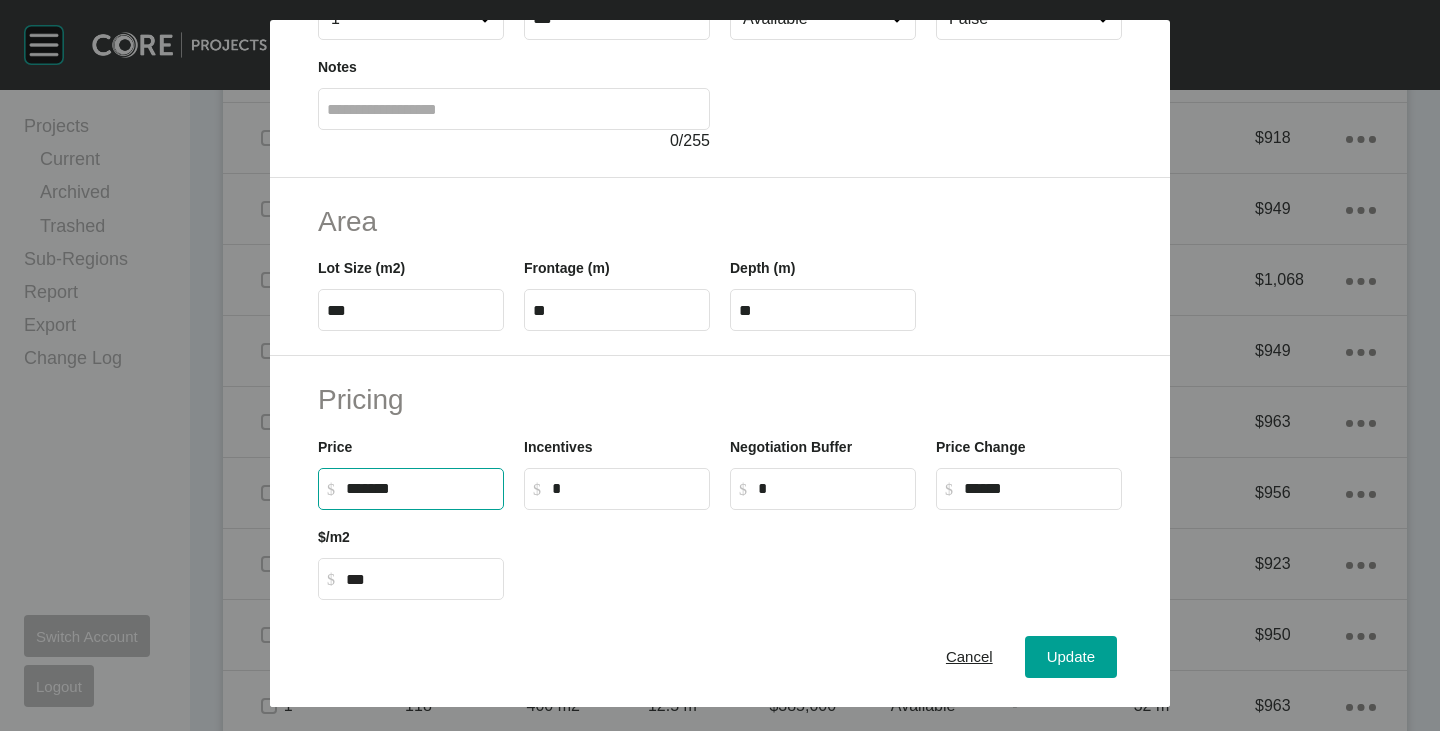 click at bounding box center (823, 555) 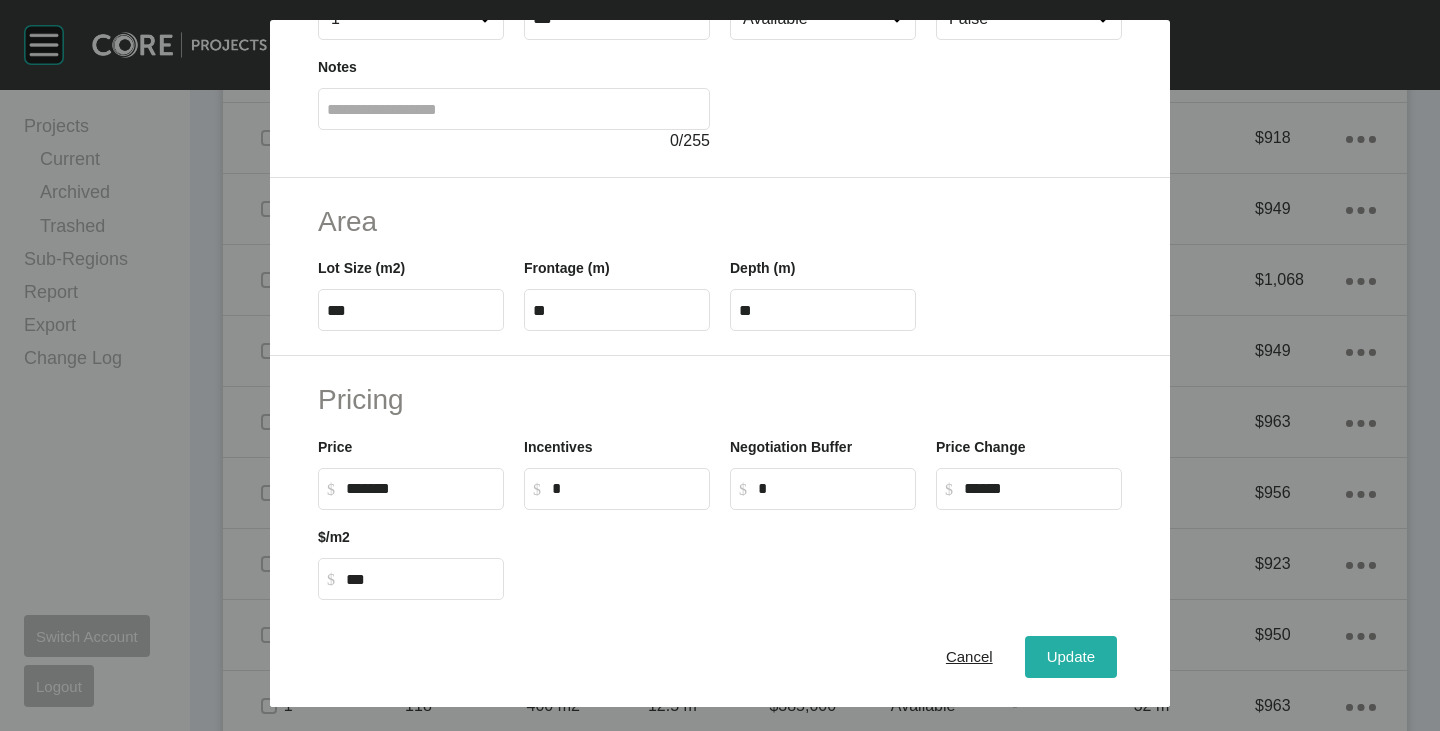 click on "Update" at bounding box center (1071, 657) 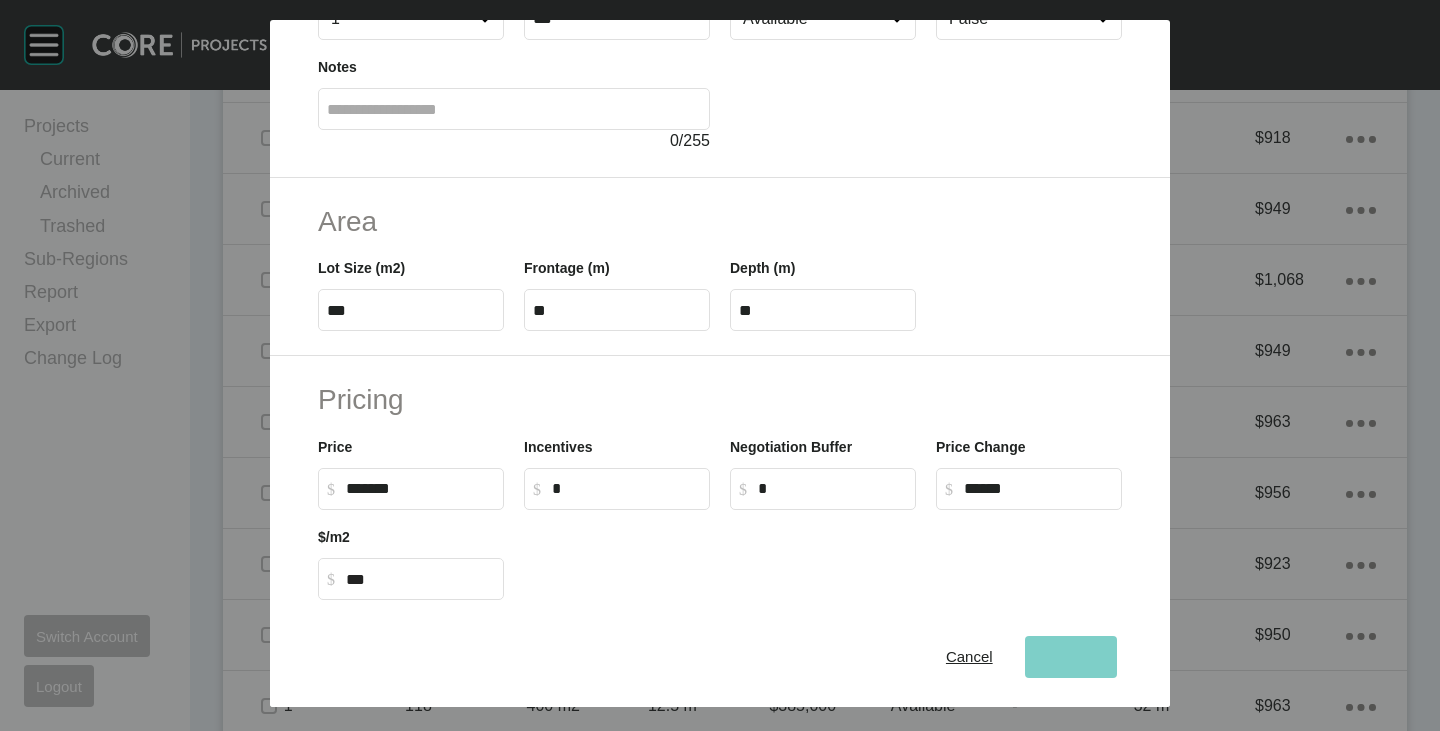 scroll, scrollTop: 100, scrollLeft: 0, axis: vertical 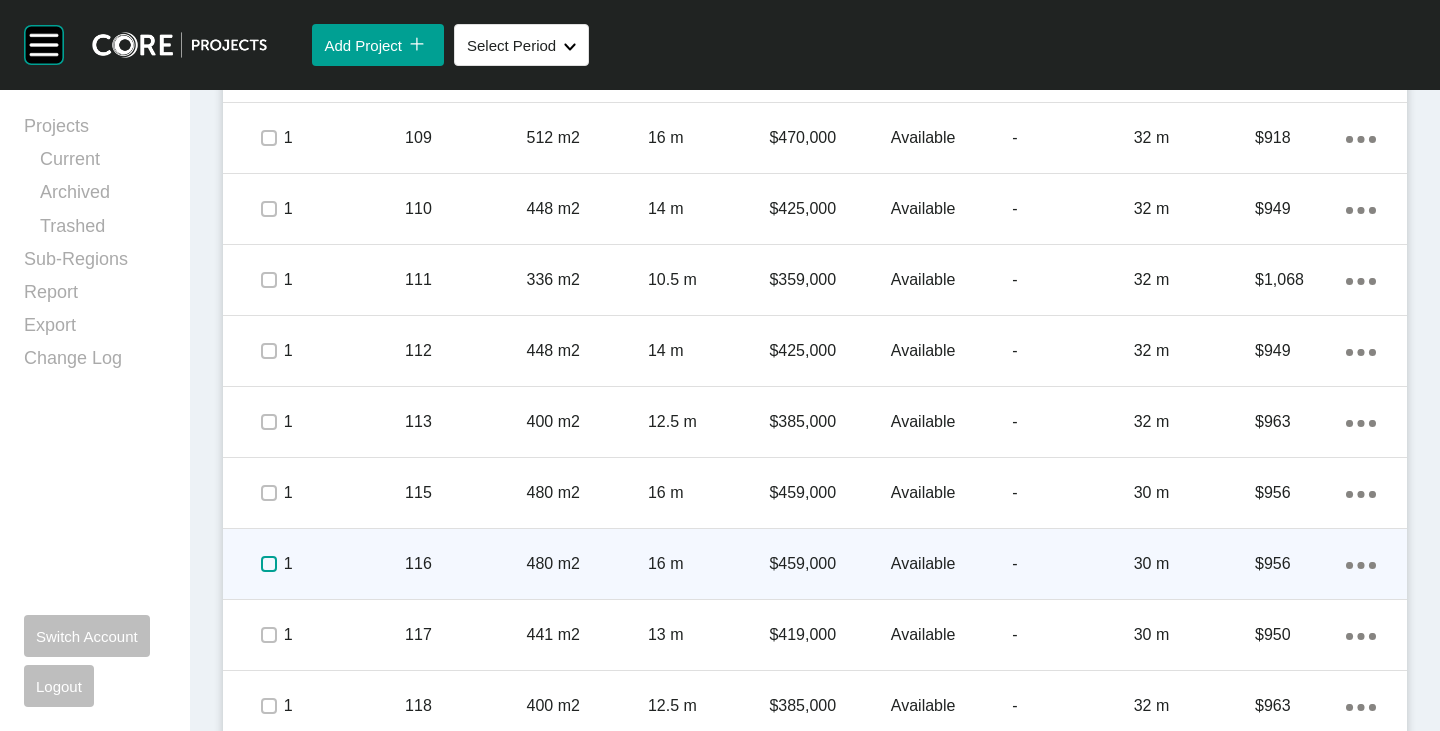 click at bounding box center (269, 564) 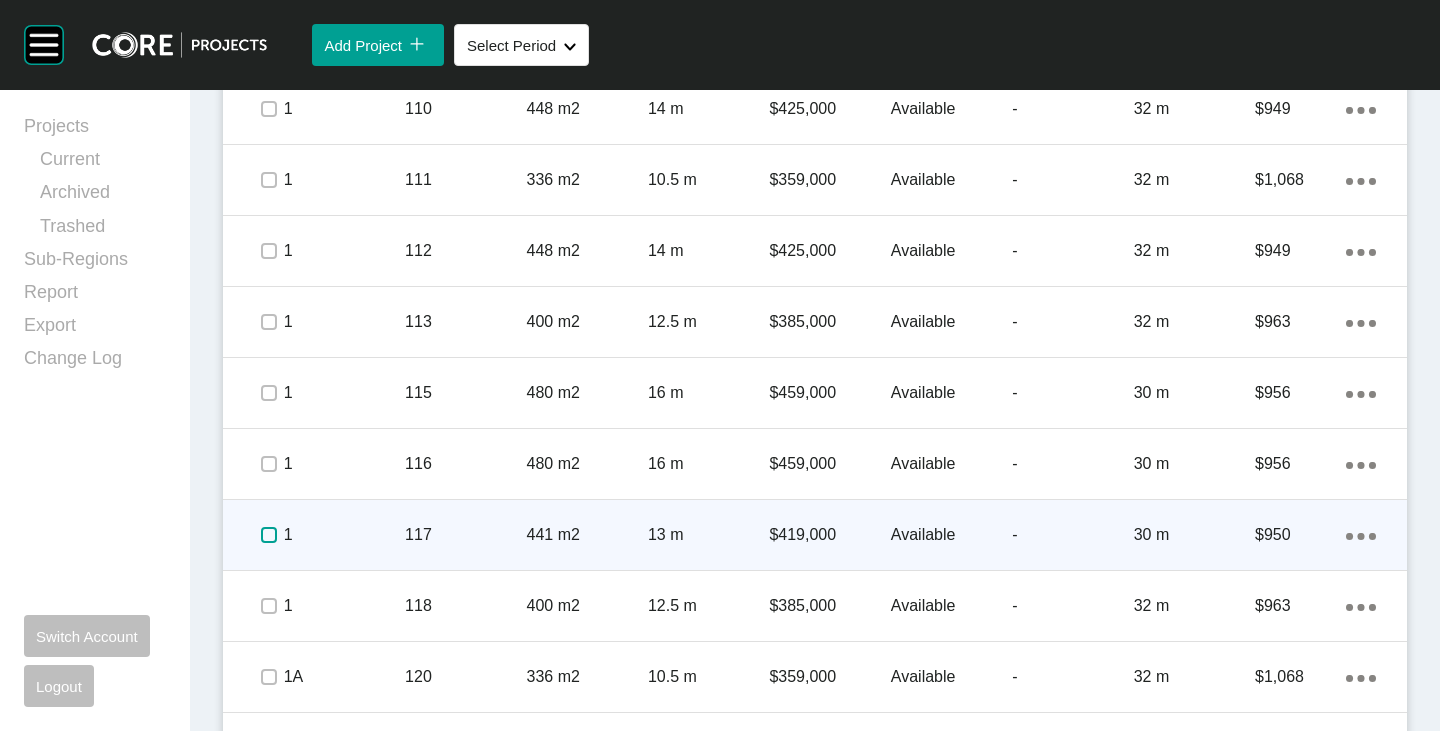 click at bounding box center (269, 535) 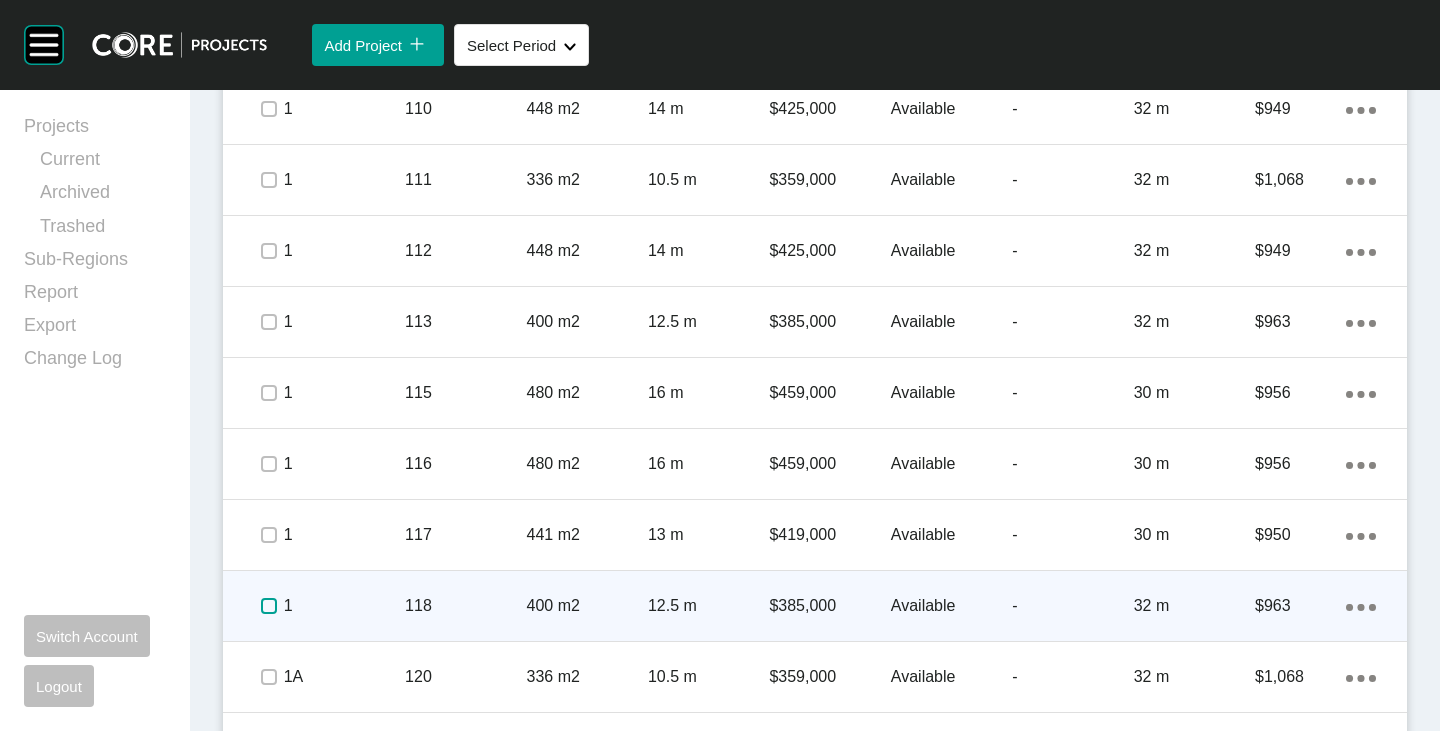 click at bounding box center [269, 606] 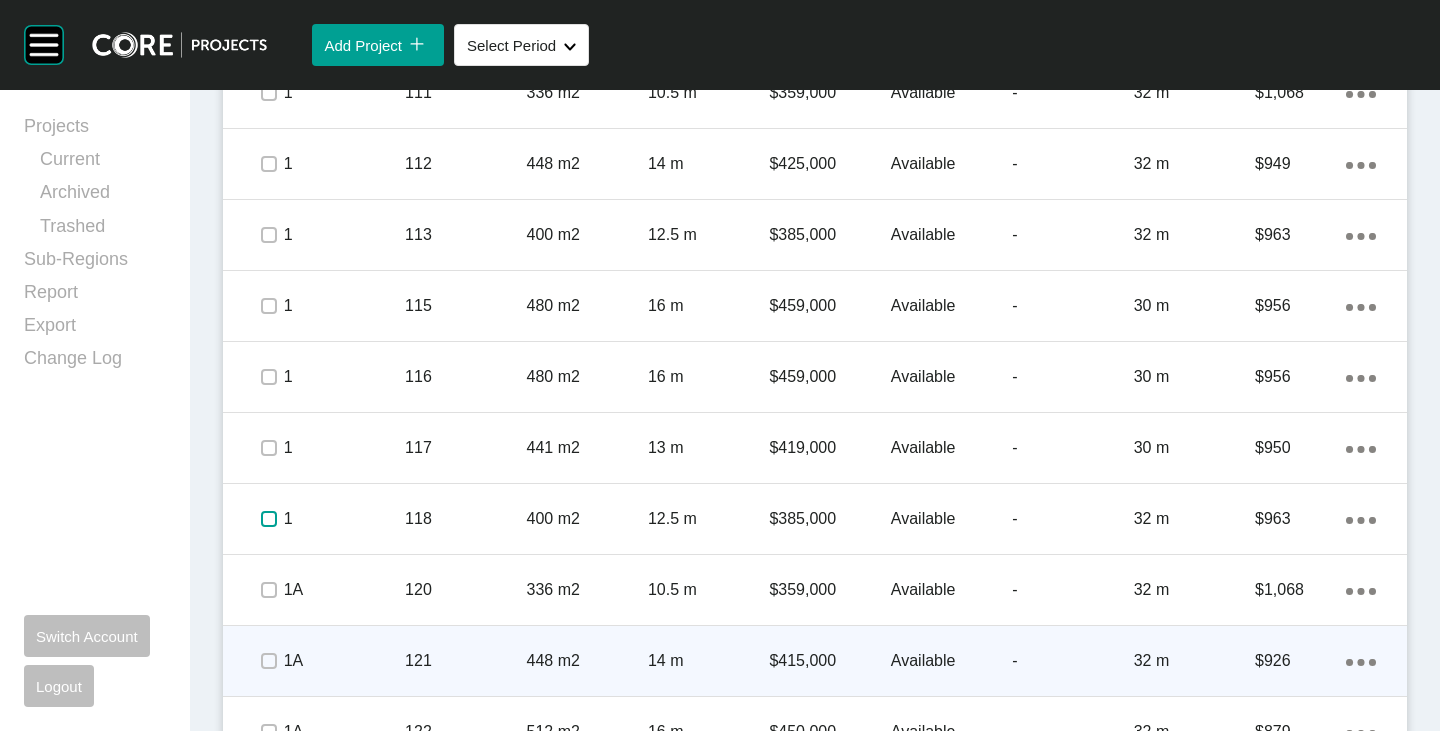 scroll, scrollTop: 1375, scrollLeft: 0, axis: vertical 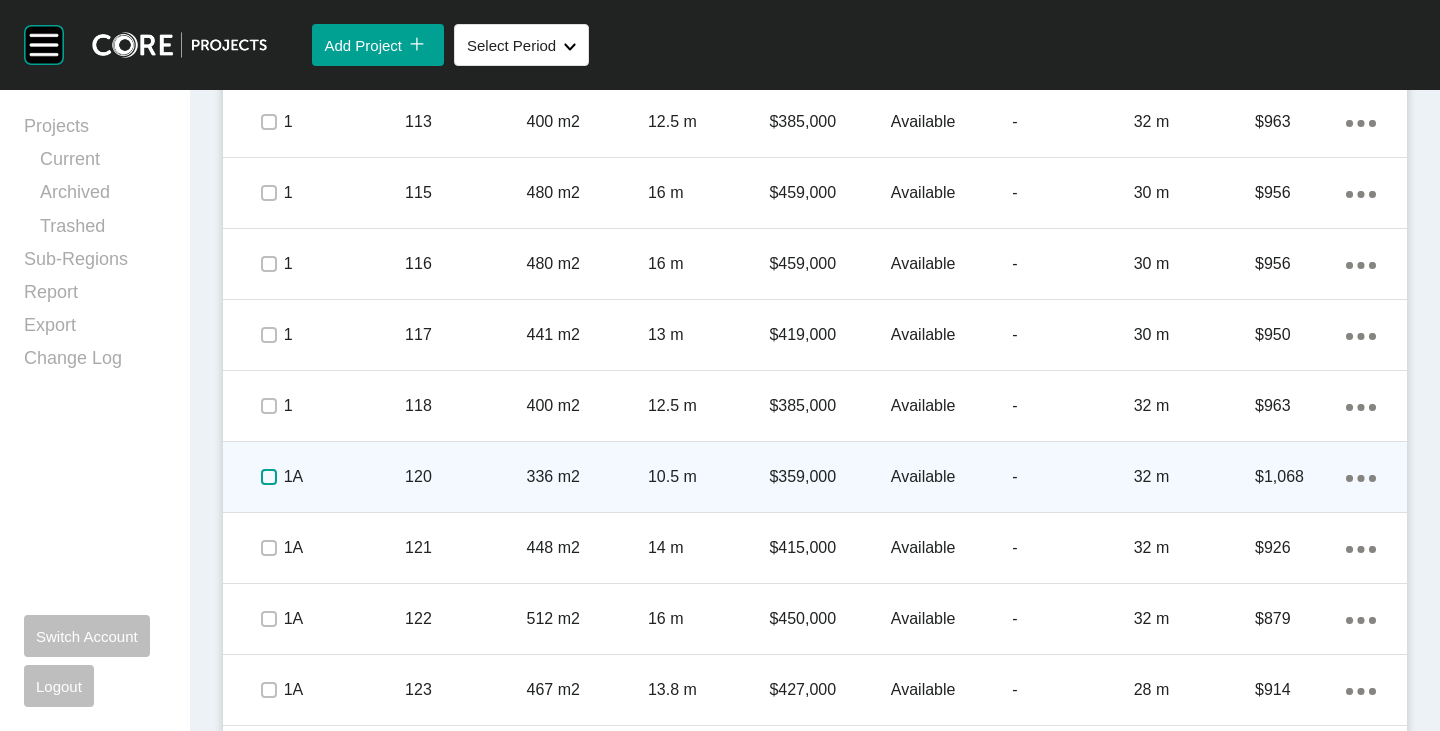 click at bounding box center (269, 477) 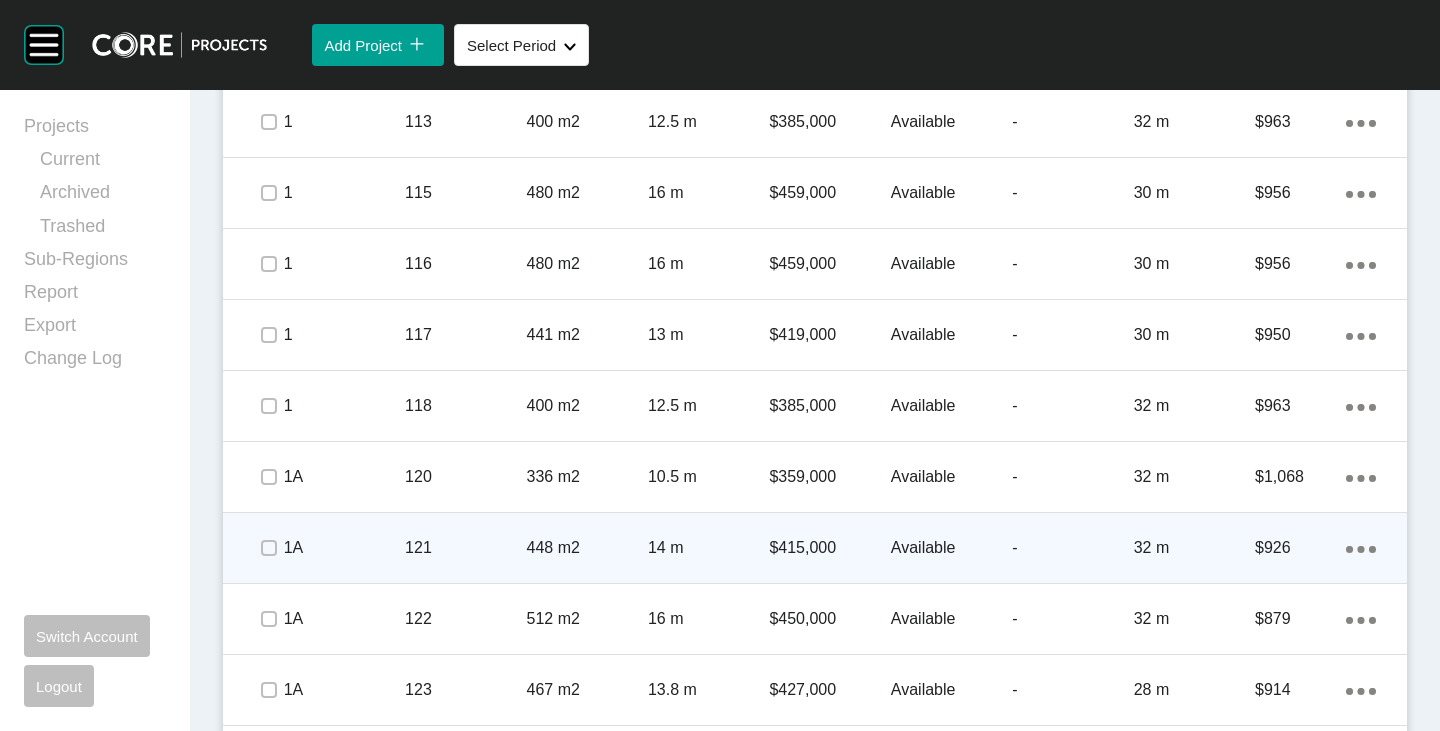 click on "$415,000" at bounding box center (829, 548) 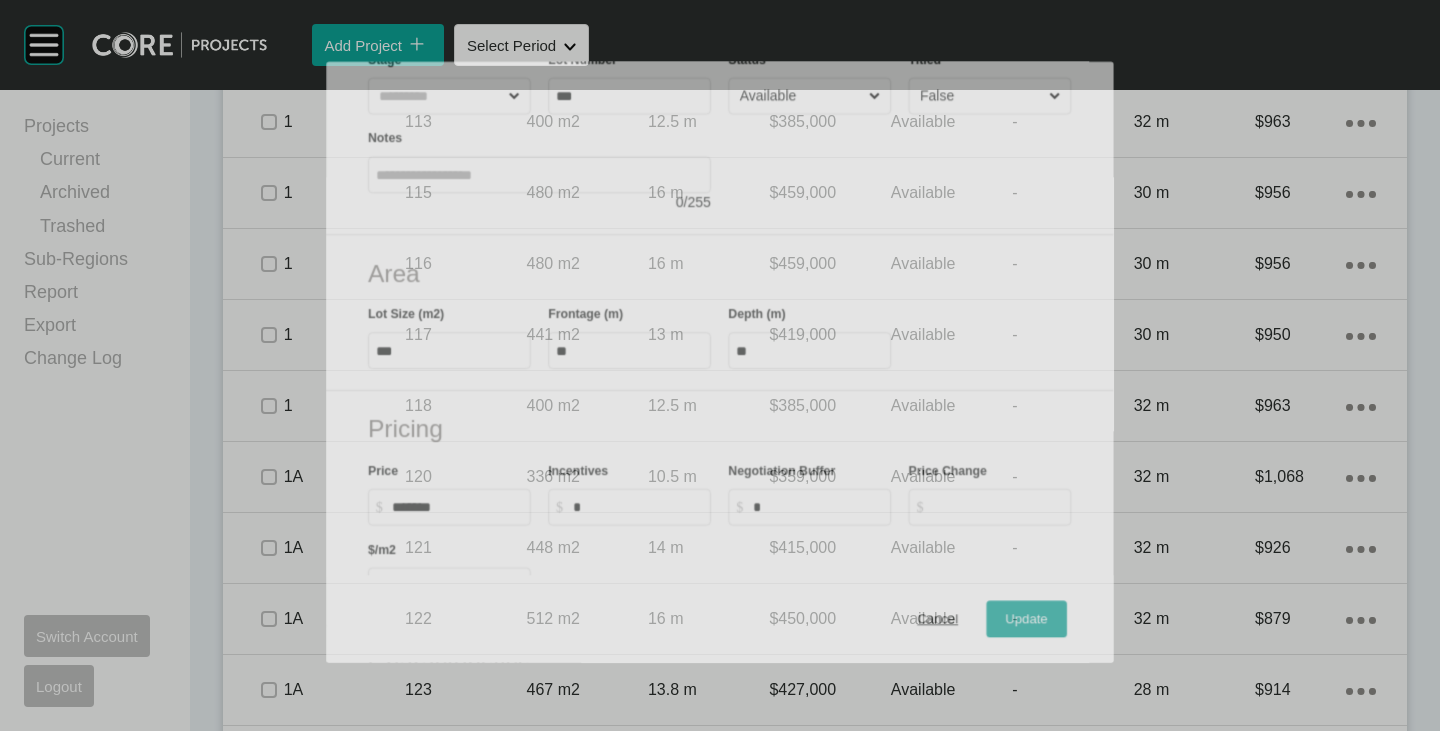scroll, scrollTop: 200, scrollLeft: 0, axis: vertical 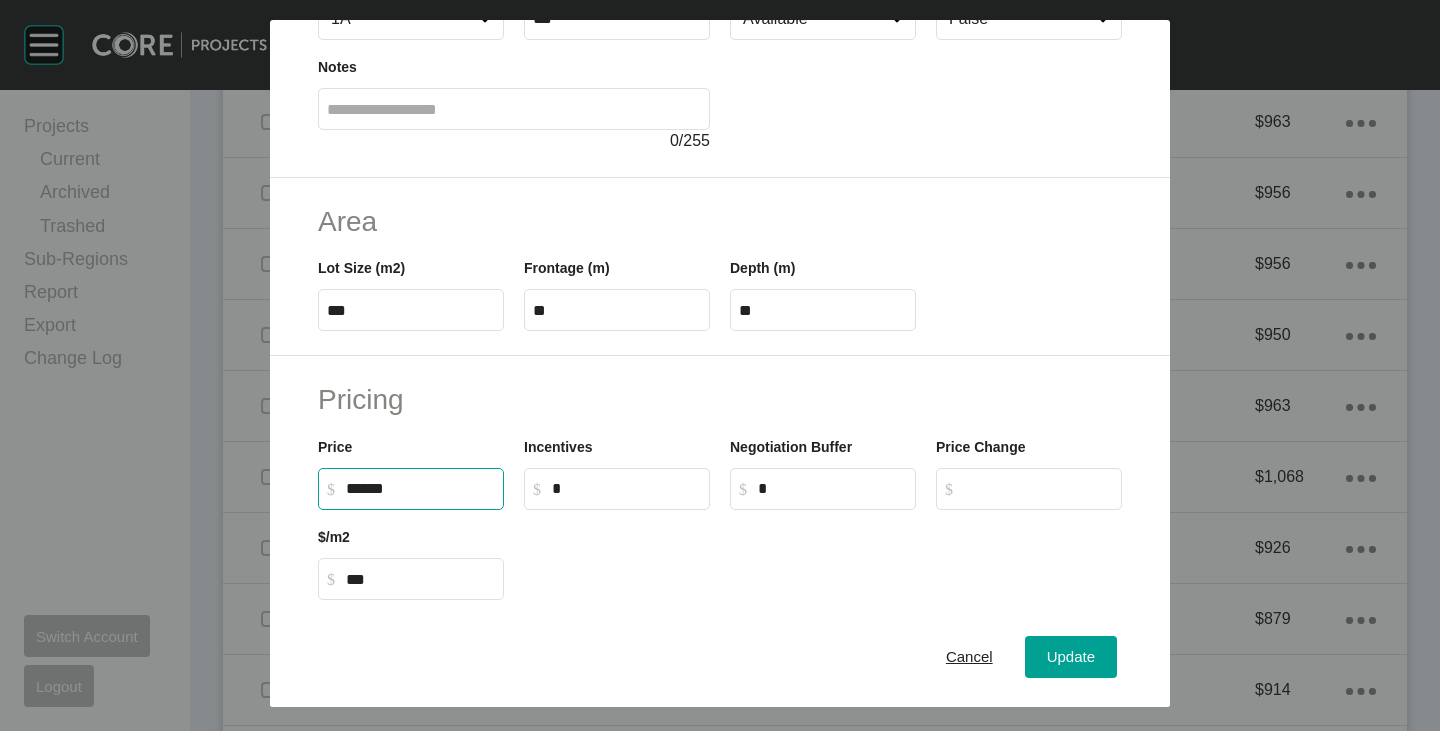 click on "******" at bounding box center (420, 488) 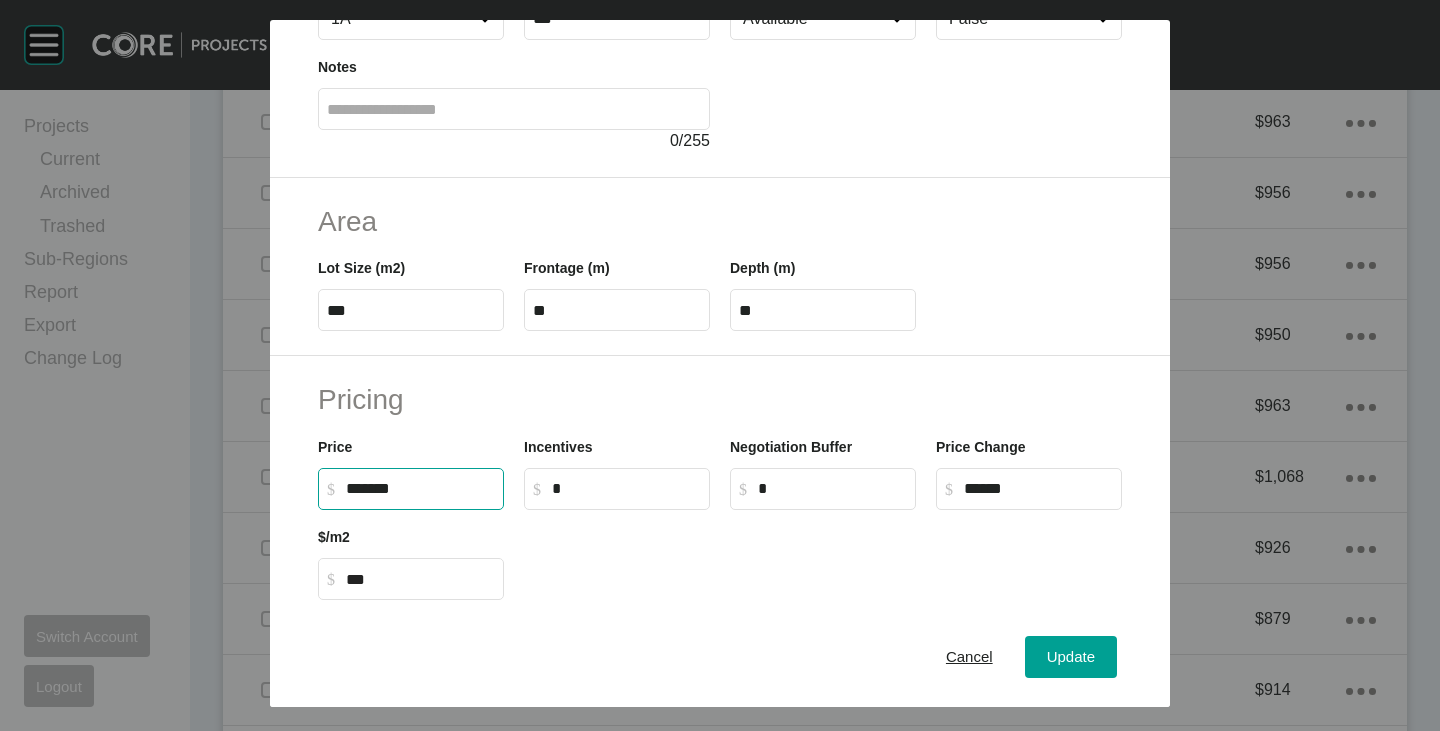 click at bounding box center [823, 555] 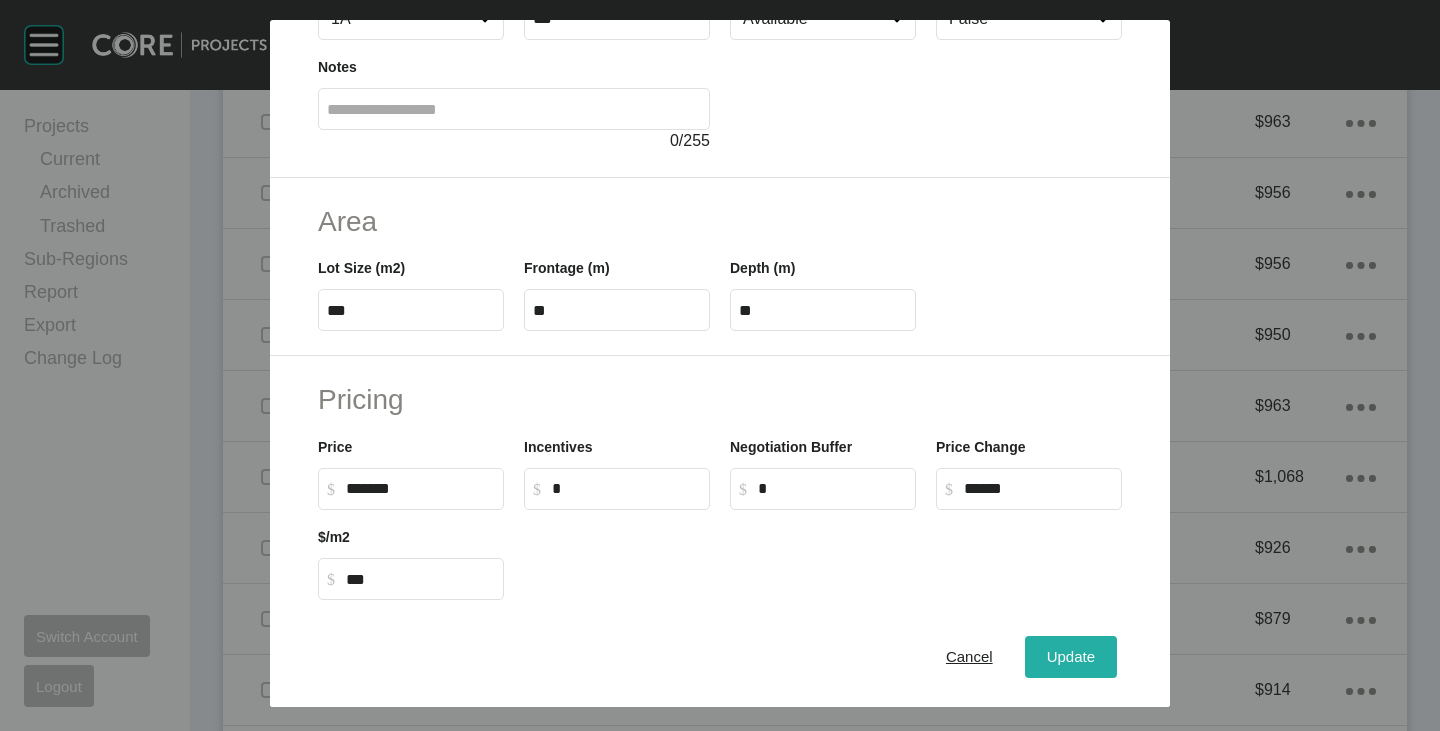 click on "Update" at bounding box center (1071, 657) 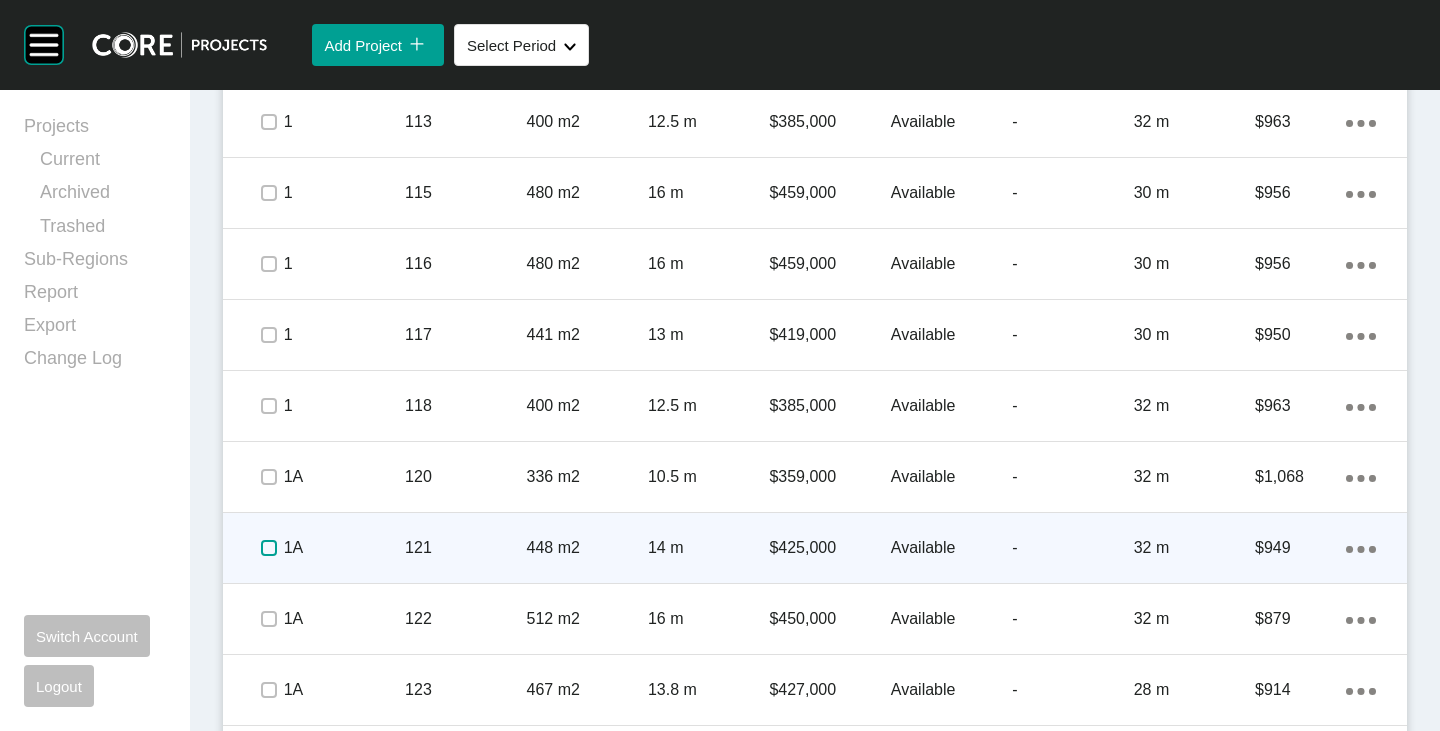 click at bounding box center (269, 548) 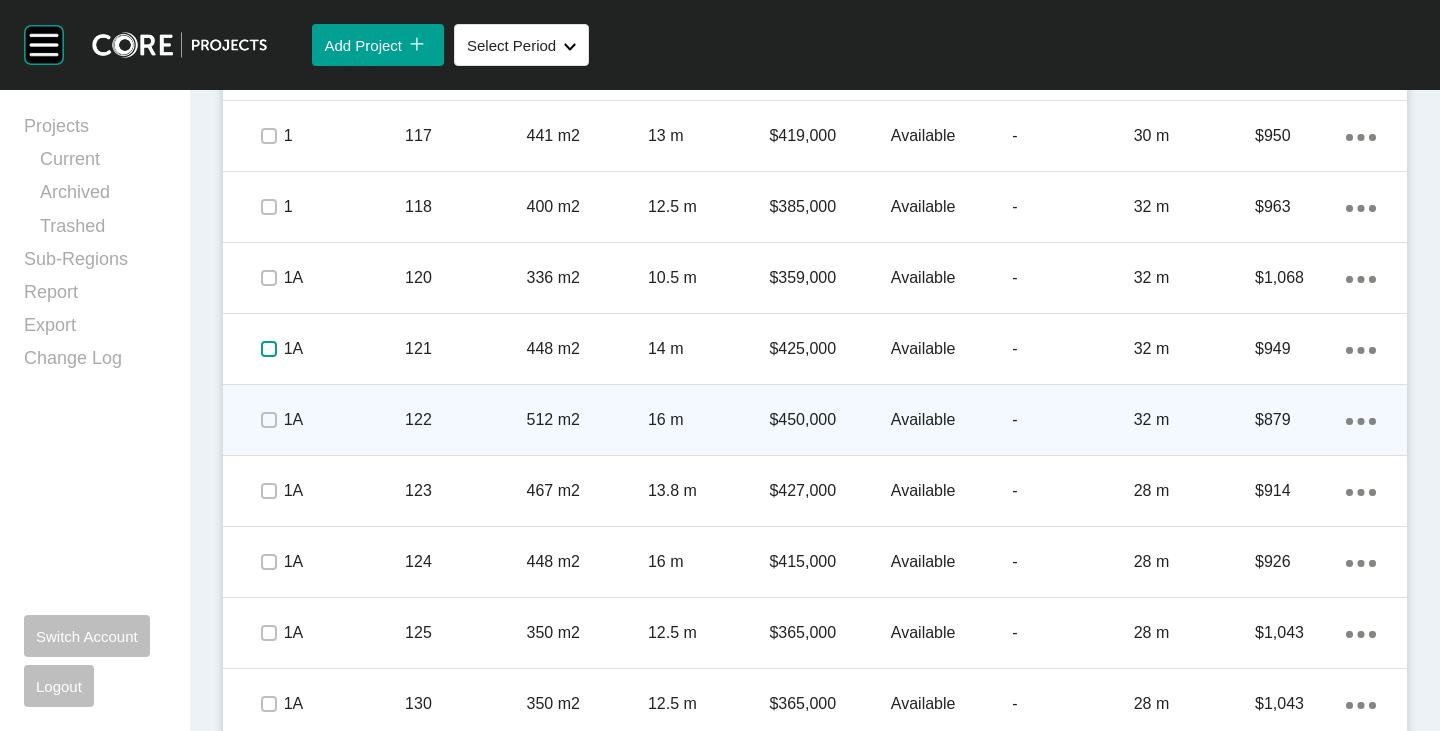 scroll, scrollTop: 1575, scrollLeft: 0, axis: vertical 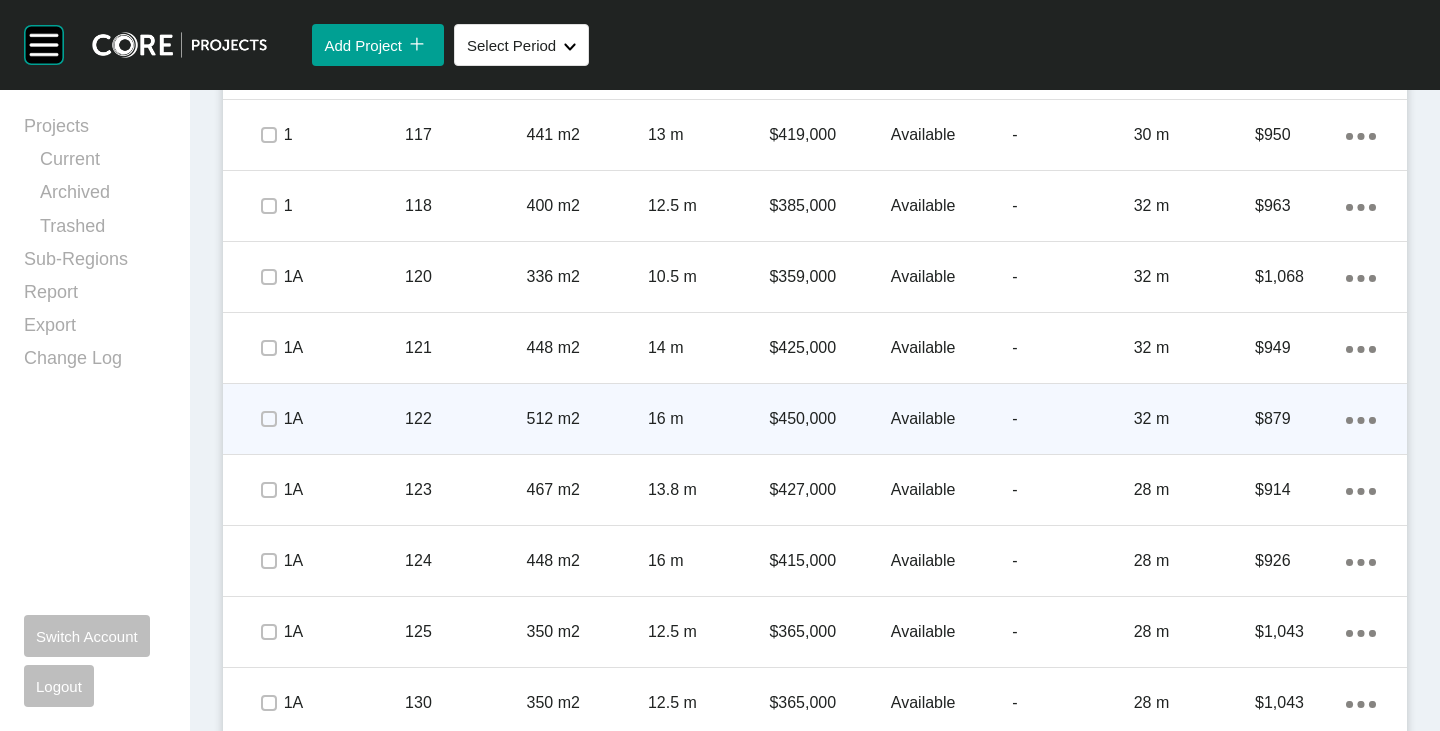 click on "$450,000" at bounding box center [829, 419] 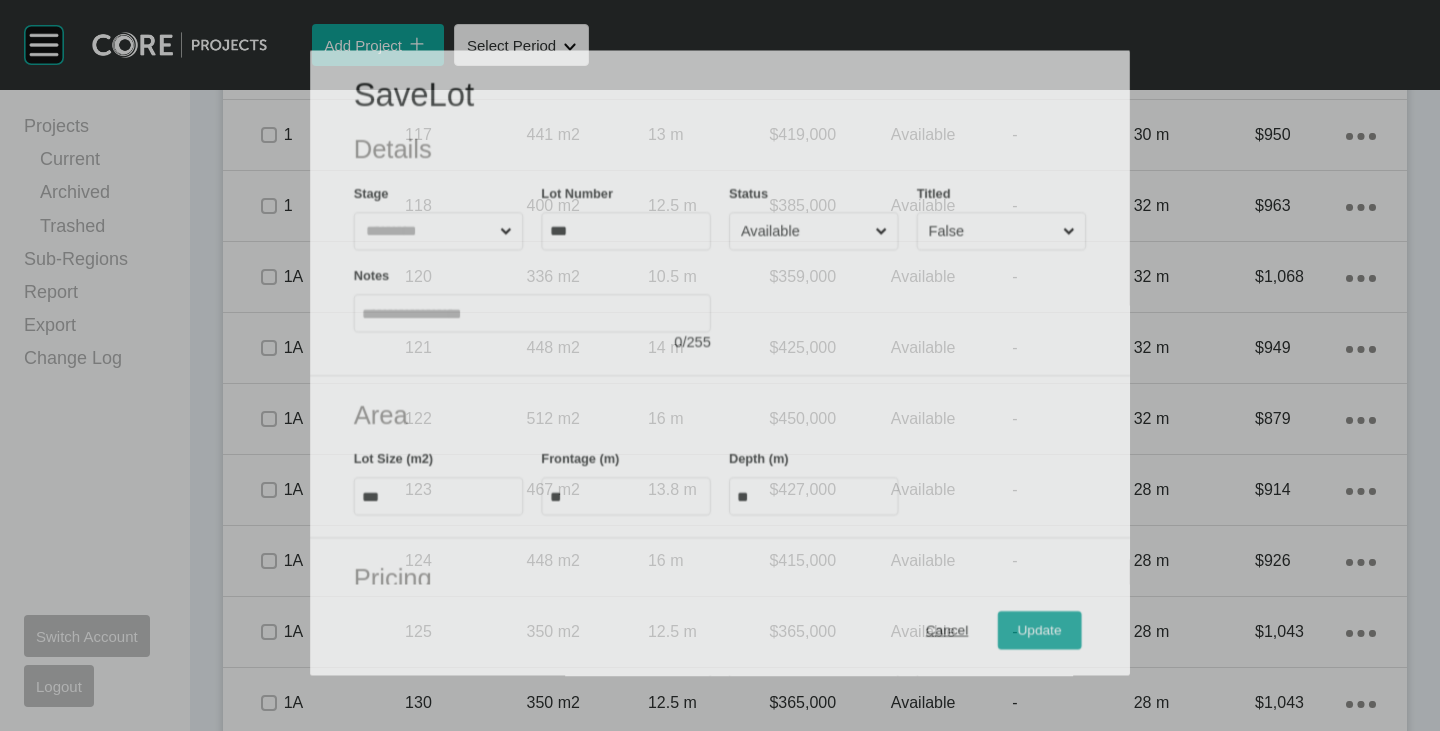 scroll, scrollTop: 300, scrollLeft: 0, axis: vertical 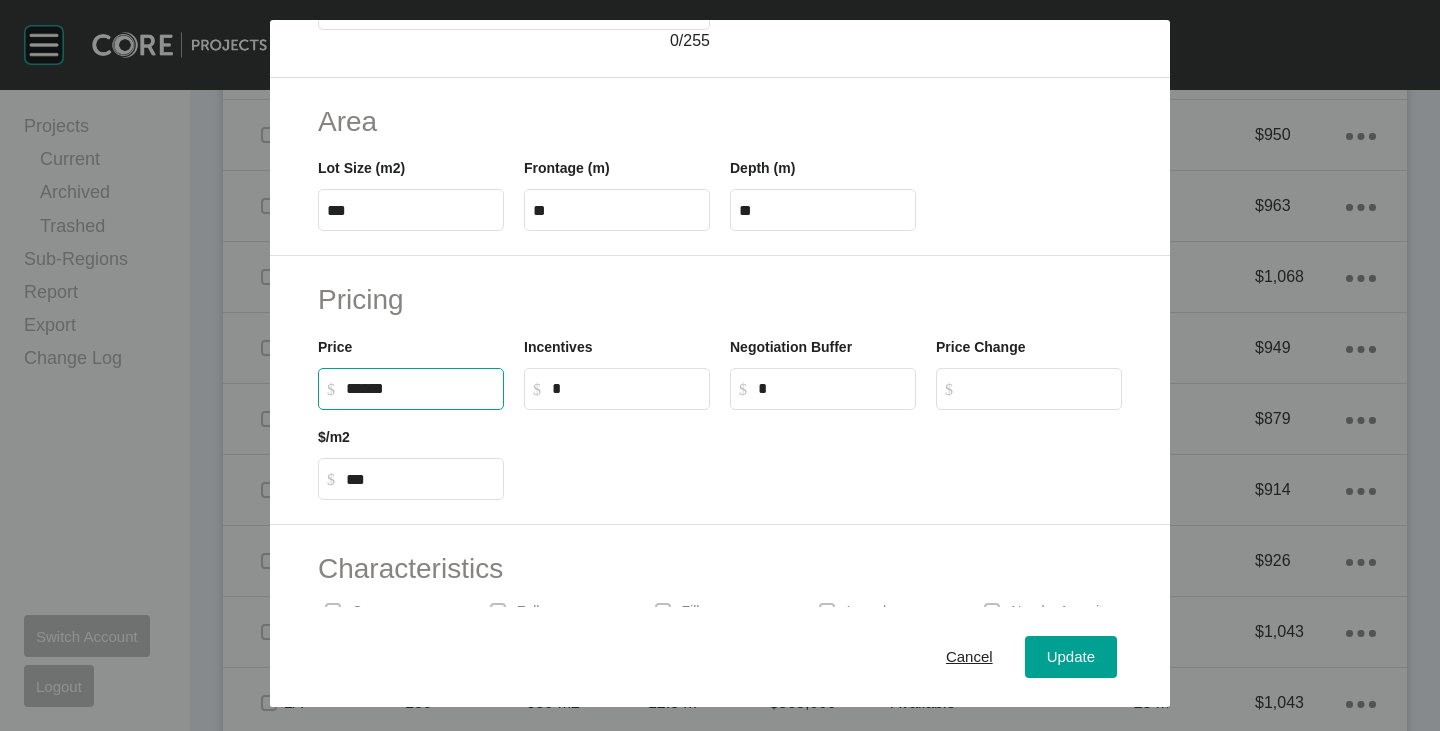 click on "******" at bounding box center (420, 388) 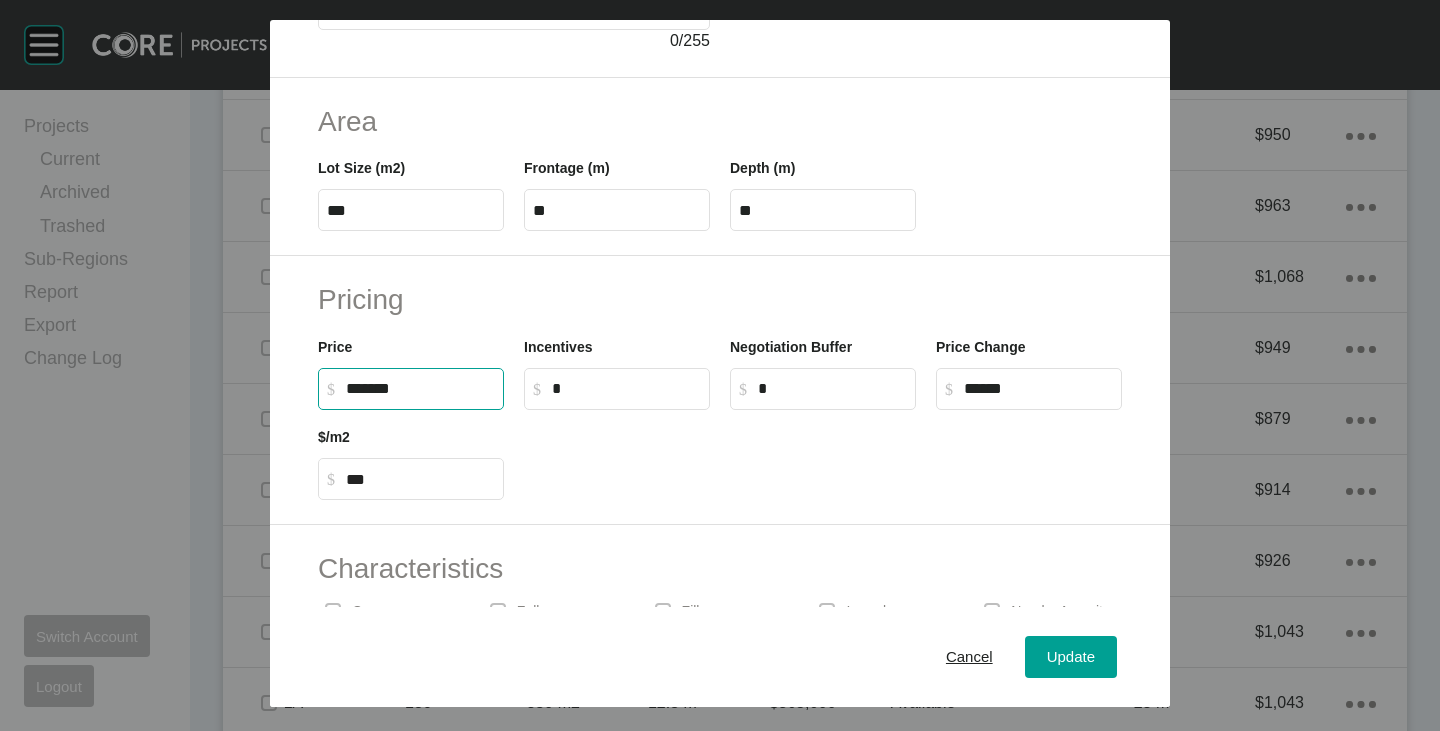 click at bounding box center (823, 455) 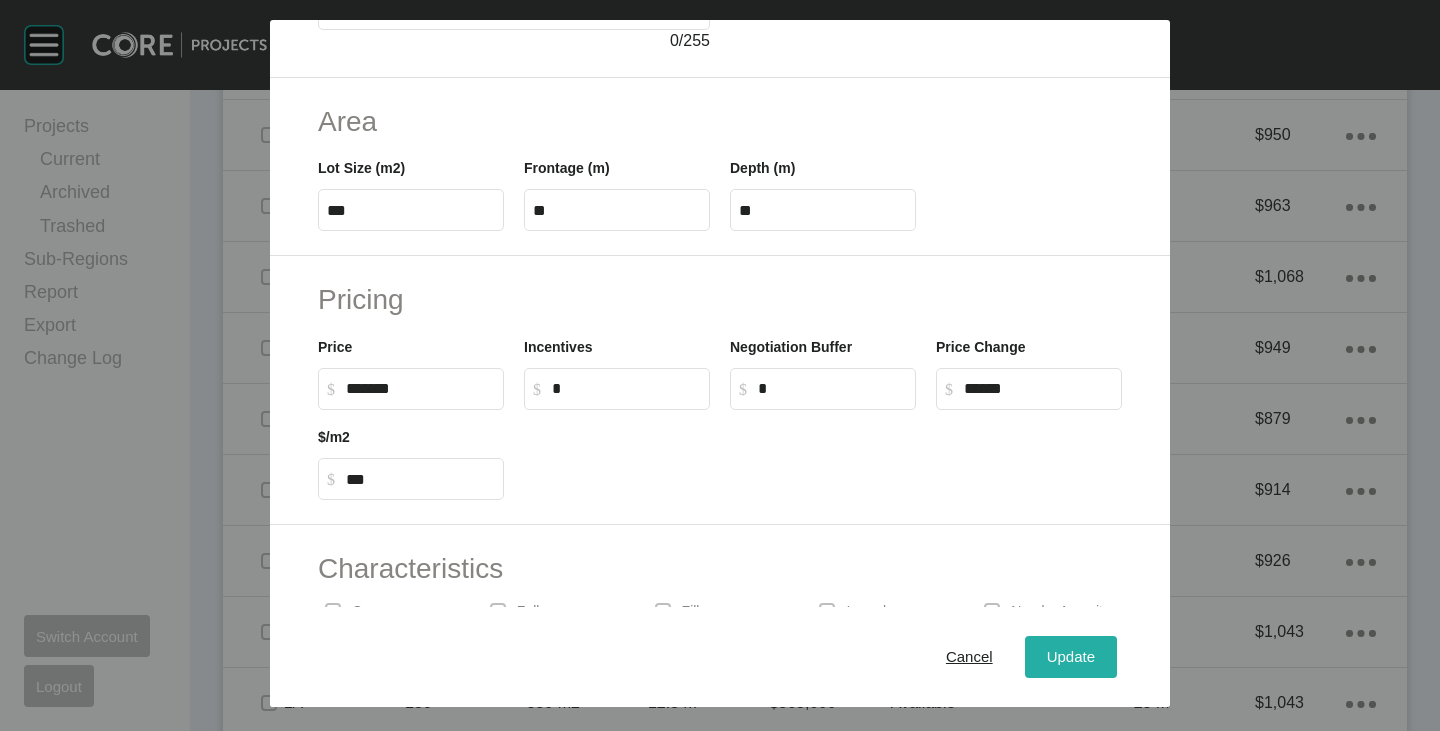 click on "Update" at bounding box center [1071, 657] 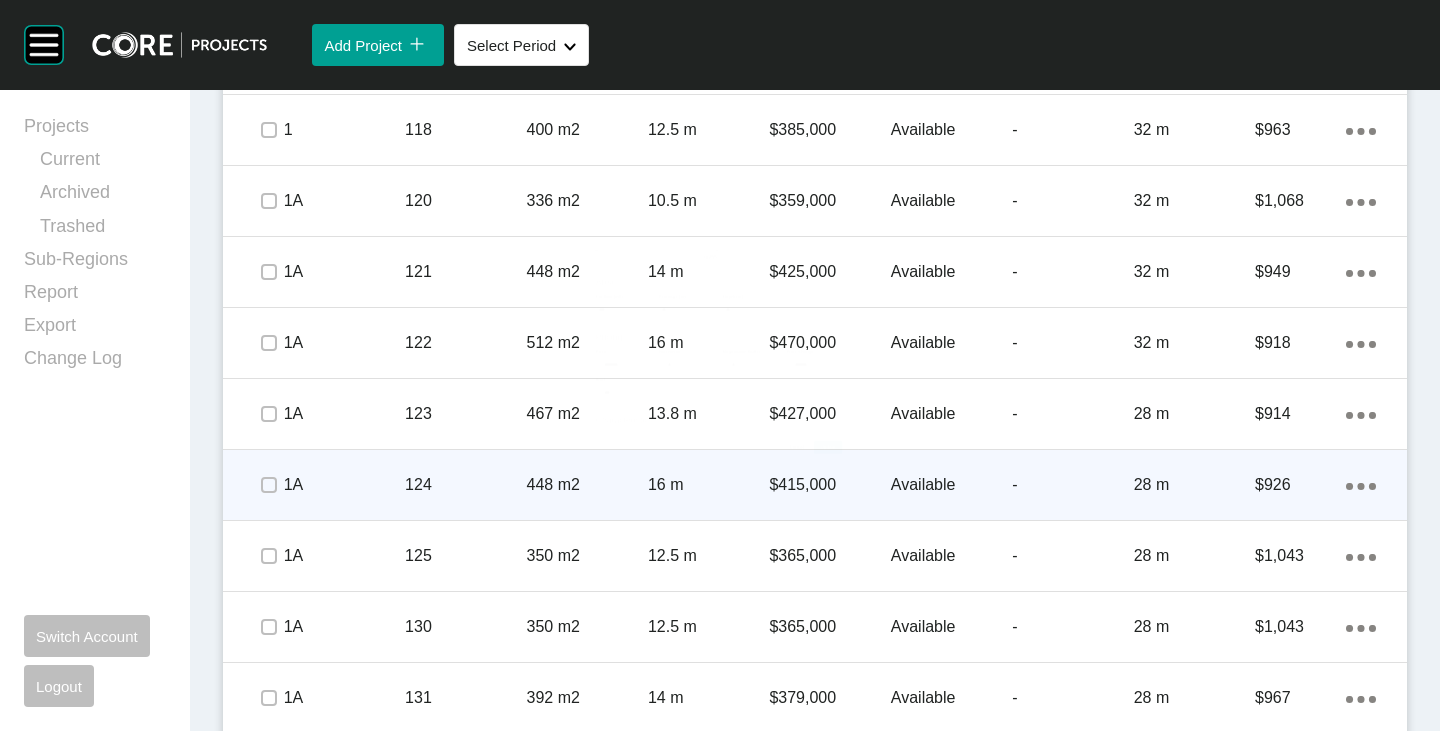 scroll, scrollTop: 1675, scrollLeft: 0, axis: vertical 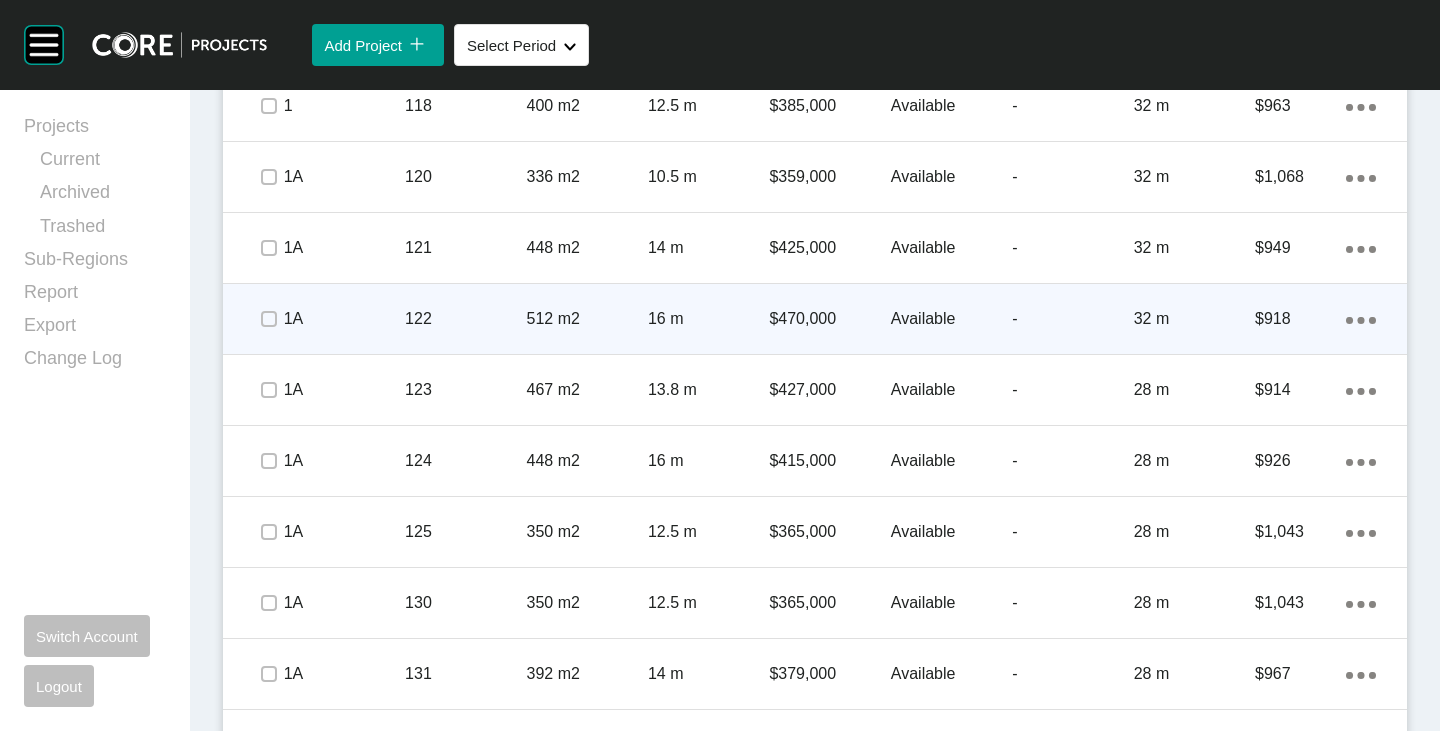 click at bounding box center [268, 319] 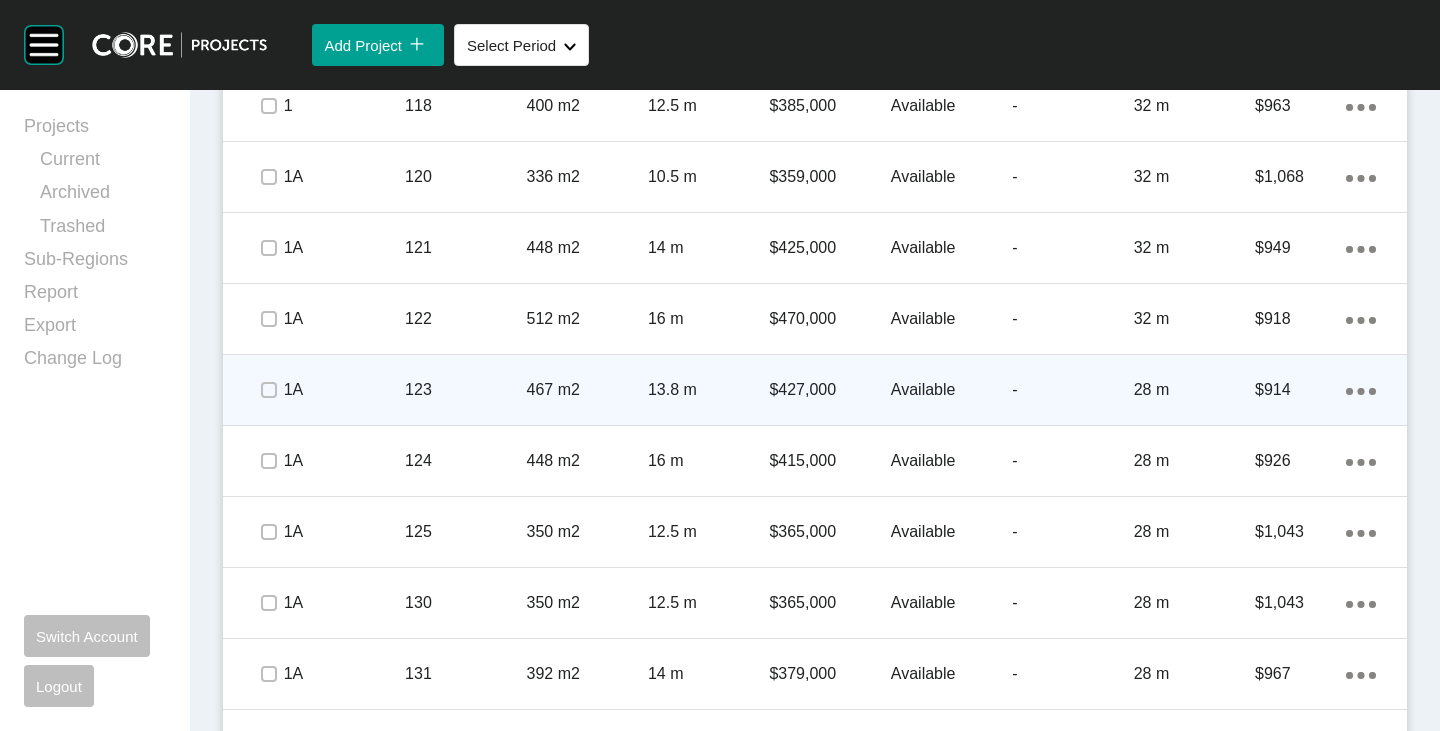 click on "$427,000" at bounding box center (829, 390) 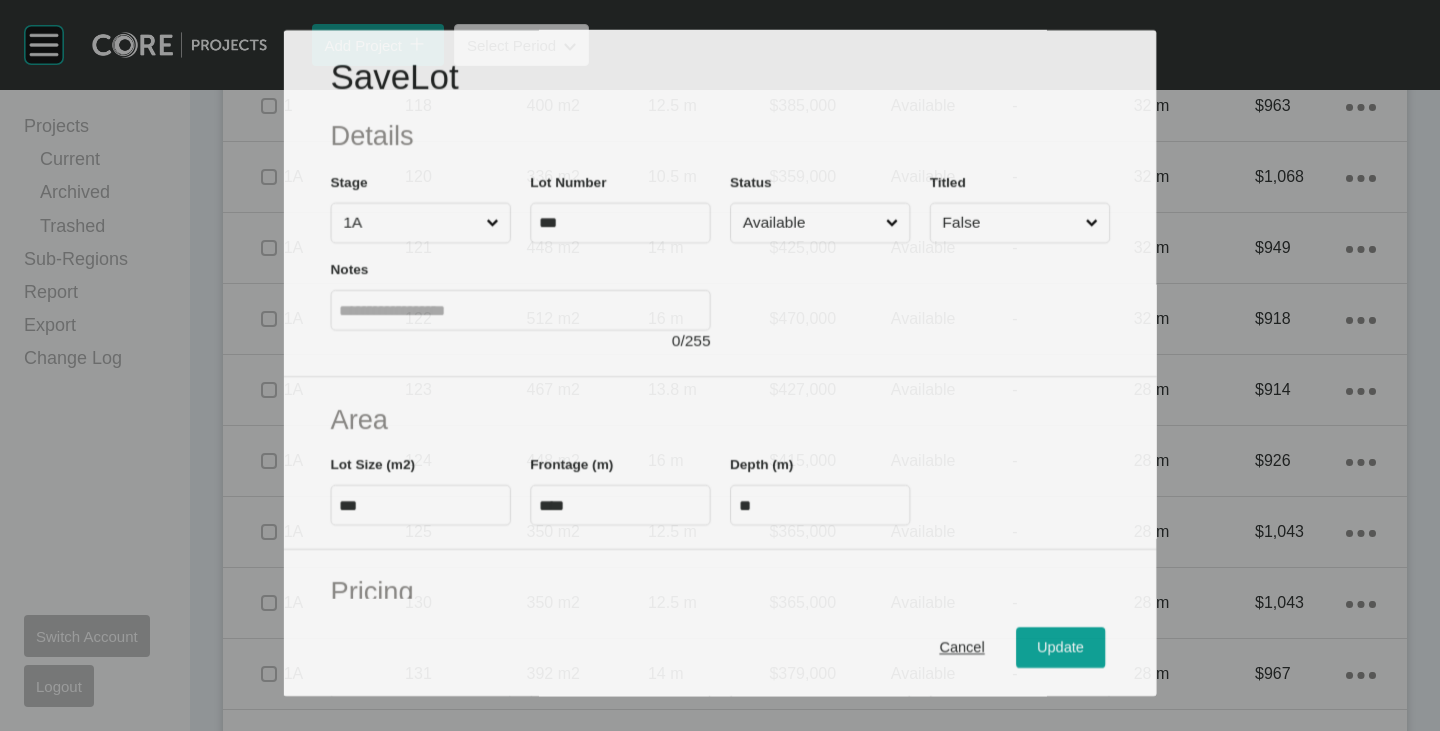 scroll, scrollTop: 200, scrollLeft: 0, axis: vertical 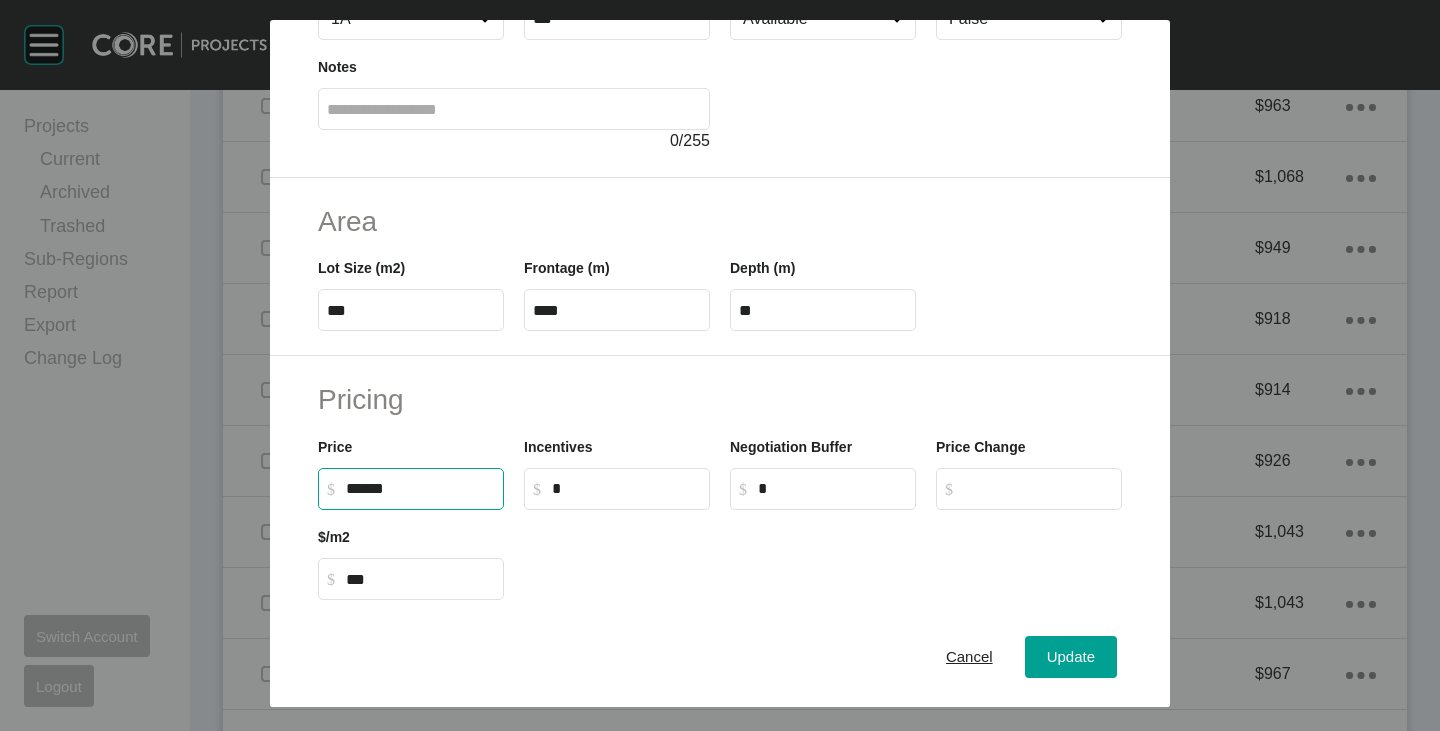 drag, startPoint x: 358, startPoint y: 482, endPoint x: 368, endPoint y: 488, distance: 11.661903 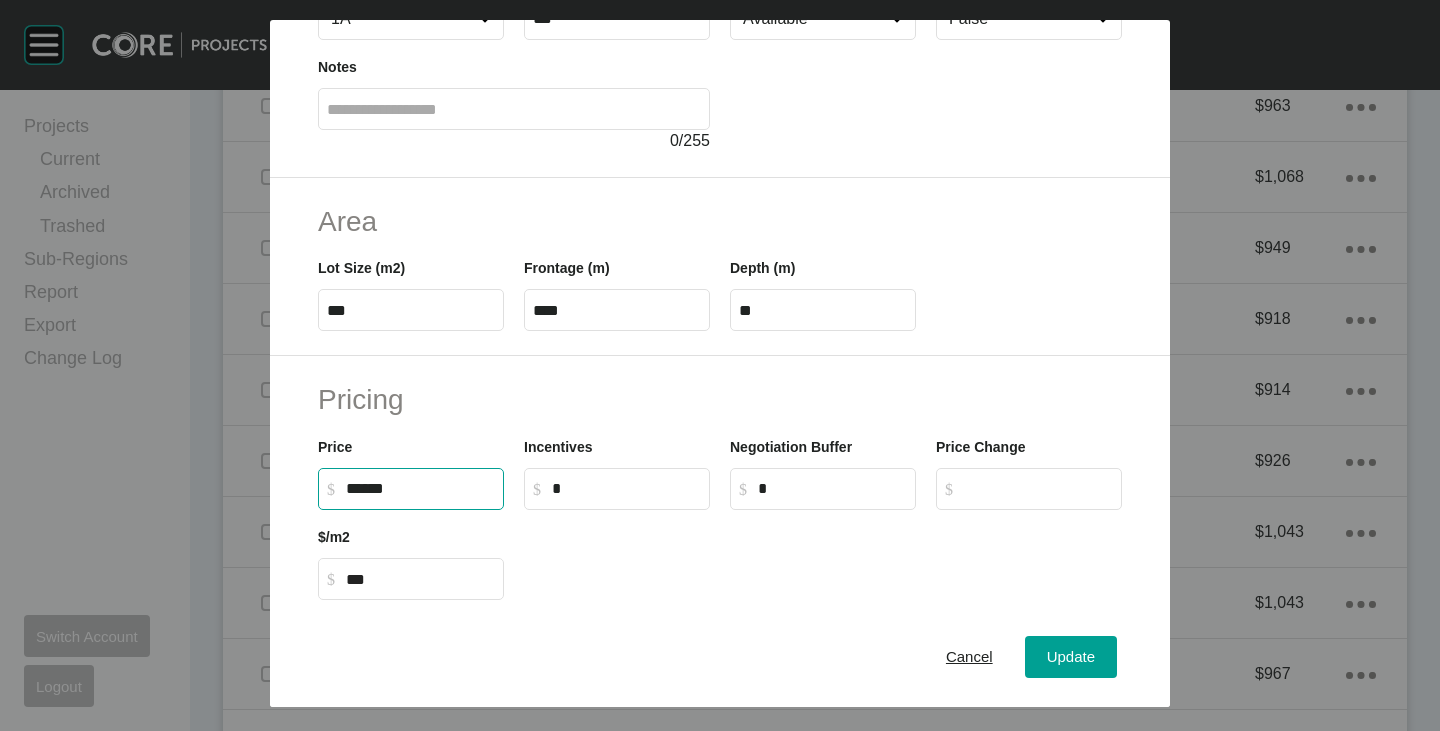 type on "*******" 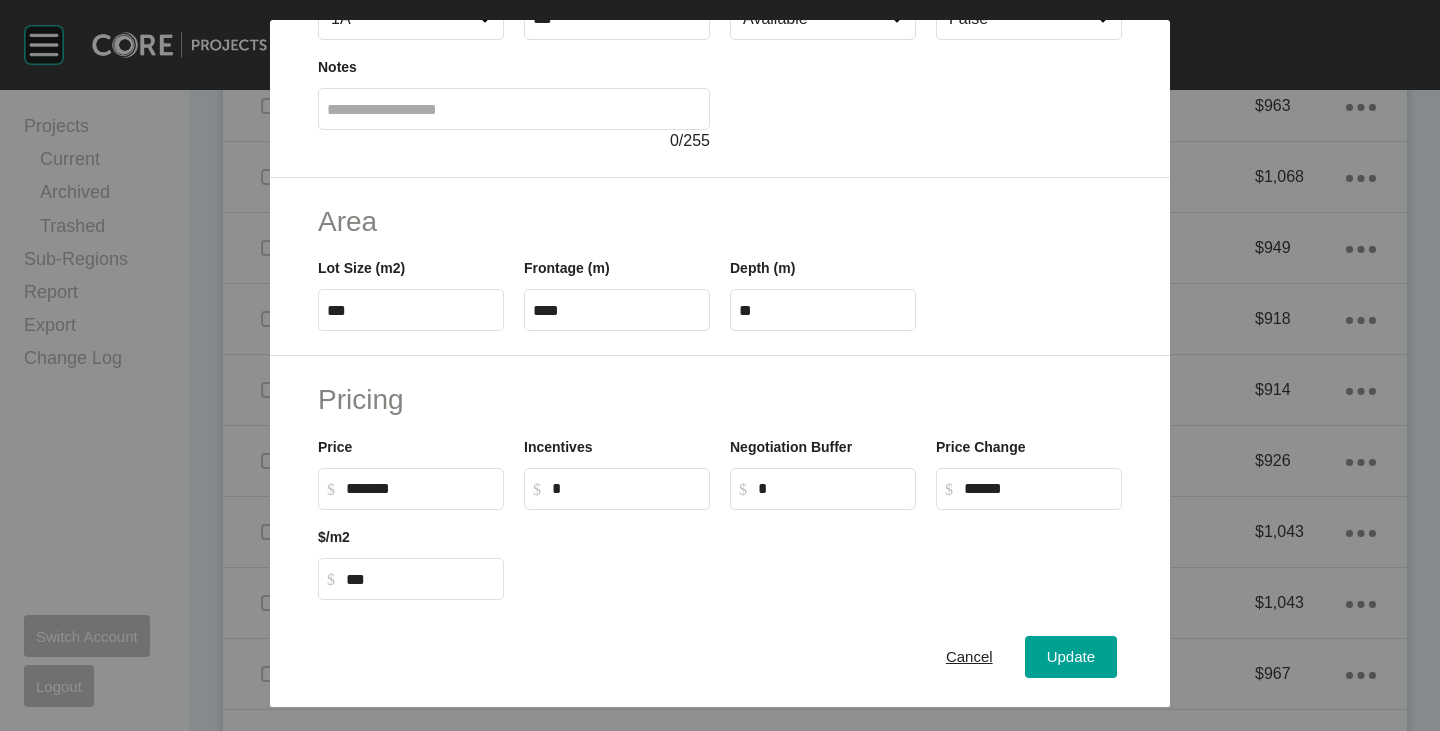 click at bounding box center (823, 555) 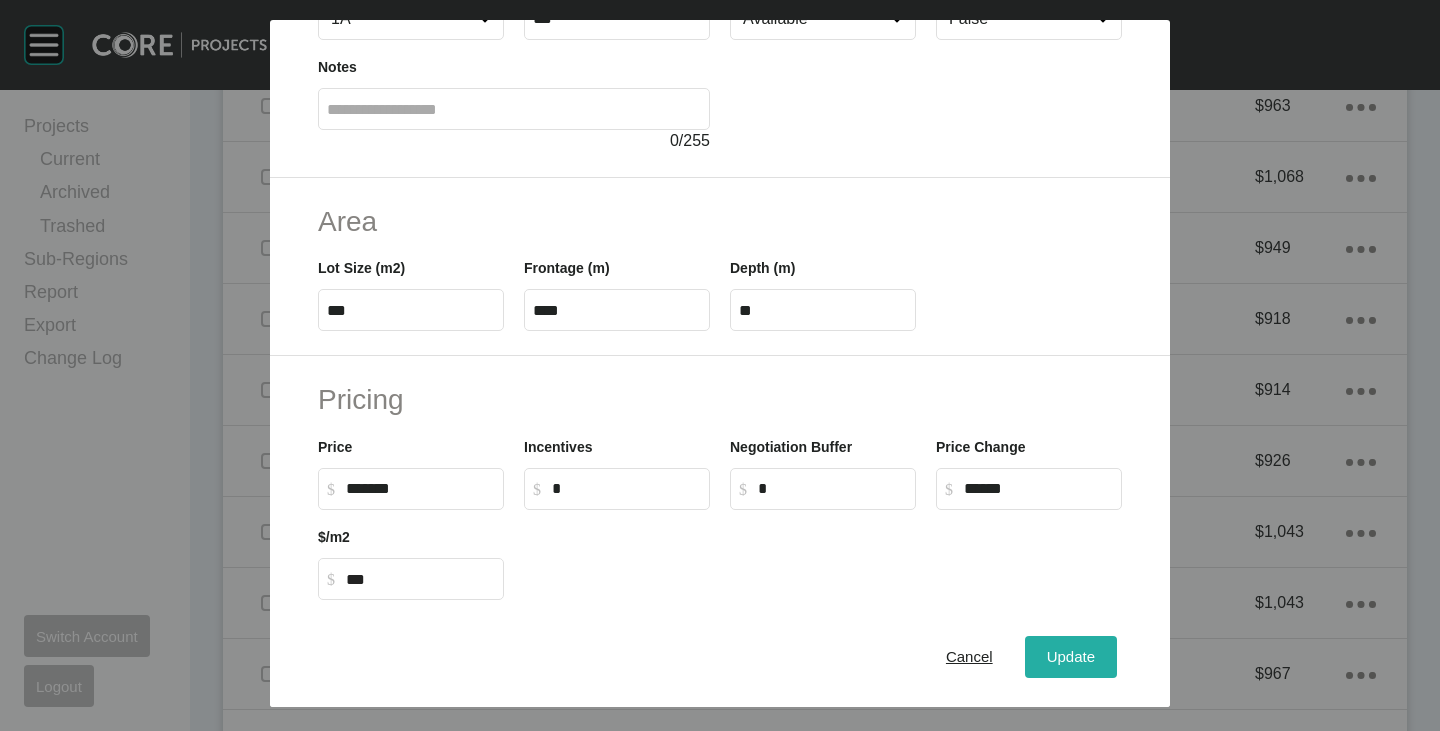 click on "Update" at bounding box center [1071, 657] 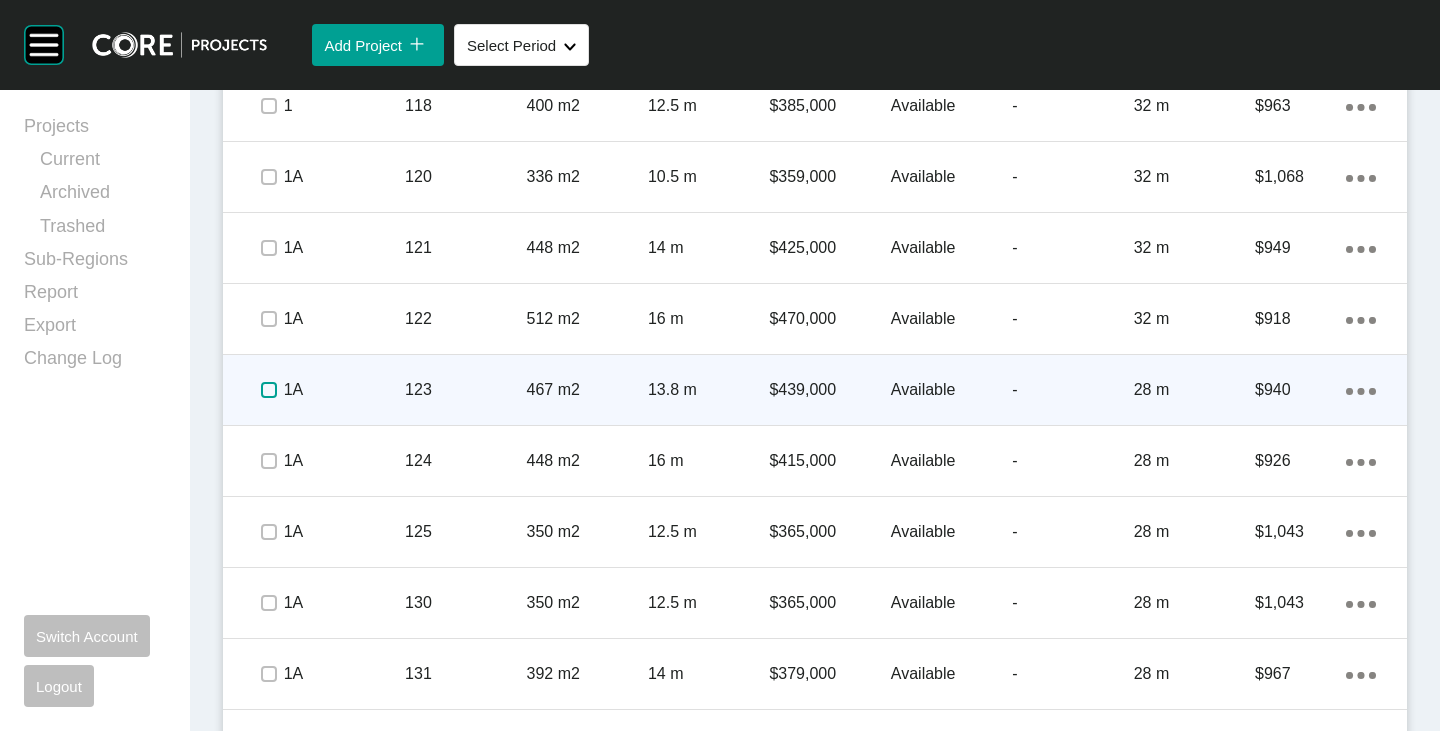 click at bounding box center (269, 390) 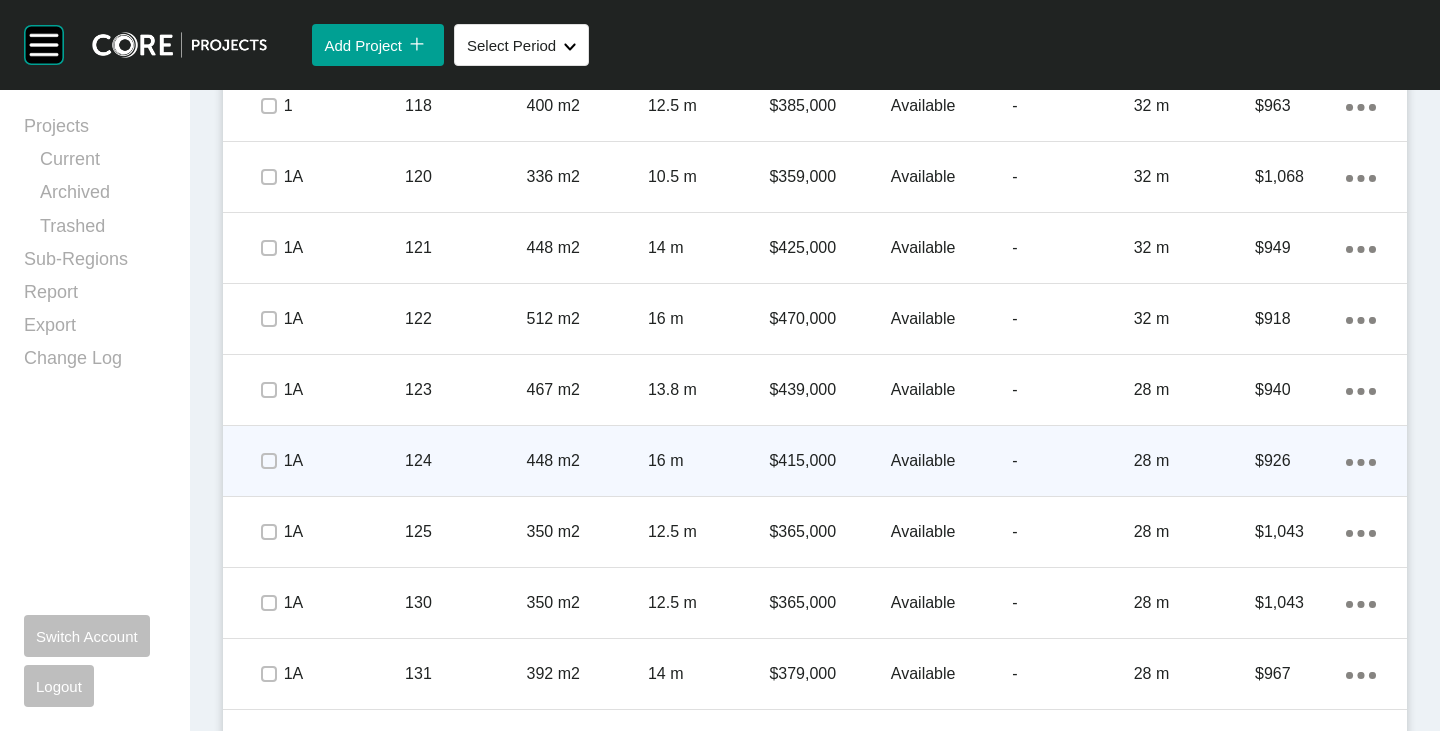 click on "$415,000" at bounding box center (829, 461) 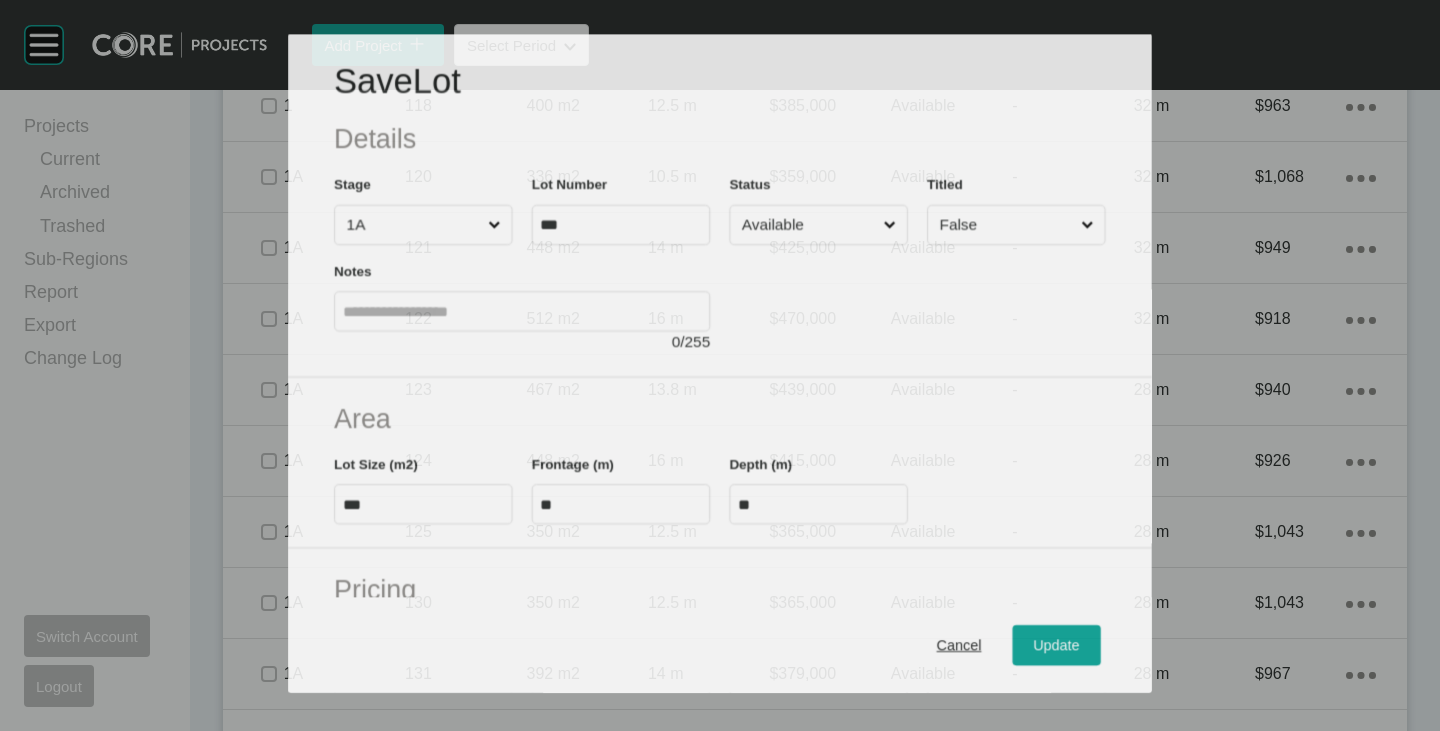 scroll, scrollTop: 200, scrollLeft: 0, axis: vertical 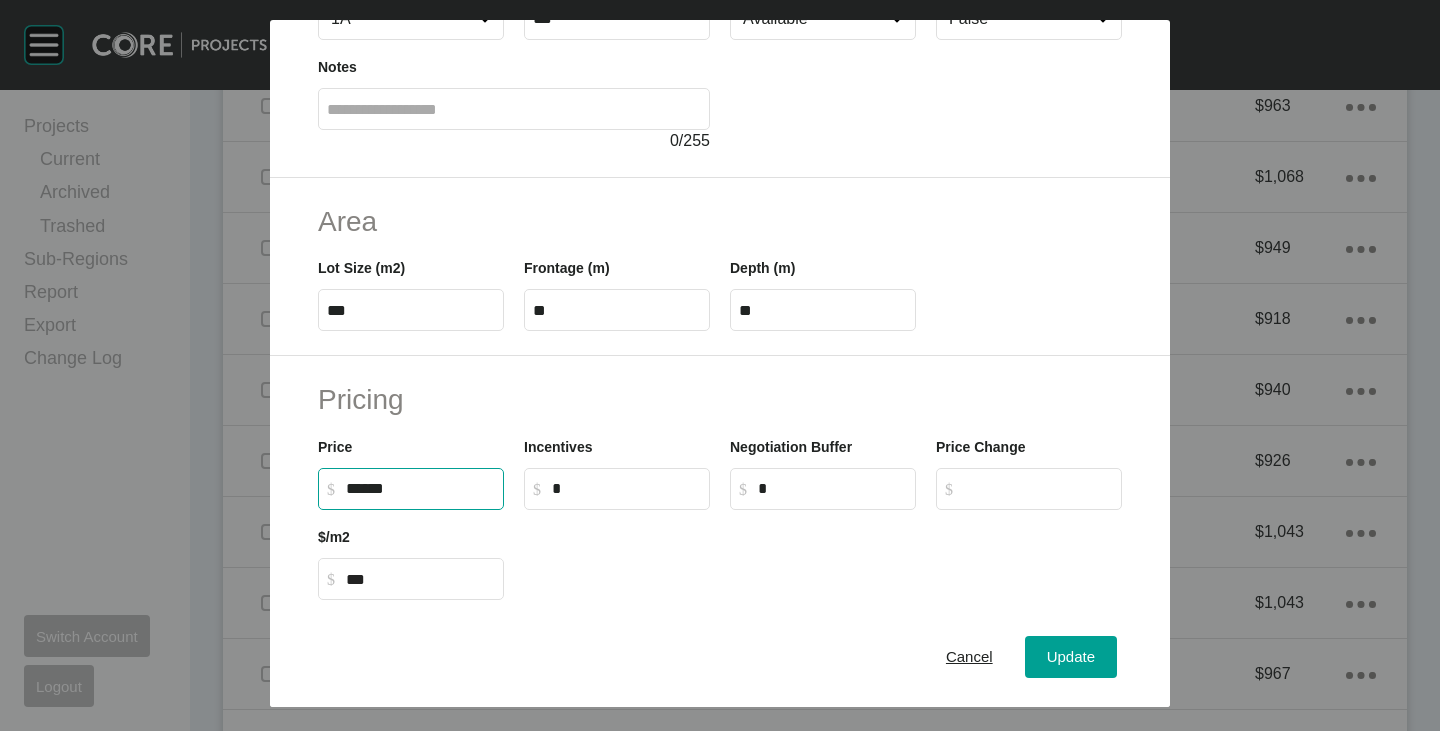 click on "******" at bounding box center (420, 488) 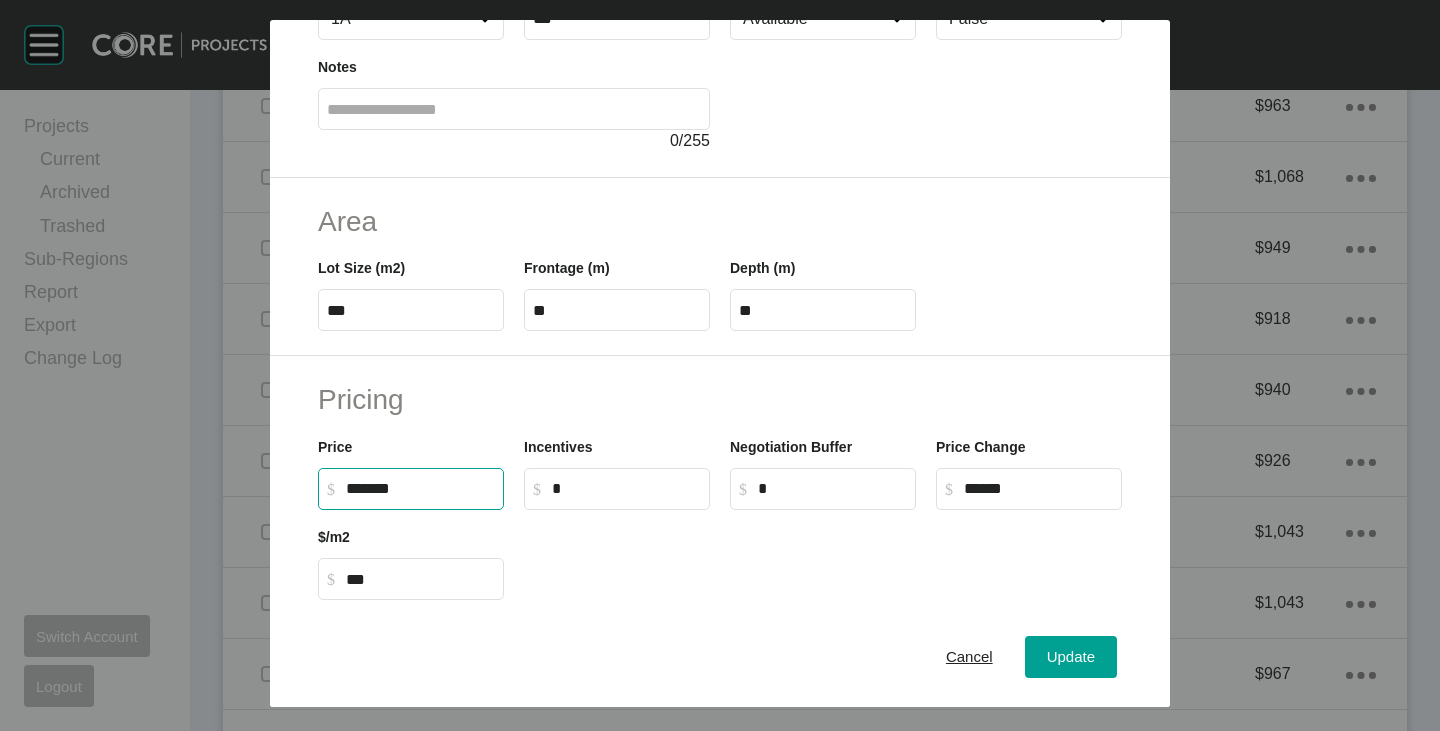 click at bounding box center (823, 555) 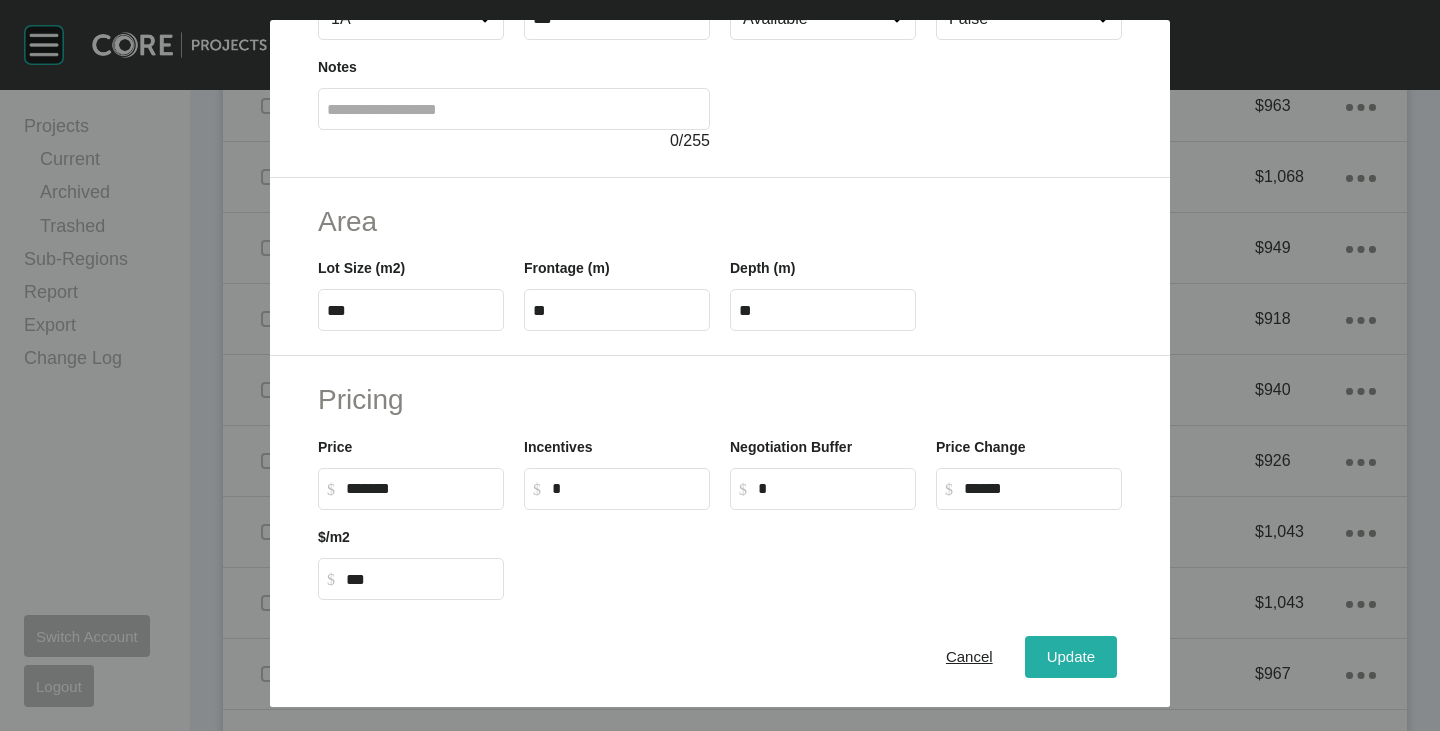 click on "Update" at bounding box center (1071, 657) 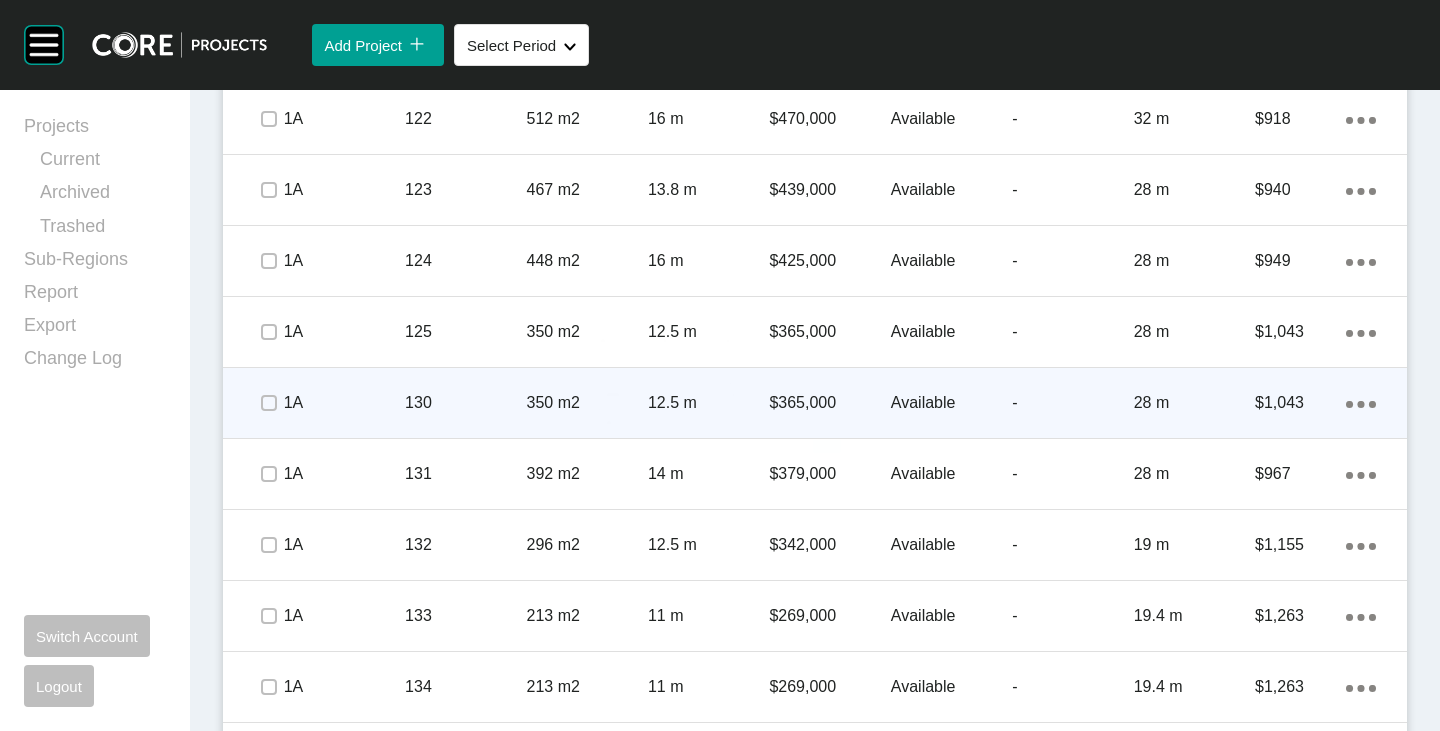 scroll, scrollTop: 1875, scrollLeft: 0, axis: vertical 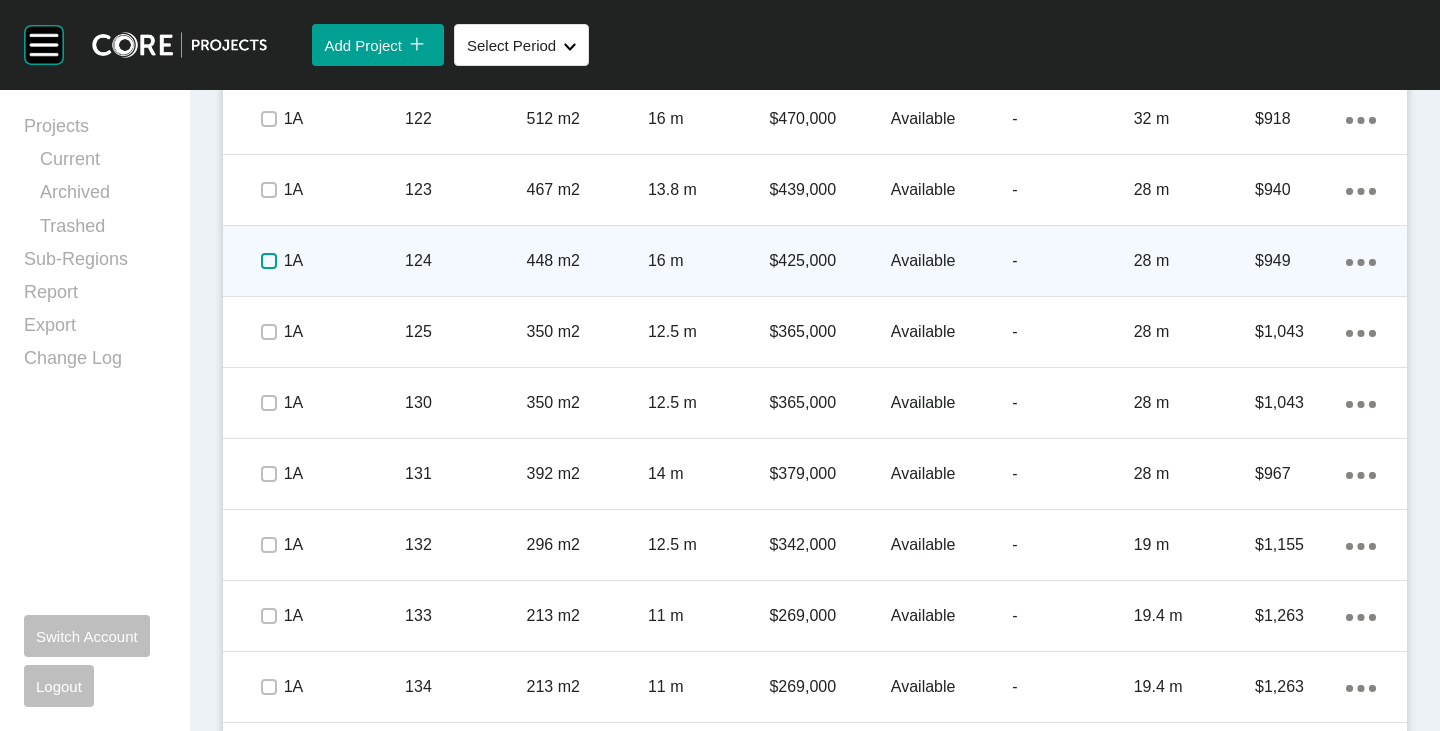 click at bounding box center (269, 261) 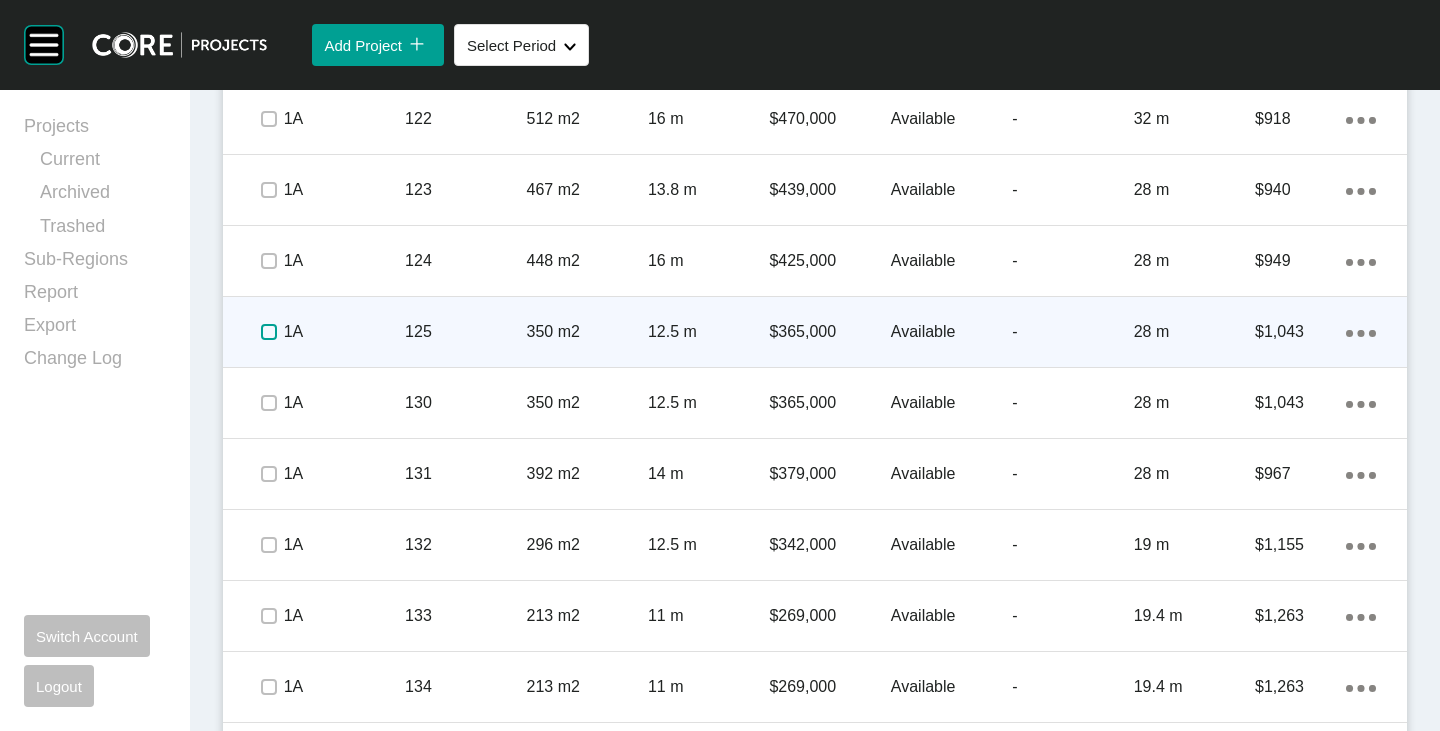 click at bounding box center (269, 332) 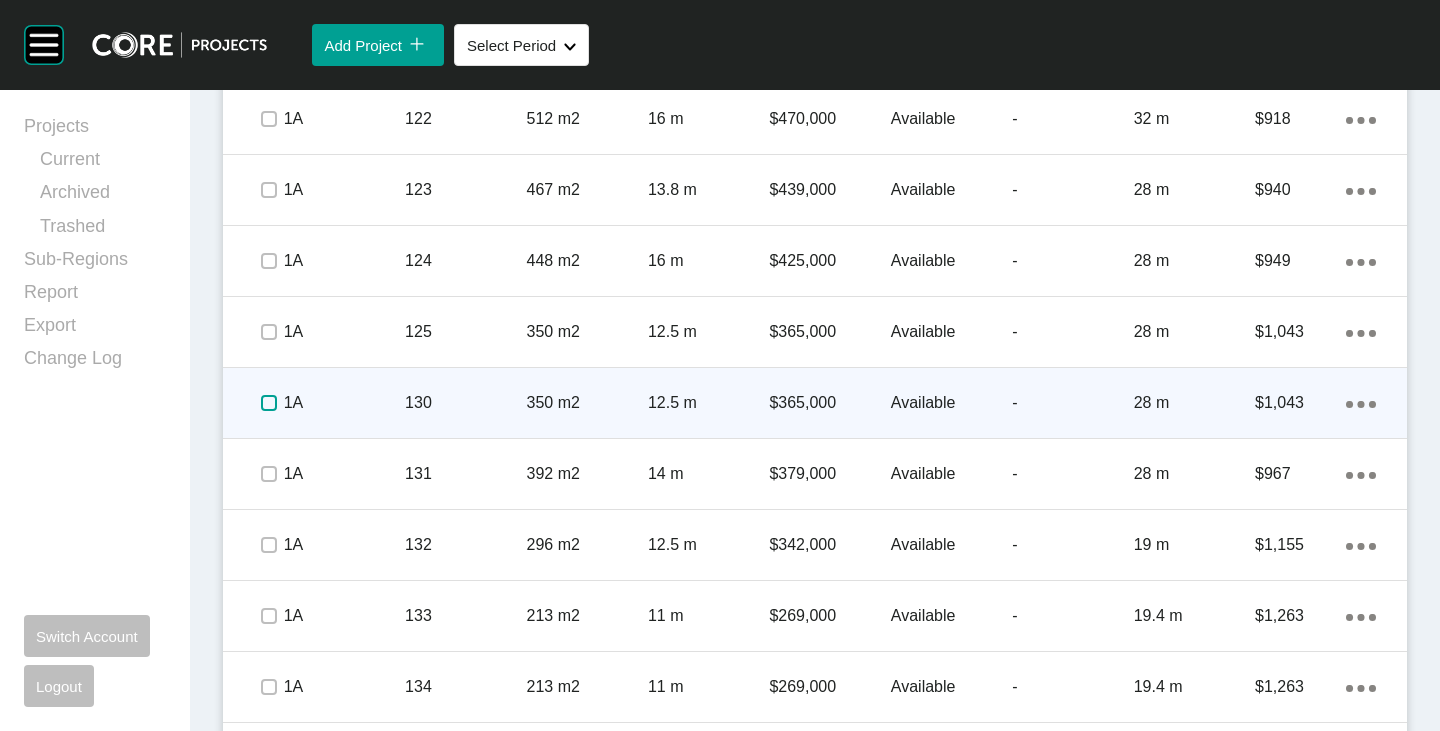 click at bounding box center (269, 403) 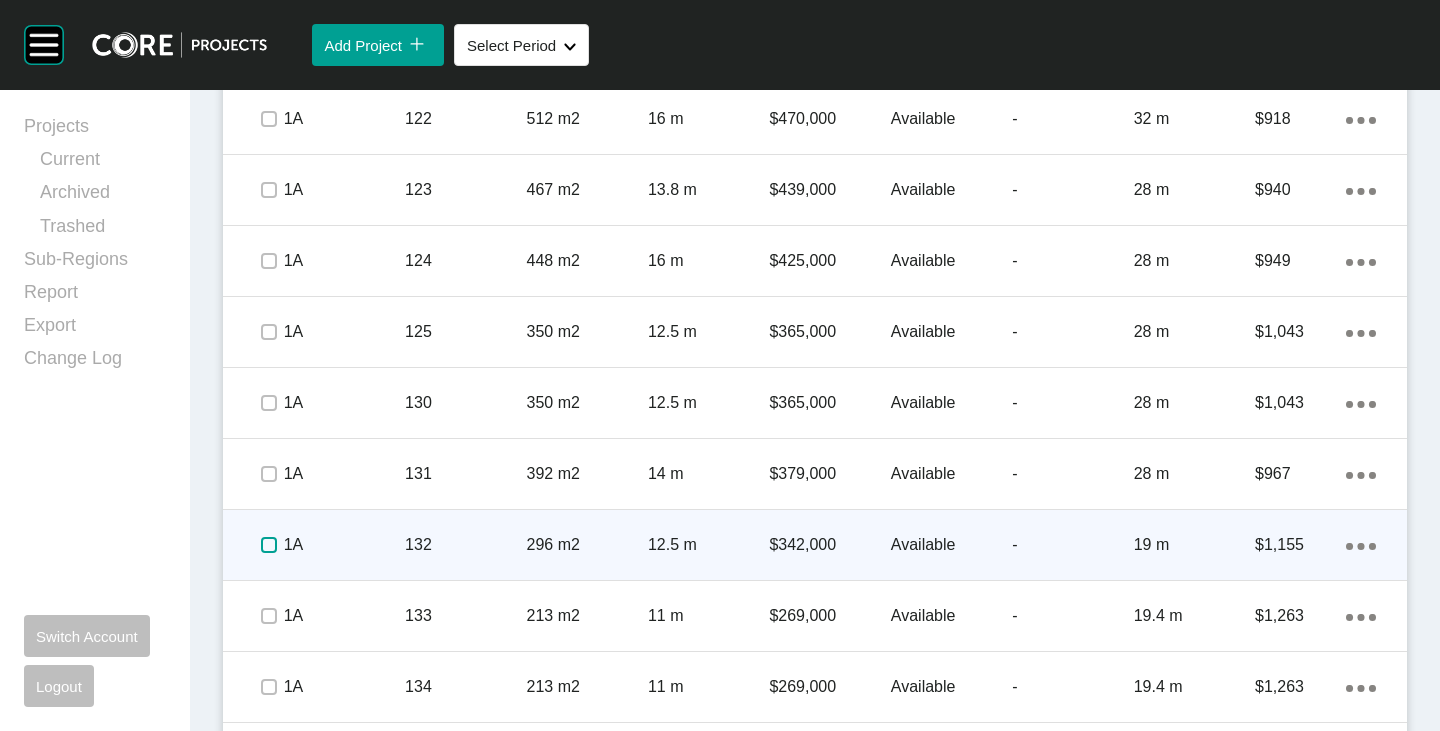 click at bounding box center [269, 545] 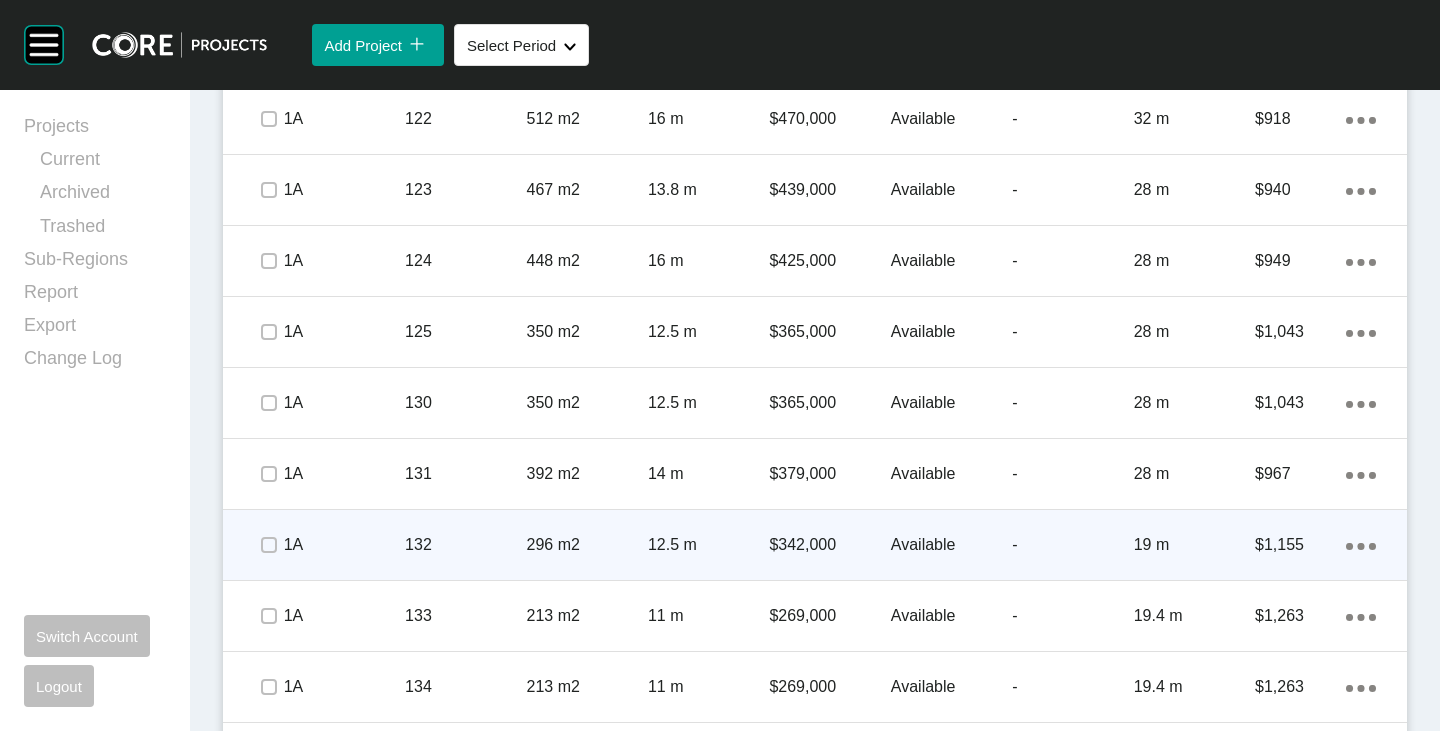 click on "$342,000" at bounding box center (829, 545) 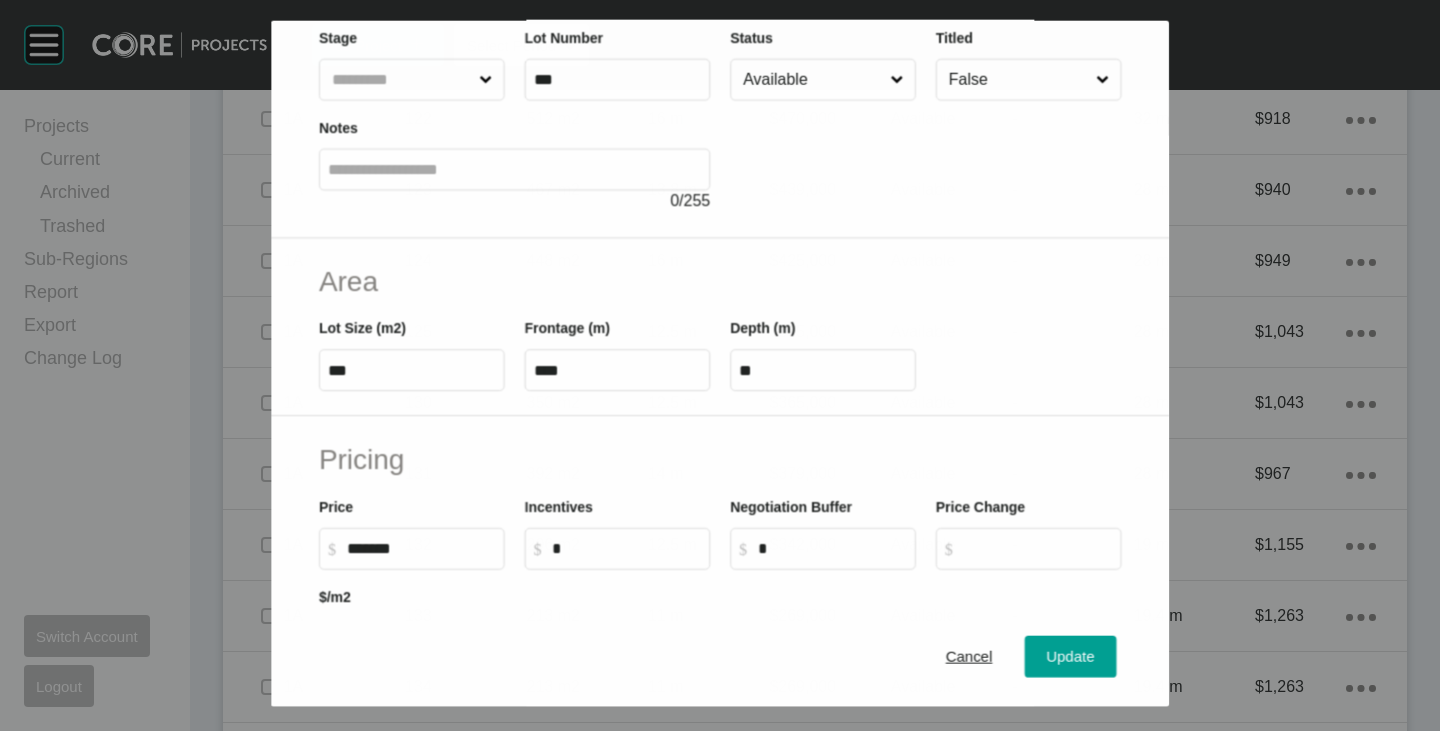 scroll, scrollTop: 200, scrollLeft: 0, axis: vertical 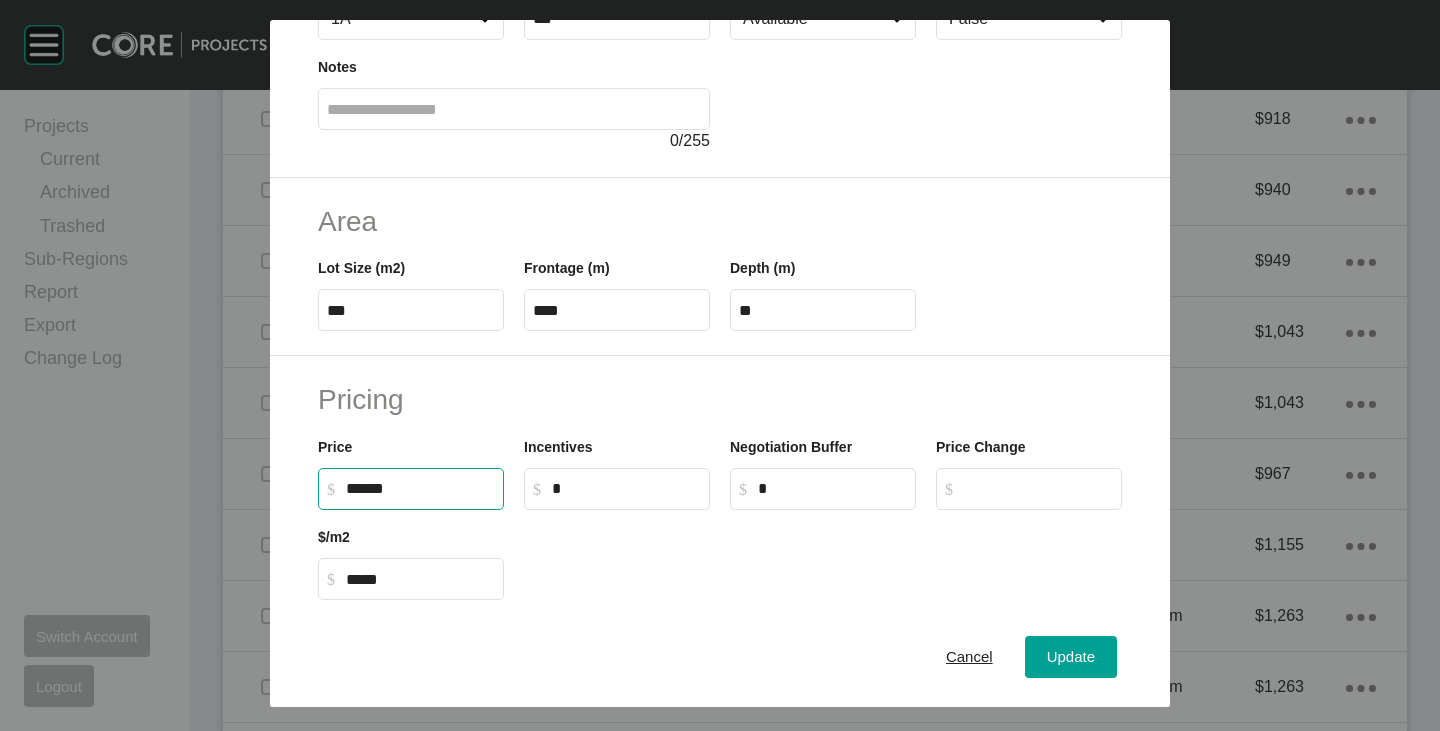 drag, startPoint x: 356, startPoint y: 483, endPoint x: 372, endPoint y: 487, distance: 16.492422 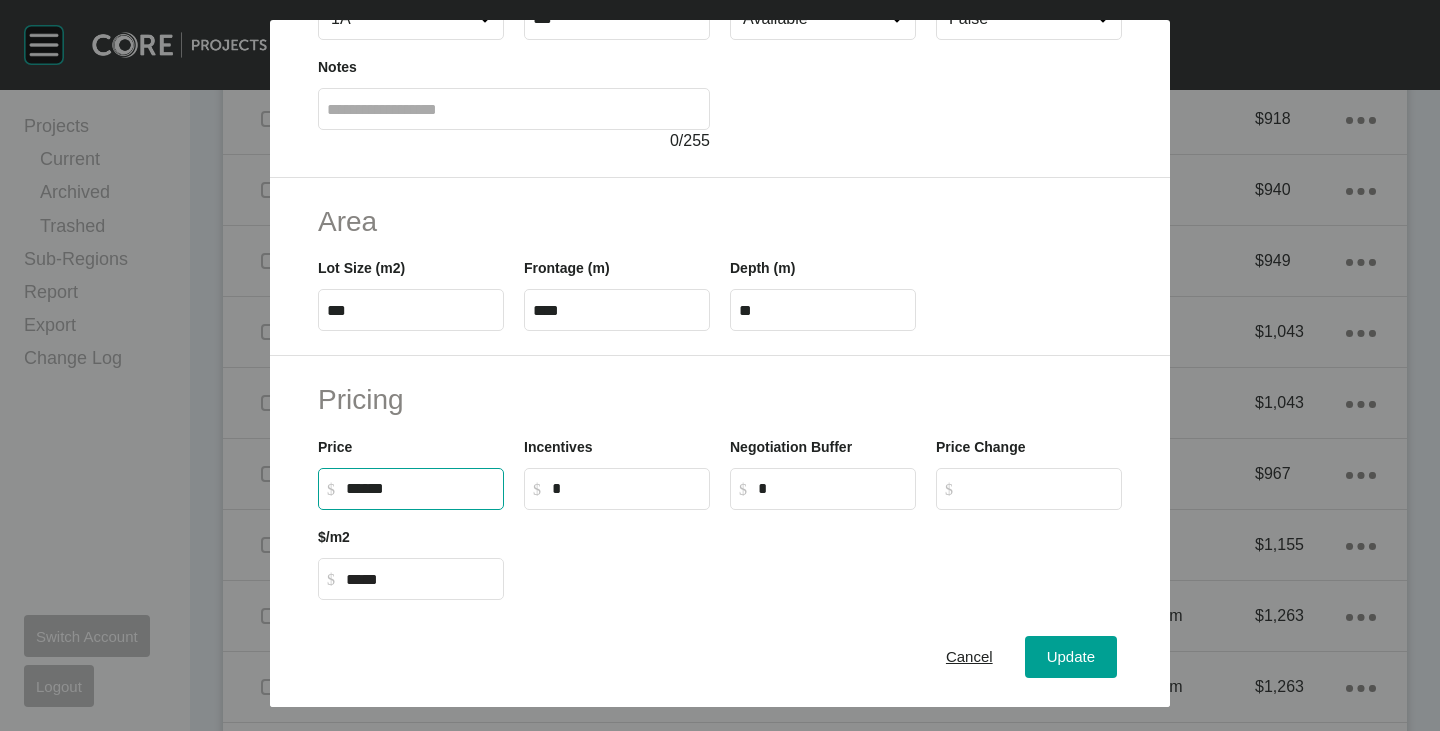 type on "*******" 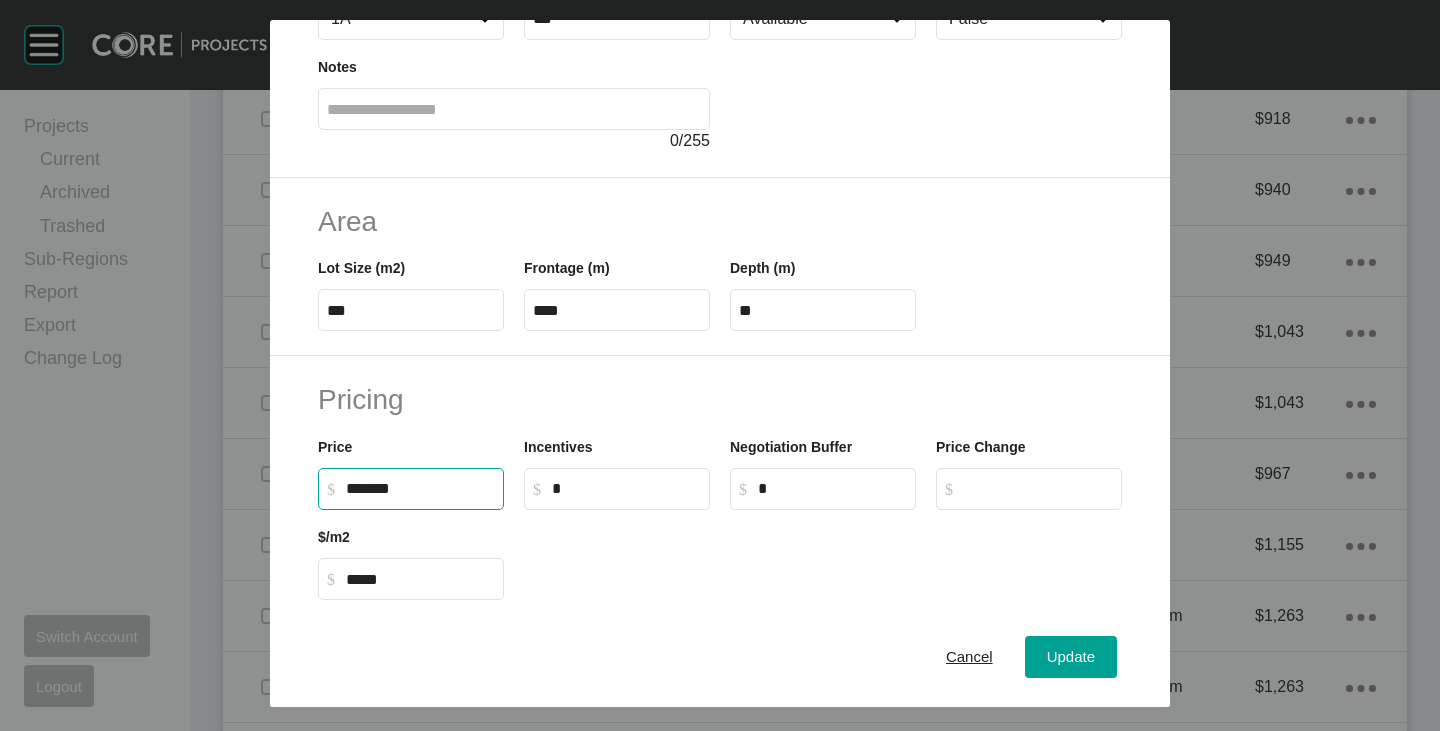 type on "******" 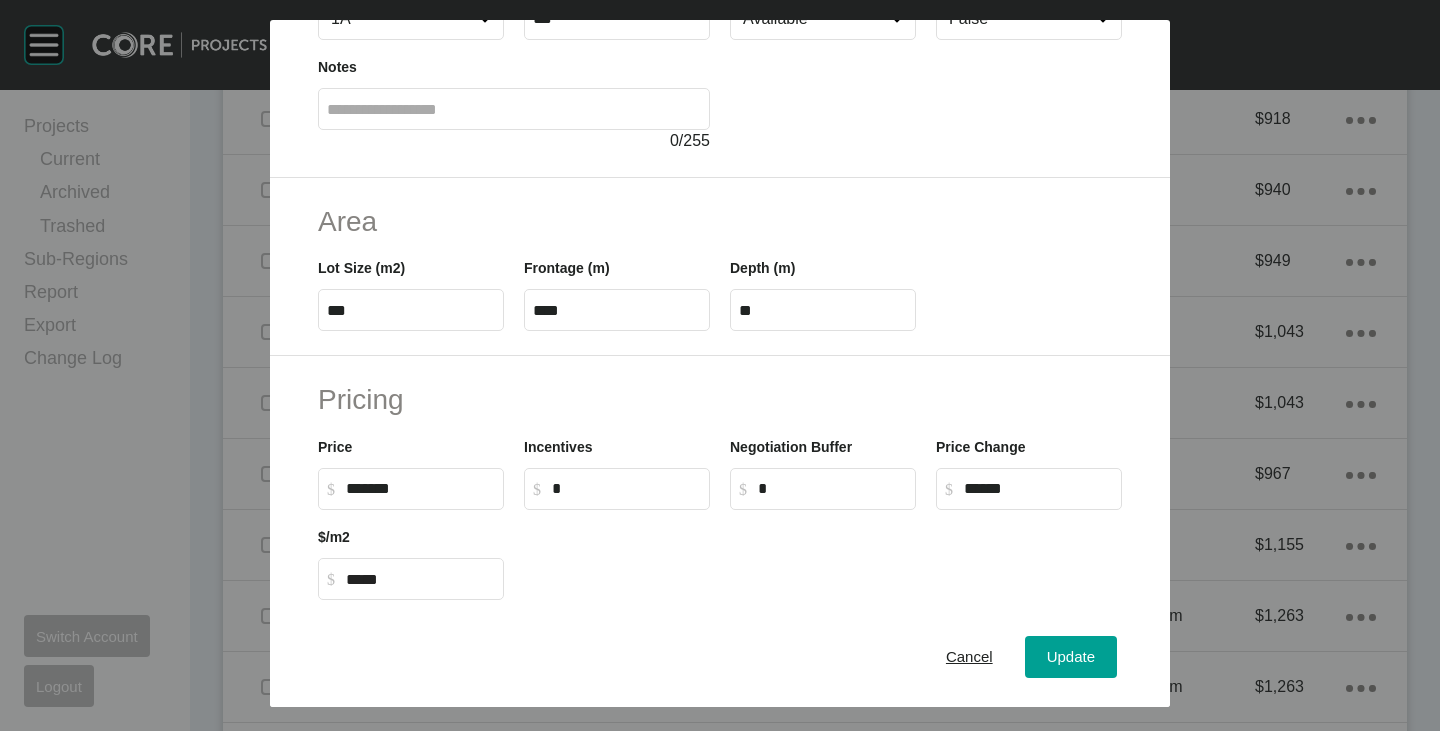 click on "Pricing" at bounding box center (720, 399) 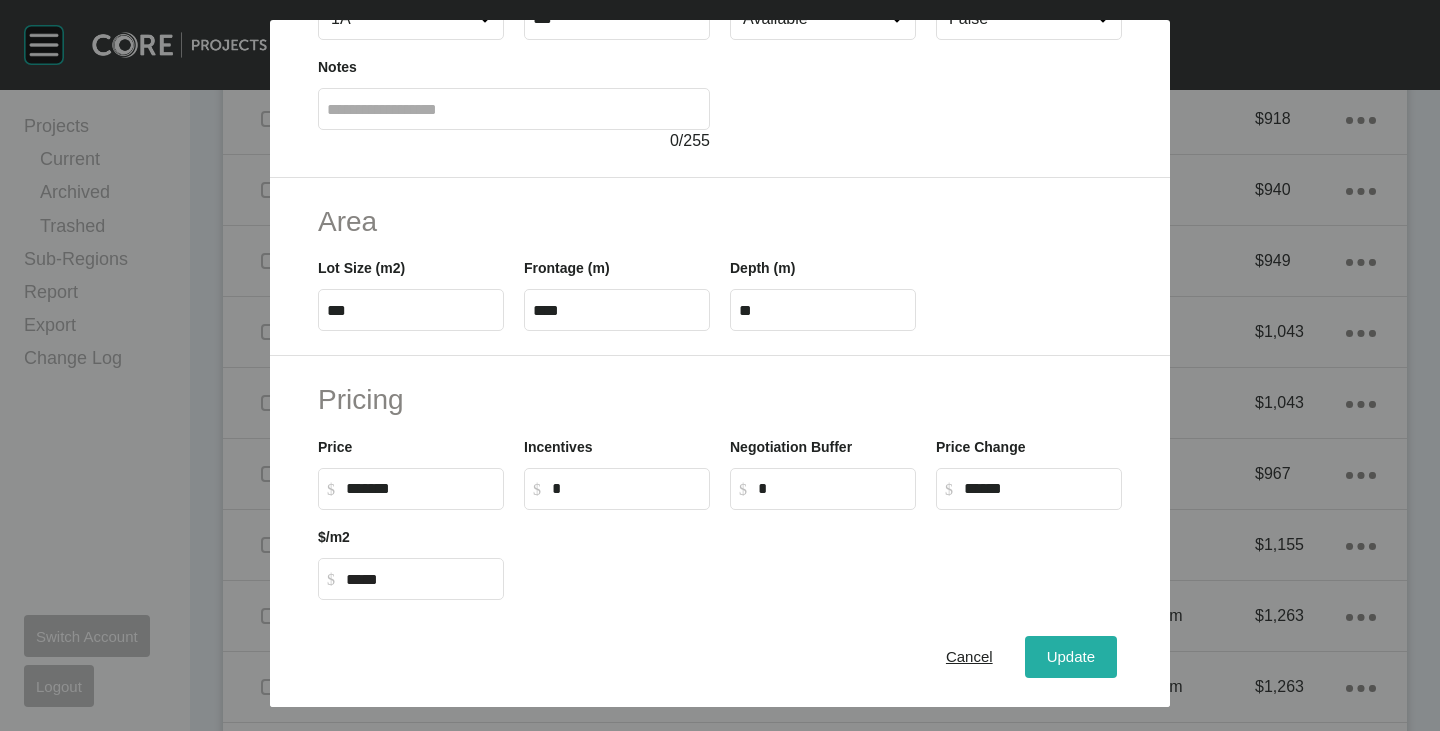 click on "Update" at bounding box center (1071, 657) 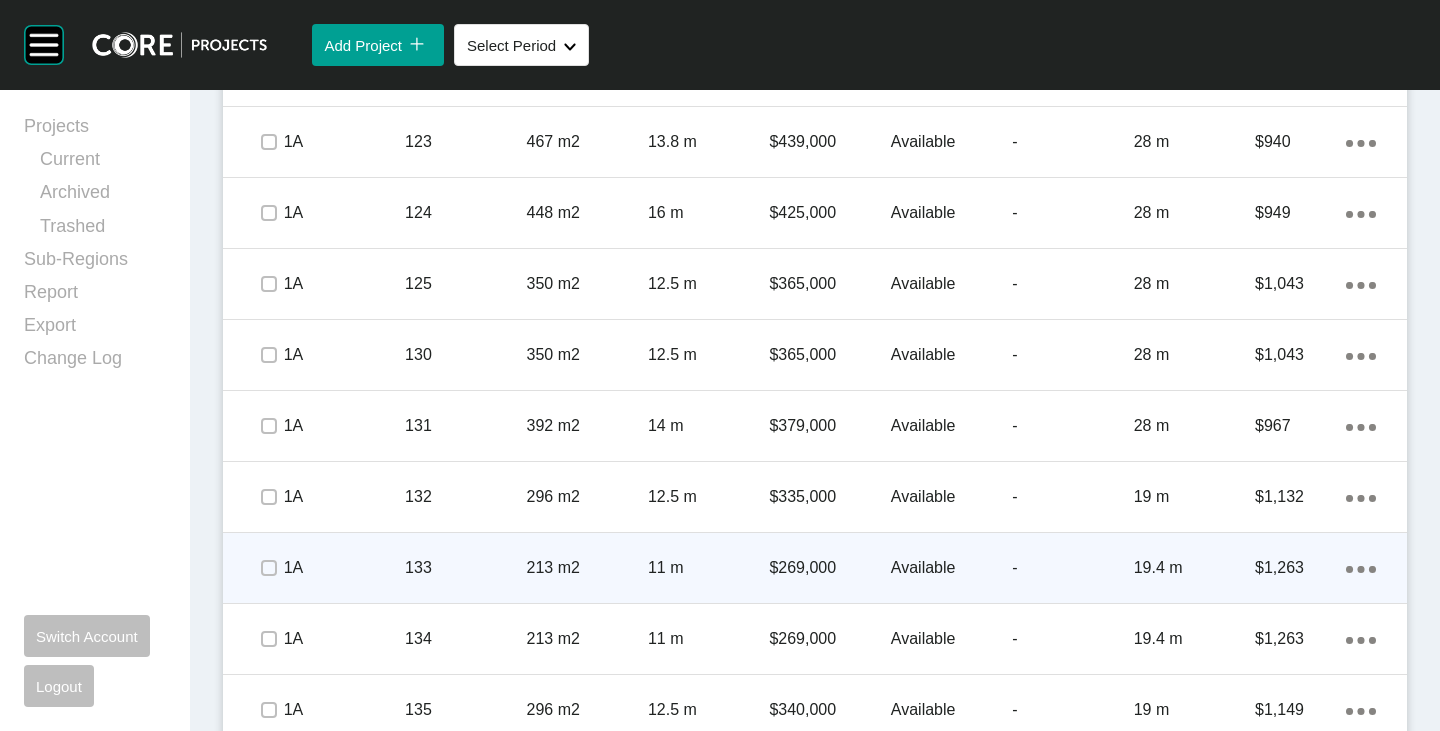 scroll, scrollTop: 1946, scrollLeft: 0, axis: vertical 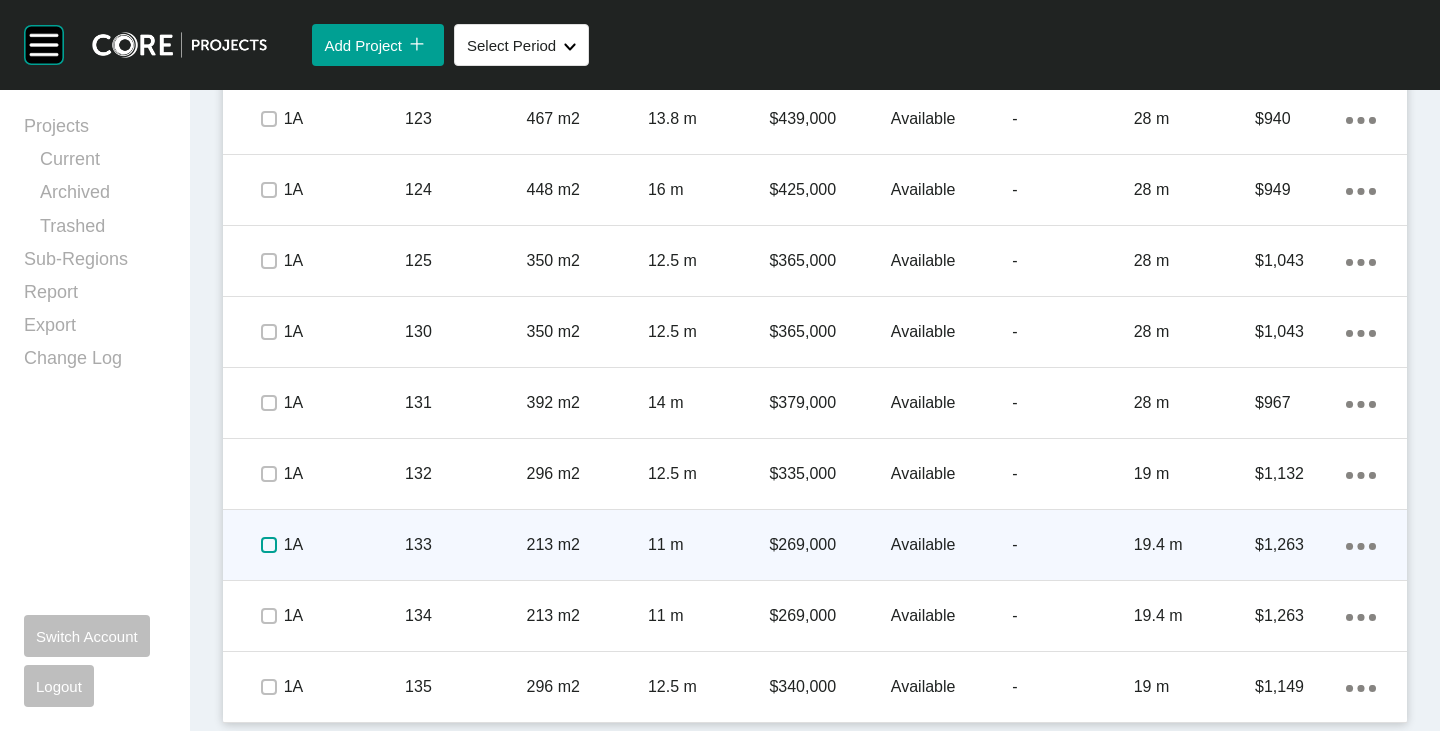 click at bounding box center (269, 545) 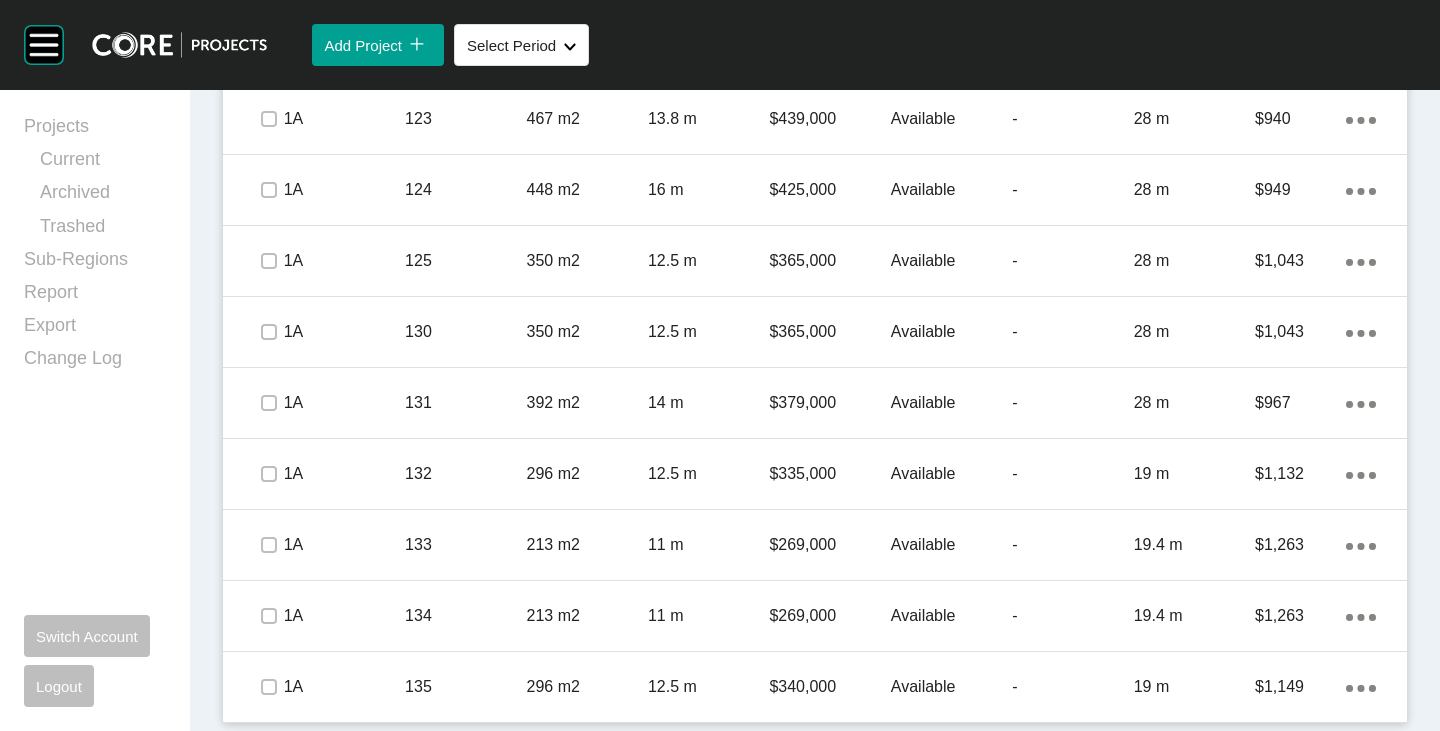 drag, startPoint x: 822, startPoint y: 683, endPoint x: 729, endPoint y: 631, distance: 106.55046 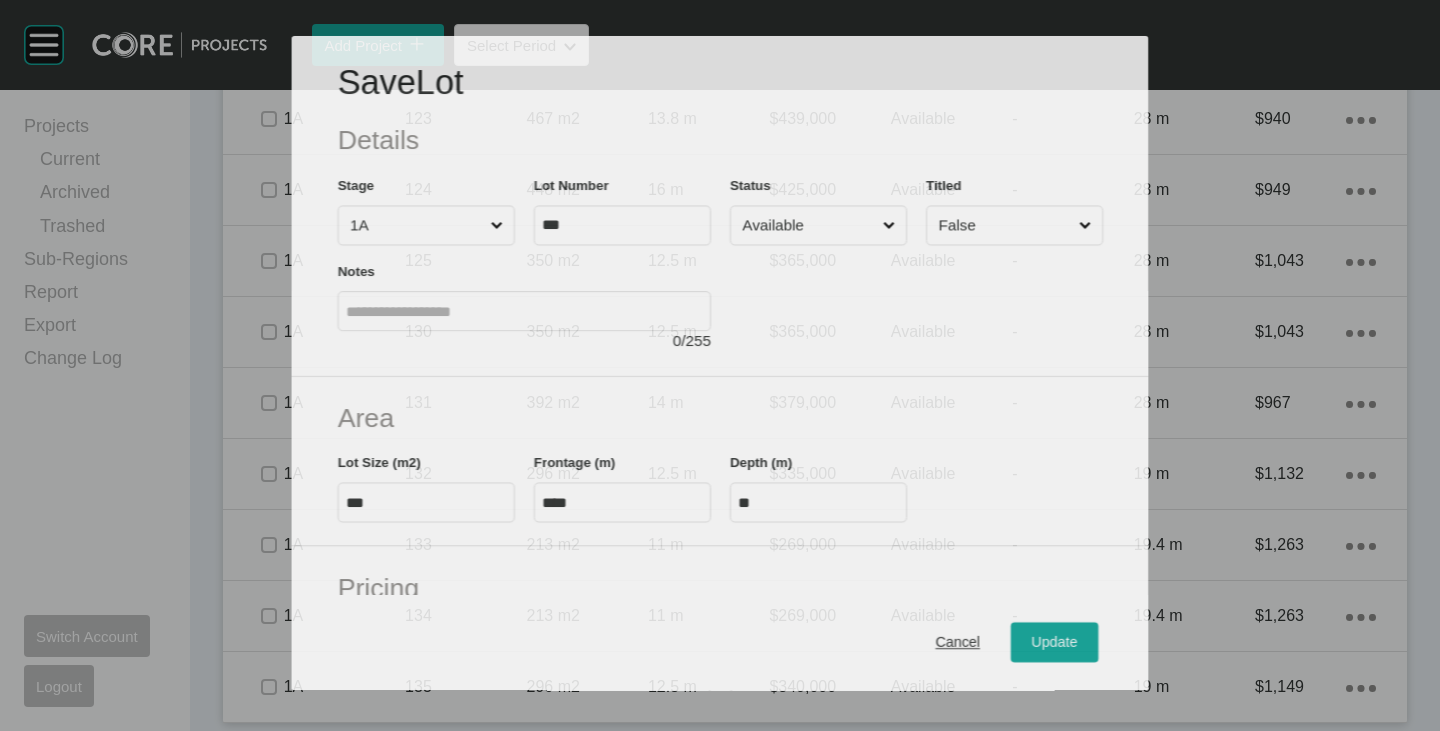scroll, scrollTop: 200, scrollLeft: 0, axis: vertical 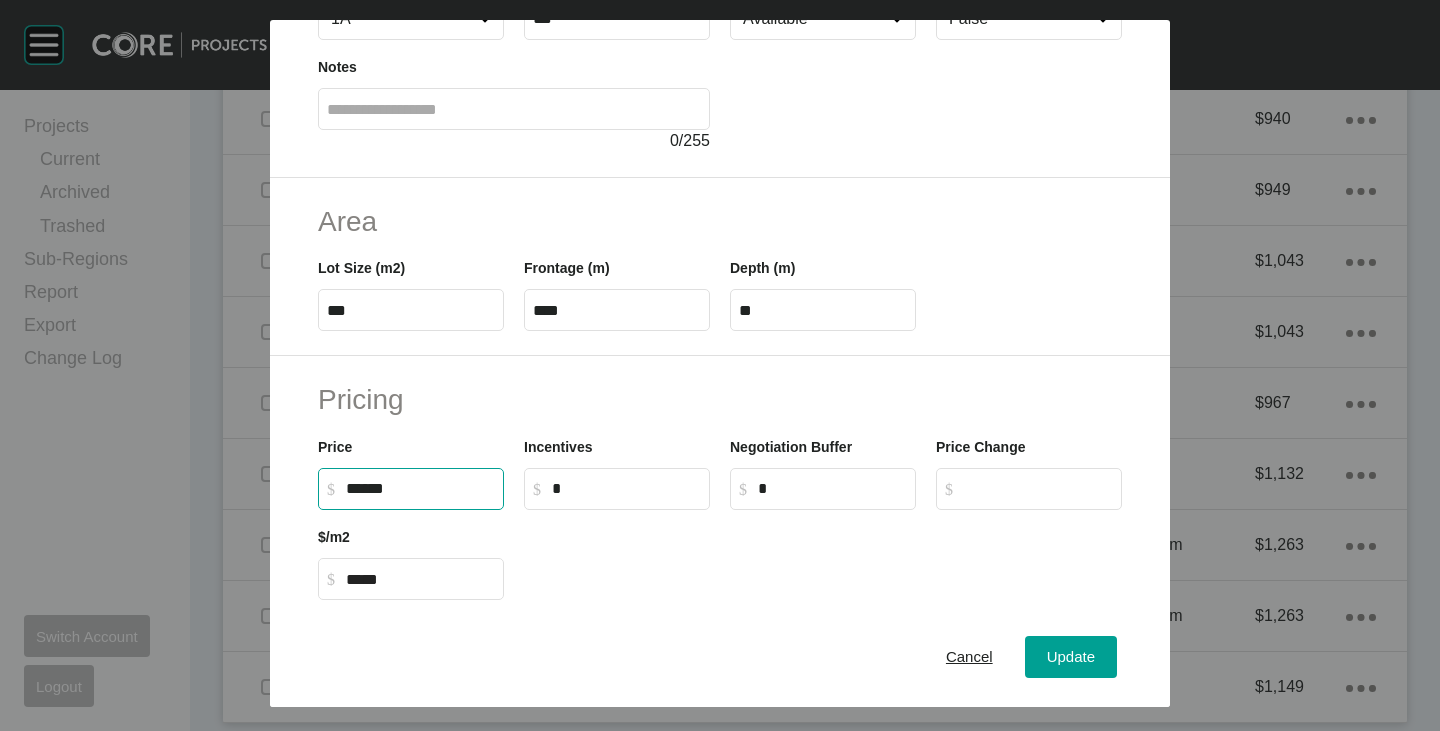 drag, startPoint x: 369, startPoint y: 479, endPoint x: 367, endPoint y: 489, distance: 10.198039 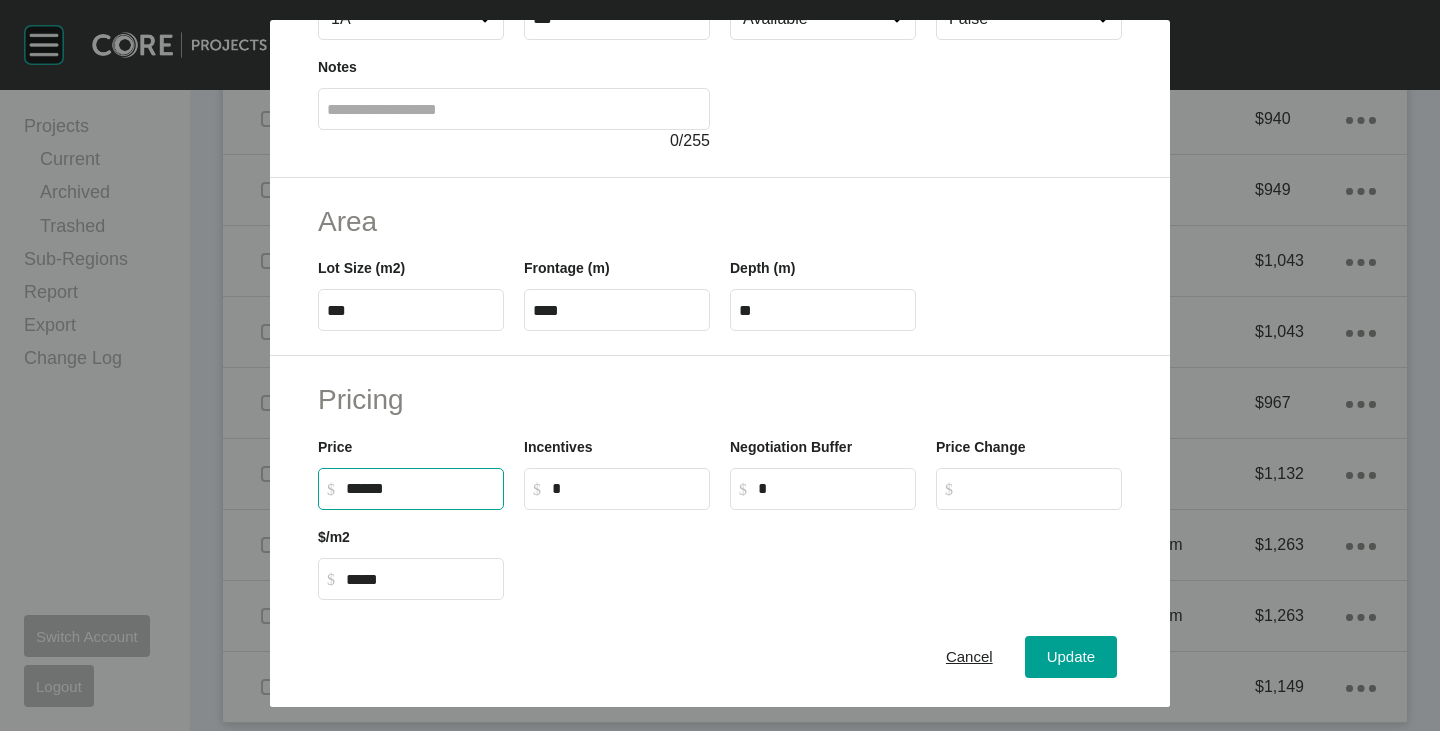 type on "*******" 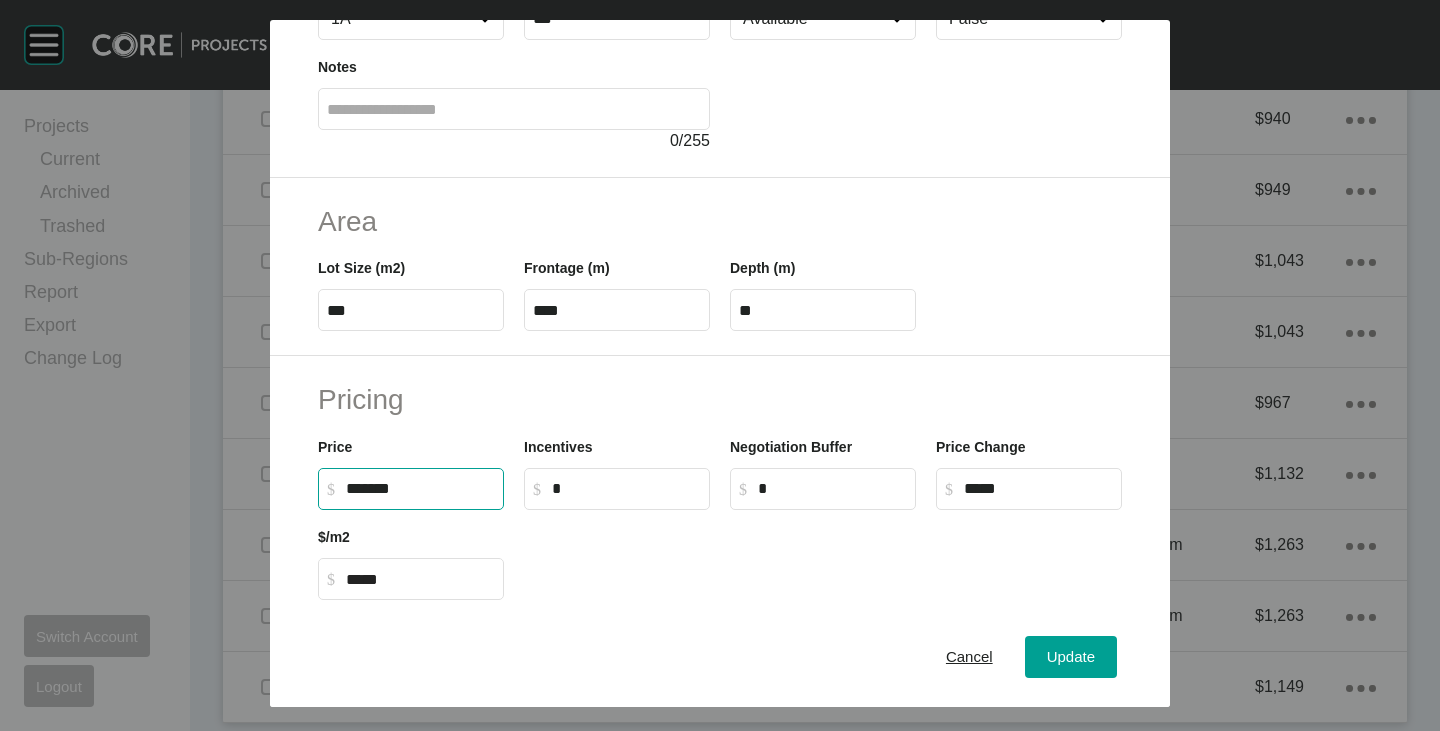 type on "*****" 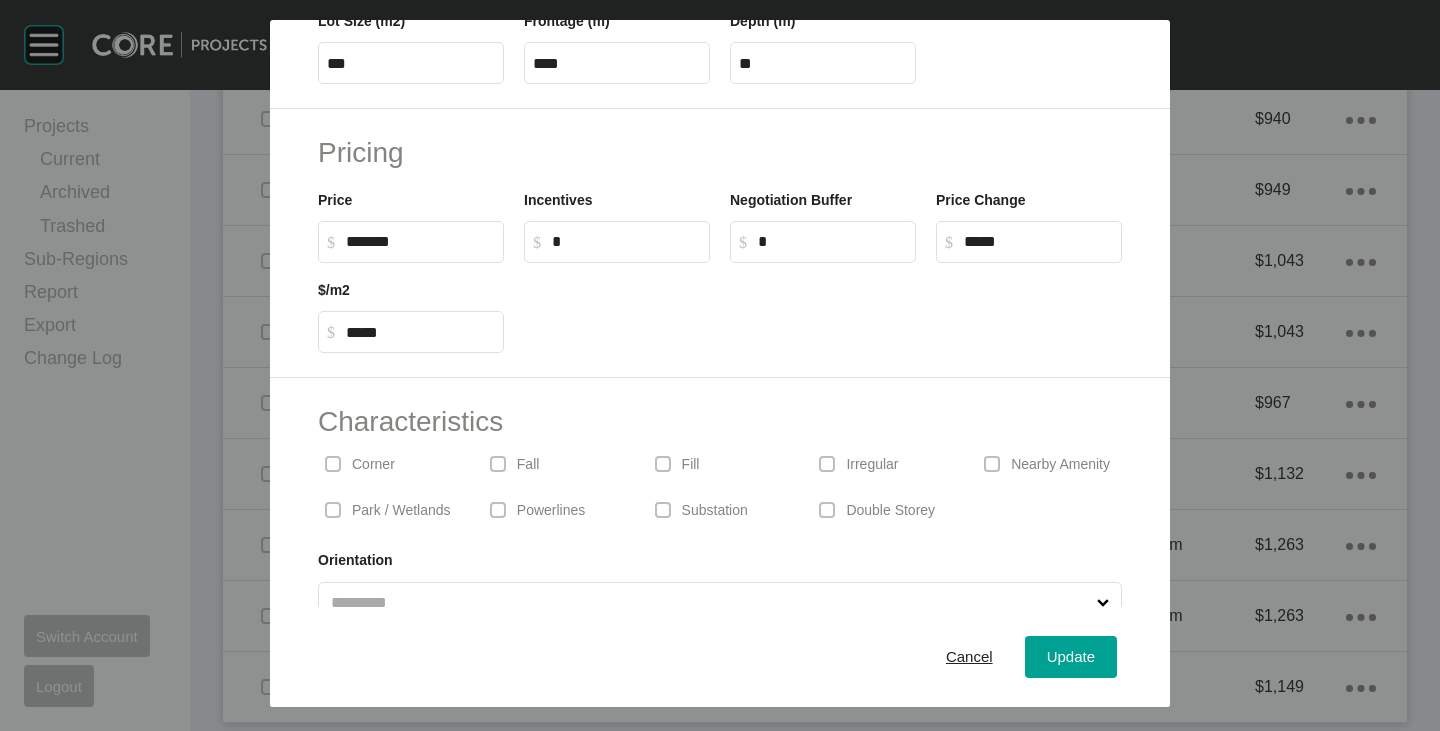 scroll, scrollTop: 489, scrollLeft: 0, axis: vertical 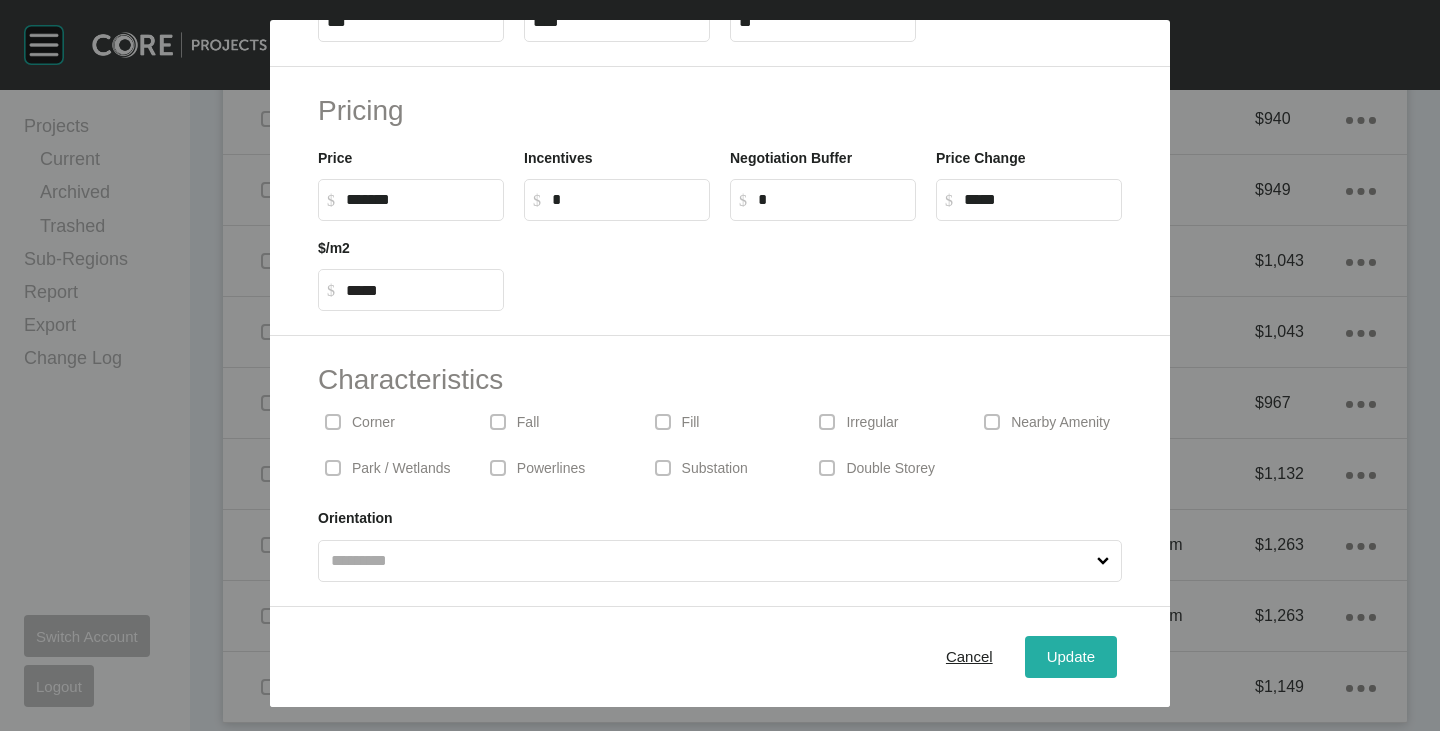 click on "Update" at bounding box center [1071, 656] 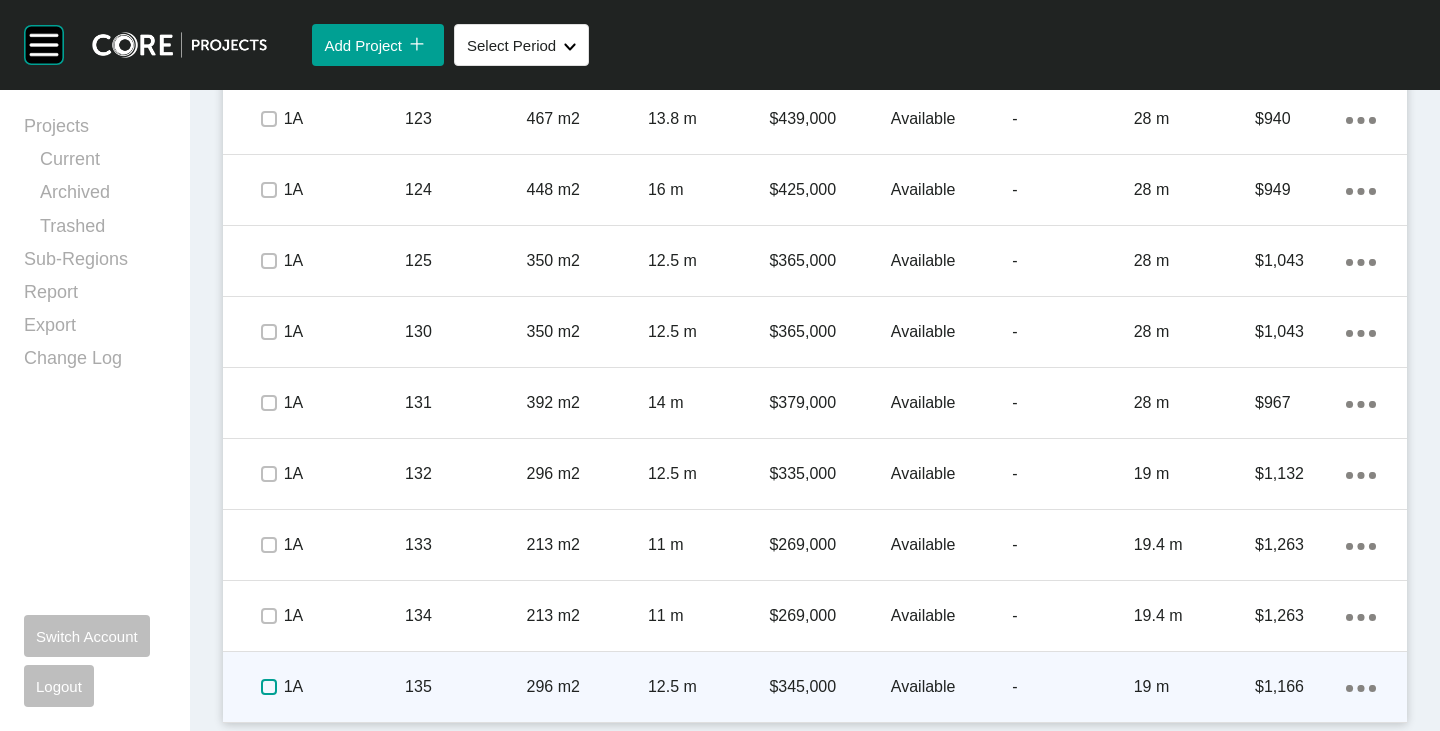 click at bounding box center (269, 687) 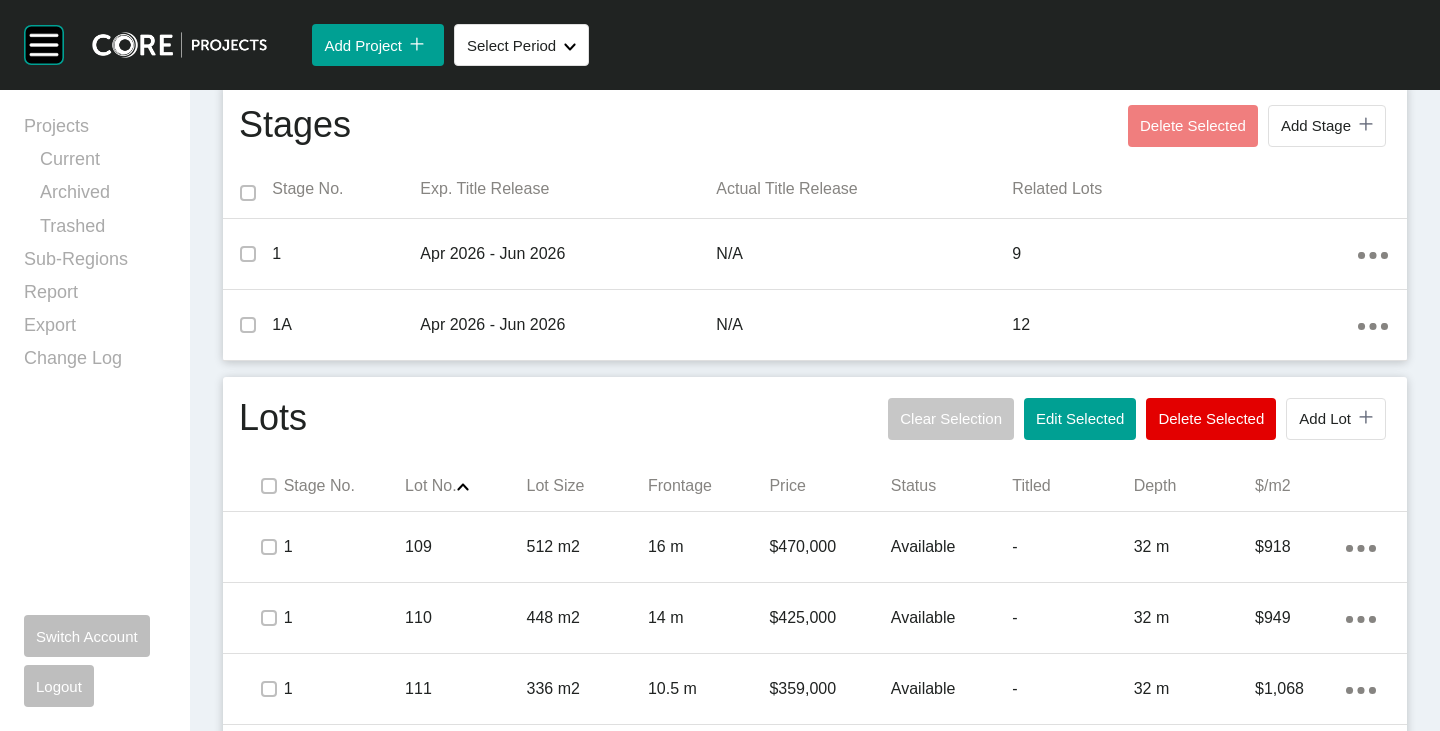 scroll, scrollTop: 646, scrollLeft: 0, axis: vertical 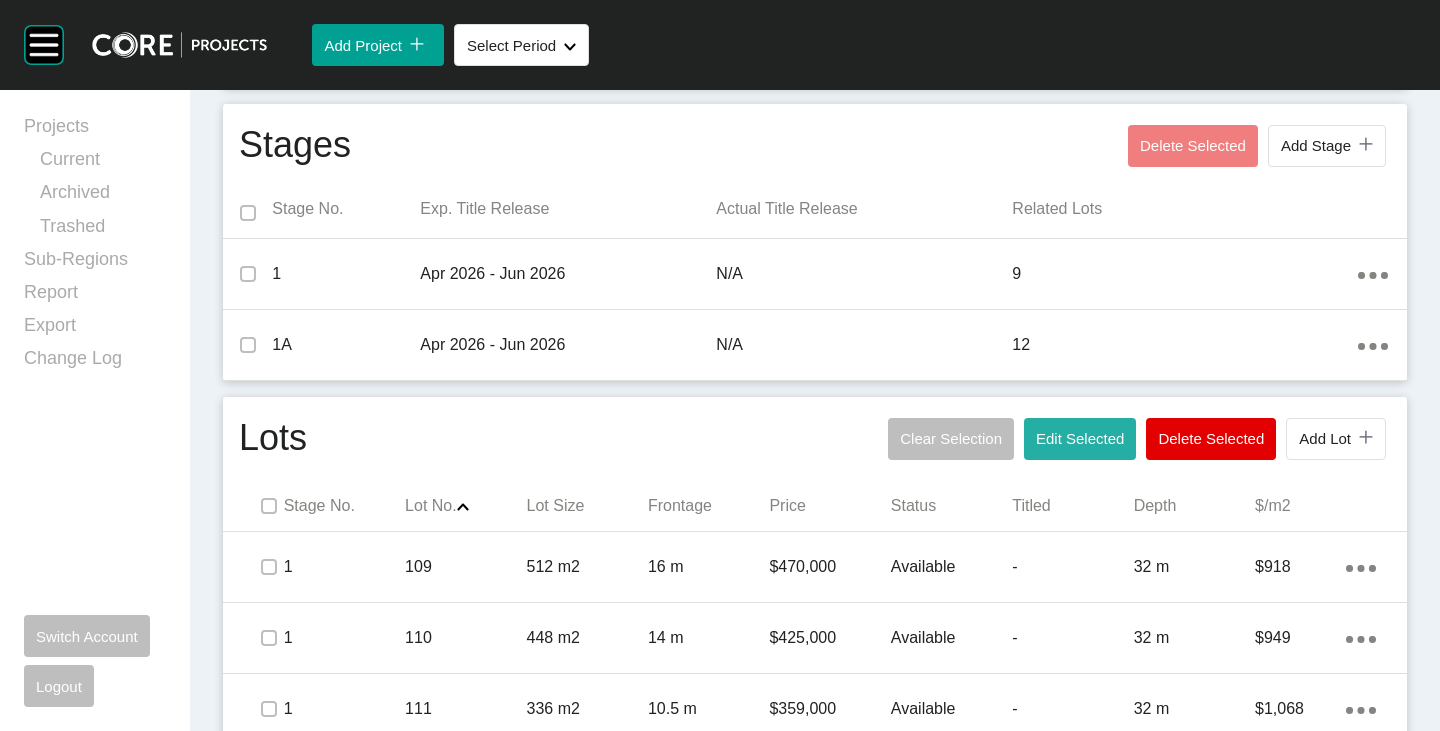 click on "Edit Selected" at bounding box center [1080, 438] 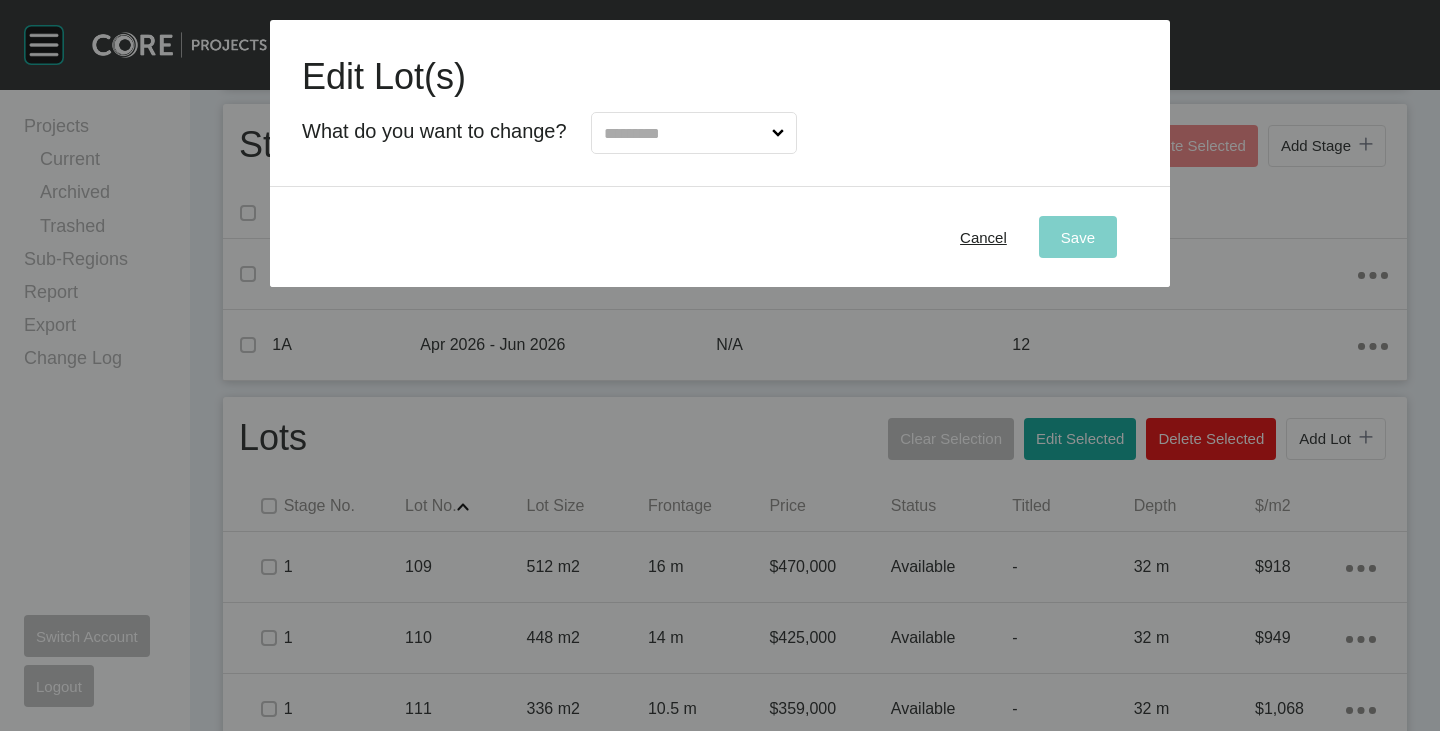 drag, startPoint x: 719, startPoint y: 130, endPoint x: 705, endPoint y: 149, distance: 23.600847 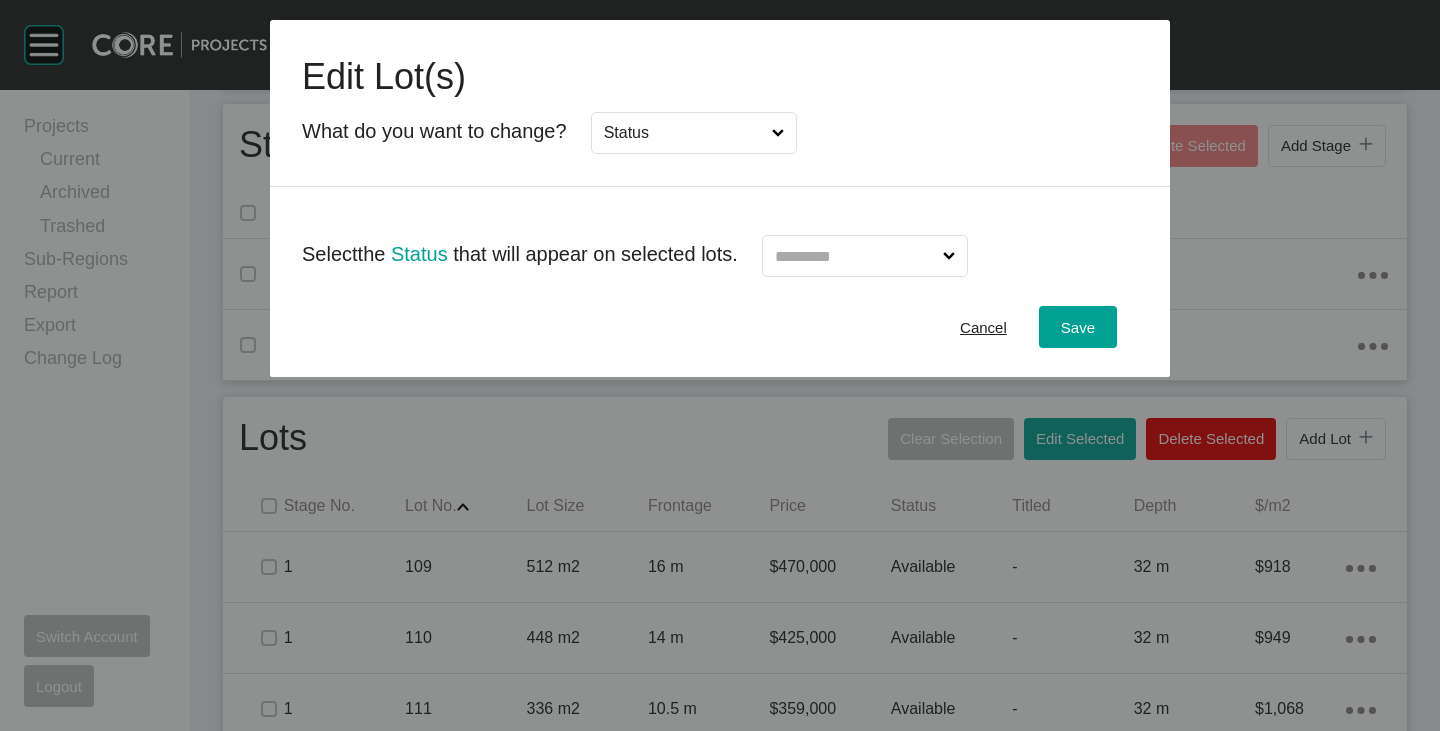 click at bounding box center [855, 256] 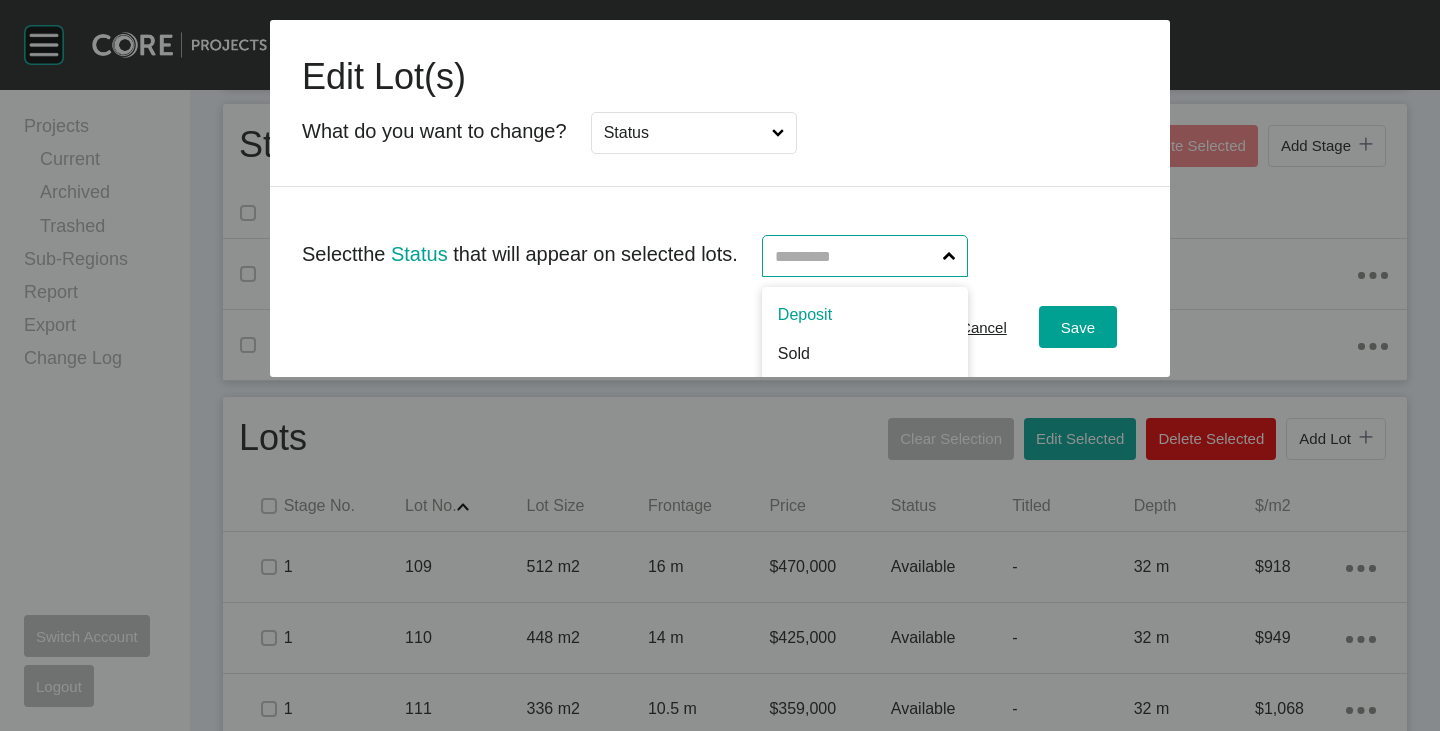 scroll, scrollTop: 89, scrollLeft: 0, axis: vertical 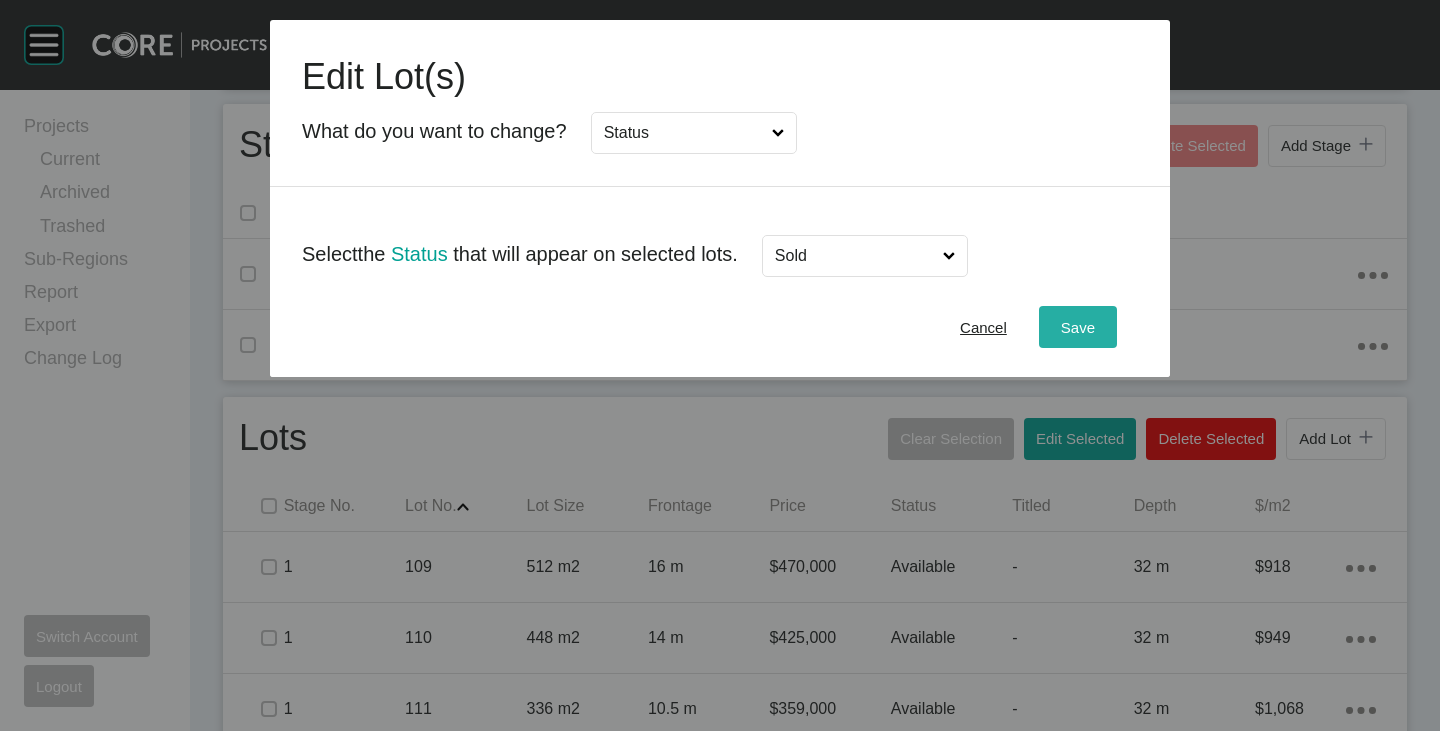 click on "Save" at bounding box center [1078, 327] 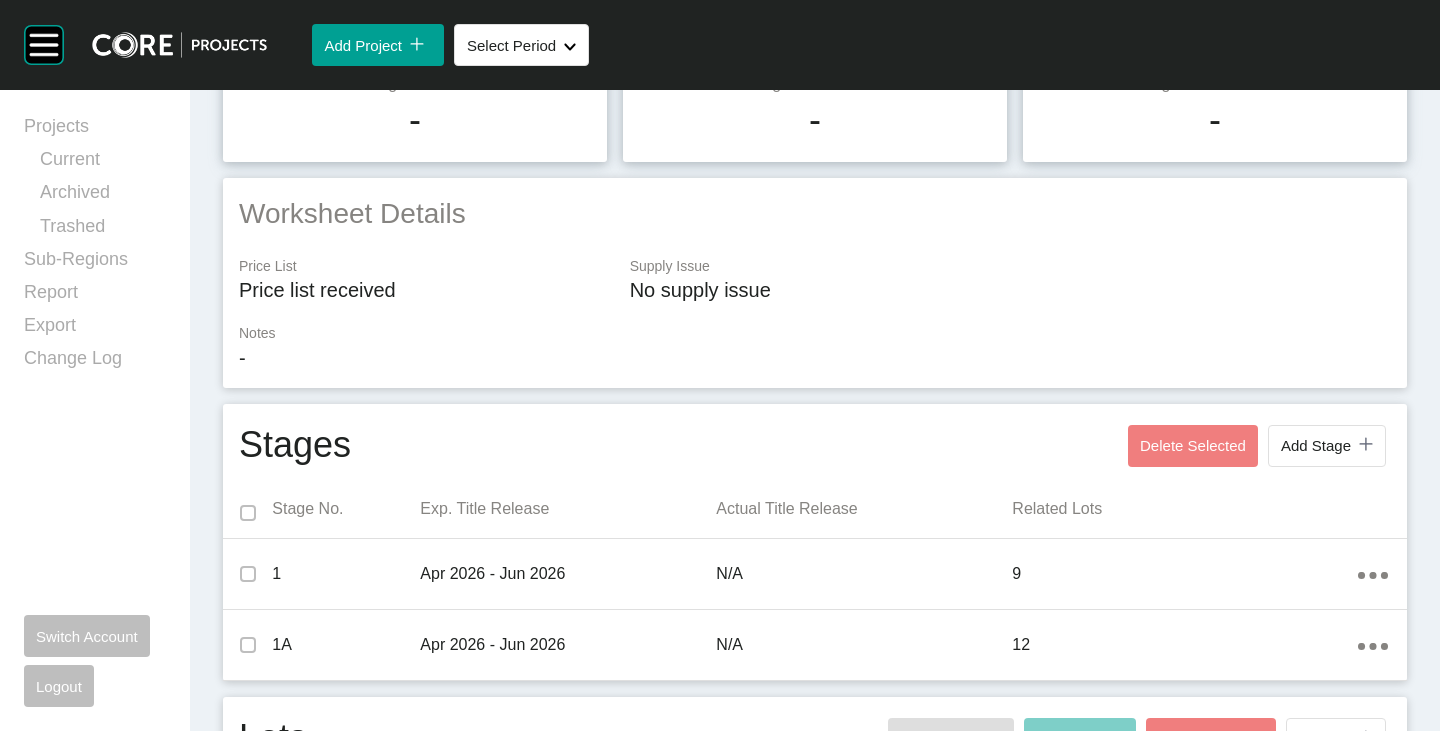 scroll, scrollTop: 0, scrollLeft: 0, axis: both 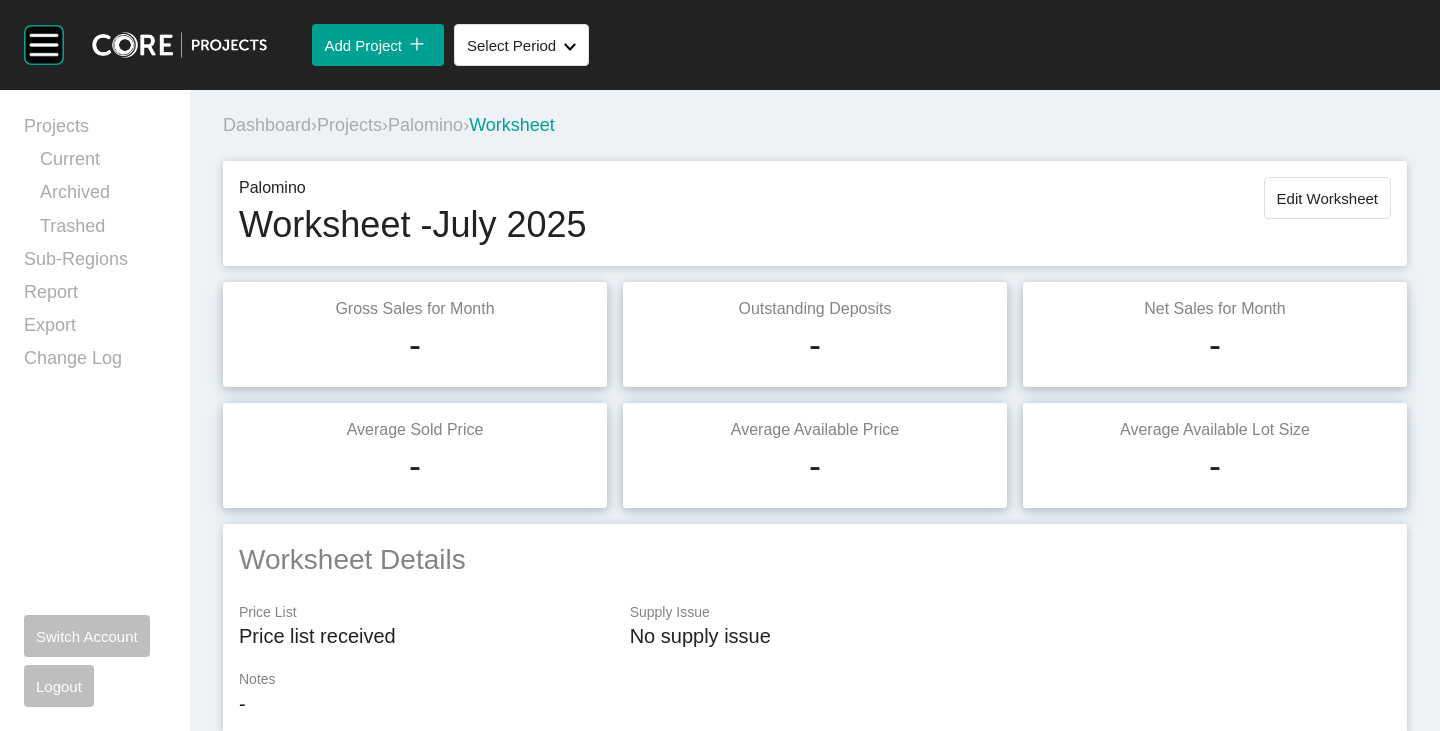 click on "Edit Worksheet" at bounding box center [1327, 198] 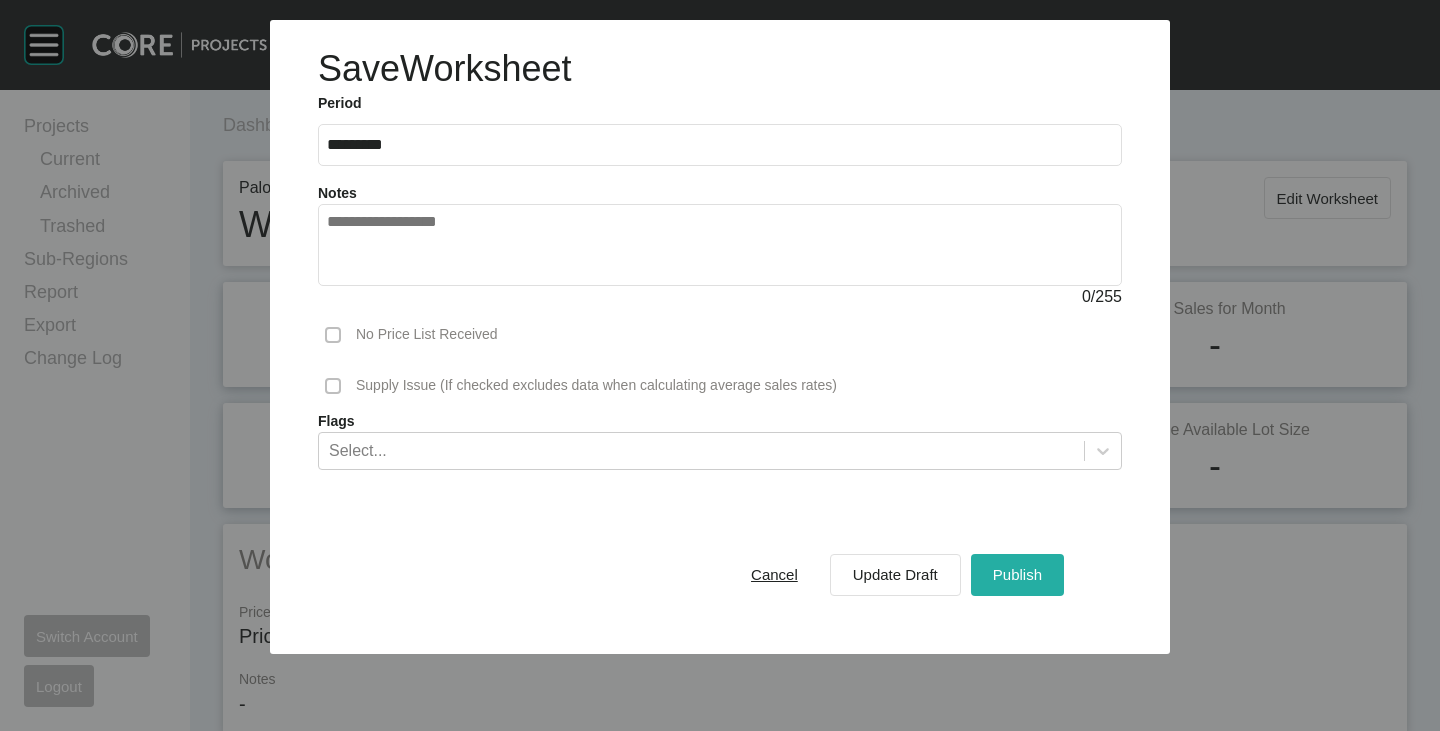 click on "Publish" at bounding box center (1017, 574) 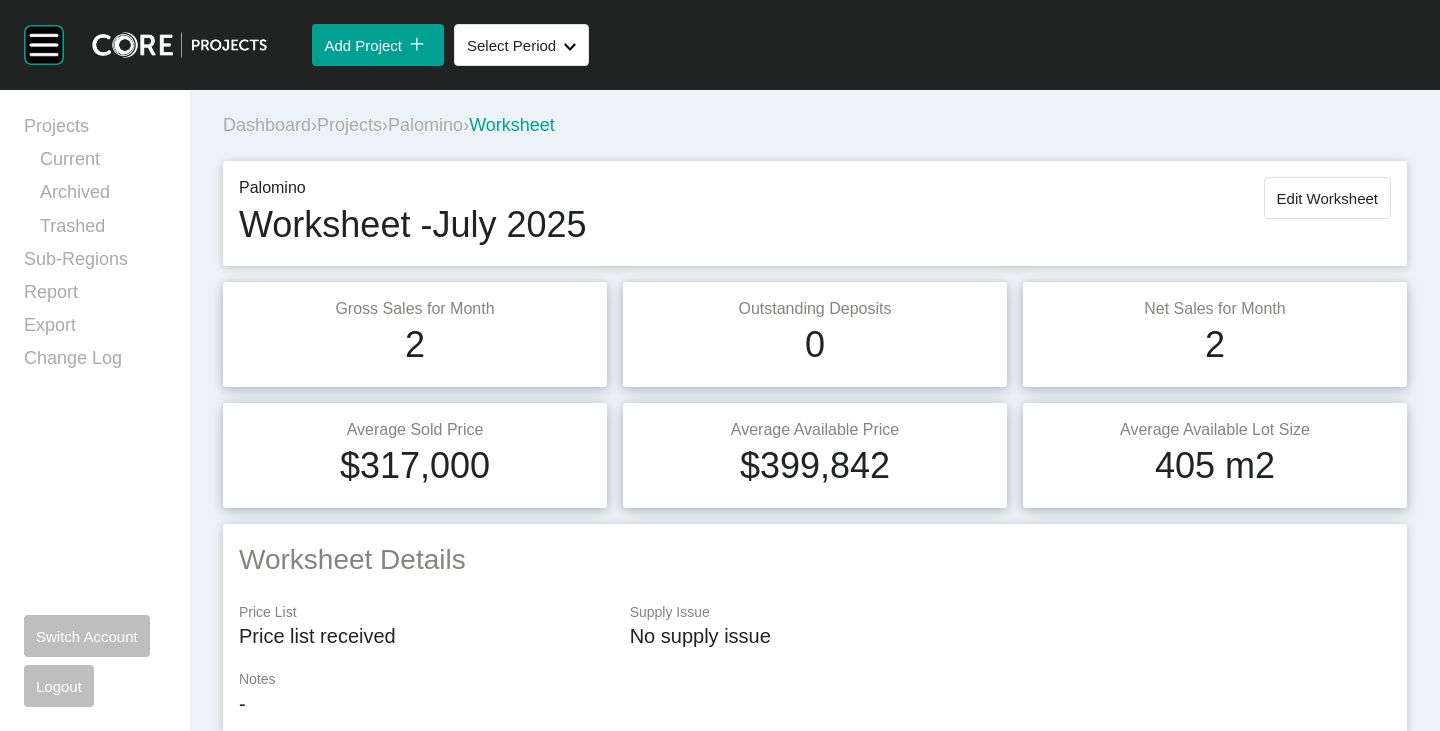 click on "Palomino" at bounding box center (425, 125) 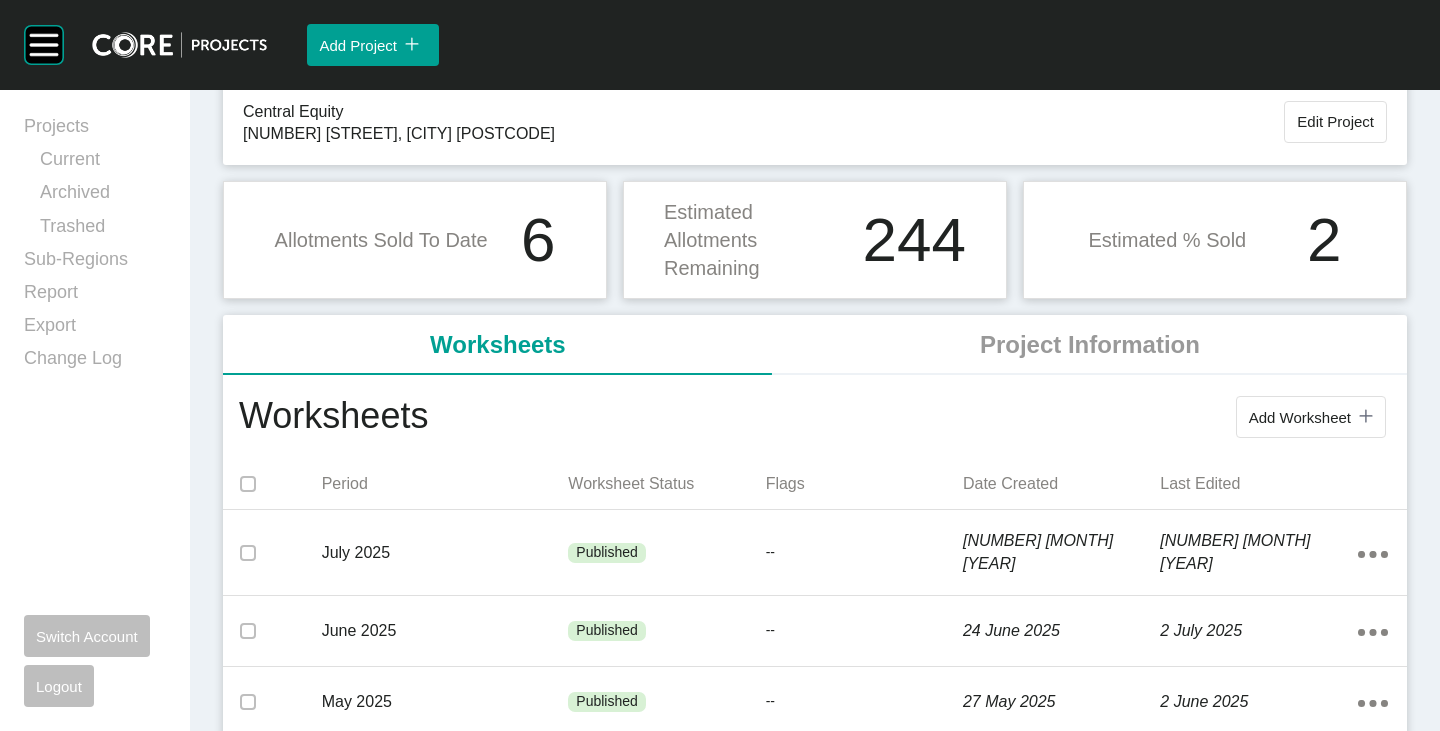scroll, scrollTop: 0, scrollLeft: 0, axis: both 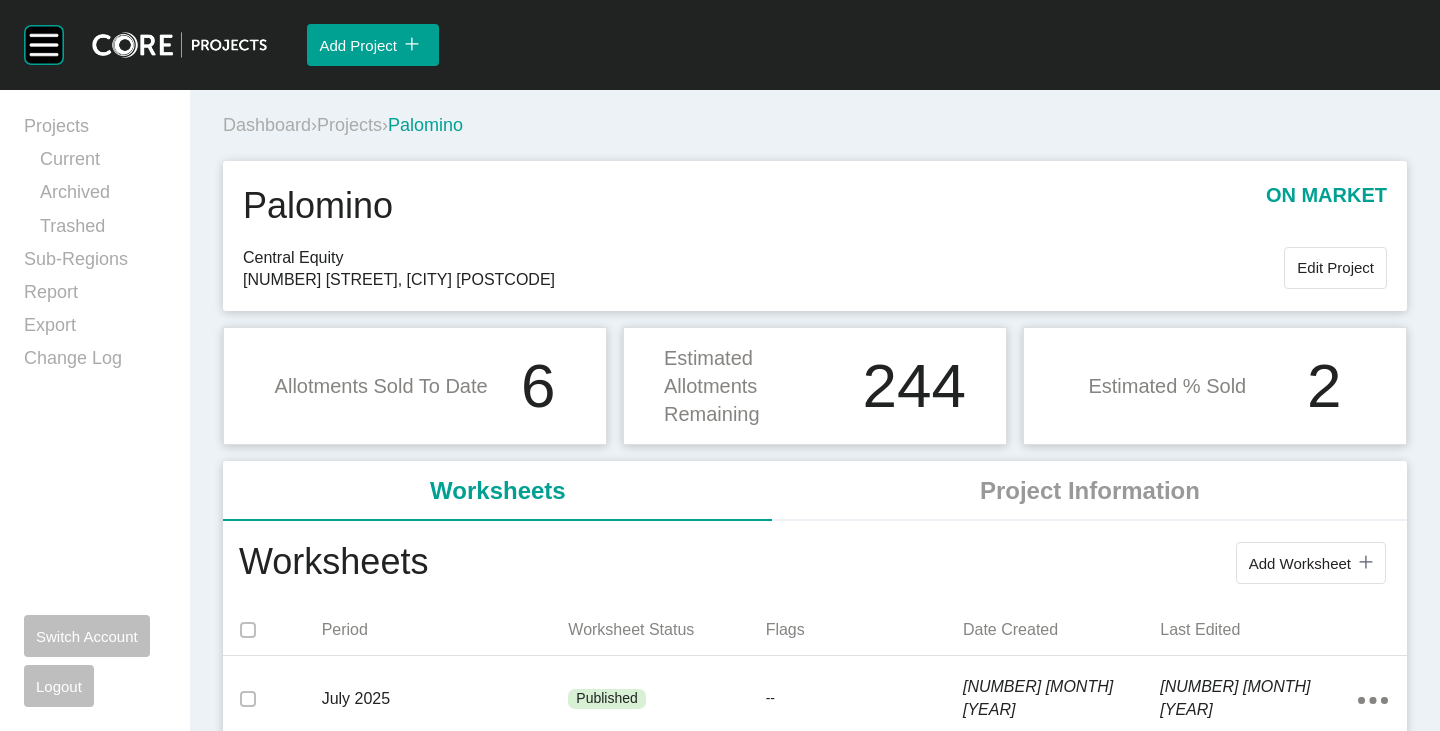 click on "Projects" at bounding box center (349, 125) 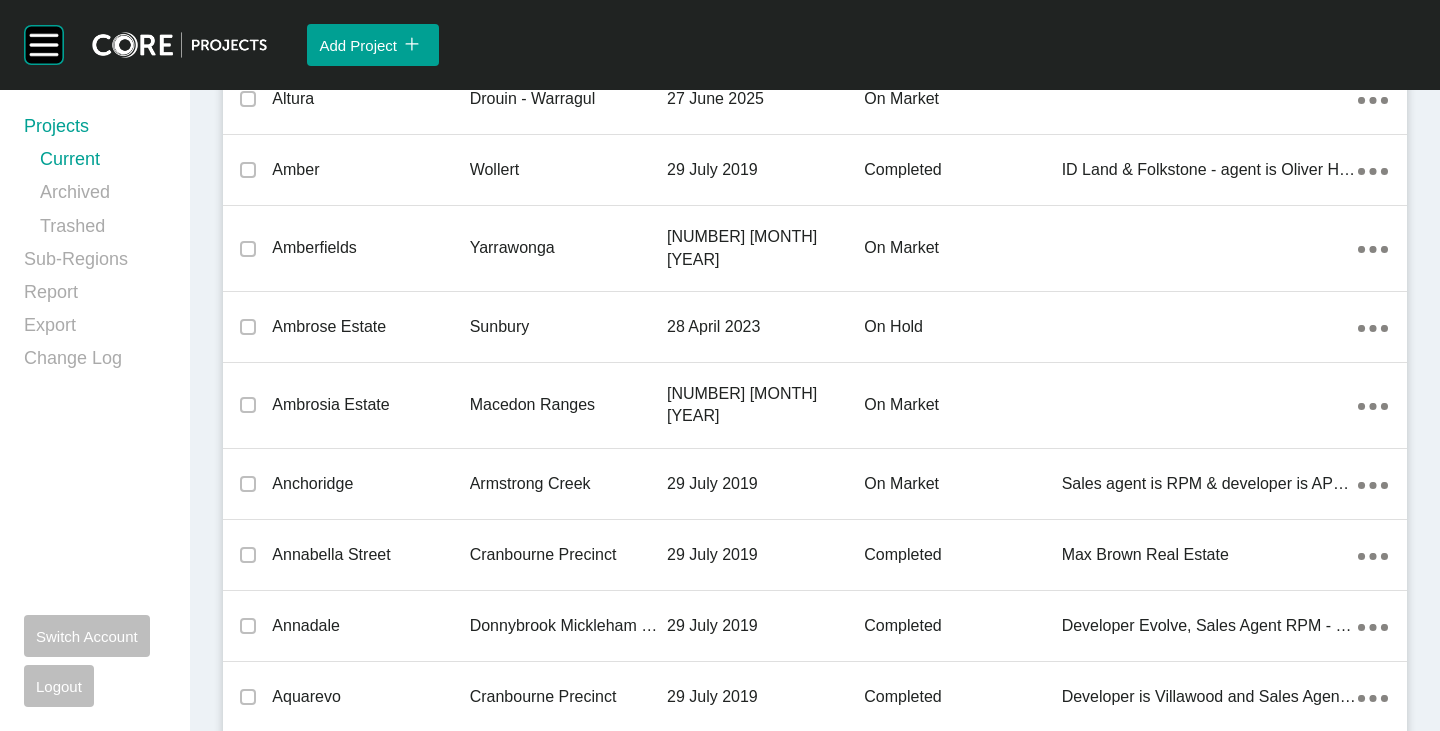 scroll, scrollTop: 3806, scrollLeft: 0, axis: vertical 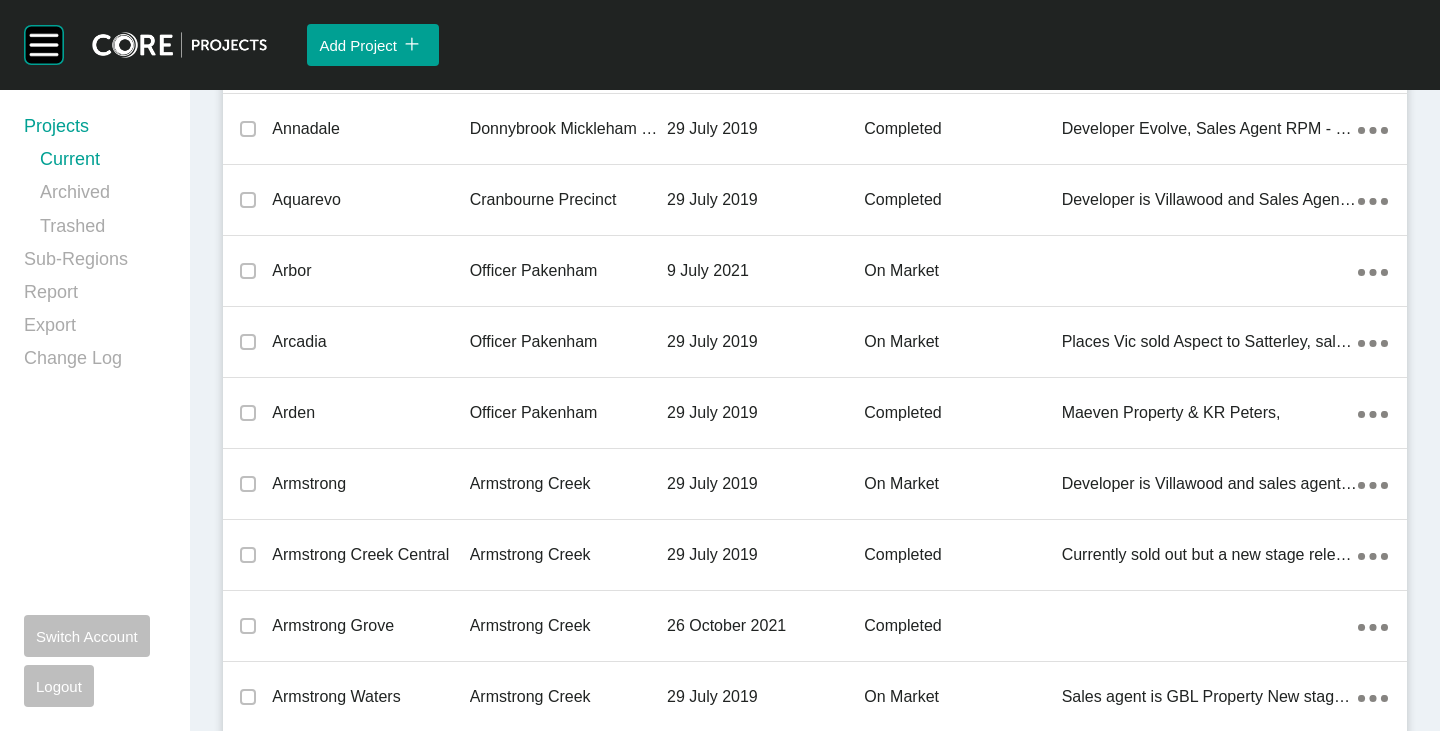 click on "Armstrong" at bounding box center [370, 484] 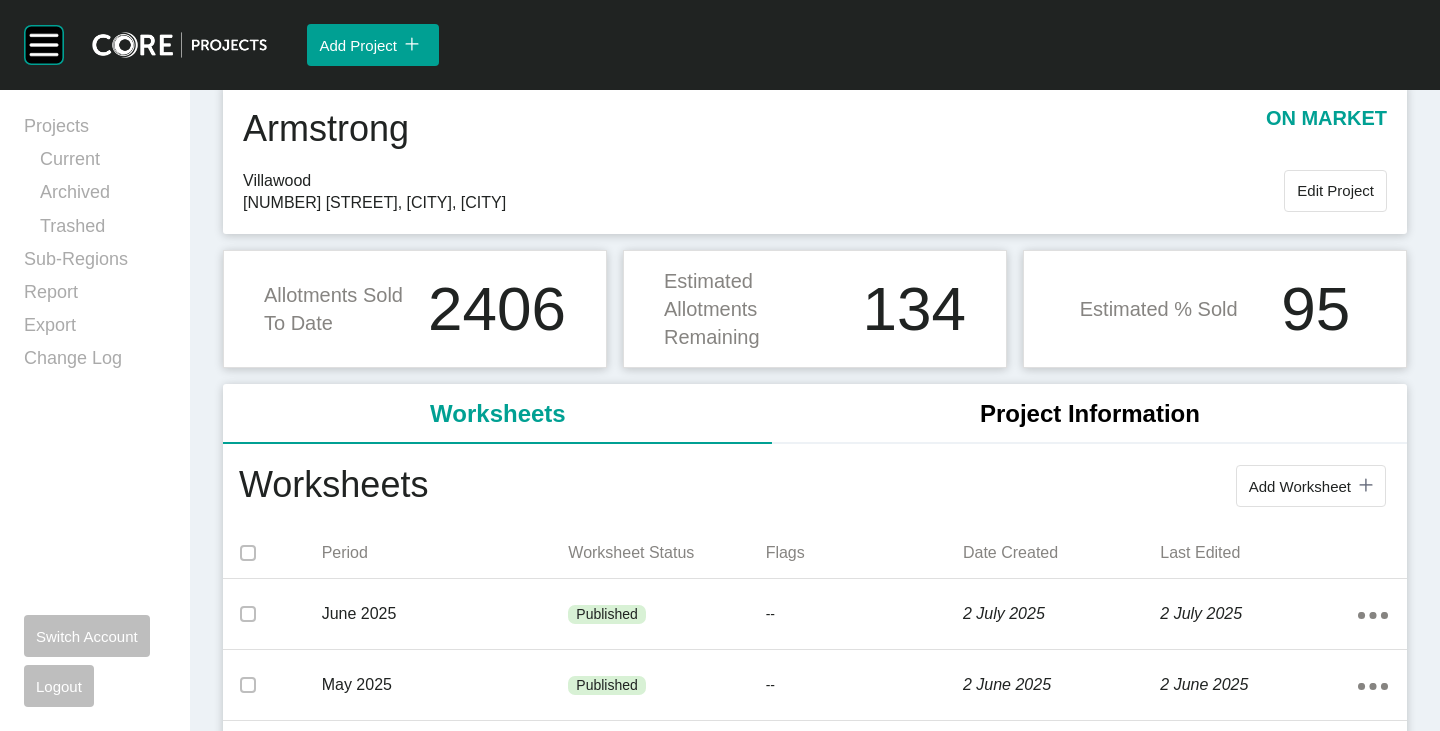 scroll, scrollTop: 100, scrollLeft: 0, axis: vertical 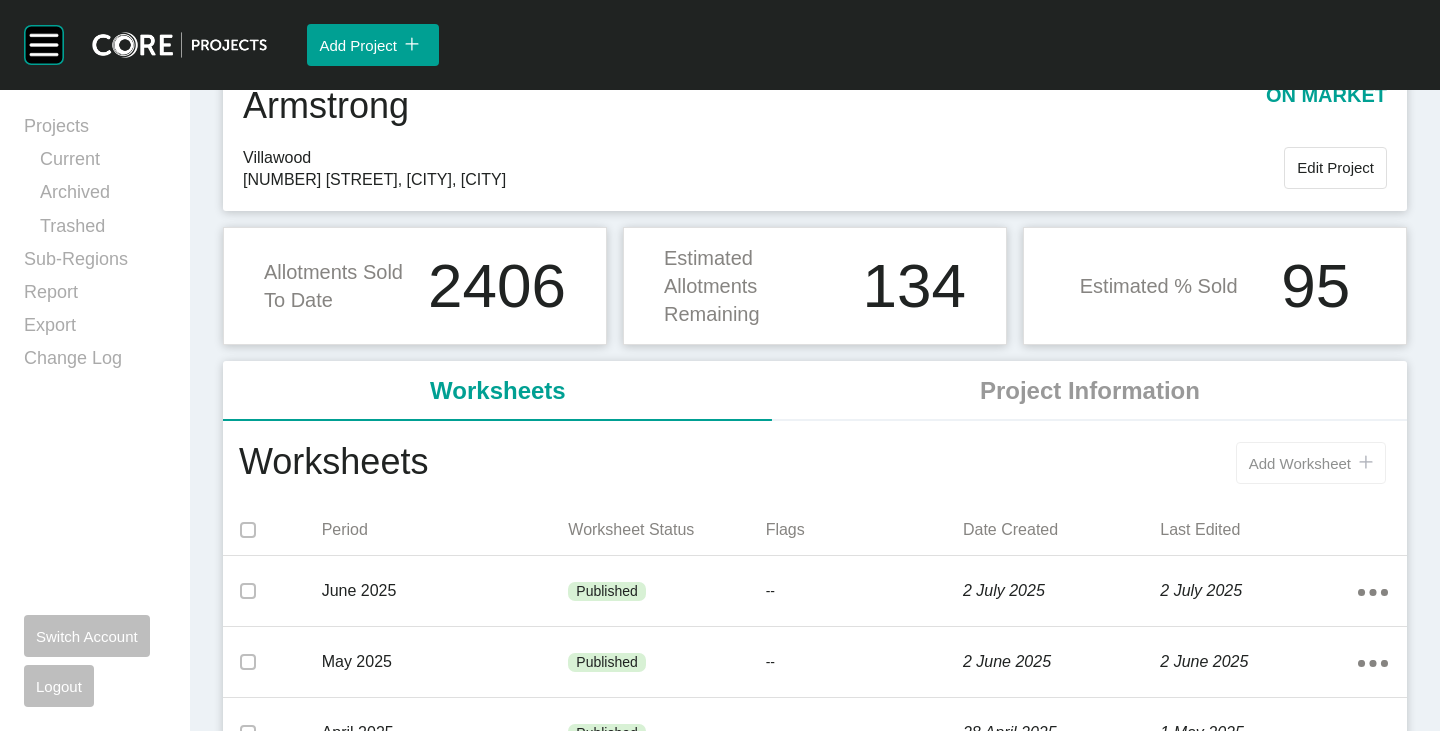 click on "Add Worksheet icon/tick copy 11 Created with Sketch." at bounding box center [1311, 463] 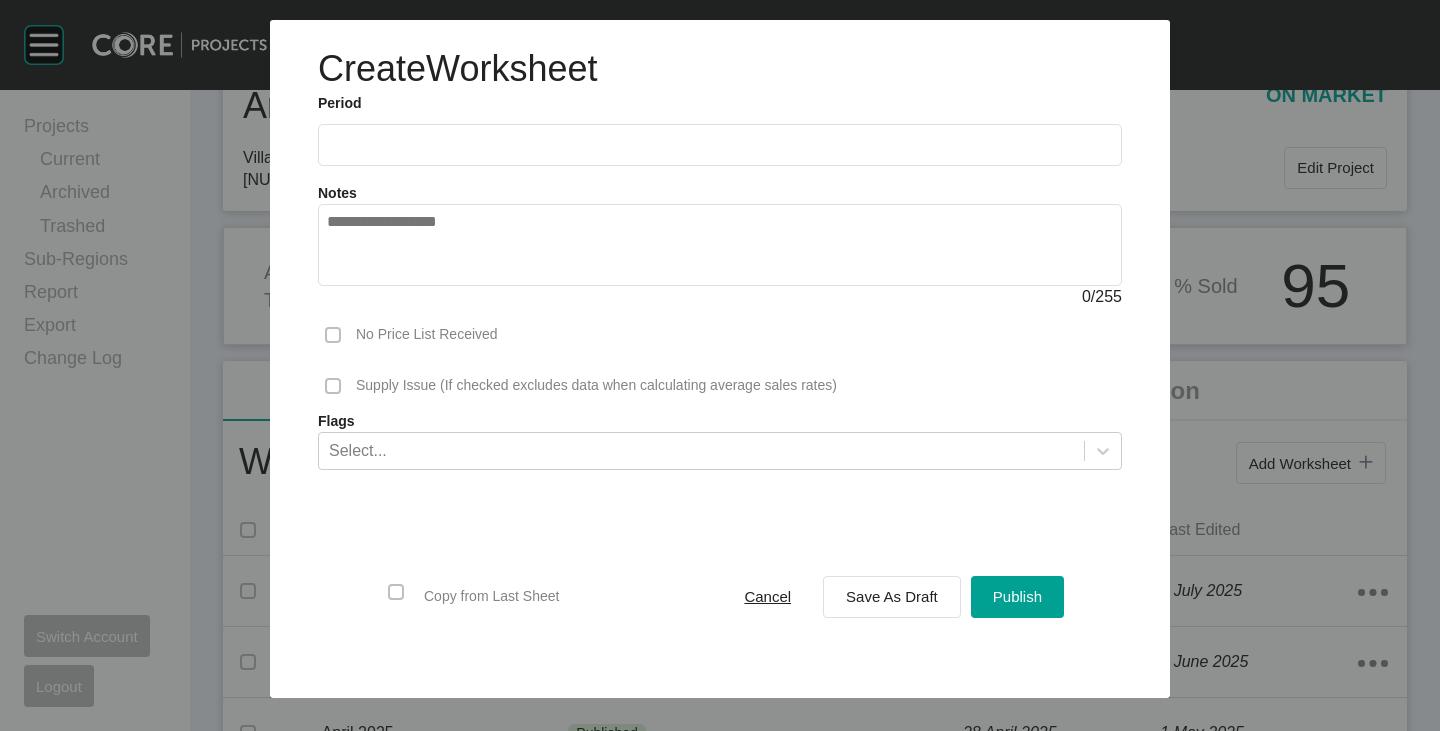 click at bounding box center [720, 145] 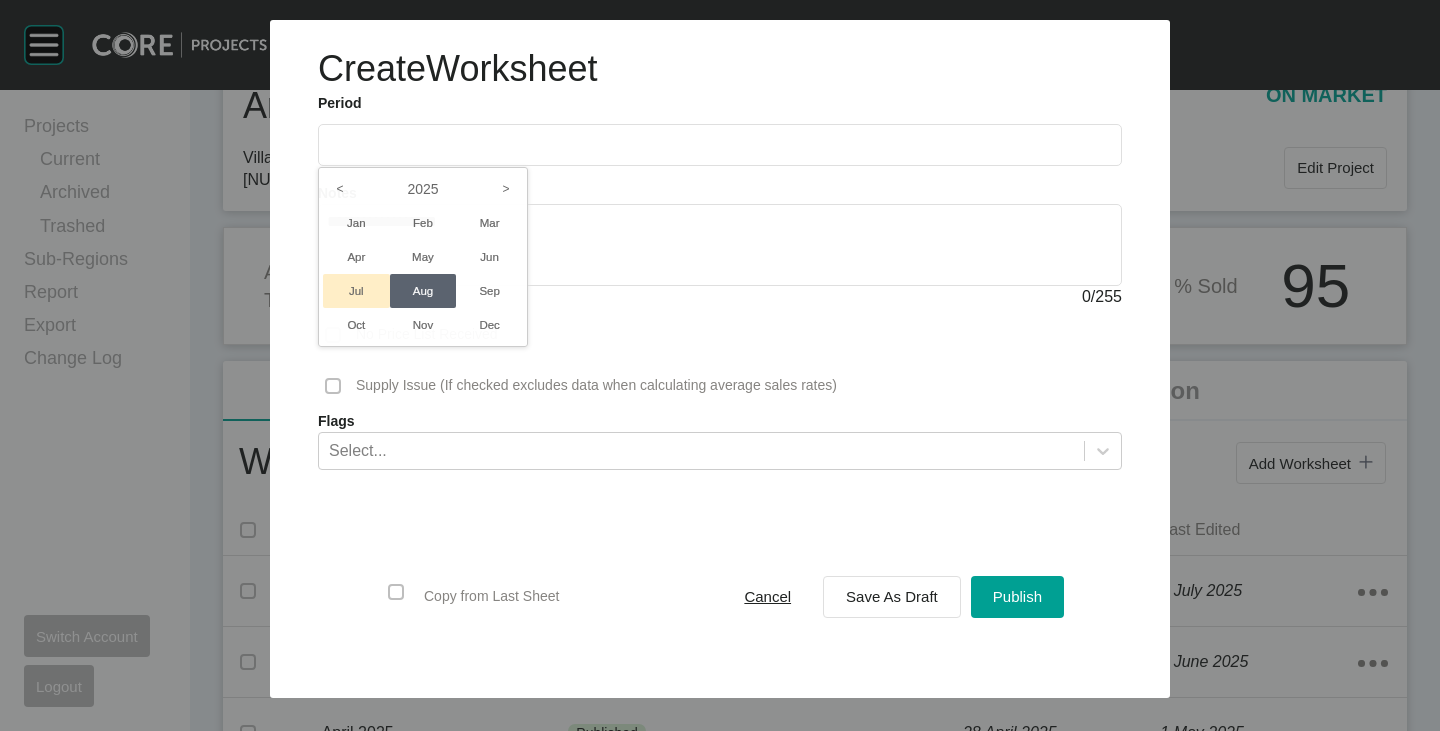 click on "Jul" at bounding box center (356, 291) 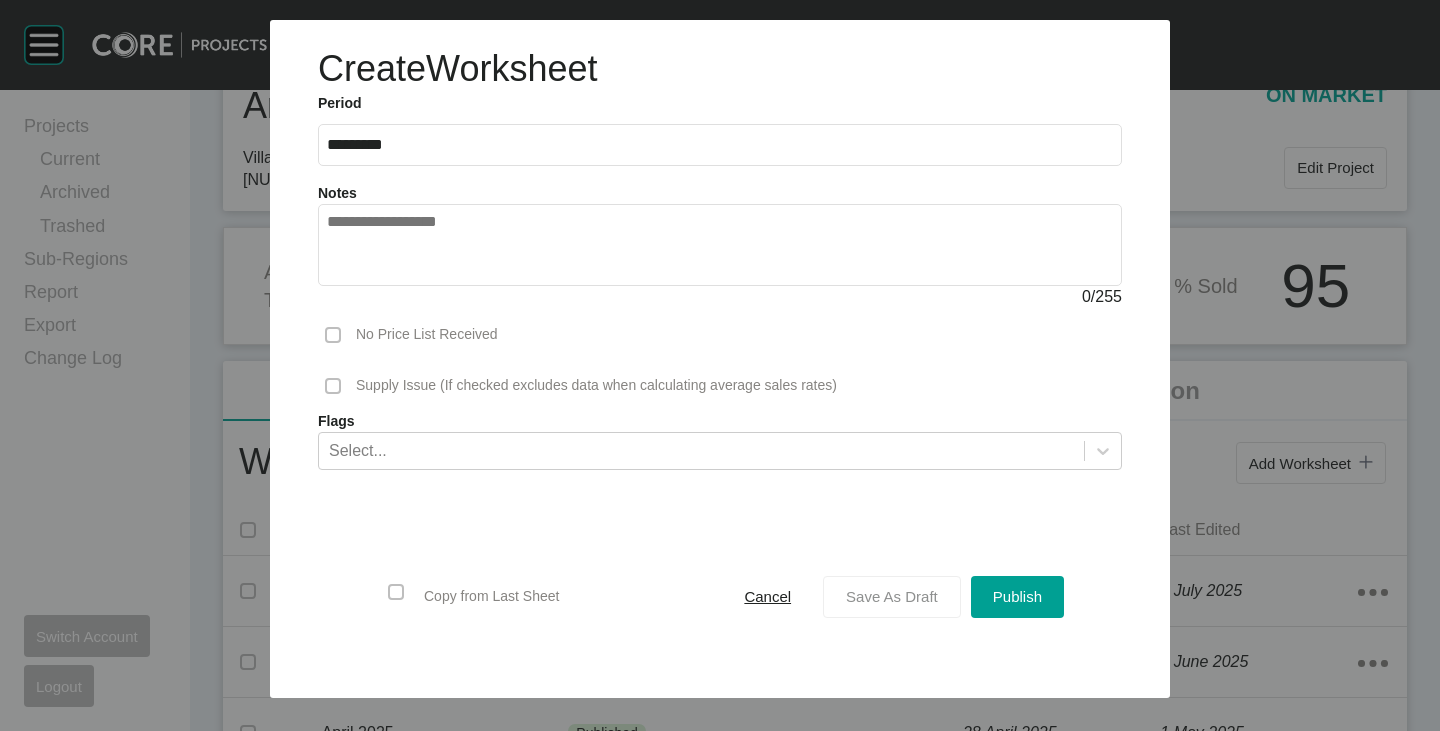 click on "Save As Draft" at bounding box center (892, 596) 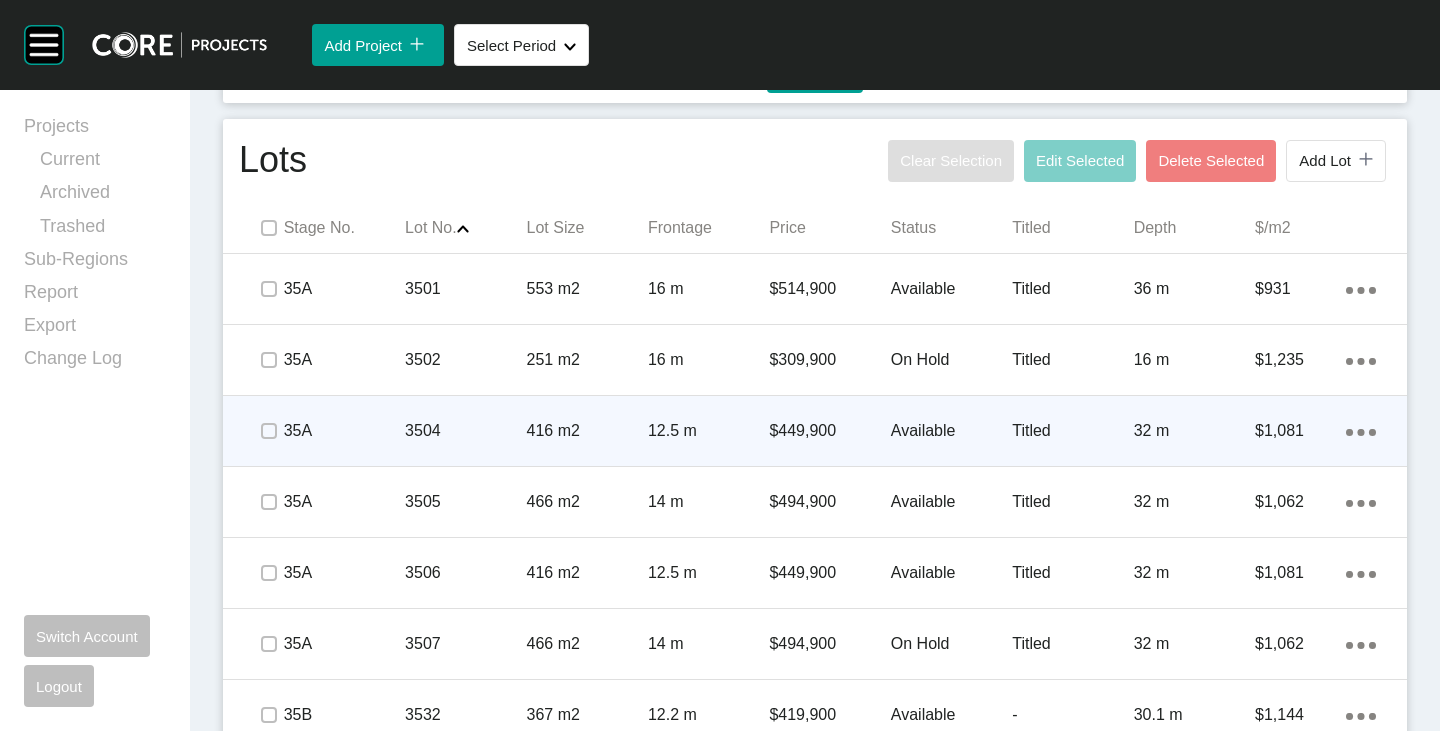 scroll, scrollTop: 999, scrollLeft: 0, axis: vertical 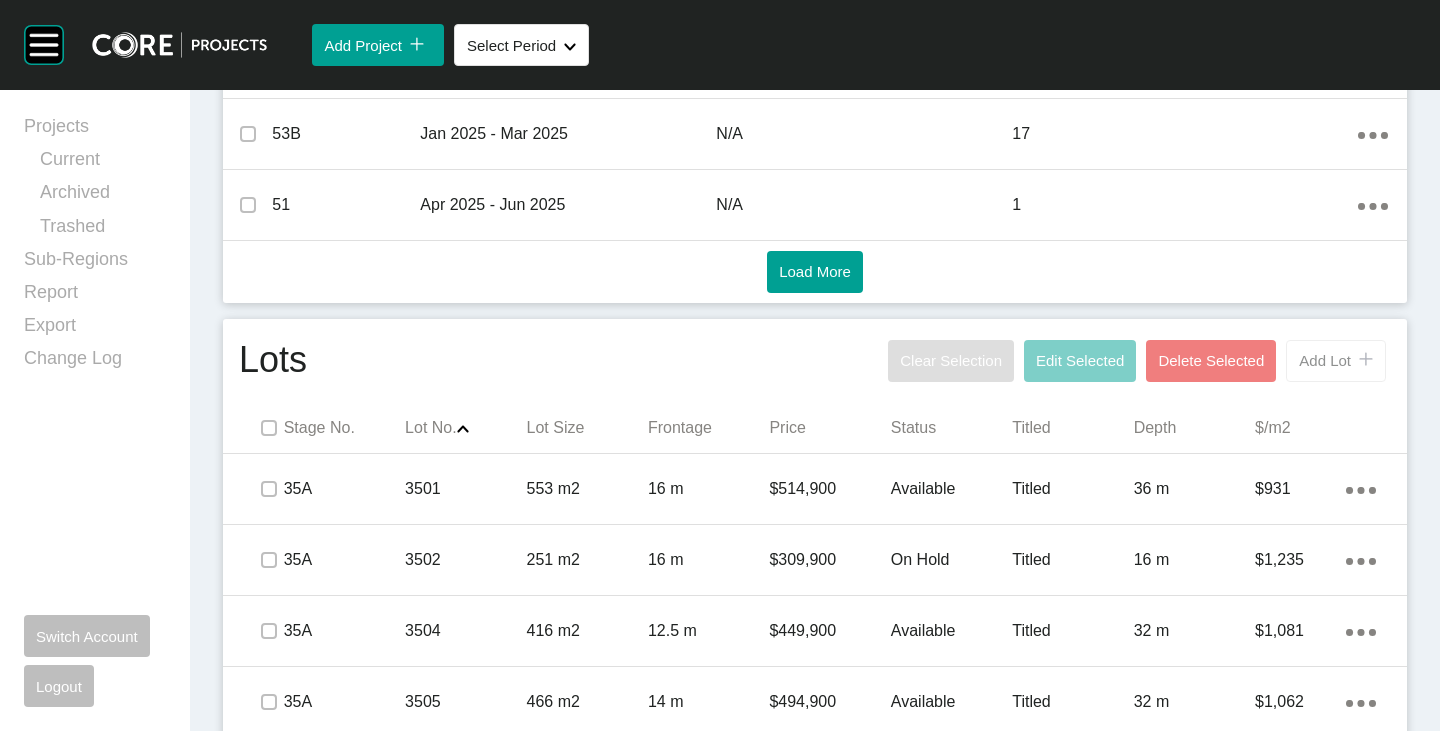 click on "Add Lot" at bounding box center (1325, 360) 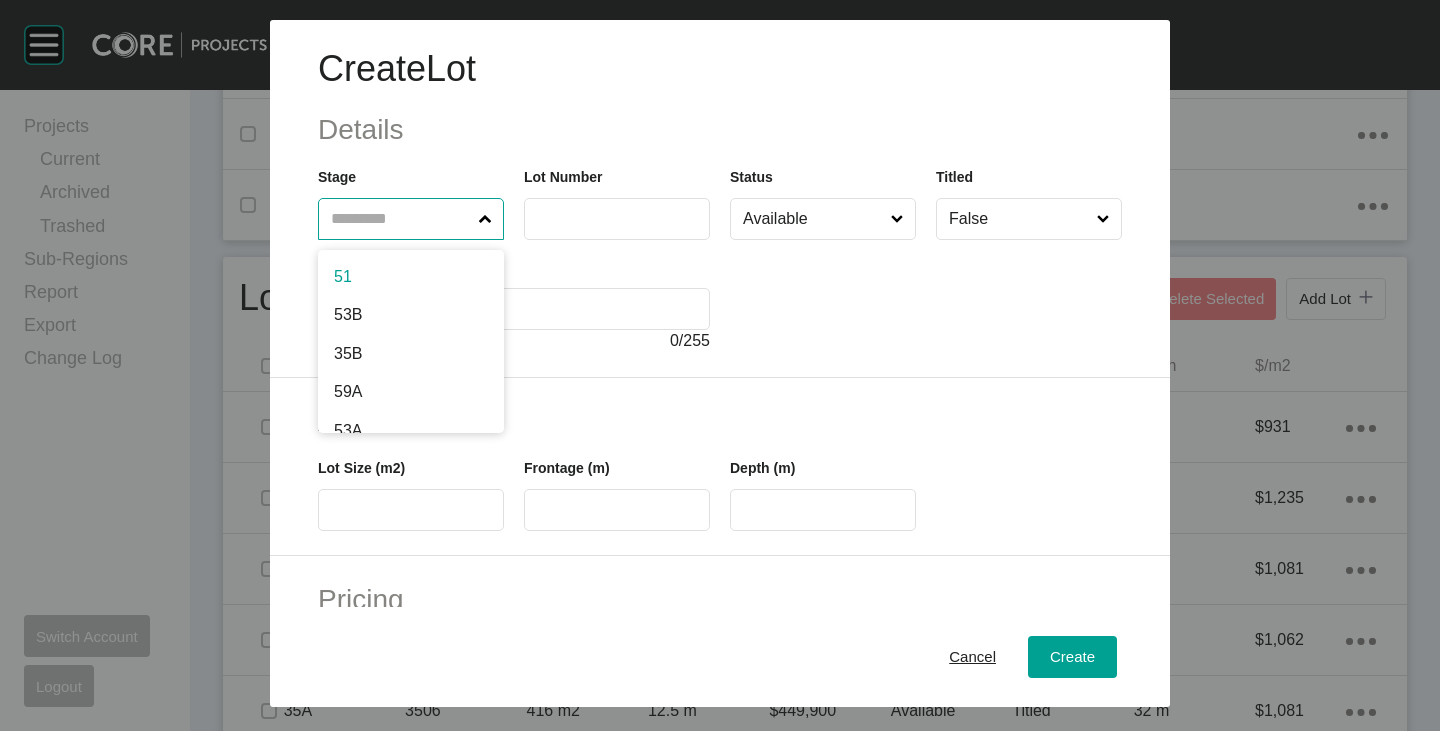 click at bounding box center [401, 219] 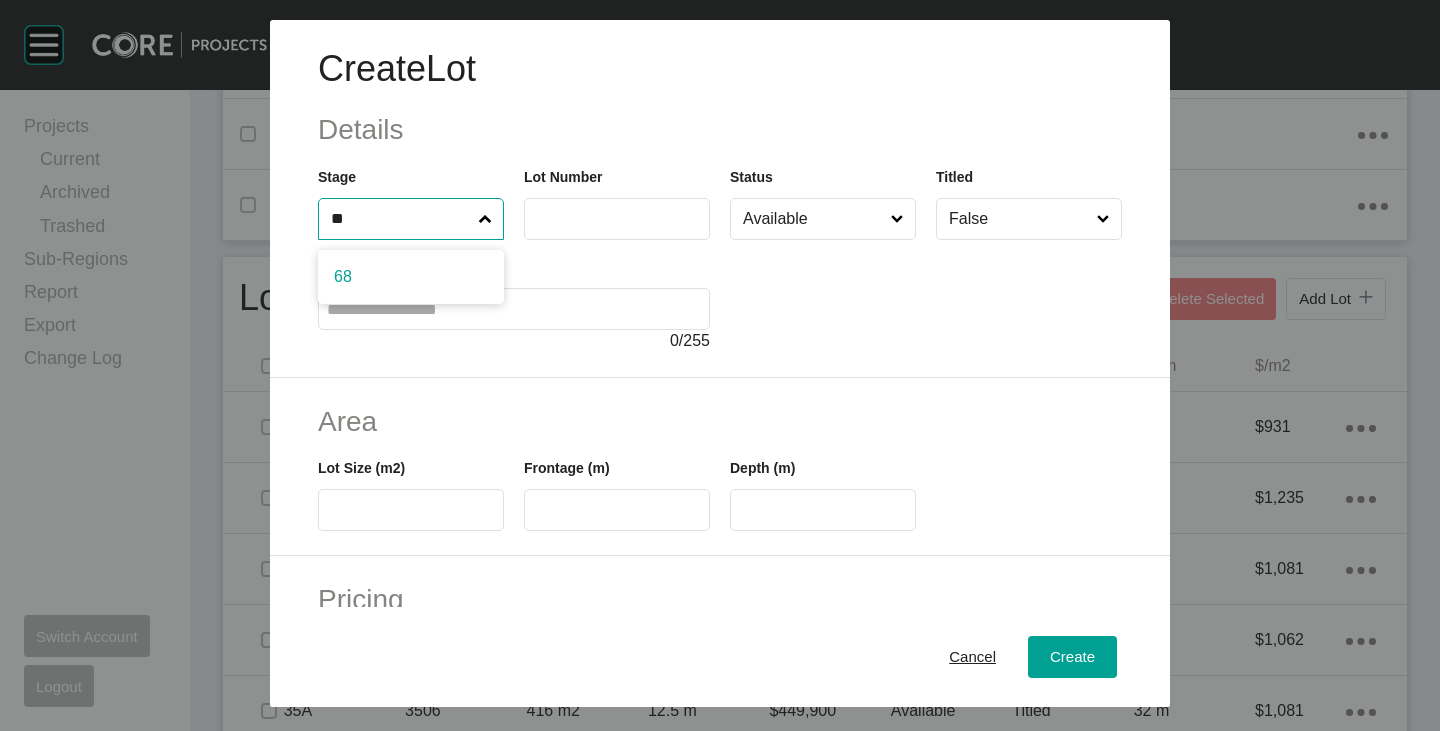 type on "**" 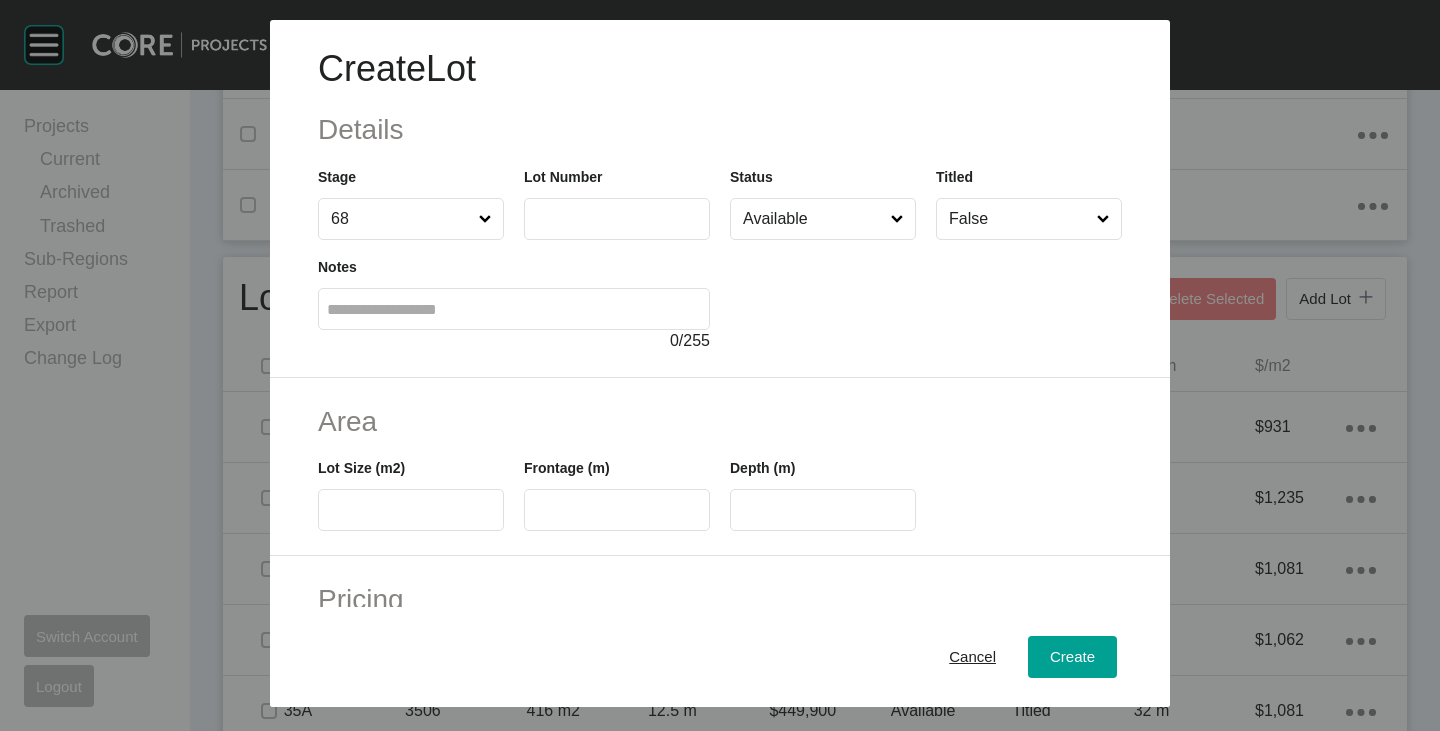 click at bounding box center (617, 219) 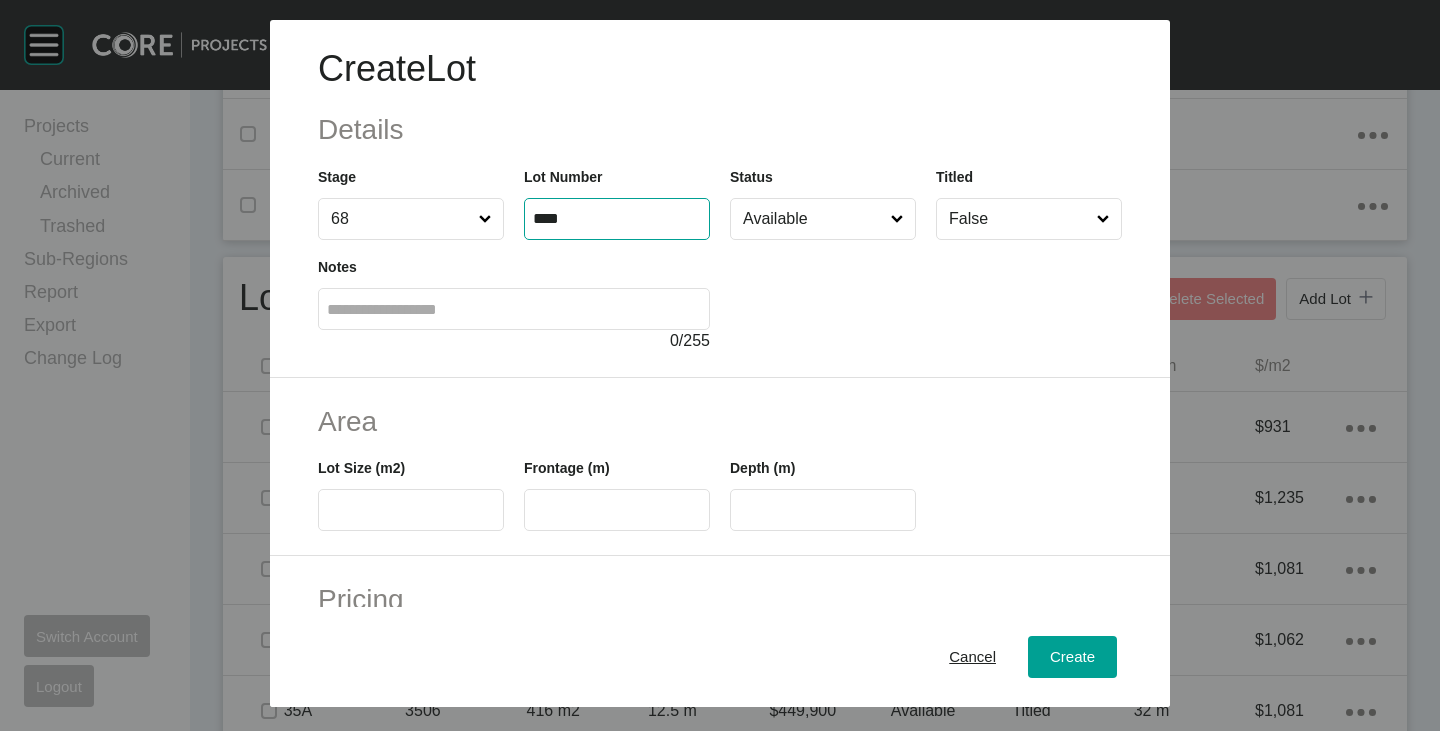 type on "****" 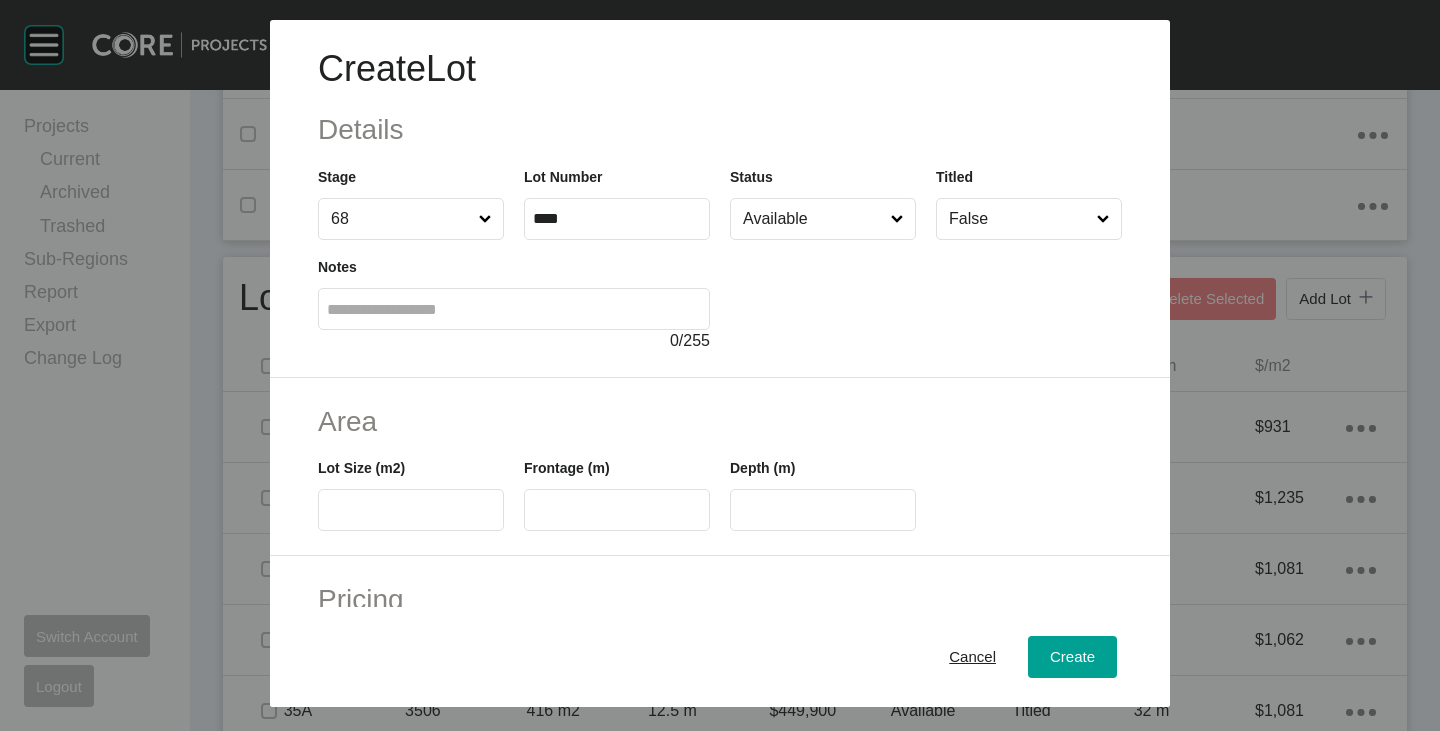 click on "False" at bounding box center (1019, 219) 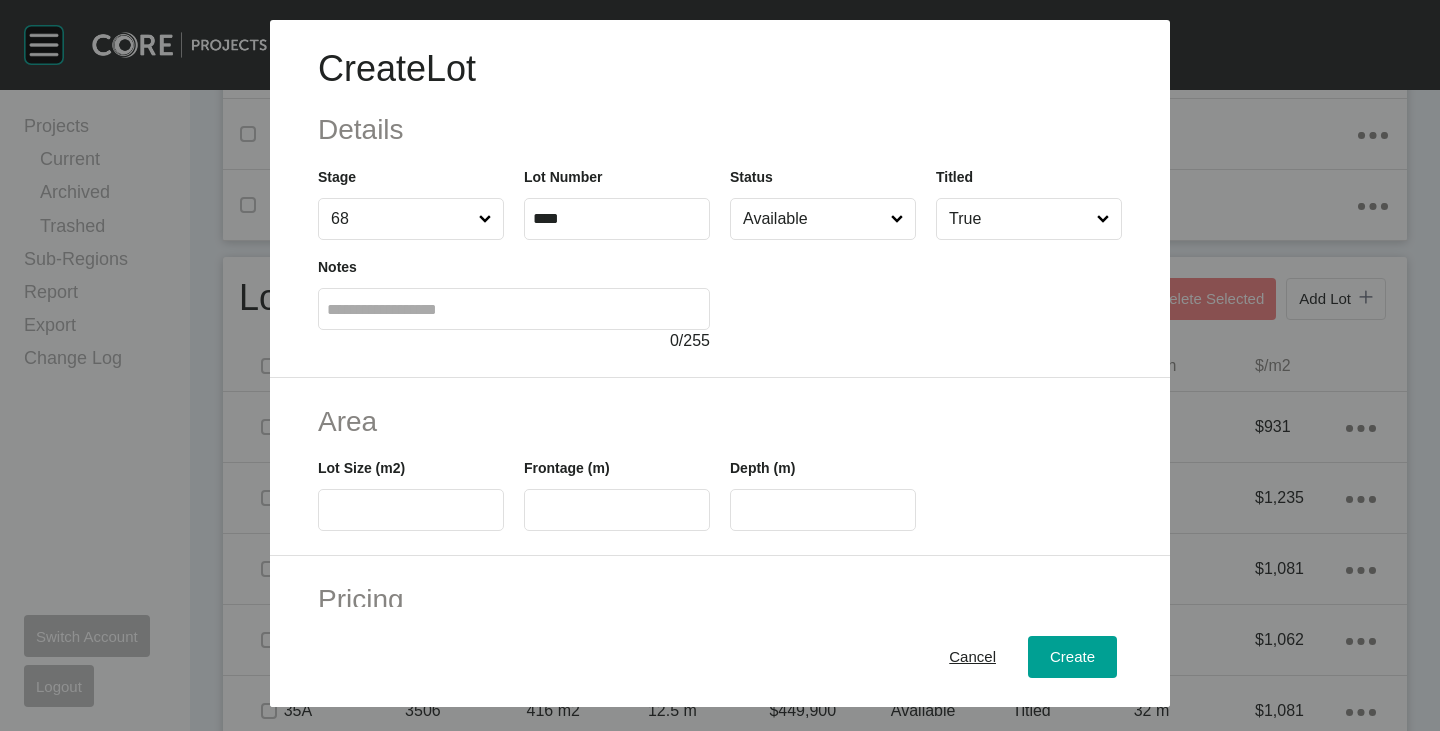 scroll, scrollTop: 100, scrollLeft: 0, axis: vertical 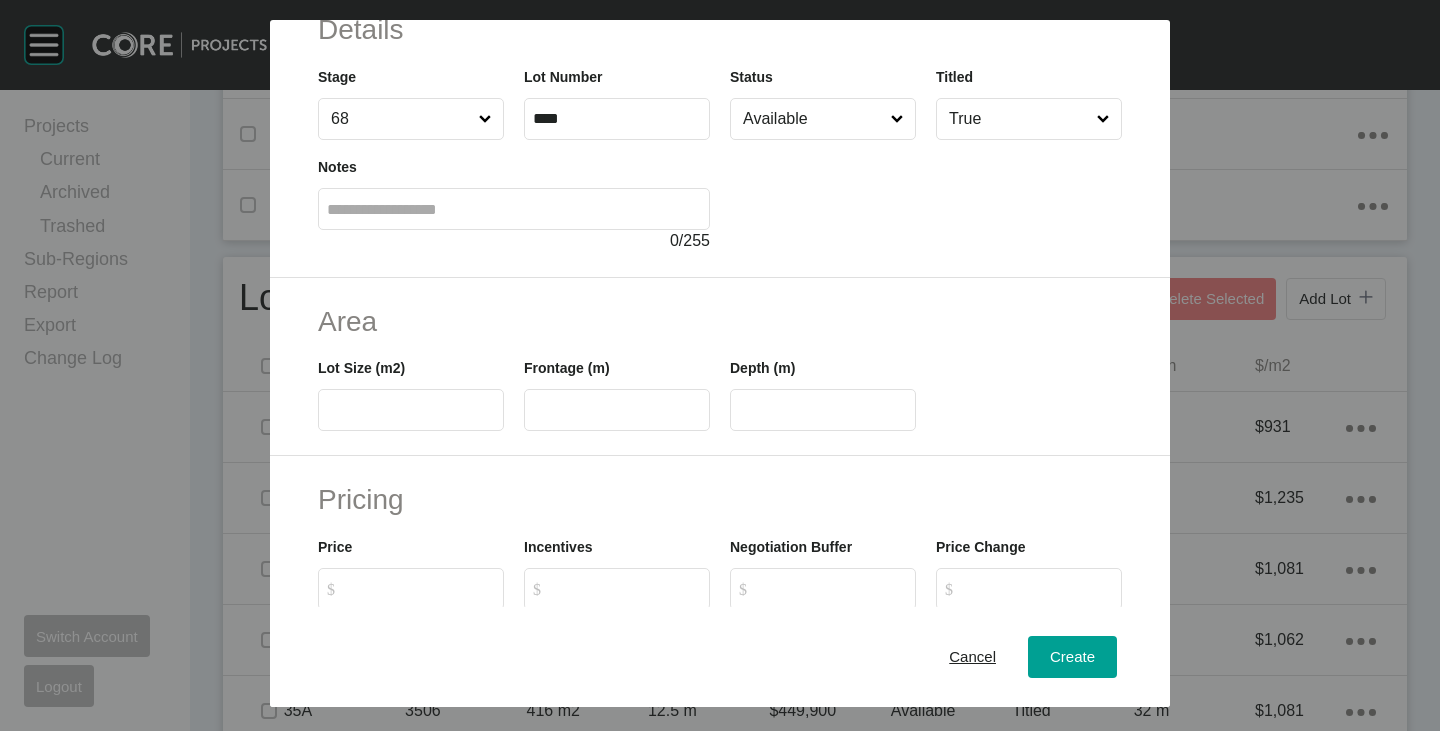 click at bounding box center (411, 410) 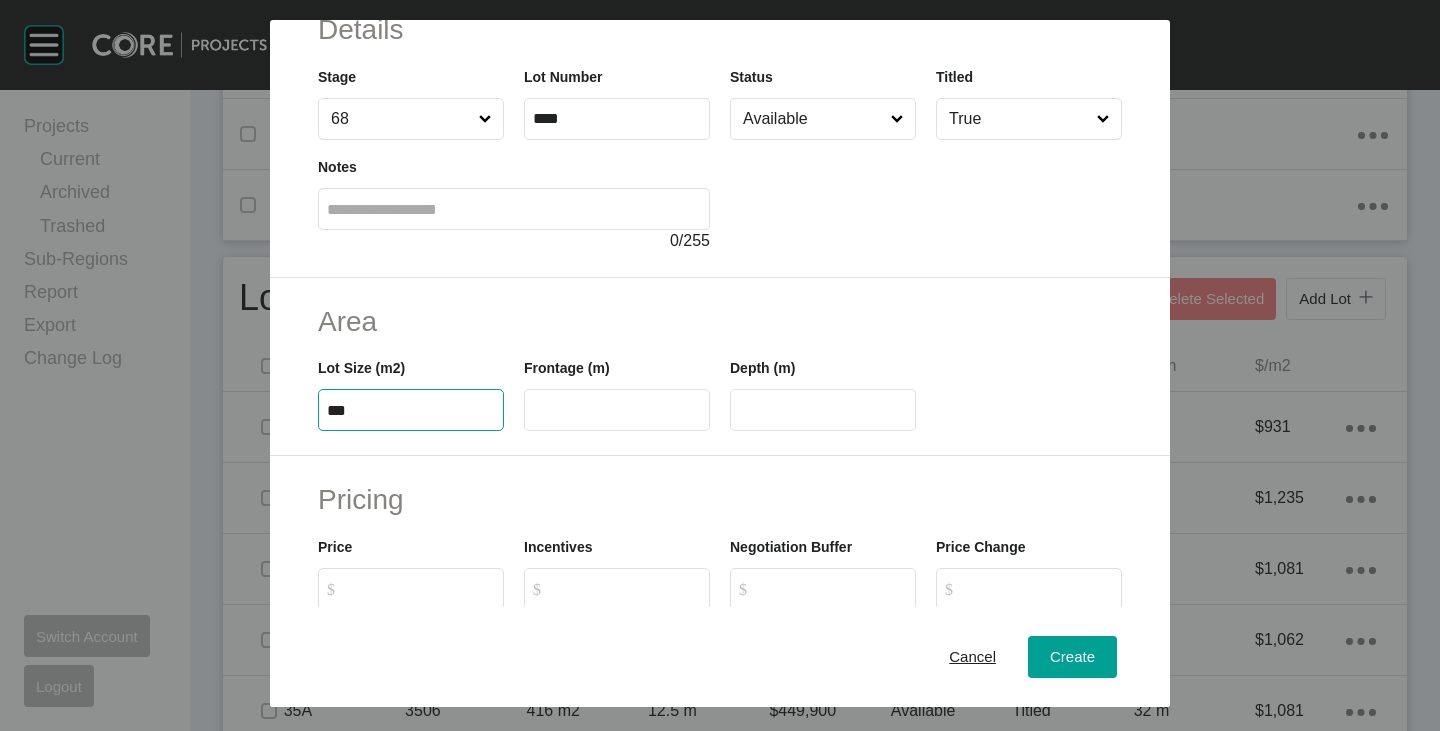 type on "***" 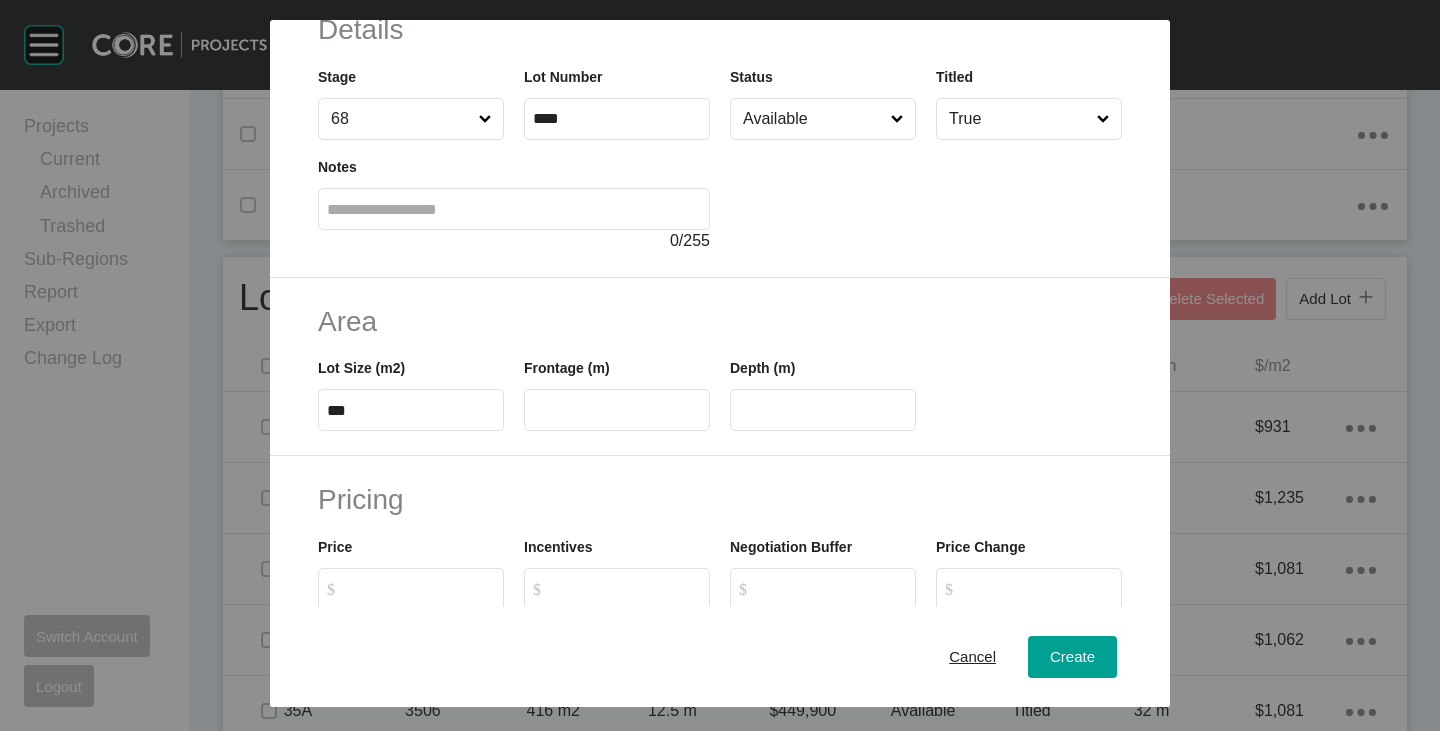 click on "Area Lot Size (m2) *** Frontage (m) Depth (m)" at bounding box center [720, 367] 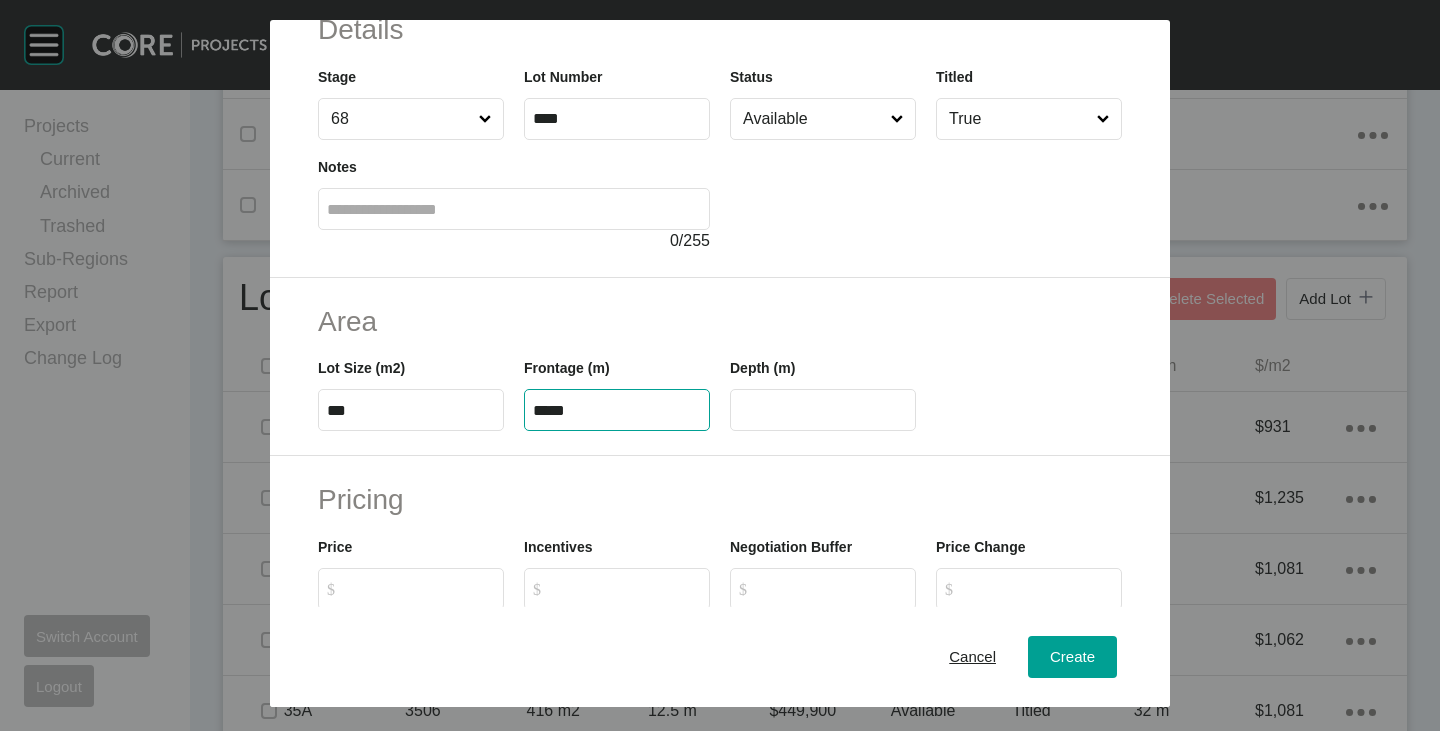 type on "*****" 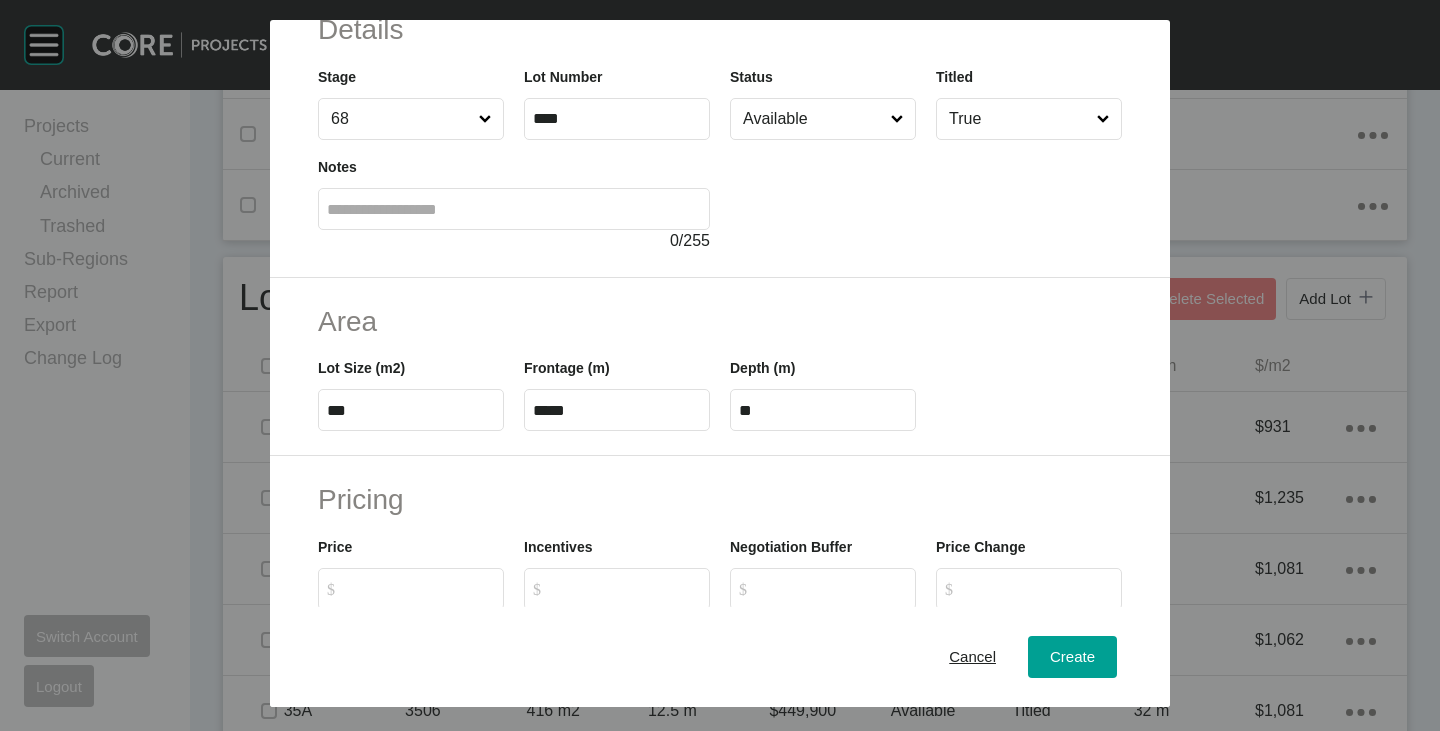 click on "Area" at bounding box center (720, 321) 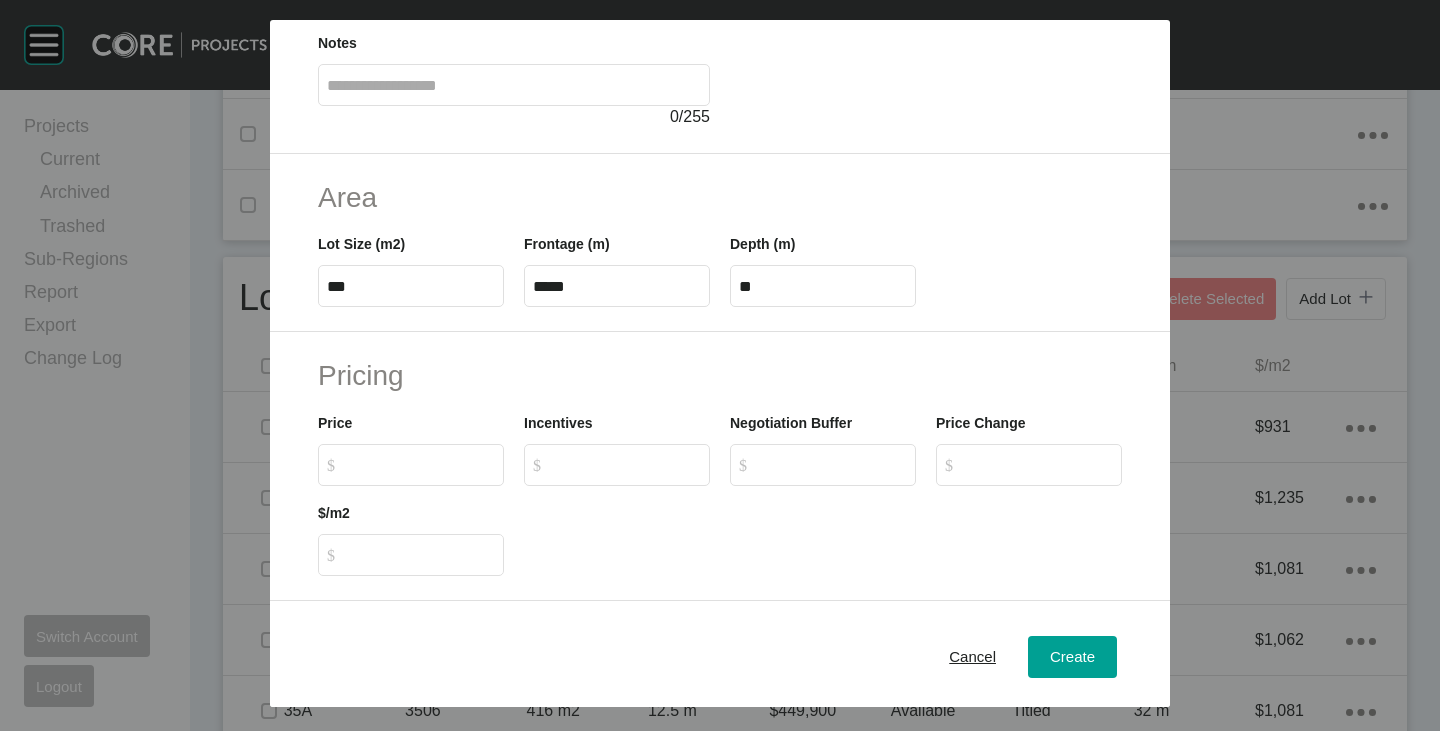 scroll, scrollTop: 300, scrollLeft: 0, axis: vertical 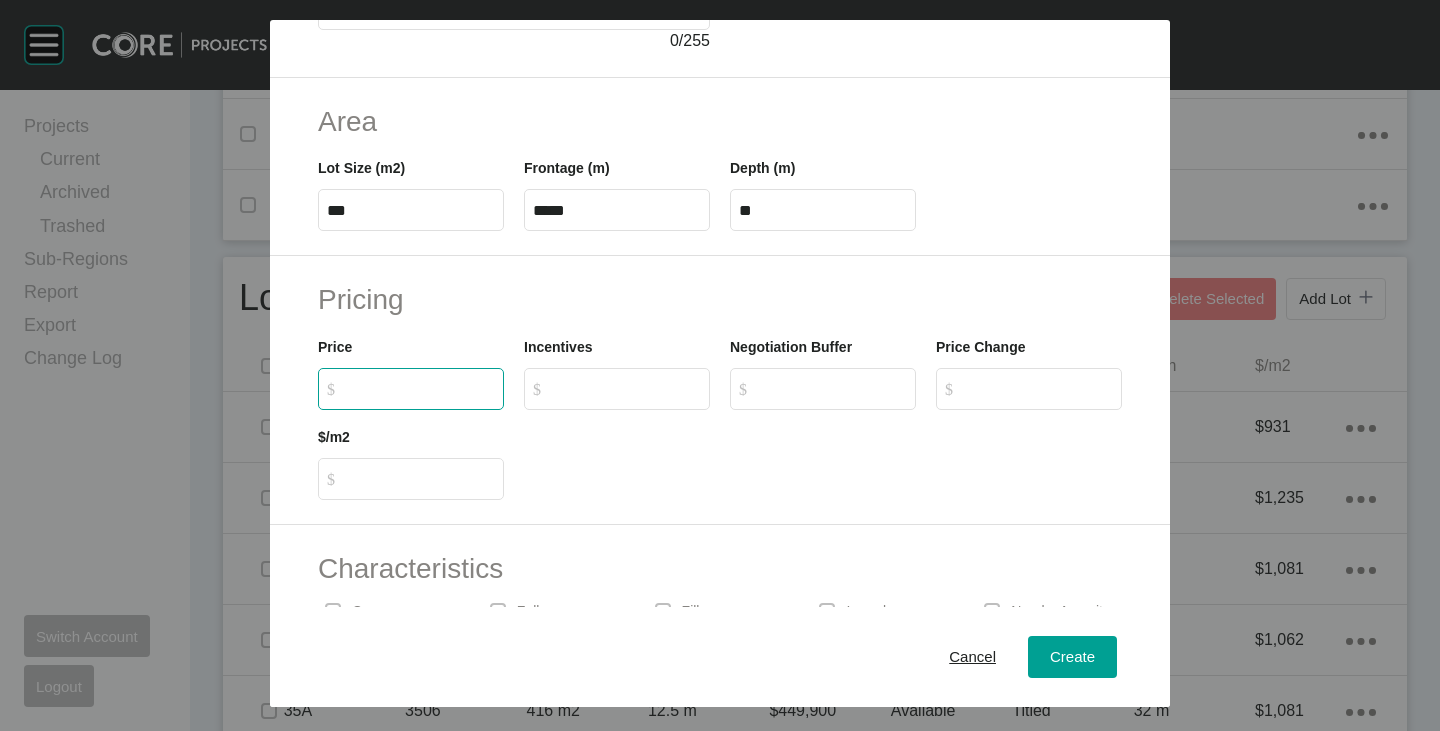 click on "$ Created with Sketch. $" at bounding box center (420, 388) 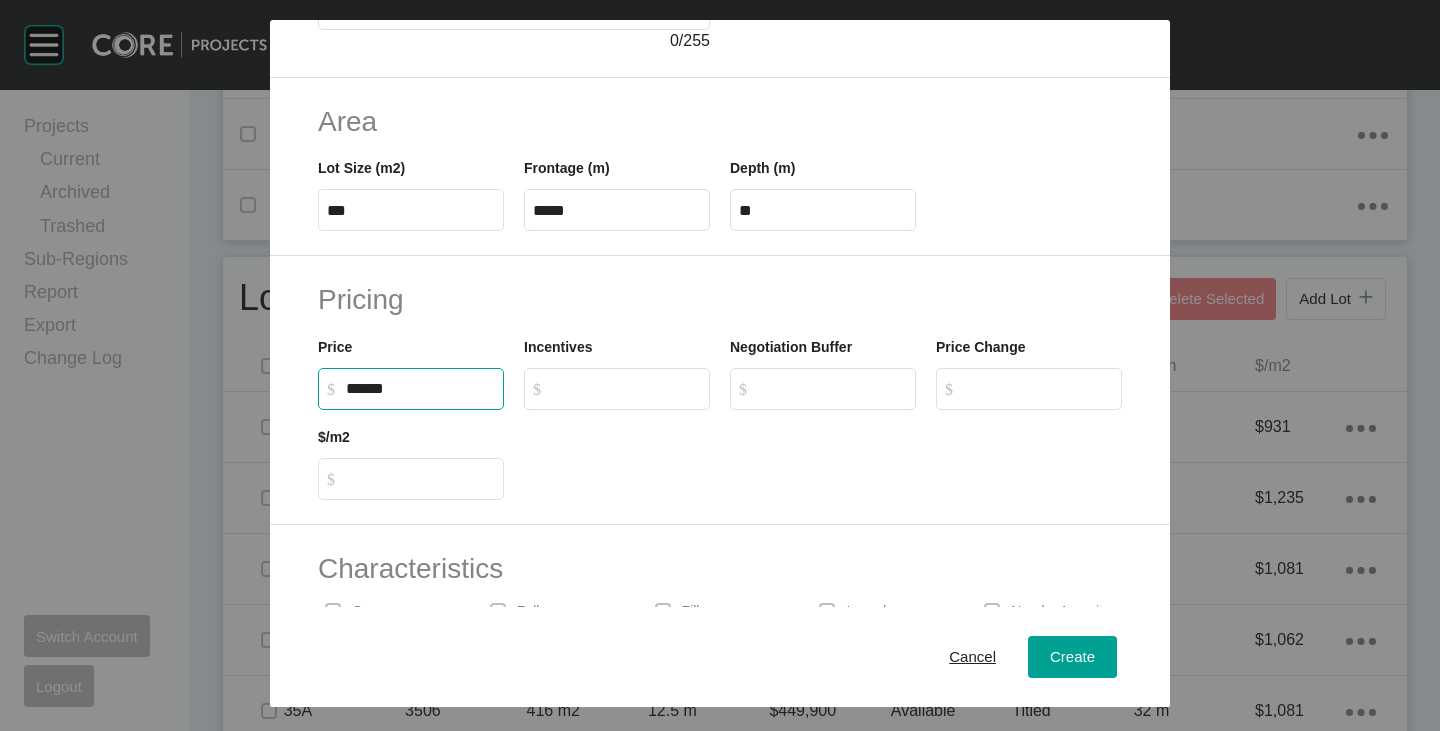 type on "*******" 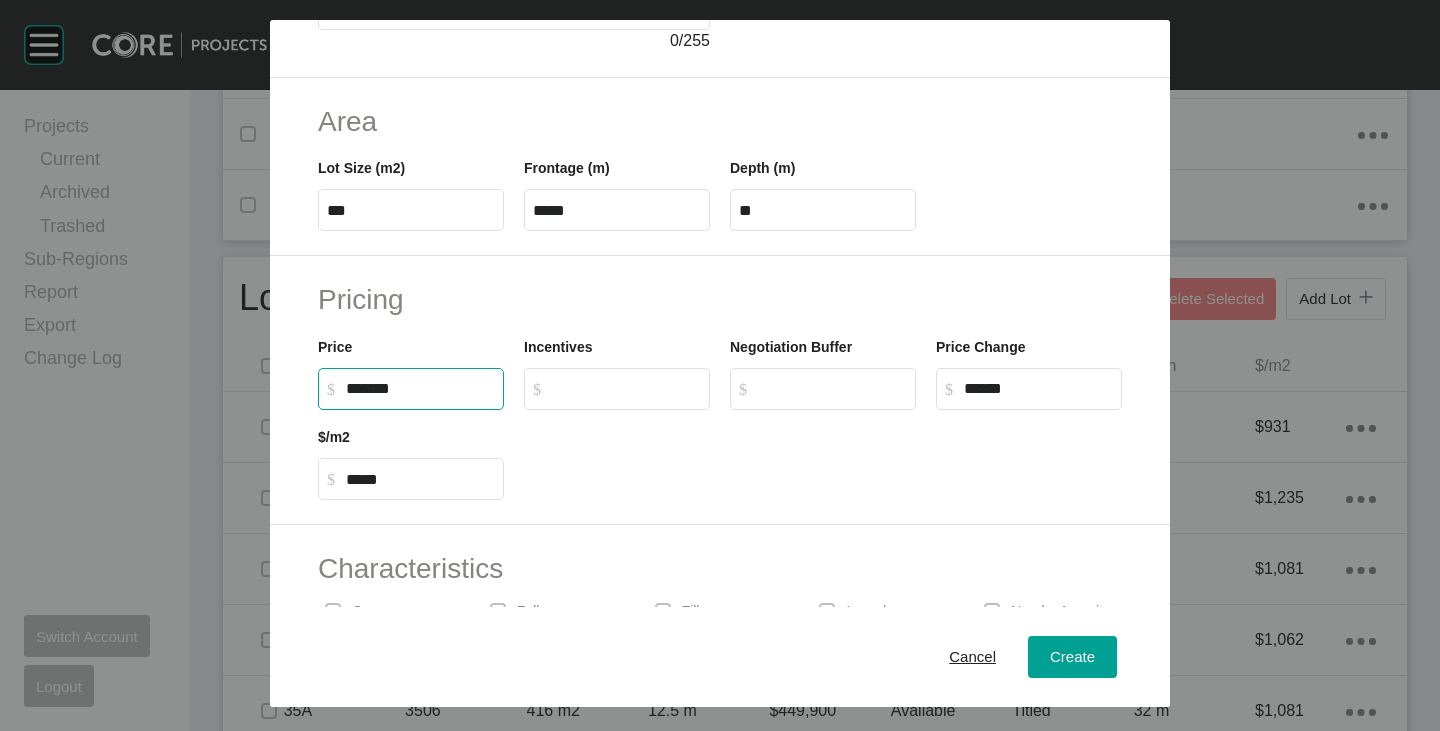 click at bounding box center [823, 455] 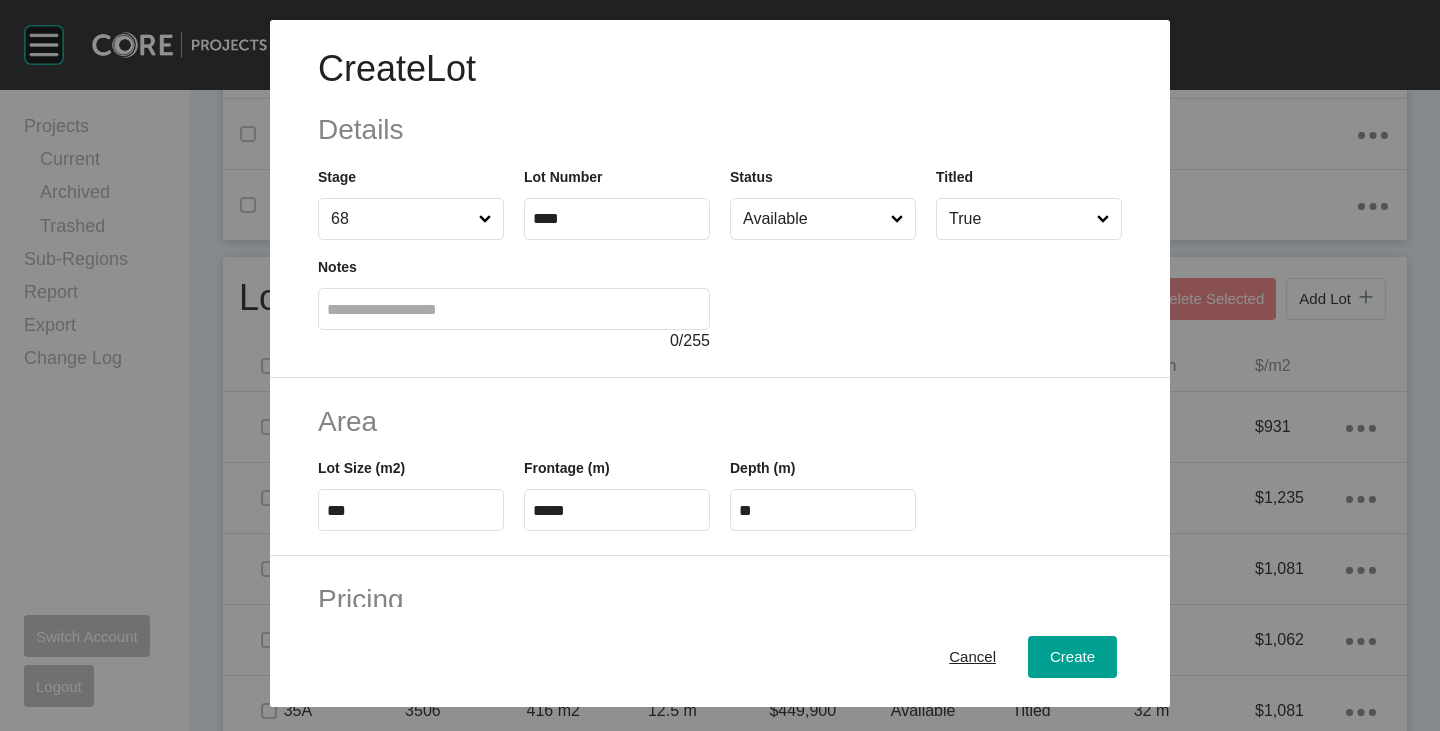 scroll, scrollTop: 489, scrollLeft: 0, axis: vertical 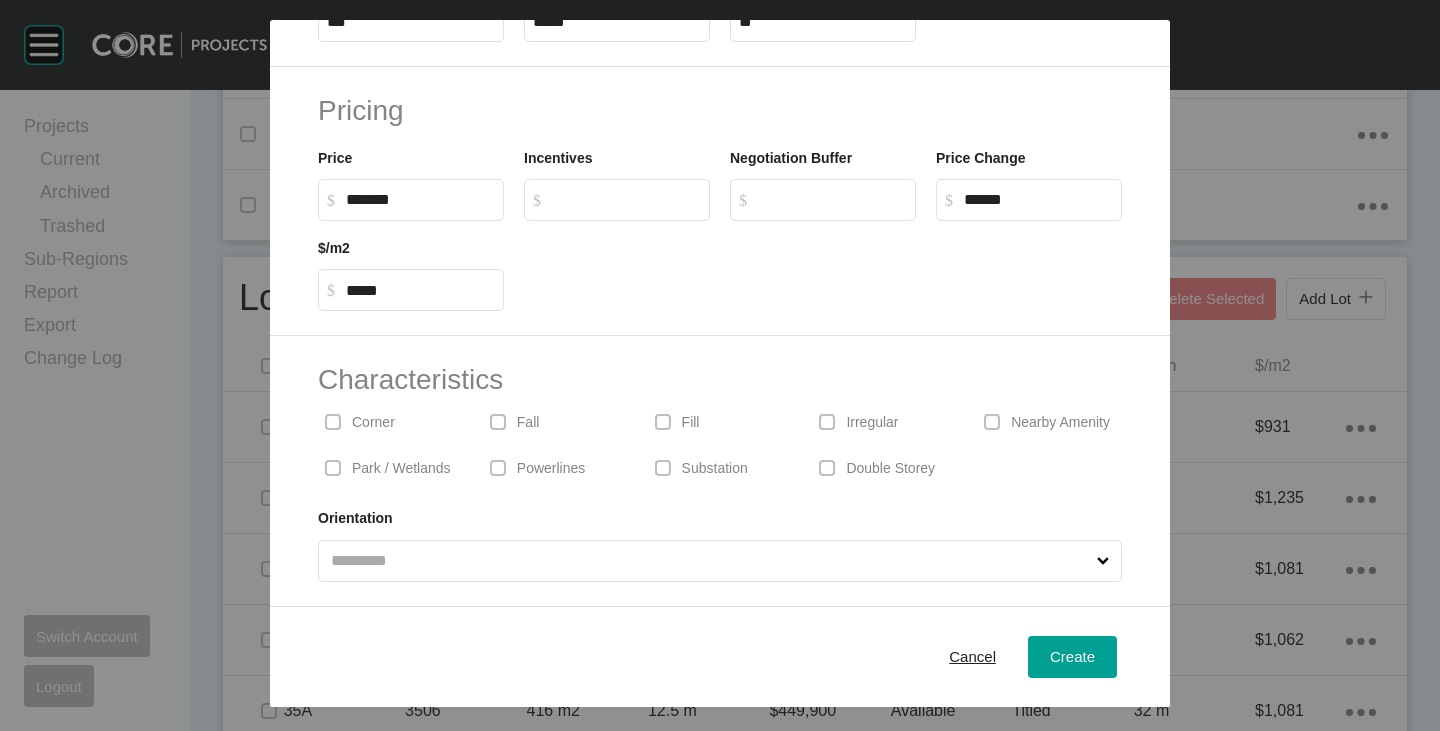 click at bounding box center (710, 561) 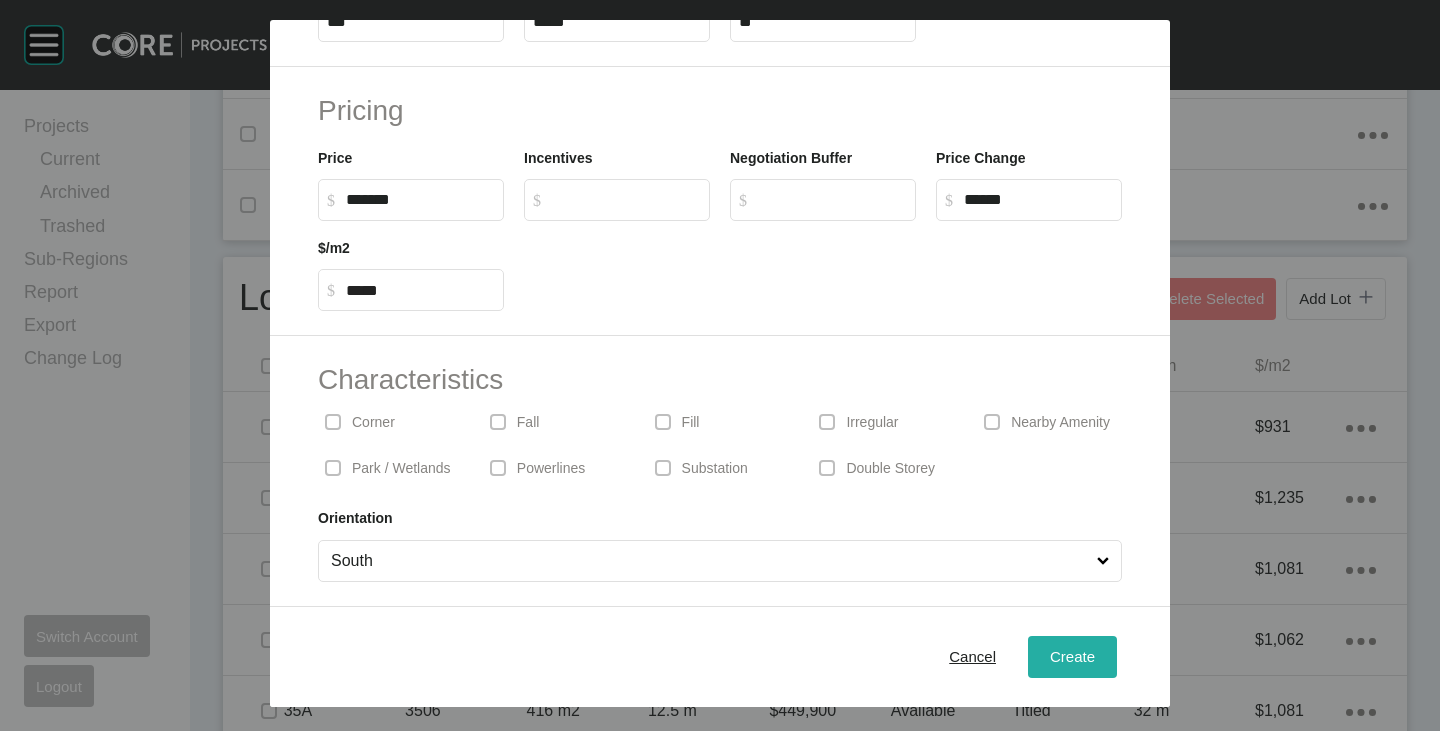 click on "Create" at bounding box center (1072, 656) 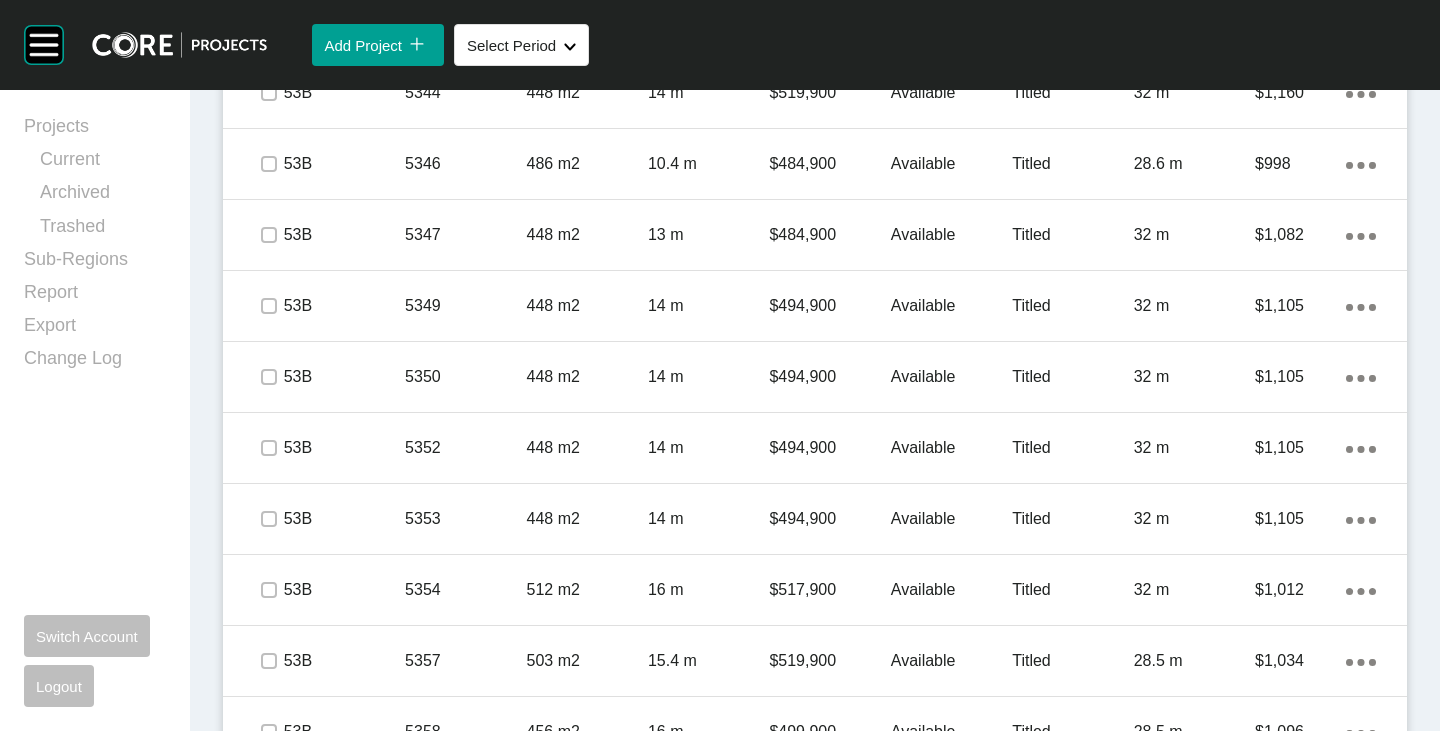 scroll, scrollTop: 3570, scrollLeft: 0, axis: vertical 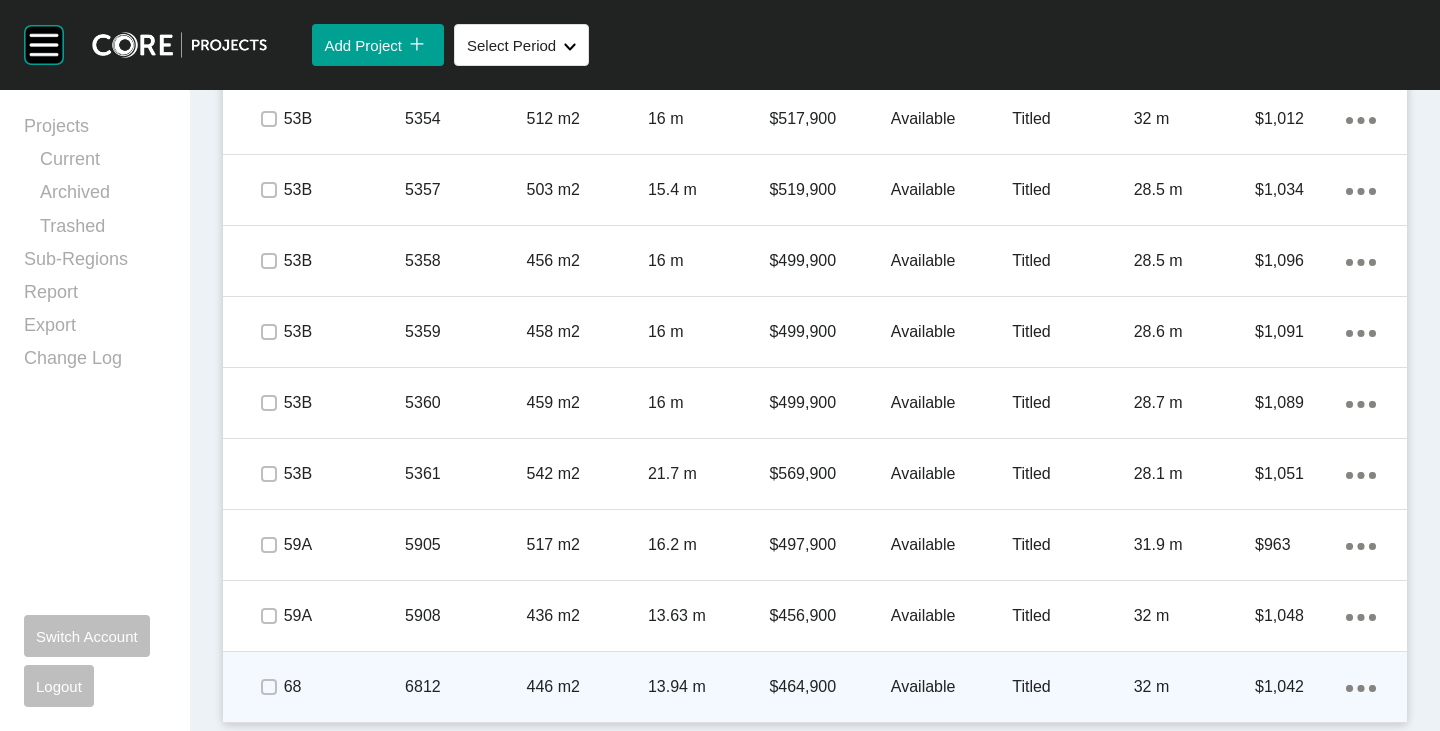 click on "Action Menu Dots Copy 6 Created with Sketch." at bounding box center (1361, 687) 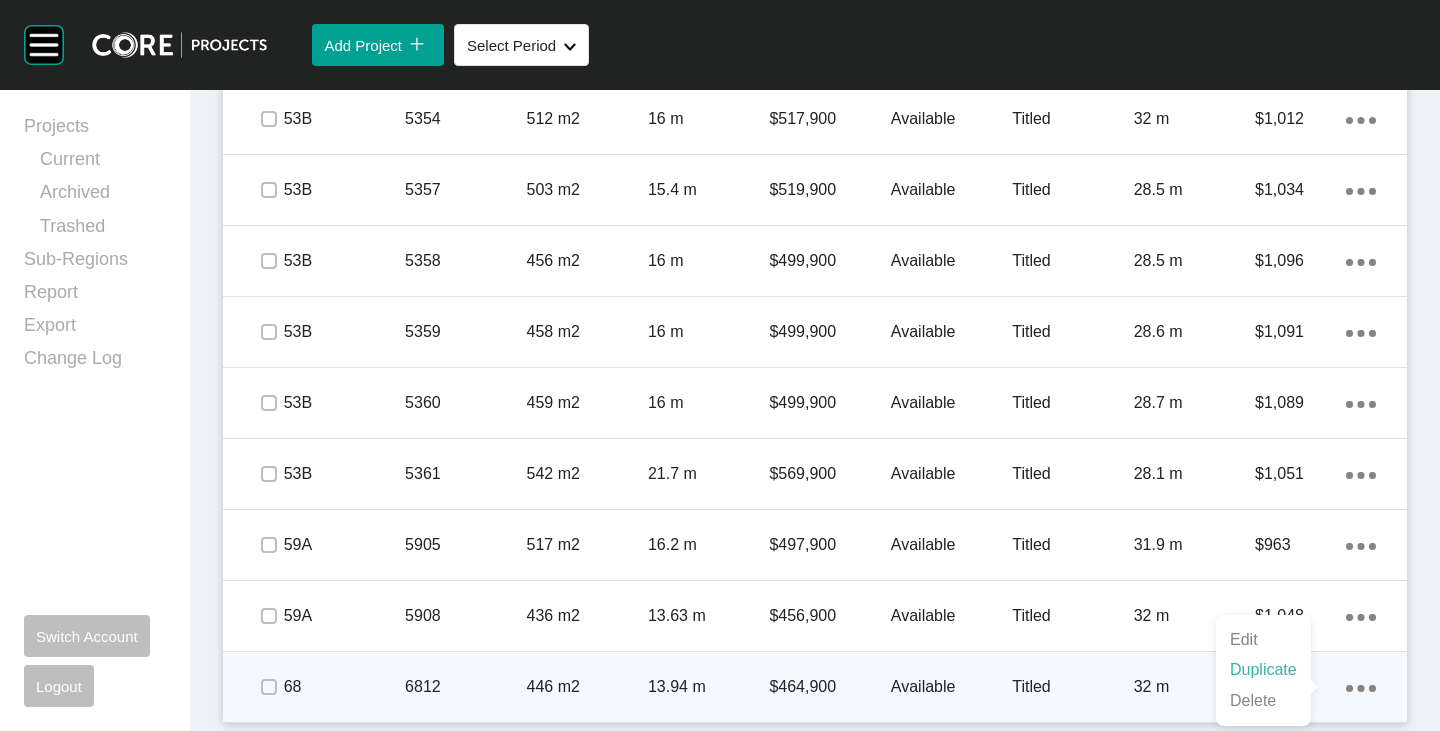 click on "Duplicate" at bounding box center [1263, 670] 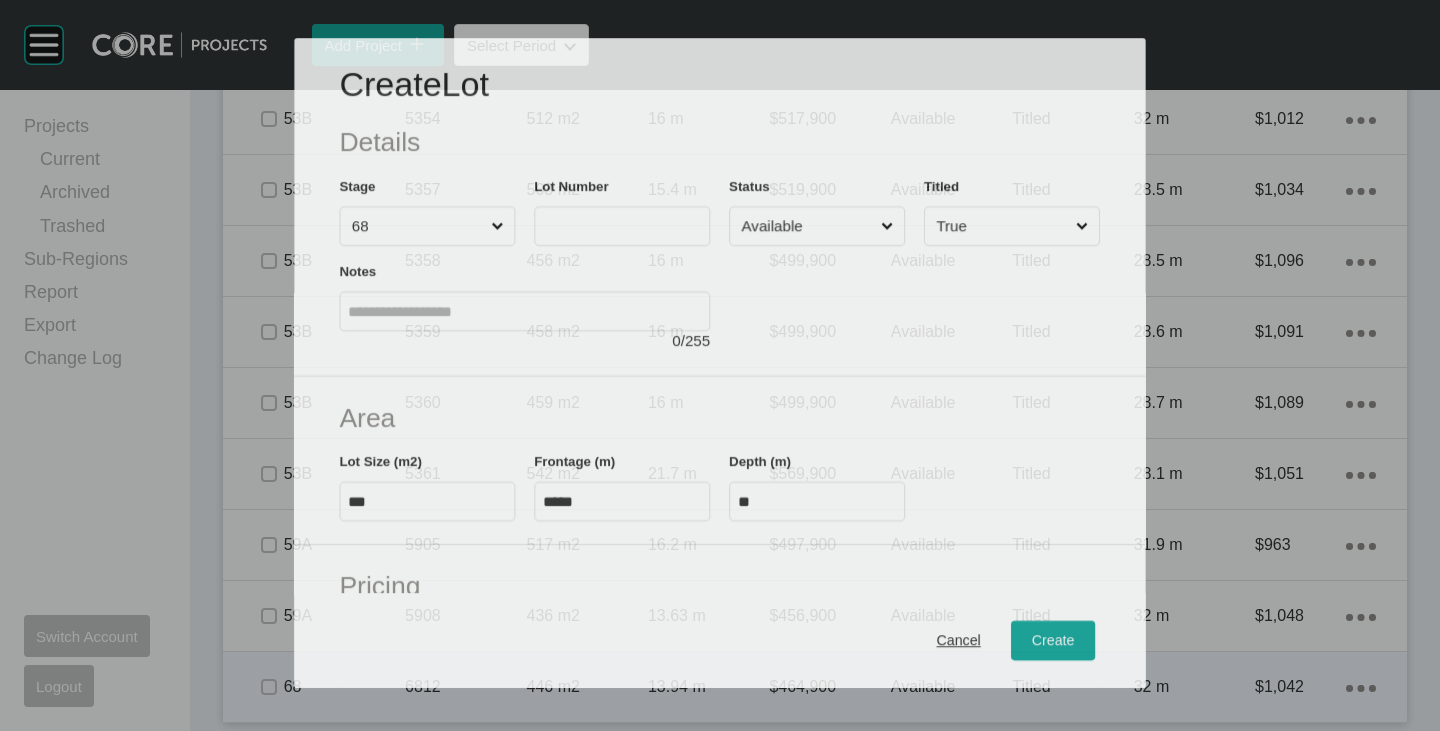 scroll, scrollTop: 3508, scrollLeft: 0, axis: vertical 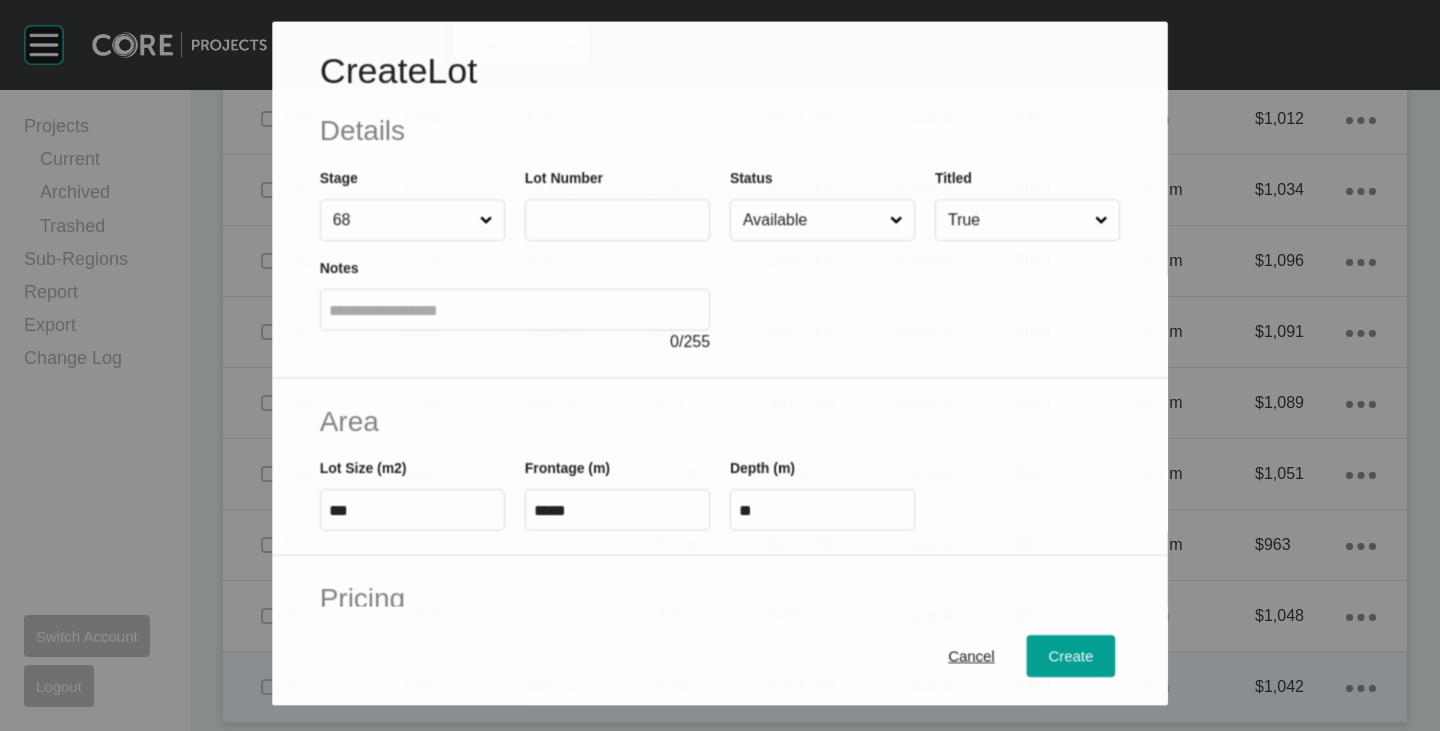 click at bounding box center (617, 220) 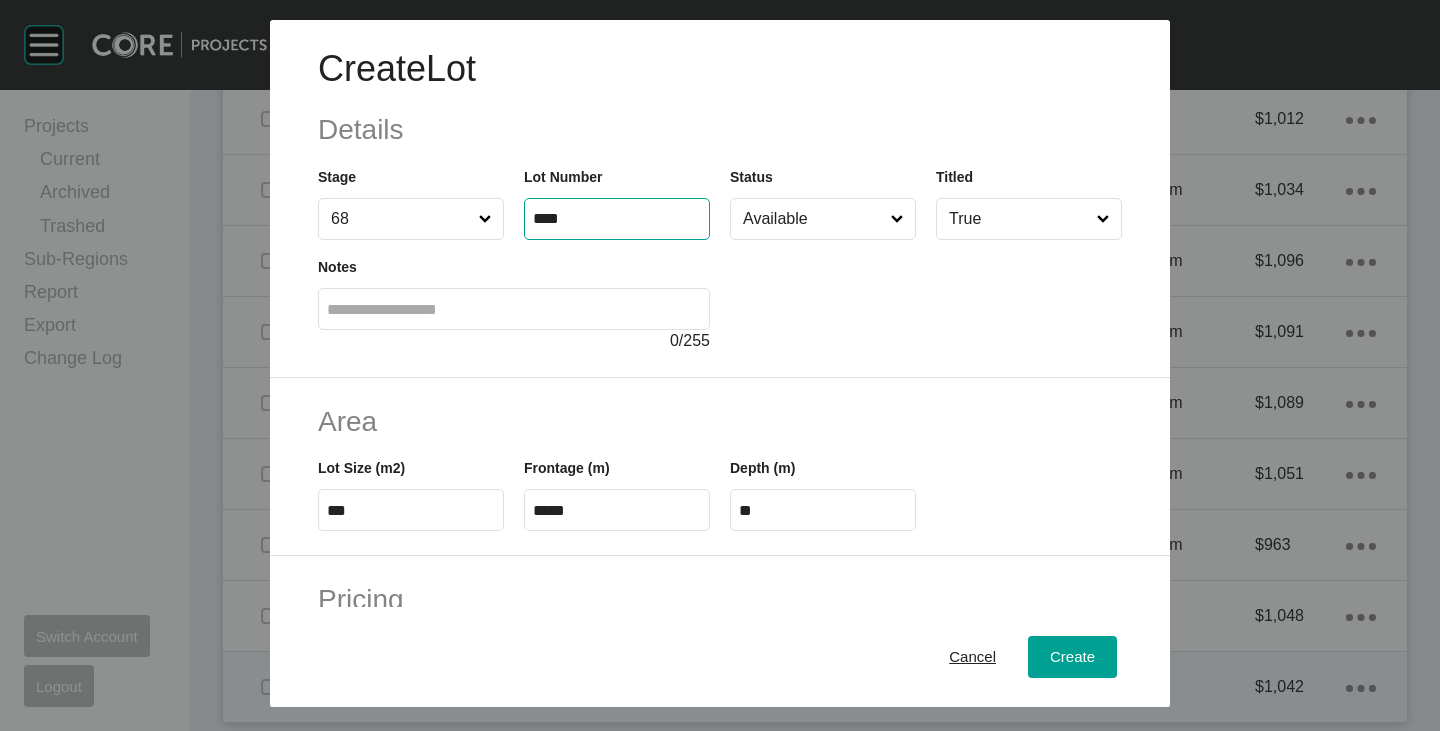 type on "****" 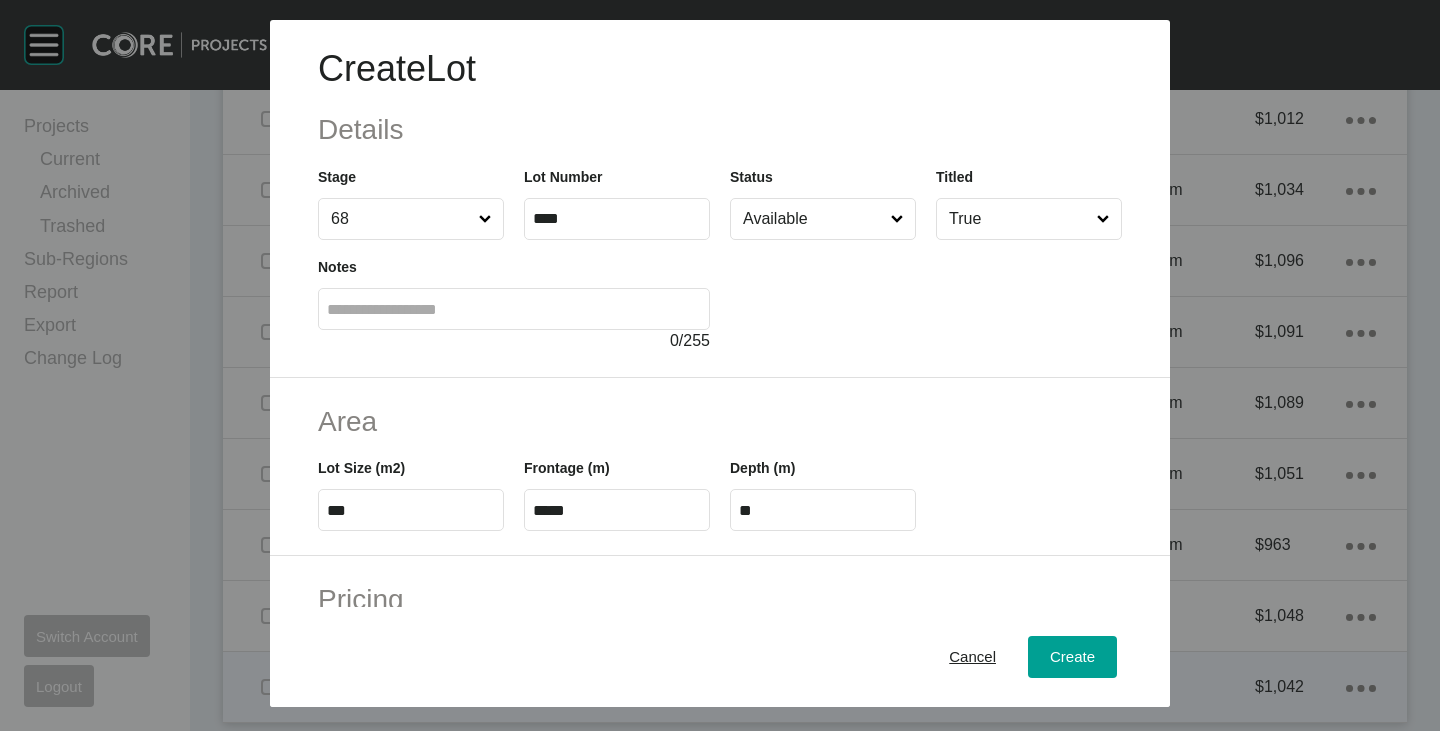 click on "Available" at bounding box center (813, 219) 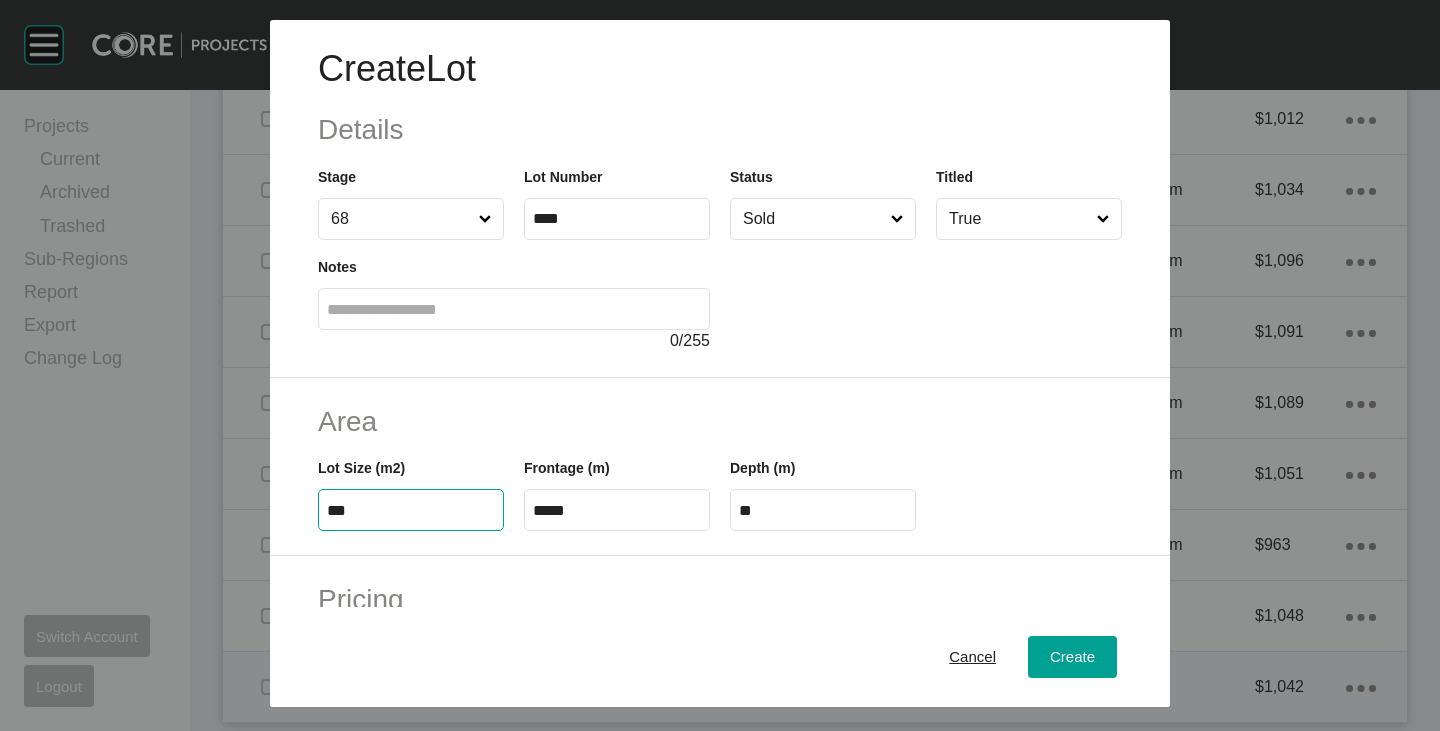 click on "***" at bounding box center [411, 510] 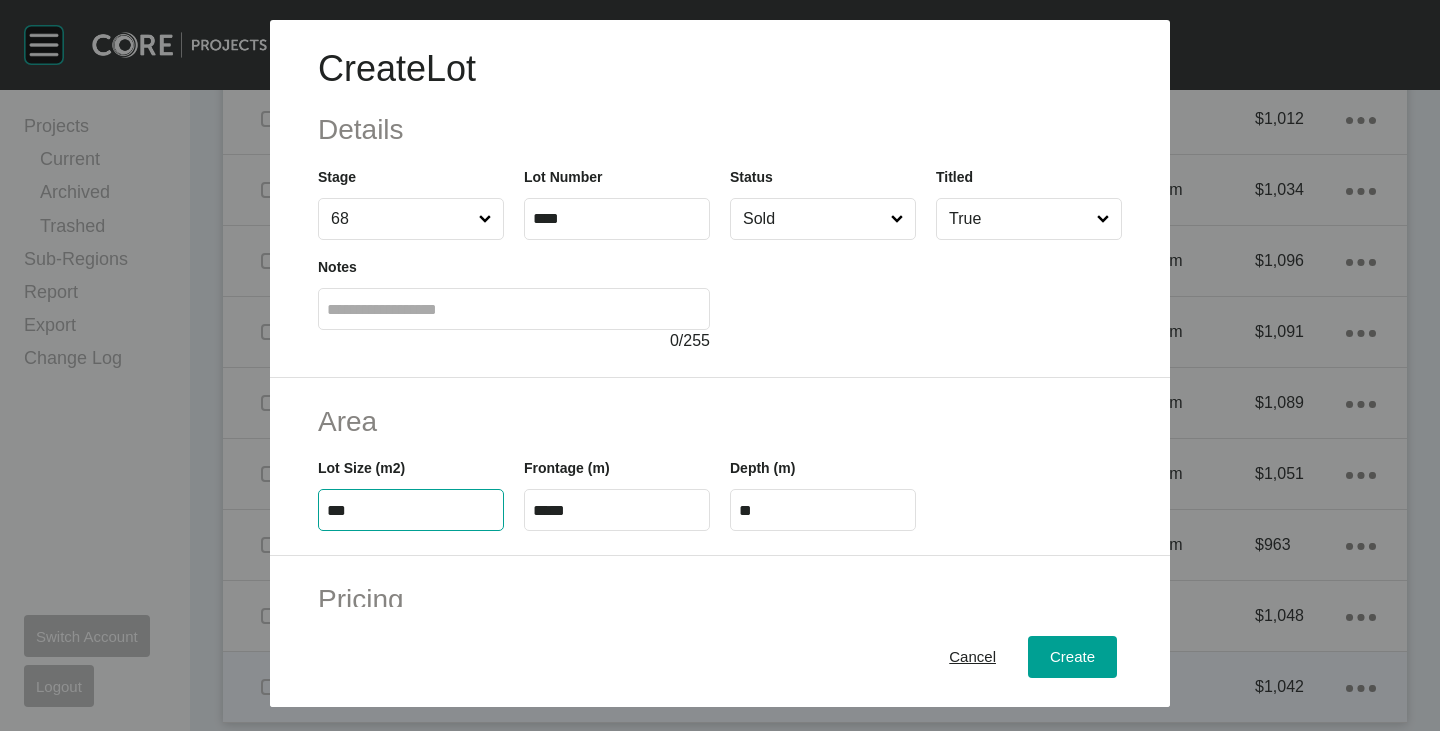 type on "***" 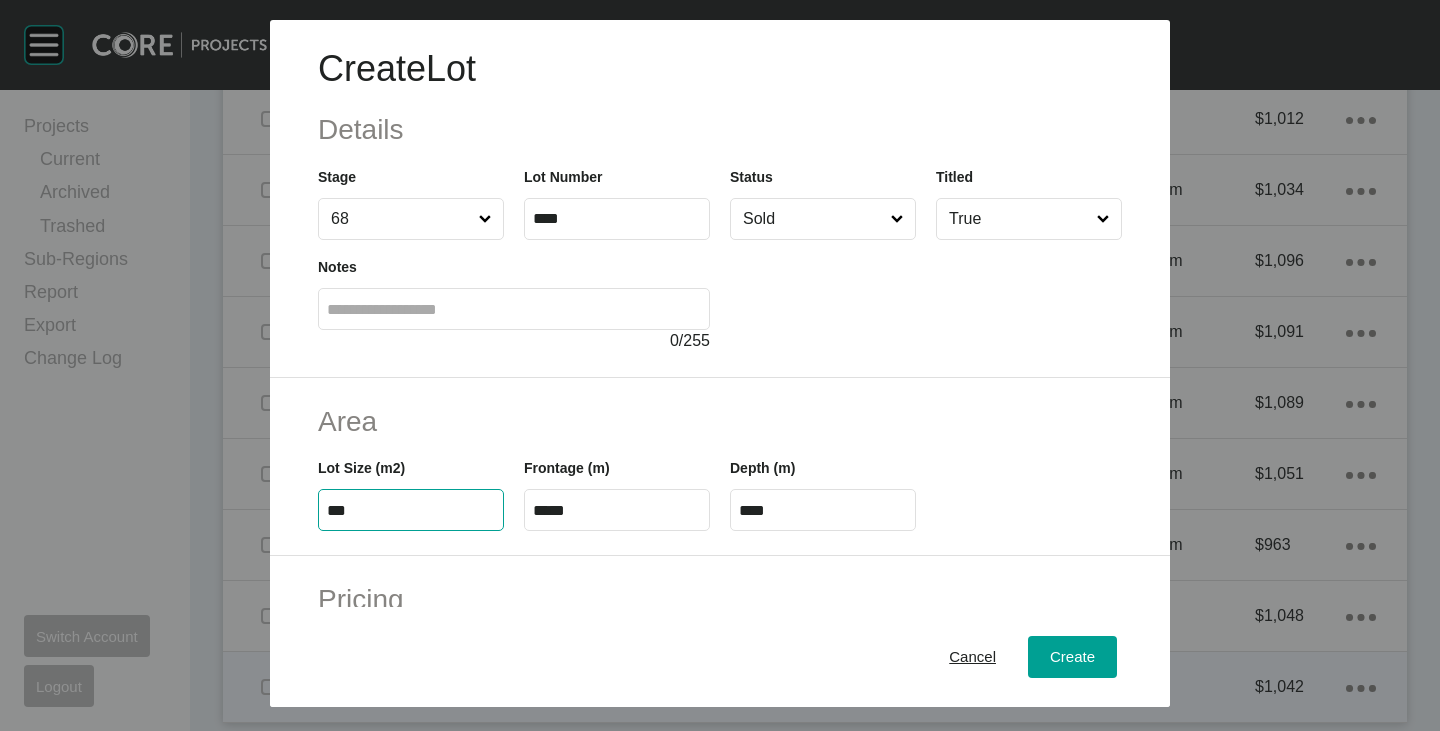 click on "Area" at bounding box center (720, 421) 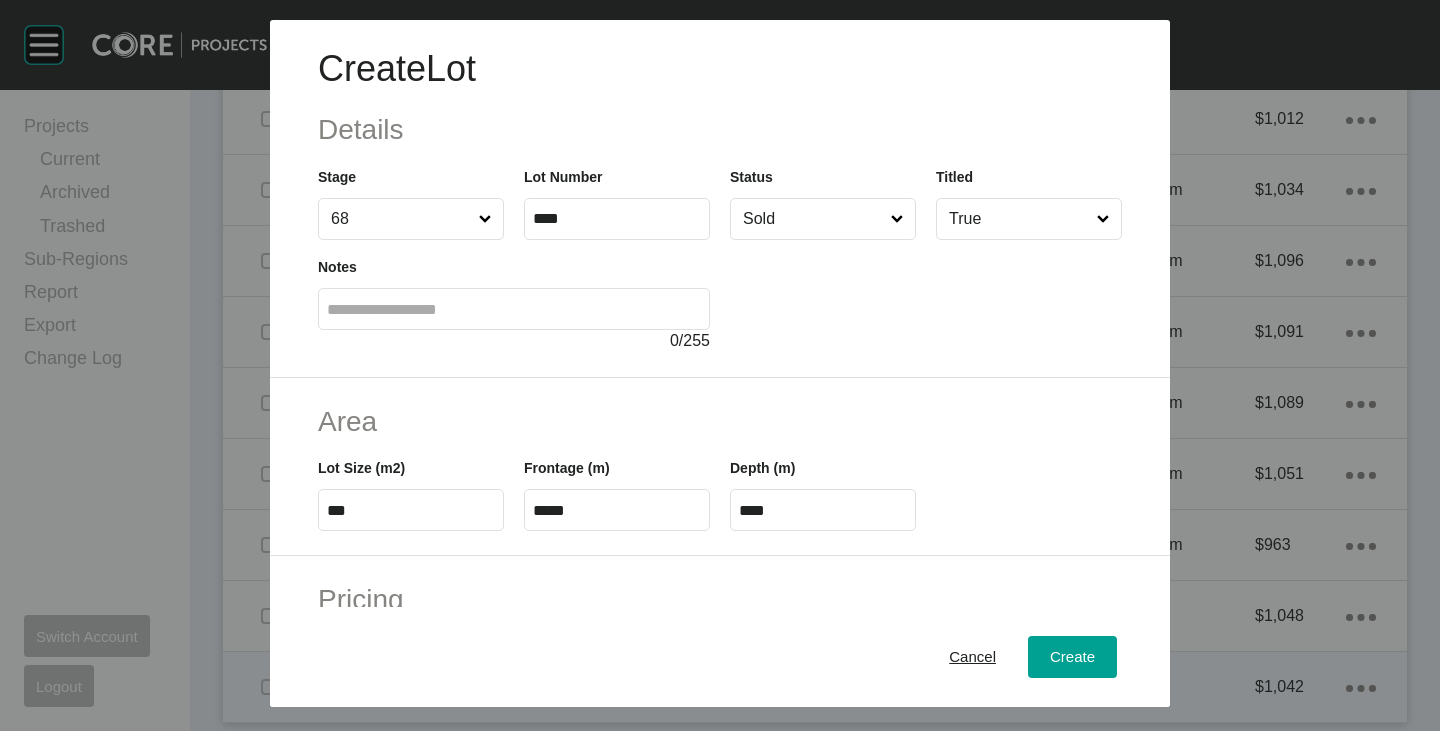click on "*****" at bounding box center (617, 510) 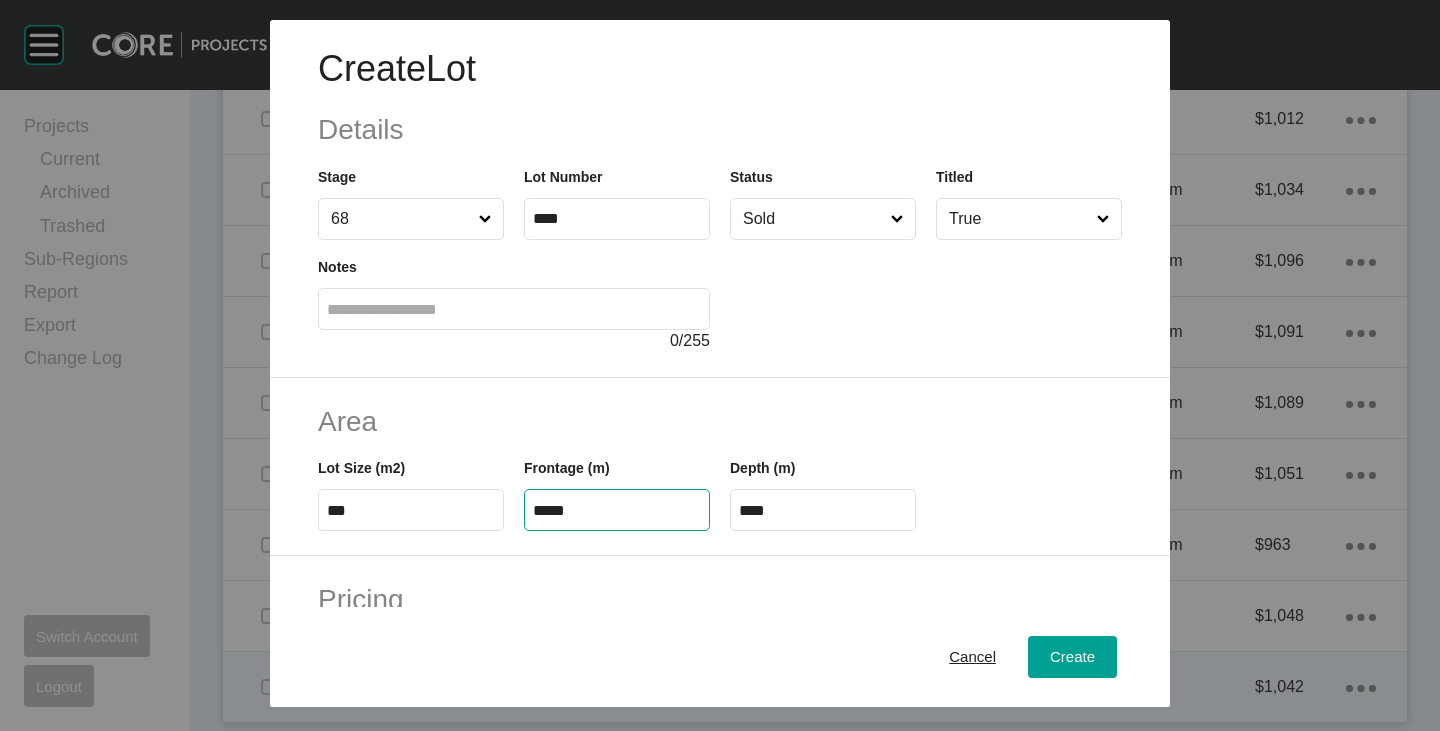 click on "*****" at bounding box center [617, 510] 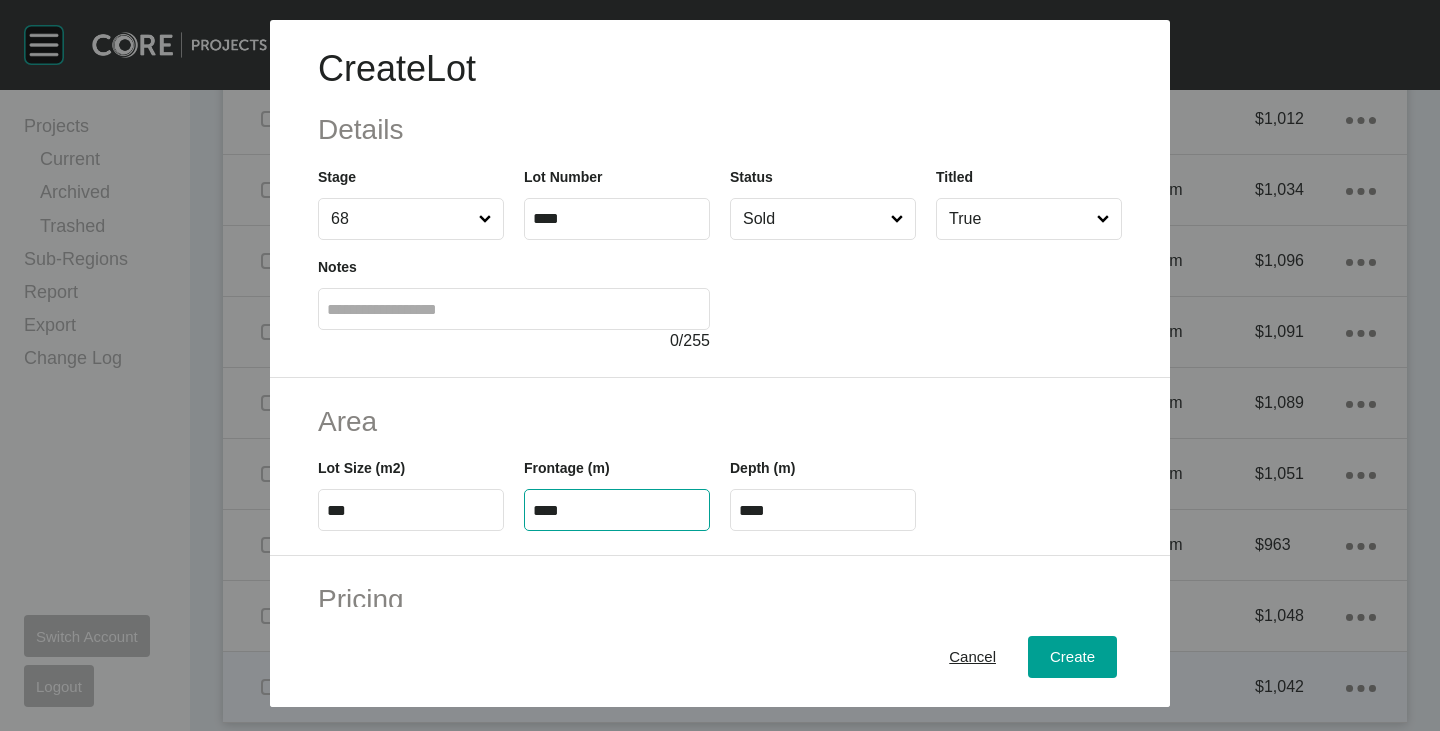 type on "****" 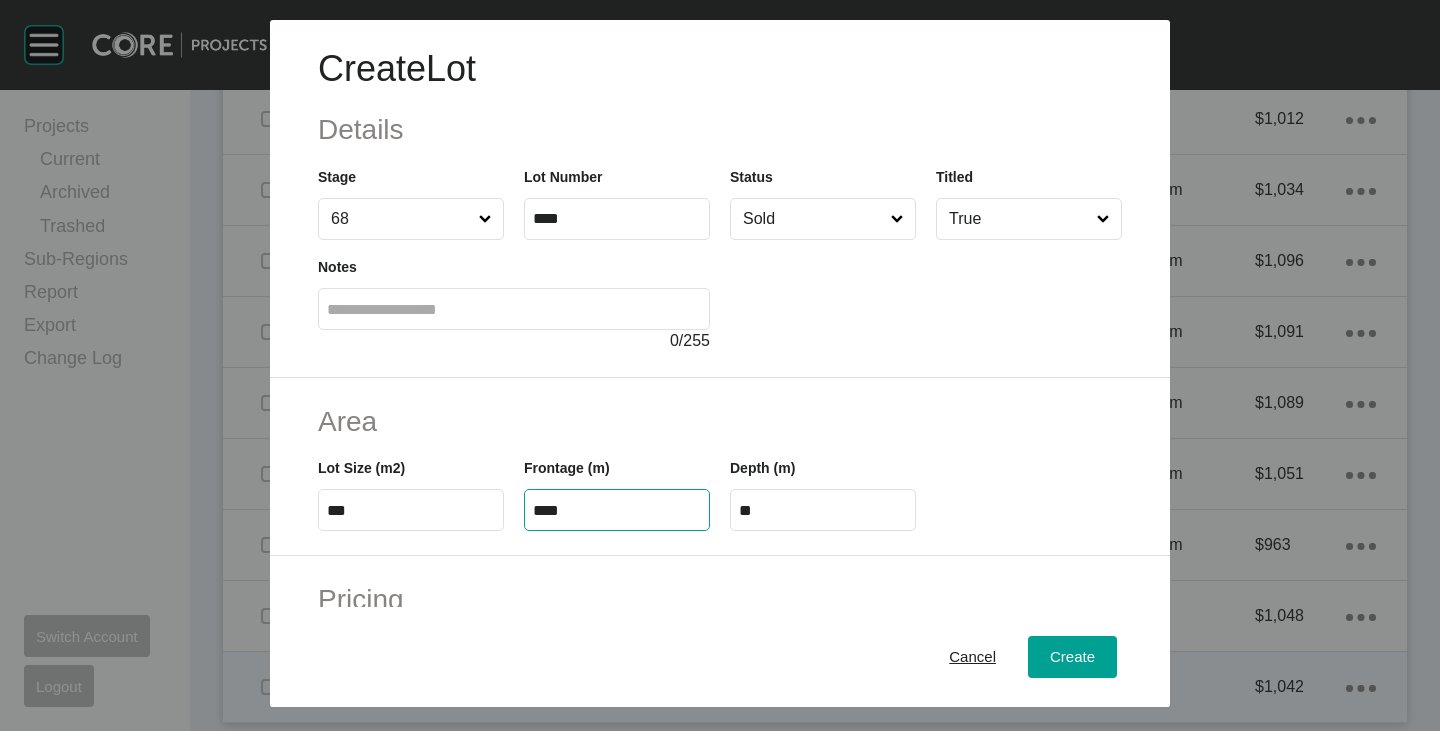 click on "Area" at bounding box center (720, 421) 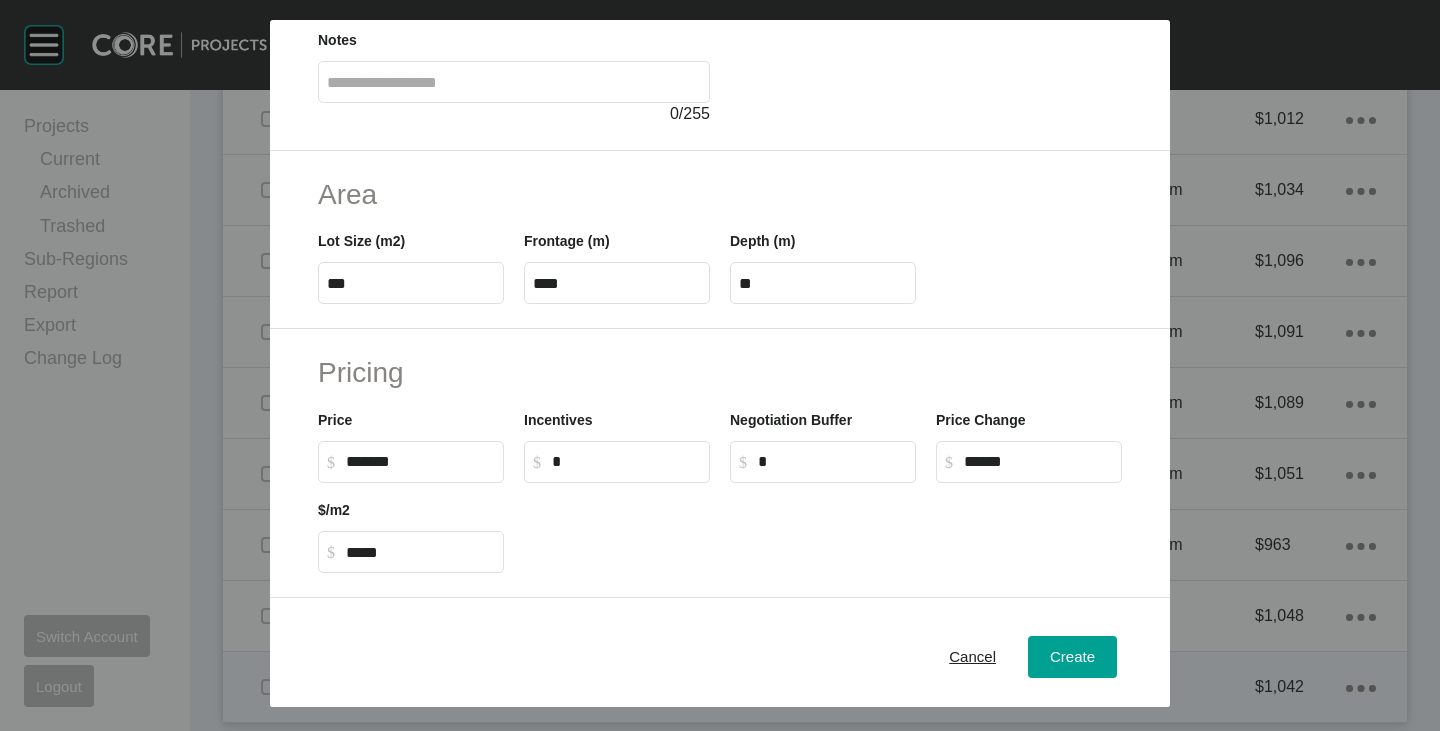 scroll, scrollTop: 300, scrollLeft: 0, axis: vertical 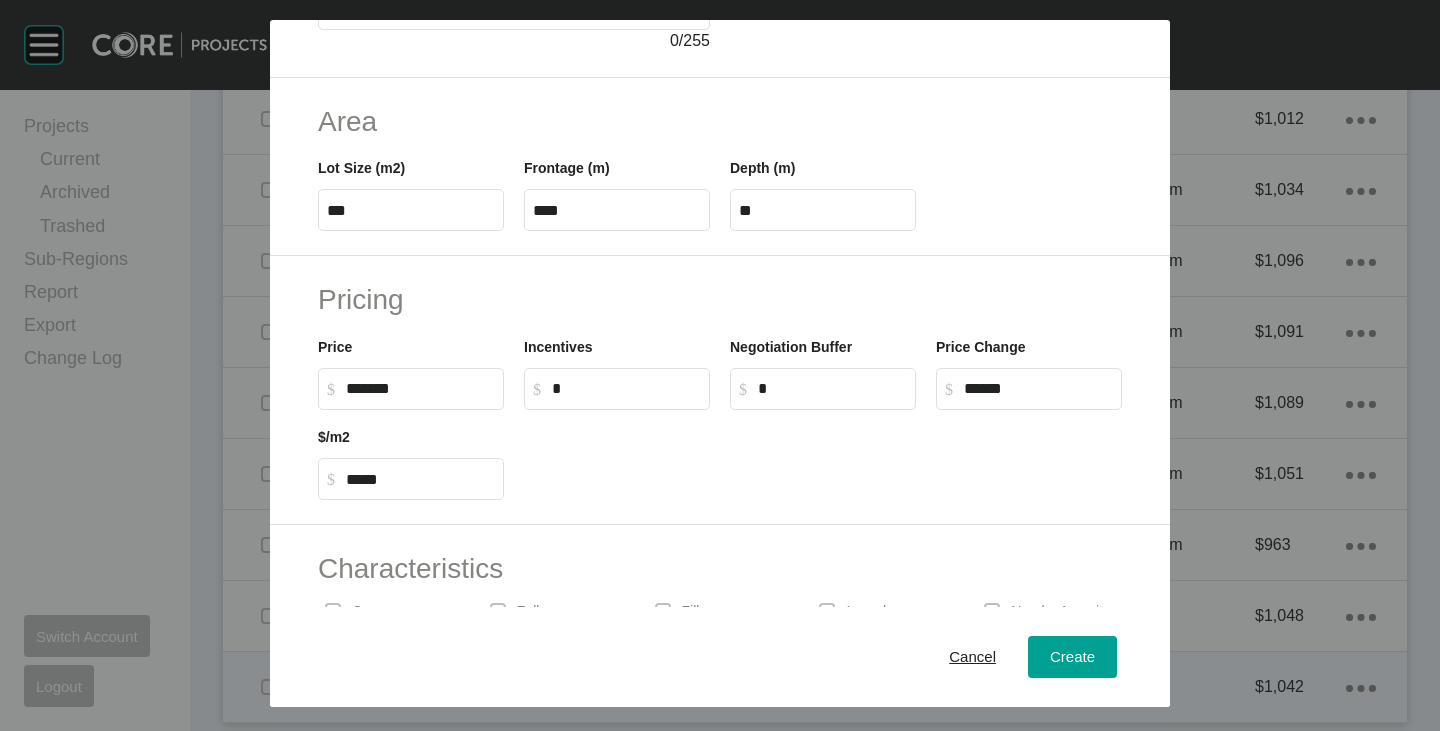 drag, startPoint x: 345, startPoint y: 391, endPoint x: 360, endPoint y: 395, distance: 15.524175 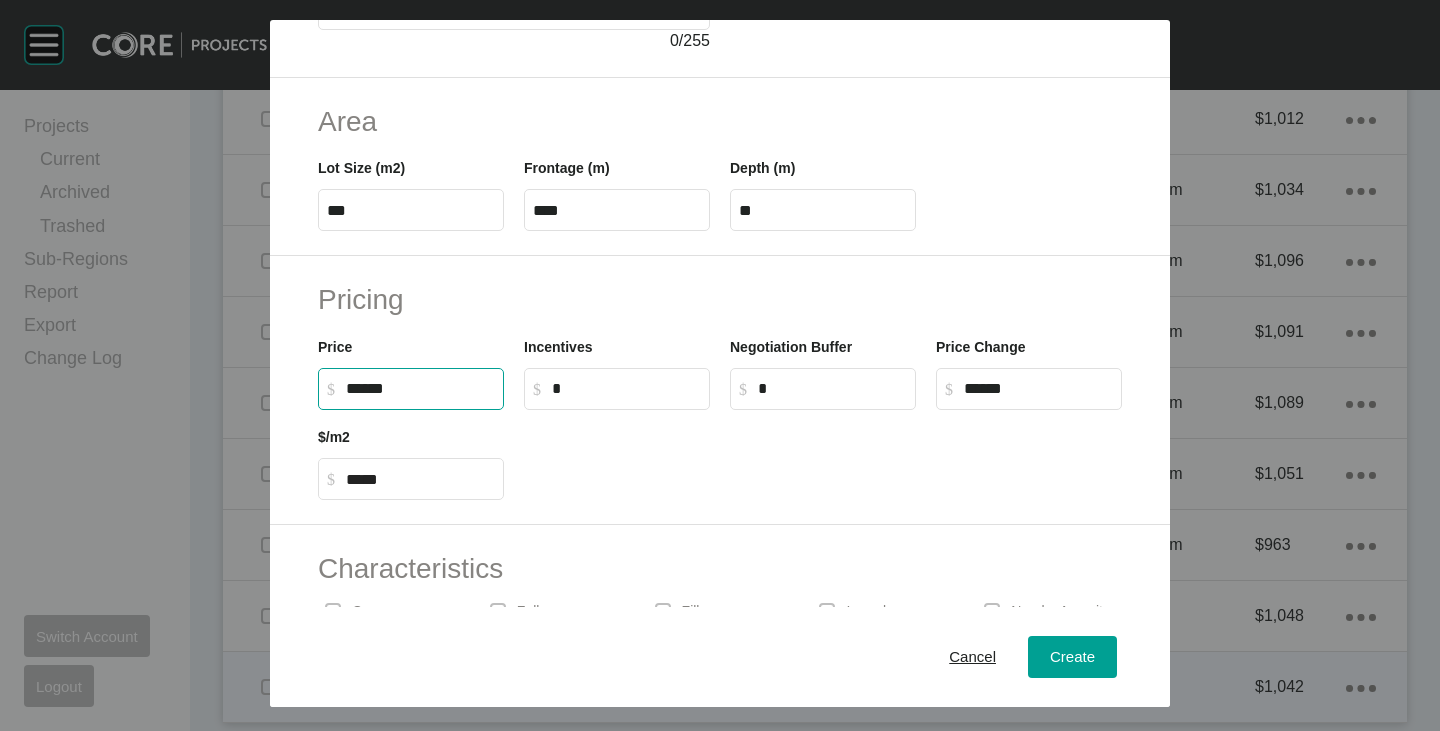 drag, startPoint x: 350, startPoint y: 389, endPoint x: 369, endPoint y: 394, distance: 19.646883 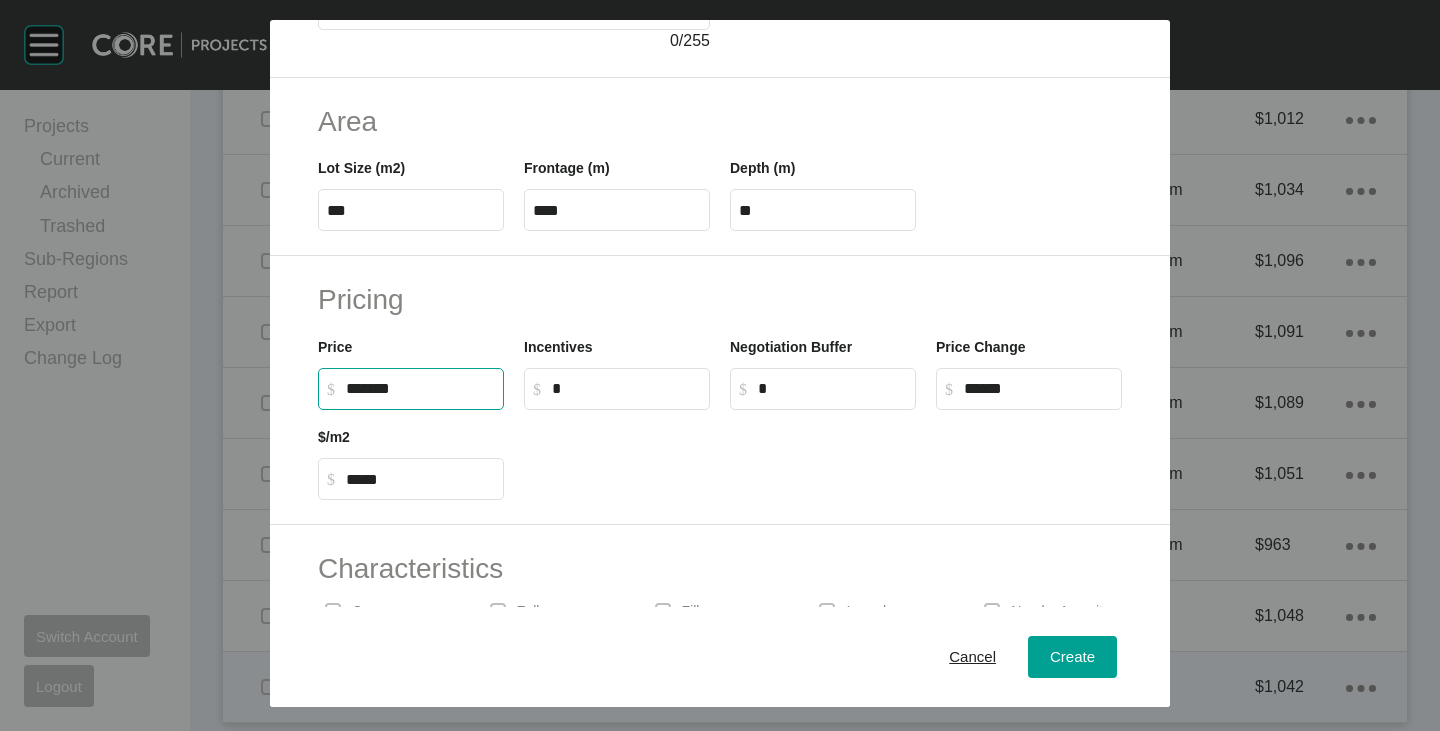 click at bounding box center (823, 455) 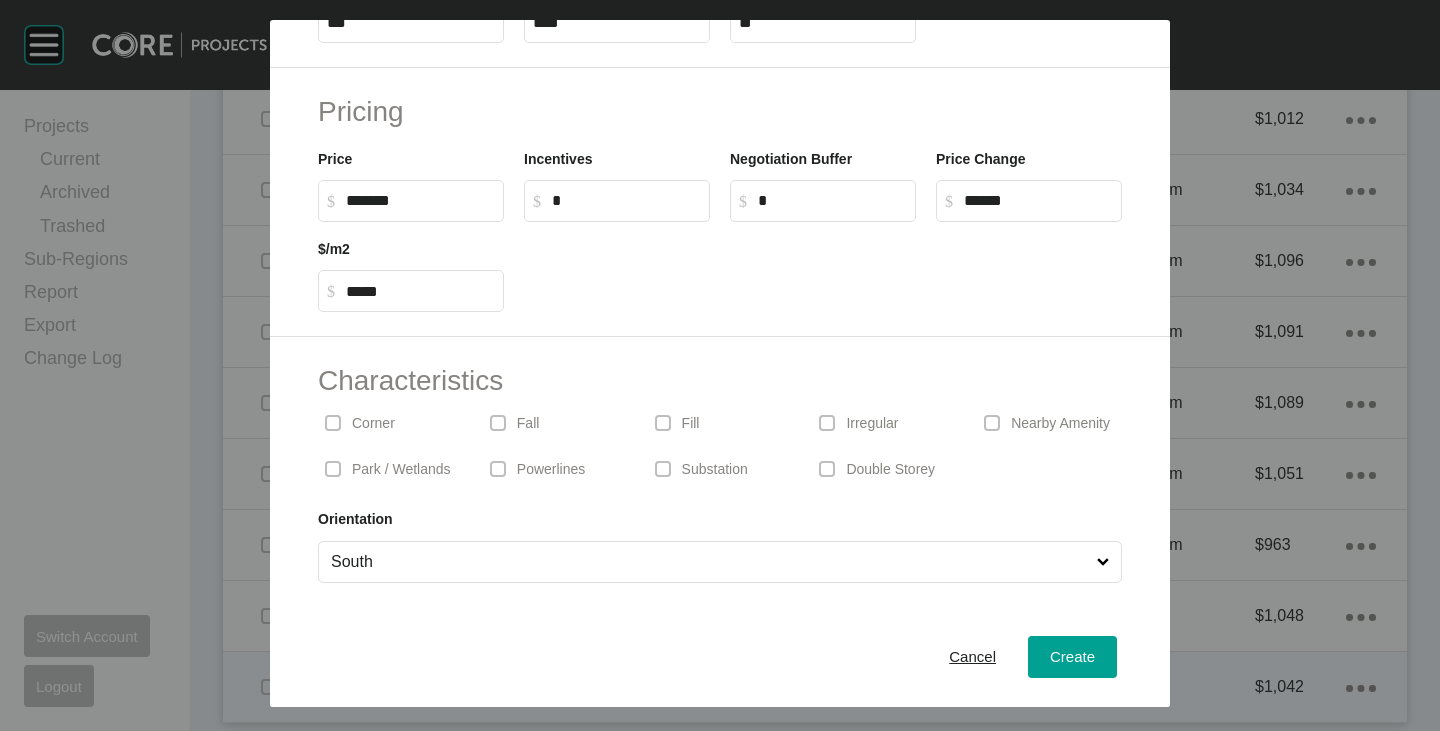 scroll, scrollTop: 489, scrollLeft: 0, axis: vertical 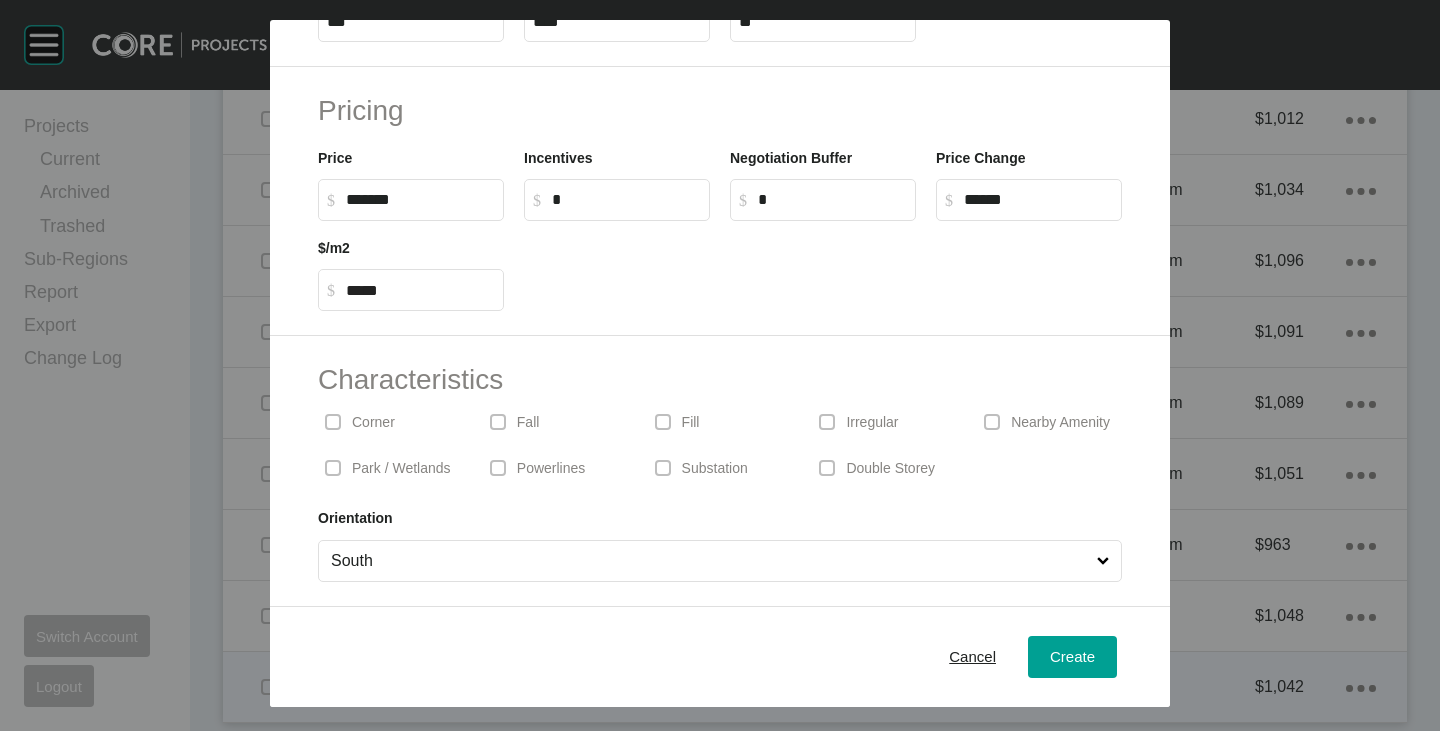 click on "Orientation South" at bounding box center (720, 544) 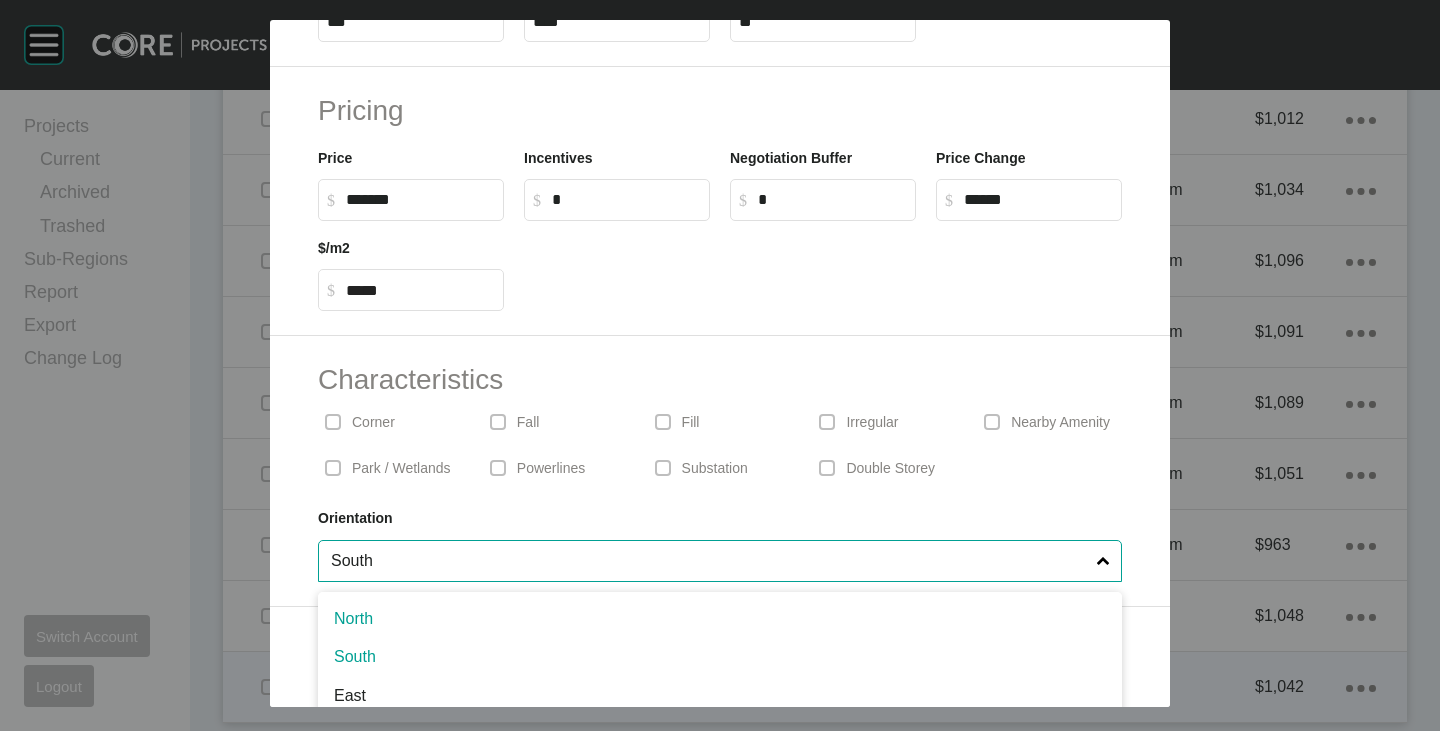 click on "South" at bounding box center (710, 561) 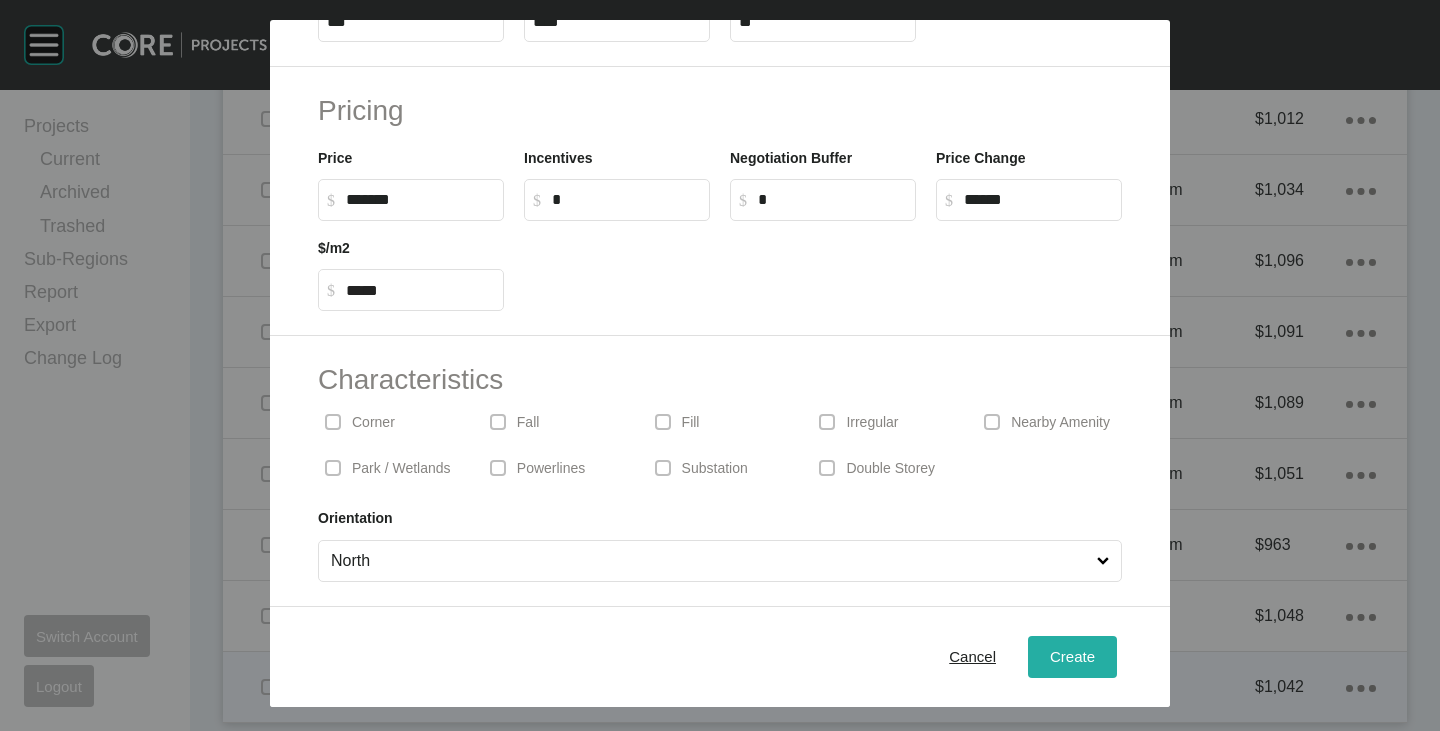 click on "Create" at bounding box center (1072, 656) 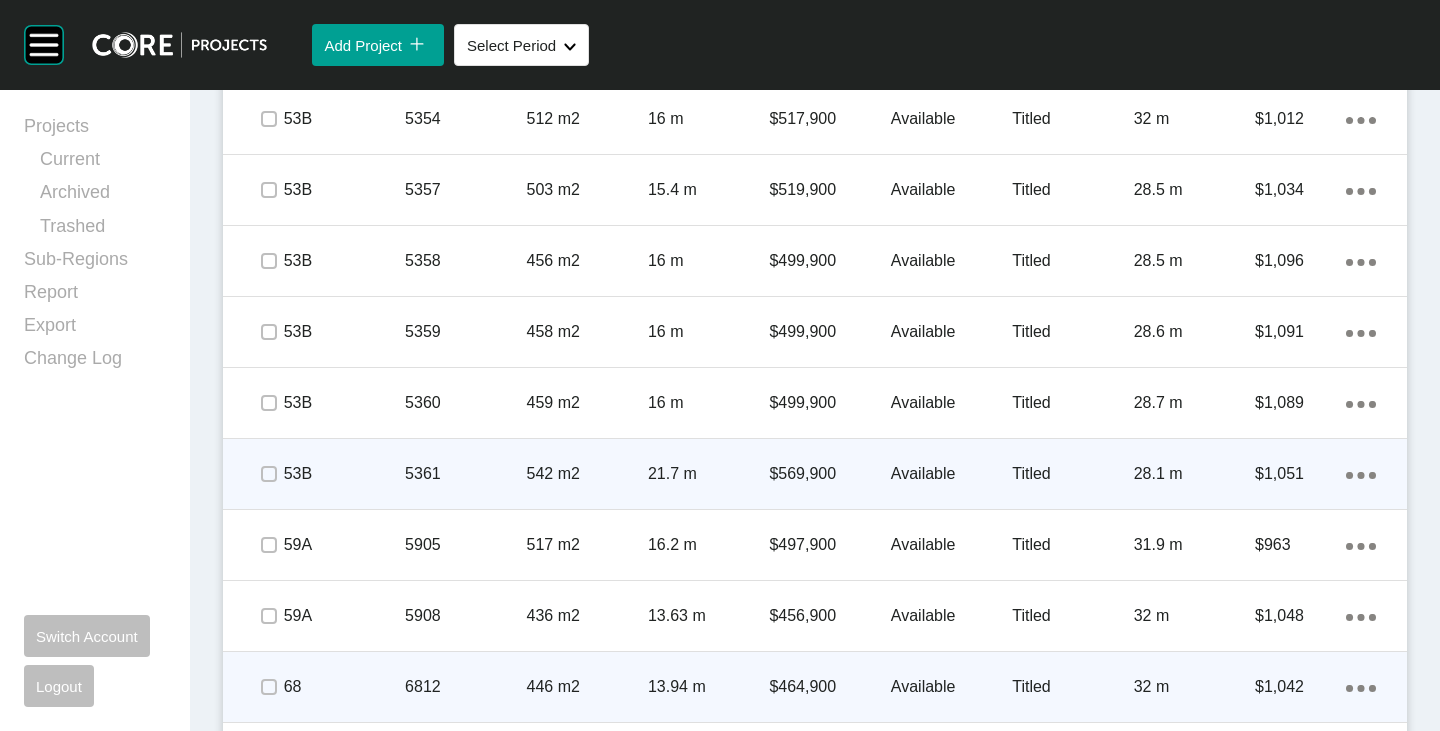 scroll, scrollTop: 3641, scrollLeft: 0, axis: vertical 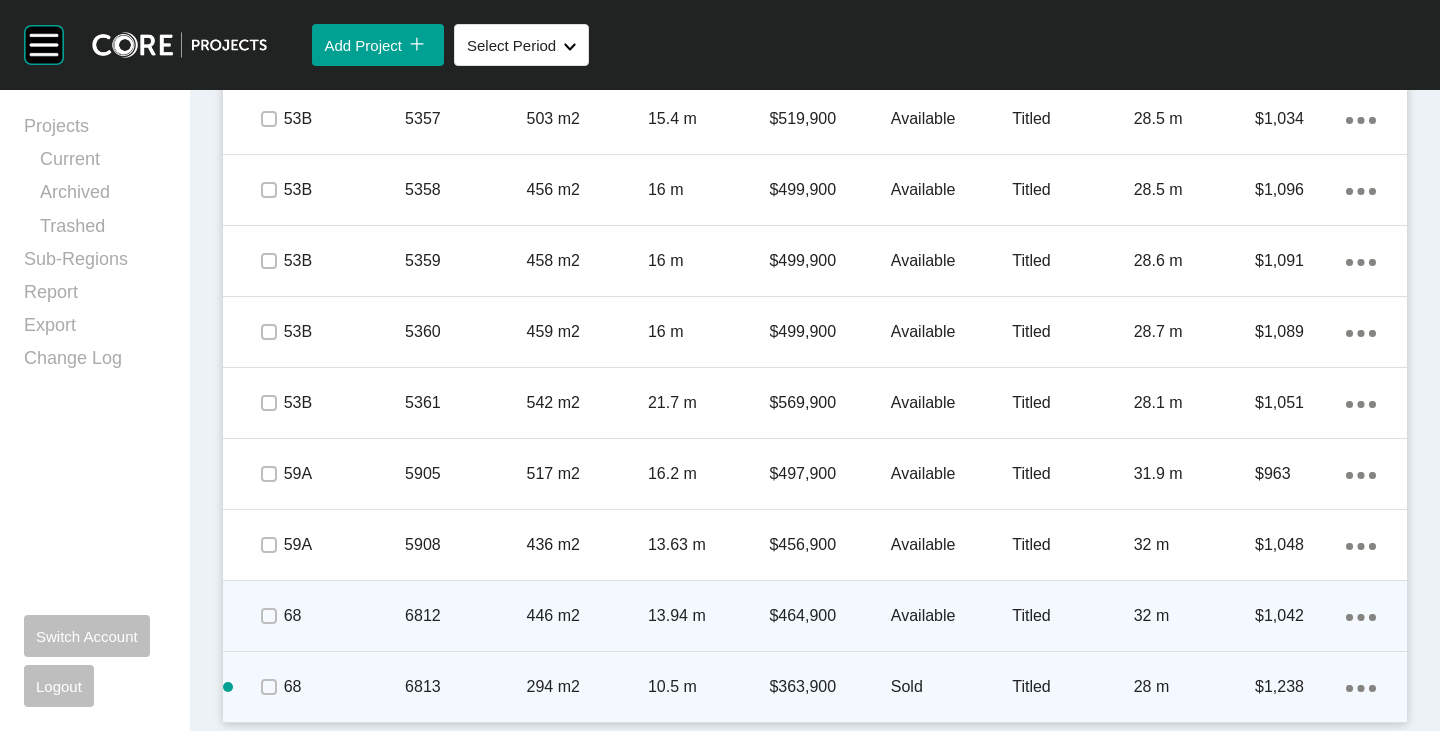 click on "Action Menu Dots Copy 6 Created with Sketch." at bounding box center (1361, 687) 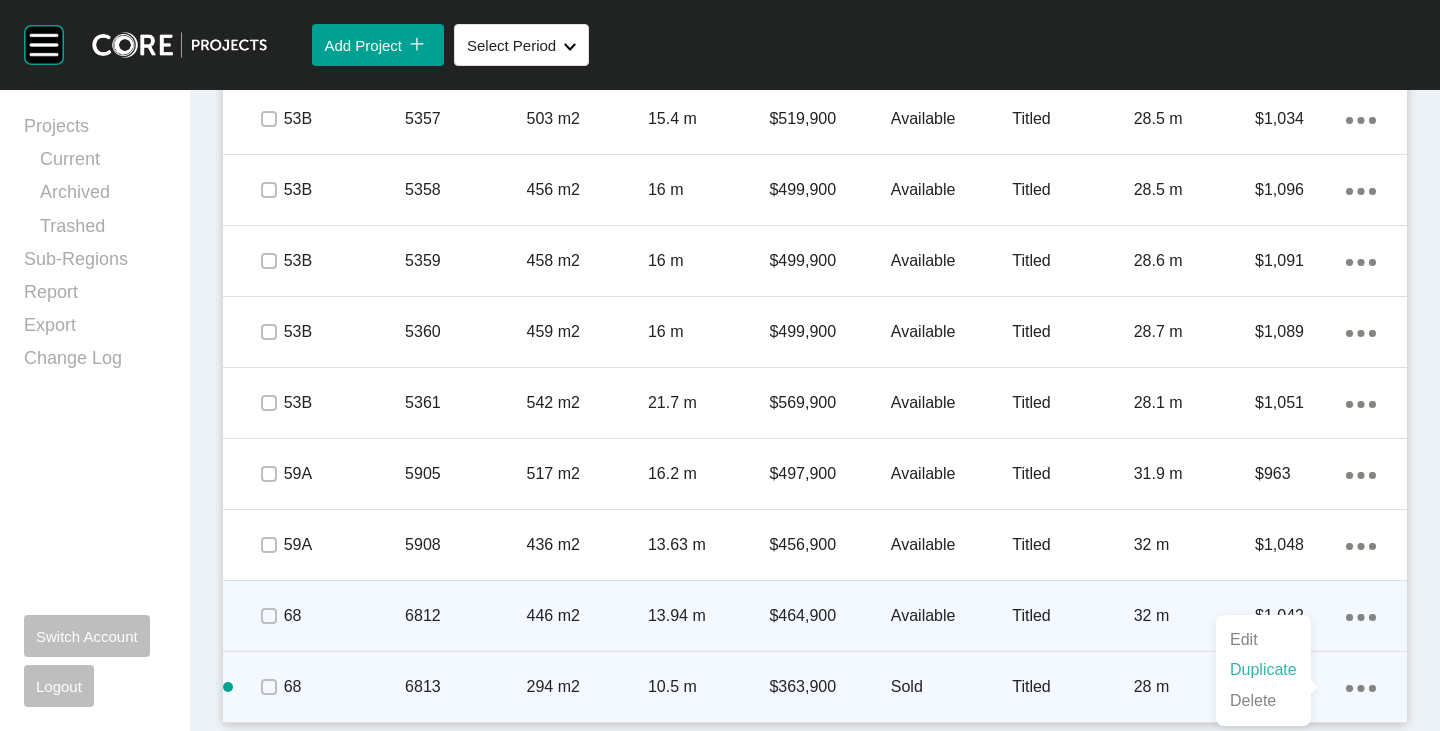 click on "Duplicate" at bounding box center (1263, 670) 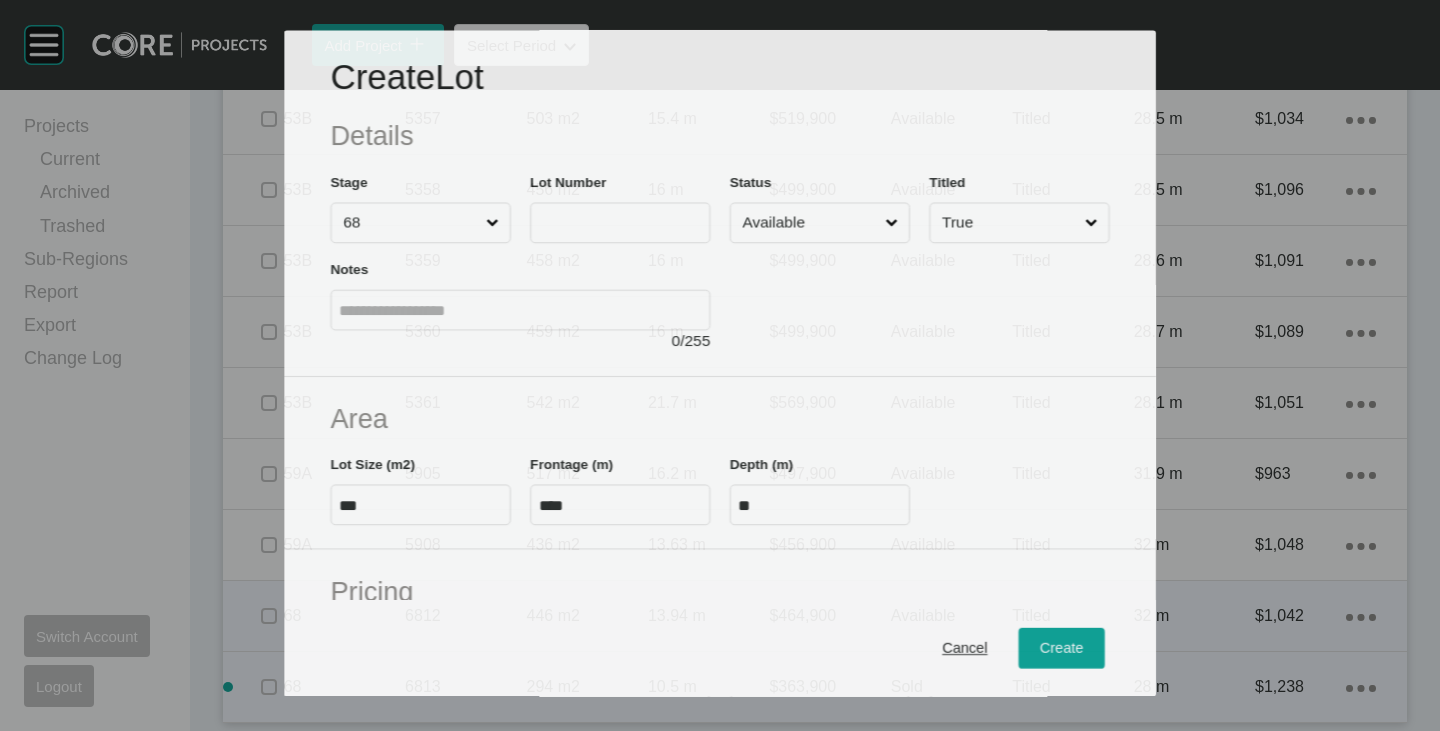 scroll, scrollTop: 3579, scrollLeft: 0, axis: vertical 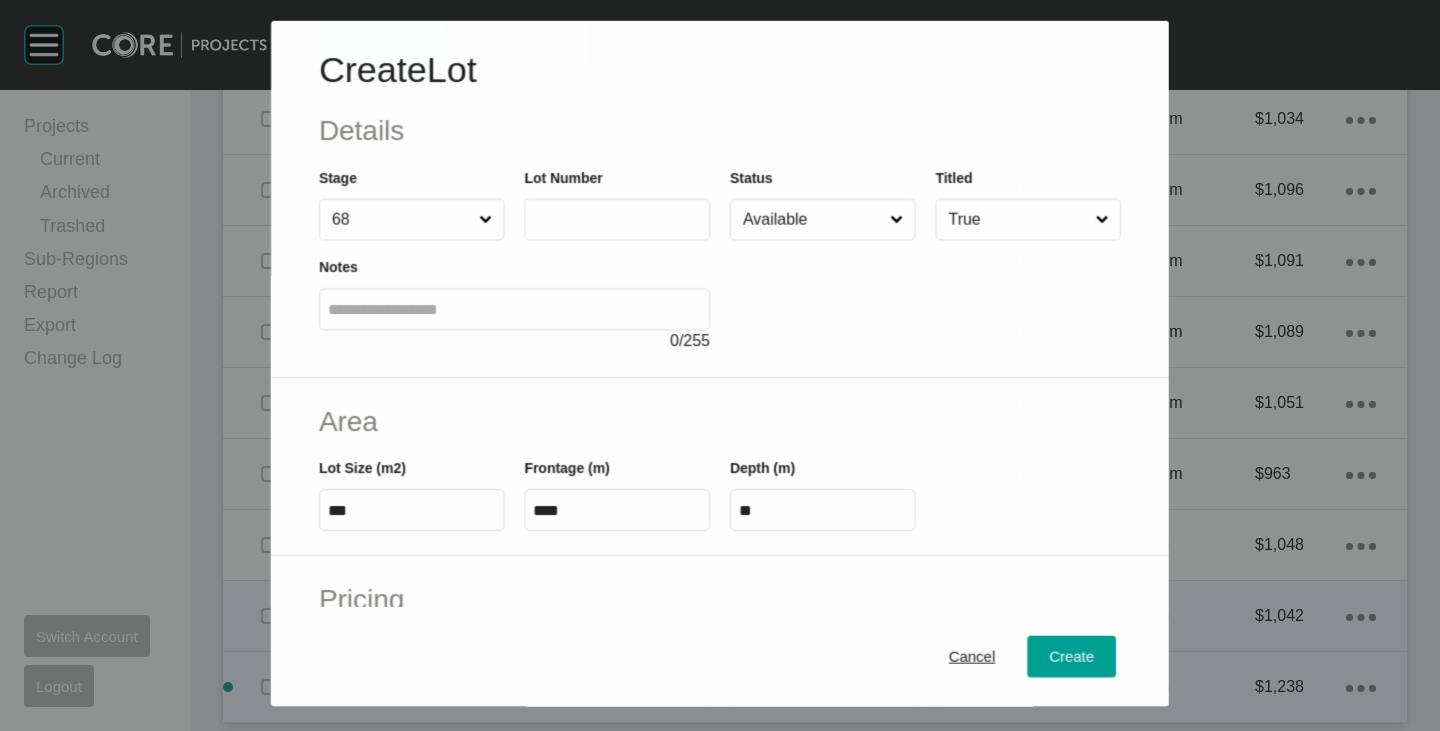 click at bounding box center (617, 219) 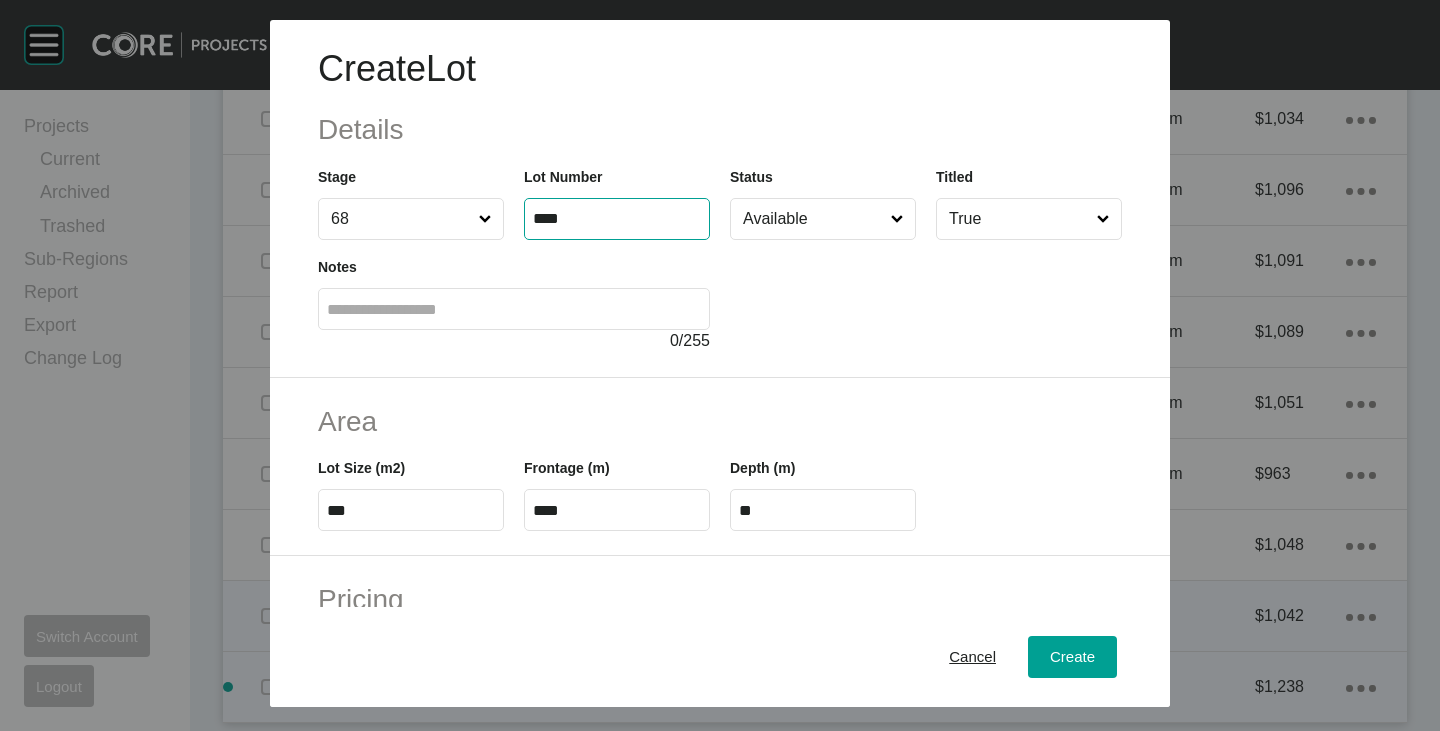 type on "****" 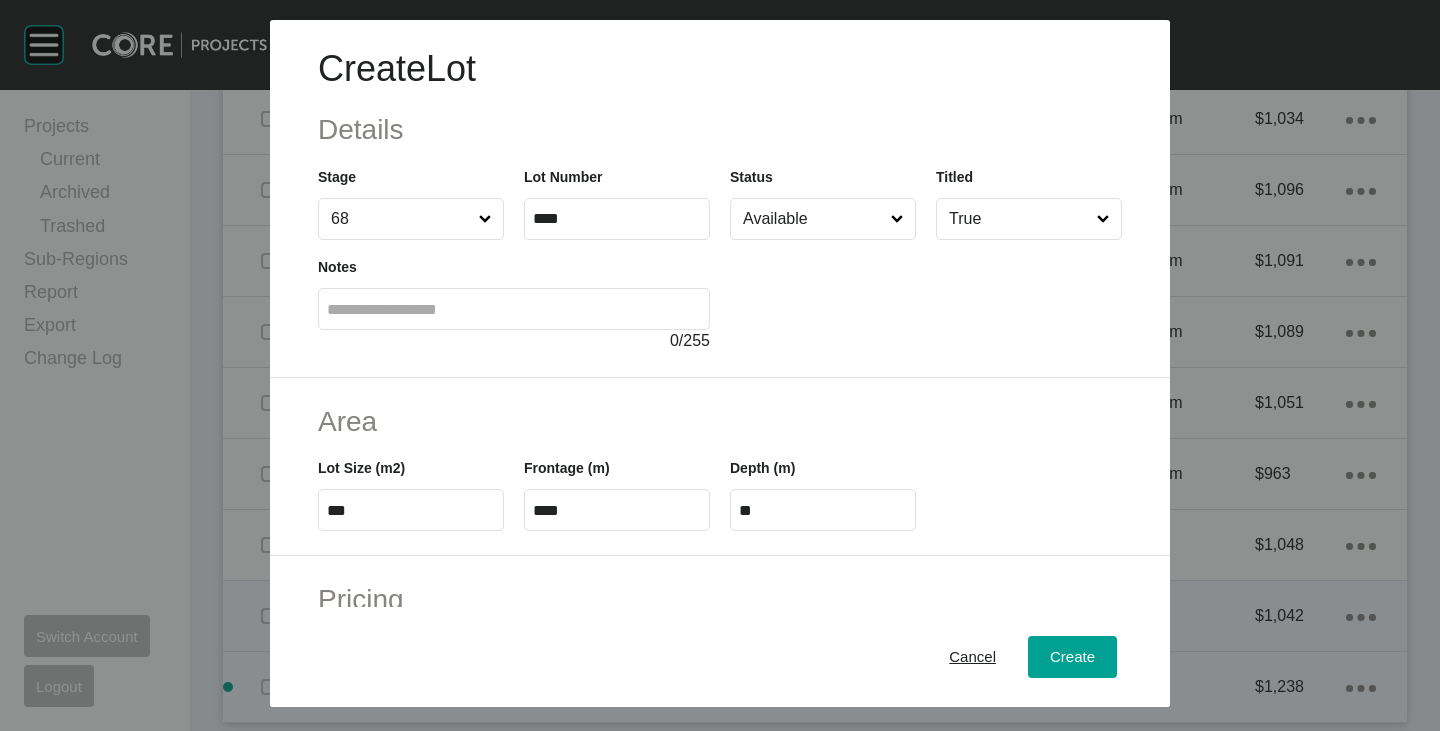 type on "********" 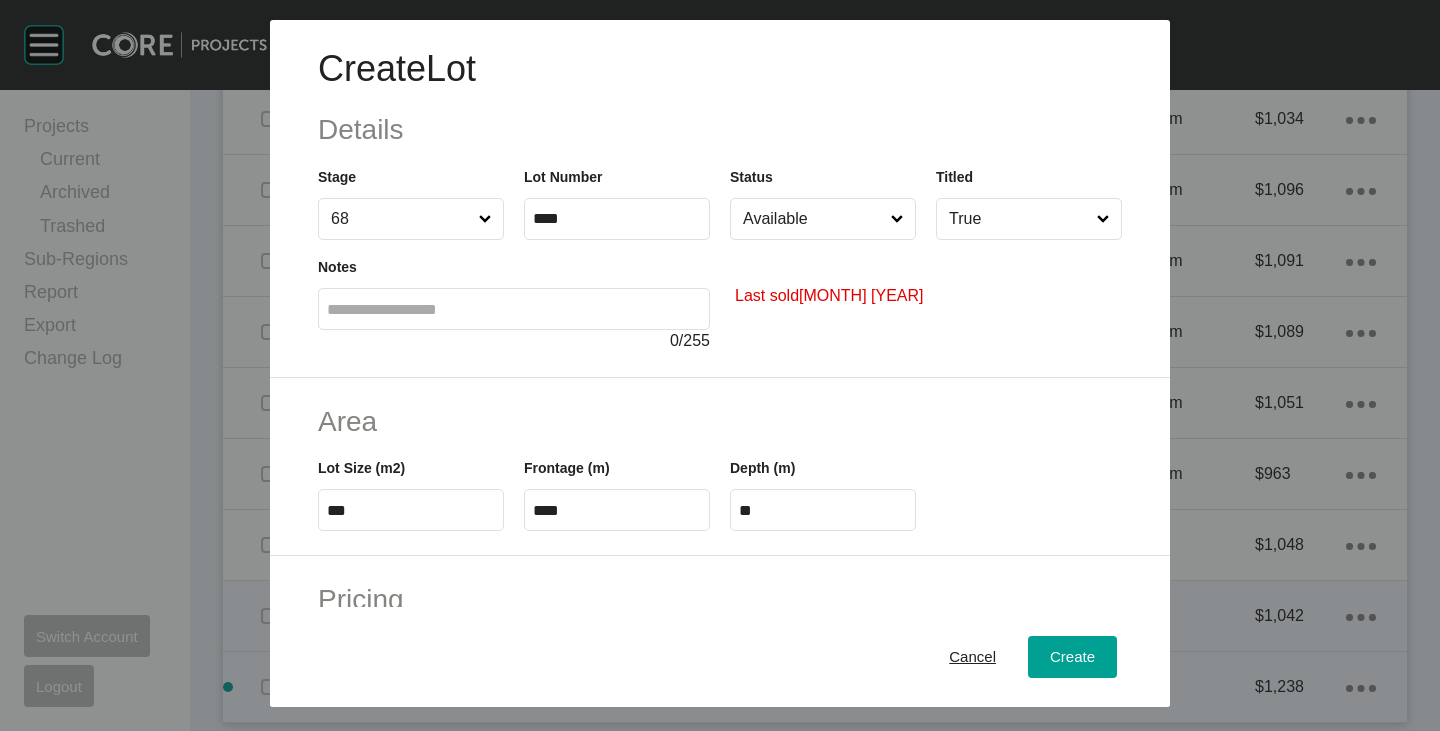 click on "Available" at bounding box center (813, 219) 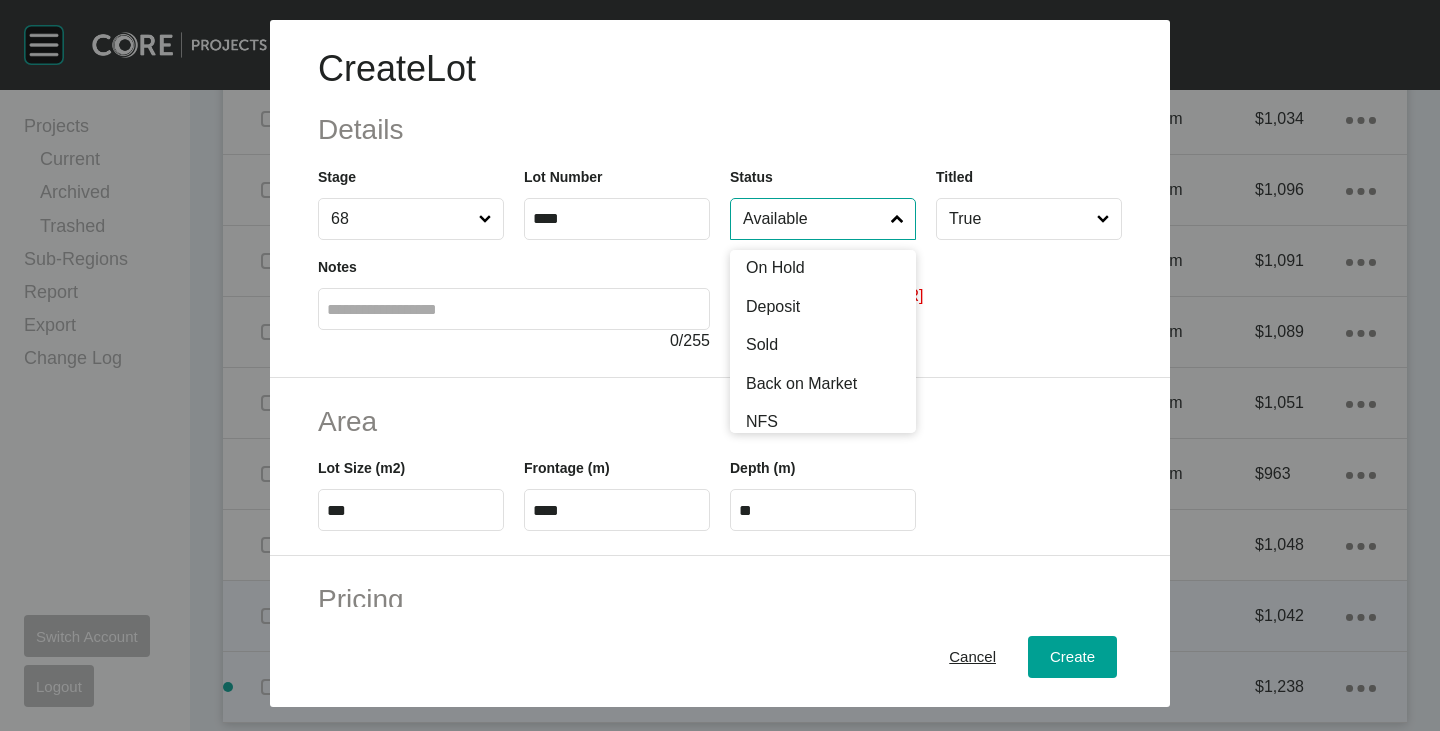 scroll, scrollTop: 88, scrollLeft: 0, axis: vertical 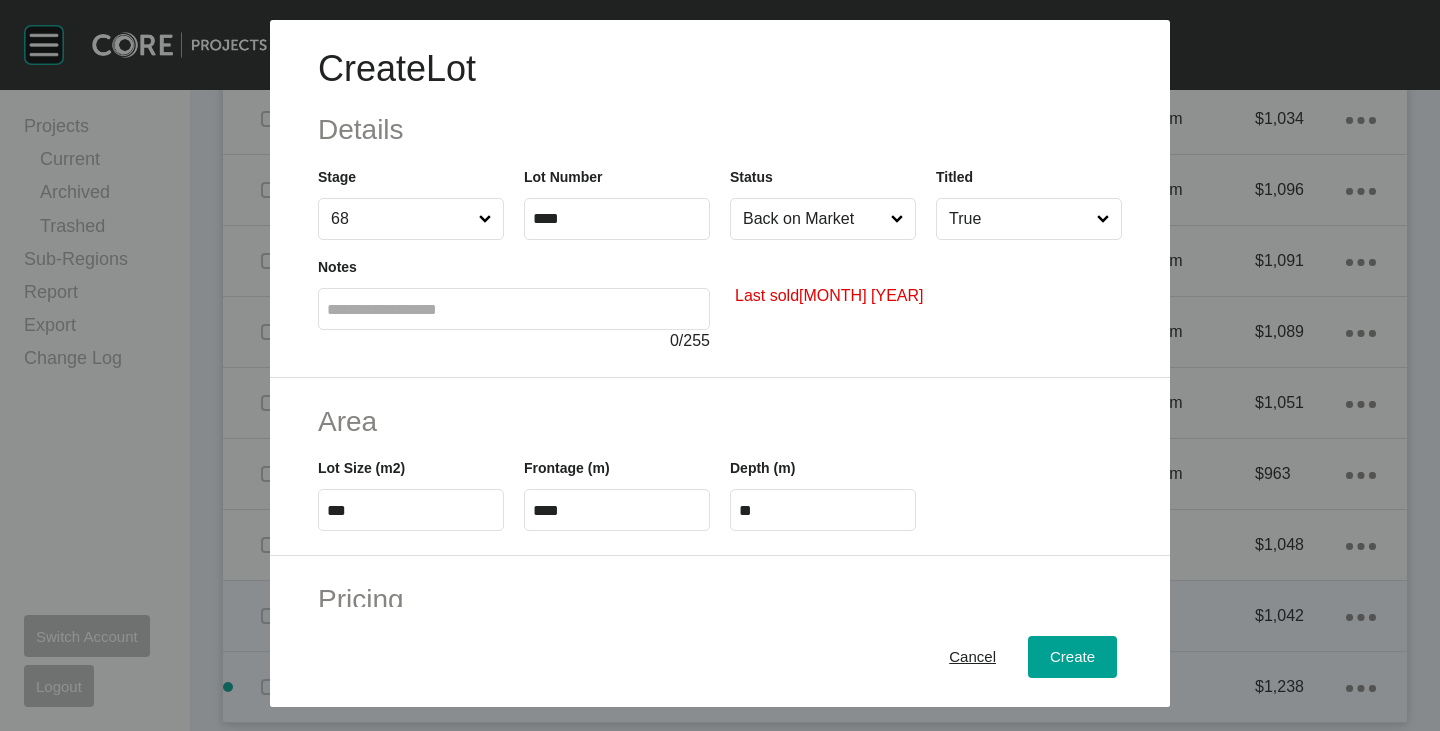 click on "***" at bounding box center [411, 510] 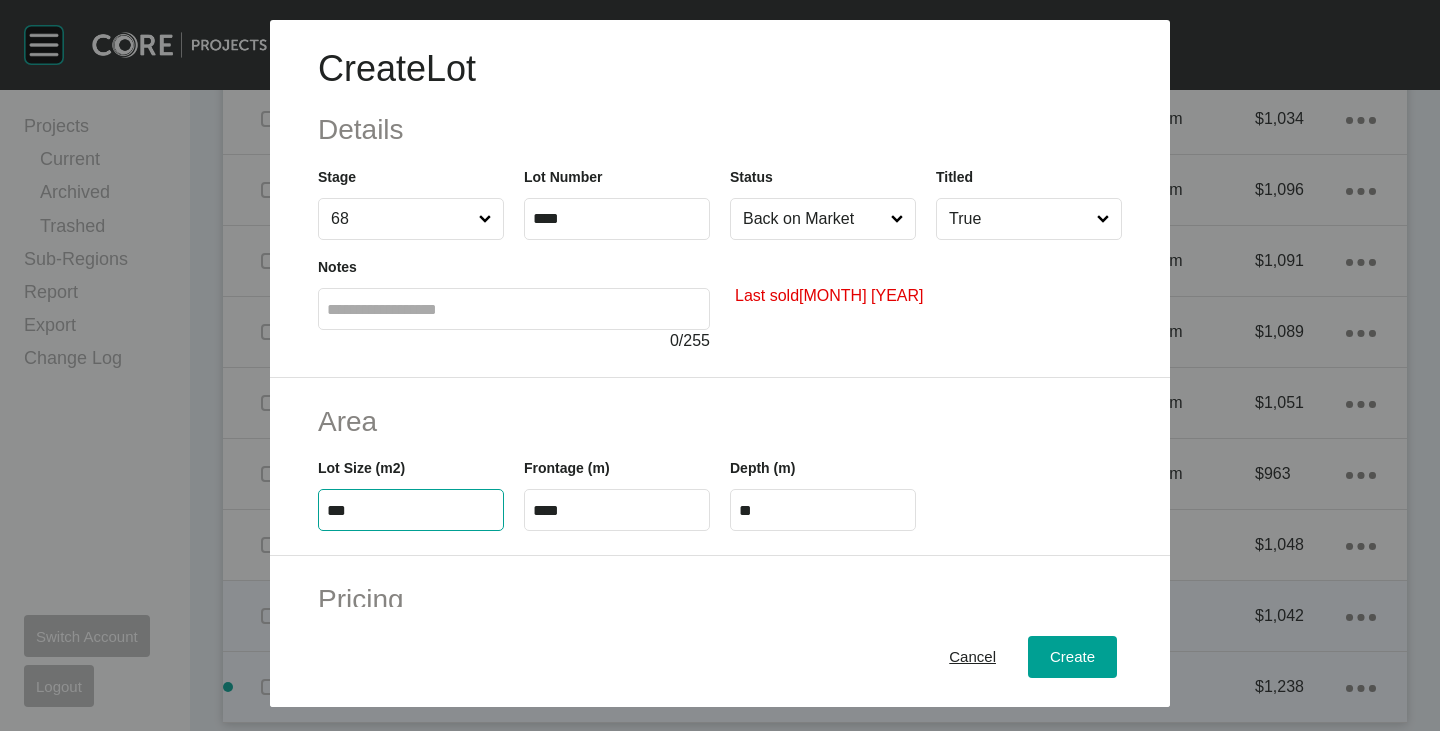 click on "***" at bounding box center [411, 510] 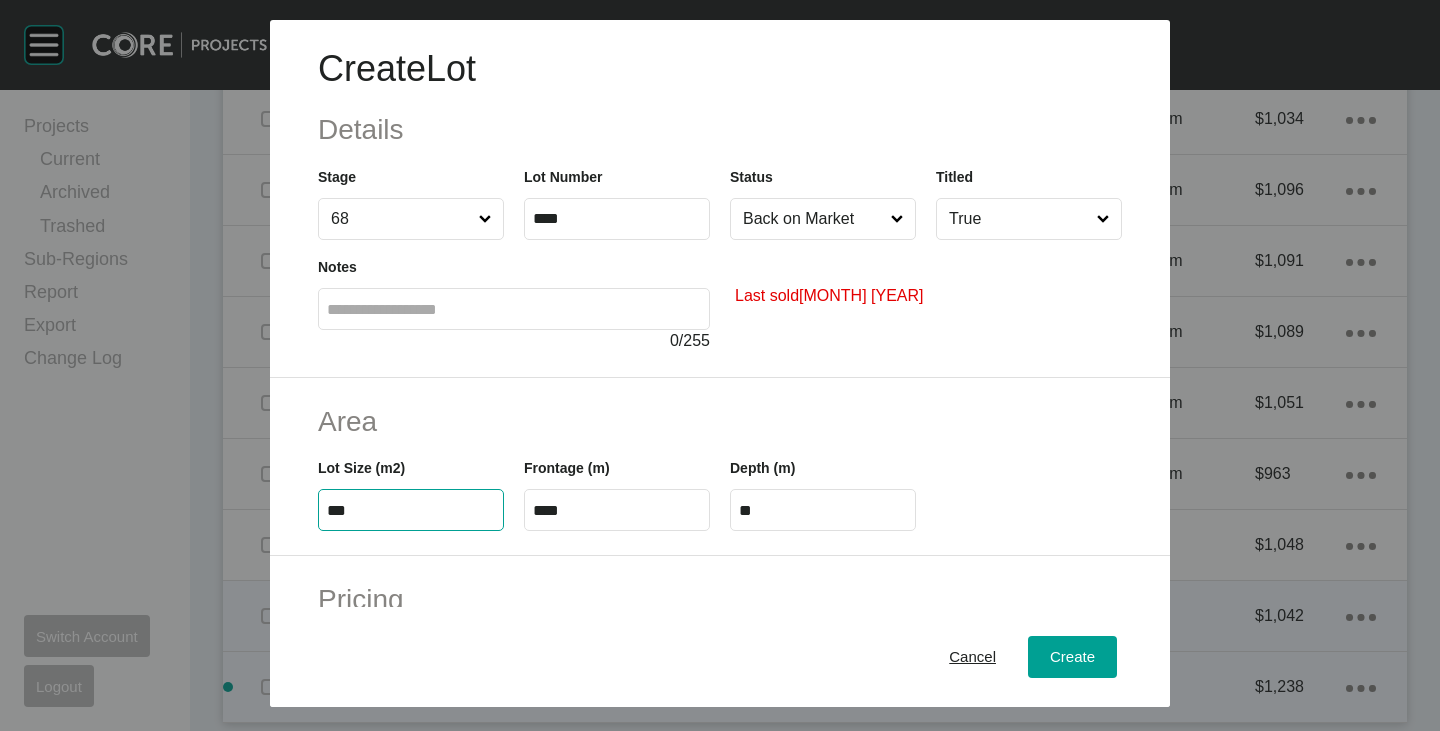 type on "***" 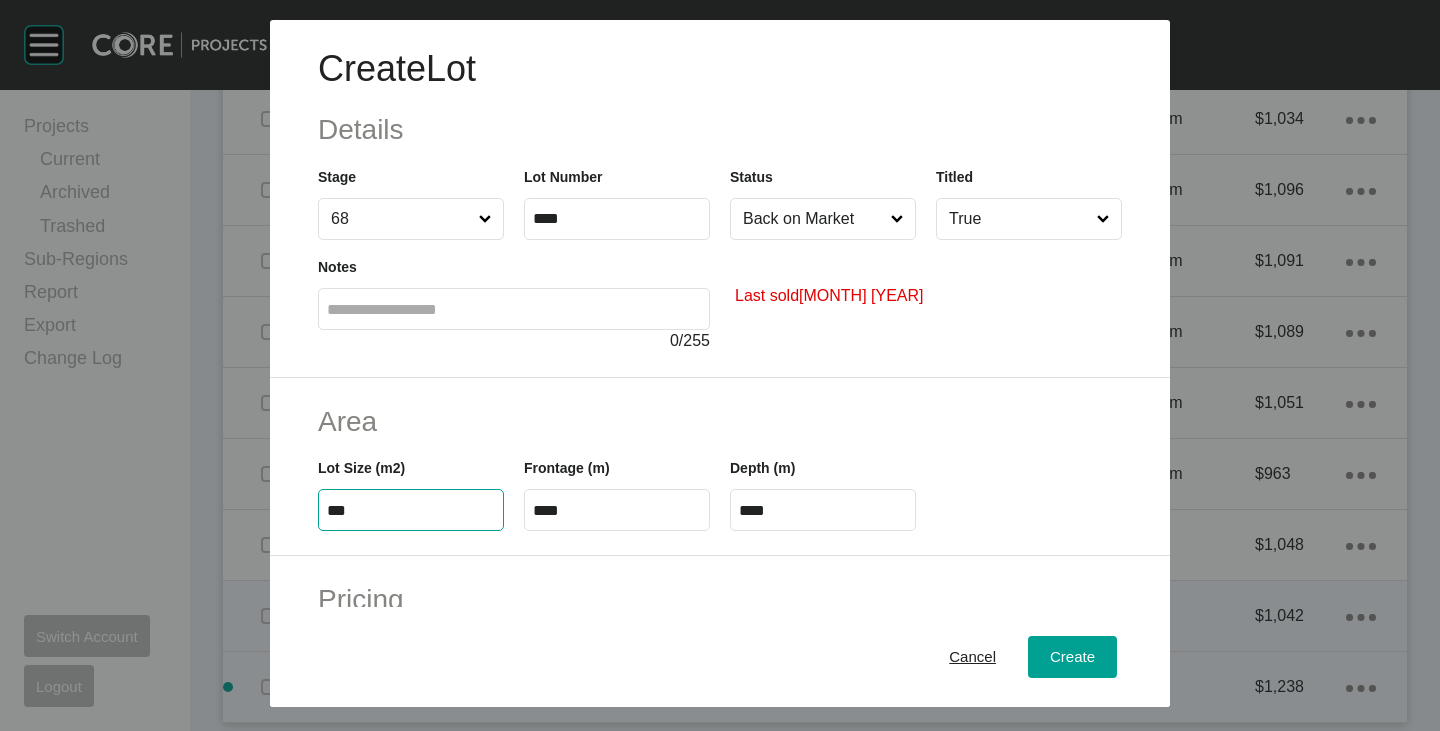 click on "Area" at bounding box center (720, 421) 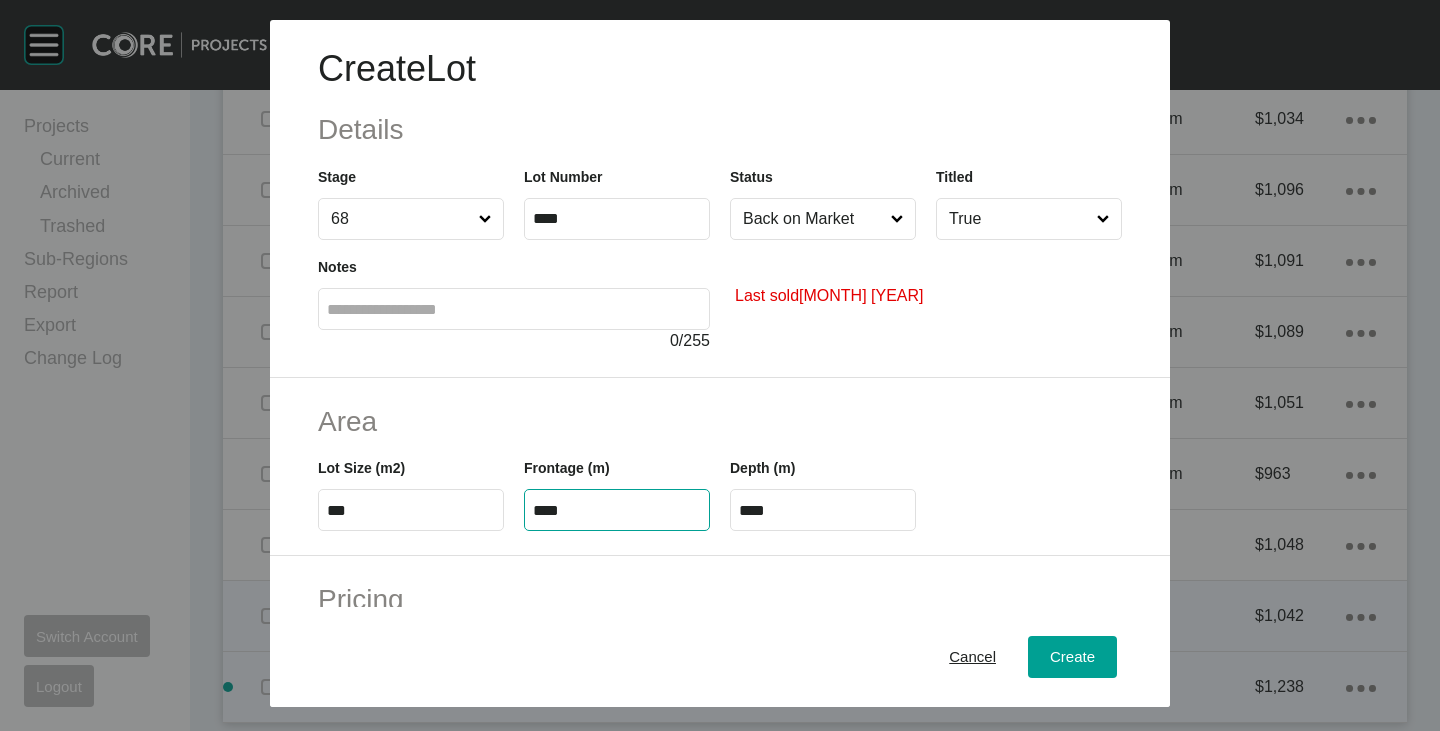click on "****" at bounding box center (617, 510) 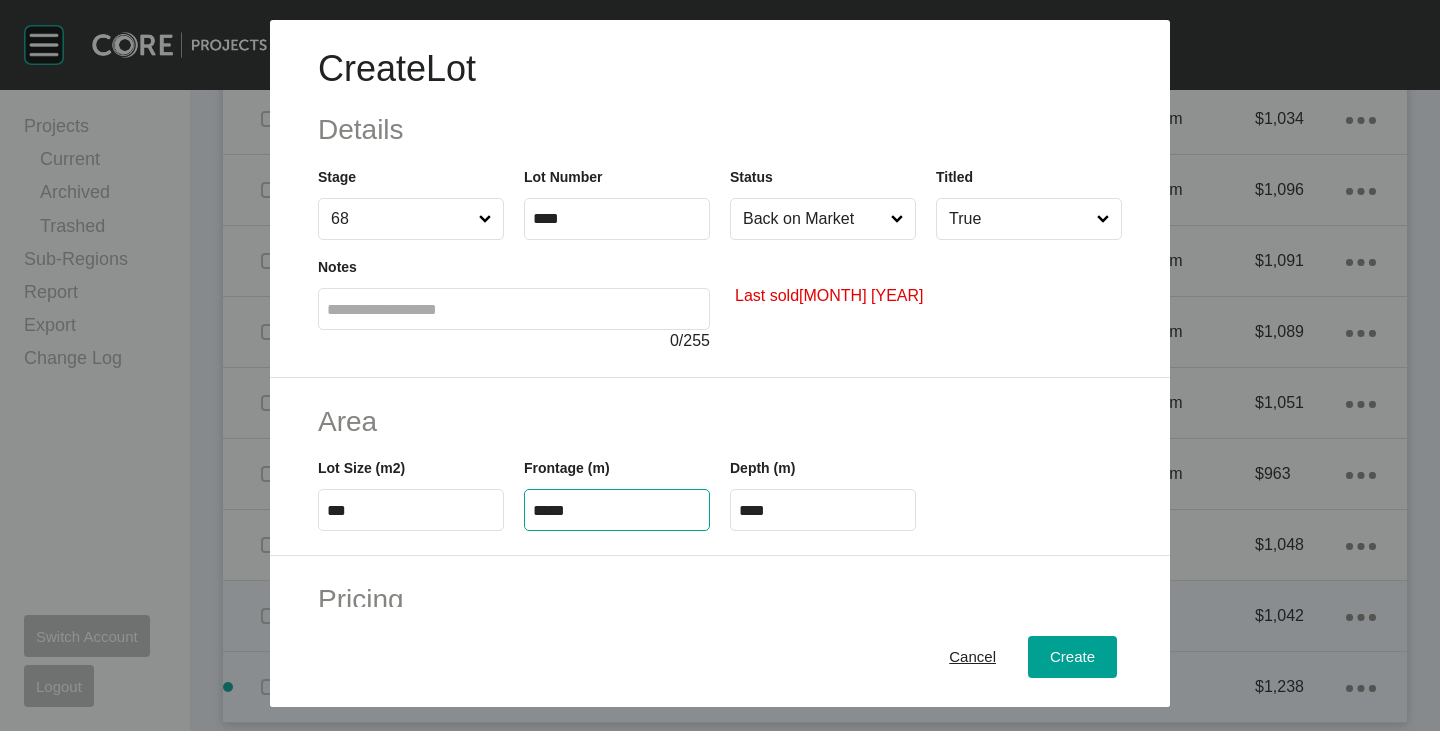 type on "*****" 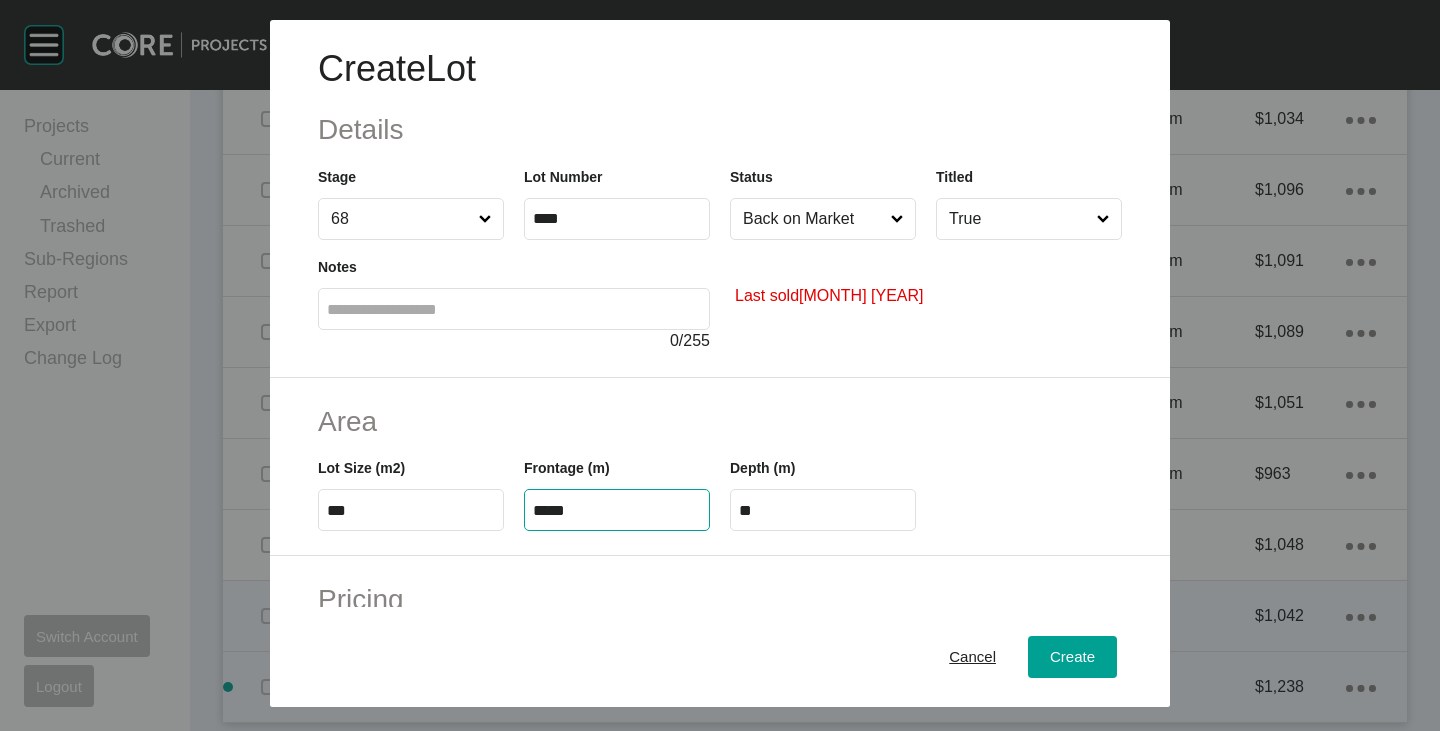 click on "Area" at bounding box center [720, 421] 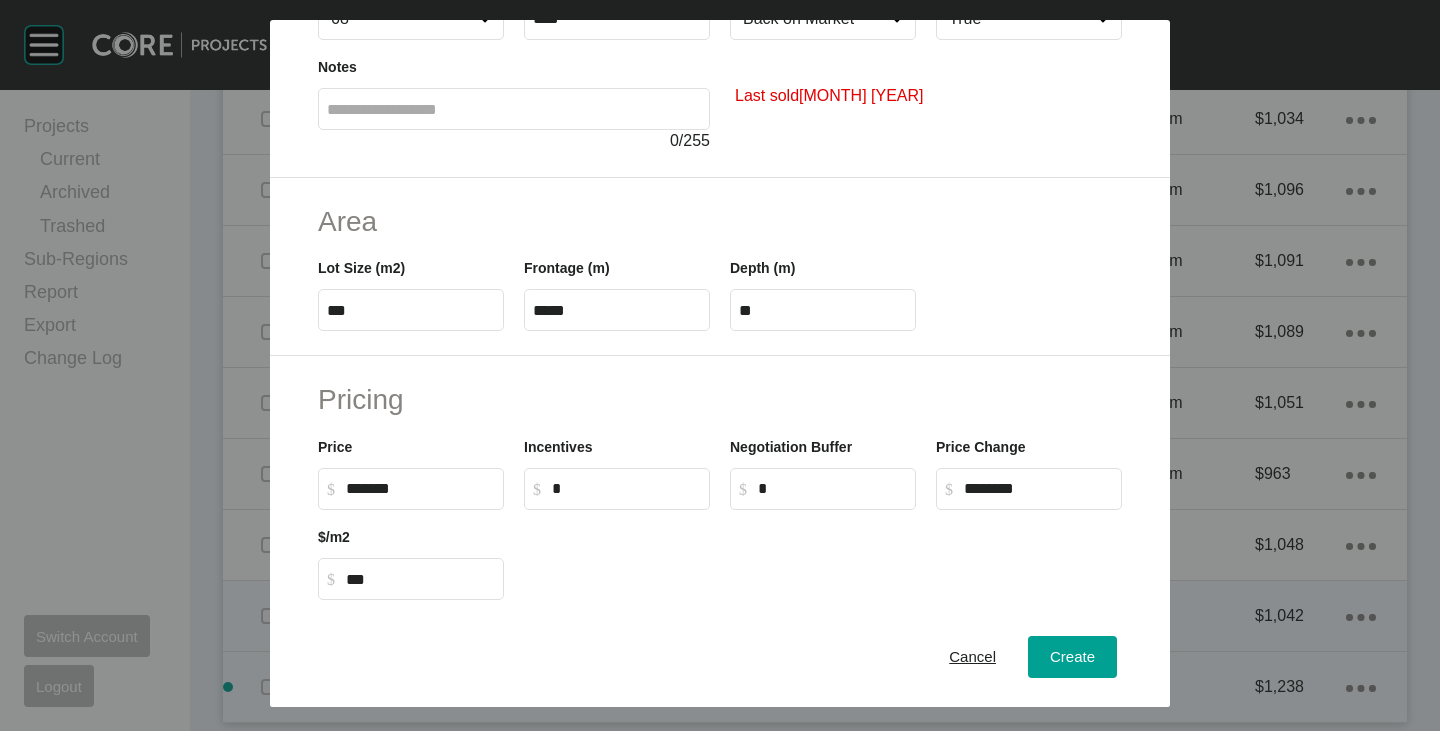 scroll, scrollTop: 300, scrollLeft: 0, axis: vertical 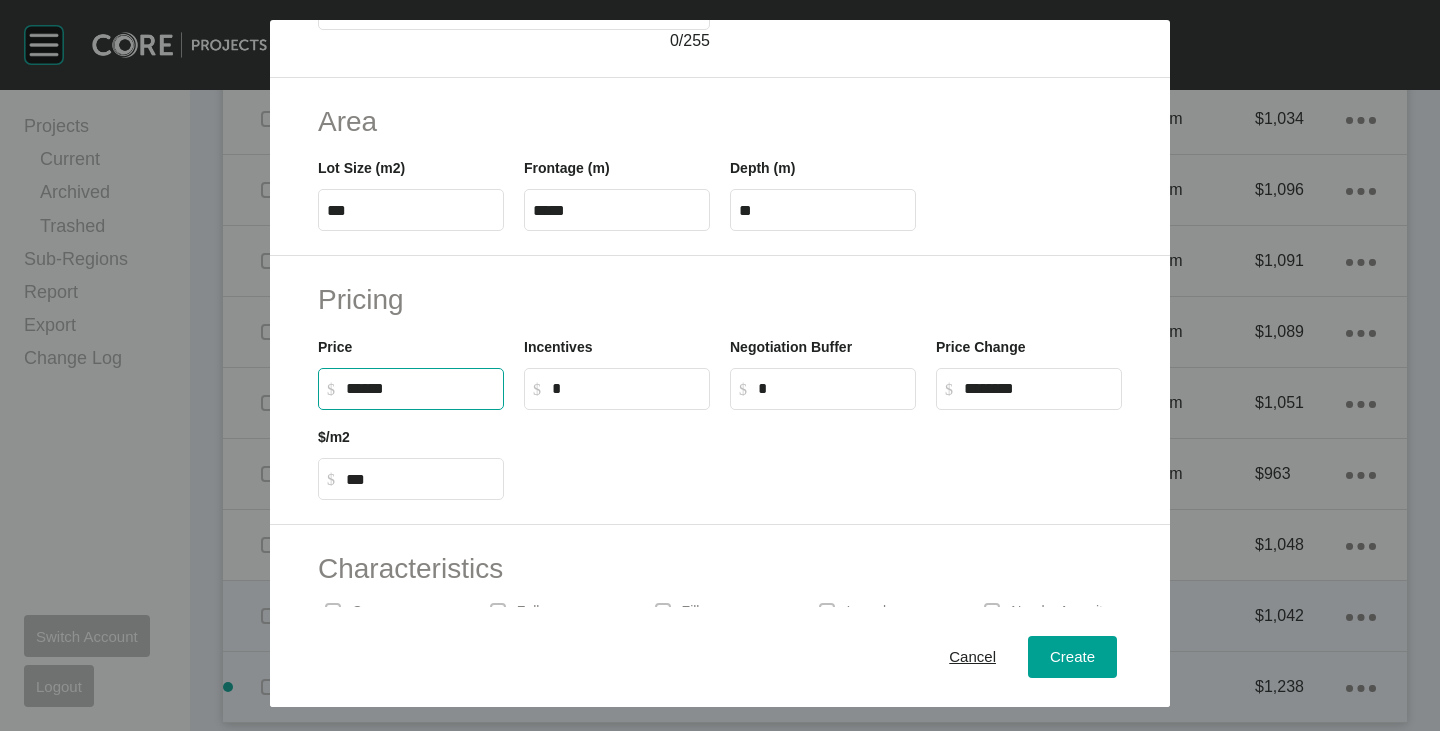 drag, startPoint x: 347, startPoint y: 391, endPoint x: 369, endPoint y: 393, distance: 22.090721 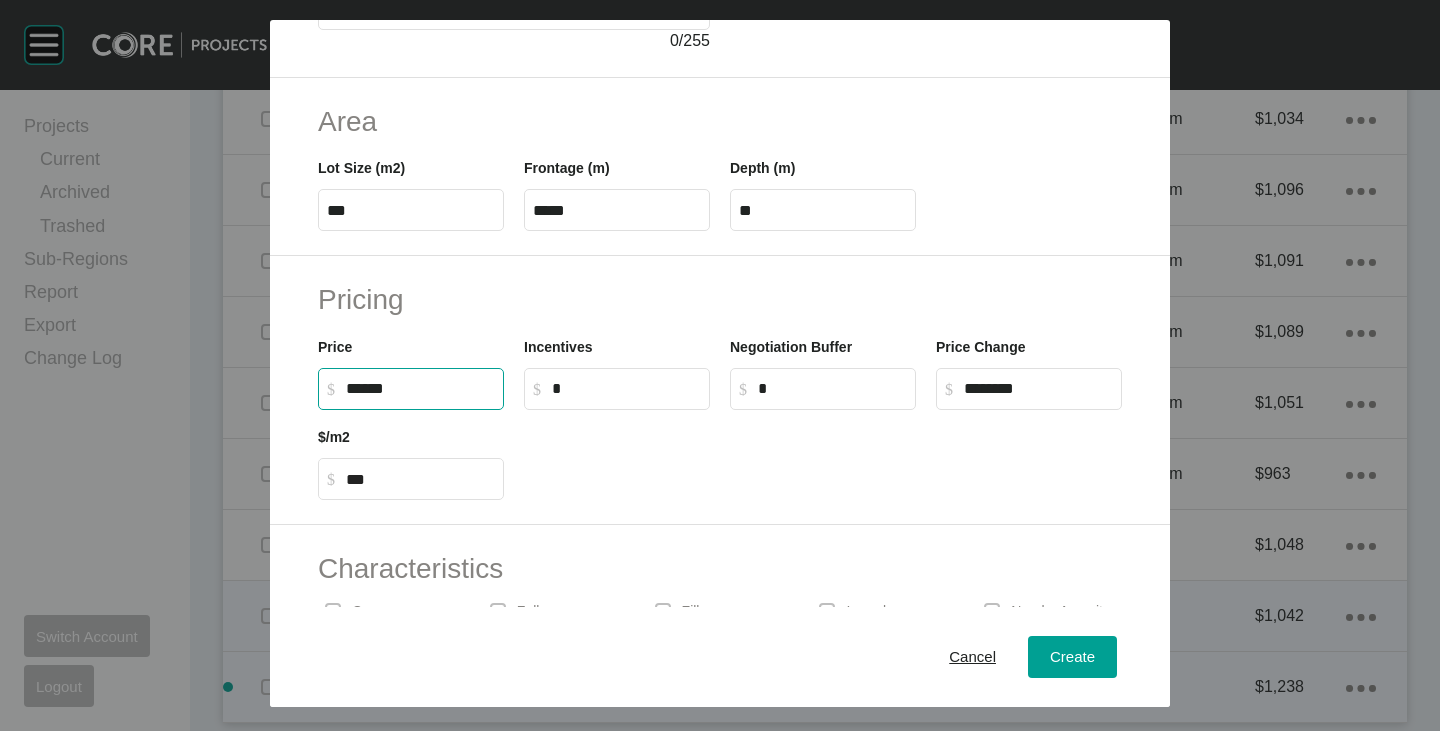 type on "*******" 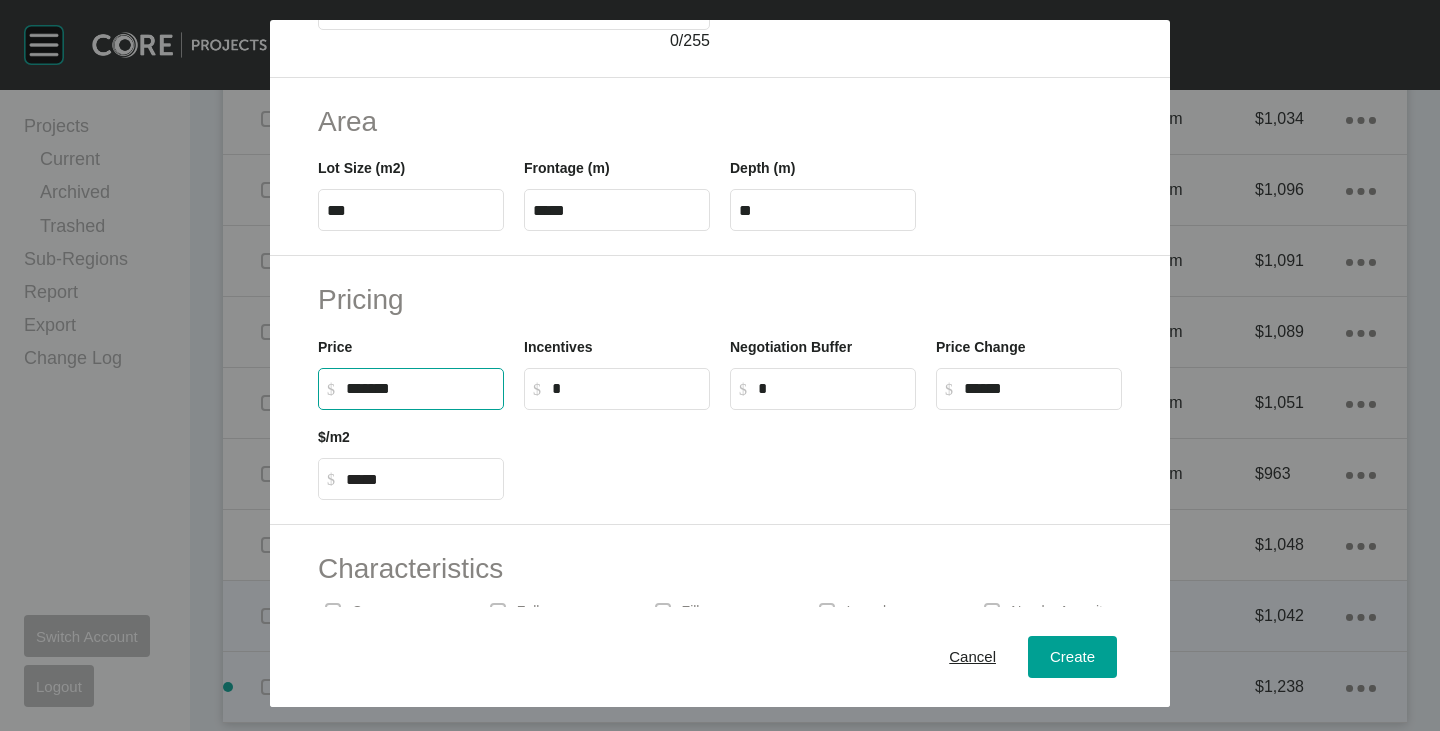 click at bounding box center [823, 455] 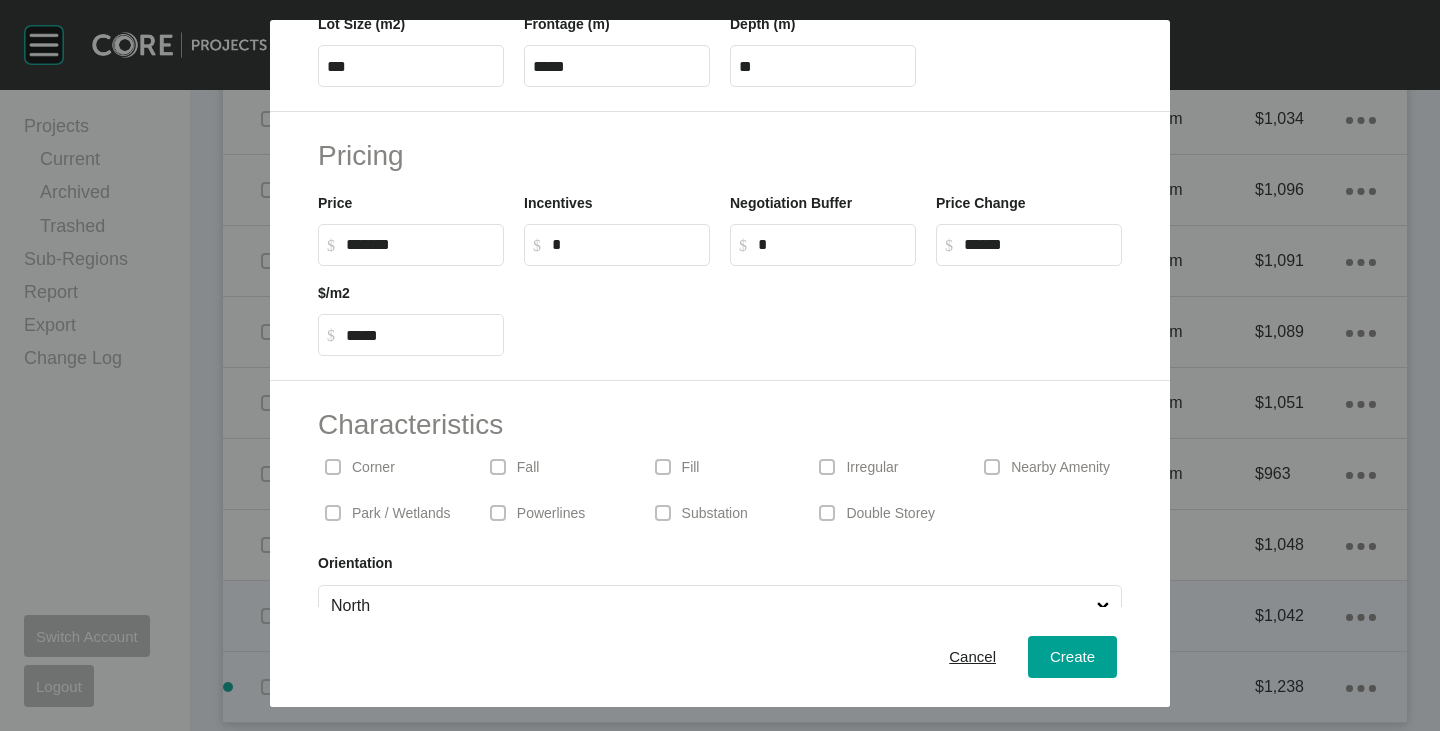 scroll, scrollTop: 489, scrollLeft: 0, axis: vertical 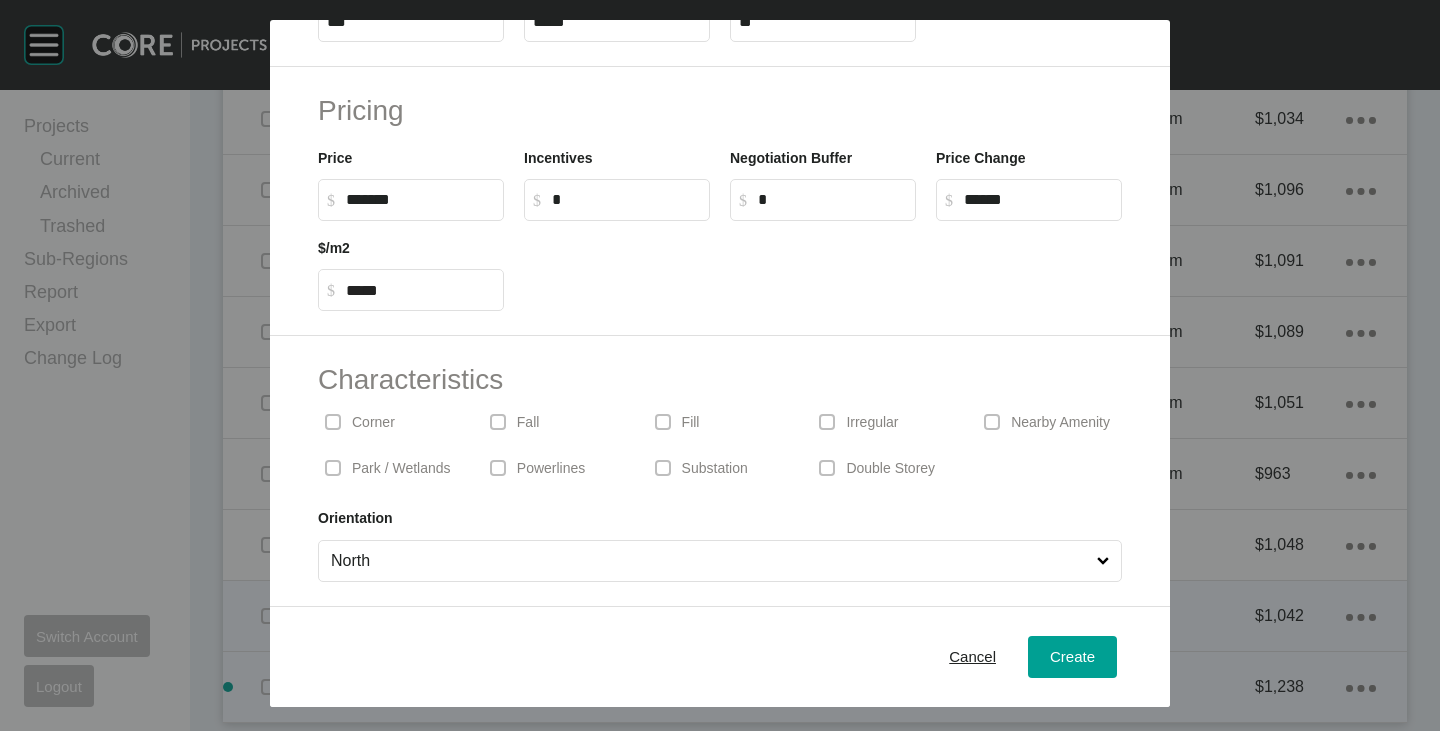 click on "Park / Wetlands" at bounding box center (401, 469) 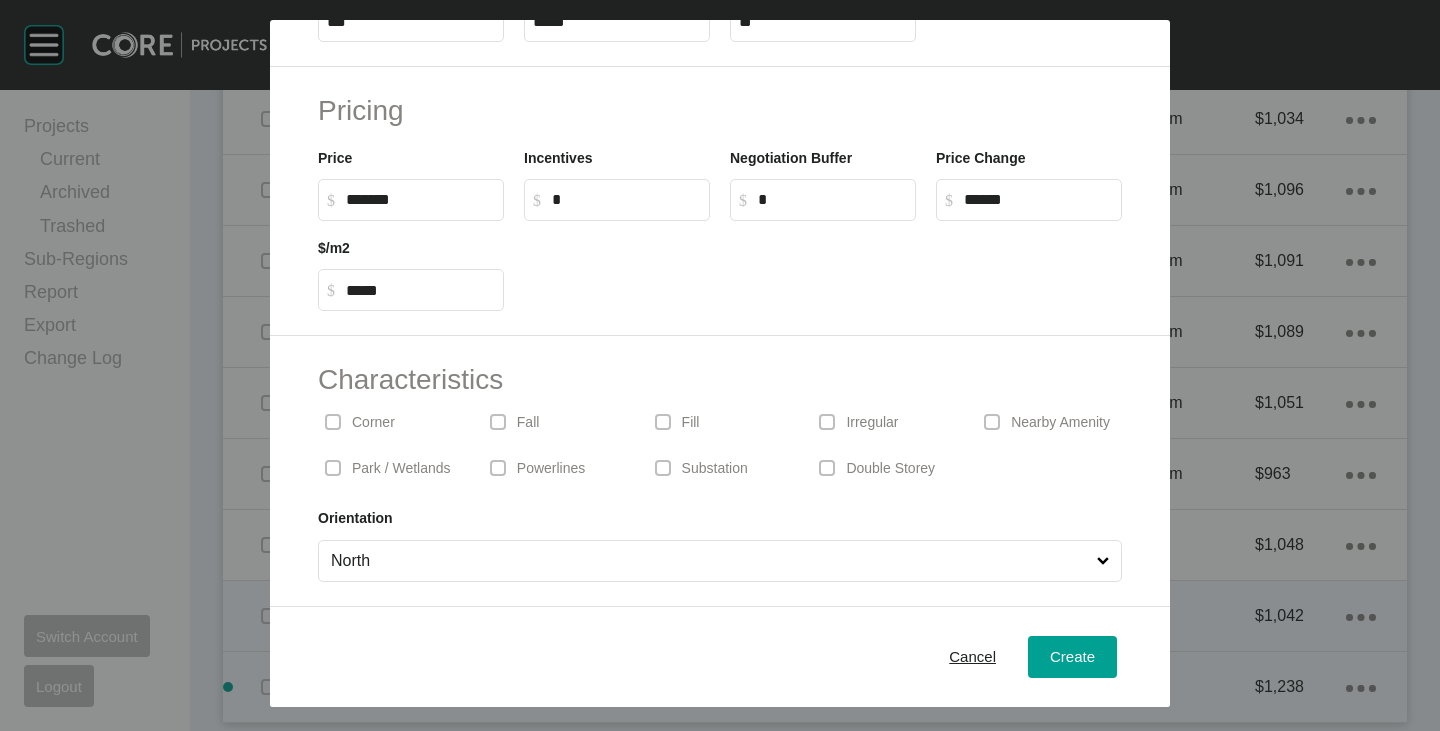 click on "North" at bounding box center (710, 561) 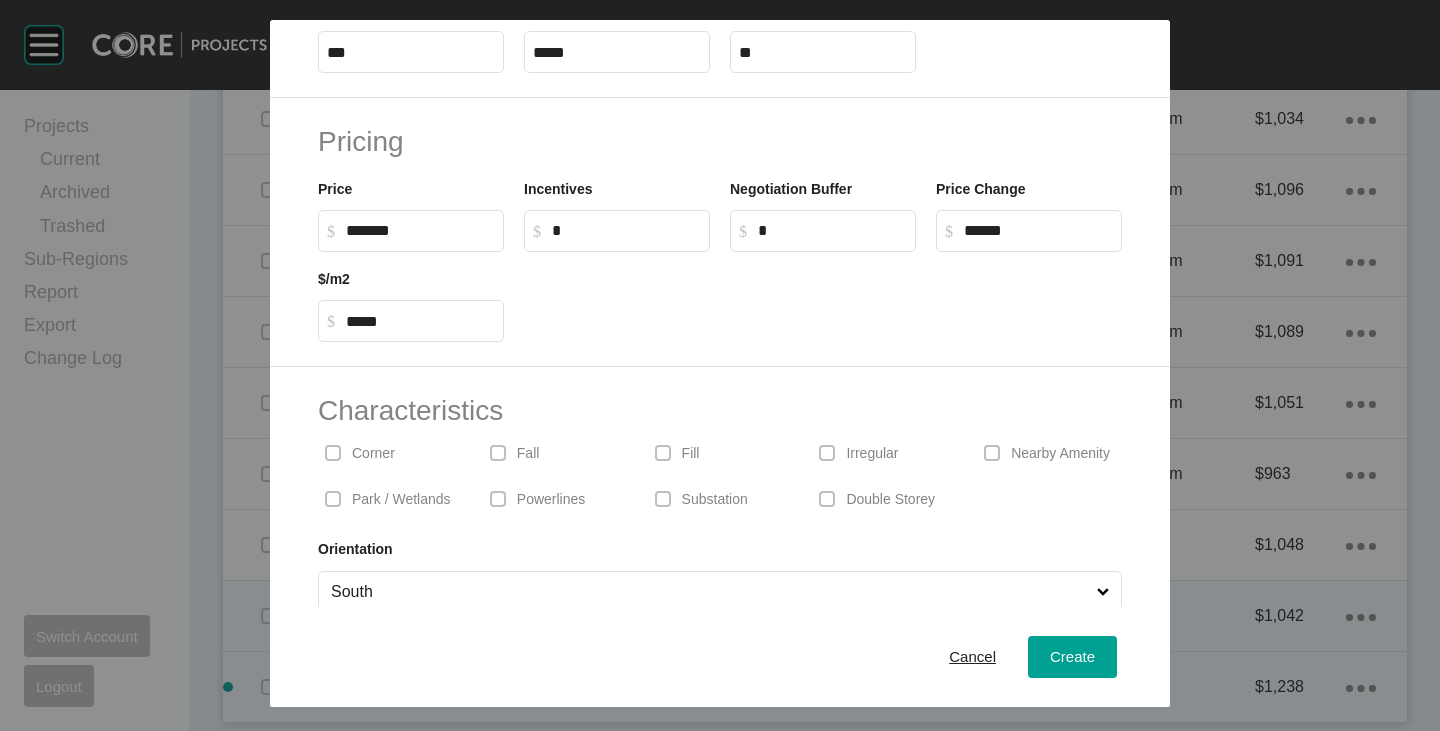 scroll, scrollTop: 489, scrollLeft: 0, axis: vertical 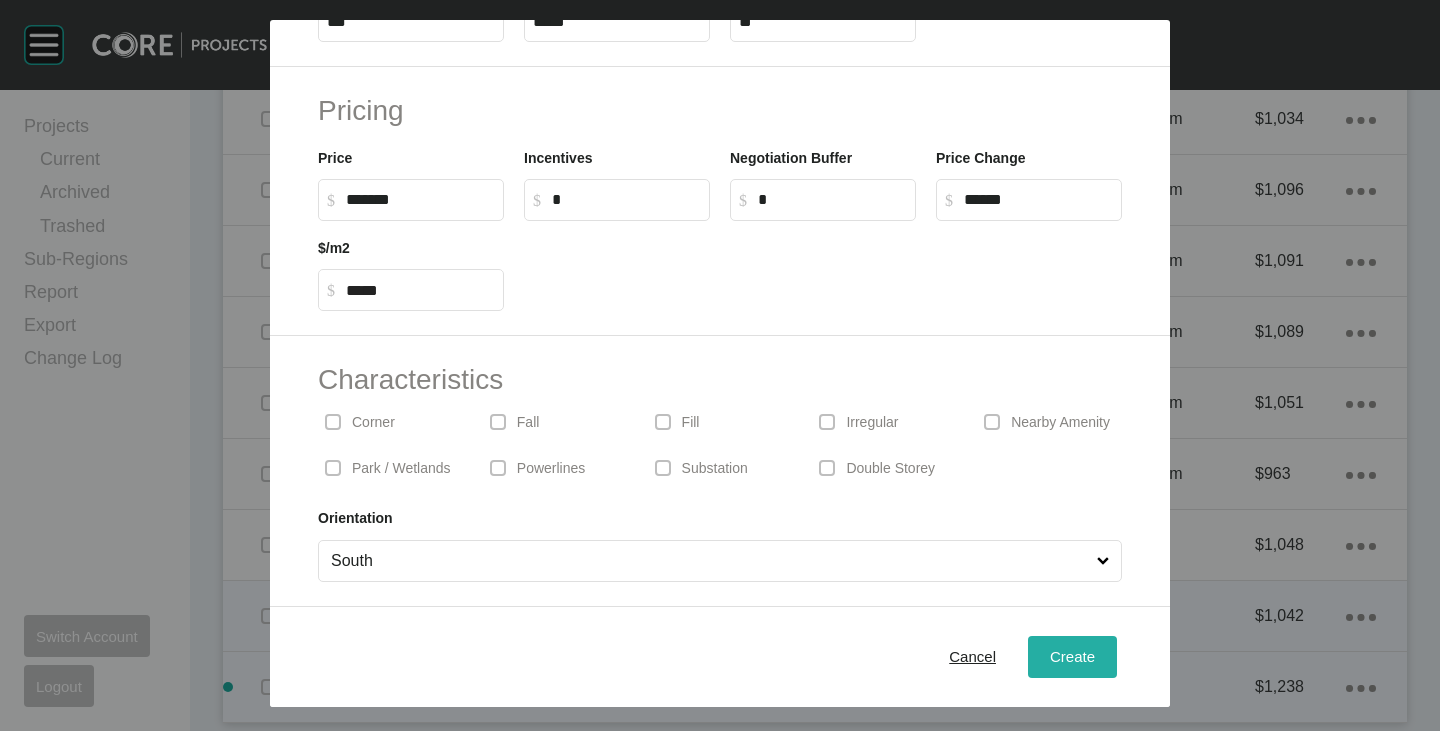 click on "Create" at bounding box center (1072, 656) 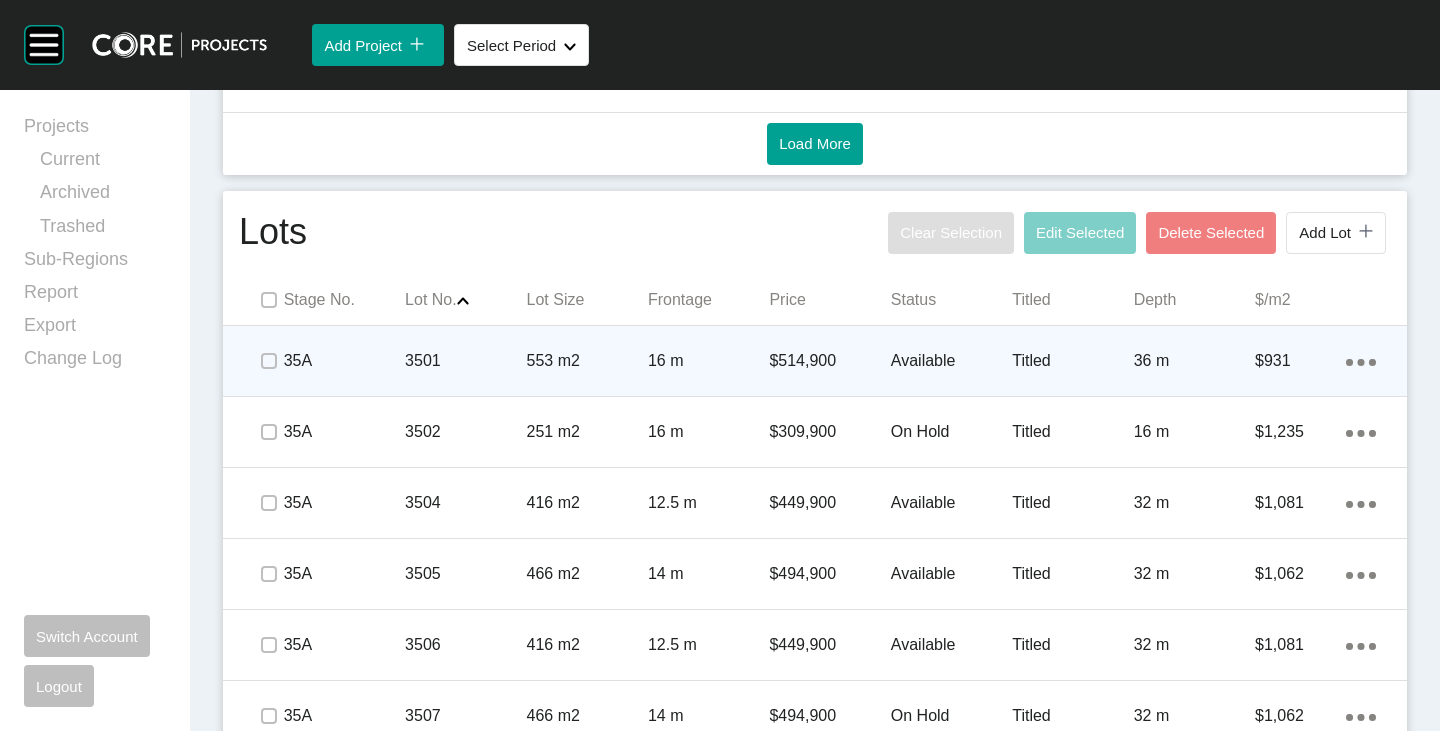 scroll, scrollTop: 1012, scrollLeft: 0, axis: vertical 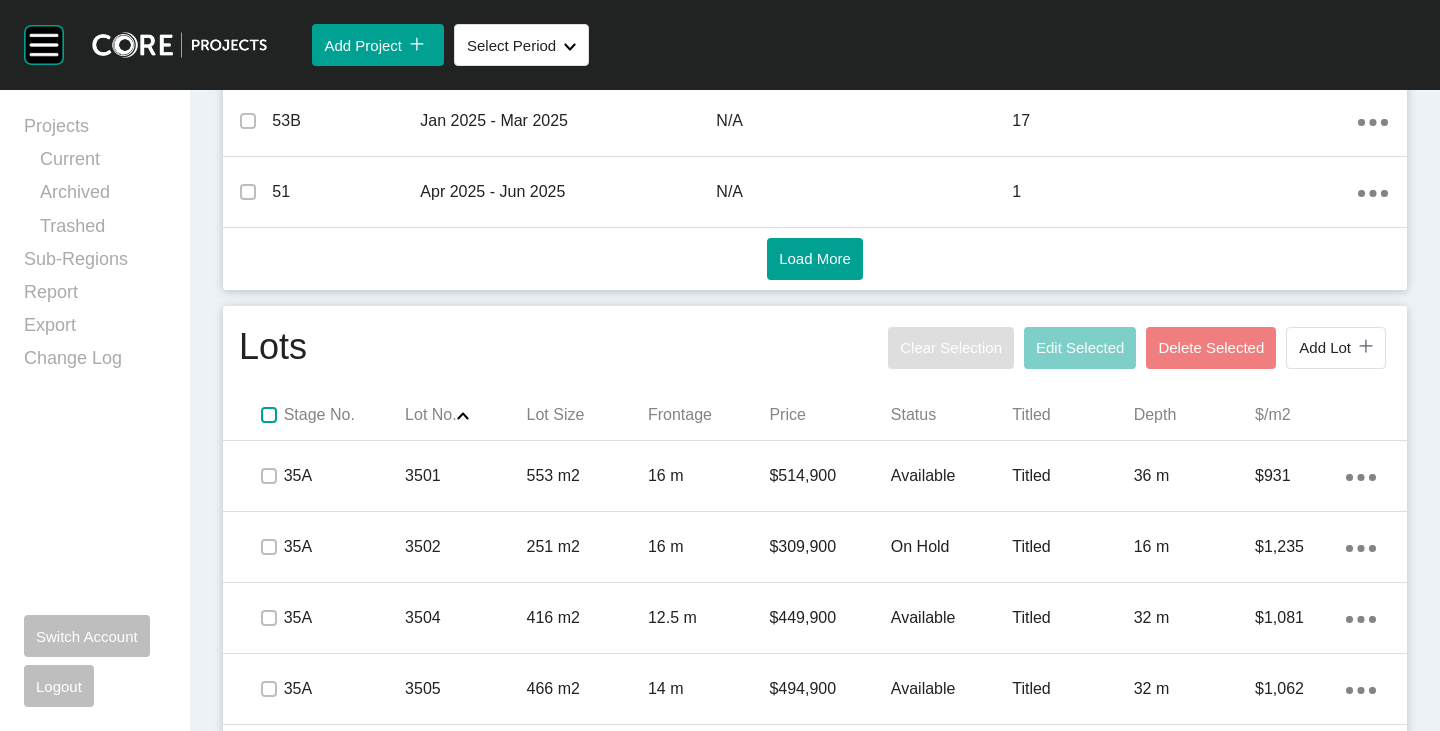 click at bounding box center (269, 415) 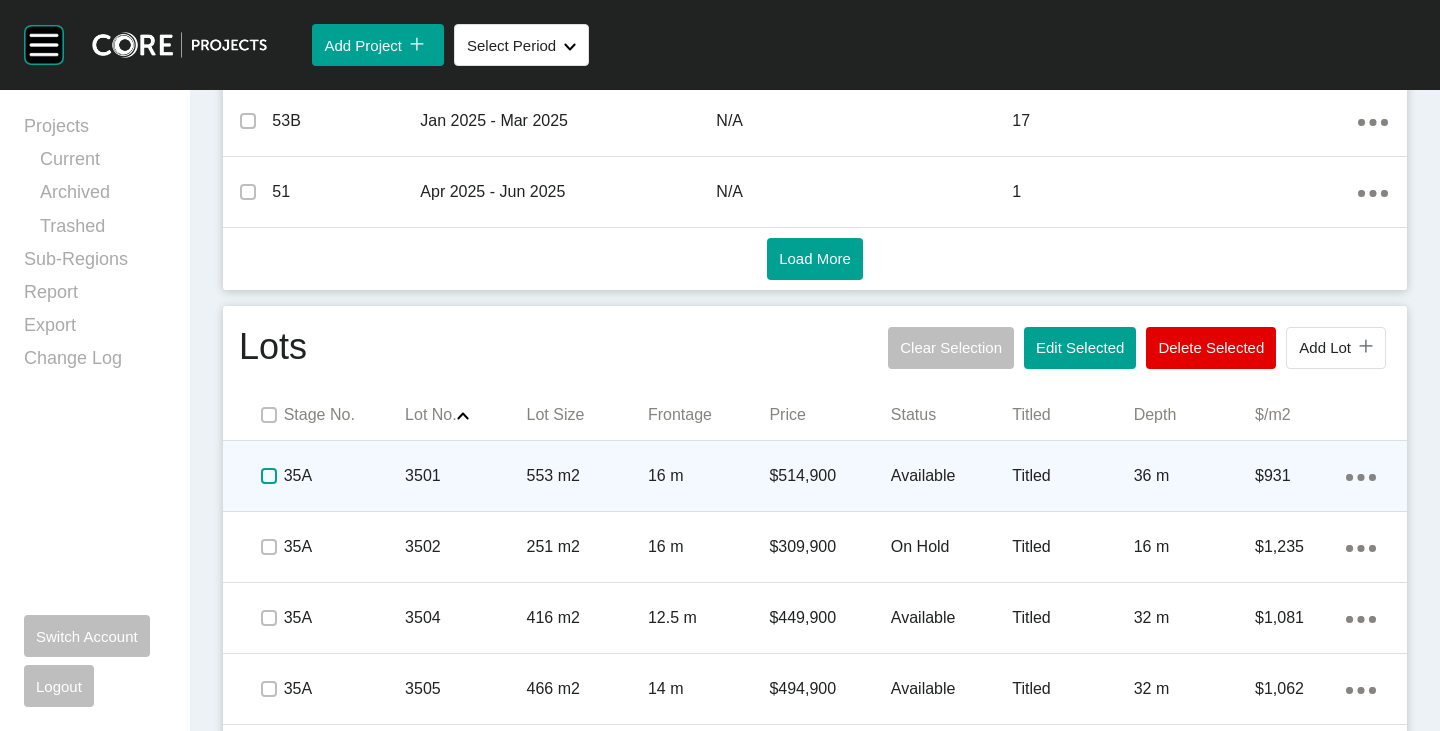click at bounding box center (269, 476) 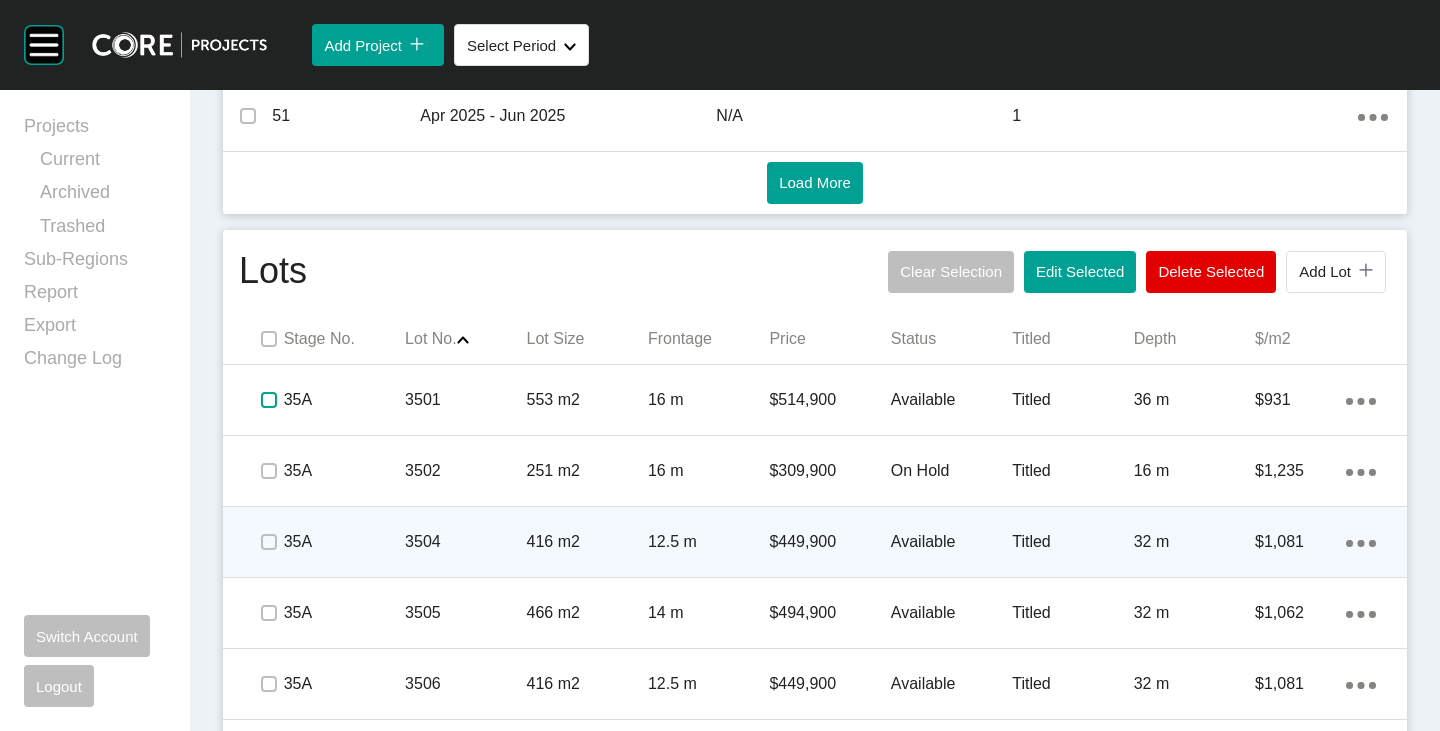scroll, scrollTop: 1112, scrollLeft: 0, axis: vertical 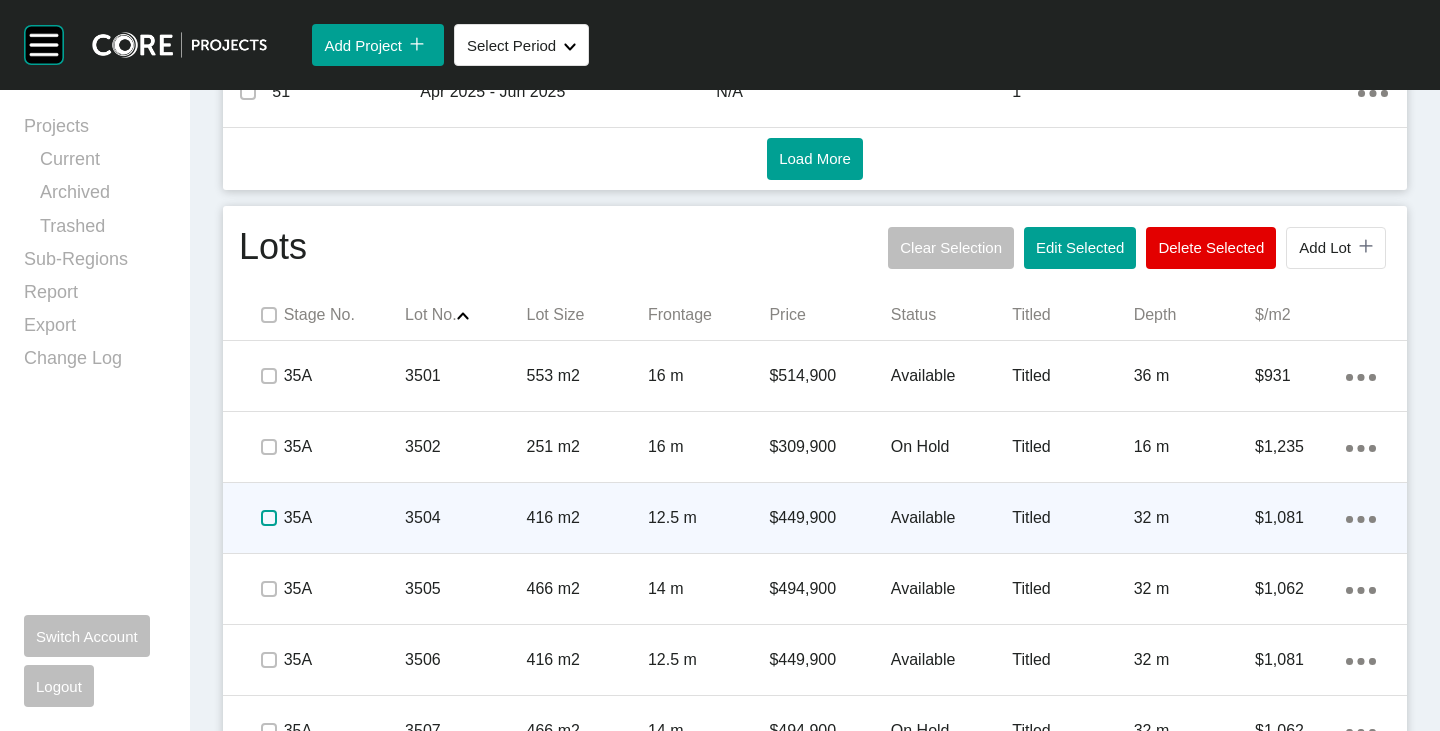 click at bounding box center (269, 518) 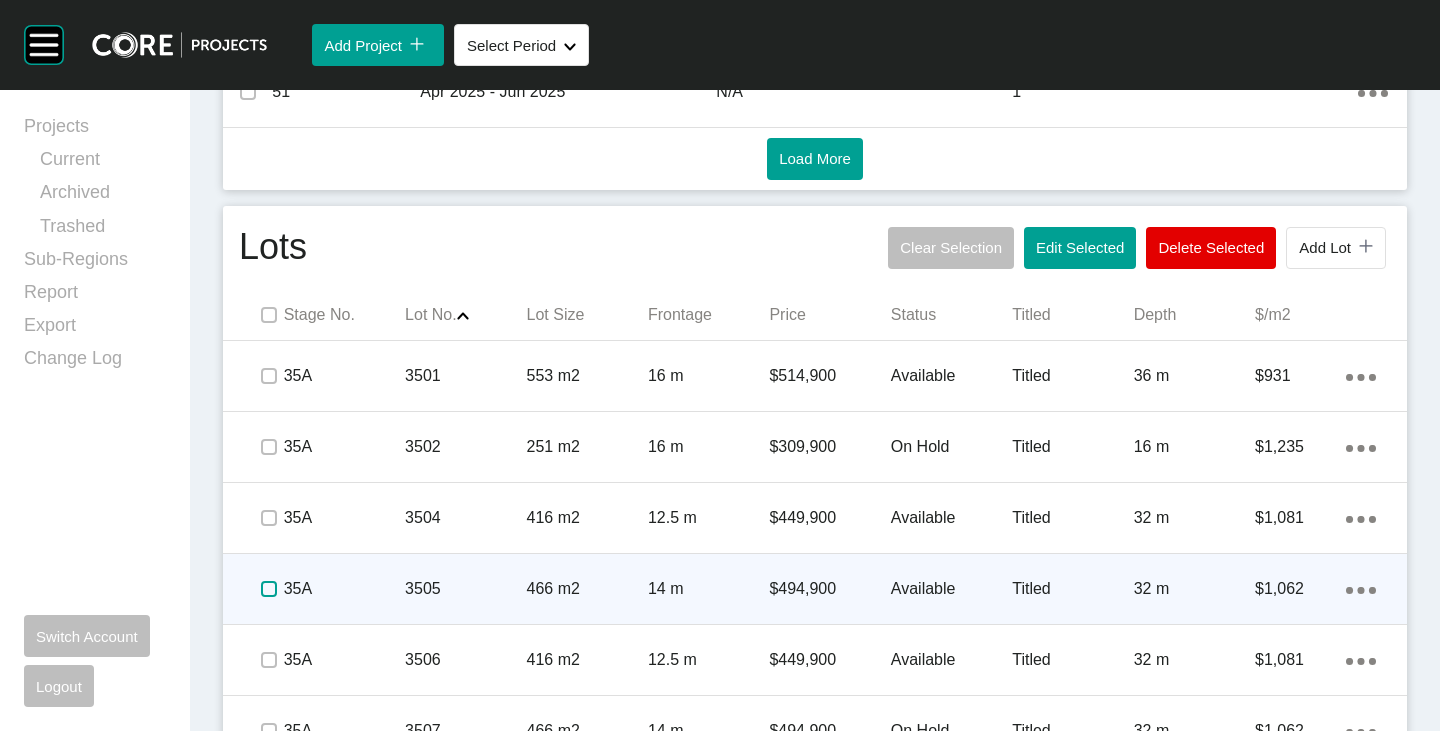 click at bounding box center [269, 589] 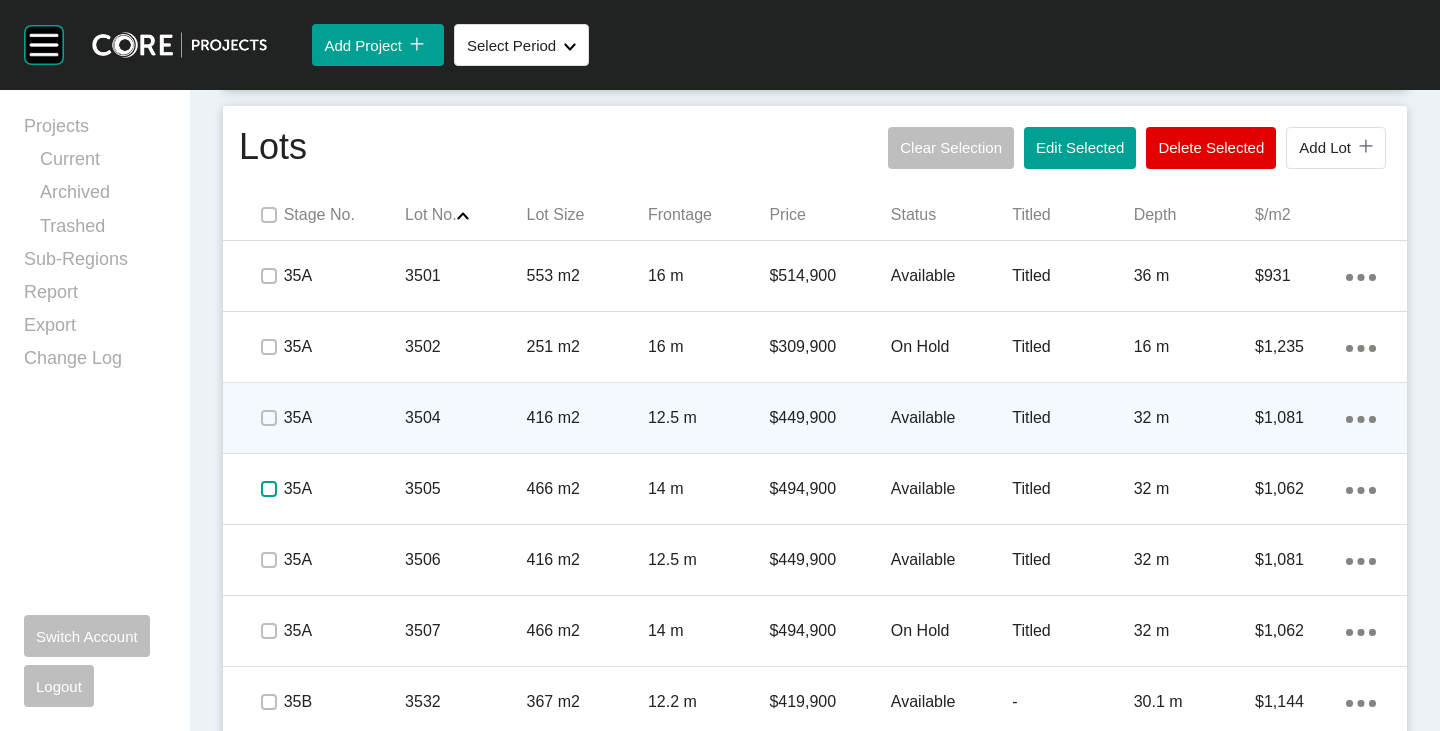 scroll, scrollTop: 1312, scrollLeft: 0, axis: vertical 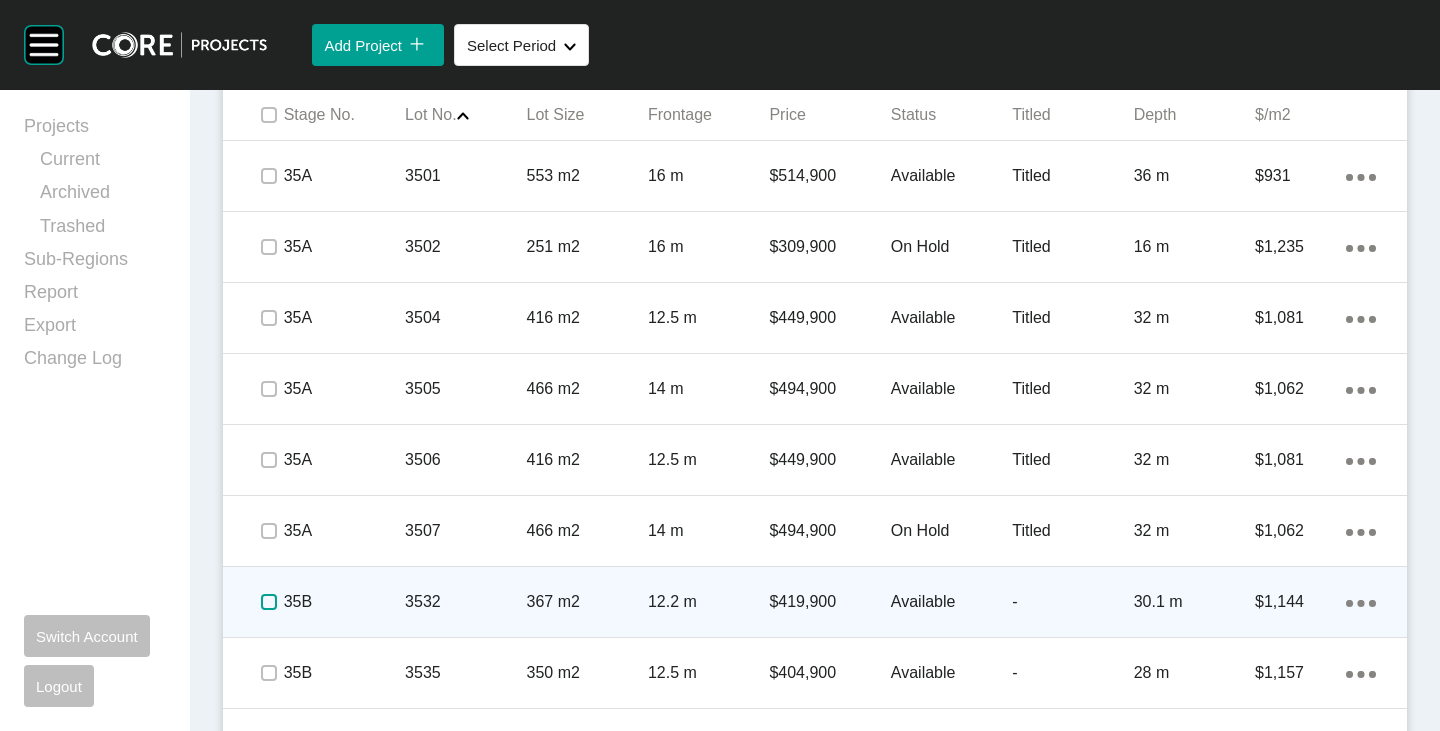 click at bounding box center (269, 602) 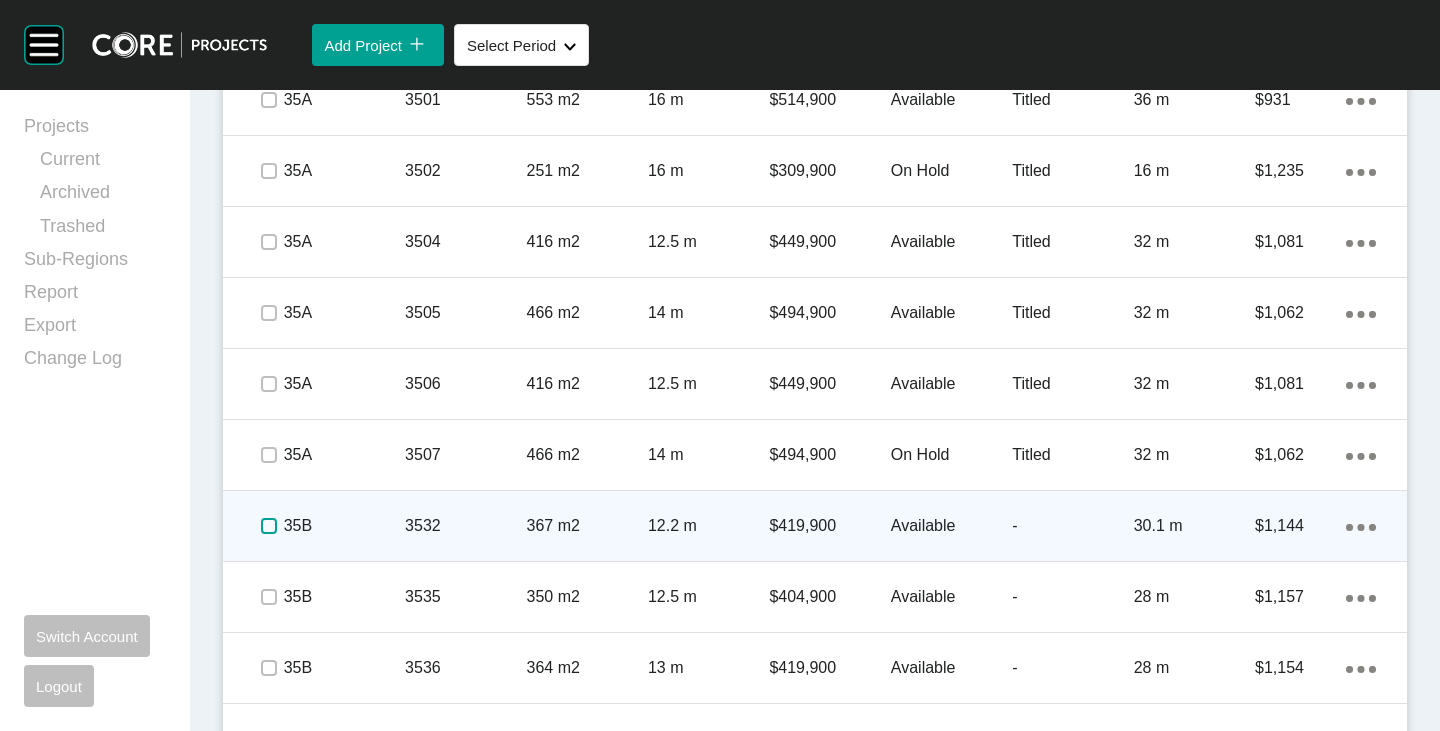scroll, scrollTop: 1412, scrollLeft: 0, axis: vertical 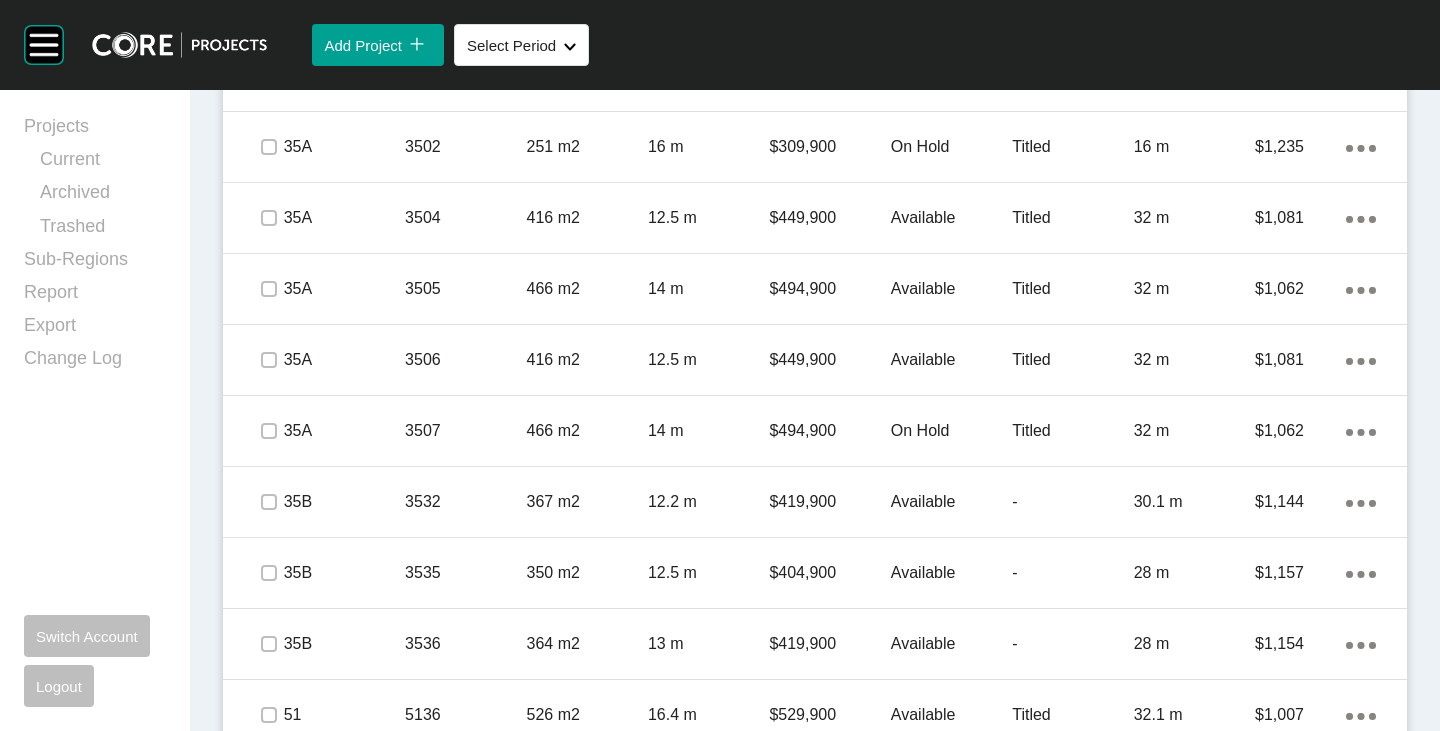click on "Available" at bounding box center [951, 644] 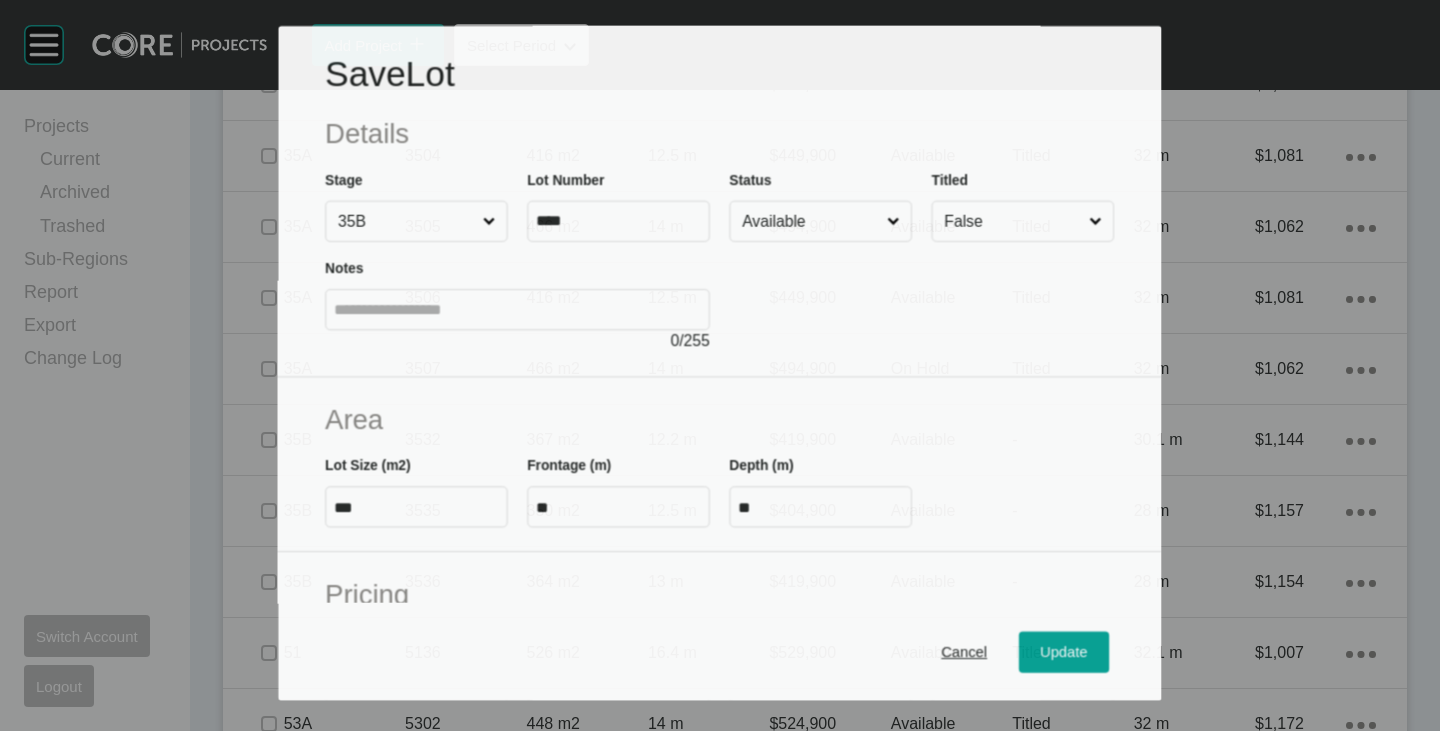 scroll, scrollTop: 1350, scrollLeft: 0, axis: vertical 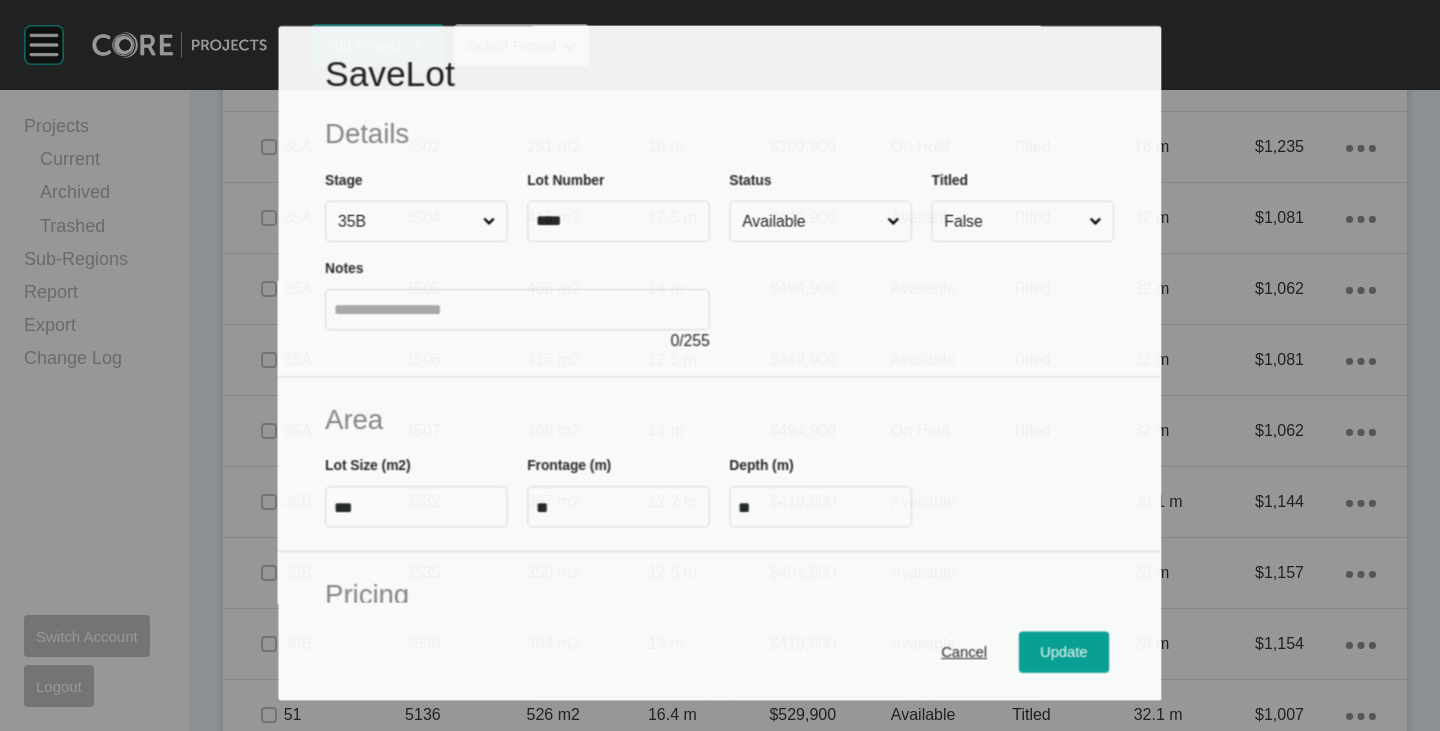 click on "Available" at bounding box center [811, 221] 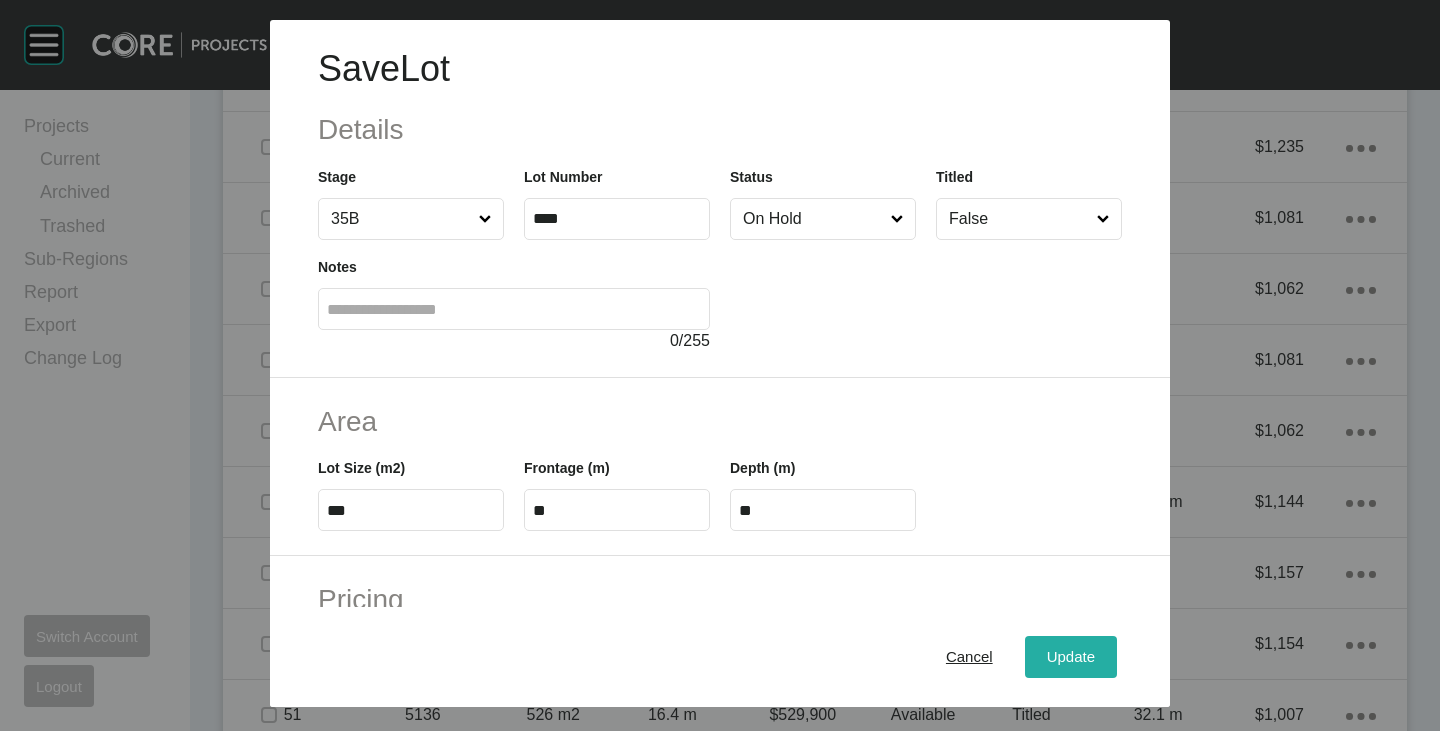 click on "Update" at bounding box center [1071, 657] 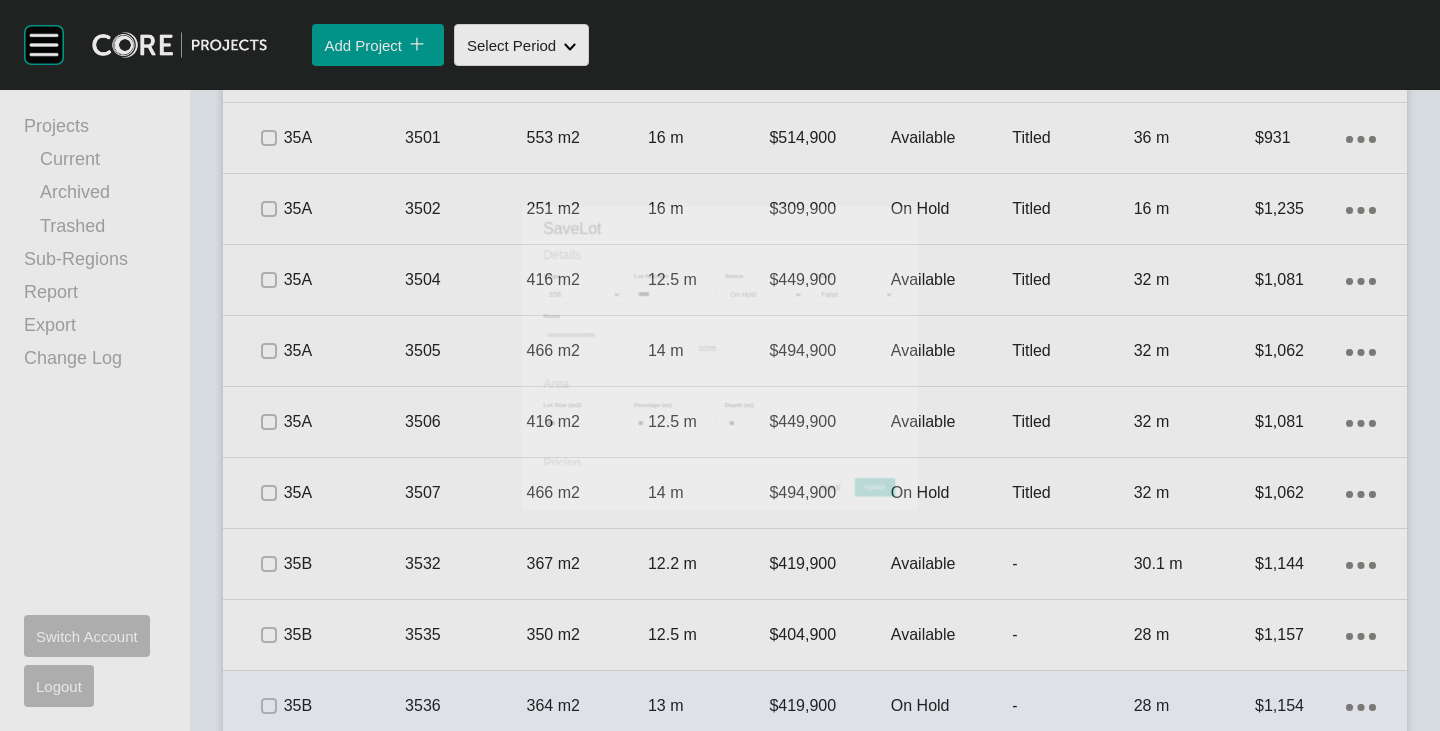 scroll, scrollTop: 1412, scrollLeft: 0, axis: vertical 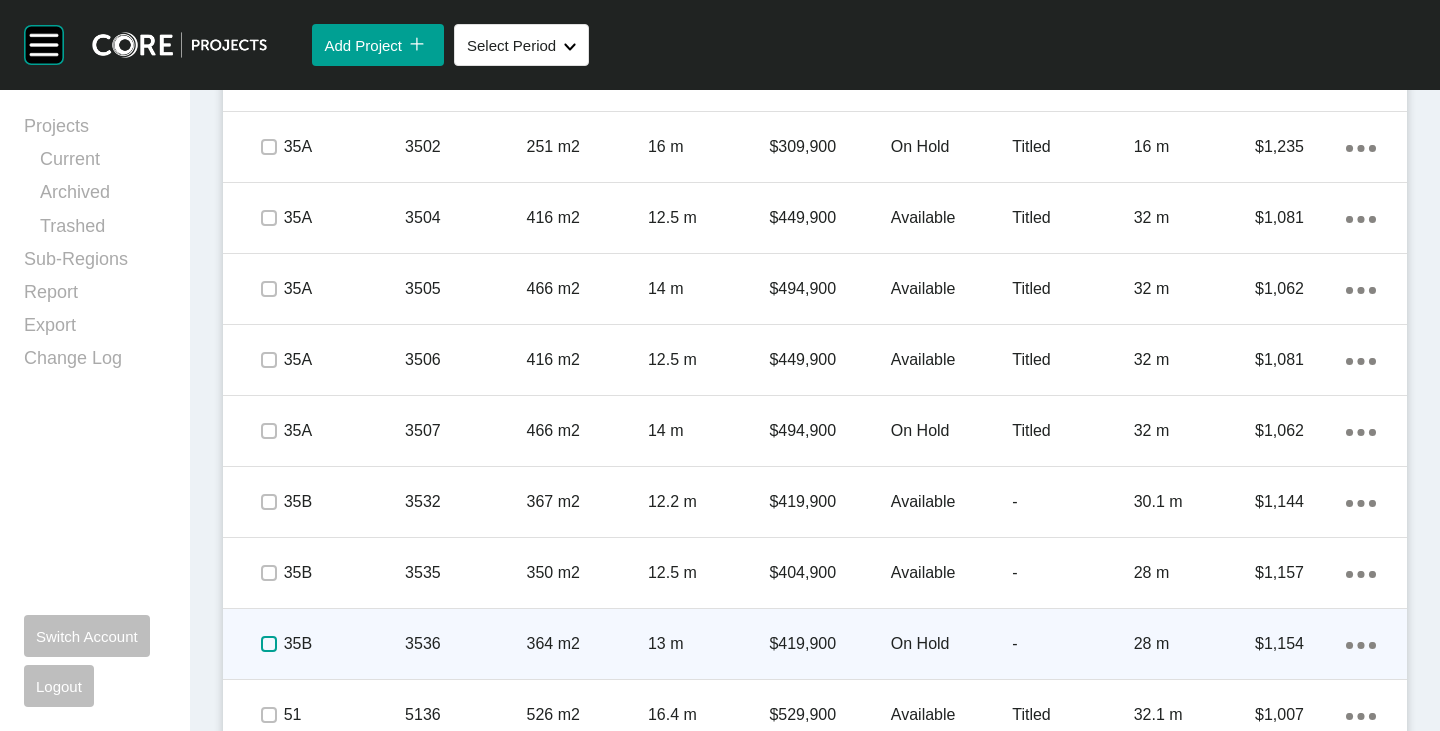 click at bounding box center (269, 644) 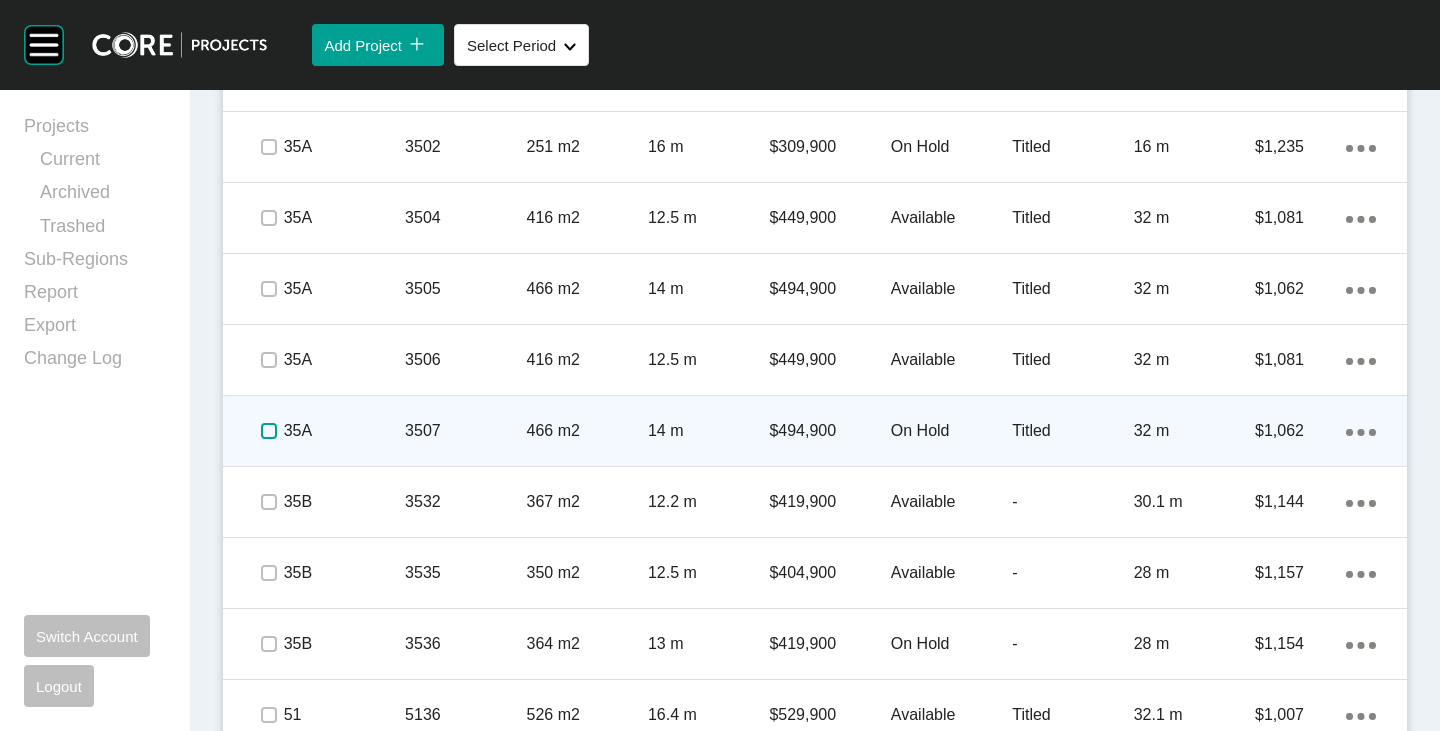 click at bounding box center (269, 431) 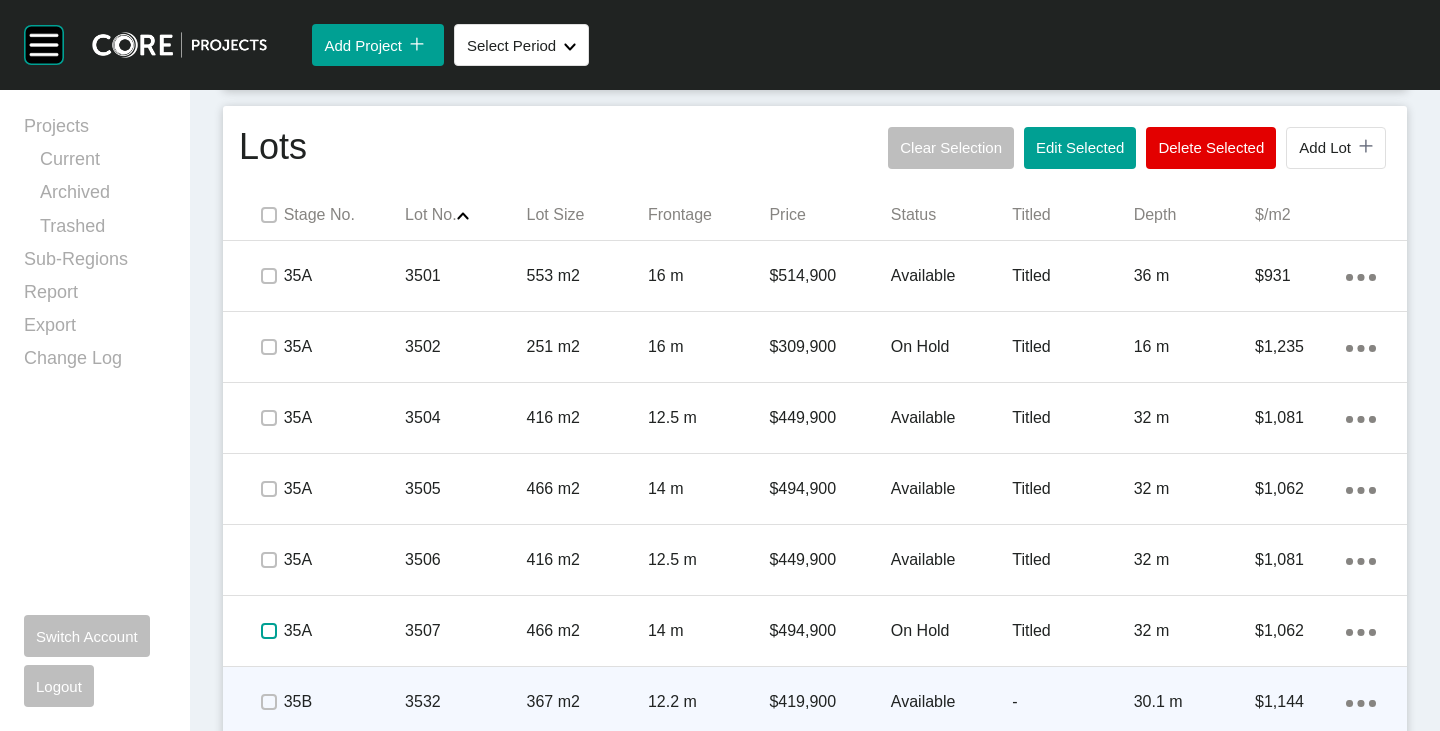 scroll, scrollTop: 1612, scrollLeft: 0, axis: vertical 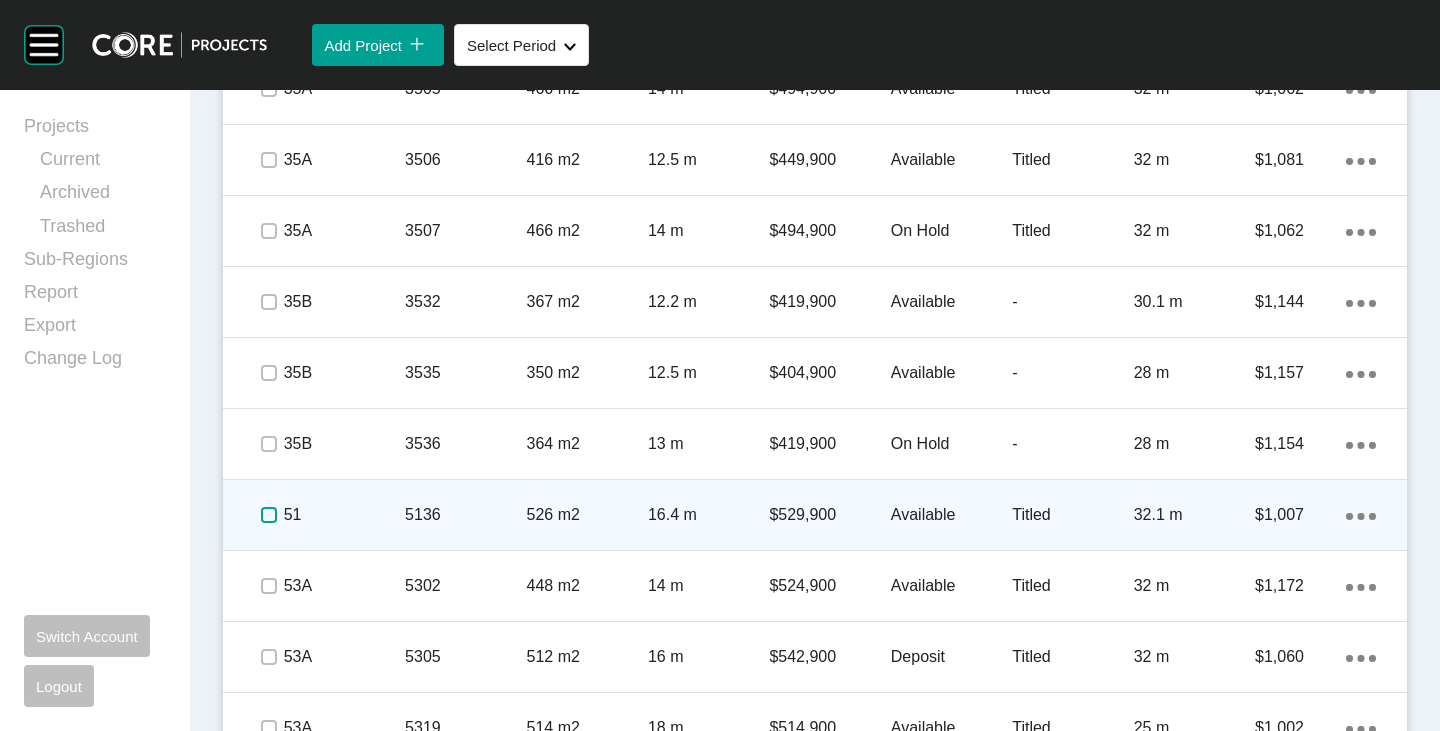 click at bounding box center (269, 515) 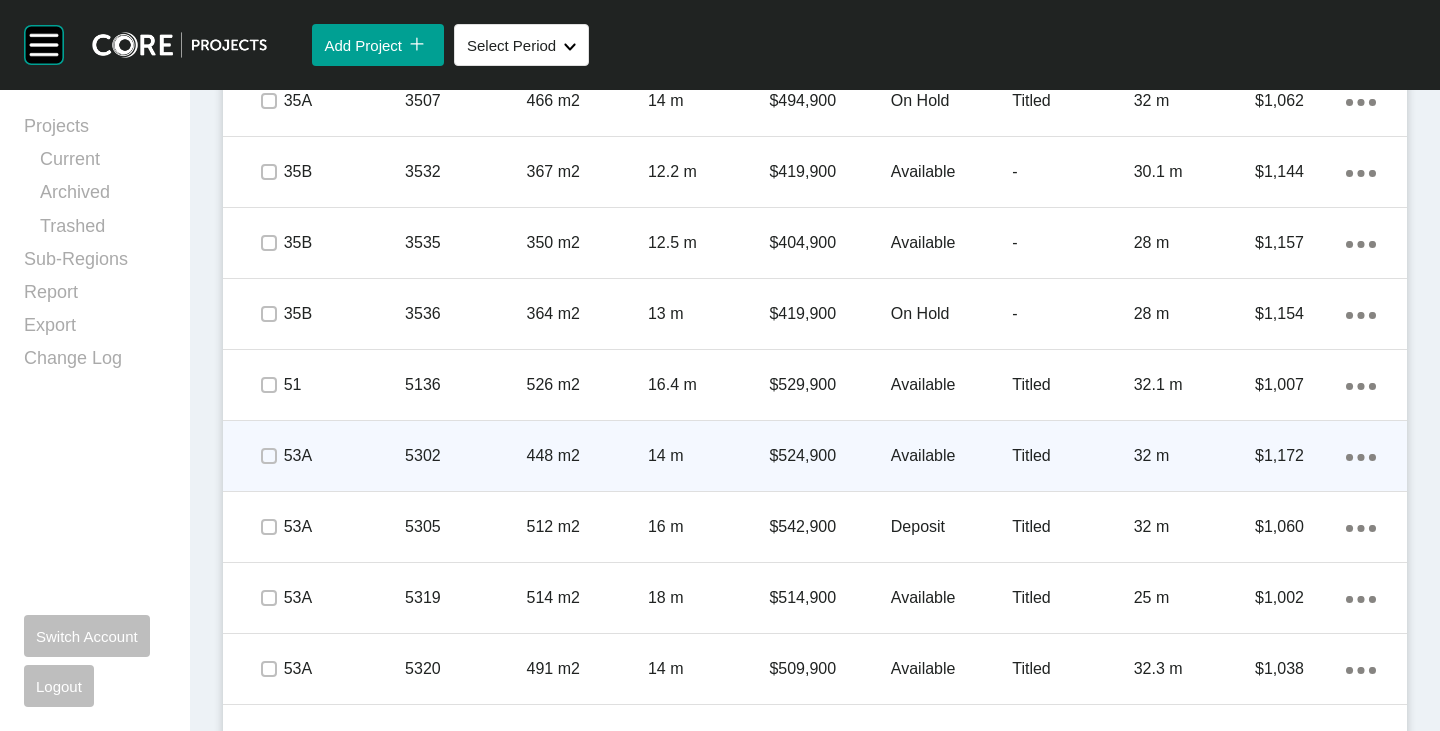 scroll, scrollTop: 1812, scrollLeft: 0, axis: vertical 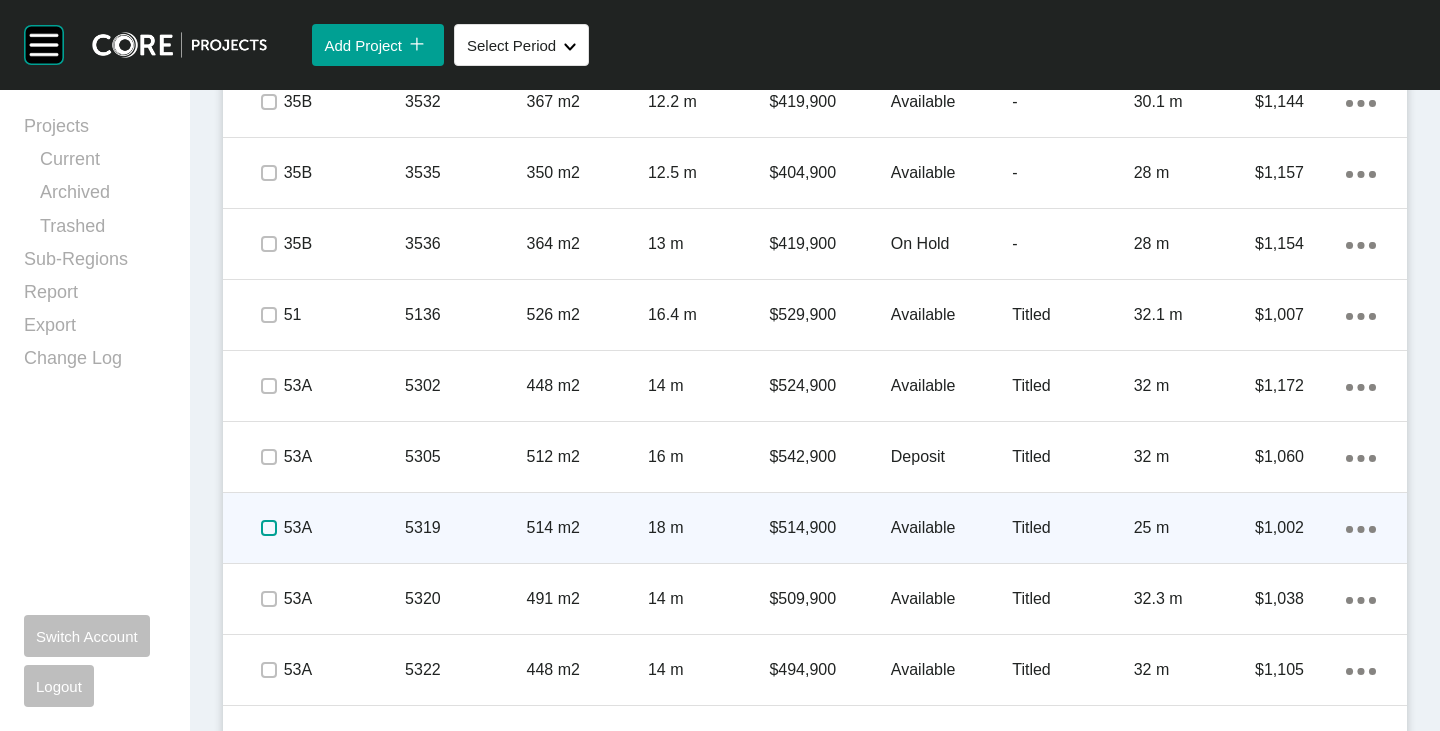 click at bounding box center (269, 528) 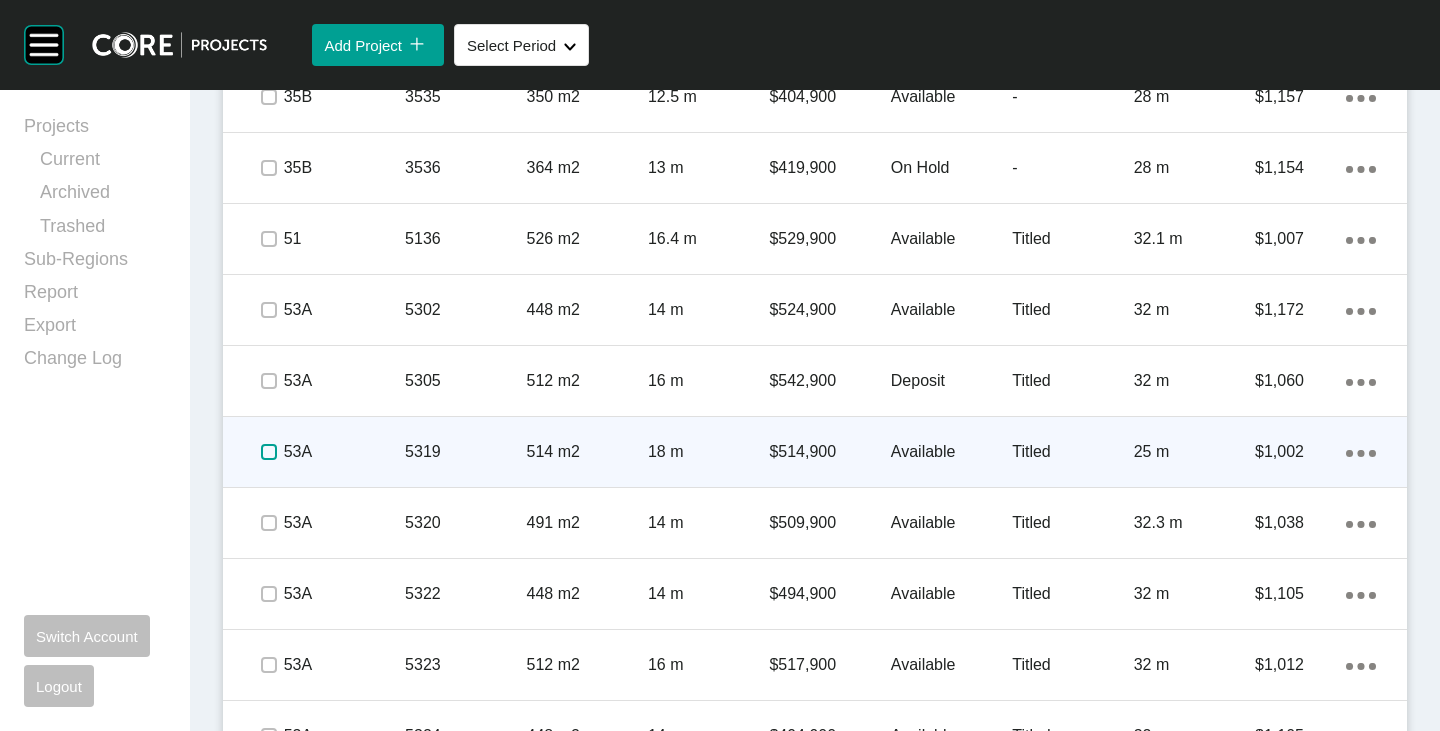 scroll, scrollTop: 1912, scrollLeft: 0, axis: vertical 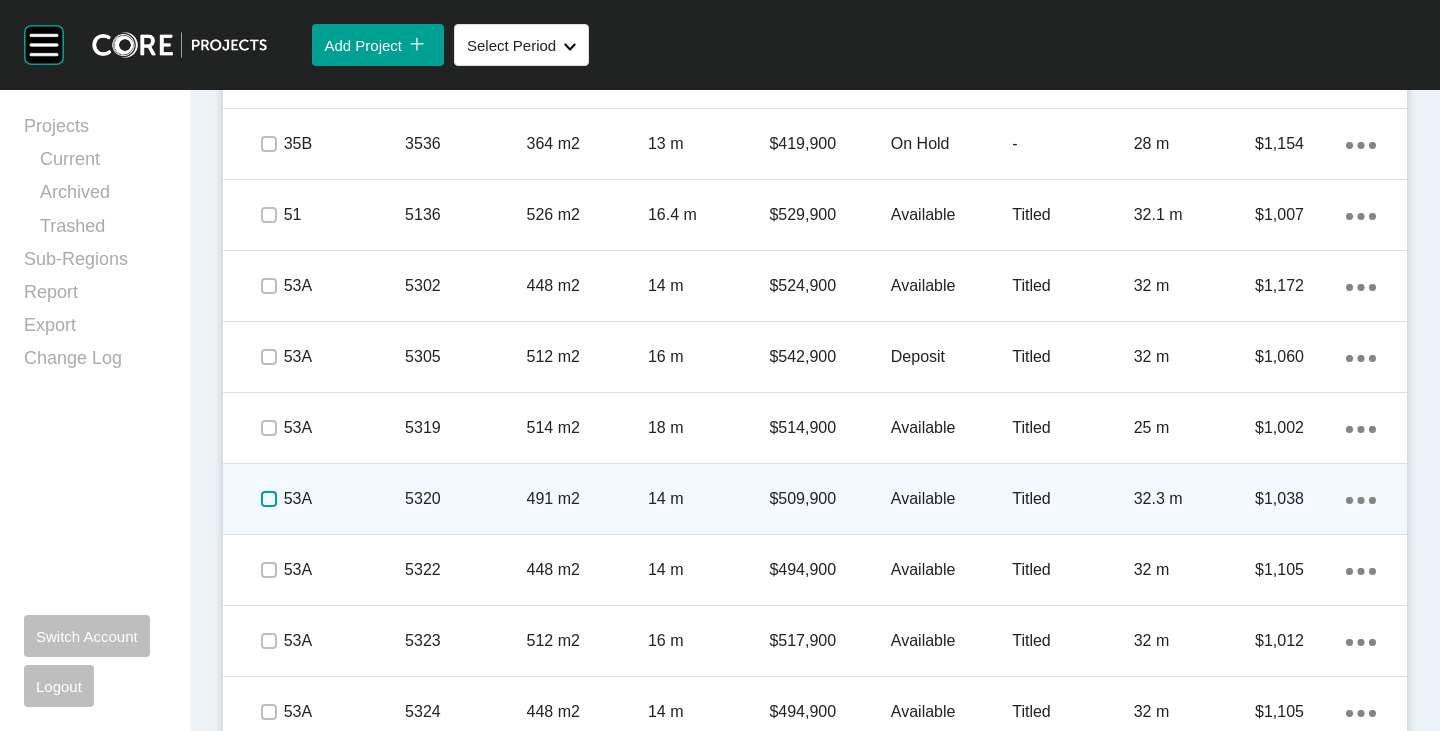 click at bounding box center (269, 499) 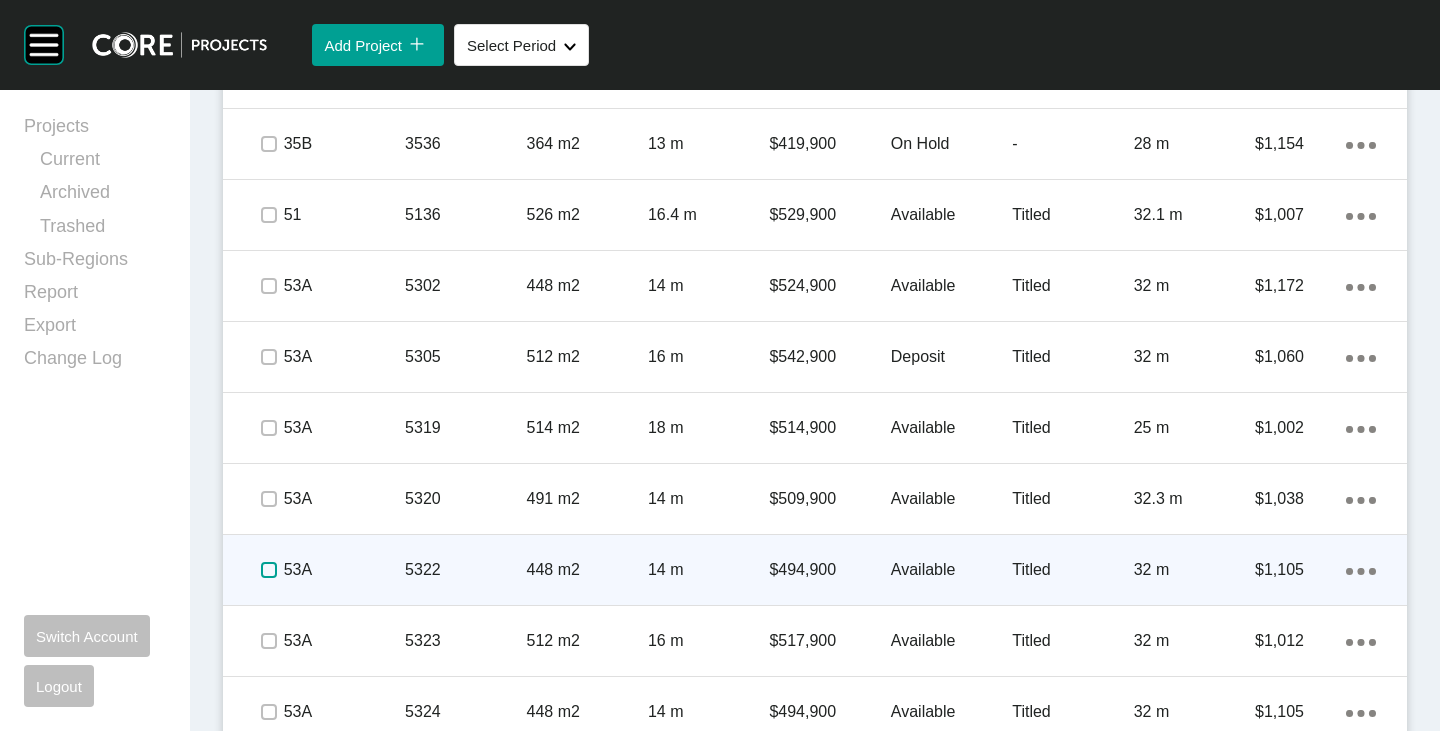 click at bounding box center (269, 570) 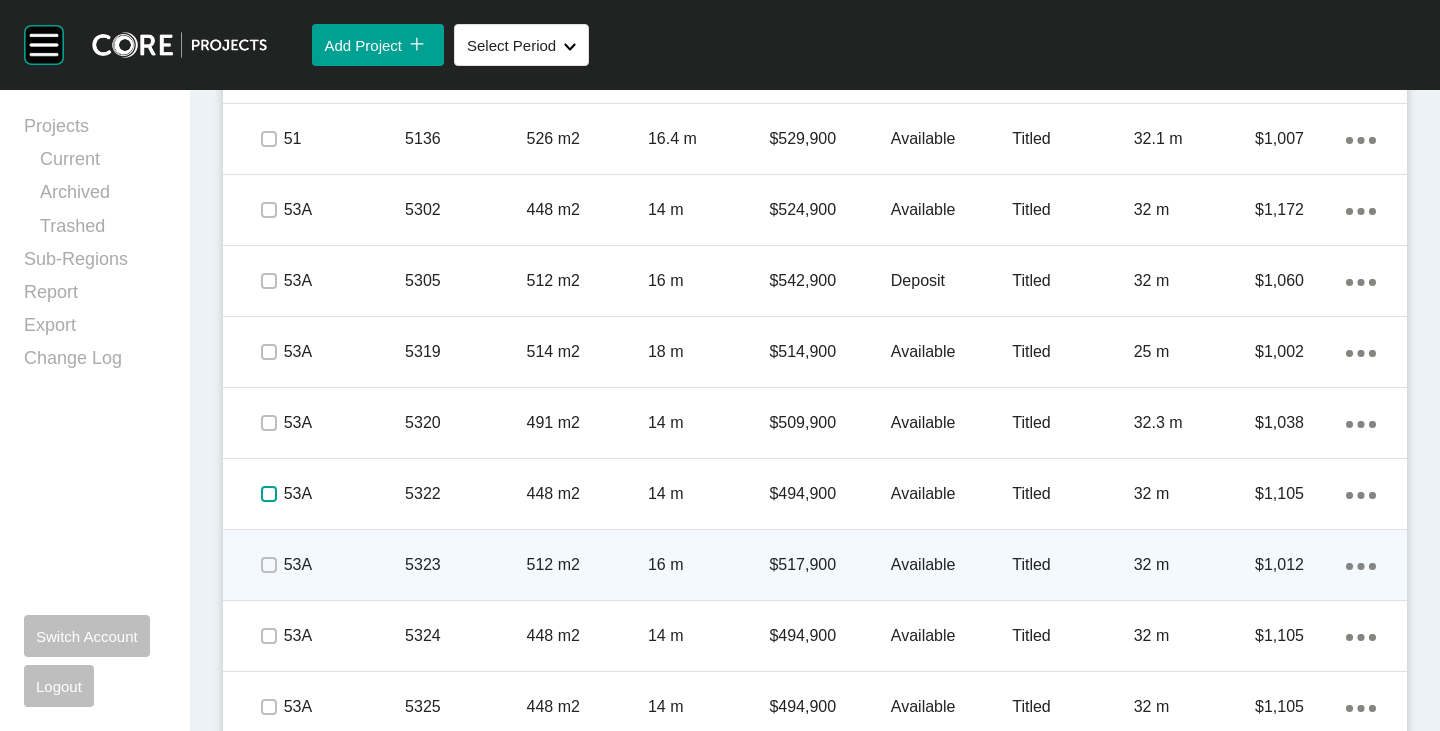 scroll, scrollTop: 2012, scrollLeft: 0, axis: vertical 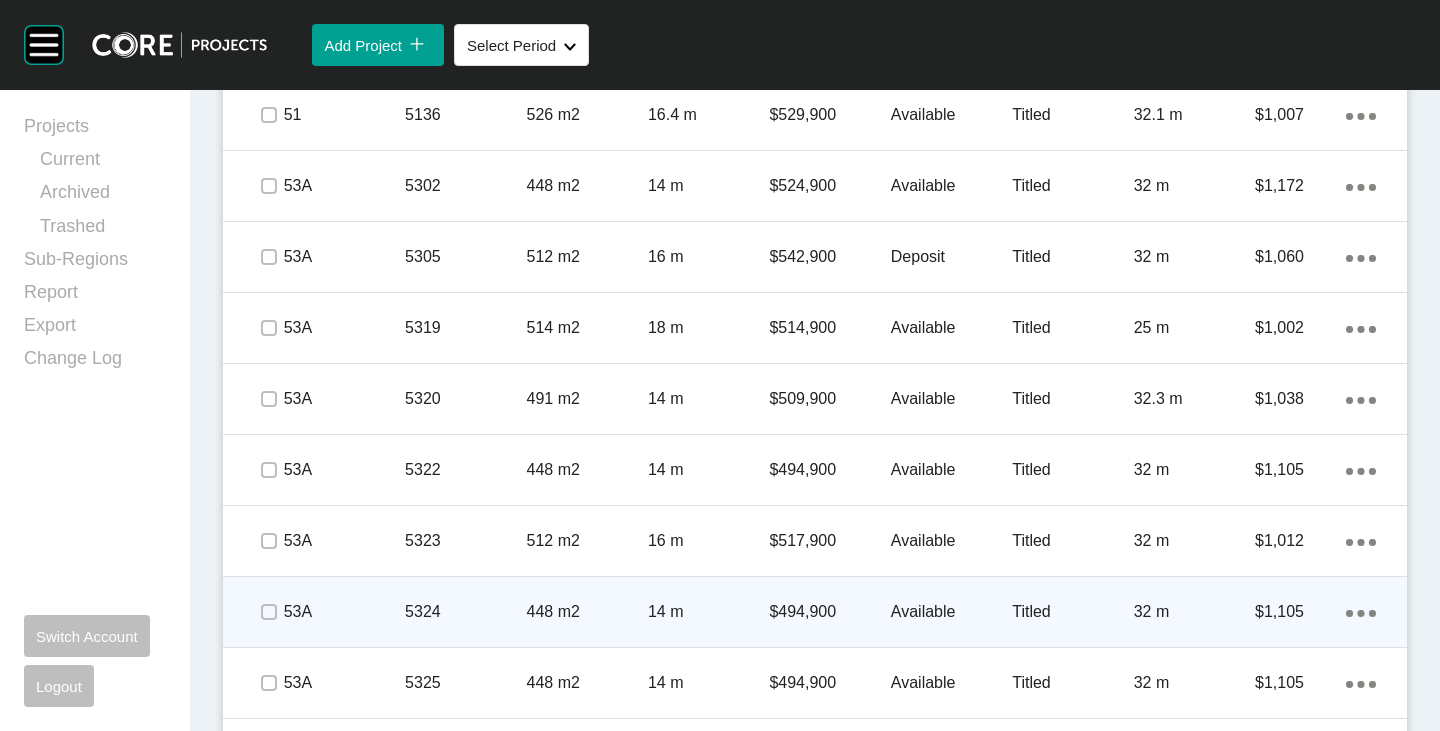 click on "Available" at bounding box center [951, 612] 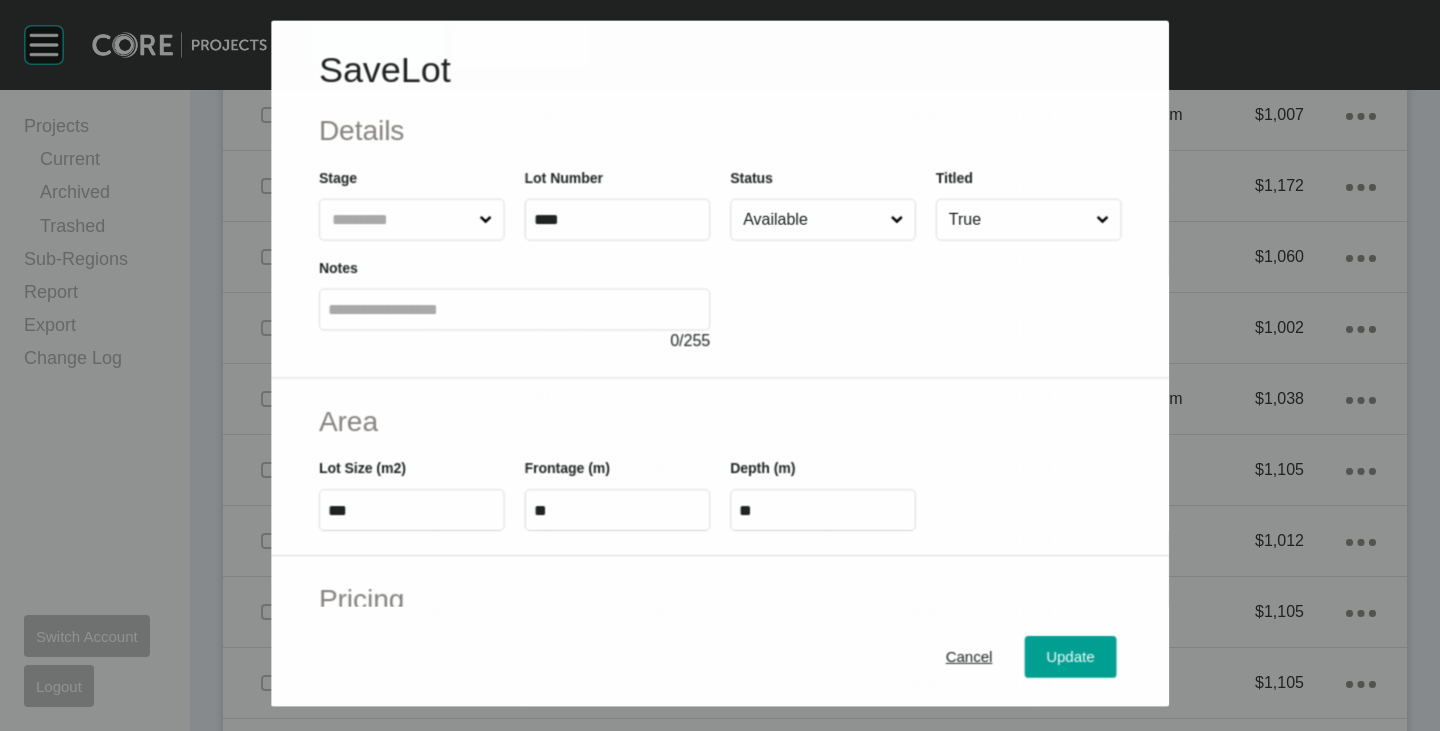 click on "Available" at bounding box center [812, 219] 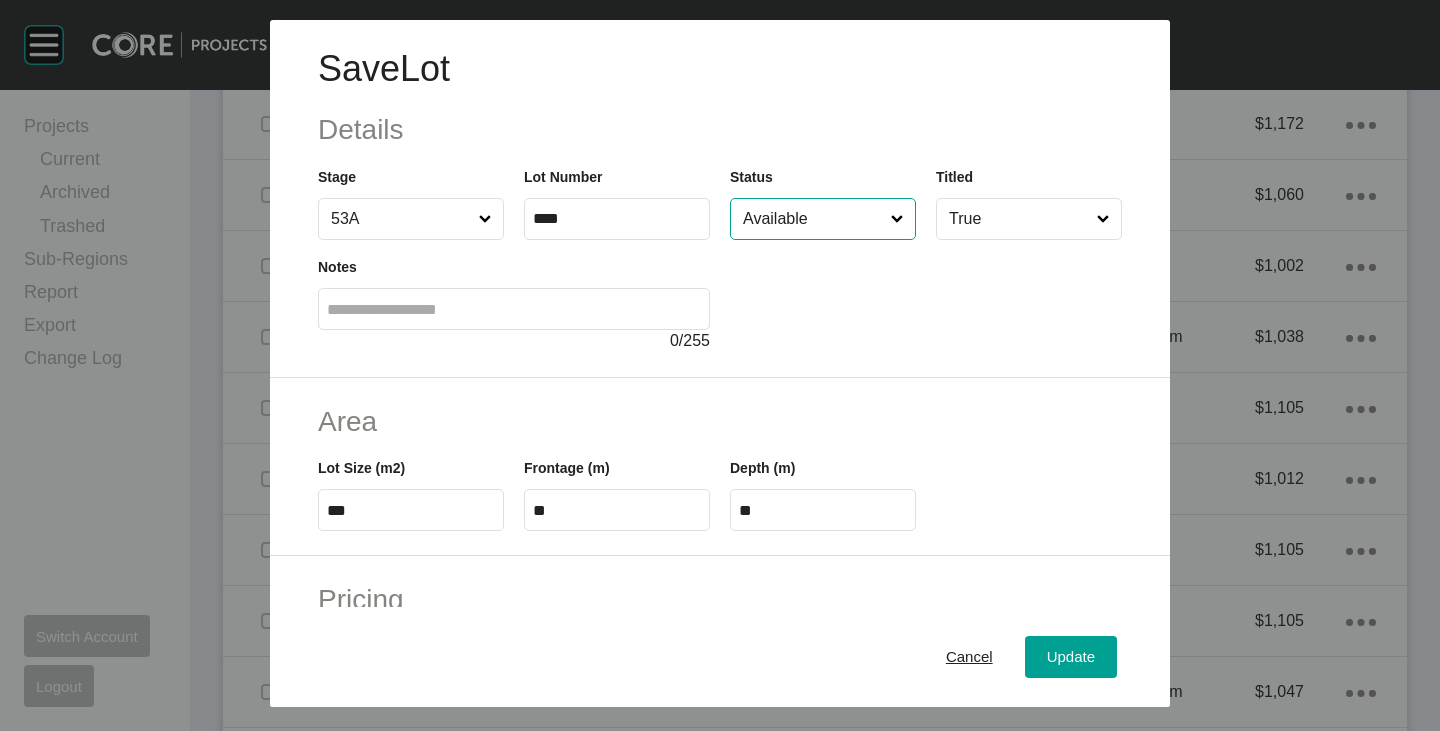 scroll, scrollTop: 1950, scrollLeft: 0, axis: vertical 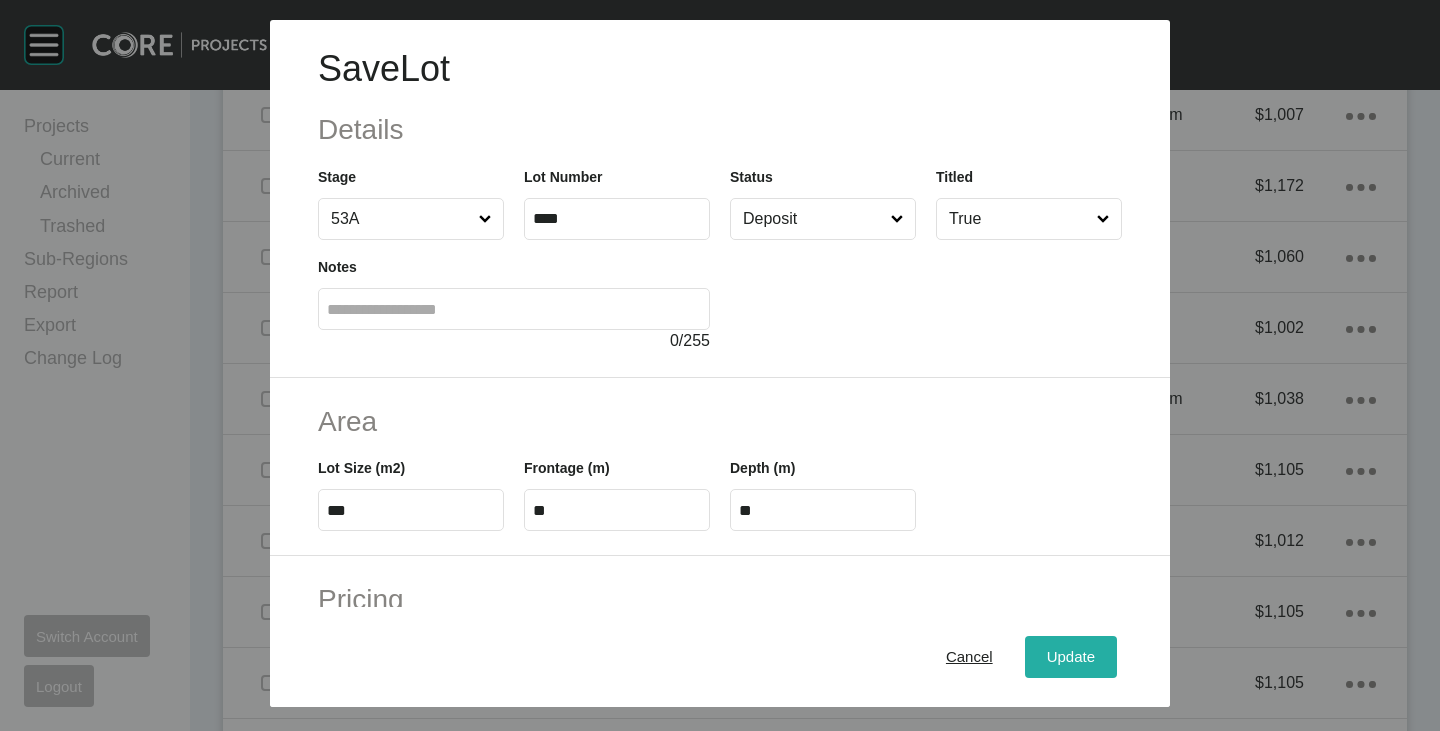 click on "Update" at bounding box center [1071, 657] 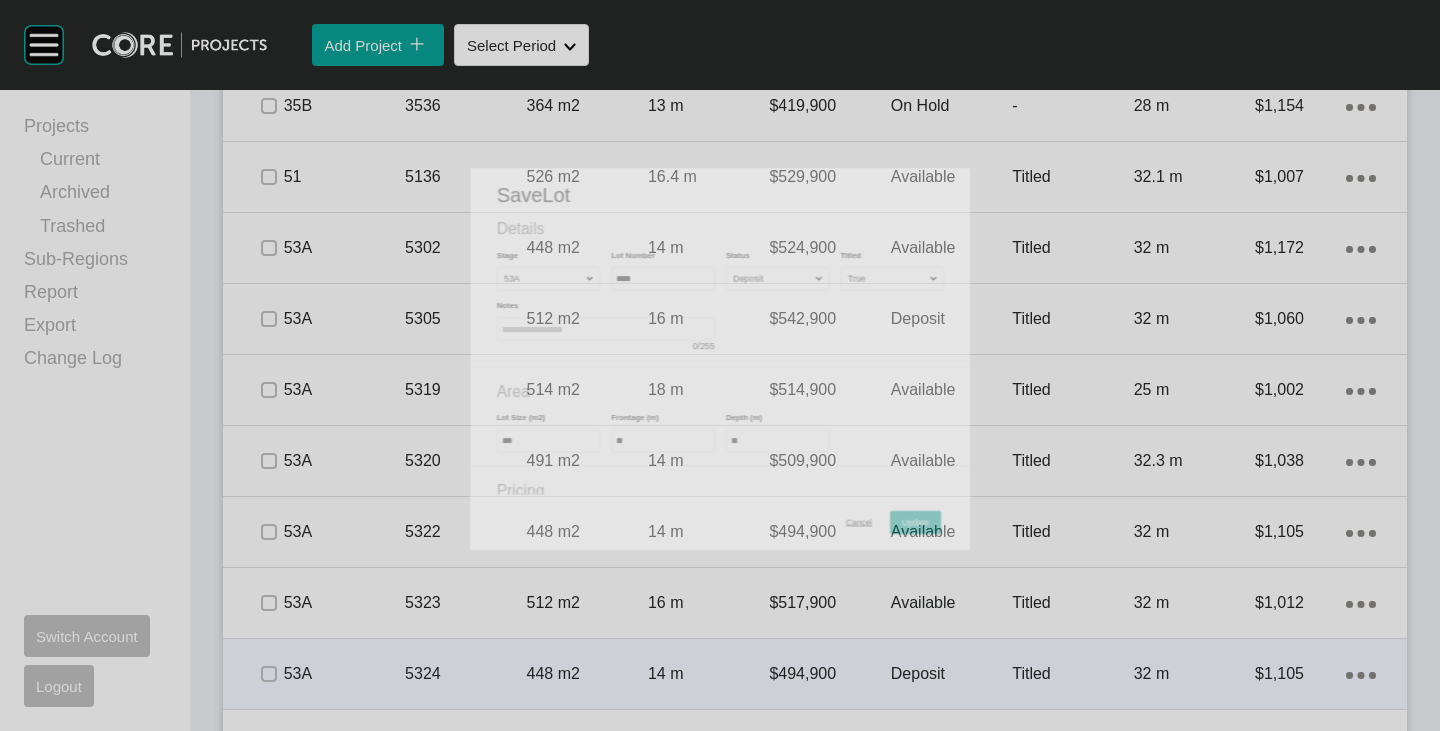 scroll, scrollTop: 2012, scrollLeft: 0, axis: vertical 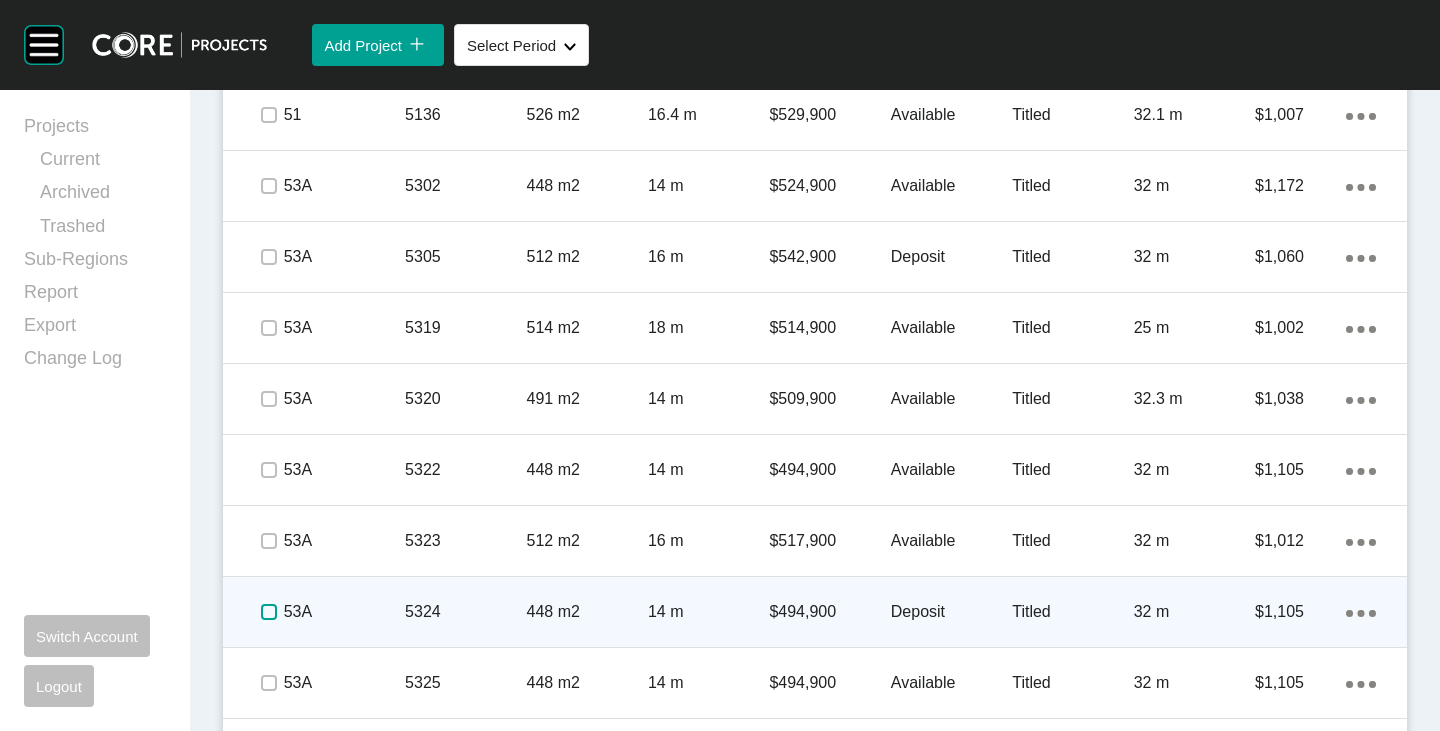click at bounding box center [269, 612] 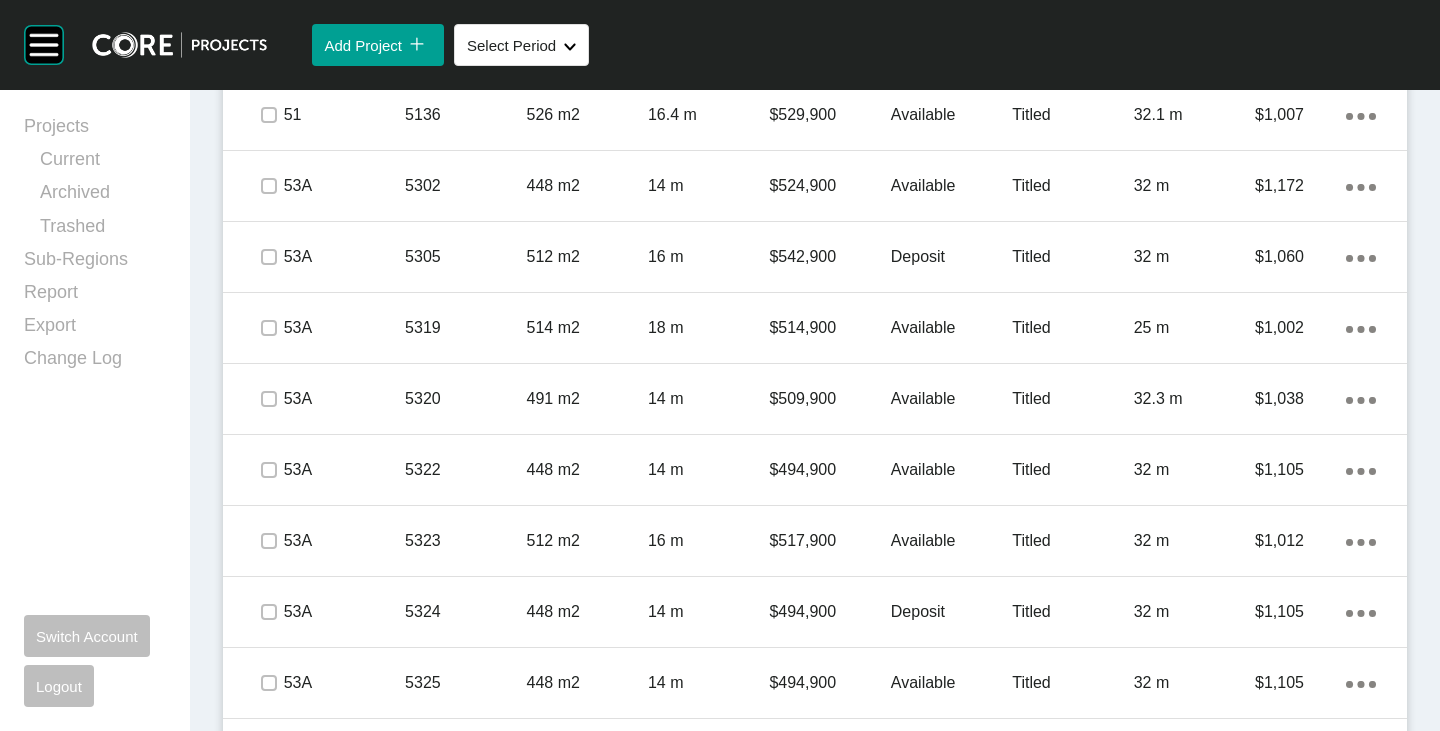 click on "Available" at bounding box center [951, 683] 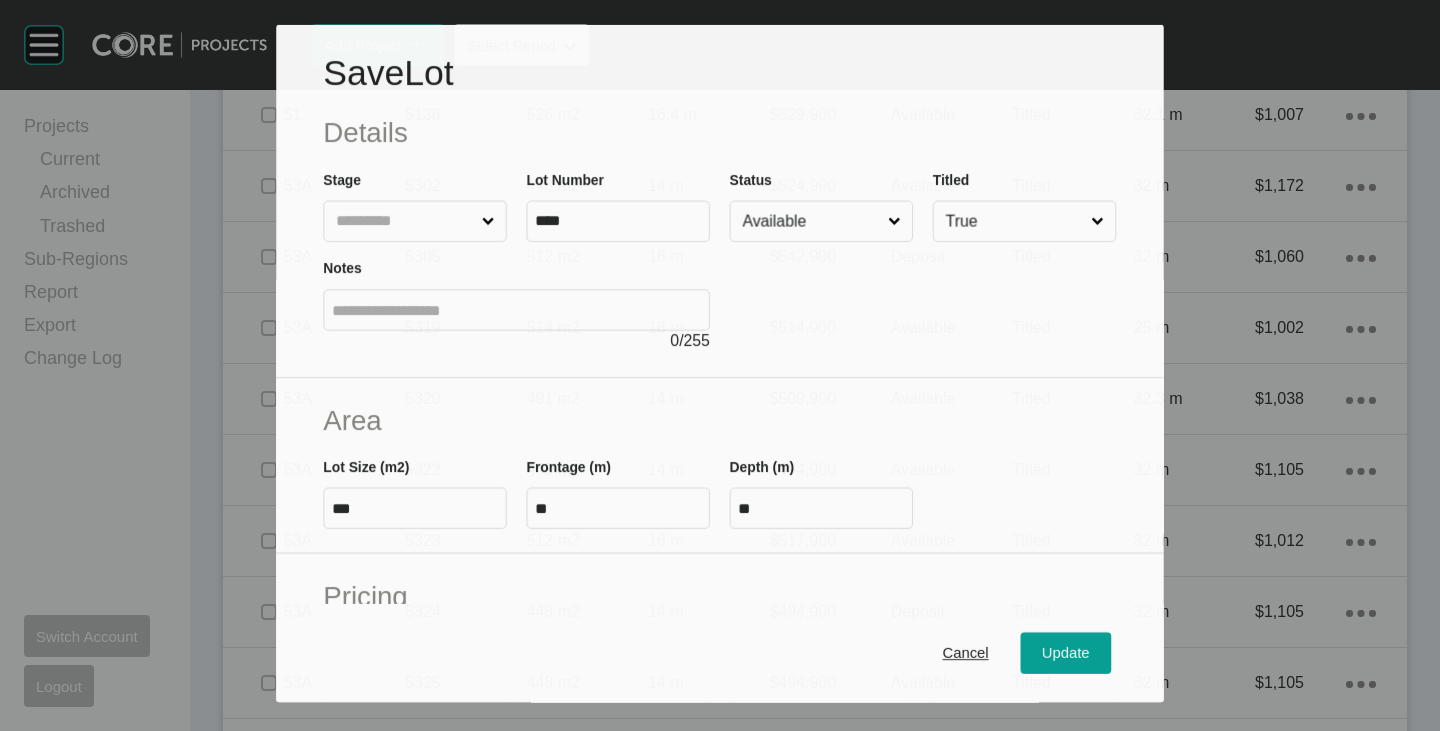 scroll, scrollTop: 1950, scrollLeft: 0, axis: vertical 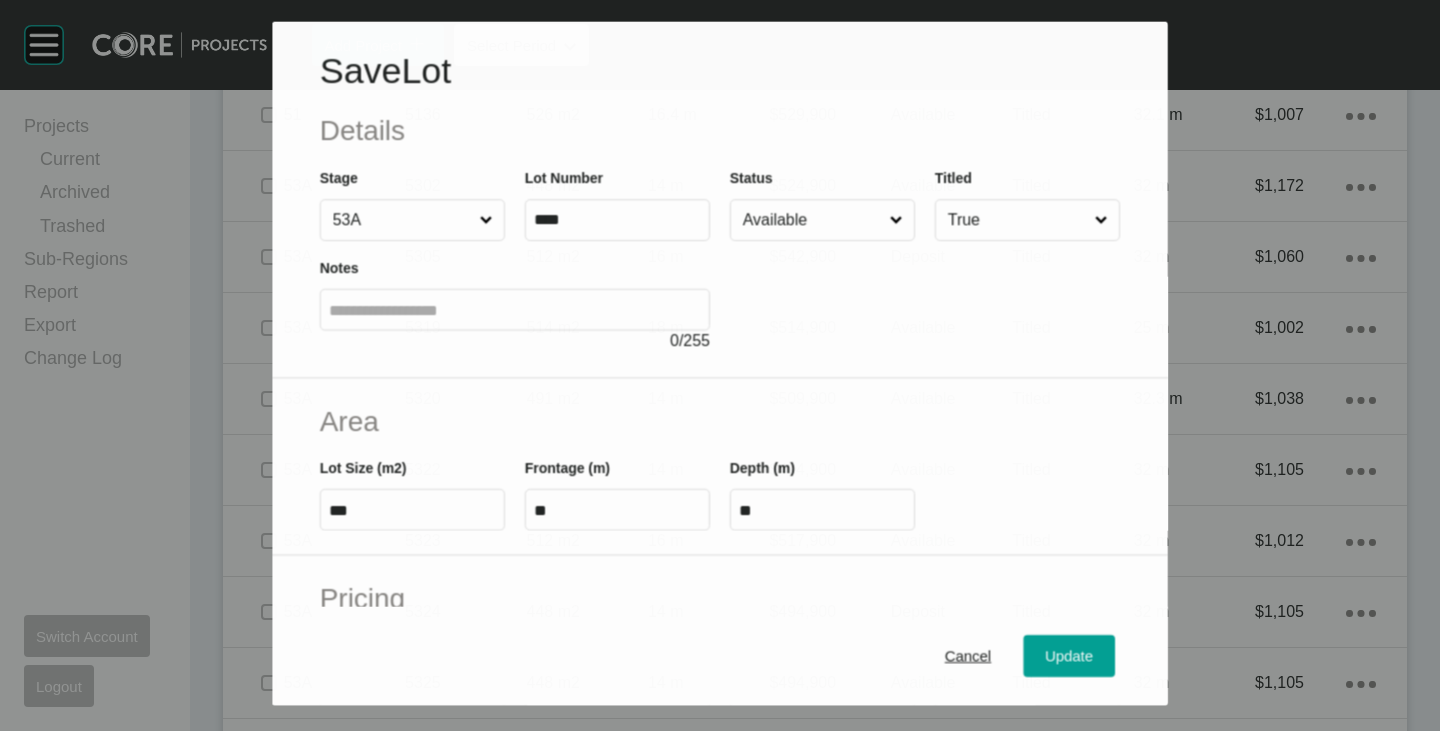 click on "Available" at bounding box center [812, 220] 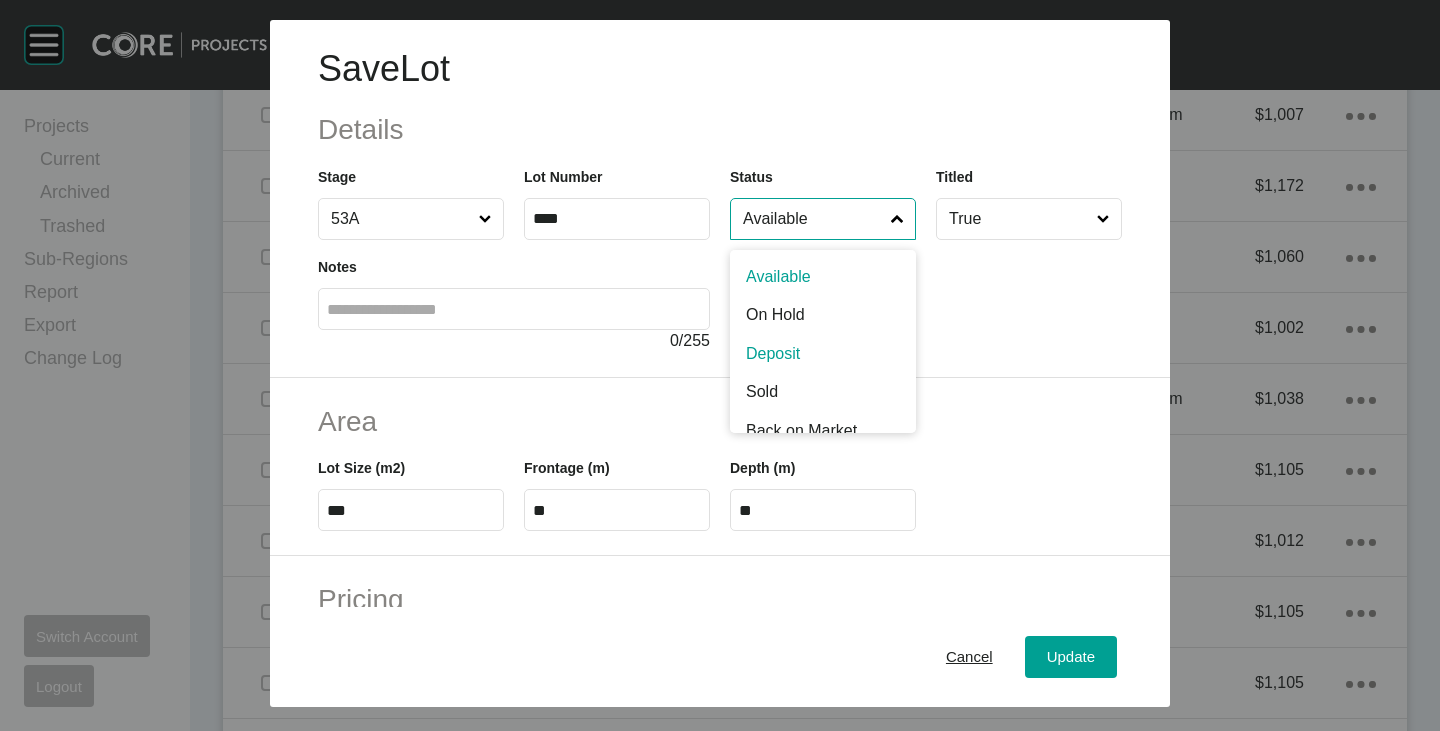 drag, startPoint x: 781, startPoint y: 349, endPoint x: 848, endPoint y: 379, distance: 73.409805 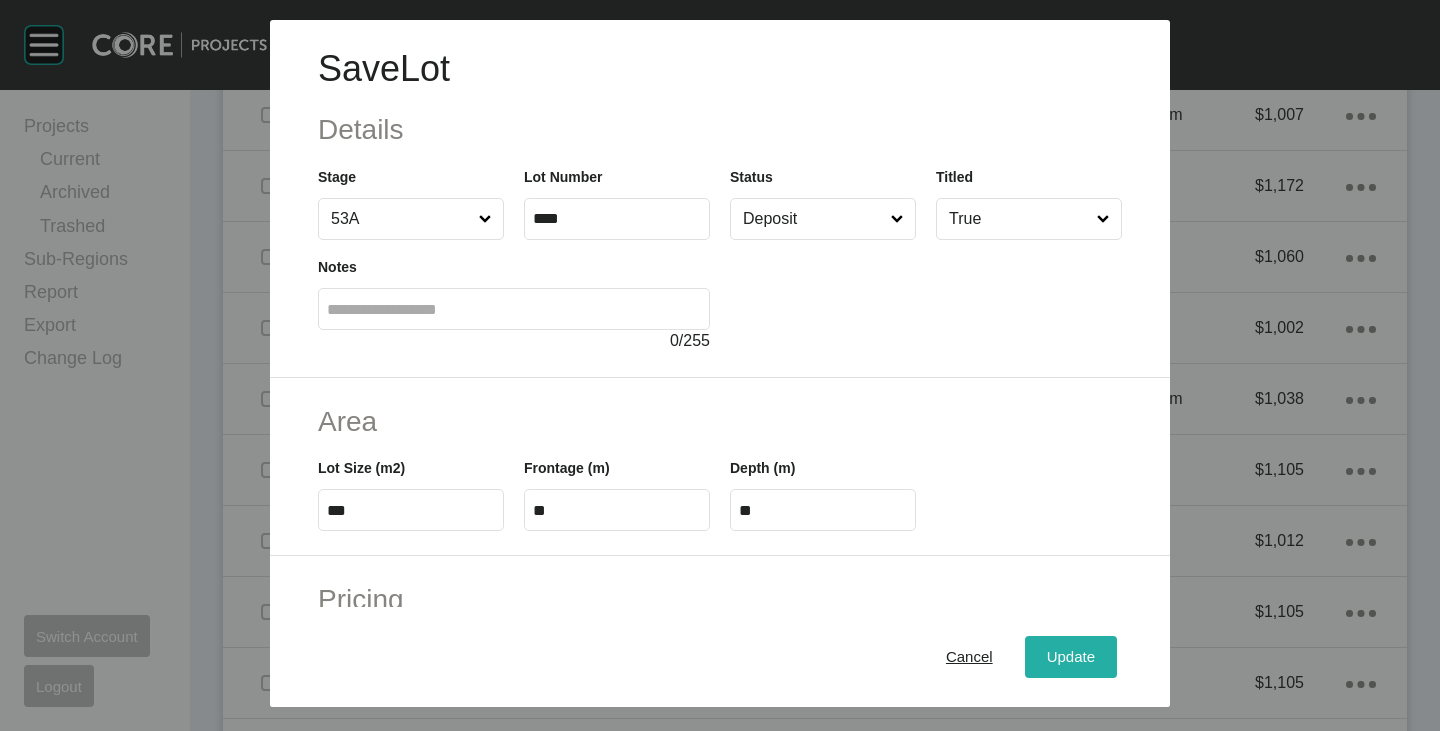 click on "Update" at bounding box center (1071, 657) 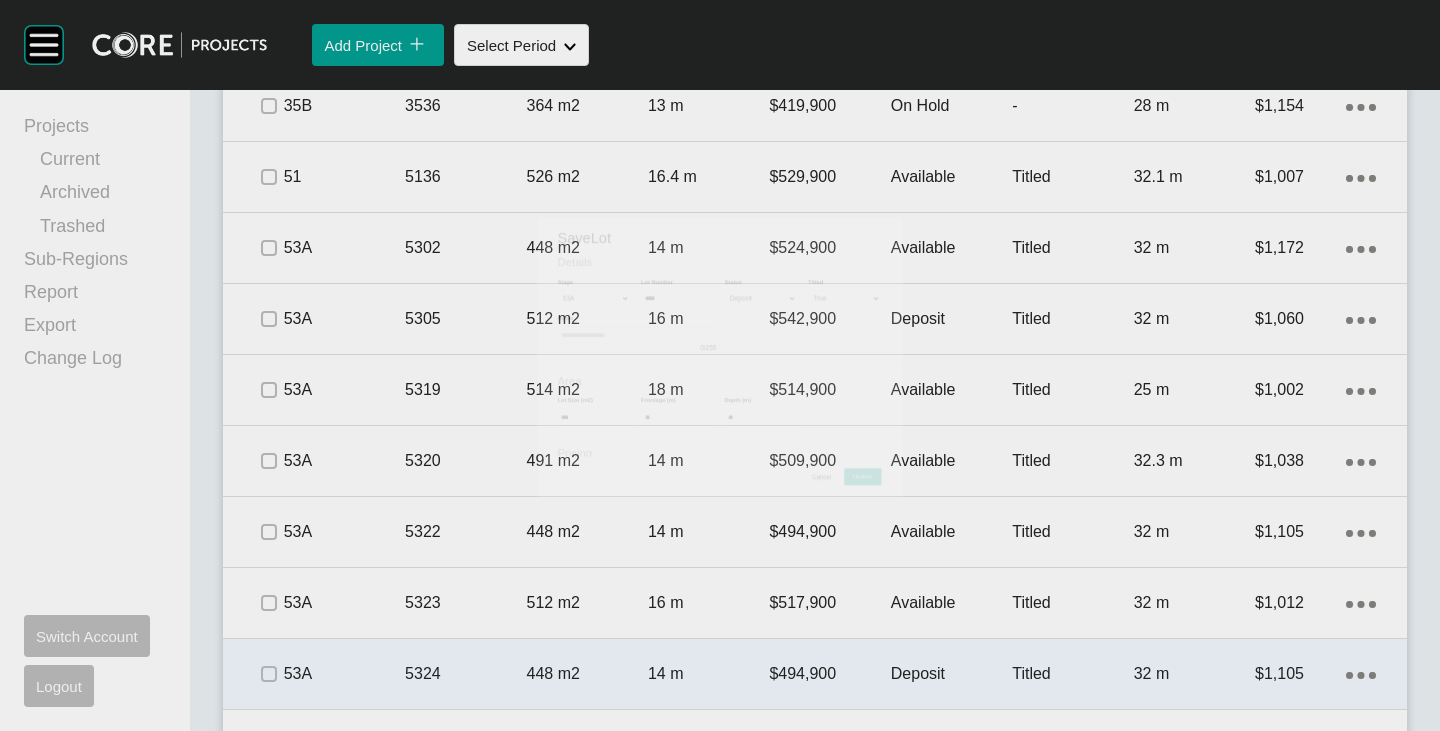 scroll, scrollTop: 2112, scrollLeft: 0, axis: vertical 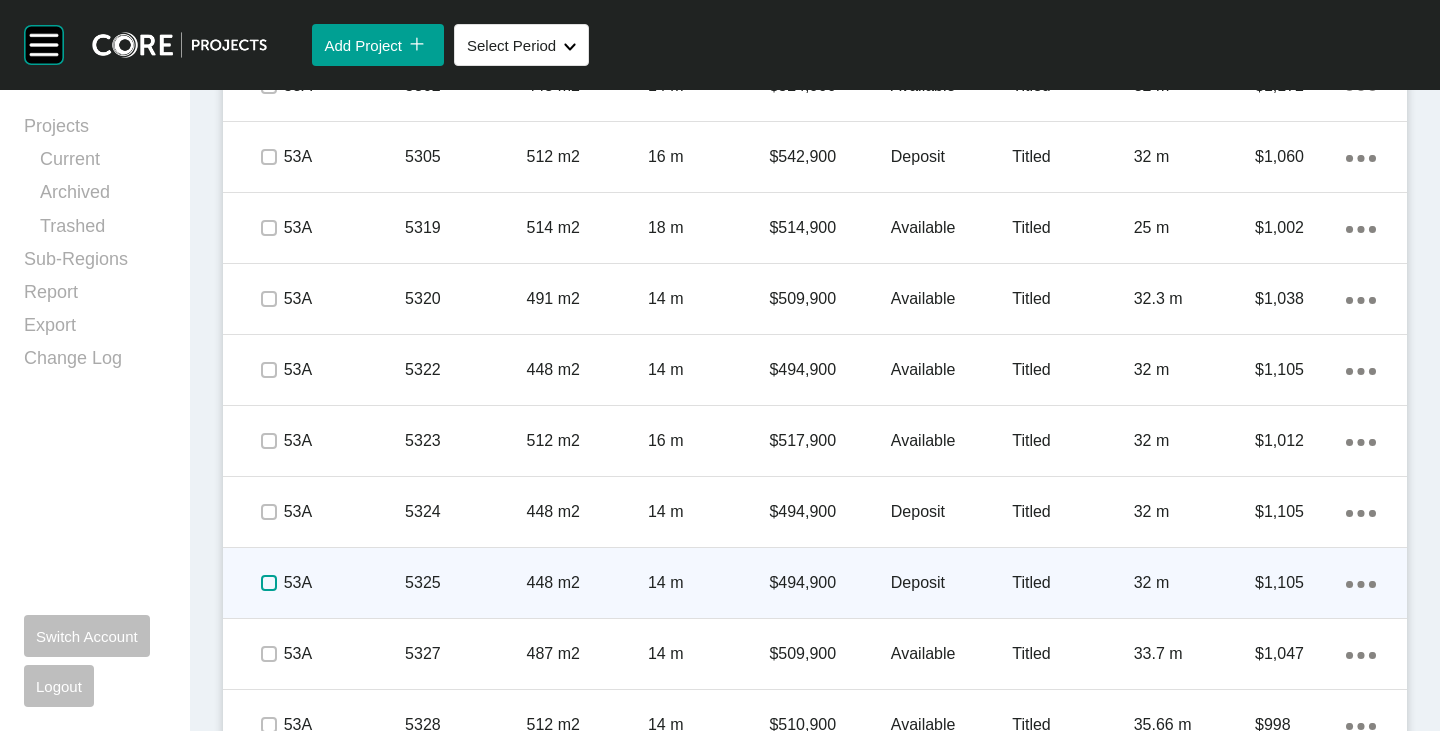 click at bounding box center [269, 583] 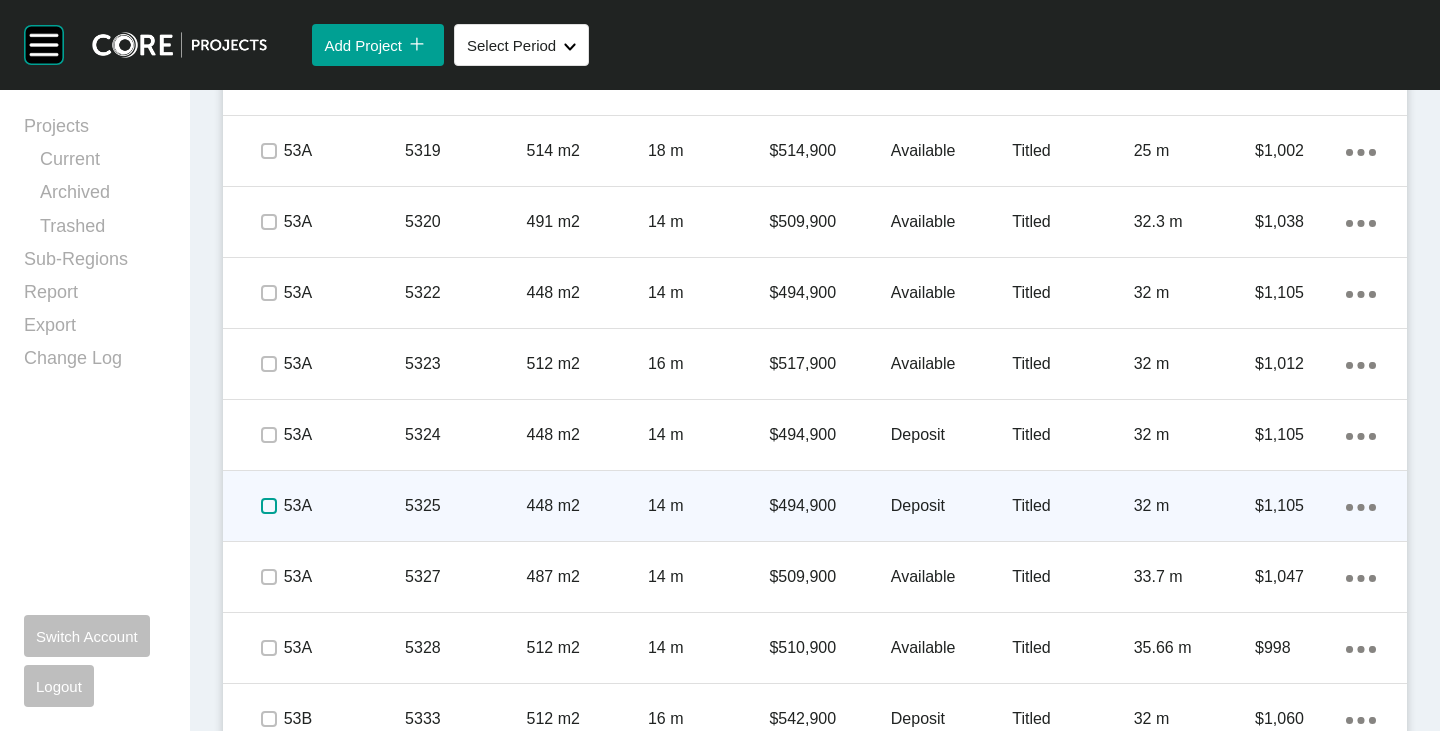 scroll, scrollTop: 2212, scrollLeft: 0, axis: vertical 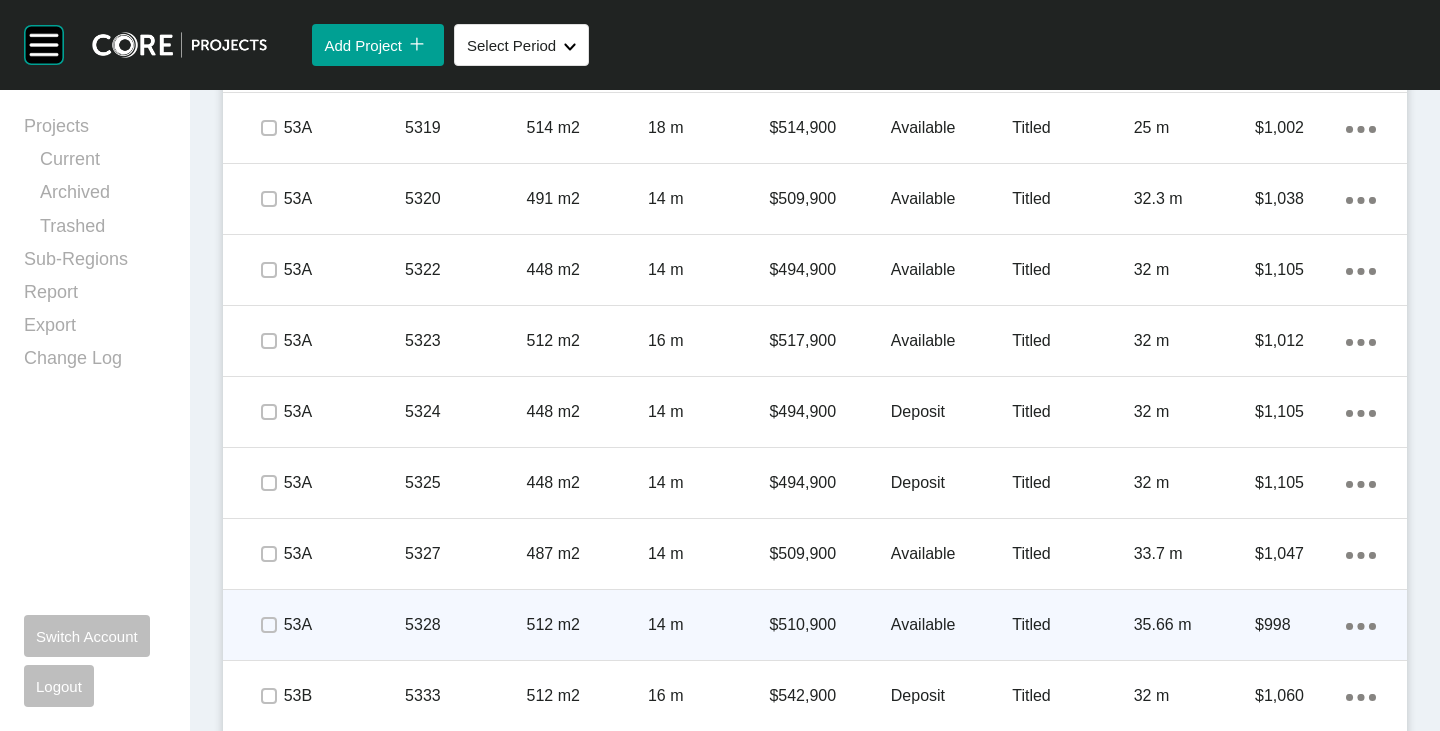 click on "Available" at bounding box center [951, 625] 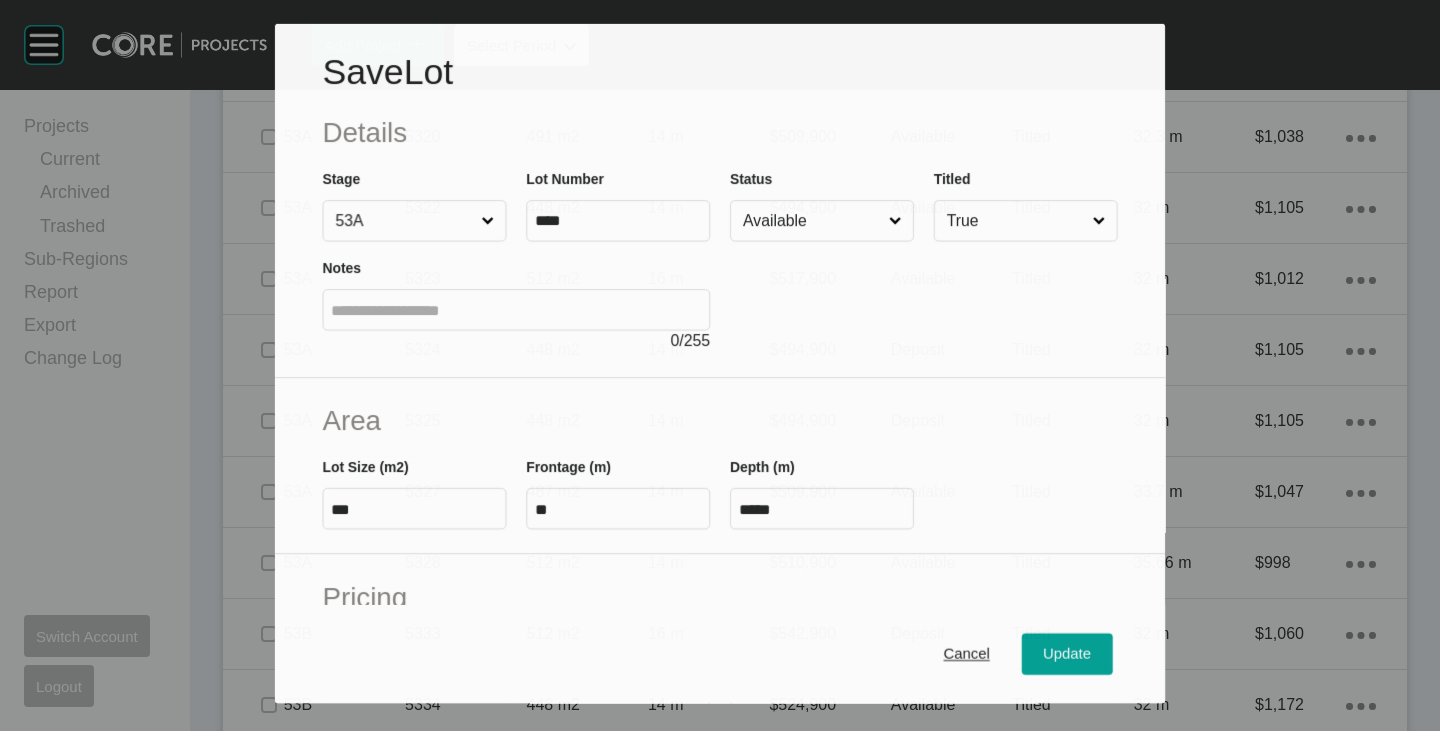 scroll, scrollTop: 2150, scrollLeft: 0, axis: vertical 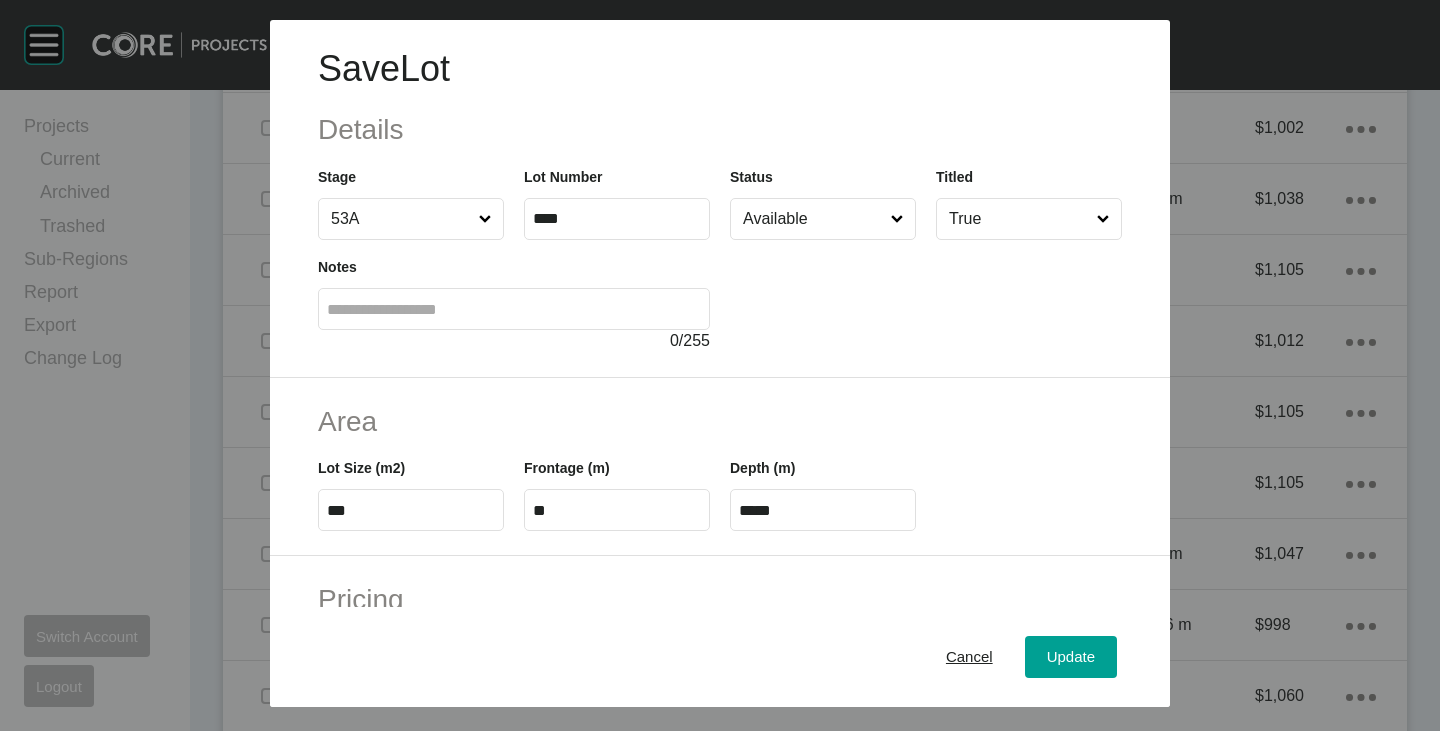 click on "Available" at bounding box center [813, 219] 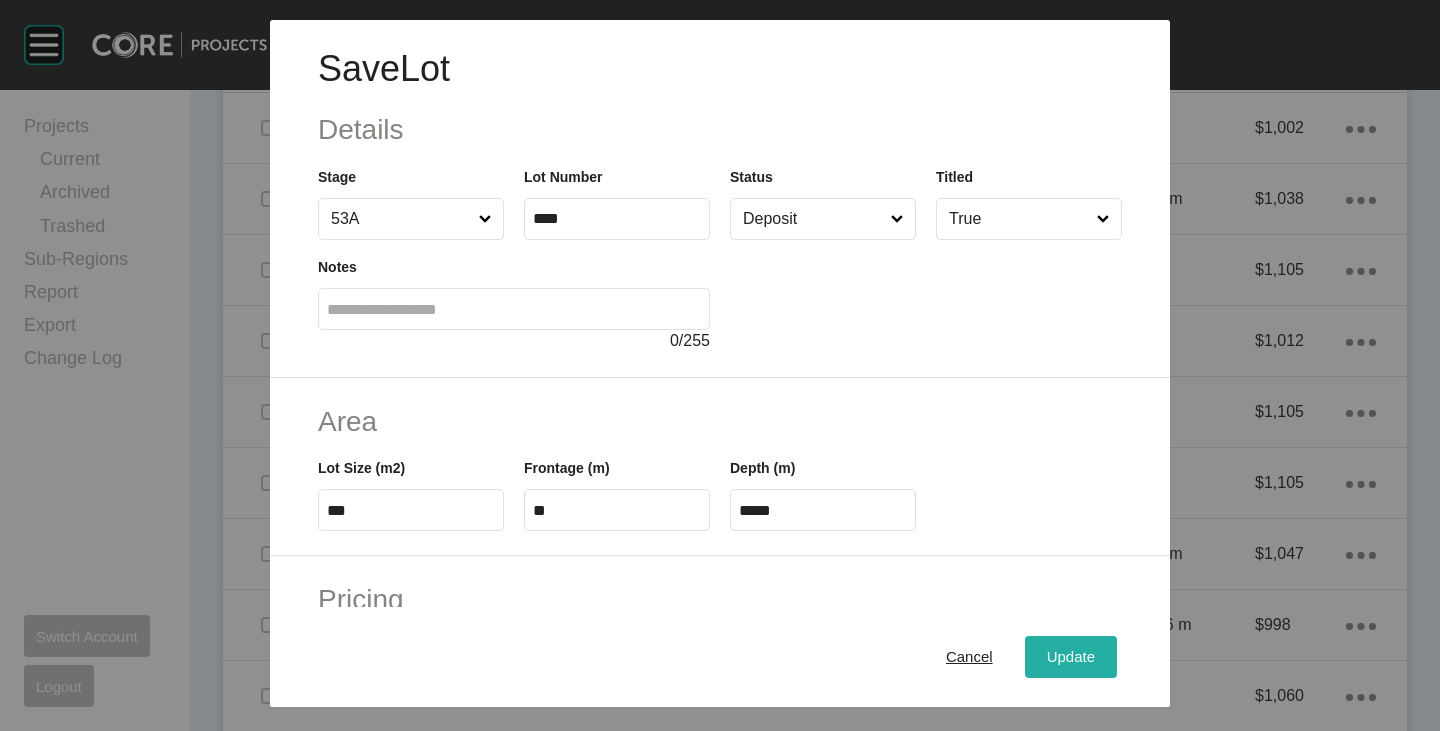 click on "Update" at bounding box center (1071, 657) 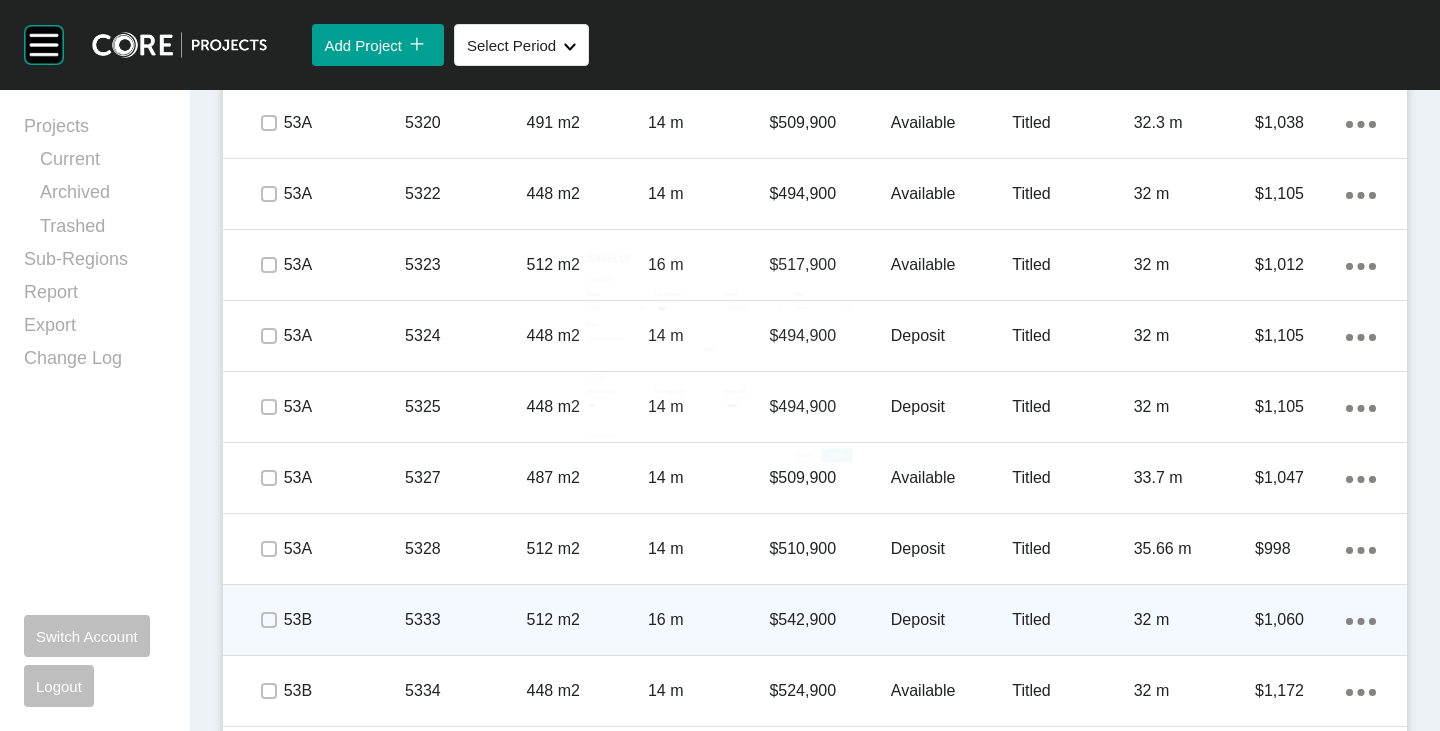 scroll, scrollTop: 2312, scrollLeft: 0, axis: vertical 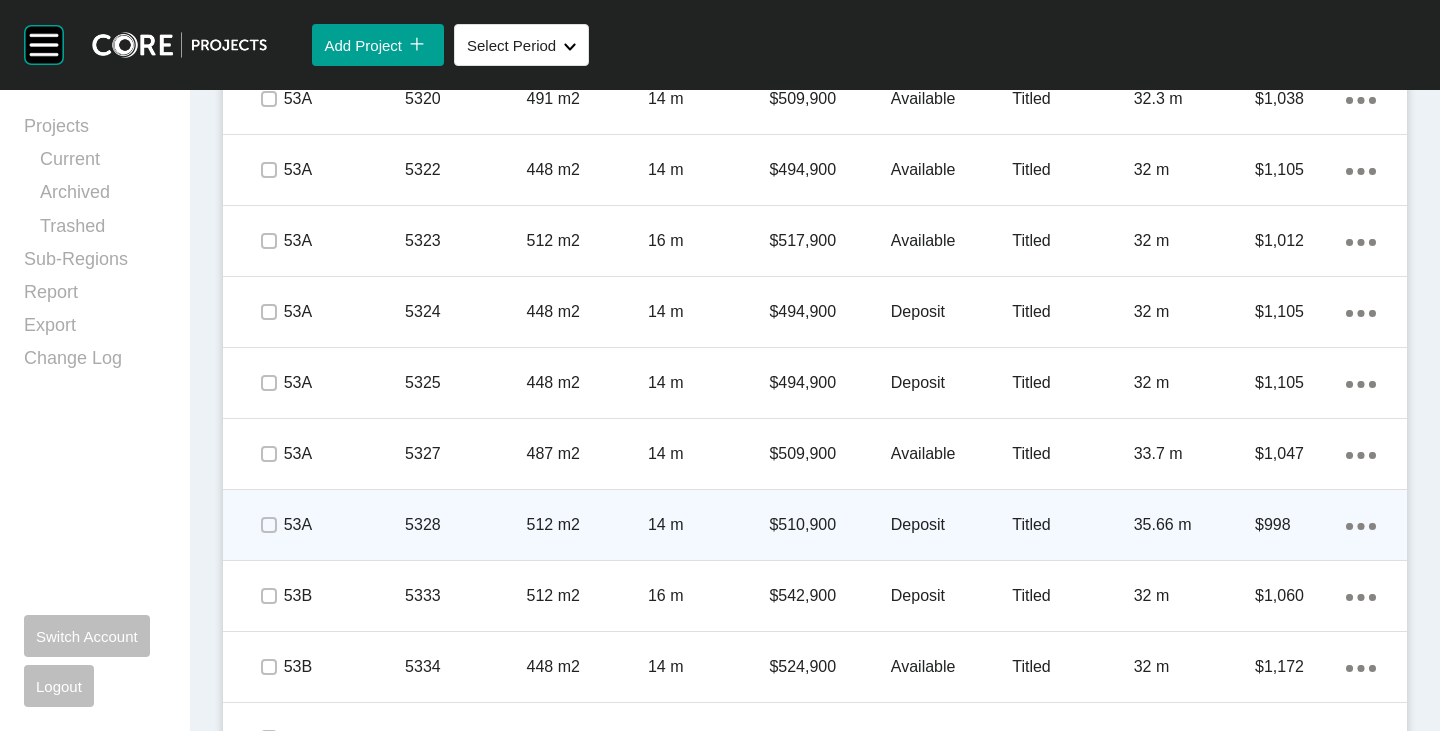 click at bounding box center [268, 525] 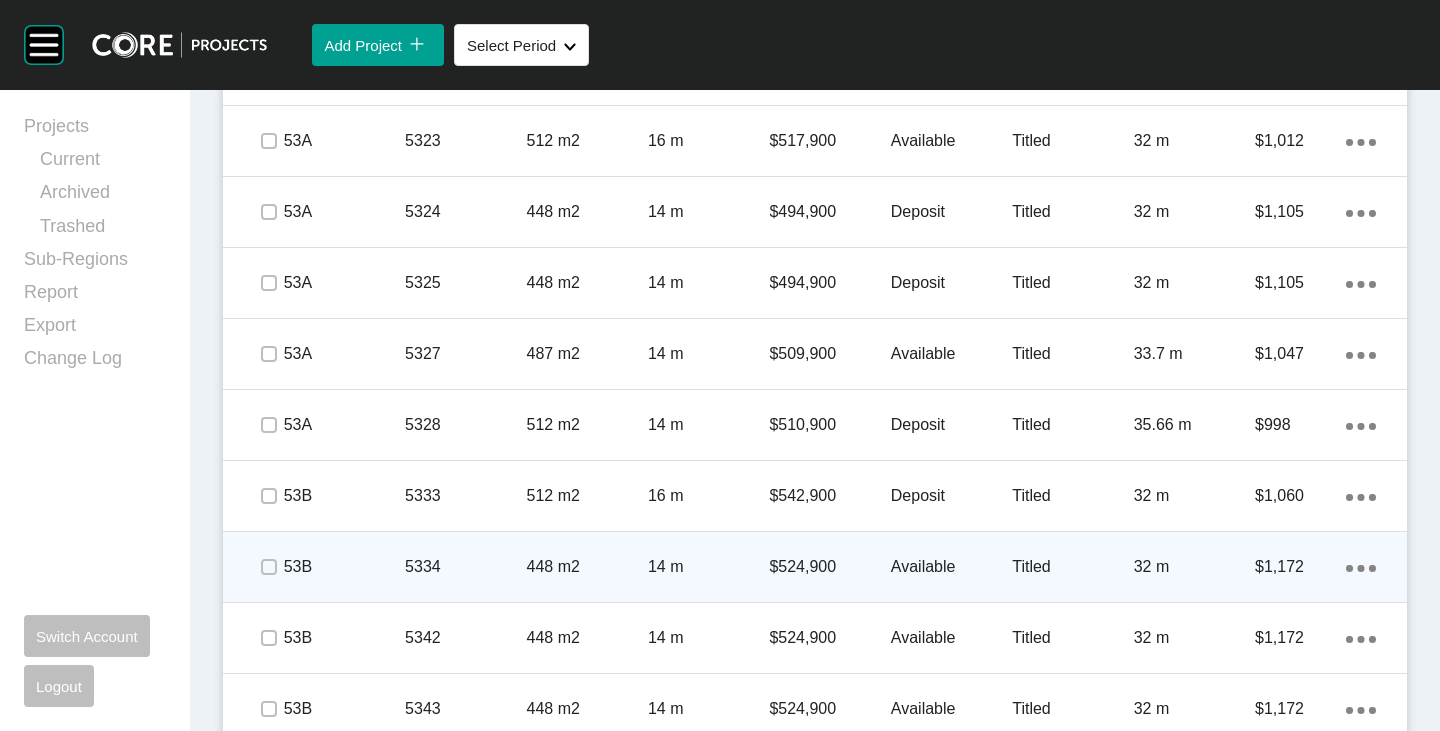 click at bounding box center (268, 567) 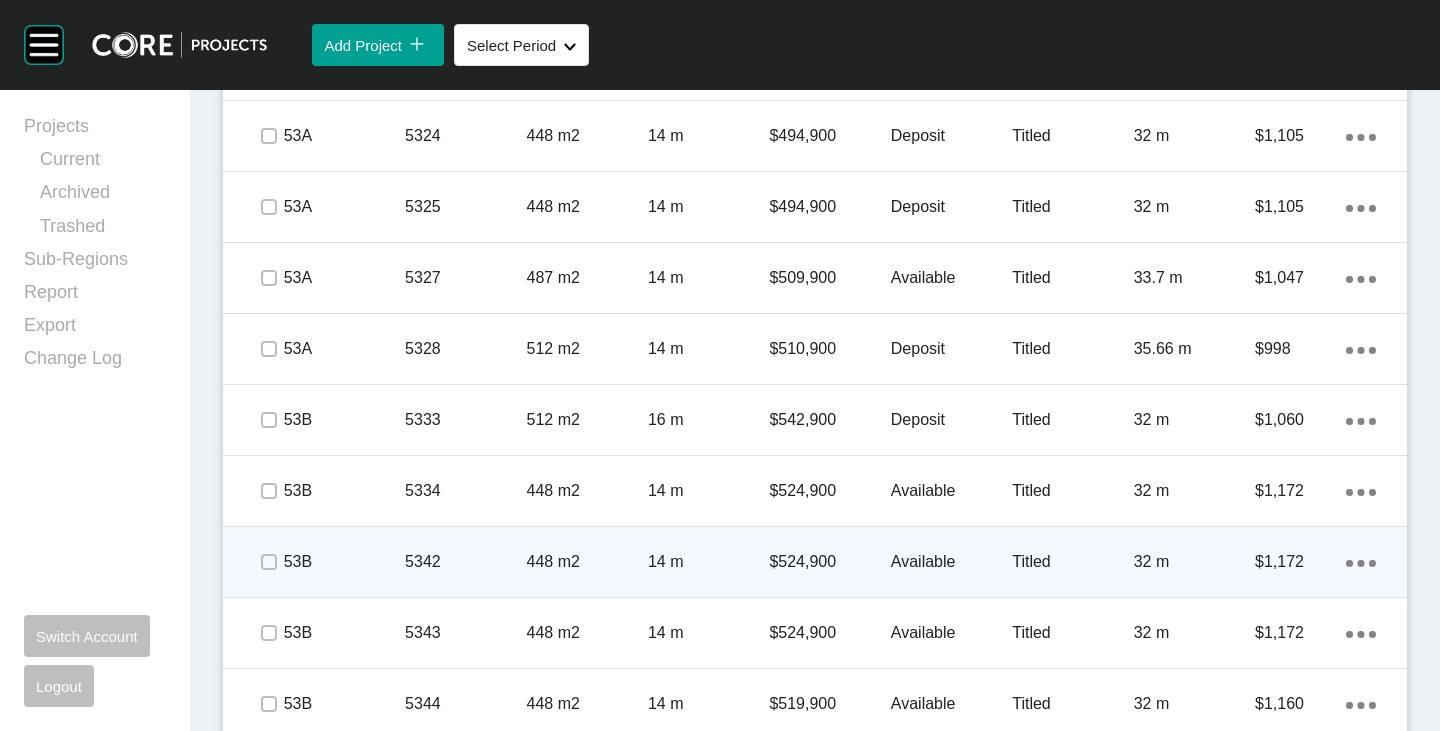 scroll, scrollTop: 2512, scrollLeft: 0, axis: vertical 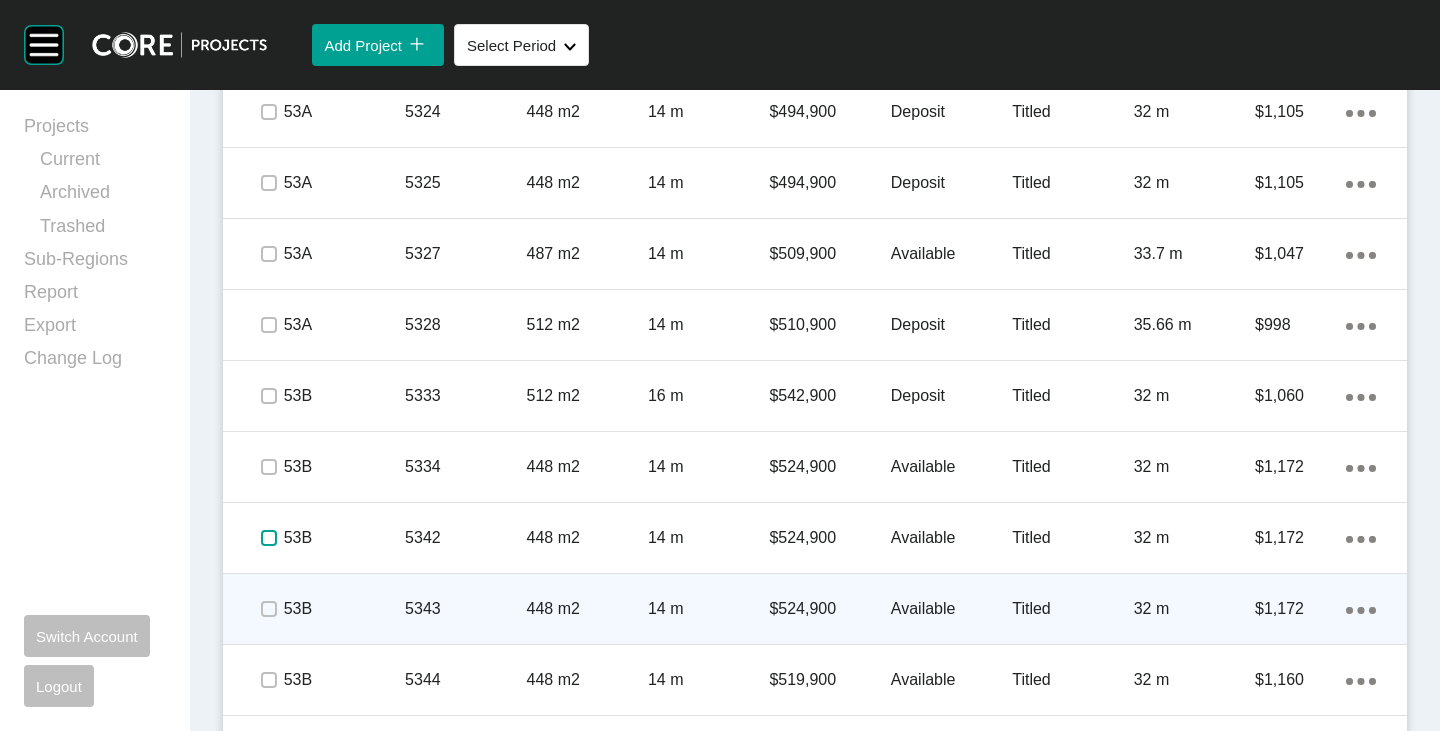 drag, startPoint x: 271, startPoint y: 543, endPoint x: 272, endPoint y: 607, distance: 64.00781 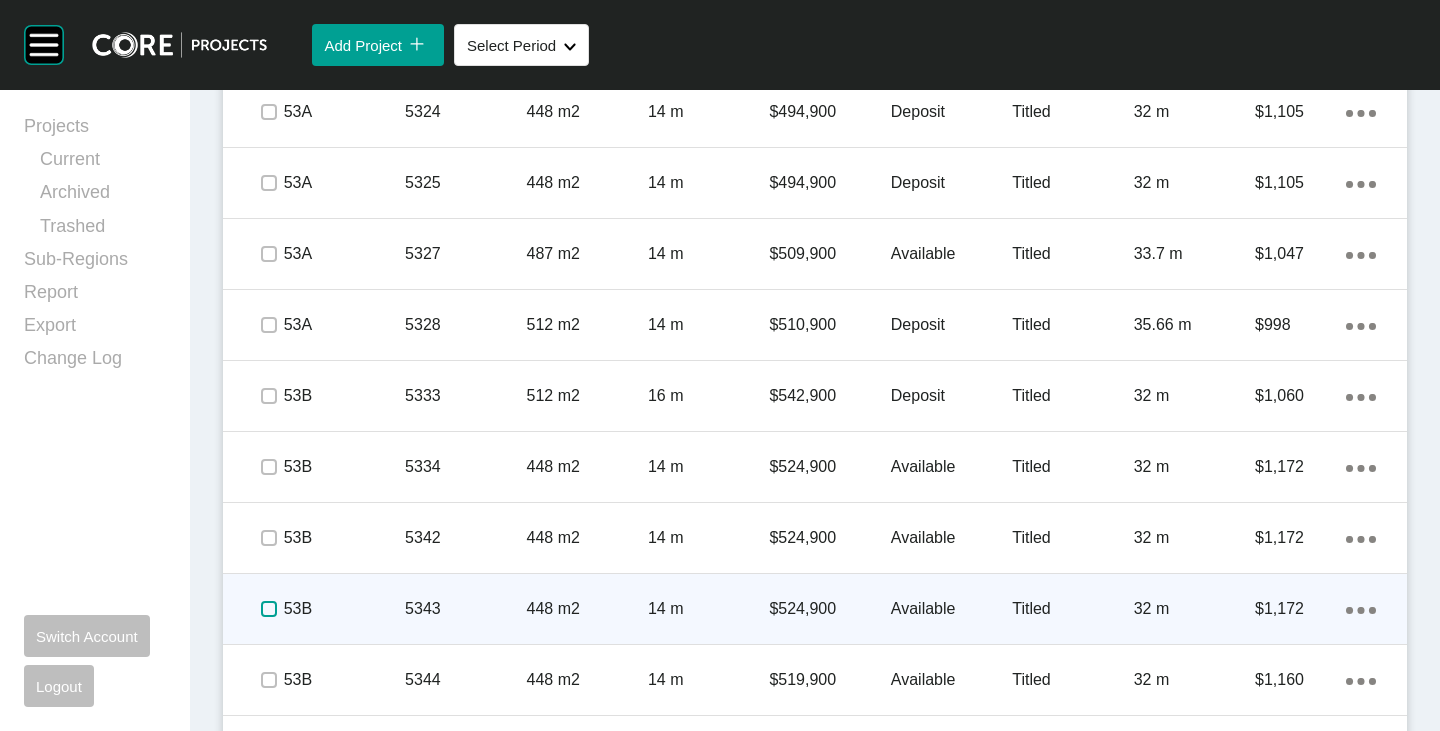 click at bounding box center (269, 609) 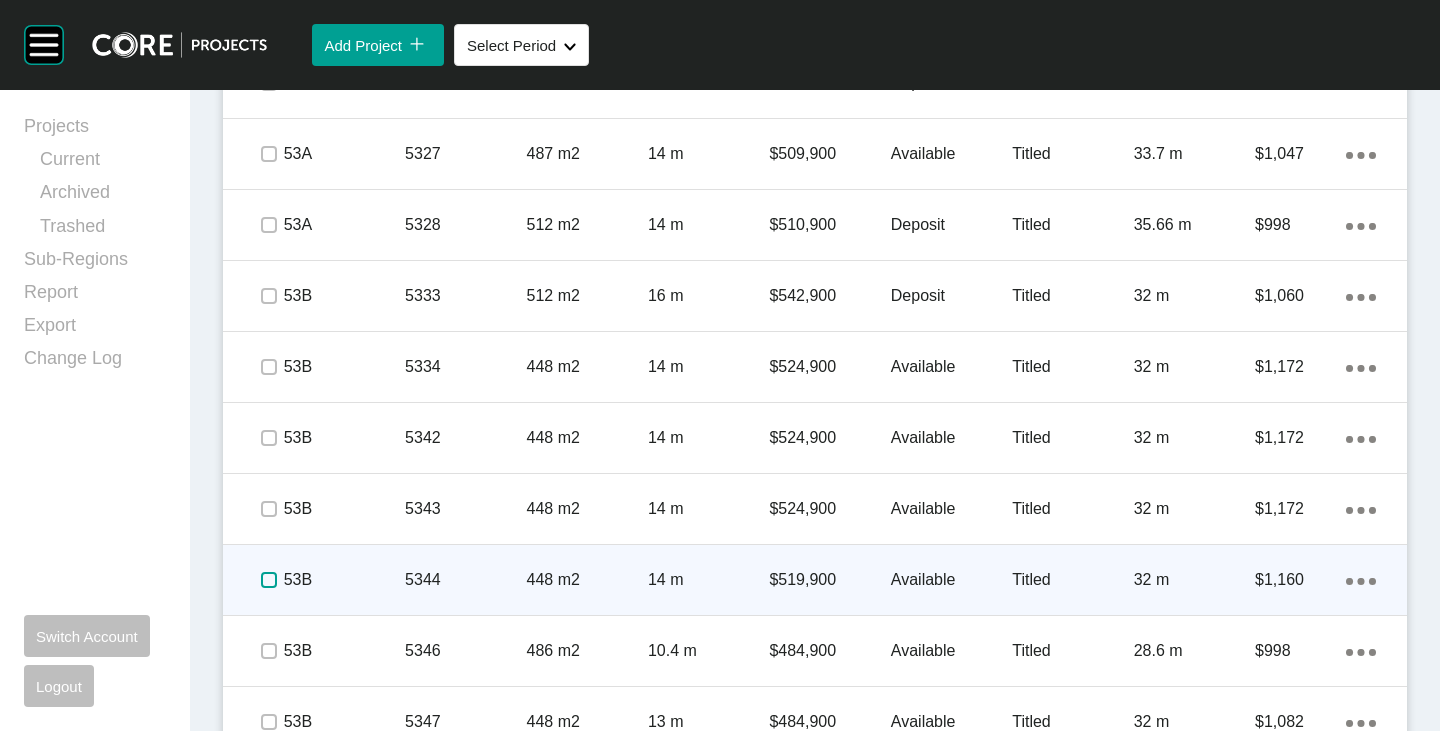 click at bounding box center [269, 580] 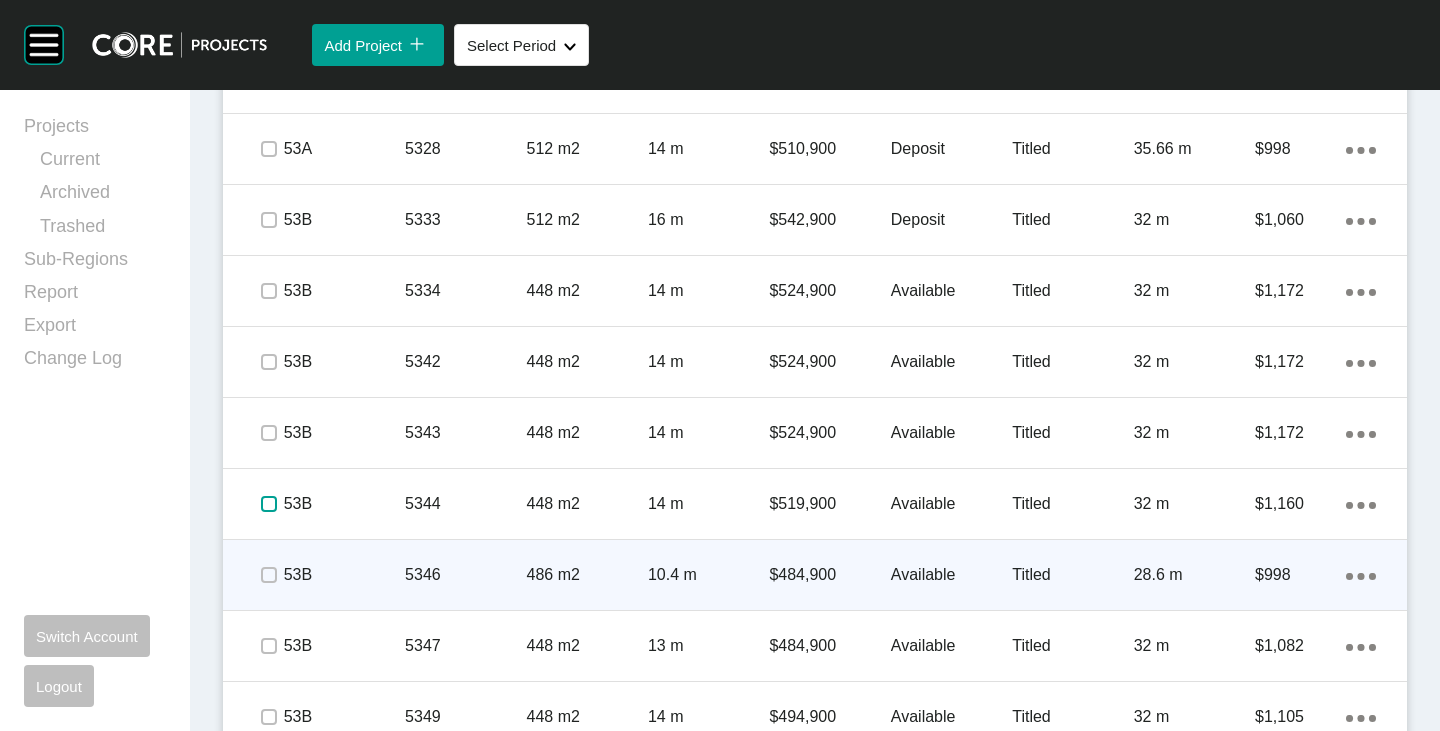 scroll, scrollTop: 2712, scrollLeft: 0, axis: vertical 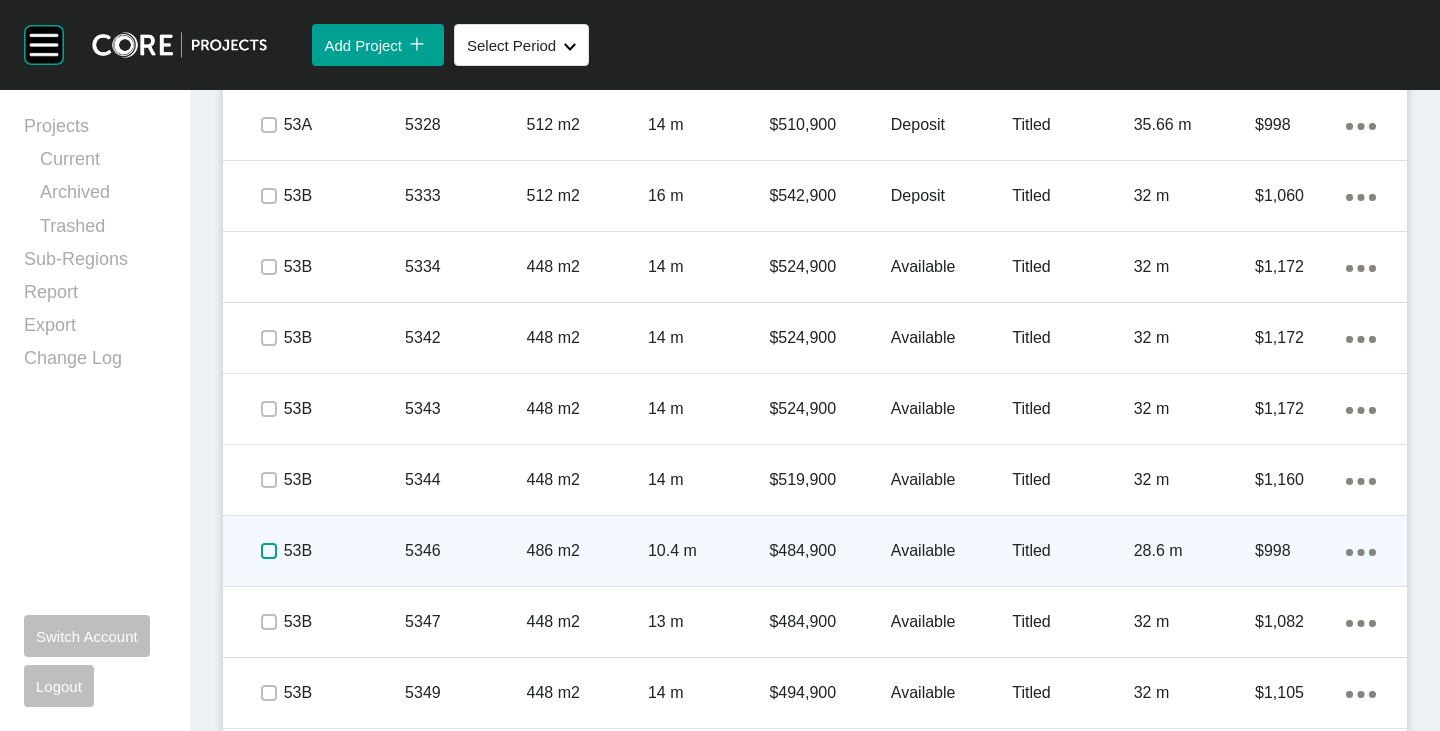 click at bounding box center (269, 551) 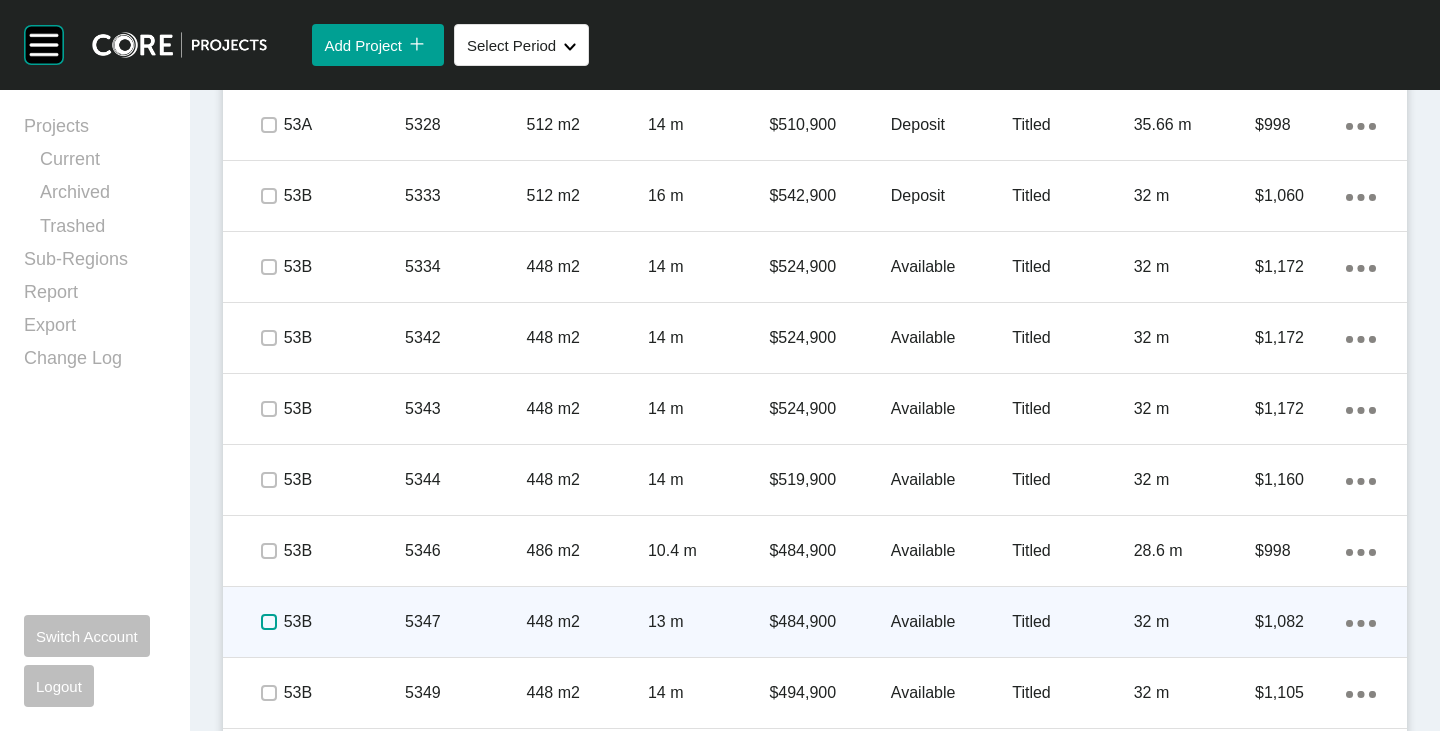 click at bounding box center (269, 622) 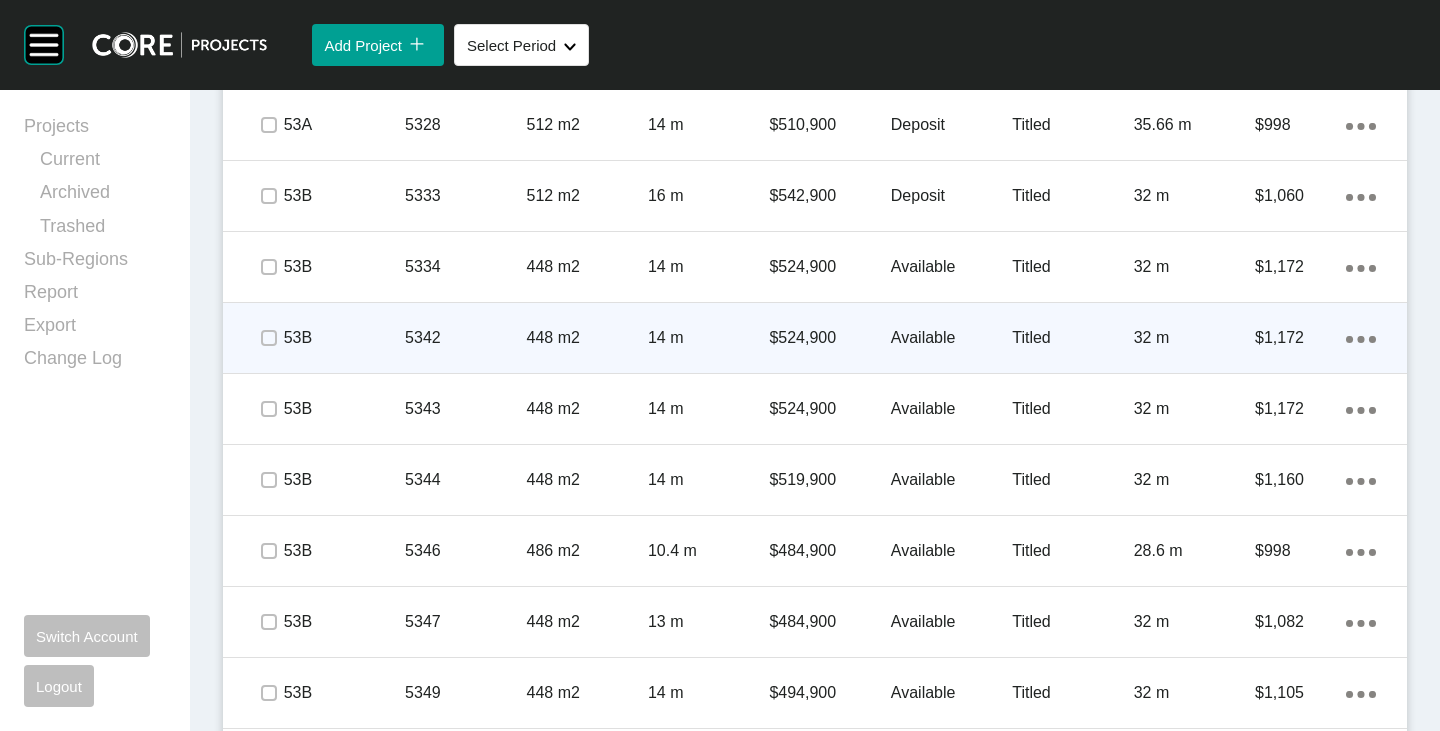 scroll, scrollTop: 2912, scrollLeft: 0, axis: vertical 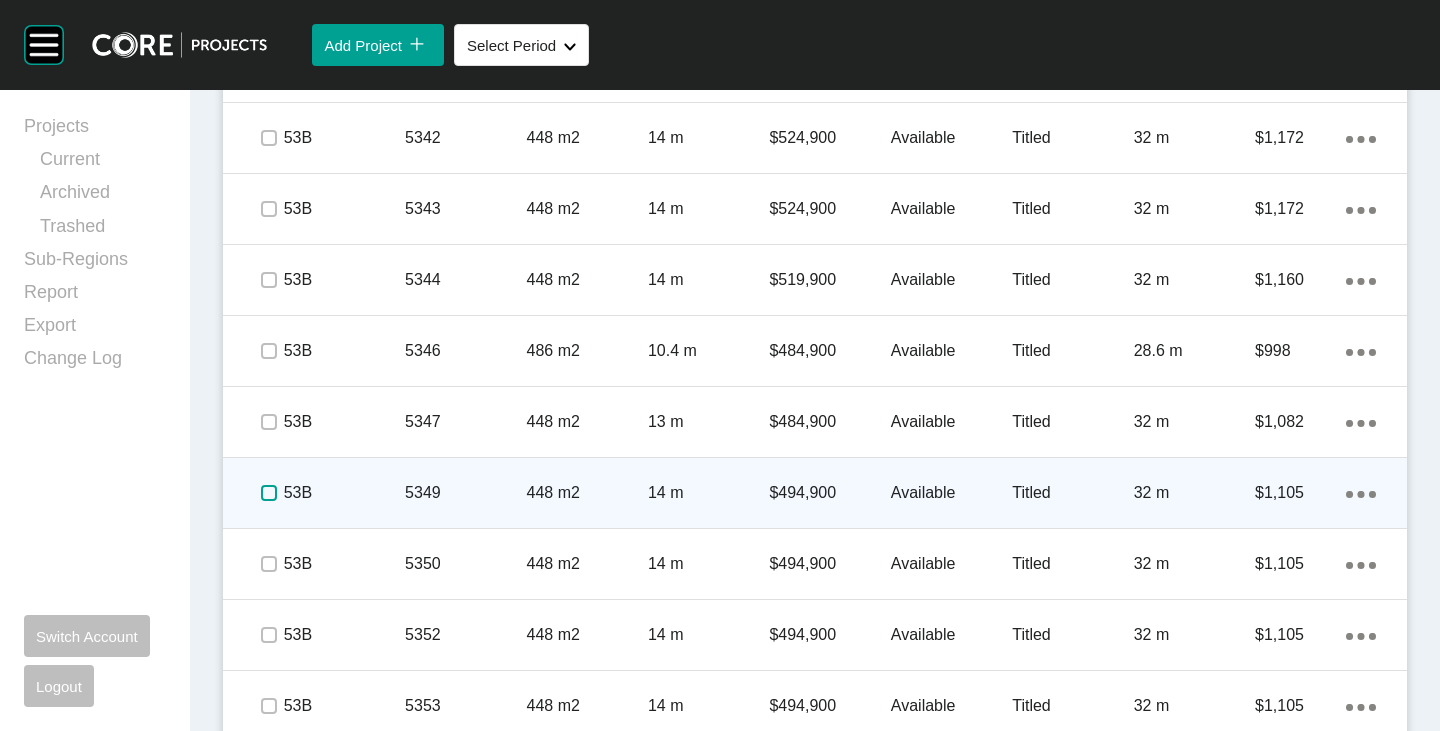click at bounding box center [269, 493] 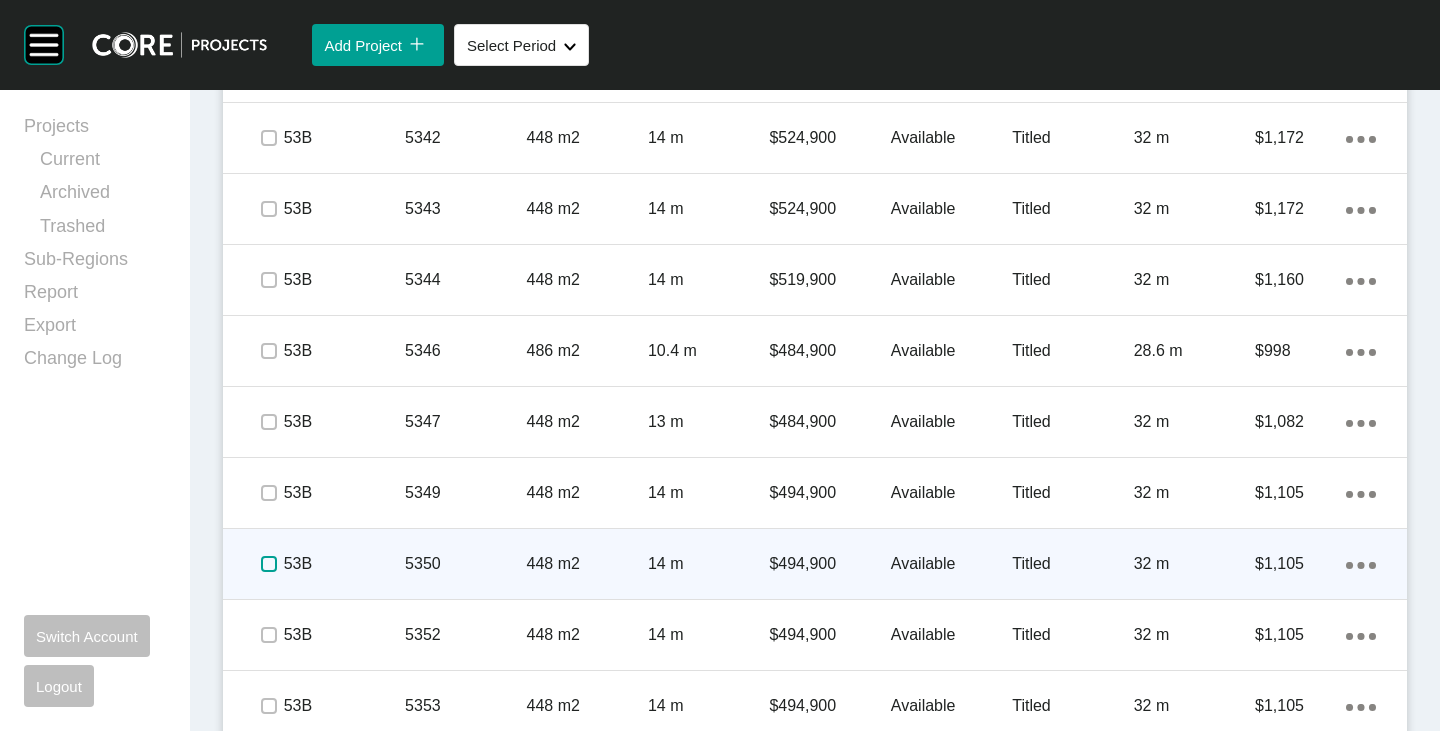 click at bounding box center (269, 564) 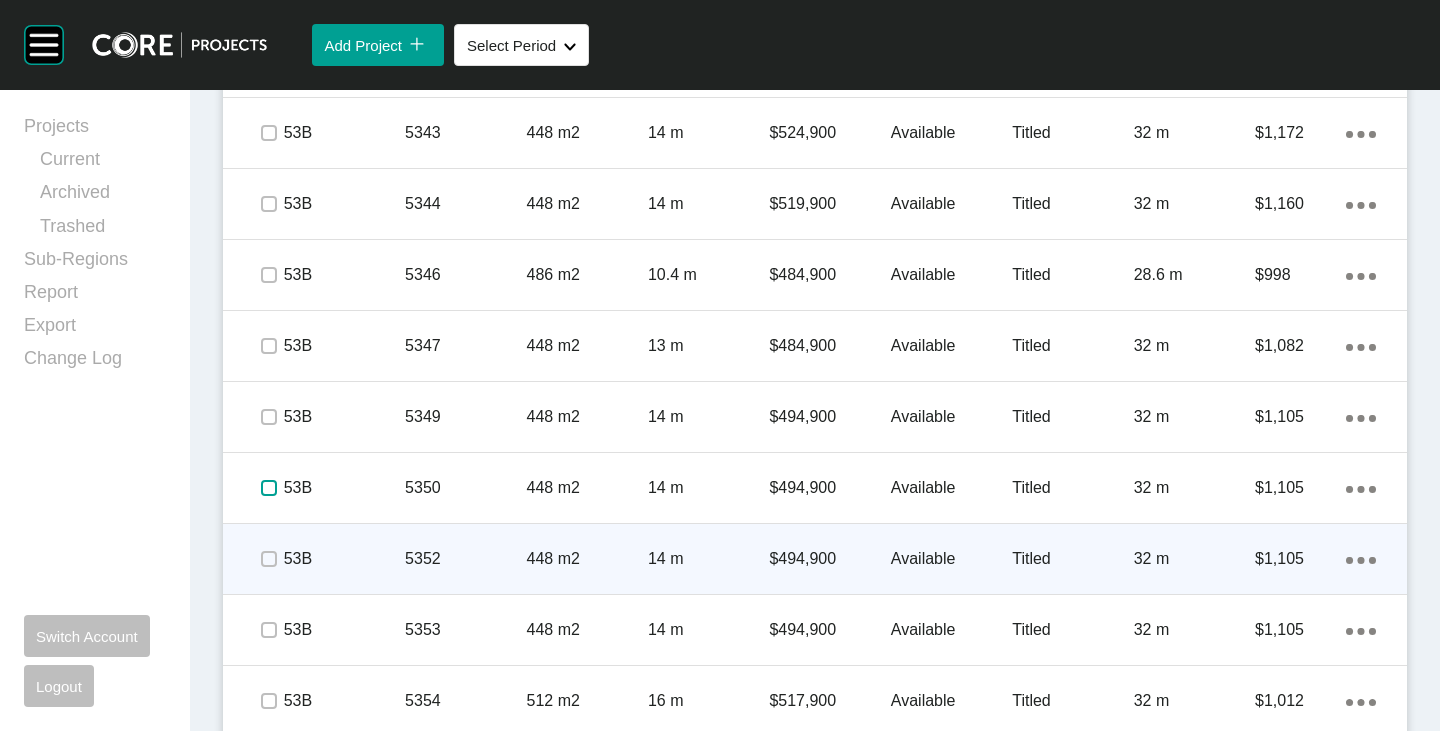 scroll, scrollTop: 3012, scrollLeft: 0, axis: vertical 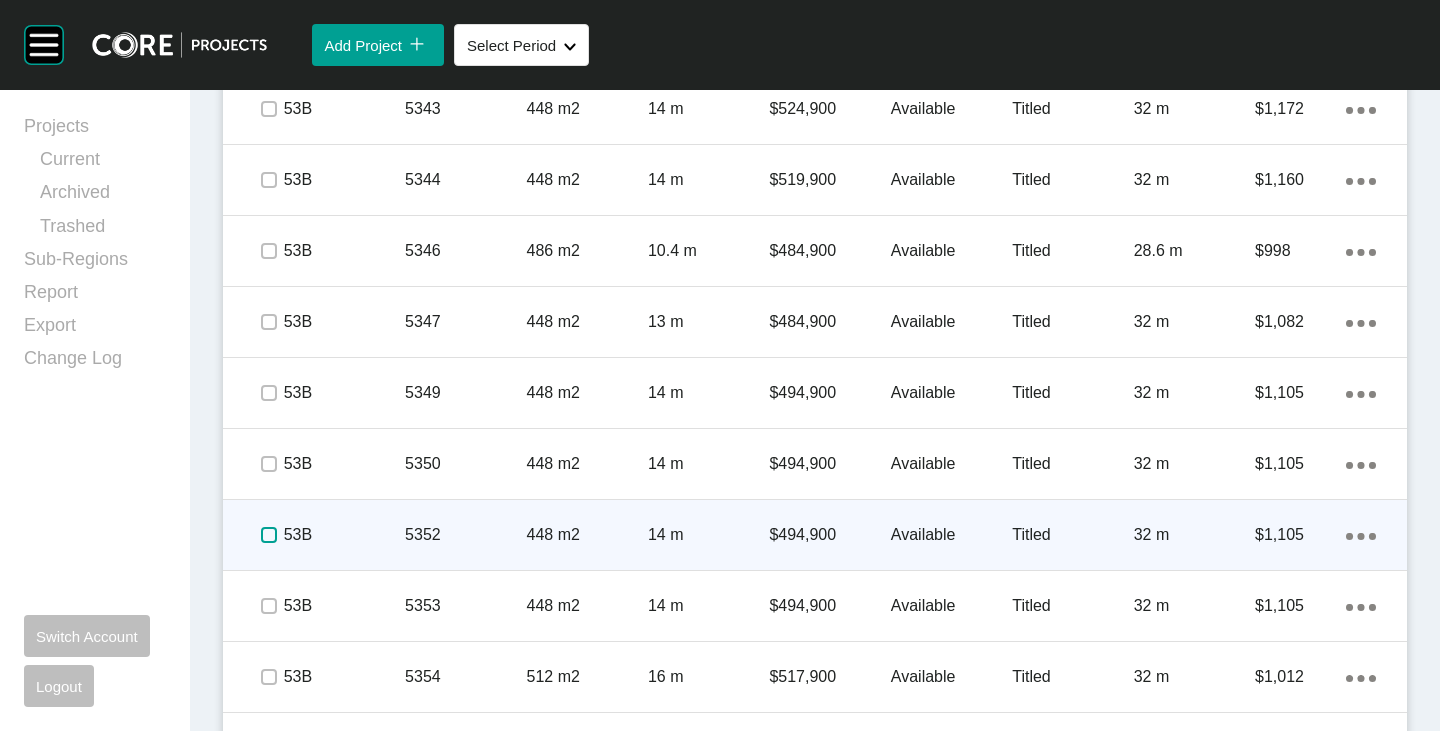 click at bounding box center (269, 535) 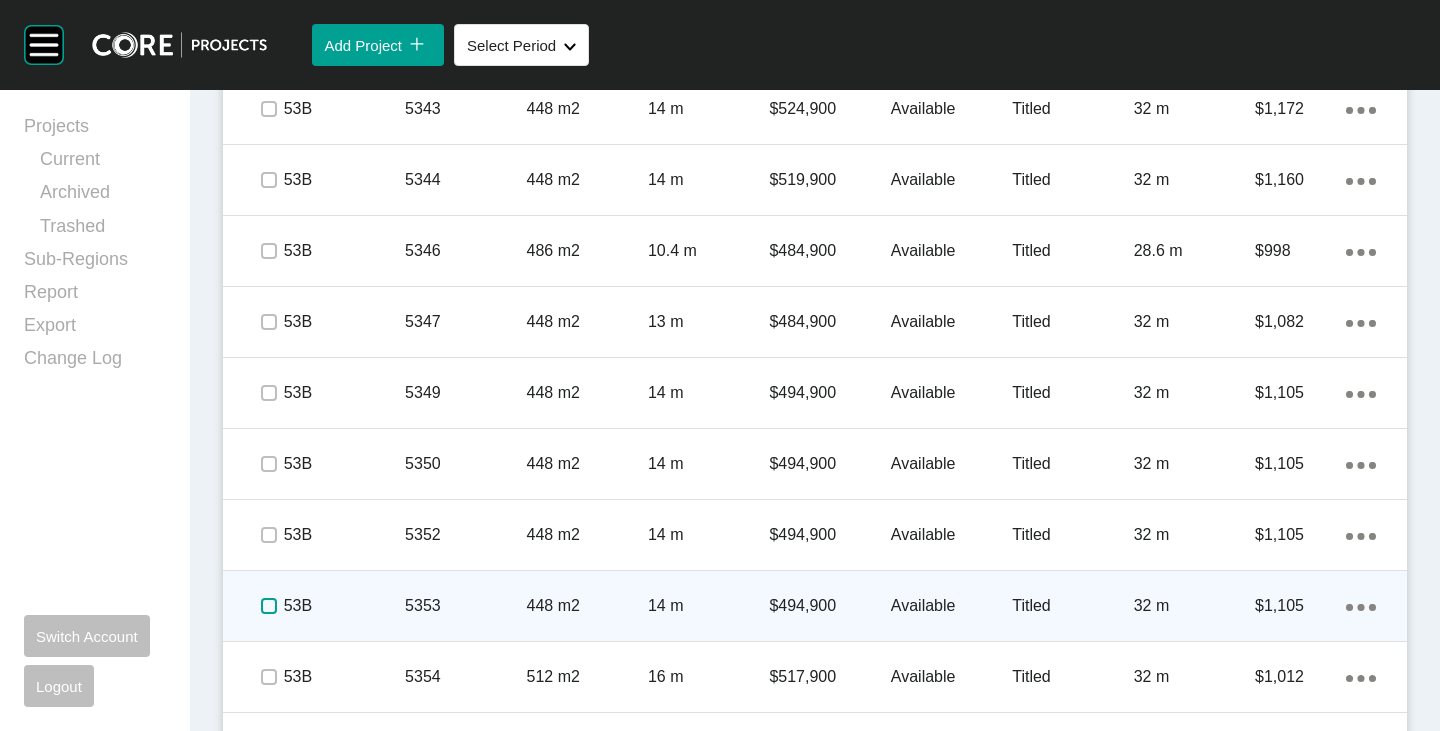 click at bounding box center (269, 606) 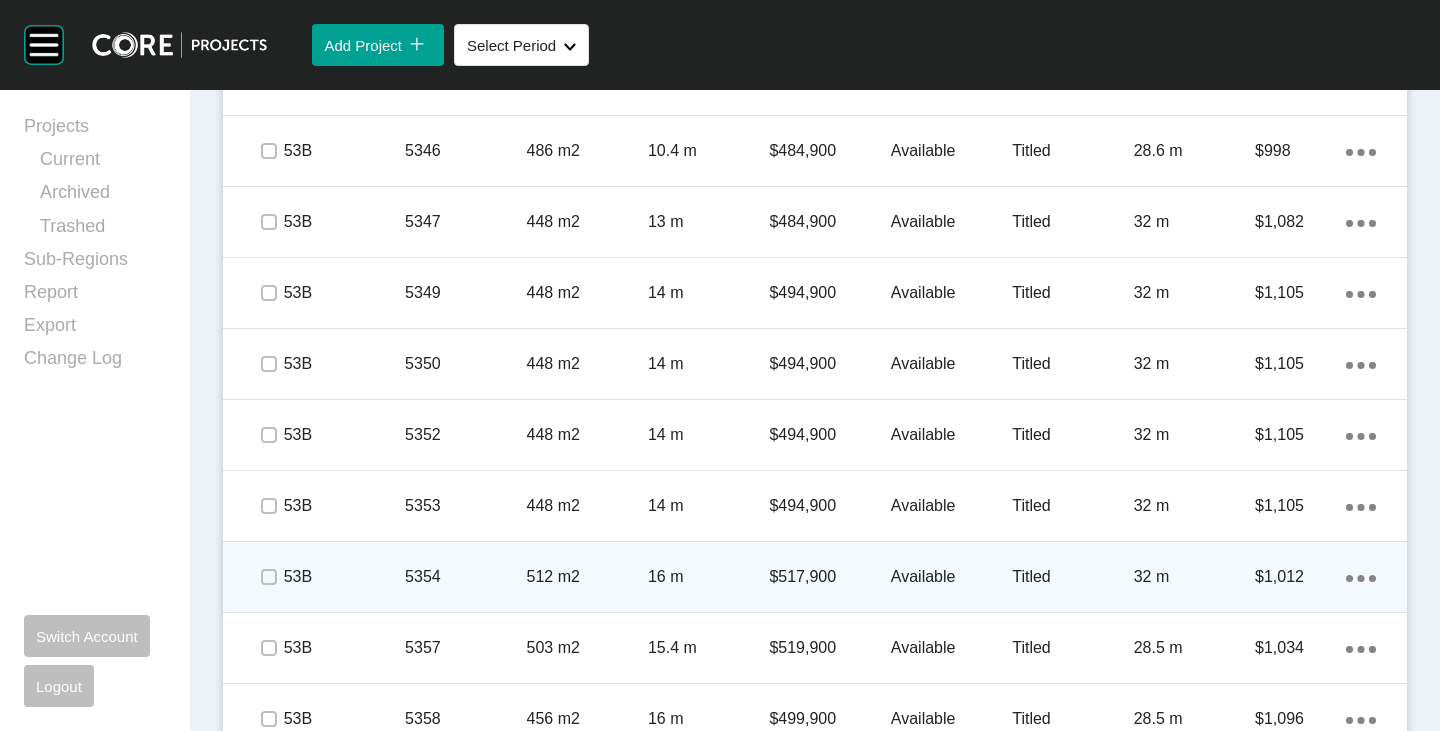 click at bounding box center (268, 577) 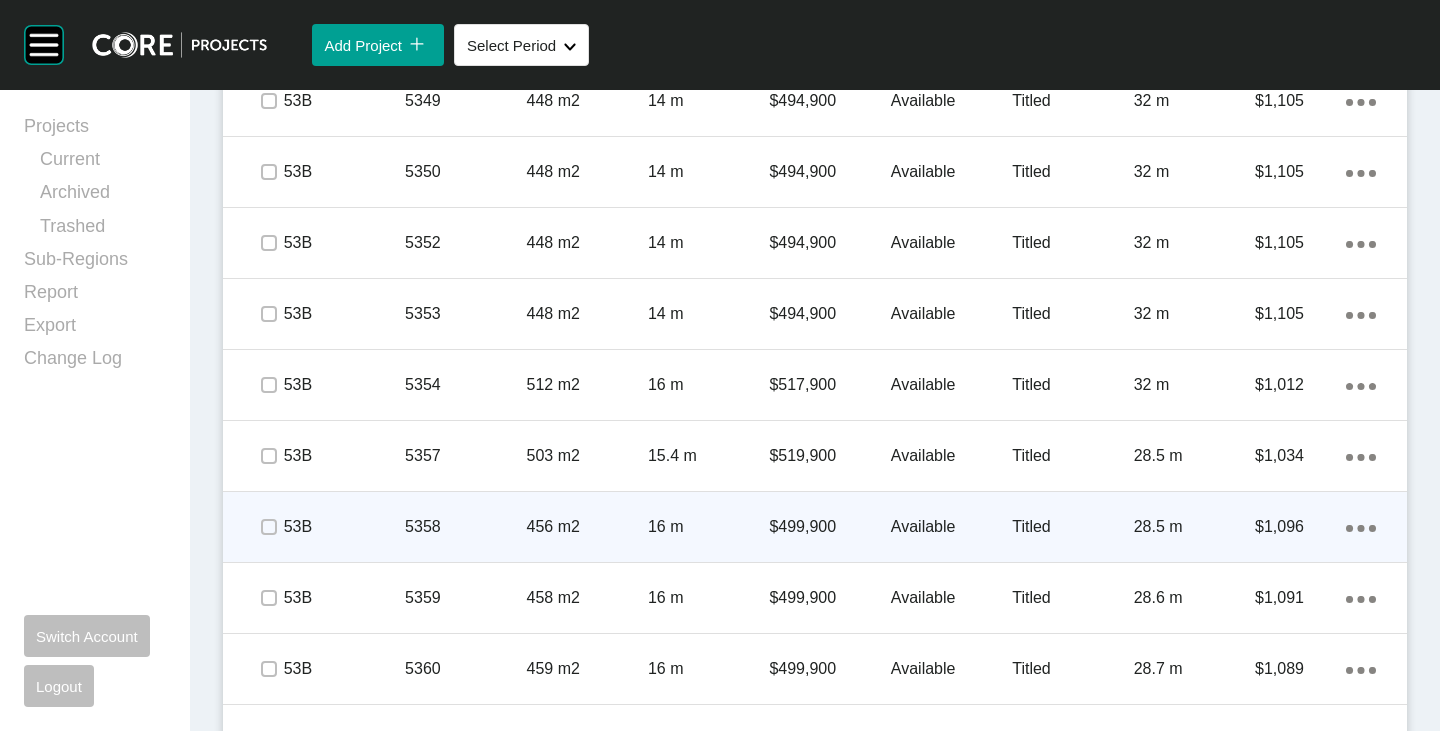 scroll, scrollTop: 3312, scrollLeft: 0, axis: vertical 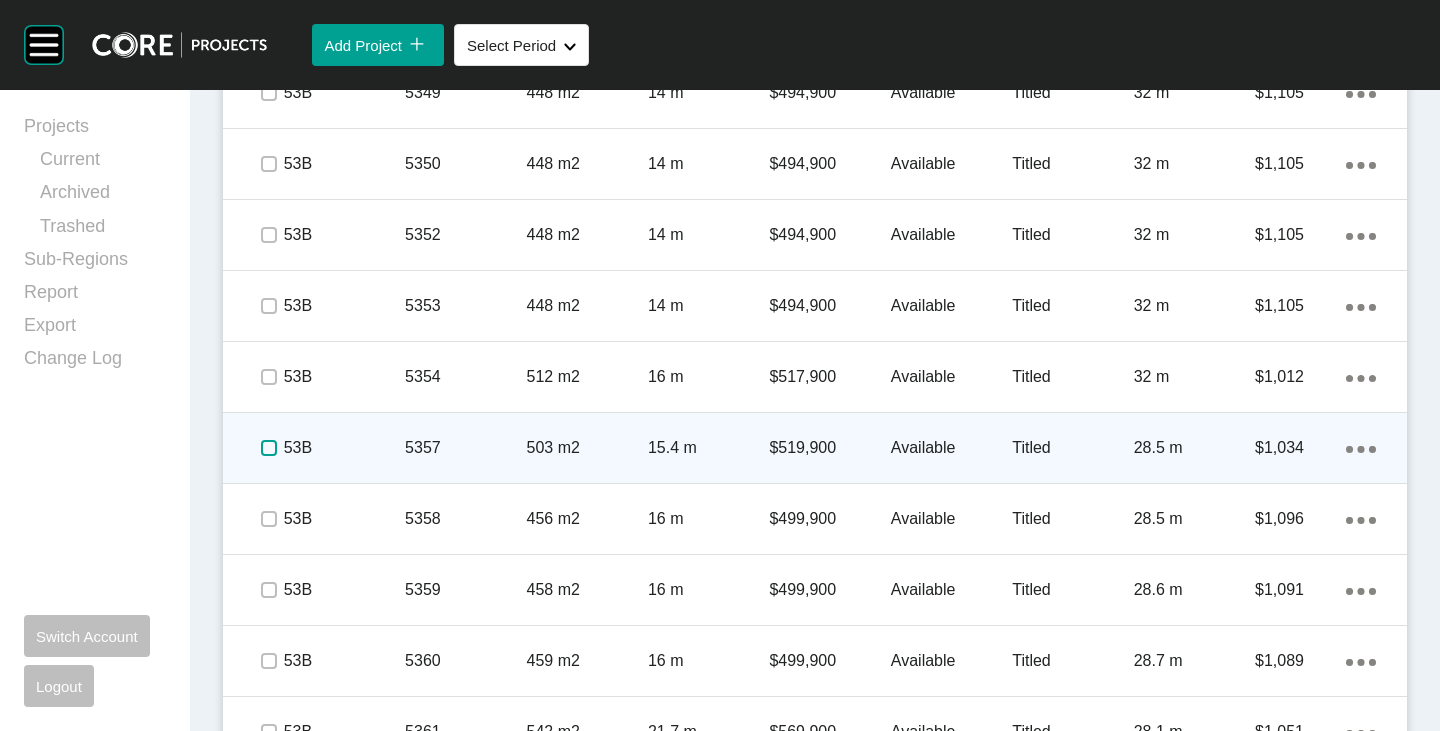 click at bounding box center (269, 448) 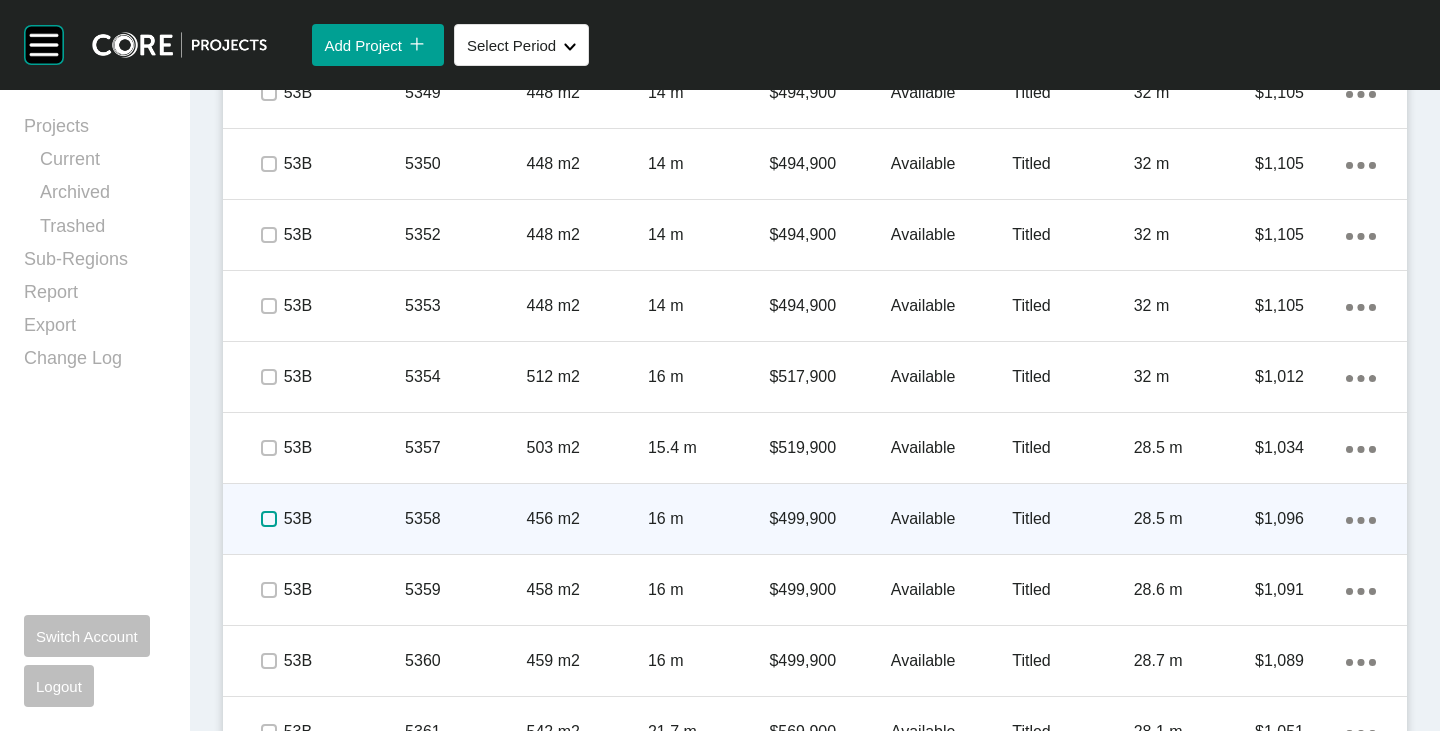 click at bounding box center [269, 519] 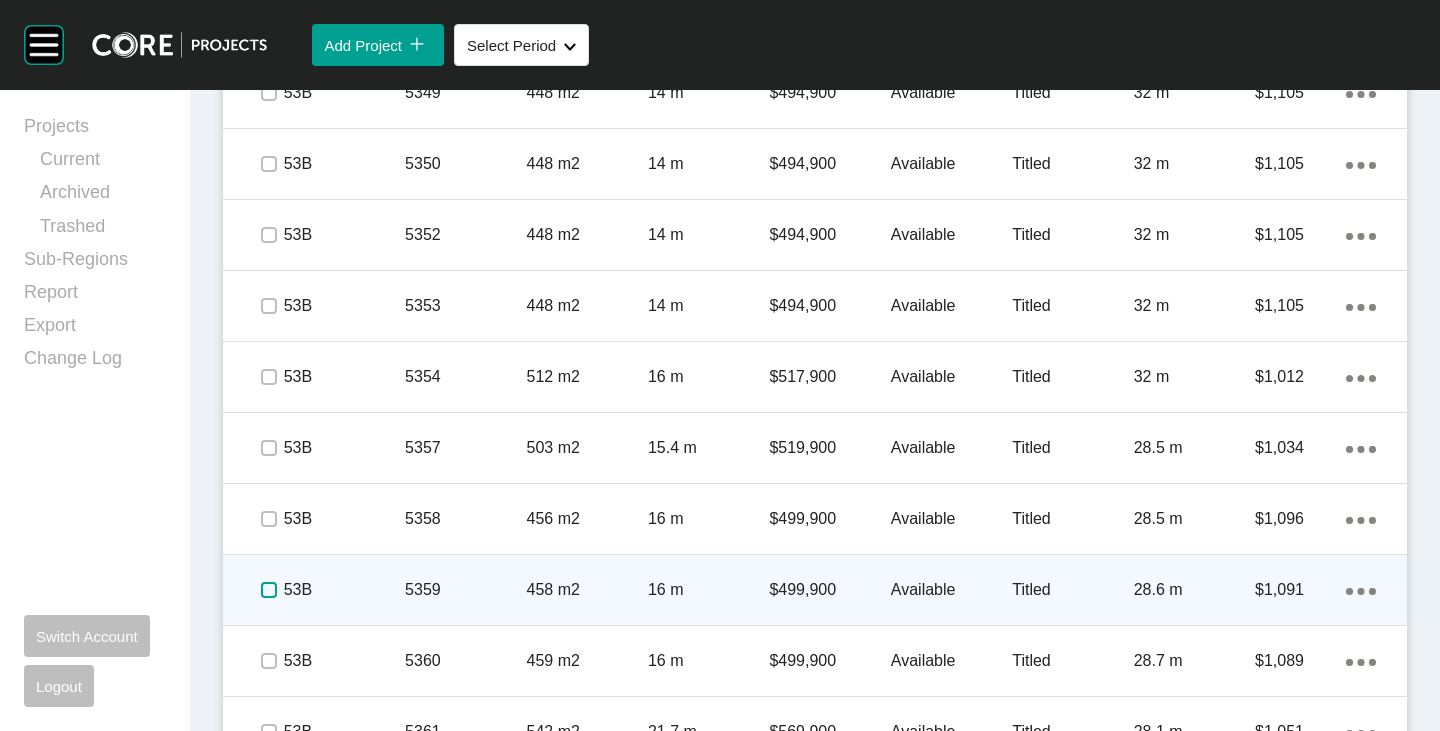 click at bounding box center (269, 590) 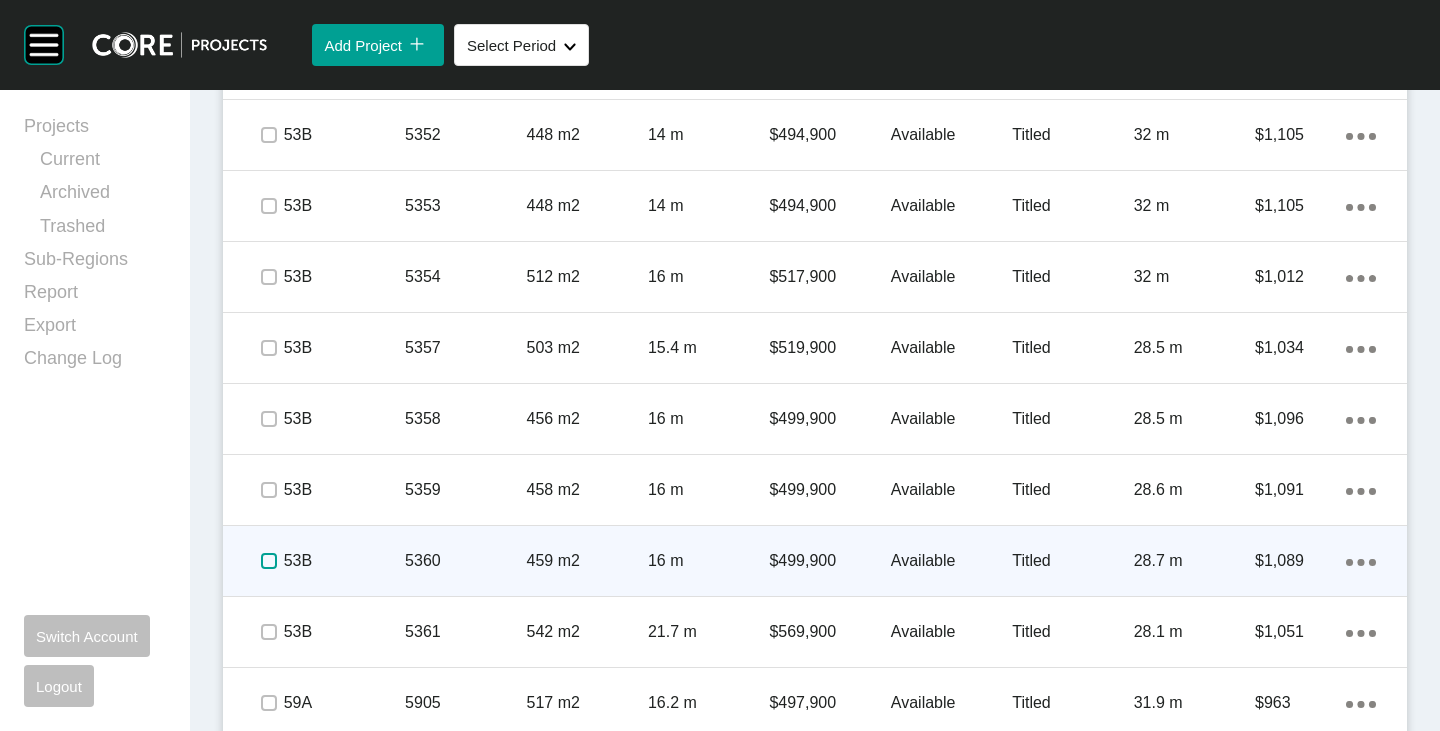 click at bounding box center (269, 561) 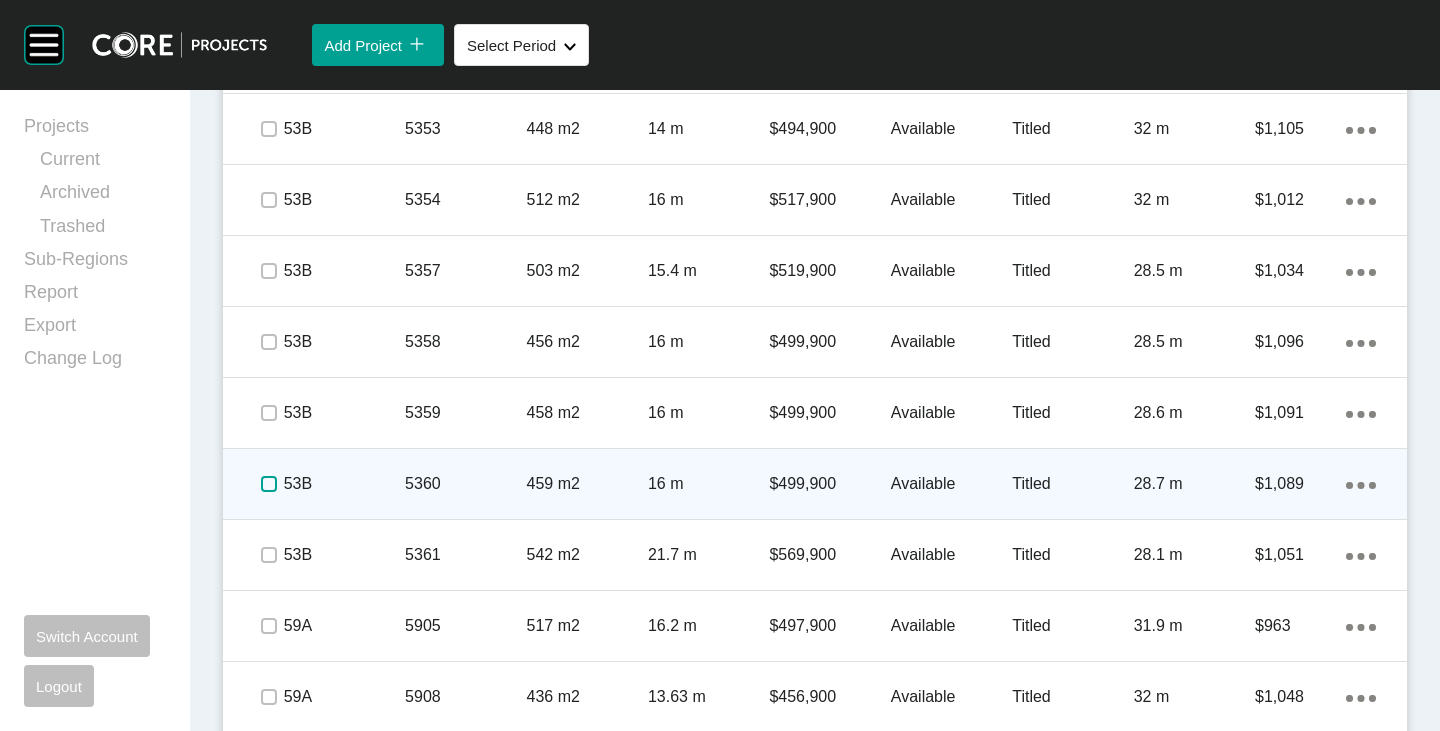 scroll, scrollTop: 3512, scrollLeft: 0, axis: vertical 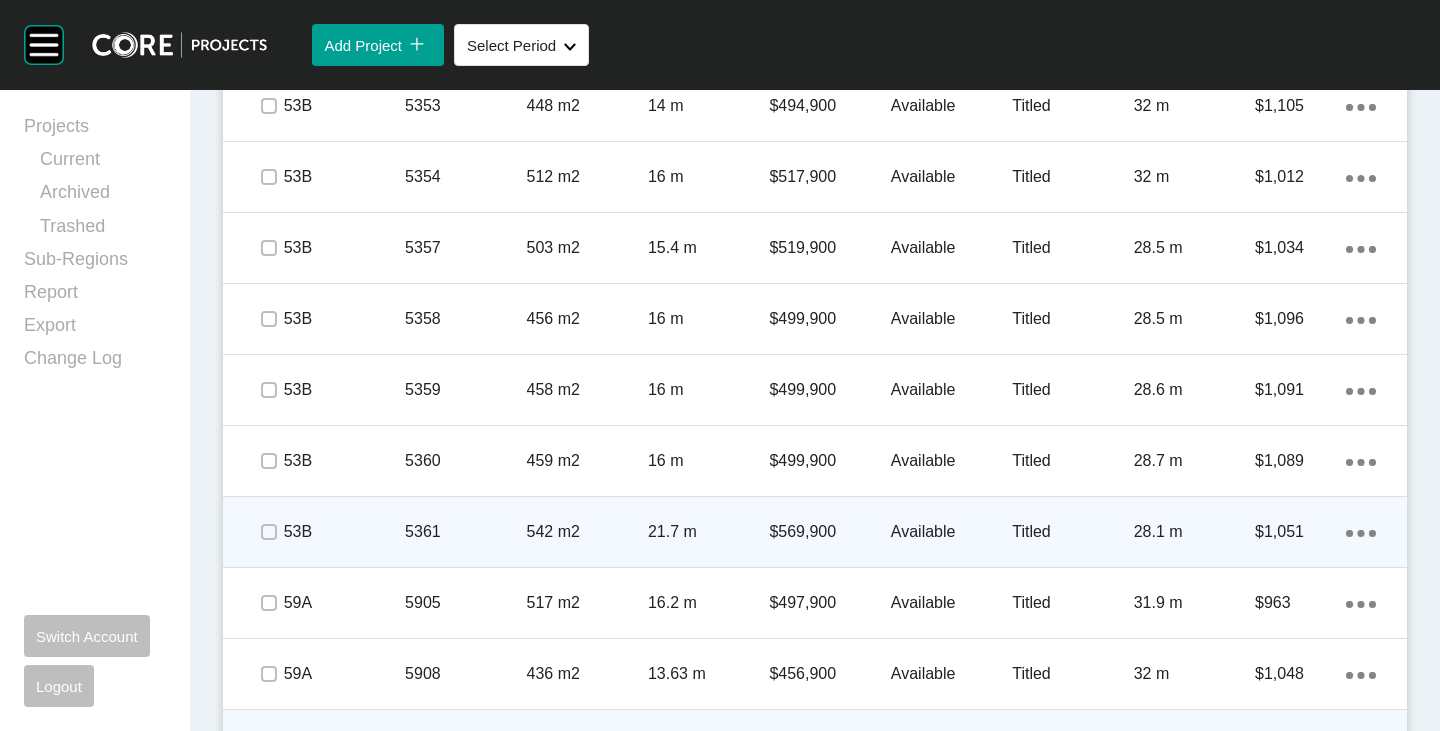 click on "Available" at bounding box center (951, 532) 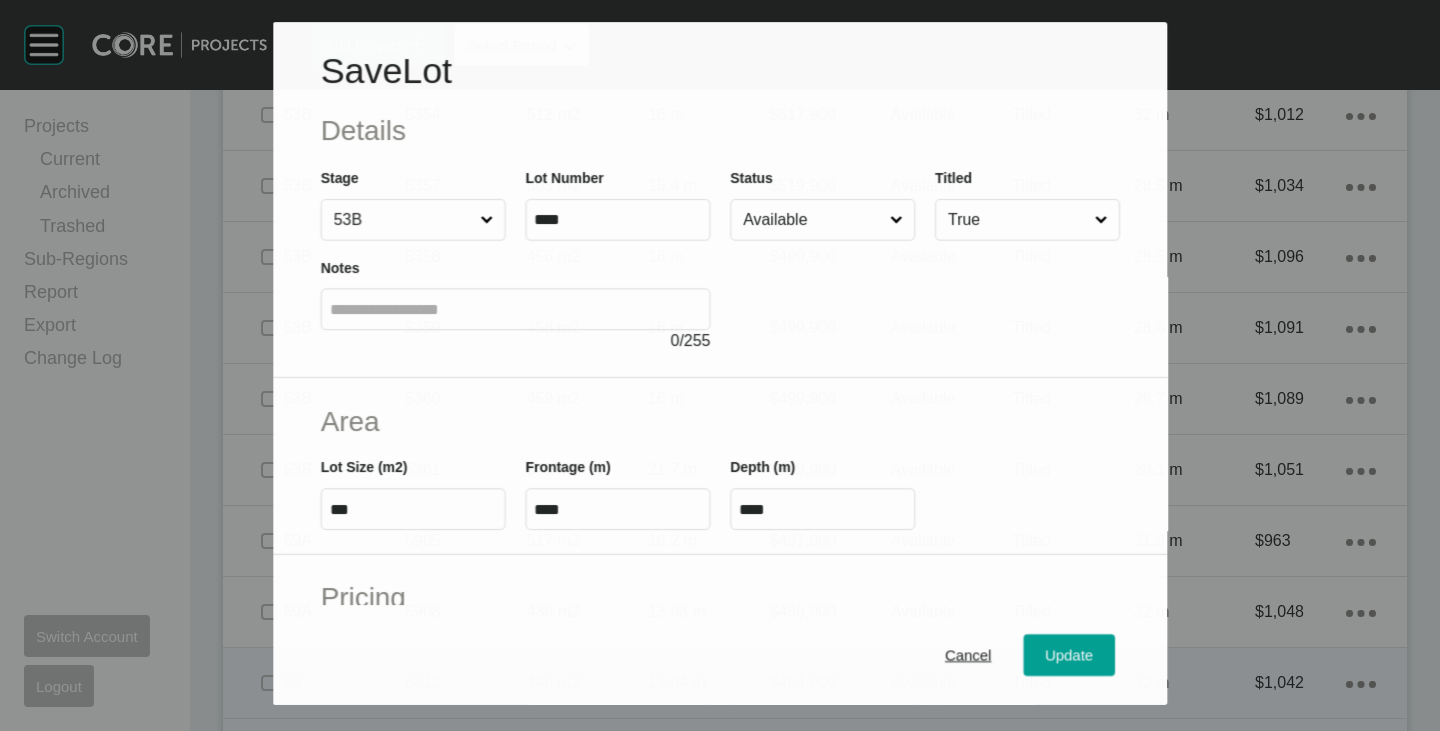 scroll, scrollTop: 3450, scrollLeft: 0, axis: vertical 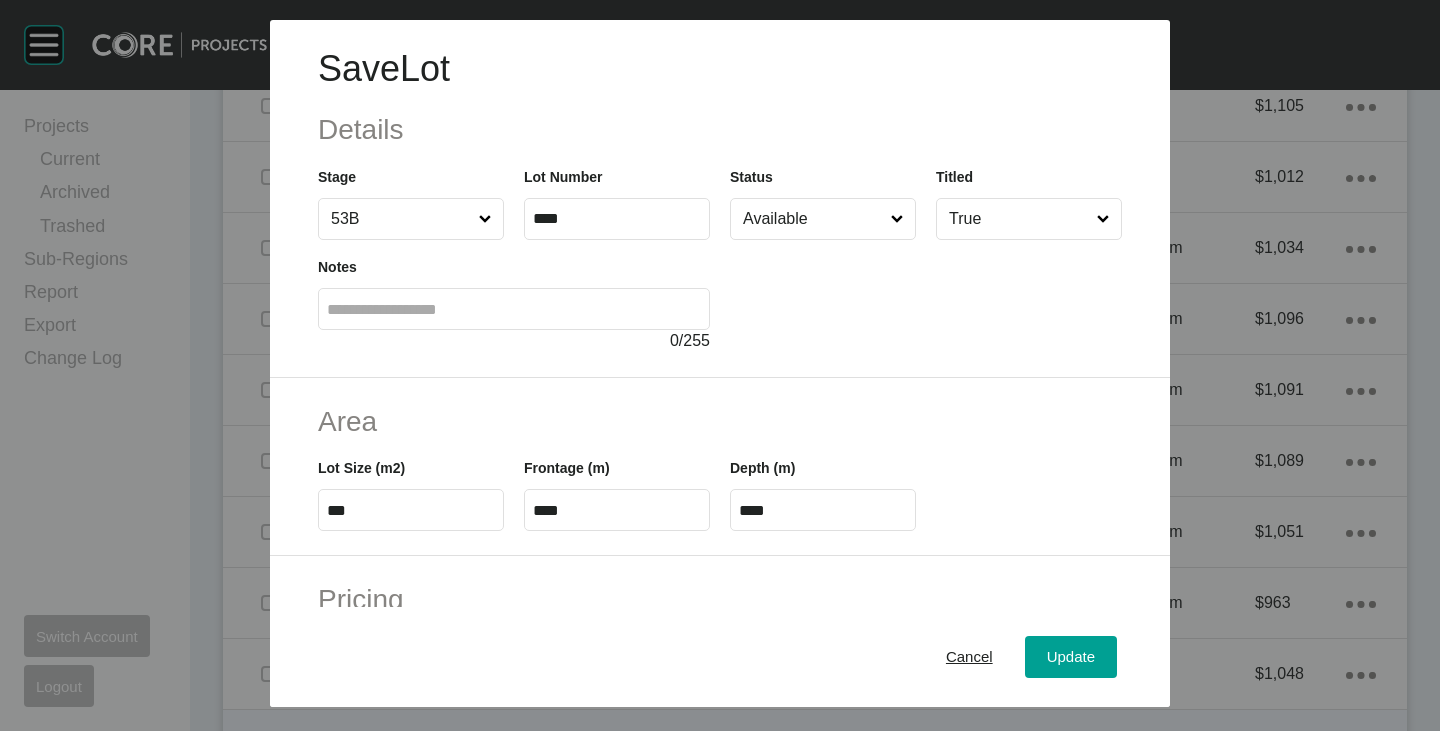 click on "Available" at bounding box center [823, 219] 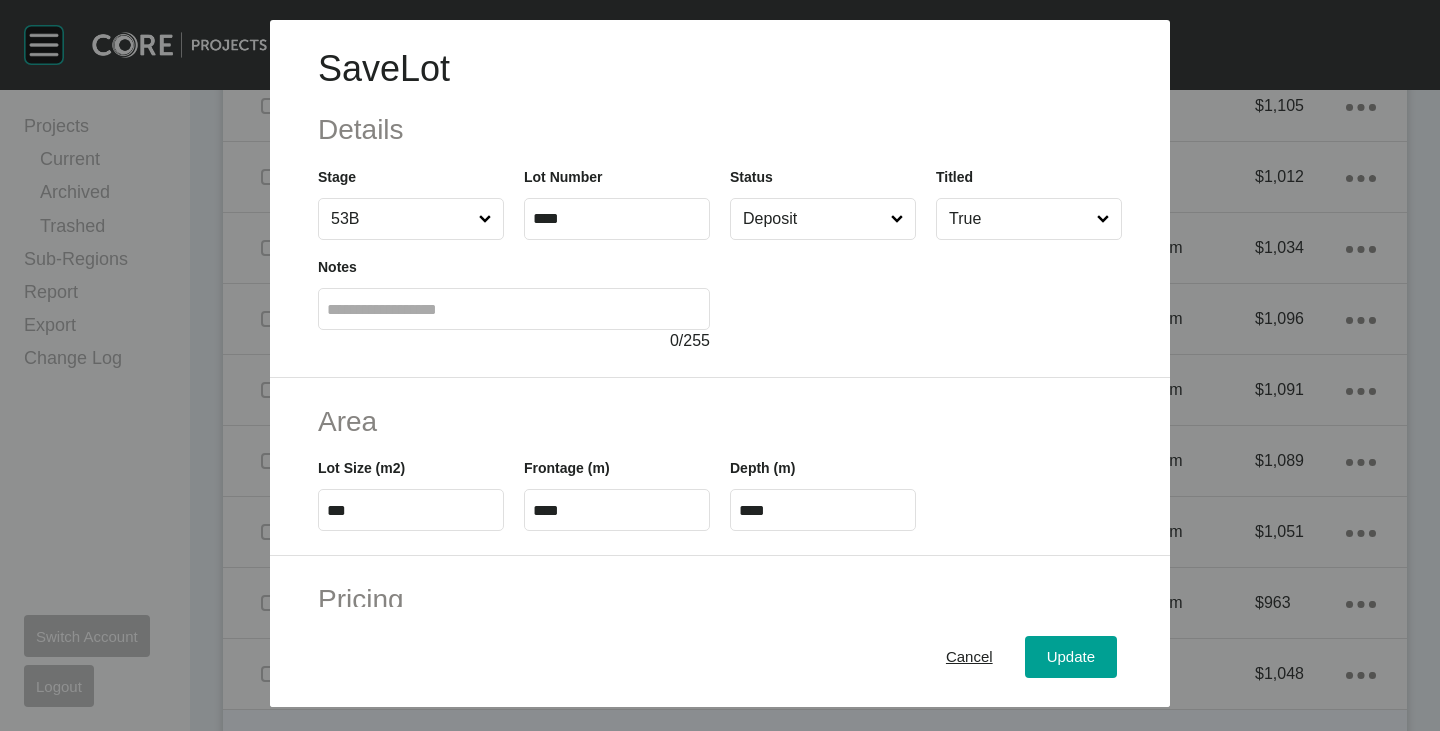 drag, startPoint x: 1057, startPoint y: 665, endPoint x: 1001, endPoint y: 669, distance: 56.142673 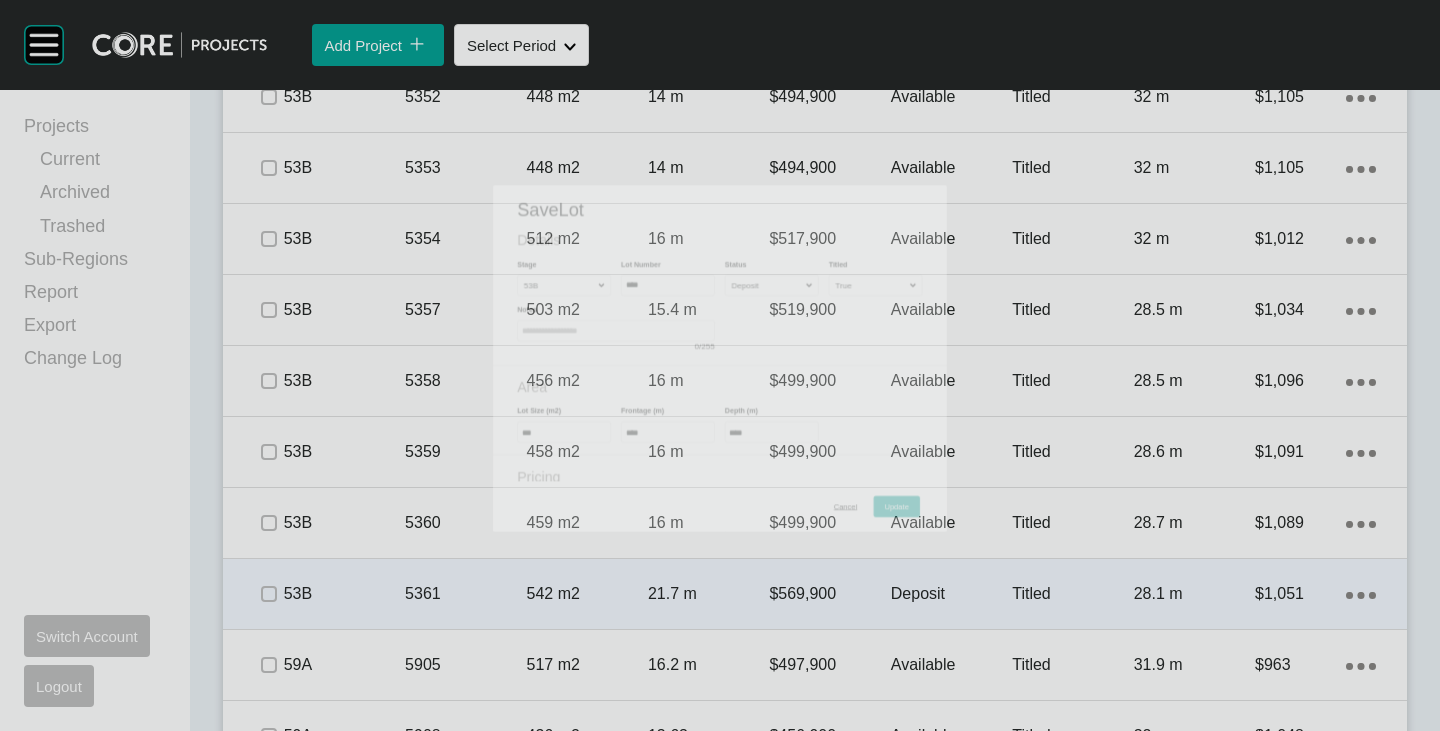 scroll, scrollTop: 3512, scrollLeft: 0, axis: vertical 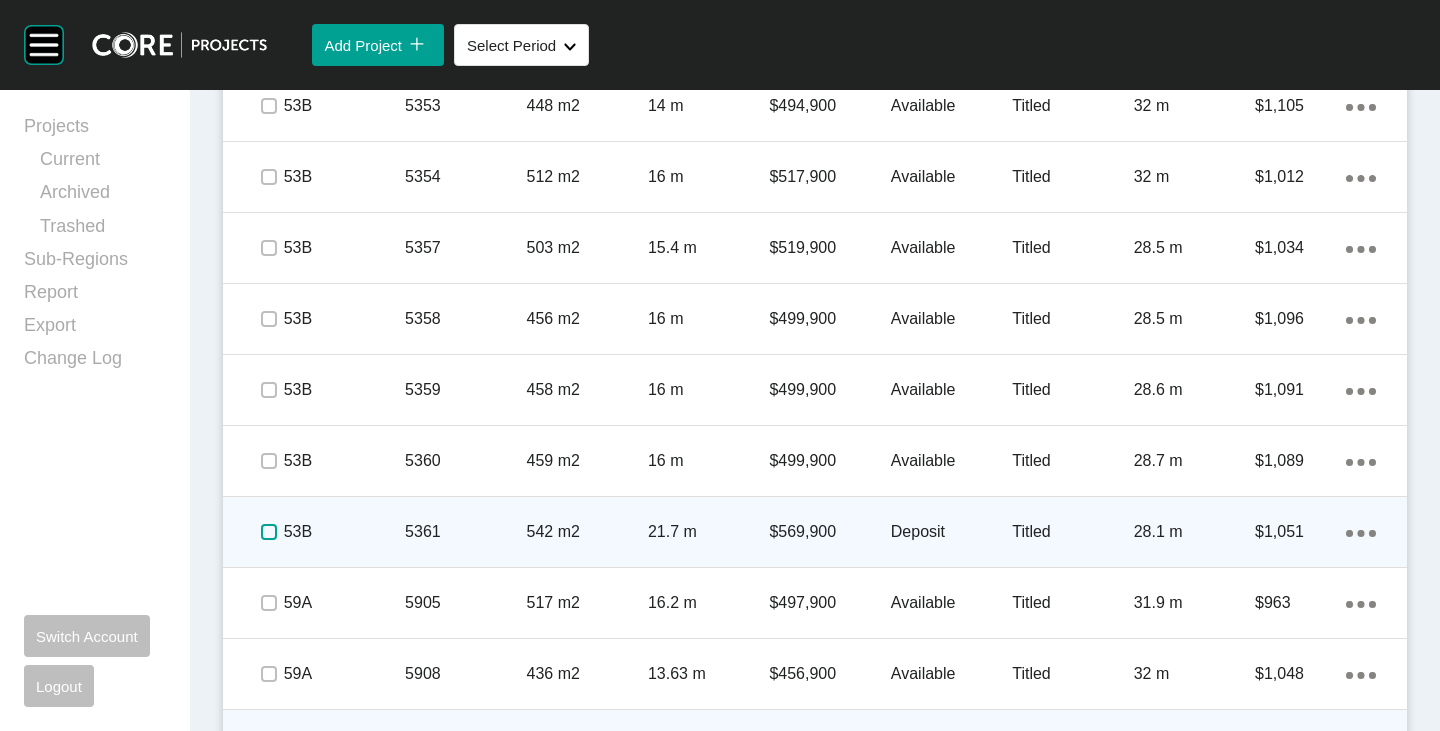 click at bounding box center (269, 532) 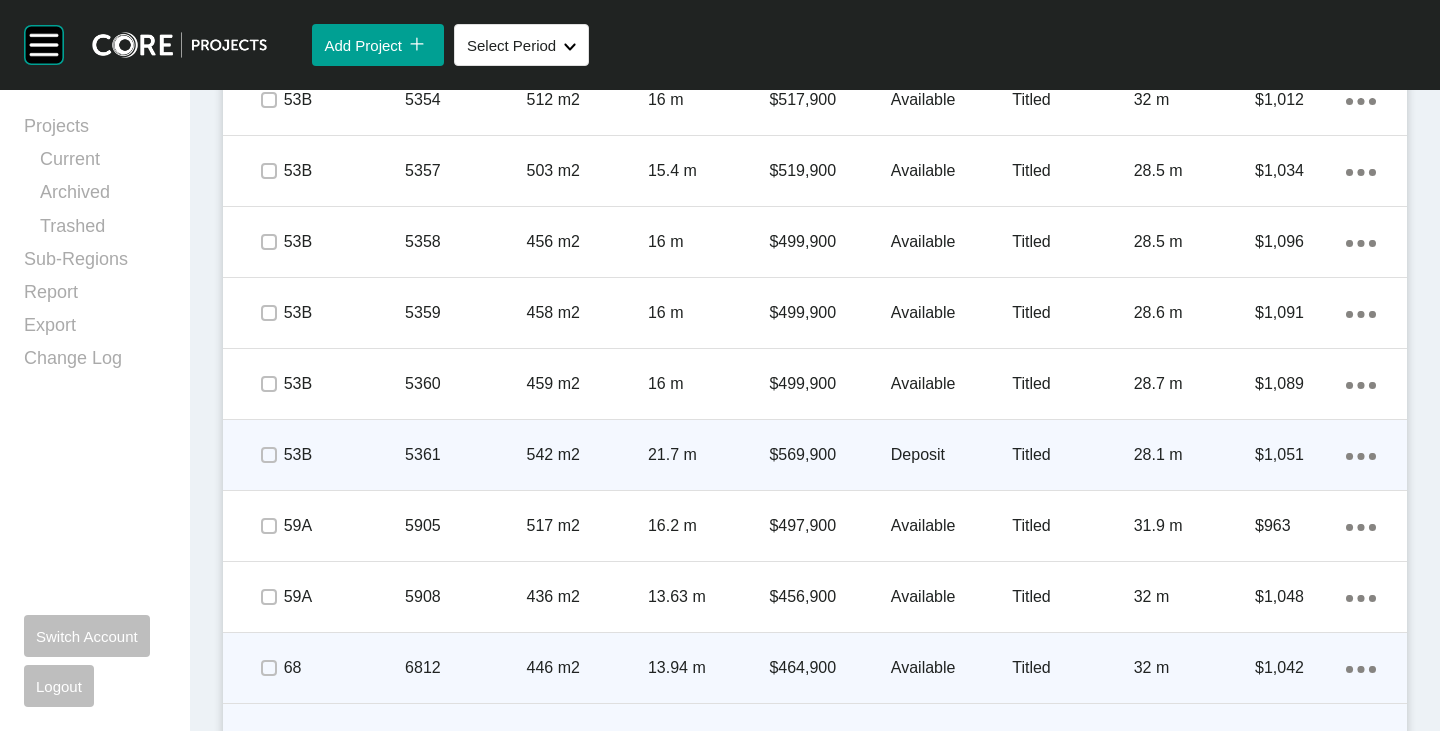 scroll, scrollTop: 3612, scrollLeft: 0, axis: vertical 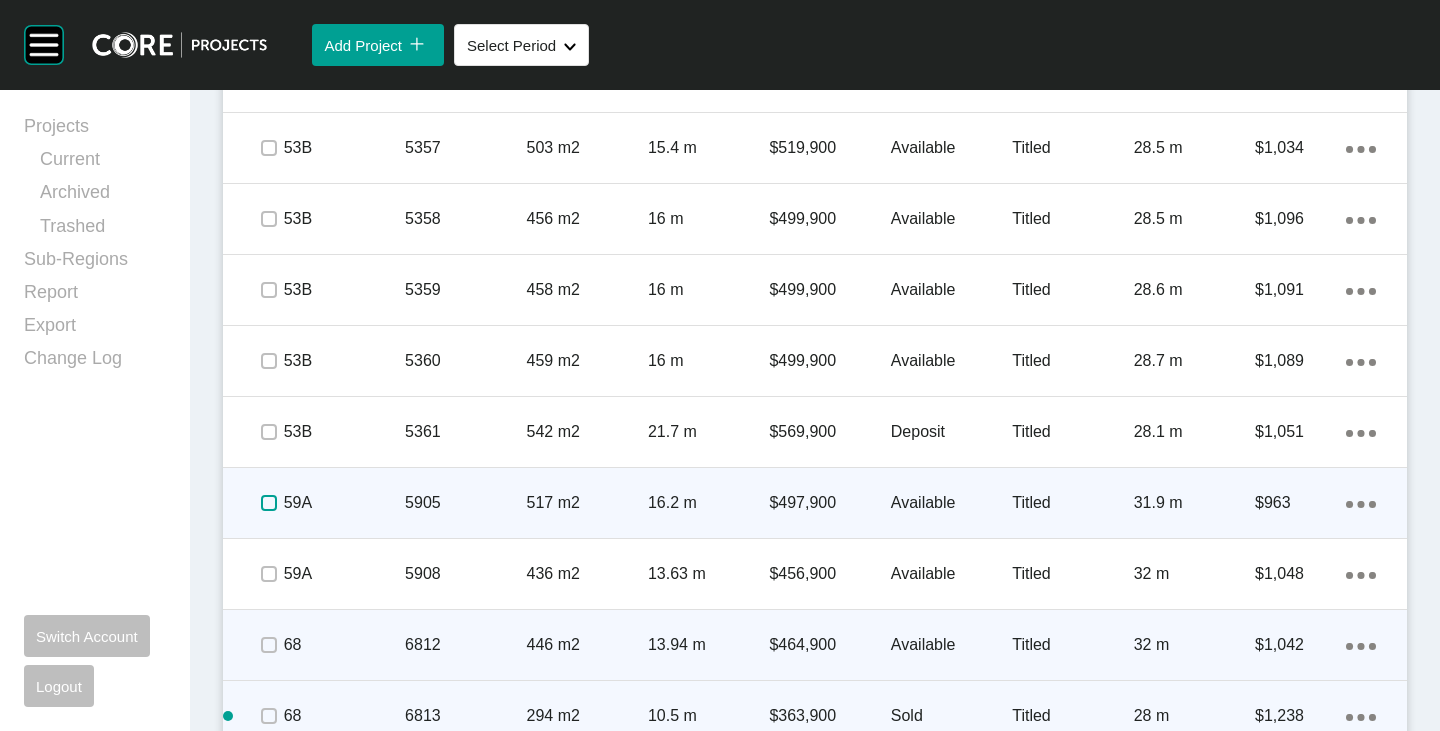 click at bounding box center (269, 503) 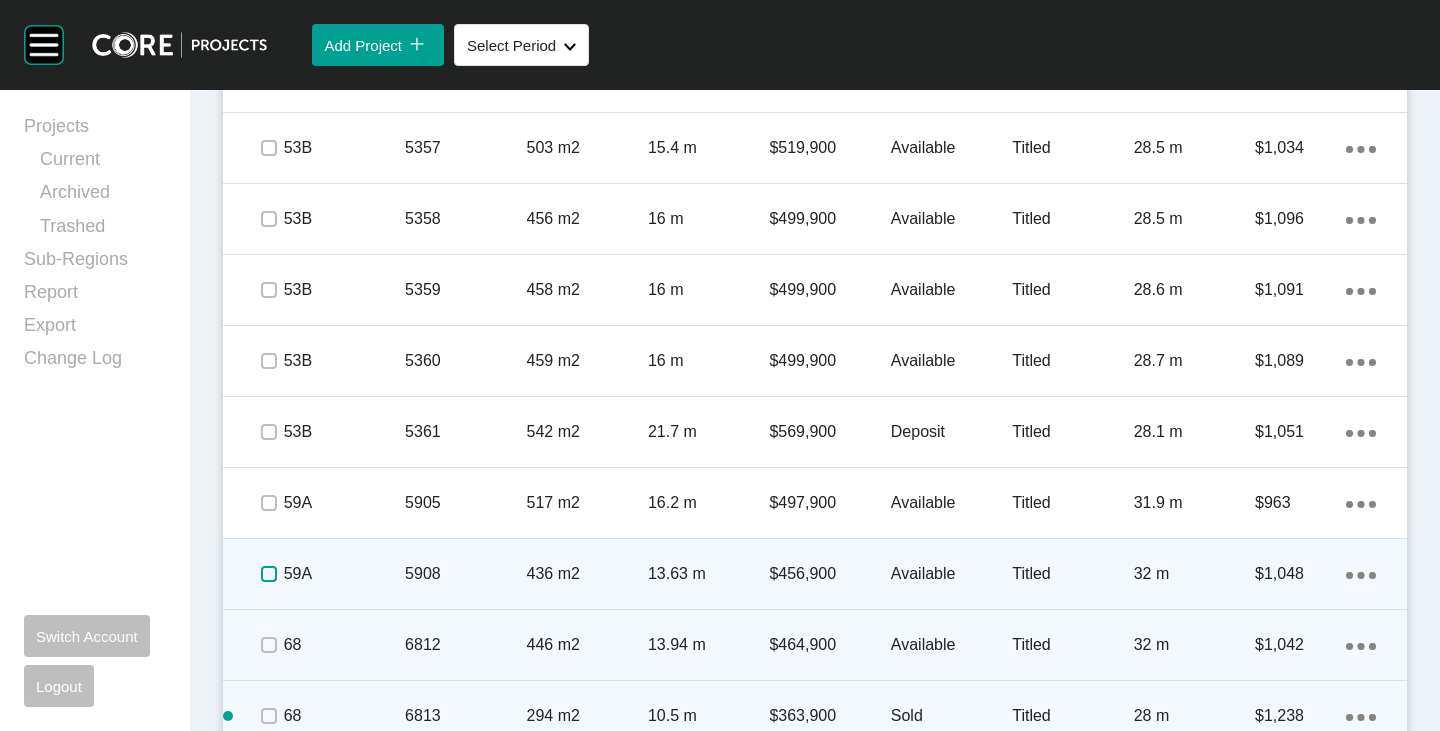 click at bounding box center [269, 574] 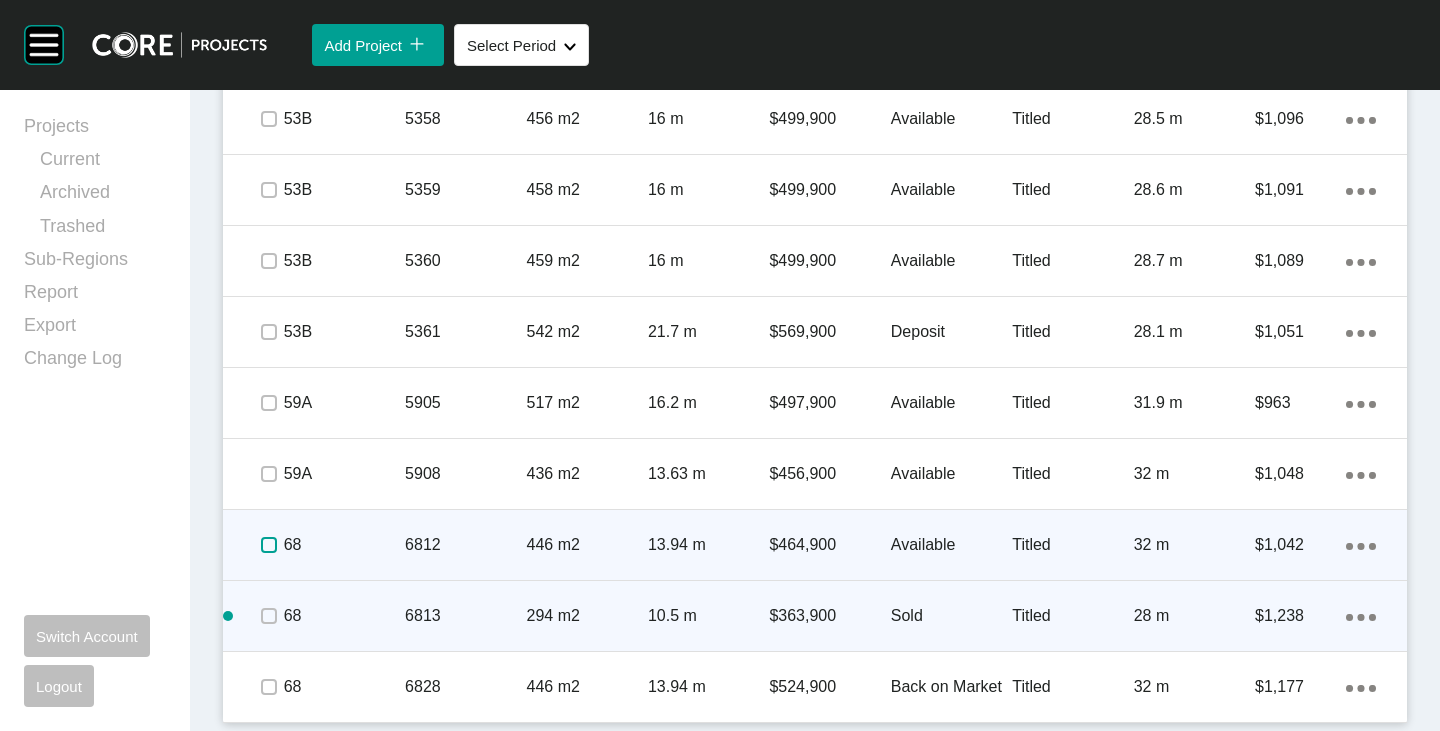click at bounding box center (269, 545) 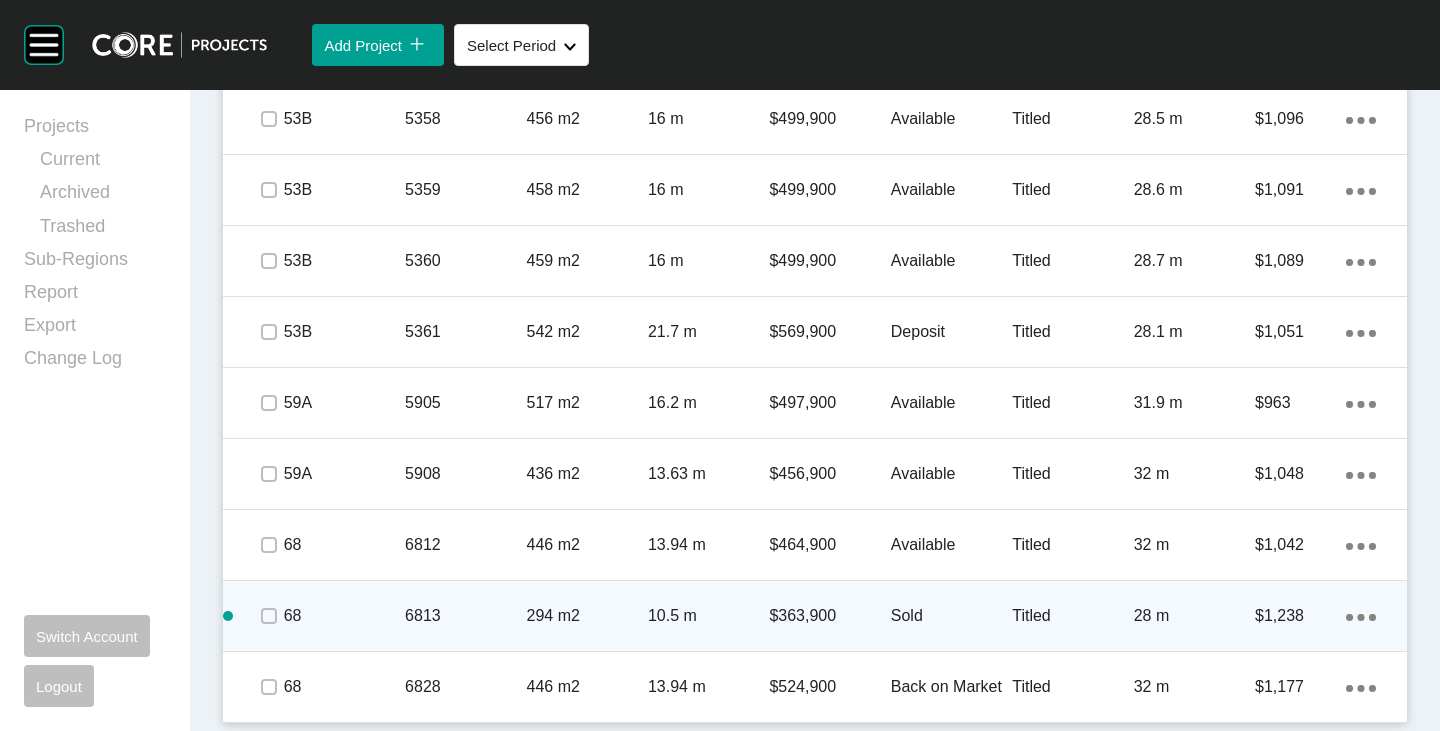 click at bounding box center [268, 616] 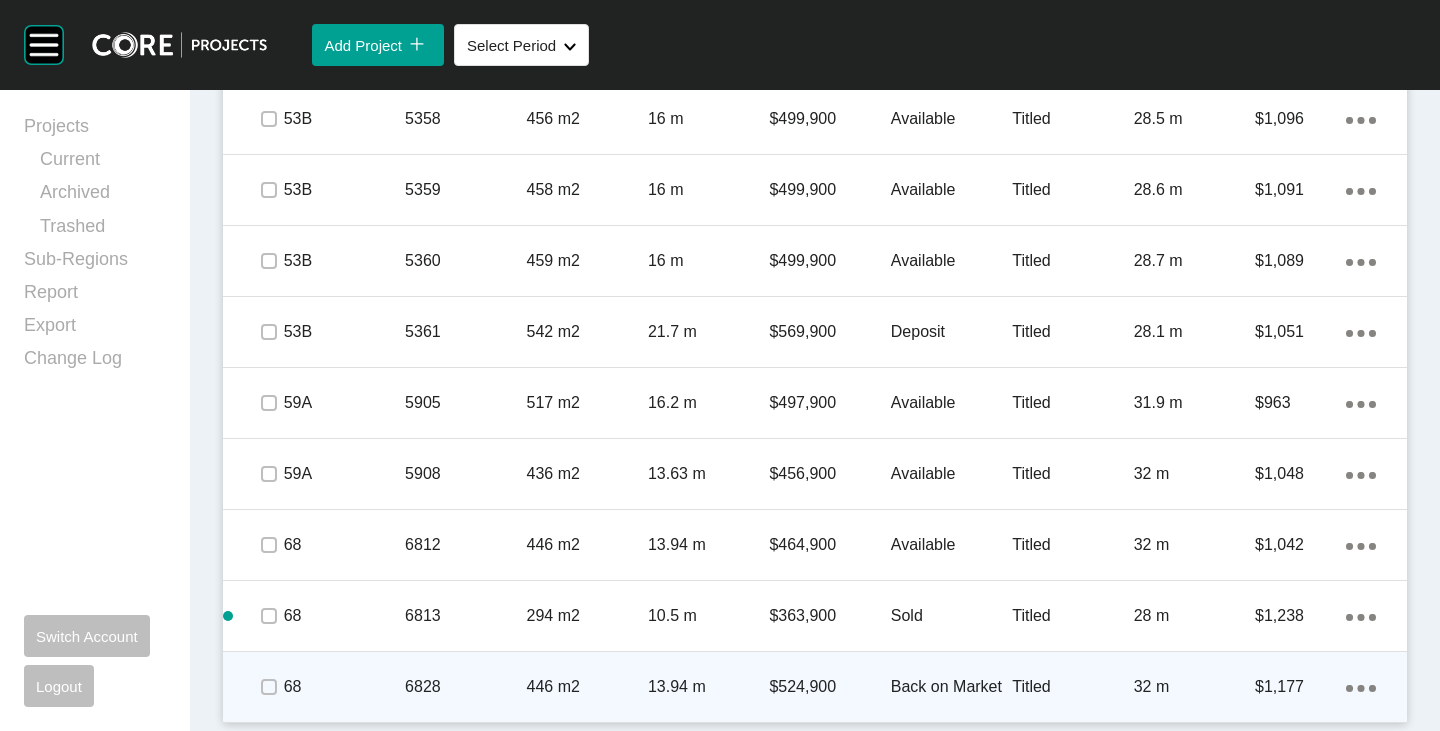 click at bounding box center [268, 687] 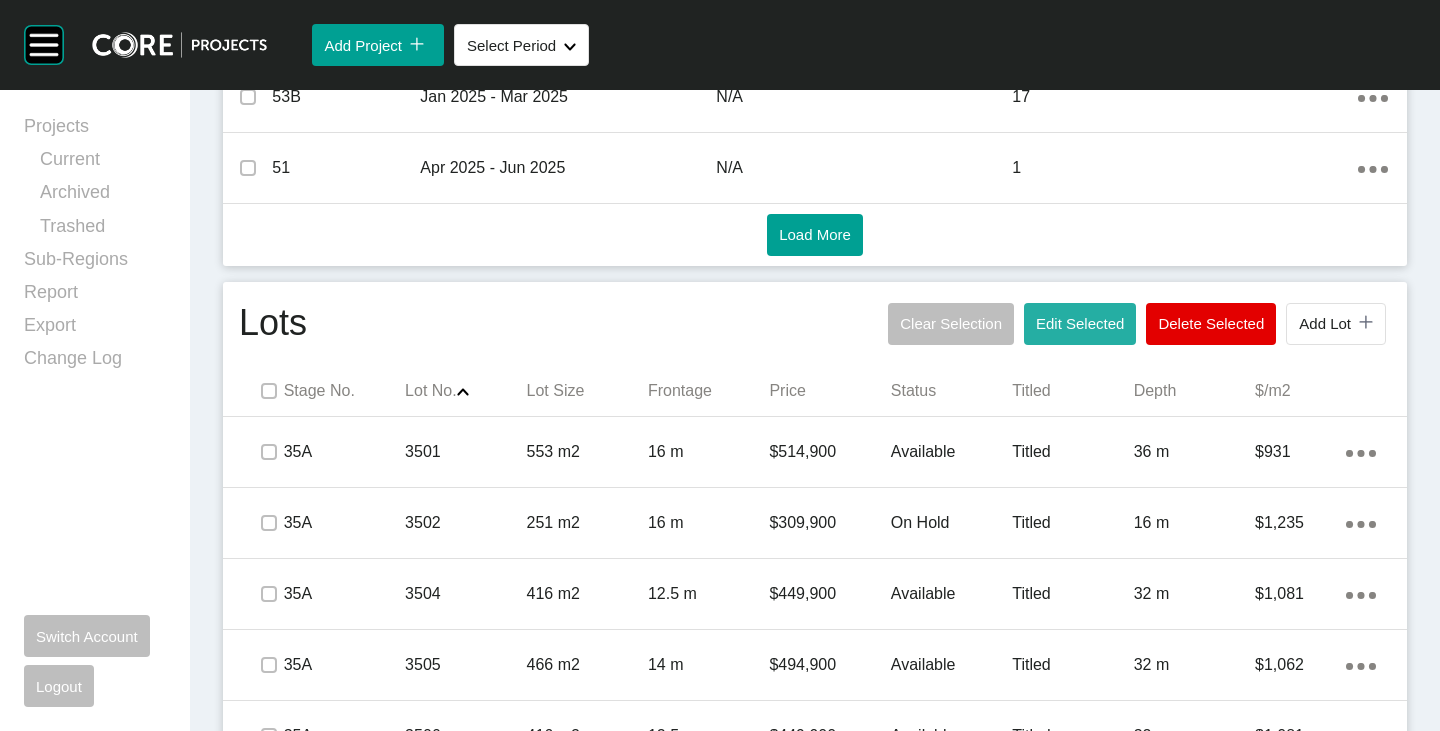 scroll, scrollTop: 1012, scrollLeft: 0, axis: vertical 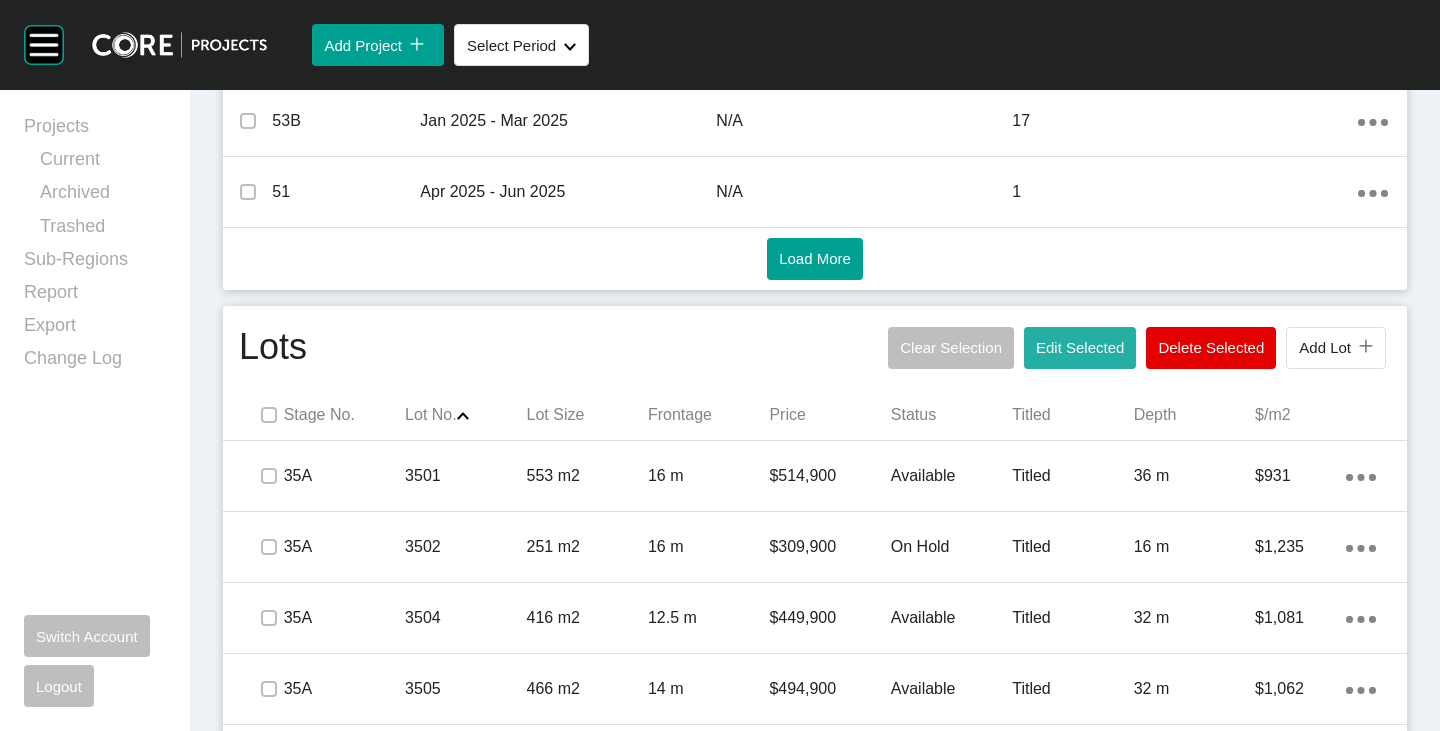 click on "Edit Selected" at bounding box center (1080, 347) 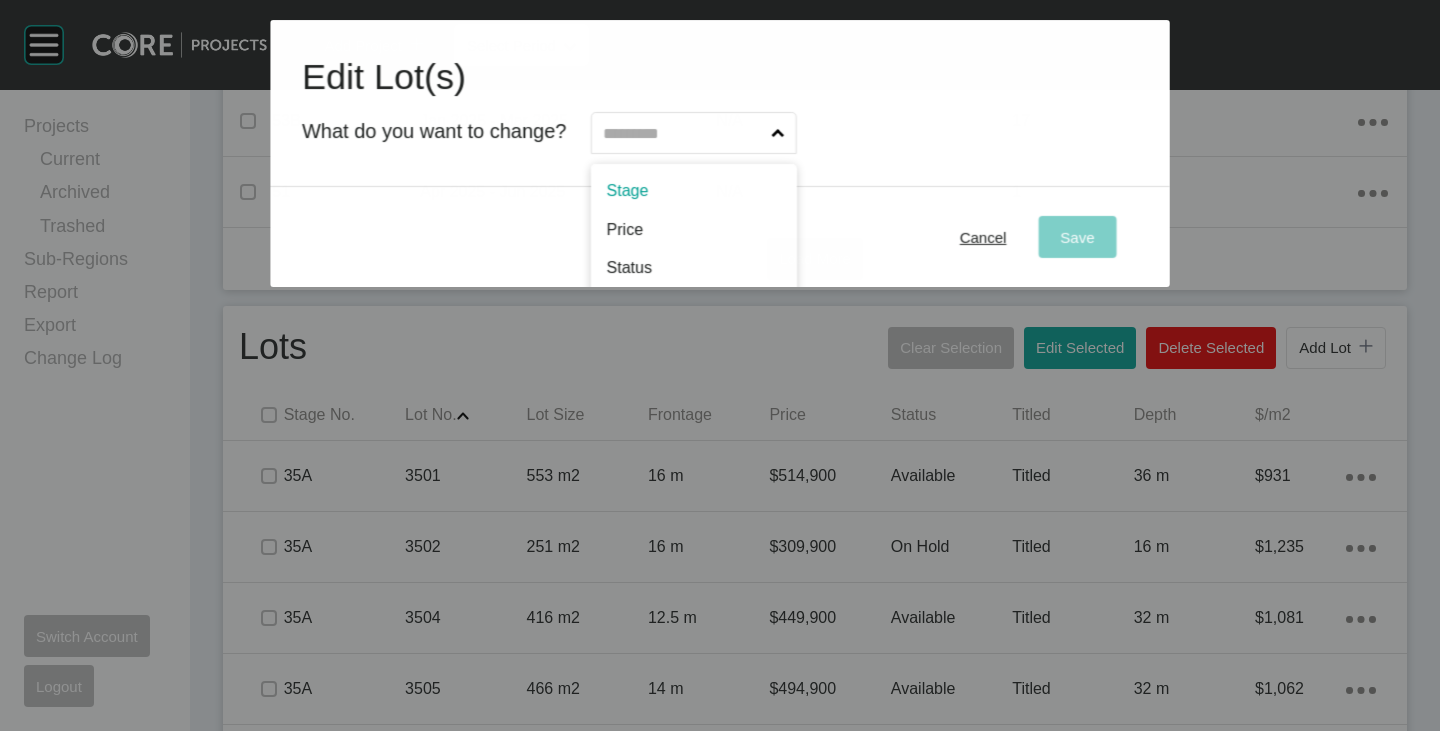 click at bounding box center [684, 133] 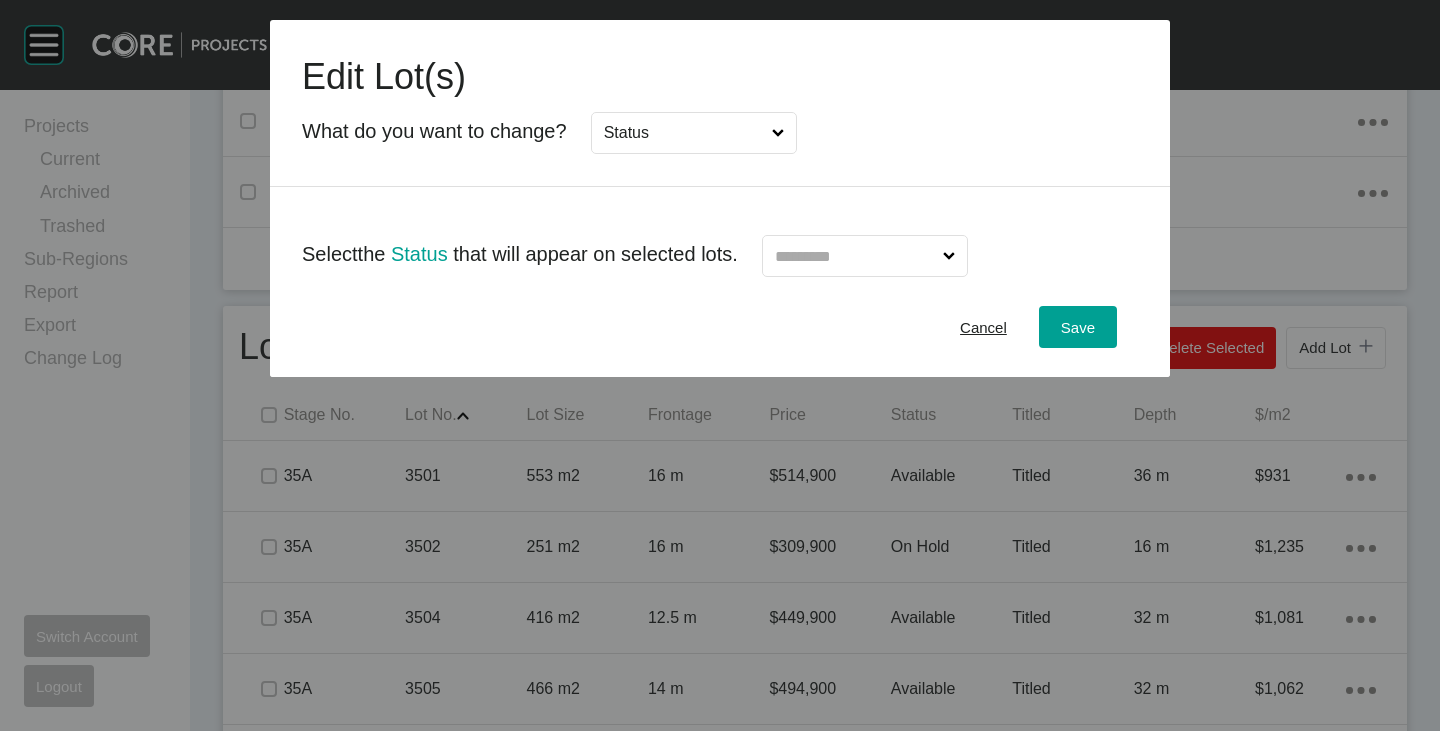 click at bounding box center (855, 256) 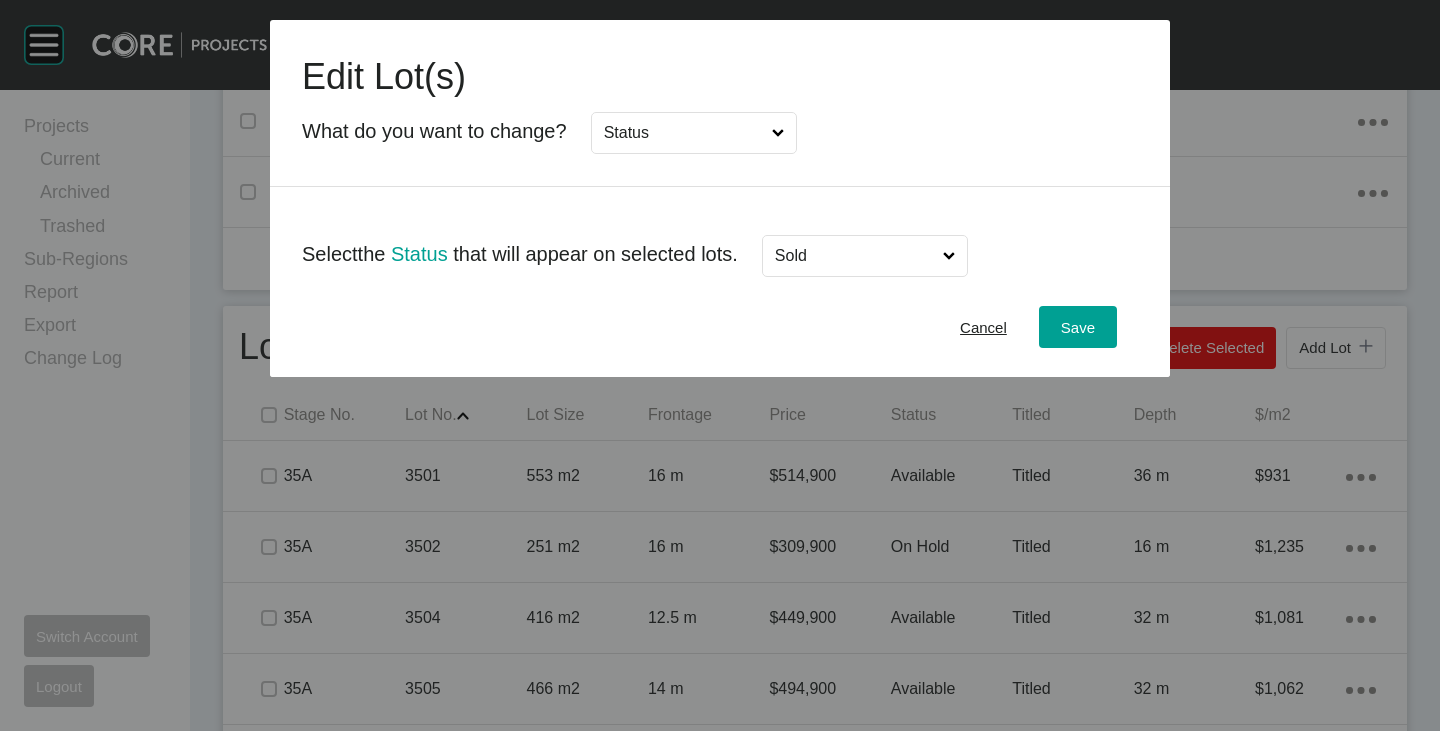 scroll, scrollTop: 0, scrollLeft: 0, axis: both 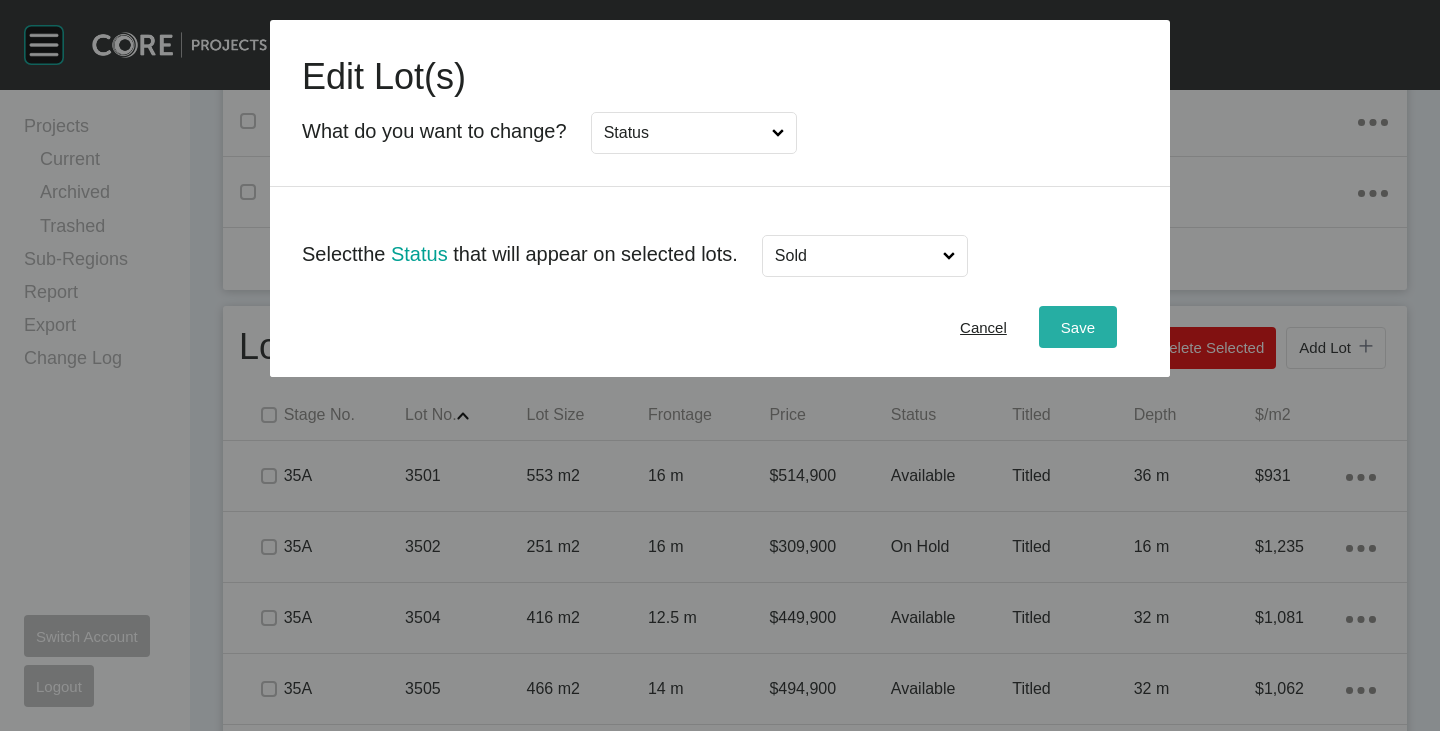 click on "Save" at bounding box center [1078, 327] 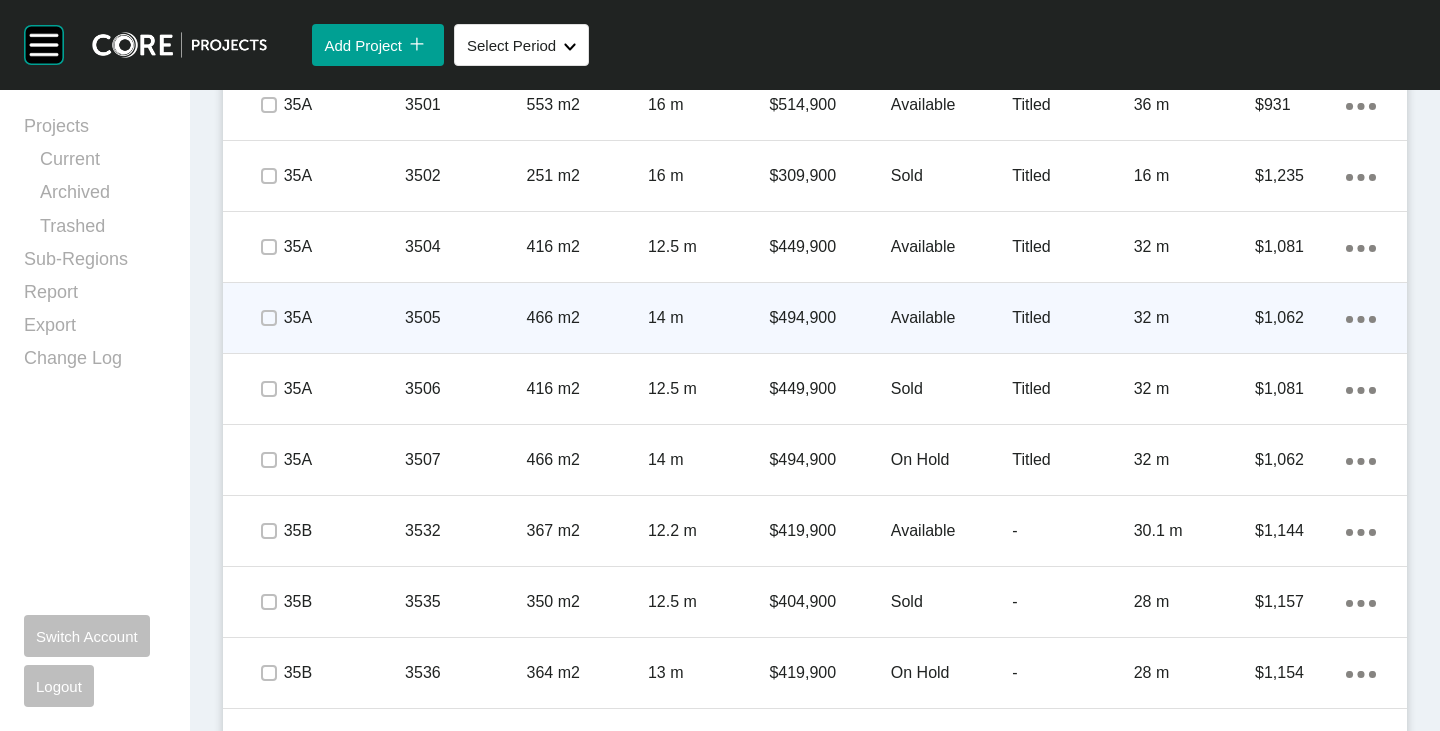 scroll, scrollTop: 1512, scrollLeft: 0, axis: vertical 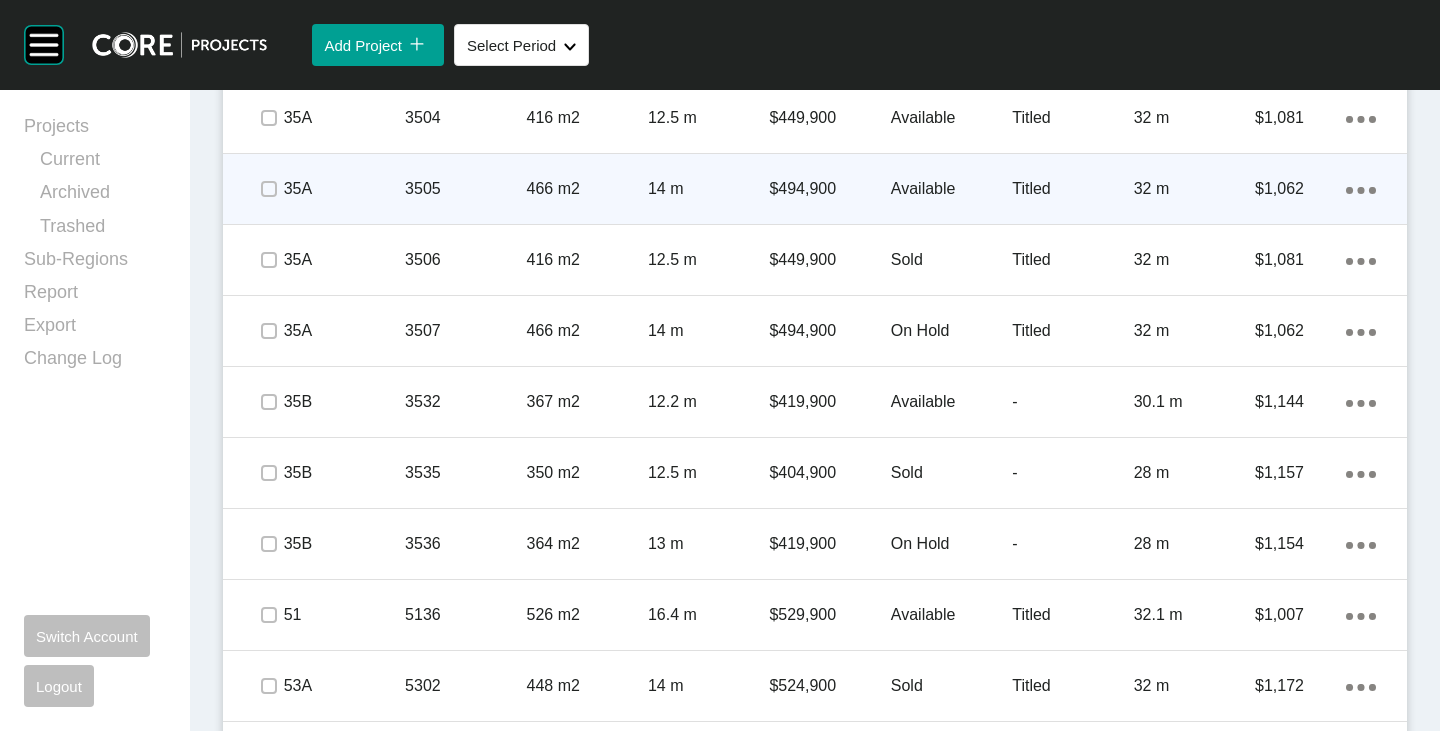 click on "Available" at bounding box center (951, 189) 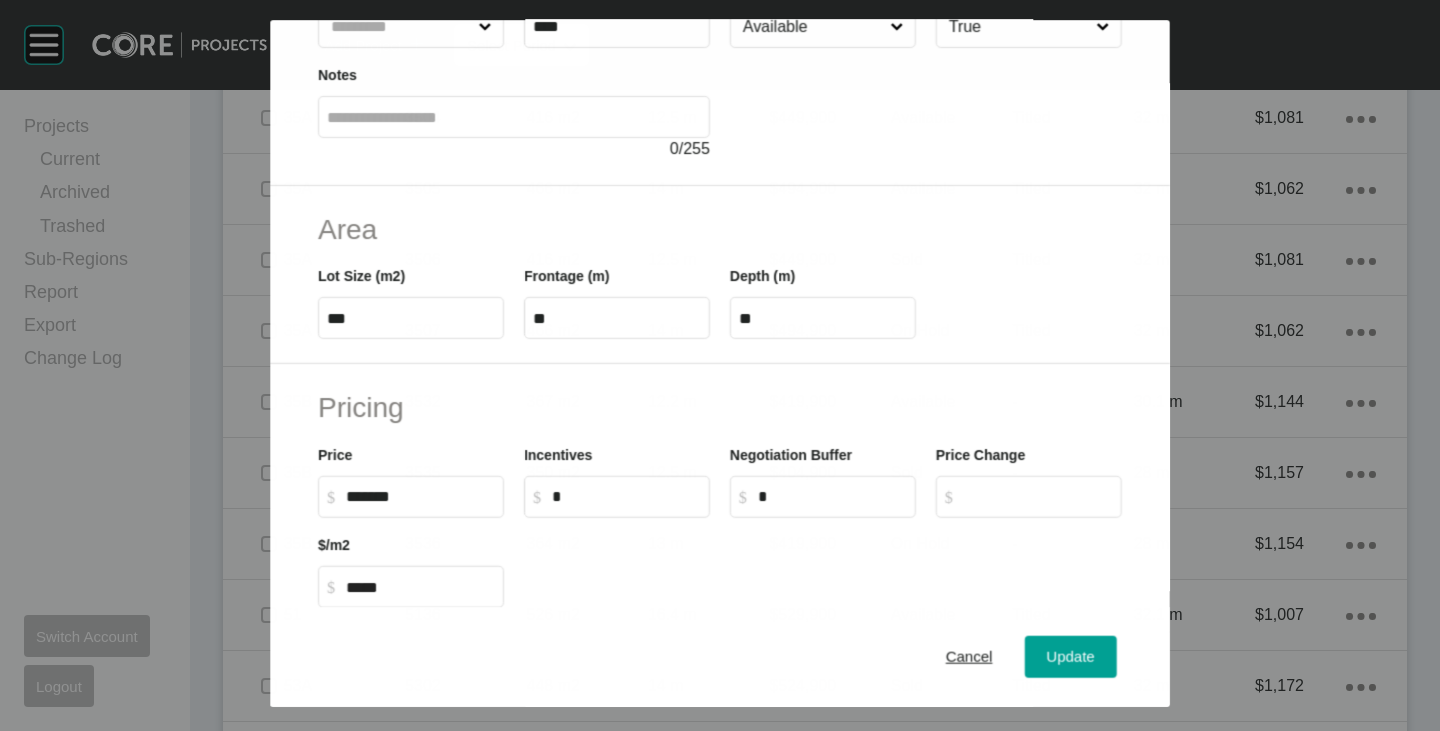 scroll, scrollTop: 200, scrollLeft: 0, axis: vertical 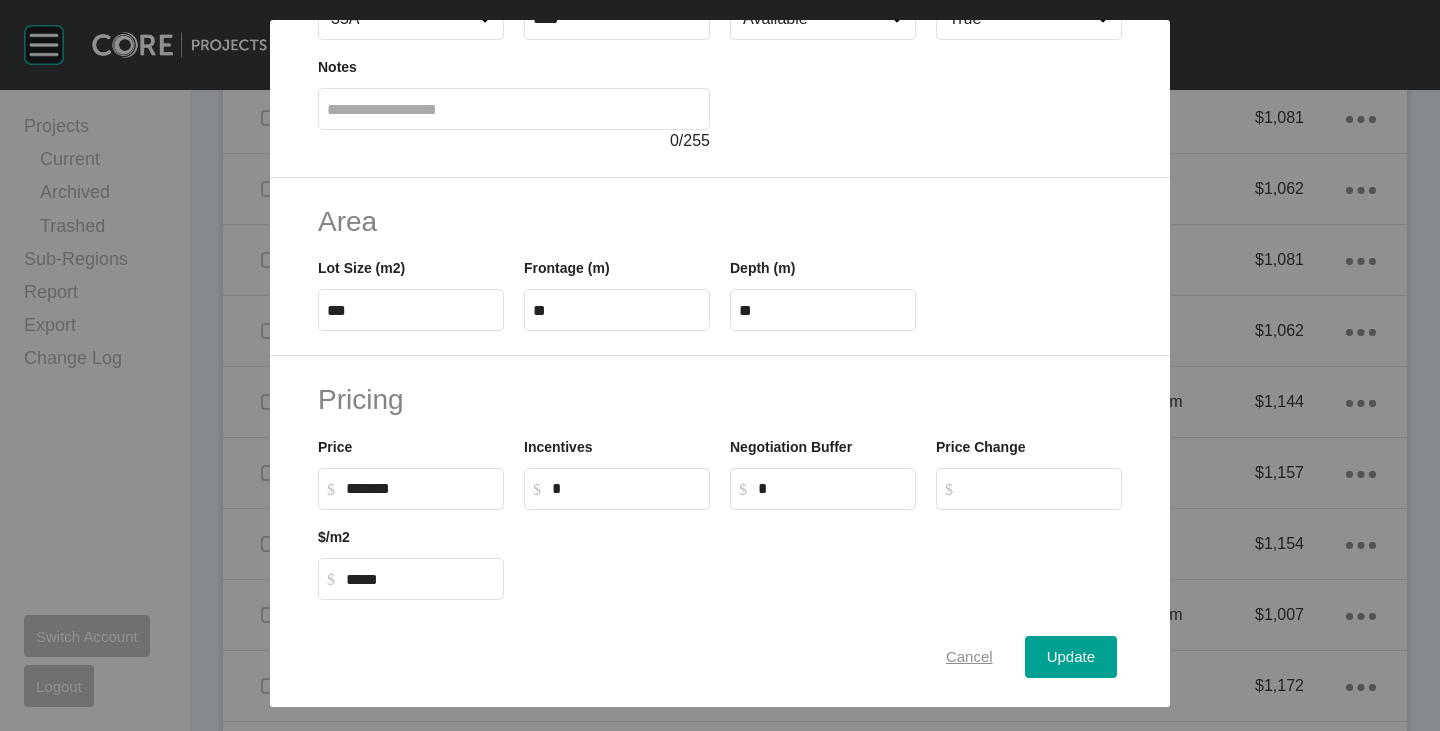 click on "Cancel" at bounding box center [969, 657] 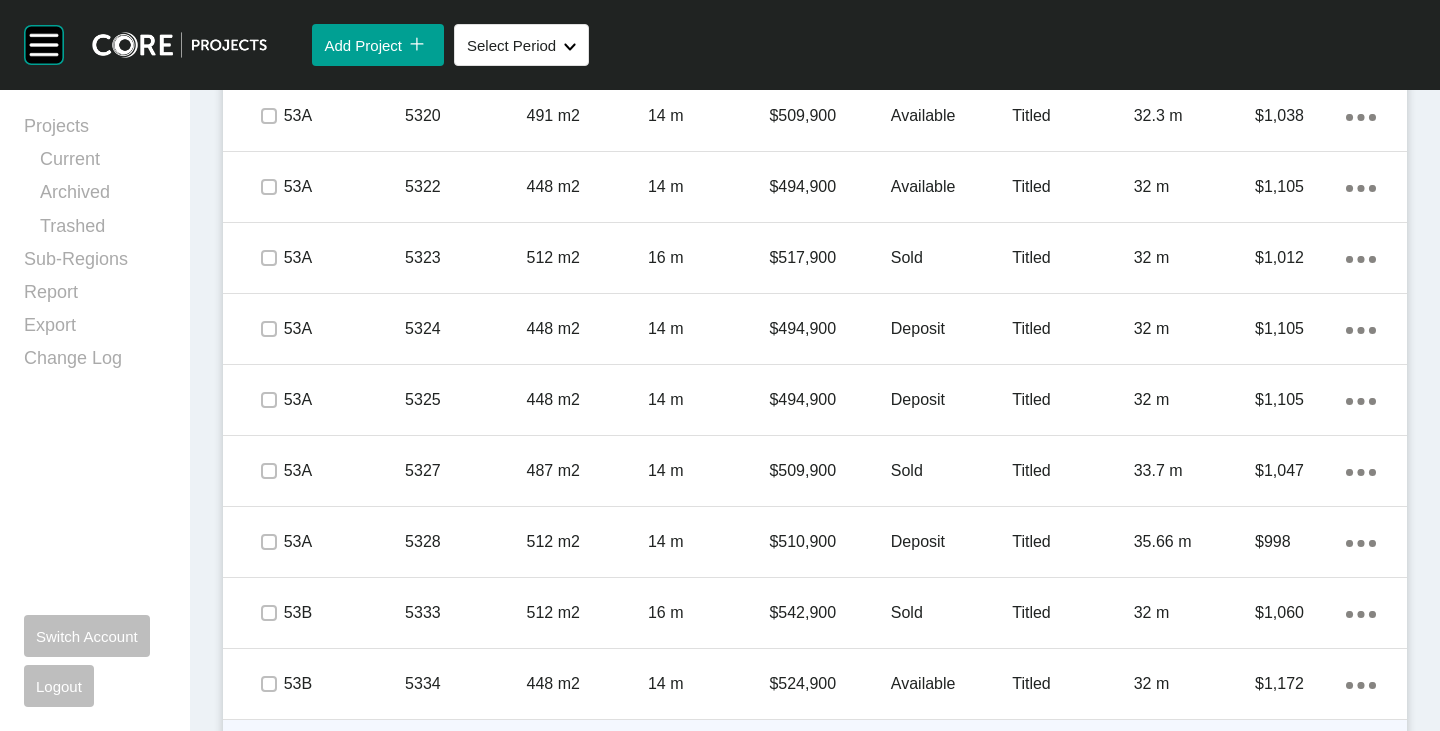scroll, scrollTop: 2450, scrollLeft: 0, axis: vertical 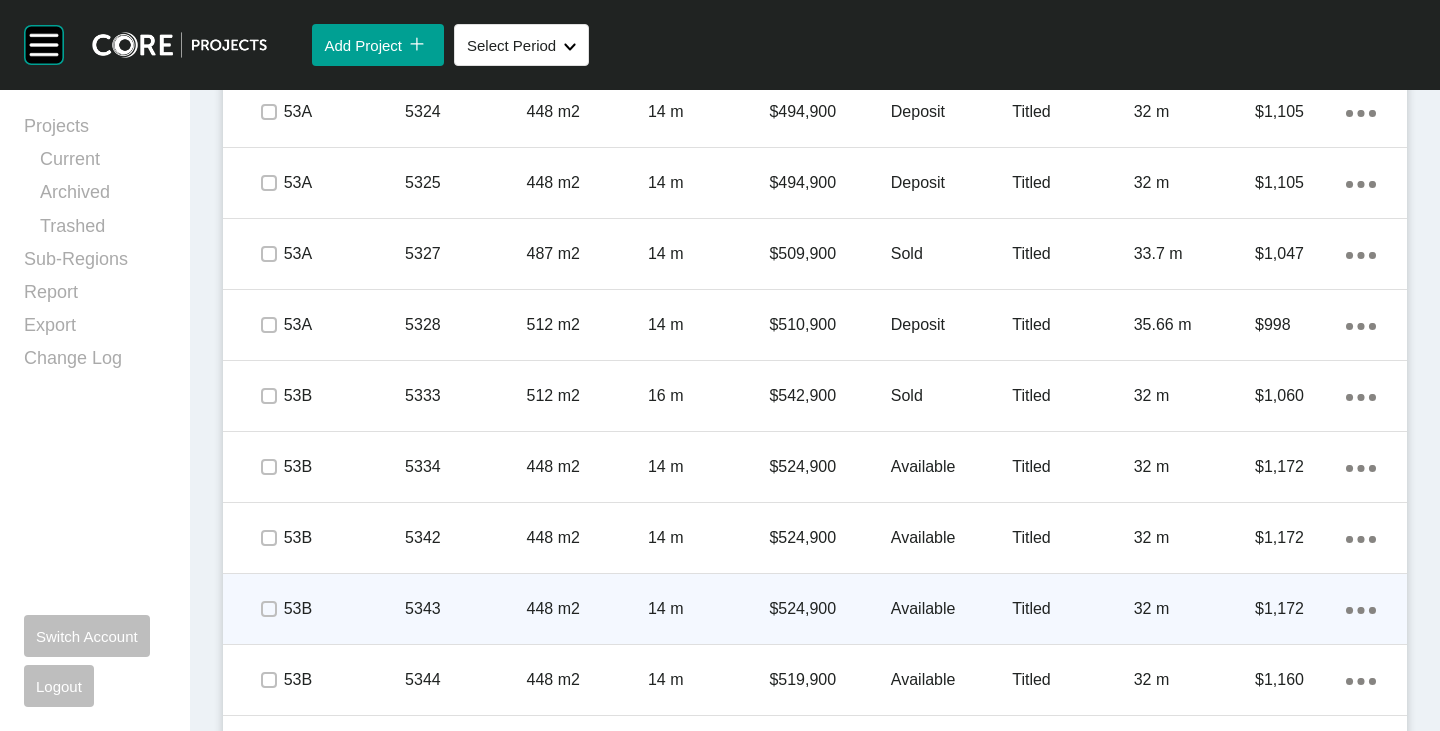 click on "Available" at bounding box center (951, 609) 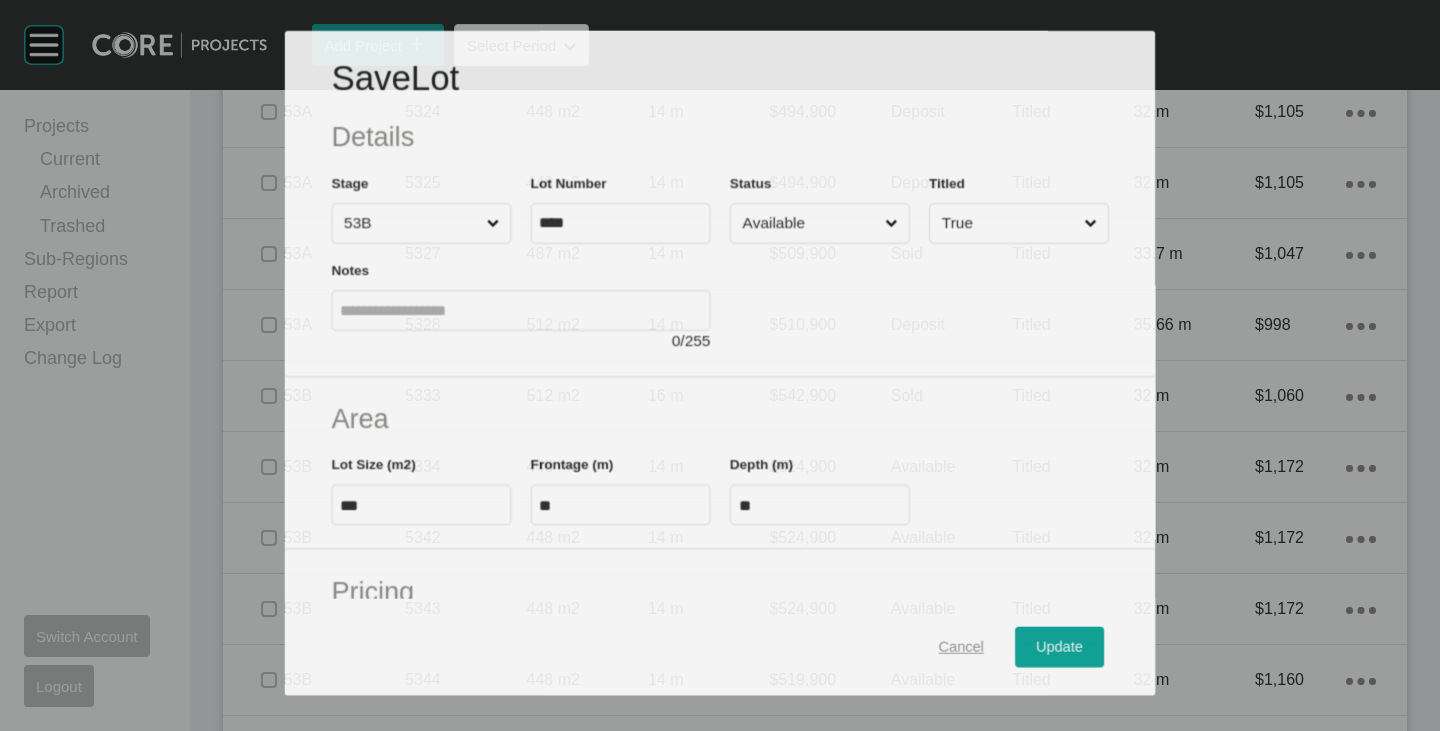 scroll, scrollTop: 300, scrollLeft: 0, axis: vertical 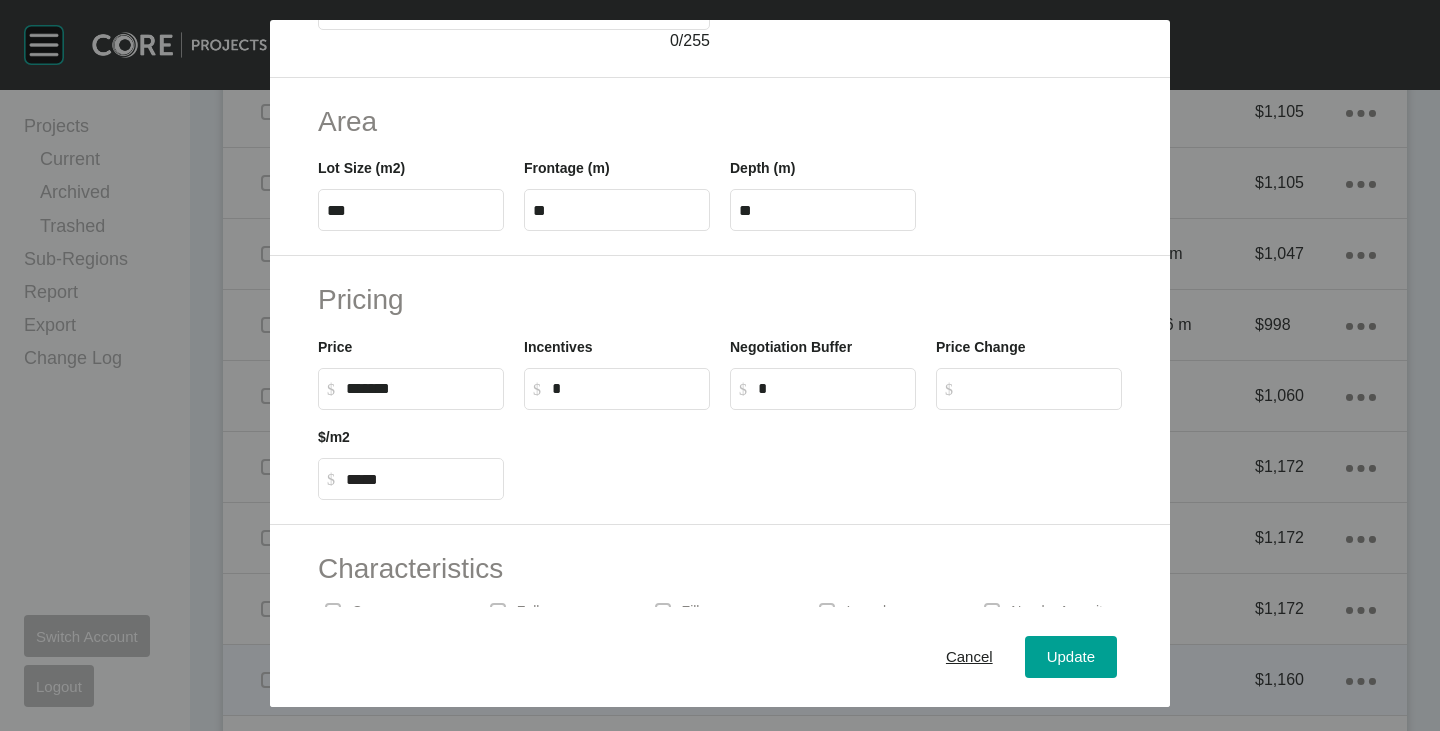 click on "Cancel" at bounding box center [969, 657] 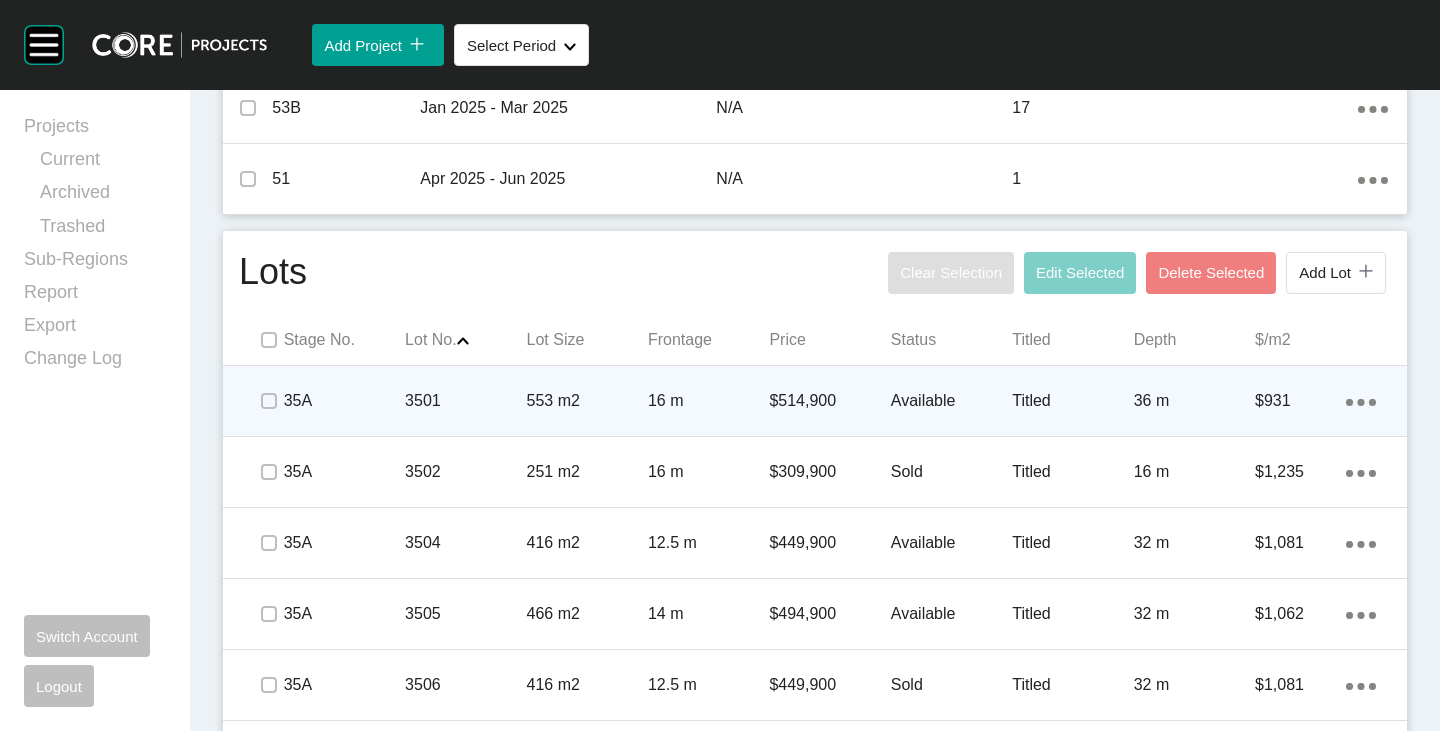 scroll, scrollTop: 1050, scrollLeft: 0, axis: vertical 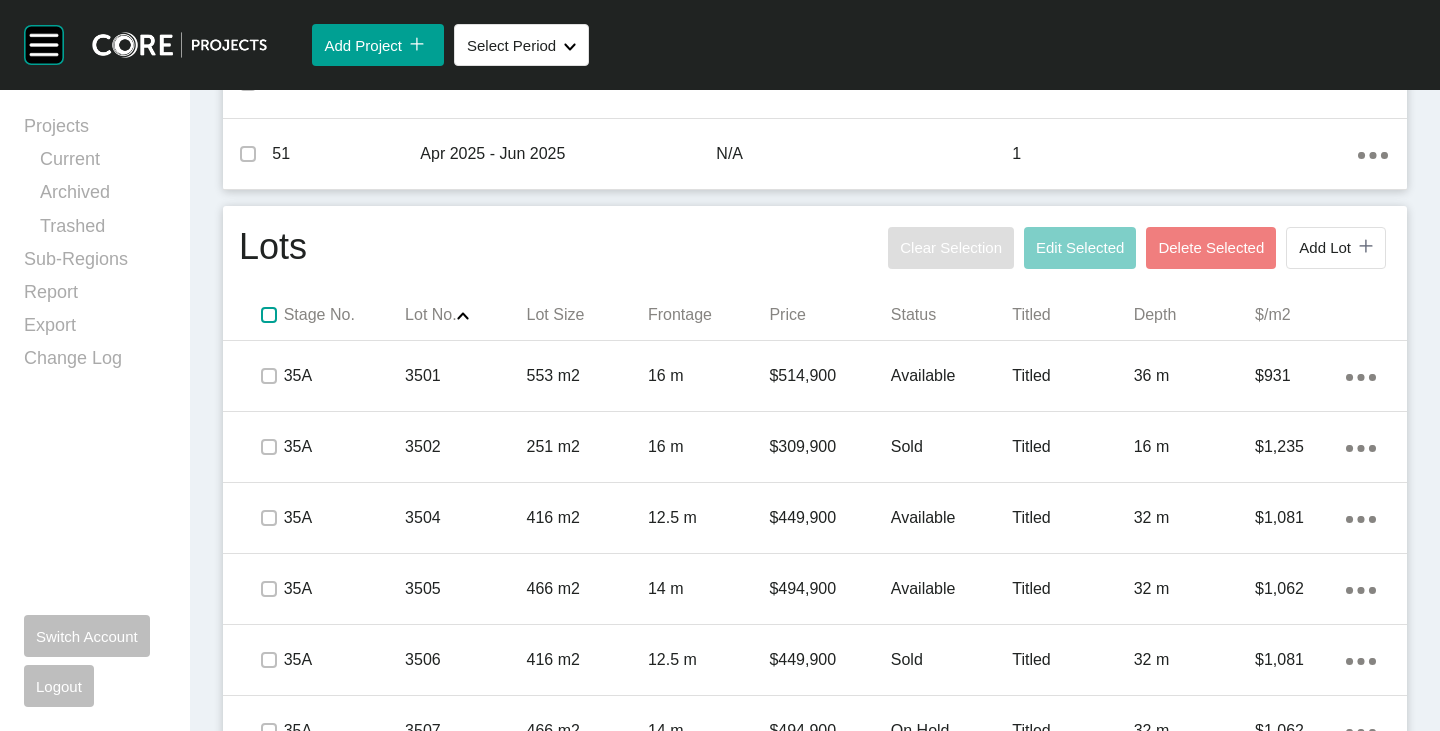 click at bounding box center (269, 315) 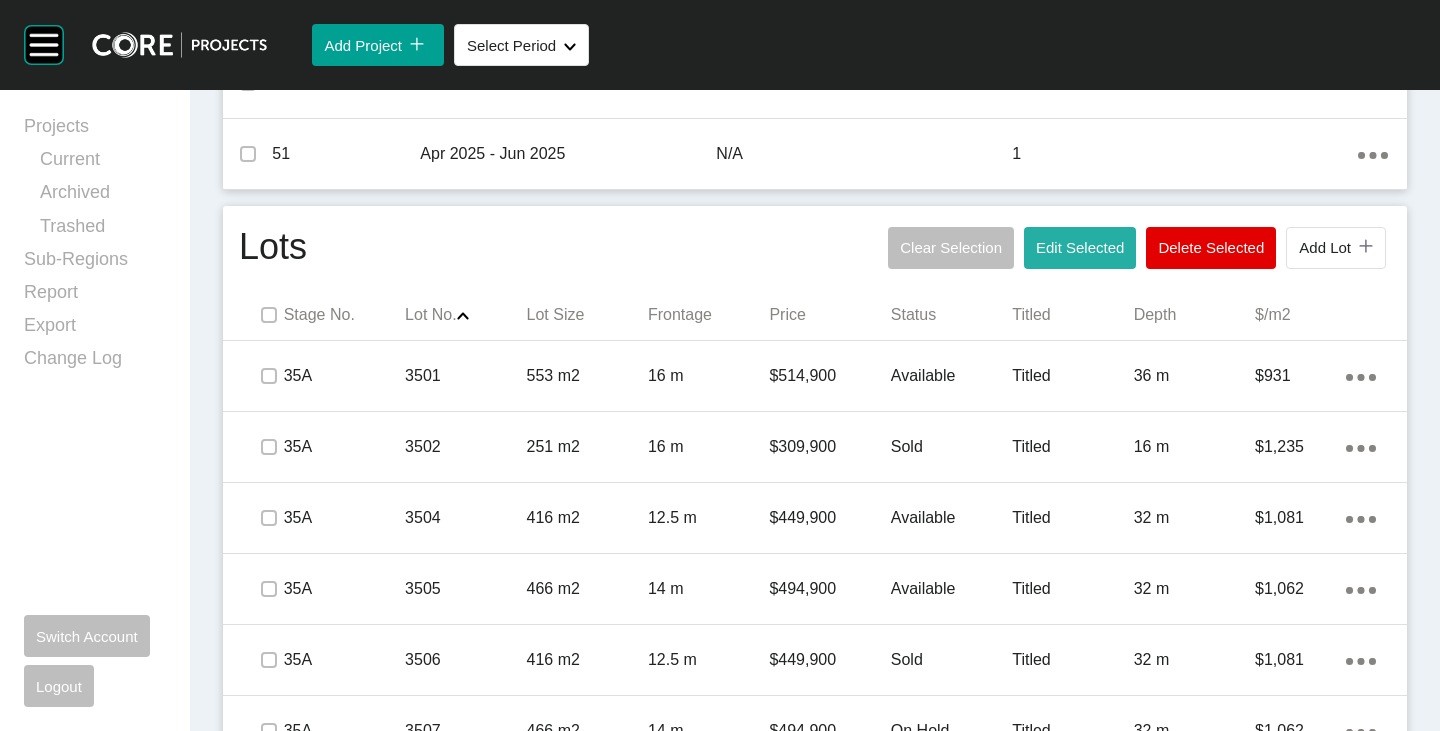 click on "Edit Selected" at bounding box center [1080, 248] 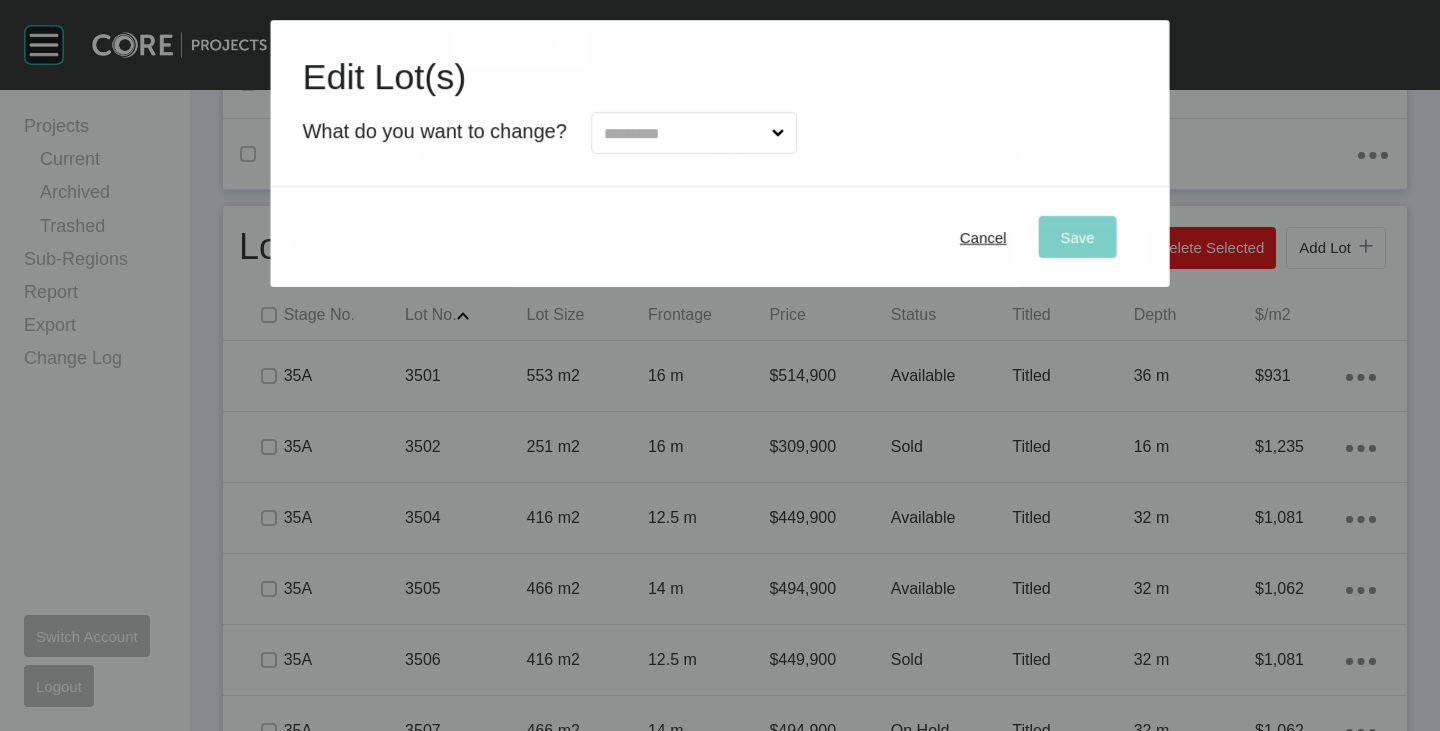 click at bounding box center [684, 133] 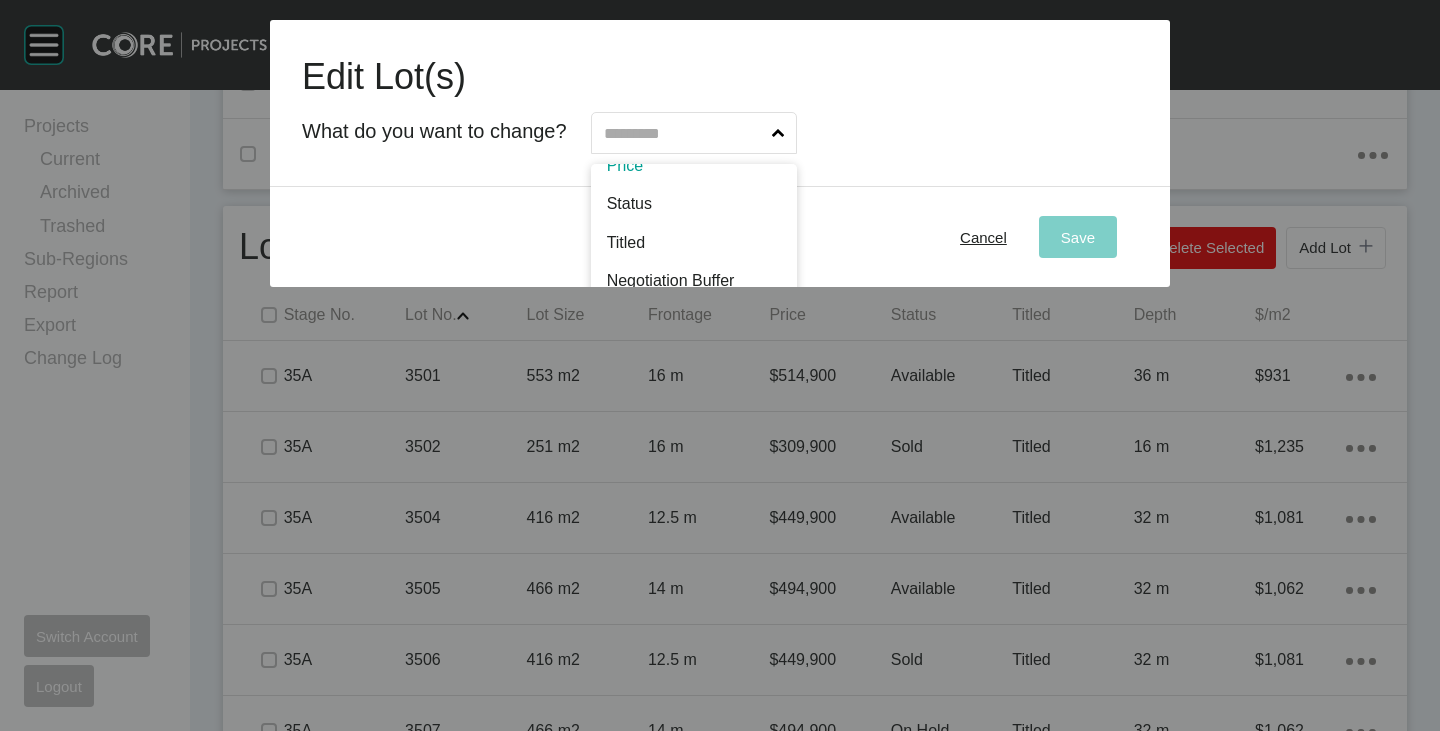 scroll, scrollTop: 102, scrollLeft: 0, axis: vertical 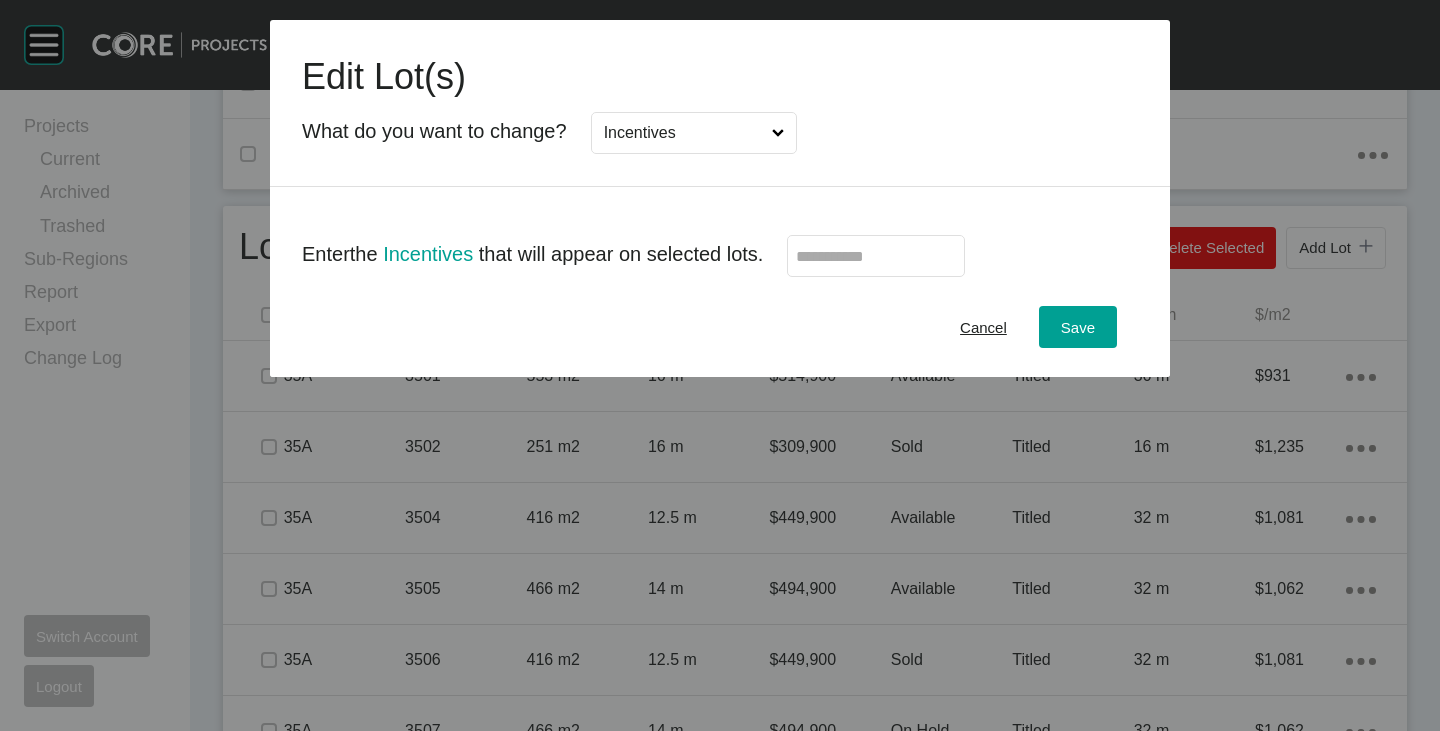 click at bounding box center [876, 256] 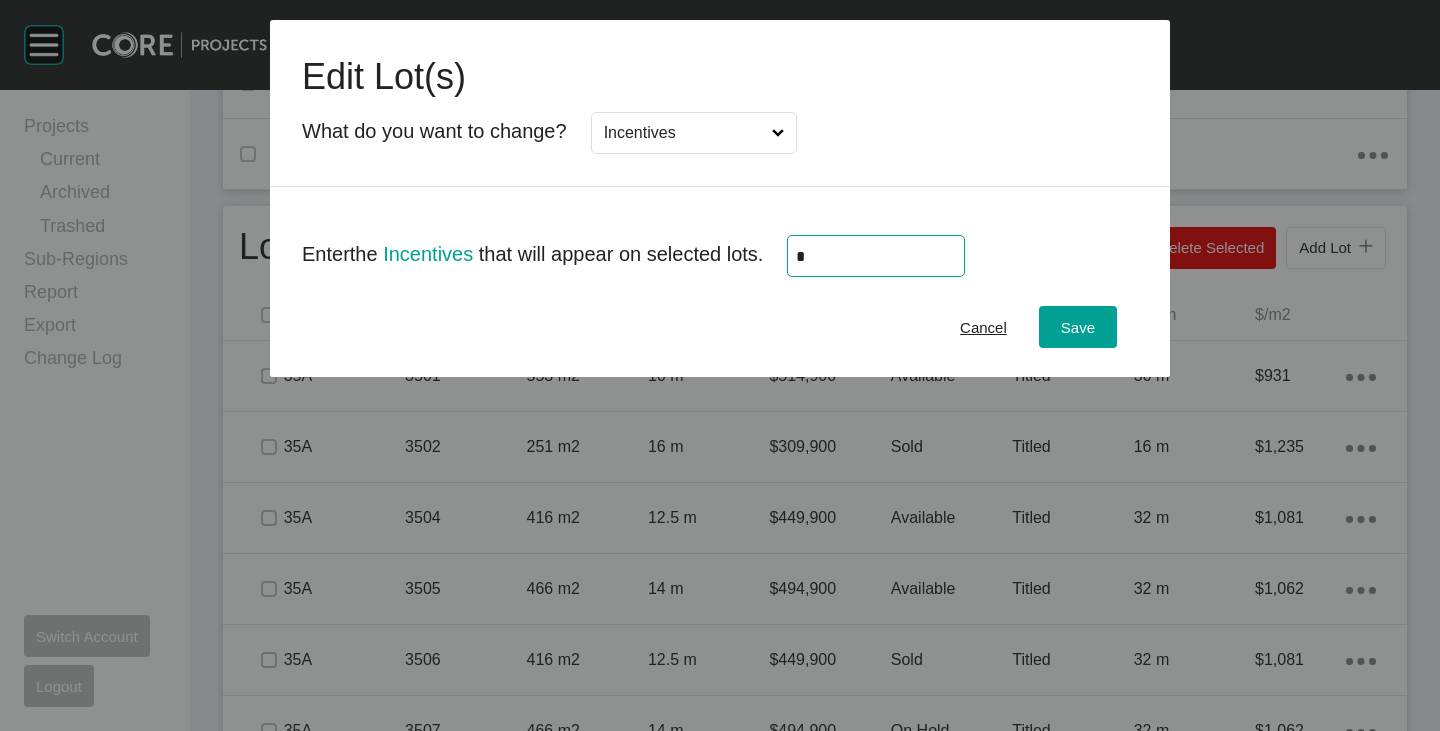 type on "*" 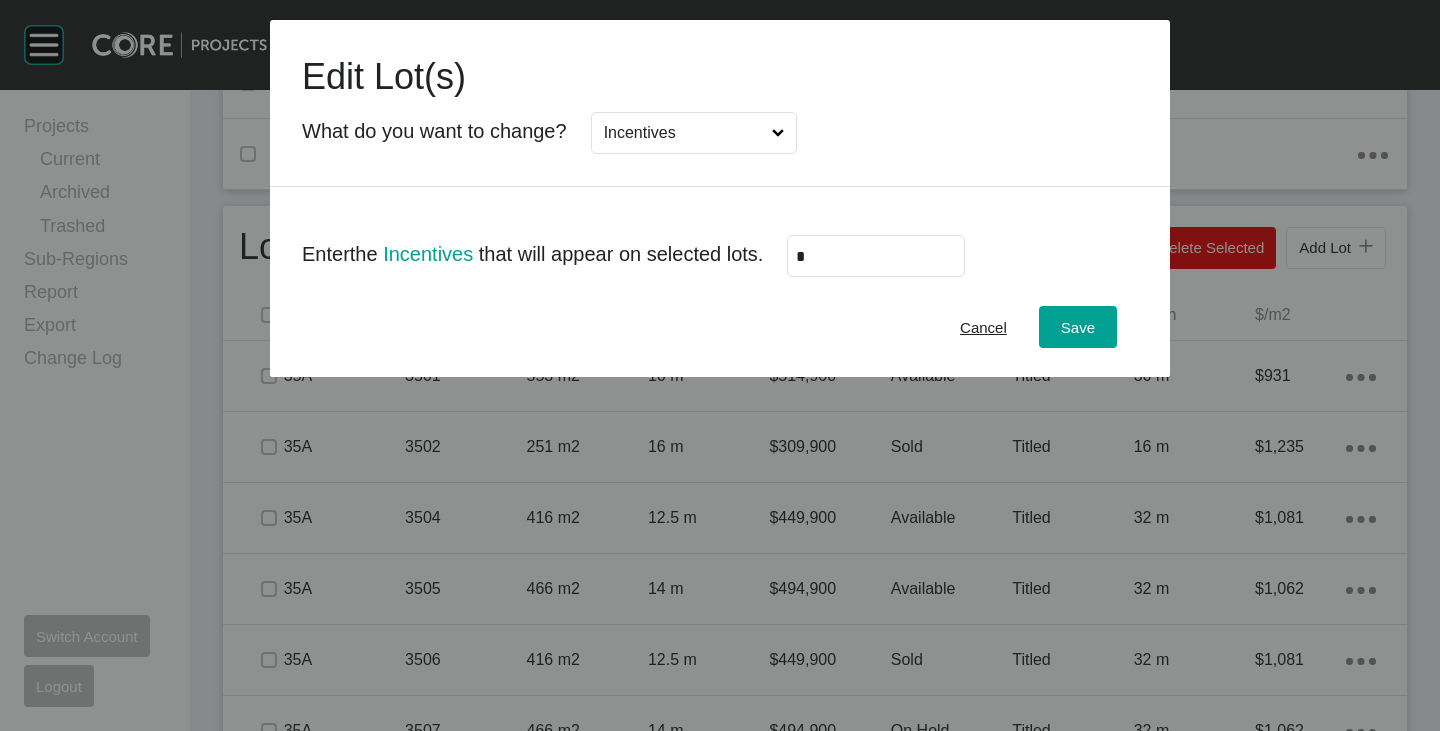 click on "Cancel Save" at bounding box center (720, 327) 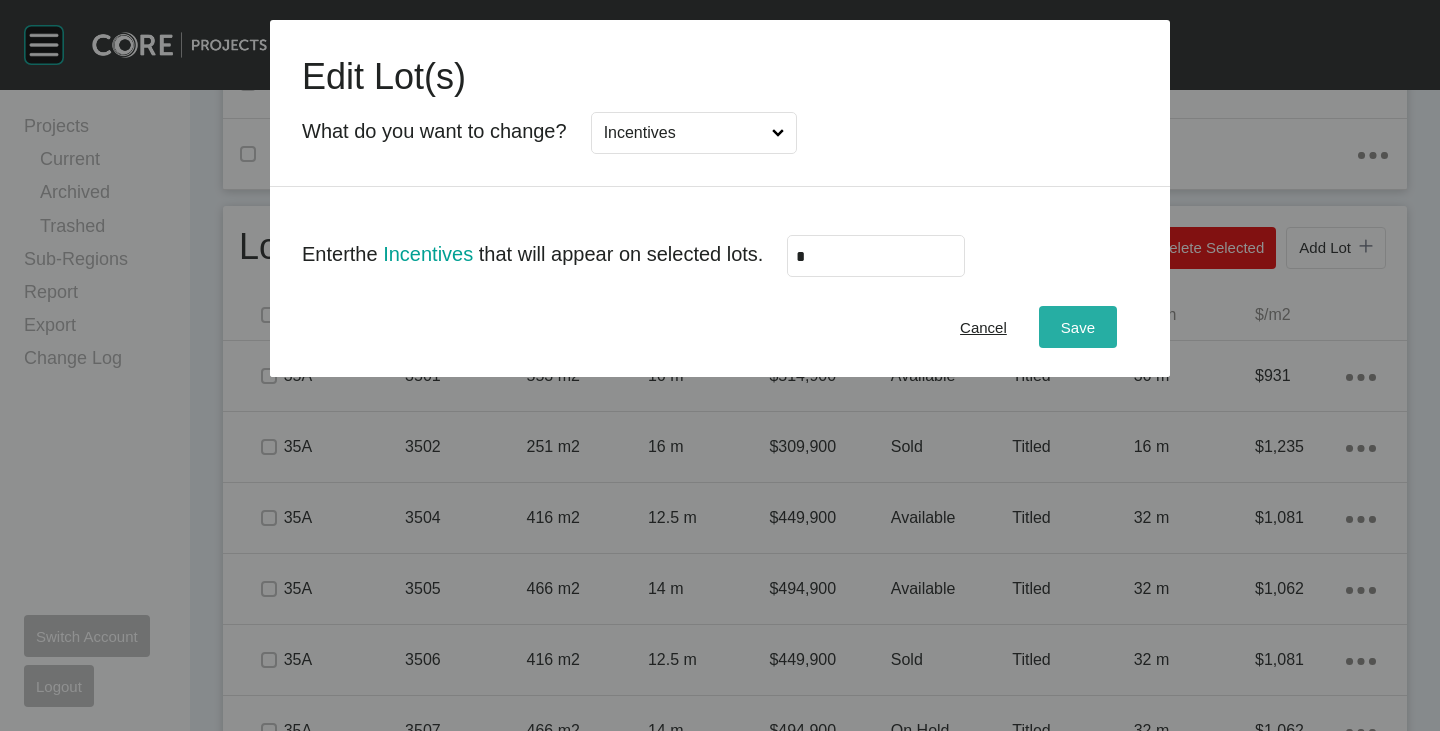 click on "Save" at bounding box center [1078, 327] 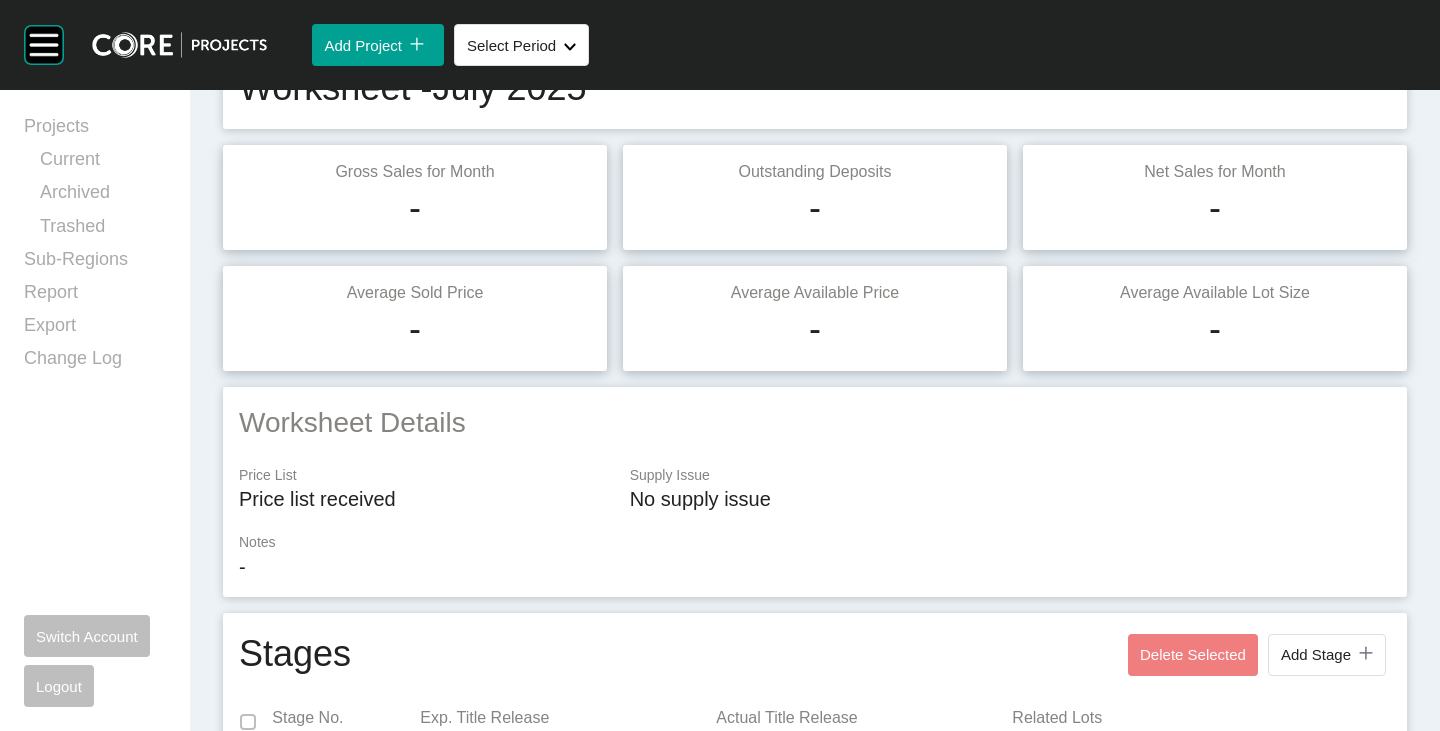 scroll, scrollTop: 0, scrollLeft: 0, axis: both 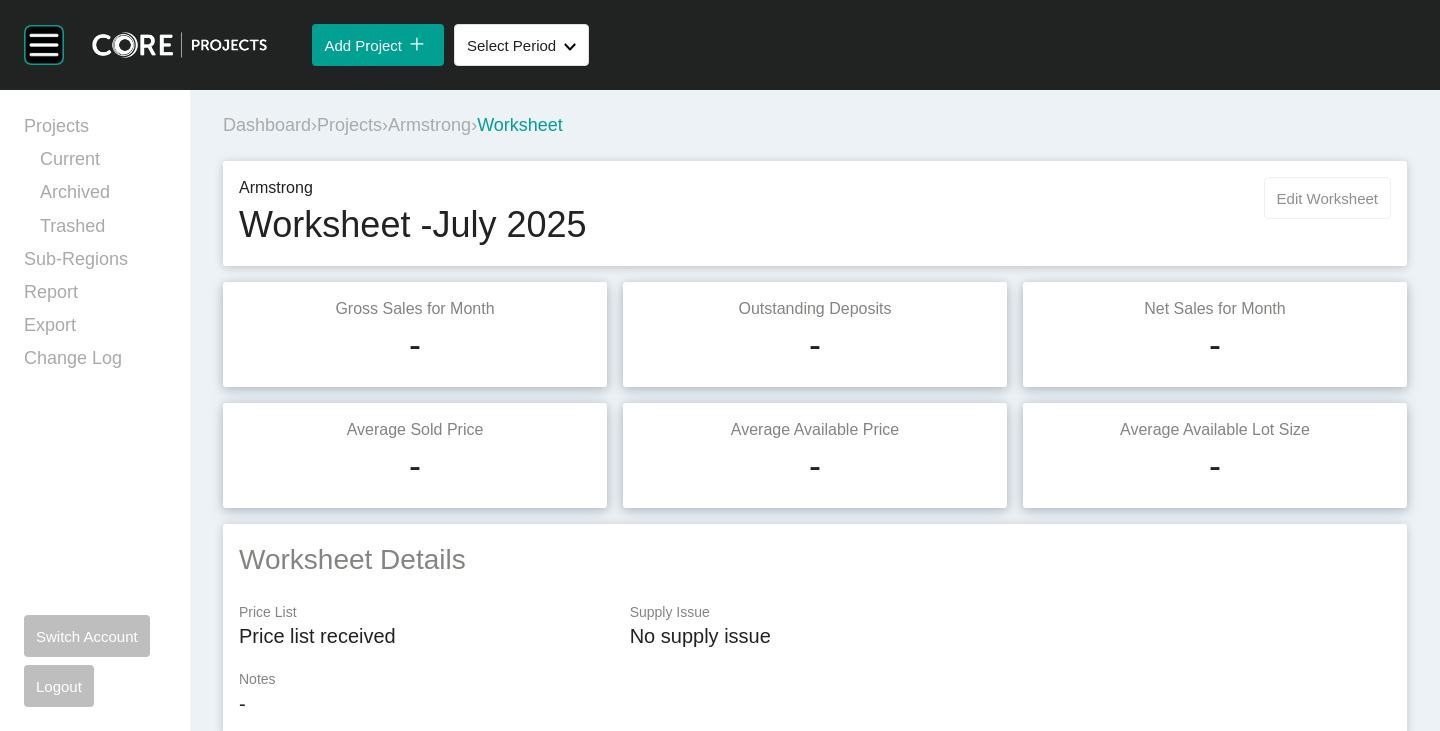 click on "Edit Worksheet" at bounding box center (1327, 198) 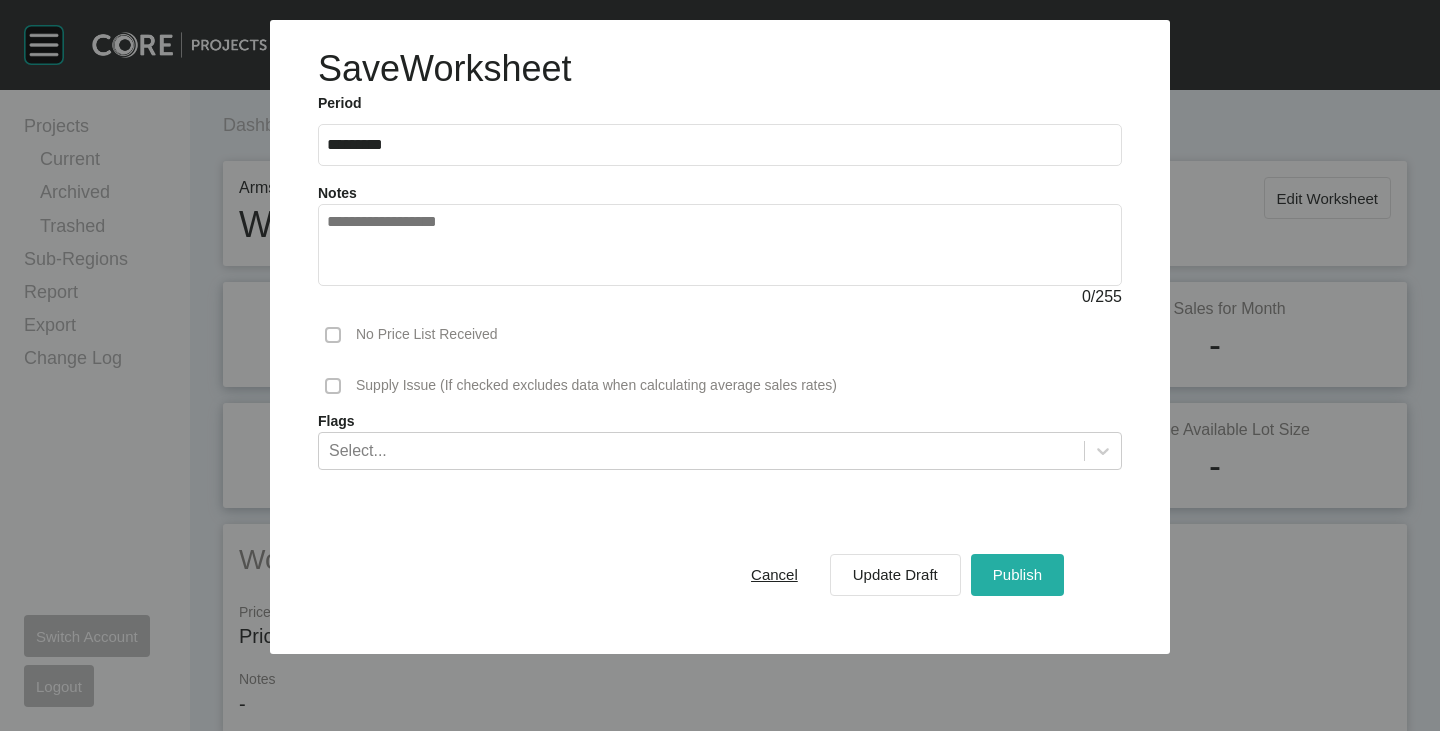 click on "Publish" at bounding box center (1017, 574) 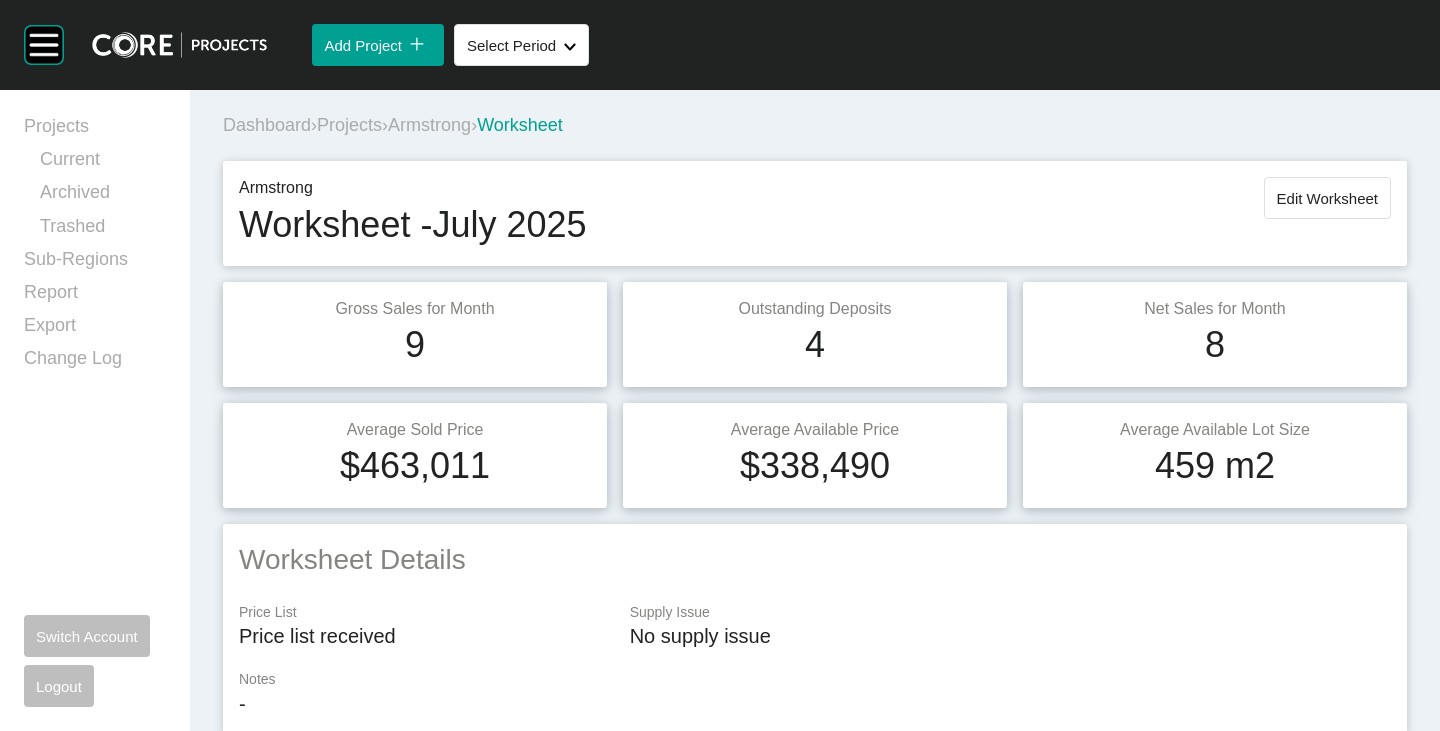click on "Armstrong" at bounding box center [429, 125] 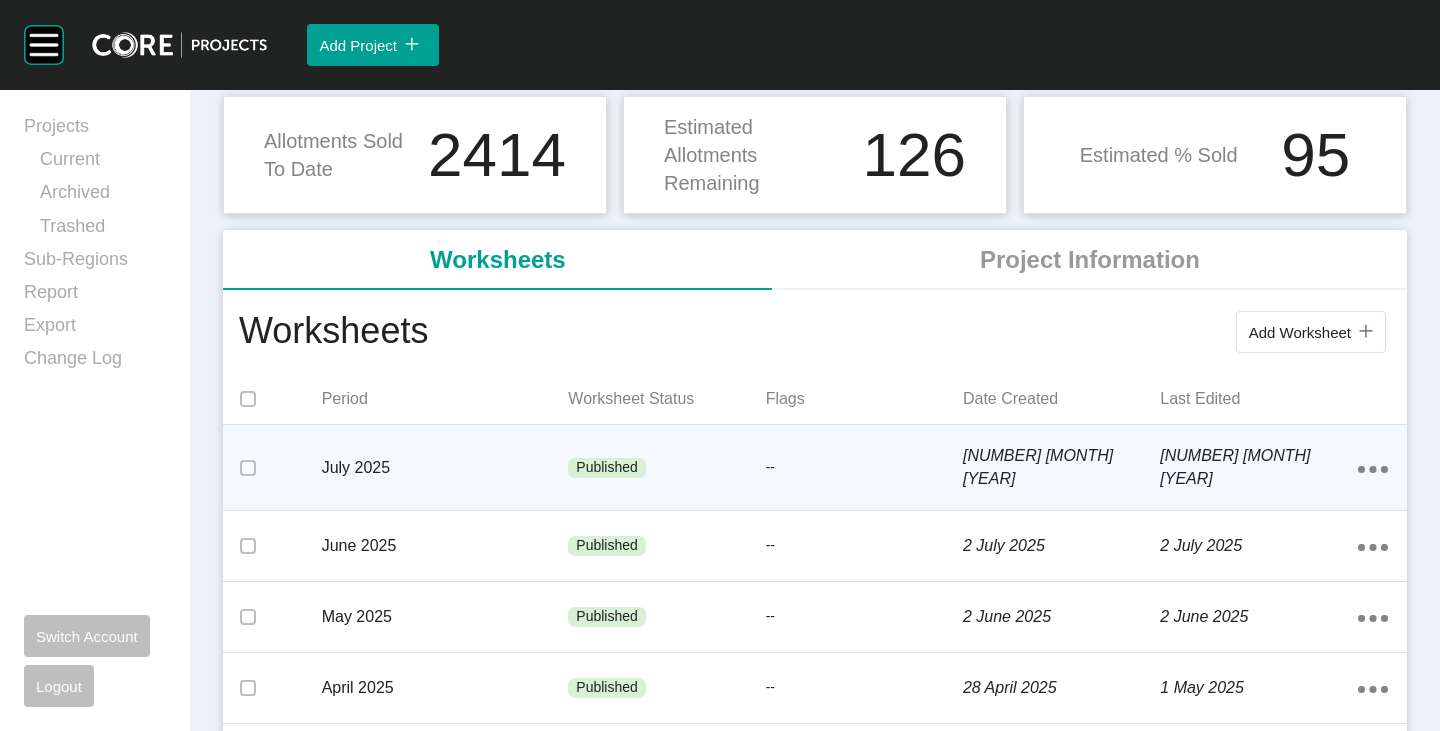 scroll, scrollTop: 400, scrollLeft: 0, axis: vertical 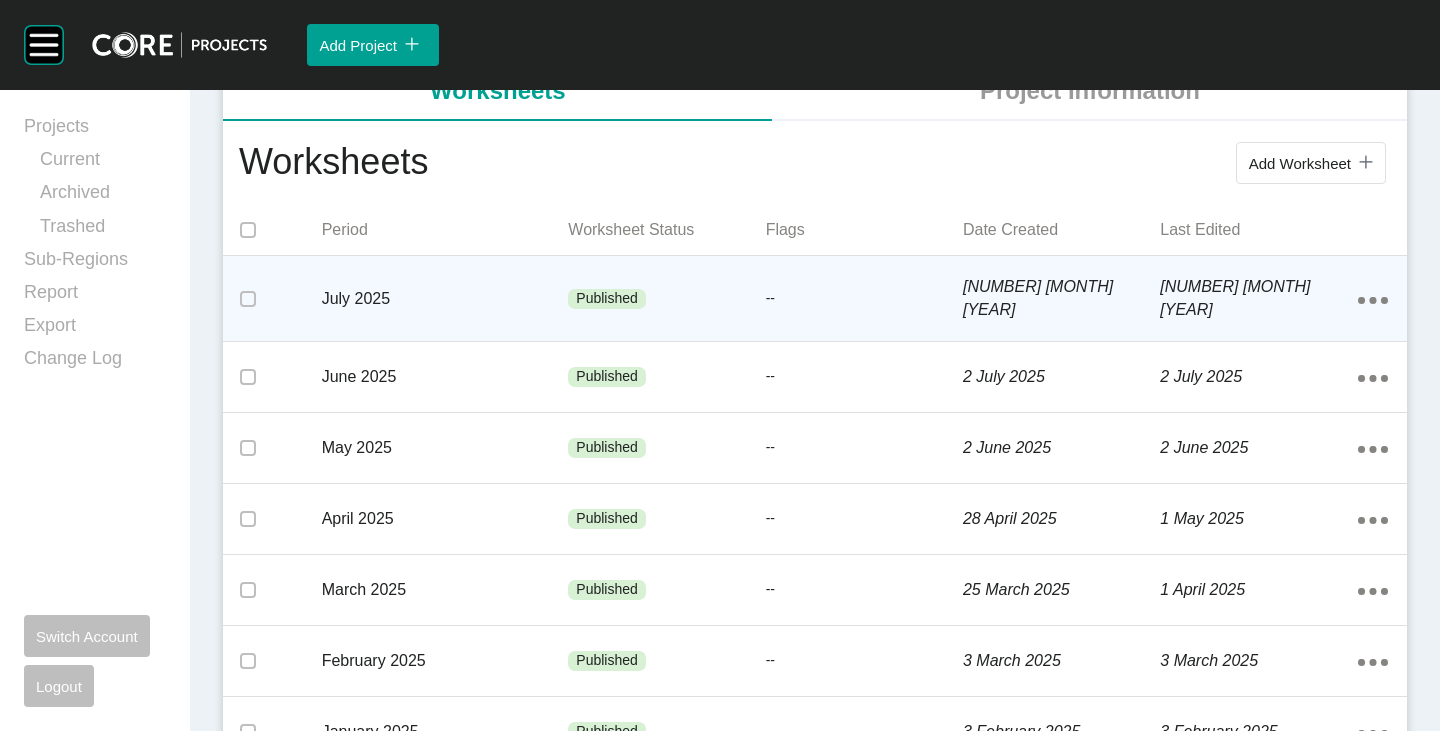 click on "Published" at bounding box center [666, 299] 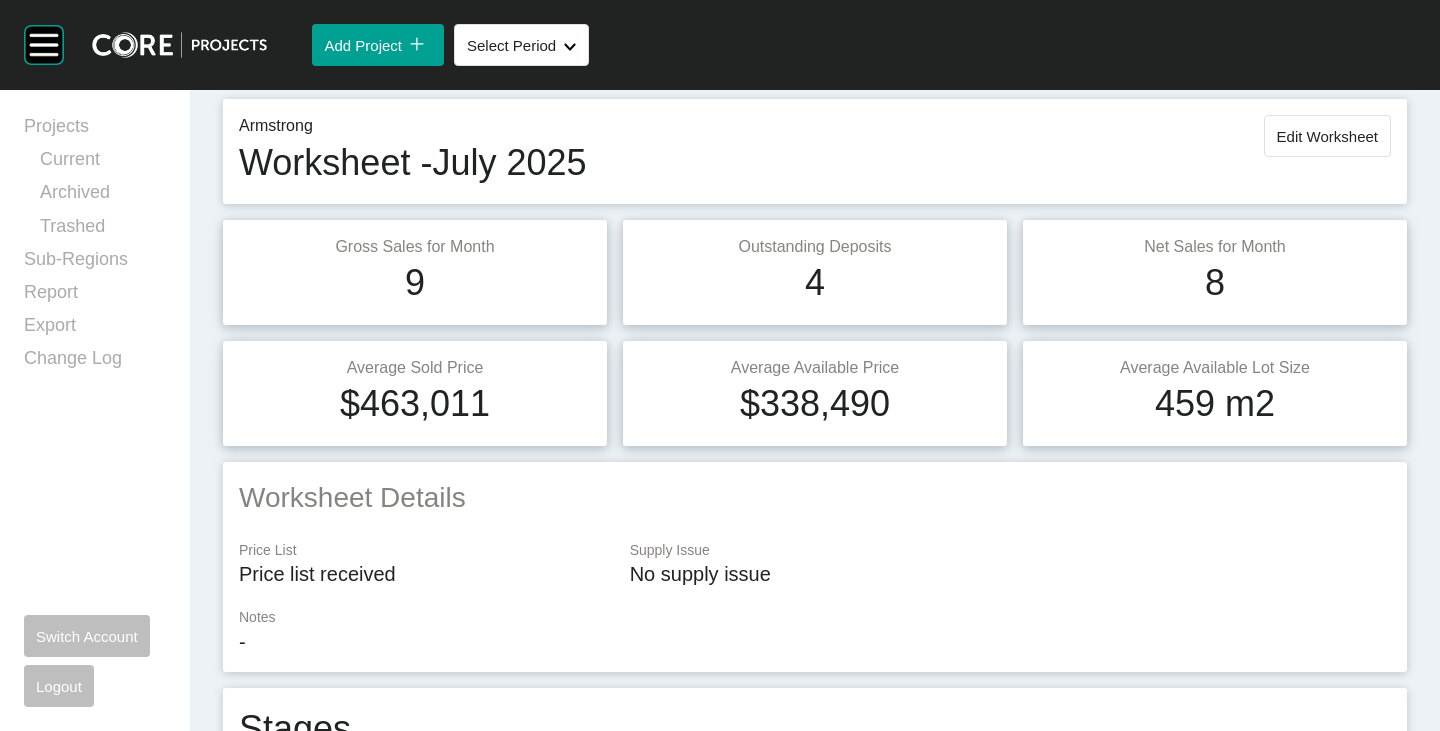 scroll, scrollTop: 0, scrollLeft: 0, axis: both 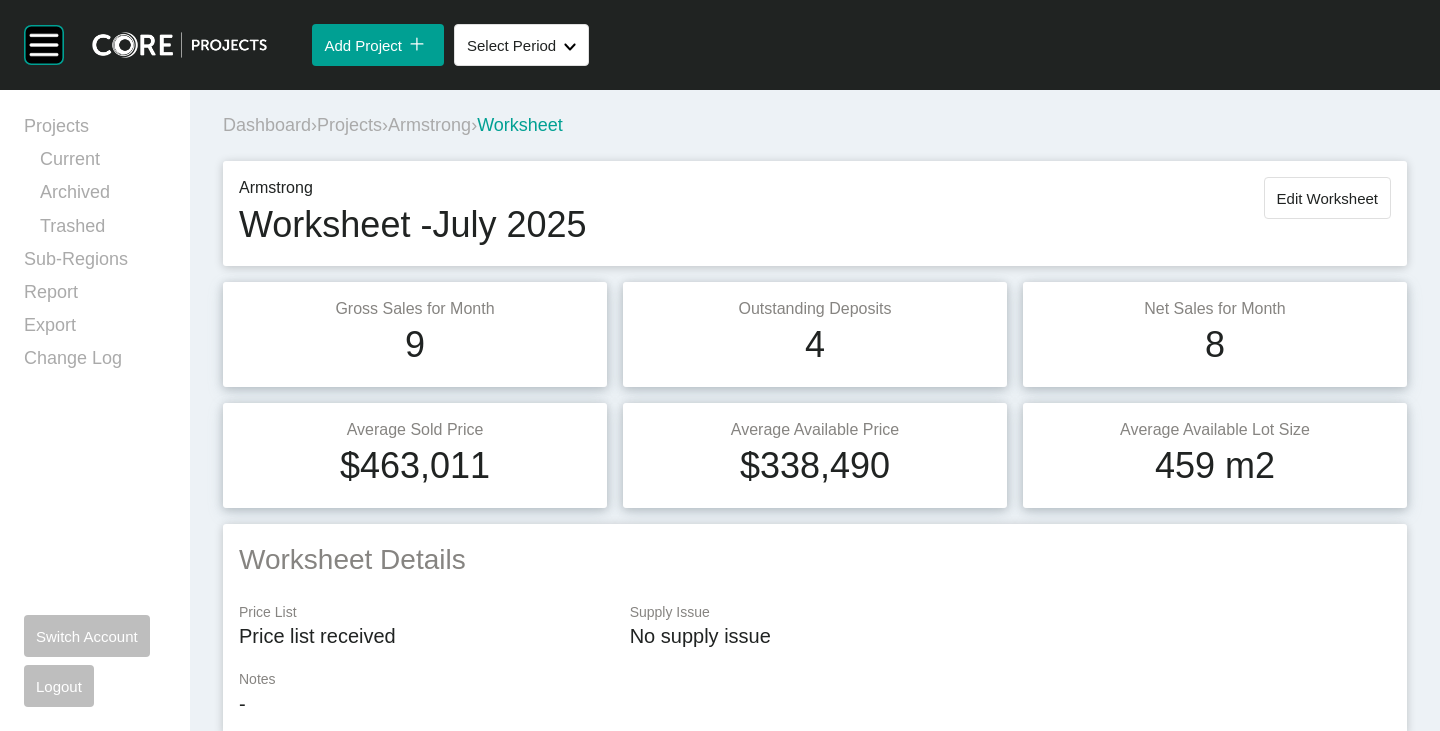 click on "Dashboard  ›  Projects  ›  Armstrong  ›  Worksheet" at bounding box center (819, 125) 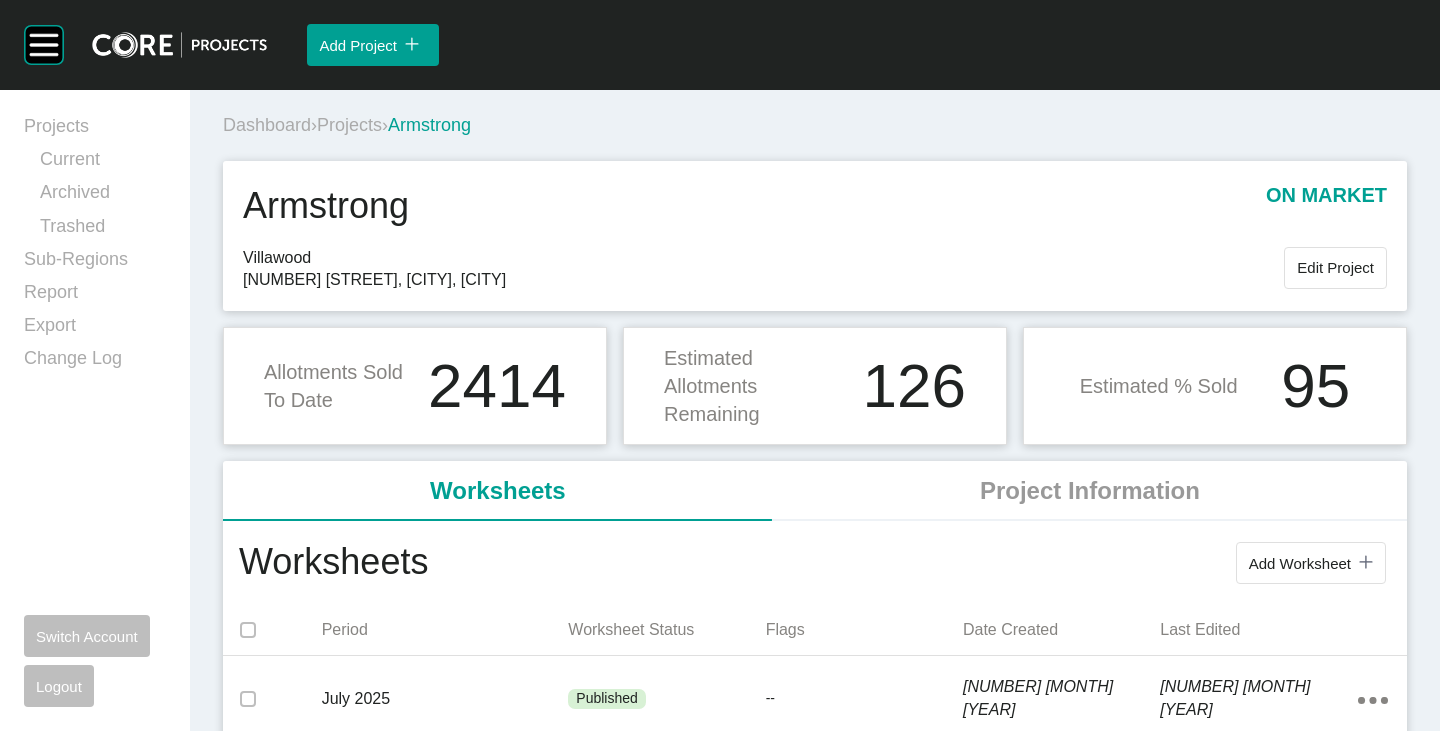 click on "Projects" at bounding box center (349, 125) 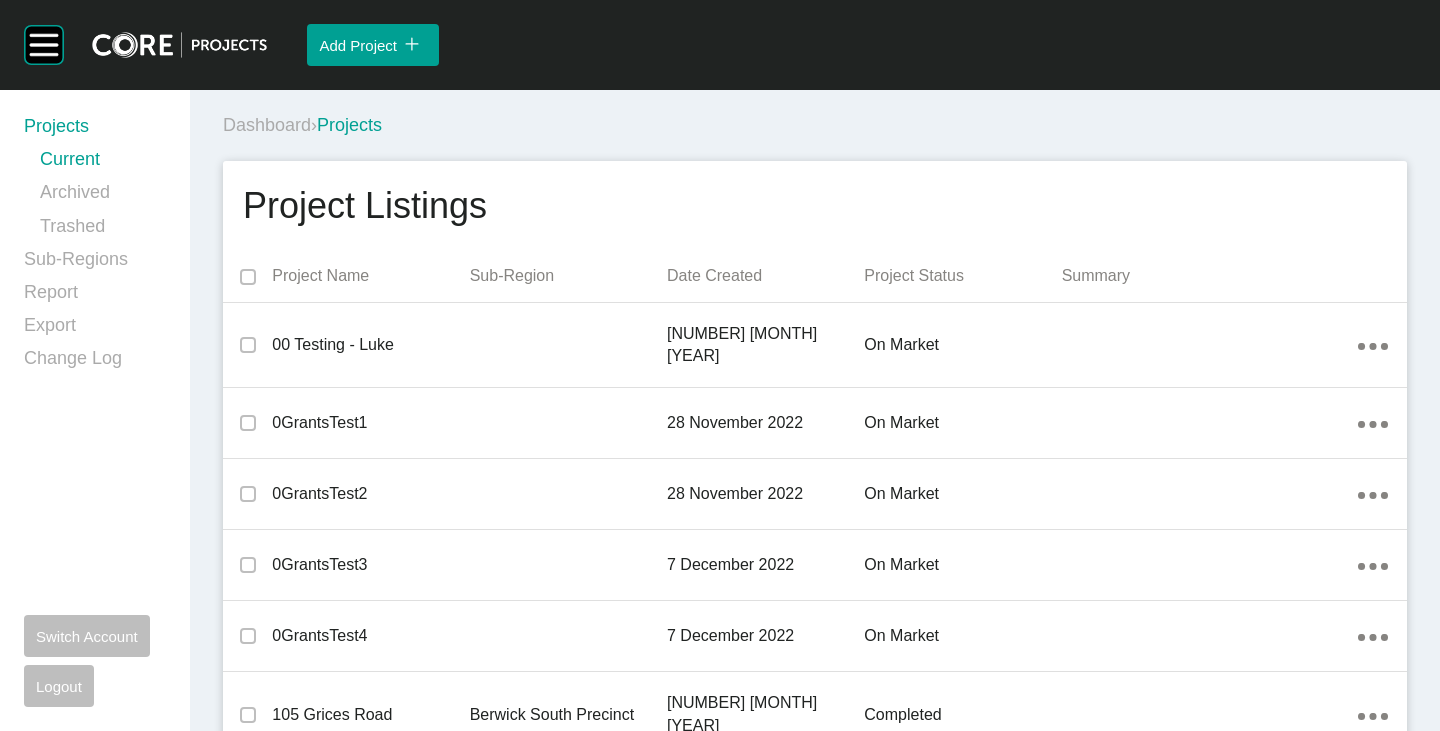 scroll, scrollTop: 4303, scrollLeft: 0, axis: vertical 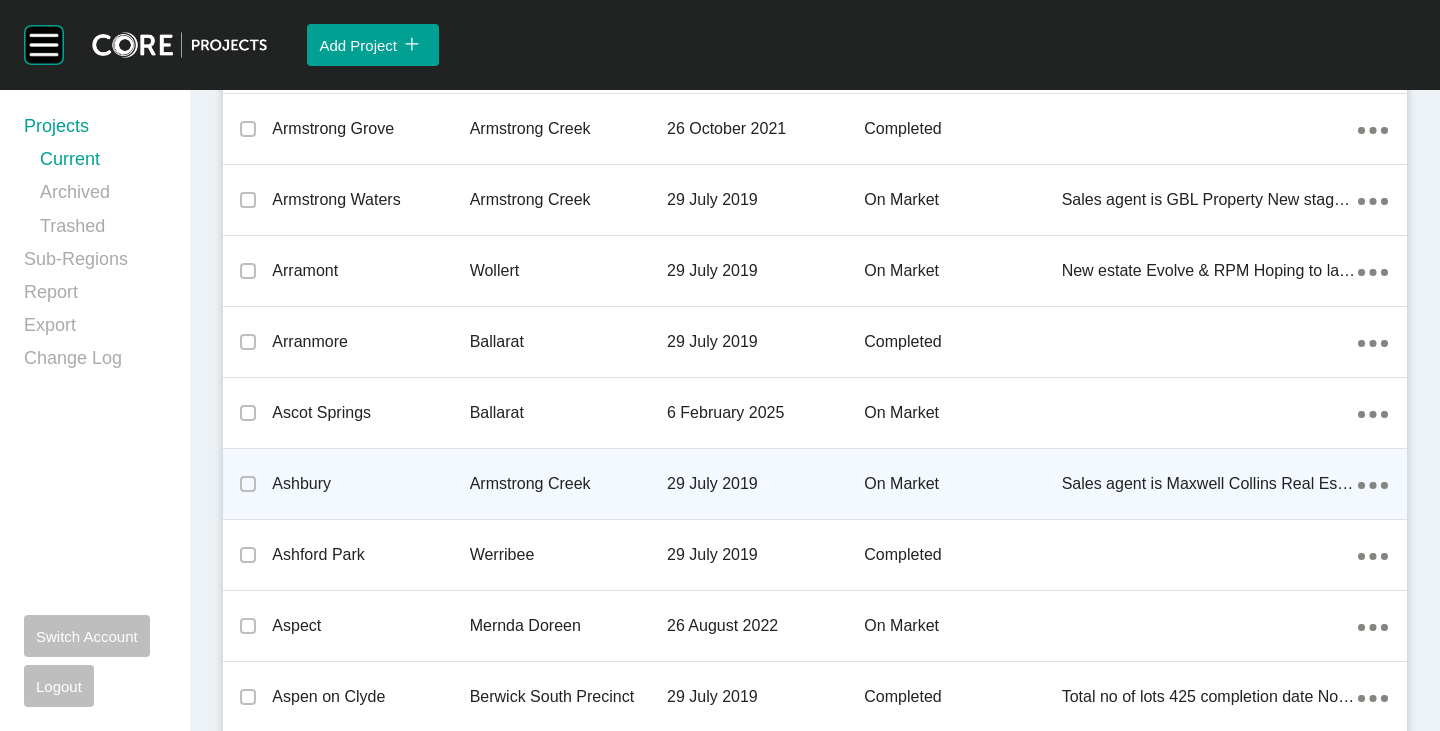 click on "Ashbury" at bounding box center [370, 484] 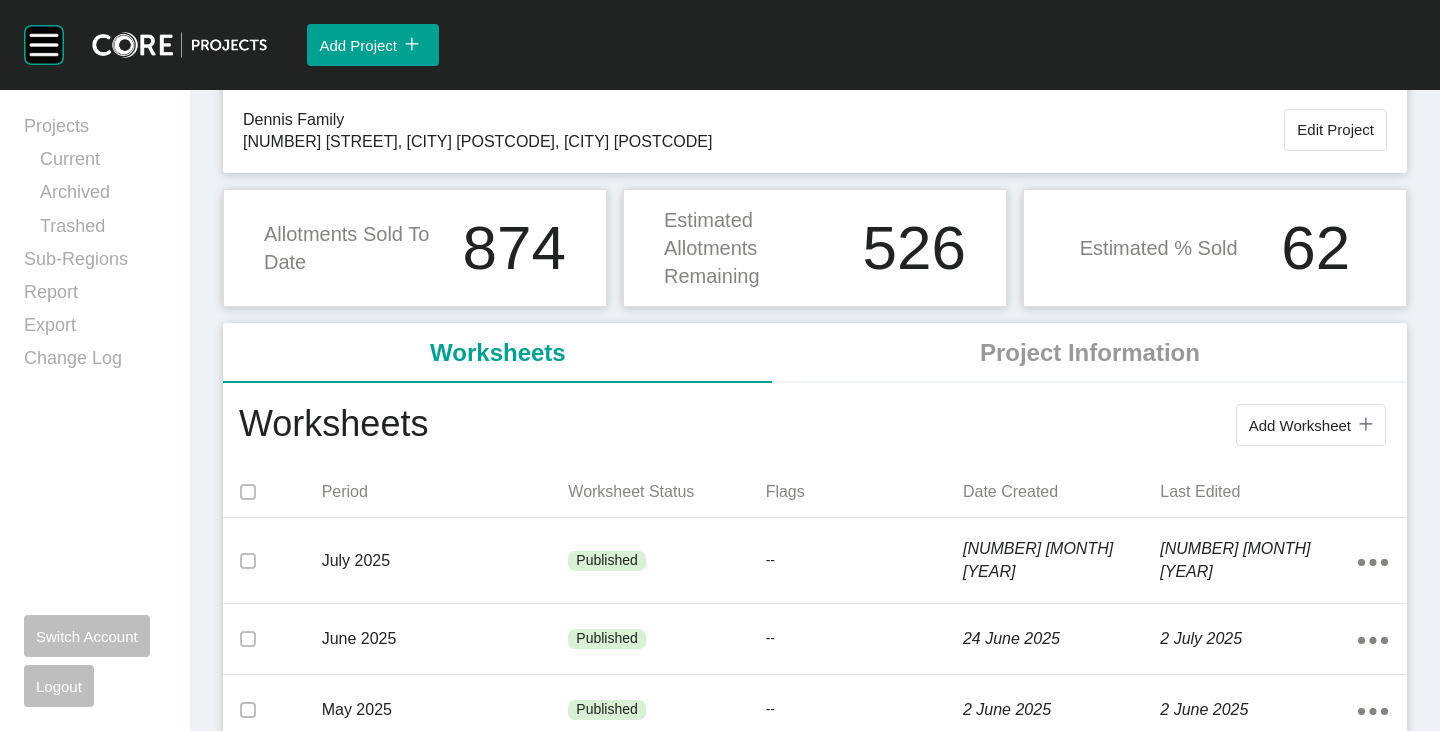 scroll, scrollTop: 200, scrollLeft: 0, axis: vertical 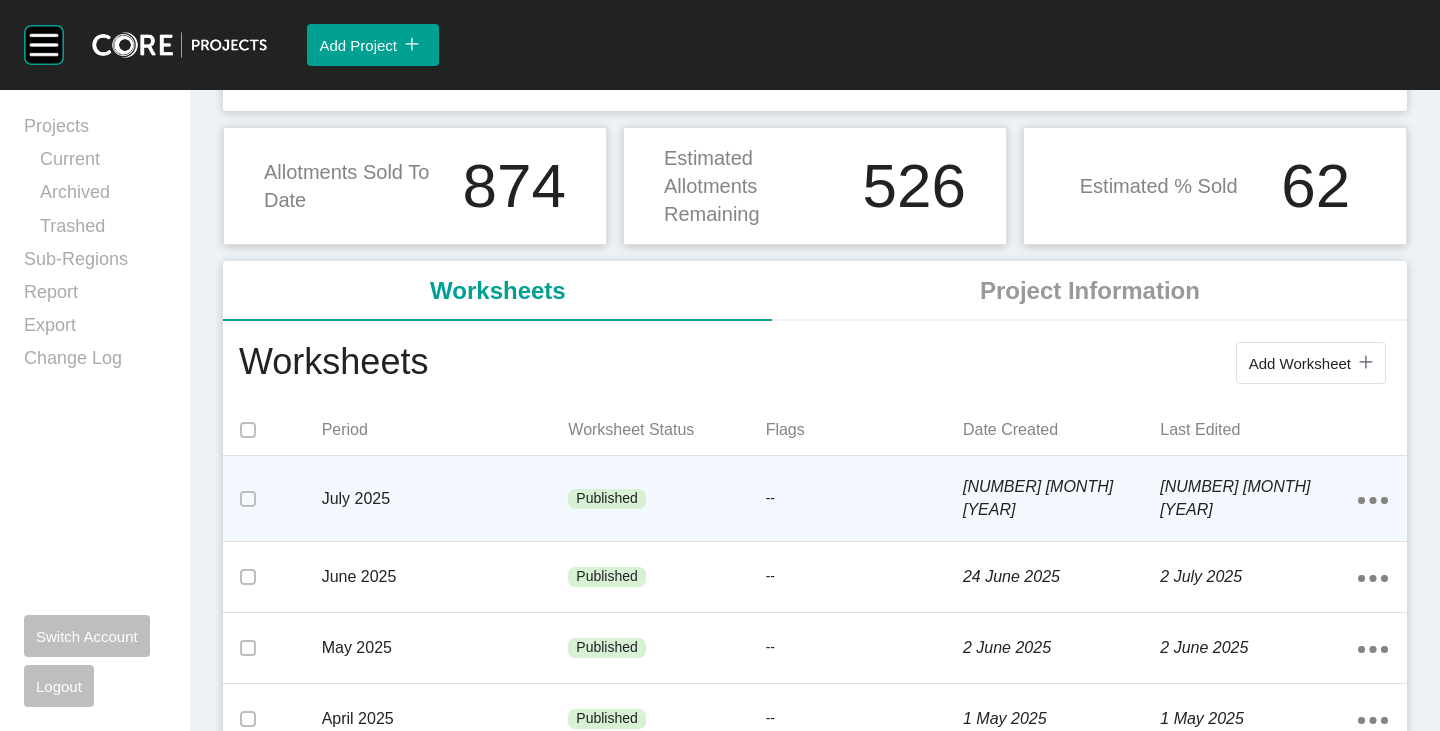 click on "July 2025" at bounding box center (445, 499) 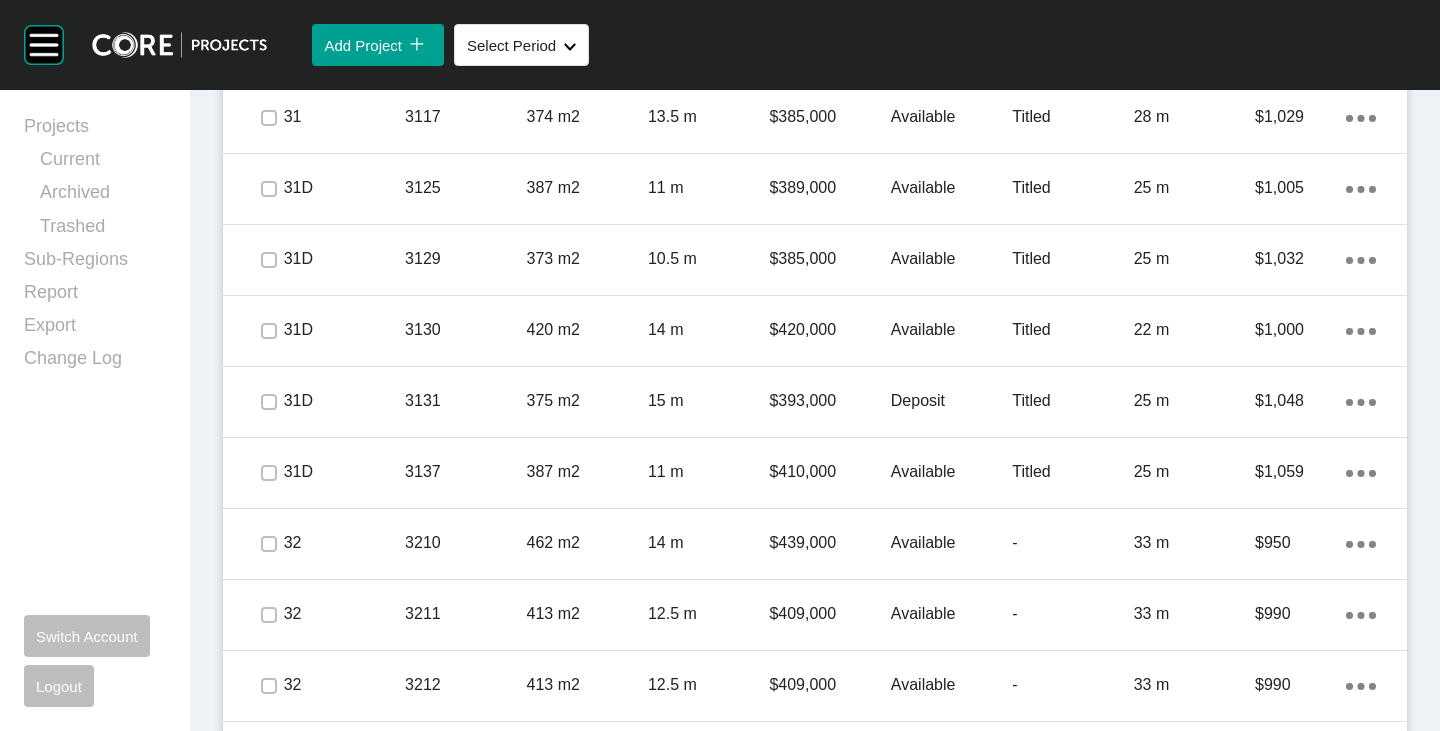 scroll, scrollTop: 2600, scrollLeft: 0, axis: vertical 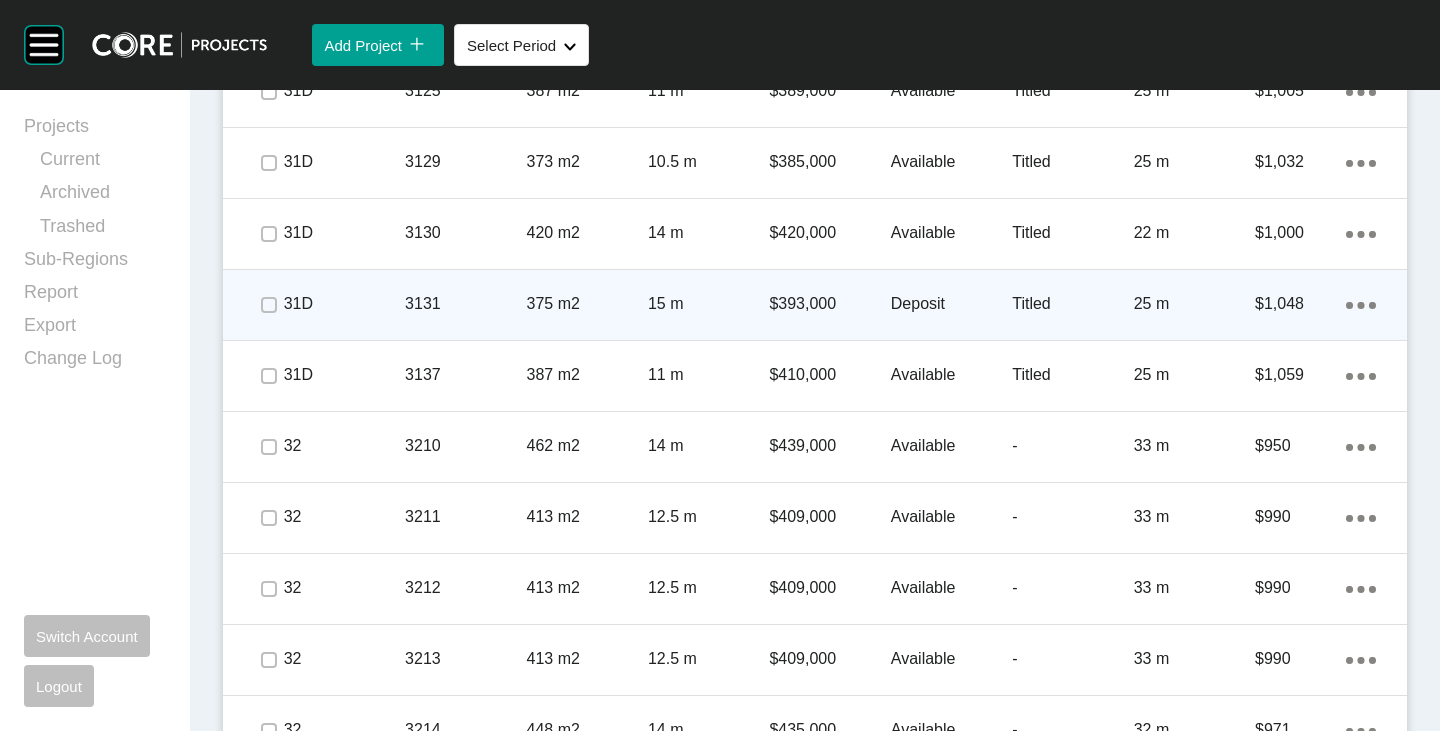 click on "Deposit" at bounding box center (951, 304) 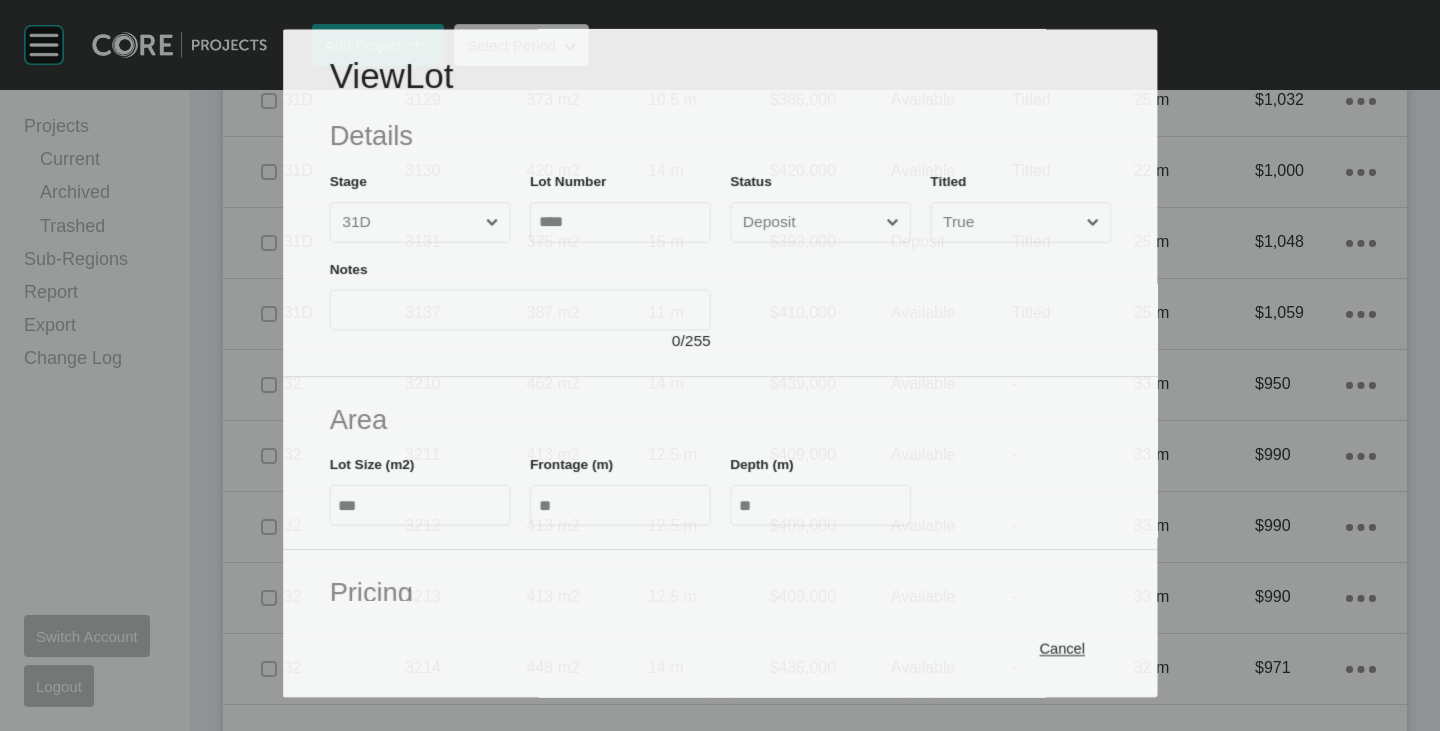 scroll, scrollTop: 2538, scrollLeft: 0, axis: vertical 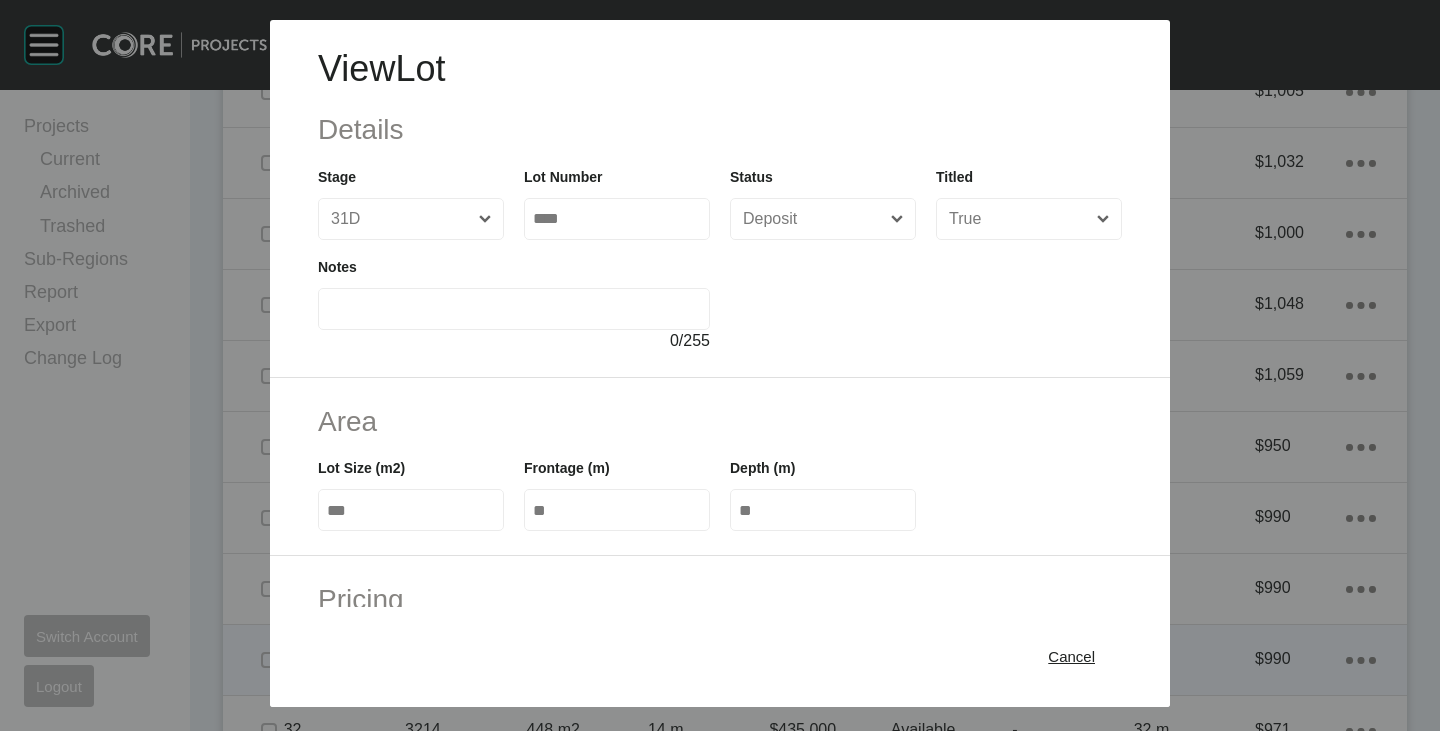 drag, startPoint x: 1056, startPoint y: 651, endPoint x: 1048, endPoint y: 639, distance: 14.422205 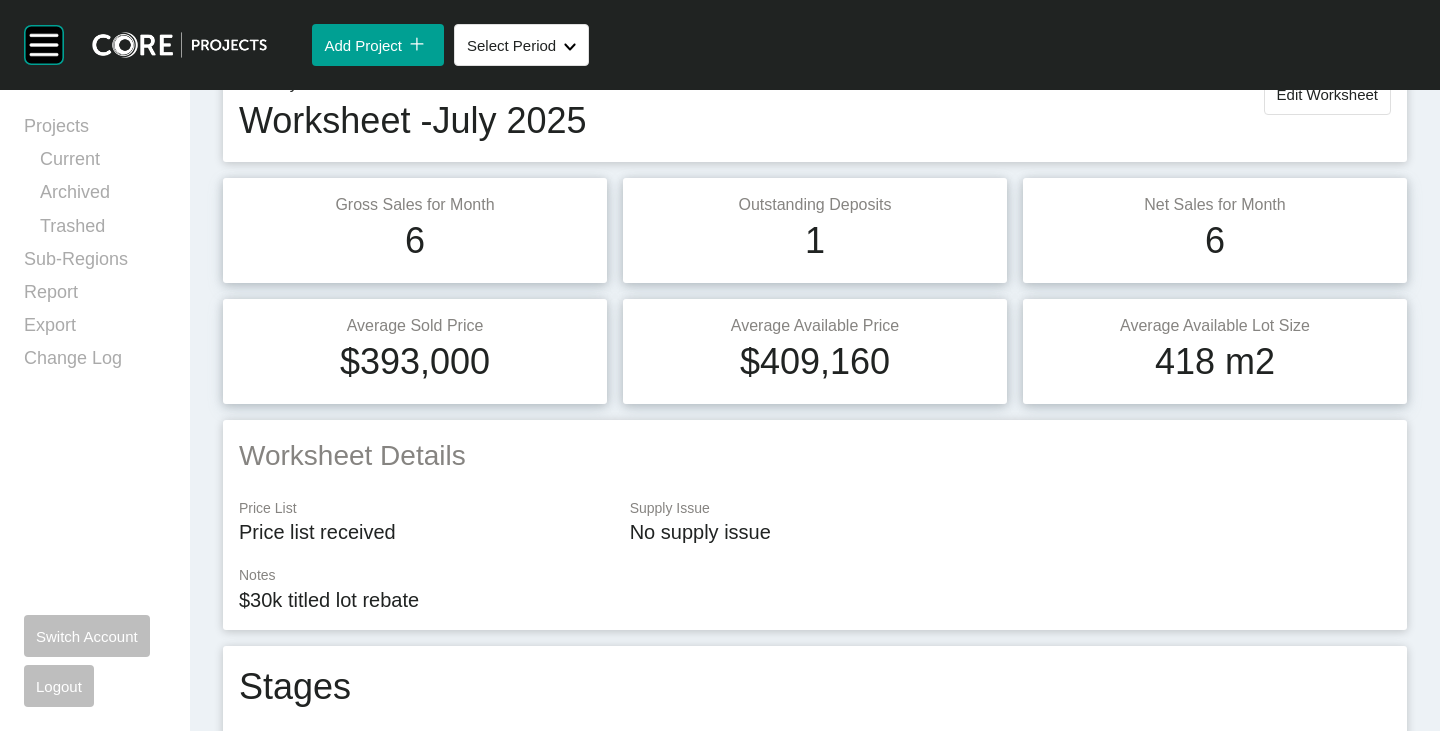 scroll, scrollTop: 0, scrollLeft: 0, axis: both 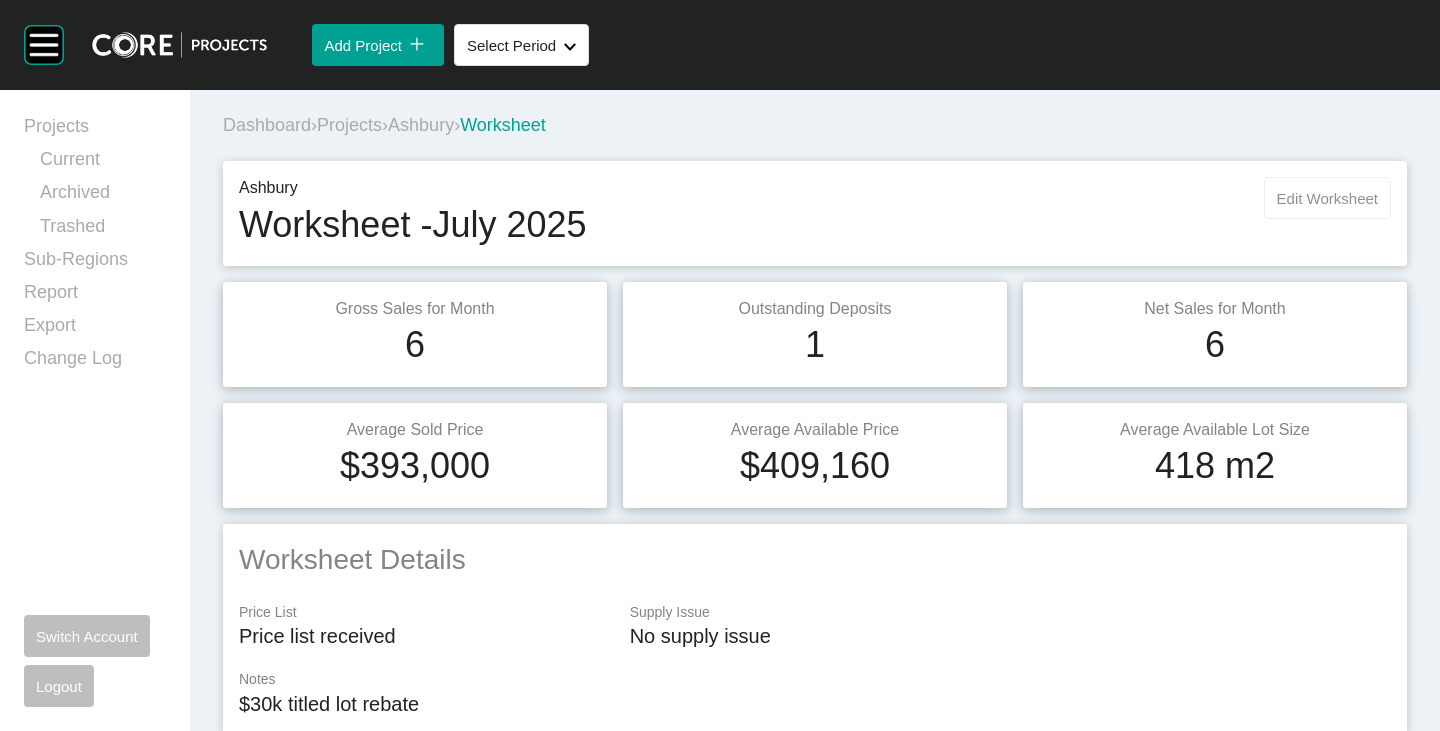 click on "Edit Worksheet" at bounding box center (1327, 198) 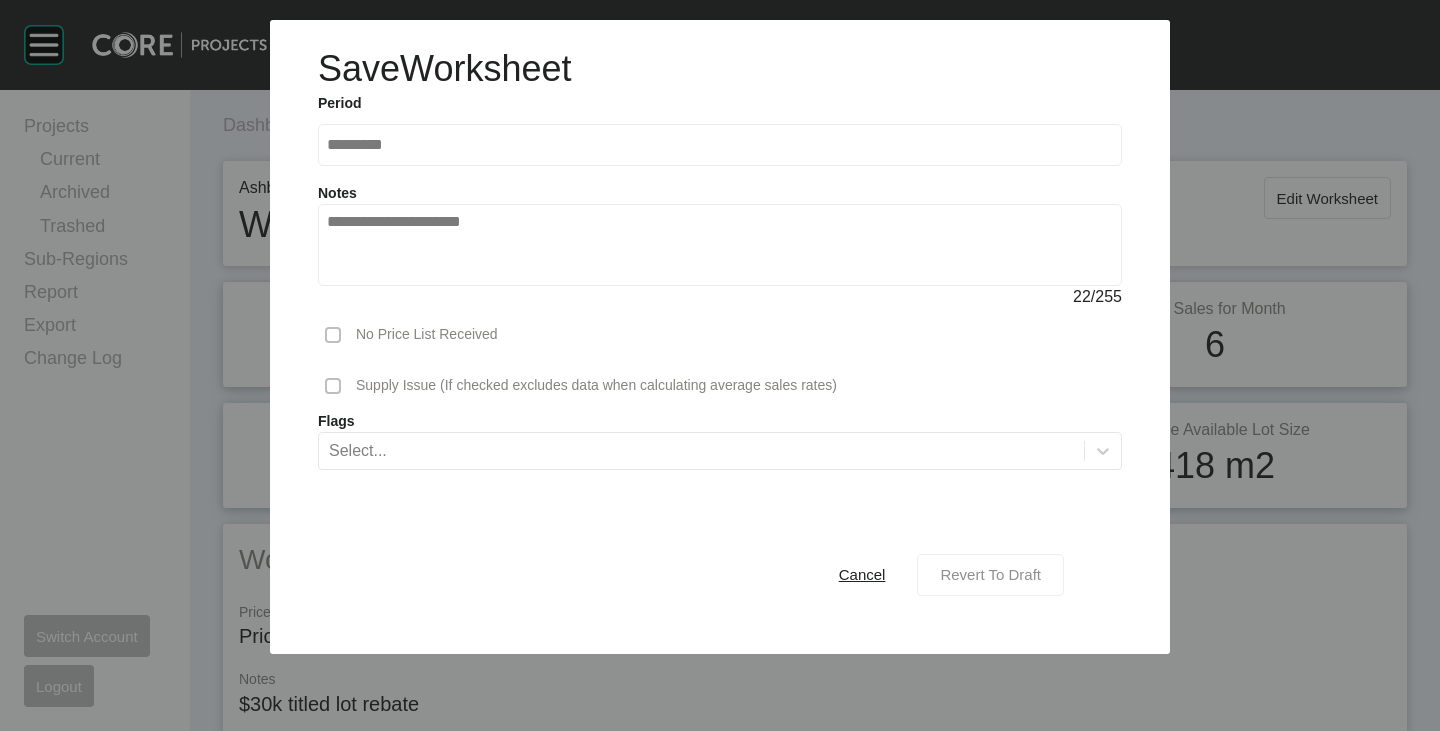 click on "Revert To Draft" at bounding box center [990, 574] 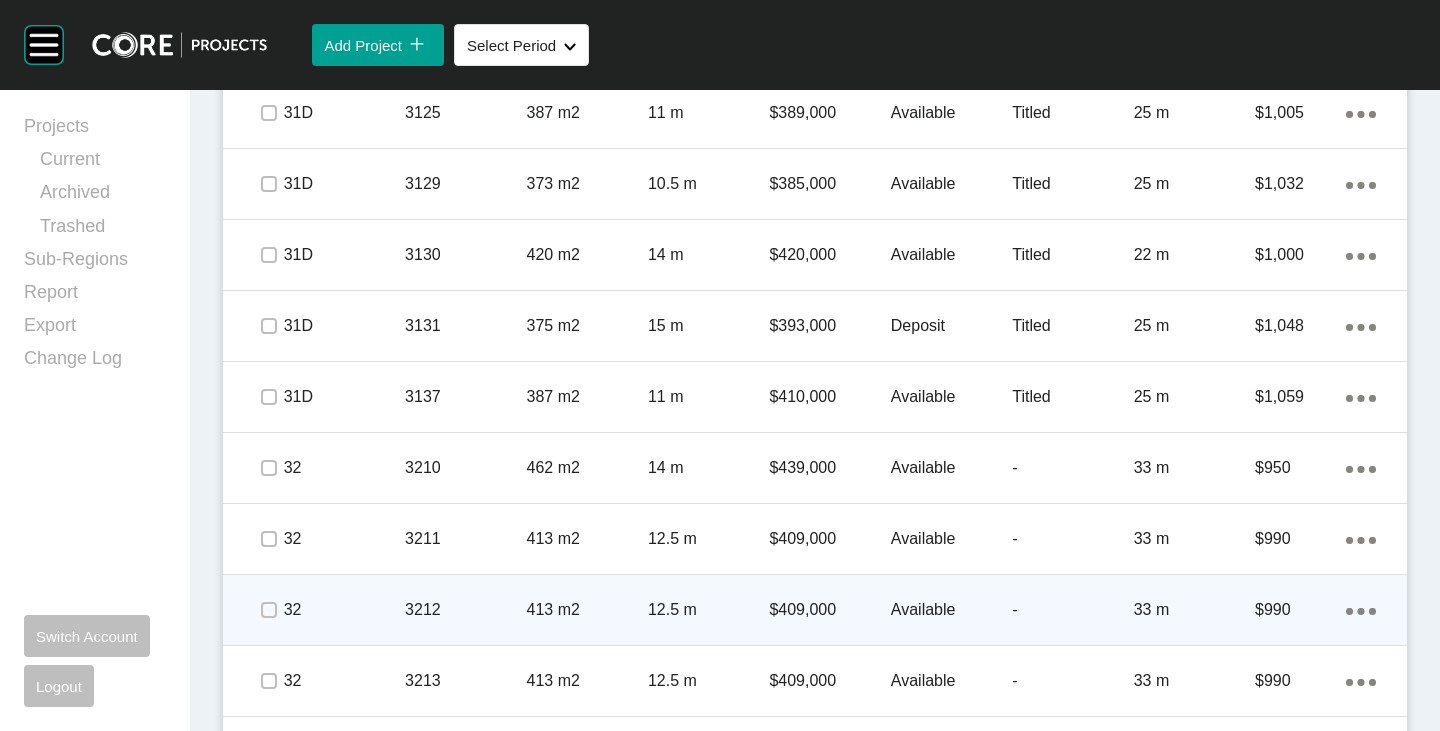scroll, scrollTop: 2700, scrollLeft: 0, axis: vertical 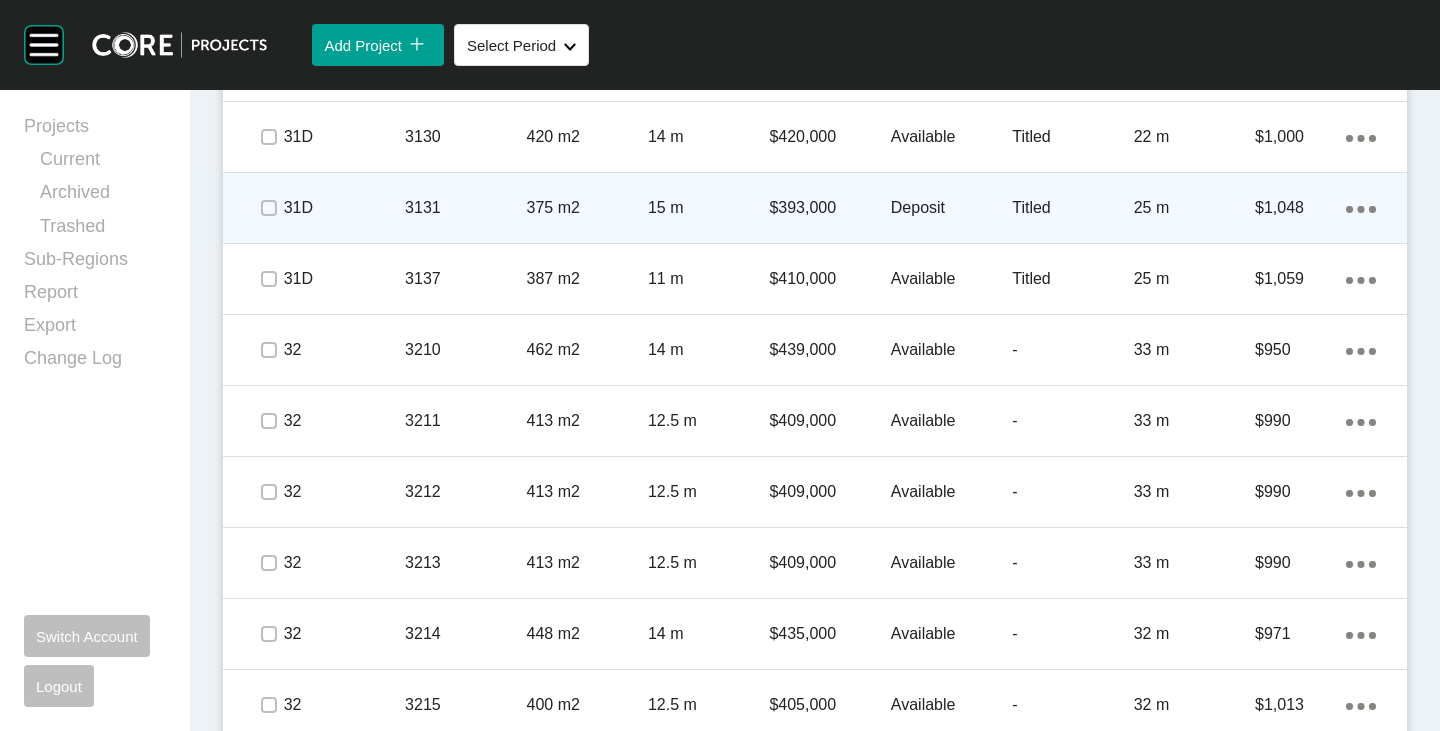 click on "Deposit" at bounding box center (951, 208) 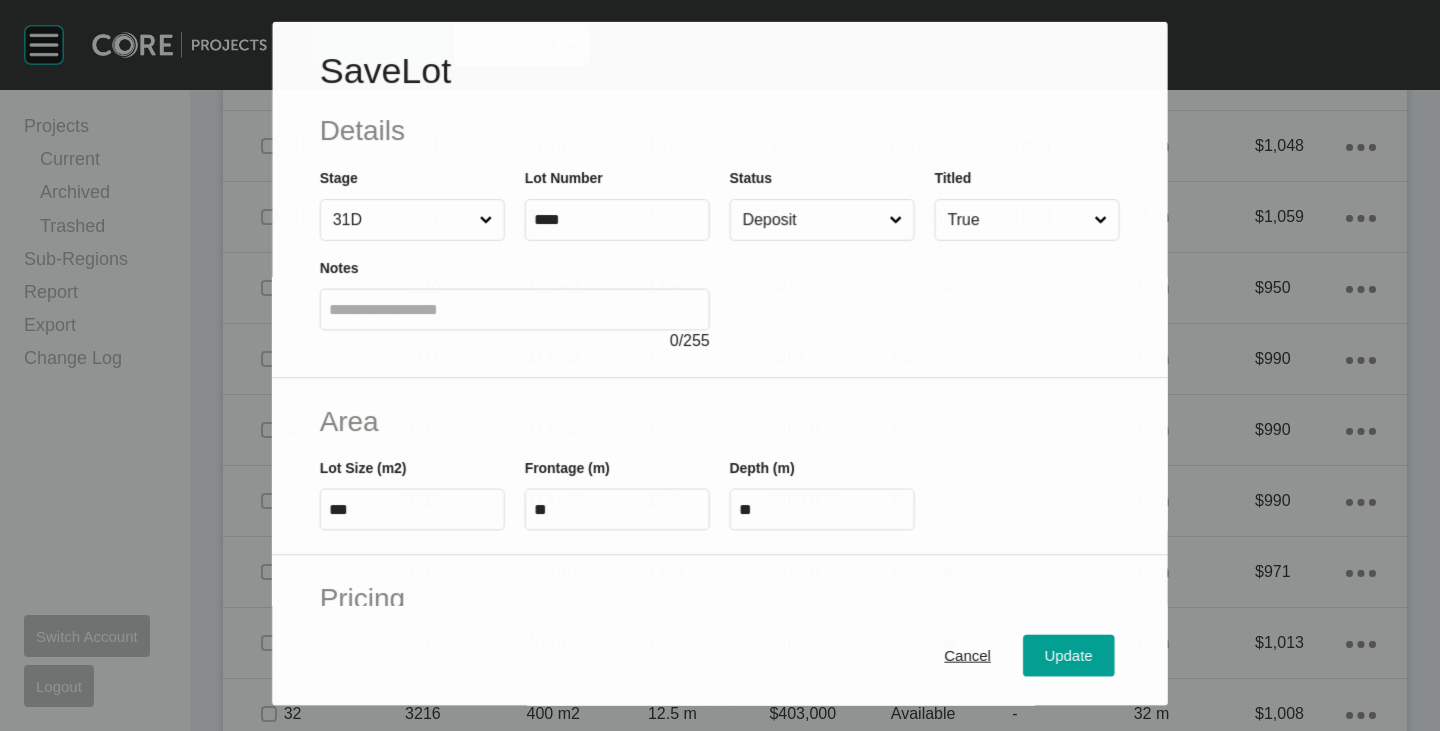 scroll, scrollTop: 2638, scrollLeft: 0, axis: vertical 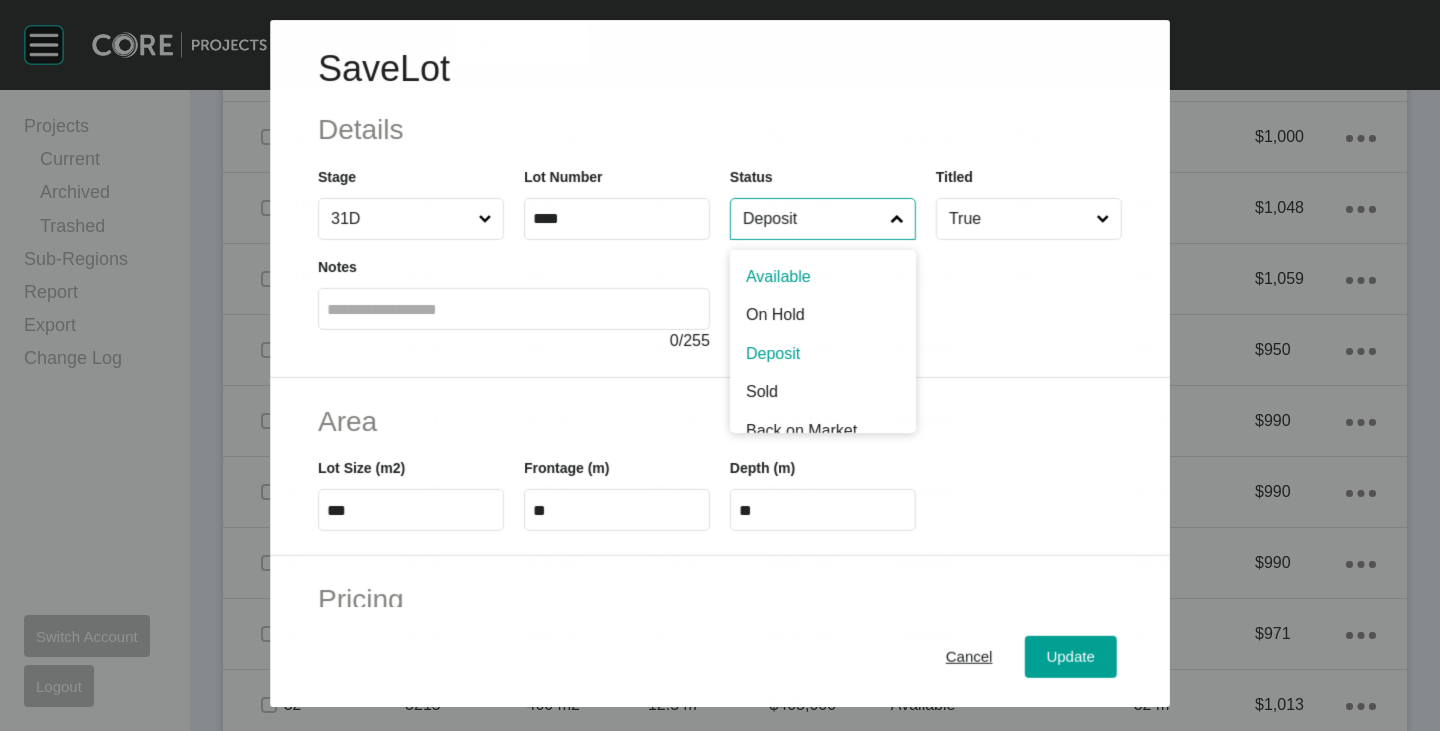 click on "Deposit" at bounding box center [812, 219] 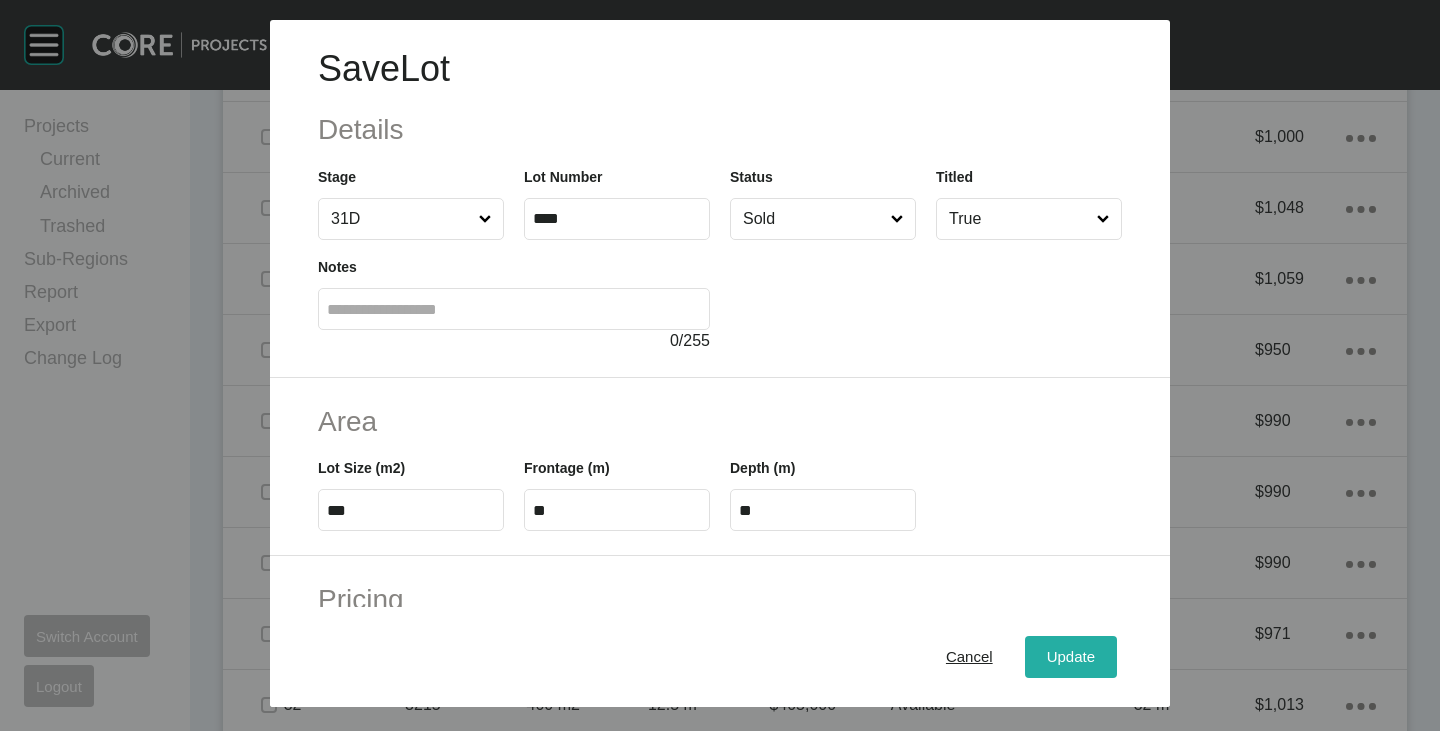 click on "Update" at bounding box center [1071, 657] 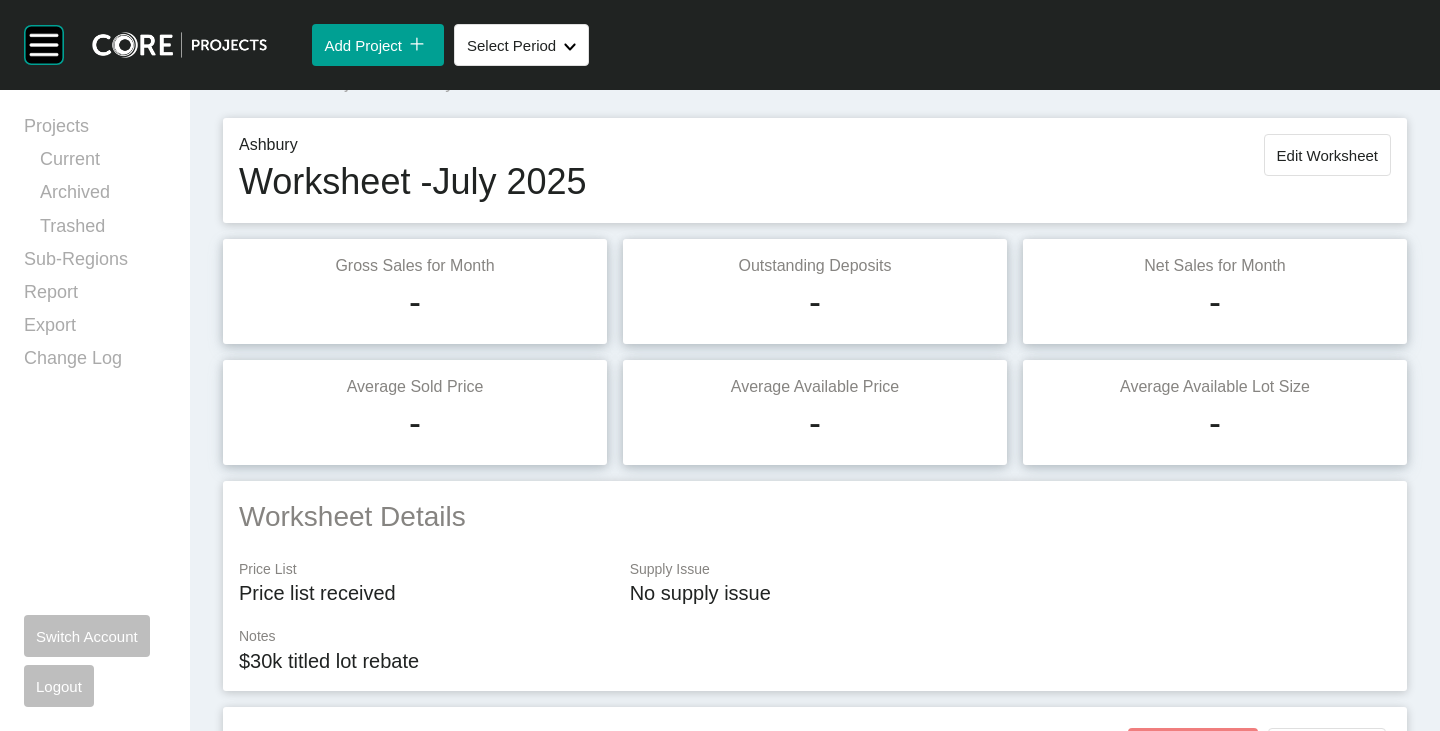 scroll, scrollTop: 0, scrollLeft: 0, axis: both 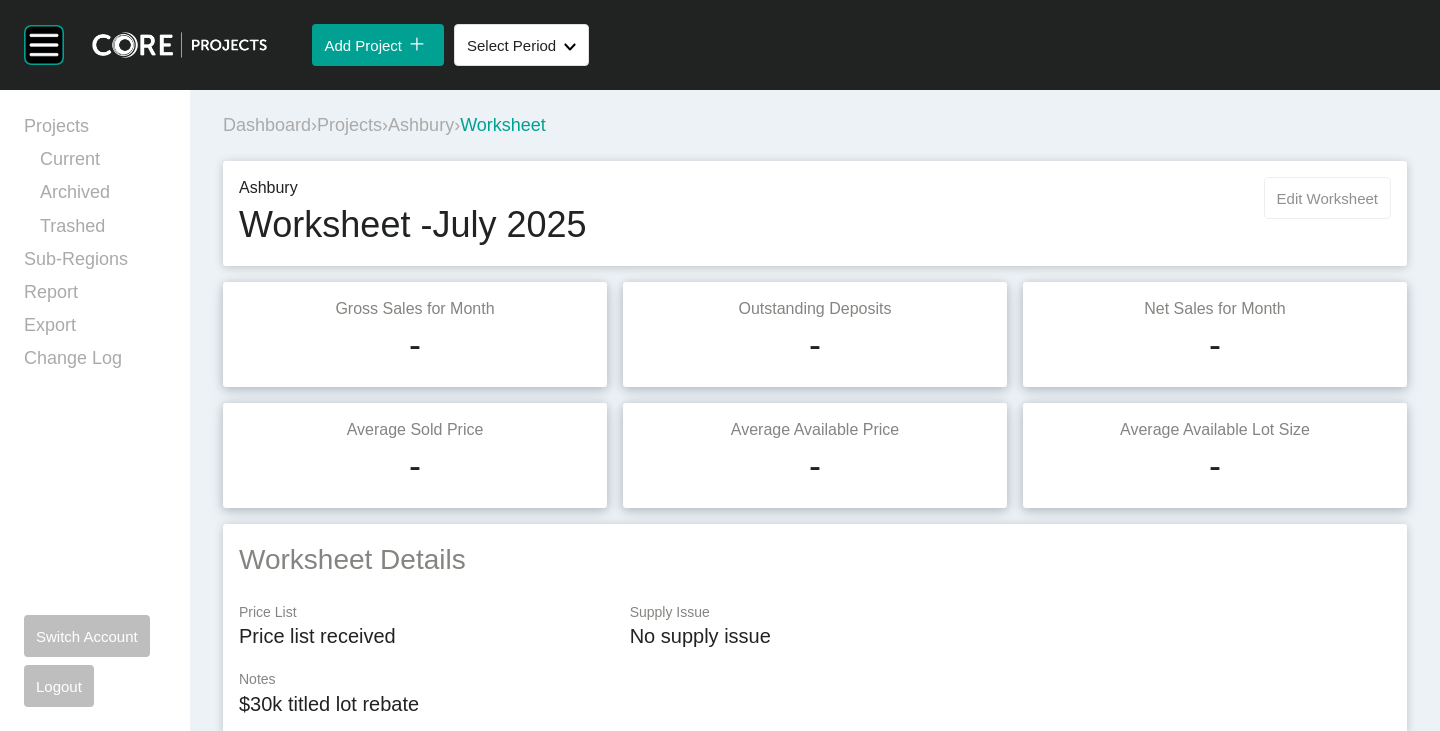 click on "Edit Worksheet" at bounding box center [1327, 198] 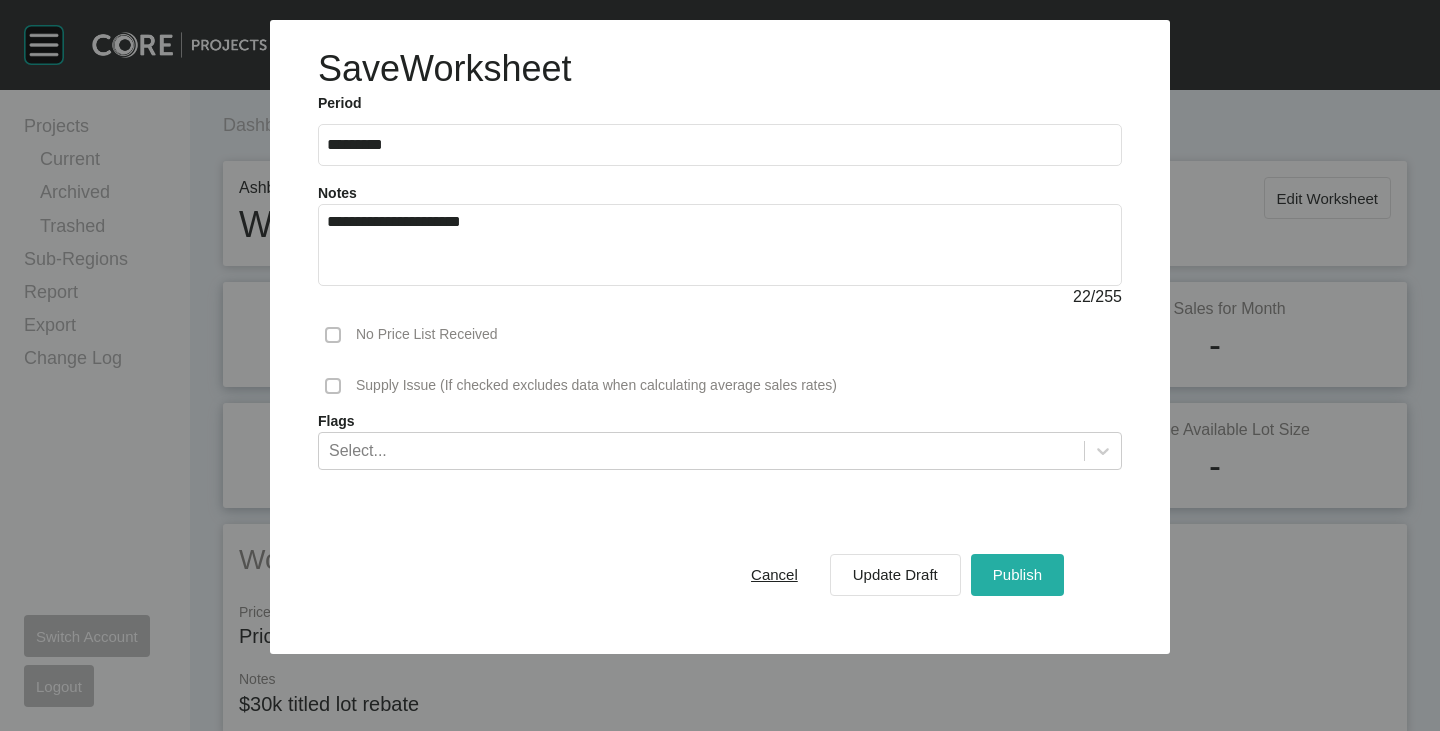 click on "Publish" at bounding box center (1017, 574) 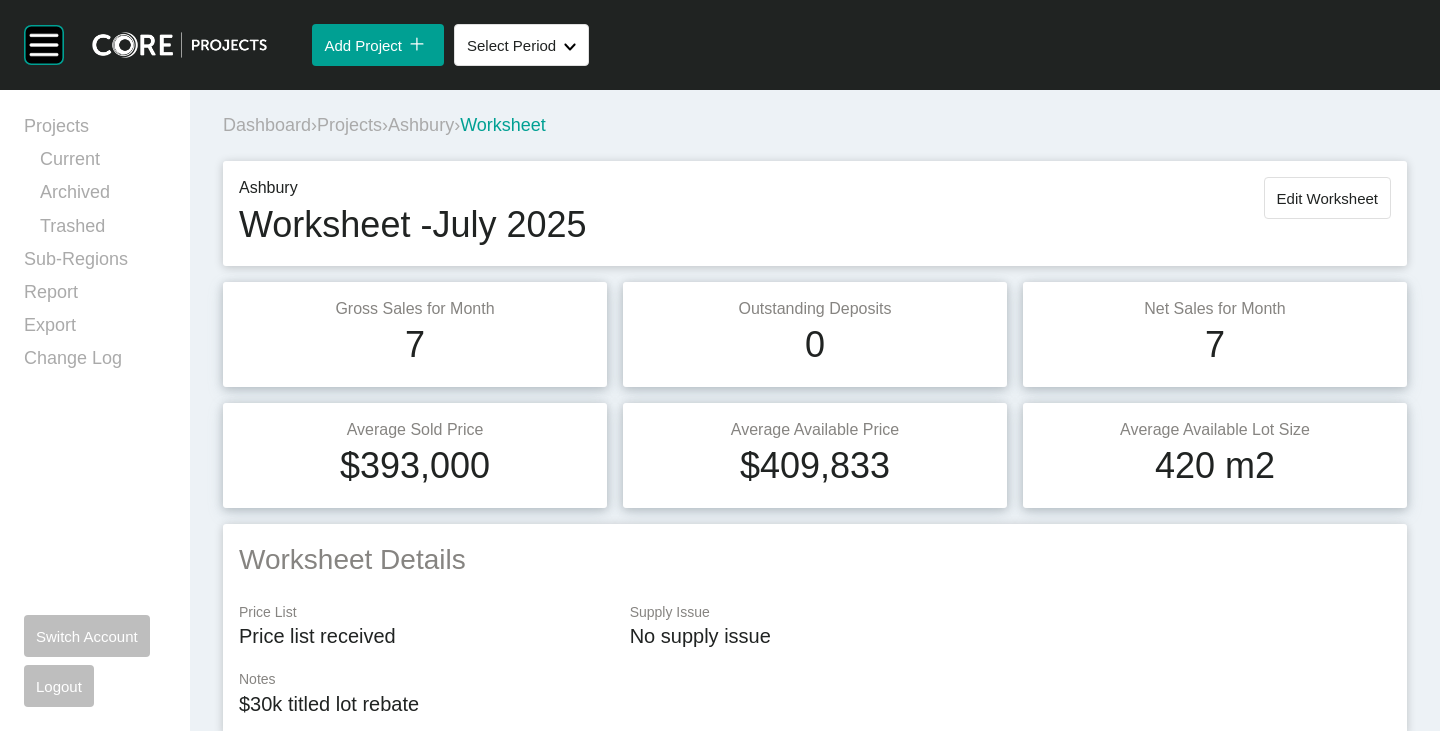 click on "Ashbury" at bounding box center (421, 125) 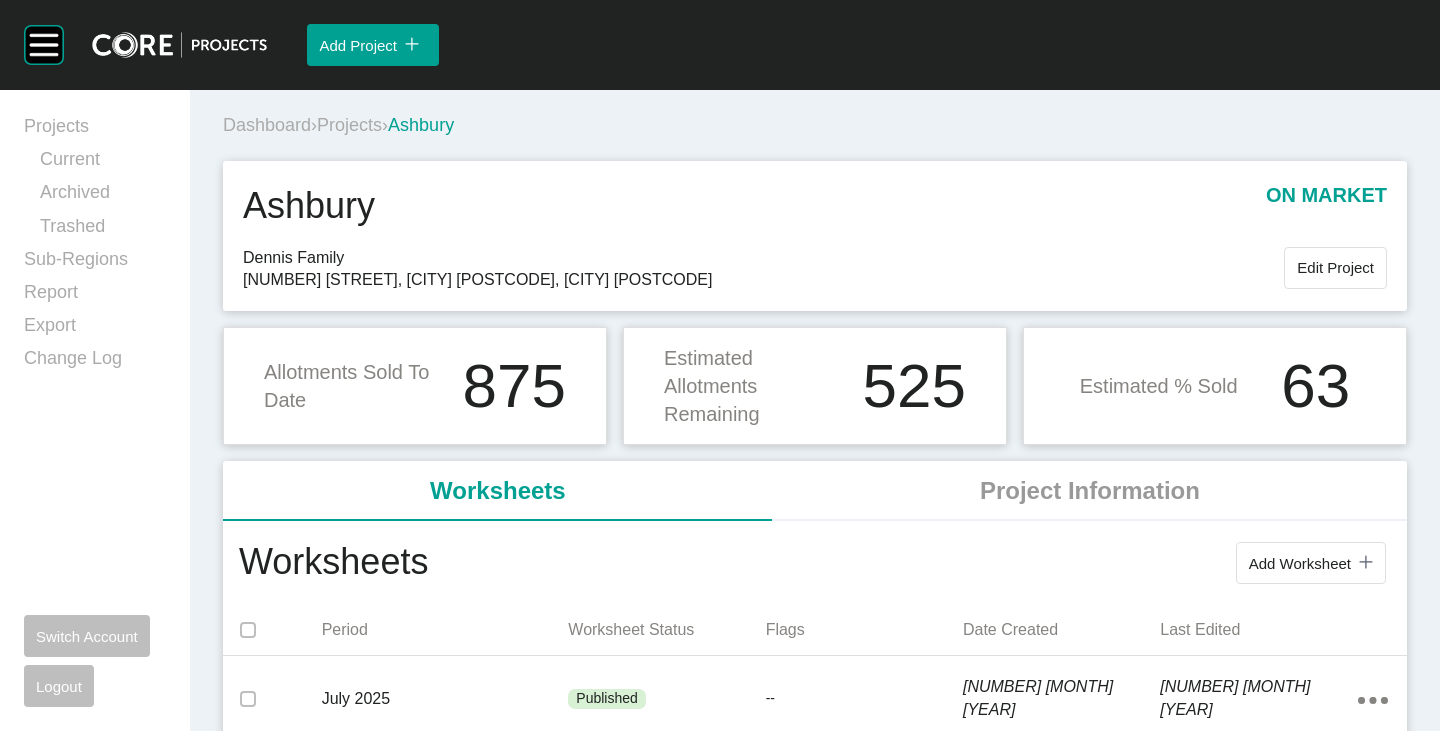 click on "Projects" at bounding box center [349, 125] 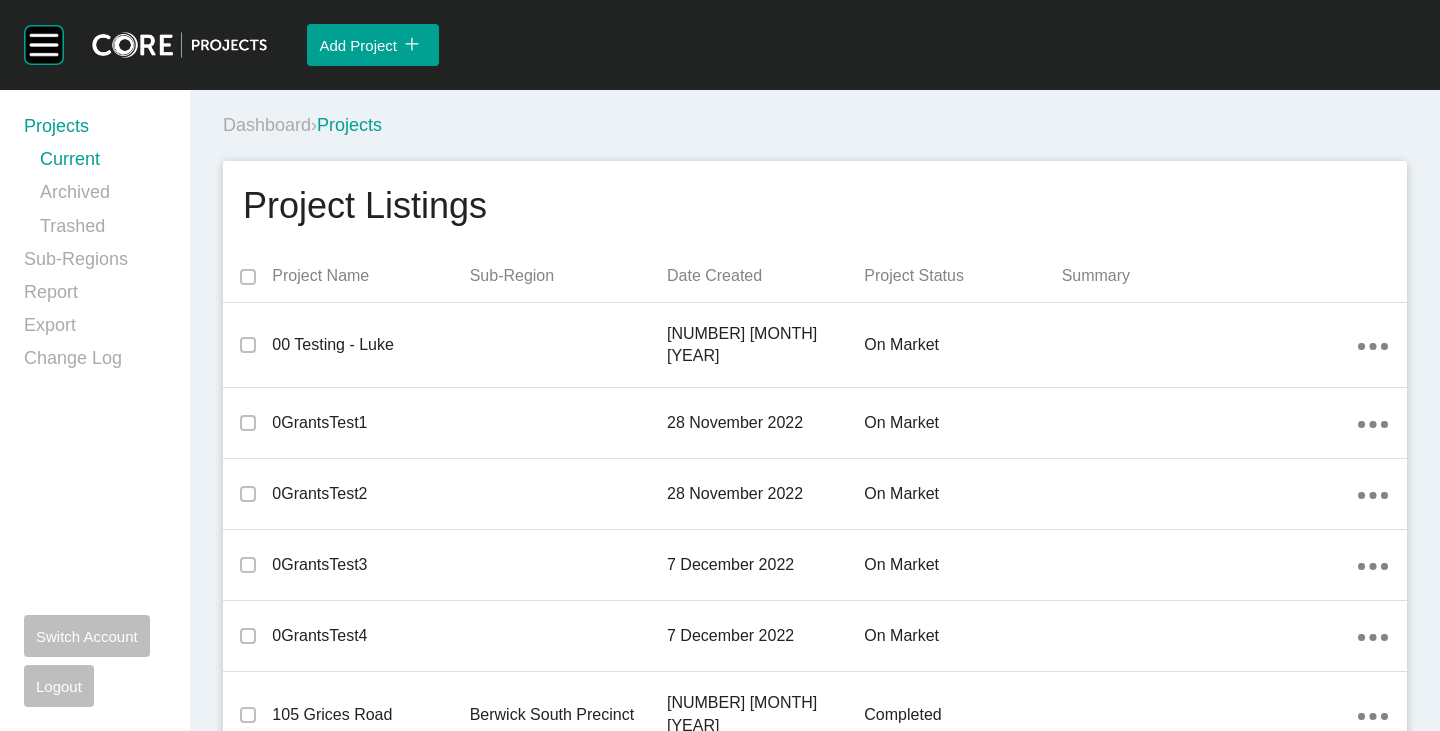 scroll, scrollTop: 18645, scrollLeft: 0, axis: vertical 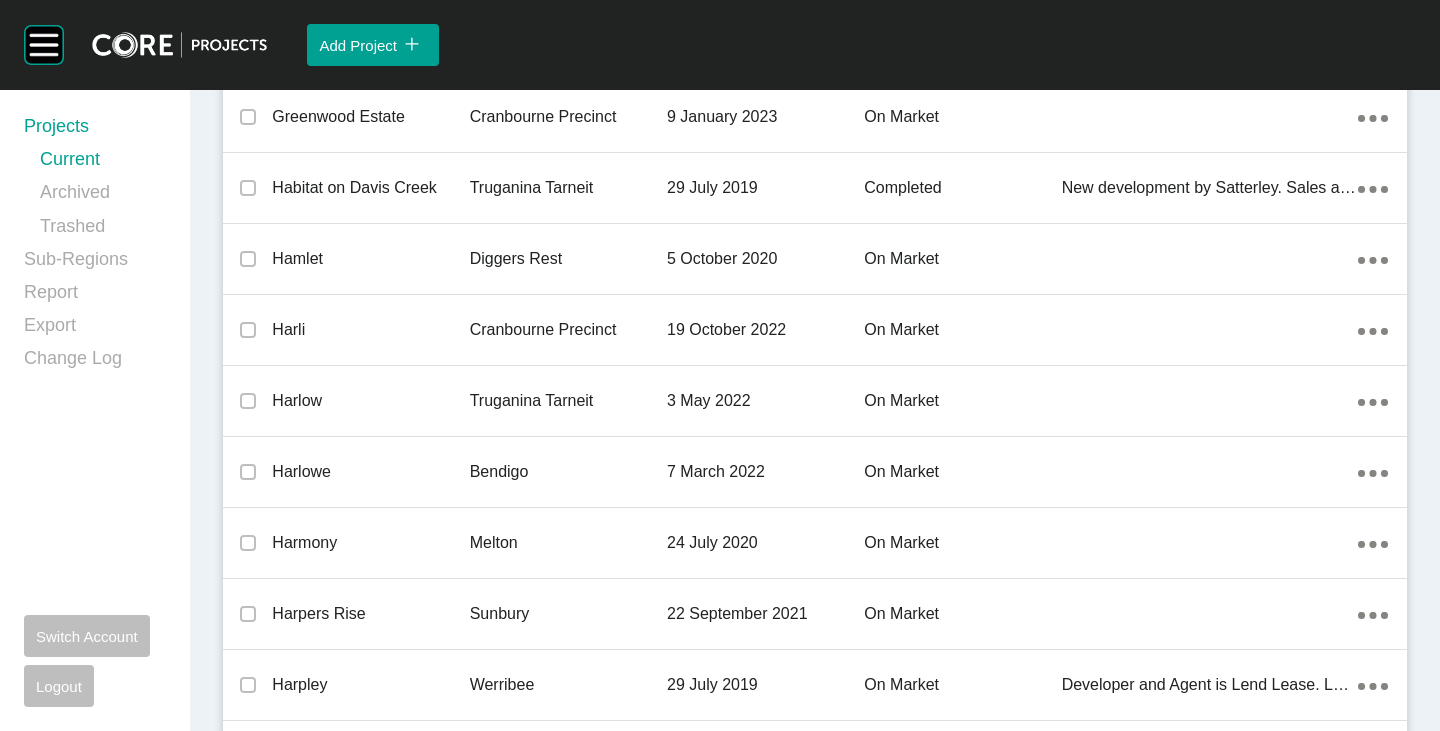 click on "Haymont" at bounding box center (370, 898) 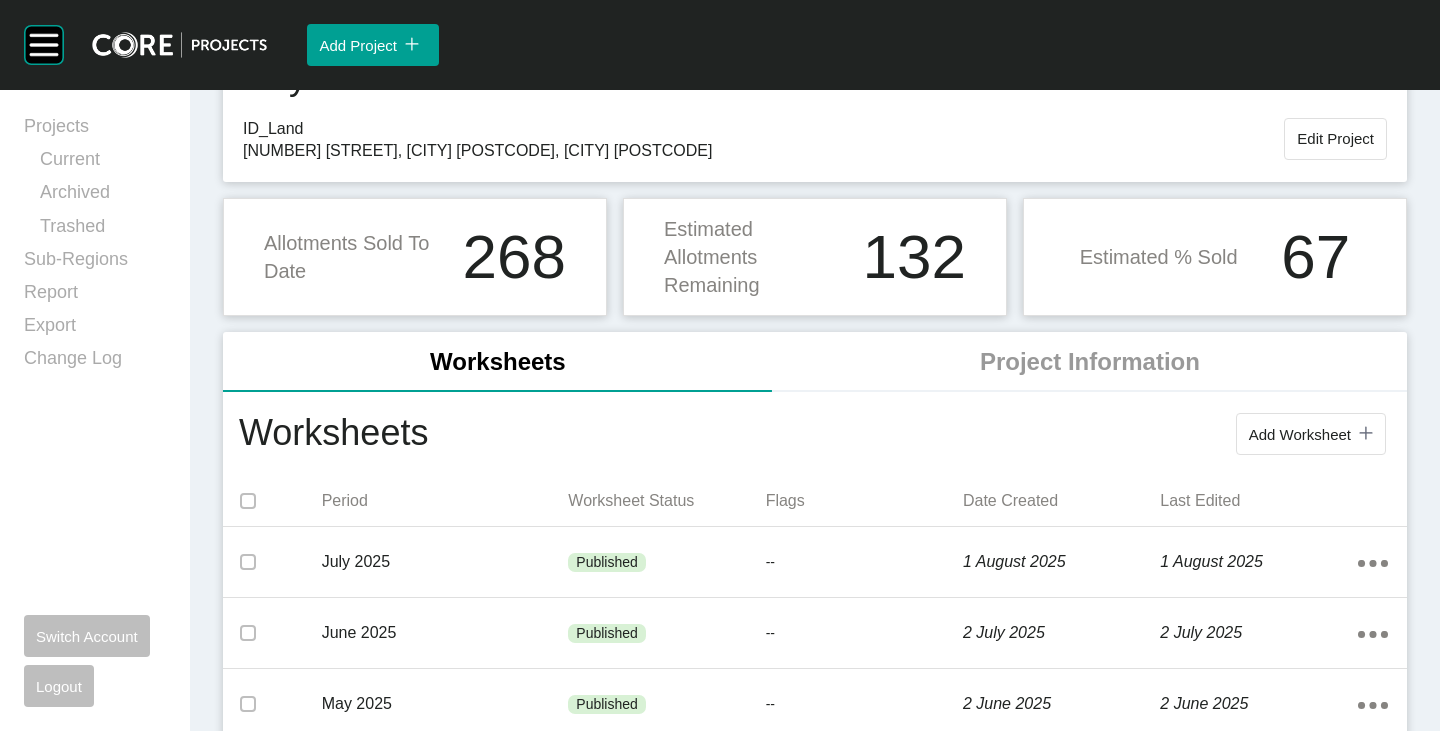 scroll, scrollTop: 200, scrollLeft: 0, axis: vertical 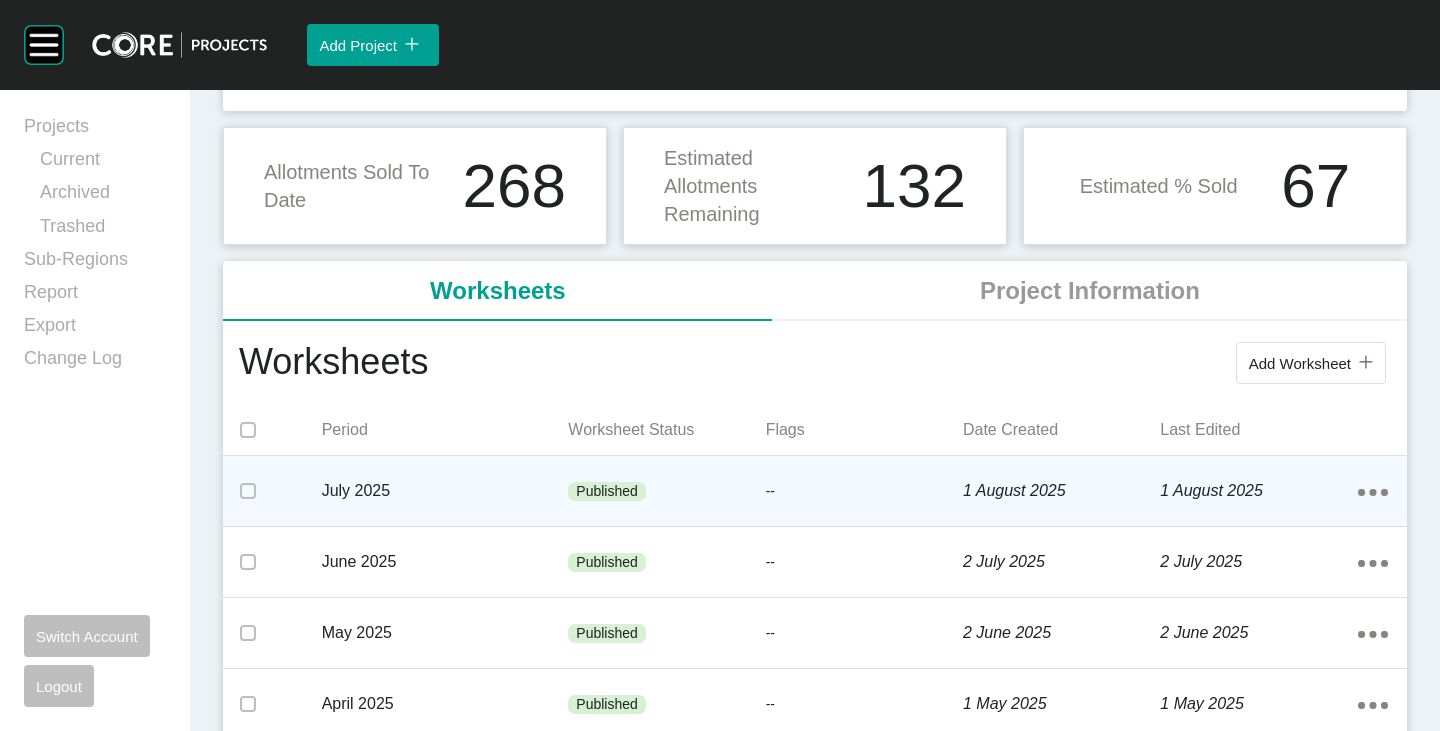 click on "July 2025" at bounding box center [445, 491] 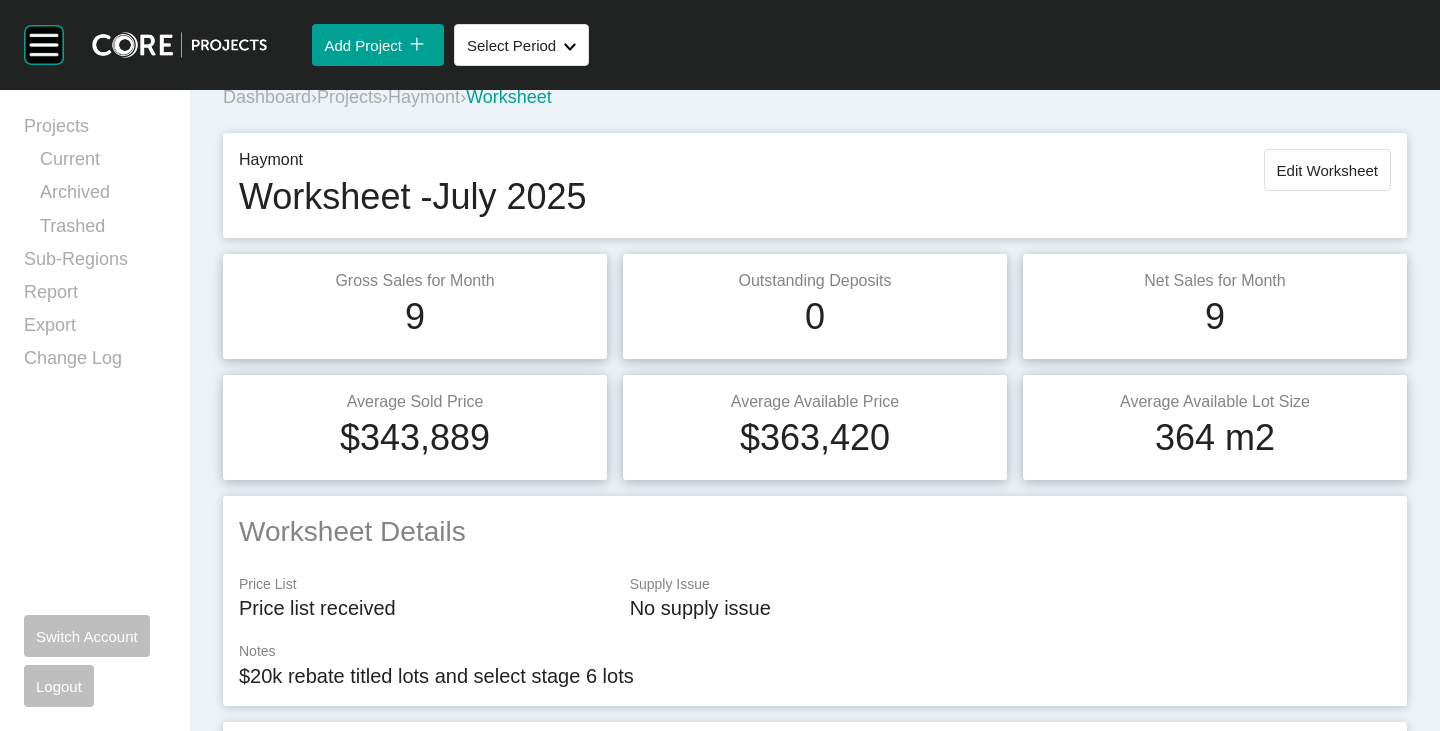 scroll, scrollTop: 0, scrollLeft: 0, axis: both 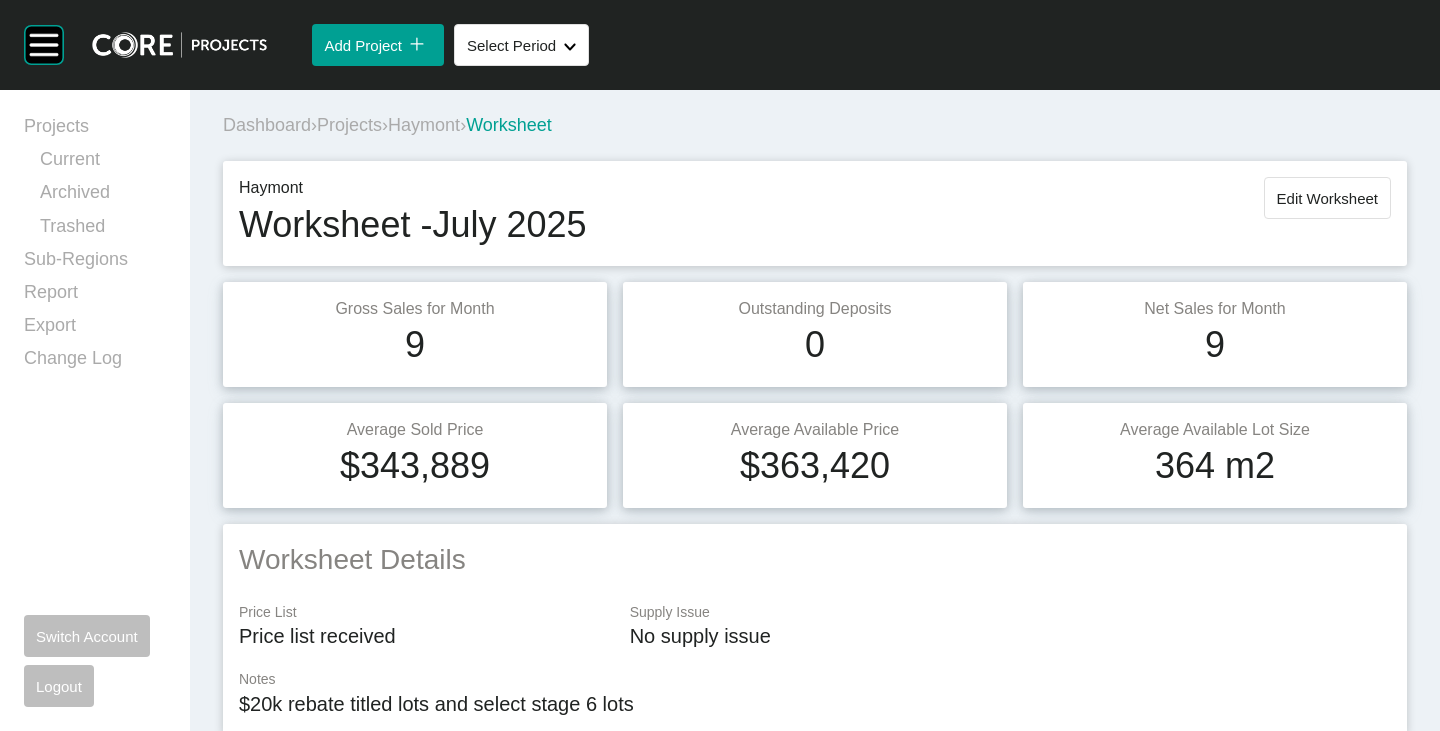 drag, startPoint x: 1310, startPoint y: 187, endPoint x: 1303, endPoint y: 177, distance: 12.206555 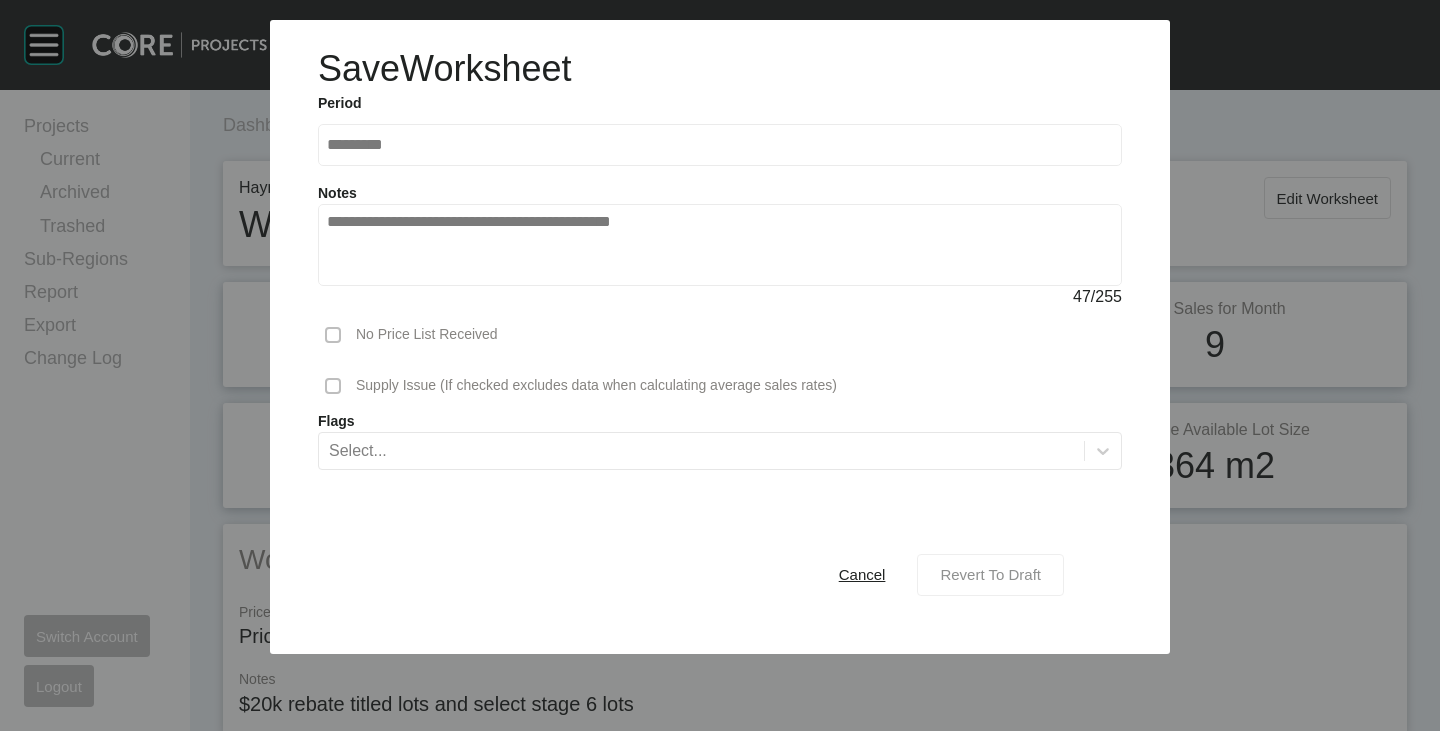 click on "Revert To Draft" at bounding box center (990, 574) 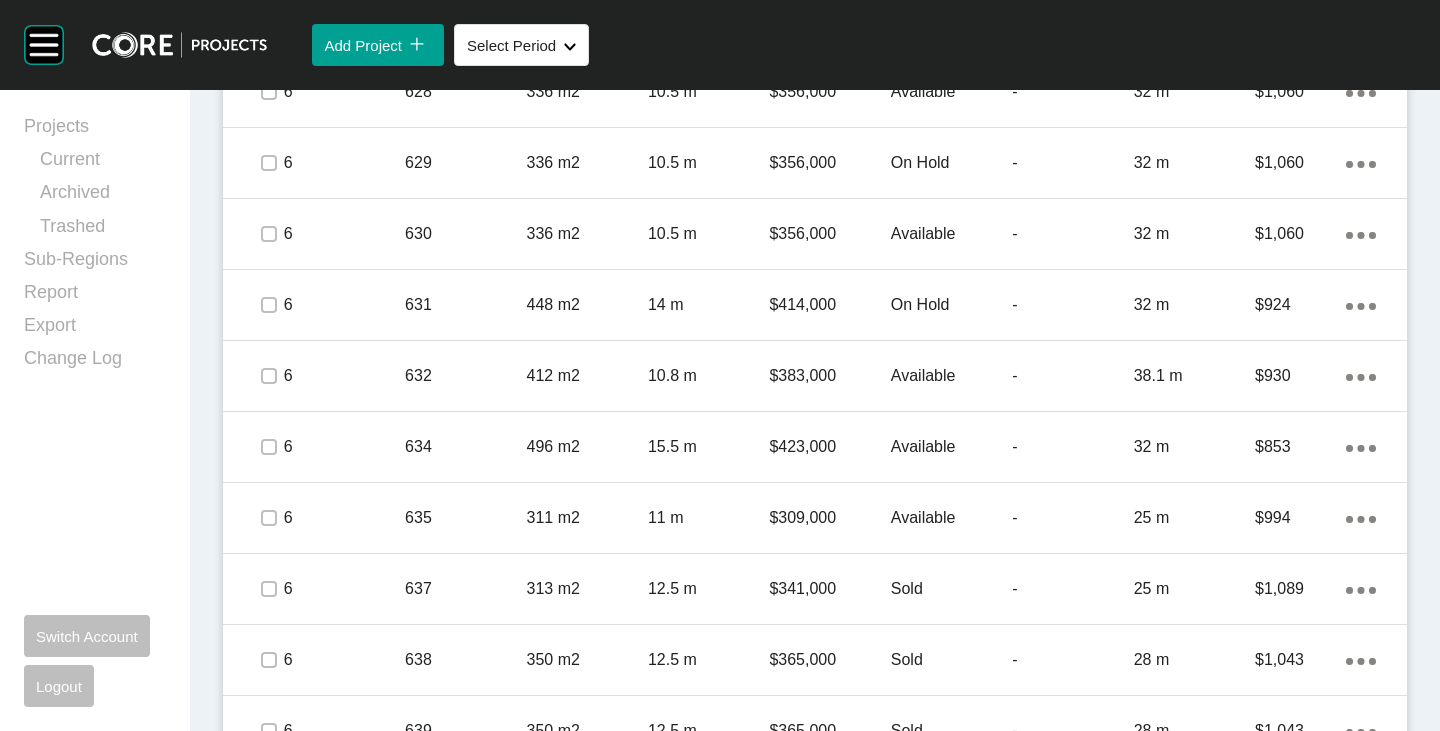 scroll, scrollTop: 3600, scrollLeft: 0, axis: vertical 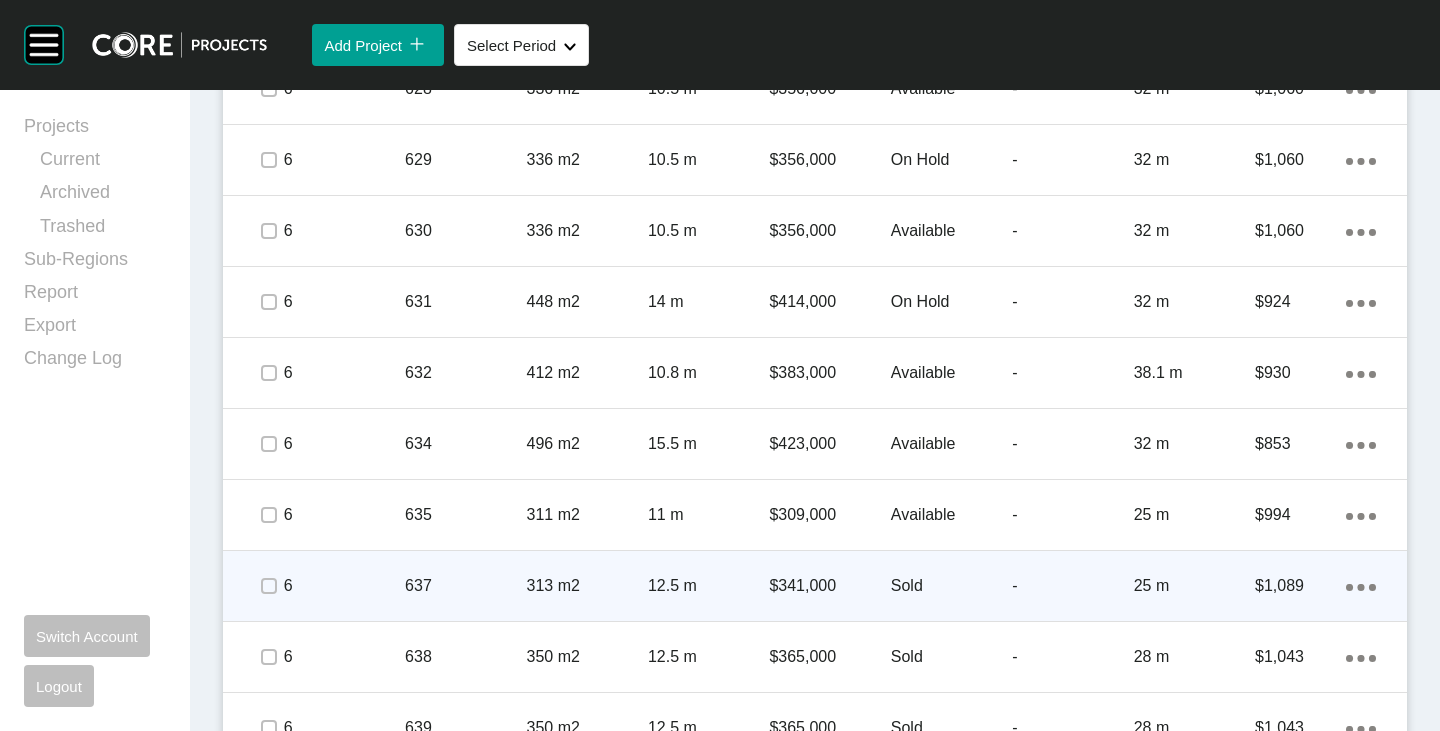 click on "Sold" at bounding box center [951, 586] 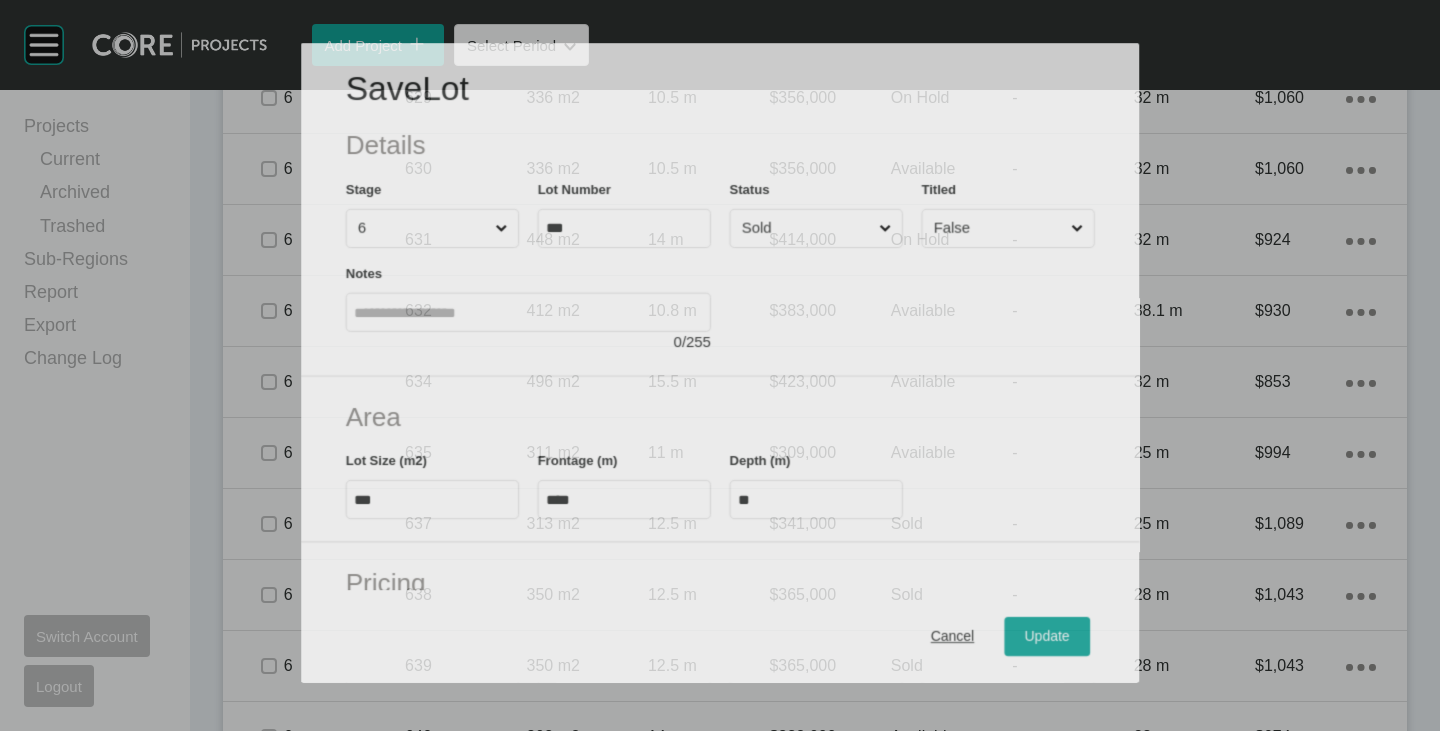 scroll, scrollTop: 3538, scrollLeft: 0, axis: vertical 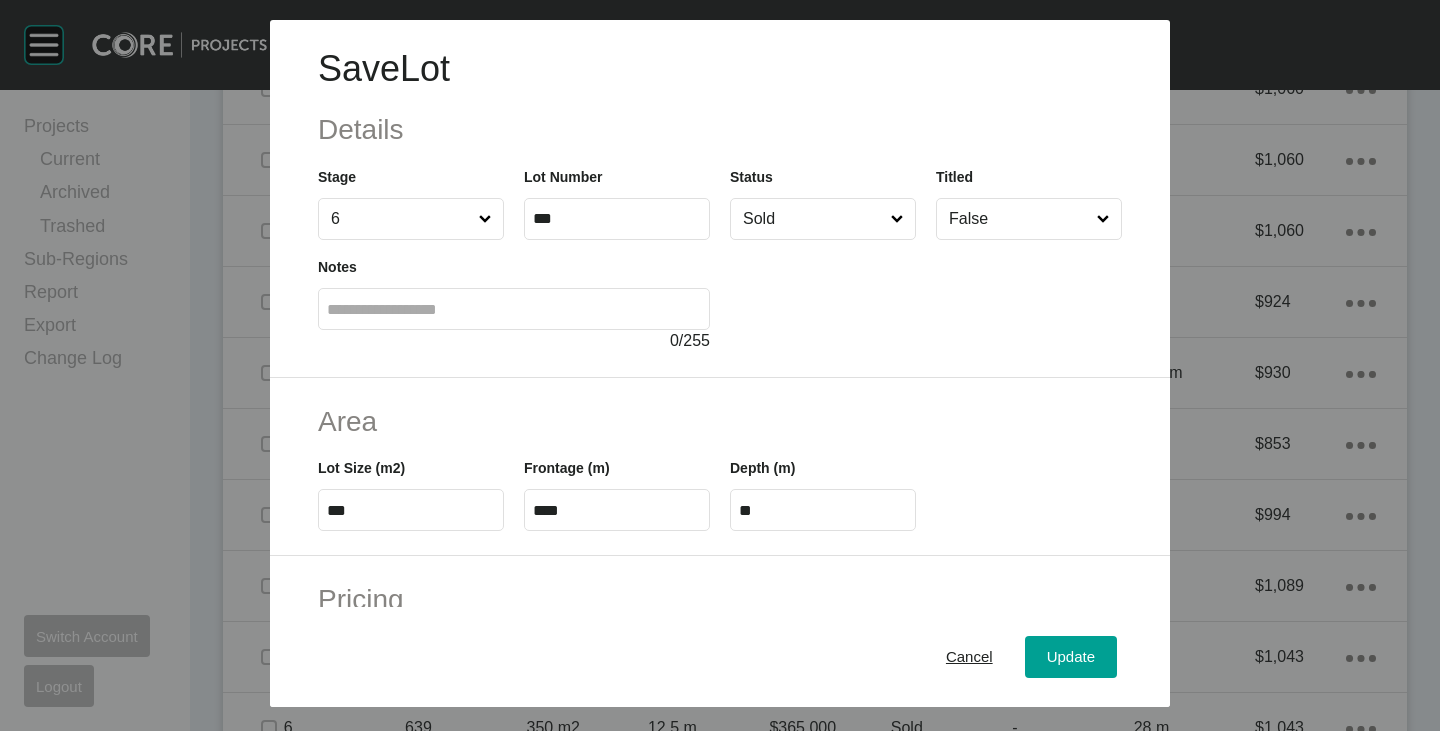 click on "Sold" at bounding box center [813, 219] 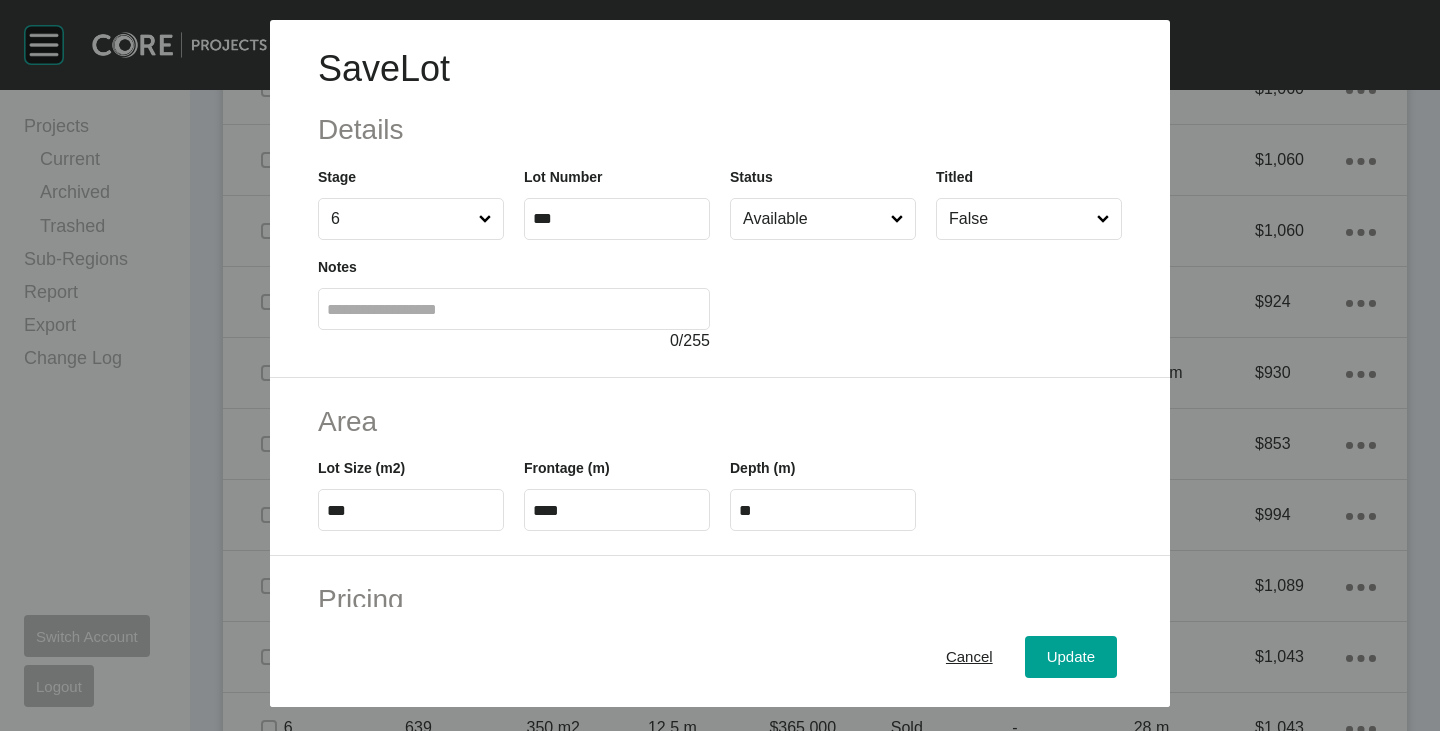 drag, startPoint x: 1069, startPoint y: 678, endPoint x: 1062, endPoint y: 666, distance: 13.892444 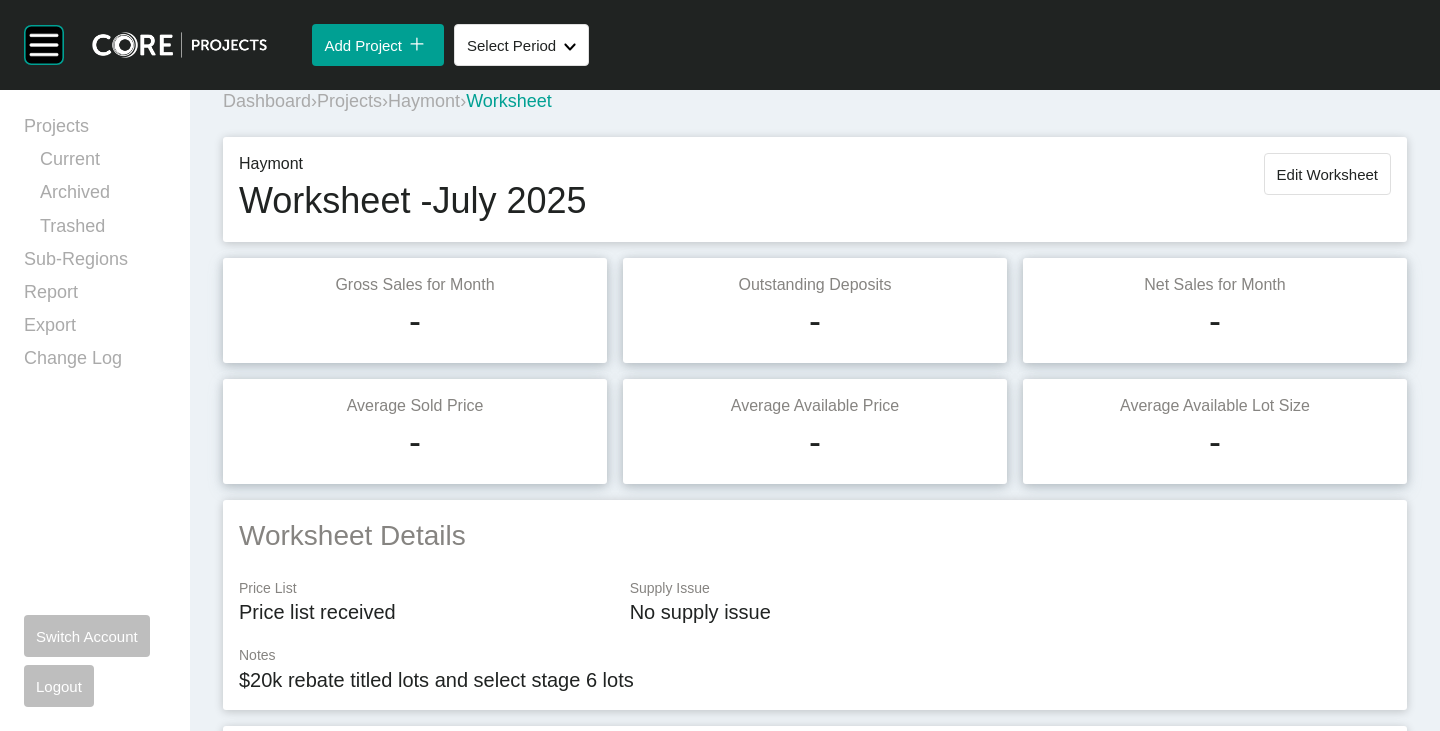scroll, scrollTop: 0, scrollLeft: 0, axis: both 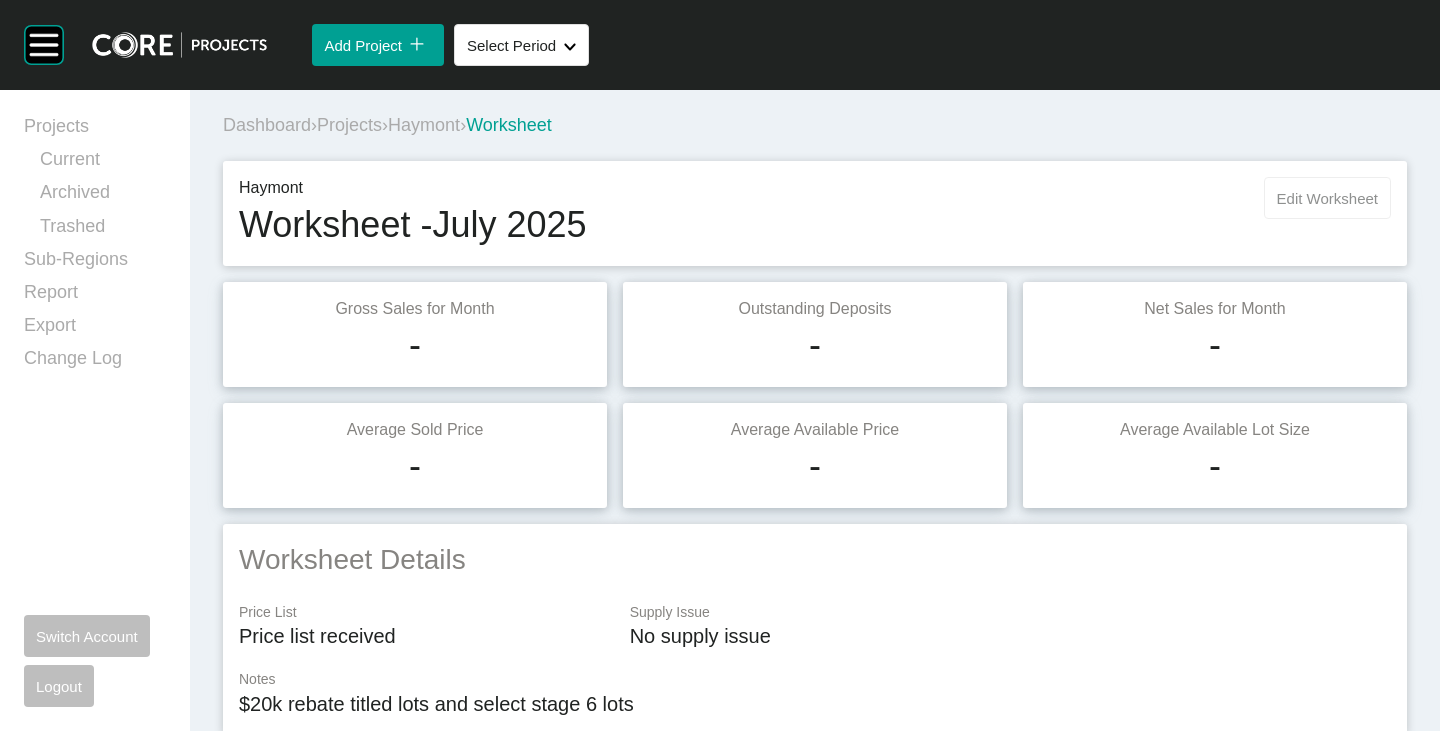 click on "Edit Worksheet" at bounding box center (1327, 198) 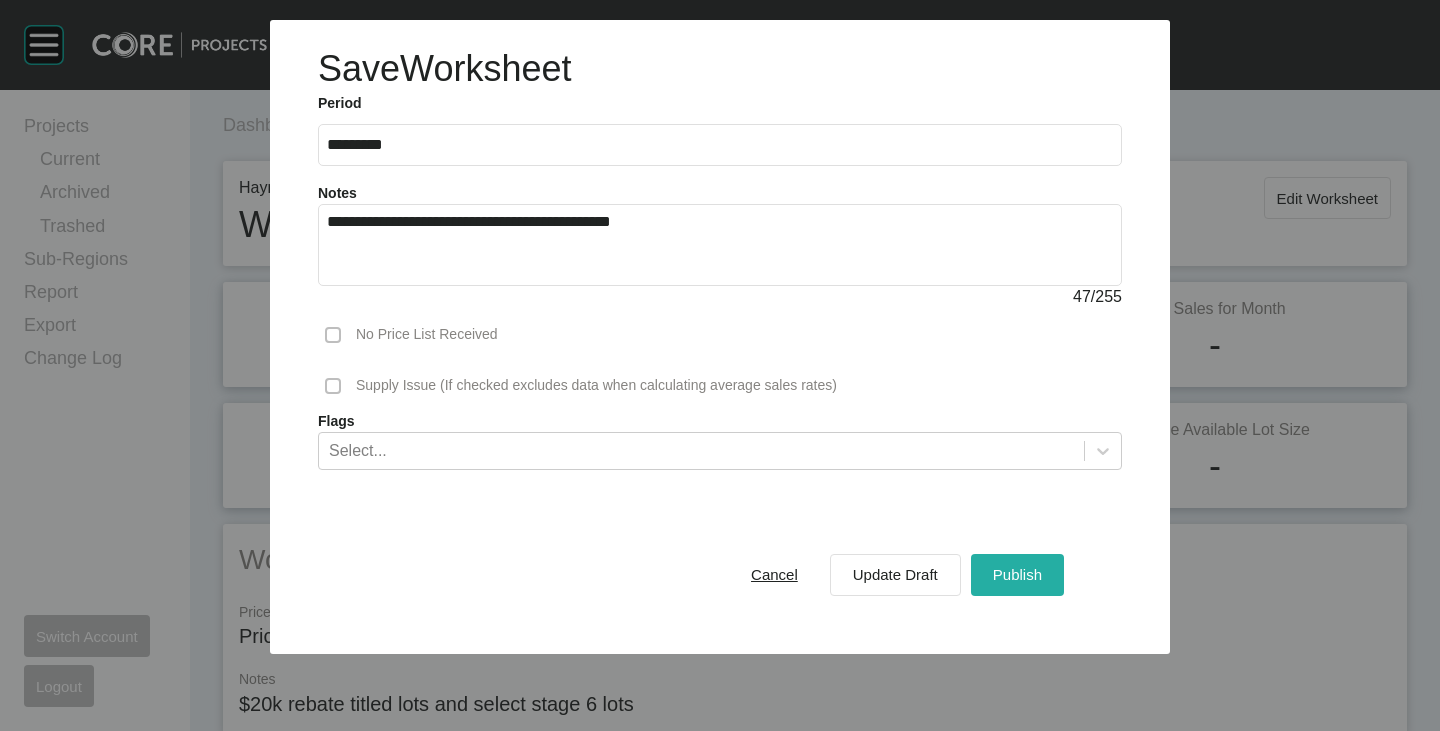 click on "Publish" at bounding box center [1017, 574] 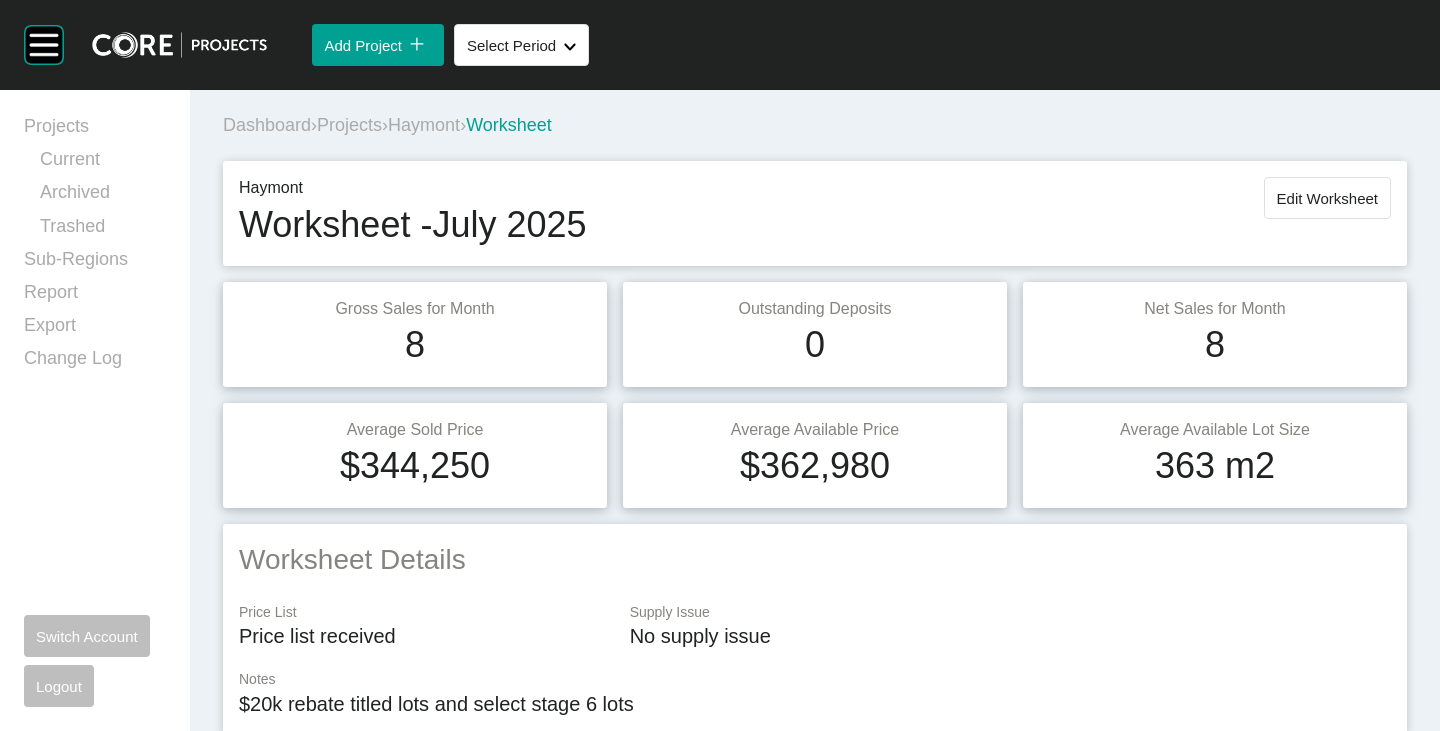 click on "Haymont" at bounding box center (424, 125) 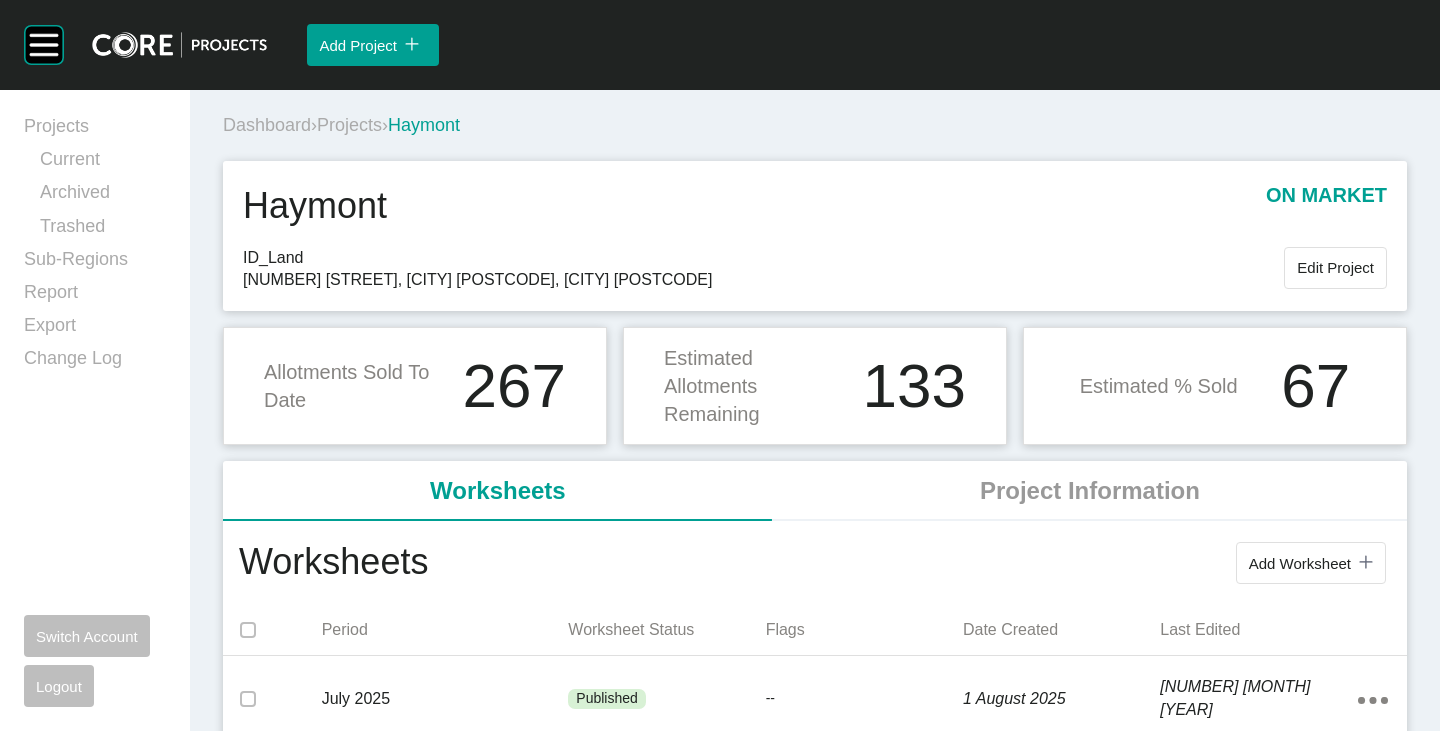 click on "Projects" at bounding box center (349, 125) 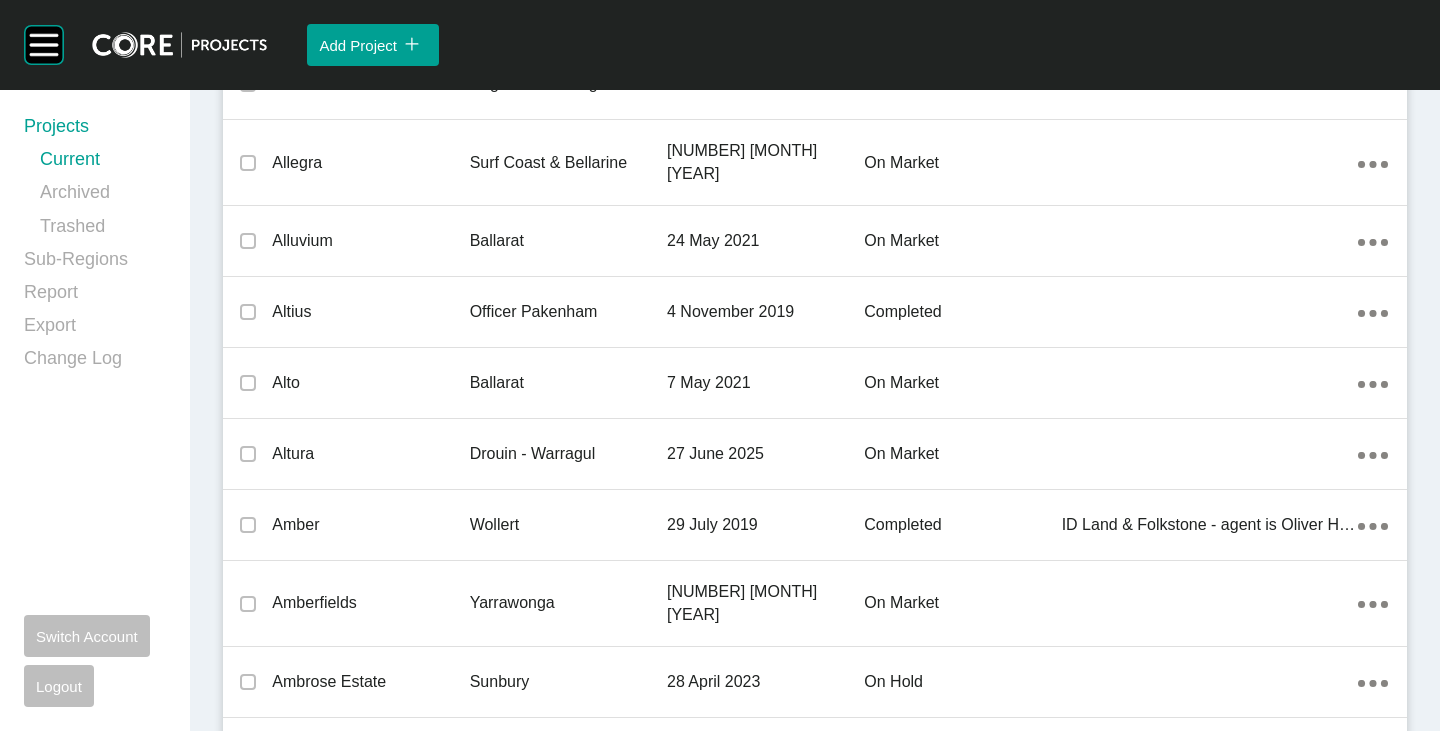 scroll, scrollTop: 44915, scrollLeft: 0, axis: vertical 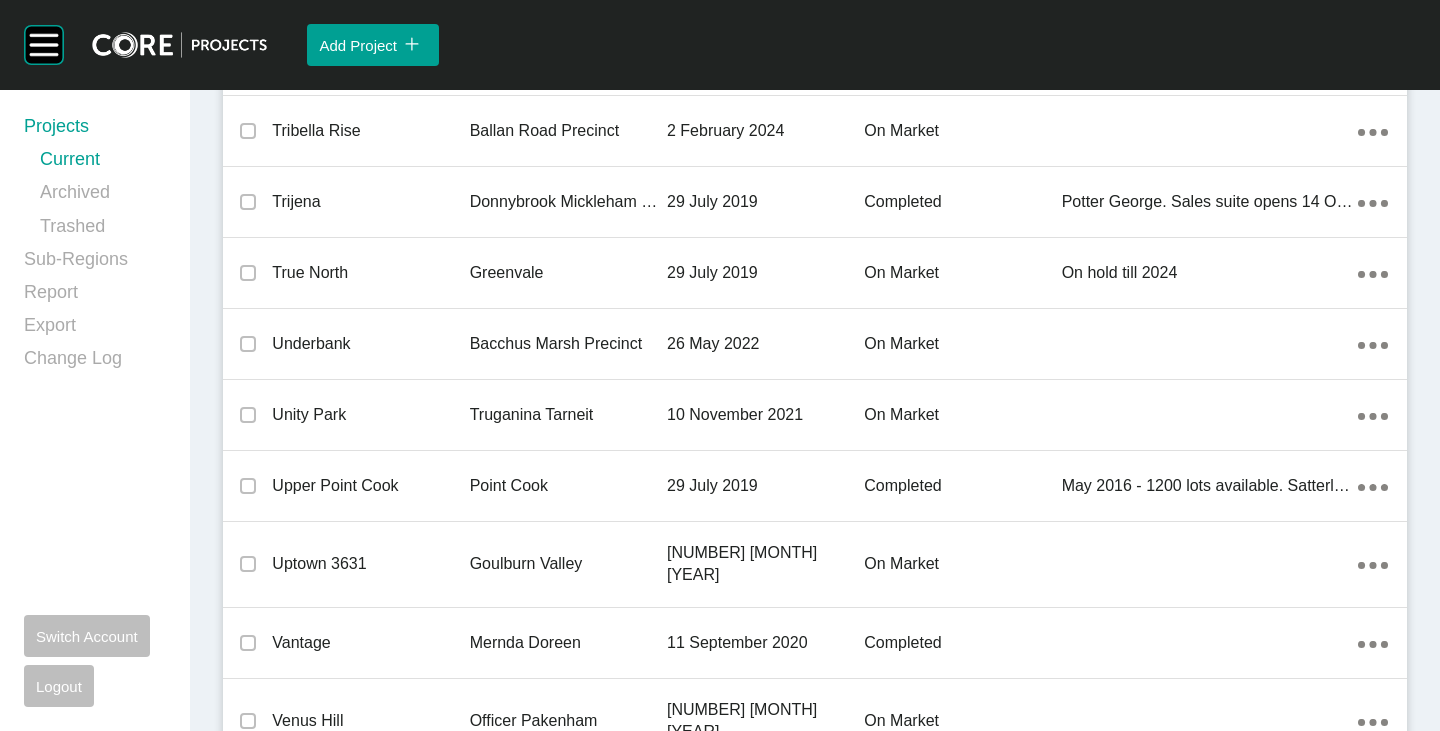 click on "Warralily" at bounding box center [370, 1696] 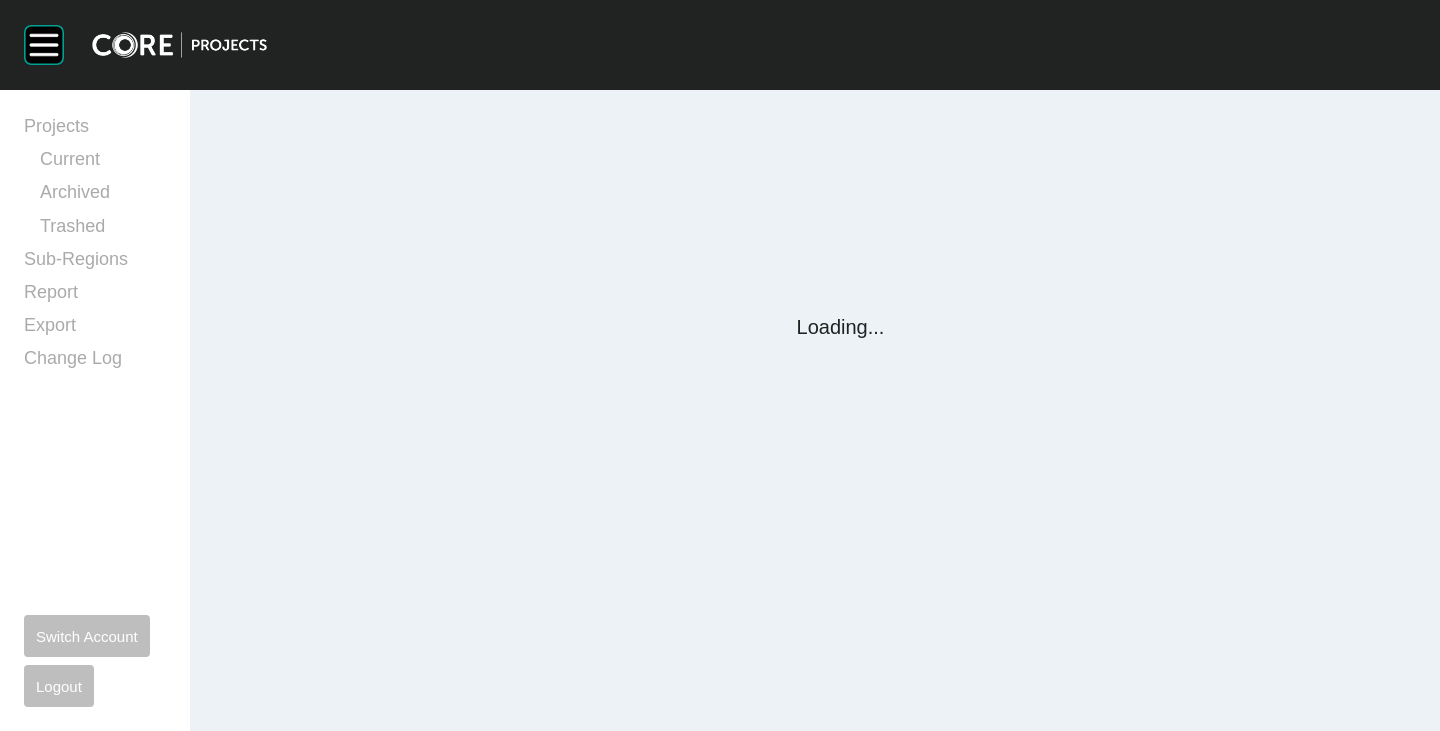 scroll, scrollTop: 0, scrollLeft: 0, axis: both 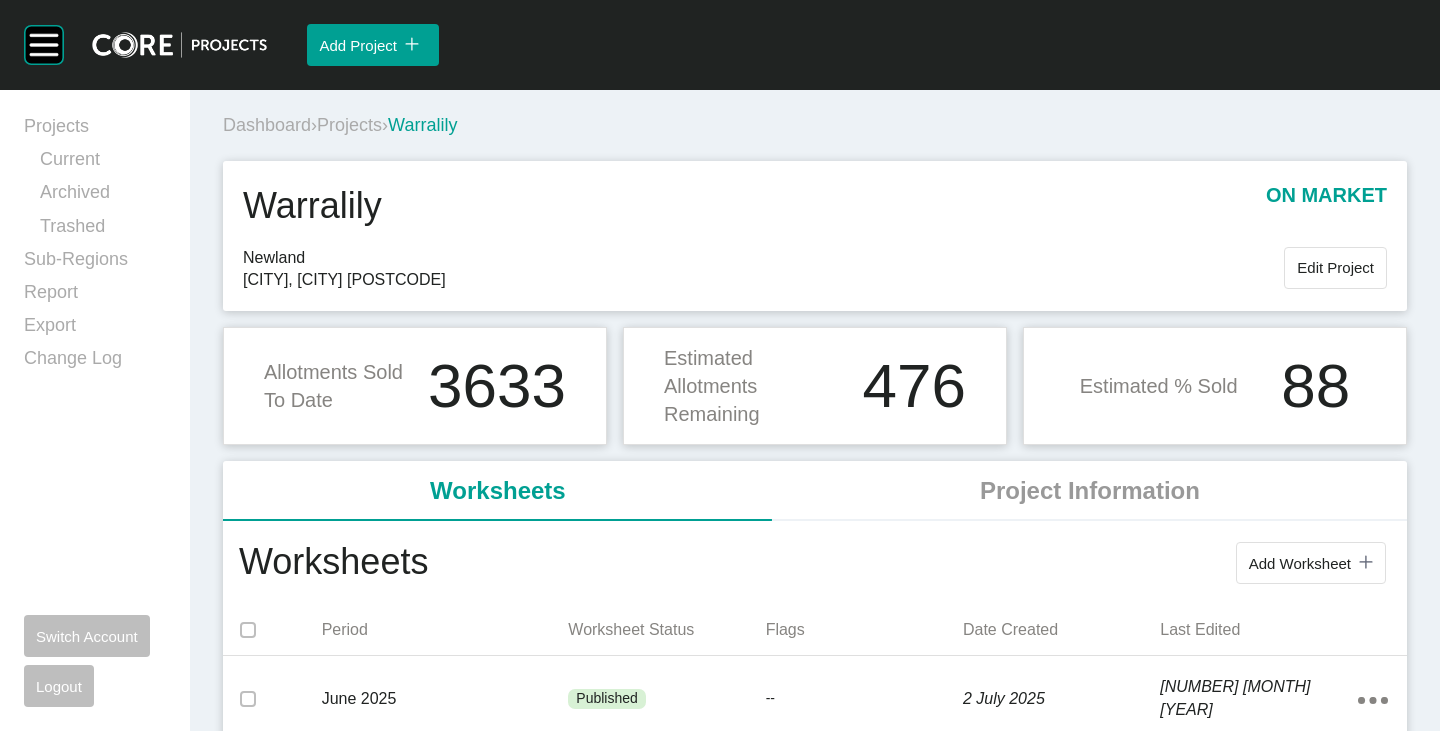 click on "Add Worksheet" at bounding box center (1300, 563) 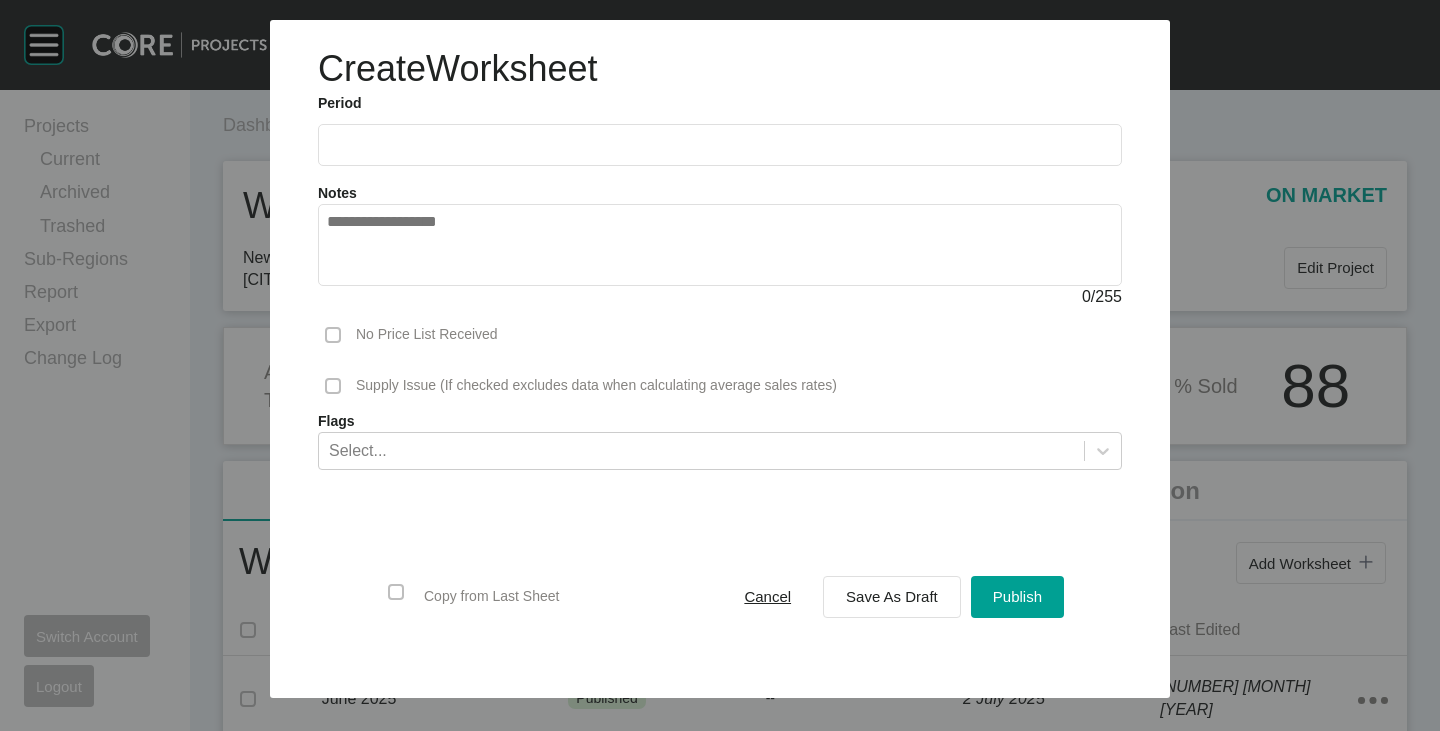 click at bounding box center [720, 144] 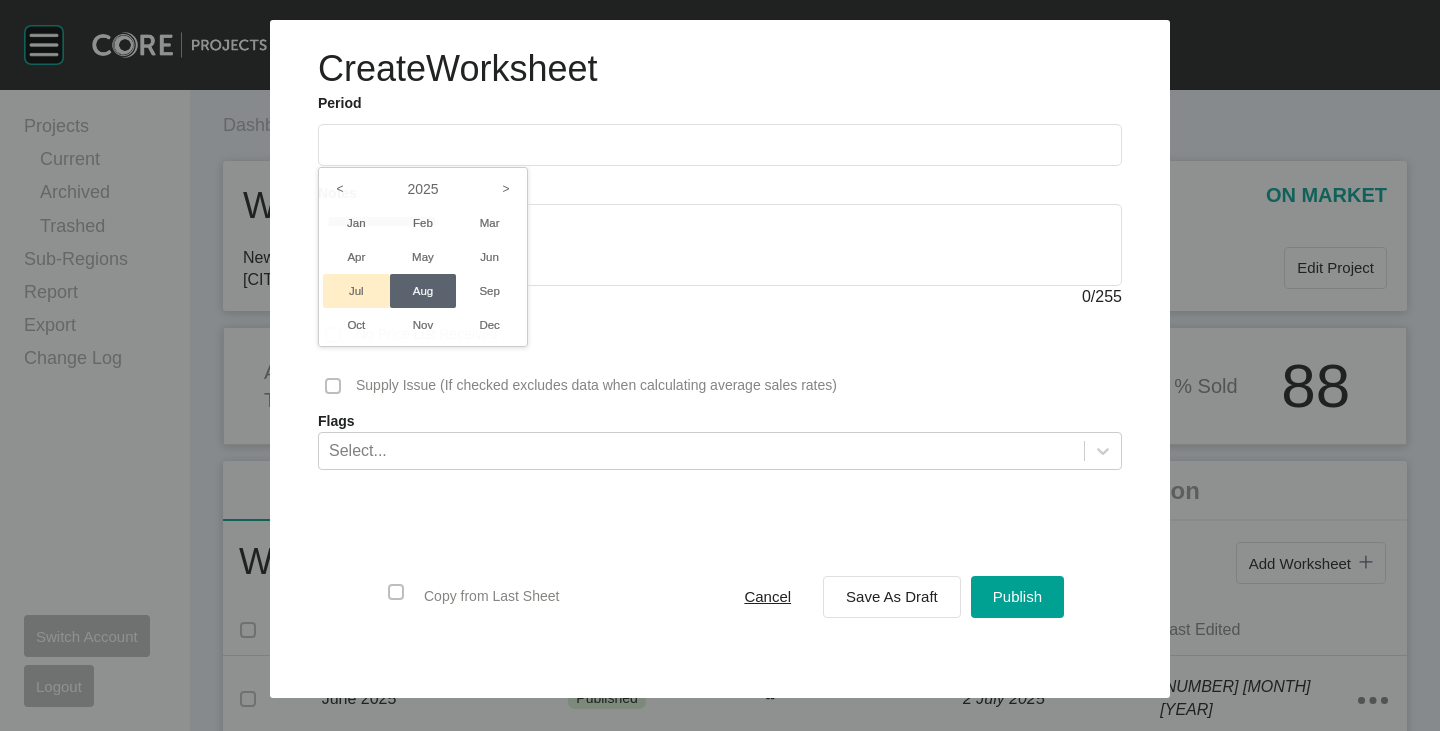 click on "Jul" at bounding box center (356, 291) 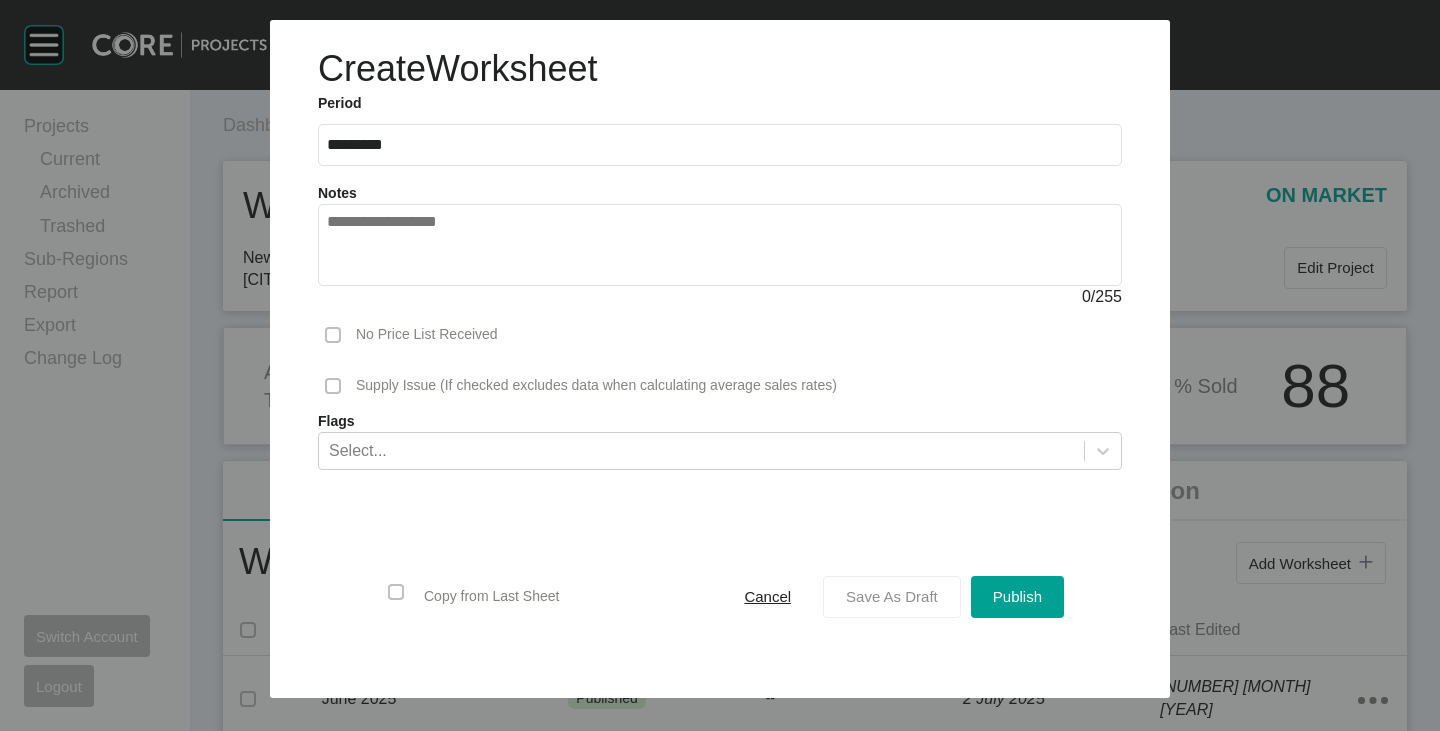 click on "Save As Draft" at bounding box center [892, 596] 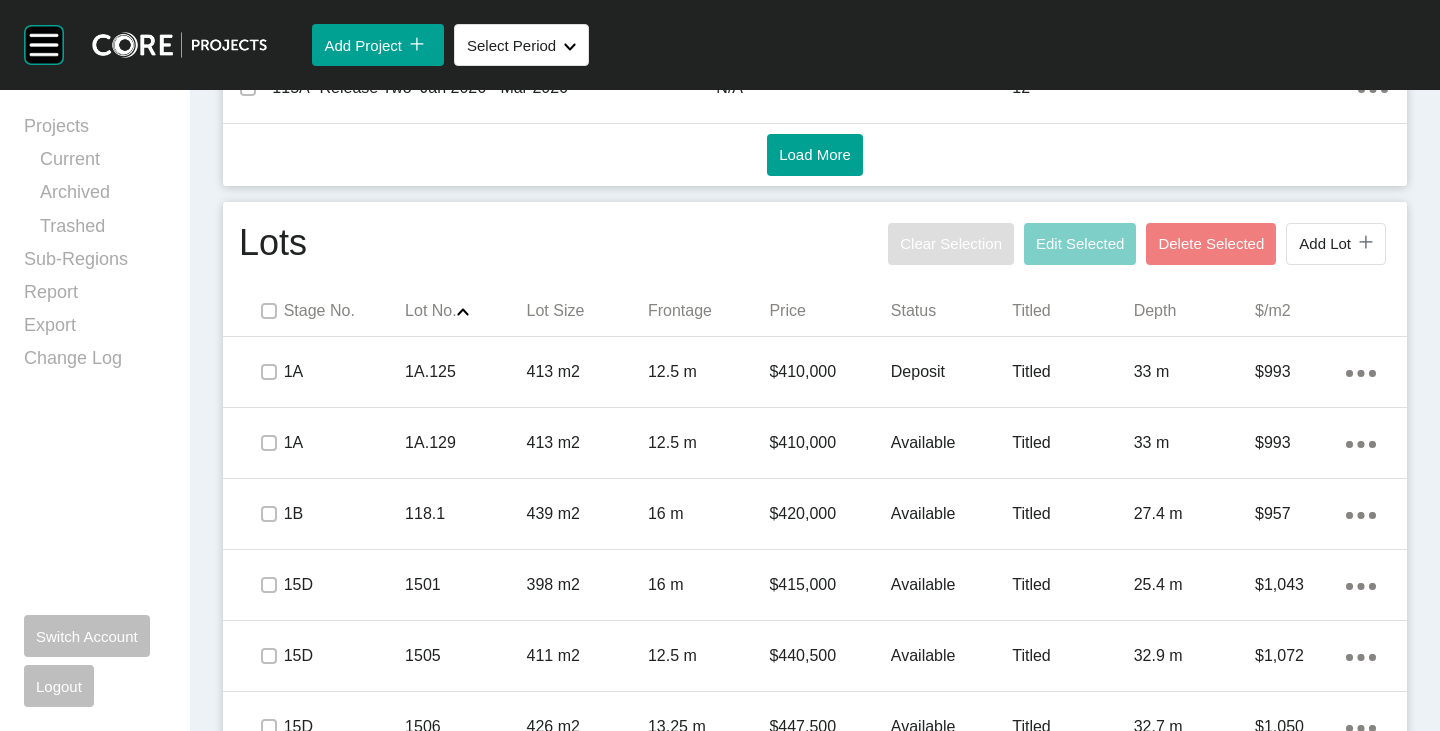 scroll, scrollTop: 1147, scrollLeft: 0, axis: vertical 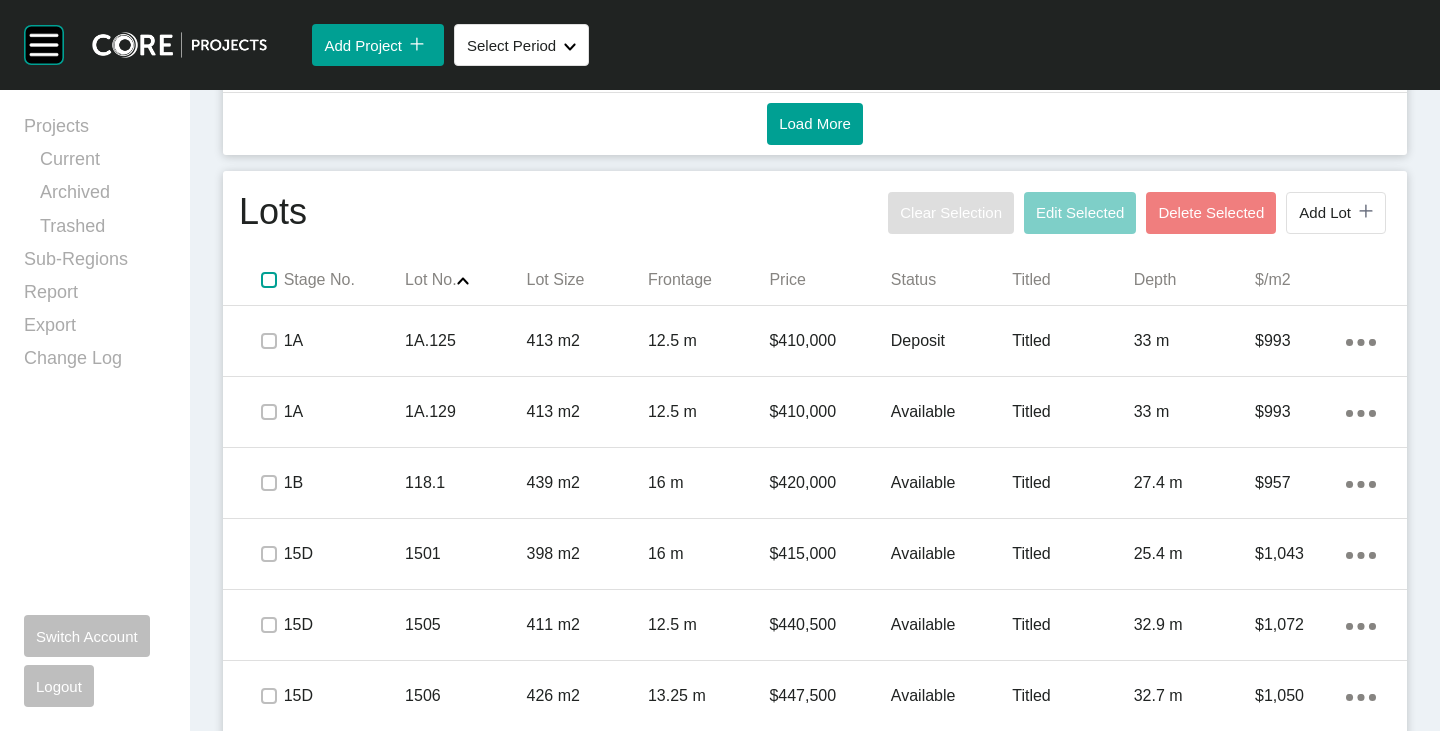 click at bounding box center [269, 280] 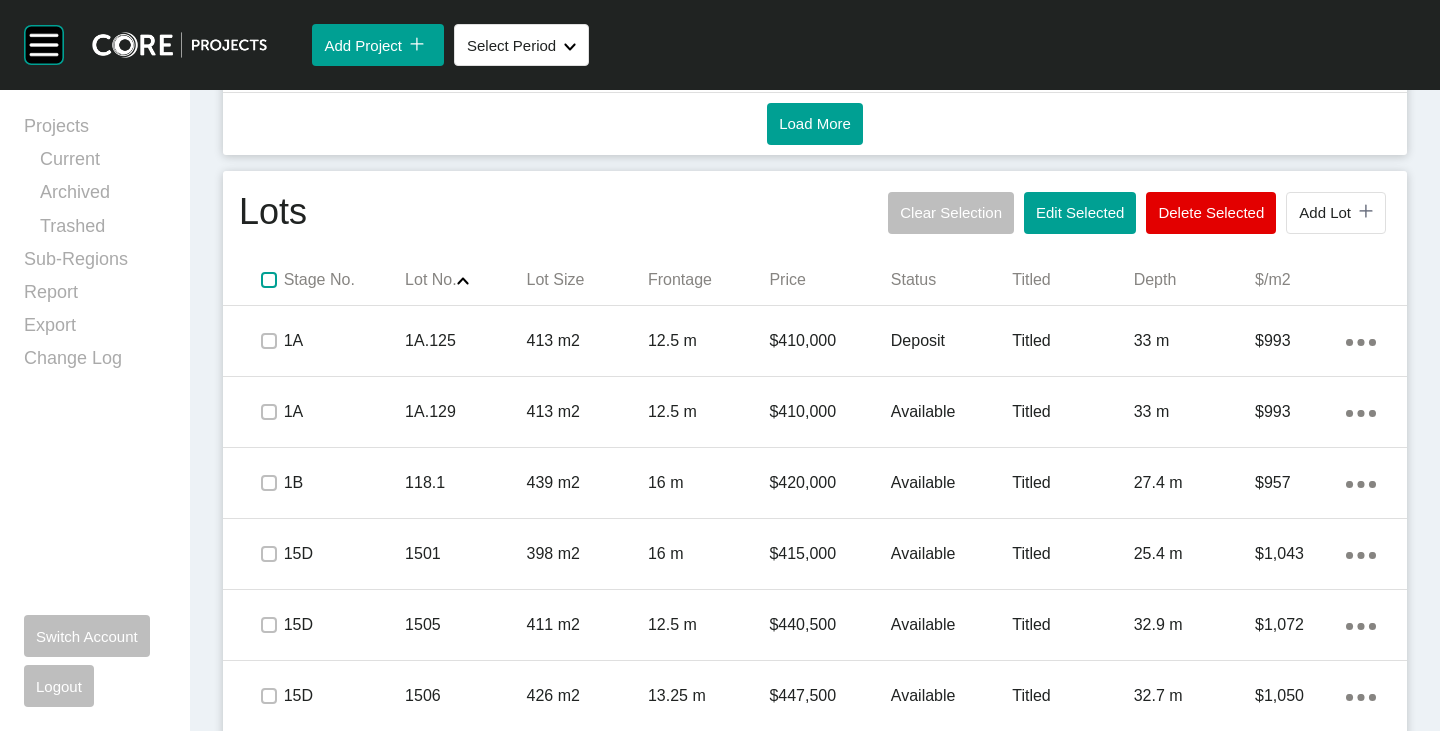 click at bounding box center (269, 280) 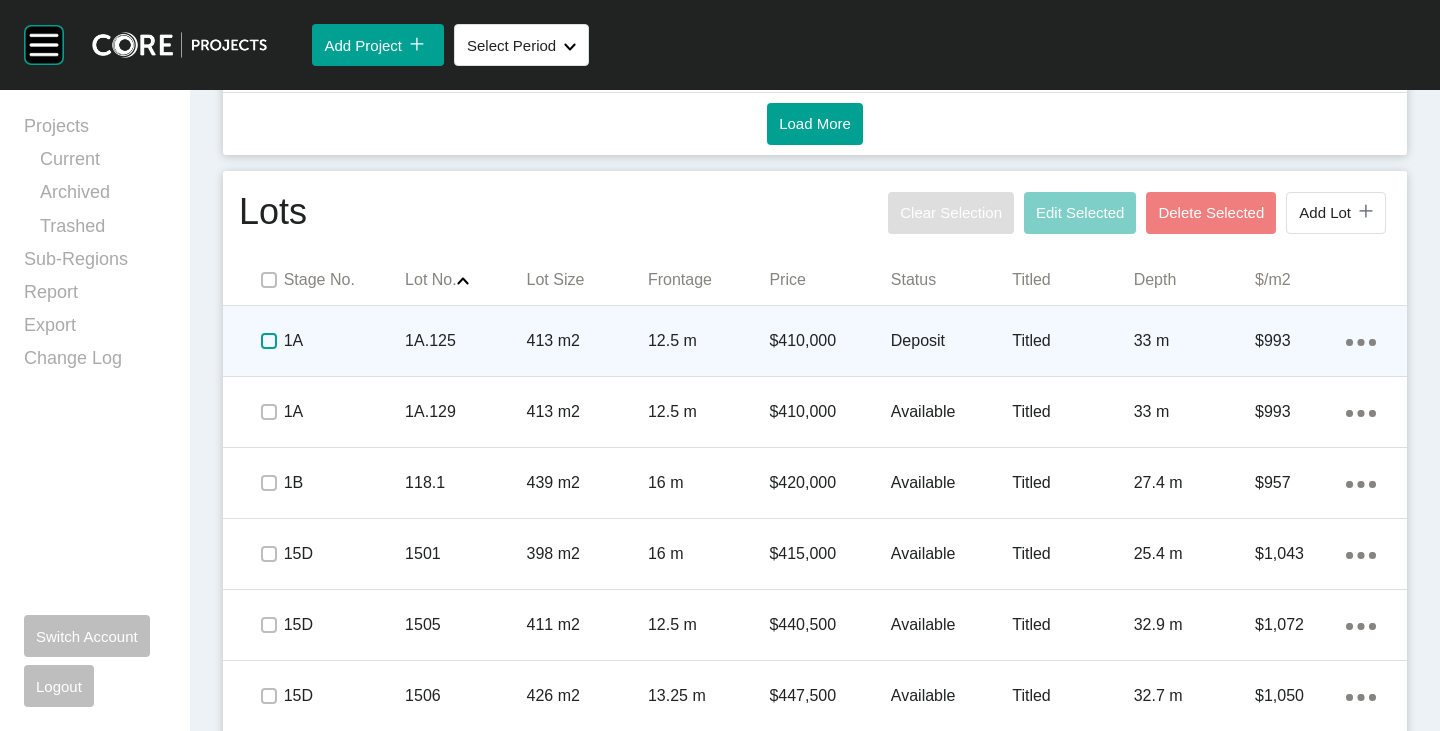 click at bounding box center (269, 341) 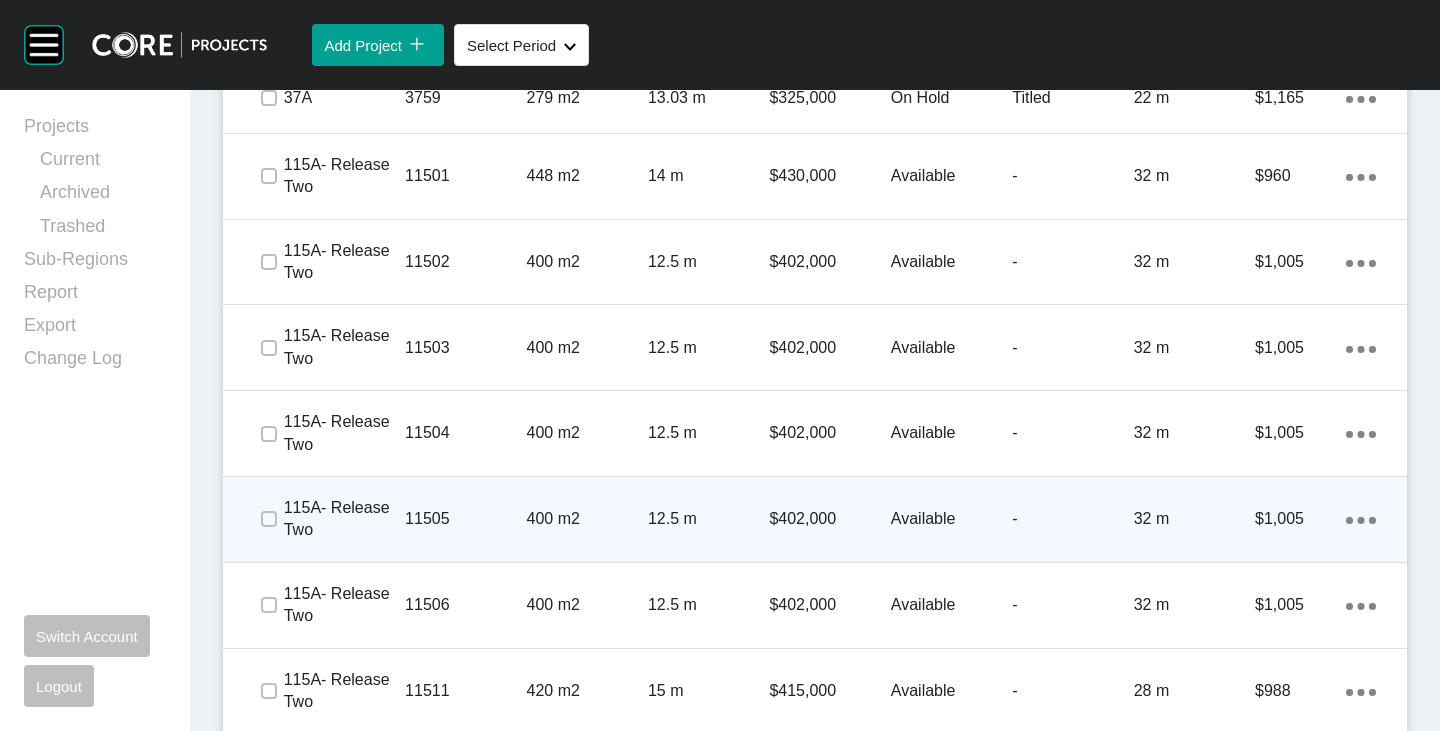 scroll, scrollTop: 3947, scrollLeft: 0, axis: vertical 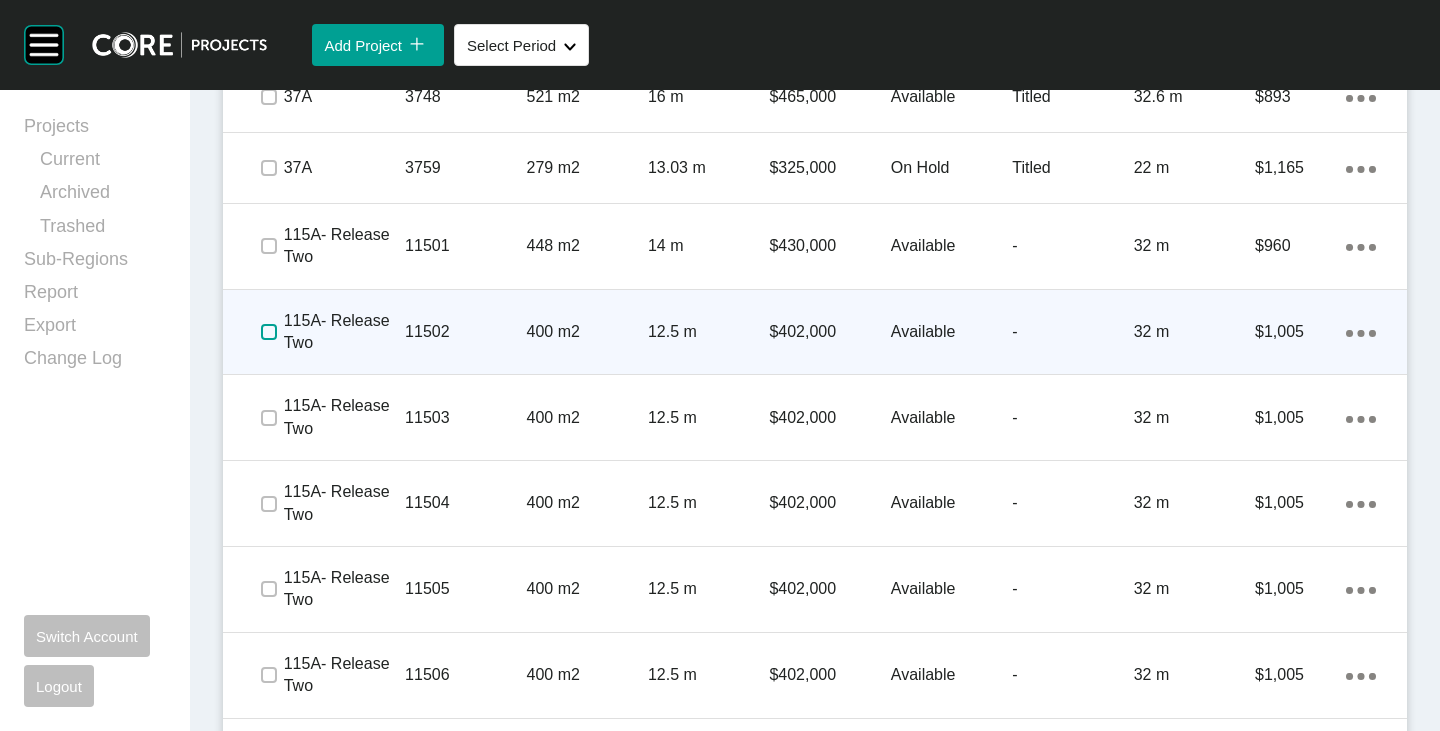 click at bounding box center [269, 332] 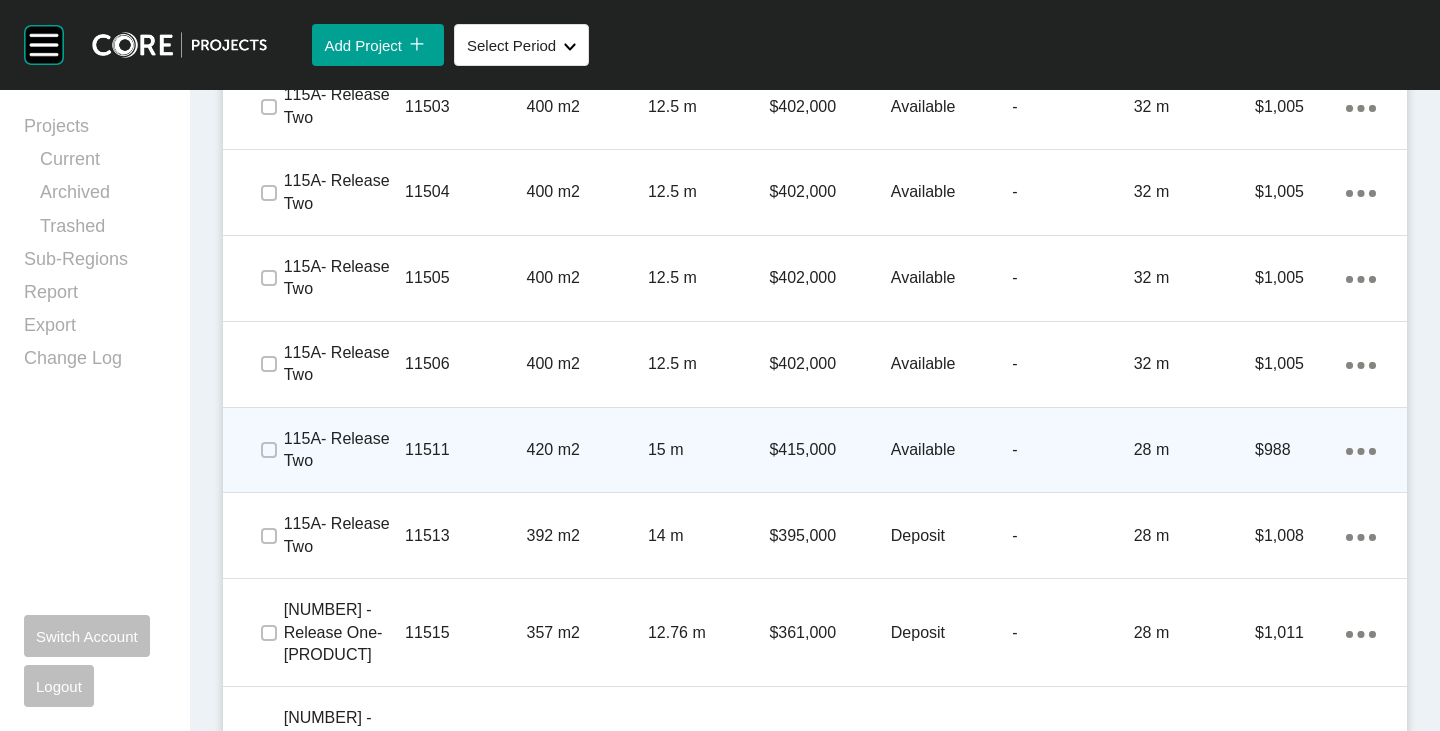 scroll, scrollTop: 4347, scrollLeft: 0, axis: vertical 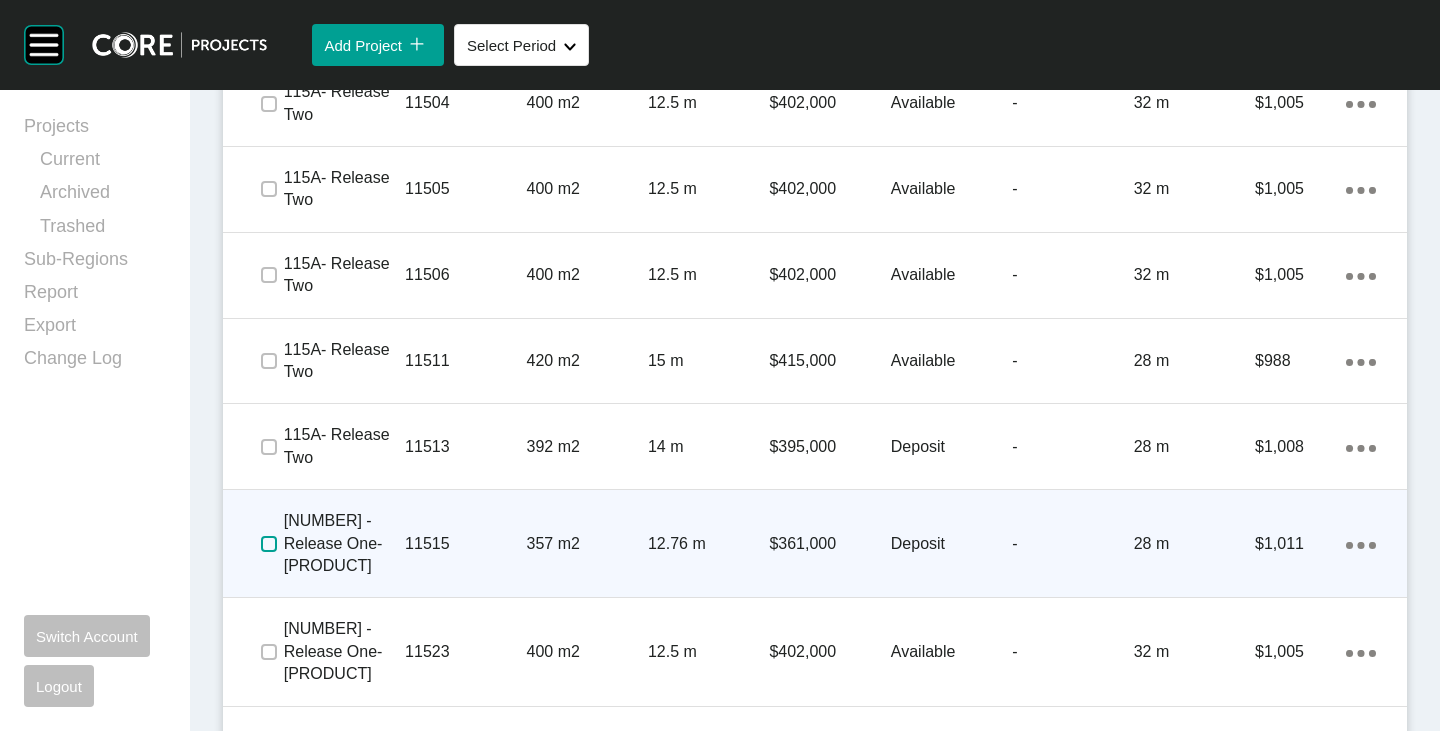 click at bounding box center [269, 544] 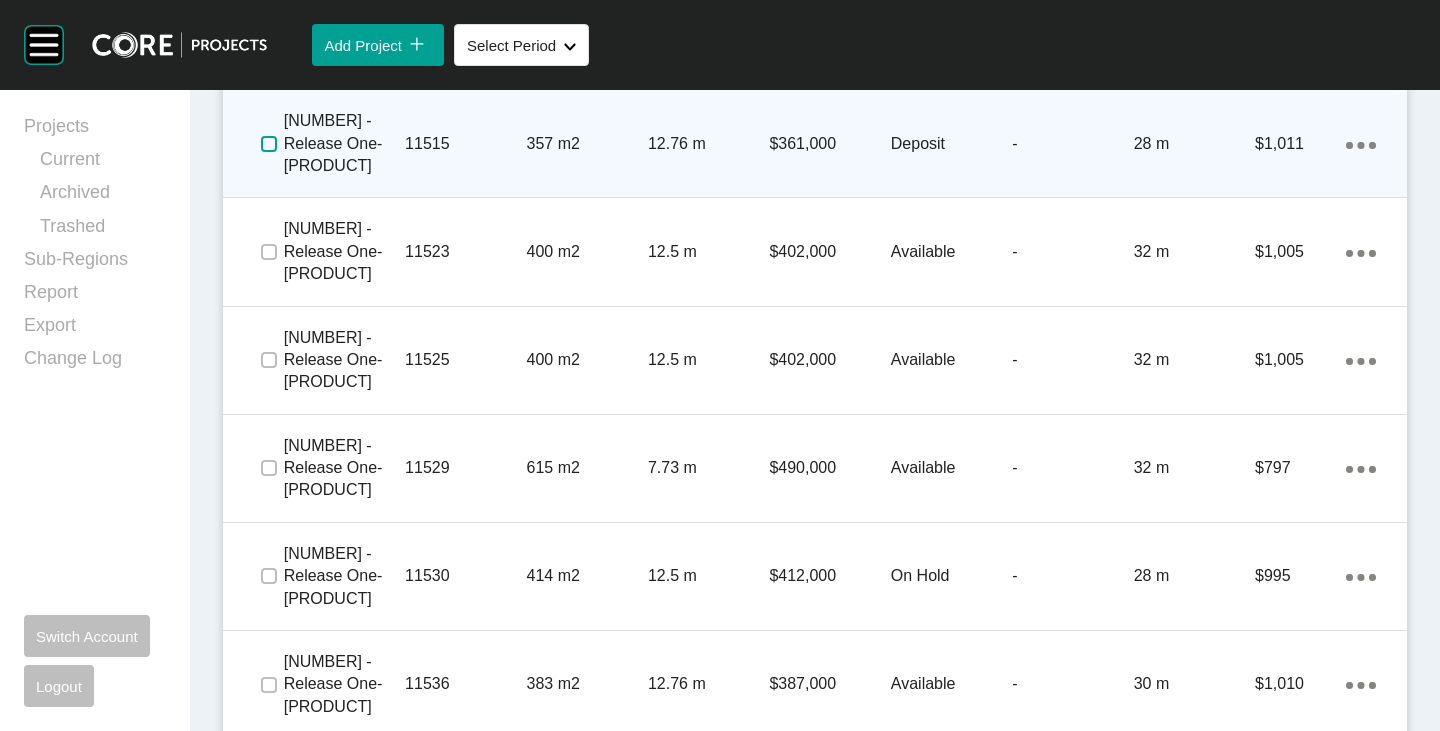 scroll, scrollTop: 5047, scrollLeft: 0, axis: vertical 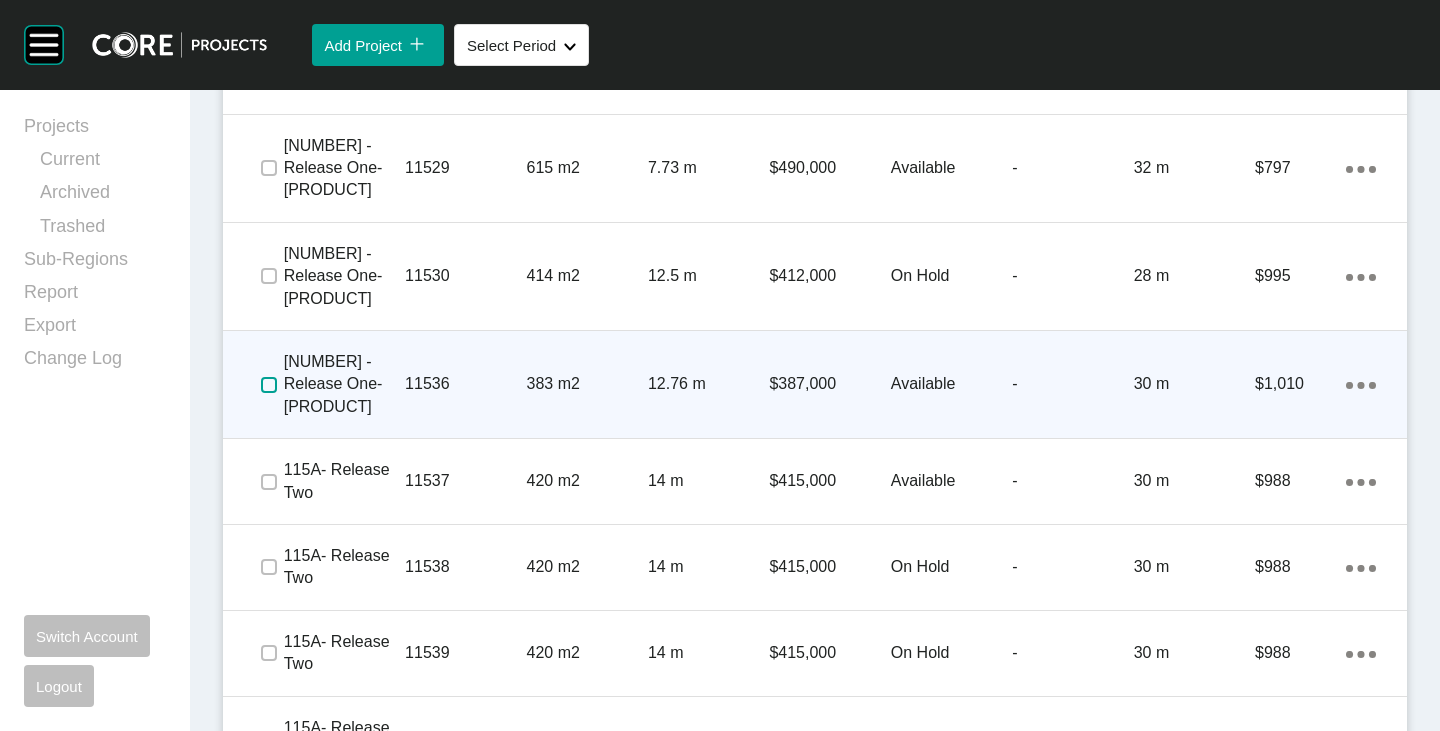 click at bounding box center (269, 385) 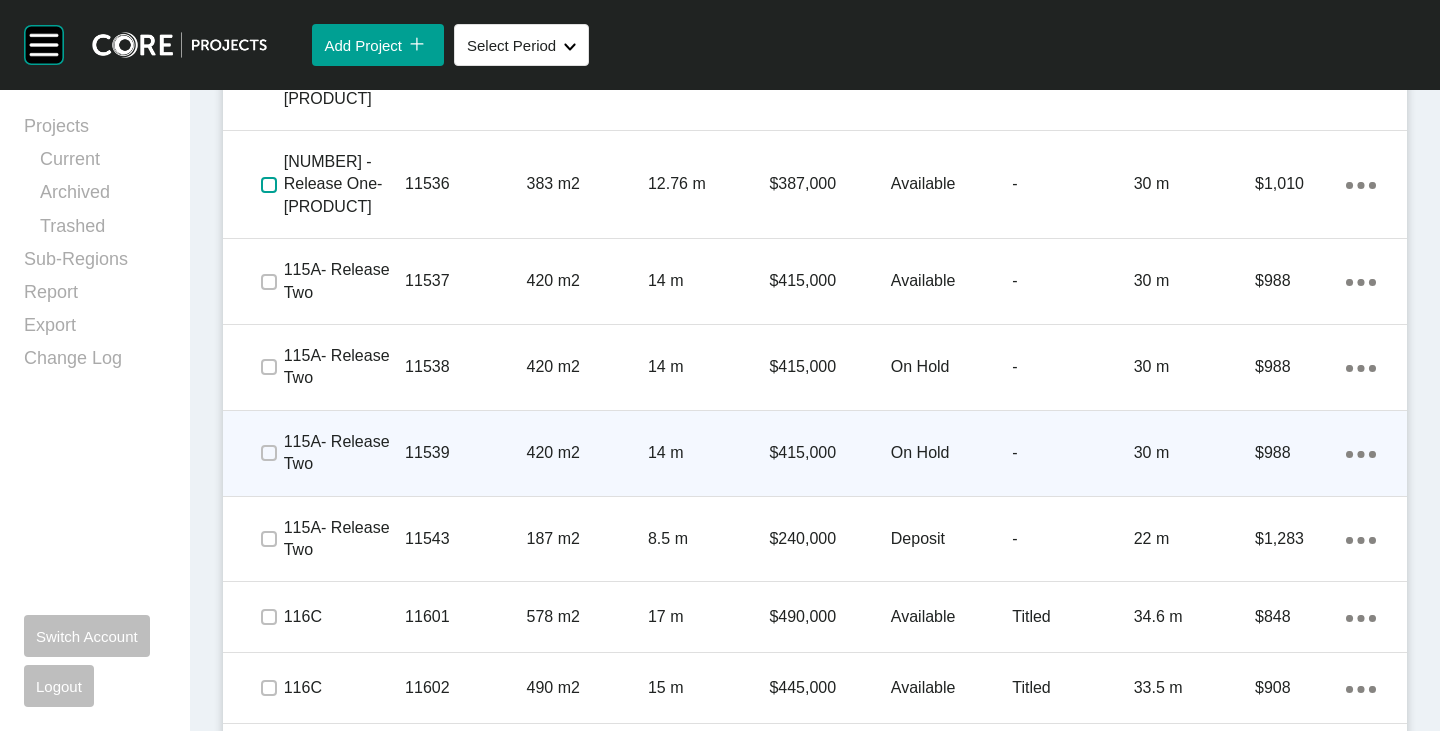 scroll, scrollTop: 5347, scrollLeft: 0, axis: vertical 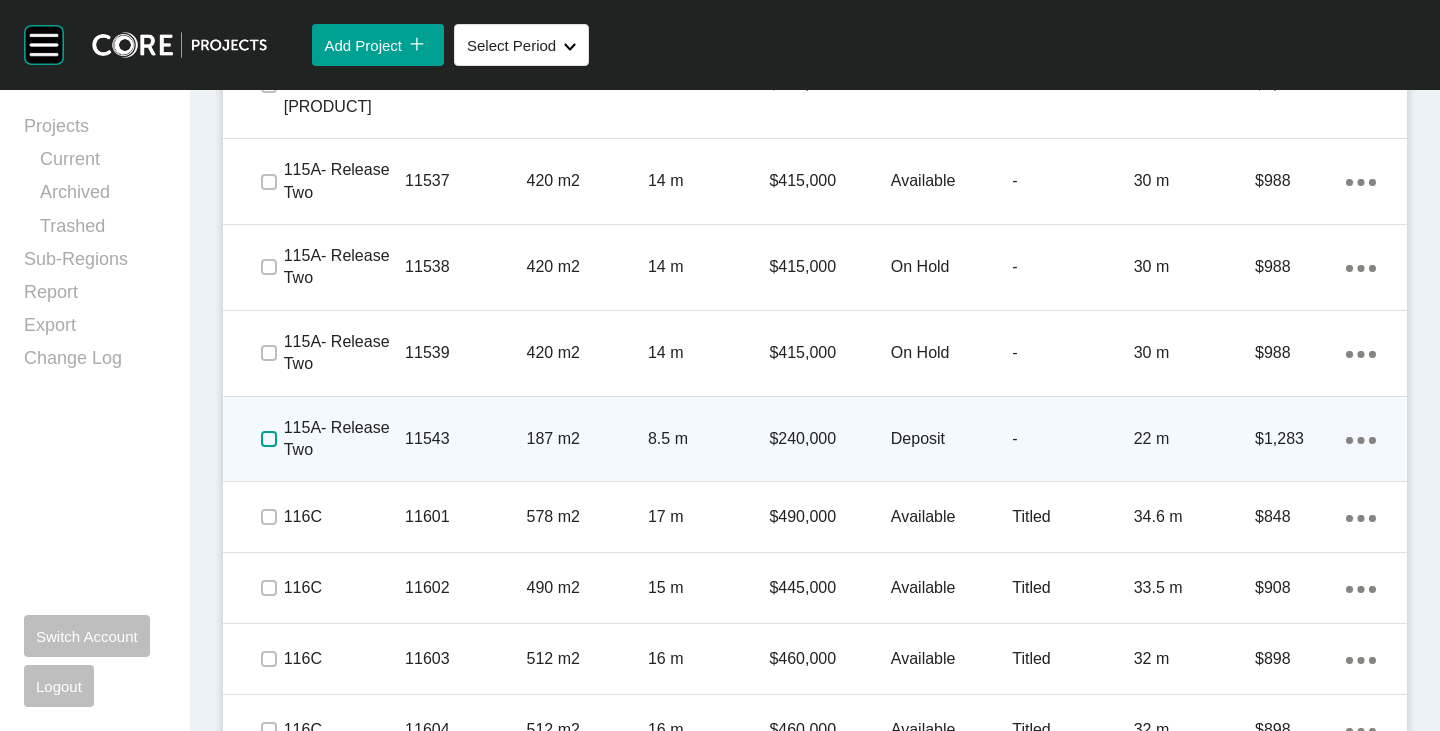 click at bounding box center (269, 439) 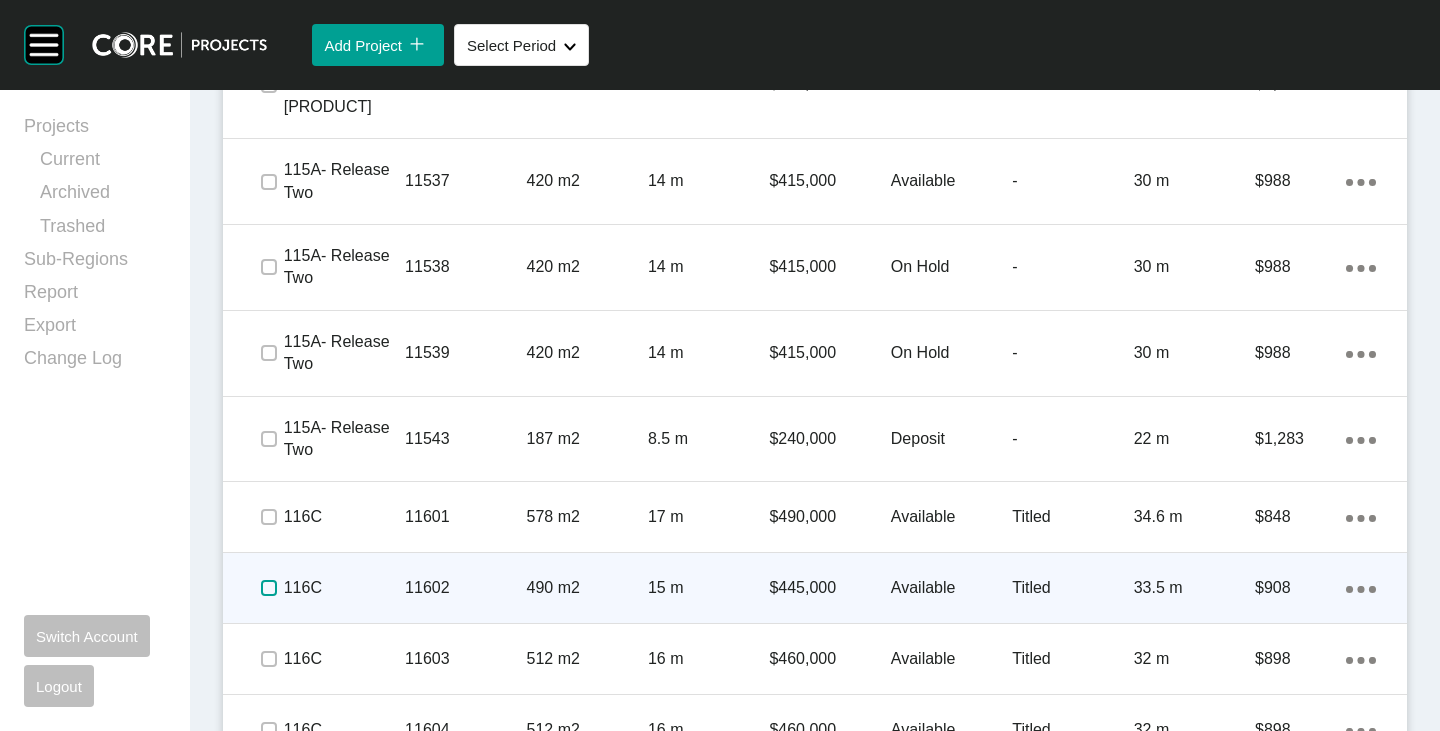 click at bounding box center (269, 588) 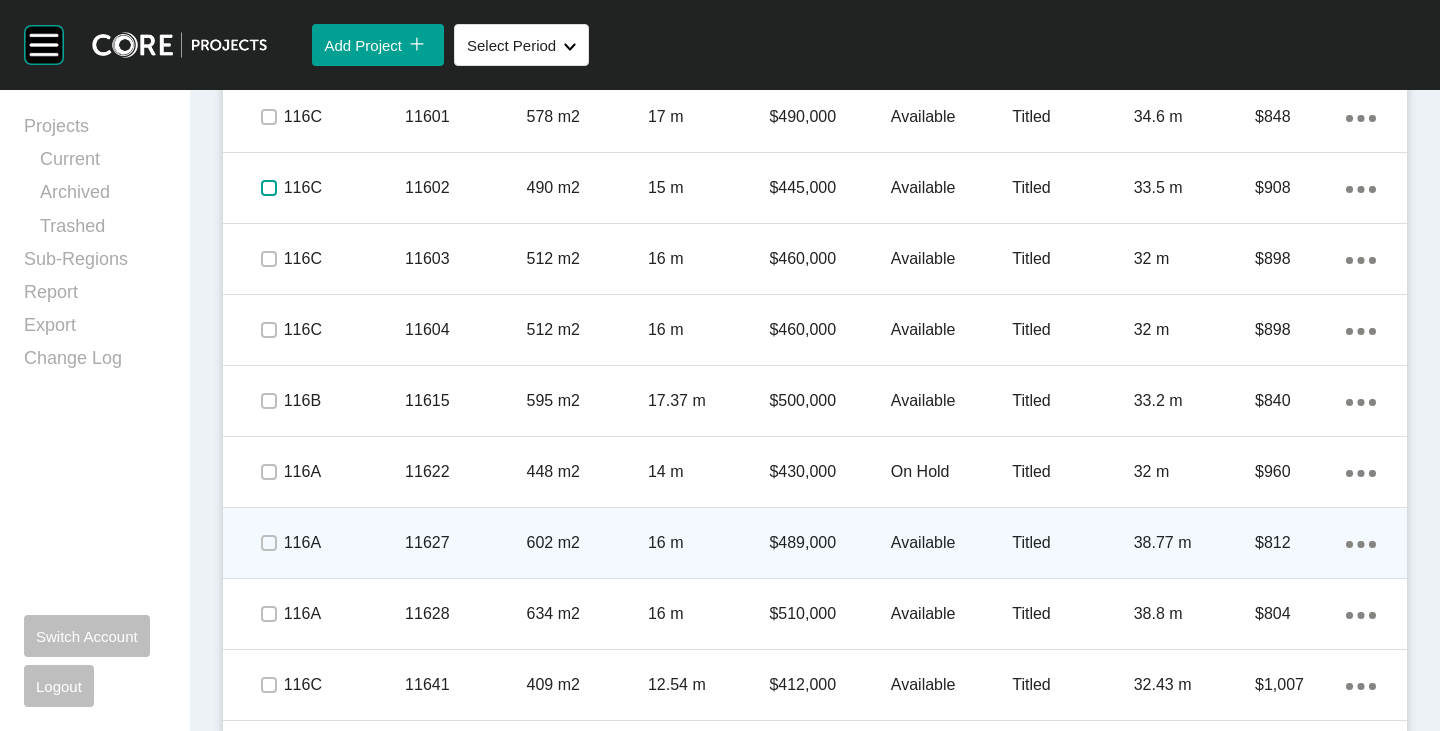 scroll, scrollTop: 5947, scrollLeft: 0, axis: vertical 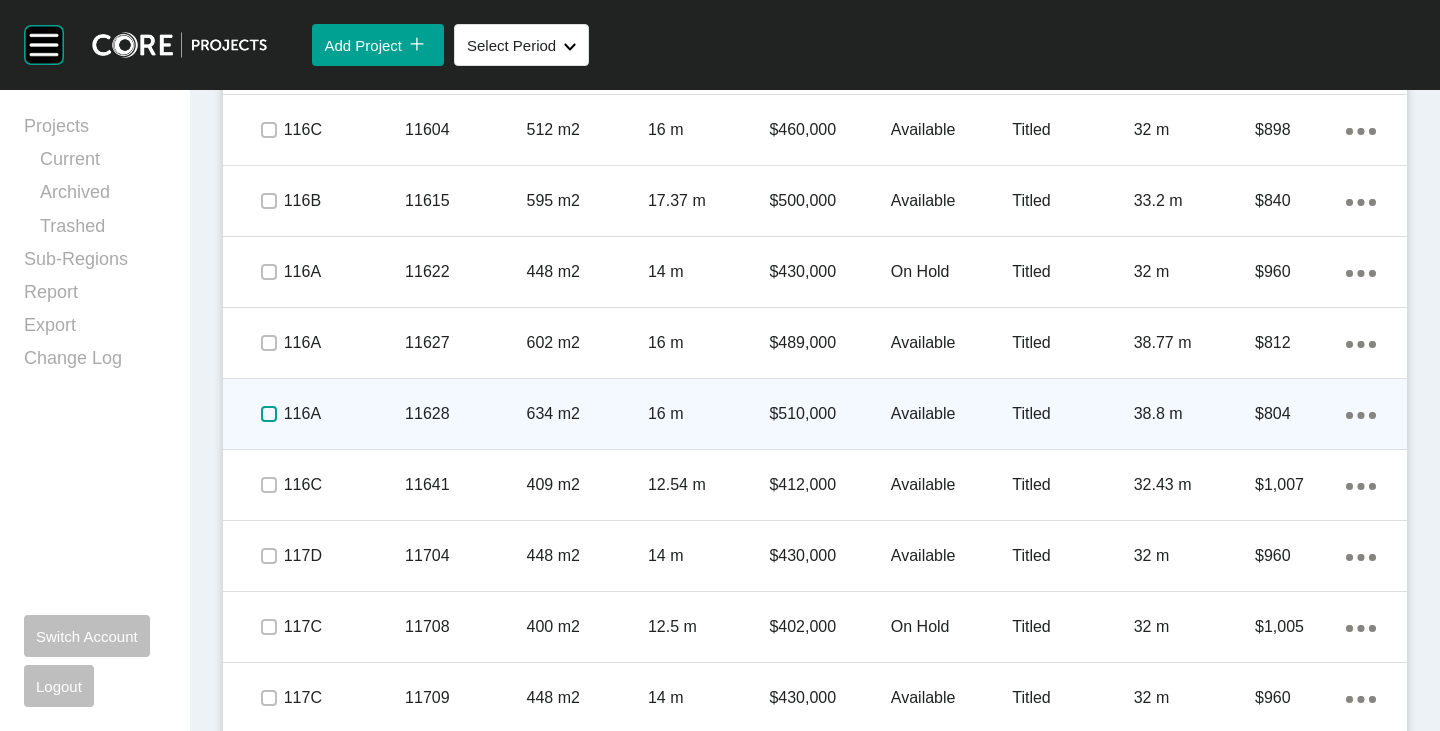 click at bounding box center [269, 414] 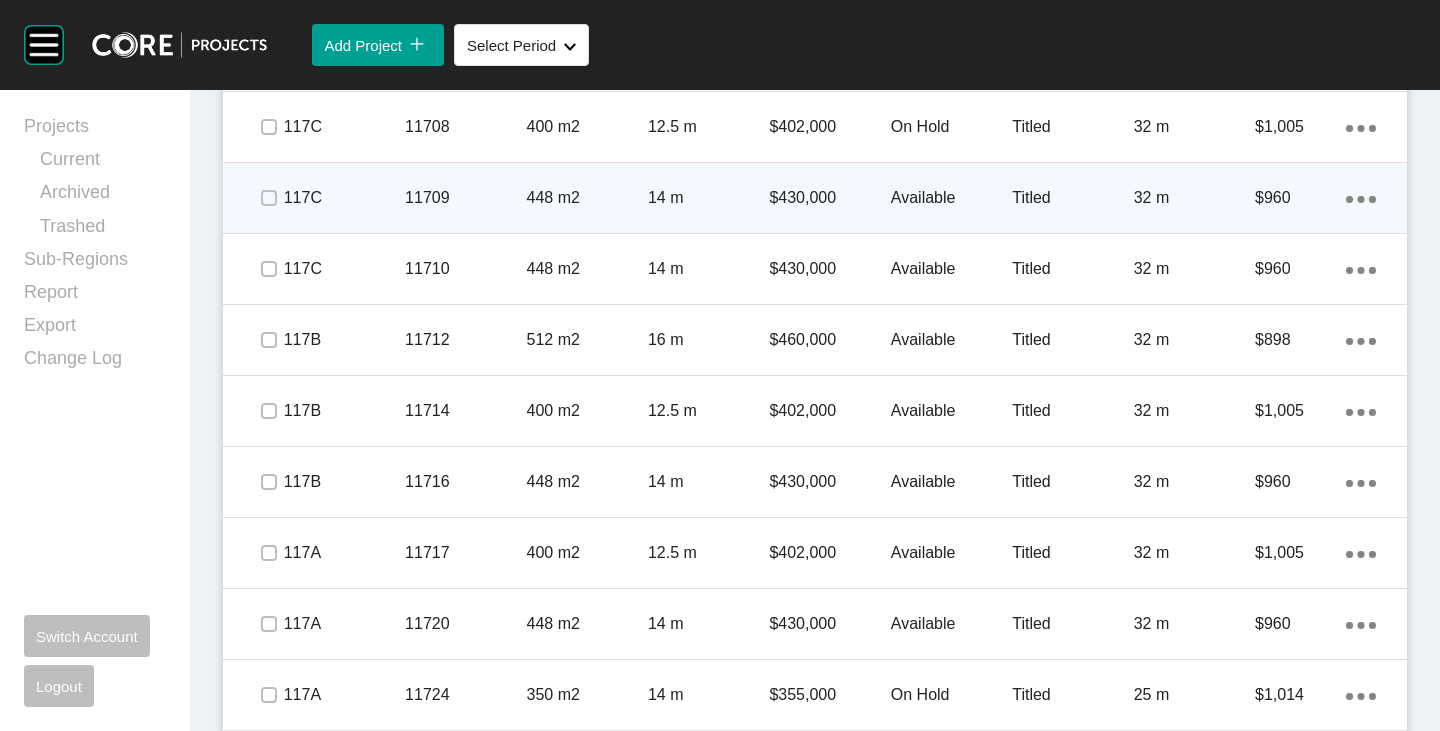 scroll, scrollTop: 6747, scrollLeft: 0, axis: vertical 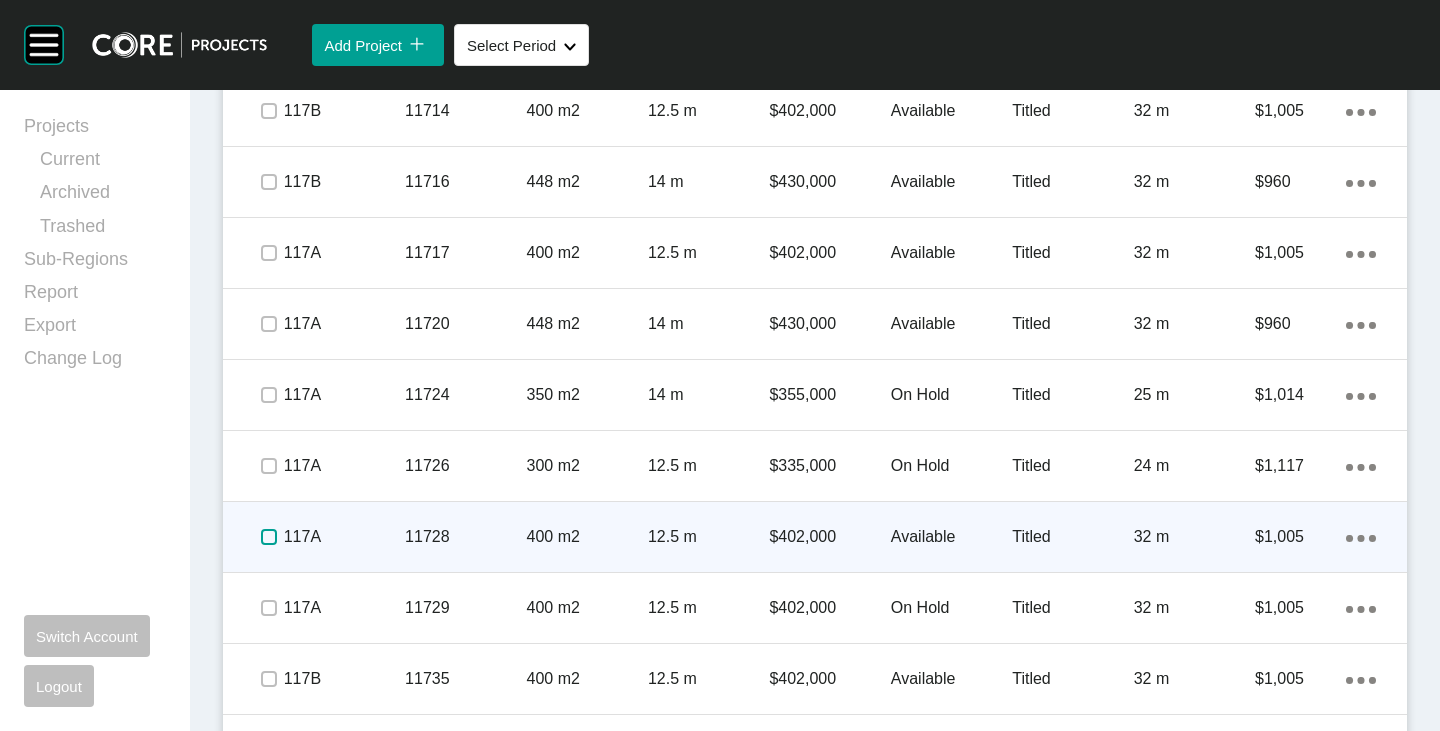click at bounding box center [269, 537] 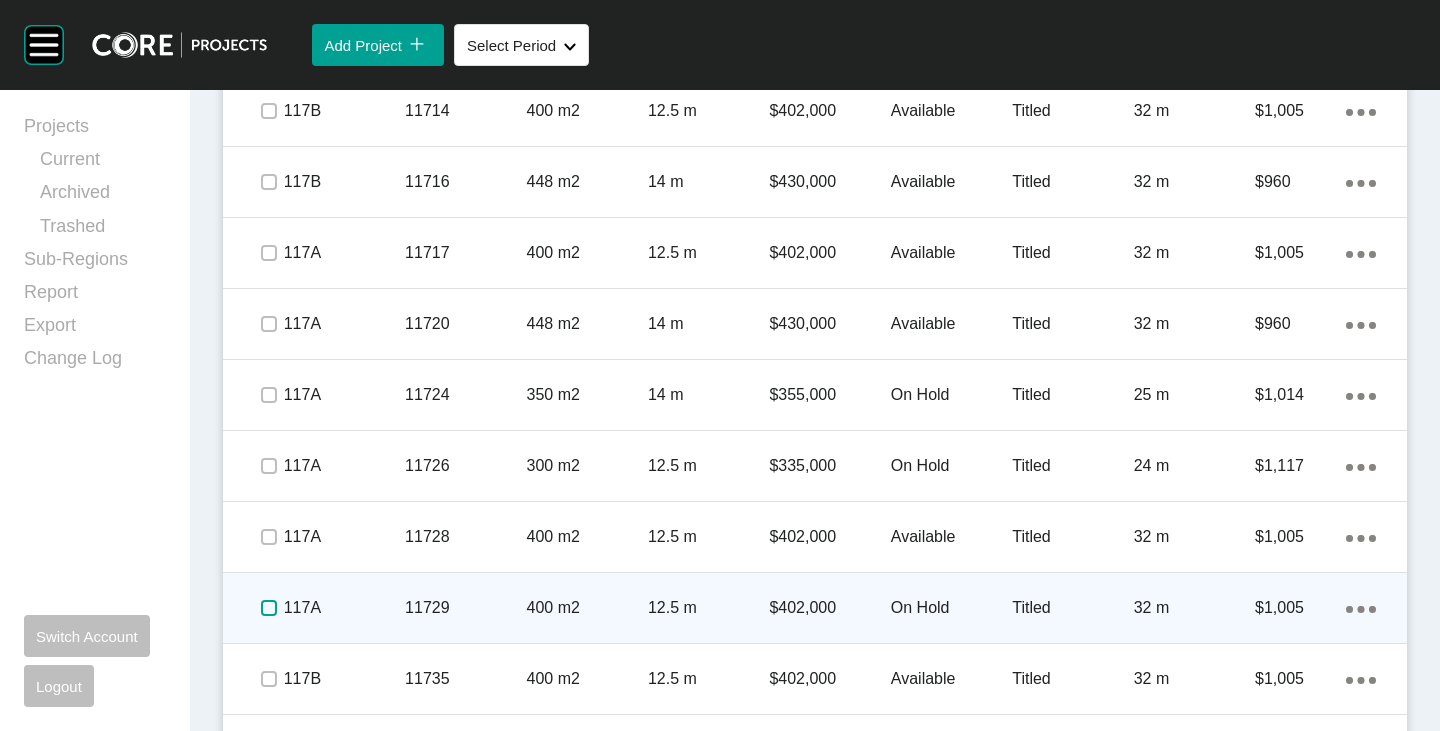 click at bounding box center [269, 608] 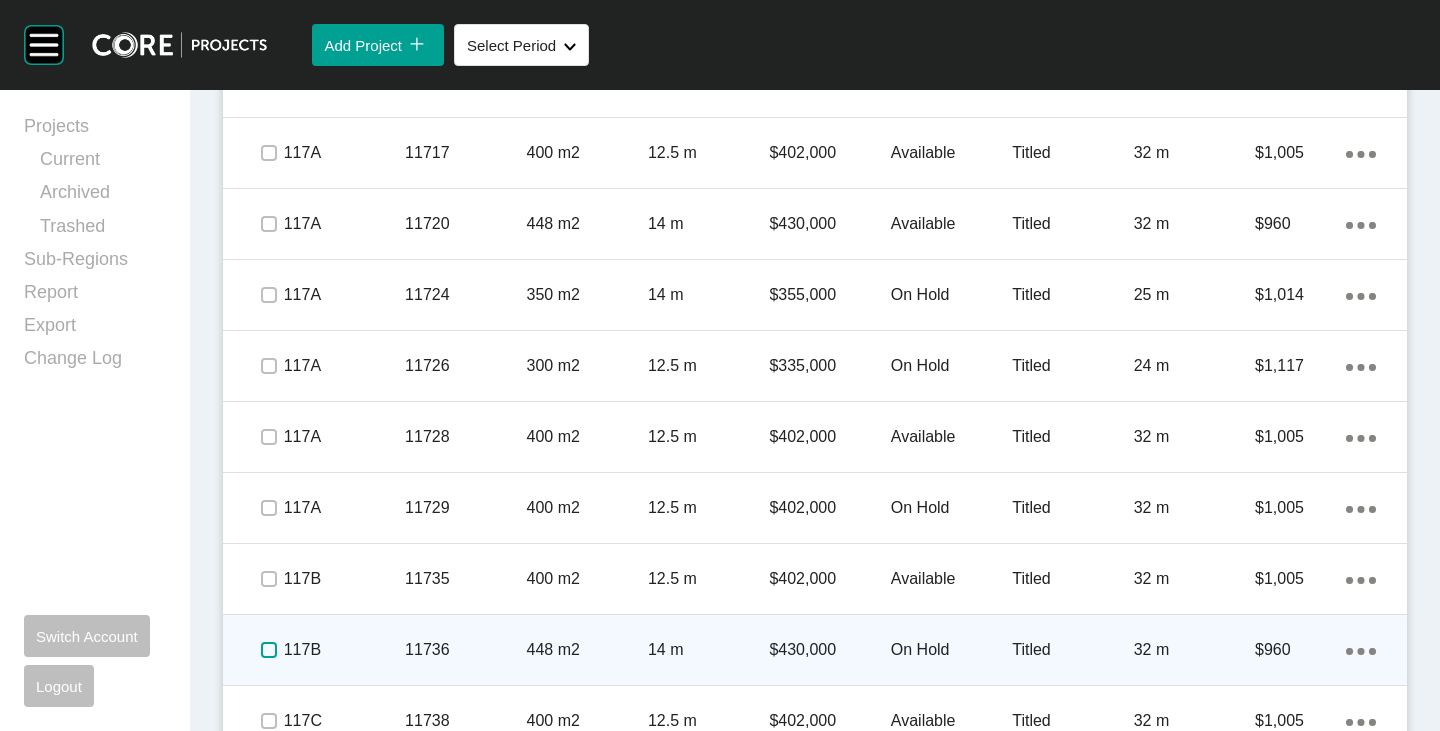 click at bounding box center [269, 650] 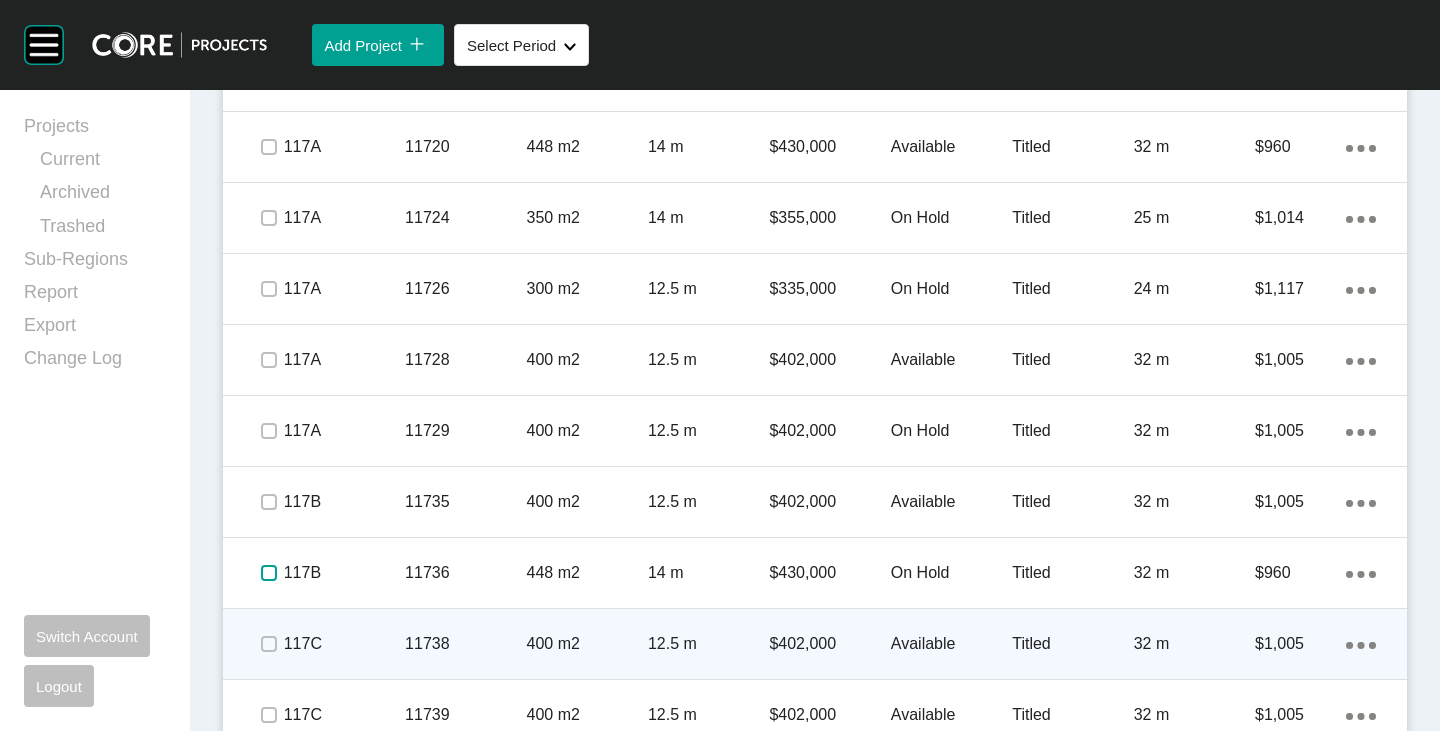 scroll, scrollTop: 6947, scrollLeft: 0, axis: vertical 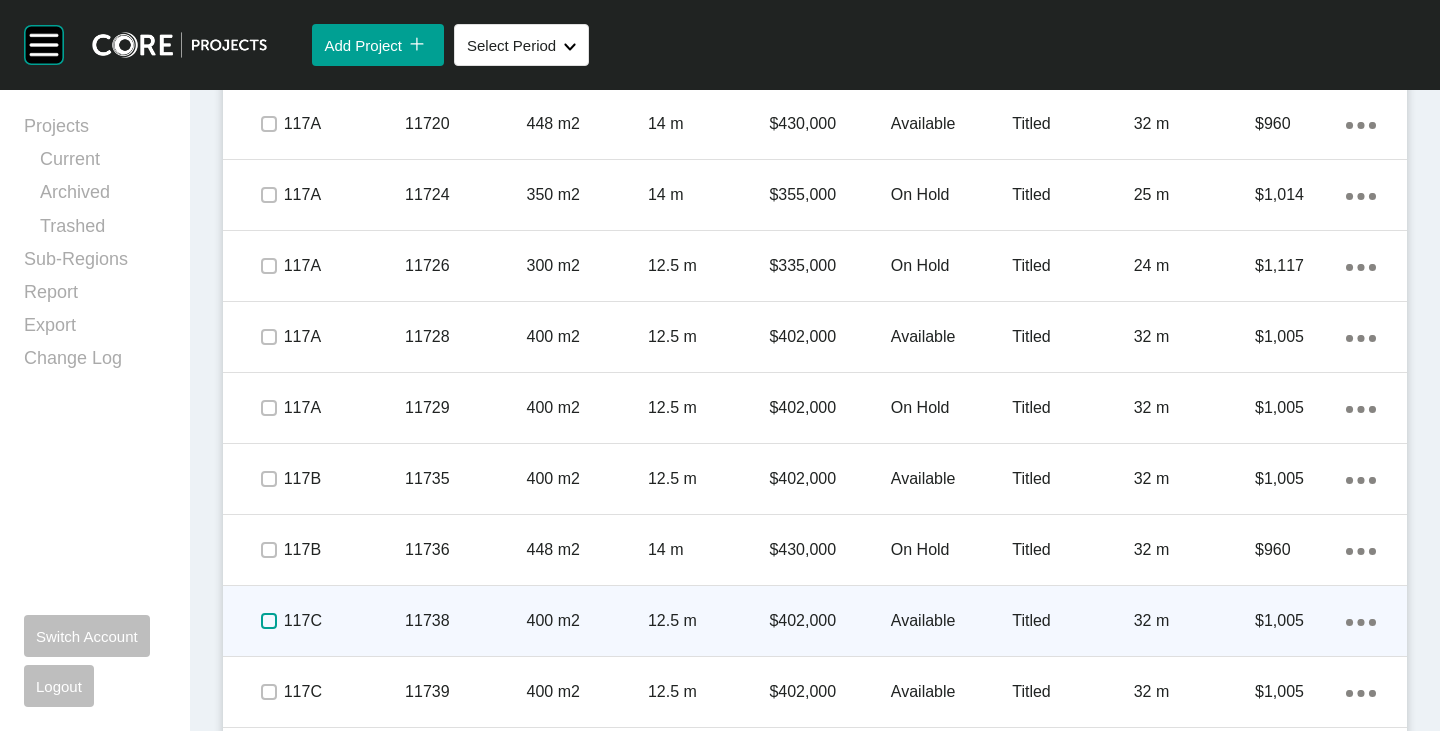 click at bounding box center [269, 621] 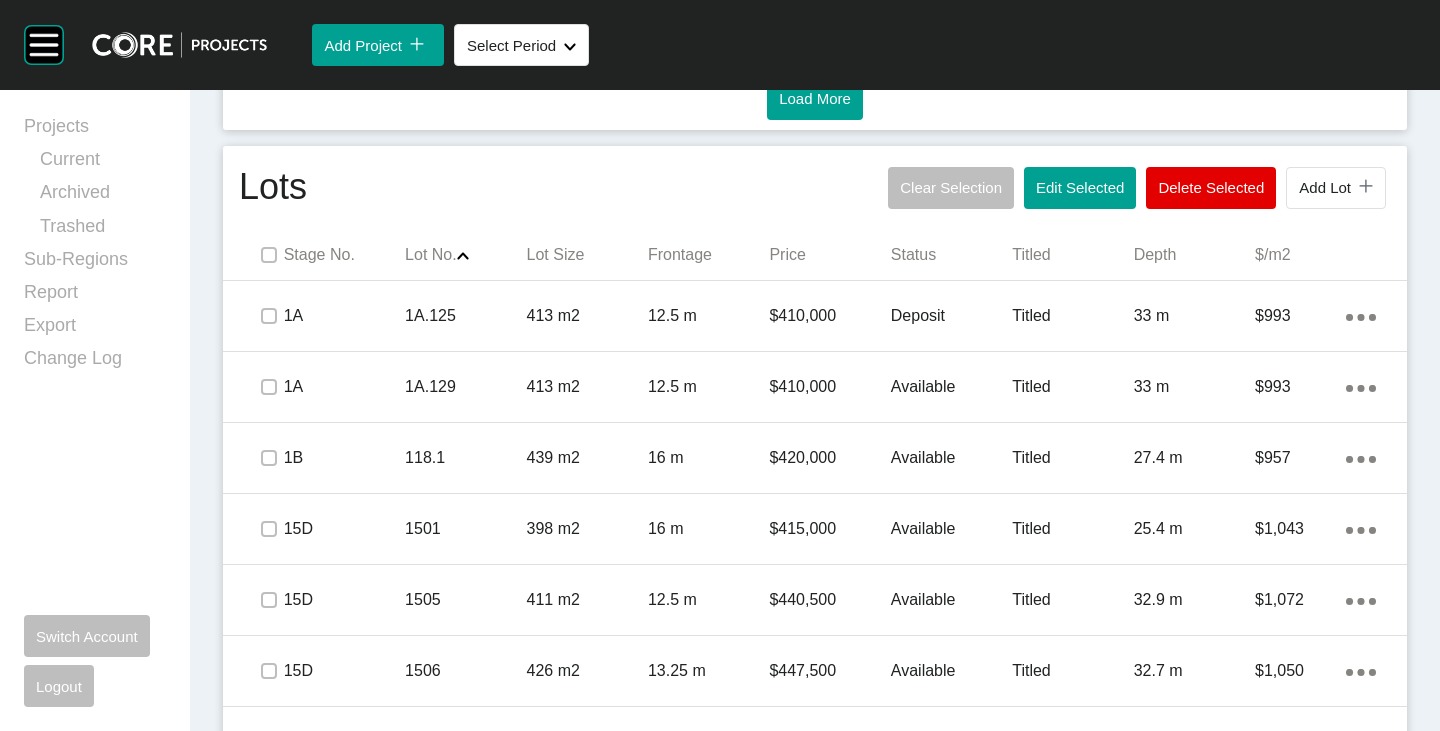 scroll, scrollTop: 1020, scrollLeft: 0, axis: vertical 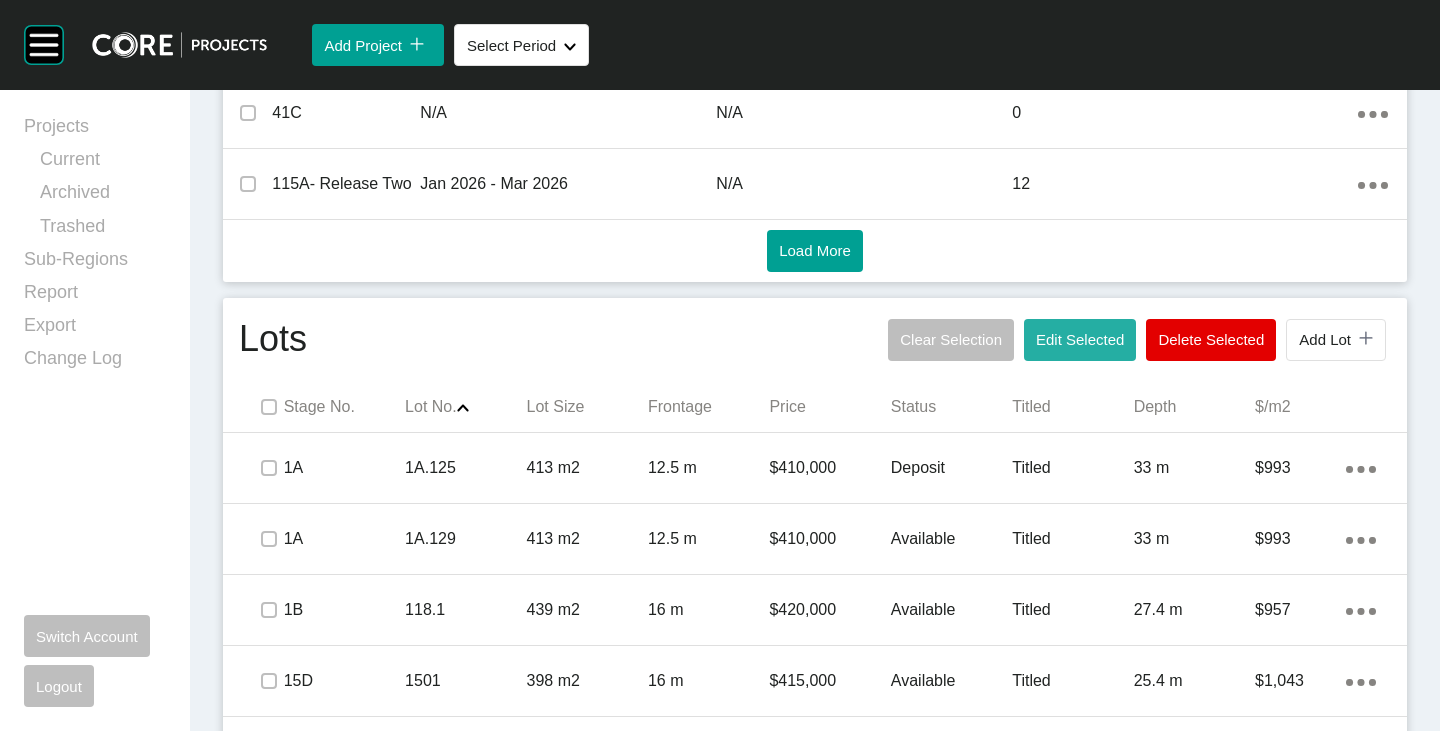 click on "Edit Selected" at bounding box center [1080, 340] 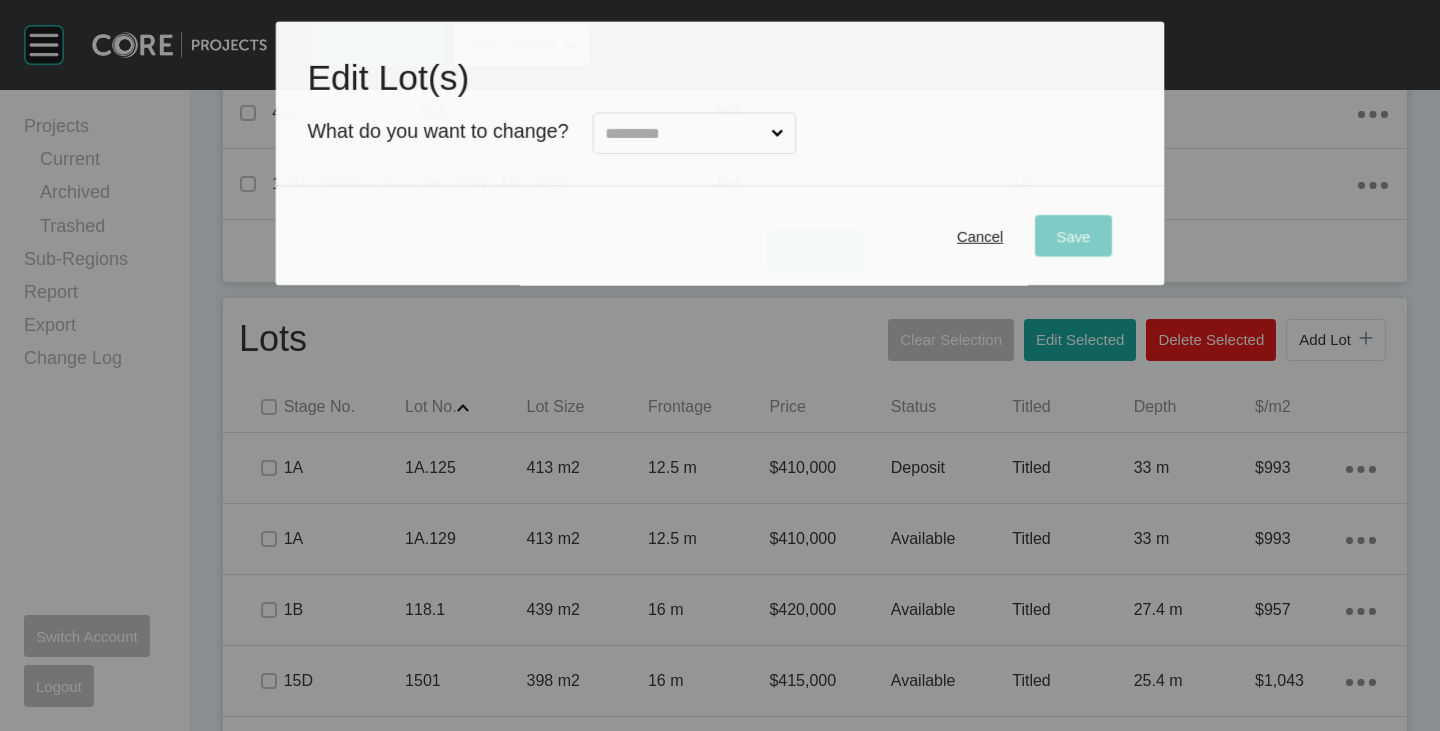 click at bounding box center [684, 133] 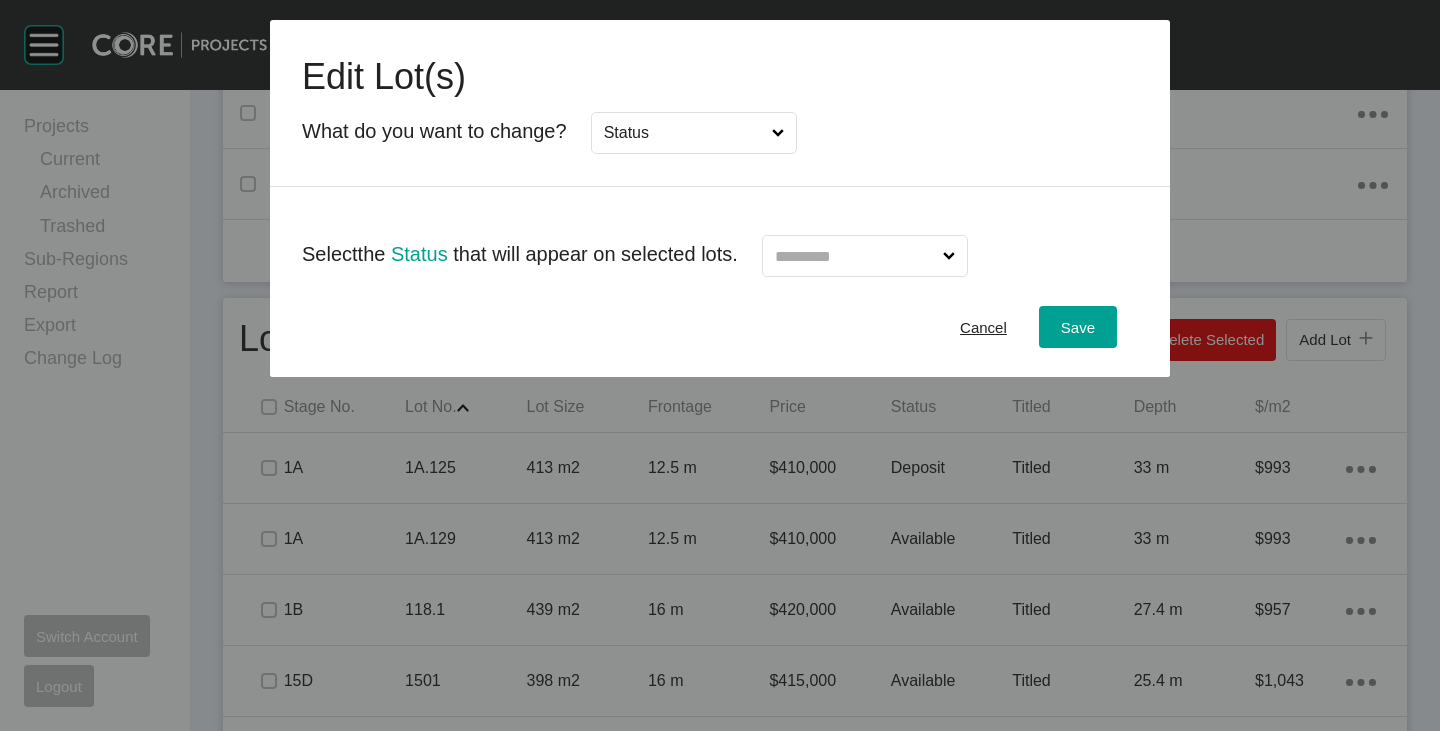 click at bounding box center [855, 256] 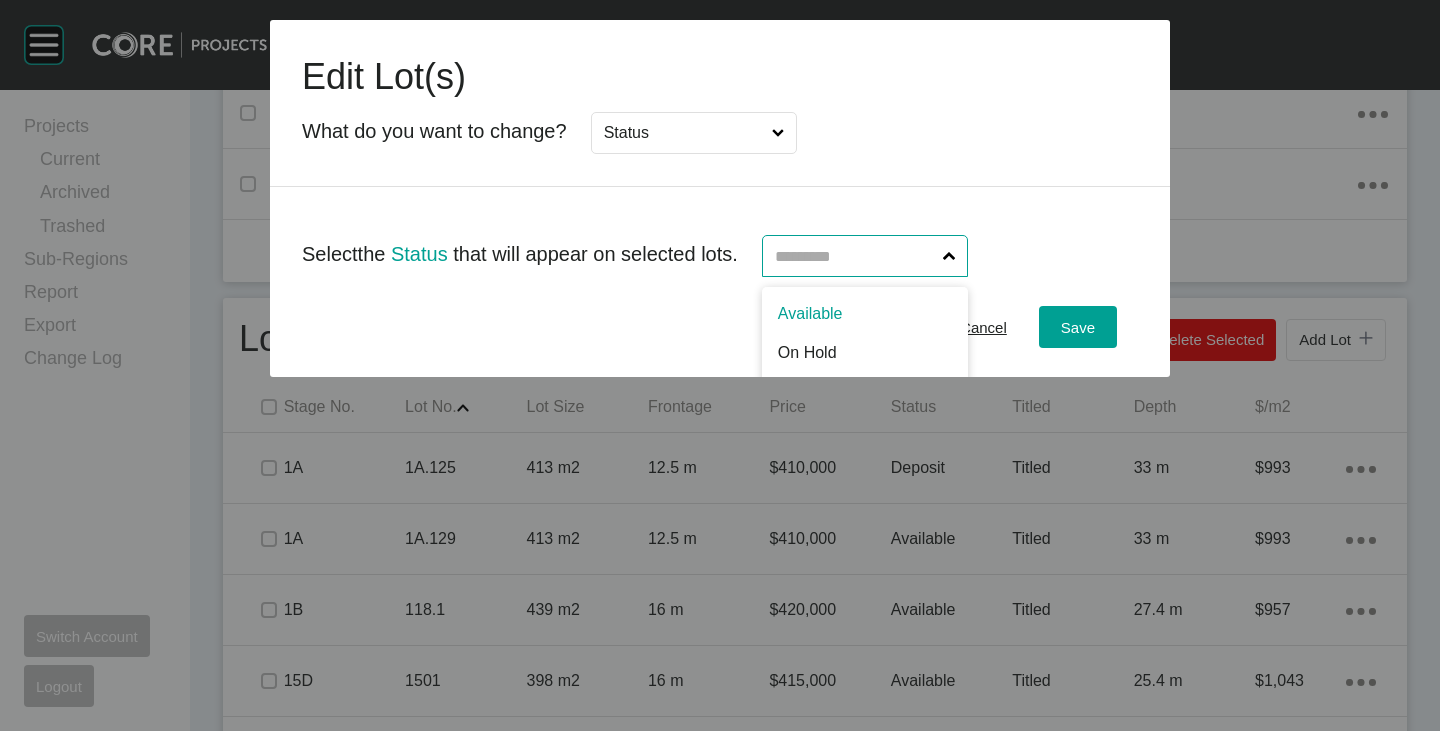 scroll, scrollTop: 102, scrollLeft: 0, axis: vertical 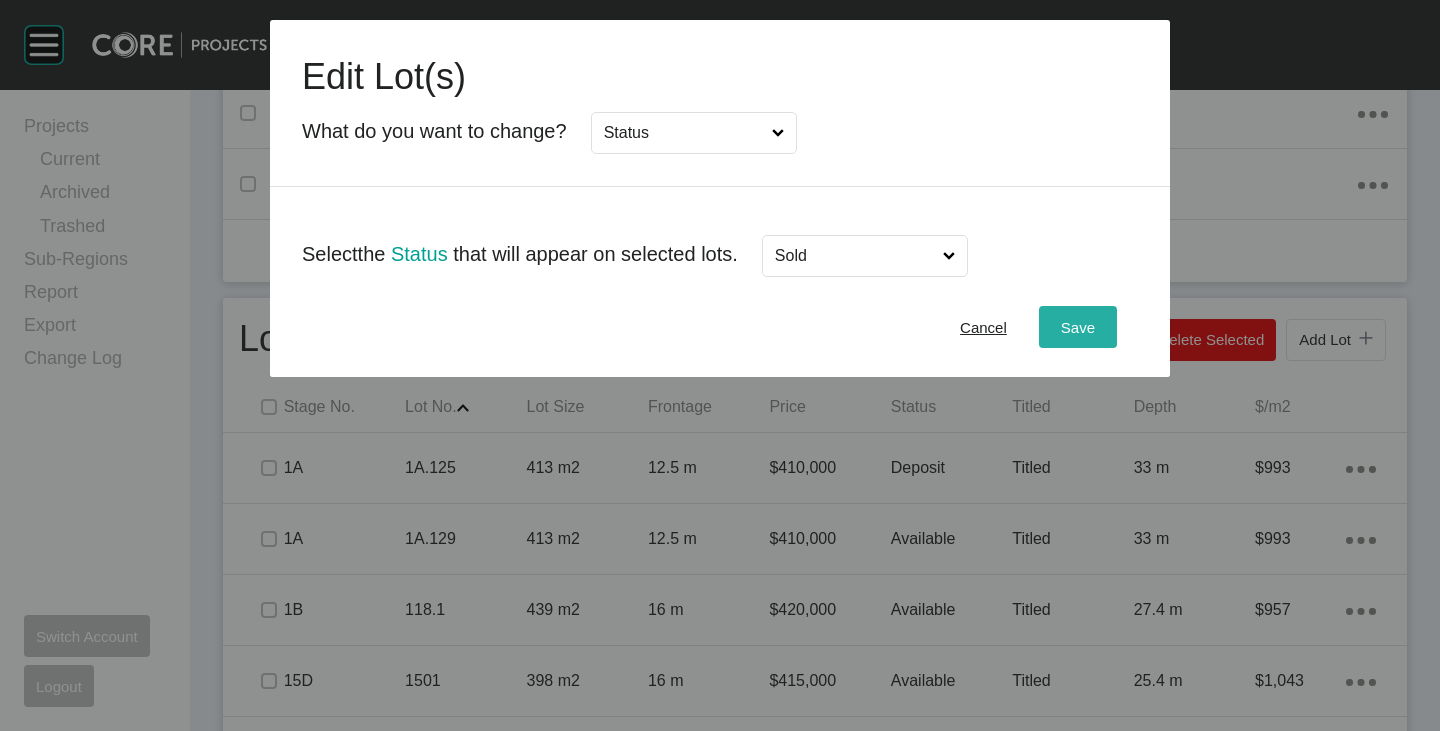 click on "Save" at bounding box center (1078, 327) 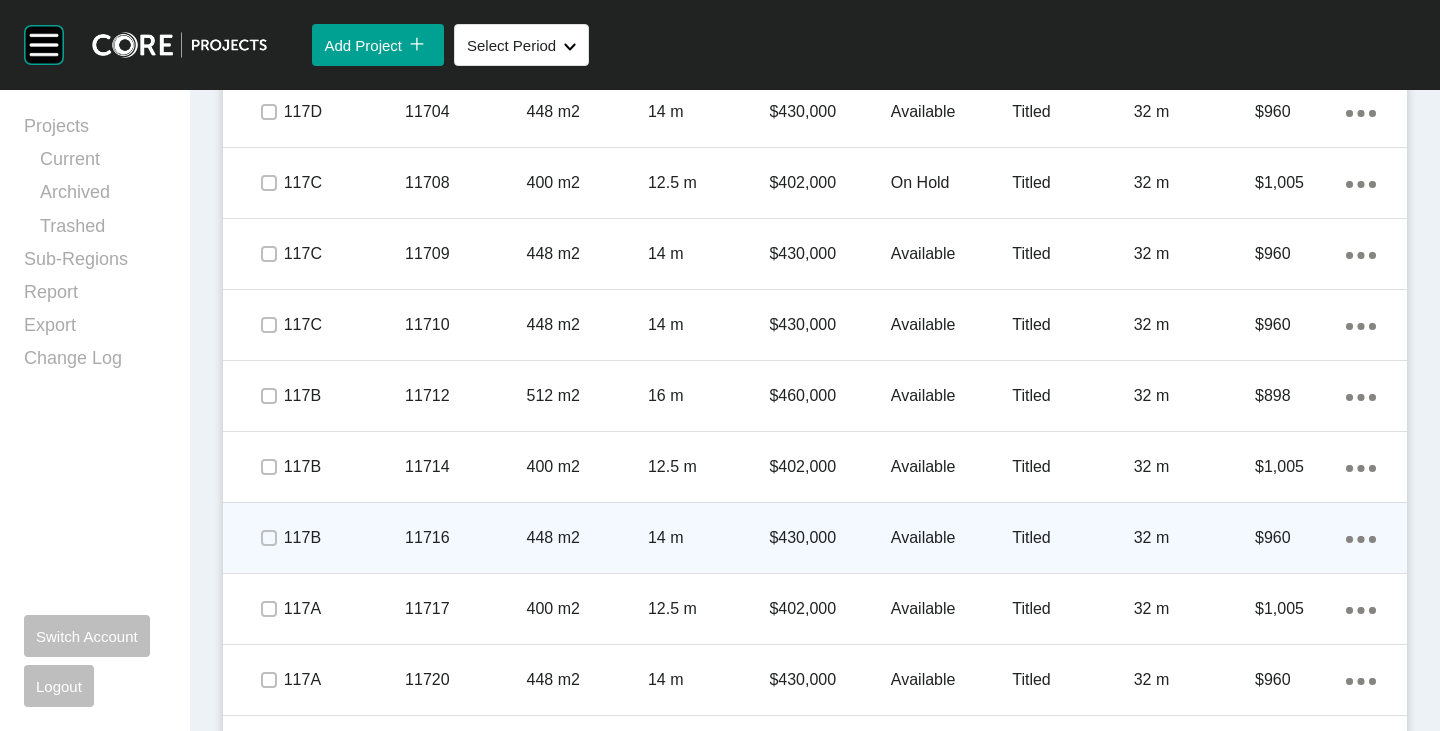 scroll, scrollTop: 6520, scrollLeft: 0, axis: vertical 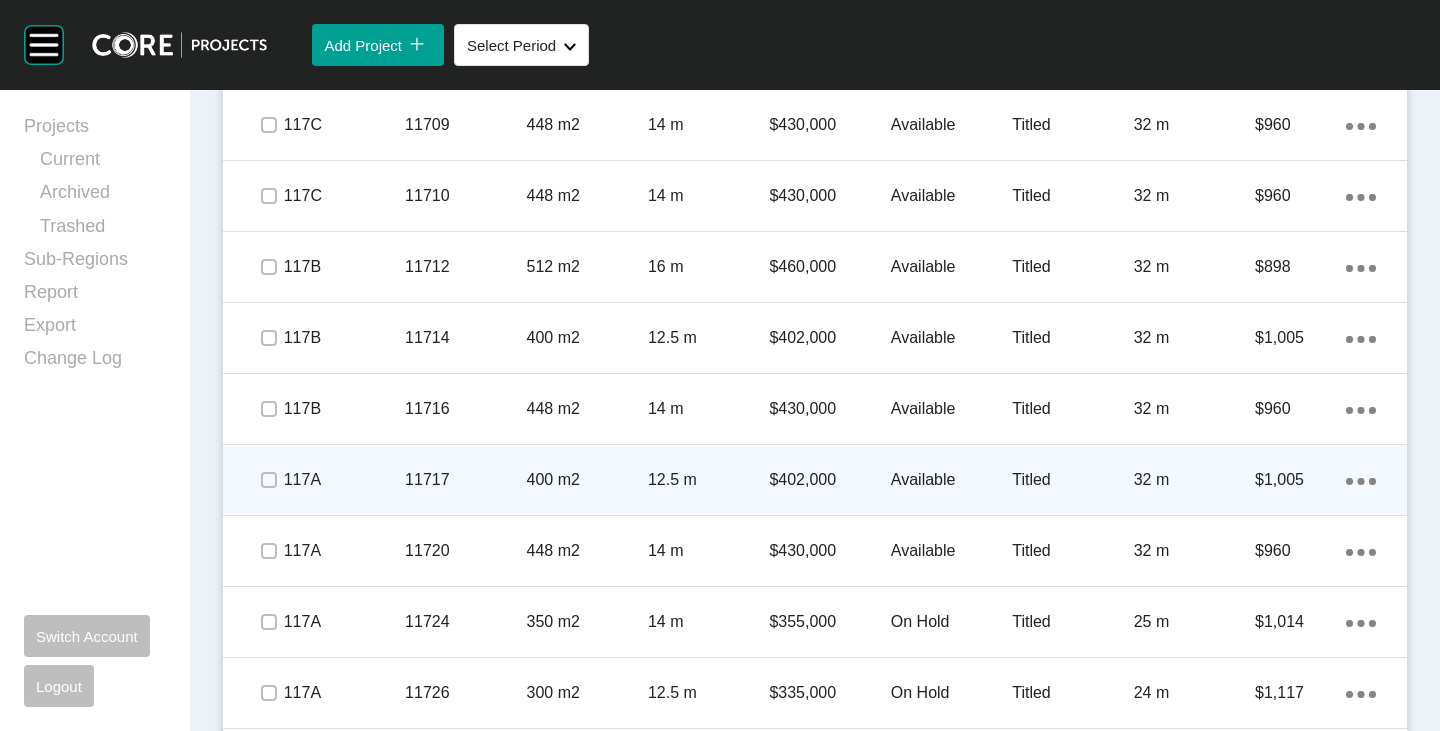drag, startPoint x: 1349, startPoint y: 481, endPoint x: 1319, endPoint y: 485, distance: 30.265491 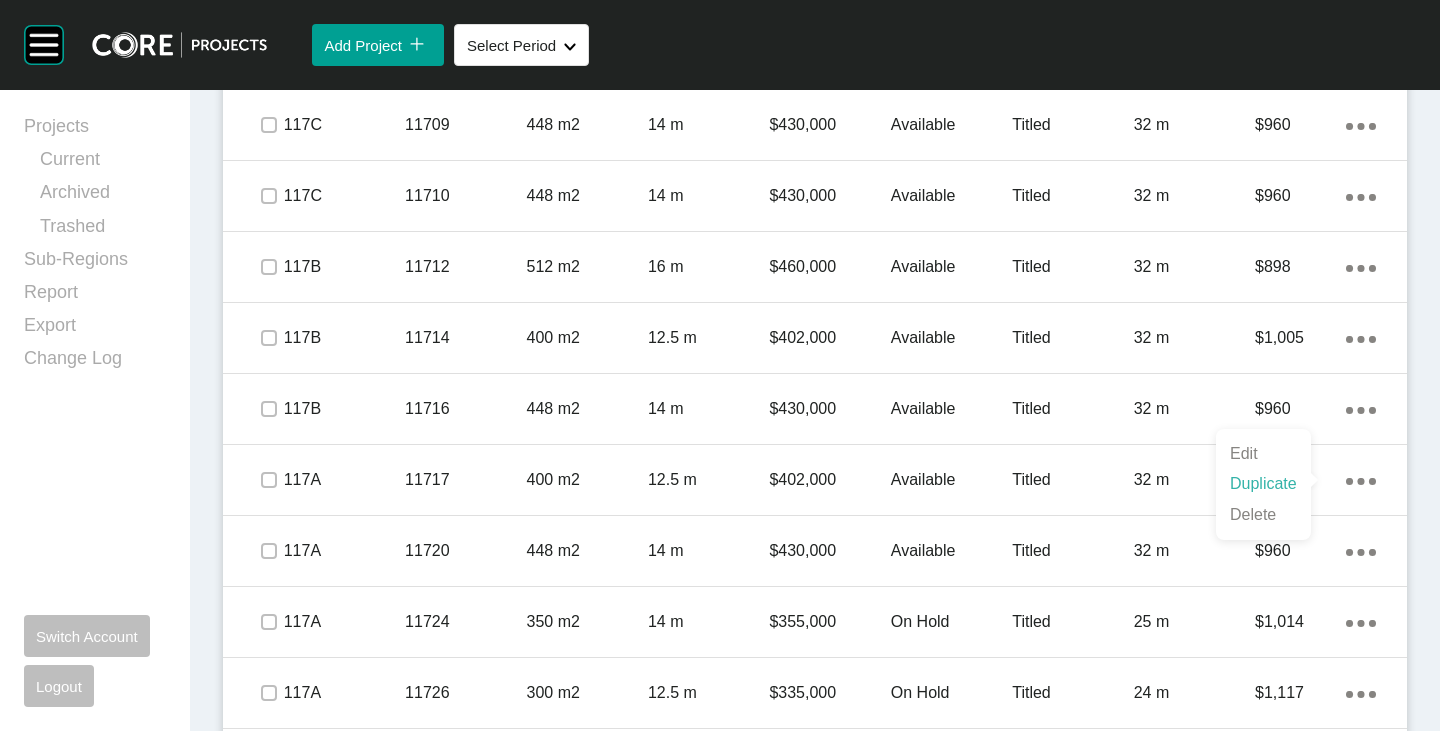 click on "Duplicate" at bounding box center [1263, 484] 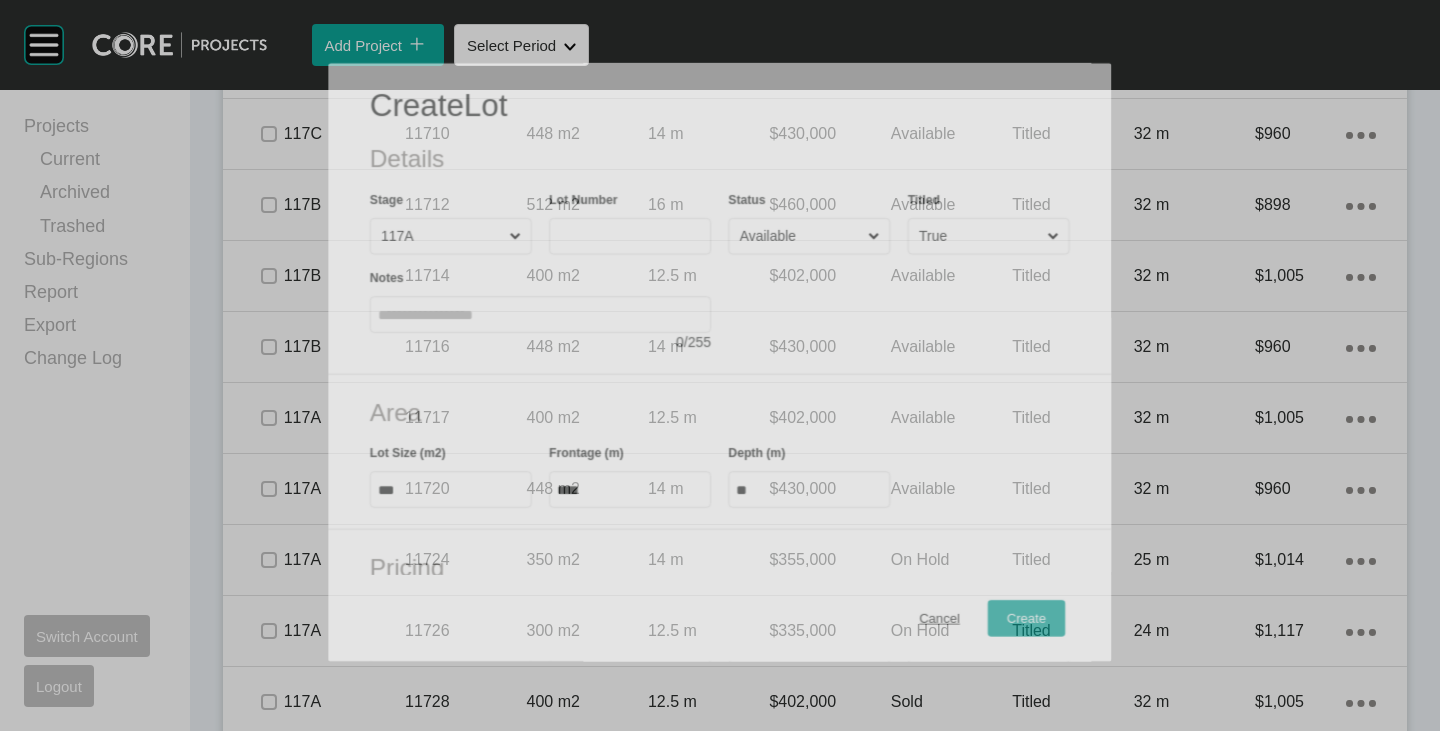 scroll, scrollTop: 6458, scrollLeft: 0, axis: vertical 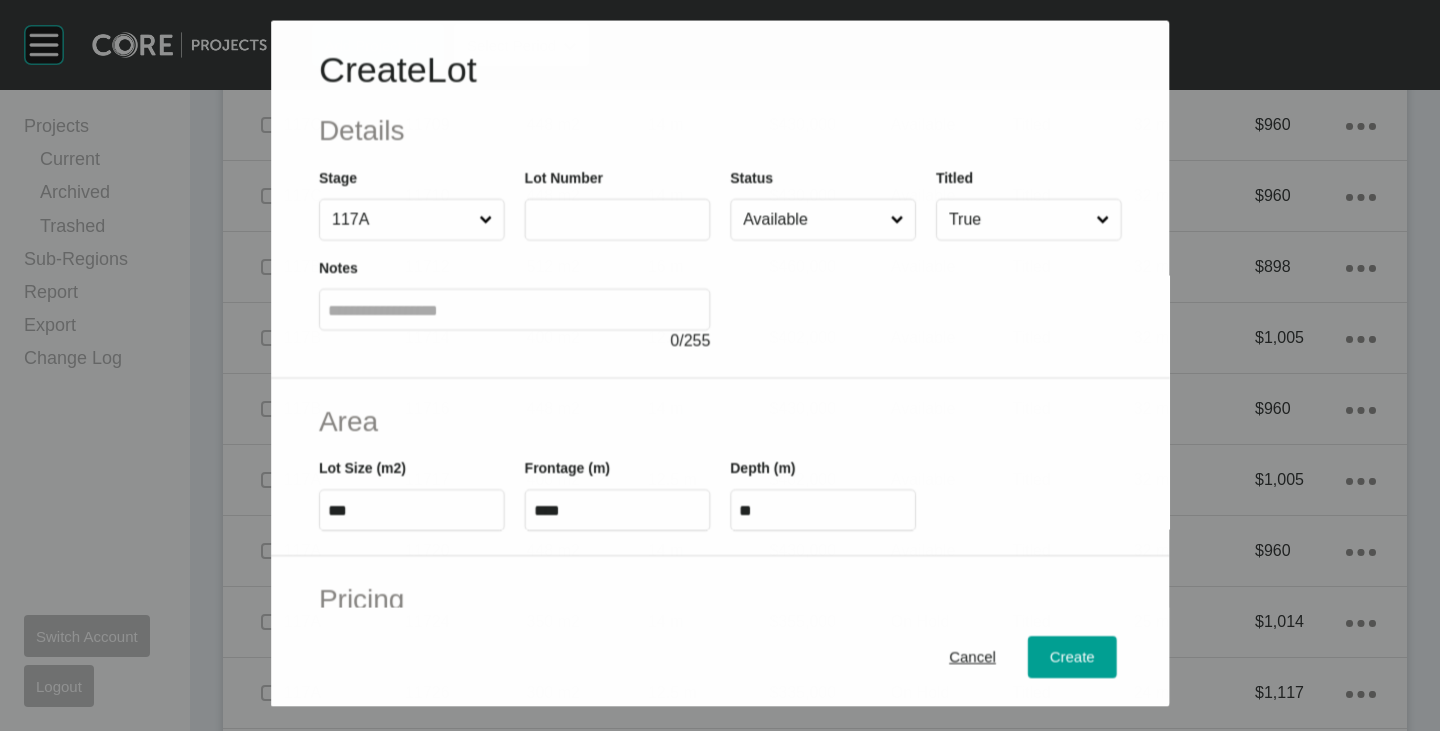 click at bounding box center [617, 219] 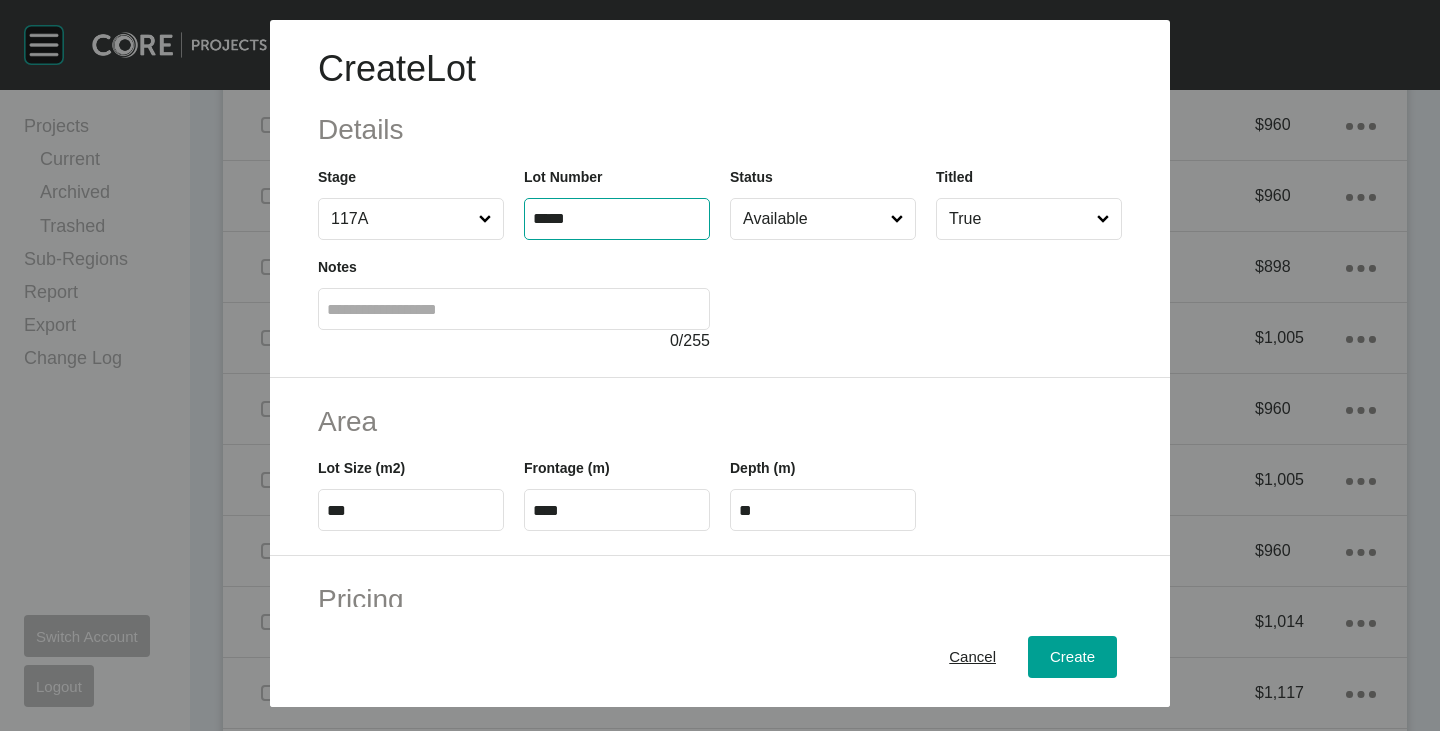 type on "*****" 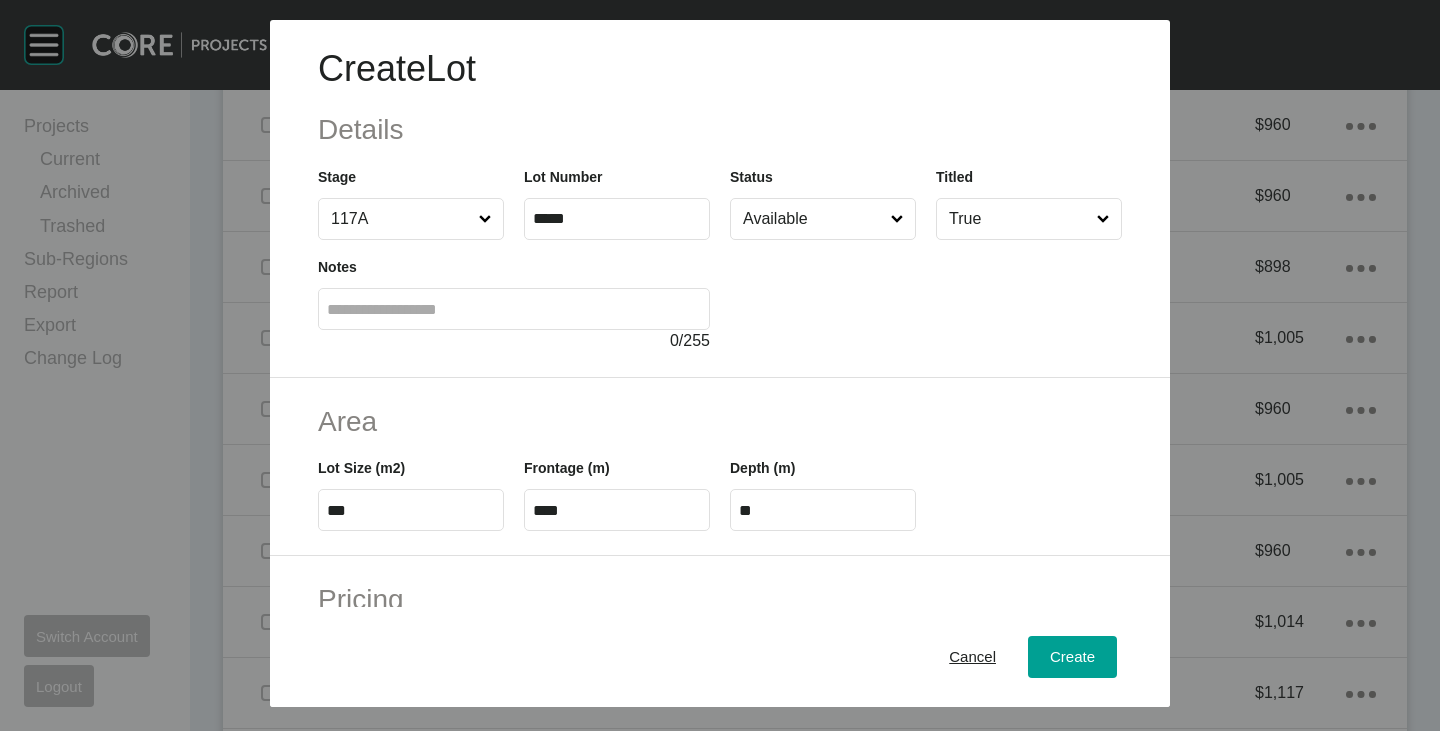 click at bounding box center [926, 296] 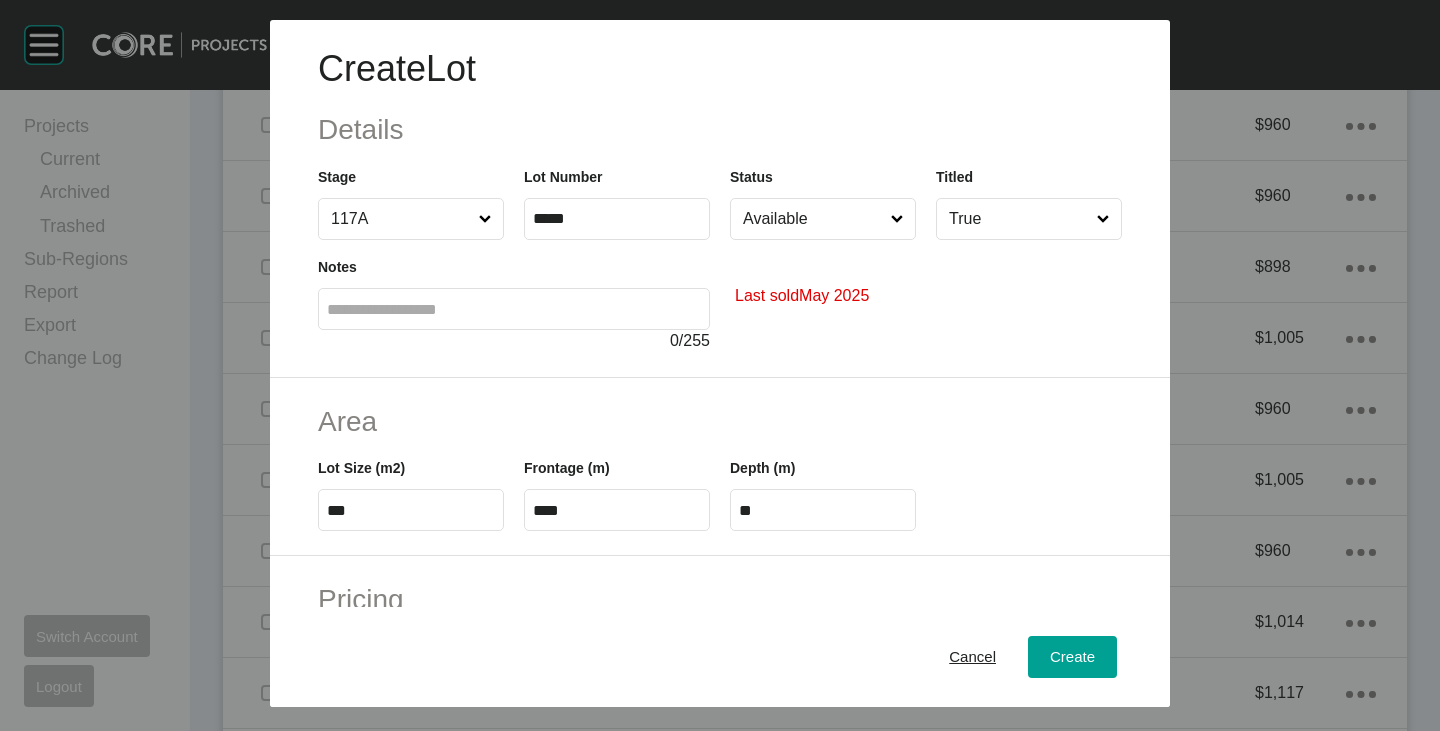 click on "Available" at bounding box center (813, 219) 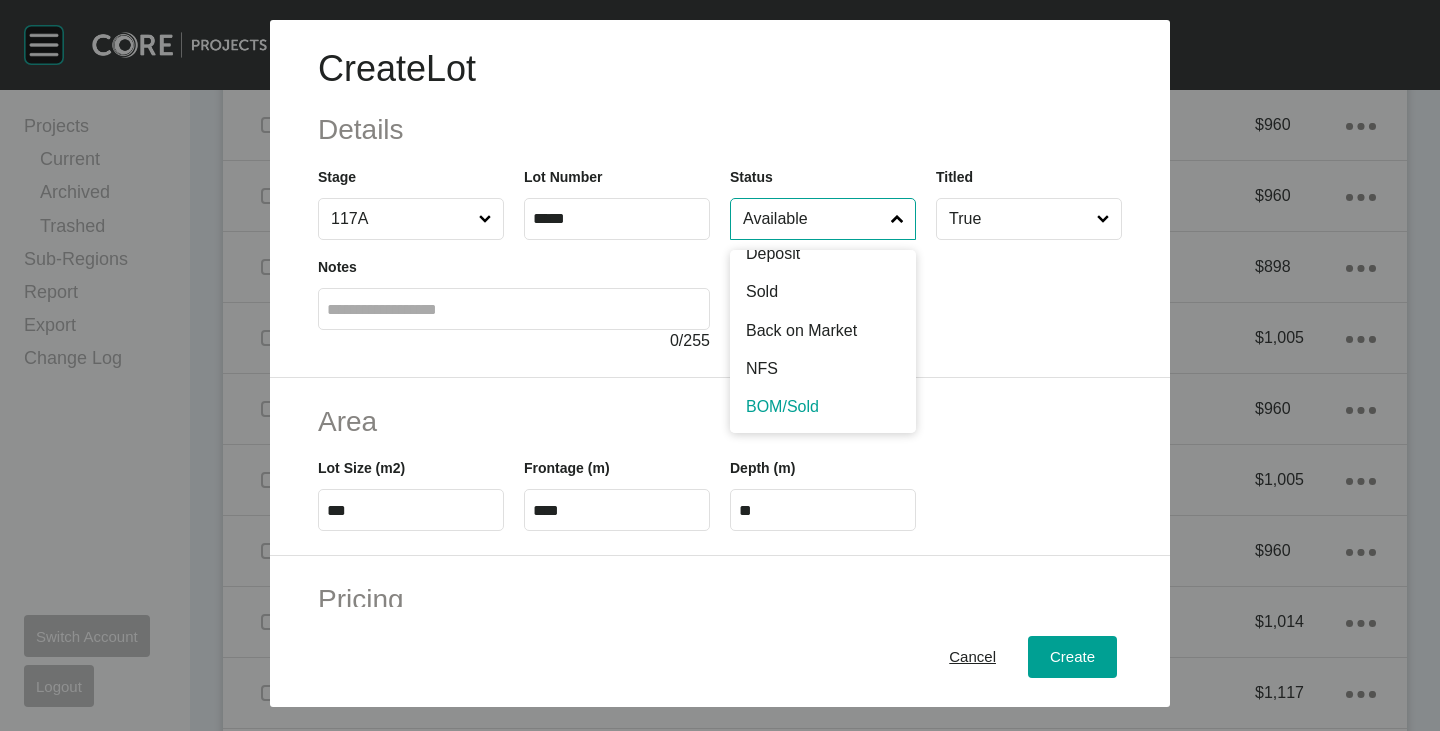 scroll, scrollTop: 101, scrollLeft: 0, axis: vertical 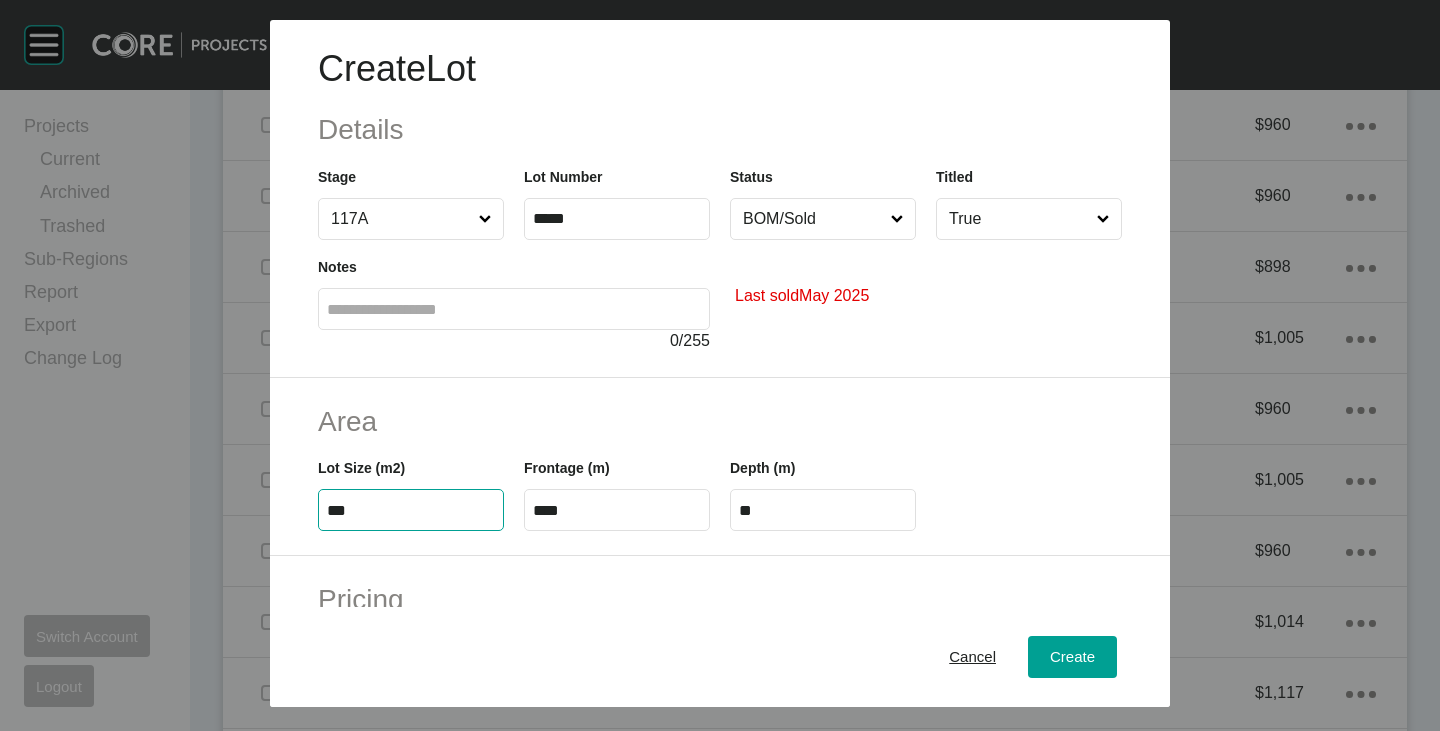 click on "***" at bounding box center [411, 510] 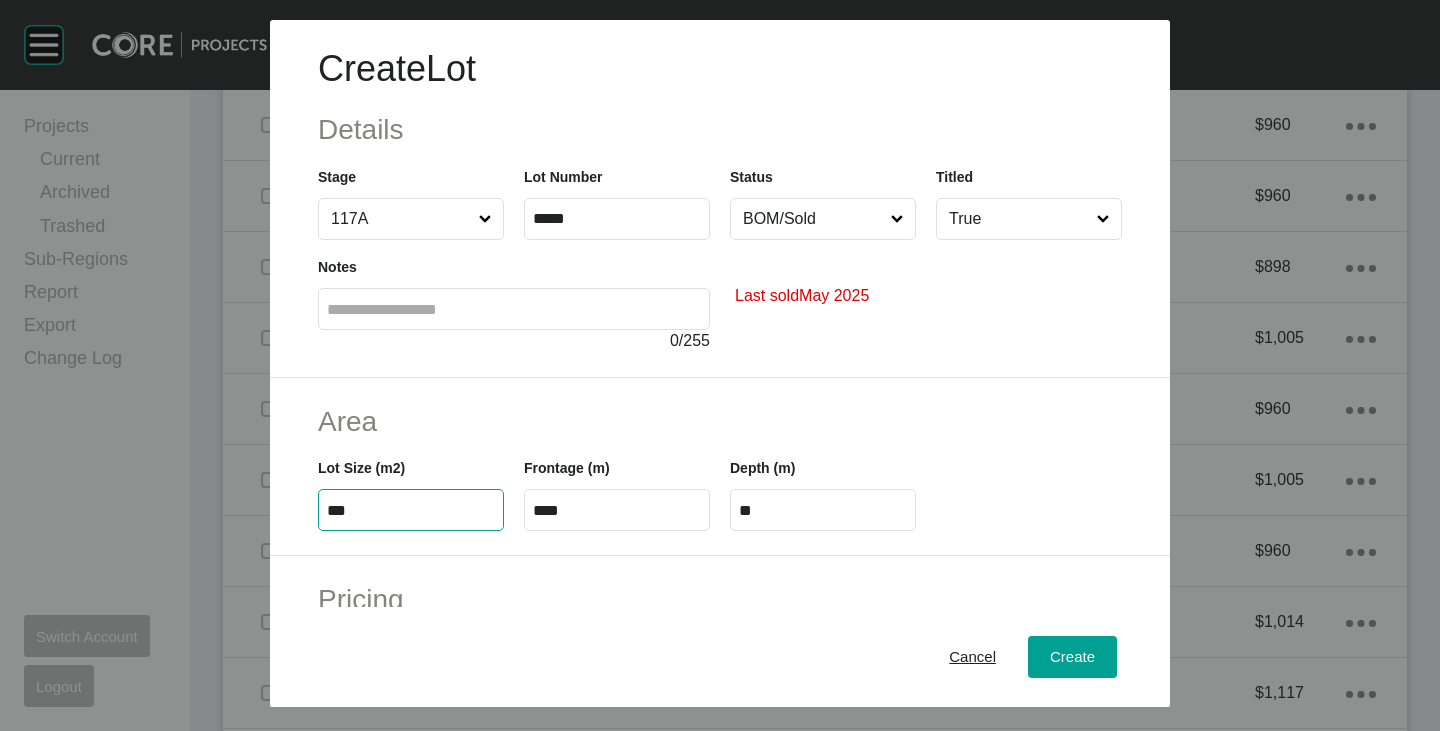 type on "***" 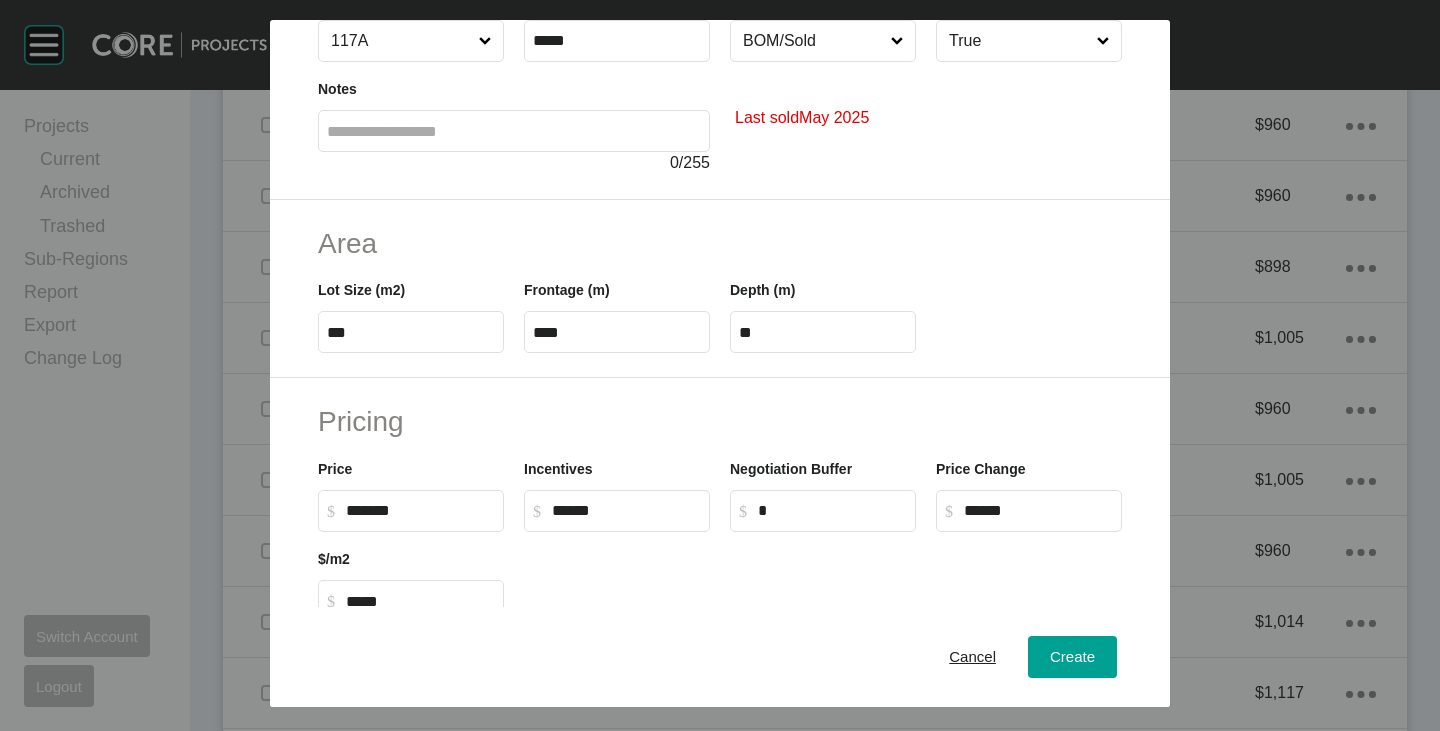 scroll, scrollTop: 200, scrollLeft: 0, axis: vertical 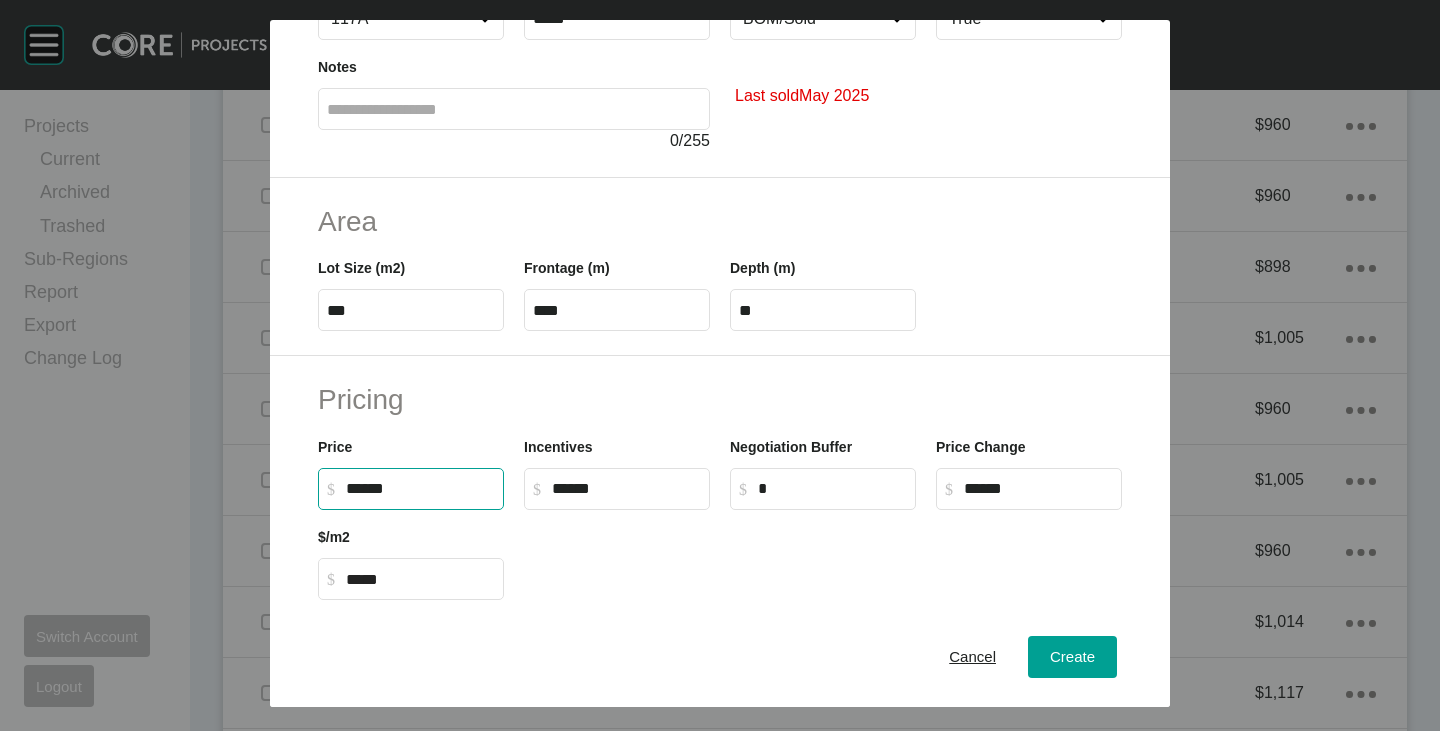 drag, startPoint x: 348, startPoint y: 485, endPoint x: 372, endPoint y: 494, distance: 25.632011 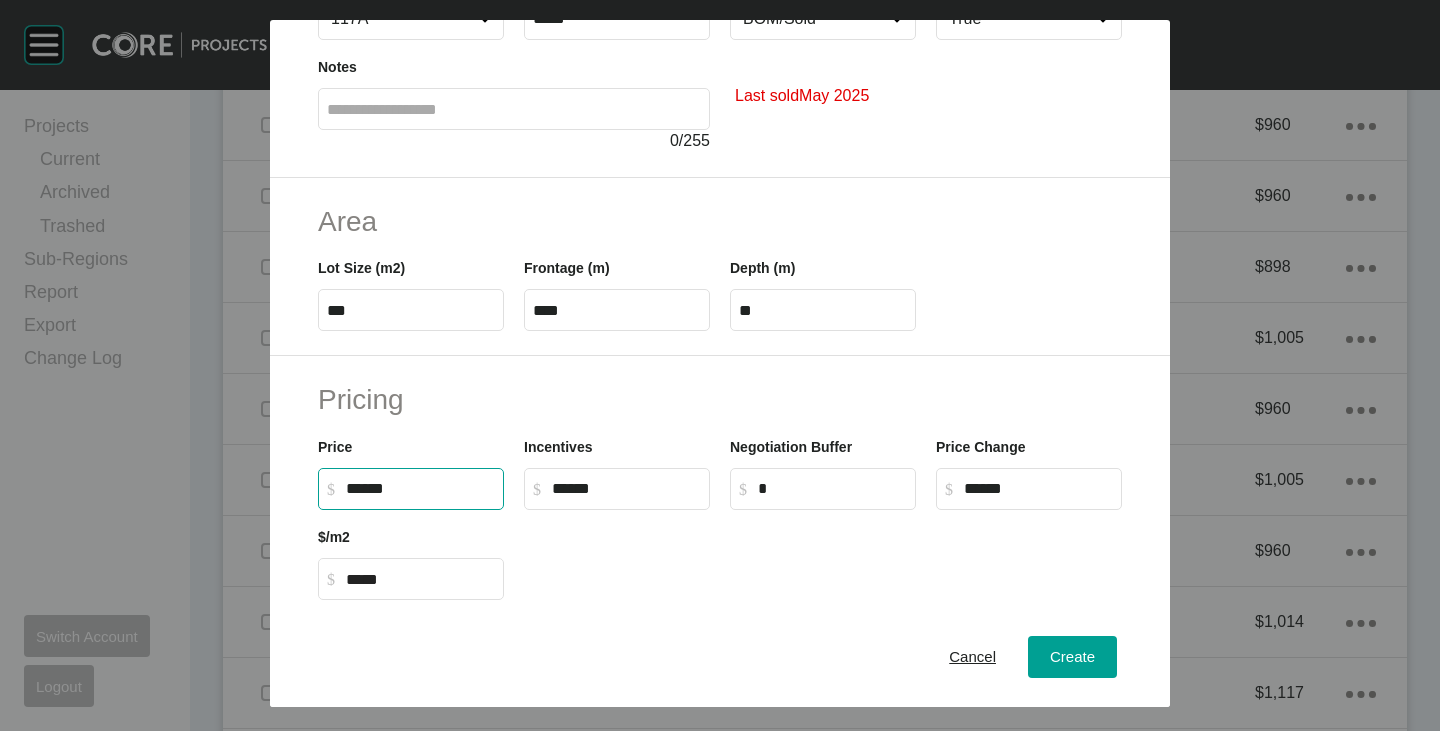 type on "*******" 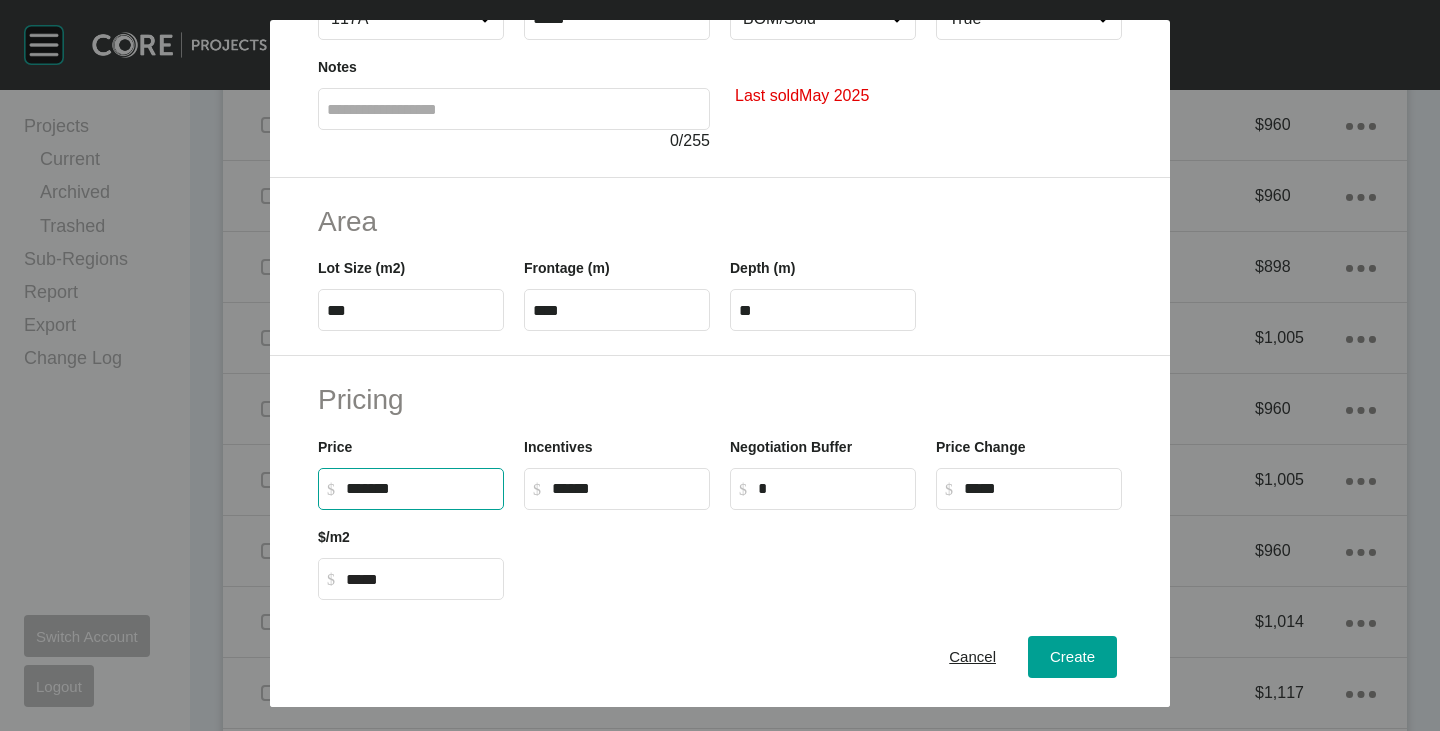 click on "Pricing" at bounding box center [720, 399] 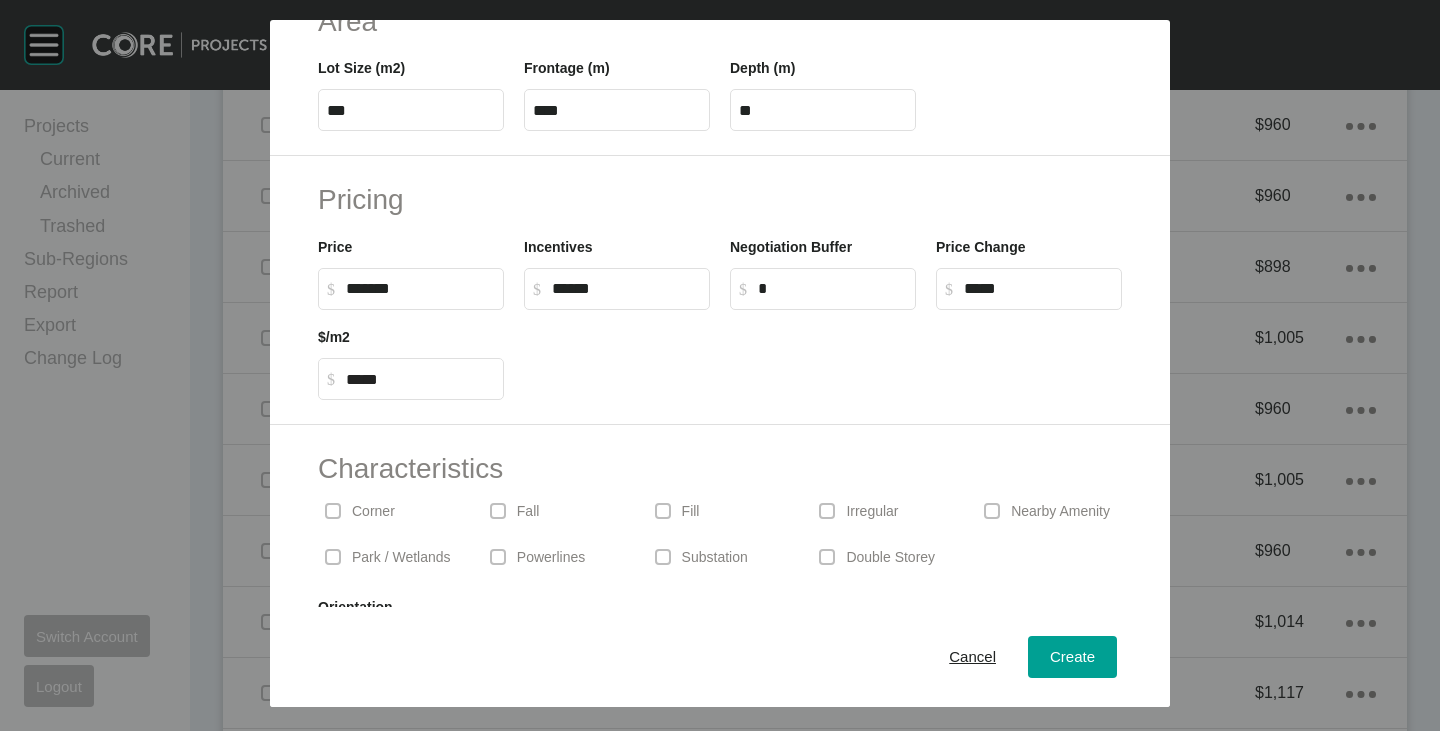 scroll, scrollTop: 489, scrollLeft: 0, axis: vertical 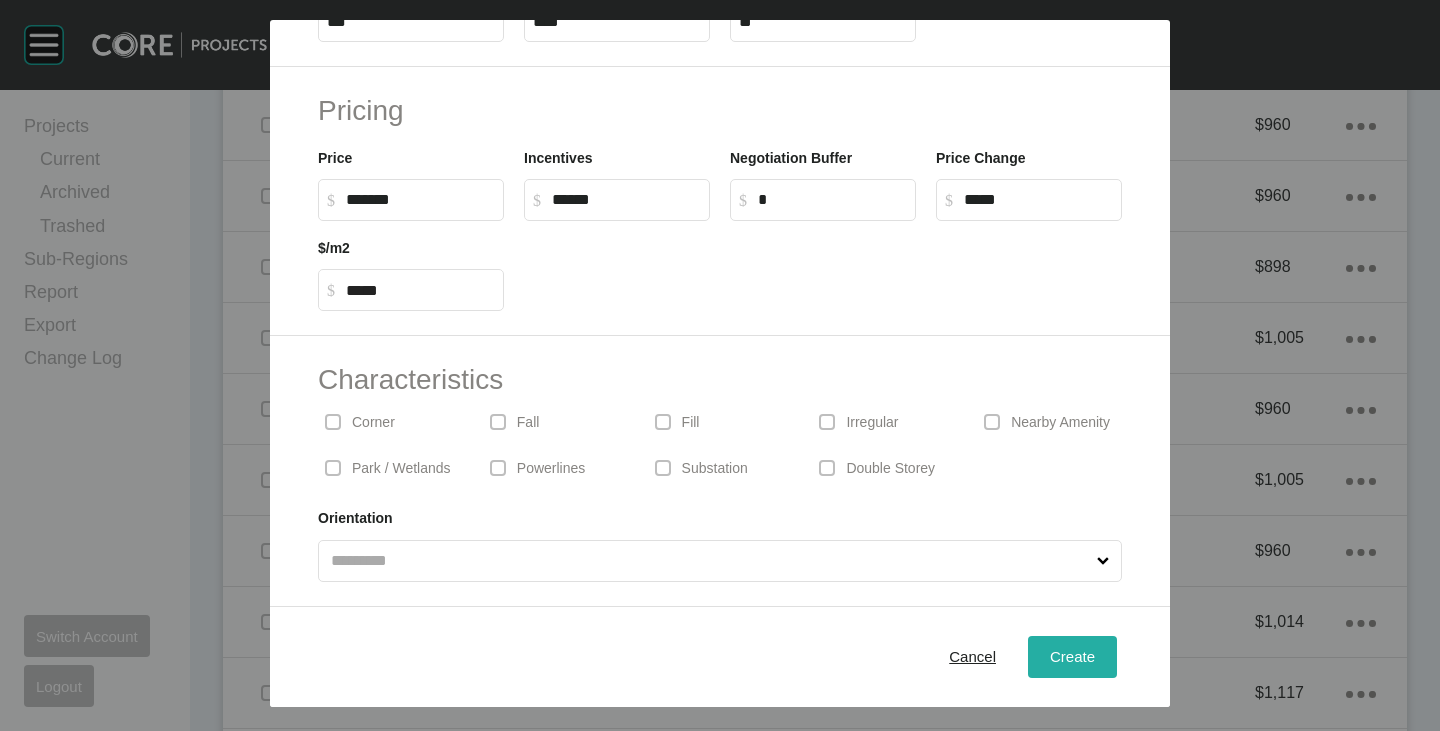 click on "Create" at bounding box center (1072, 656) 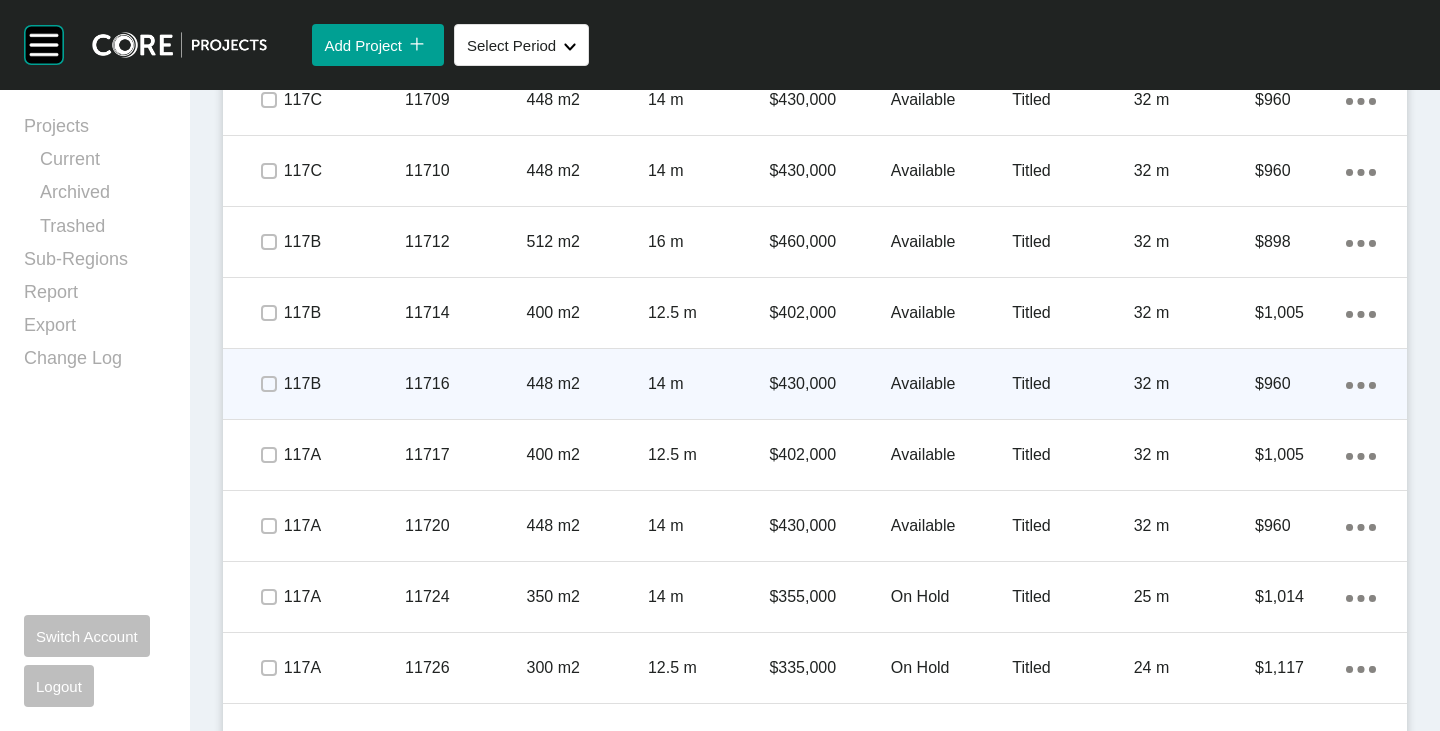 scroll, scrollTop: 6620, scrollLeft: 0, axis: vertical 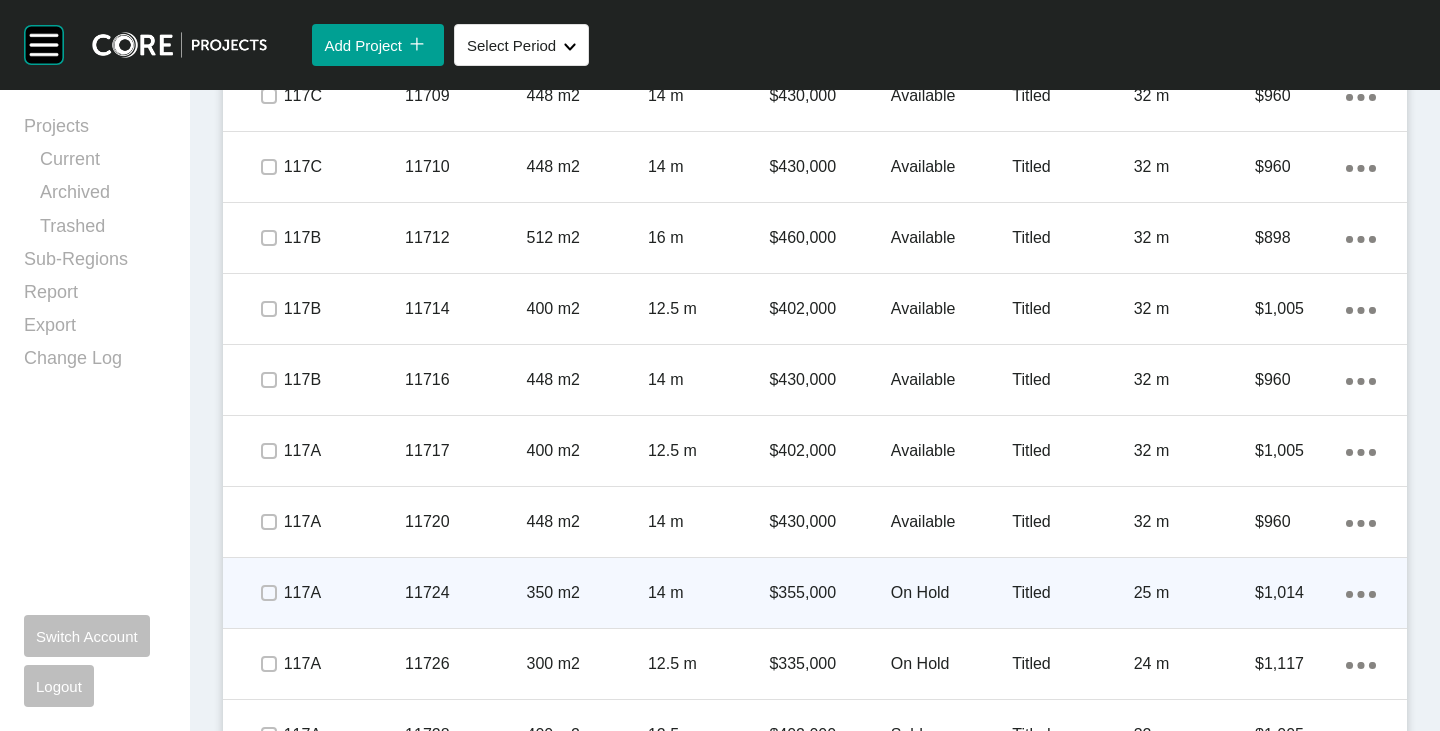 click on "Action Menu Dots Copy 6 Created with Sketch." at bounding box center (1361, 593) 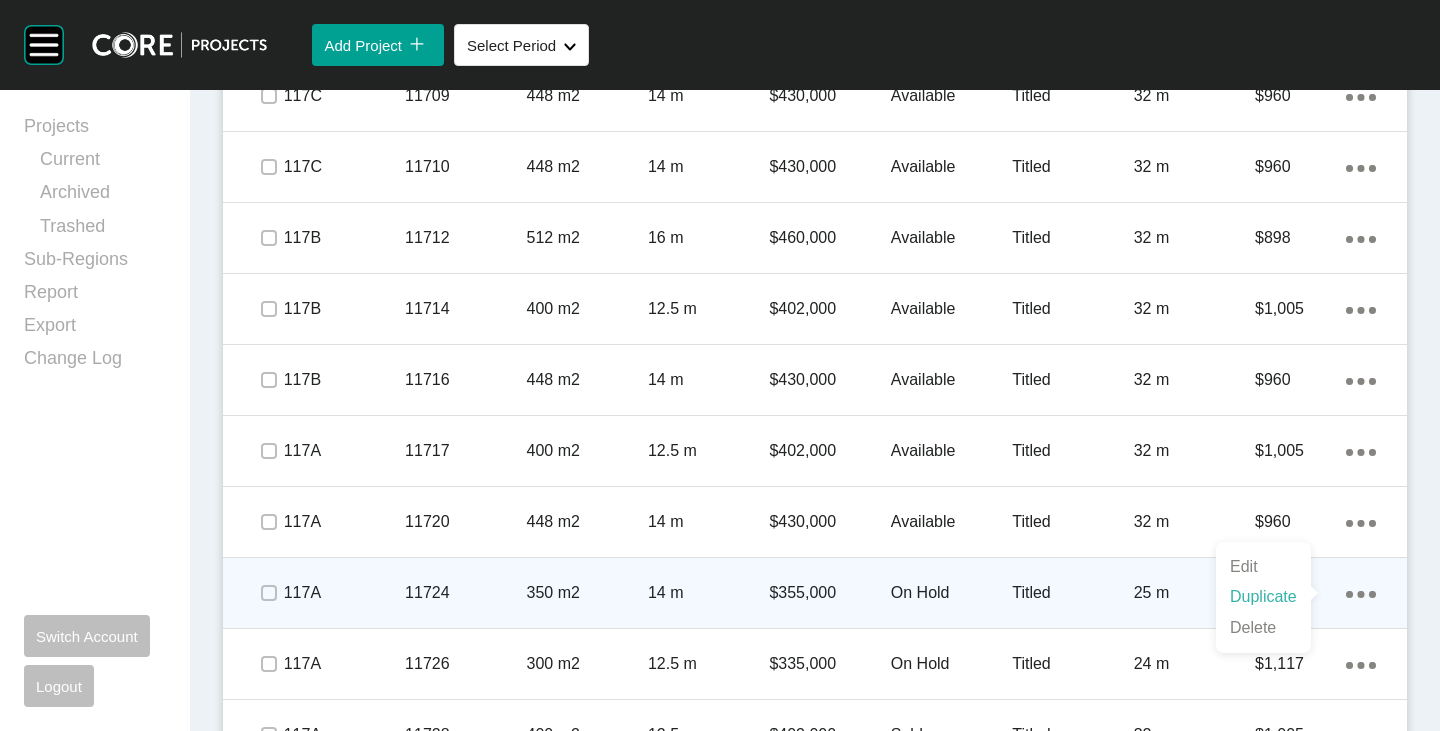click on "Duplicate" at bounding box center (1263, 597) 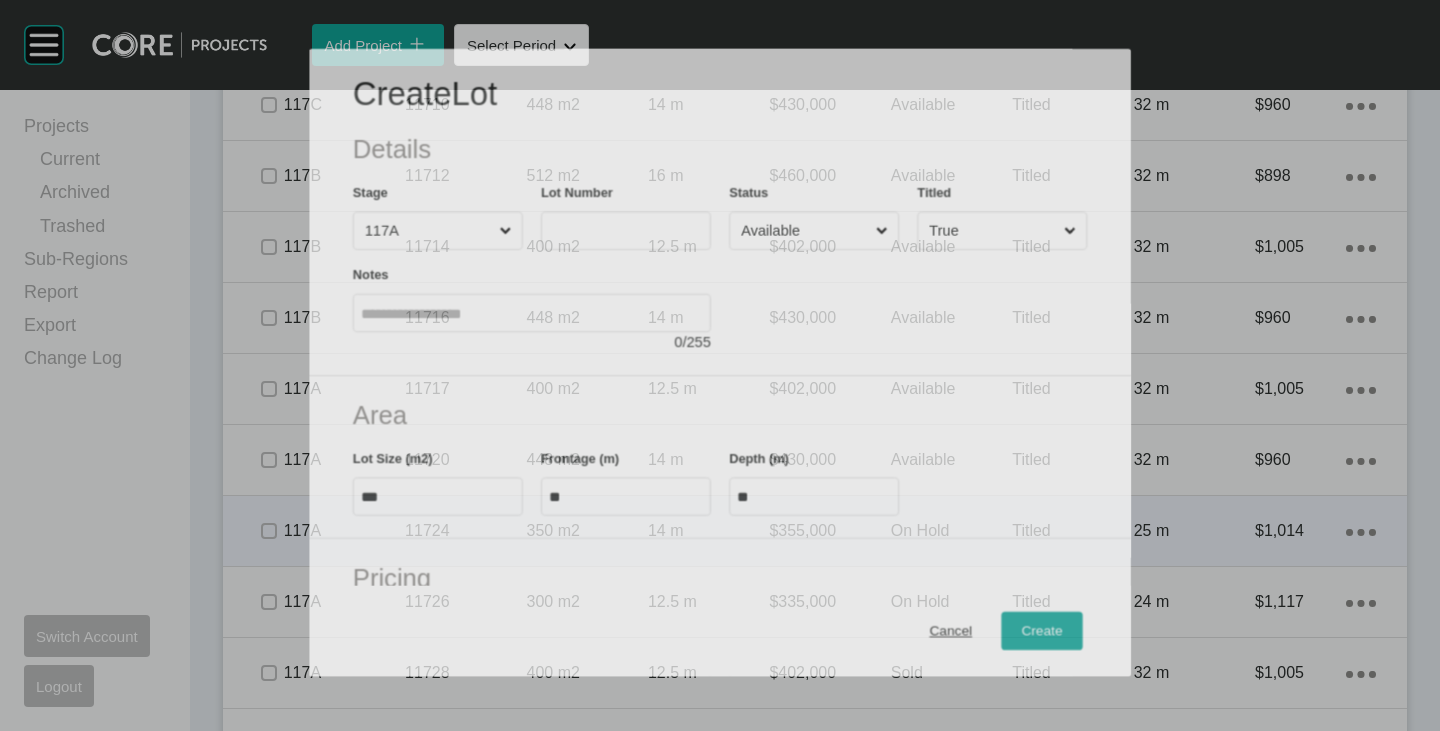 scroll, scrollTop: 6558, scrollLeft: 0, axis: vertical 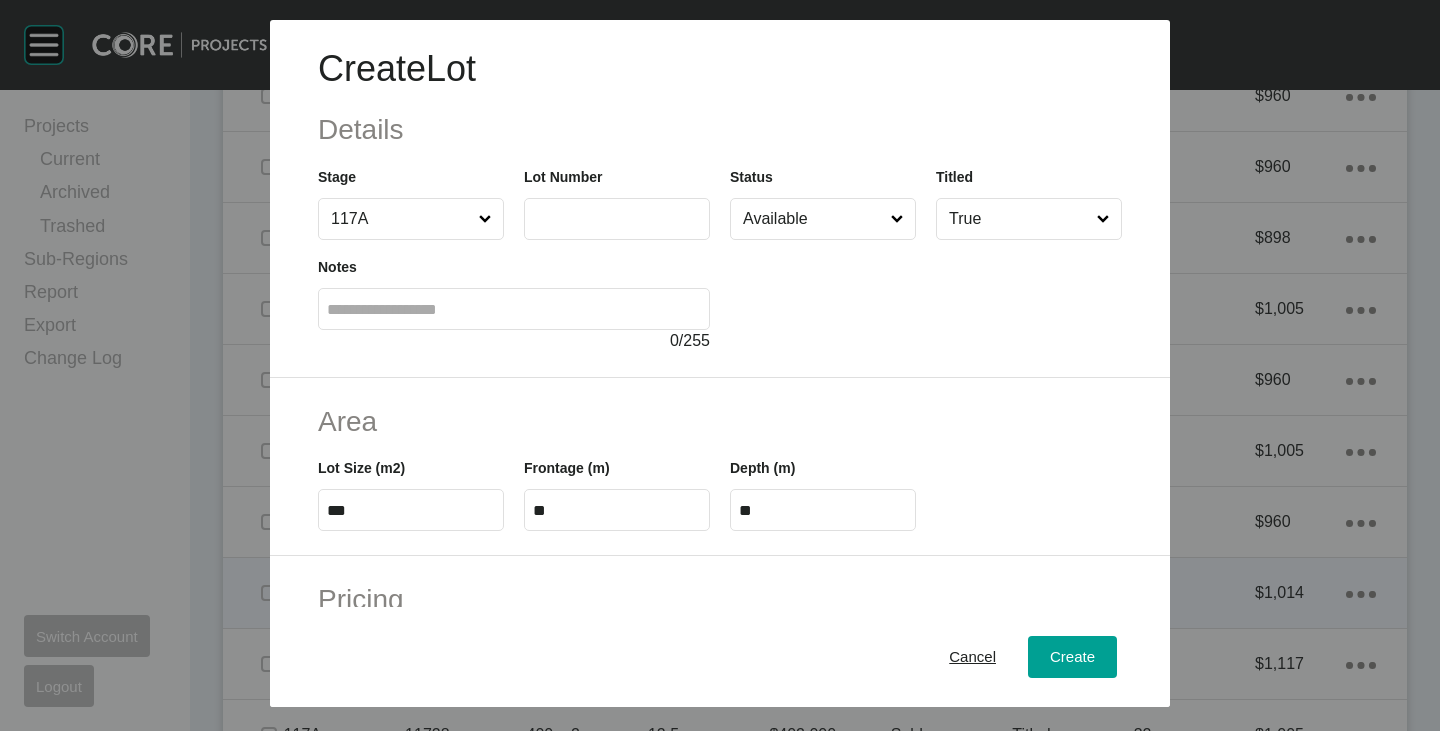 click at bounding box center (617, 218) 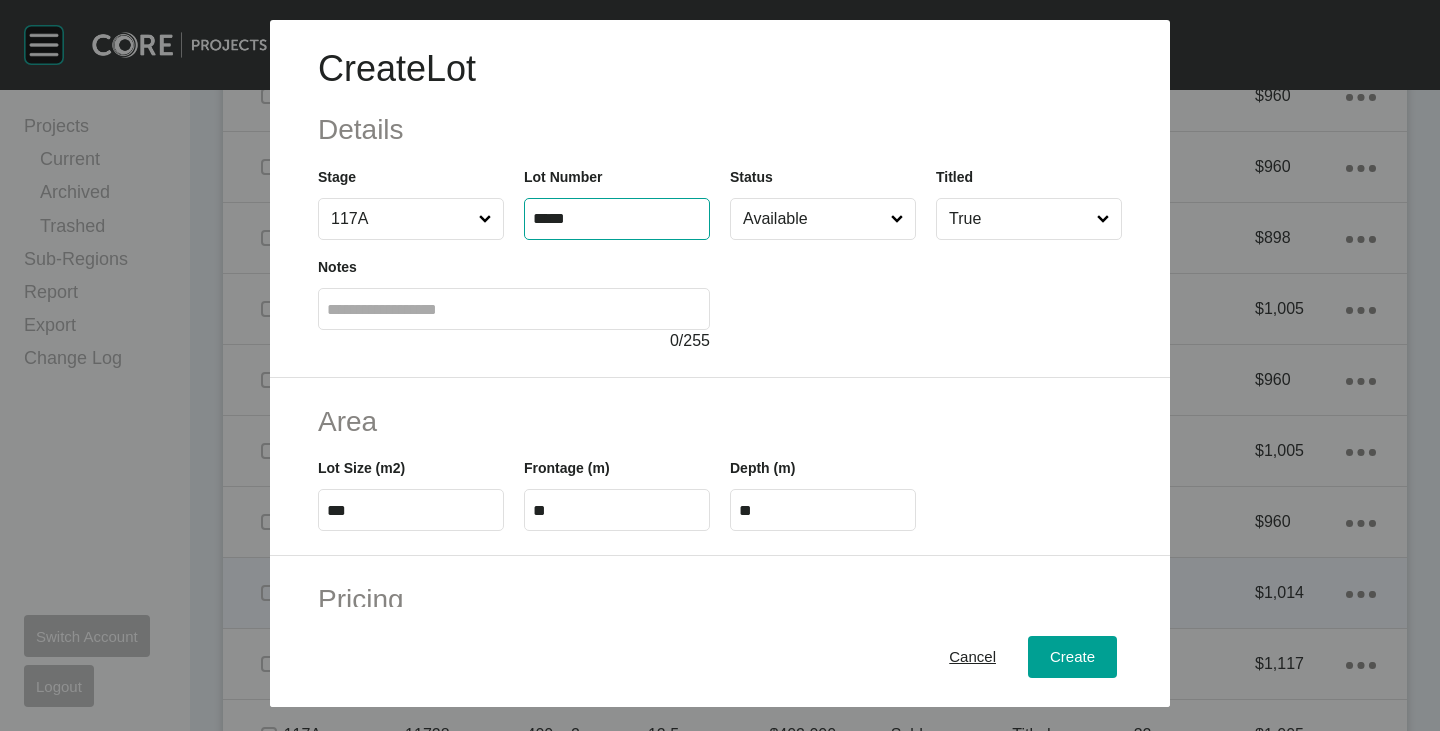 type on "*****" 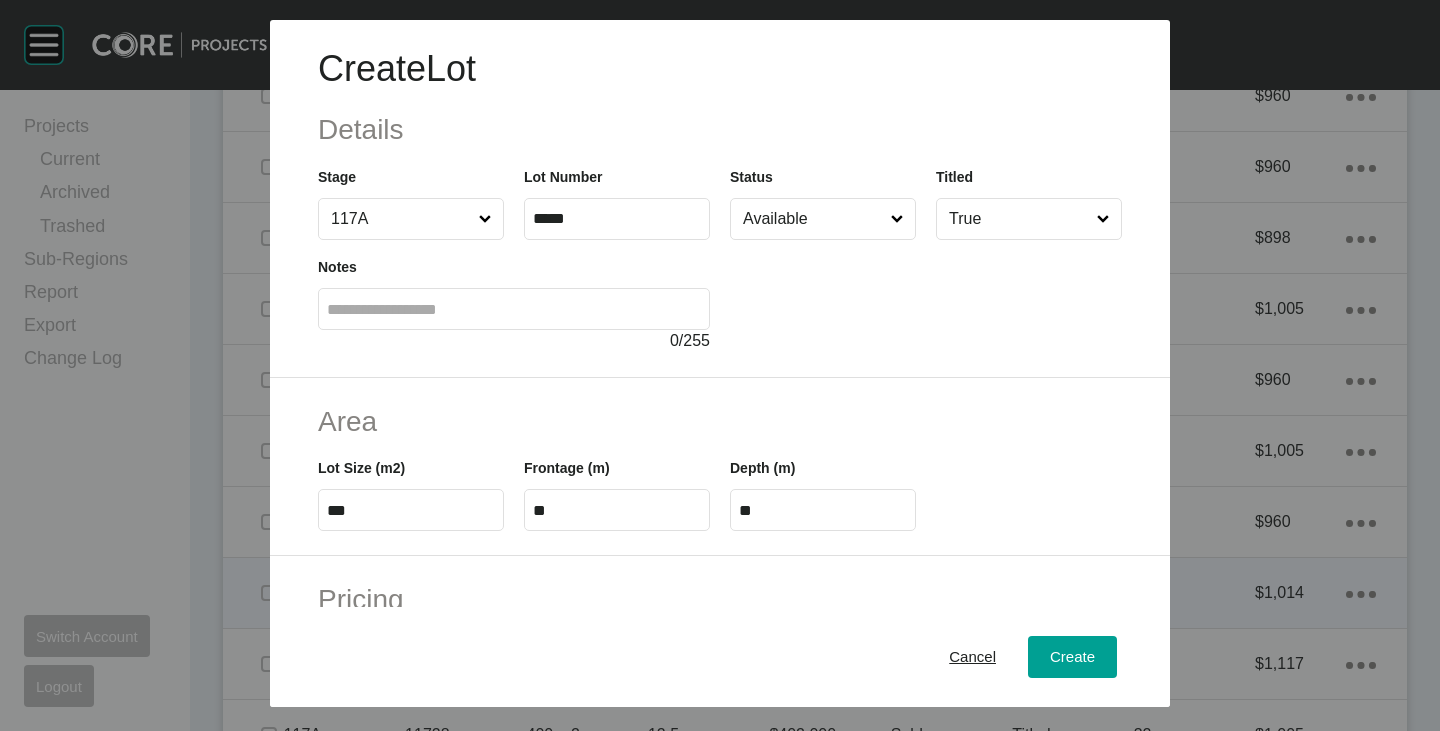 type on "*" 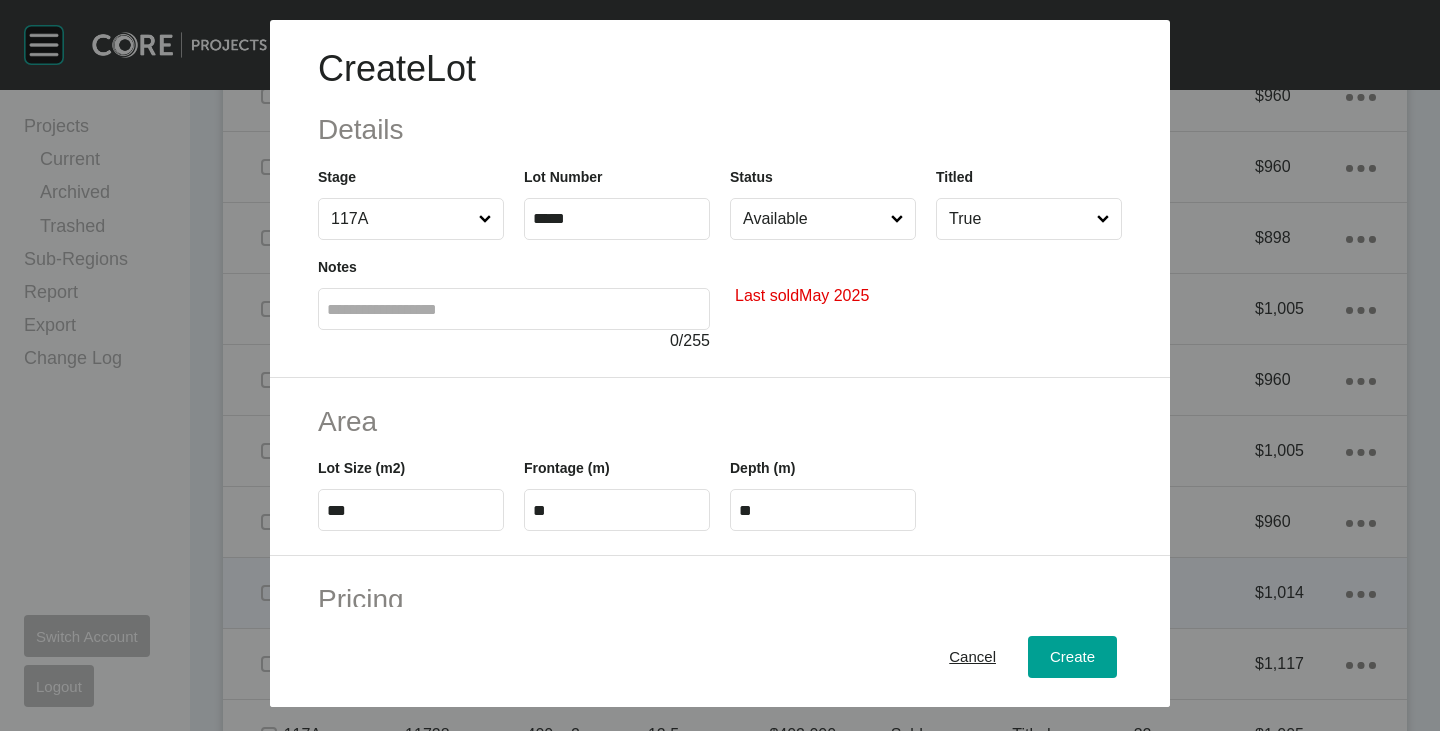 click on "Available" at bounding box center (813, 219) 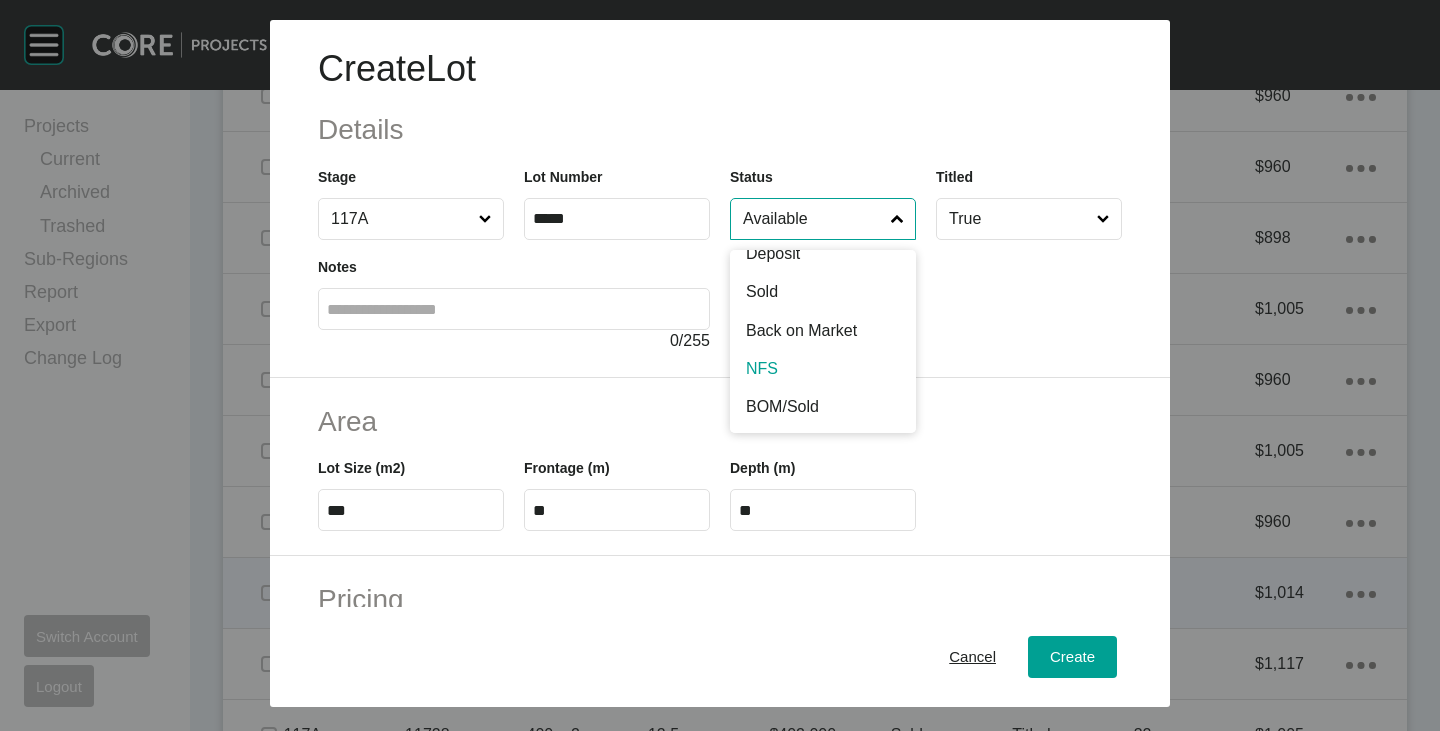 scroll, scrollTop: 101, scrollLeft: 0, axis: vertical 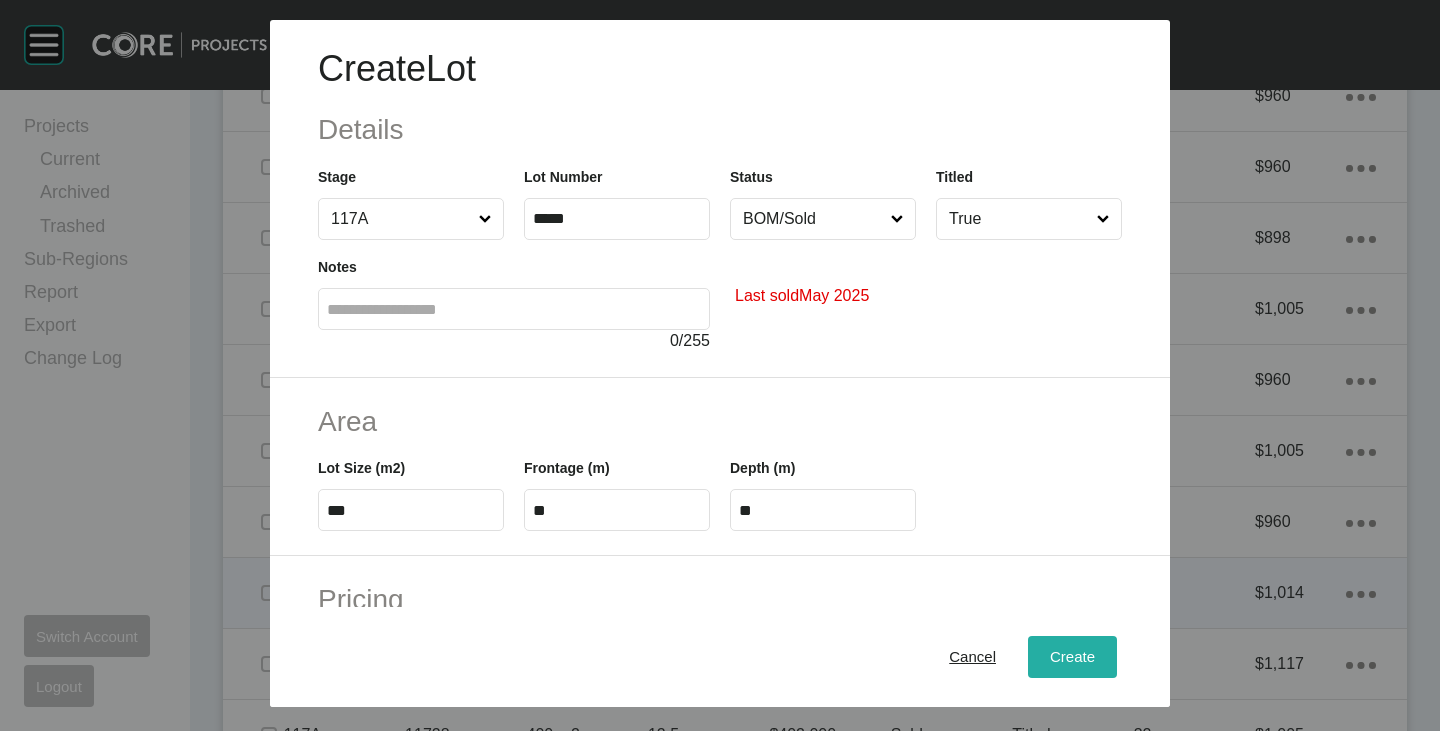 click on "Create" at bounding box center [1072, 657] 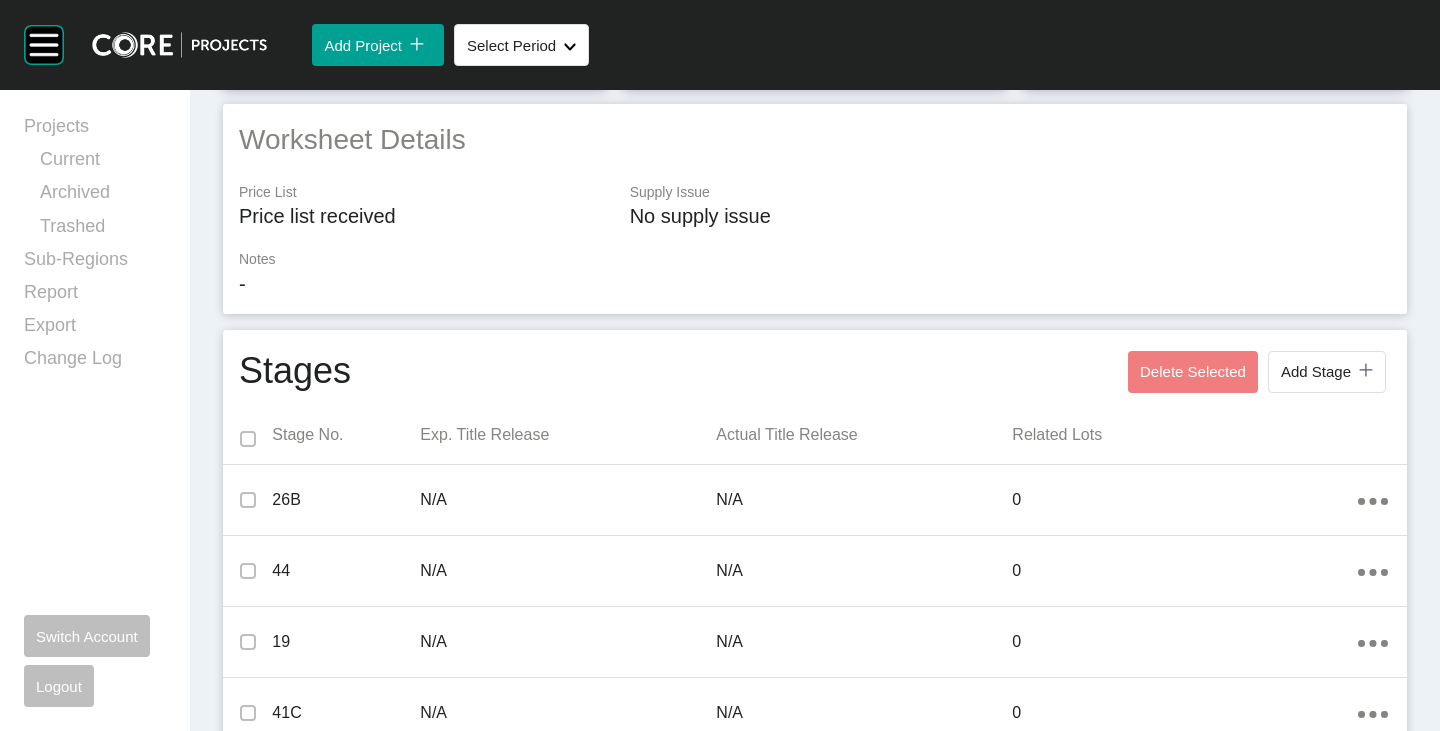 scroll, scrollTop: 920, scrollLeft: 0, axis: vertical 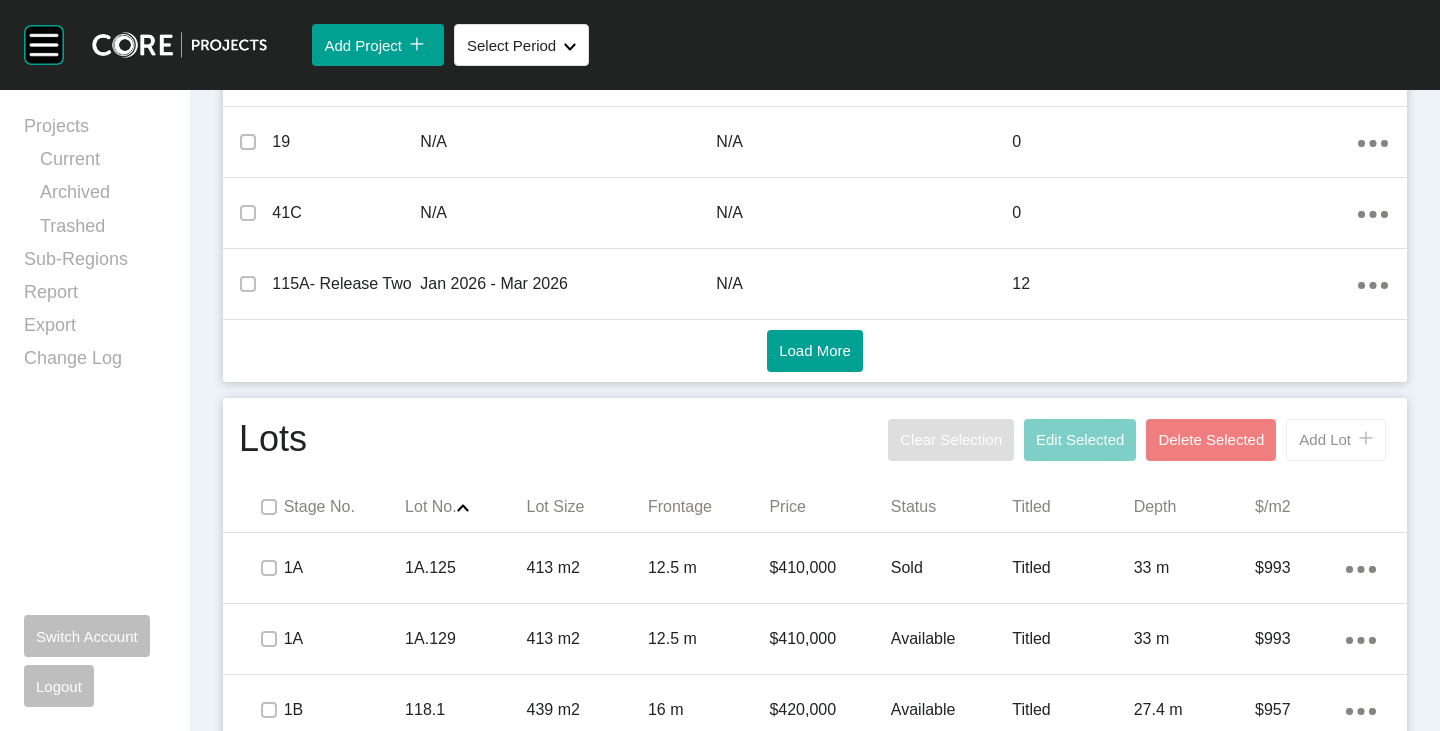 click on "Add Lot" at bounding box center (1325, 439) 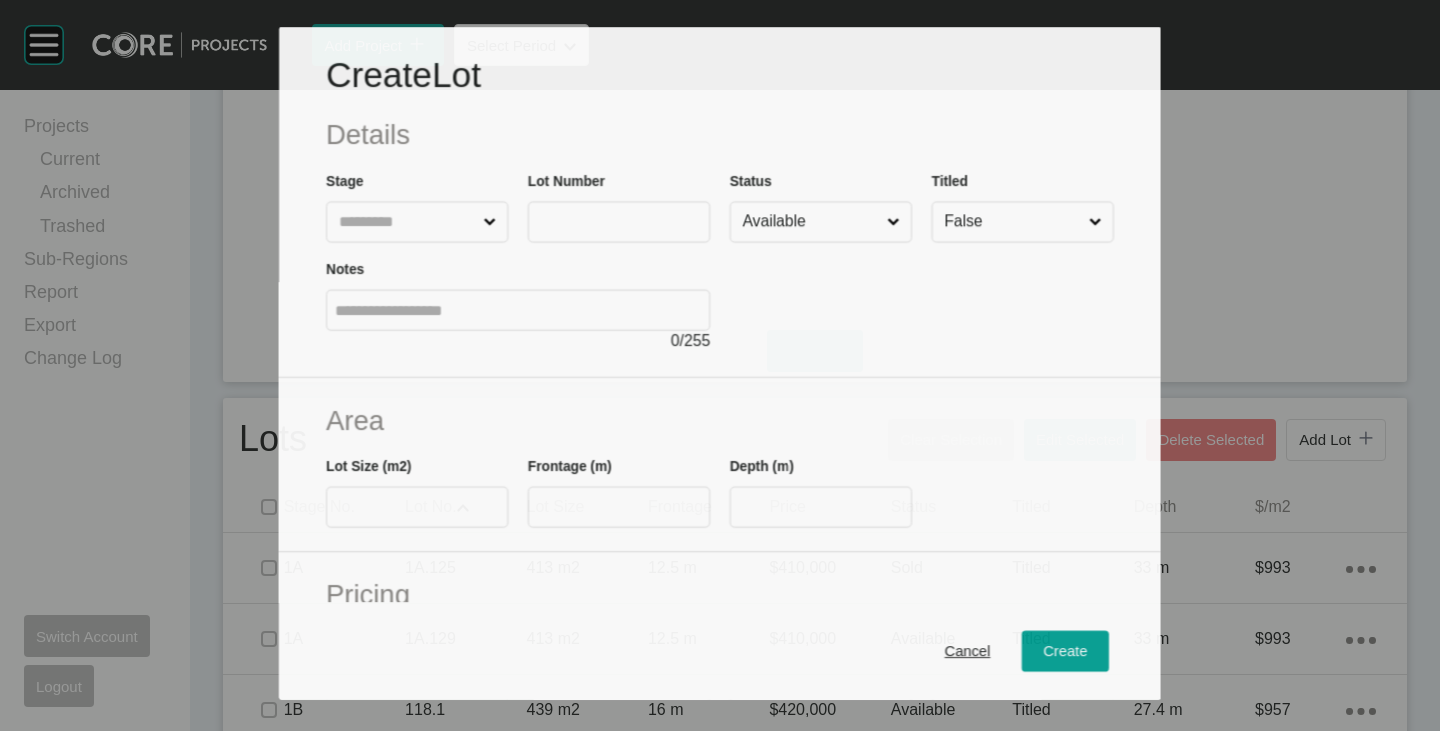 click at bounding box center [407, 221] 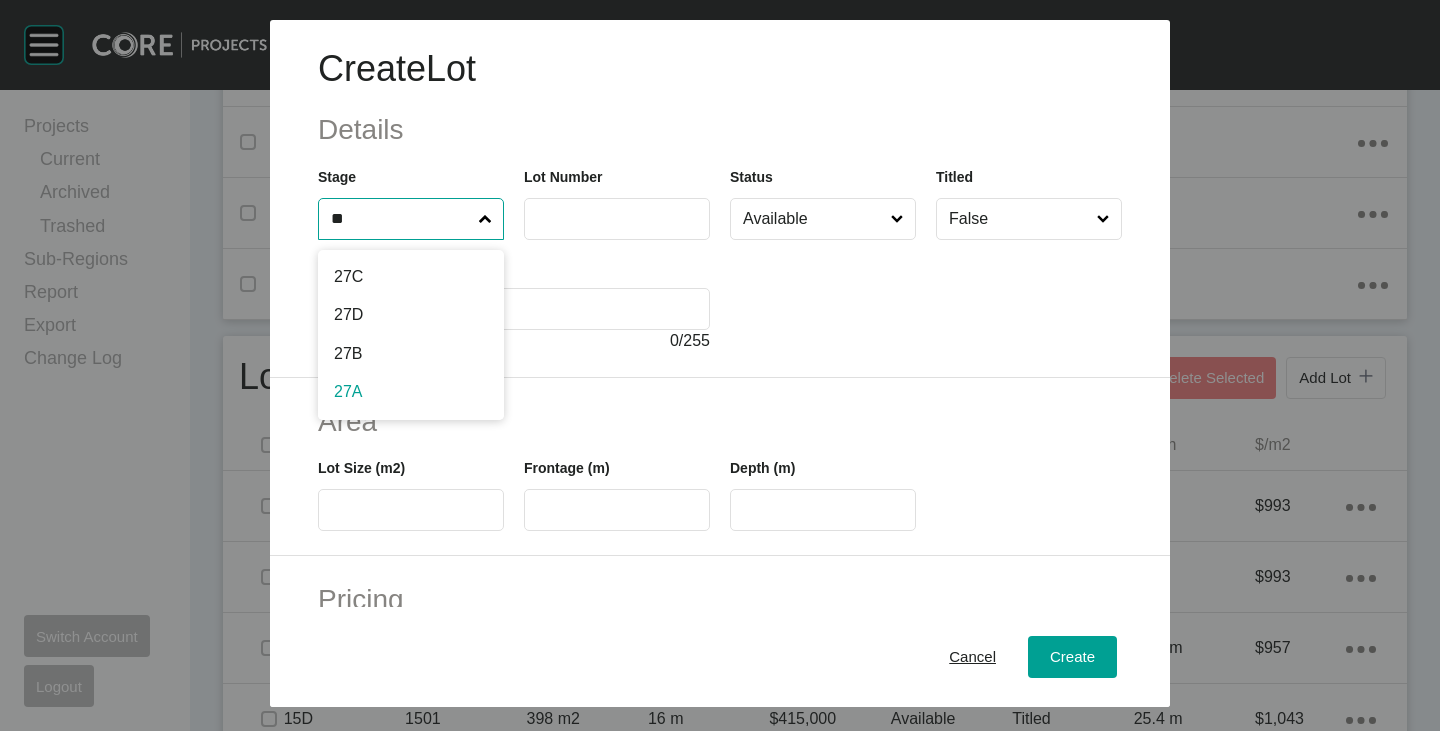 type on "**" 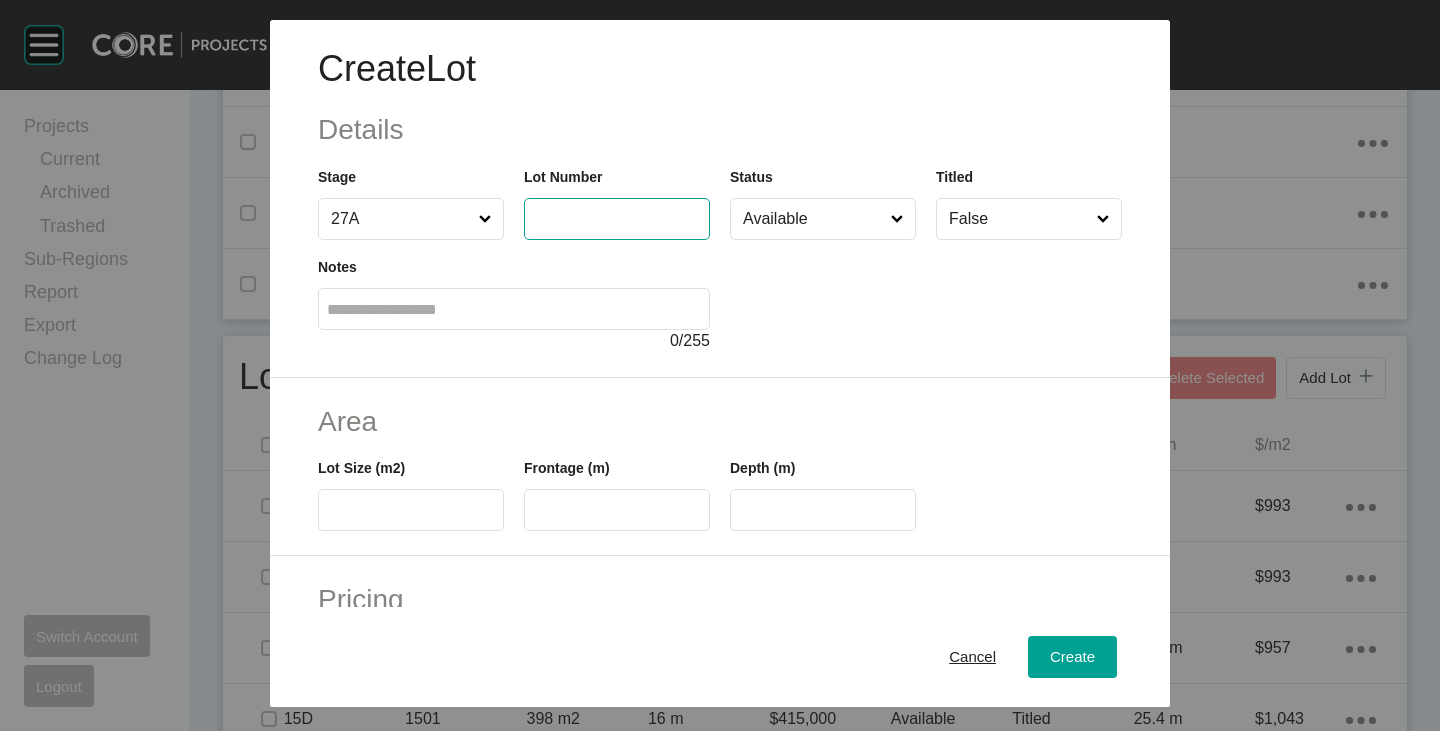 click at bounding box center (617, 218) 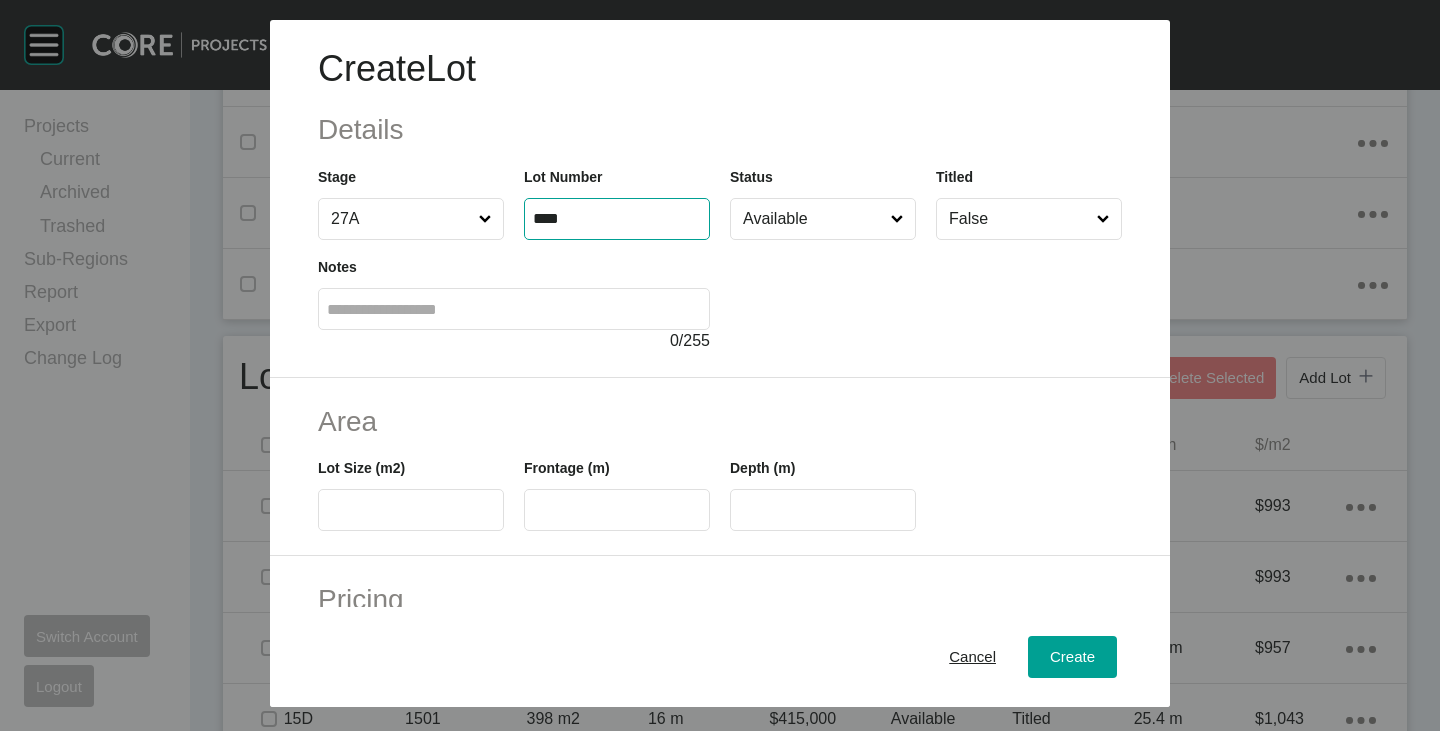 type on "****" 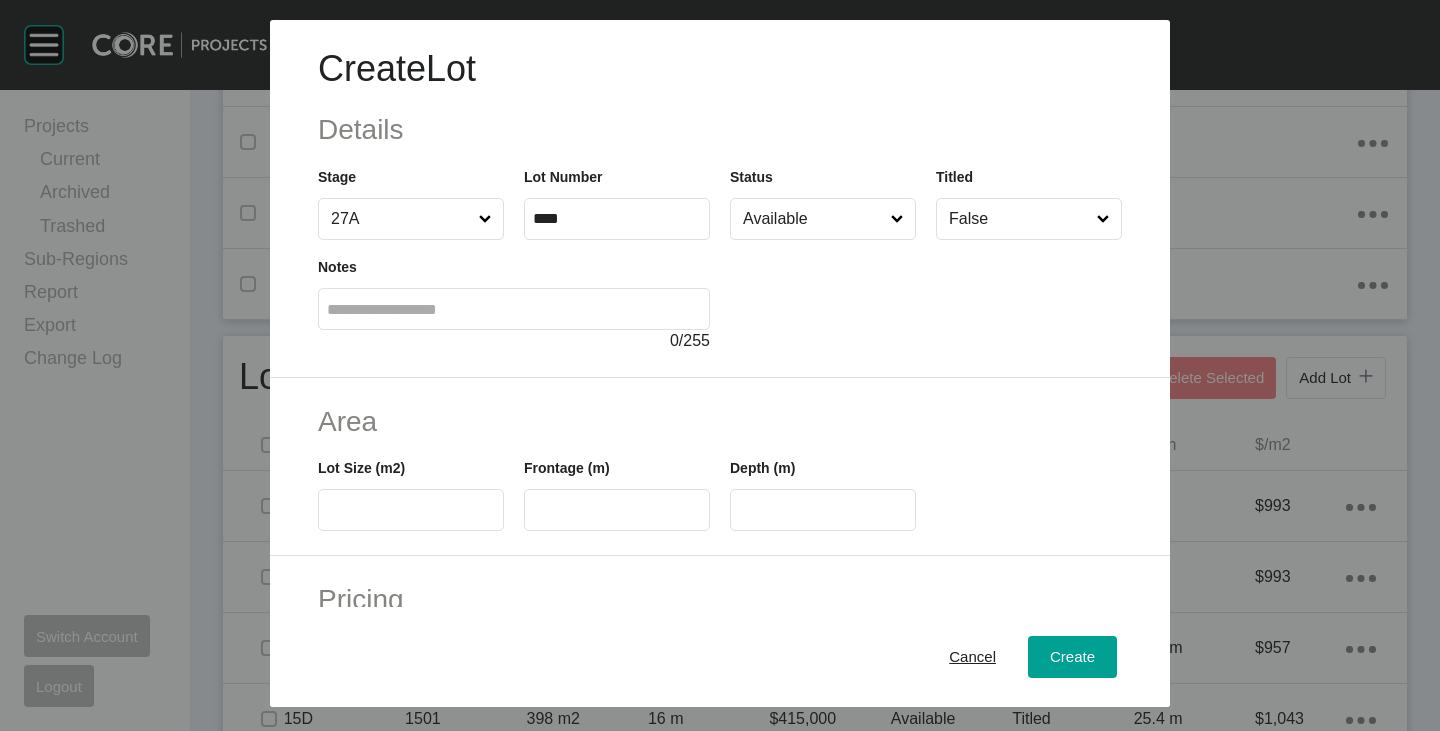 click at bounding box center [926, 296] 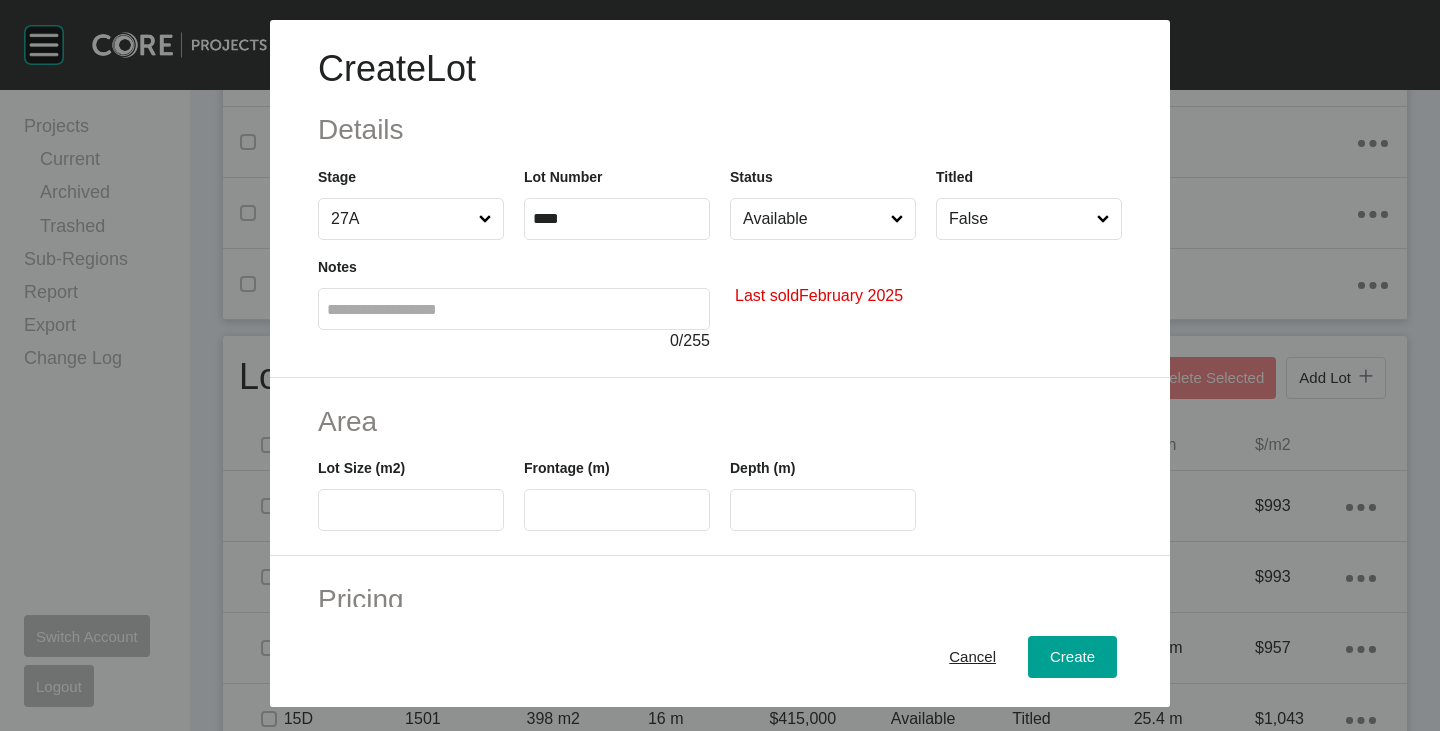 click on "Available" at bounding box center (813, 219) 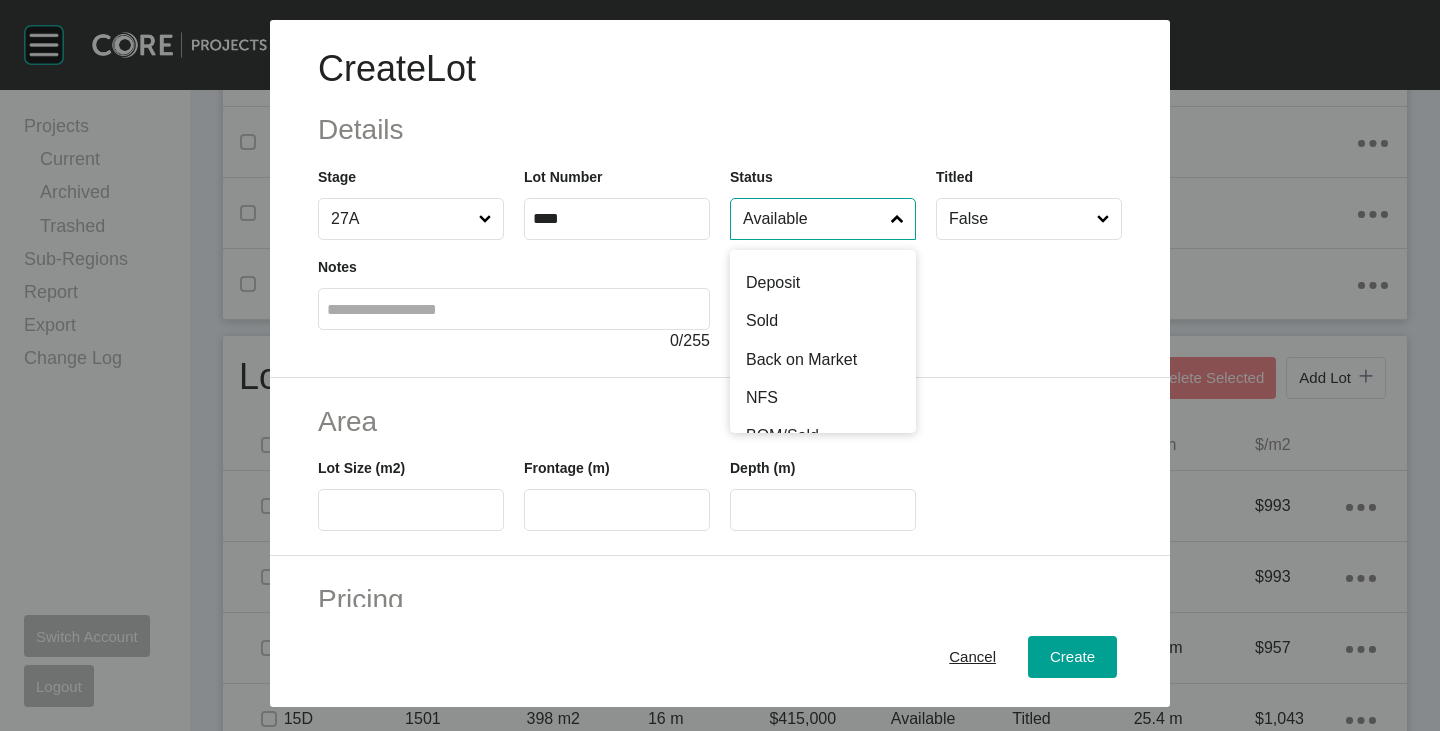 scroll, scrollTop: 102, scrollLeft: 0, axis: vertical 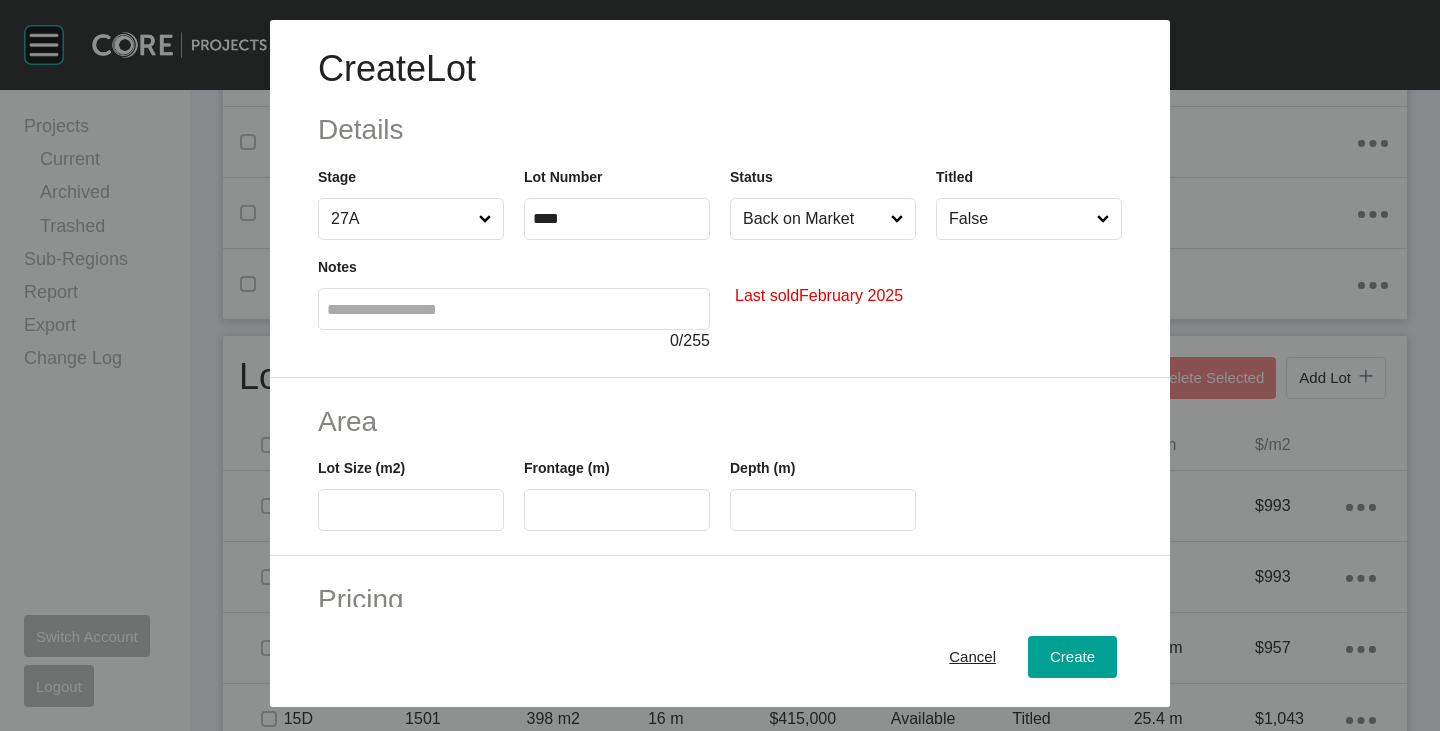 click at bounding box center [411, 510] 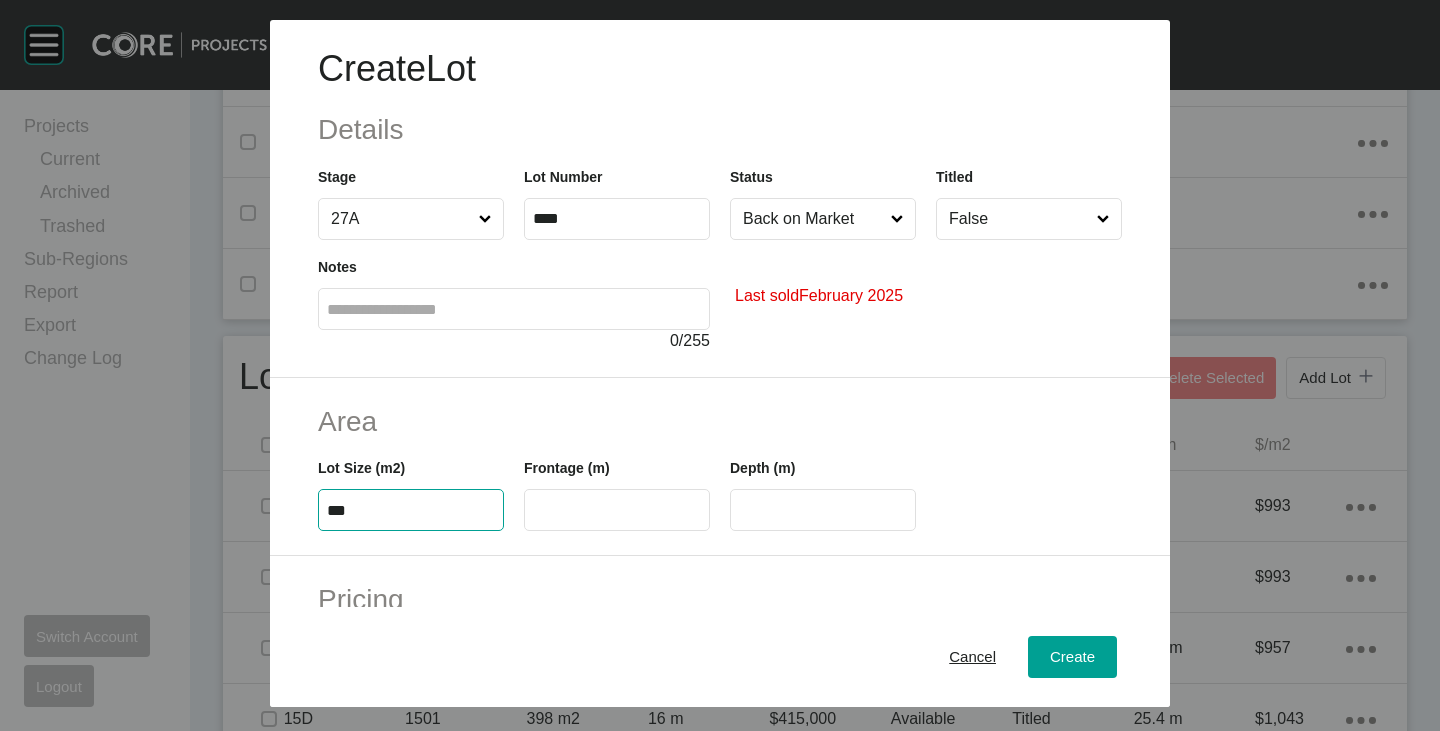 type on "***" 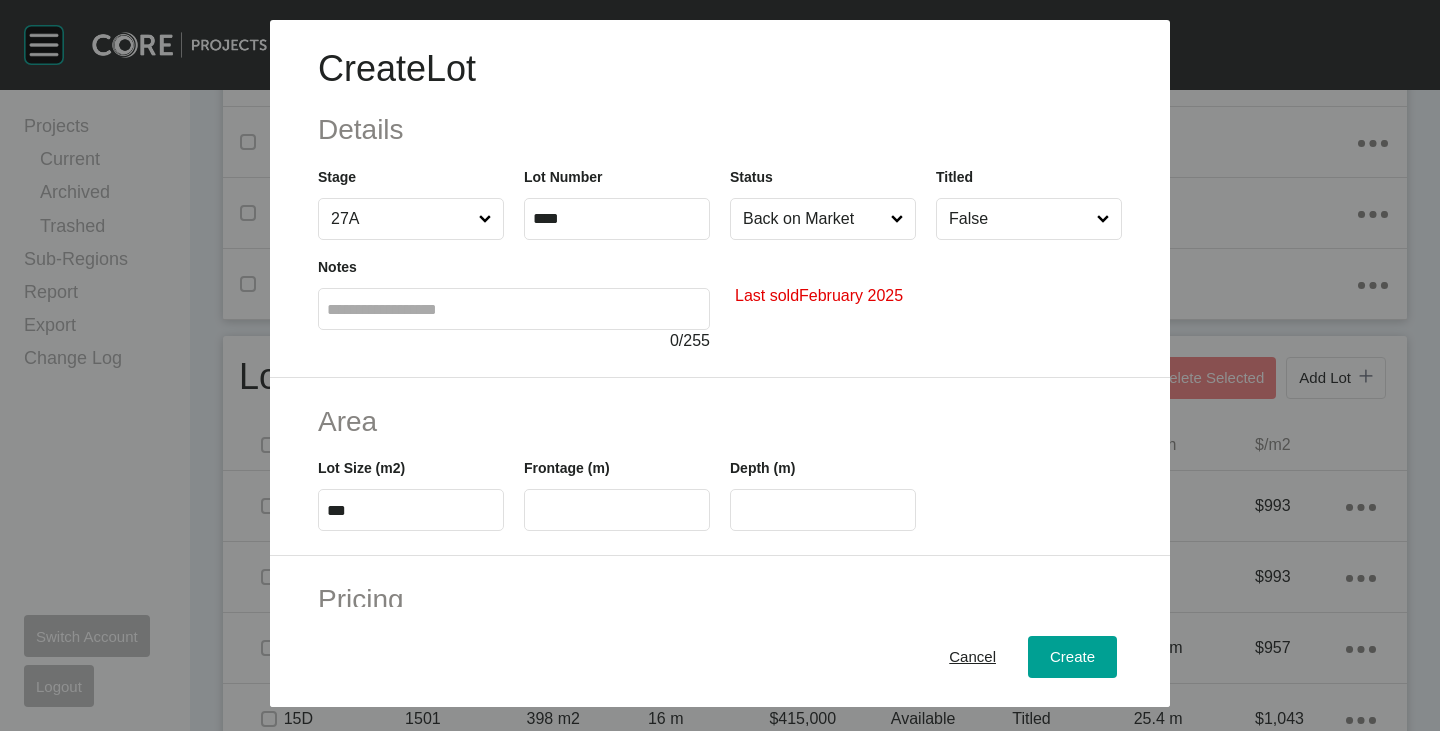 click on "Area Lot Size (m2) *** Frontage (m) Depth (m)" at bounding box center [720, 467] 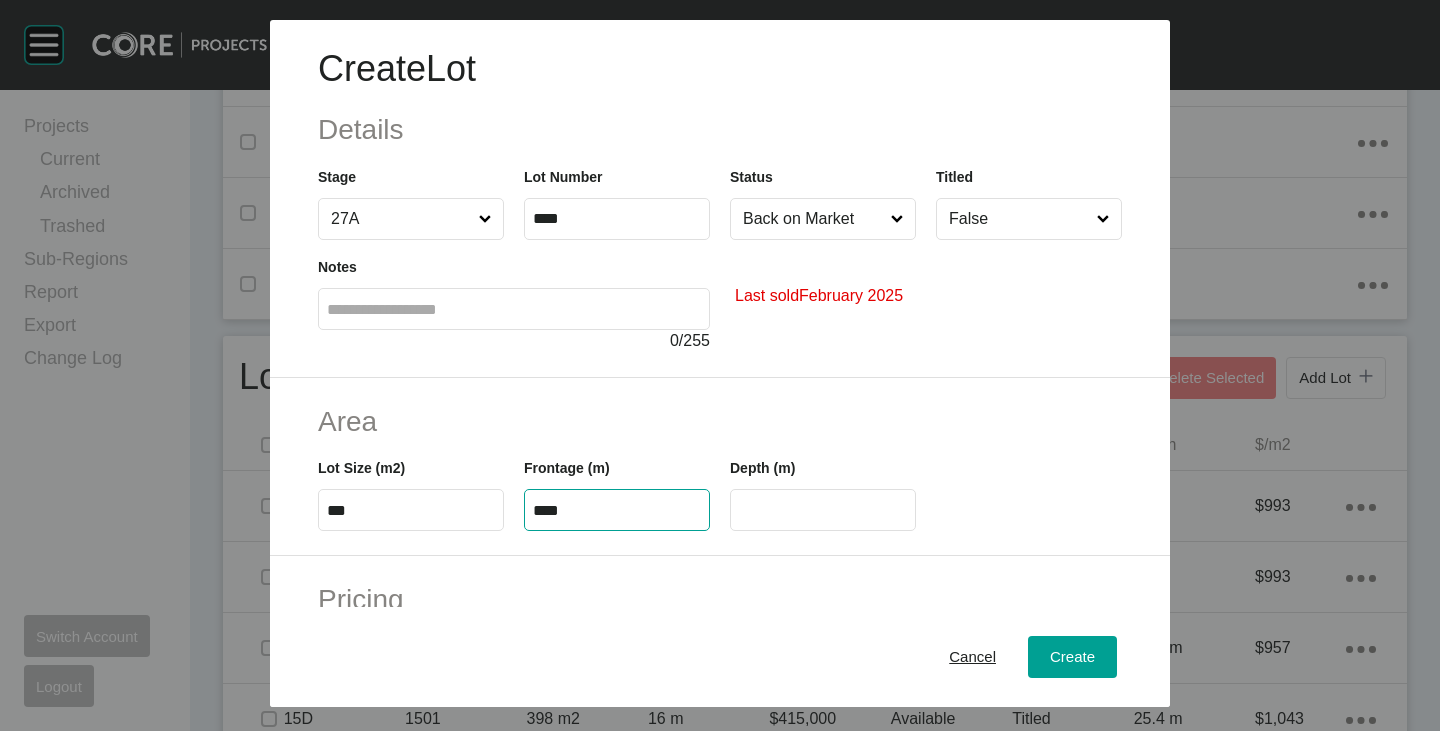 type on "****" 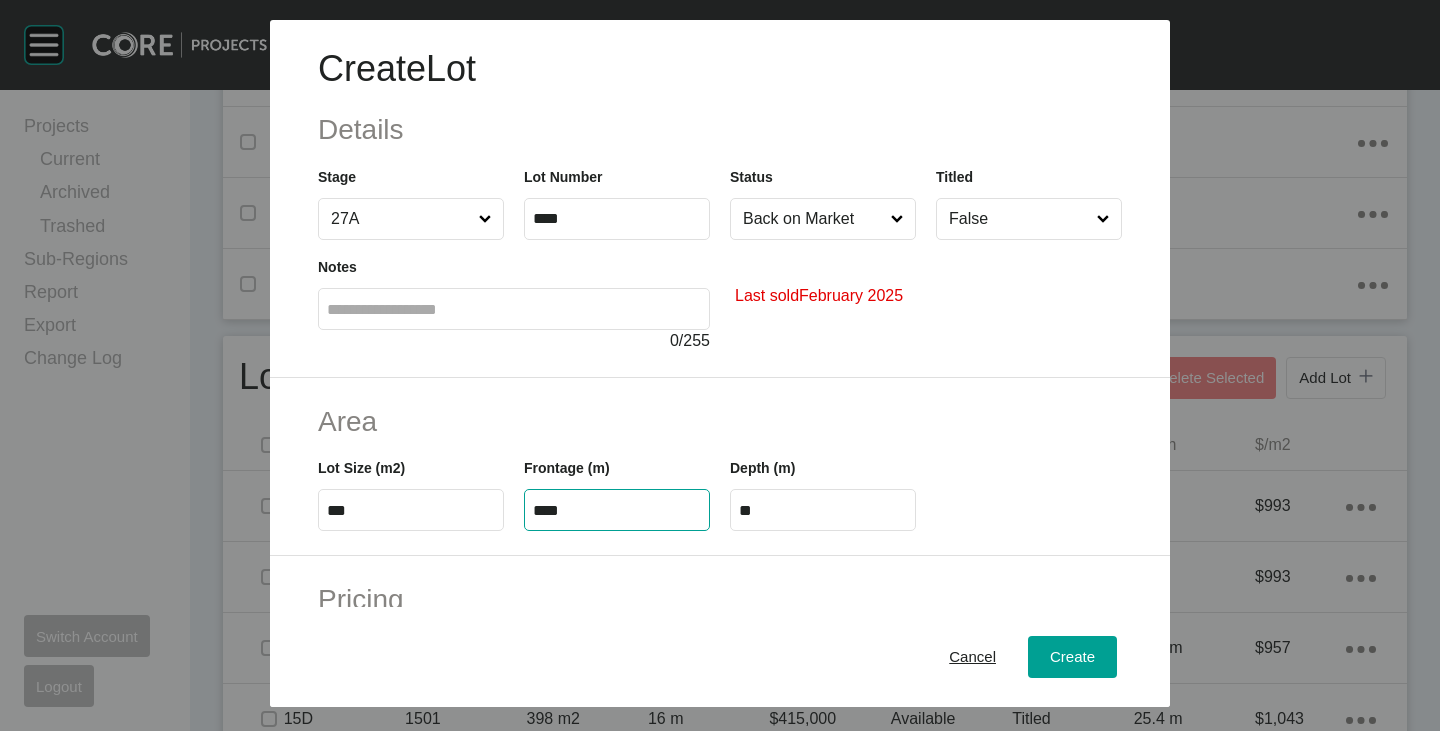 click on "Area" at bounding box center [720, 421] 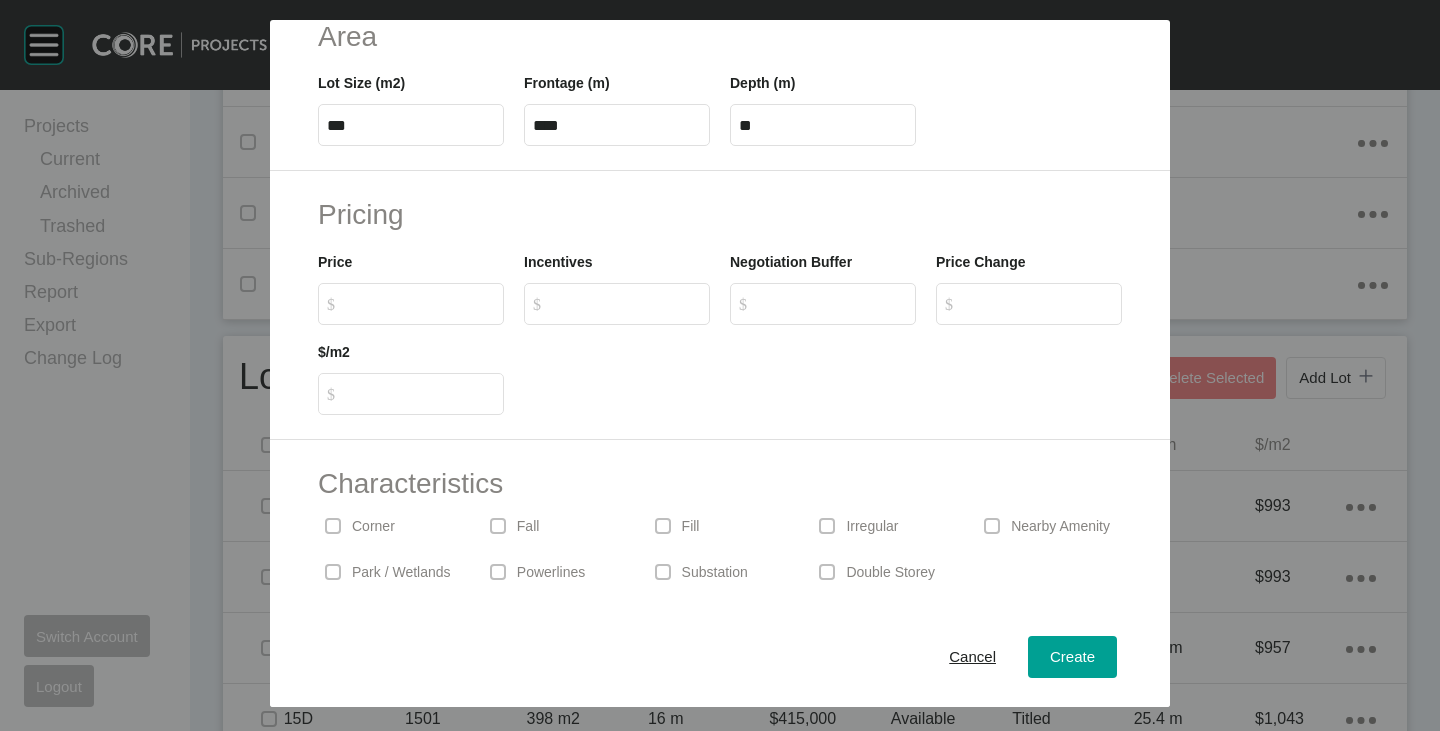 scroll, scrollTop: 400, scrollLeft: 0, axis: vertical 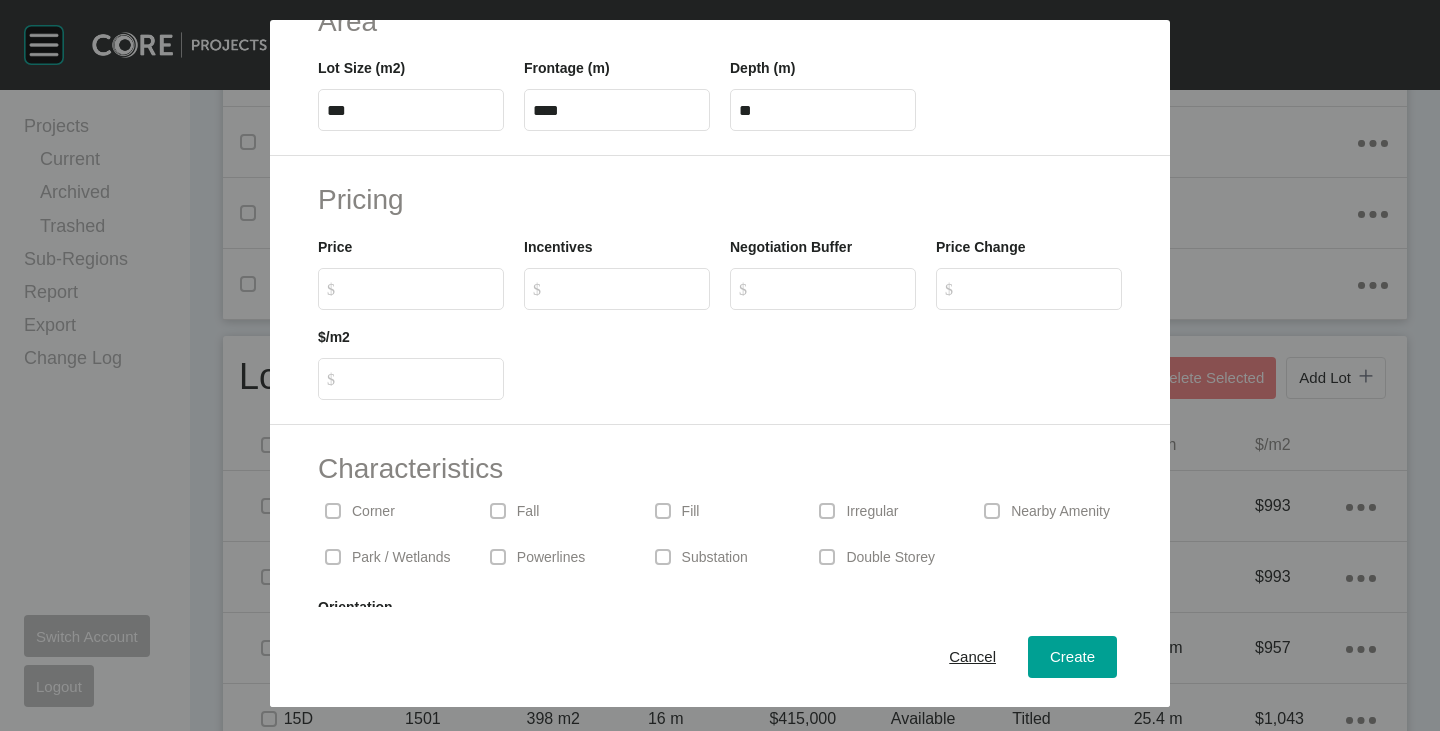 click on "Price $ Created with Sketch. $" at bounding box center [411, 273] 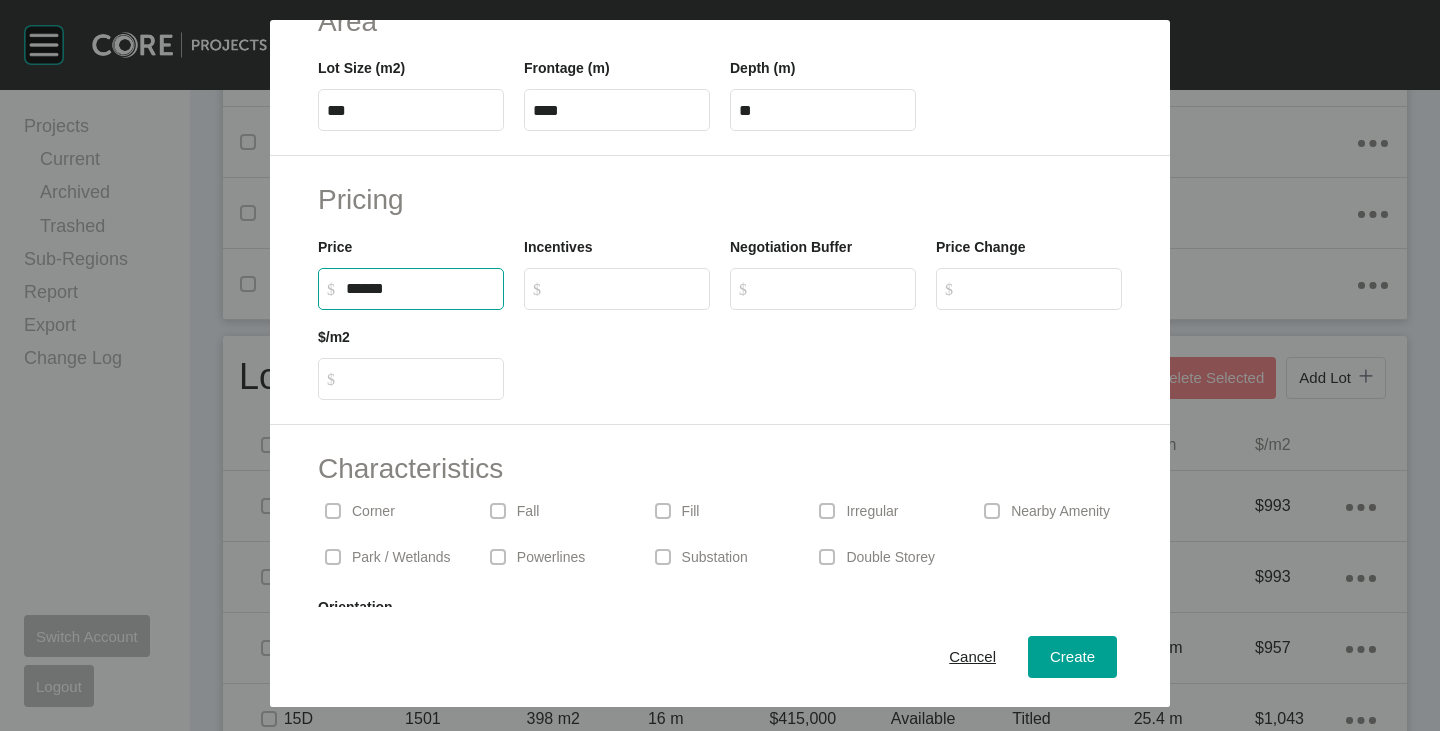 type on "*******" 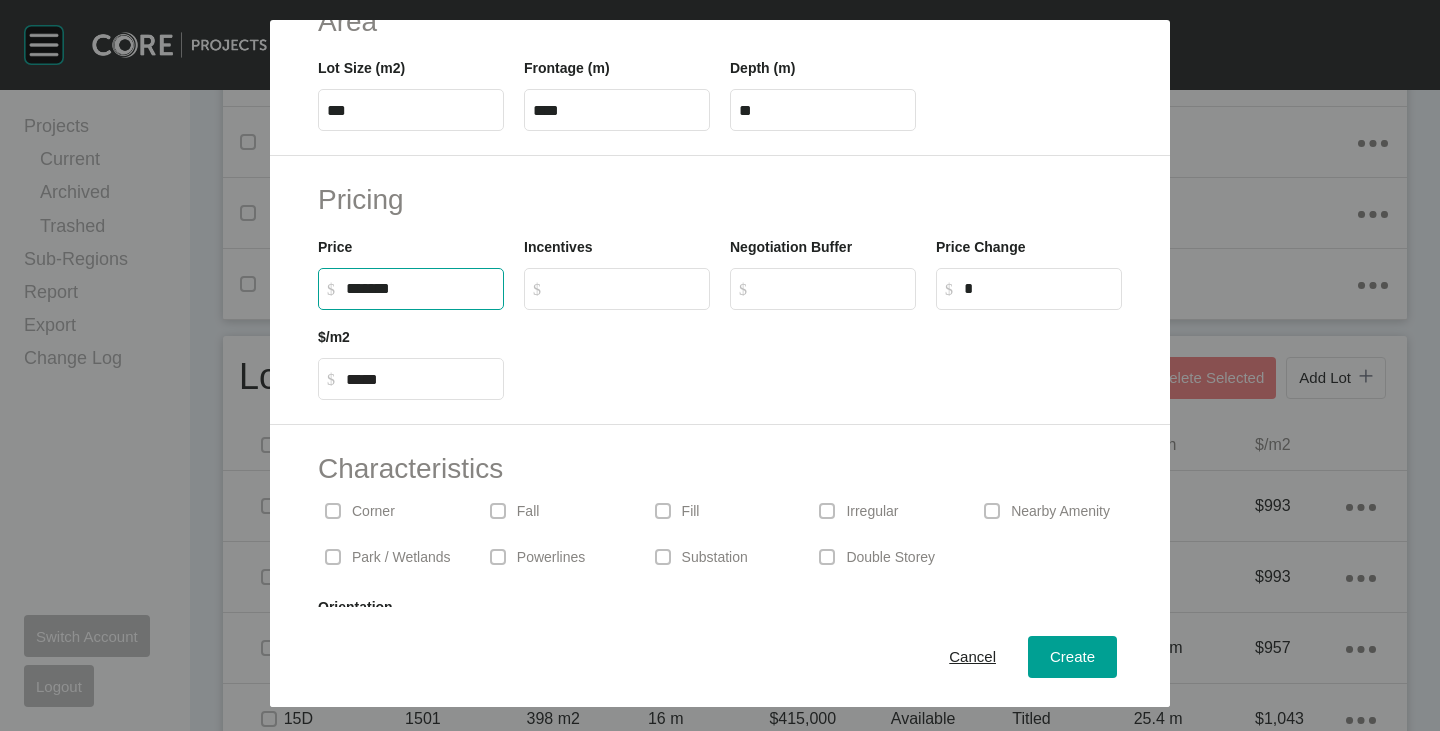 click at bounding box center (823, 355) 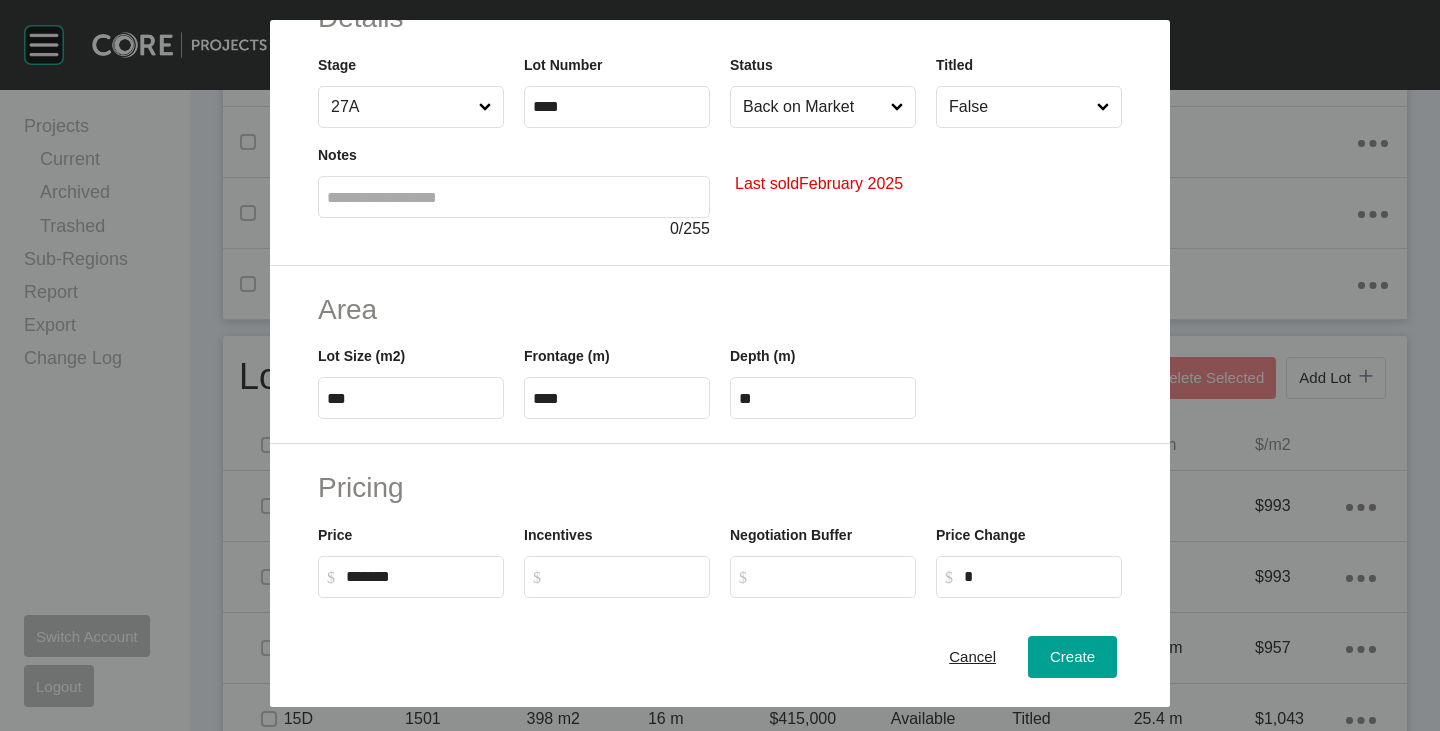 scroll, scrollTop: 0, scrollLeft: 0, axis: both 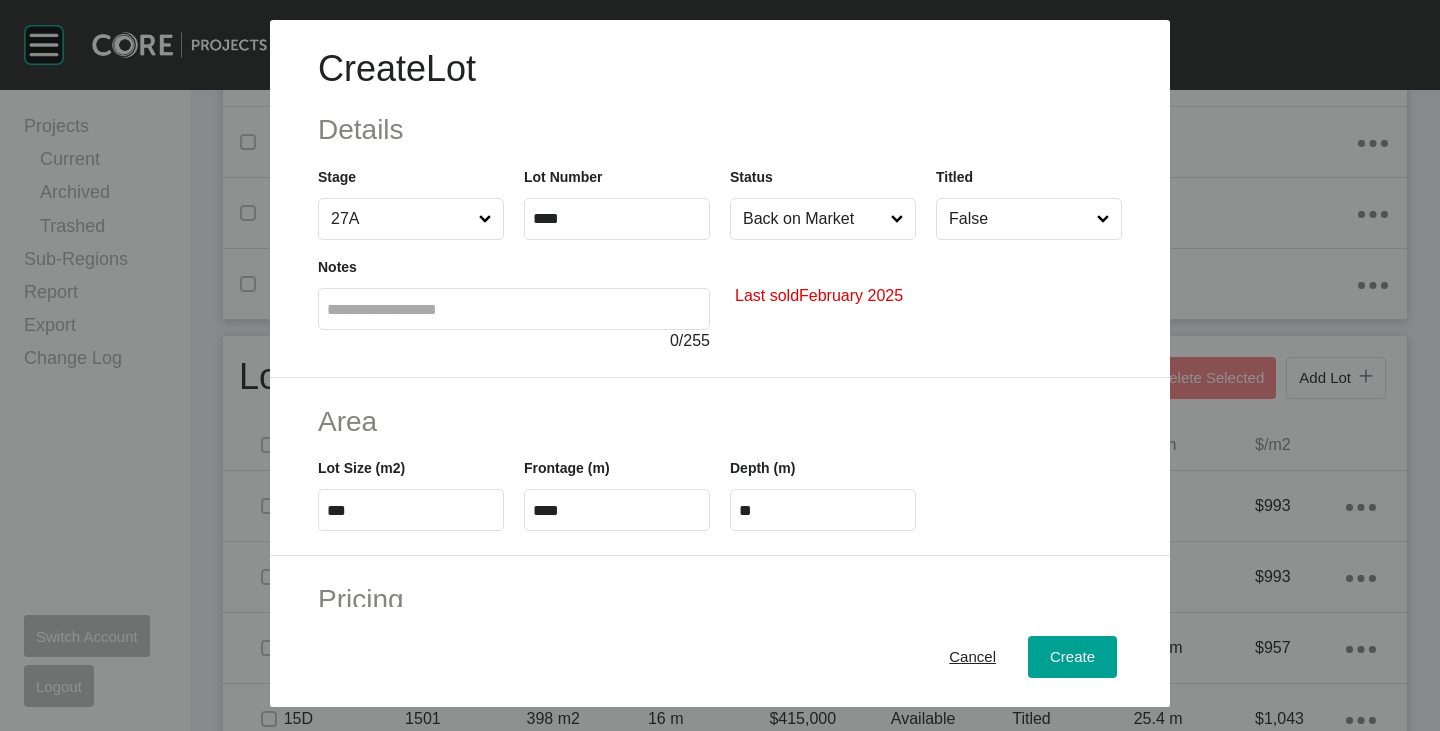 click on "False" at bounding box center [1019, 219] 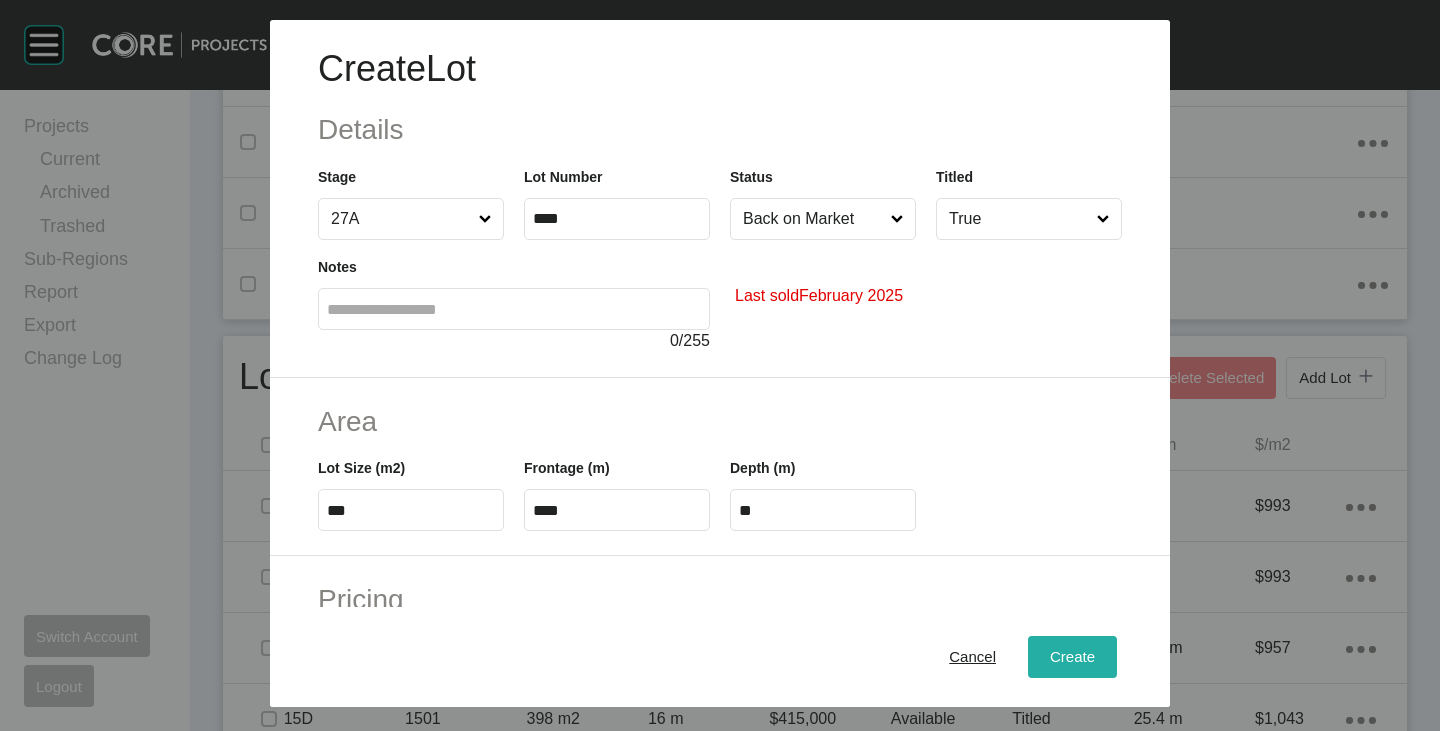 click on "Create" at bounding box center [1072, 657] 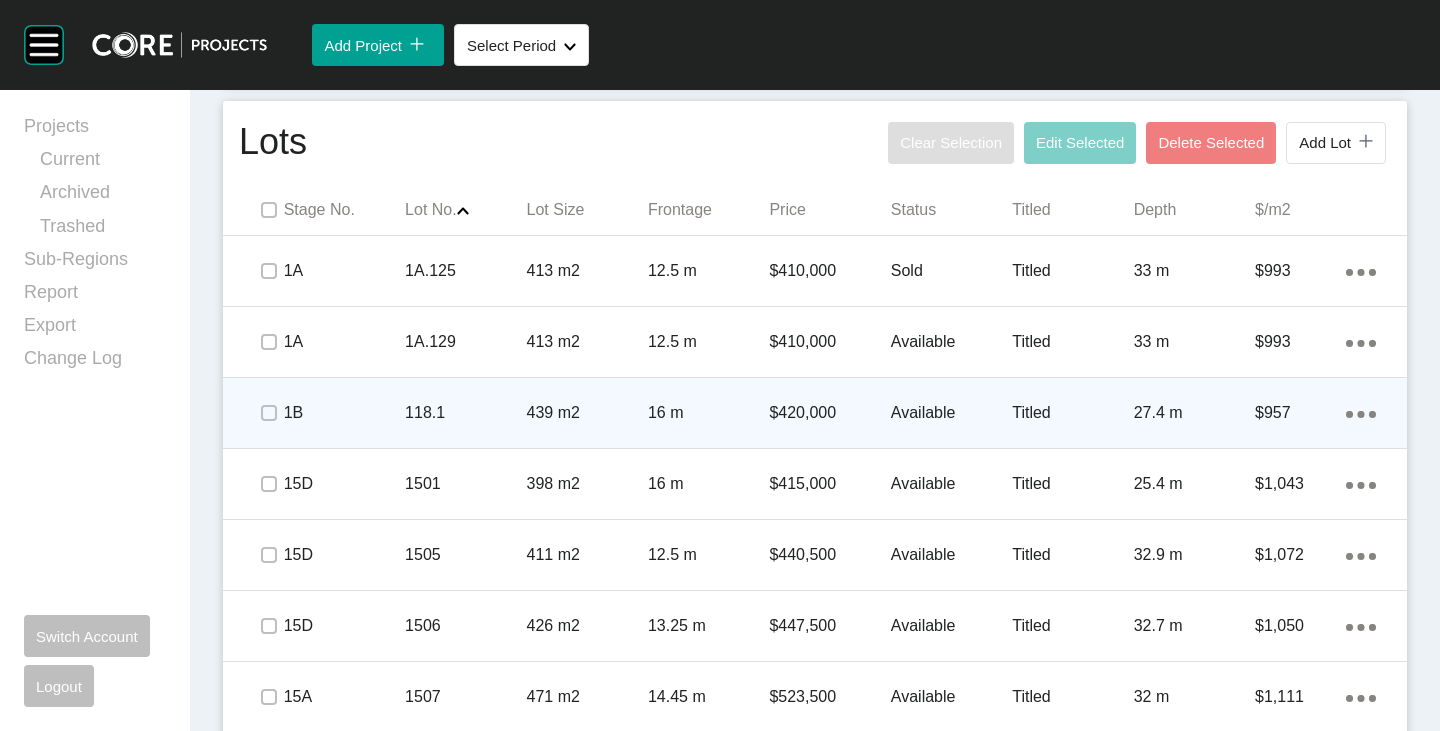 scroll, scrollTop: 1220, scrollLeft: 0, axis: vertical 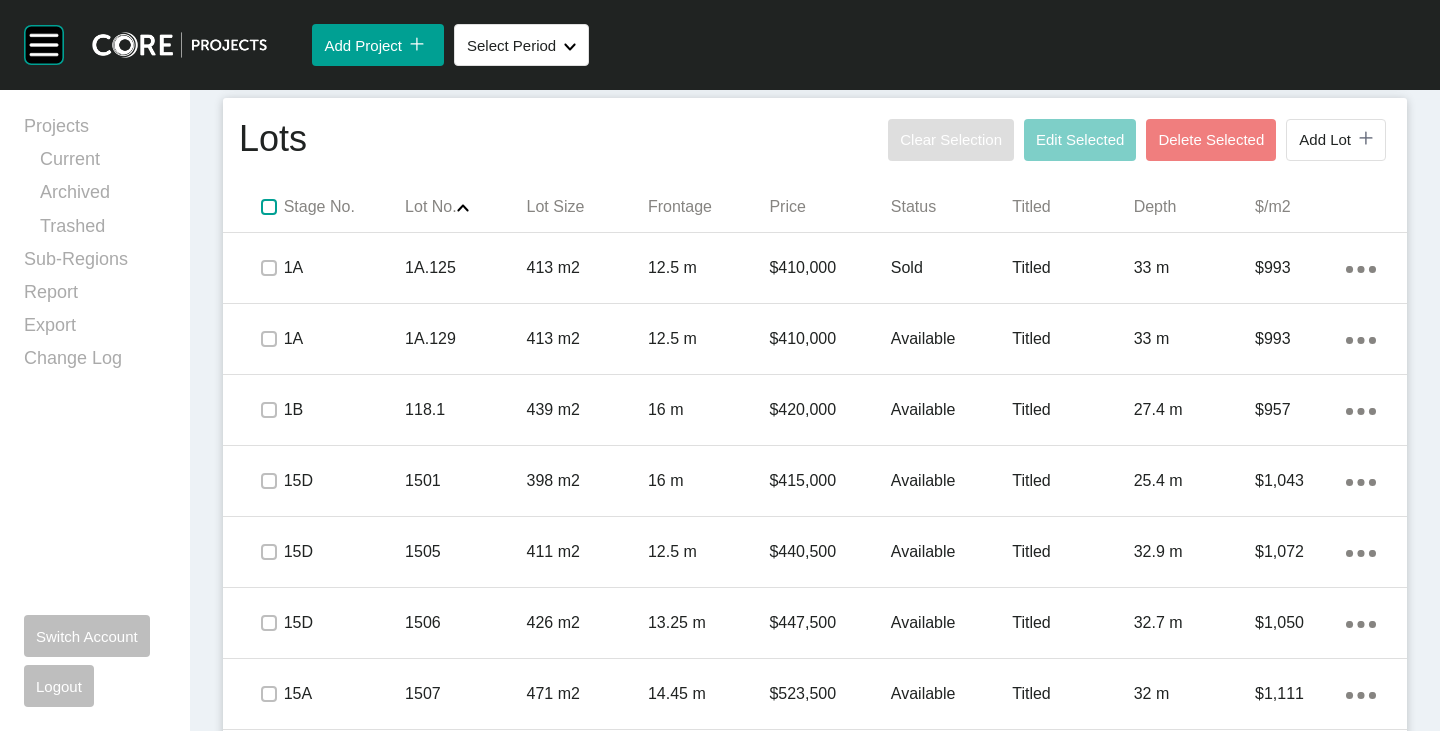 click at bounding box center (269, 207) 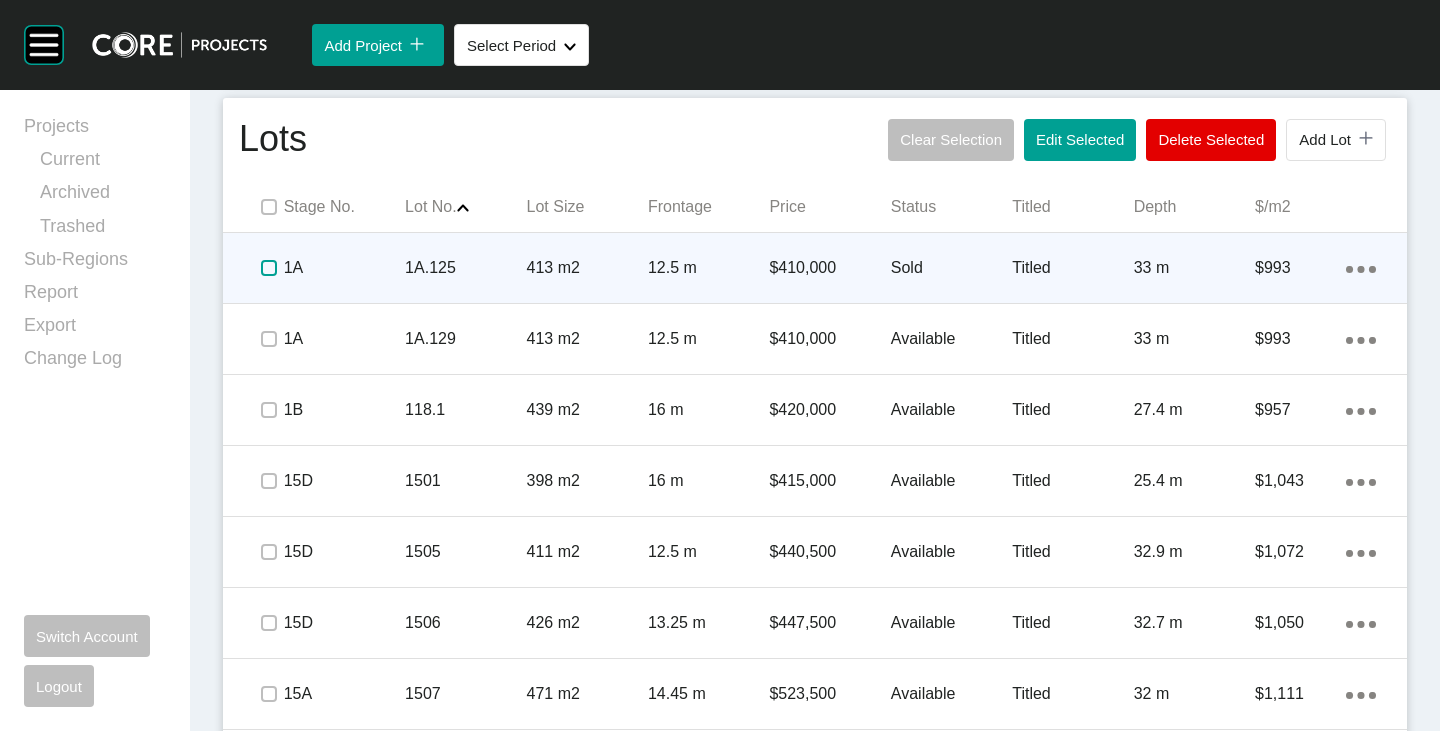 click at bounding box center (269, 268) 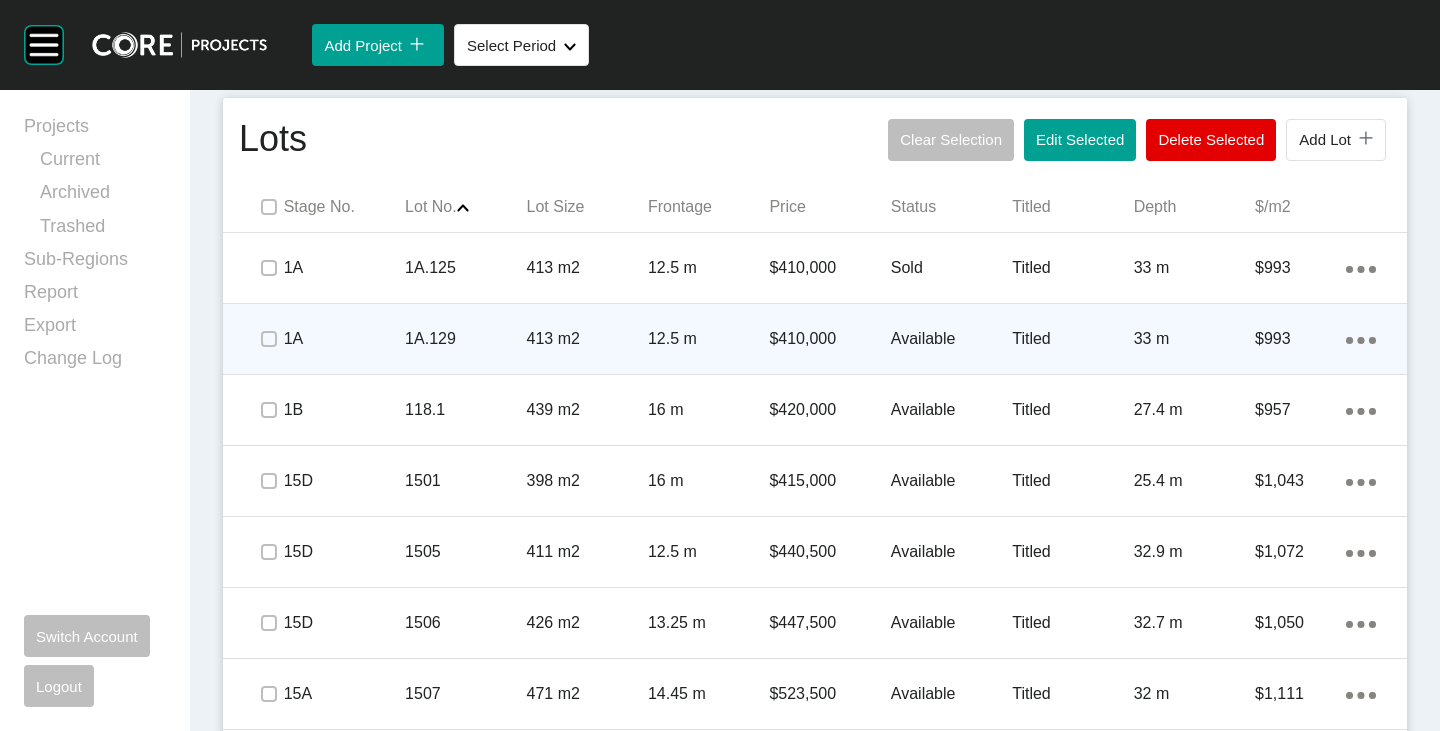 click on "Available" at bounding box center [951, 339] 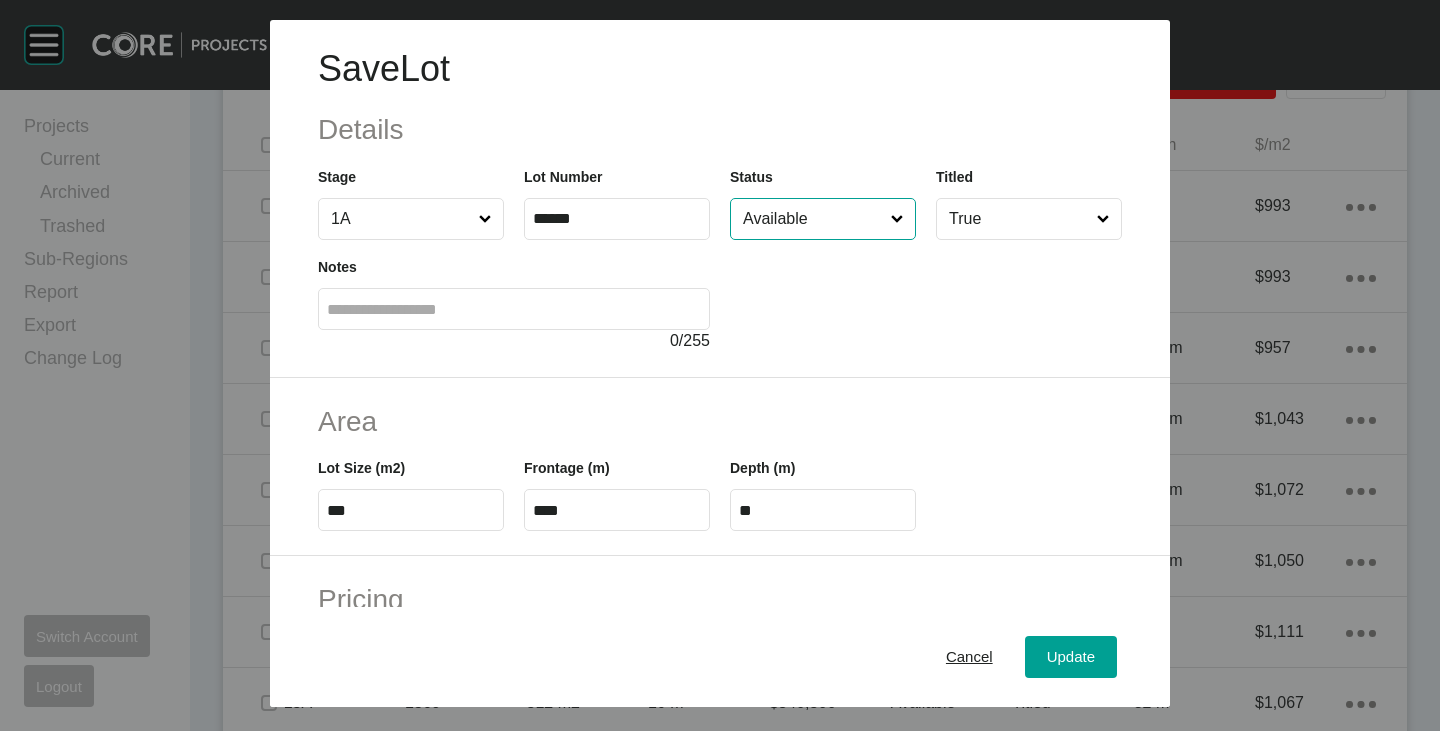 click on "Available" at bounding box center [813, 219] 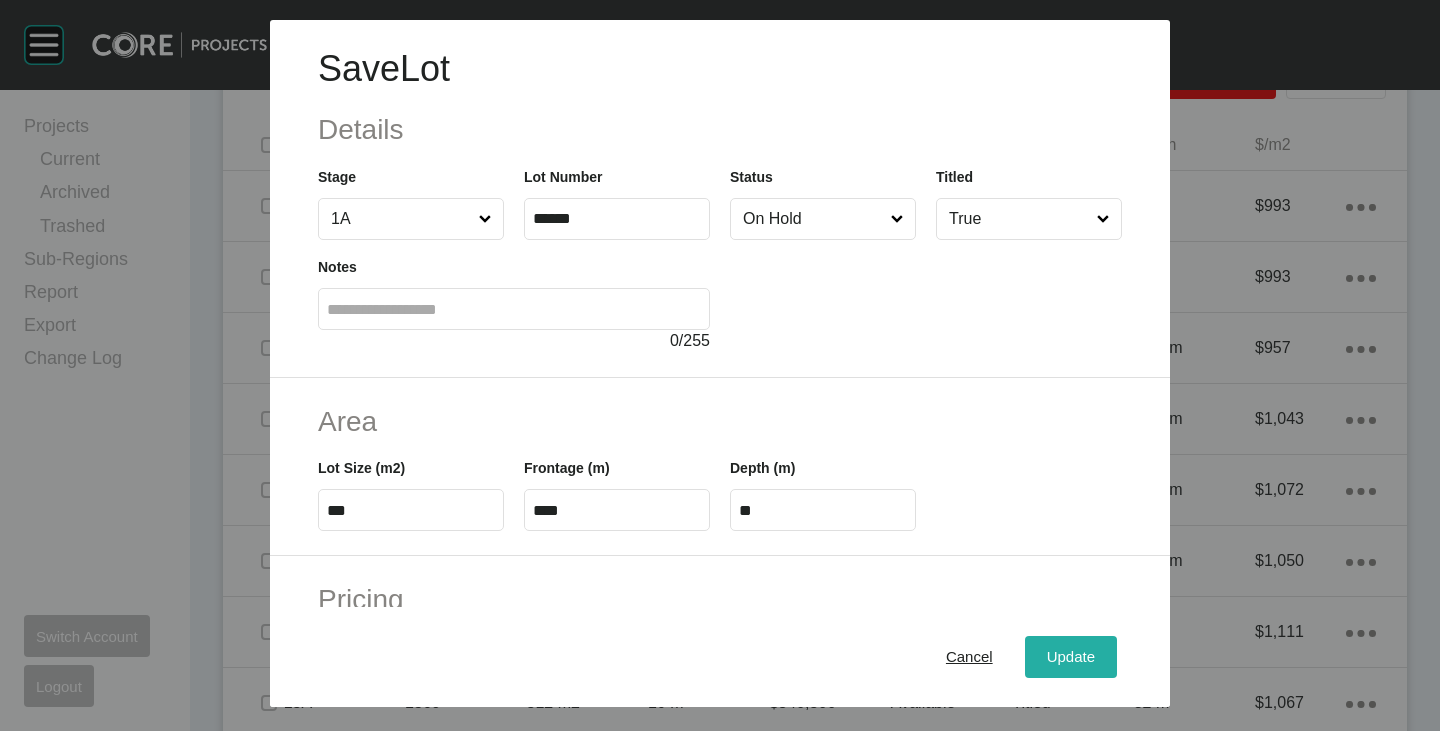 click on "Update" at bounding box center [1071, 657] 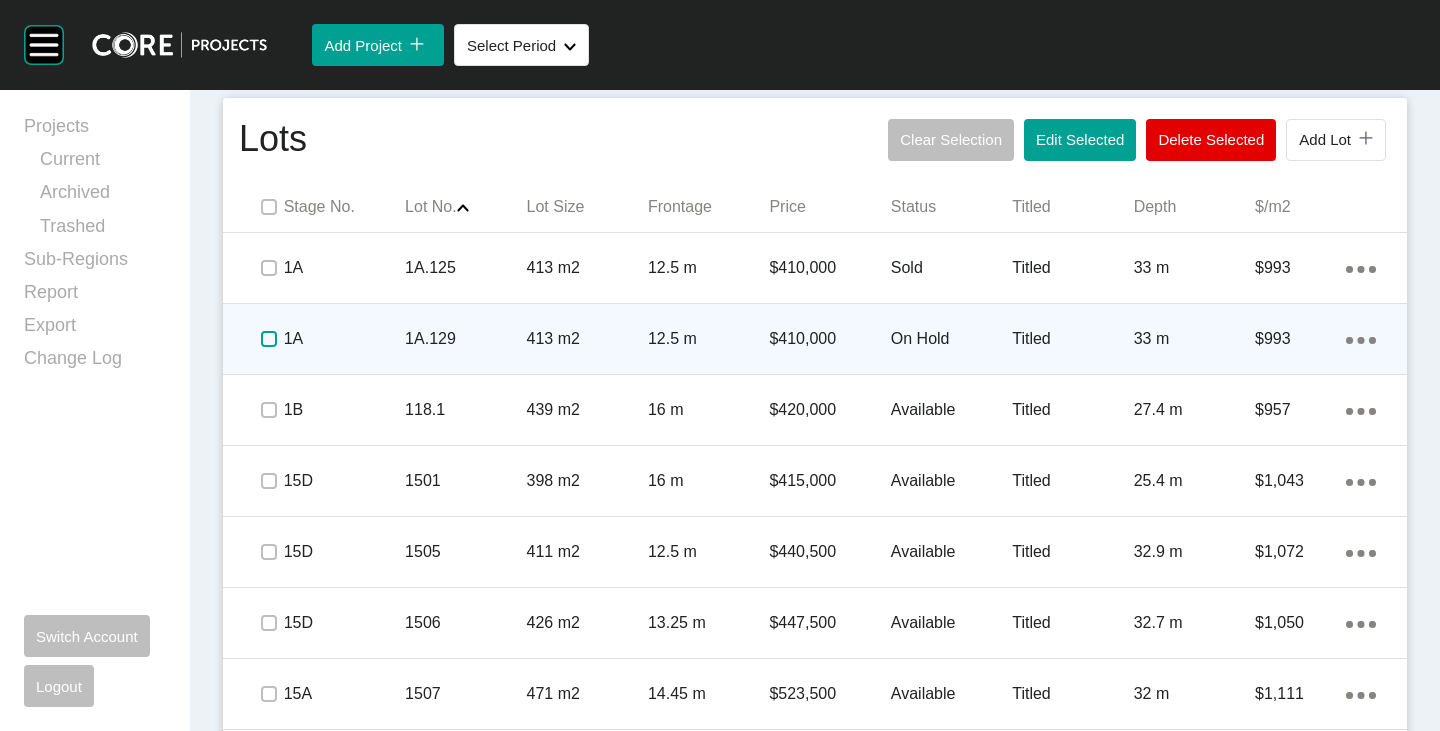 click at bounding box center [269, 339] 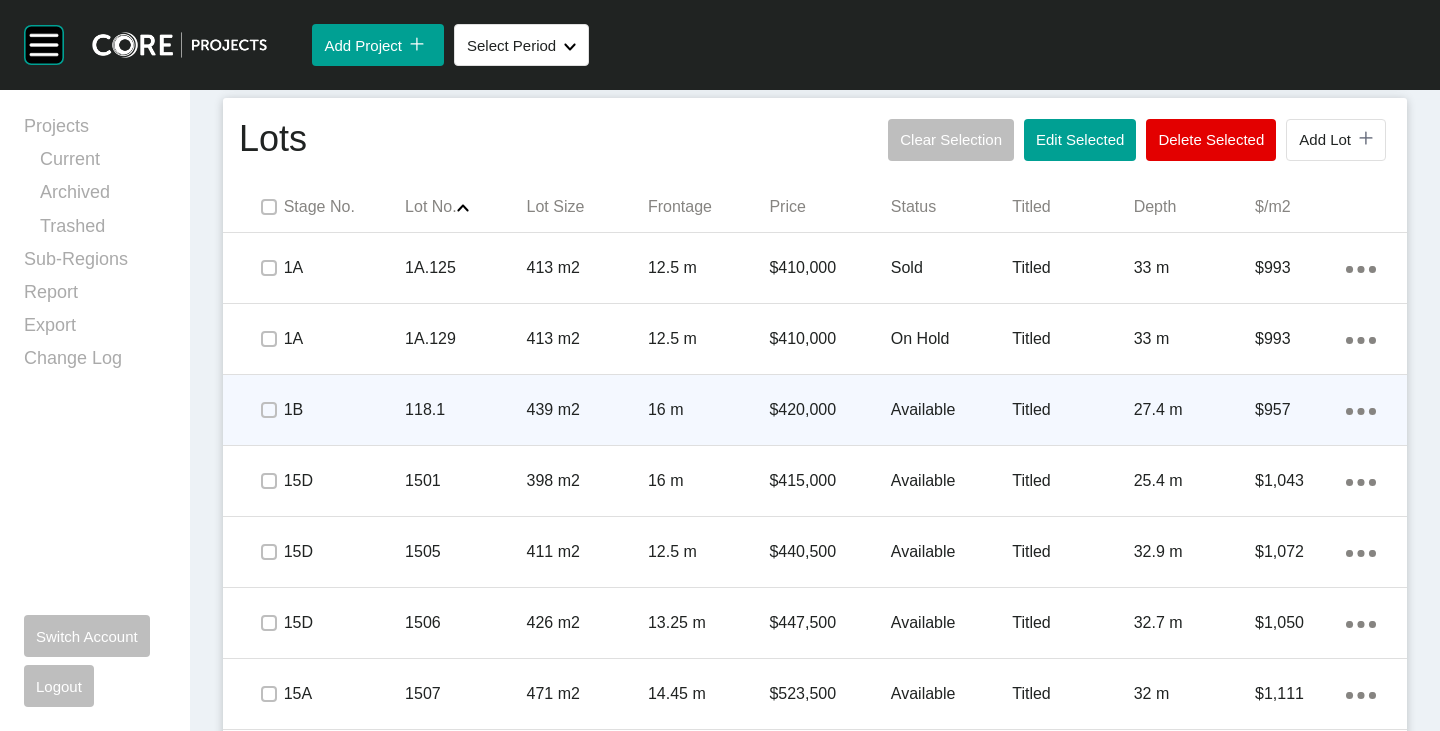 click on "Available" at bounding box center (951, 410) 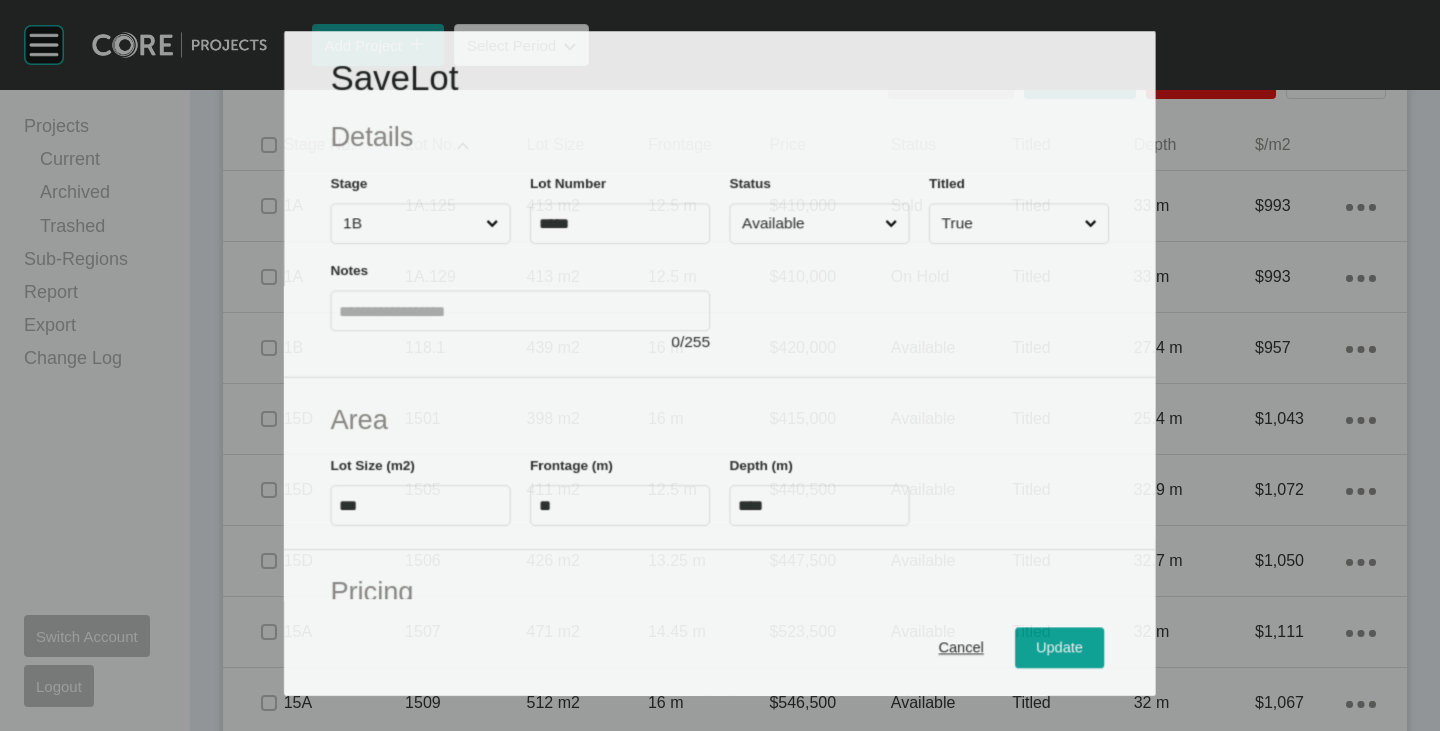 click on "Available" at bounding box center (809, 223) 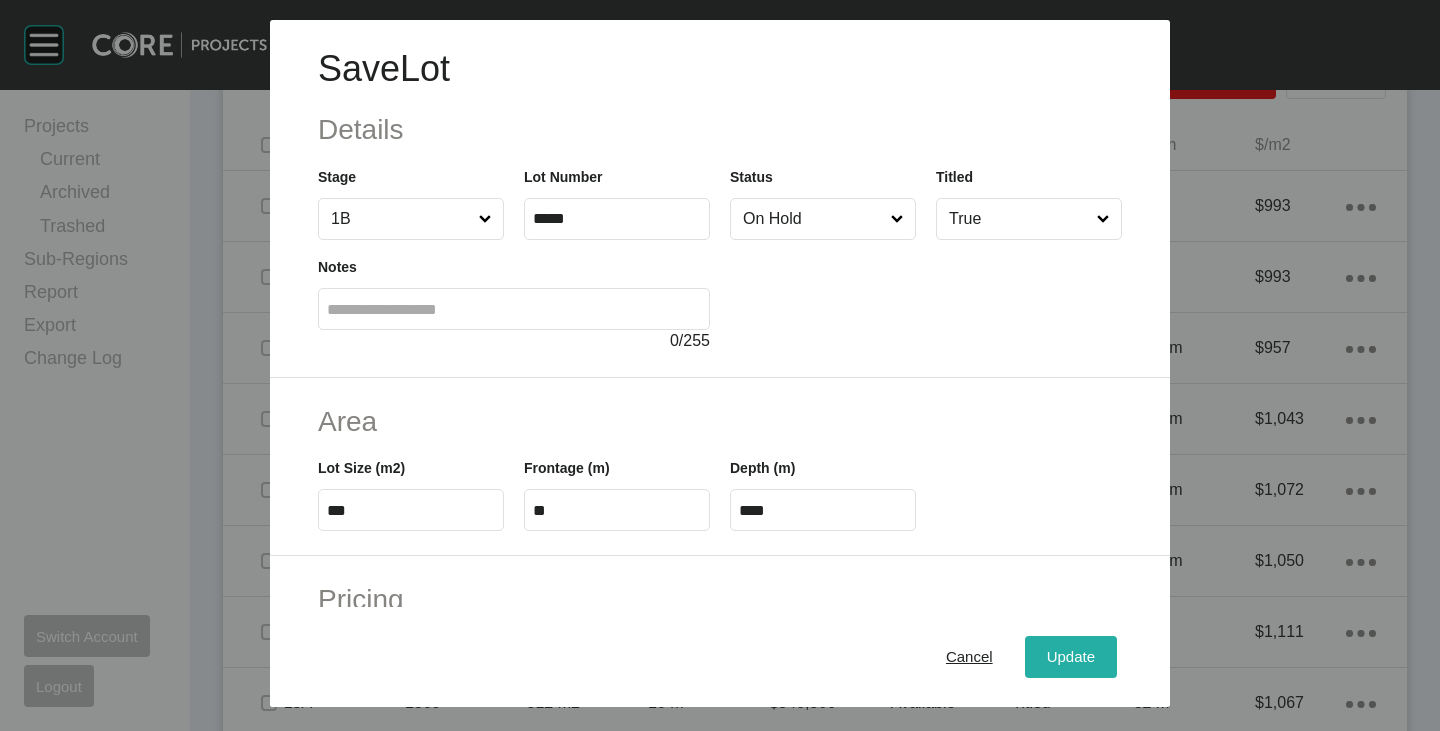 click on "Update" at bounding box center [1071, 657] 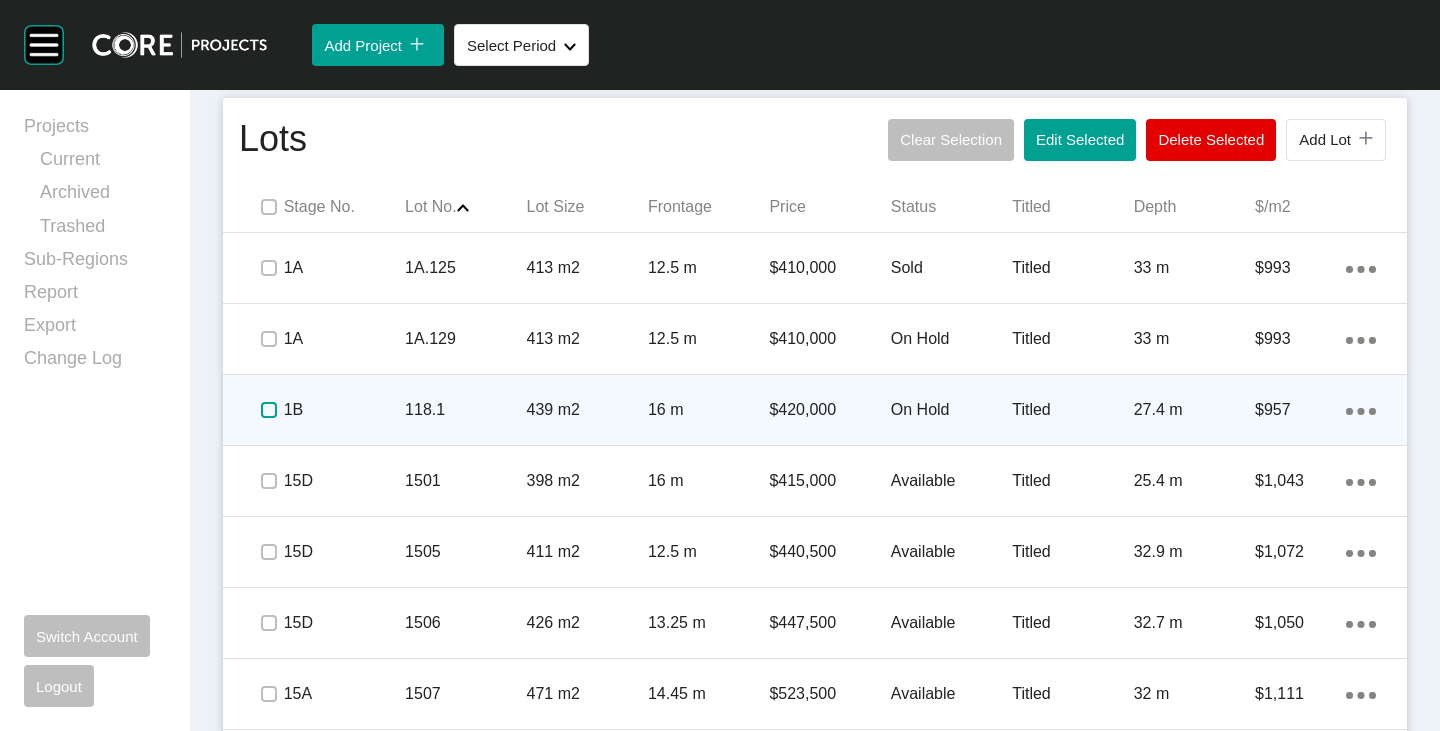 click at bounding box center (269, 410) 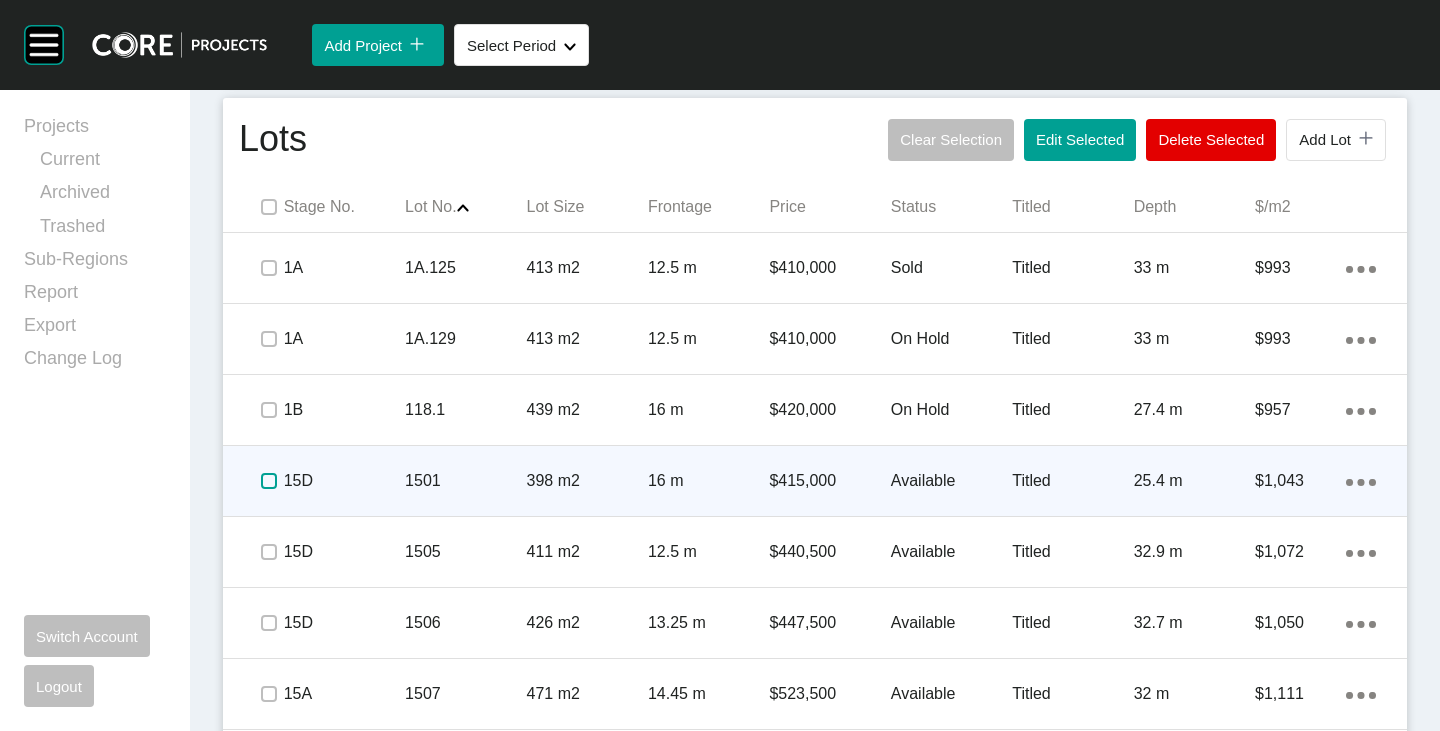 click at bounding box center [269, 481] 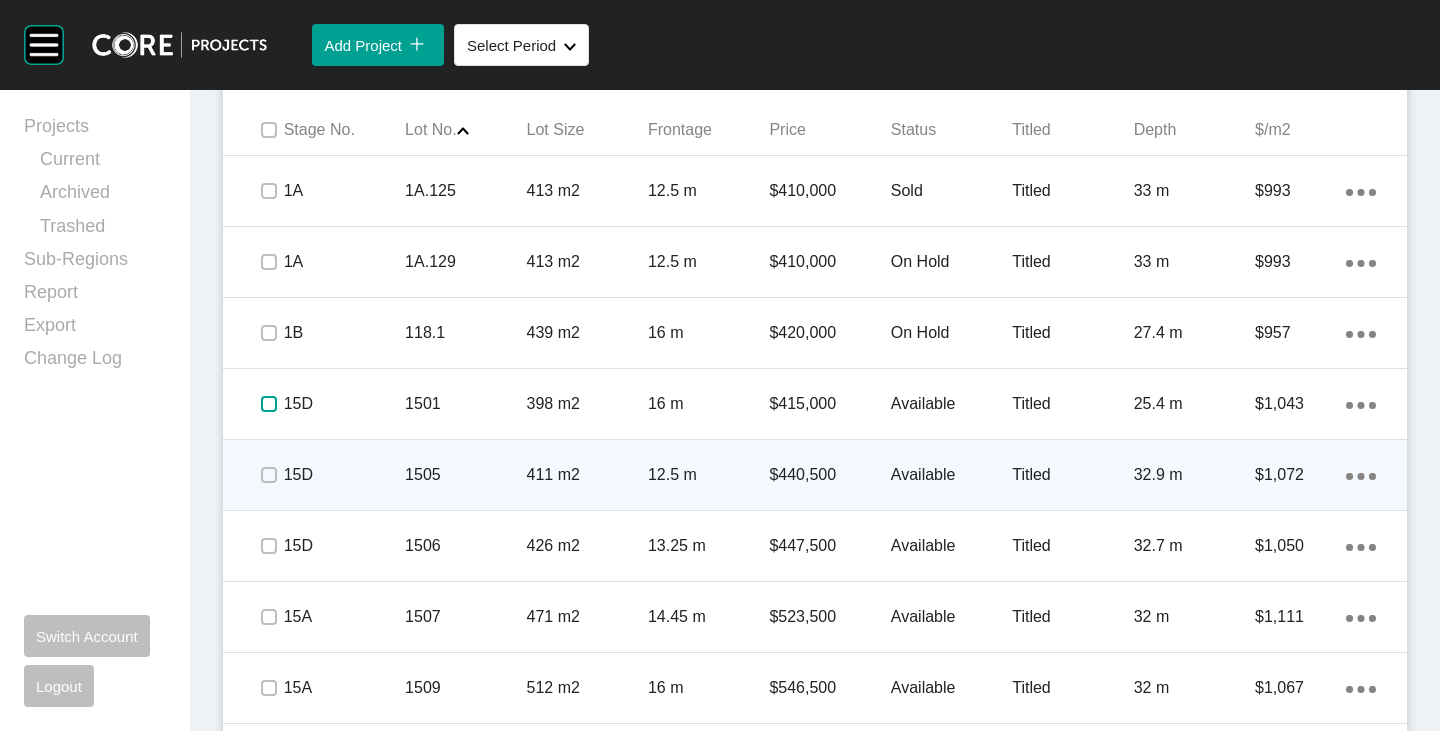 scroll, scrollTop: 1320, scrollLeft: 0, axis: vertical 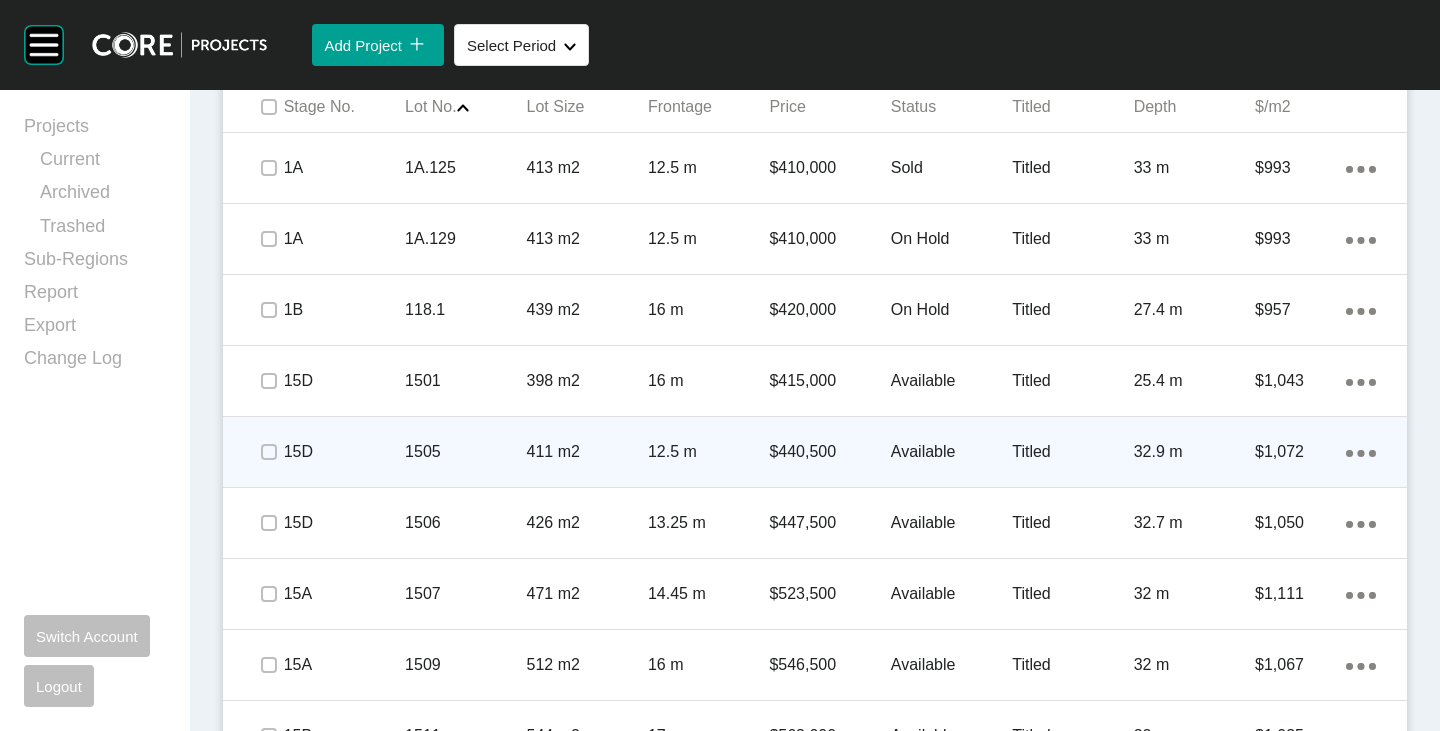 click at bounding box center (268, 452) 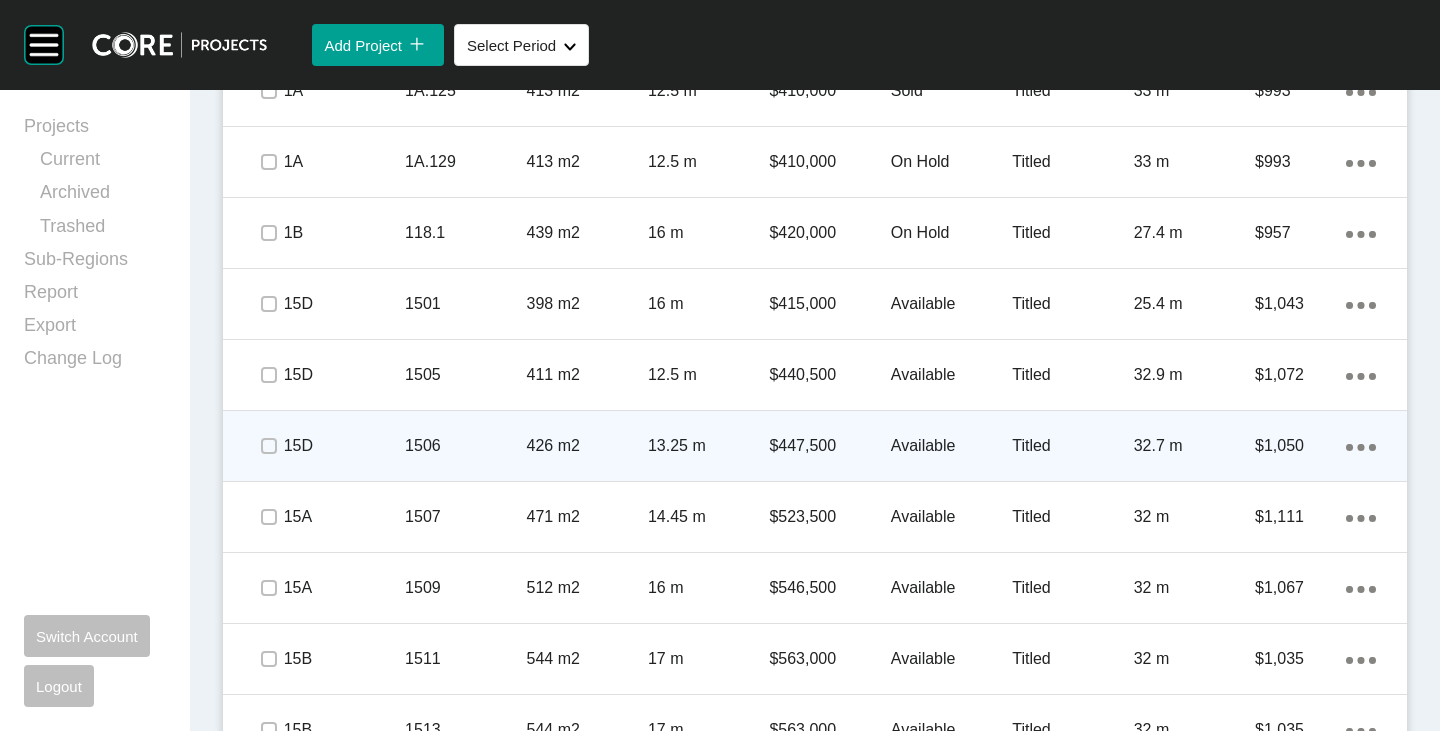 scroll, scrollTop: 1420, scrollLeft: 0, axis: vertical 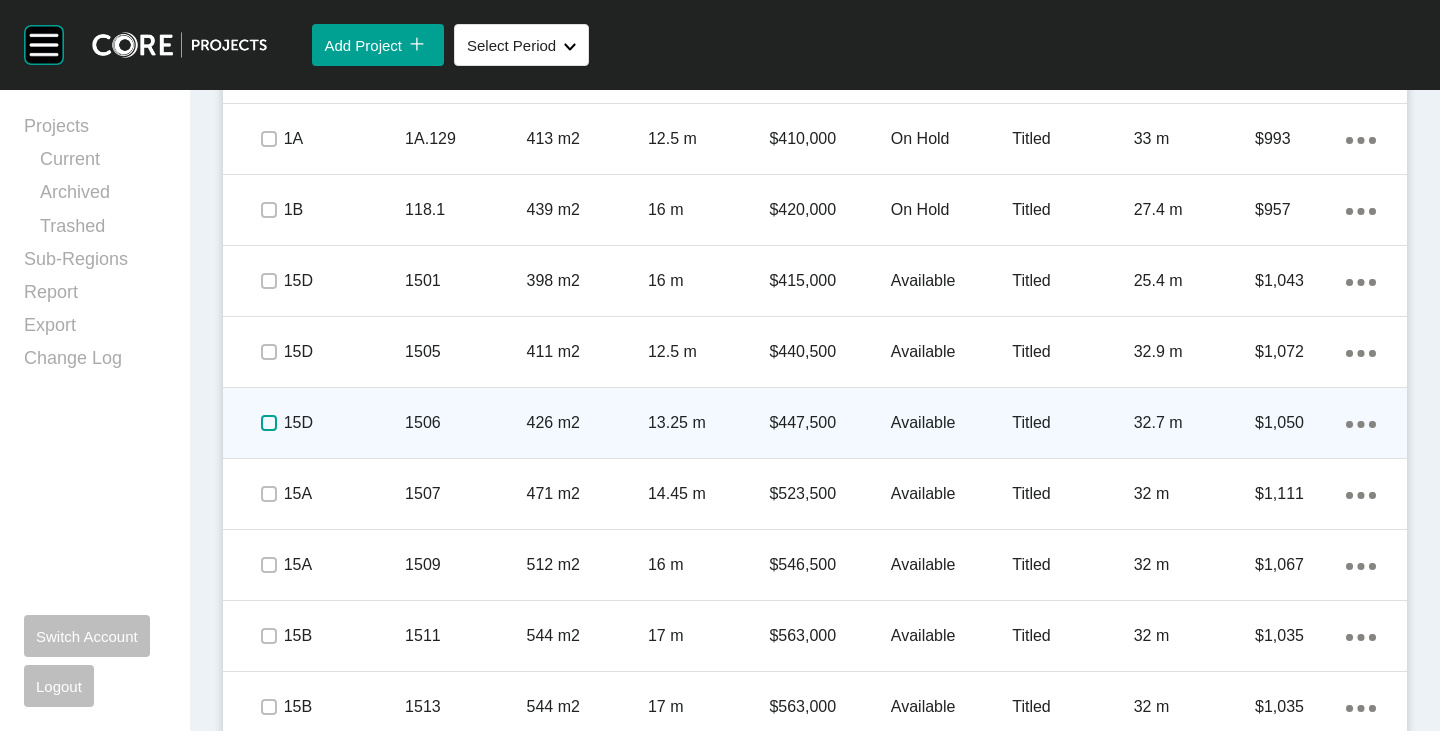 click at bounding box center [269, 423] 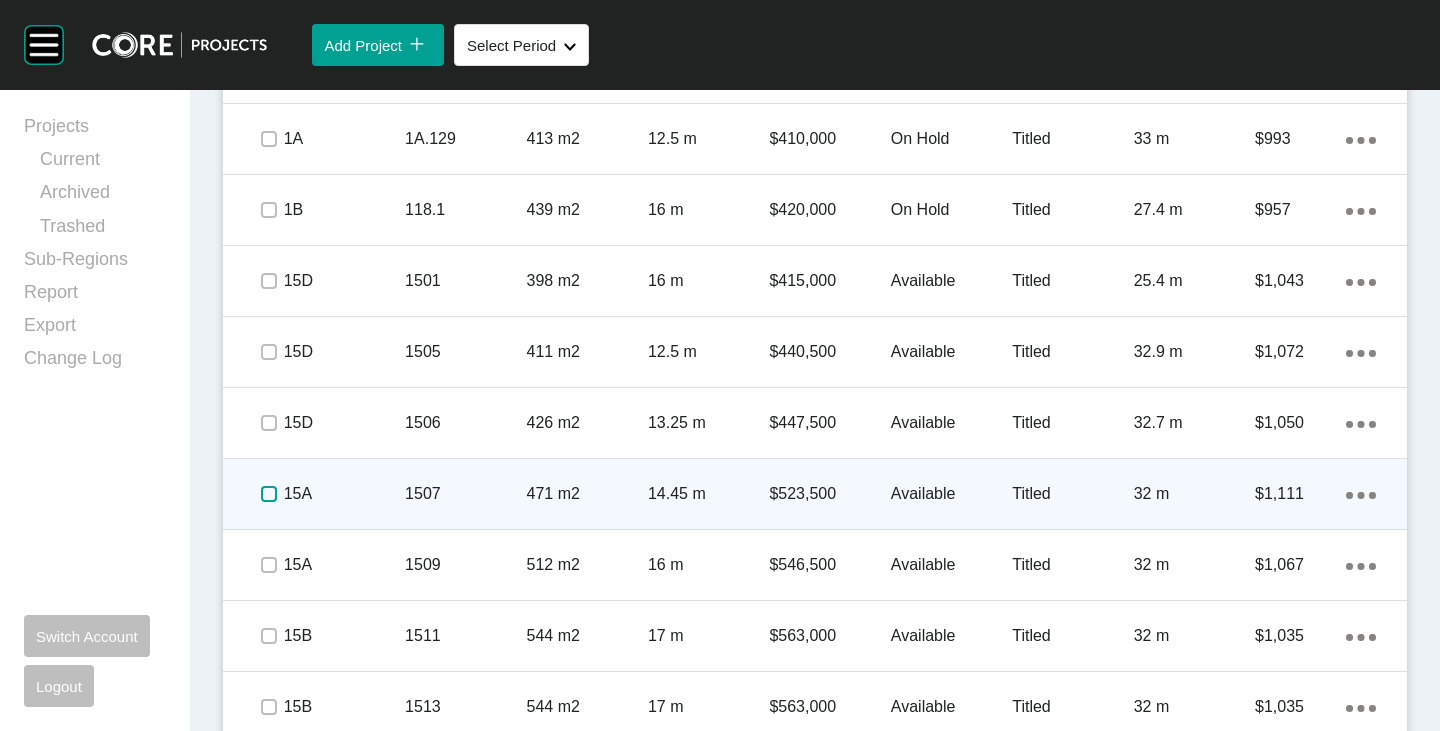 click at bounding box center (269, 494) 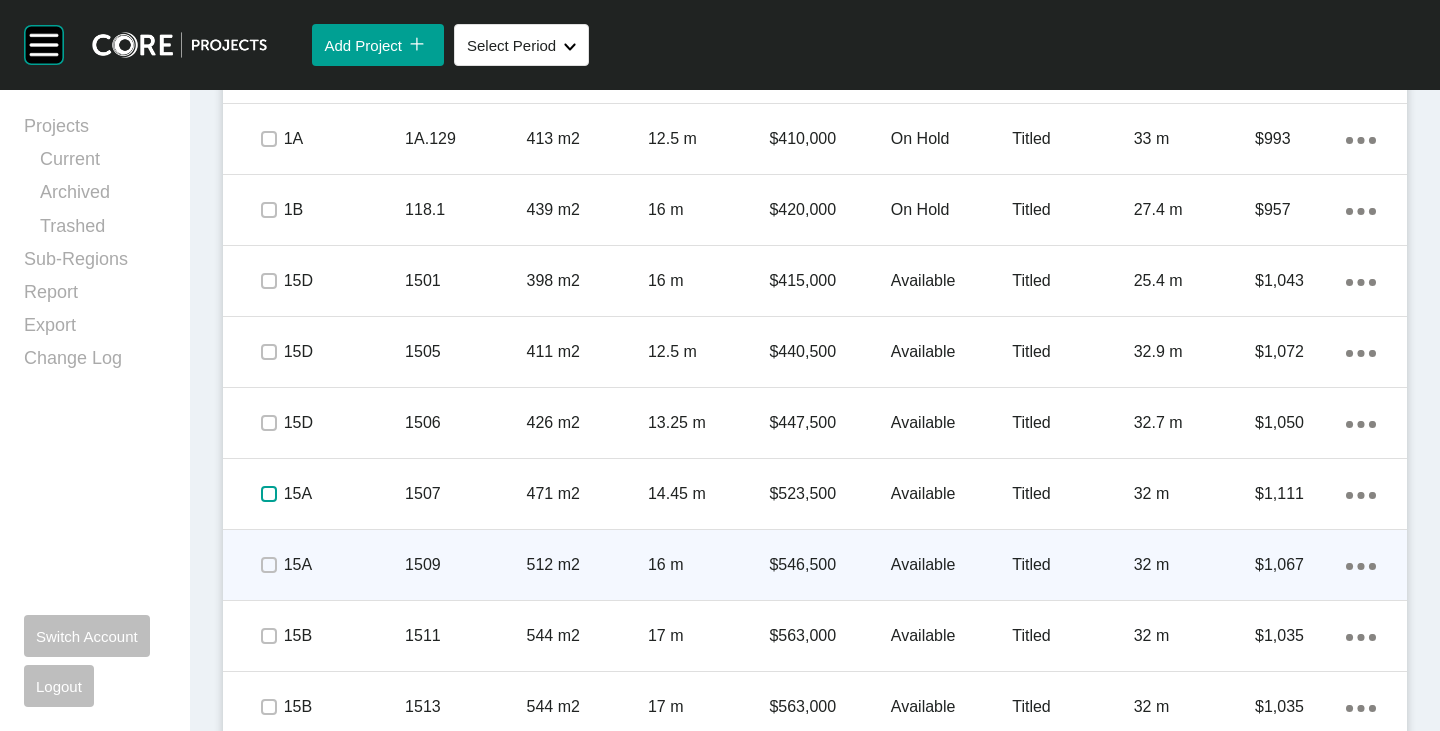 scroll, scrollTop: 1520, scrollLeft: 0, axis: vertical 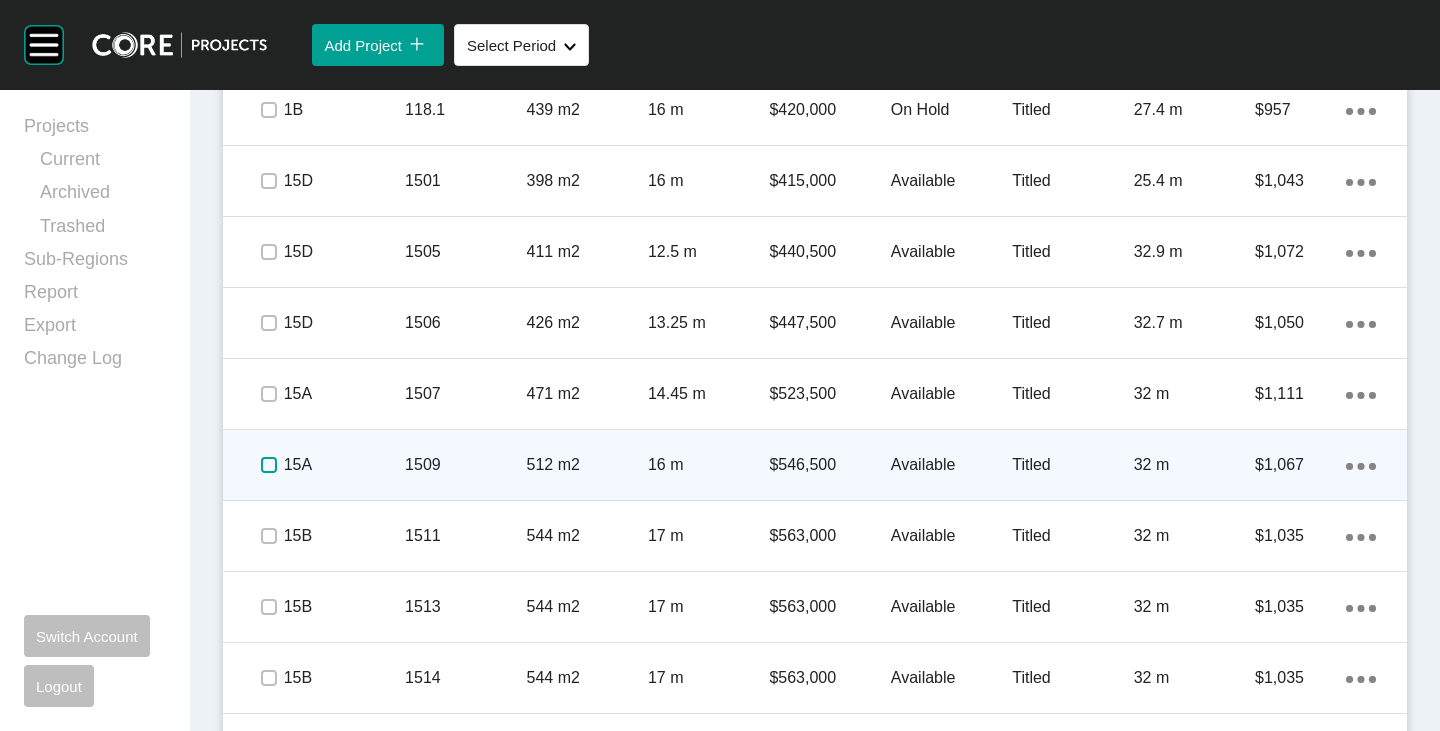 click at bounding box center [269, 465] 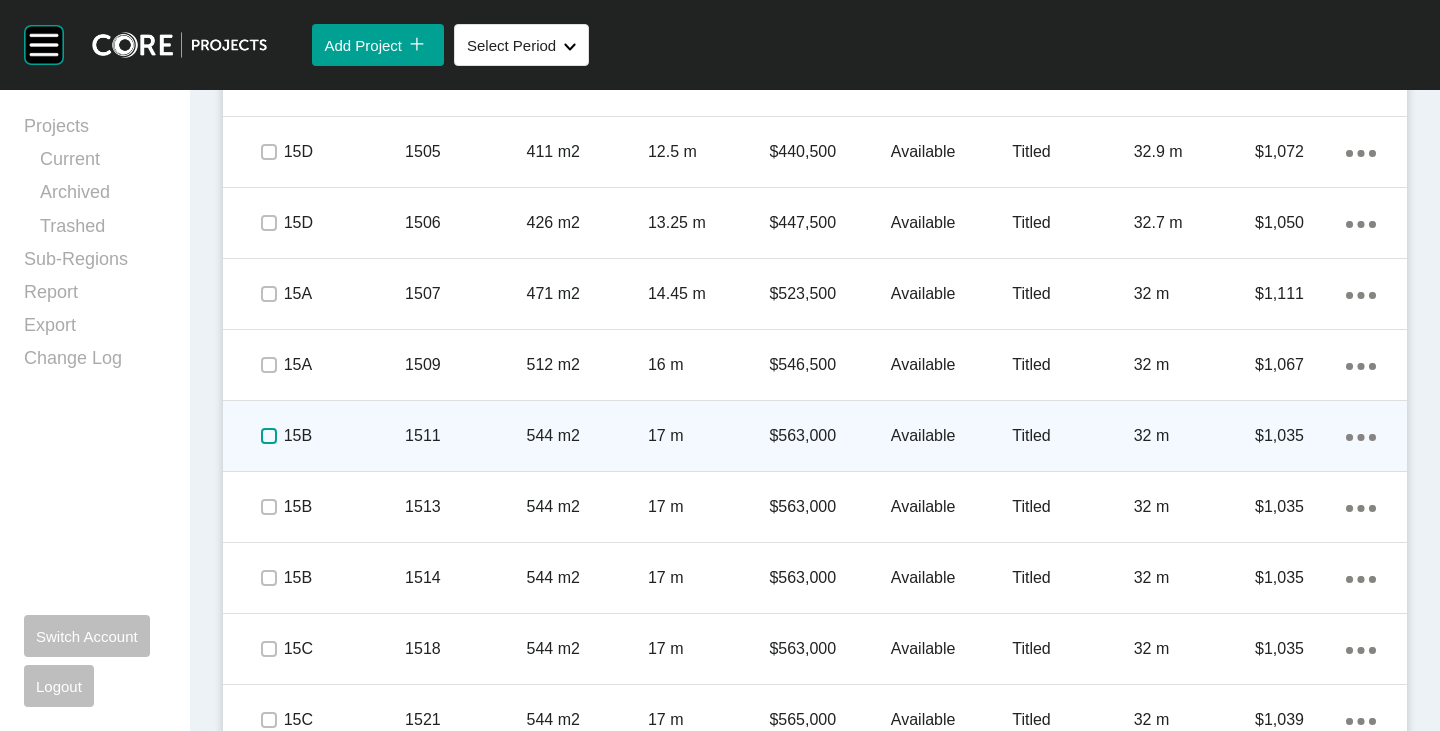 click at bounding box center [269, 436] 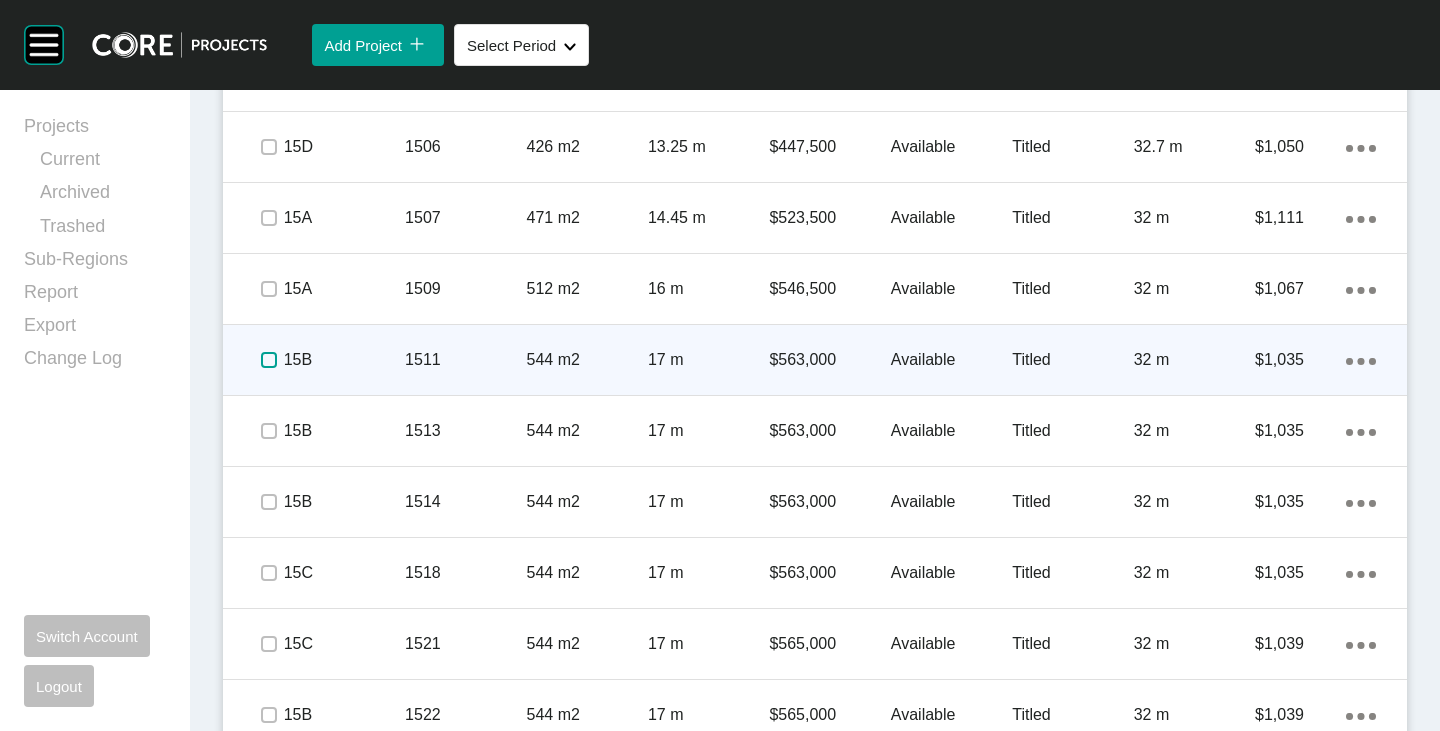 scroll, scrollTop: 1720, scrollLeft: 0, axis: vertical 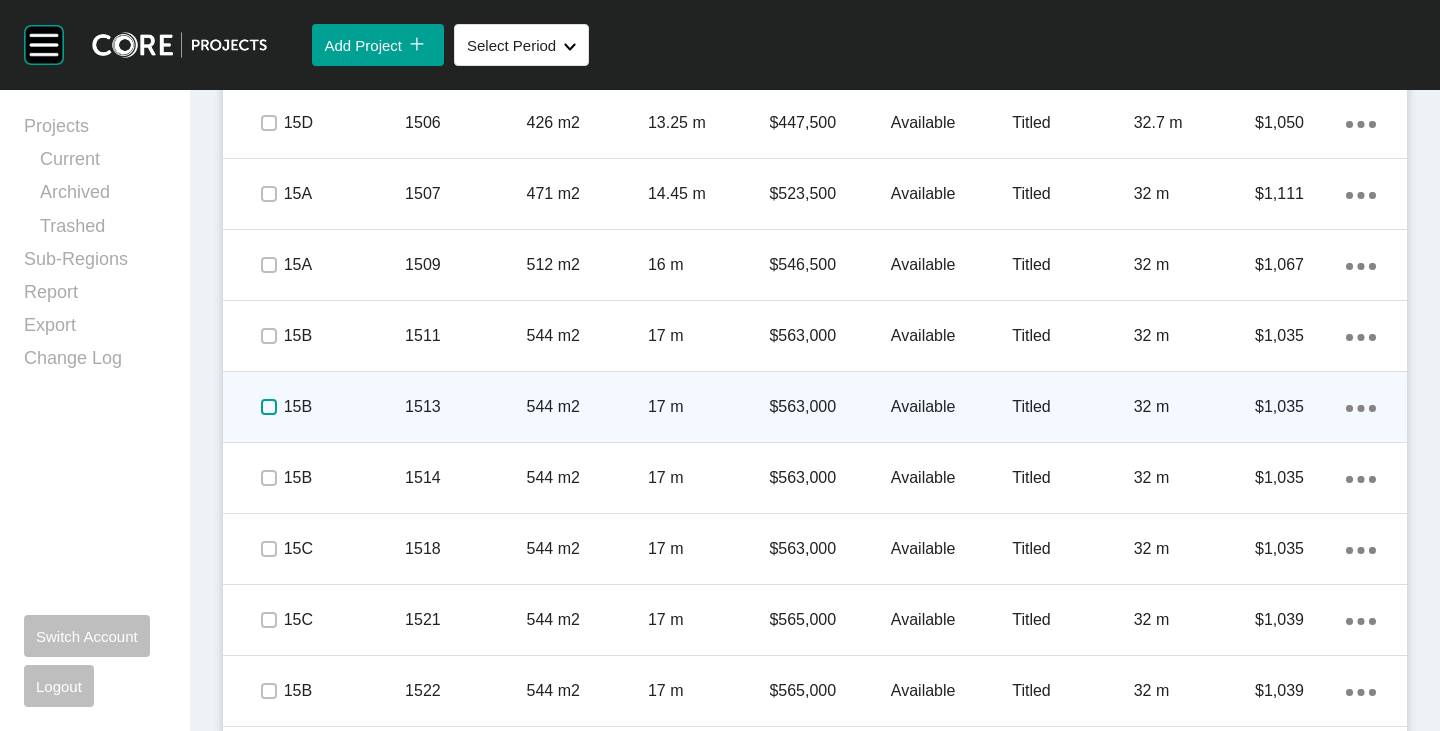 click at bounding box center (269, 407) 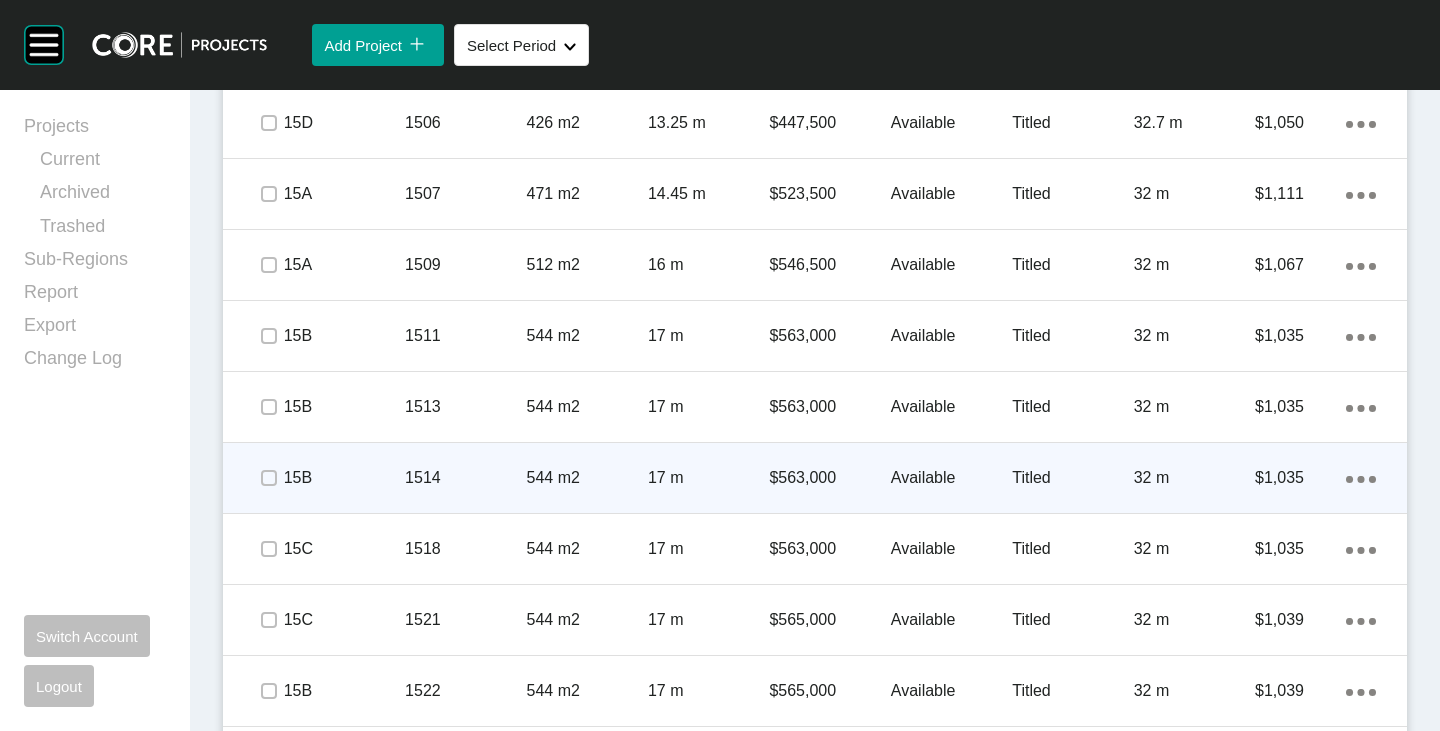click on "Available" at bounding box center [951, 478] 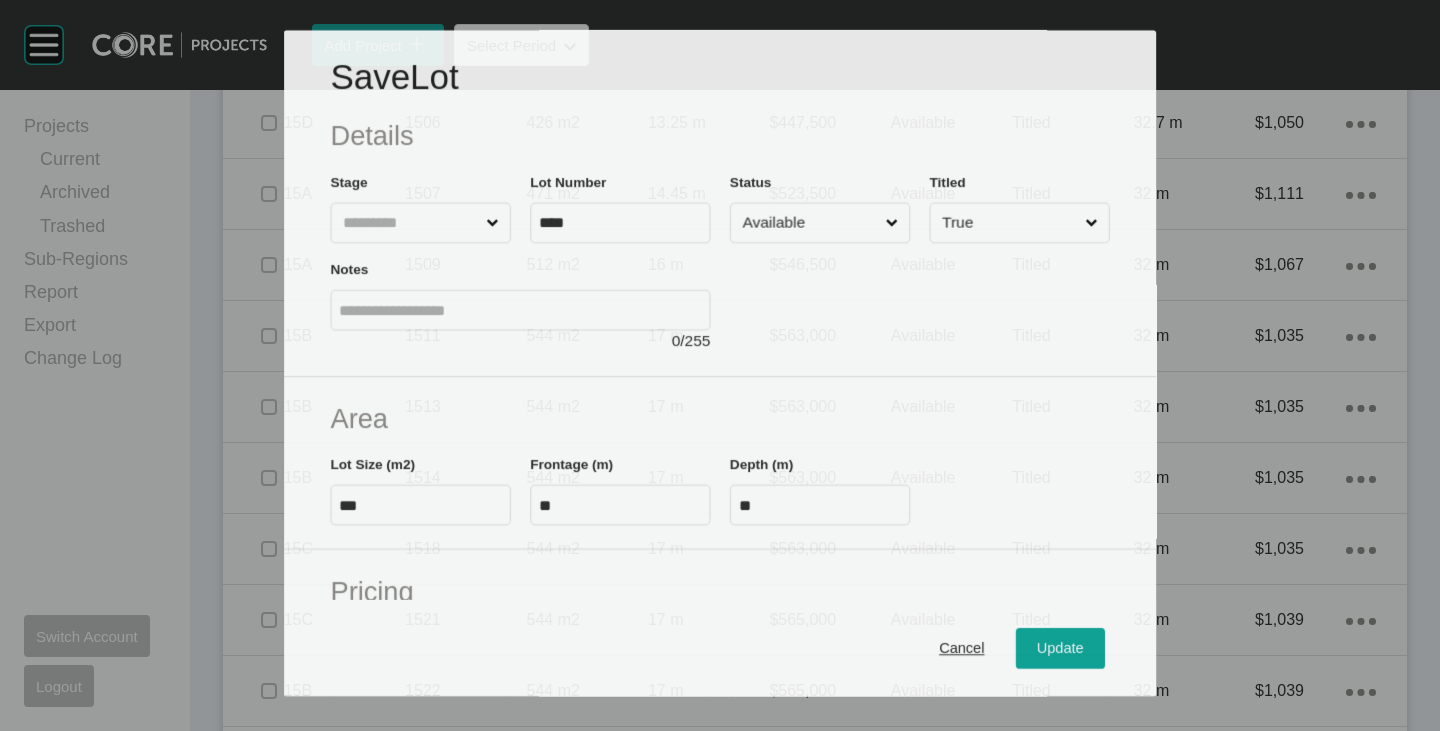 click on "Available" at bounding box center (809, 223) 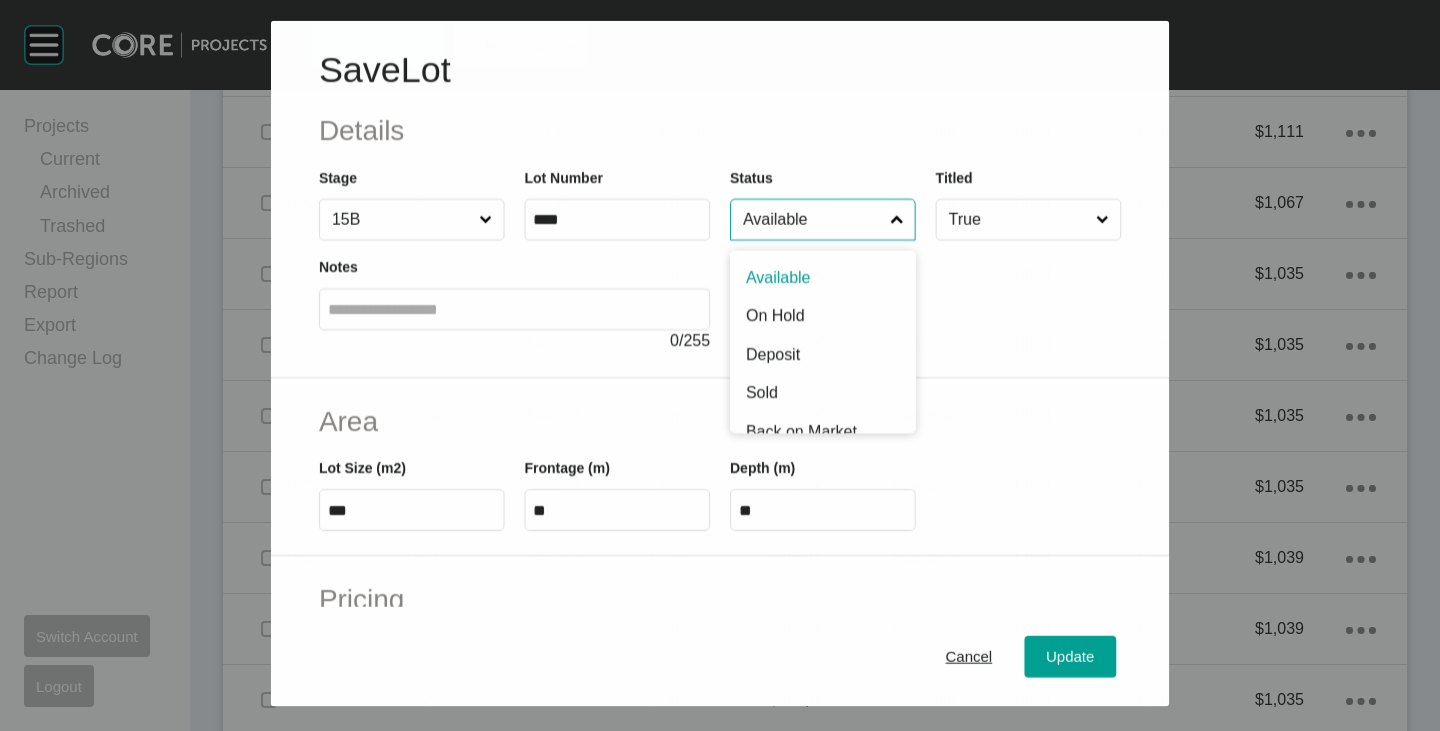 scroll, scrollTop: 1658, scrollLeft: 0, axis: vertical 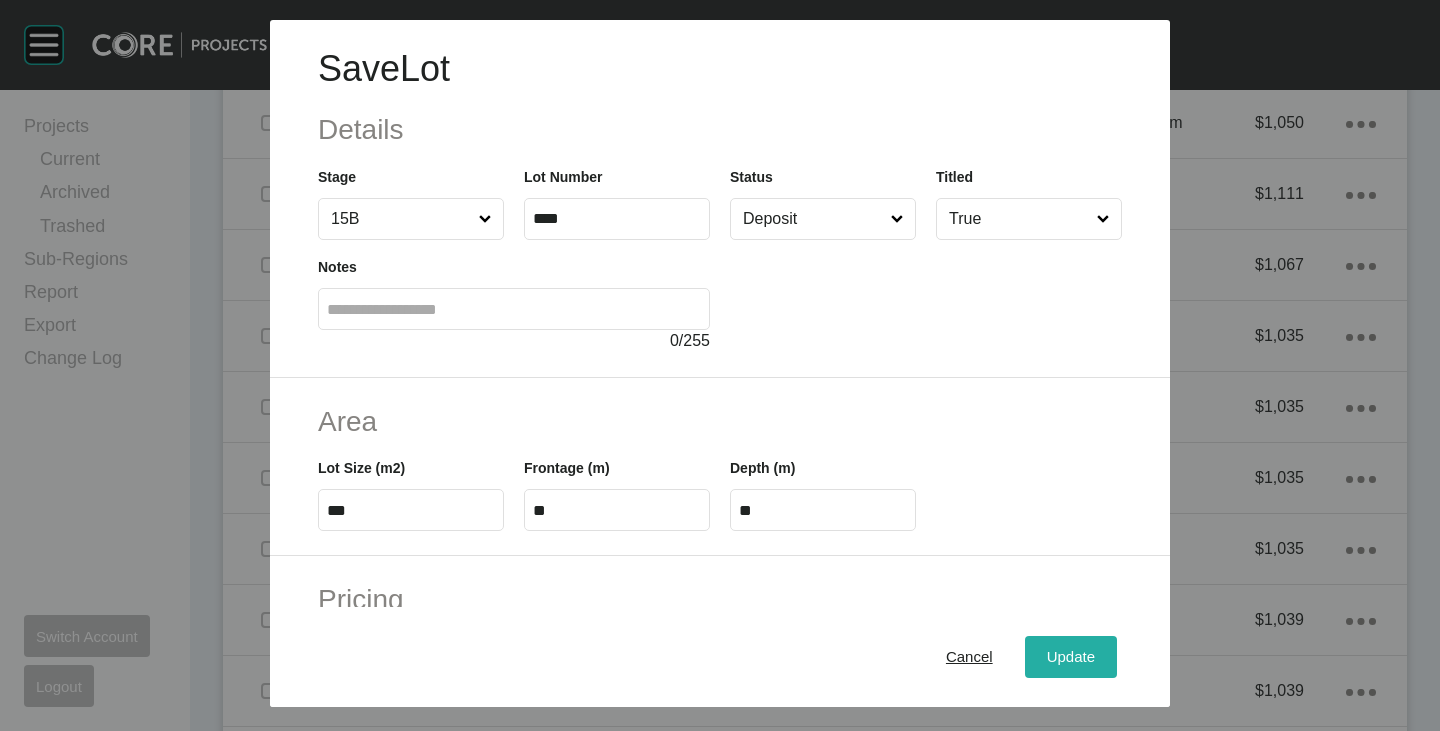 click on "Update" at bounding box center [1071, 657] 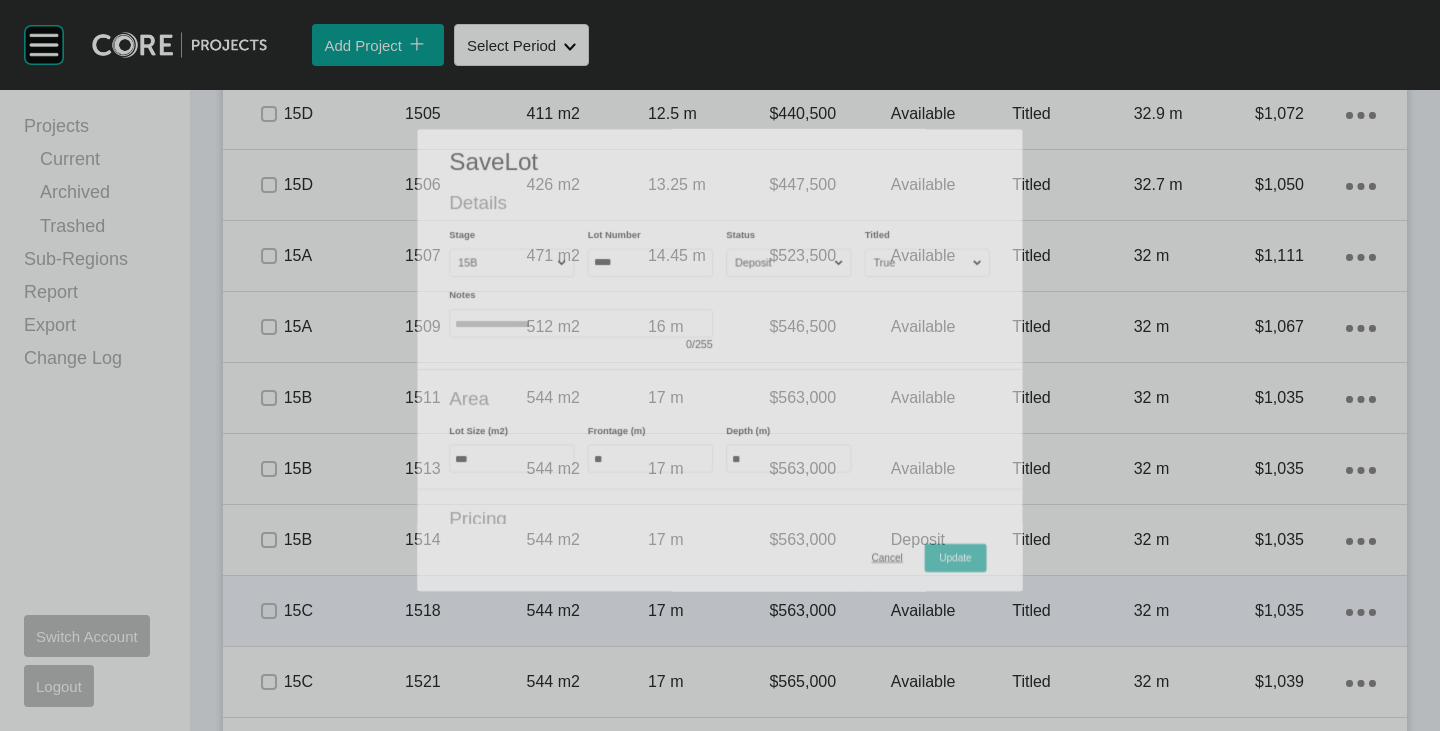scroll, scrollTop: 1720, scrollLeft: 0, axis: vertical 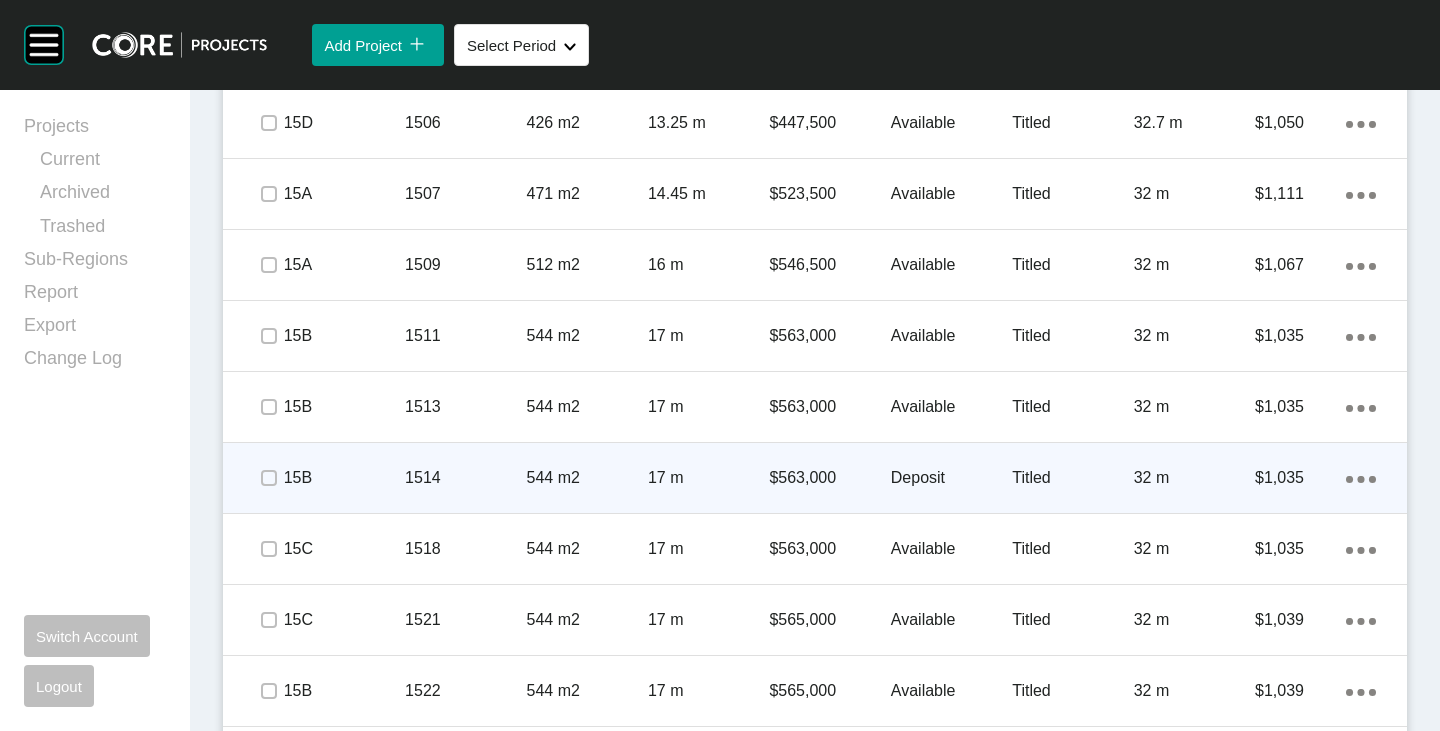 click at bounding box center [268, 478] 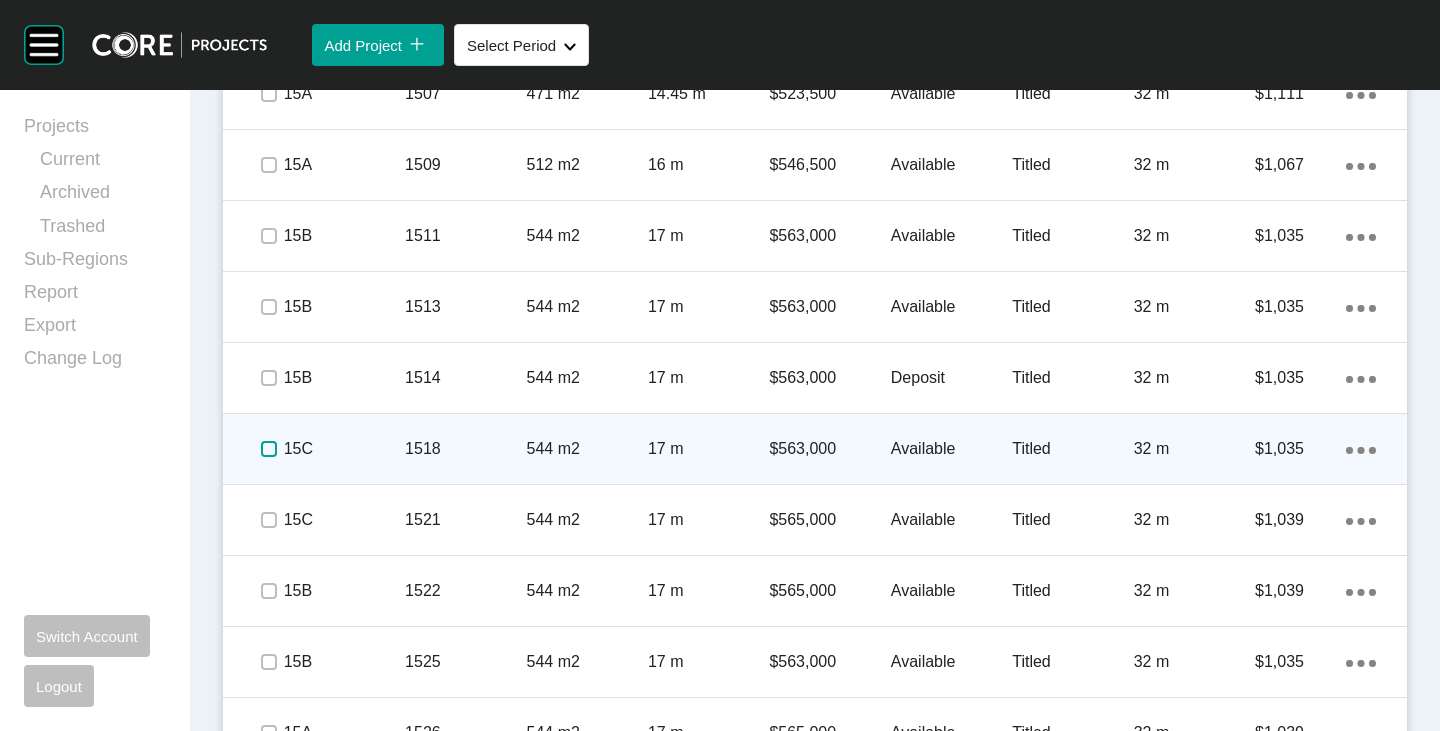 click at bounding box center [269, 449] 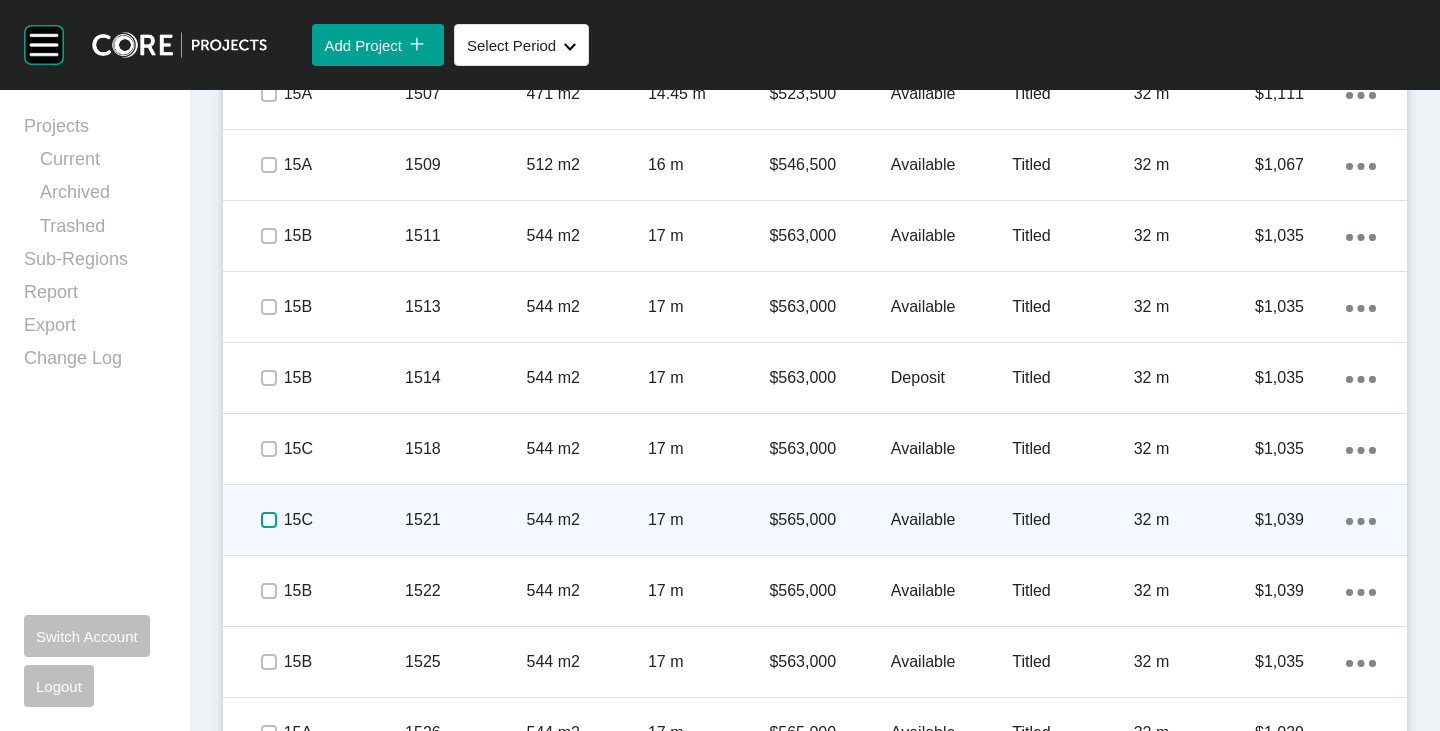 click at bounding box center (269, 520) 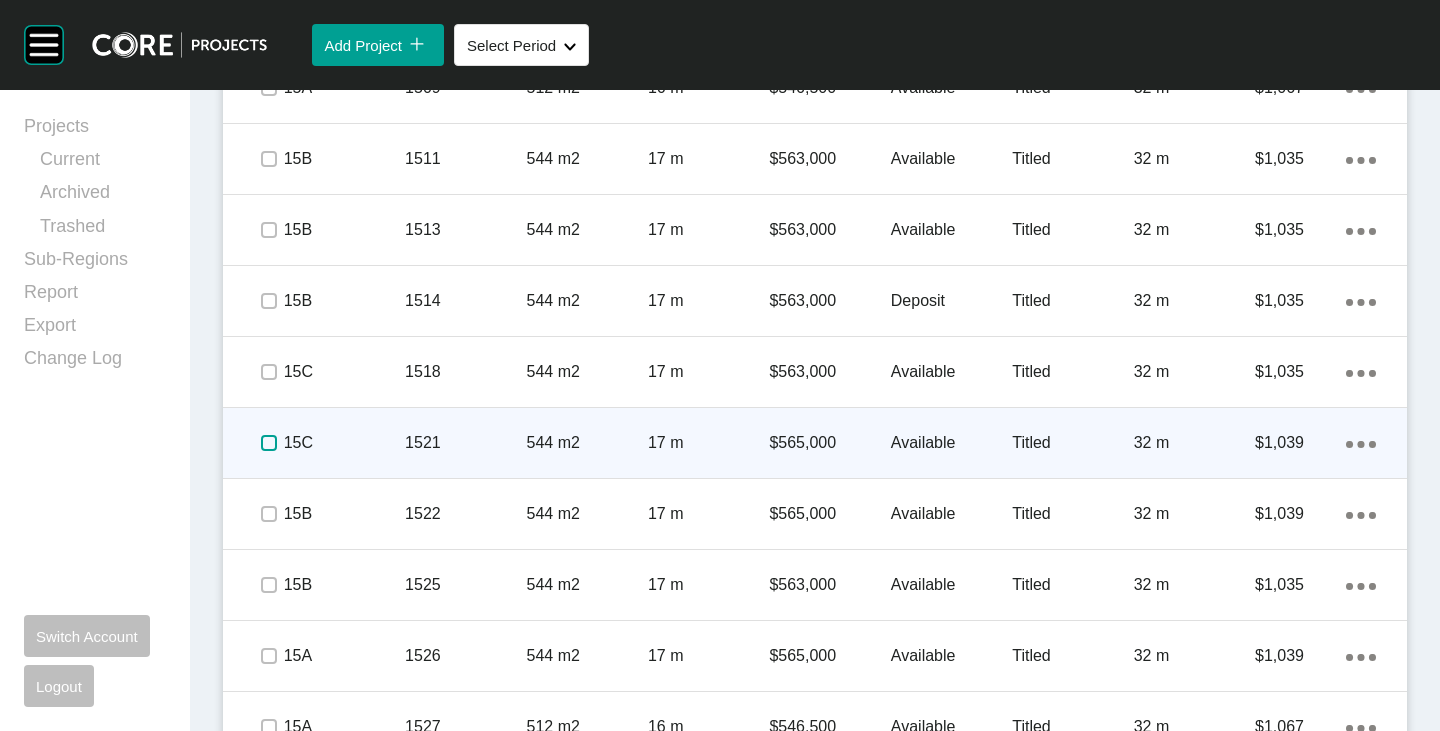 scroll, scrollTop: 1920, scrollLeft: 0, axis: vertical 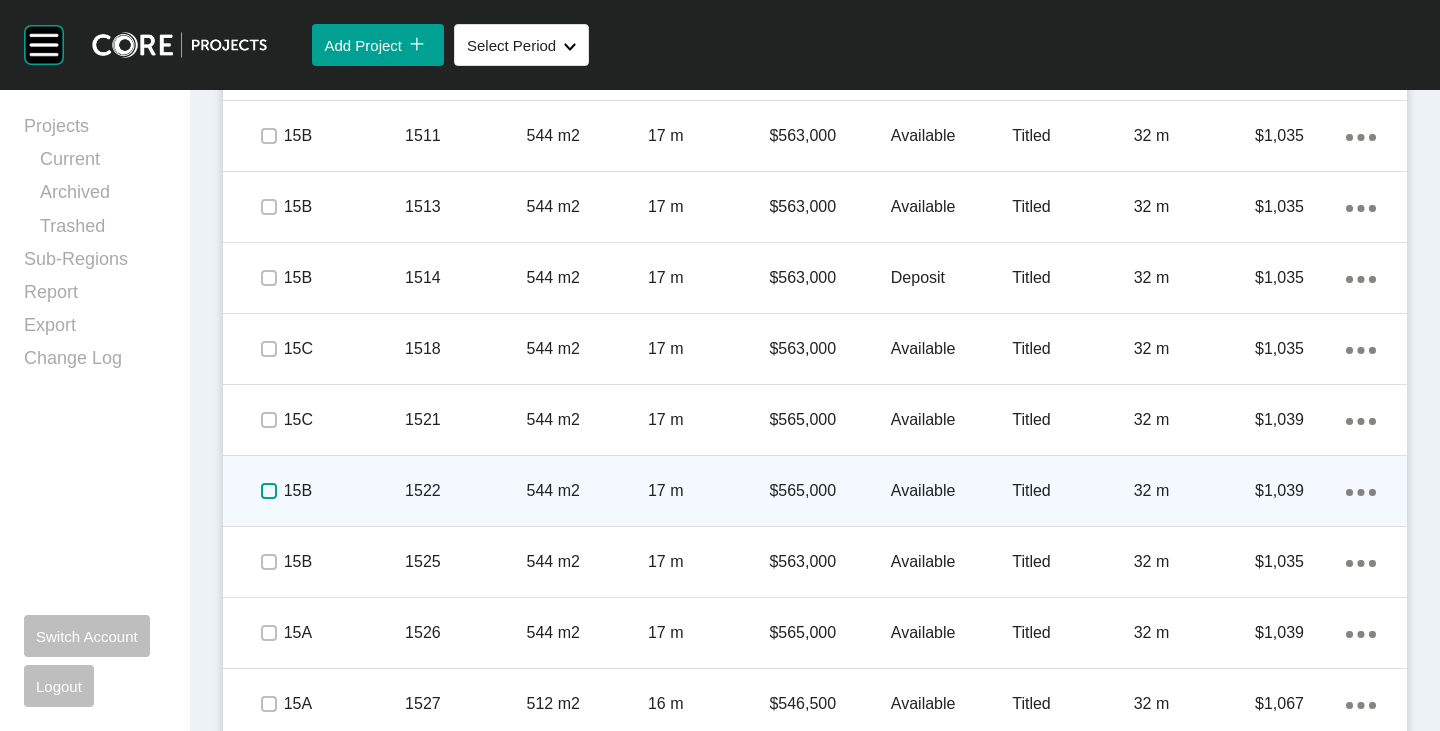 click at bounding box center (269, 491) 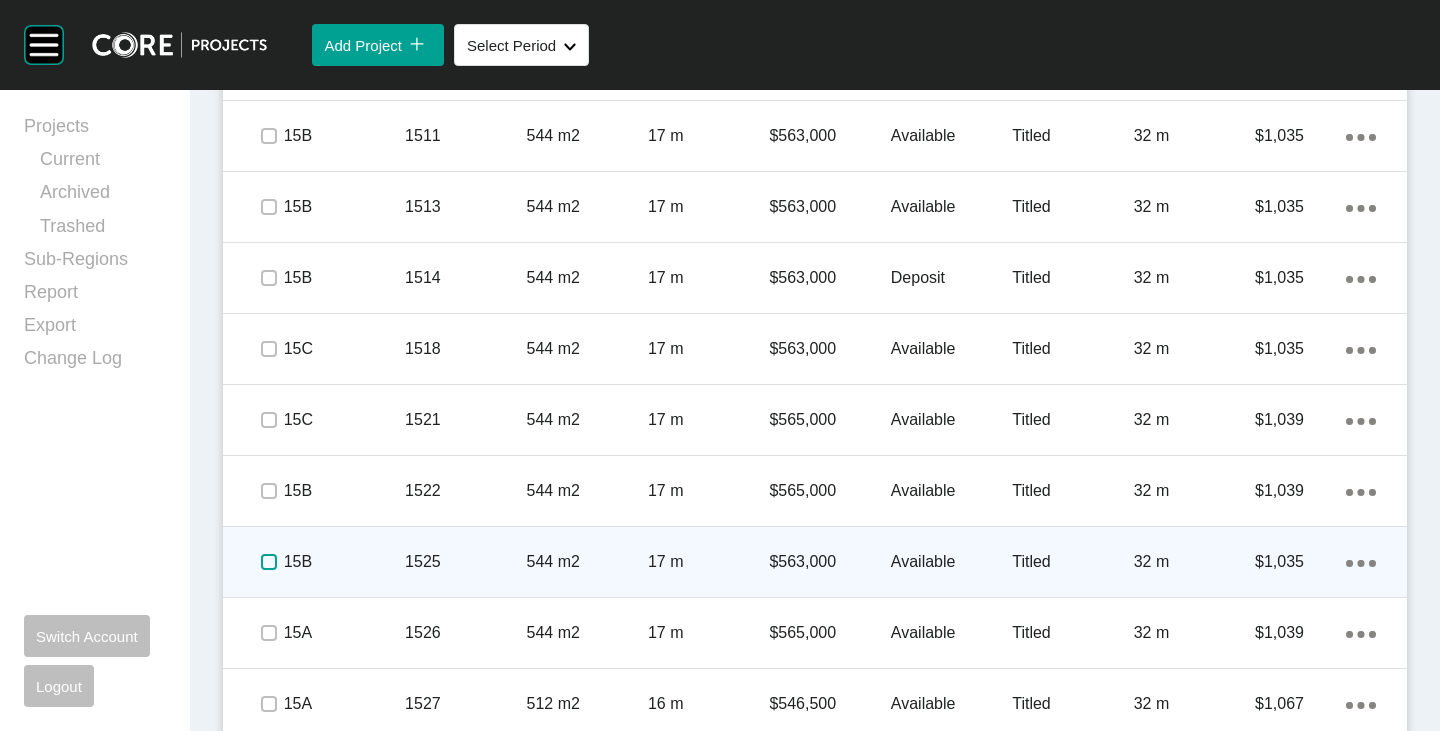 click at bounding box center (269, 562) 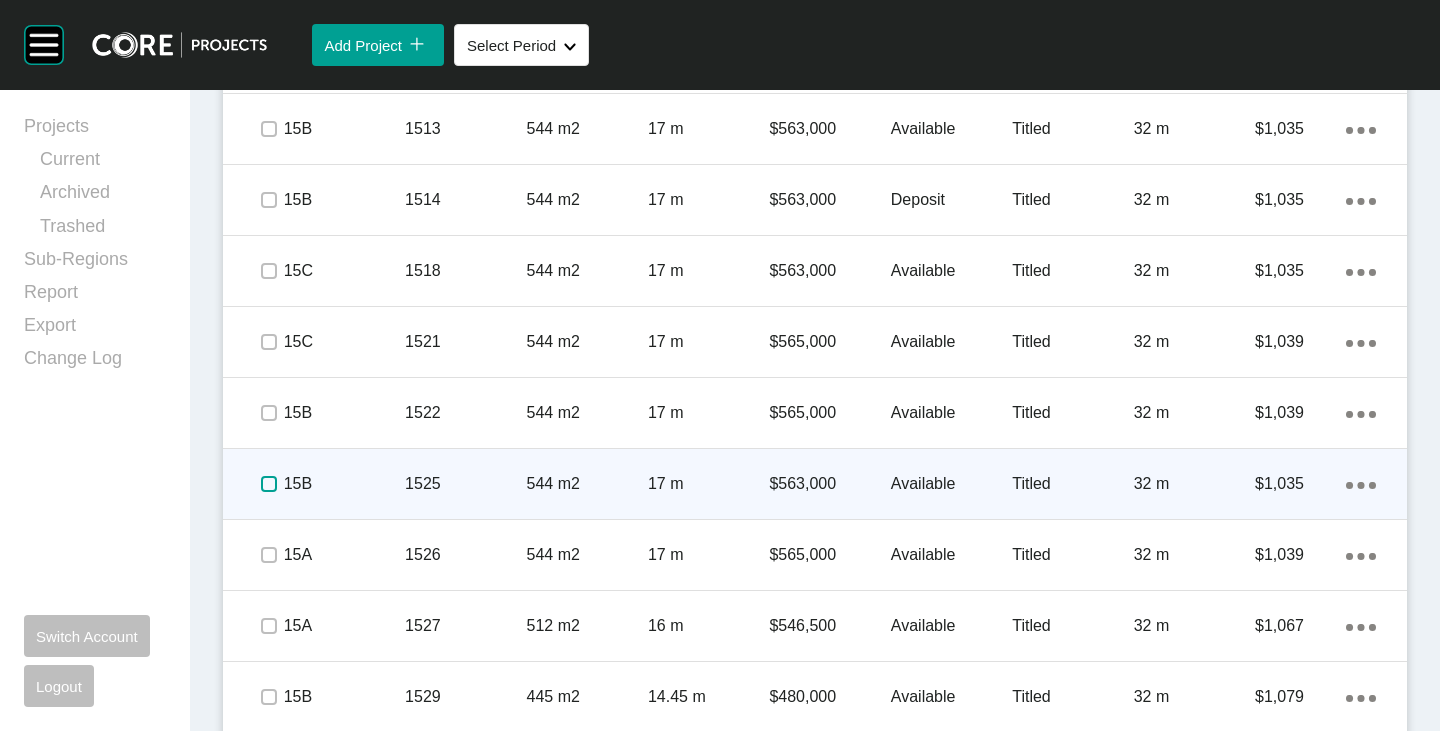 scroll, scrollTop: 2020, scrollLeft: 0, axis: vertical 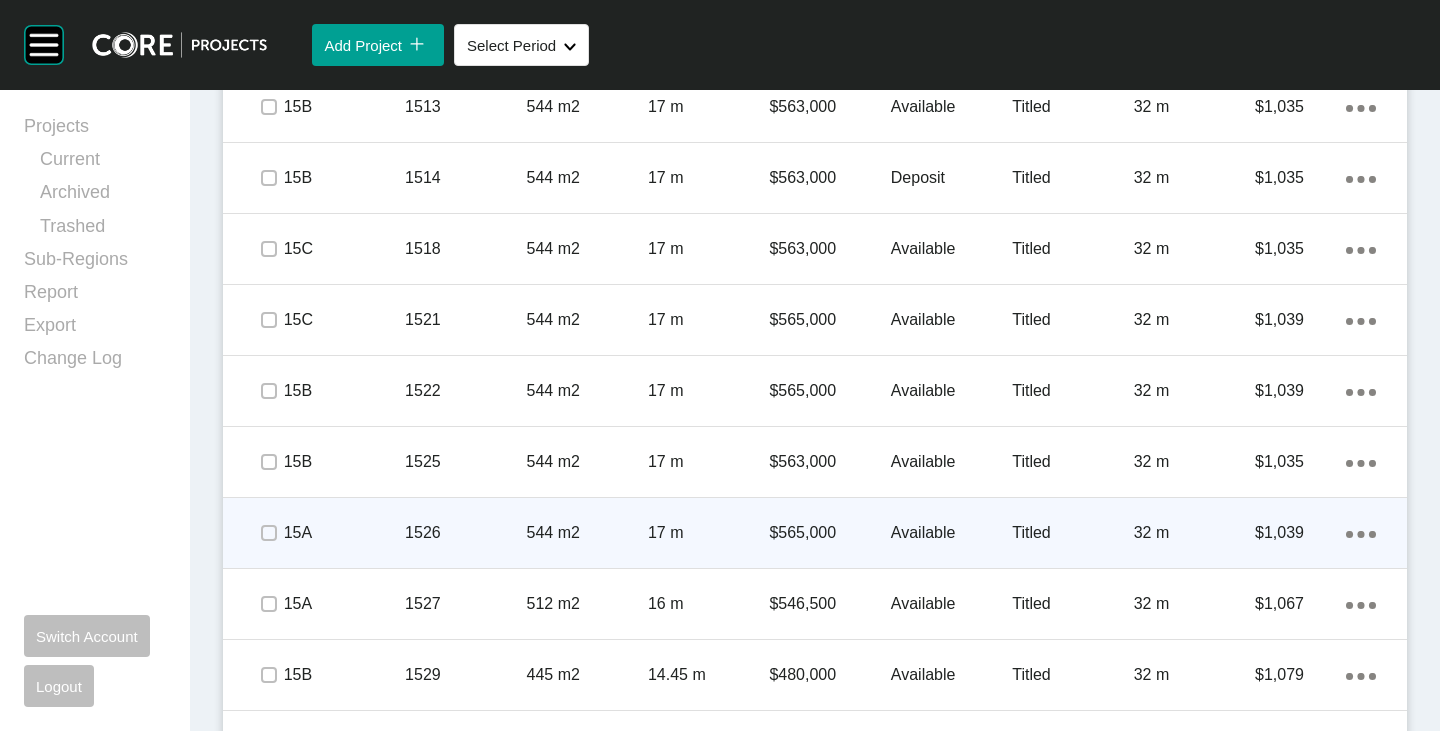 click at bounding box center [268, 533] 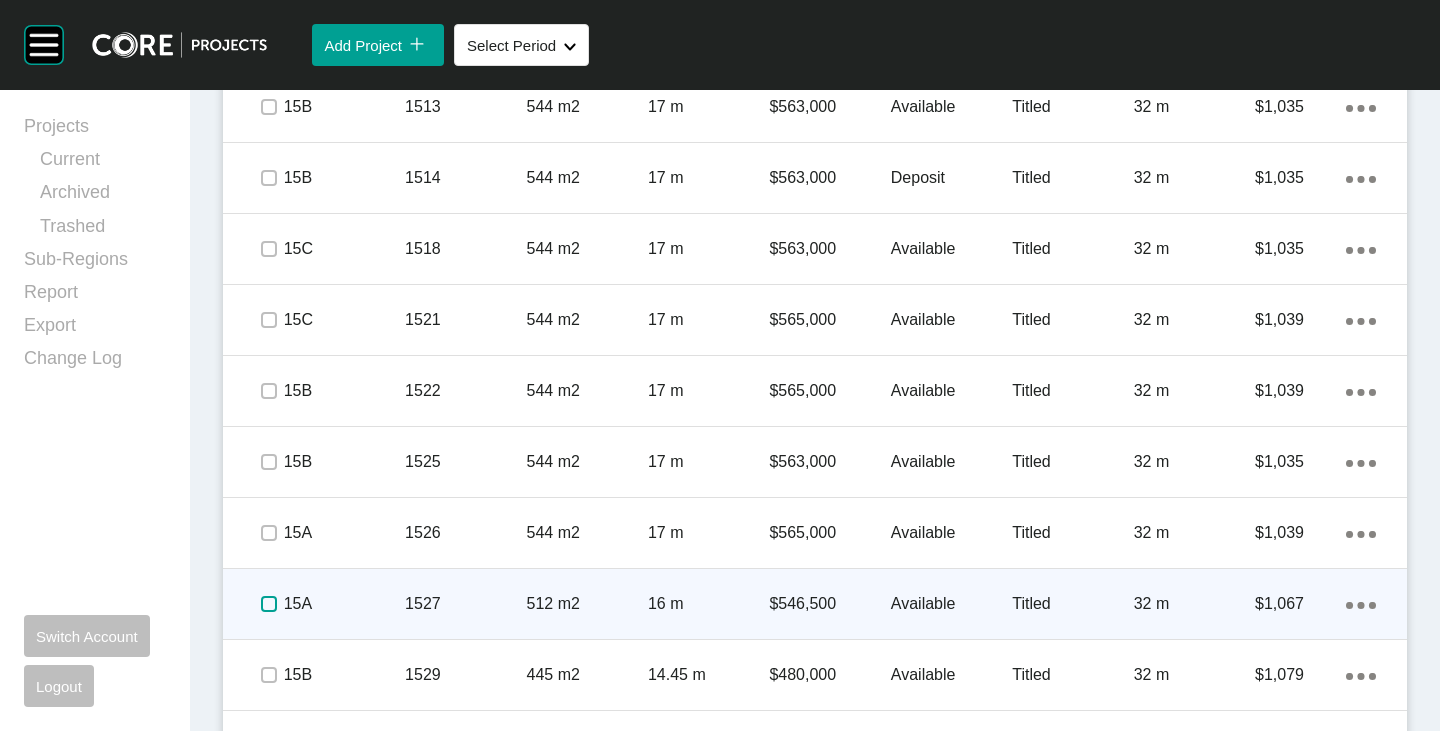 click at bounding box center (269, 604) 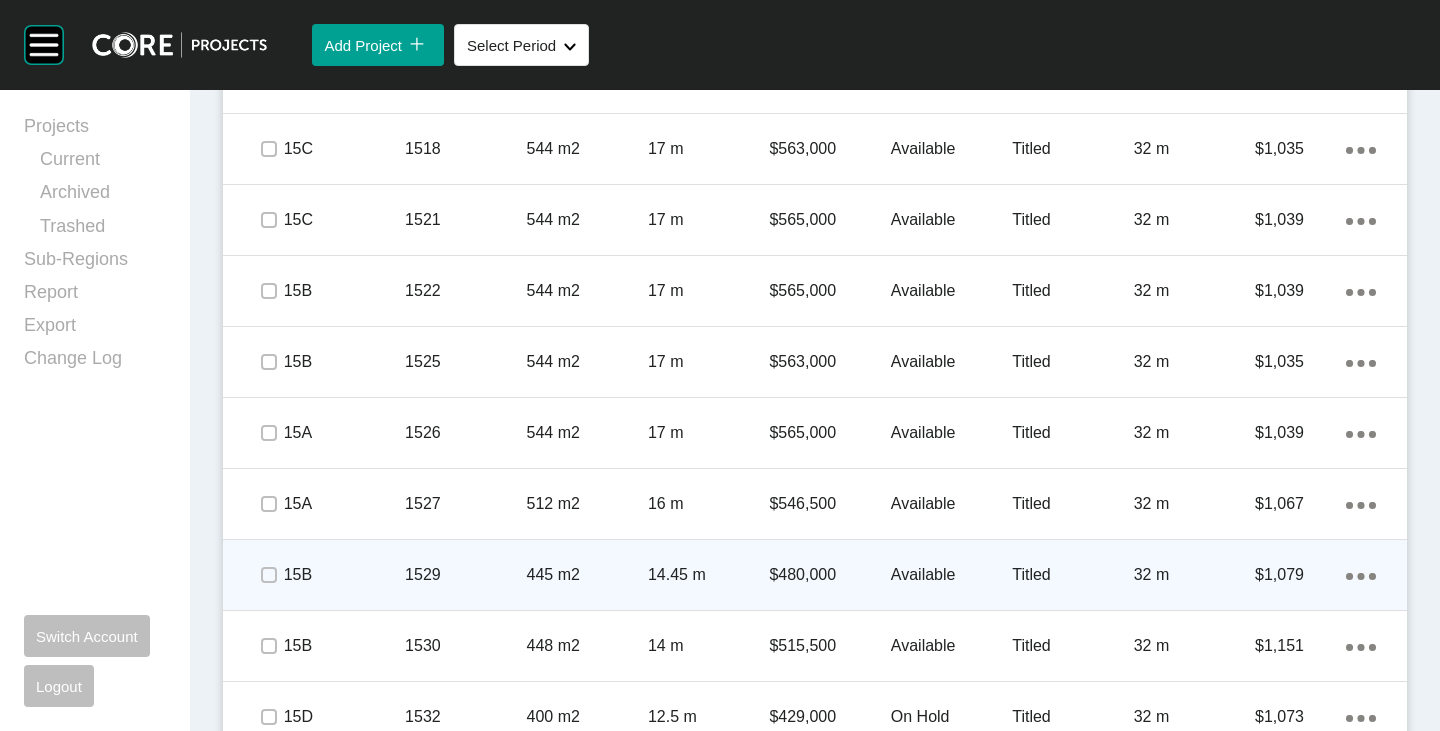 click at bounding box center [268, 575] 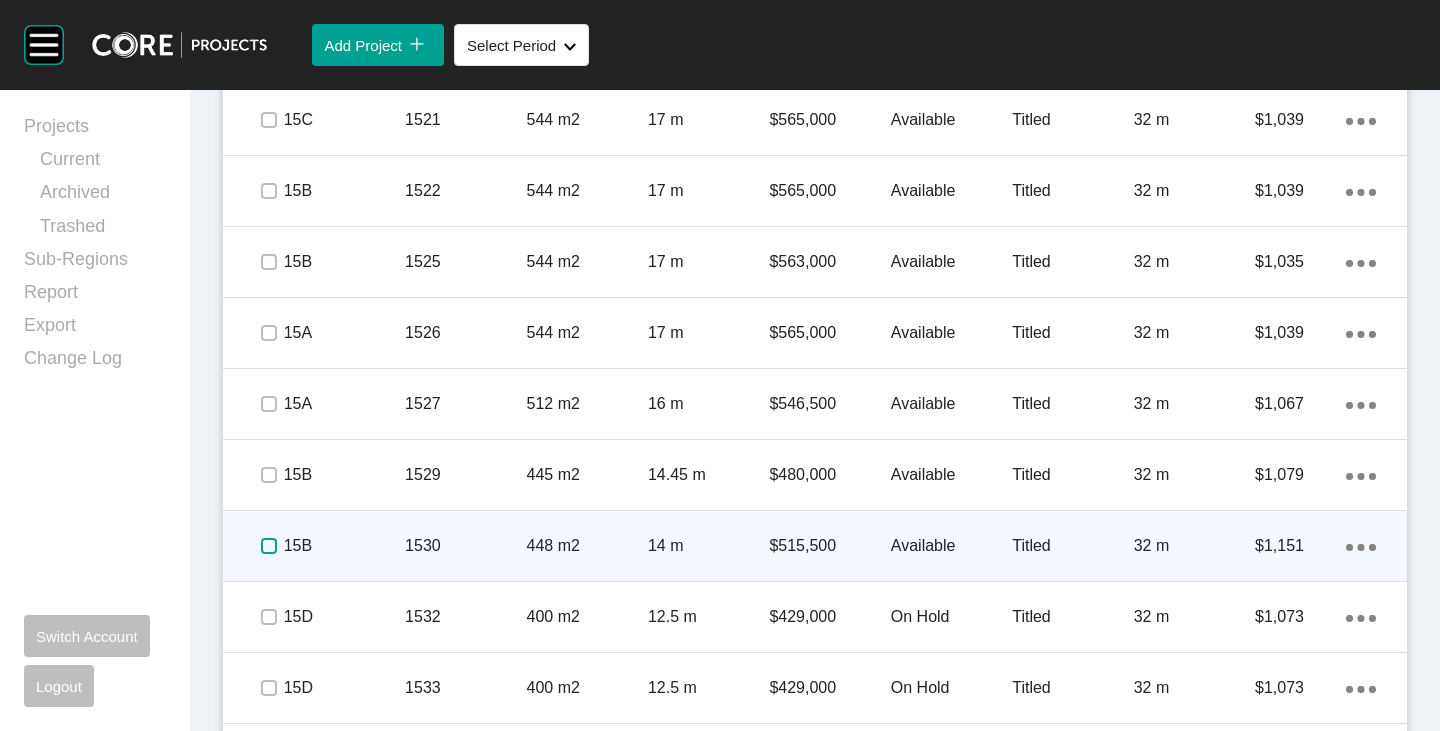 click at bounding box center [269, 546] 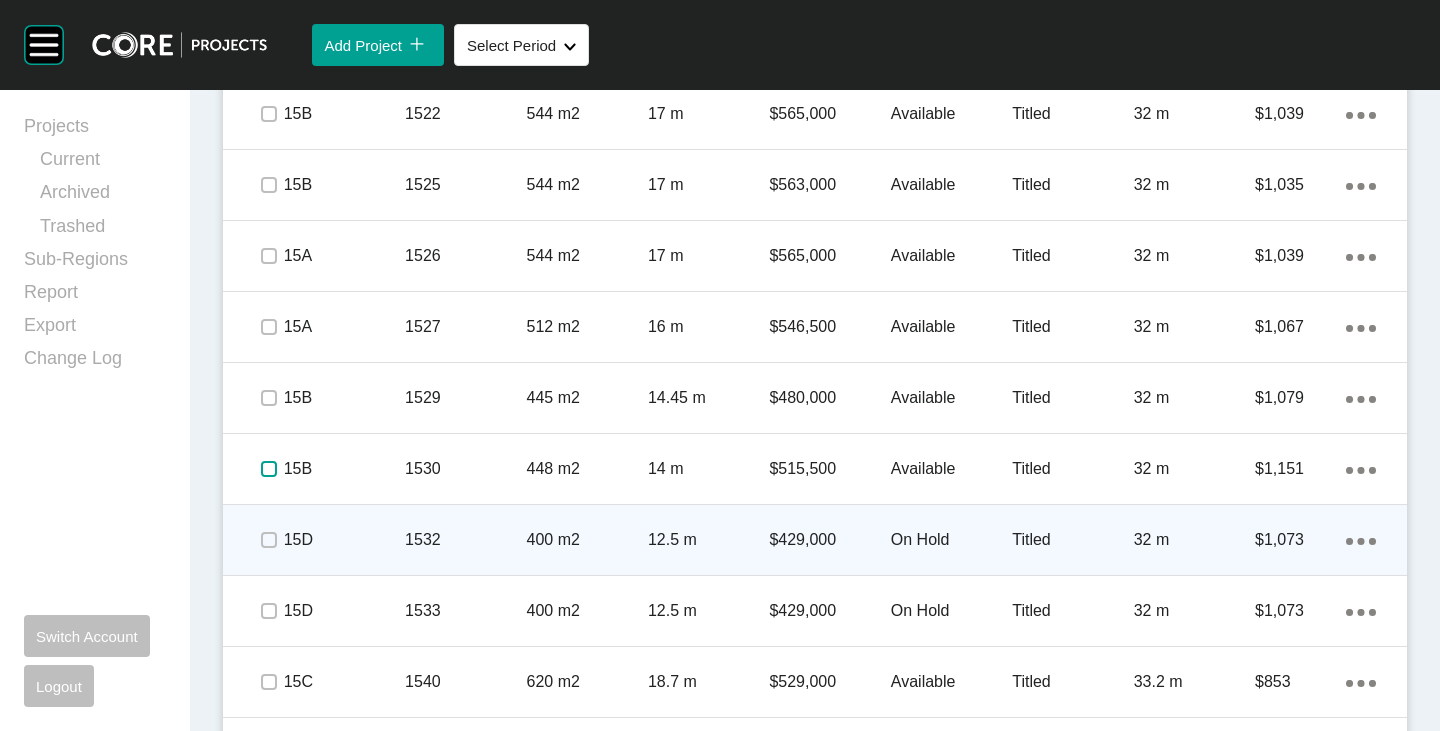 scroll, scrollTop: 2320, scrollLeft: 0, axis: vertical 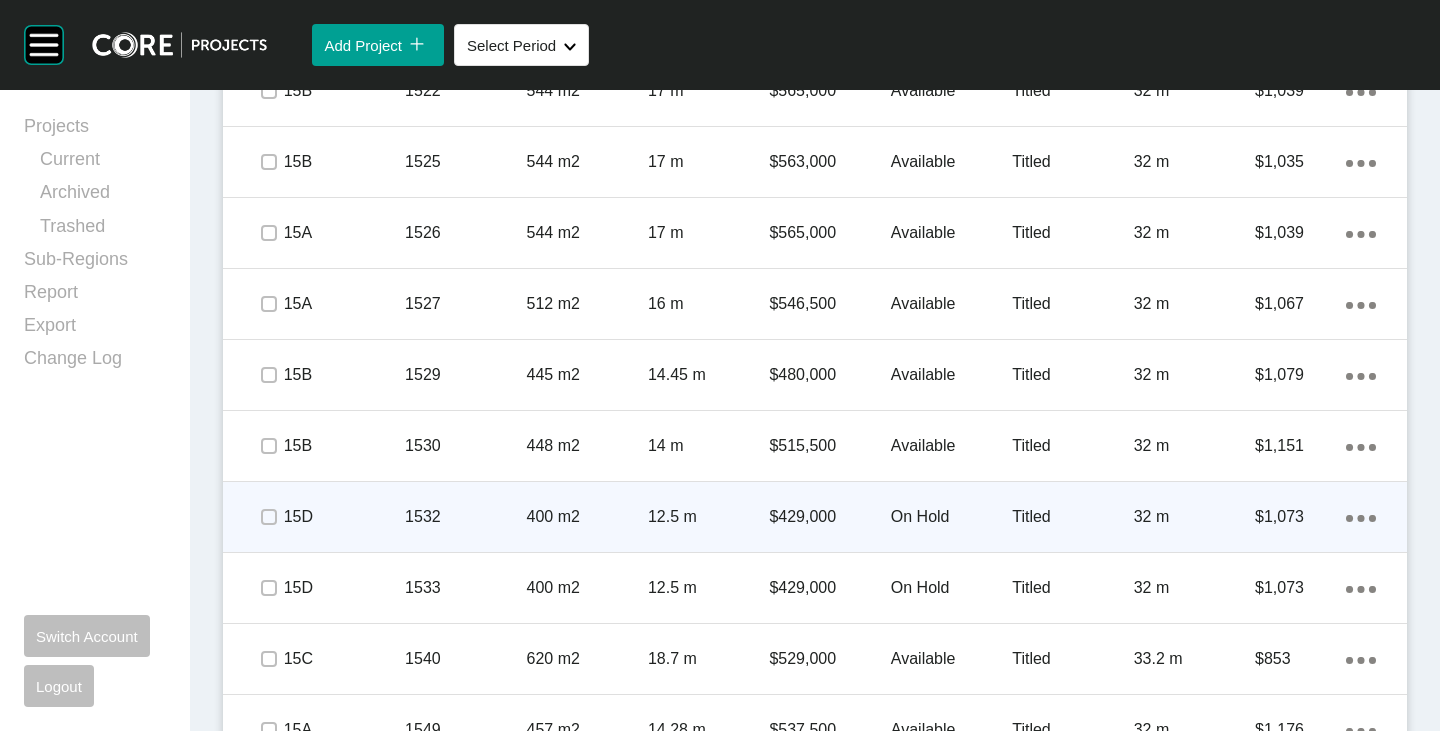 click on "On Hold" at bounding box center [951, 517] 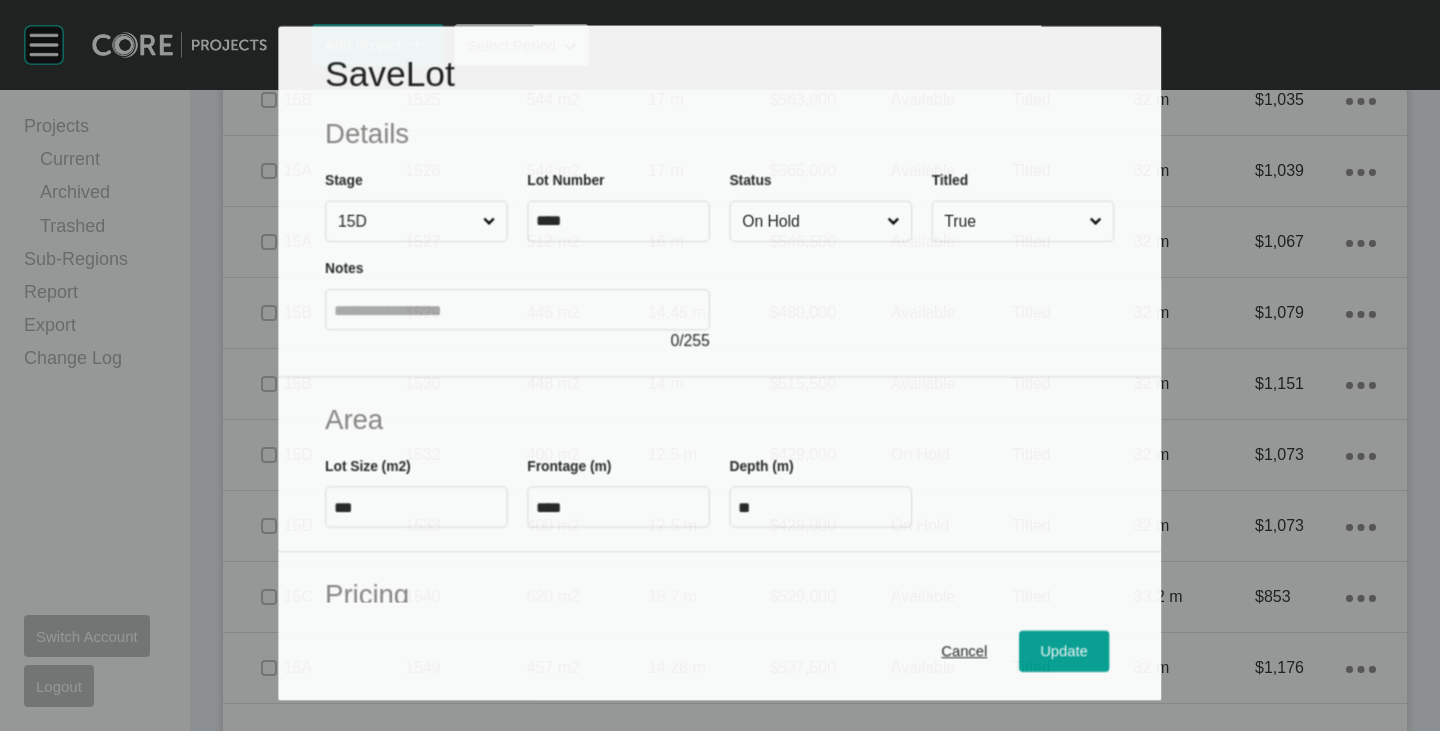 scroll, scrollTop: 2258, scrollLeft: 0, axis: vertical 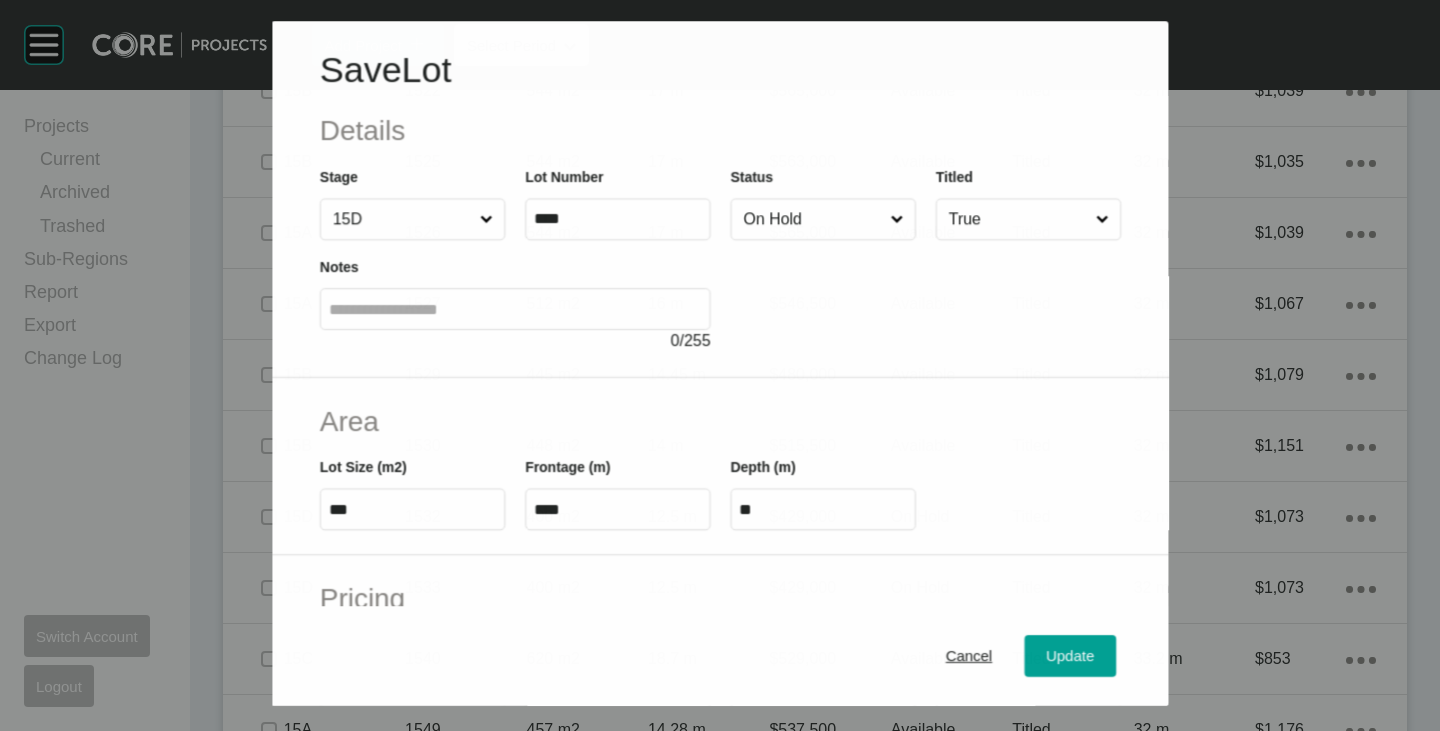 click on "On Hold" at bounding box center [812, 219] 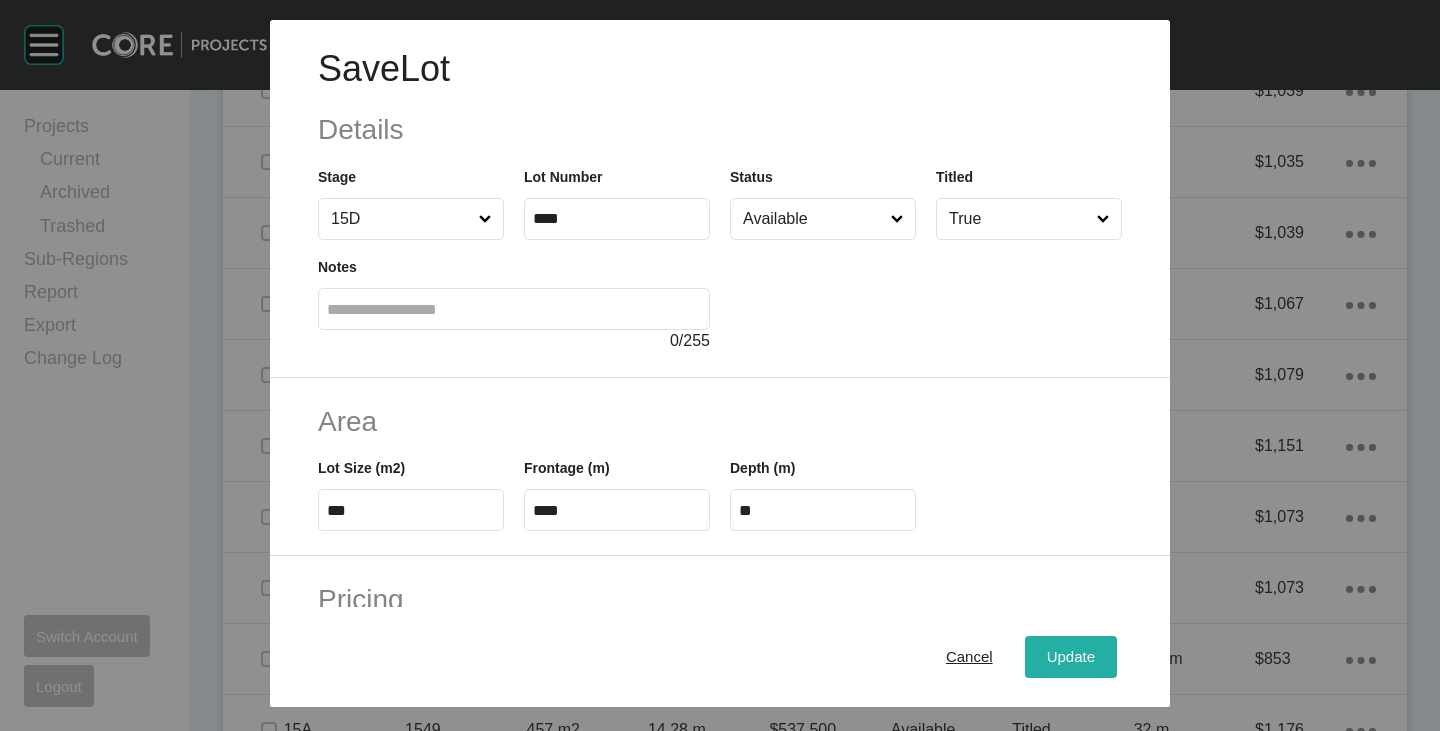 click on "Update" at bounding box center [1071, 657] 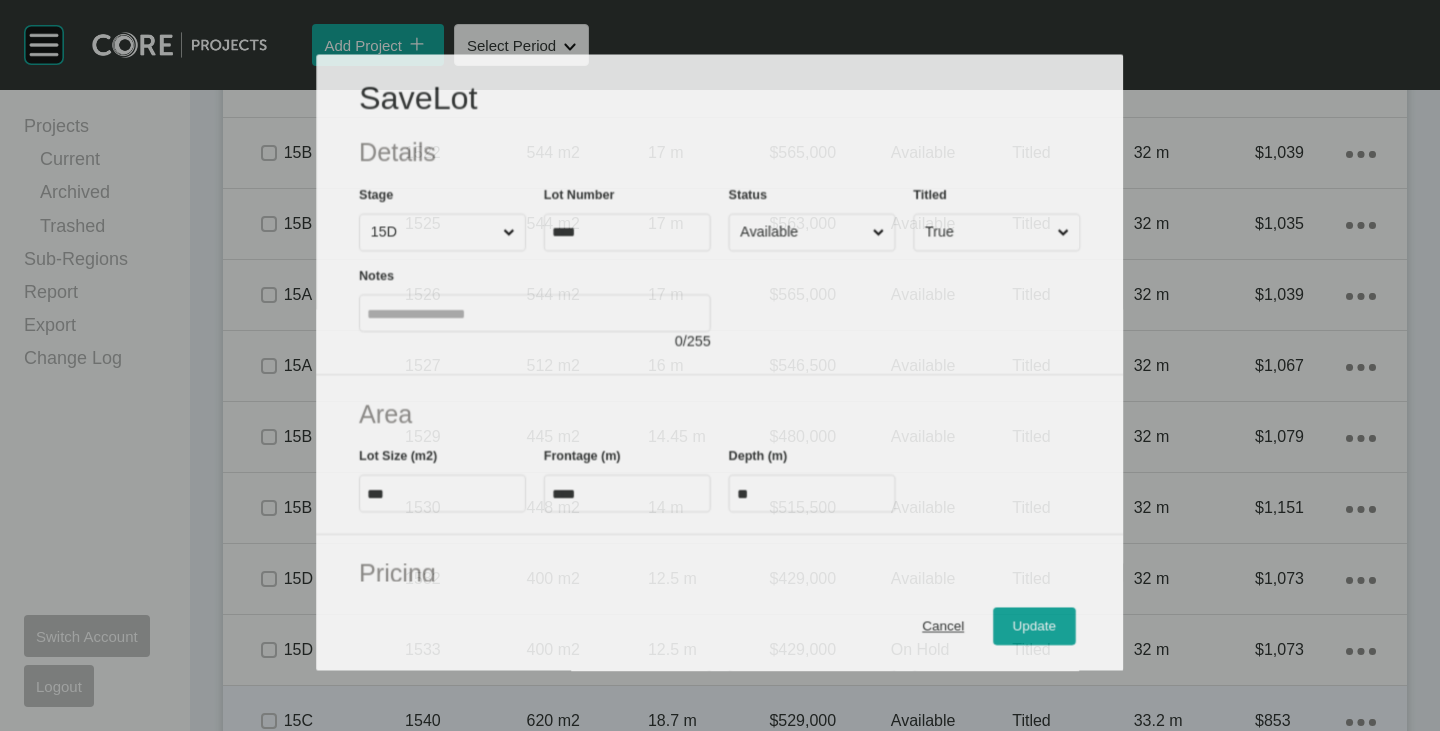 scroll, scrollTop: 2320, scrollLeft: 0, axis: vertical 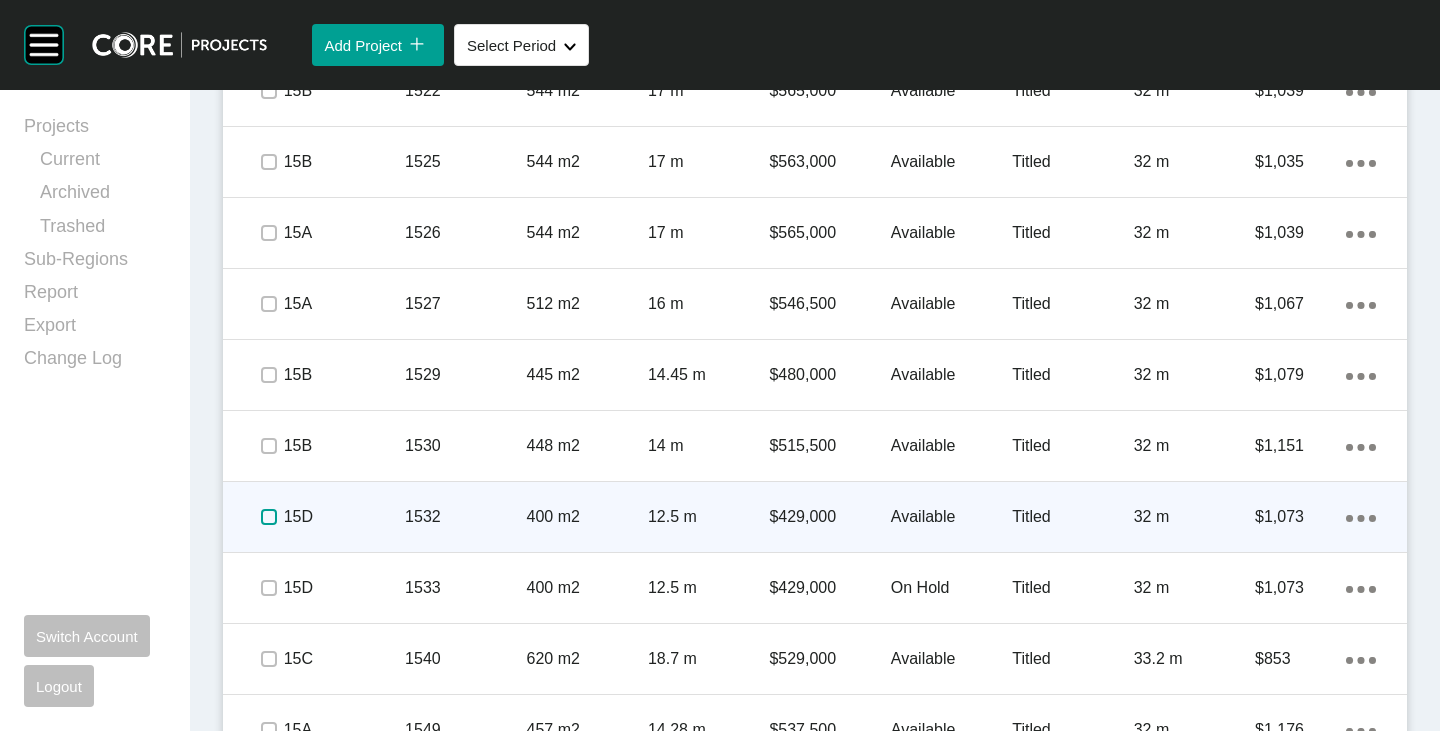 click at bounding box center (269, 517) 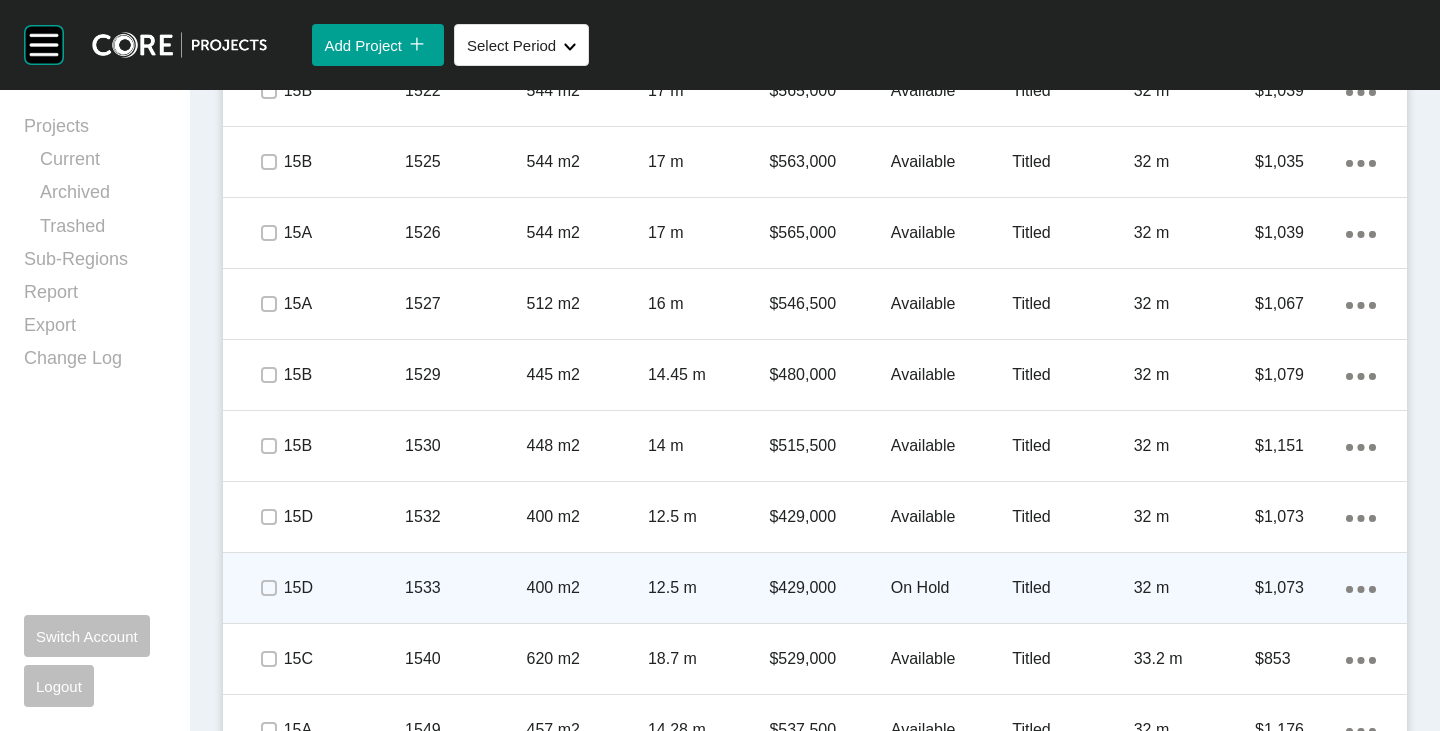click on "On Hold" at bounding box center [951, 588] 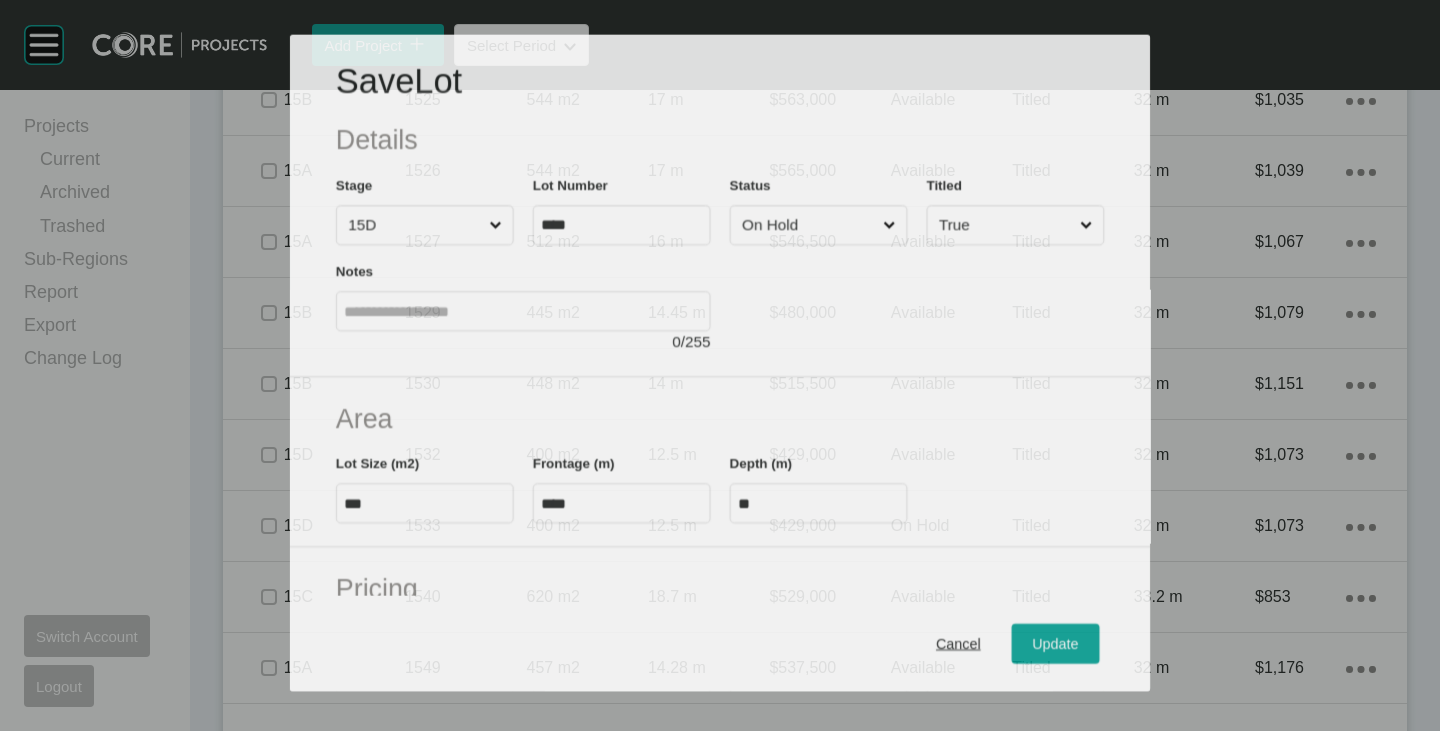 scroll, scrollTop: 2258, scrollLeft: 0, axis: vertical 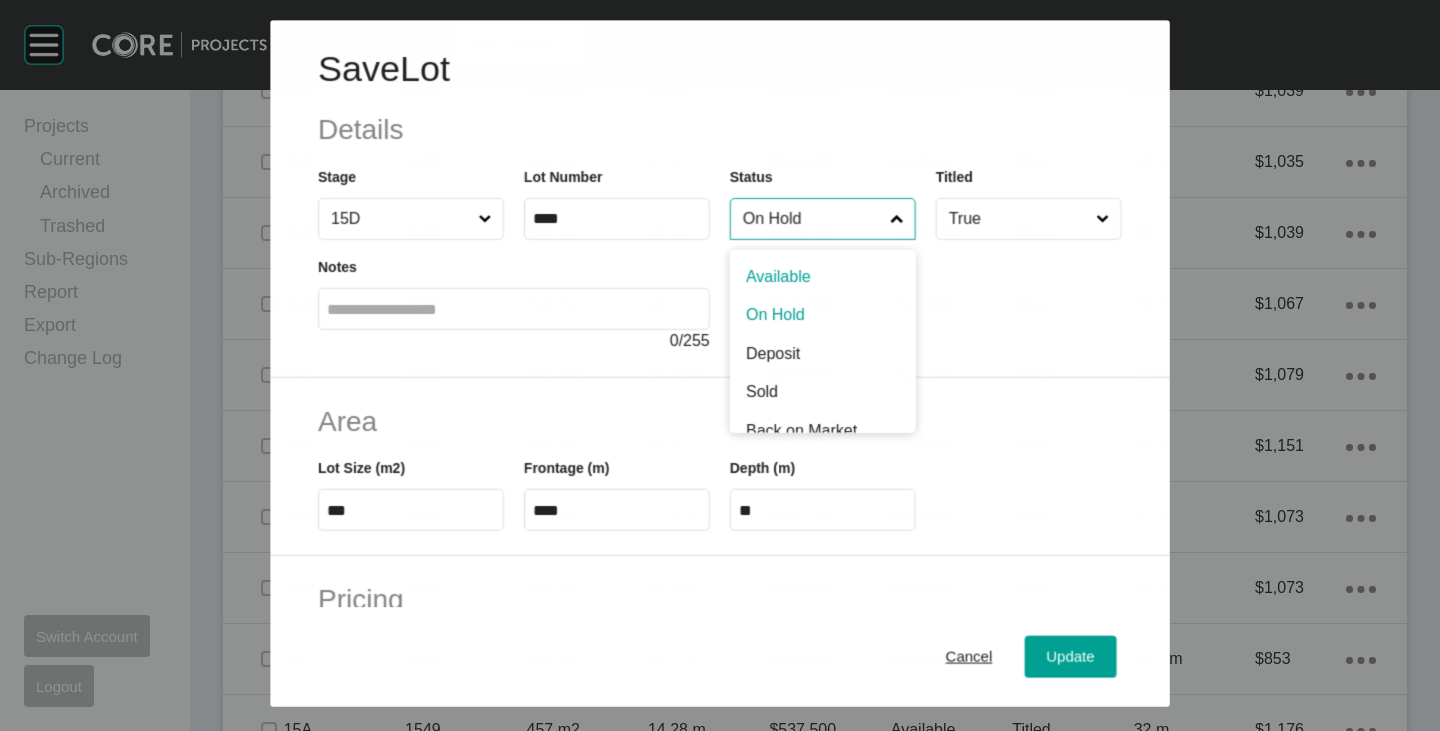 click on "On Hold" at bounding box center (812, 219) 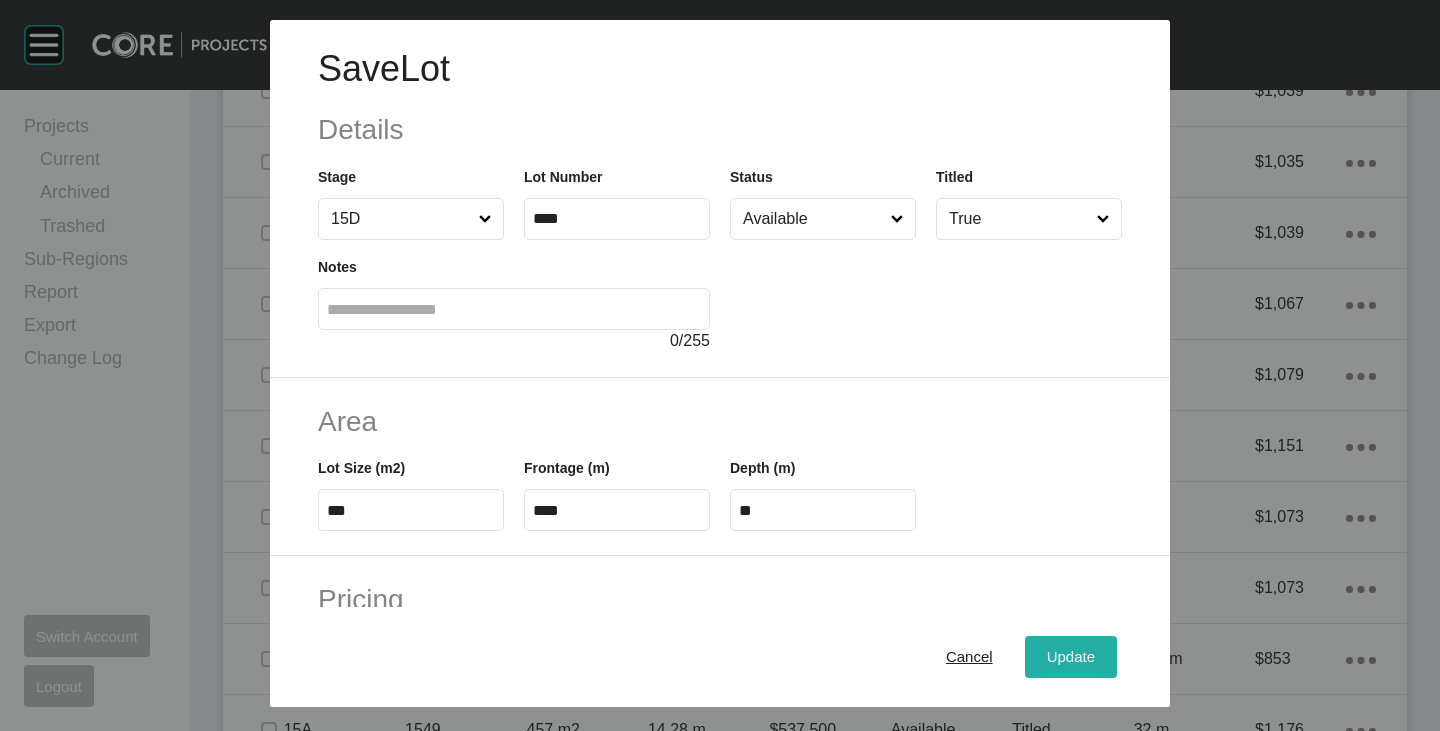 click on "Update" at bounding box center (1071, 657) 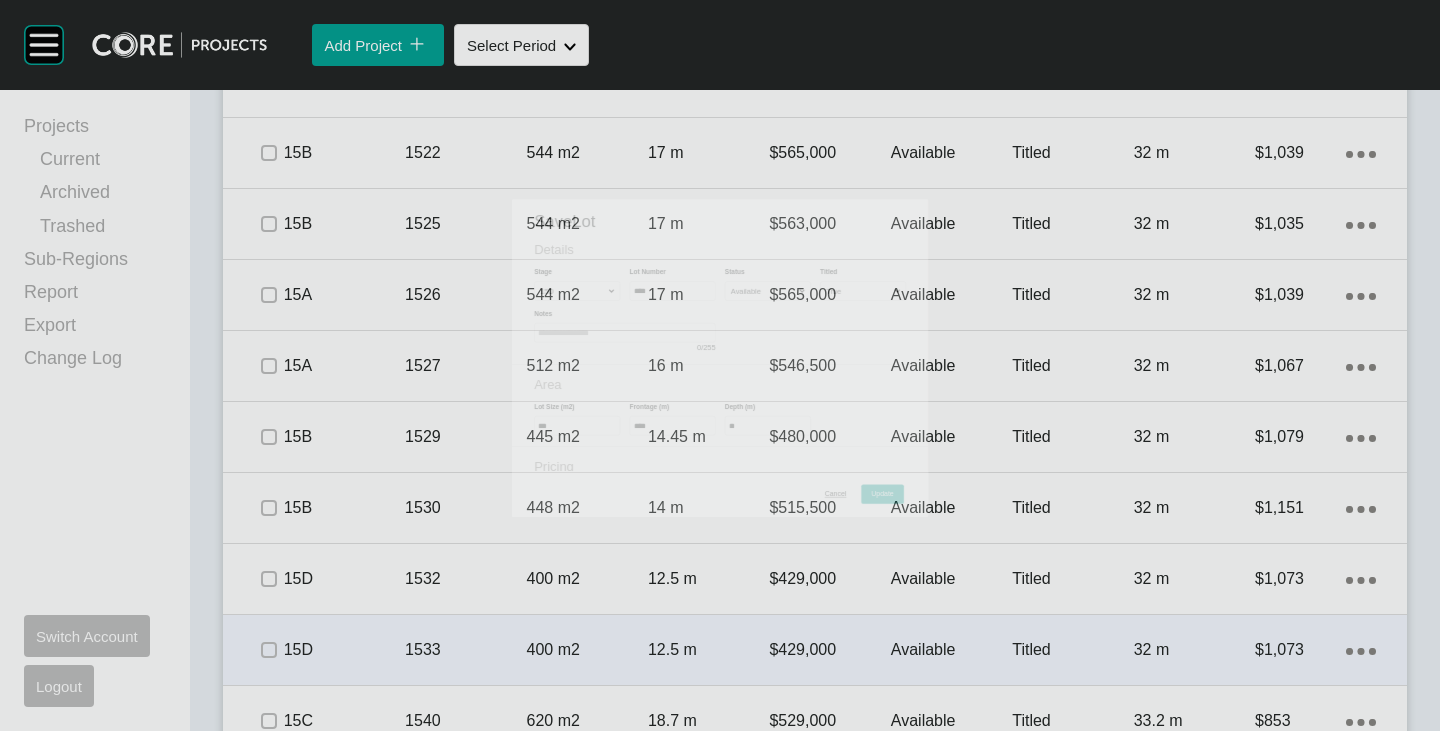 scroll, scrollTop: 2320, scrollLeft: 0, axis: vertical 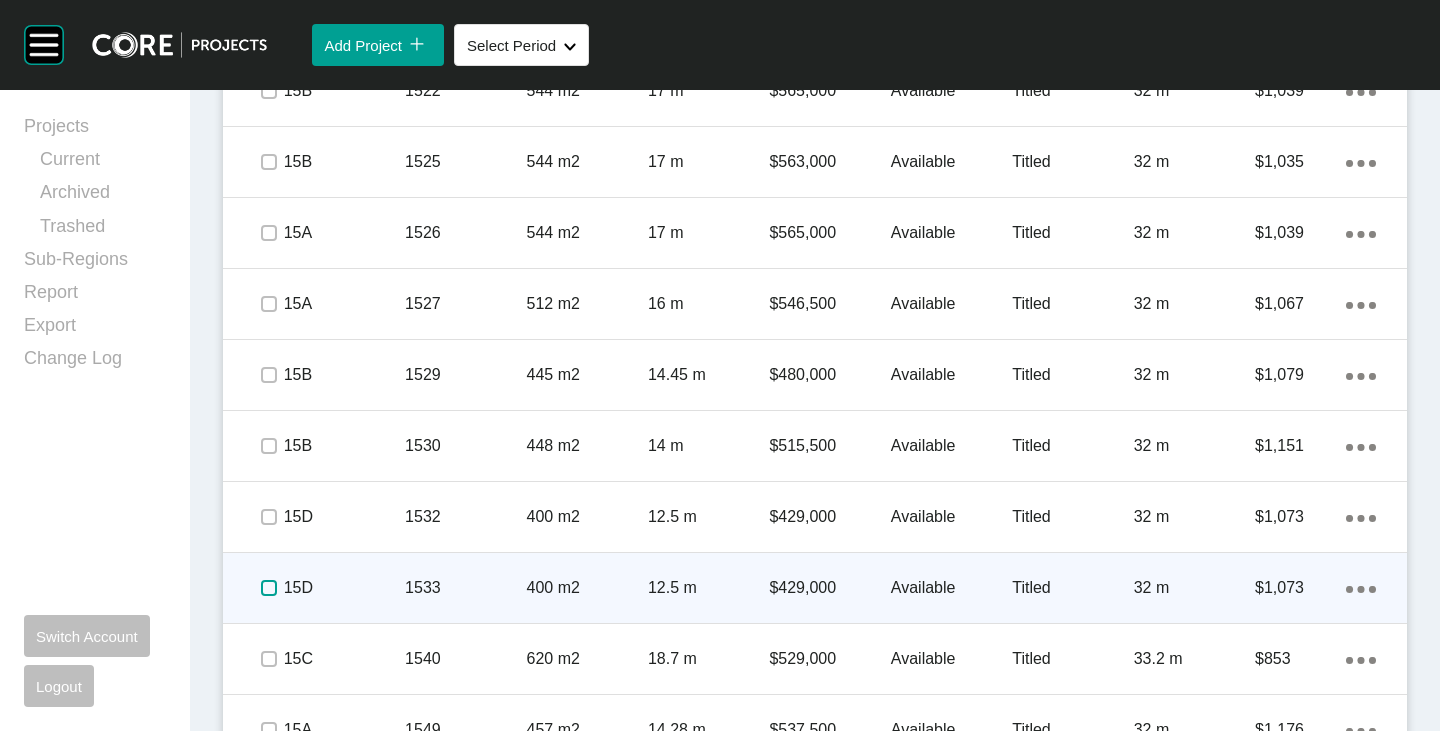 click at bounding box center [269, 588] 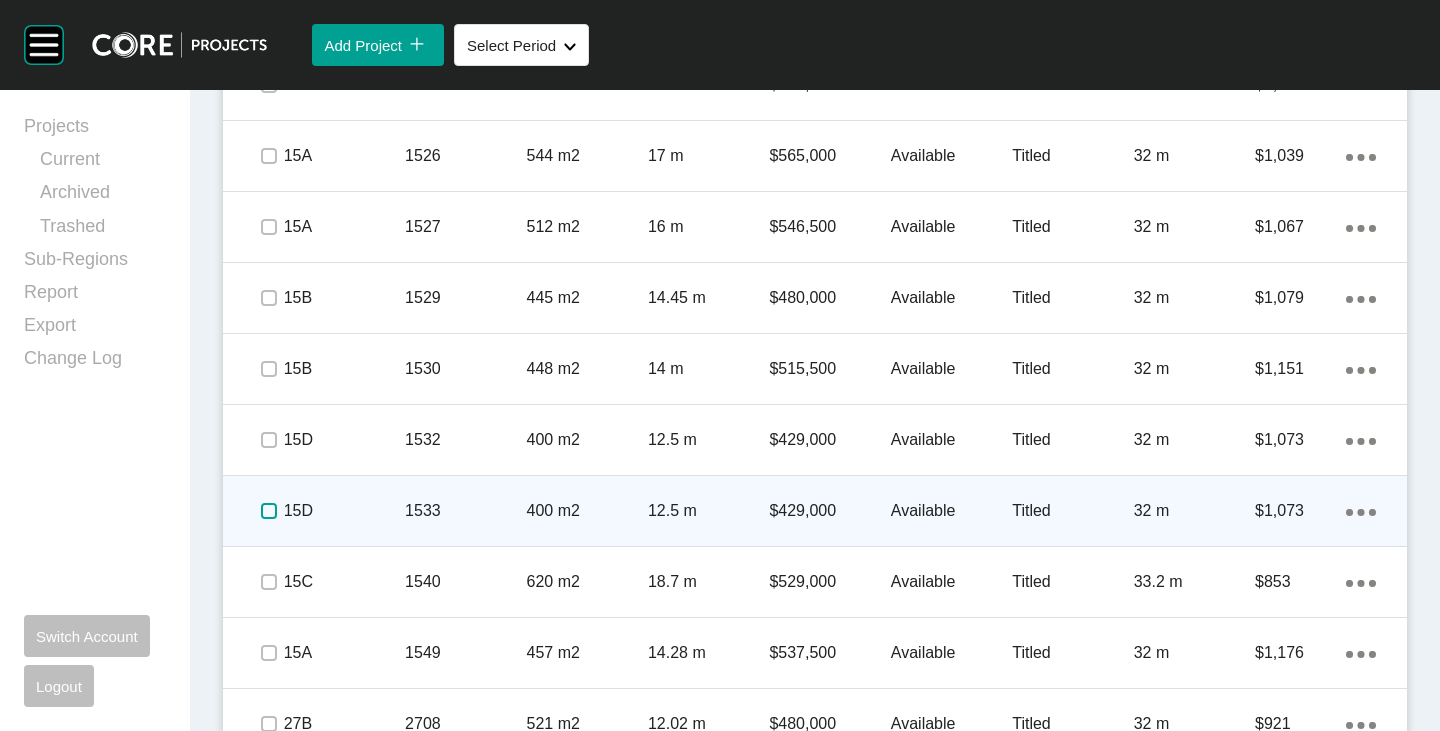 scroll, scrollTop: 2420, scrollLeft: 0, axis: vertical 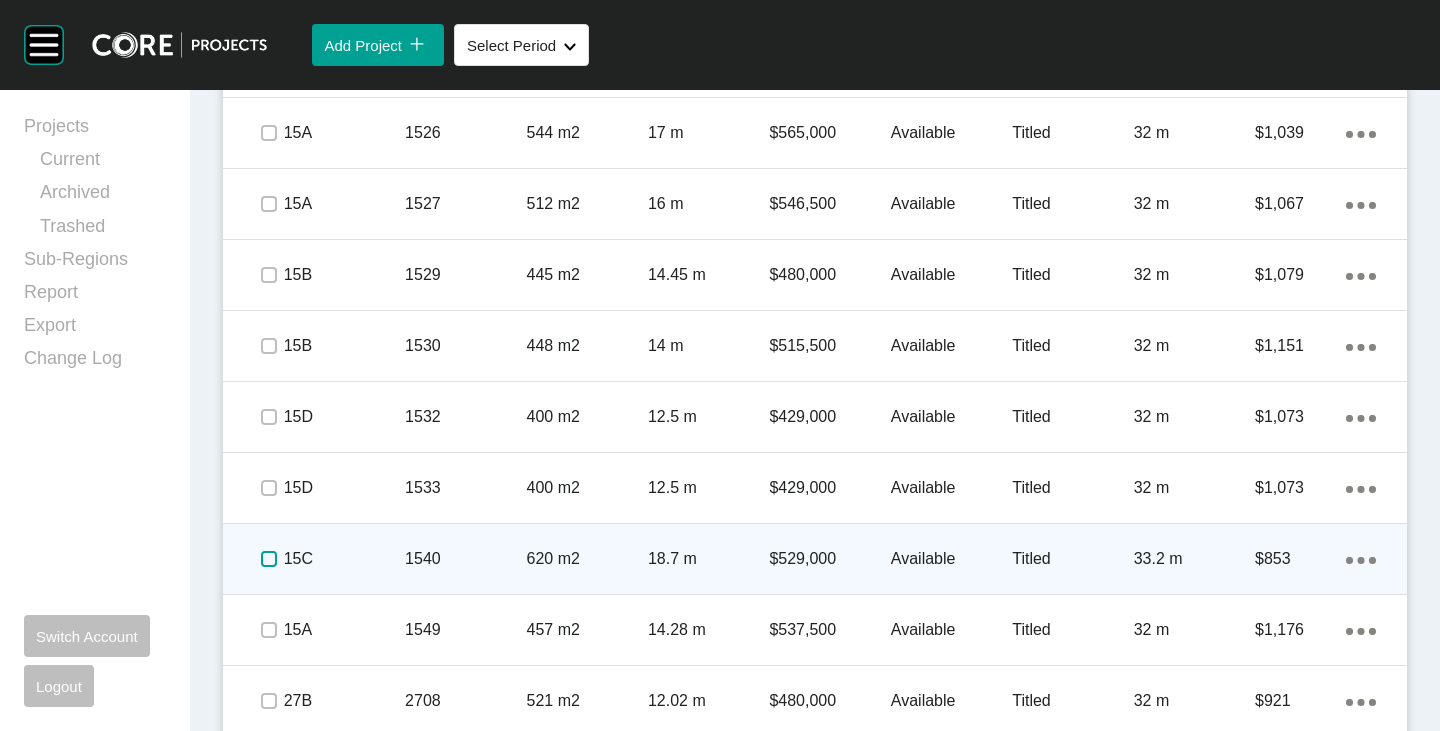 click at bounding box center (269, 559) 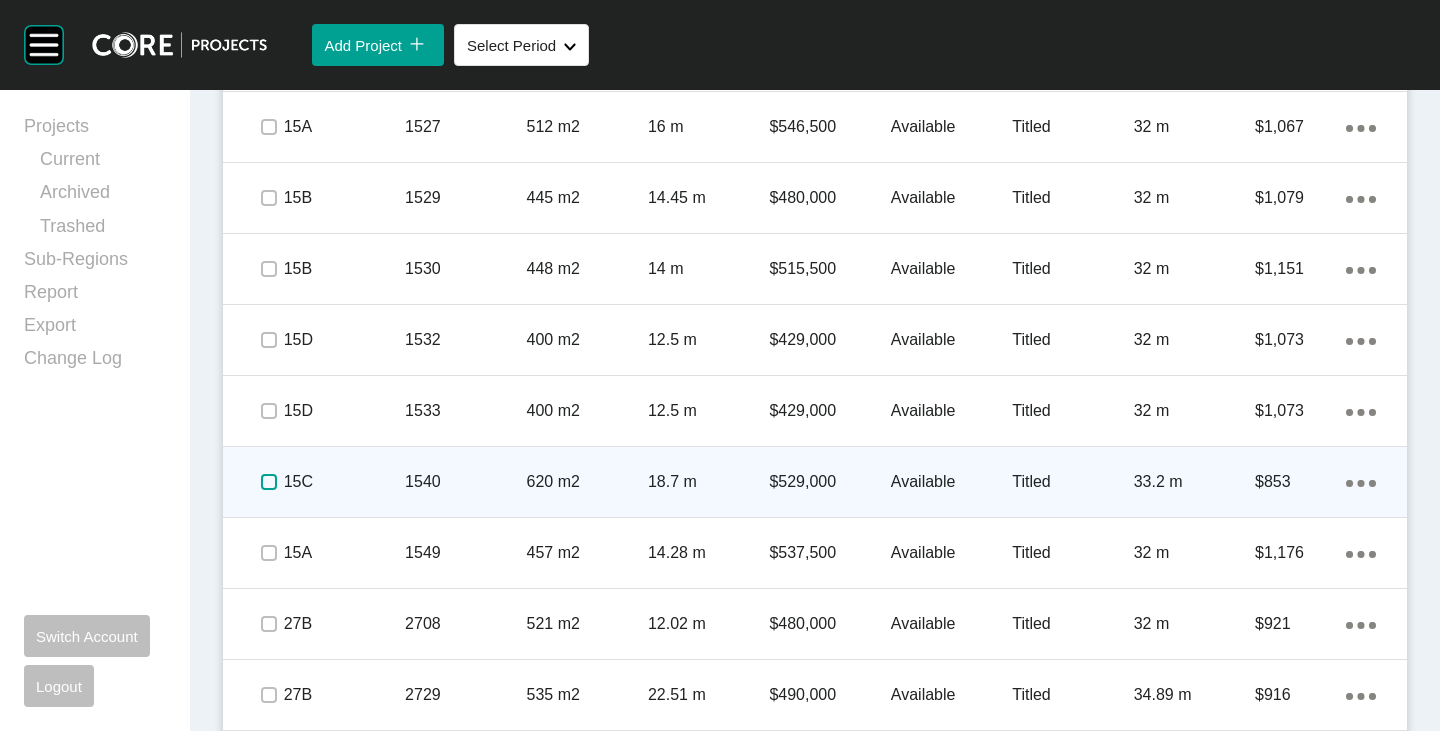 scroll, scrollTop: 2520, scrollLeft: 0, axis: vertical 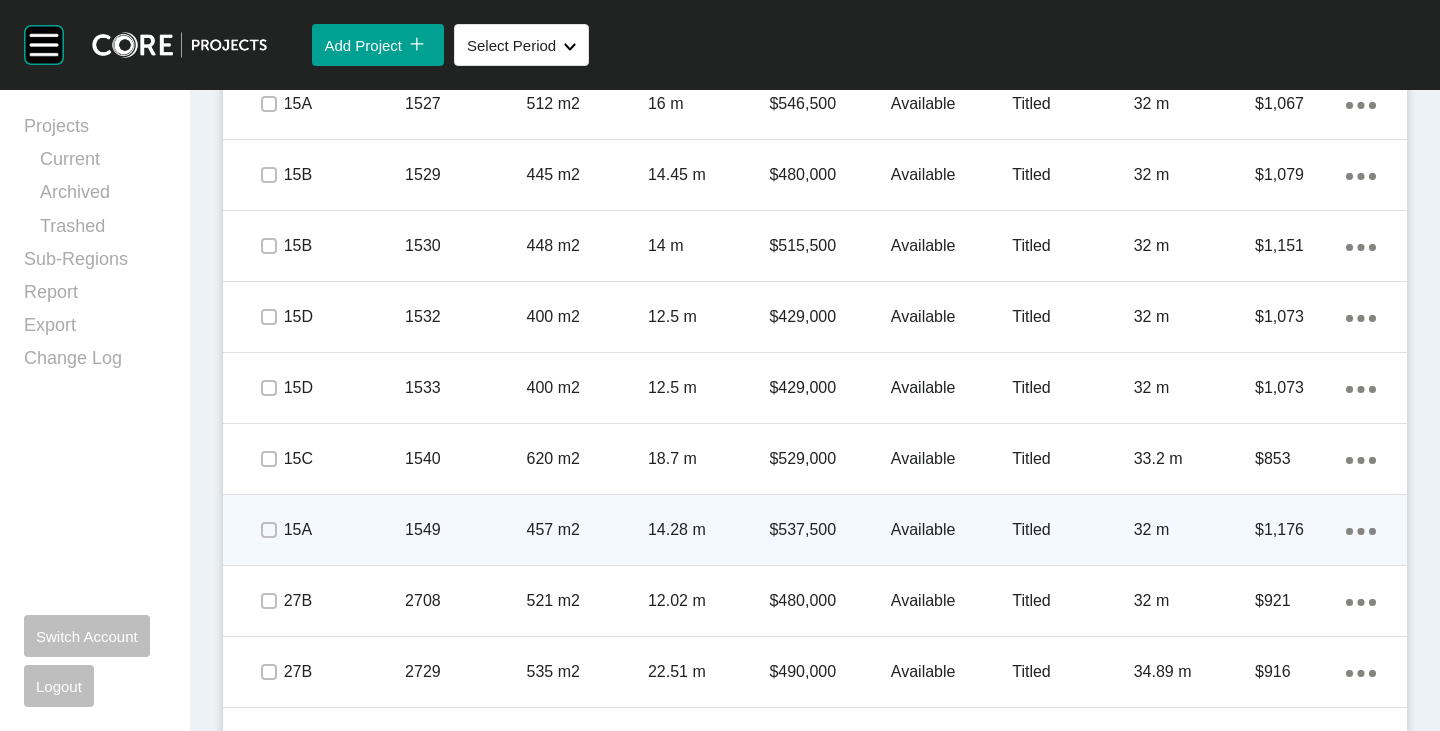 click at bounding box center (268, 530) 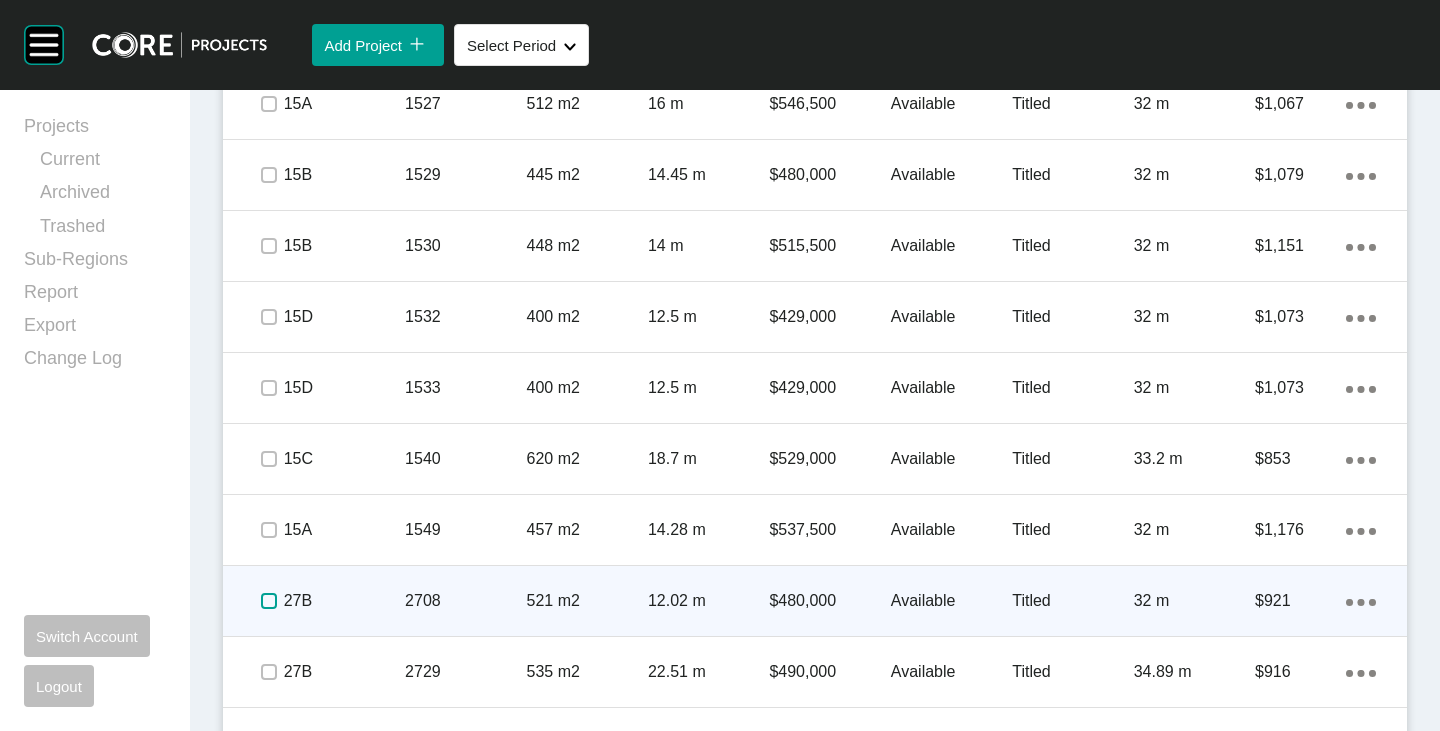 click at bounding box center [269, 601] 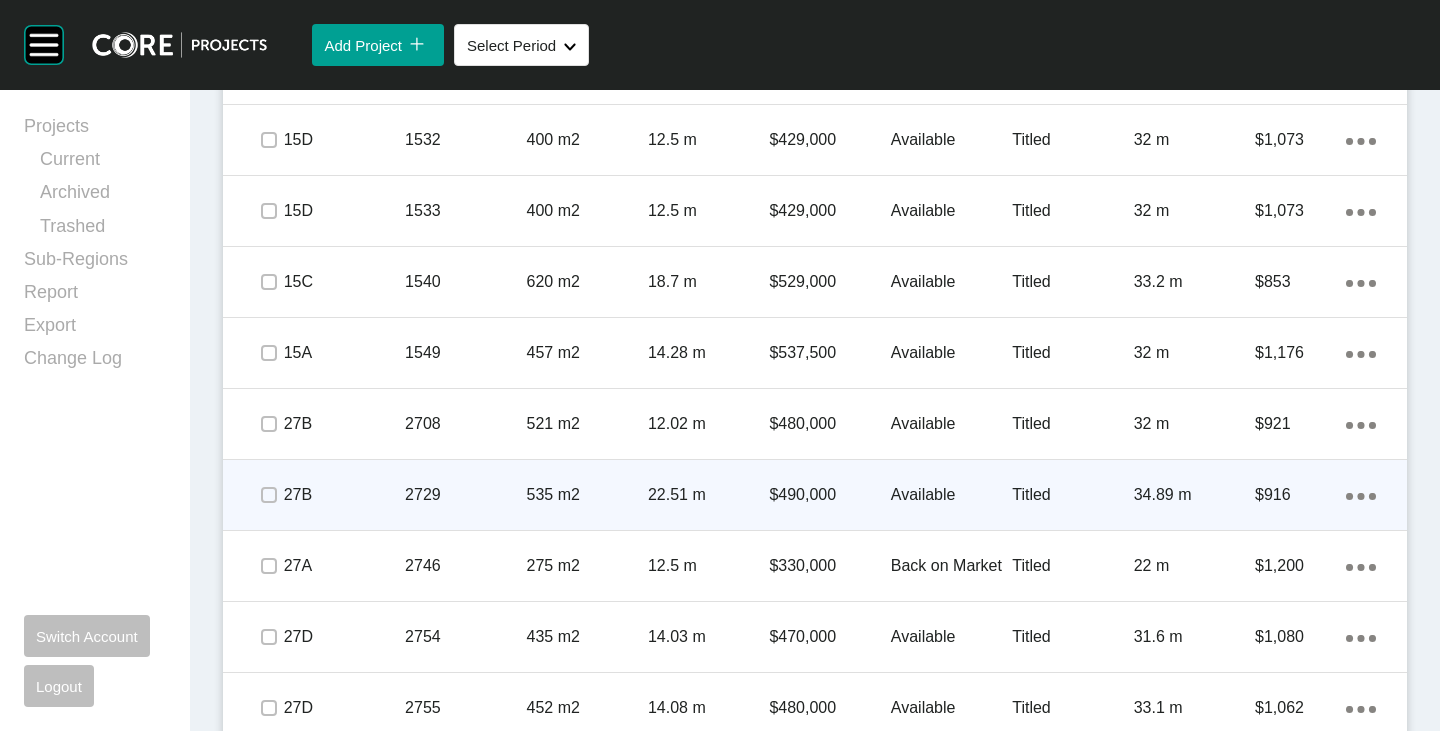 scroll, scrollTop: 2720, scrollLeft: 0, axis: vertical 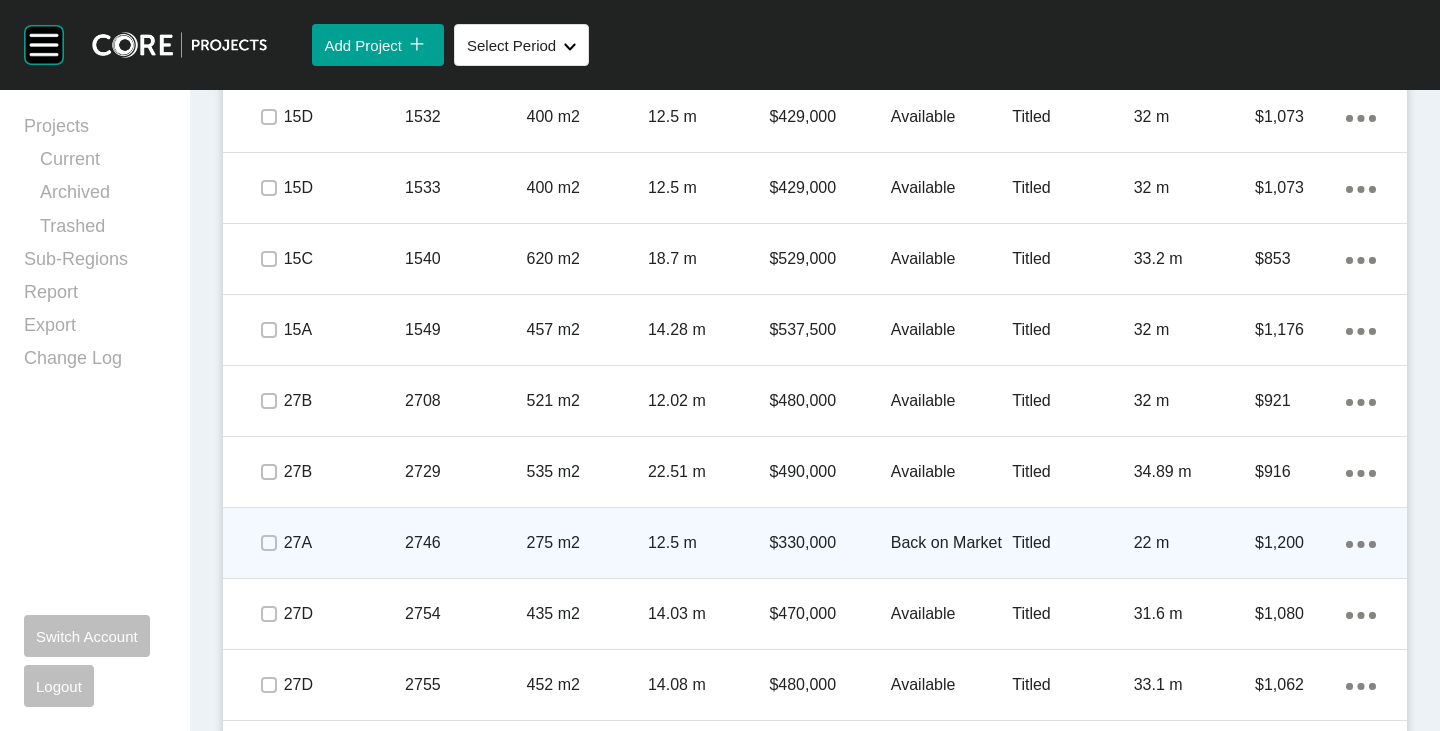 click at bounding box center (268, 543) 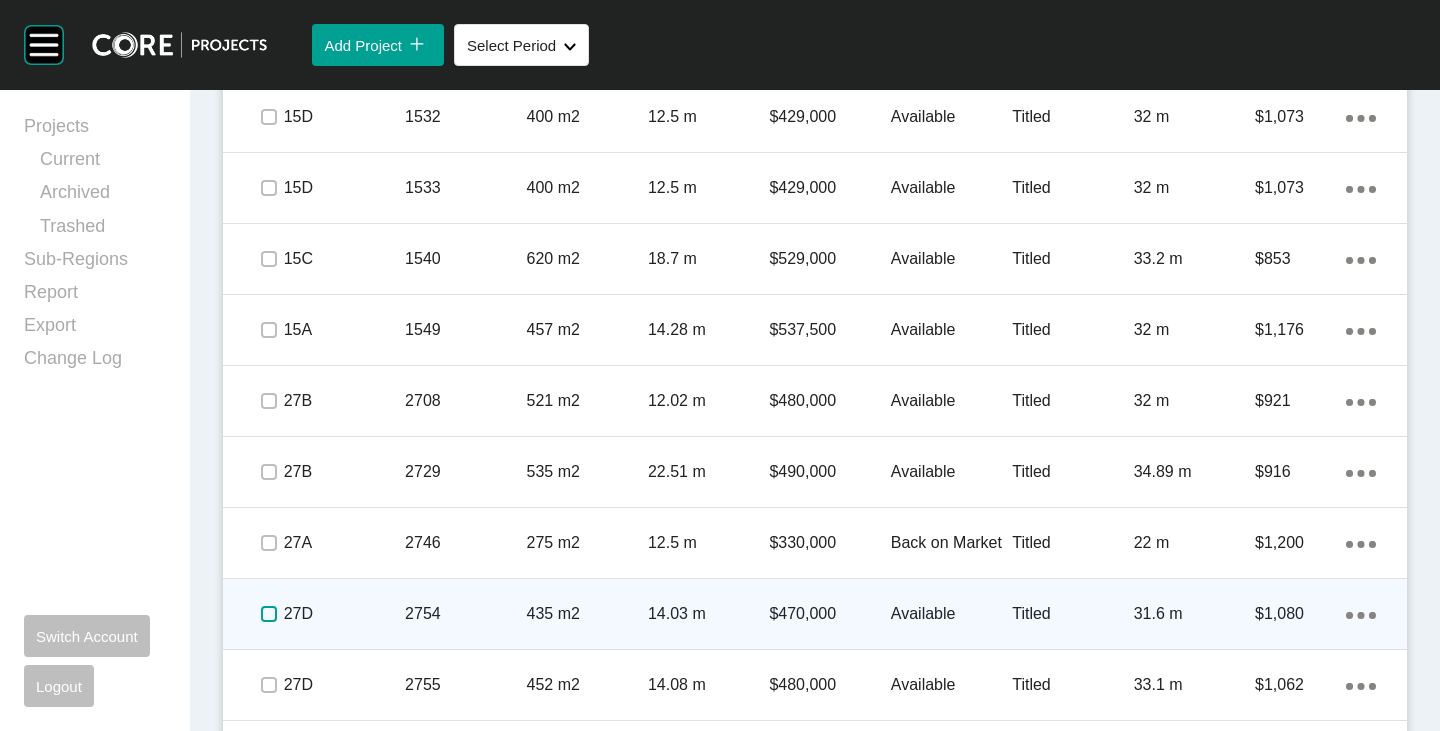 click at bounding box center [269, 614] 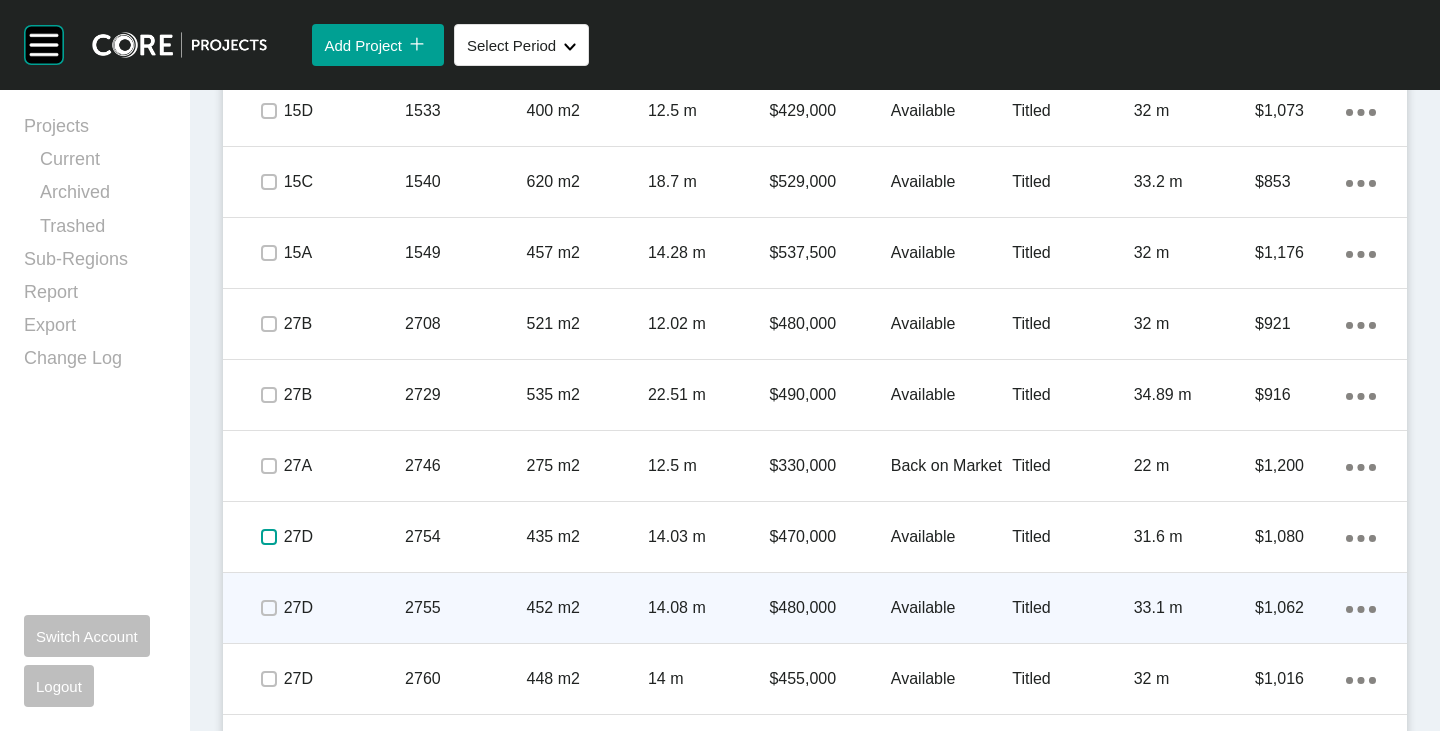 scroll, scrollTop: 2820, scrollLeft: 0, axis: vertical 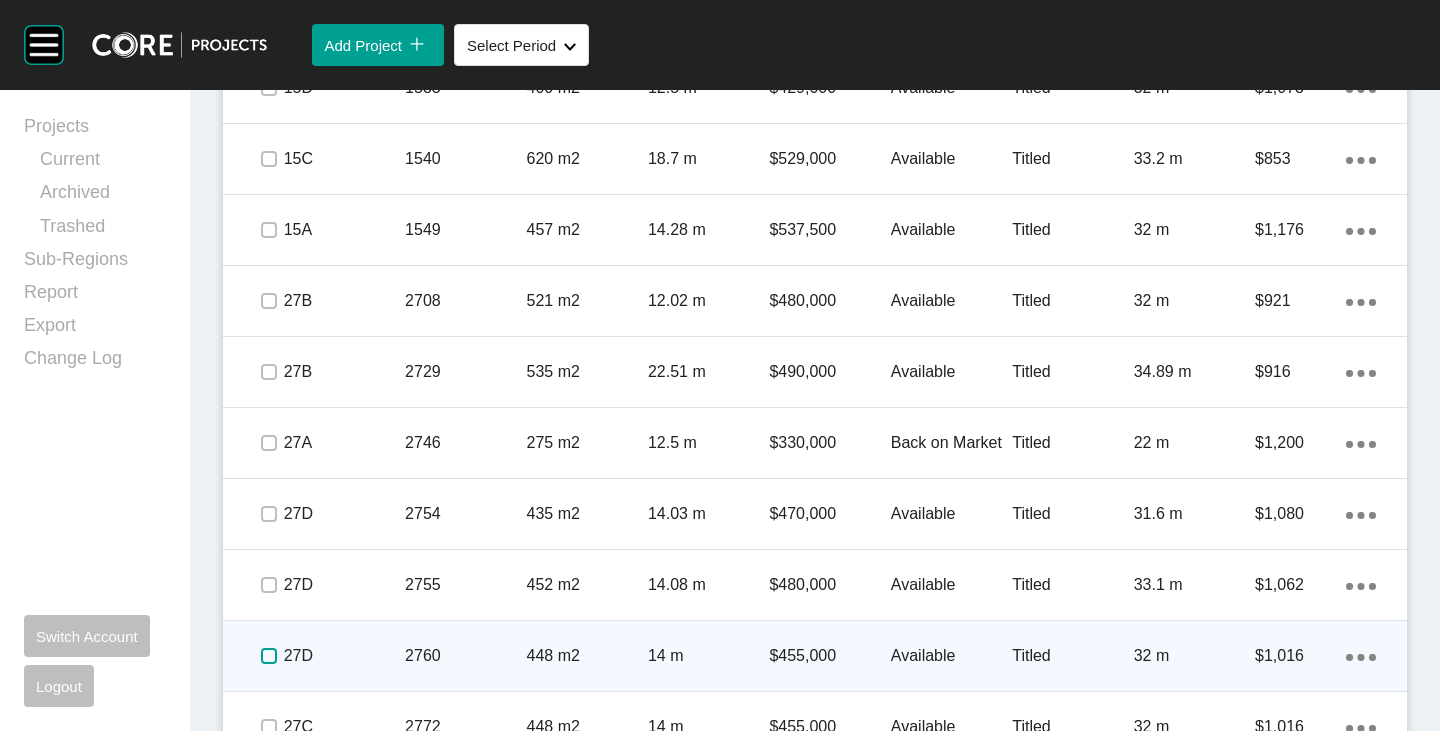 click at bounding box center [269, 656] 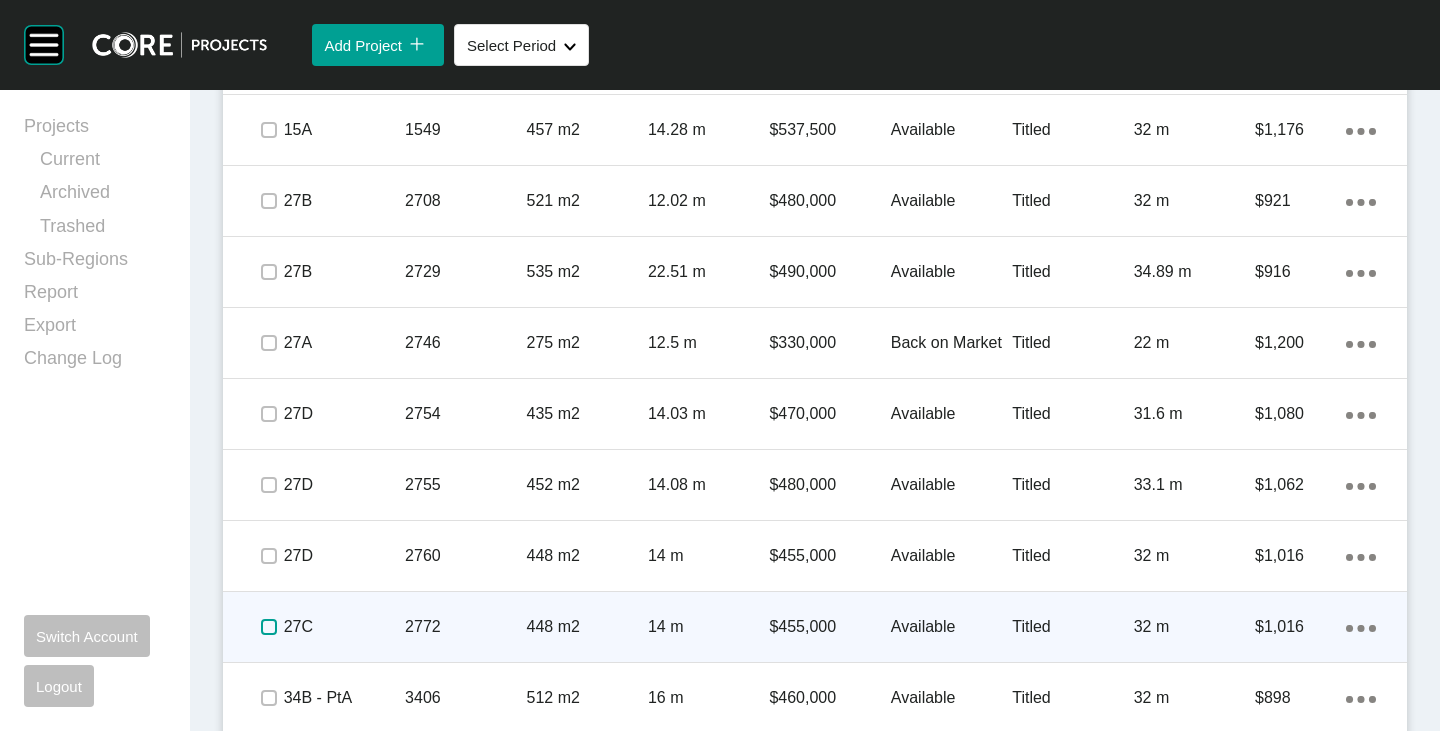 click at bounding box center (269, 627) 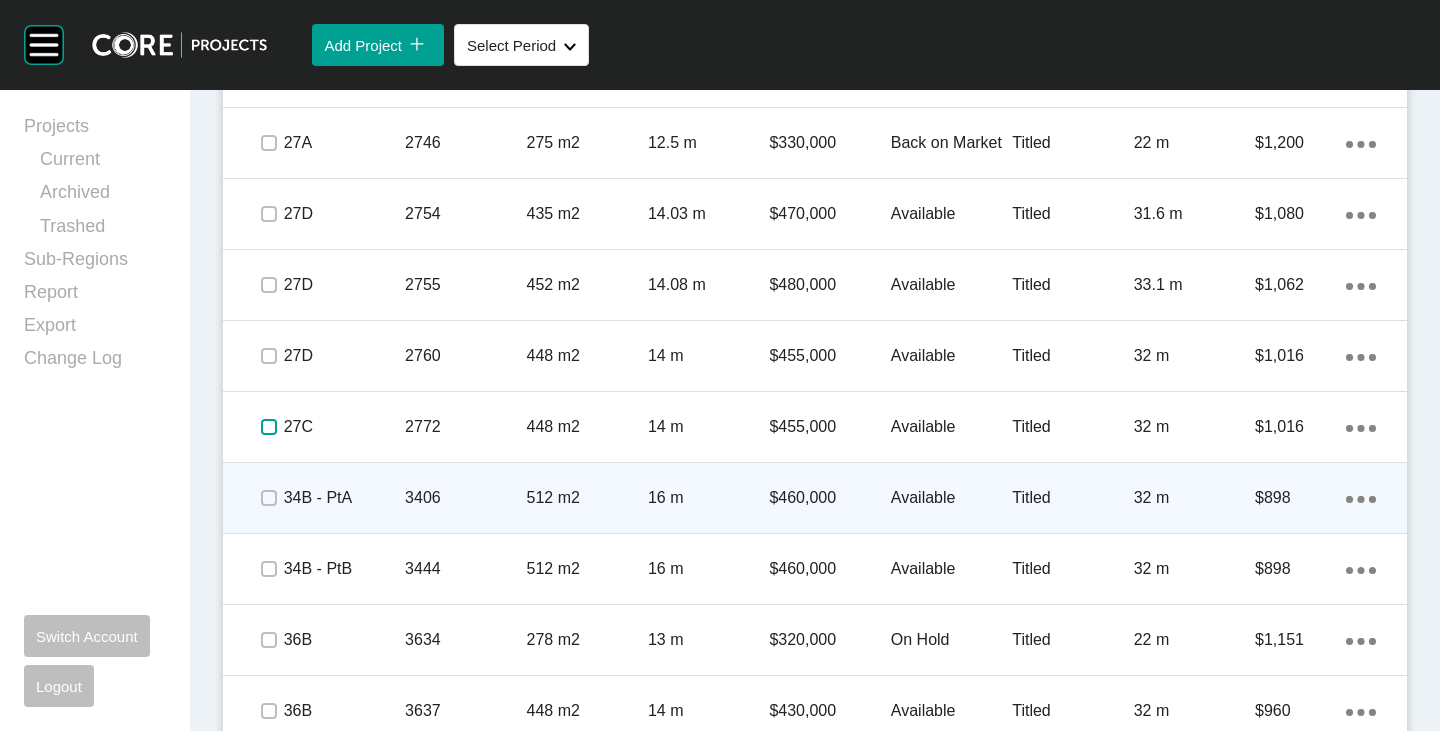 scroll, scrollTop: 3220, scrollLeft: 0, axis: vertical 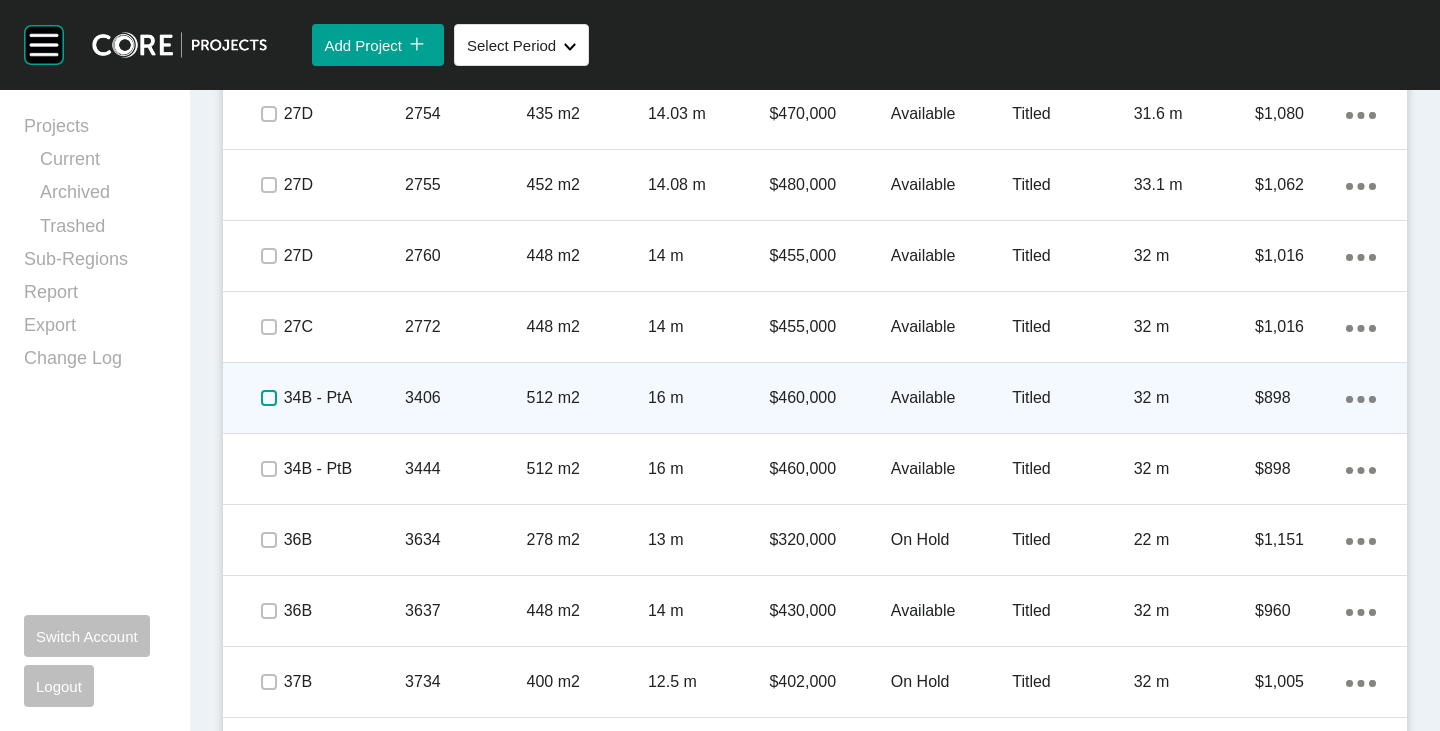 click at bounding box center [269, 398] 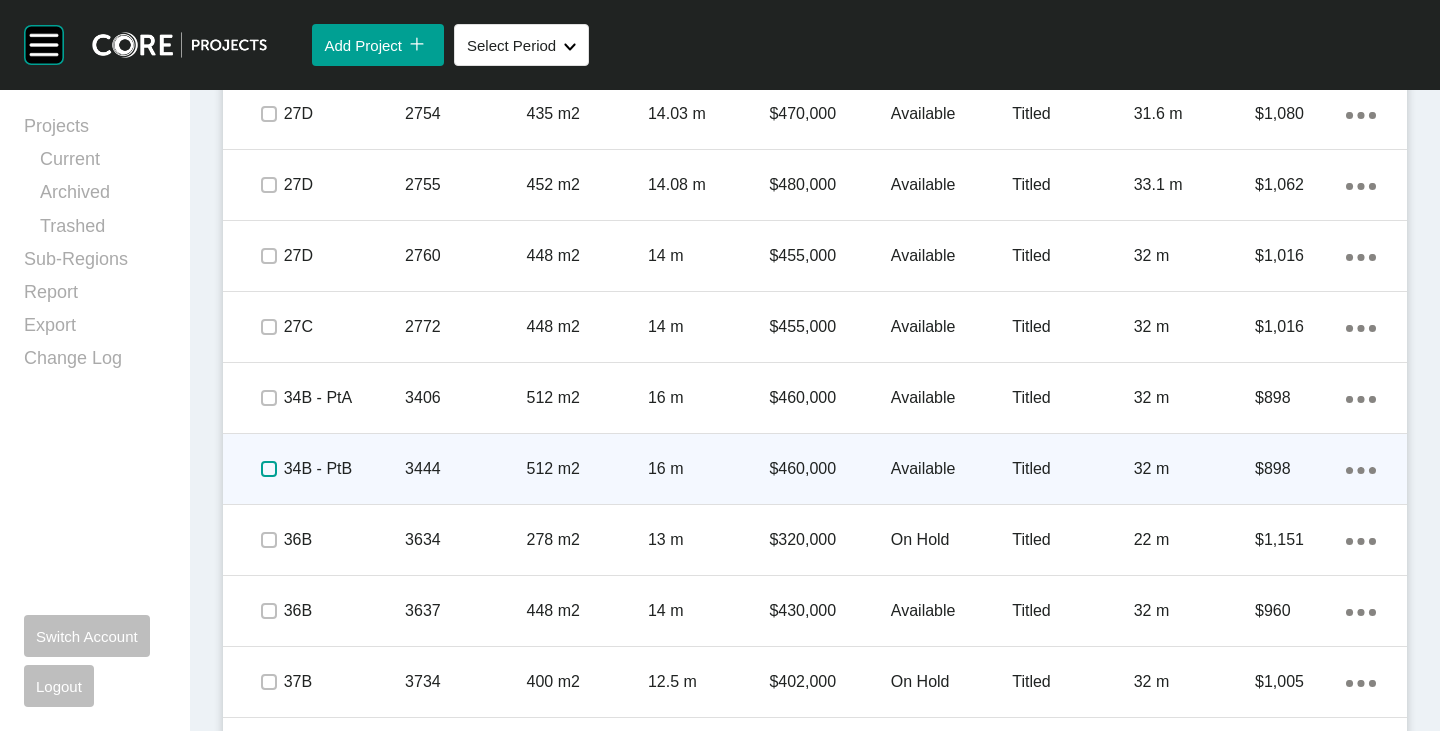 click at bounding box center [269, 469] 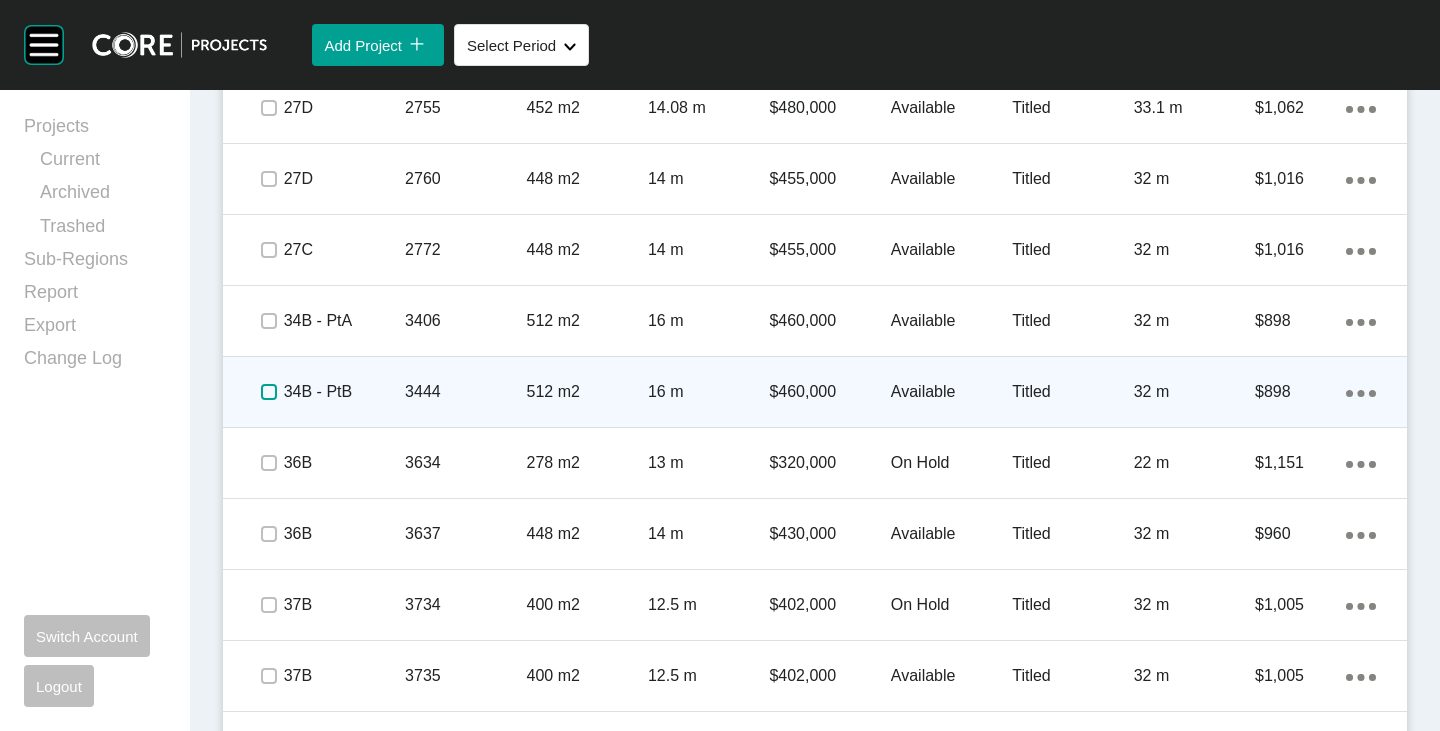 scroll, scrollTop: 3320, scrollLeft: 0, axis: vertical 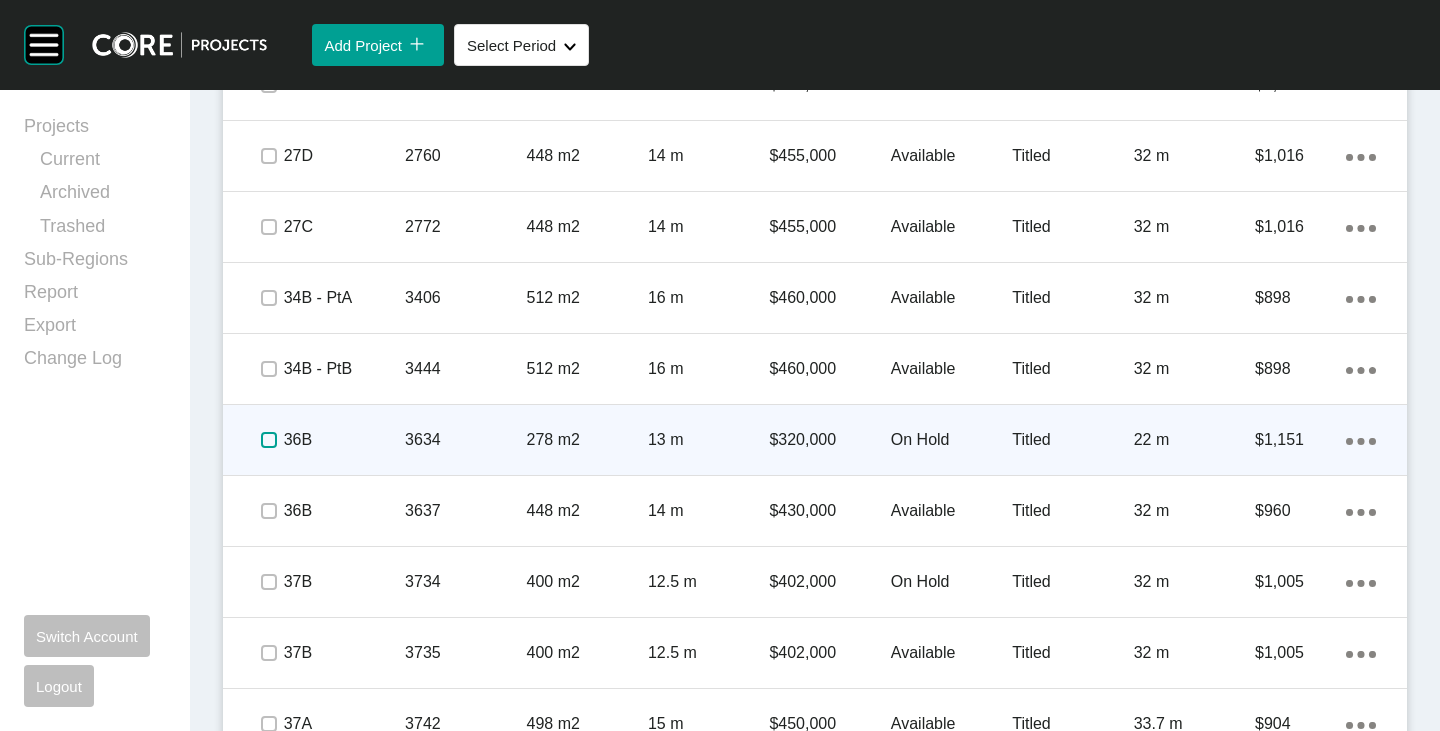 click at bounding box center (269, 440) 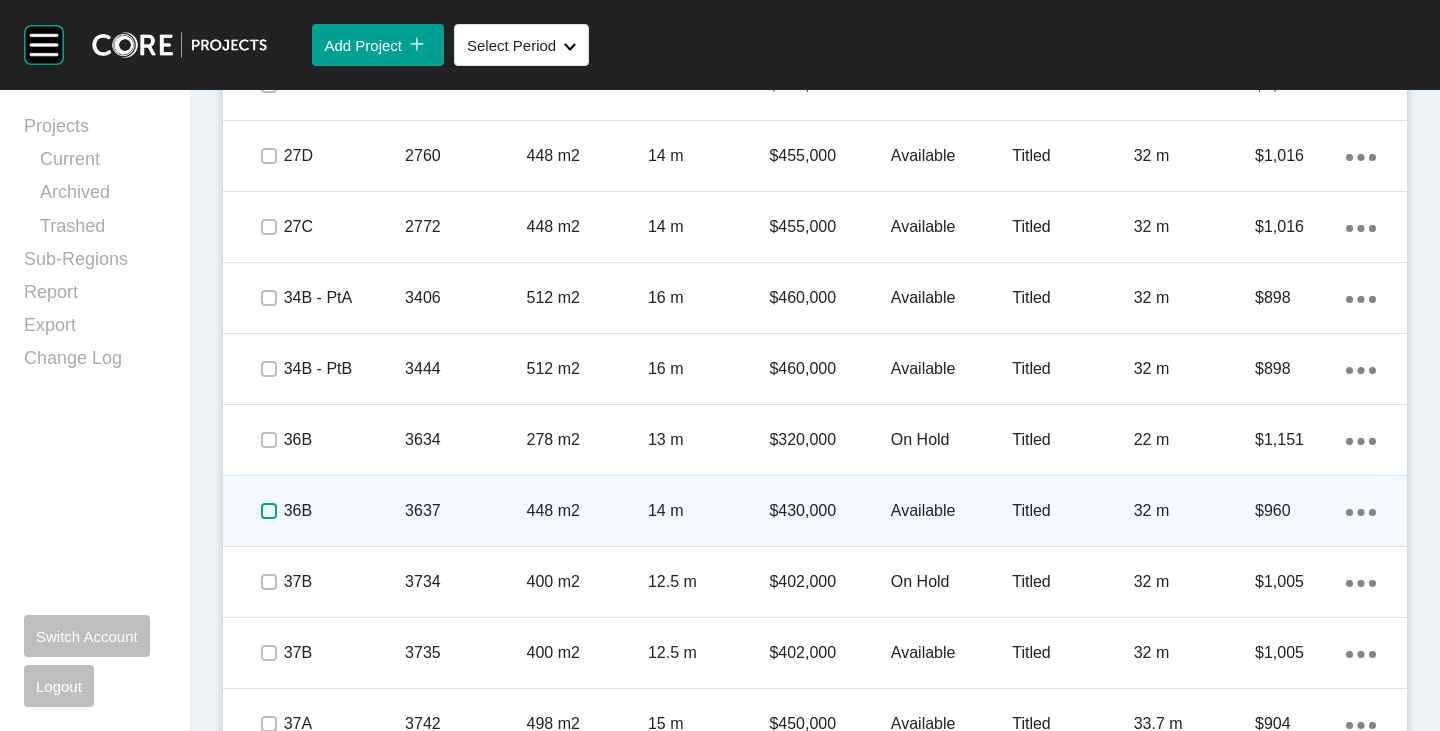 drag, startPoint x: 268, startPoint y: 509, endPoint x: 266, endPoint y: 528, distance: 19.104973 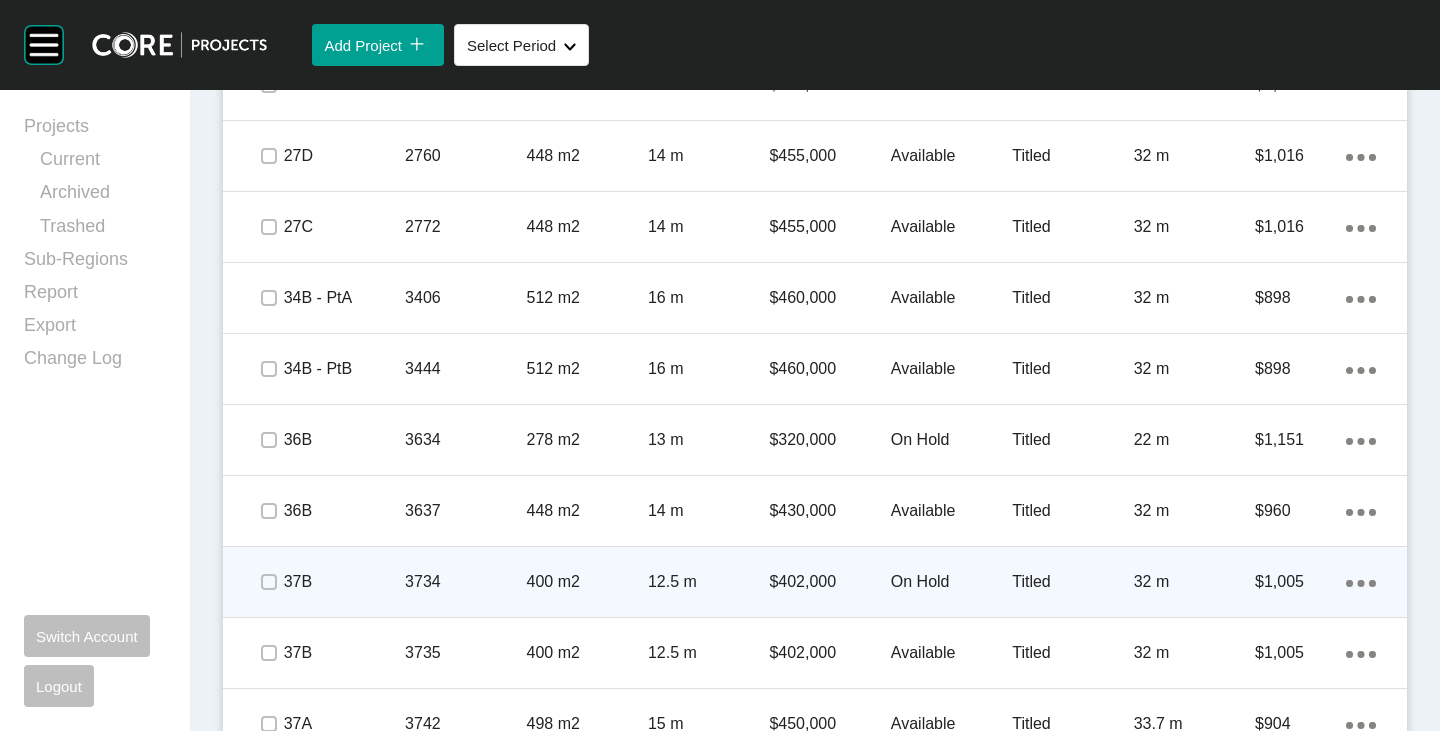 click on "On Hold" at bounding box center (951, 582) 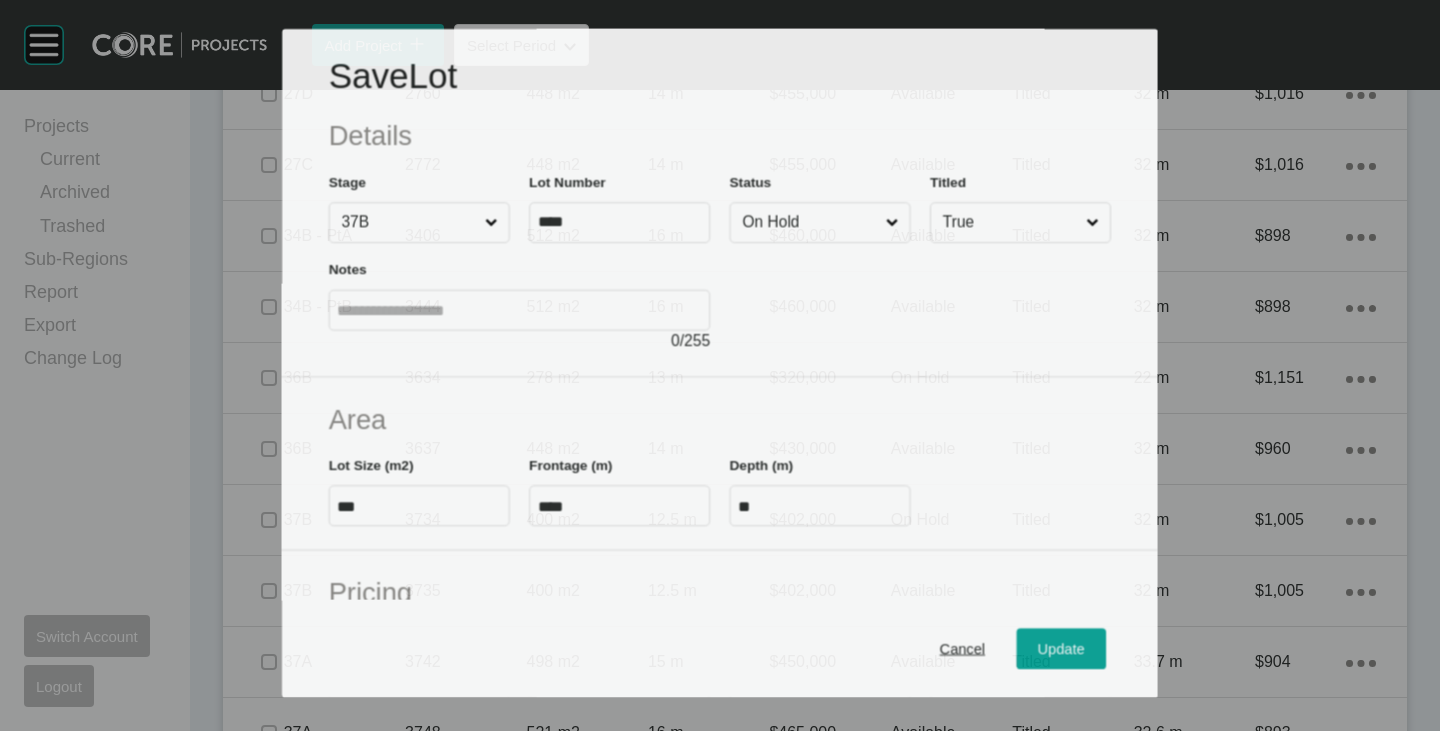 scroll, scrollTop: 3258, scrollLeft: 0, axis: vertical 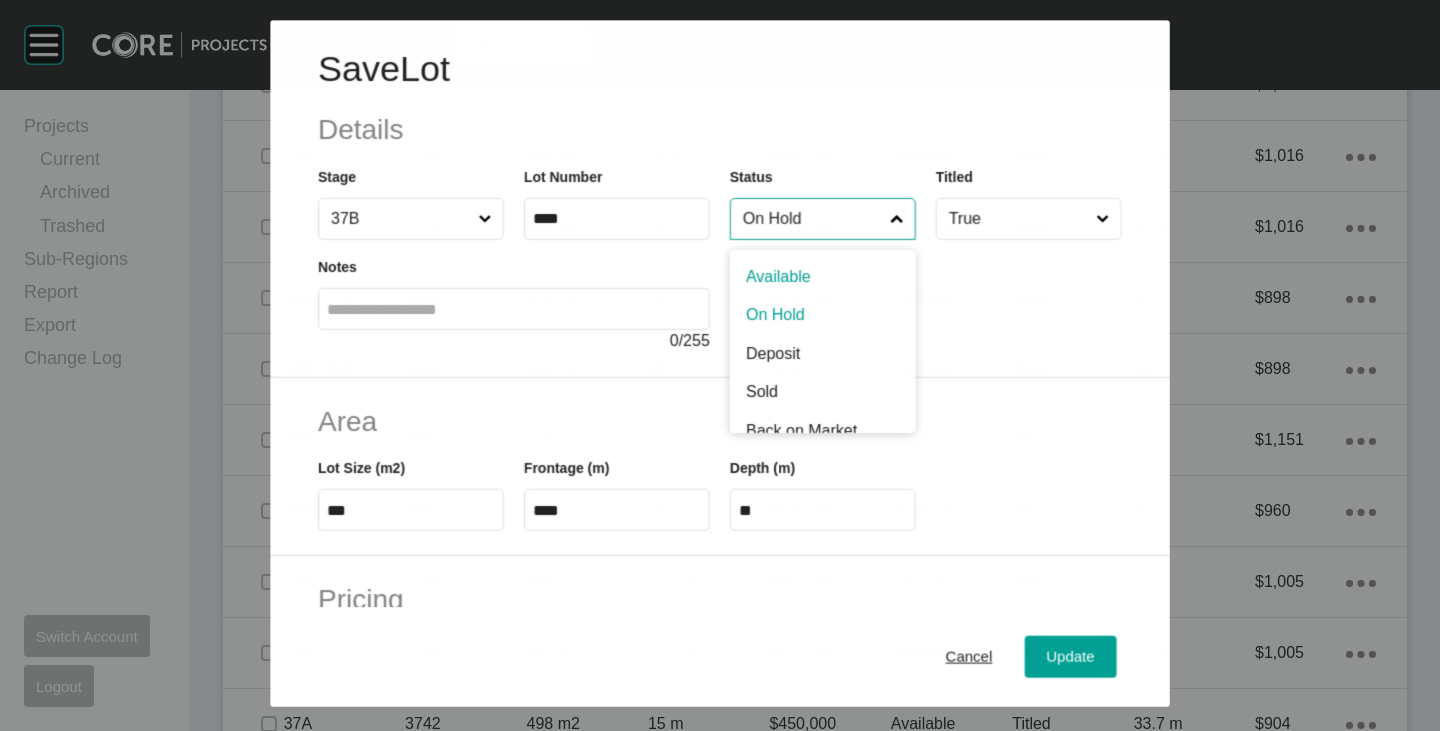 click on "On Hold" at bounding box center [812, 219] 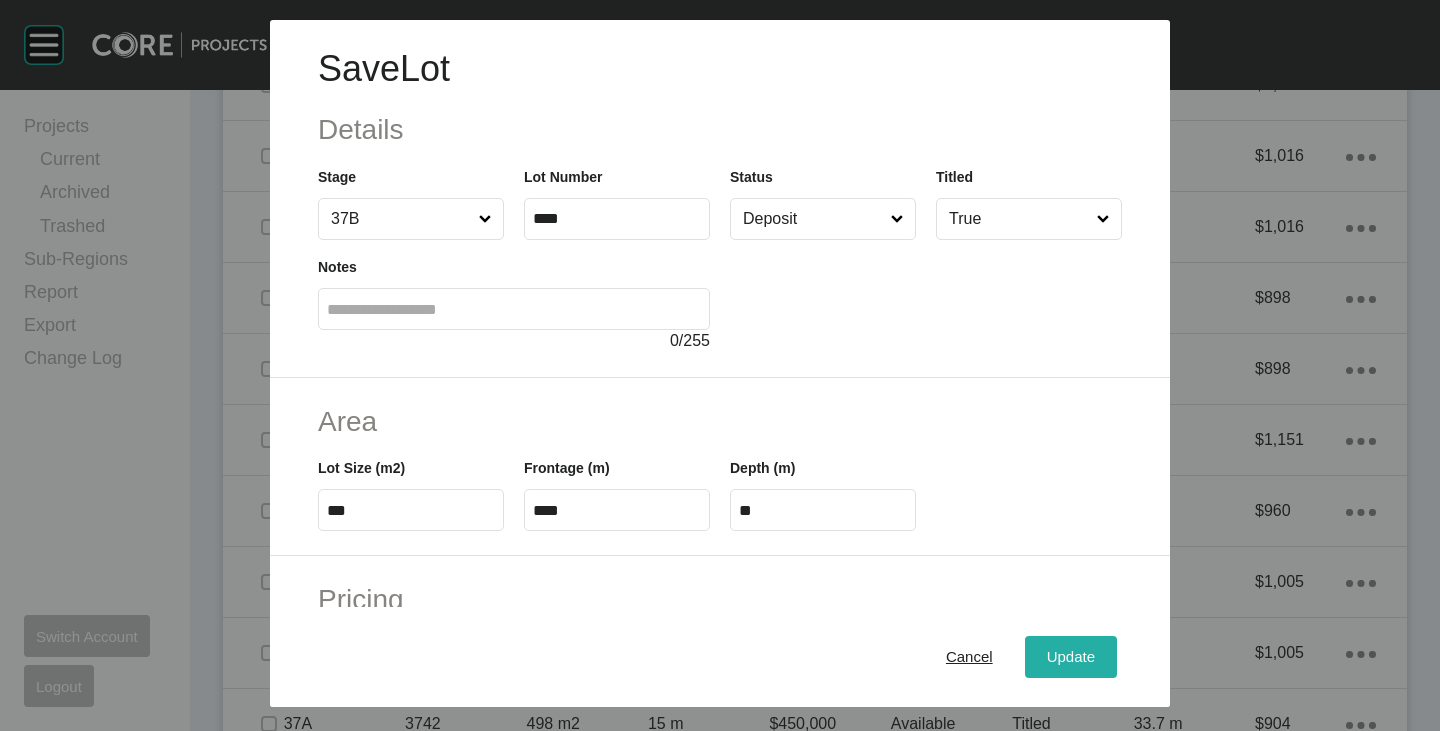 click on "Update" at bounding box center [1071, 657] 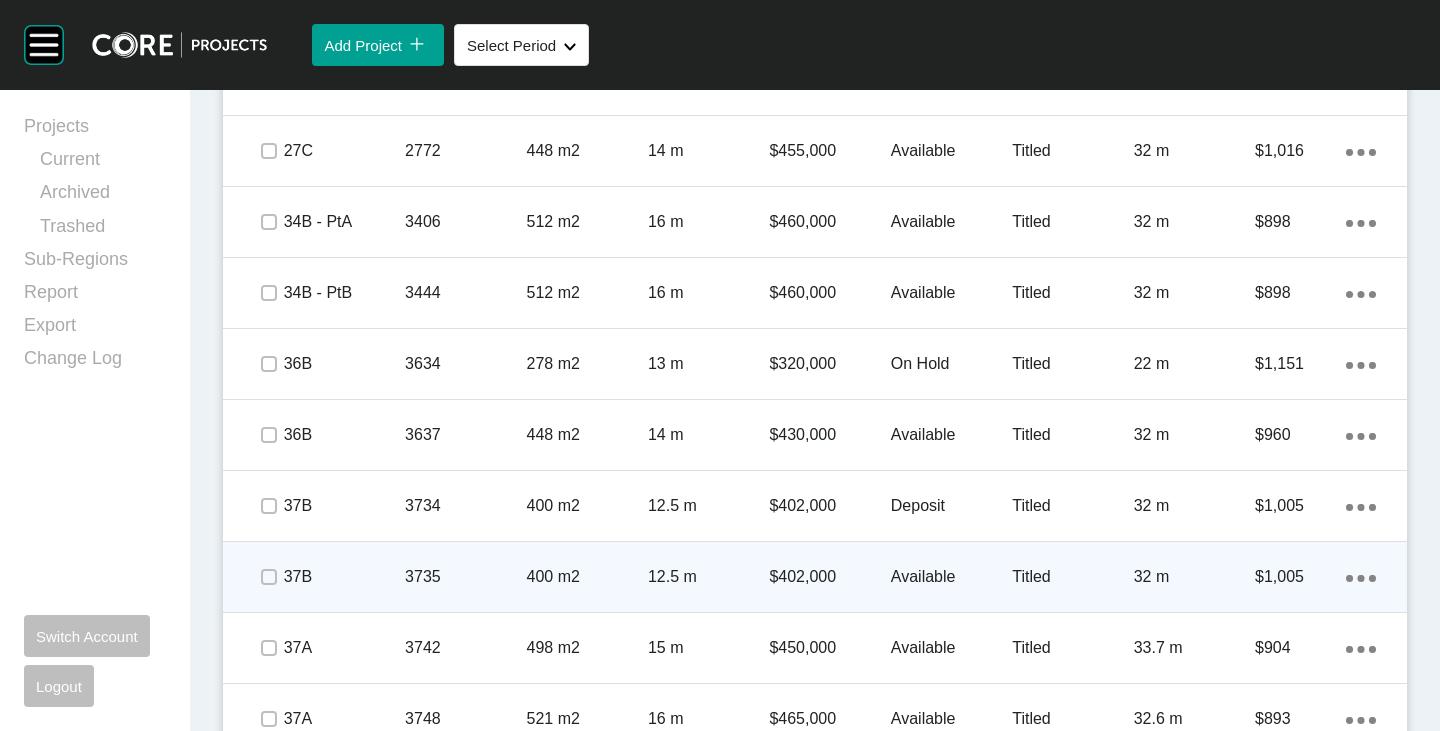 scroll, scrollTop: 3420, scrollLeft: 0, axis: vertical 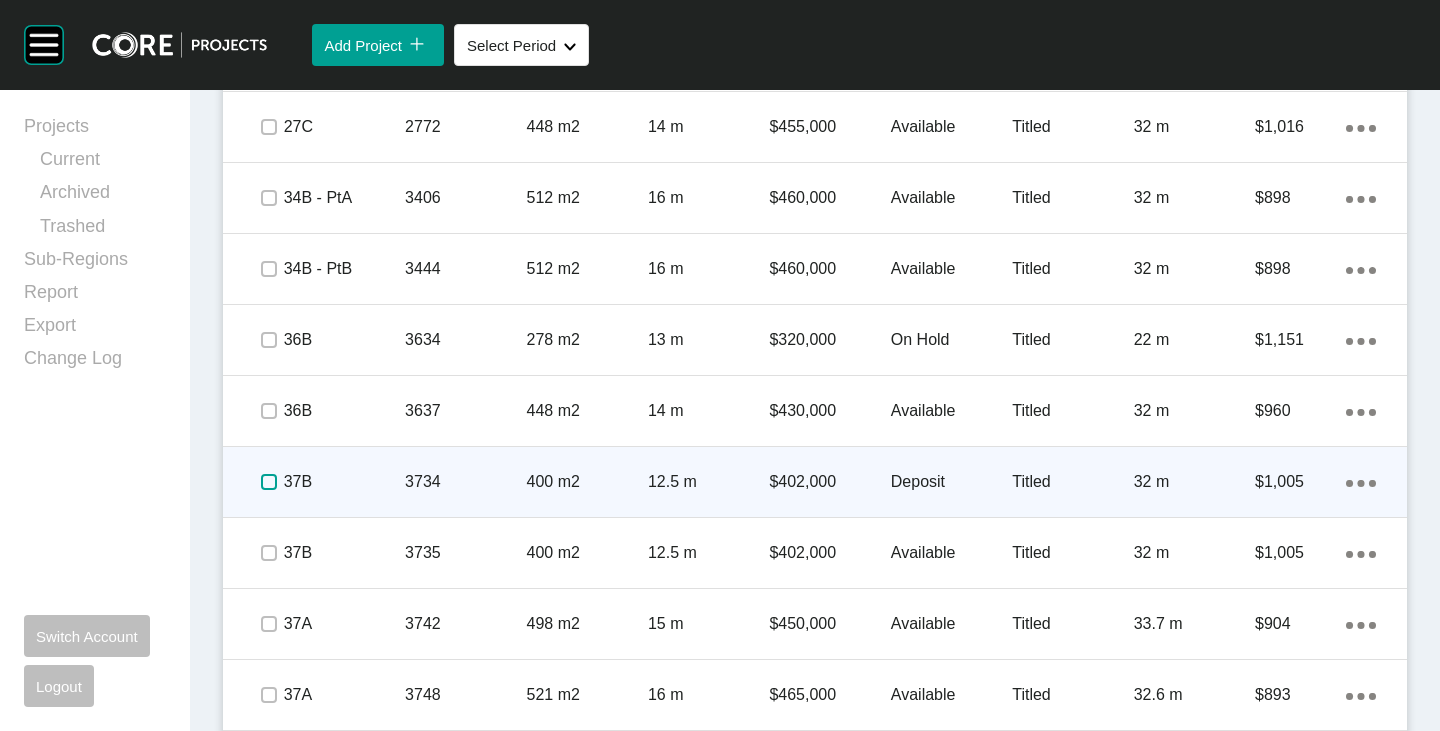 click at bounding box center (269, 482) 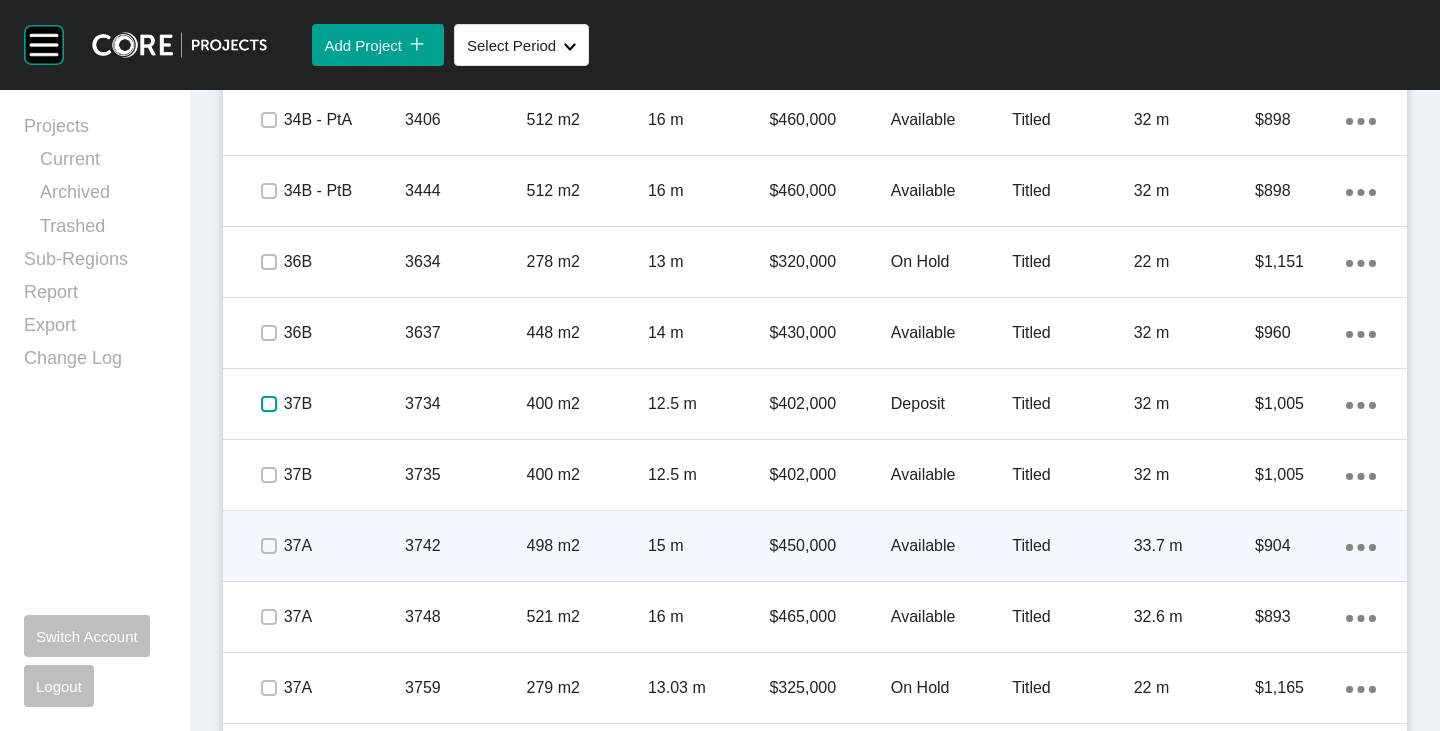 scroll, scrollTop: 3520, scrollLeft: 0, axis: vertical 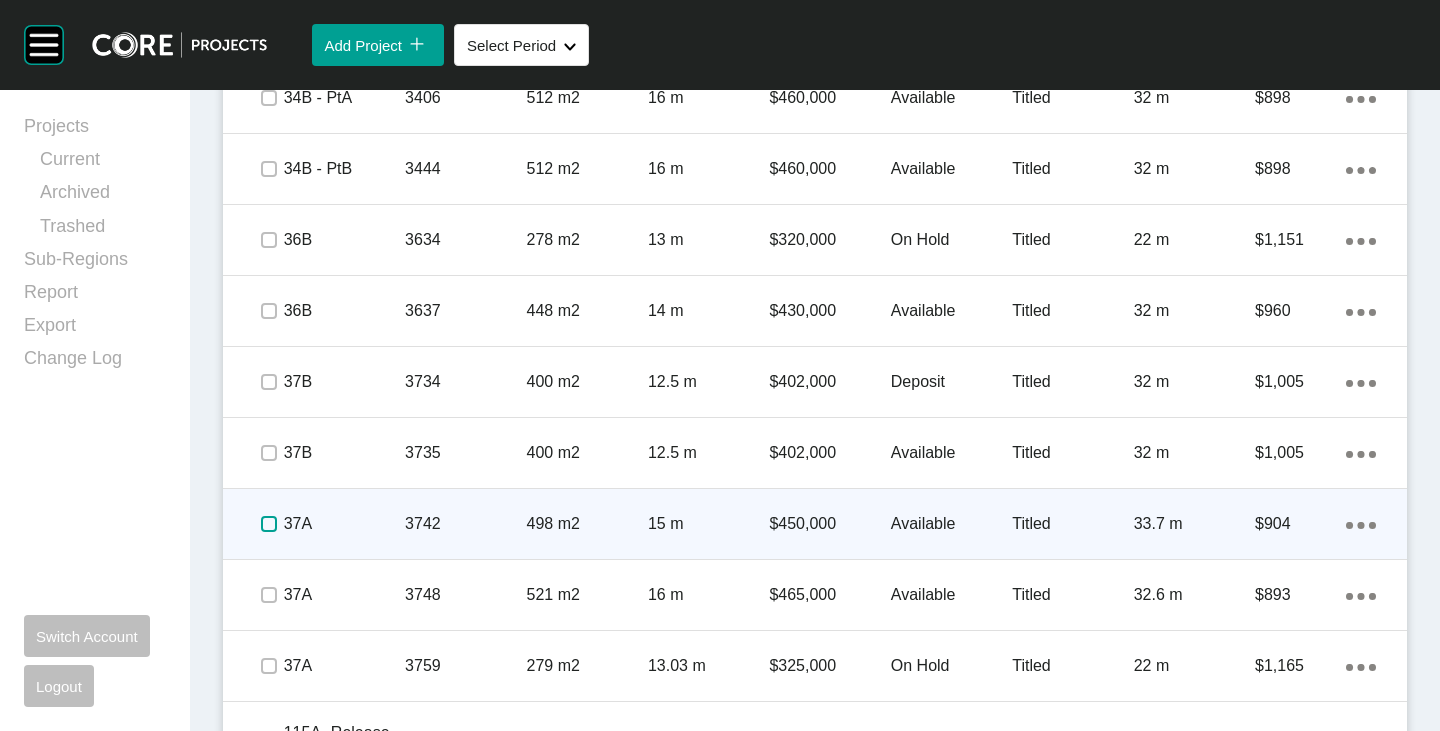 click at bounding box center [269, 524] 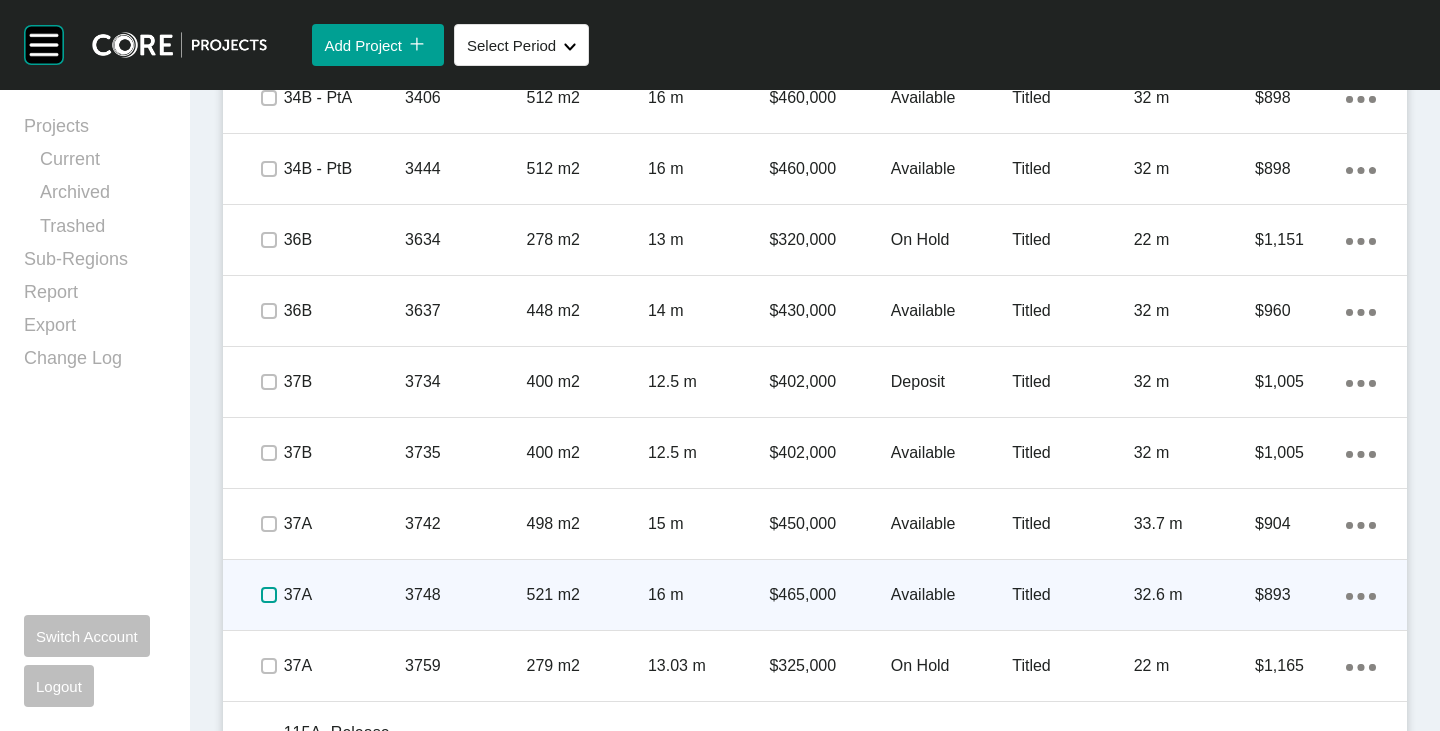 click at bounding box center (269, 595) 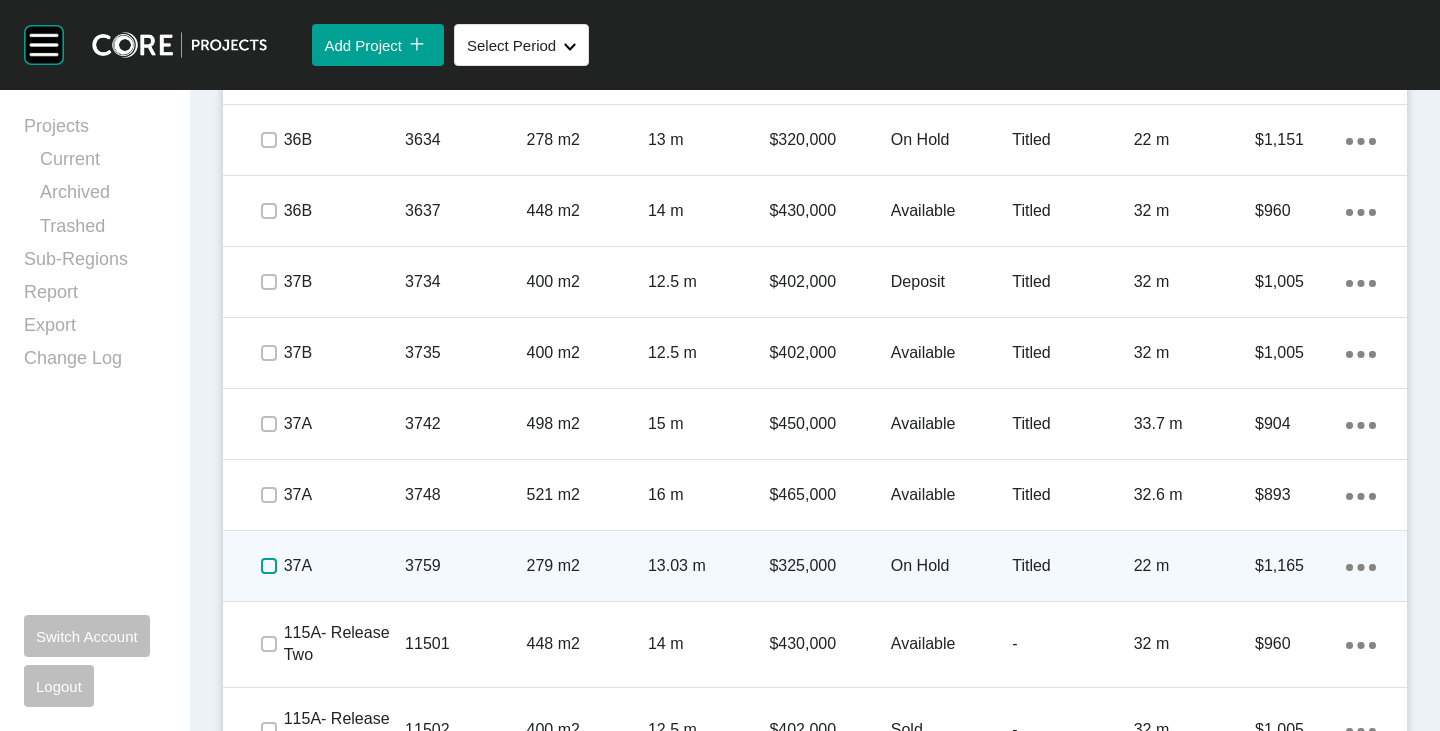 click at bounding box center [269, 566] 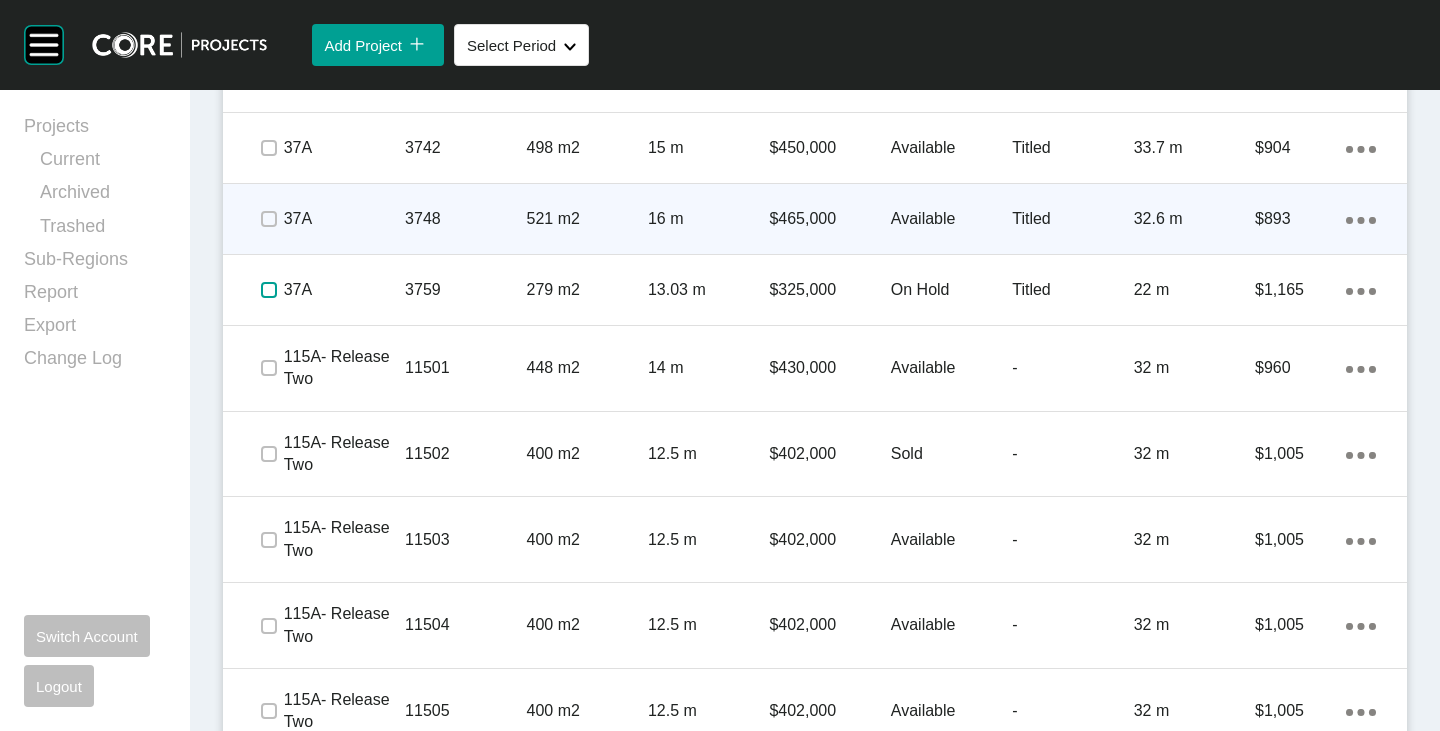 scroll, scrollTop: 3920, scrollLeft: 0, axis: vertical 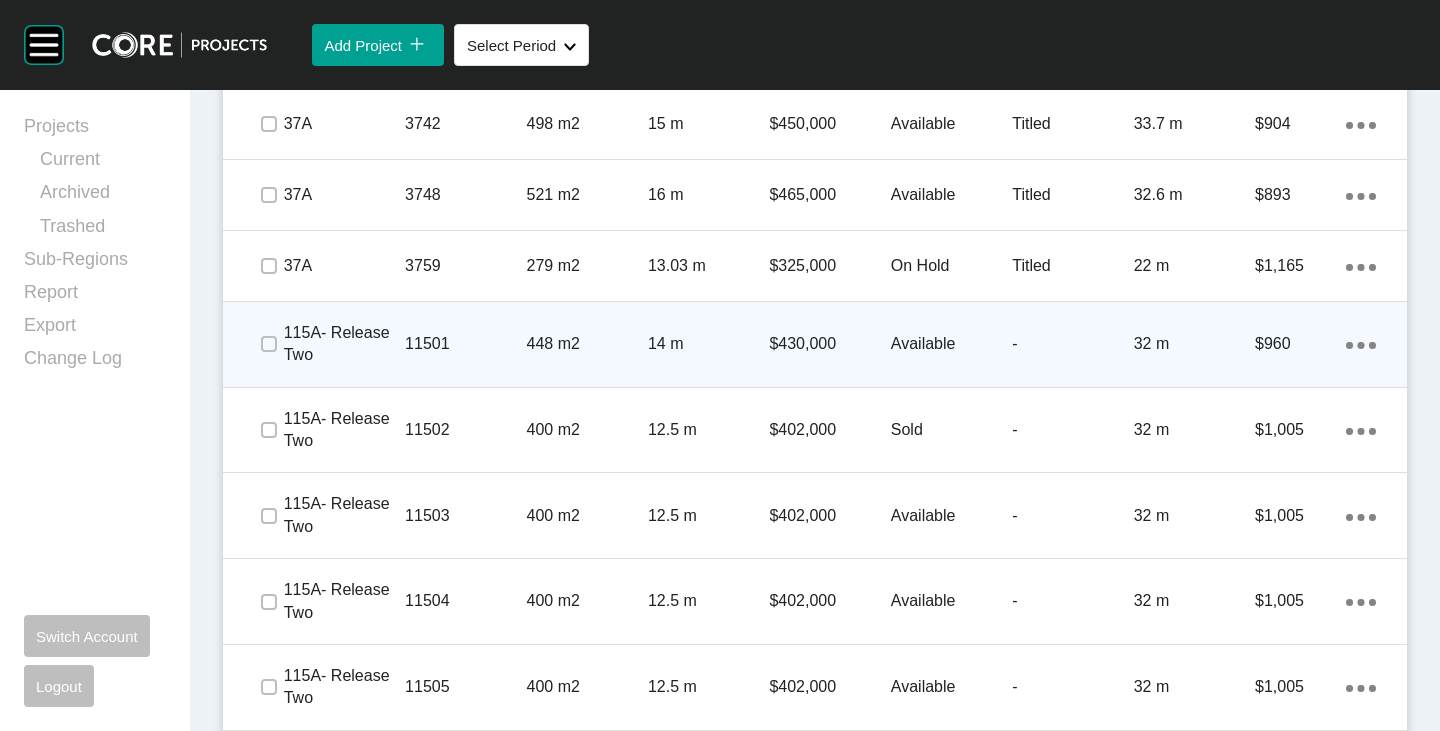 click on "Available" at bounding box center [951, 344] 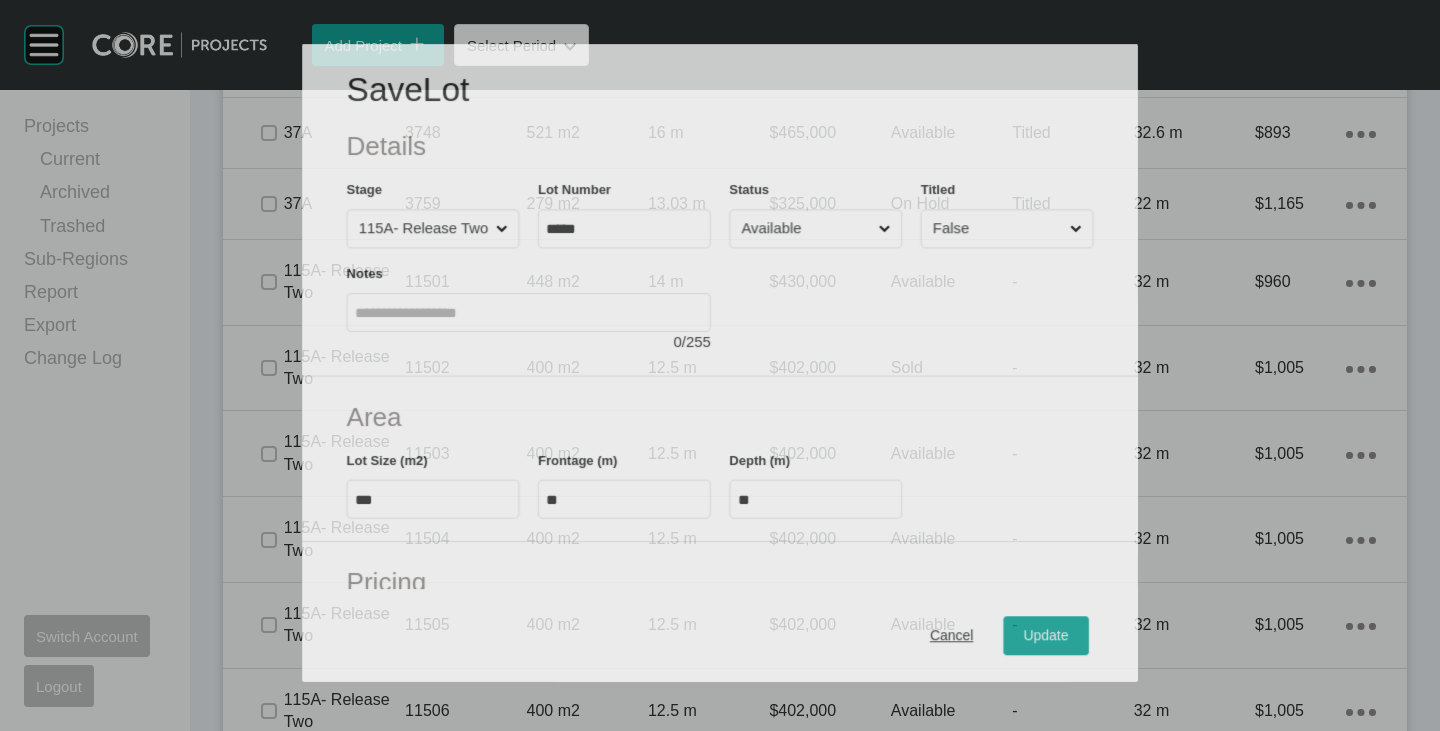 scroll, scrollTop: 3858, scrollLeft: 0, axis: vertical 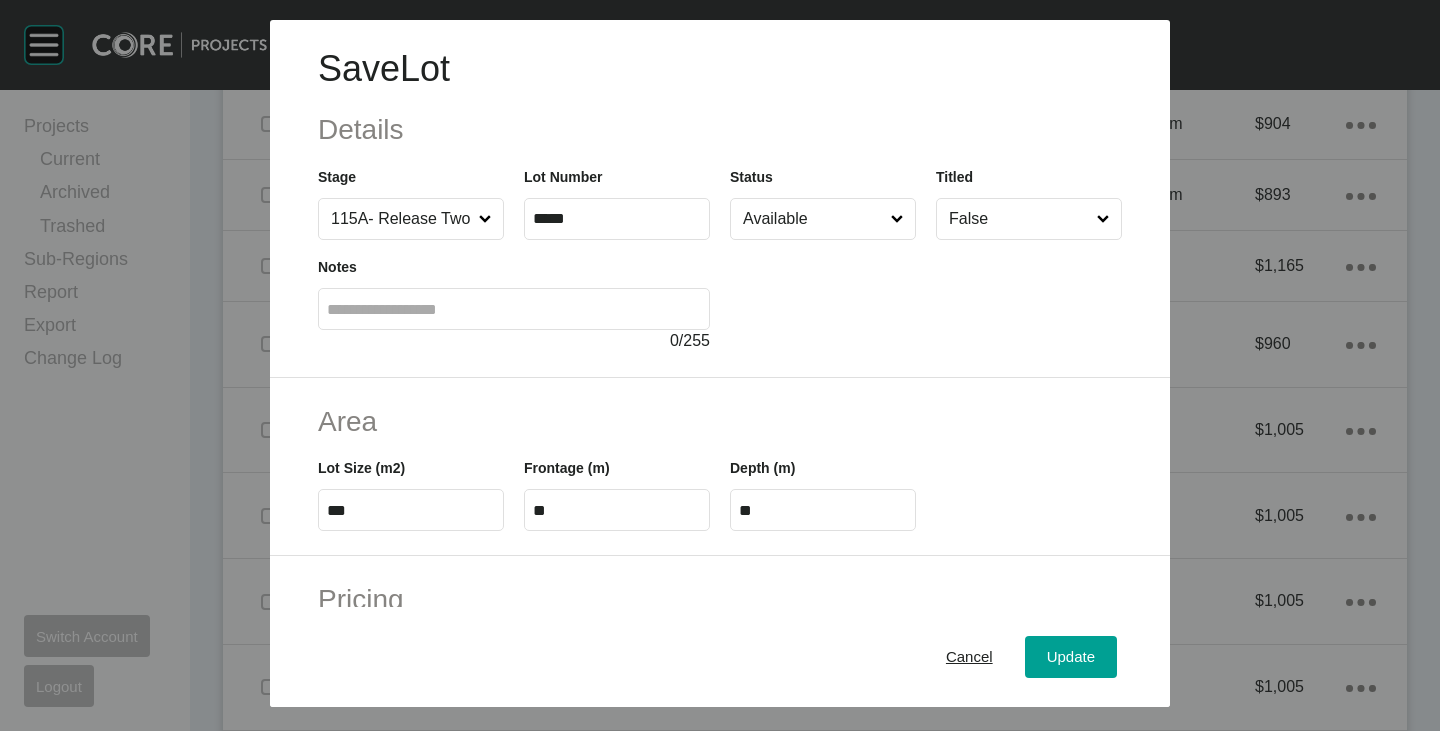 click on "Available" at bounding box center [813, 219] 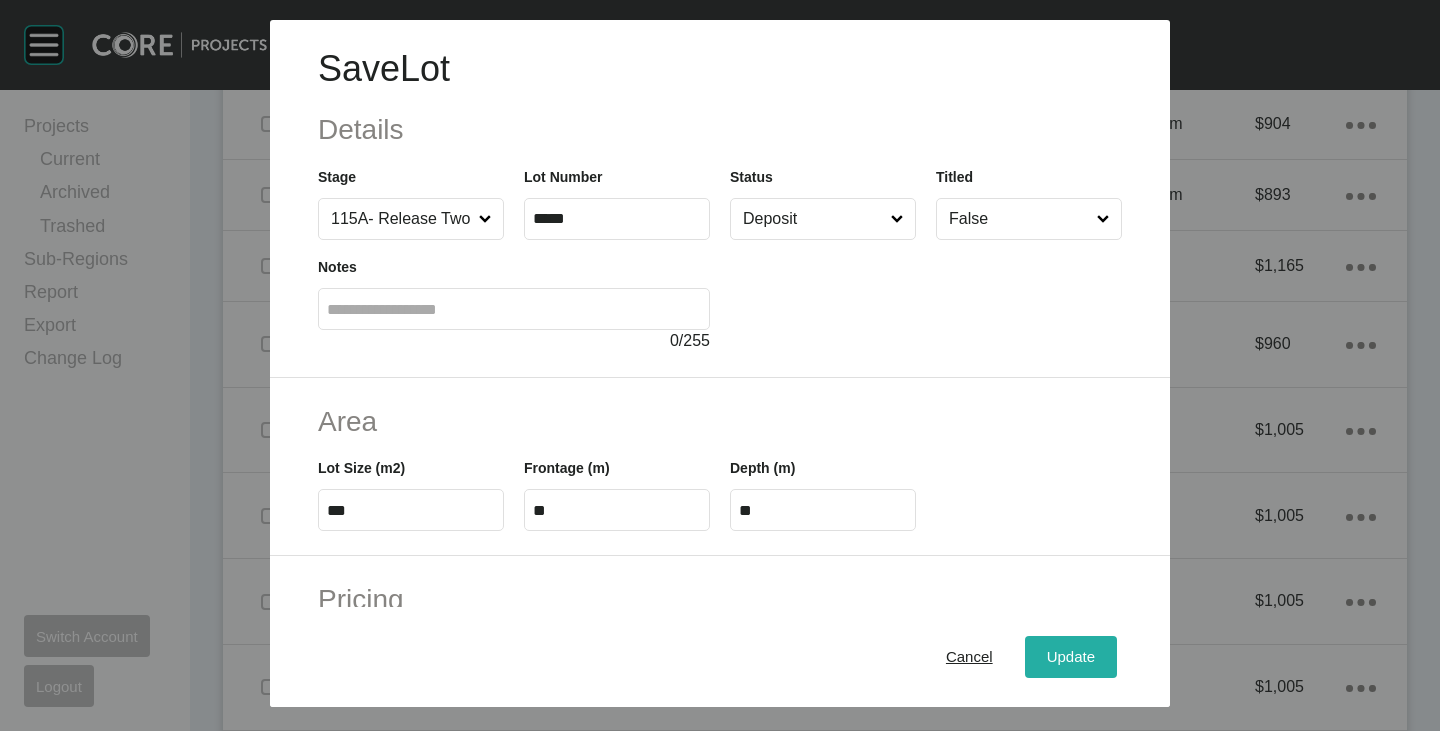 click on "Update" at bounding box center (1071, 657) 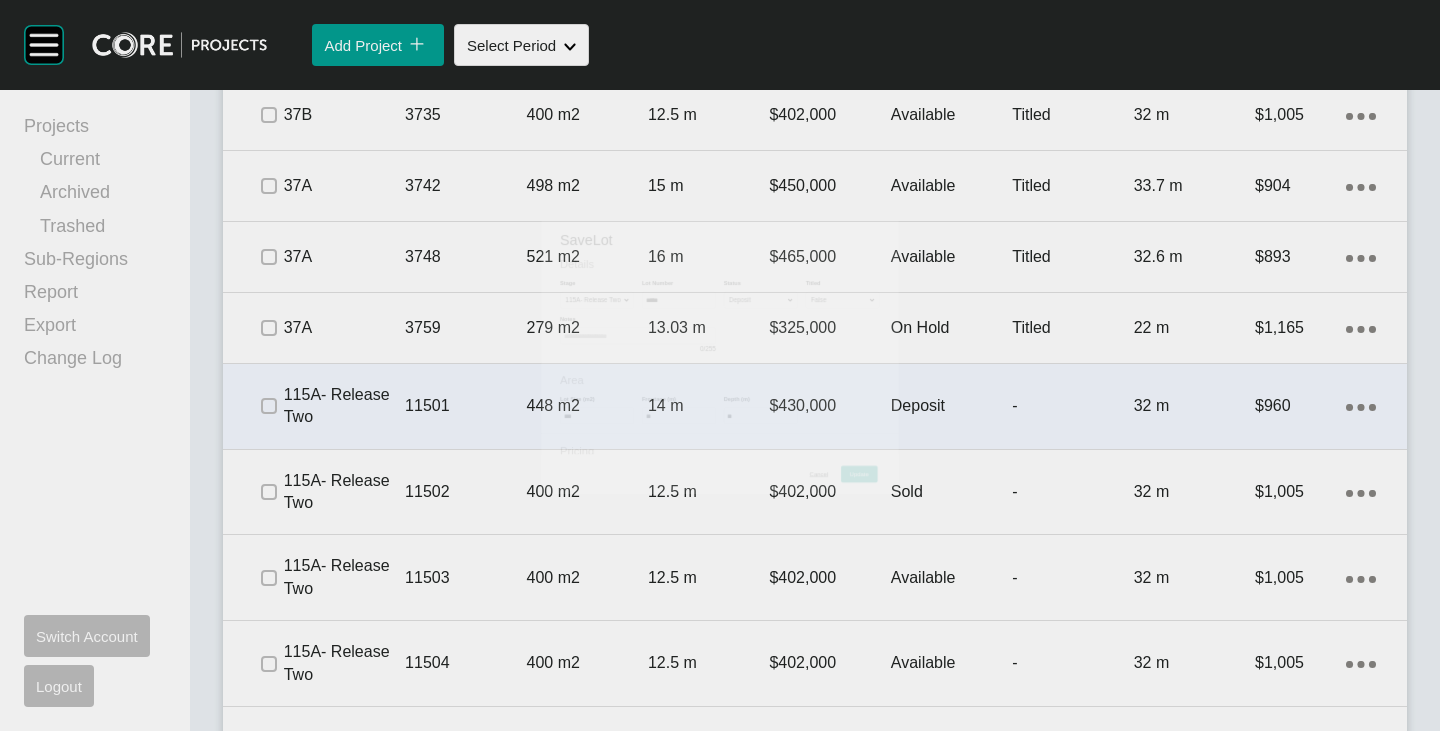 scroll, scrollTop: 3920, scrollLeft: 0, axis: vertical 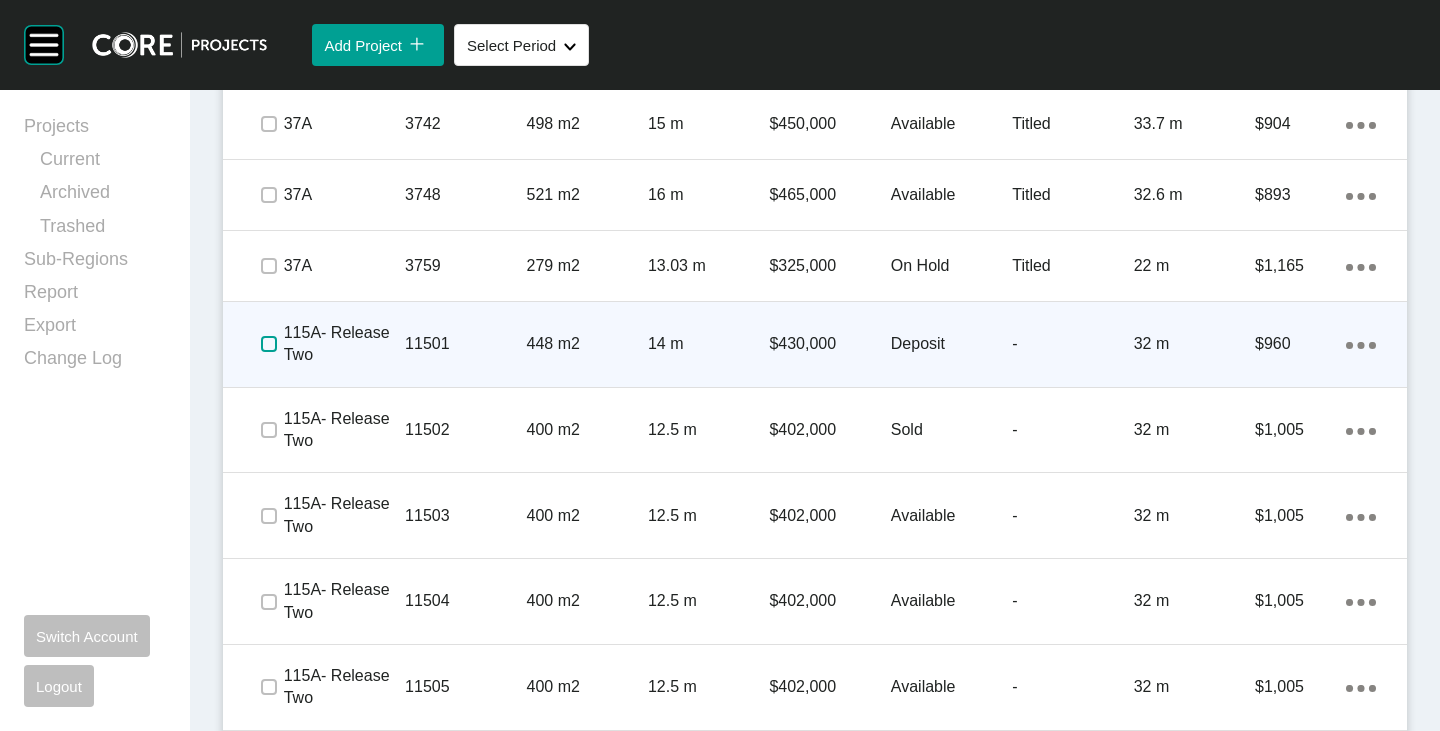 click at bounding box center [269, 344] 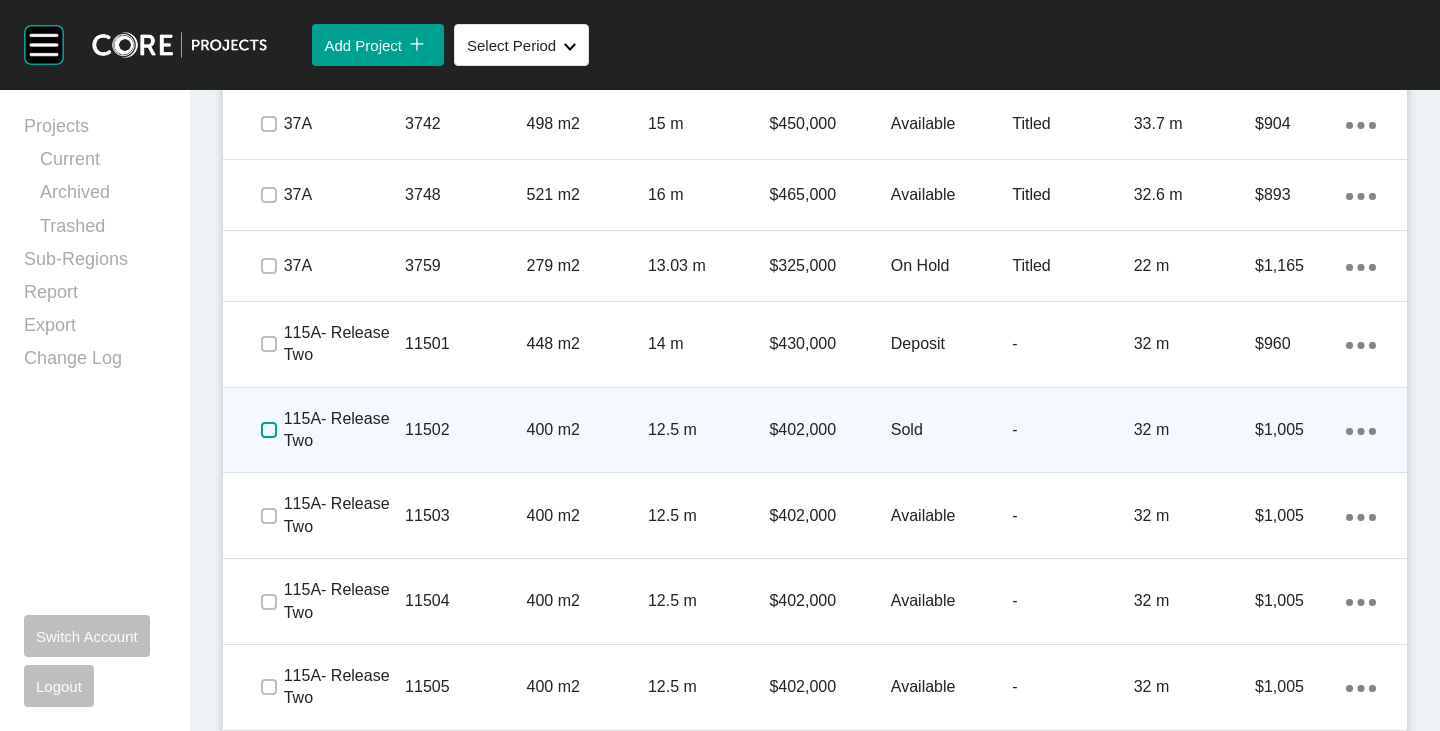 click at bounding box center [269, 430] 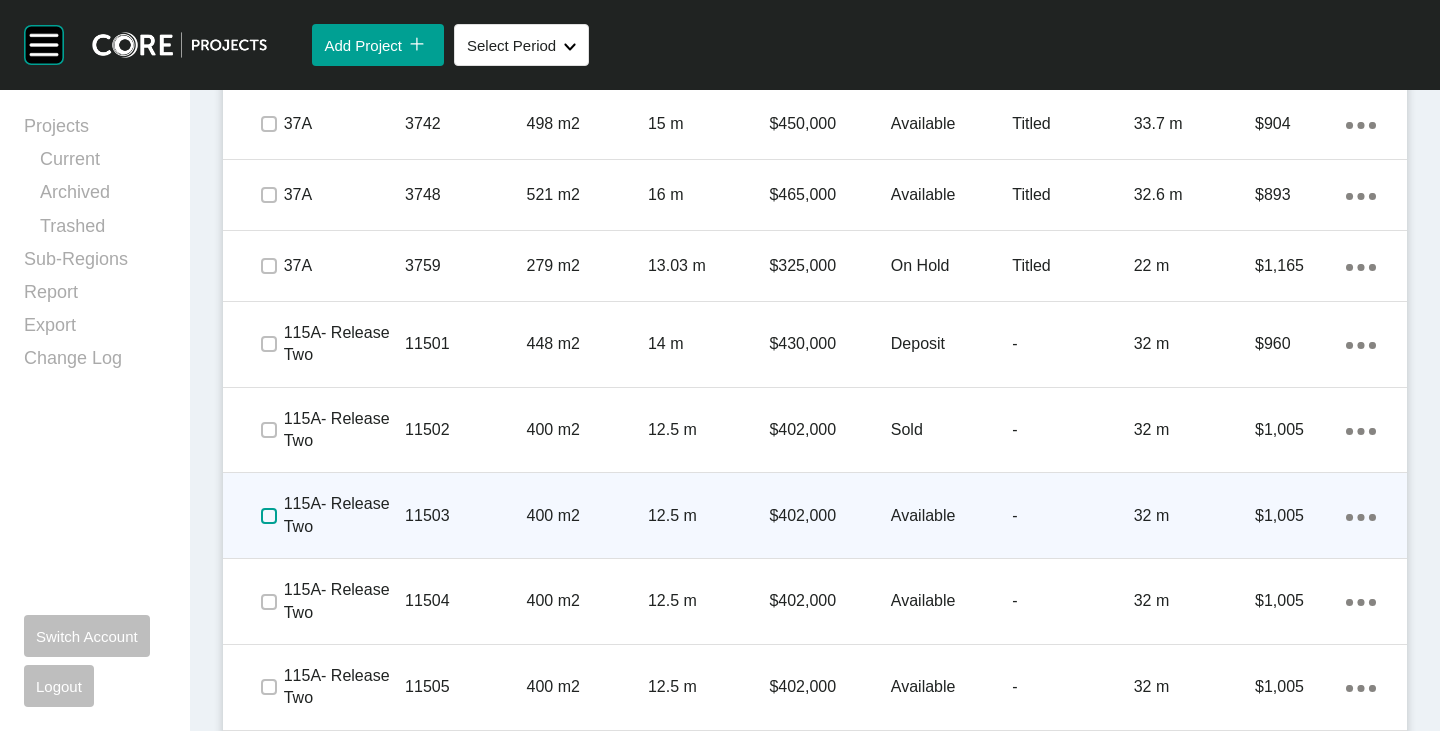 click at bounding box center (269, 516) 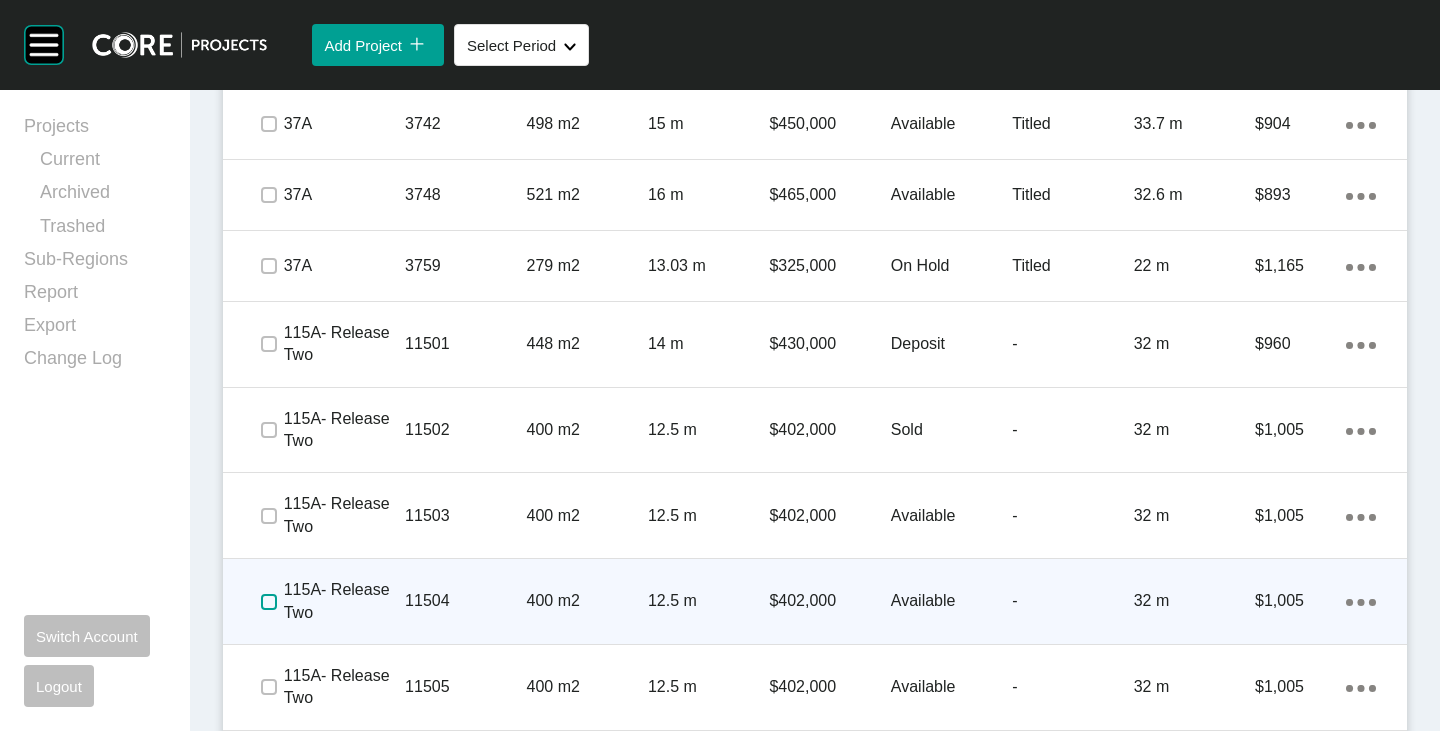click at bounding box center [269, 602] 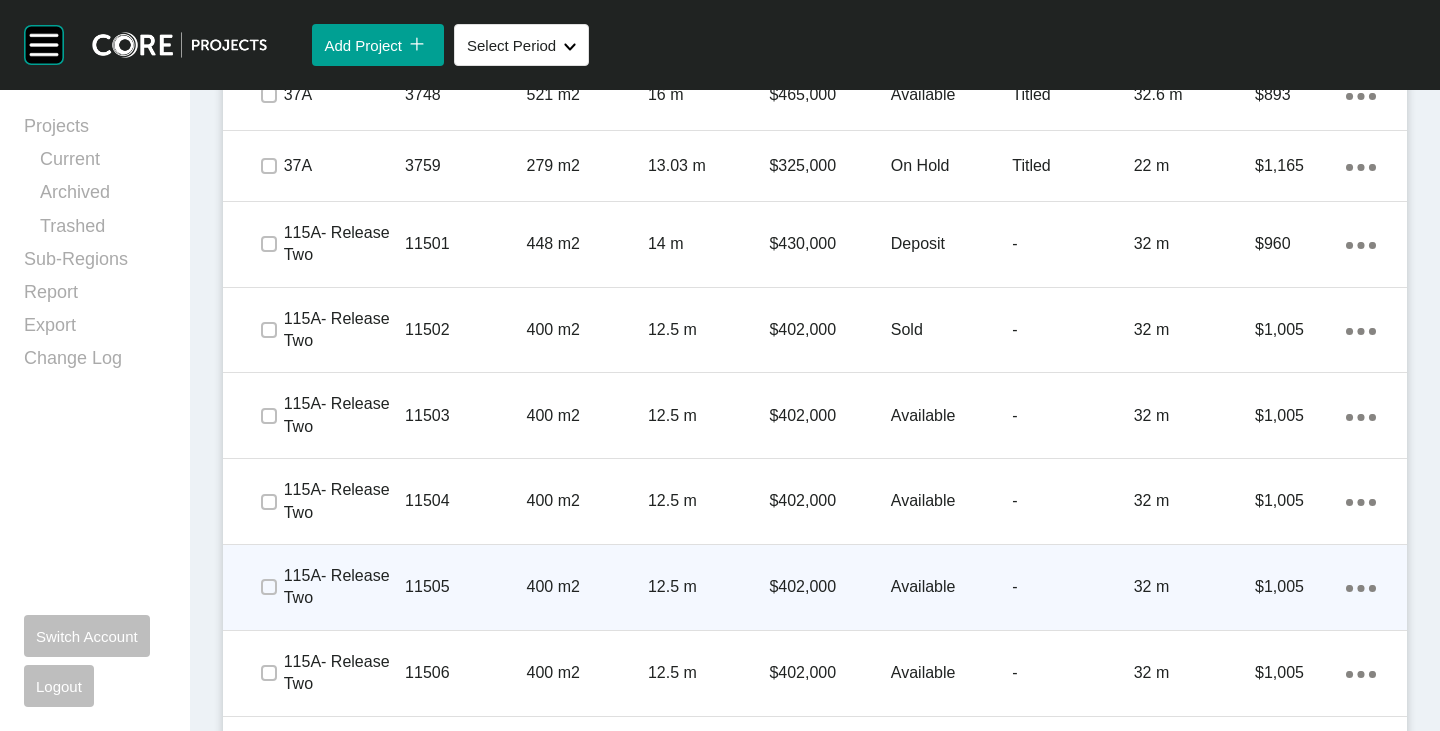 click on "Available" at bounding box center (951, 587) 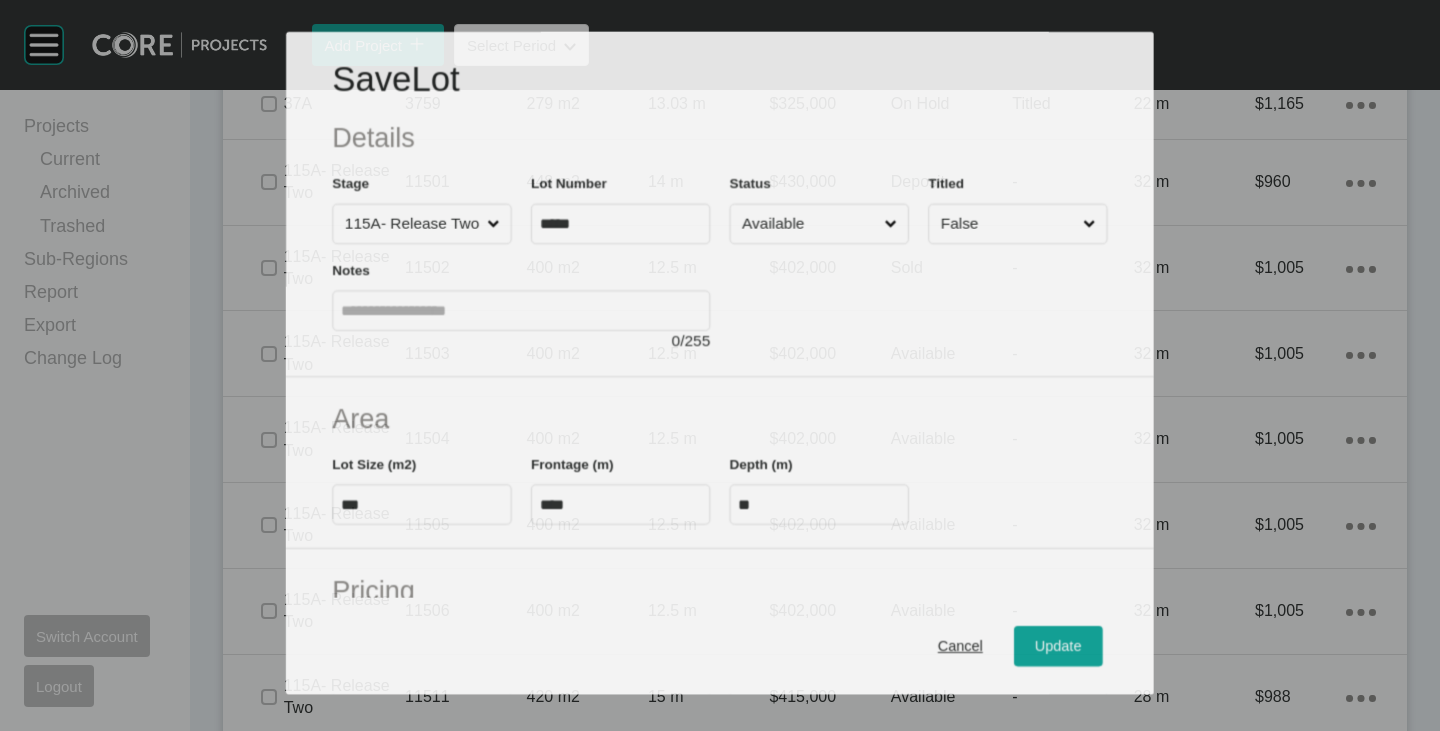 scroll, scrollTop: 3958, scrollLeft: 0, axis: vertical 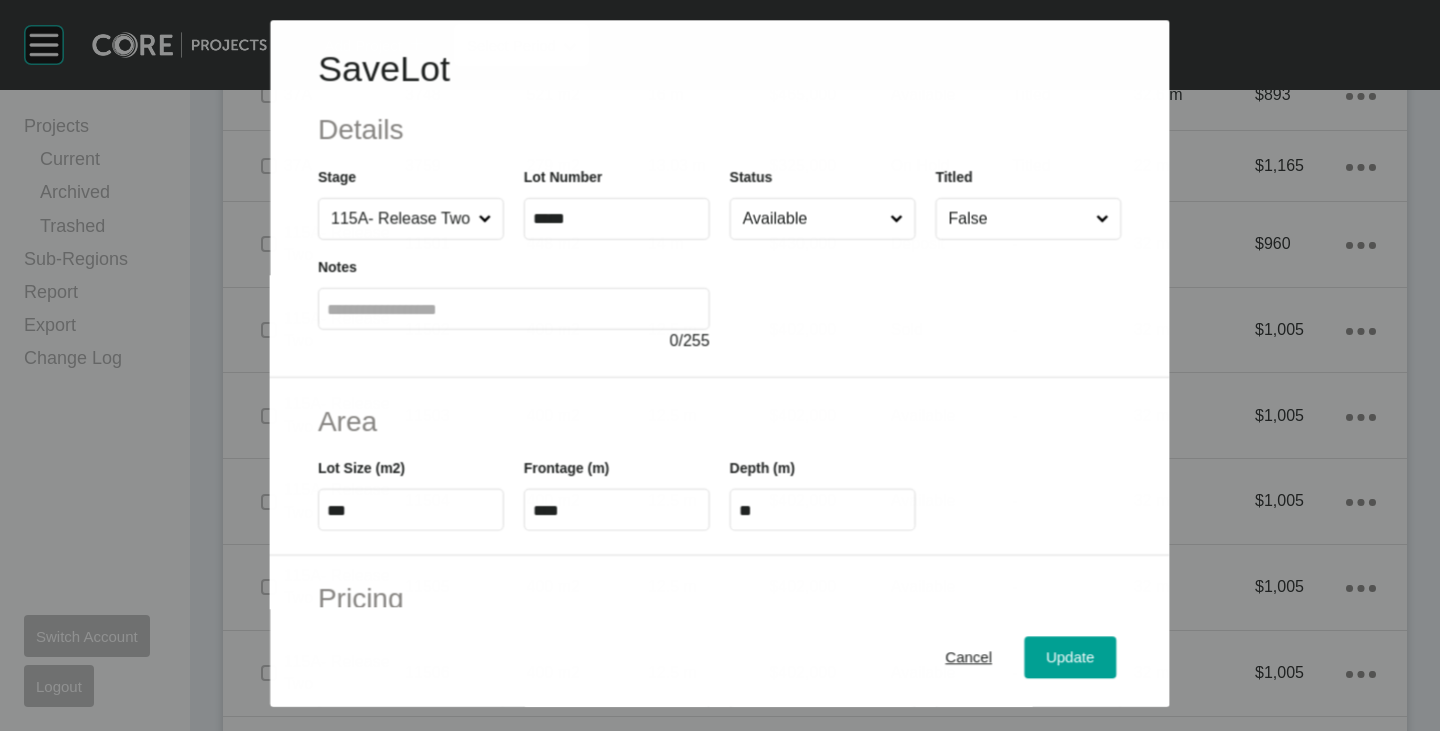 click on "Available" at bounding box center (812, 219) 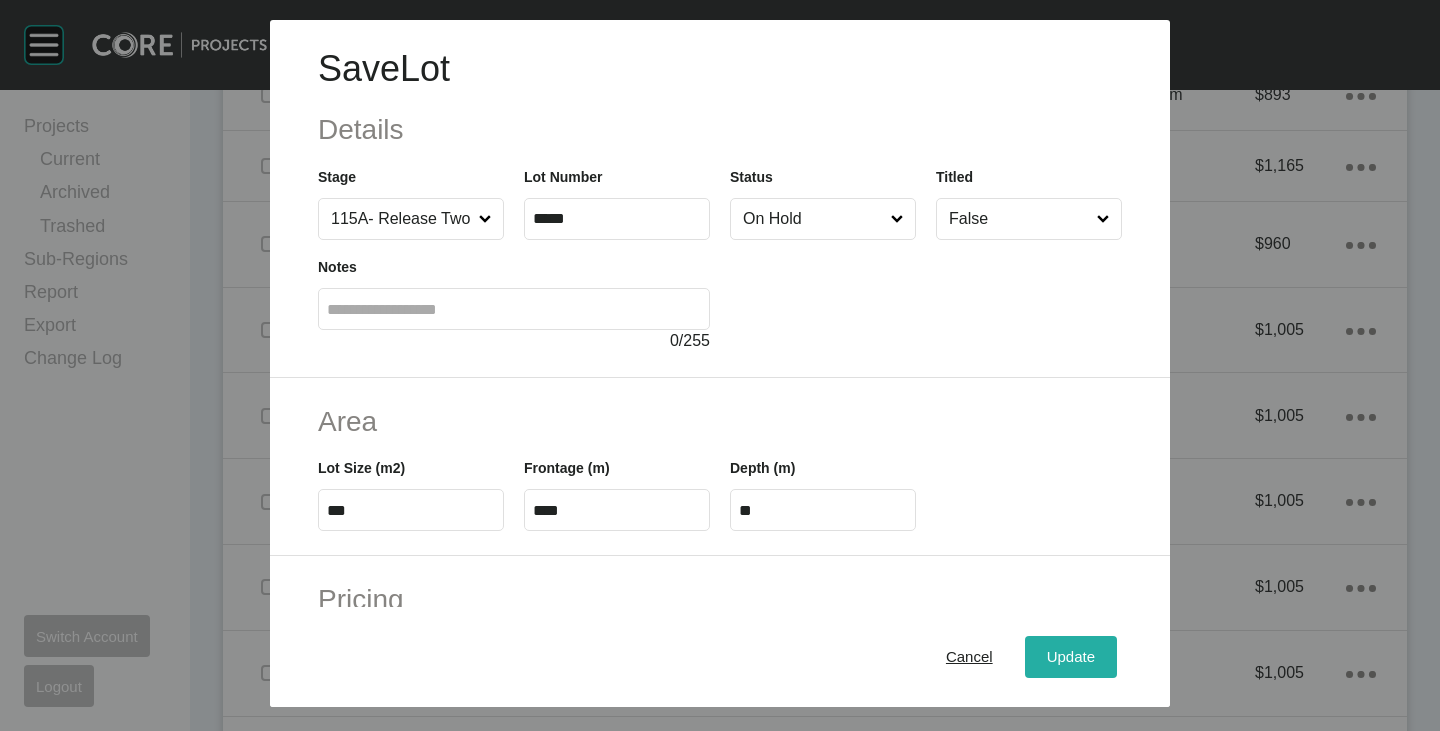 click on "Update" at bounding box center [1071, 657] 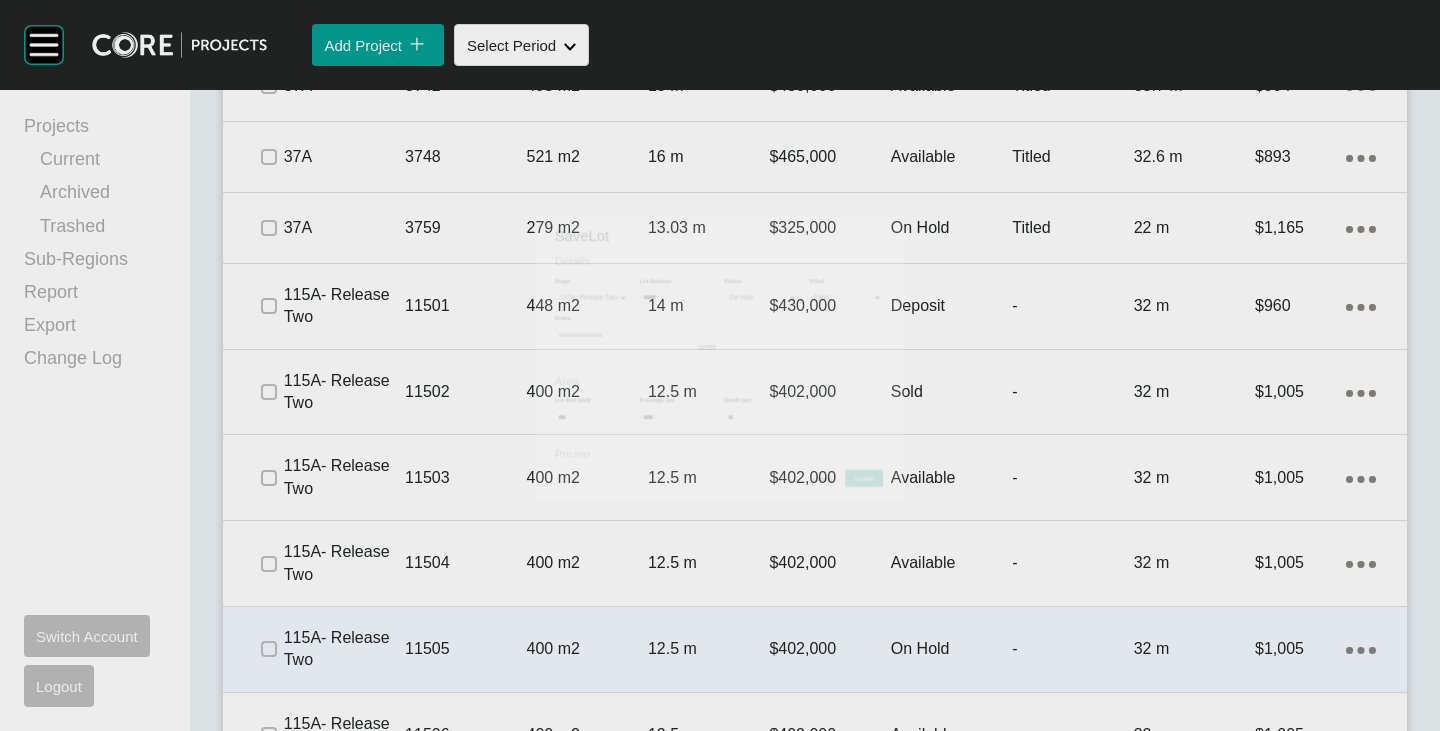 scroll, scrollTop: 4020, scrollLeft: 0, axis: vertical 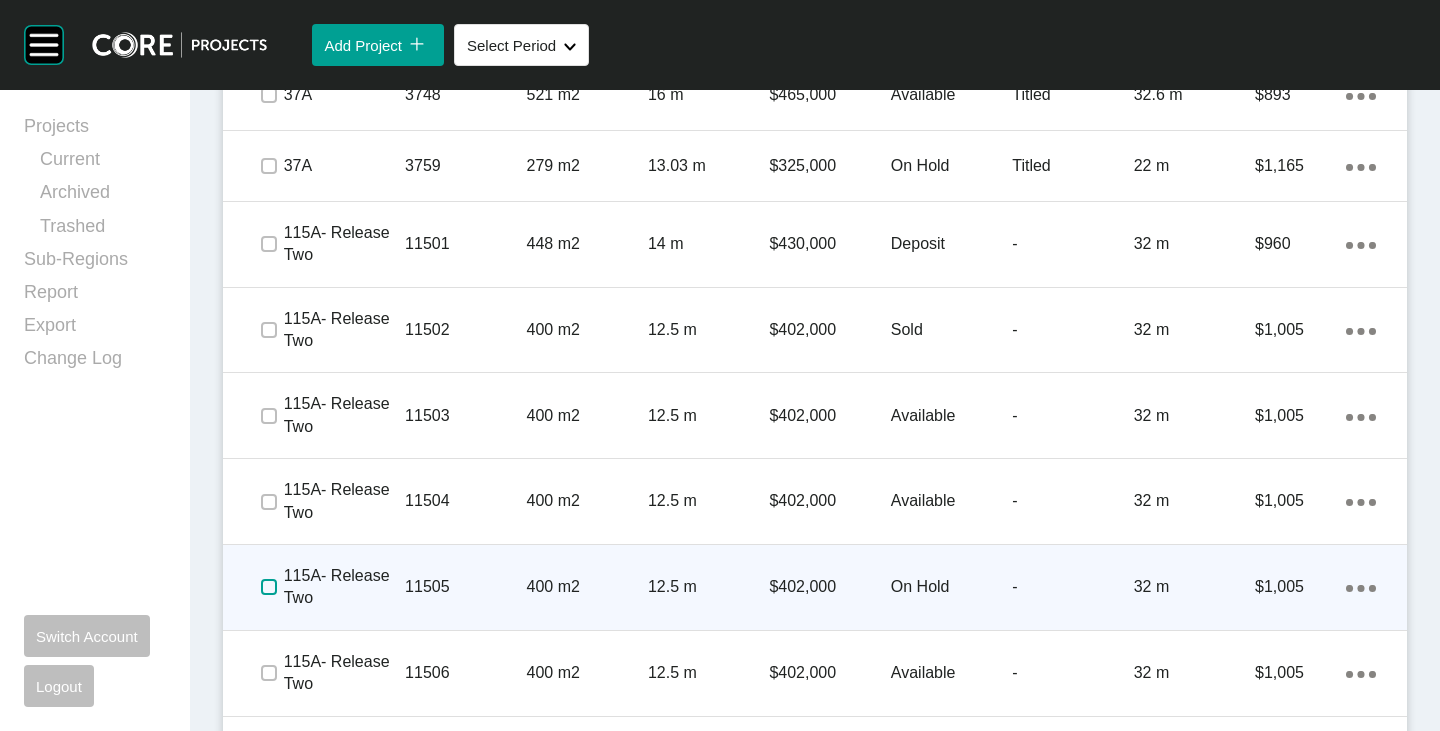 click at bounding box center (269, 587) 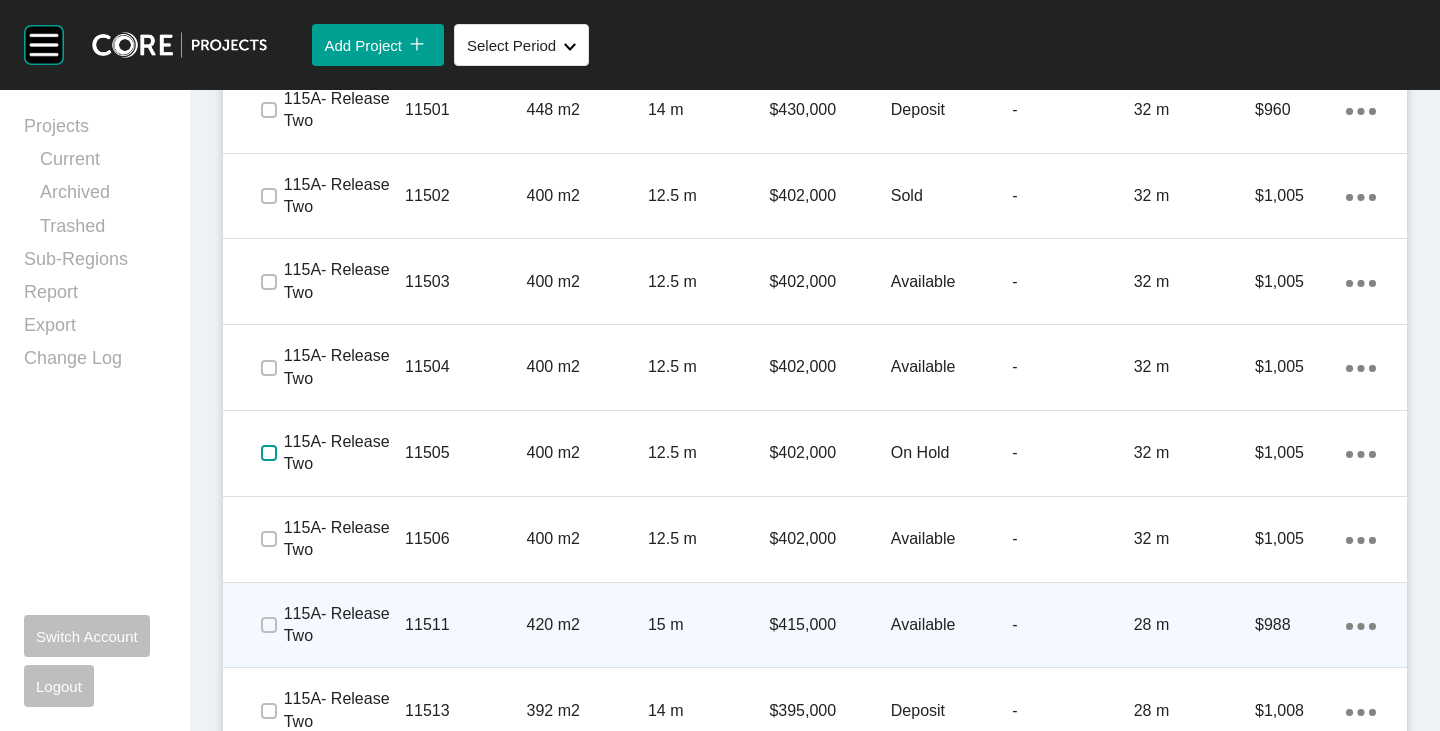 scroll, scrollTop: 4220, scrollLeft: 0, axis: vertical 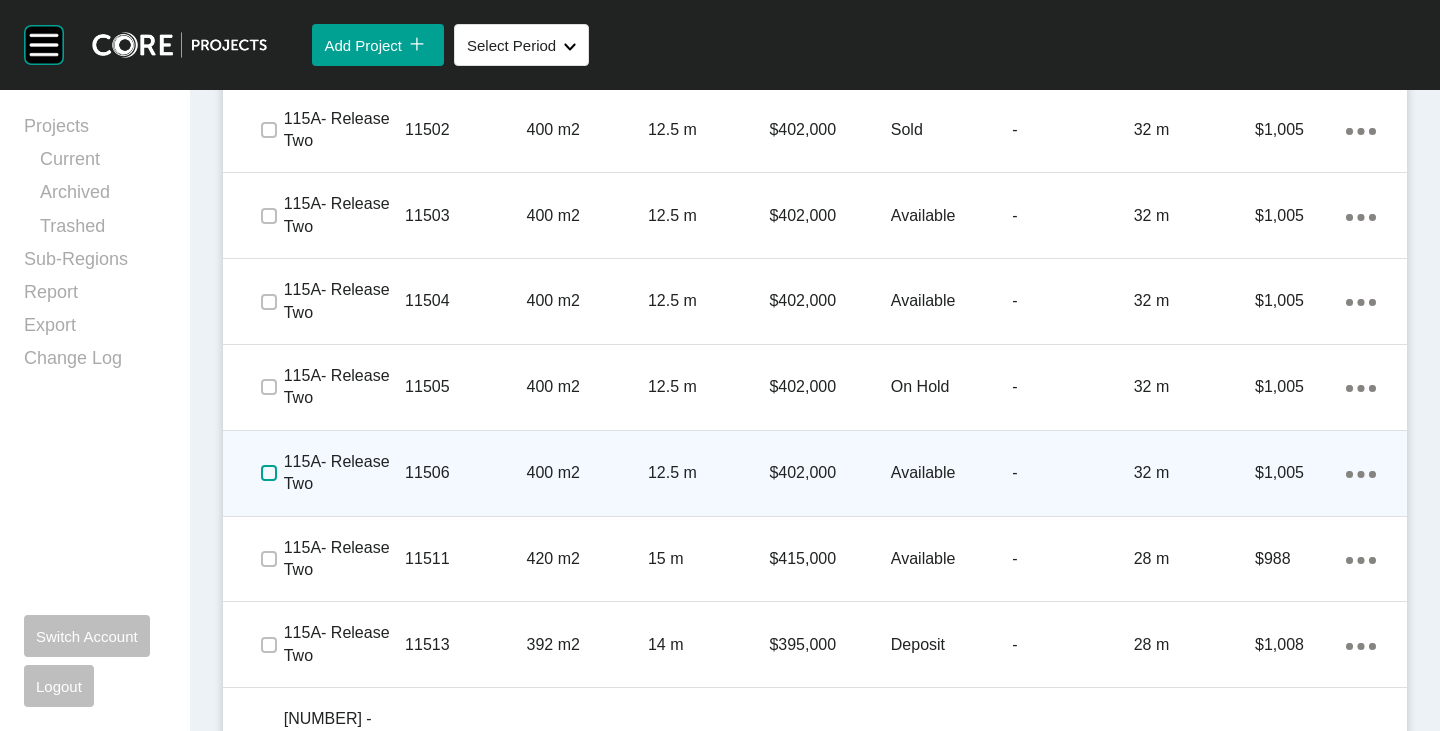 click at bounding box center (269, 473) 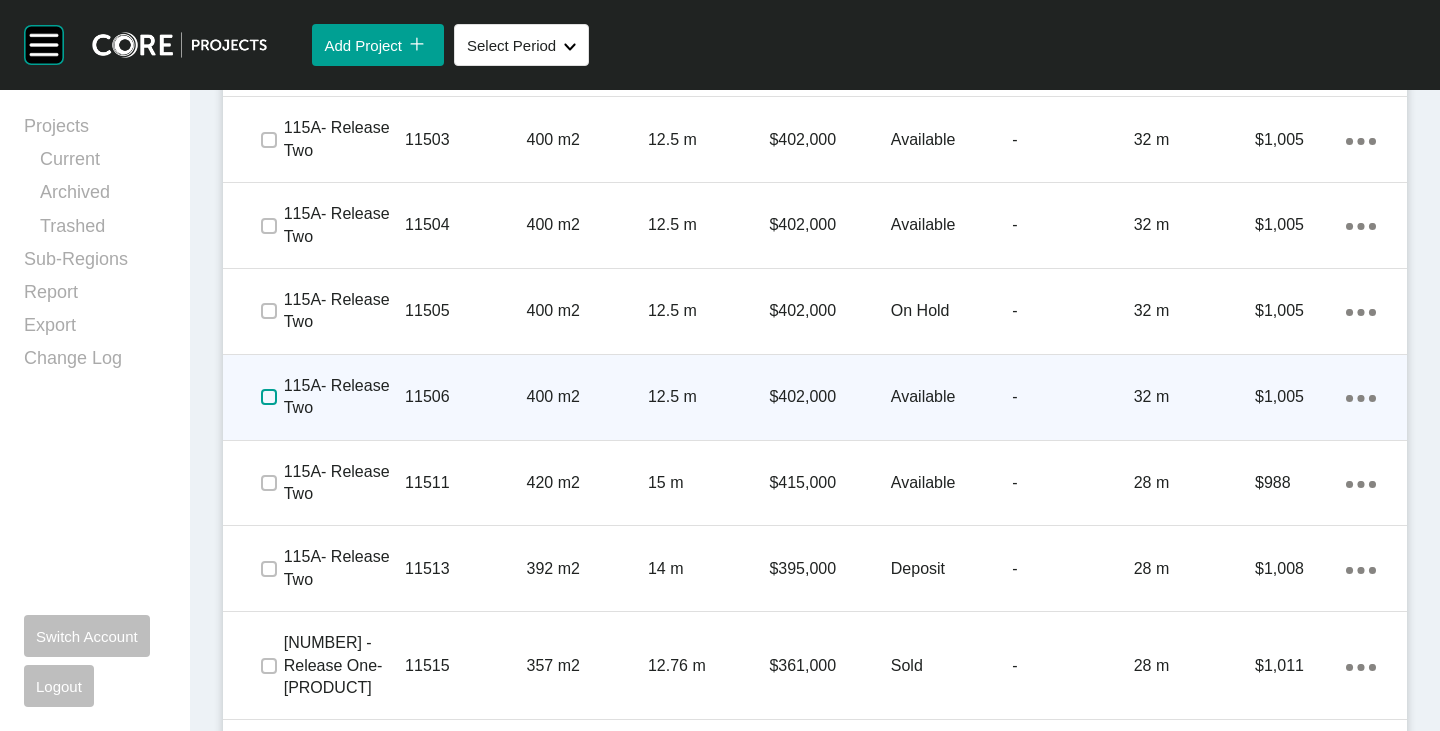 scroll, scrollTop: 4320, scrollLeft: 0, axis: vertical 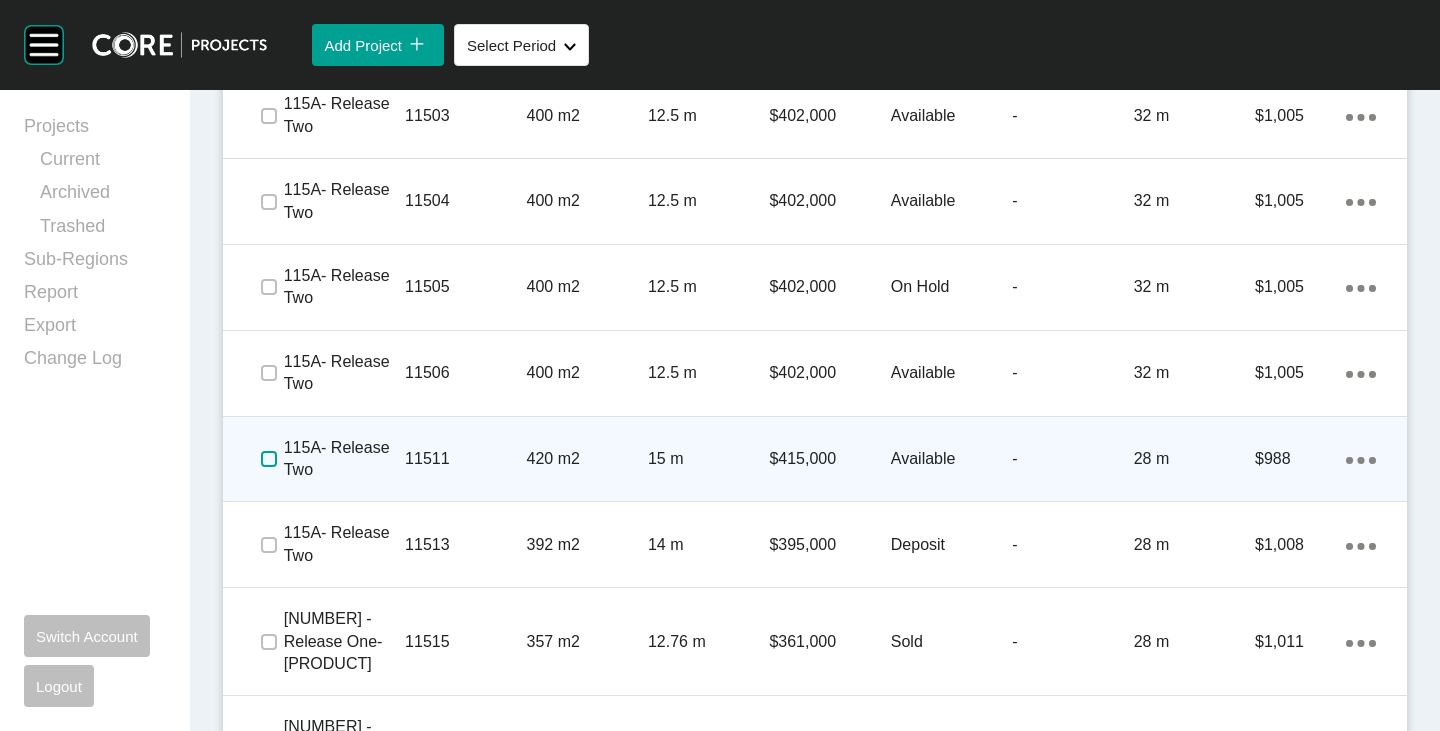 click at bounding box center [269, 459] 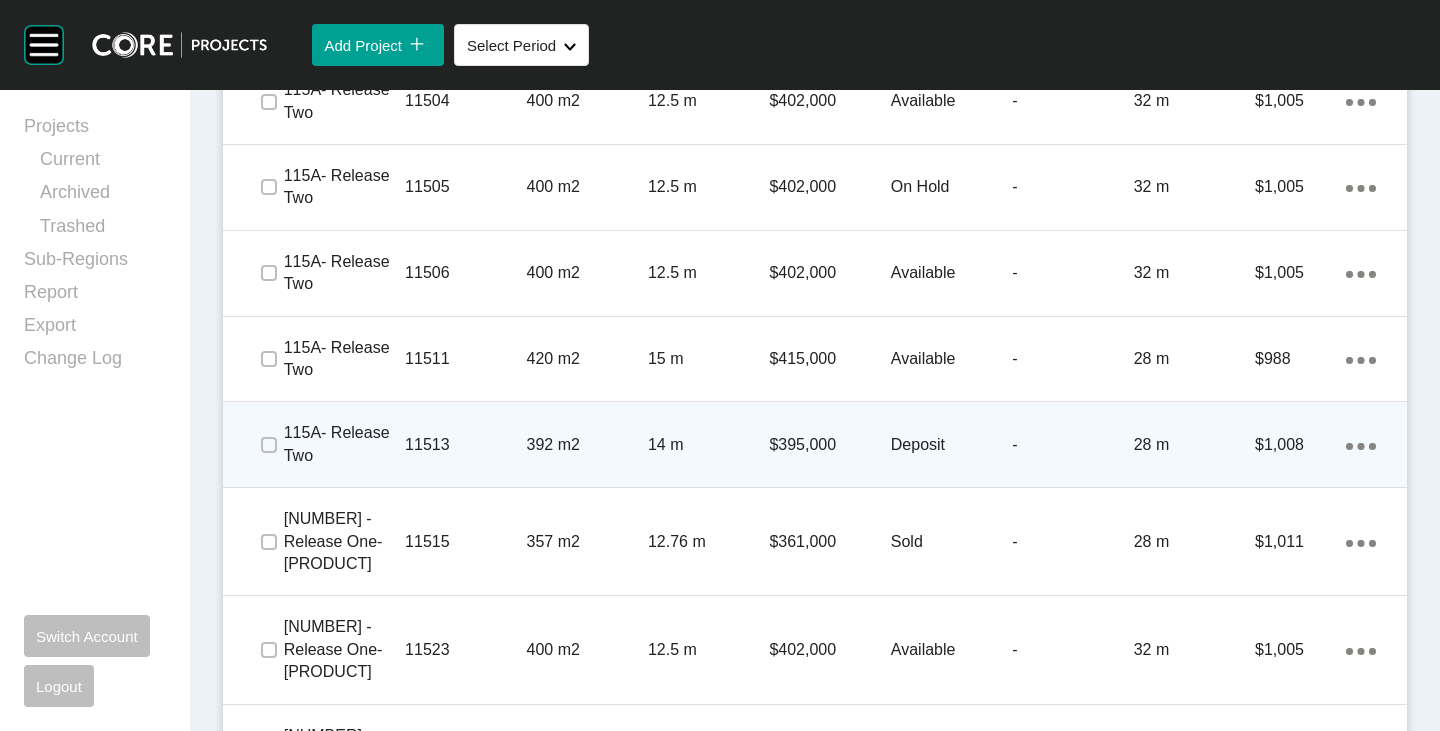 click on "Deposit" at bounding box center (951, 445) 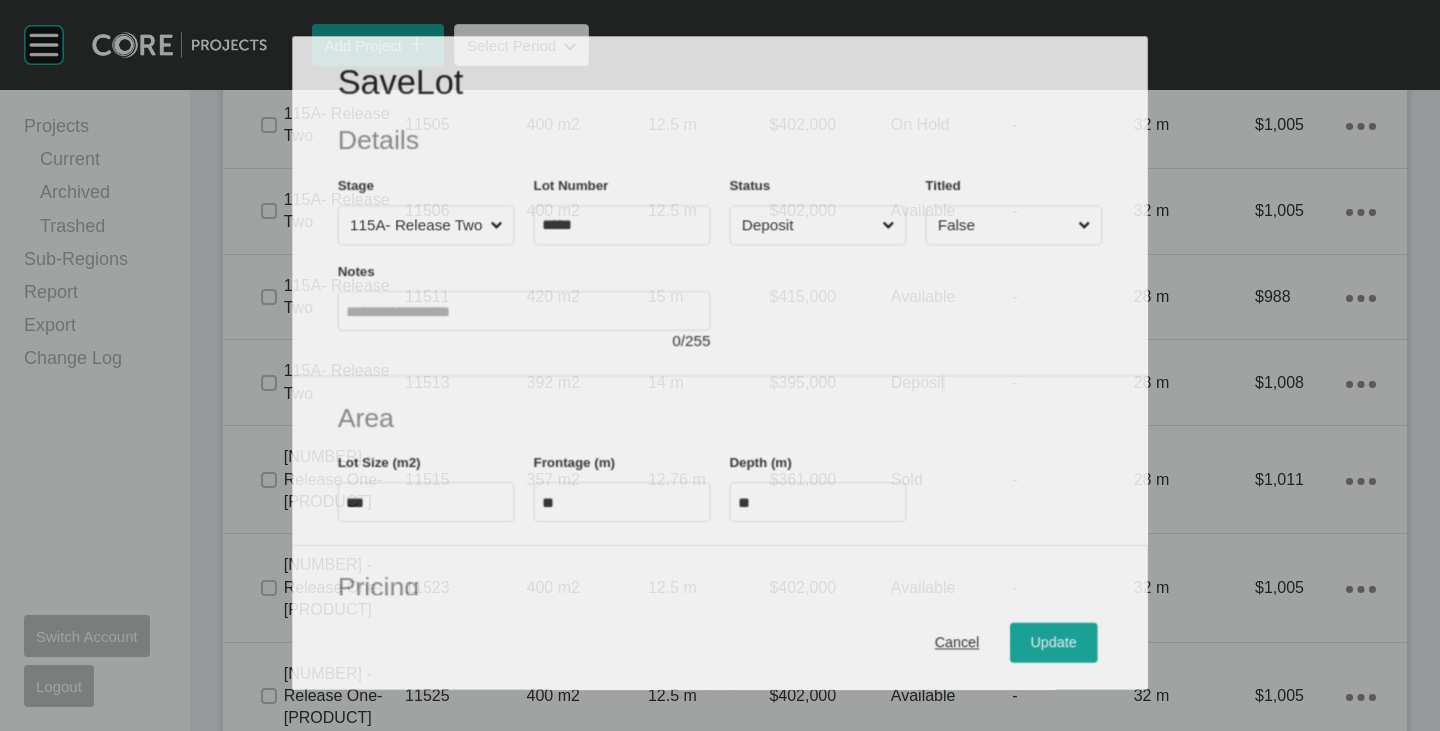 scroll, scrollTop: 4358, scrollLeft: 0, axis: vertical 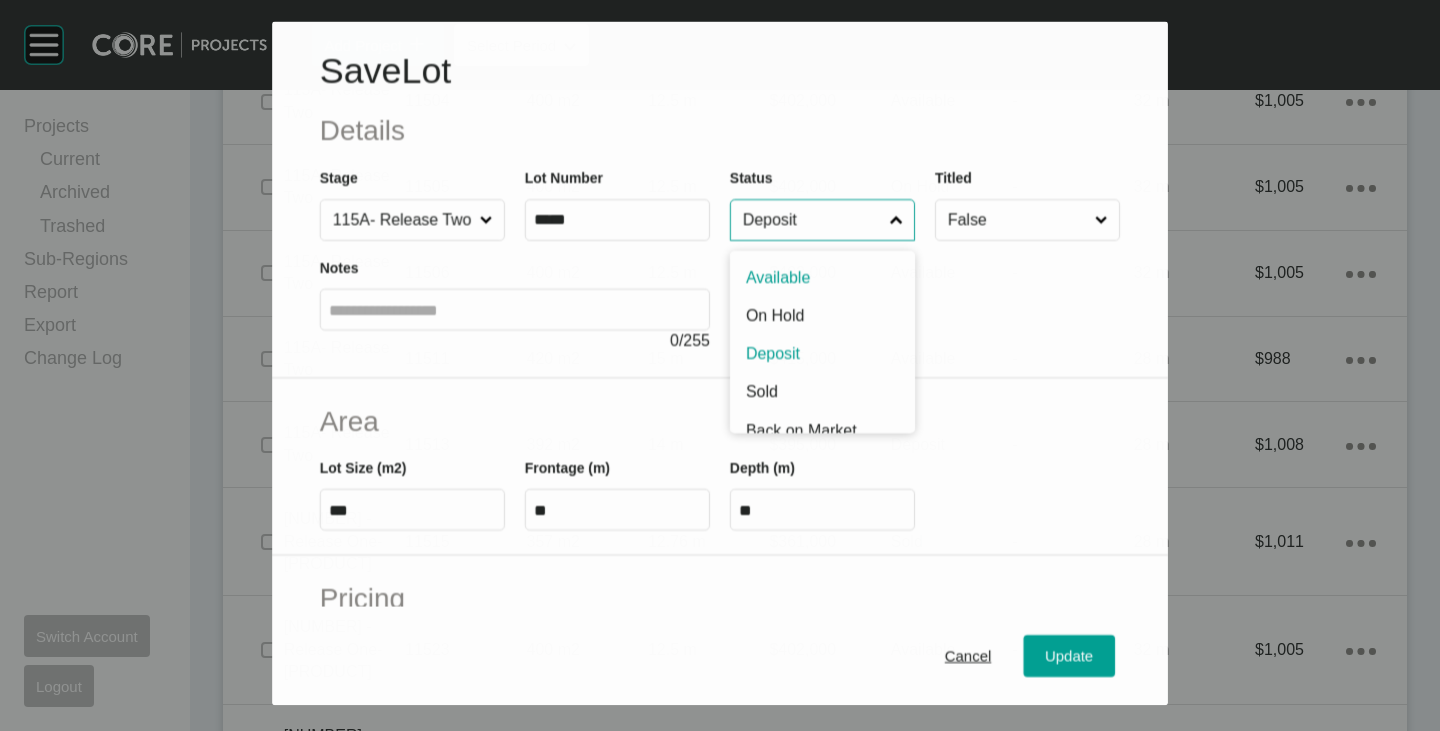 click on "Deposit" at bounding box center [812, 220] 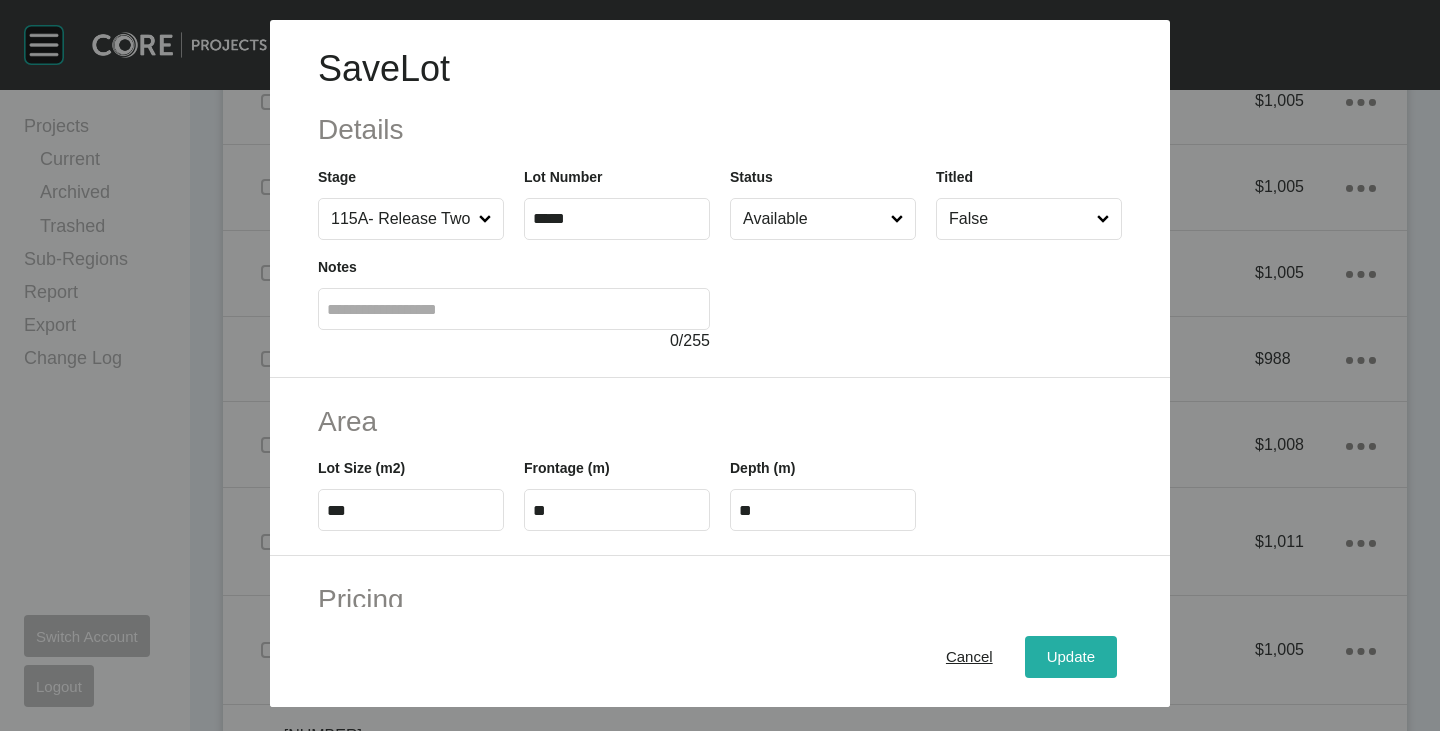 click on "Update" at bounding box center [1071, 657] 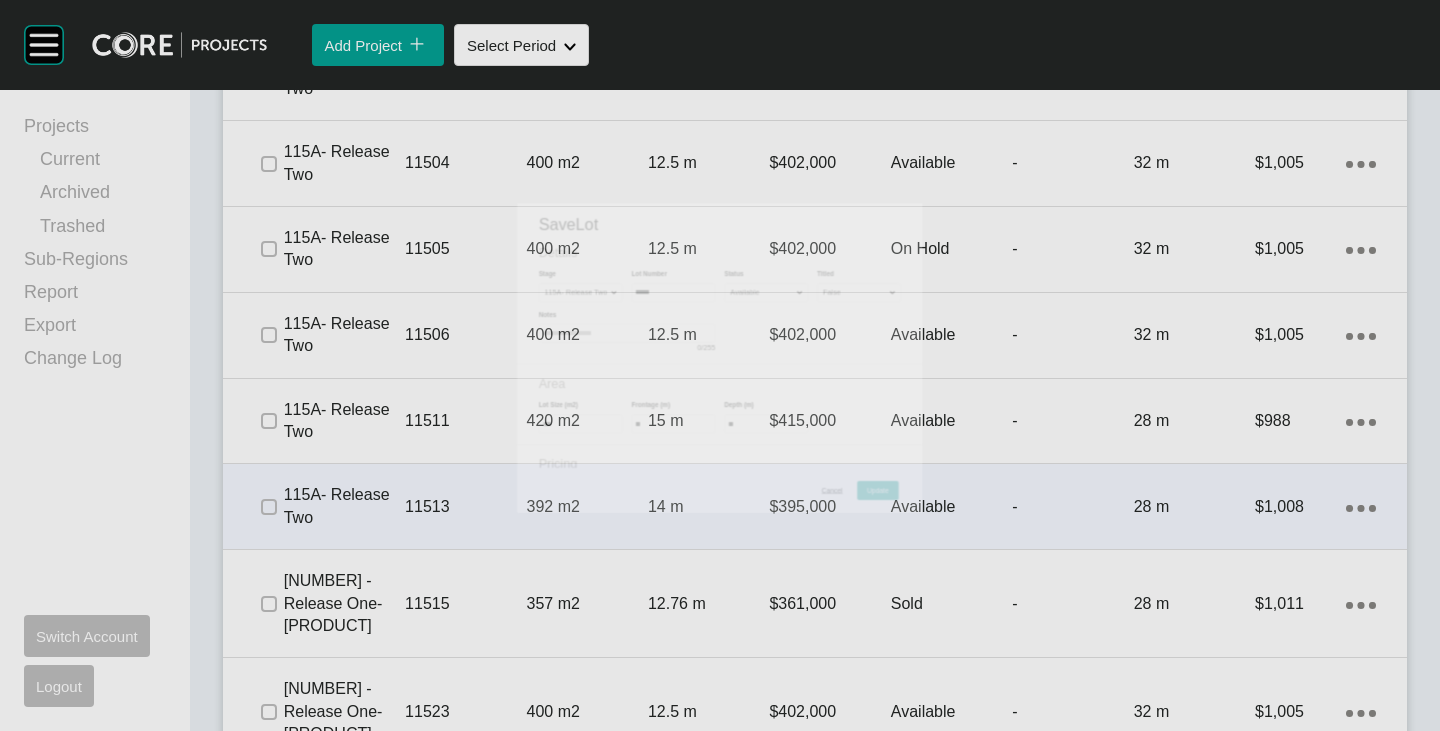 scroll, scrollTop: 4420, scrollLeft: 0, axis: vertical 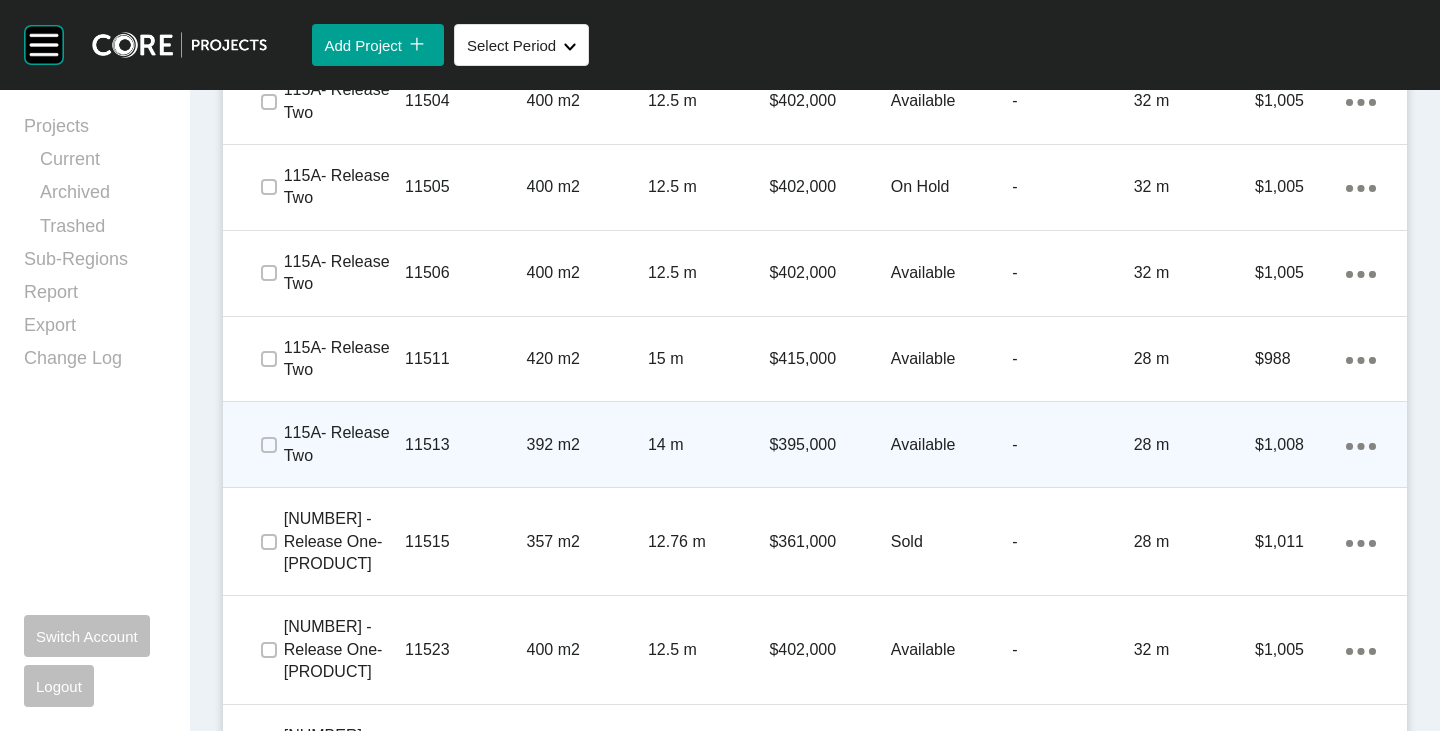 click at bounding box center (268, 445) 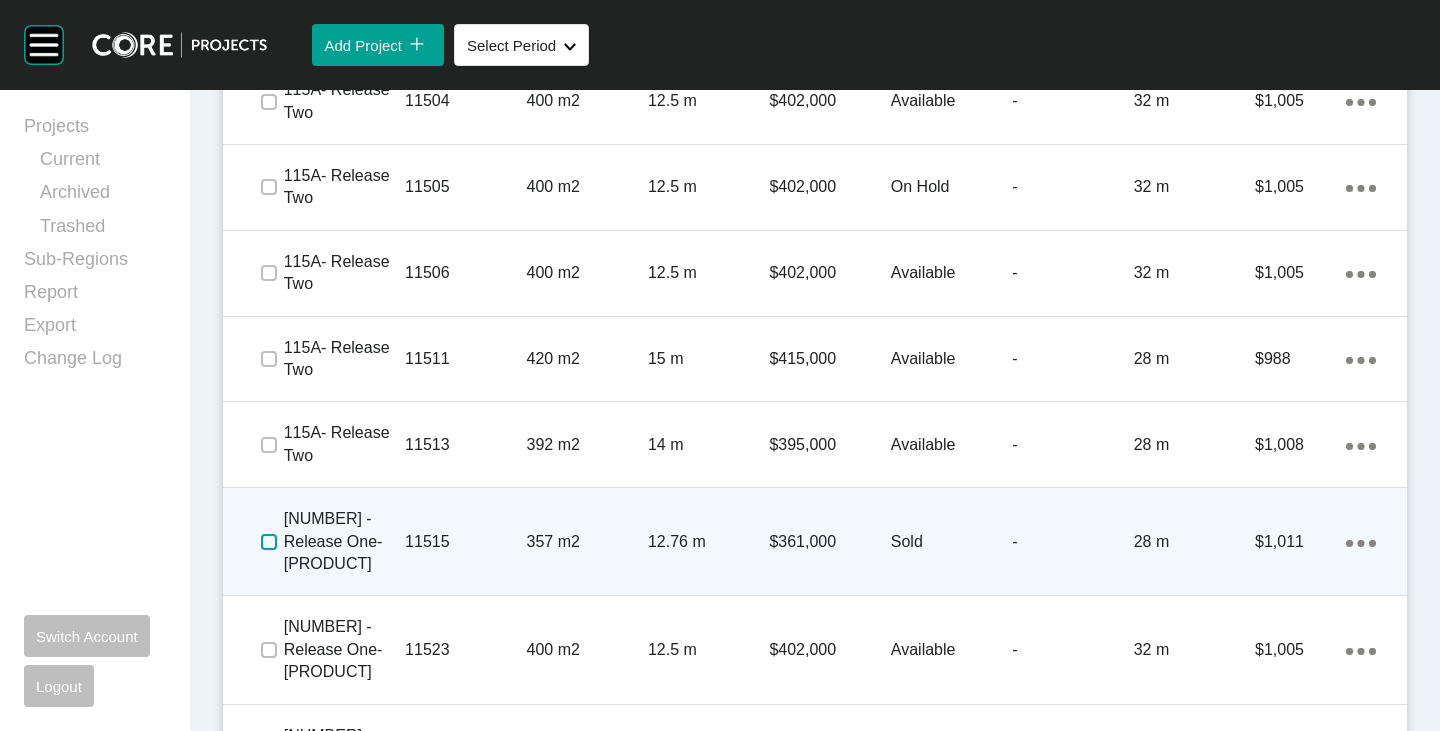 click at bounding box center (269, 542) 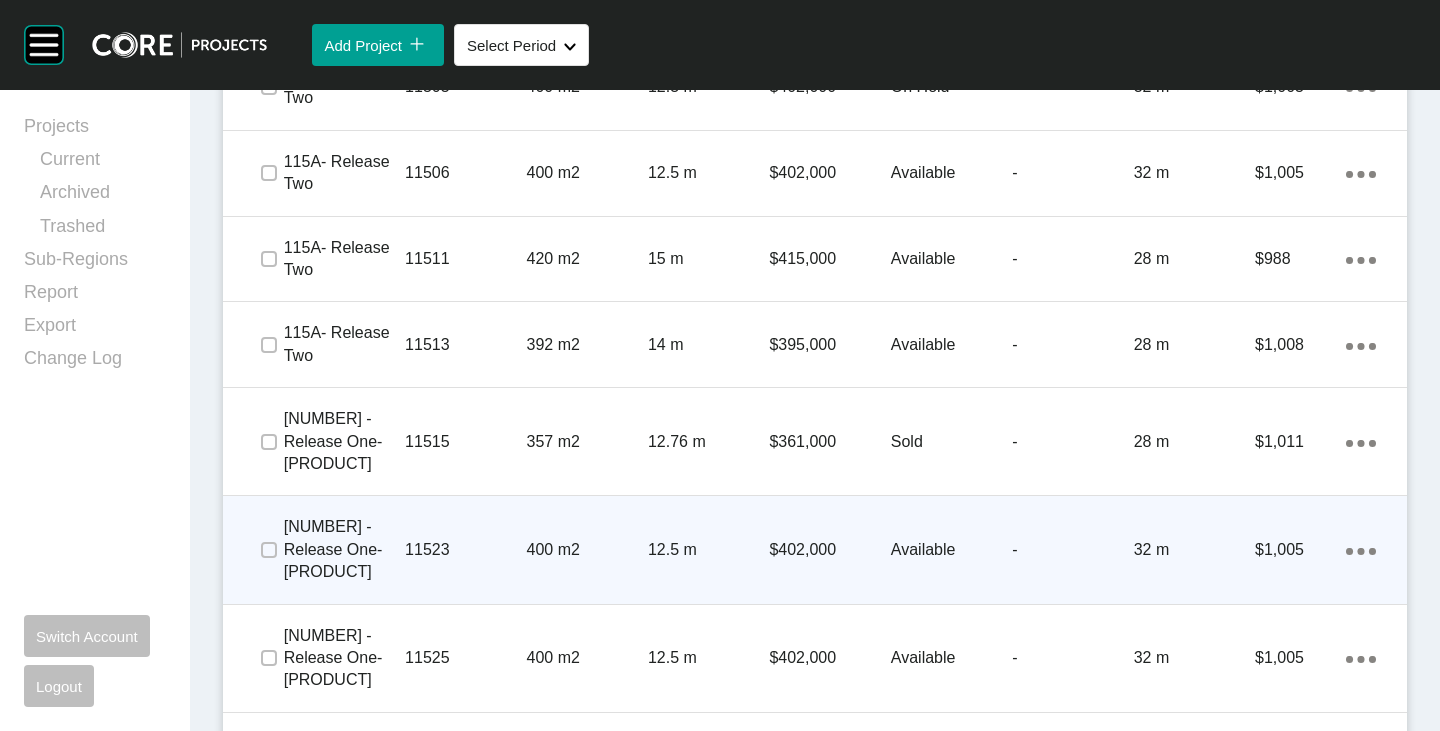 click on "Available" at bounding box center [951, 550] 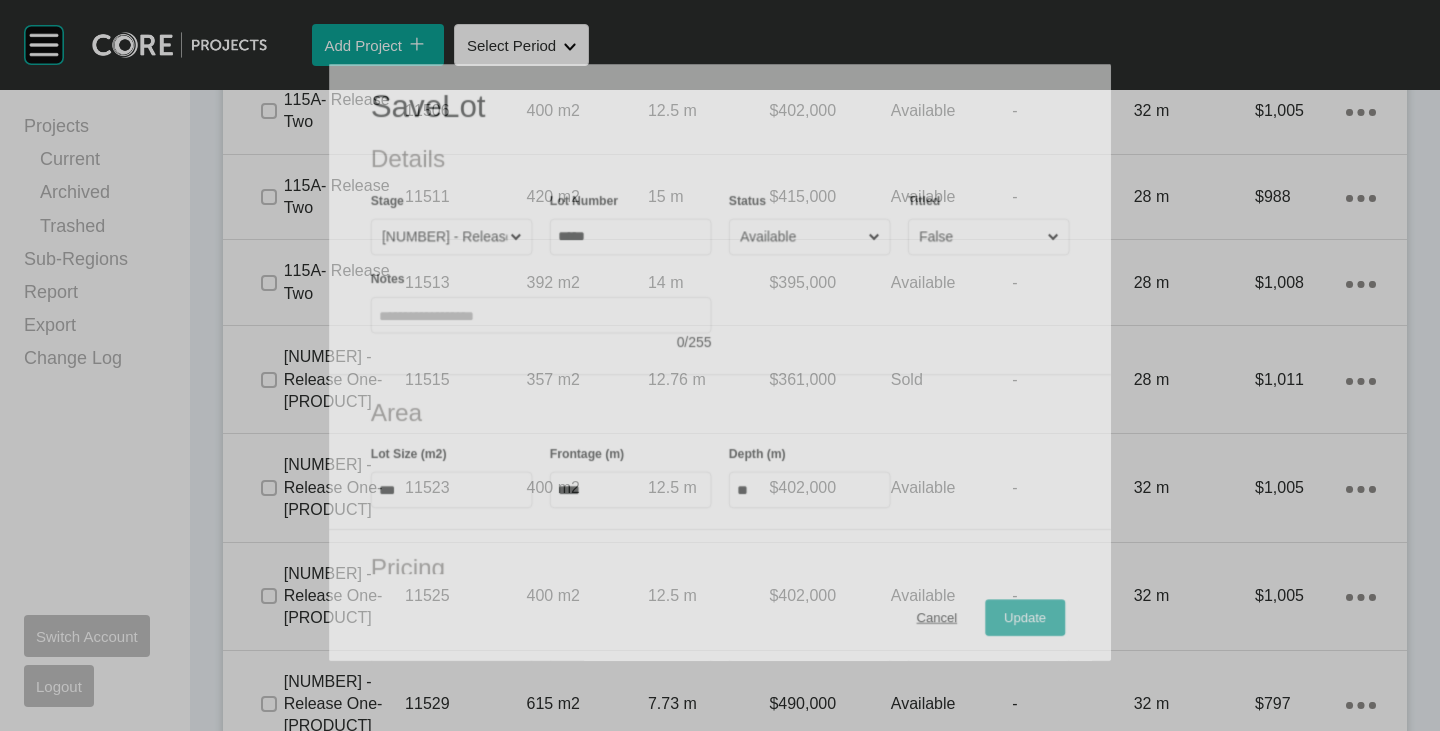 scroll, scrollTop: 4458, scrollLeft: 0, axis: vertical 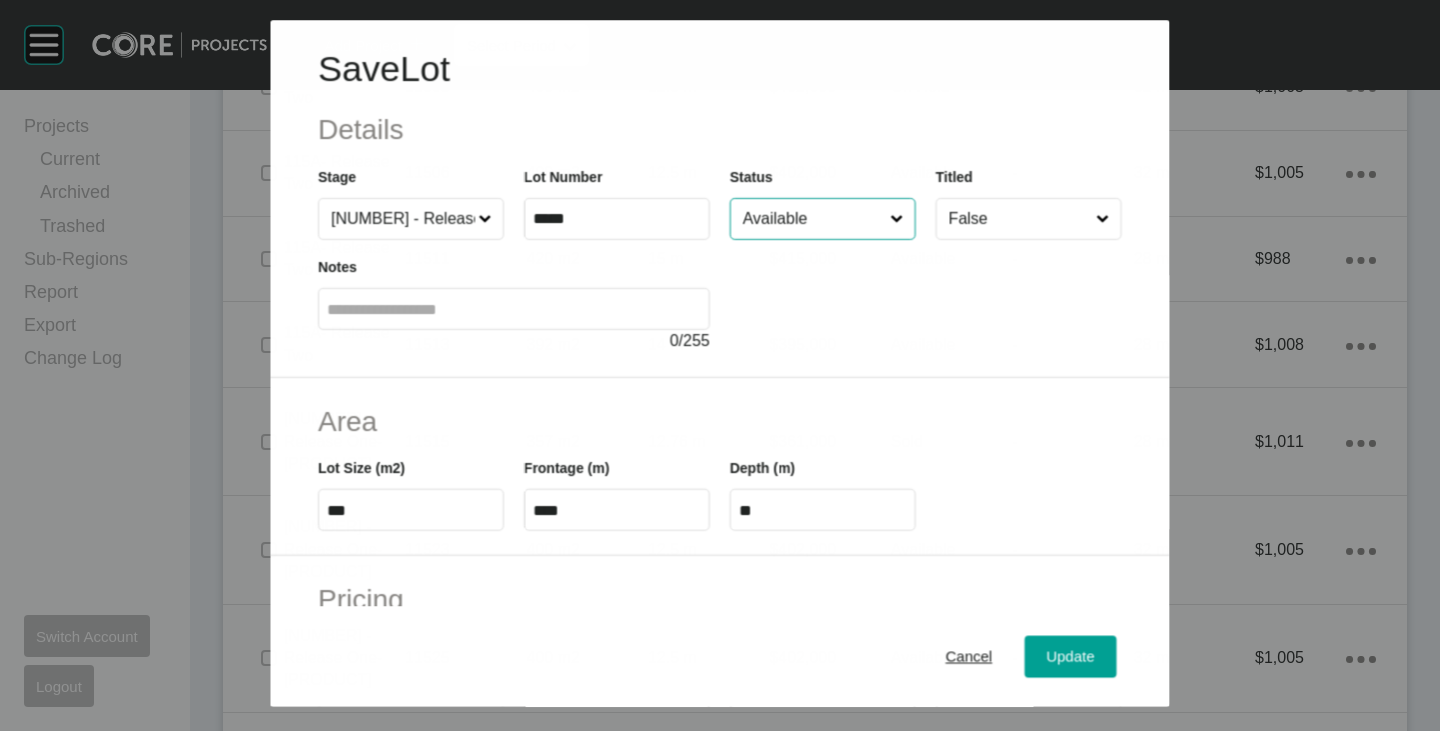 click on "Available" at bounding box center (812, 219) 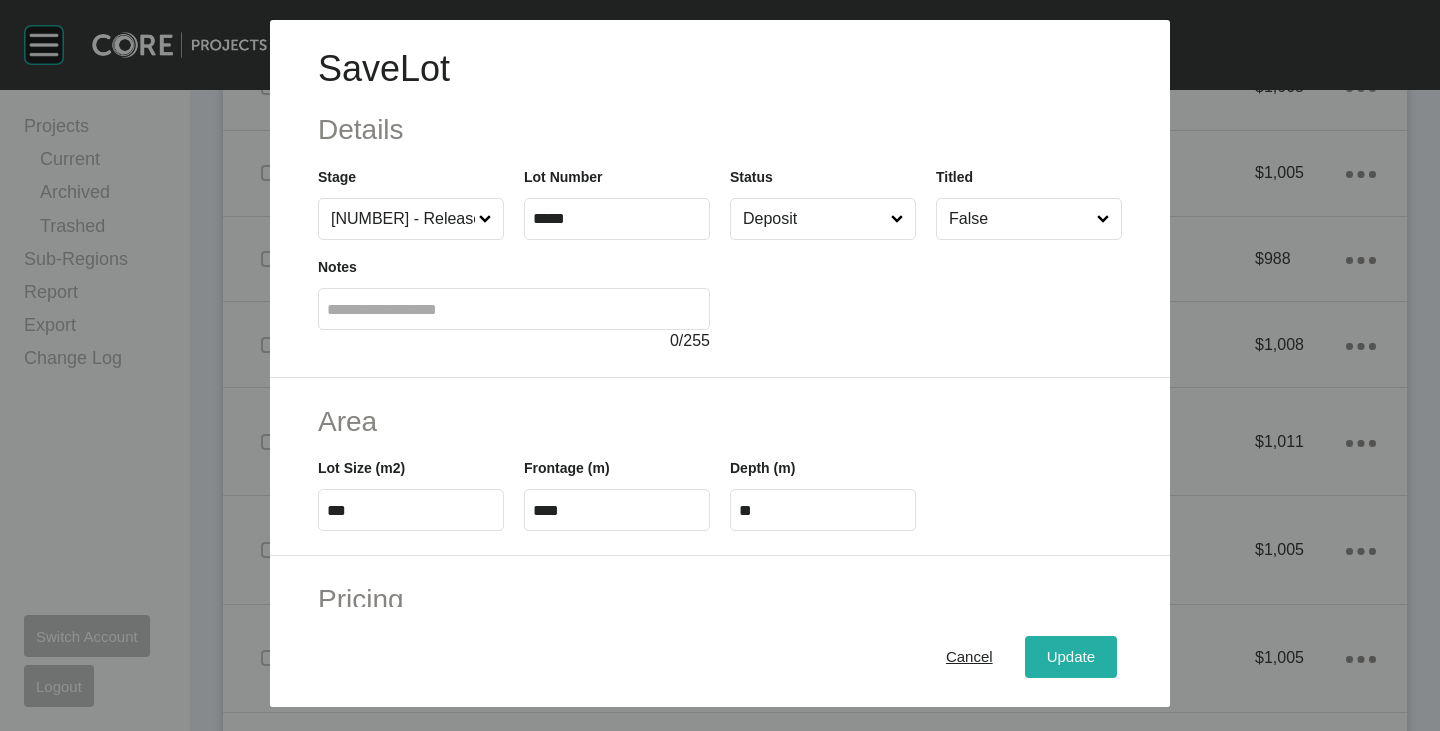 click on "Update" at bounding box center [1071, 657] 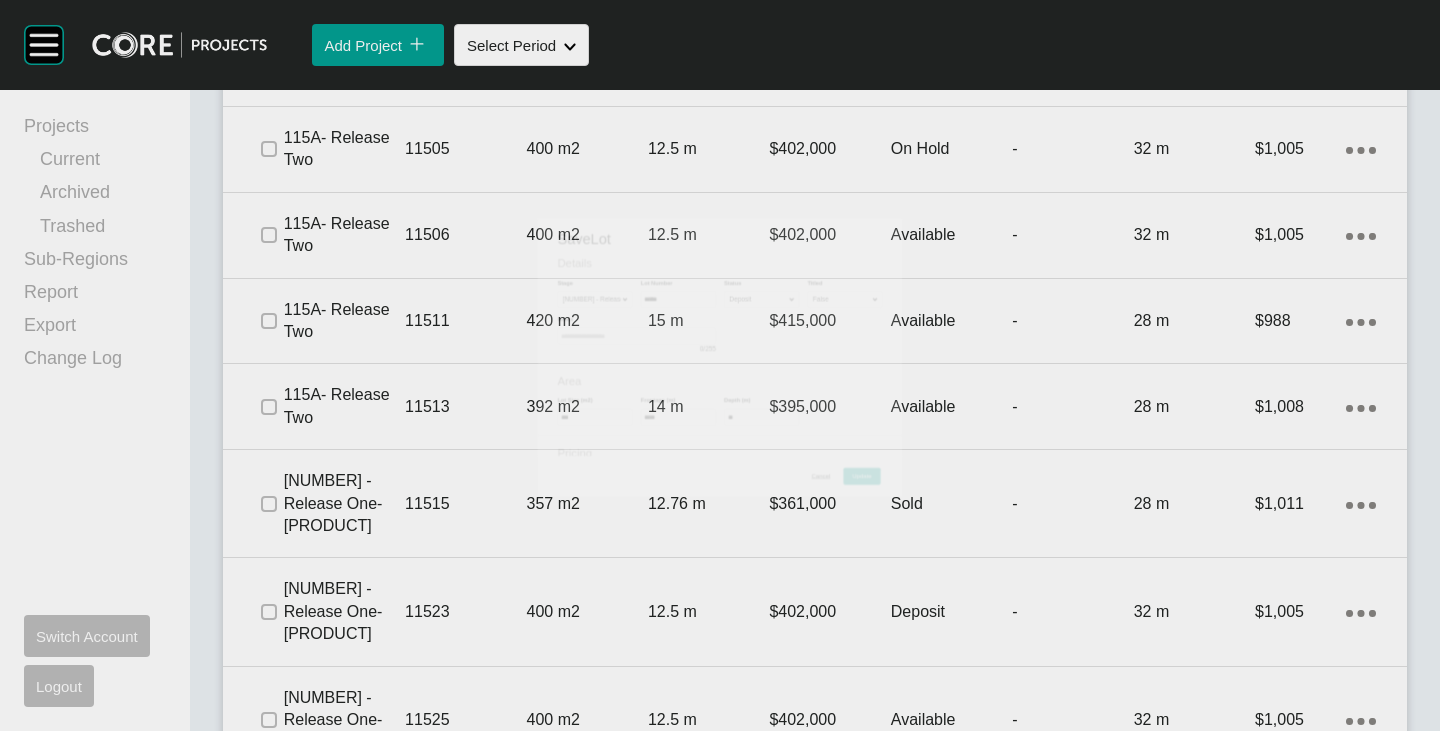 scroll, scrollTop: 4620, scrollLeft: 0, axis: vertical 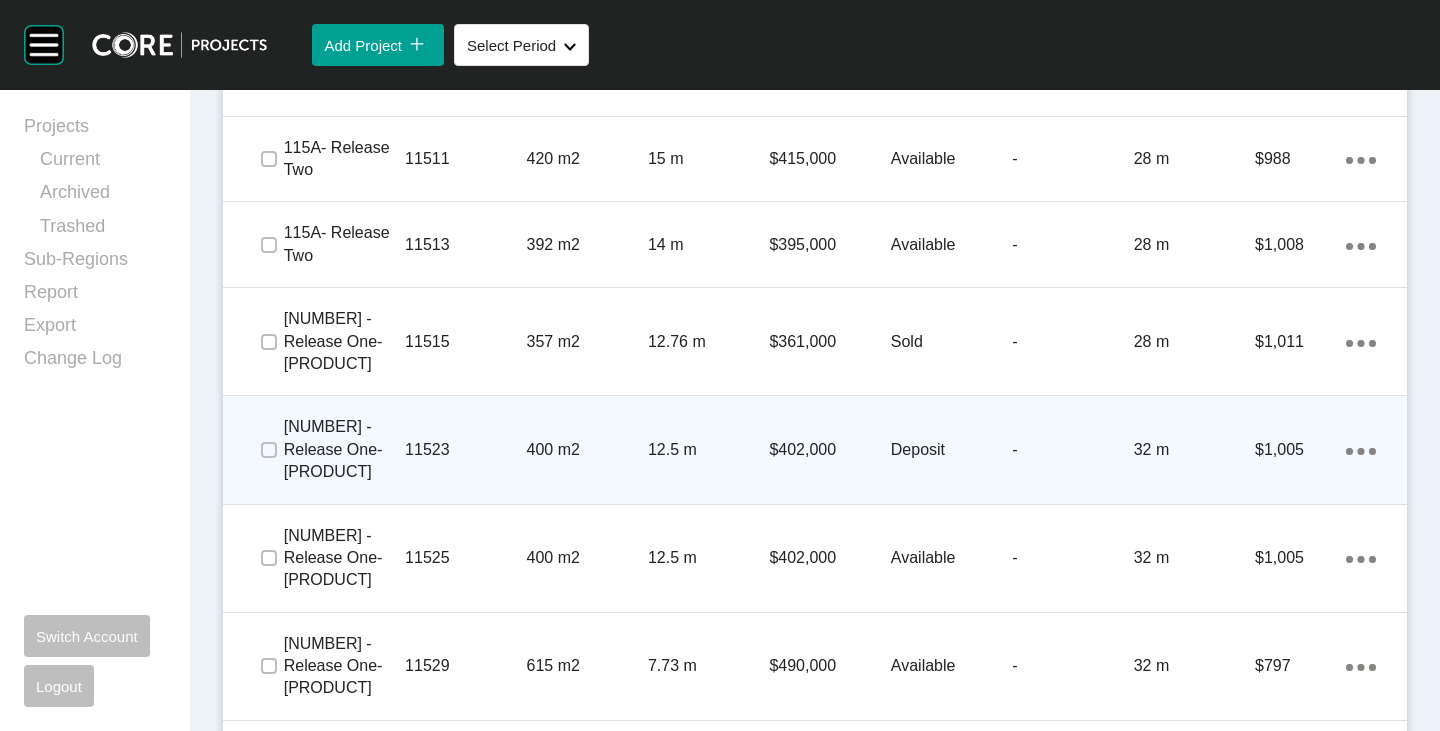 click at bounding box center (268, 450) 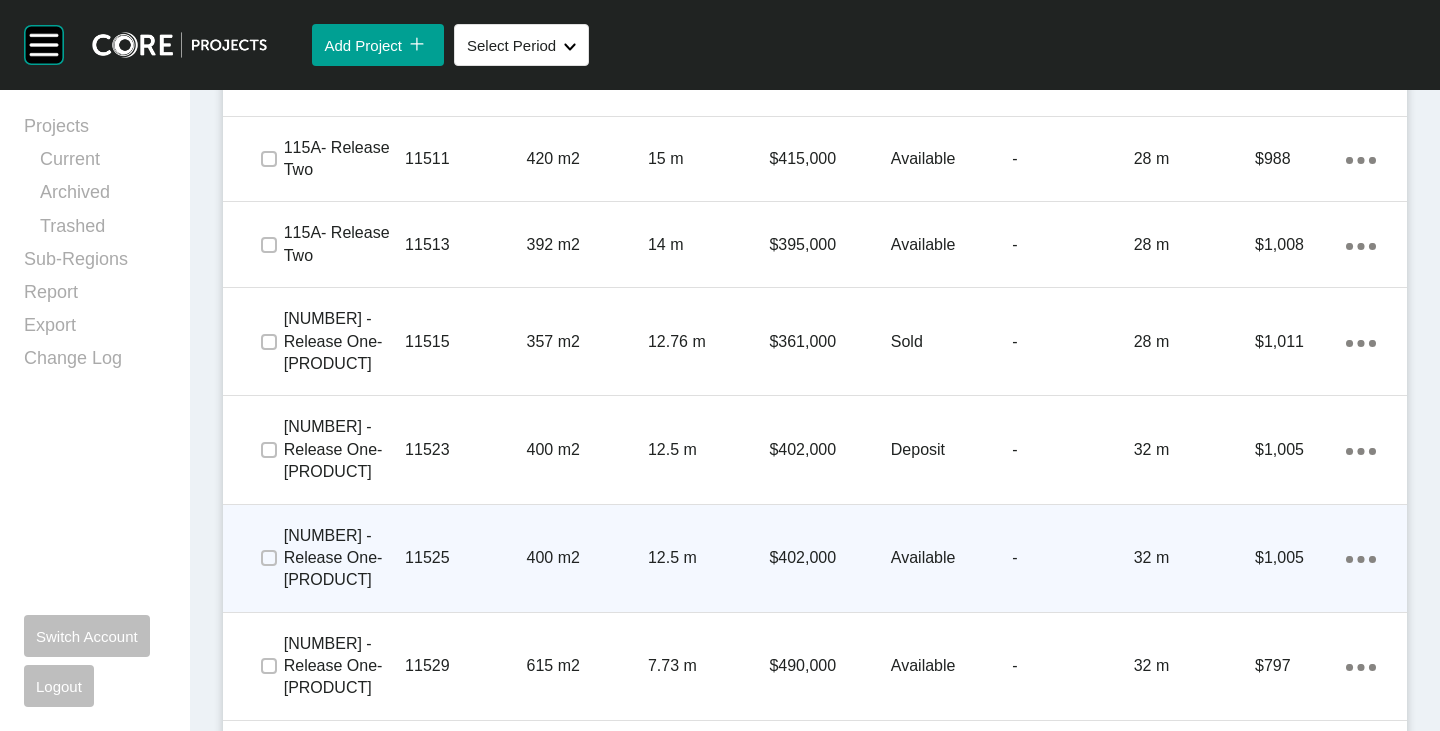 click on "Available" at bounding box center [951, 558] 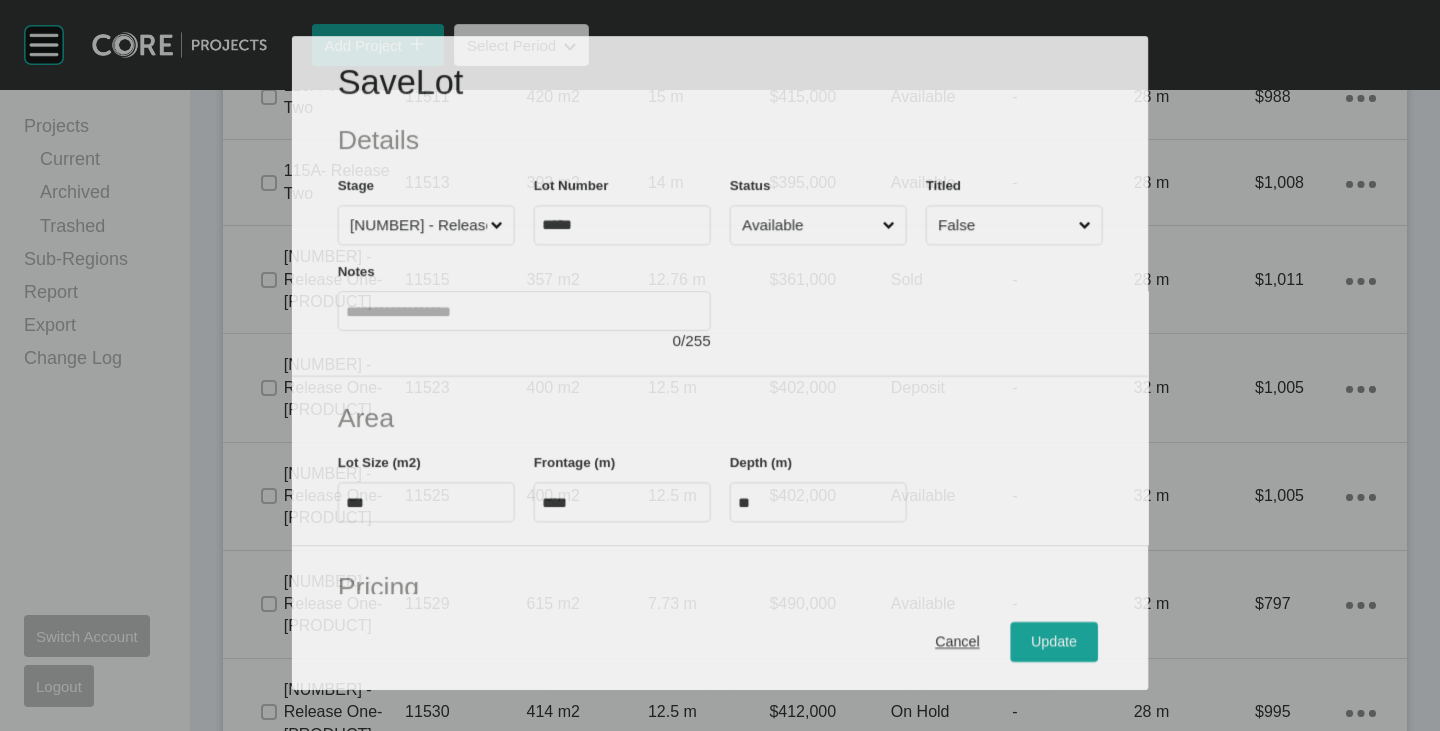 scroll, scrollTop: 4558, scrollLeft: 0, axis: vertical 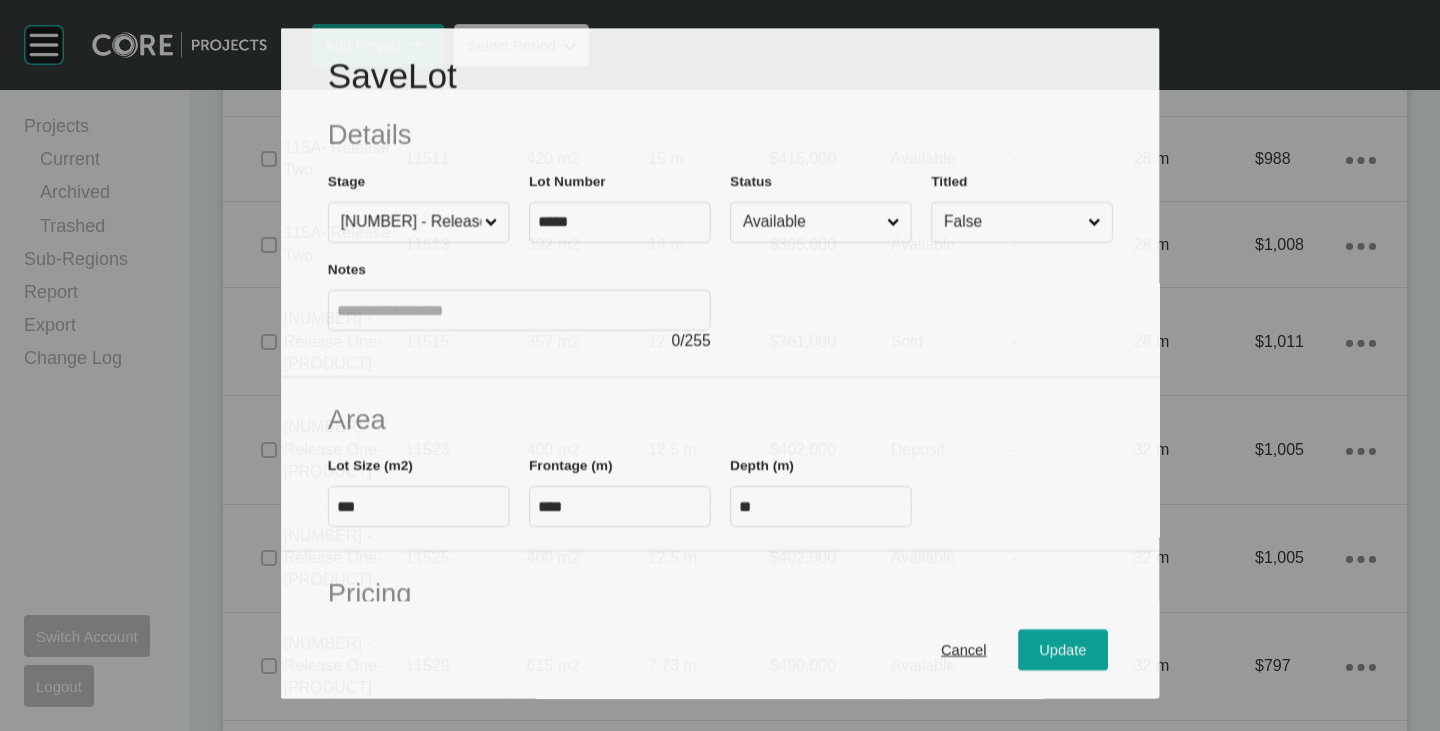 drag, startPoint x: 769, startPoint y: 236, endPoint x: 779, endPoint y: 249, distance: 16.40122 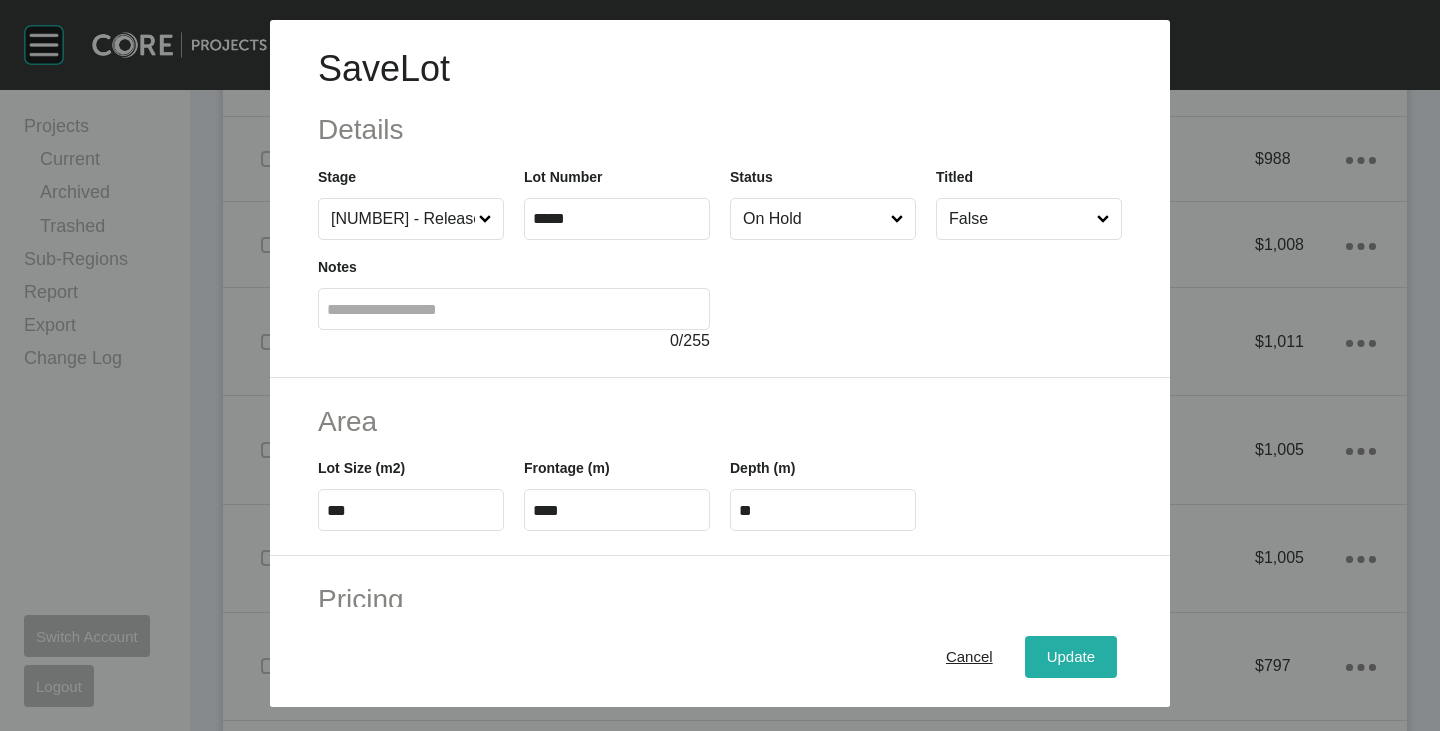 click on "Update" at bounding box center (1071, 657) 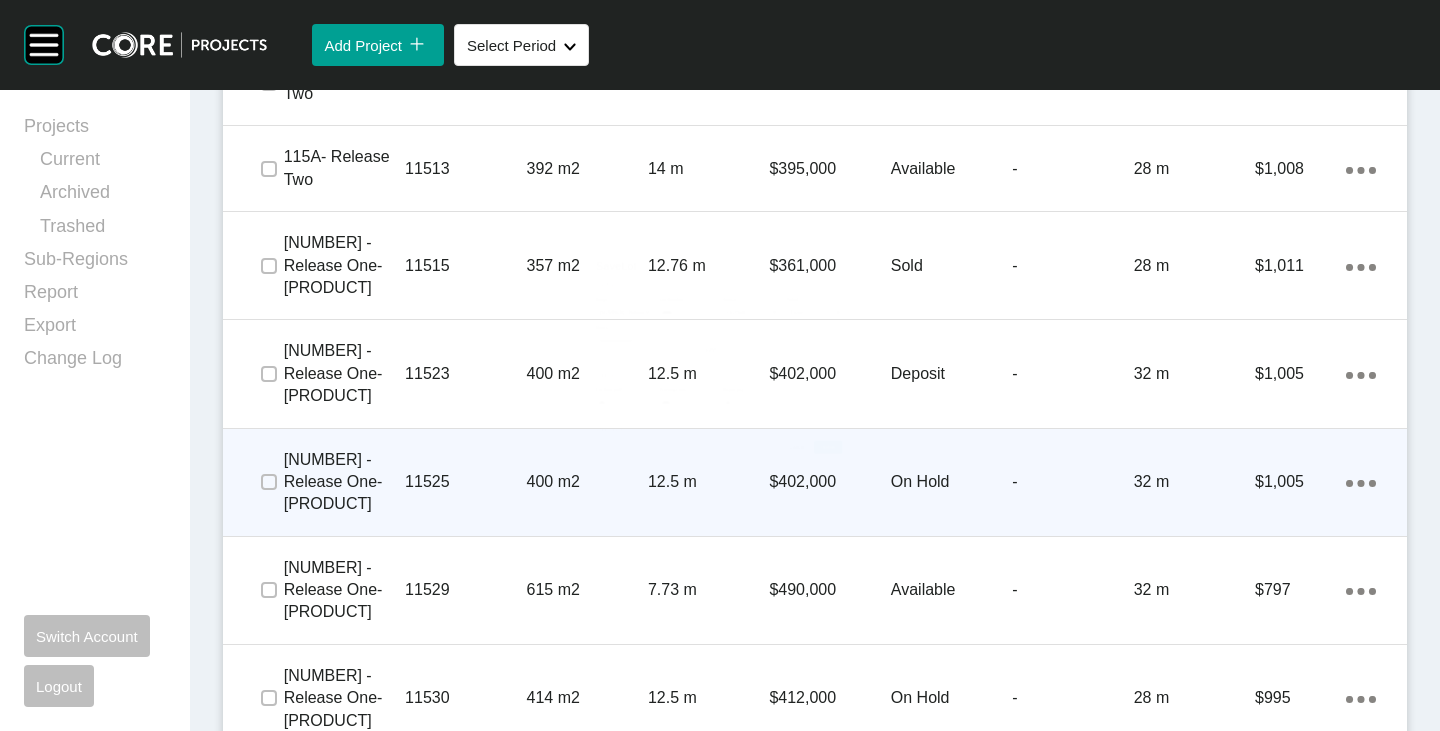 scroll, scrollTop: 4720, scrollLeft: 0, axis: vertical 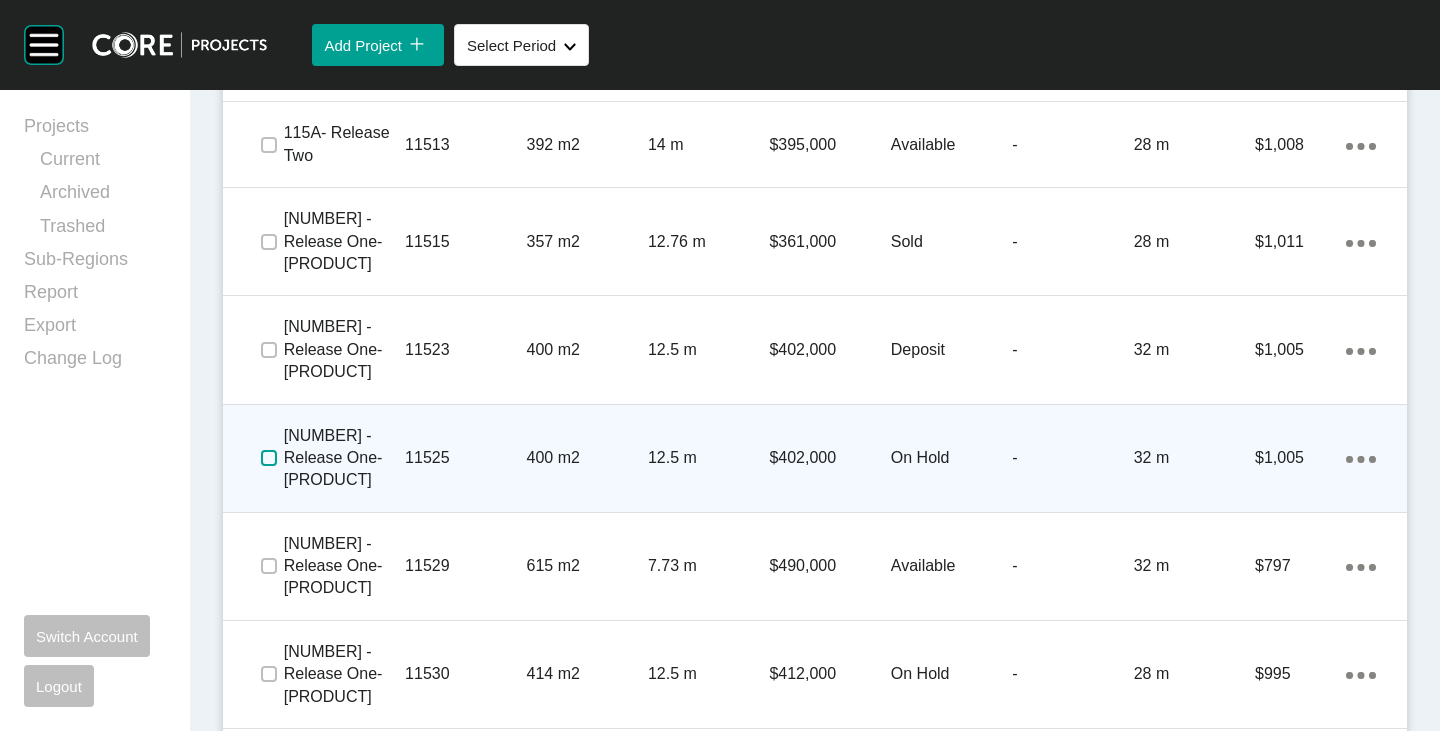 click at bounding box center (269, 458) 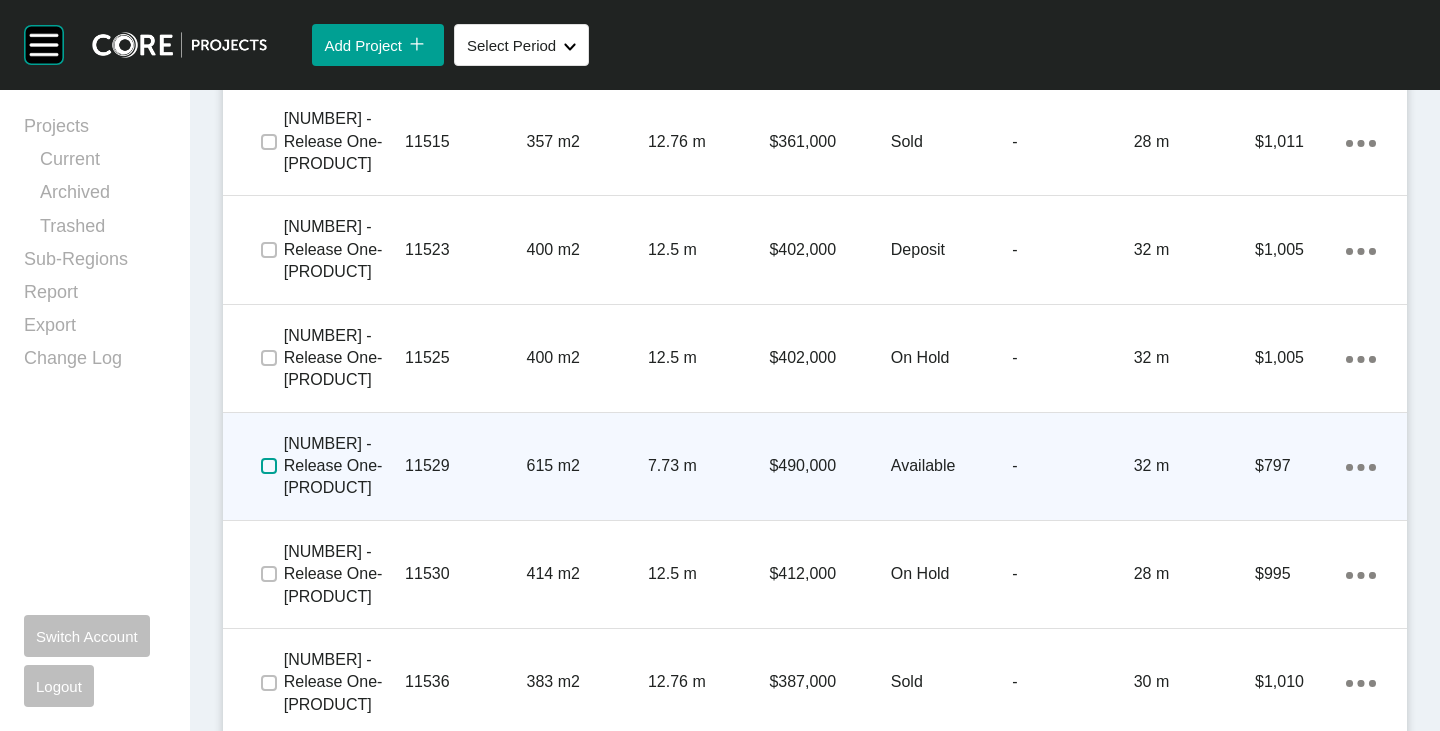 click at bounding box center (269, 466) 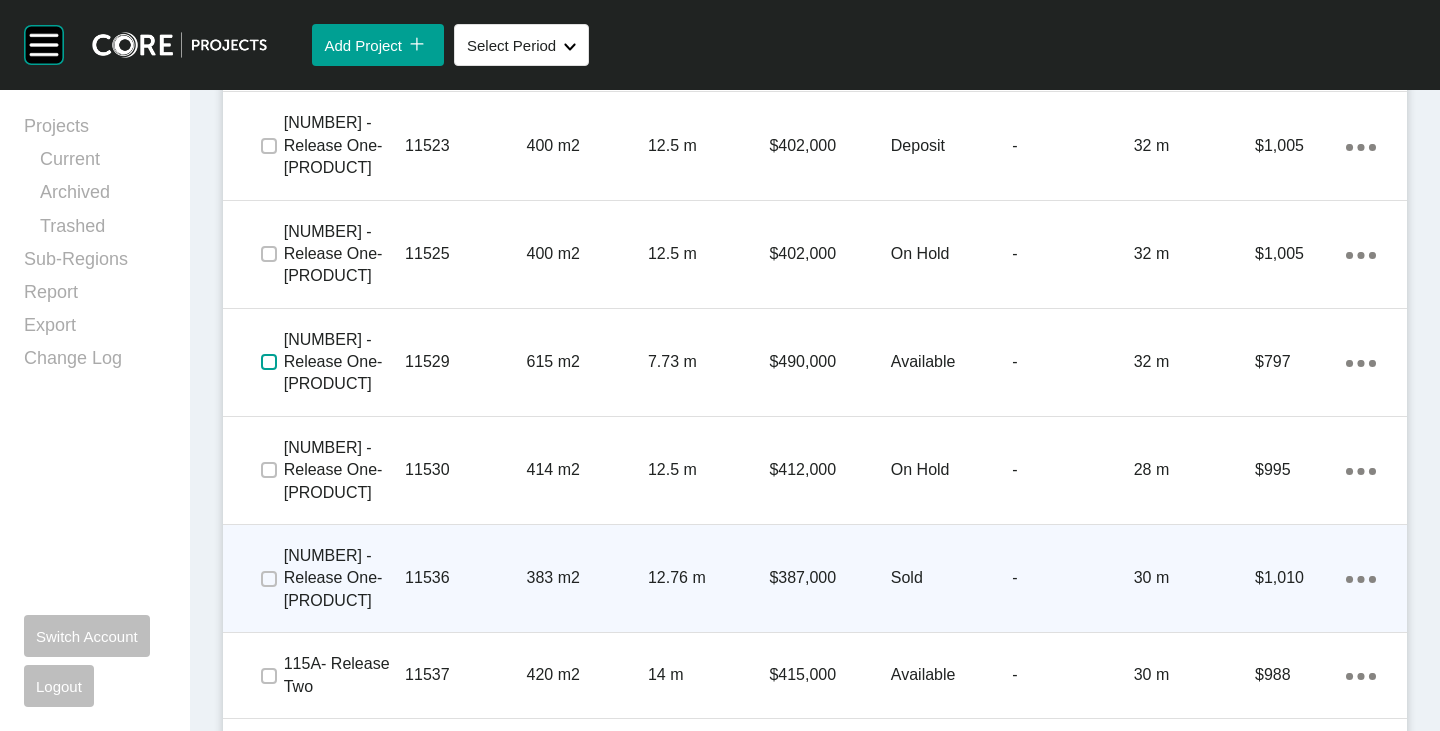 scroll, scrollTop: 5020, scrollLeft: 0, axis: vertical 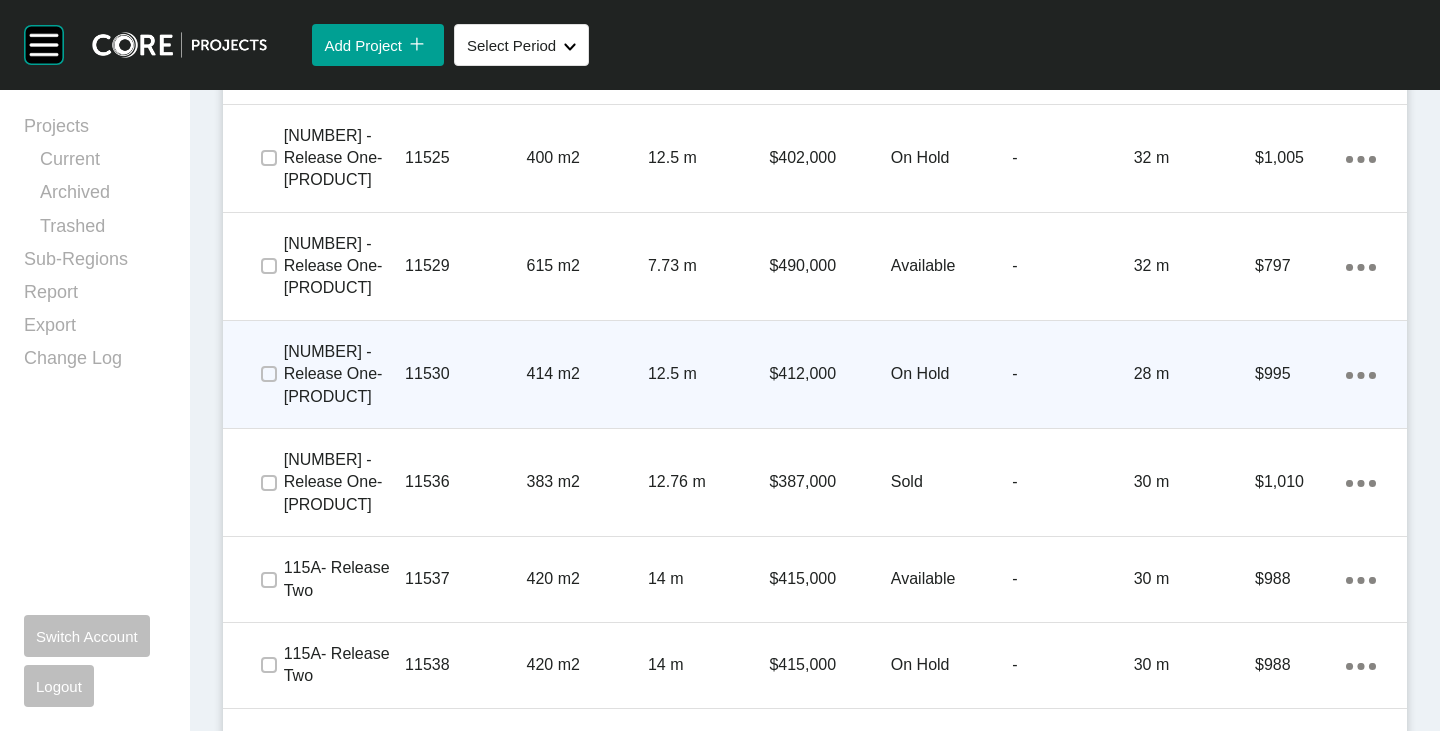 click on "On Hold" at bounding box center (951, 374) 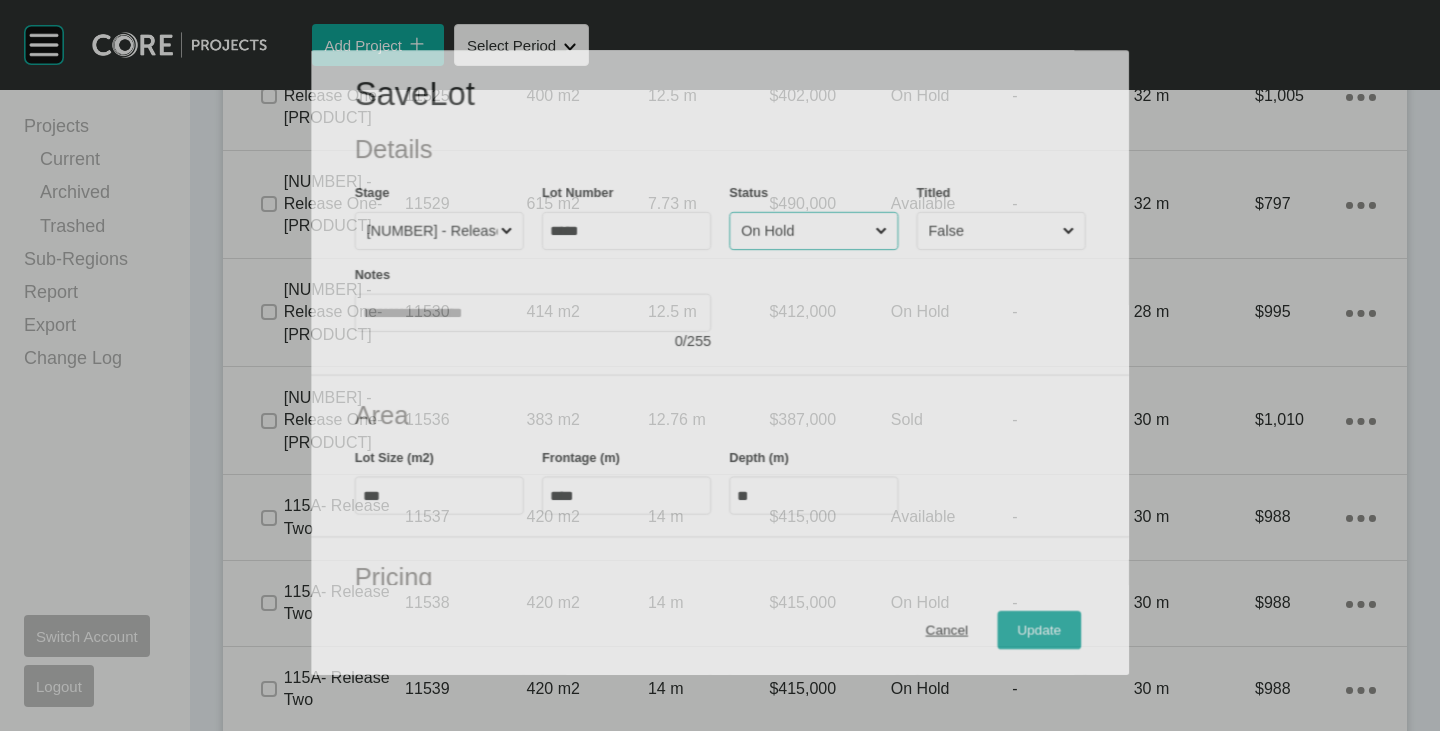 click on "On Hold" at bounding box center [804, 231] 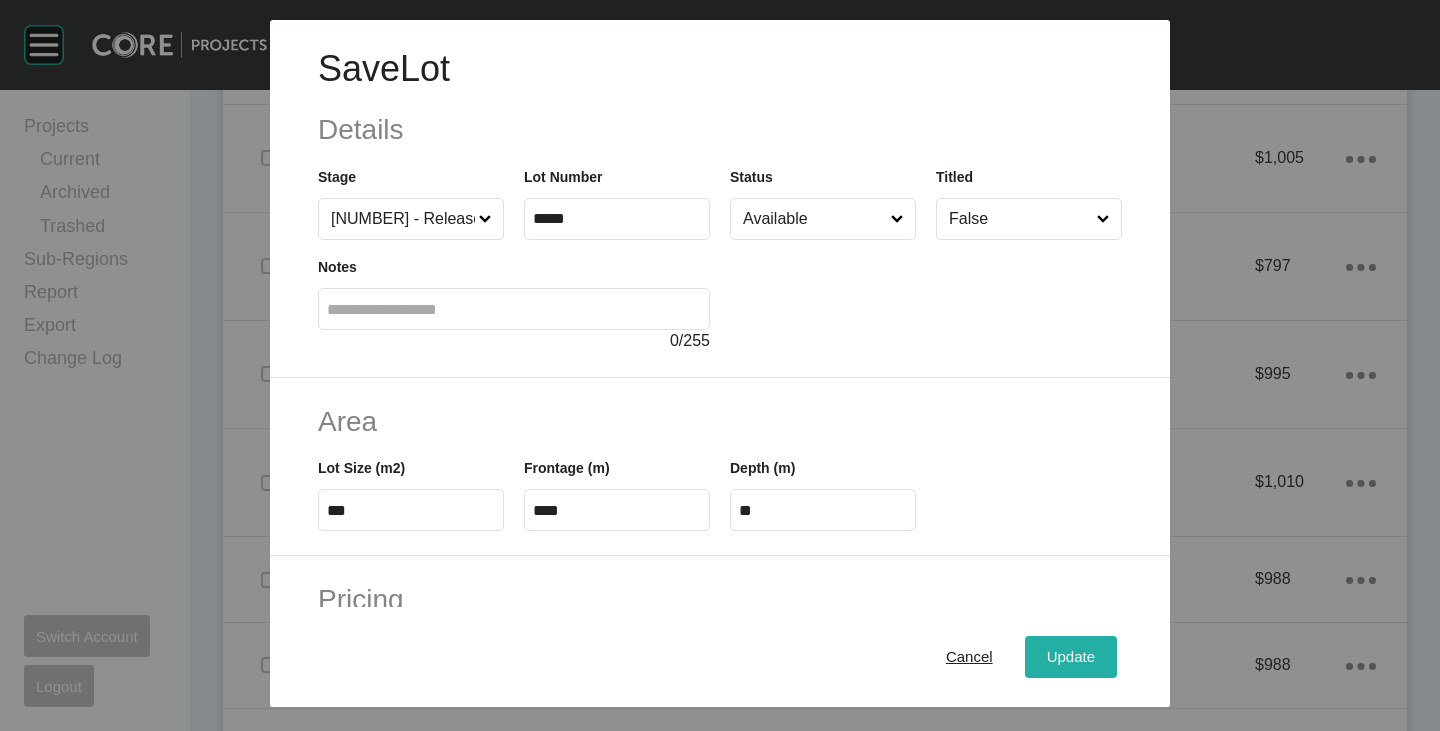 drag, startPoint x: 1036, startPoint y: 641, endPoint x: 1024, endPoint y: 637, distance: 12.649111 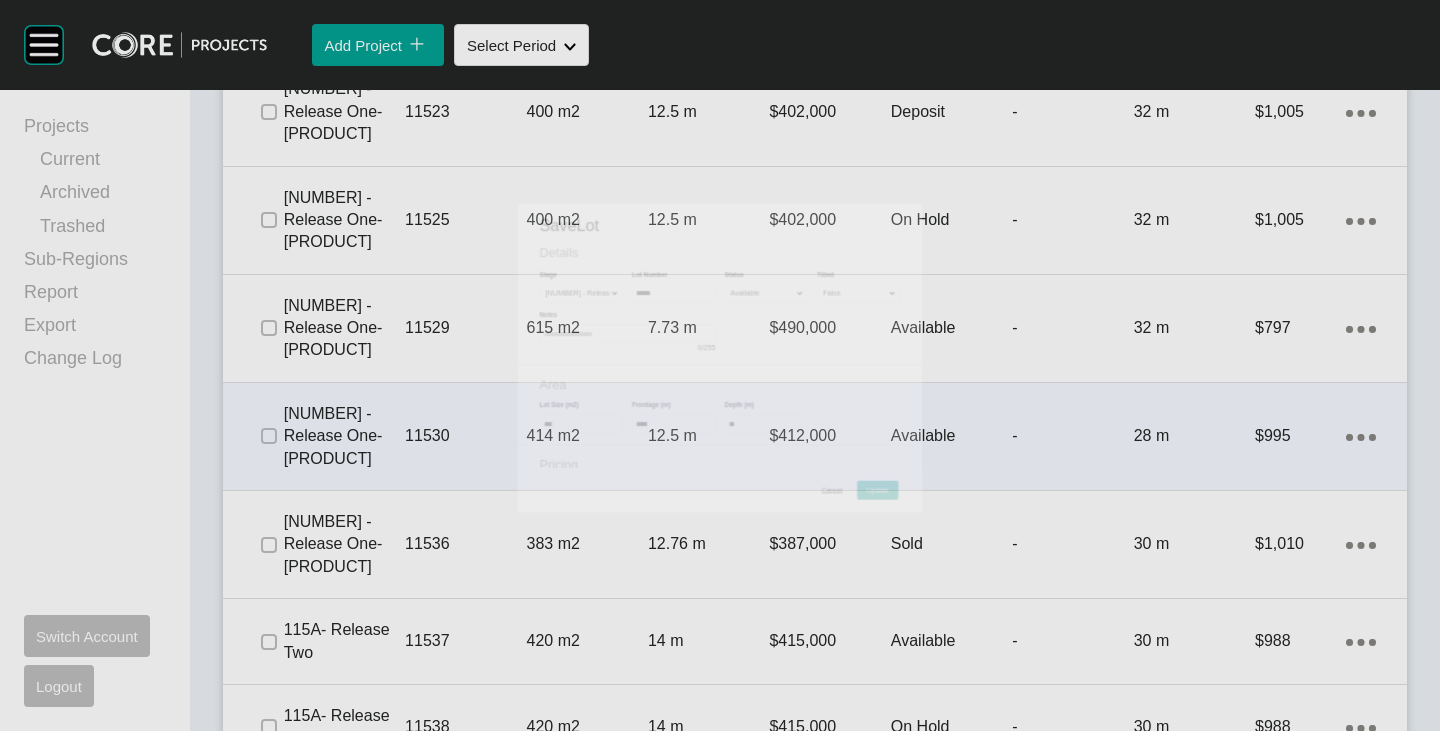 scroll, scrollTop: 5020, scrollLeft: 0, axis: vertical 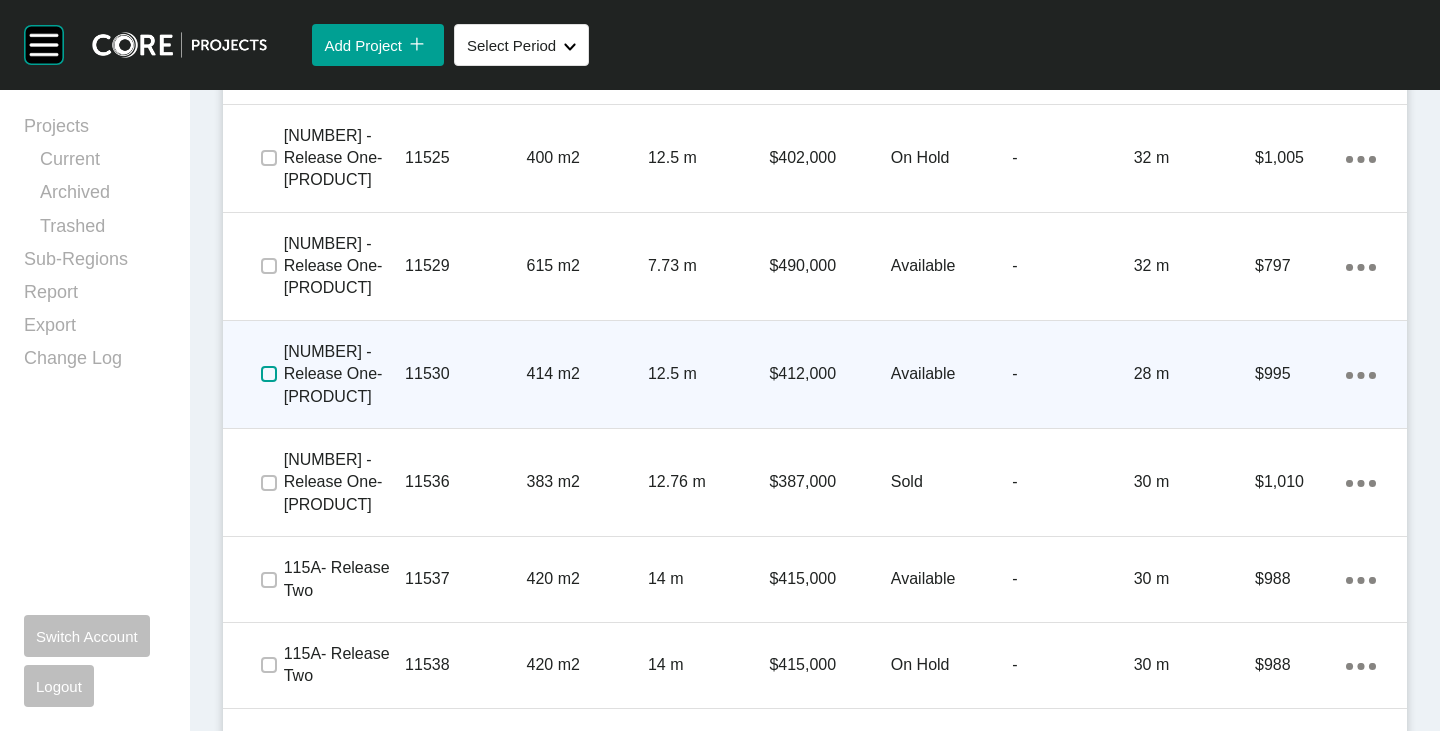 click at bounding box center (269, 374) 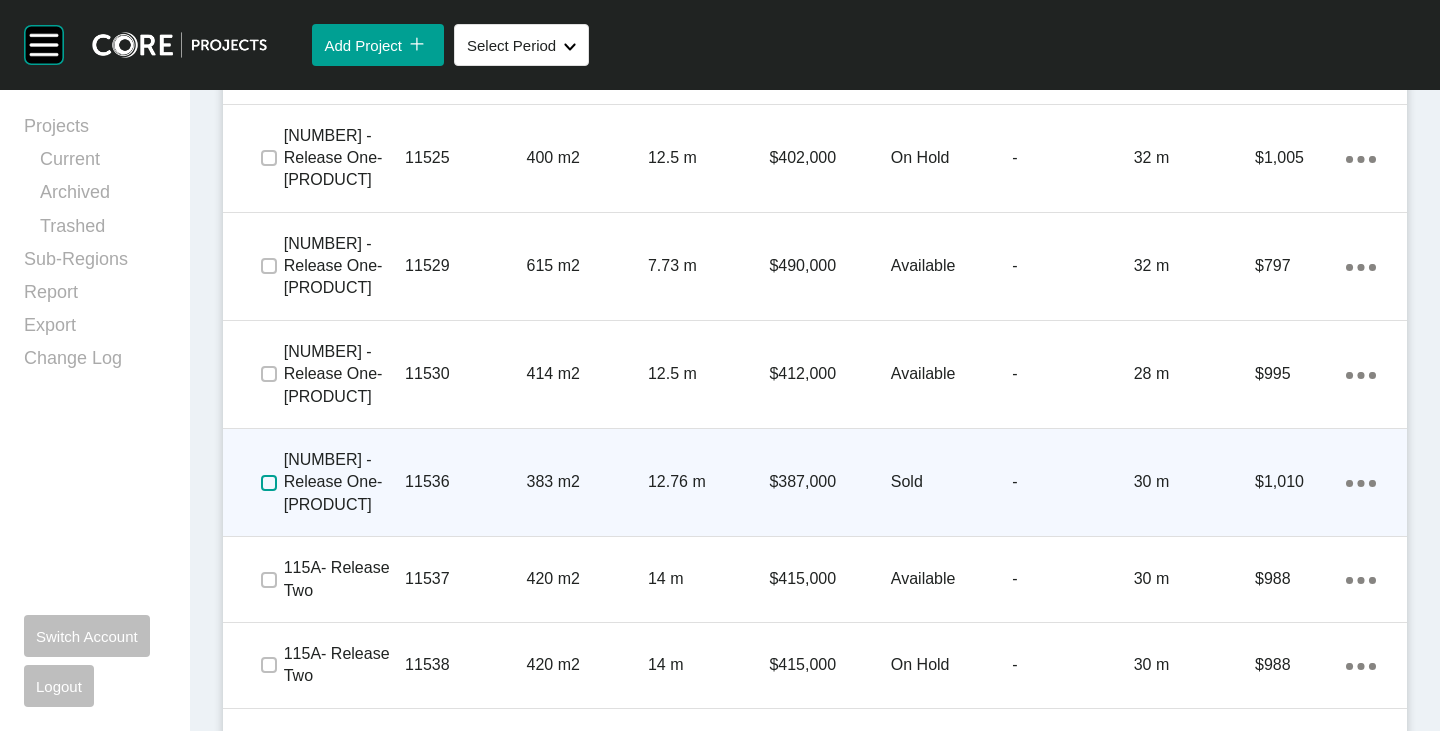 click at bounding box center (269, 483) 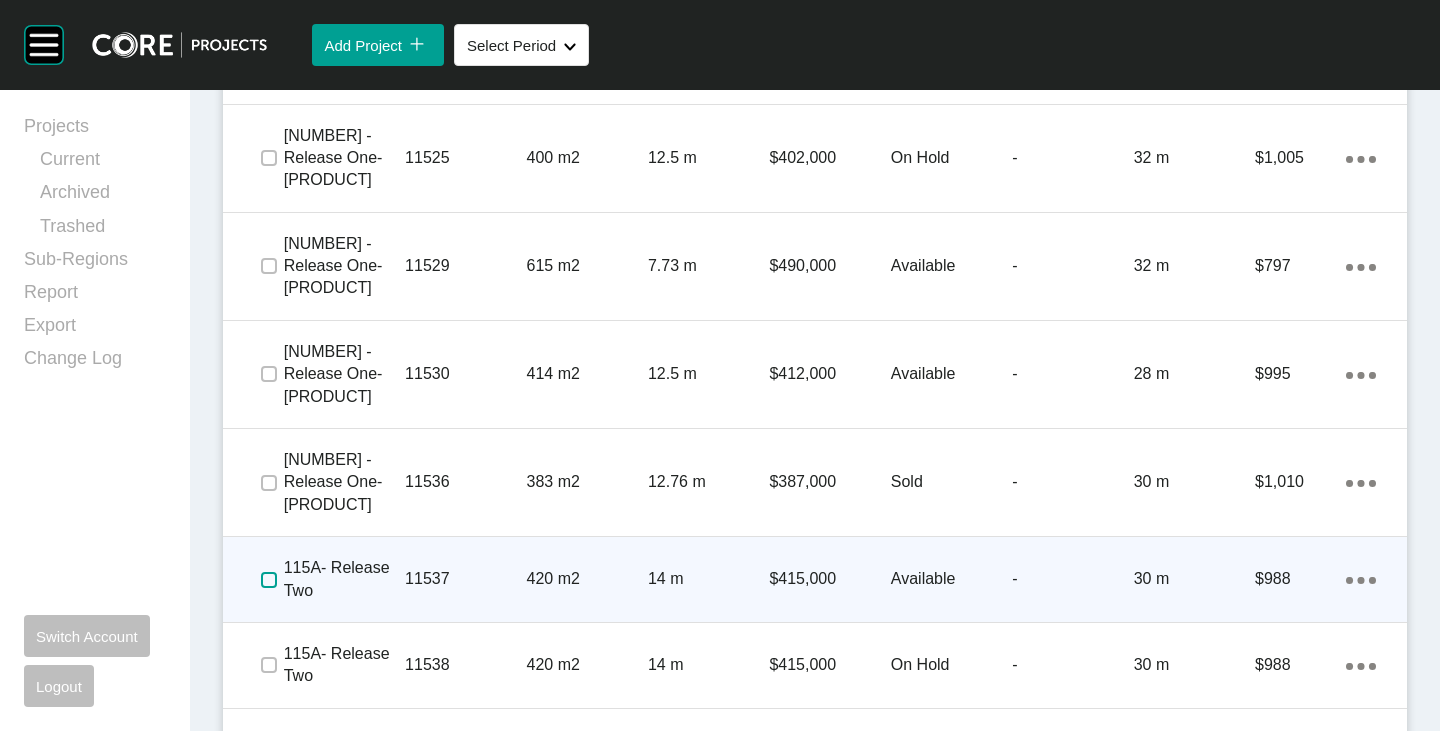click at bounding box center (269, 580) 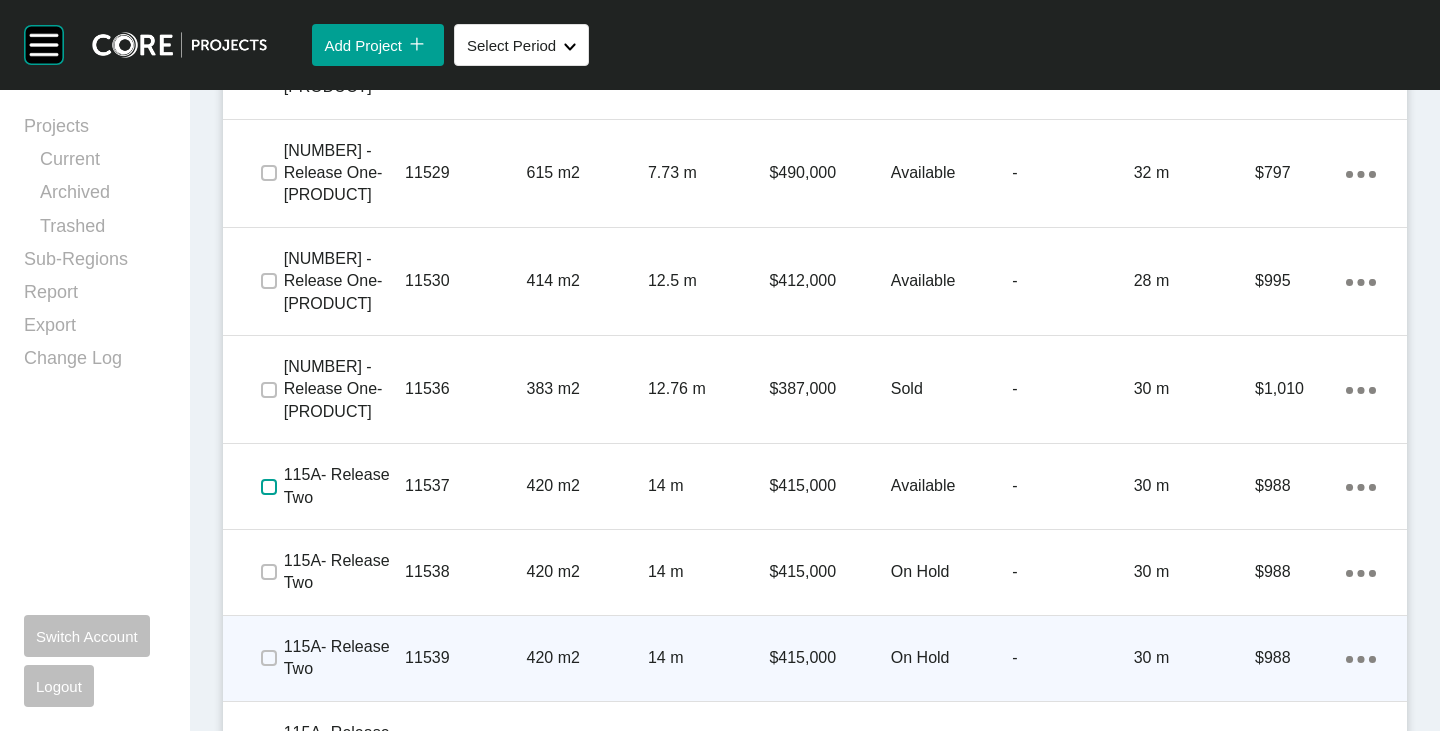 scroll, scrollTop: 5220, scrollLeft: 0, axis: vertical 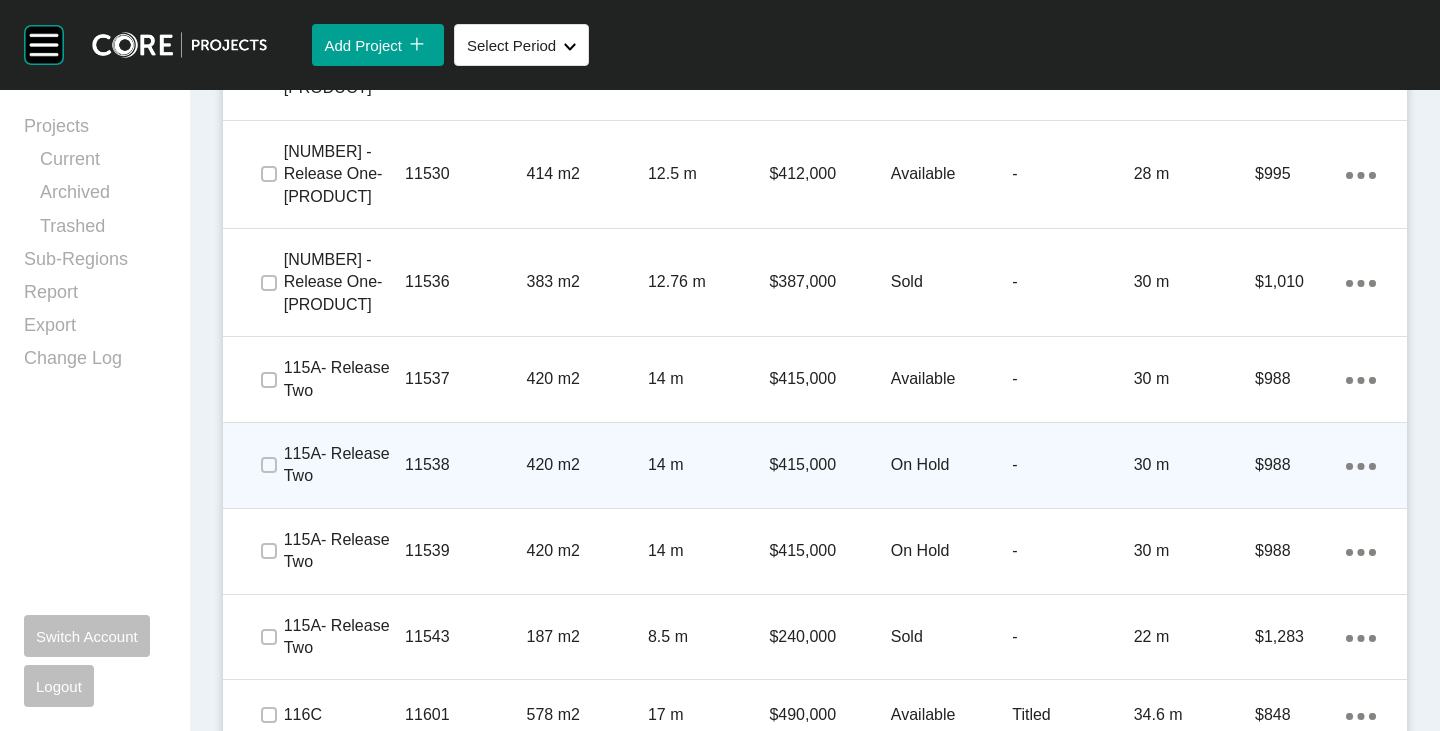 click on "On Hold" at bounding box center (951, 465) 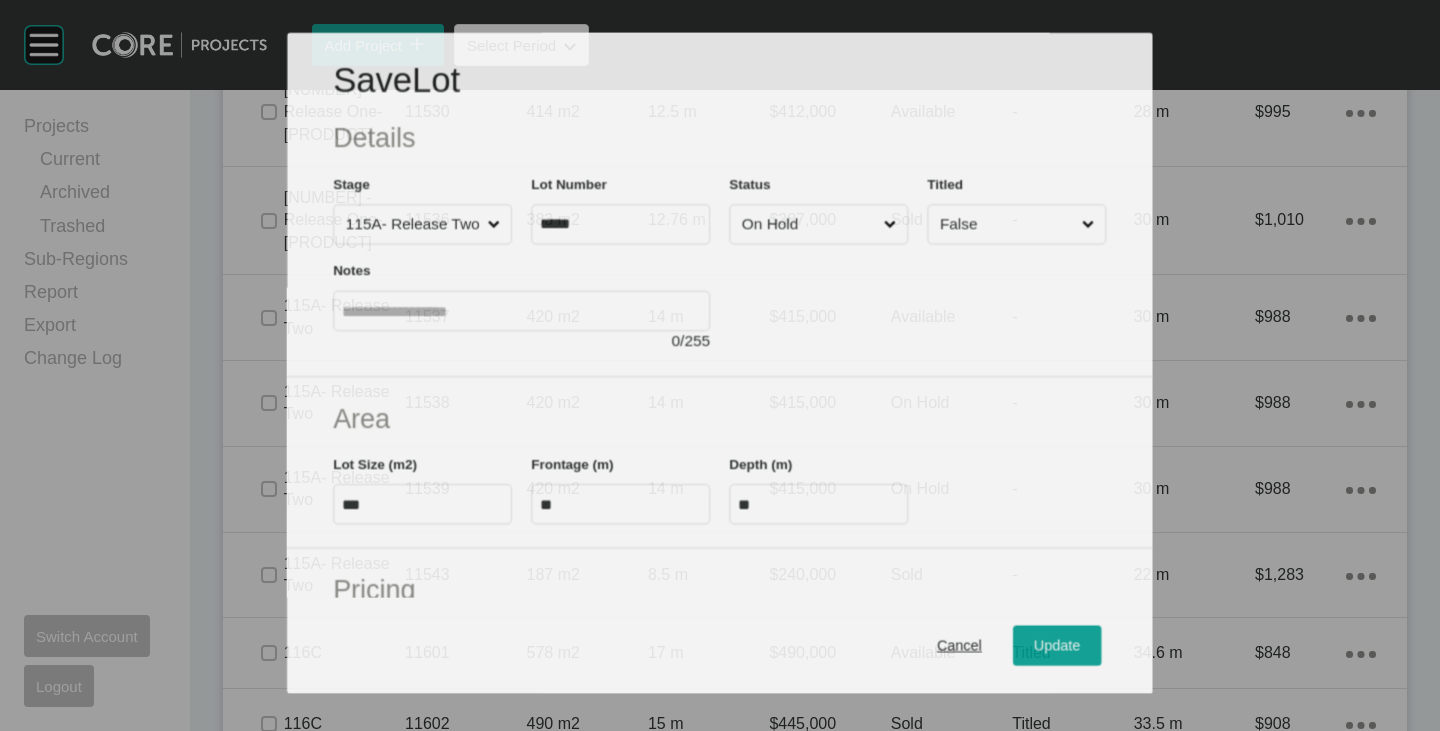 scroll, scrollTop: 5158, scrollLeft: 0, axis: vertical 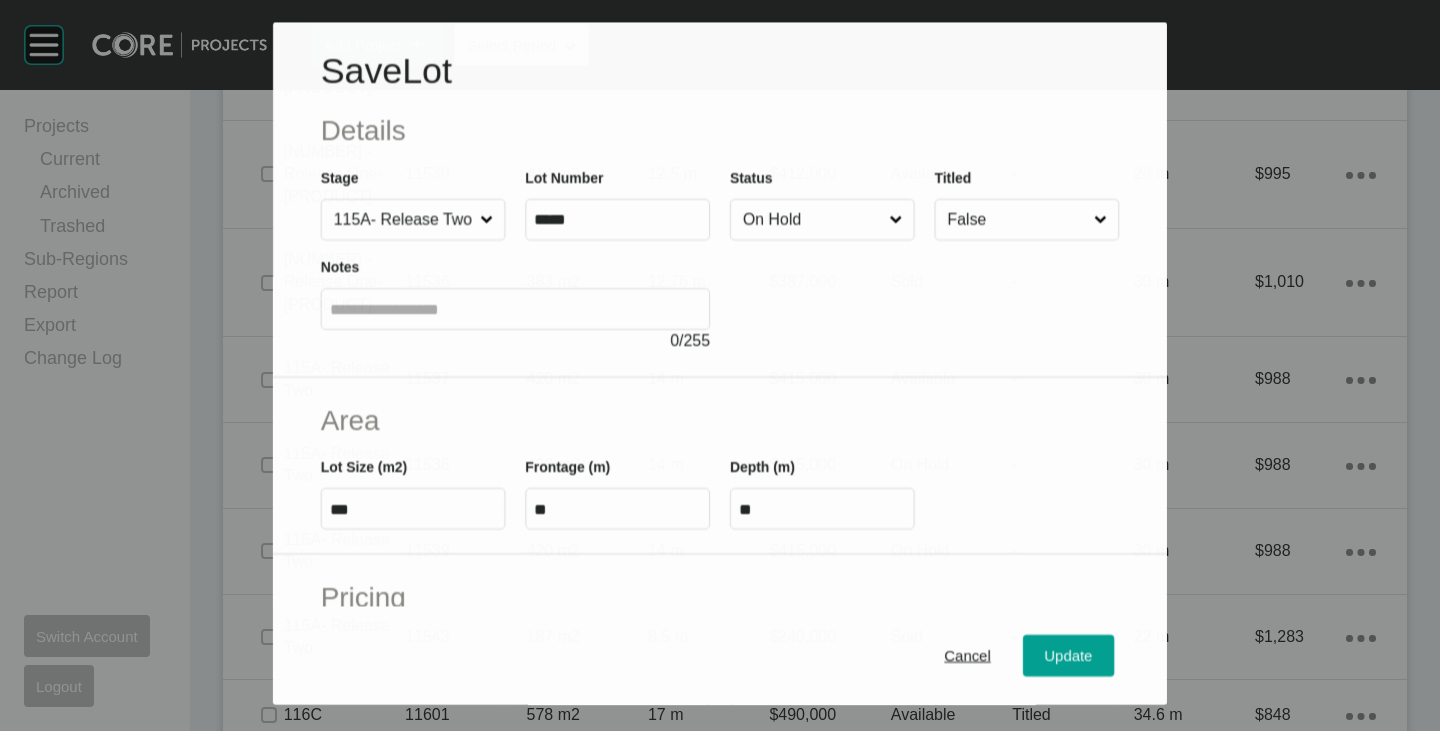 click on "On Hold" at bounding box center (812, 220) 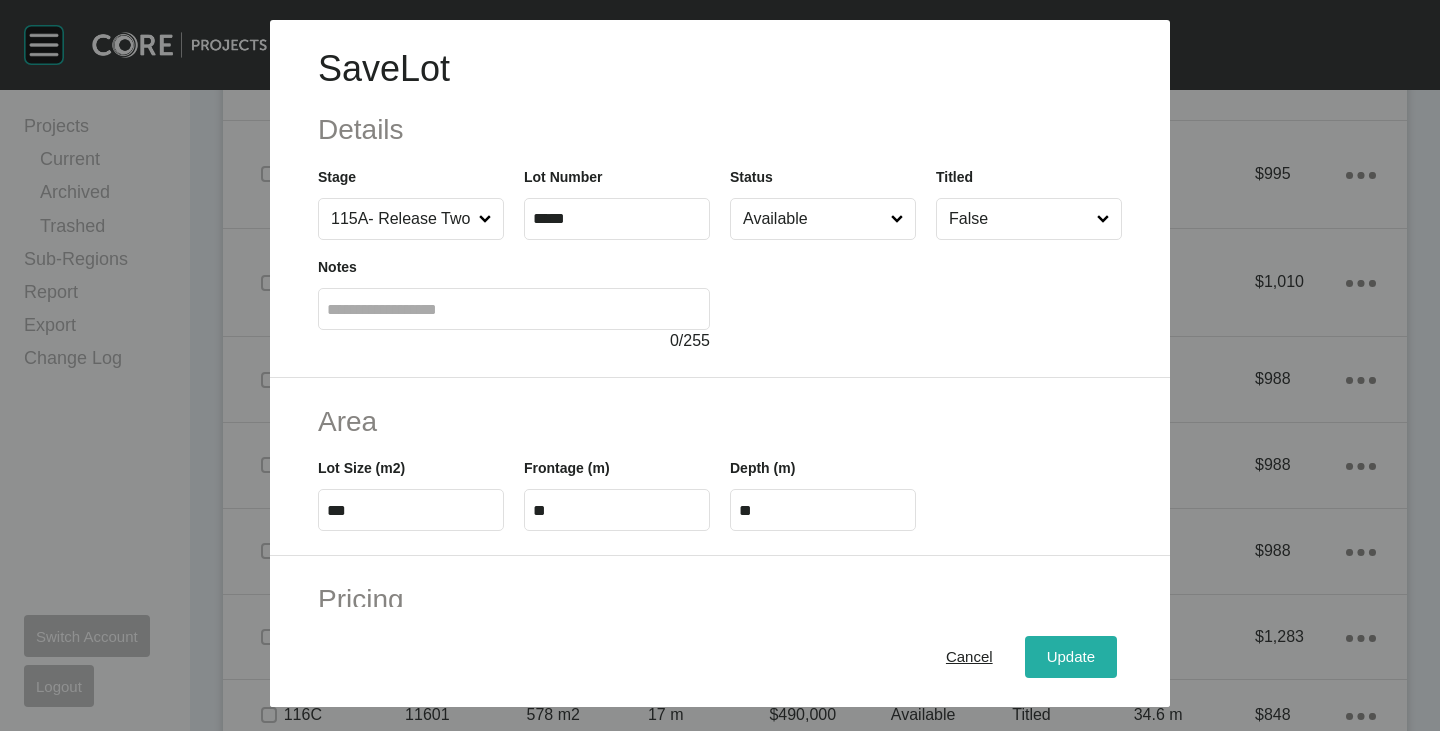 click on "Update" at bounding box center [1071, 657] 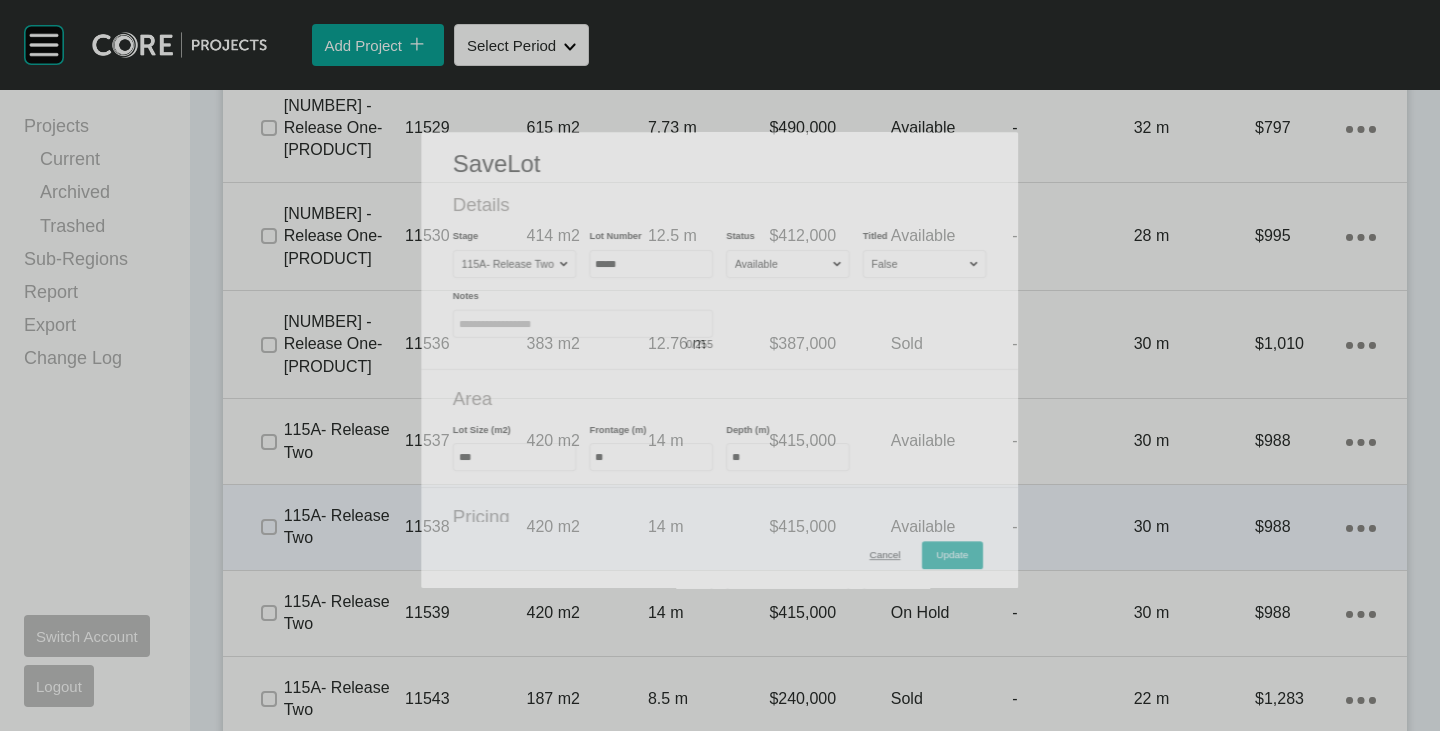 scroll, scrollTop: 5220, scrollLeft: 0, axis: vertical 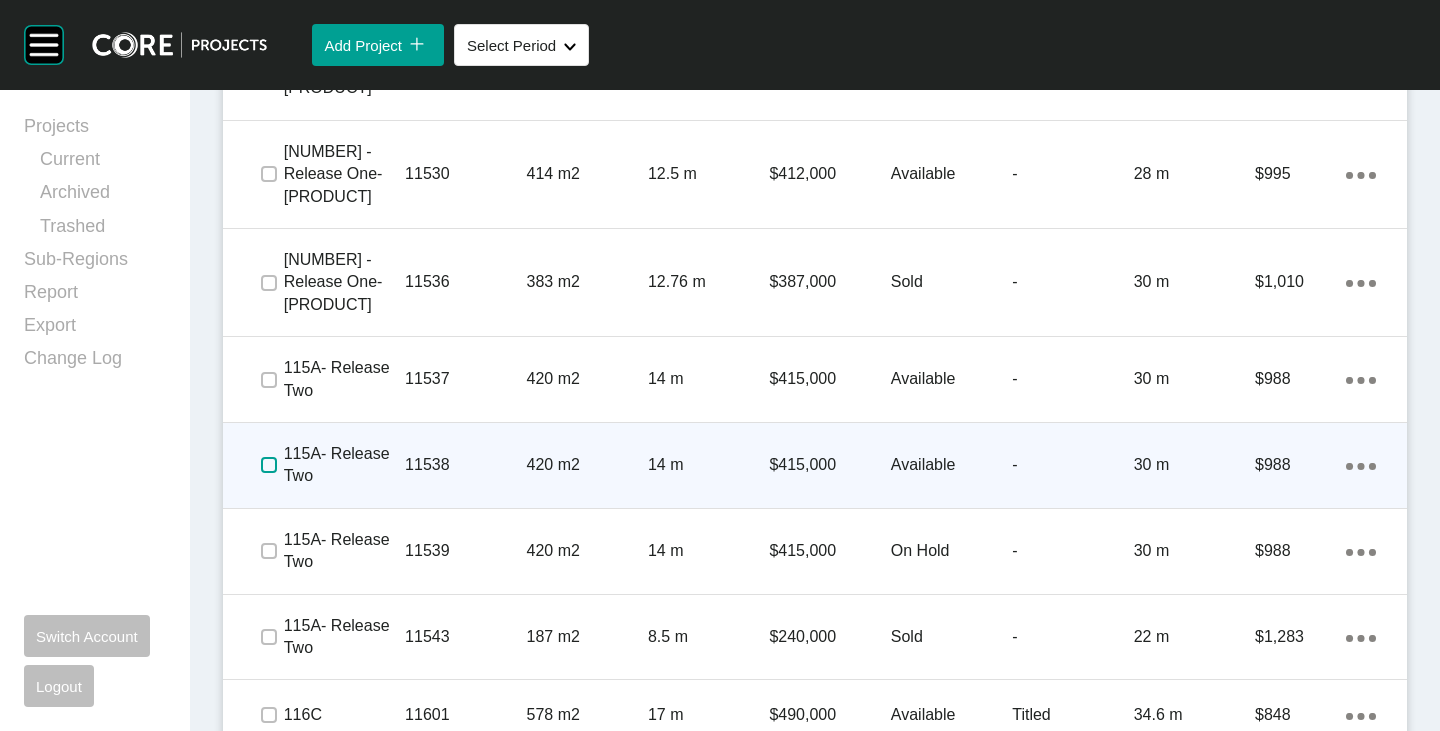 click at bounding box center [269, 465] 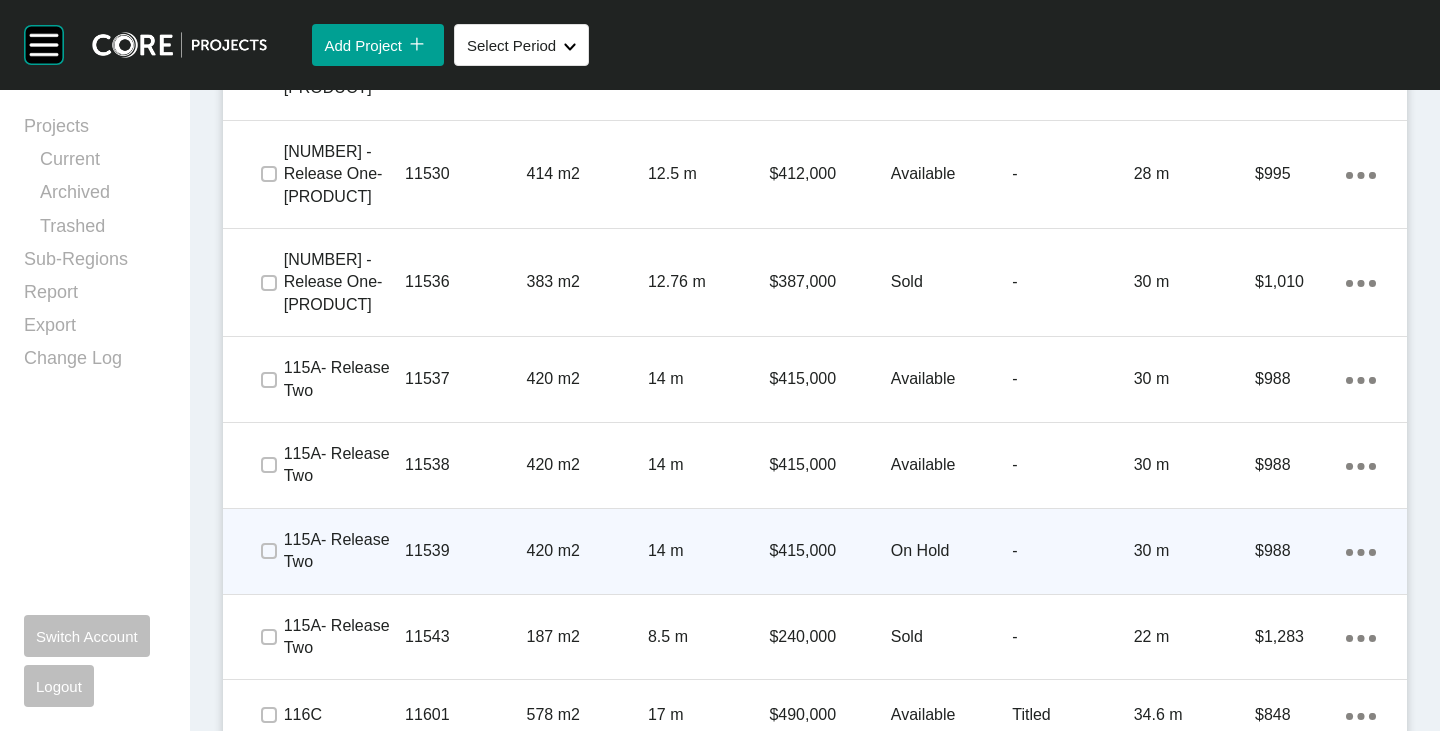click on "On Hold" at bounding box center (951, 551) 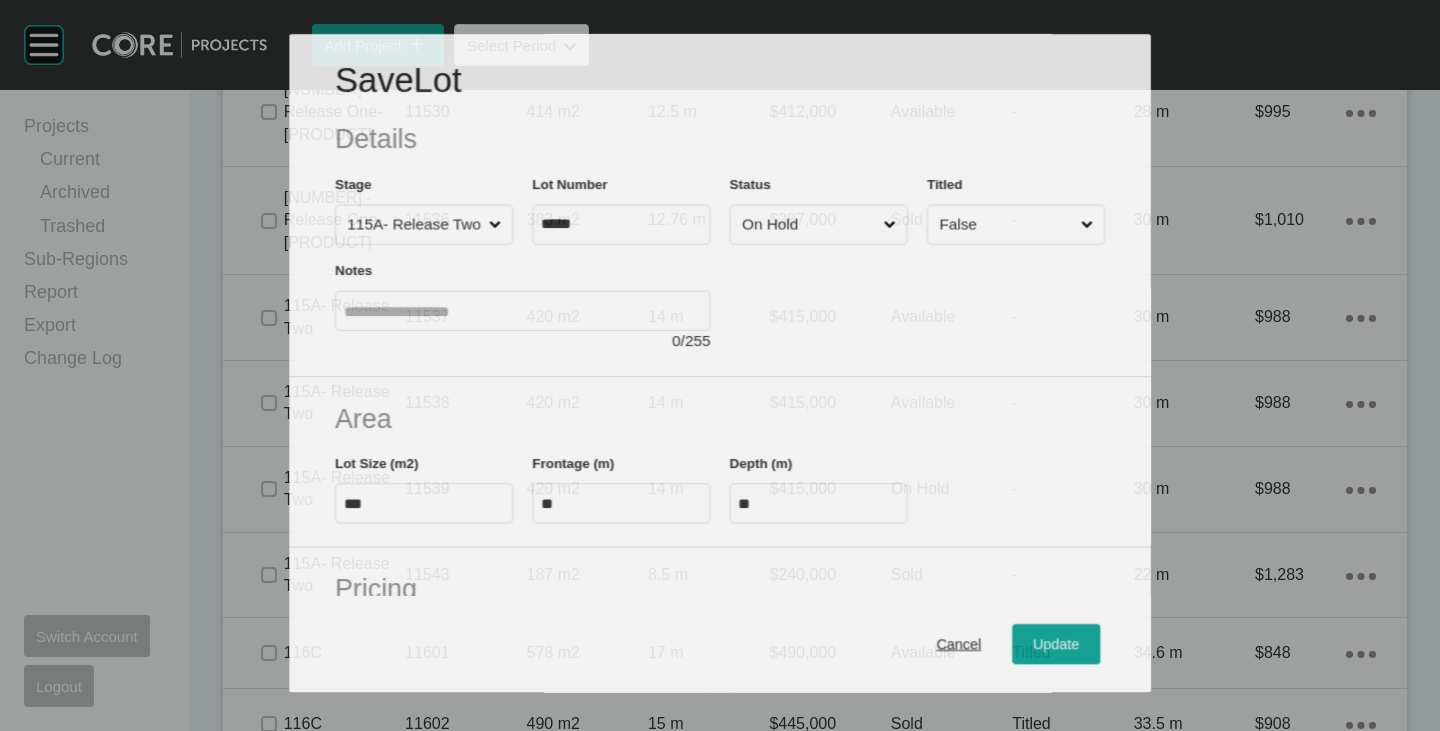 scroll, scrollTop: 5158, scrollLeft: 0, axis: vertical 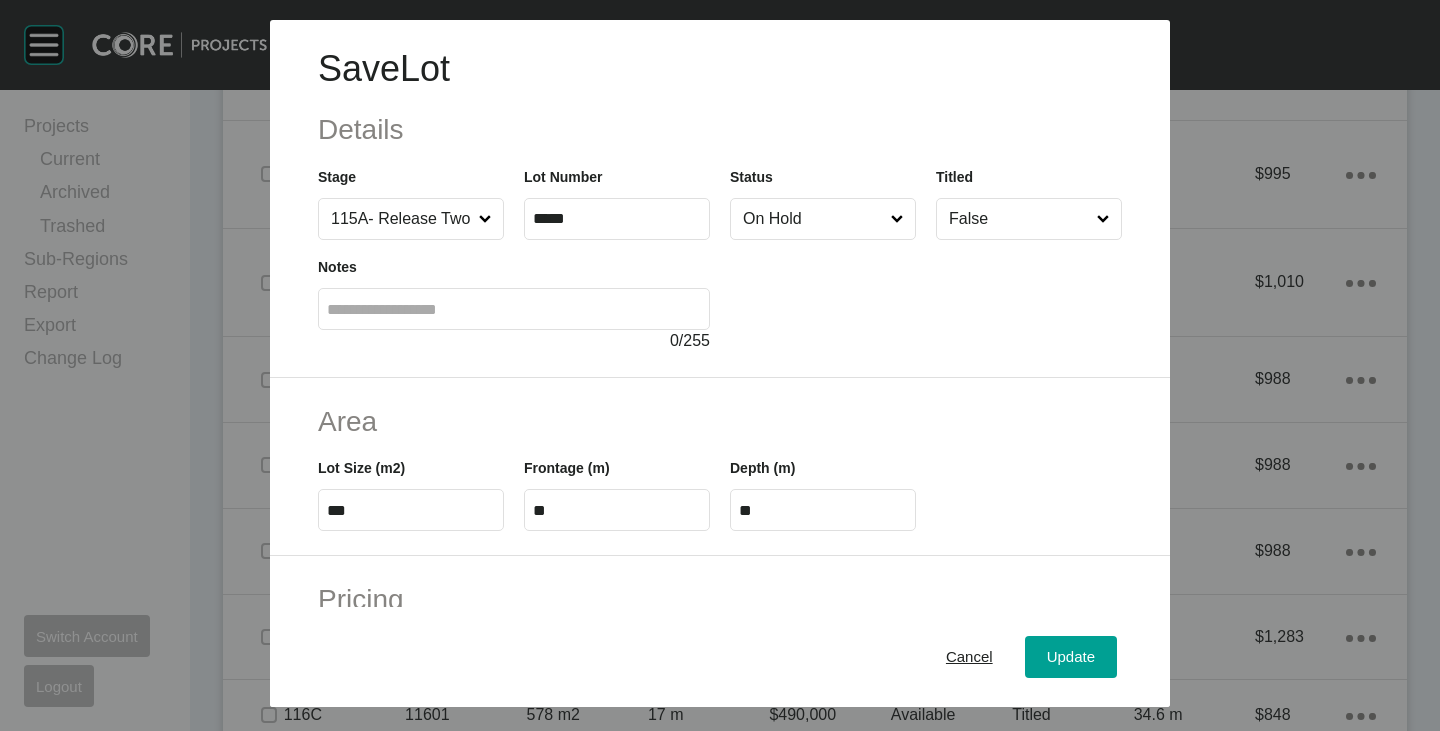 click on "On Hold" at bounding box center [813, 219] 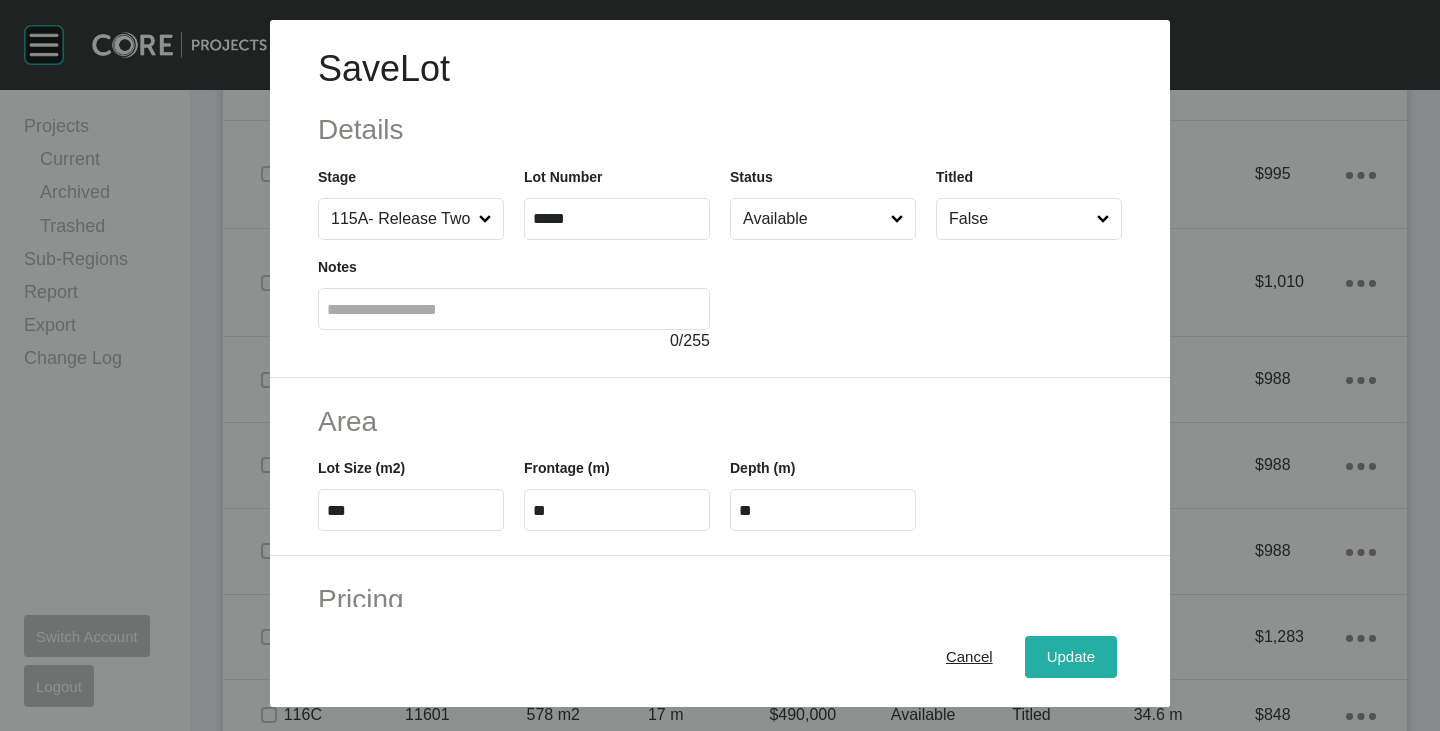 click on "Update" at bounding box center [1071, 657] 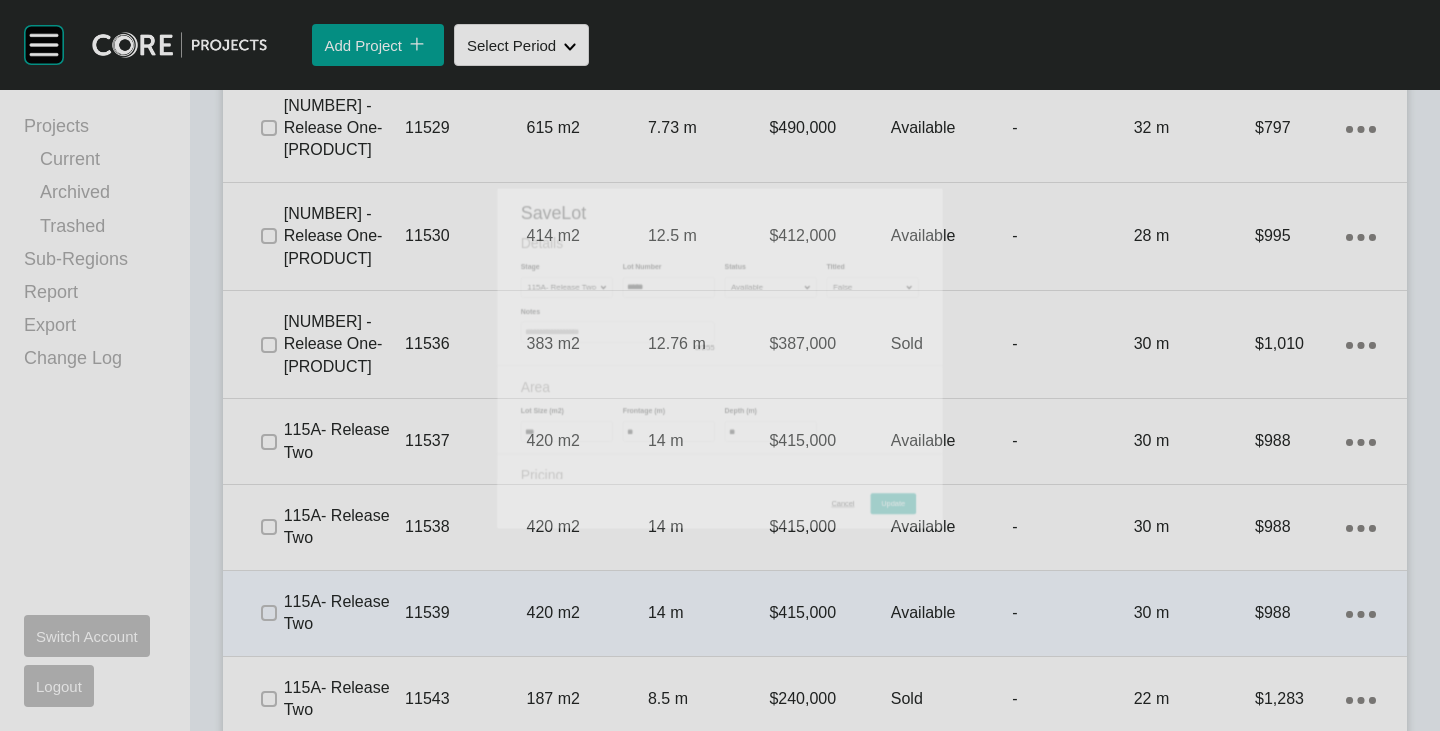 scroll, scrollTop: 5220, scrollLeft: 0, axis: vertical 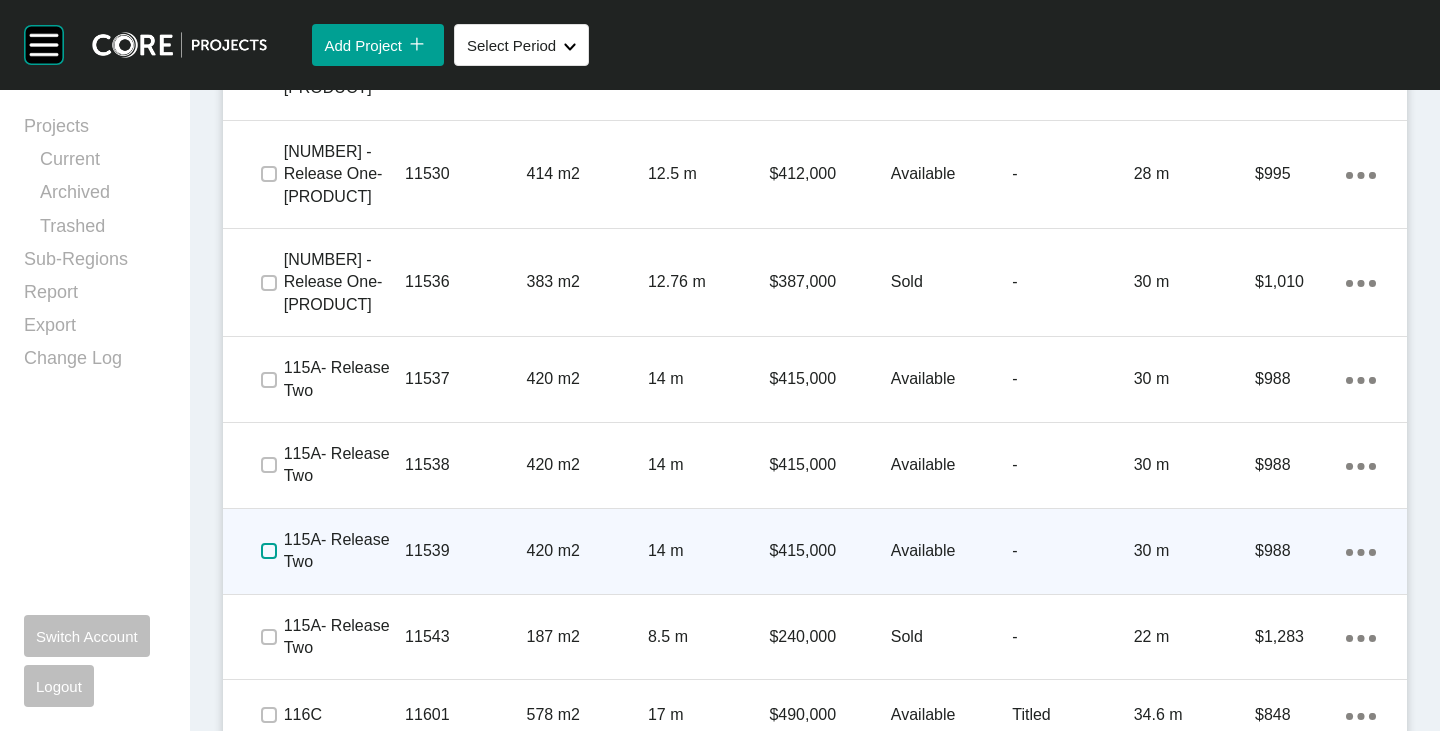 click at bounding box center [269, 551] 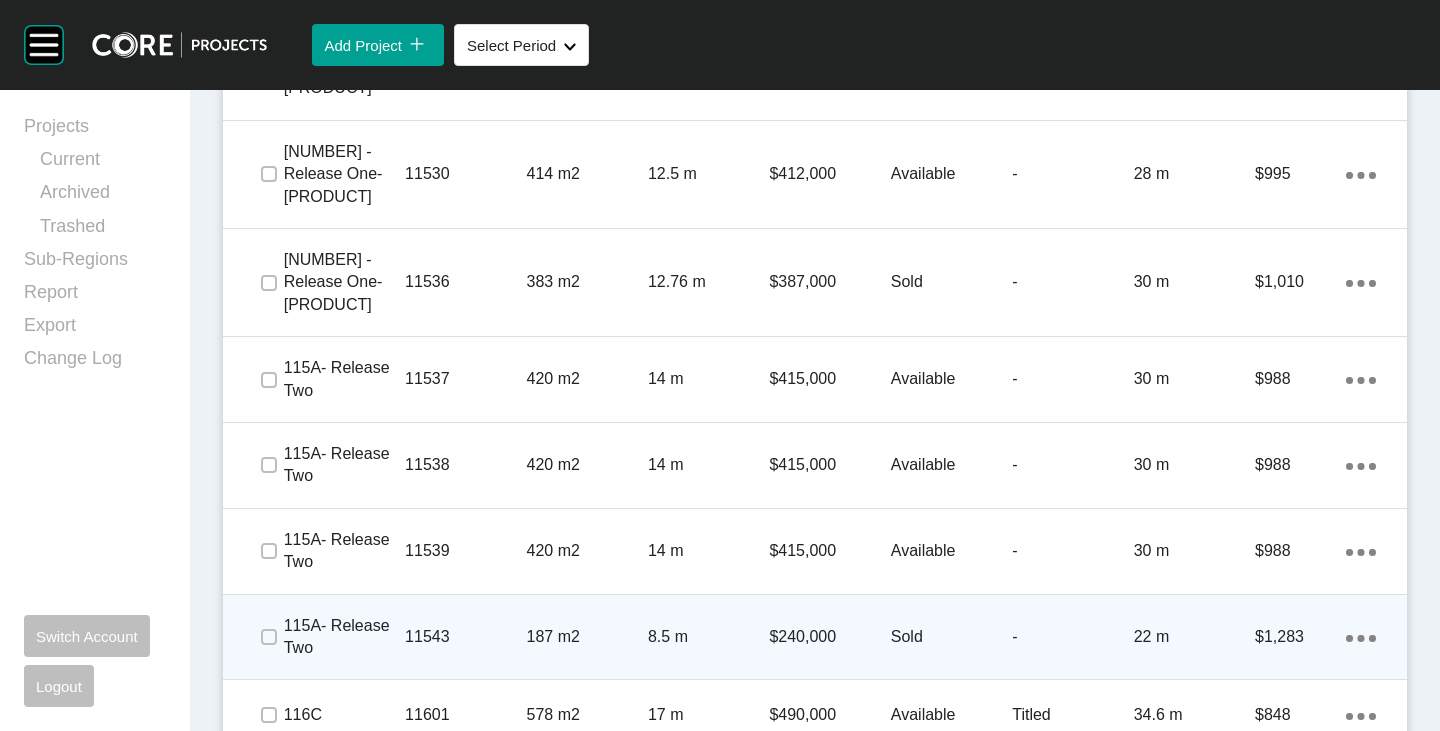 click at bounding box center (268, 637) 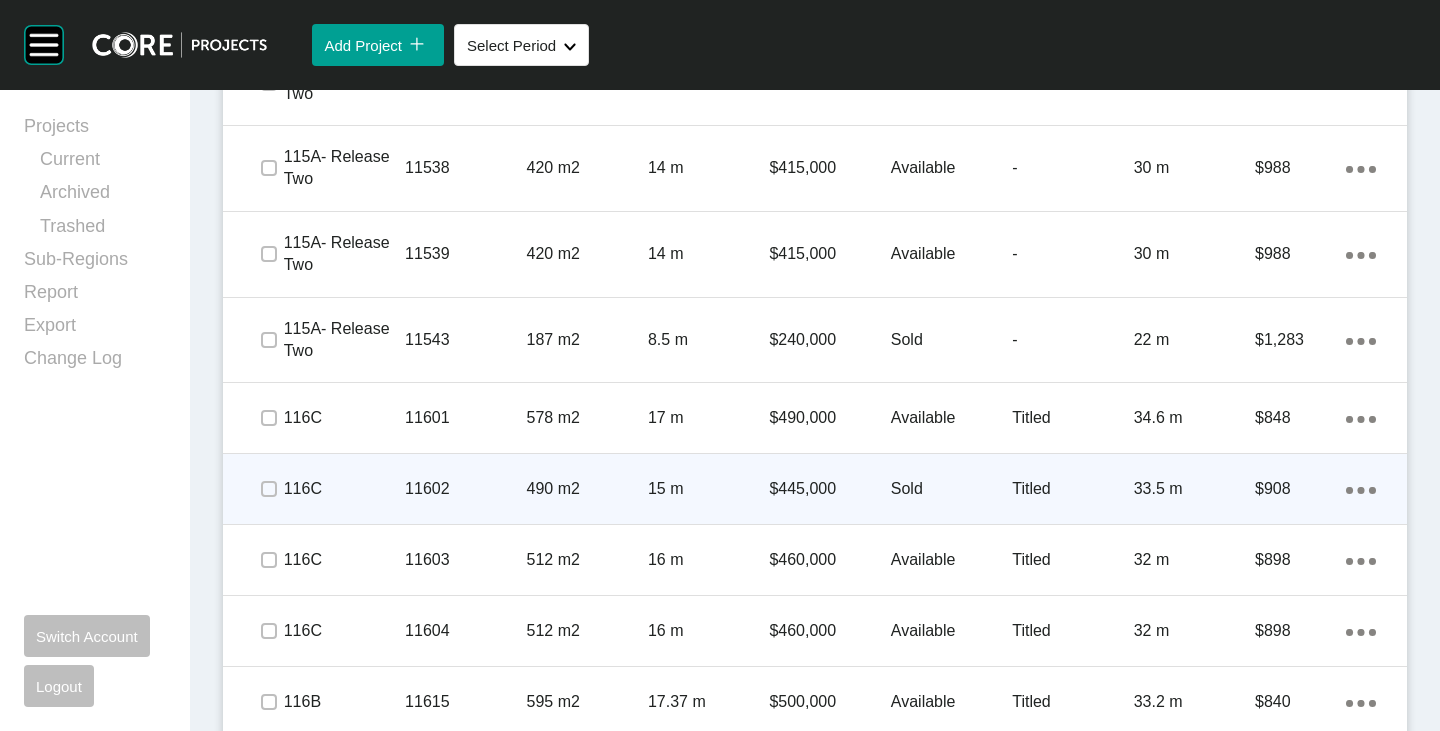 scroll, scrollTop: 5520, scrollLeft: 0, axis: vertical 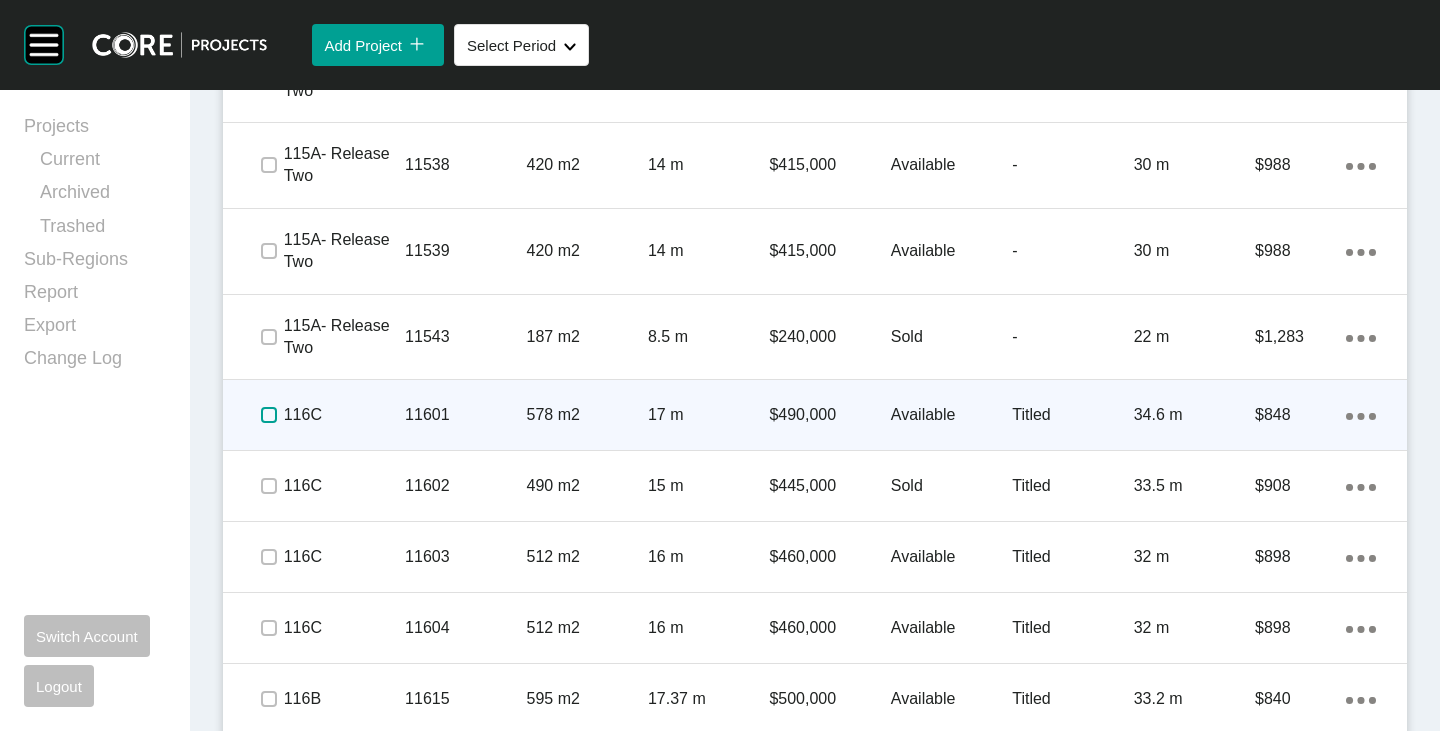 click at bounding box center [269, 415] 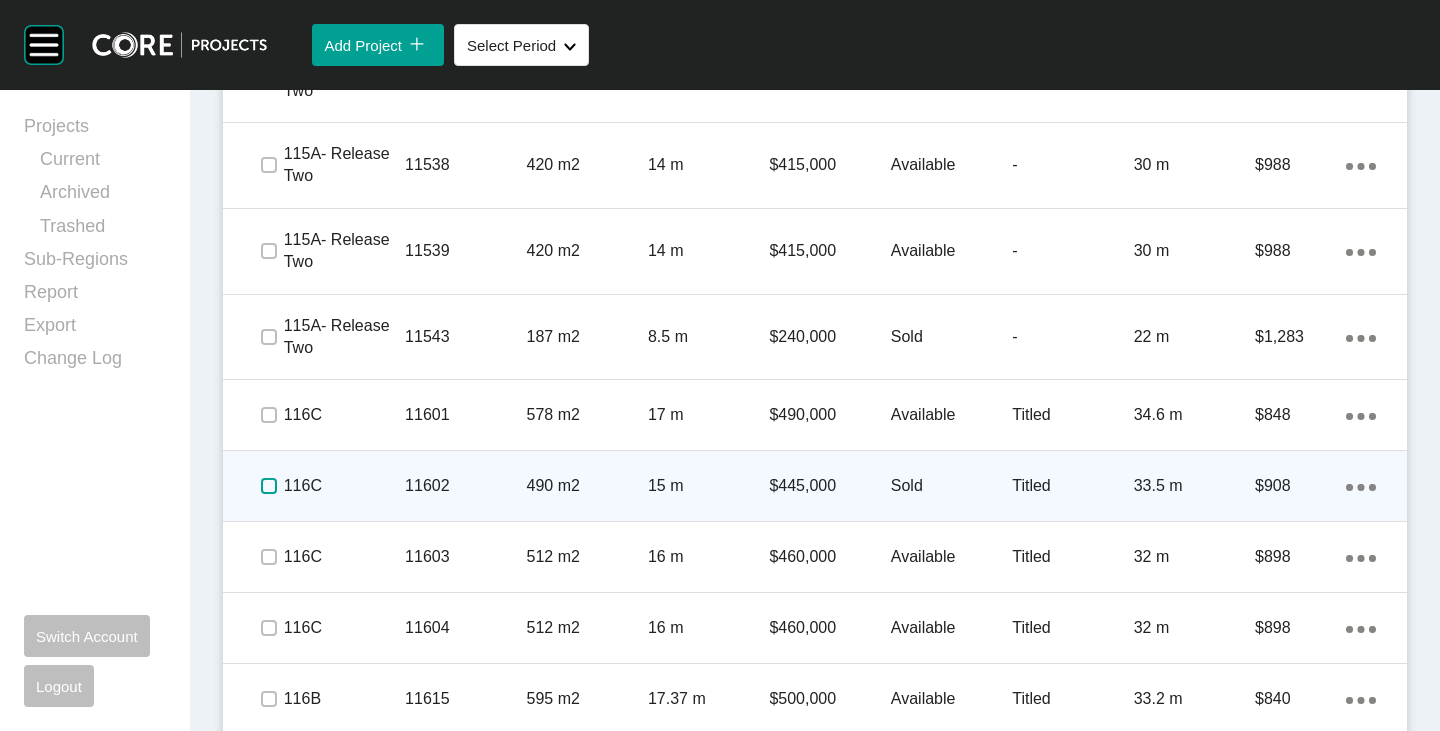click at bounding box center (269, 486) 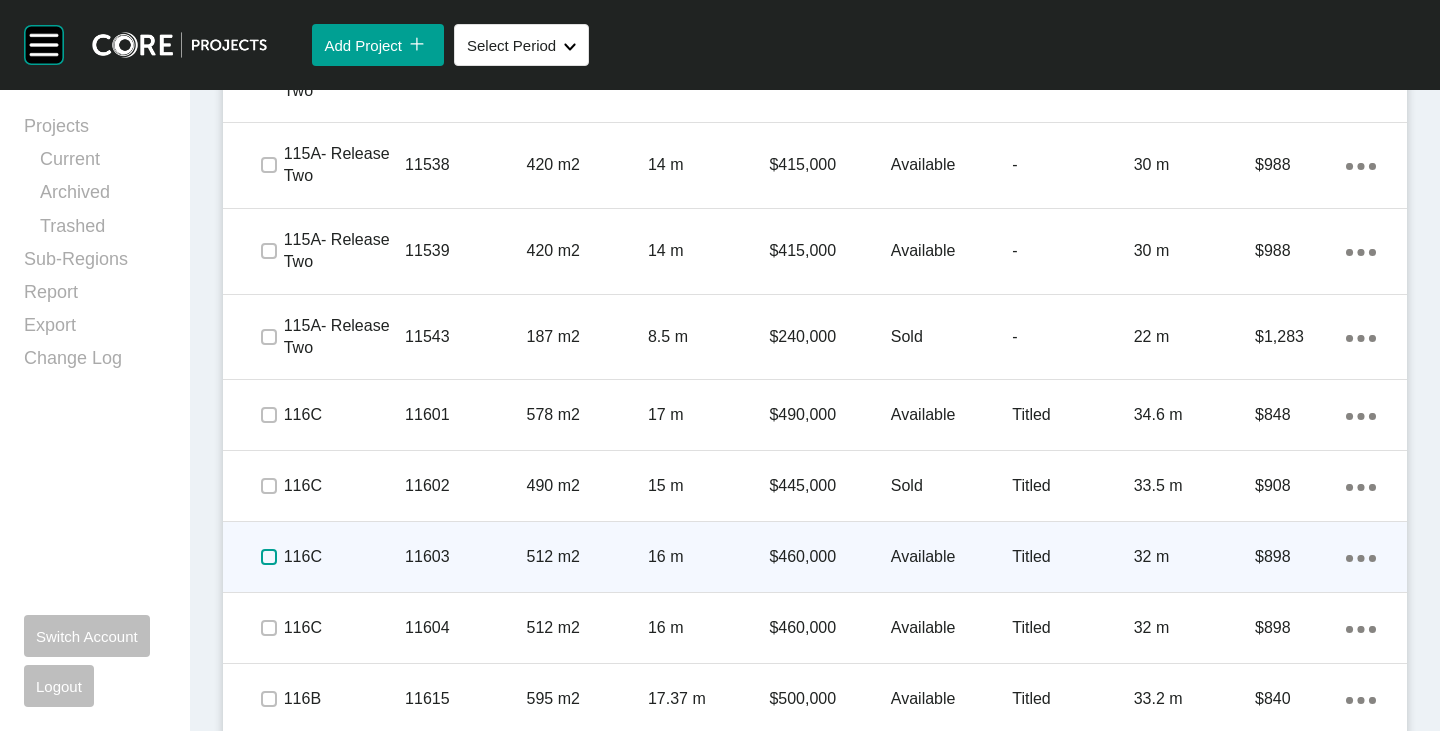 click at bounding box center (269, 557) 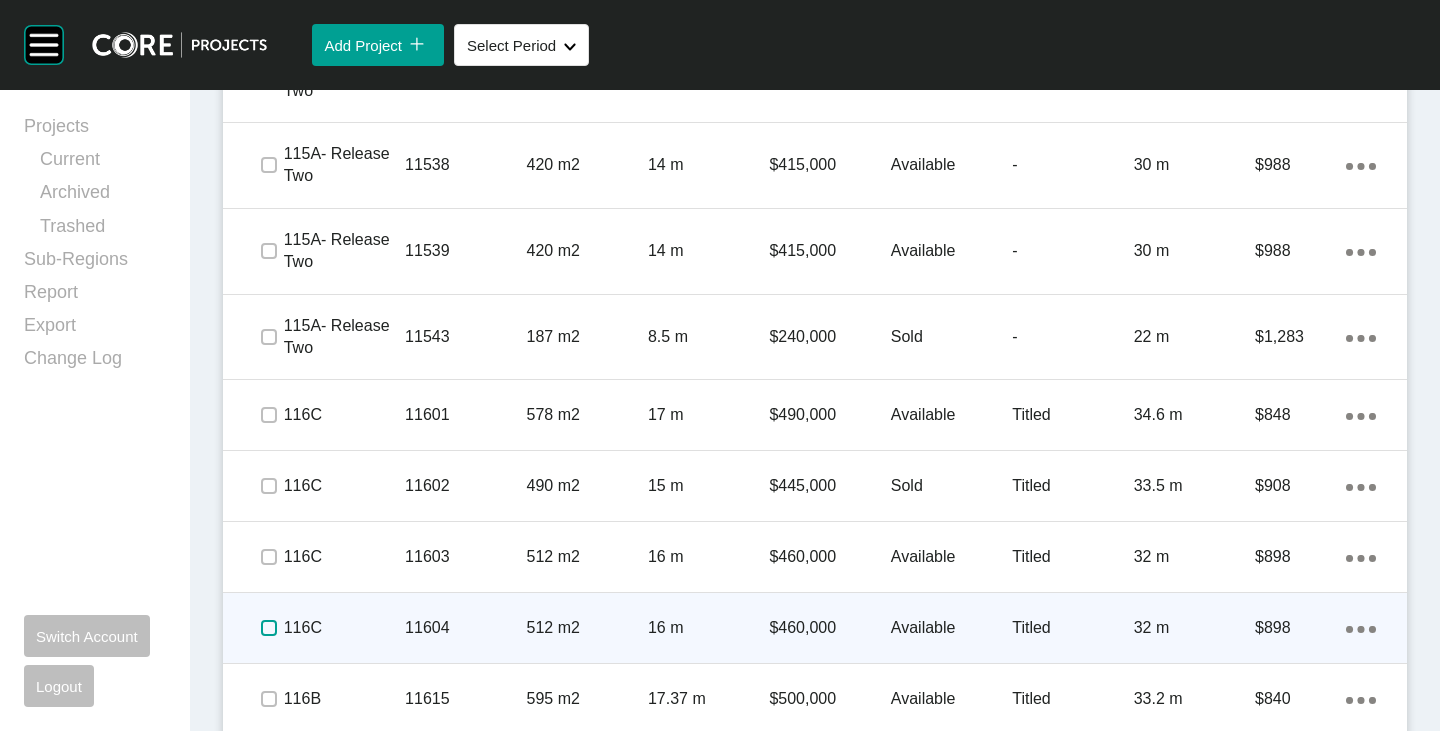 click at bounding box center (269, 628) 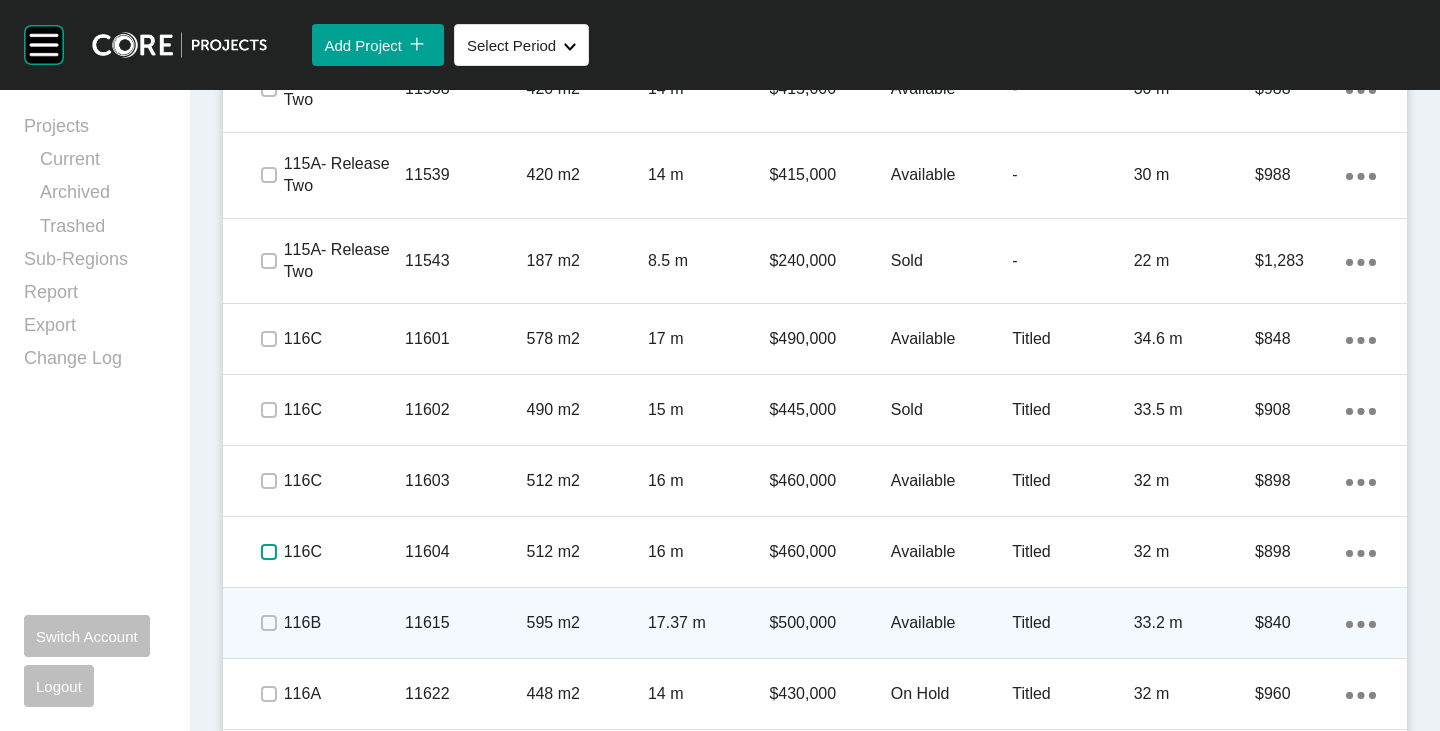 scroll, scrollTop: 5620, scrollLeft: 0, axis: vertical 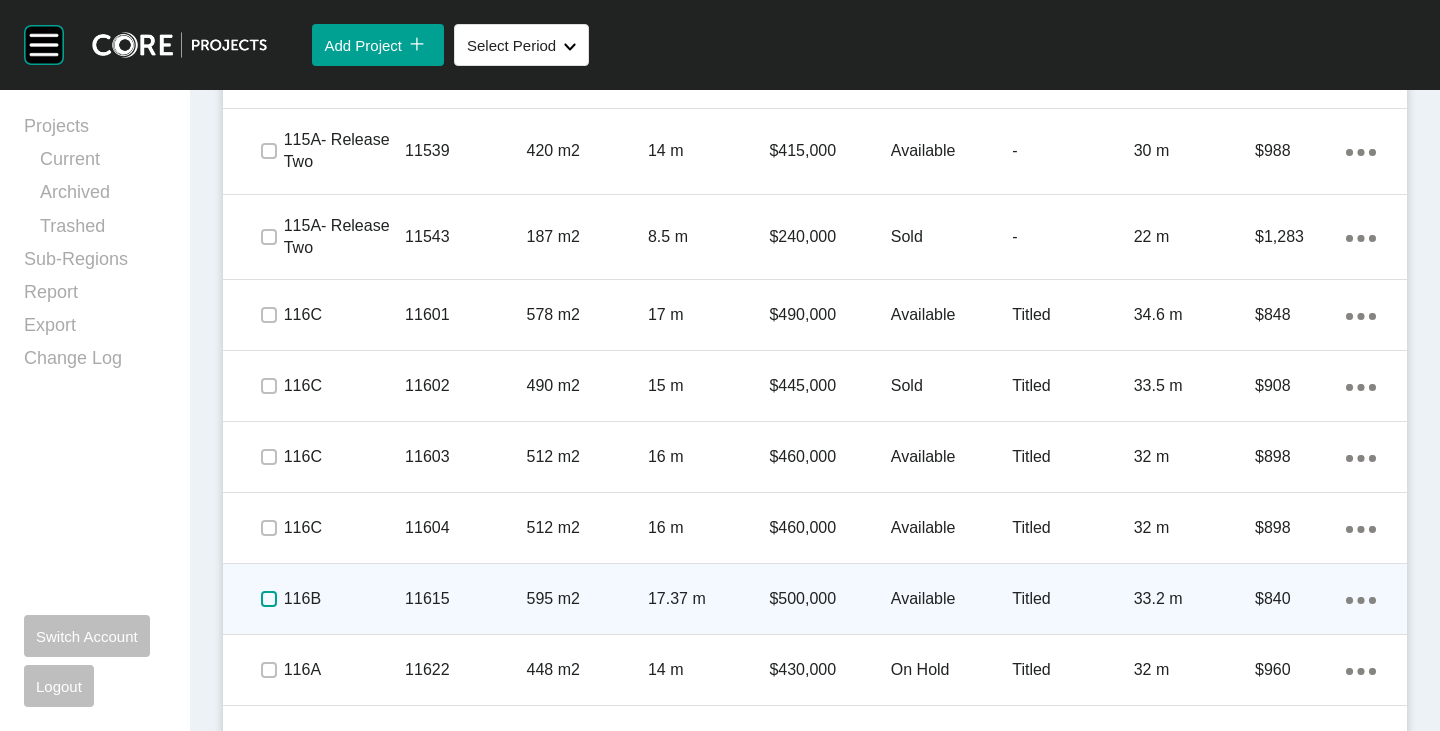 click at bounding box center [269, 599] 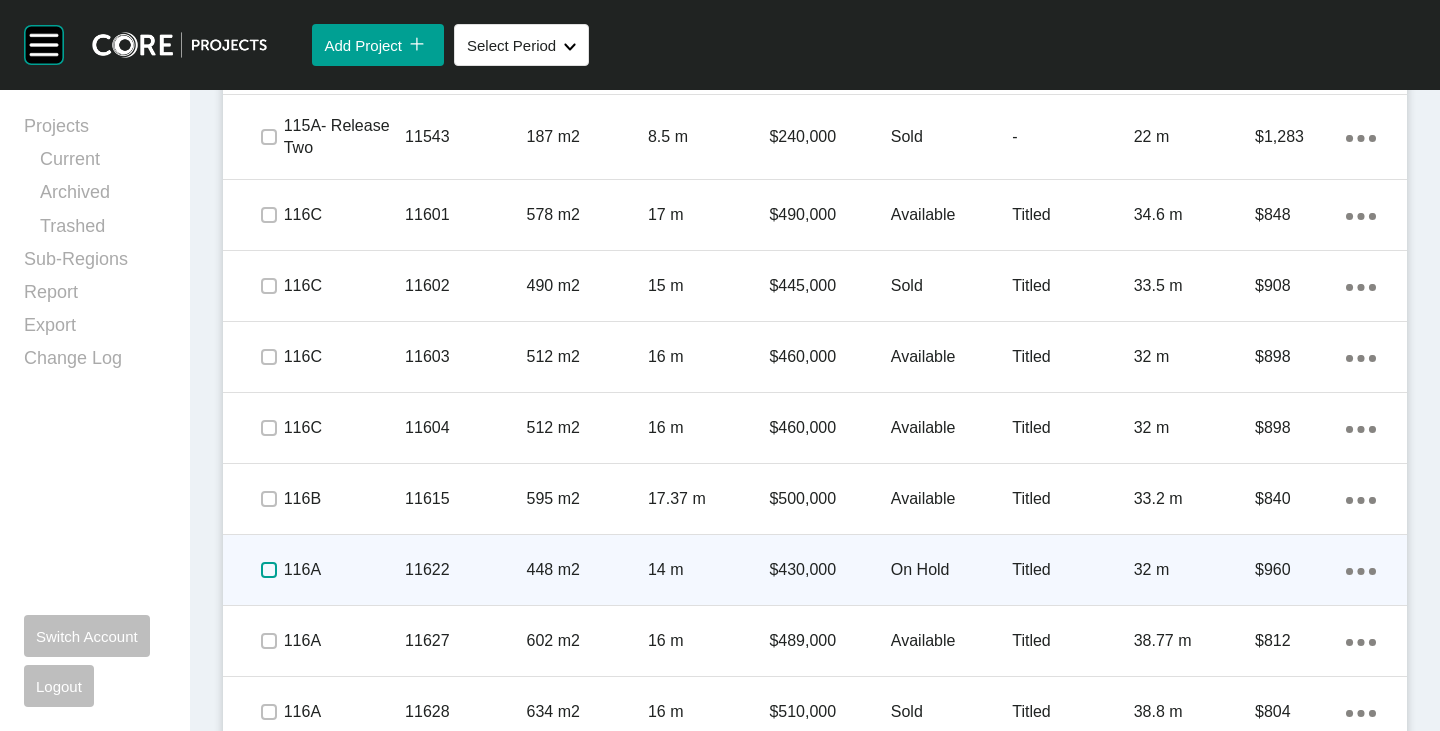click at bounding box center [269, 570] 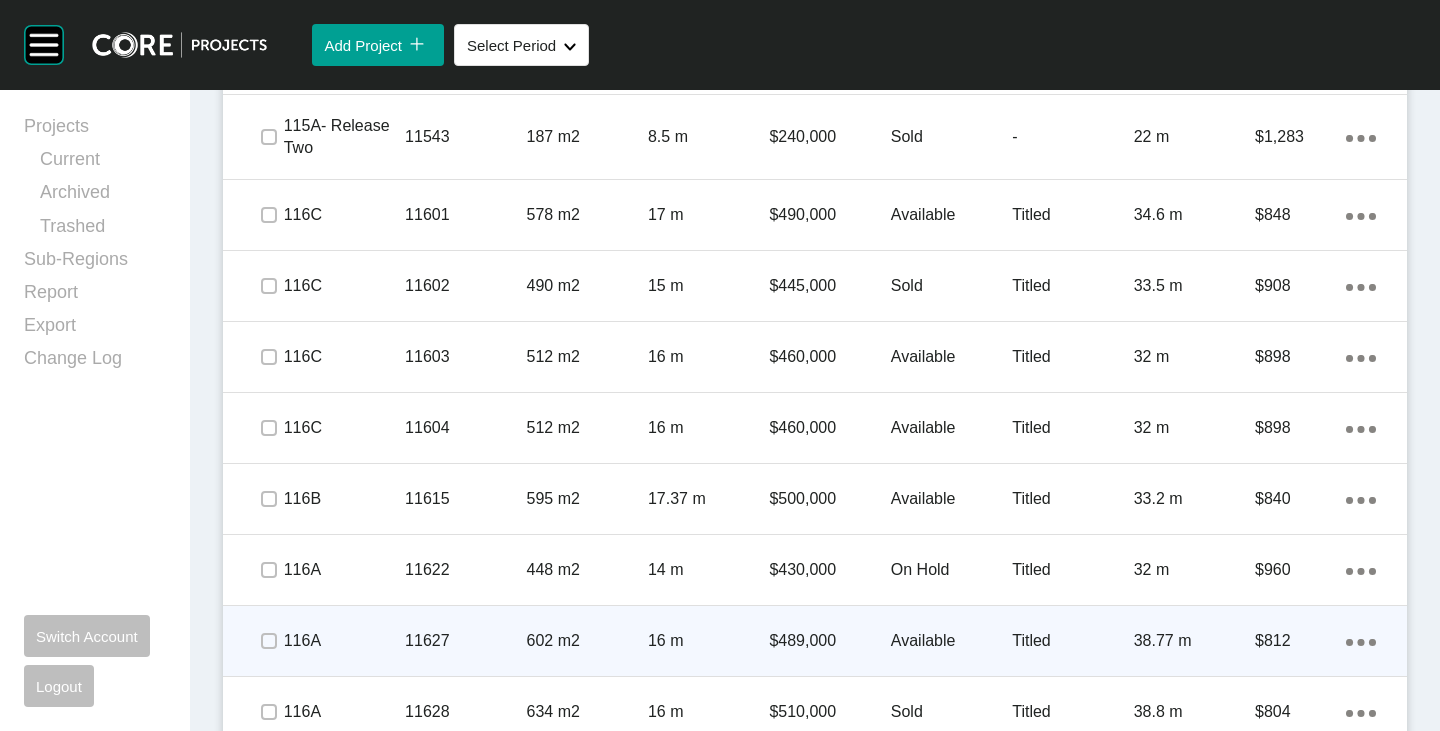 click on "Available" at bounding box center [951, 641] 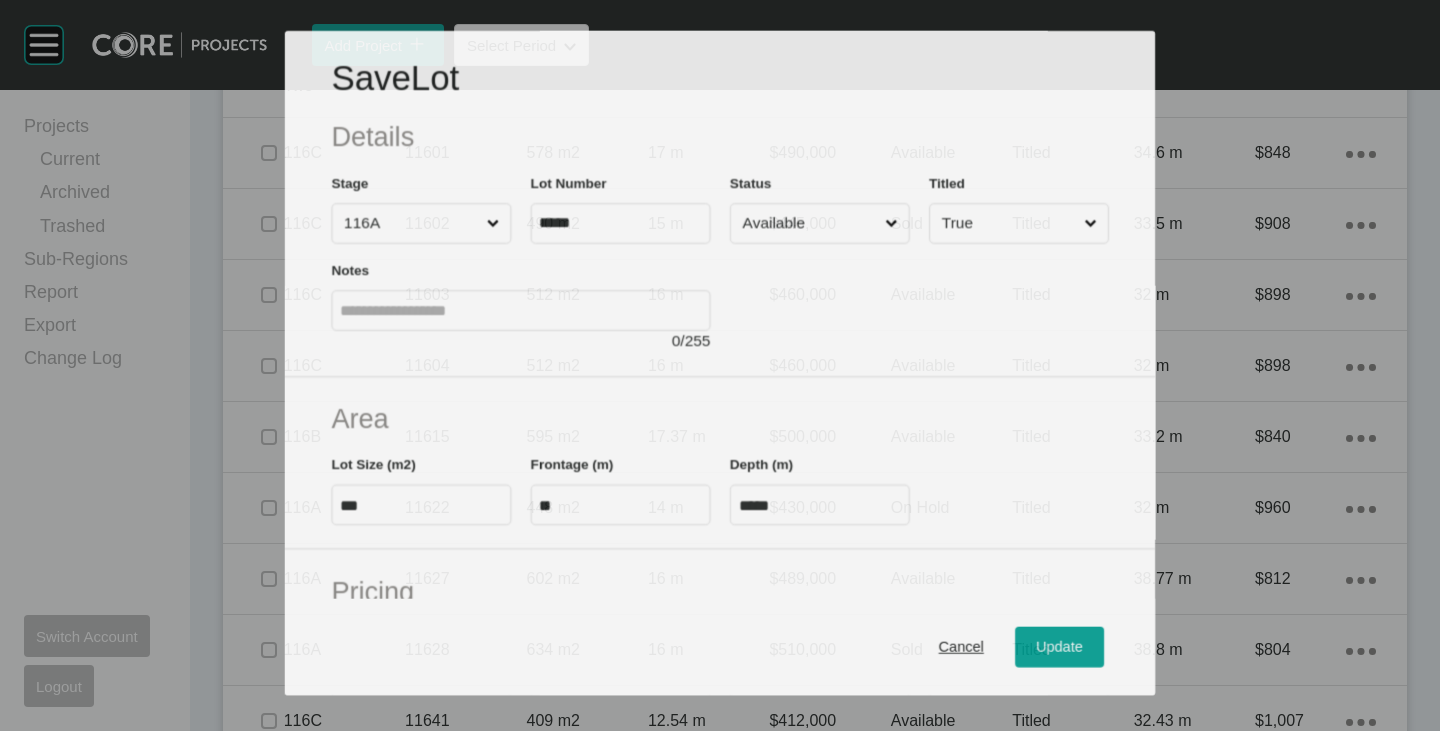 scroll, scrollTop: 5658, scrollLeft: 0, axis: vertical 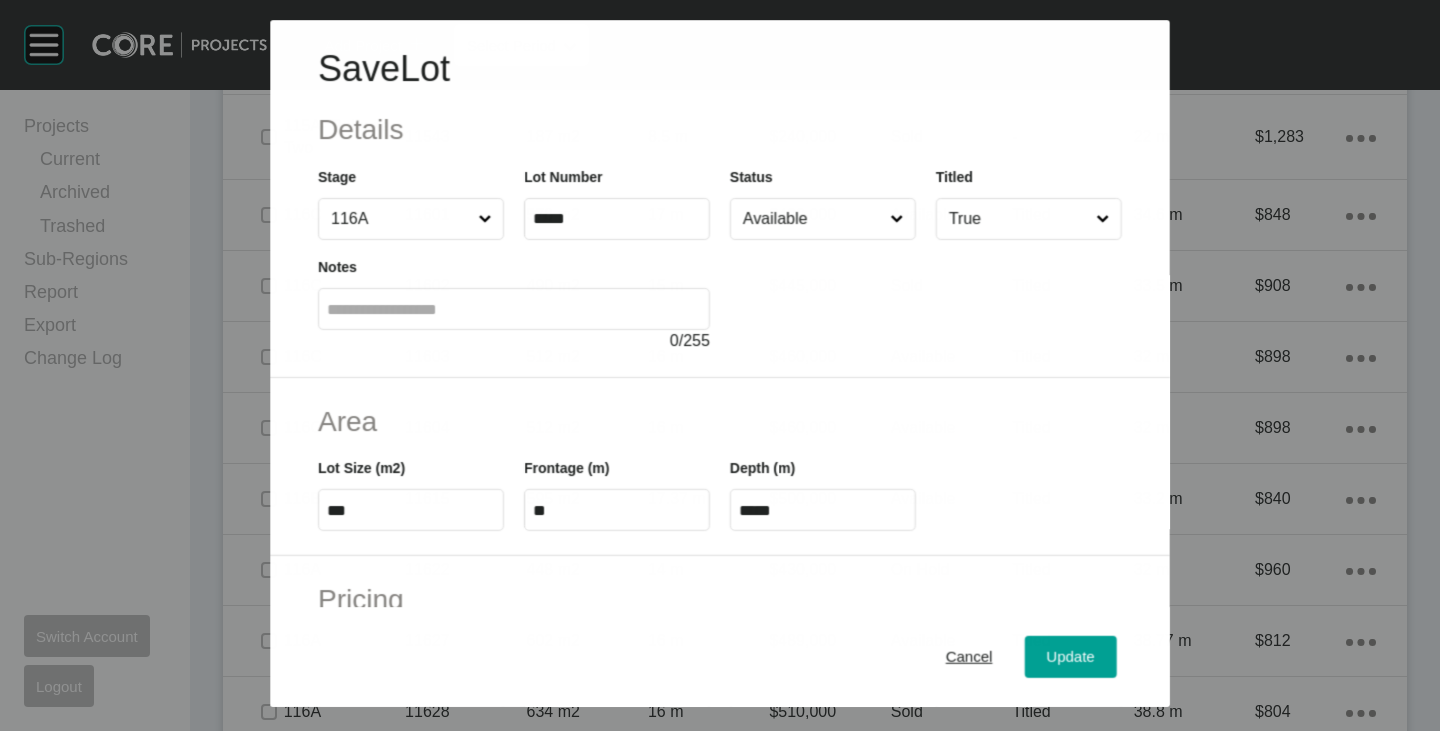 click on "Available" at bounding box center (812, 219) 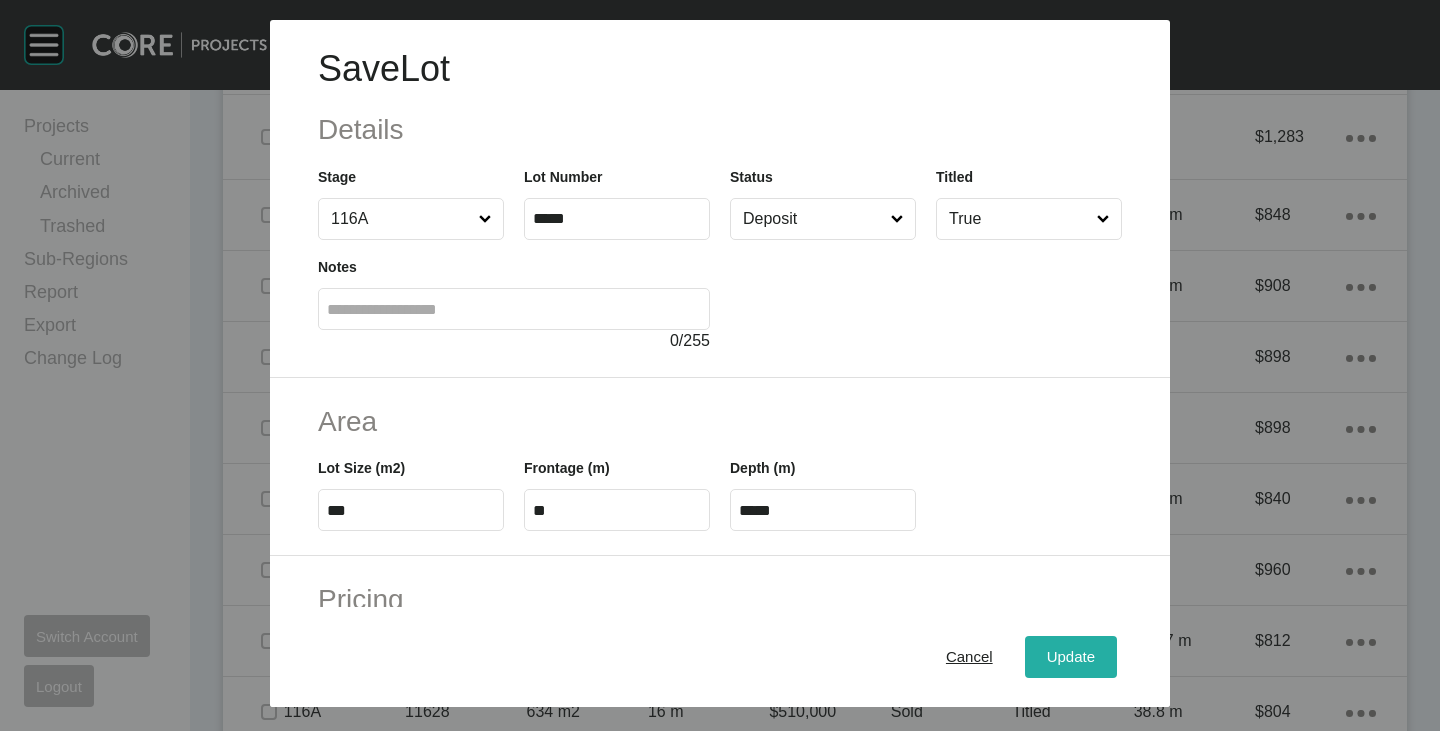 click on "Update" at bounding box center (1071, 657) 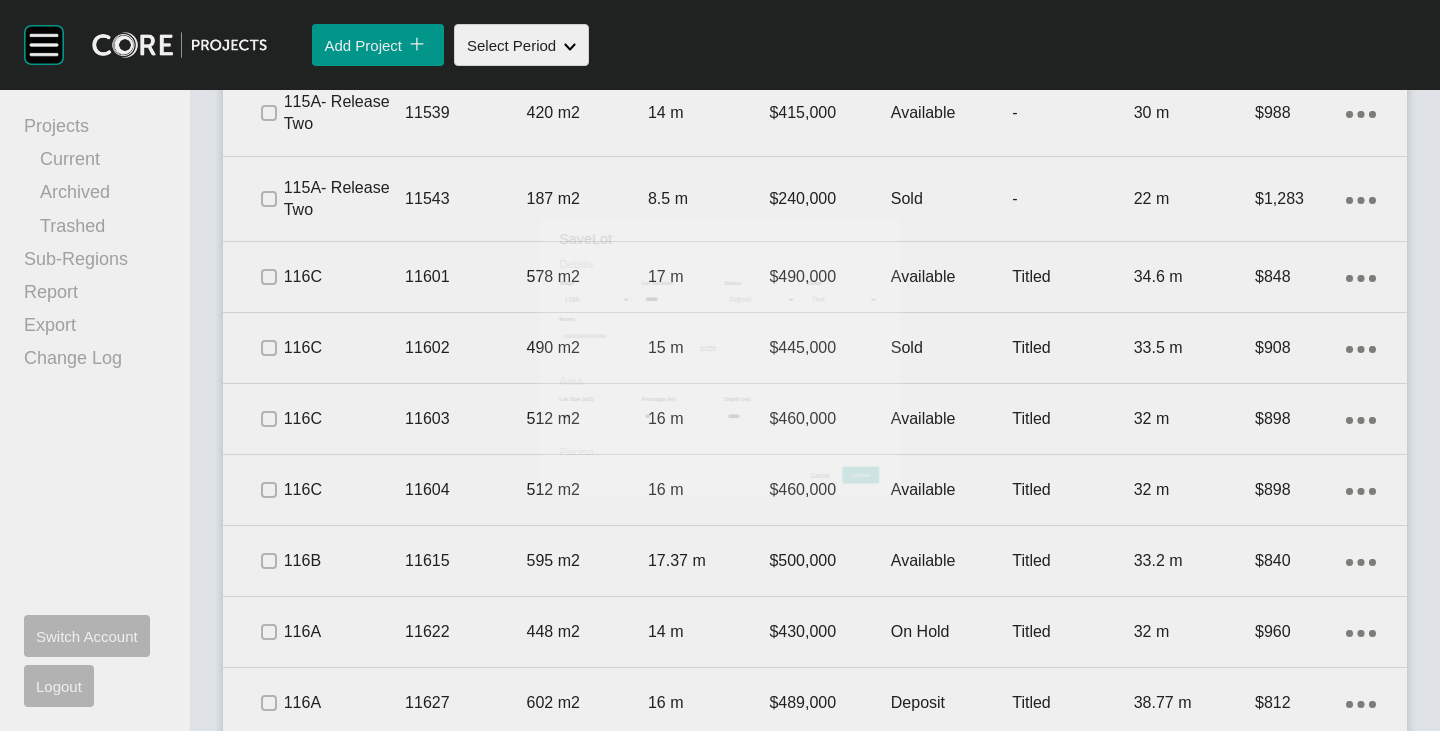 scroll, scrollTop: 5820, scrollLeft: 0, axis: vertical 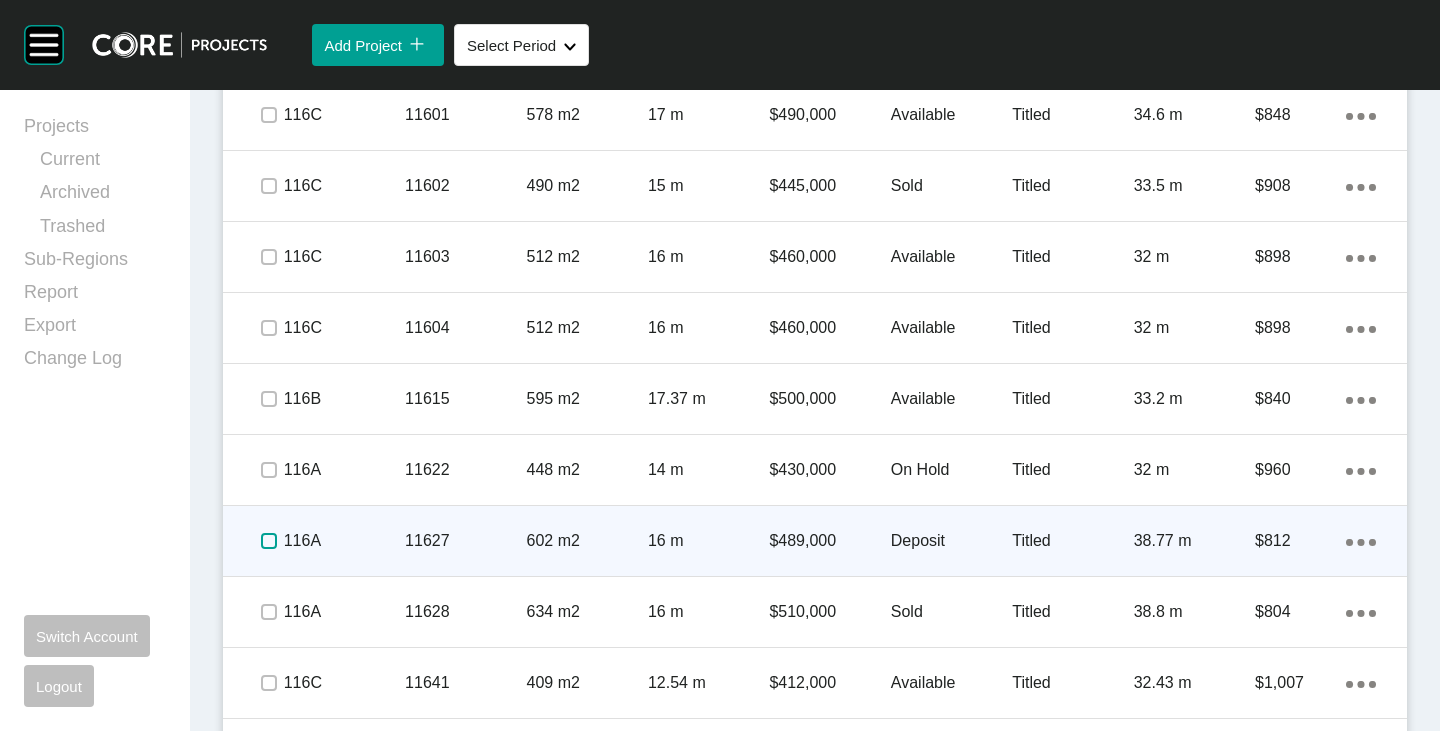 click at bounding box center (269, 541) 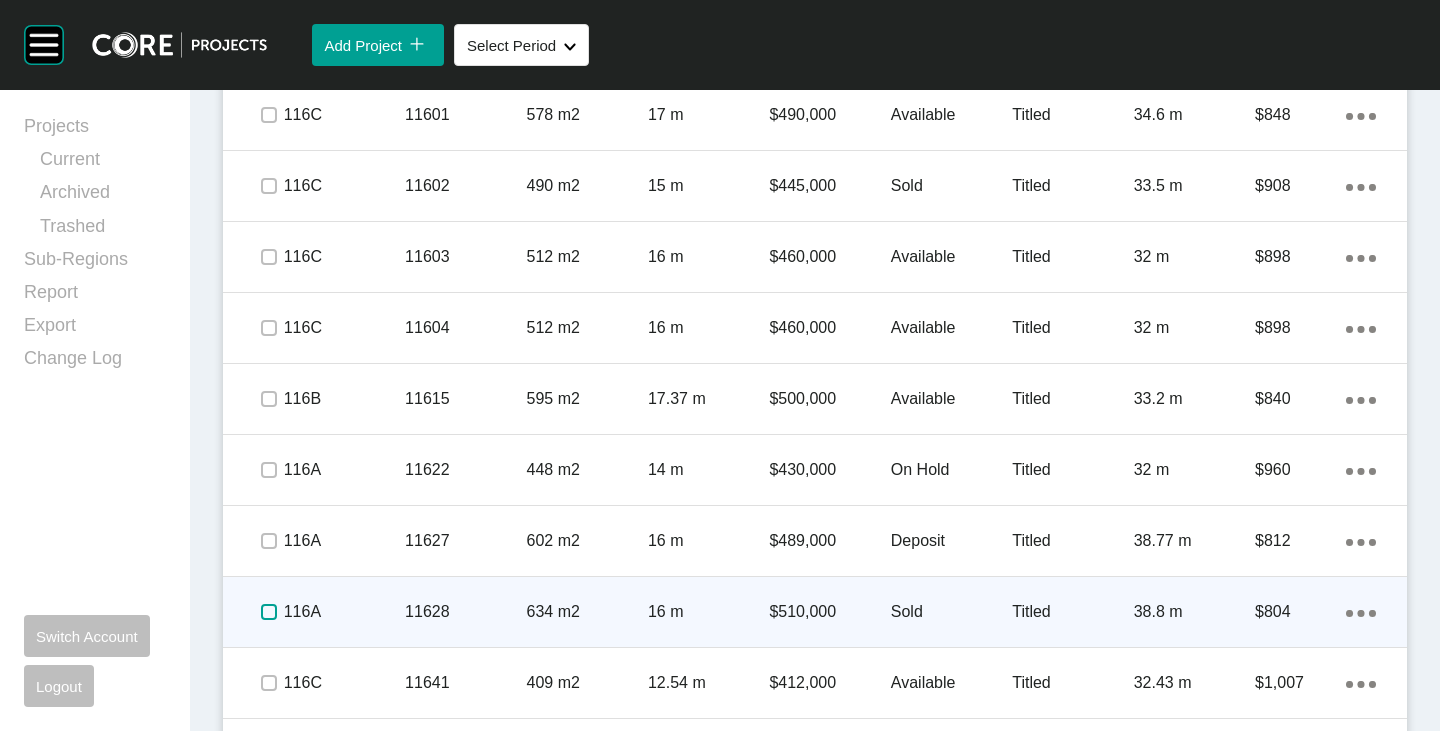 click at bounding box center (269, 612) 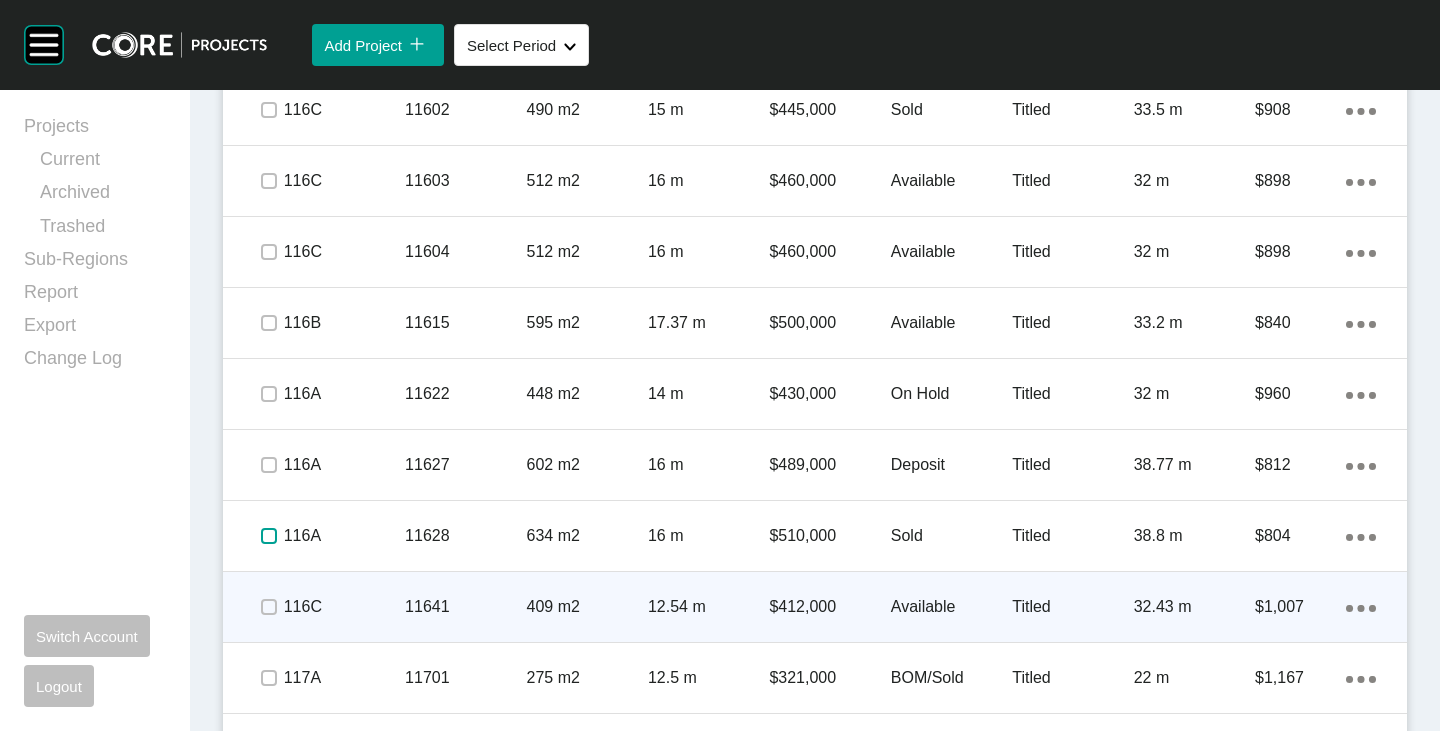scroll, scrollTop: 5920, scrollLeft: 0, axis: vertical 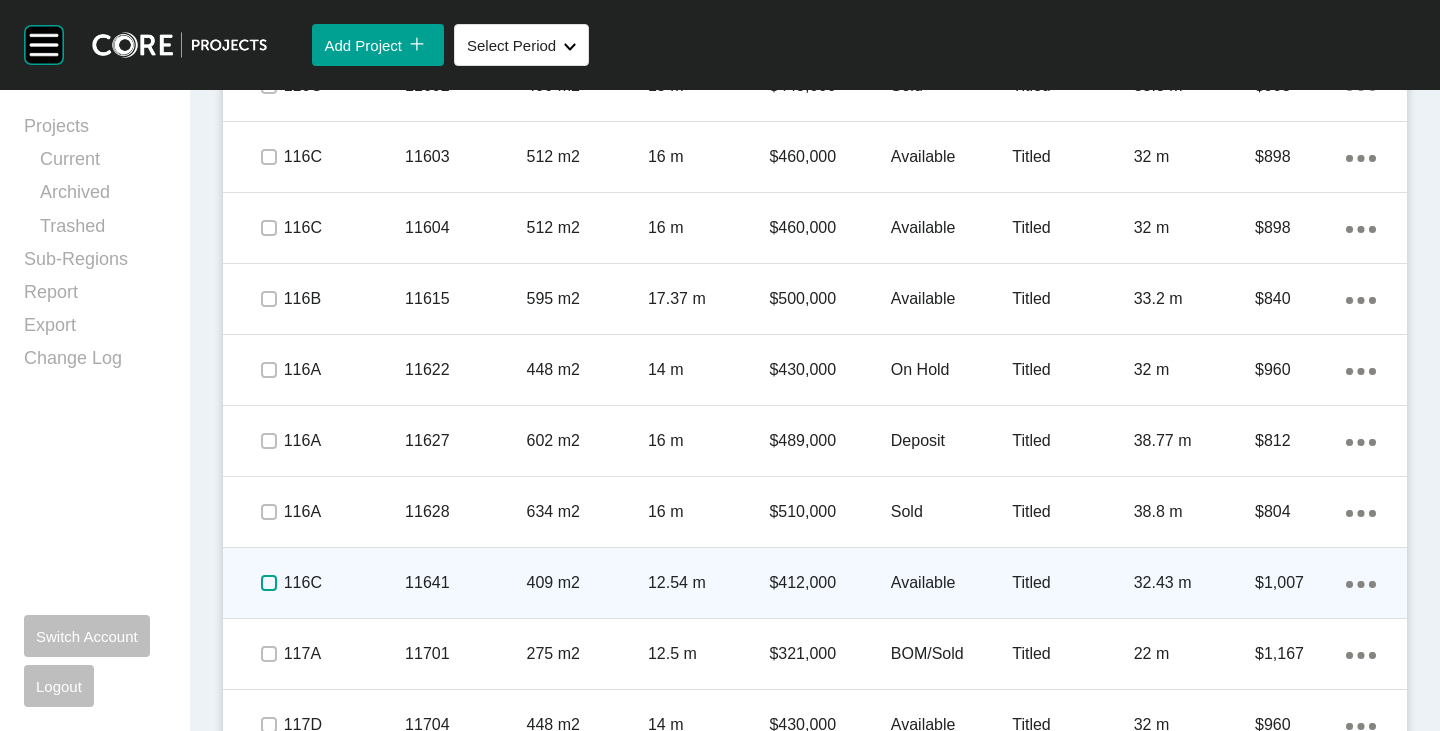 click at bounding box center (269, 583) 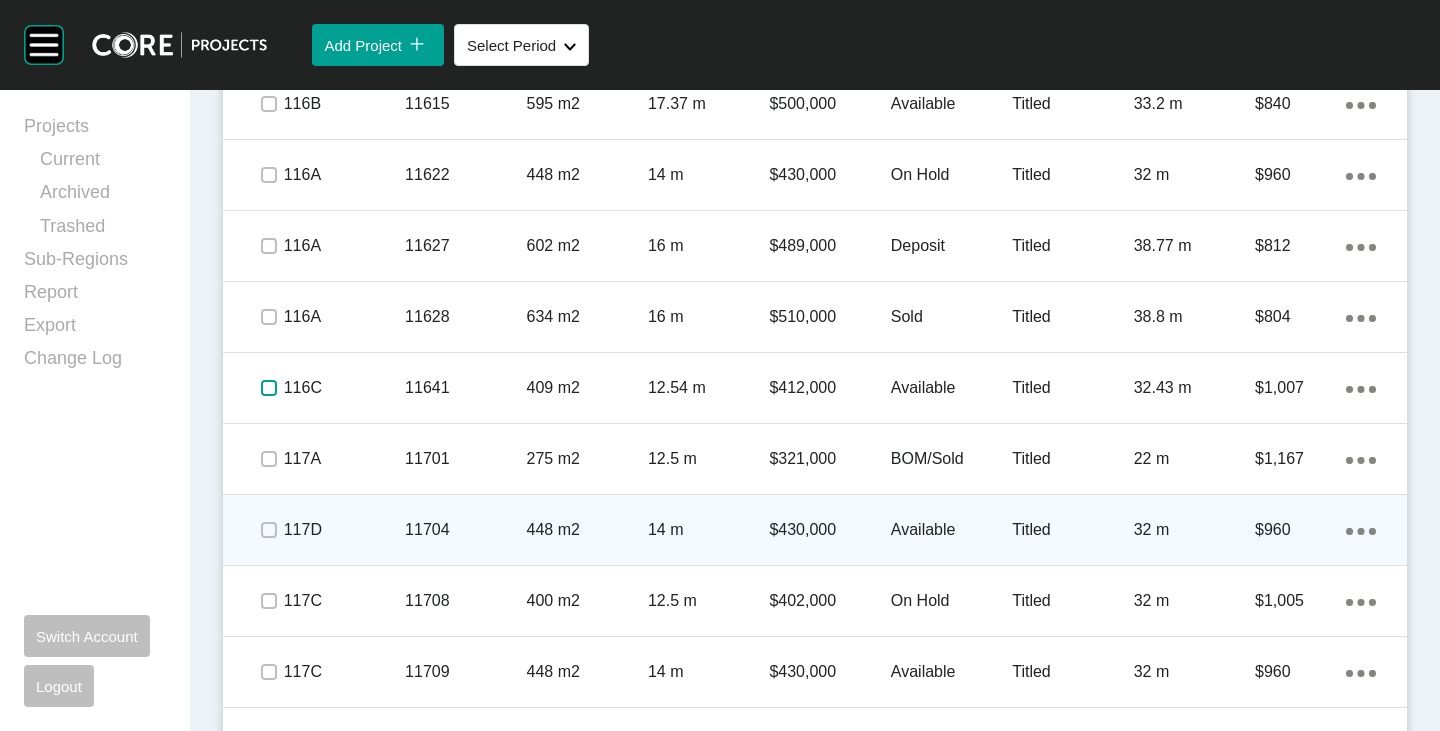scroll, scrollTop: 6120, scrollLeft: 0, axis: vertical 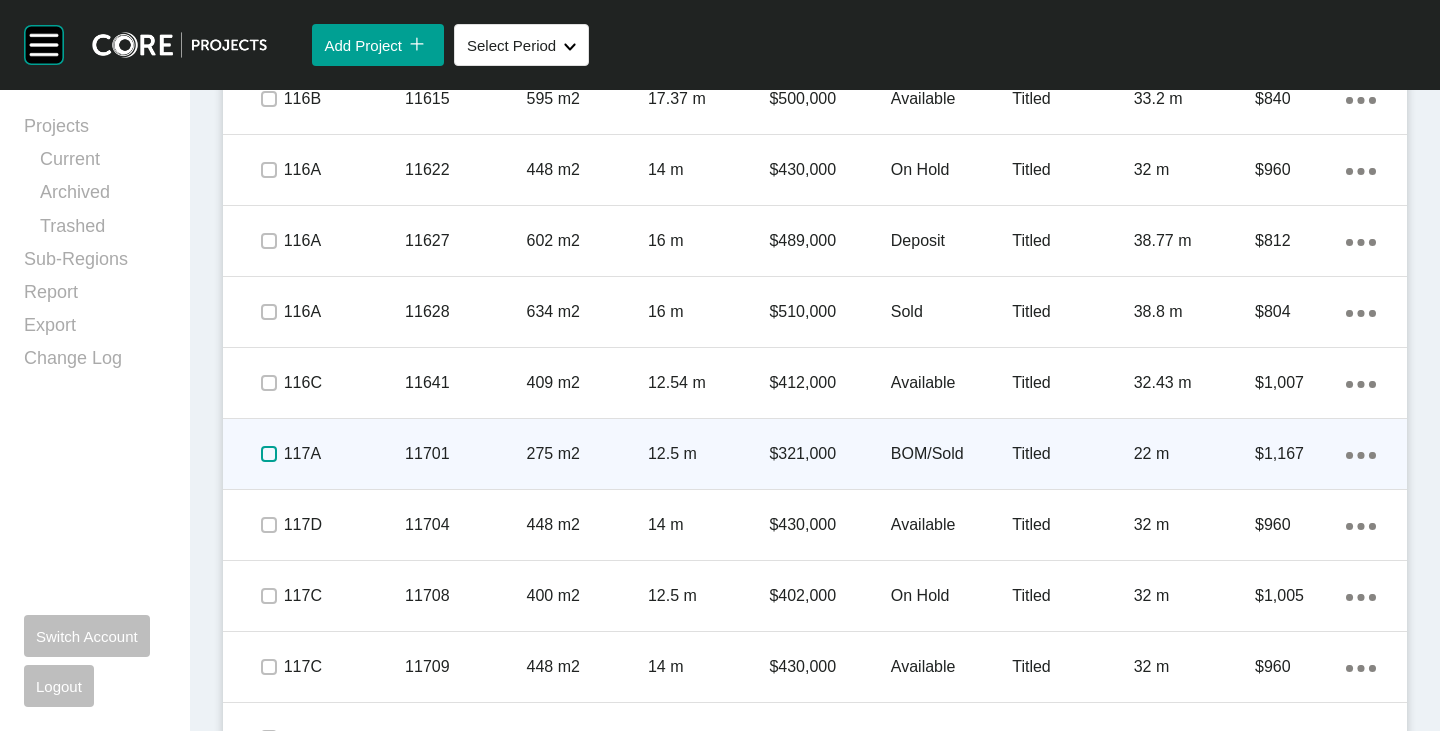 click at bounding box center (269, 454) 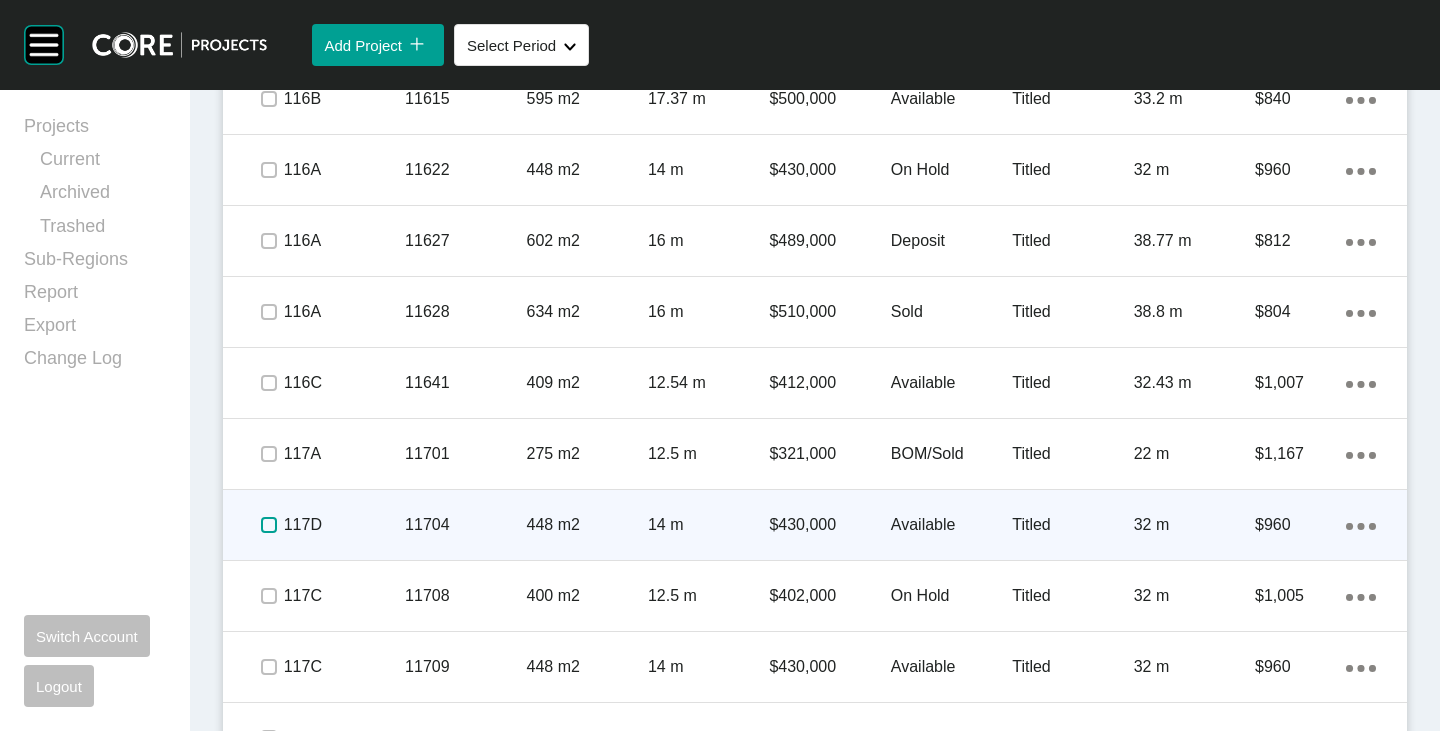 click at bounding box center [269, 525] 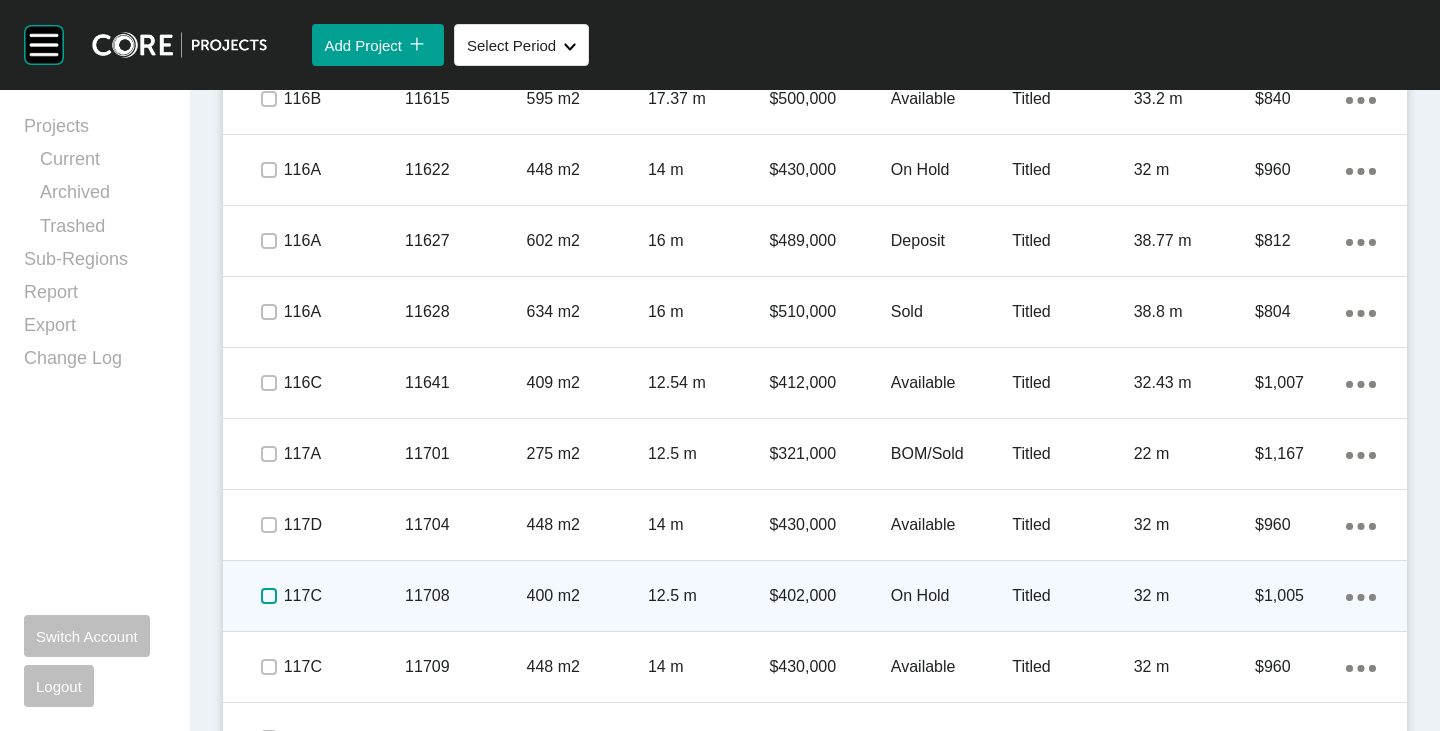 click at bounding box center (269, 596) 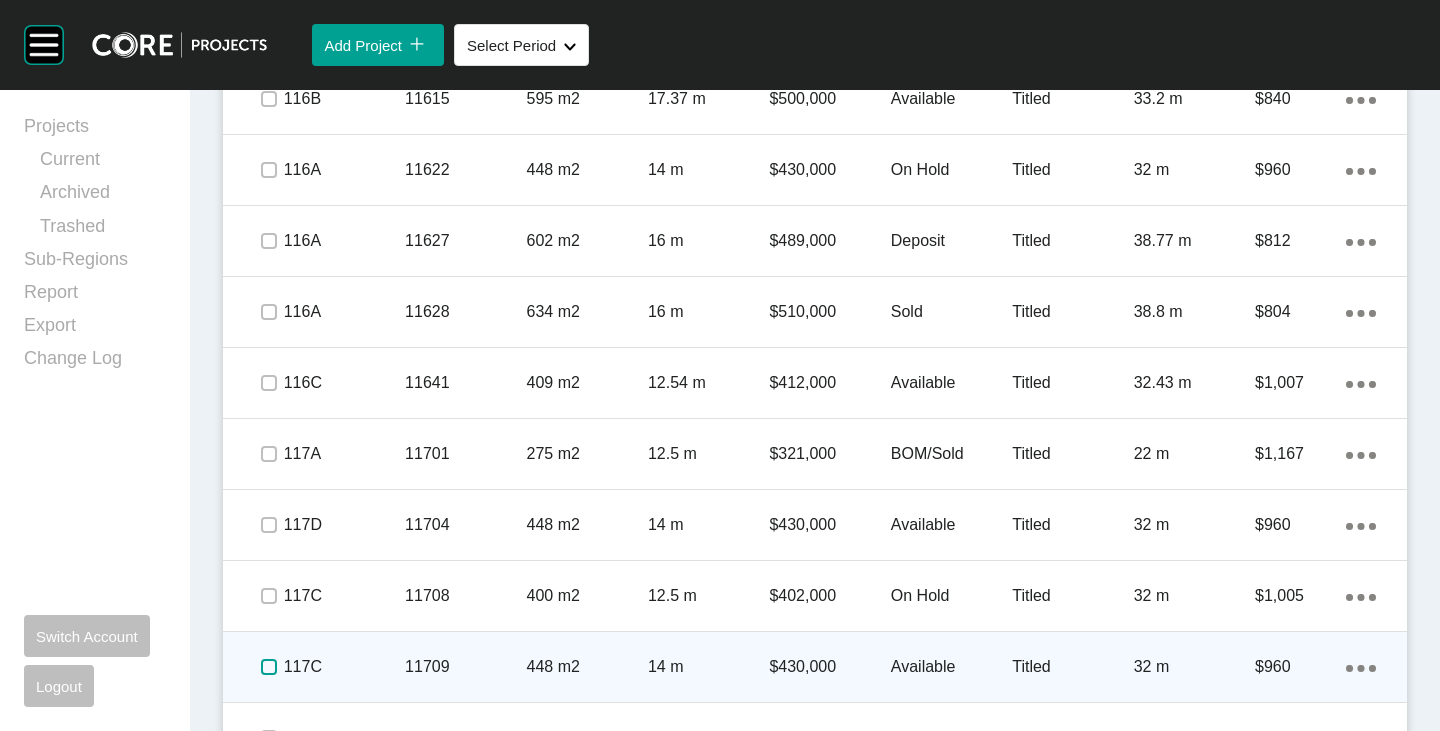 click at bounding box center [269, 667] 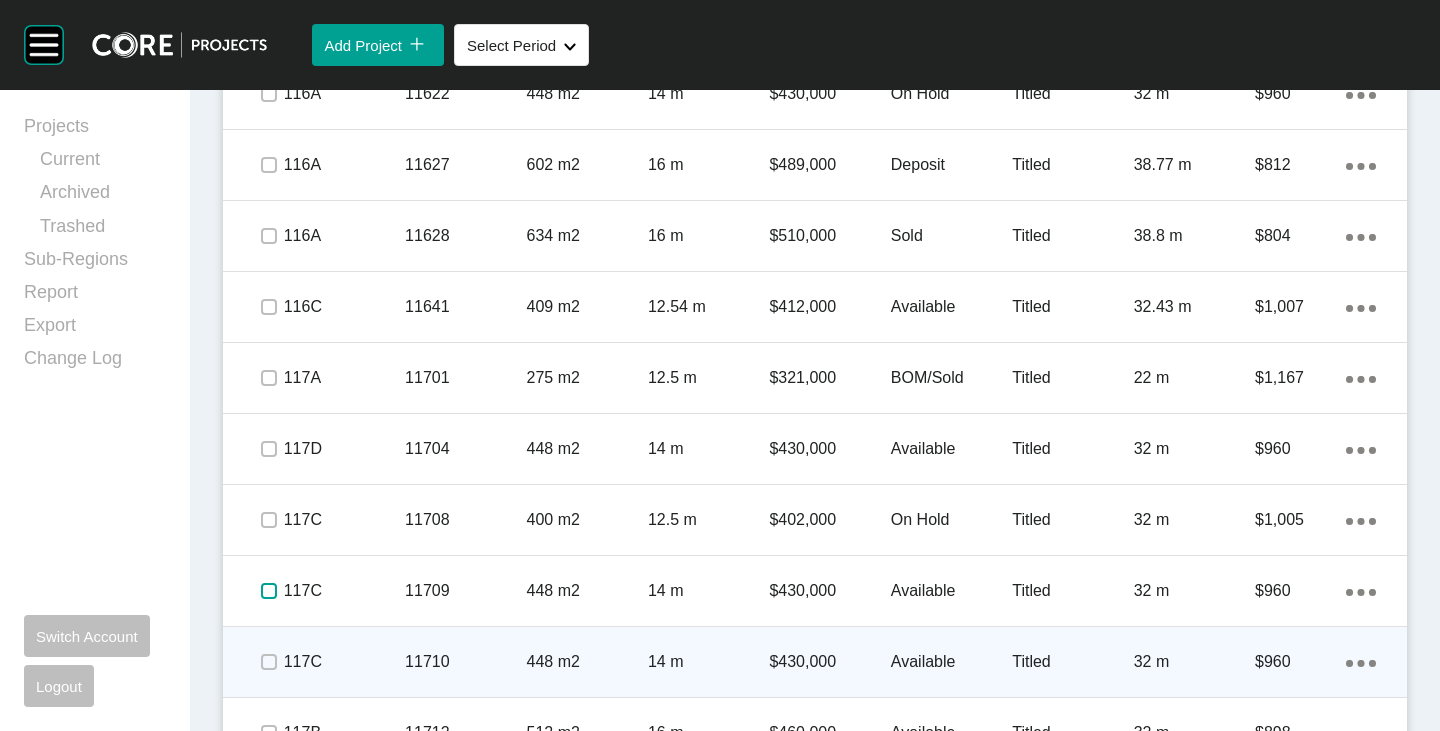 scroll, scrollTop: 6220, scrollLeft: 0, axis: vertical 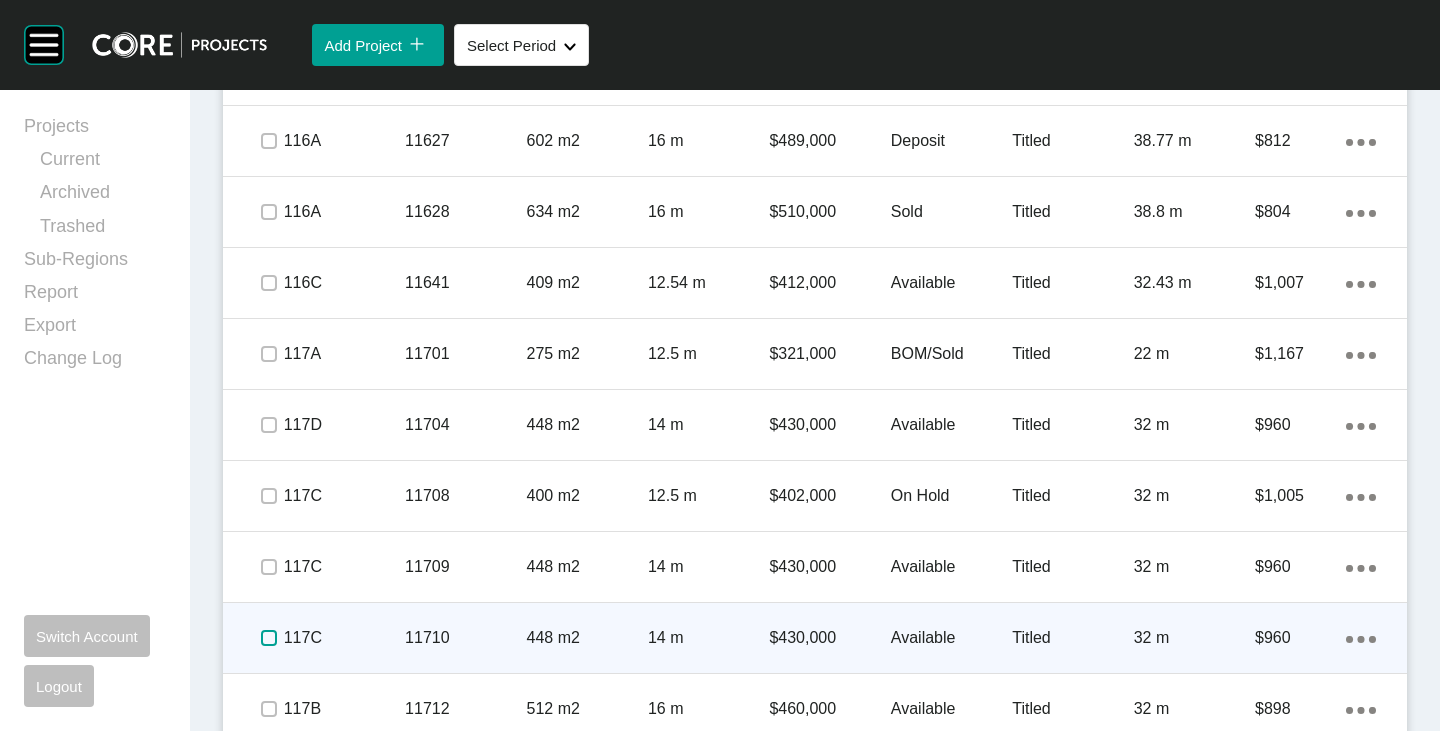 click at bounding box center [269, 638] 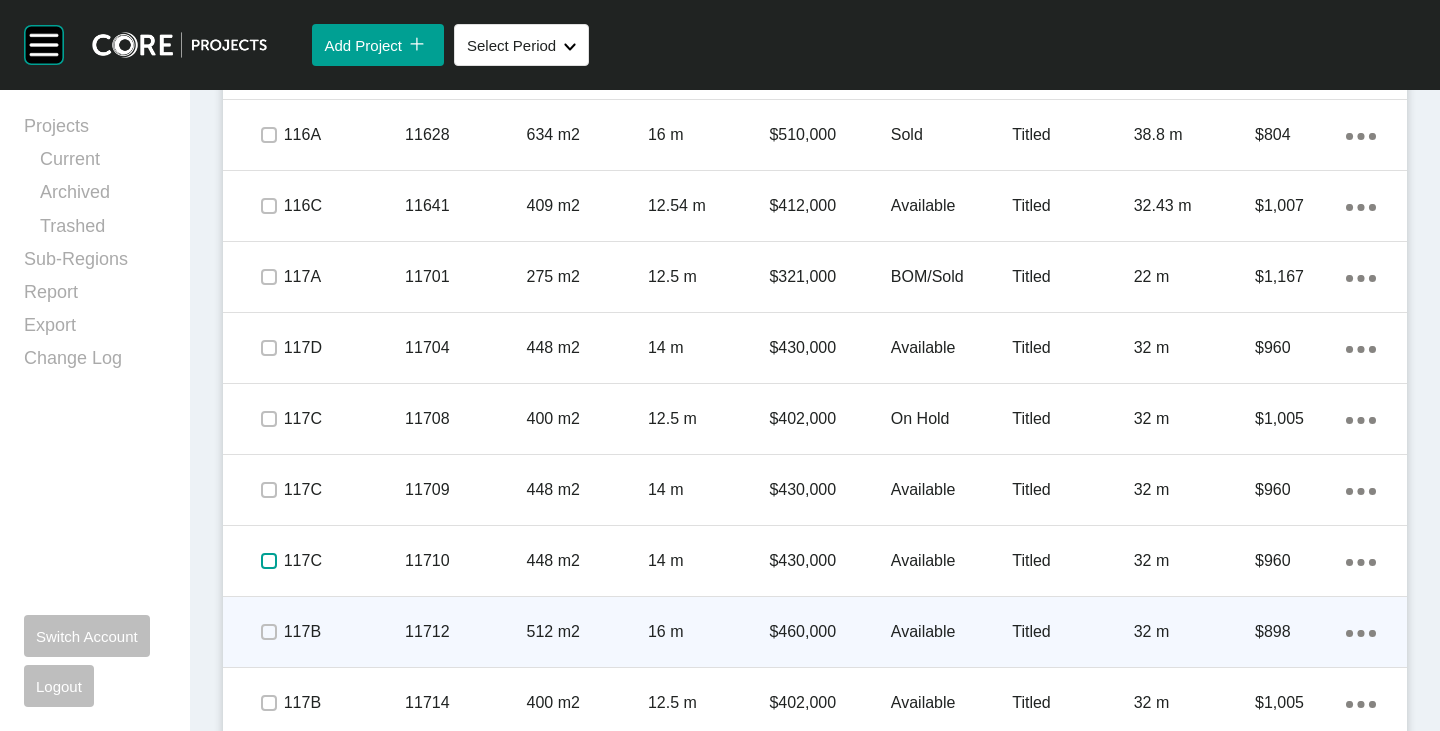 scroll, scrollTop: 6320, scrollLeft: 0, axis: vertical 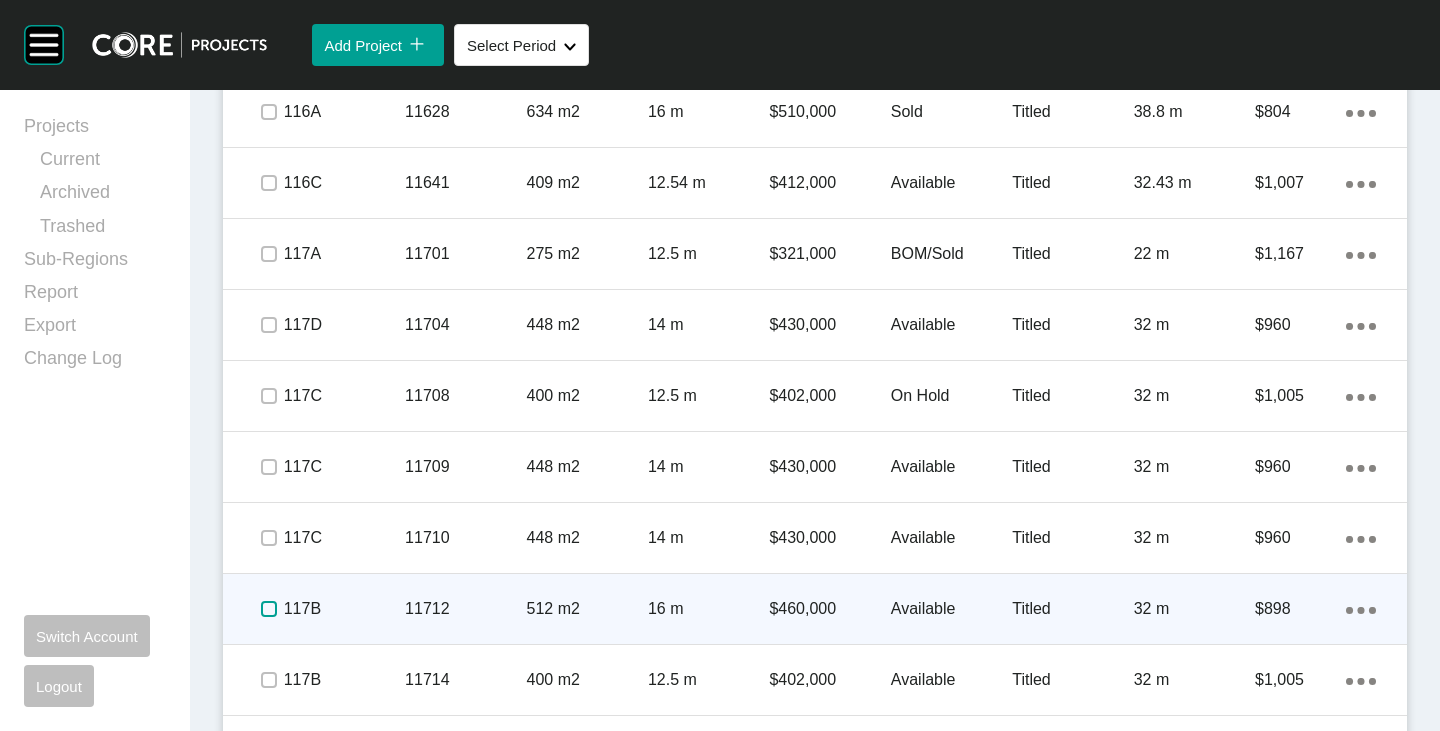 click at bounding box center [269, 609] 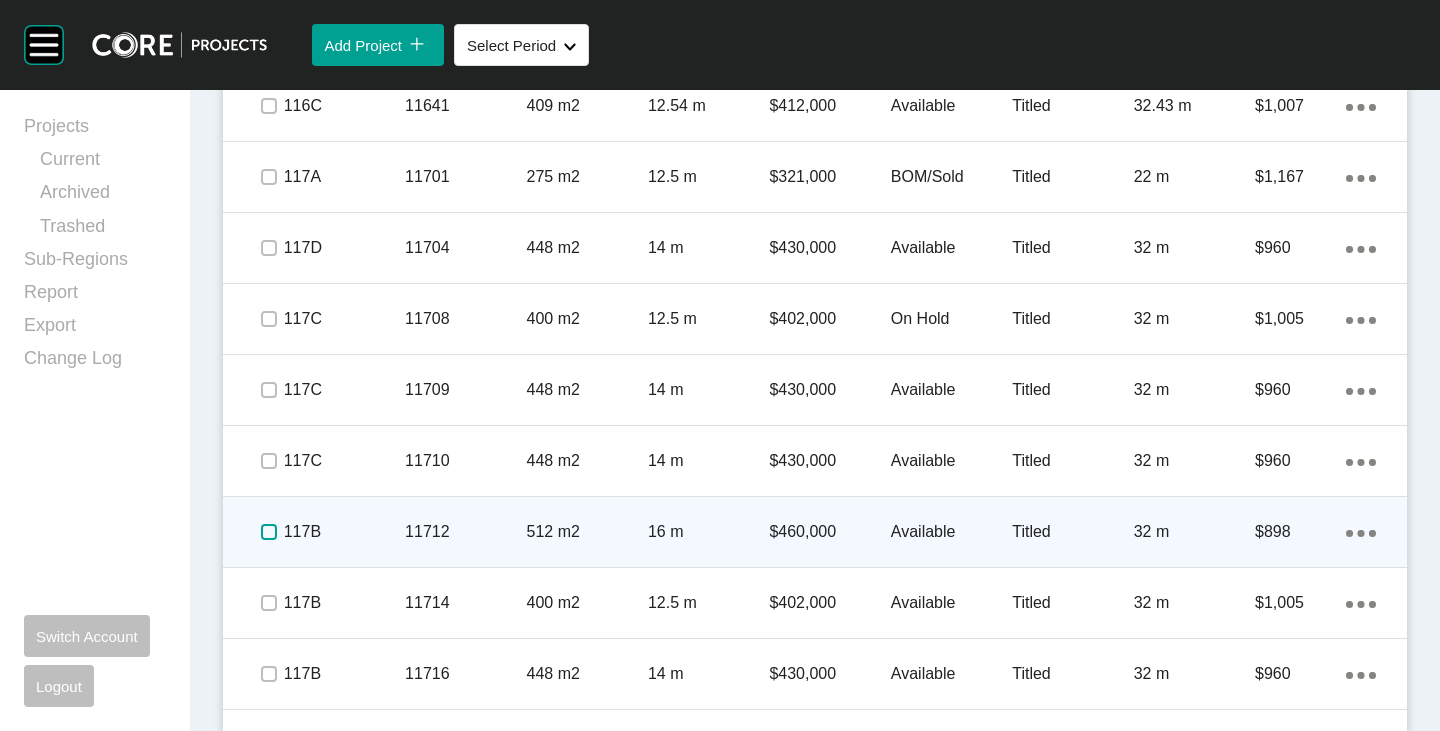 scroll, scrollTop: 6420, scrollLeft: 0, axis: vertical 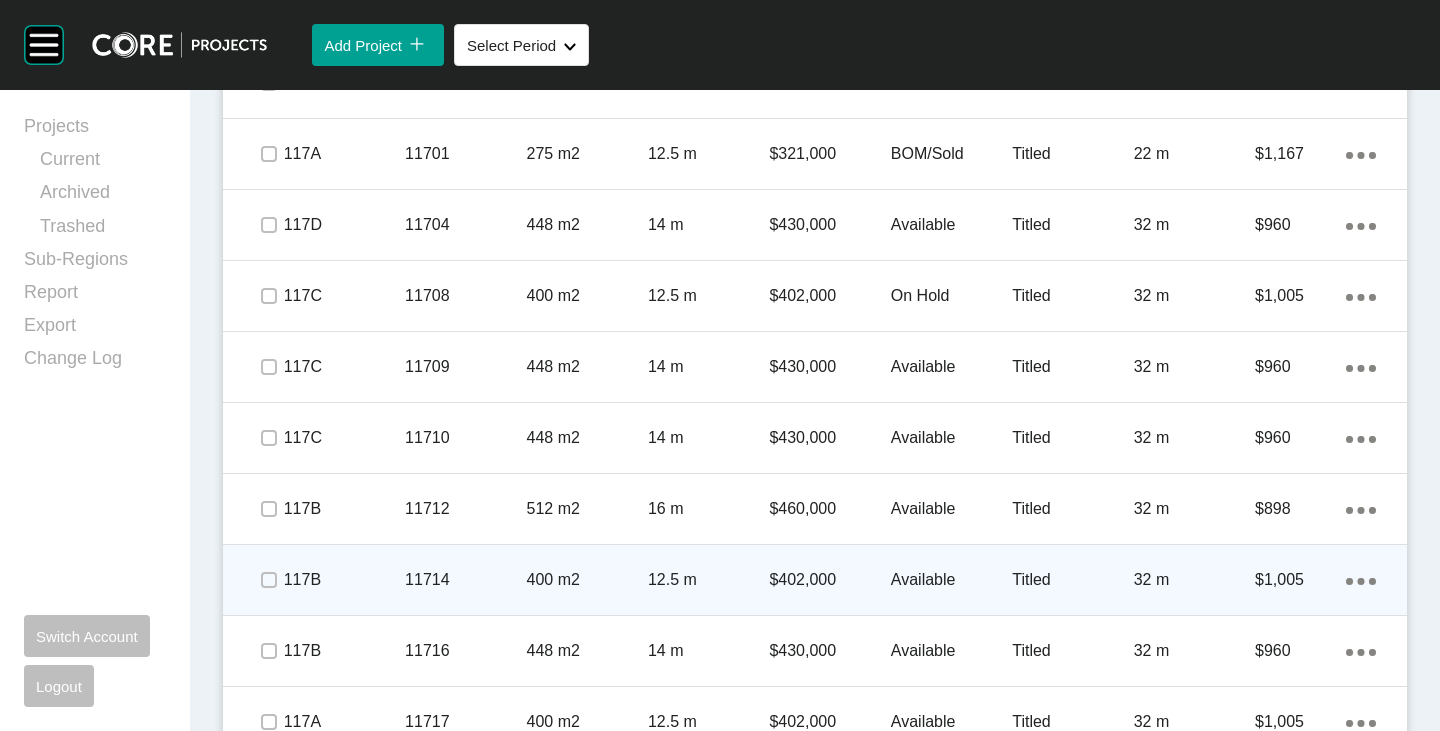 click on "Available" at bounding box center (951, 580) 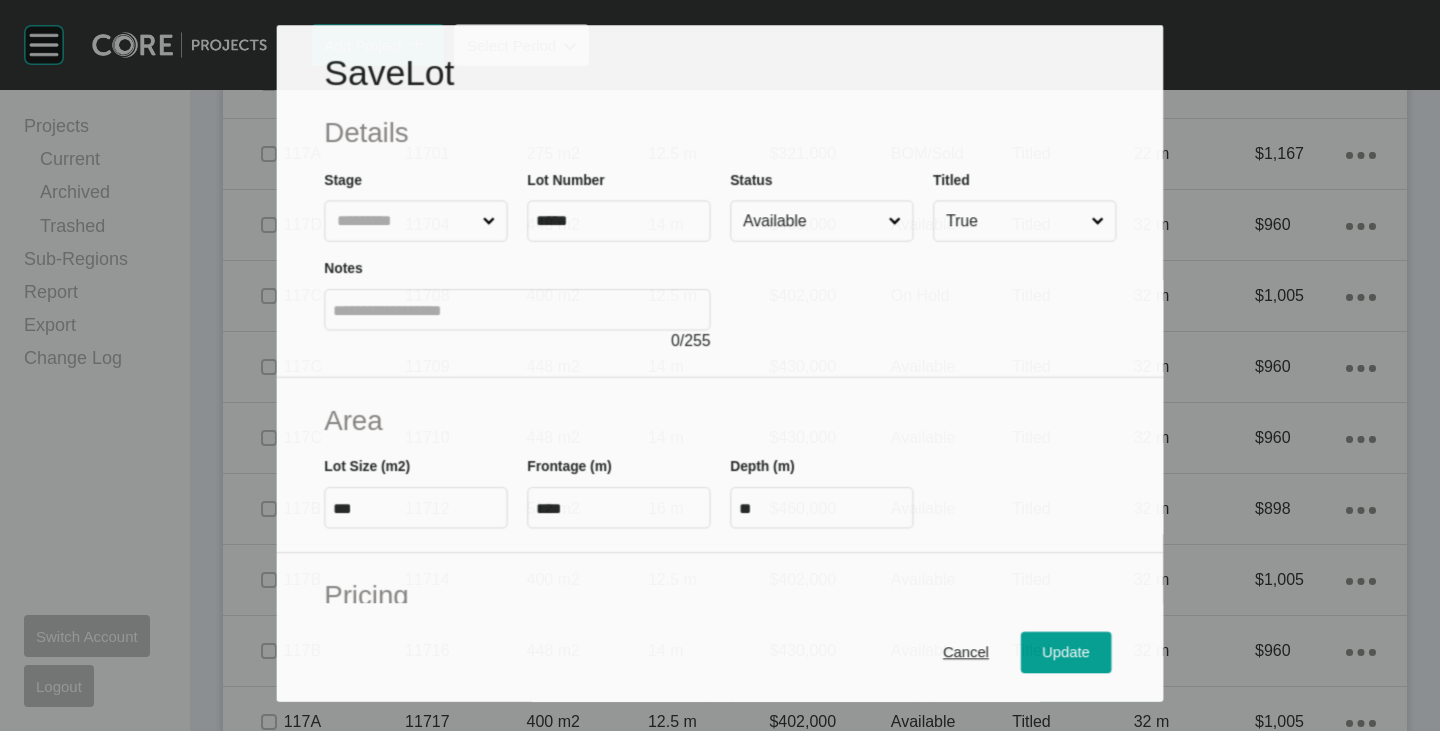click on "Available" at bounding box center [811, 220] 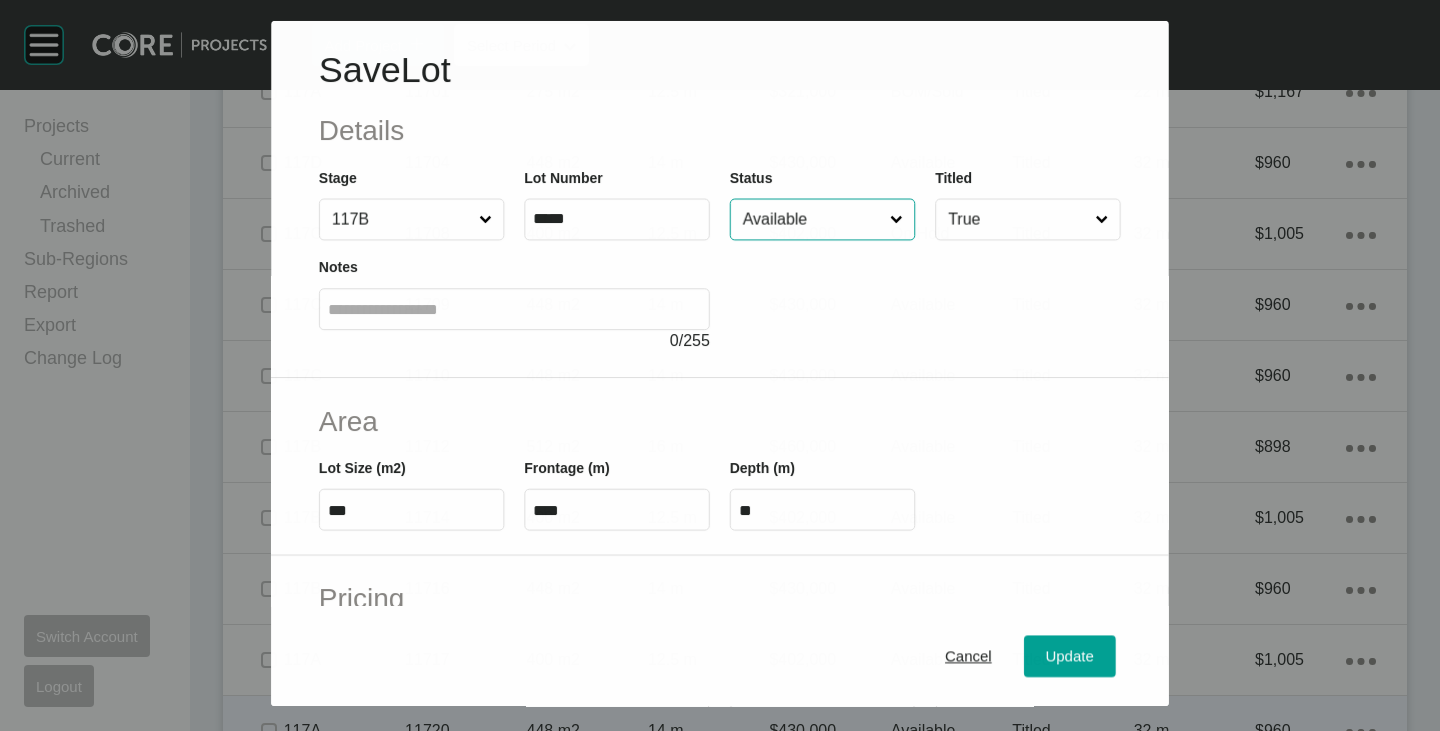 scroll, scrollTop: 6358, scrollLeft: 0, axis: vertical 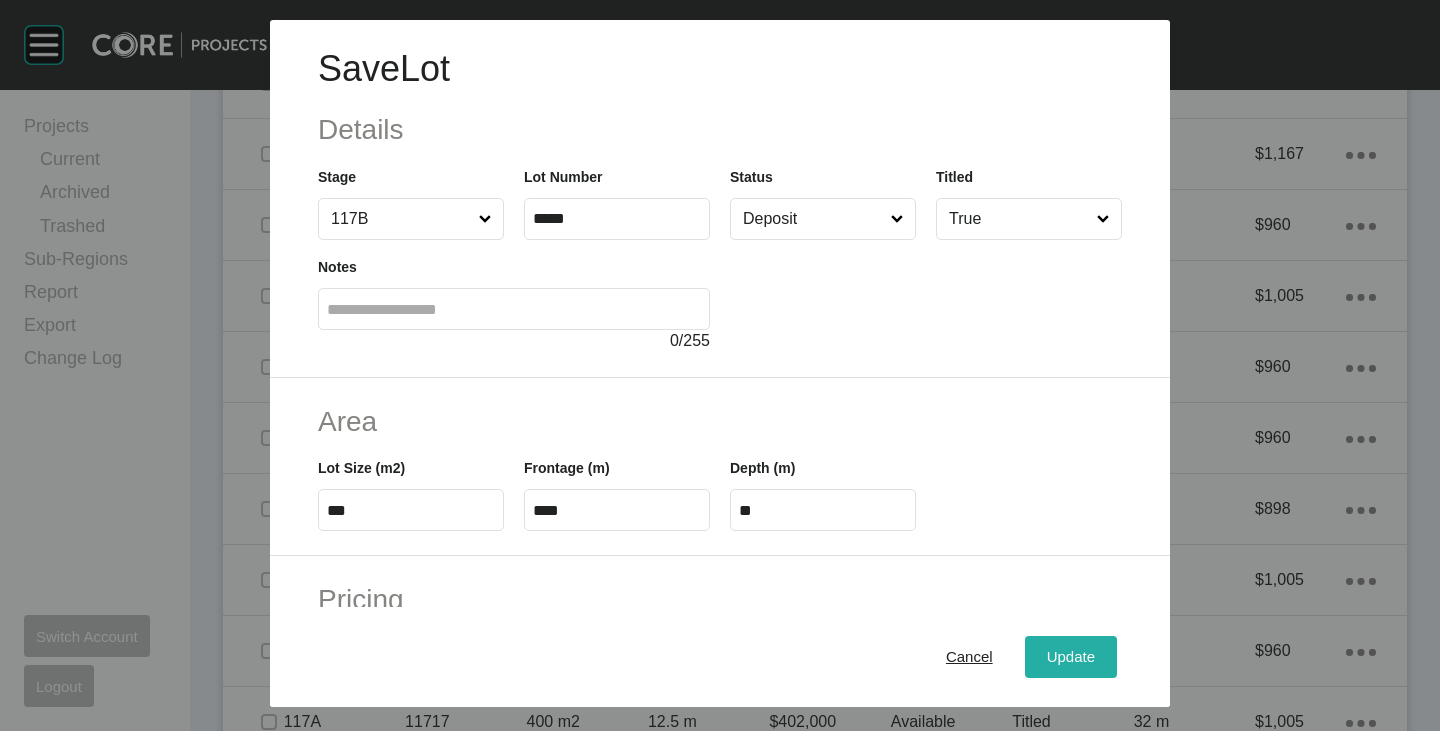 click on "Update" at bounding box center [1071, 657] 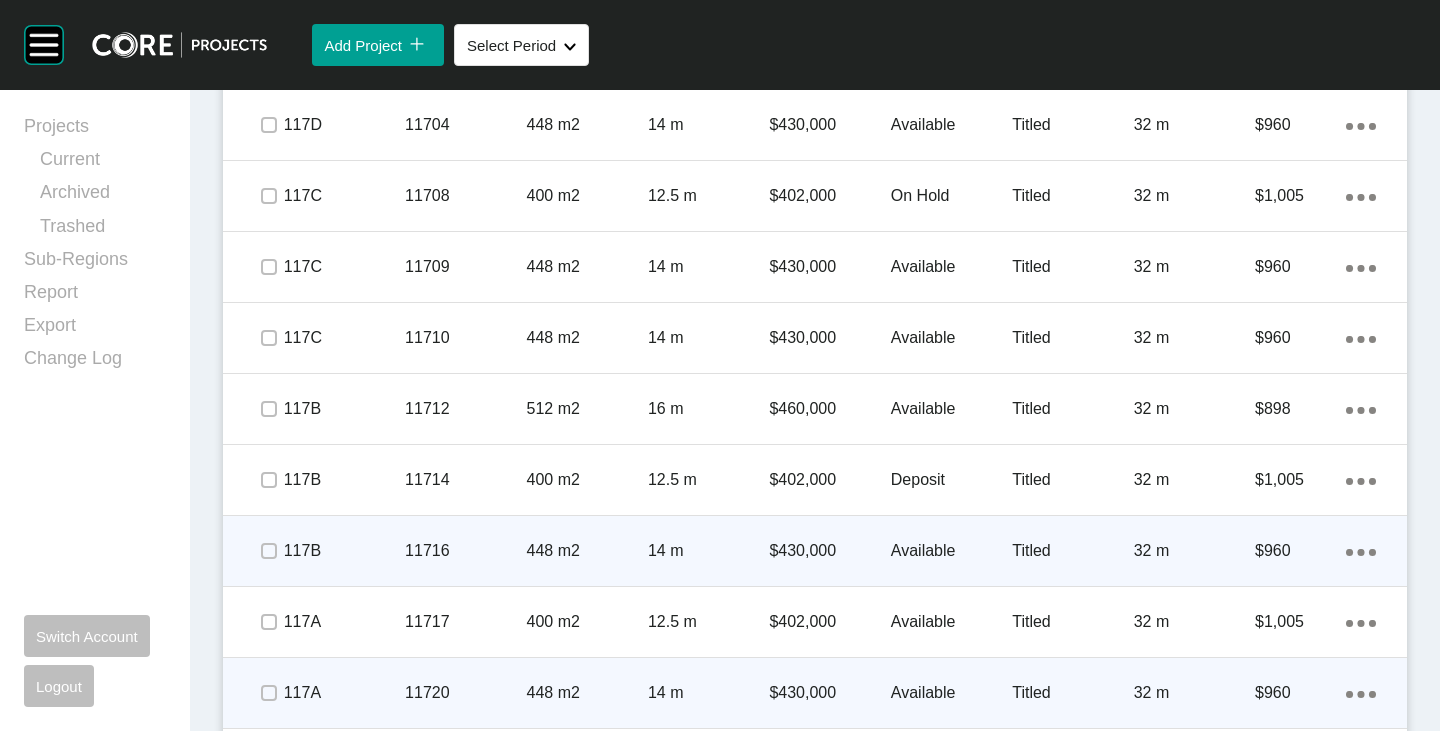 scroll, scrollTop: 6520, scrollLeft: 0, axis: vertical 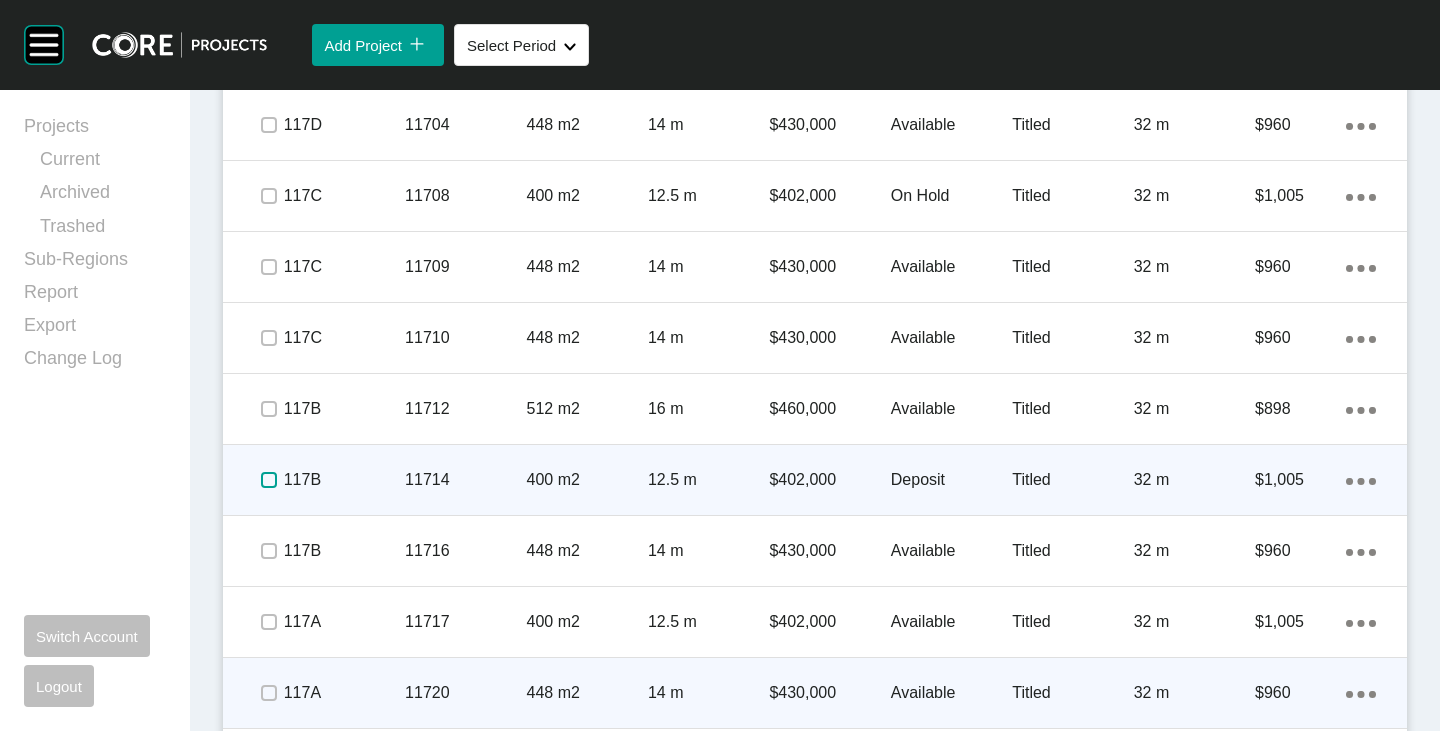 drag, startPoint x: 260, startPoint y: 477, endPoint x: 261, endPoint y: 488, distance: 11.045361 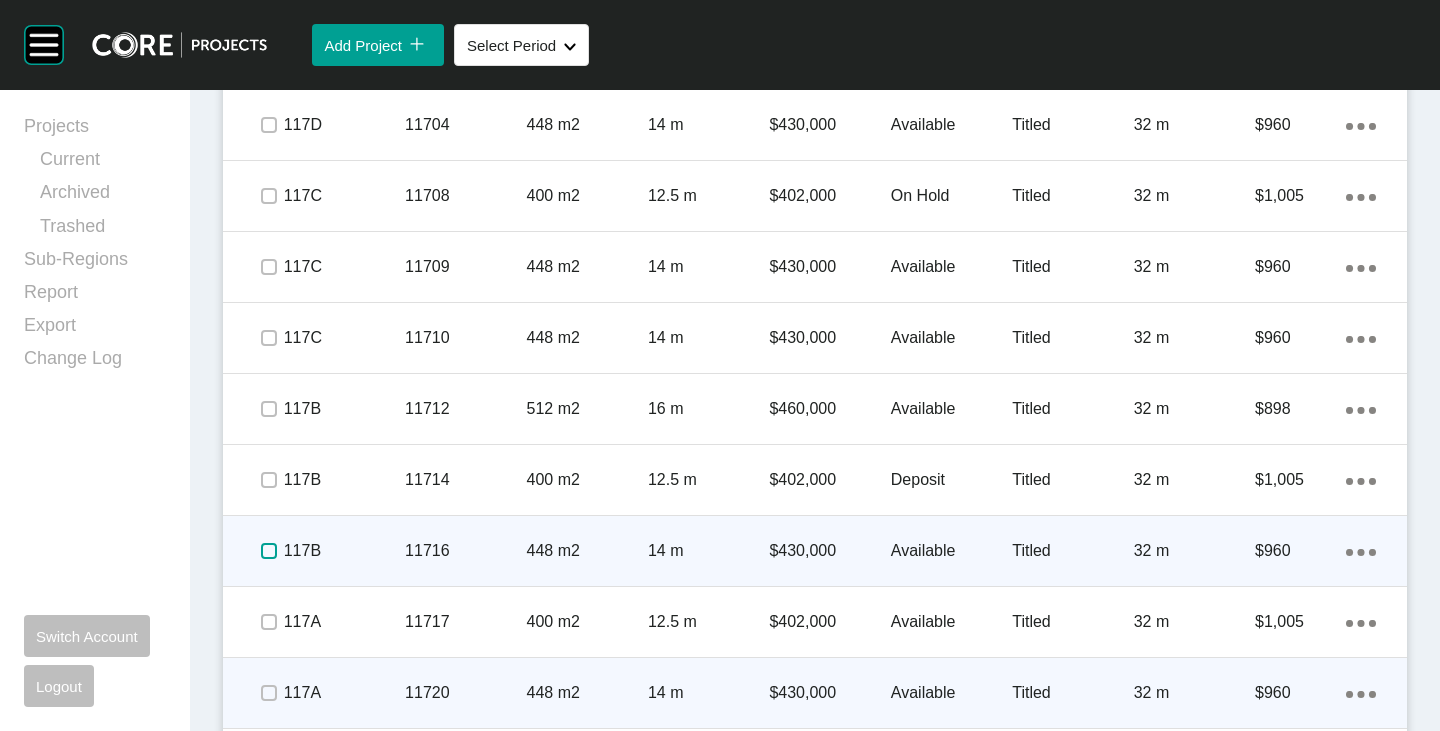 click at bounding box center (269, 551) 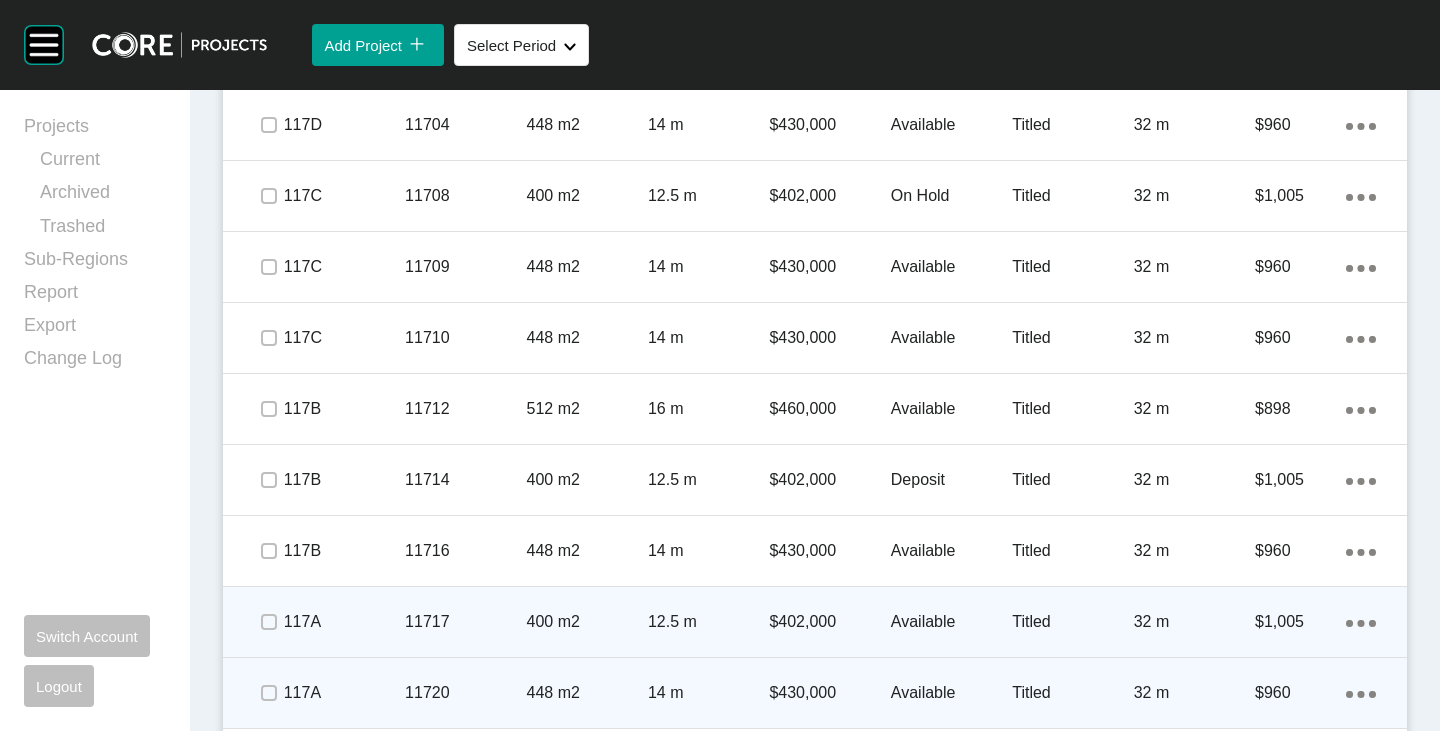 click on "Available" at bounding box center (951, 622) 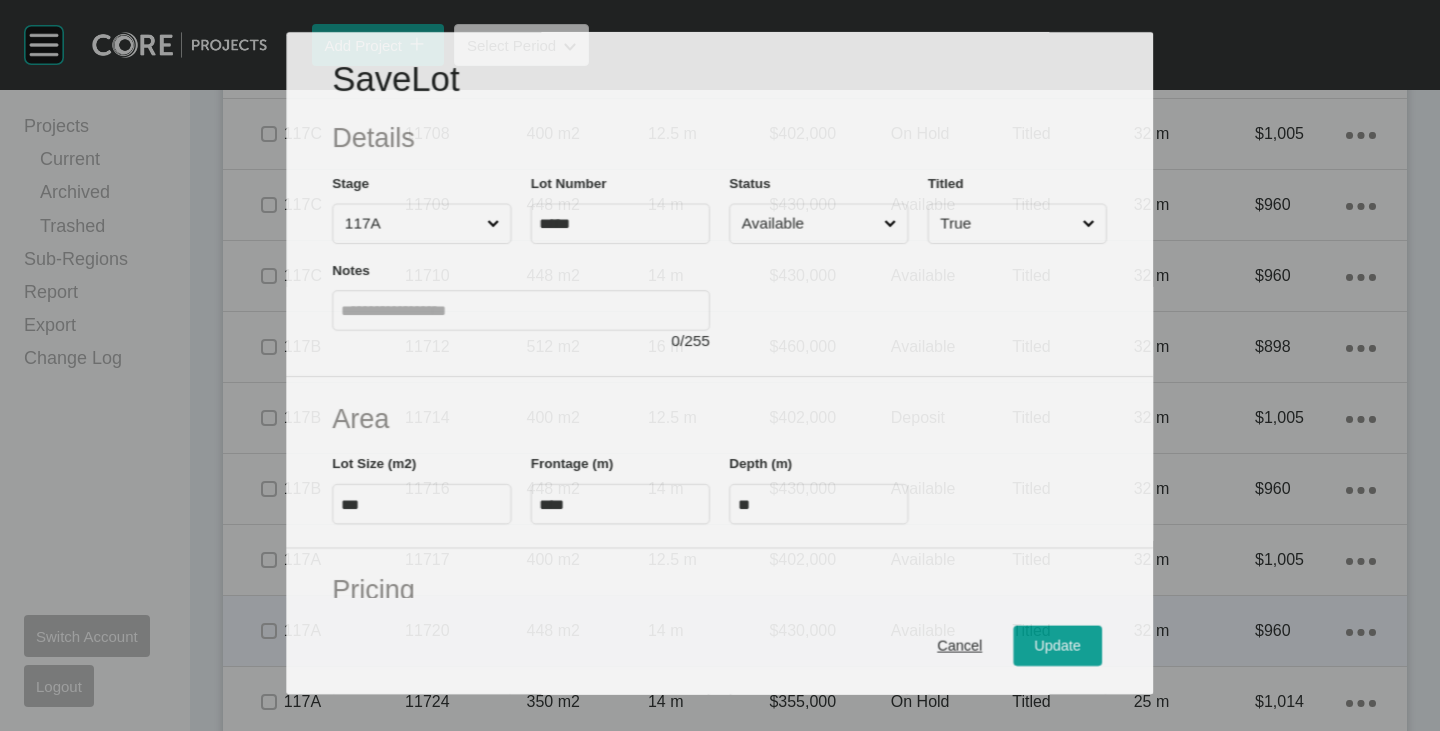 scroll, scrollTop: 6458, scrollLeft: 0, axis: vertical 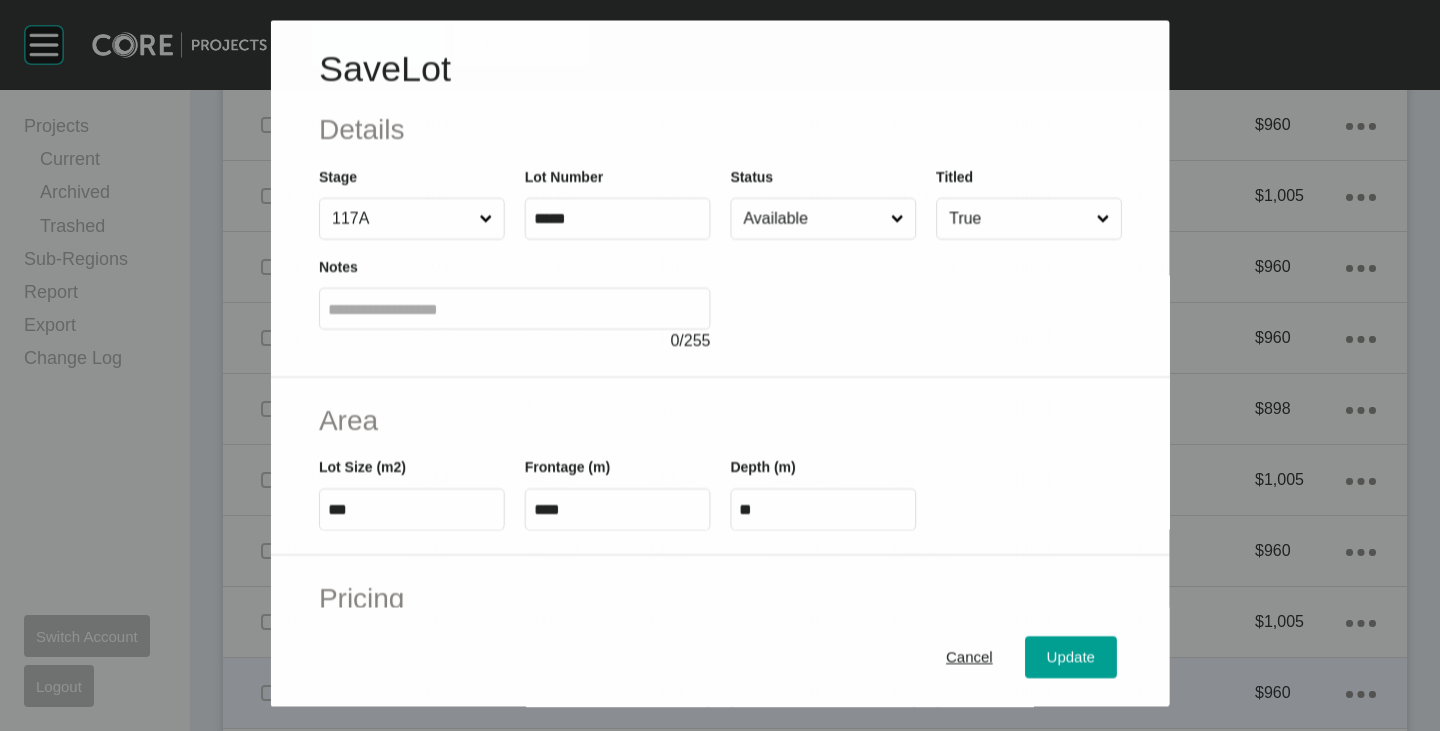 click on "Available" at bounding box center [812, 219] 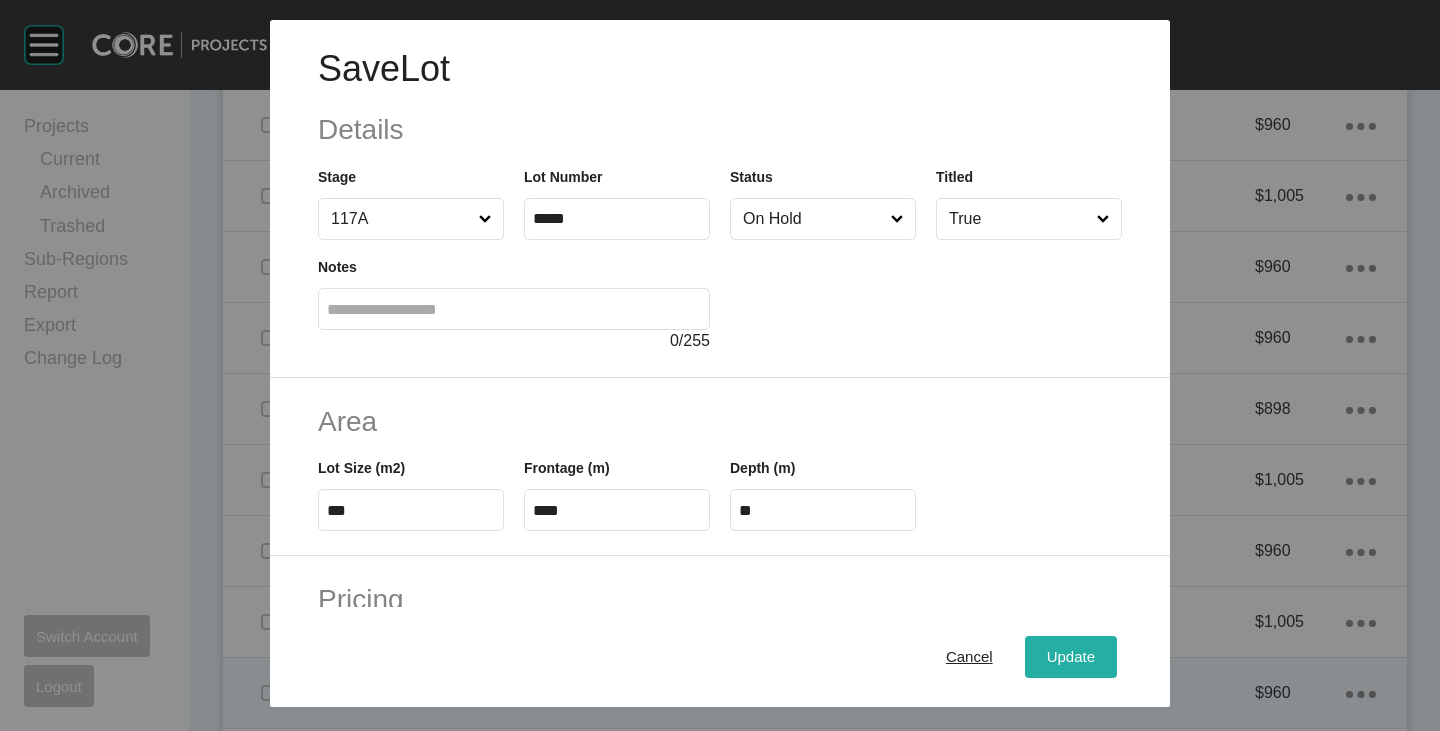 click on "Update" at bounding box center [1071, 657] 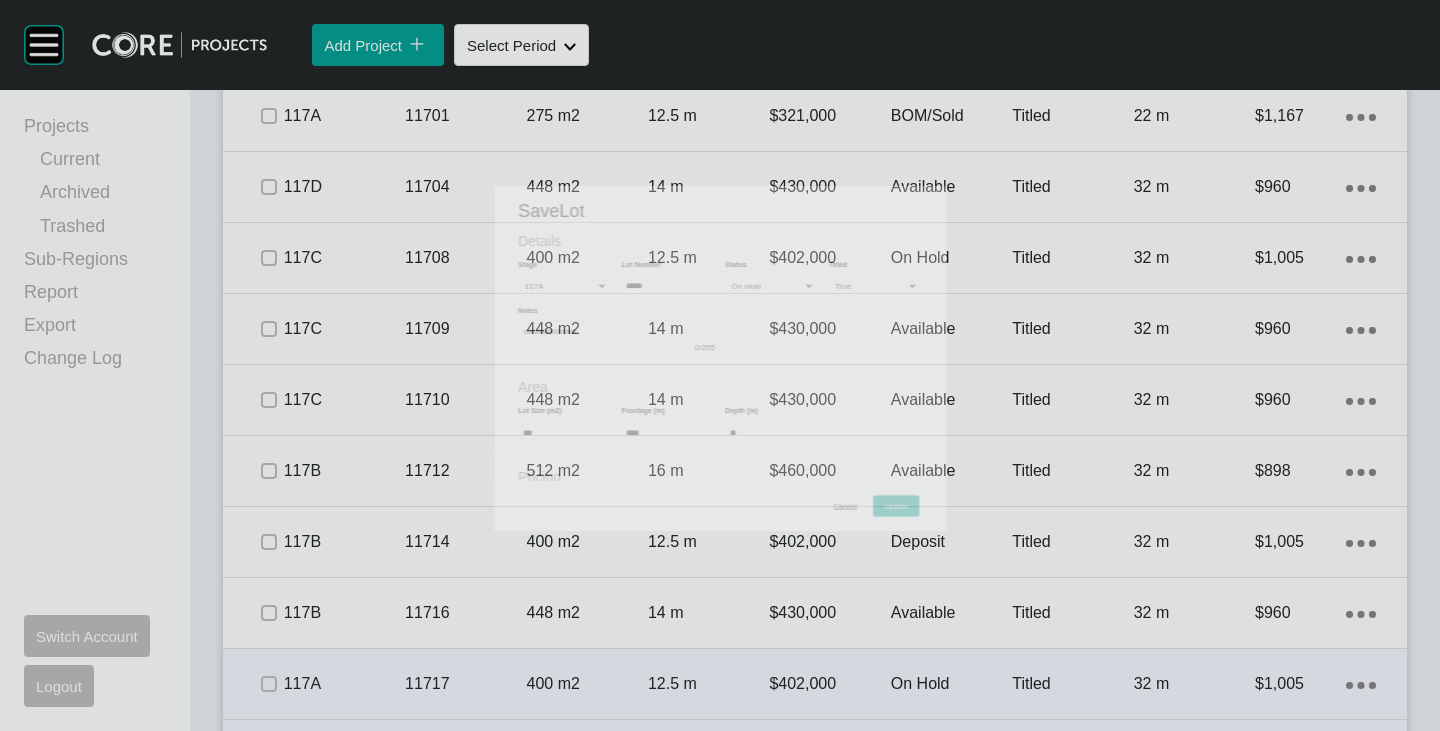 scroll, scrollTop: 6620, scrollLeft: 0, axis: vertical 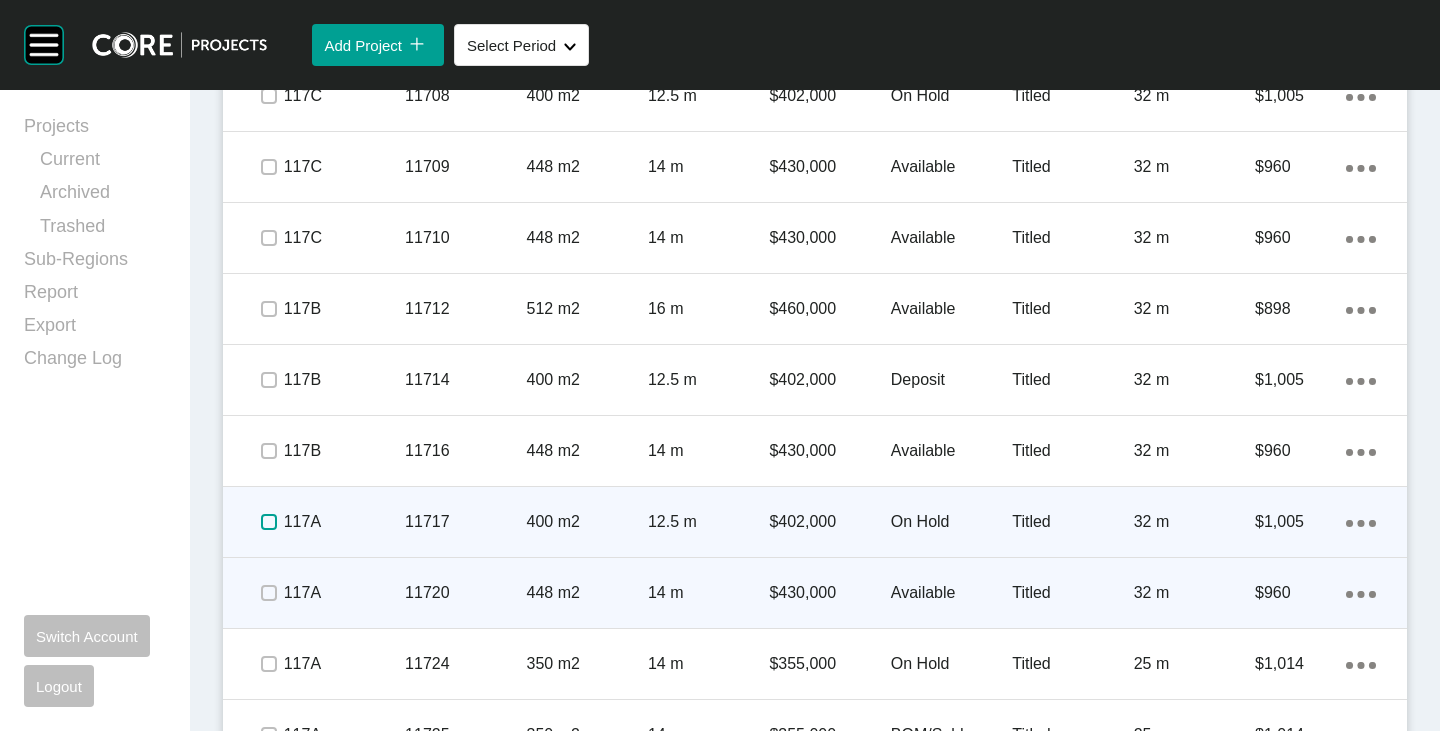 click at bounding box center [269, 522] 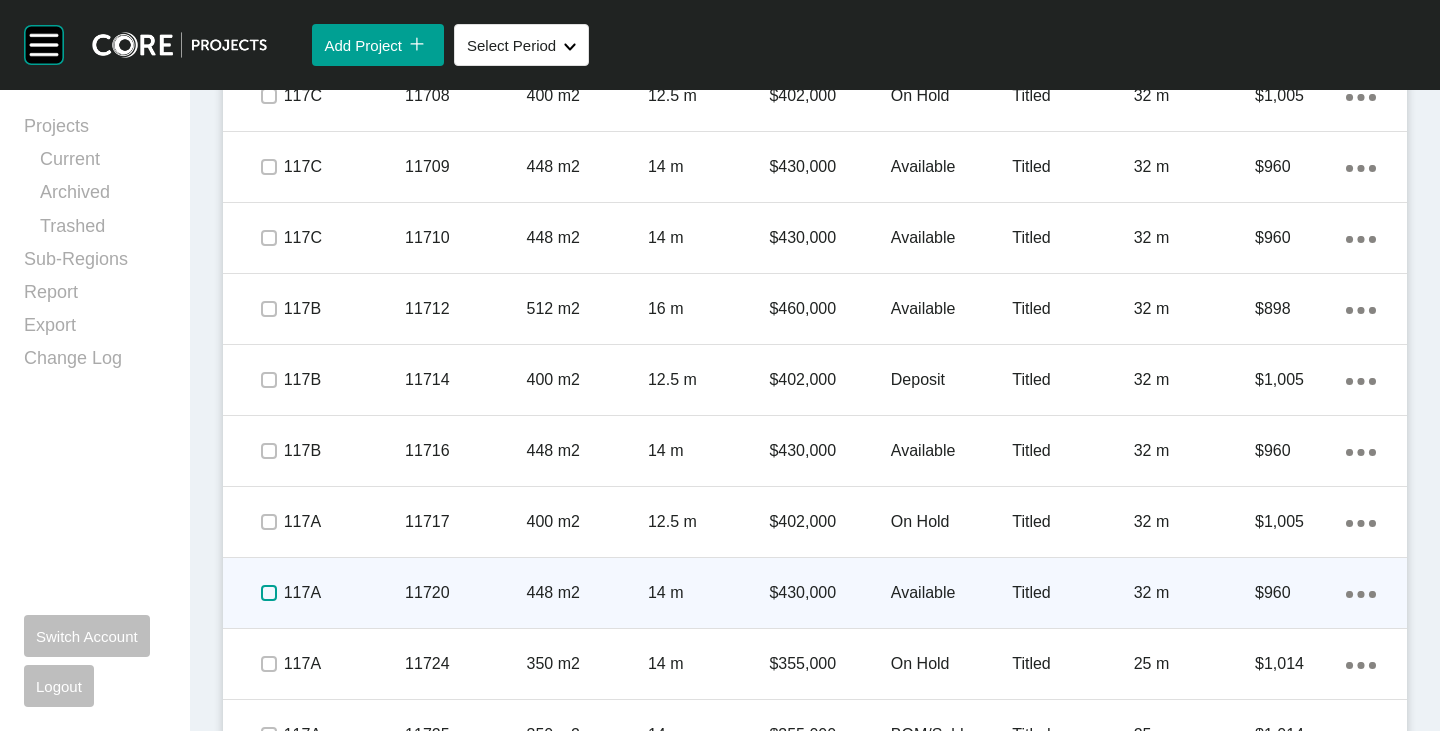 click at bounding box center (269, 593) 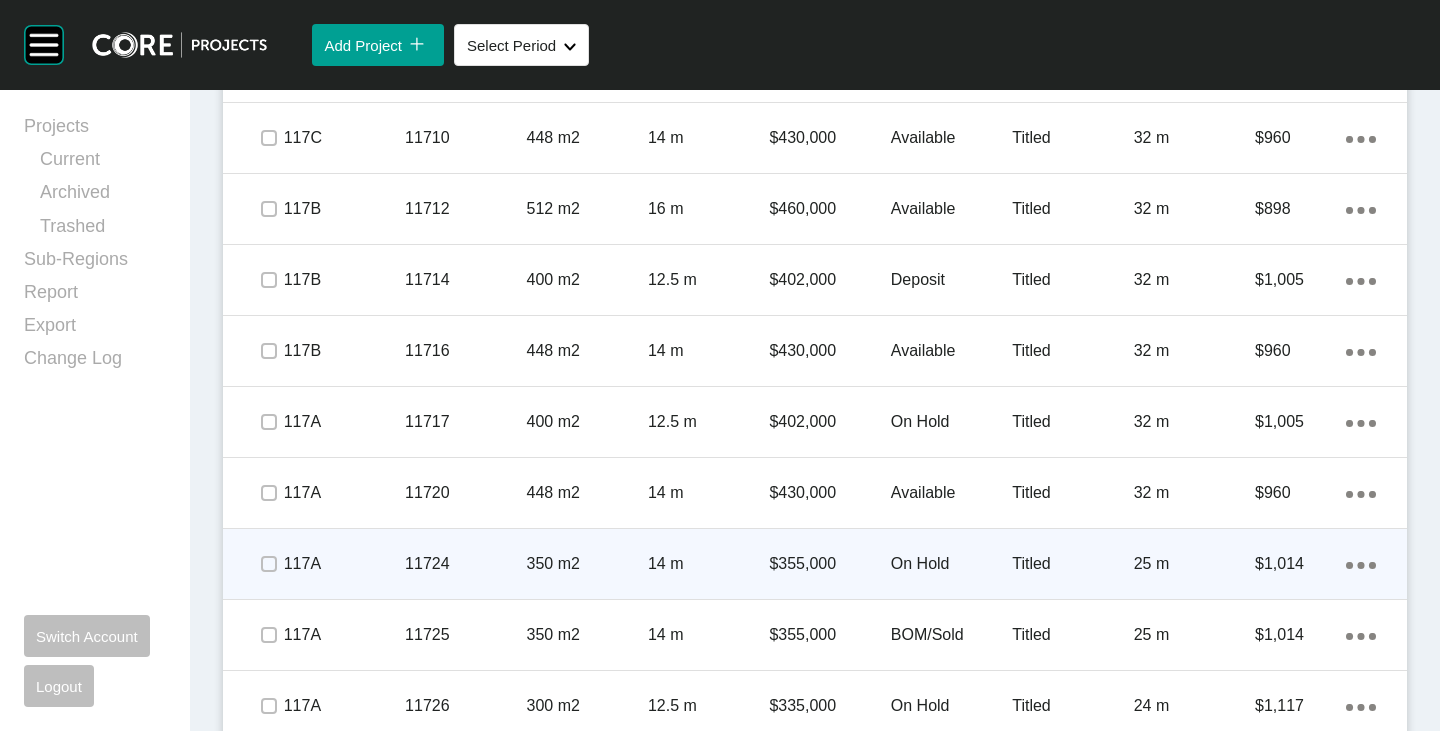 click on "On Hold" at bounding box center [951, 564] 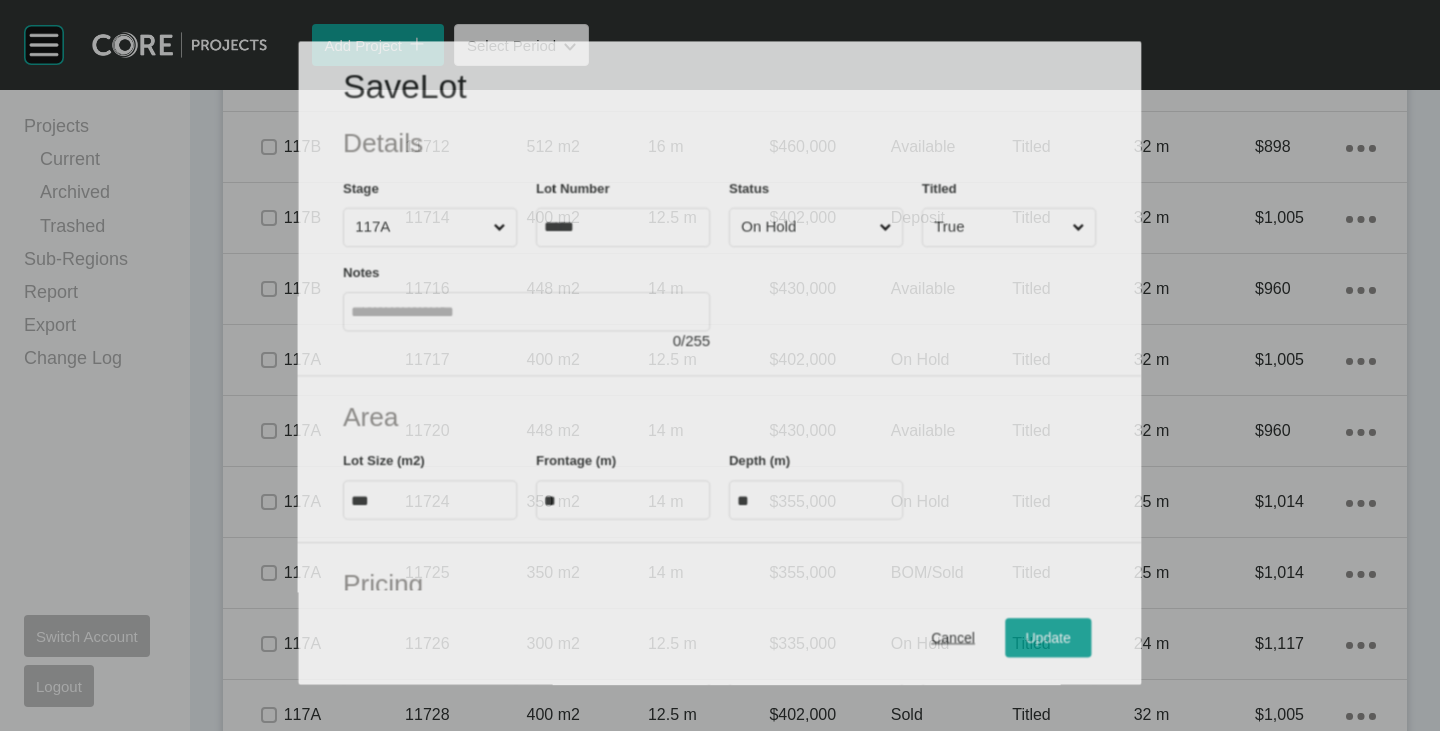 scroll, scrollTop: 6658, scrollLeft: 0, axis: vertical 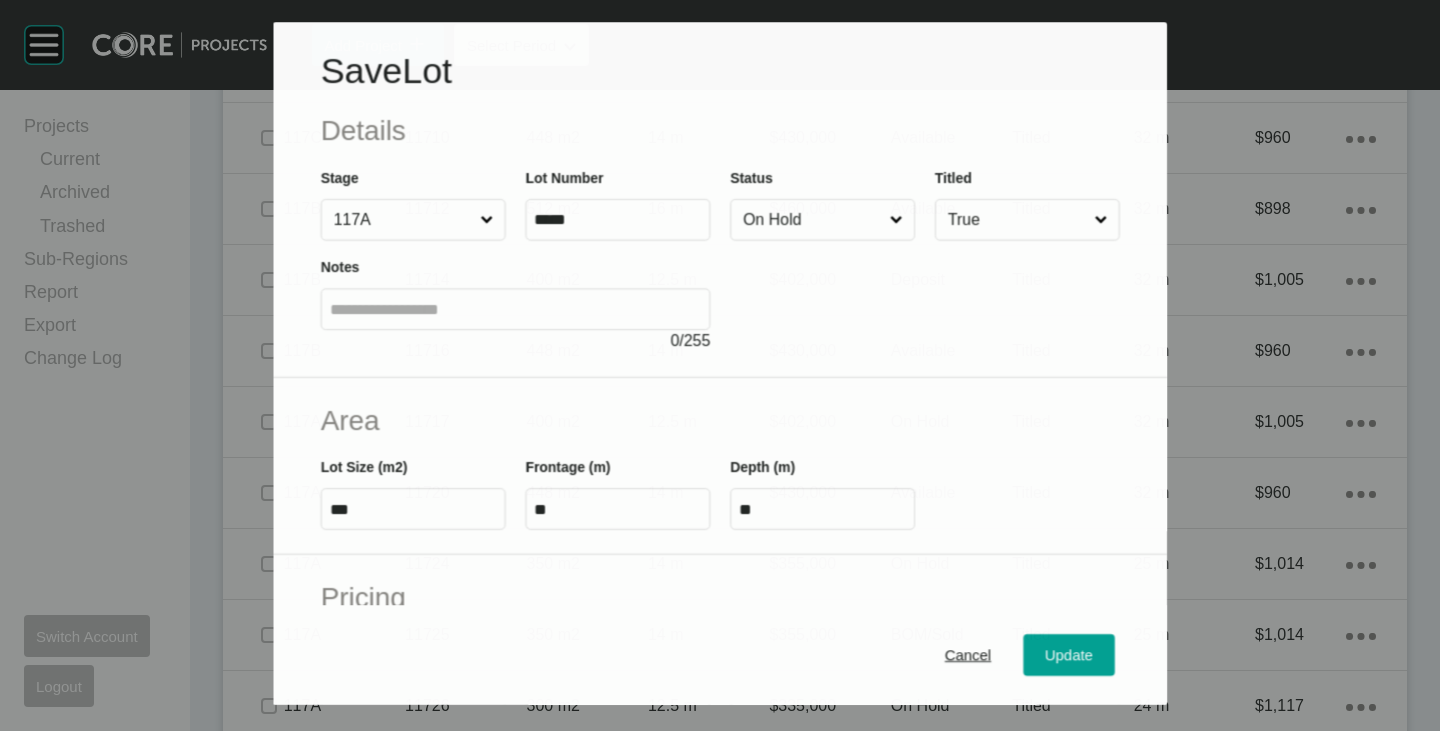 click on "On Hold" at bounding box center [812, 220] 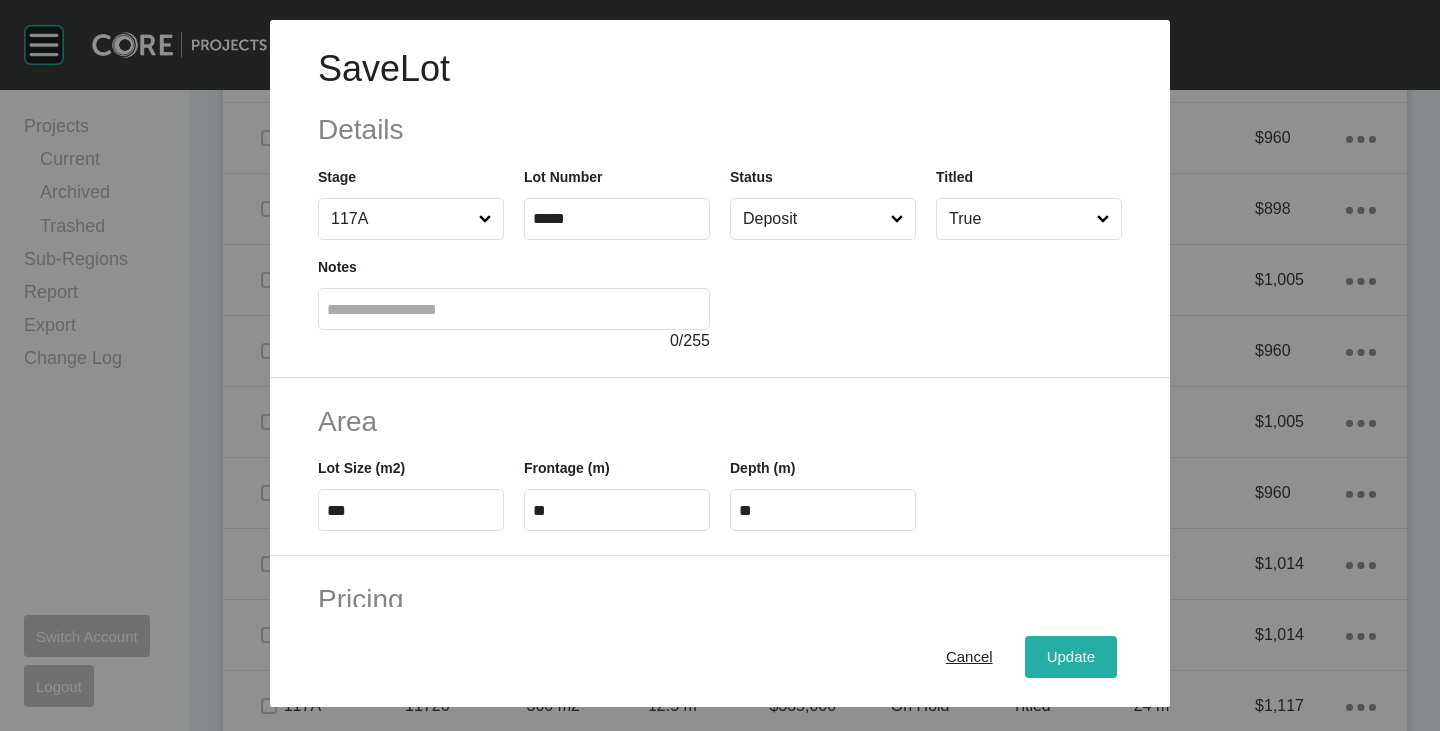 click on "Update" at bounding box center [1071, 657] 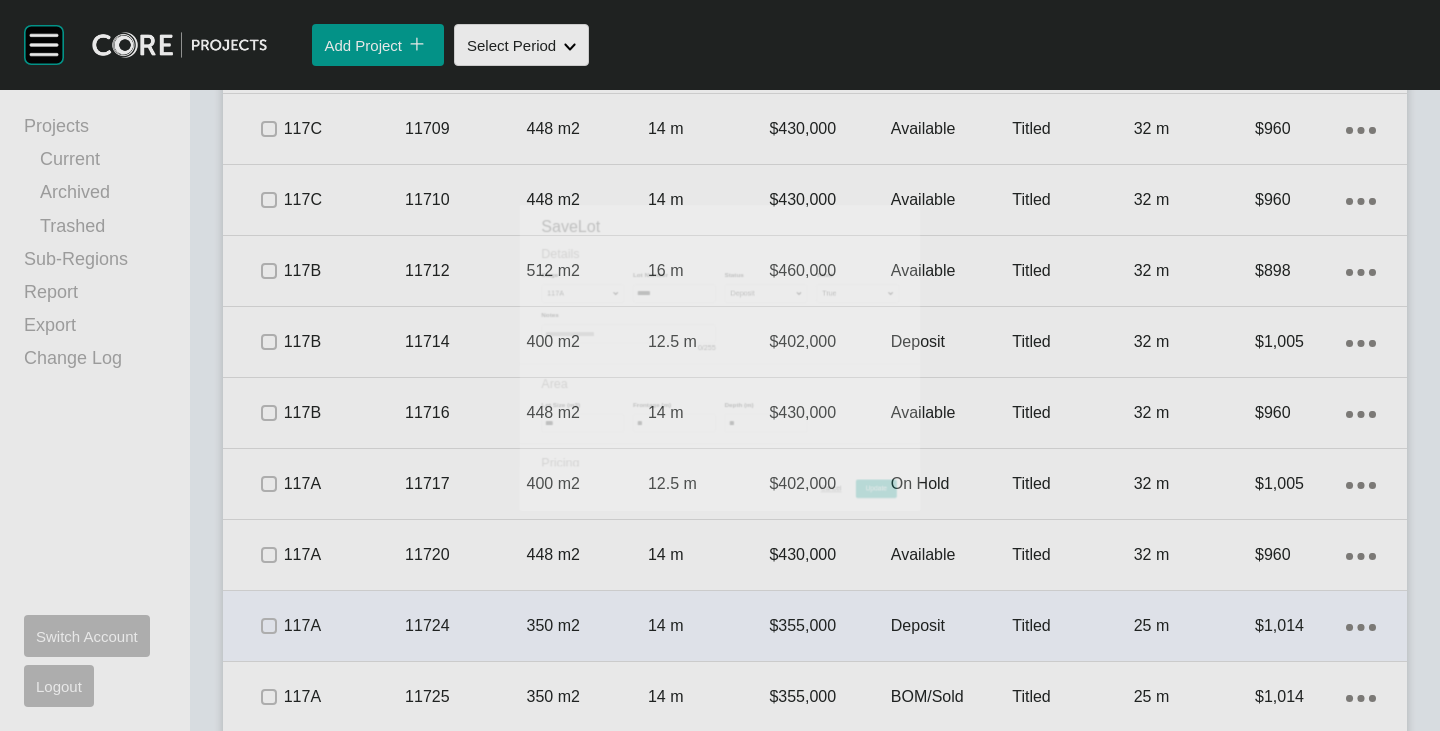 scroll, scrollTop: 6720, scrollLeft: 0, axis: vertical 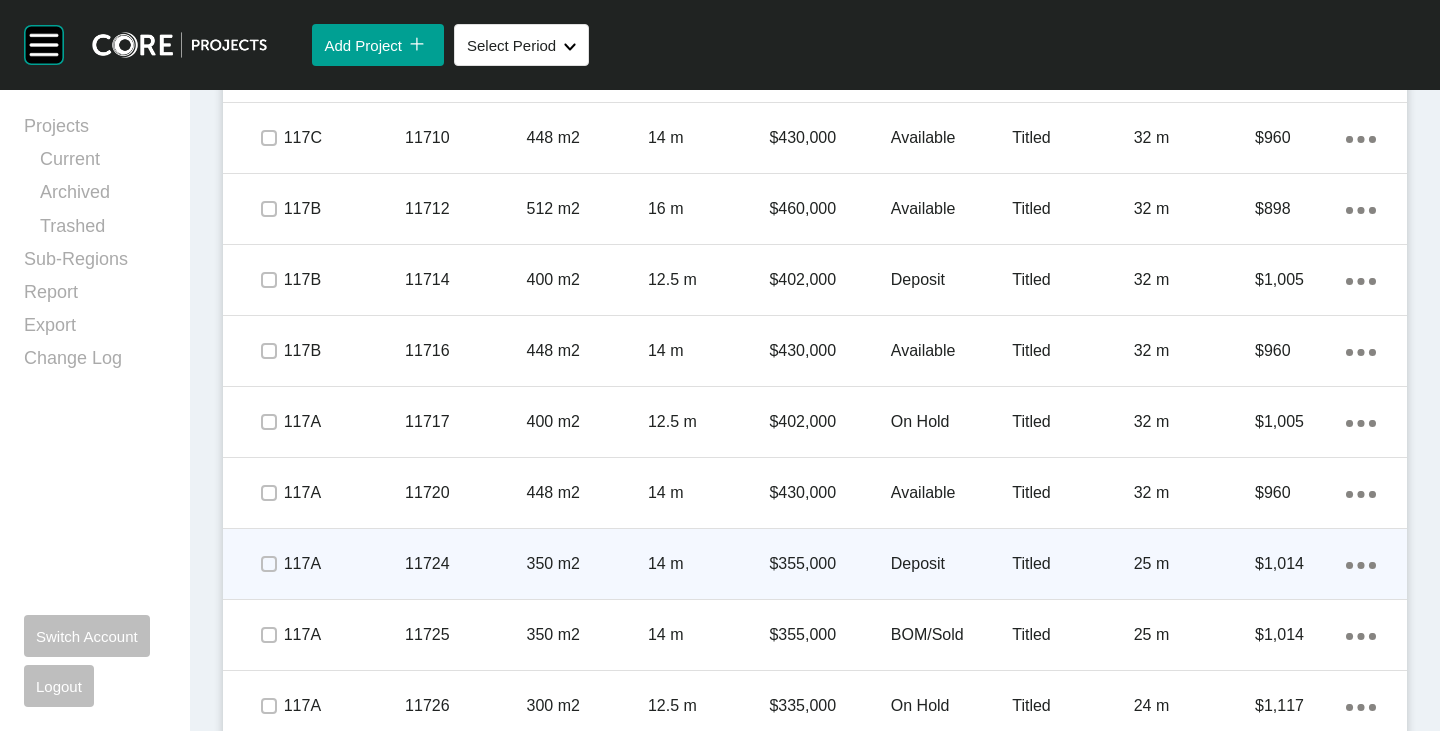 click at bounding box center (268, 564) 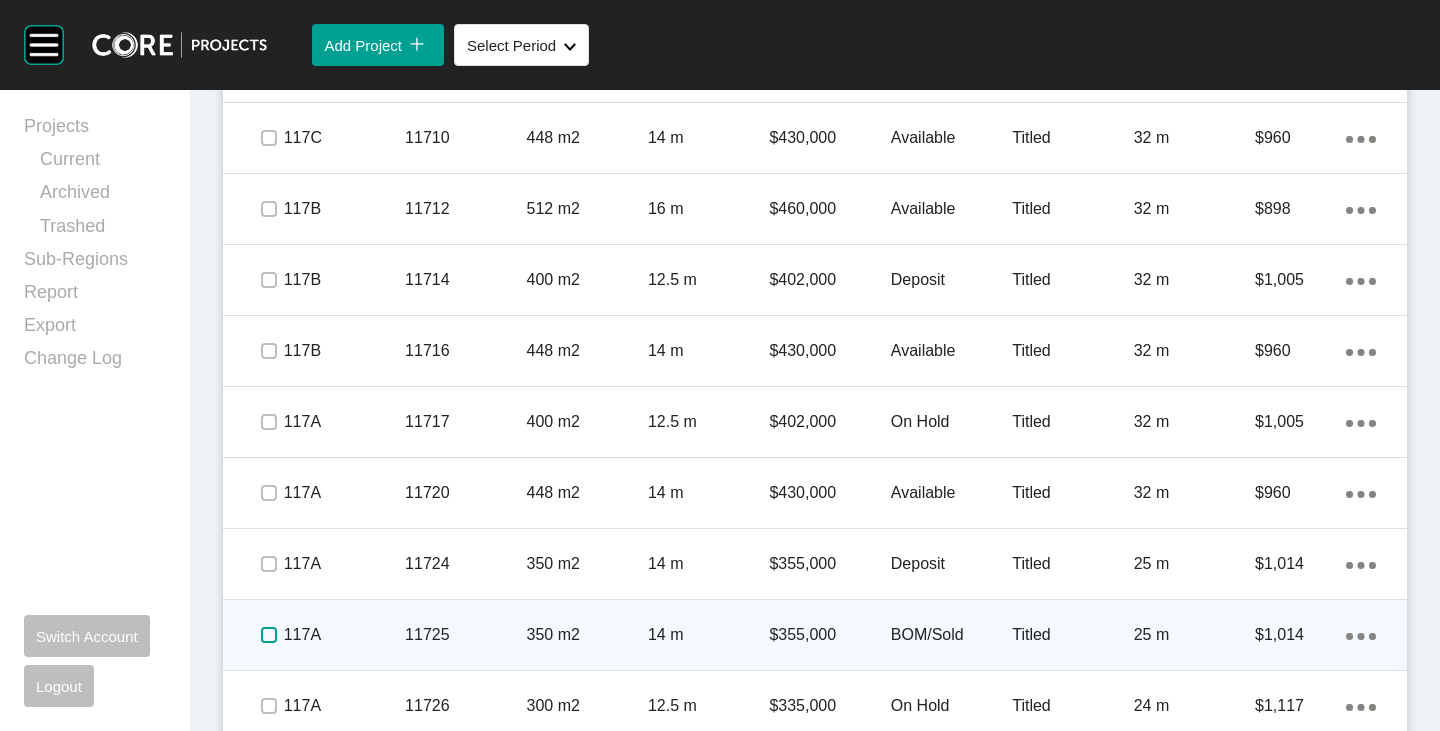 drag, startPoint x: 265, startPoint y: 631, endPoint x: 266, endPoint y: 642, distance: 11.045361 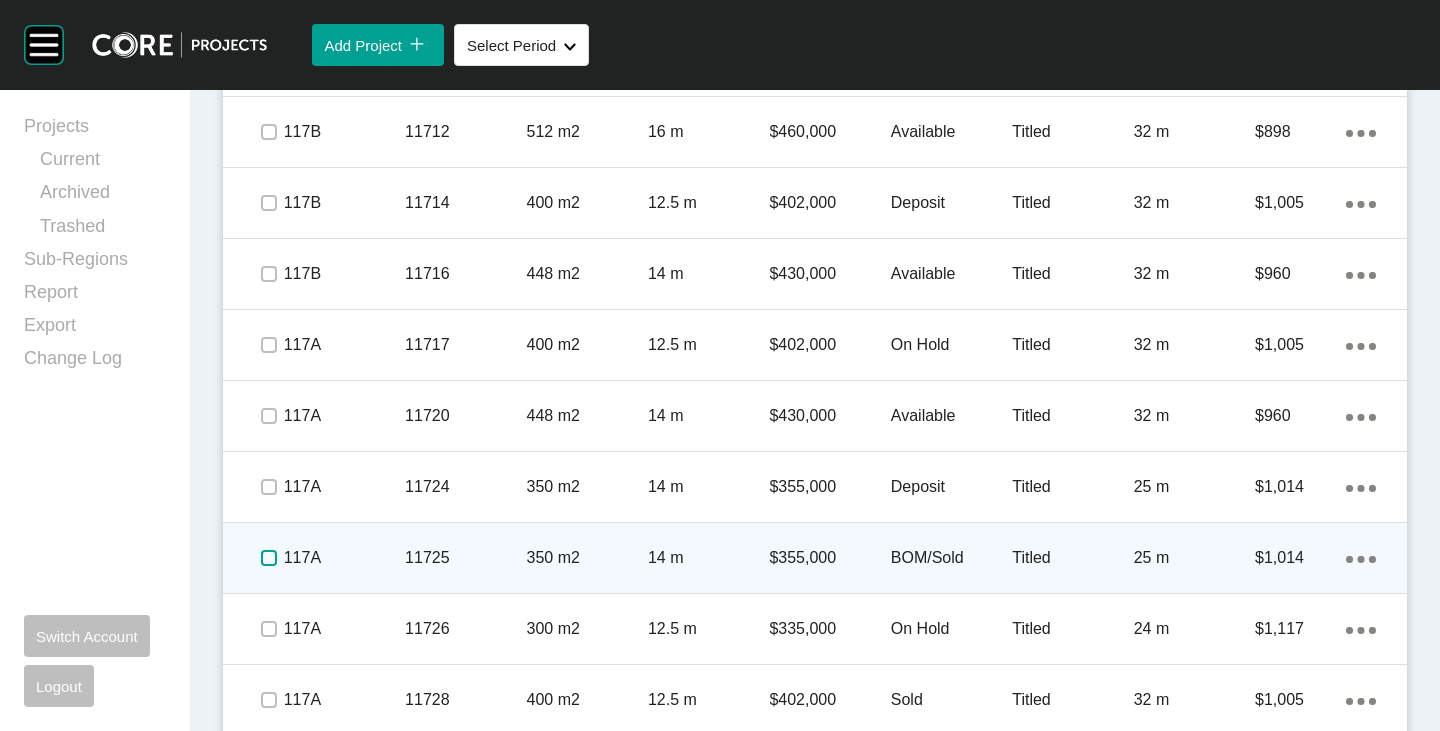 scroll, scrollTop: 6820, scrollLeft: 0, axis: vertical 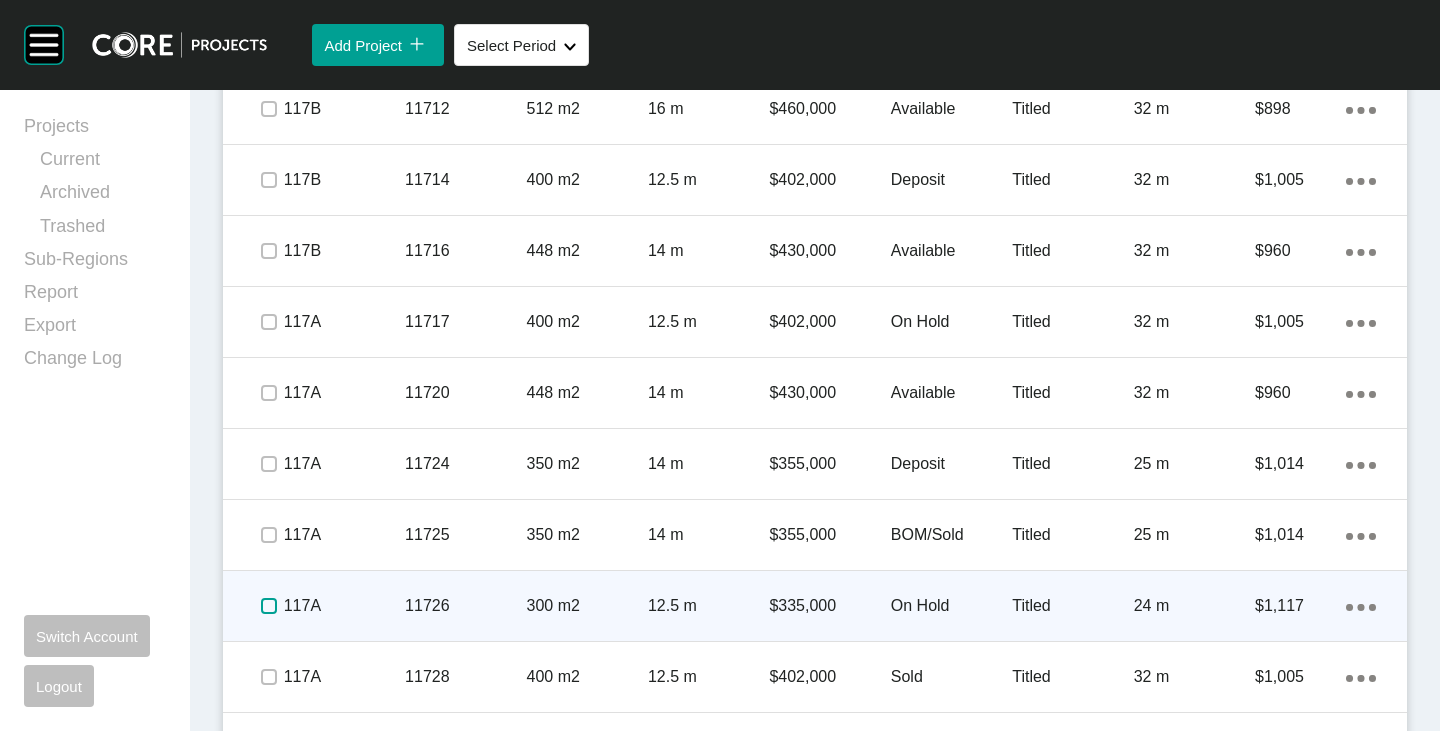 click at bounding box center (269, 606) 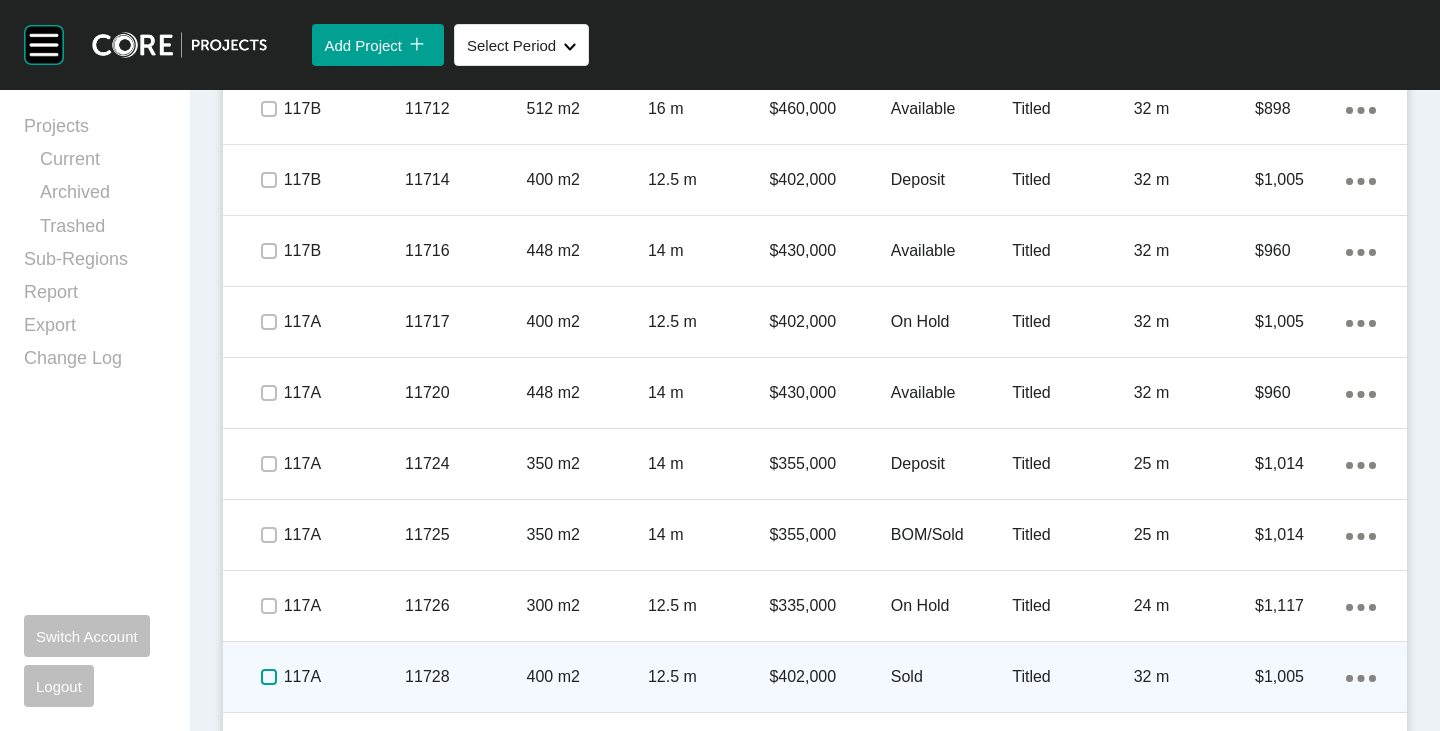 click at bounding box center [269, 677] 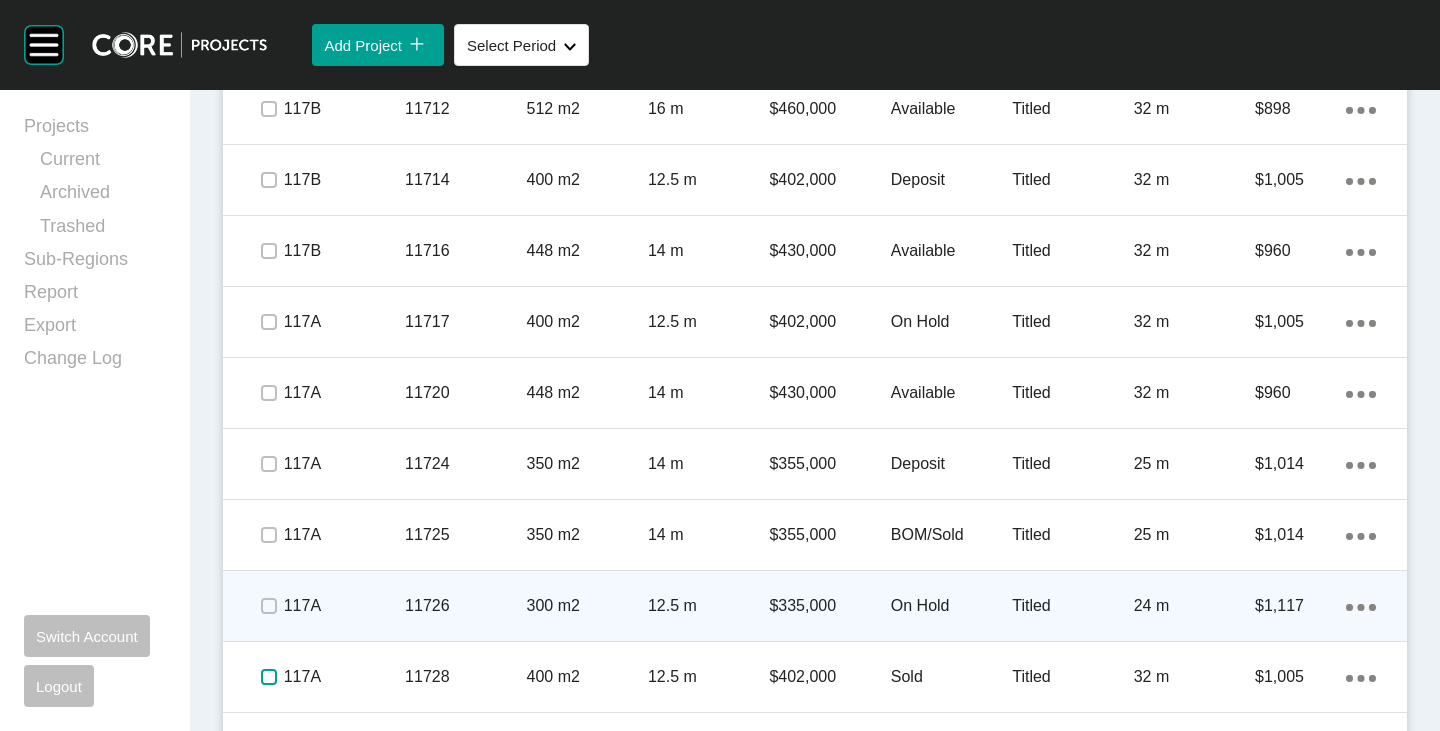scroll, scrollTop: 6920, scrollLeft: 0, axis: vertical 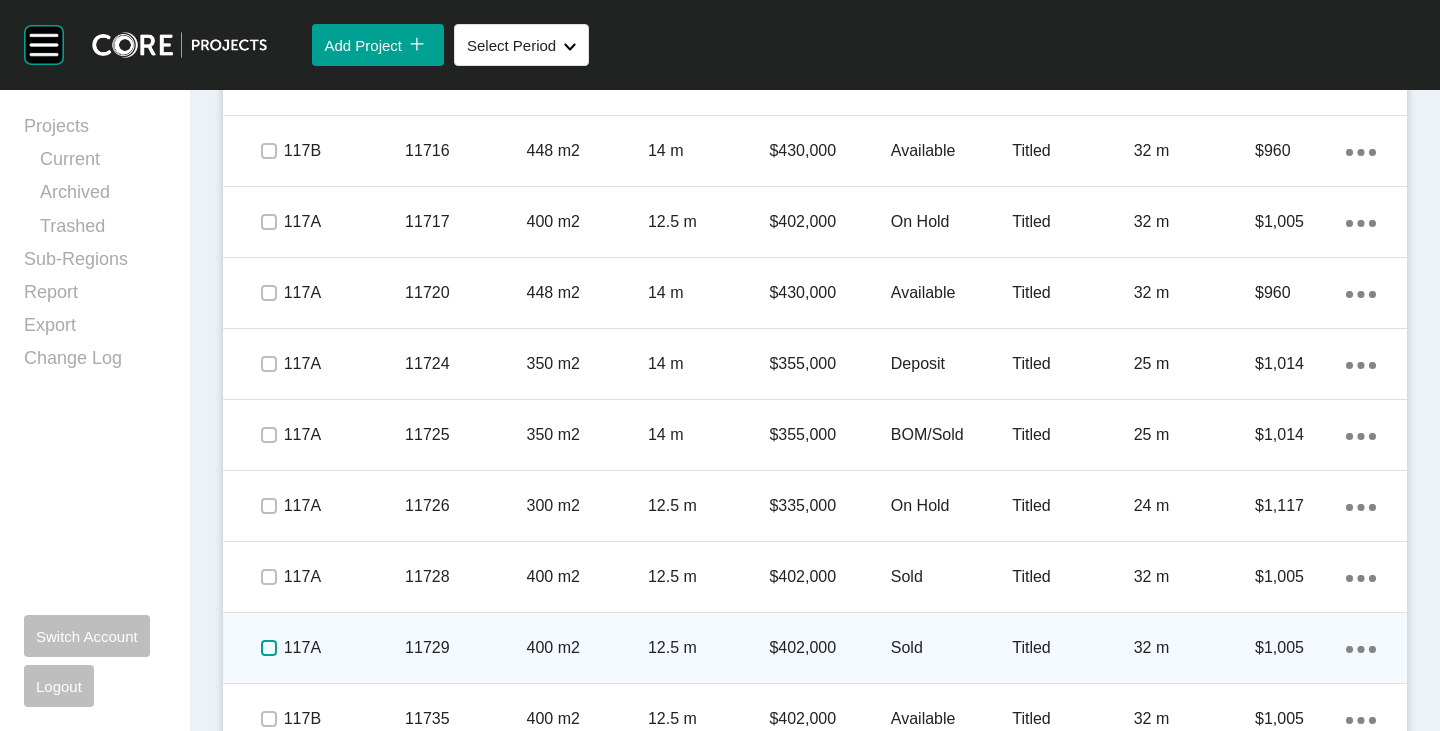 click at bounding box center [269, 648] 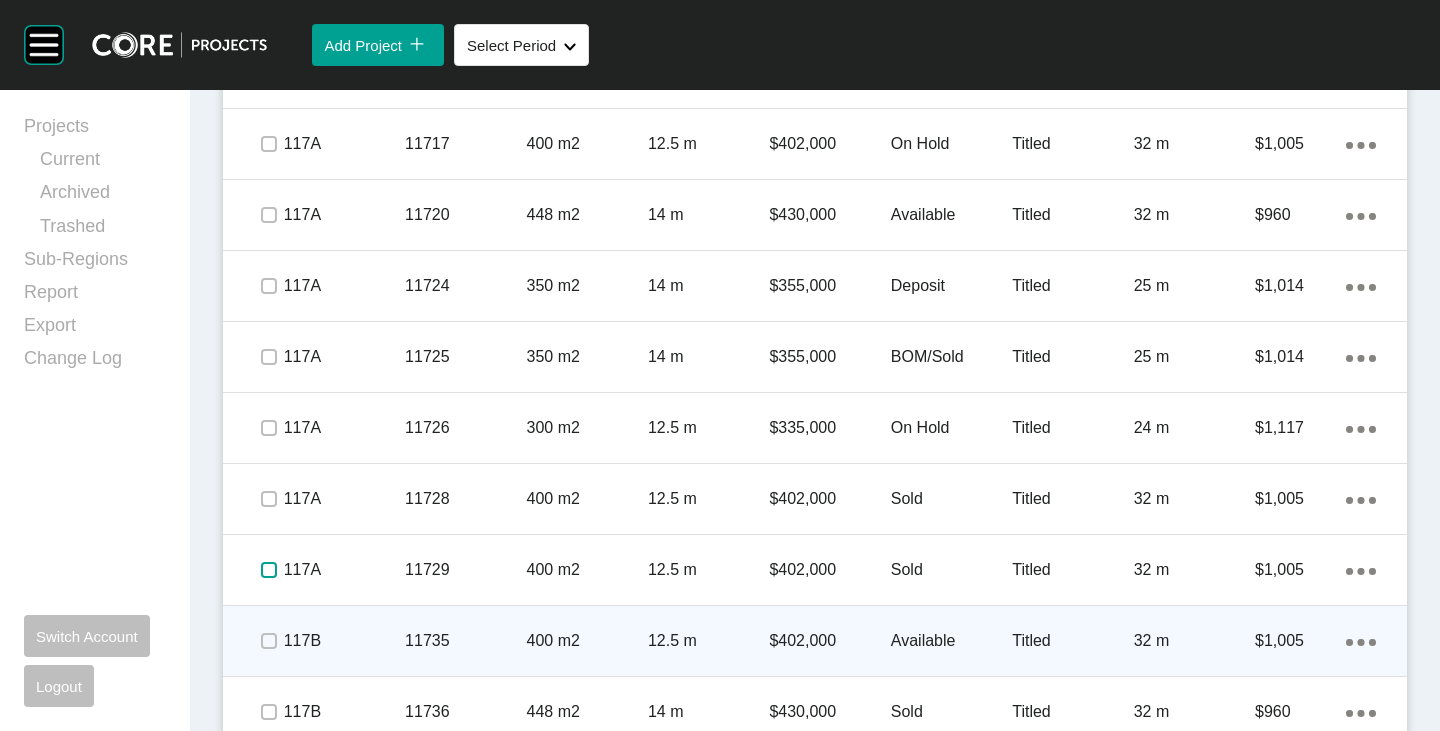 scroll, scrollTop: 7020, scrollLeft: 0, axis: vertical 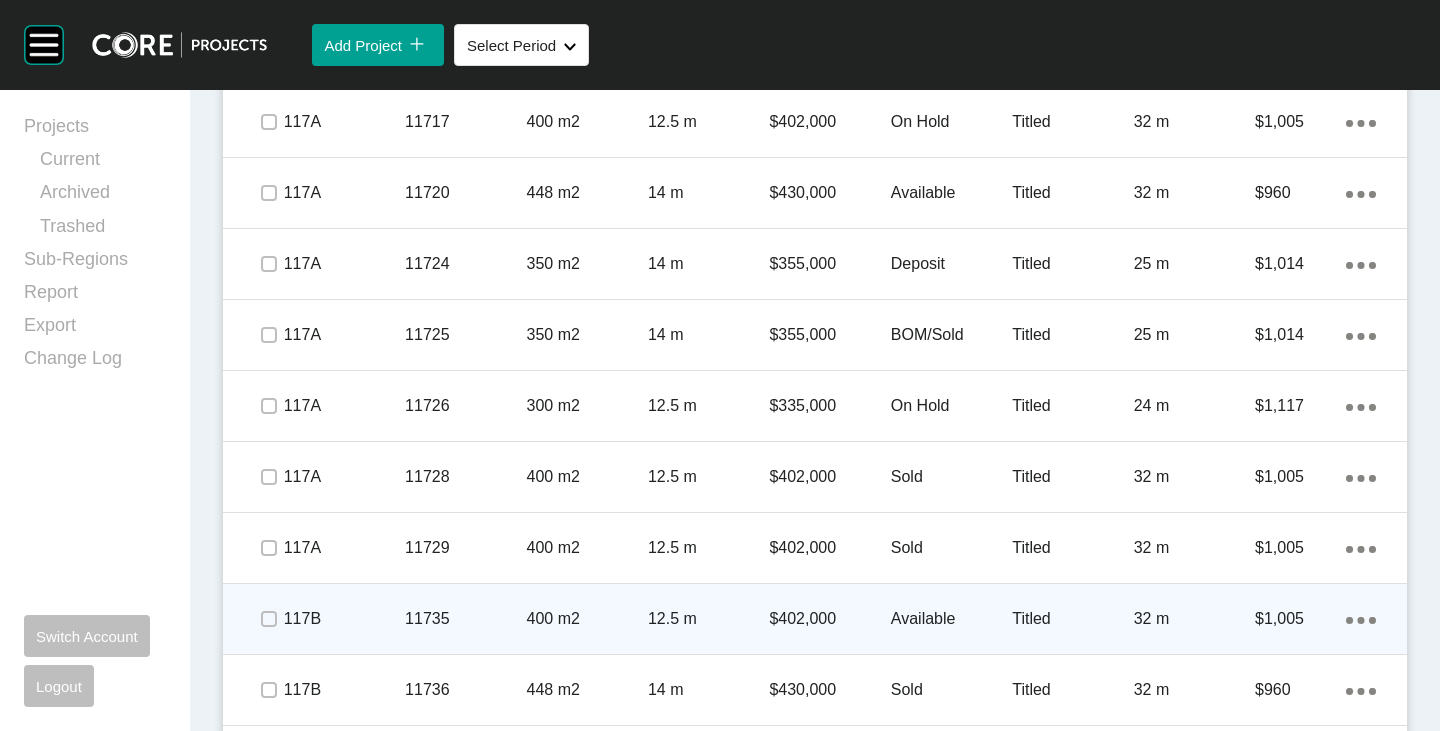 click at bounding box center [268, 619] 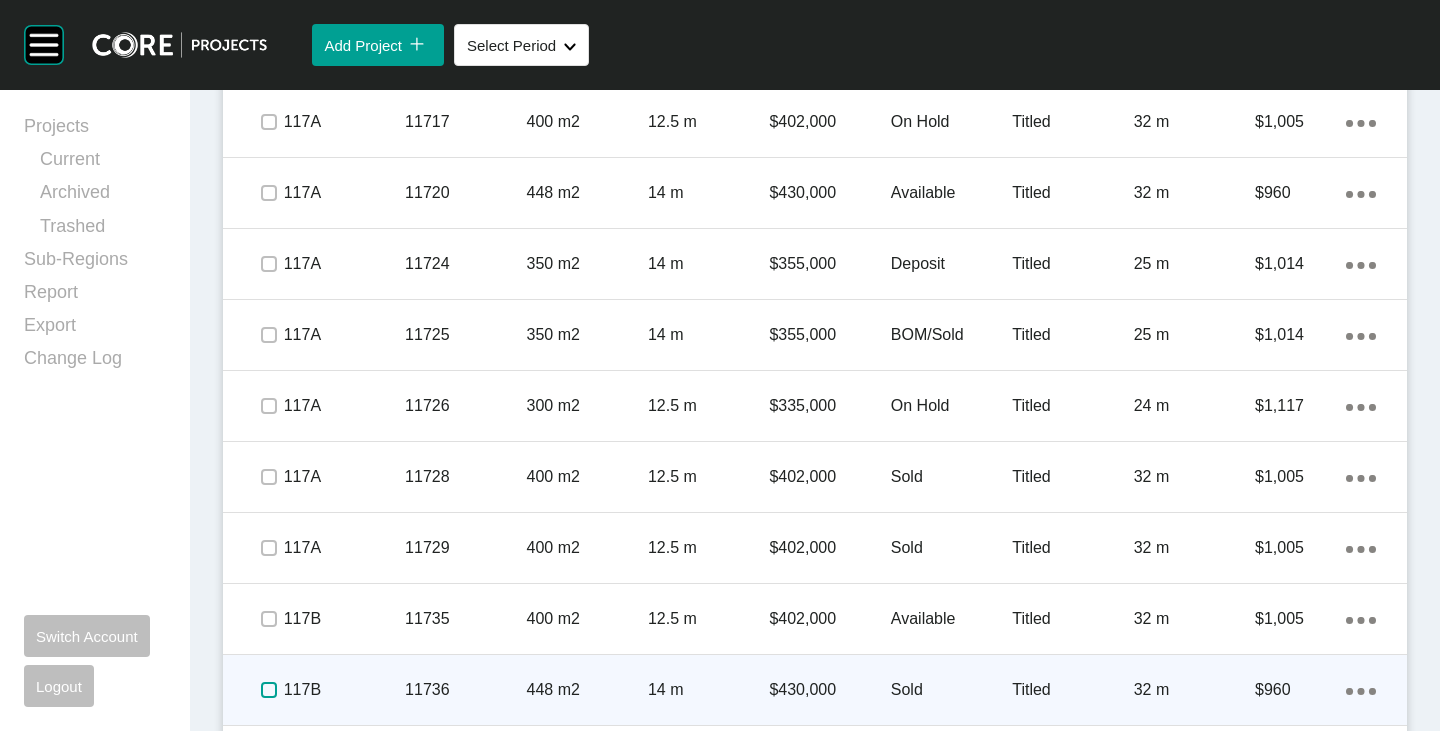 click at bounding box center [269, 690] 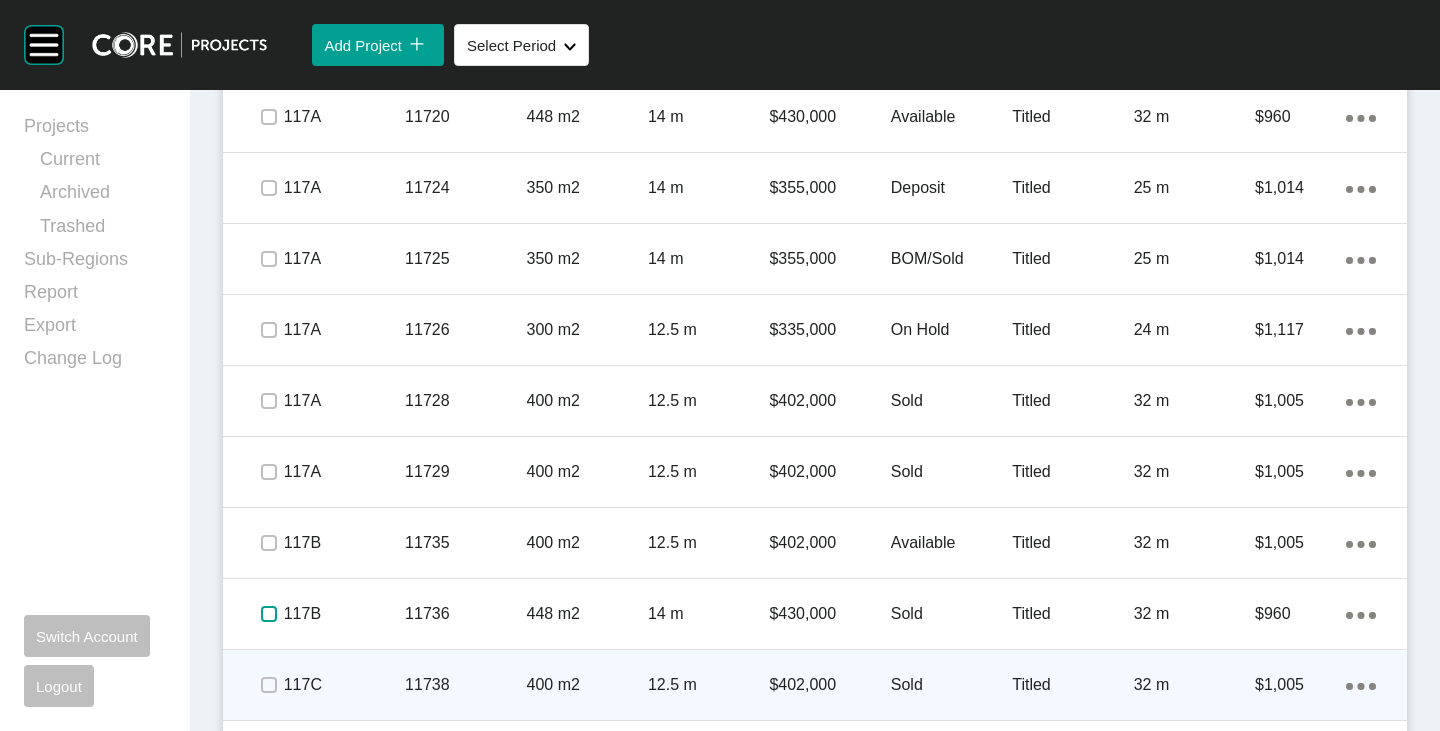 scroll, scrollTop: 7120, scrollLeft: 0, axis: vertical 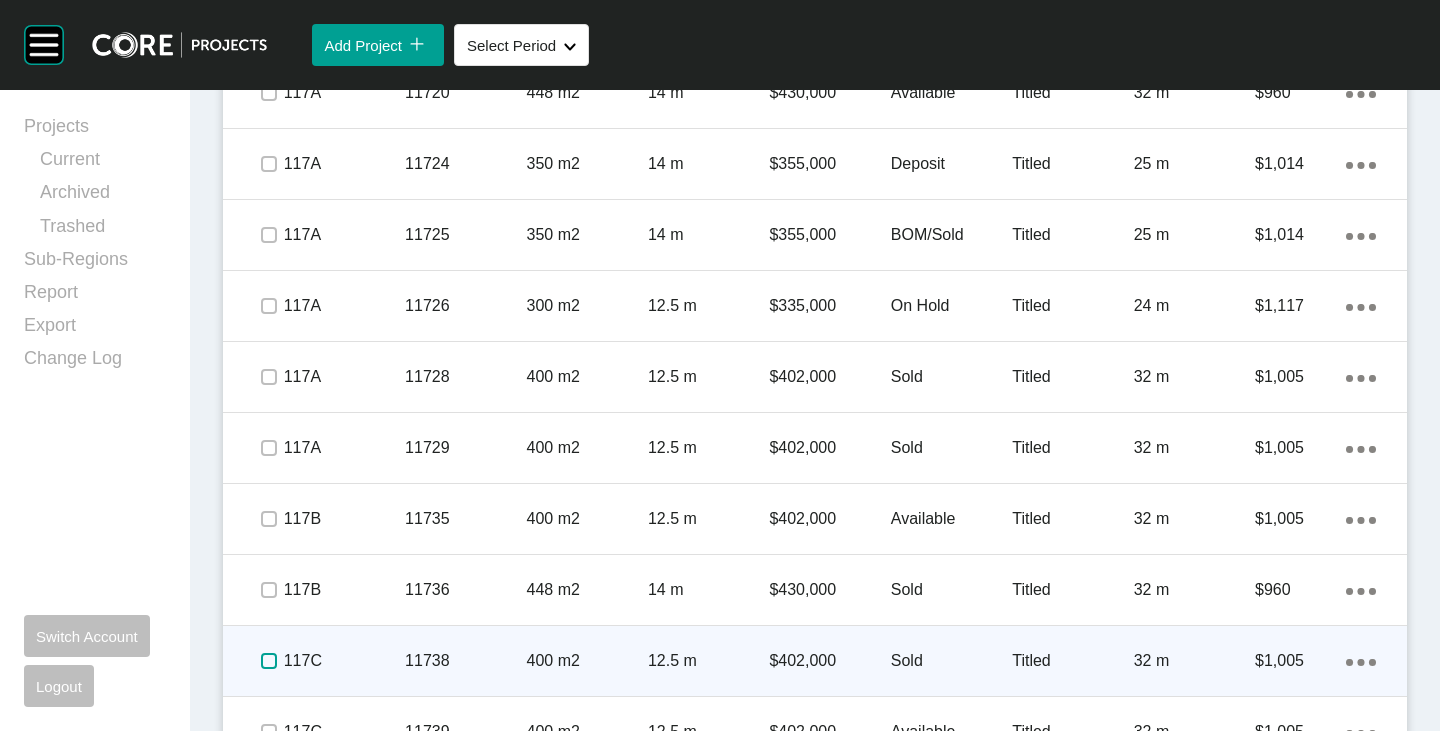 click at bounding box center (269, 661) 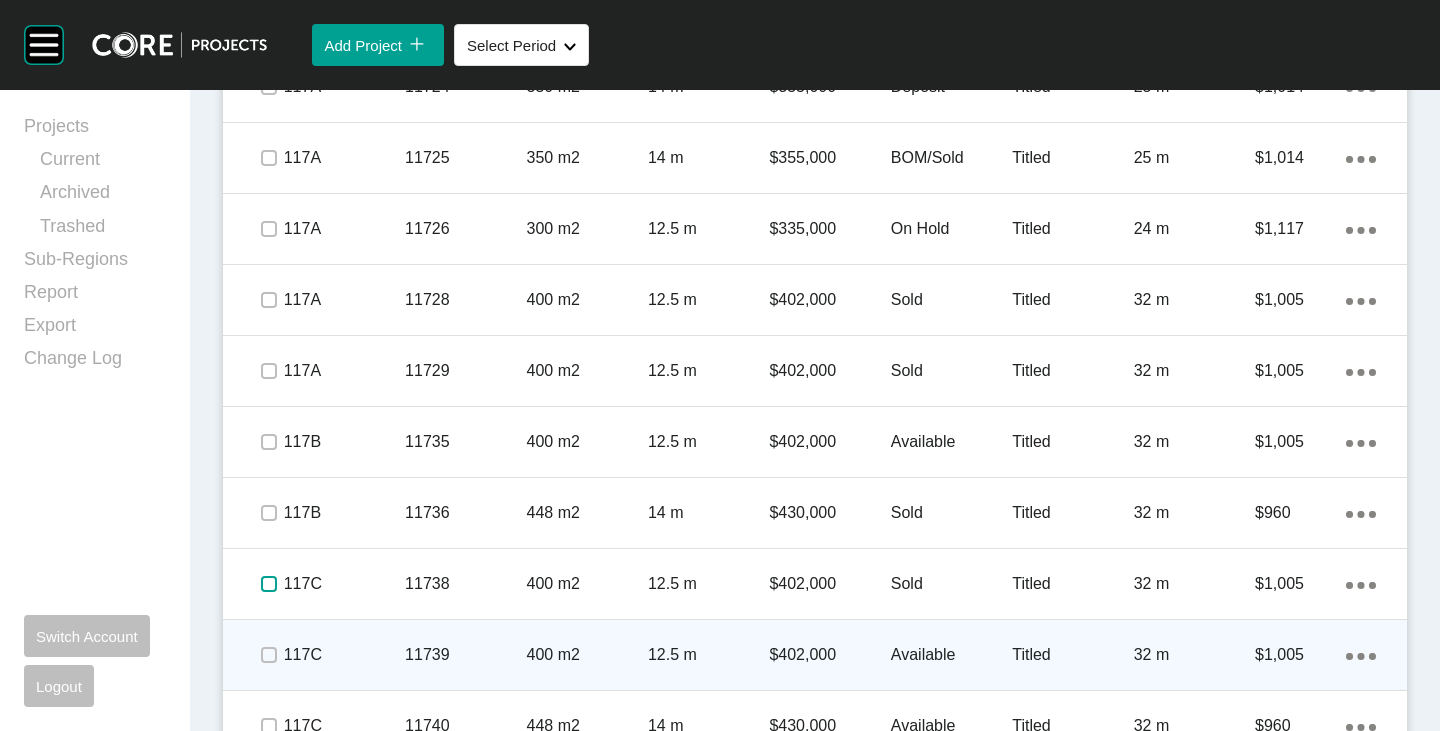scroll, scrollTop: 7220, scrollLeft: 0, axis: vertical 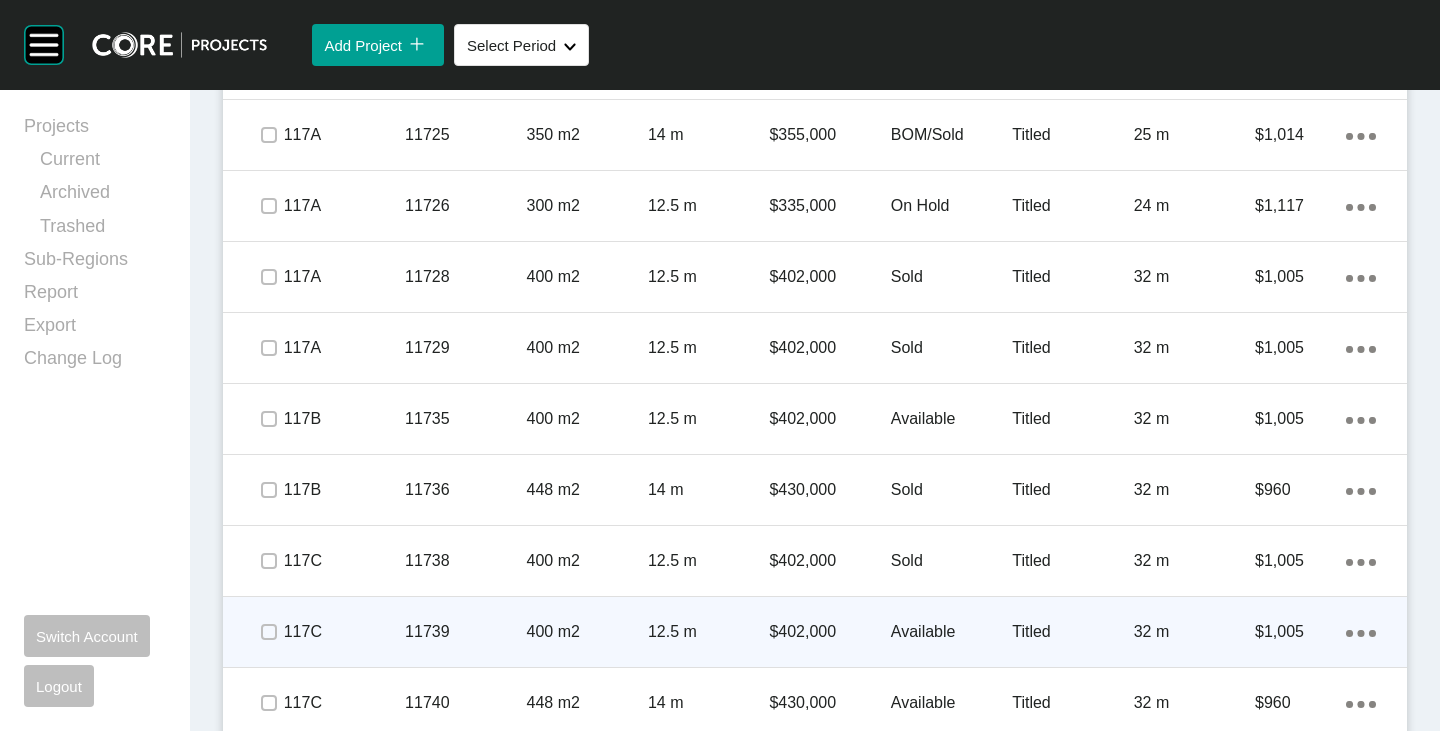 click on "Available" at bounding box center [951, 632] 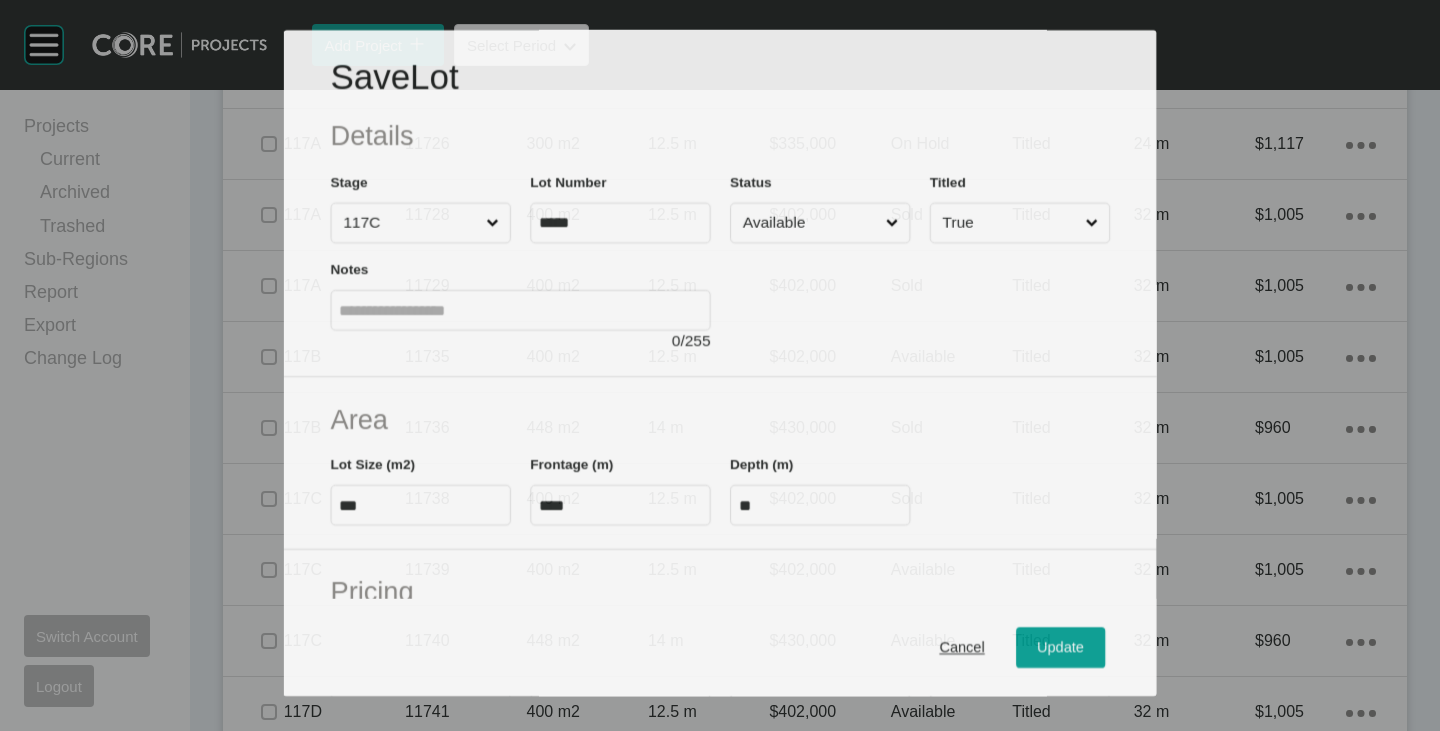 scroll, scrollTop: 7158, scrollLeft: 0, axis: vertical 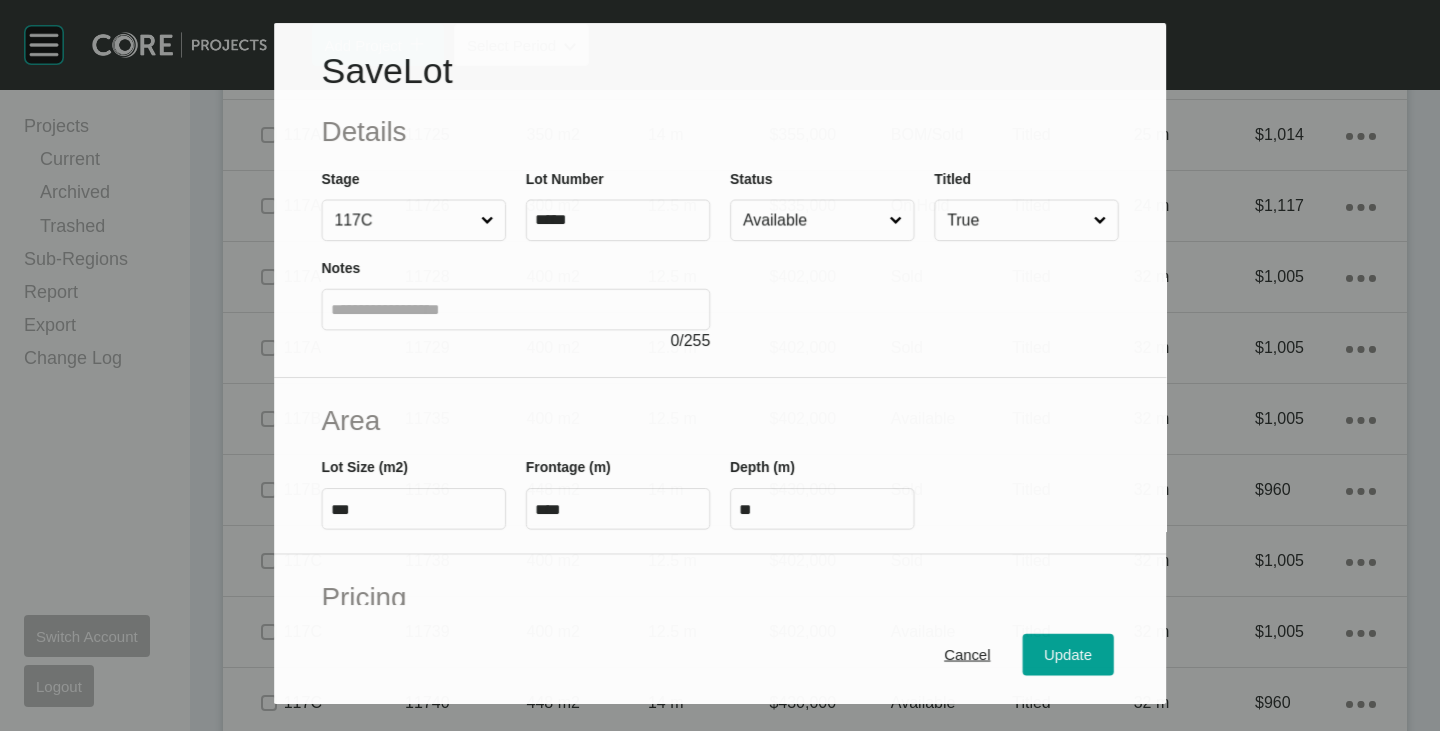 click on "Available" at bounding box center [812, 220] 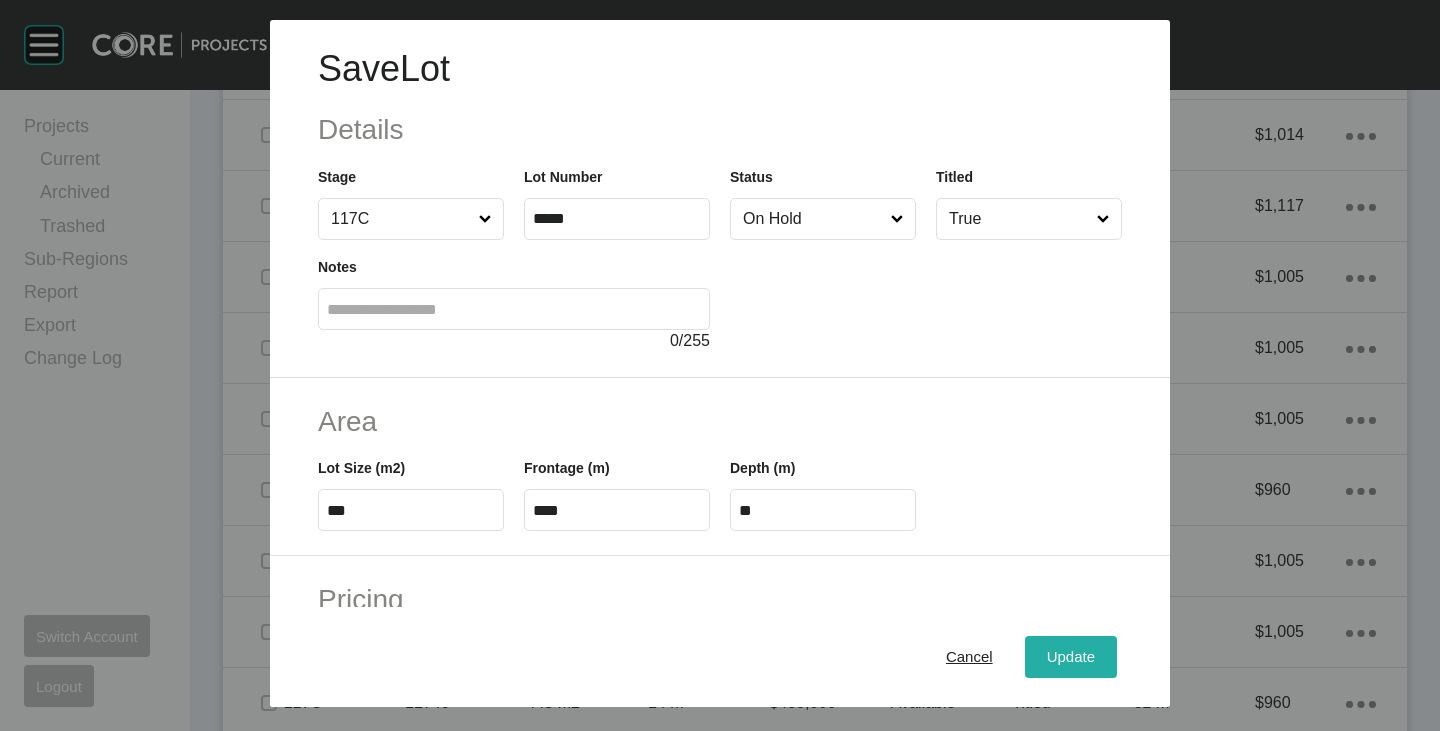 click on "Update" at bounding box center (1071, 657) 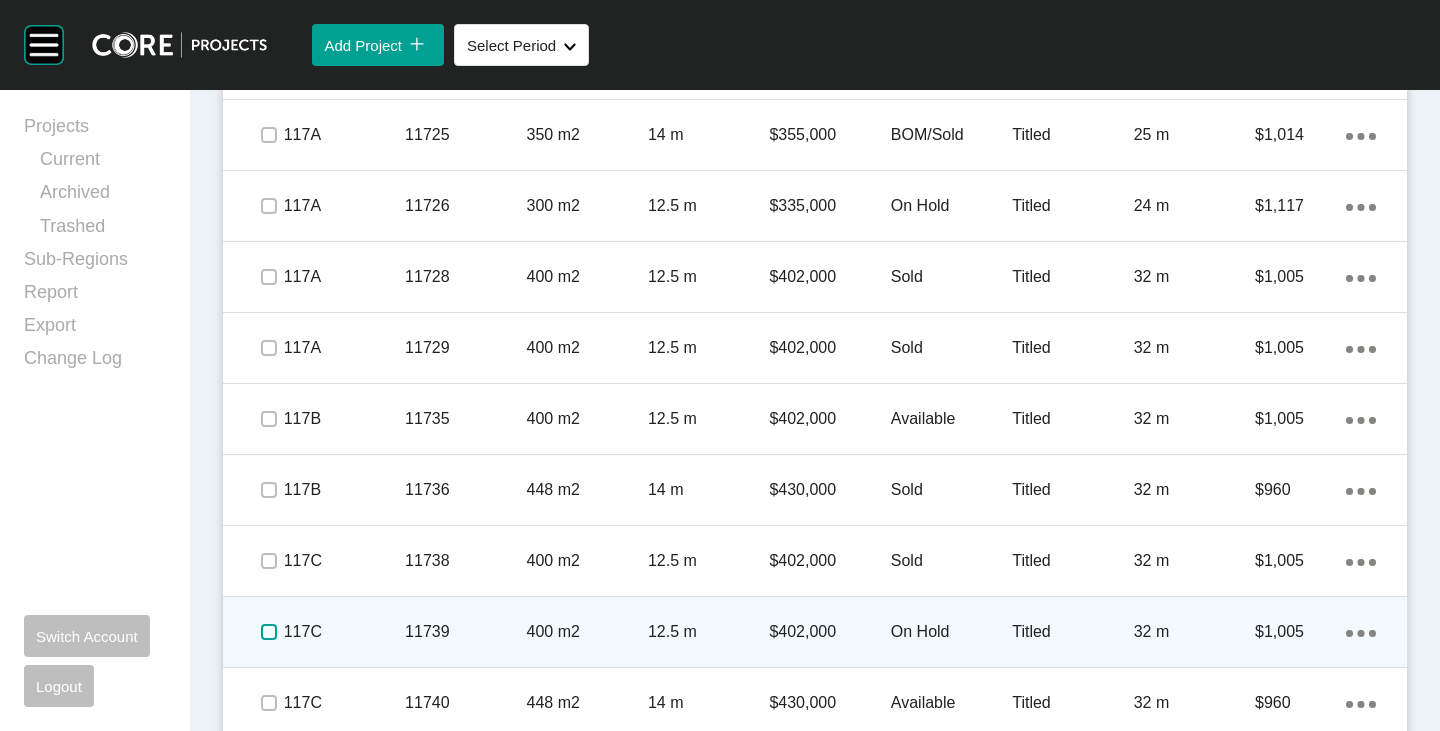 click at bounding box center [269, 632] 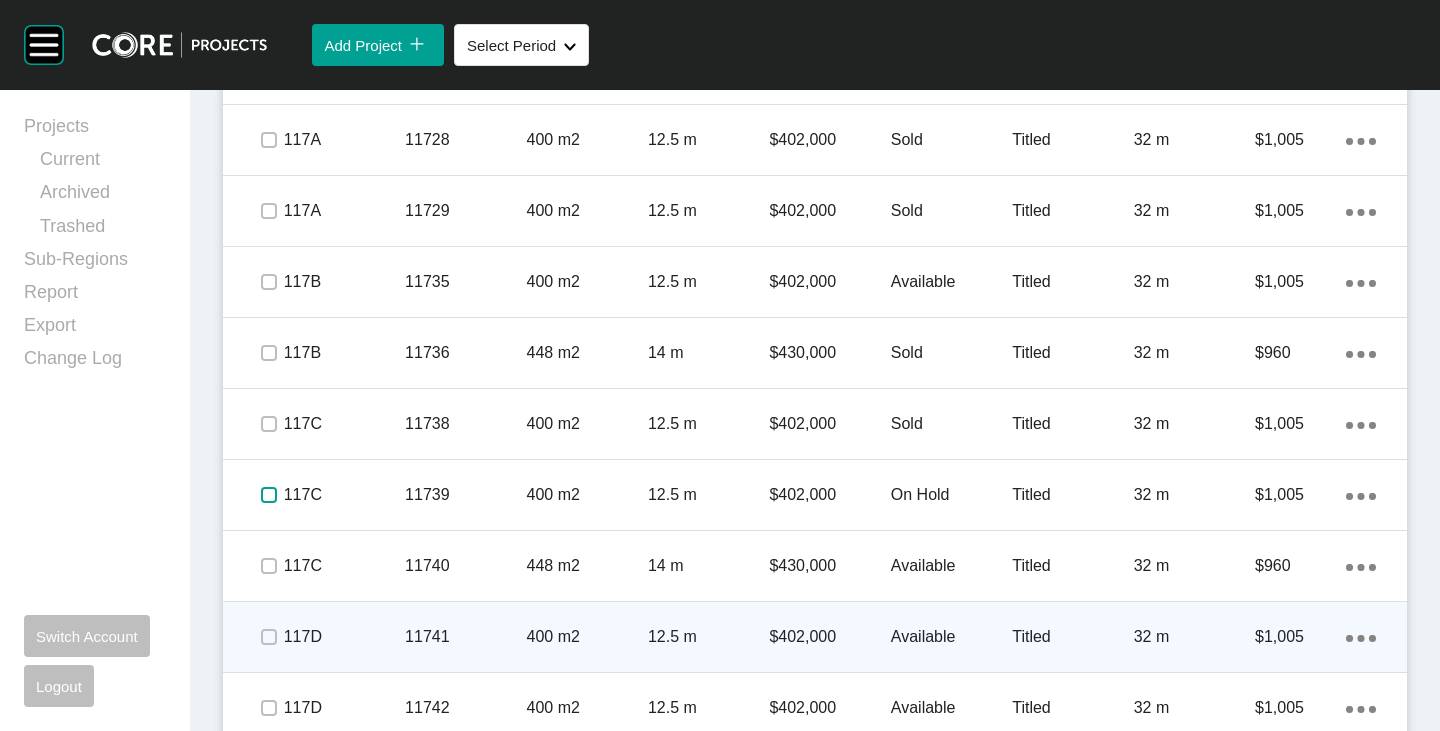 scroll, scrollTop: 7420, scrollLeft: 0, axis: vertical 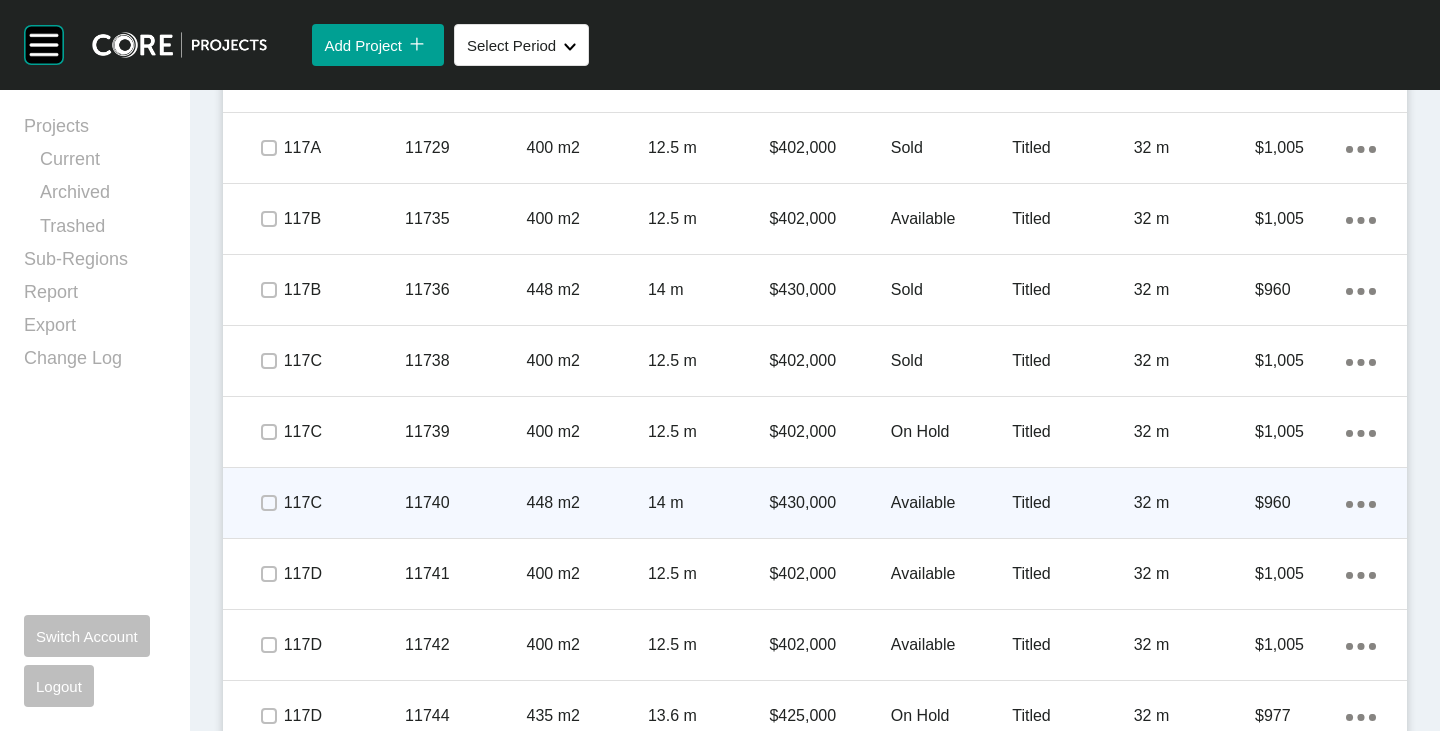 click at bounding box center [268, 503] 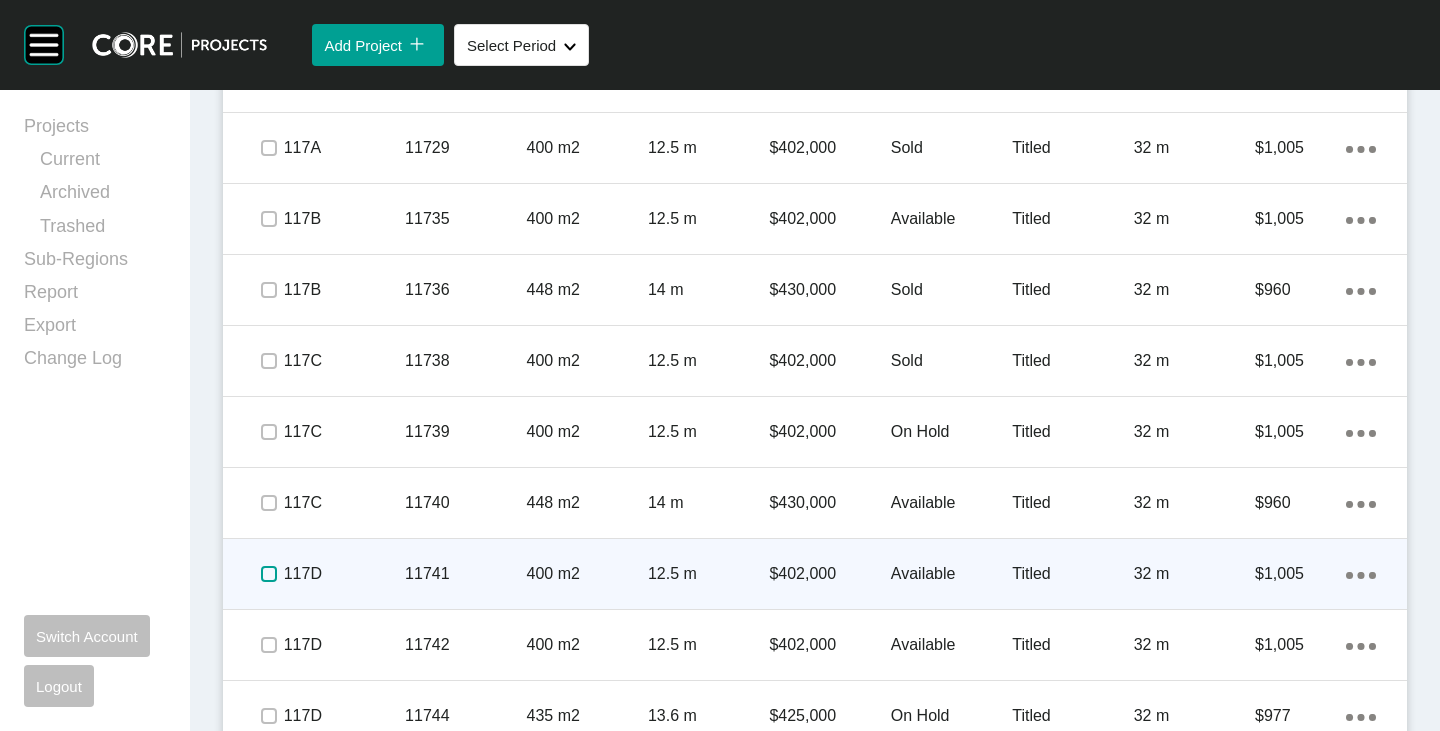 click at bounding box center [269, 574] 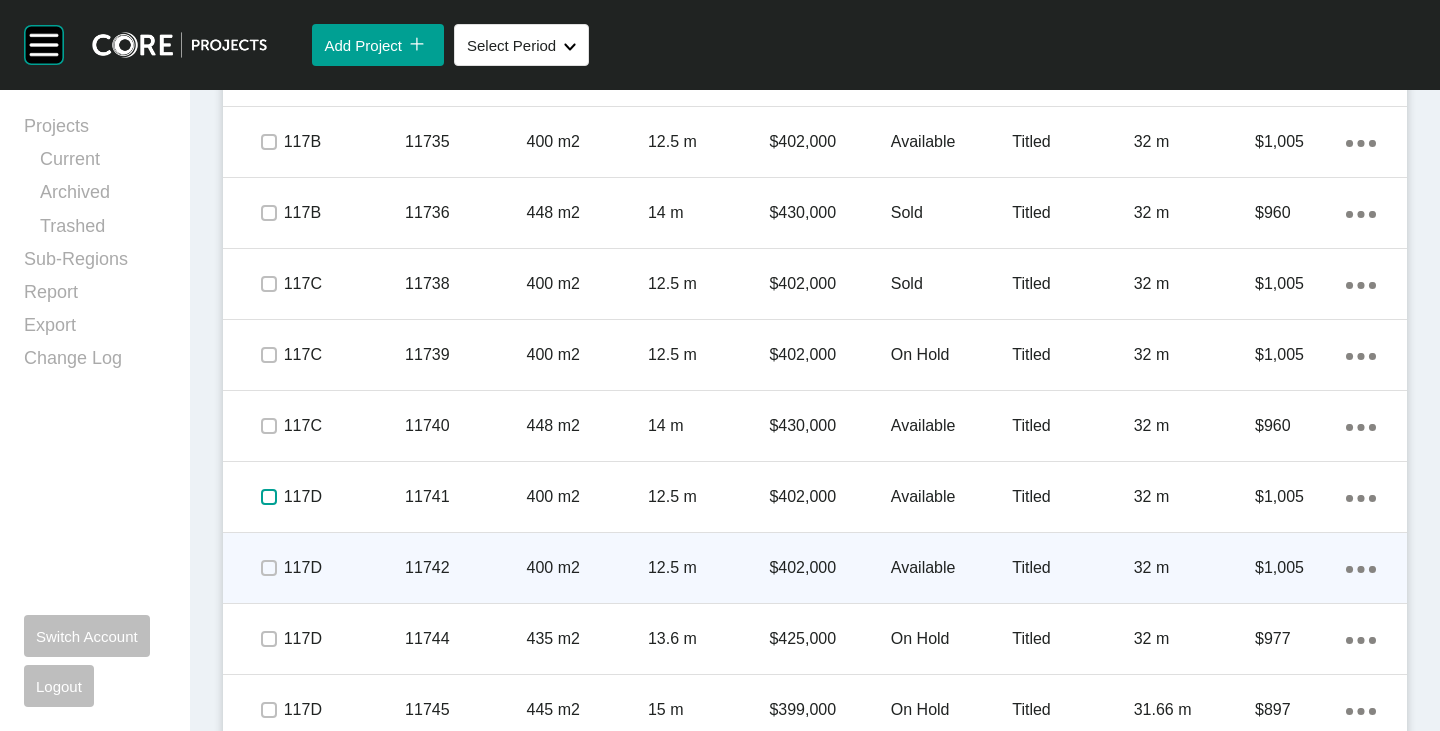 scroll, scrollTop: 7520, scrollLeft: 0, axis: vertical 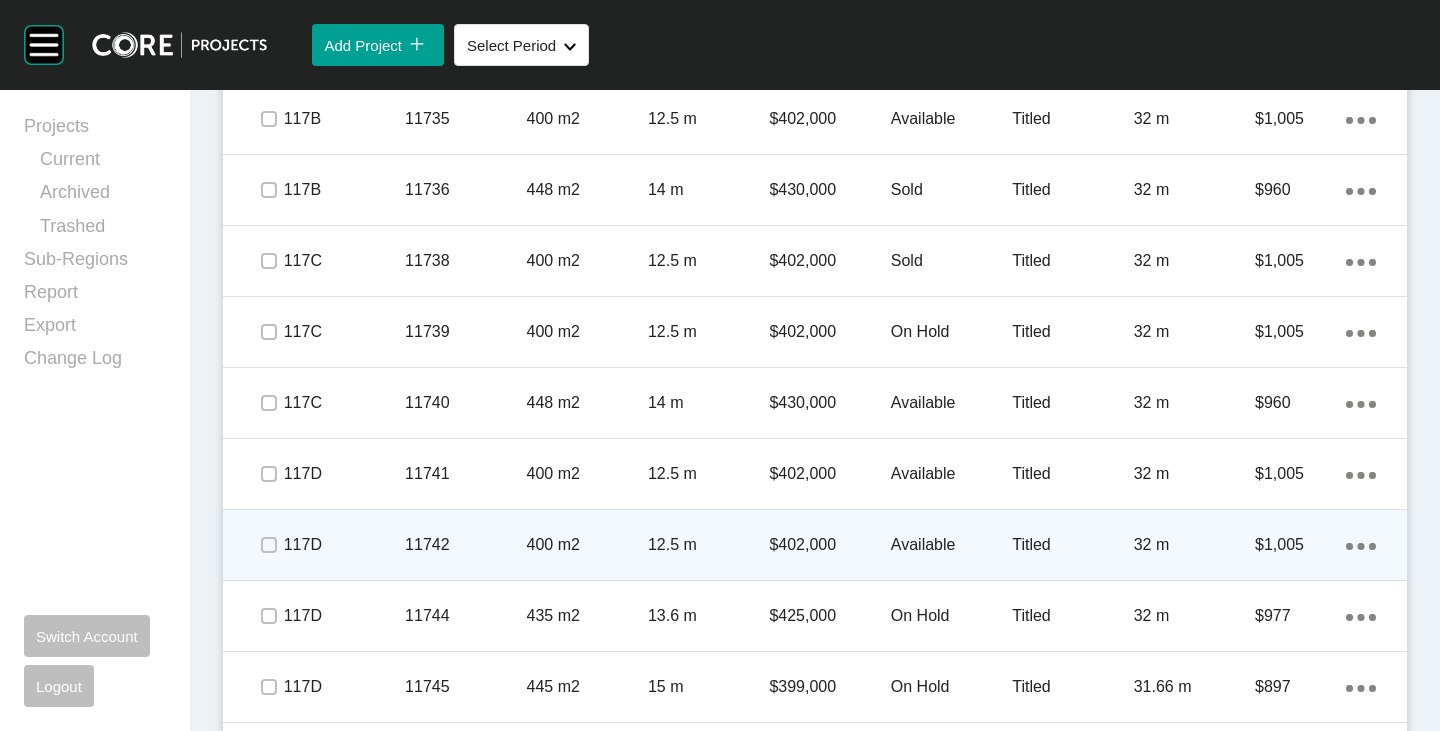 click on "Available" at bounding box center [951, 545] 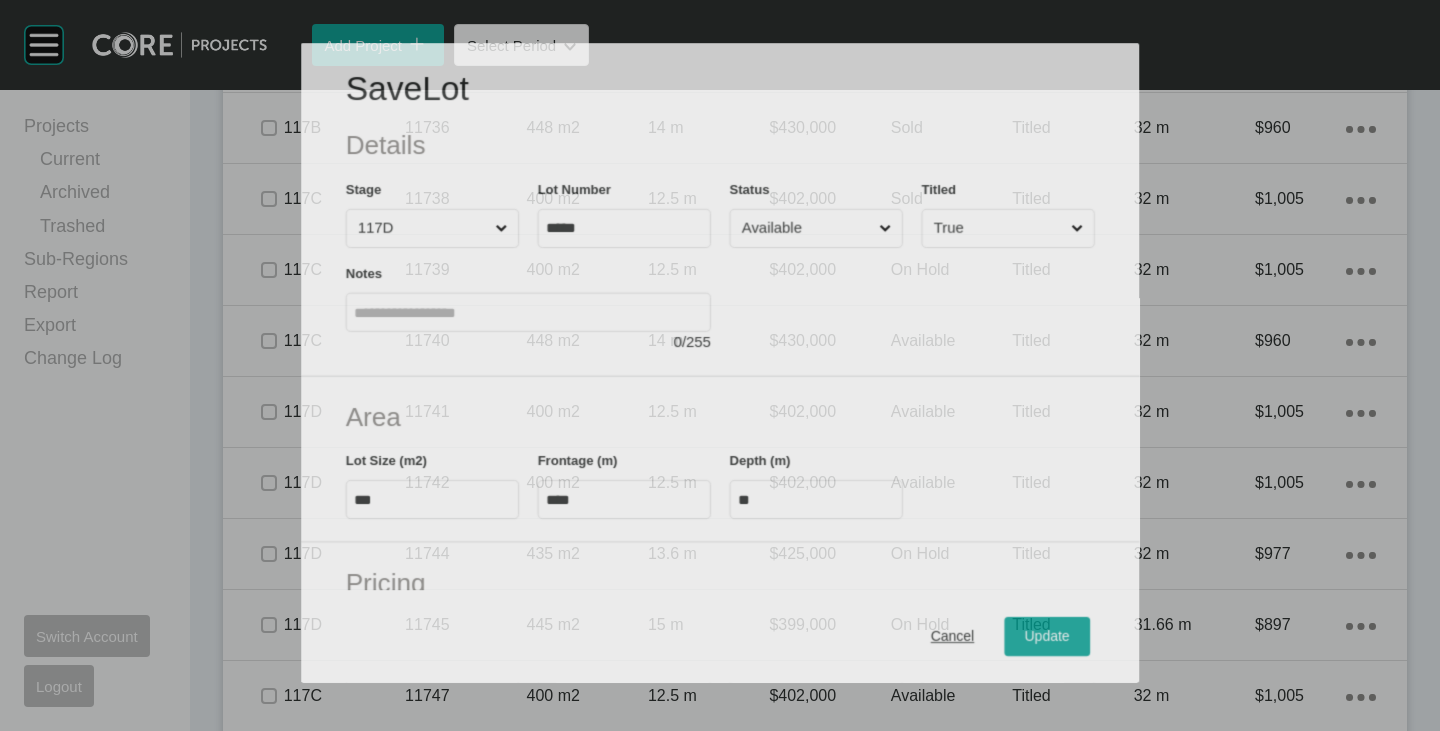 scroll, scrollTop: 7458, scrollLeft: 0, axis: vertical 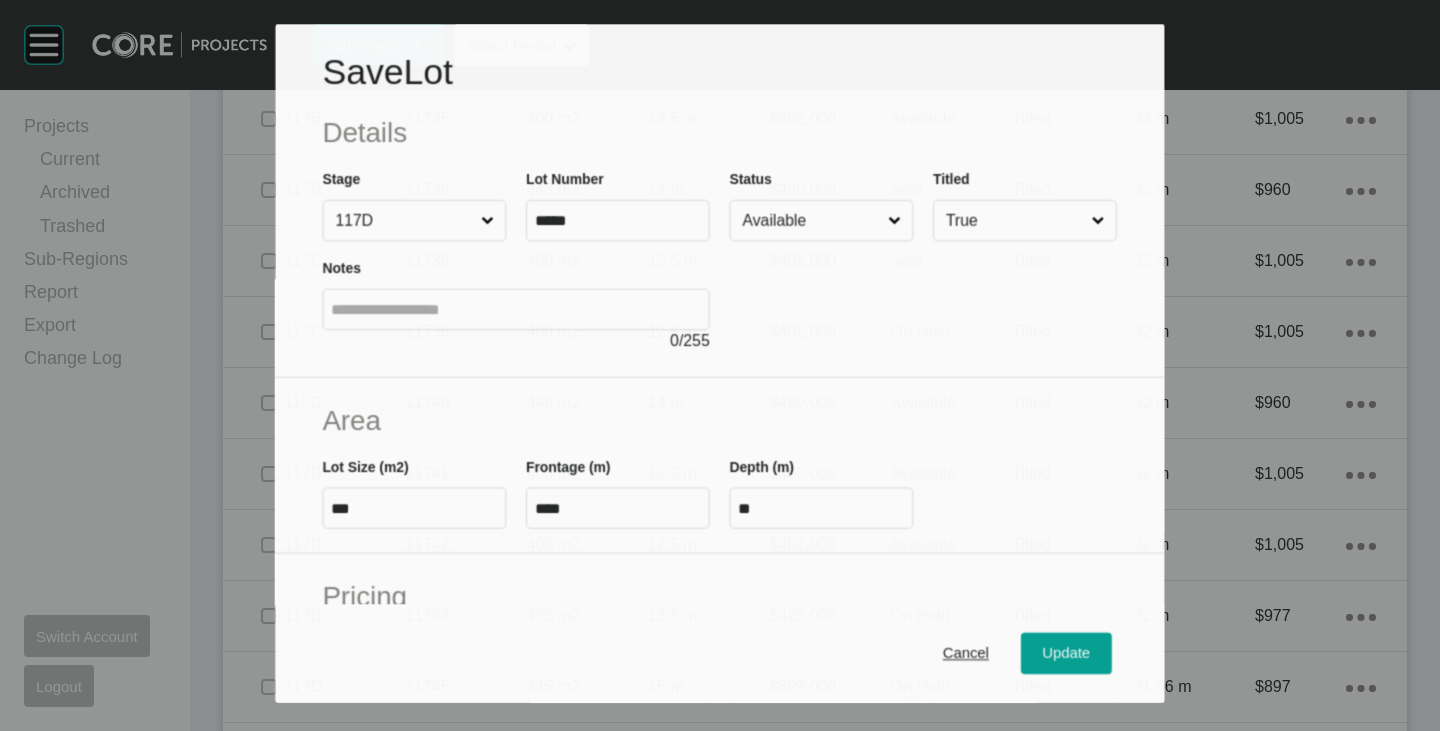 click on "Available" at bounding box center [812, 221] 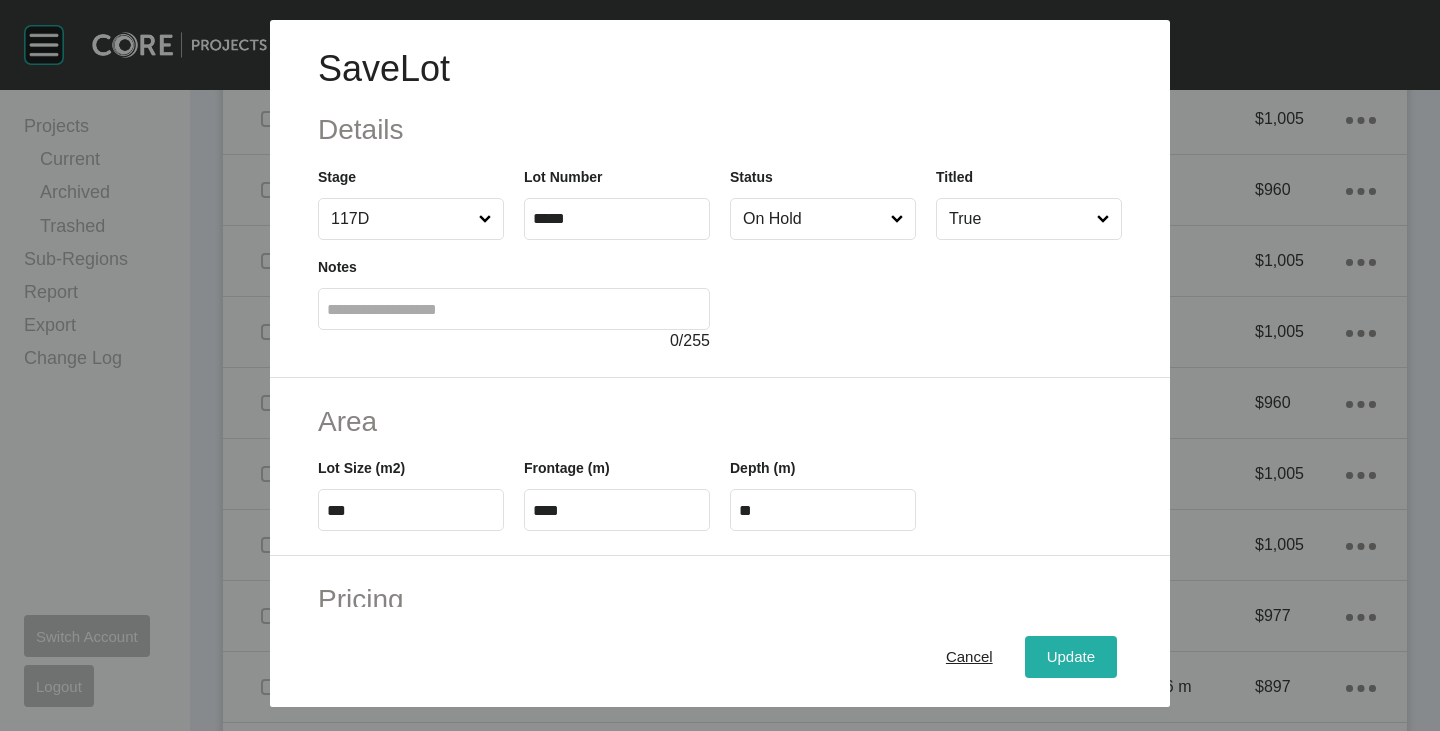 click on "Update" at bounding box center (1071, 657) 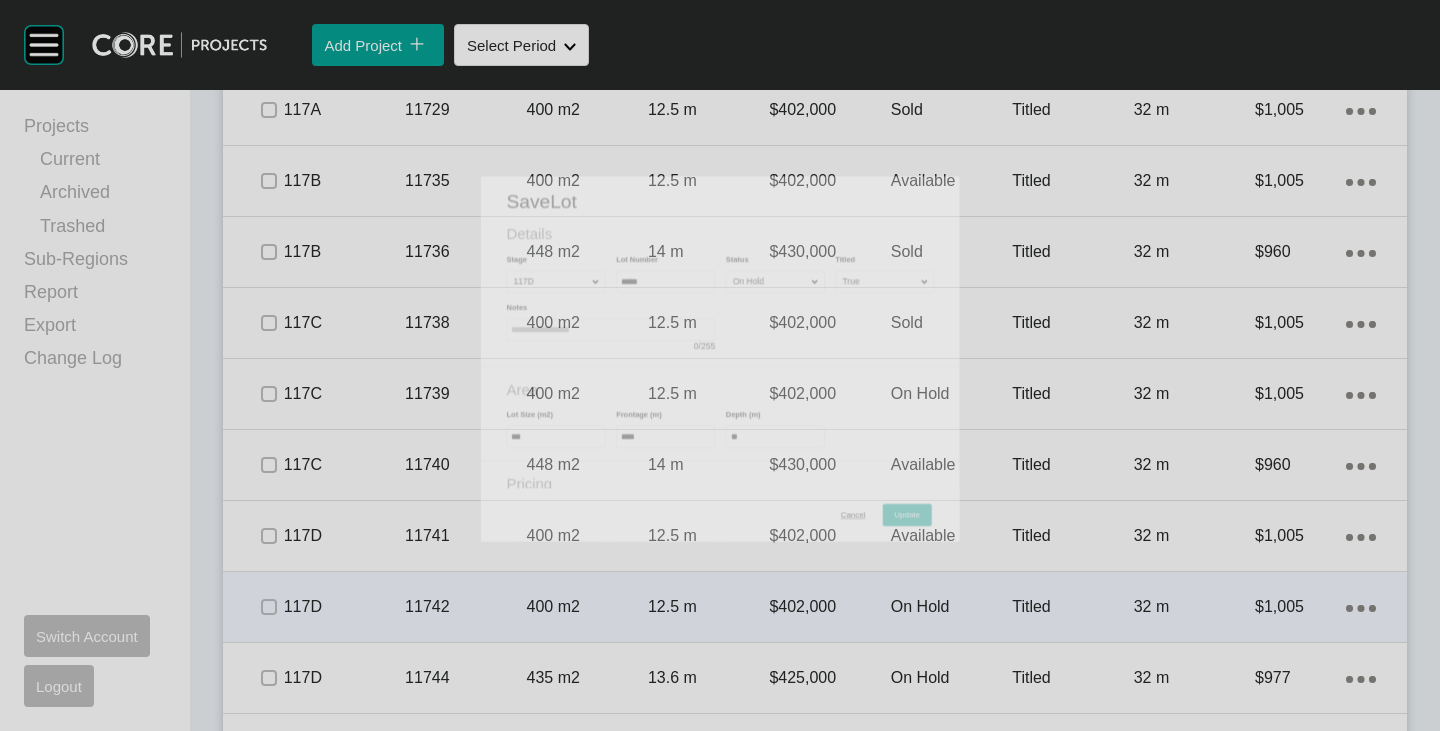 scroll, scrollTop: 7520, scrollLeft: 0, axis: vertical 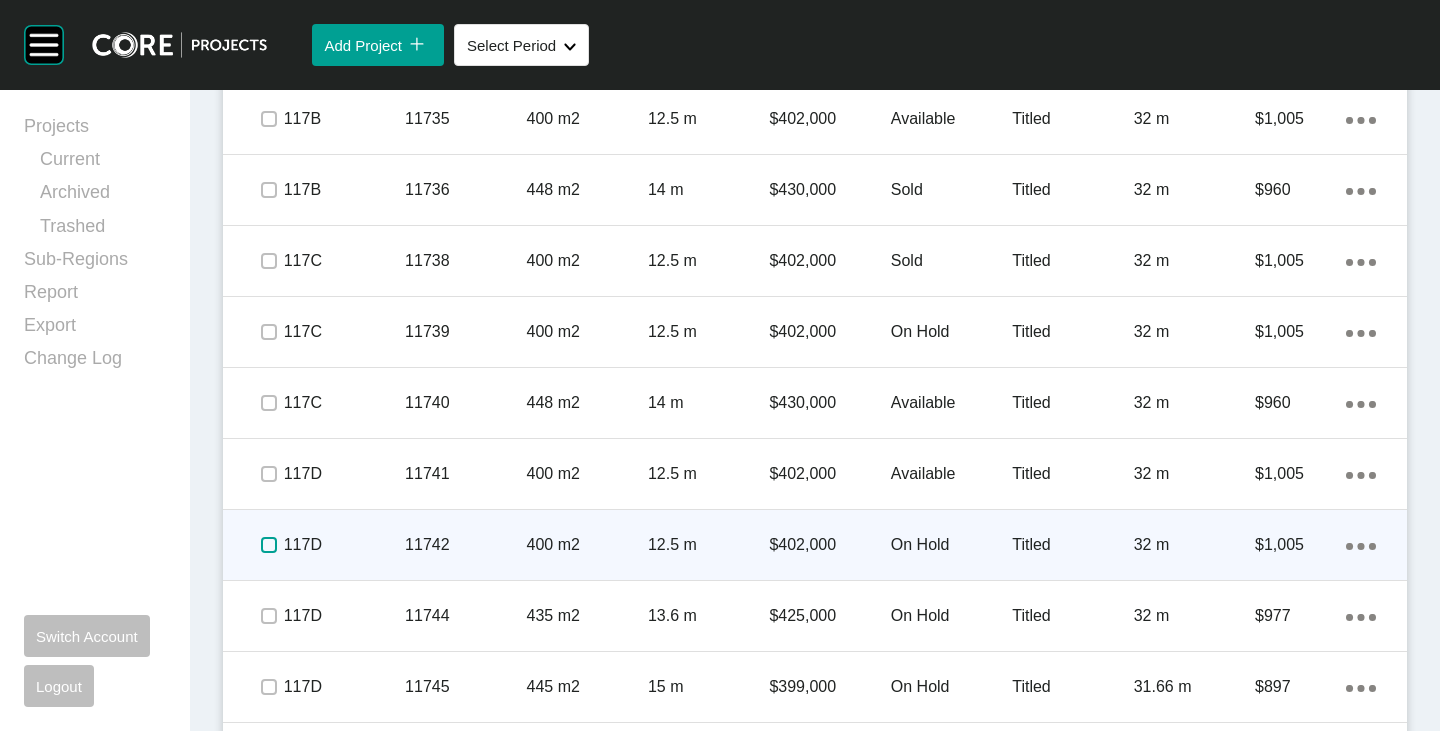 click at bounding box center [269, 545] 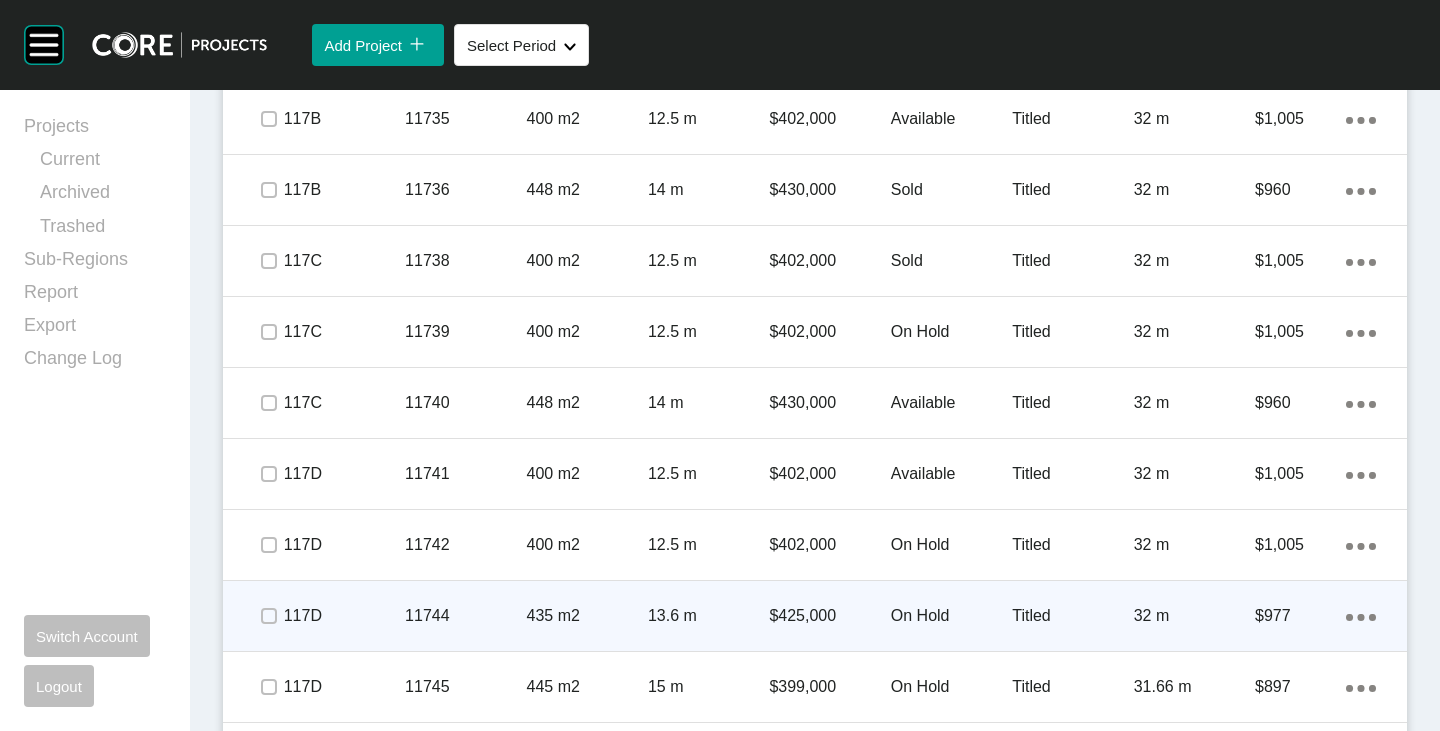 click at bounding box center (268, 616) 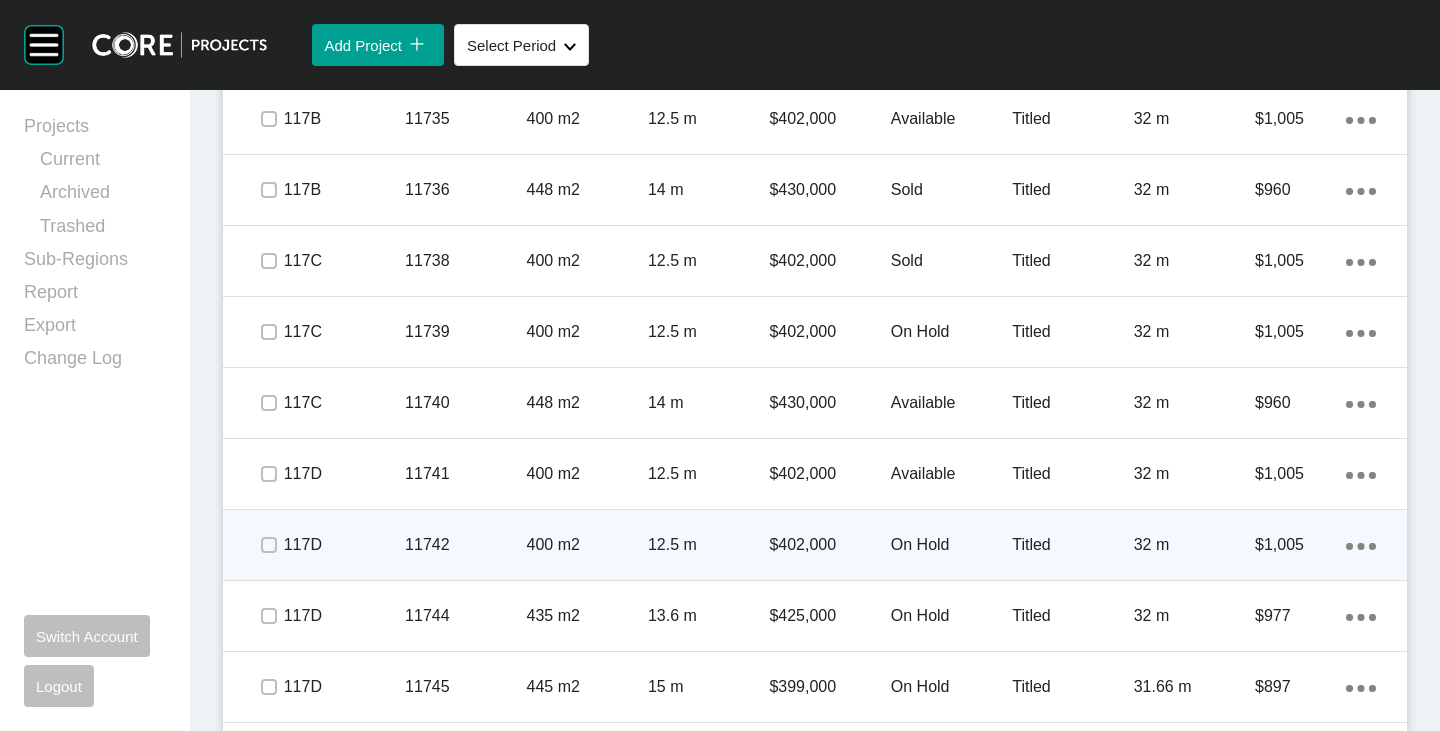 scroll, scrollTop: 7620, scrollLeft: 0, axis: vertical 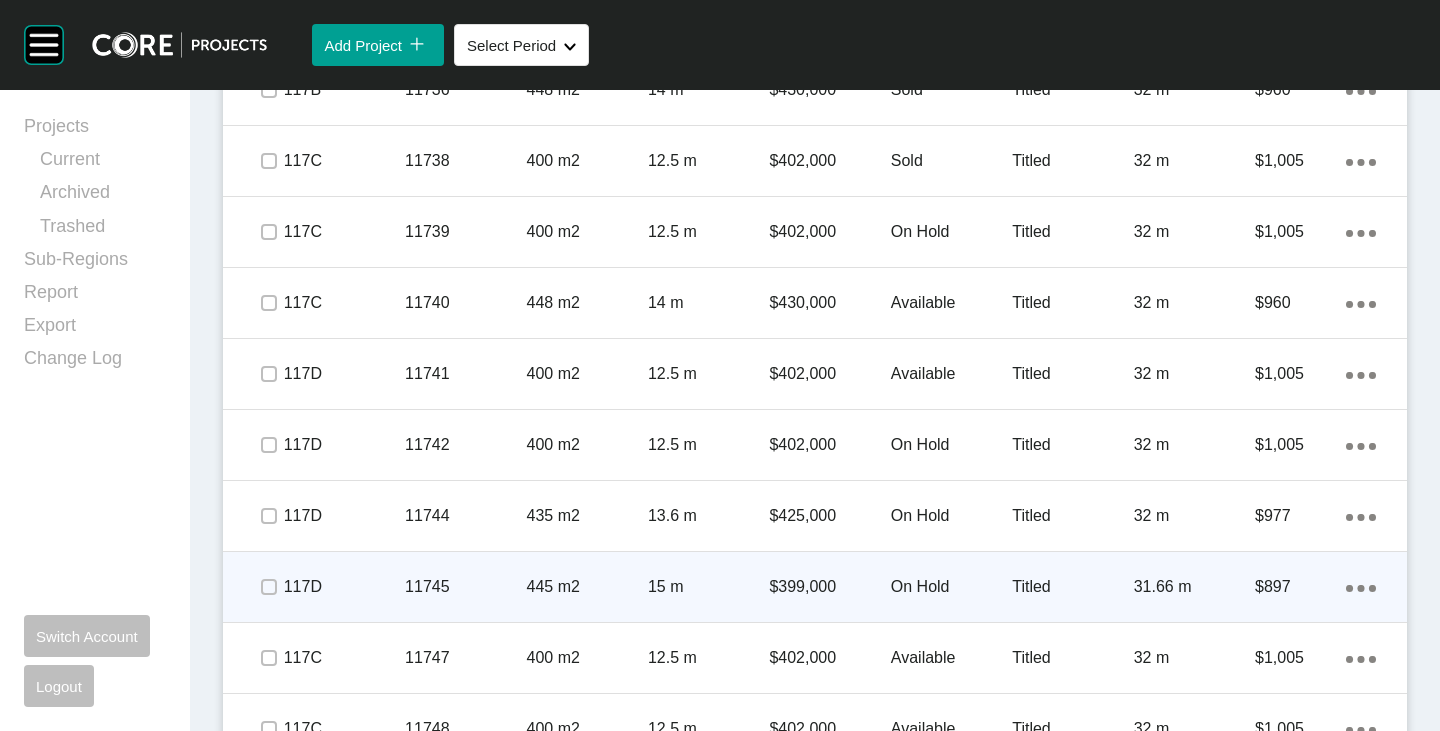 click on "On Hold" at bounding box center (951, 587) 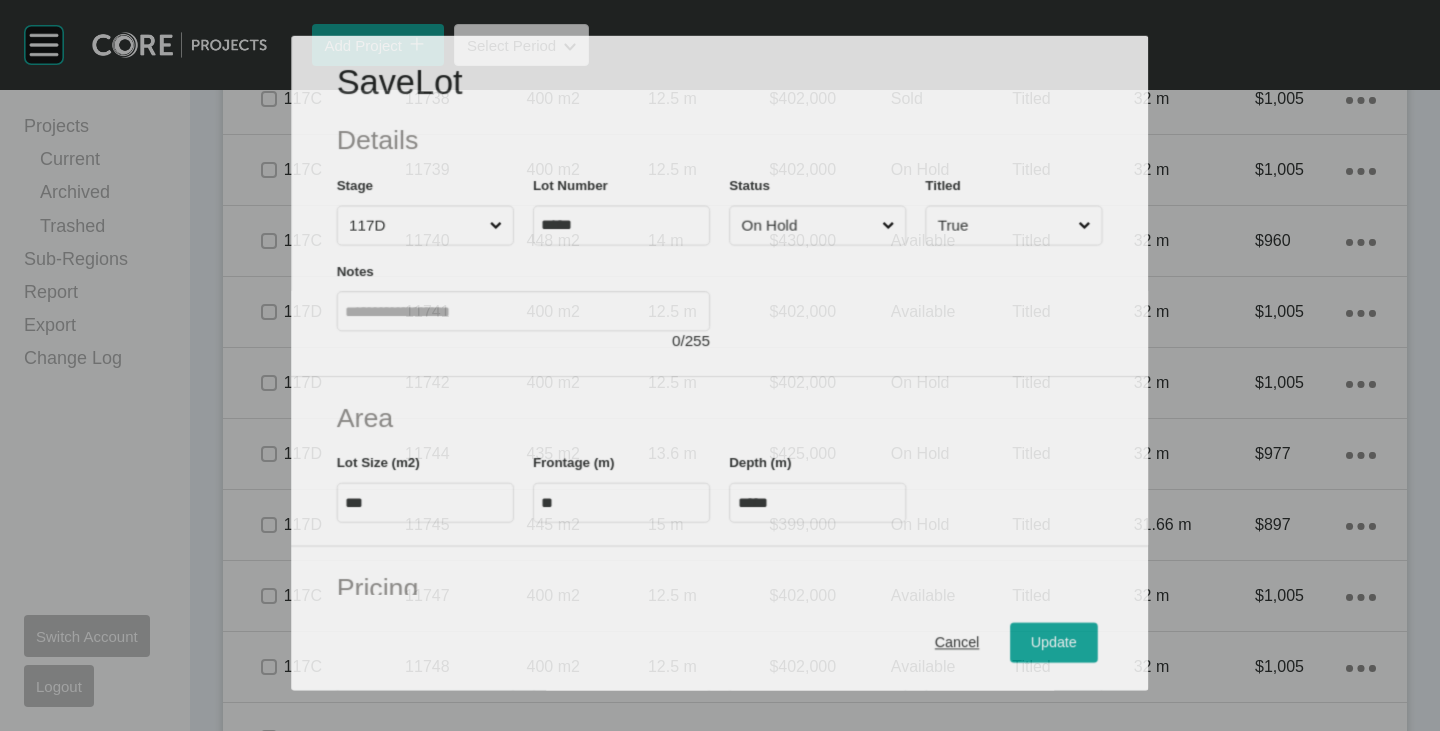 scroll, scrollTop: 7558, scrollLeft: 0, axis: vertical 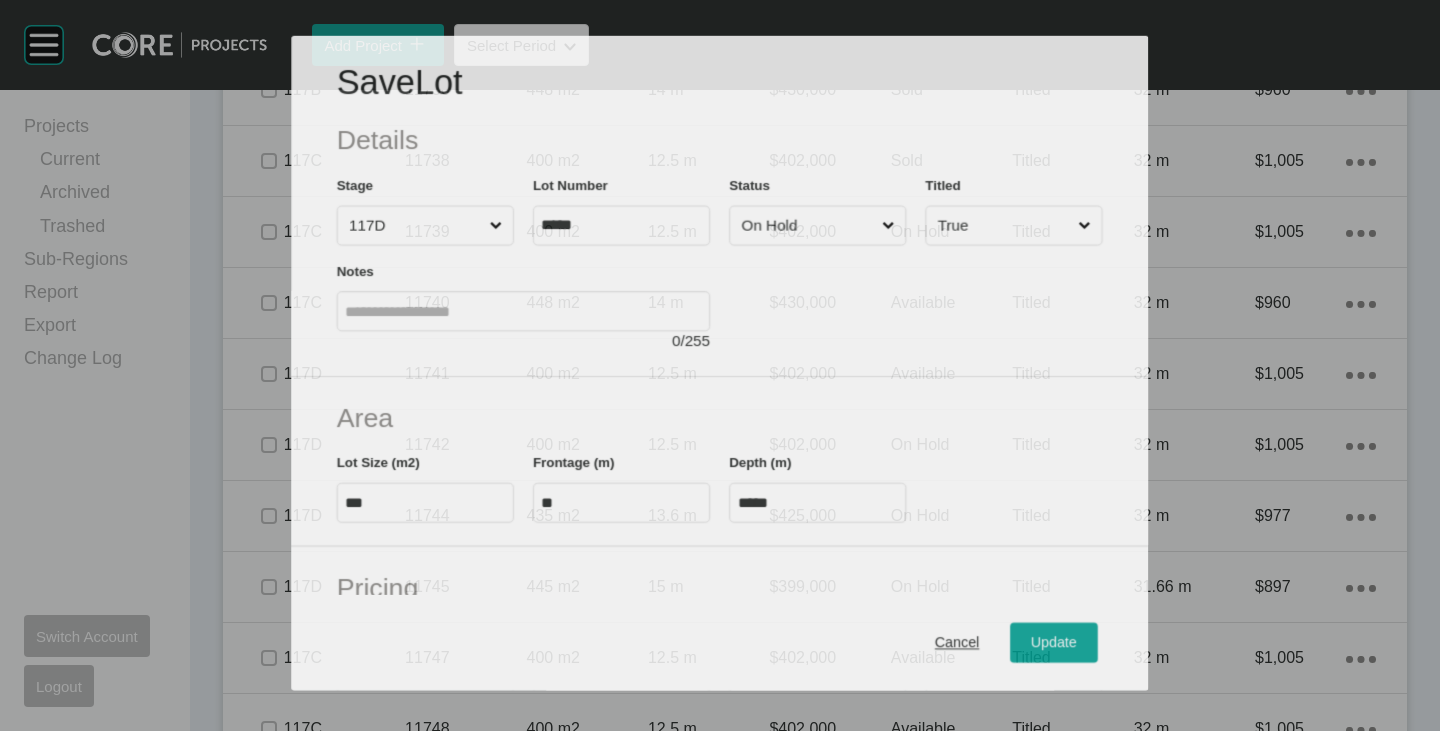 click on "On Hold" at bounding box center (808, 225) 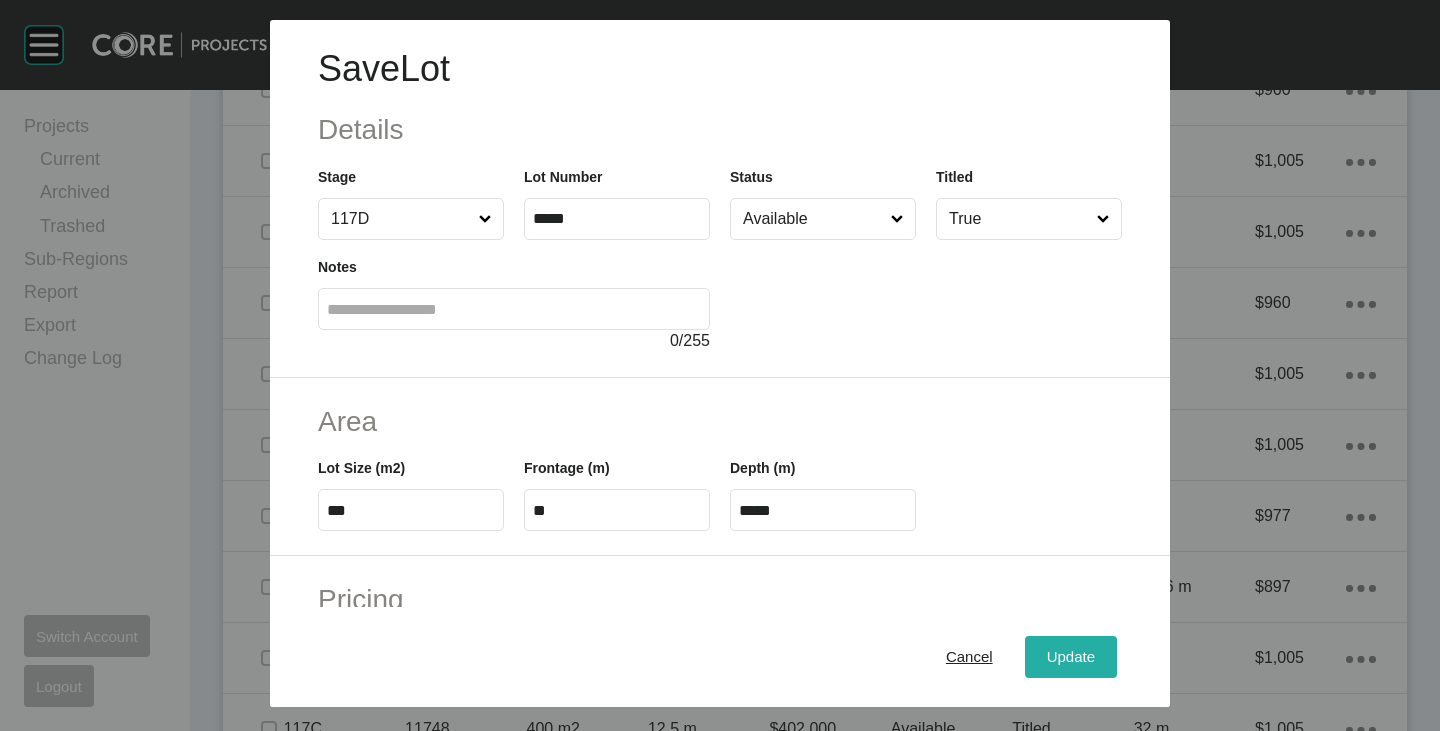 click on "Update" at bounding box center (1071, 657) 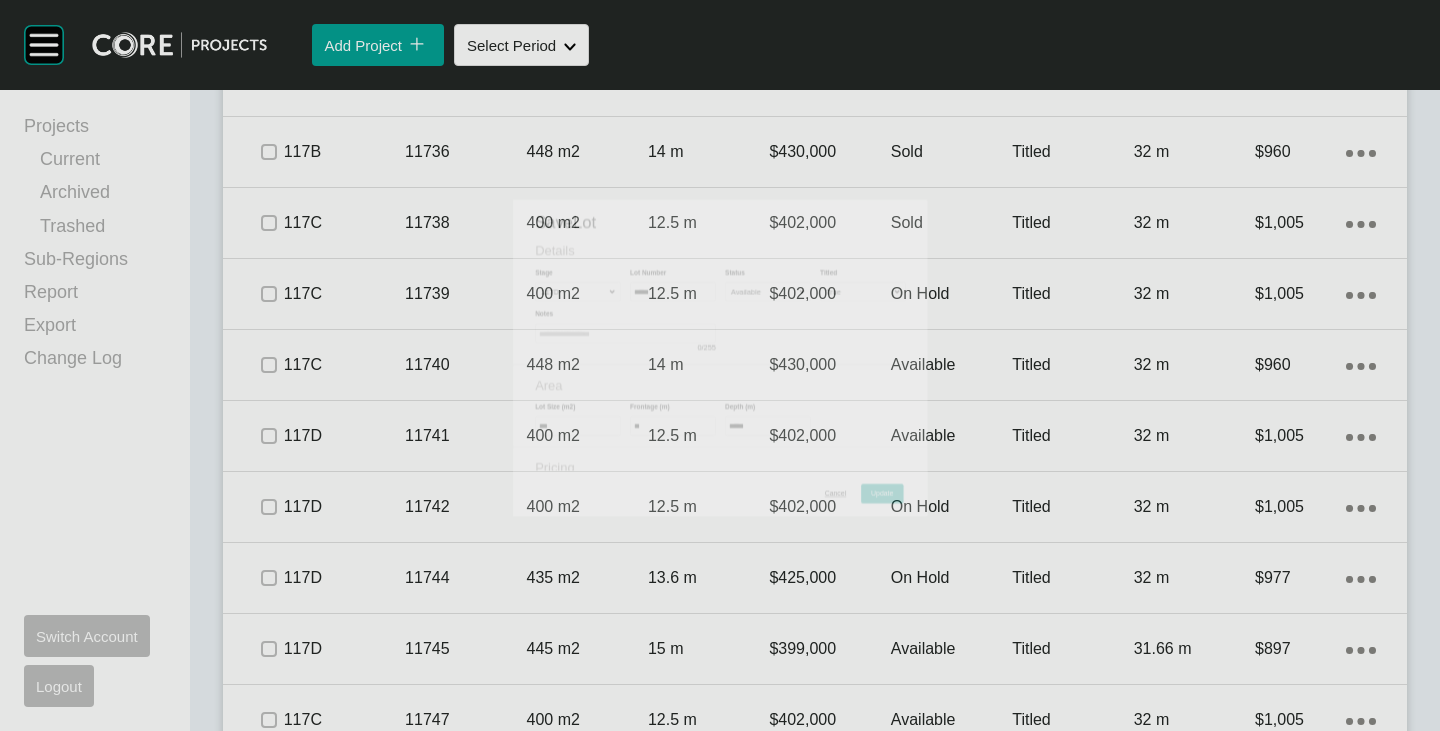 scroll, scrollTop: 7620, scrollLeft: 0, axis: vertical 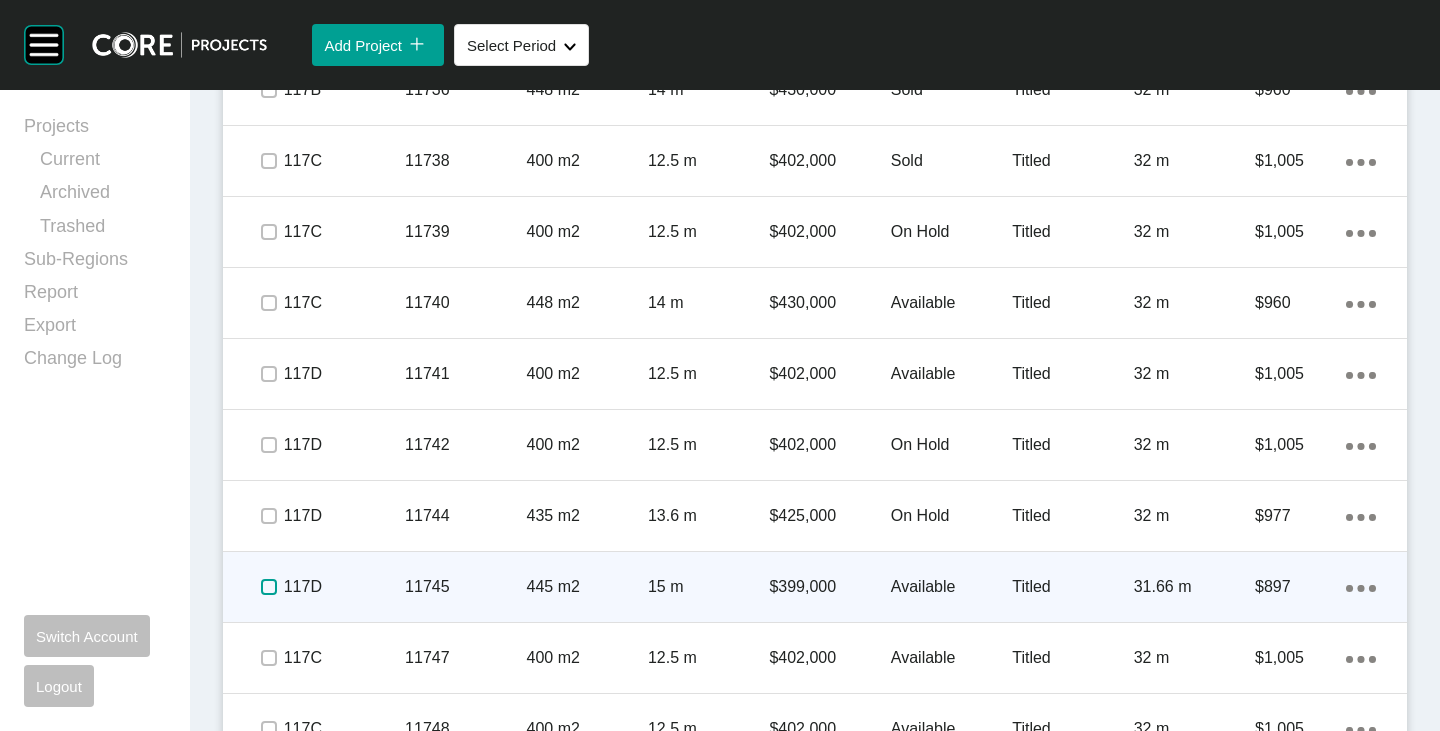 click at bounding box center (269, 587) 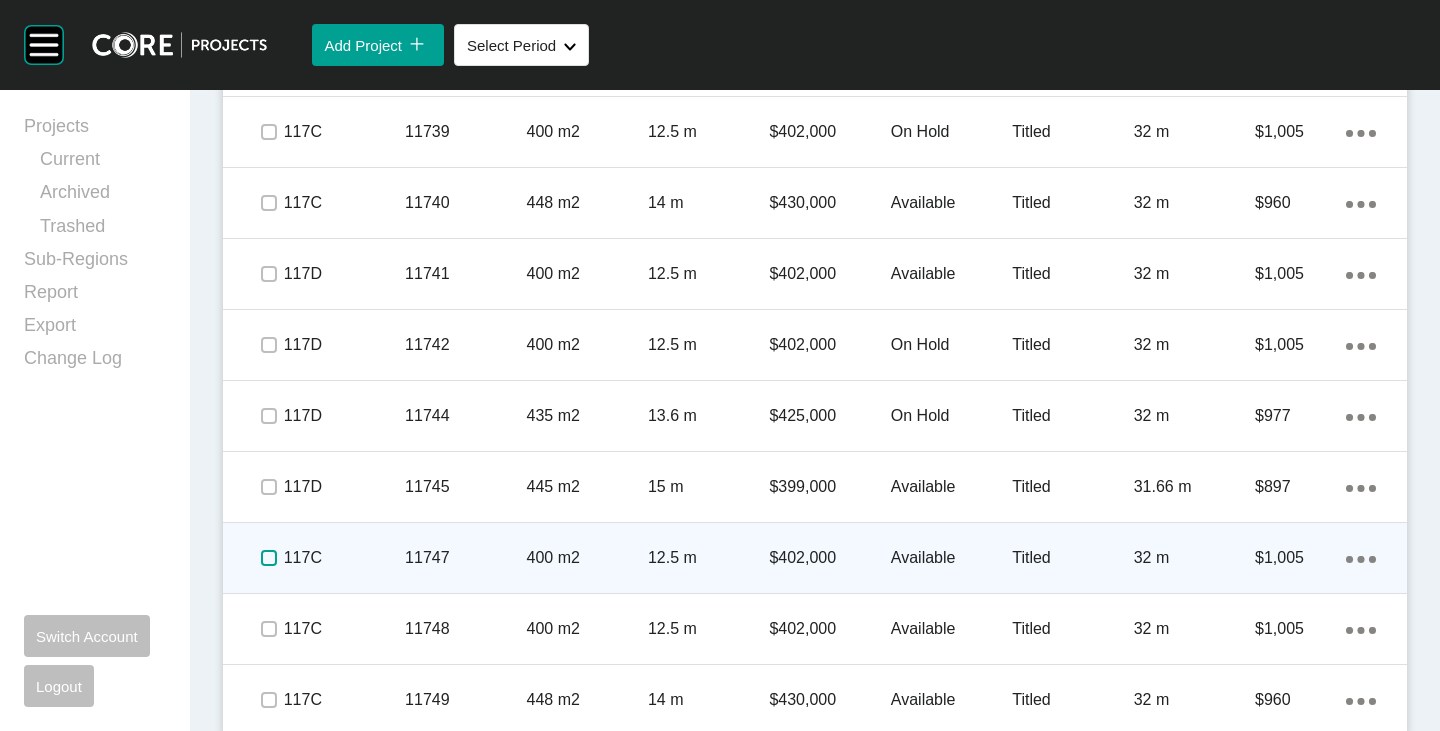 click at bounding box center [269, 558] 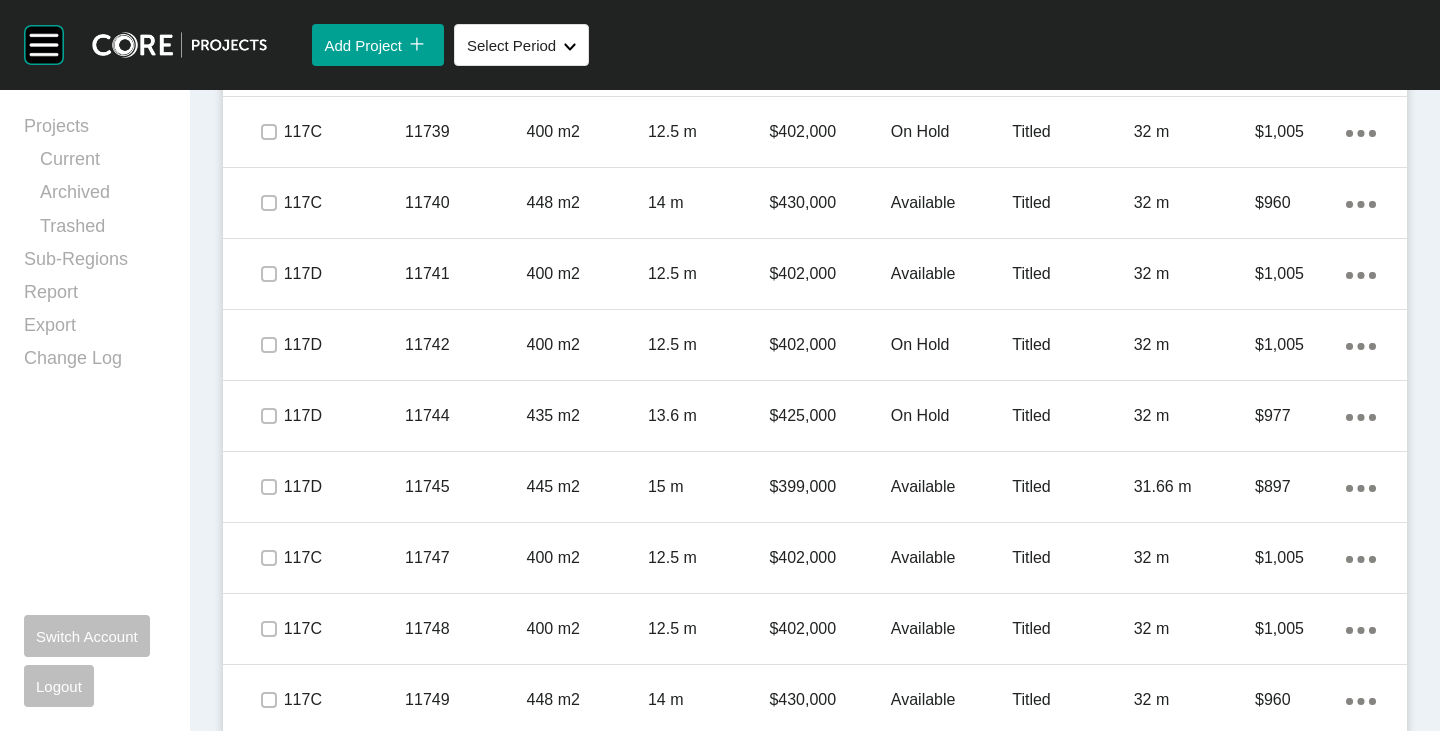 click on "Available" at bounding box center (951, 629) 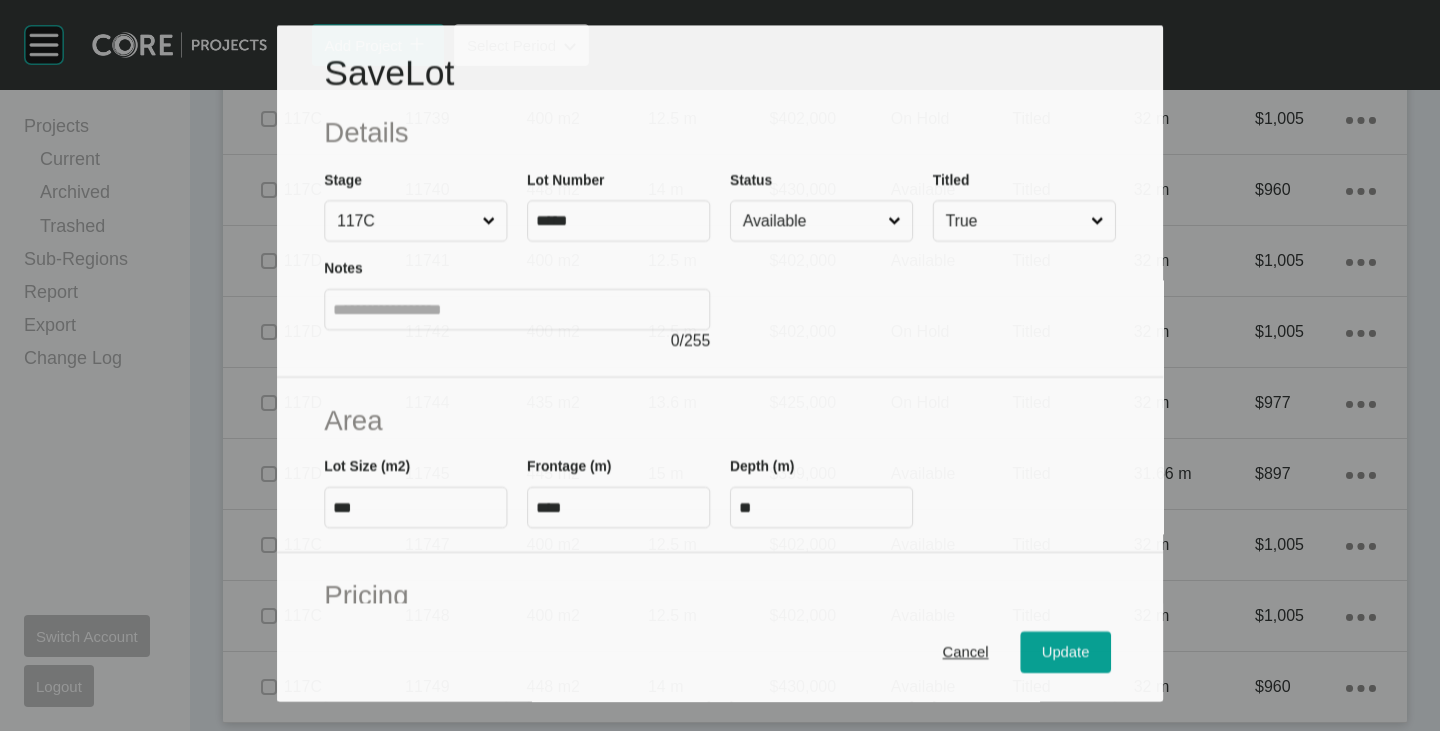 scroll, scrollTop: 7658, scrollLeft: 0, axis: vertical 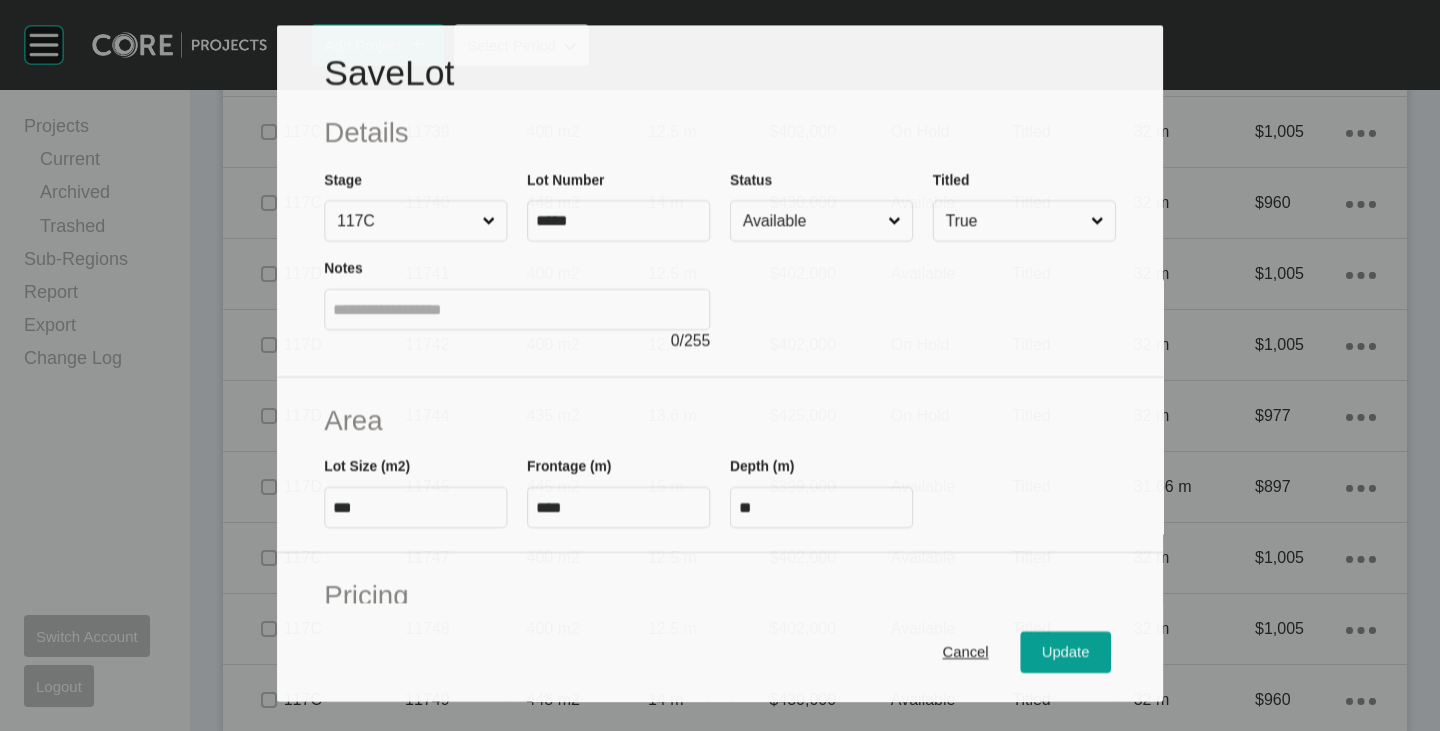 click on "Available" at bounding box center (811, 220) 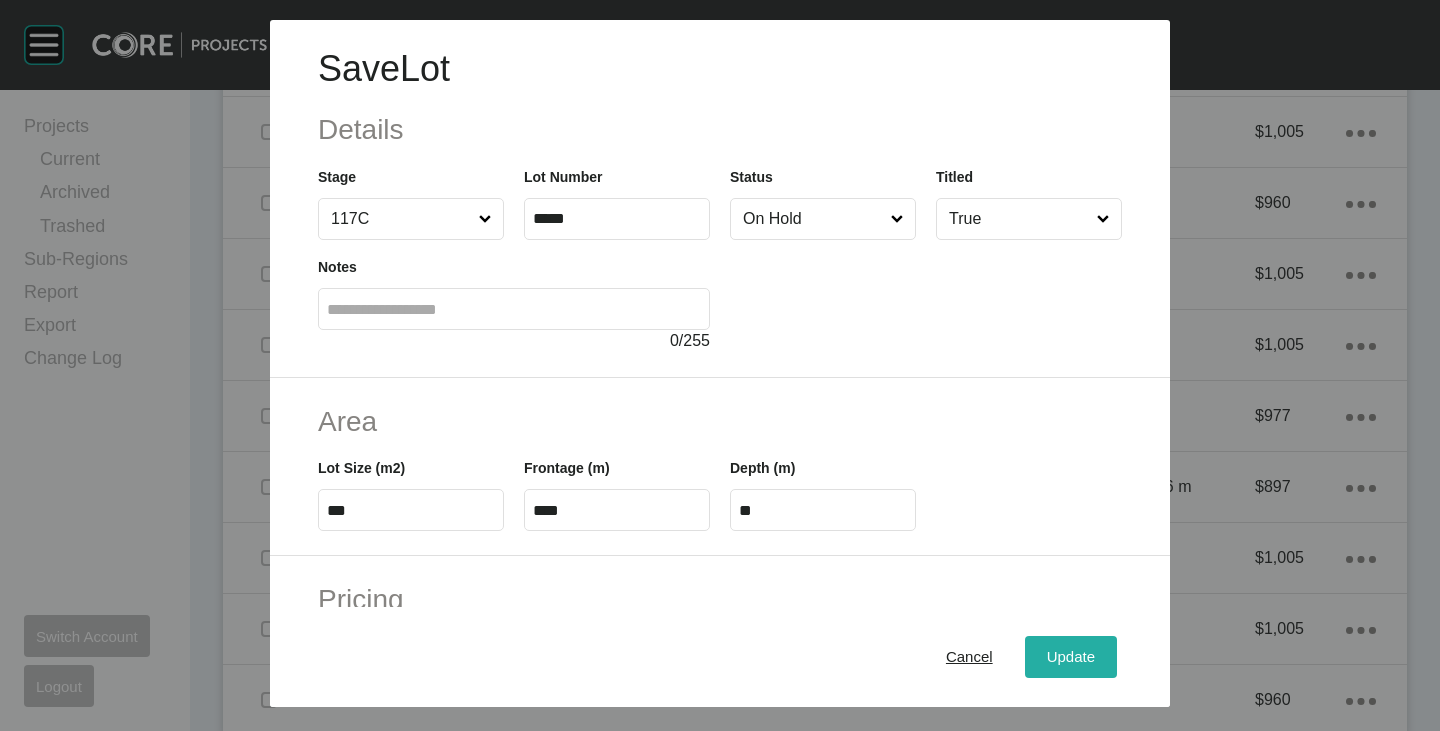 click on "Update" at bounding box center (1071, 657) 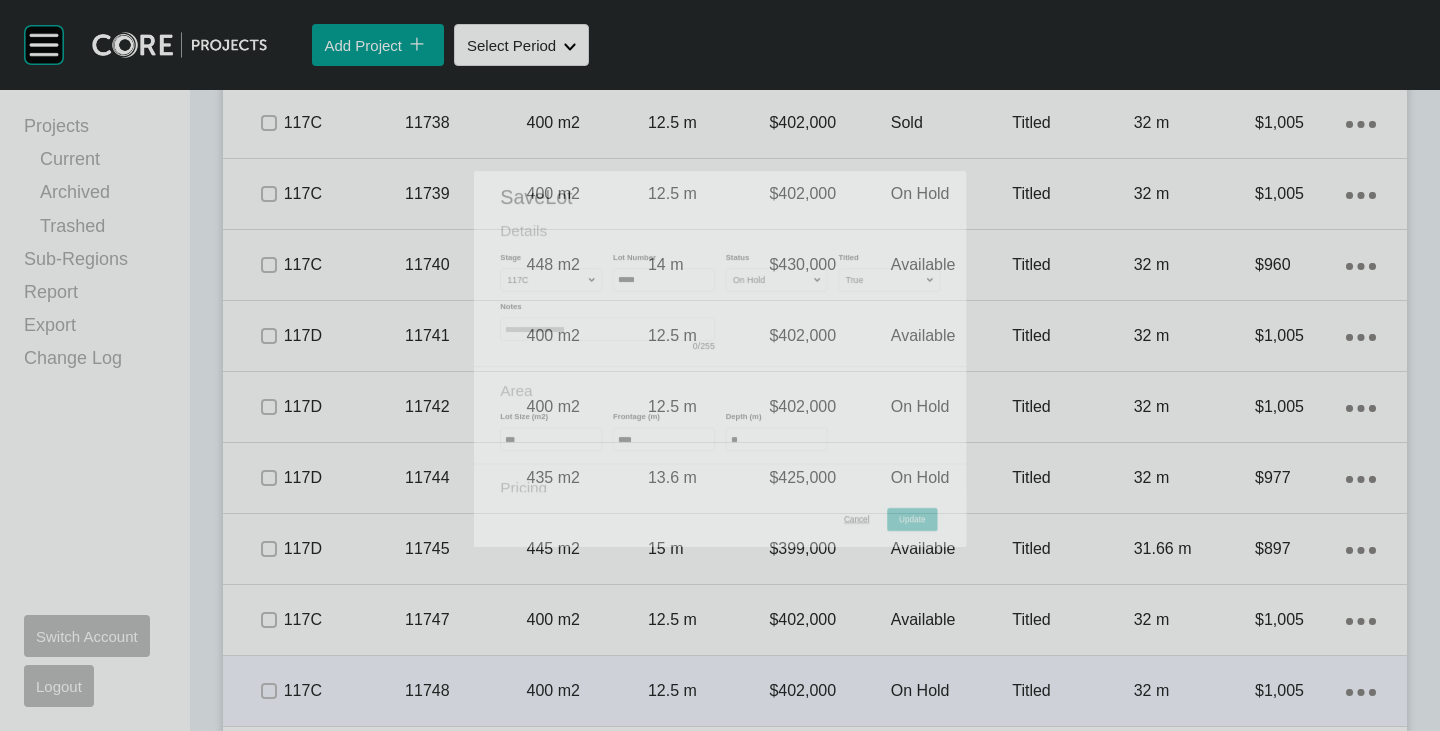 scroll, scrollTop: 7733, scrollLeft: 0, axis: vertical 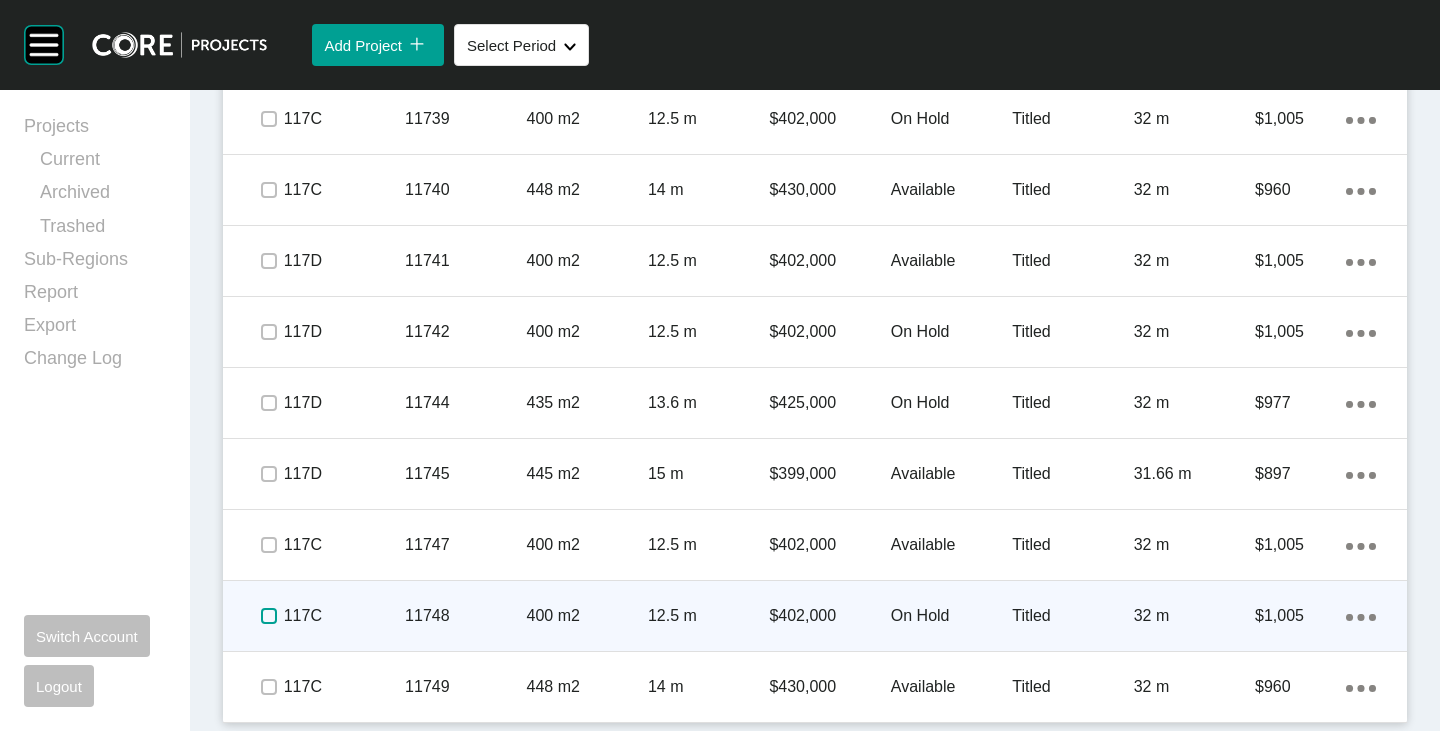 click at bounding box center (269, 616) 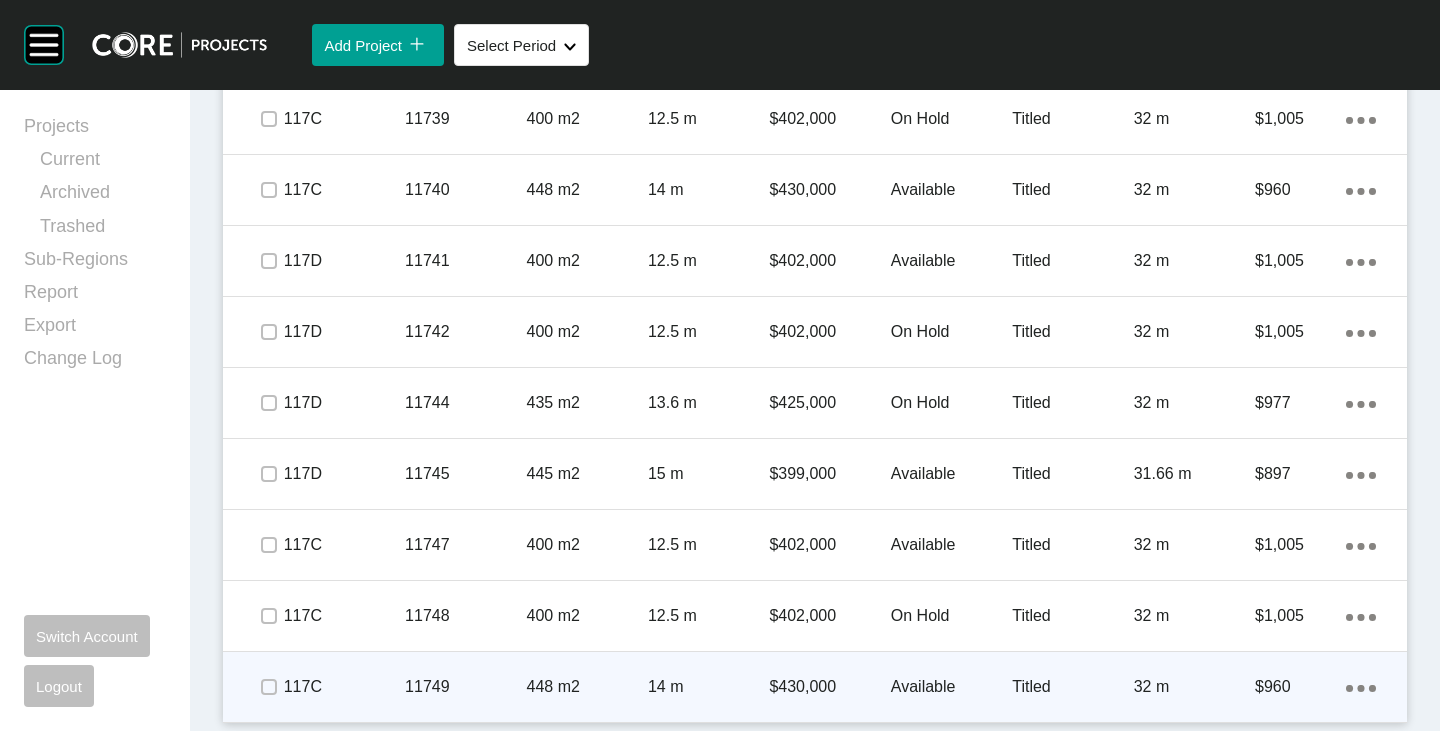 click at bounding box center (268, 687) 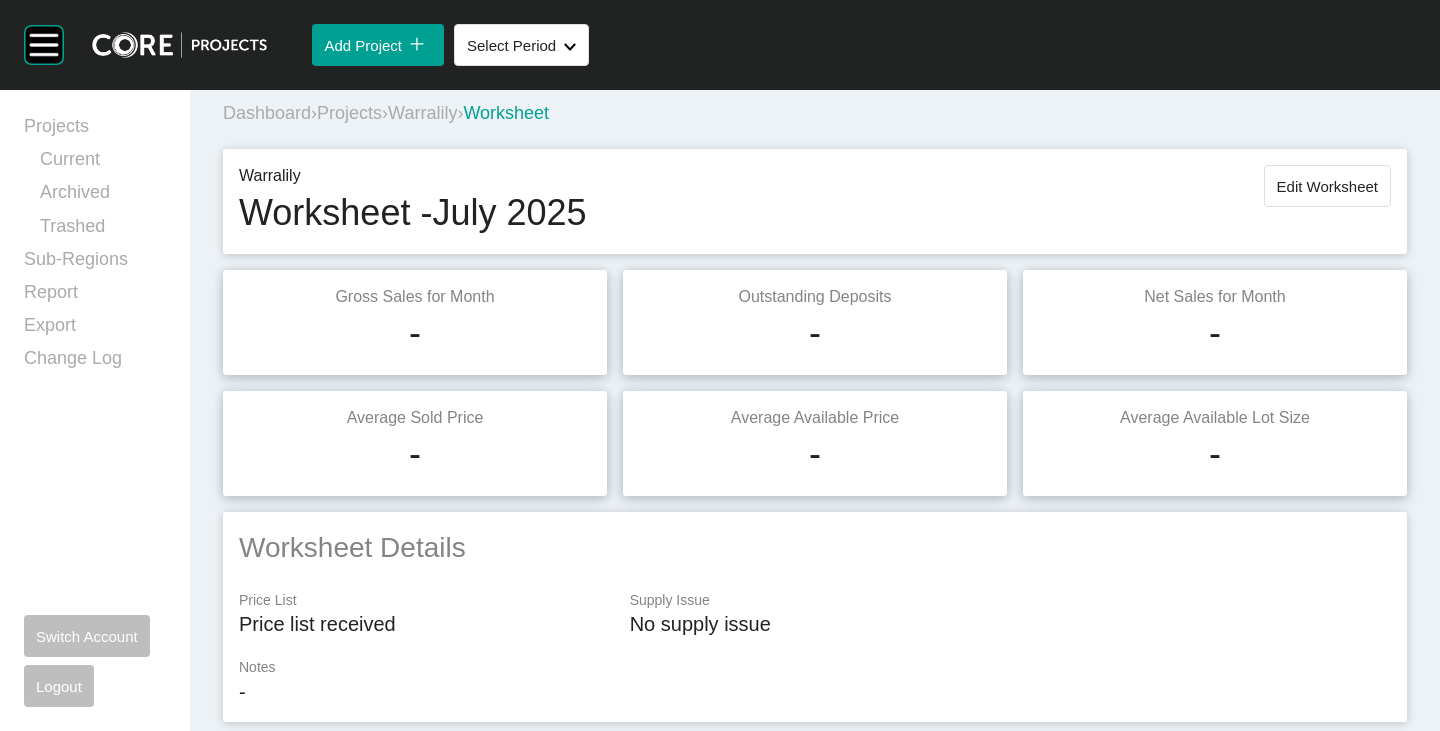 scroll, scrollTop: 0, scrollLeft: 0, axis: both 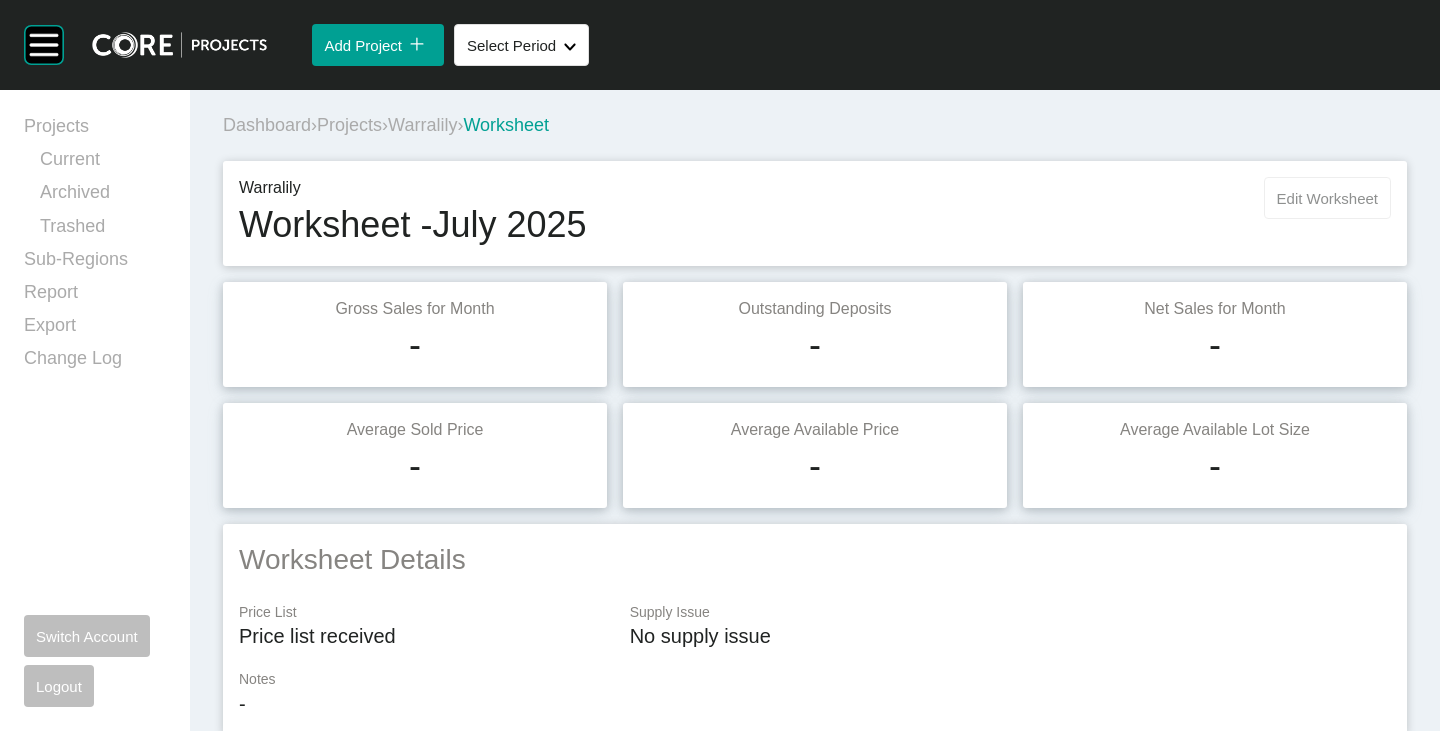 click on "Edit Worksheet" at bounding box center [1327, 198] 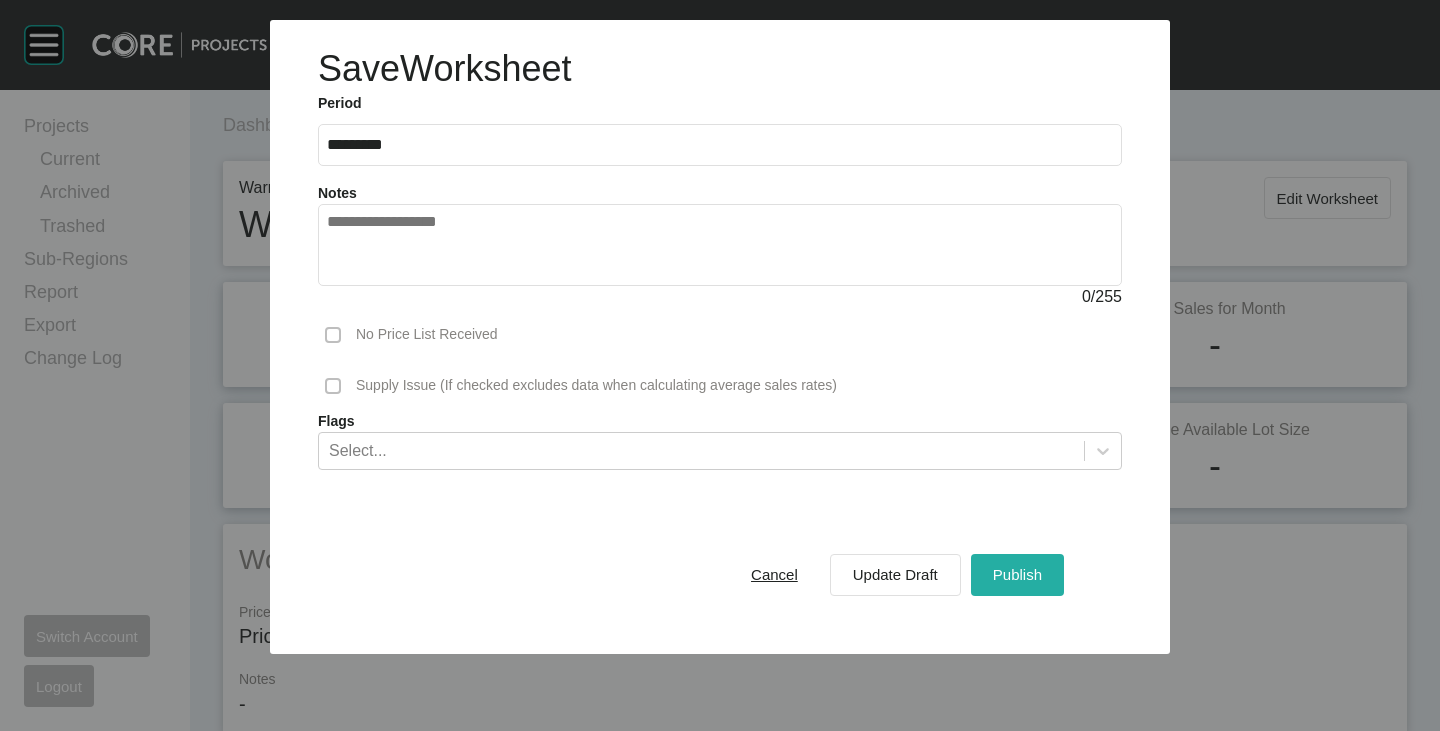 click on "Publish" at bounding box center [1017, 575] 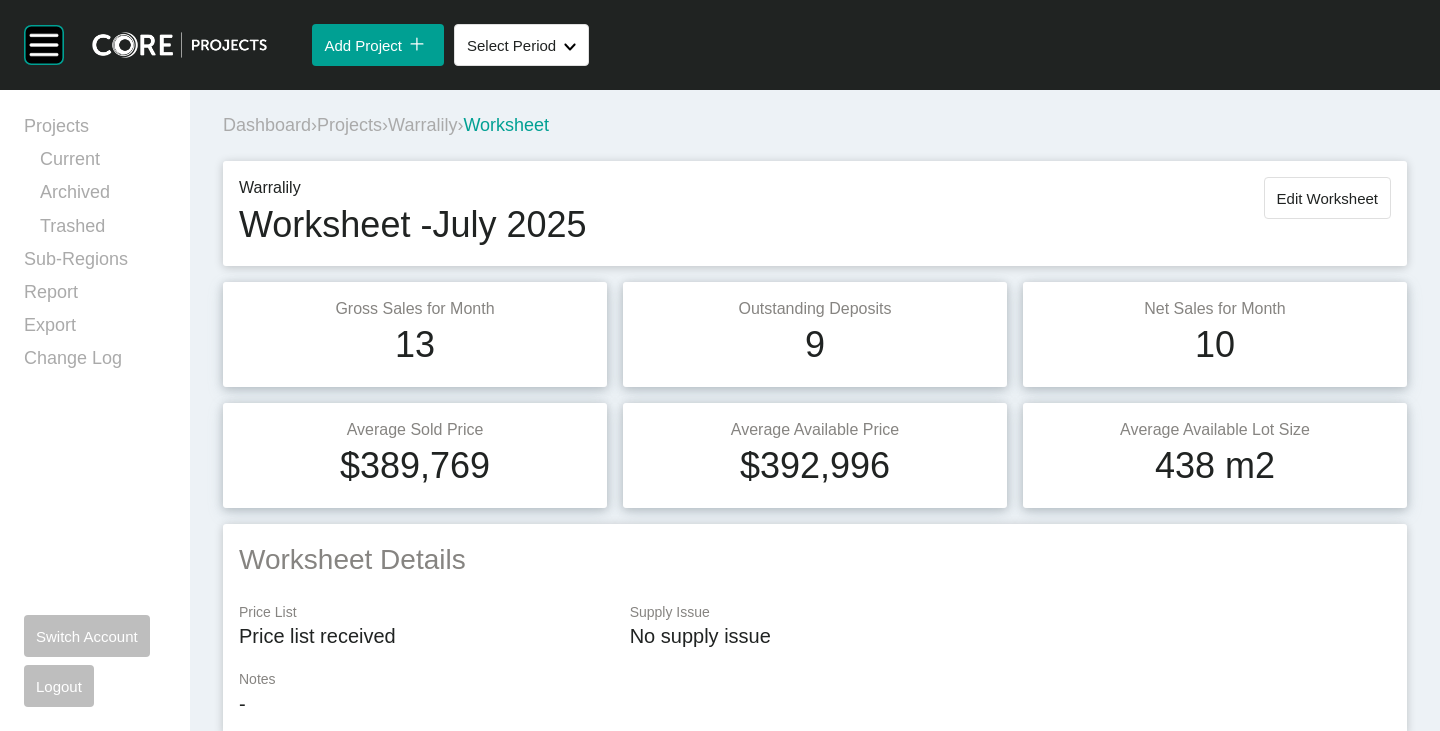 click on "Warralily" at bounding box center [422, 125] 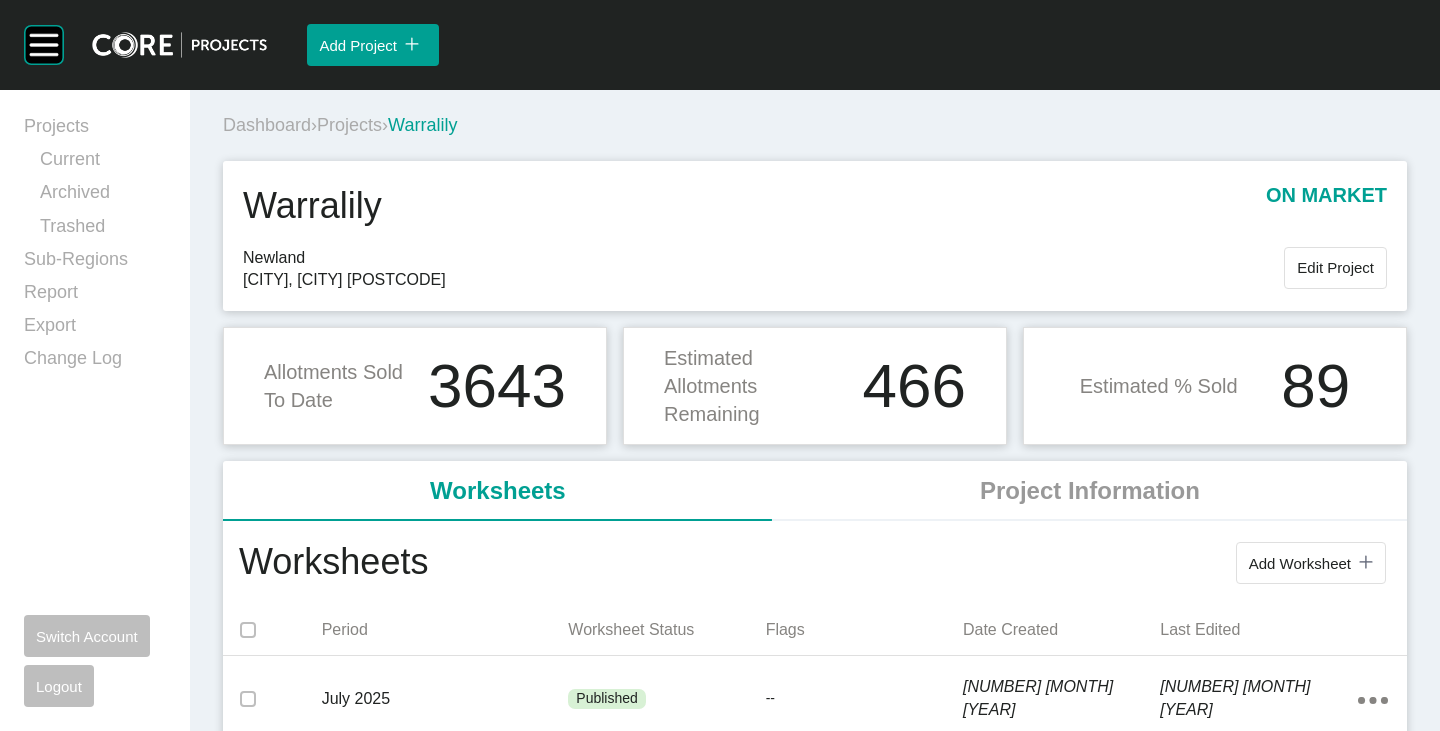 click on "Projects" at bounding box center (349, 125) 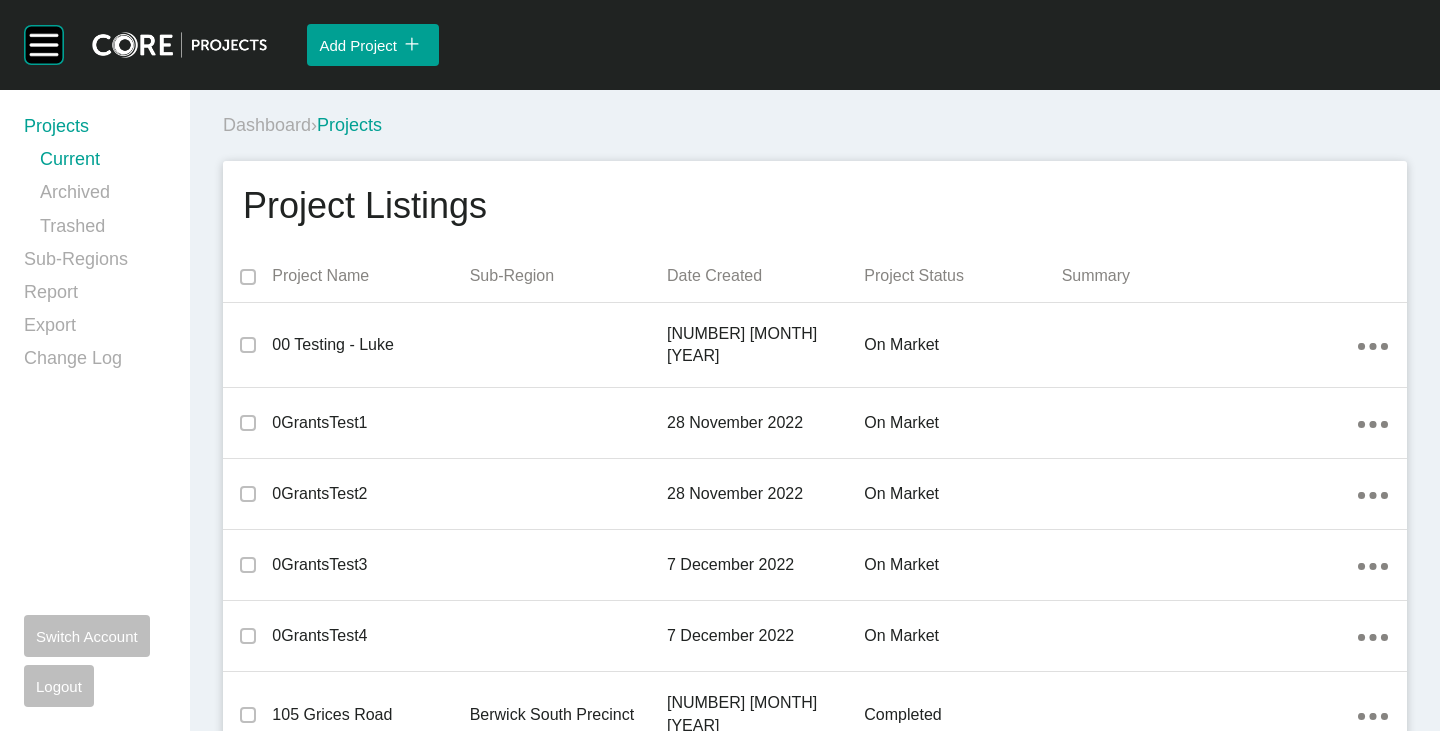scroll, scrollTop: 44915, scrollLeft: 0, axis: vertical 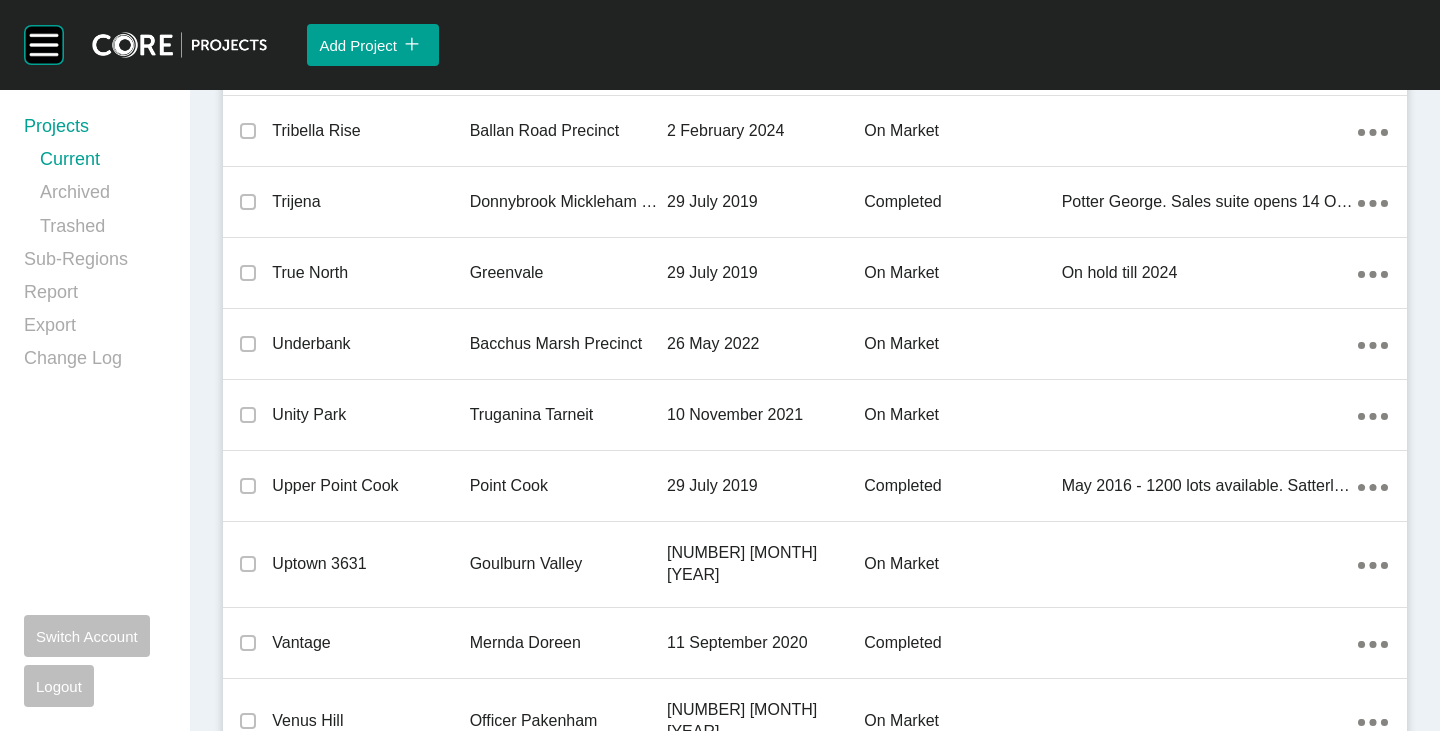 click on "Warralily" at bounding box center (370, 1696) 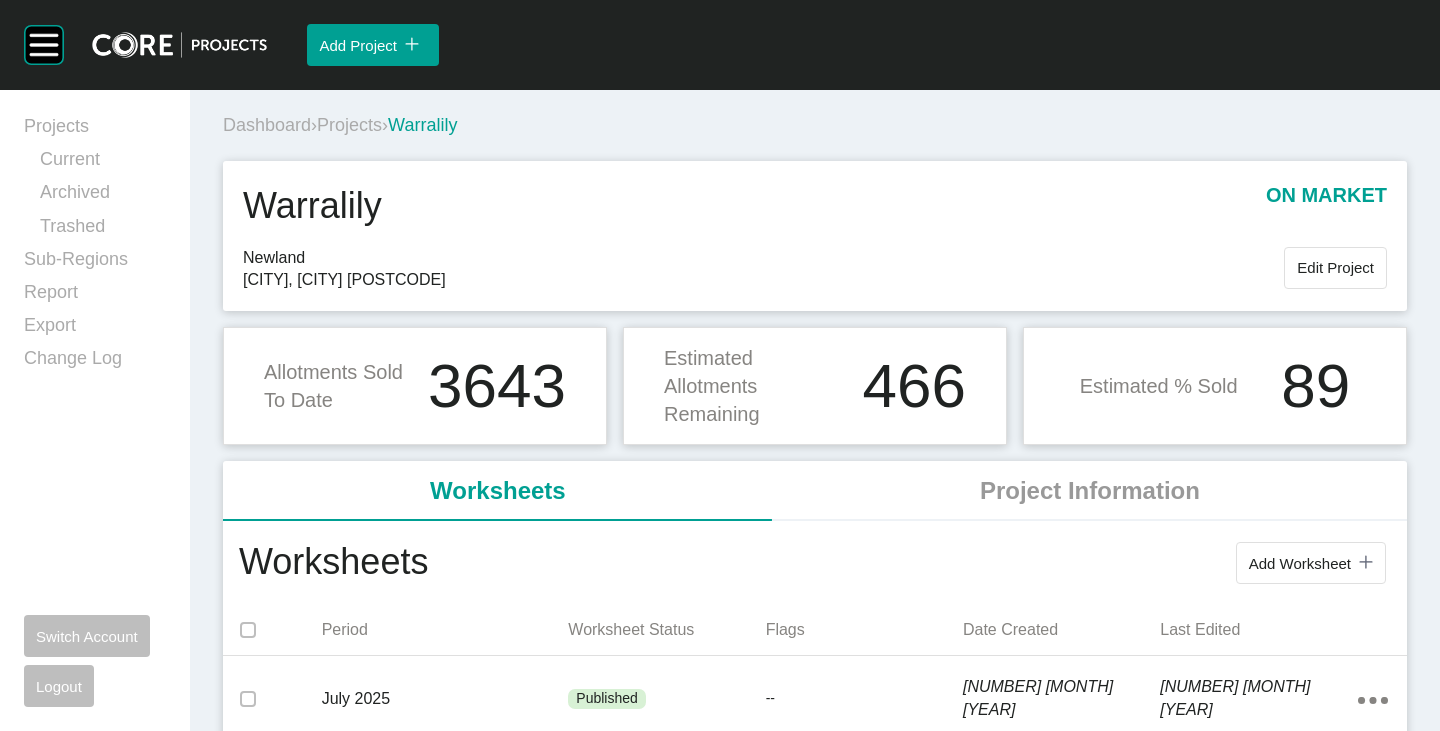 scroll, scrollTop: 200, scrollLeft: 0, axis: vertical 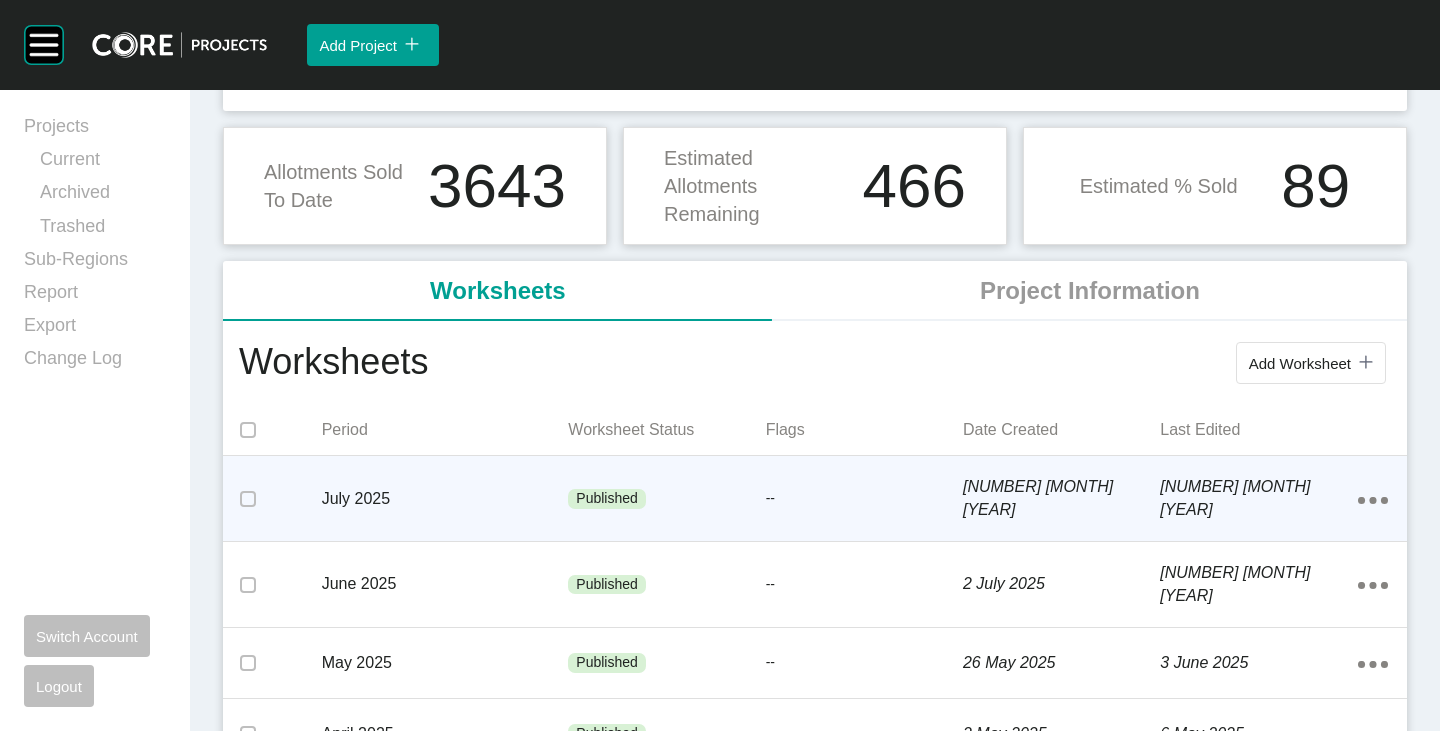 click on "Published" at bounding box center (666, 499) 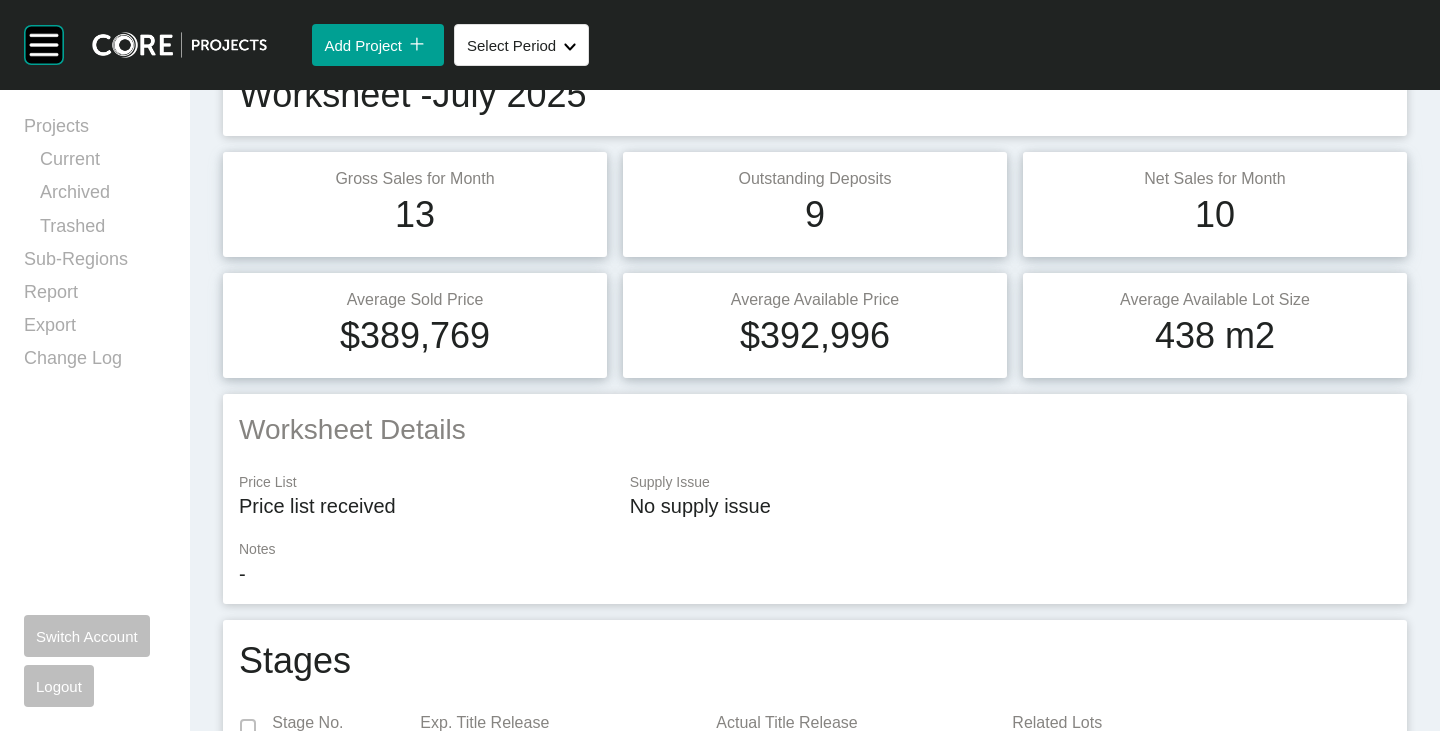 scroll, scrollTop: 0, scrollLeft: 0, axis: both 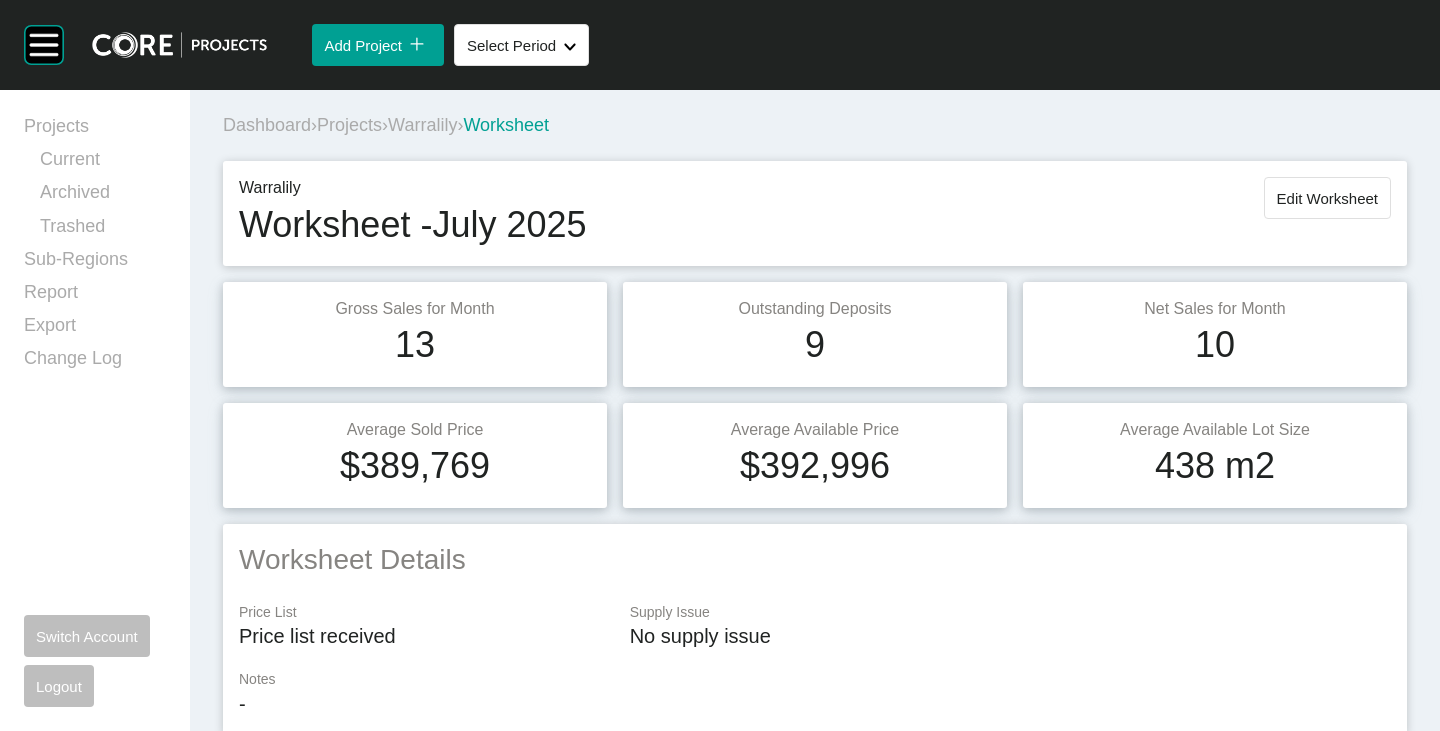 click on "Warralily" at bounding box center (422, 125) 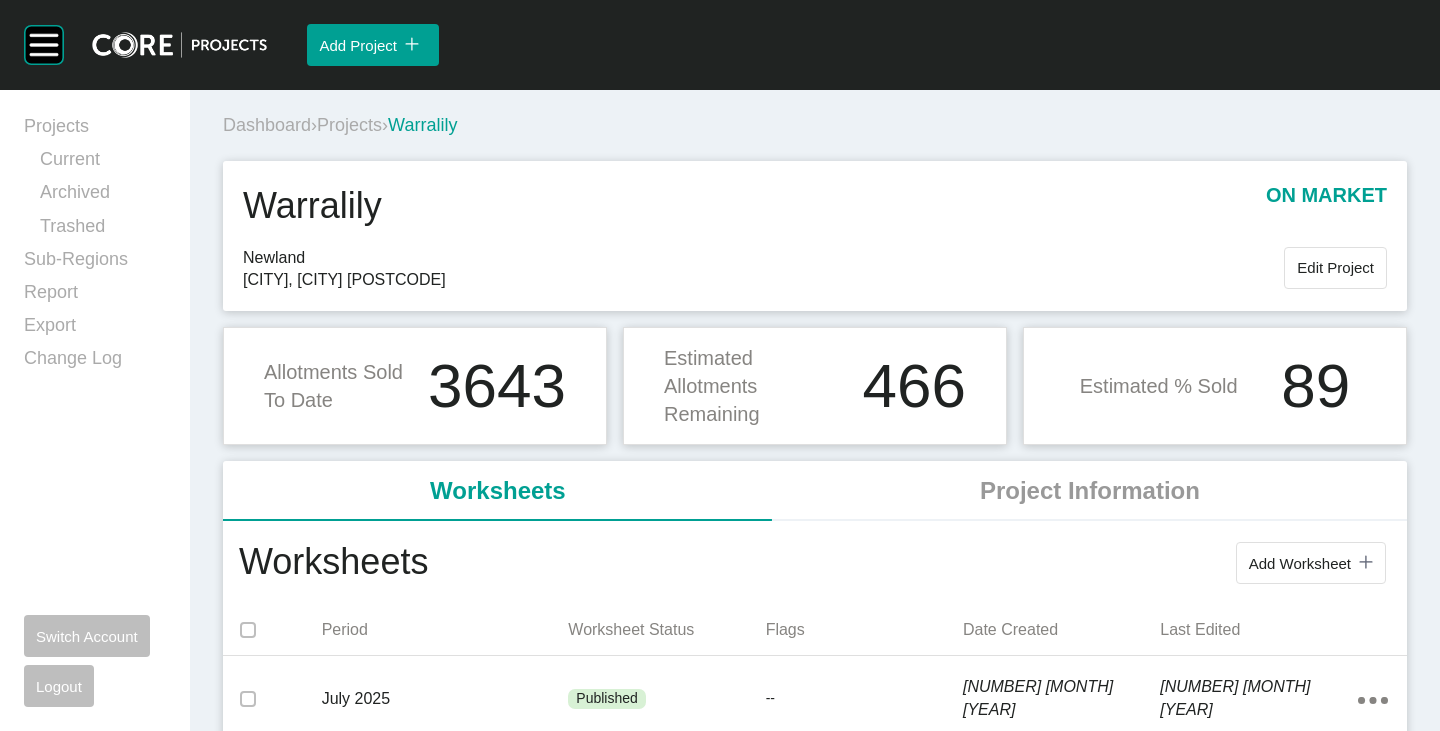 click on "Projects" at bounding box center (349, 125) 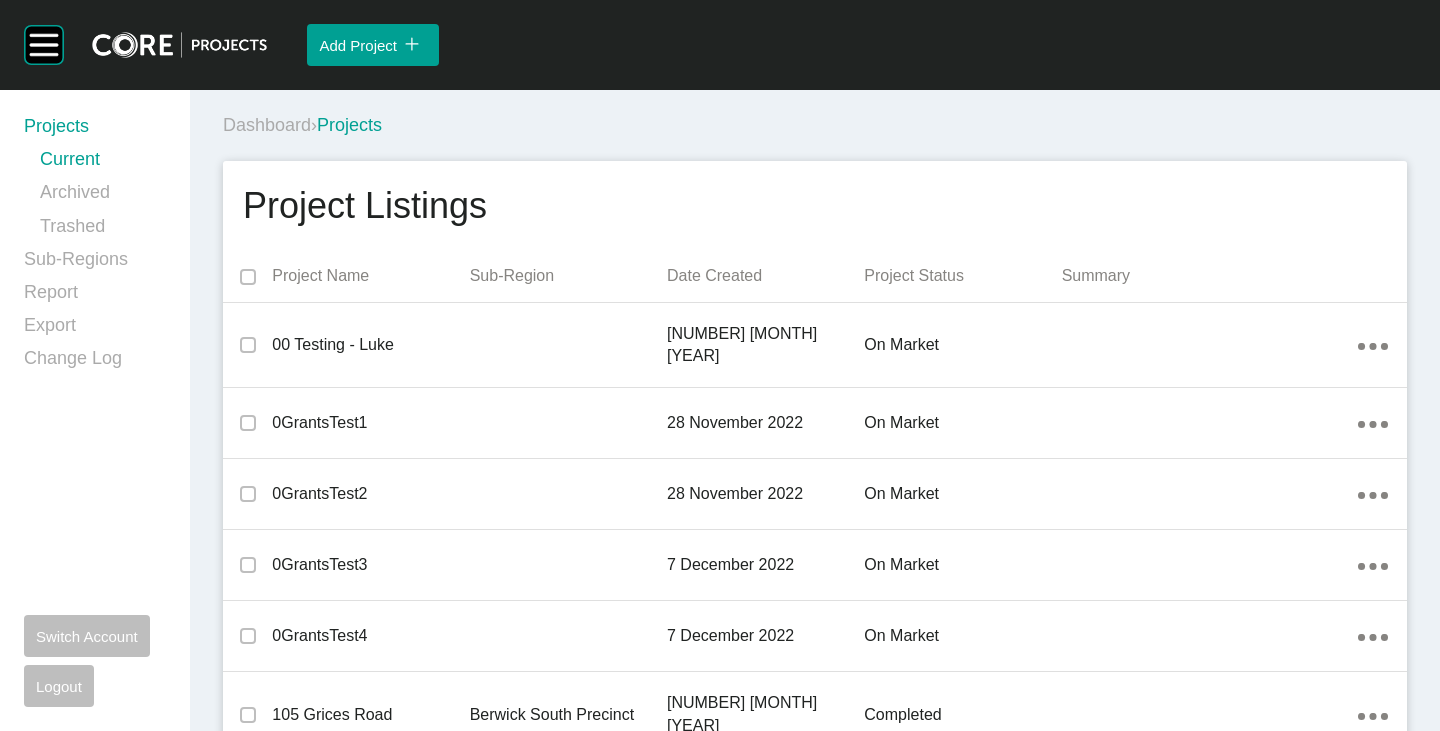 scroll, scrollTop: 15308, scrollLeft: 0, axis: vertical 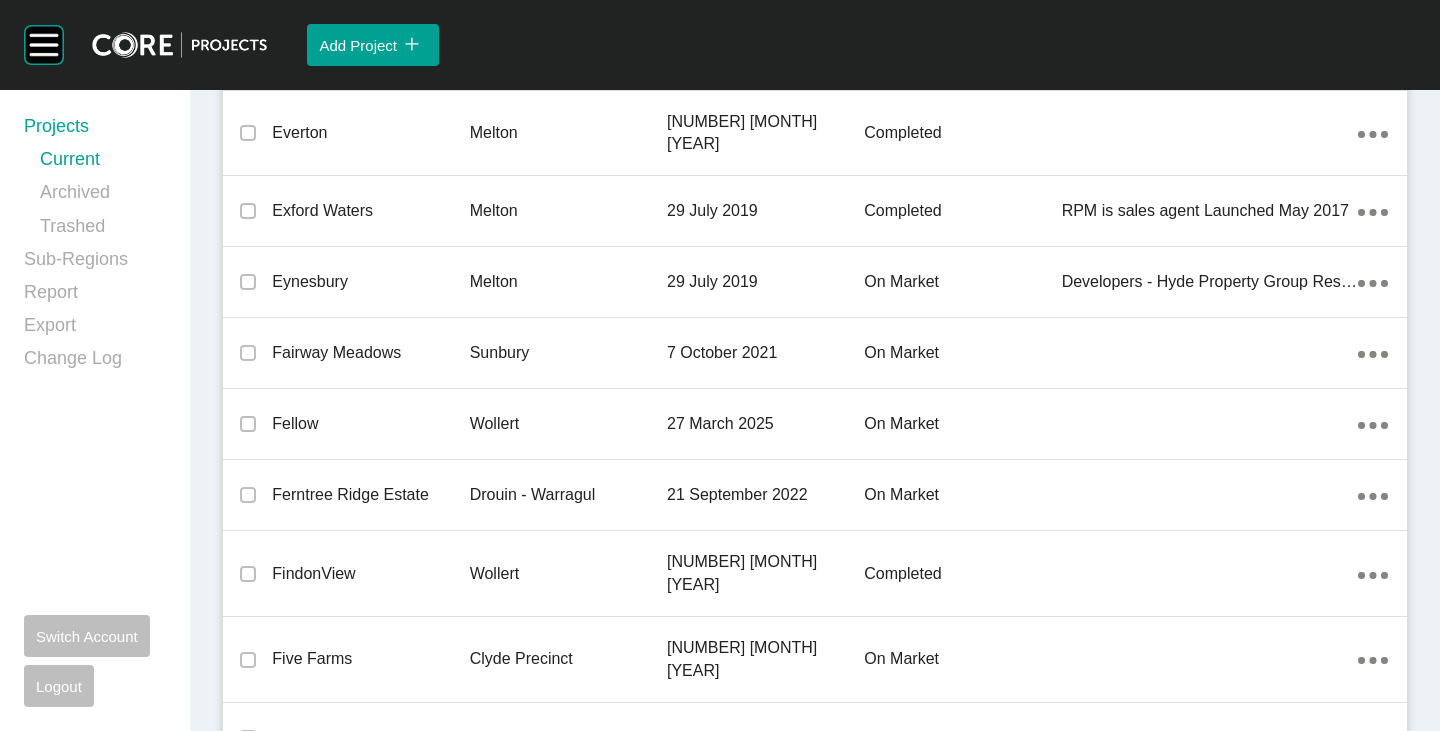 click on "Flinders View" at bounding box center [370, 880] 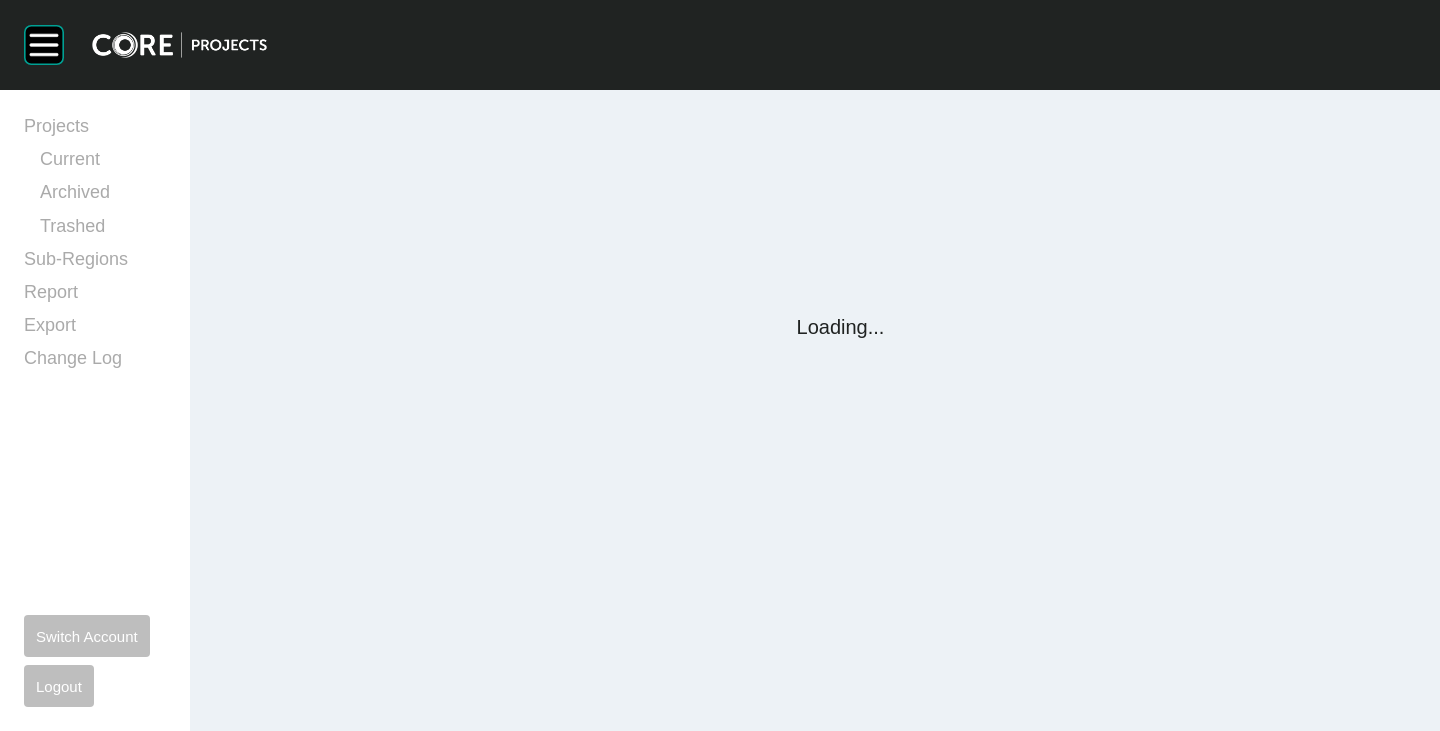 scroll, scrollTop: 0, scrollLeft: 0, axis: both 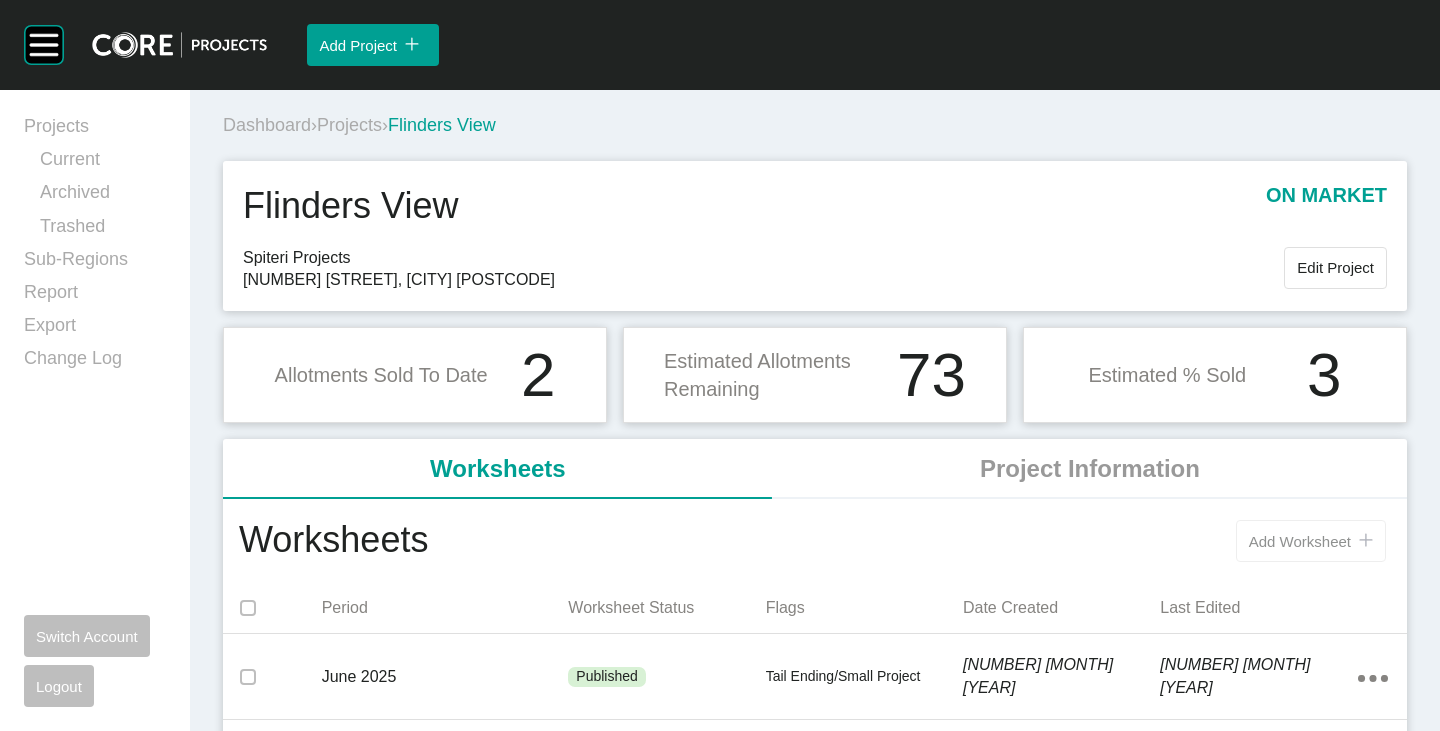 click on "Add Worksheet" at bounding box center (1300, 541) 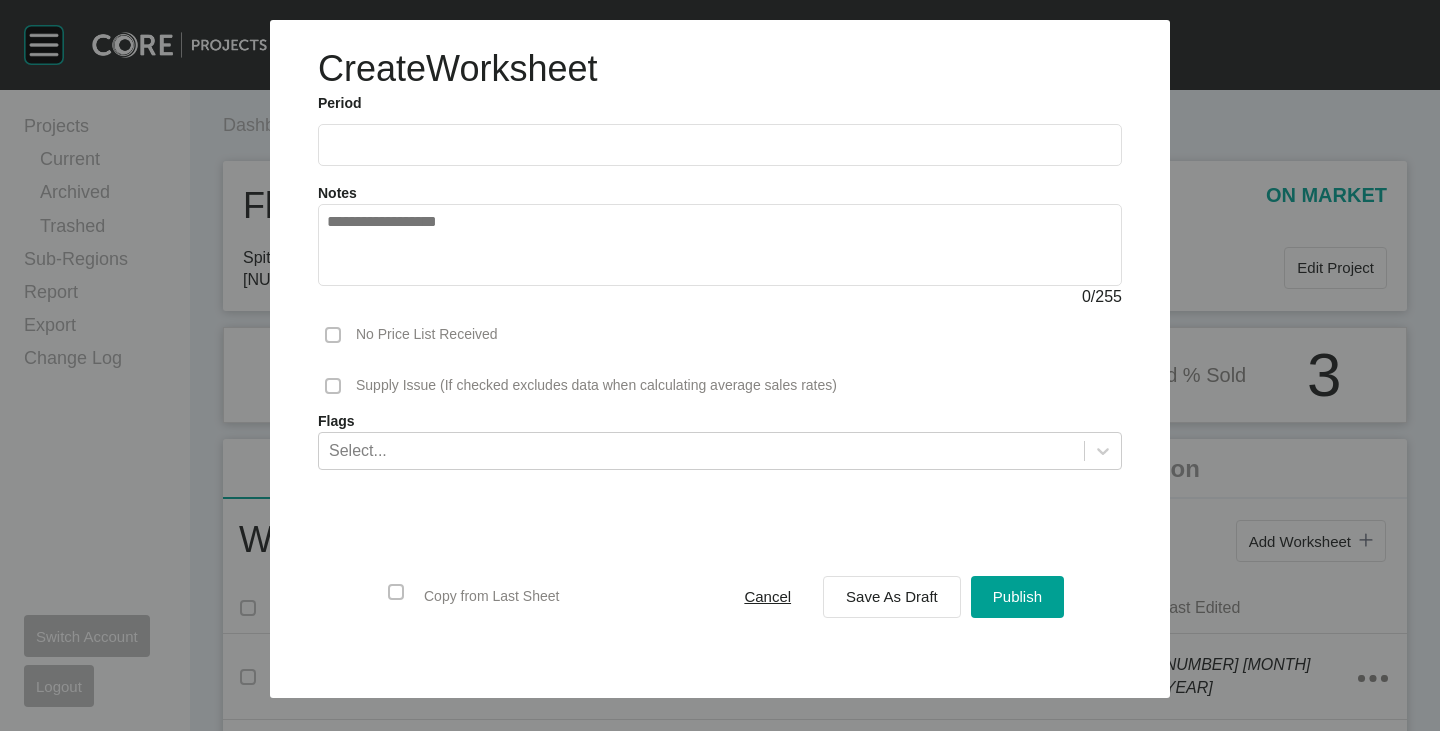 click at bounding box center [720, 144] 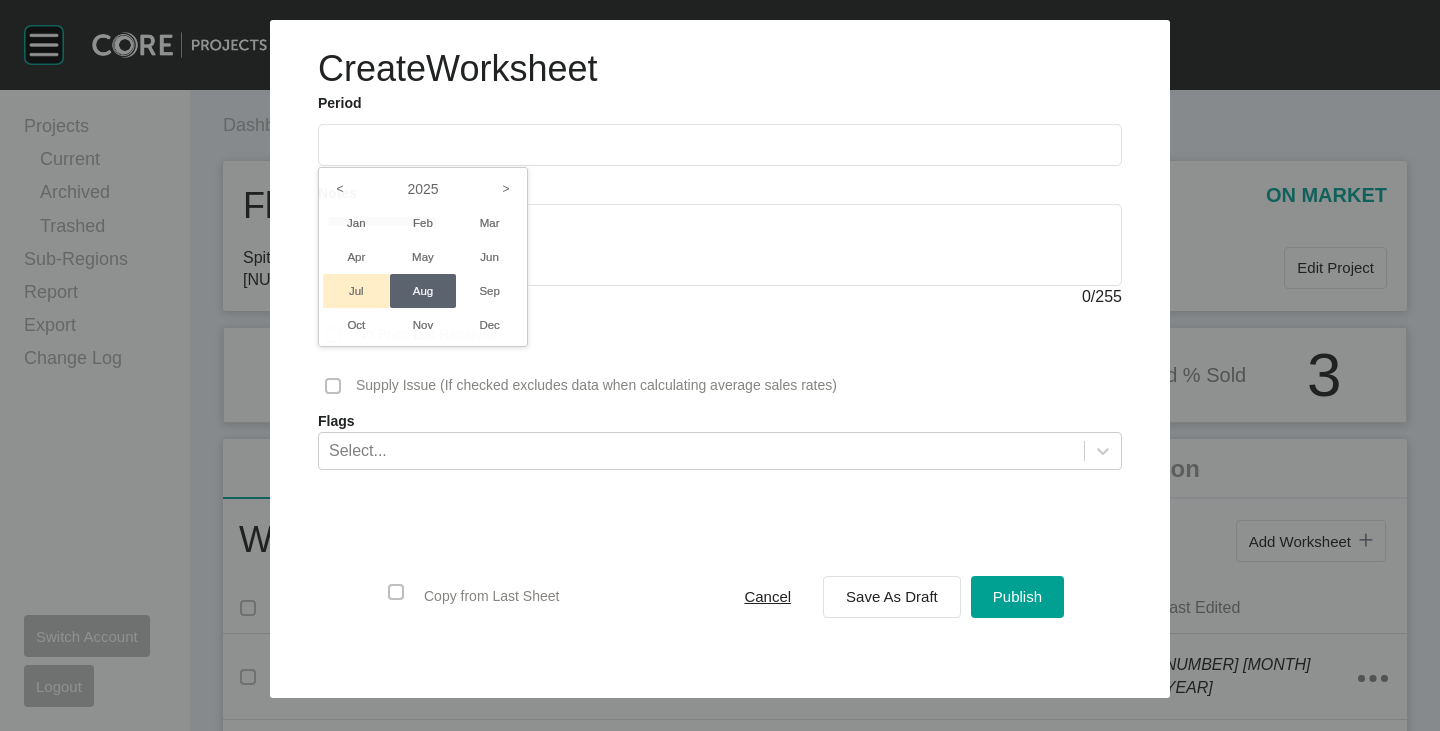 click on "Jul" at bounding box center [356, 291] 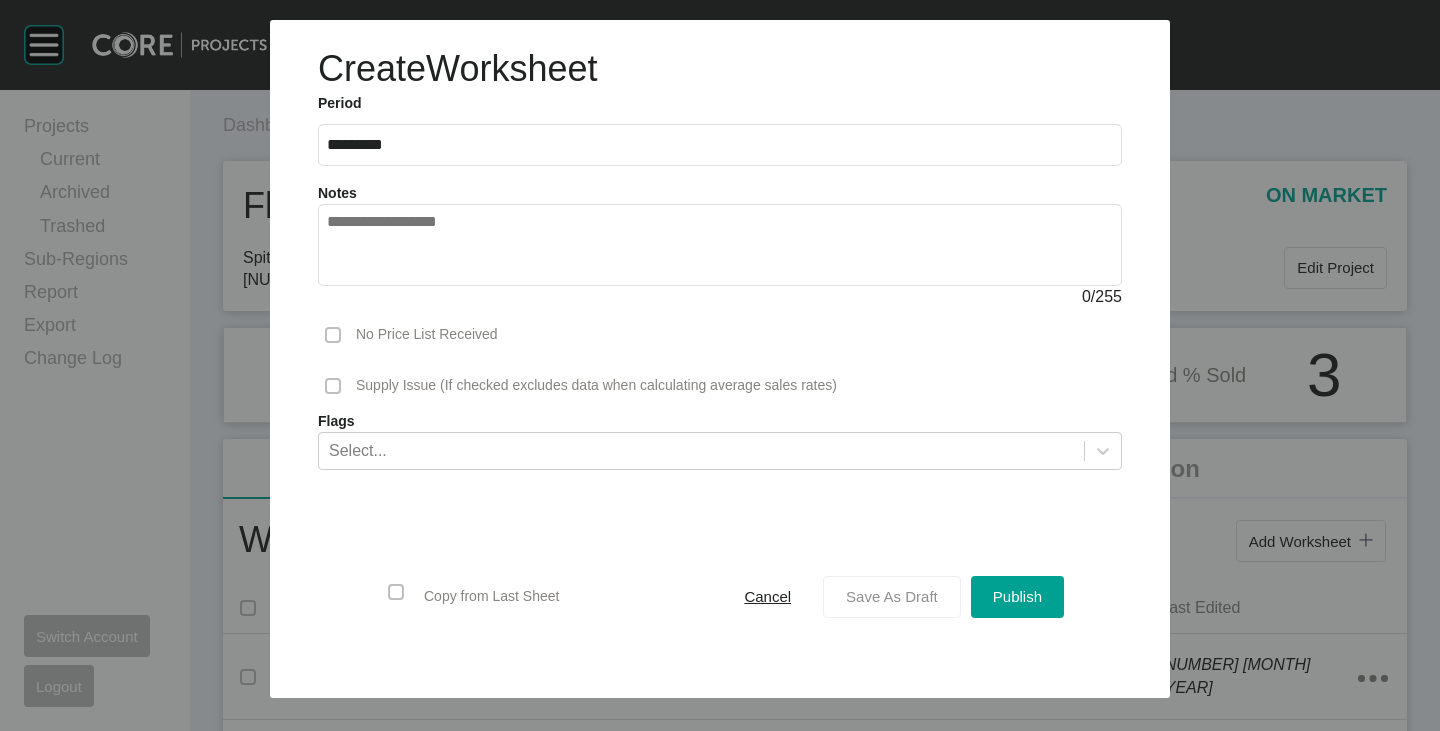 click on "Save As Draft" at bounding box center (892, 596) 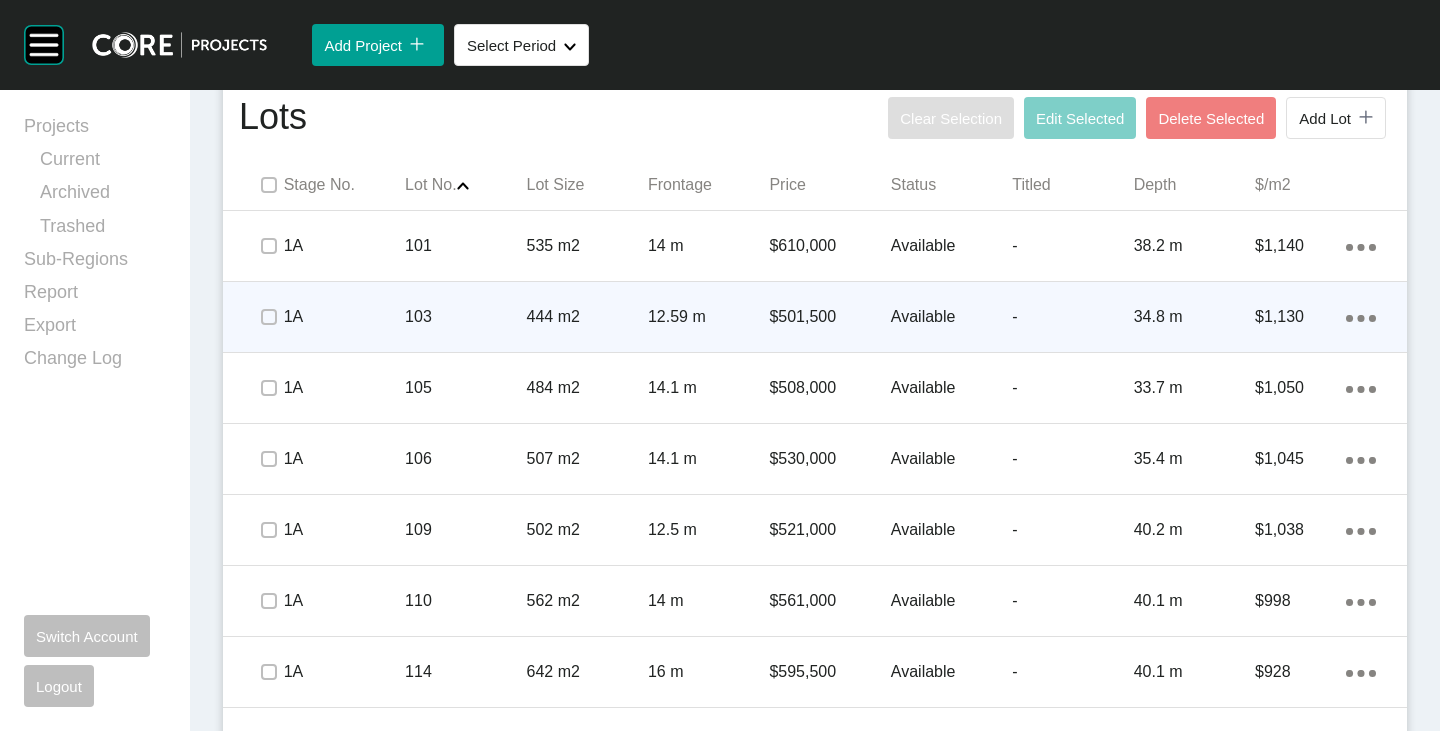 scroll, scrollTop: 900, scrollLeft: 0, axis: vertical 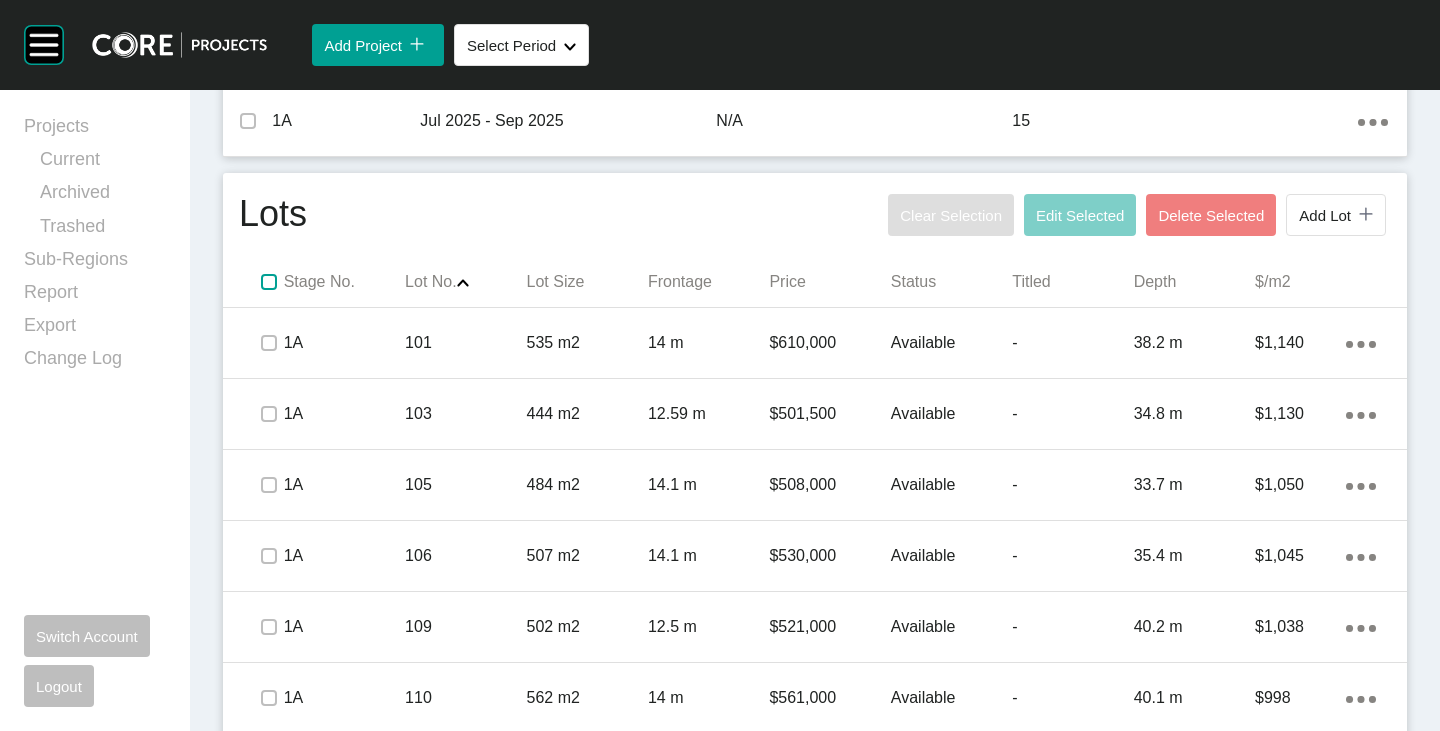 click at bounding box center [269, 282] 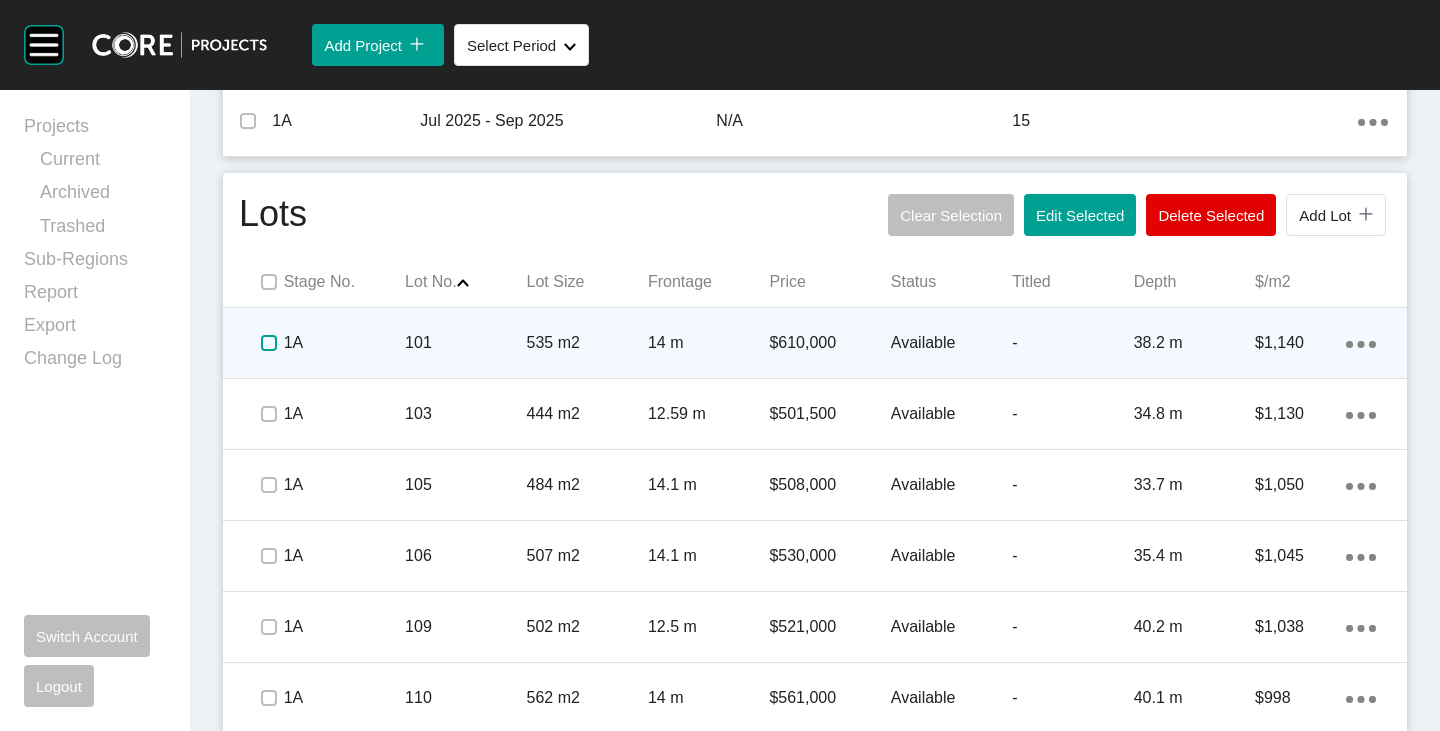 click at bounding box center [269, 343] 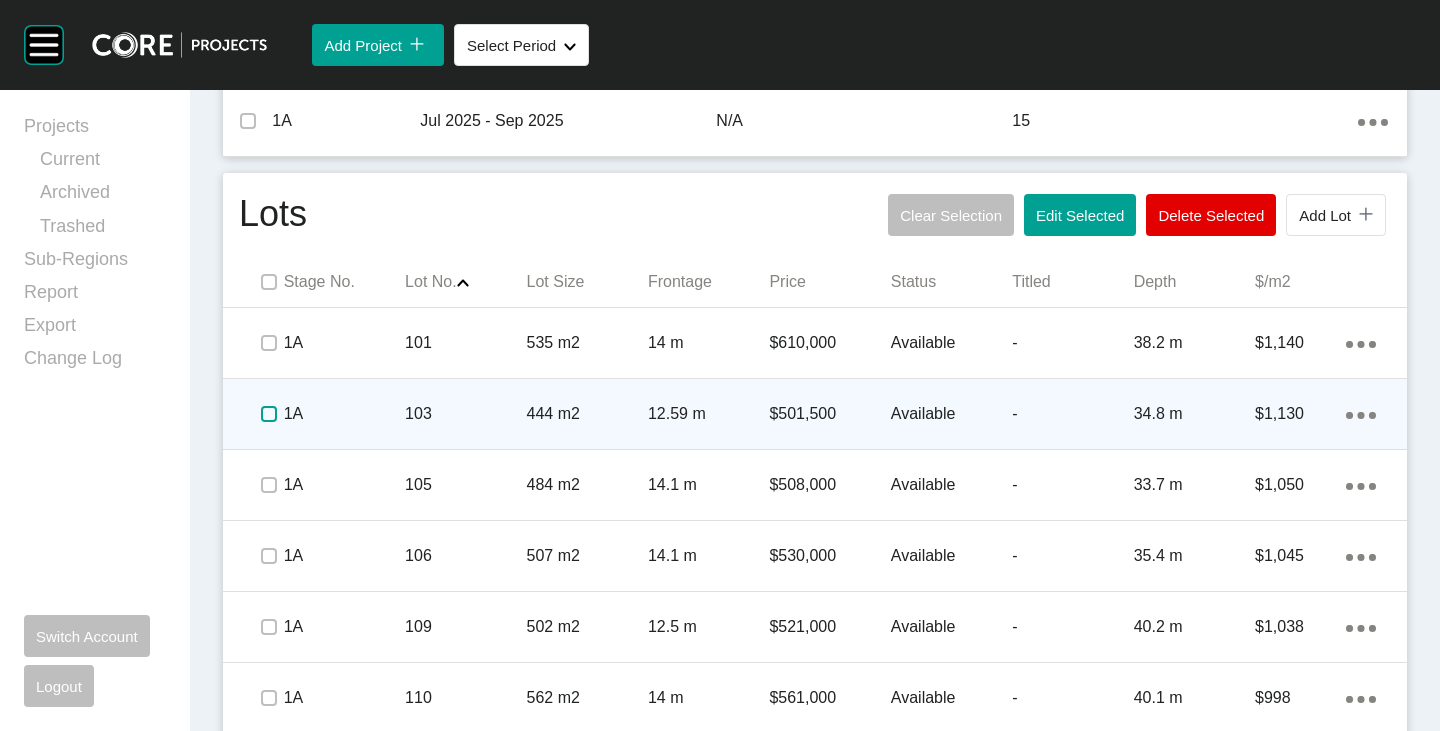 click at bounding box center (269, 414) 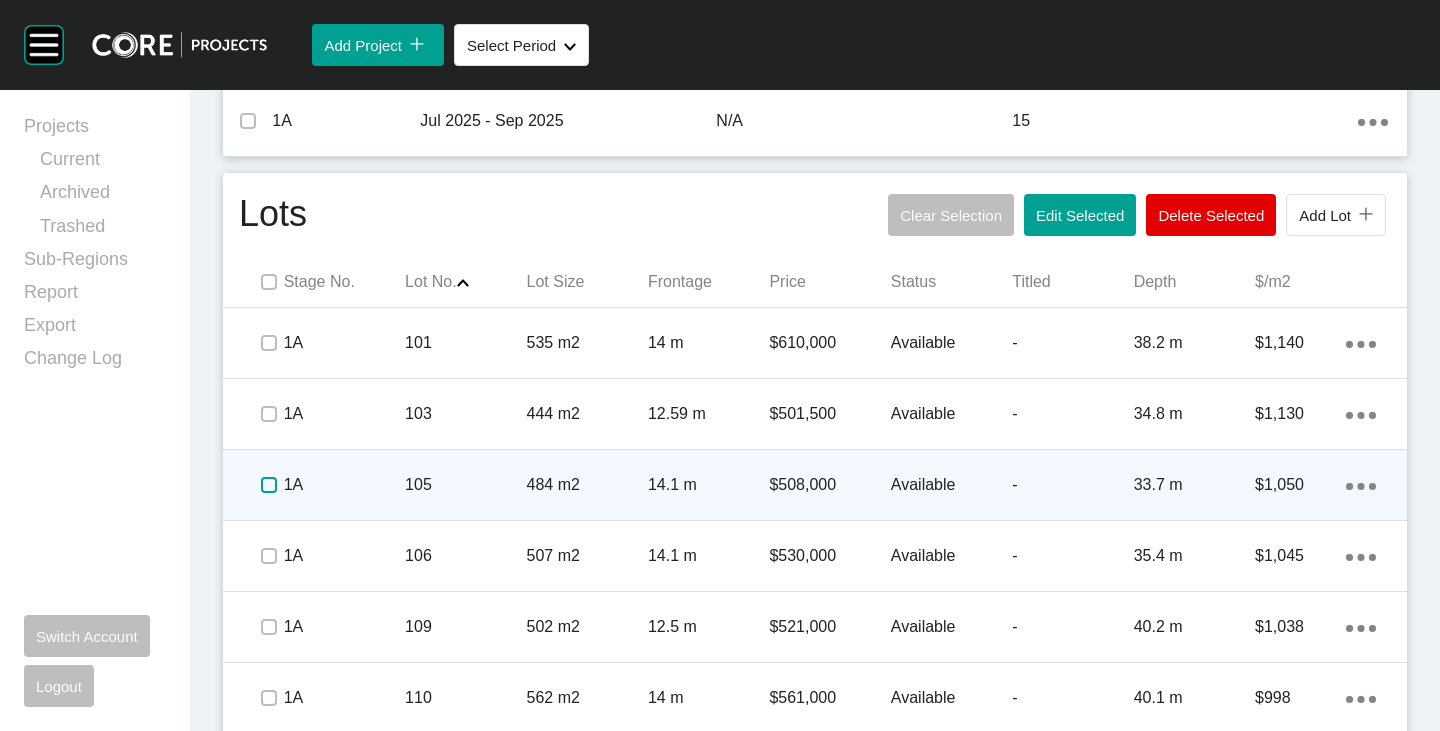 click at bounding box center (269, 485) 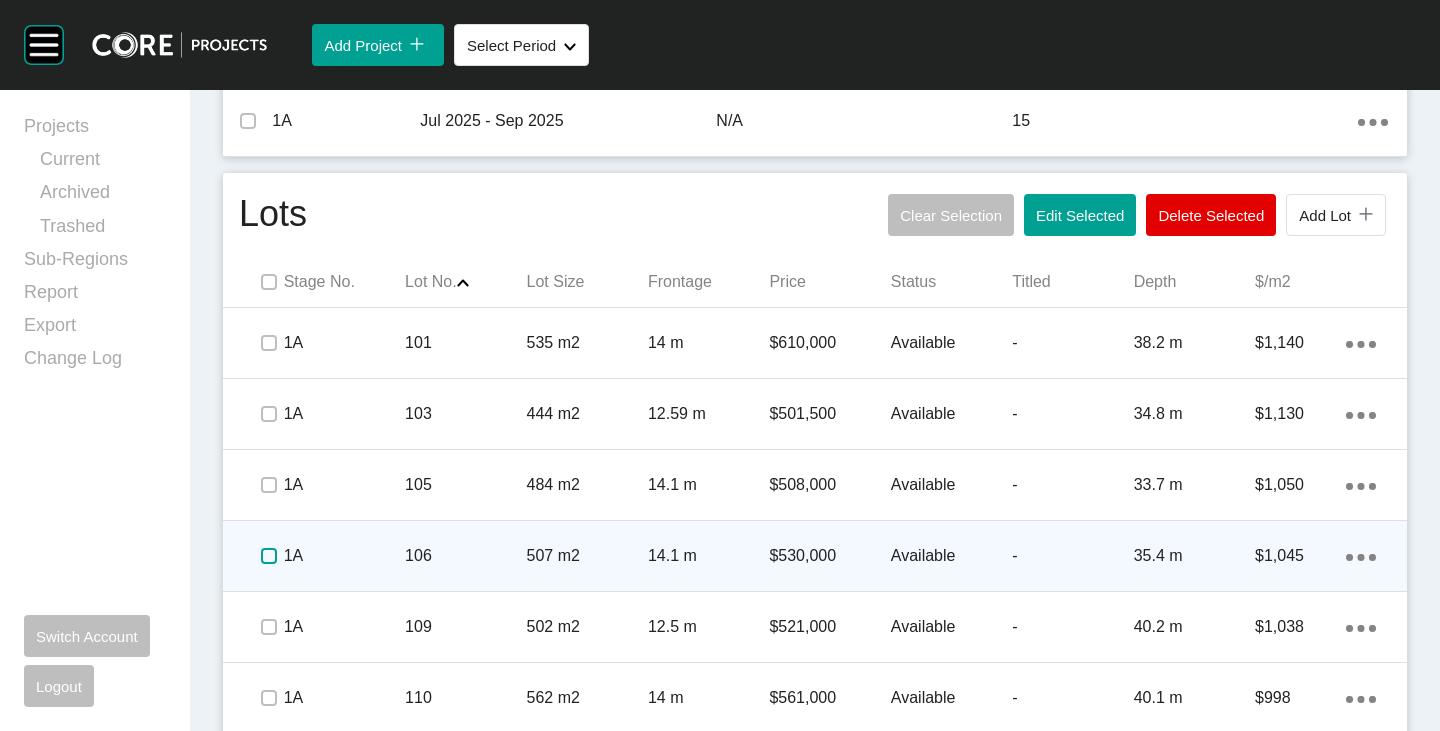 click at bounding box center [269, 556] 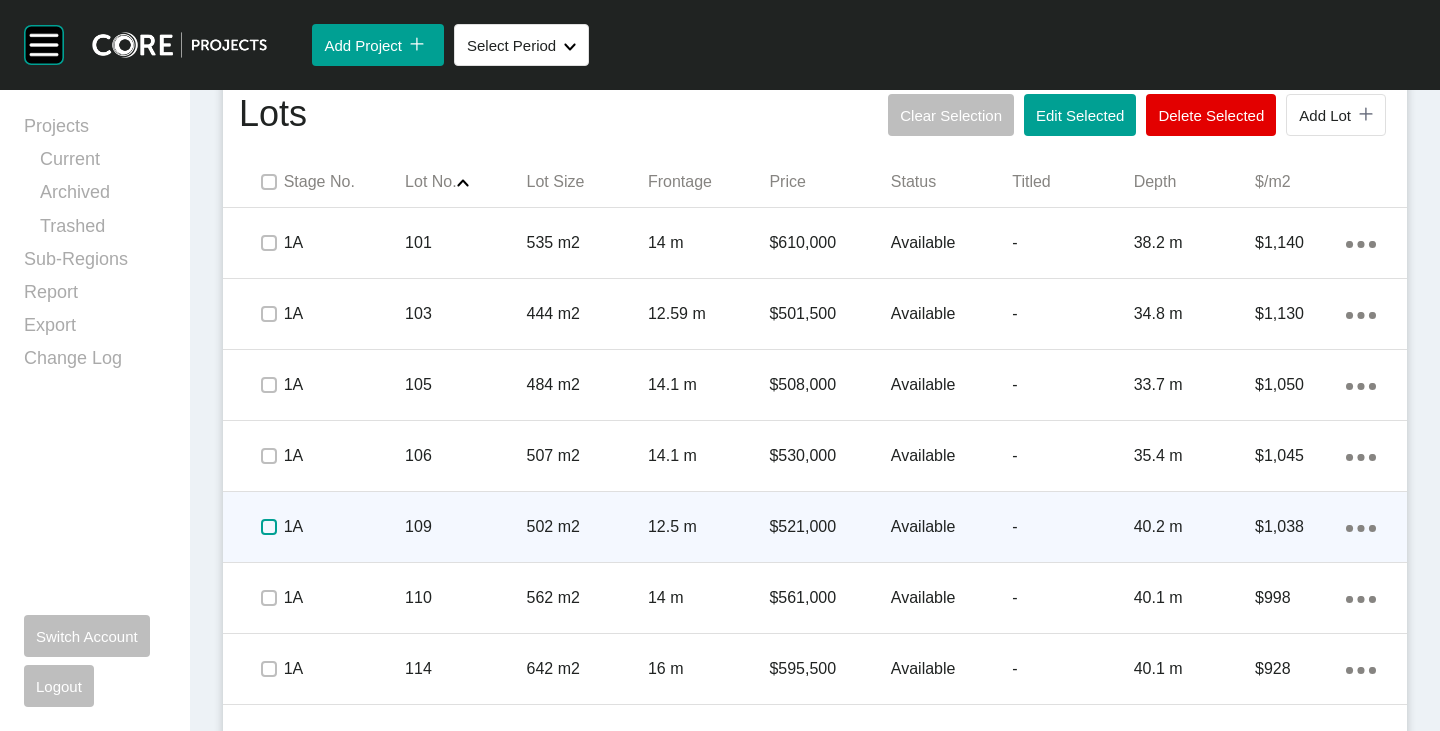 click at bounding box center [269, 527] 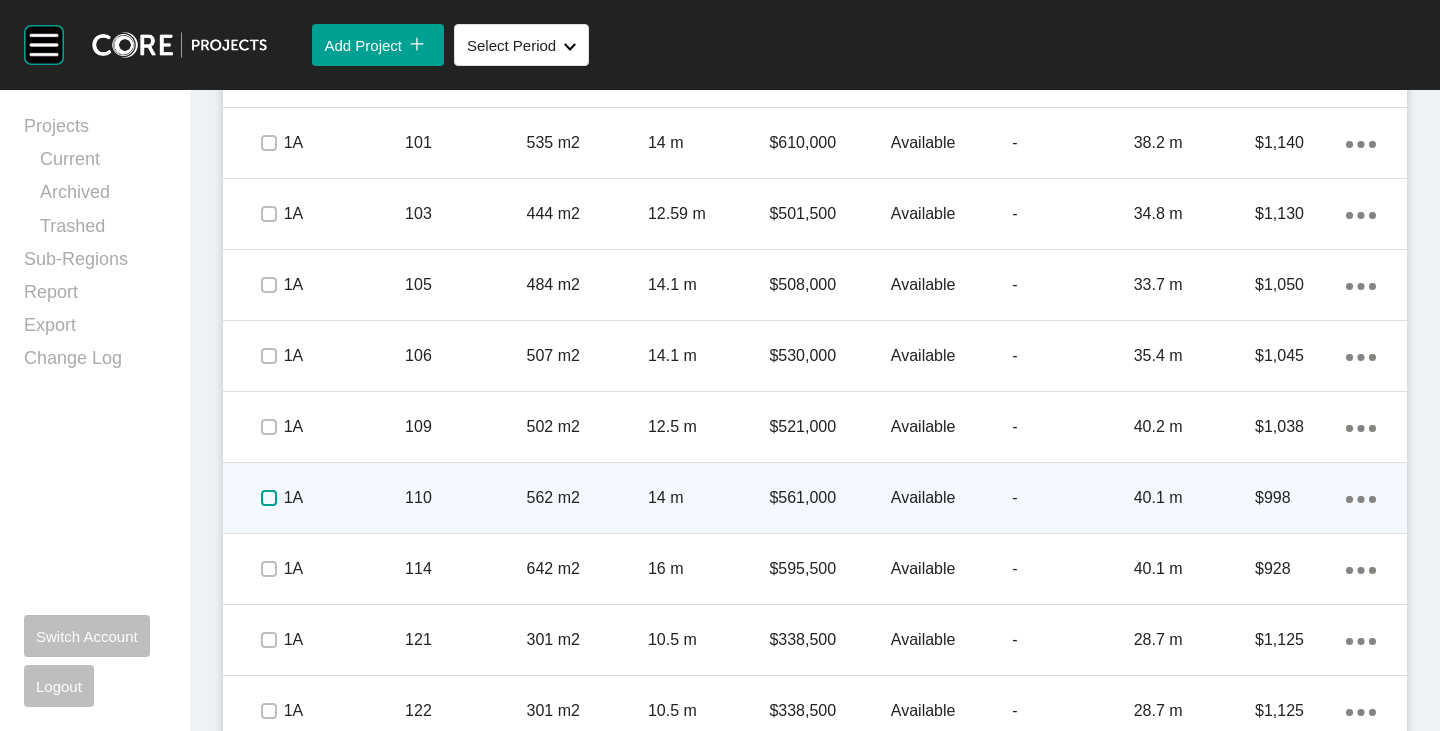 click at bounding box center (269, 498) 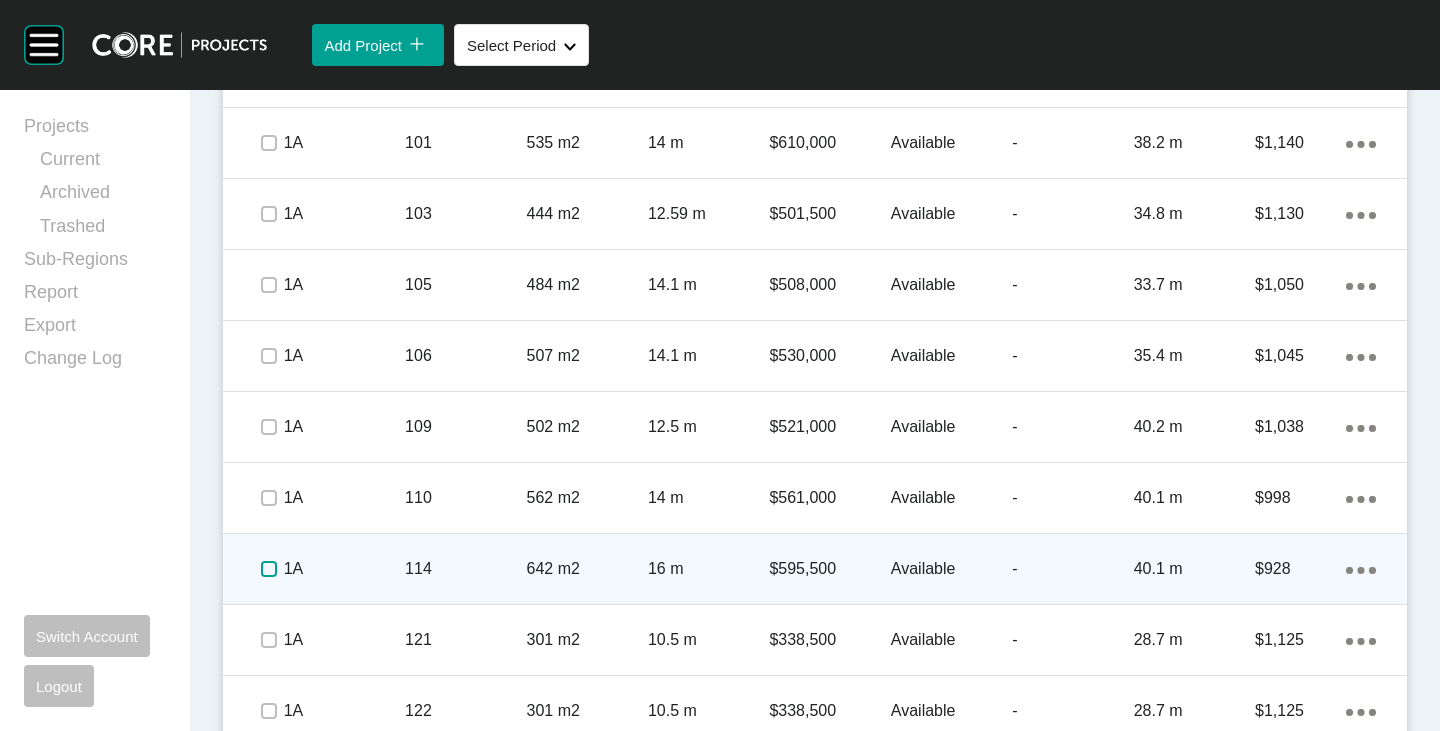 click at bounding box center [269, 569] 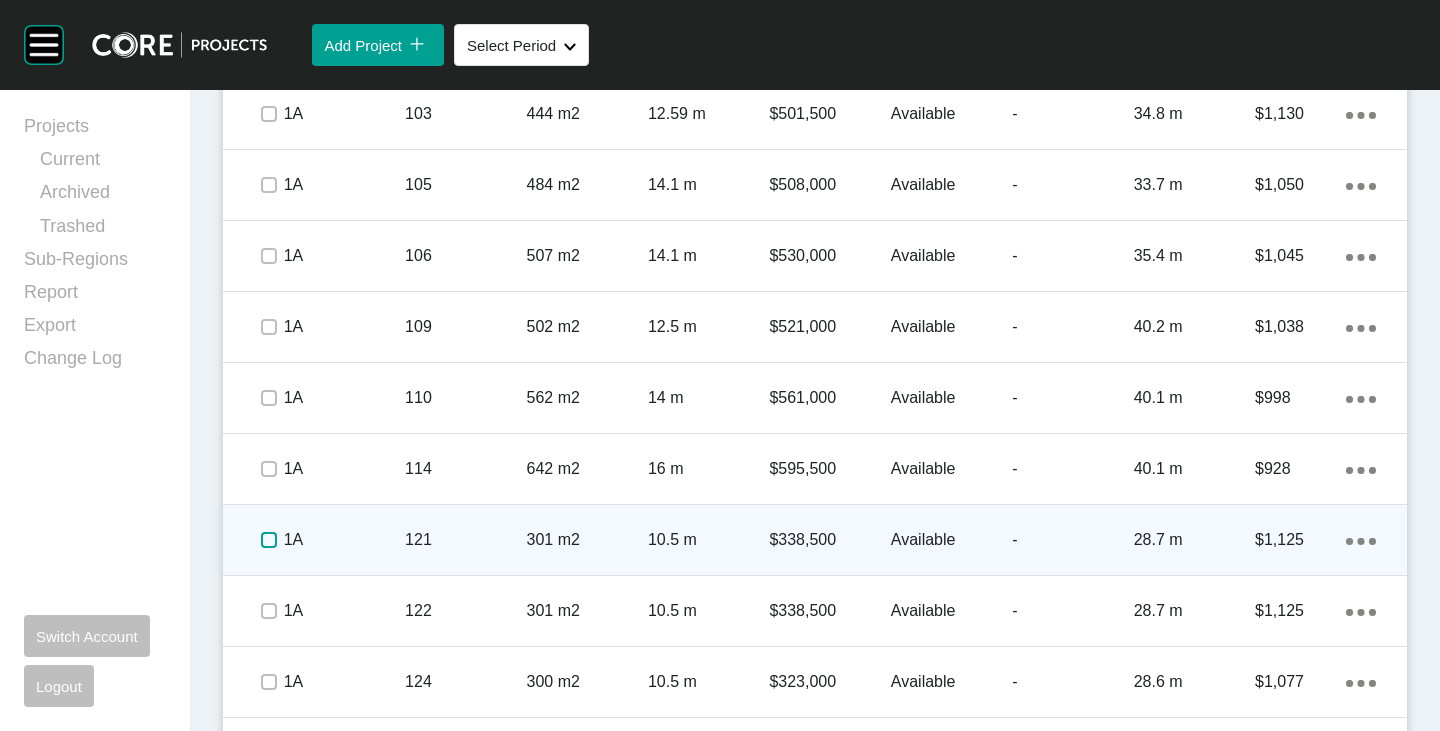 click at bounding box center (269, 540) 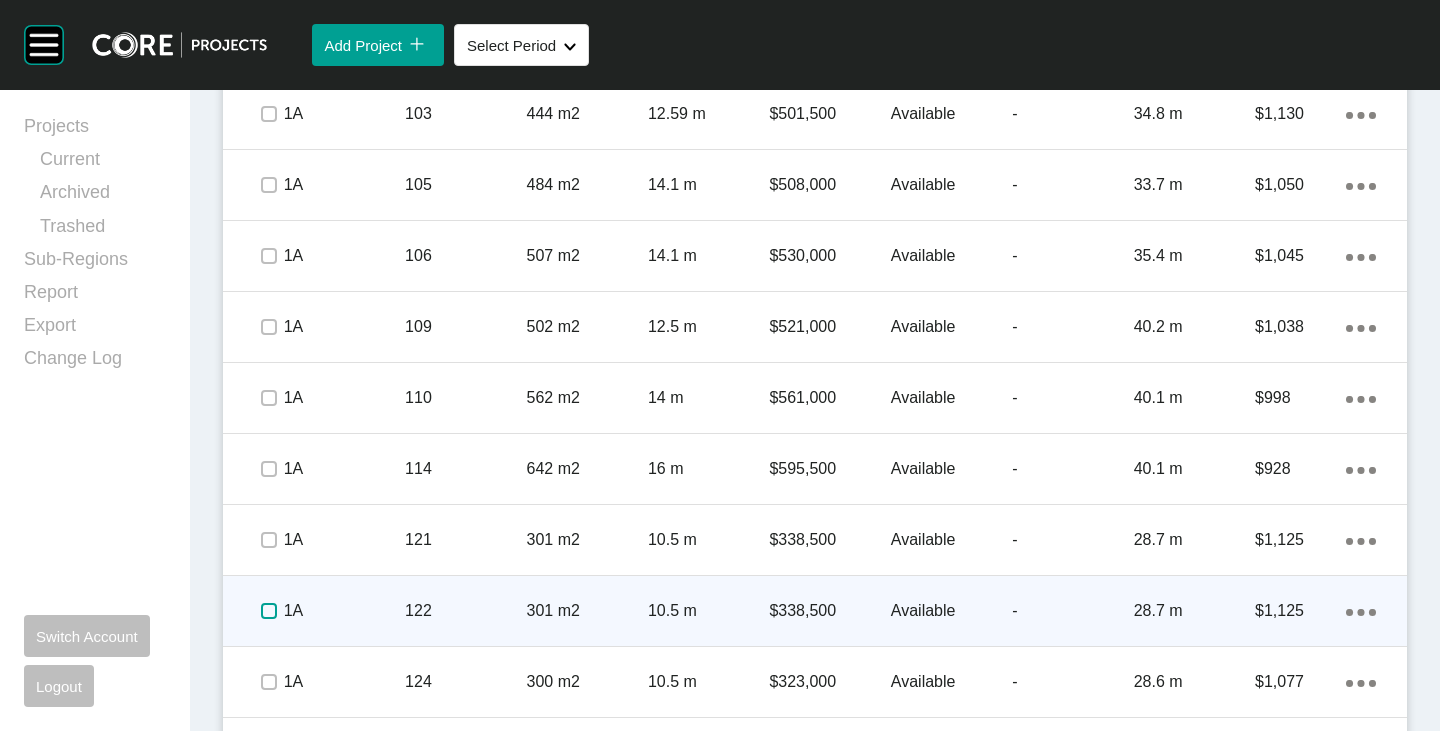 click at bounding box center [269, 611] 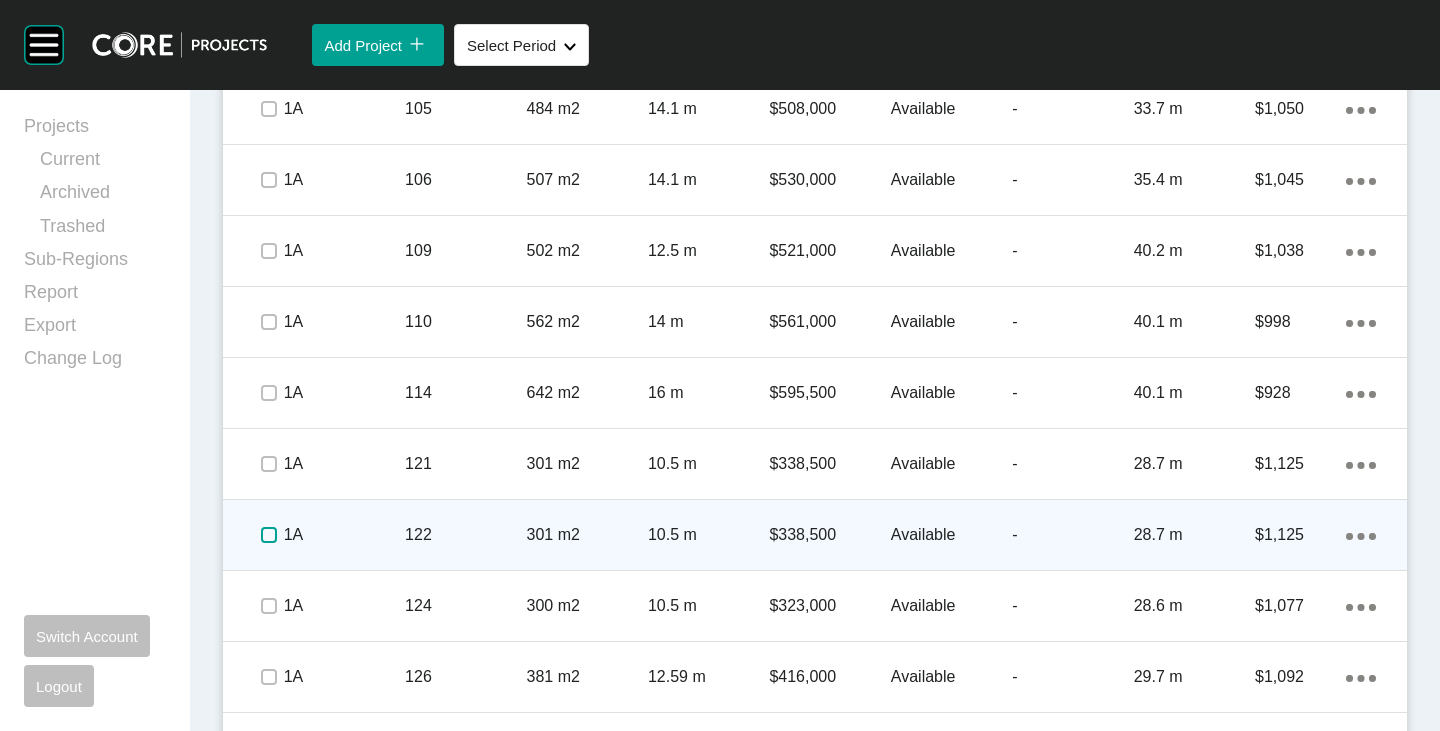 scroll, scrollTop: 1300, scrollLeft: 0, axis: vertical 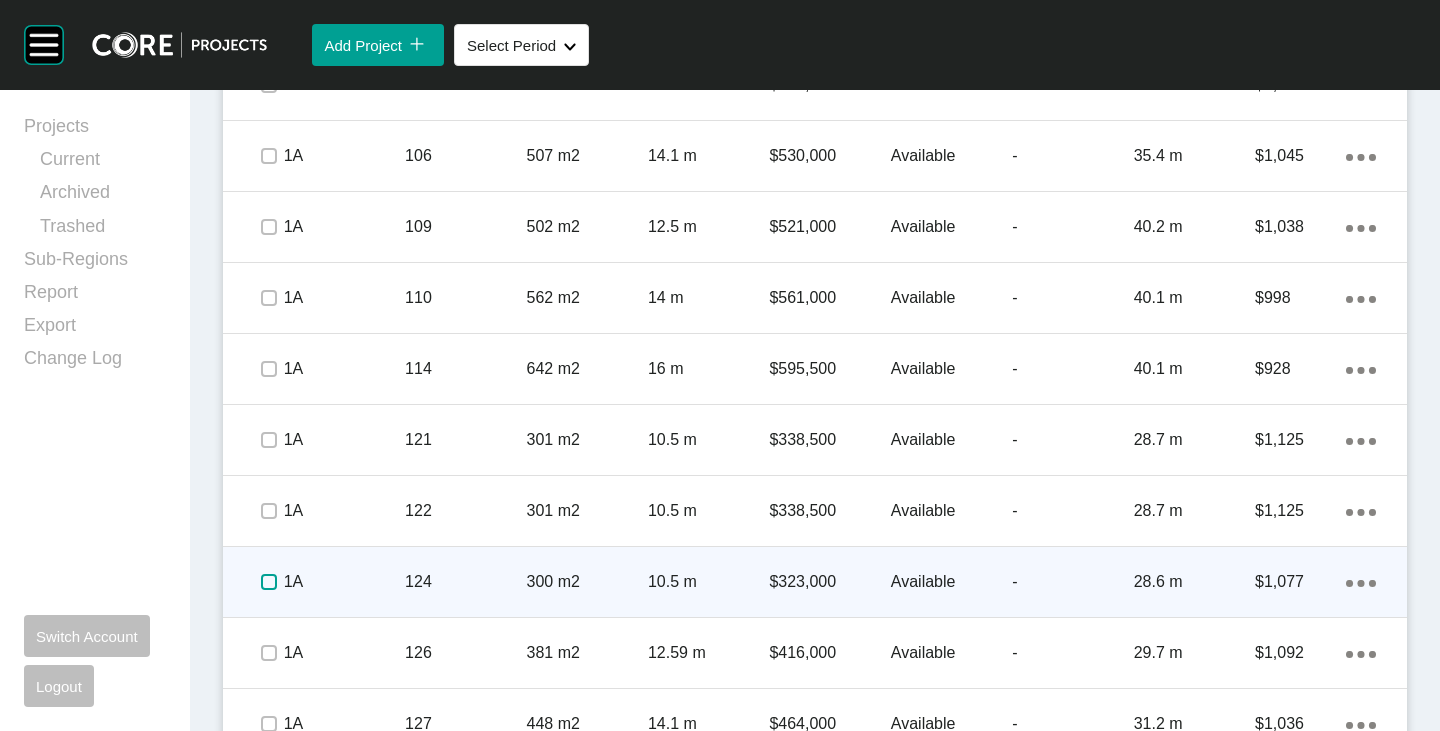 drag, startPoint x: 266, startPoint y: 577, endPoint x: 263, endPoint y: 592, distance: 15.297058 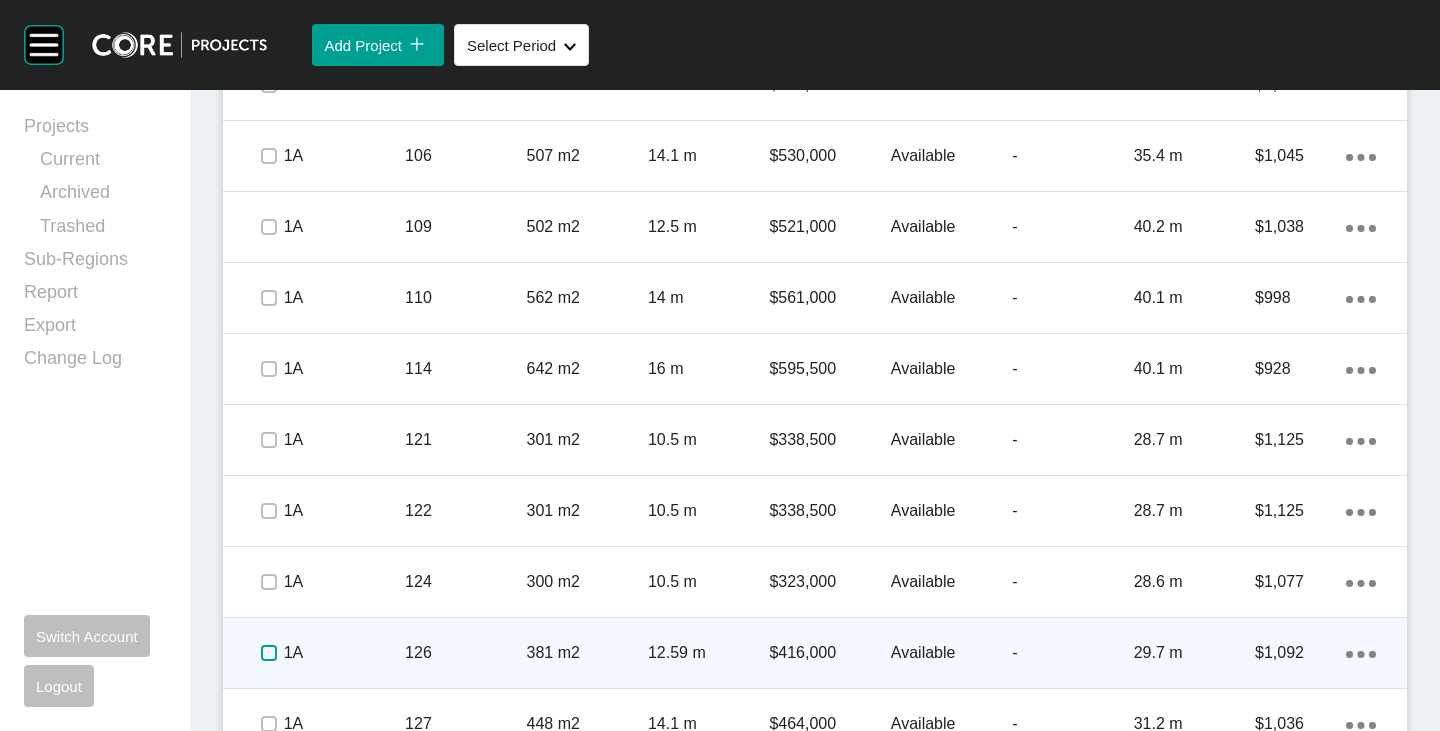 click at bounding box center (269, 653) 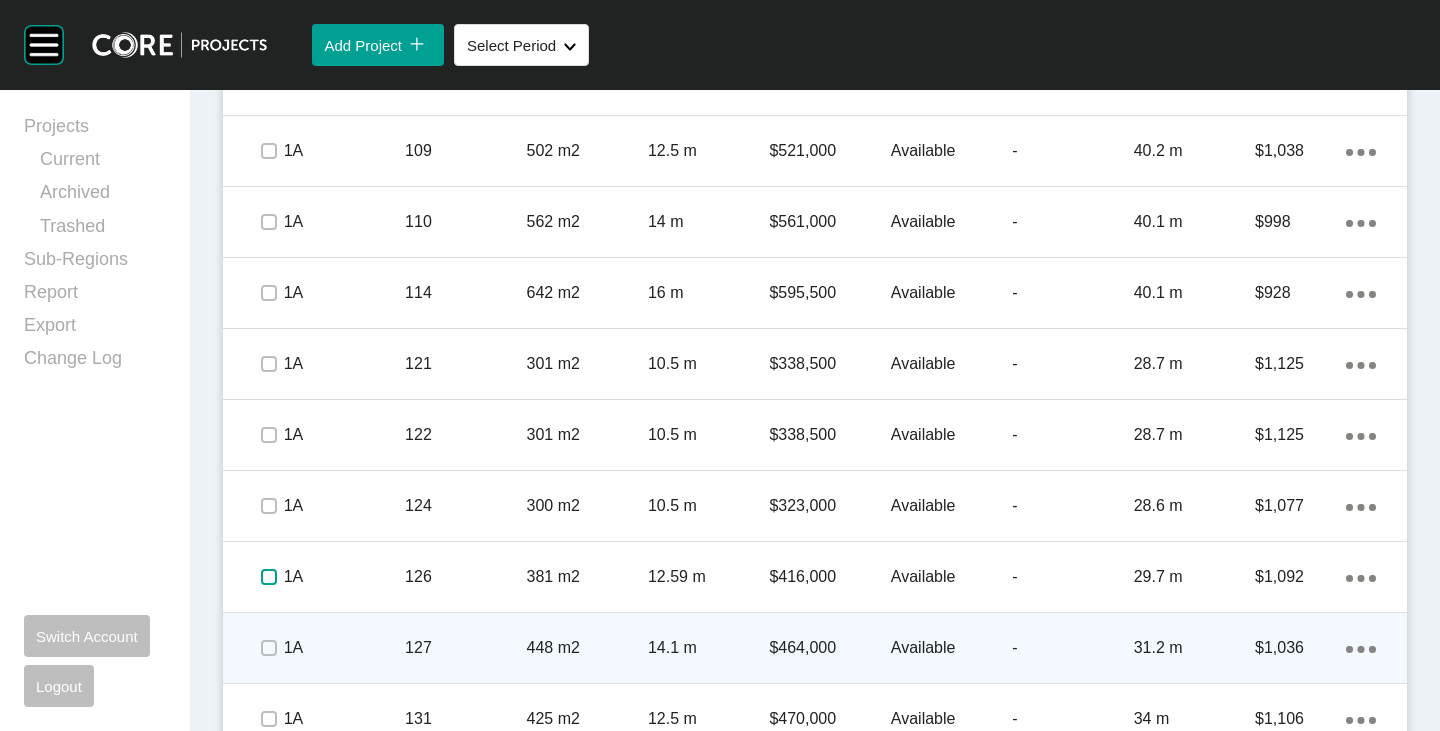 scroll, scrollTop: 1400, scrollLeft: 0, axis: vertical 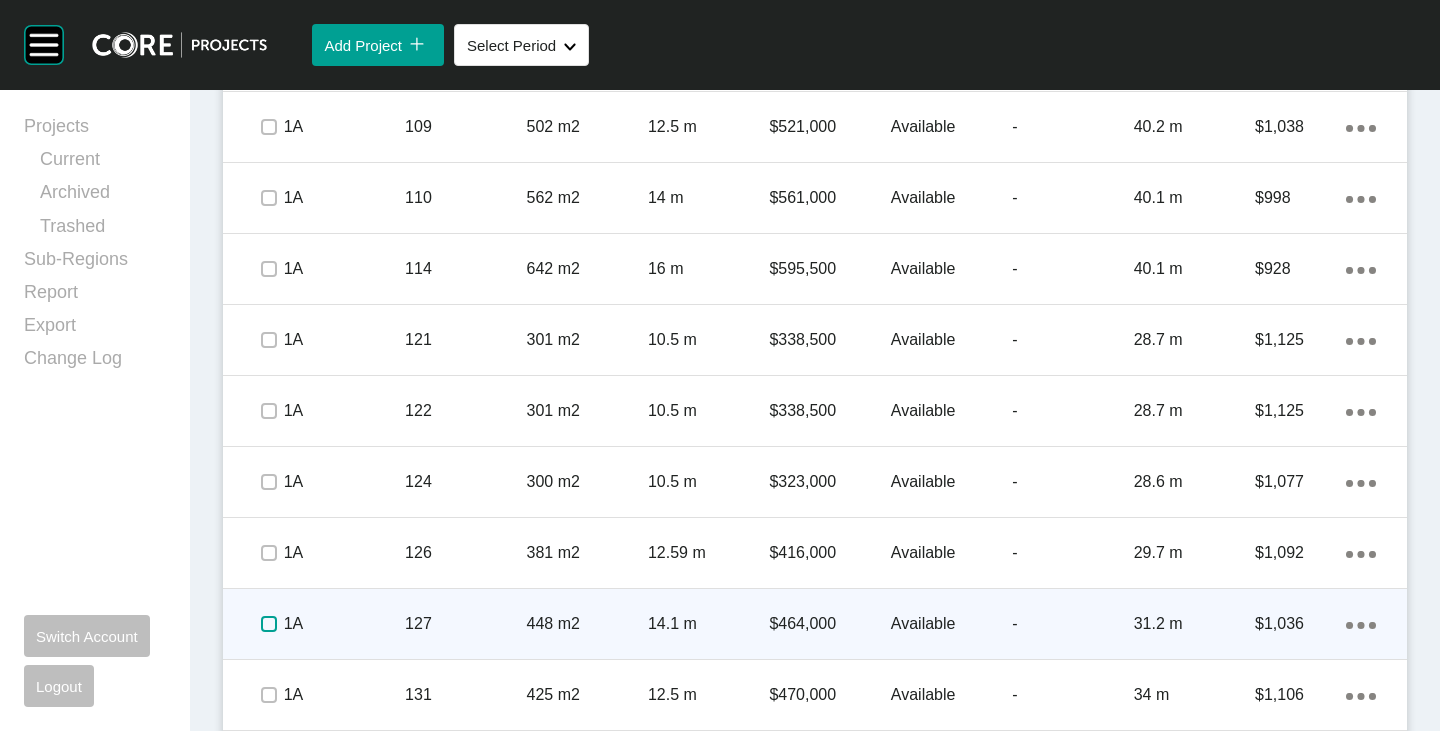 click at bounding box center (269, 624) 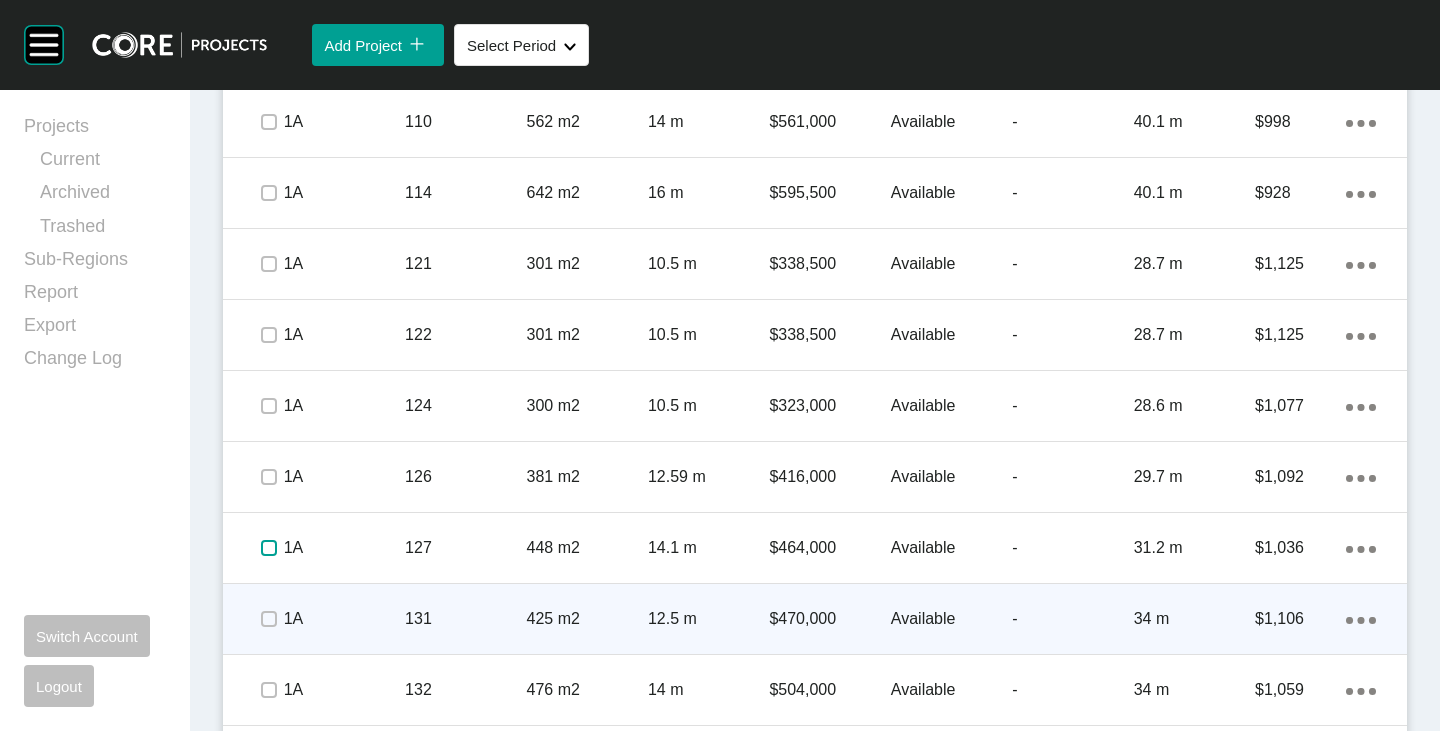 scroll, scrollTop: 1500, scrollLeft: 0, axis: vertical 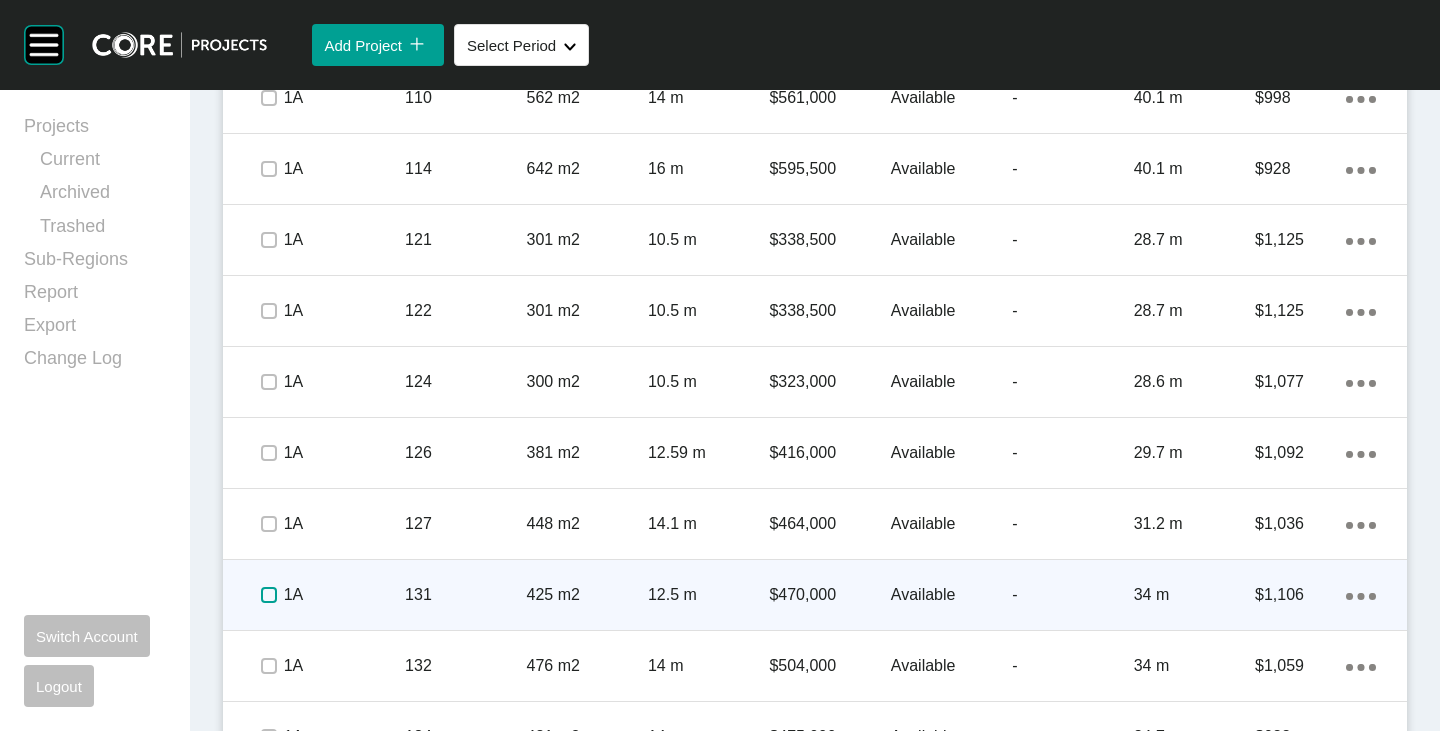 click at bounding box center (269, 595) 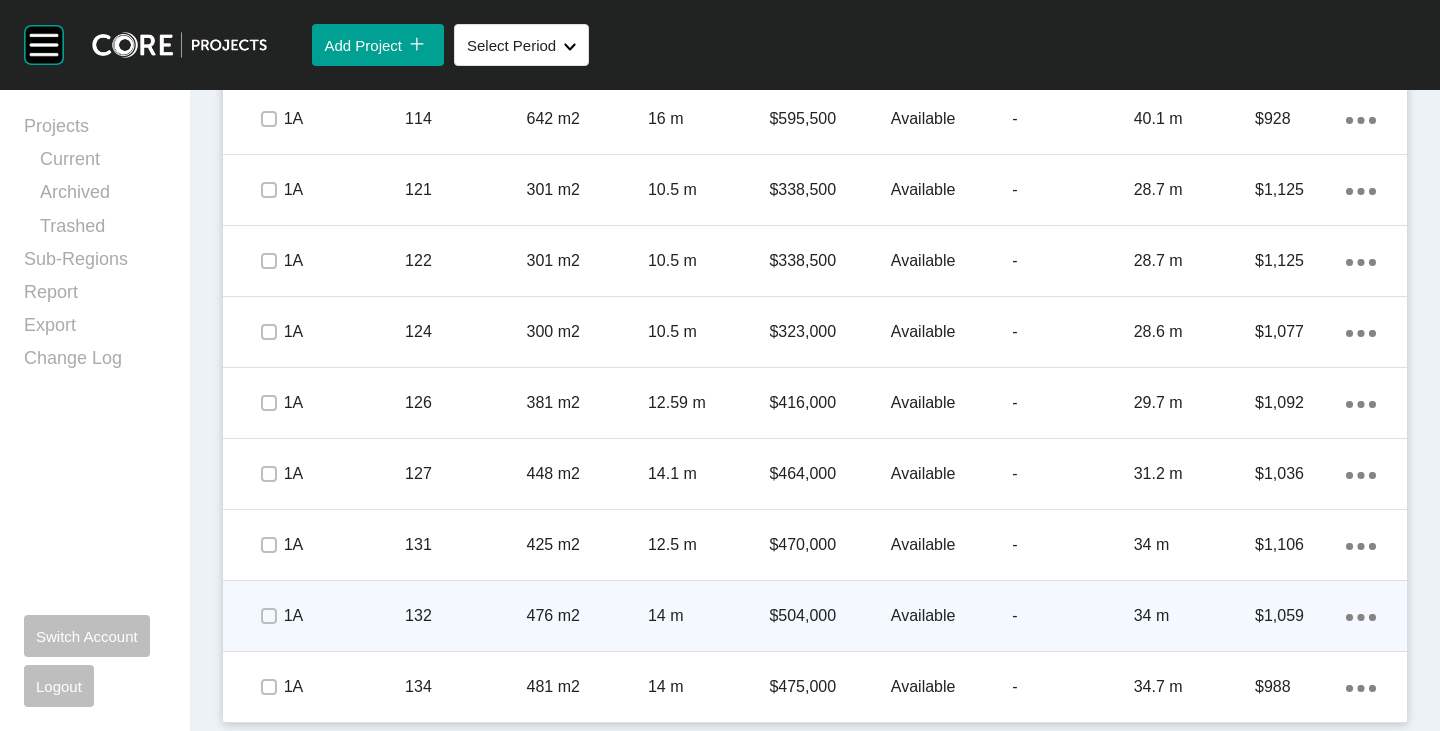 click at bounding box center (268, 616) 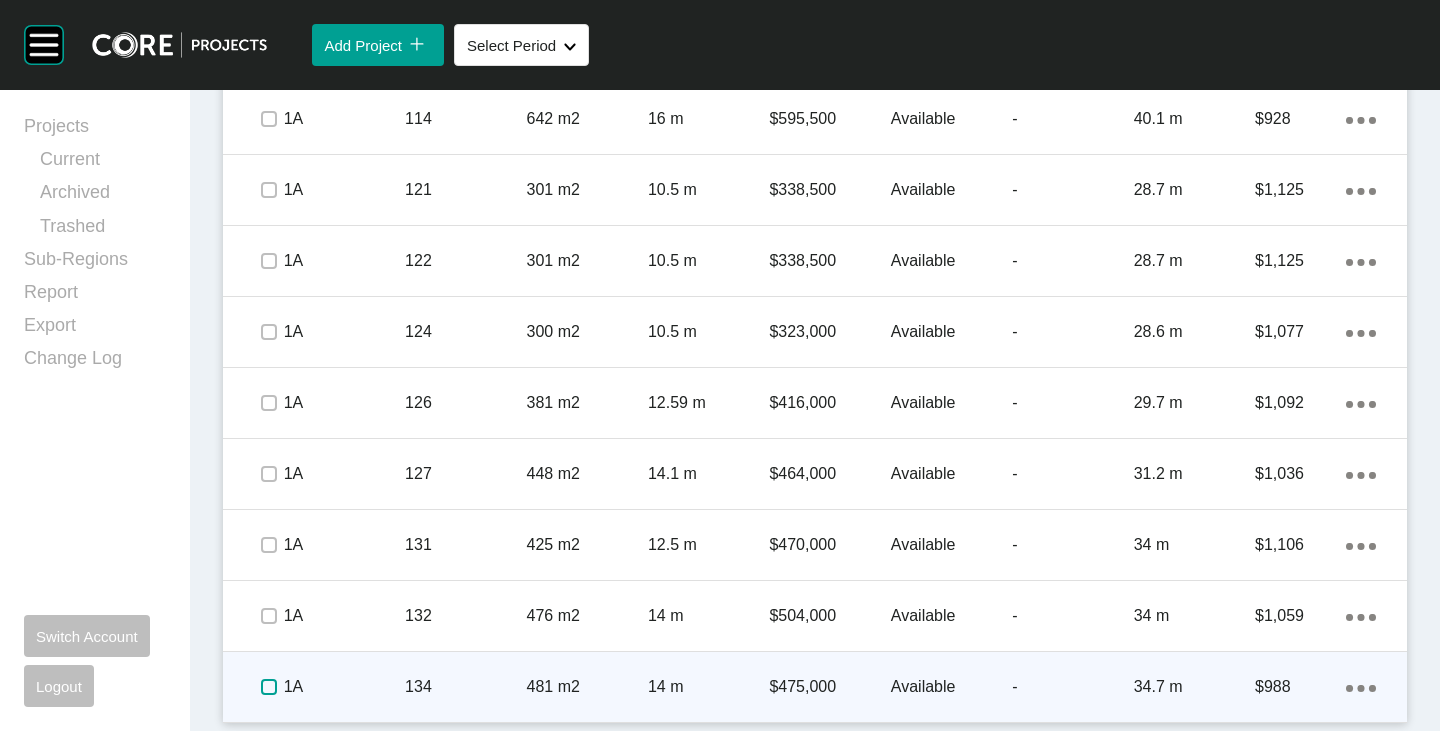 click at bounding box center (269, 687) 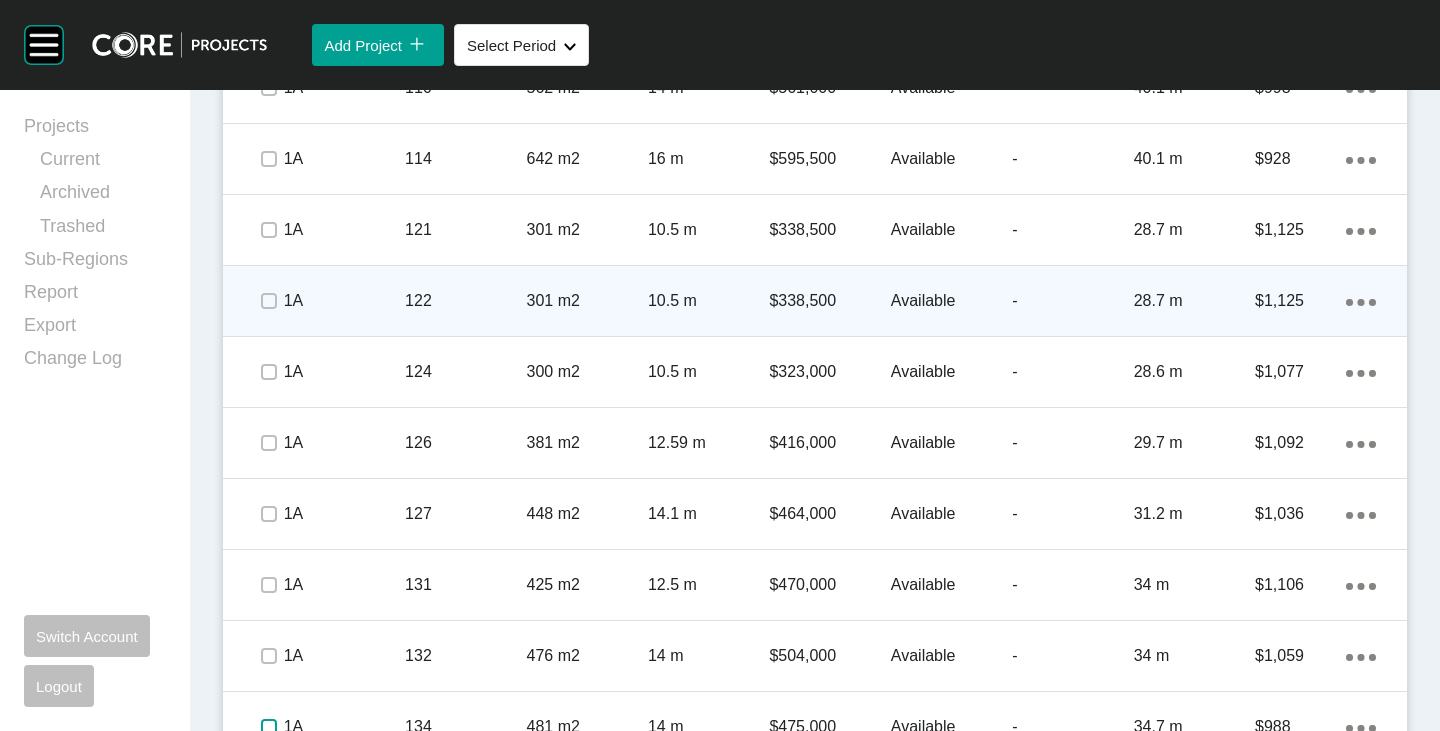 scroll, scrollTop: 1550, scrollLeft: 0, axis: vertical 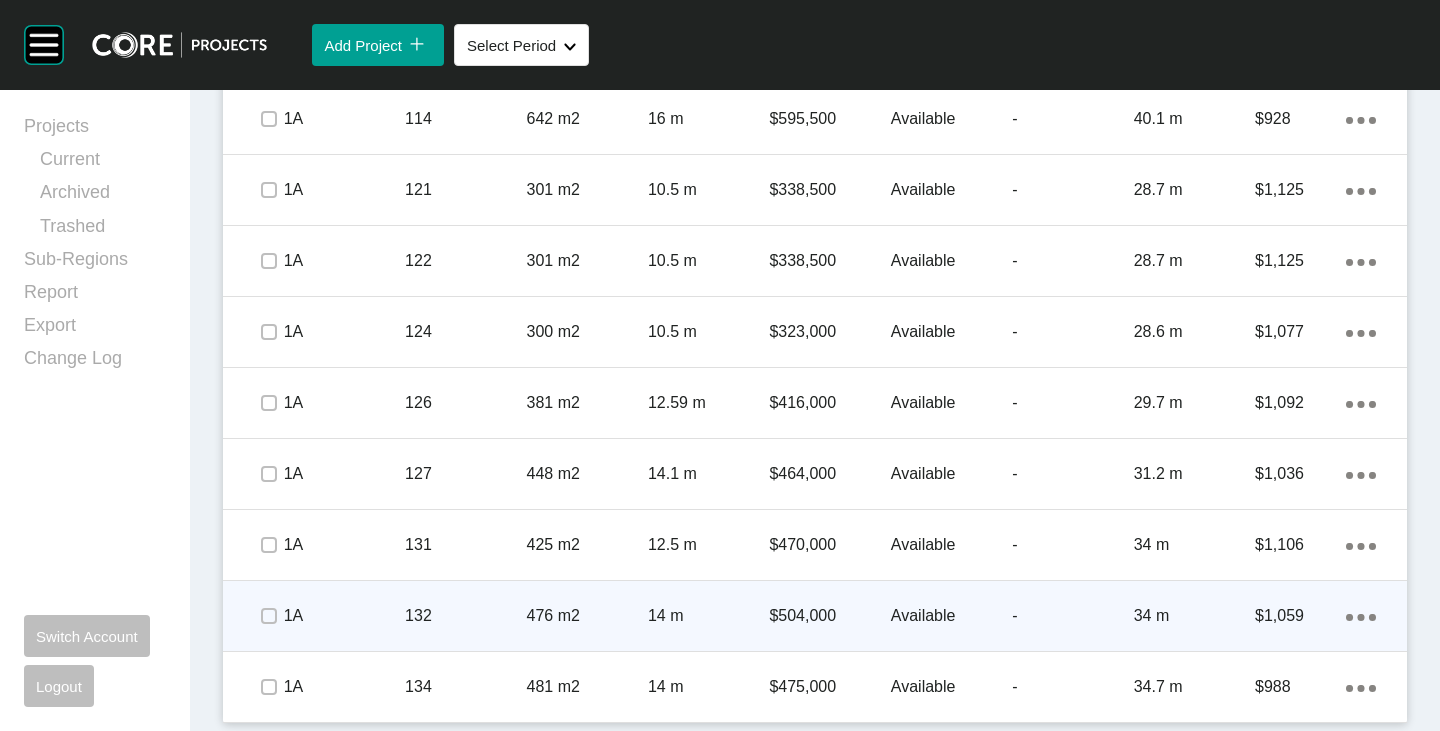 click on "Action Menu Dots Copy 6 Created with Sketch." 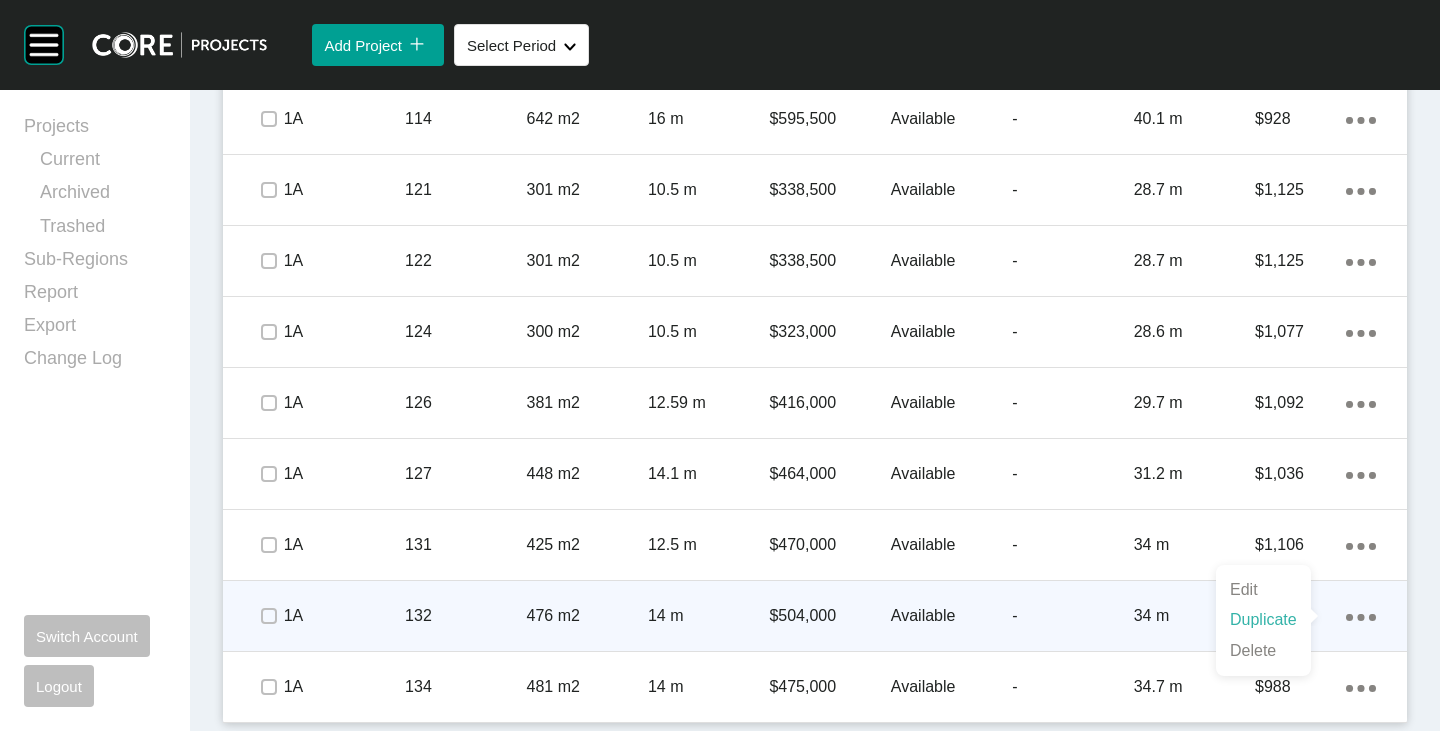 click on "Duplicate" at bounding box center (1263, 620) 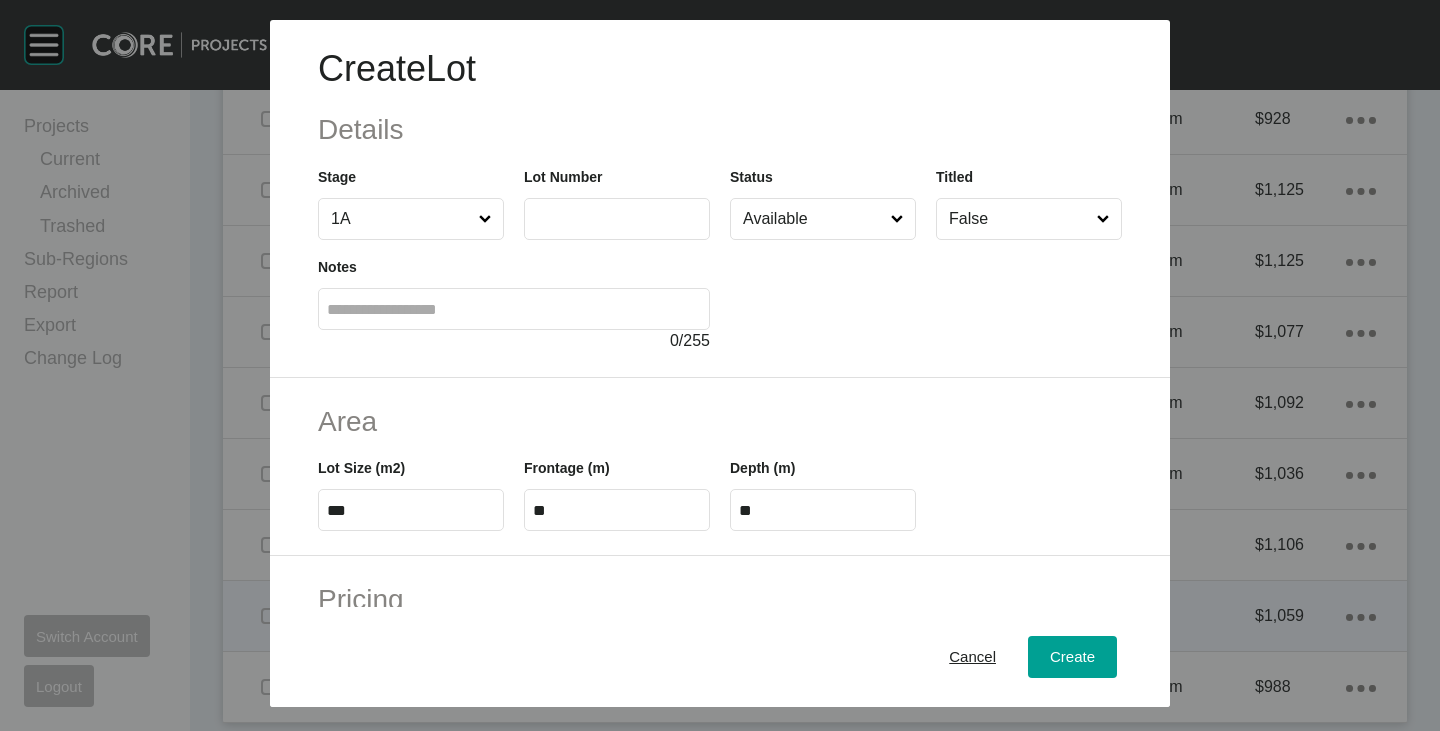 click at bounding box center (617, 219) 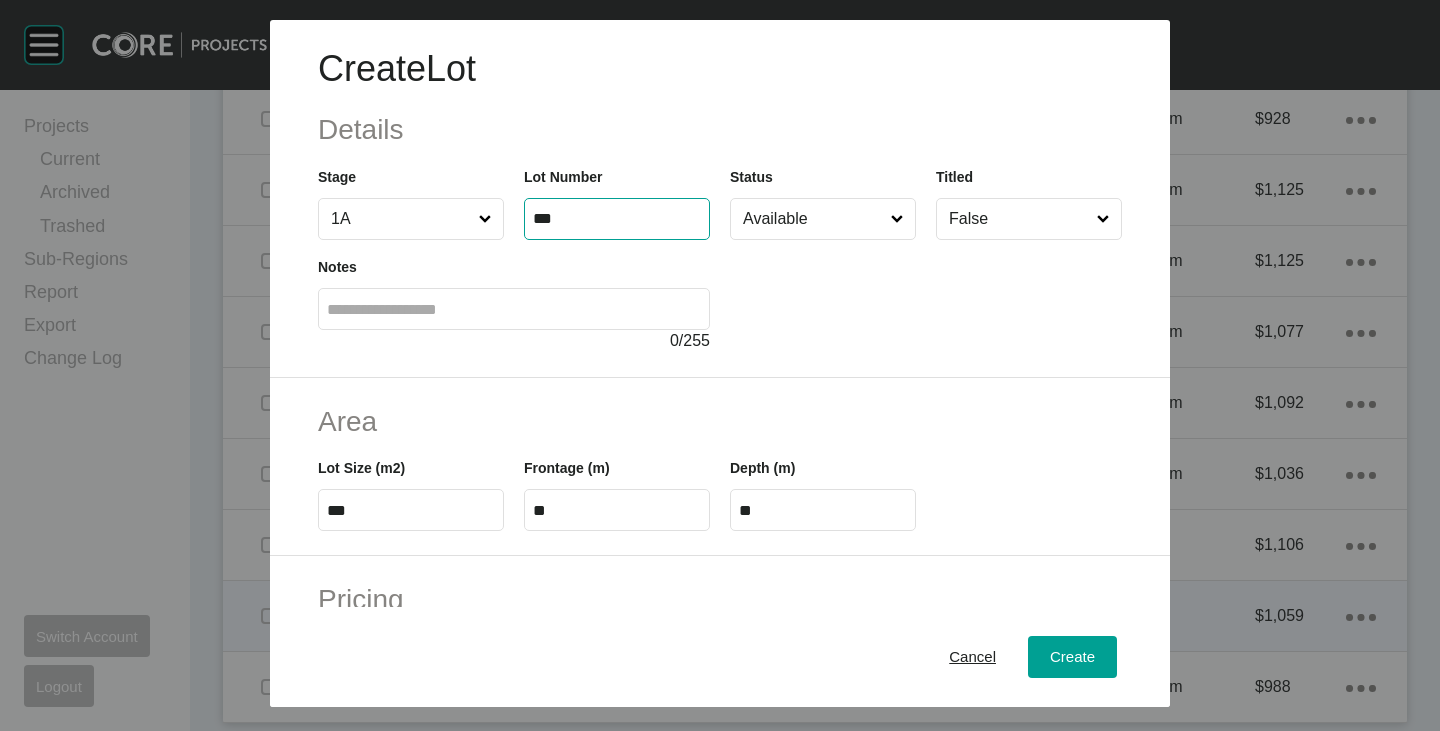 type on "***" 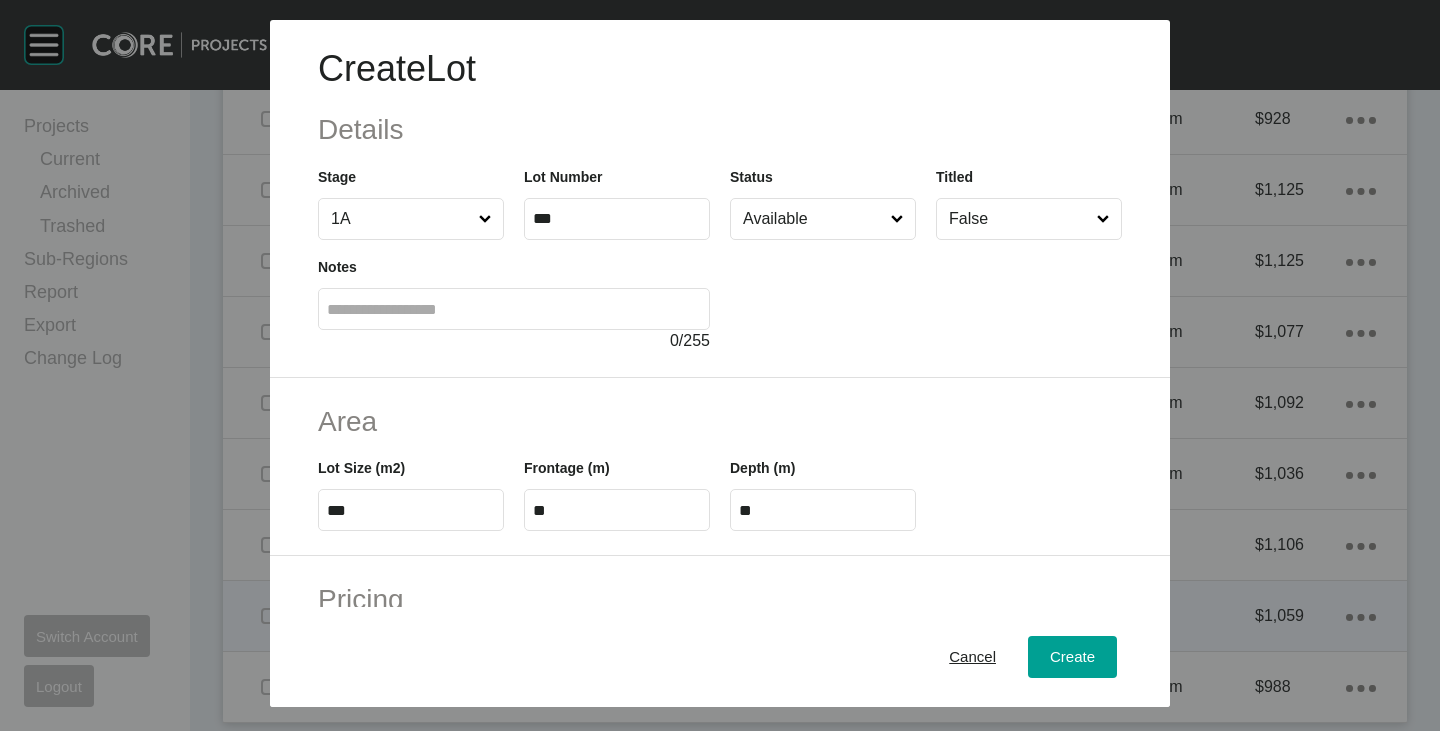 click at bounding box center [926, 296] 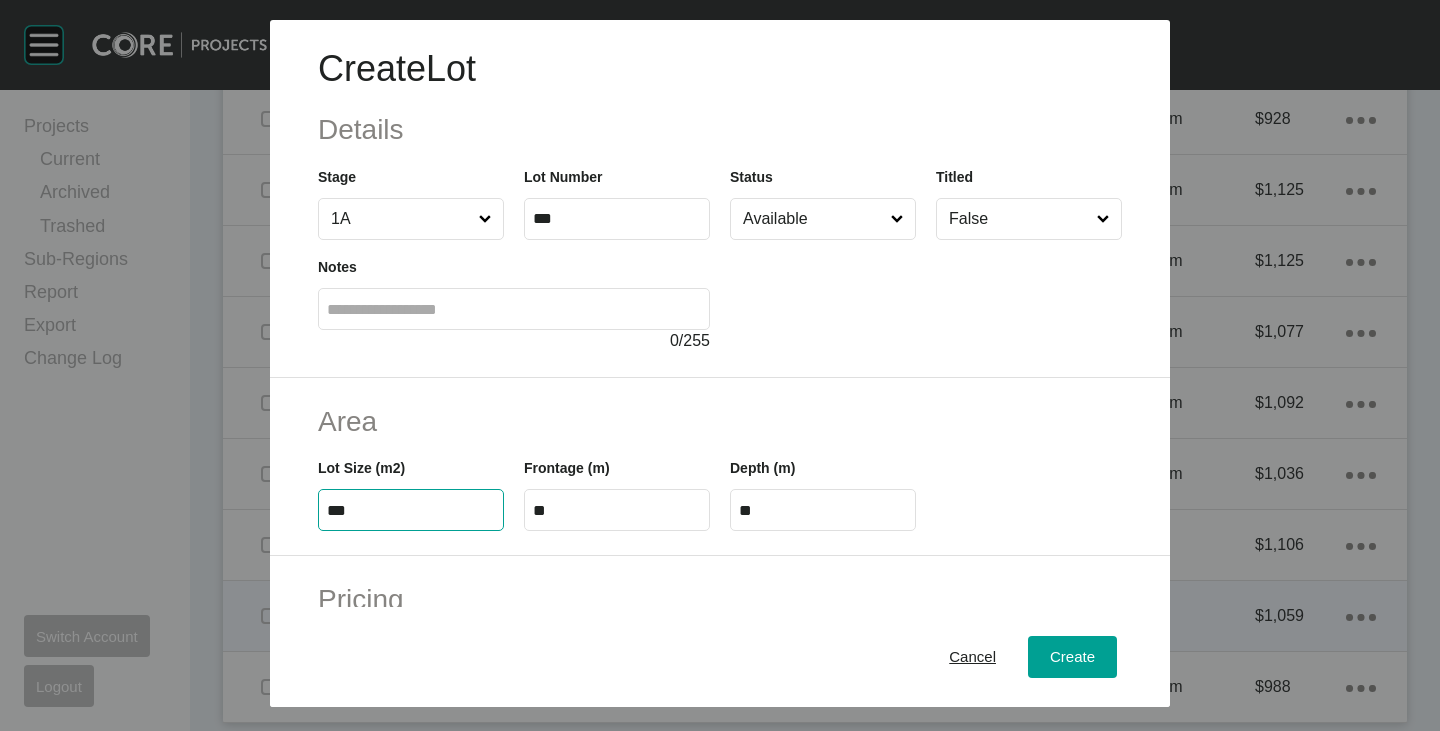 click on "***" at bounding box center (411, 510) 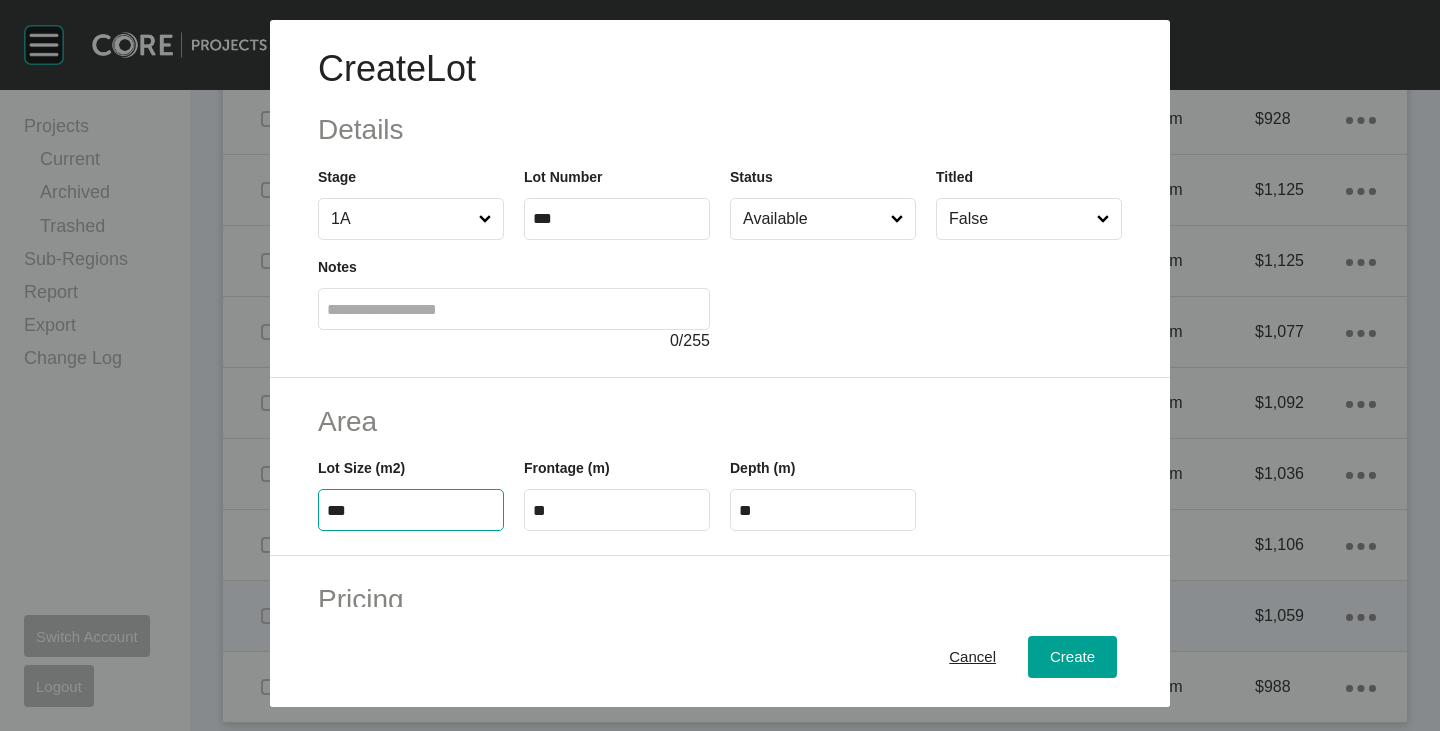 type on "***" 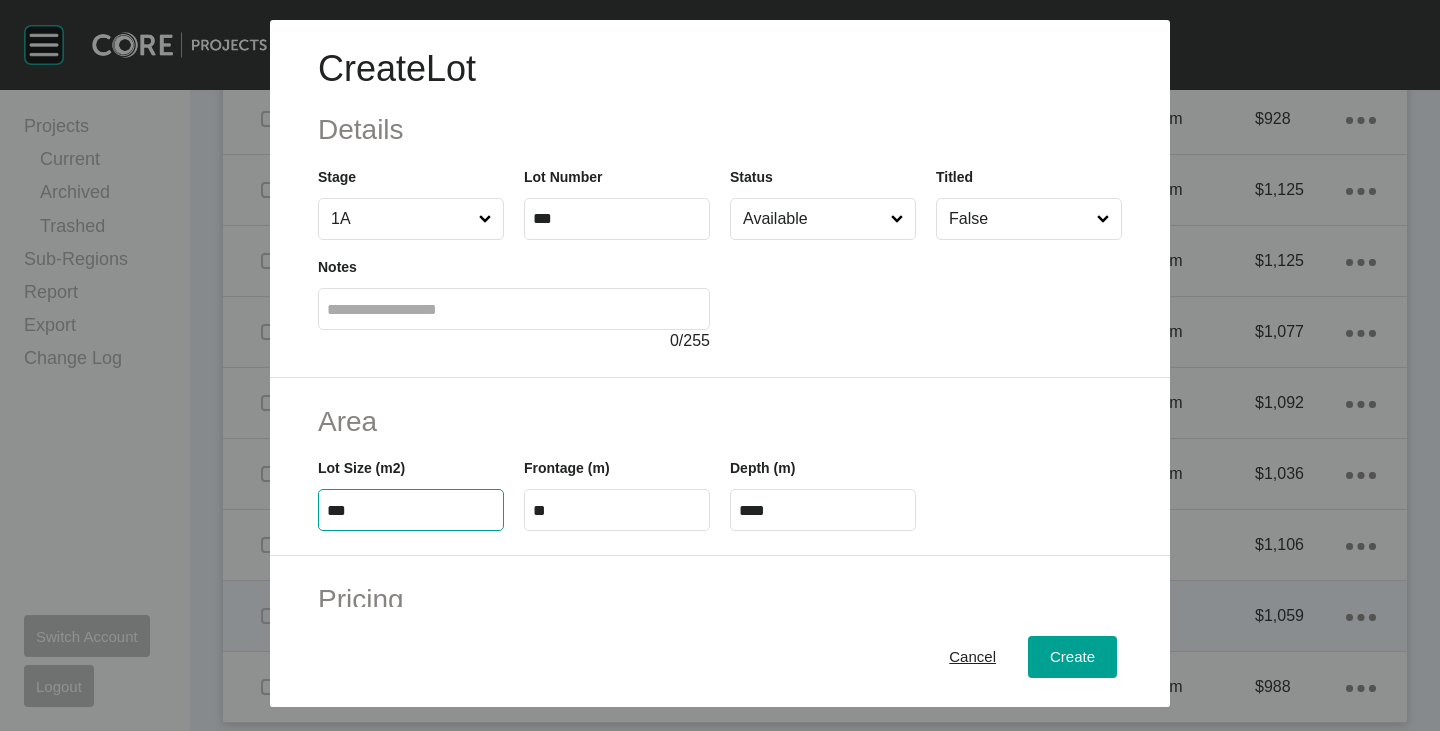 type on "*****" 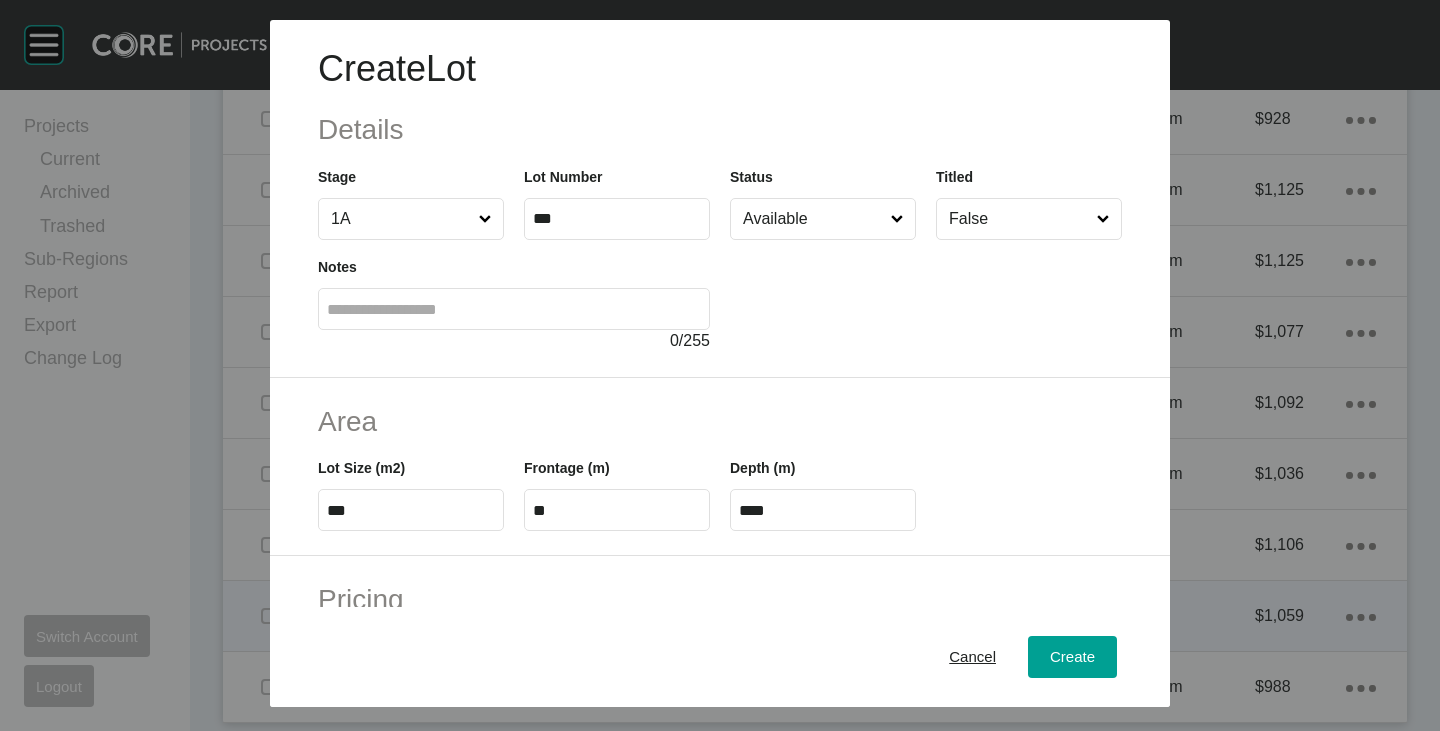 scroll, scrollTop: 400, scrollLeft: 0, axis: vertical 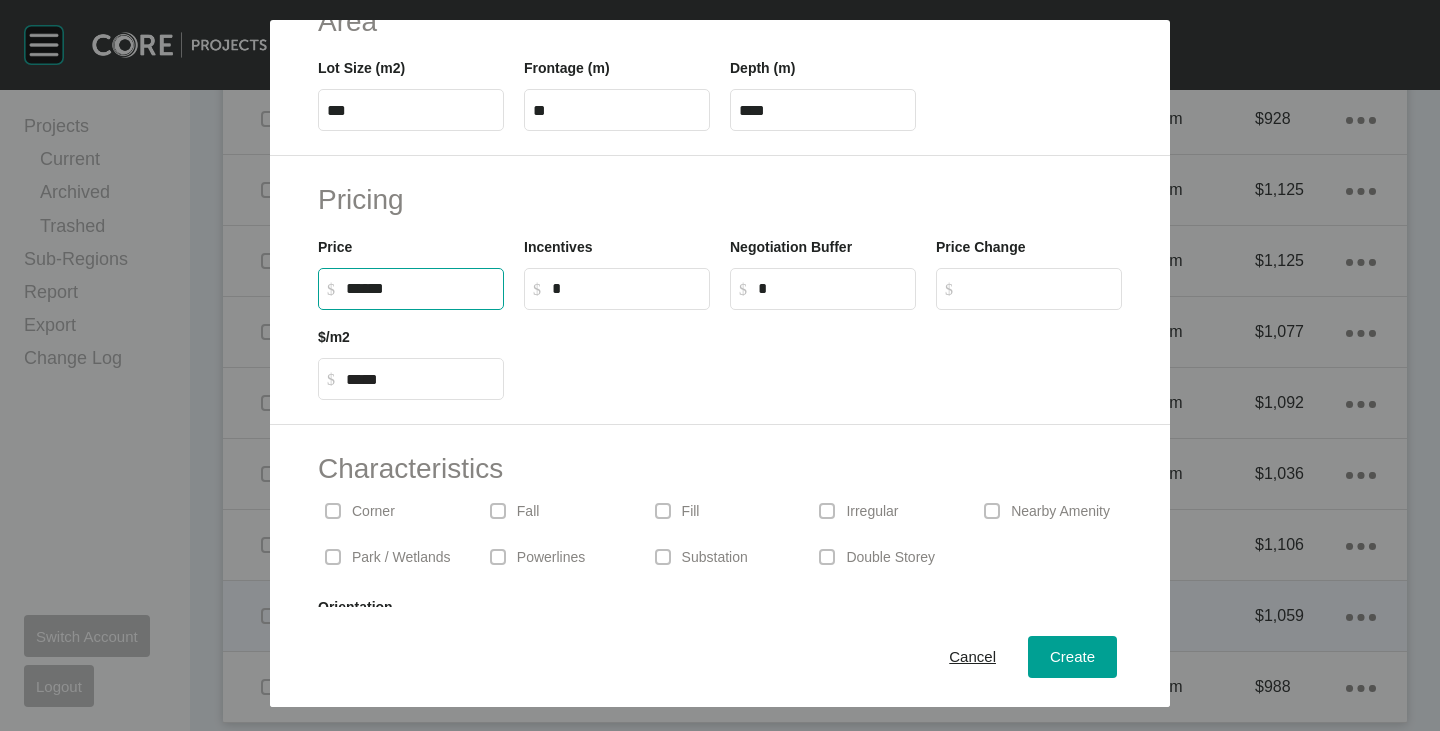 drag, startPoint x: 352, startPoint y: 290, endPoint x: 380, endPoint y: 298, distance: 29.12044 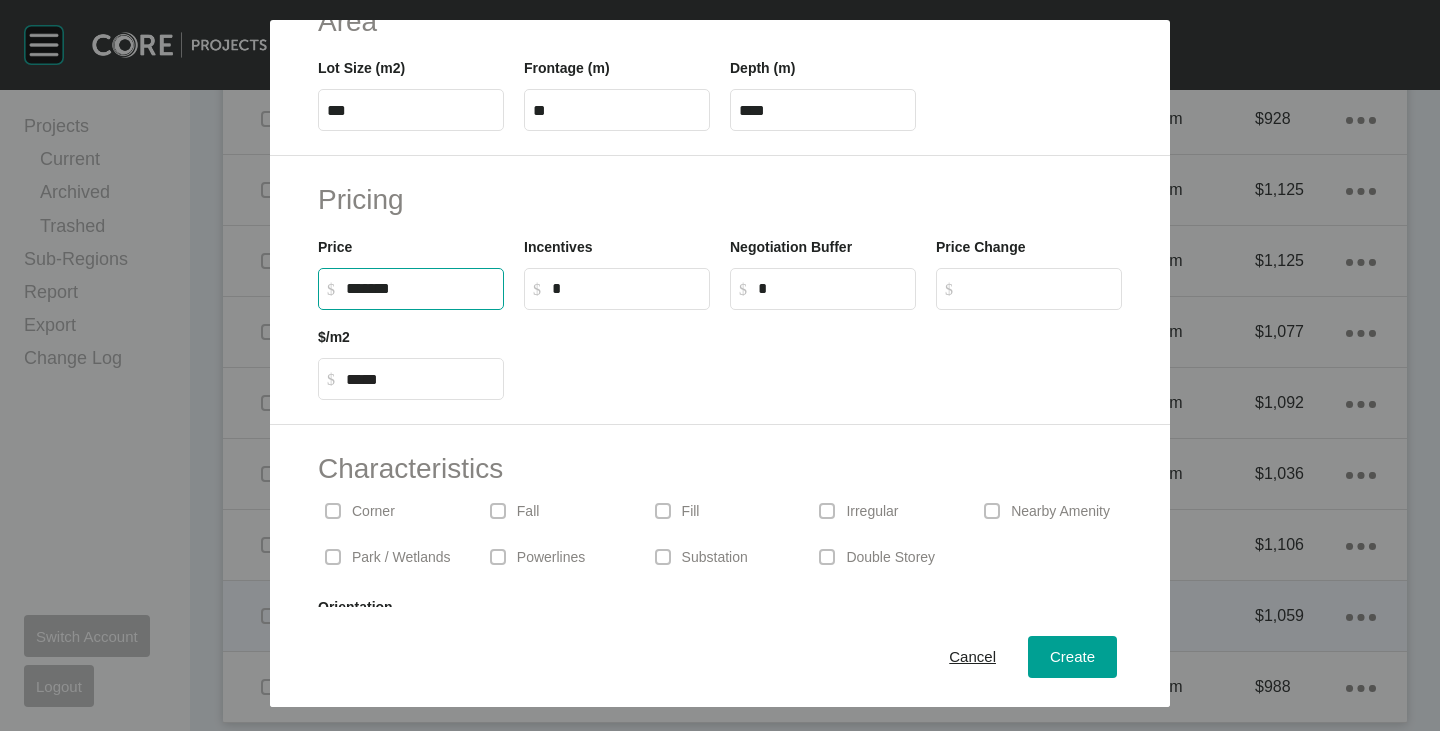 click at bounding box center [823, 355] 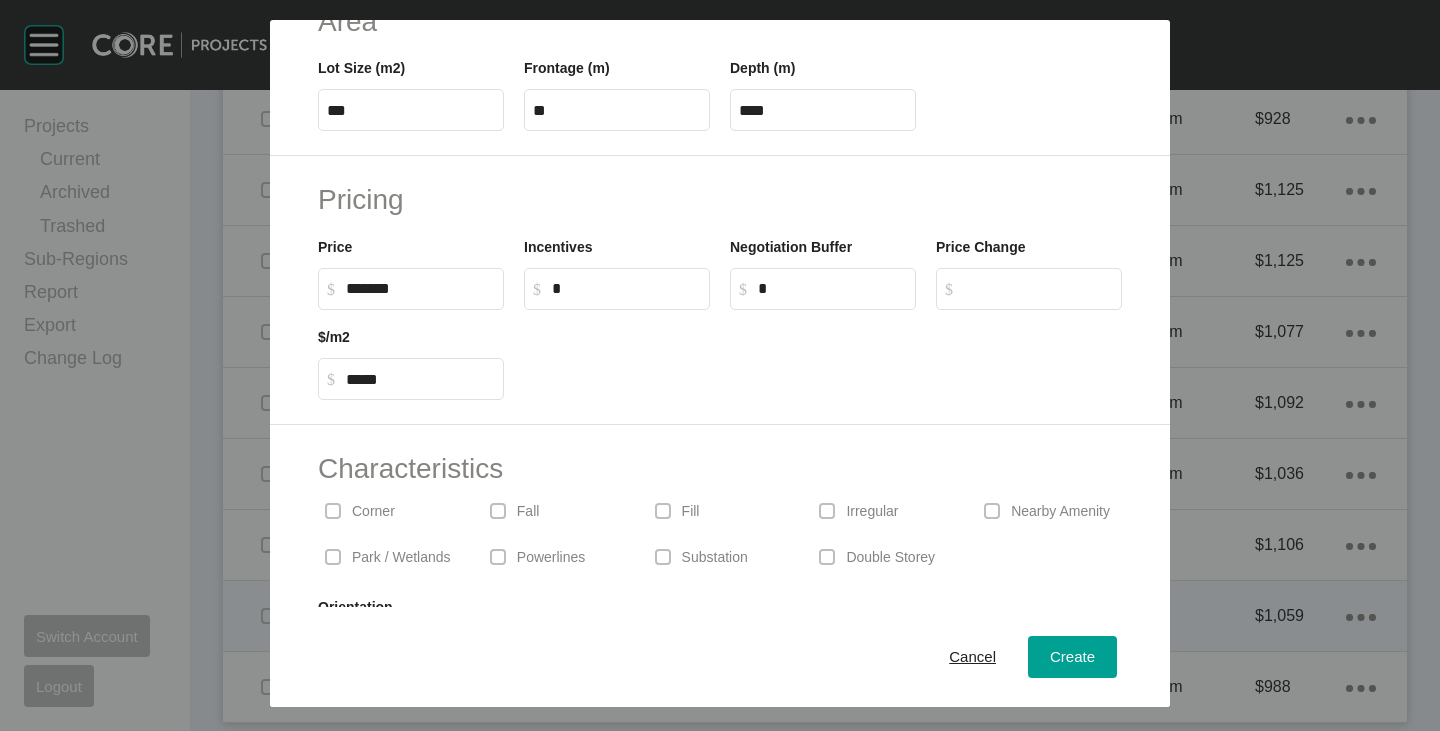 click at bounding box center [823, 355] 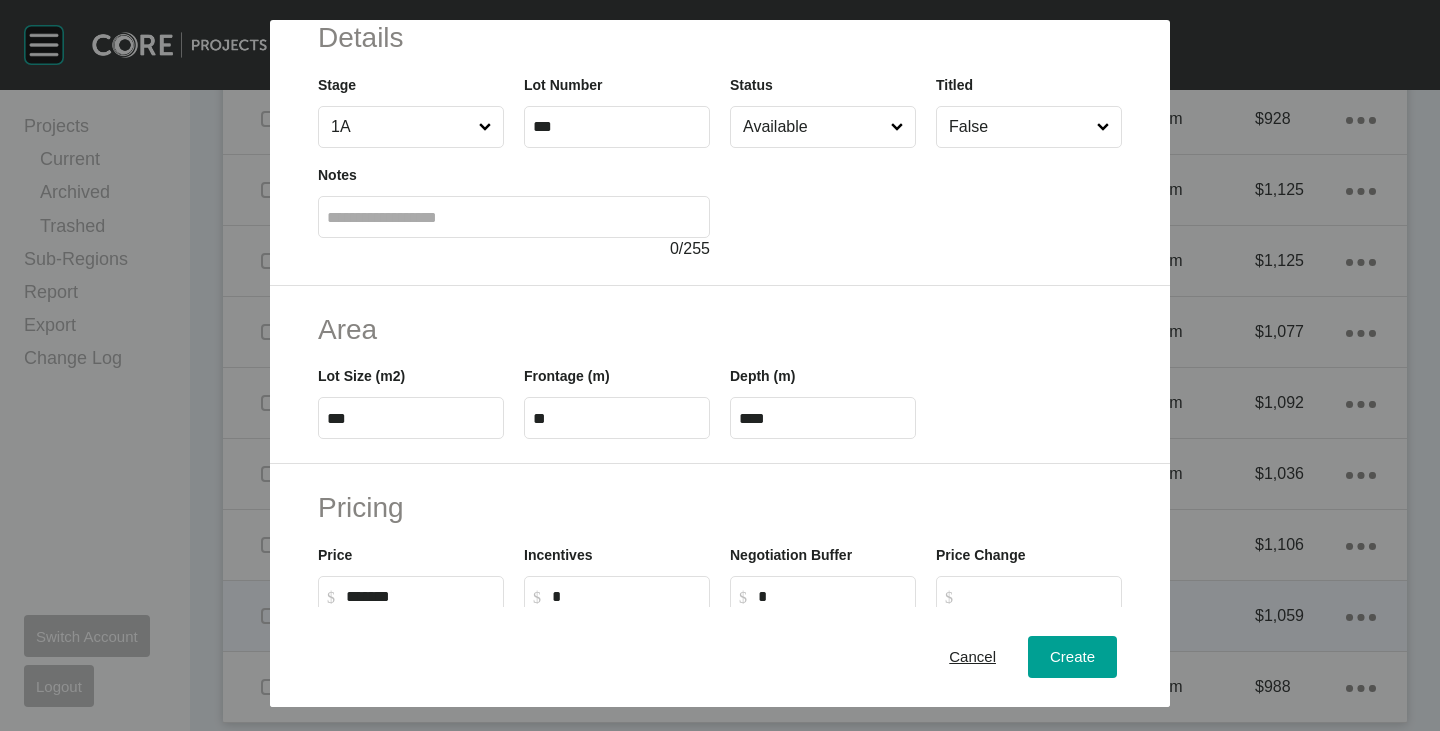 scroll, scrollTop: 0, scrollLeft: 0, axis: both 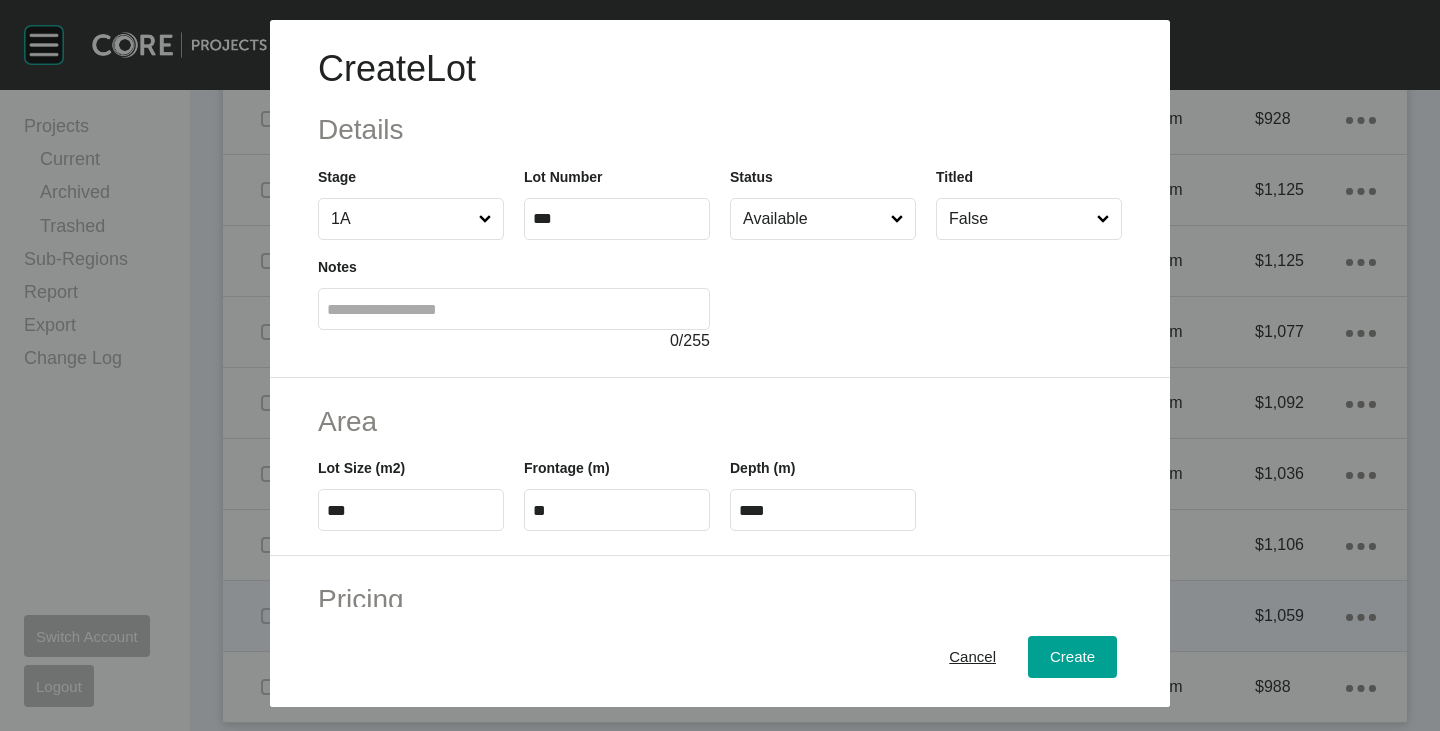 click on "Available" at bounding box center [813, 219] 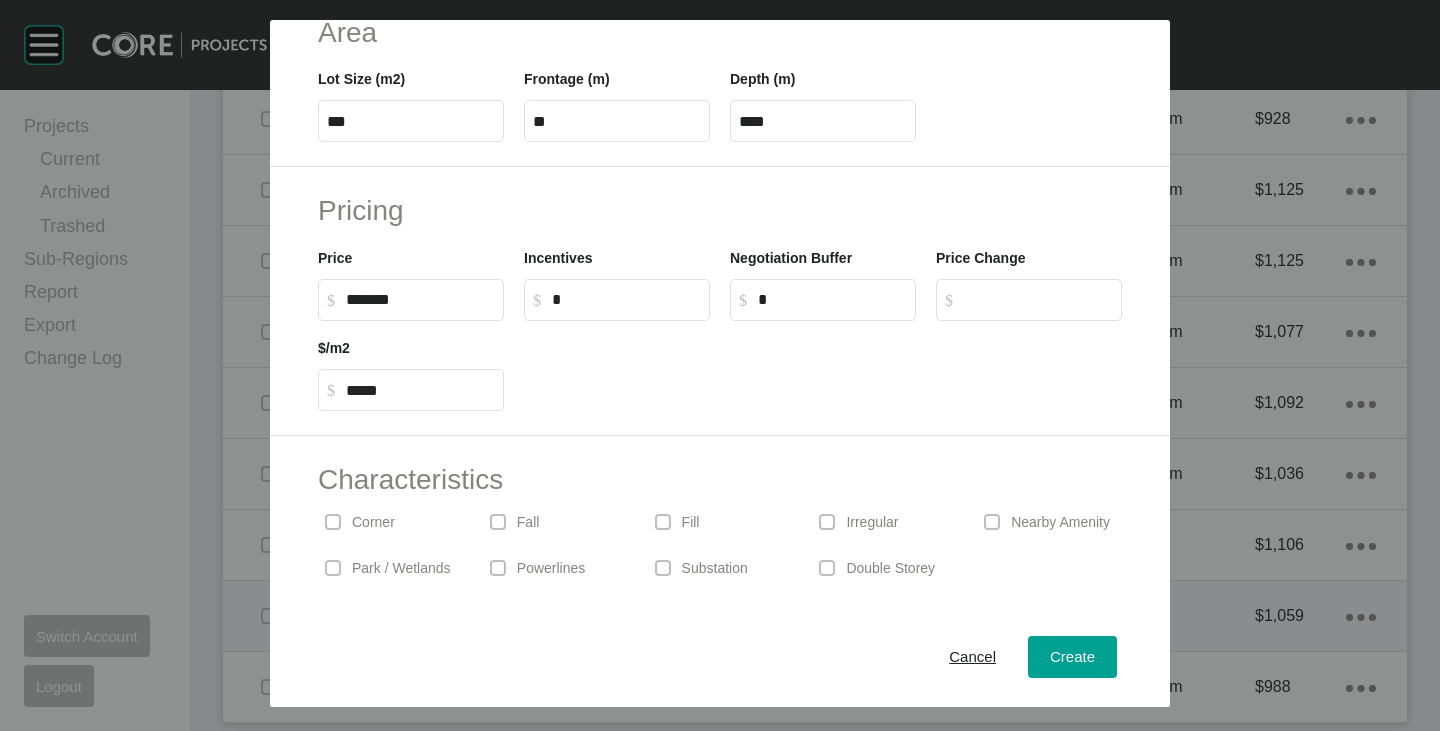 scroll, scrollTop: 489, scrollLeft: 0, axis: vertical 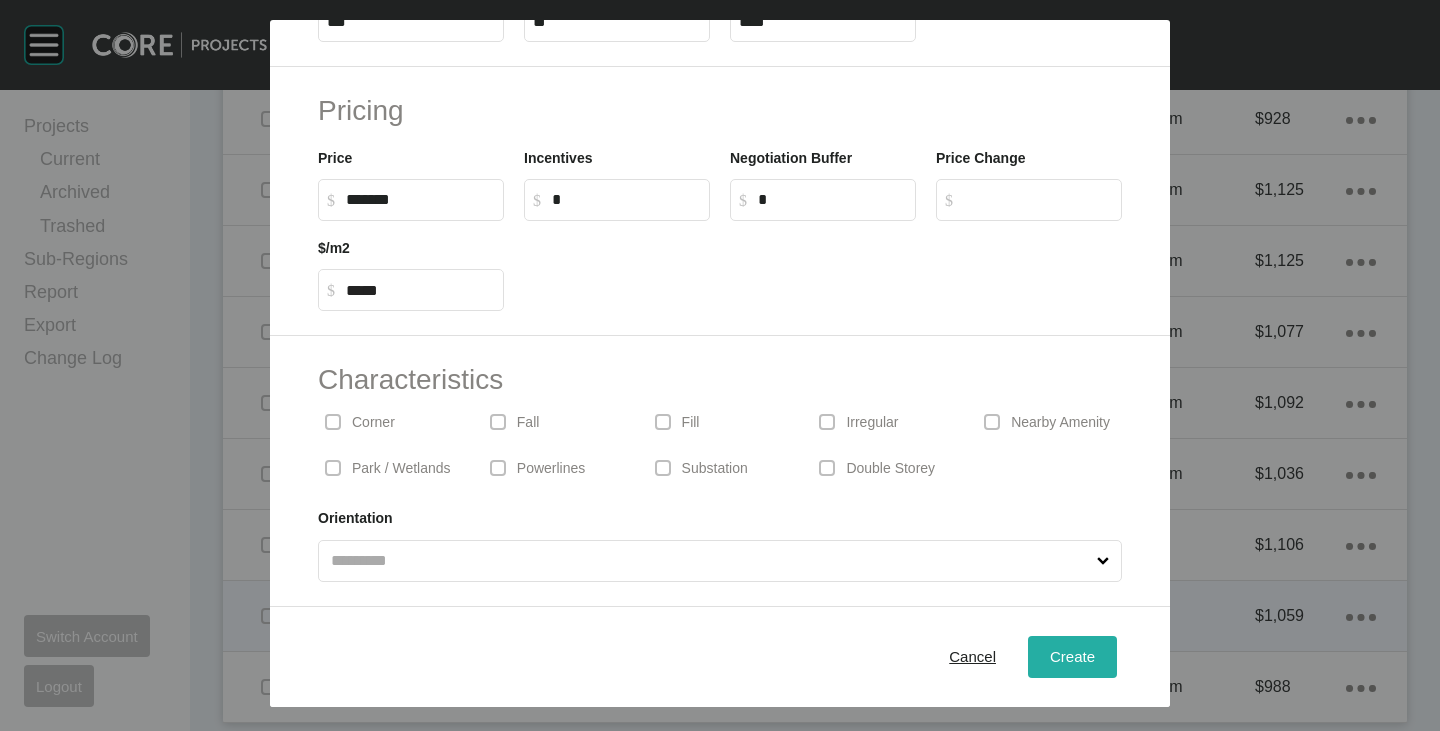 click on "Create" at bounding box center [1072, 656] 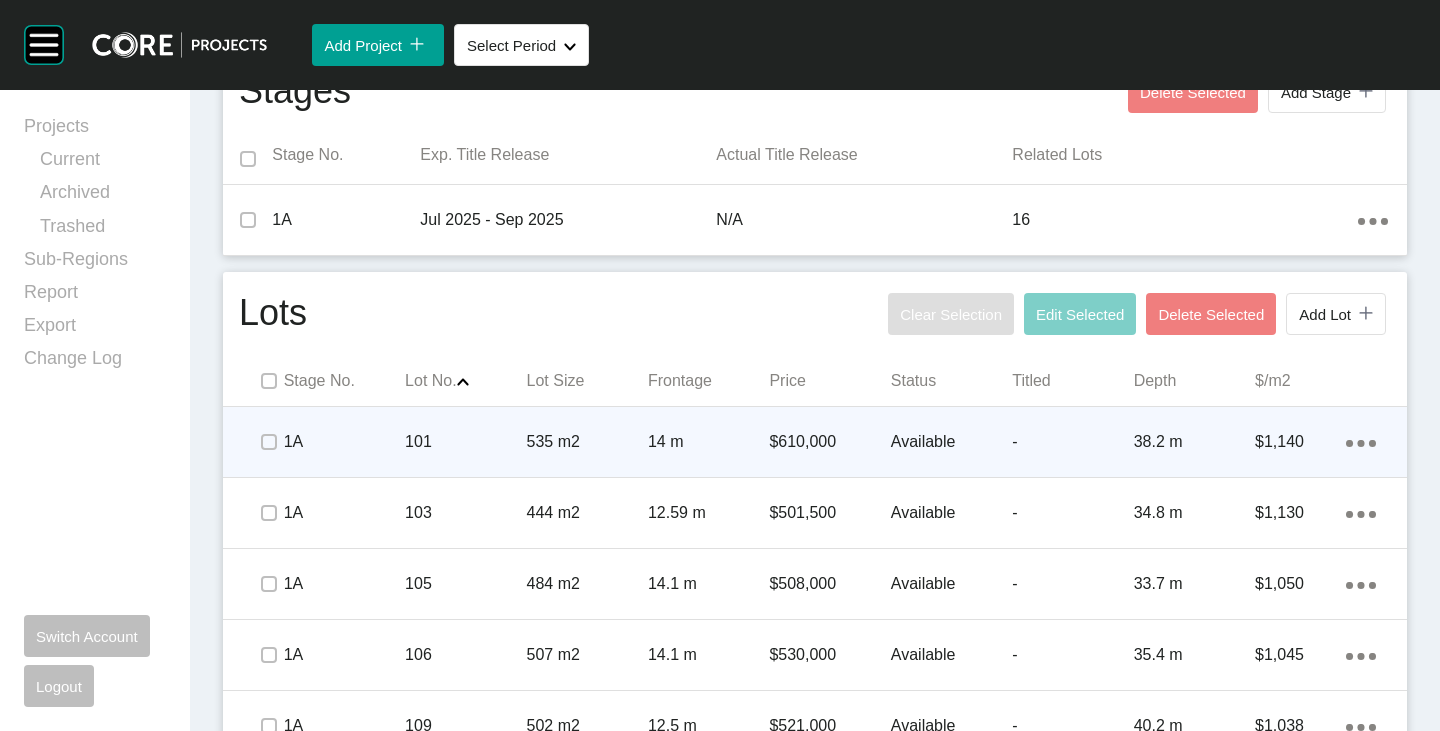 scroll, scrollTop: 900, scrollLeft: 0, axis: vertical 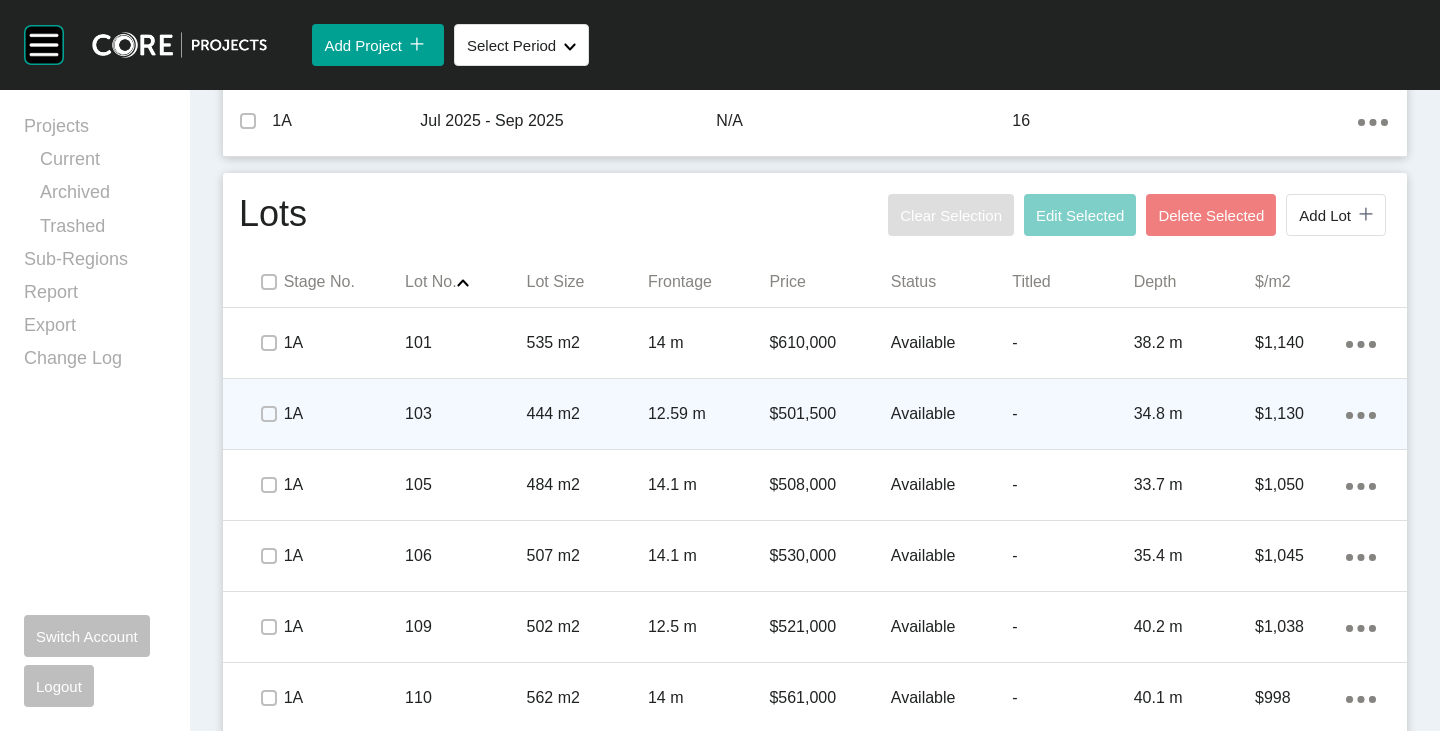 click on "Available" at bounding box center (951, 414) 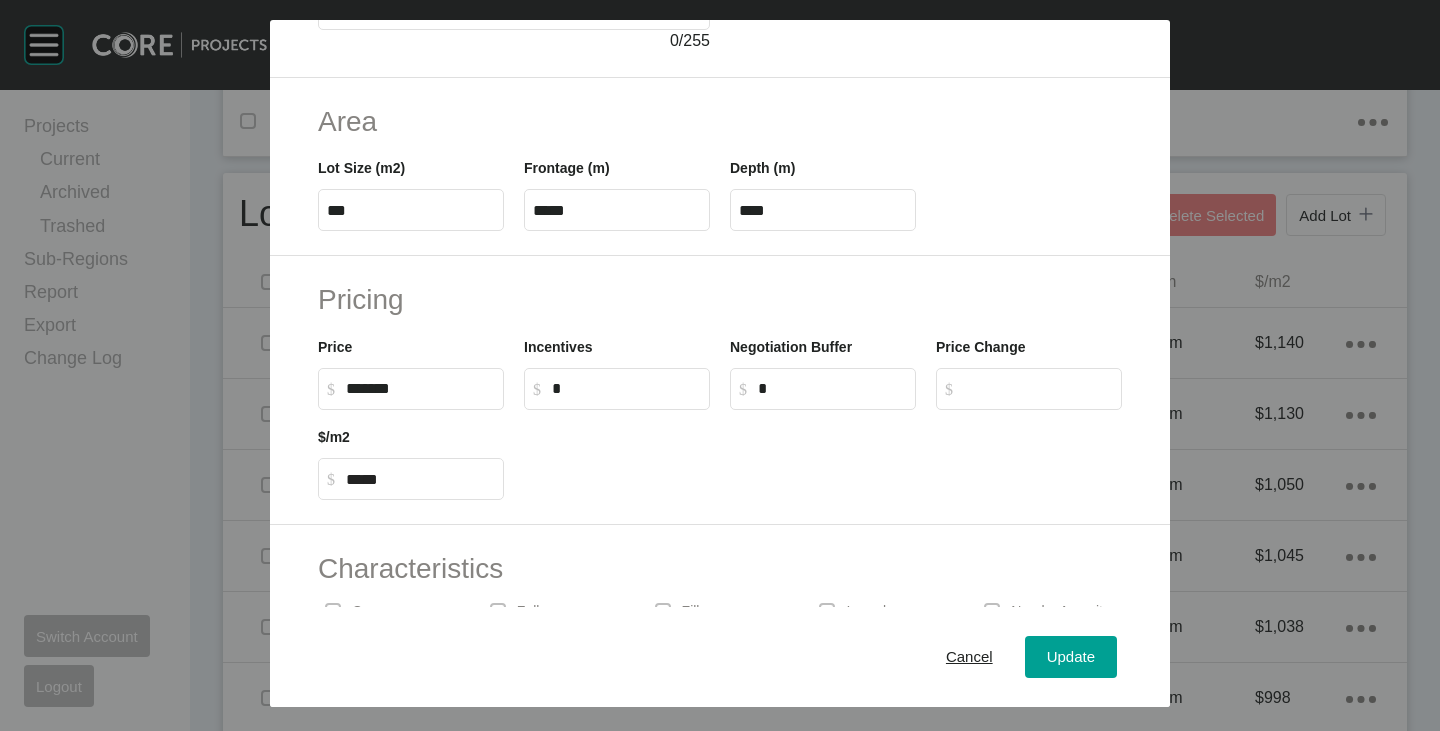 scroll, scrollTop: 400, scrollLeft: 0, axis: vertical 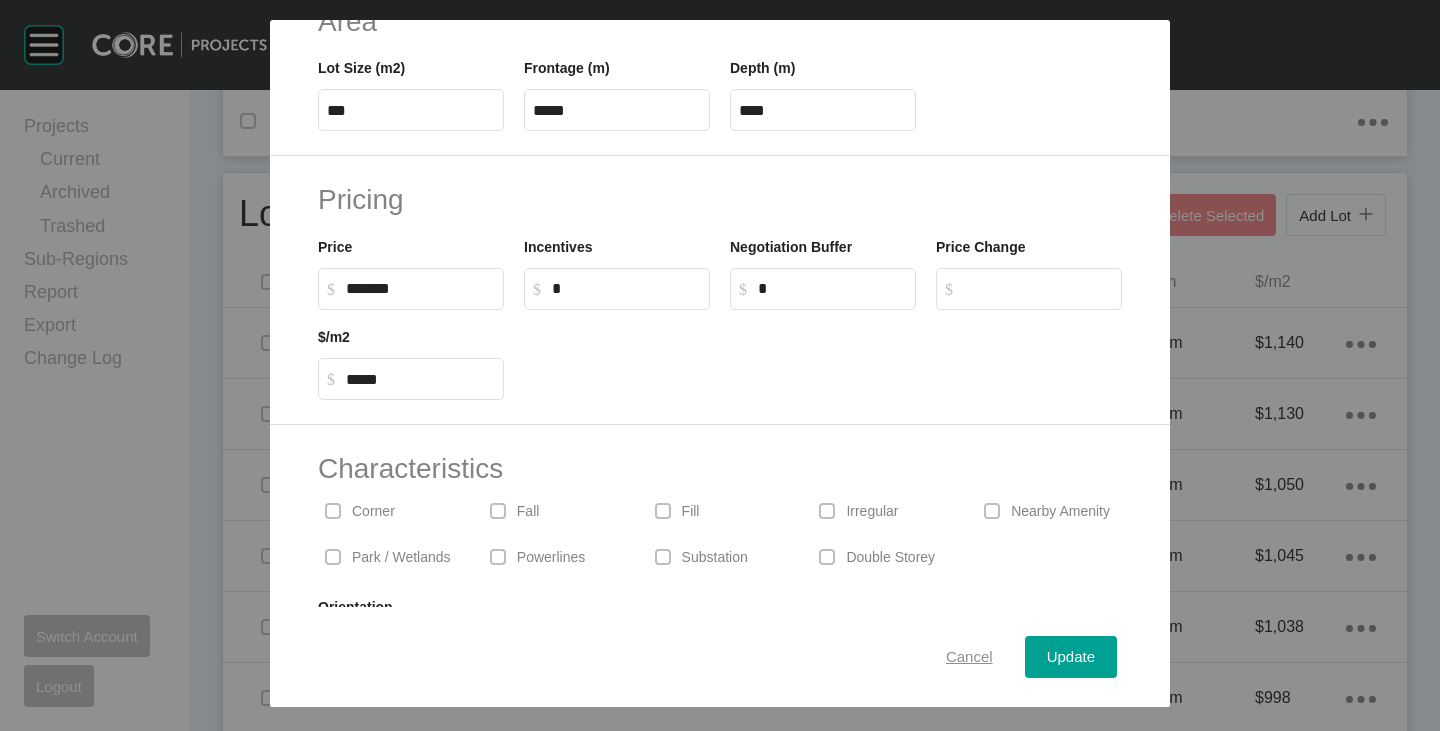 click on "Cancel" at bounding box center (969, 657) 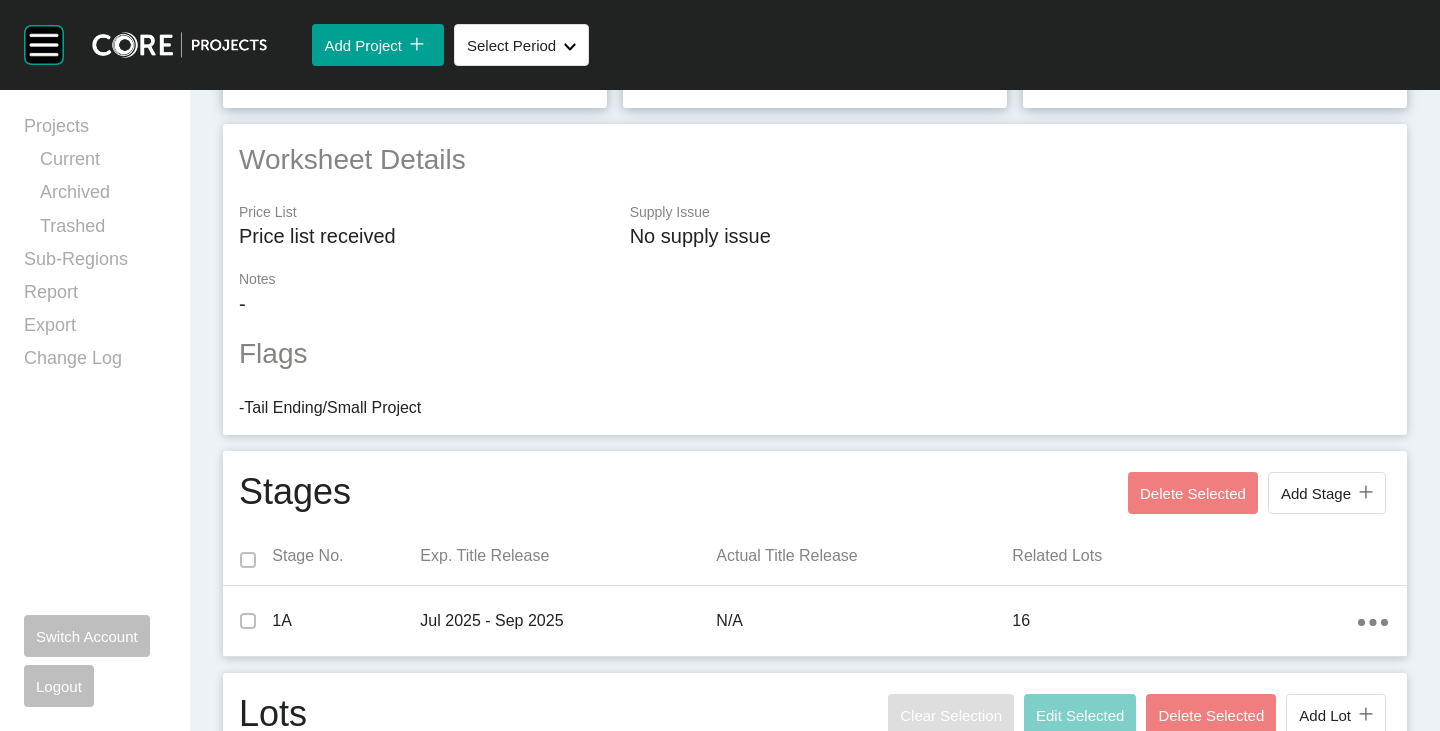 scroll, scrollTop: 0, scrollLeft: 0, axis: both 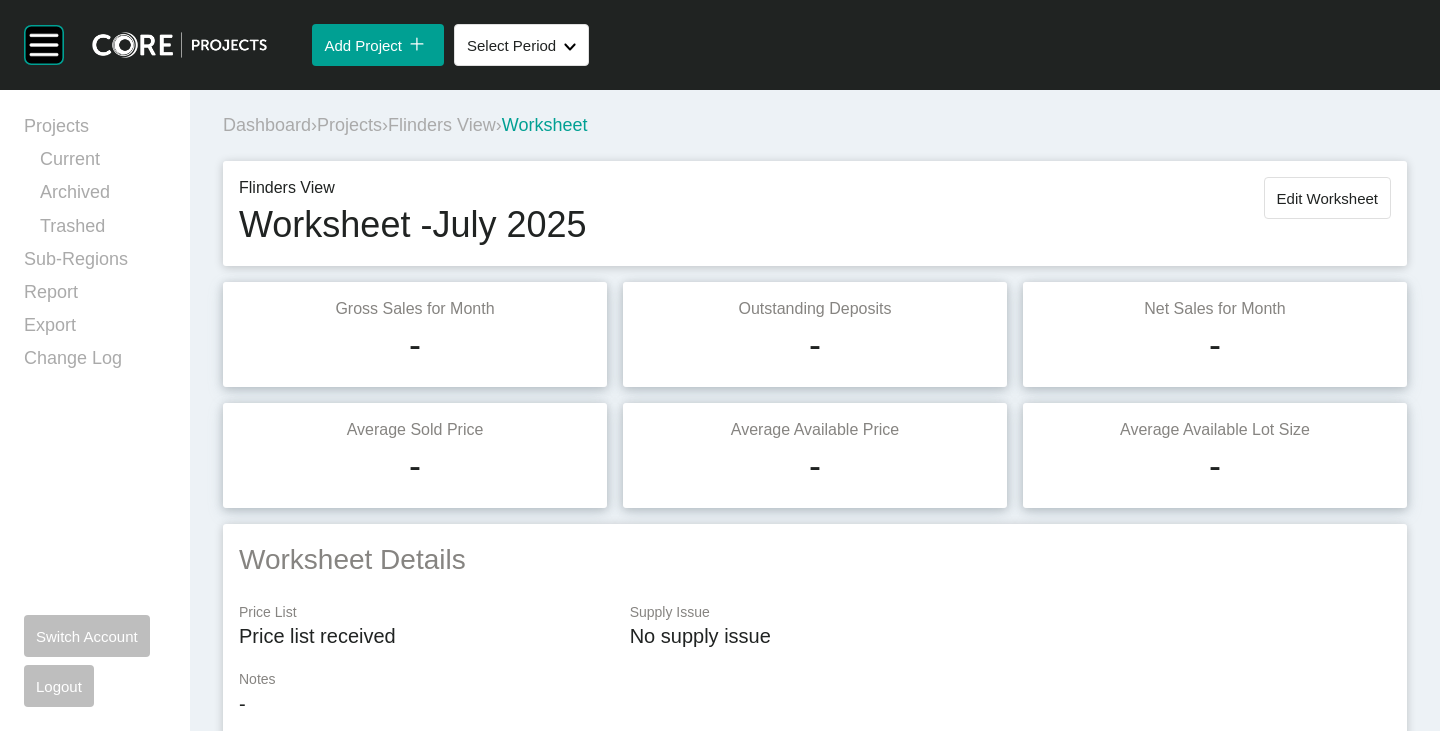 click on "Edit Worksheet" at bounding box center [1327, 198] 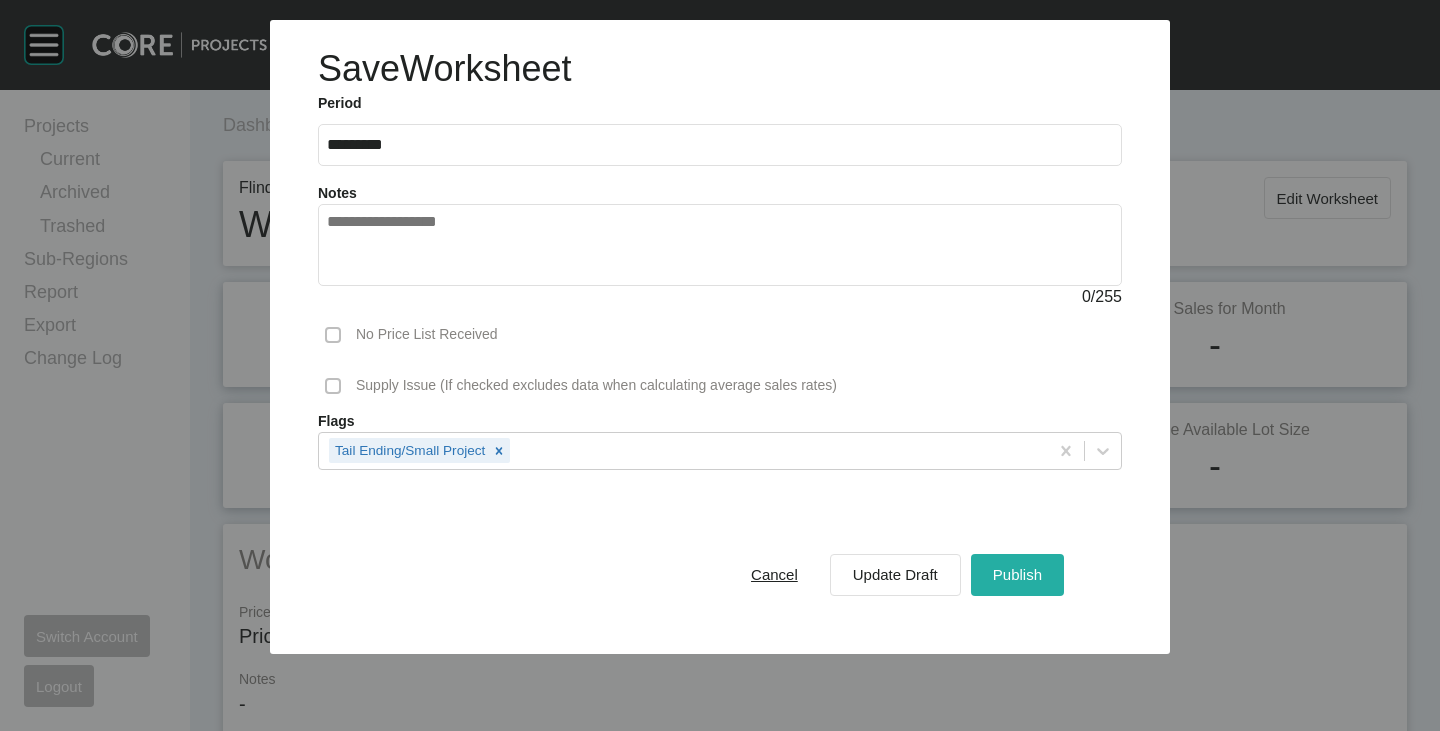 click on "Publish" at bounding box center [1017, 574] 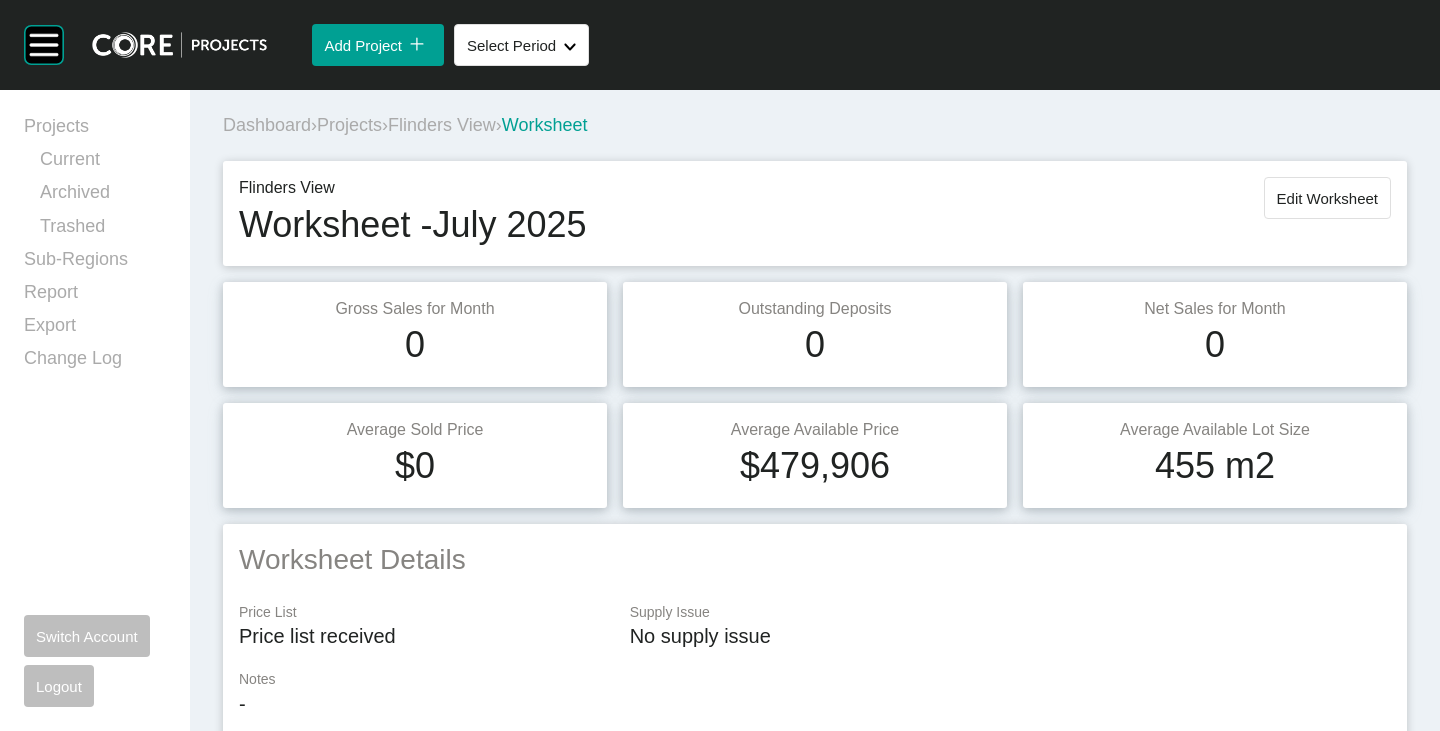 click on "Dashboard  ›  Projects  ›  Flinders View  ›  Worksheet" at bounding box center [819, 125] 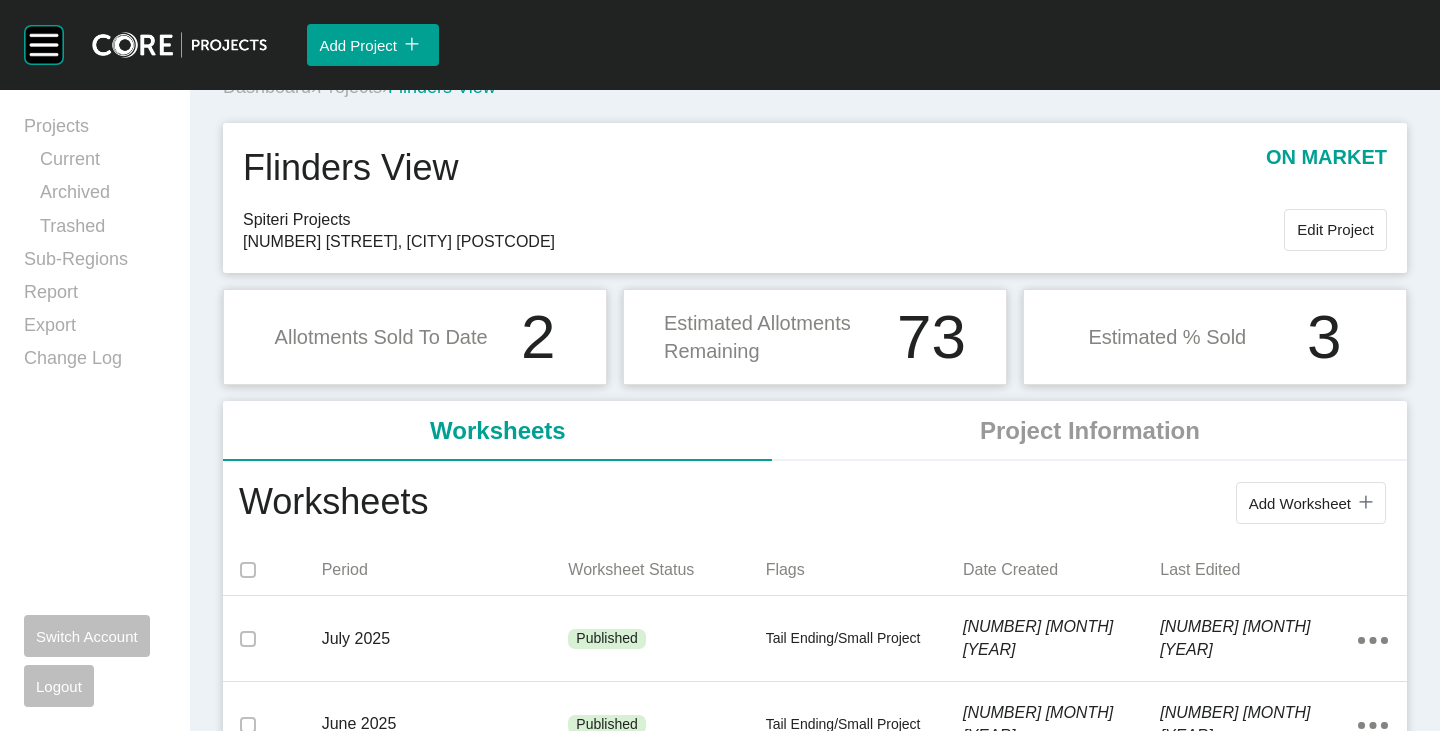scroll, scrollTop: 0, scrollLeft: 0, axis: both 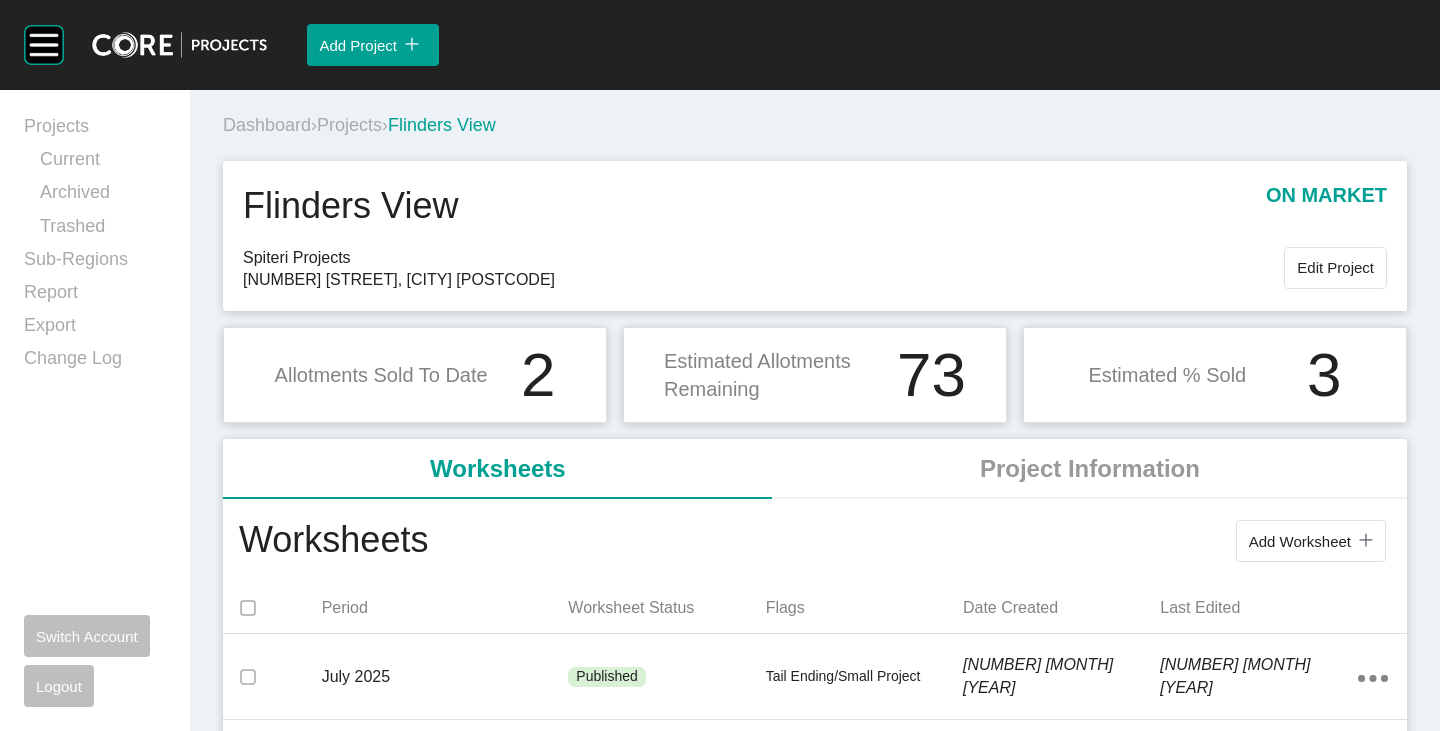 click on "Projects" at bounding box center (349, 125) 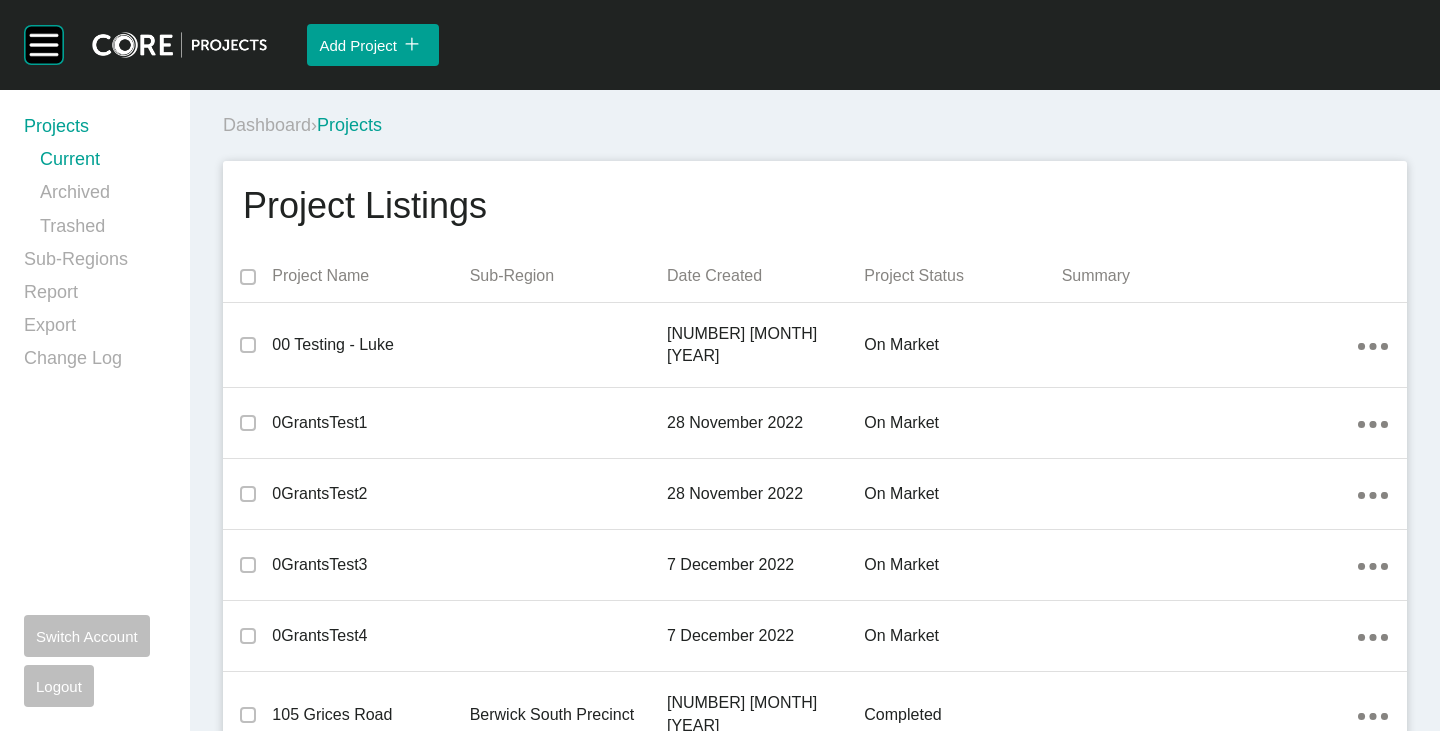 scroll, scrollTop: 15734, scrollLeft: 0, axis: vertical 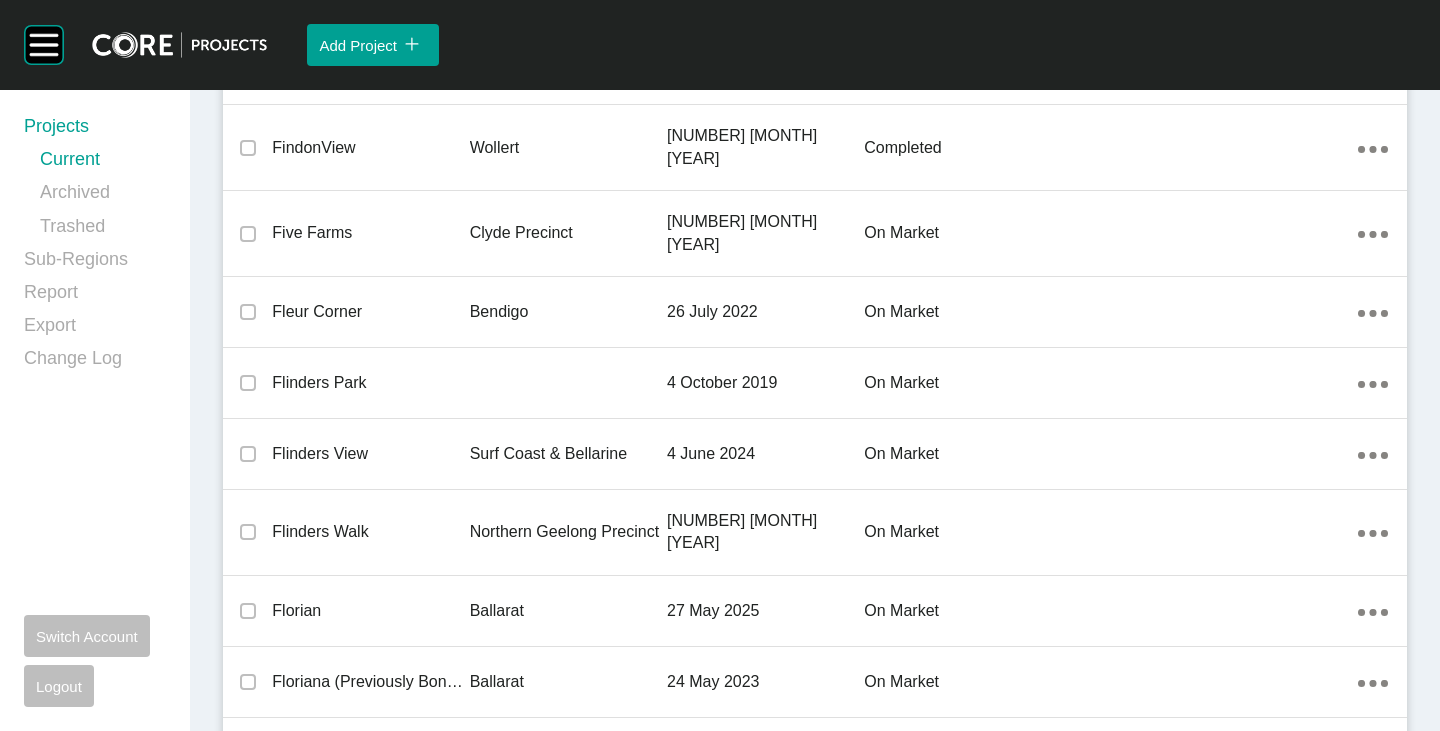 click on "Forrest Green" at bounding box center (370, 831) 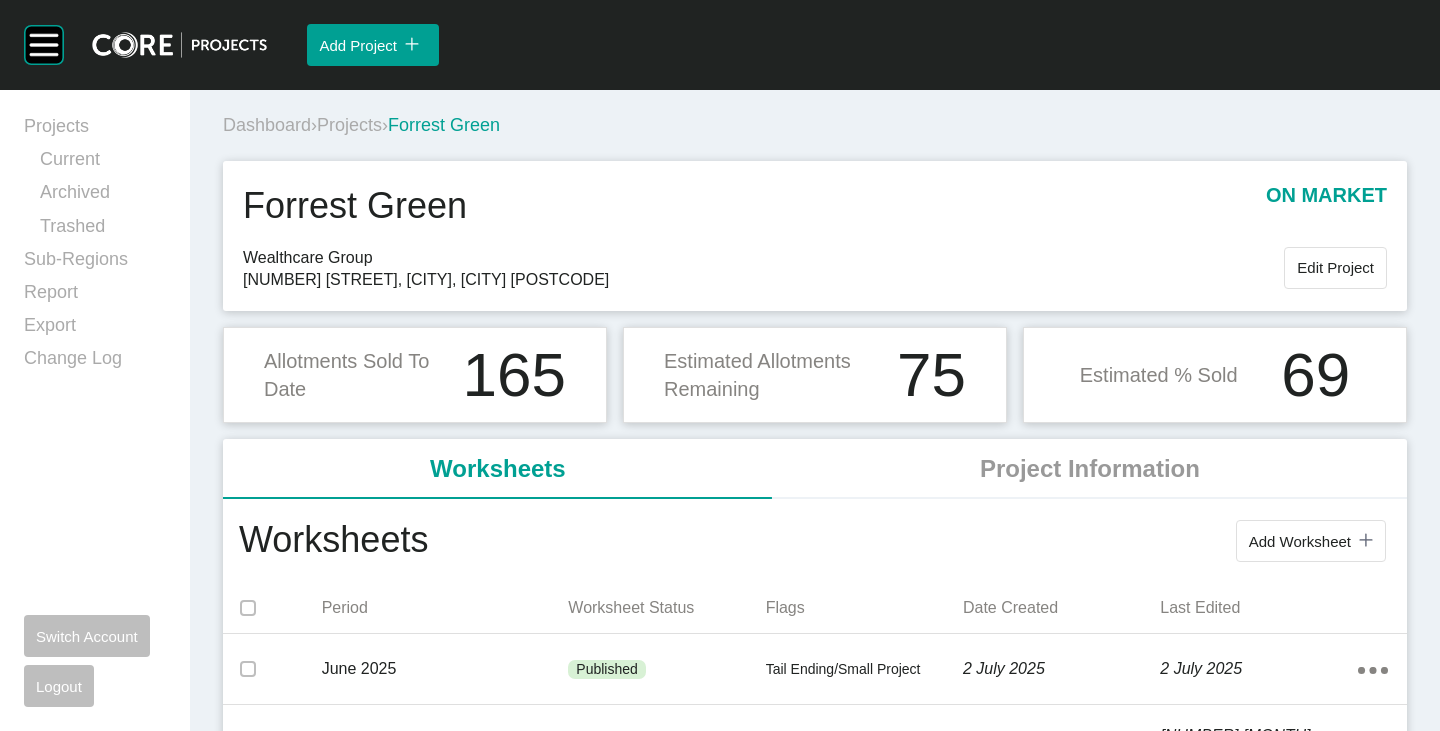 scroll, scrollTop: 100, scrollLeft: 0, axis: vertical 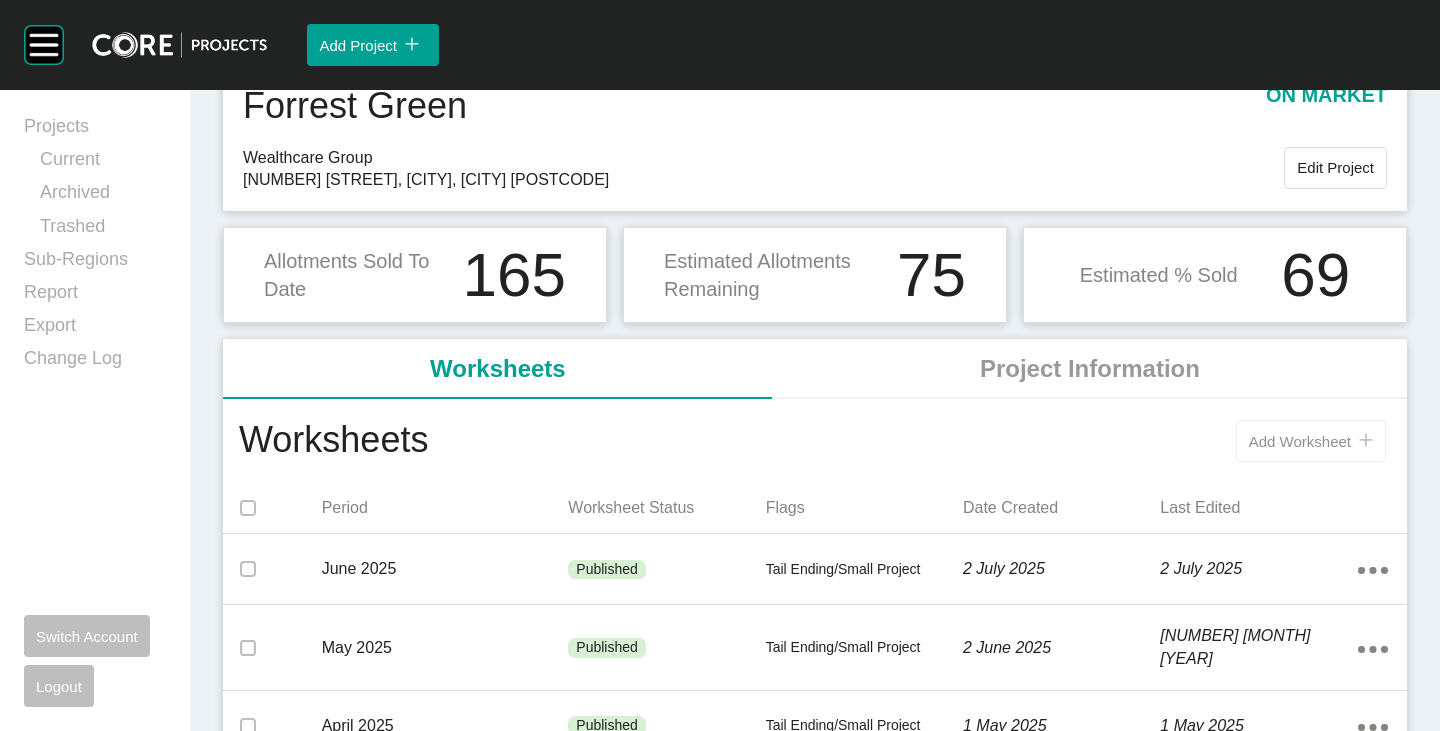 click on "Add Worksheet icon/tick copy 11 Created with Sketch." at bounding box center [1311, 441] 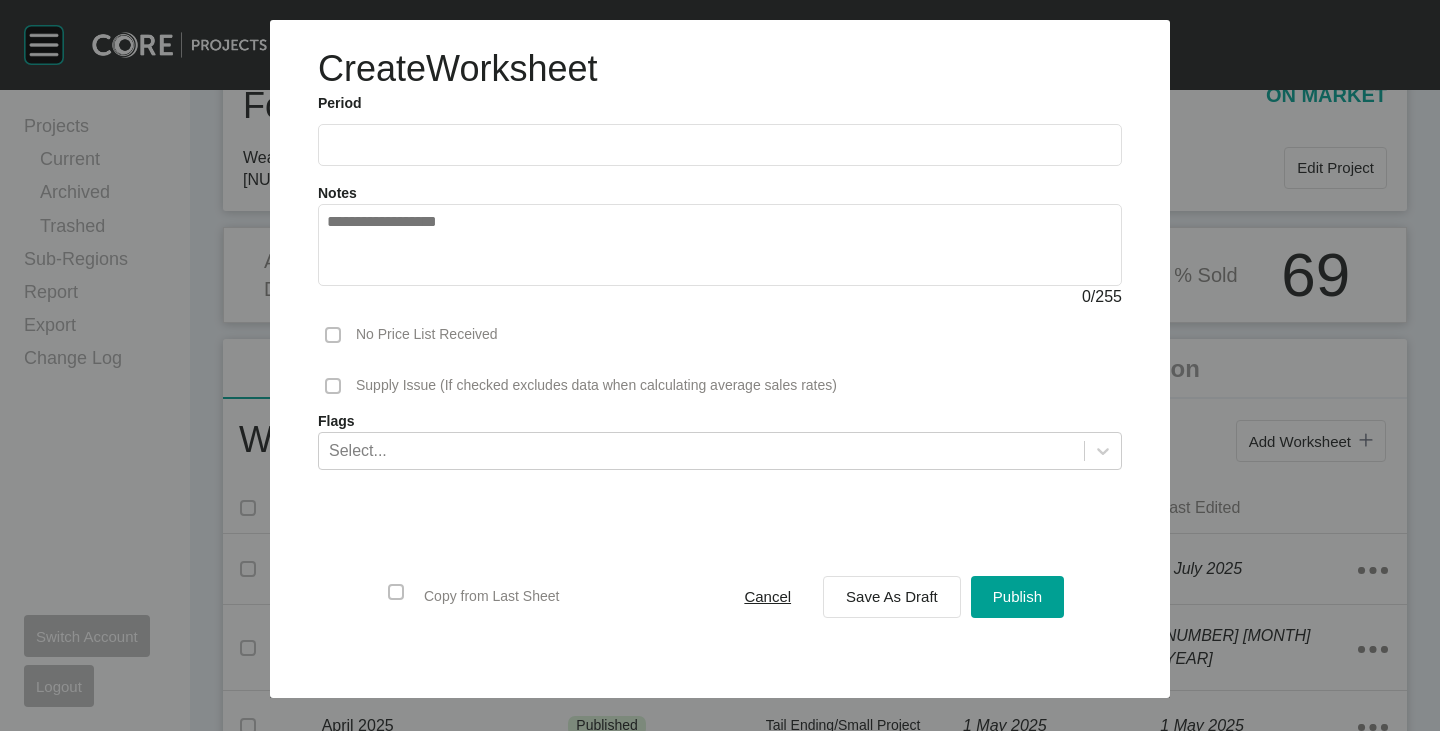 click at bounding box center [720, 145] 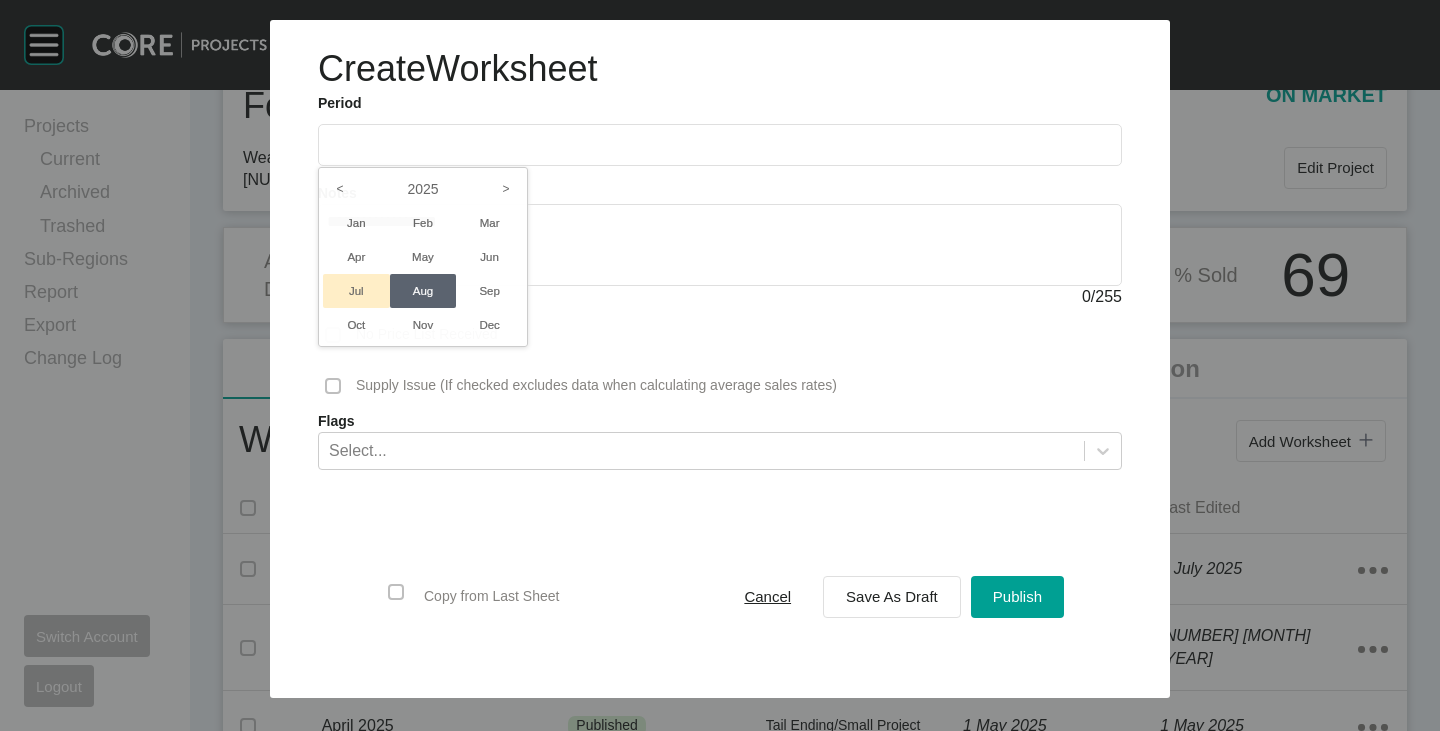 click on "Jul" at bounding box center (356, 291) 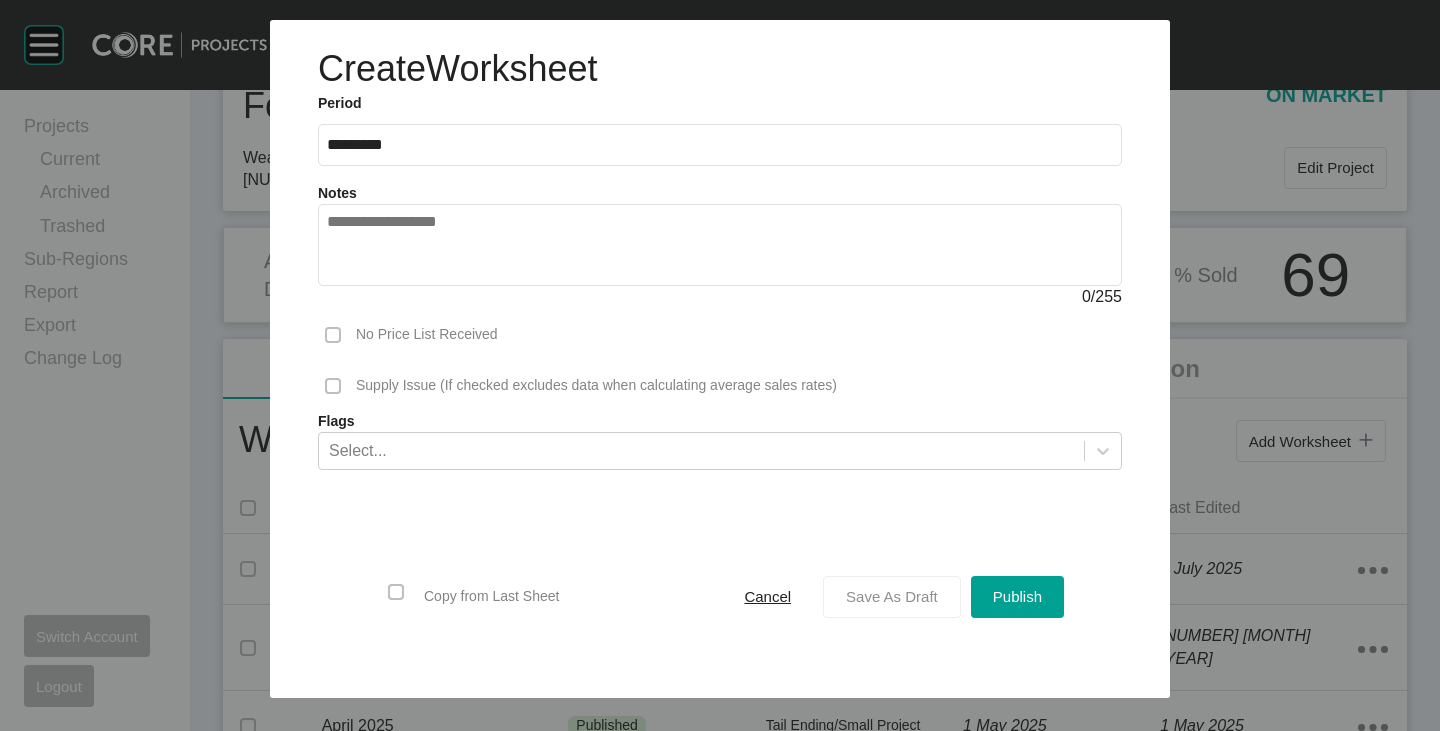 click on "Save As Draft" at bounding box center (892, 596) 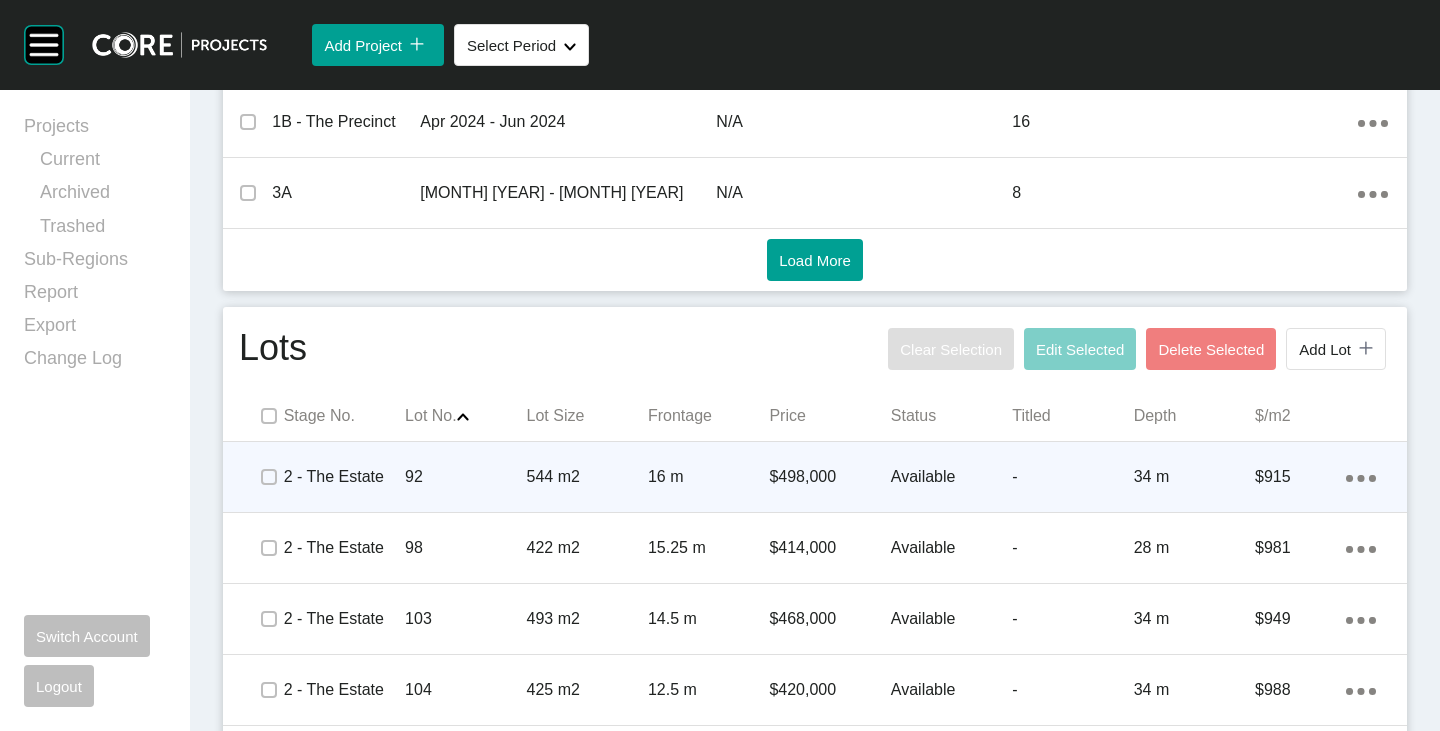 scroll, scrollTop: 1165, scrollLeft: 0, axis: vertical 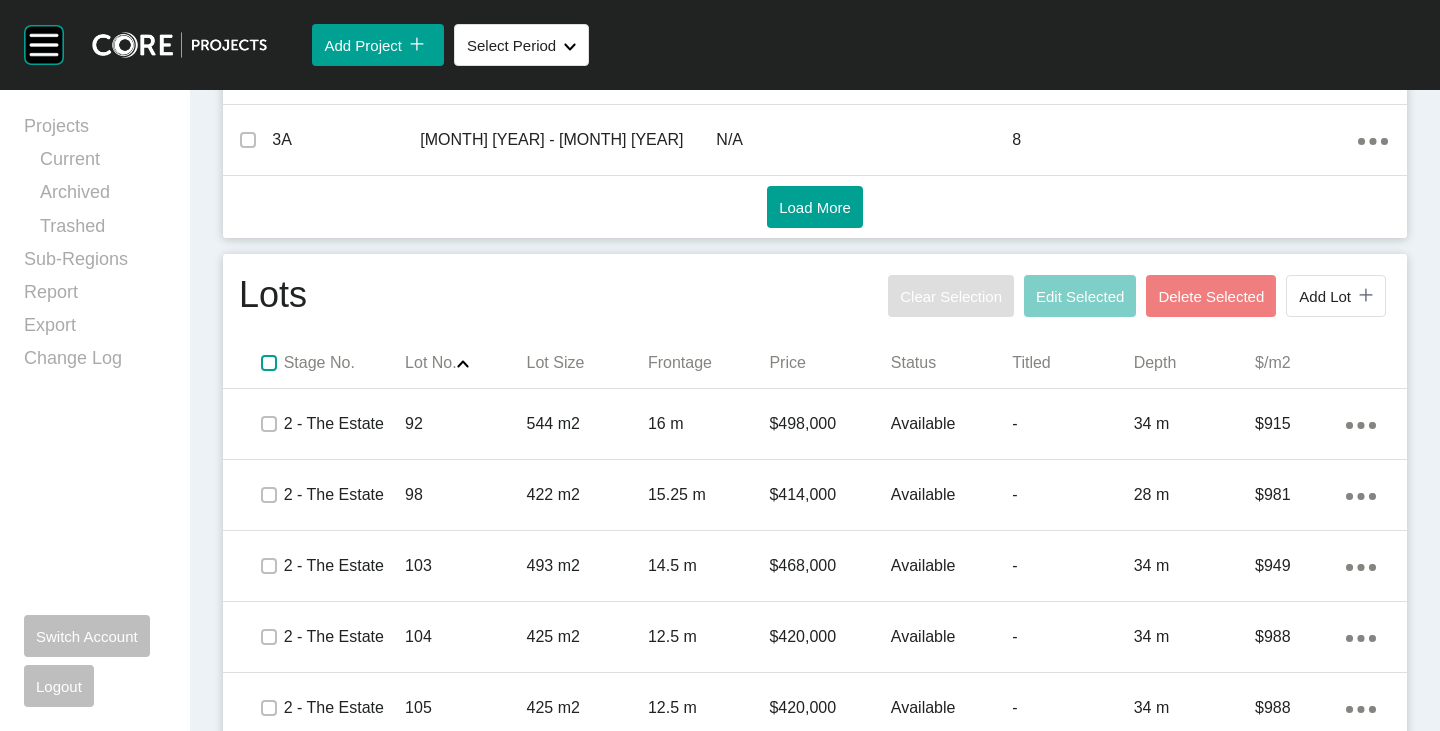 drag, startPoint x: 263, startPoint y: 358, endPoint x: 281, endPoint y: 340, distance: 25.455845 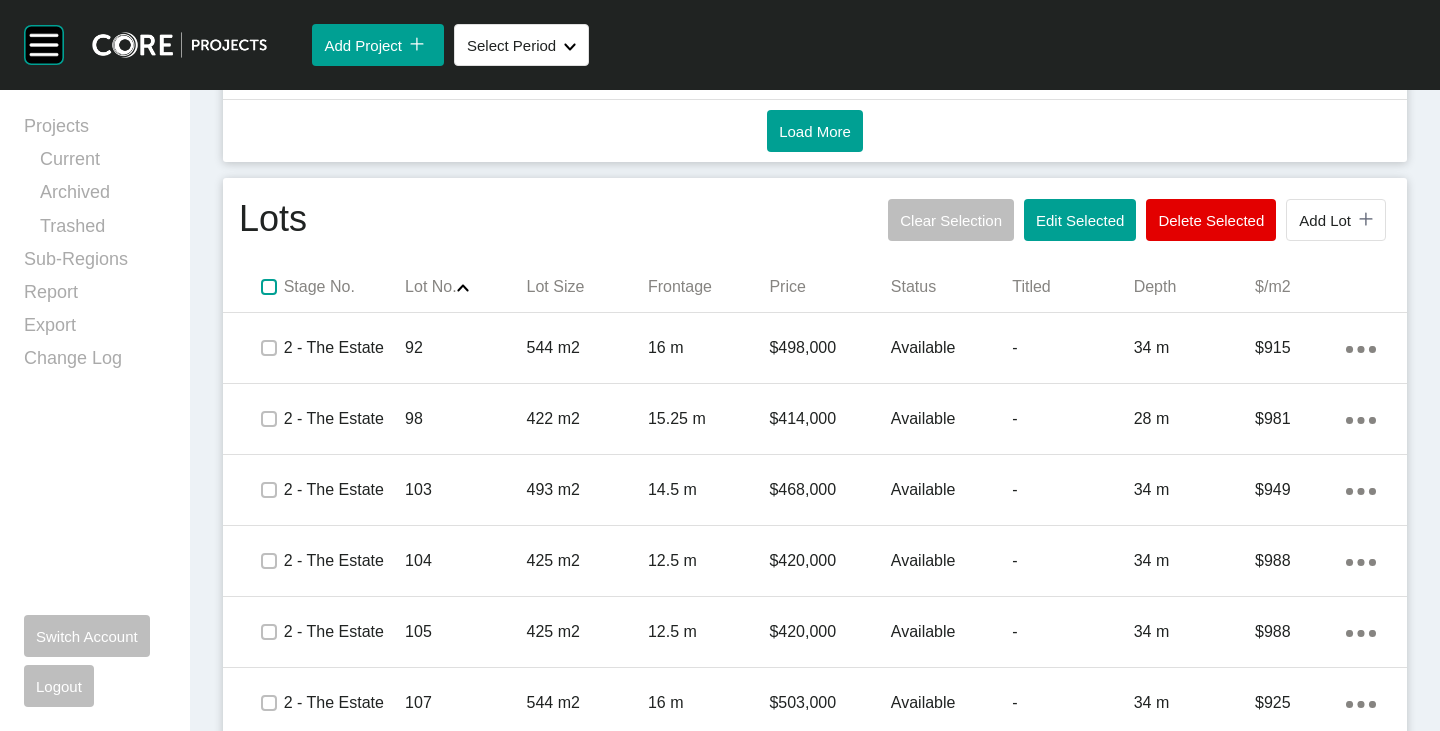 scroll, scrollTop: 1265, scrollLeft: 0, axis: vertical 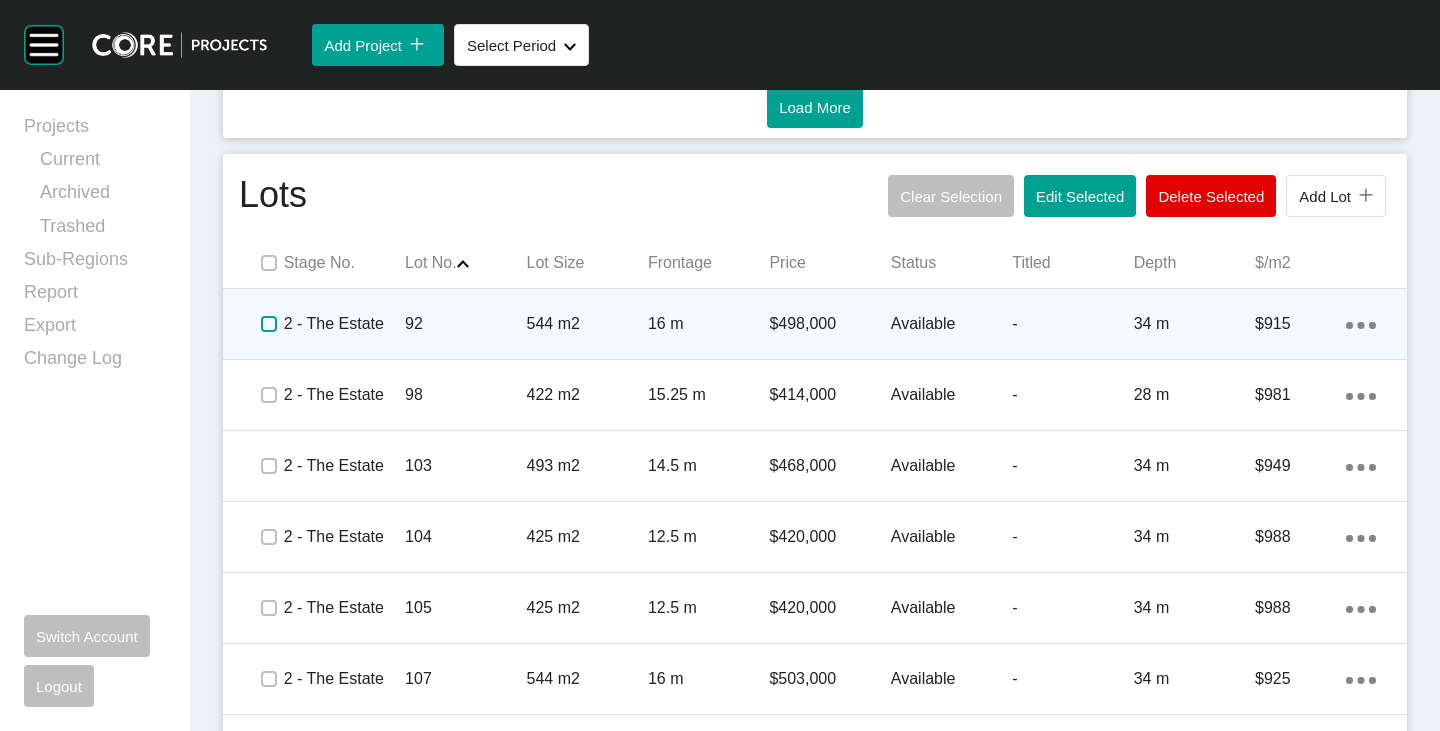 click at bounding box center [269, 324] 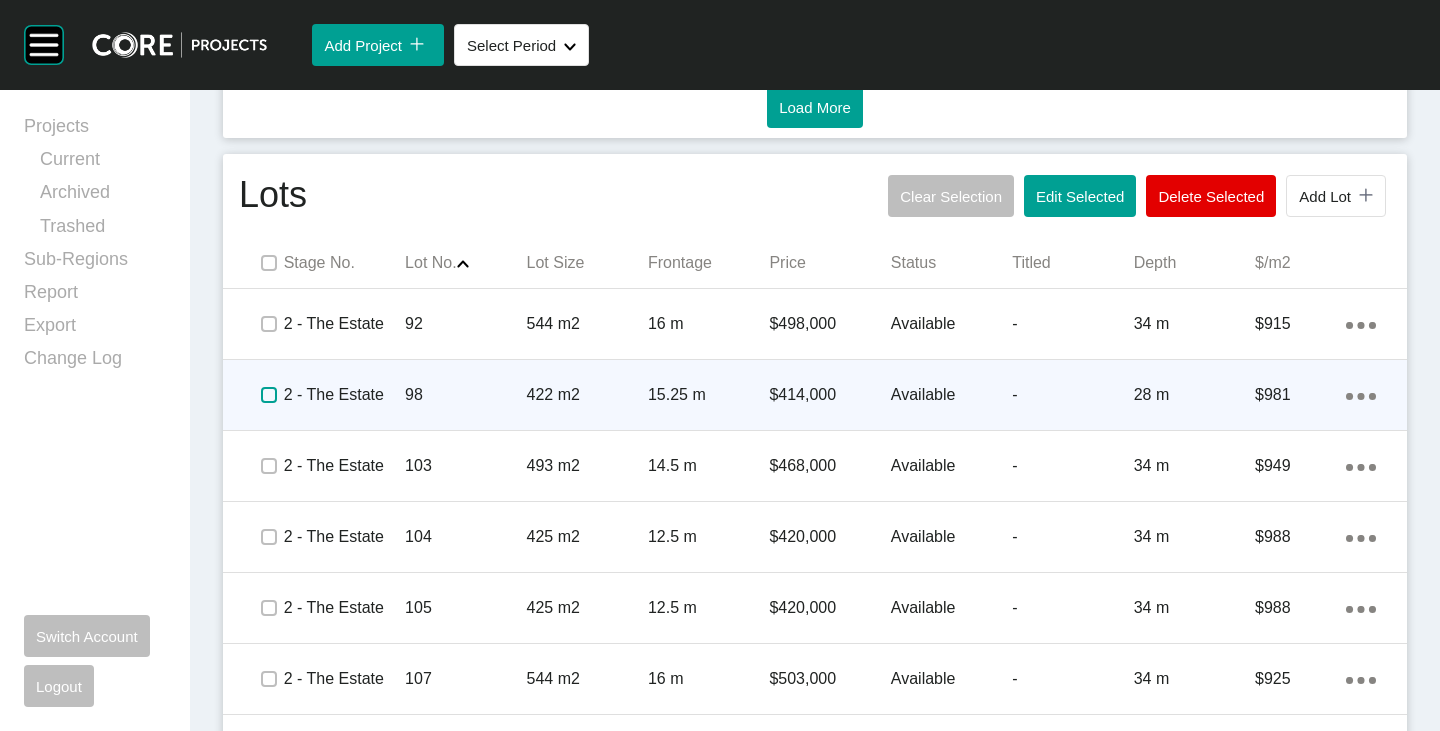 click at bounding box center (269, 395) 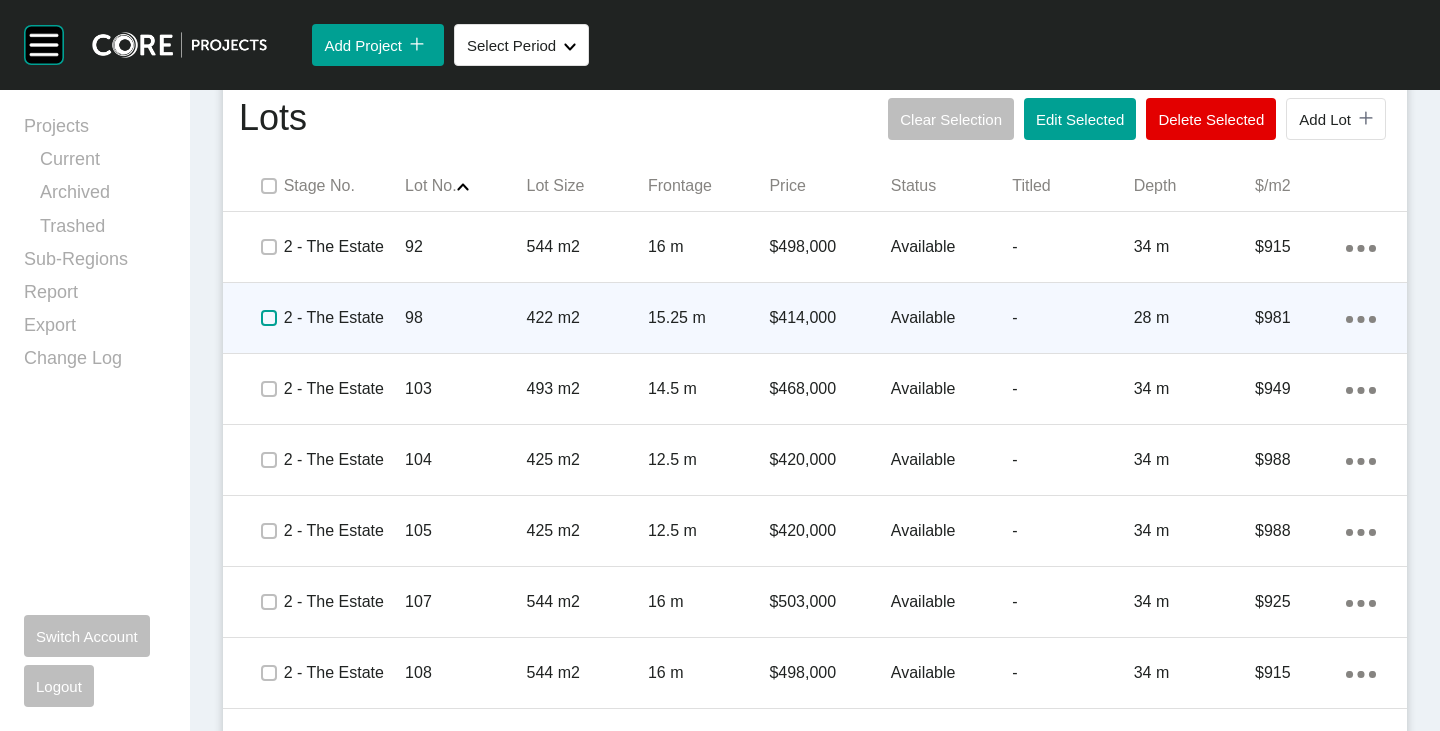 scroll, scrollTop: 1365, scrollLeft: 0, axis: vertical 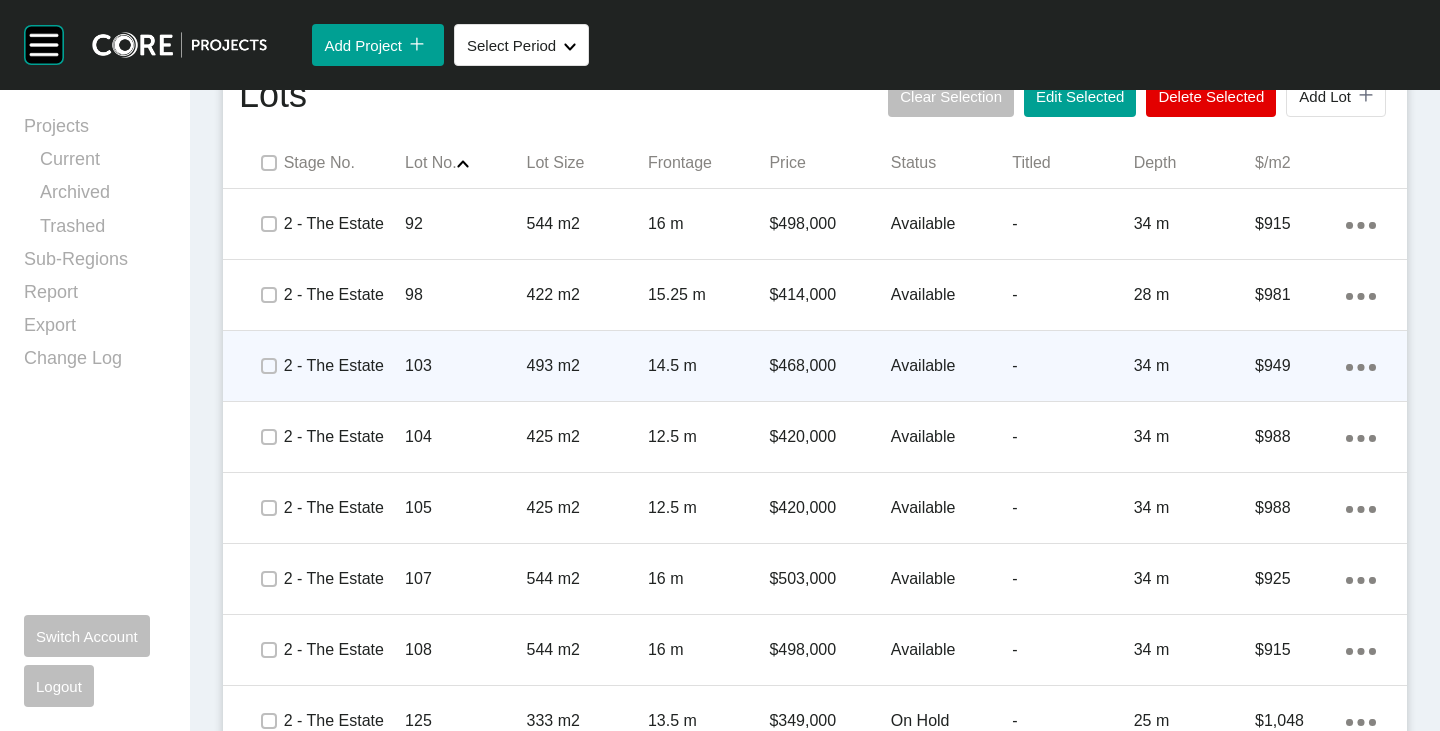 click at bounding box center [268, 366] 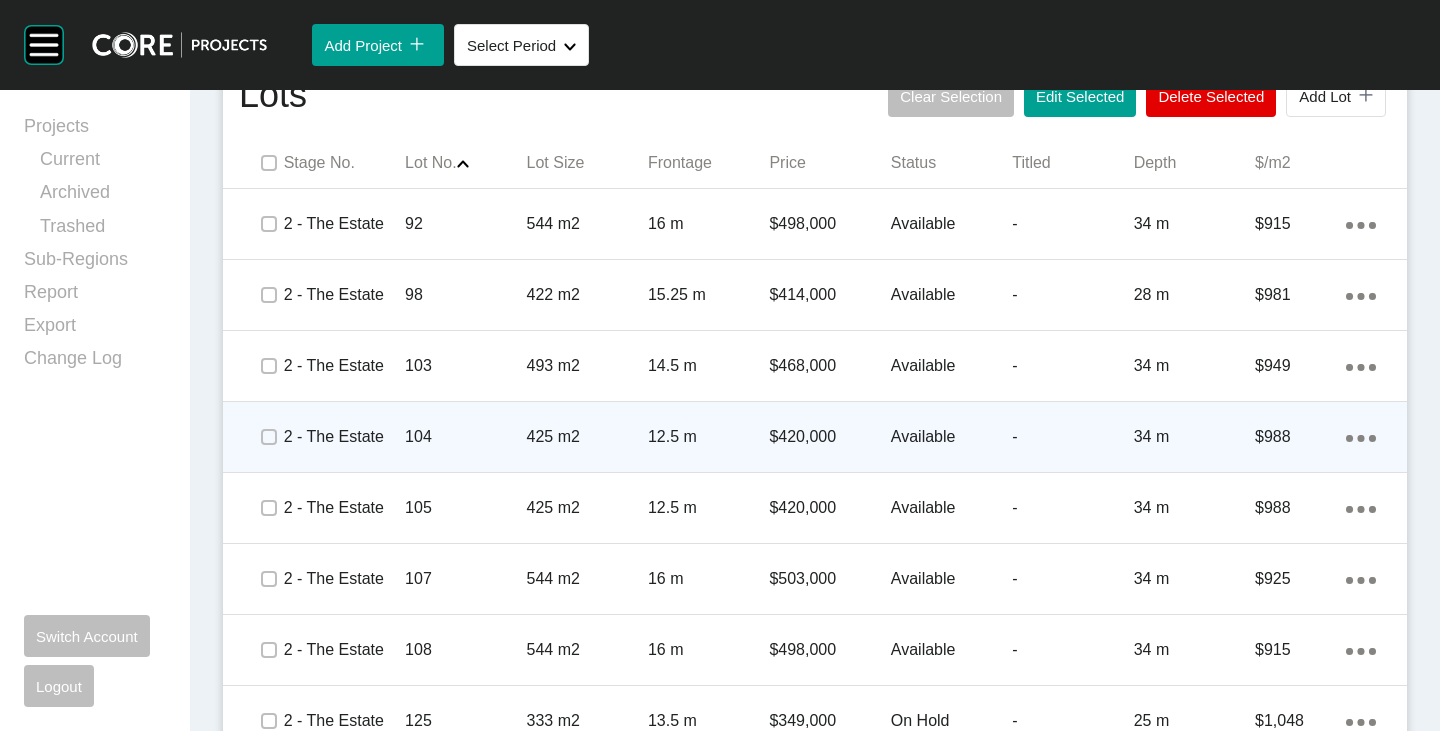 click at bounding box center [268, 437] 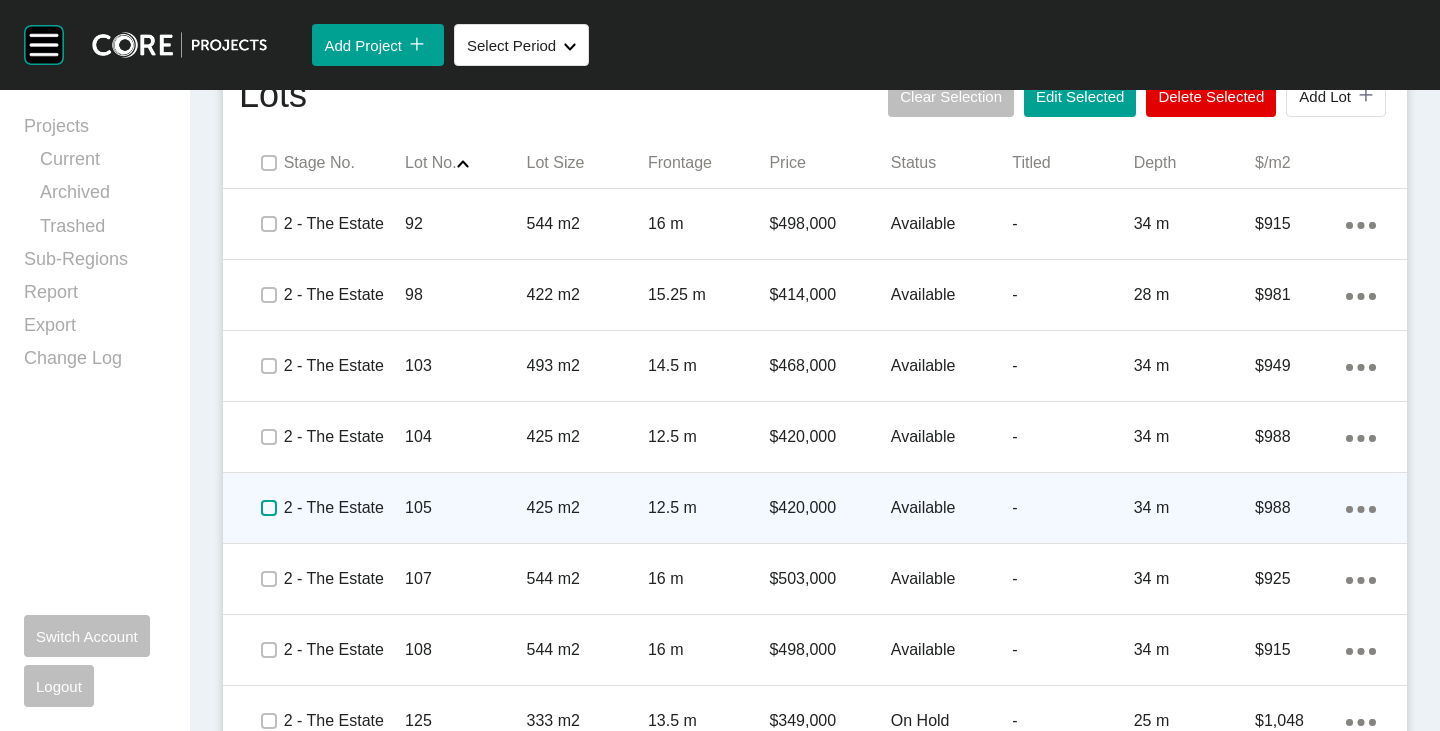 click at bounding box center (269, 508) 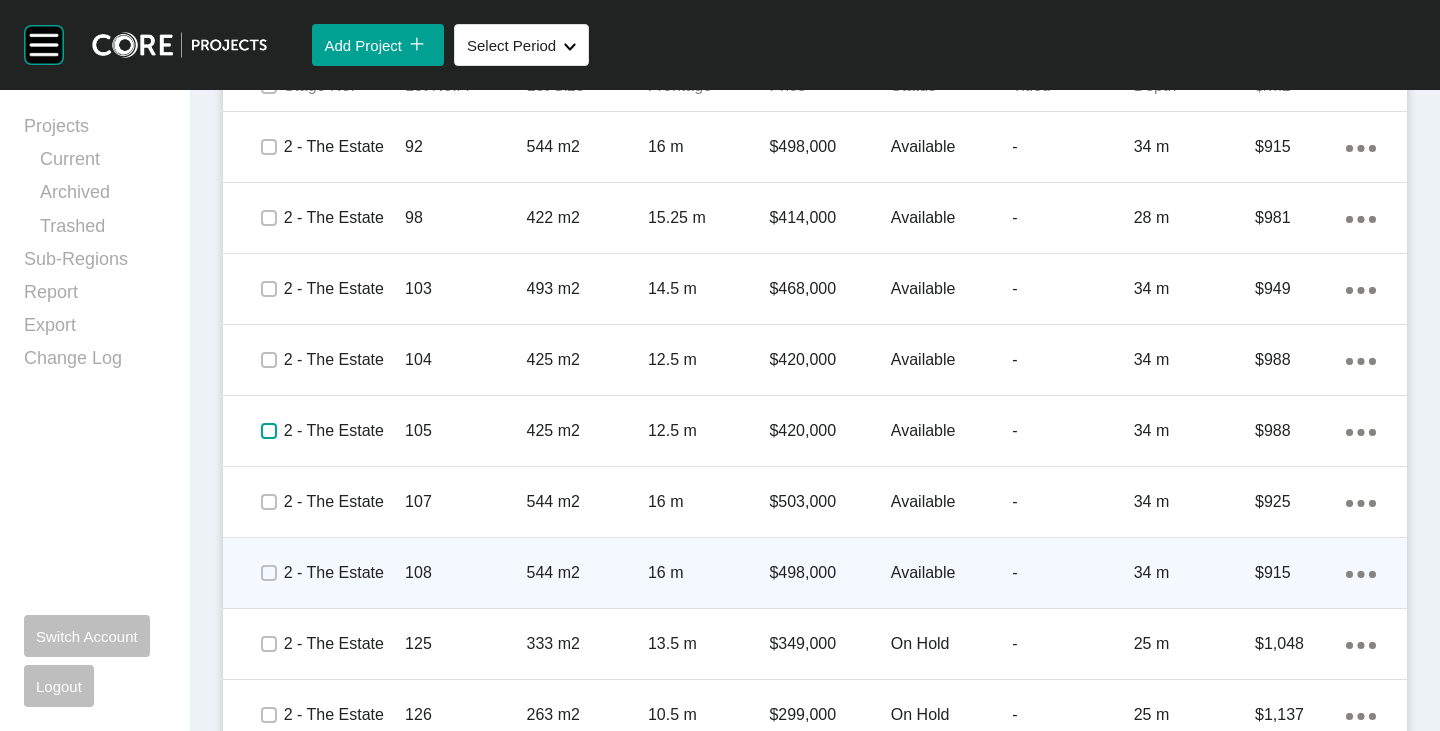 scroll, scrollTop: 1465, scrollLeft: 0, axis: vertical 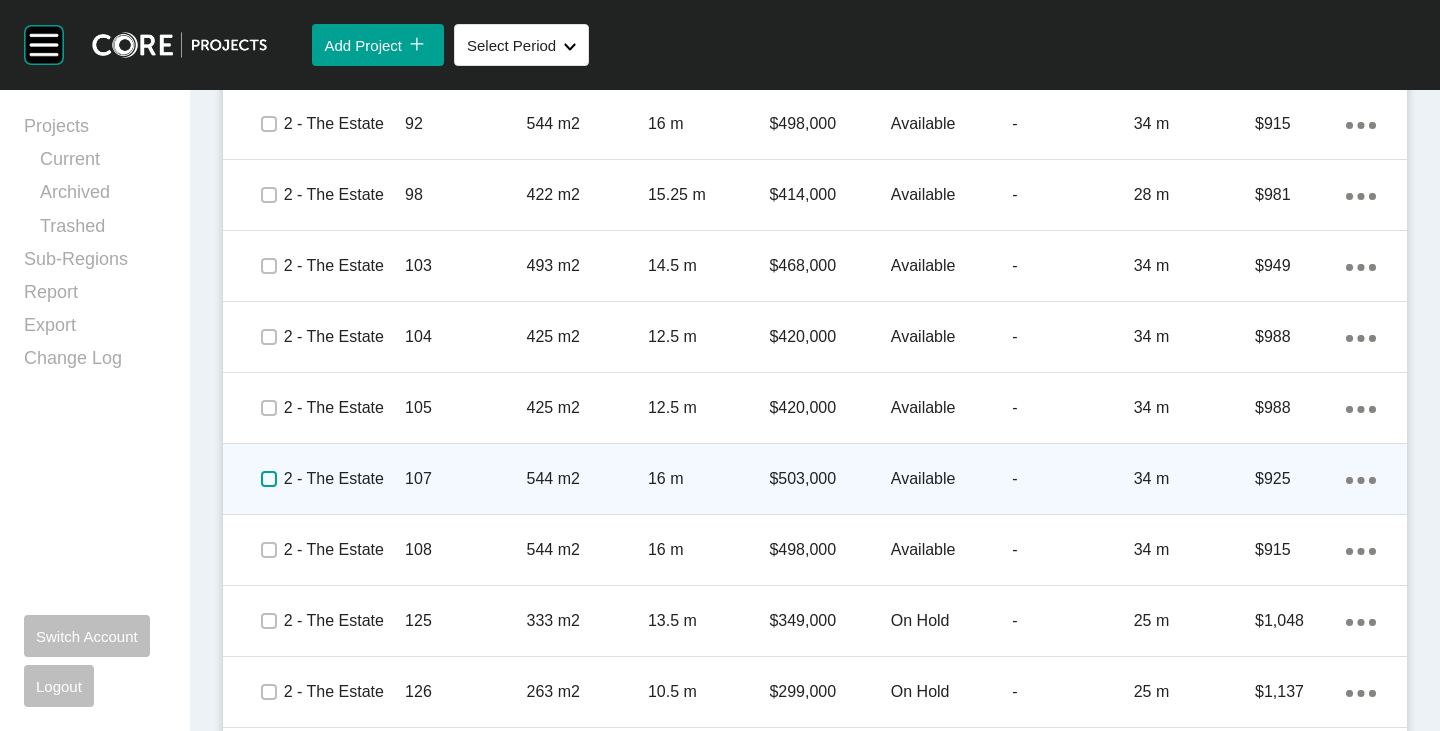 click at bounding box center [269, 479] 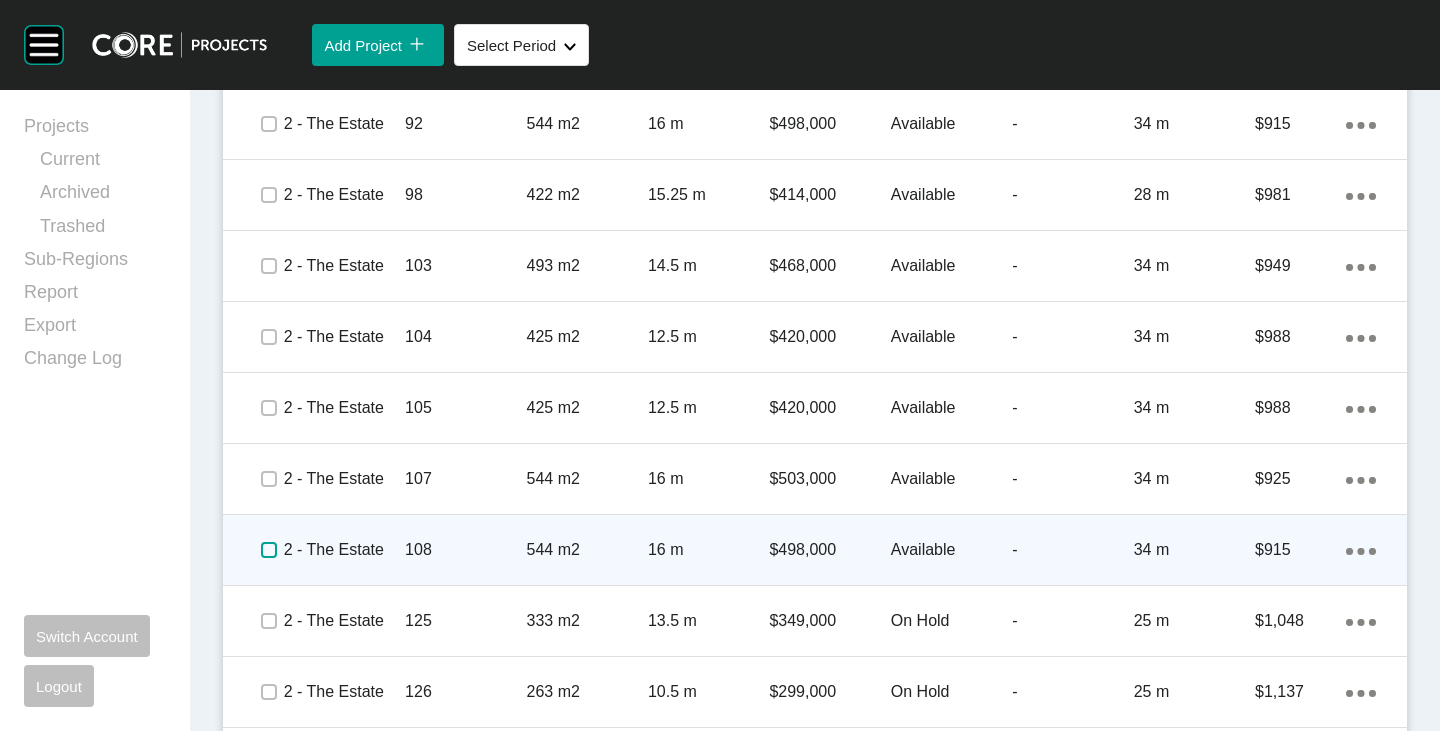 click at bounding box center (269, 550) 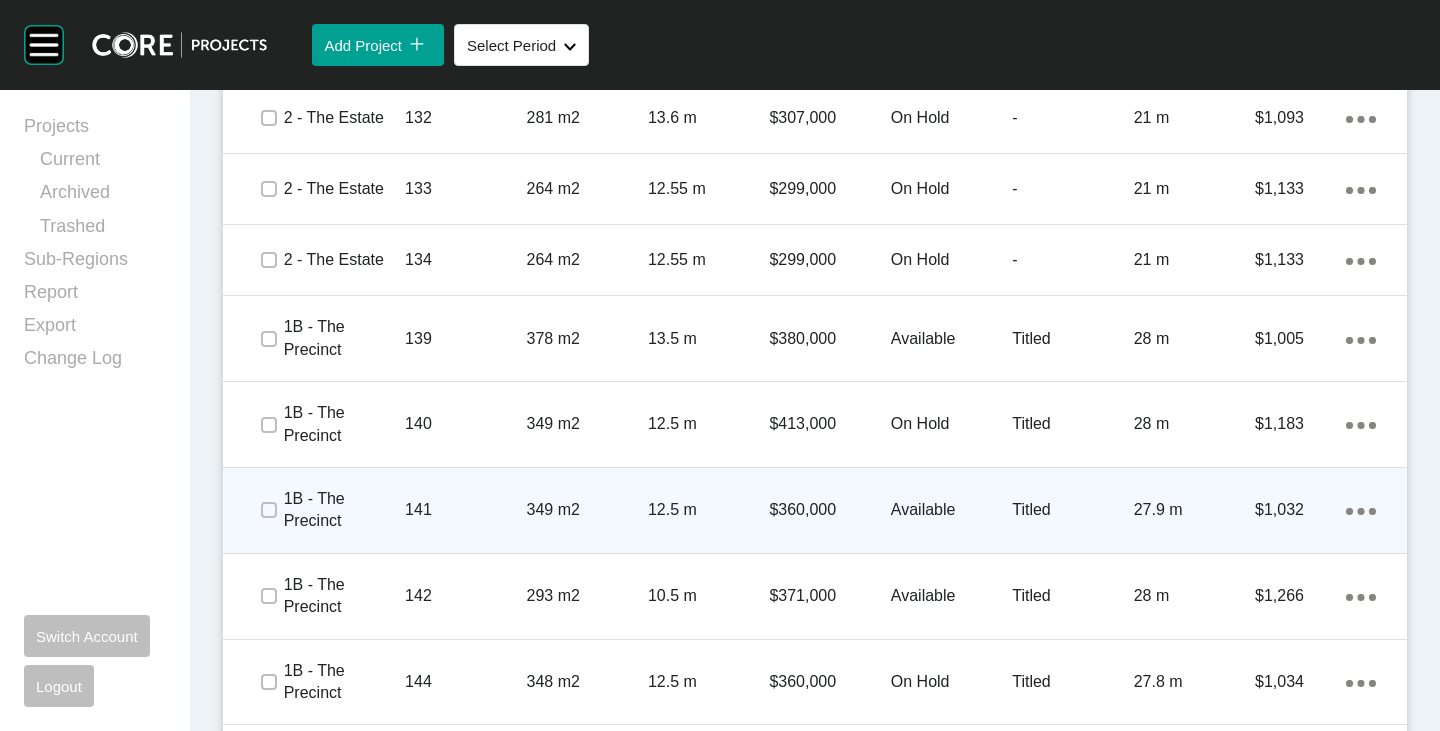 scroll, scrollTop: 2065, scrollLeft: 0, axis: vertical 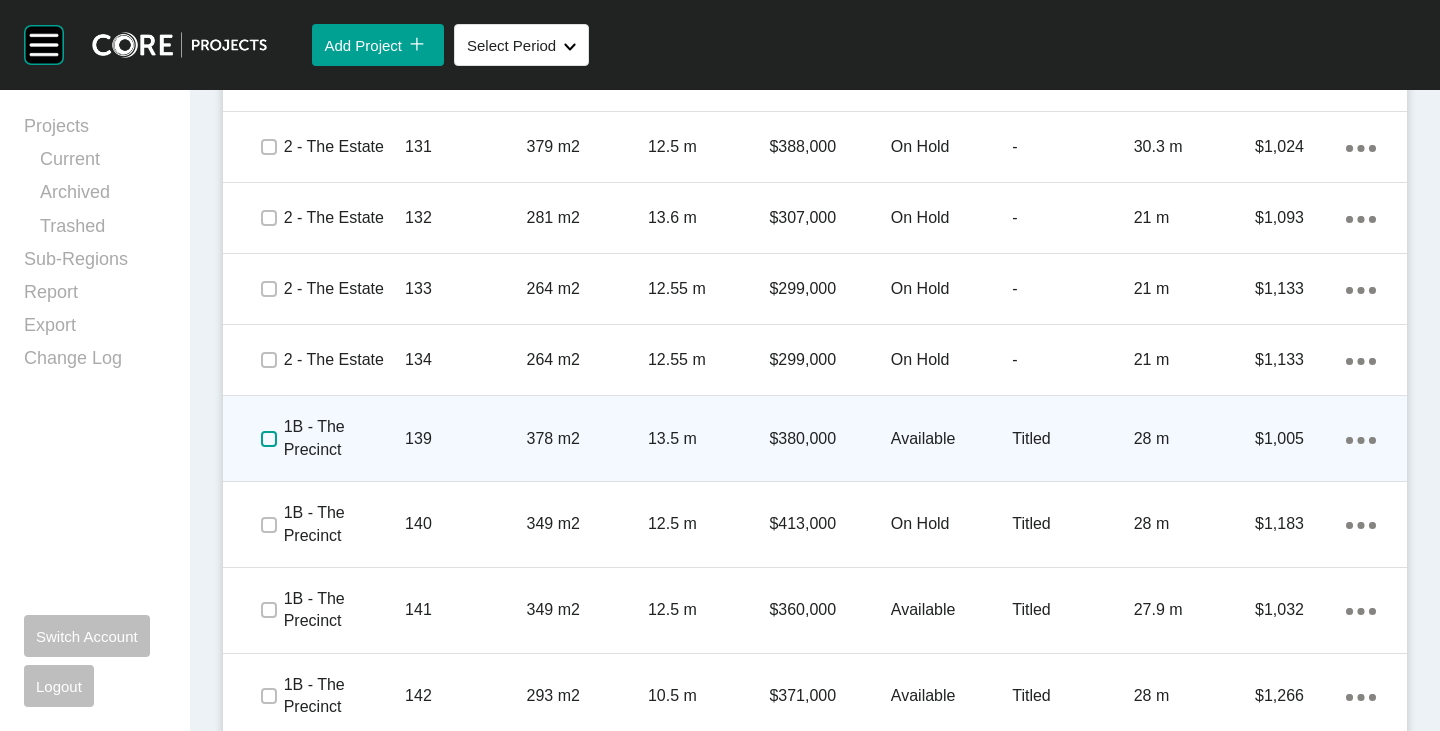 click at bounding box center (269, 439) 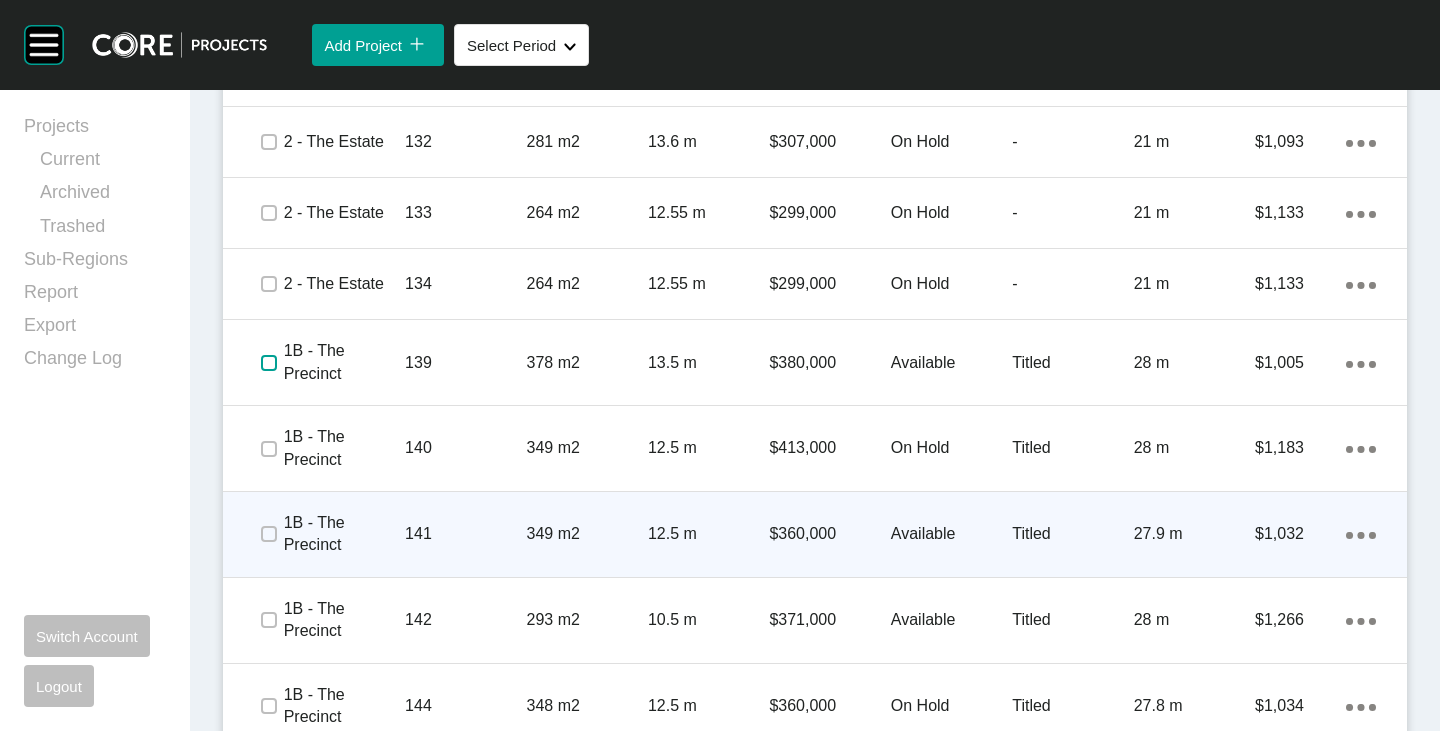 scroll, scrollTop: 2465, scrollLeft: 0, axis: vertical 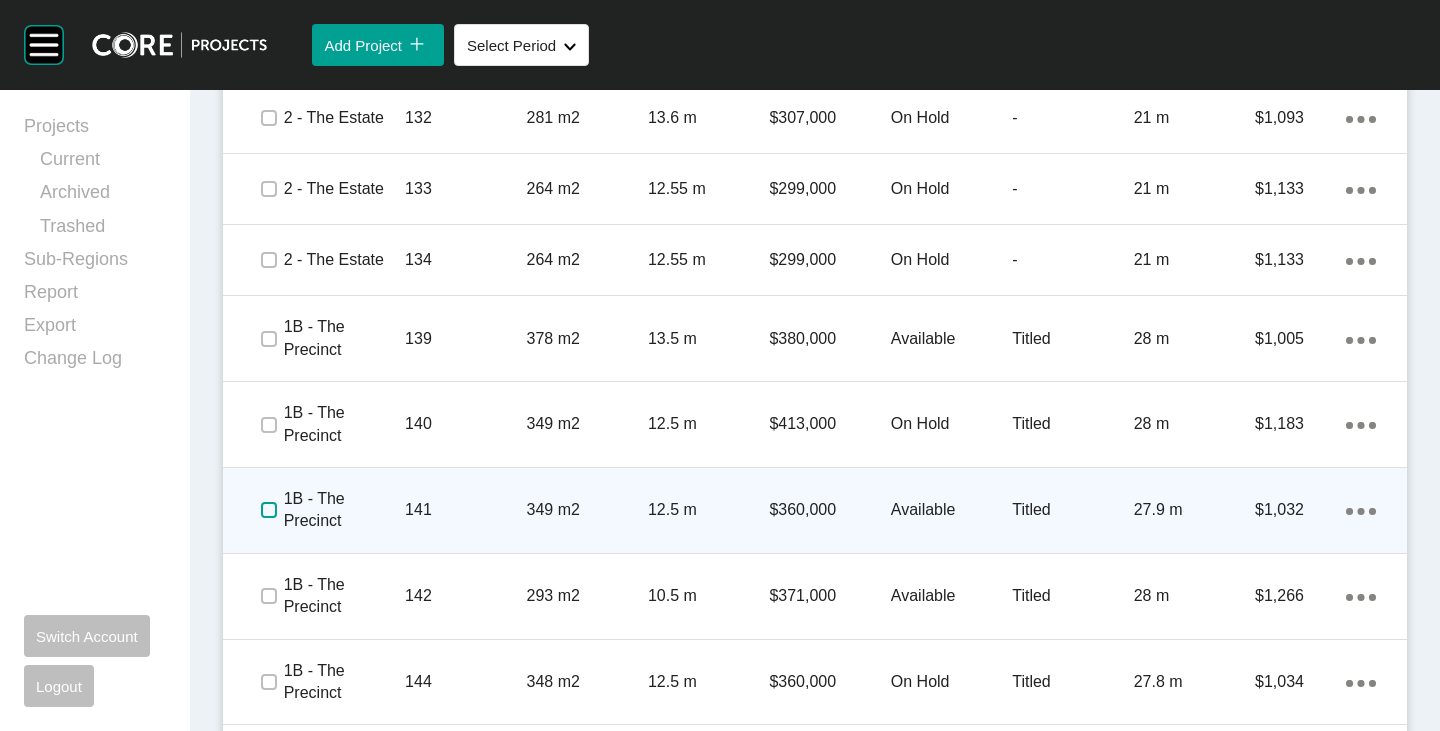 click at bounding box center (269, 510) 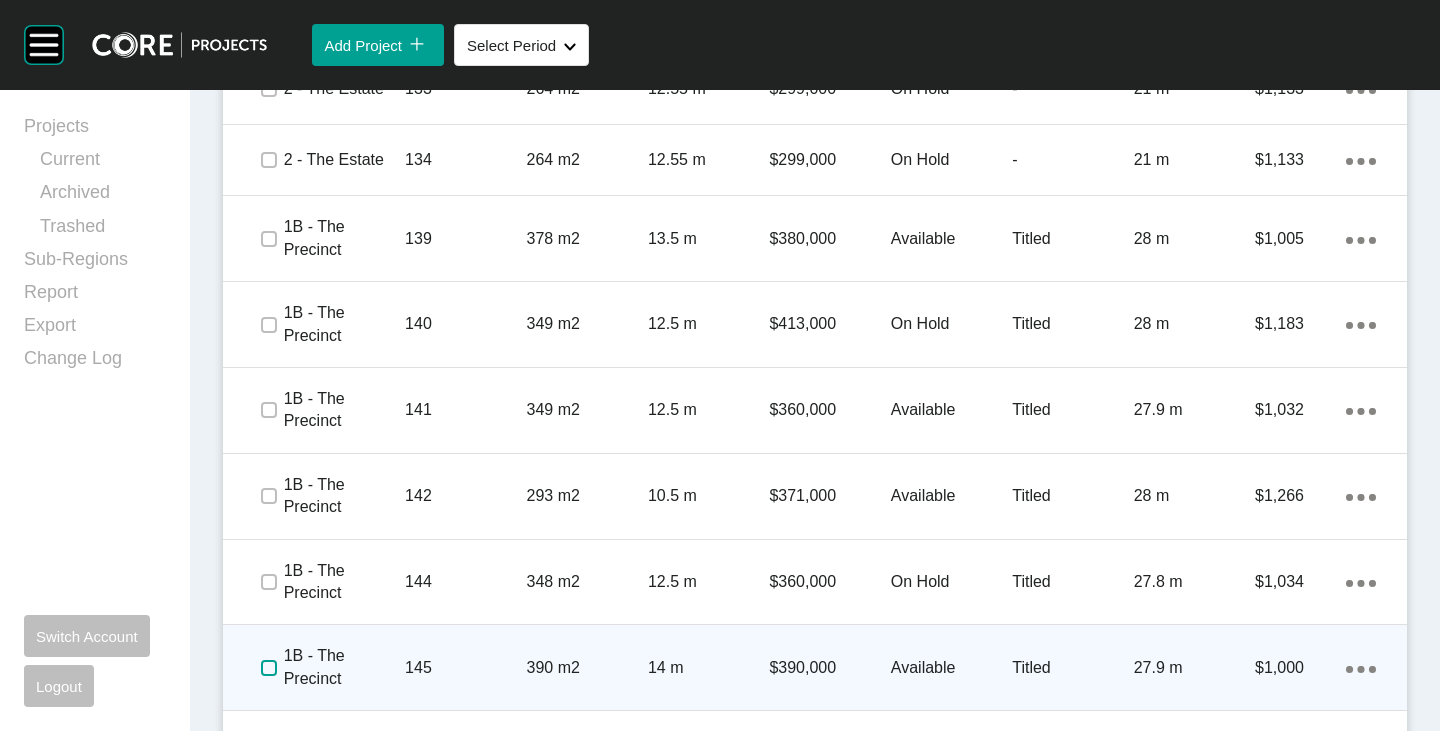 click at bounding box center [269, 668] 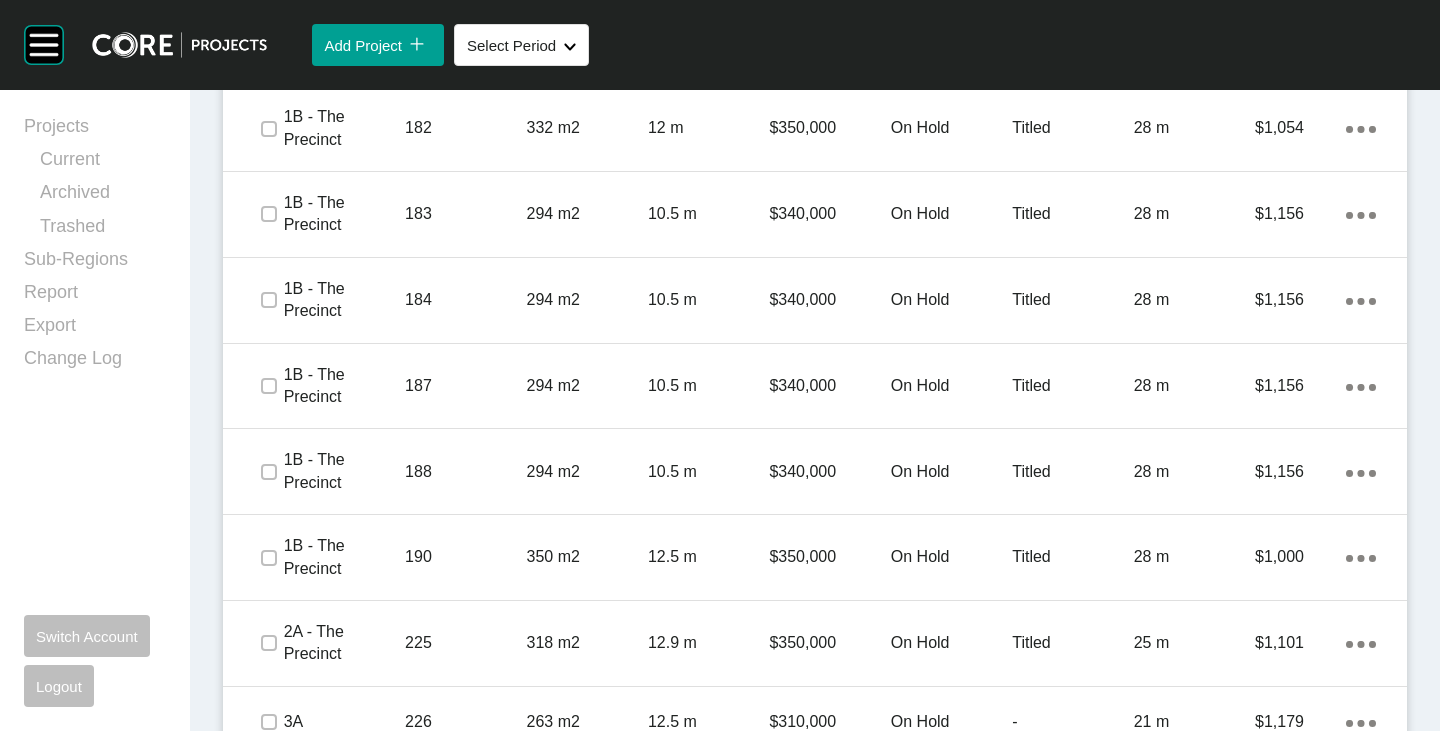 scroll, scrollTop: 3565, scrollLeft: 0, axis: vertical 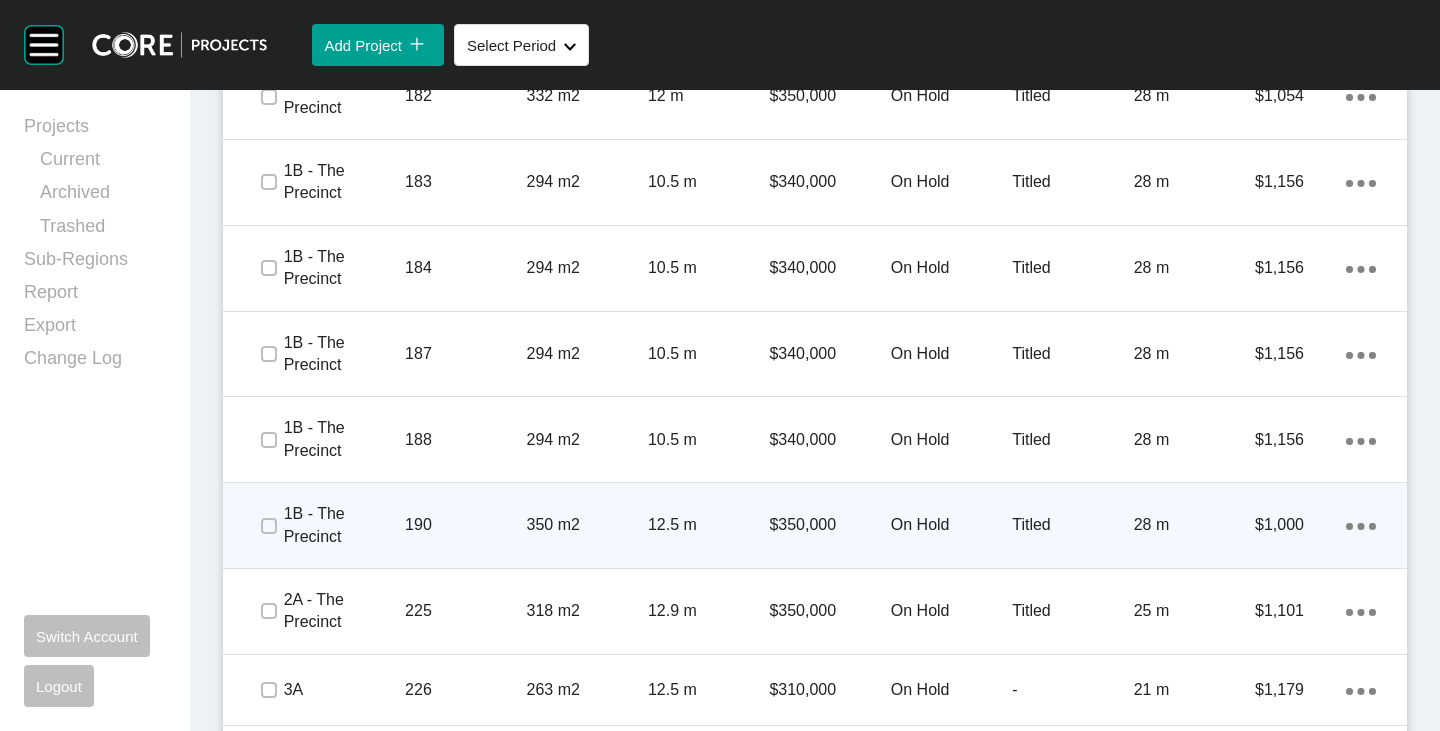 click on "On Hold" at bounding box center (951, 525) 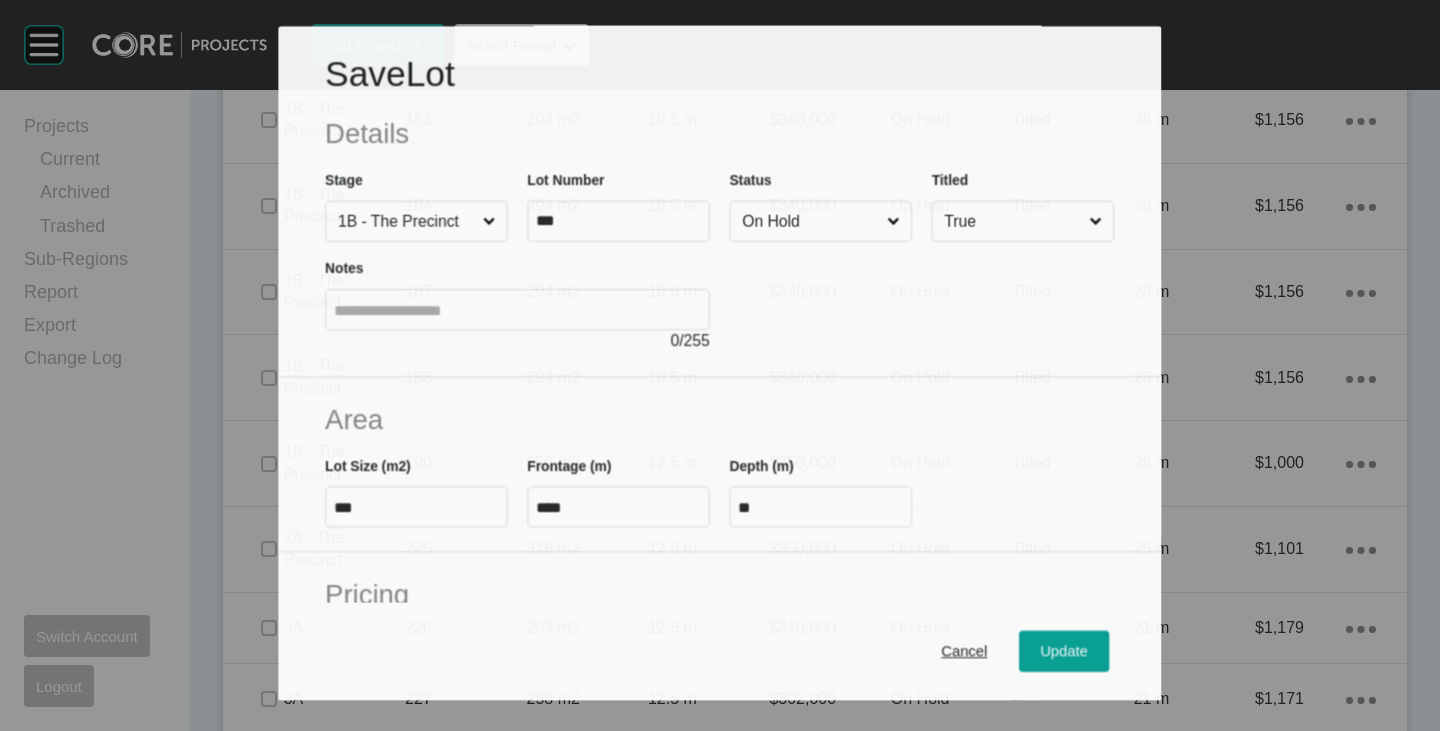 scroll, scrollTop: 3503, scrollLeft: 0, axis: vertical 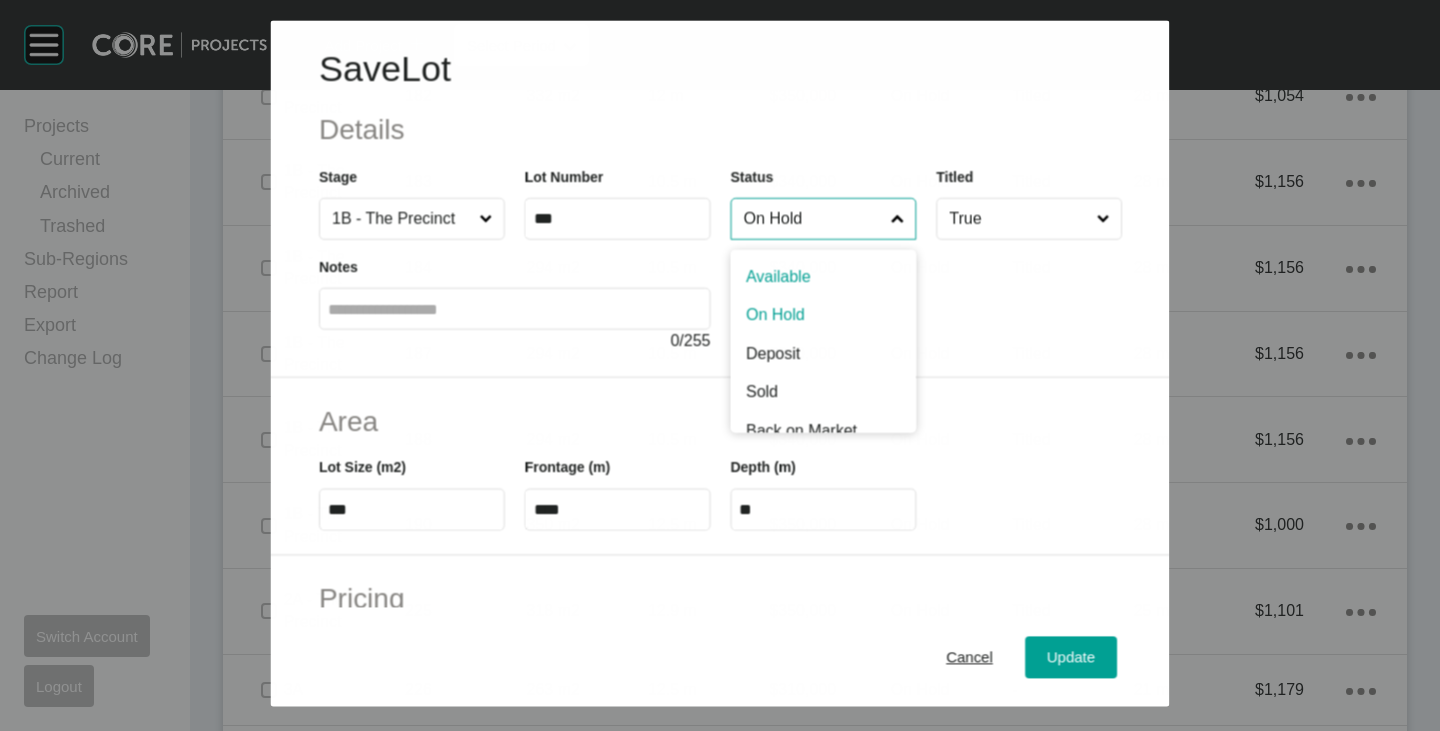 click on "On Hold" at bounding box center [812, 219] 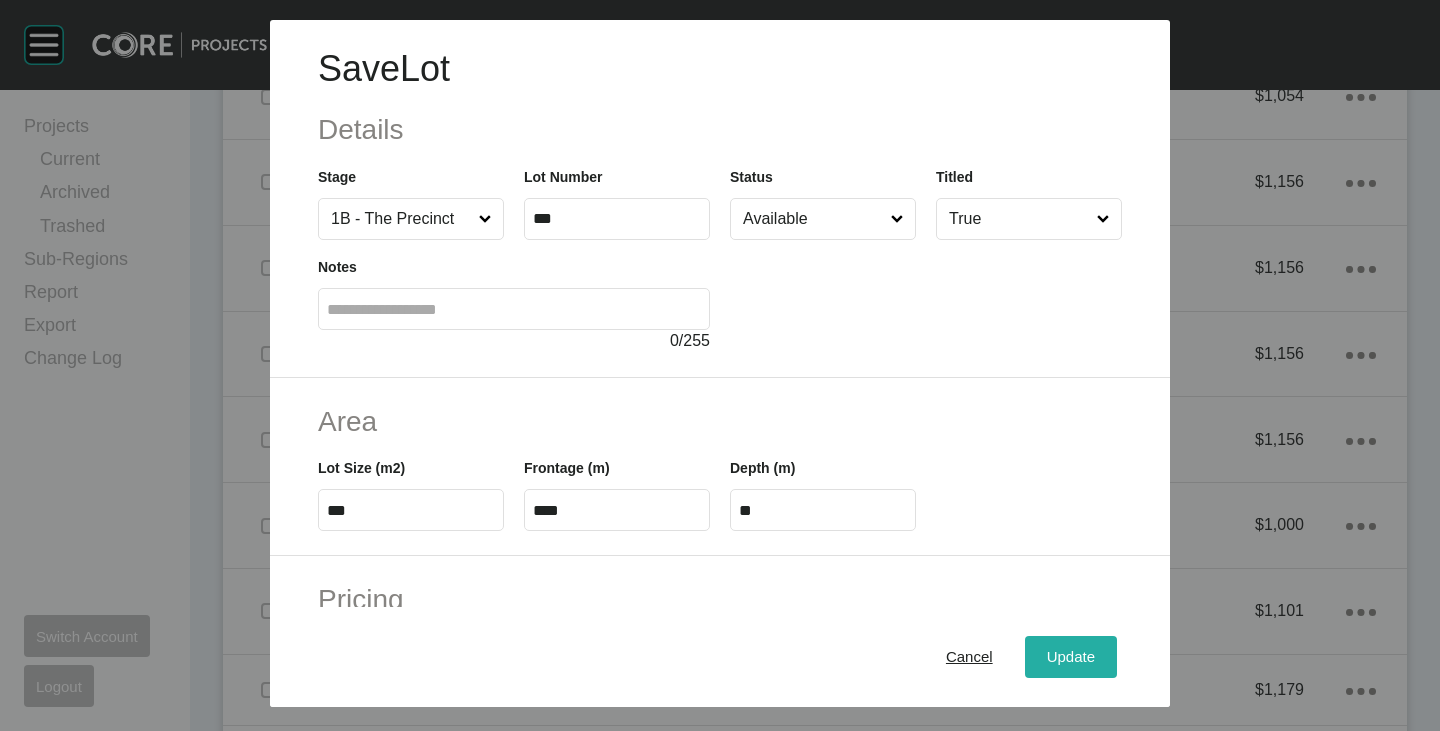 click on "Update" at bounding box center [1071, 657] 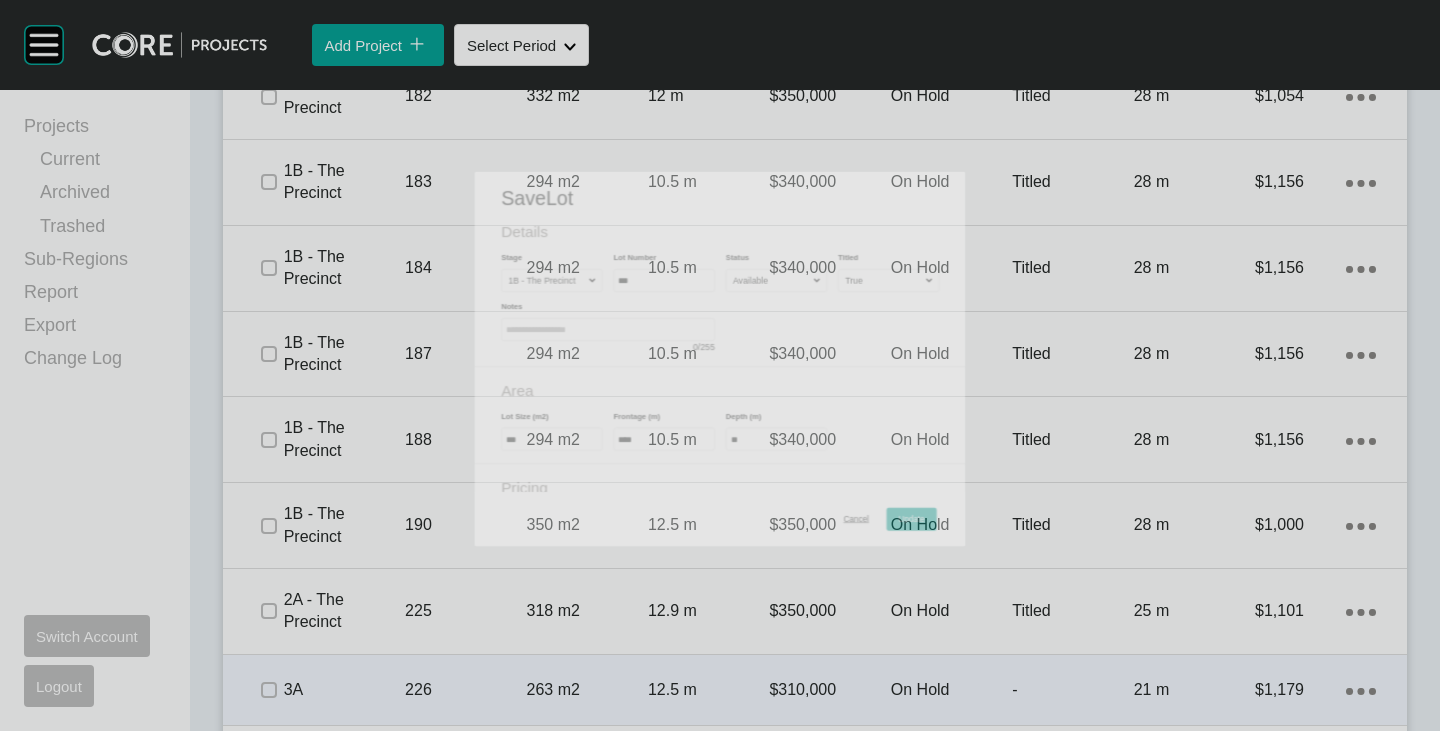 scroll, scrollTop: 3565, scrollLeft: 0, axis: vertical 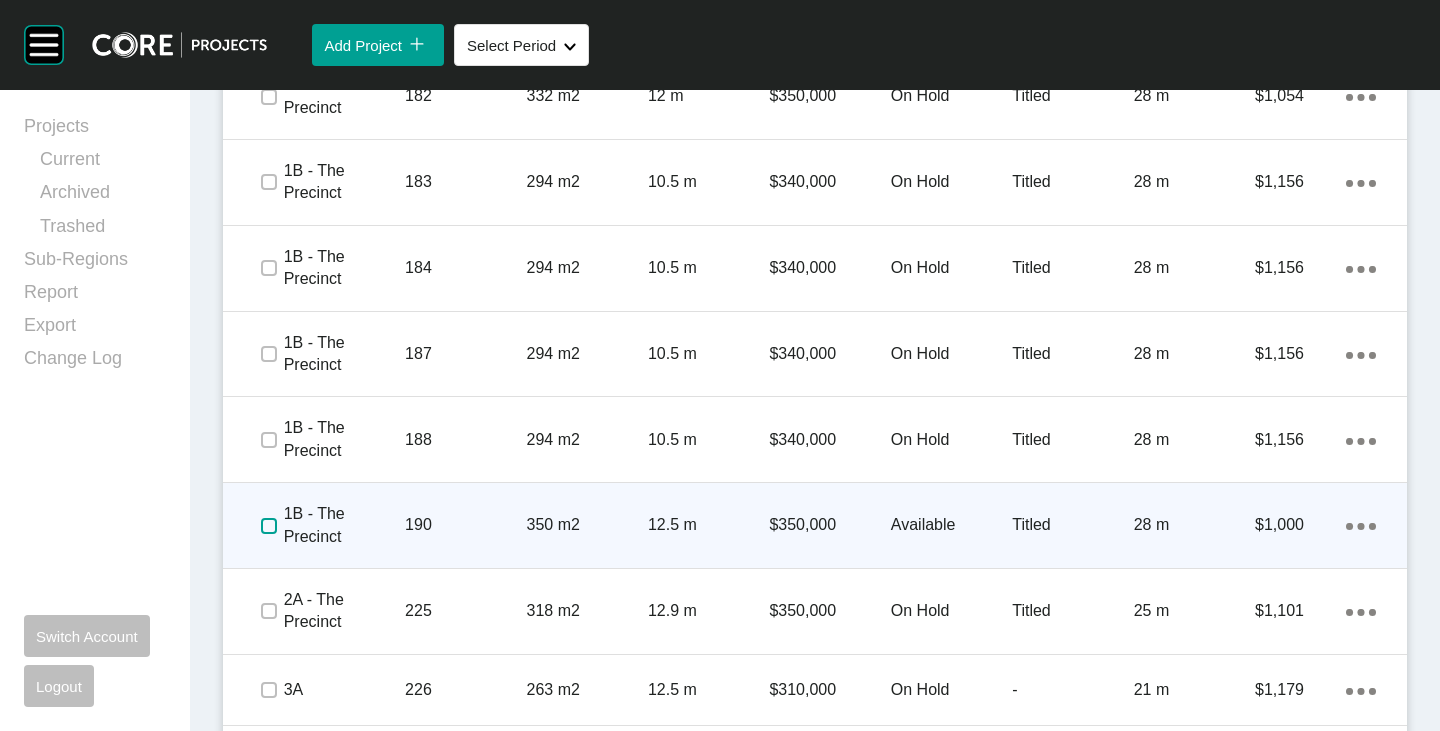 click at bounding box center (269, 526) 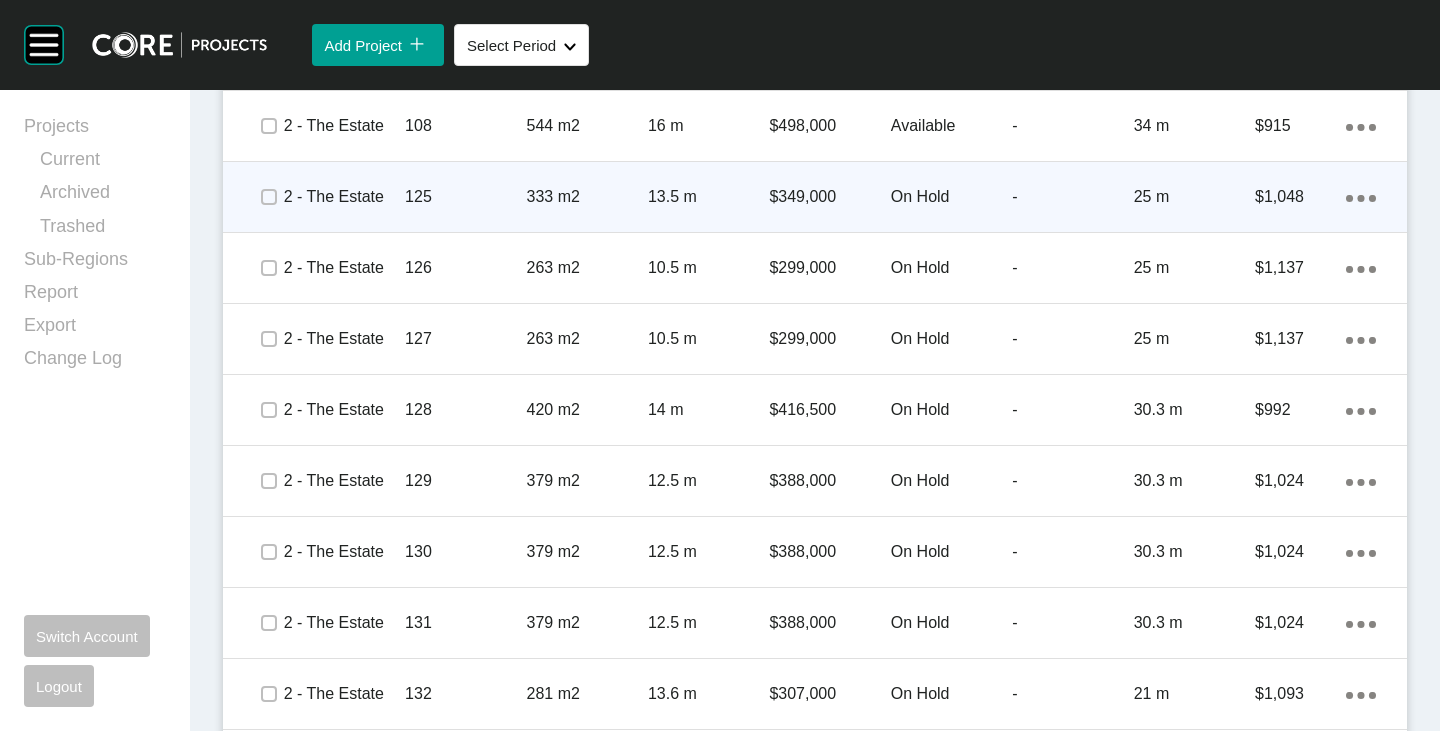 scroll, scrollTop: 1865, scrollLeft: 0, axis: vertical 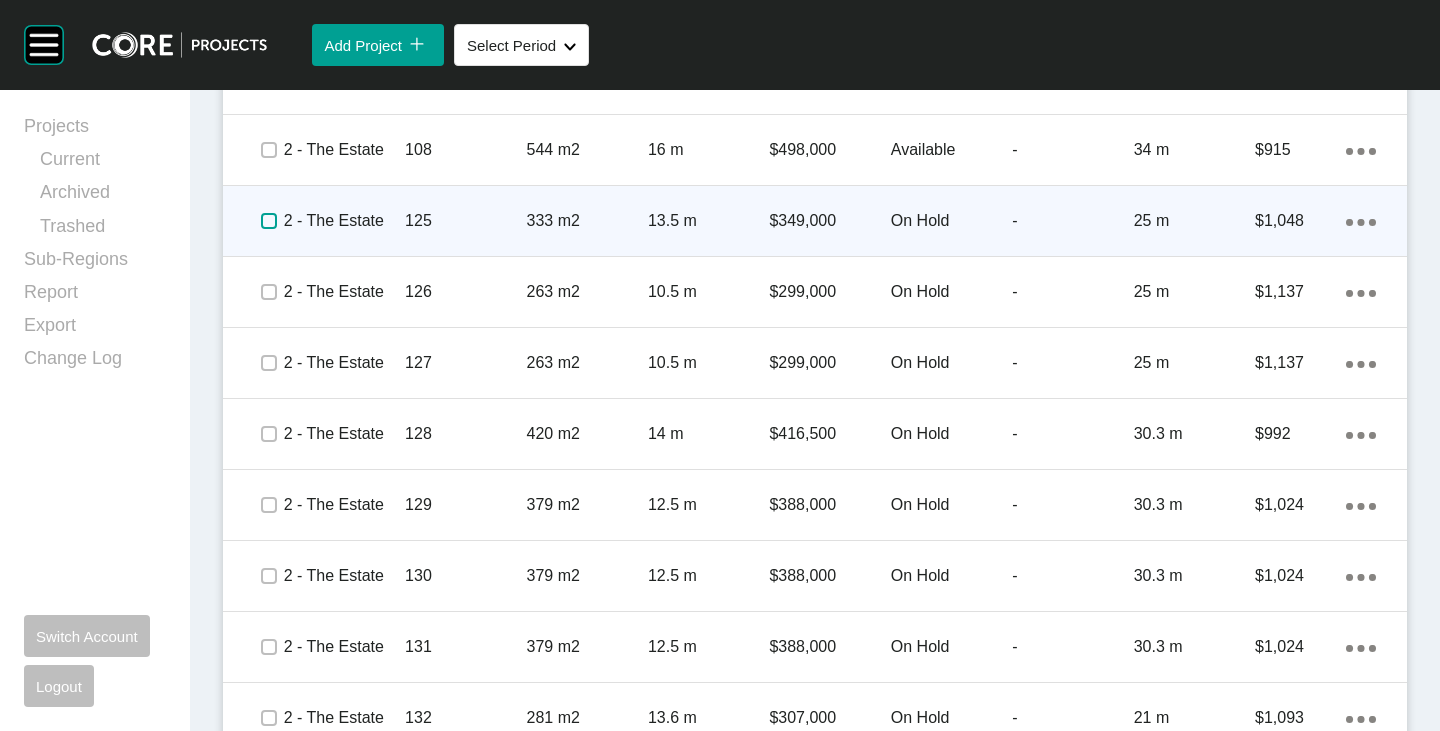 drag, startPoint x: 264, startPoint y: 219, endPoint x: 263, endPoint y: 239, distance: 20.024984 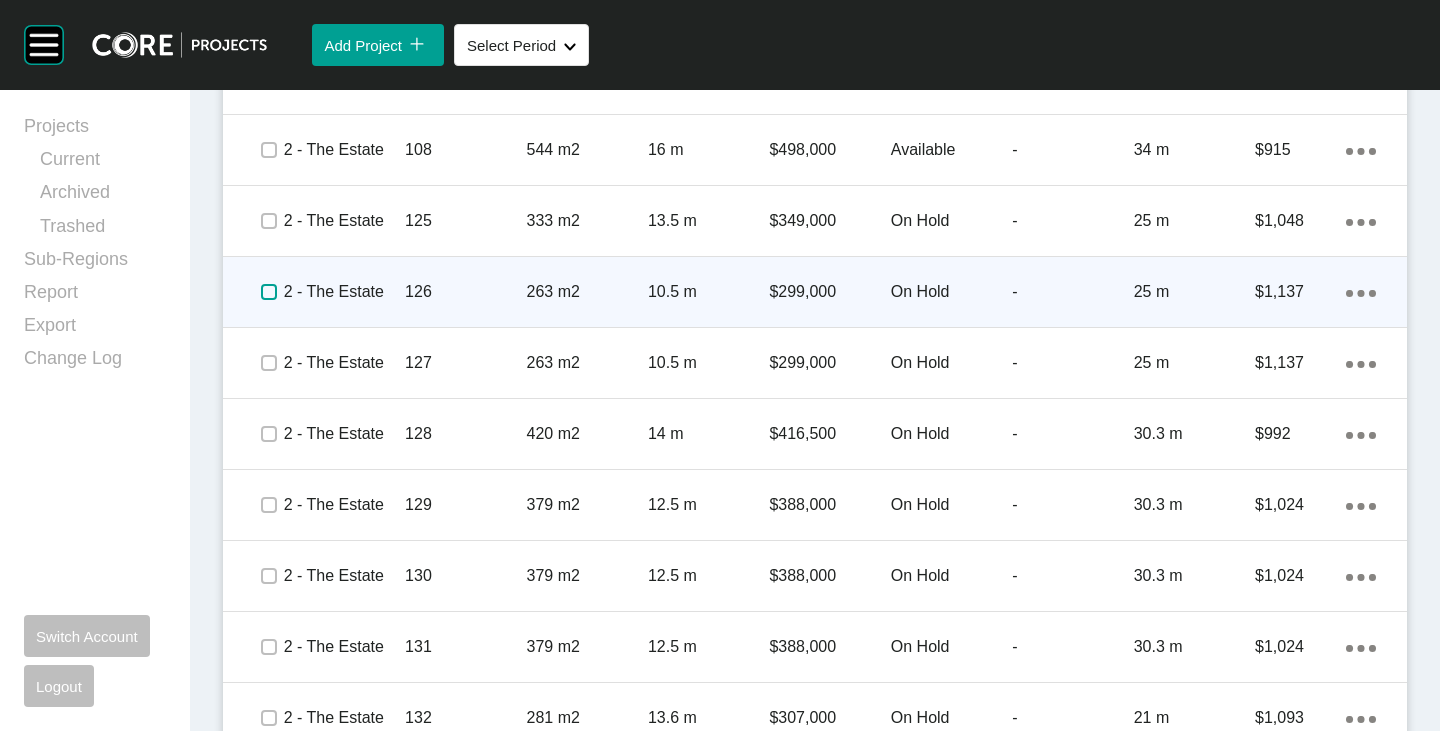 click at bounding box center [269, 292] 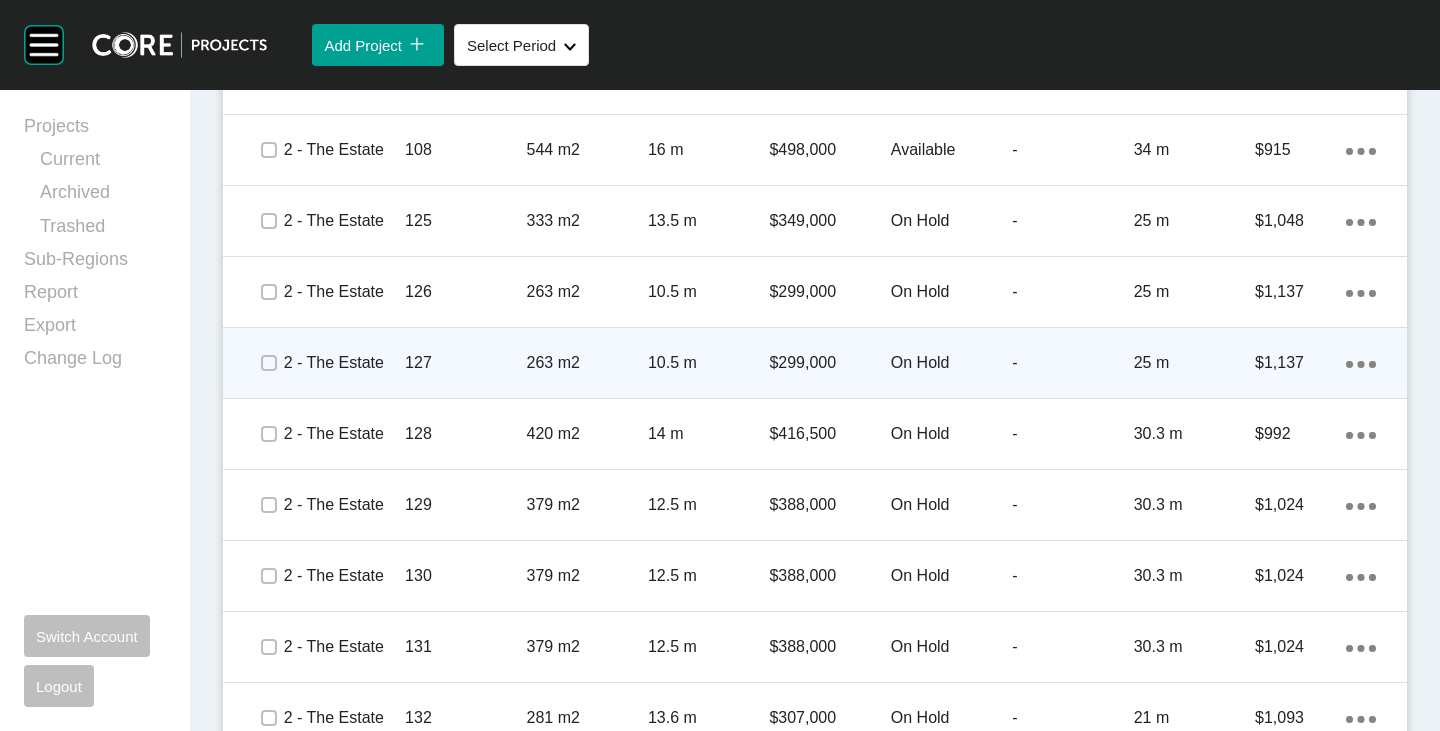 click at bounding box center [268, 363] 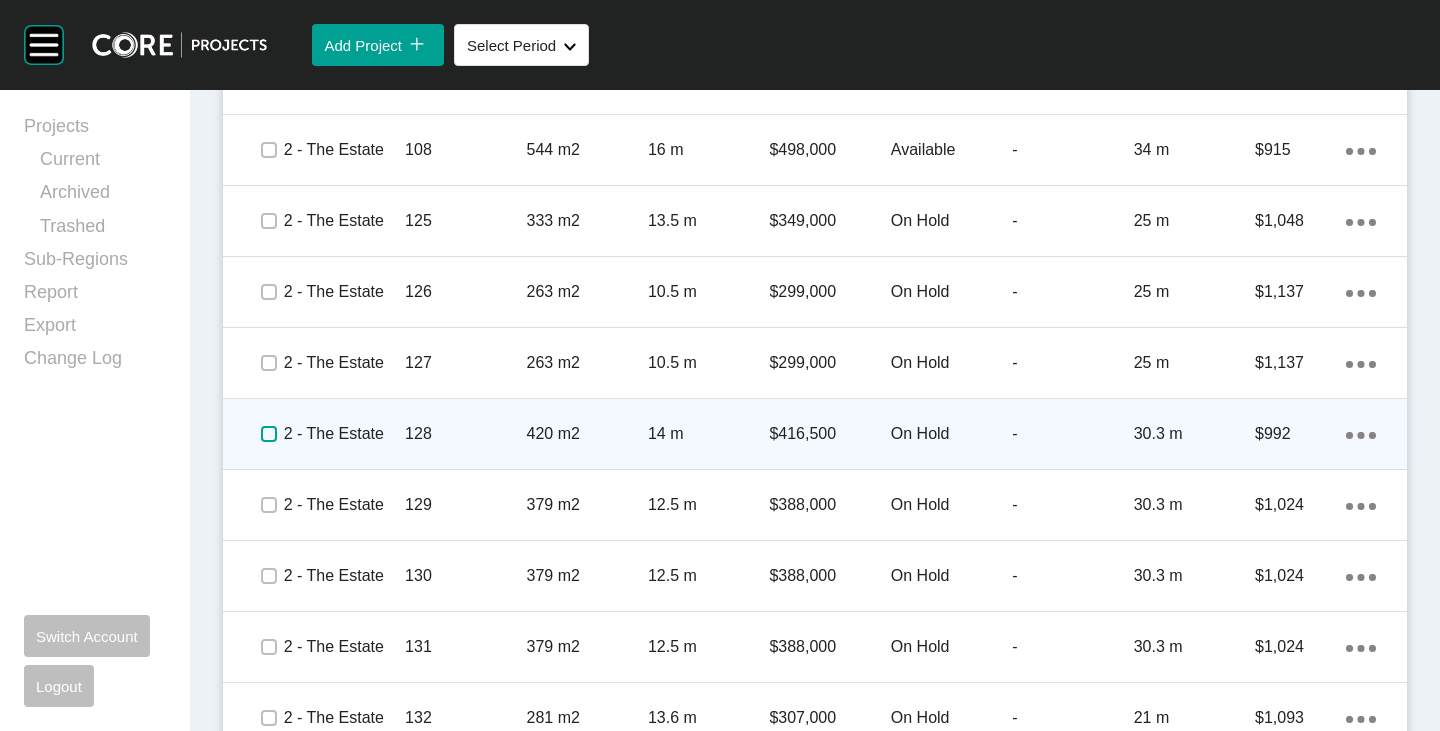 drag, startPoint x: 263, startPoint y: 430, endPoint x: 275, endPoint y: 485, distance: 56.293873 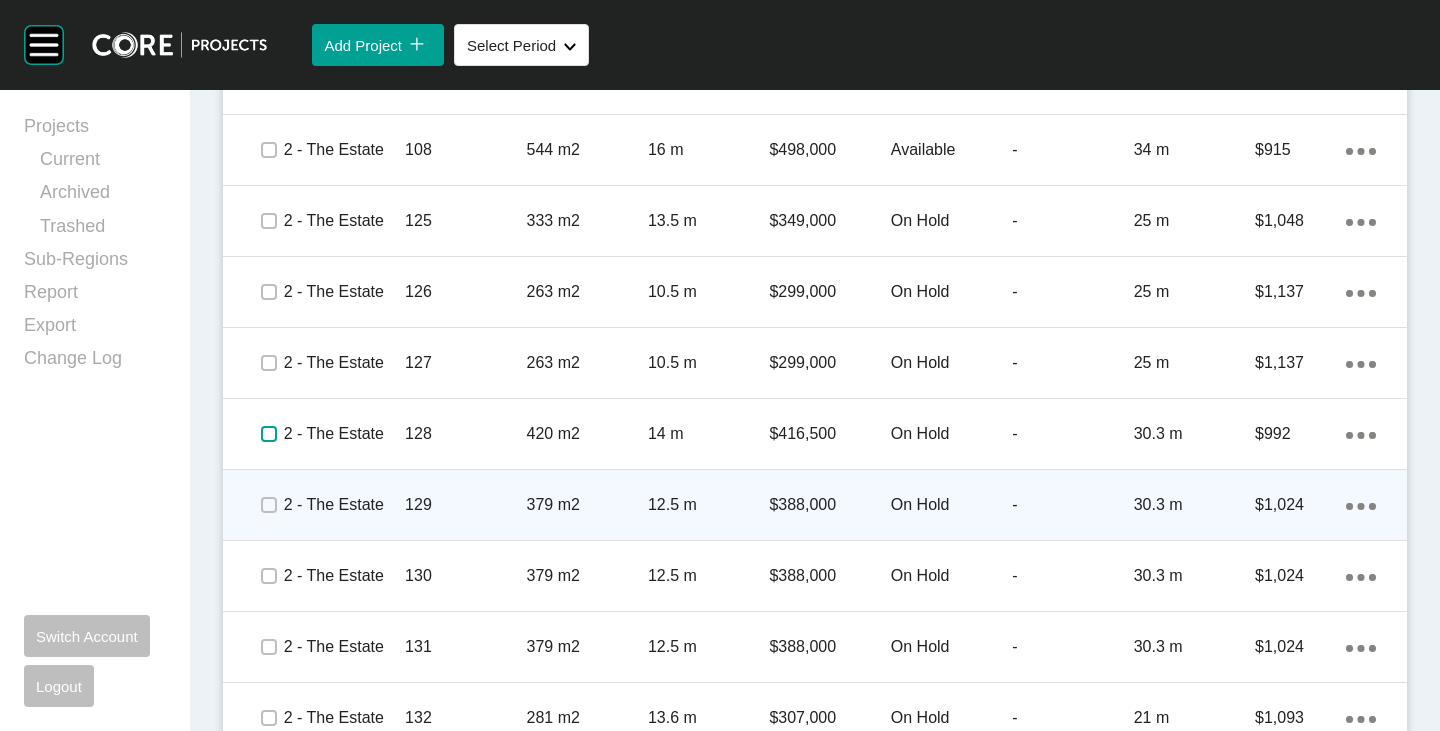 click at bounding box center [269, 434] 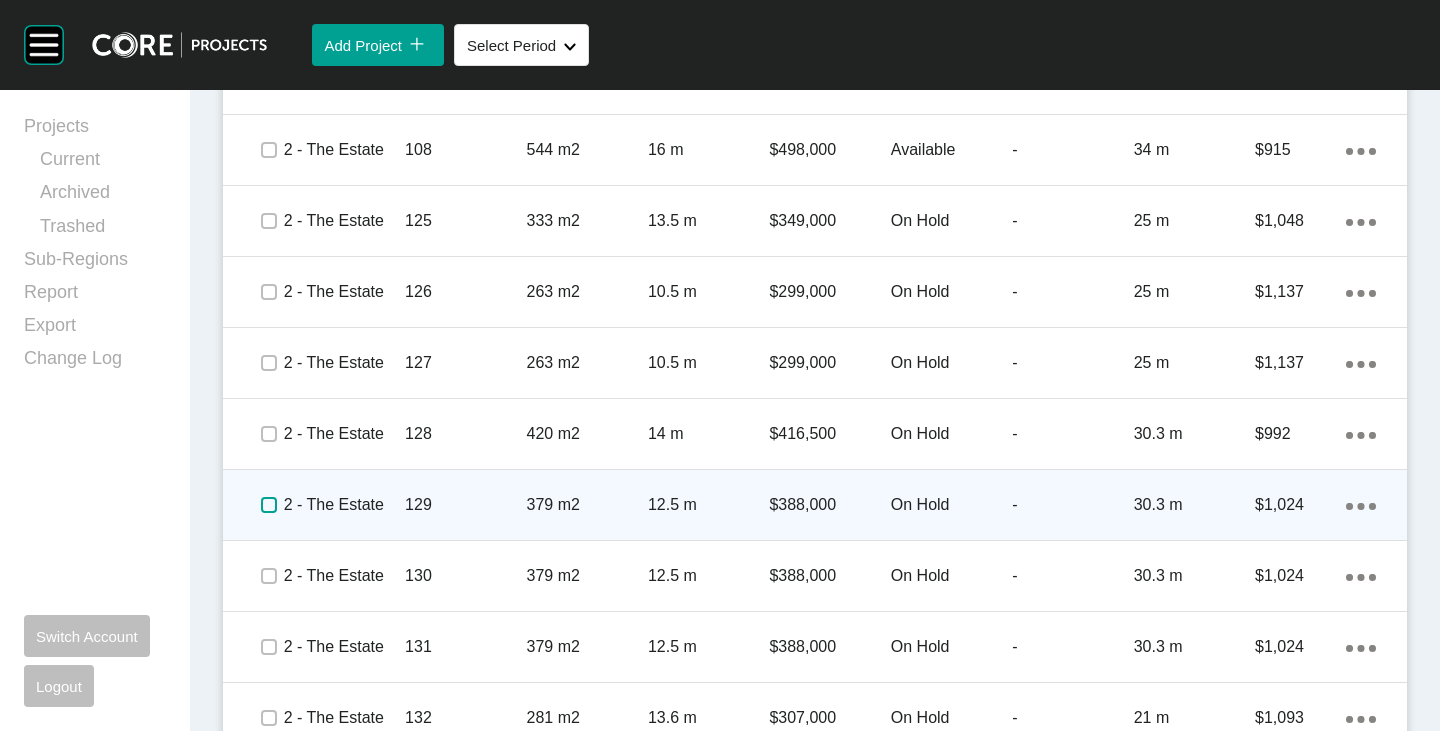 click at bounding box center (269, 505) 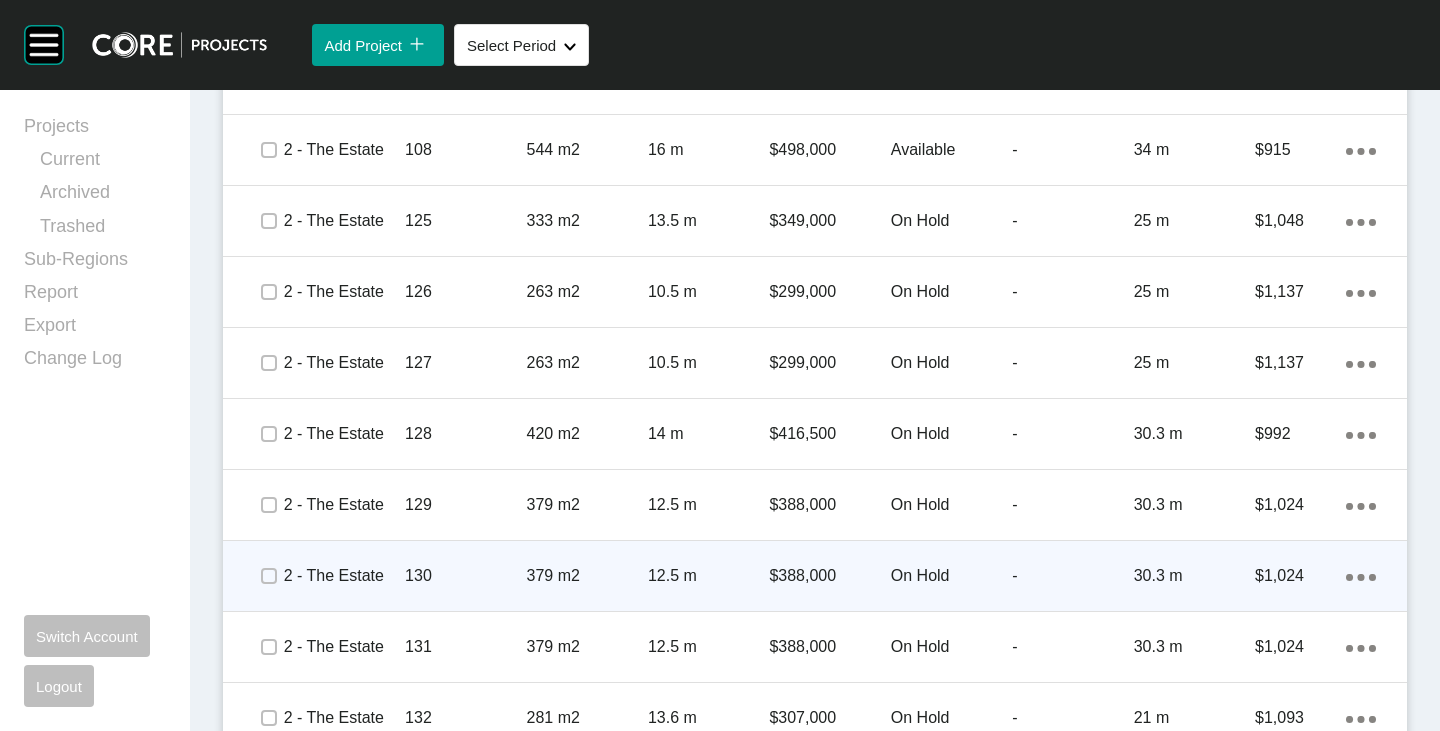 click at bounding box center (268, 576) 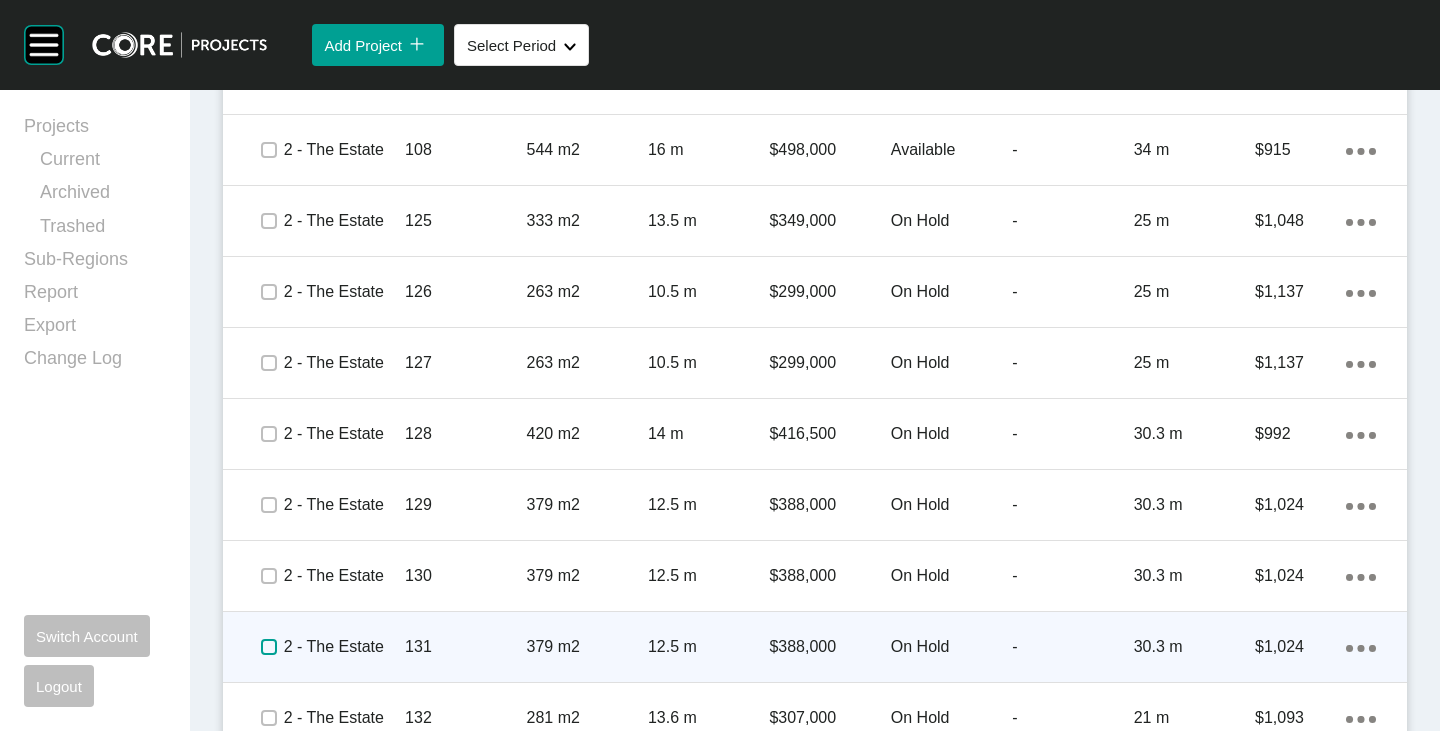click at bounding box center (269, 647) 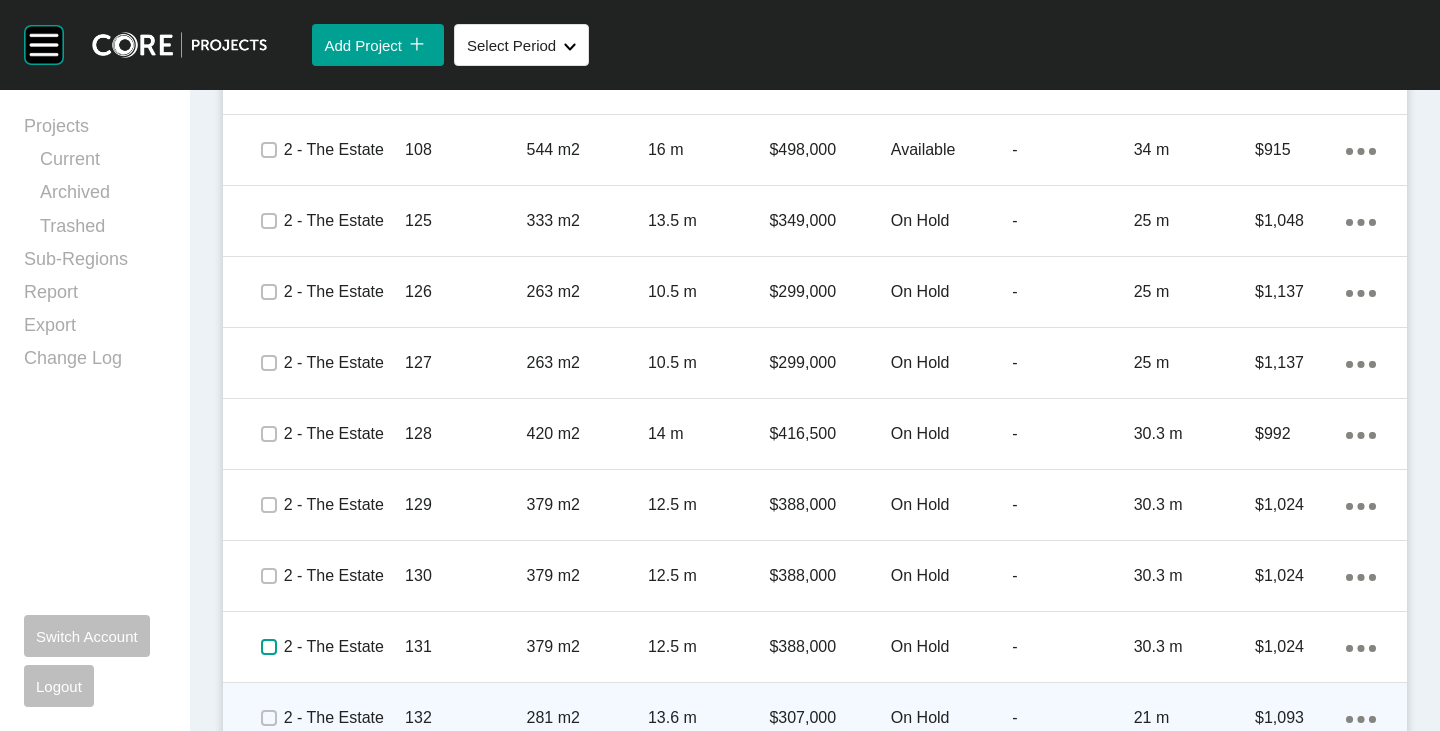 scroll, scrollTop: 2065, scrollLeft: 0, axis: vertical 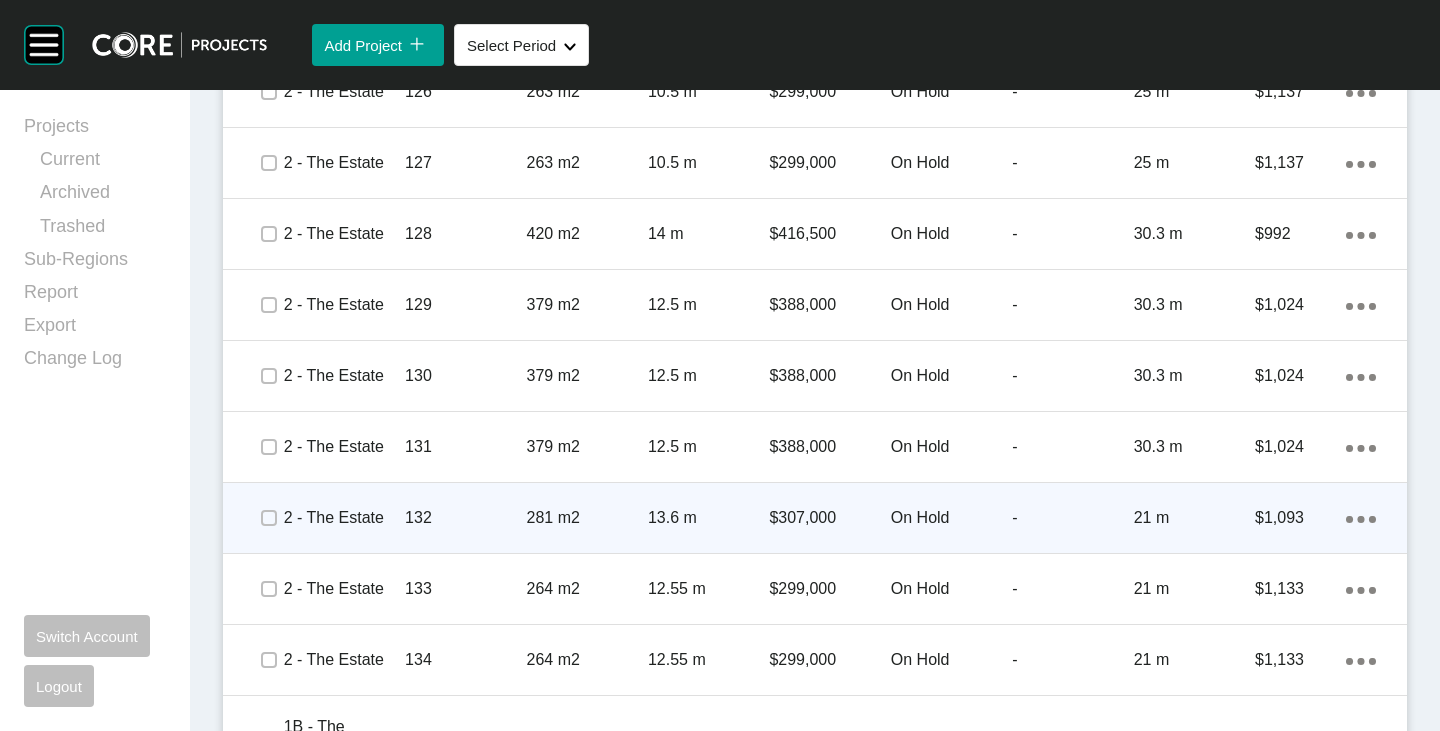 click at bounding box center [268, 518] 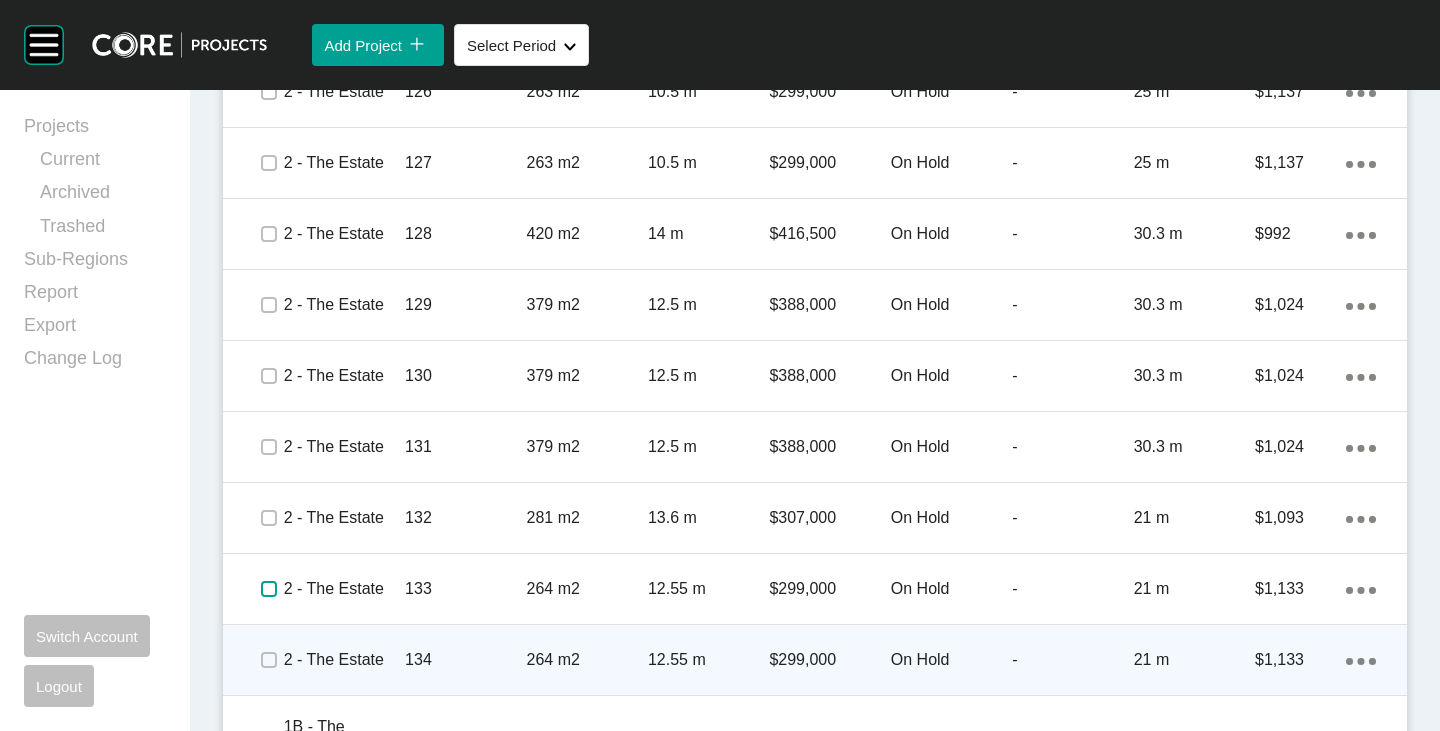 click at bounding box center [269, 589] 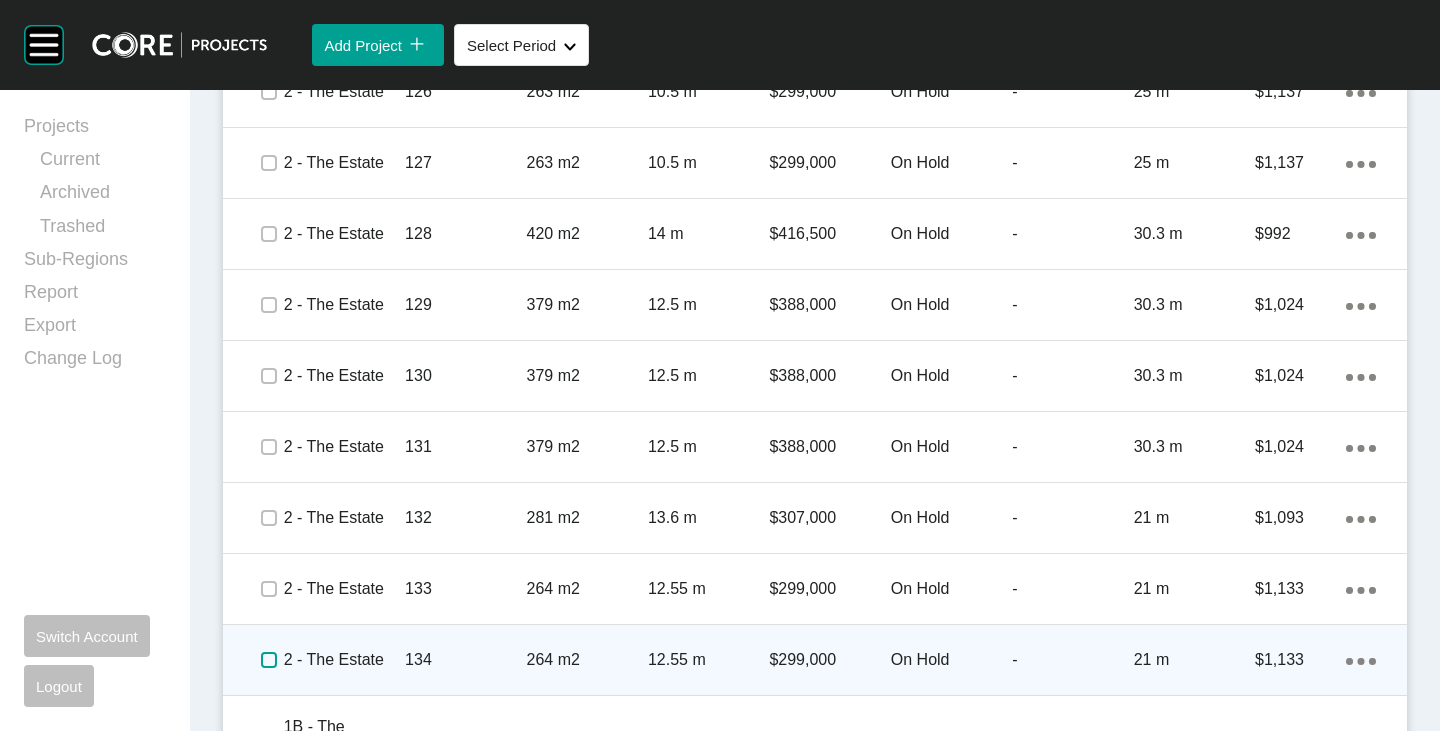 click at bounding box center [269, 660] 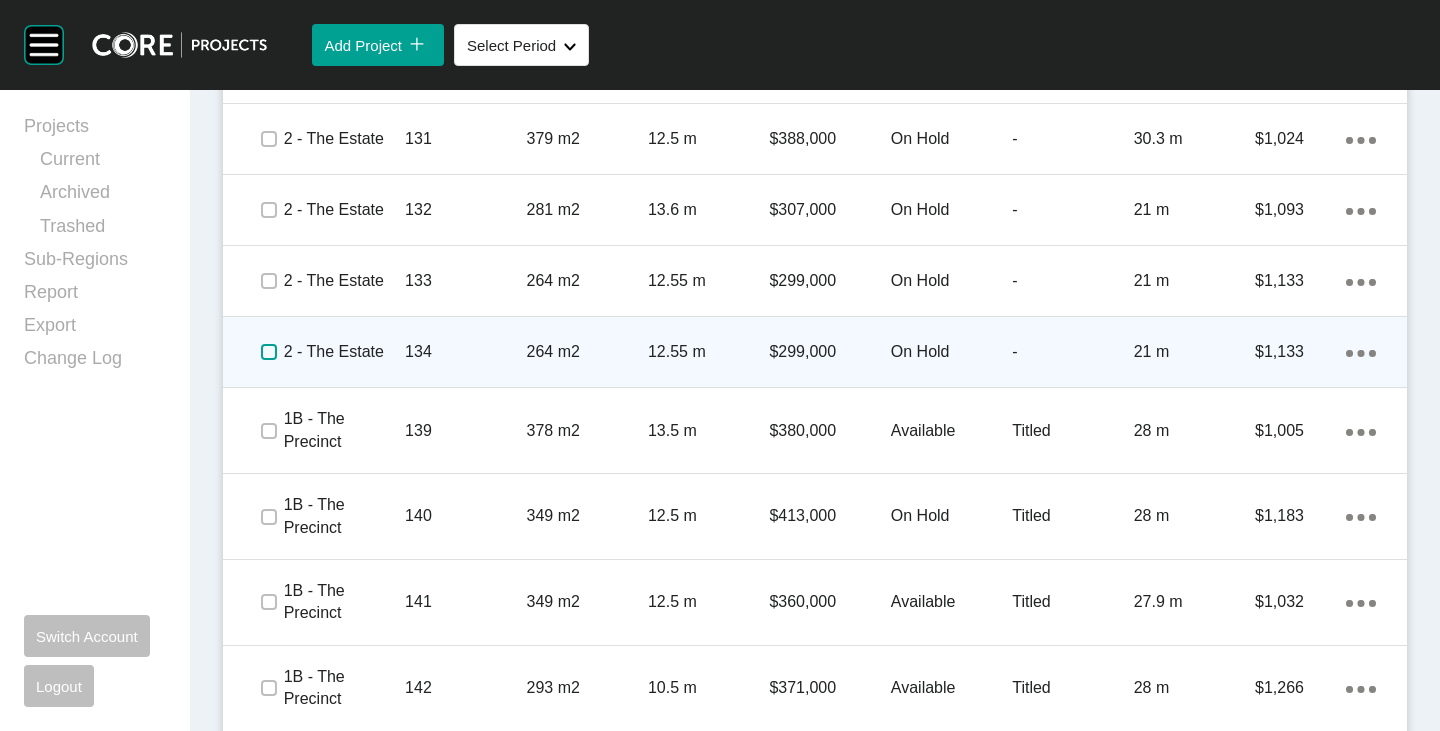 scroll, scrollTop: 2465, scrollLeft: 0, axis: vertical 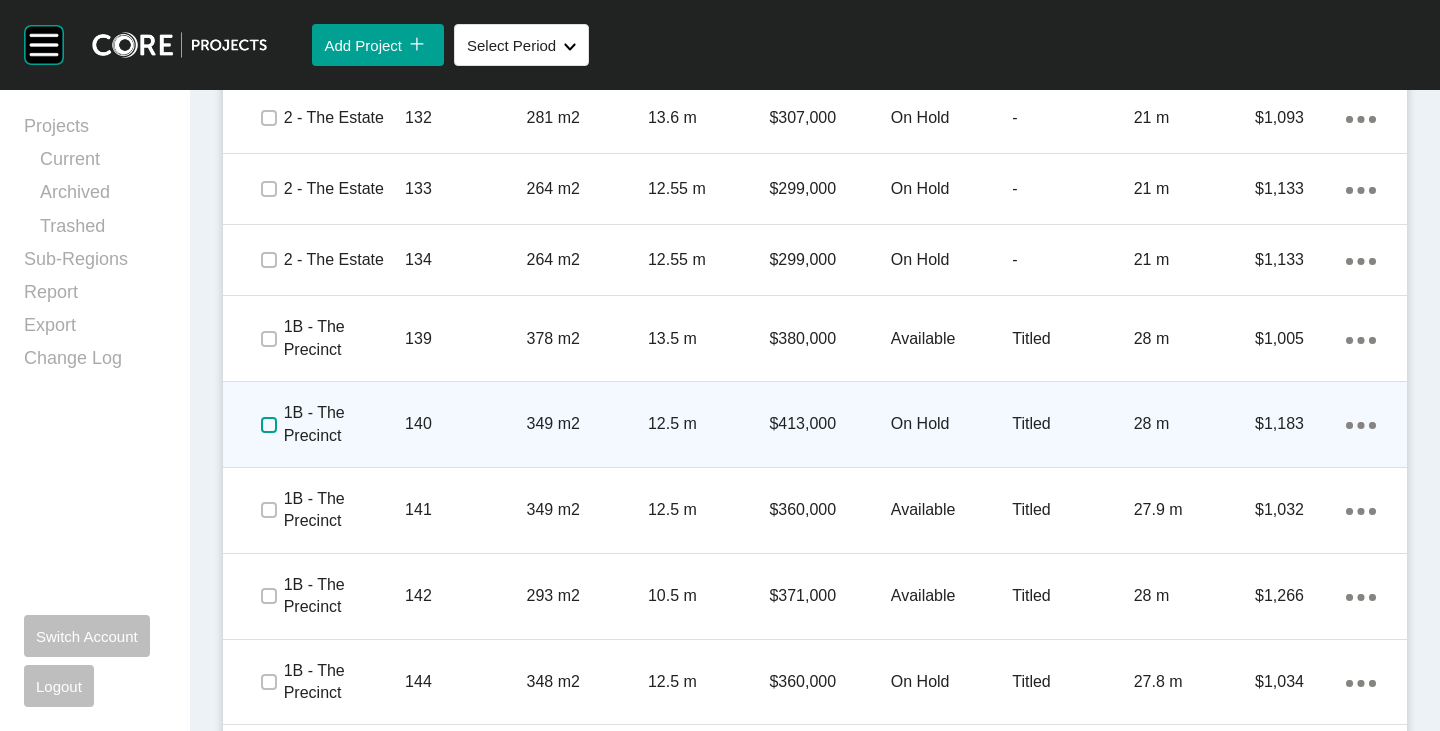 click at bounding box center [269, 425] 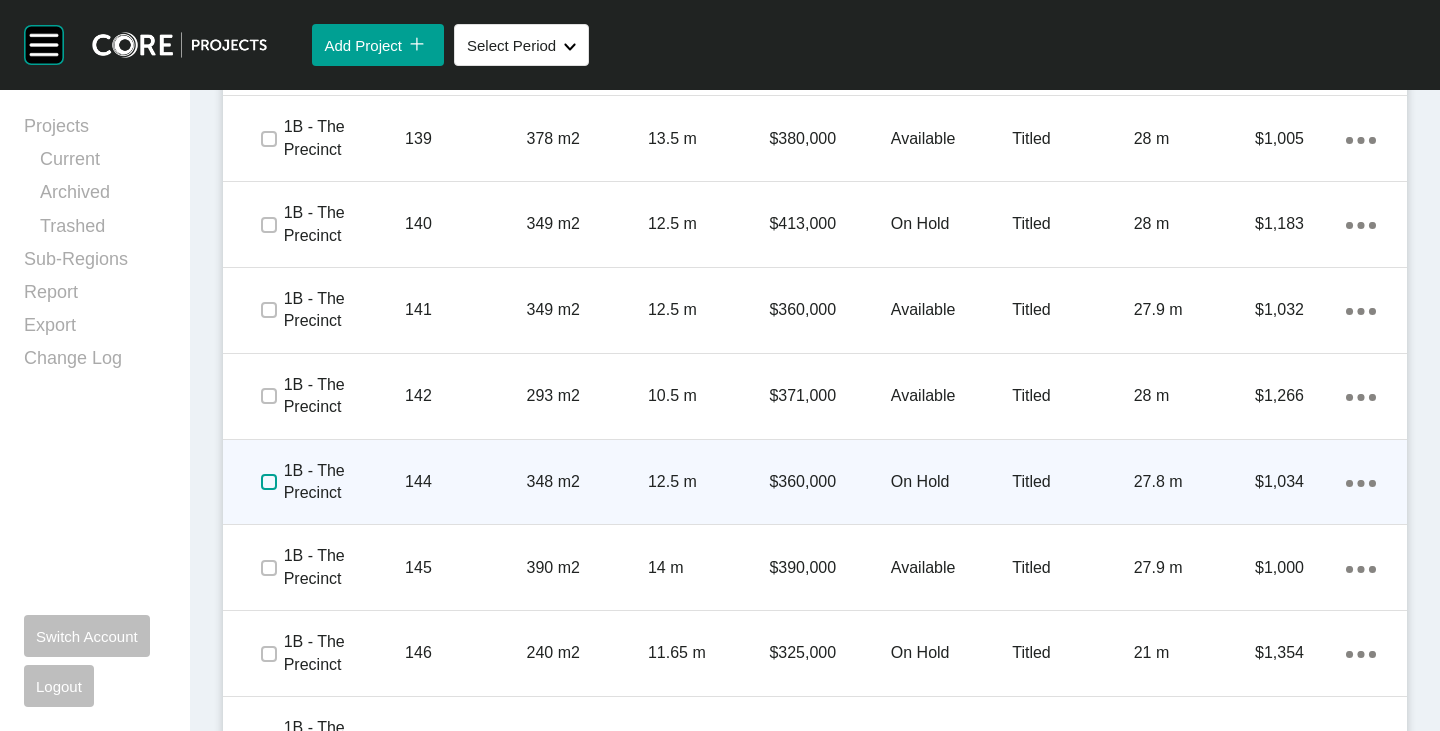 click at bounding box center (269, 482) 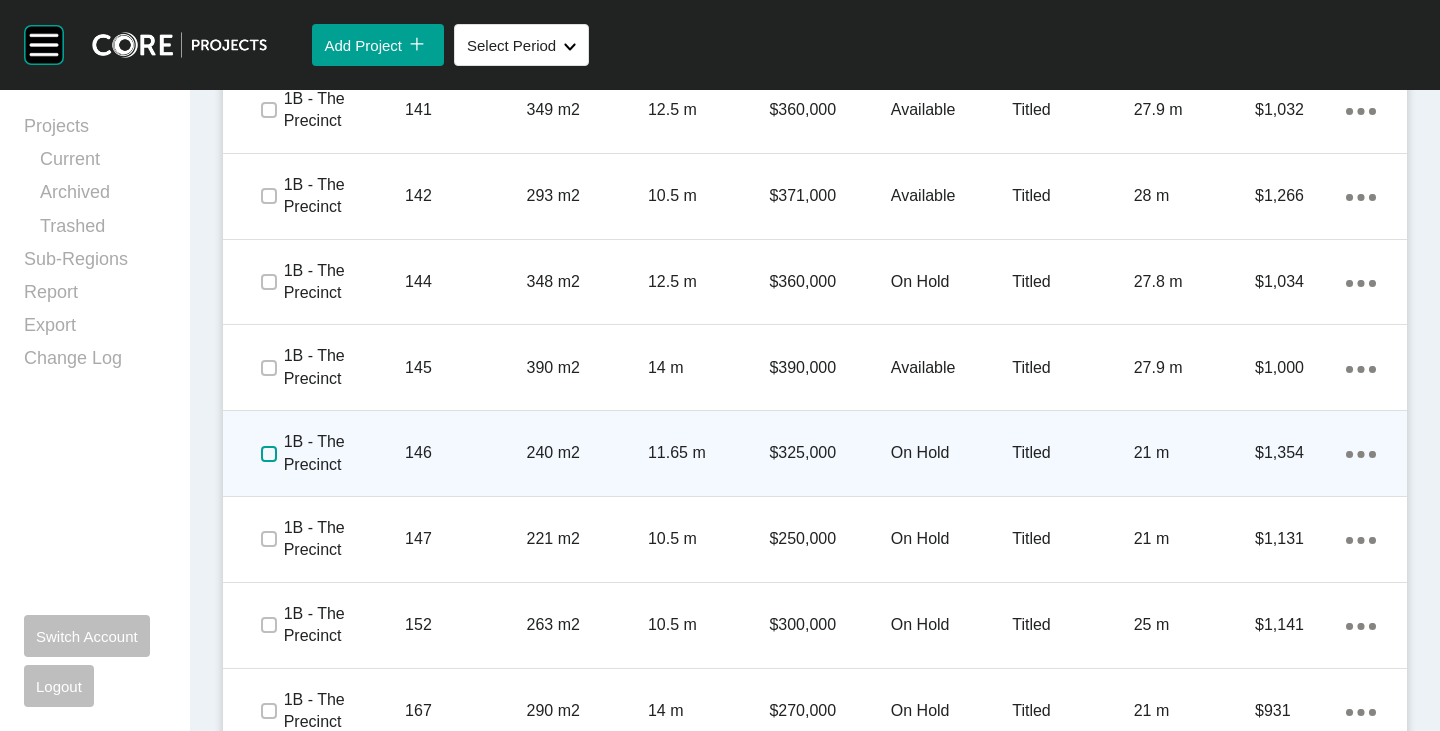 click at bounding box center (269, 454) 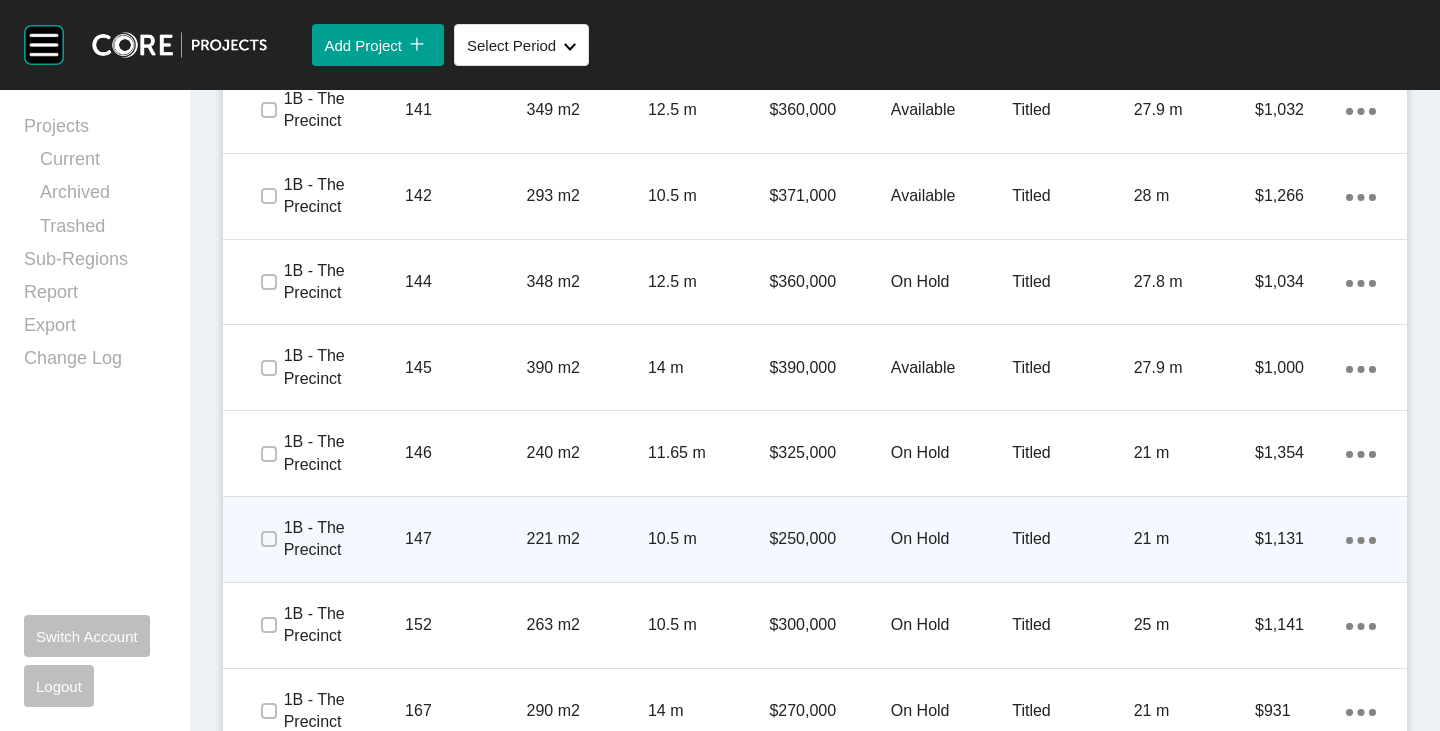 click at bounding box center (268, 539) 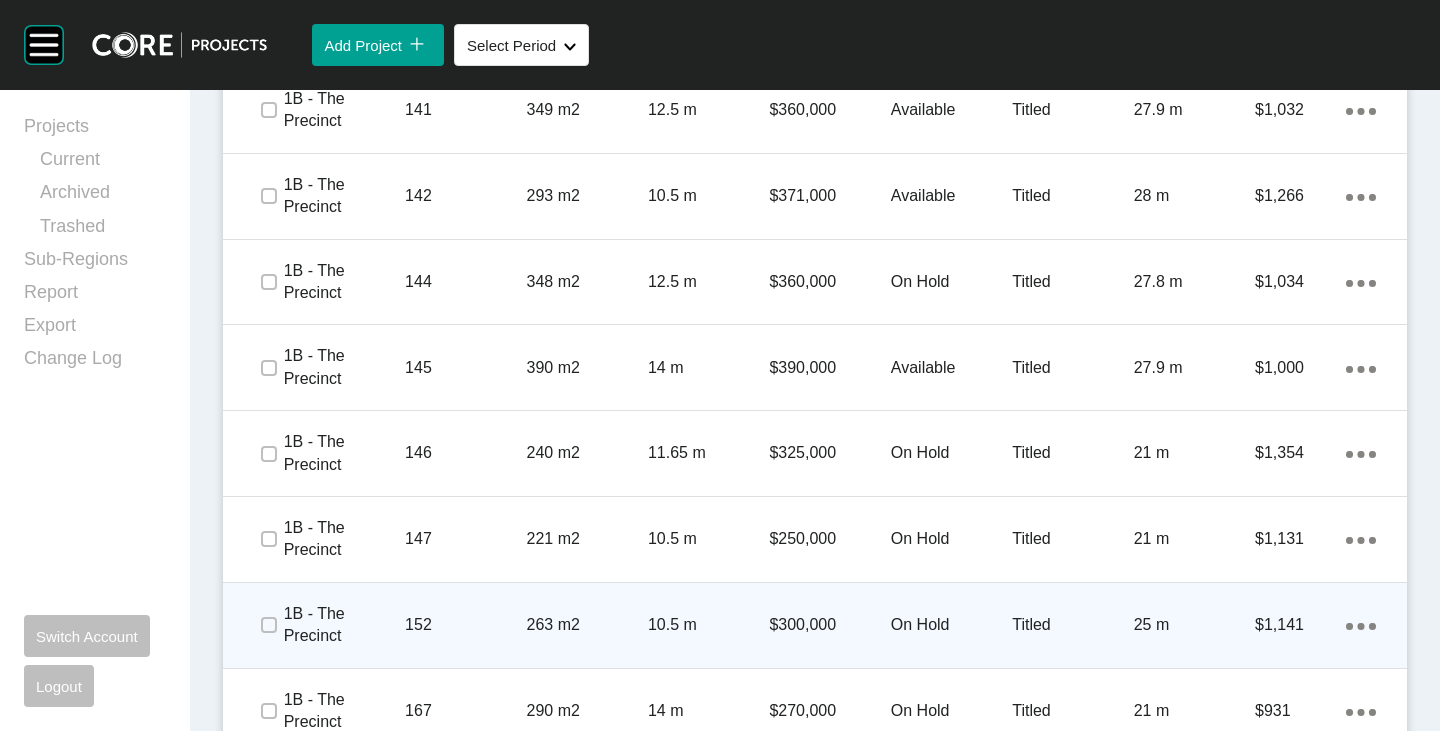 click at bounding box center [268, 625] 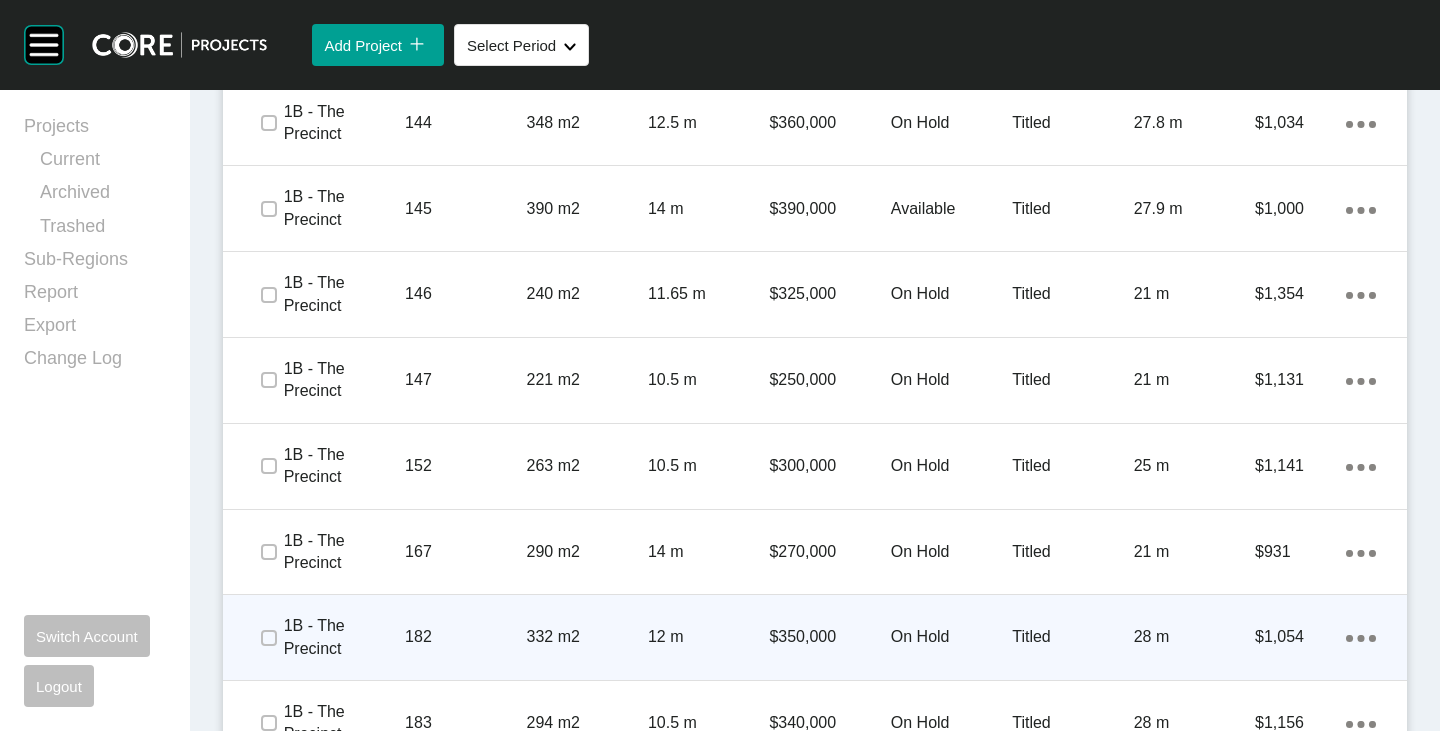 scroll, scrollTop: 3065, scrollLeft: 0, axis: vertical 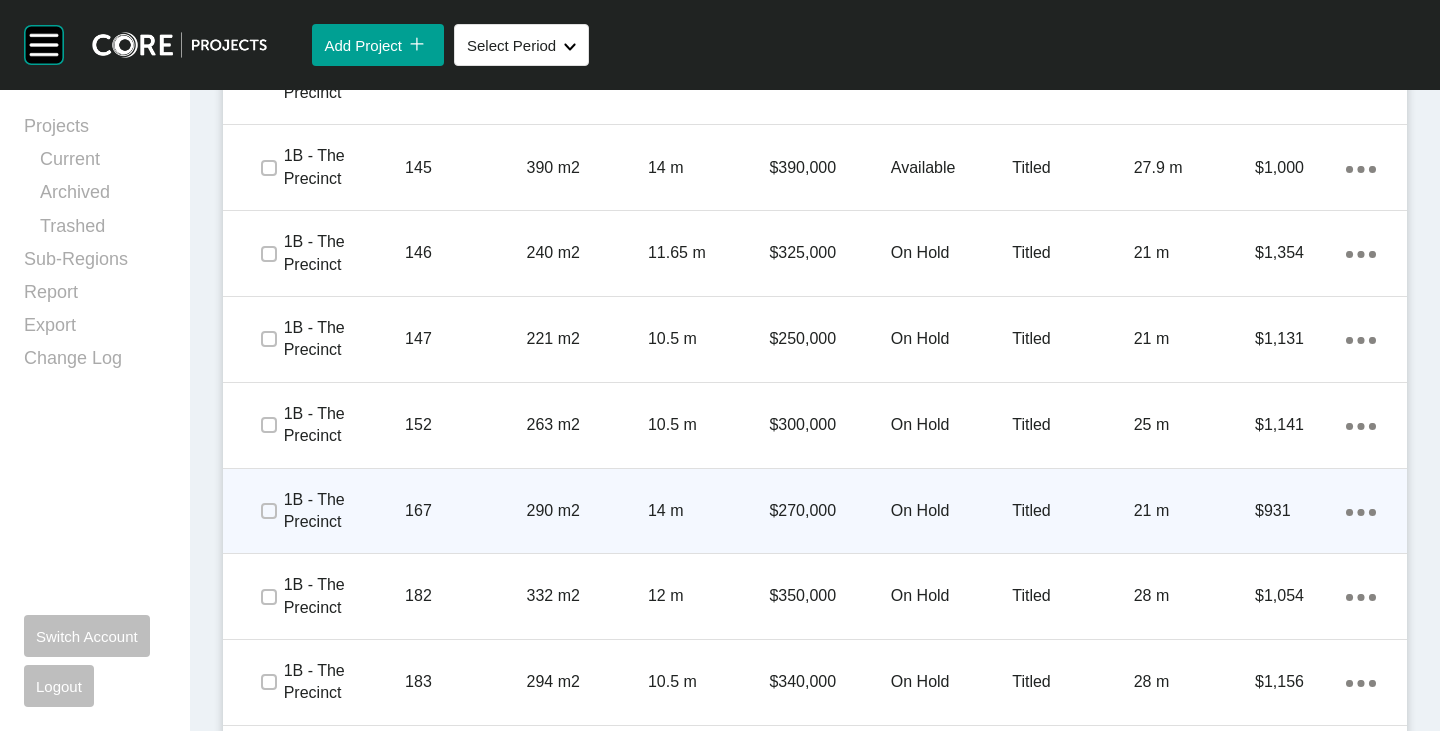 click at bounding box center (268, 511) 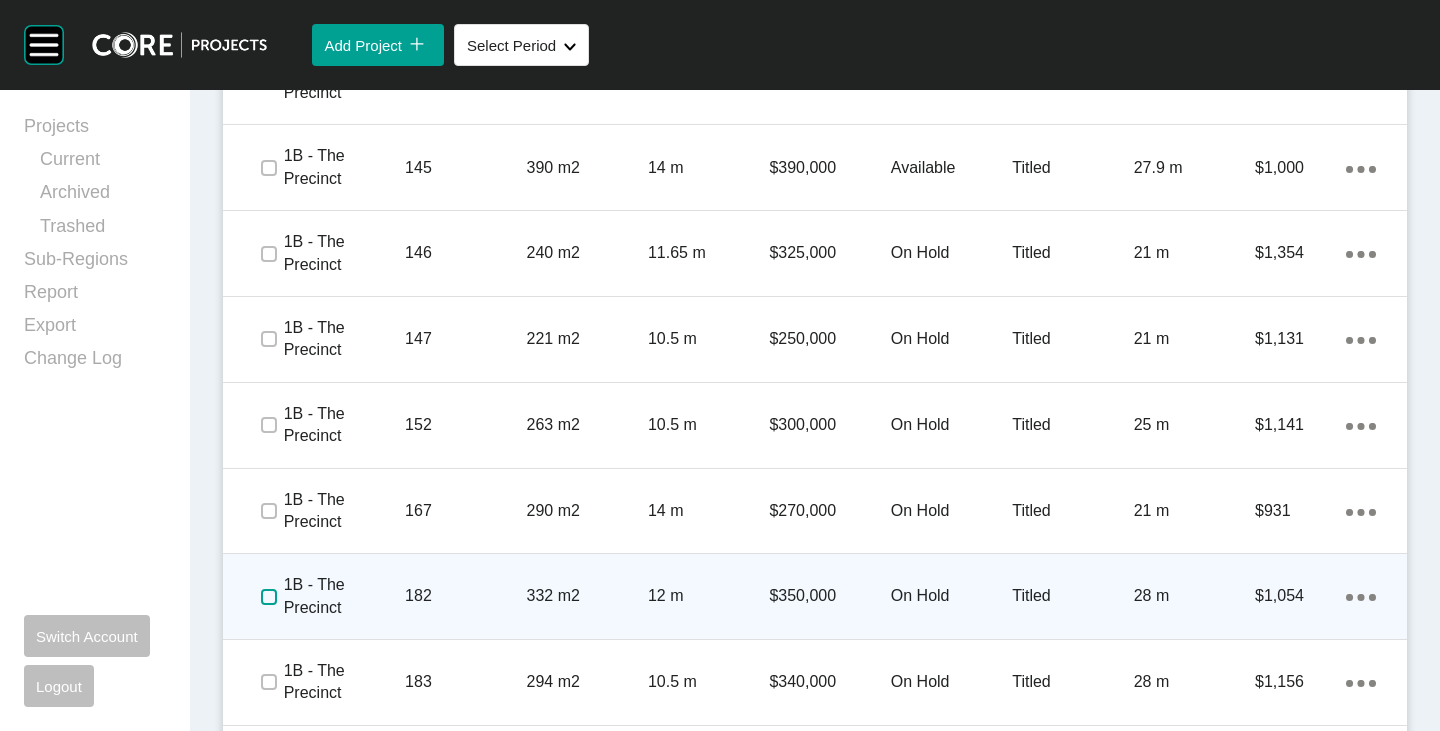 click at bounding box center (269, 597) 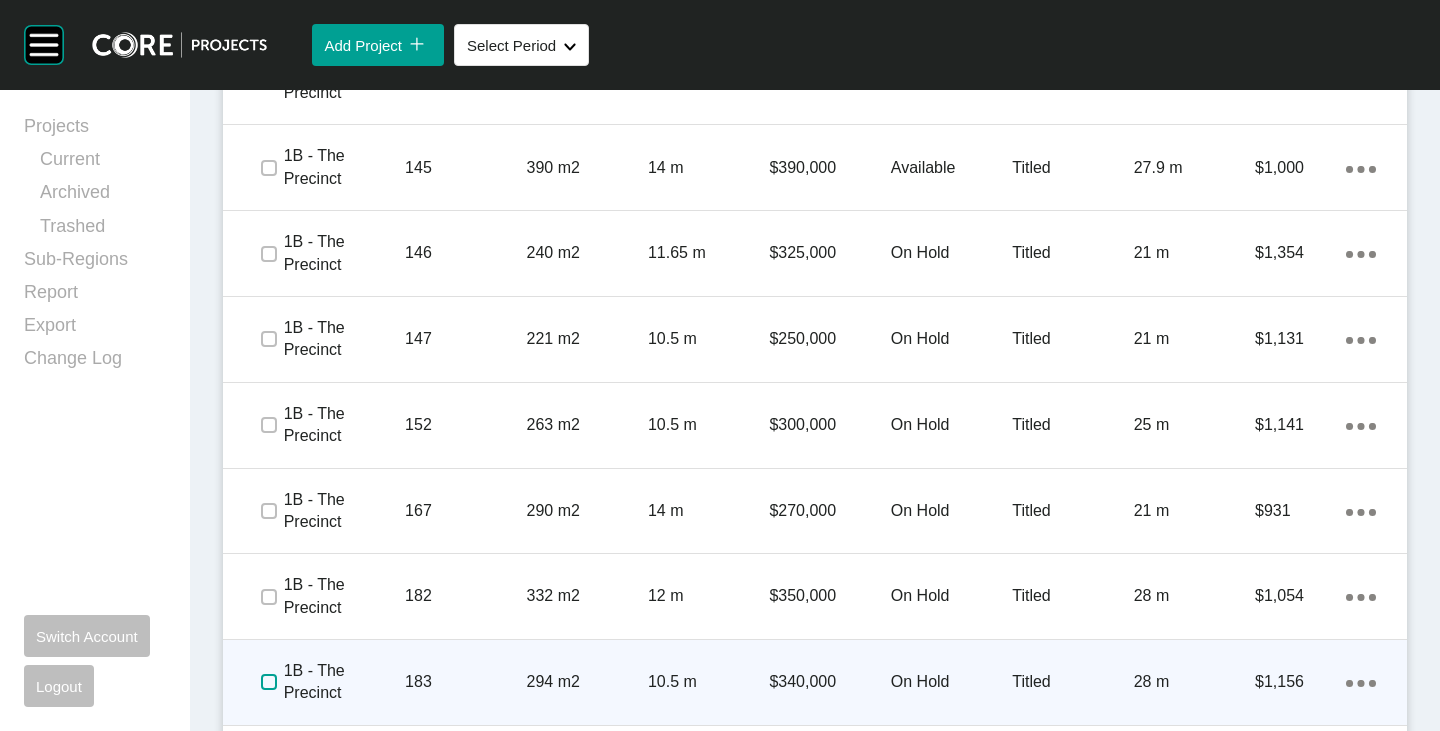 click at bounding box center [269, 682] 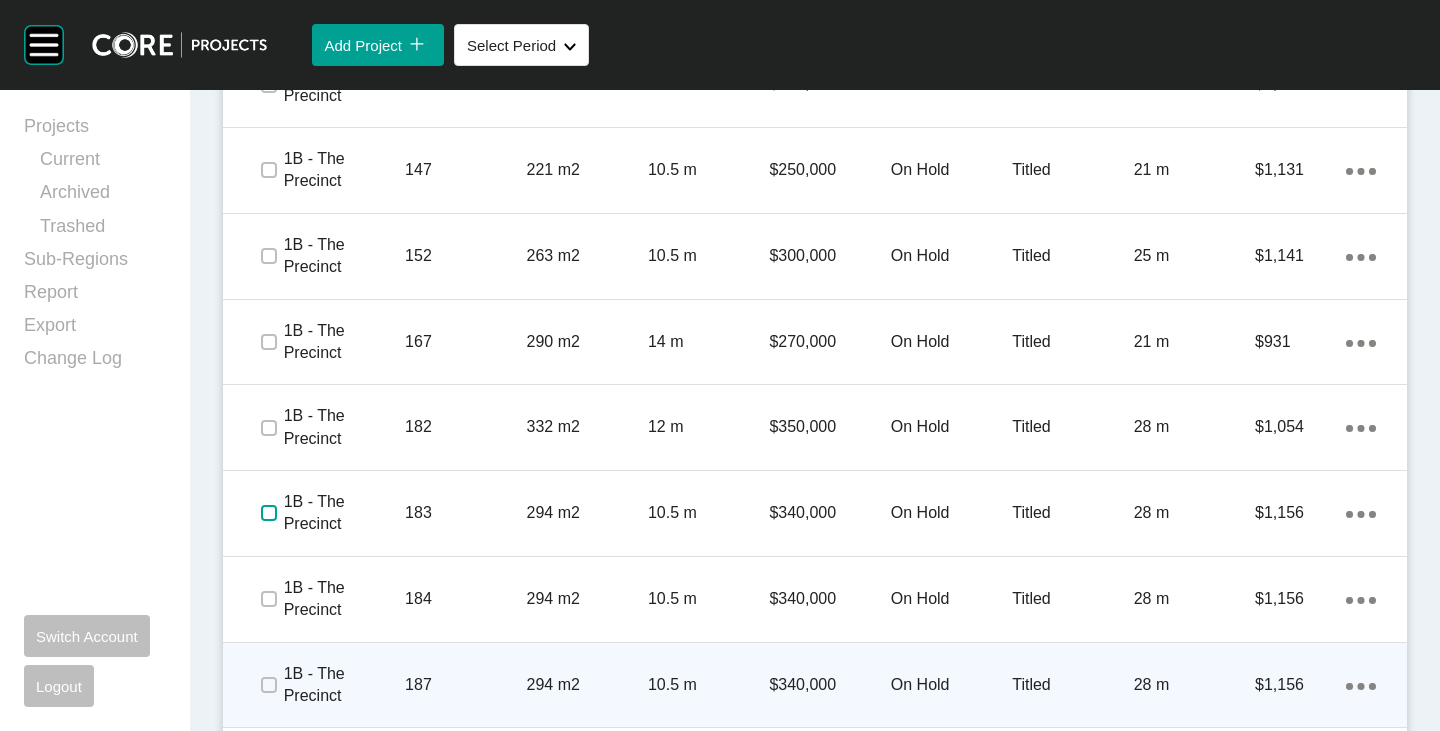 scroll, scrollTop: 3265, scrollLeft: 0, axis: vertical 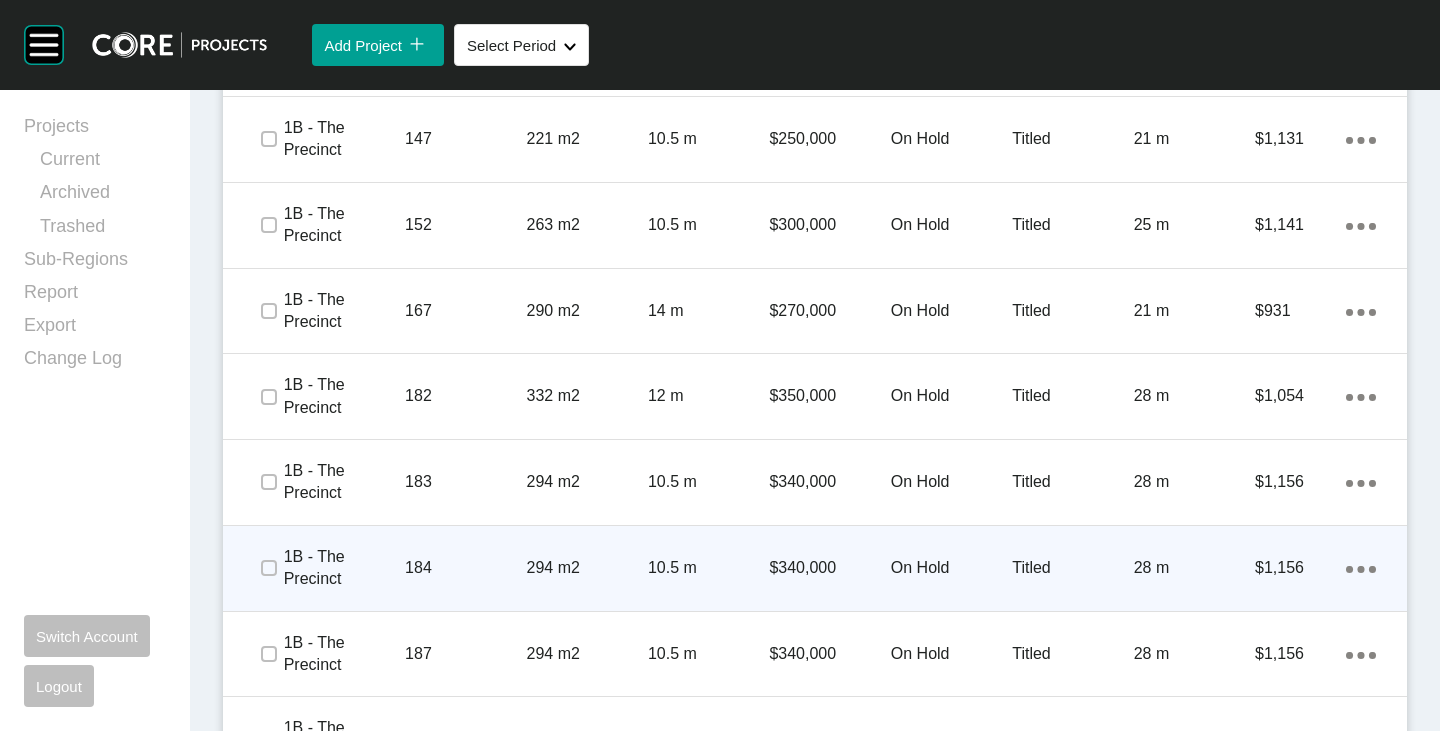 click at bounding box center [268, 568] 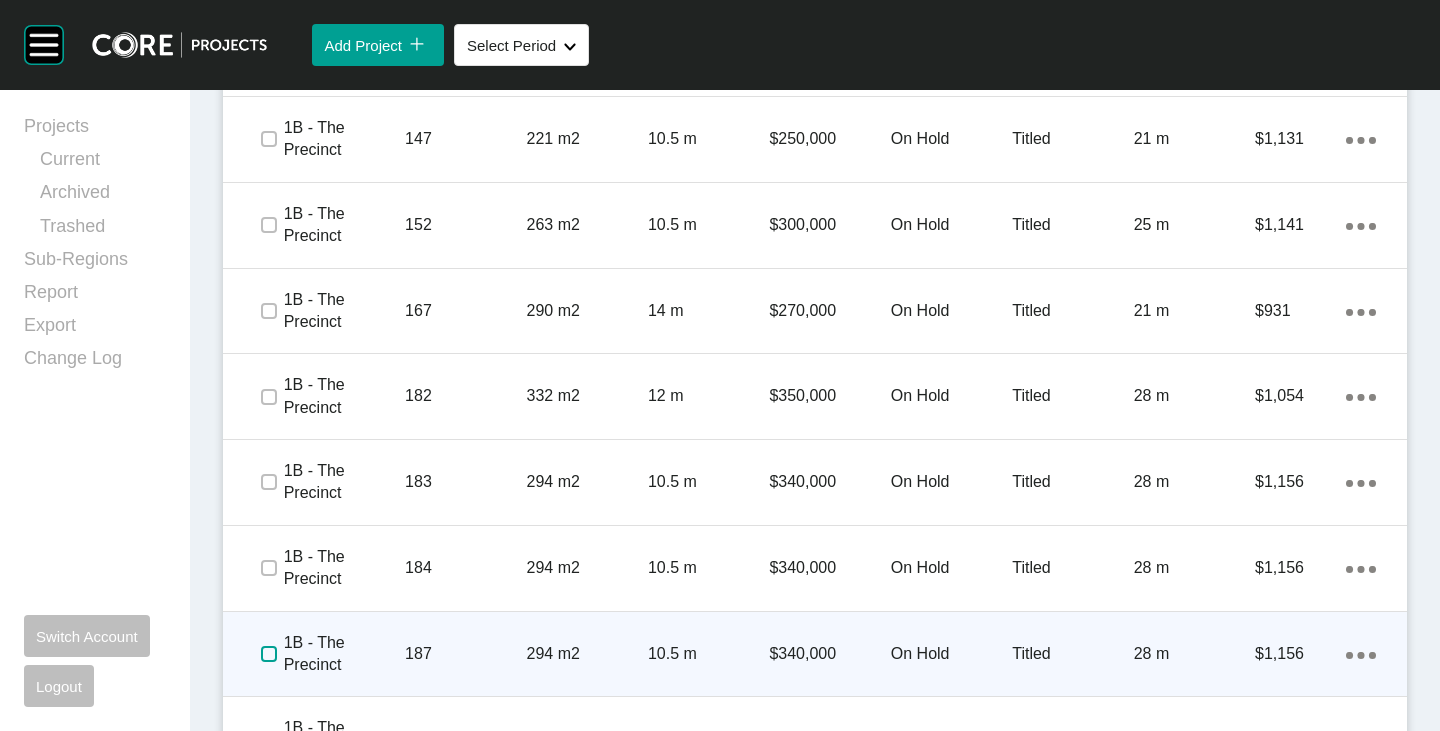 click at bounding box center (269, 654) 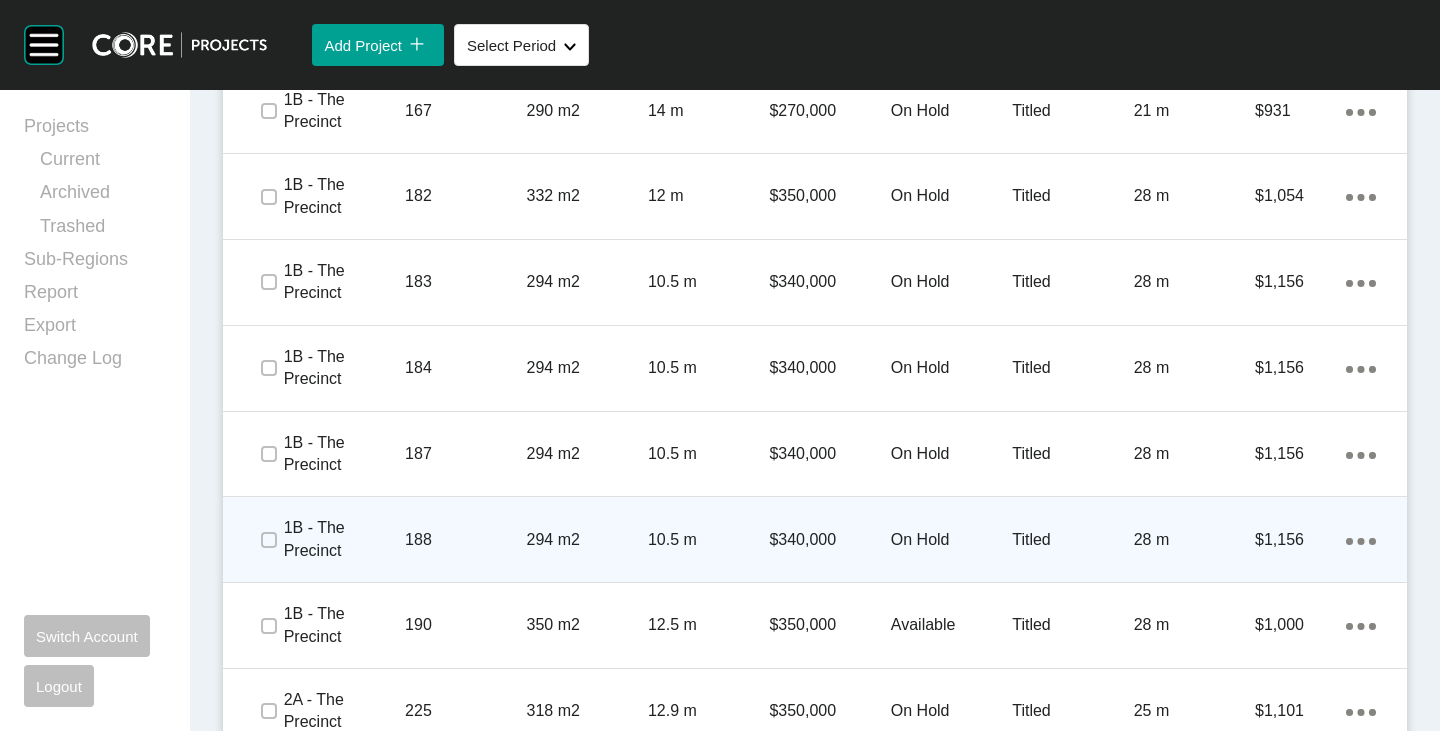 click at bounding box center [268, 540] 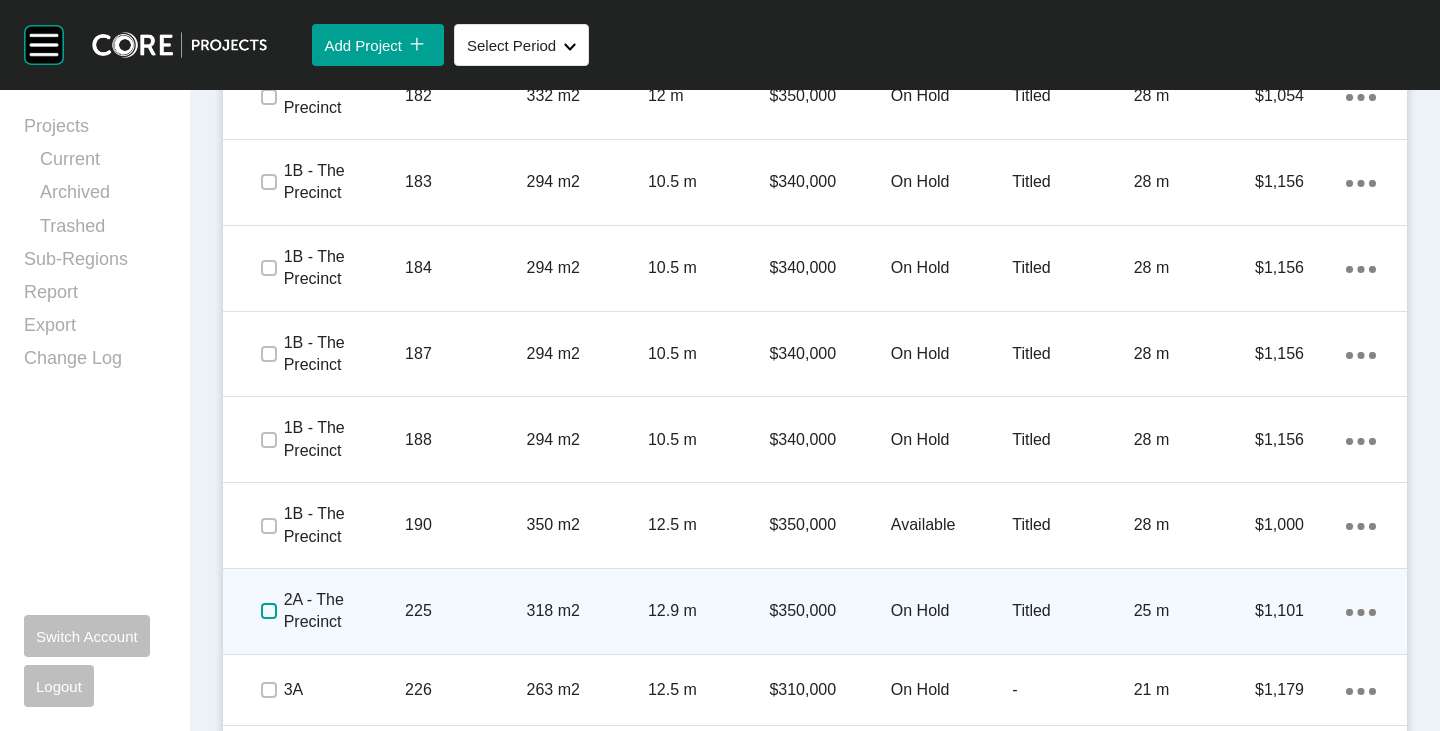 click at bounding box center (269, 611) 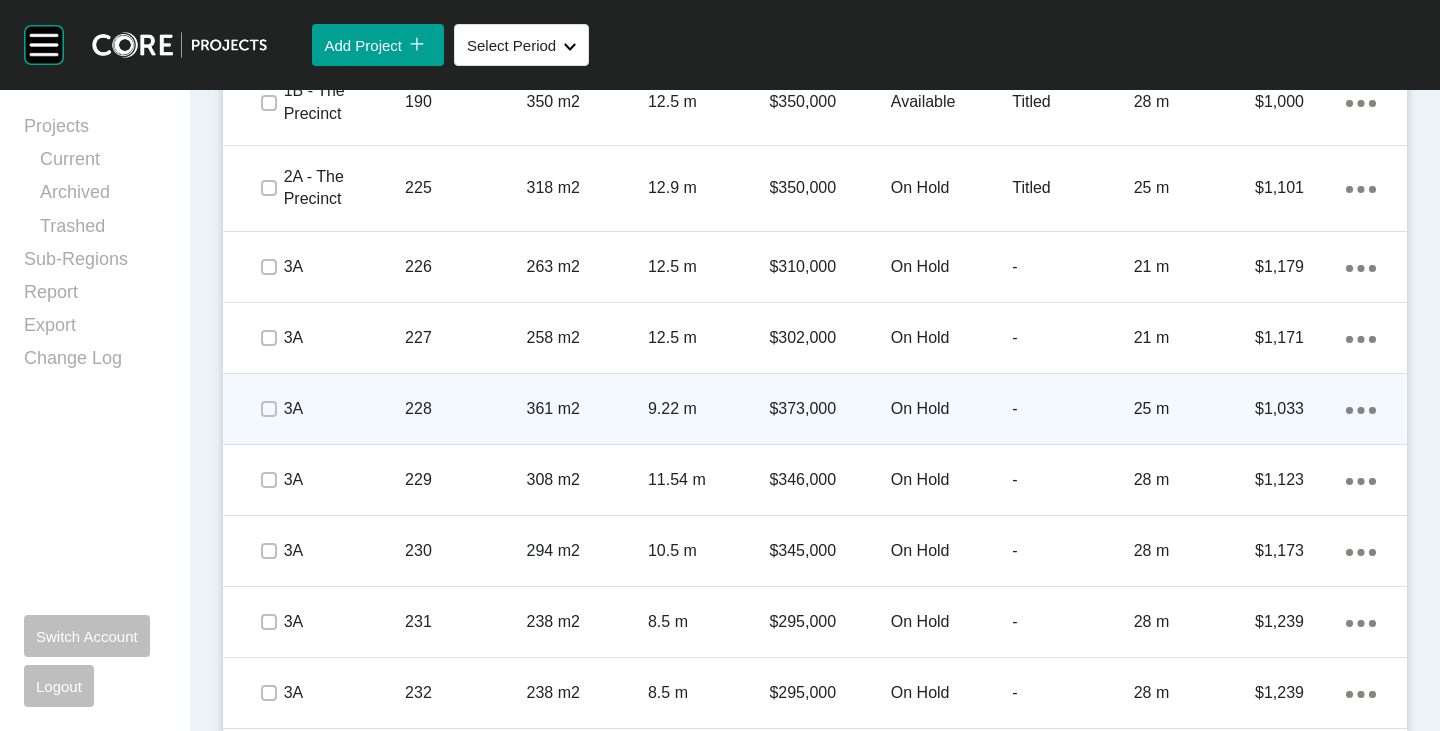 scroll, scrollTop: 3965, scrollLeft: 0, axis: vertical 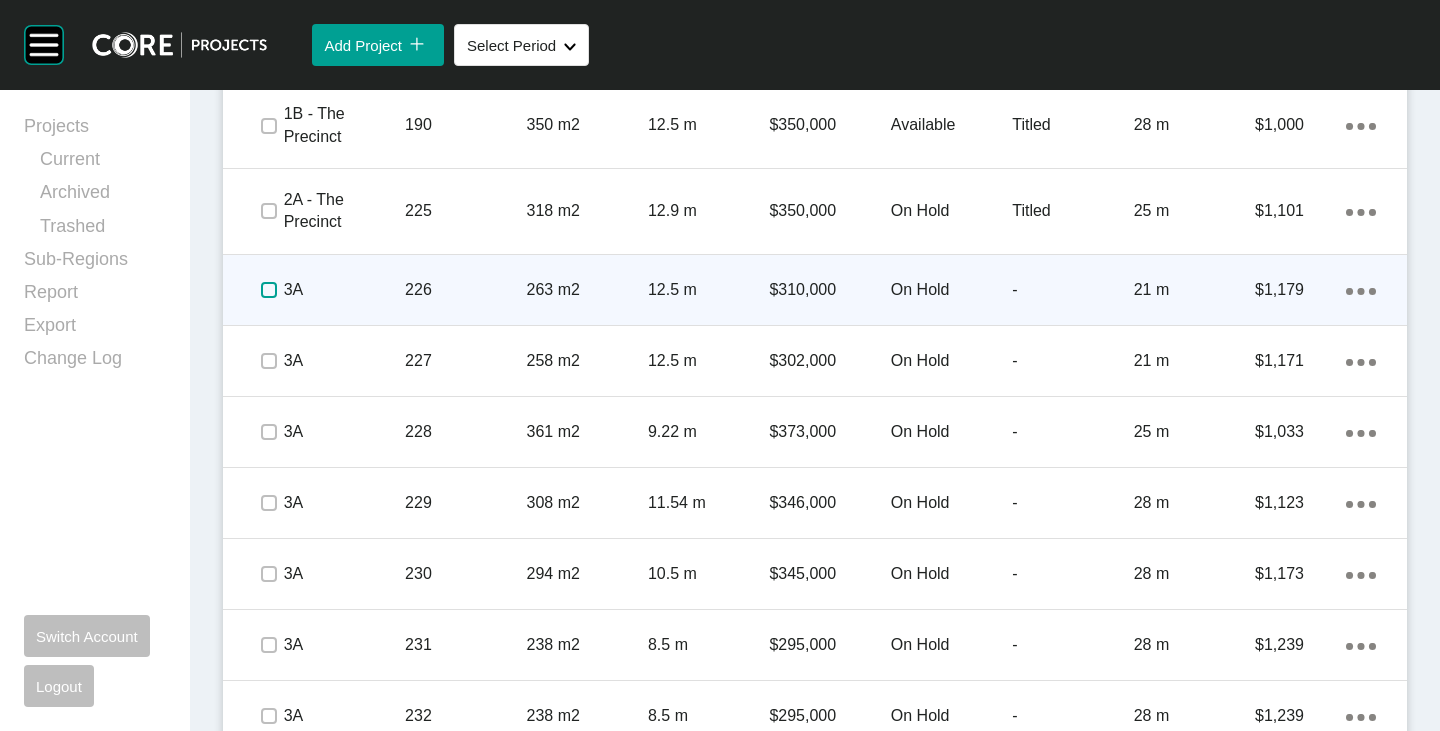 click at bounding box center (269, 290) 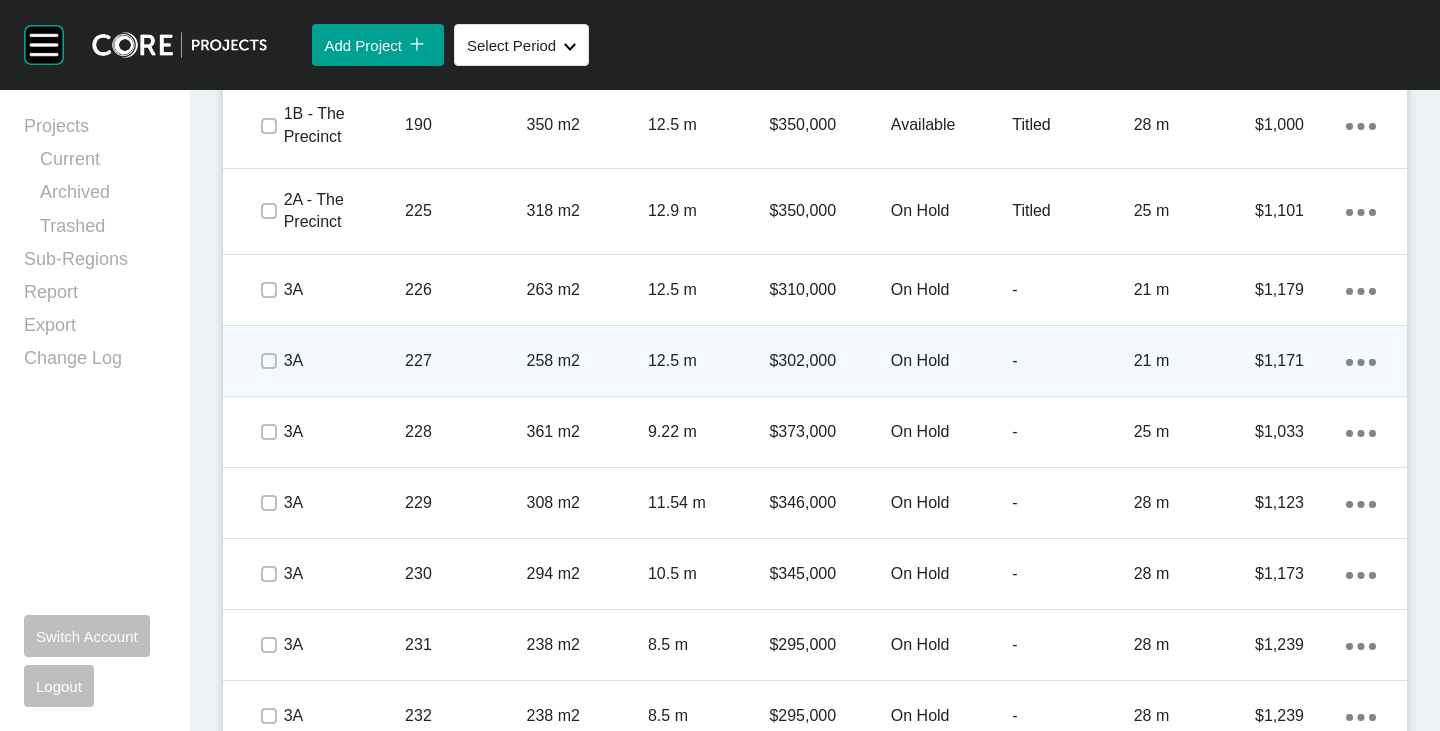 click at bounding box center [268, 361] 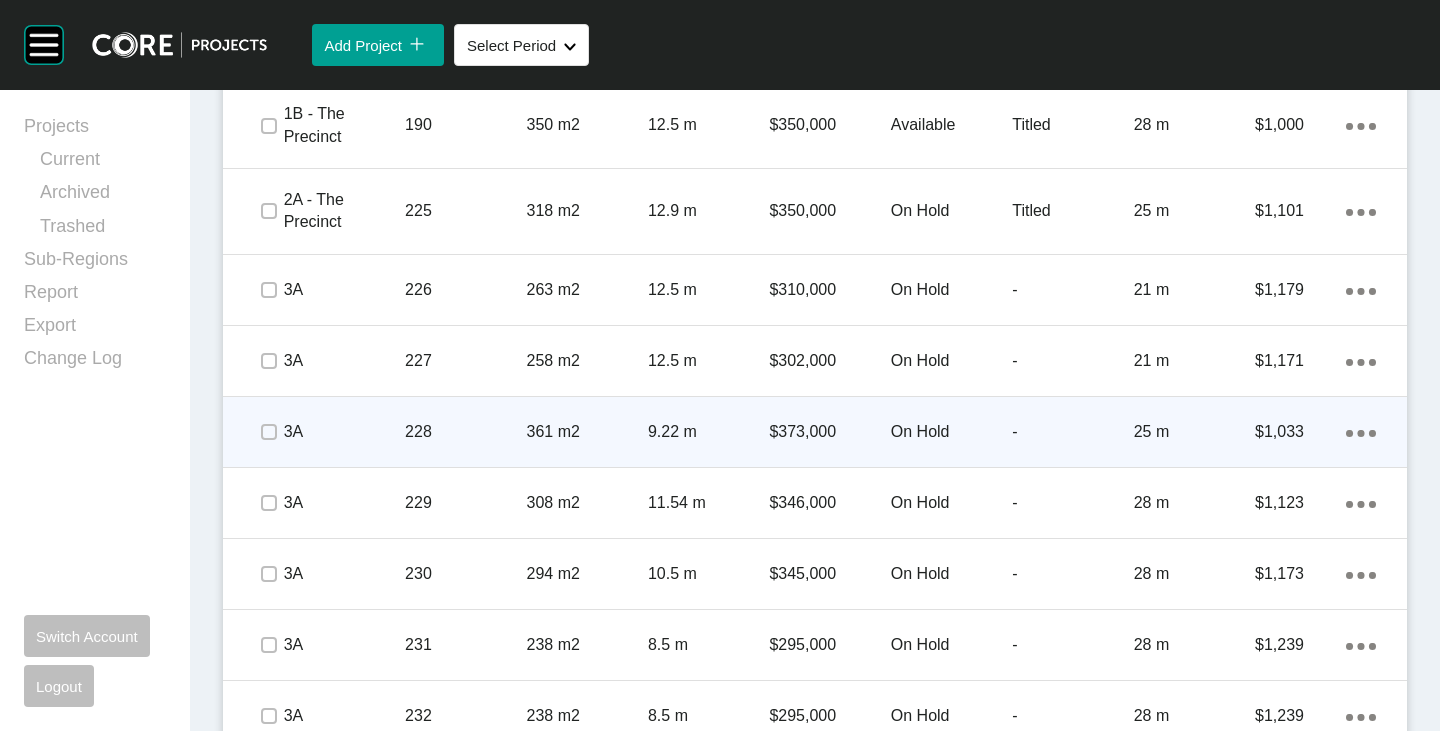 click at bounding box center (268, 432) 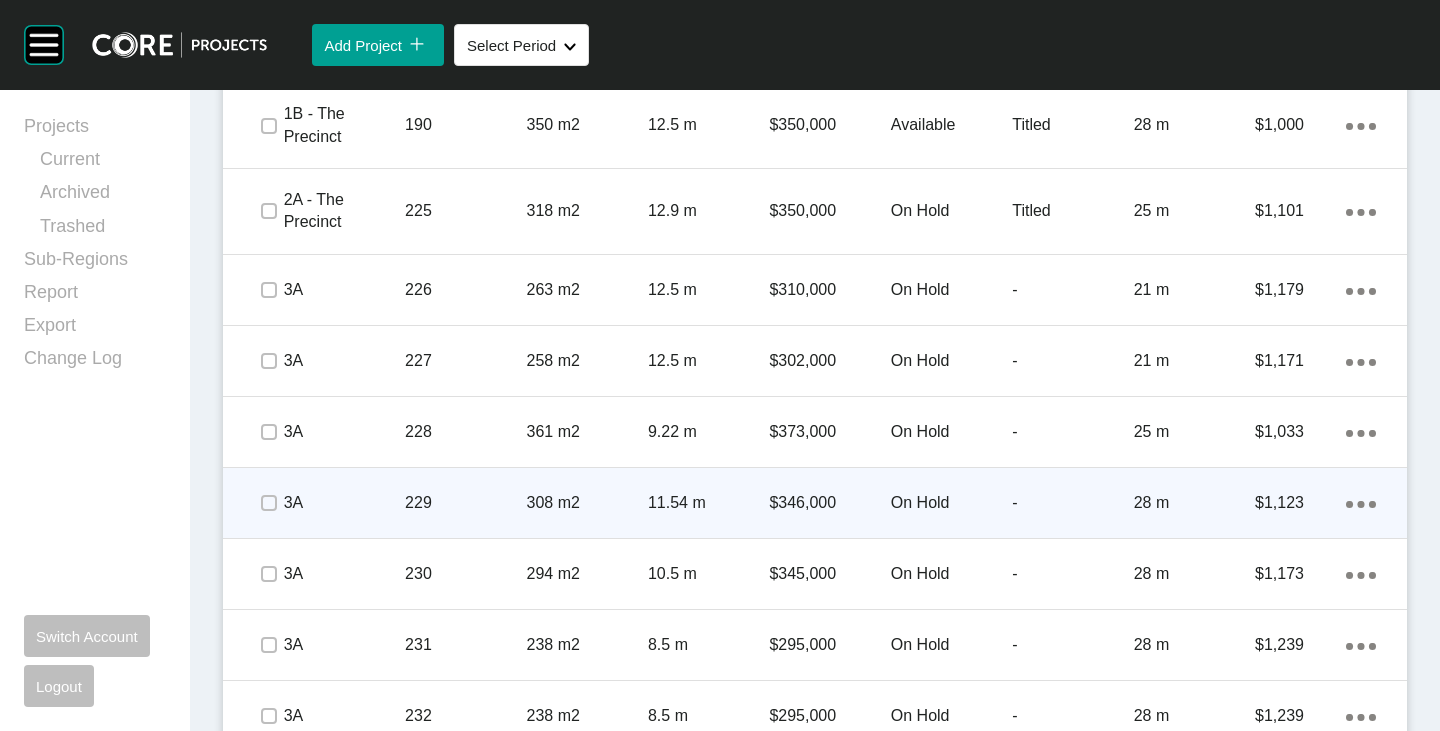 click at bounding box center [268, 503] 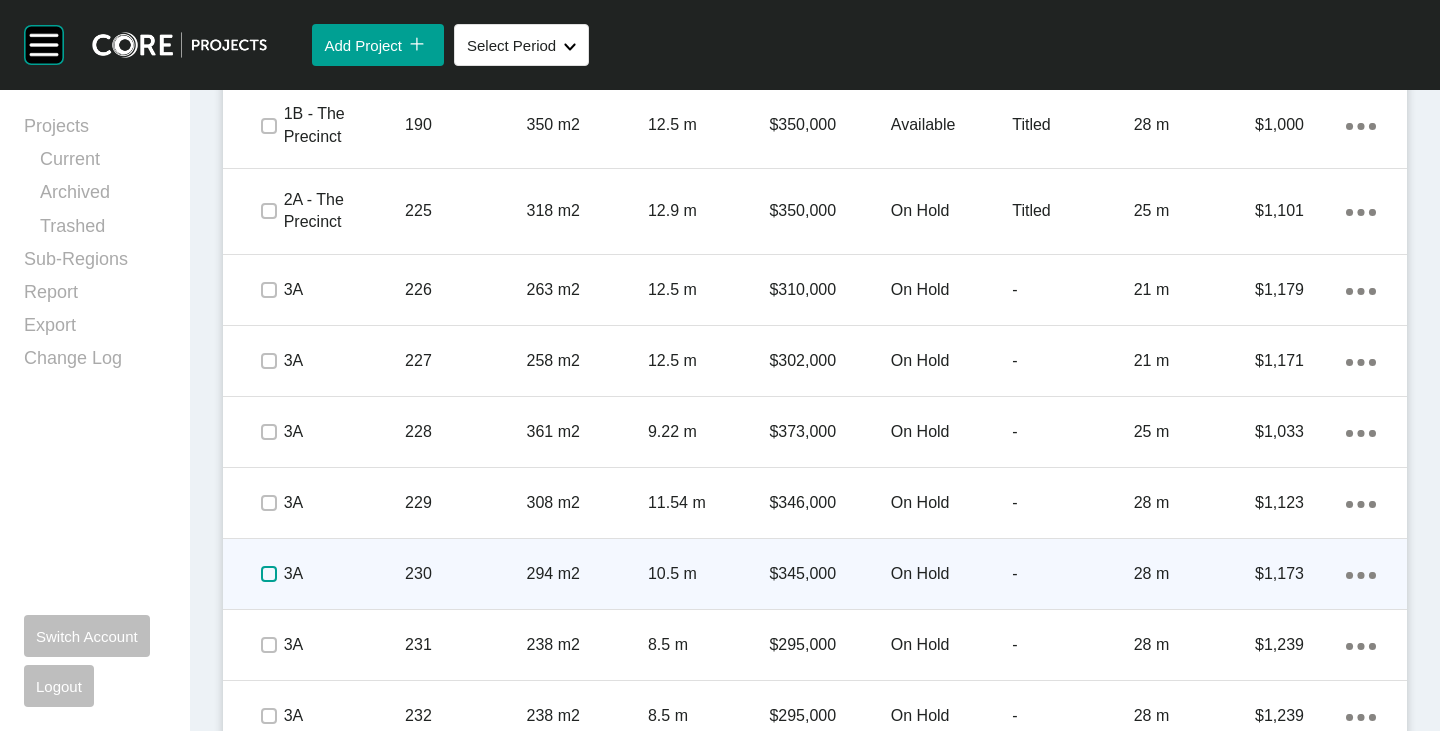 click at bounding box center (268, 574) 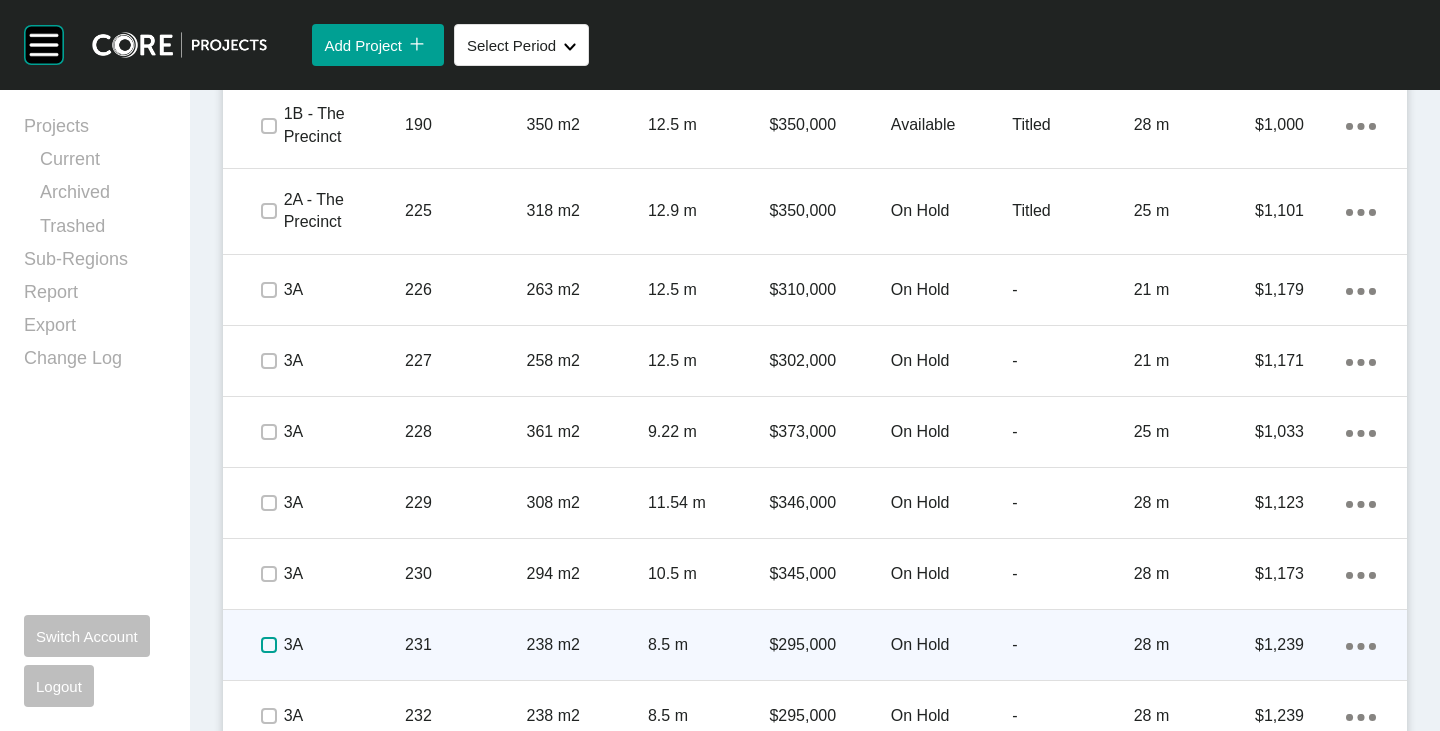 click at bounding box center [269, 645] 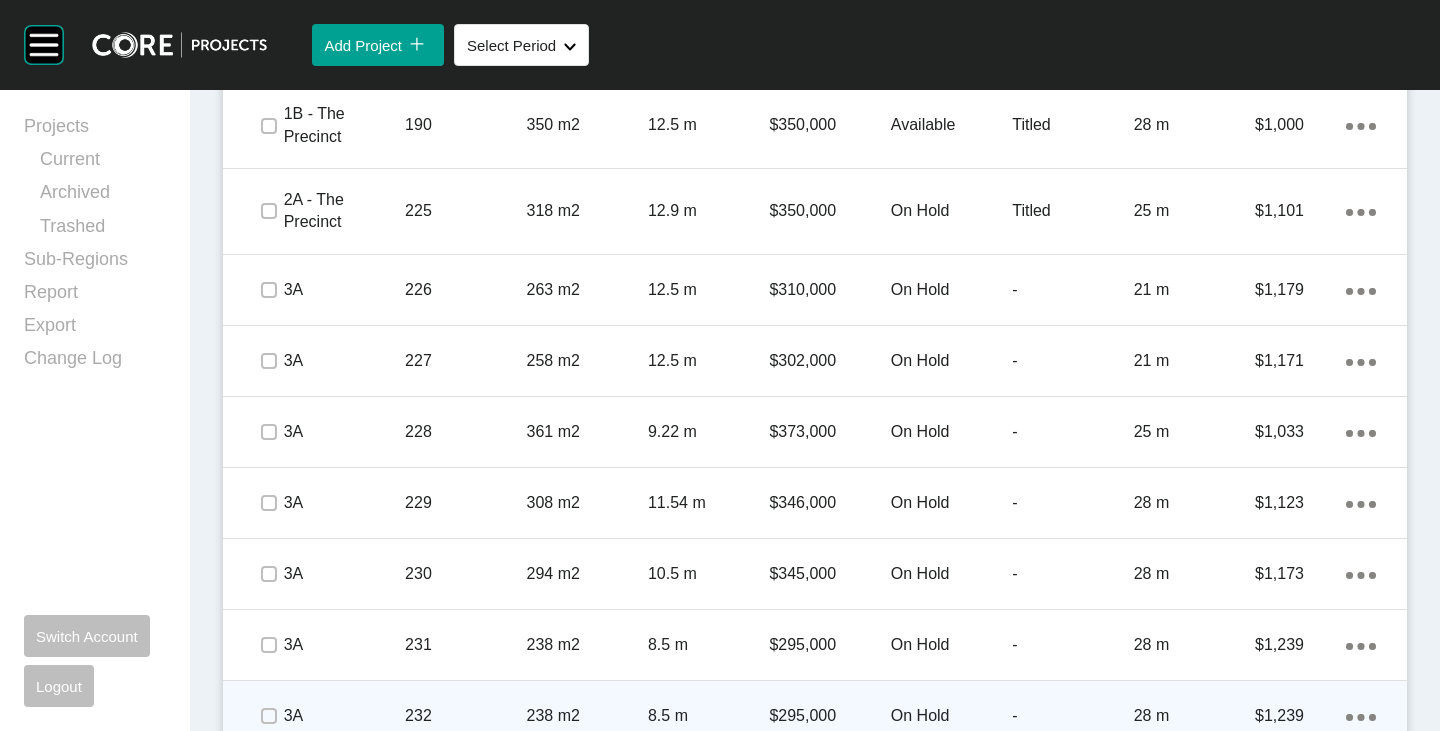 click at bounding box center [268, 716] 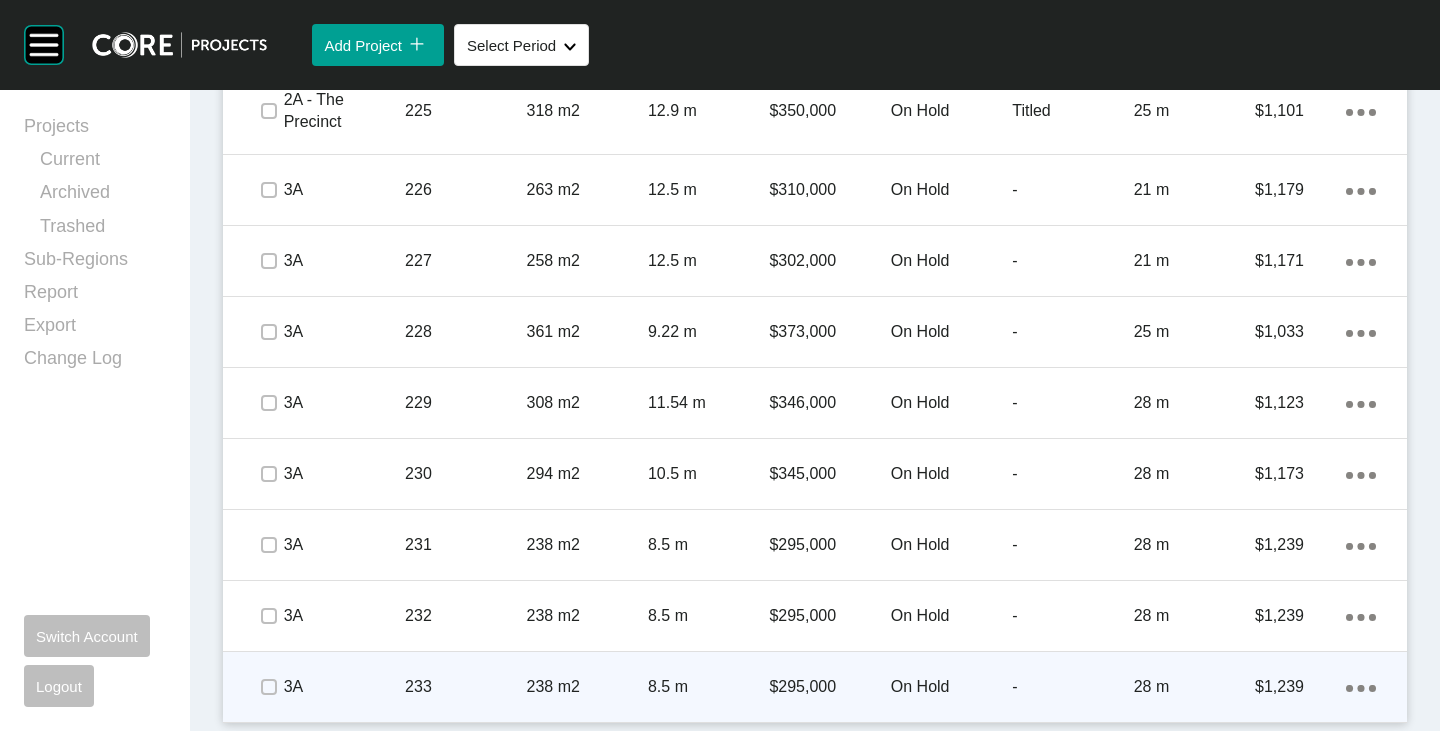 click at bounding box center (268, 687) 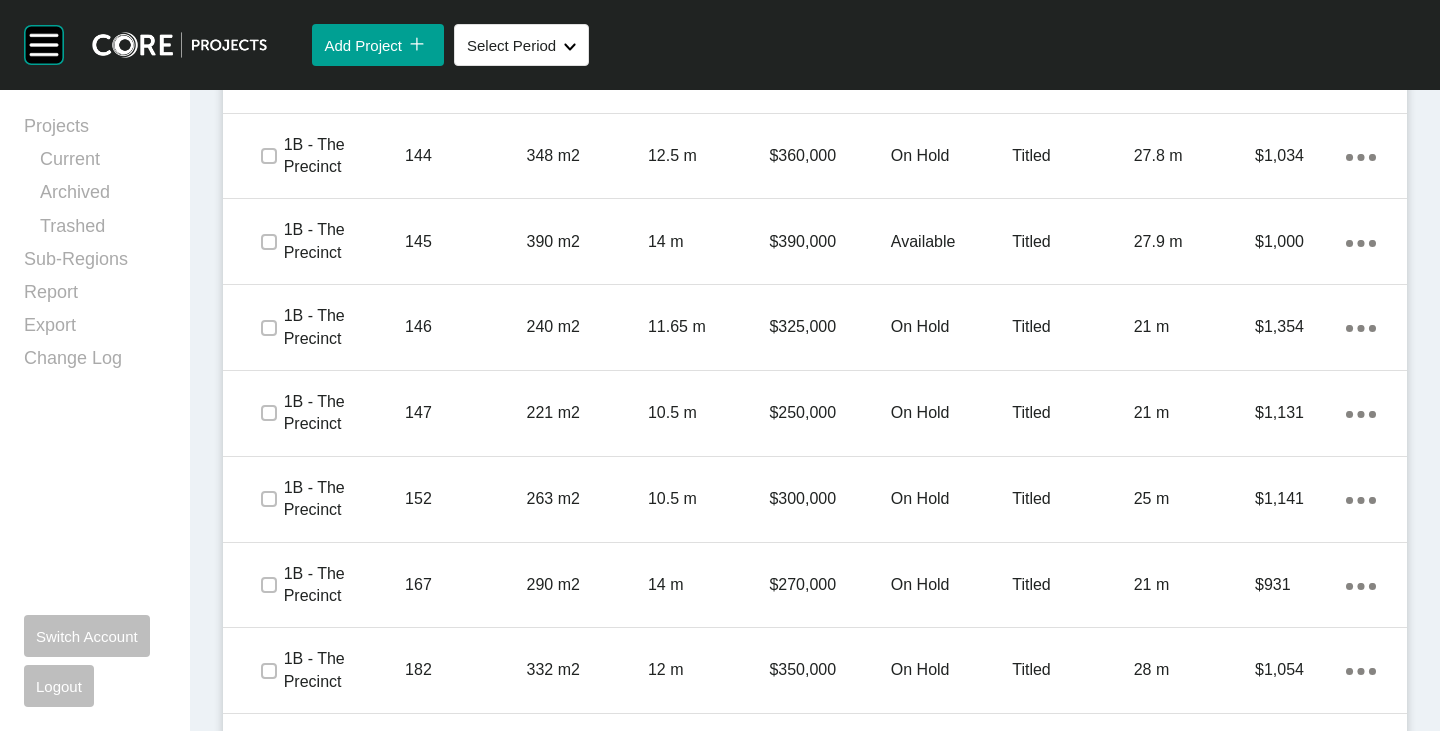 scroll, scrollTop: 2865, scrollLeft: 0, axis: vertical 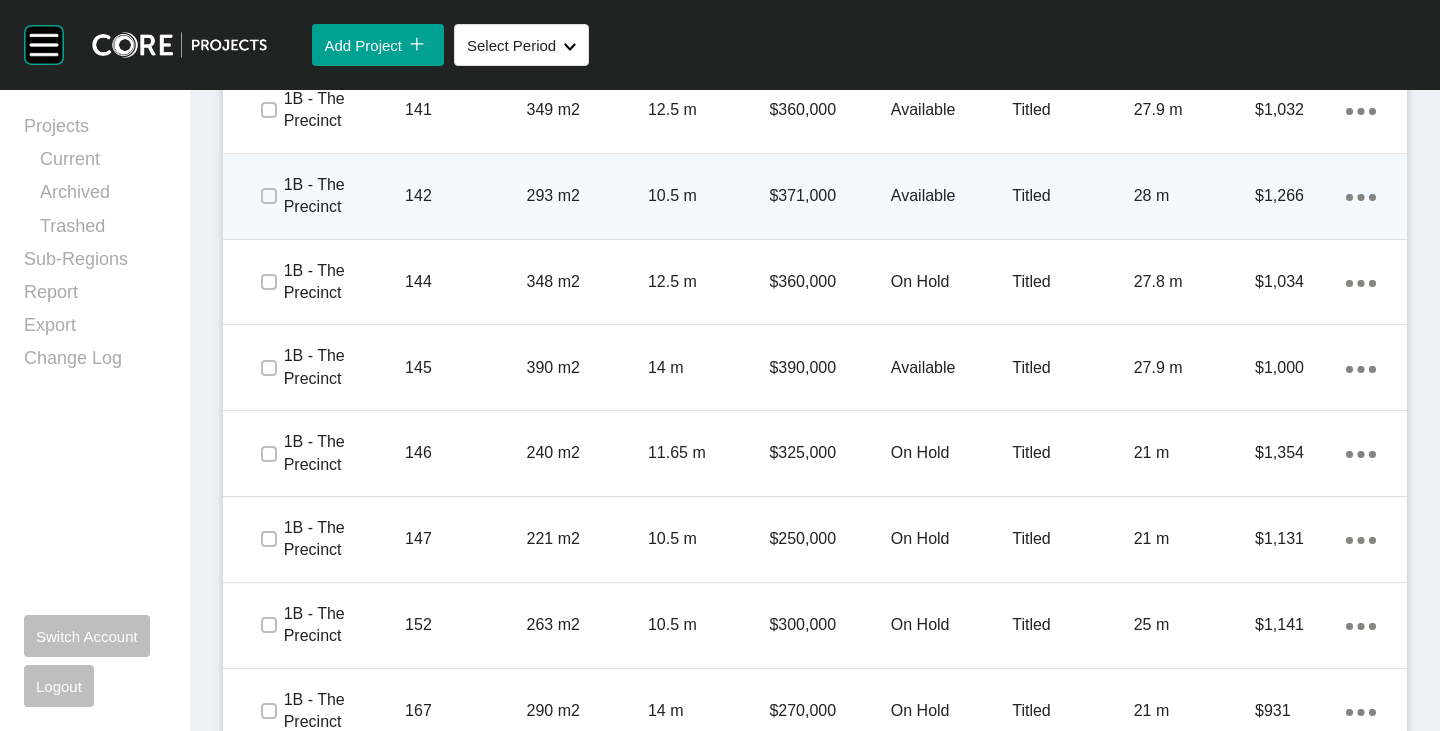 click on "$371,000" at bounding box center (829, 196) 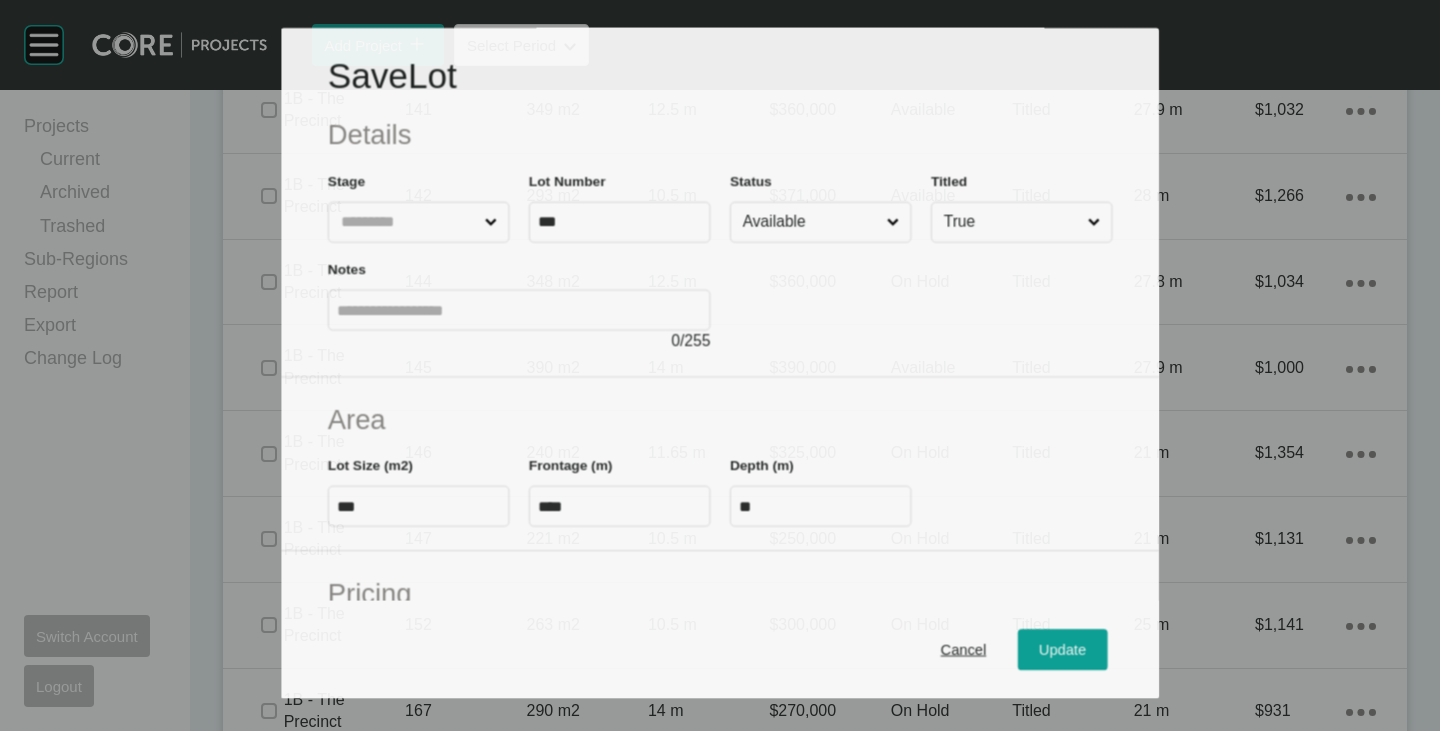 click on "Available" at bounding box center [811, 222] 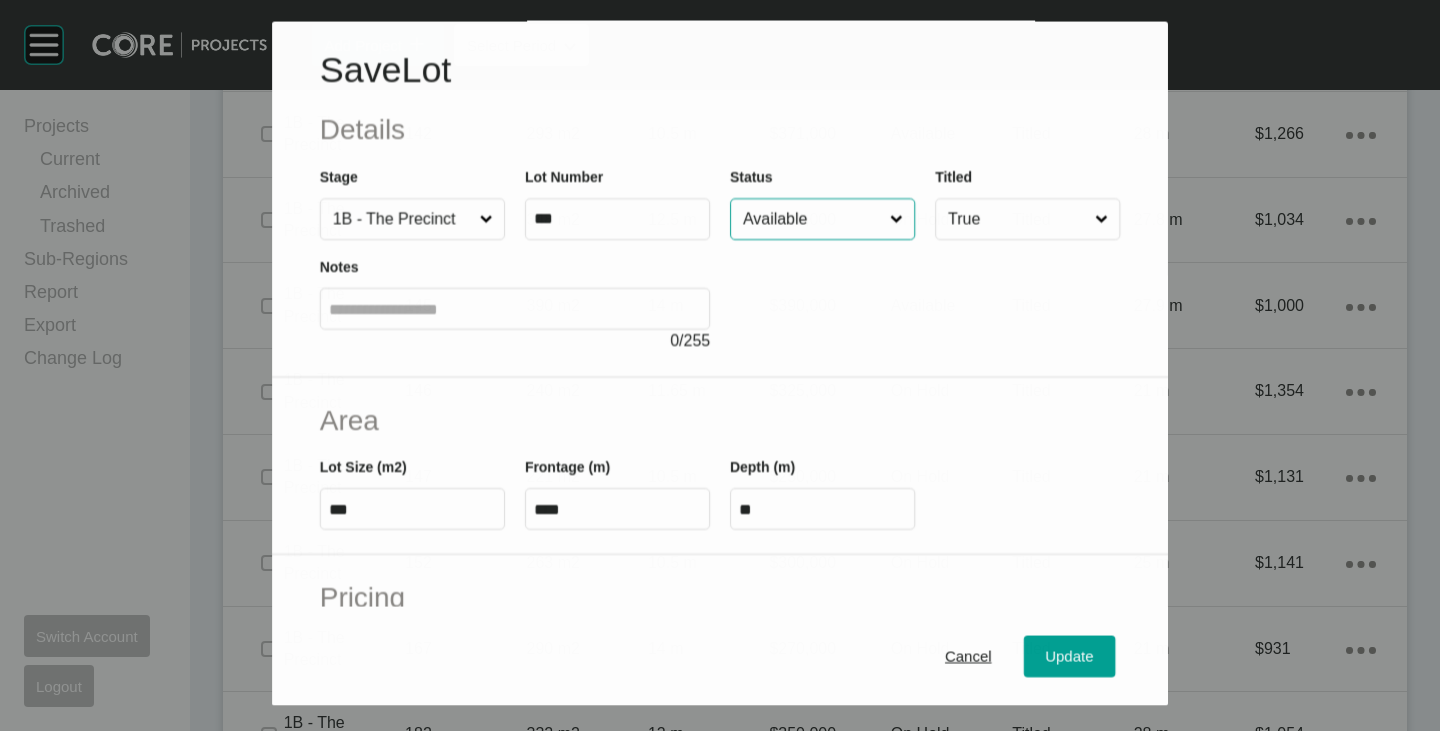 scroll, scrollTop: 2803, scrollLeft: 0, axis: vertical 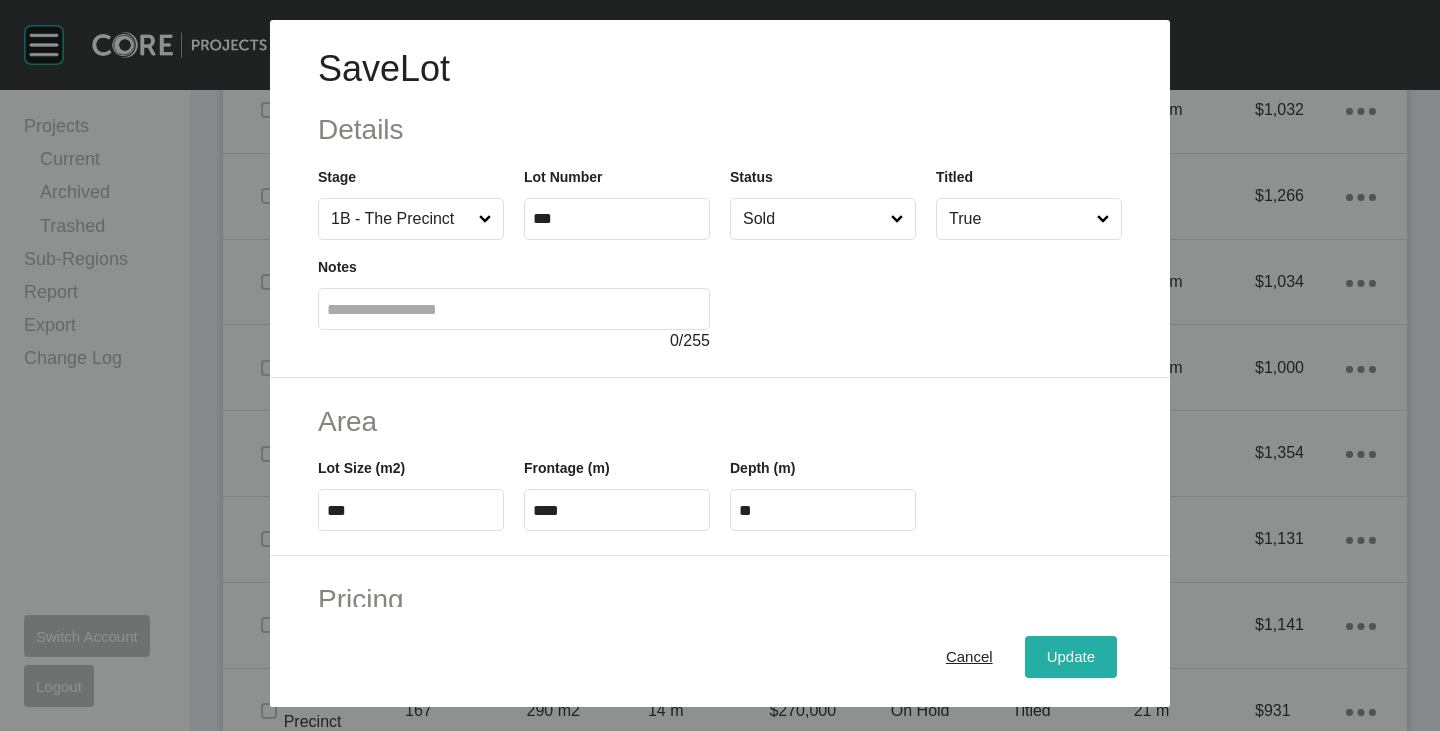 click on "Update" at bounding box center [1071, 657] 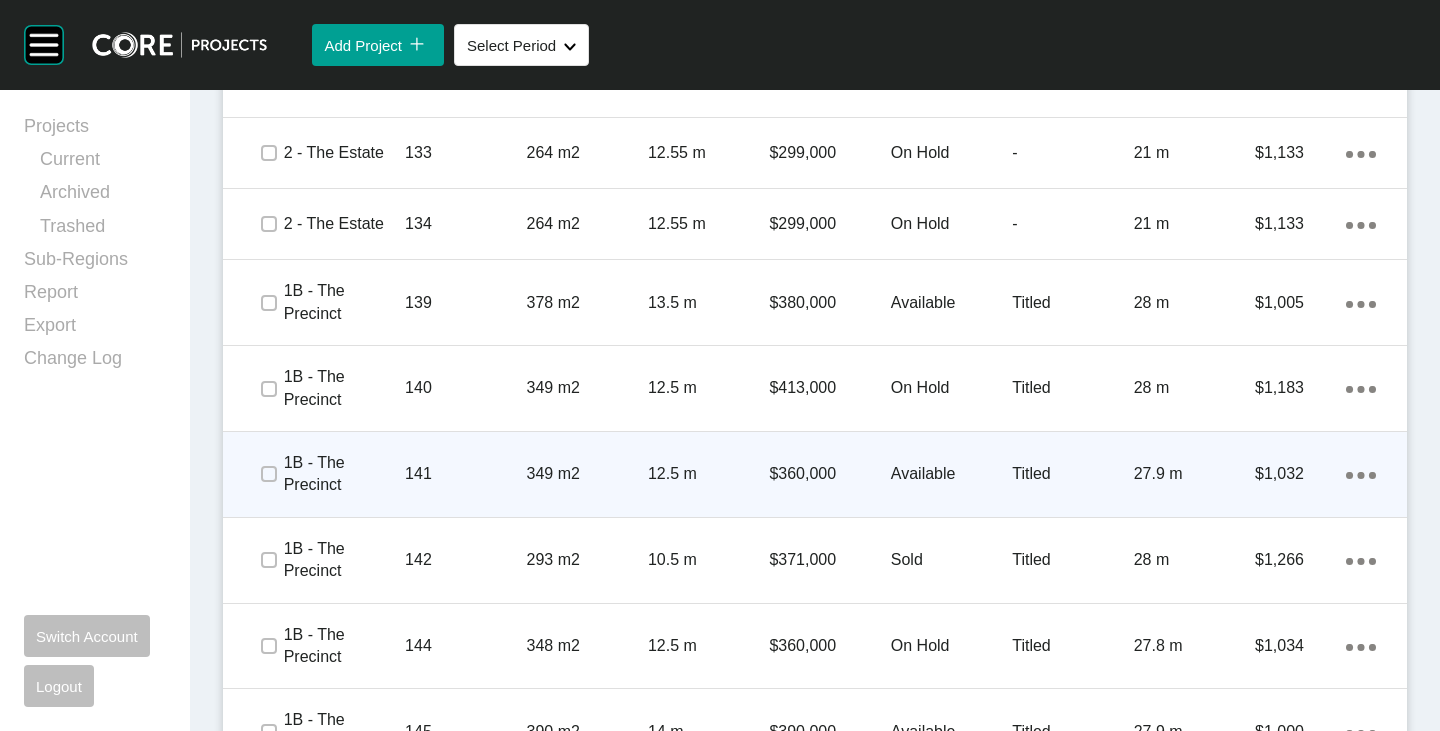 scroll, scrollTop: 2465, scrollLeft: 0, axis: vertical 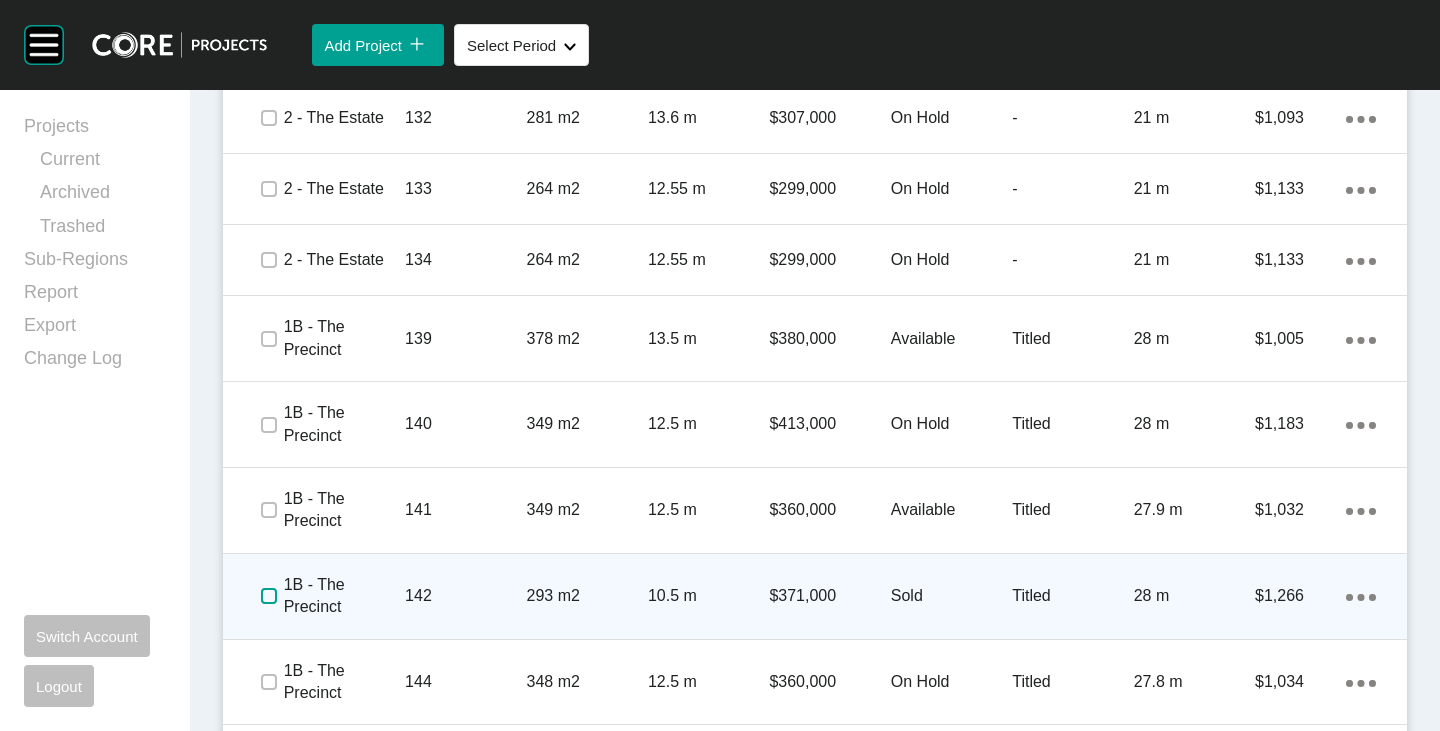 click at bounding box center [269, 596] 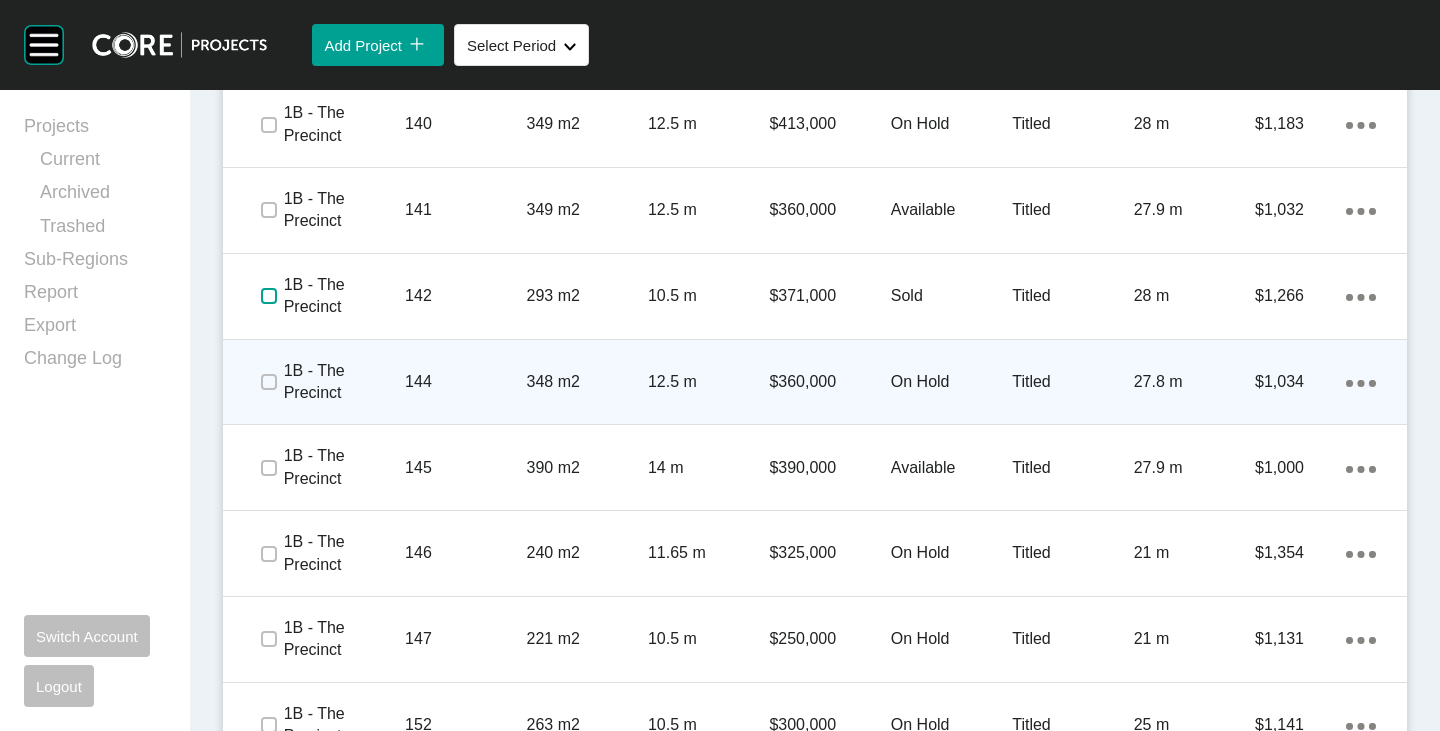 scroll, scrollTop: 2465, scrollLeft: 0, axis: vertical 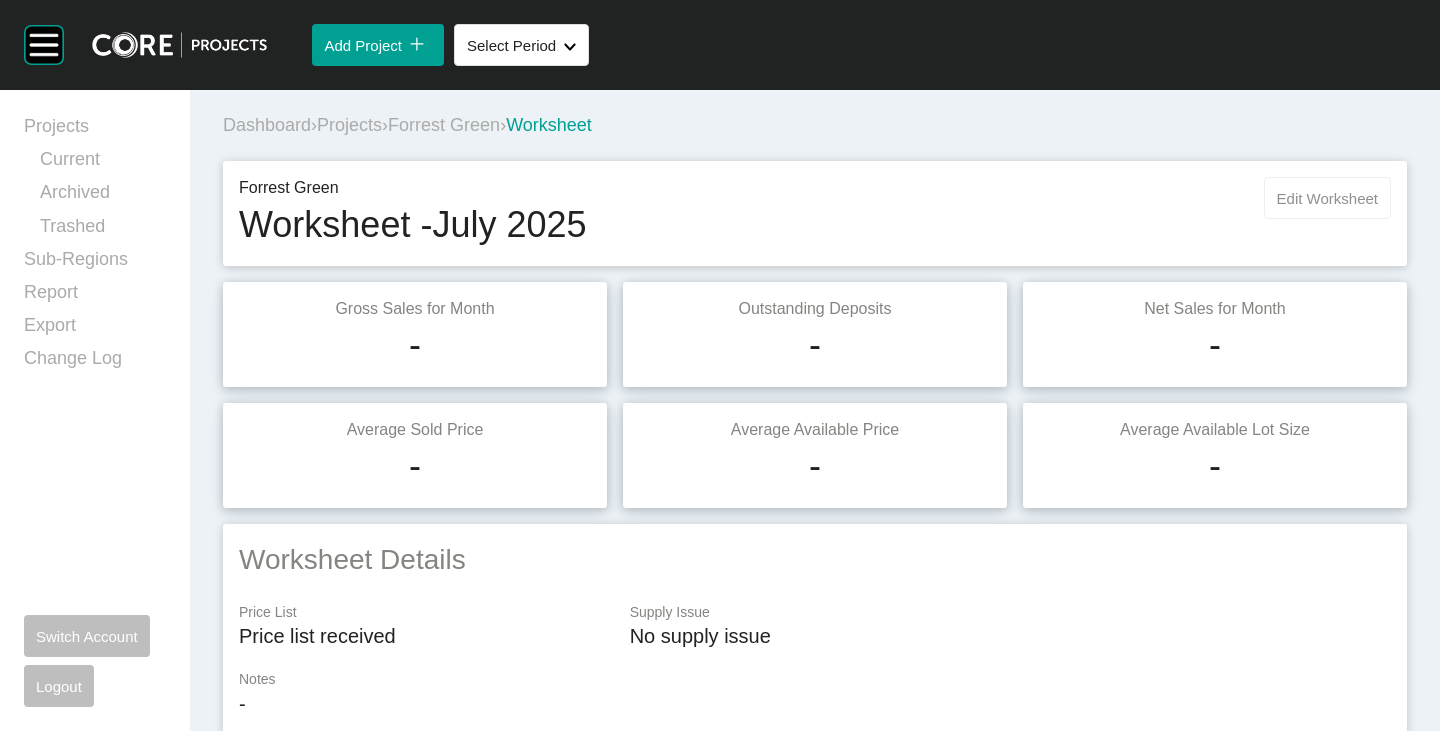 click on "Edit Worksheet" at bounding box center [1327, 198] 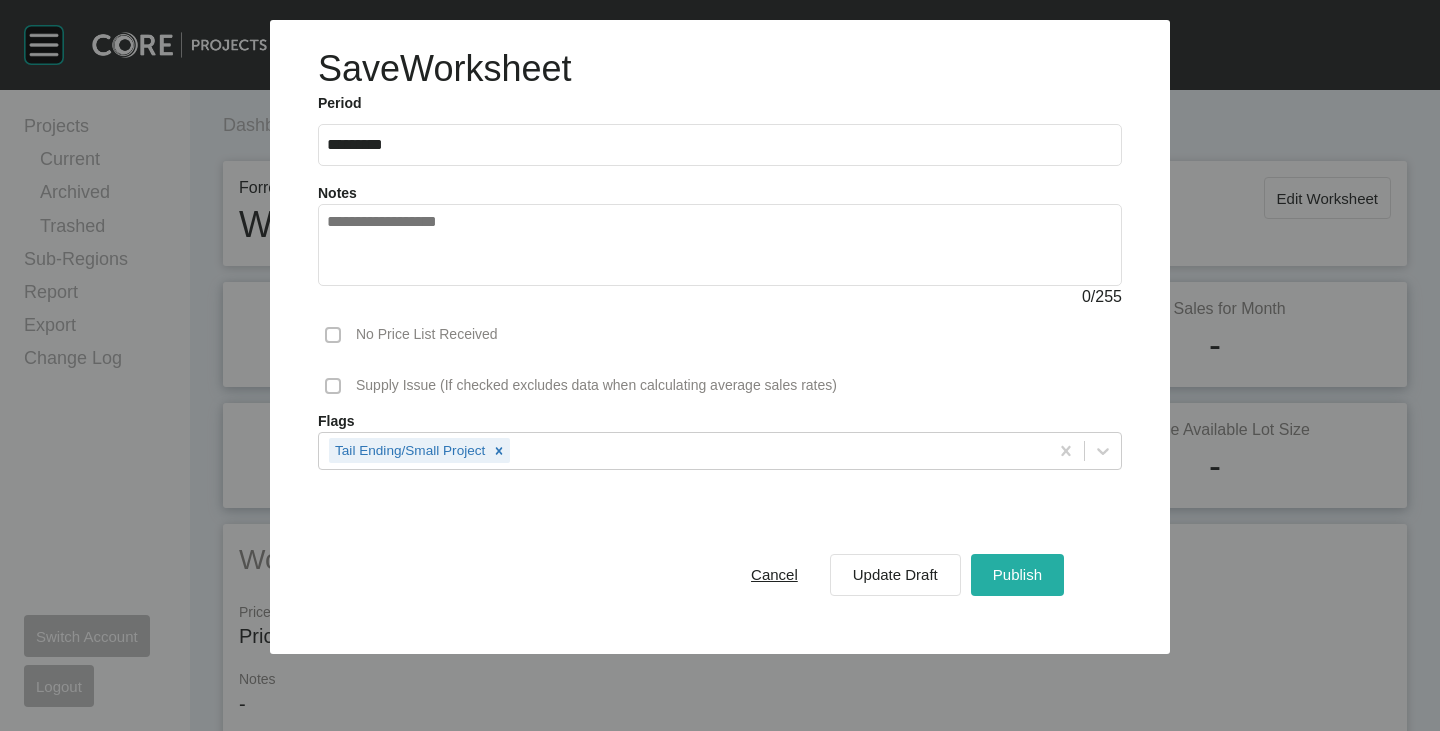 click on "Publish" at bounding box center (1017, 574) 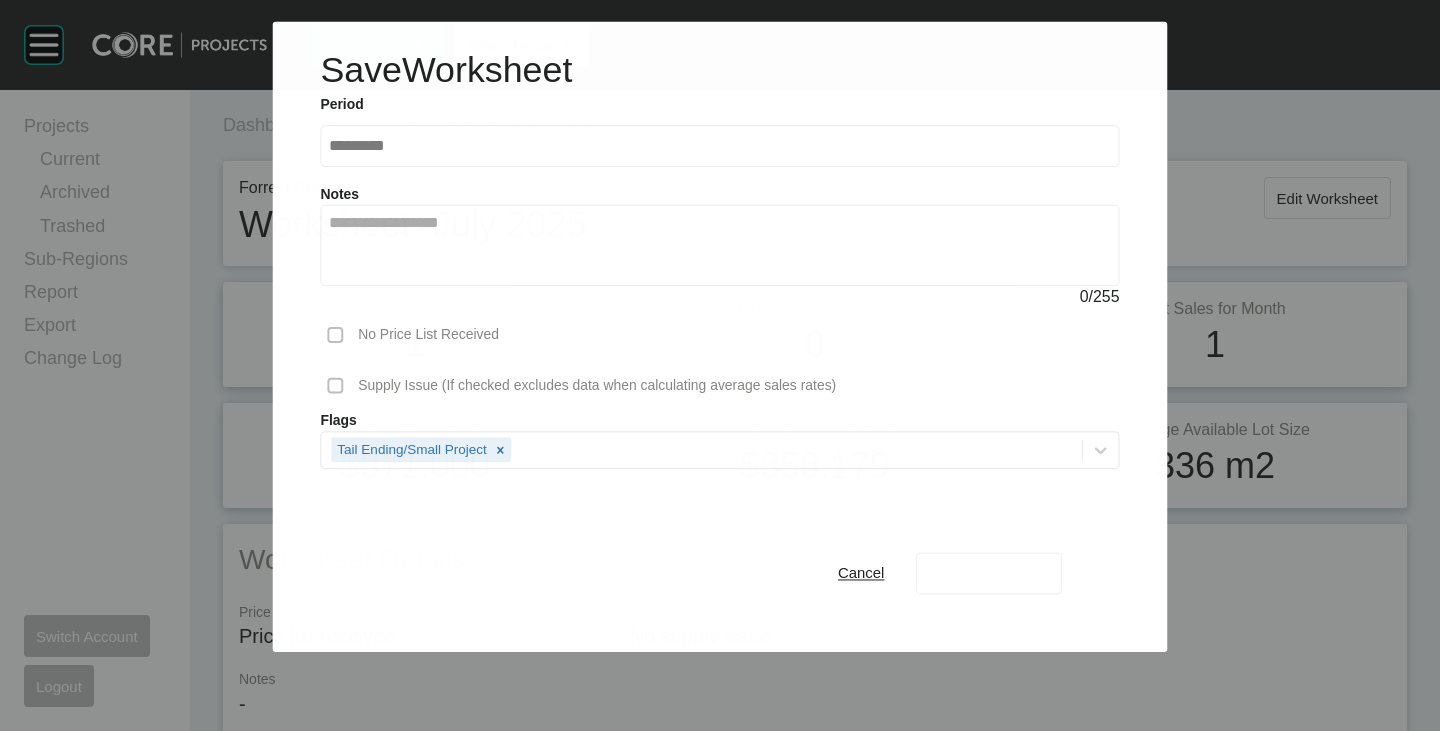 click on "Forrest Green" at bounding box center (444, 125) 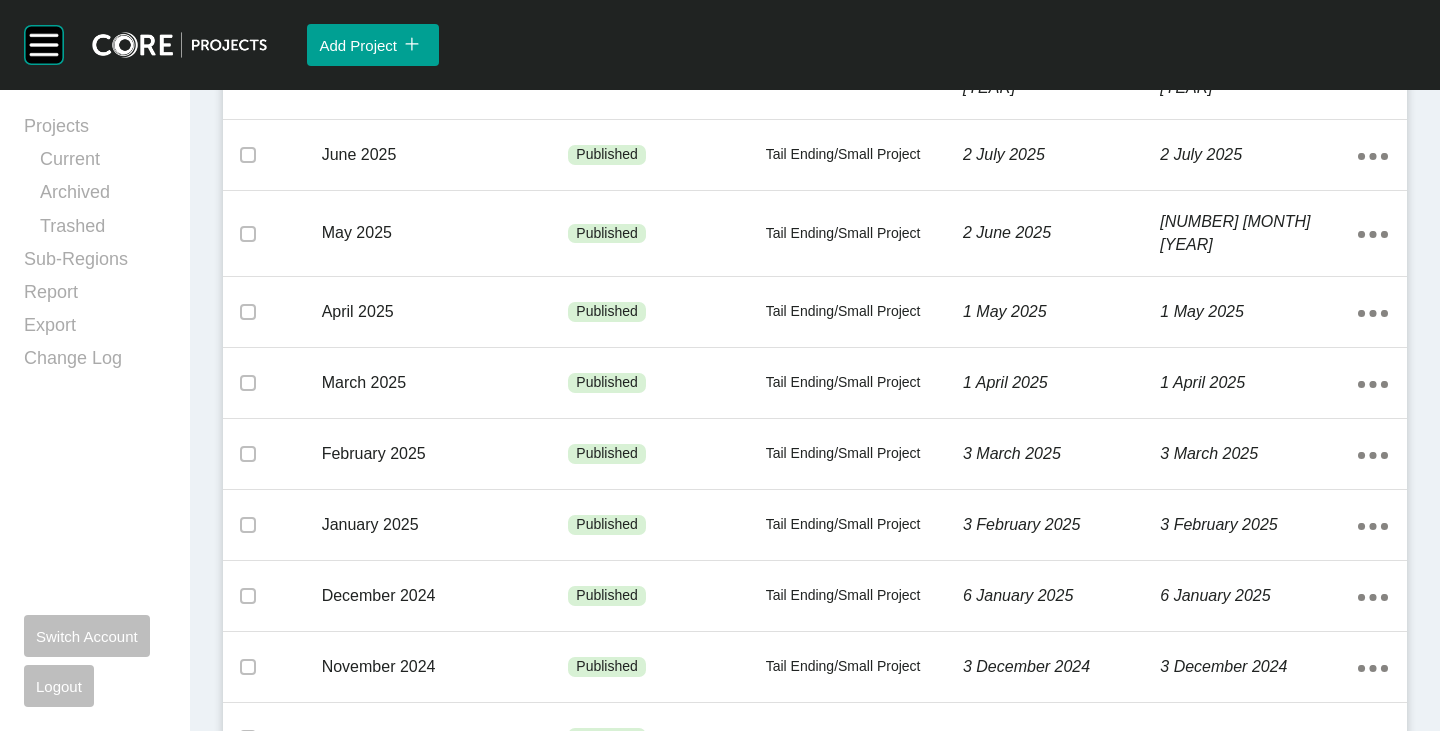 scroll, scrollTop: 0, scrollLeft: 0, axis: both 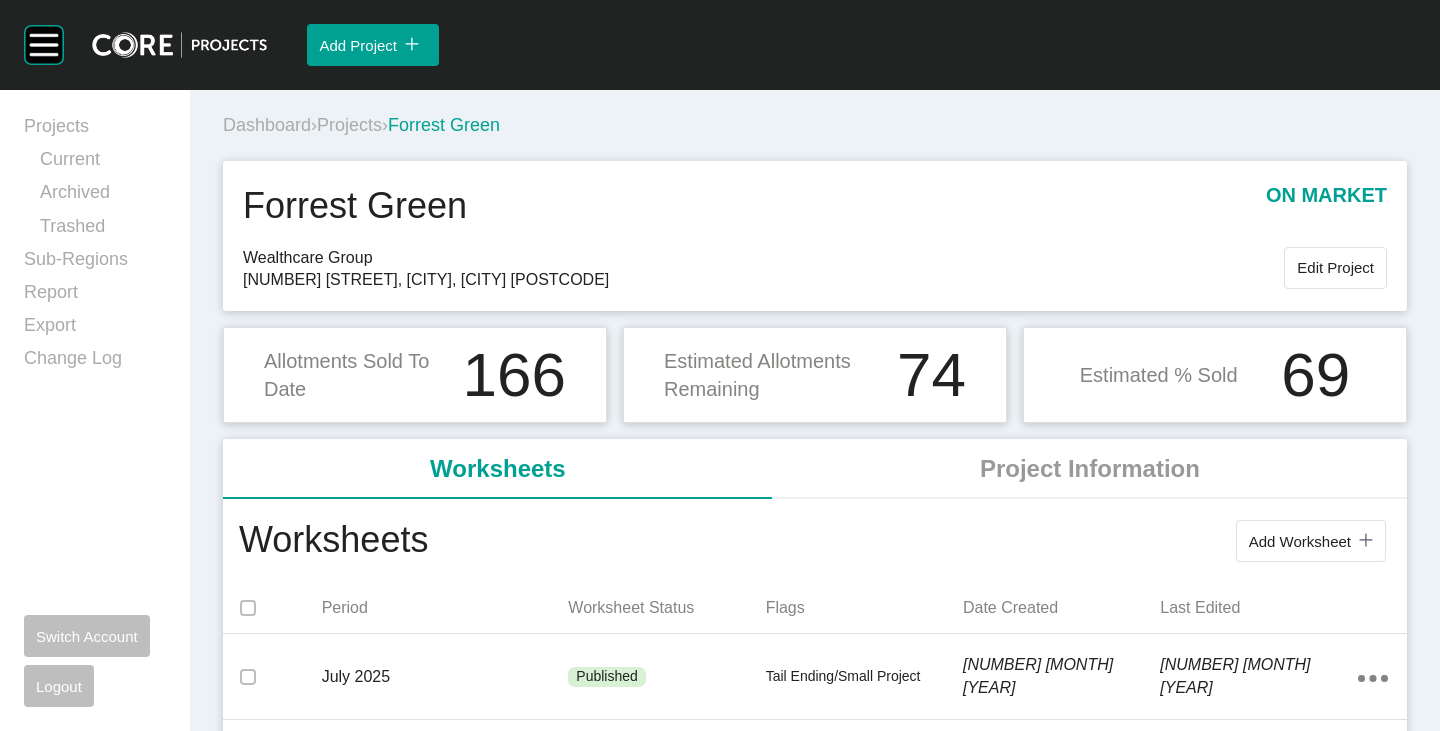 click on "Projects" at bounding box center (349, 125) 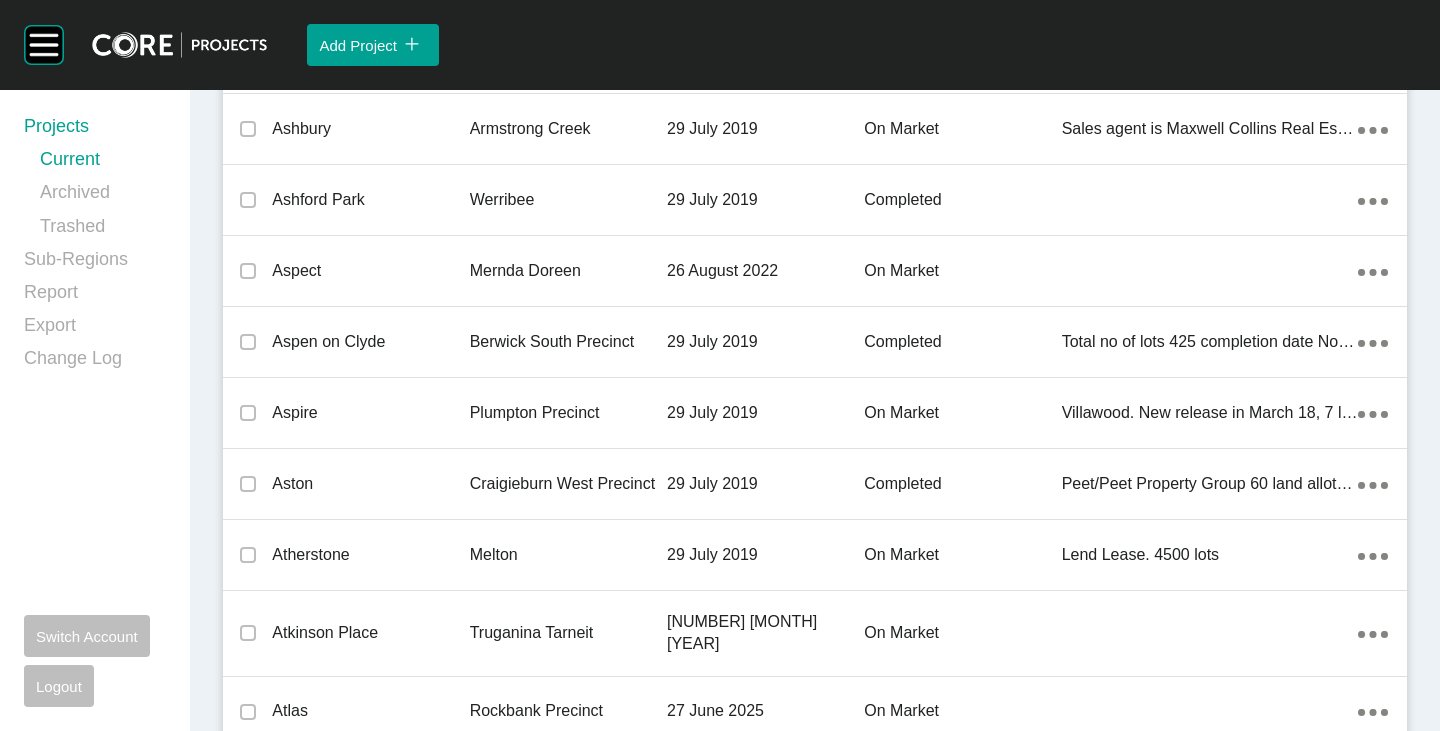 scroll, scrollTop: 47859, scrollLeft: 0, axis: vertical 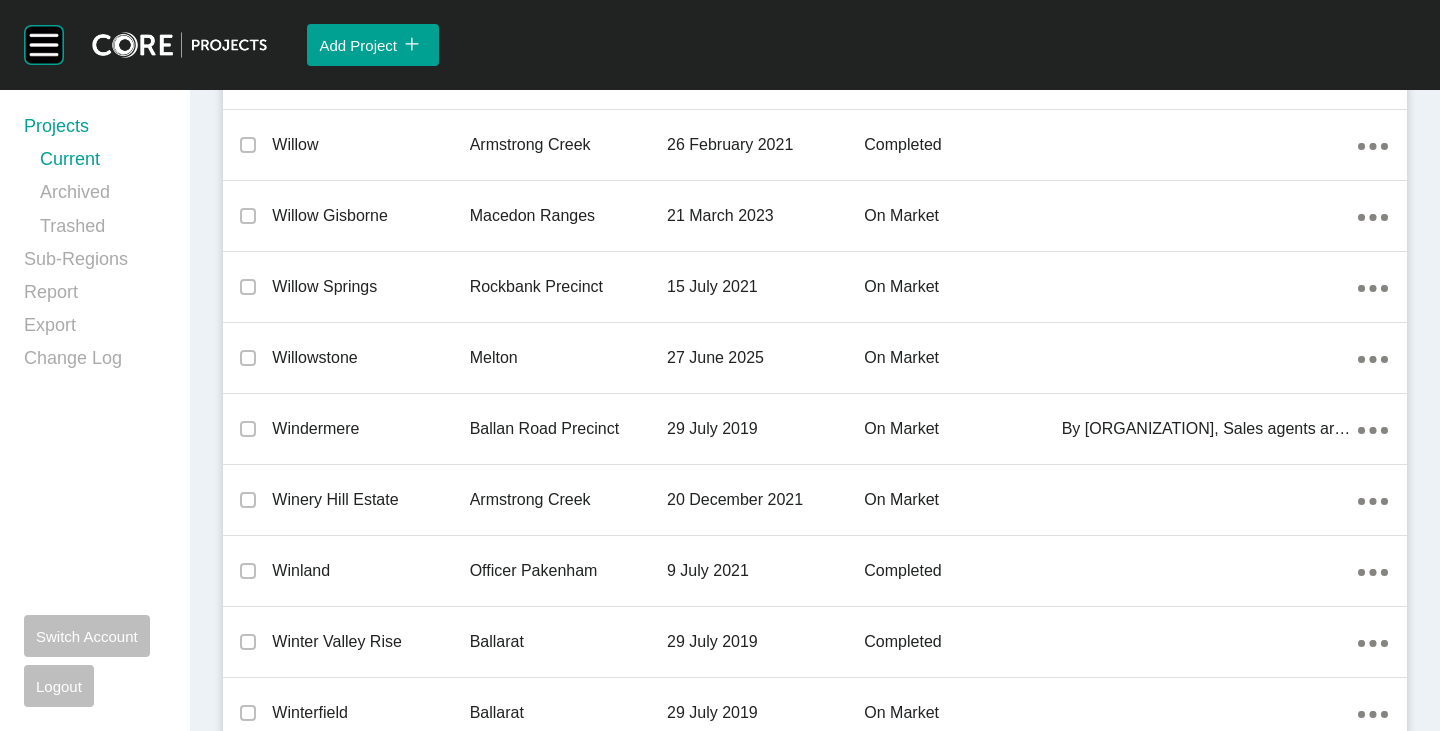 click on "Zeal" at bounding box center [370, 1879] 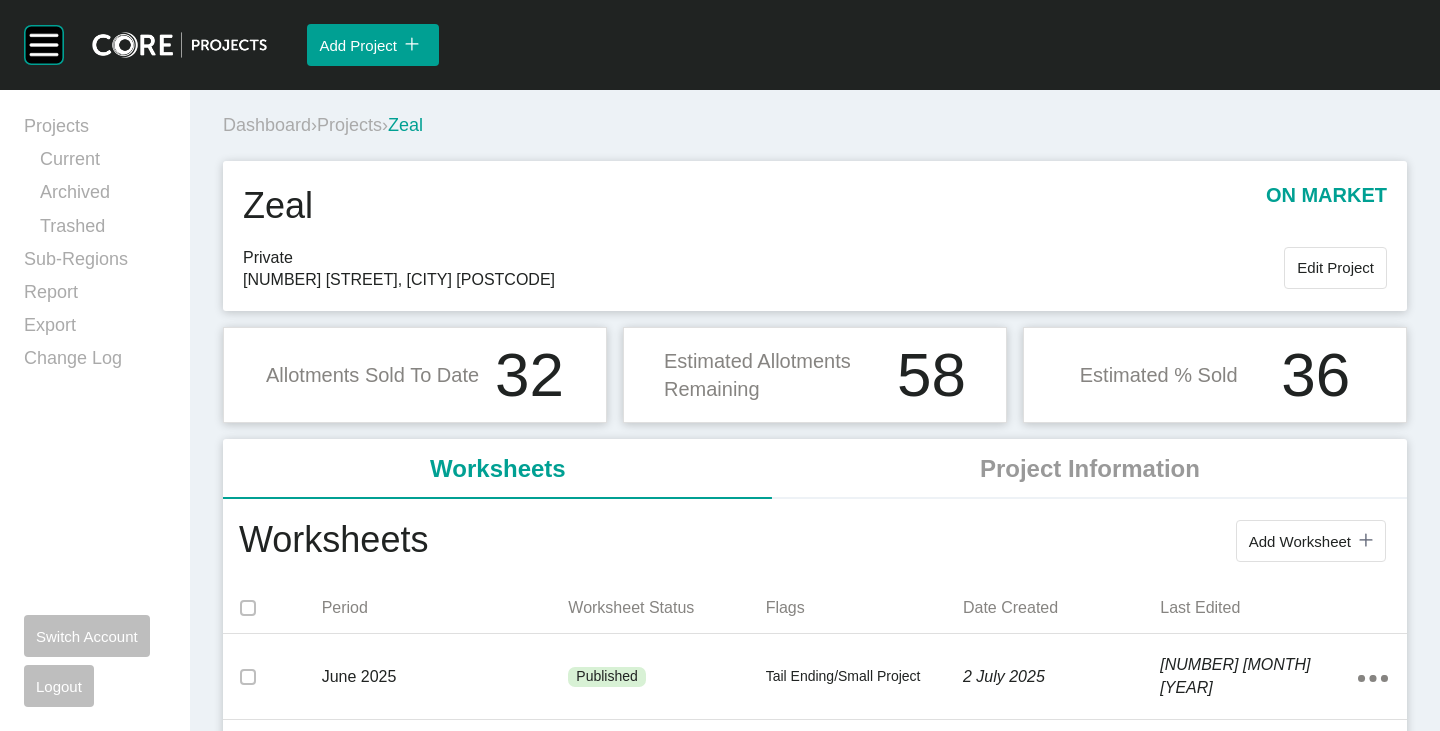 scroll, scrollTop: 200, scrollLeft: 0, axis: vertical 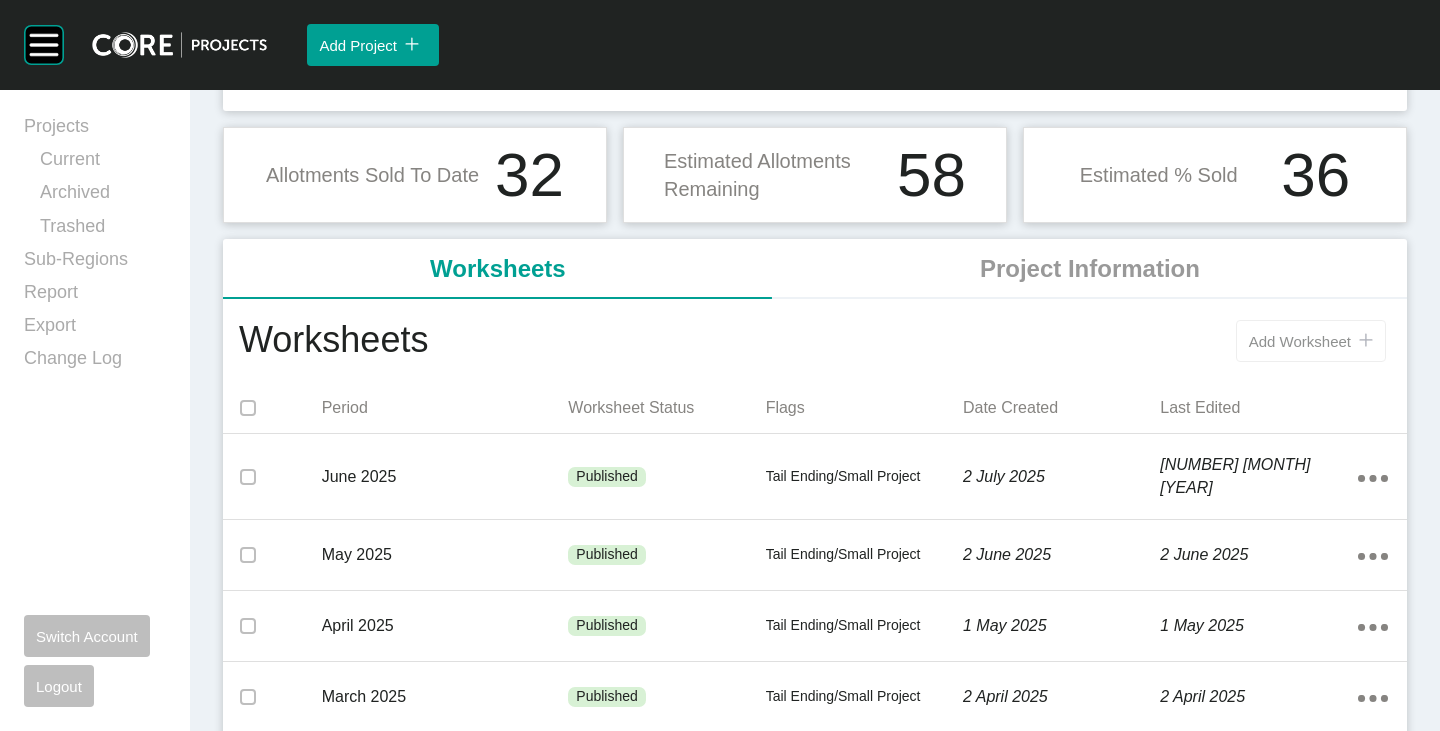 click on "Add Worksheet icon/tick copy 11 Created with Sketch." at bounding box center (1311, 341) 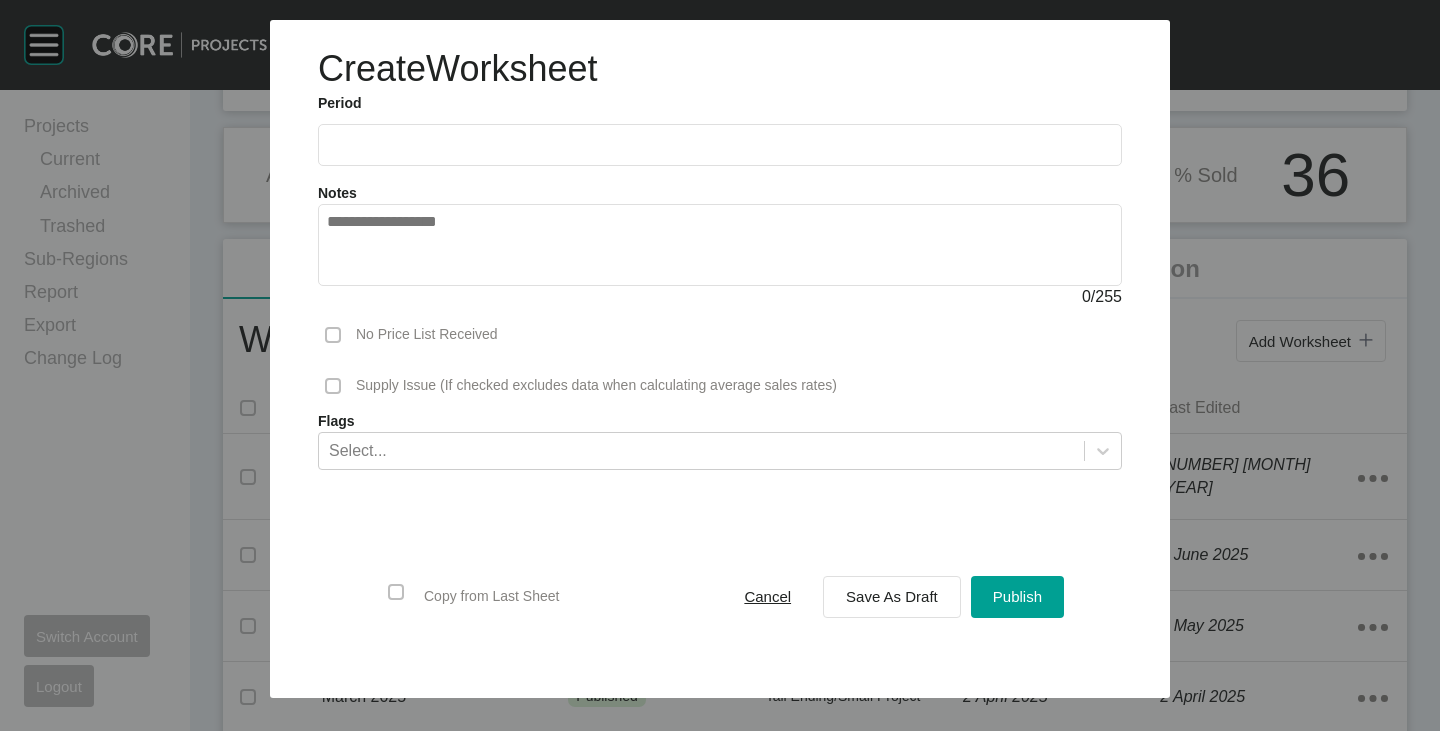 click at bounding box center [720, 145] 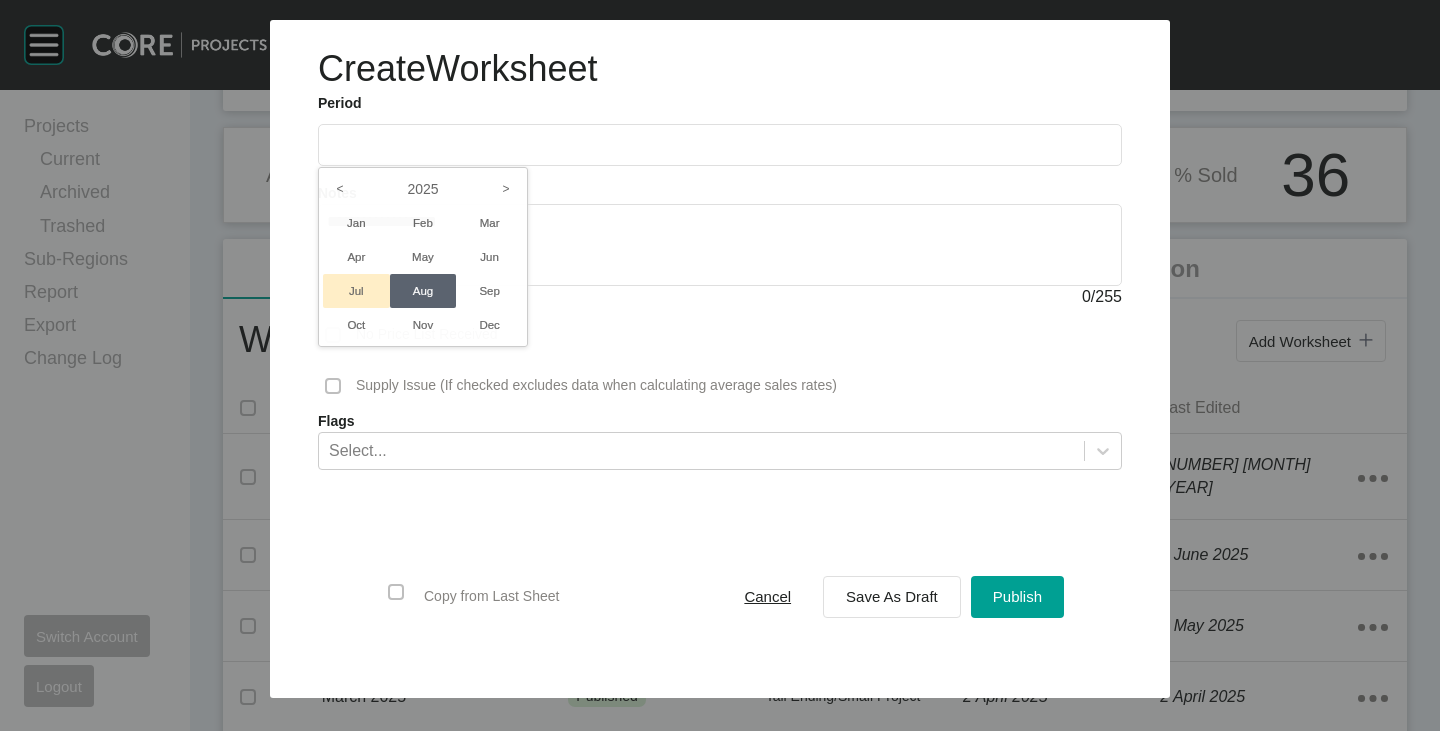 click on "Jul" at bounding box center (356, 291) 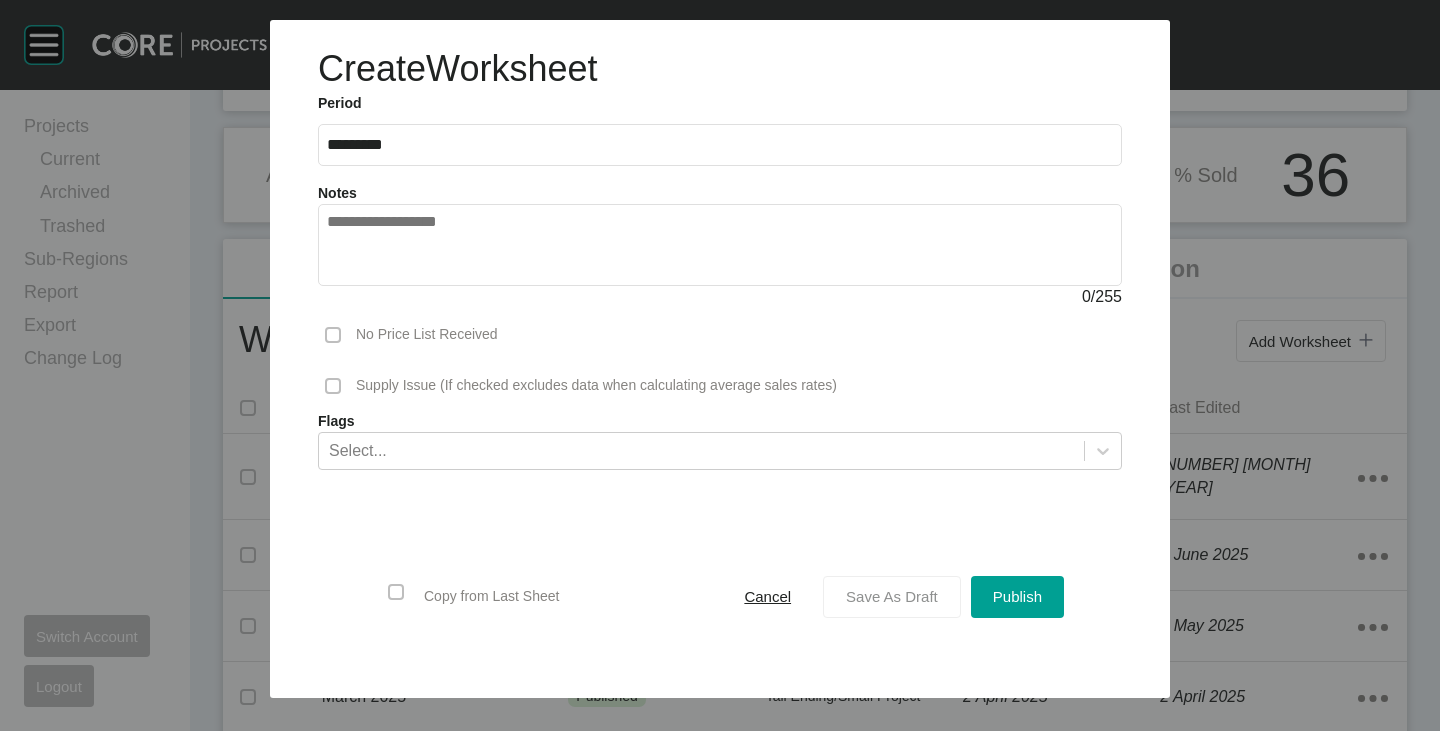 click on "Save As Draft" at bounding box center [892, 596] 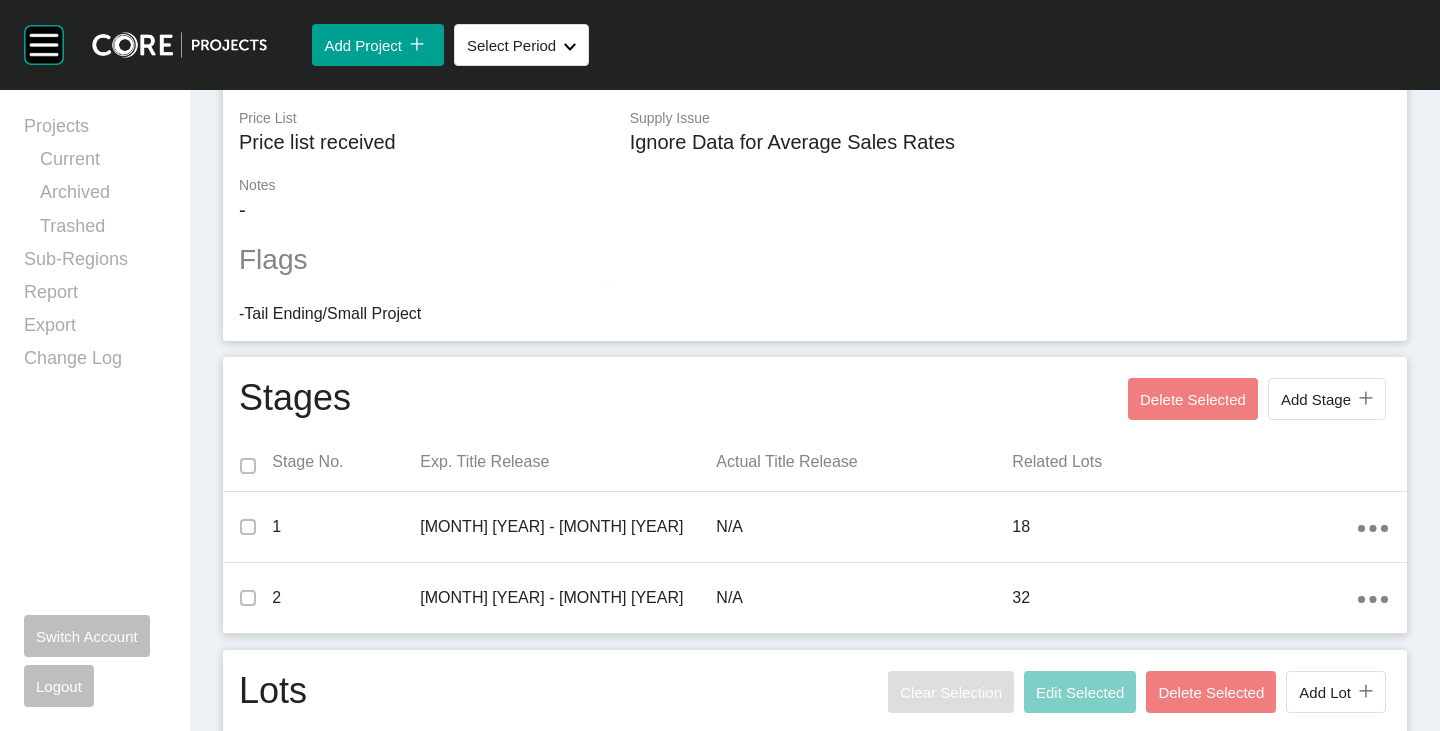 scroll, scrollTop: 900, scrollLeft: 0, axis: vertical 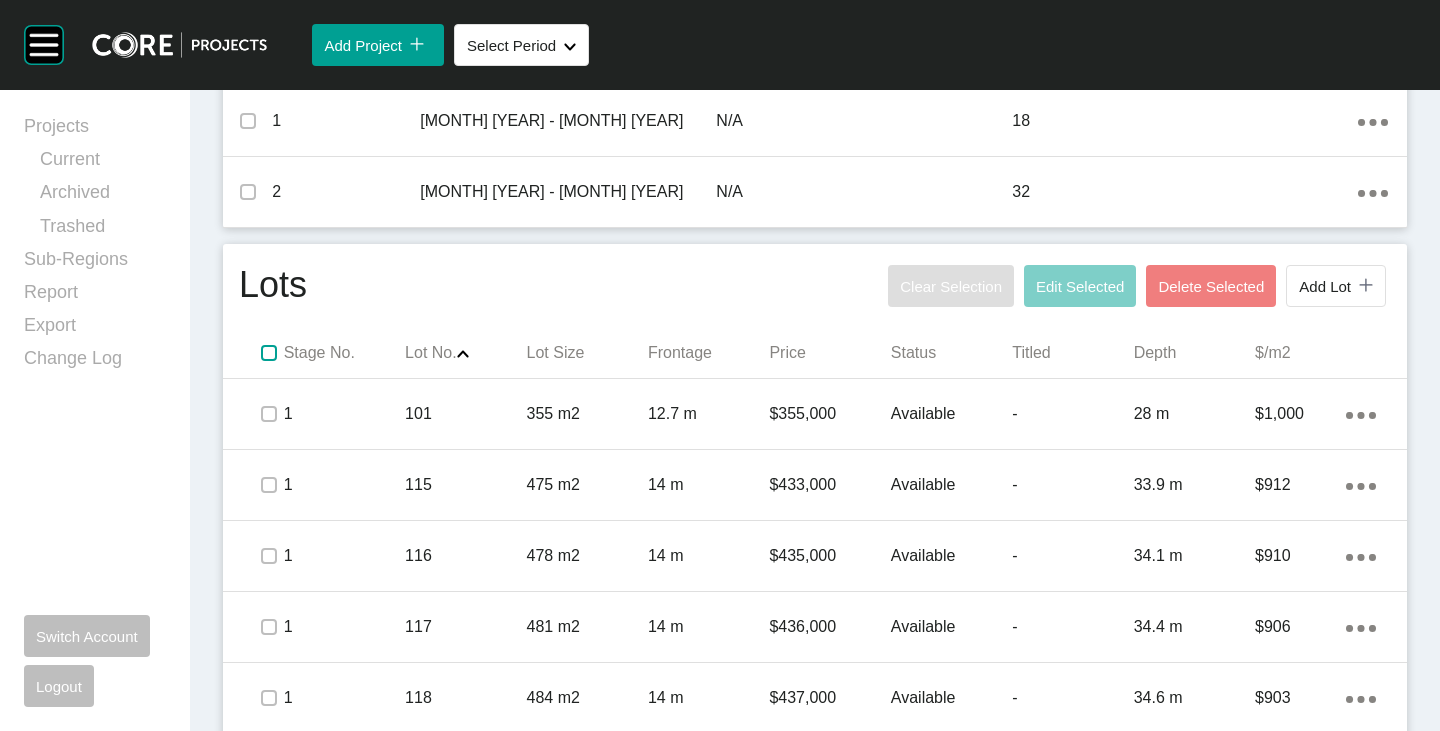 click at bounding box center (269, 353) 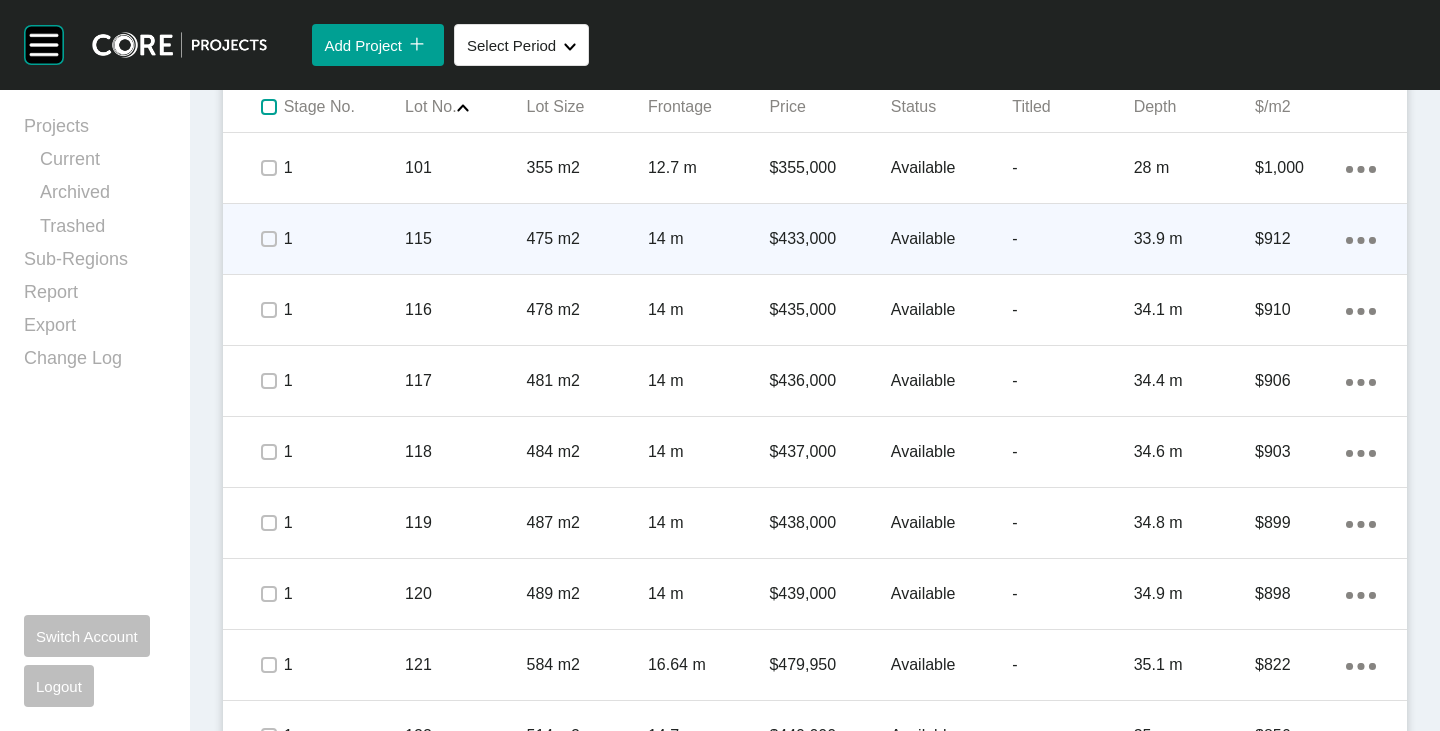 scroll, scrollTop: 1300, scrollLeft: 0, axis: vertical 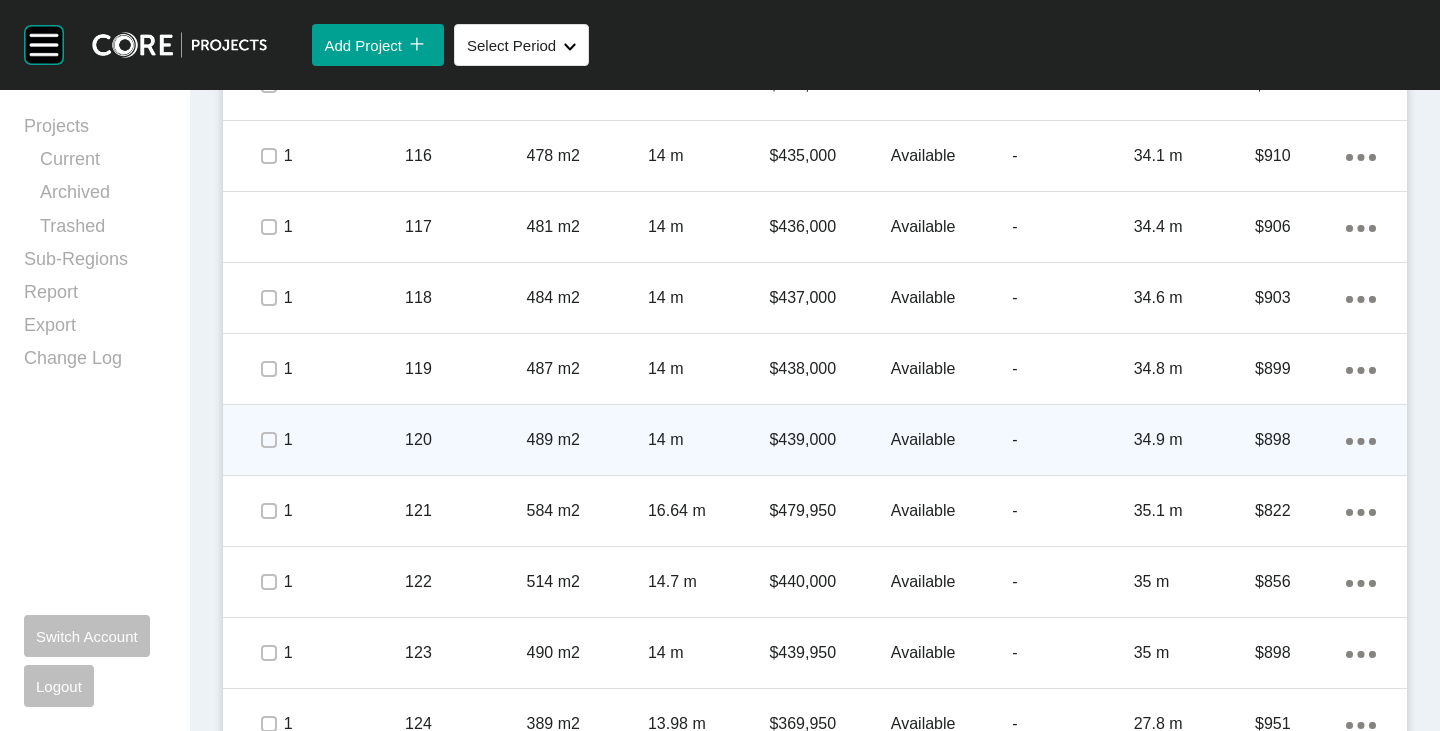 click on "Available" at bounding box center [951, 440] 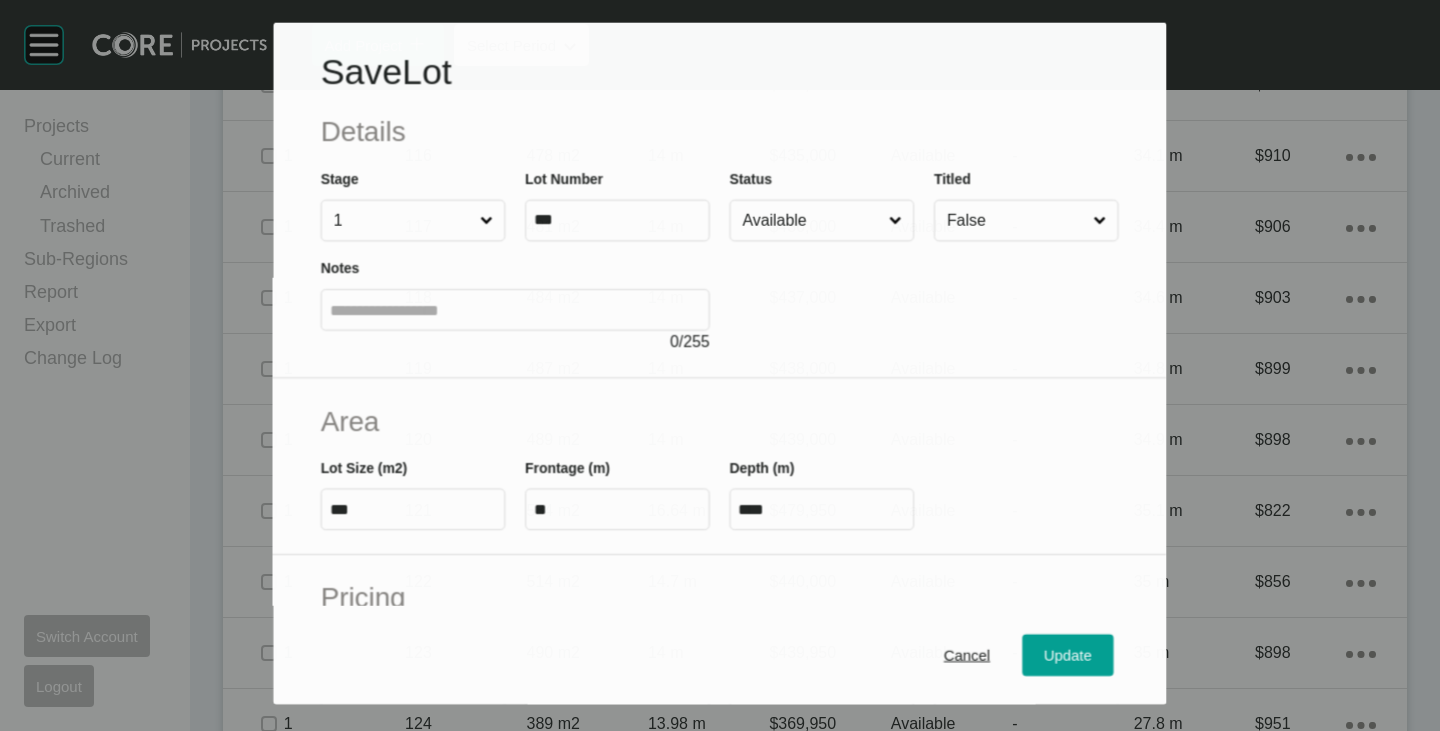 click on "Available" at bounding box center (812, 220) 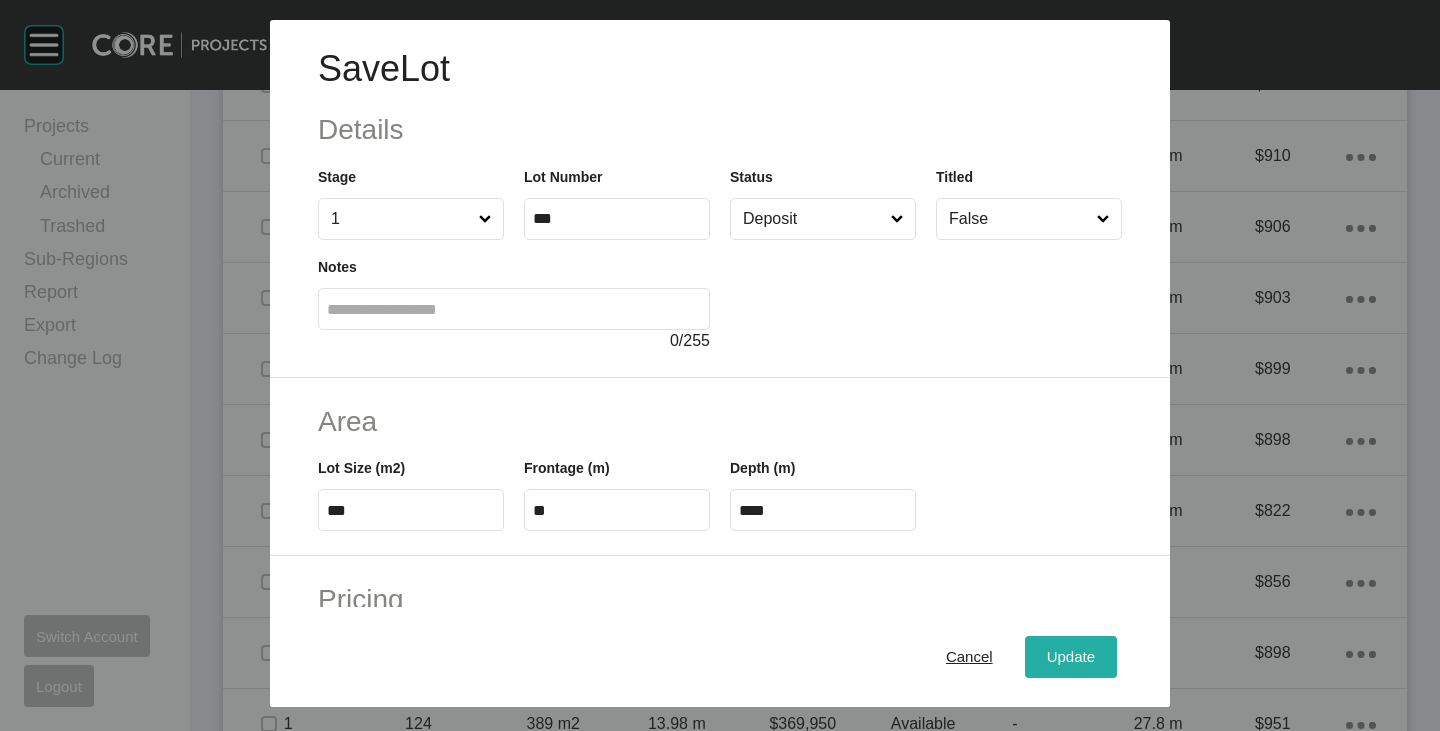 click on "Update" at bounding box center (1071, 657) 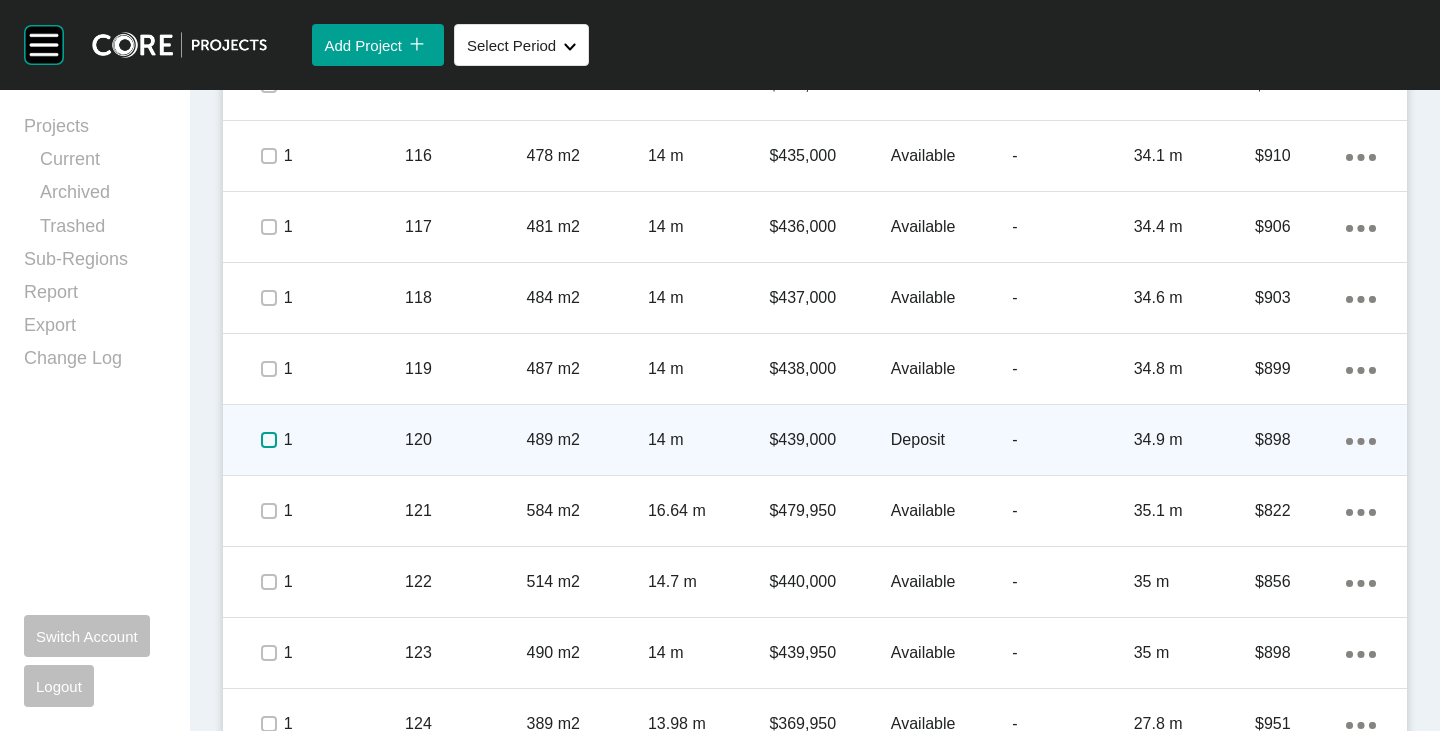 click at bounding box center [269, 440] 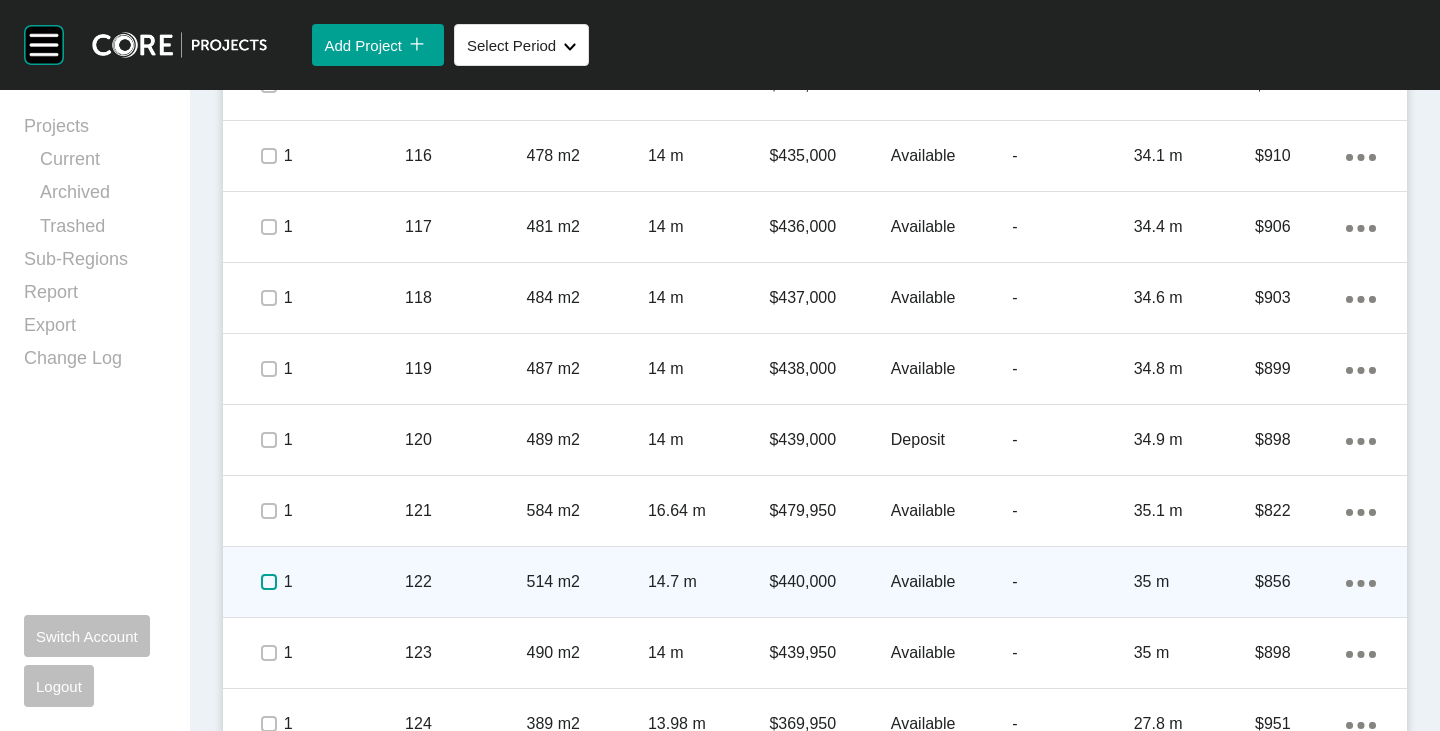 click at bounding box center [269, 582] 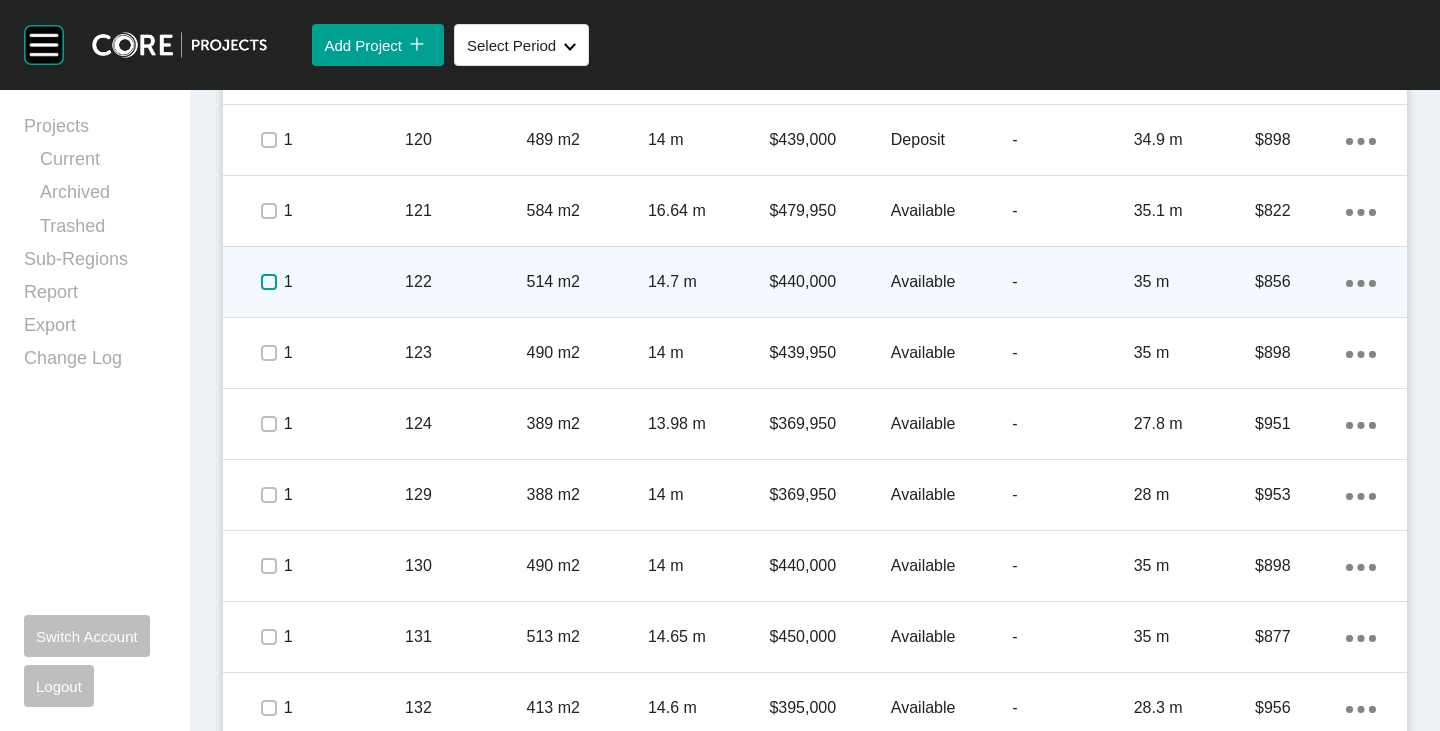 scroll, scrollTop: 1700, scrollLeft: 0, axis: vertical 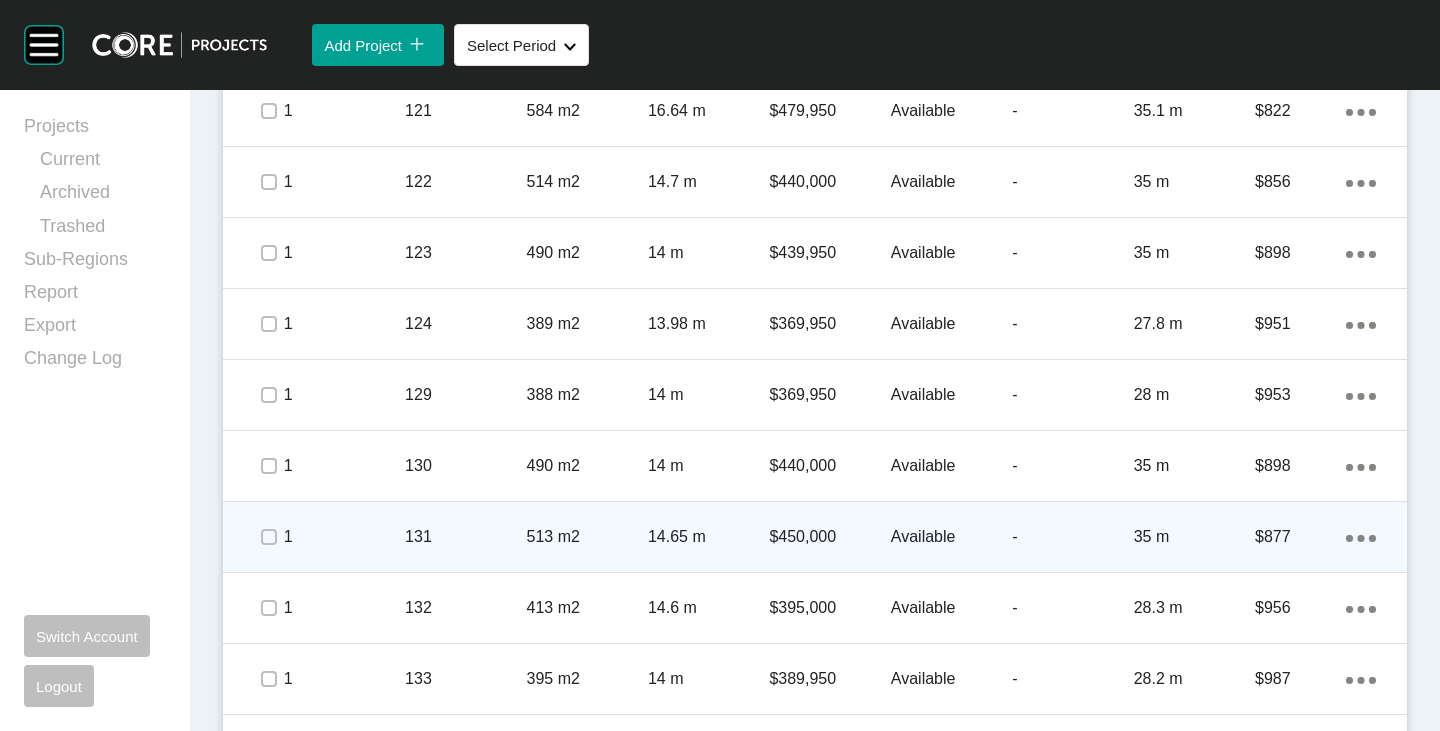 click on "Available" at bounding box center [951, 537] 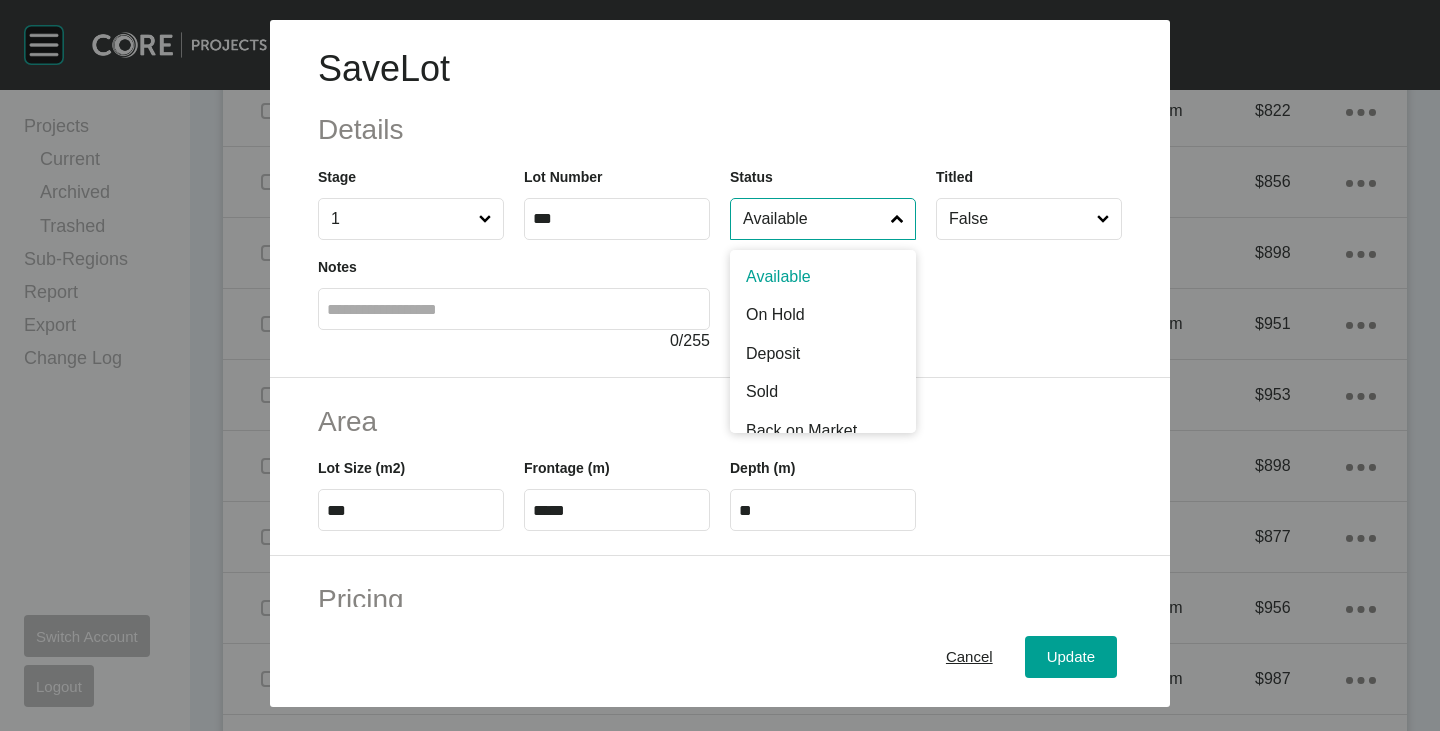 click on "Available" at bounding box center (813, 219) 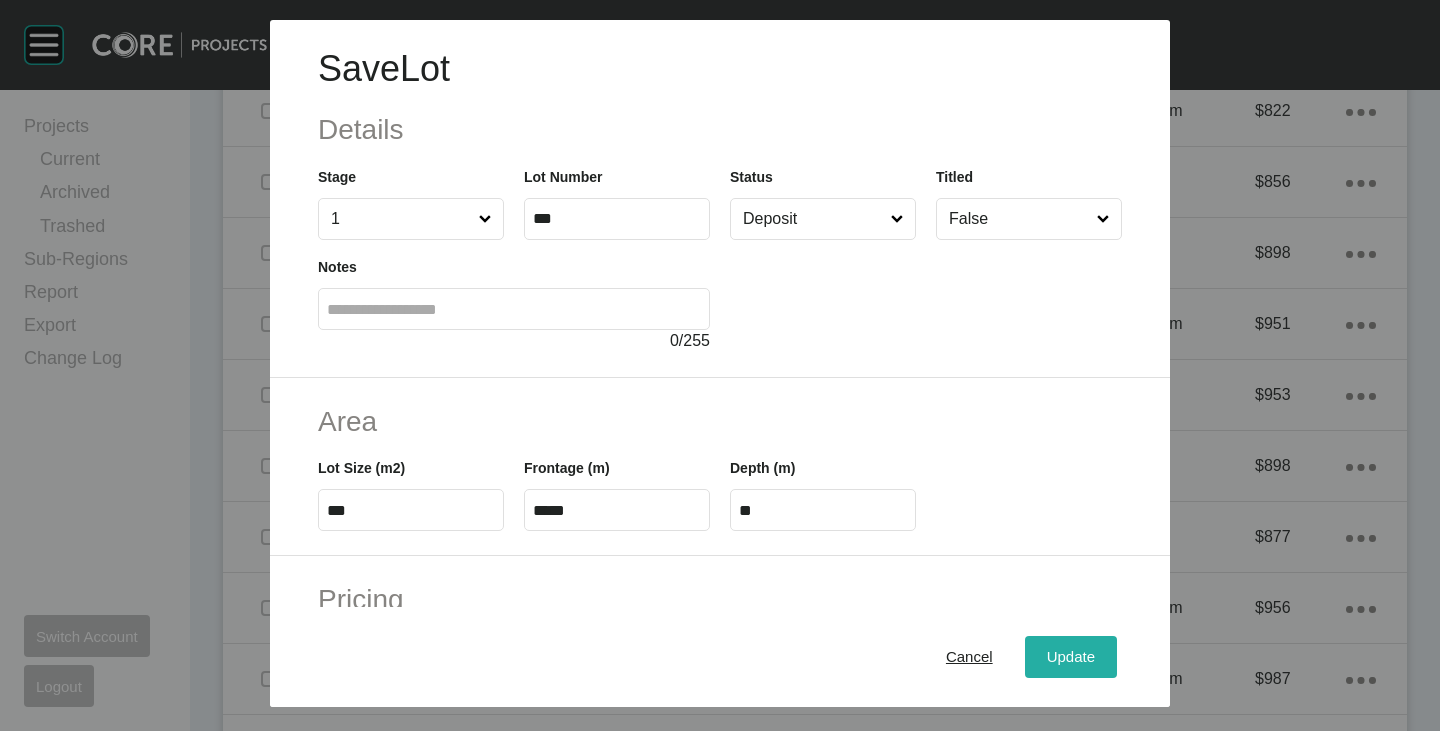 click on "Update" at bounding box center [1071, 657] 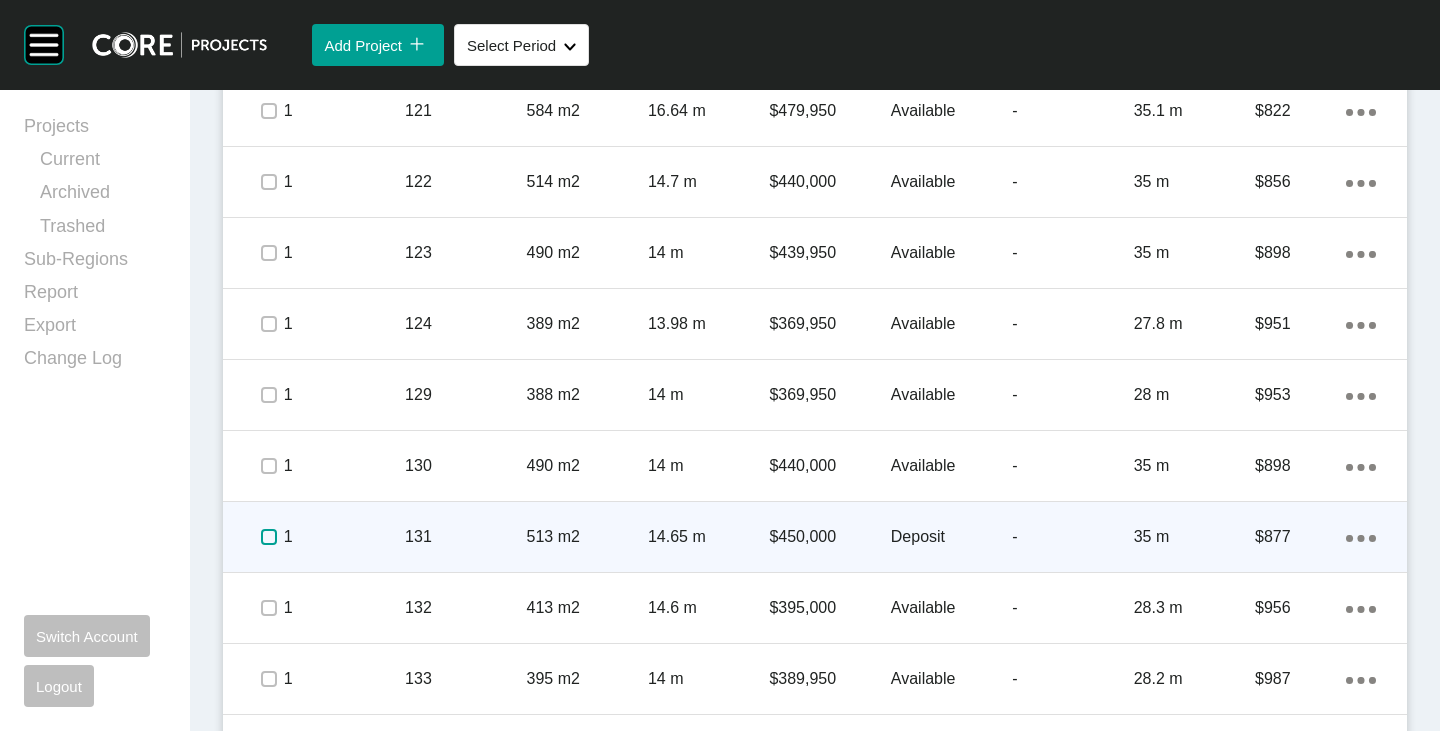 click at bounding box center [269, 537] 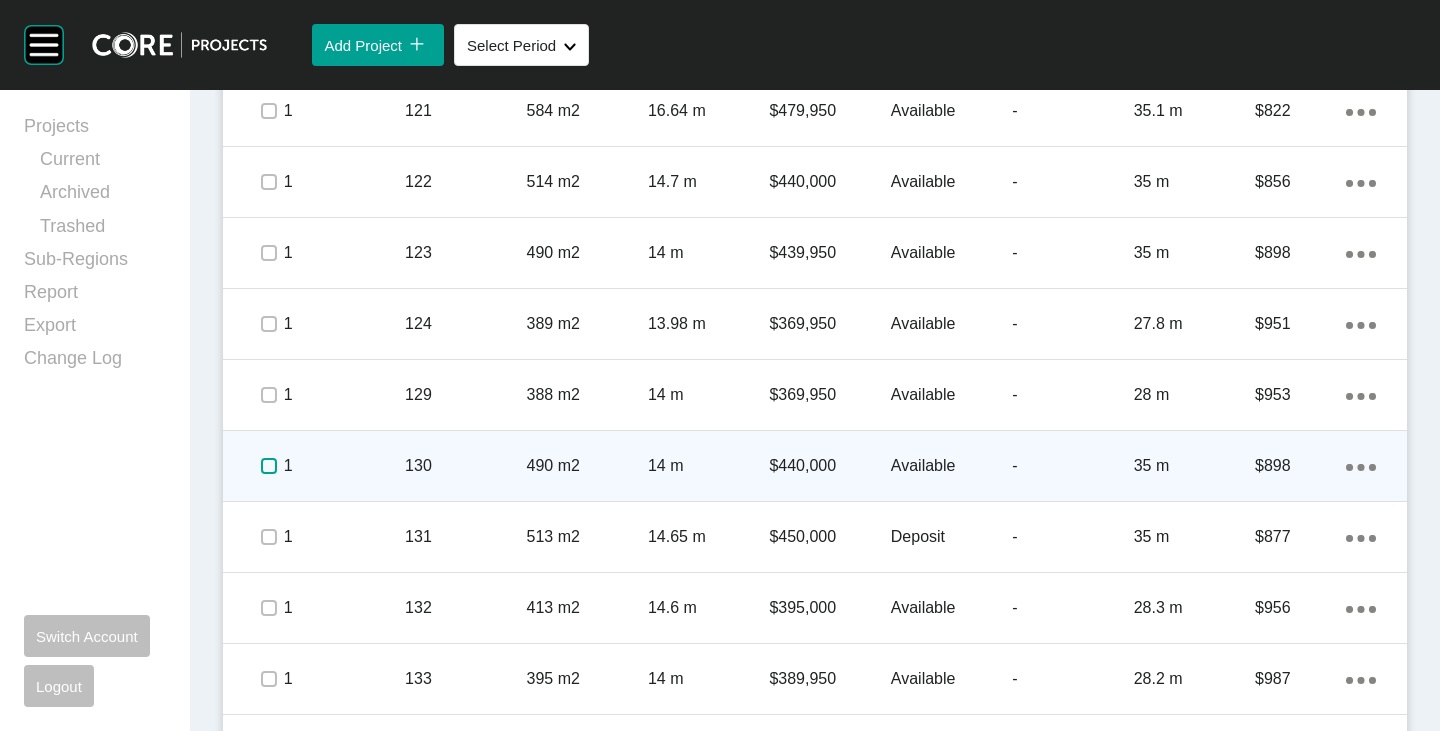 click at bounding box center (269, 466) 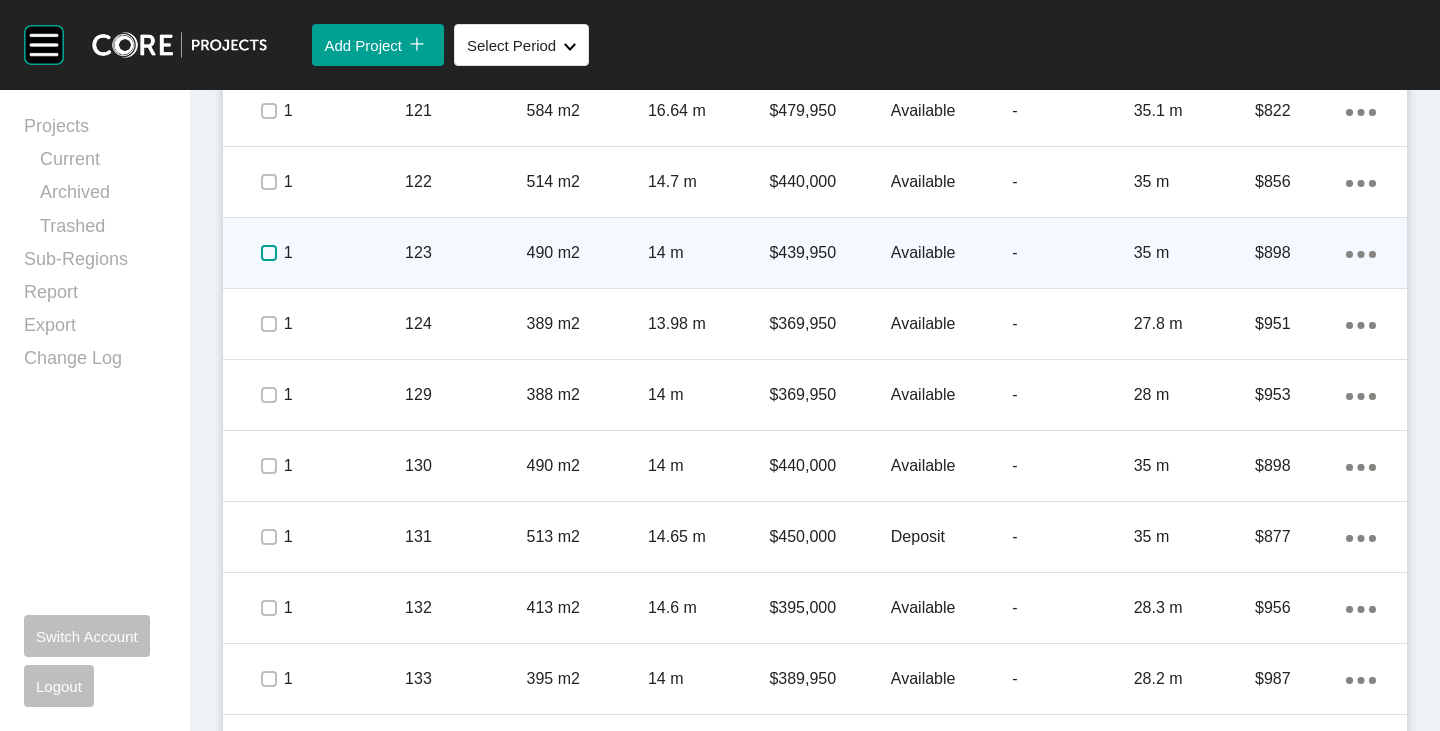 click at bounding box center (269, 253) 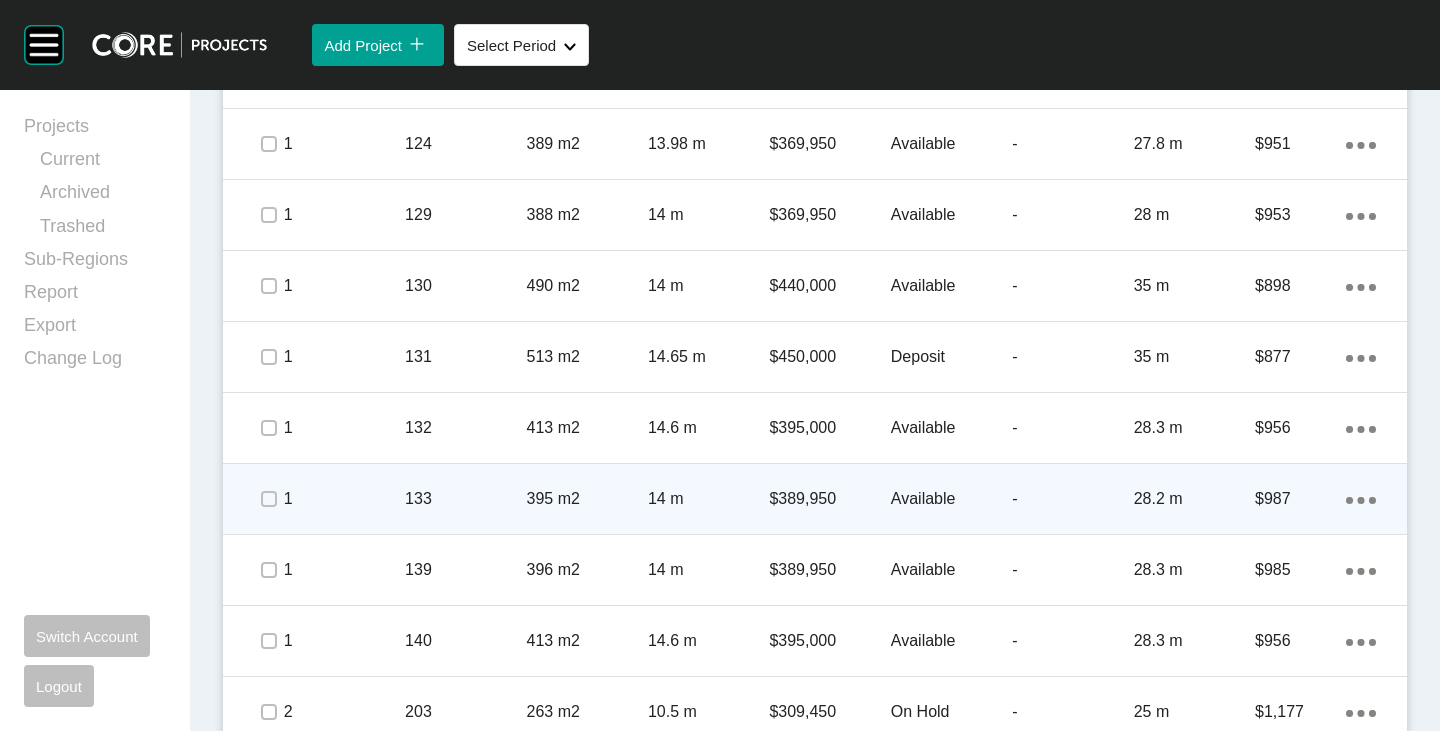scroll, scrollTop: 1900, scrollLeft: 0, axis: vertical 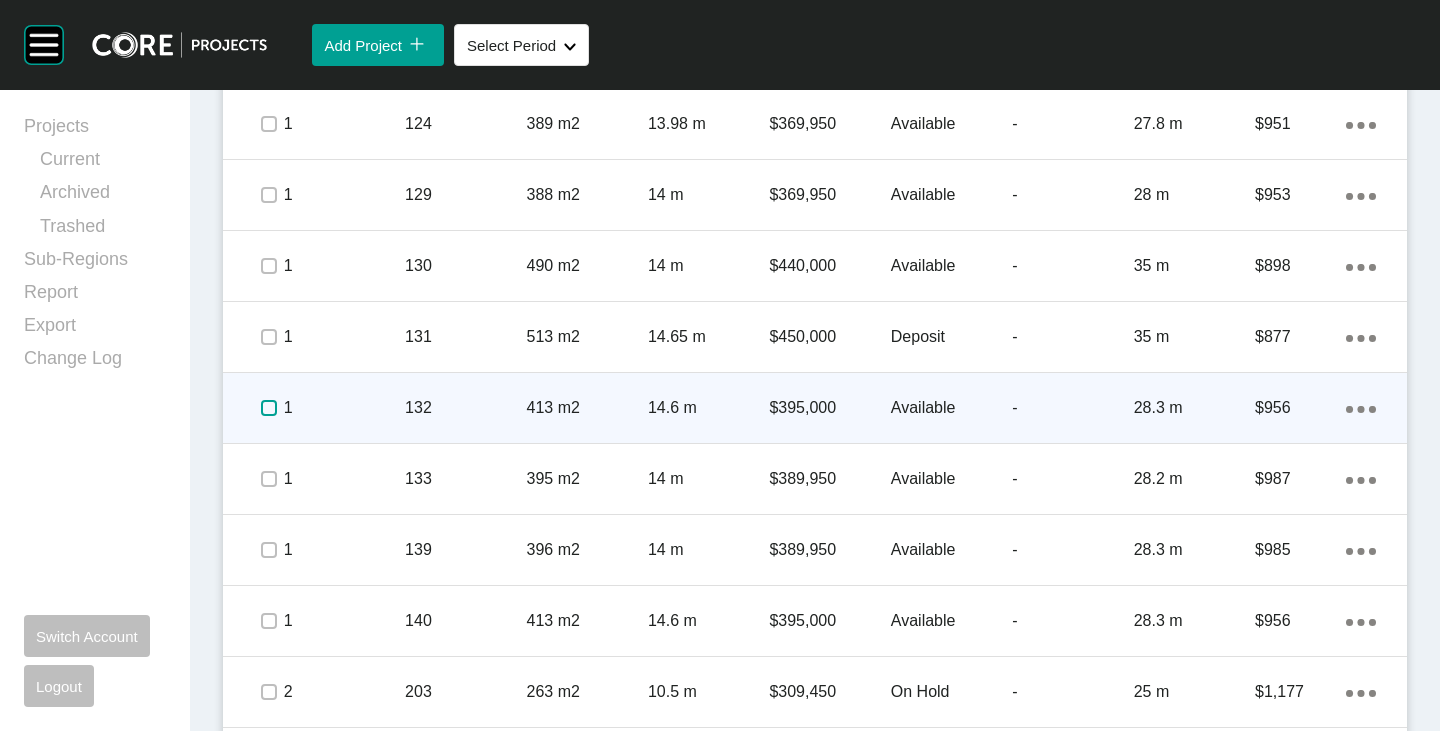 click at bounding box center [269, 408] 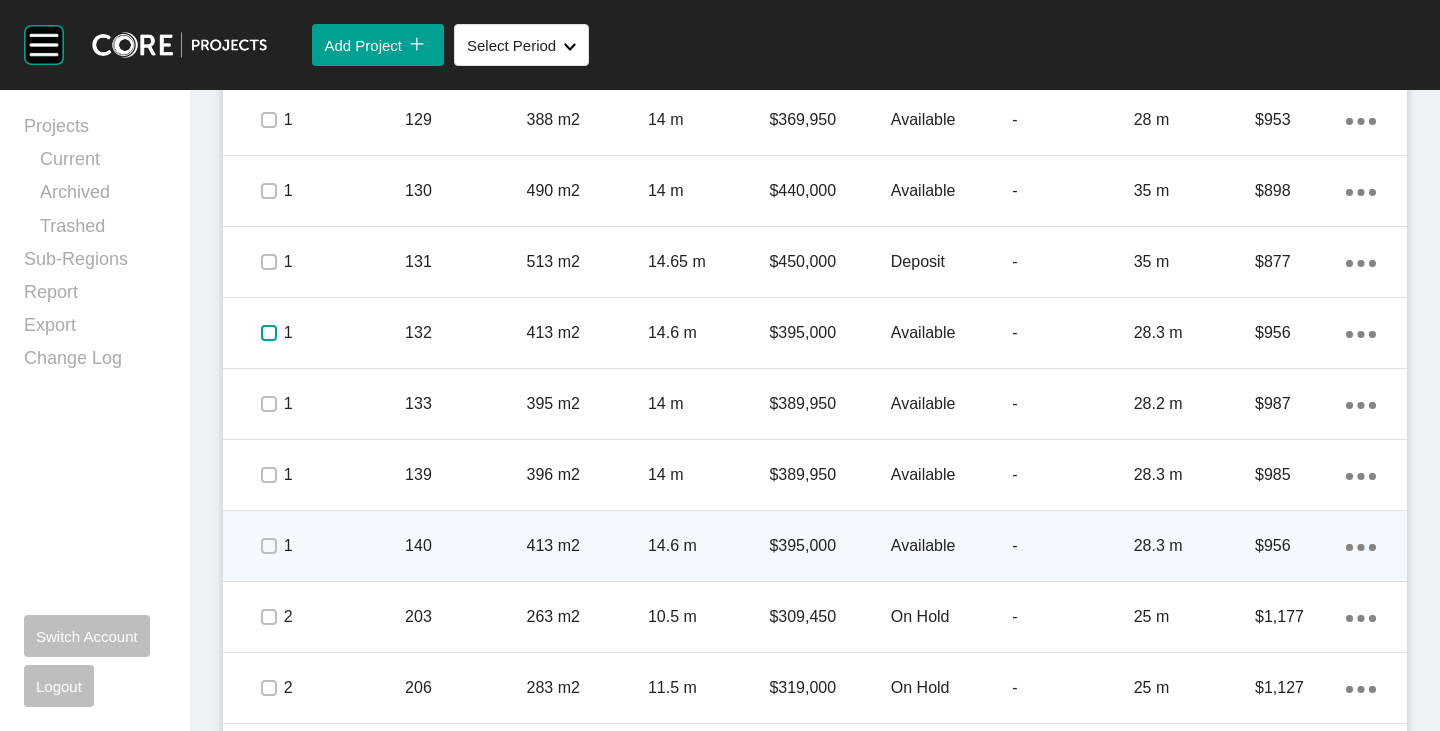scroll, scrollTop: 2000, scrollLeft: 0, axis: vertical 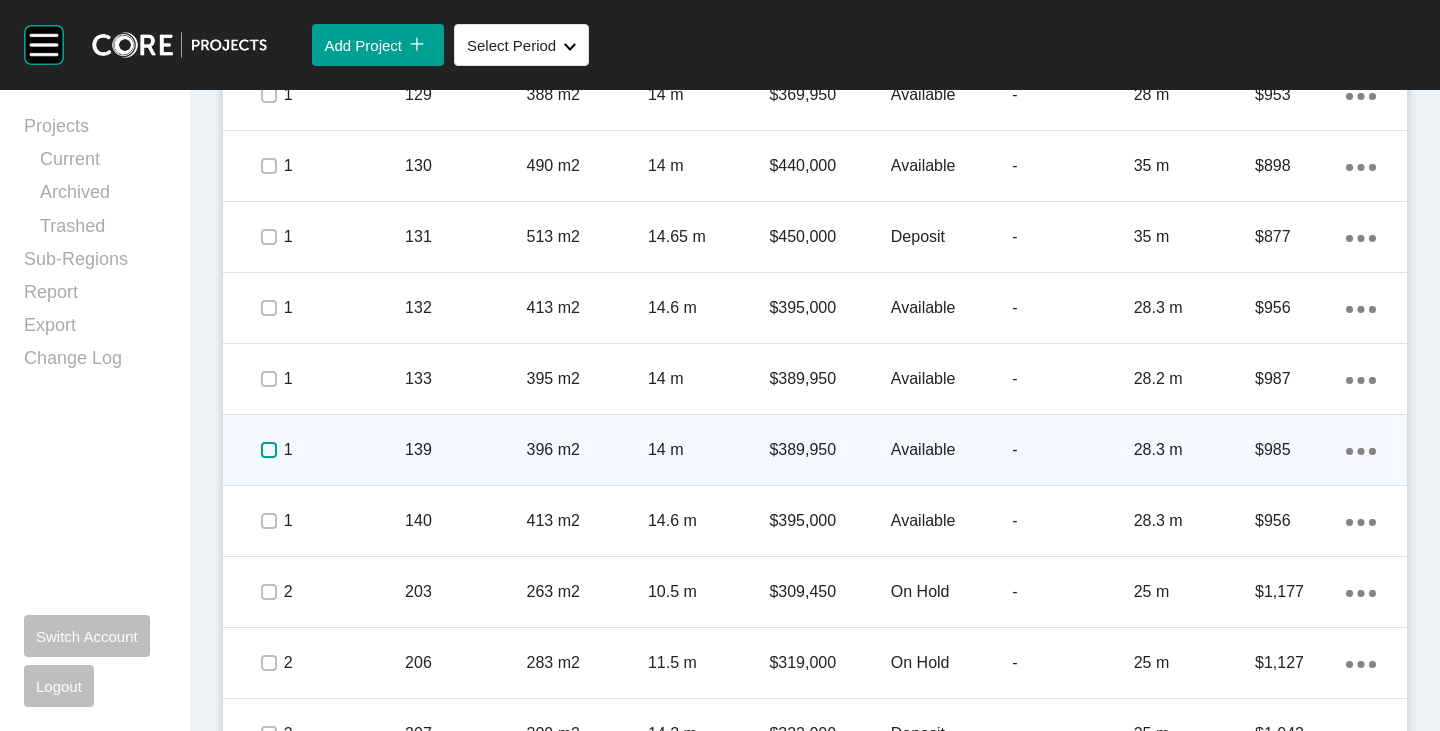click at bounding box center (269, 450) 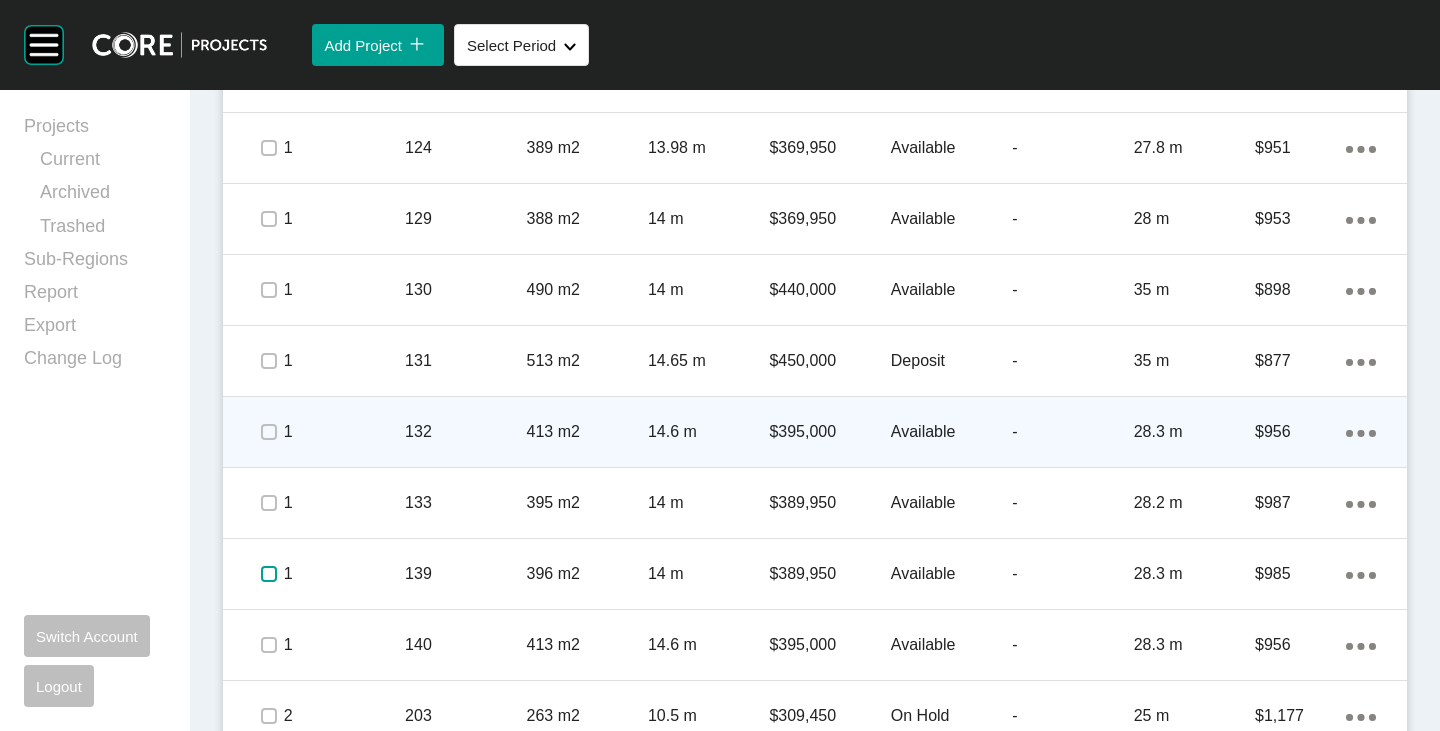 scroll, scrollTop: 1900, scrollLeft: 0, axis: vertical 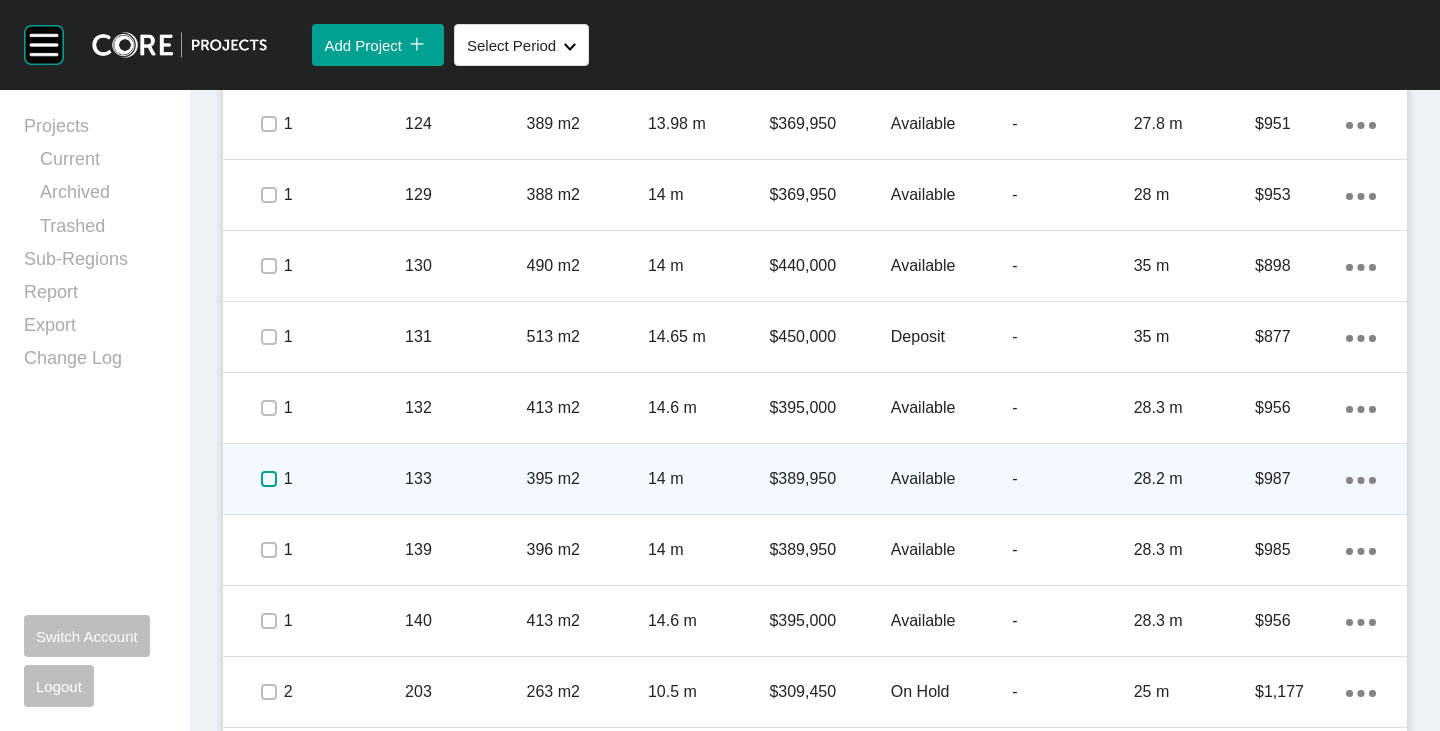 click at bounding box center [269, 479] 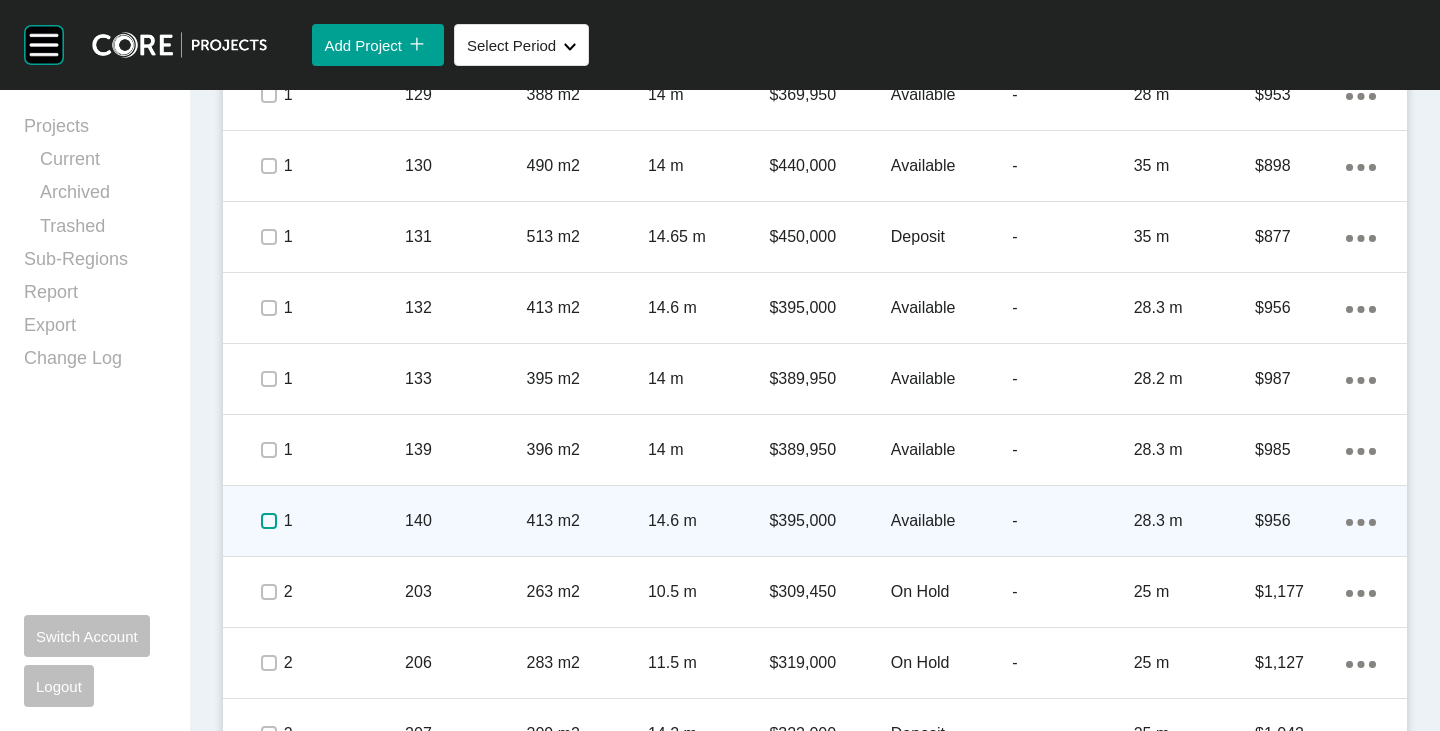click at bounding box center [269, 521] 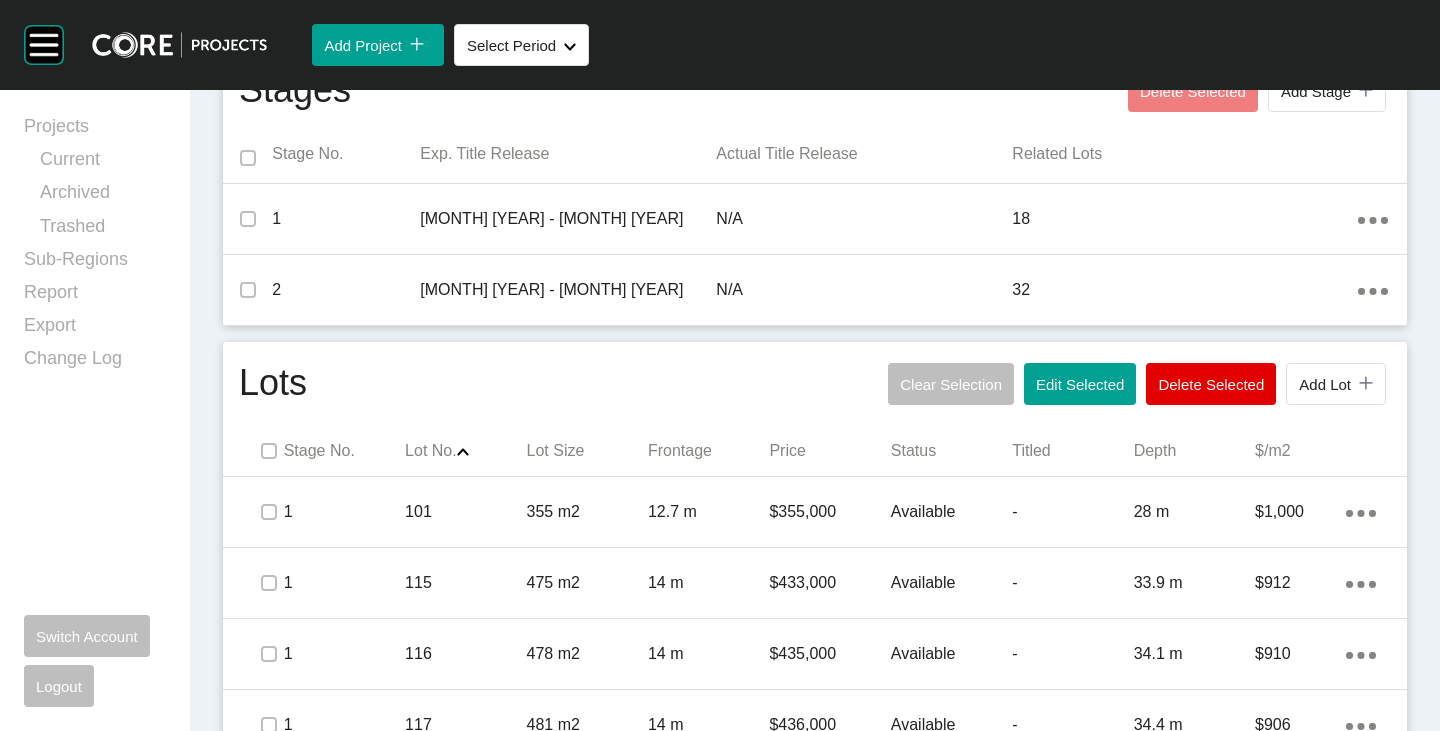 scroll, scrollTop: 800, scrollLeft: 0, axis: vertical 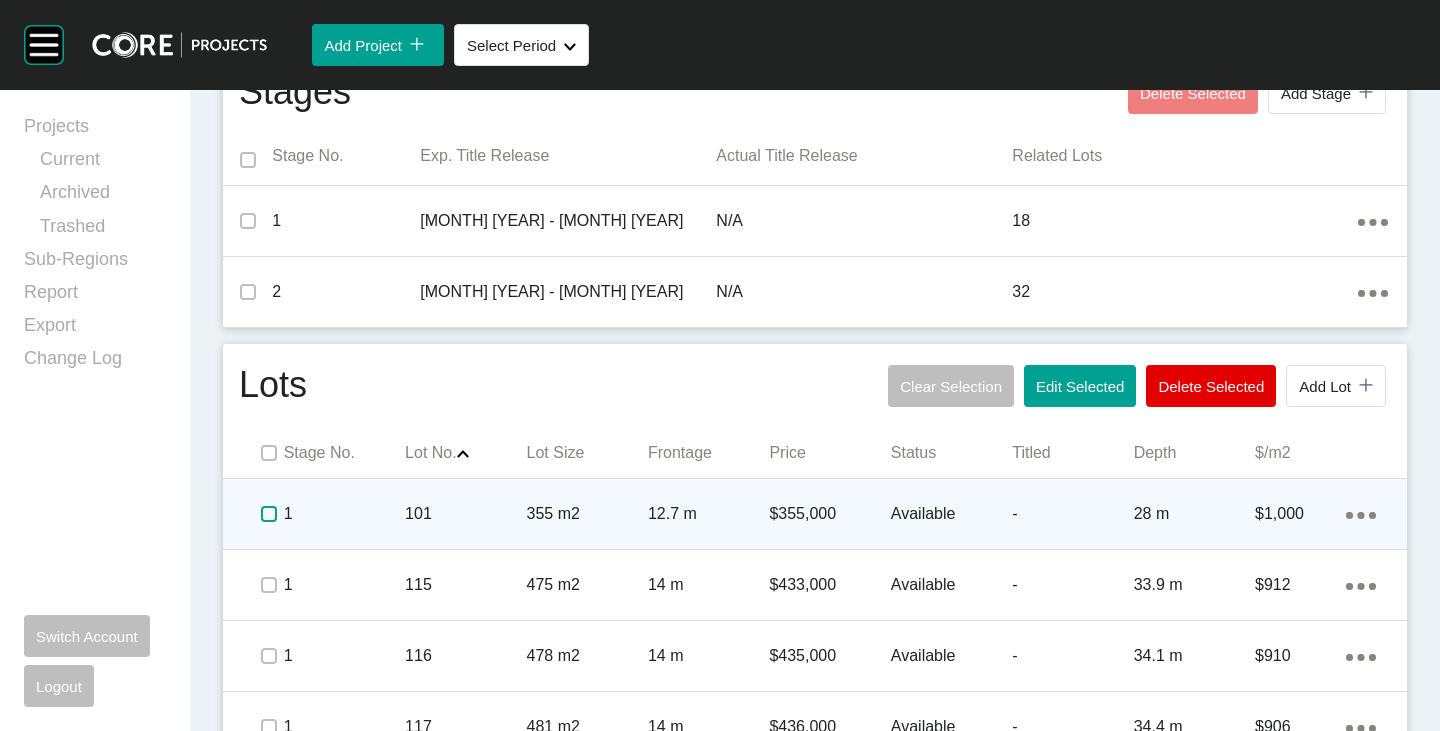click at bounding box center [269, 514] 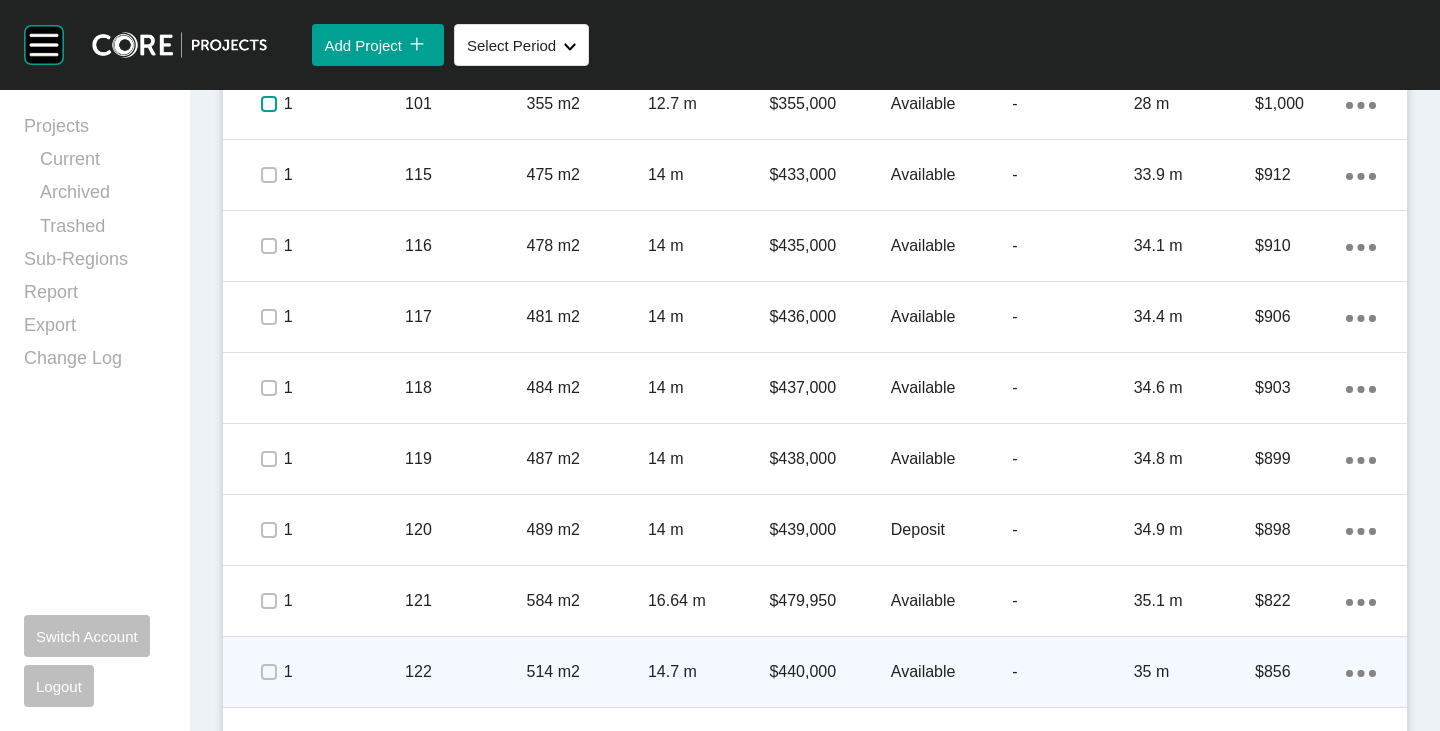 scroll, scrollTop: 1300, scrollLeft: 0, axis: vertical 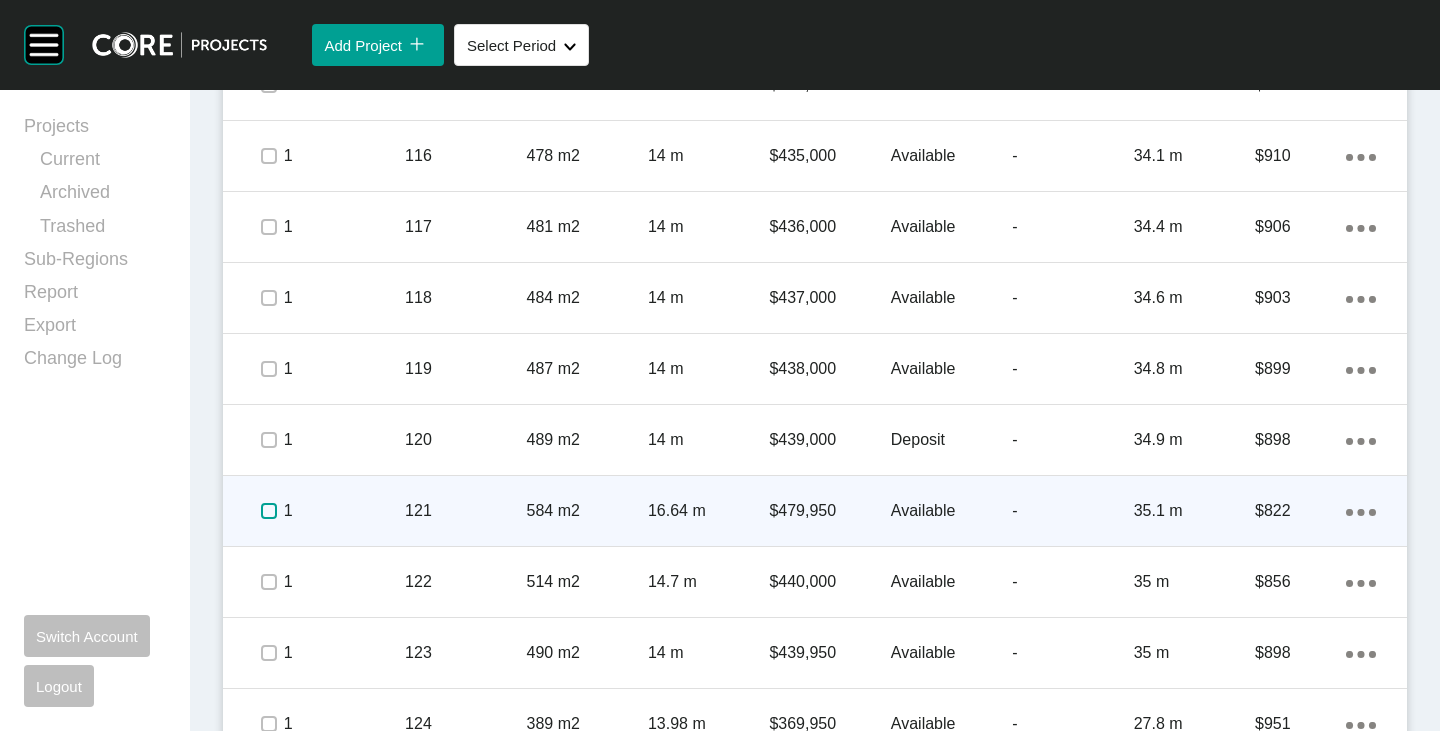 click at bounding box center (269, 511) 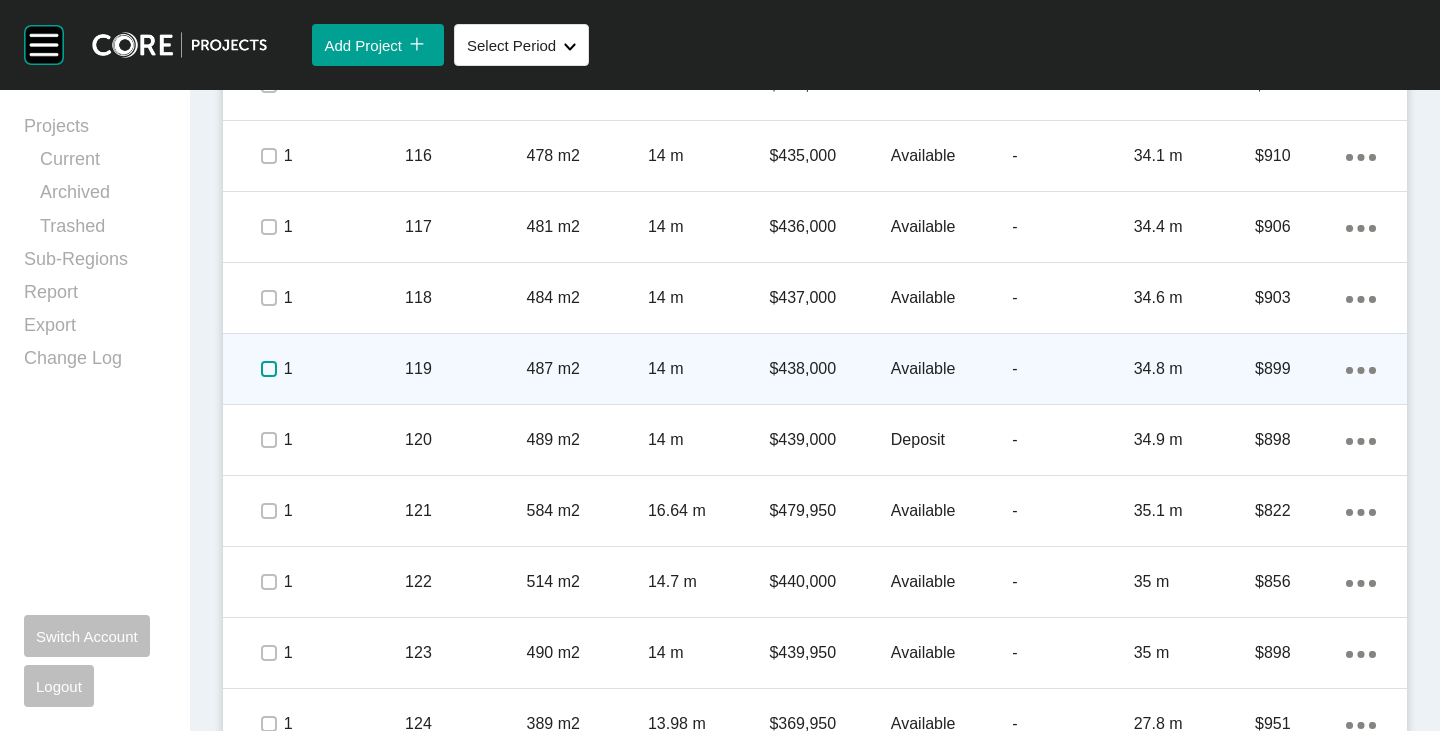 click at bounding box center (269, 369) 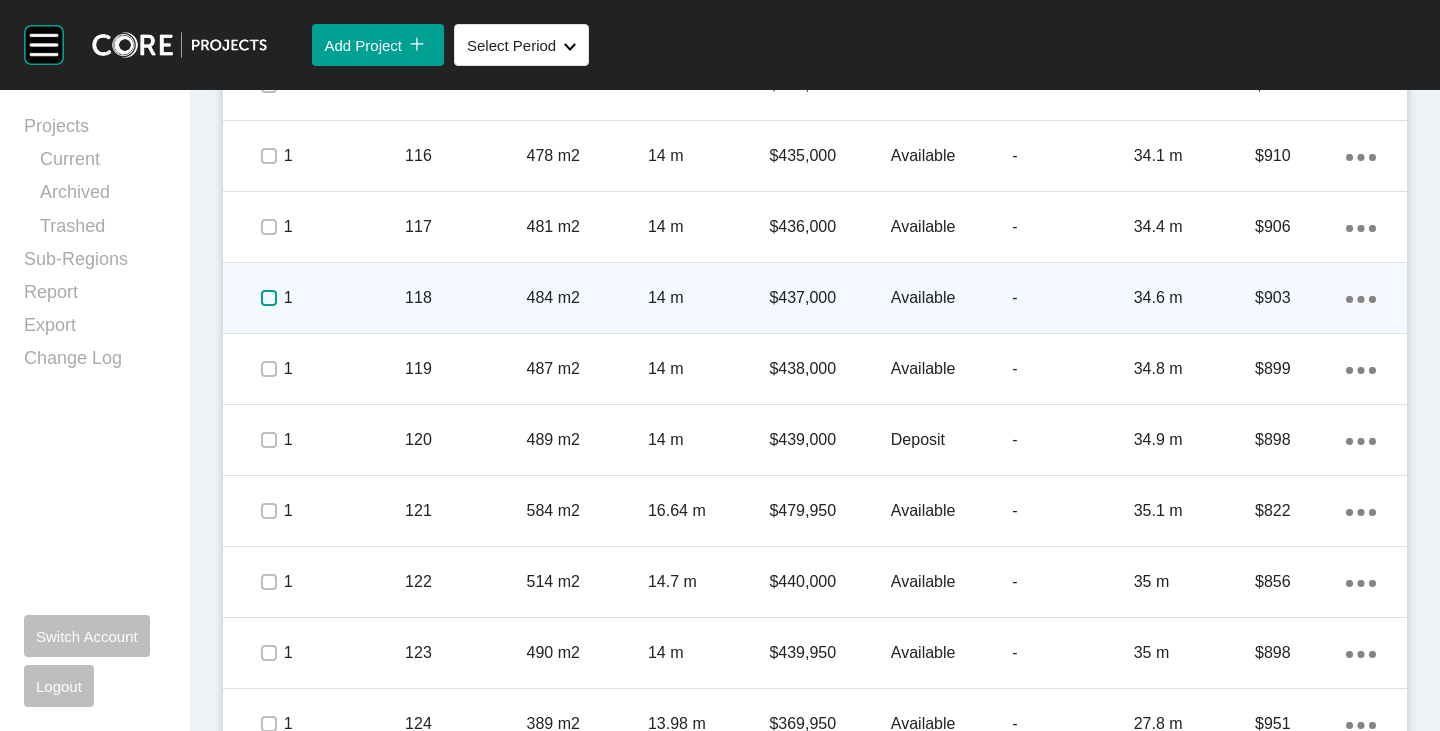 click at bounding box center [269, 298] 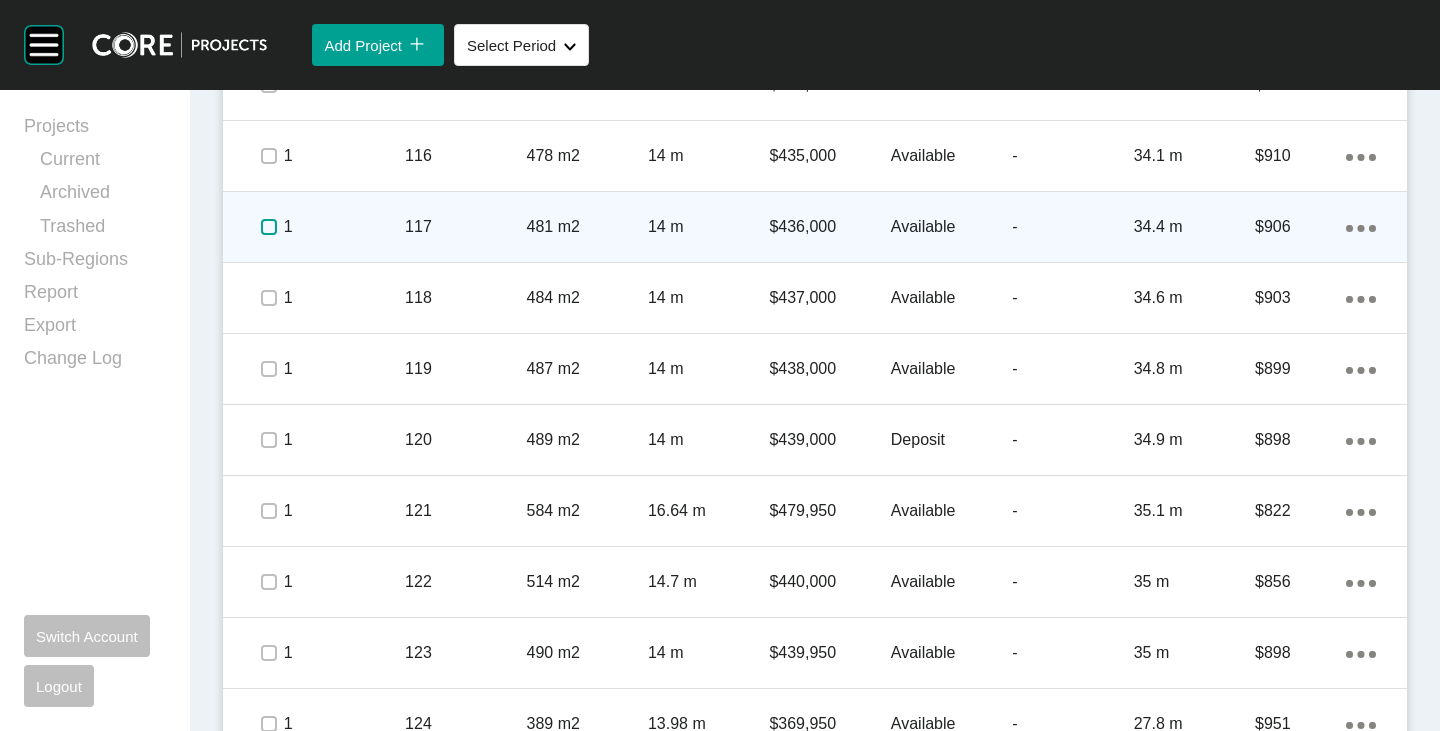 click at bounding box center (269, 227) 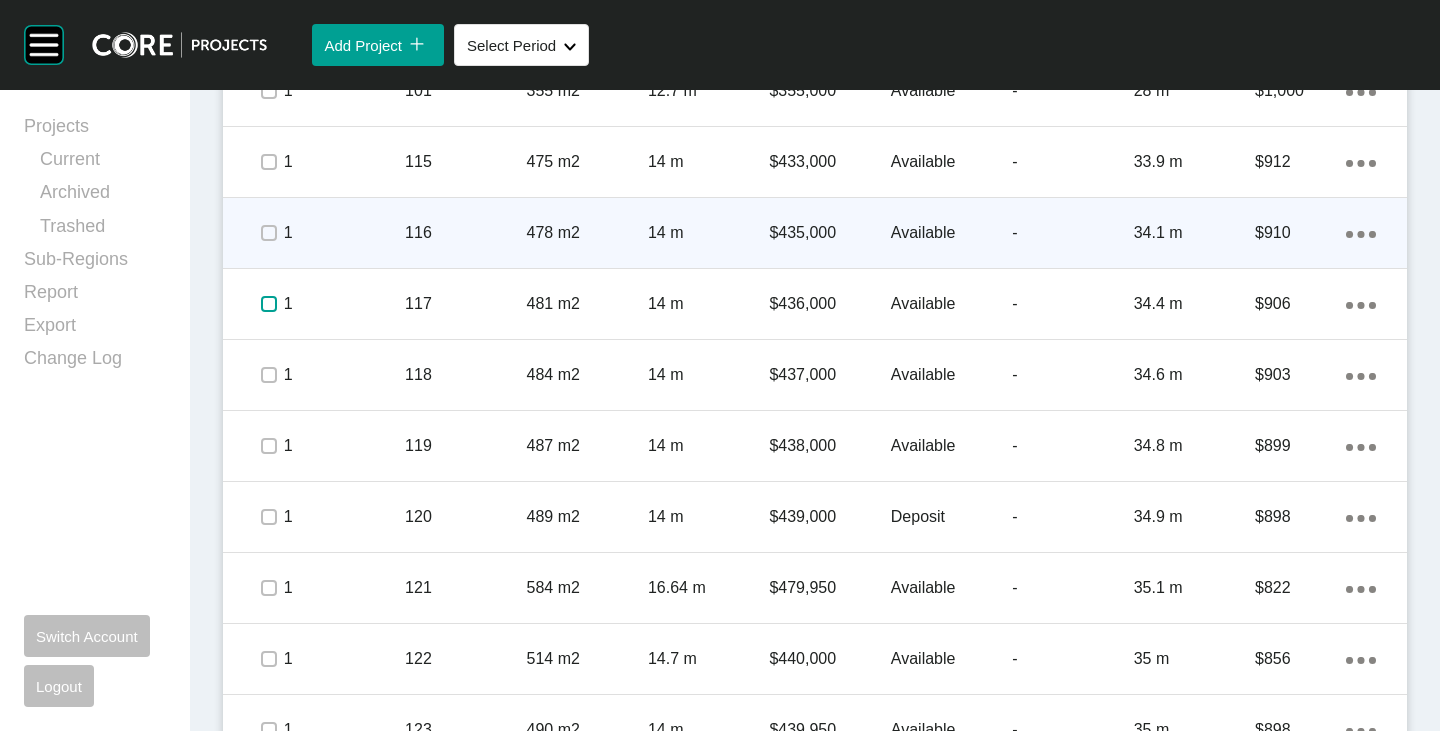 scroll, scrollTop: 1200, scrollLeft: 0, axis: vertical 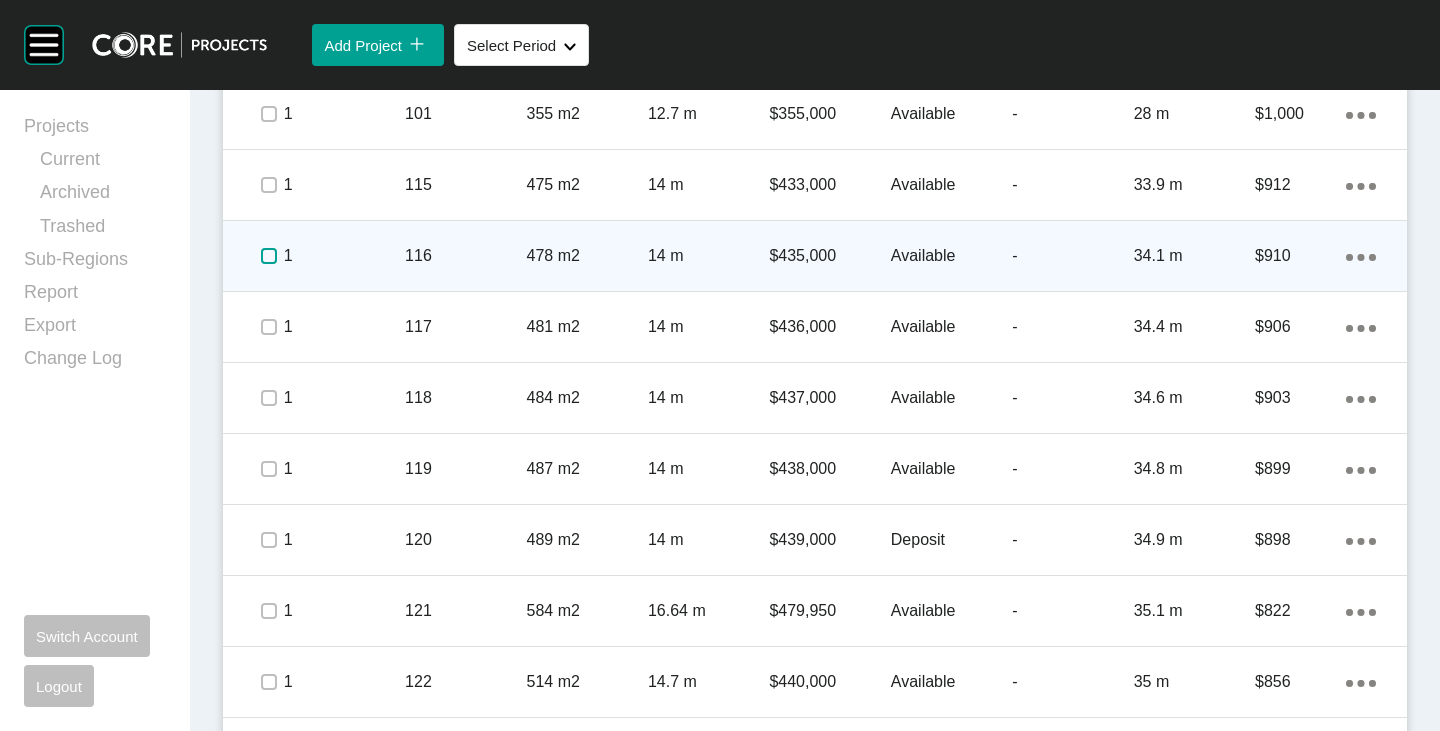 click at bounding box center [269, 256] 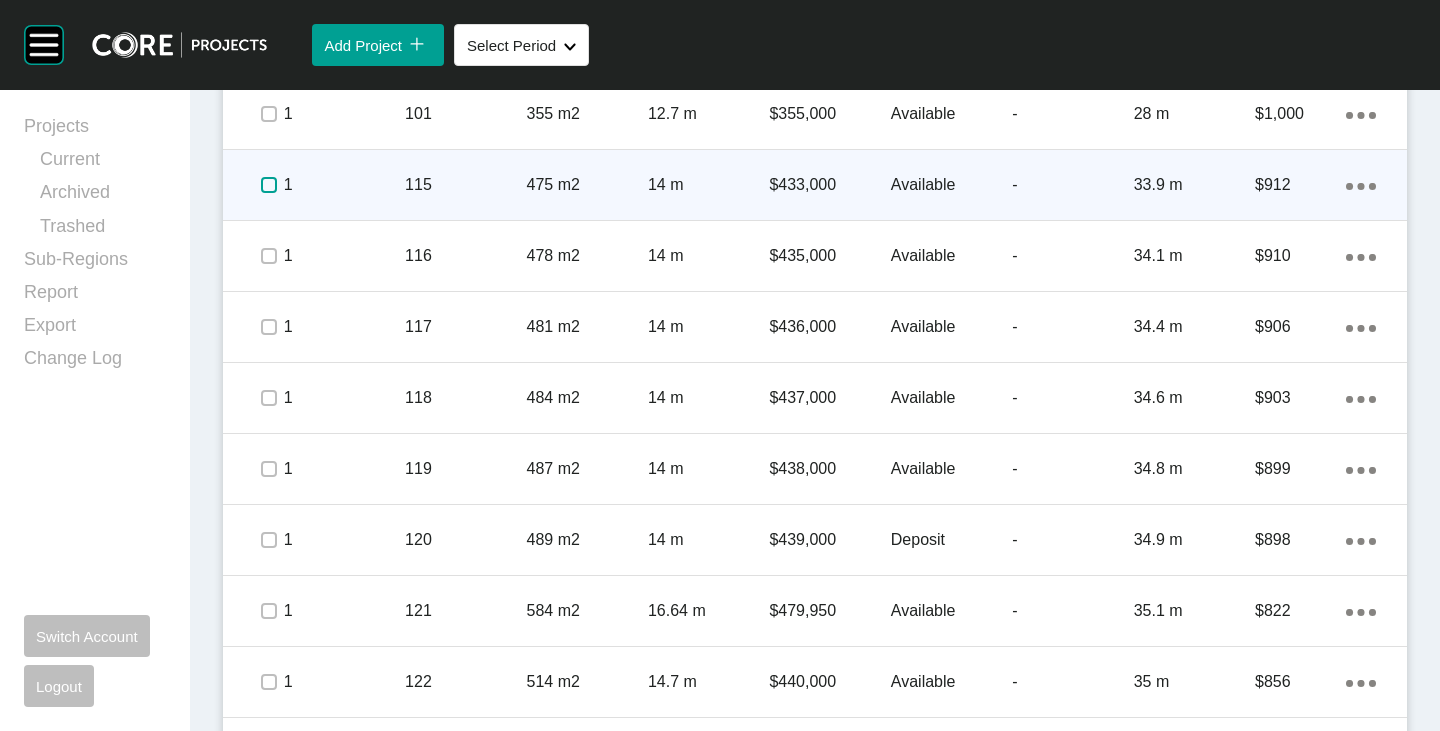 click at bounding box center (269, 185) 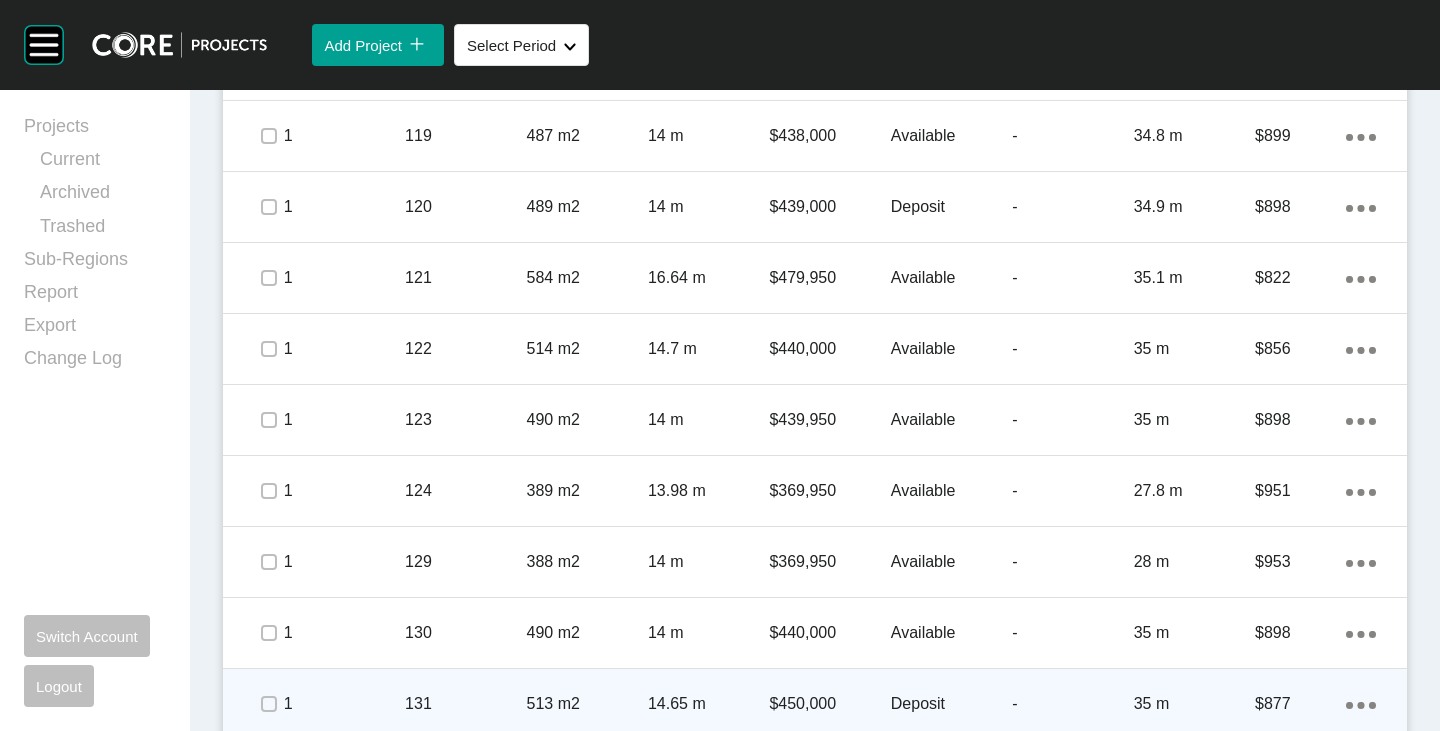 scroll, scrollTop: 1700, scrollLeft: 0, axis: vertical 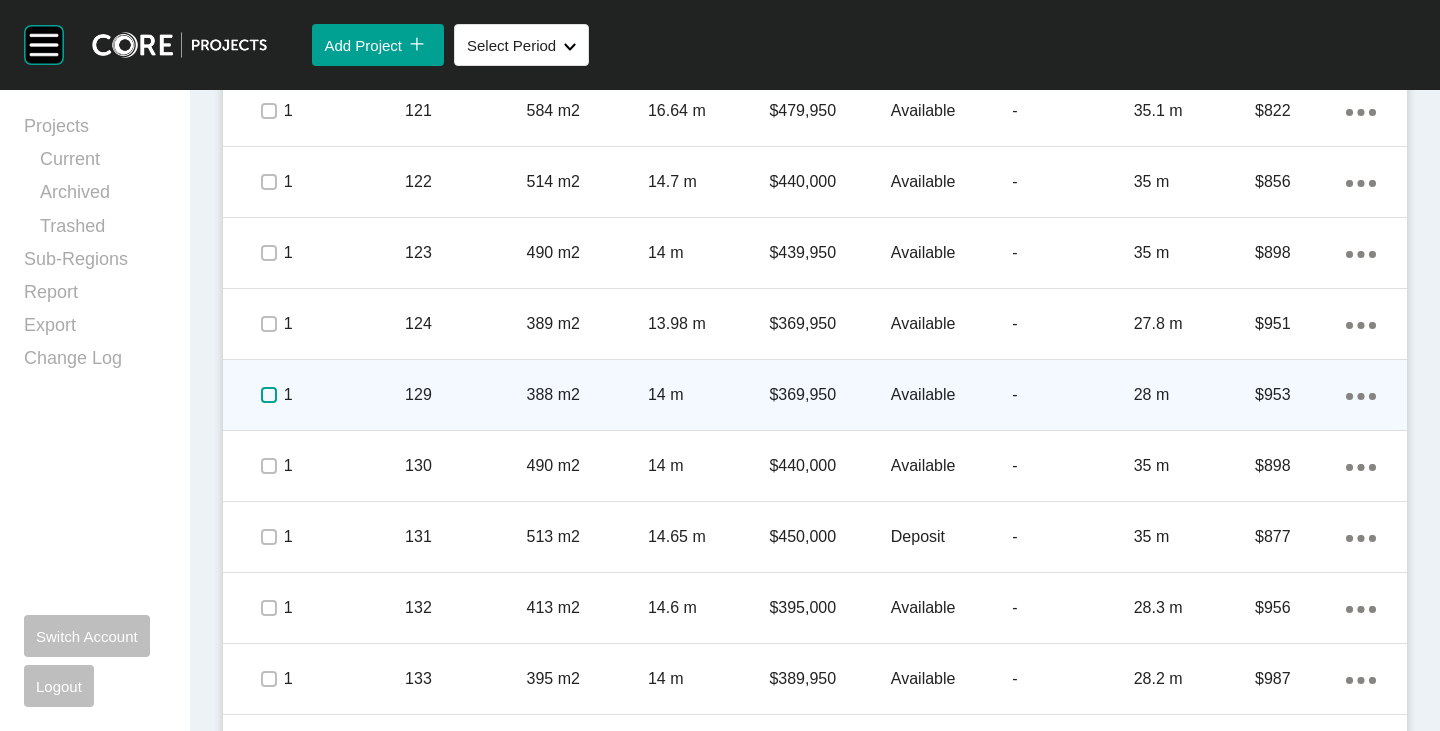 click at bounding box center (269, 395) 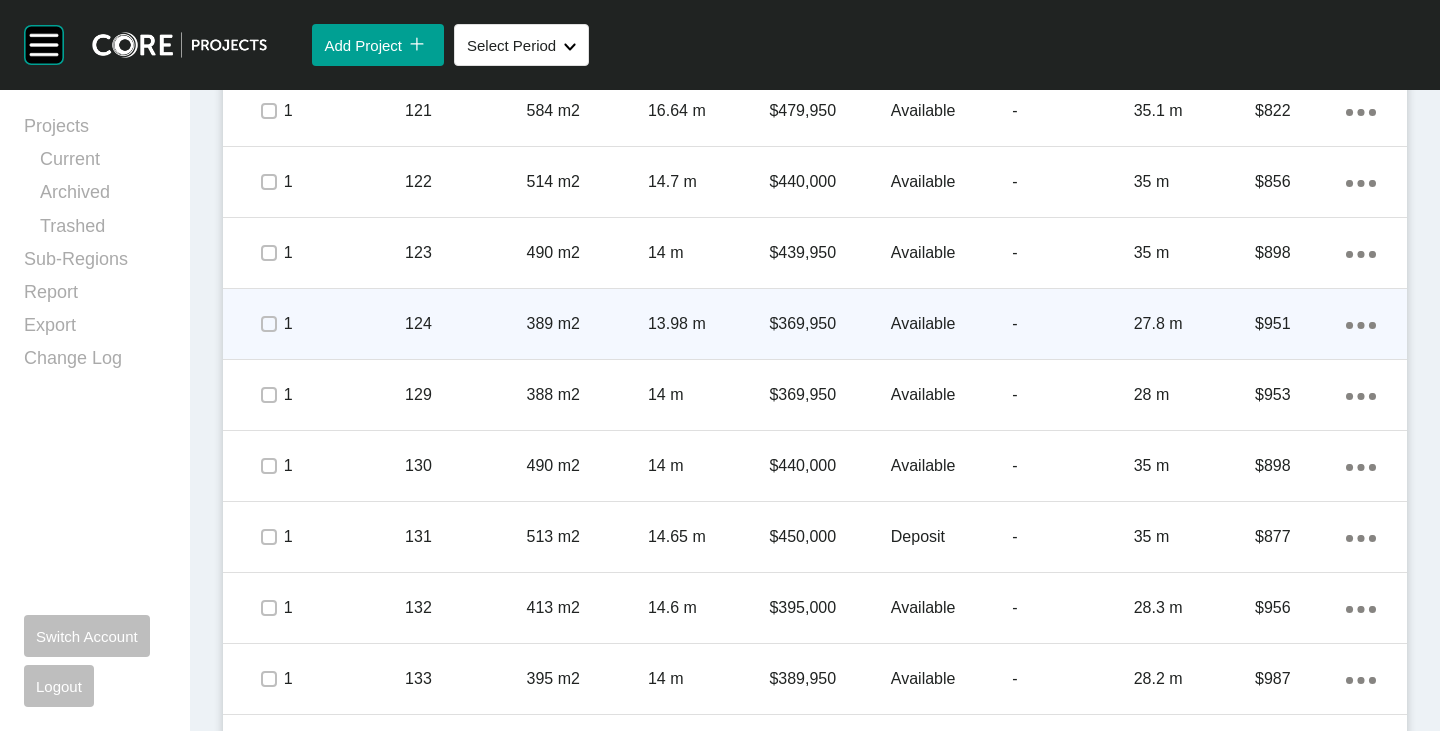 click on "Available" at bounding box center [951, 324] 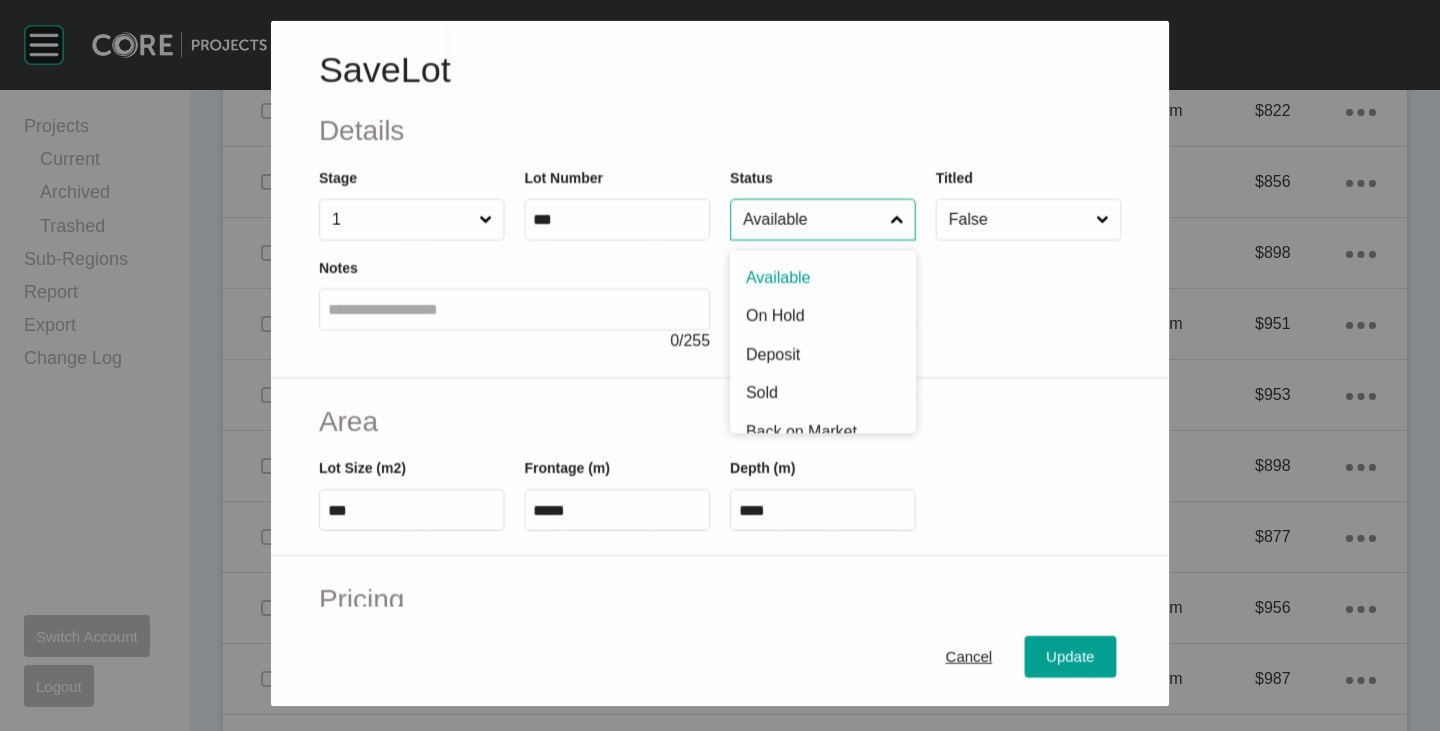 click on "Available" at bounding box center (812, 219) 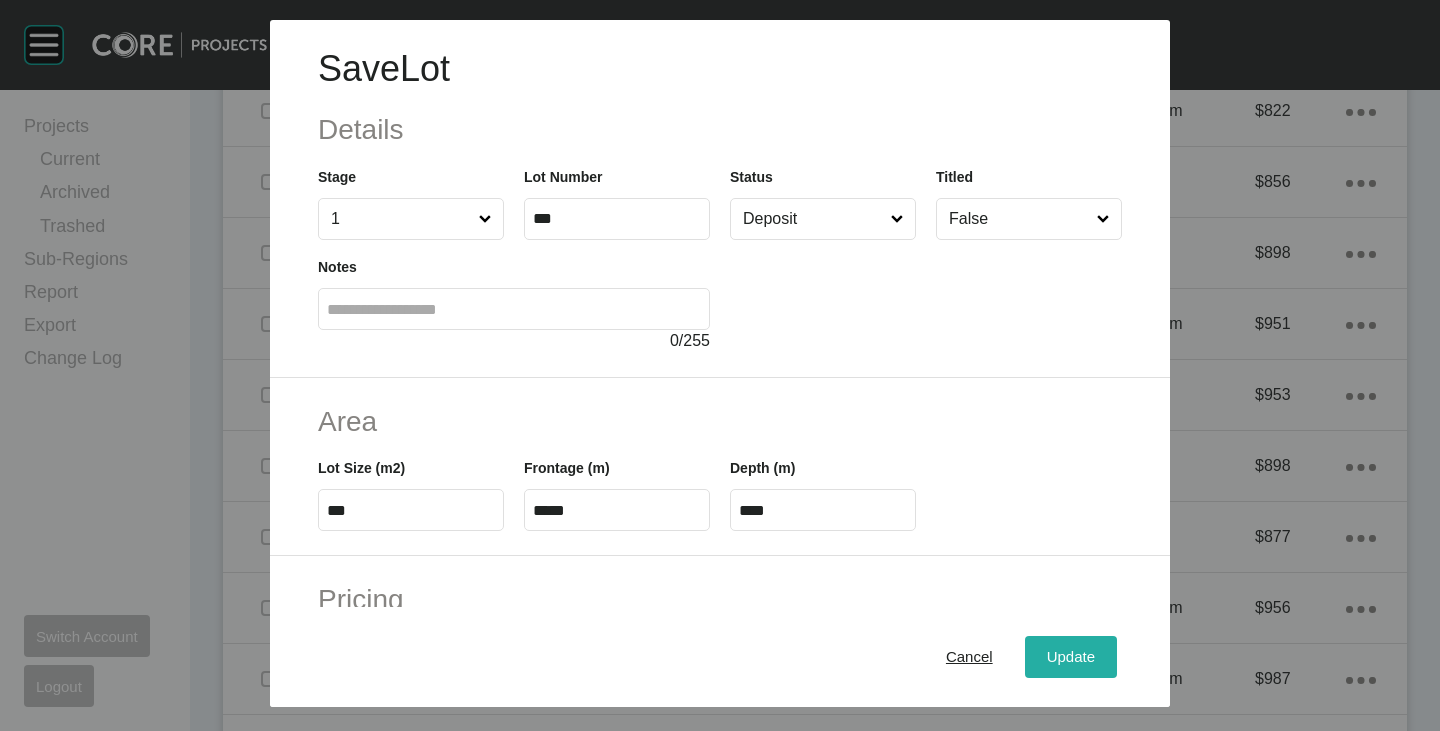 click on "Update" at bounding box center [1071, 657] 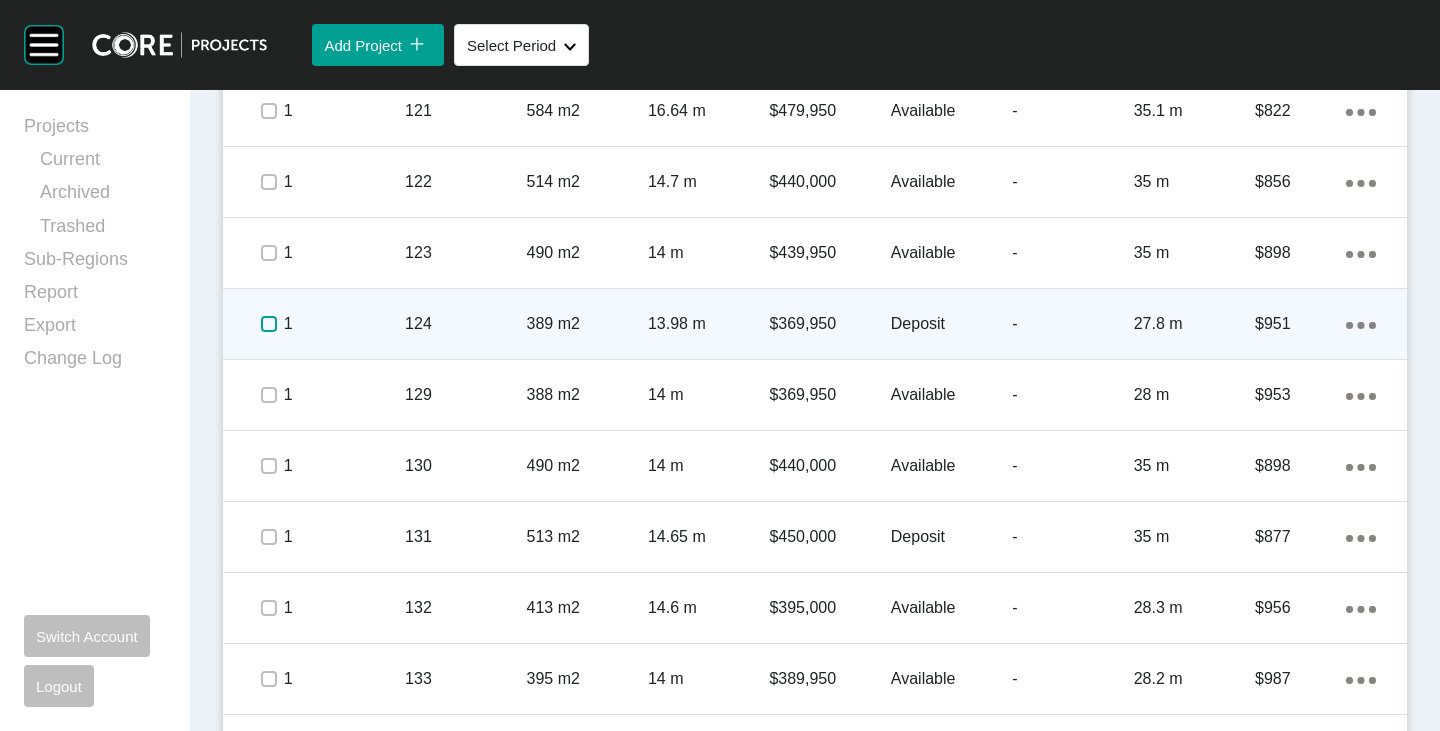 click at bounding box center [269, 324] 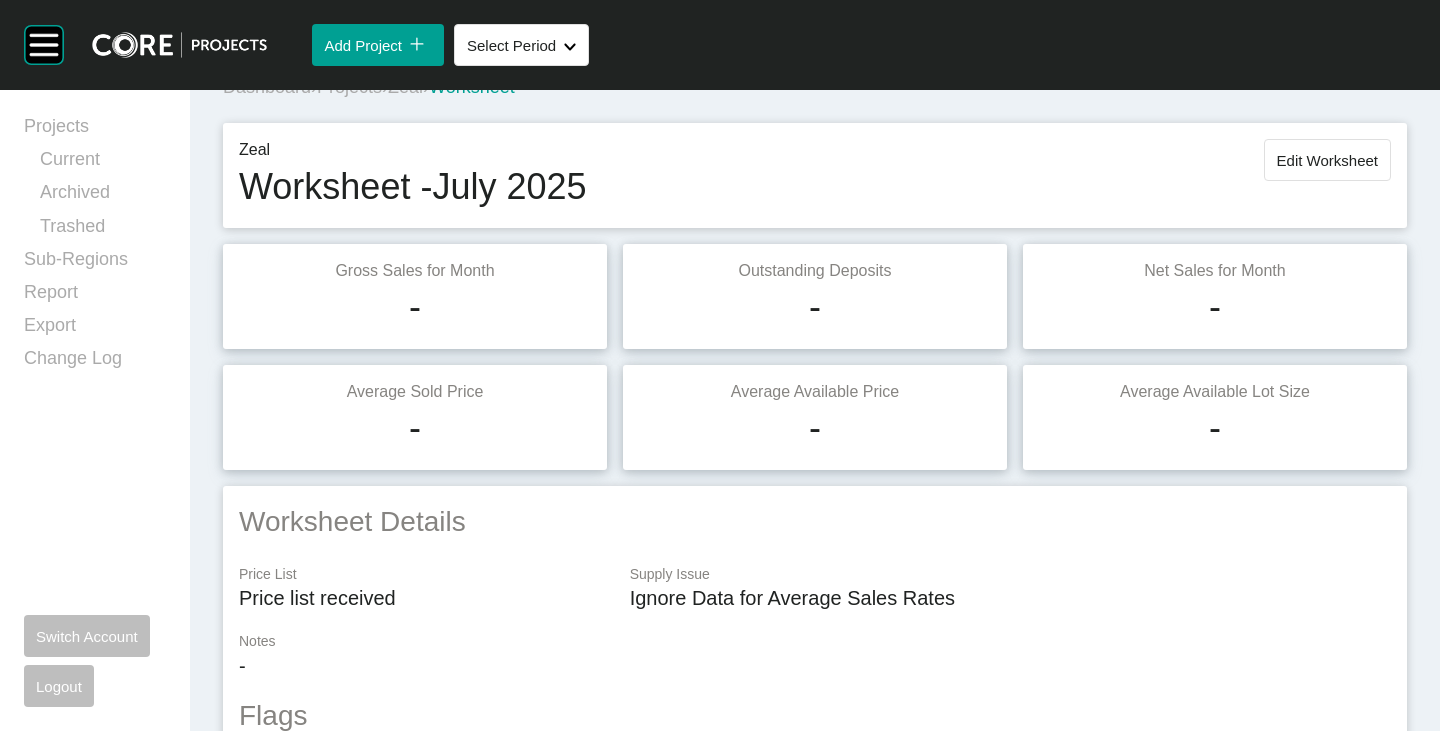 scroll, scrollTop: 0, scrollLeft: 0, axis: both 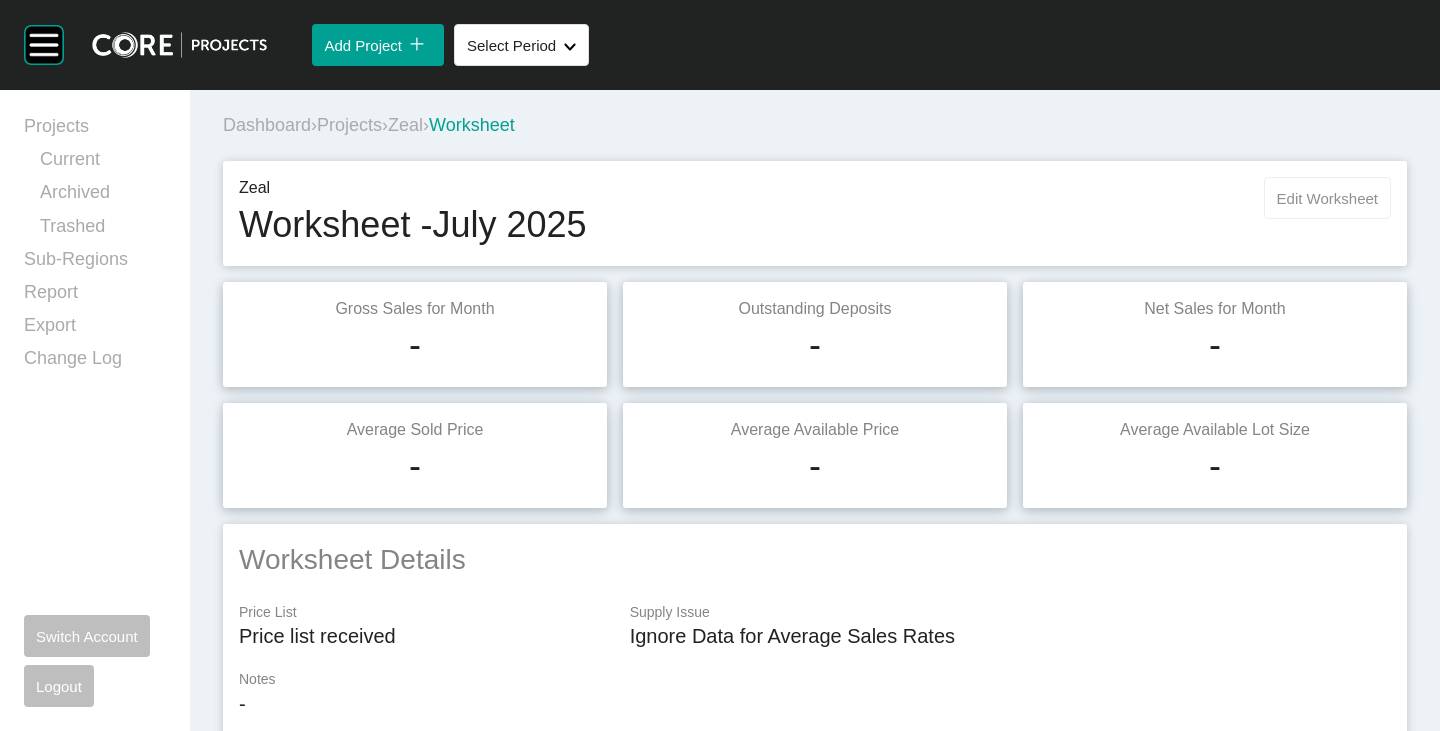 click on "Edit Worksheet" at bounding box center [1327, 198] 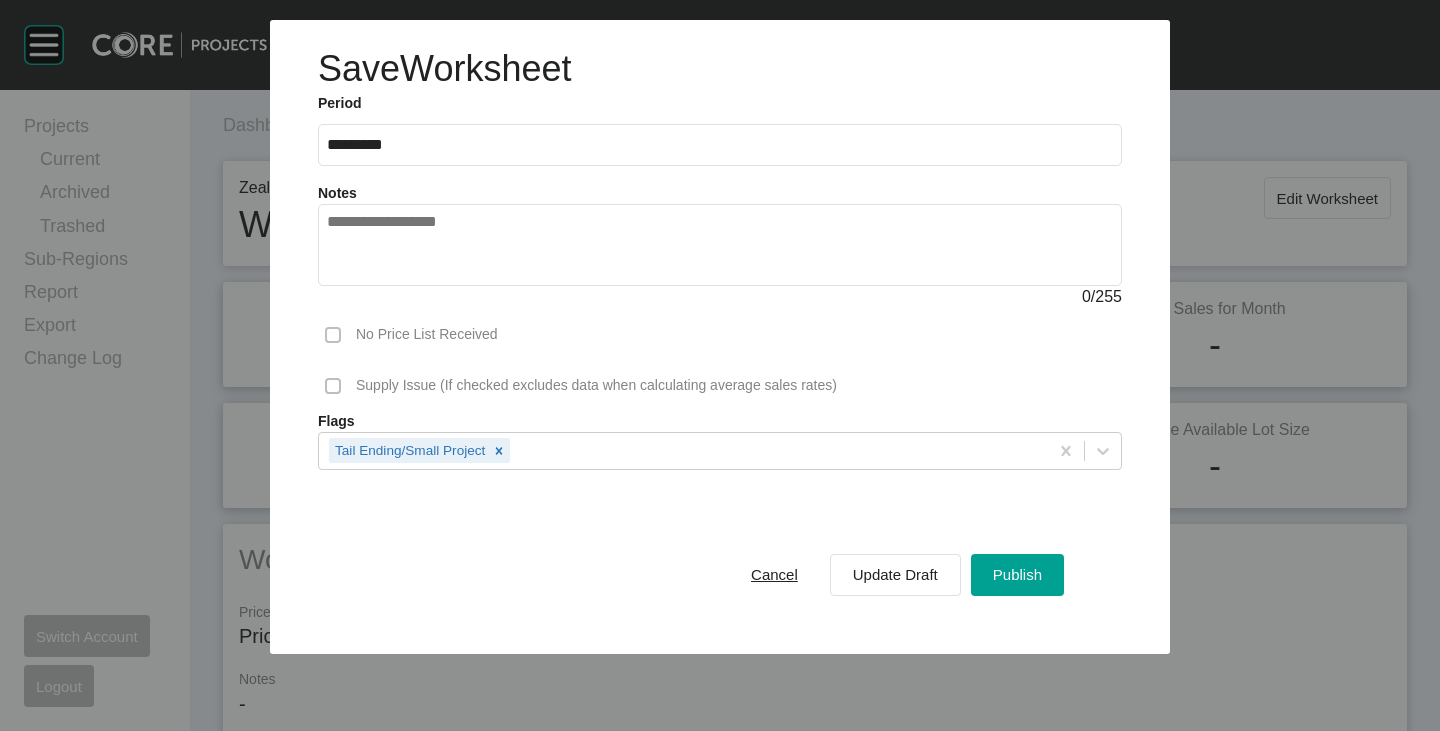 drag, startPoint x: 766, startPoint y: 567, endPoint x: 758, endPoint y: 551, distance: 17.888544 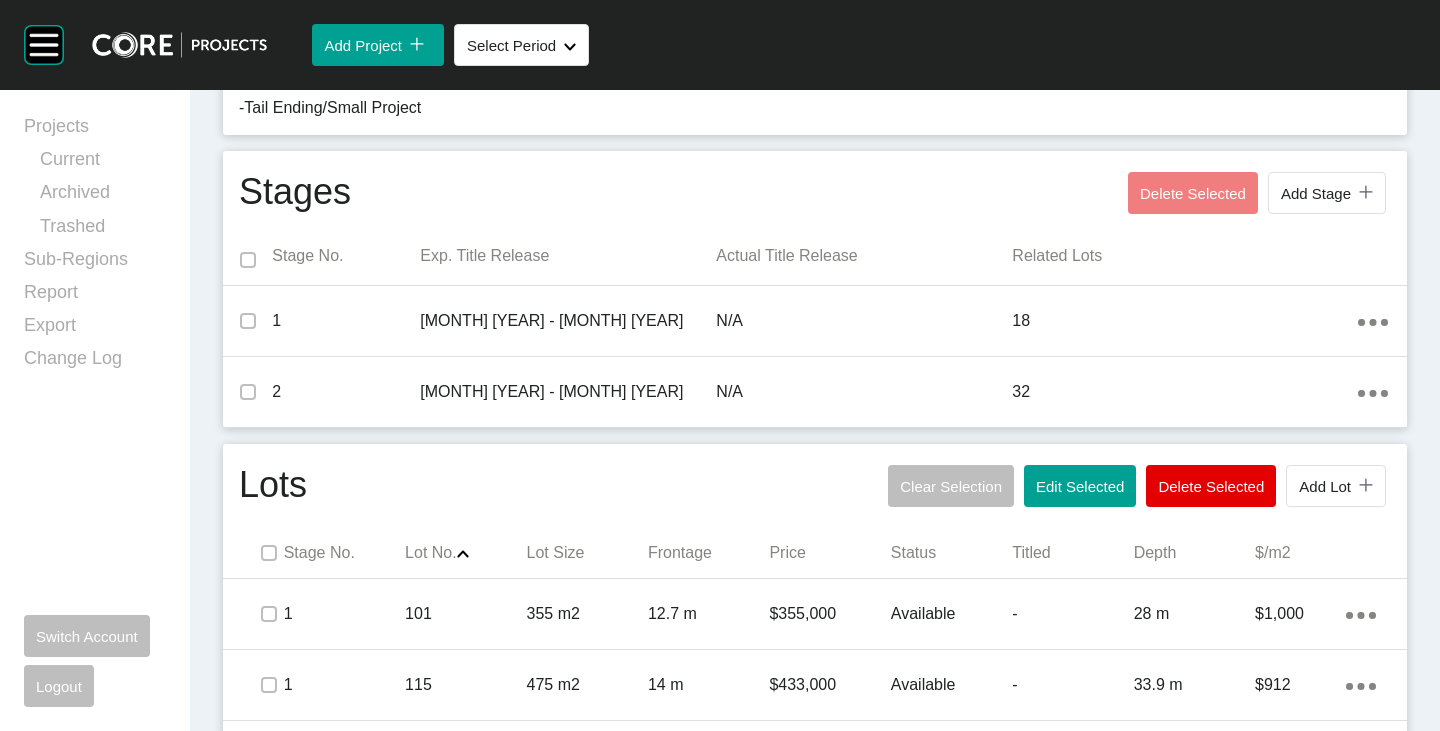 scroll, scrollTop: 1300, scrollLeft: 0, axis: vertical 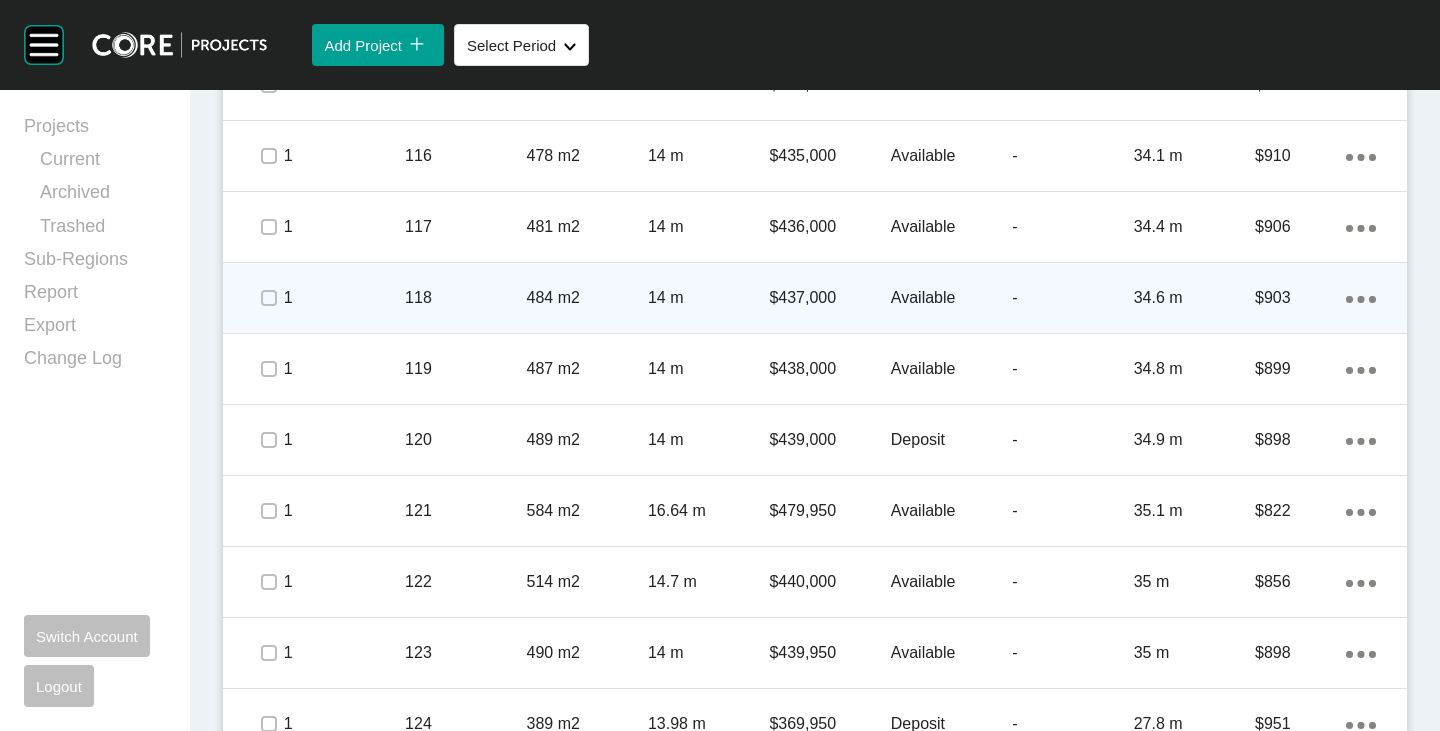 click on "Available" at bounding box center (951, 298) 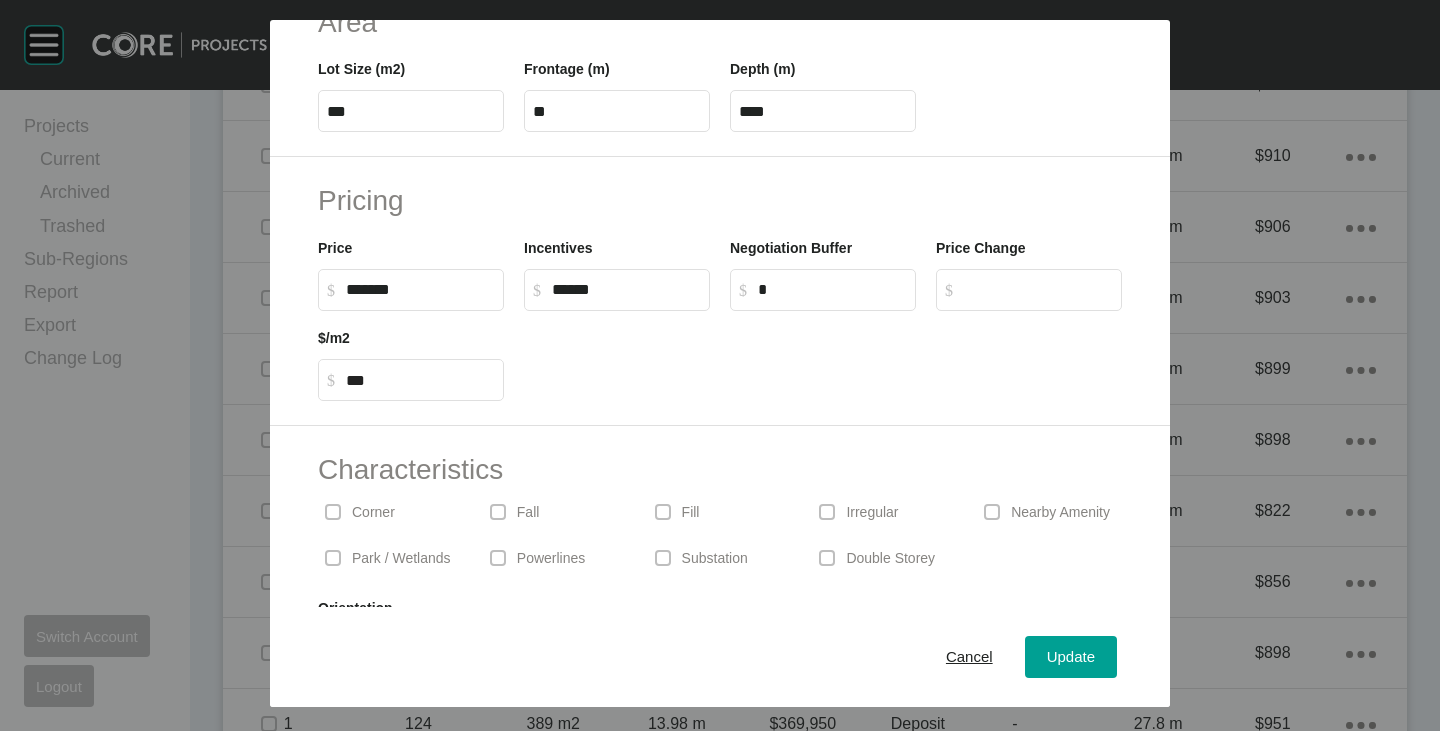 scroll, scrollTop: 400, scrollLeft: 0, axis: vertical 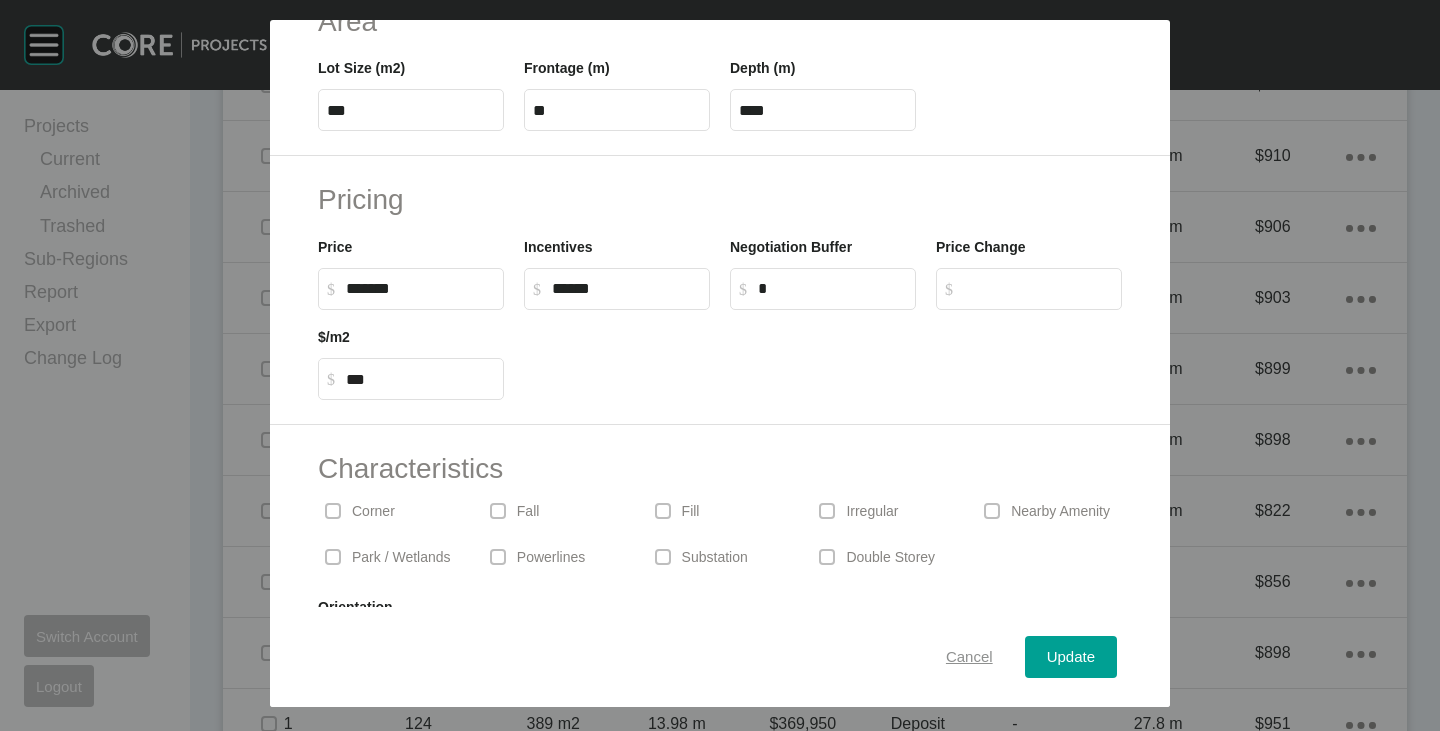 click on "Cancel" at bounding box center [969, 657] 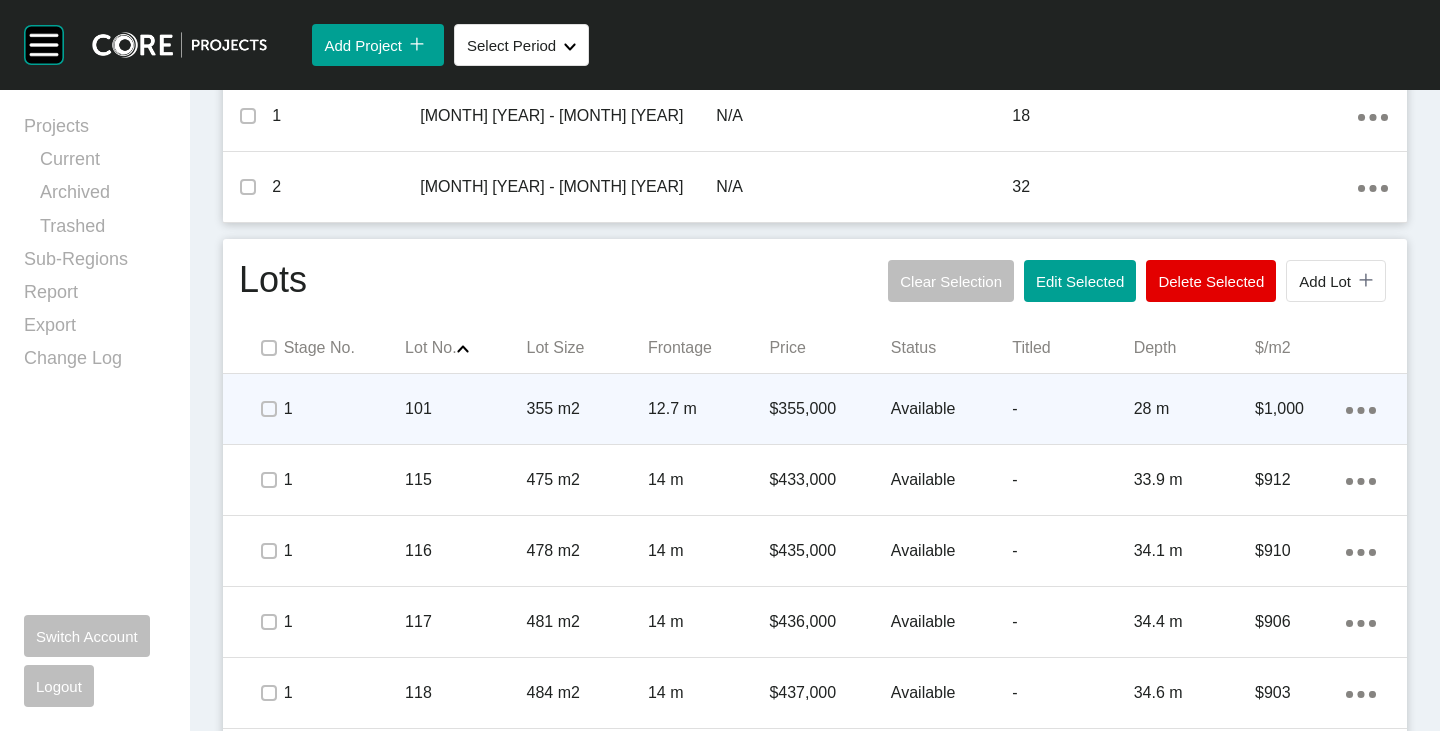 scroll, scrollTop: 1000, scrollLeft: 0, axis: vertical 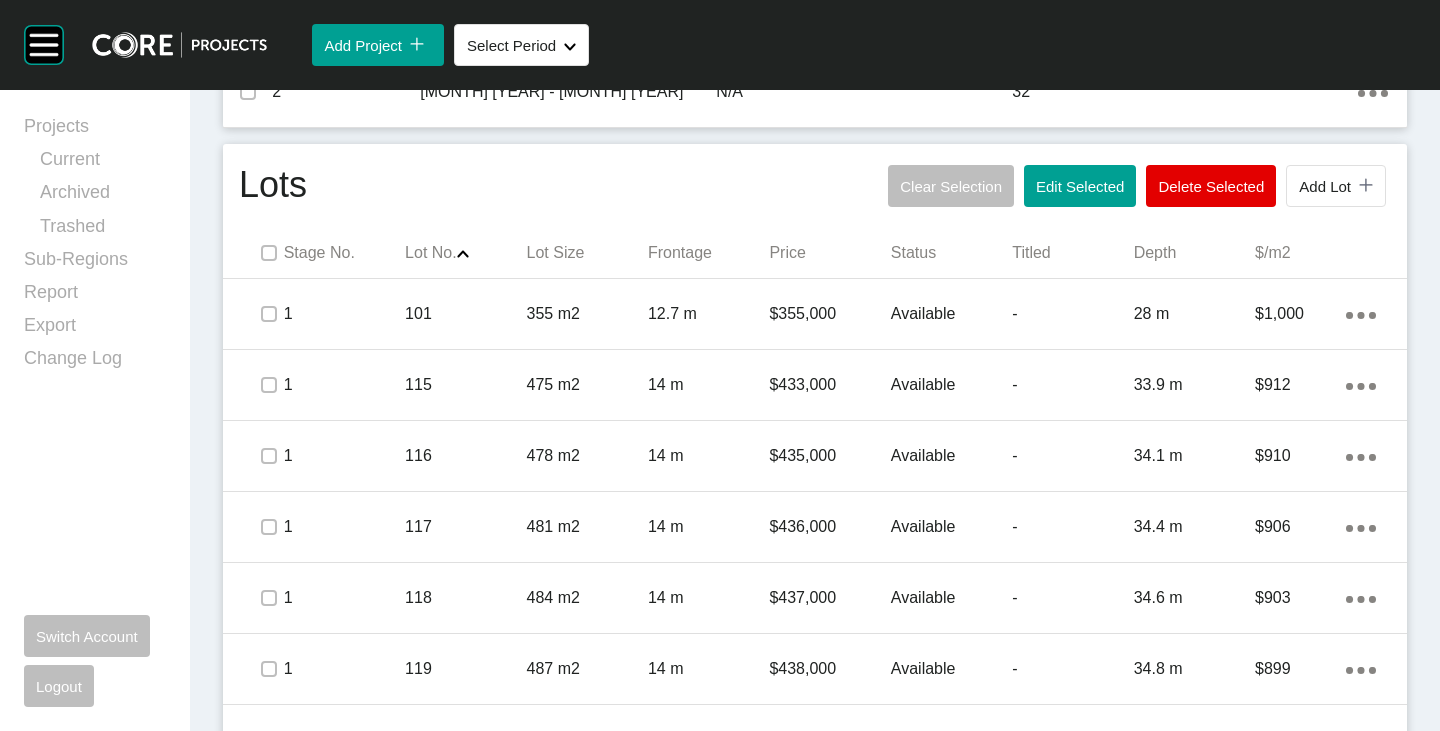 click on "Stage No.  Lot No.  Shape Created with Sketch. Lot Size  Frontage  Price  Status  Titled  Depth  $/m2" at bounding box center (815, 253) 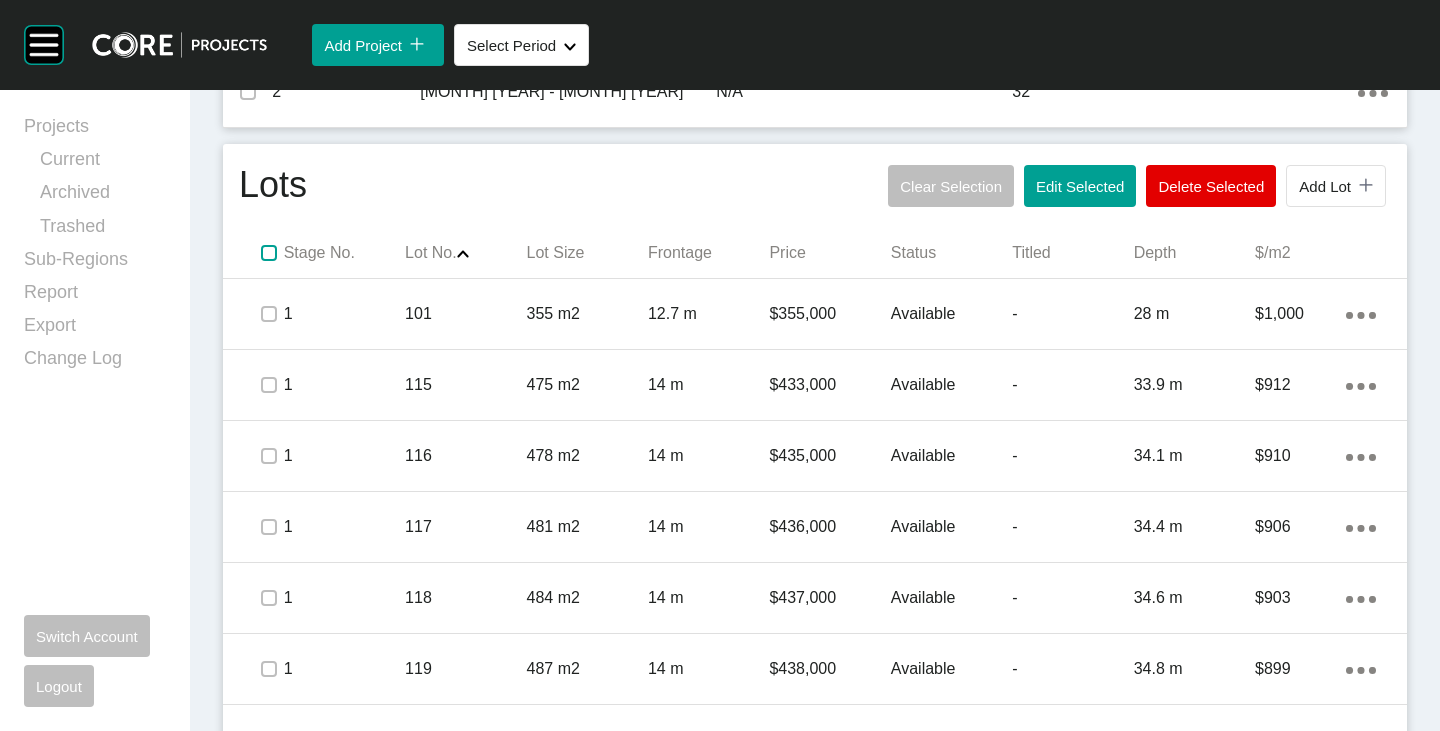 click at bounding box center [269, 253] 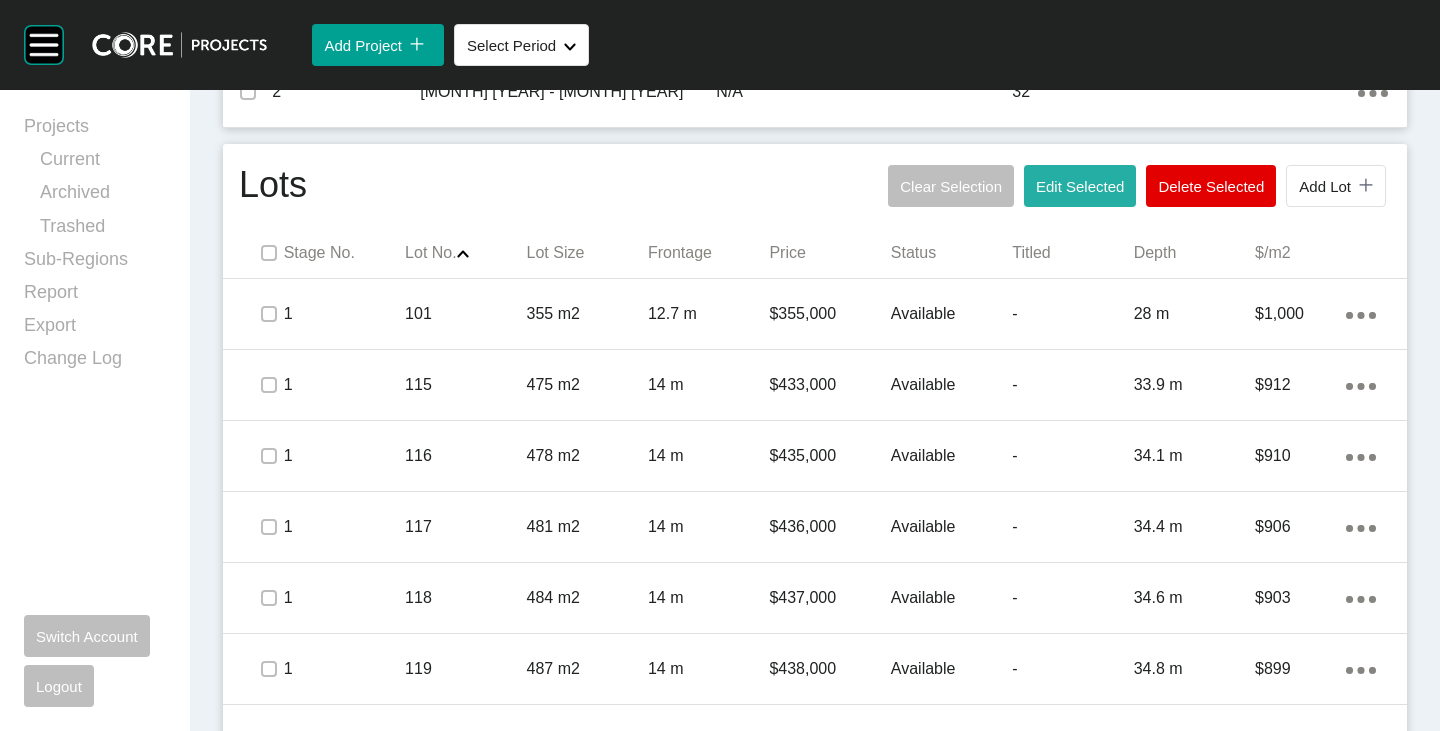 click on "Edit Selected" at bounding box center [1080, 186] 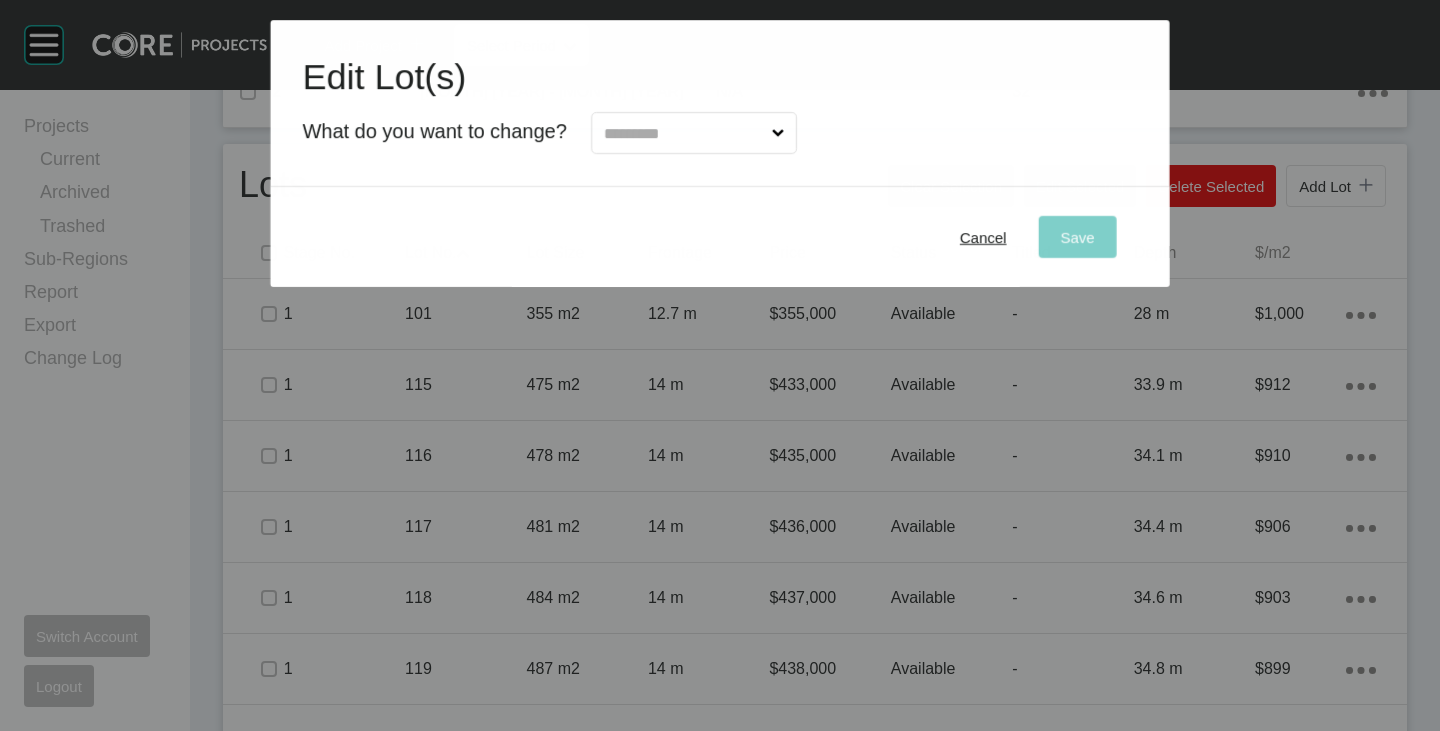 click at bounding box center (684, 133) 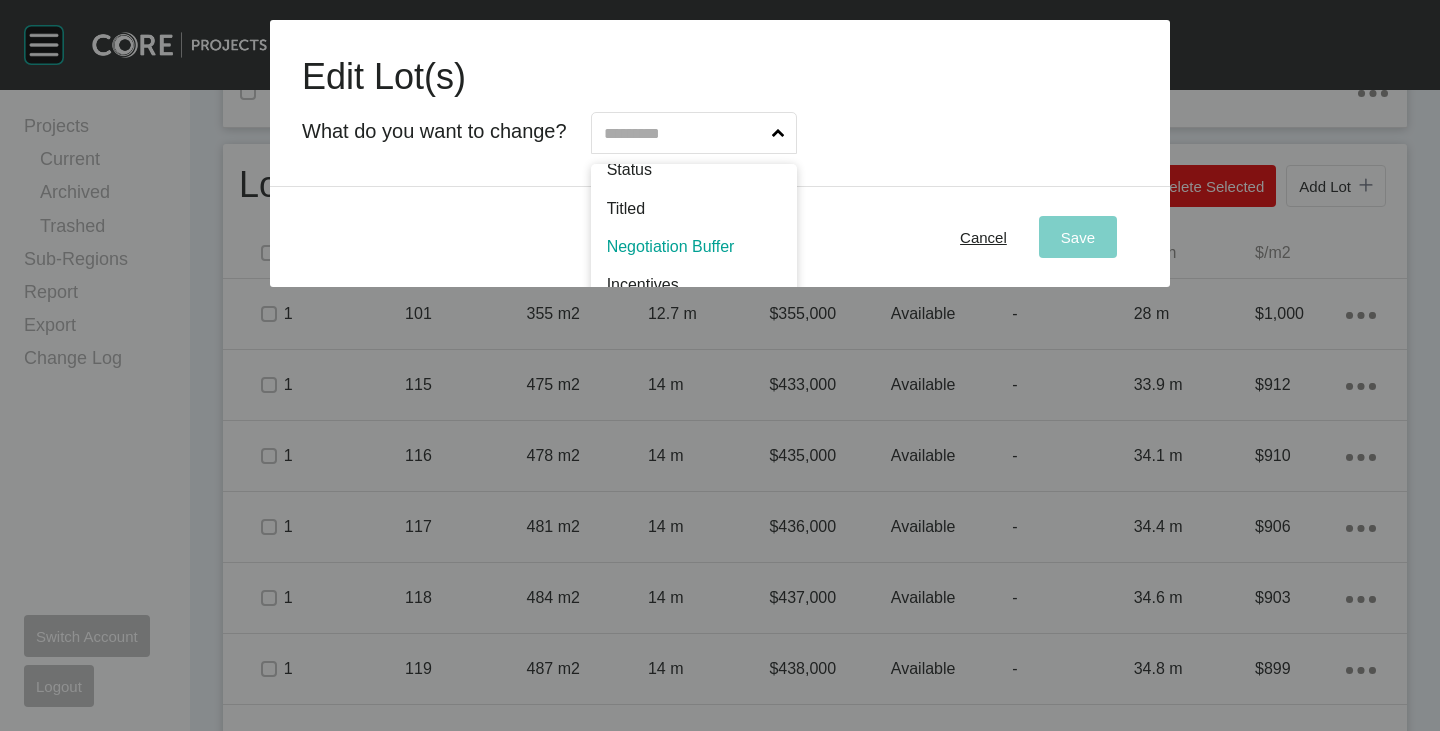 scroll, scrollTop: 102, scrollLeft: 0, axis: vertical 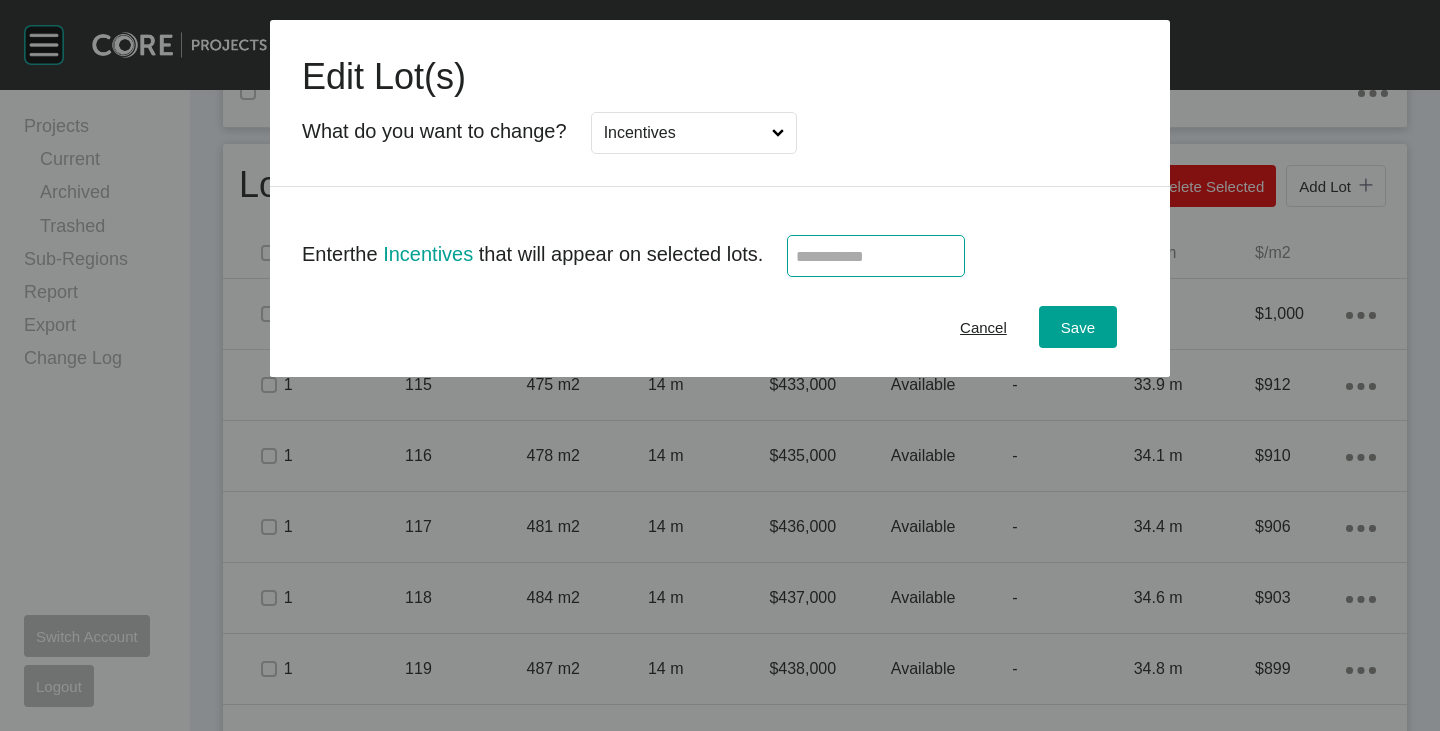 click at bounding box center [876, 256] 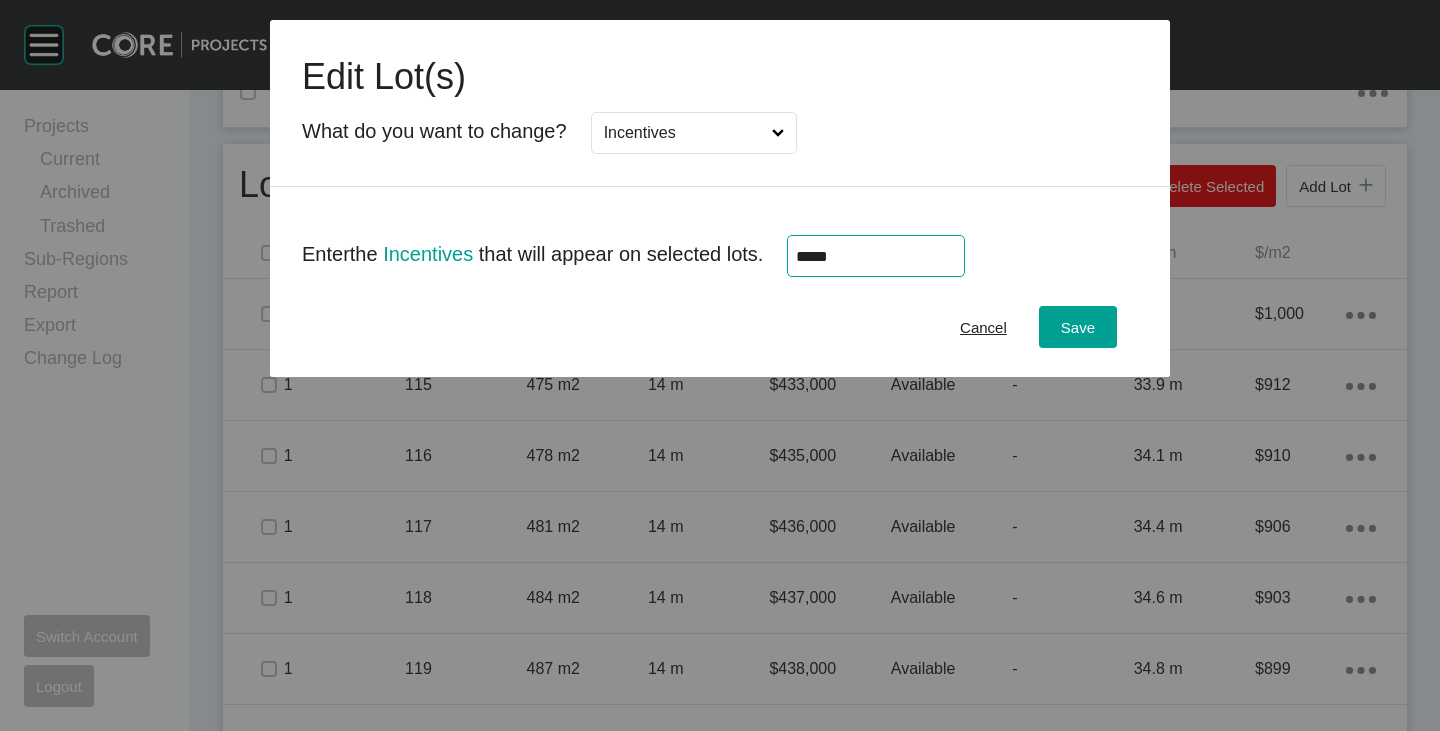 type on "******" 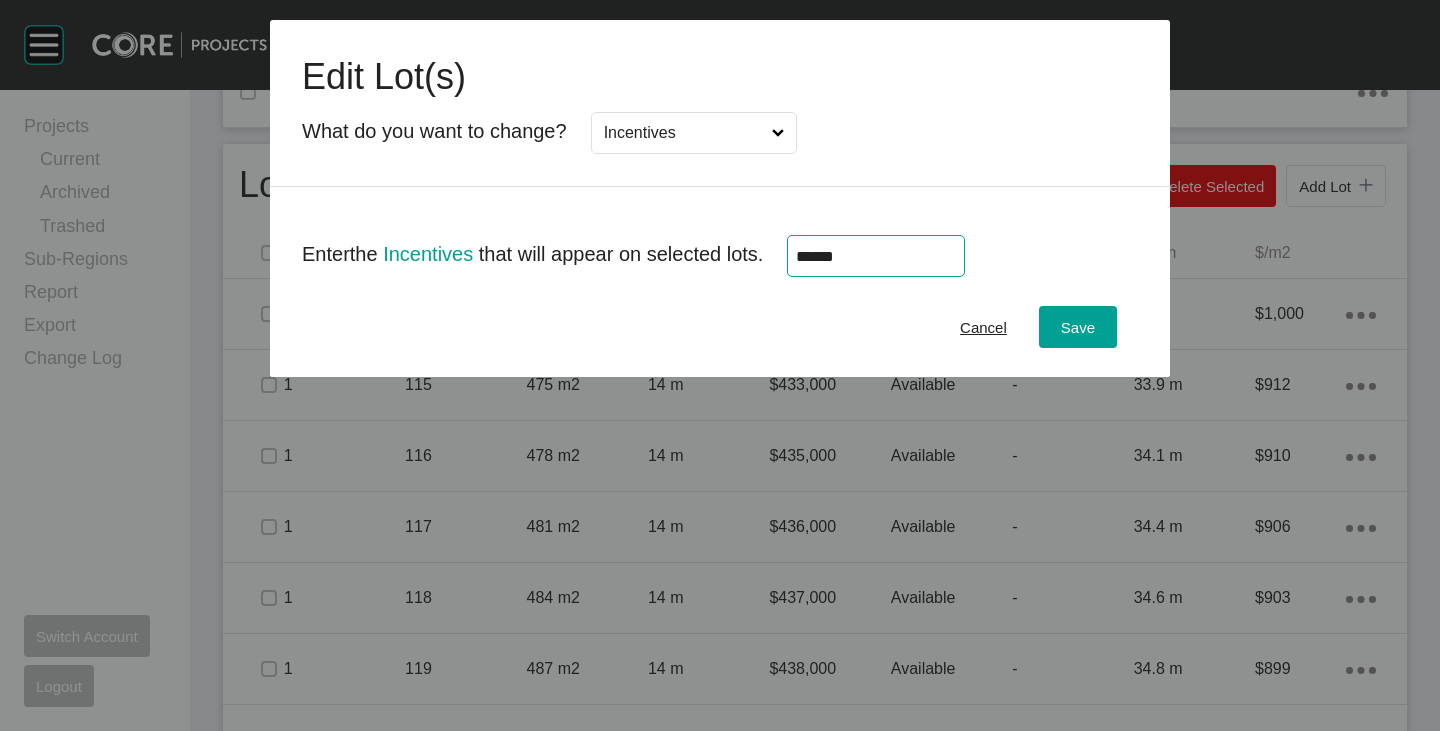 click on "Cancel Save" at bounding box center (720, 327) 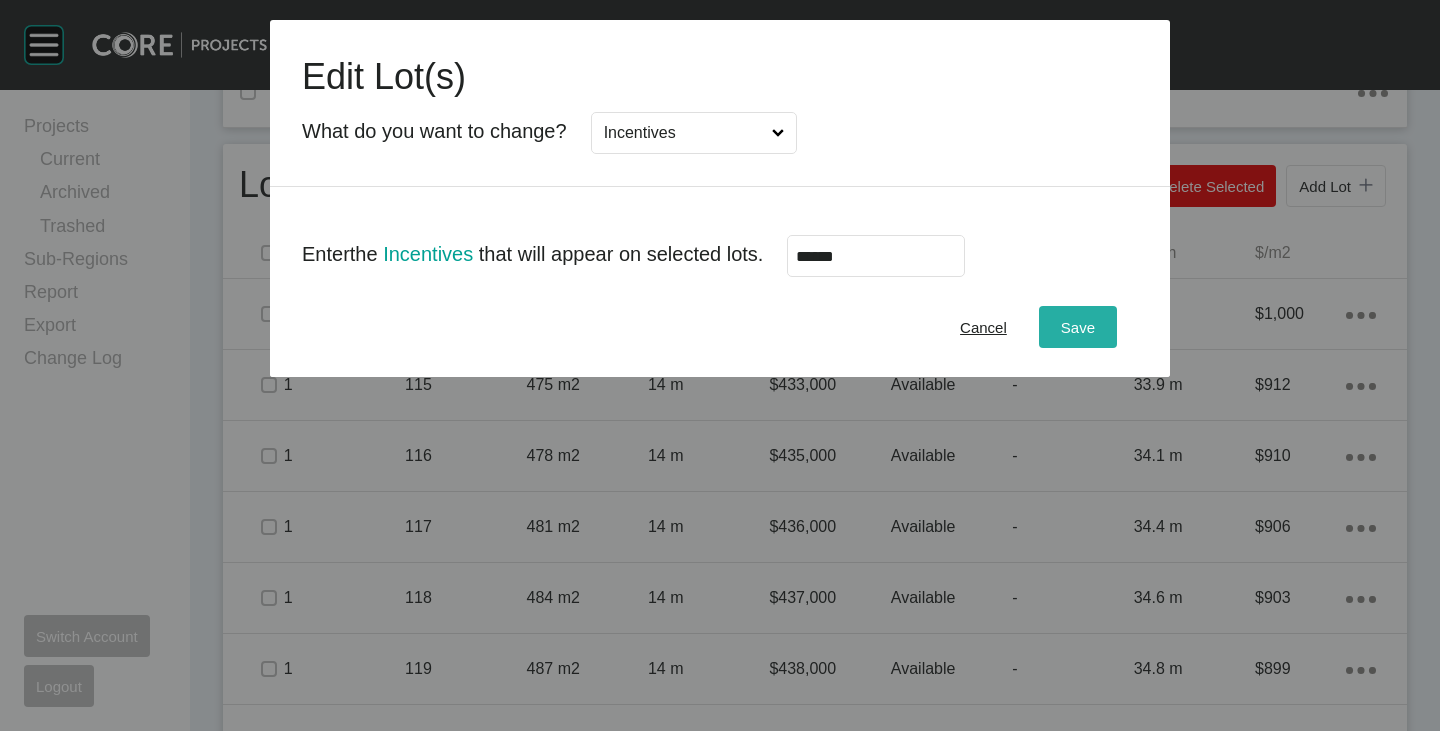 click on "Save" at bounding box center [1078, 327] 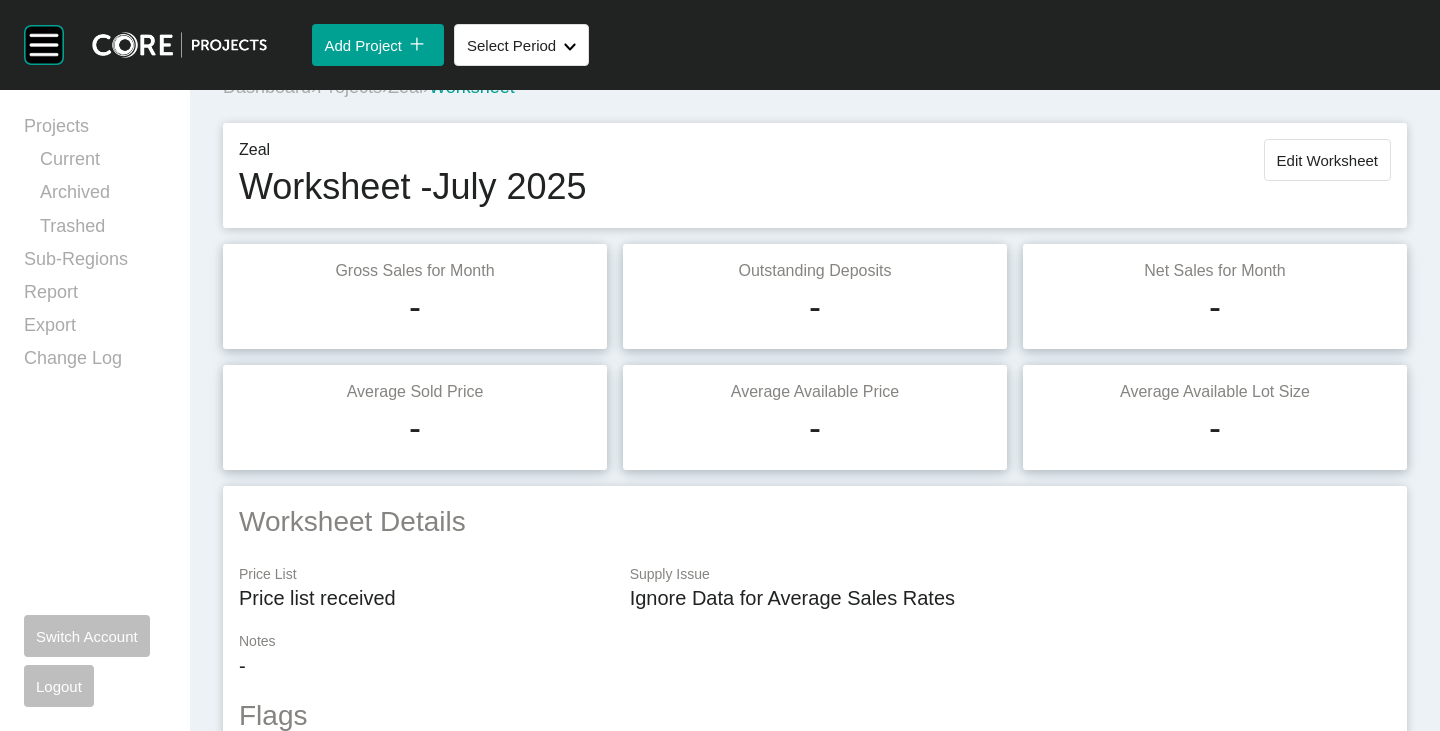 scroll, scrollTop: 0, scrollLeft: 0, axis: both 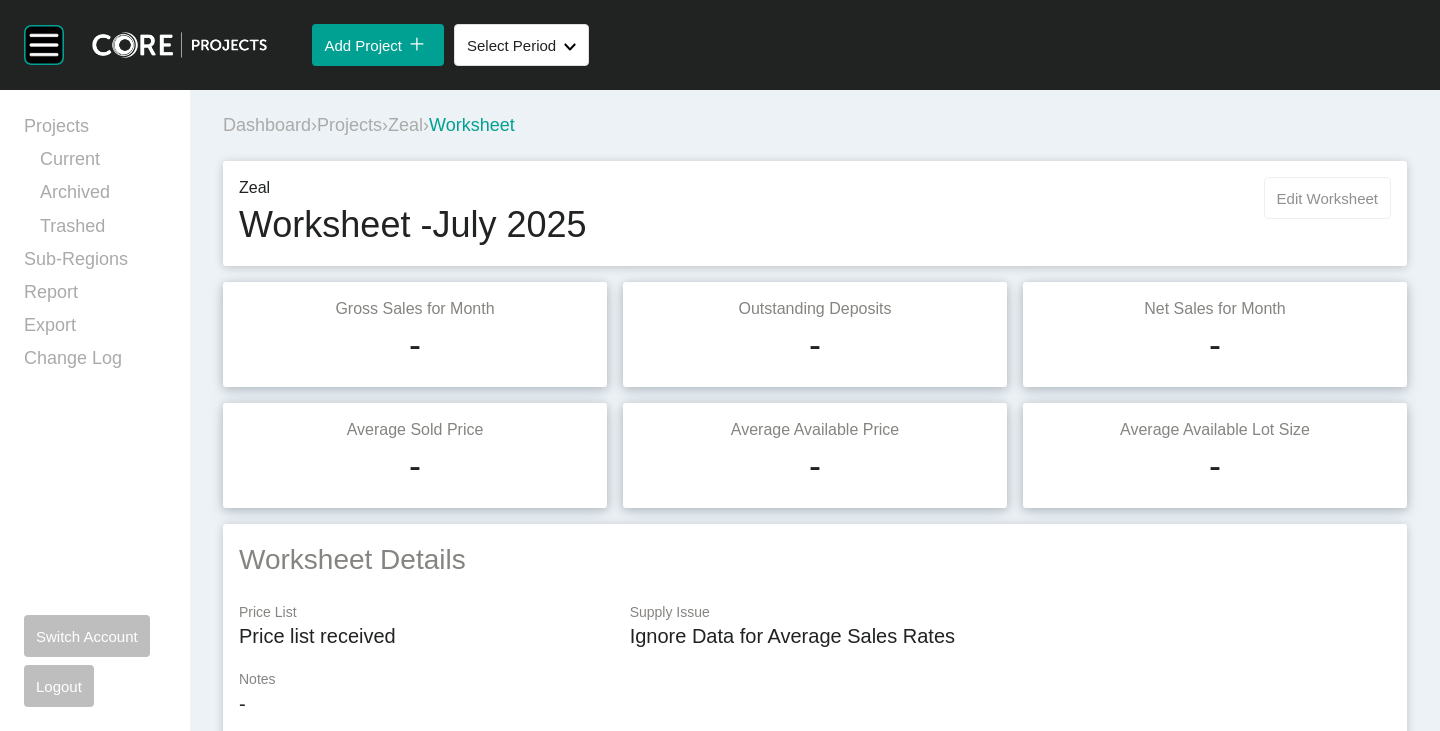click on "Edit Worksheet" at bounding box center [1327, 198] 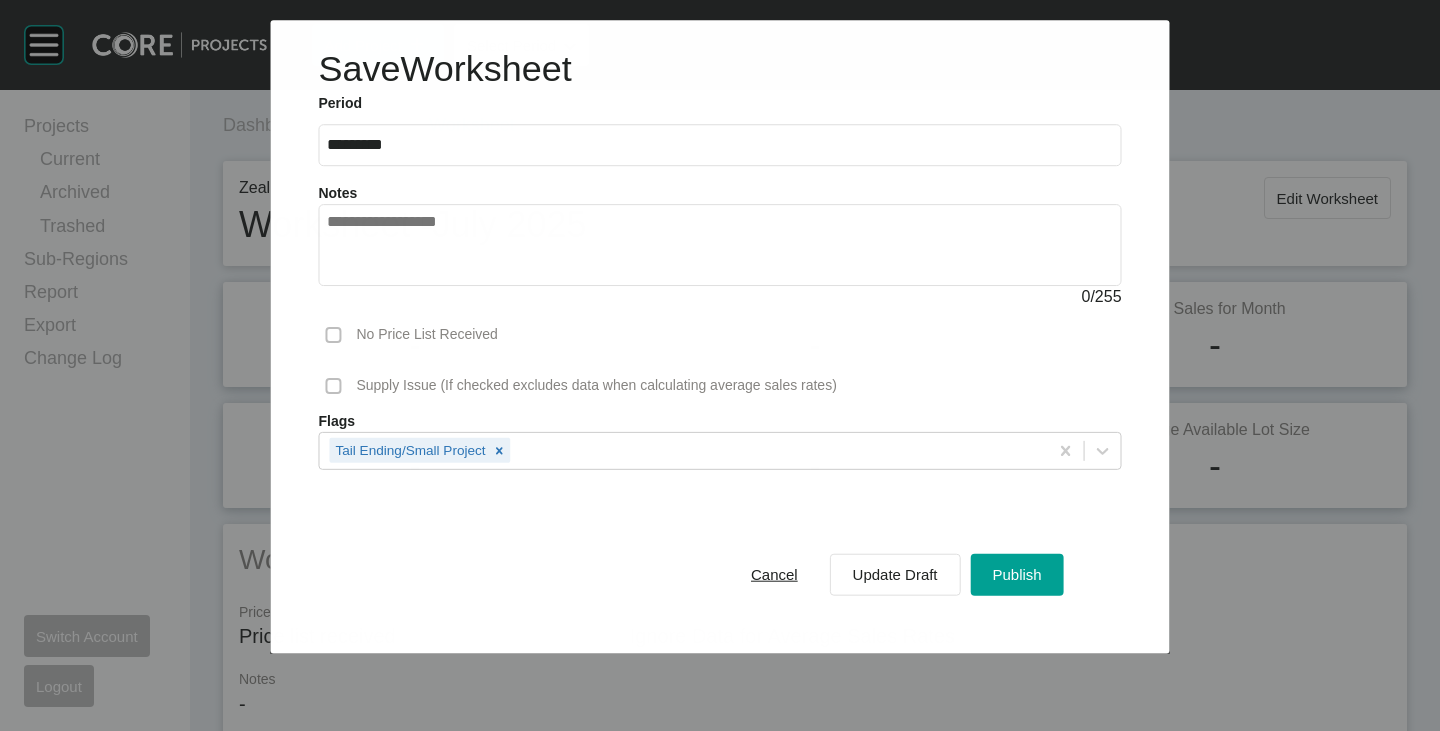 click at bounding box center [719, 246] 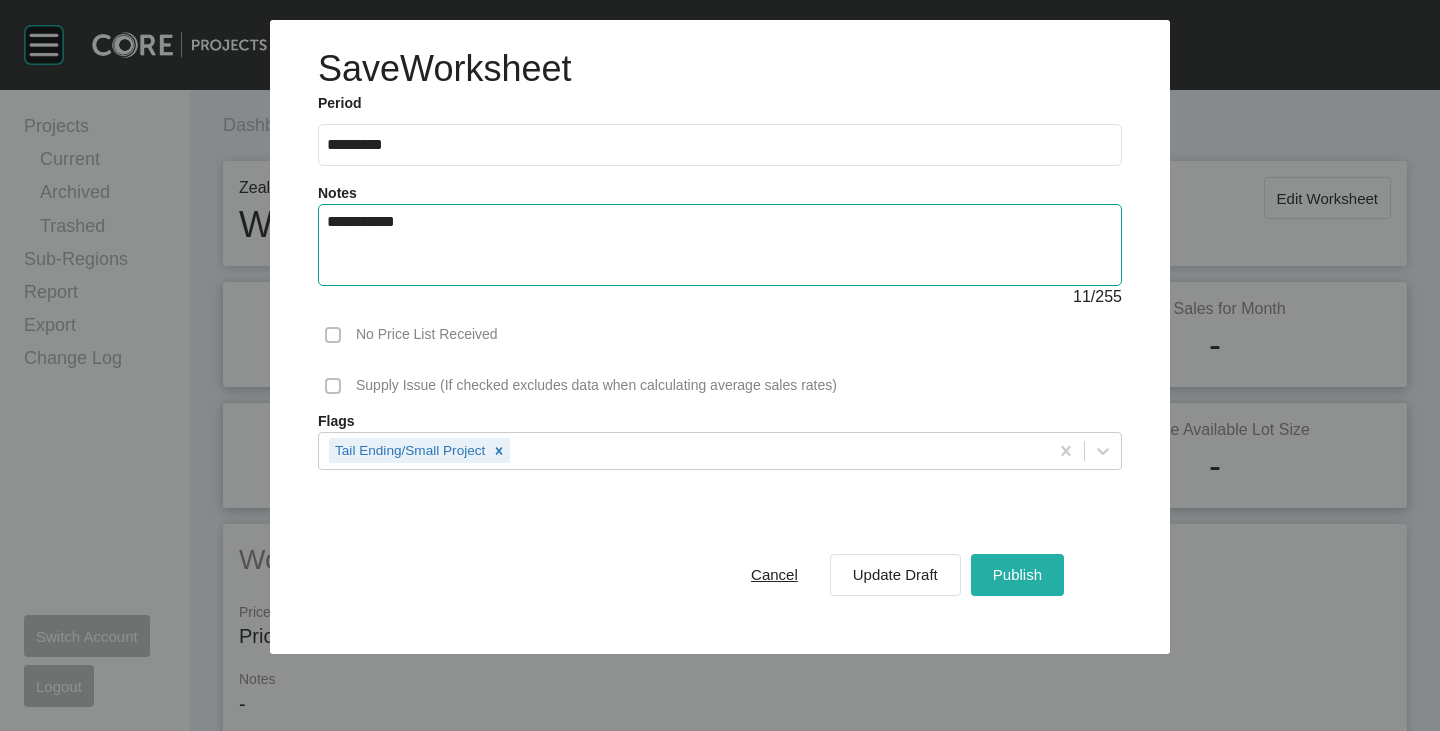 type on "**********" 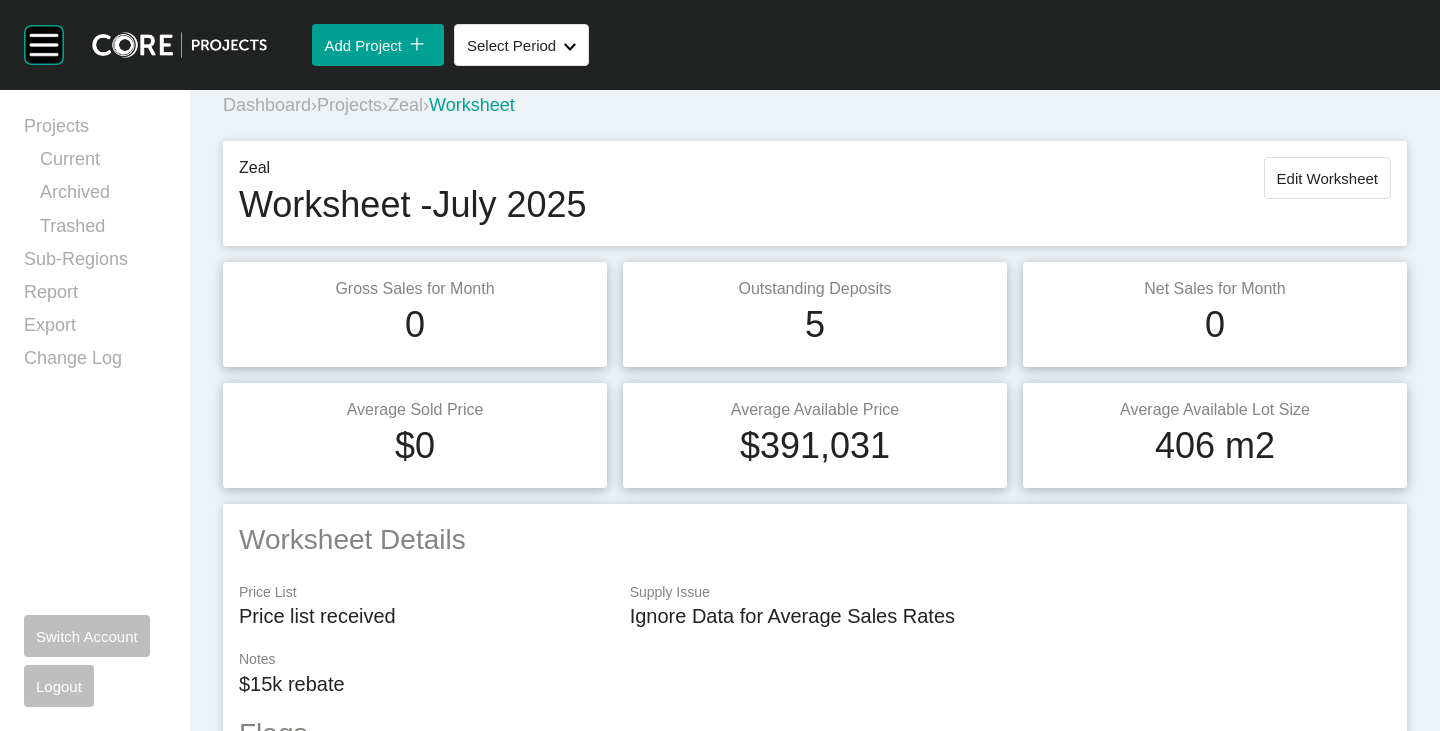 scroll, scrollTop: 0, scrollLeft: 0, axis: both 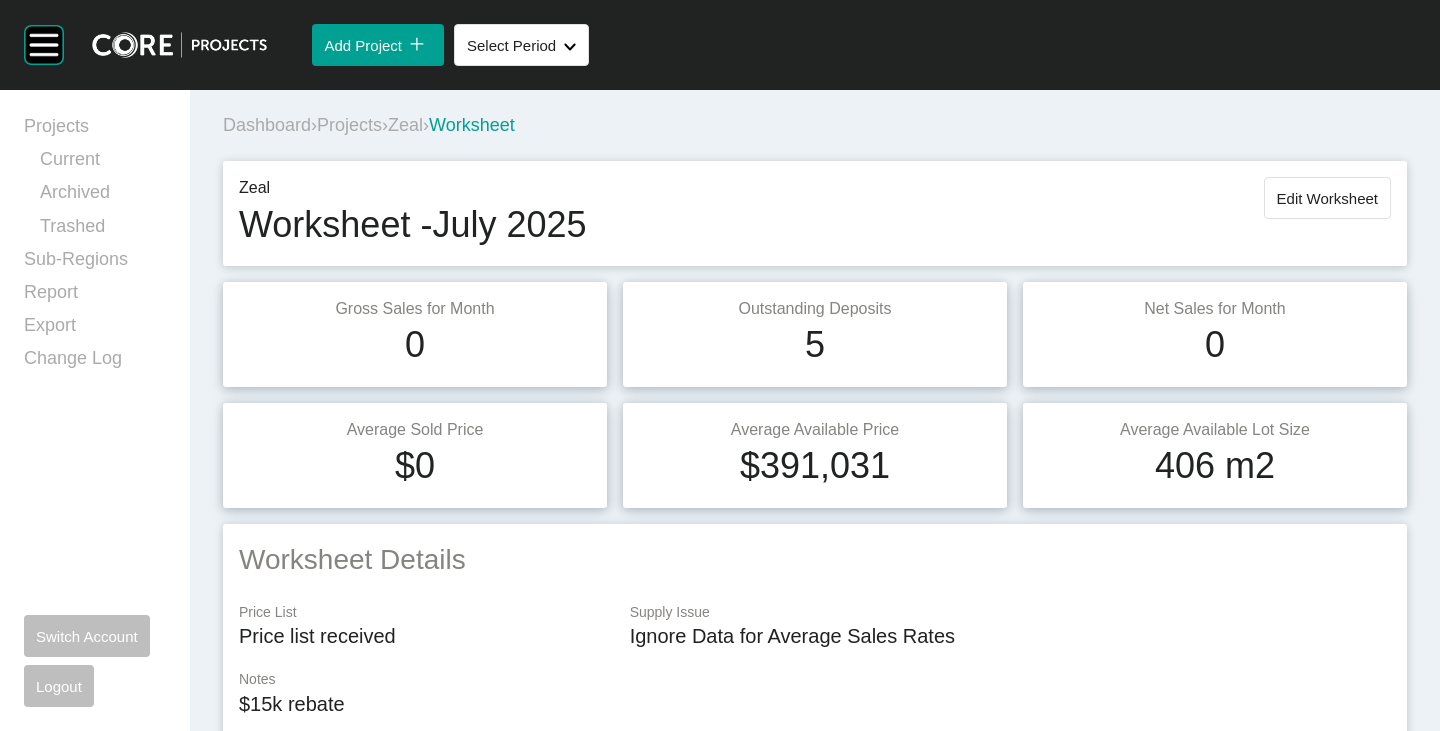 click on "Zeal" at bounding box center [405, 125] 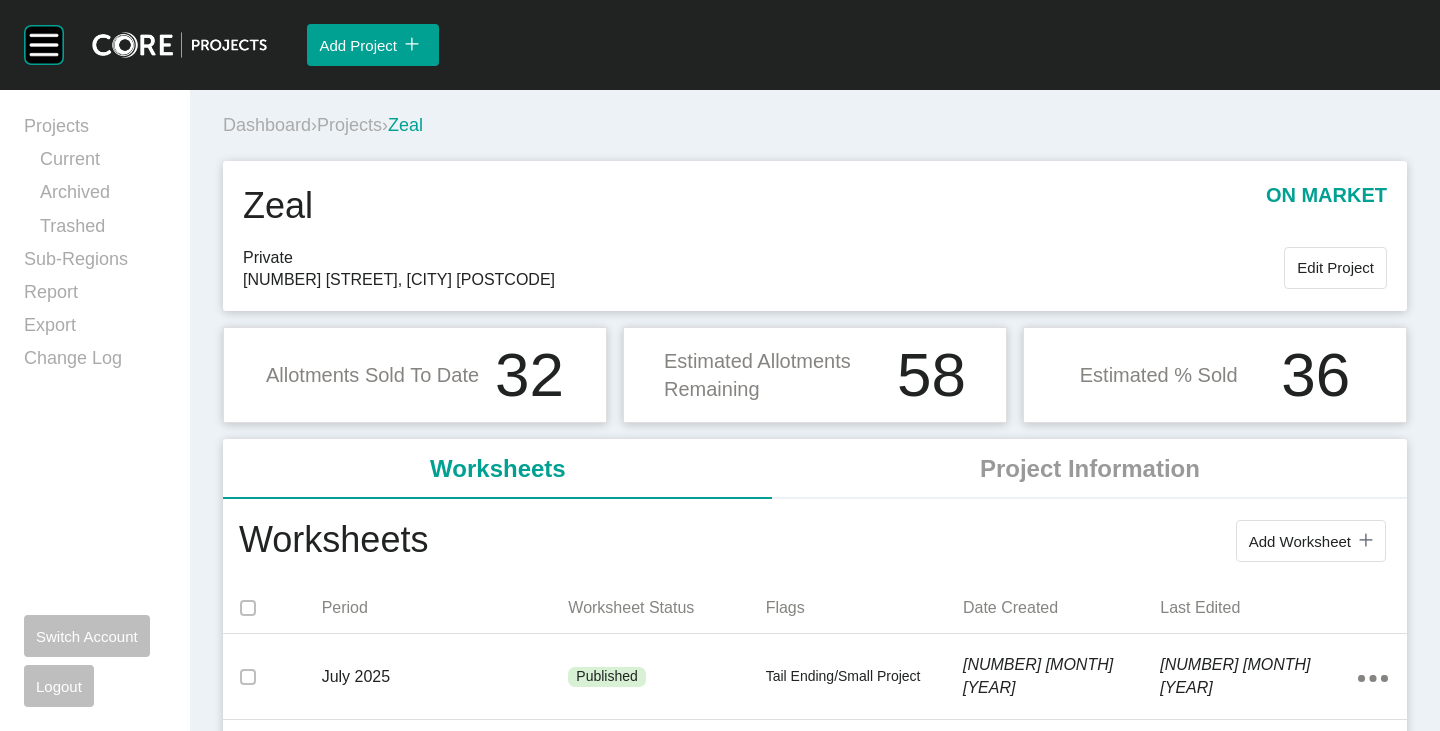 click on "Projects" at bounding box center (349, 125) 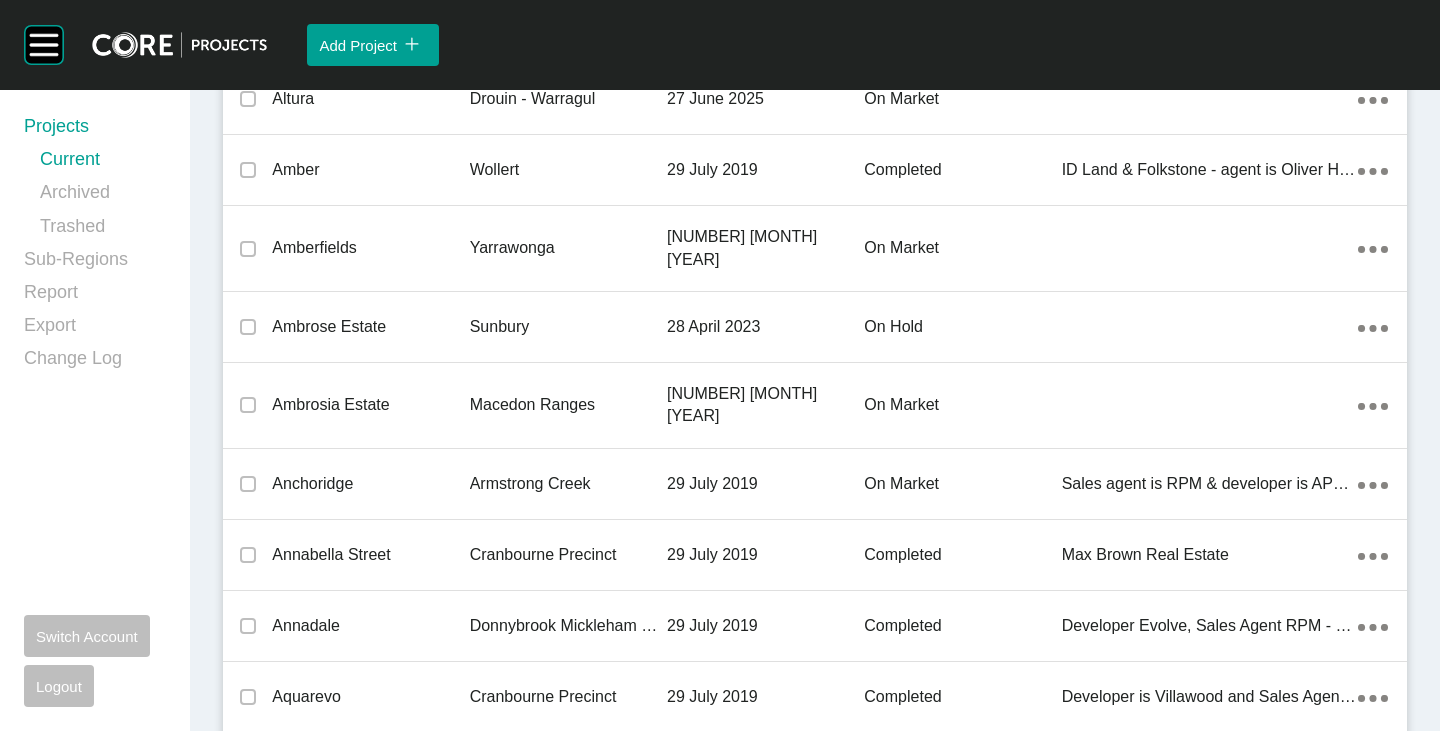 scroll, scrollTop: 4019, scrollLeft: 0, axis: vertical 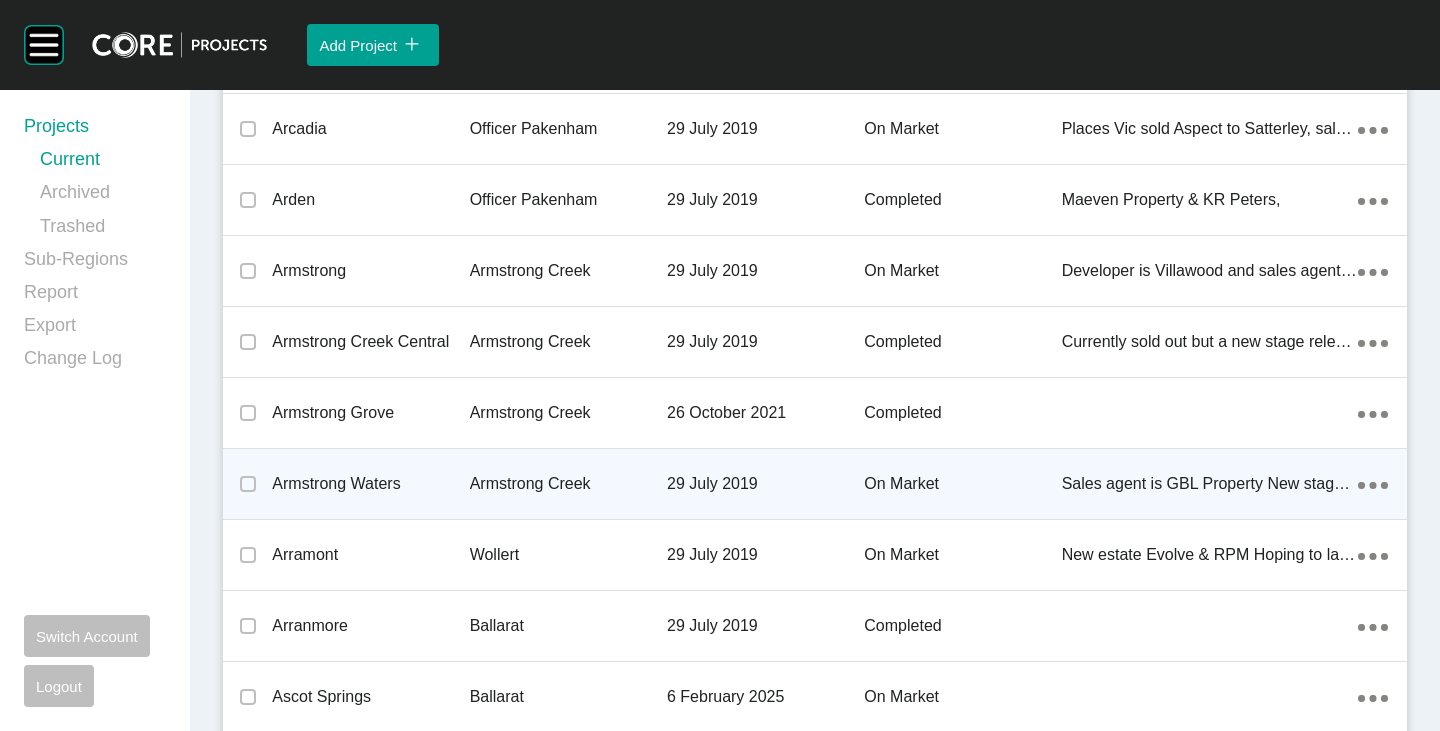 click on "Armstrong Waters" at bounding box center [370, 484] 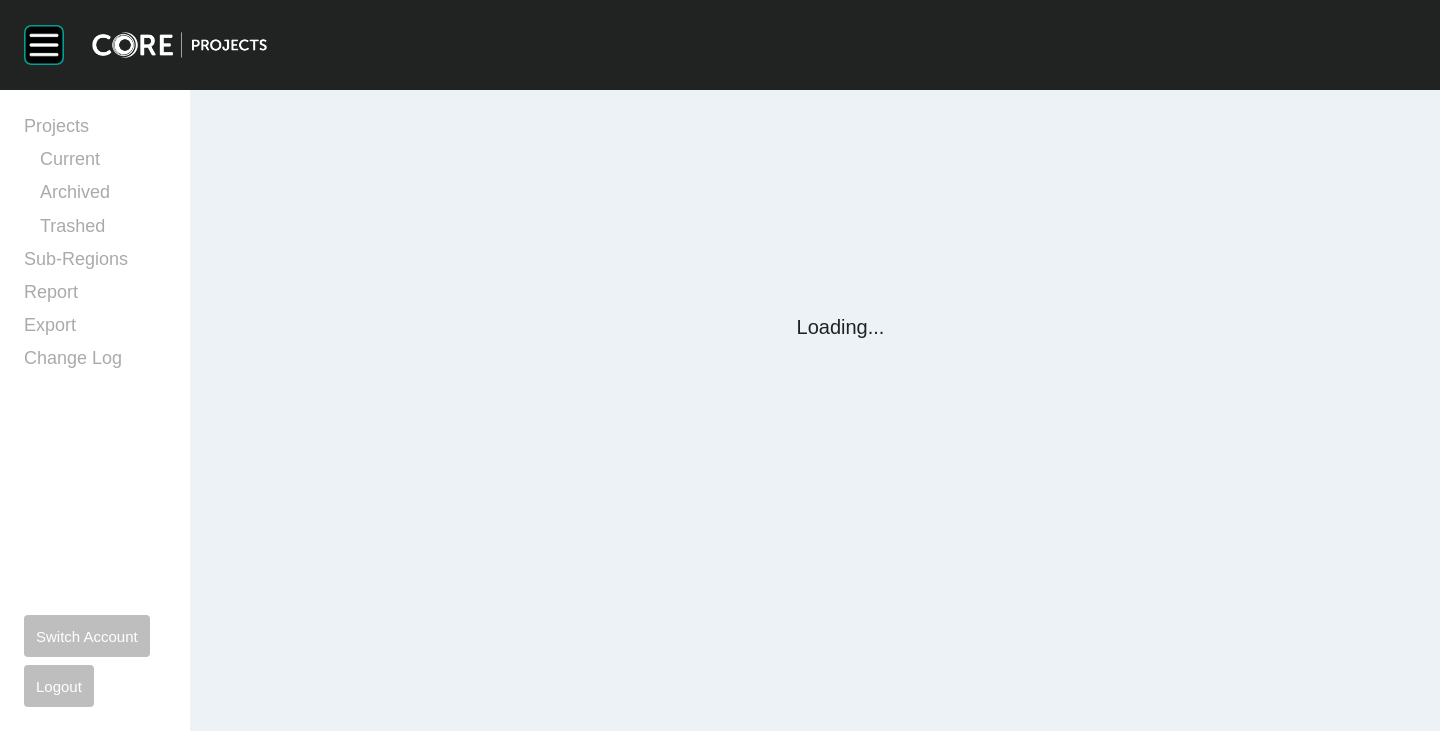scroll, scrollTop: 0, scrollLeft: 0, axis: both 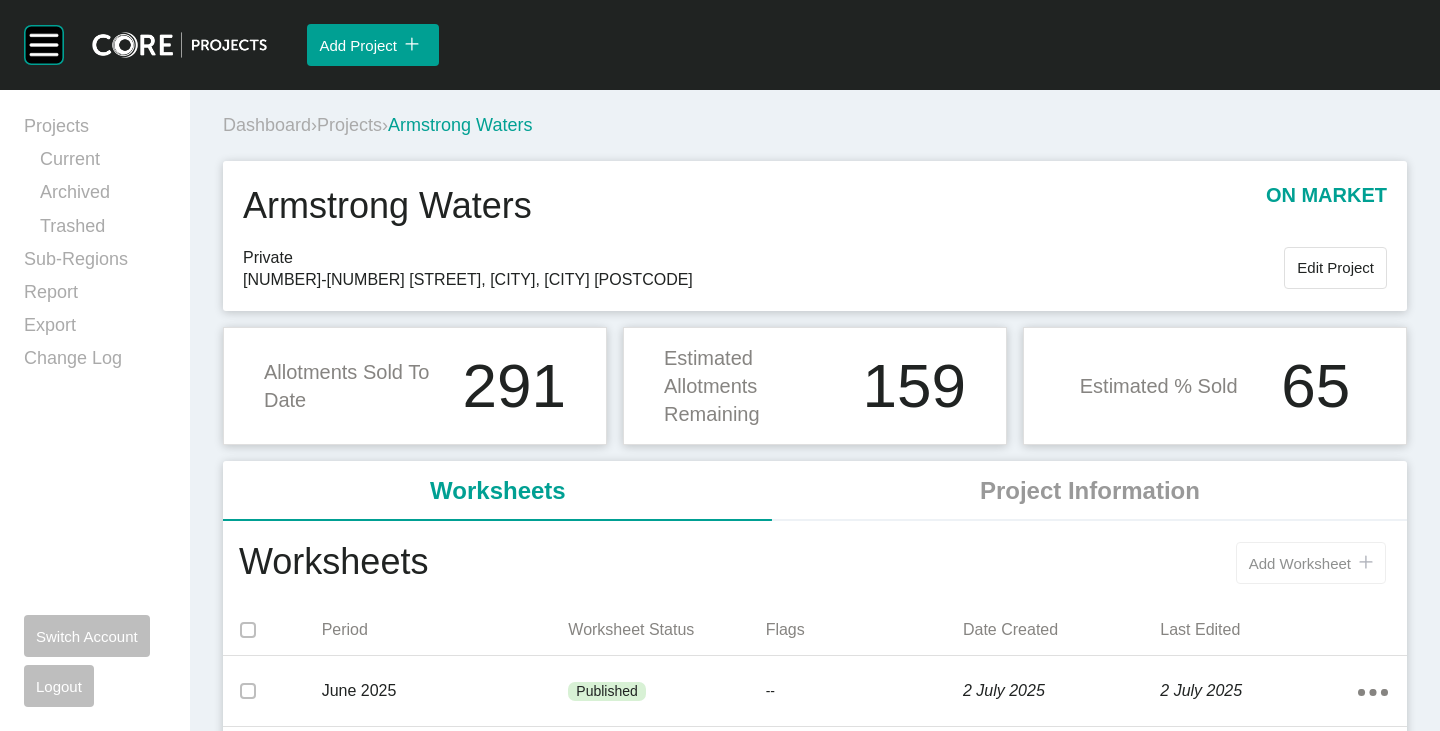 click on "Add Worksheet" at bounding box center [1300, 563] 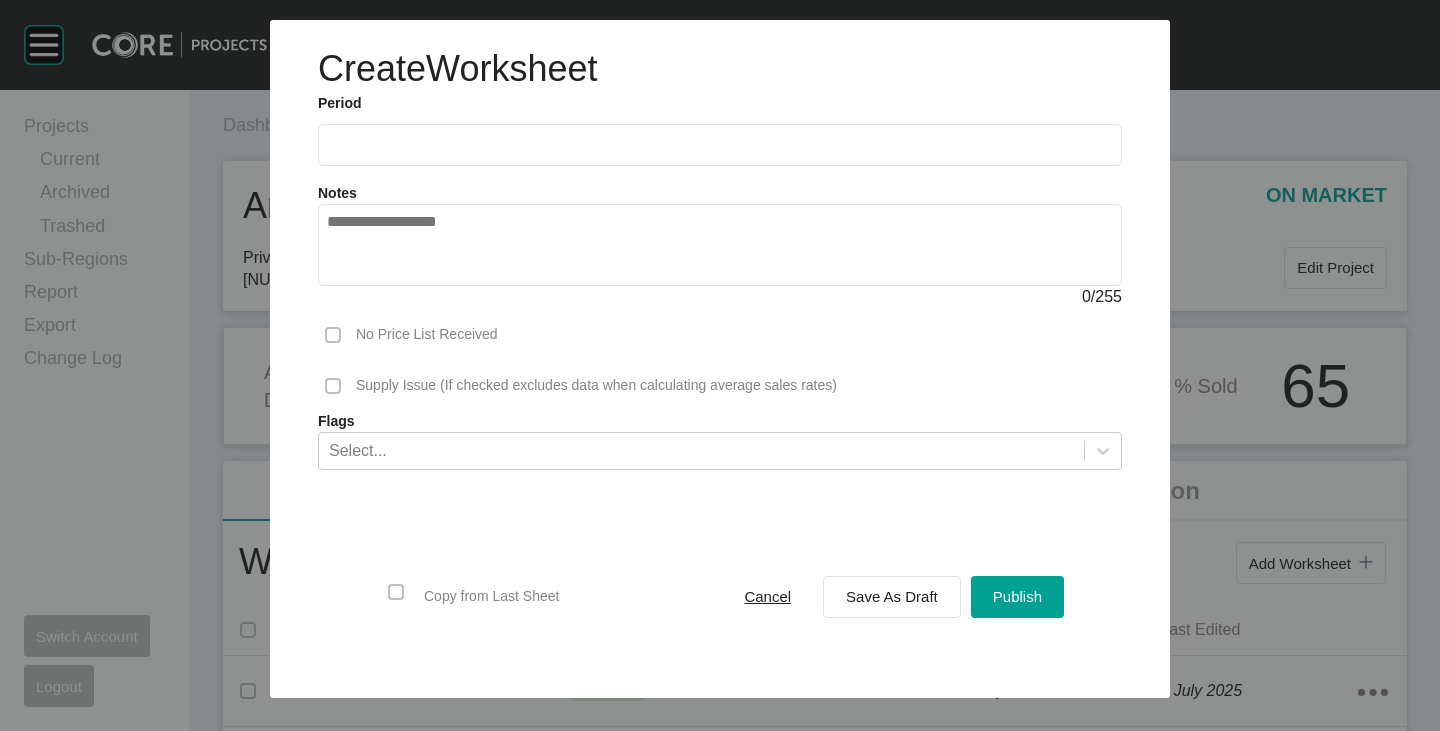 click at bounding box center [720, 144] 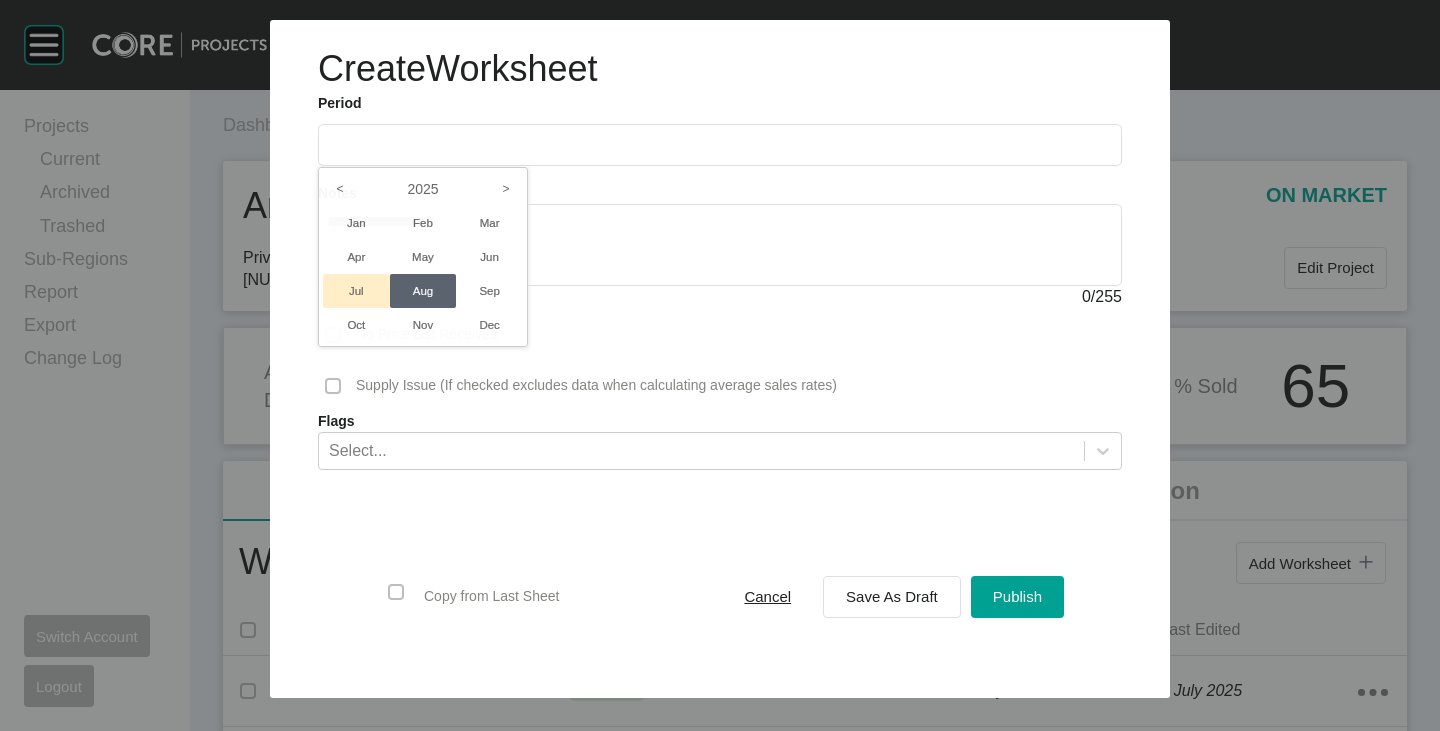 click on "Jul" at bounding box center (356, 291) 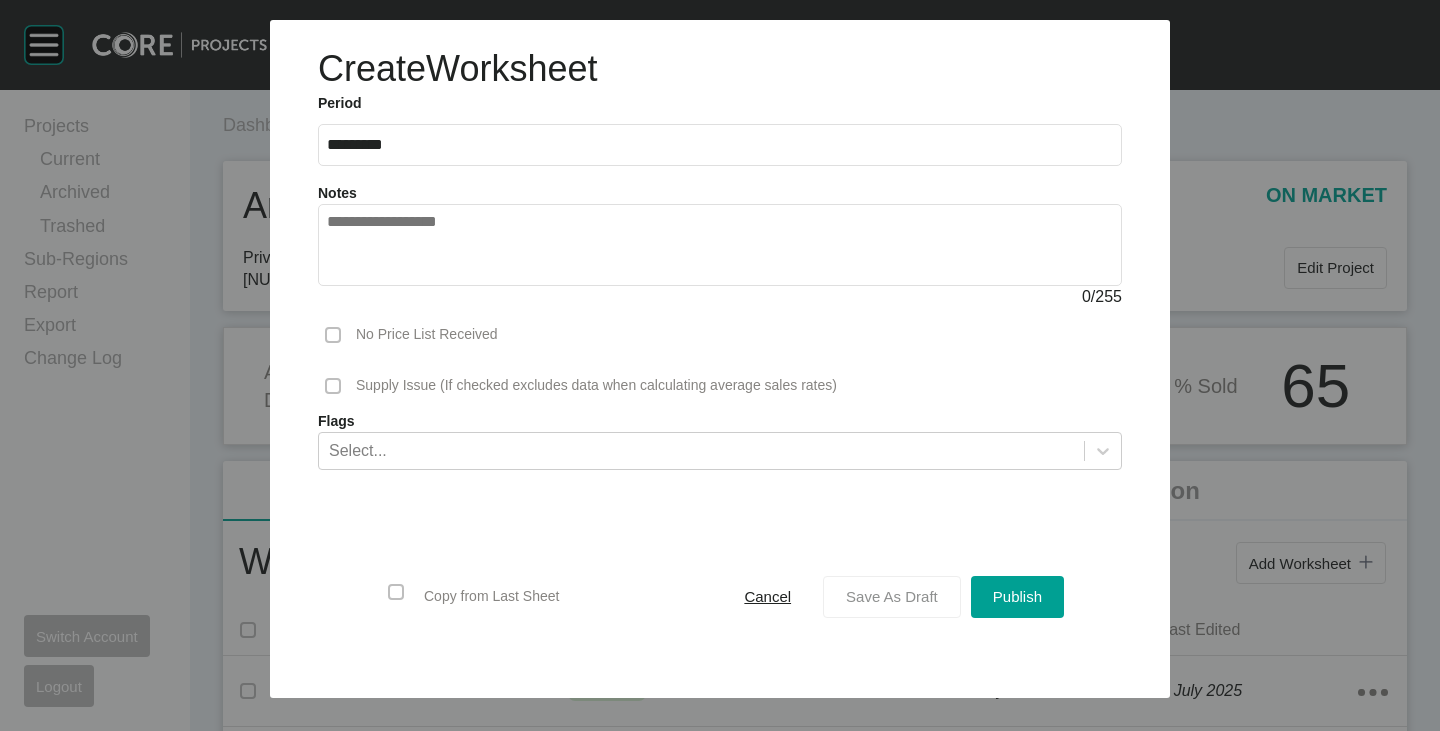 click on "Save As Draft" at bounding box center (892, 596) 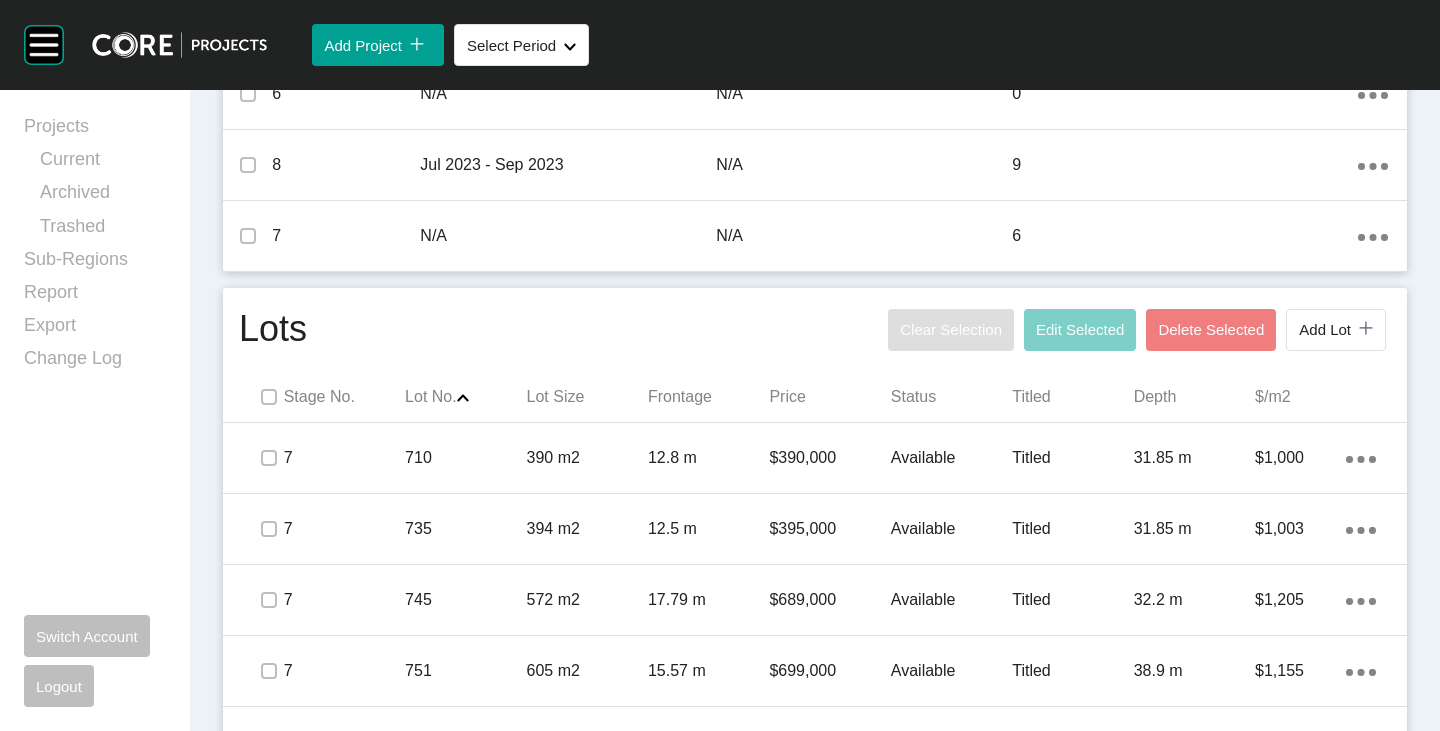 scroll, scrollTop: 1000, scrollLeft: 0, axis: vertical 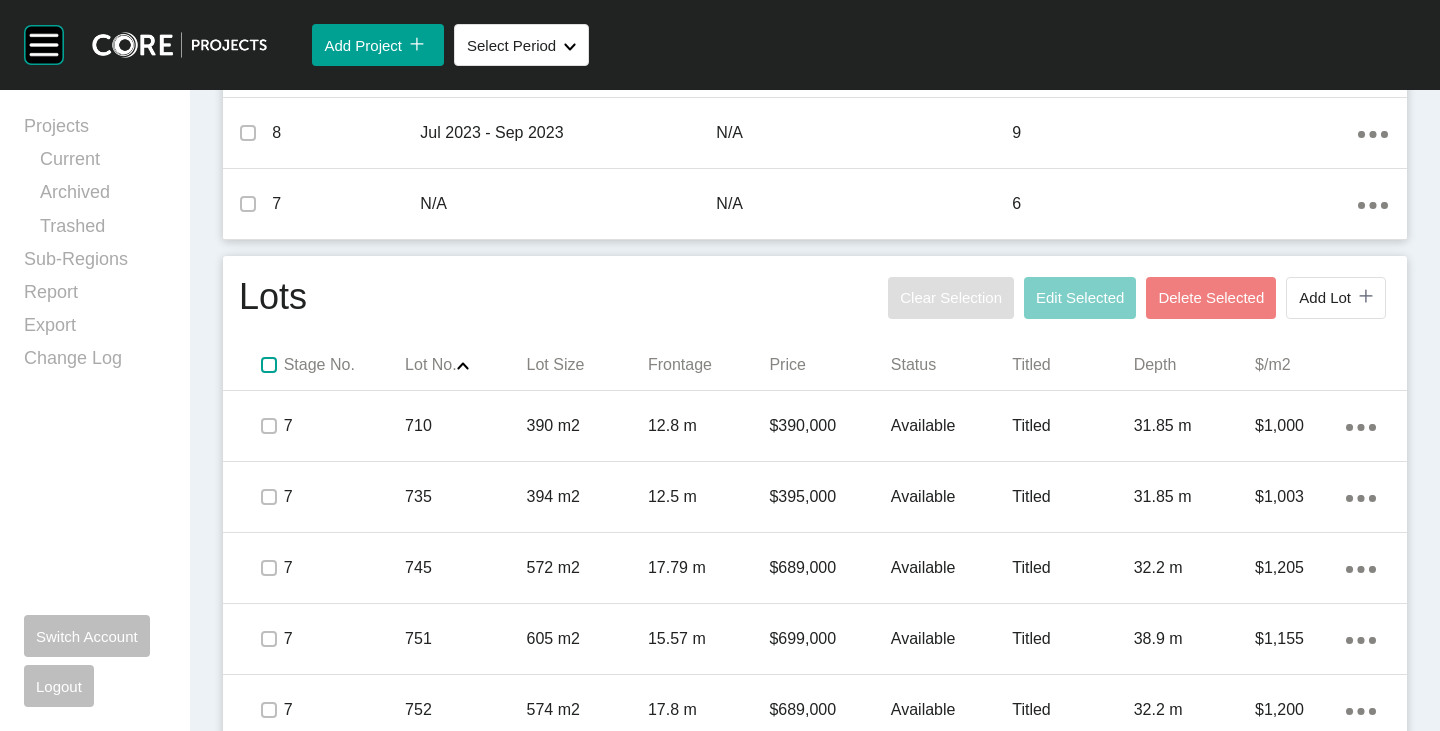 click at bounding box center [269, 365] 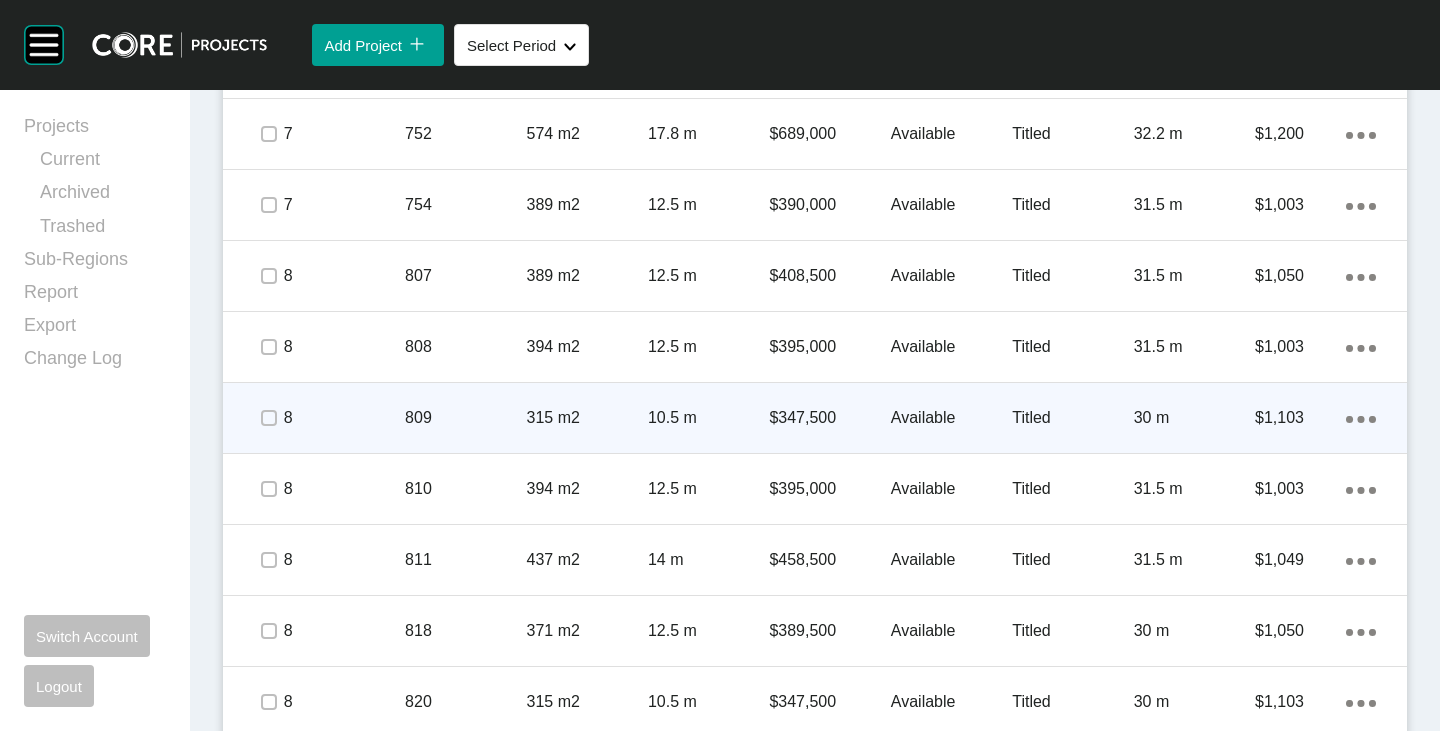 scroll, scrollTop: 1600, scrollLeft: 0, axis: vertical 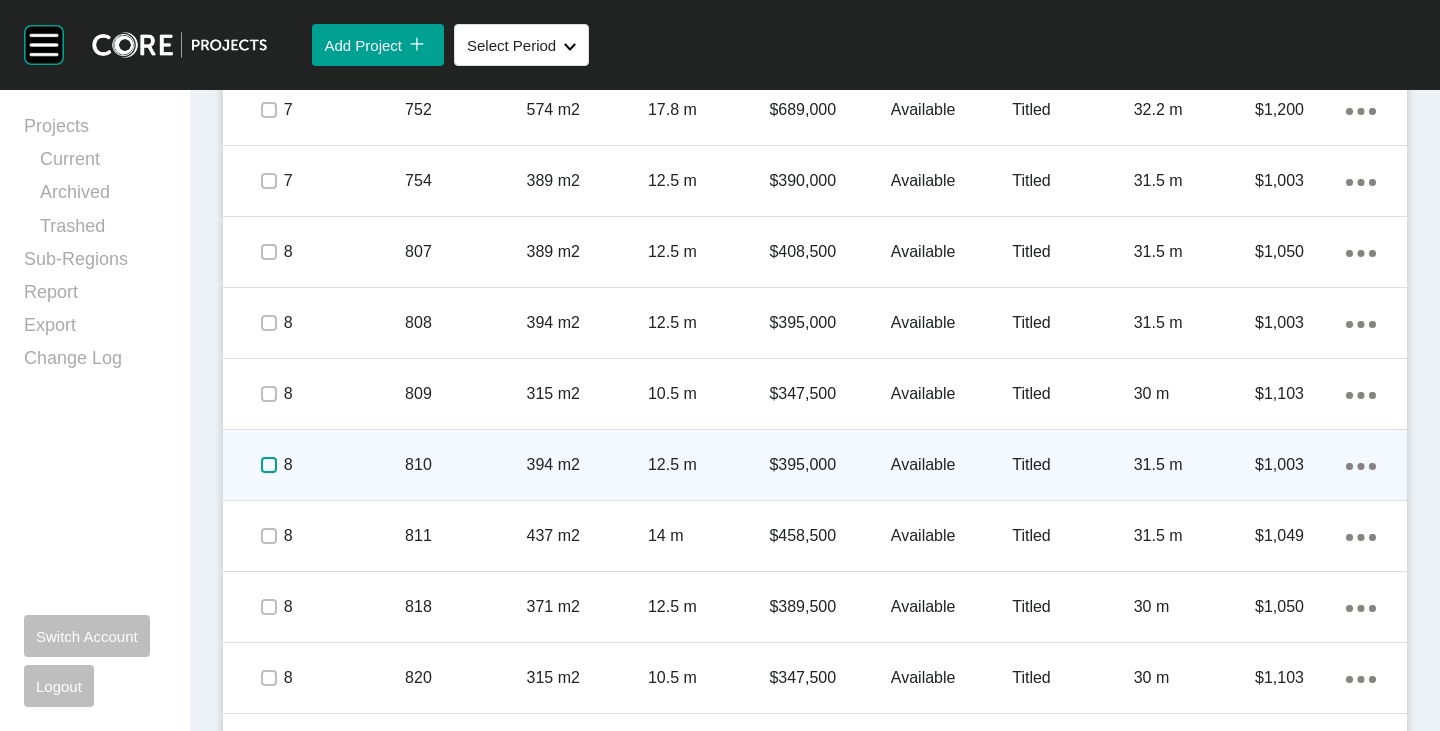 click at bounding box center (269, 465) 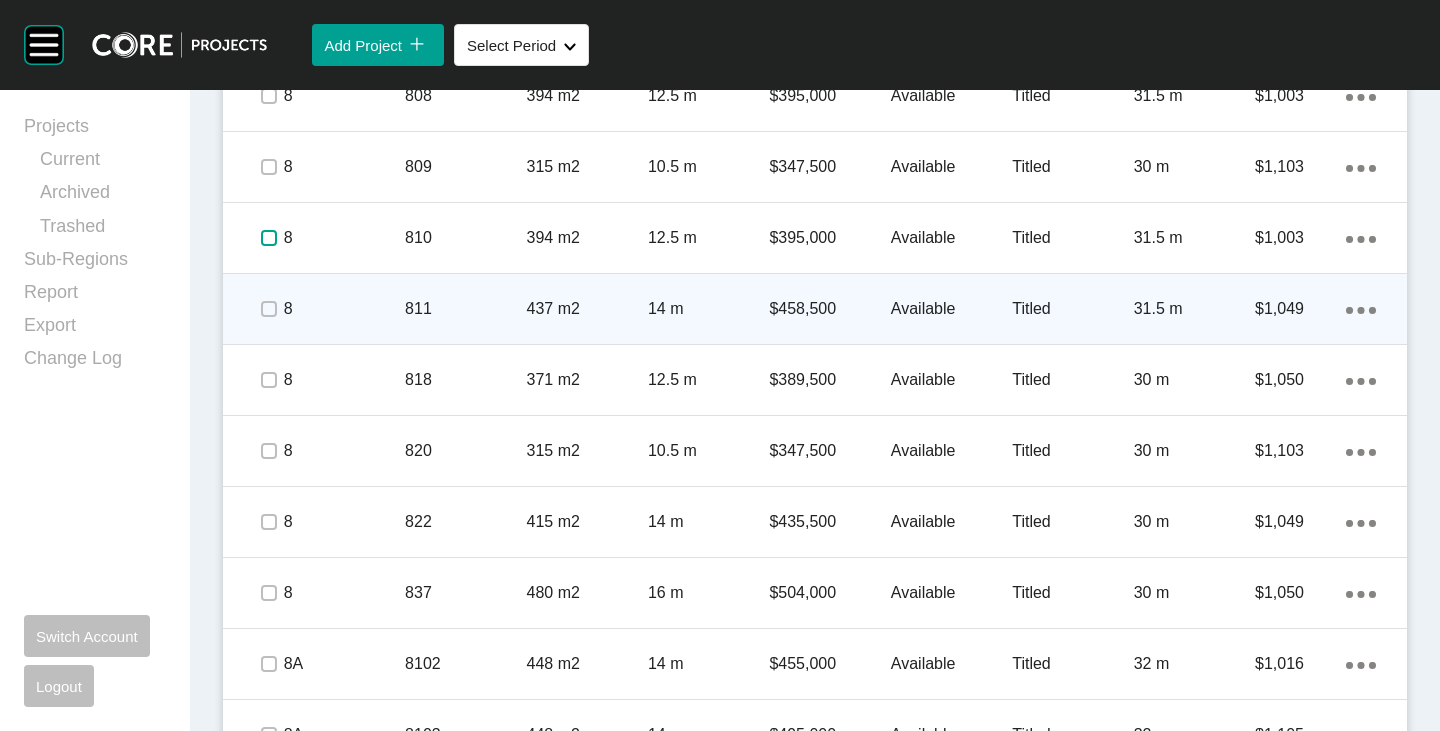 scroll, scrollTop: 1900, scrollLeft: 0, axis: vertical 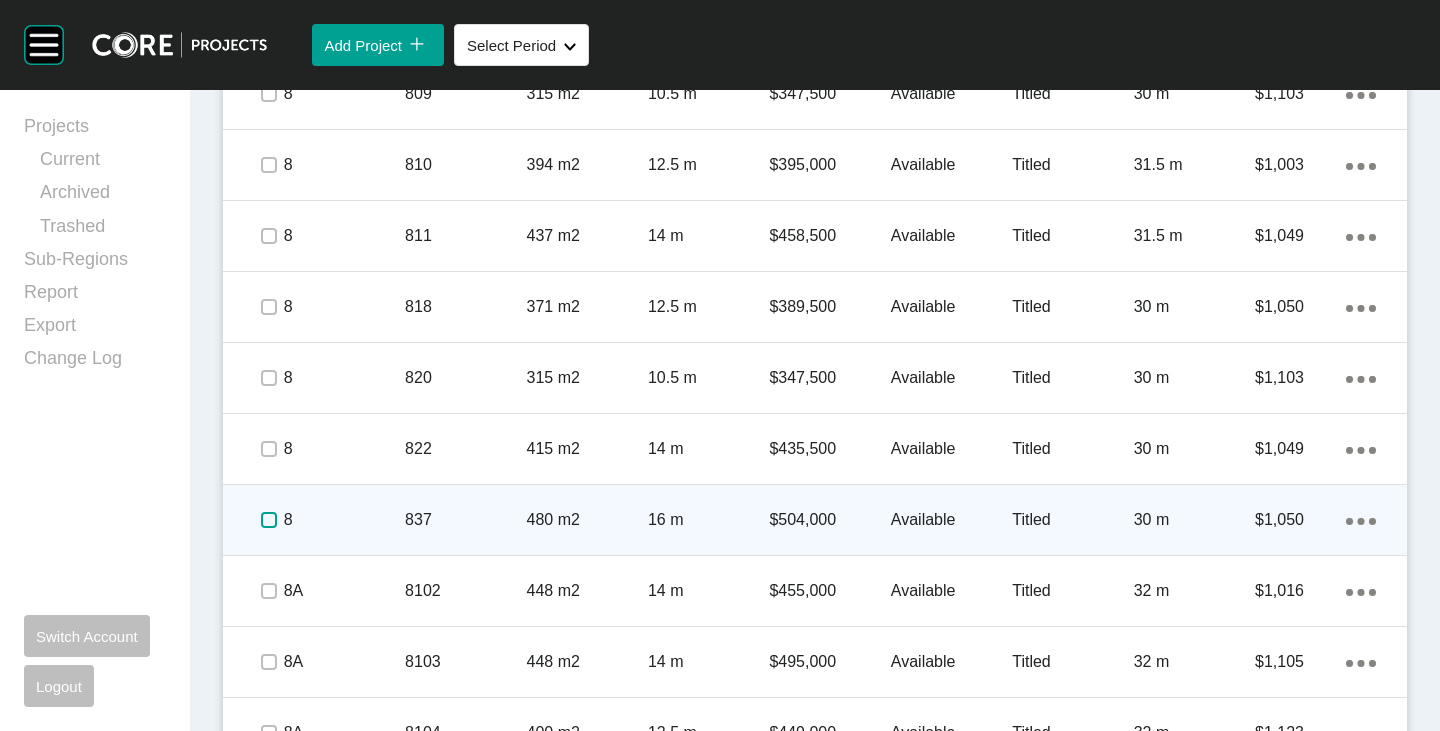 click at bounding box center [269, 520] 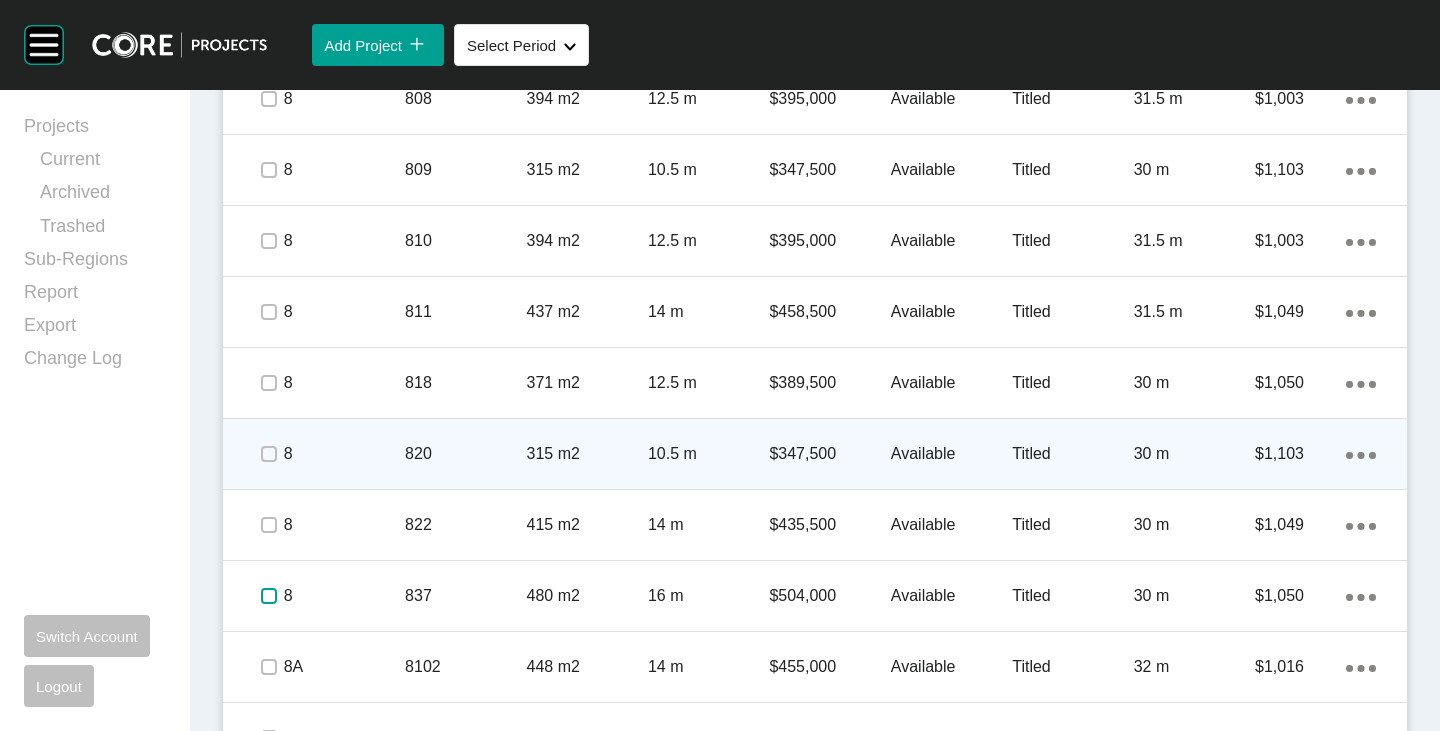 scroll, scrollTop: 1800, scrollLeft: 0, axis: vertical 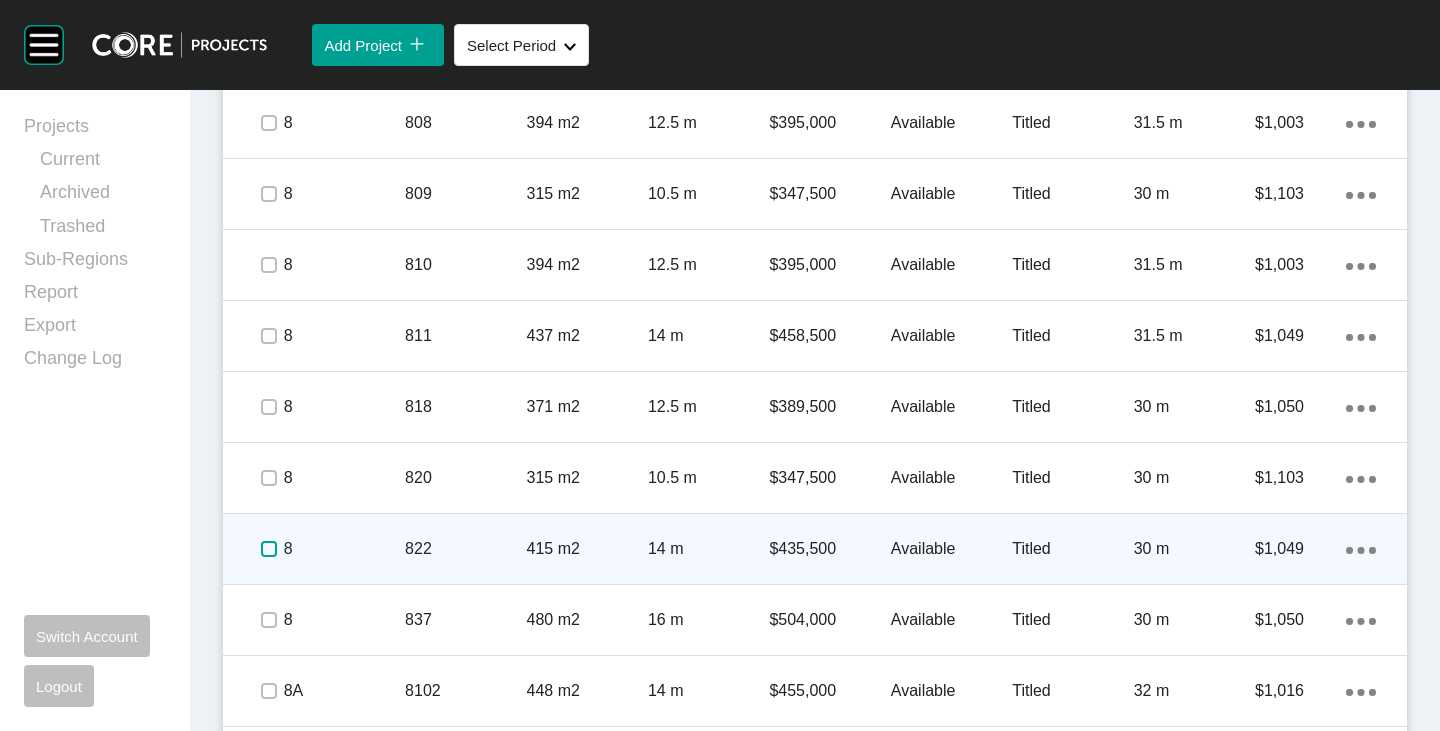 click at bounding box center (269, 549) 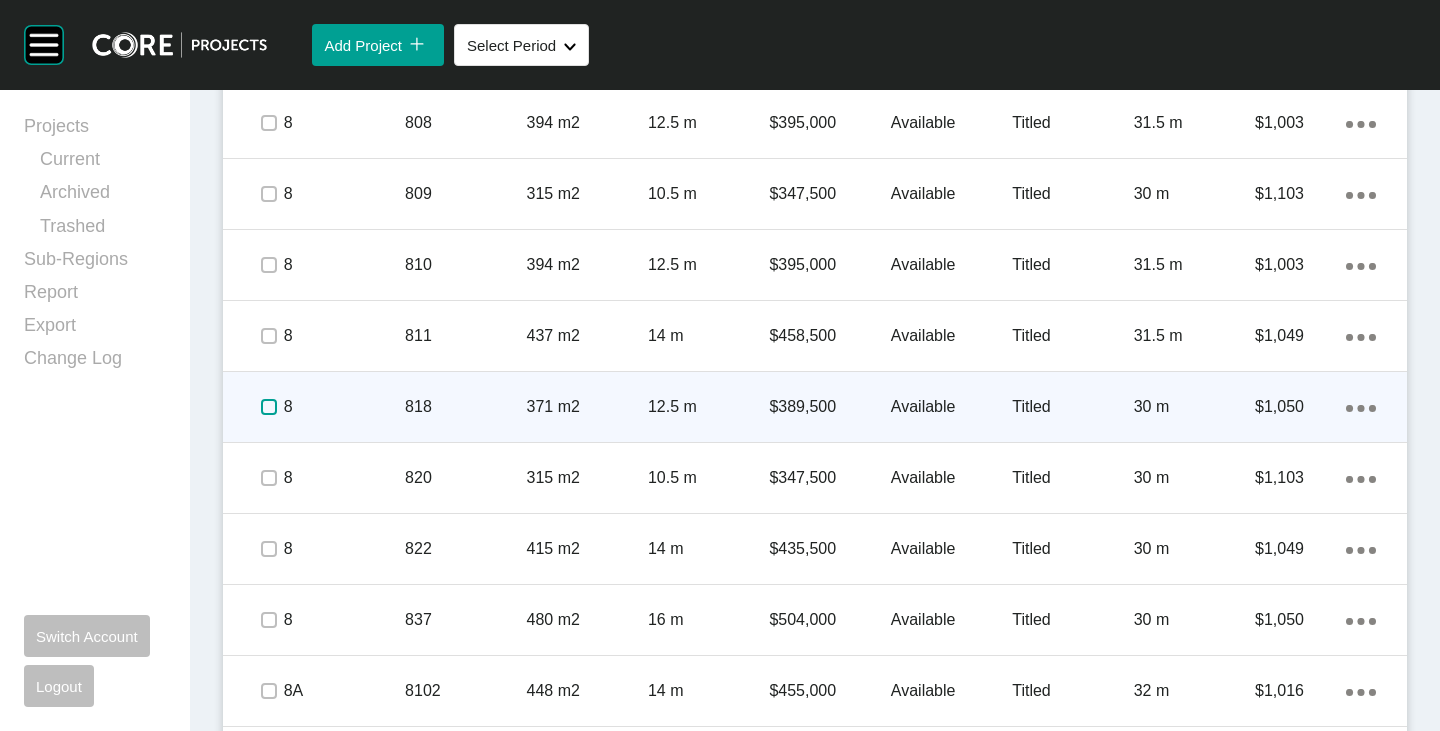 click at bounding box center (269, 407) 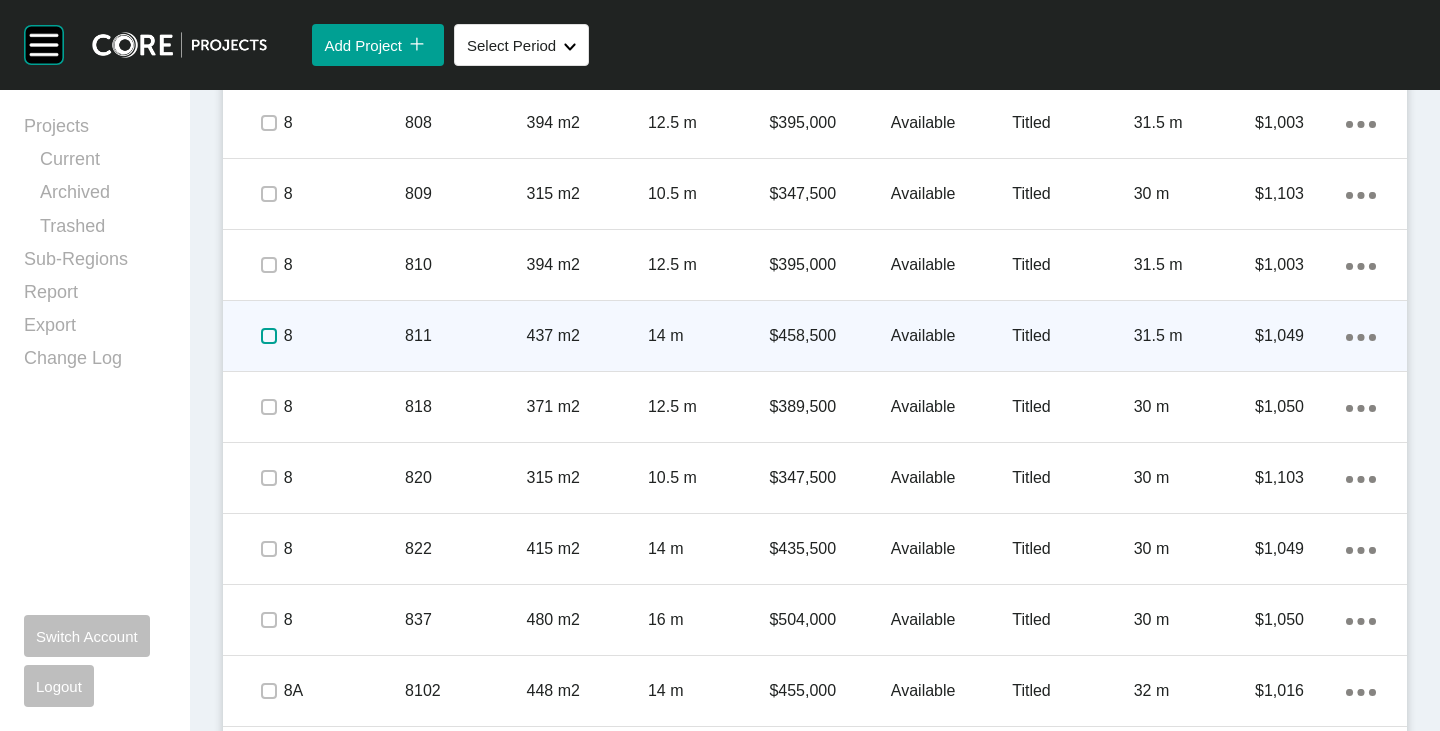 click at bounding box center [269, 336] 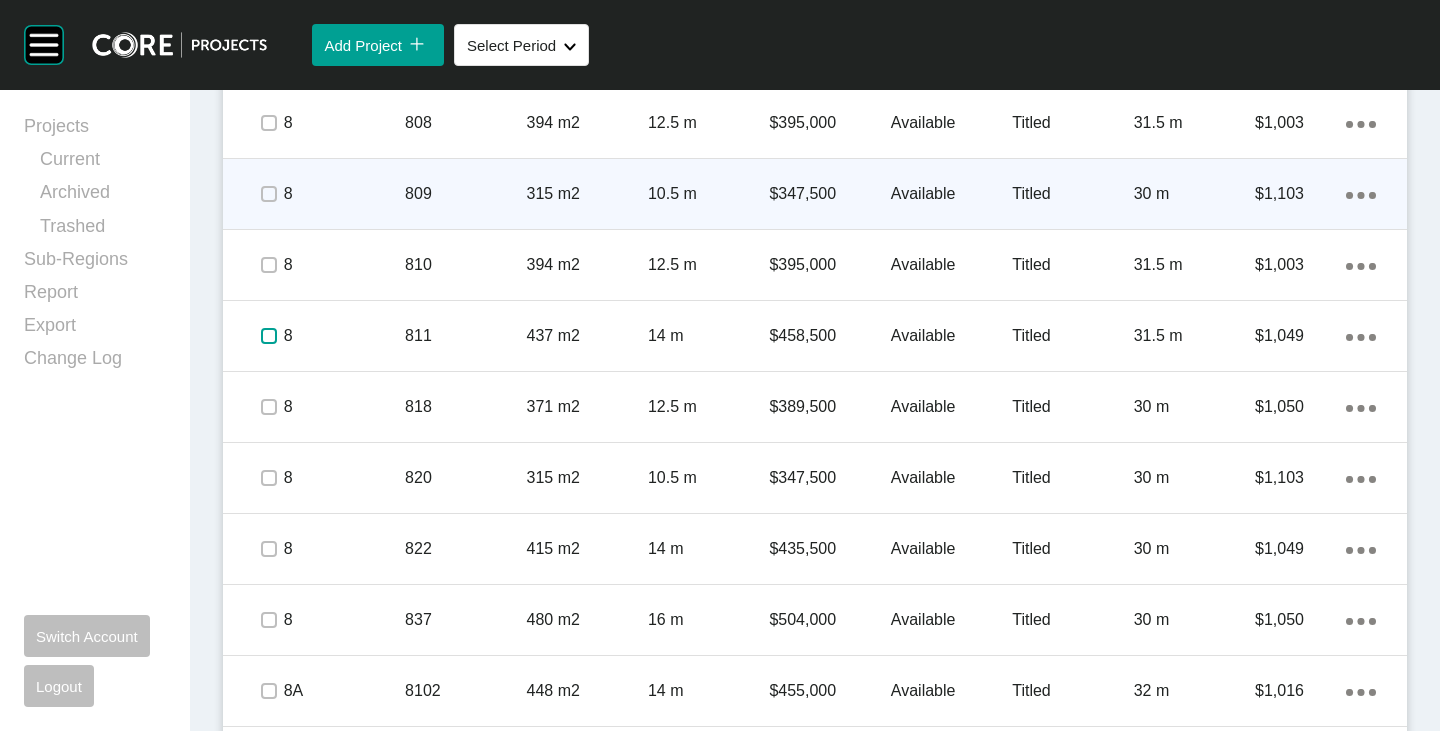 scroll, scrollTop: 1700, scrollLeft: 0, axis: vertical 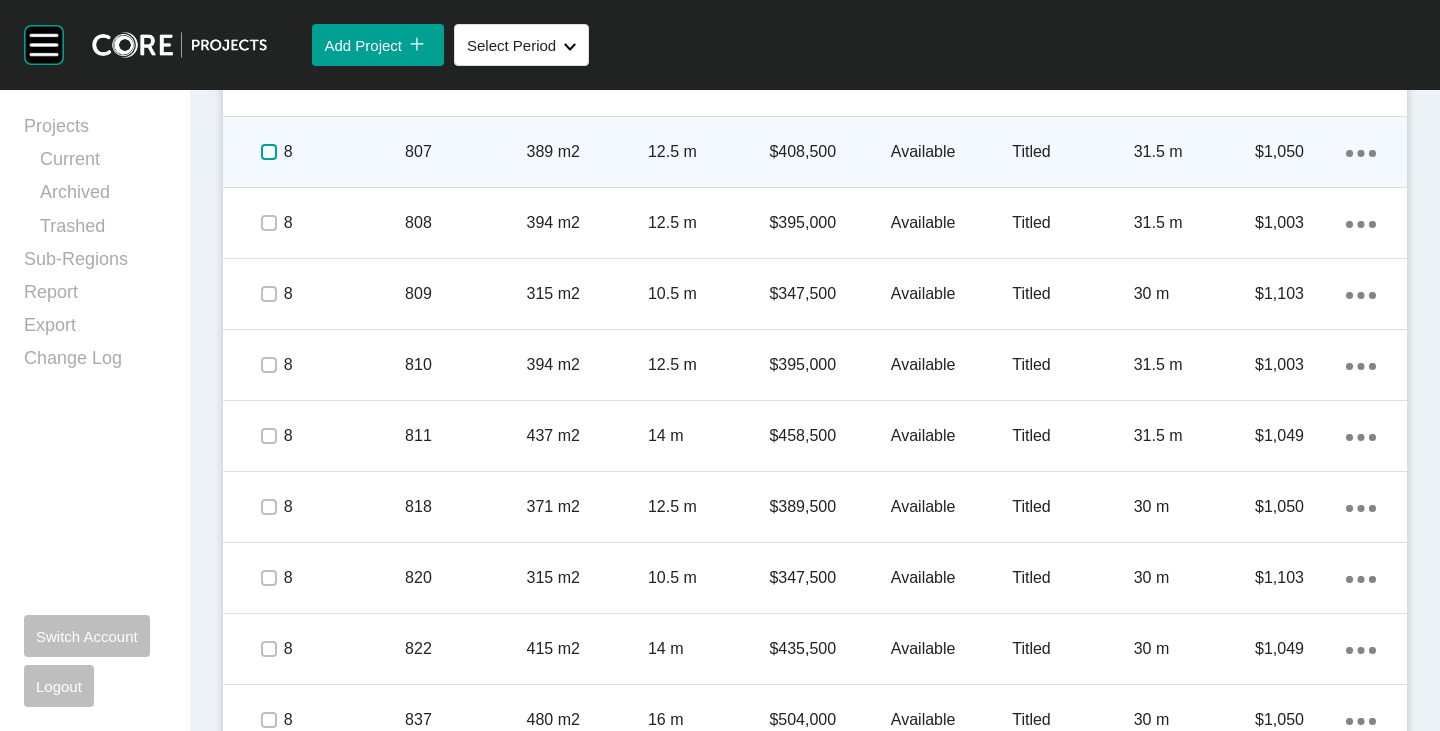 click at bounding box center (269, 152) 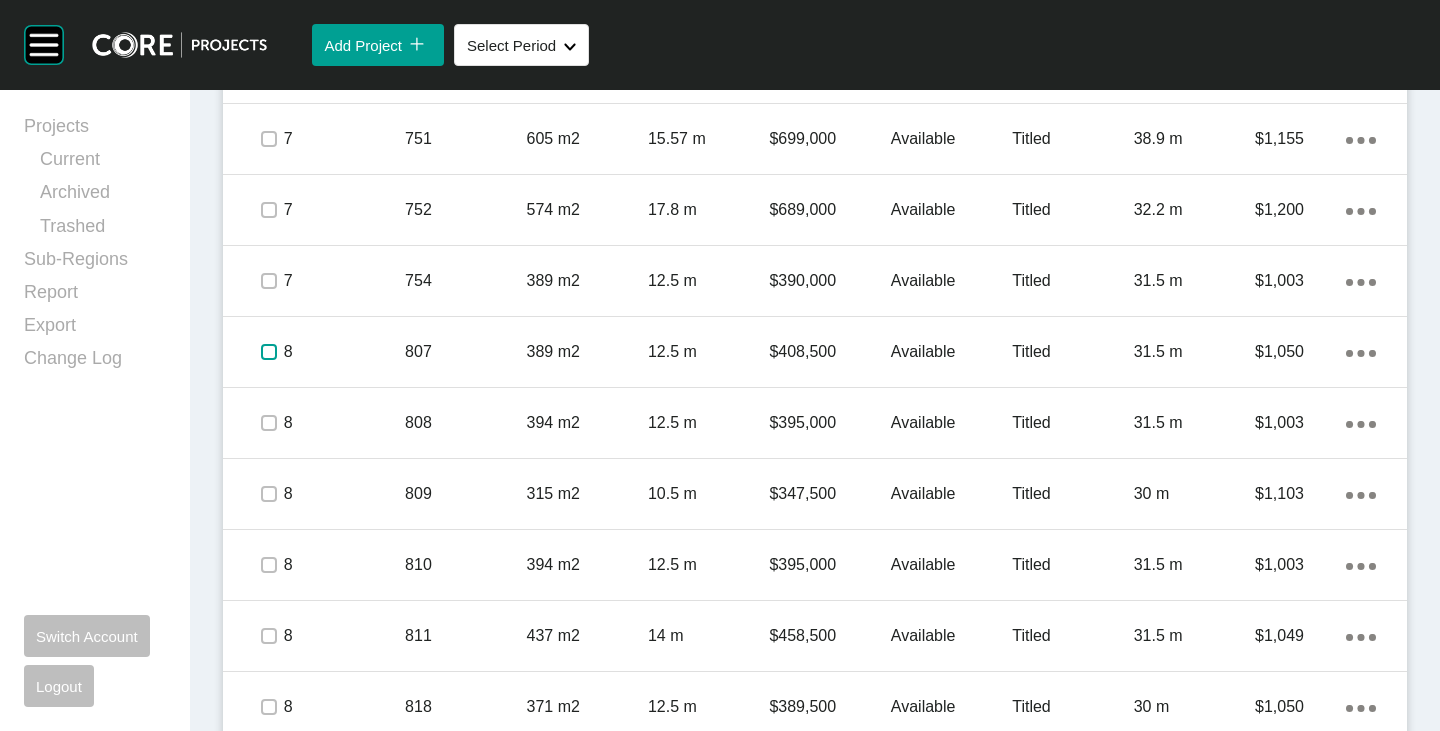 scroll, scrollTop: 1400, scrollLeft: 0, axis: vertical 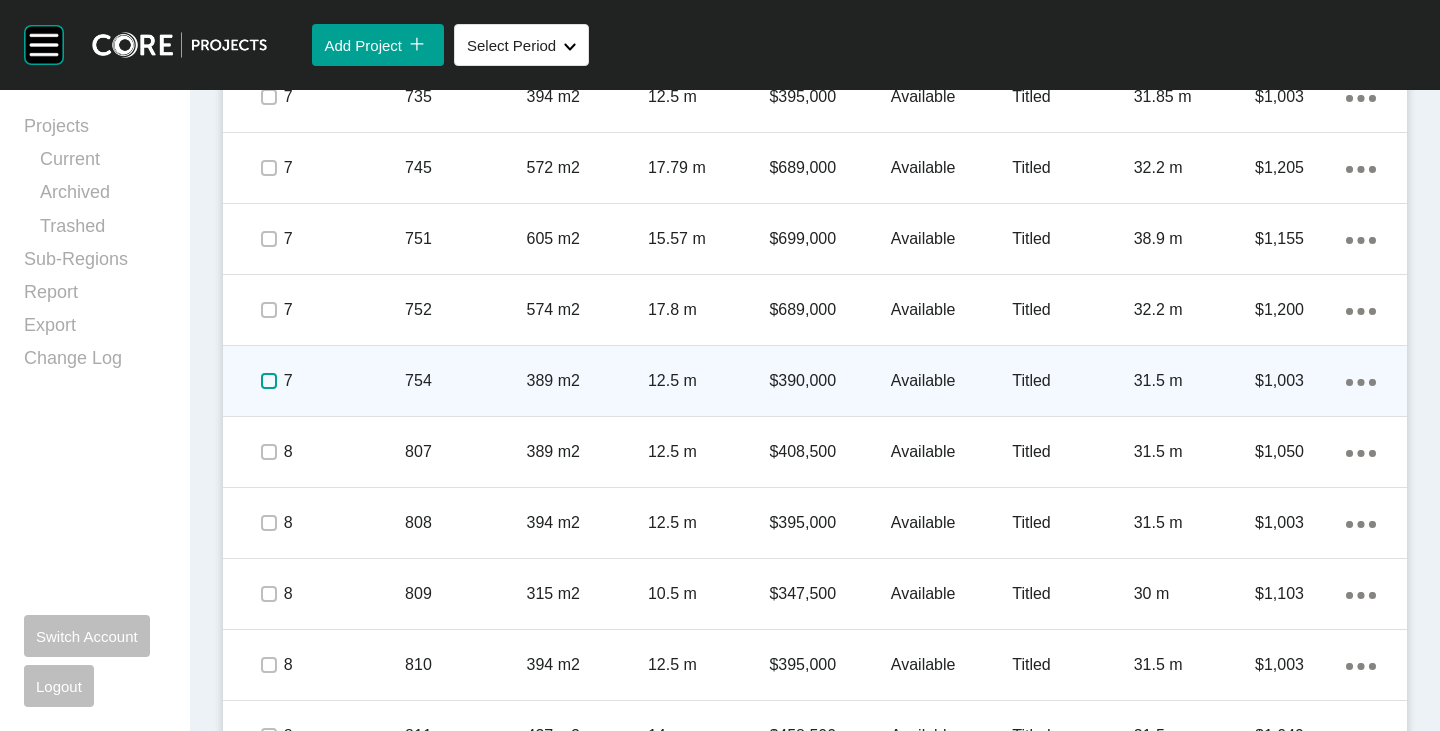 click at bounding box center (269, 381) 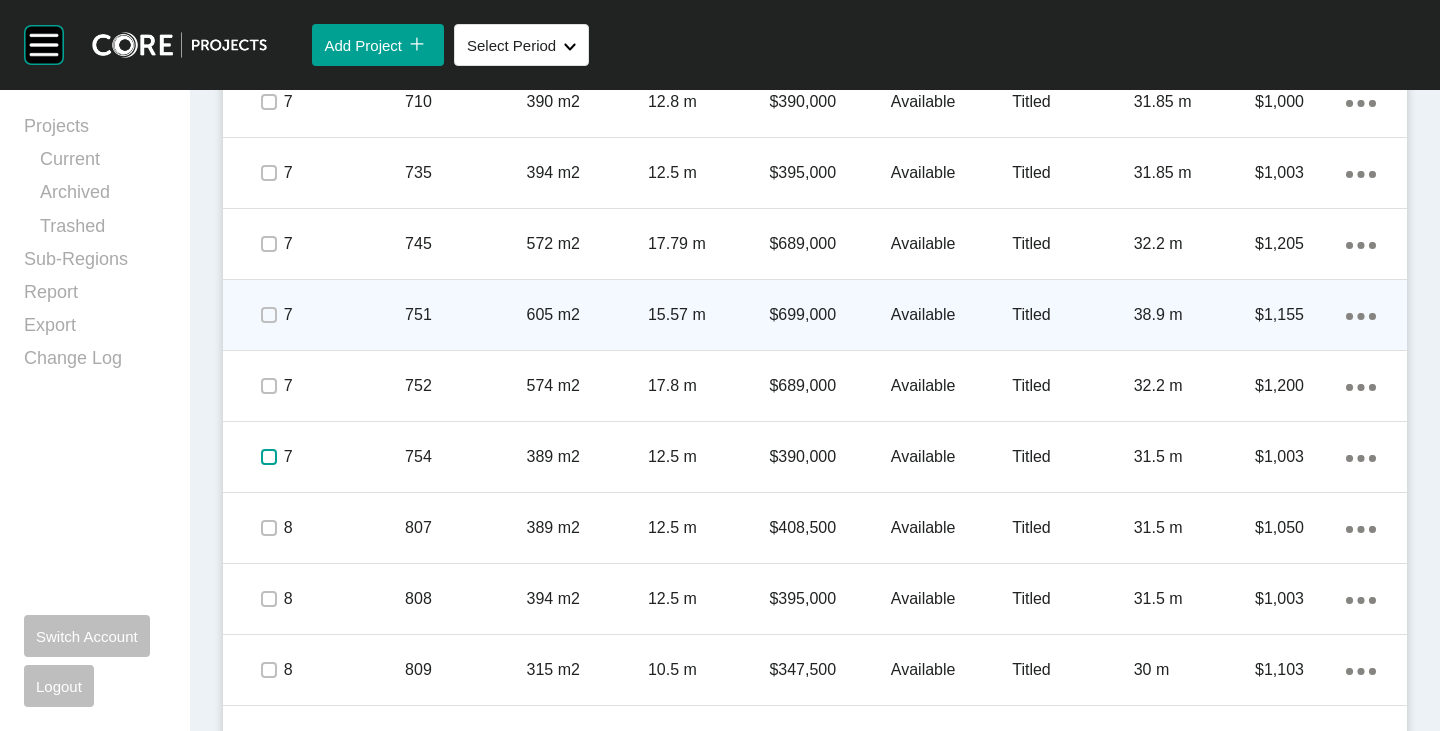 scroll, scrollTop: 1300, scrollLeft: 0, axis: vertical 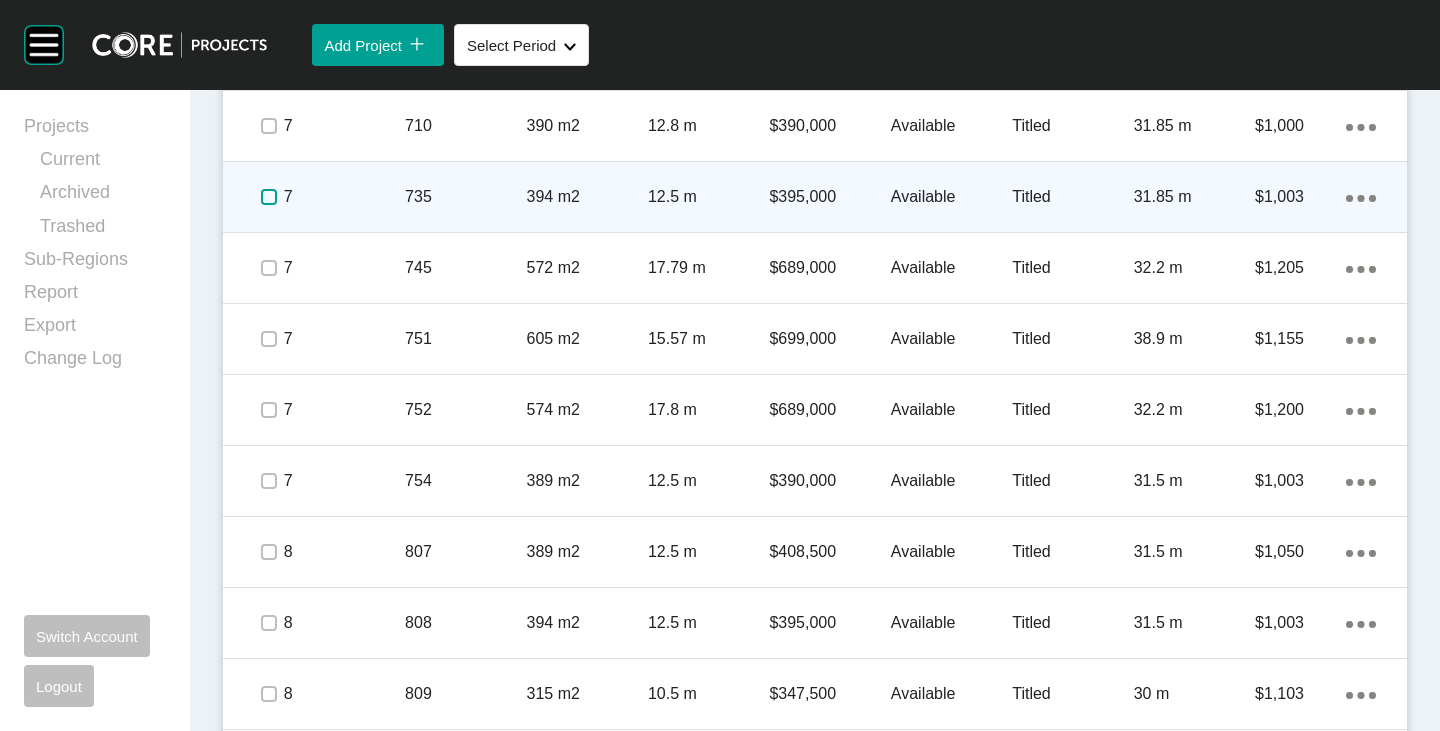 click at bounding box center (269, 197) 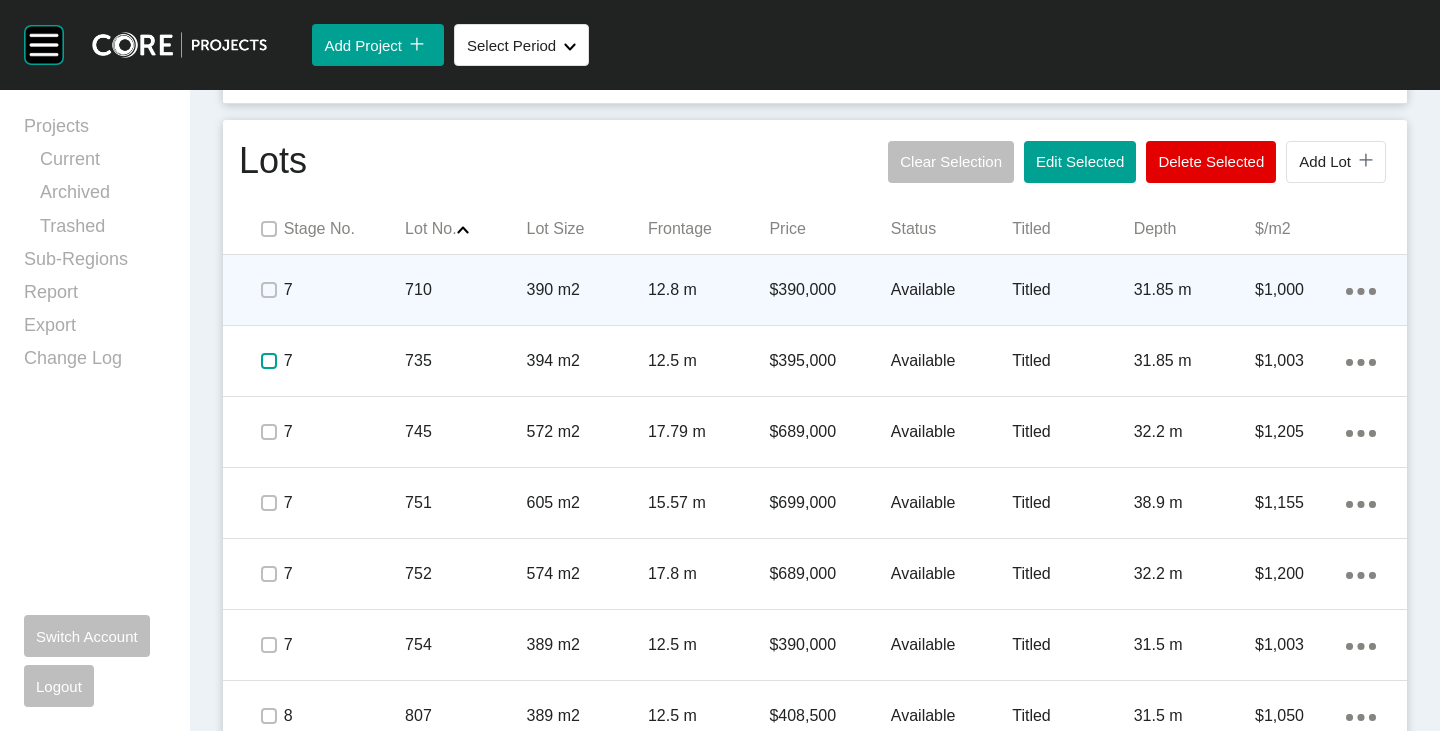 scroll, scrollTop: 1100, scrollLeft: 0, axis: vertical 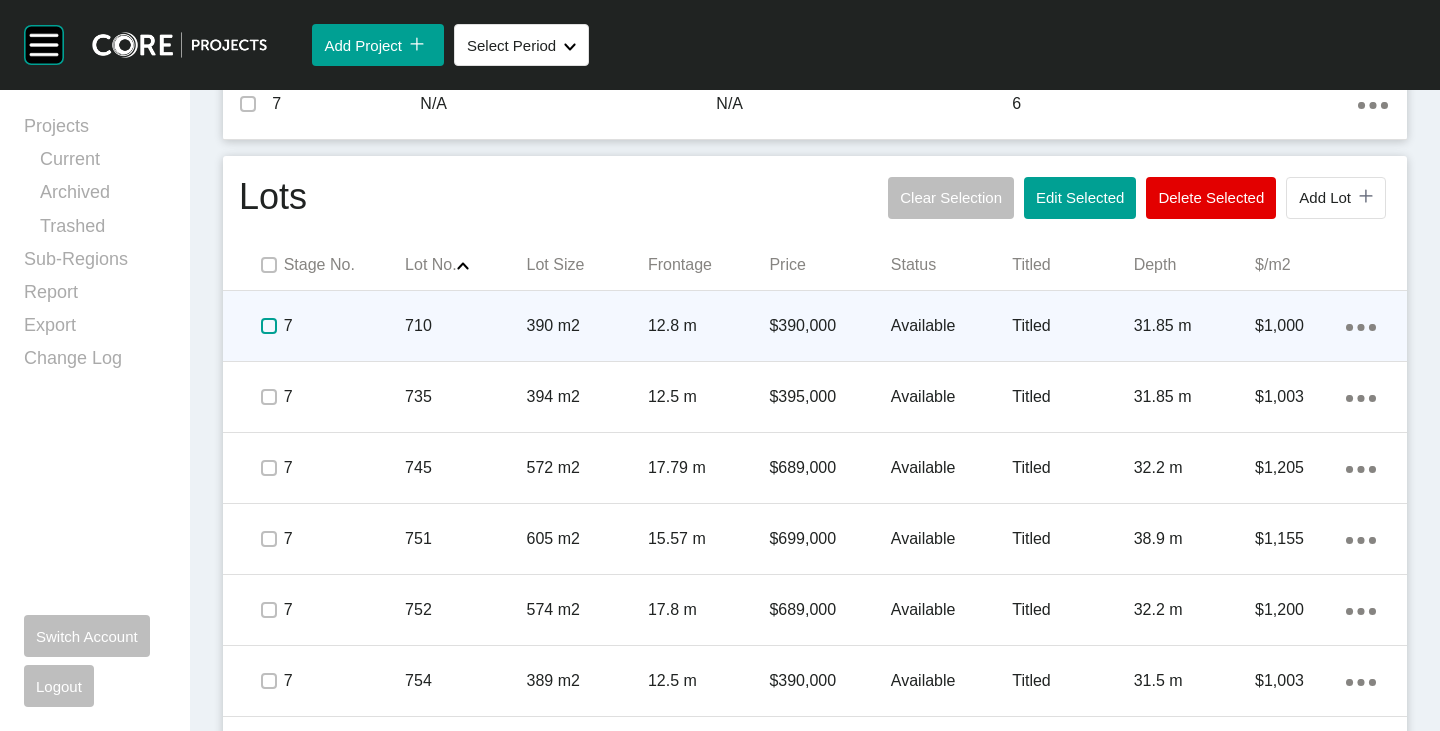 click at bounding box center [269, 326] 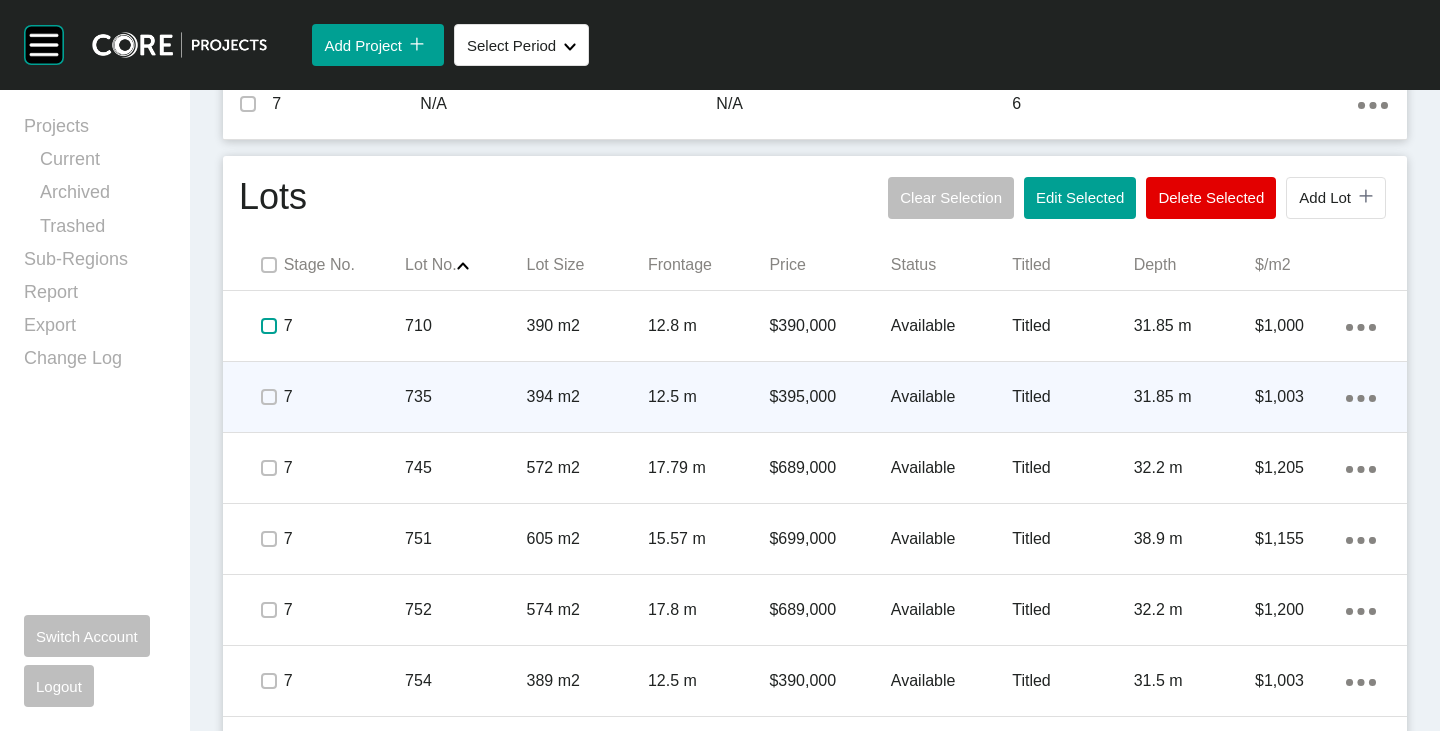 scroll, scrollTop: 1300, scrollLeft: 0, axis: vertical 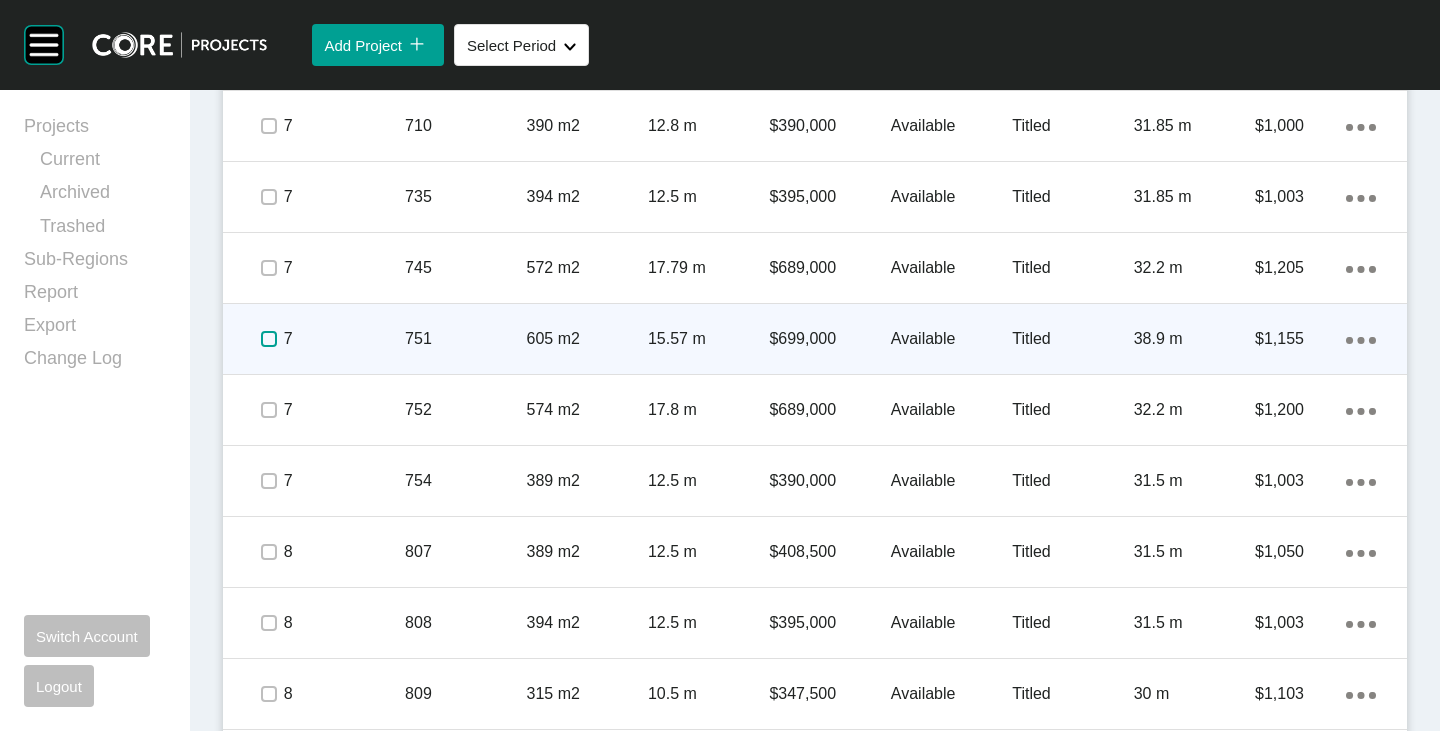 click at bounding box center [269, 339] 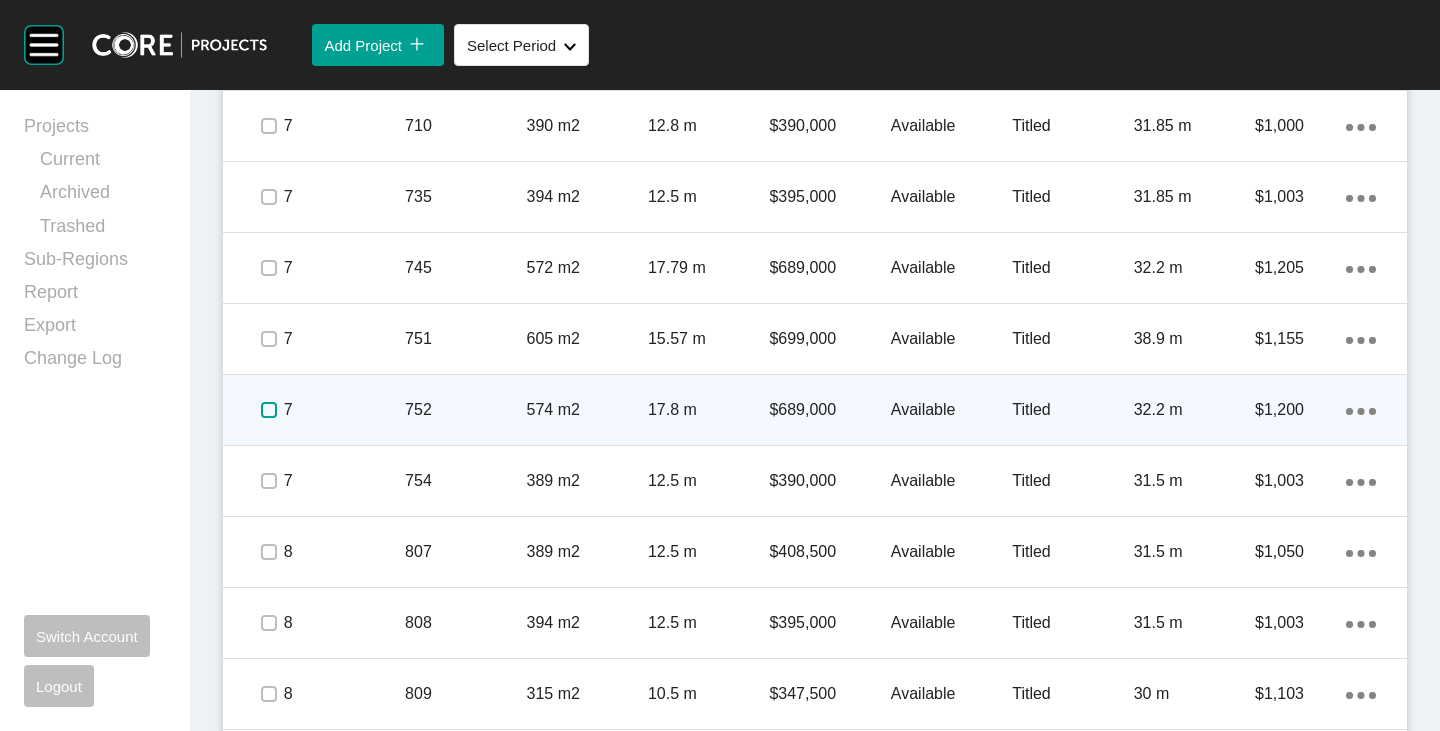 click at bounding box center (269, 410) 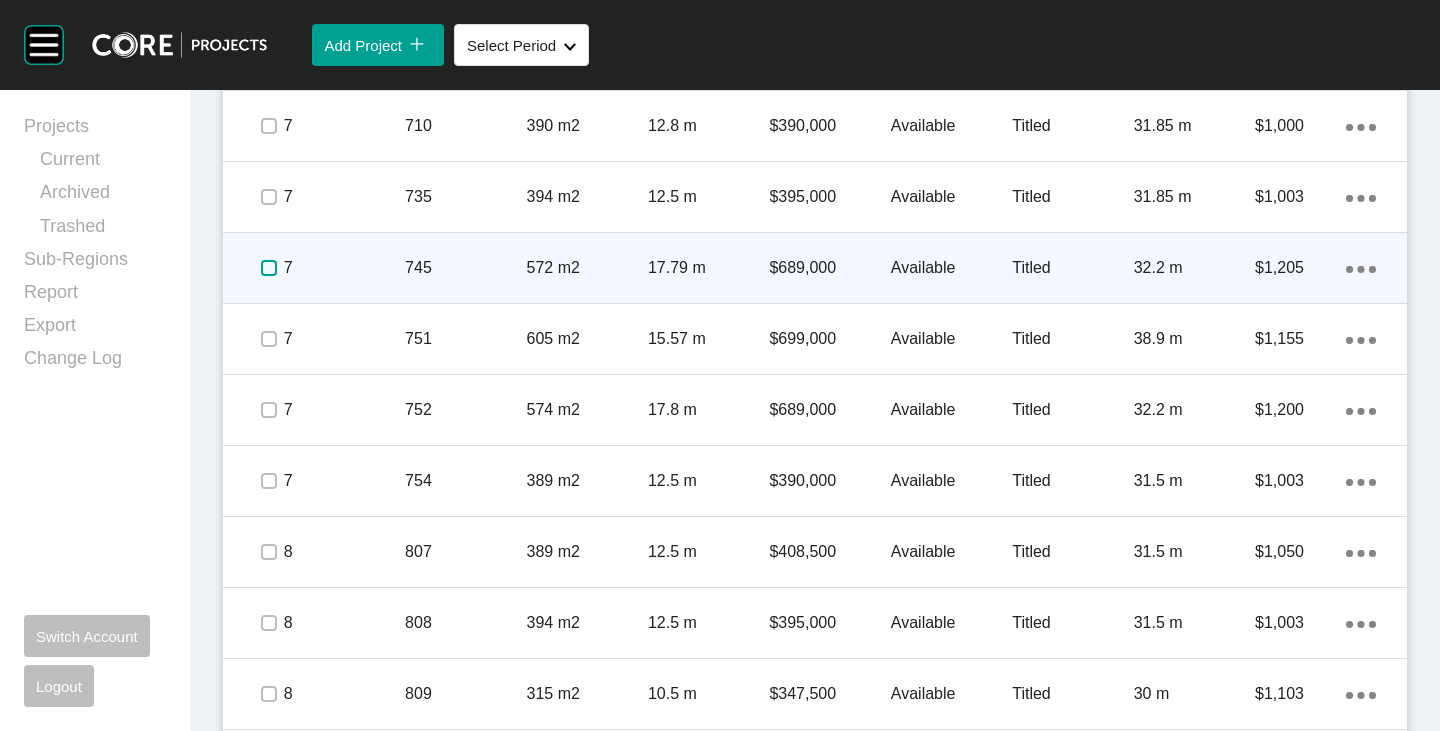 click at bounding box center [269, 268] 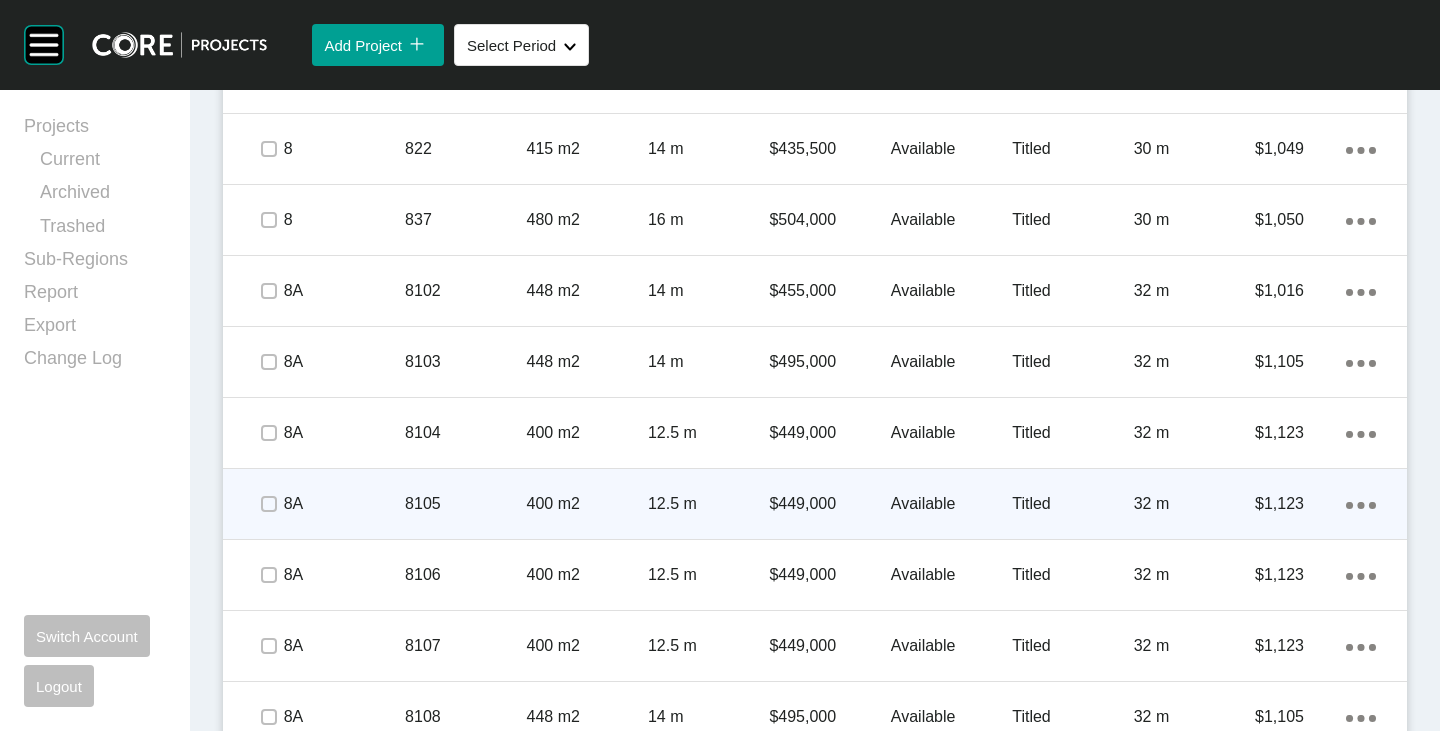 scroll, scrollTop: 2400, scrollLeft: 0, axis: vertical 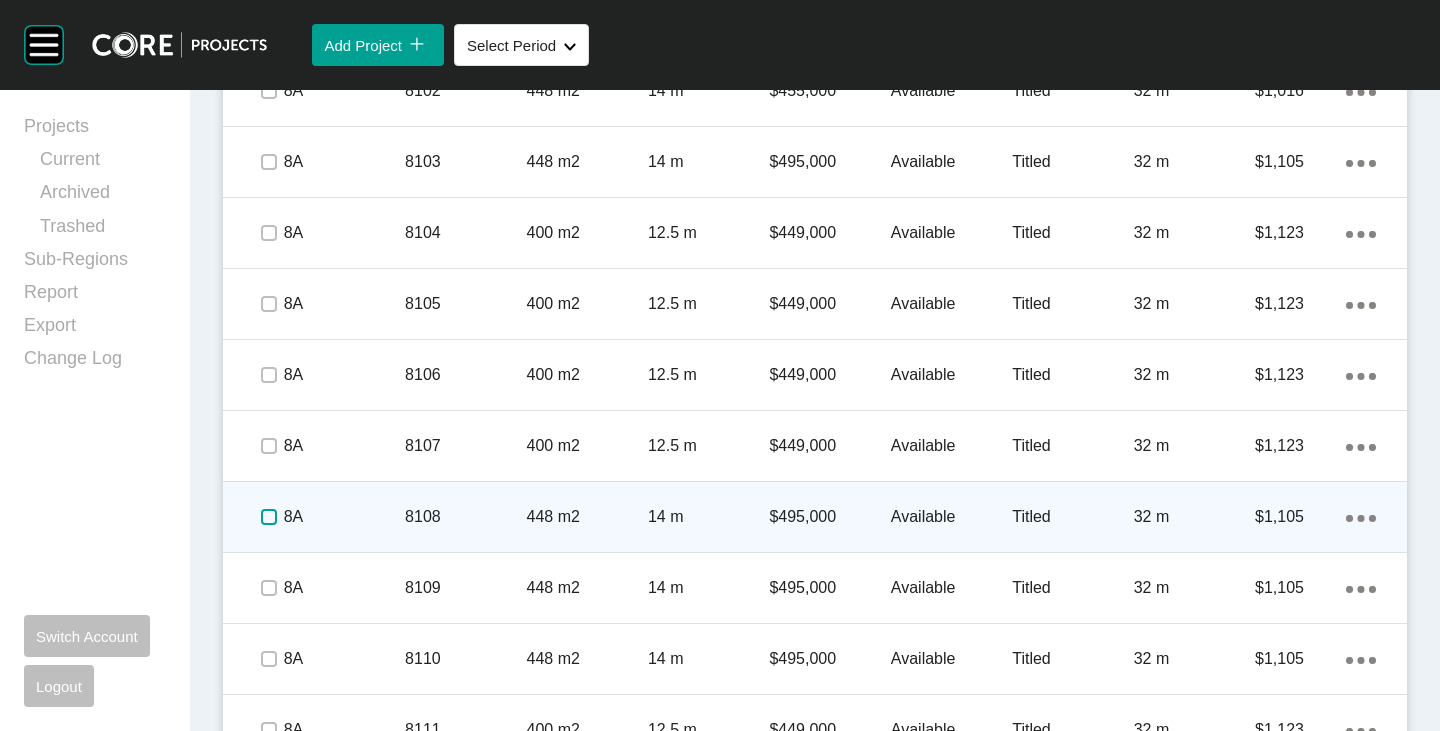 click at bounding box center (269, 517) 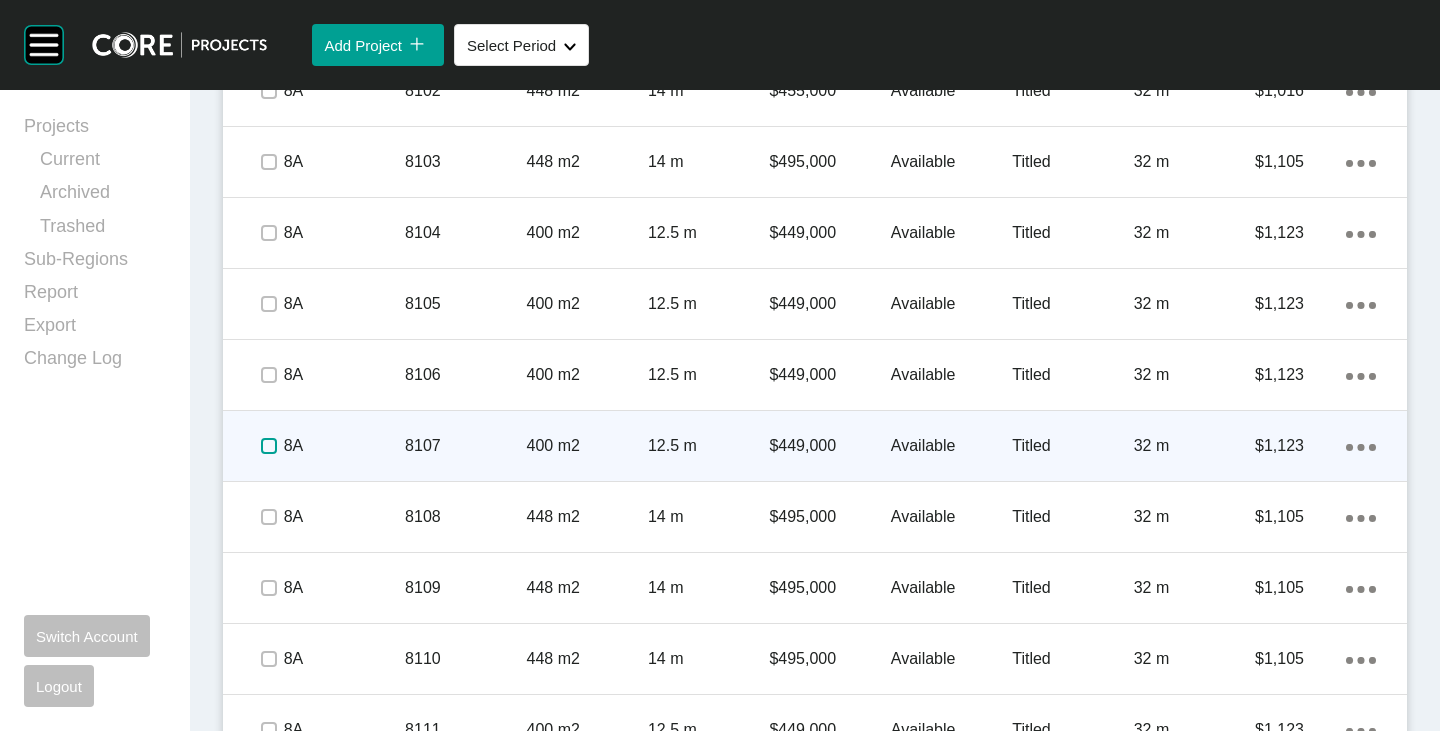 click at bounding box center (269, 446) 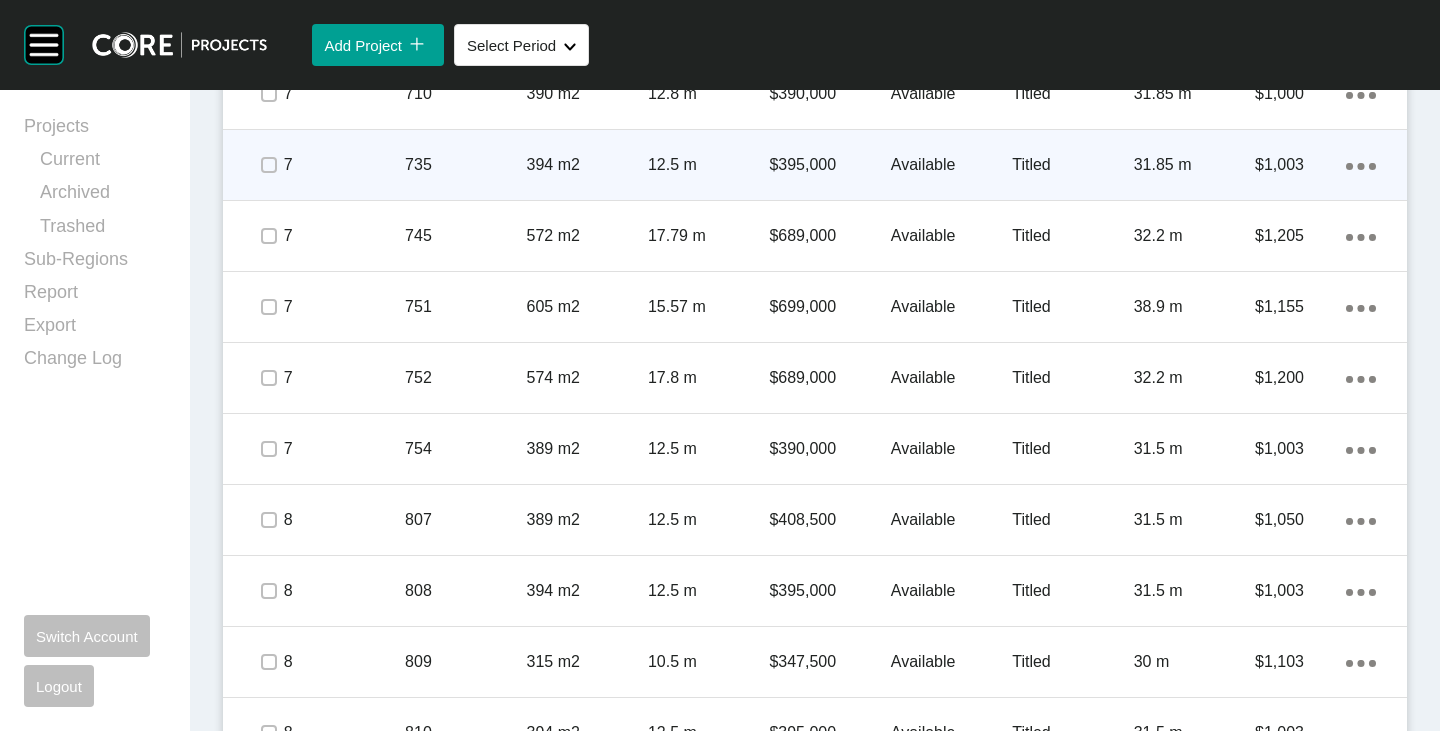 scroll, scrollTop: 1356, scrollLeft: 0, axis: vertical 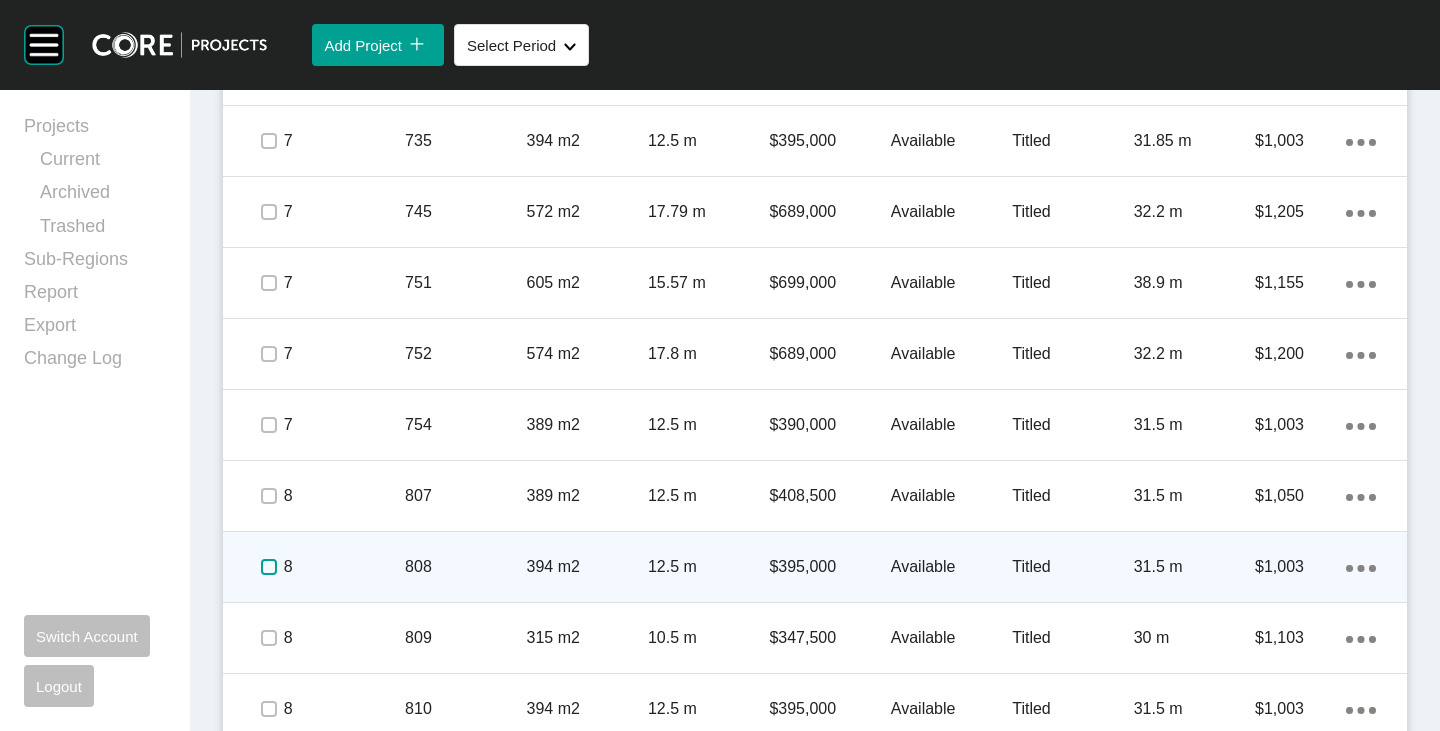 click at bounding box center [269, 567] 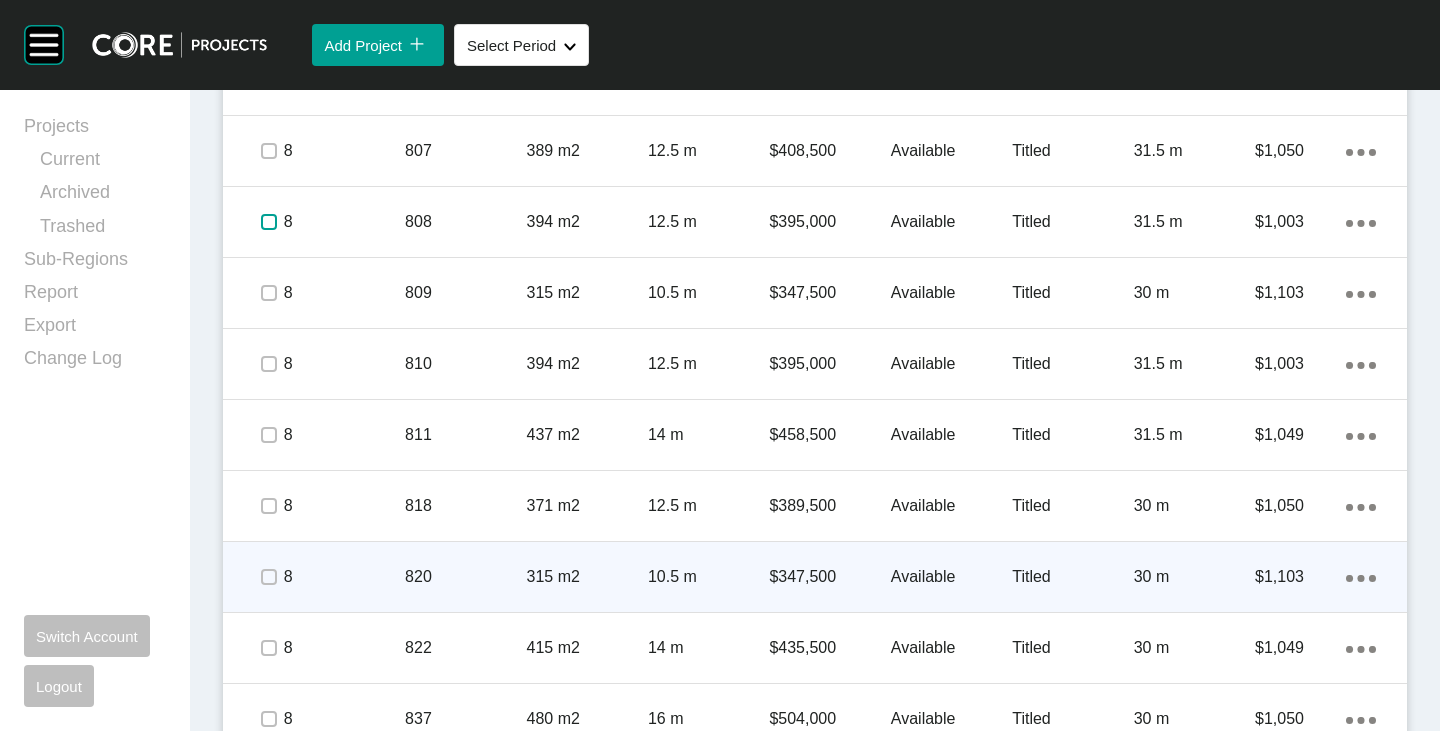 scroll, scrollTop: 1756, scrollLeft: 0, axis: vertical 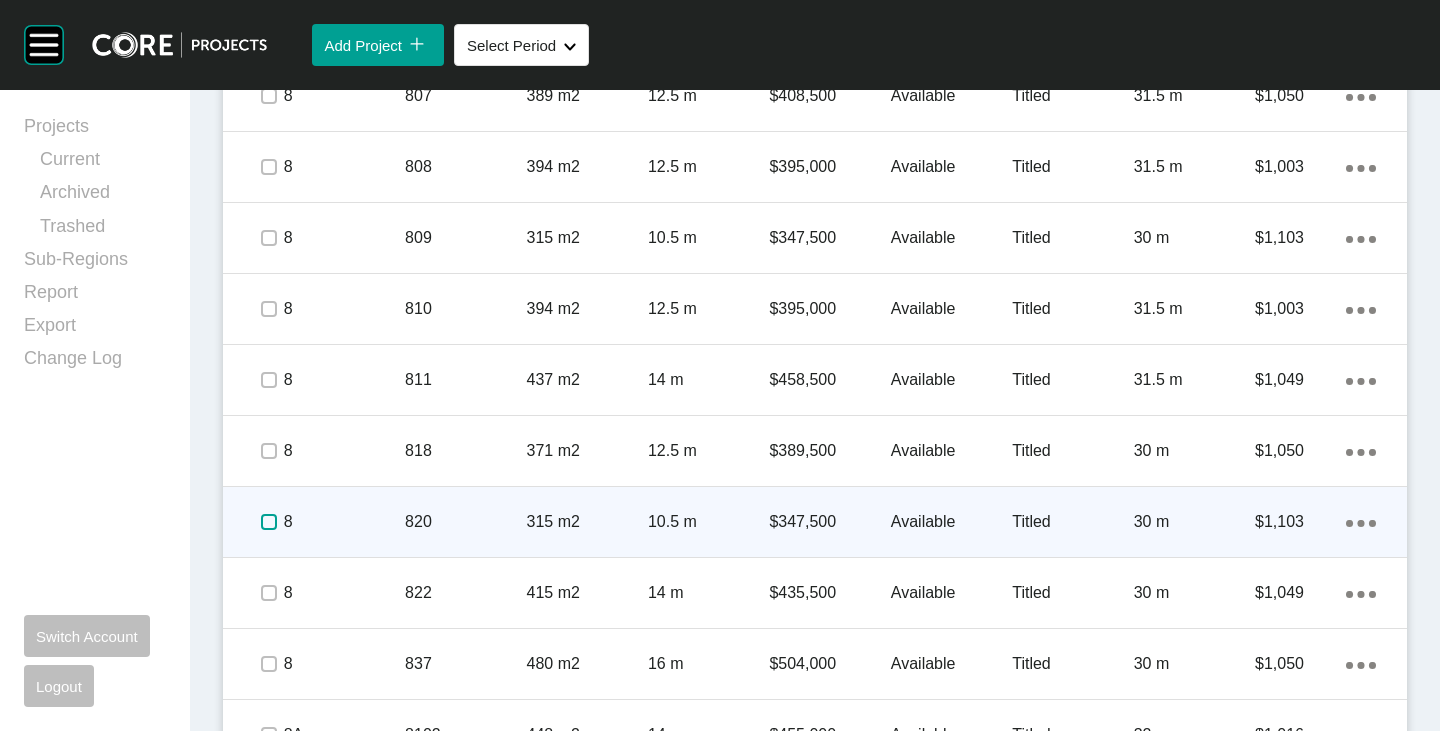 drag, startPoint x: 259, startPoint y: 517, endPoint x: 284, endPoint y: 518, distance: 25.019993 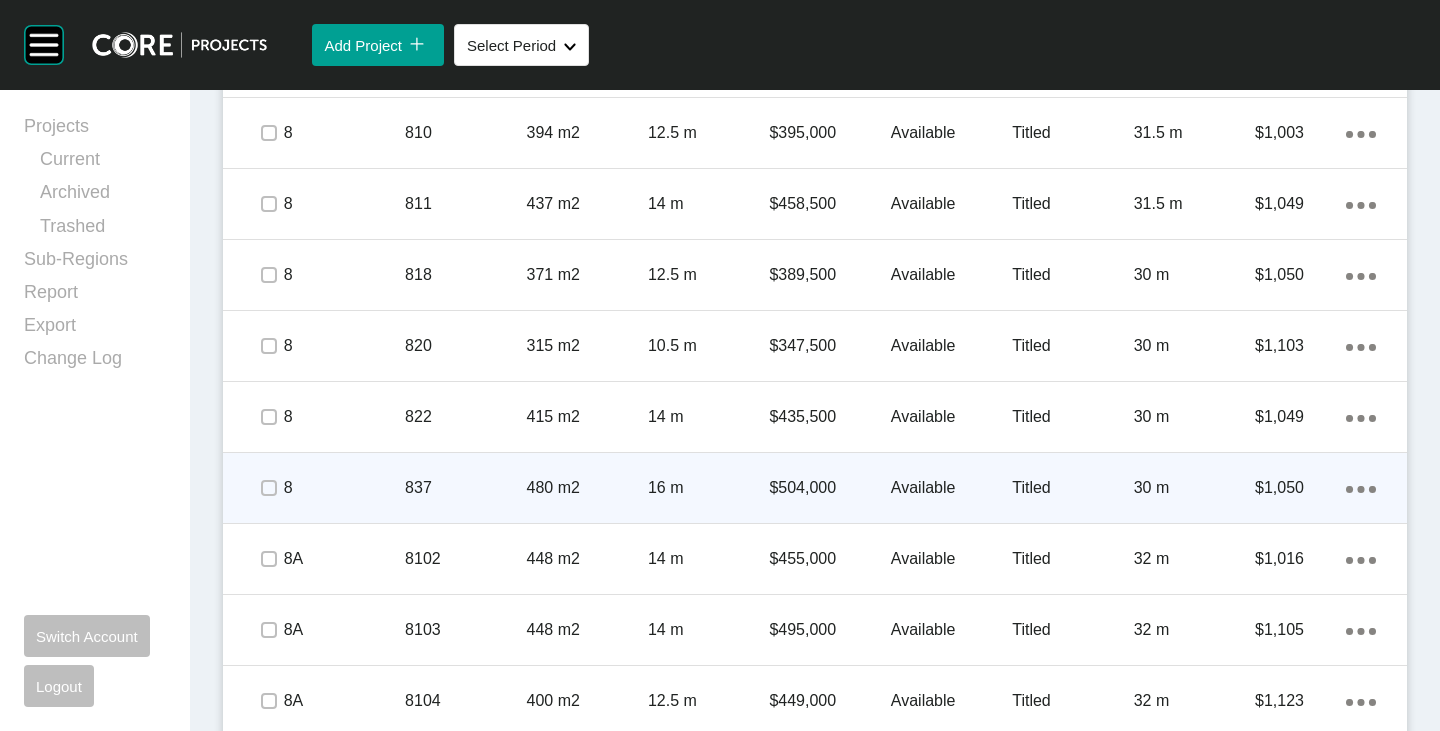 scroll, scrollTop: 1956, scrollLeft: 0, axis: vertical 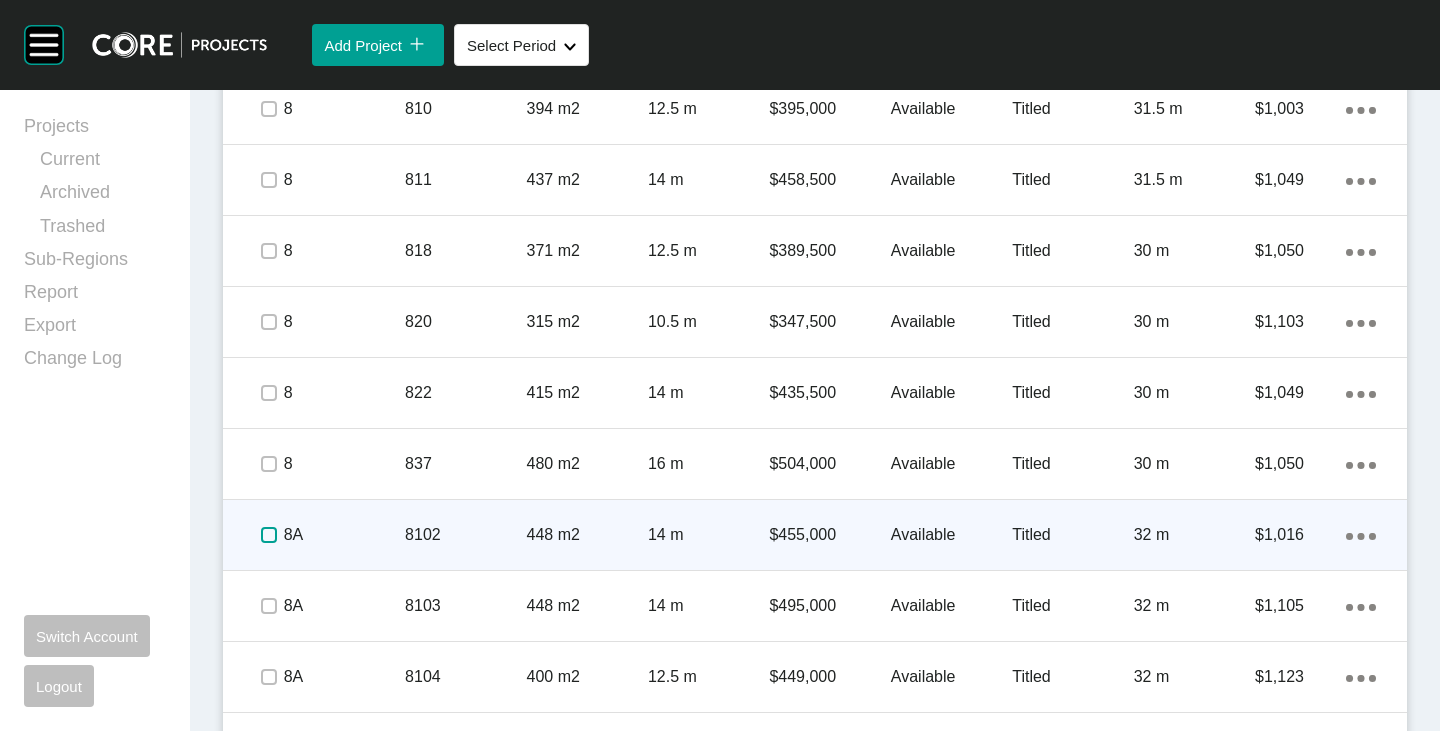 click at bounding box center (269, 535) 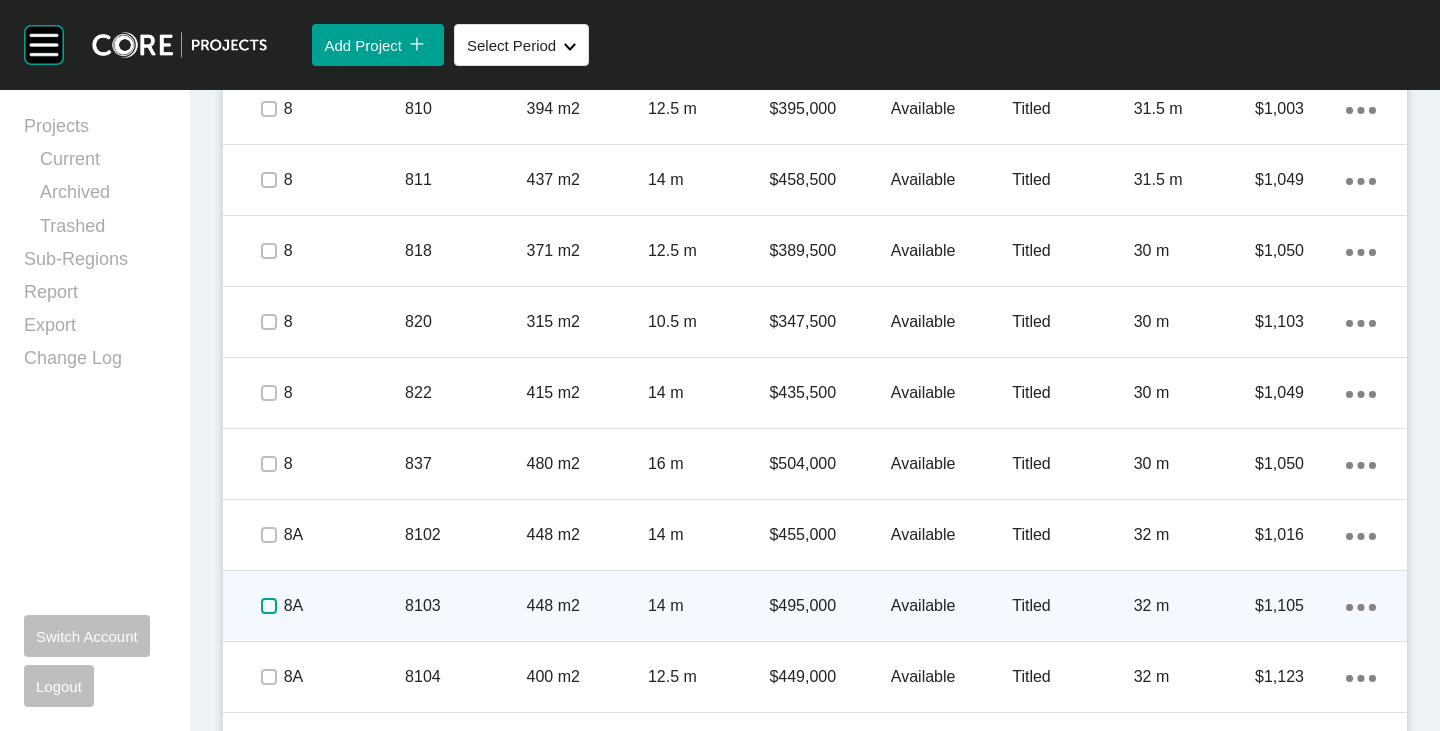 click at bounding box center [269, 606] 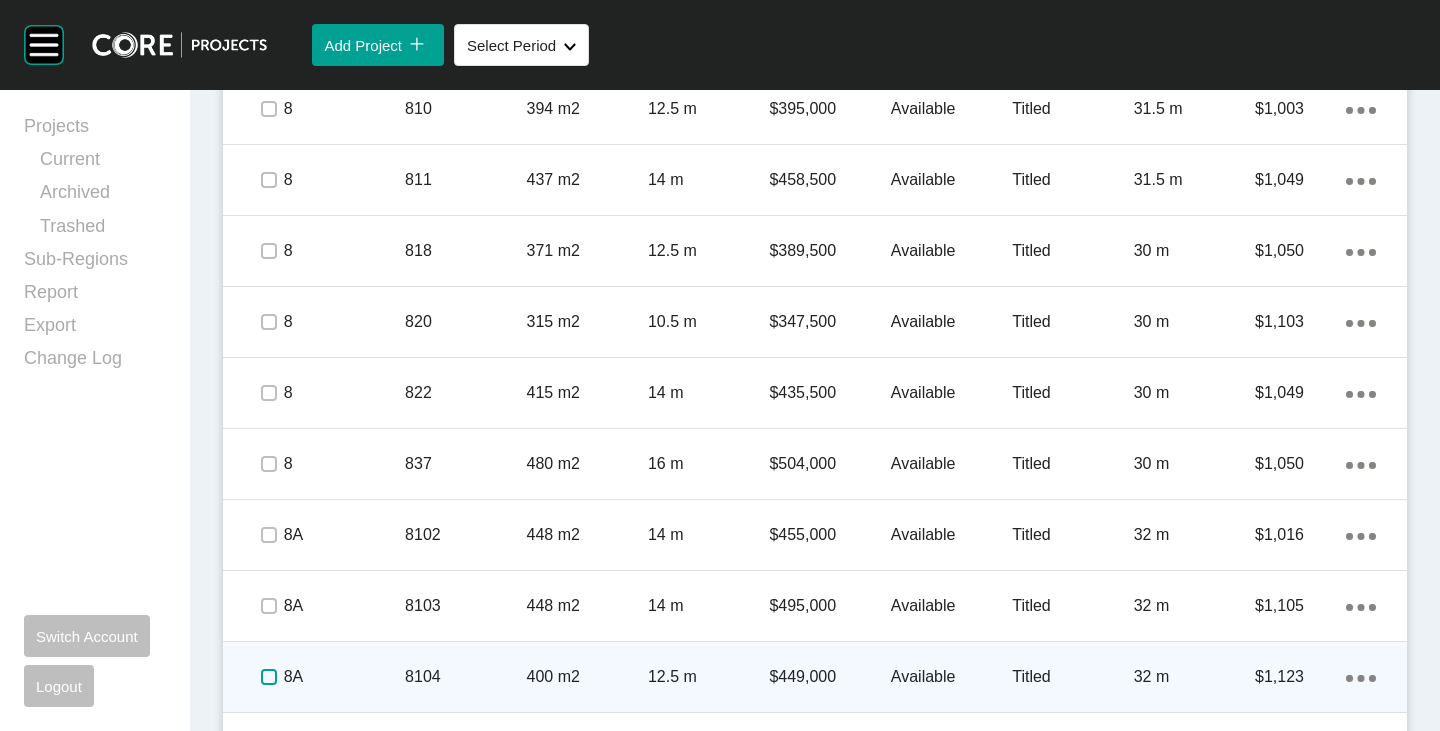 click at bounding box center [269, 677] 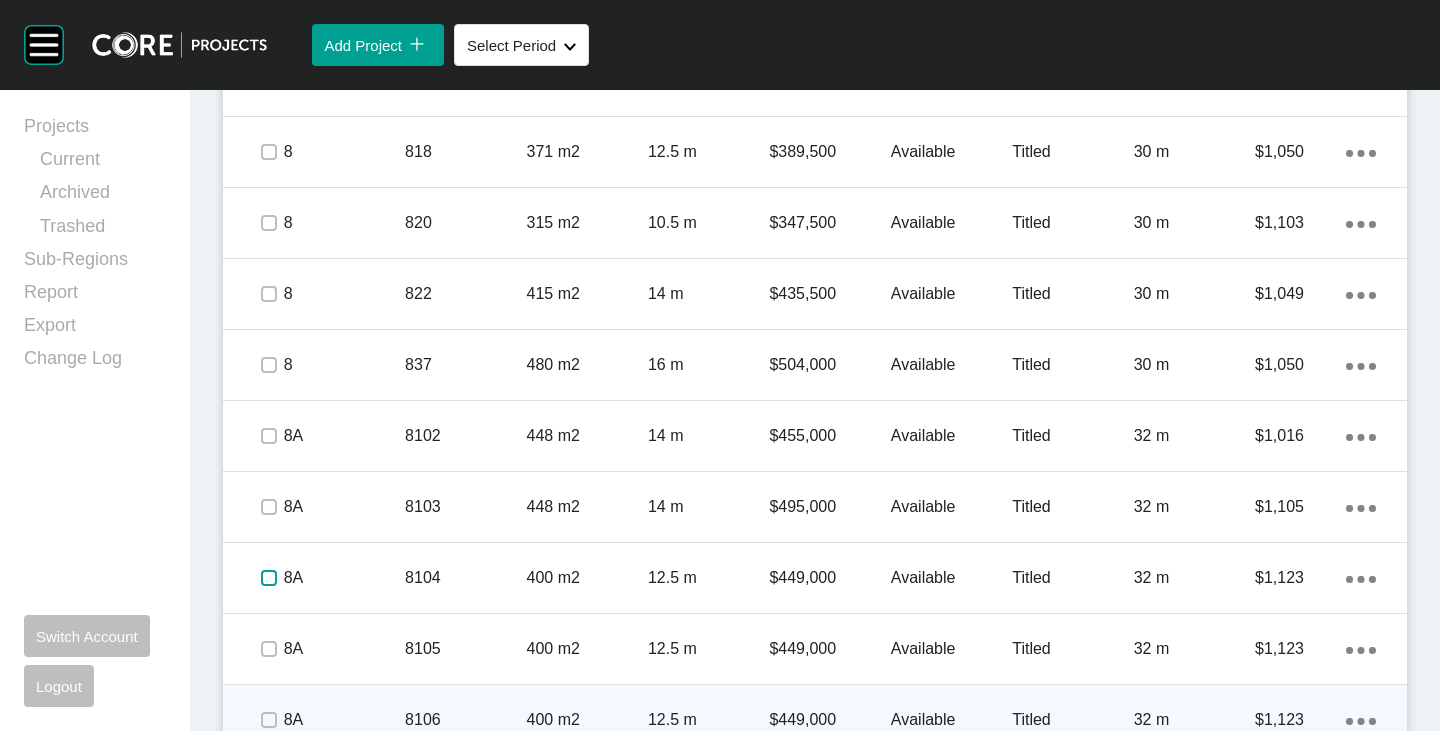 scroll, scrollTop: 2156, scrollLeft: 0, axis: vertical 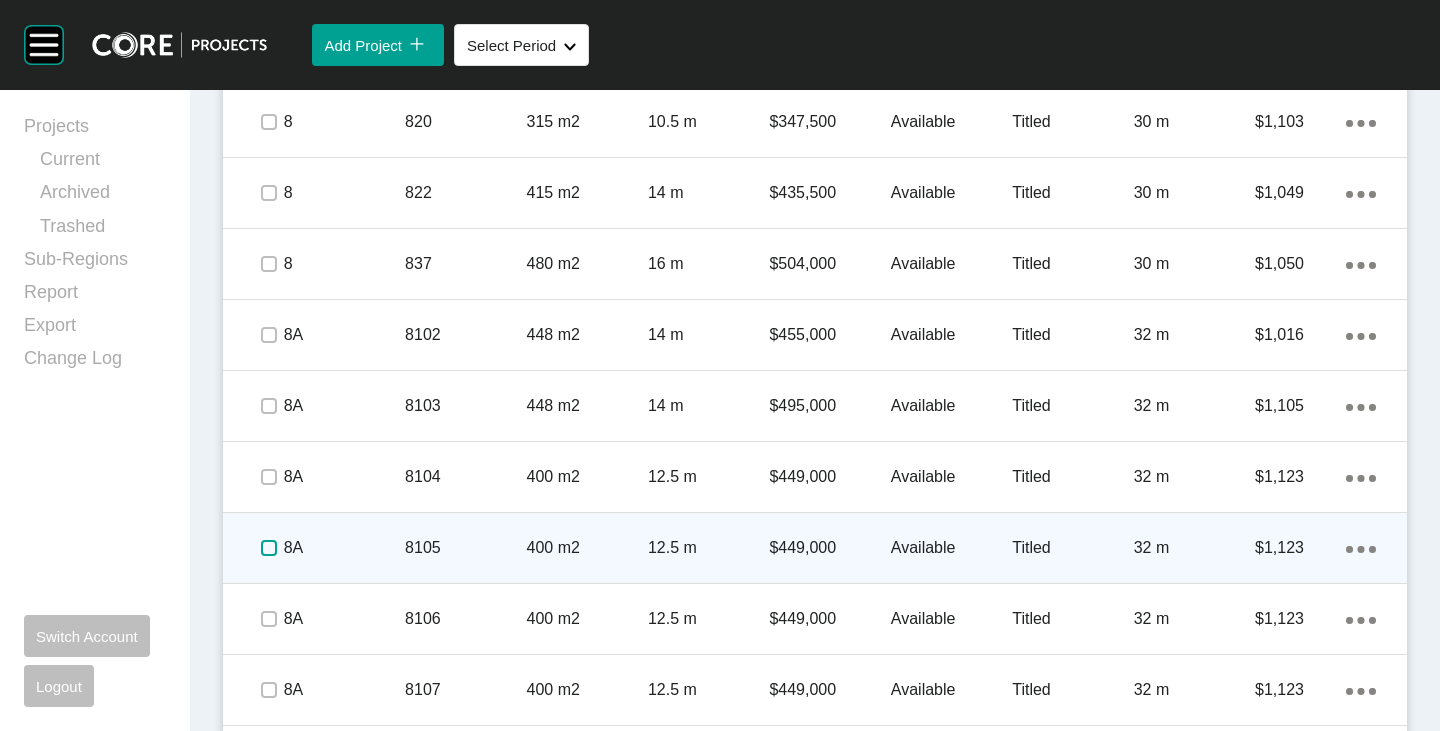 click at bounding box center (269, 548) 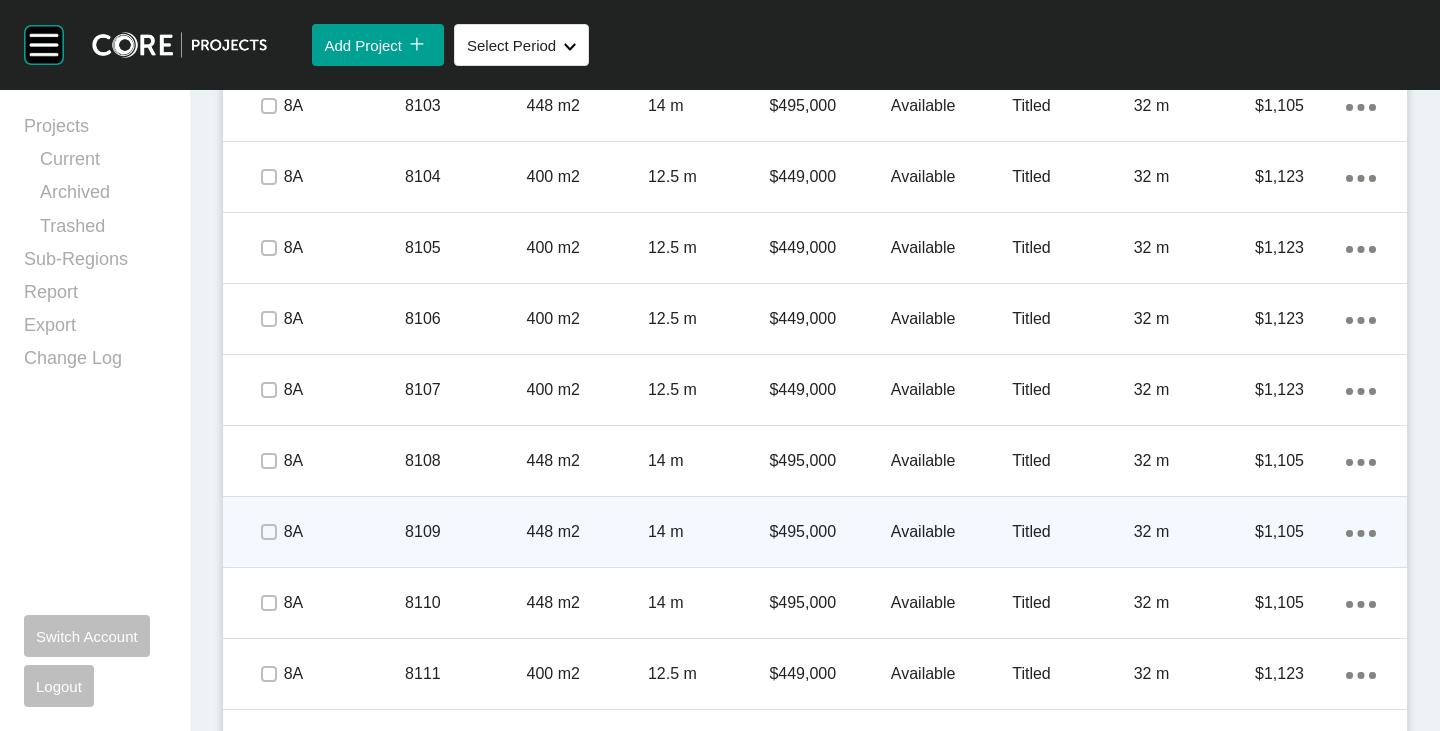 click at bounding box center [268, 532] 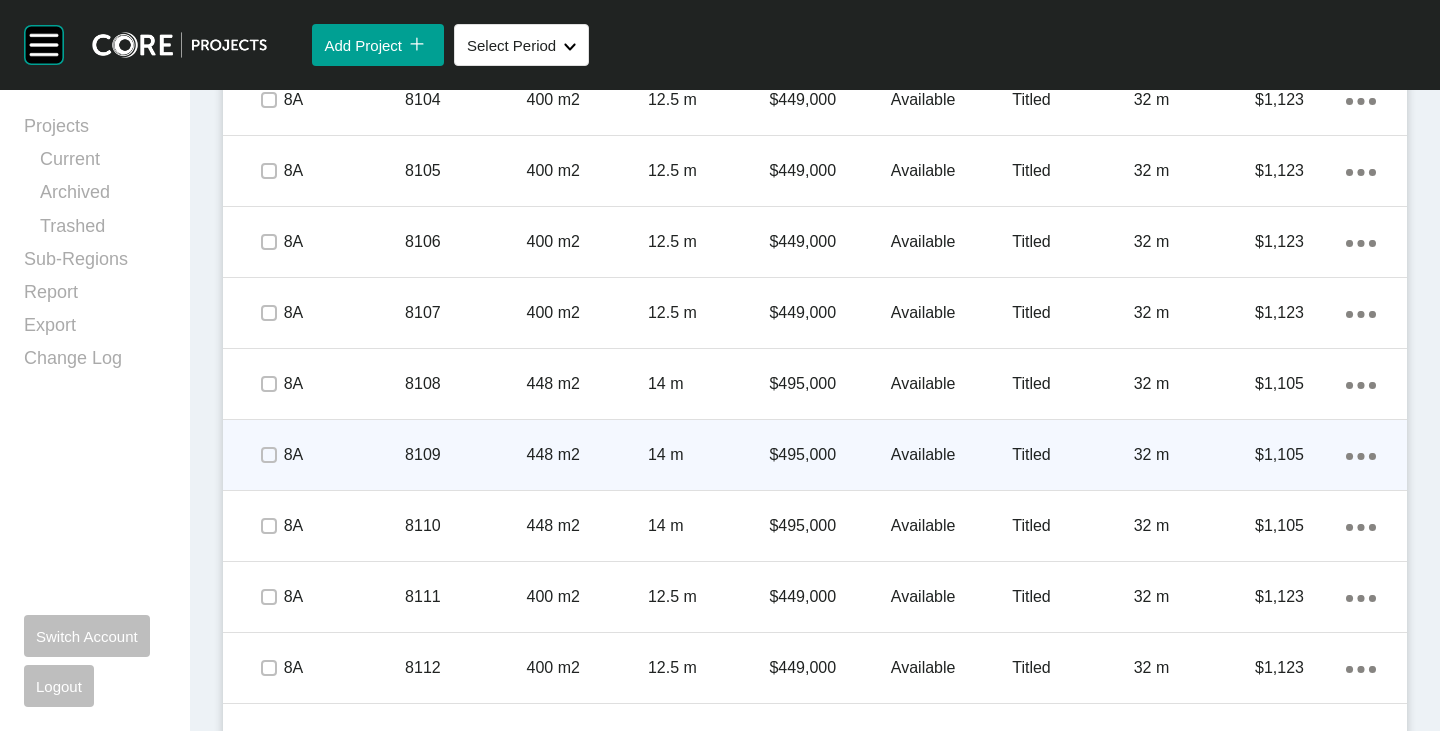 scroll, scrollTop: 2556, scrollLeft: 0, axis: vertical 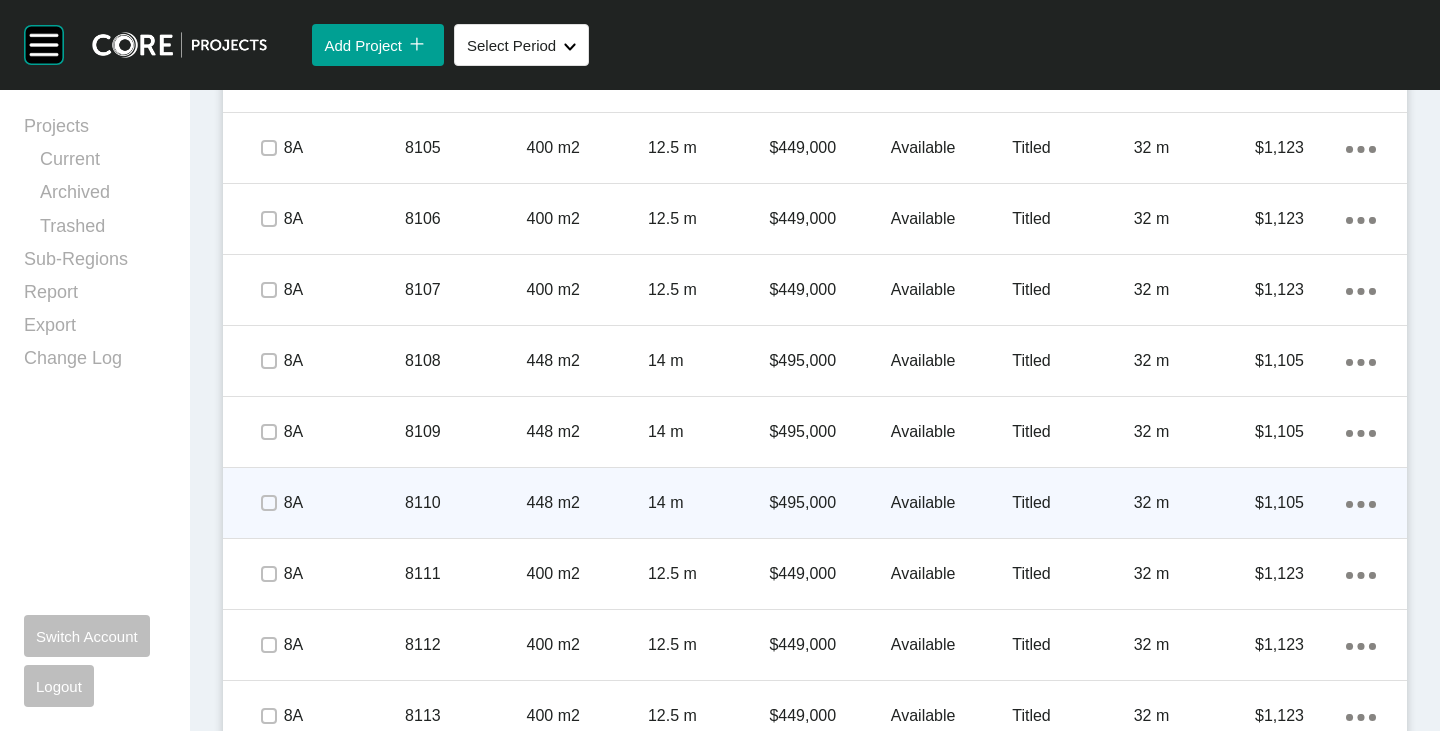 click at bounding box center [268, 503] 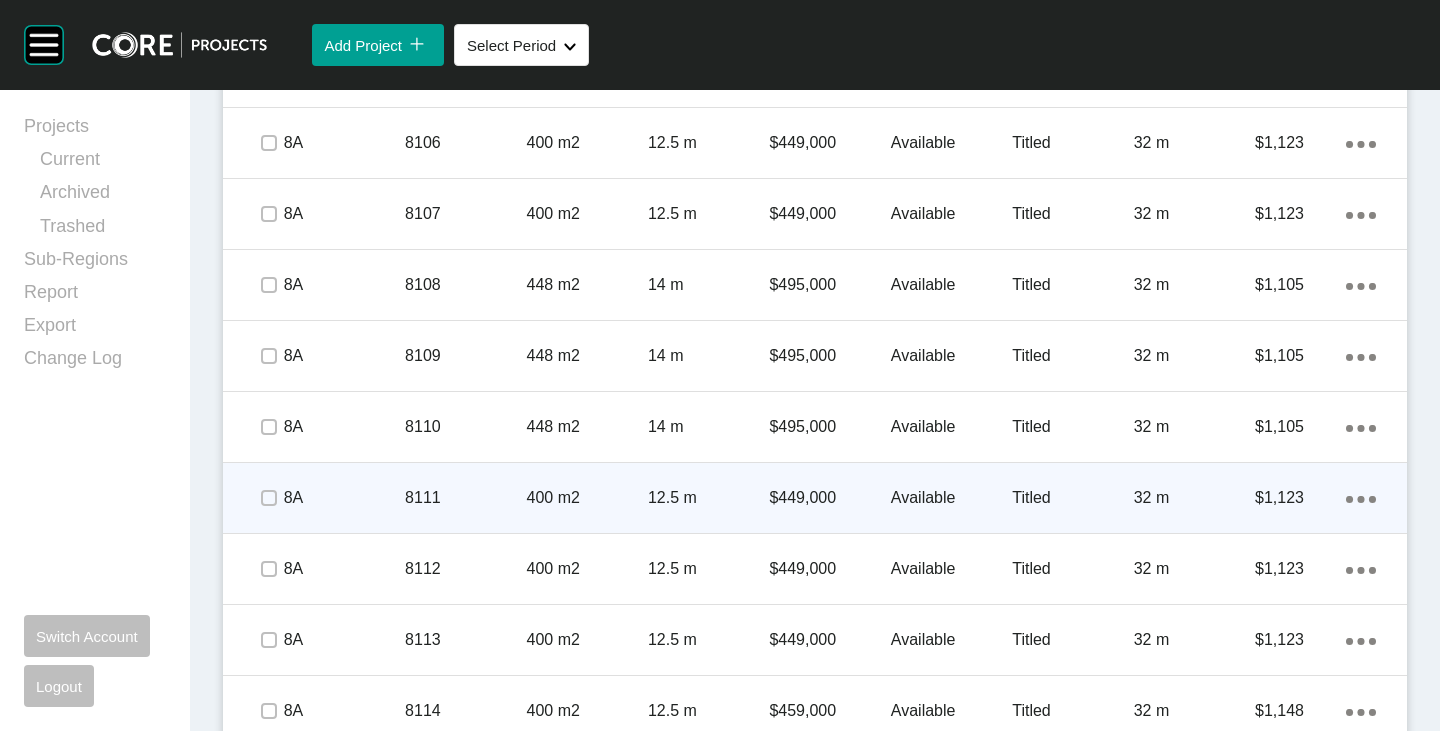 scroll, scrollTop: 2656, scrollLeft: 0, axis: vertical 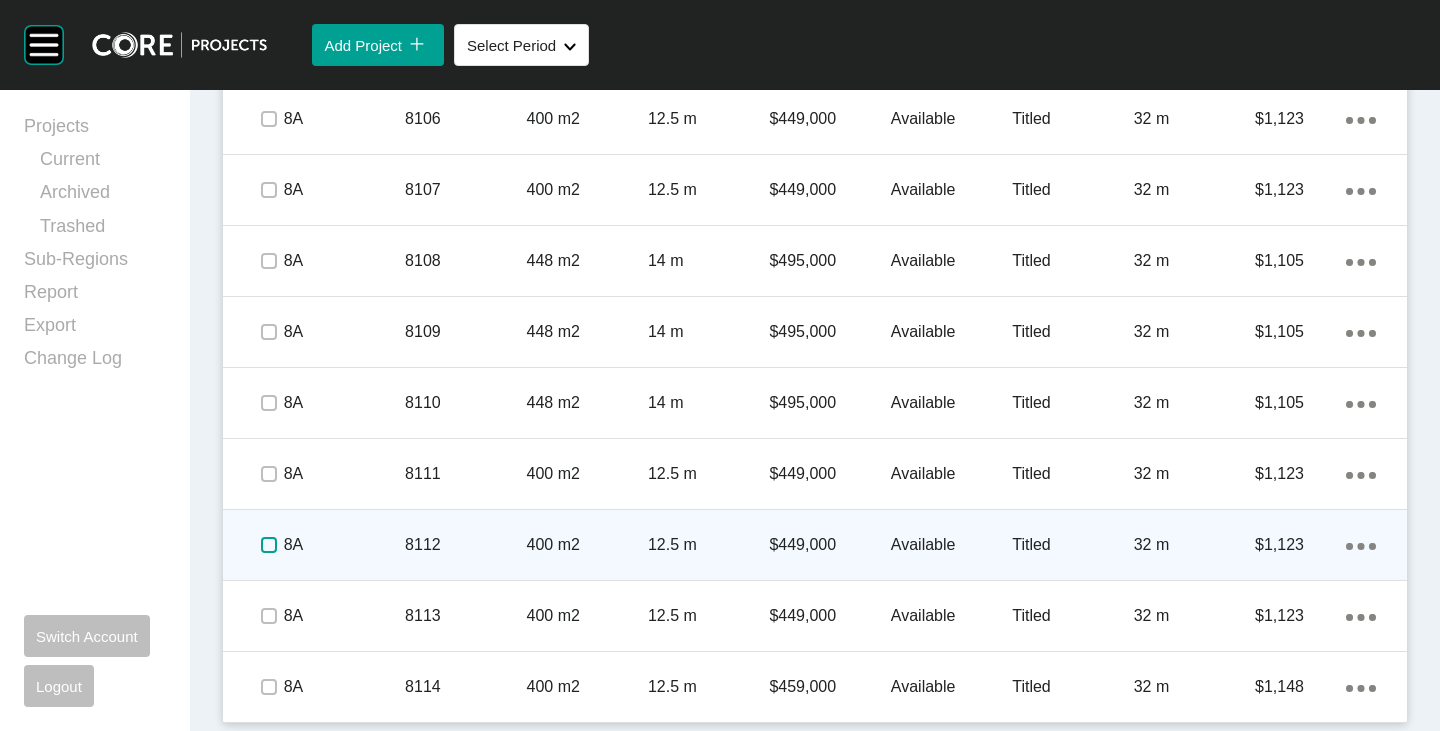 click at bounding box center (269, 545) 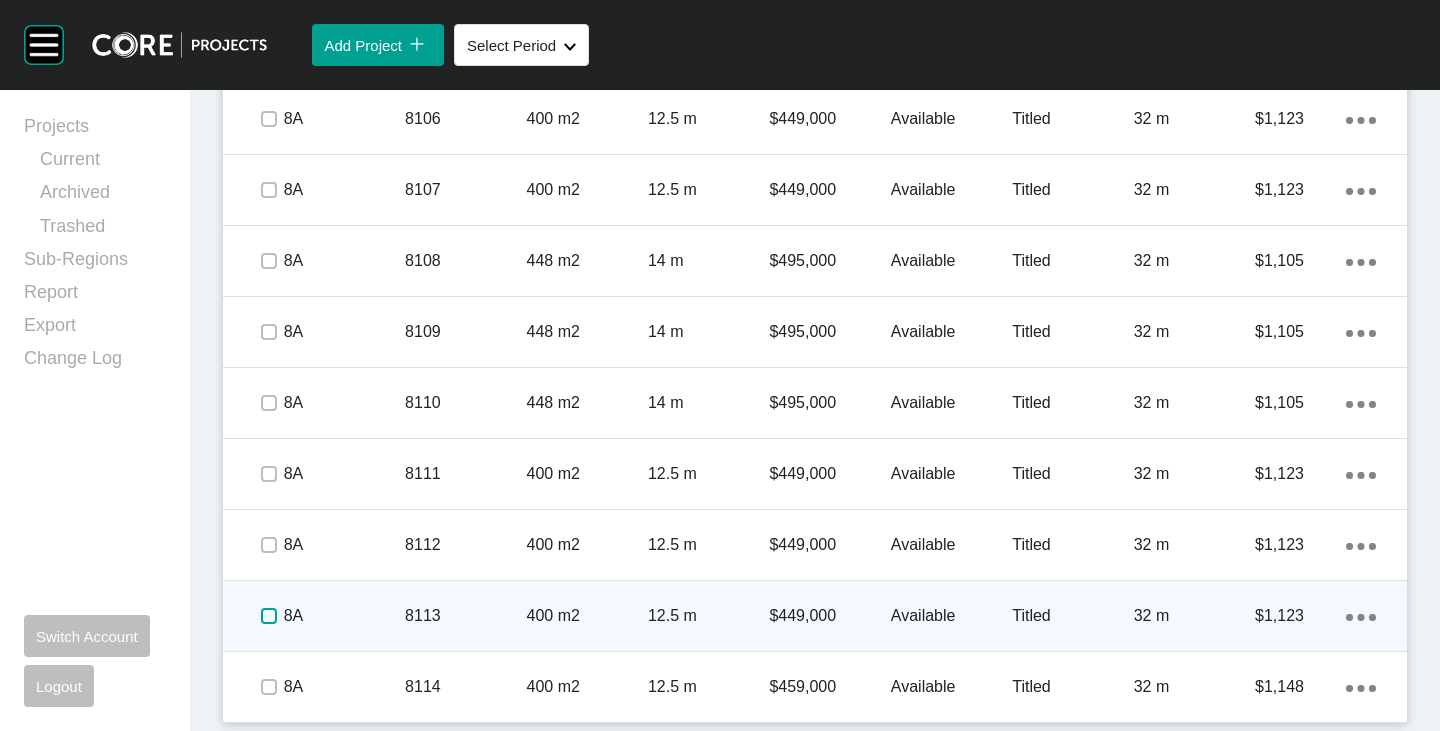click at bounding box center (269, 616) 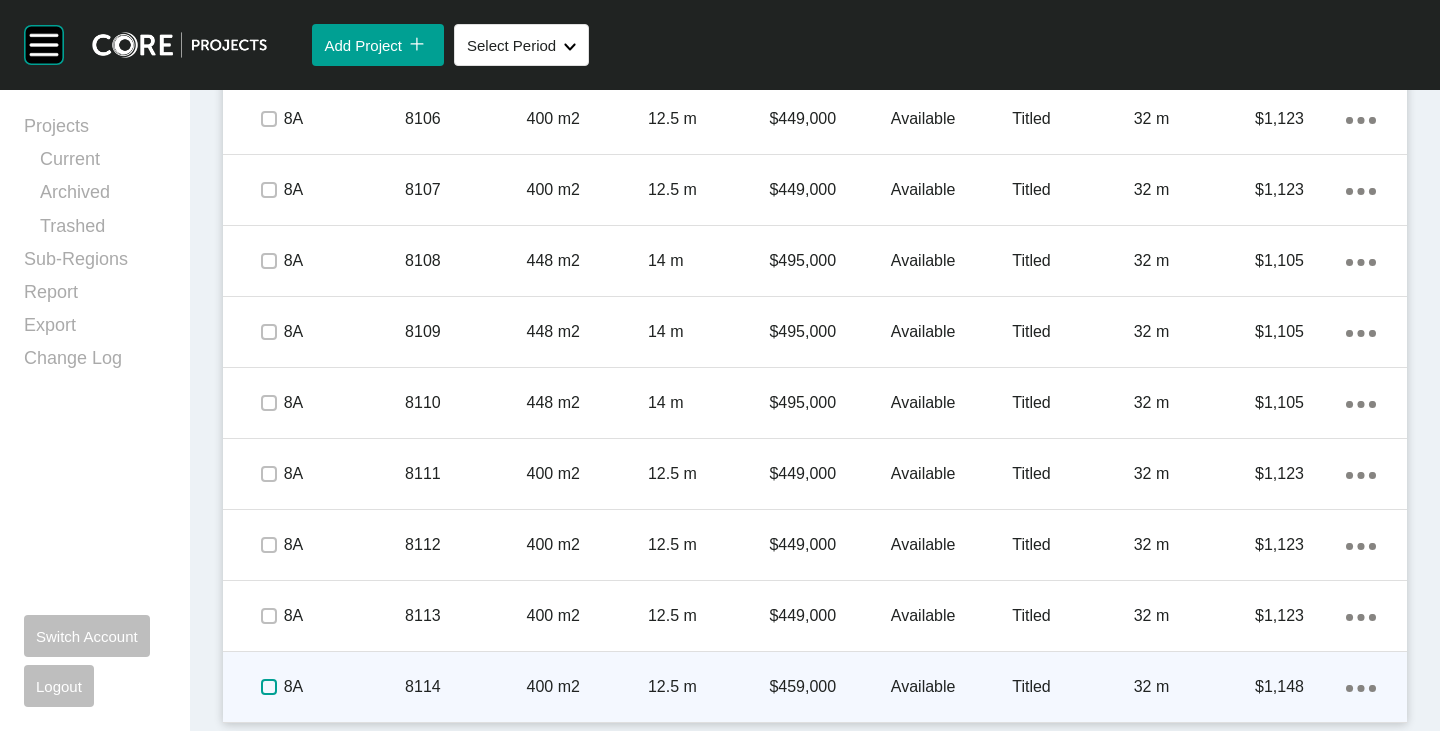 click at bounding box center (269, 687) 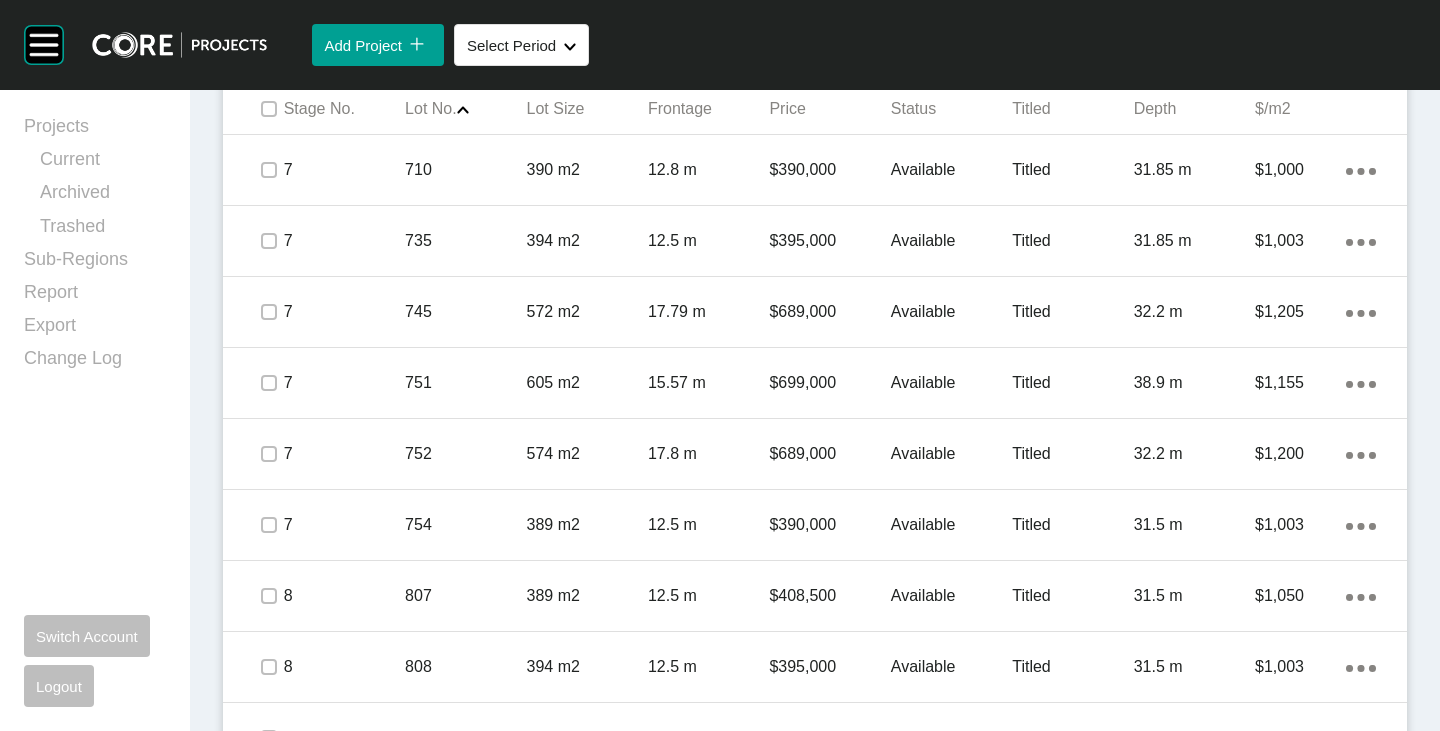 scroll, scrollTop: 856, scrollLeft: 0, axis: vertical 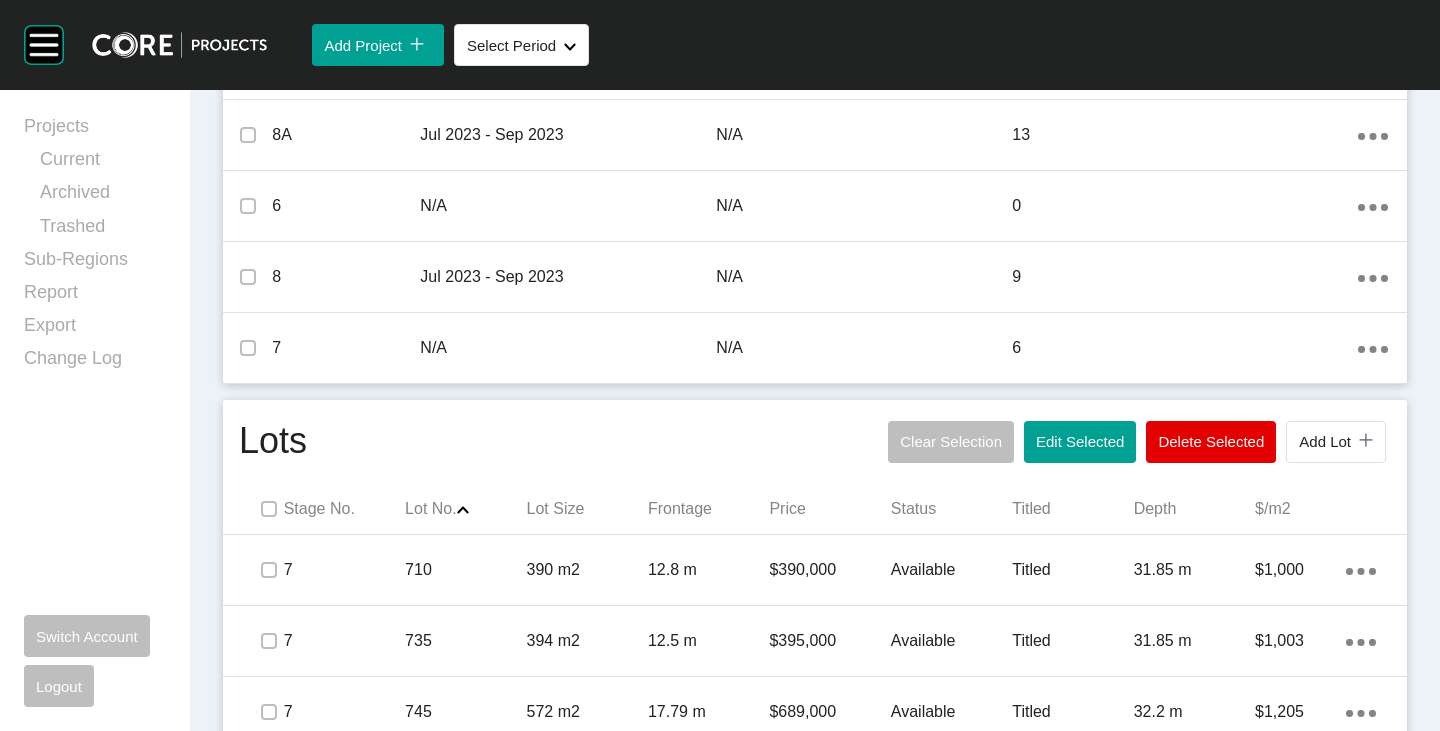 click on "Edit Selected" at bounding box center [1080, 441] 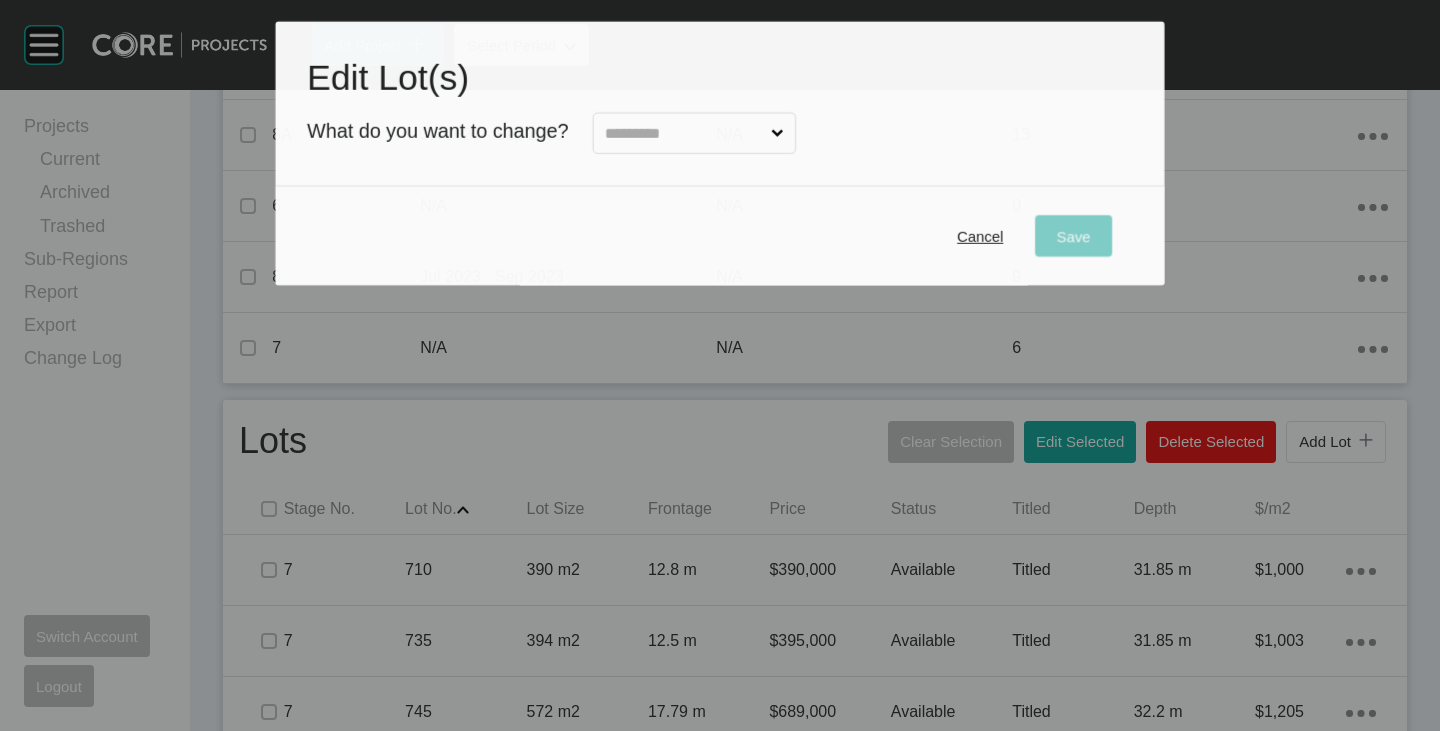 click at bounding box center (684, 134) 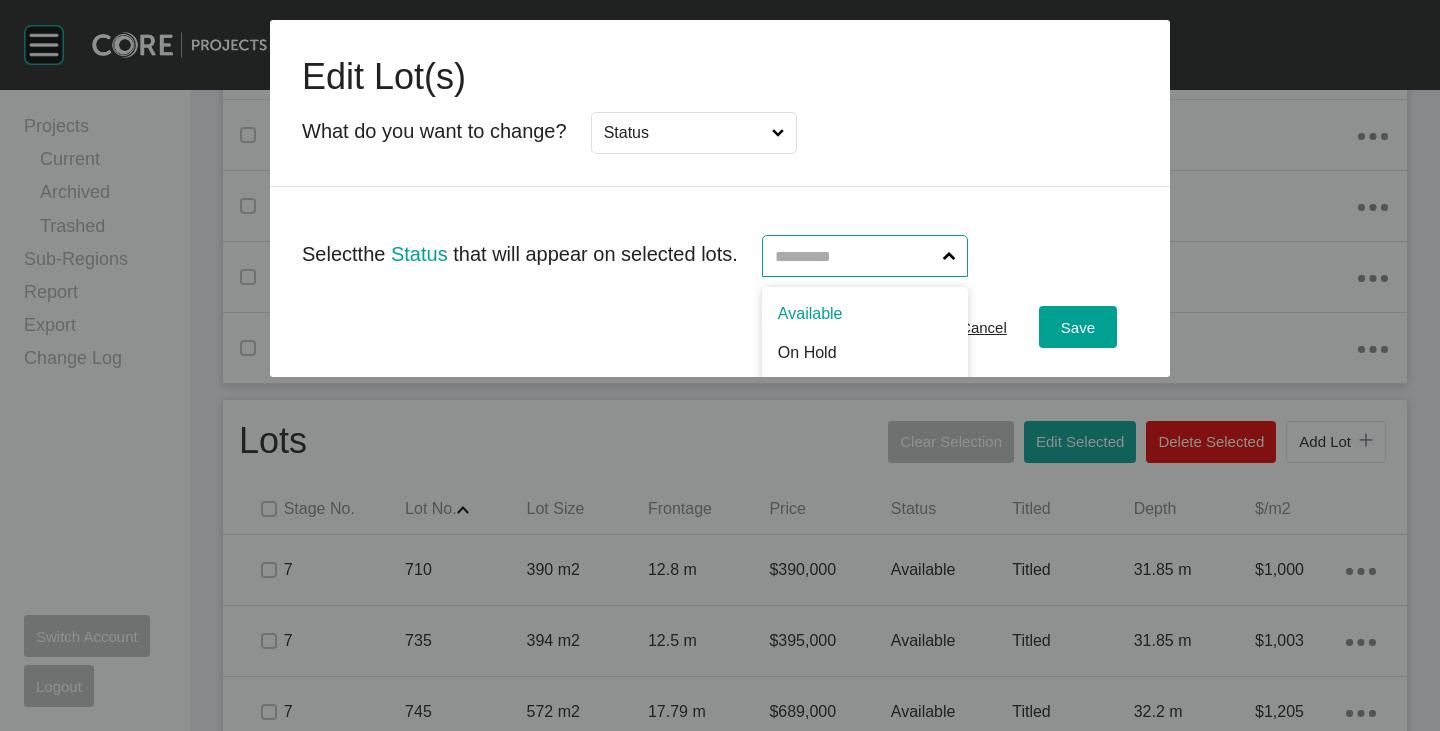 click at bounding box center (855, 256) 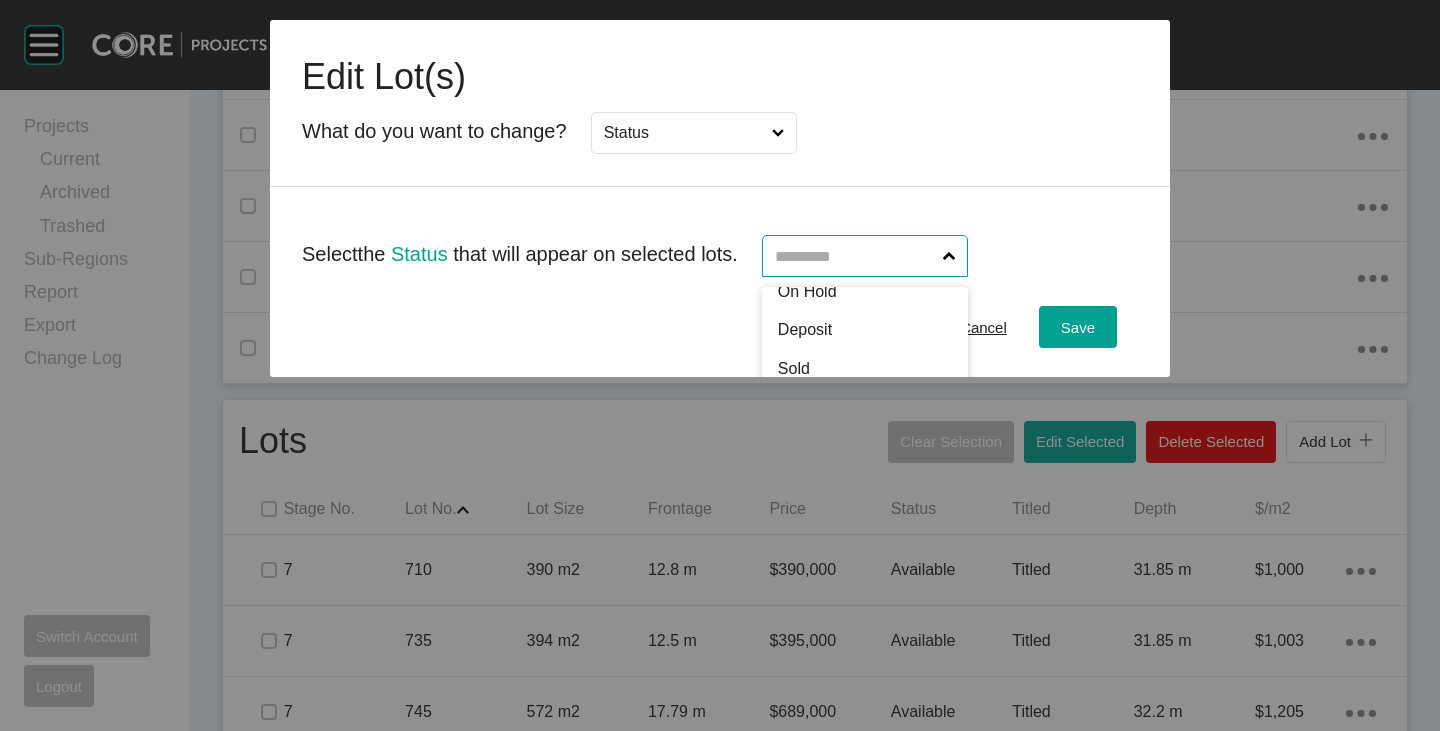 scroll, scrollTop: 102, scrollLeft: 0, axis: vertical 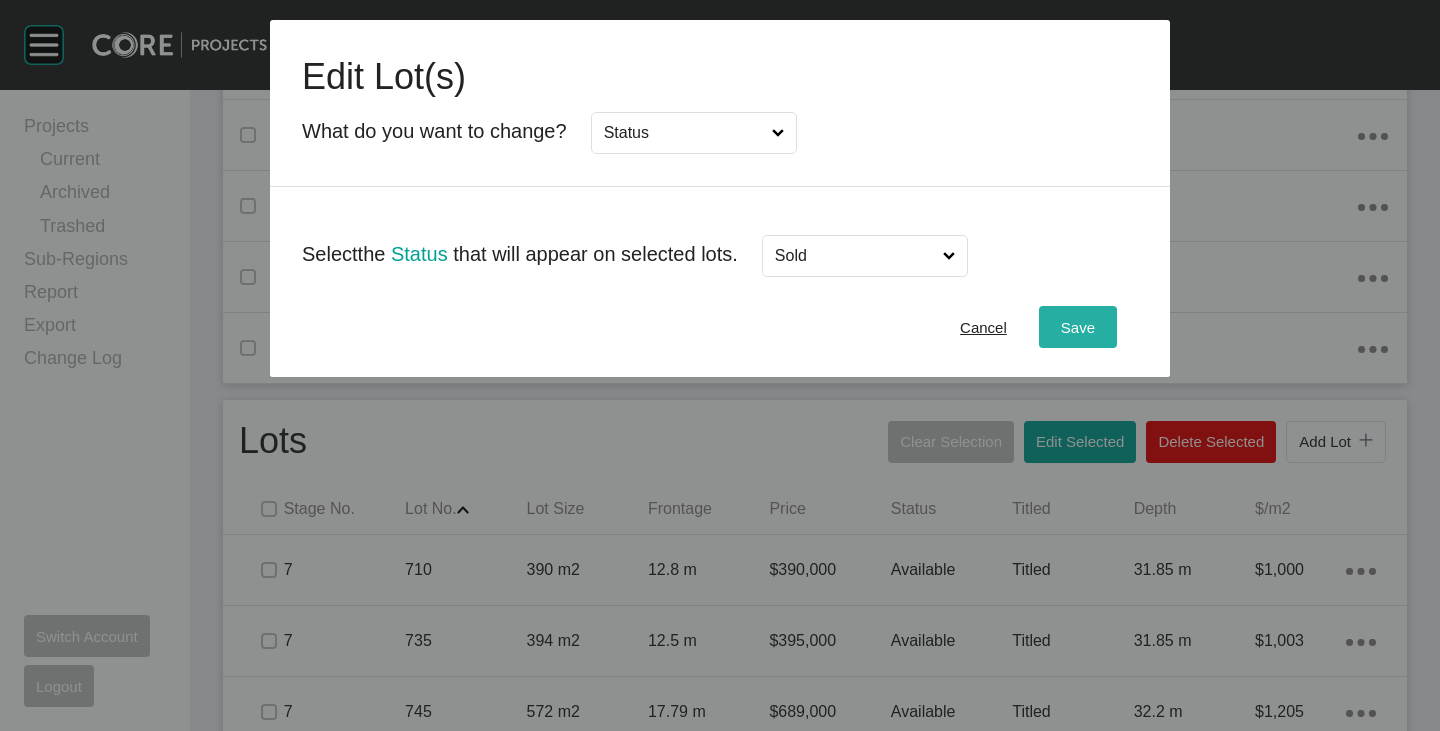 click on "Save" at bounding box center [1078, 327] 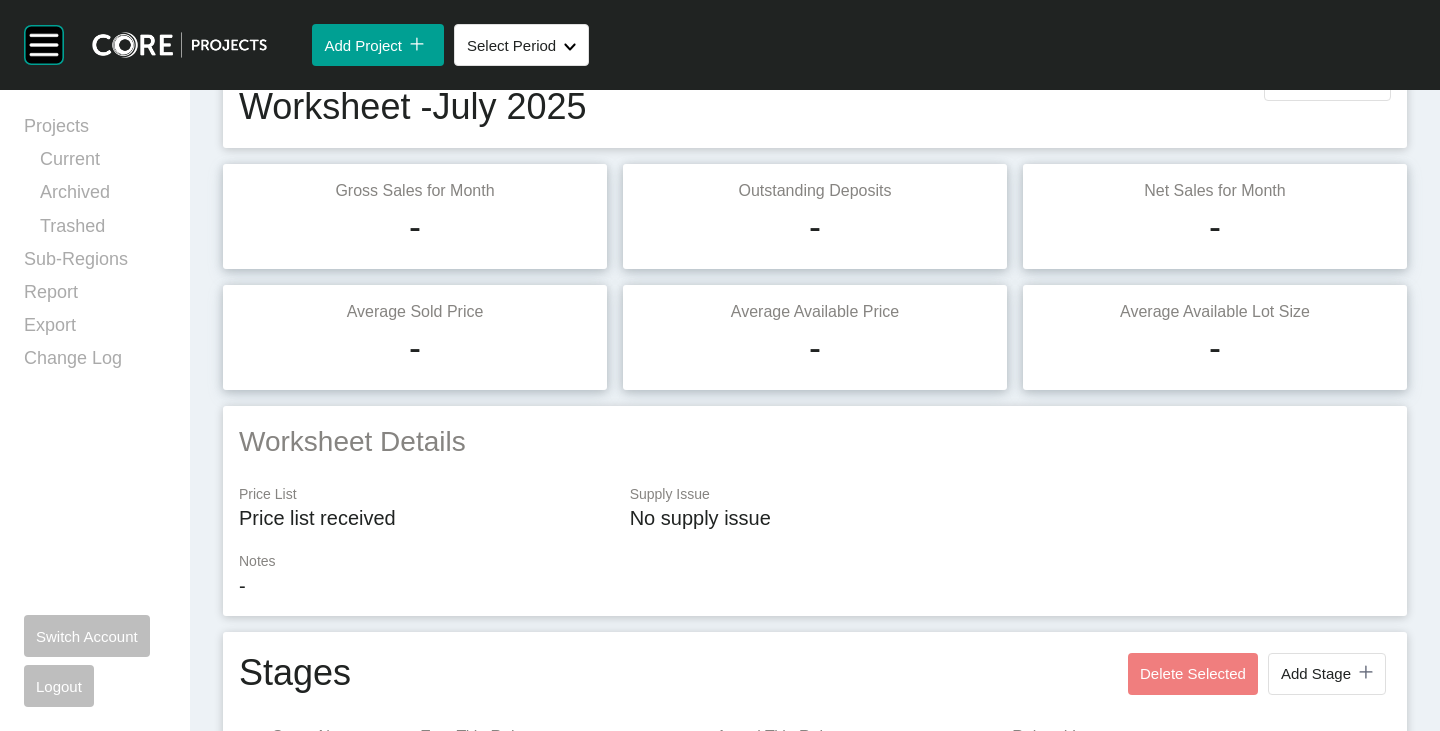 scroll, scrollTop: 0, scrollLeft: 0, axis: both 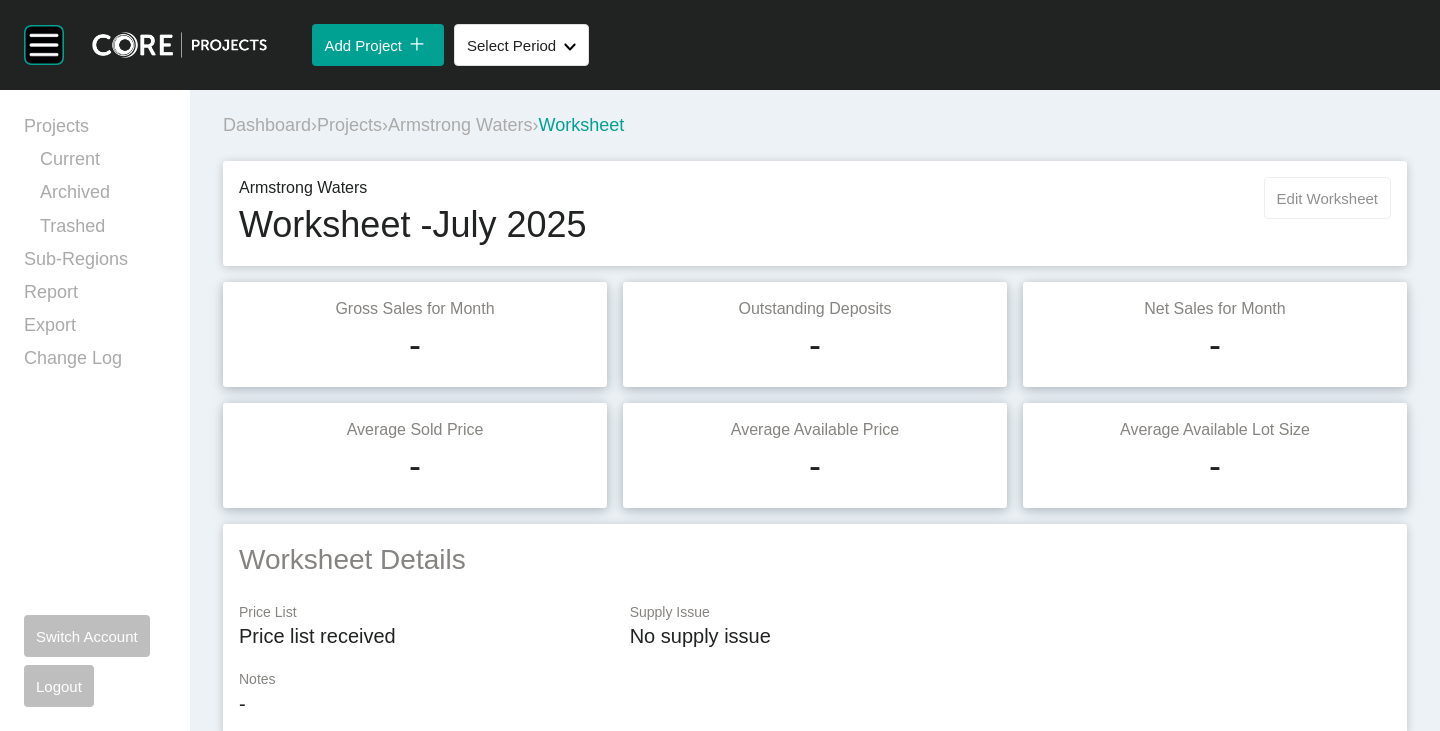 click on "Edit Worksheet" at bounding box center [1327, 198] 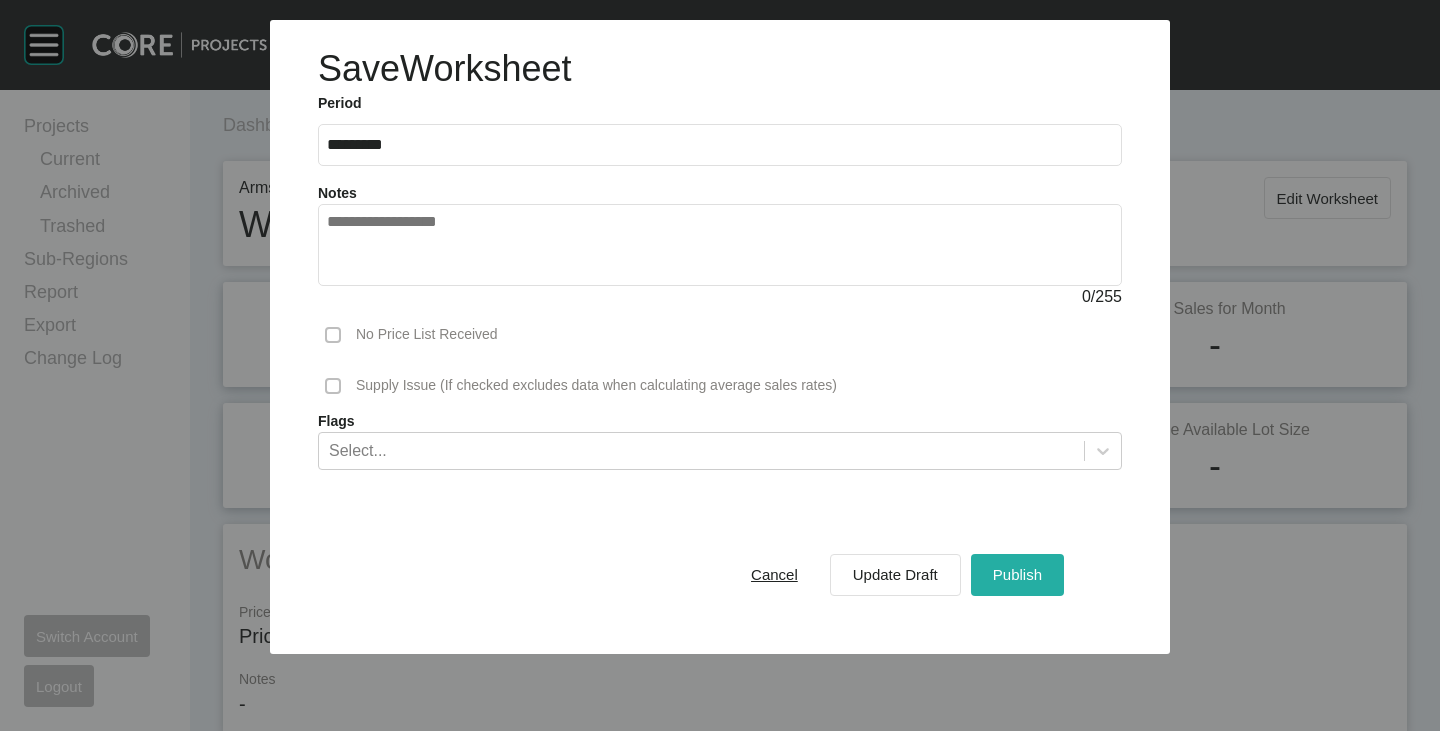 click on "Publish" at bounding box center (1017, 574) 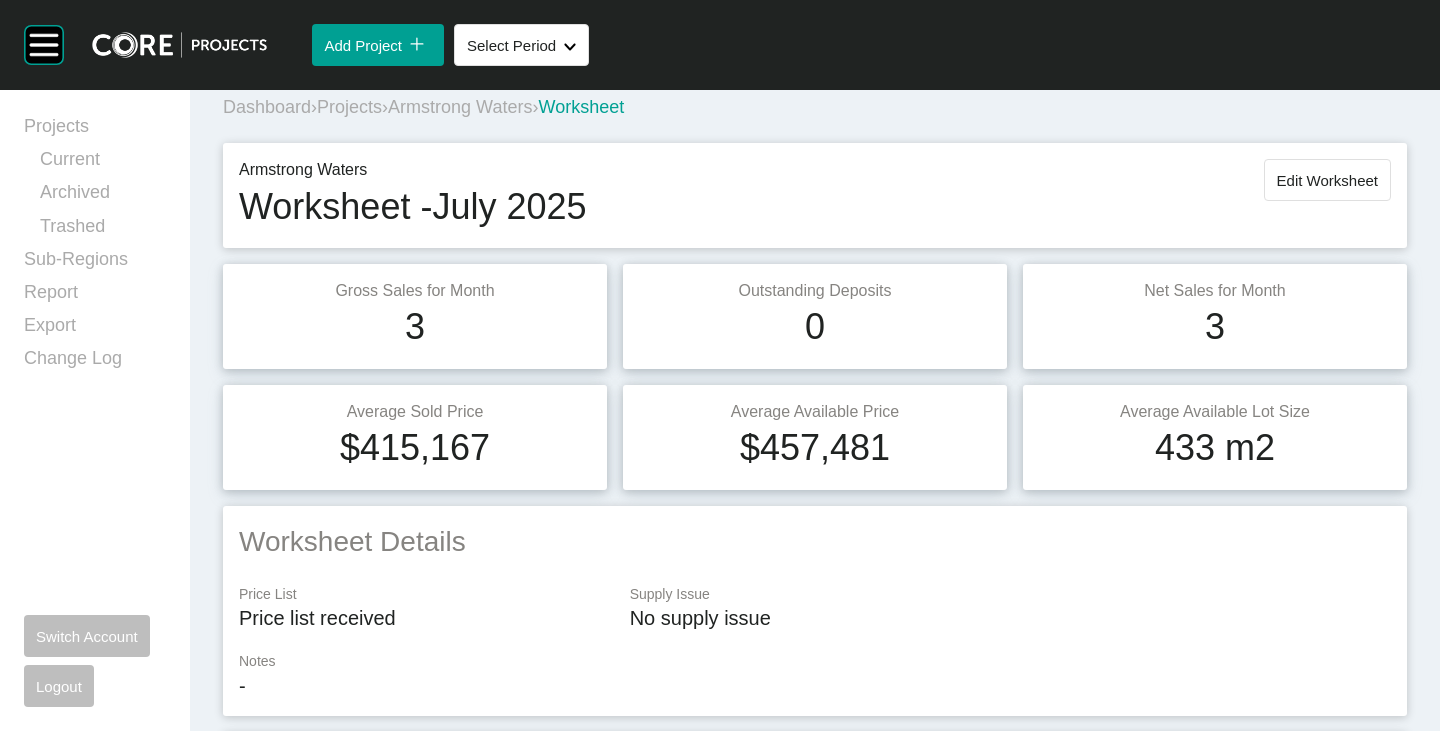 scroll, scrollTop: 0, scrollLeft: 0, axis: both 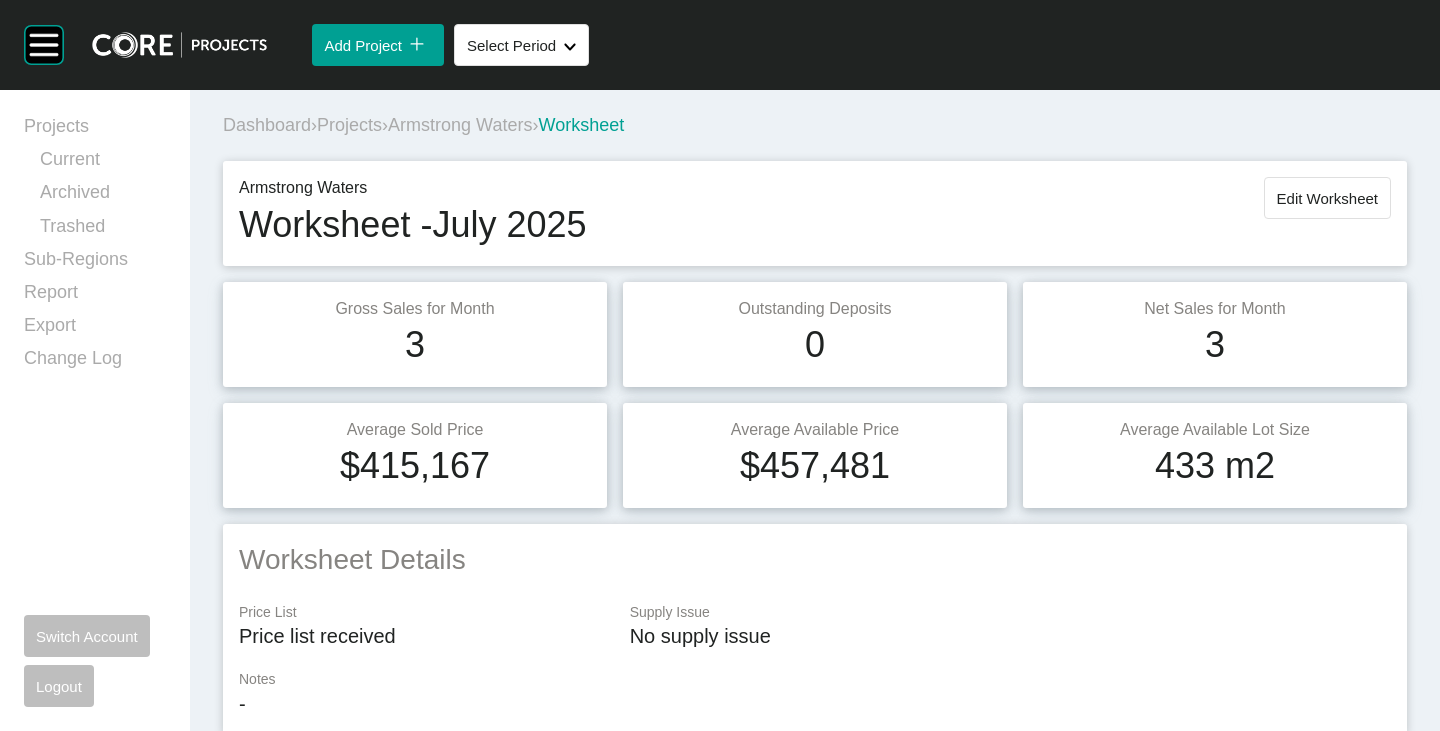 click on "Armstrong Waters" at bounding box center (460, 125) 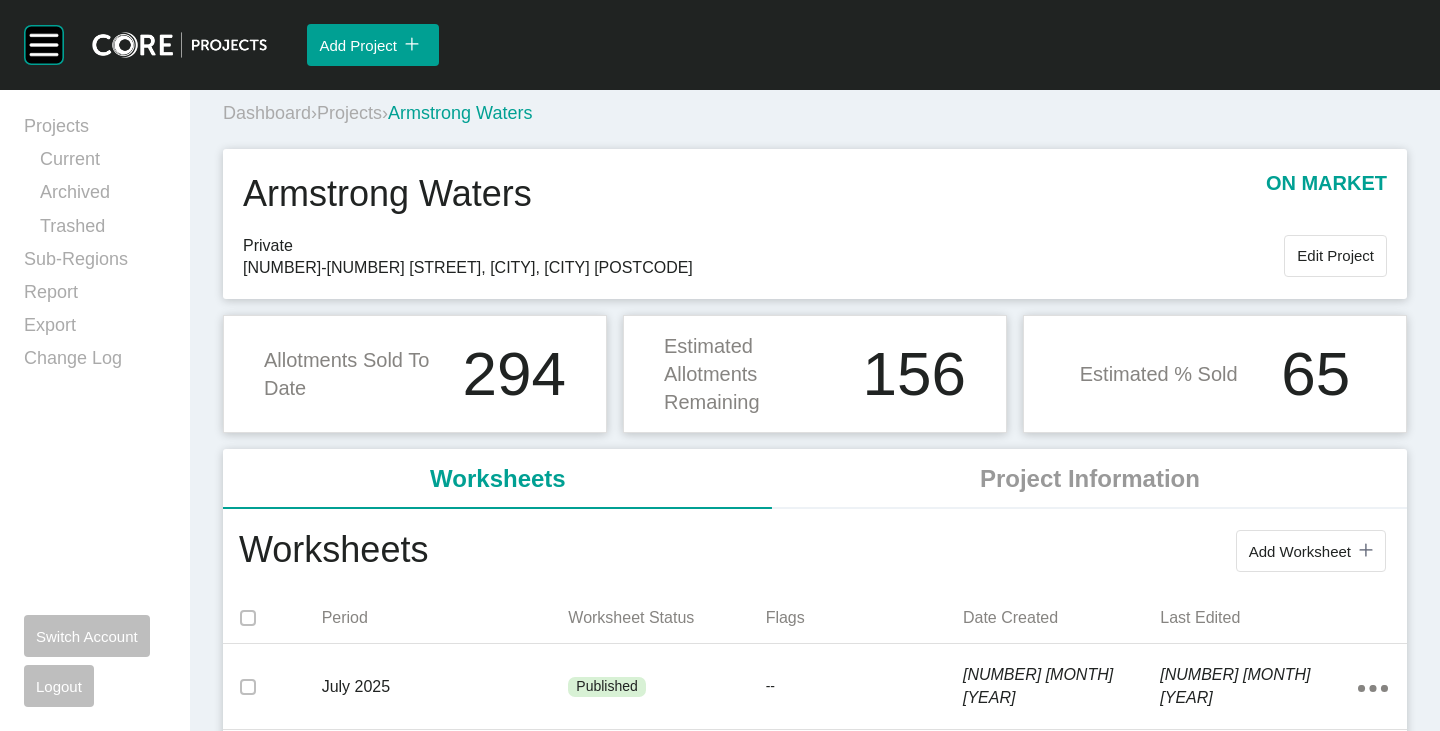 scroll, scrollTop: 0, scrollLeft: 0, axis: both 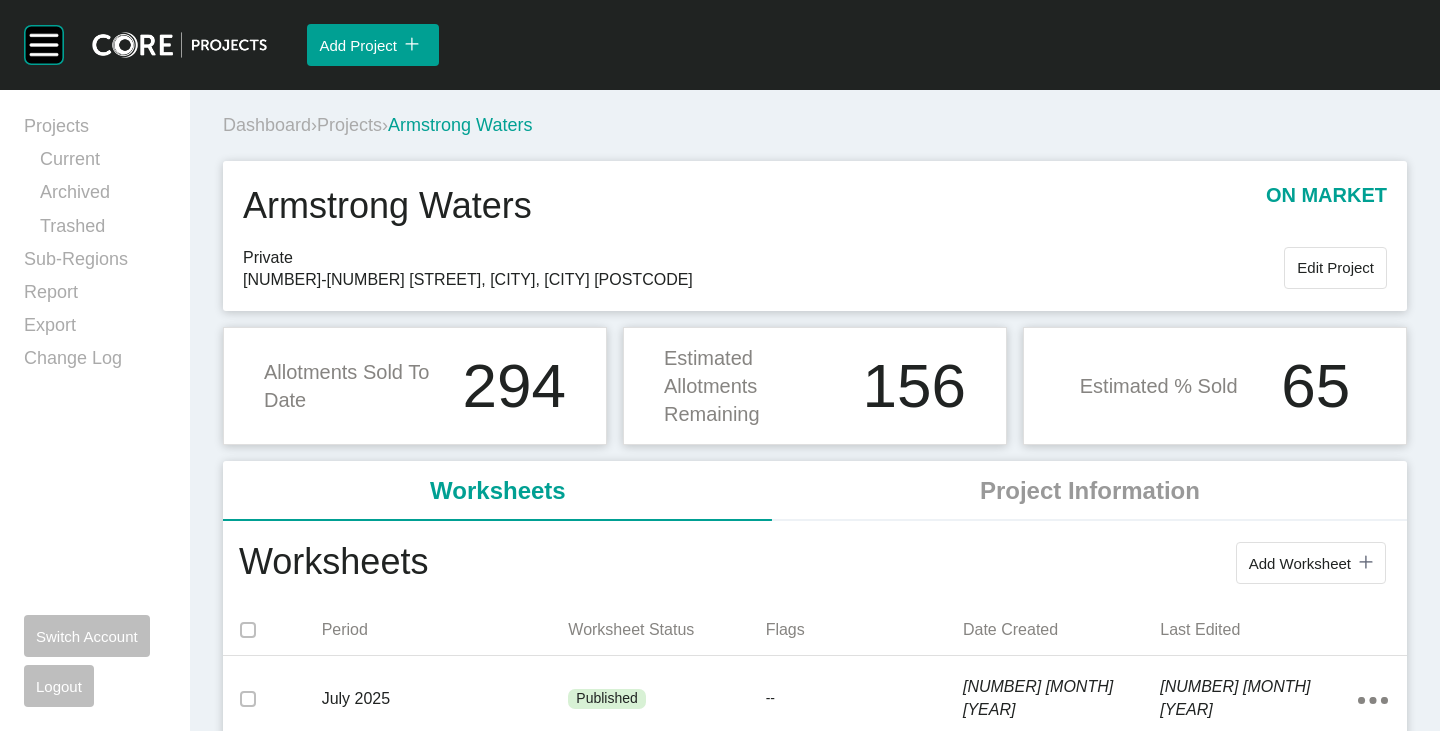 click on "Projects" at bounding box center [349, 125] 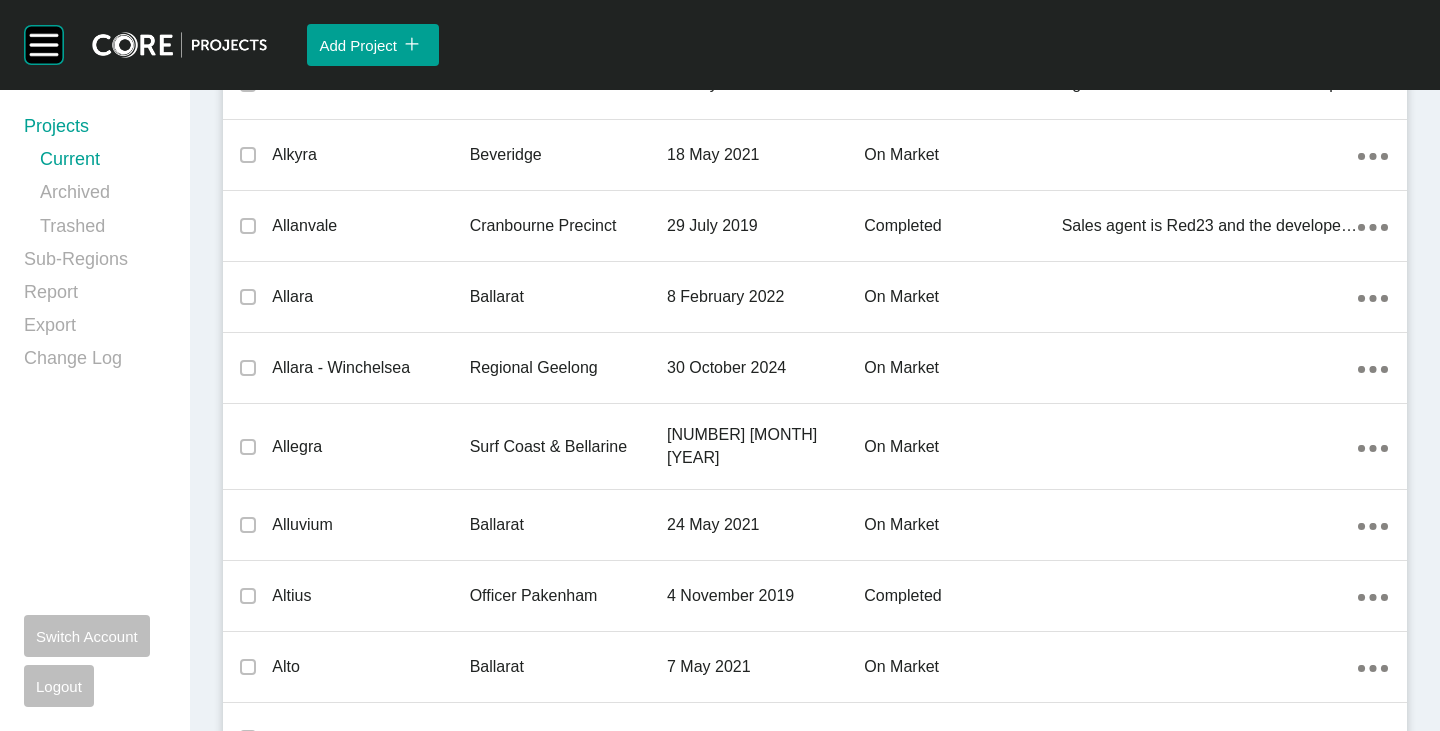 scroll, scrollTop: 10267, scrollLeft: 0, axis: vertical 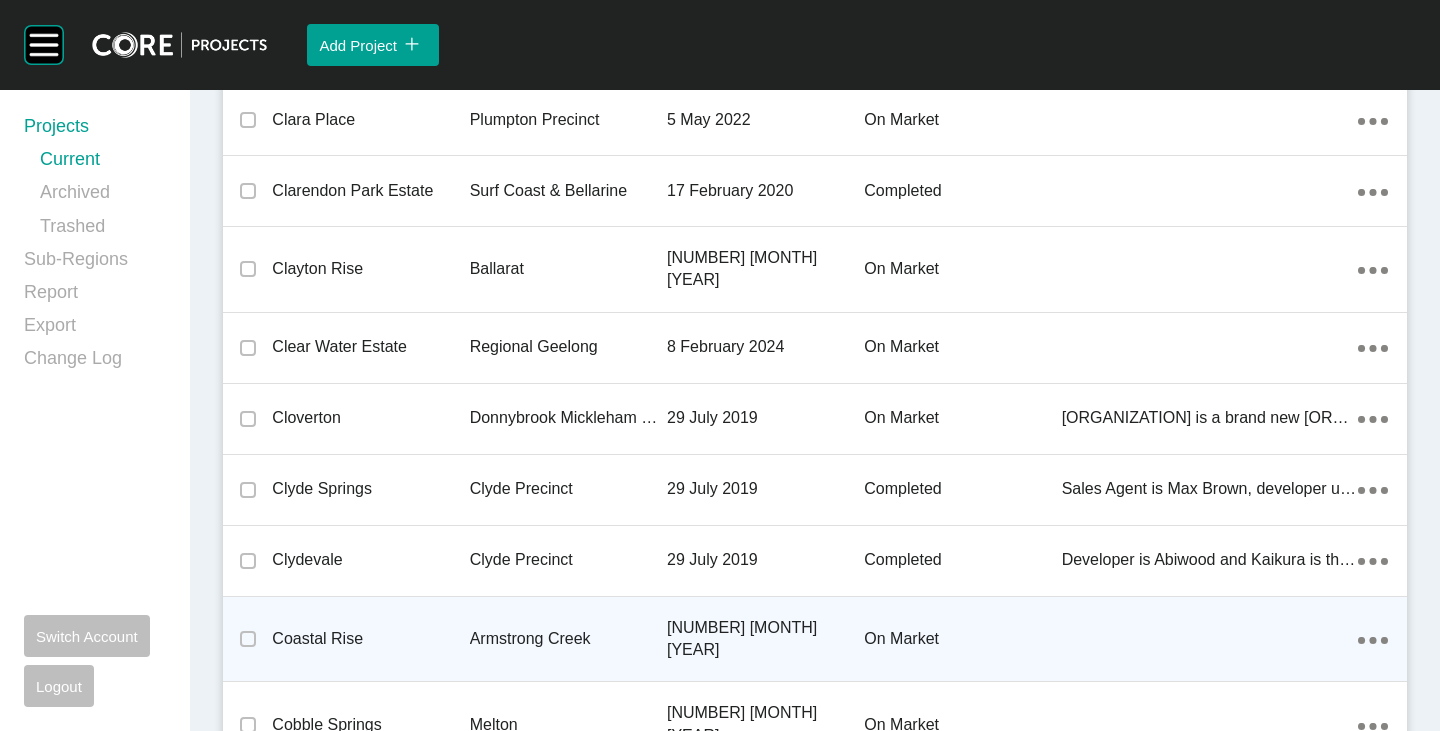 click on "Coastal Rise" at bounding box center [370, 639] 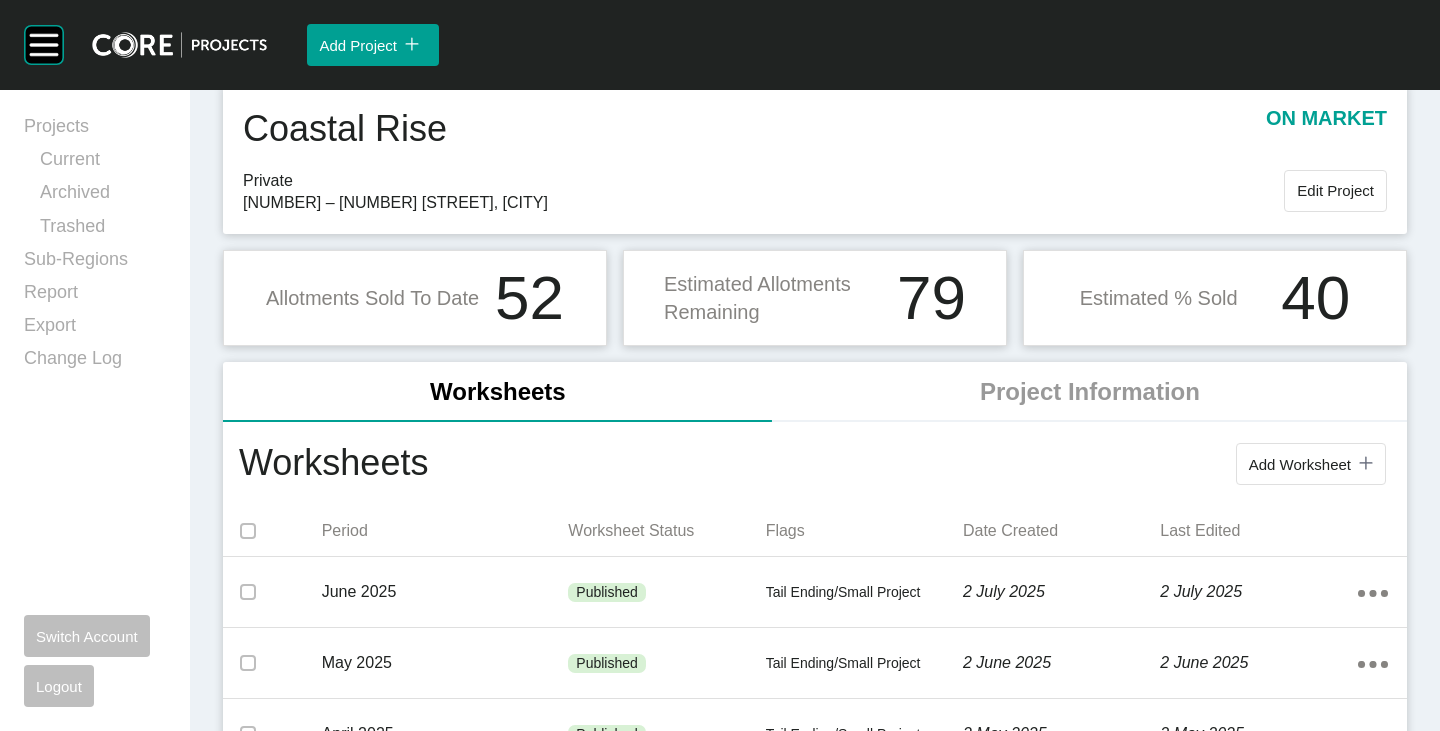 scroll, scrollTop: 100, scrollLeft: 0, axis: vertical 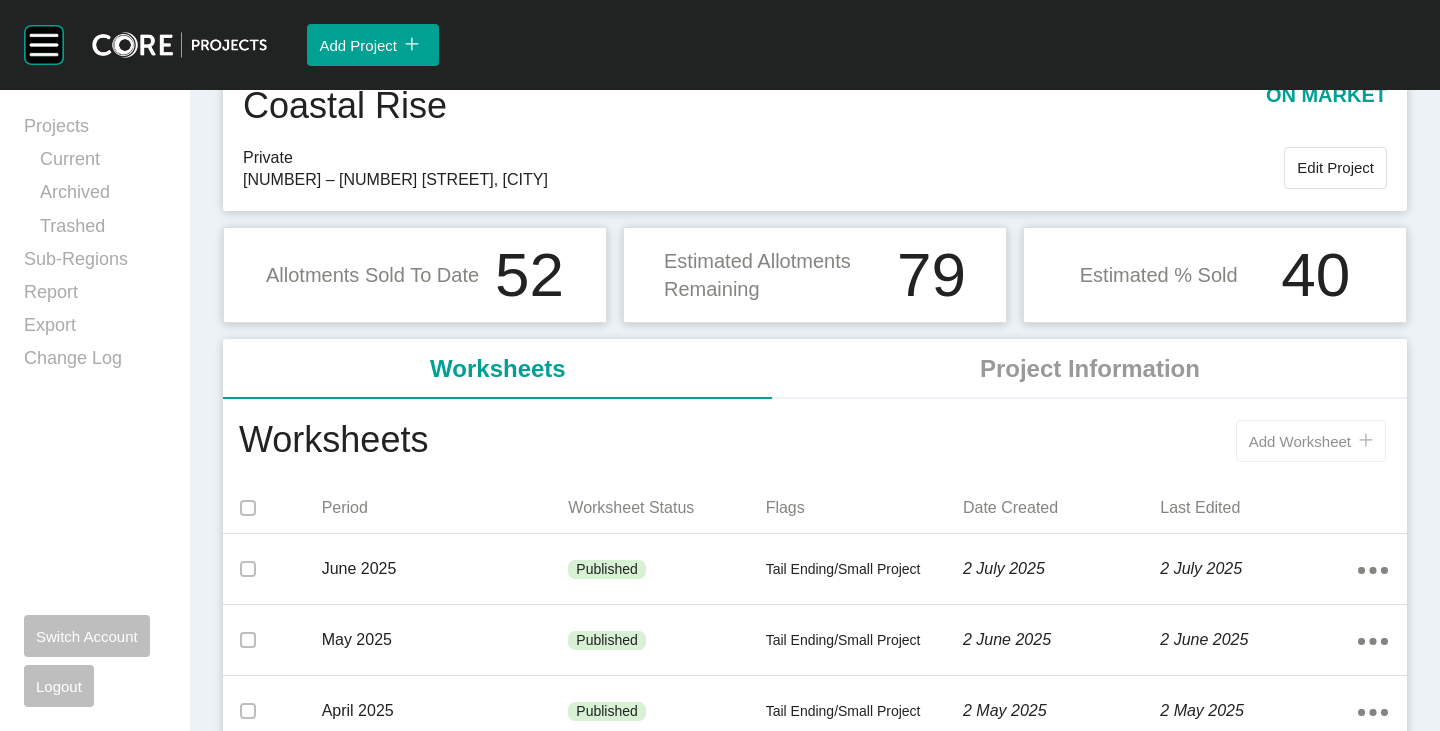 click on "Add Worksheet" at bounding box center (1300, 441) 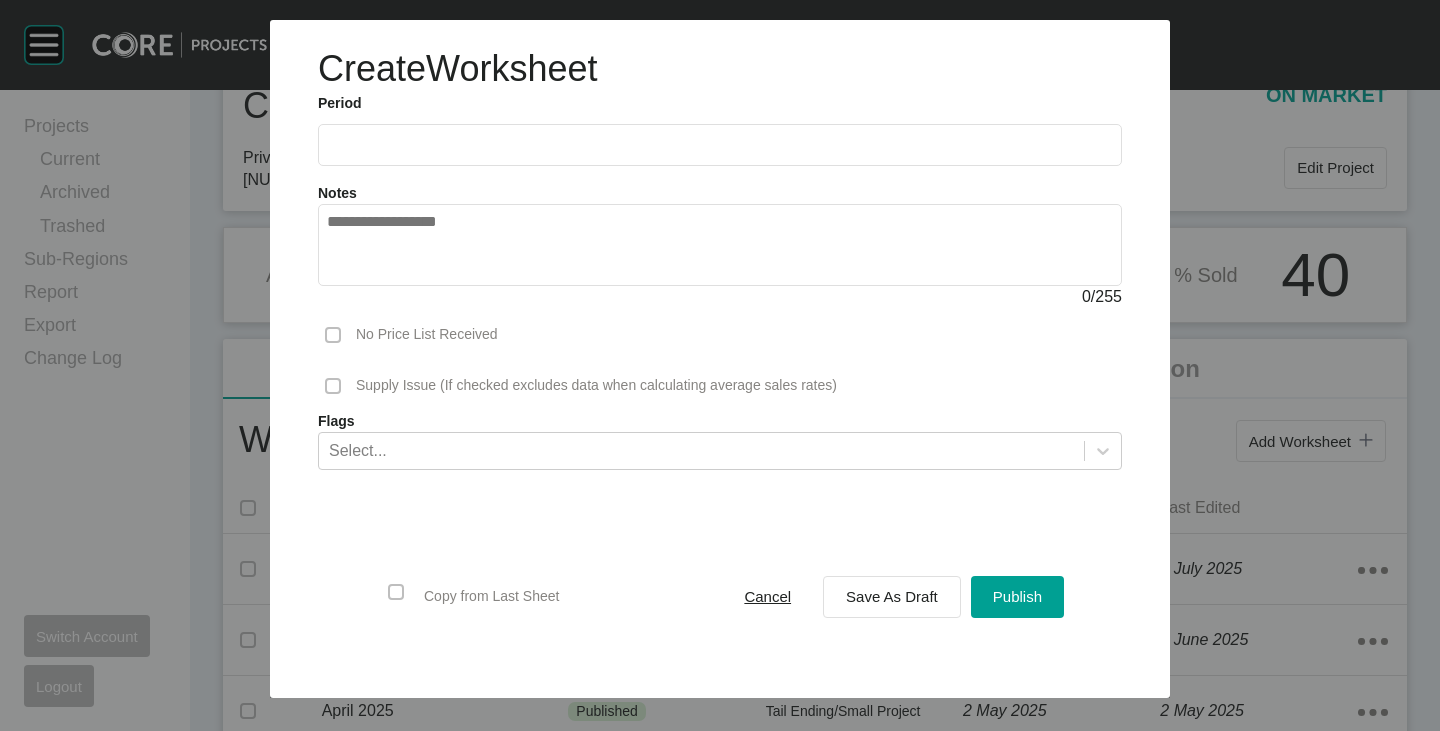 click at bounding box center (720, 144) 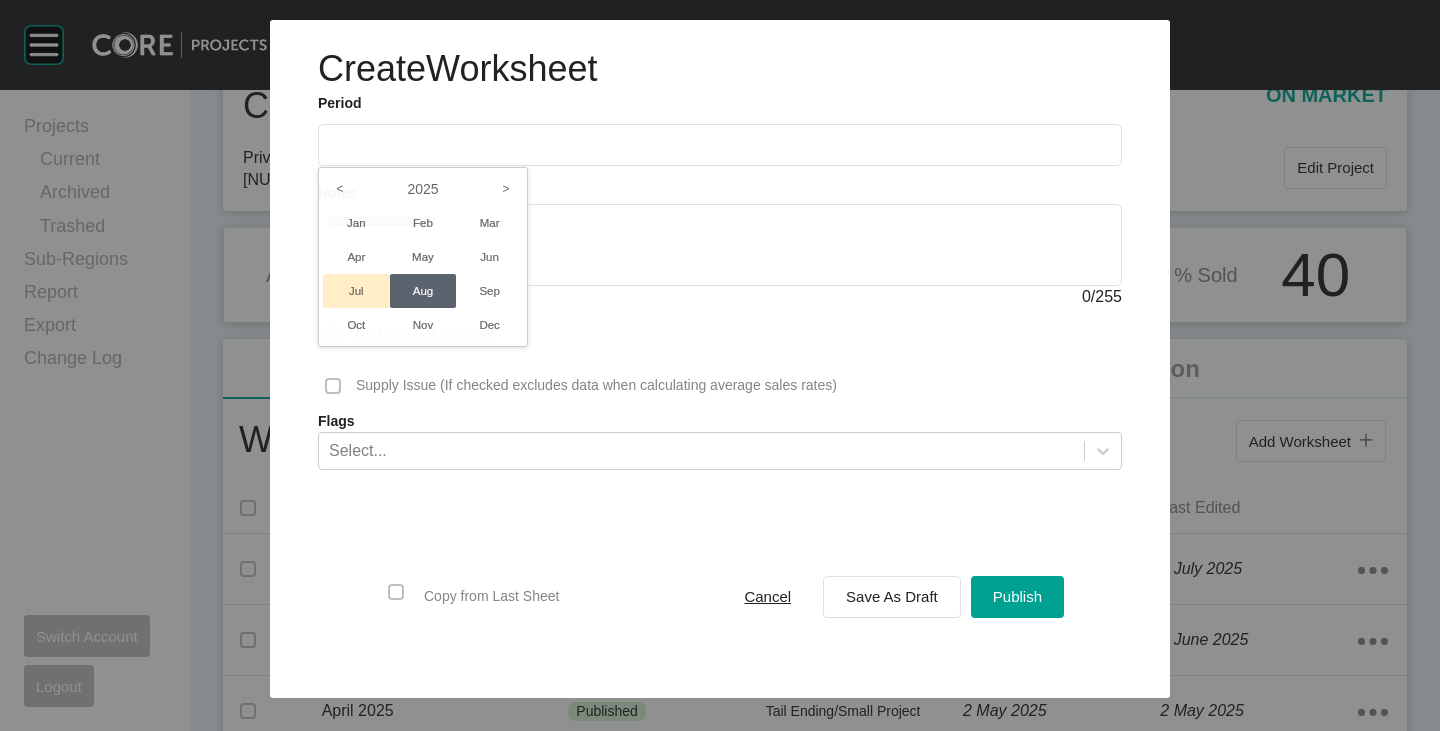 click on "Jul" at bounding box center [356, 291] 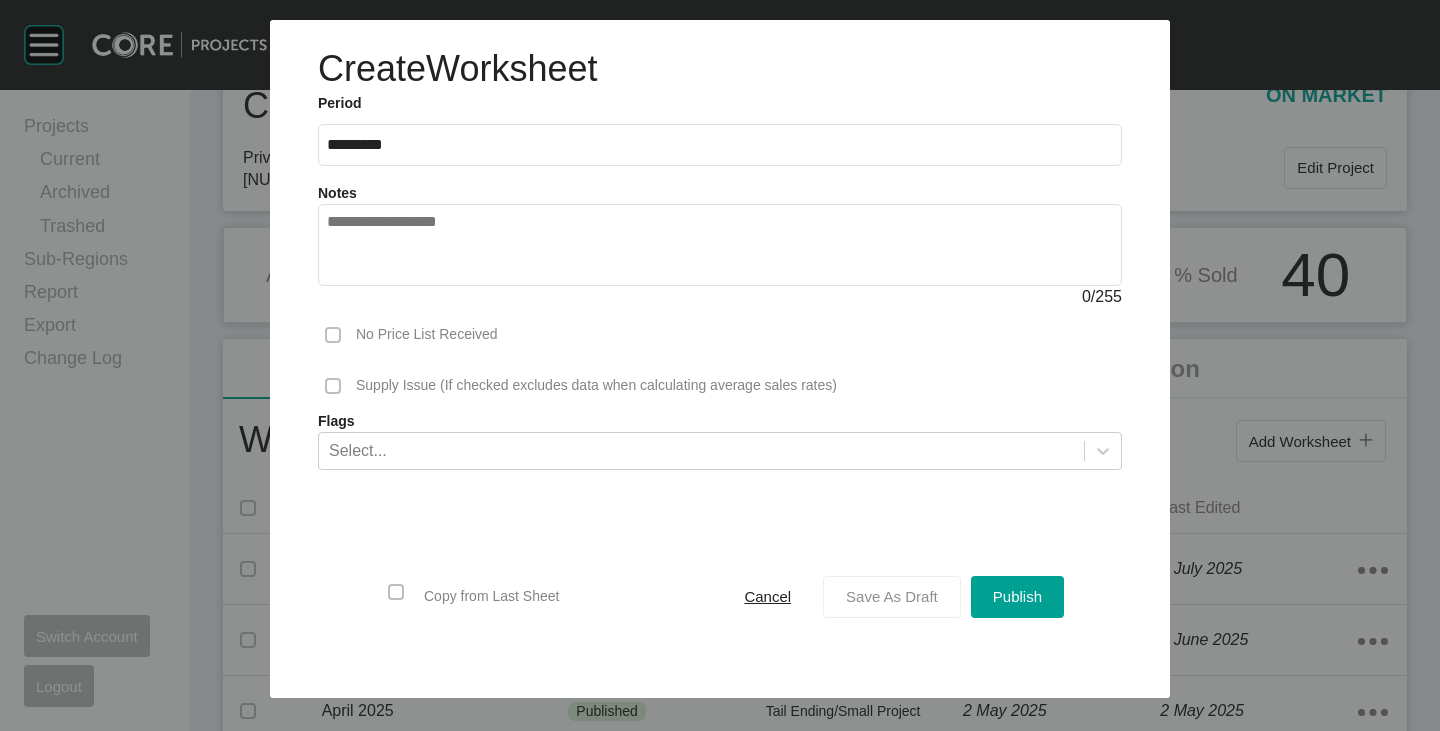 click on "Save As Draft" at bounding box center [892, 596] 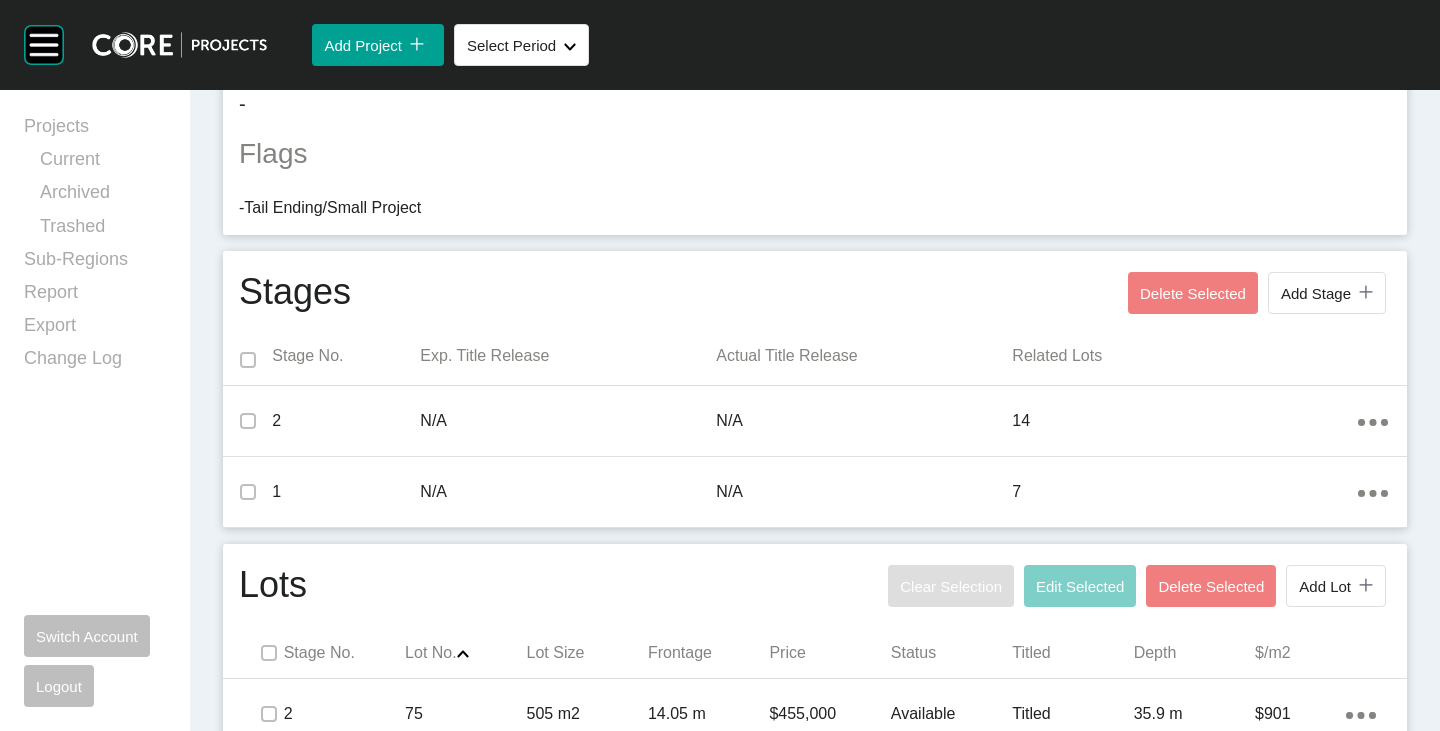 scroll, scrollTop: 800, scrollLeft: 0, axis: vertical 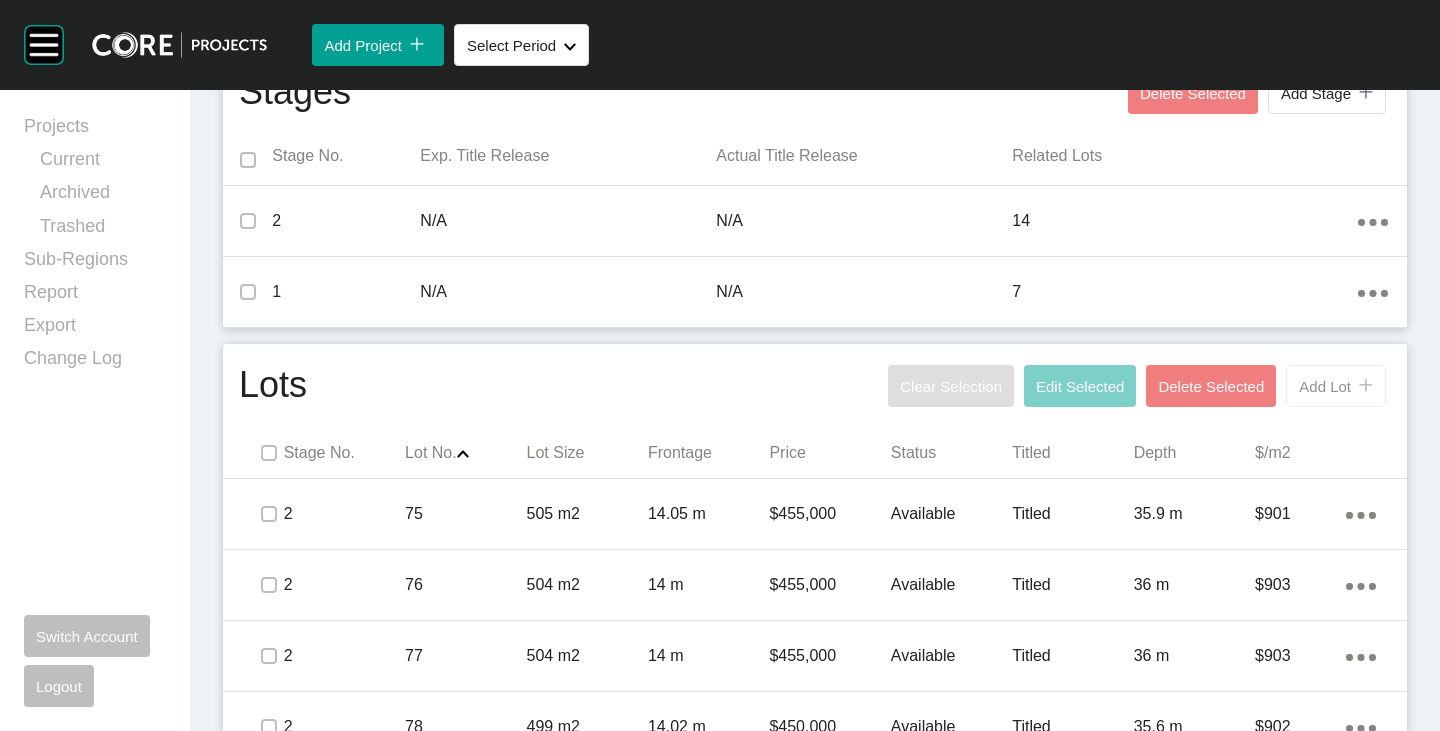 click on "Add Lot" at bounding box center (1325, 386) 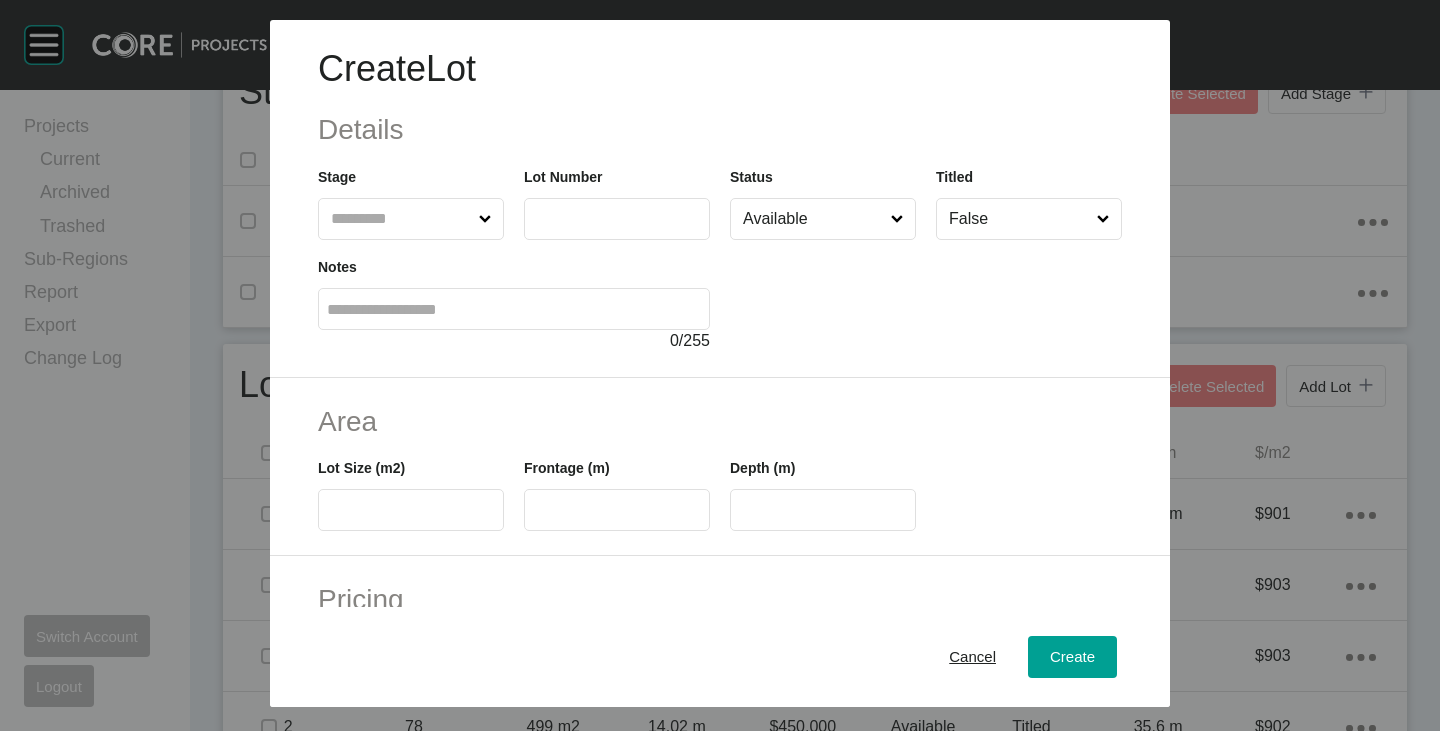 click at bounding box center (401, 219) 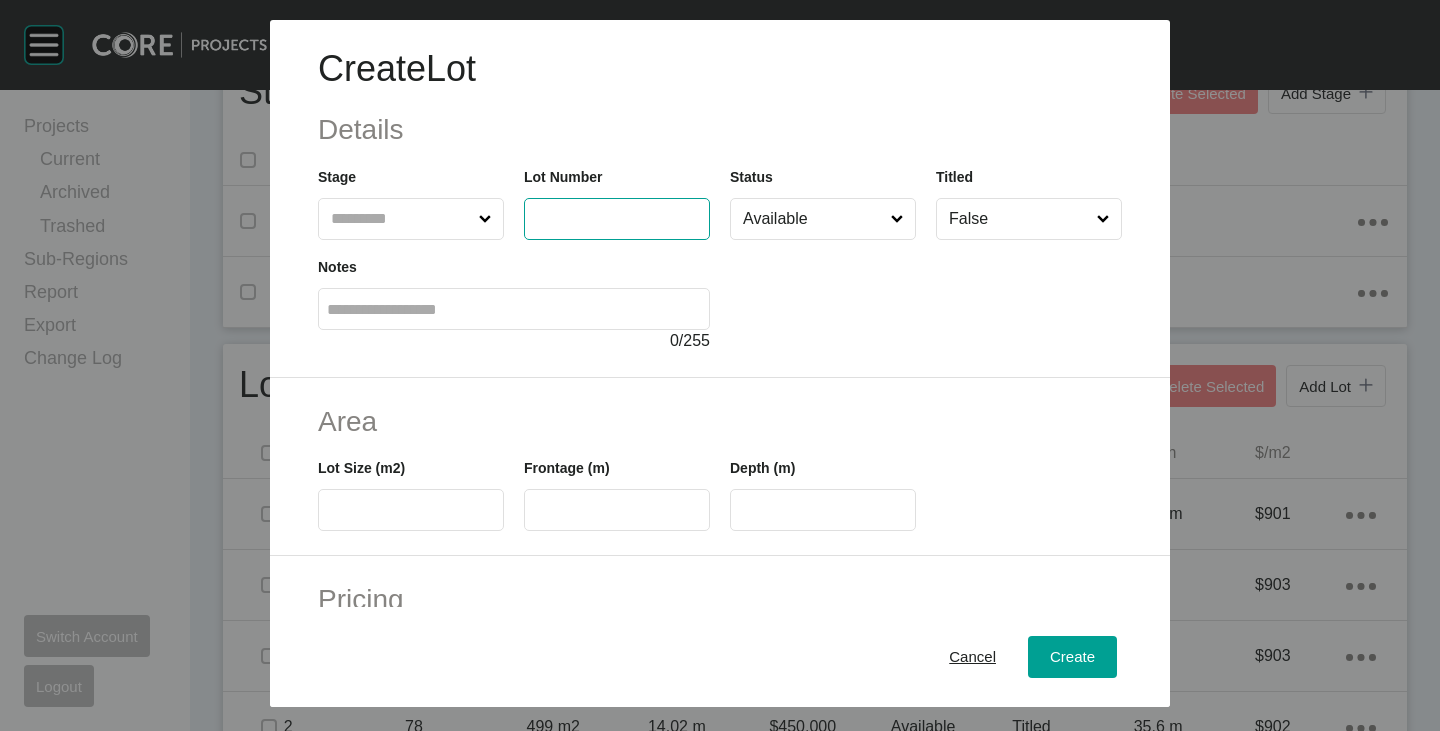 click at bounding box center [617, 218] 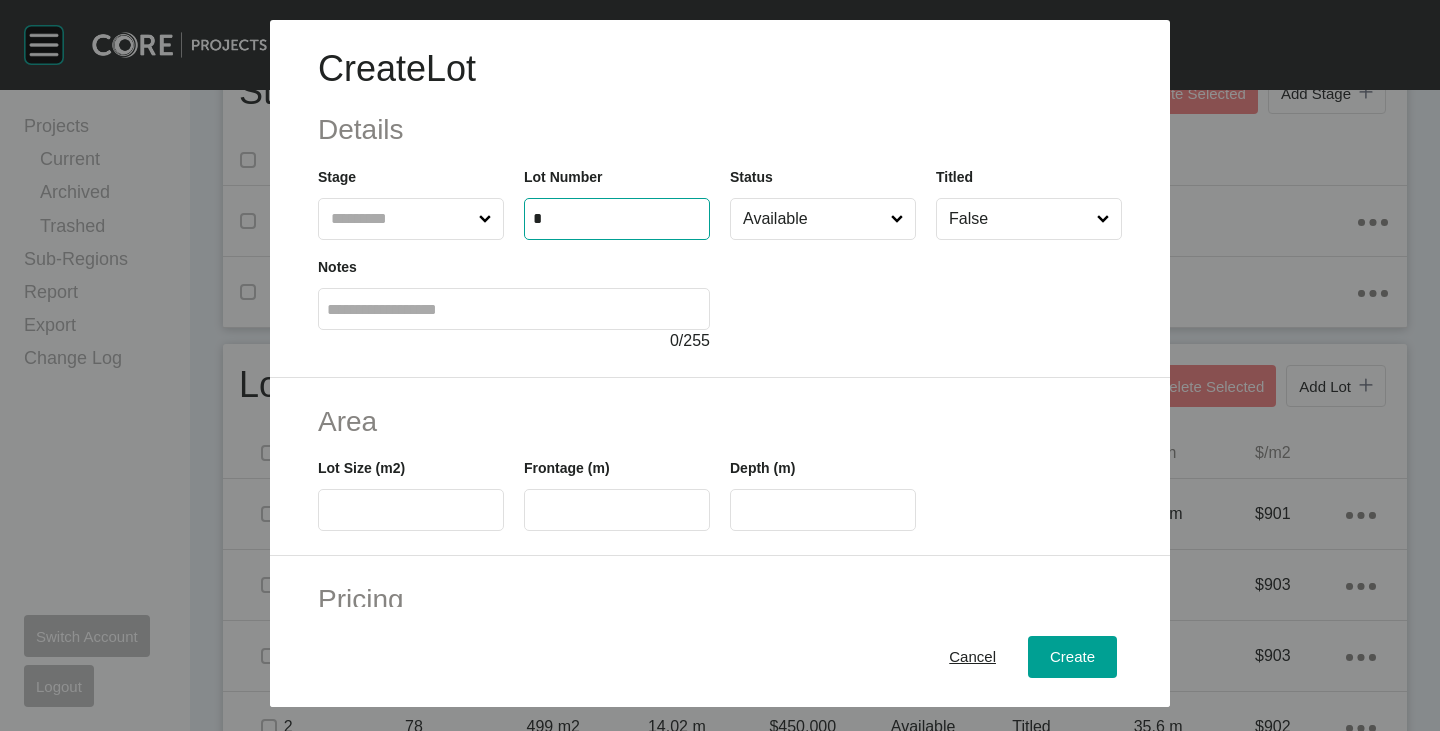 type on "*" 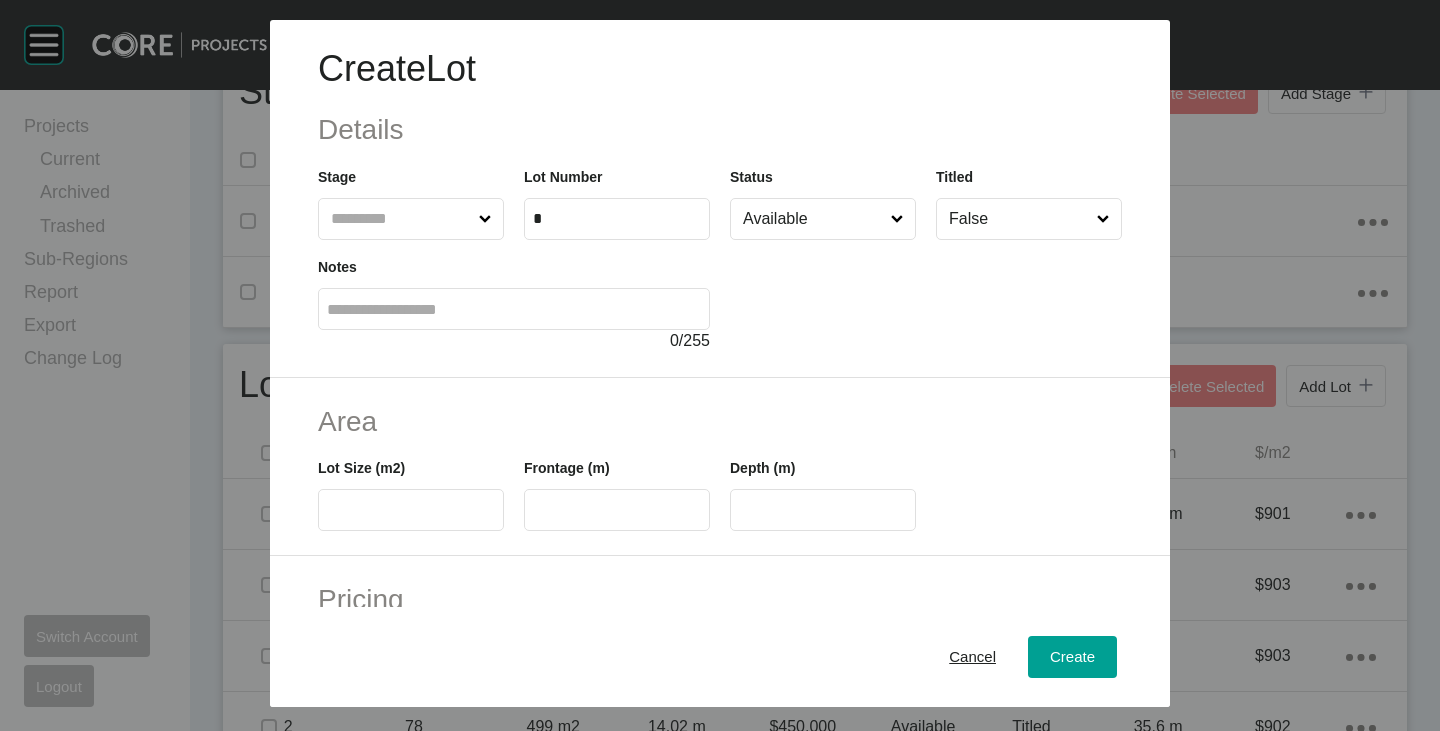 click at bounding box center [411, 510] 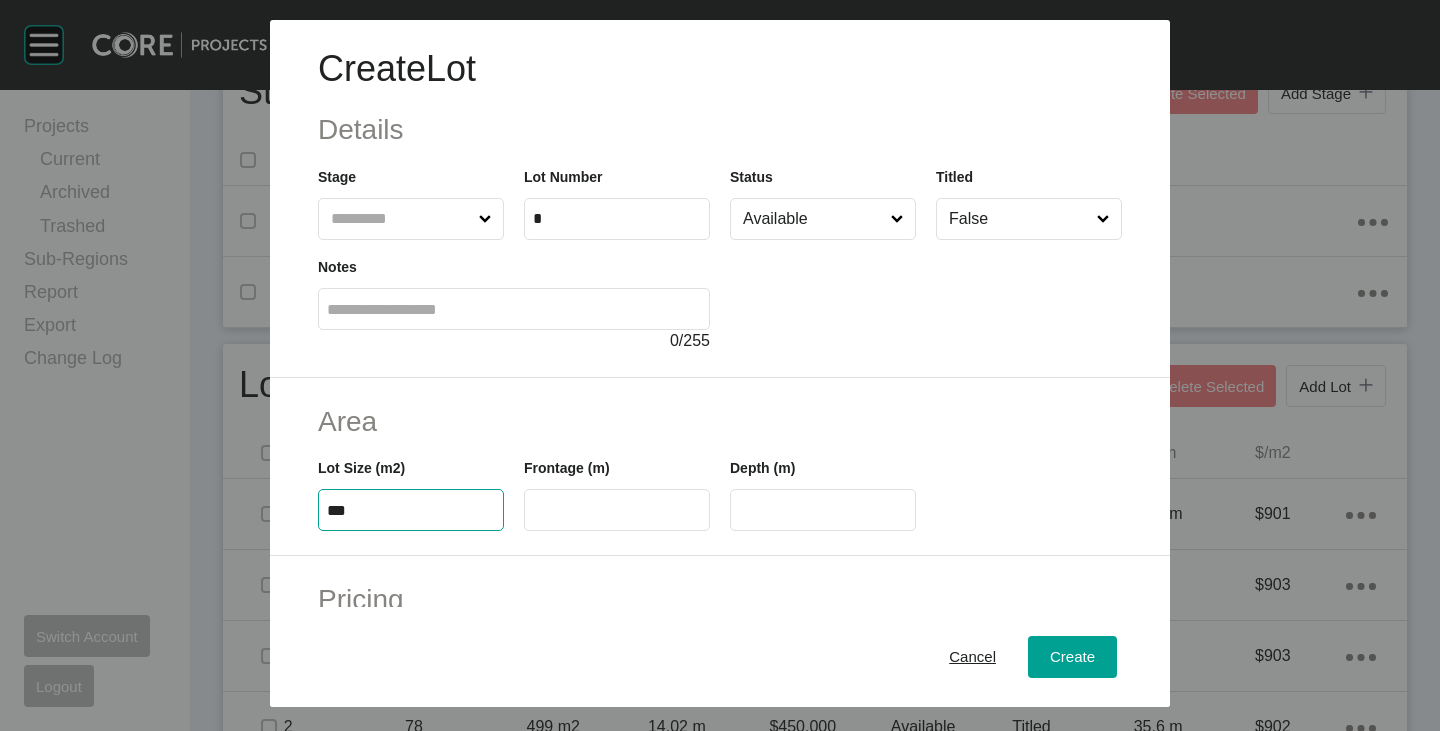 type on "***" 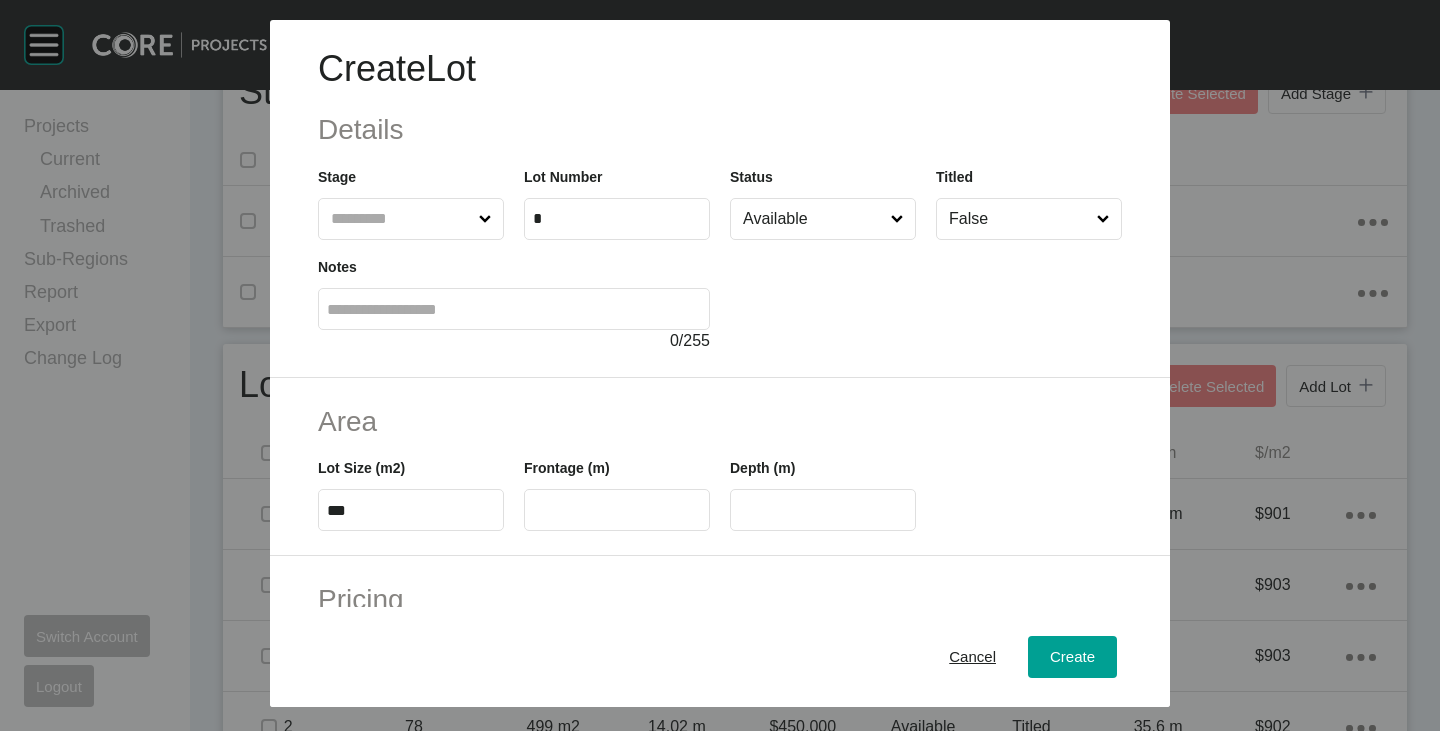 click at bounding box center [617, 510] 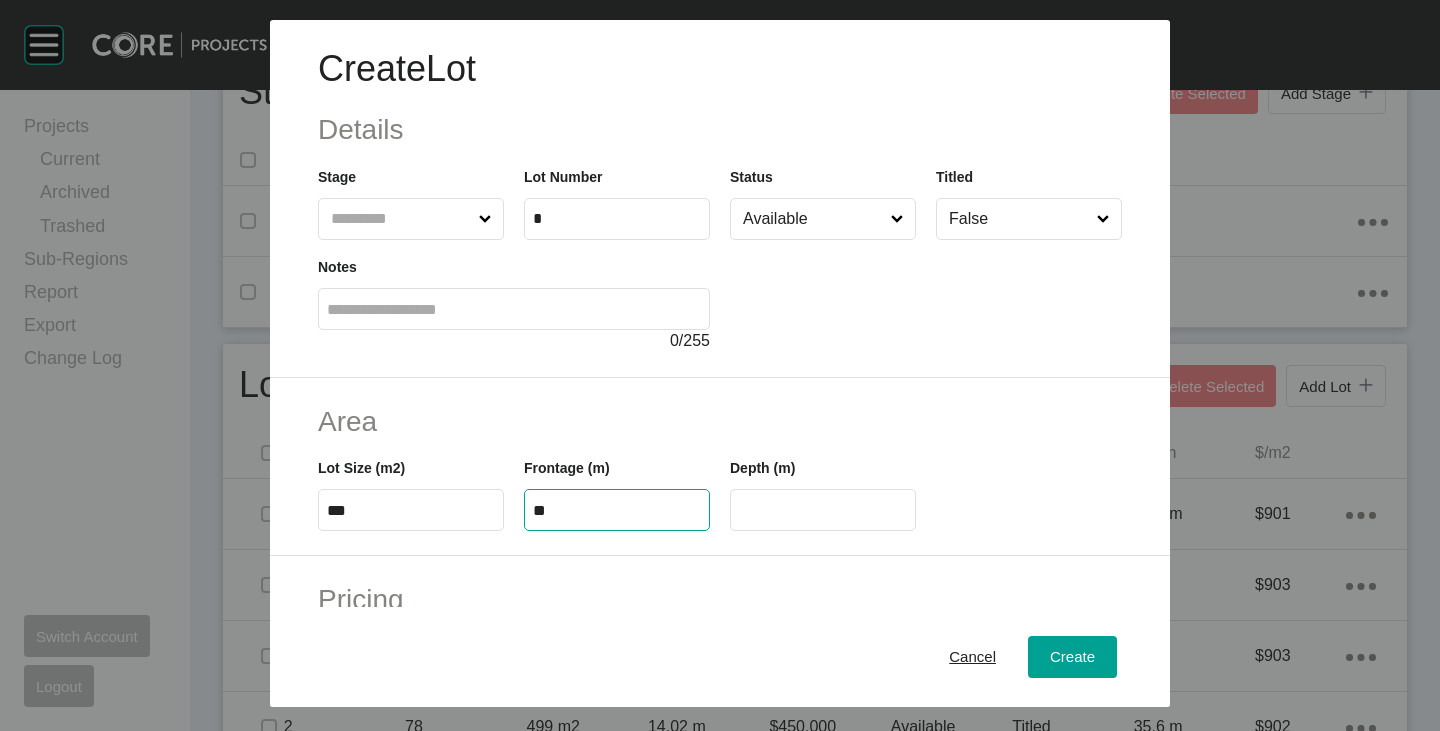 type on "**" 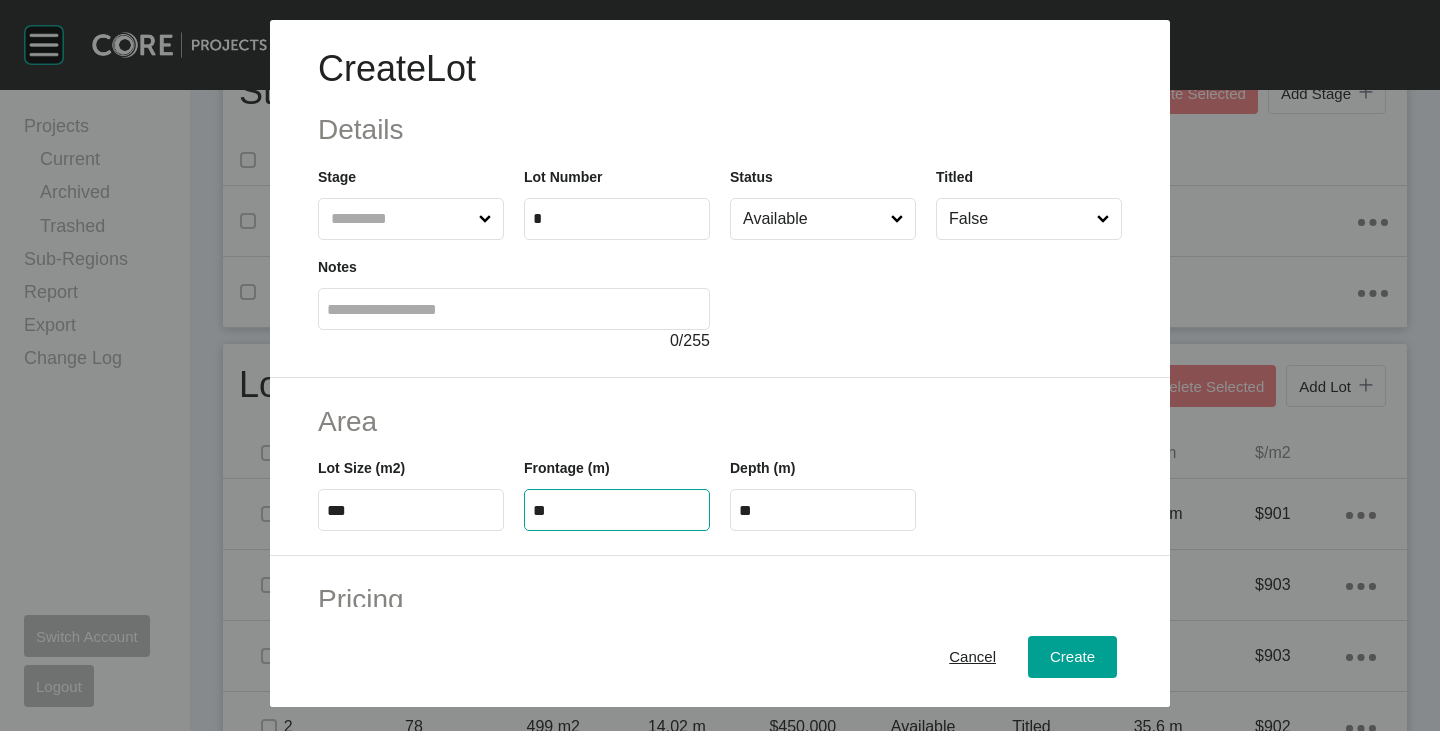 click on "Area Lot Size (m2) *** Frontage (m) ** Depth (m) **" at bounding box center (720, 467) 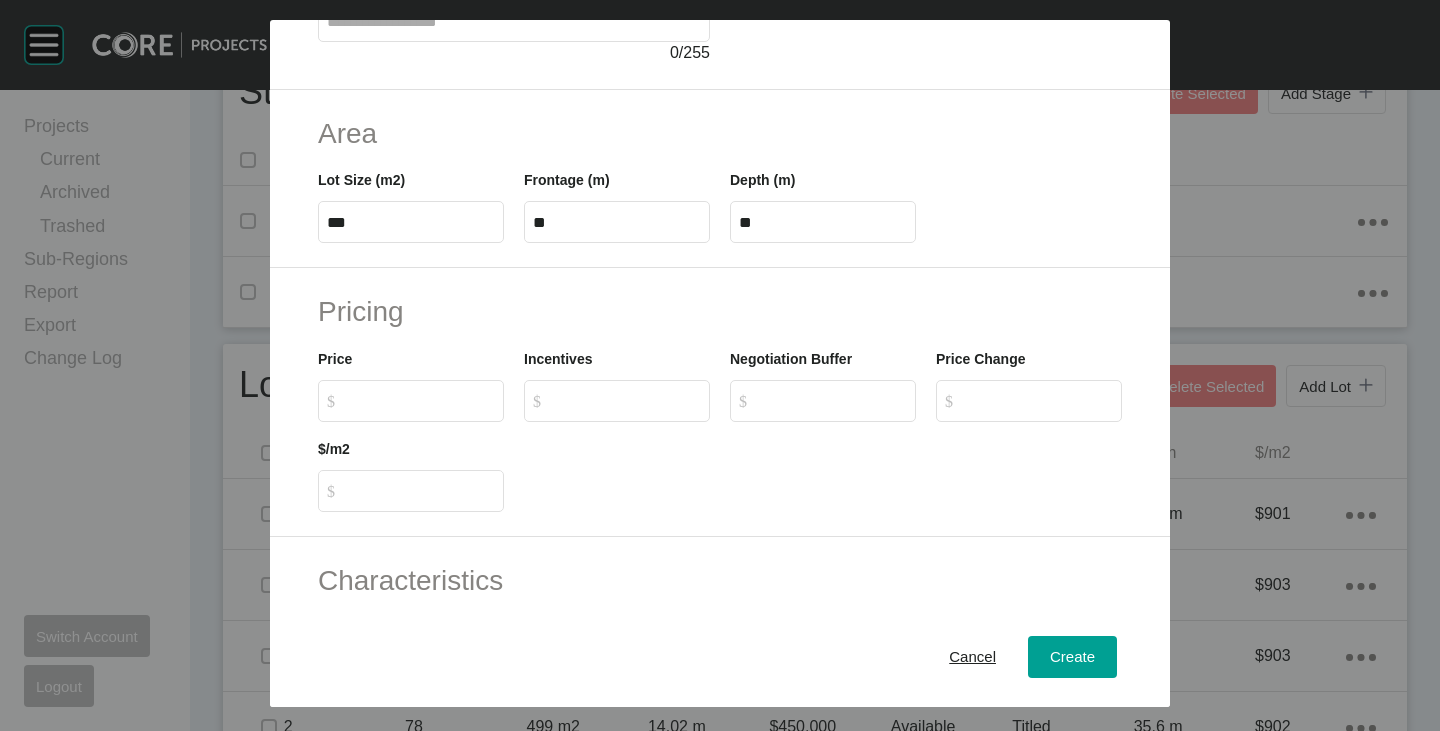 scroll, scrollTop: 300, scrollLeft: 0, axis: vertical 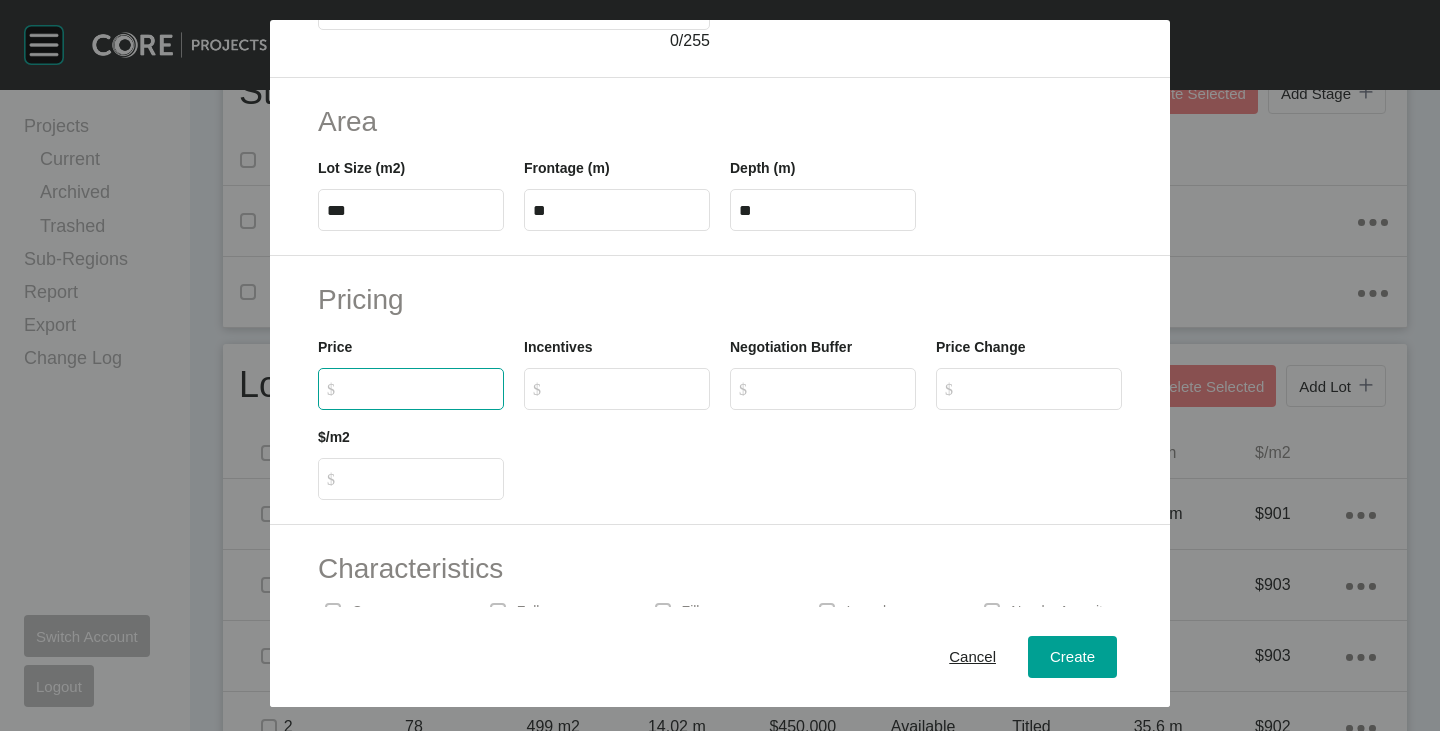 click on "$ Created with Sketch. $" at bounding box center [420, 388] 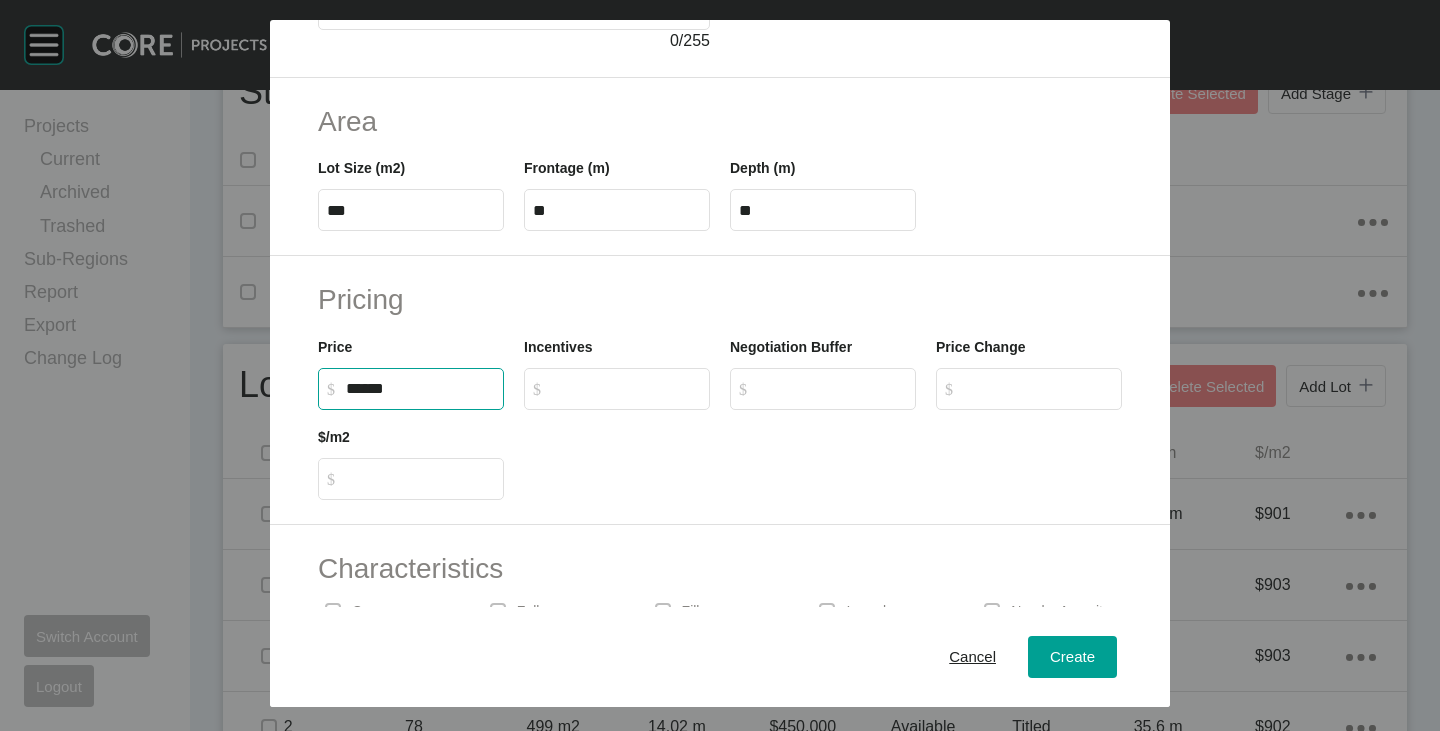 type on "*******" 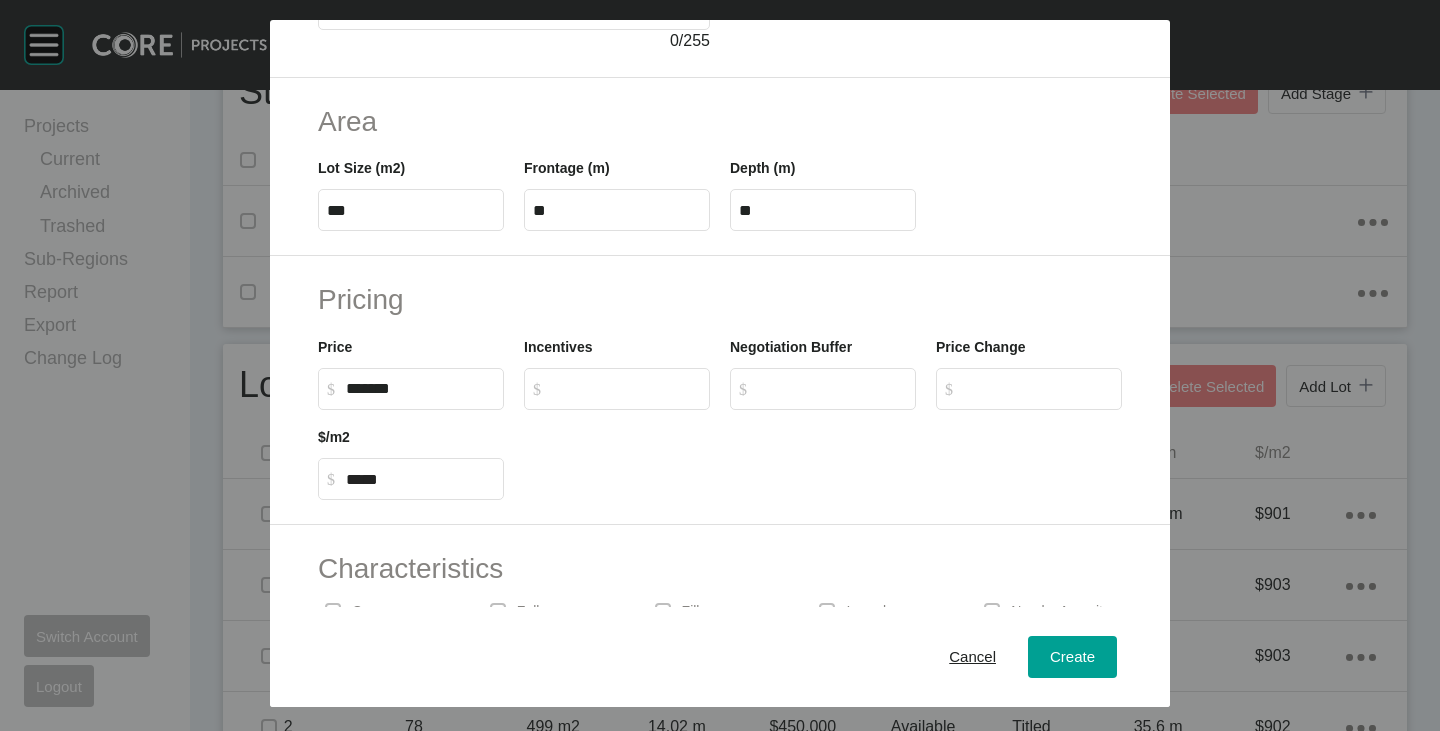 click at bounding box center [823, 455] 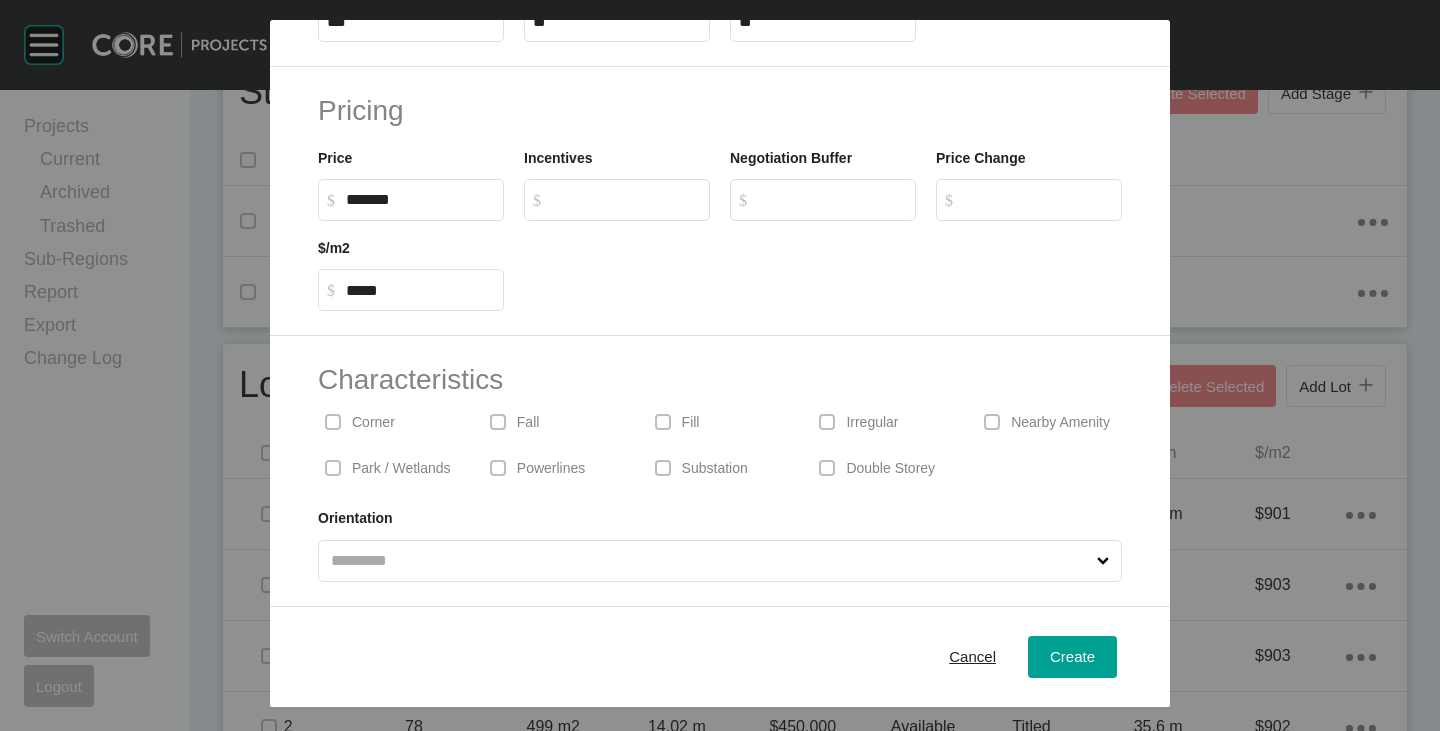 scroll, scrollTop: 0, scrollLeft: 0, axis: both 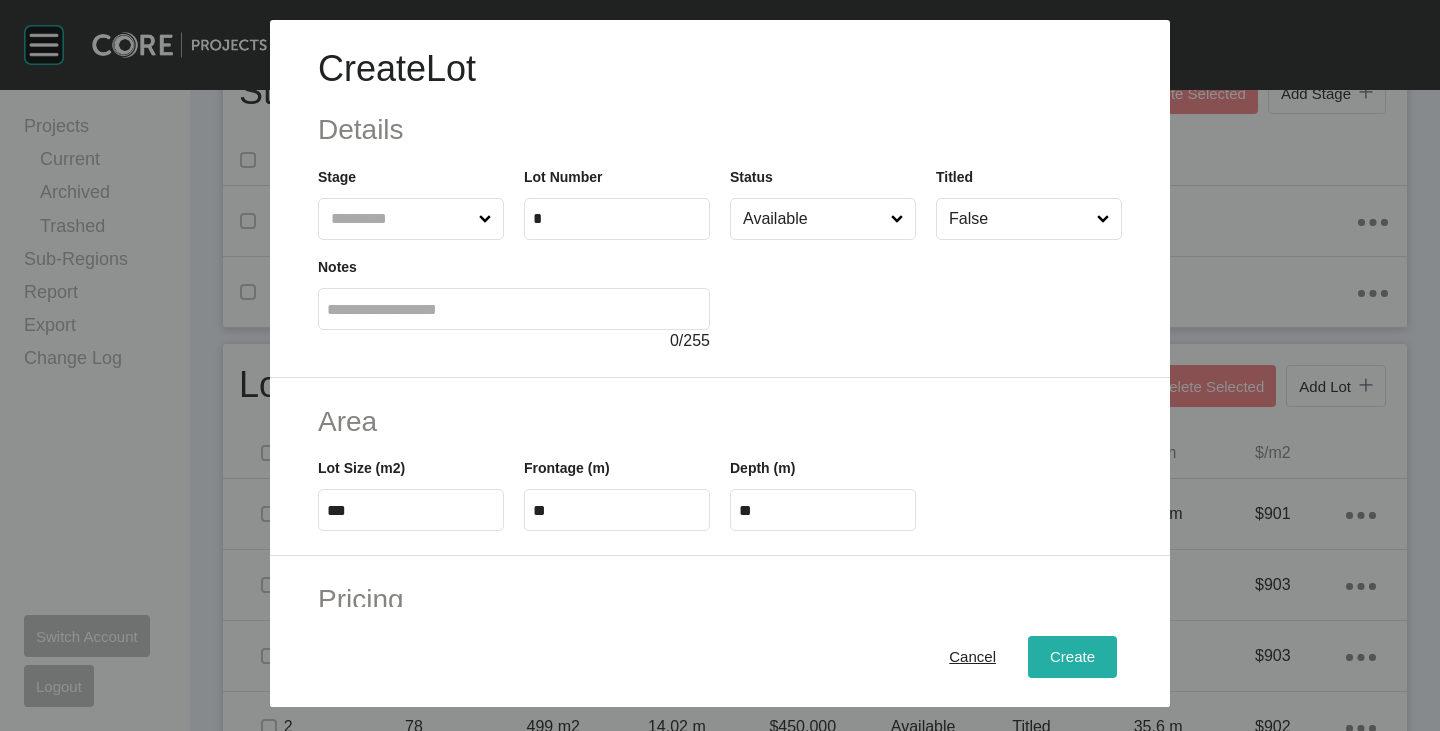 click on "Create" at bounding box center [1072, 657] 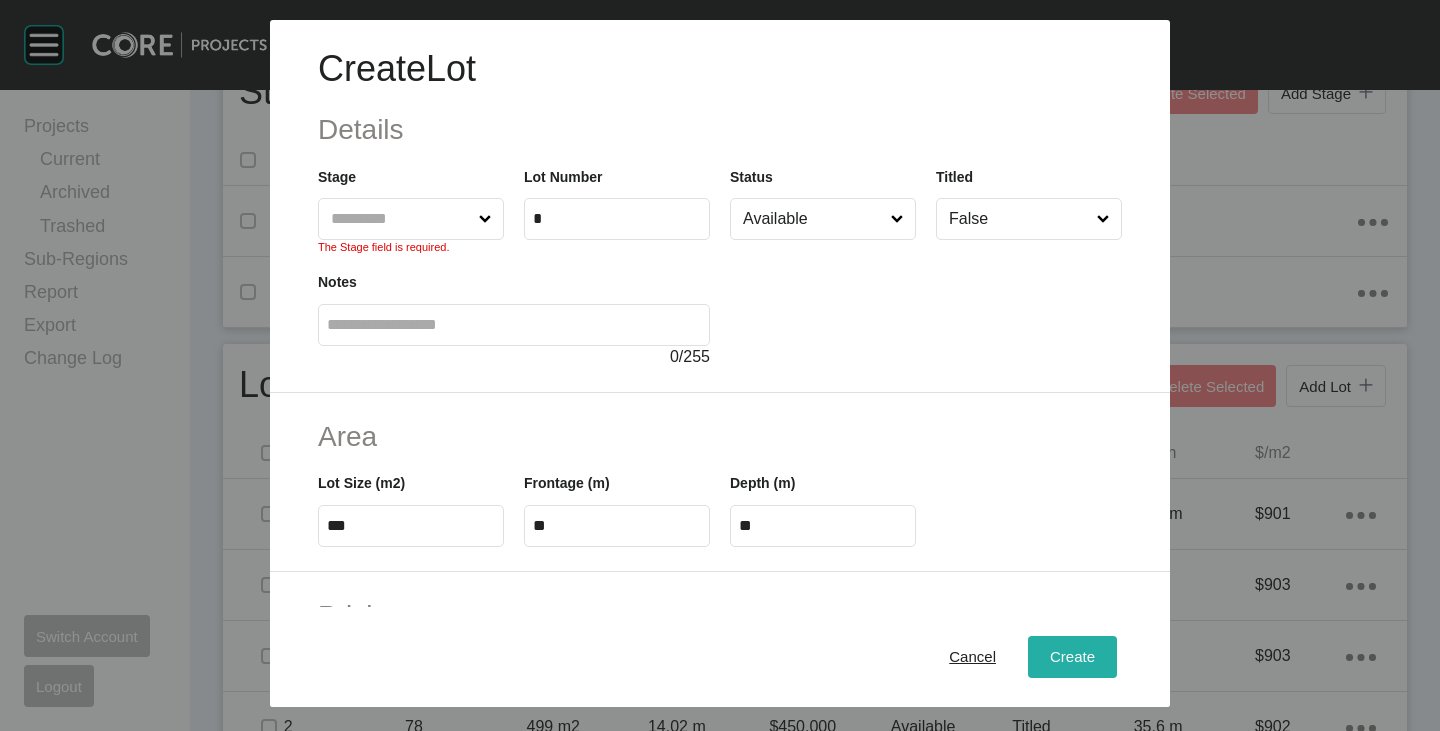 scroll, scrollTop: 90, scrollLeft: 0, axis: vertical 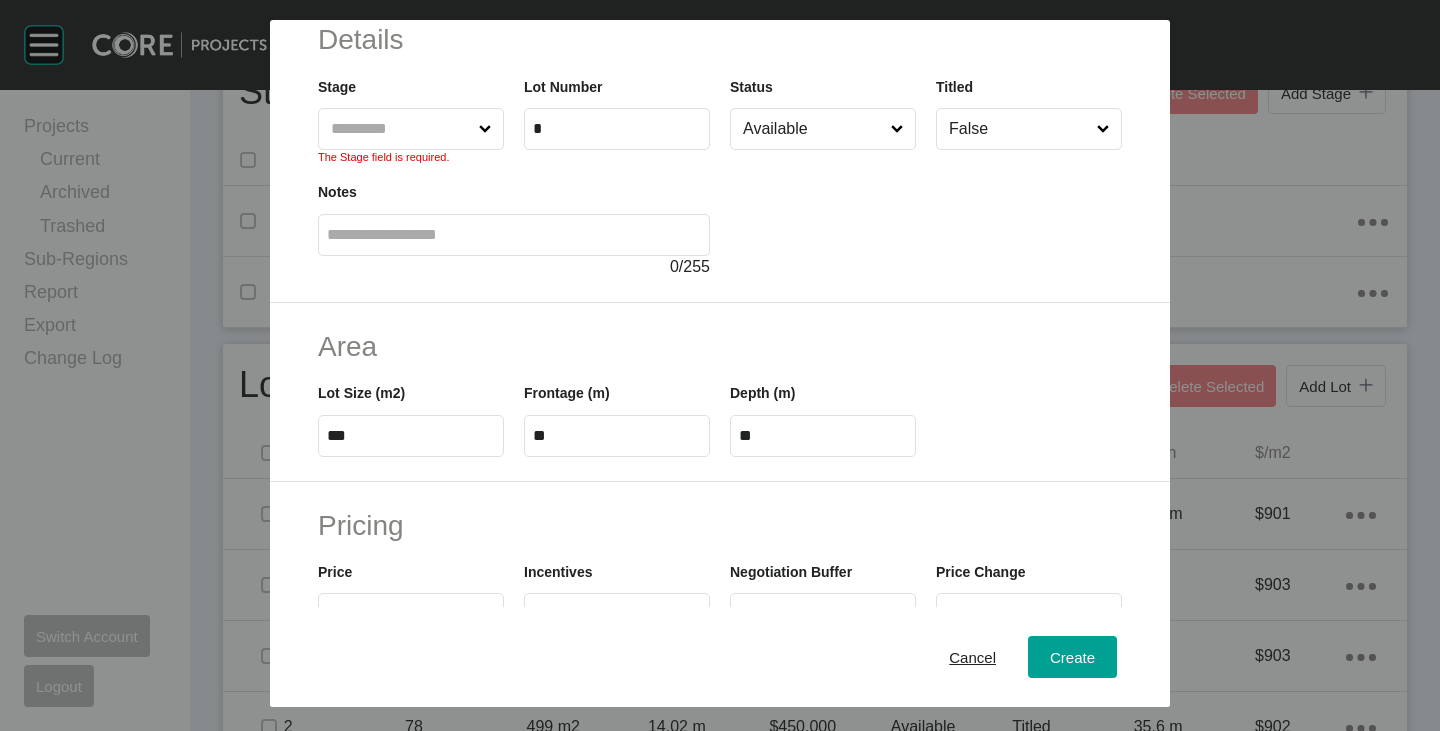 click at bounding box center [401, 129] 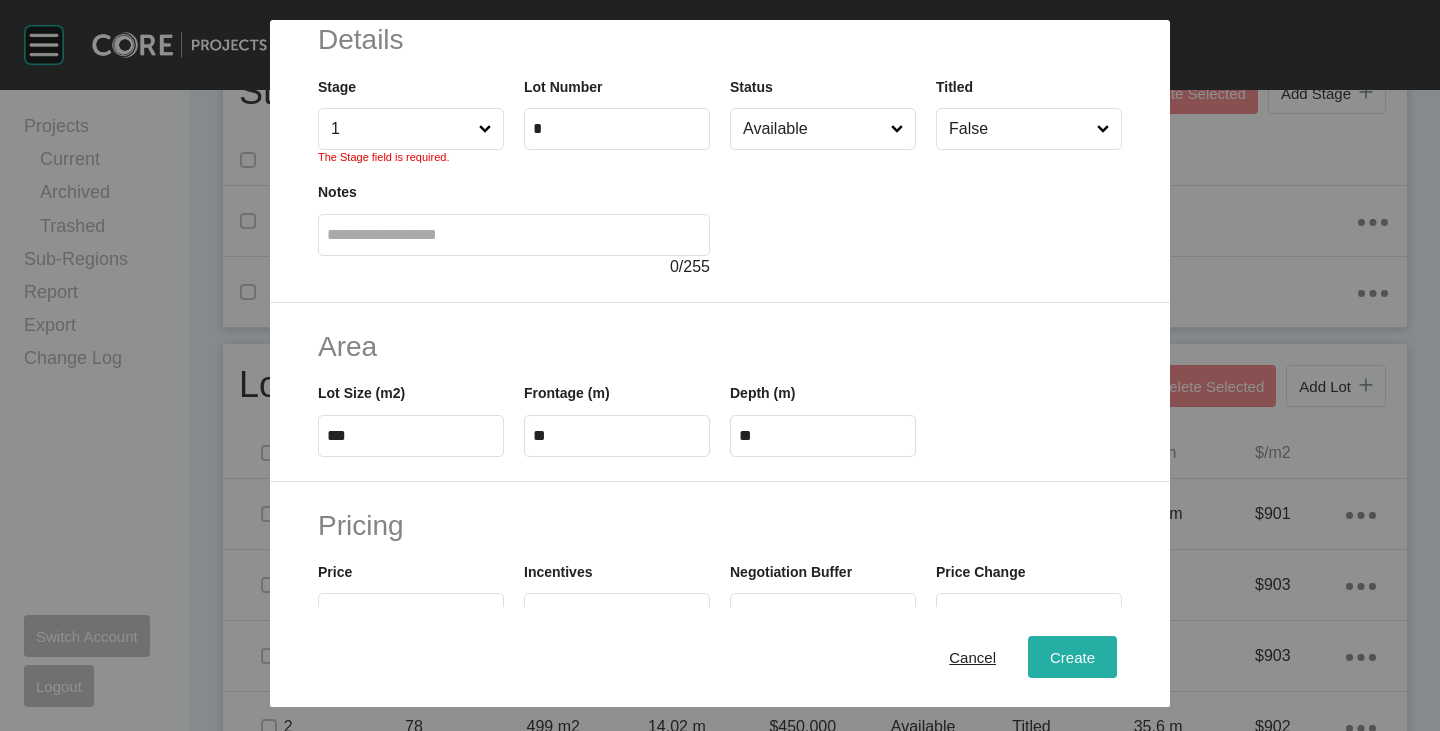 click on "Create" at bounding box center [1072, 657] 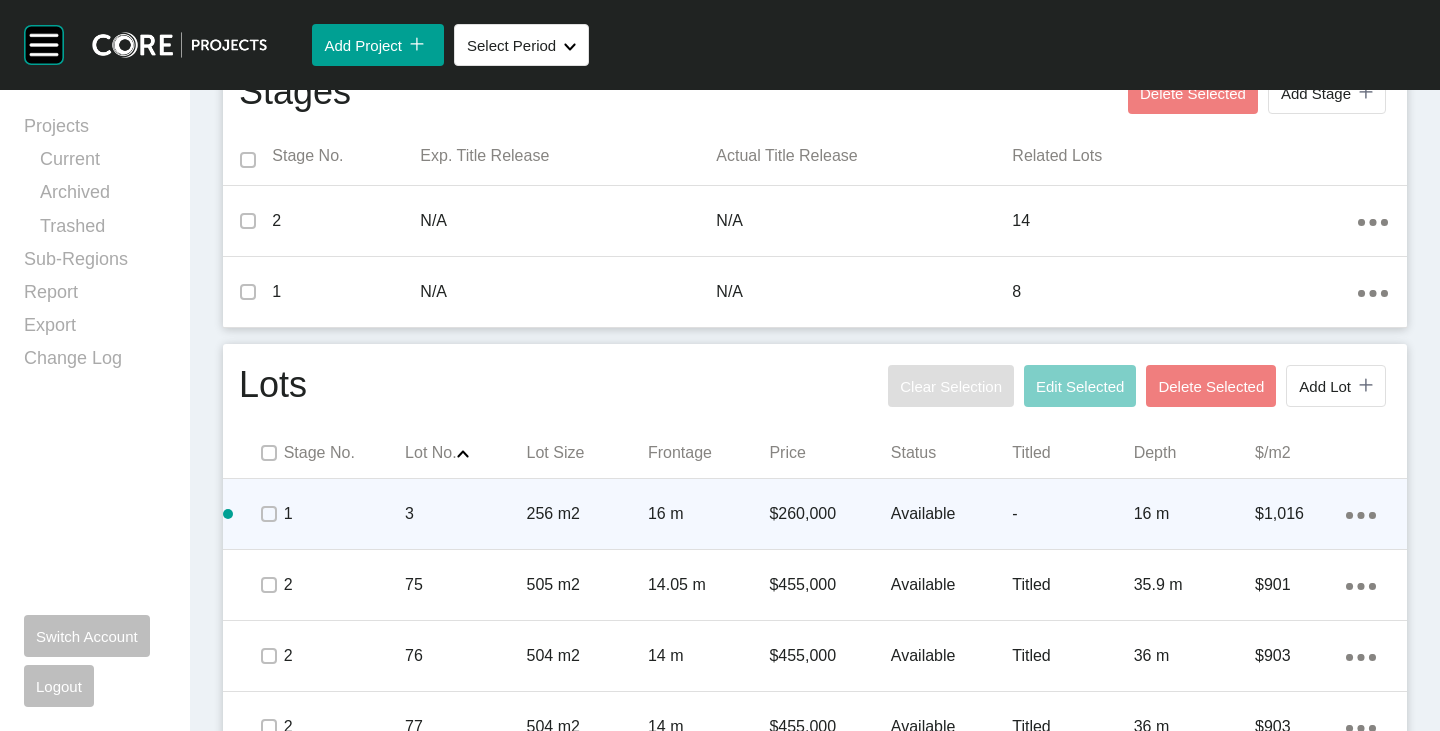 click on "Action Menu Dots Copy 6 Created with Sketch." 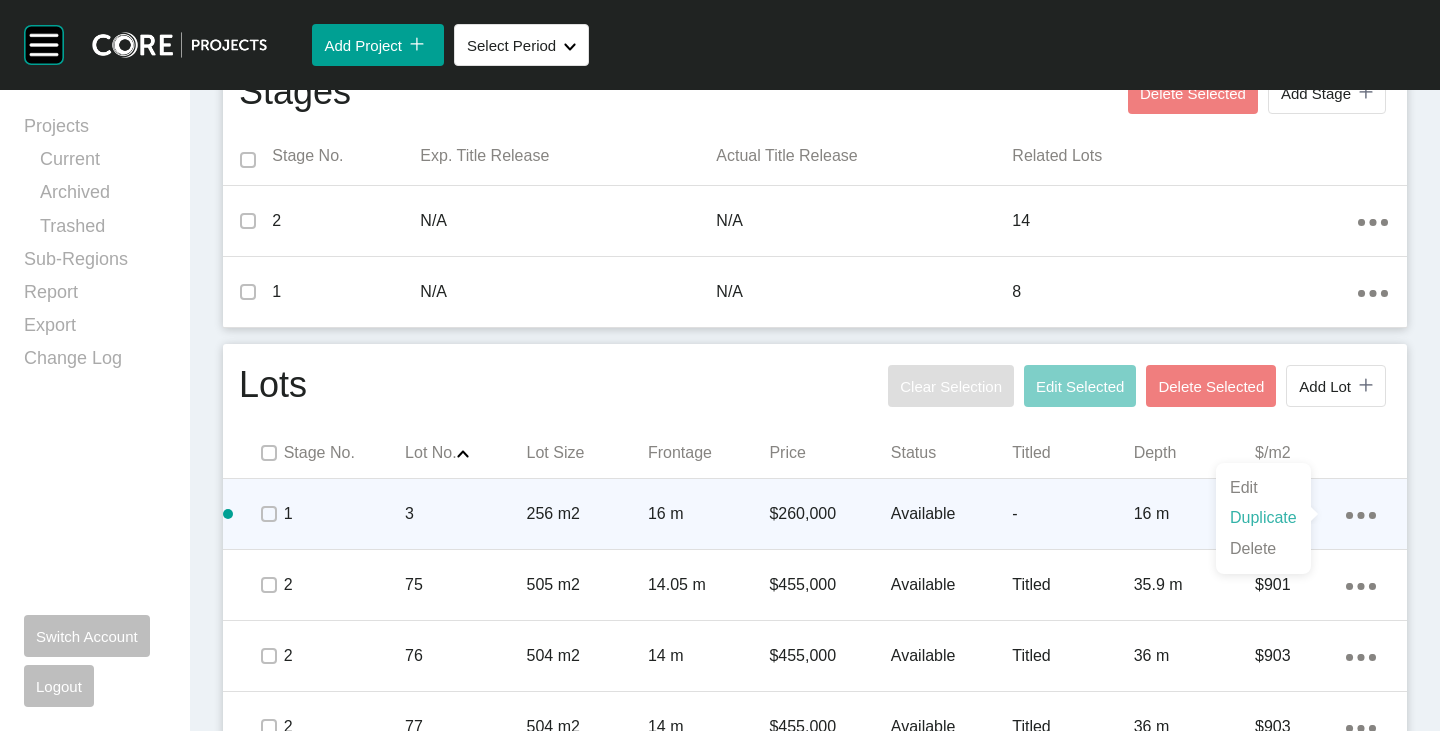 click on "Duplicate" at bounding box center [1263, 518] 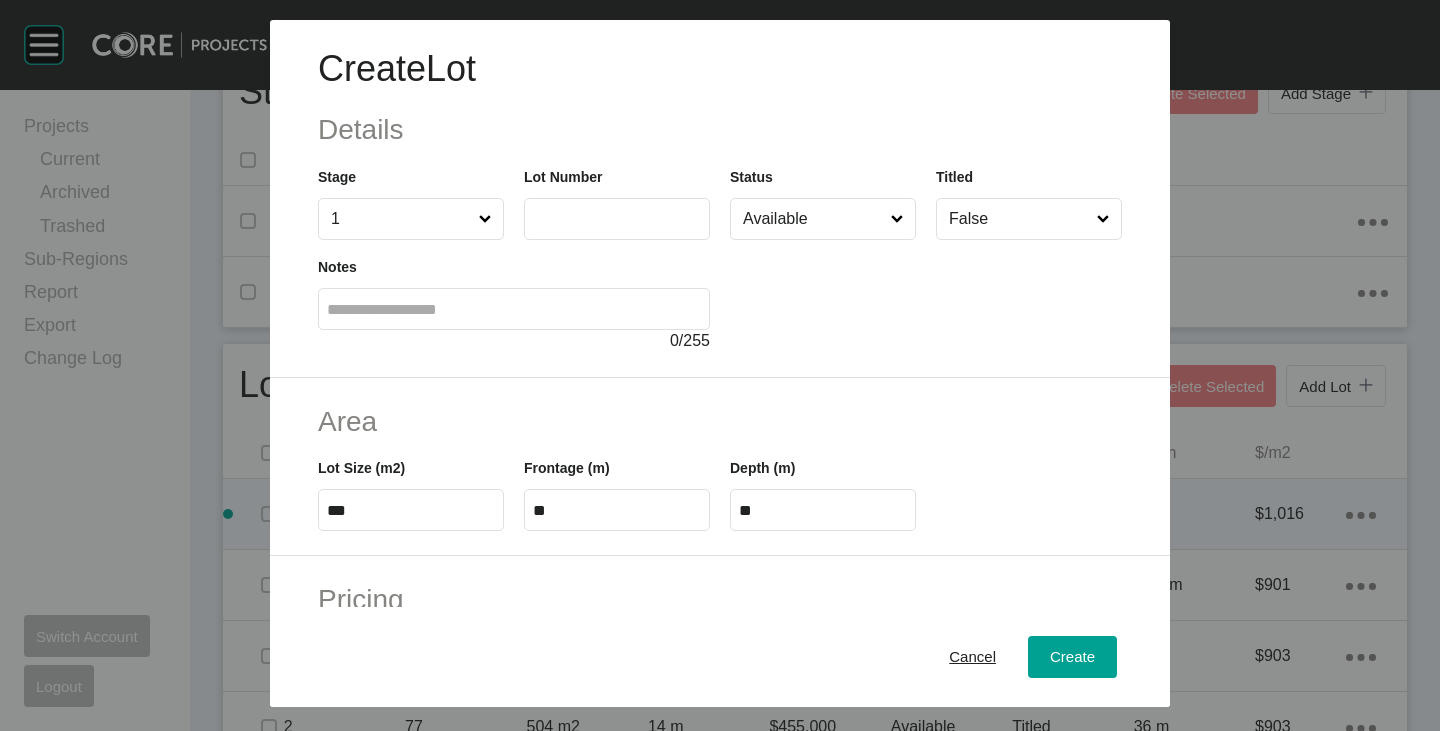click at bounding box center (617, 219) 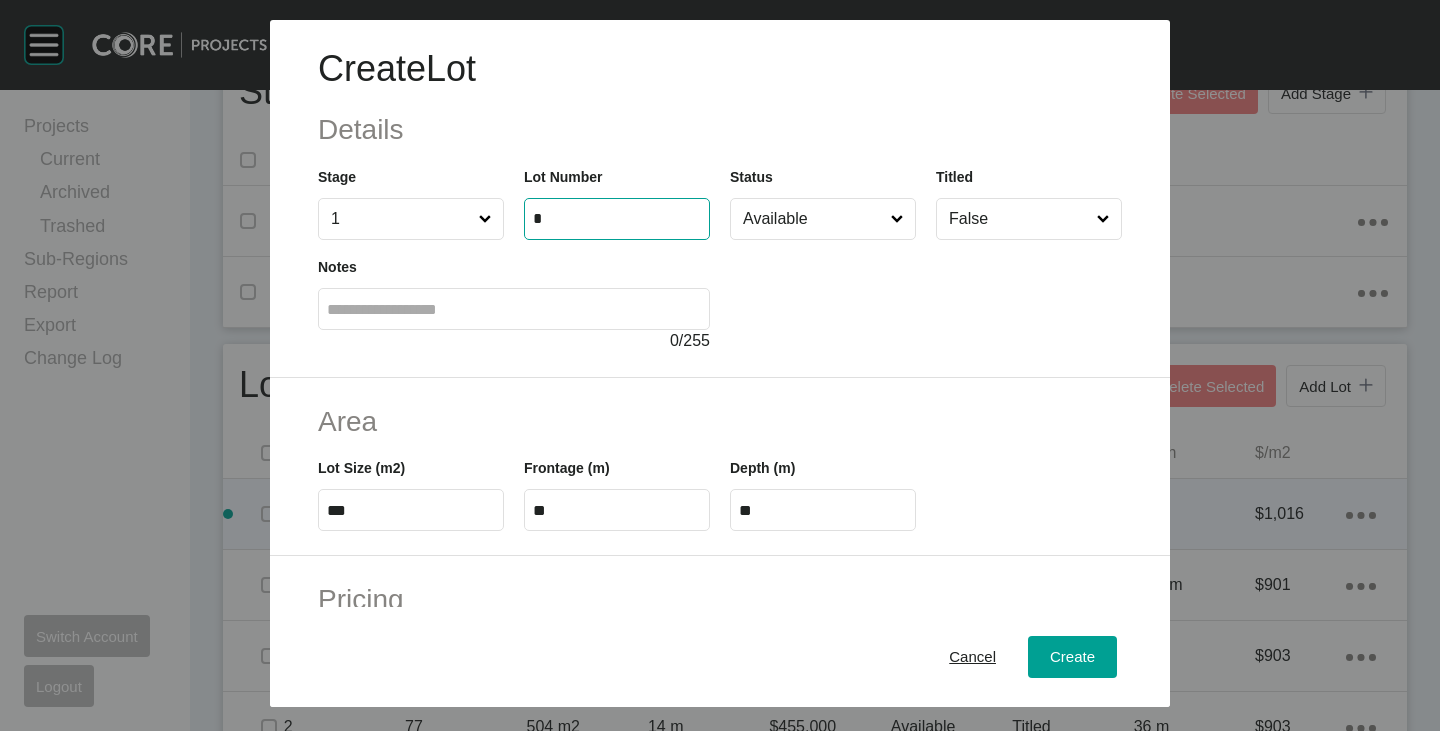 type on "*" 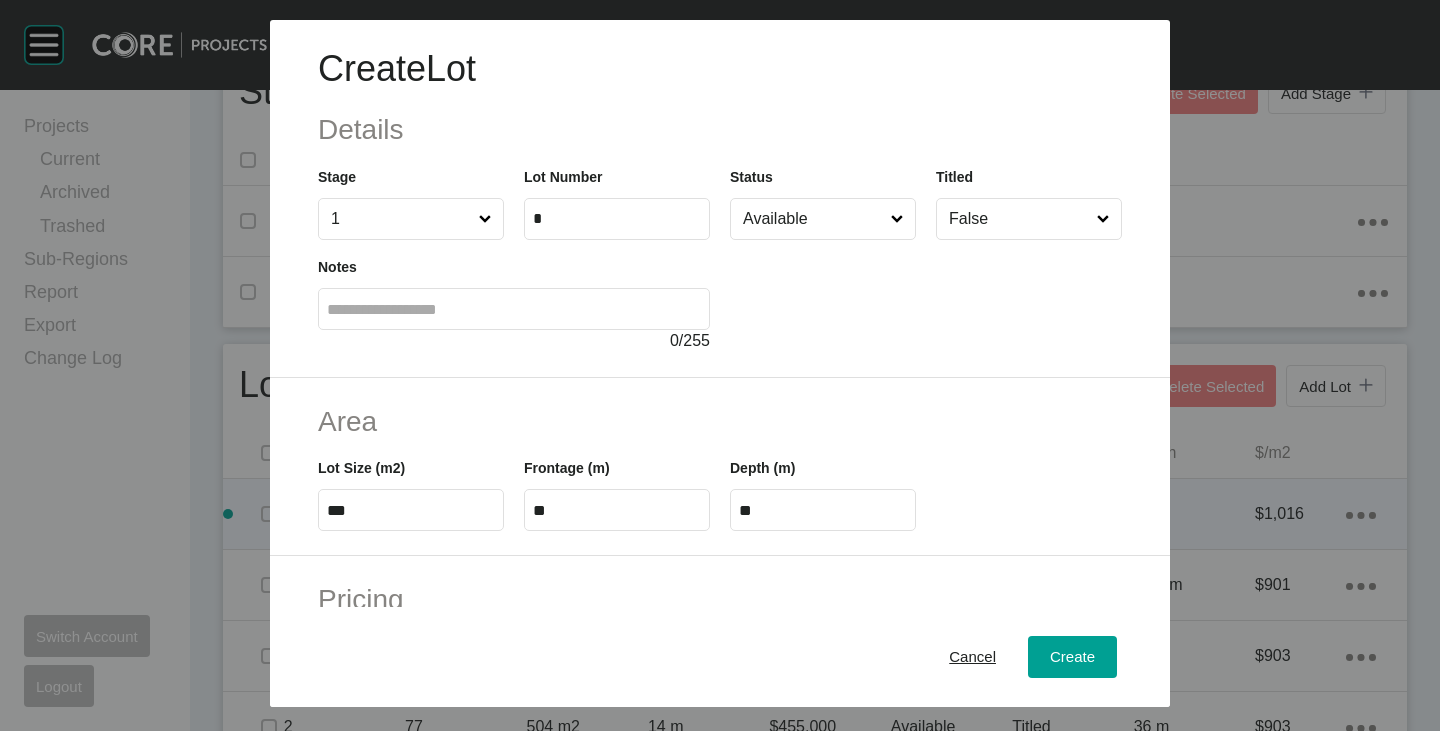 click at bounding box center [926, 296] 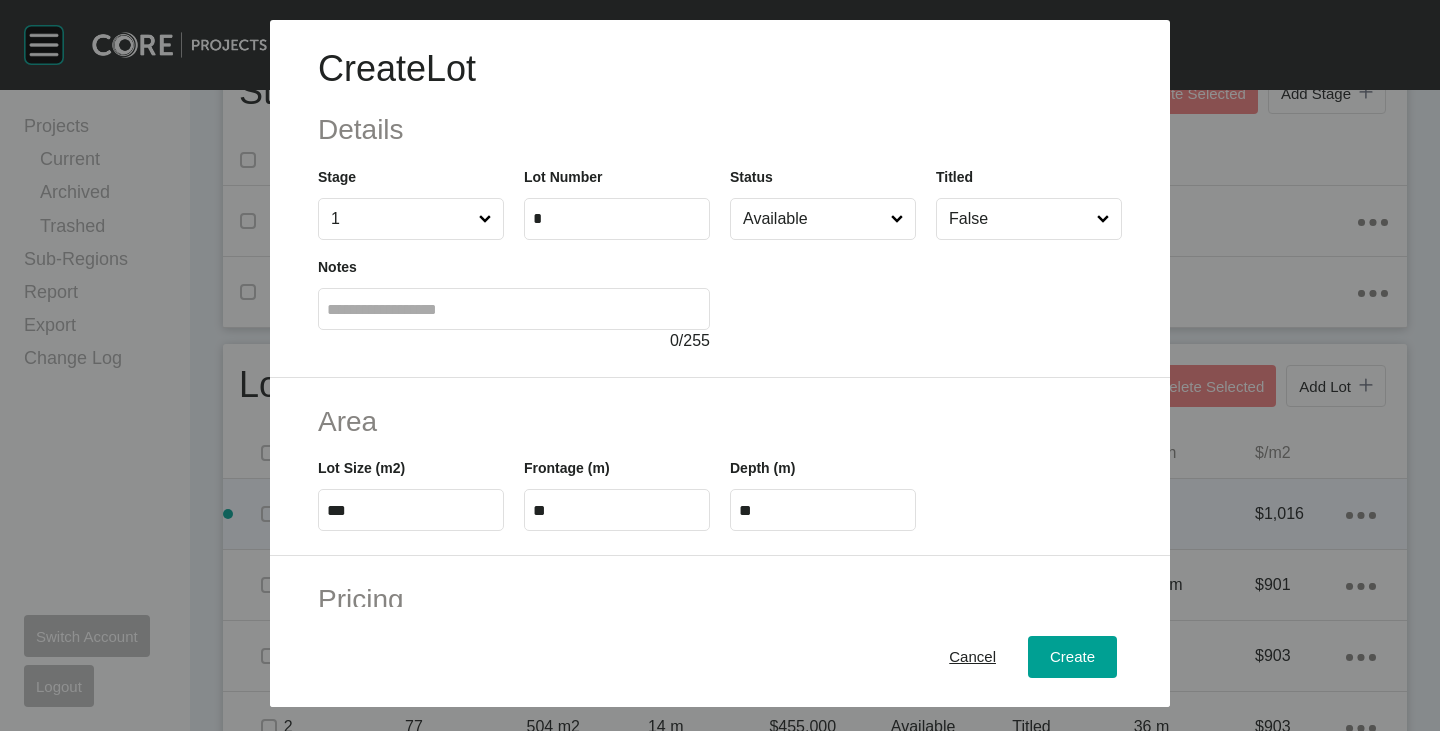 click on "***" at bounding box center [411, 510] 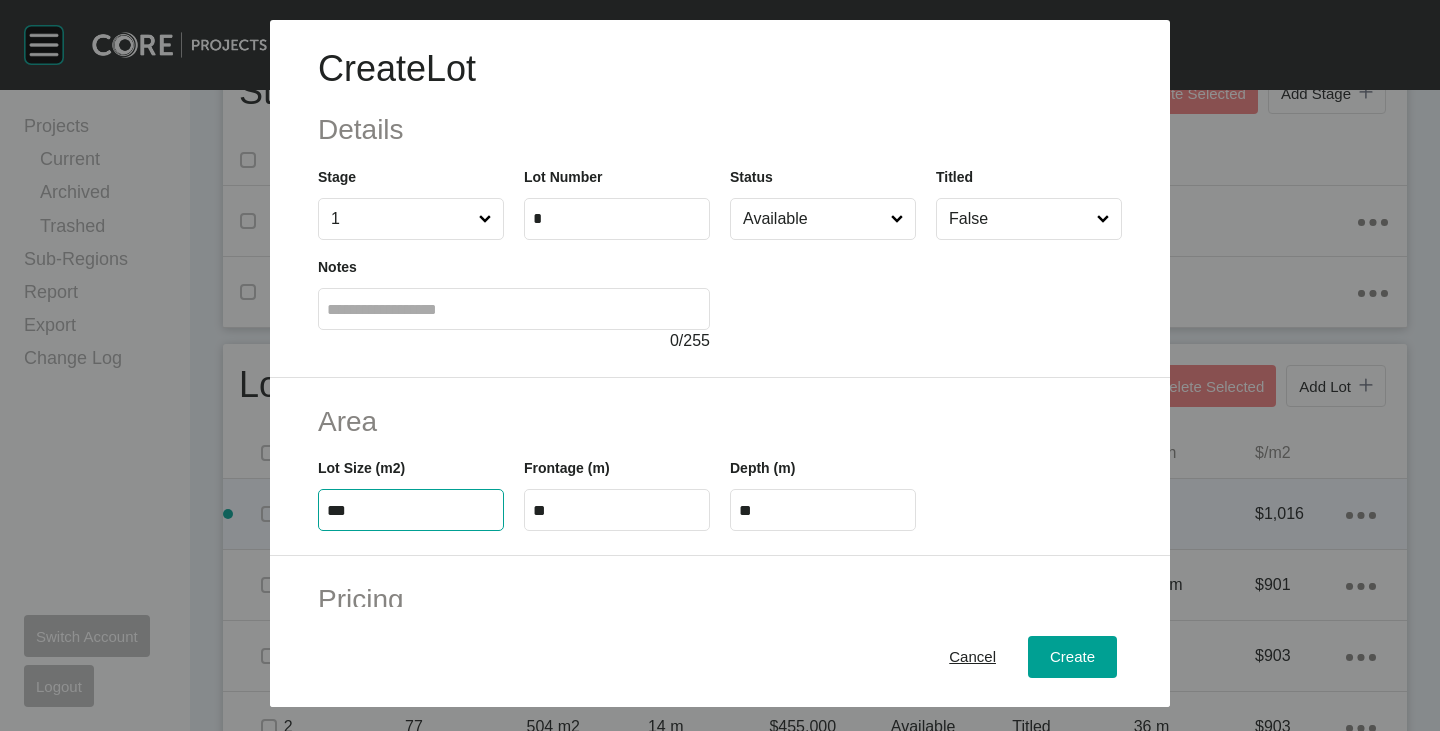 type on "***" 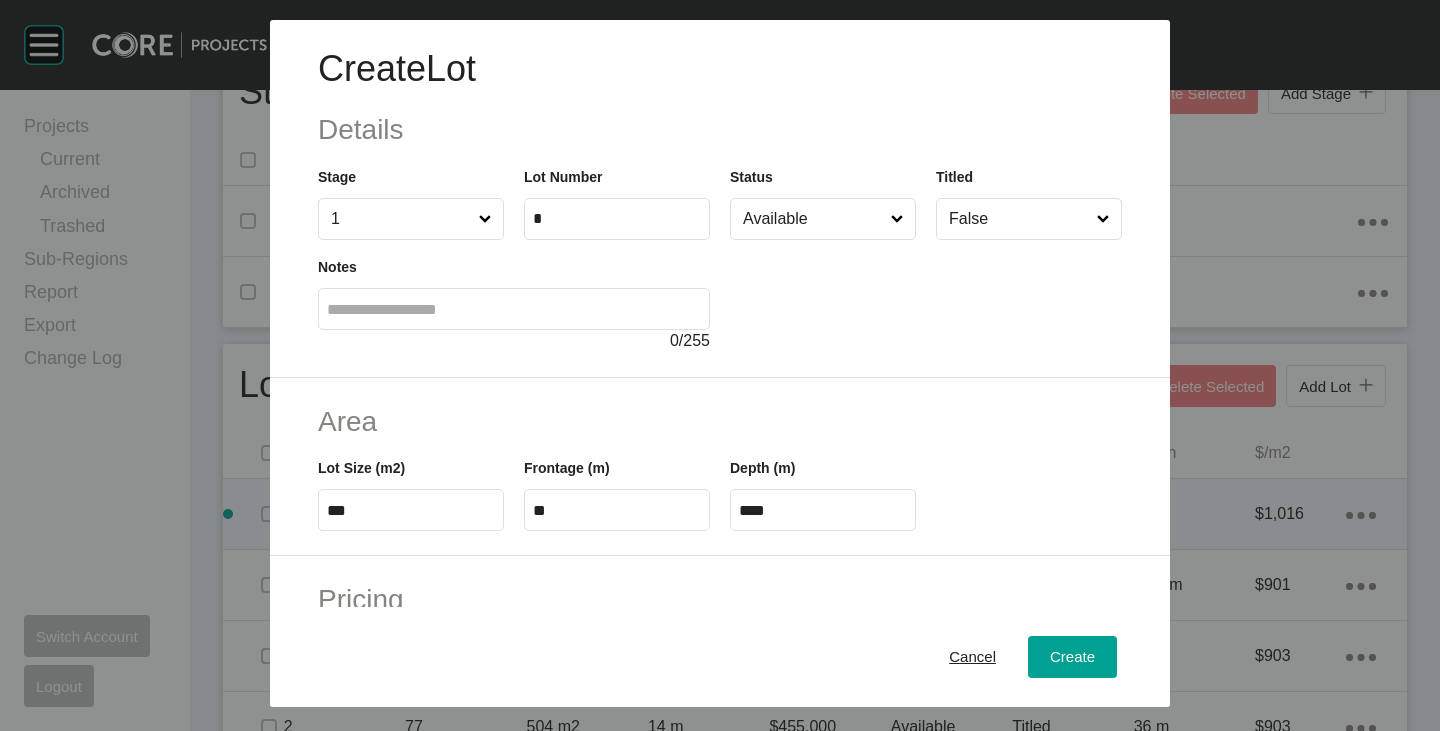 click on "Create  Lot Details Stage 1 Lot Number * Status Available Titled False Notes 0 / 255" at bounding box center [720, 199] 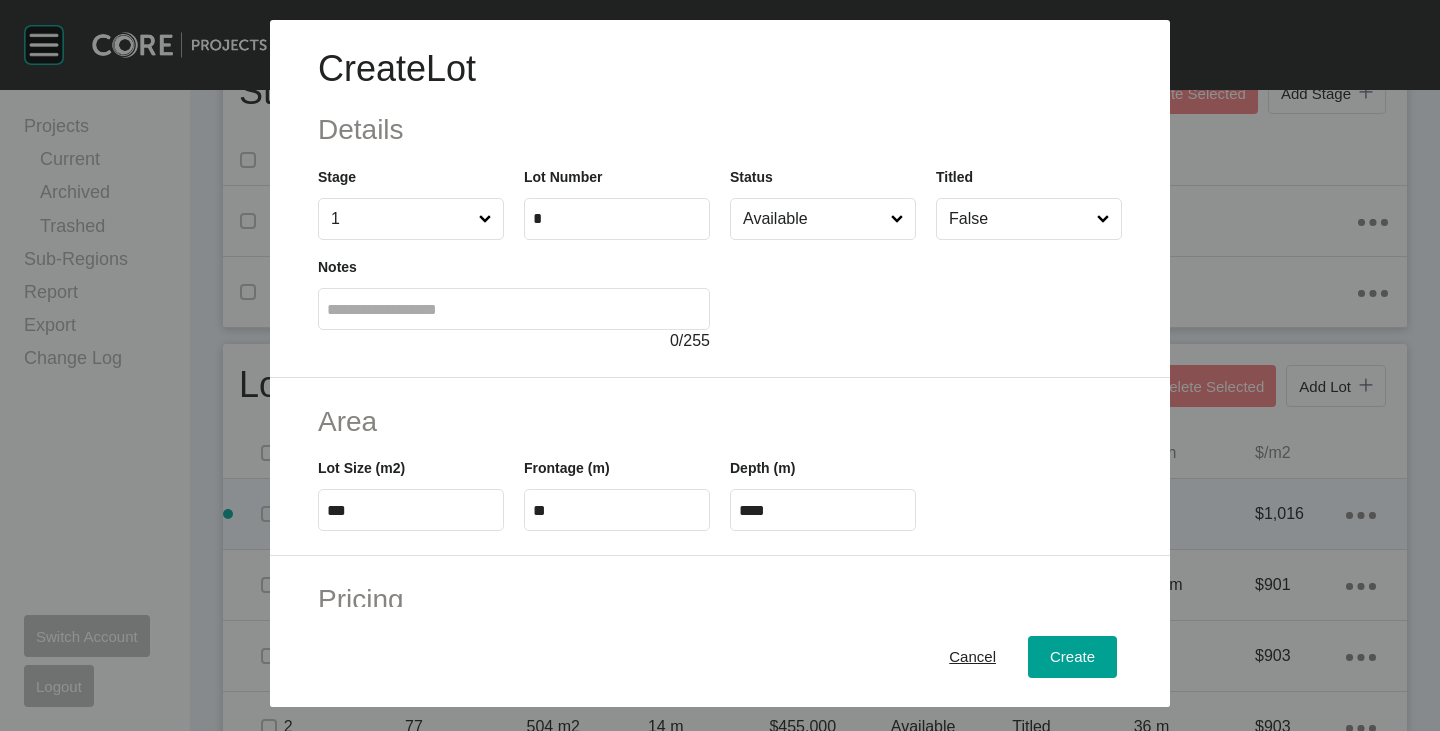 click on "**" at bounding box center [617, 510] 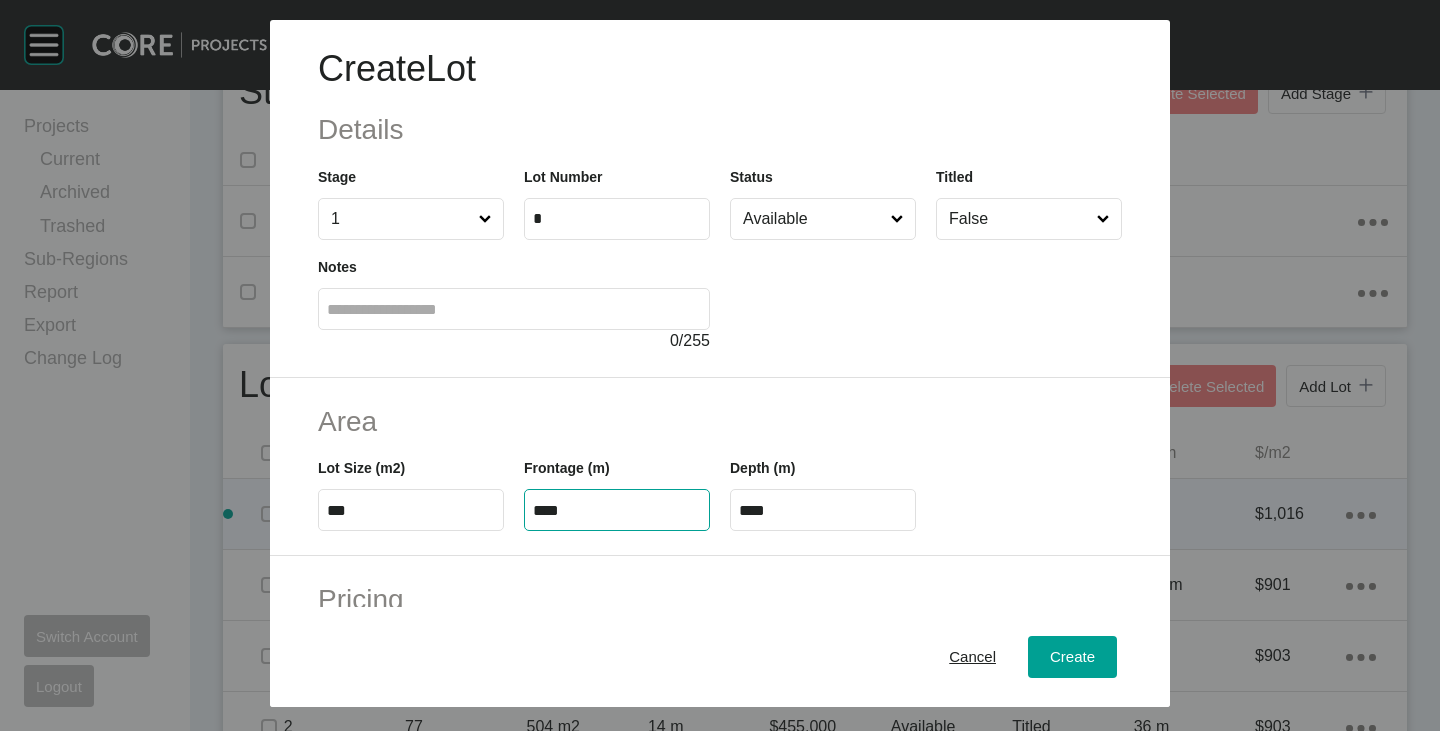 type on "****" 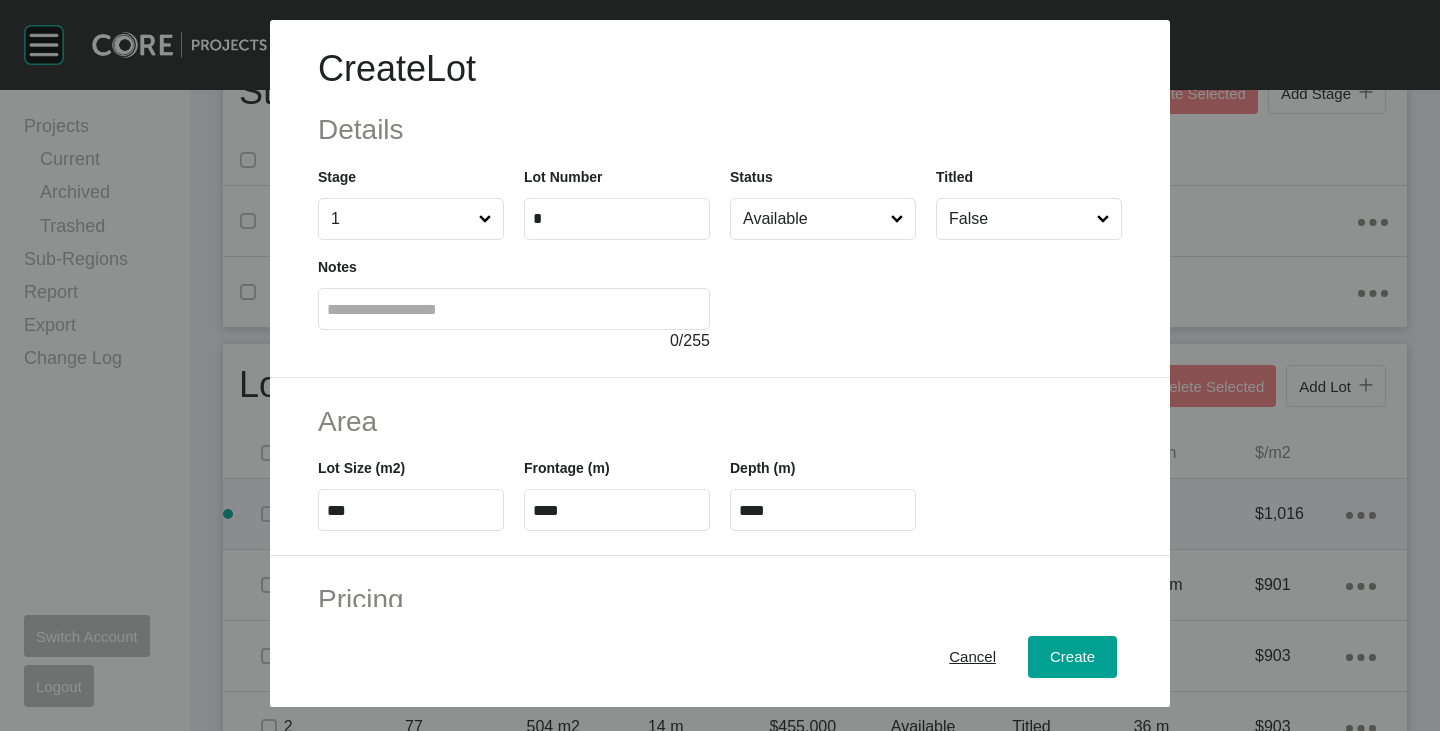 click on "****" at bounding box center [823, 510] 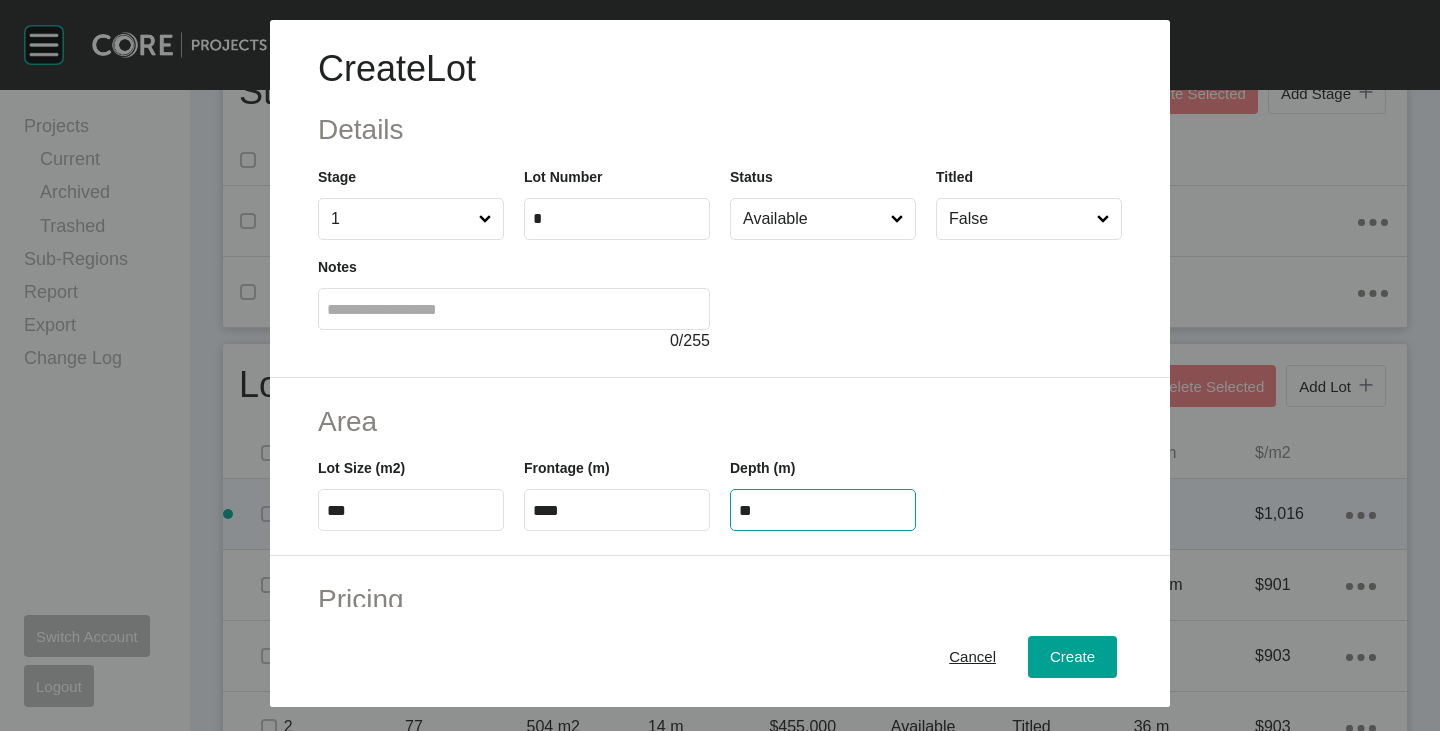 click on "Create  Lot Details Stage 1 Lot Number * Status Available Titled False Notes 0 / 255 Area Lot Size (m2) *** Frontage (m) **** Depth (m) ** Pricing Price $ Created with Sketch. $ ******* Incentives $ Created with Sketch. $ * Negotiation Buffer $ Created with Sketch. $ * Price Change $ Created with Sketch. $ $/m2 $ Created with Sketch. $ *** Characteristics Corner Fall Fill Irregular Nearby Amenity Park / Wetlands Powerlines Substation Double Storey Orientation Cancel Create" at bounding box center (720, 365) 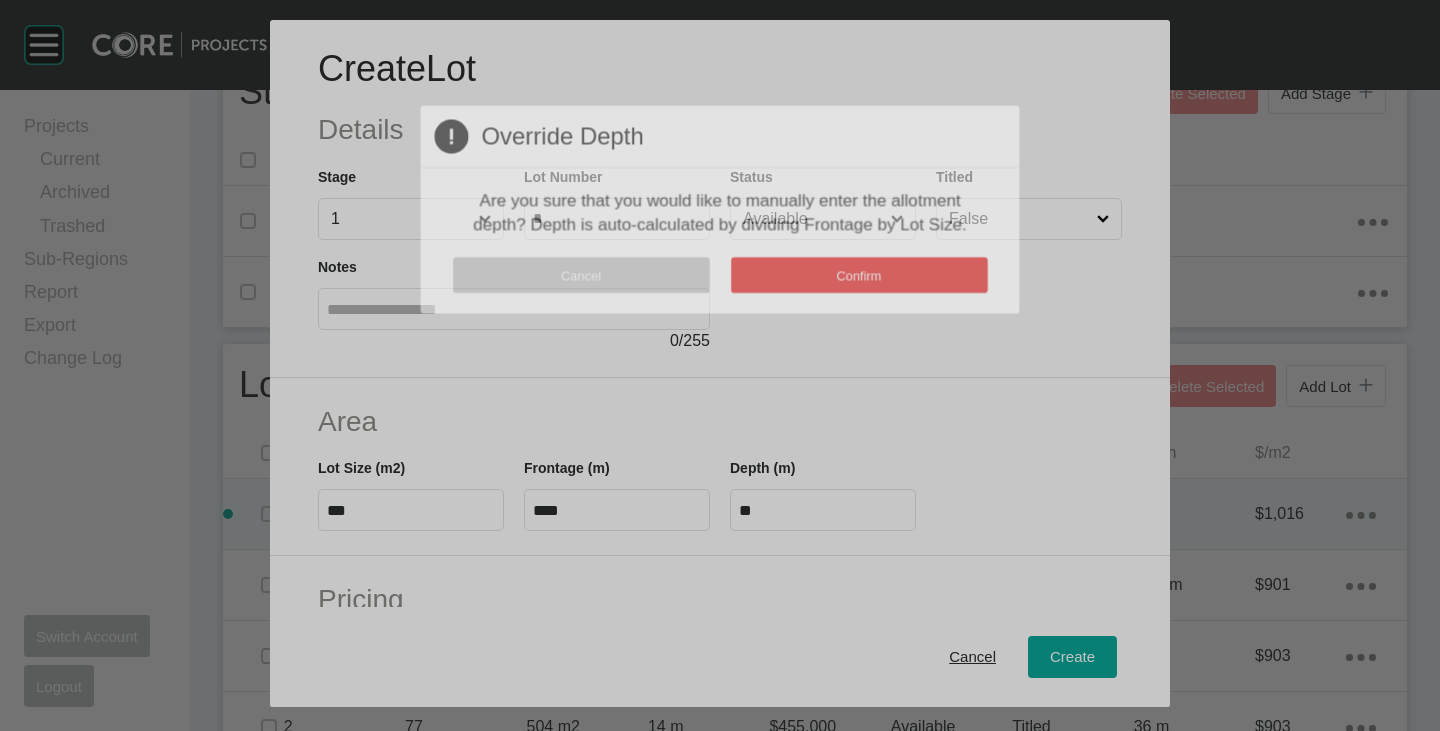 click at bounding box center (720, 365) 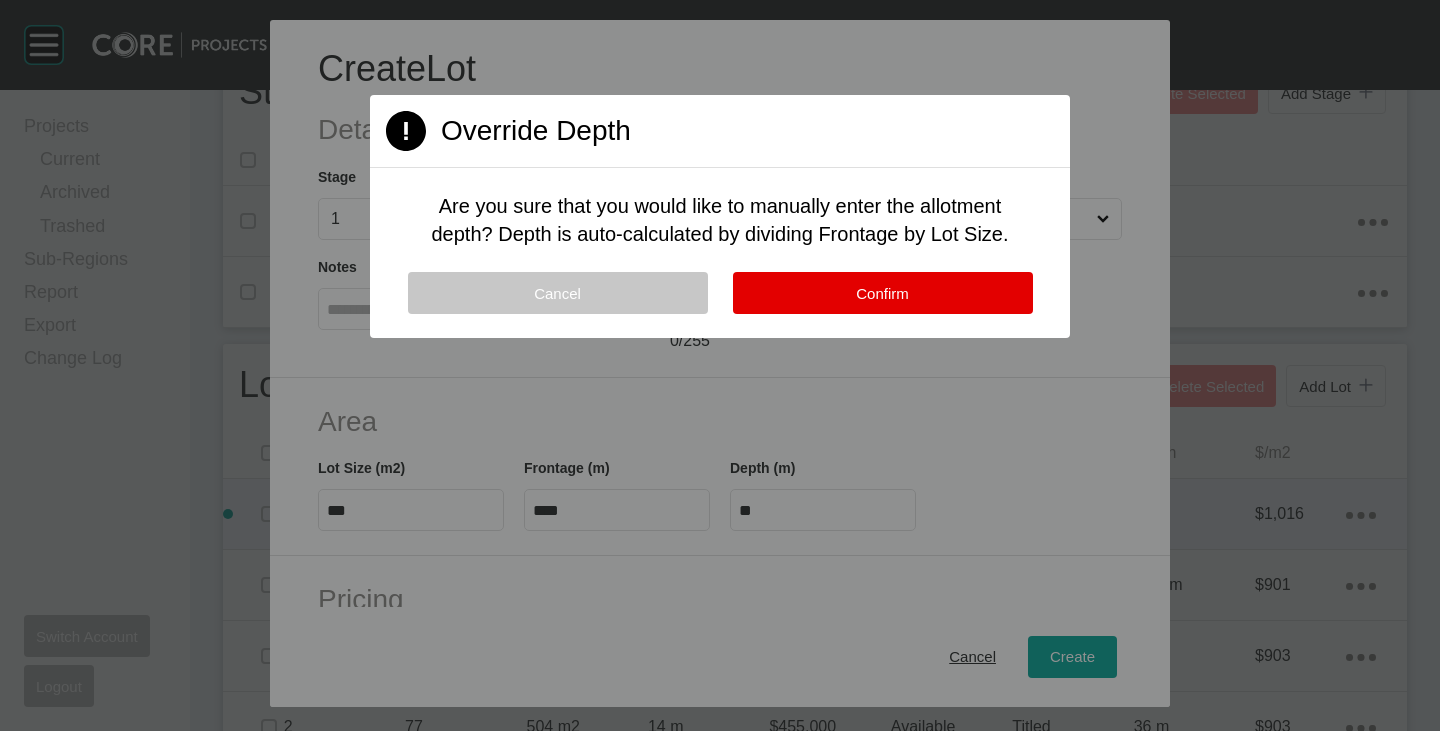 click on "Cancel" at bounding box center [558, 293] 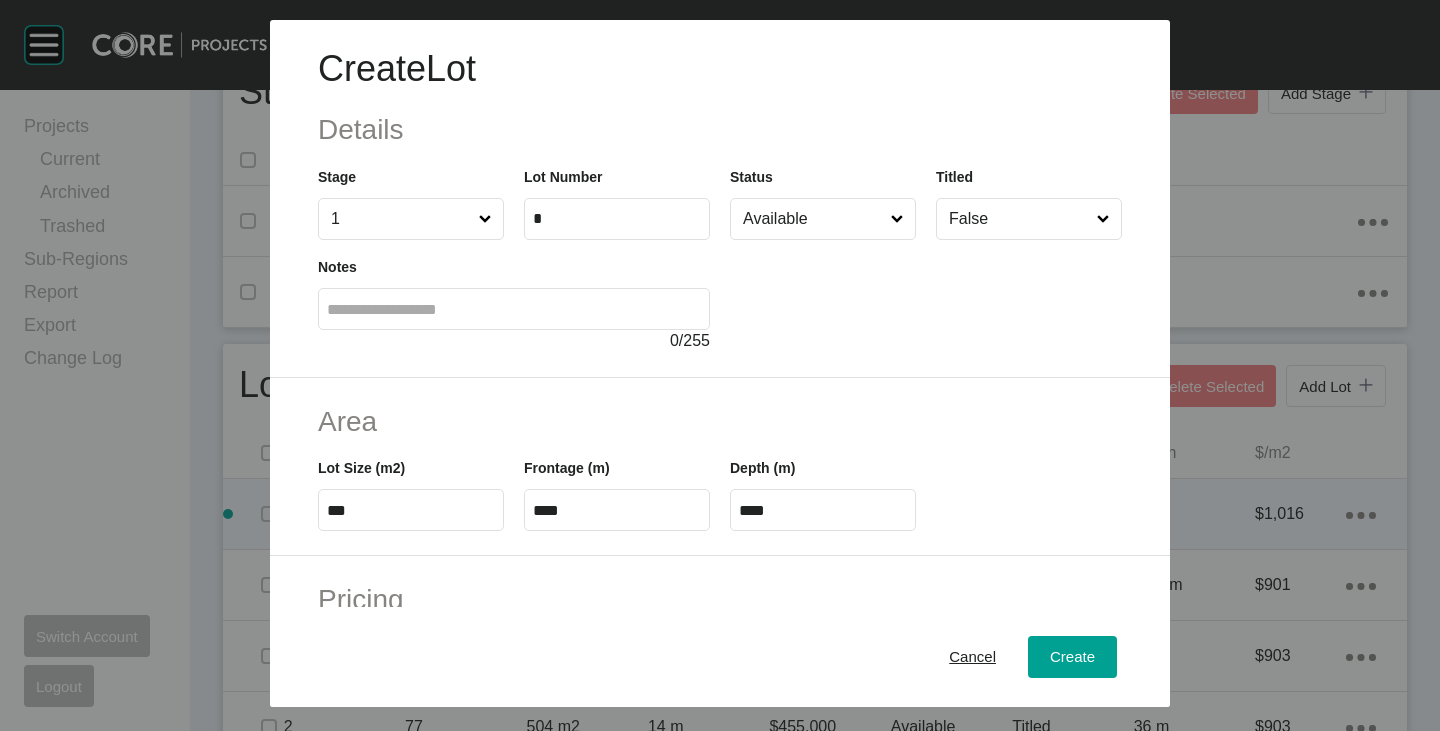click on "****" at bounding box center [617, 510] 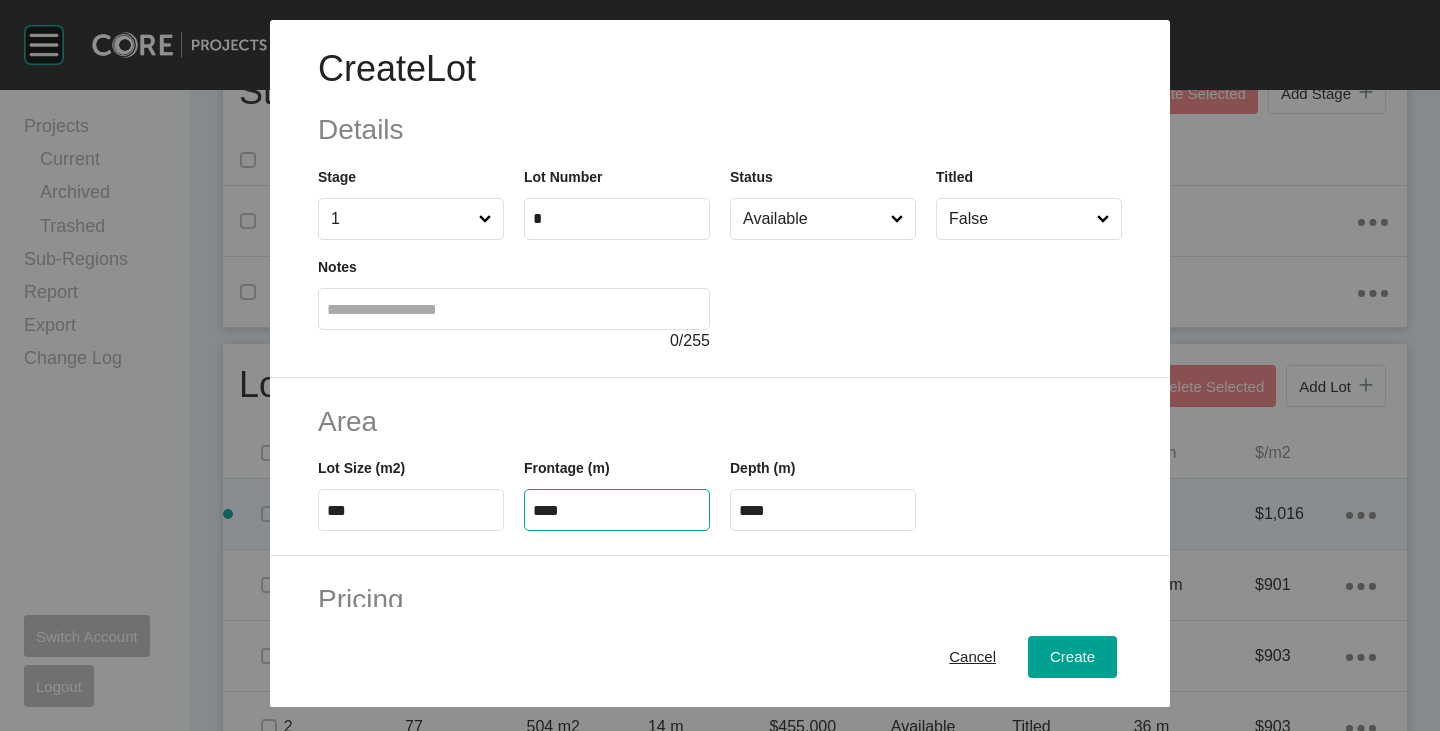 click on "****" at bounding box center (617, 510) 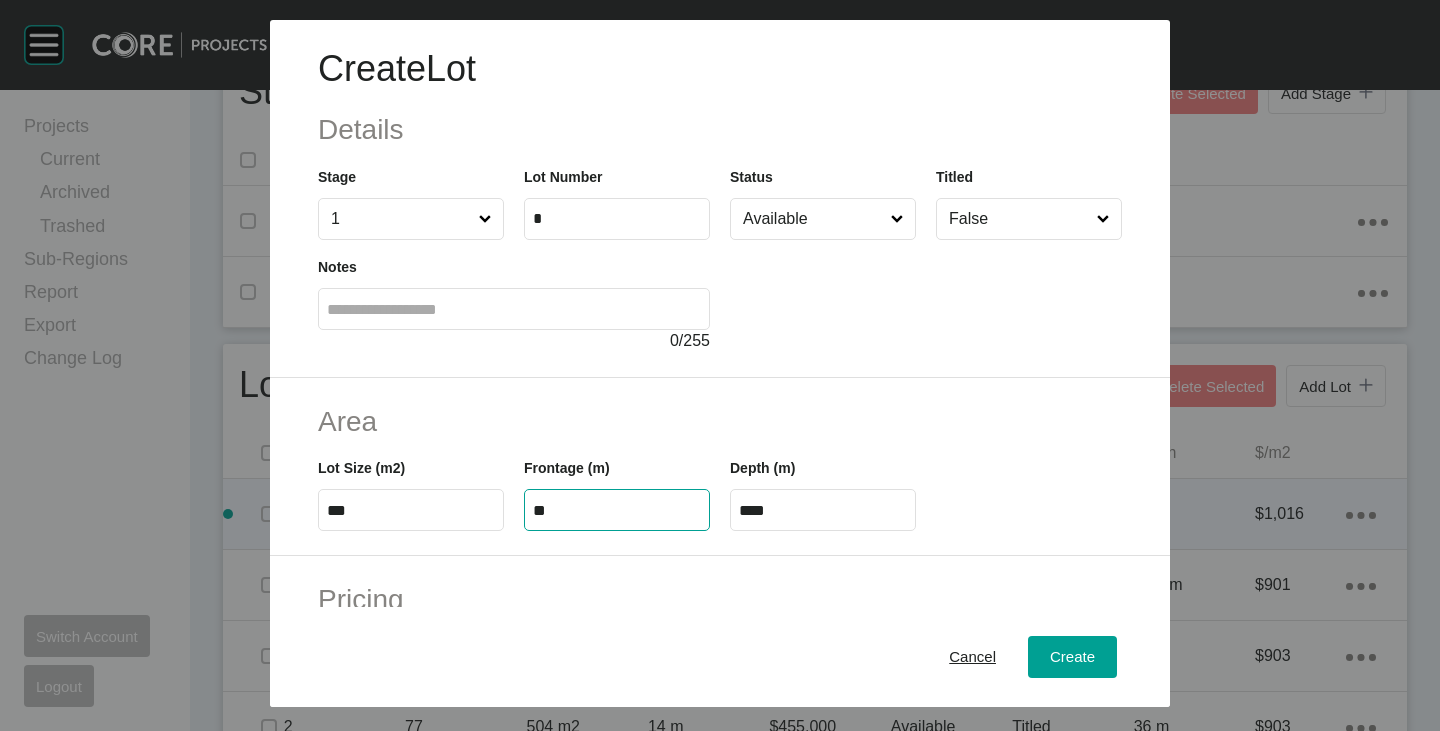 type on "**" 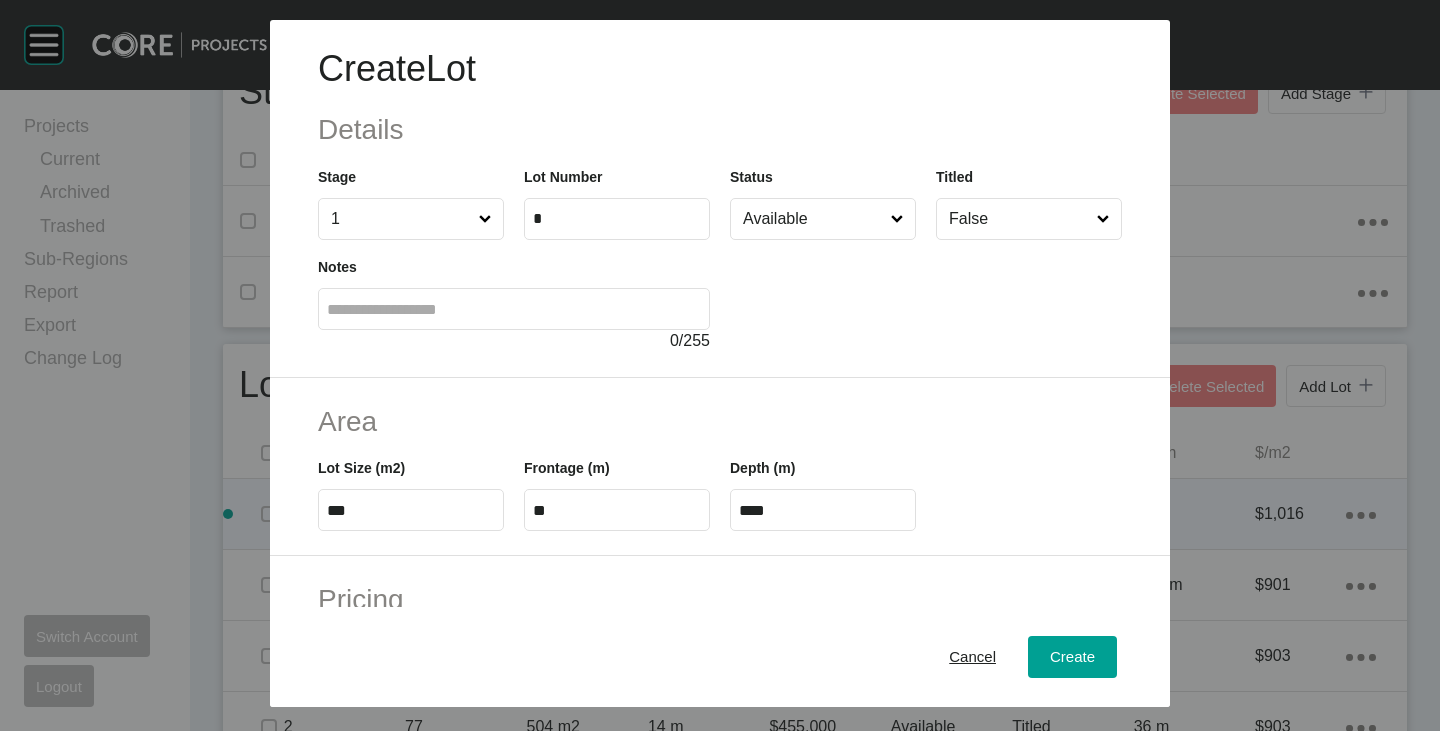 click on "Area" at bounding box center (720, 421) 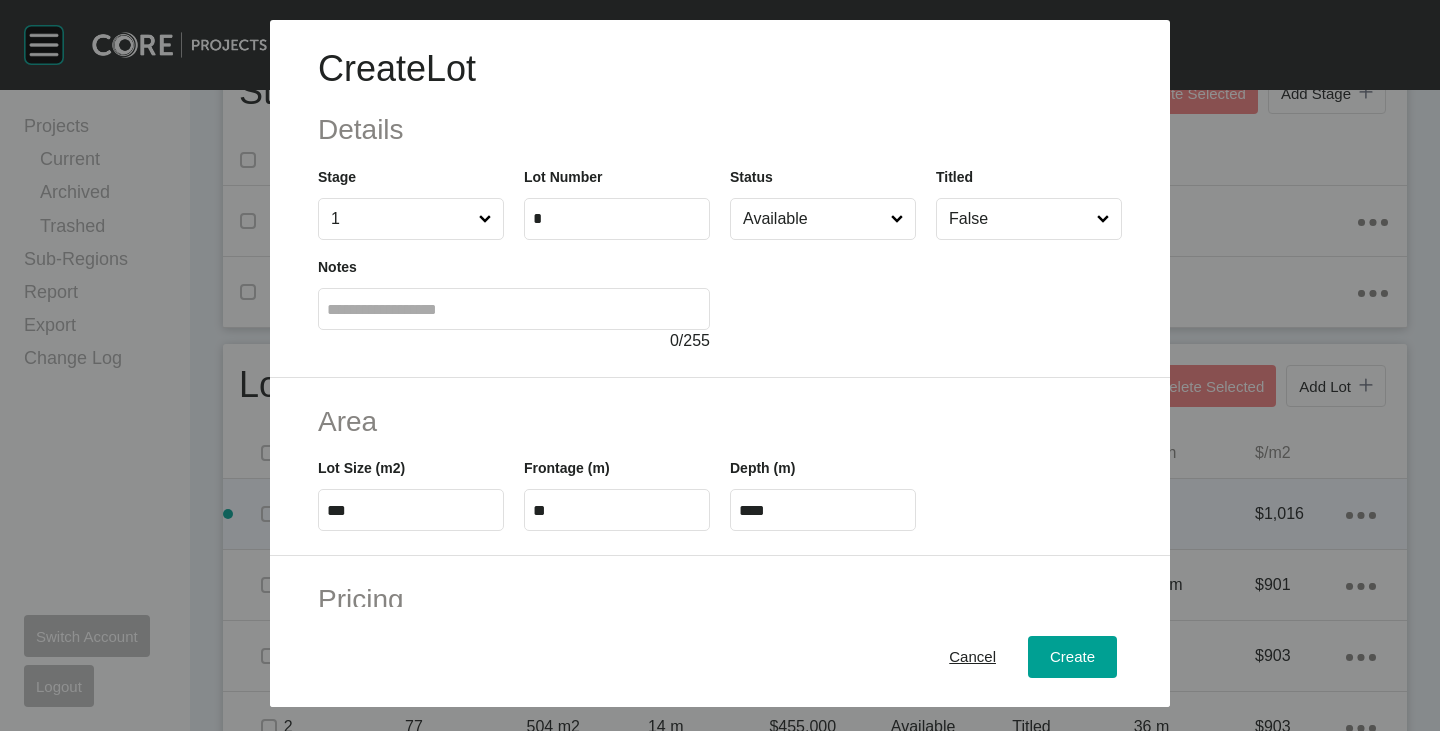 scroll, scrollTop: 100, scrollLeft: 0, axis: vertical 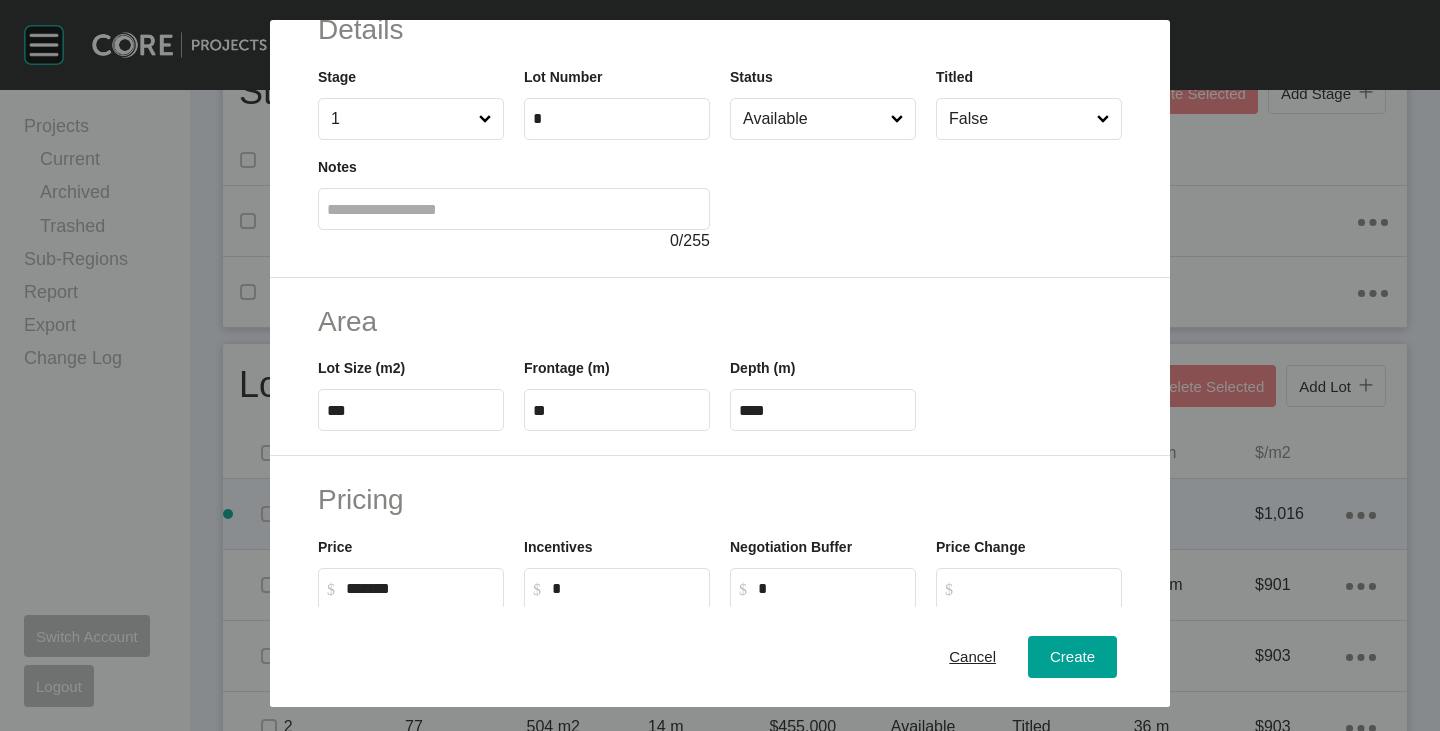 click on "****" at bounding box center (823, 410) 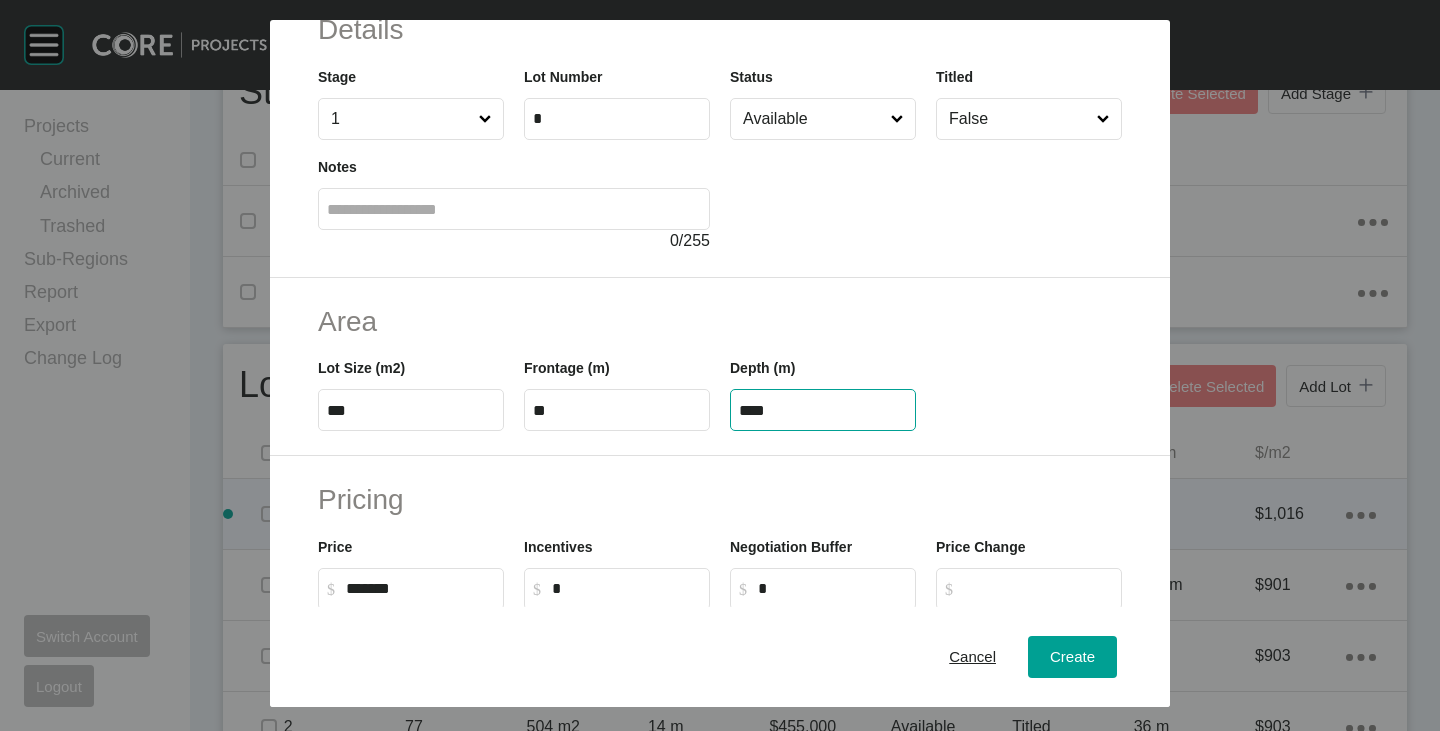 type on "****" 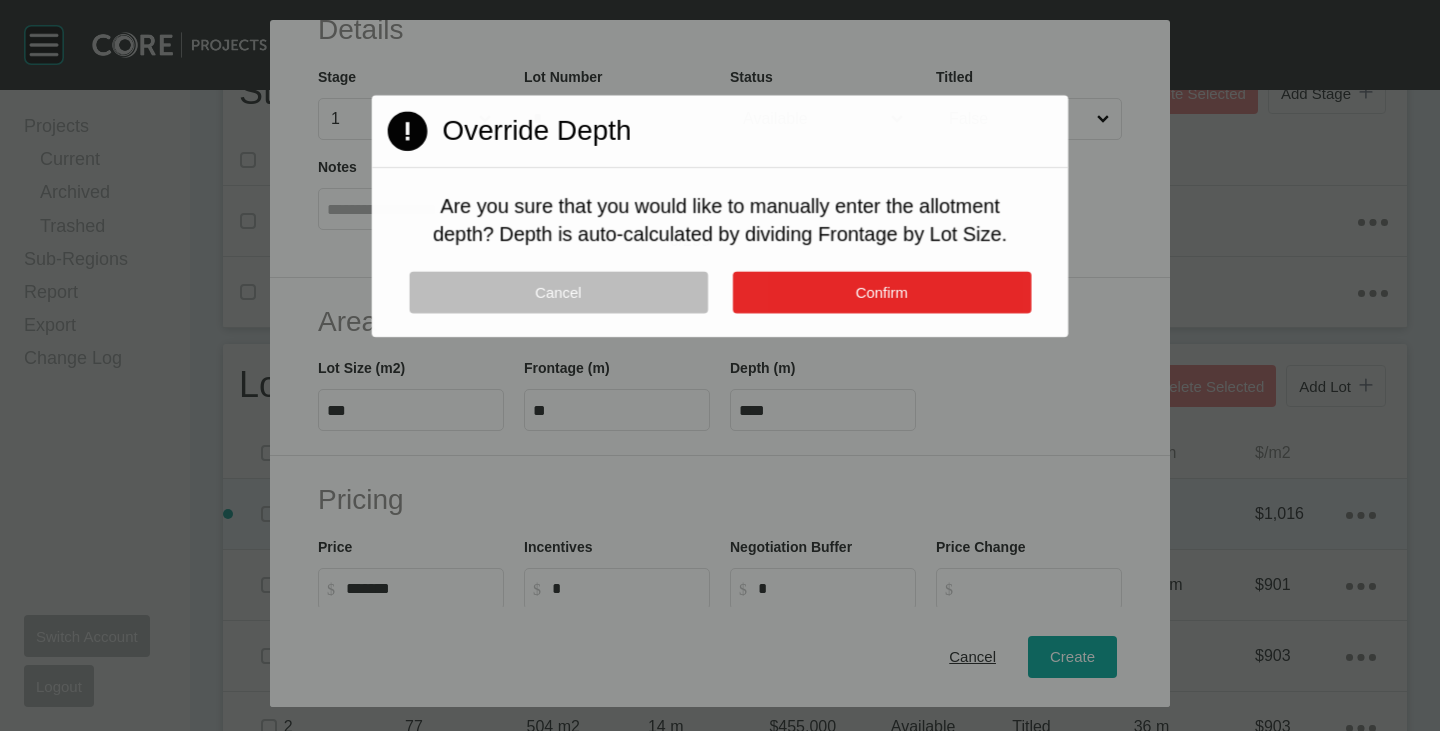 click on "Confirm" at bounding box center [881, 292] 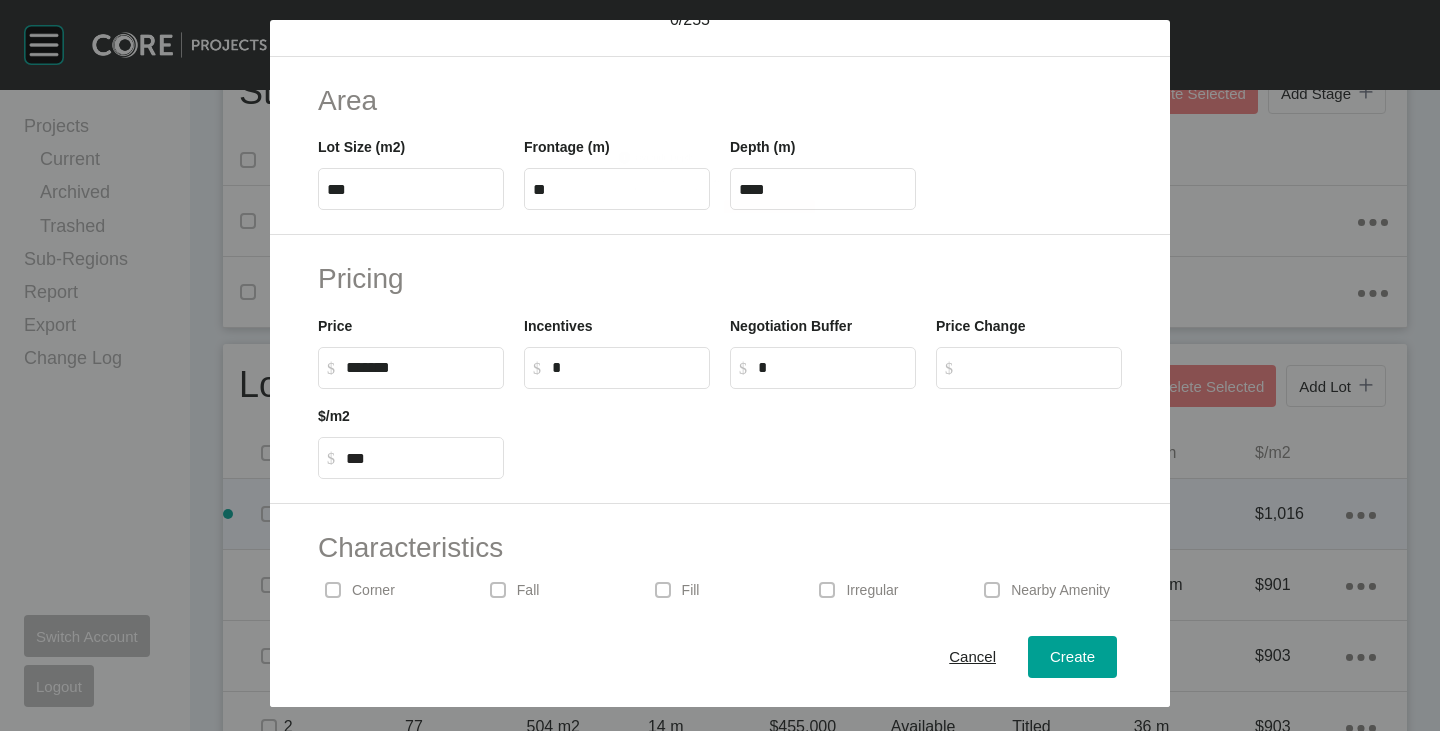 scroll, scrollTop: 489, scrollLeft: 0, axis: vertical 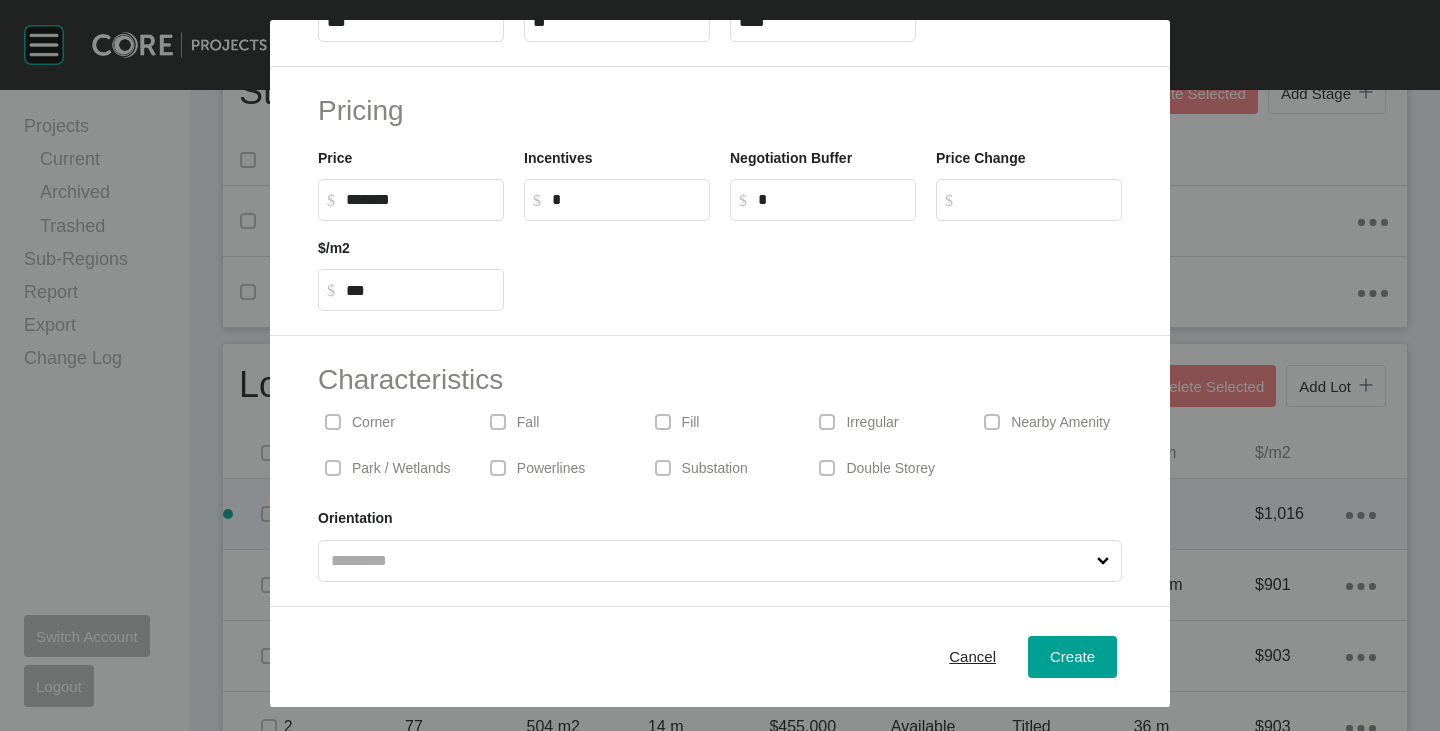click on "Corner" at bounding box center [373, 423] 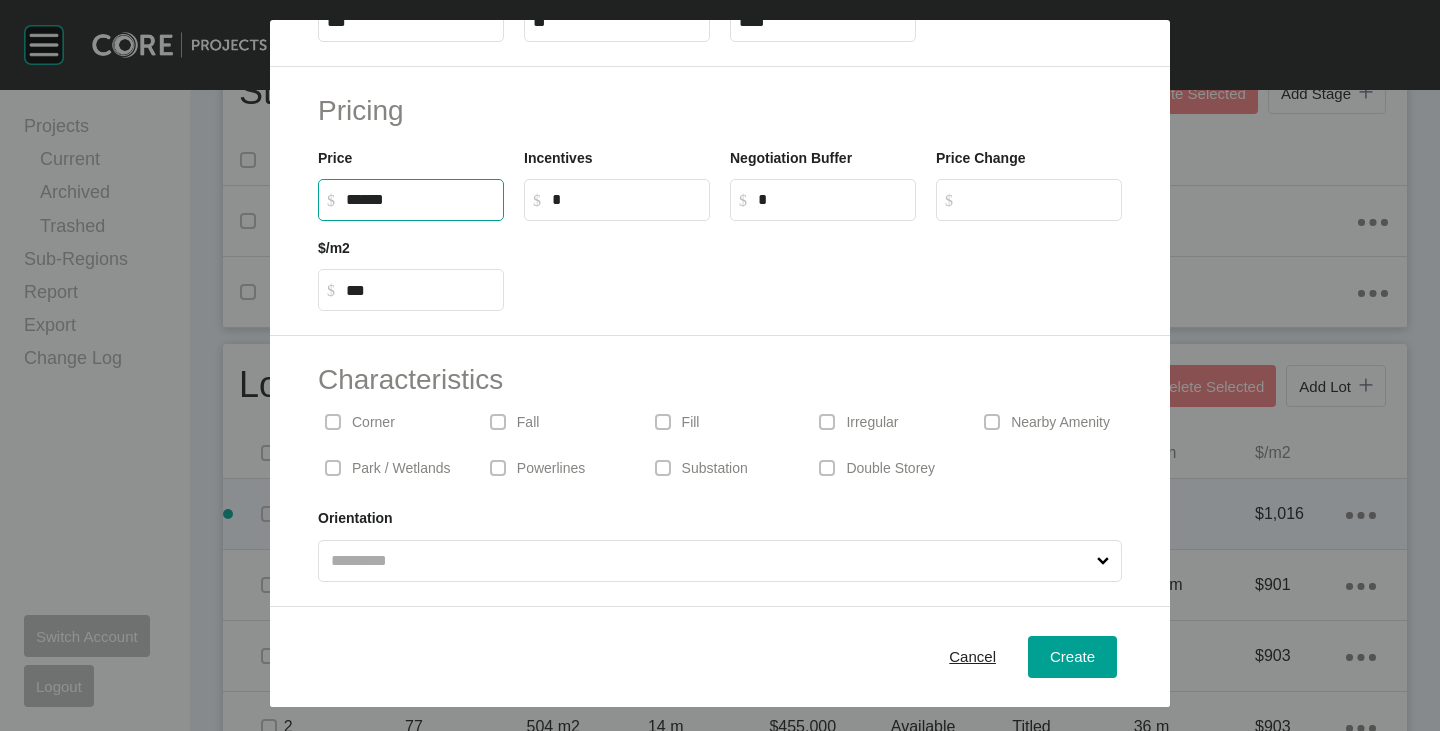 drag, startPoint x: 361, startPoint y: 197, endPoint x: 350, endPoint y: 196, distance: 11.045361 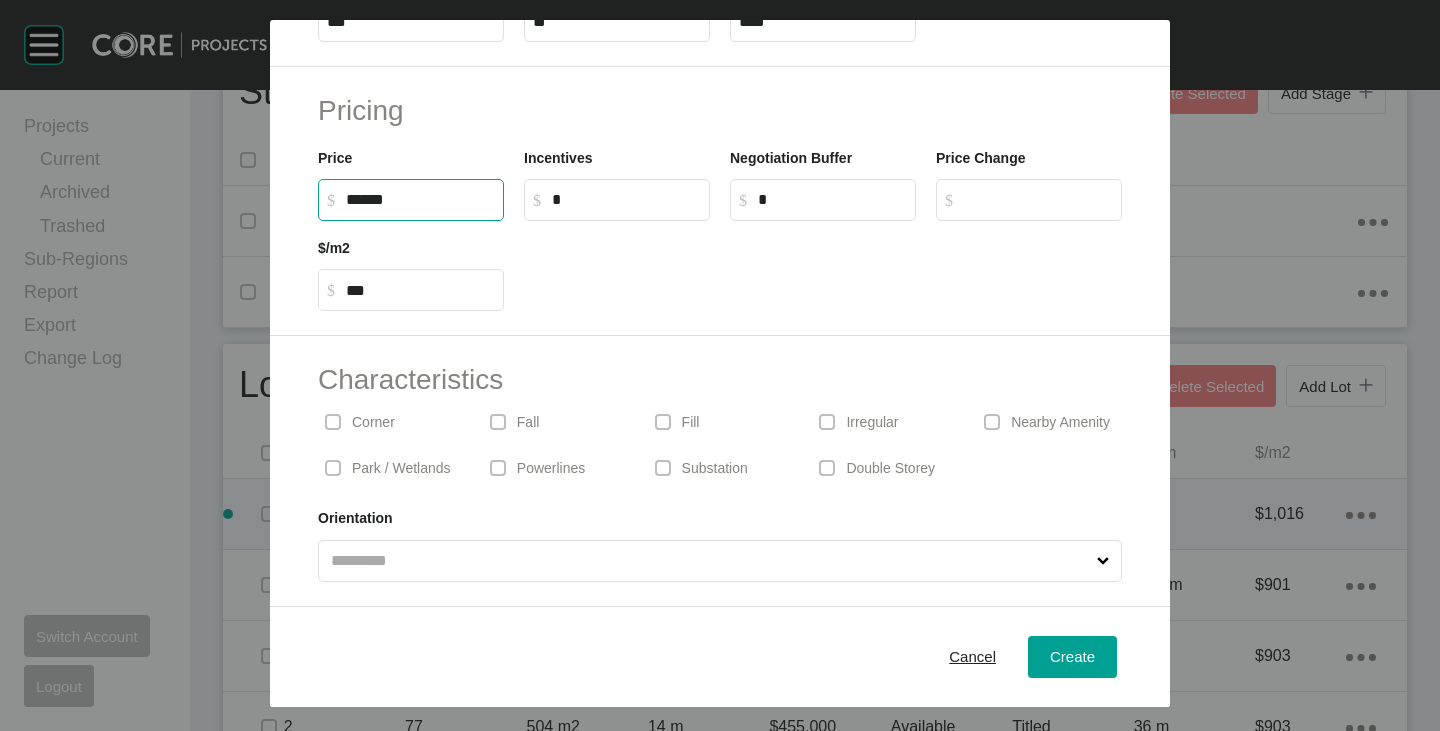 type on "*******" 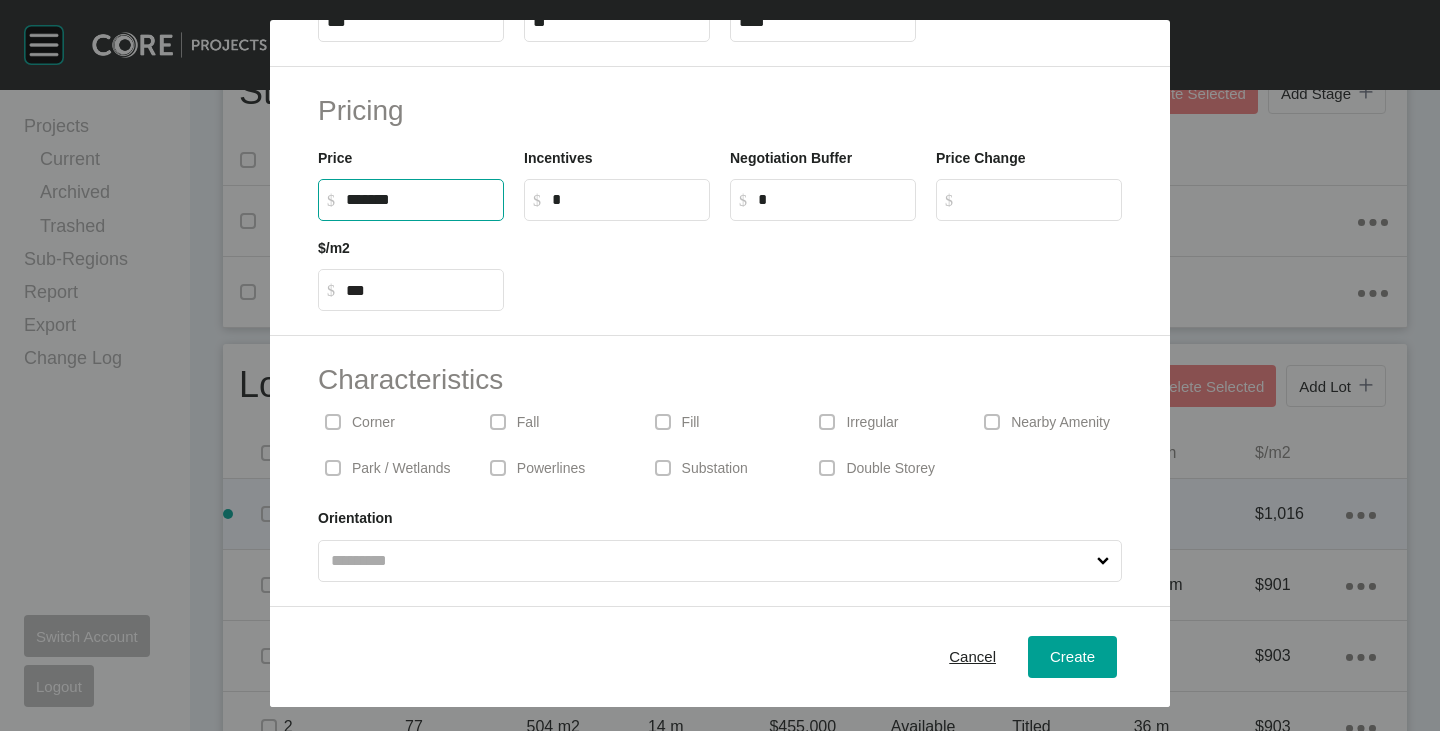 type on "*****" 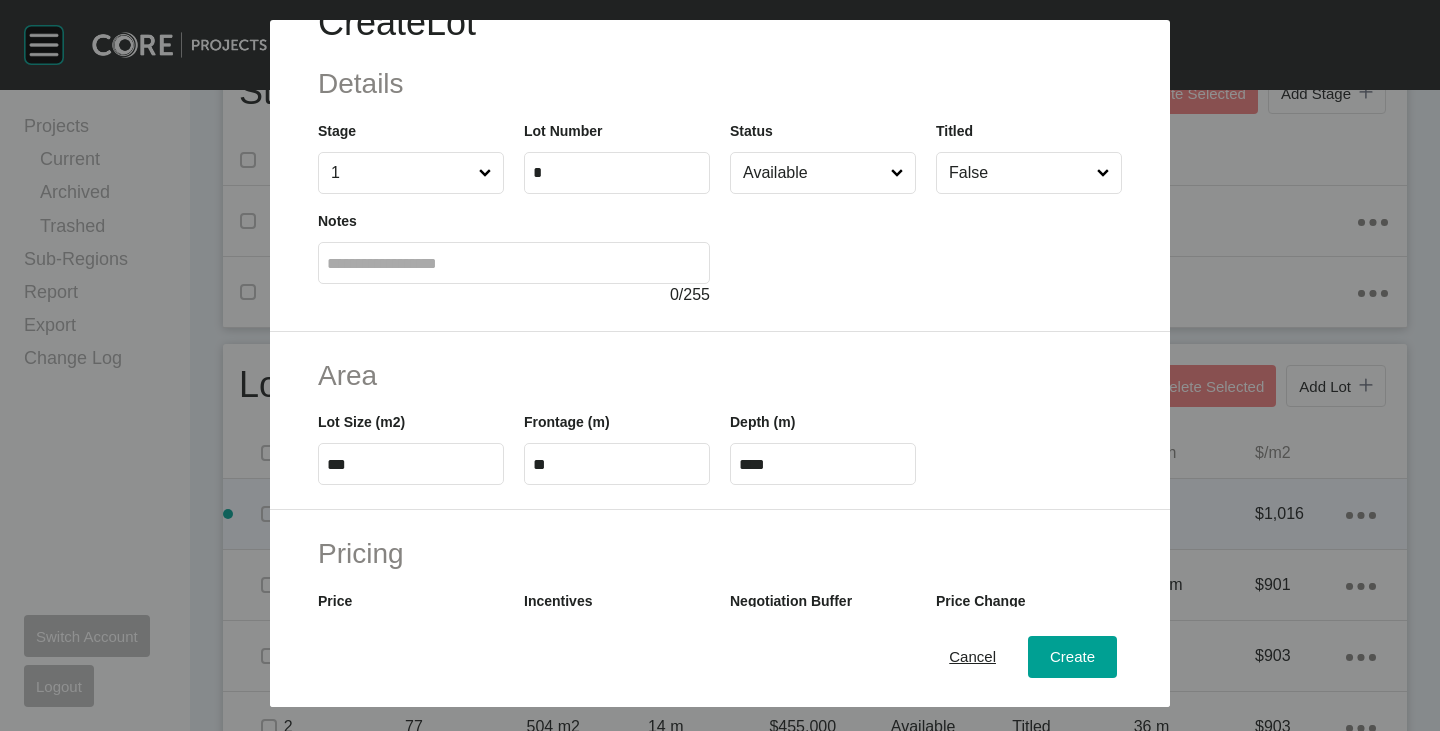 scroll, scrollTop: 0, scrollLeft: 0, axis: both 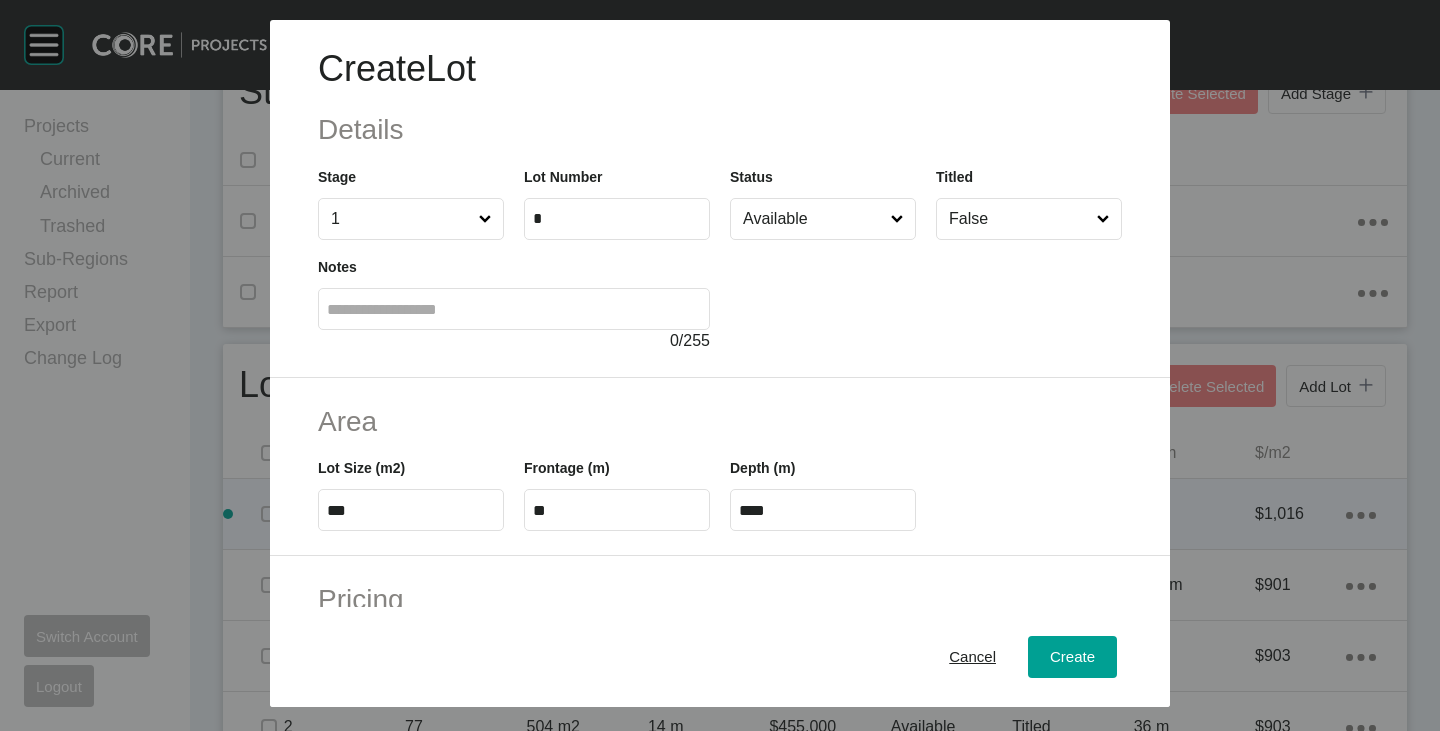 type on "*******" 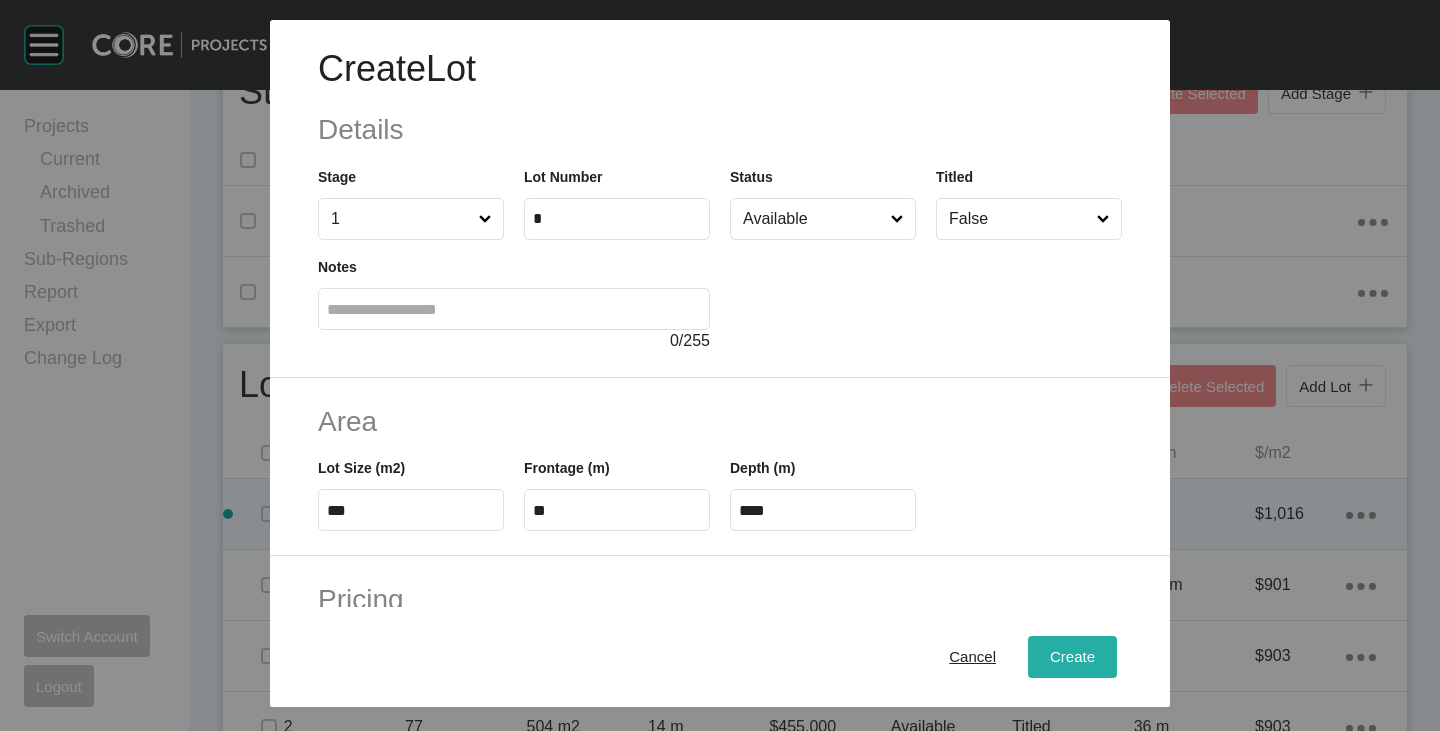 drag, startPoint x: 1056, startPoint y: 662, endPoint x: 1048, endPoint y: 673, distance: 13.601471 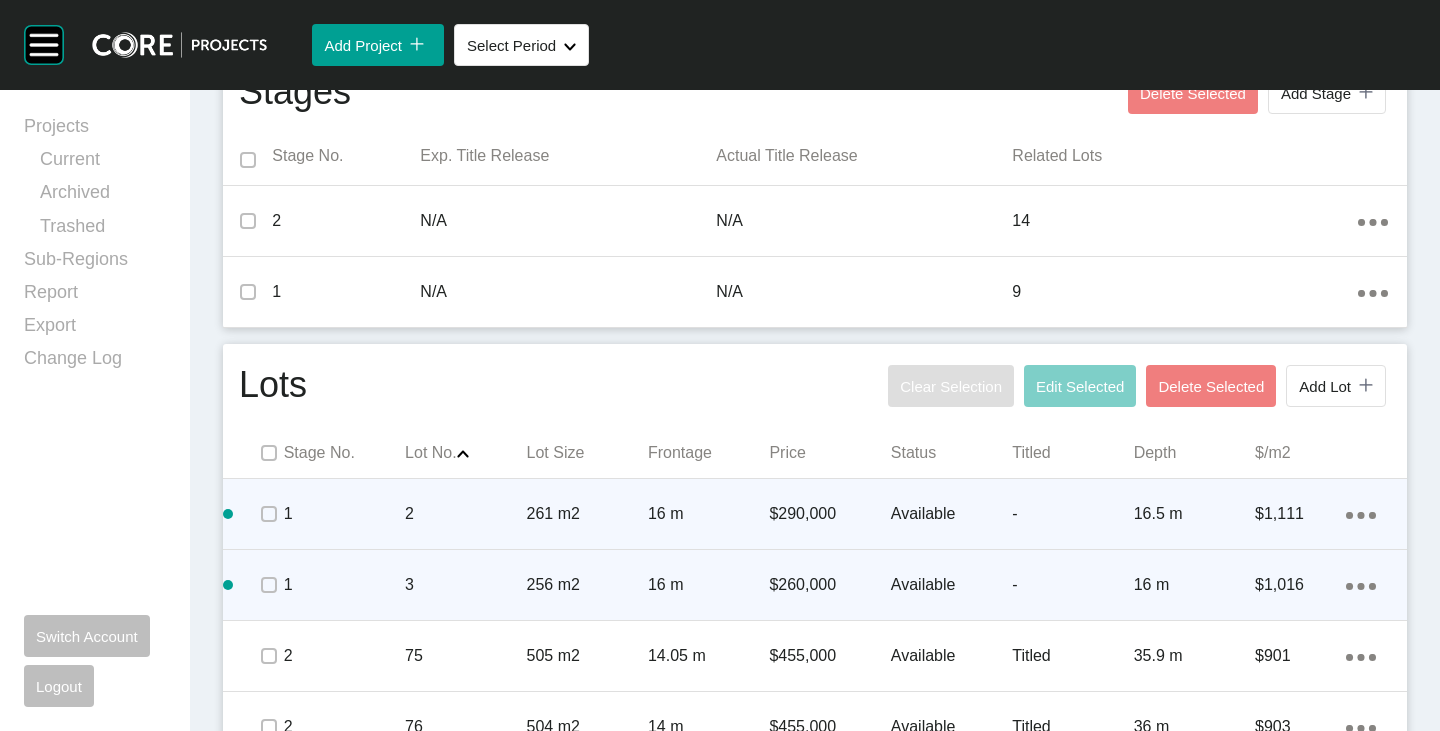 scroll, scrollTop: 900, scrollLeft: 0, axis: vertical 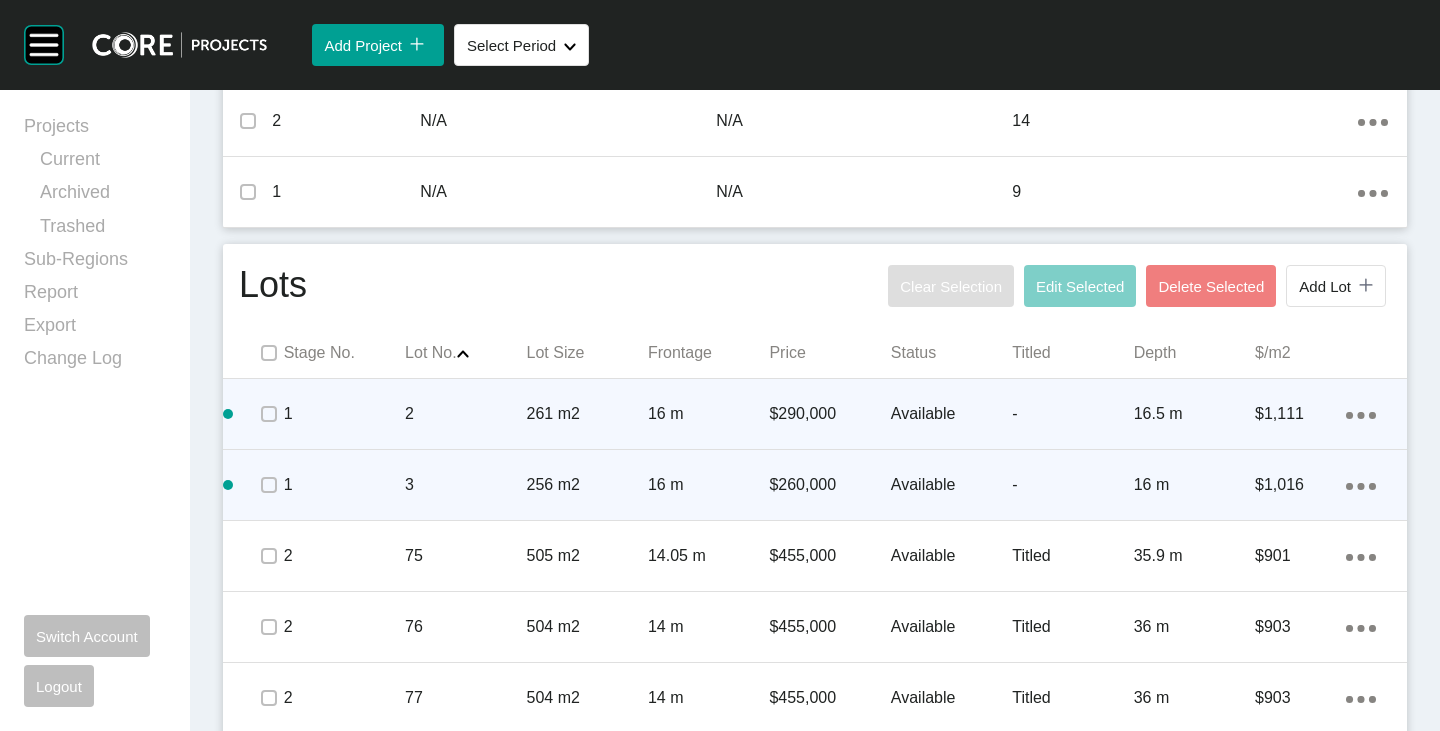 click on "Action Menu Dots Copy 6 Created with Sketch." 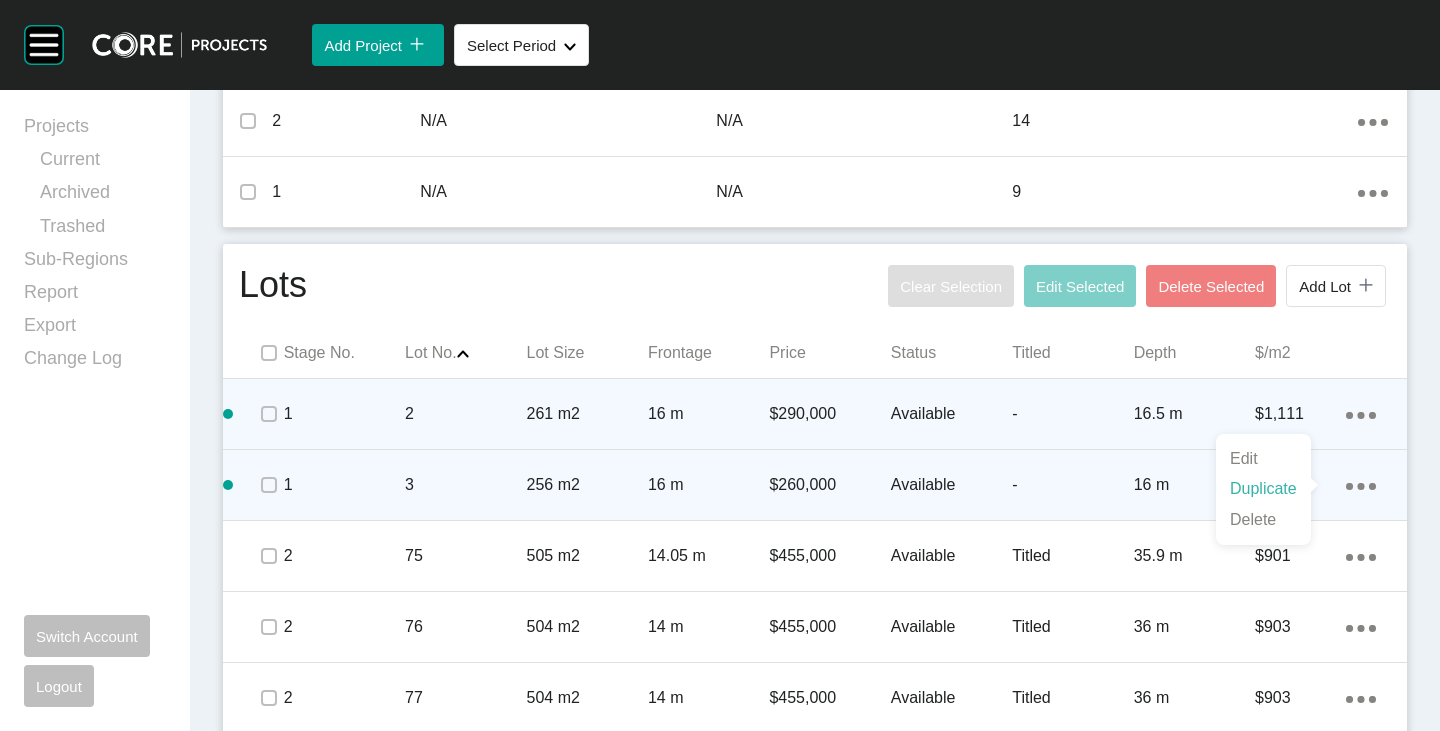 click on "Duplicate" at bounding box center (1263, 489) 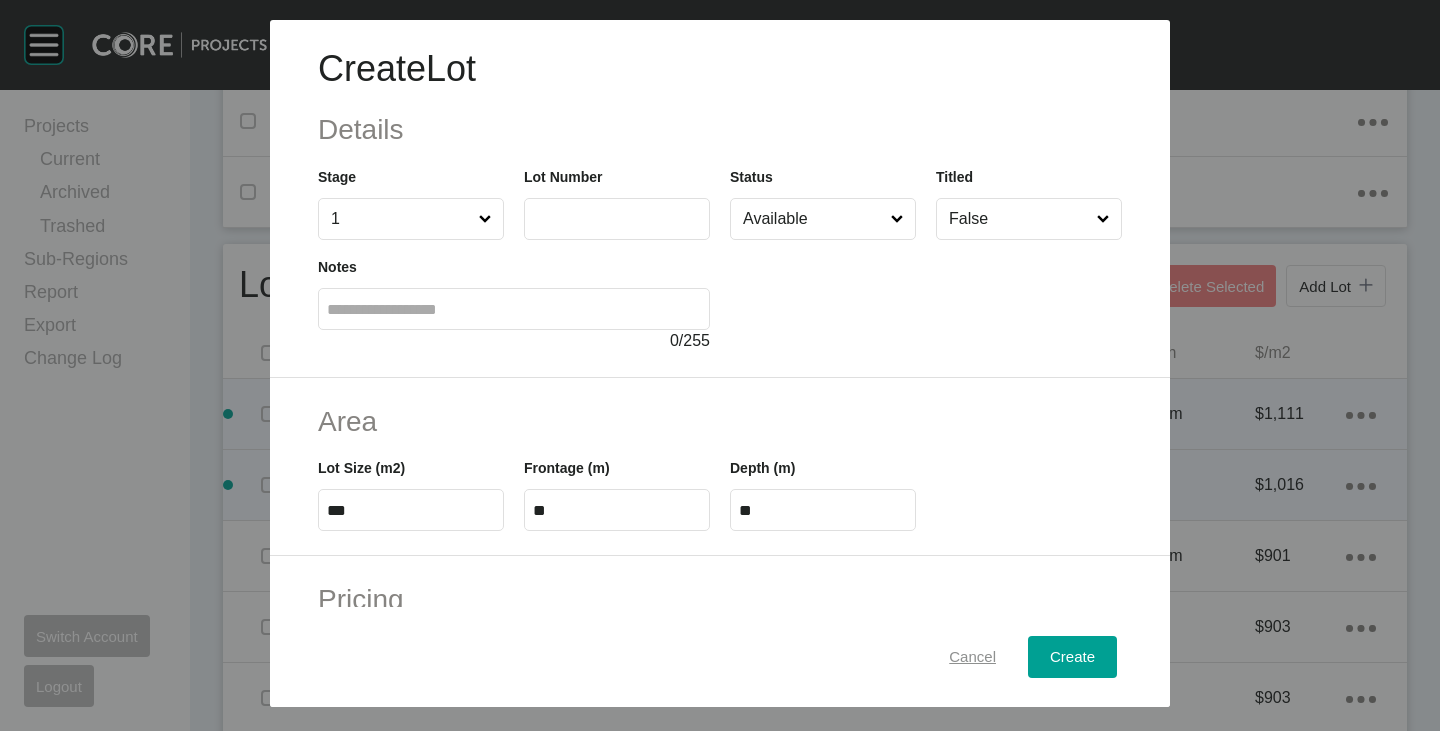 click on "Cancel" at bounding box center [972, 657] 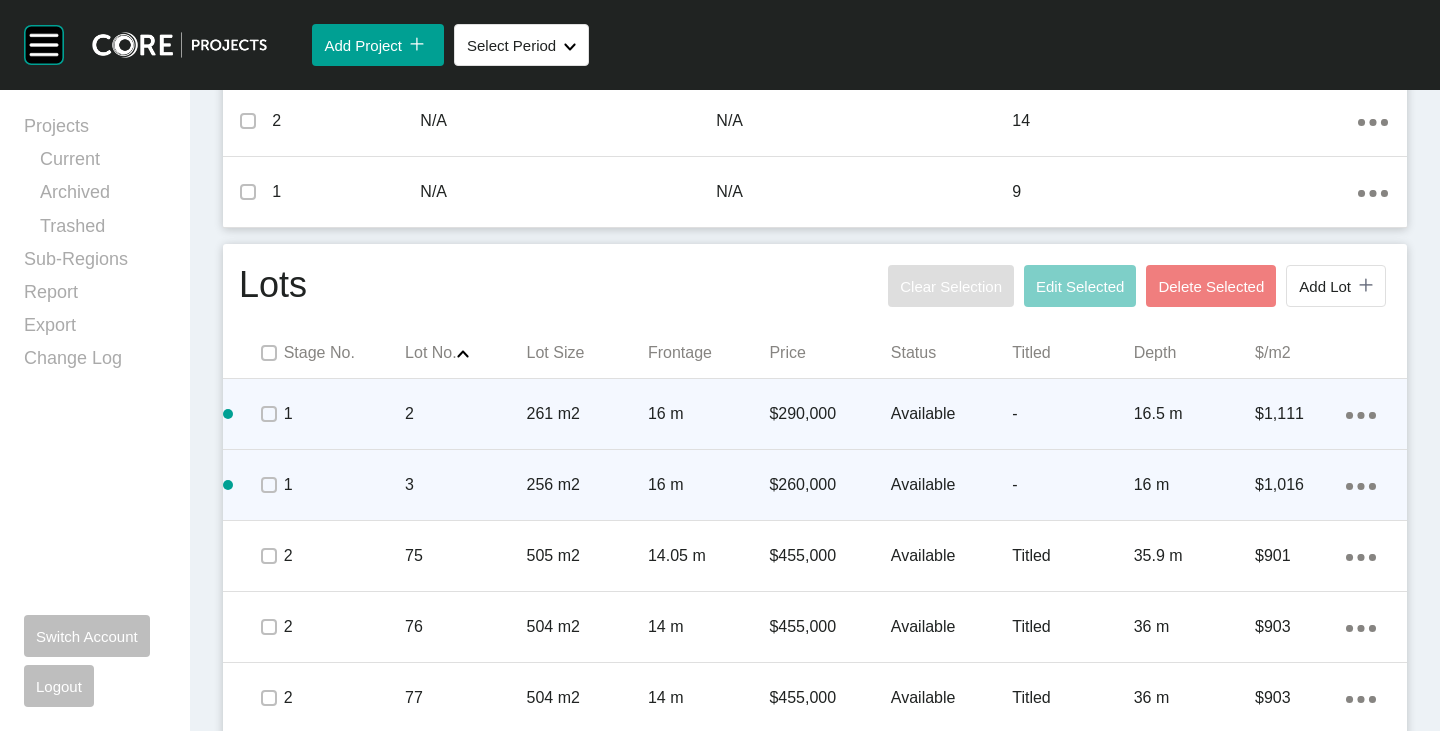 click on "Action Menu Dots Copy 6 Created with Sketch." at bounding box center [1361, 414] 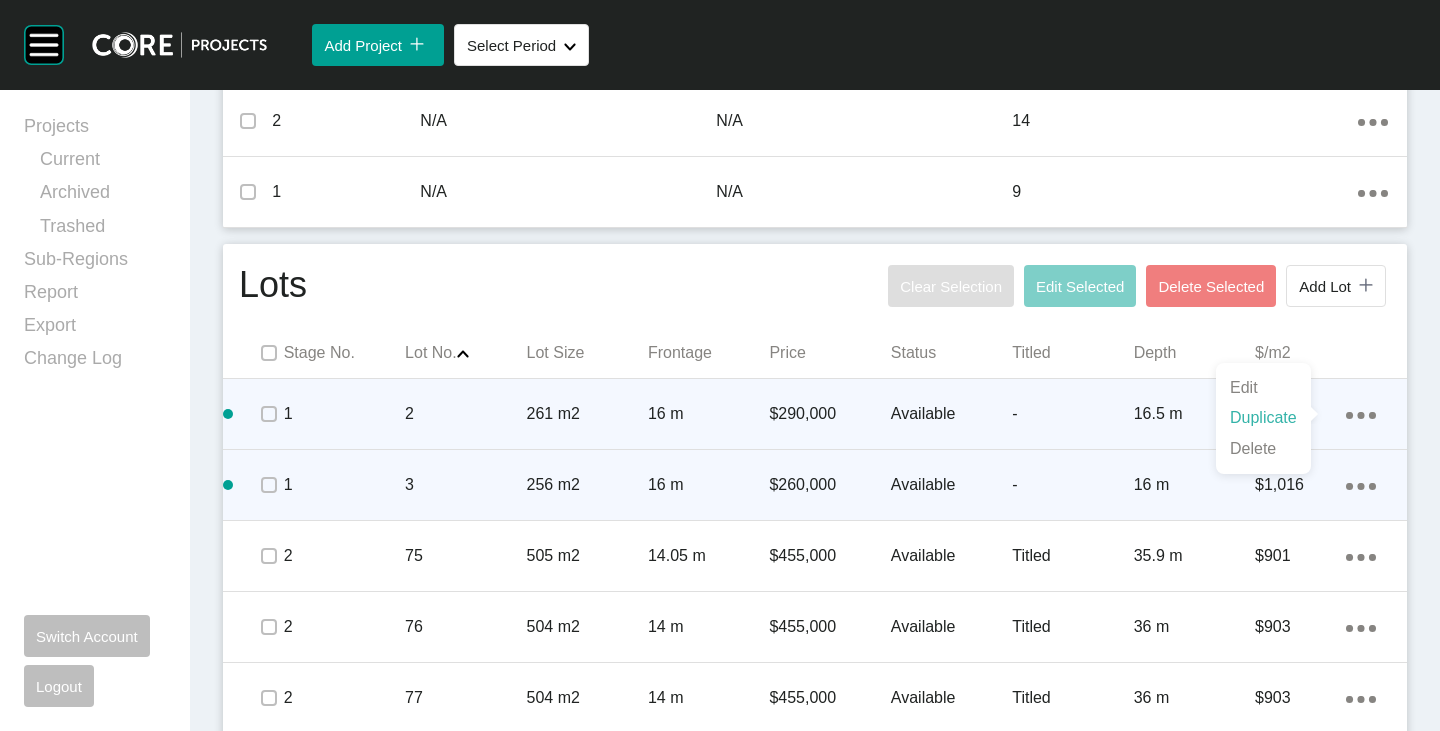 click on "Duplicate" at bounding box center (1263, 418) 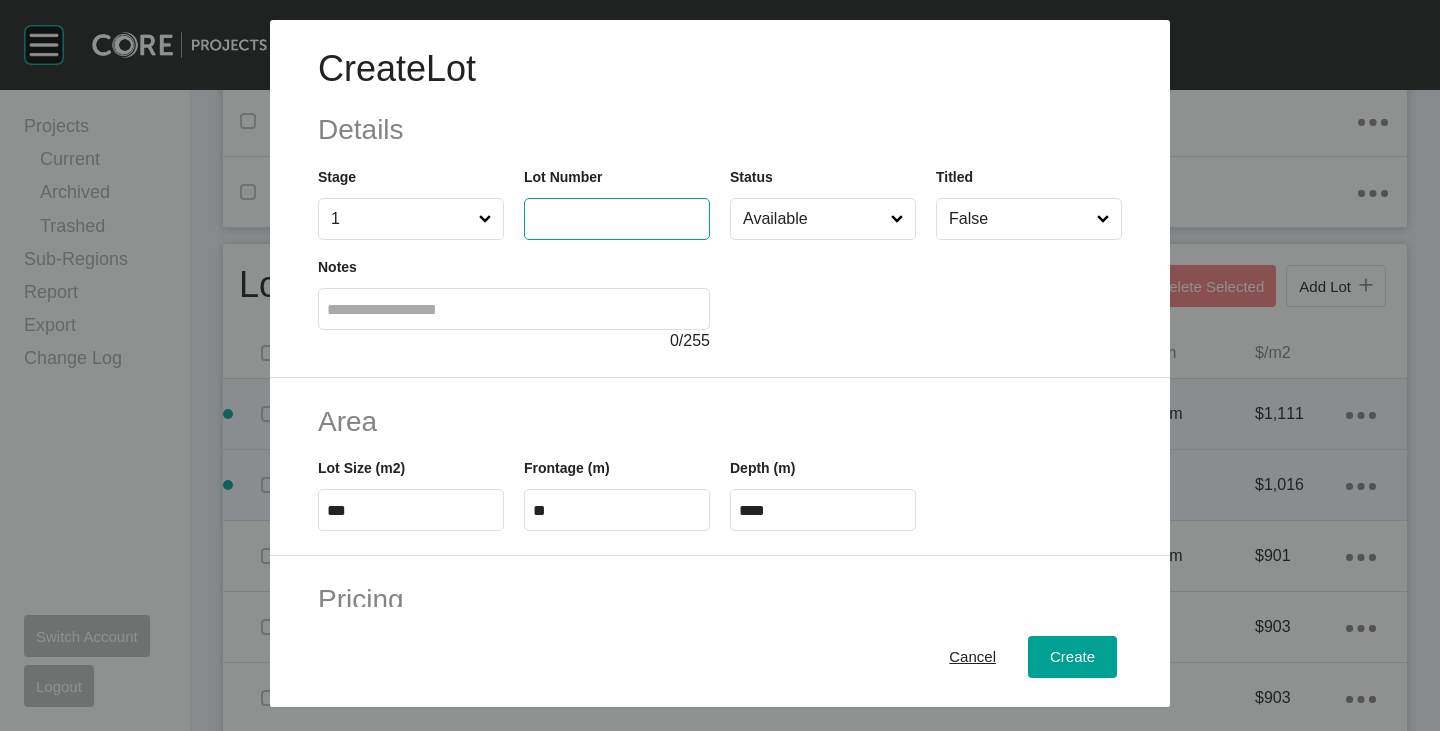 click at bounding box center [617, 218] 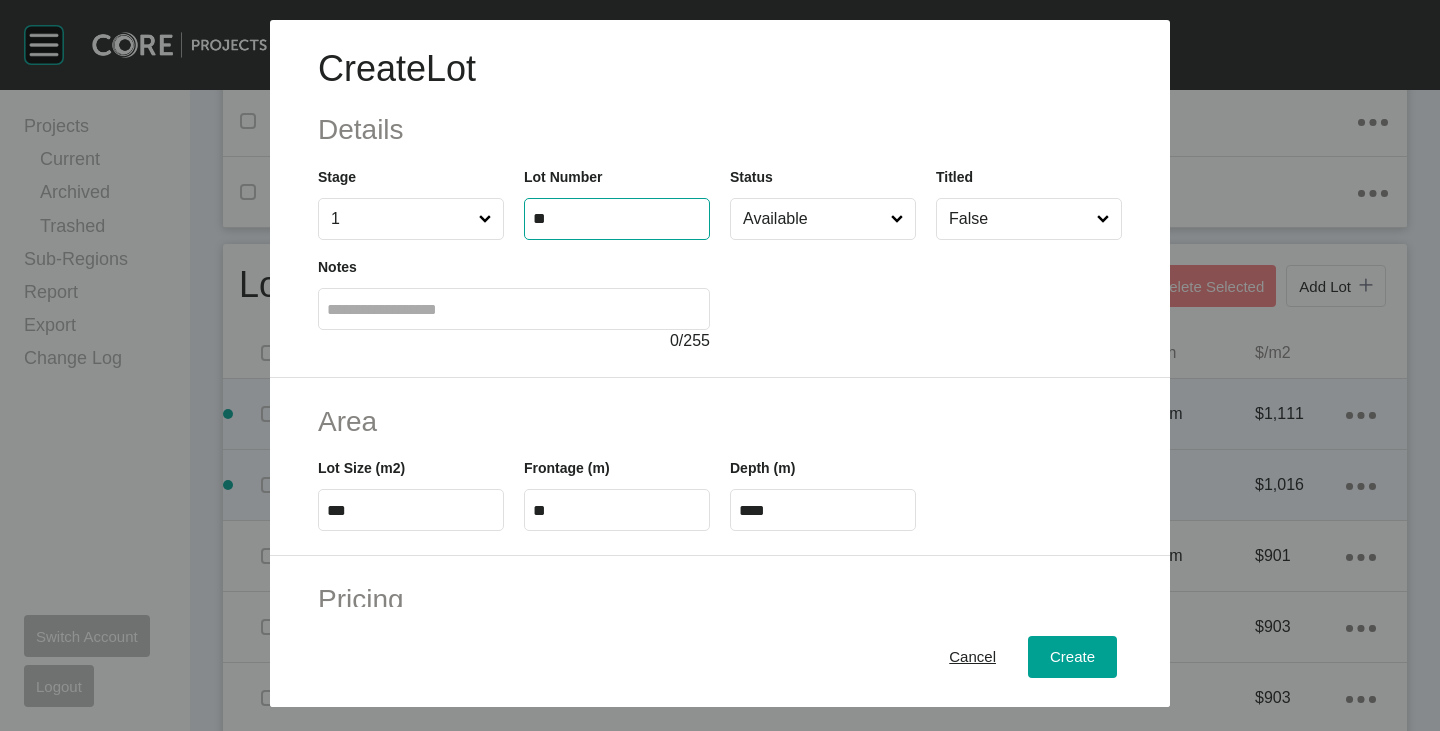 type on "**" 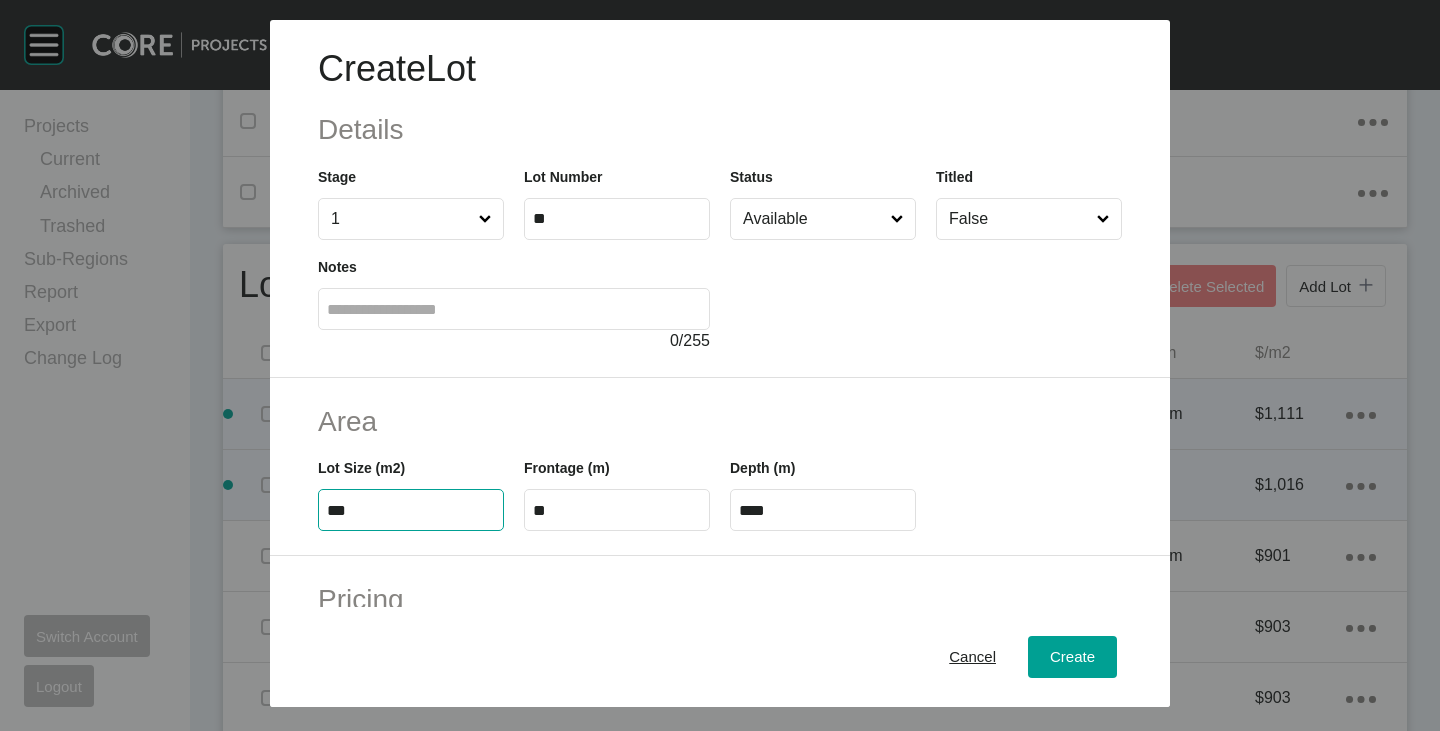 drag, startPoint x: 333, startPoint y: 507, endPoint x: 352, endPoint y: 517, distance: 21.470911 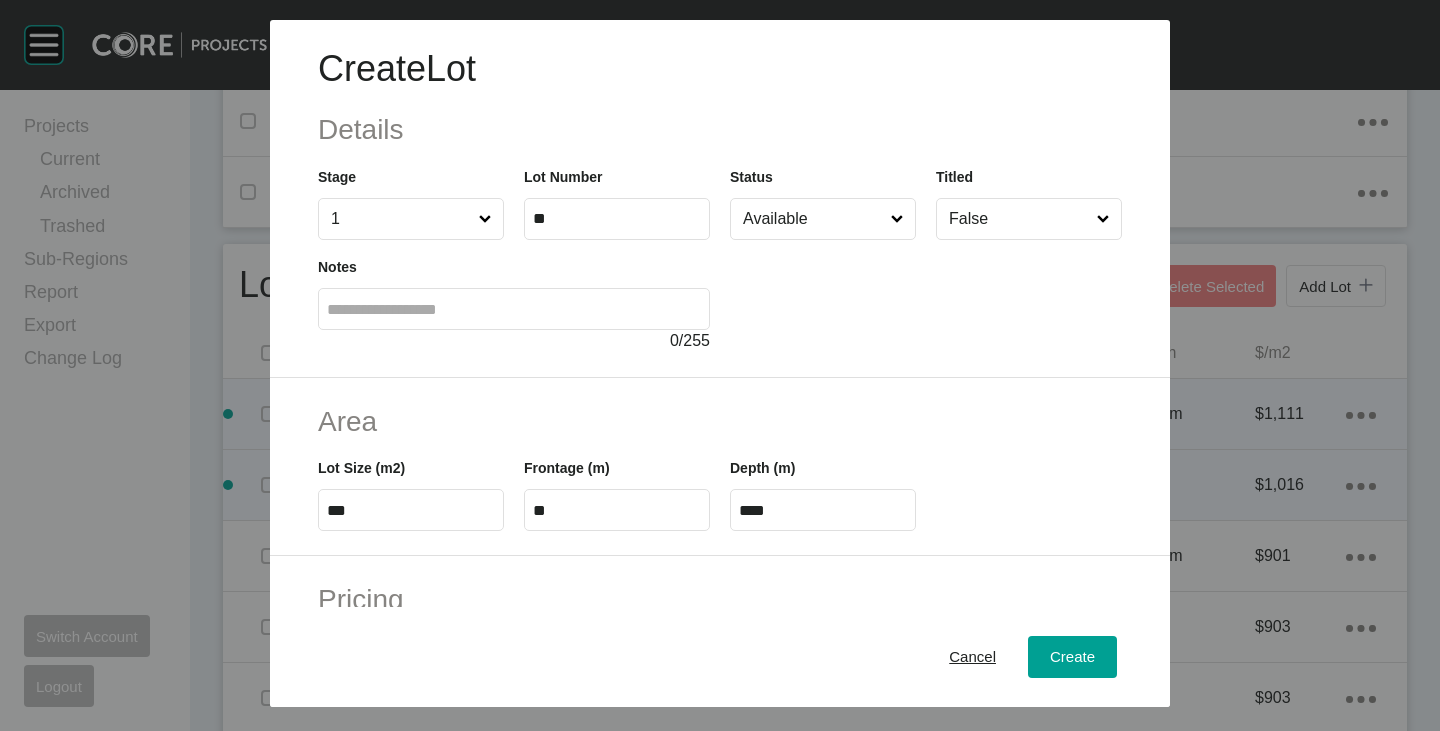 type on "****" 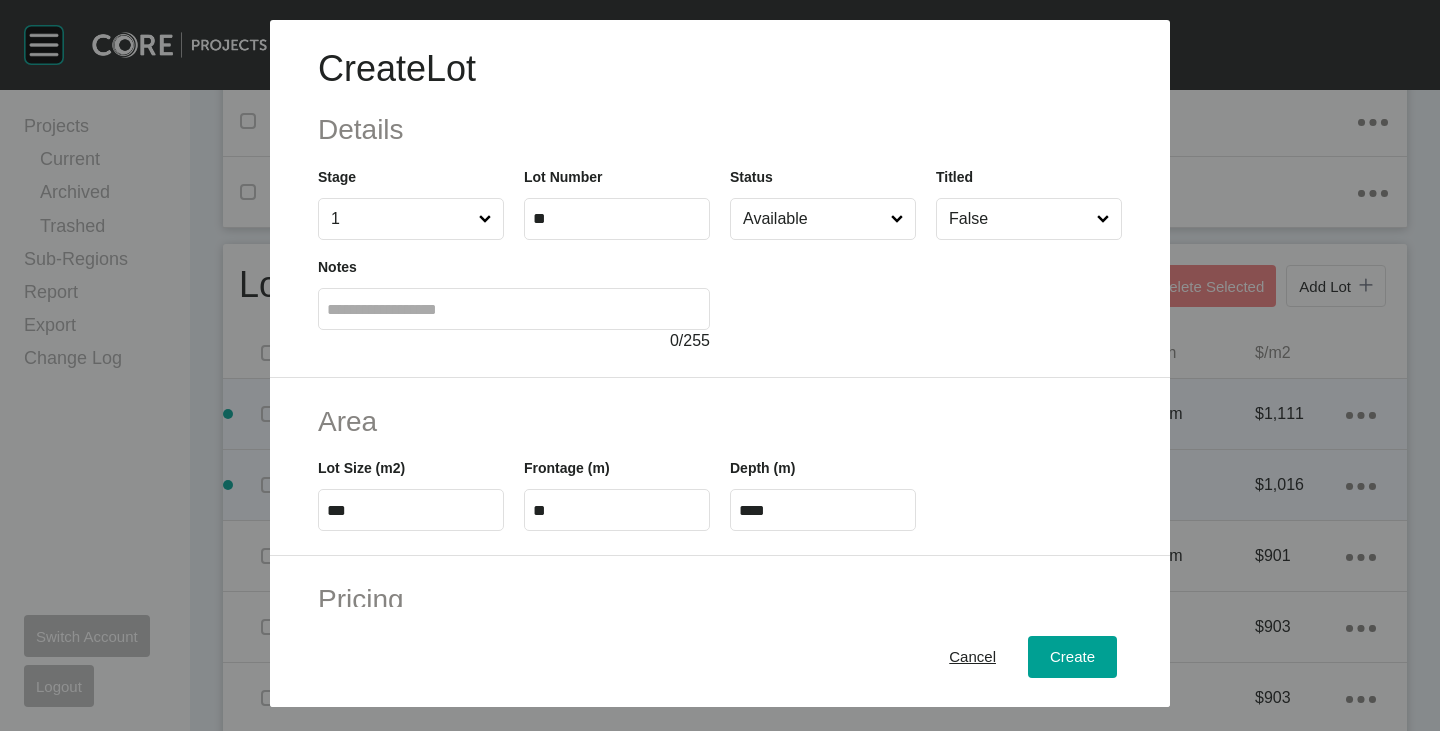 click on "**" at bounding box center (617, 510) 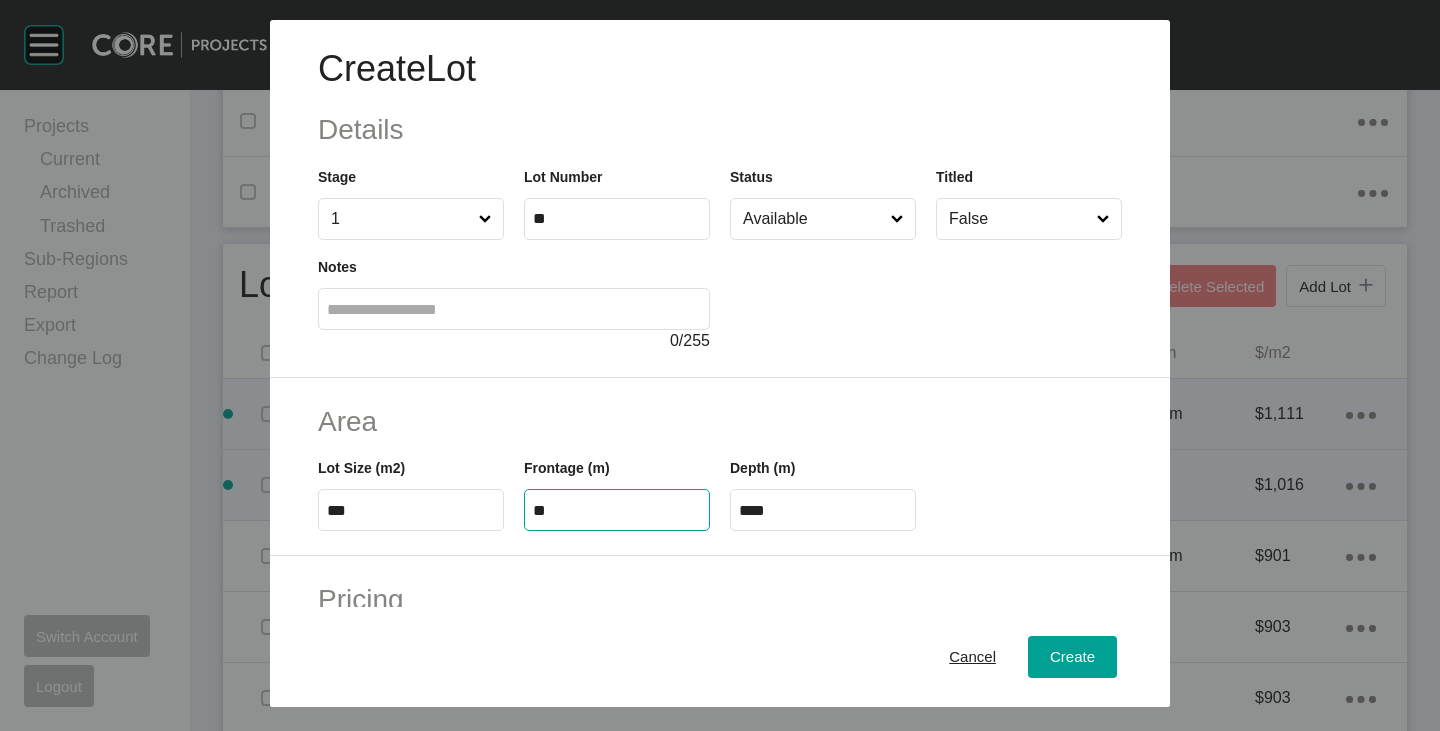 click on "**" at bounding box center [617, 510] 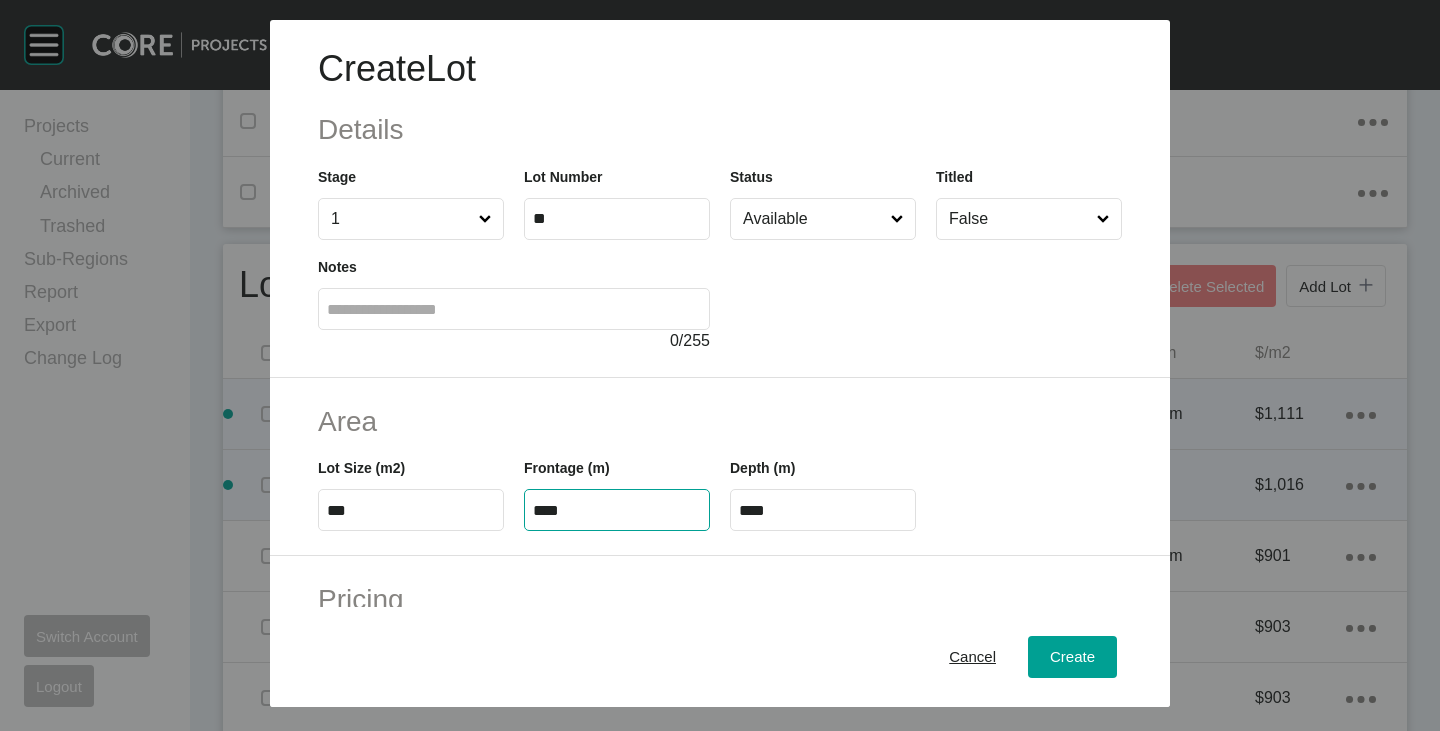type on "****" 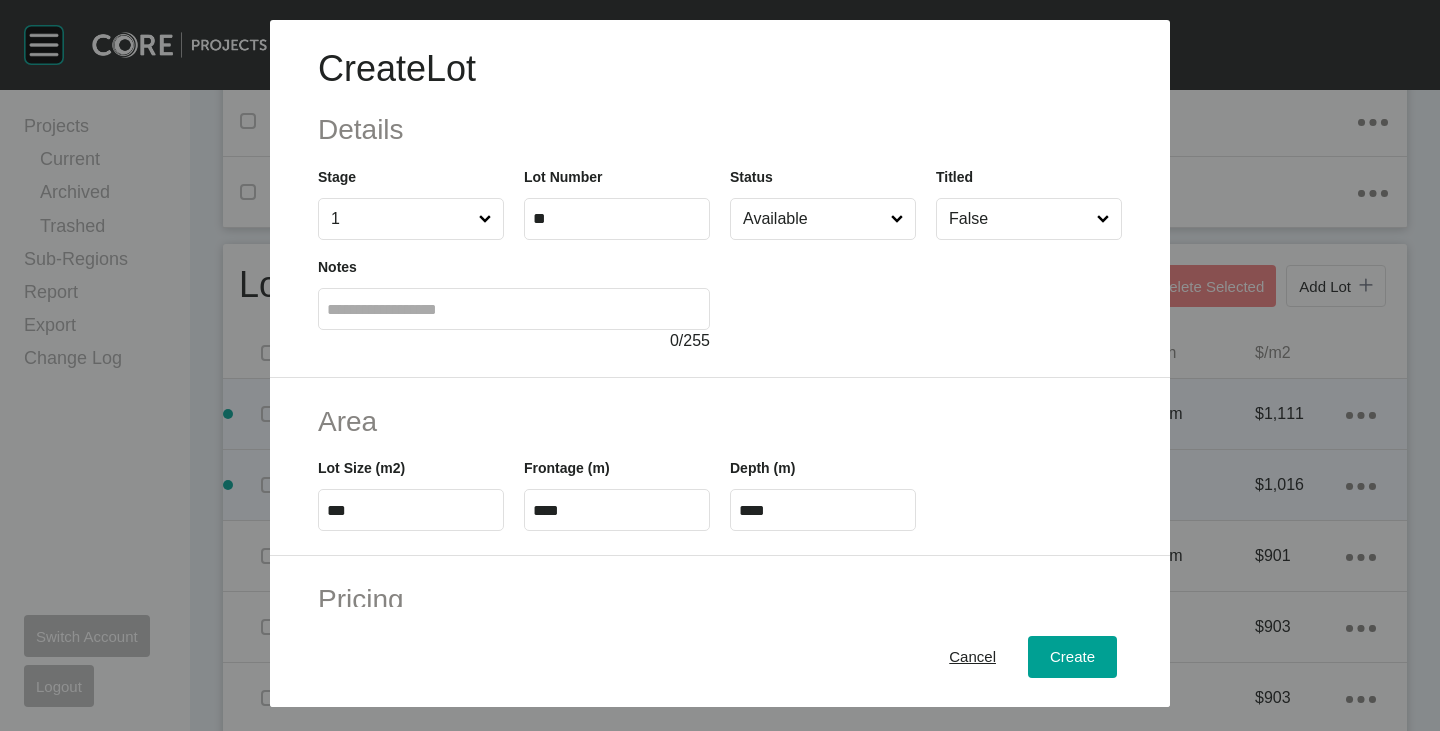 click on "****" at bounding box center (617, 510) 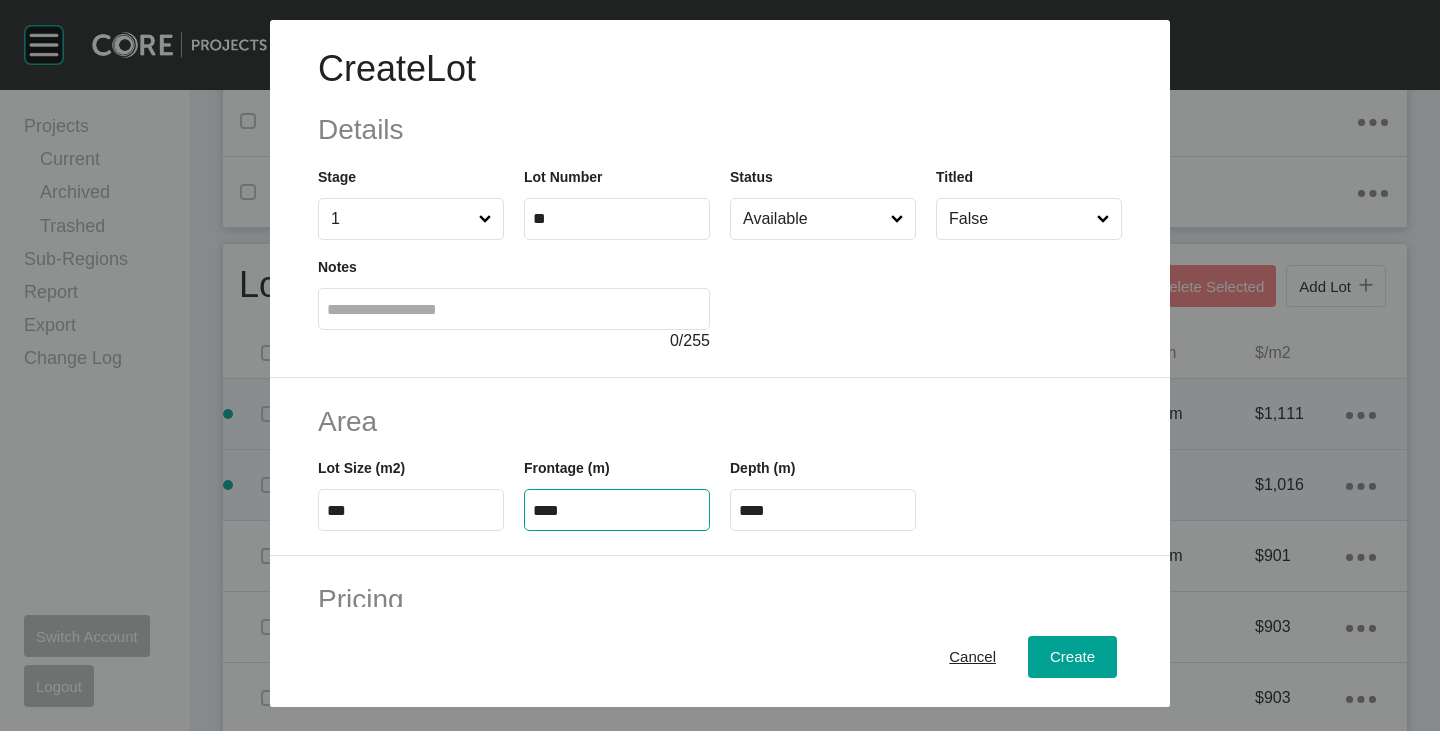 type on "****" 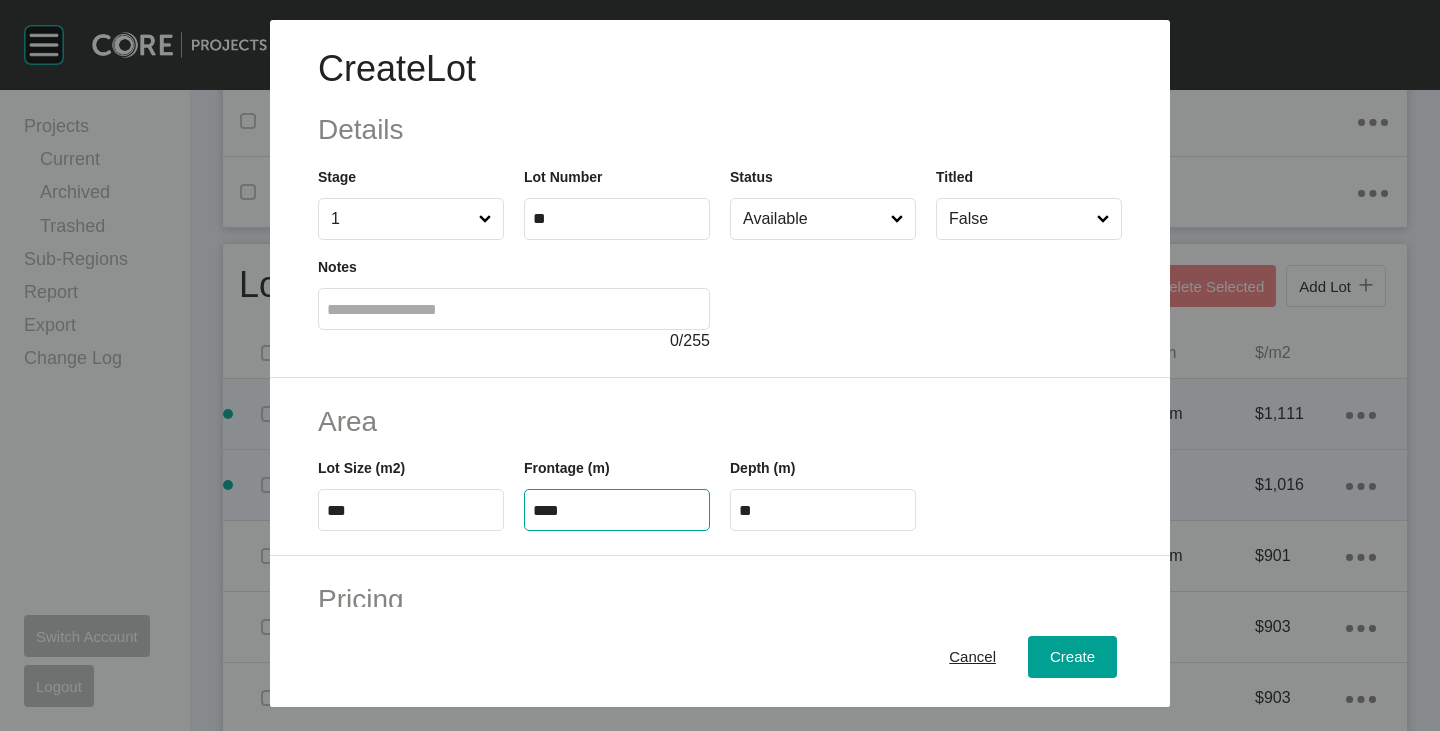 click on "Area" at bounding box center (720, 421) 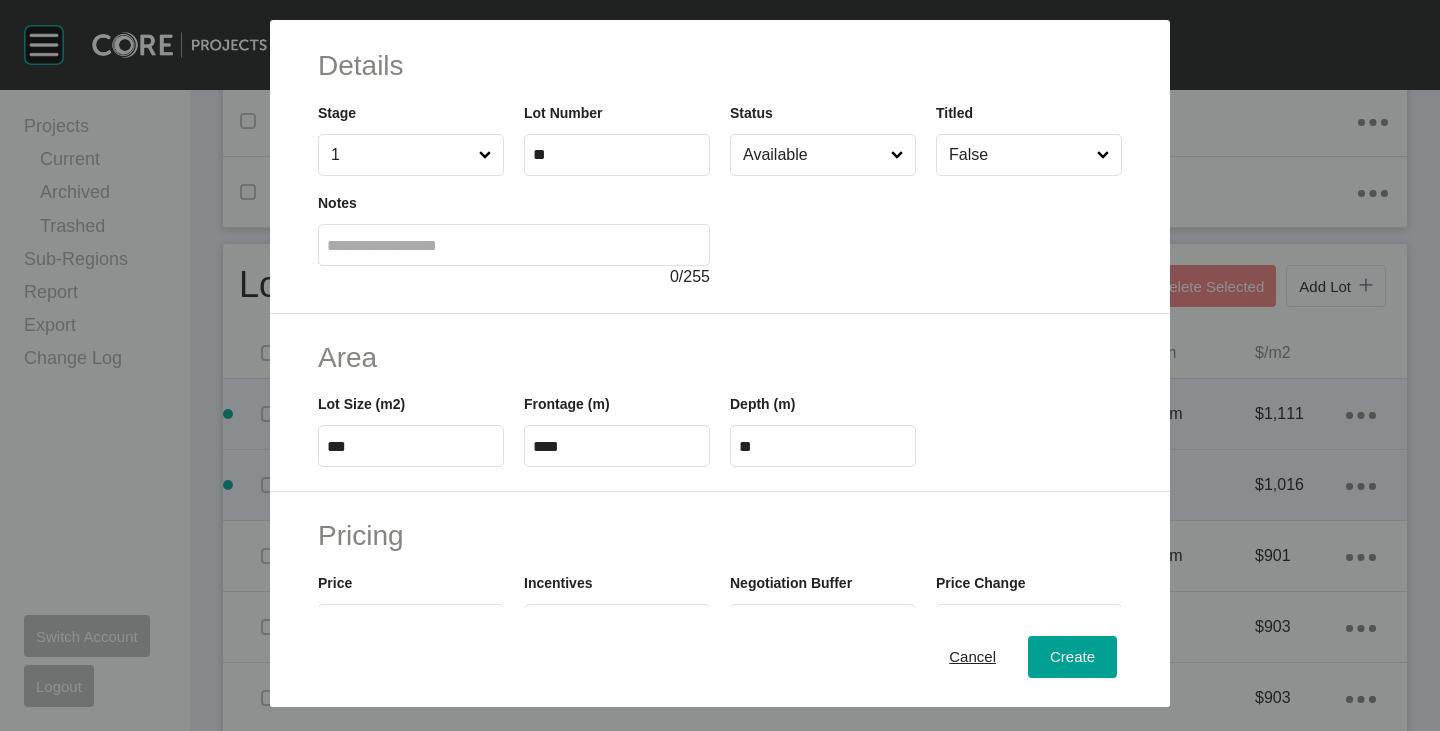 scroll, scrollTop: 0, scrollLeft: 0, axis: both 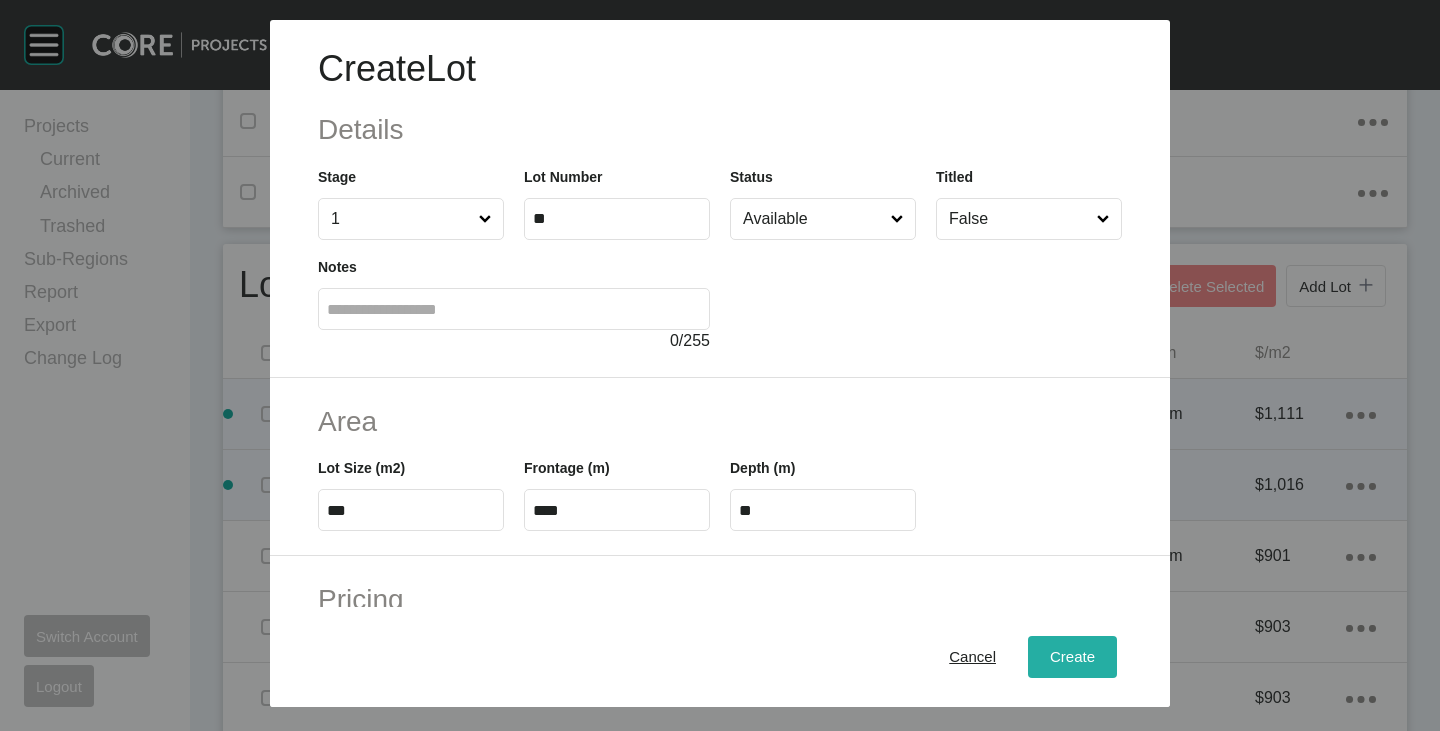 click on "Create" at bounding box center (1072, 657) 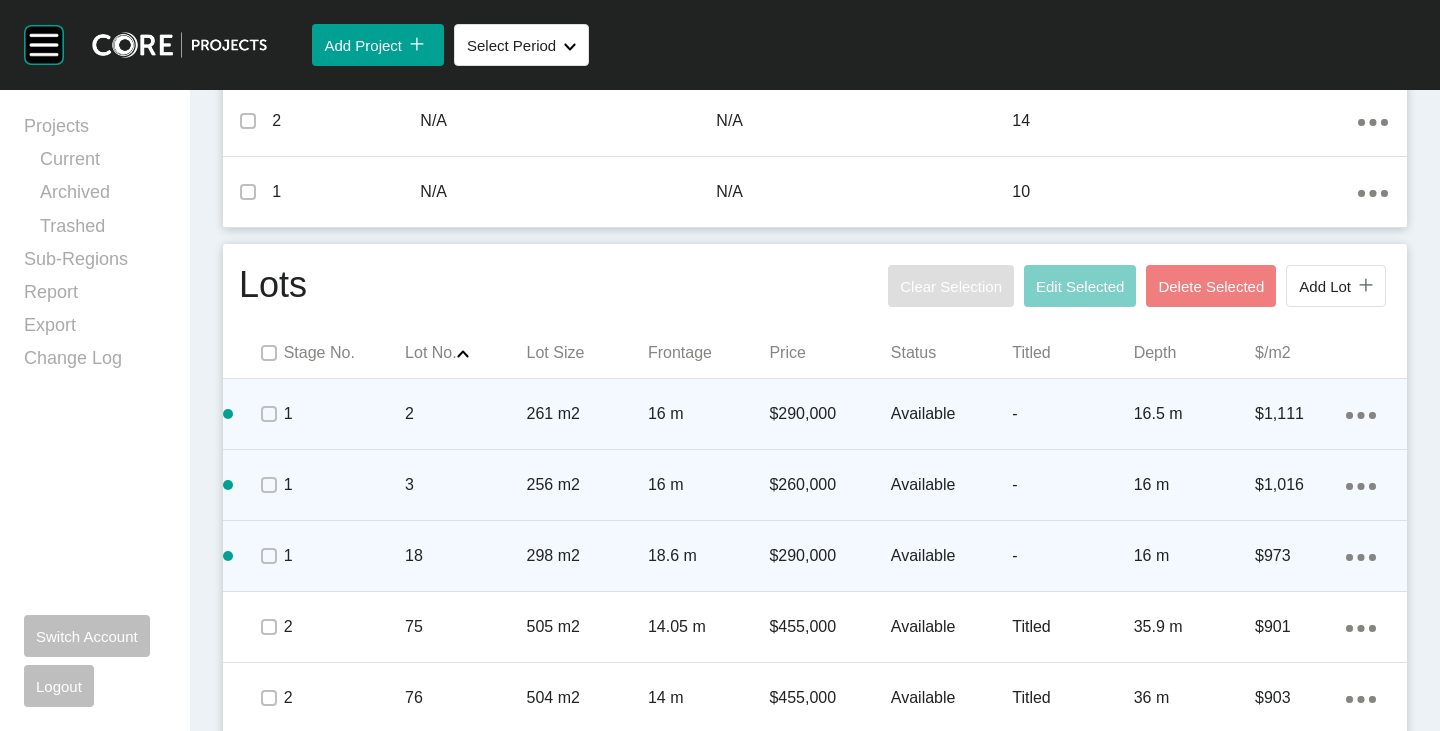 click on "Action Menu Dots Copy 6 Created with Sketch." 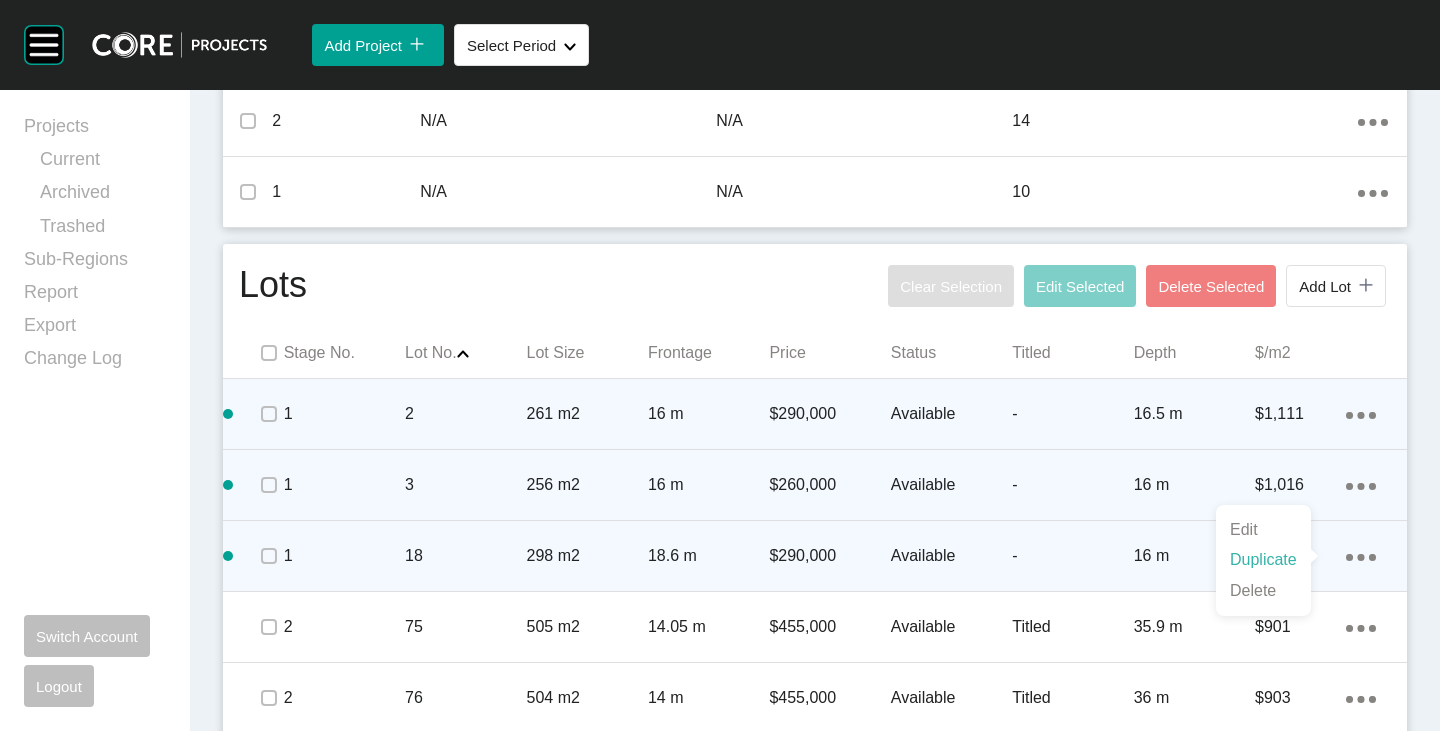 click on "Duplicate" at bounding box center [1263, 560] 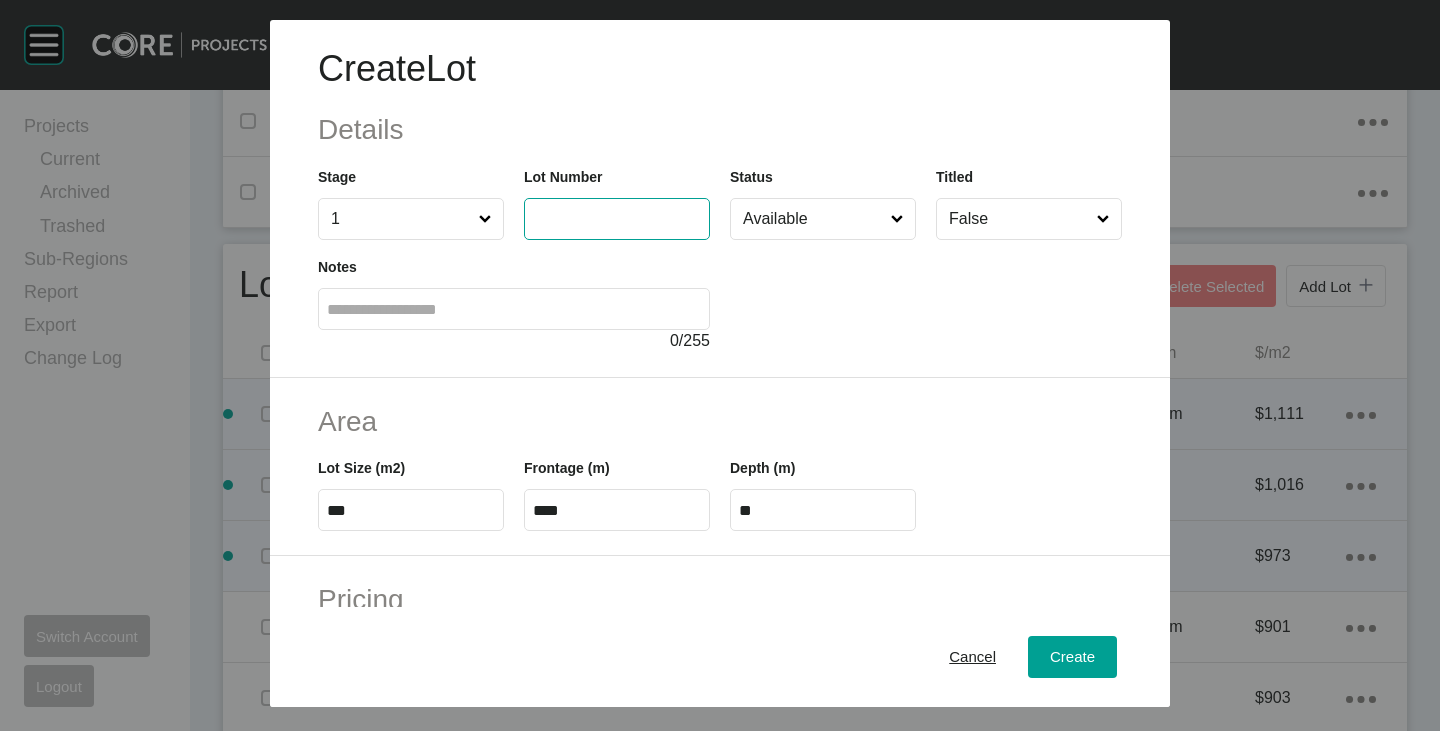 click at bounding box center (617, 218) 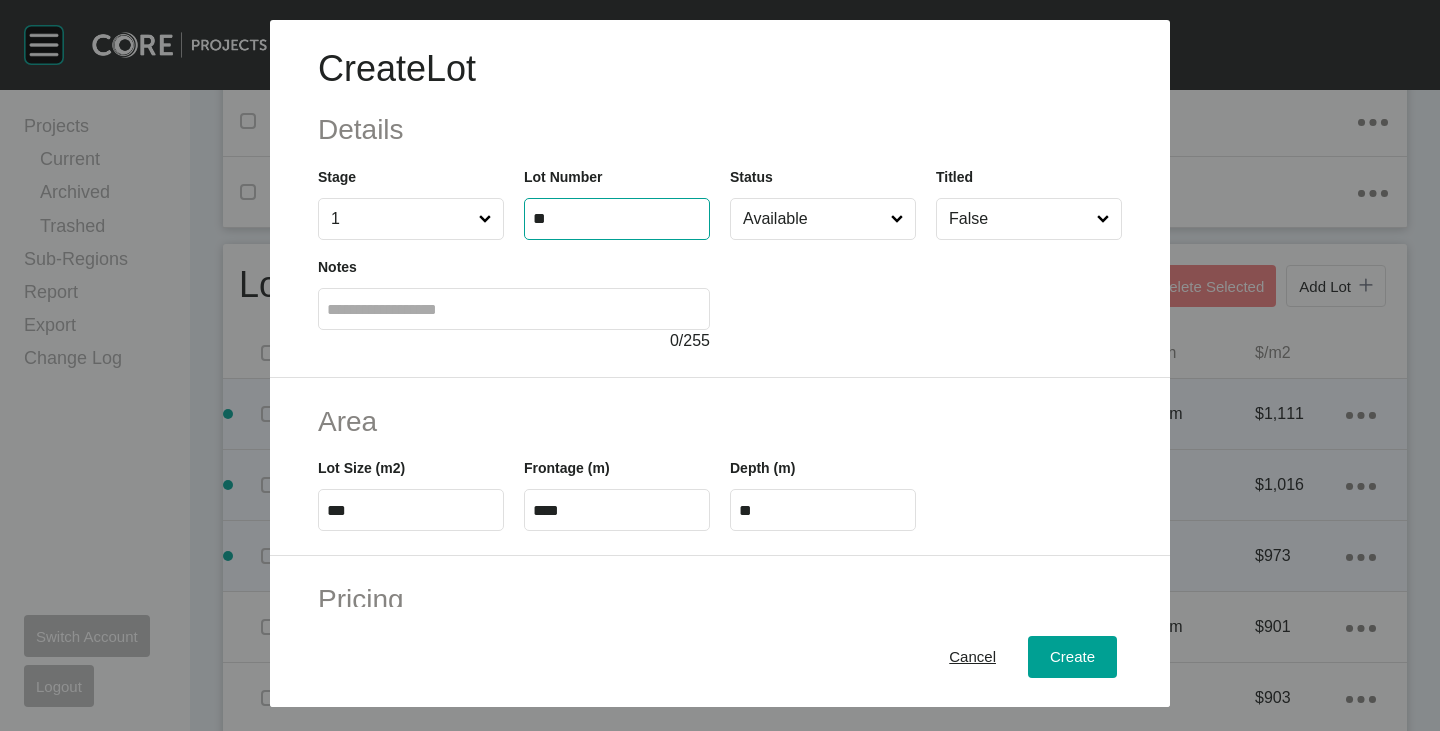 type on "**" 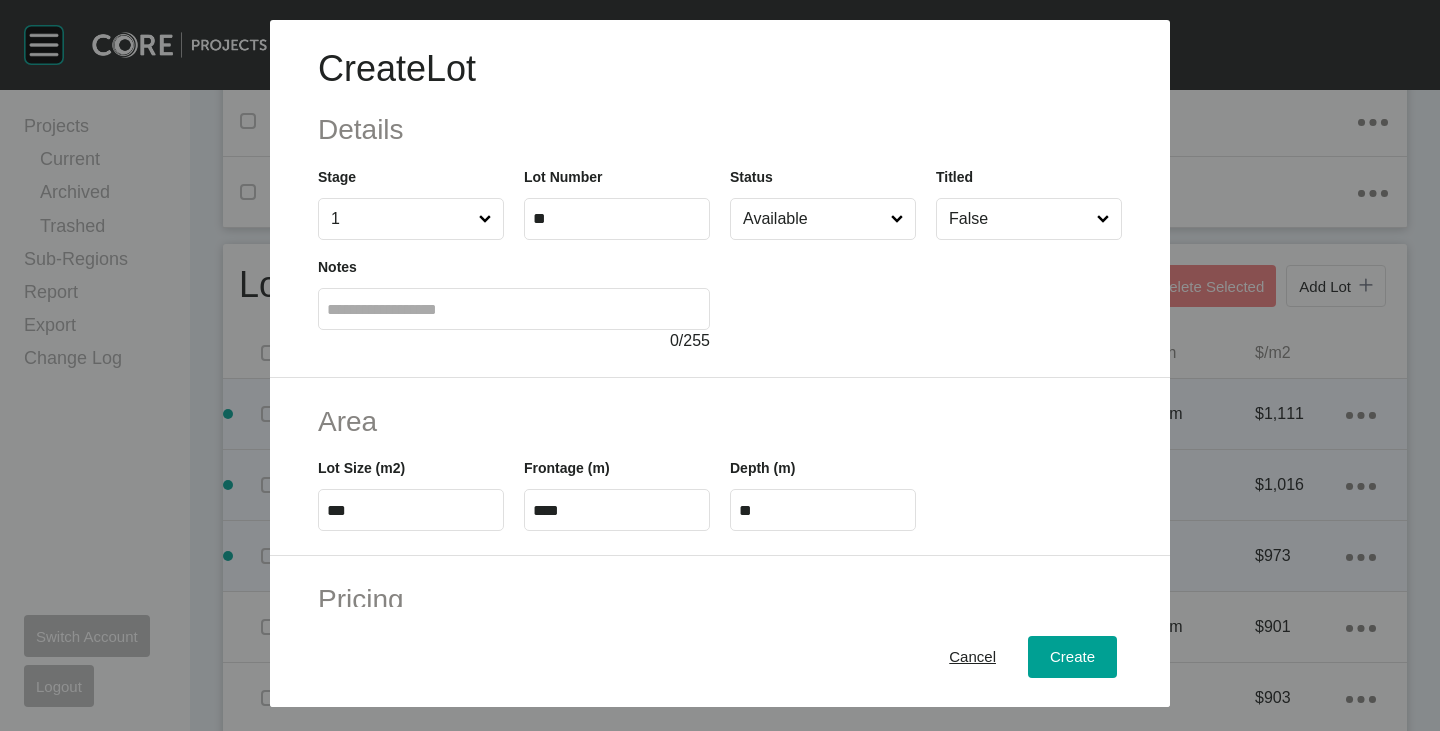 click on "***" at bounding box center [411, 510] 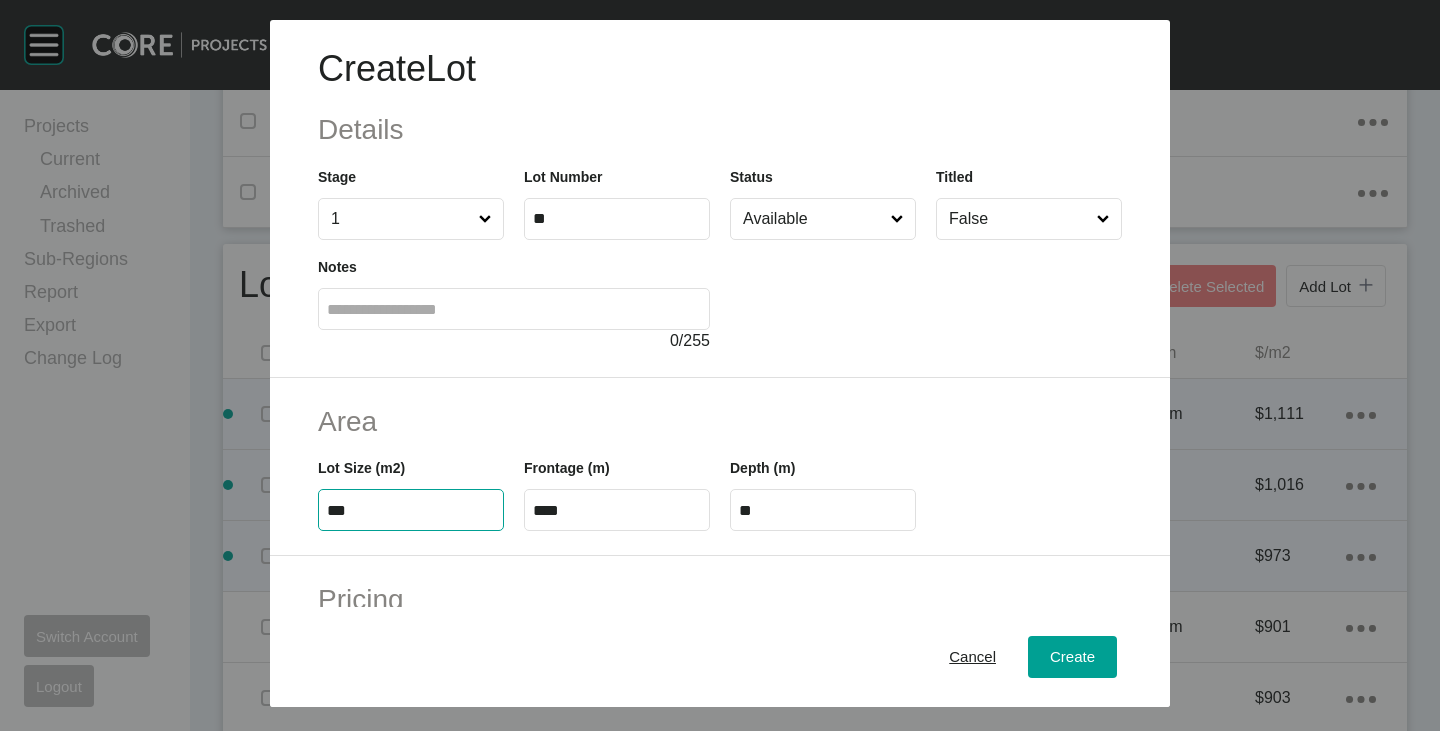 click on "***" at bounding box center (411, 510) 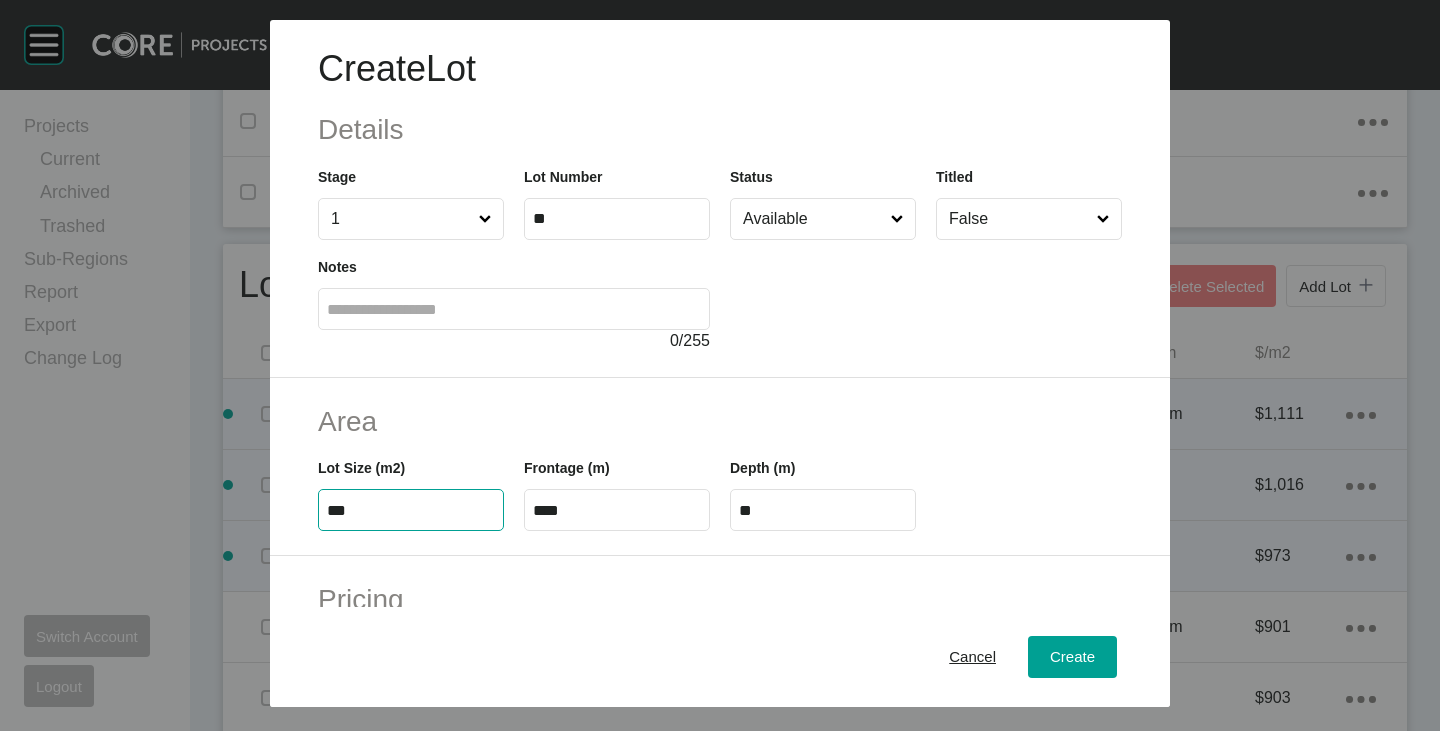 type on "***" 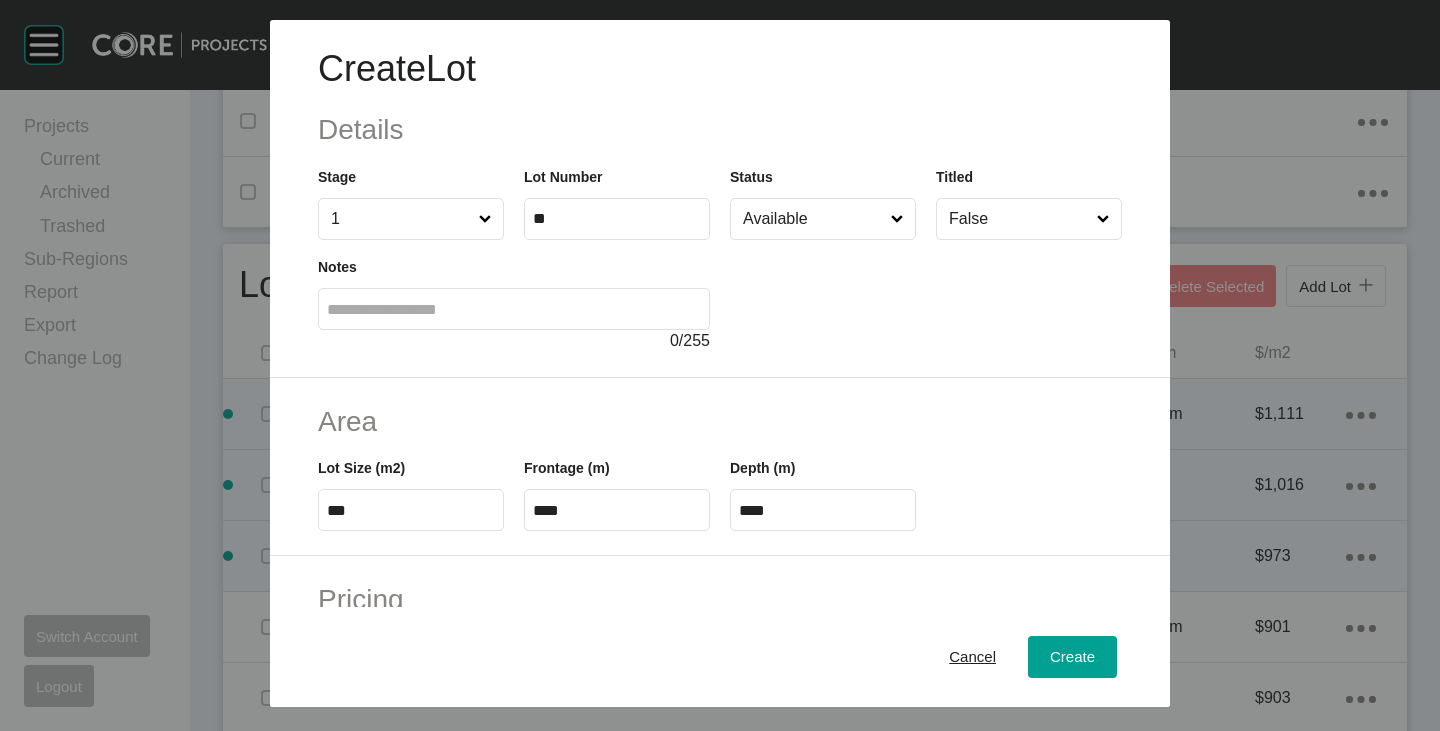 click on "Create  Lot Details Stage 1 Lot Number ** Status Available Titled False Notes 0 / 255" at bounding box center (720, 199) 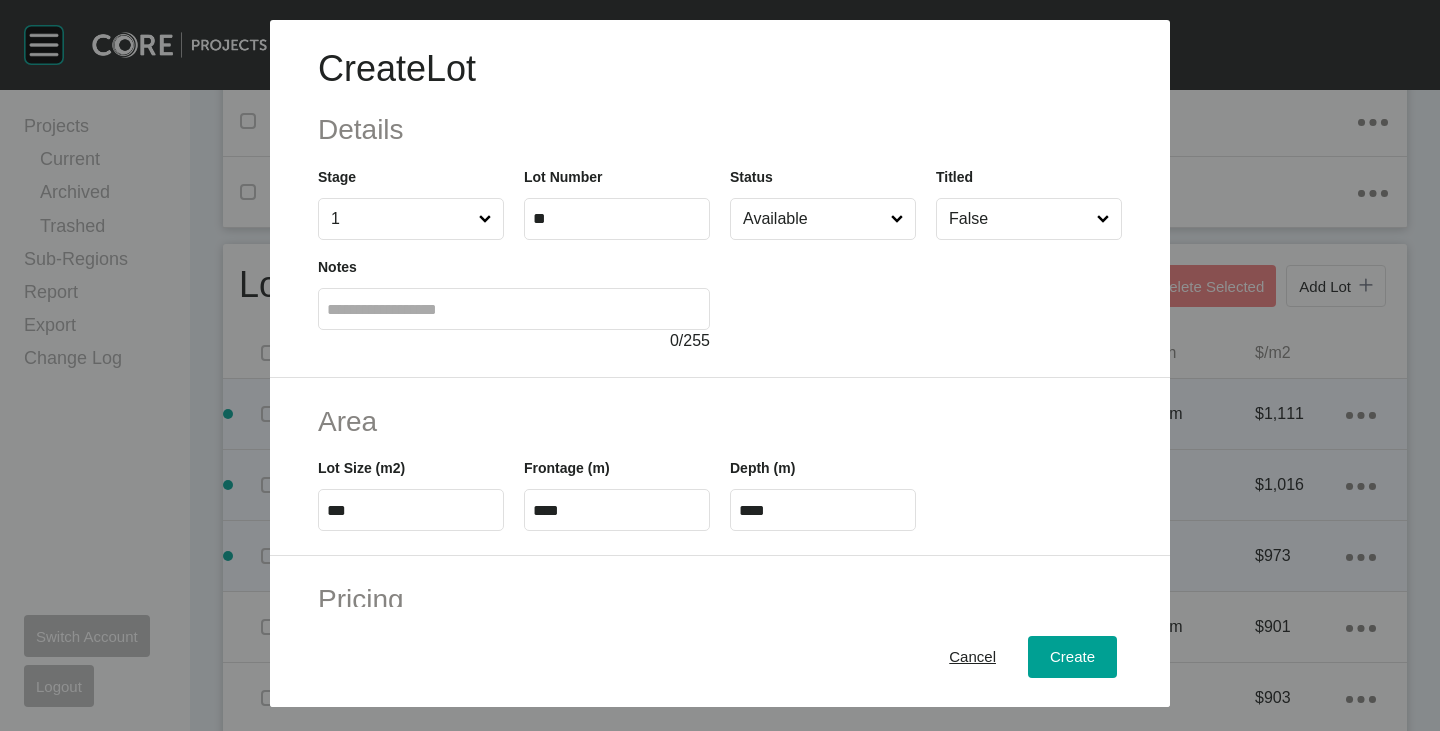 scroll, scrollTop: 489, scrollLeft: 0, axis: vertical 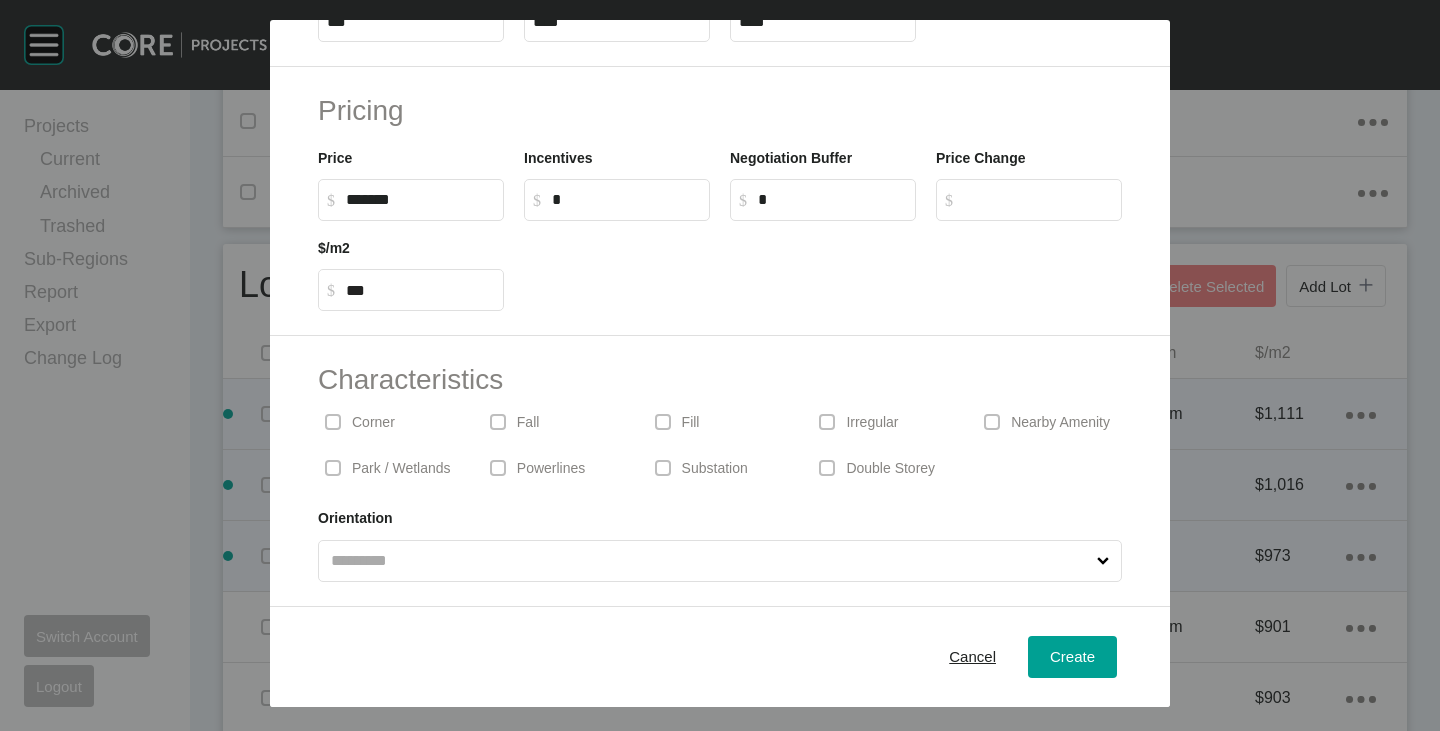 click on "Substation" at bounding box center [715, 469] 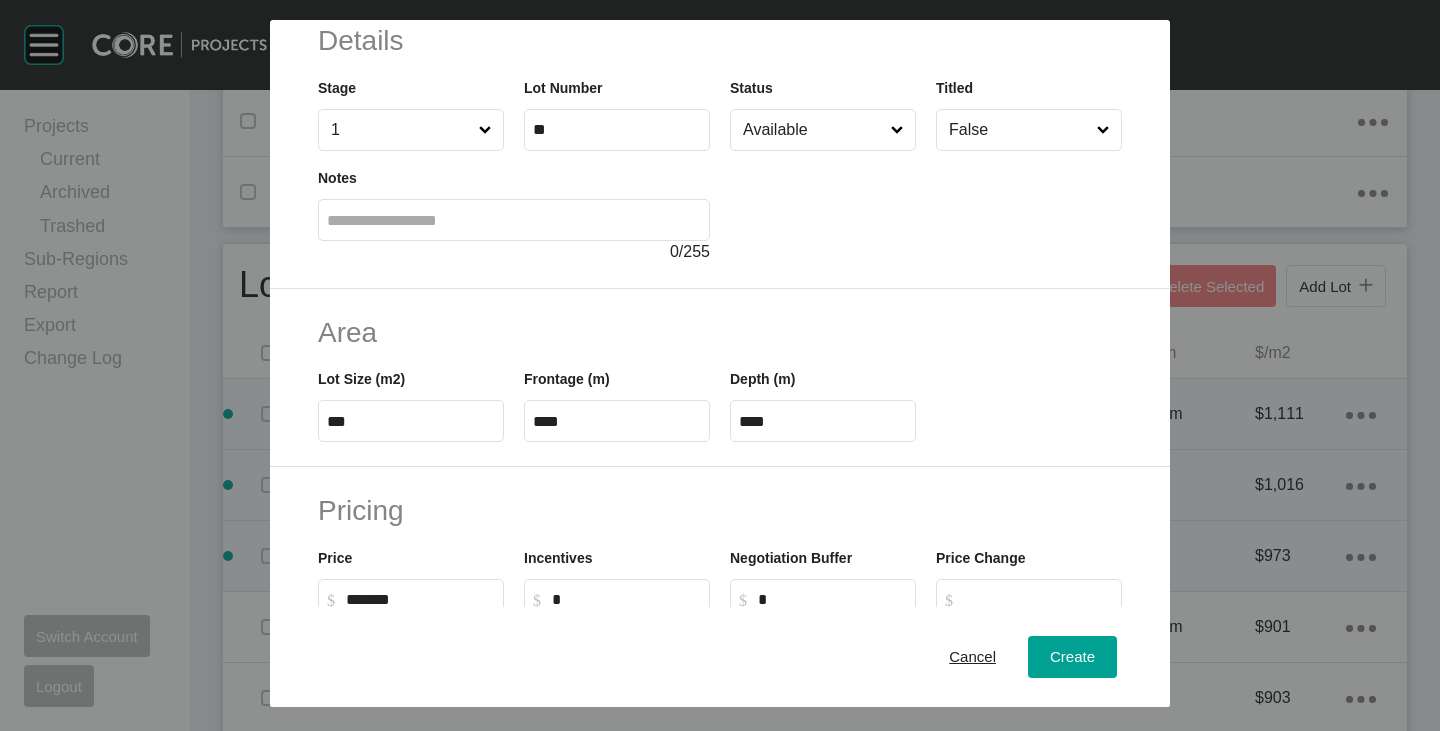 click on "****" at bounding box center [617, 421] 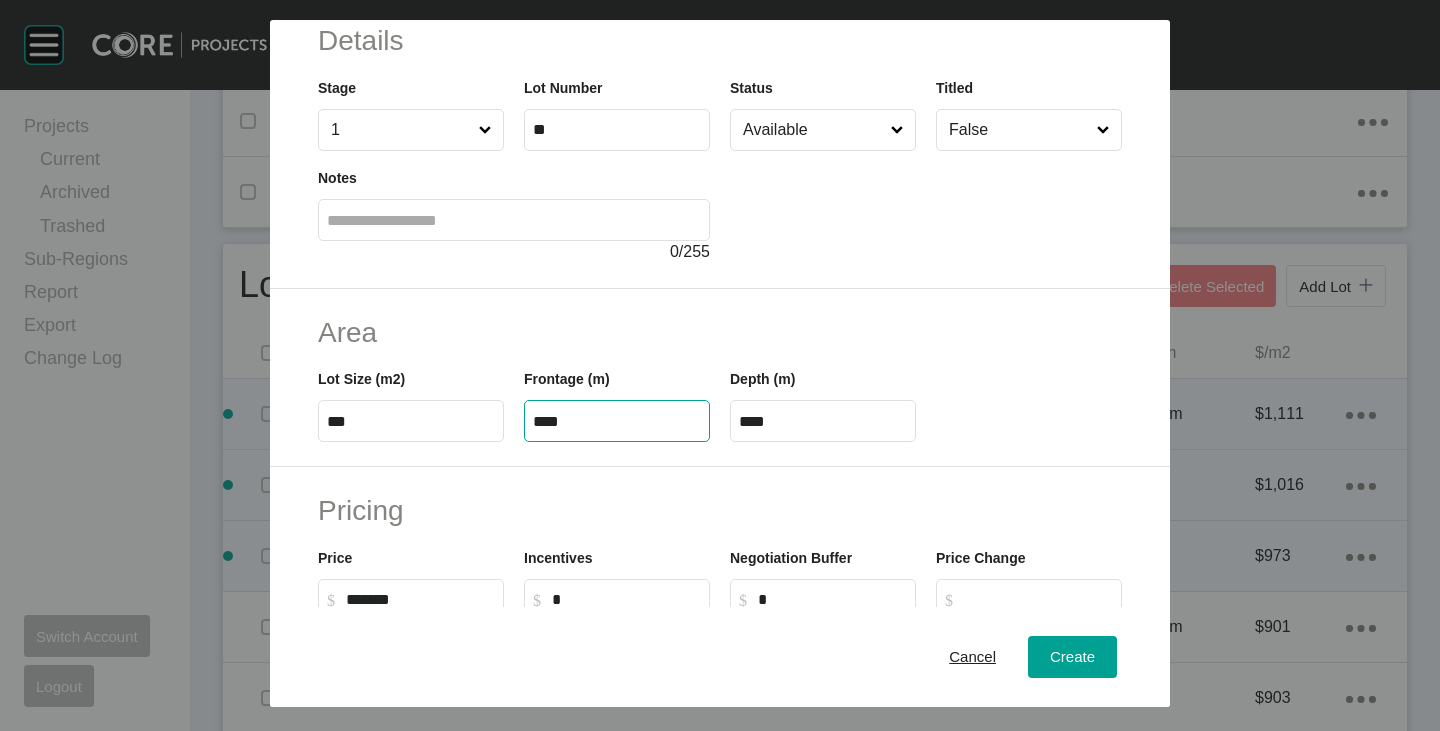 click on "****" at bounding box center (617, 421) 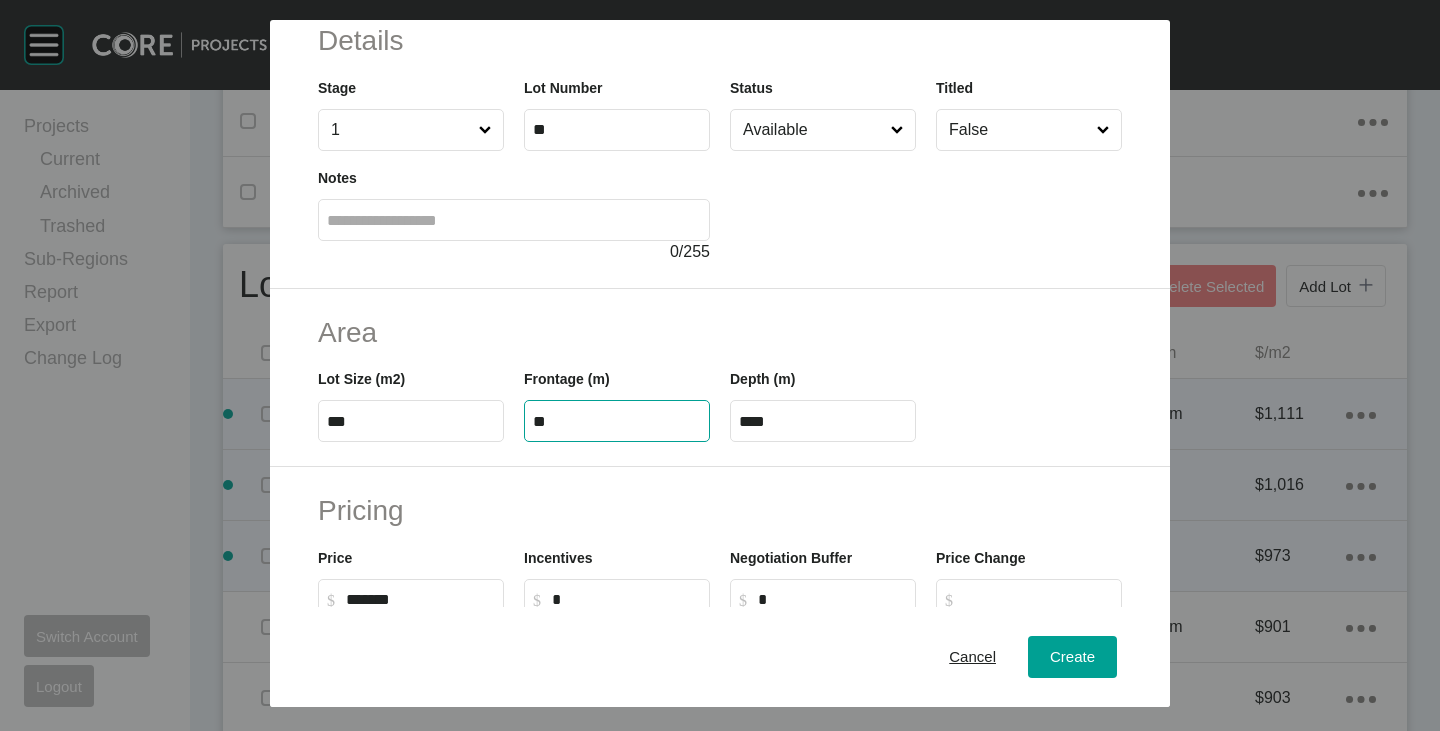 type on "**" 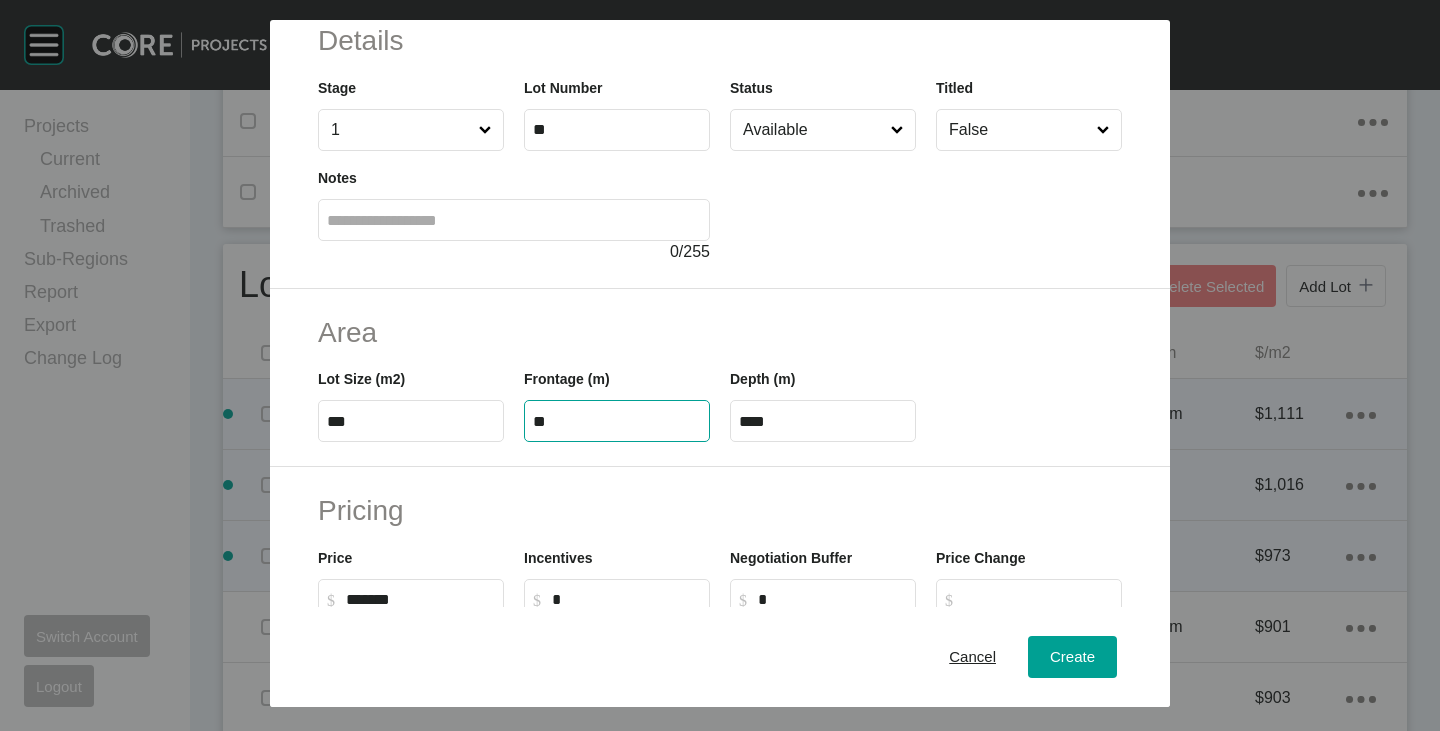 click on "**" at bounding box center (617, 421) 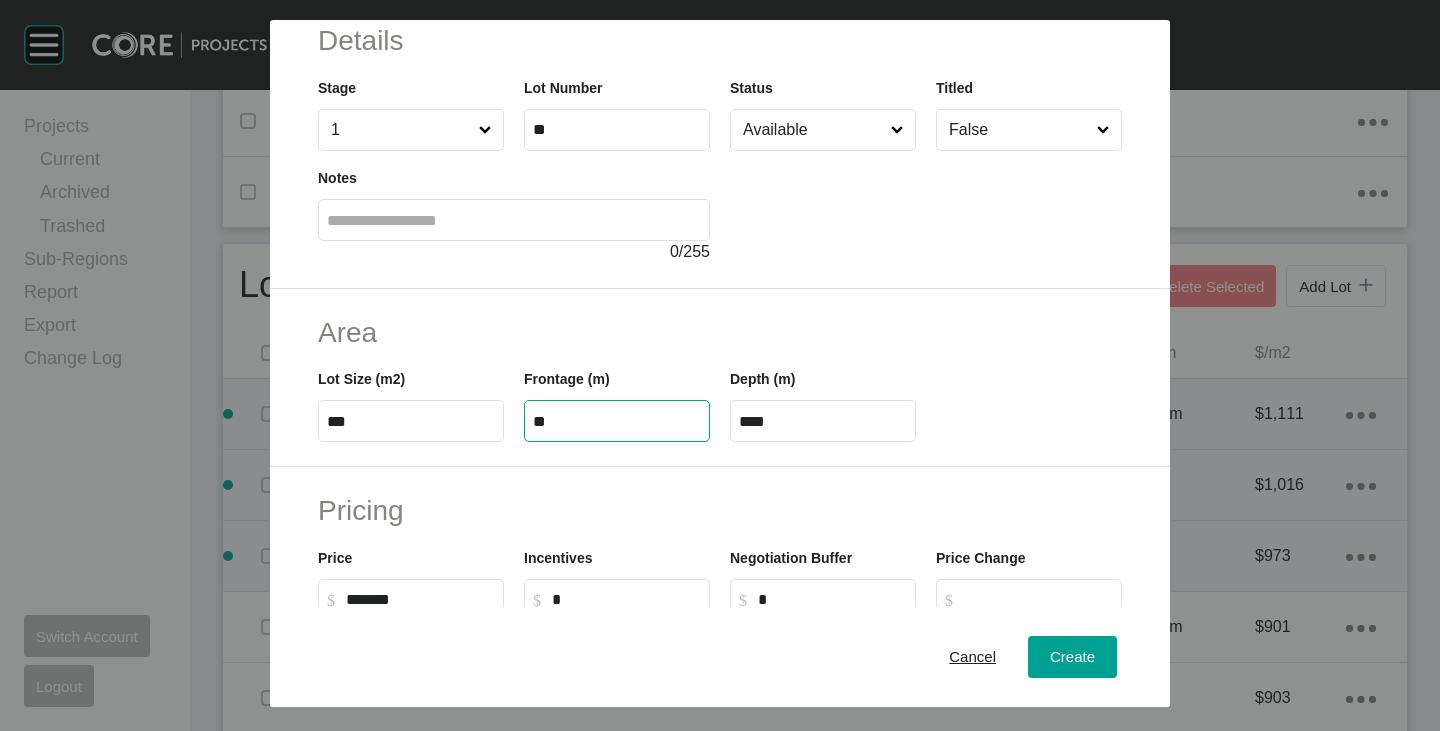 type on "**" 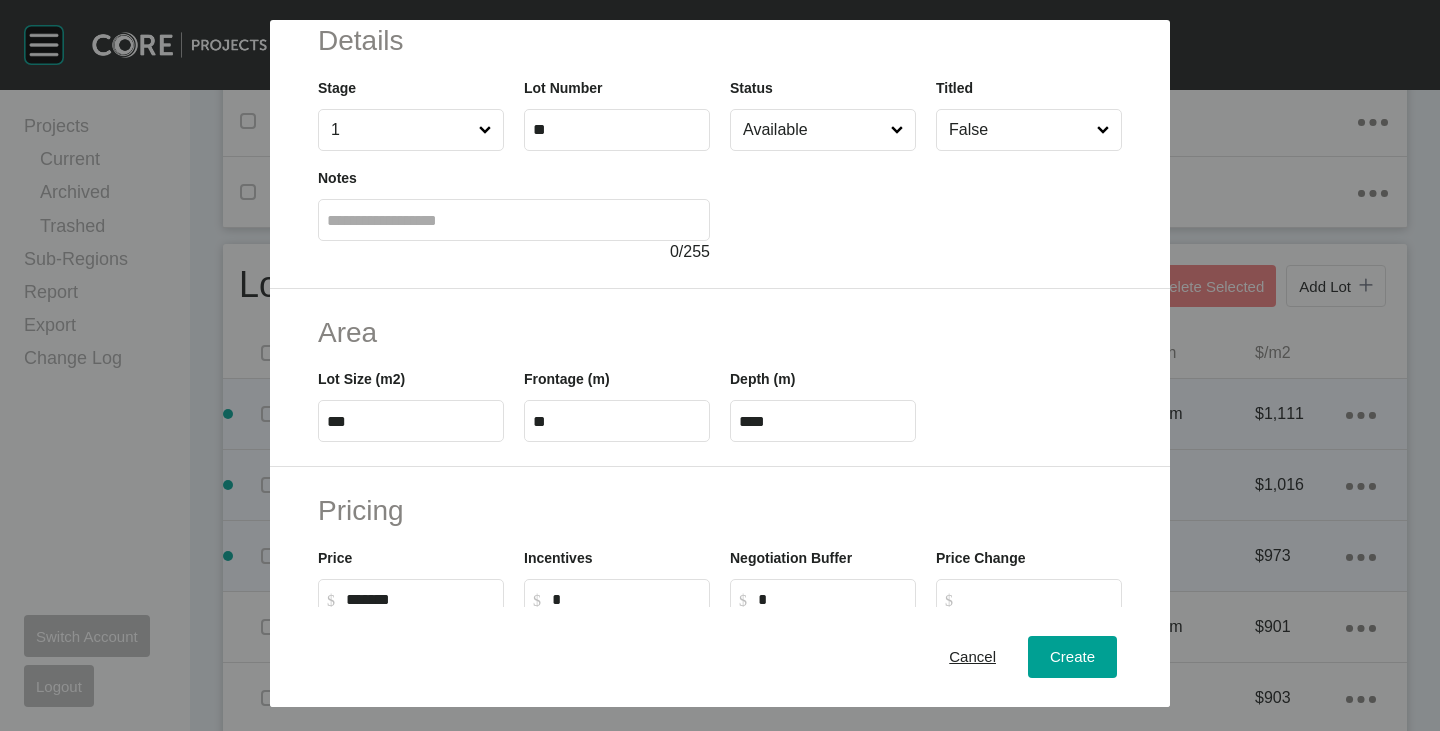 click on "Frontage (m) **" at bounding box center [617, 397] 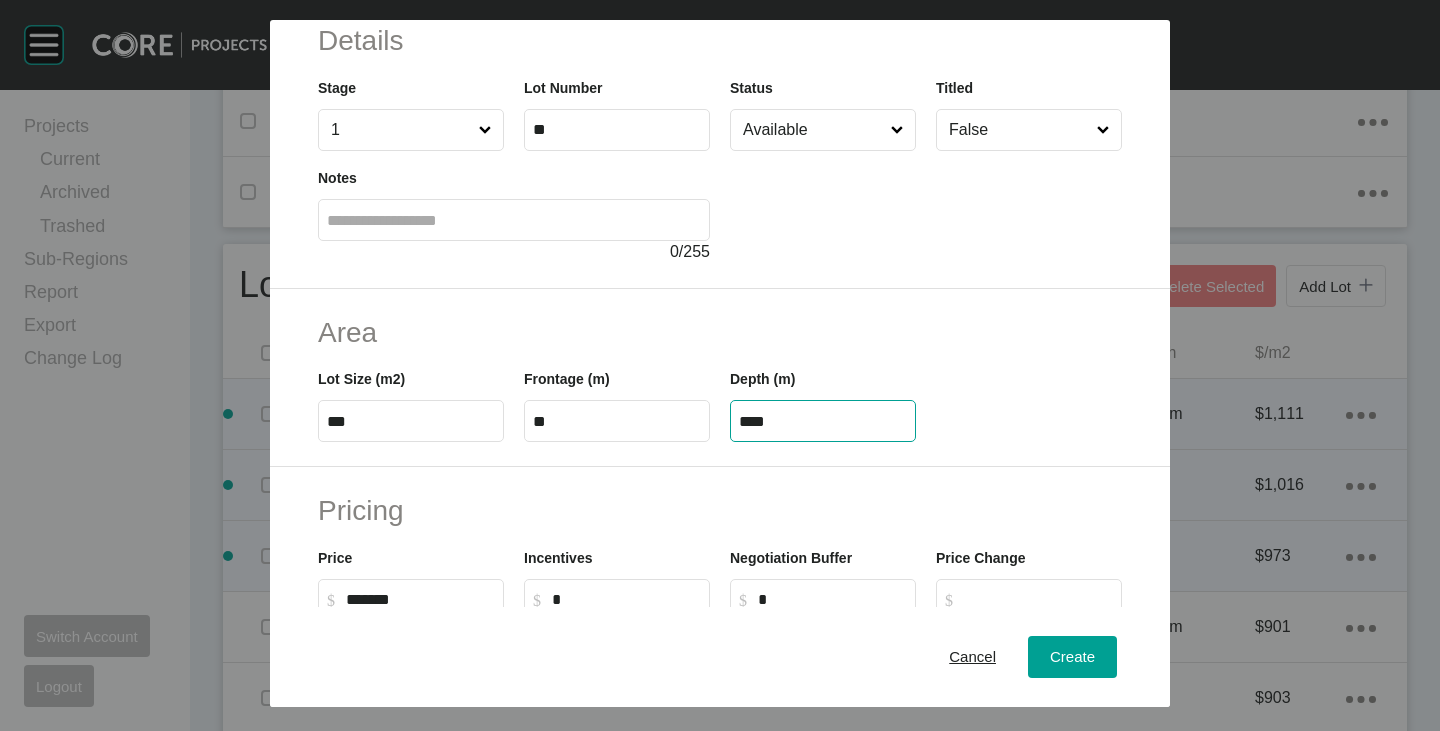 click on "****" at bounding box center [823, 421] 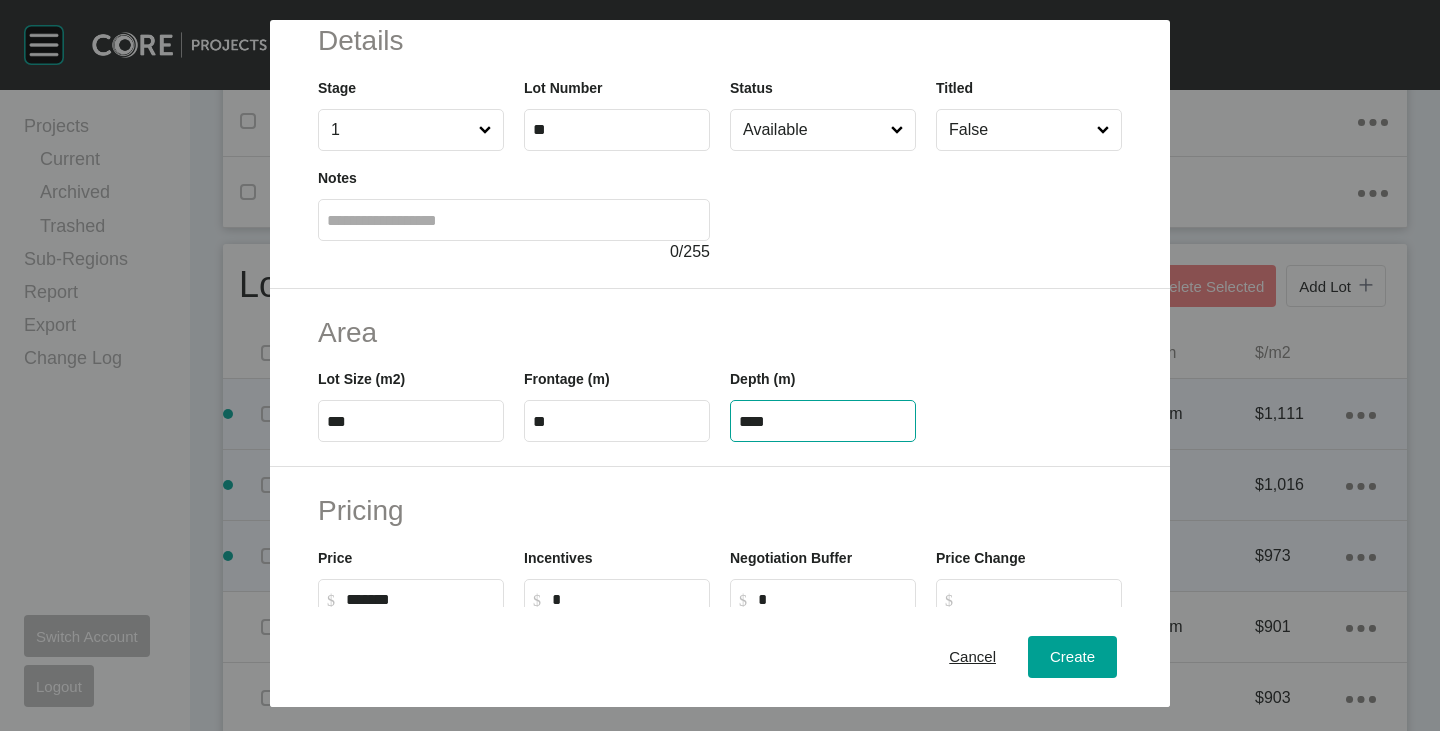 type on "****" 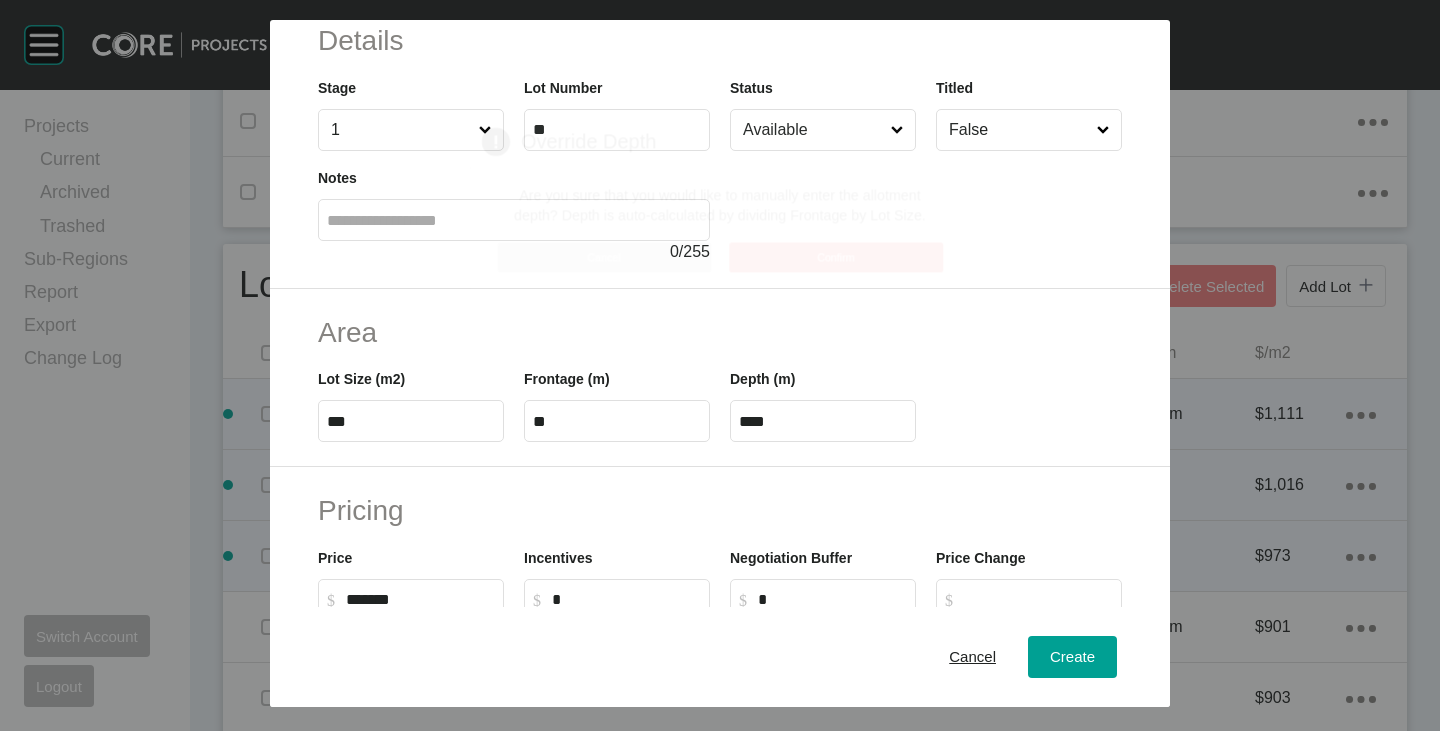 drag, startPoint x: 789, startPoint y: 332, endPoint x: 832, endPoint y: 282, distance: 65.946945 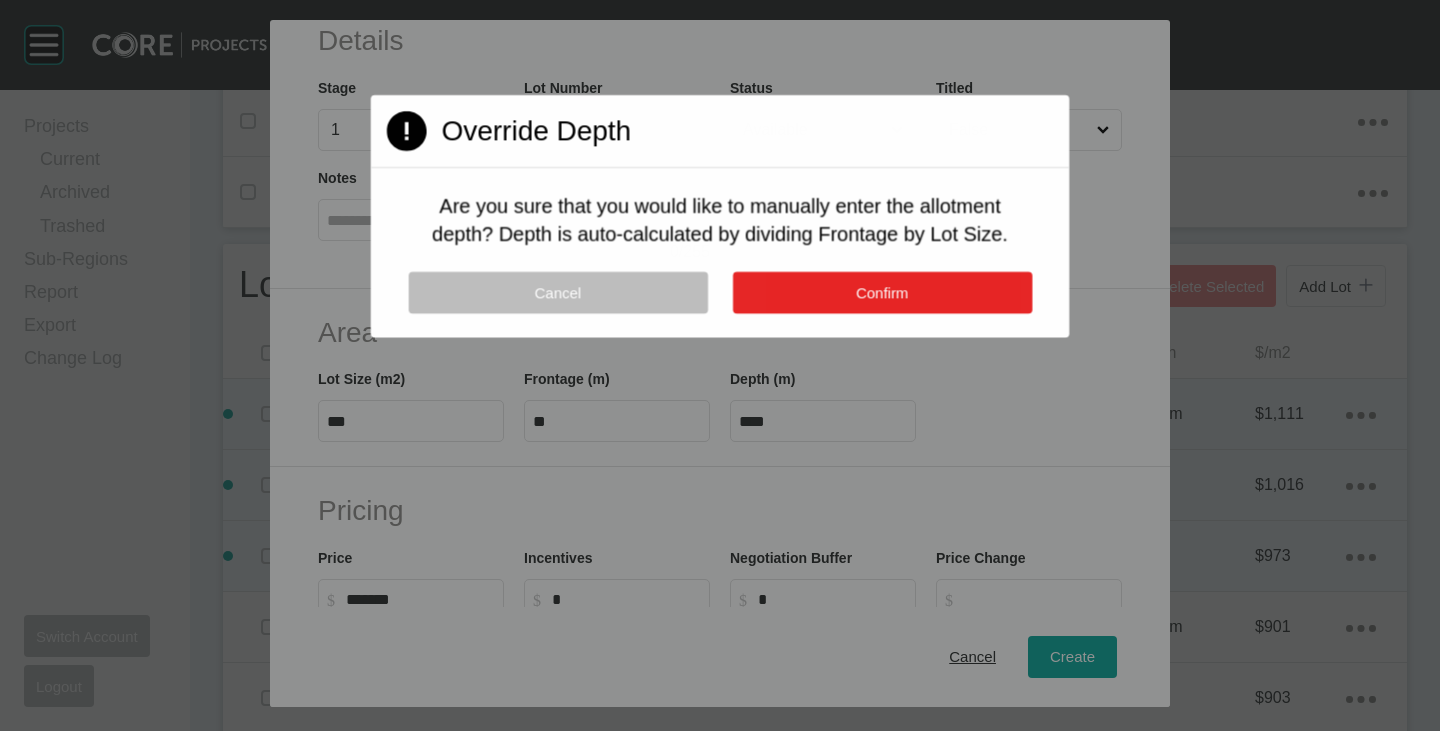click on "Confirm" at bounding box center (881, 293) 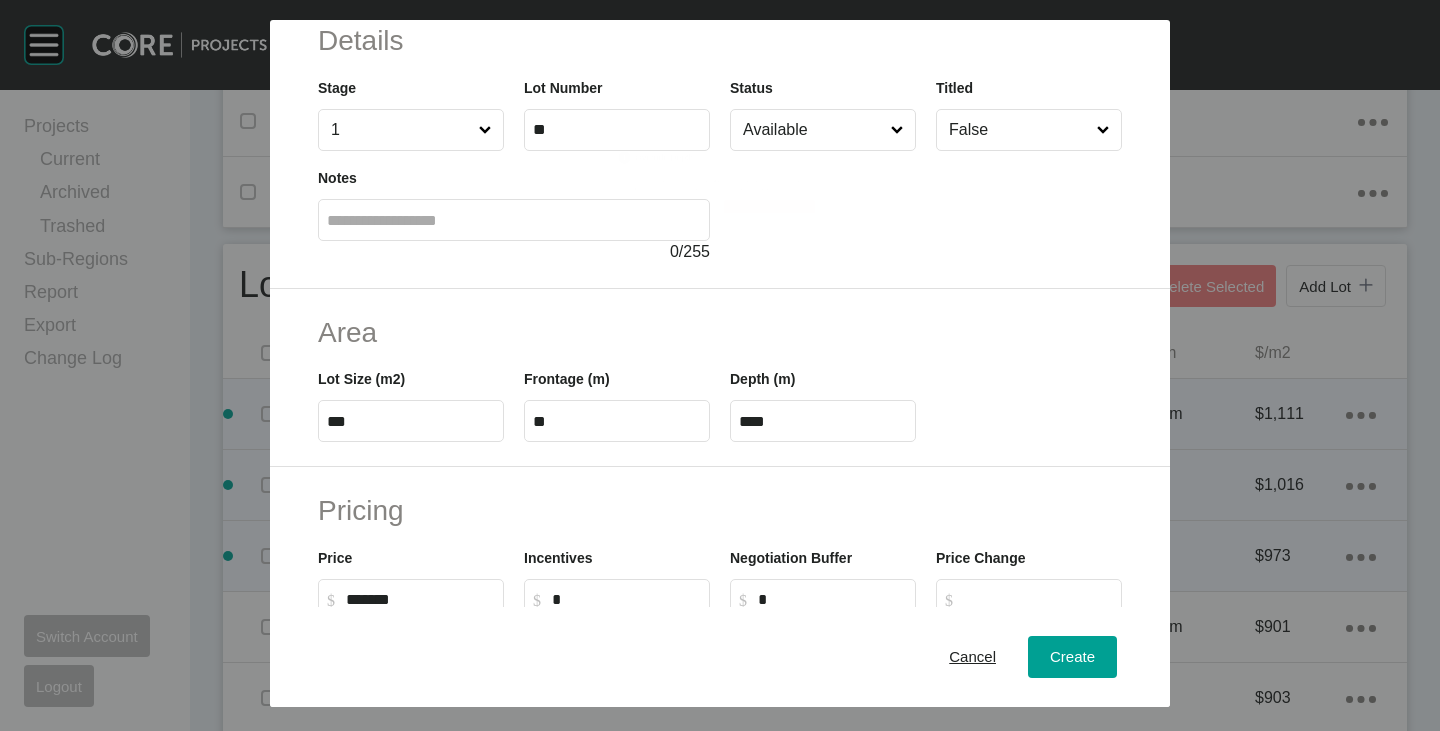 scroll, scrollTop: 489, scrollLeft: 0, axis: vertical 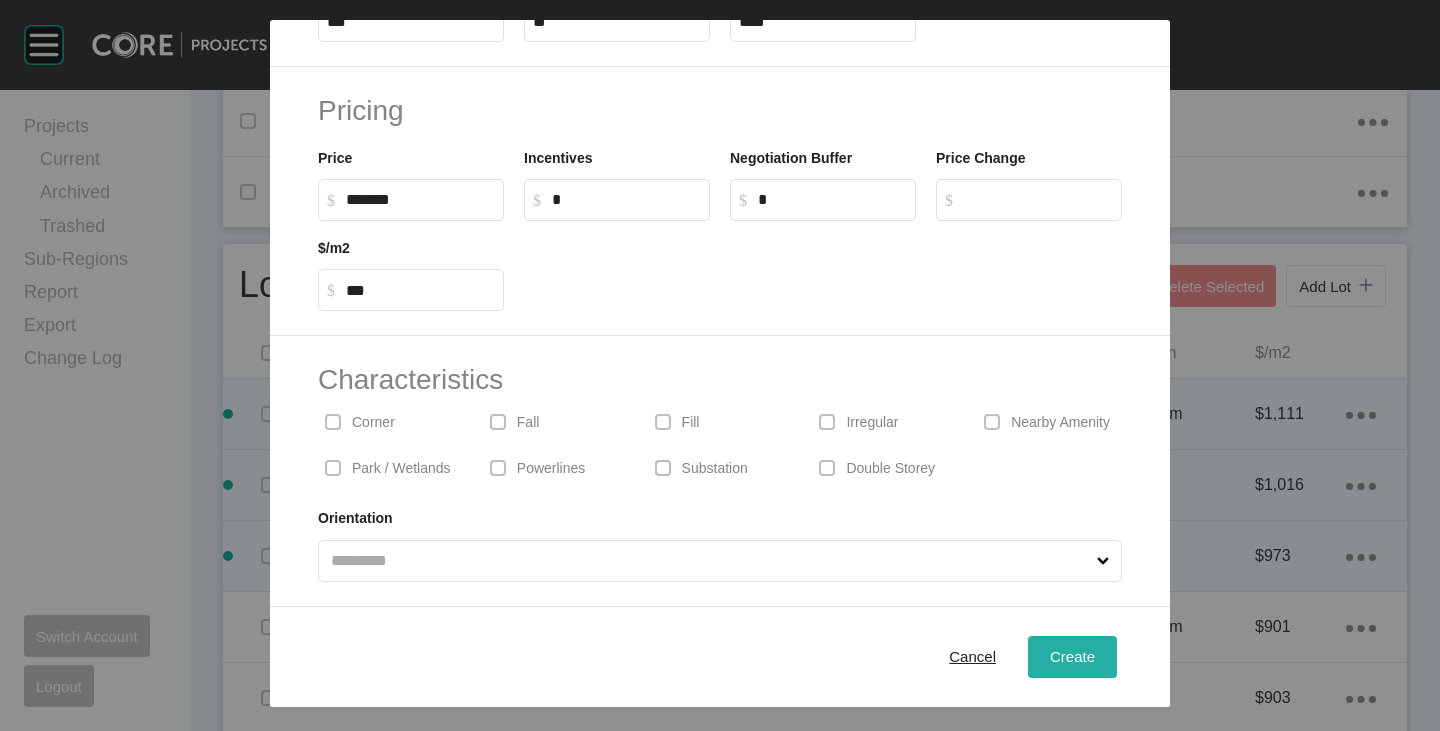 click on "Create" at bounding box center (1072, 656) 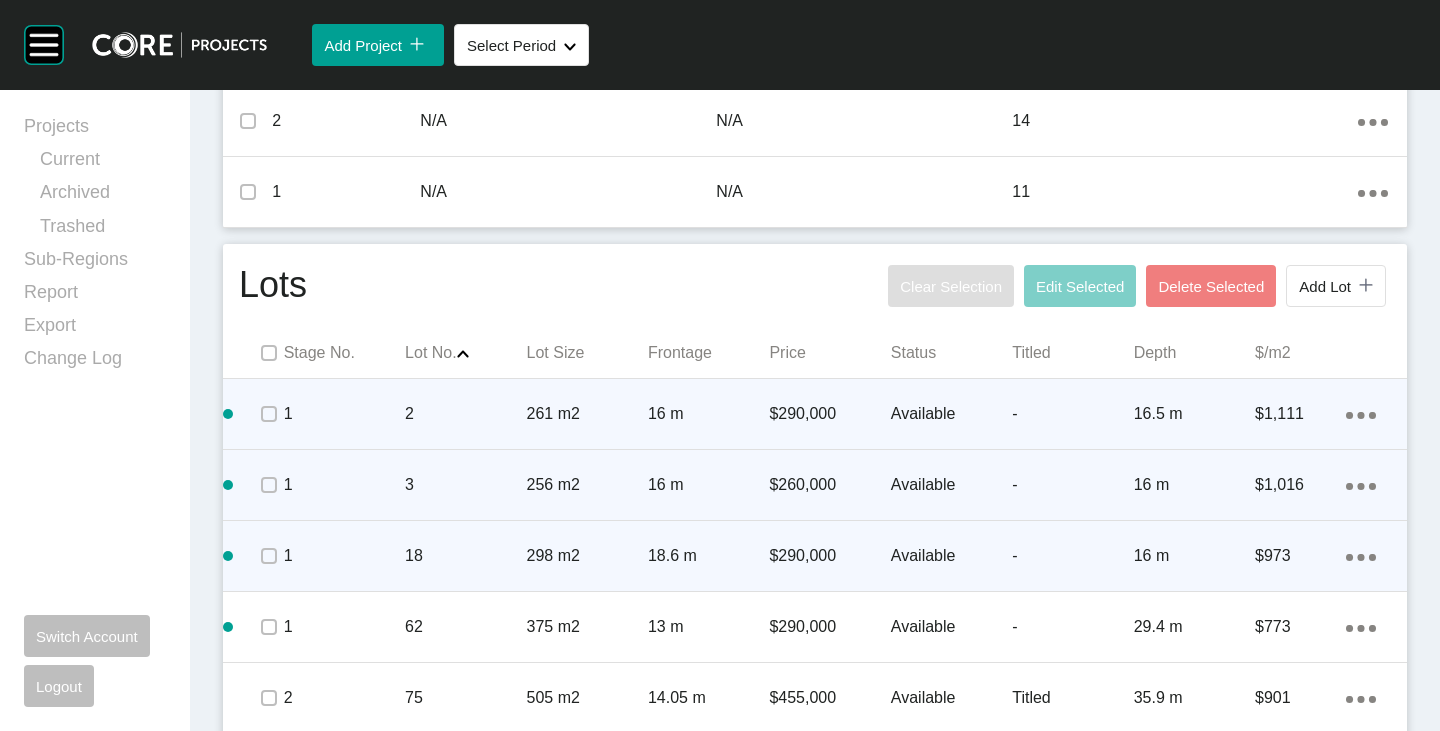 click on "Action Menu Dots Copy 6 Created with Sketch." 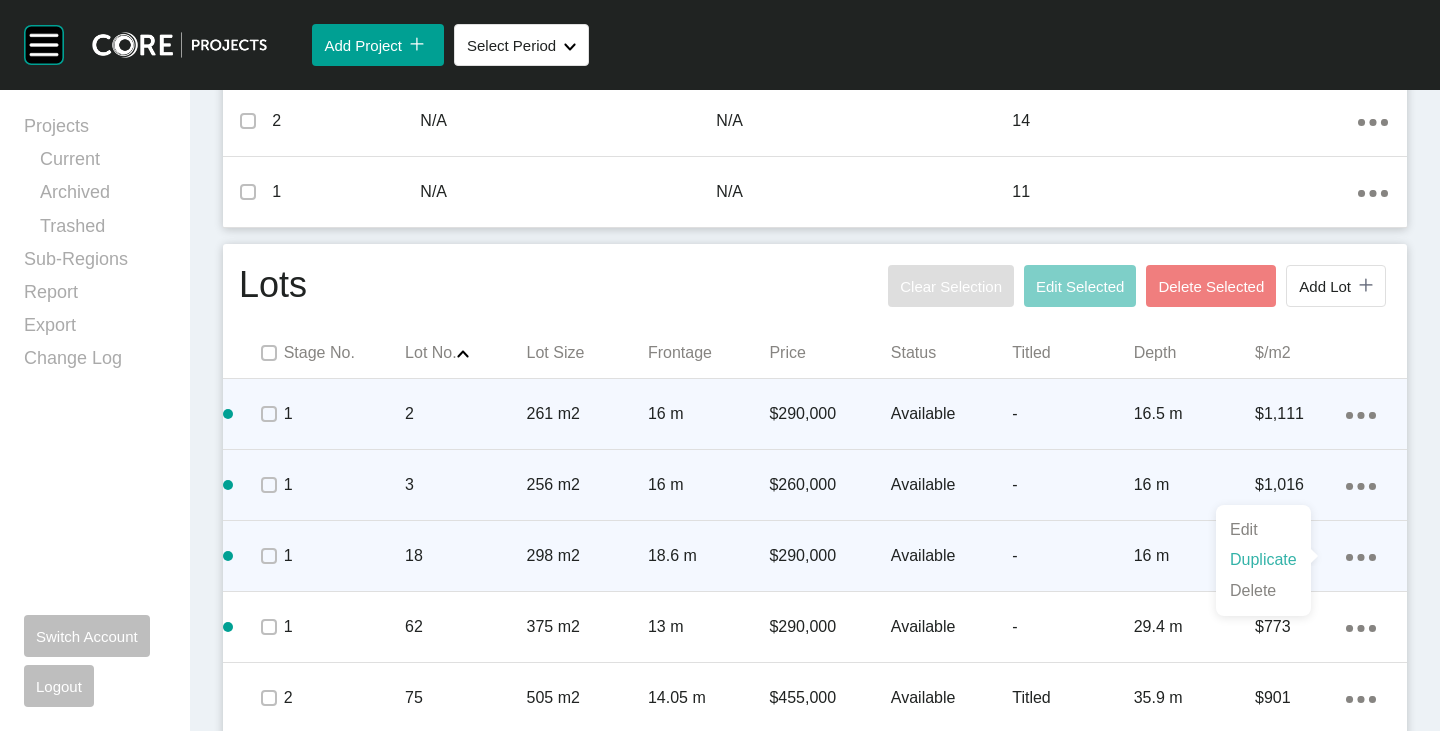 click on "Duplicate" at bounding box center [1263, 560] 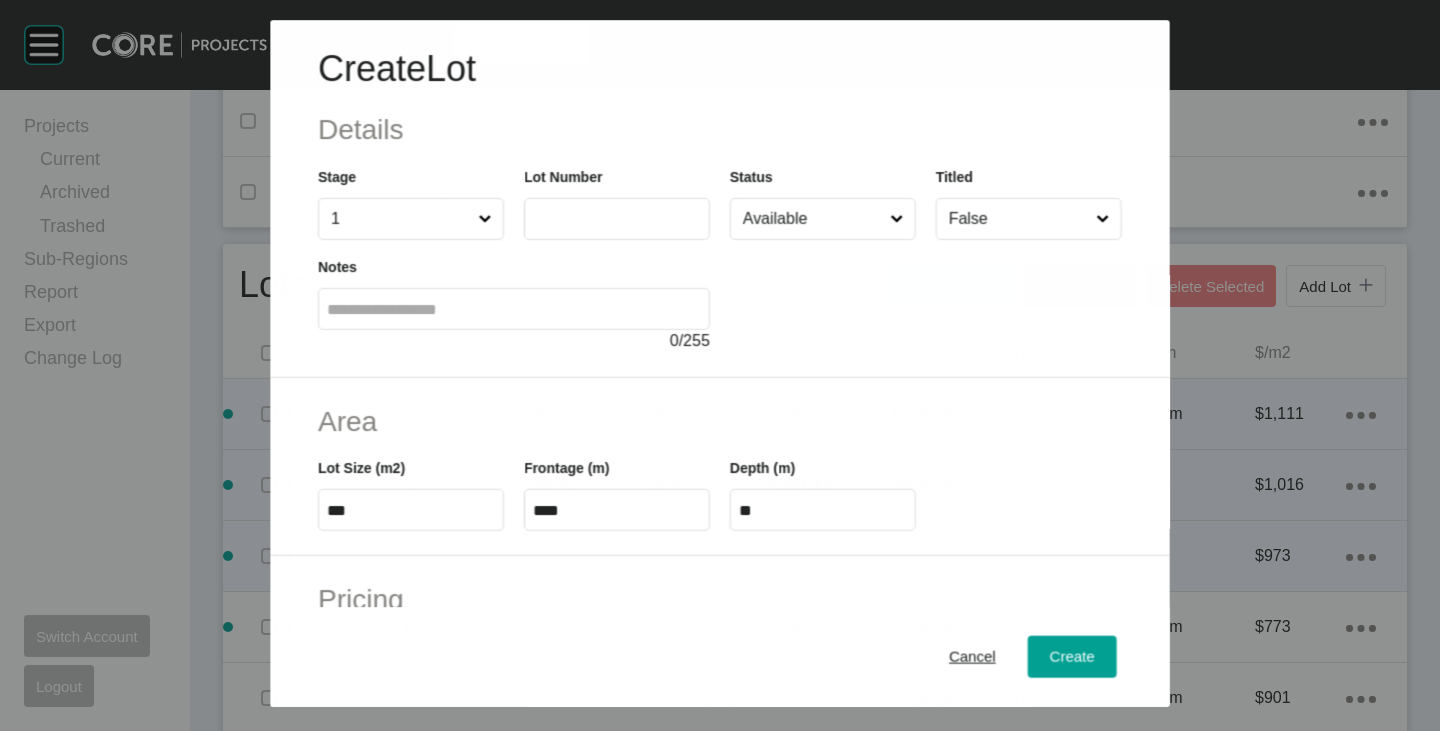 click at bounding box center (617, 219) 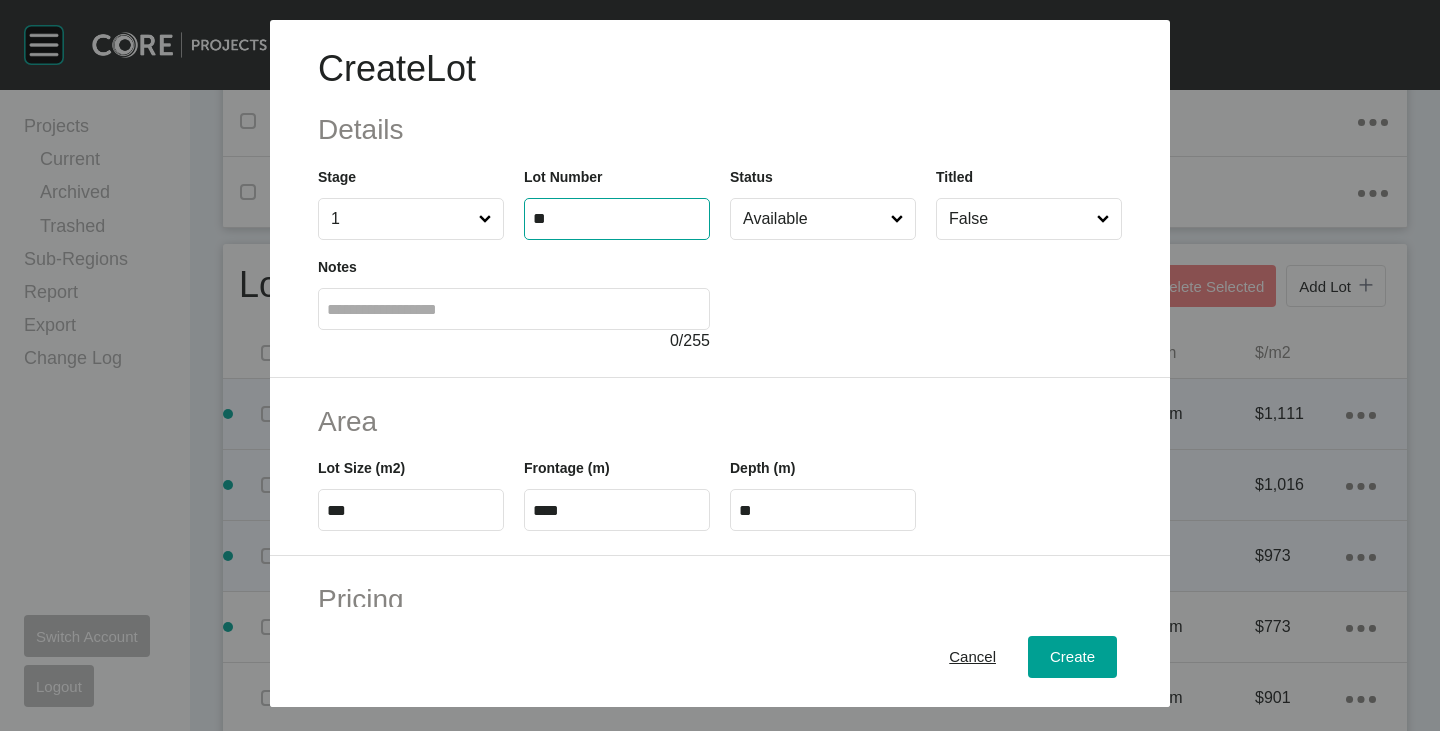type on "**" 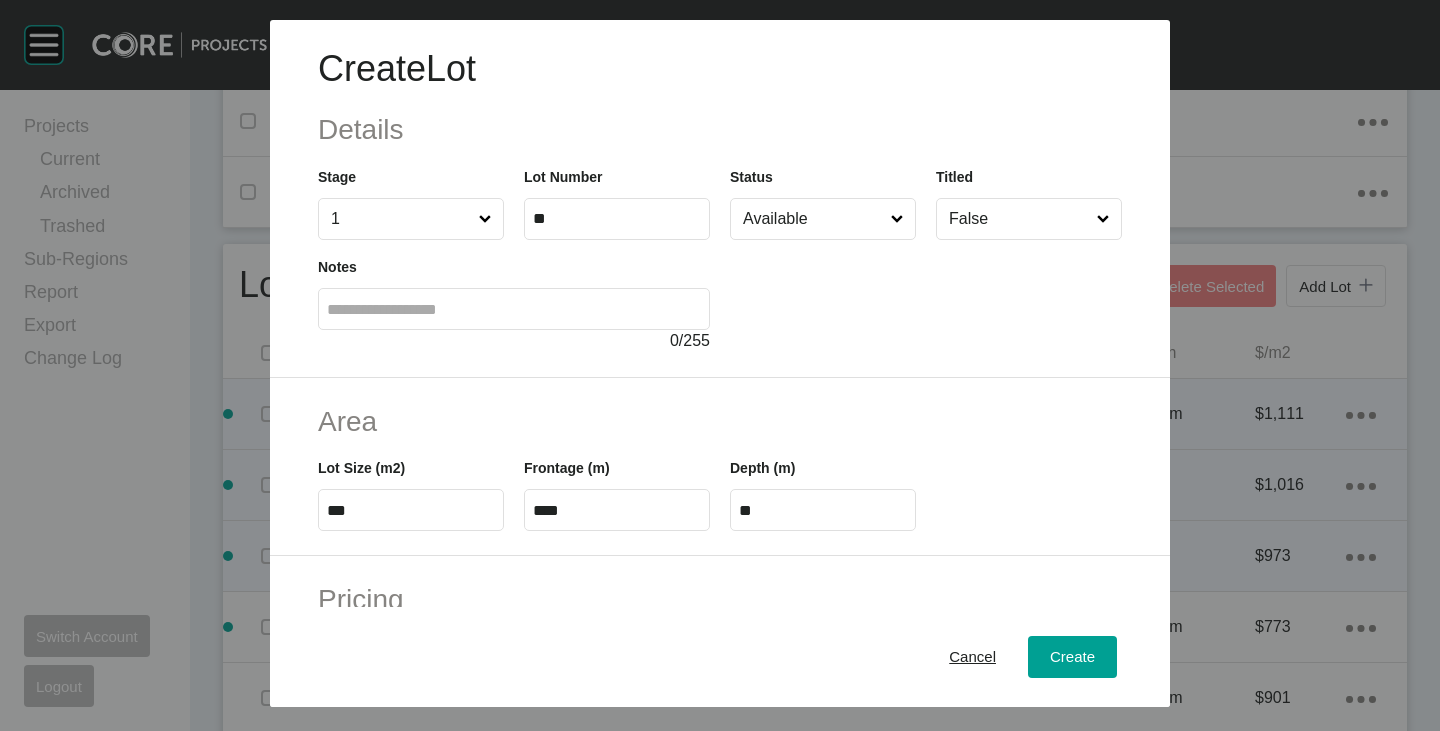 click on "***" at bounding box center (411, 510) 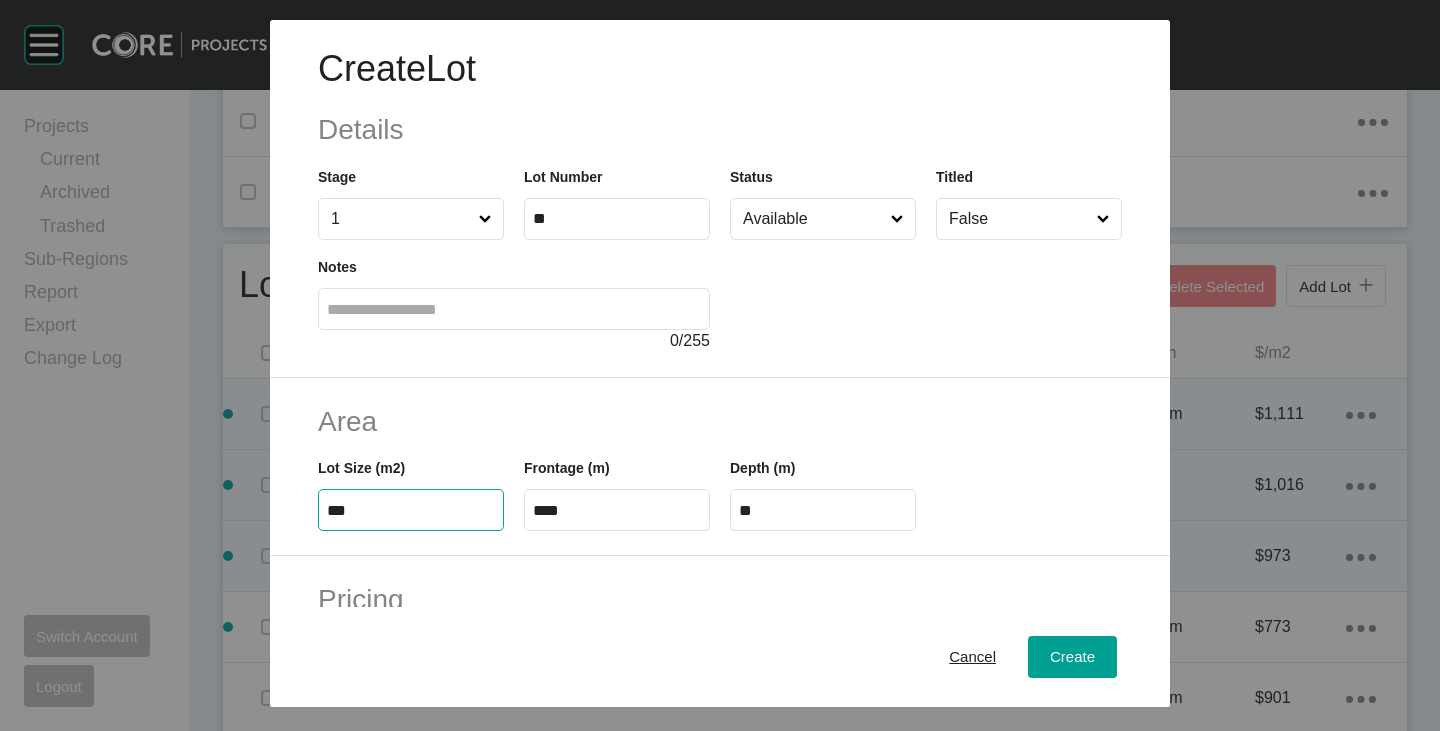 click on "***" at bounding box center [411, 510] 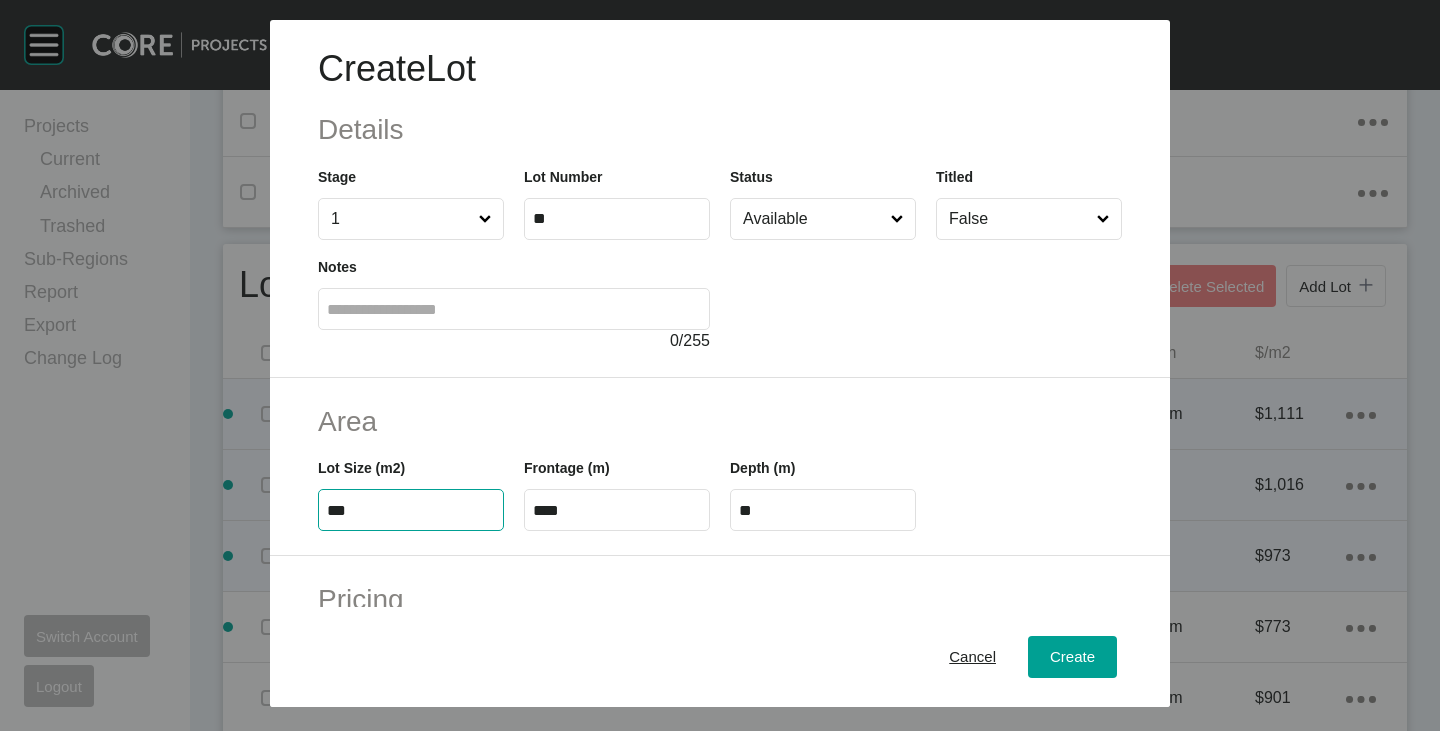 type on "***" 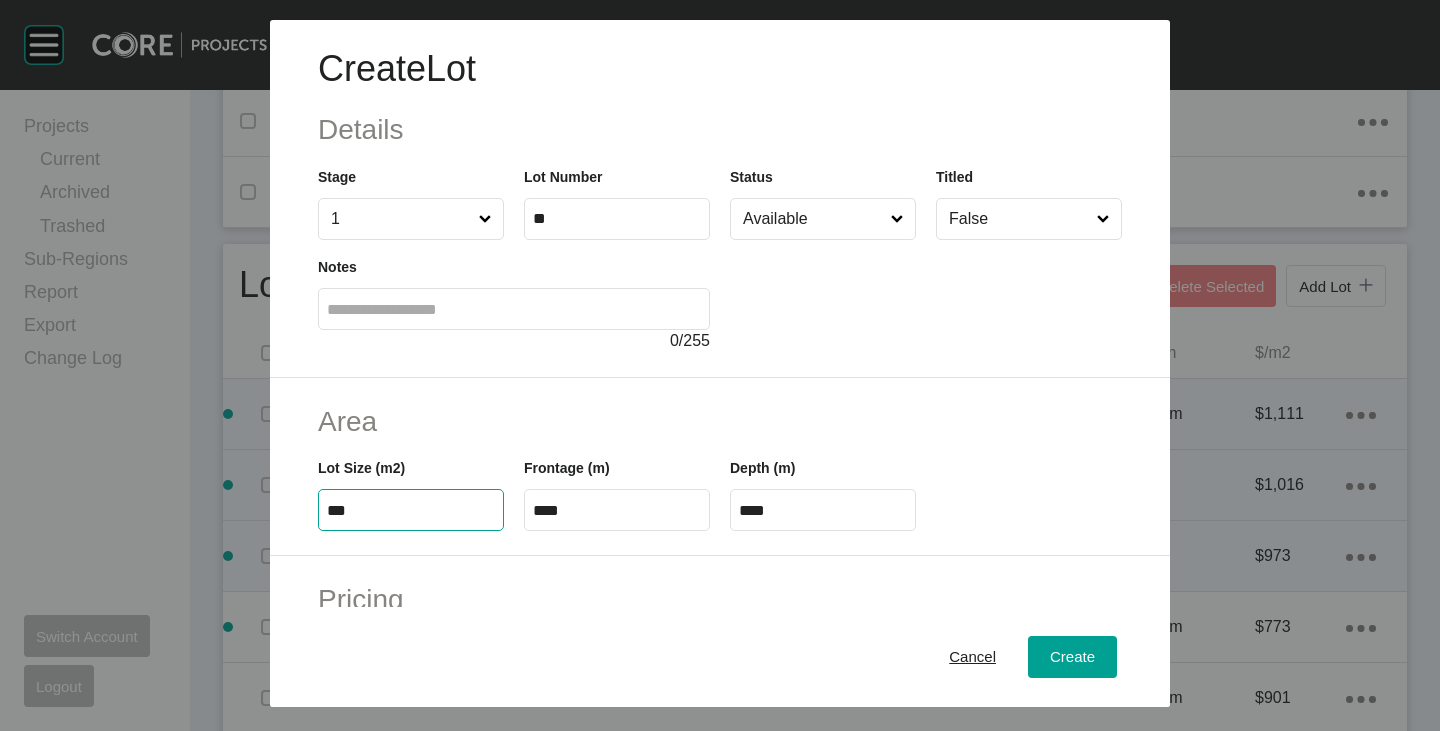 click on "Area" at bounding box center [720, 421] 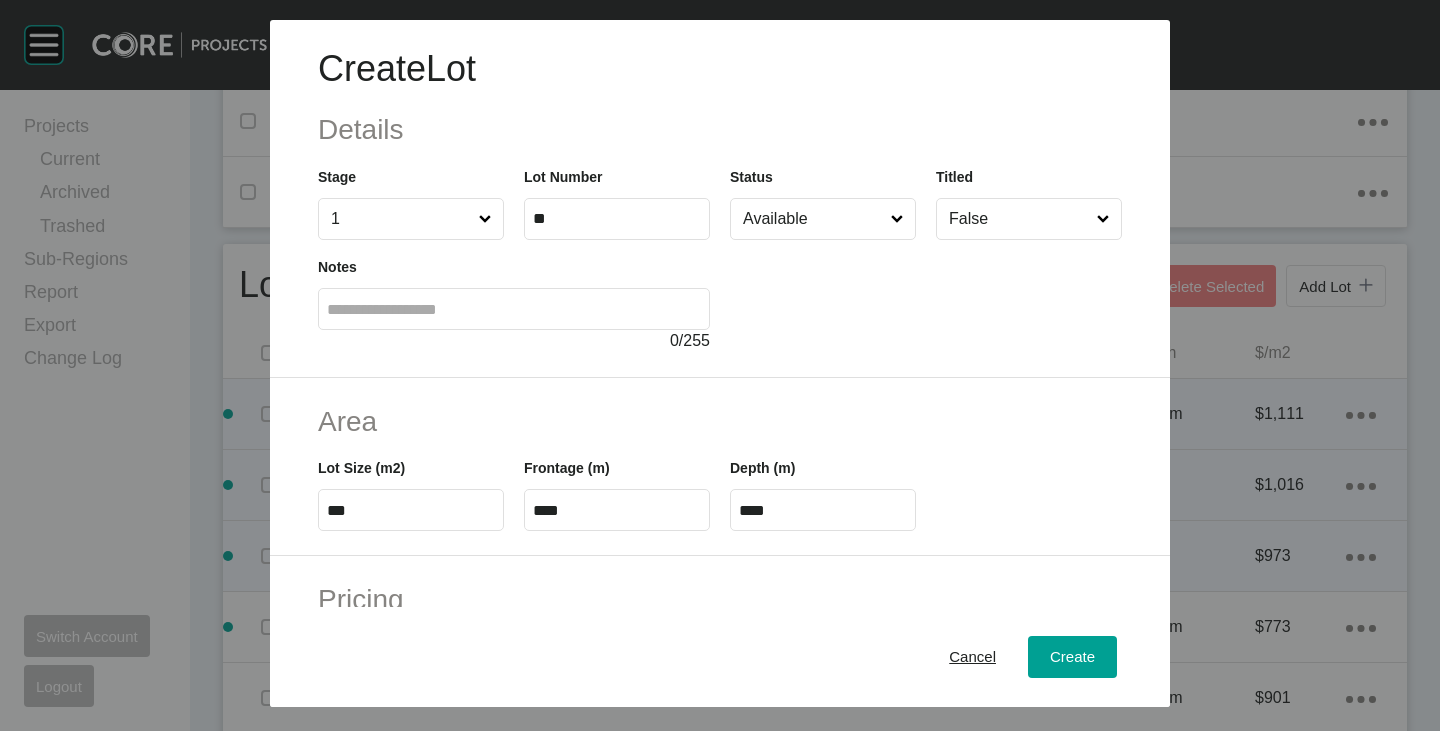 click on "****" at bounding box center (617, 510) 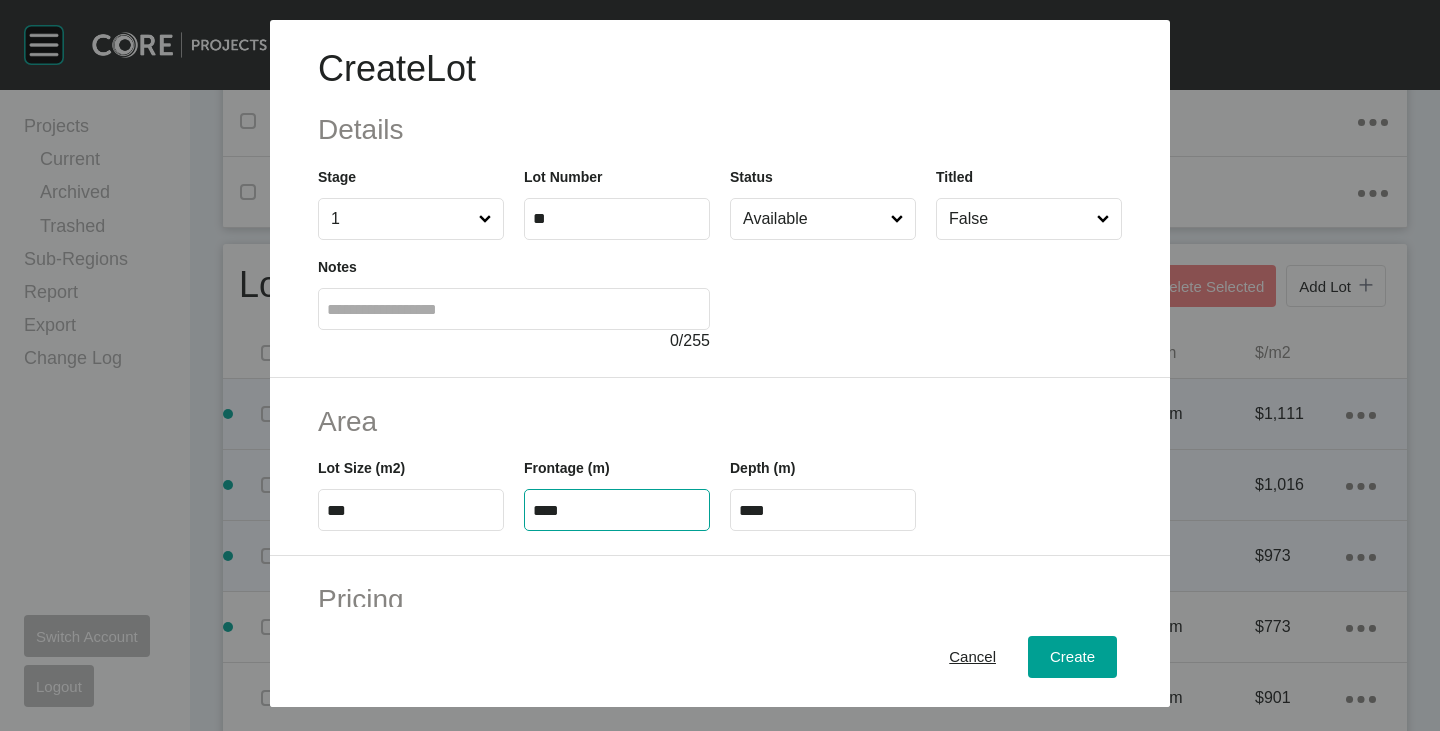 scroll, scrollTop: 400, scrollLeft: 0, axis: vertical 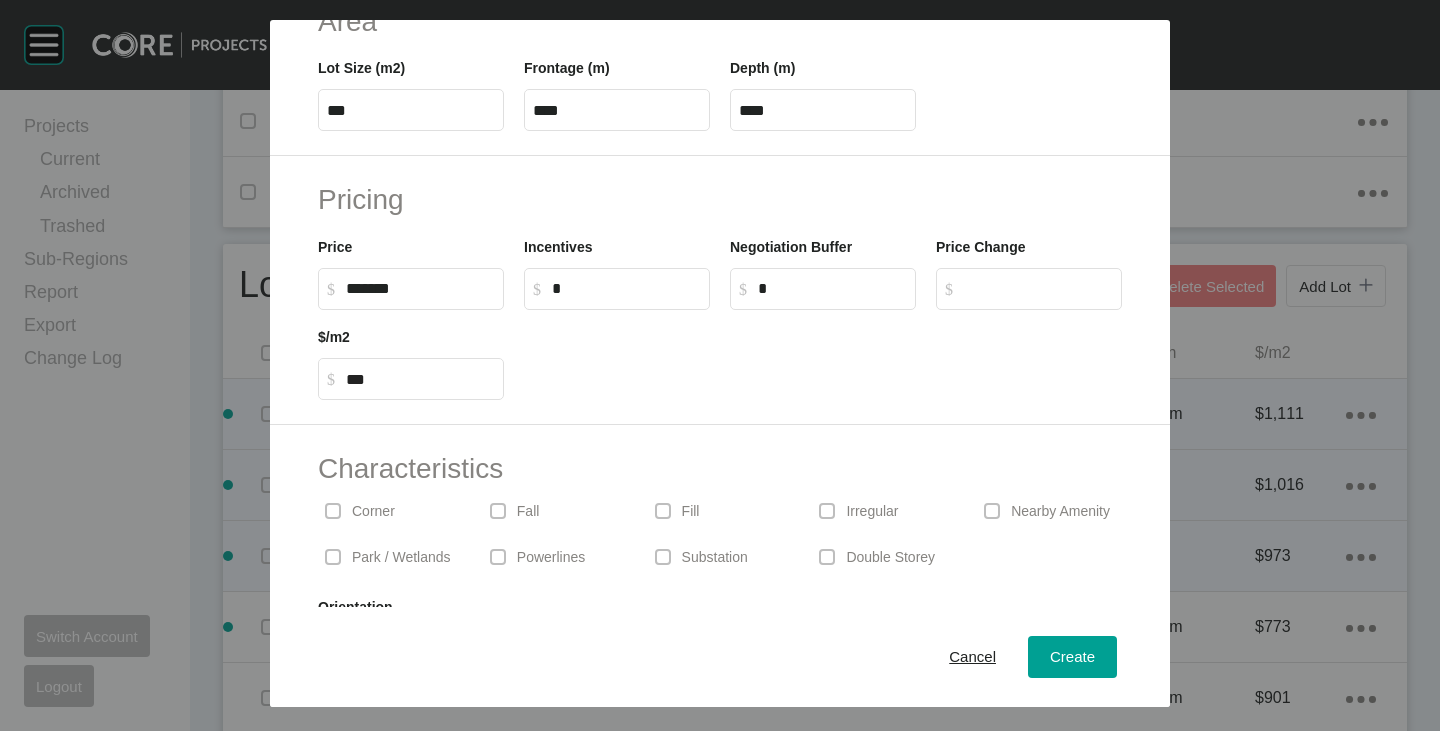 click on "Fall" at bounding box center [555, 511] 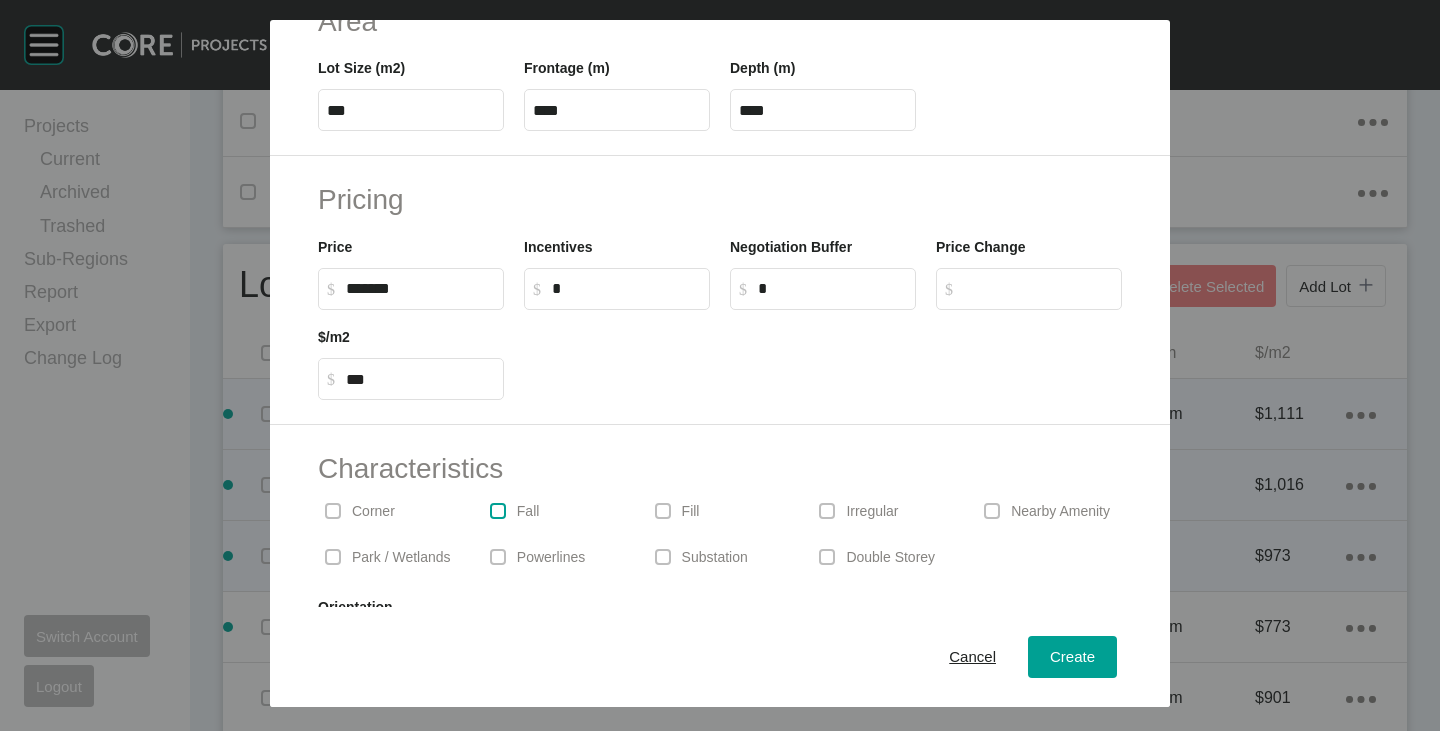 click at bounding box center [498, 511] 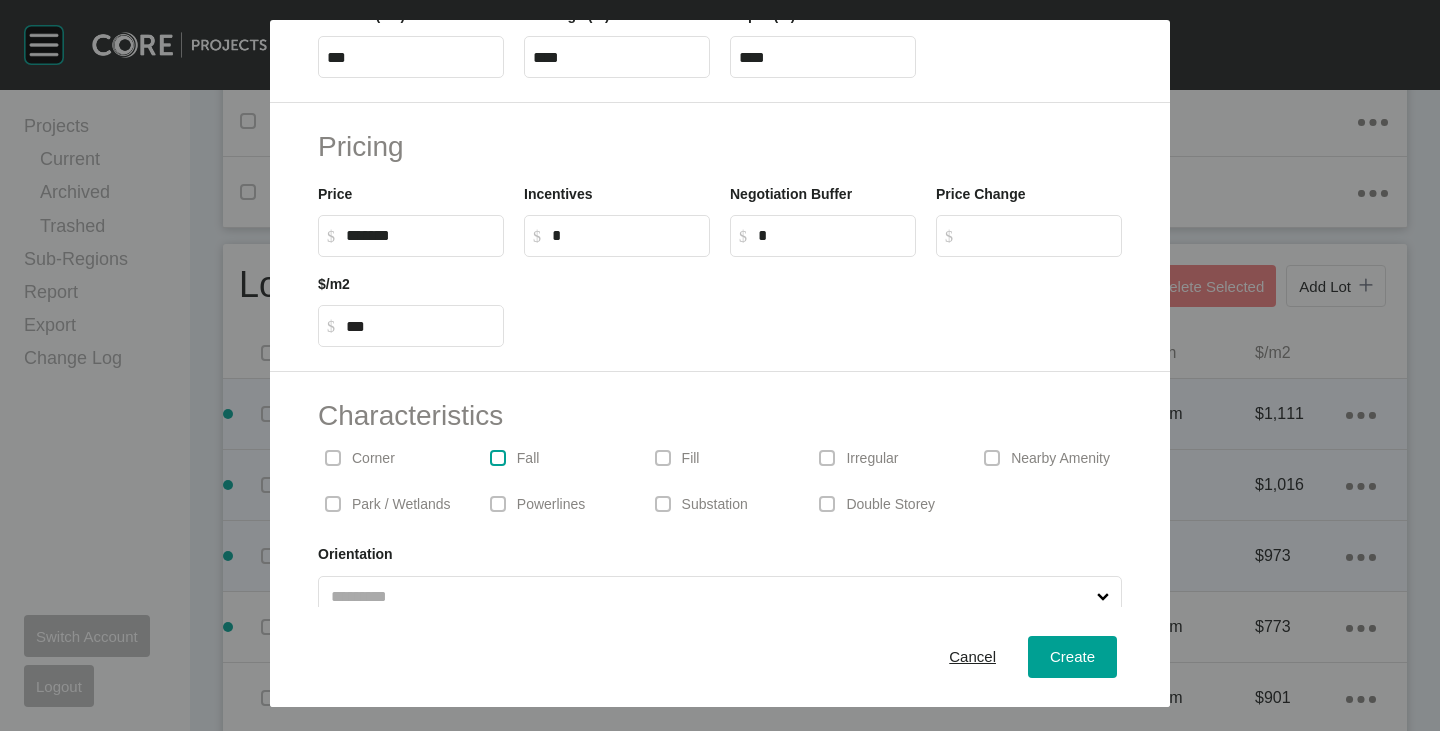 scroll, scrollTop: 489, scrollLeft: 0, axis: vertical 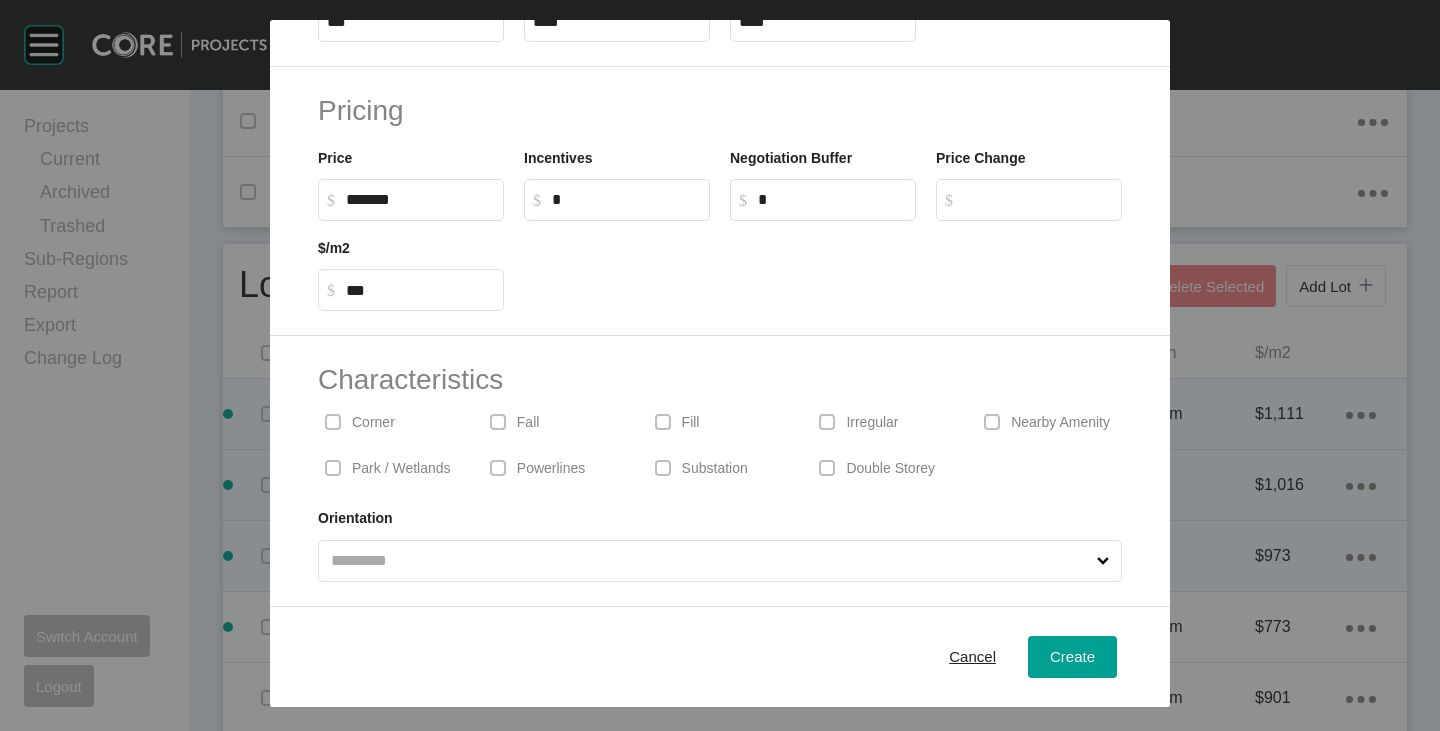 click on "Corner" at bounding box center [373, 423] 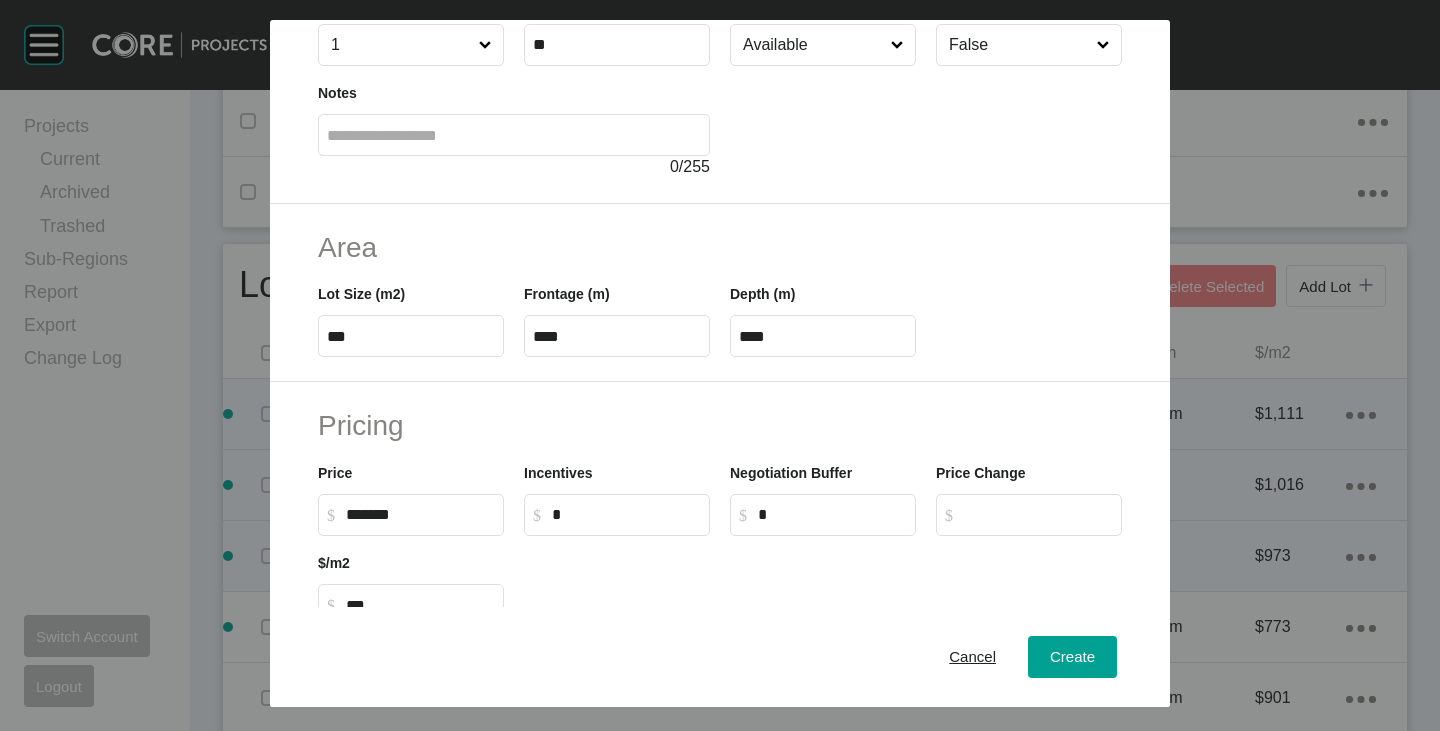 scroll, scrollTop: 89, scrollLeft: 0, axis: vertical 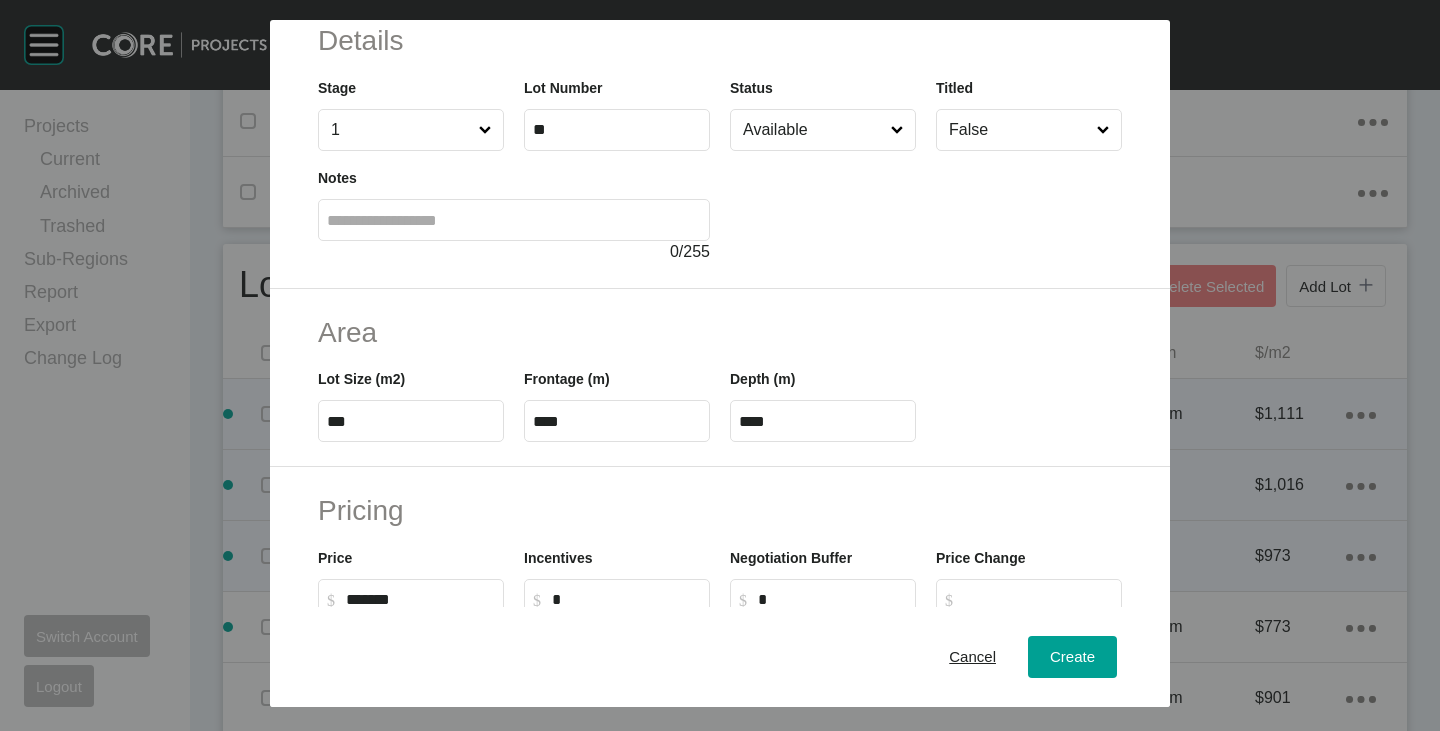 click on "****" at bounding box center [617, 421] 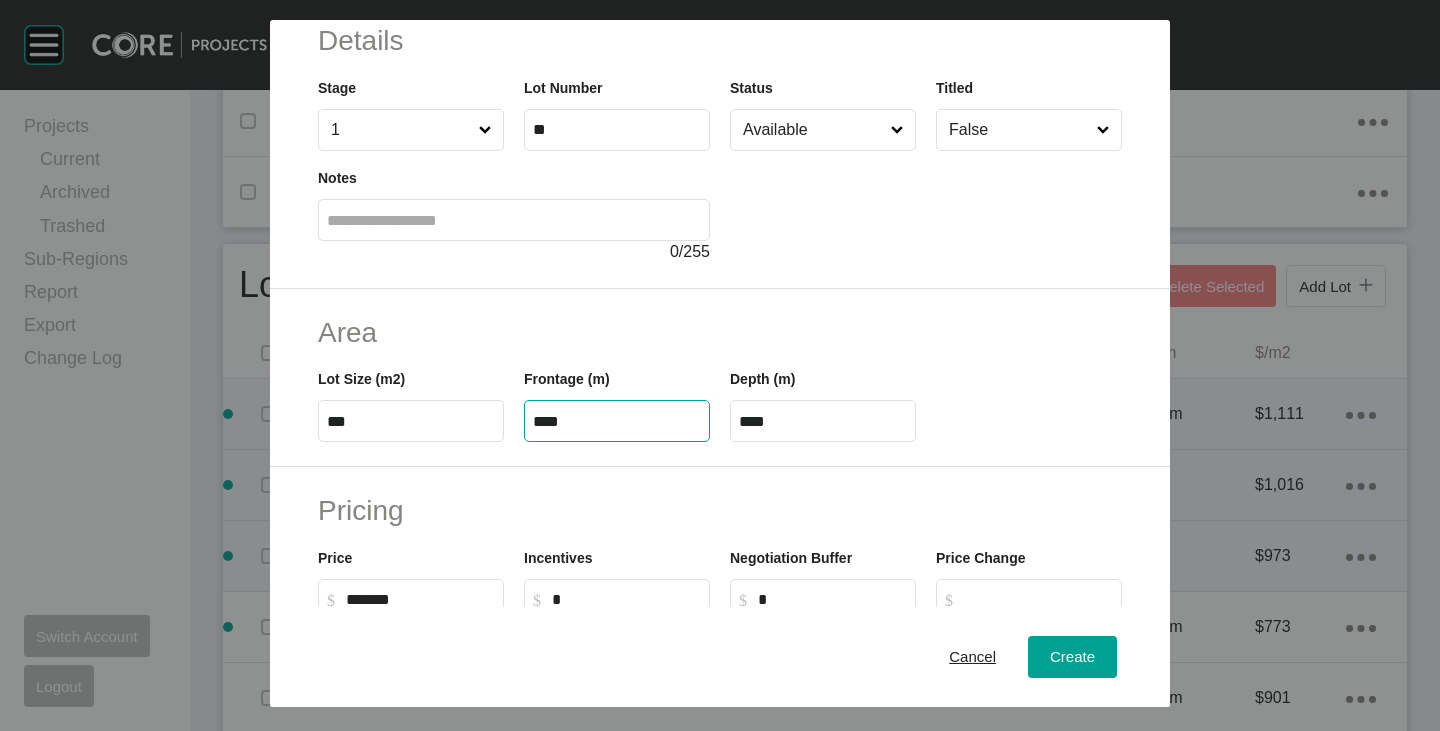 click on "****" at bounding box center [617, 421] 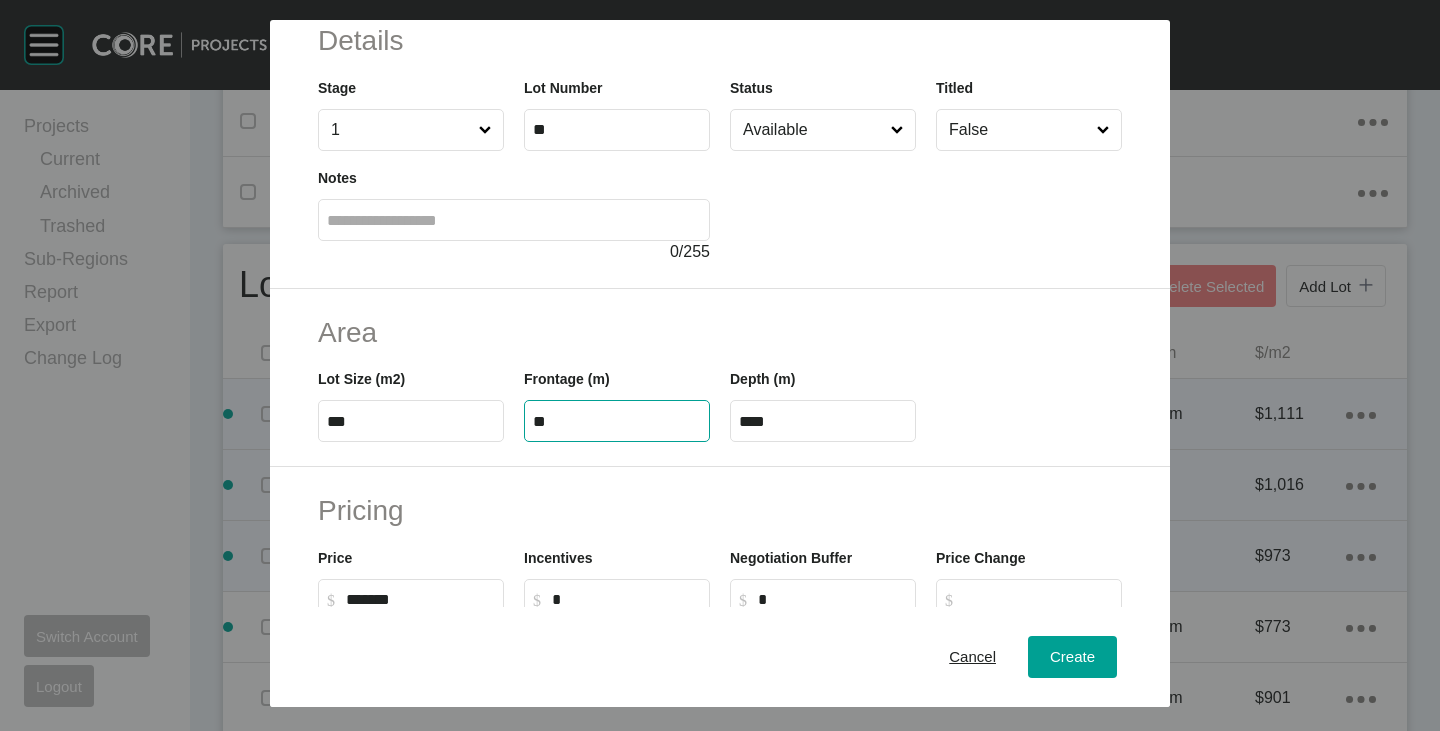 type on "**" 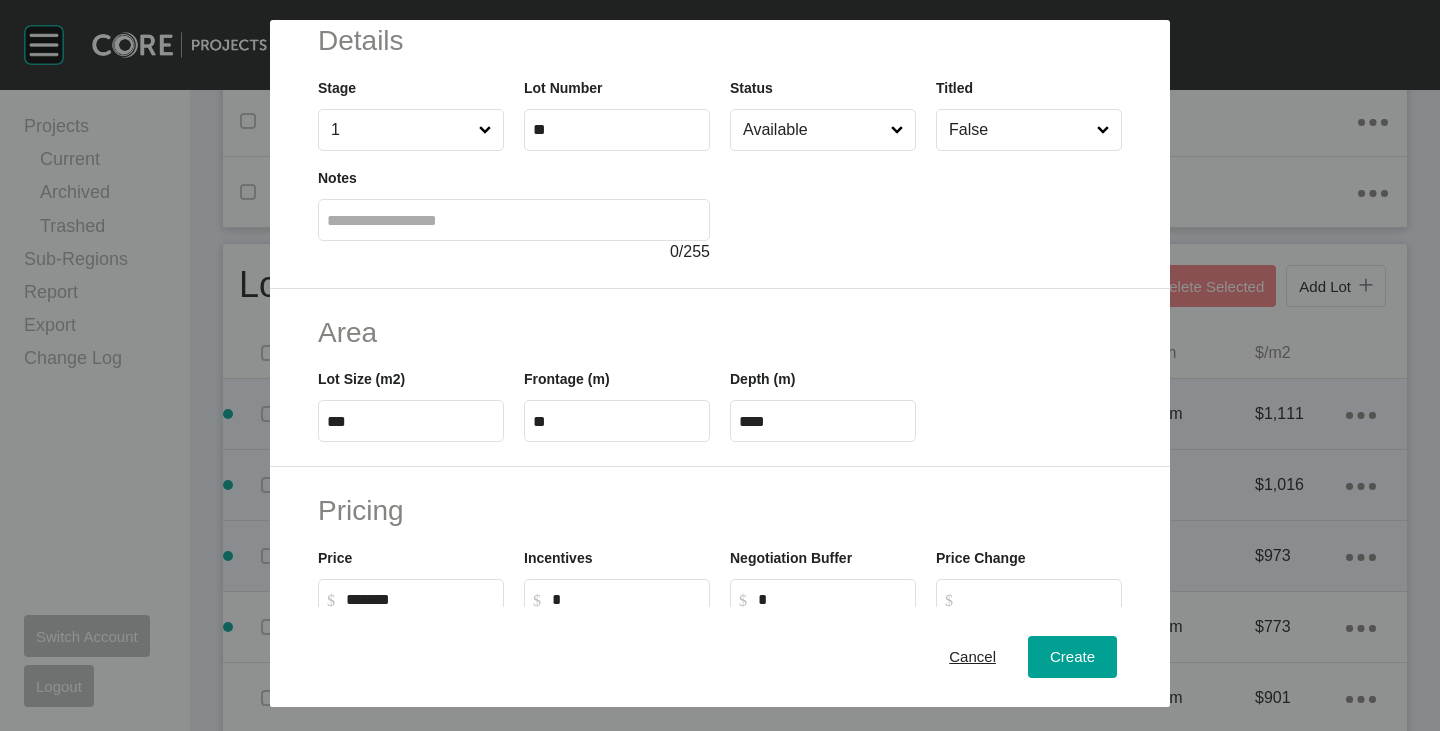 click on "Area" at bounding box center (720, 332) 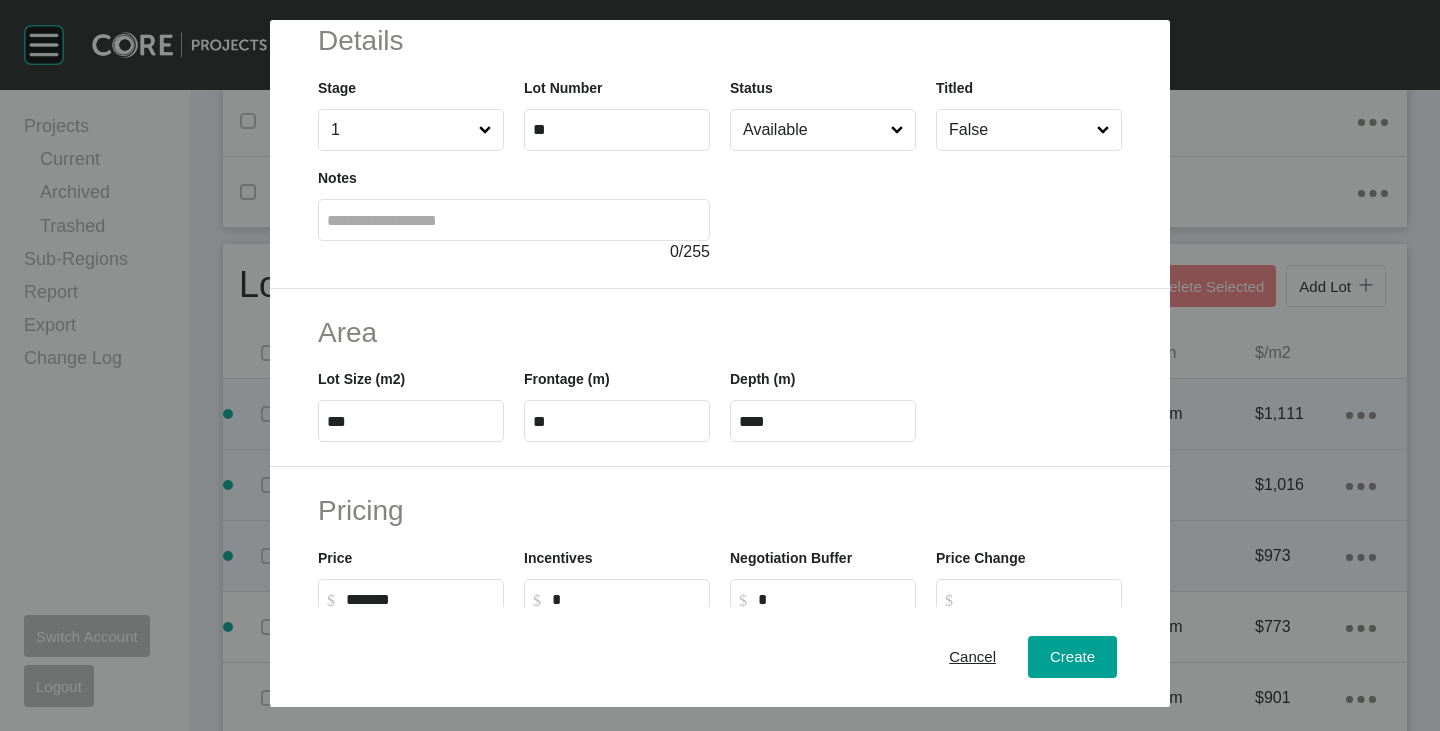 click on "**" at bounding box center [617, 421] 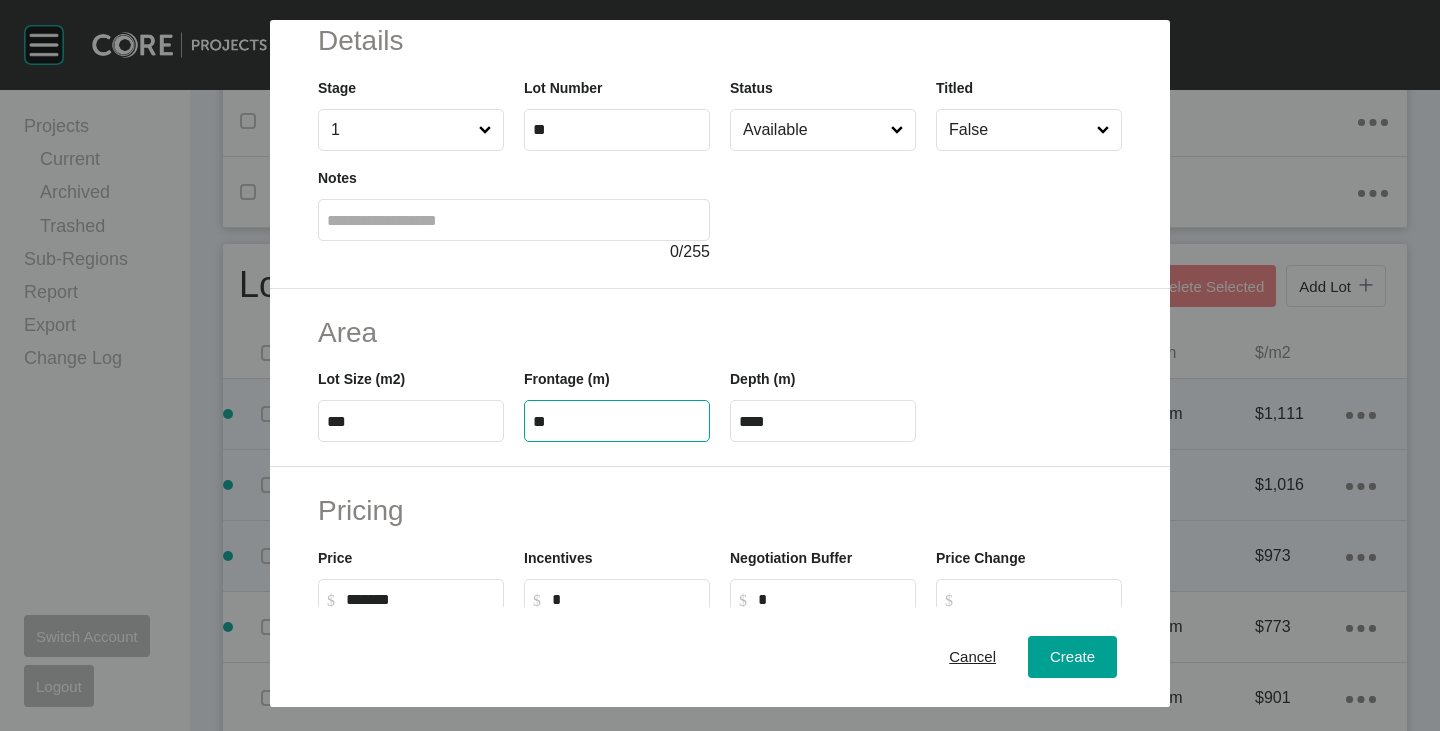 type on "**" 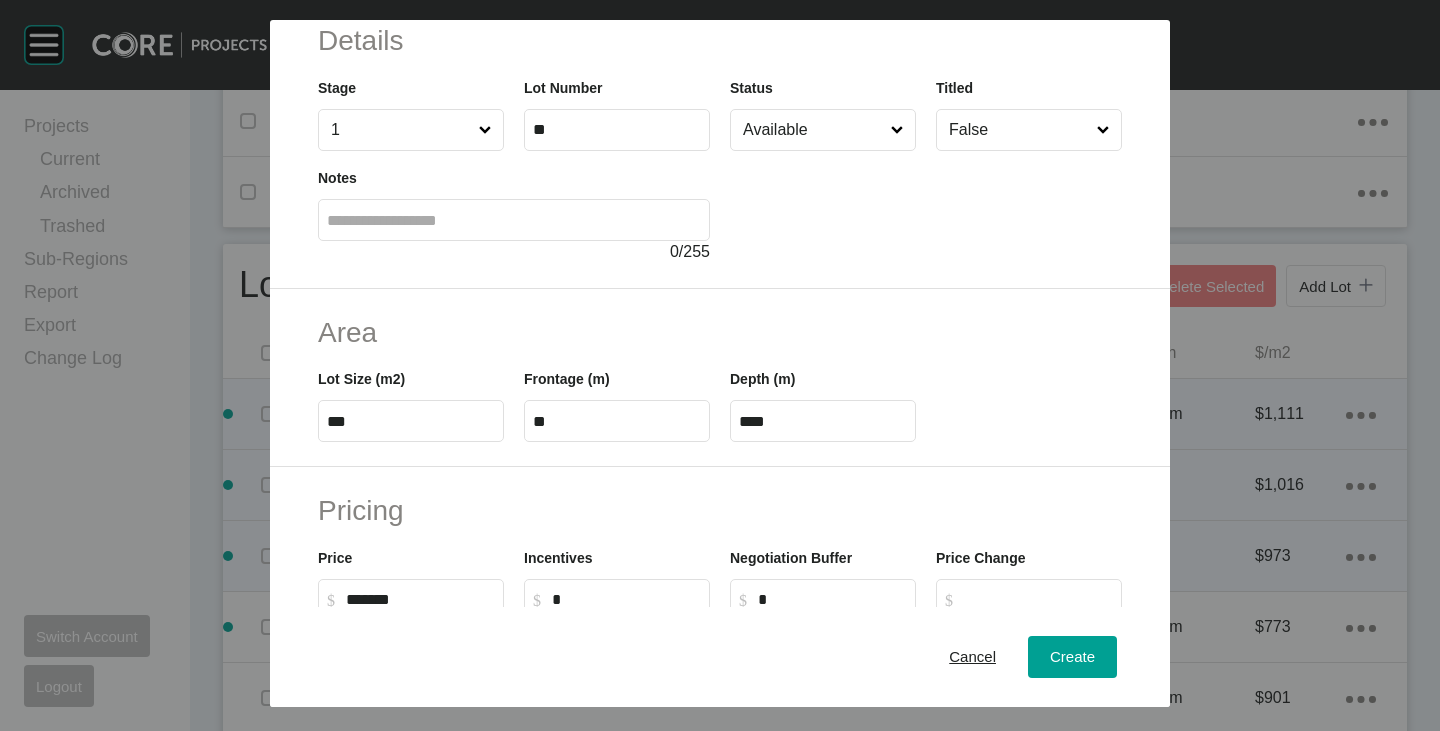 scroll, scrollTop: 189, scrollLeft: 0, axis: vertical 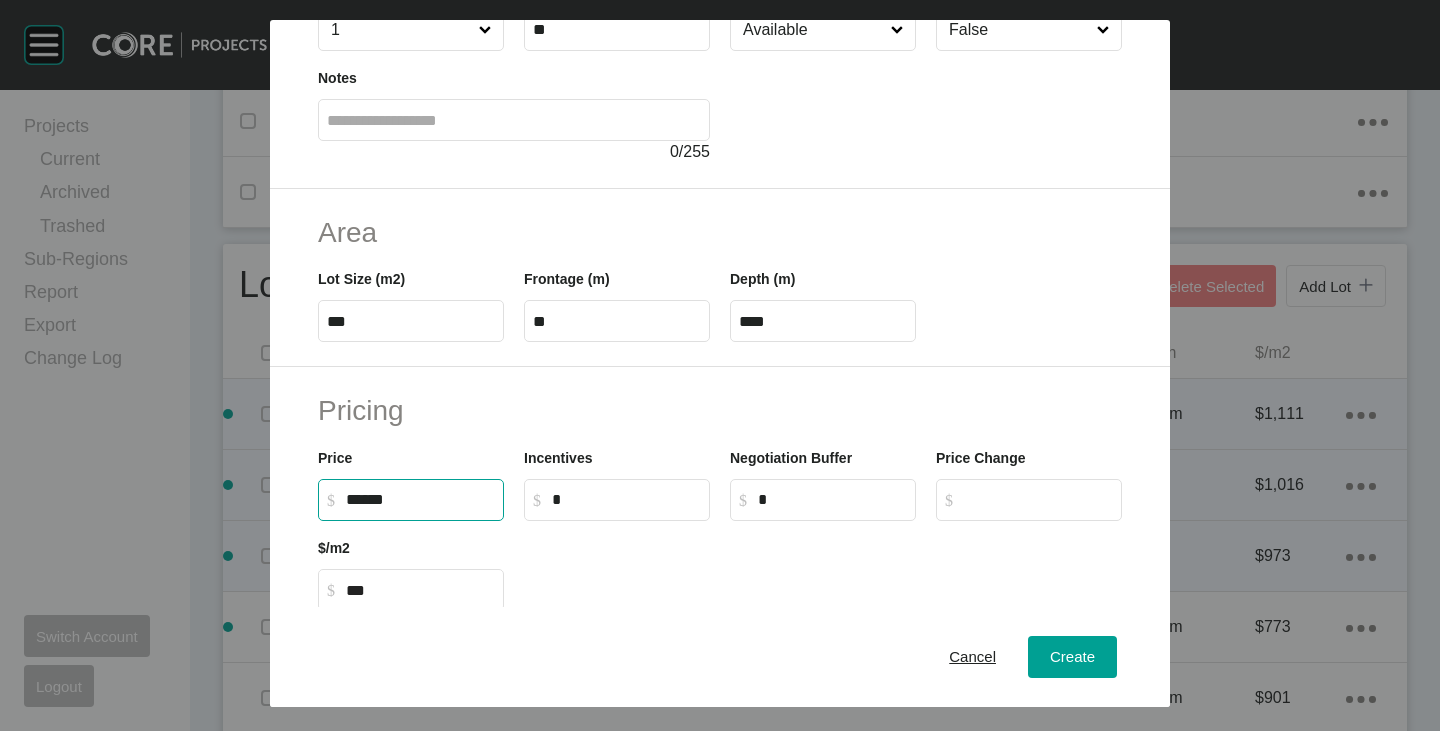 drag, startPoint x: 357, startPoint y: 497, endPoint x: 368, endPoint y: 492, distance: 12.083046 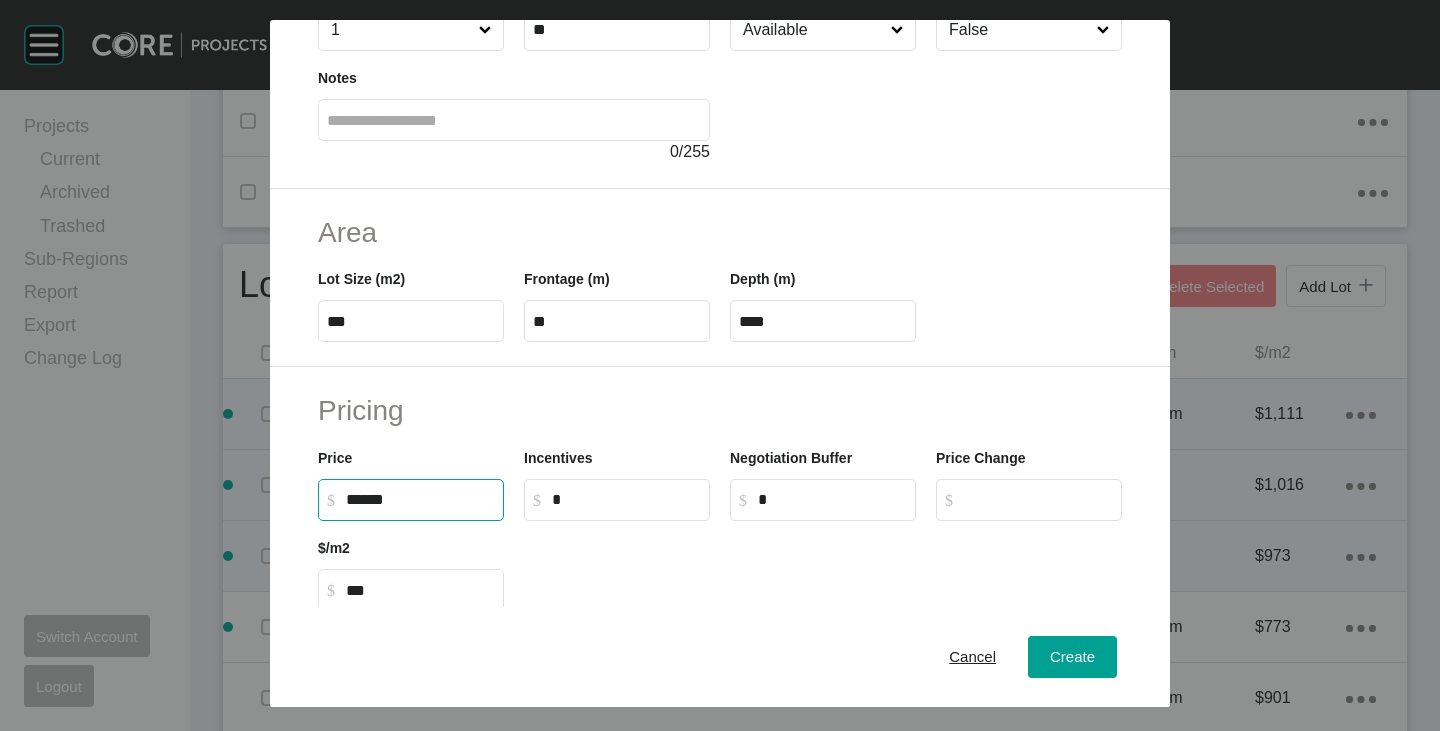 type on "*******" 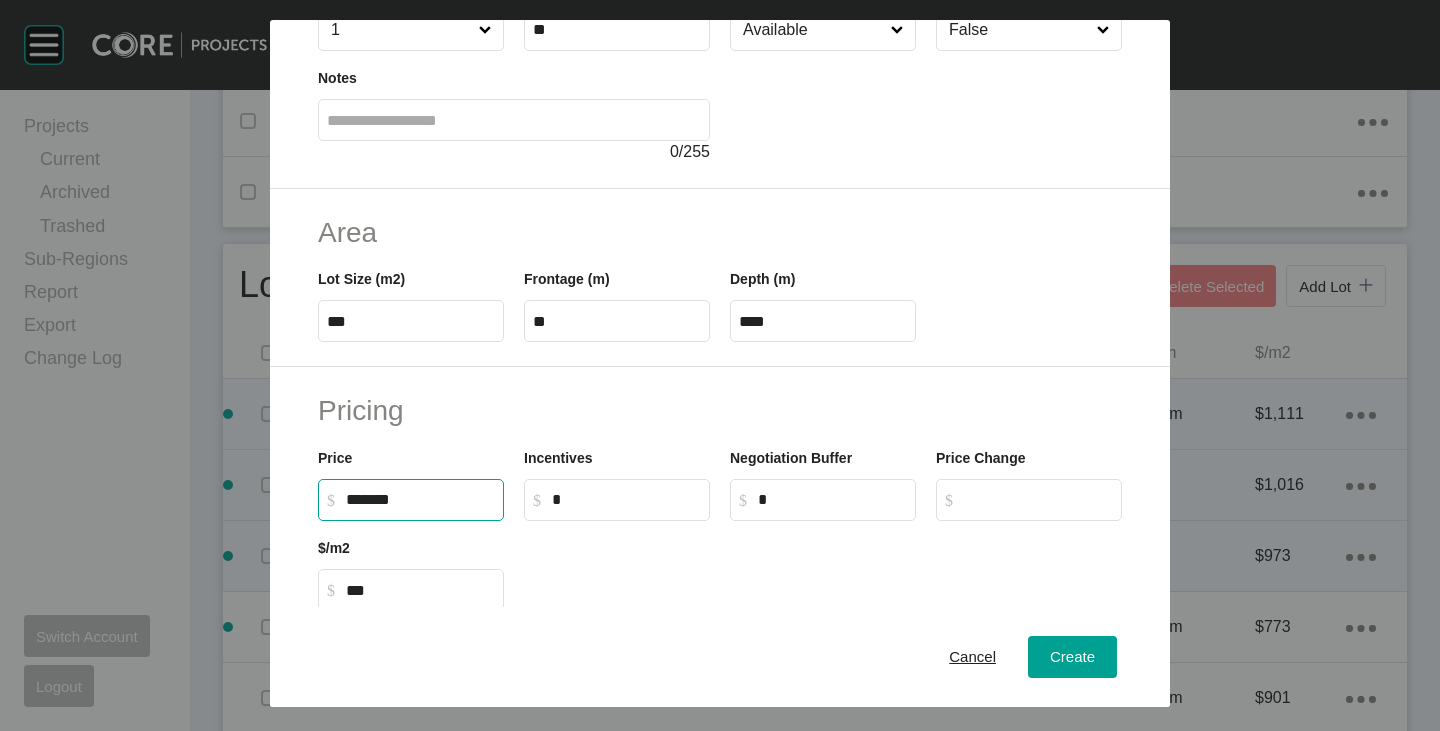 click on "Pricing" at bounding box center [720, 410] 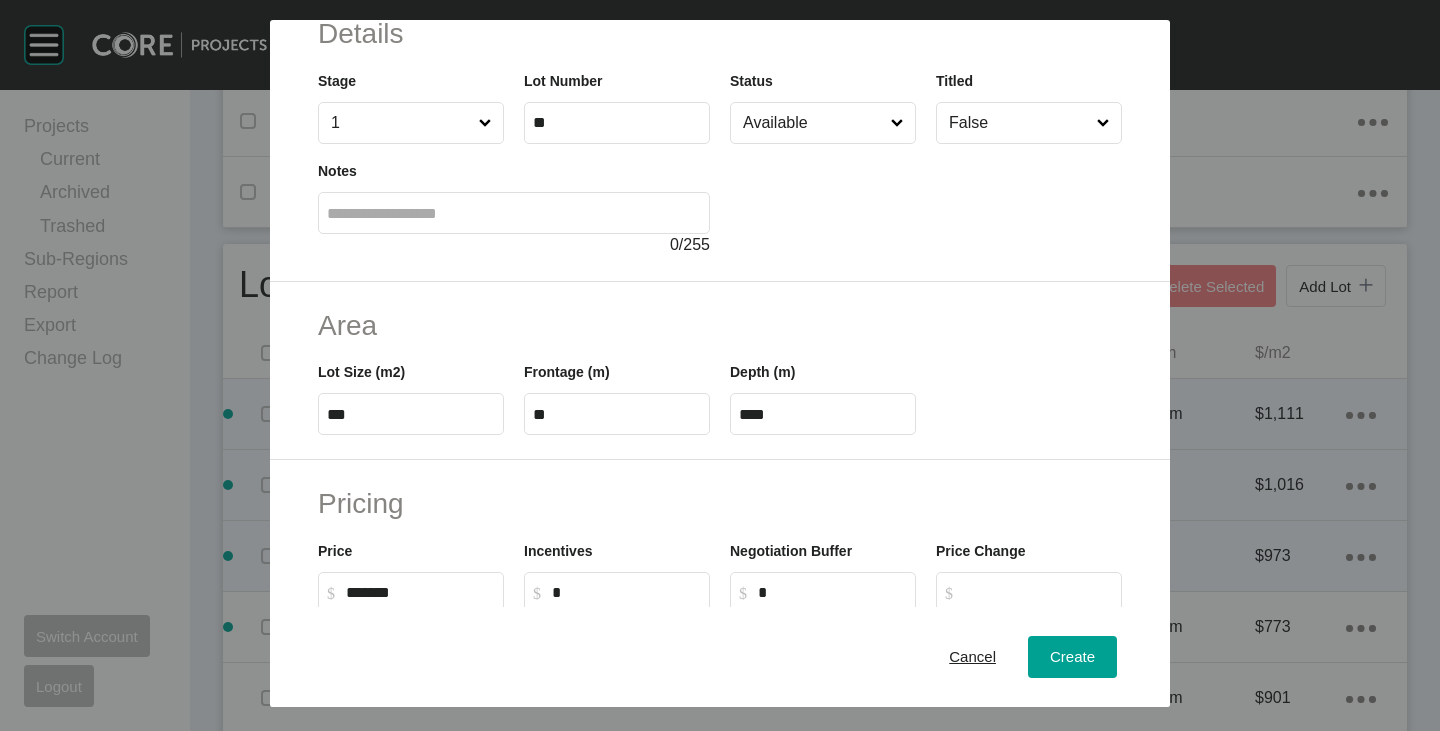 scroll, scrollTop: 0, scrollLeft: 0, axis: both 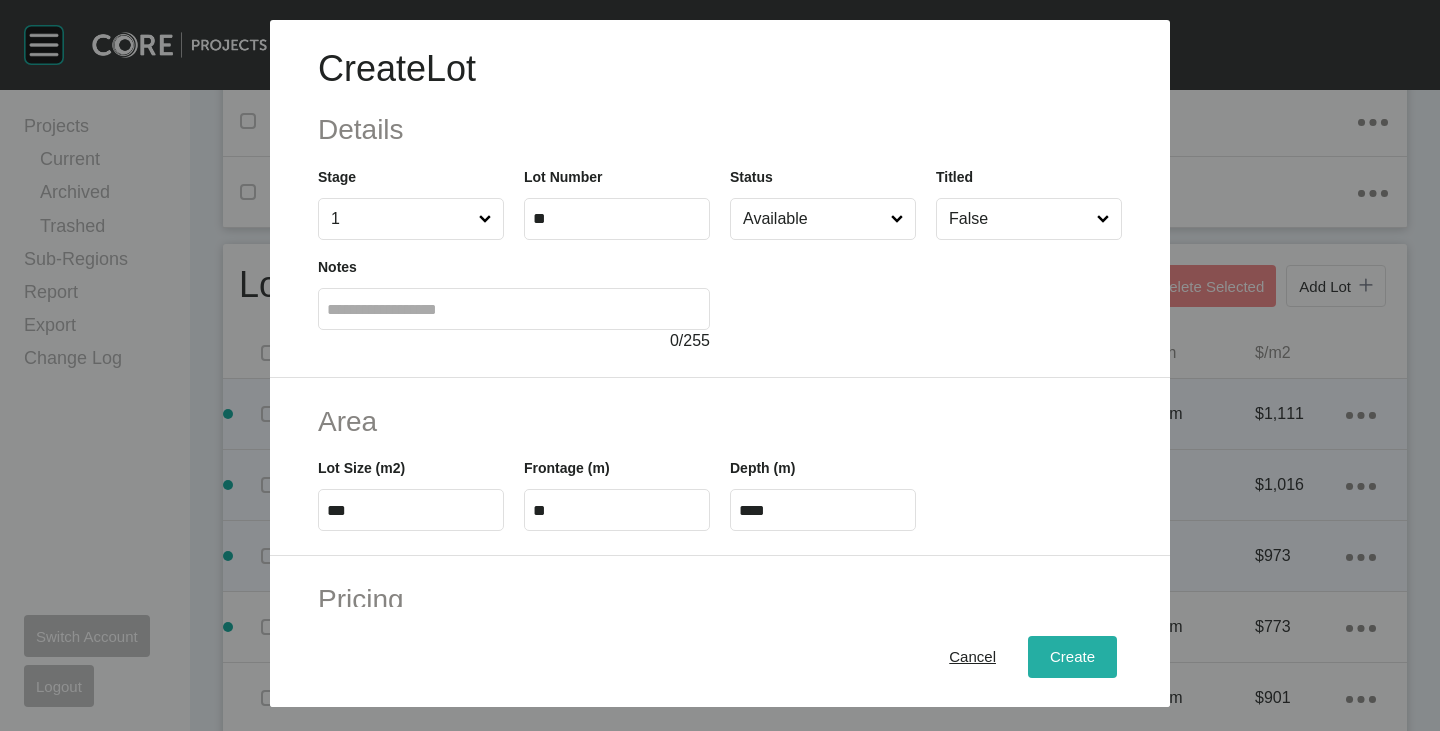 click on "Create" at bounding box center (1072, 657) 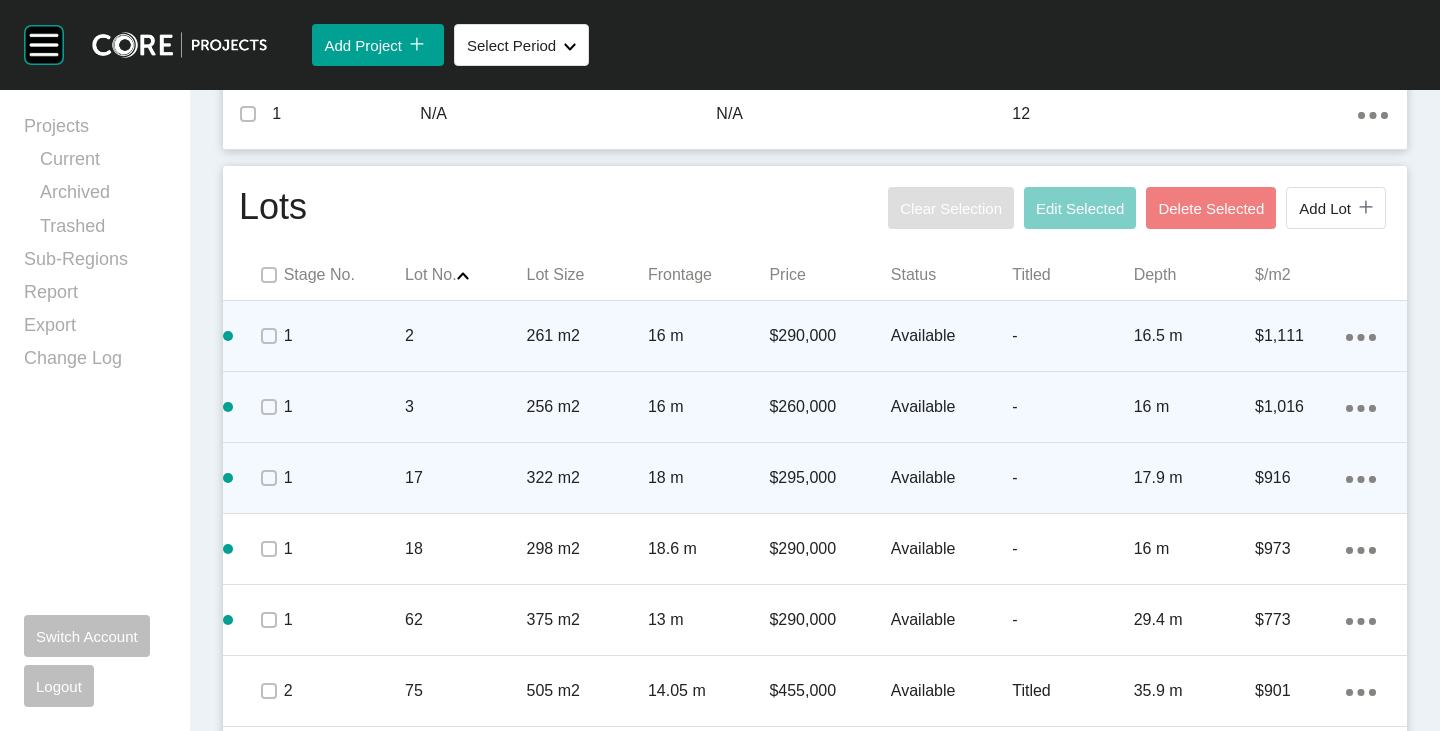 scroll, scrollTop: 1000, scrollLeft: 0, axis: vertical 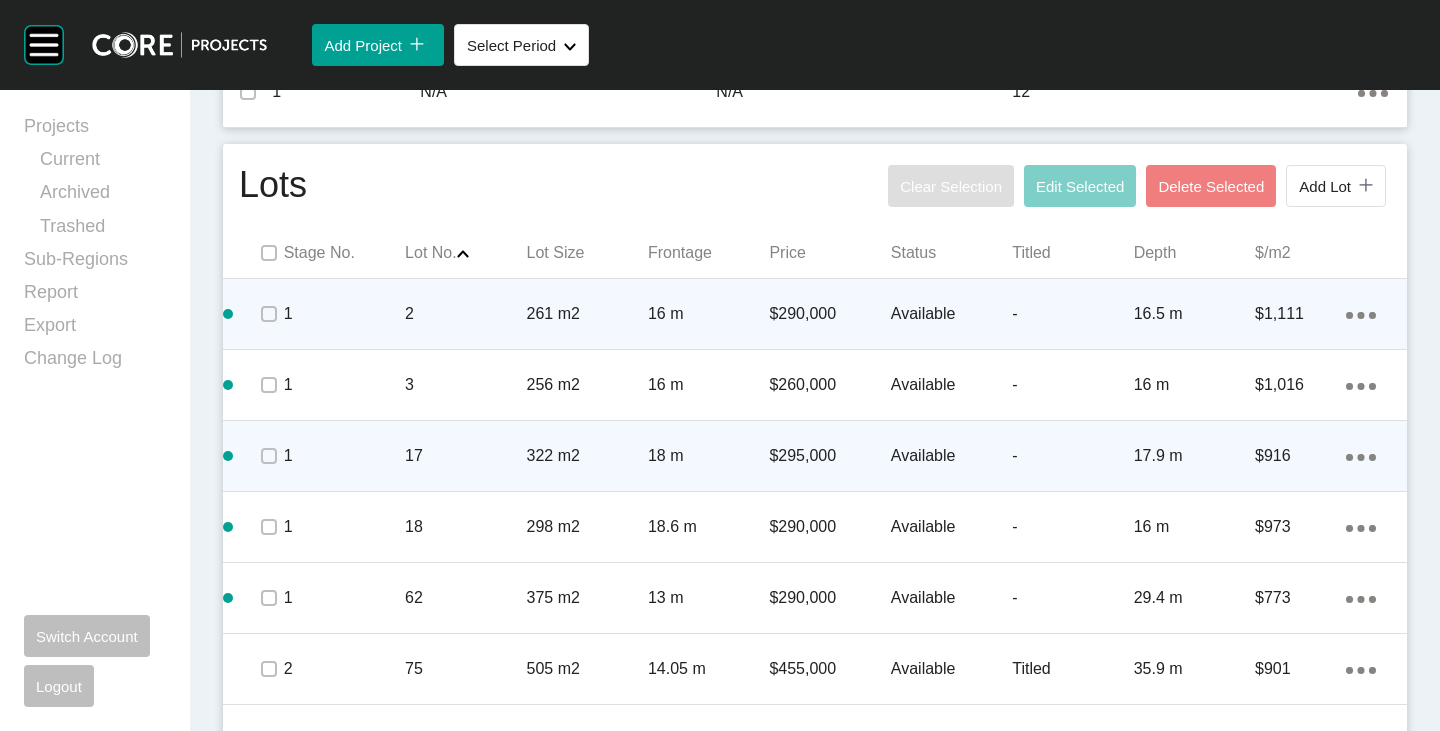 click on "Action Menu Dots Copy 6 Created with Sketch." at bounding box center (1361, 456) 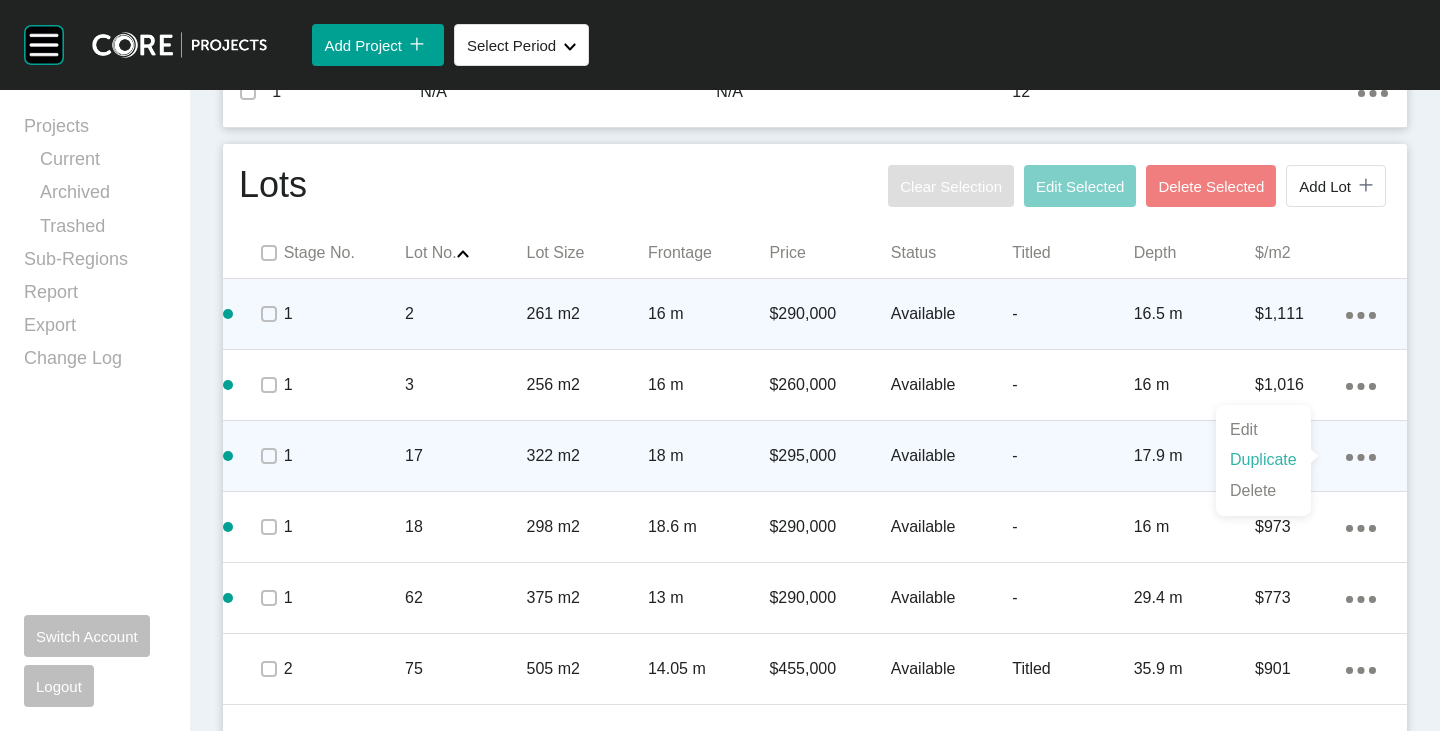 click on "Duplicate" at bounding box center [1263, 460] 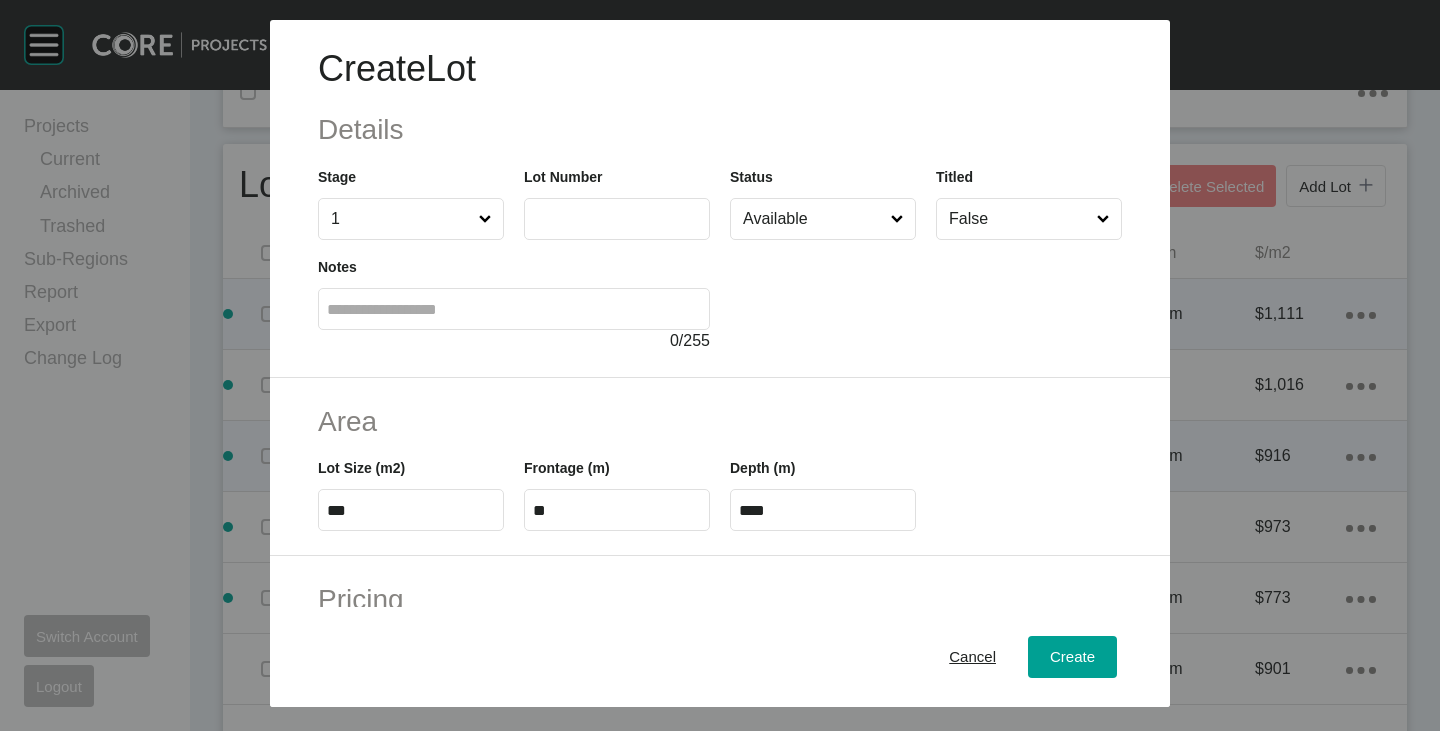 click at bounding box center (617, 218) 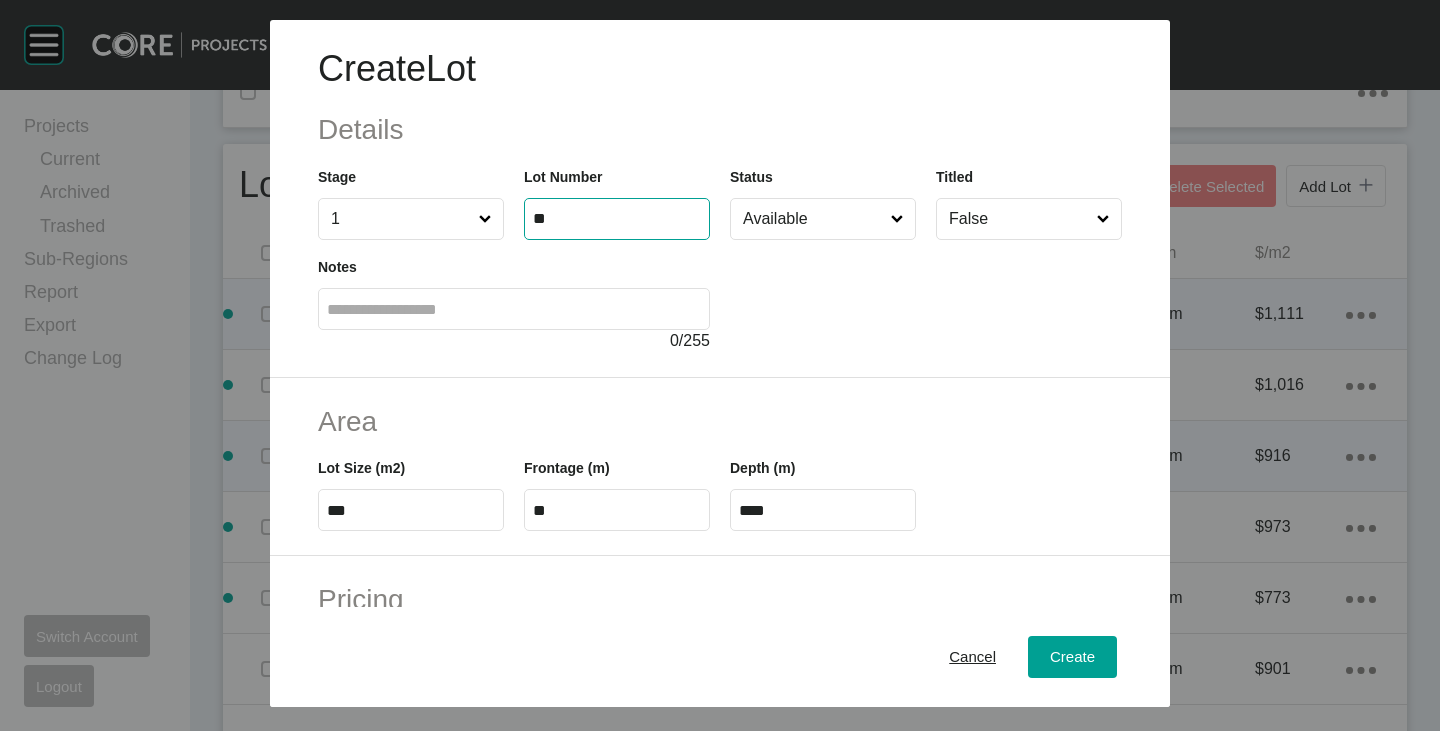 type on "**" 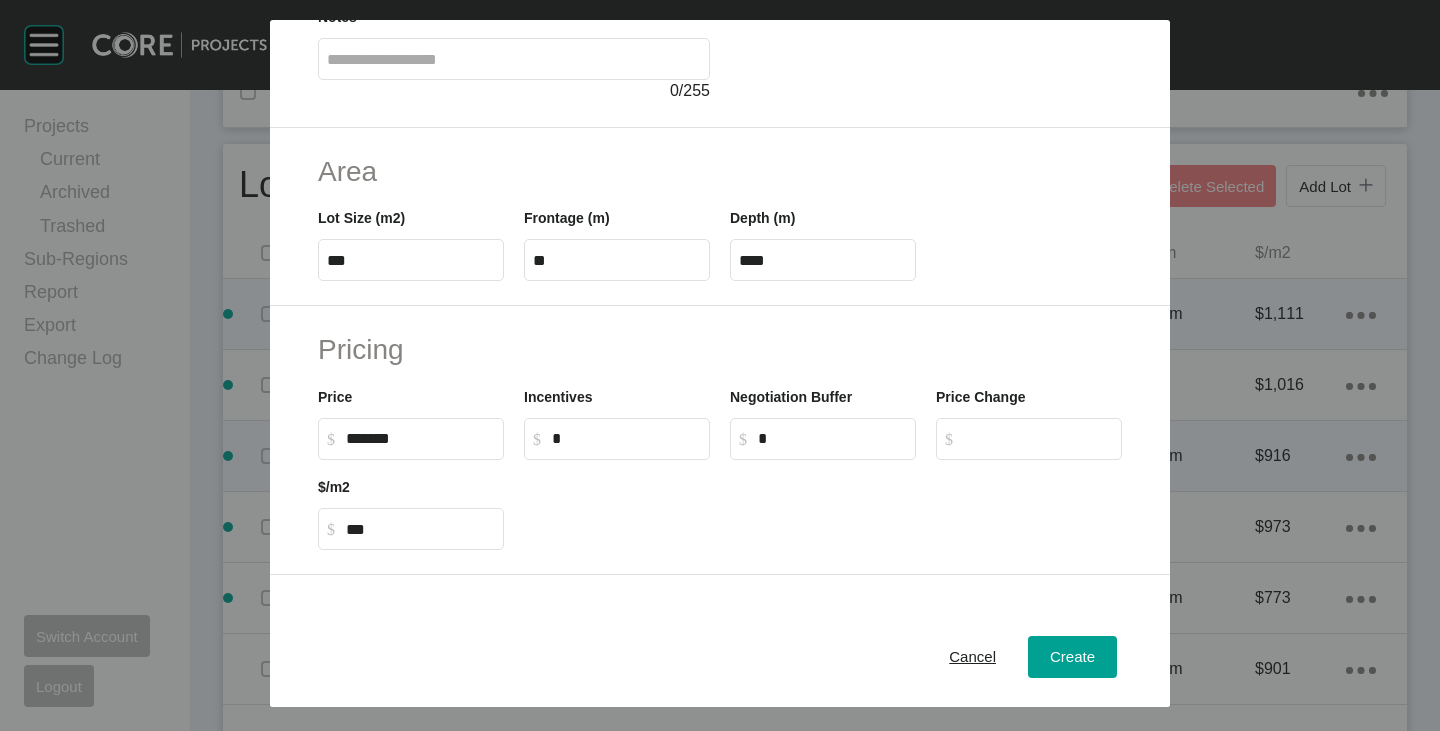 scroll, scrollTop: 300, scrollLeft: 0, axis: vertical 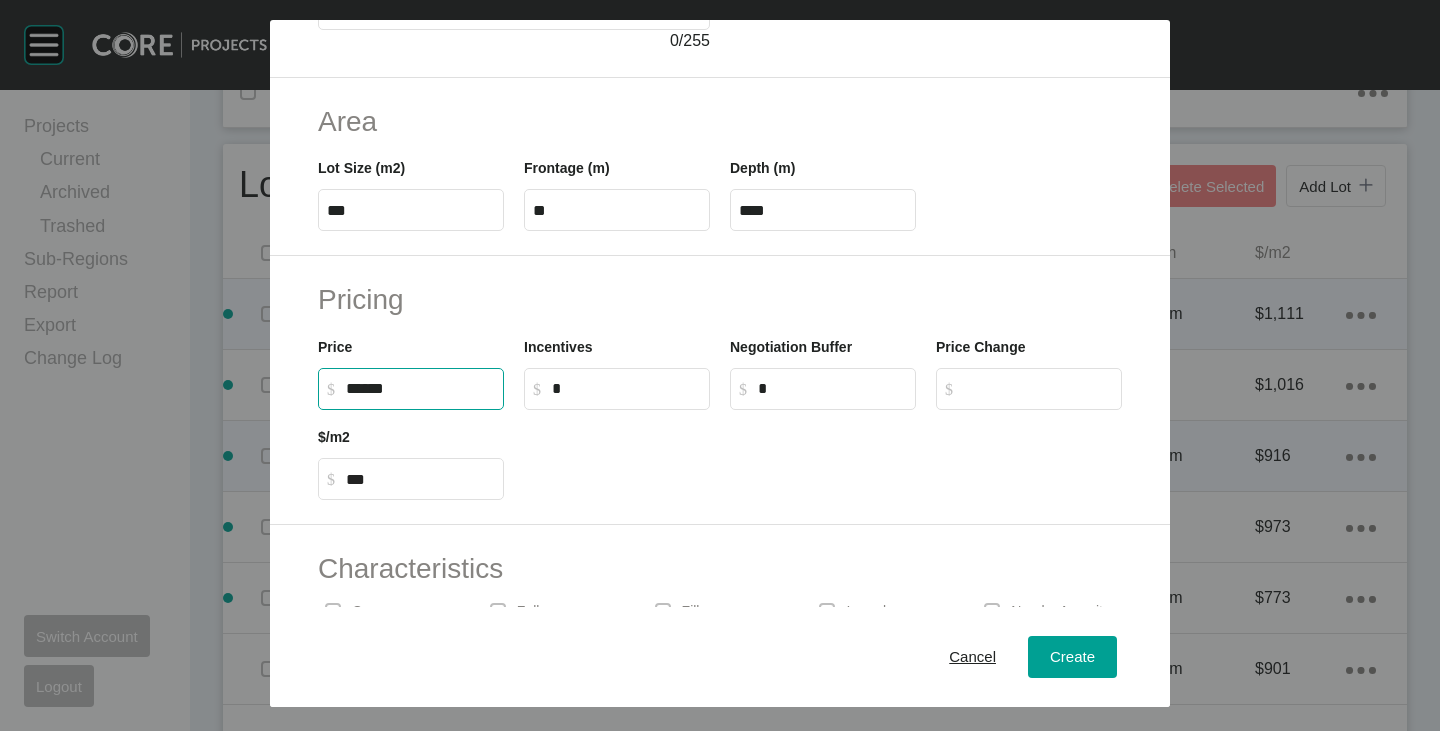 drag, startPoint x: 347, startPoint y: 392, endPoint x: 370, endPoint y: 401, distance: 24.698177 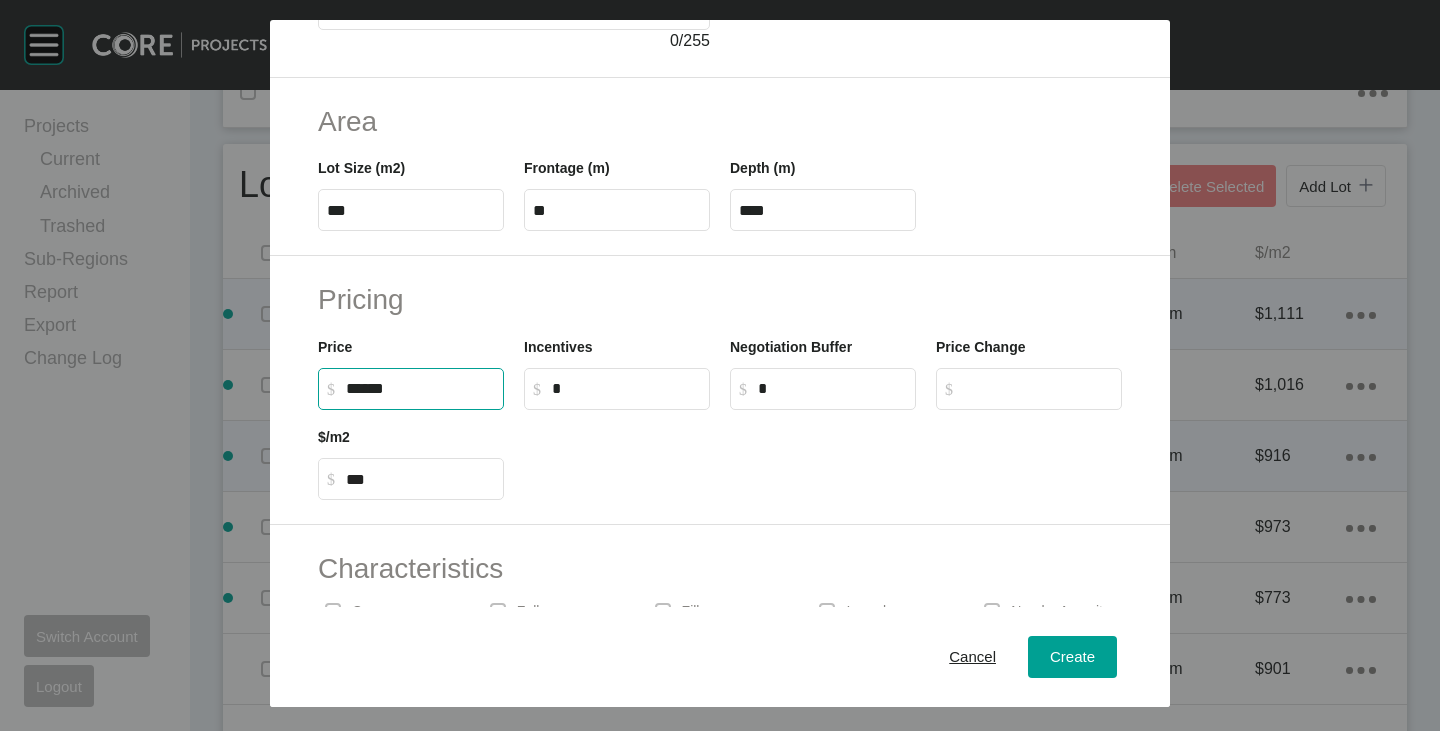 type on "*******" 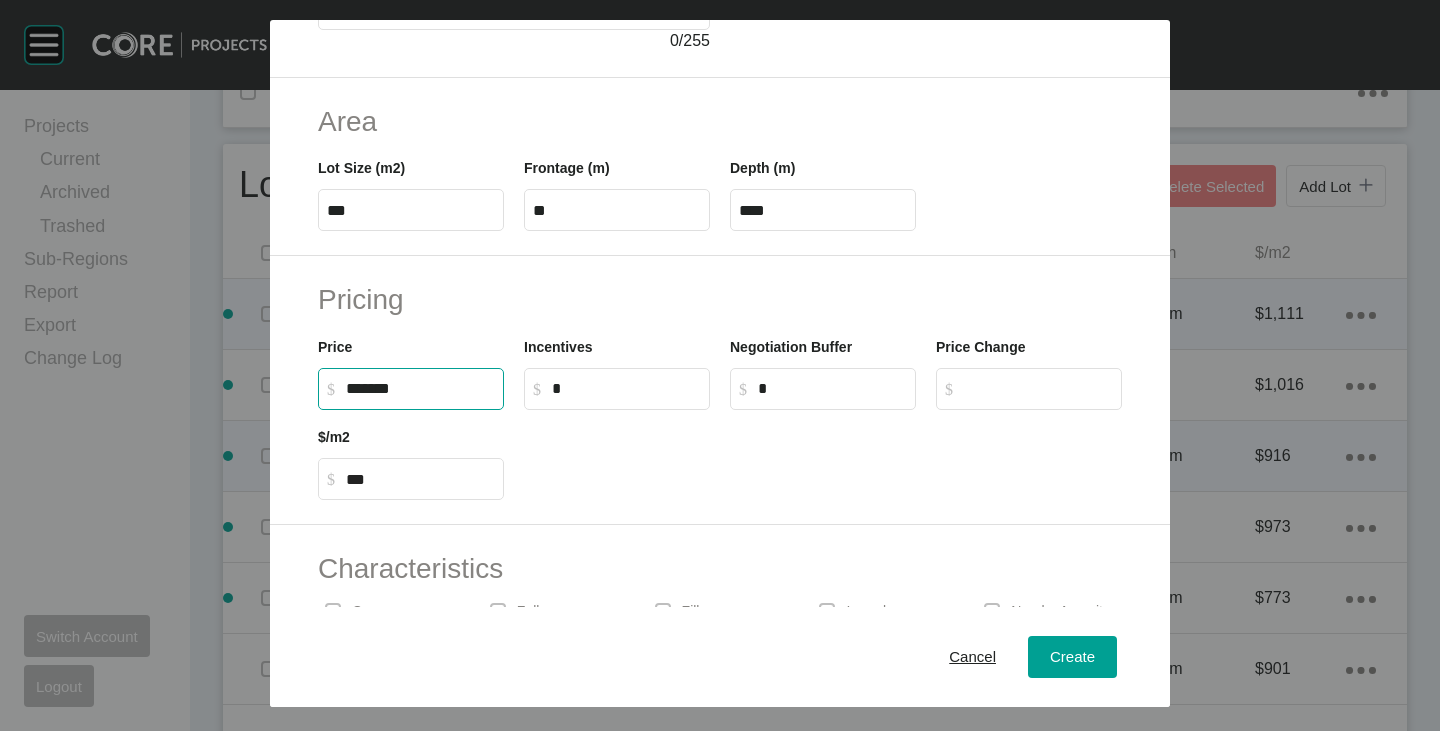 click on "Characteristics" at bounding box center (720, 568) 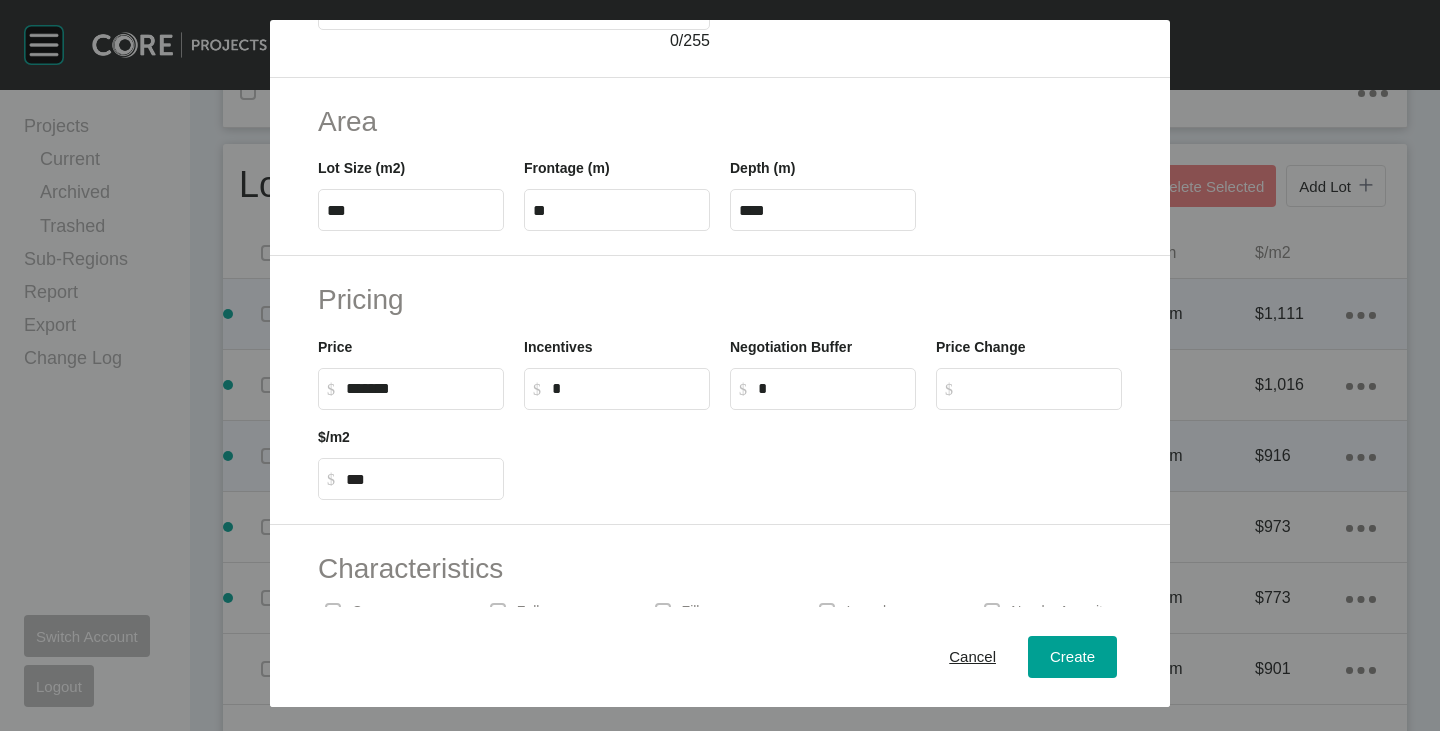 click on "**" at bounding box center [617, 210] 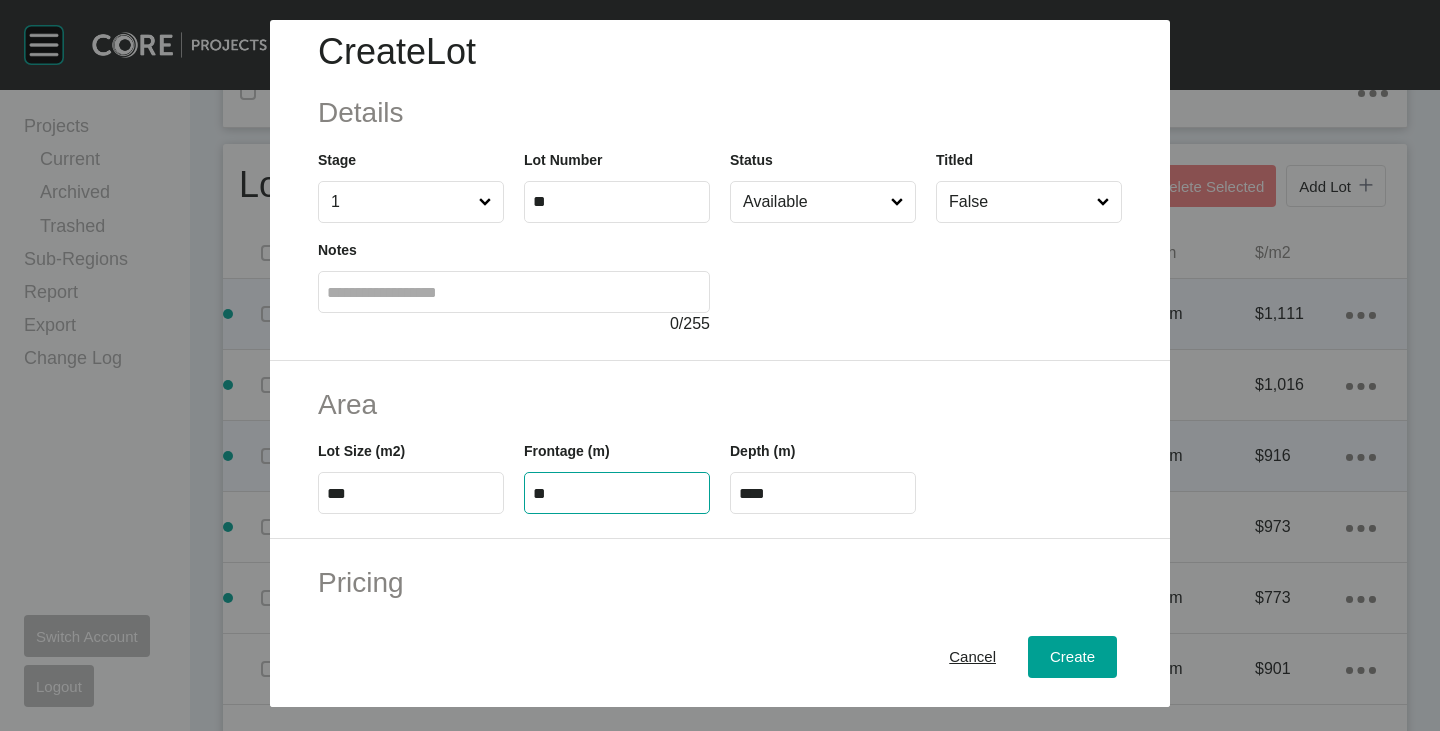 scroll, scrollTop: 0, scrollLeft: 0, axis: both 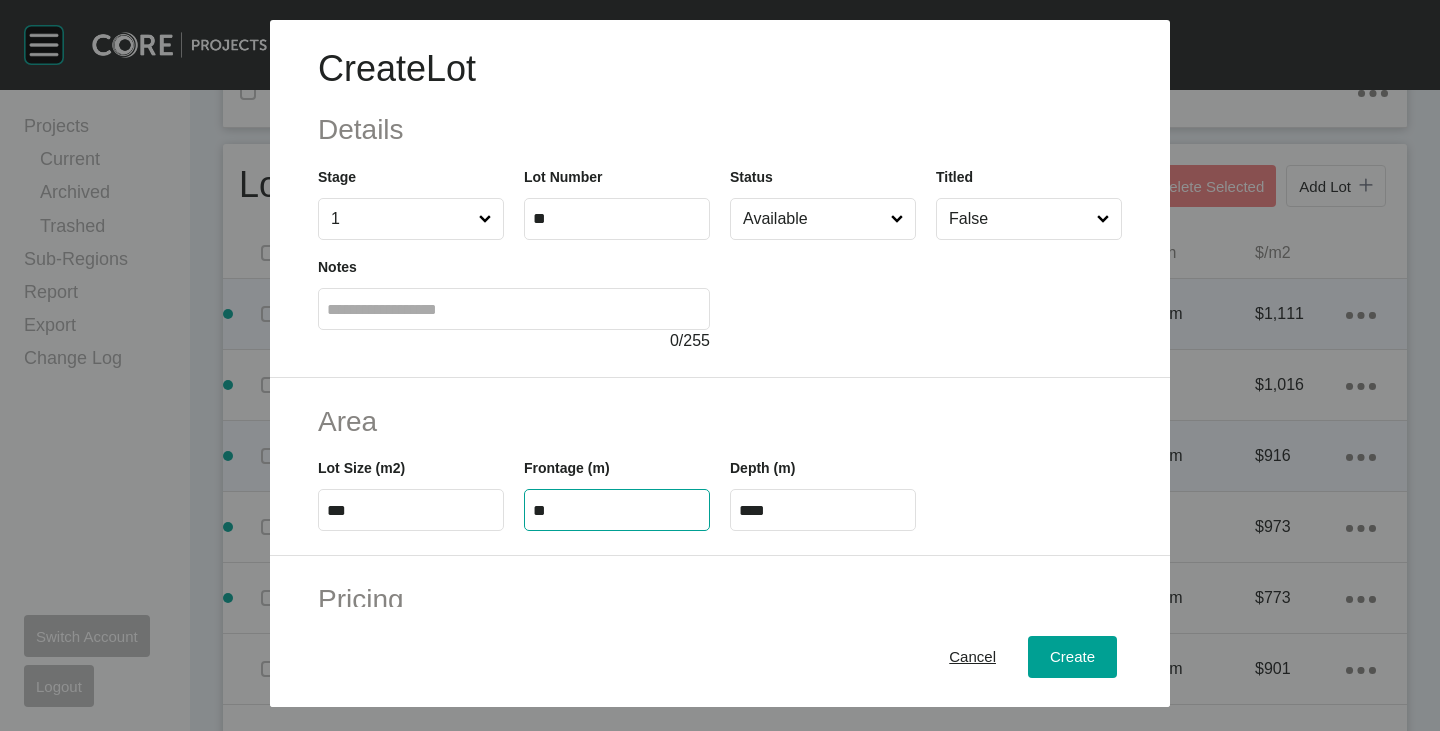 click on "***" at bounding box center [411, 510] 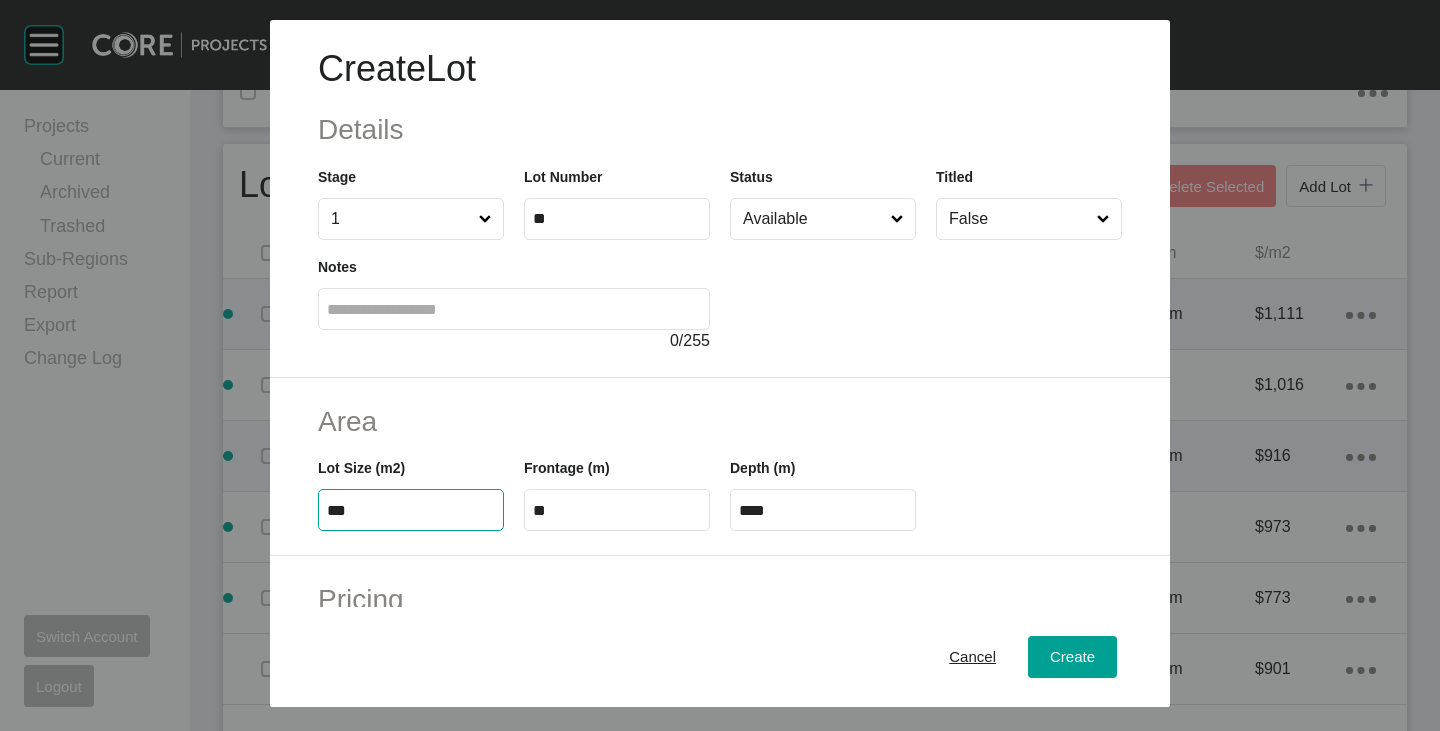 type on "***" 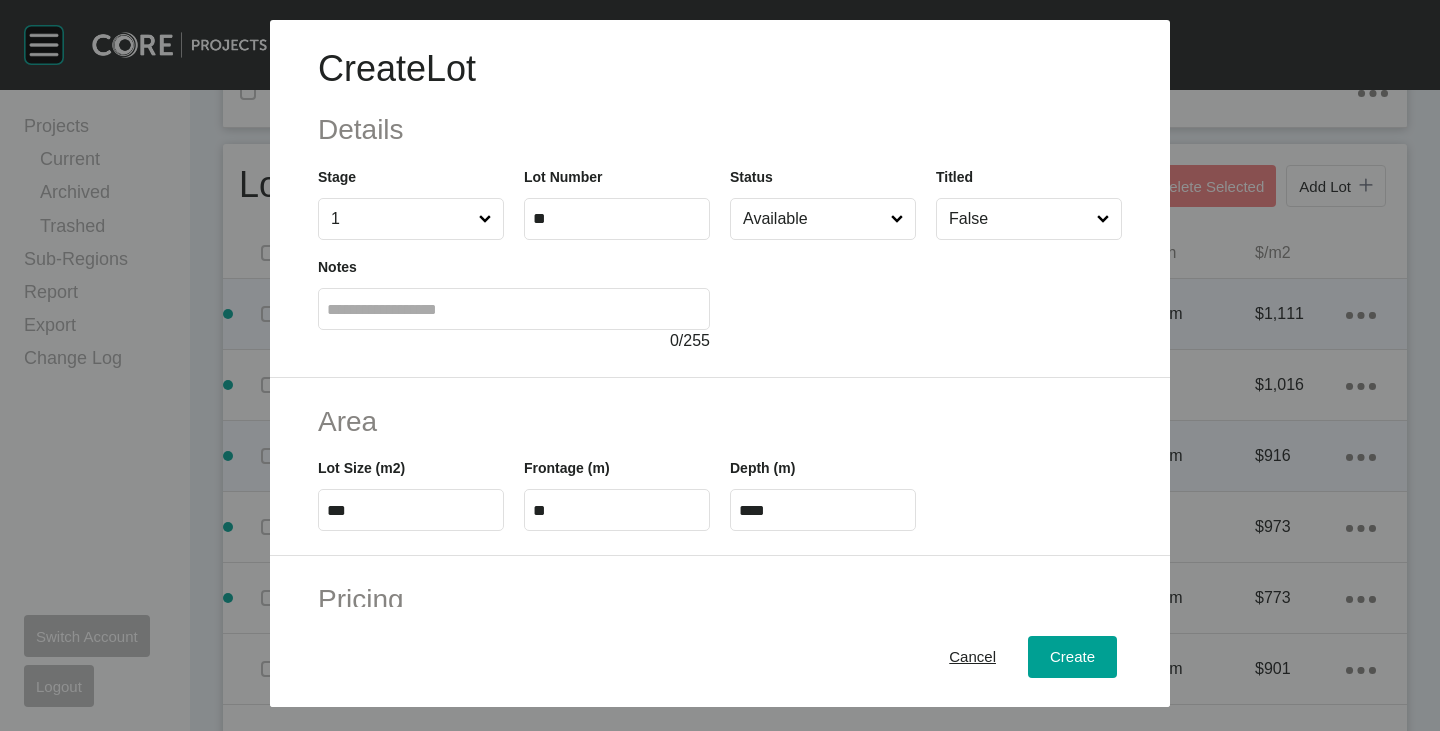 click on "**" at bounding box center (617, 510) 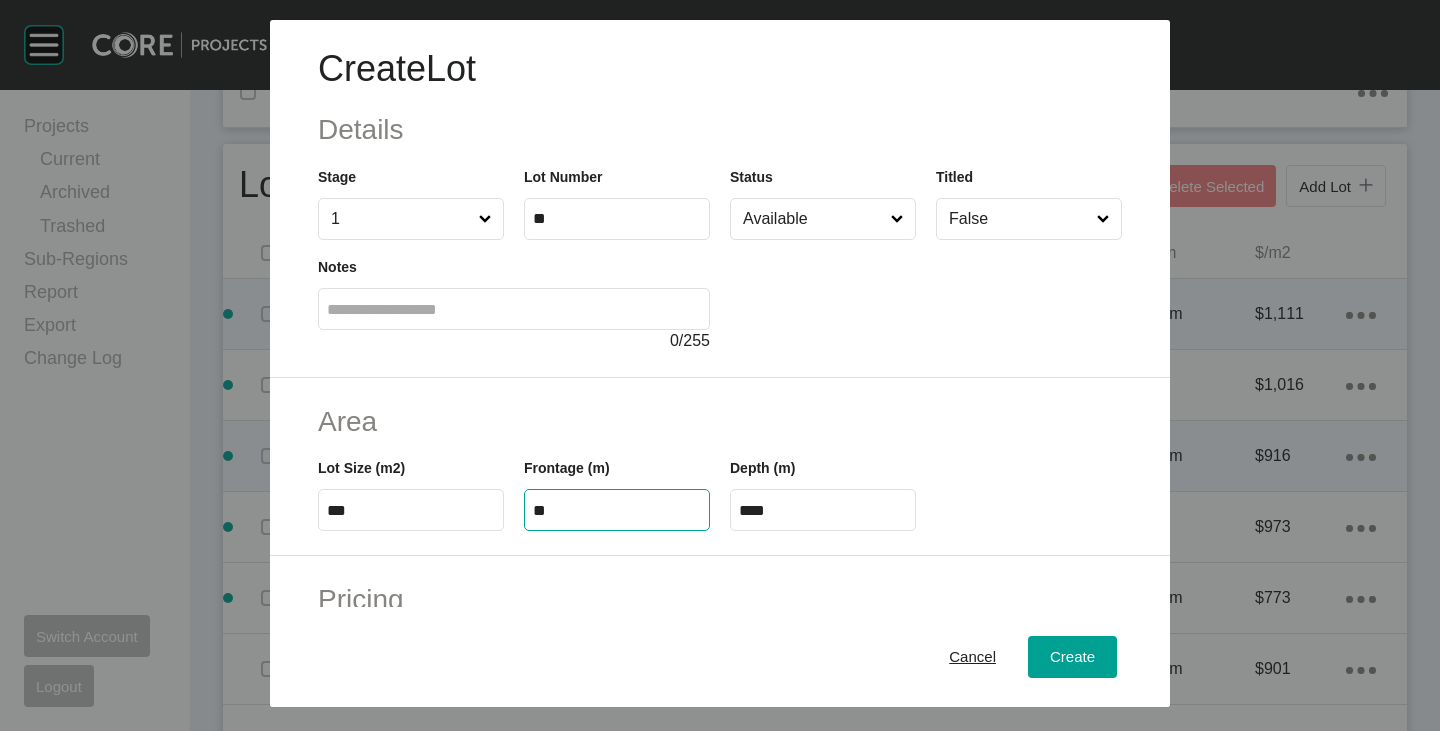 type on "**" 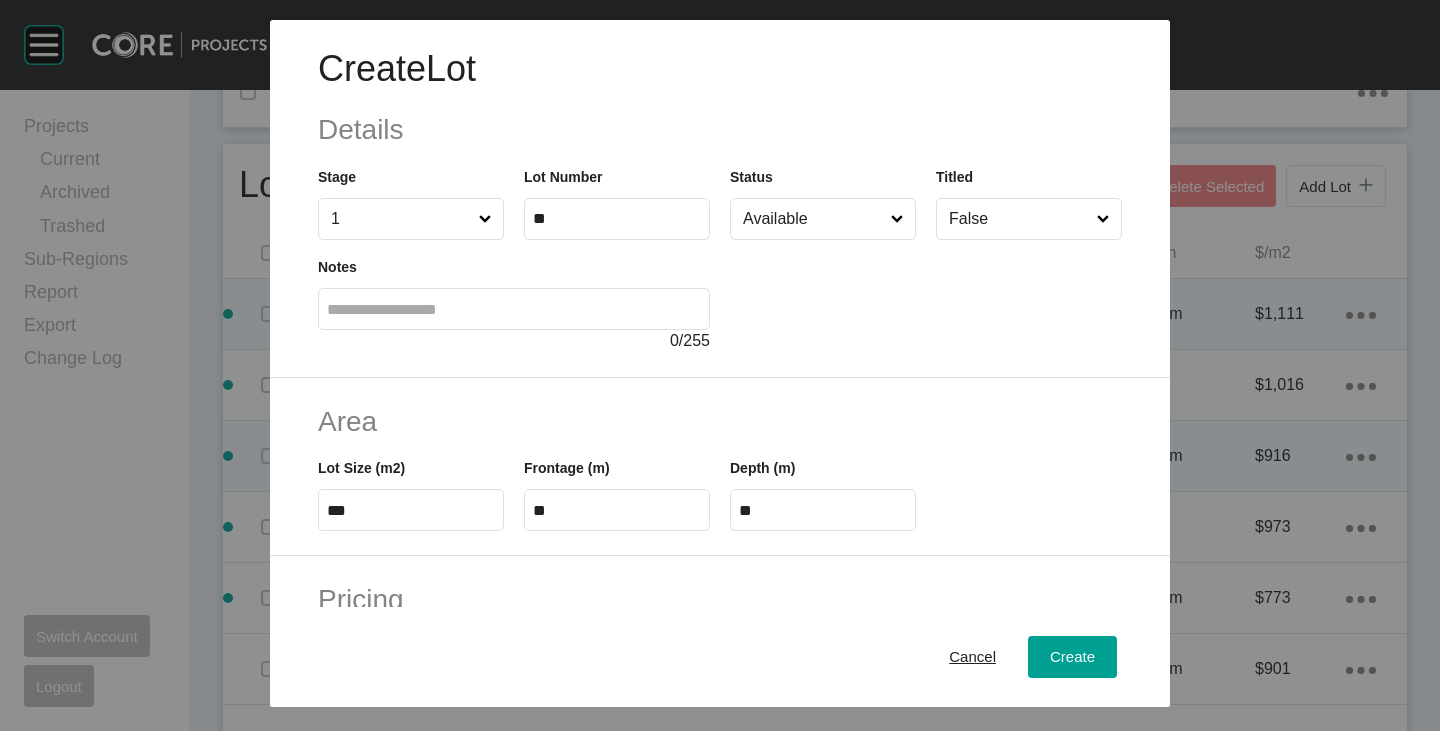 click on "Frontage (m)" at bounding box center (567, 468) 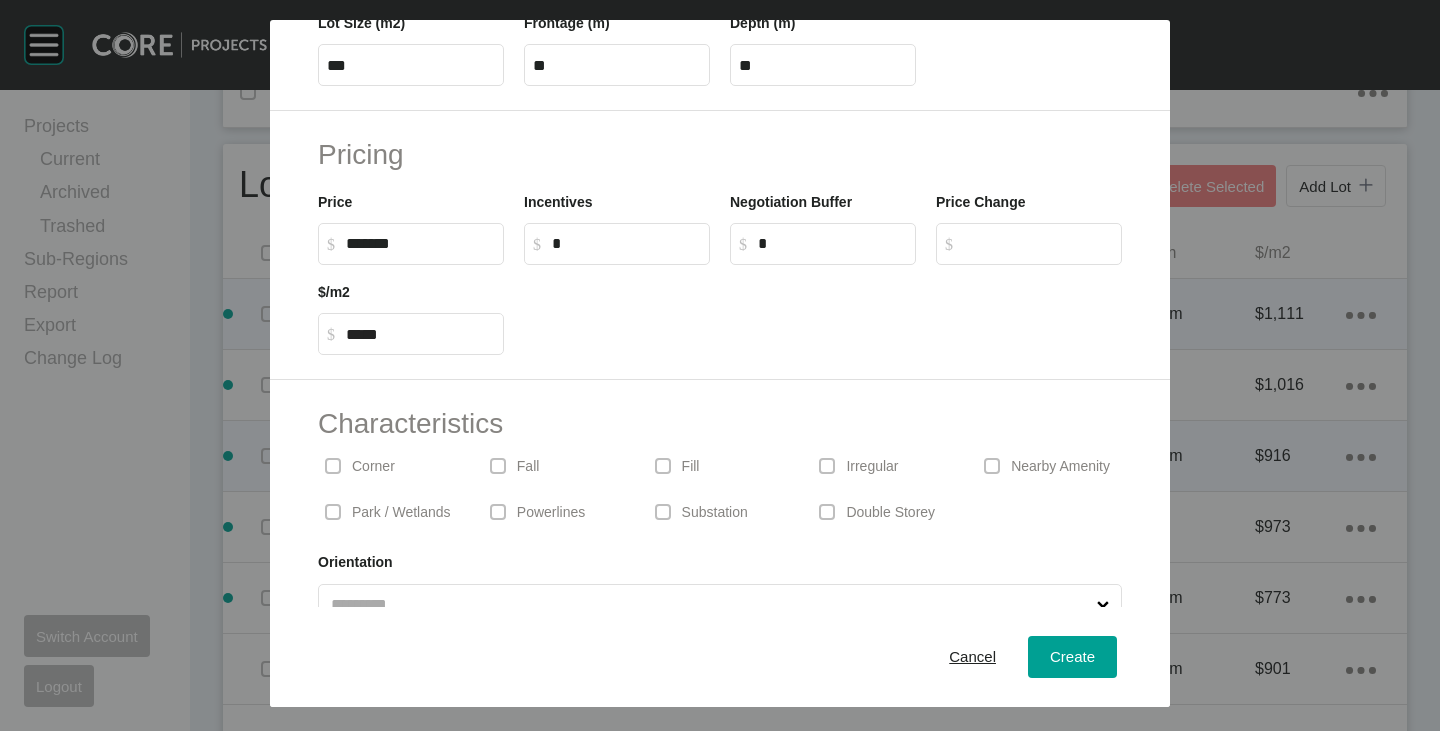 scroll, scrollTop: 489, scrollLeft: 0, axis: vertical 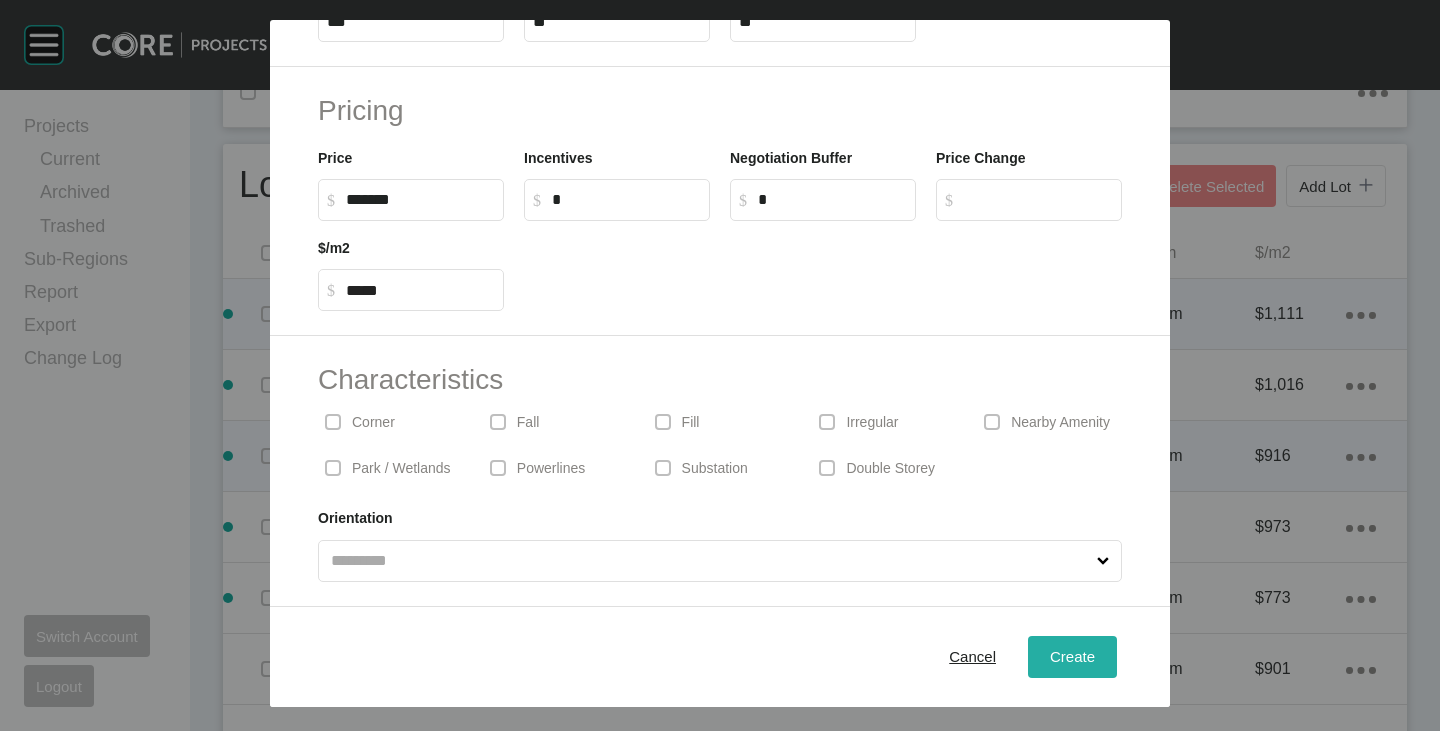 click on "Create" at bounding box center [1072, 656] 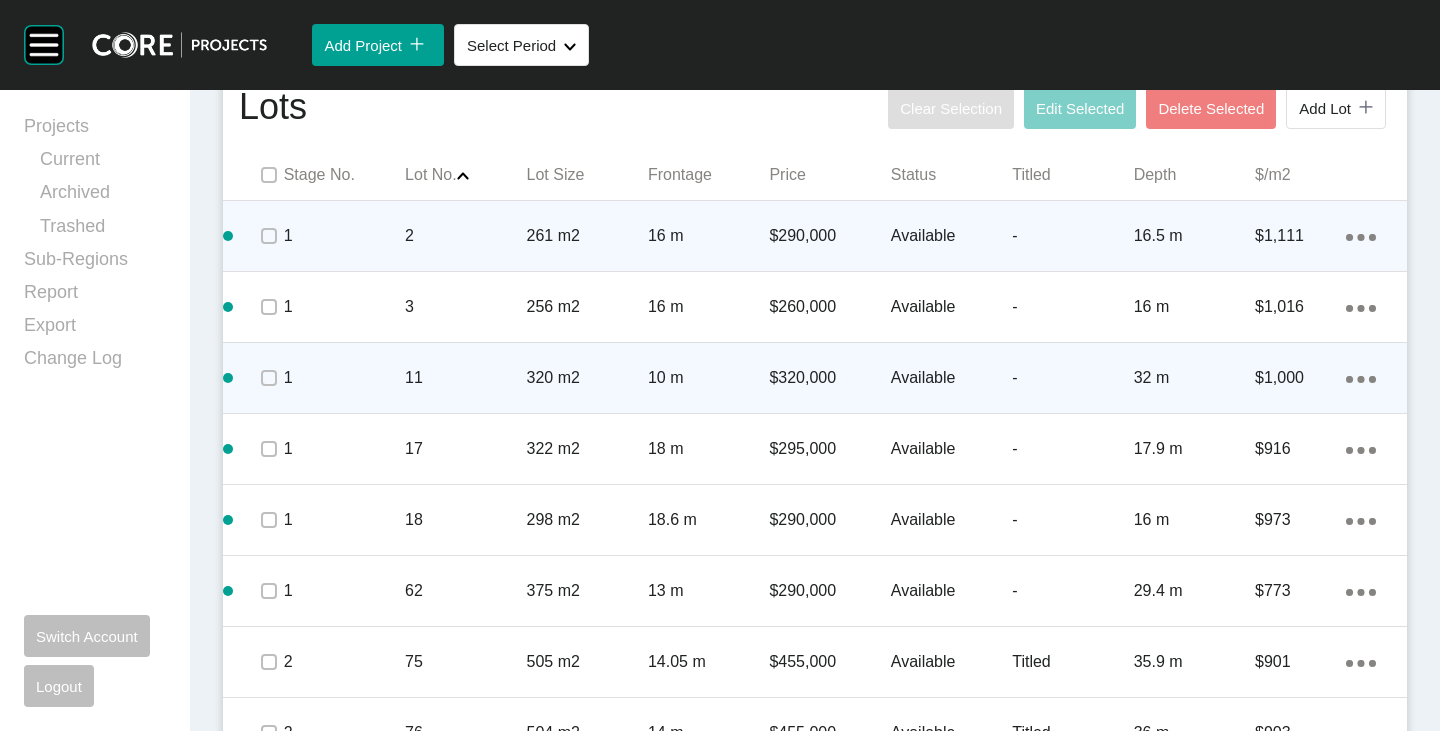 scroll, scrollTop: 1100, scrollLeft: 0, axis: vertical 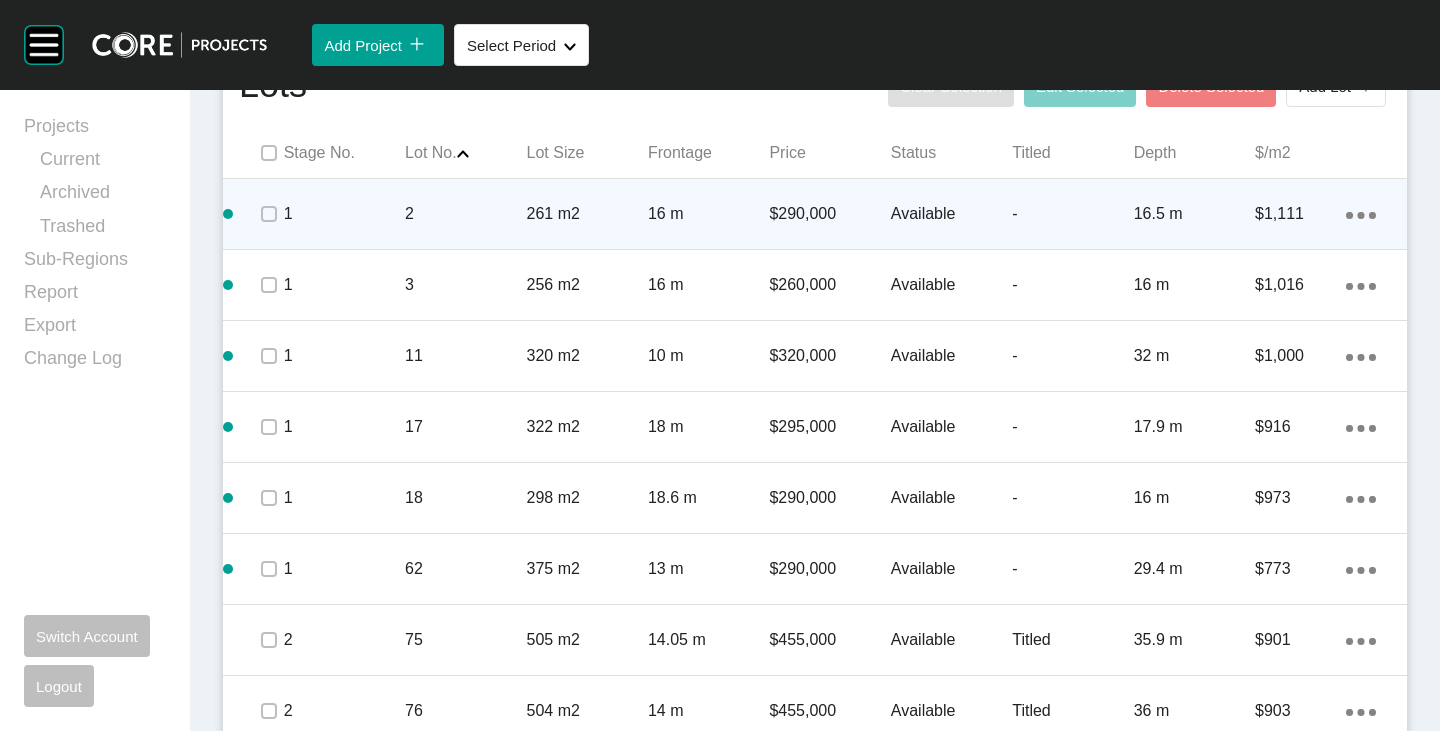click on "Action Menu Dots Copy 6 Created with Sketch." 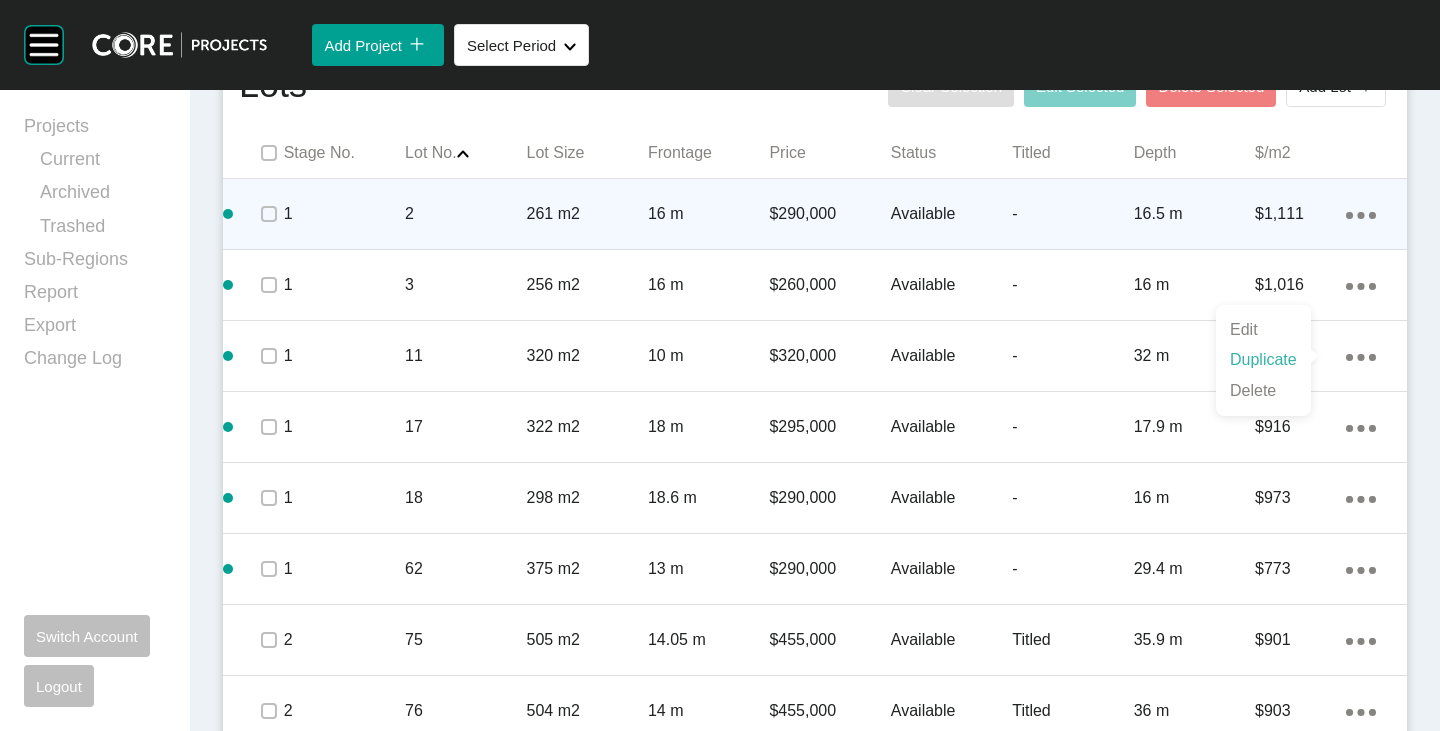click on "Duplicate" at bounding box center [1263, 360] 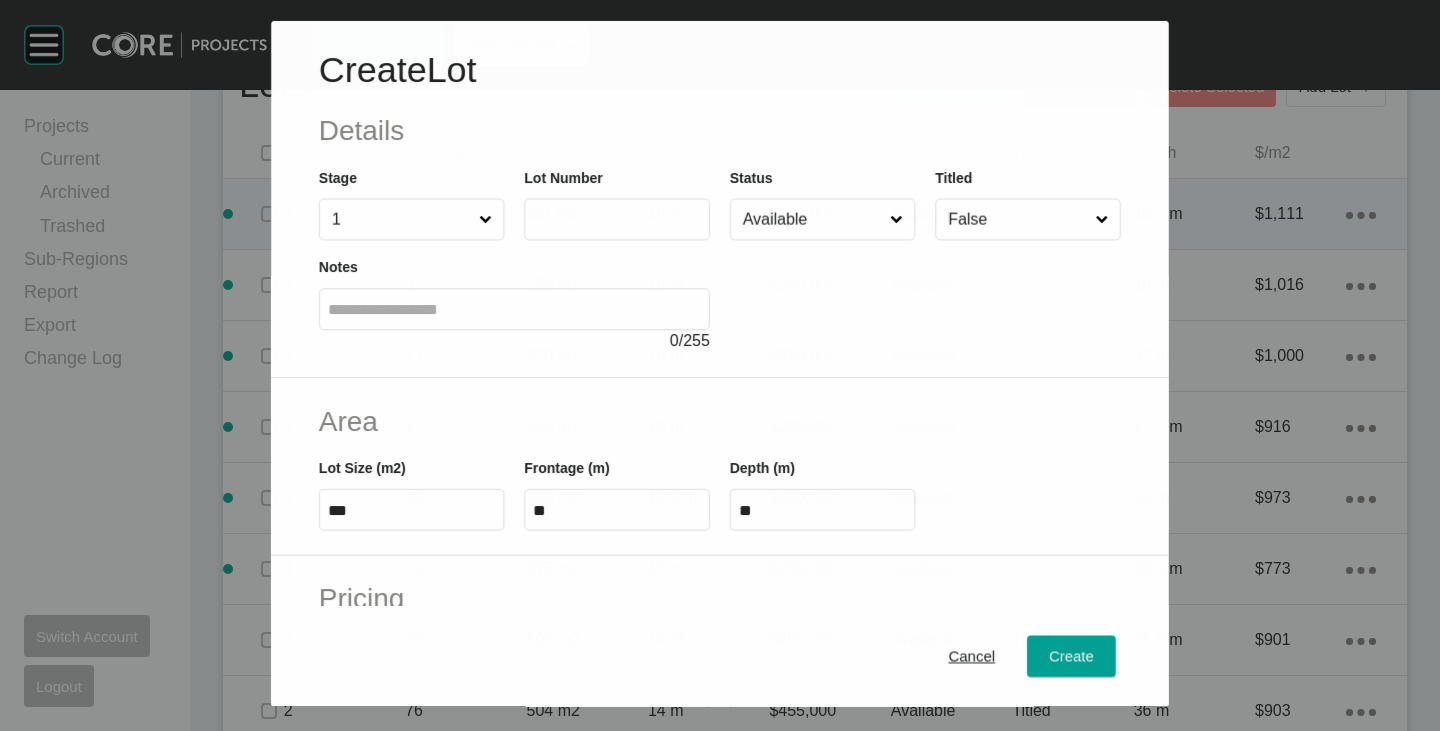 click at bounding box center (617, 219) 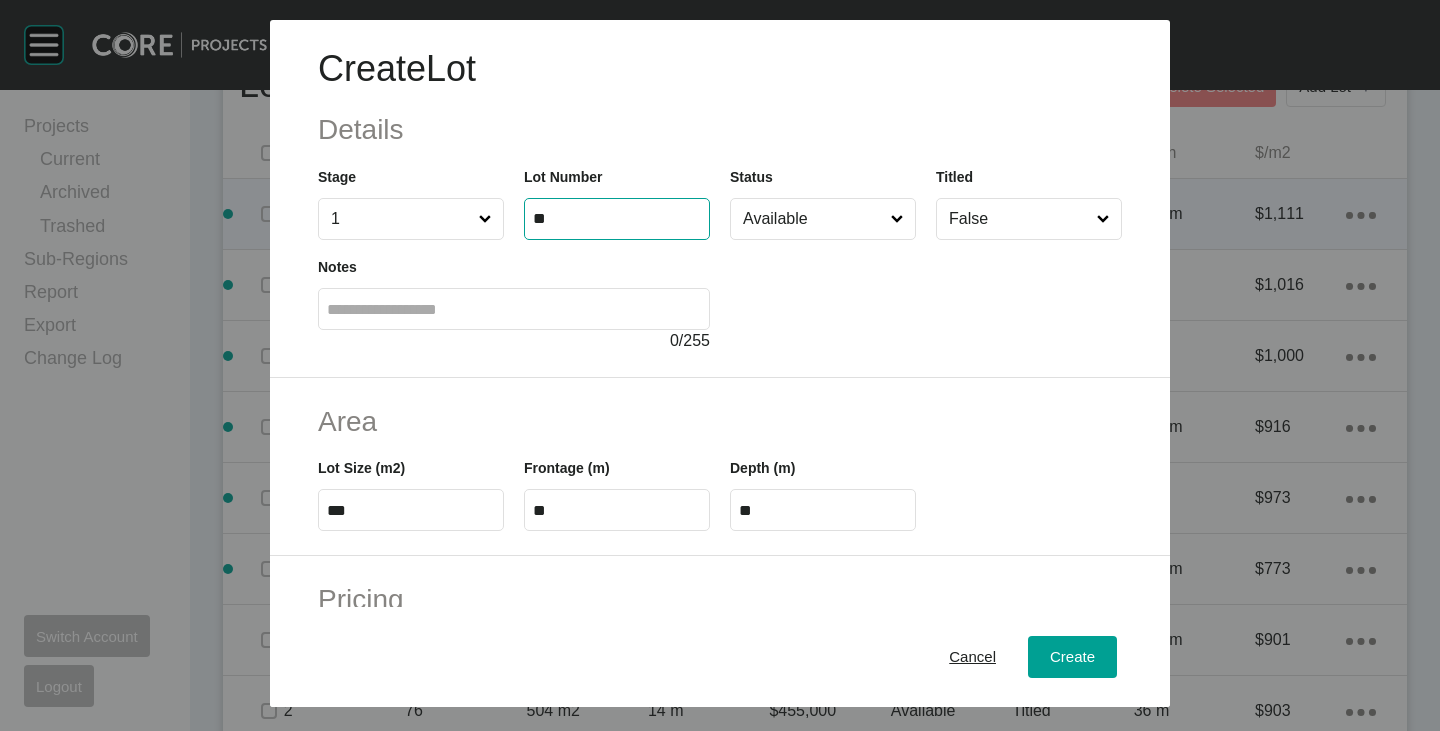 type on "**" 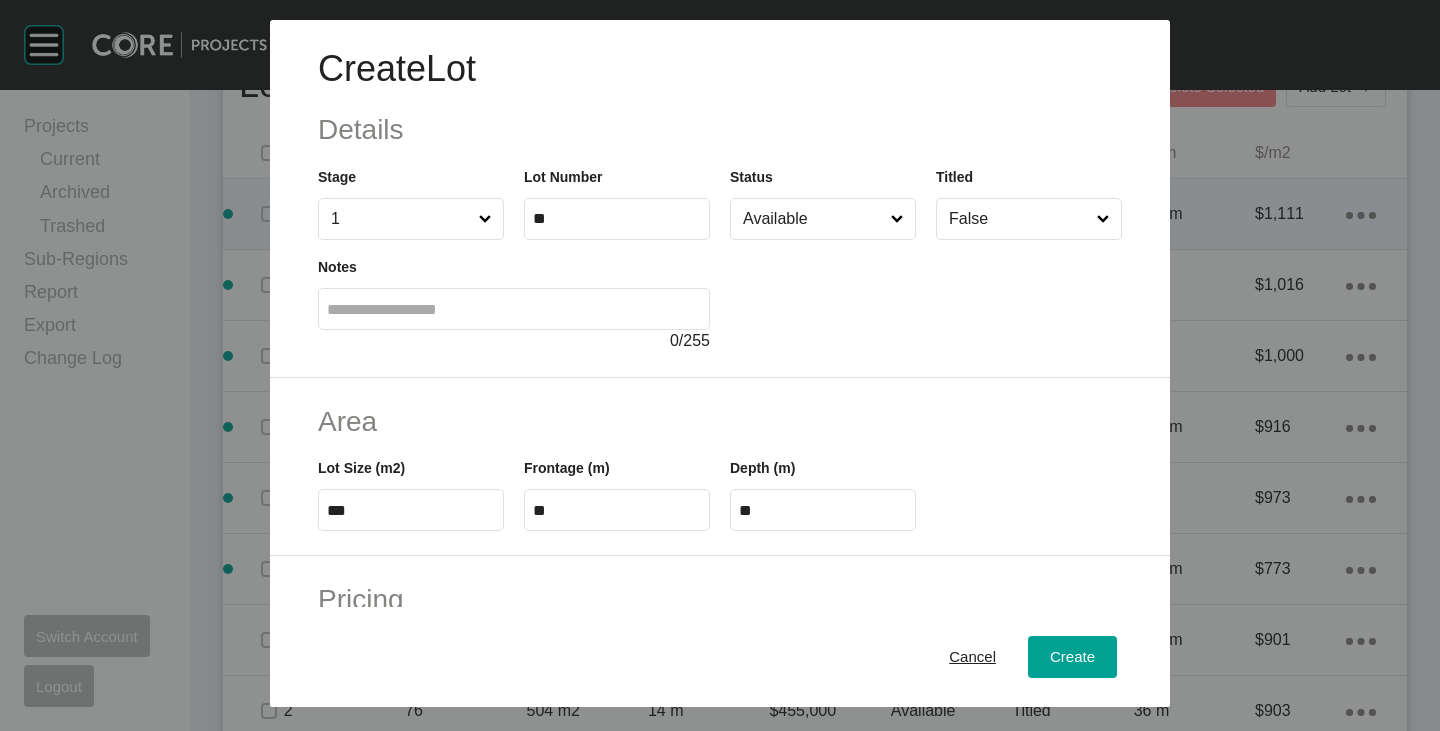 click at bounding box center (926, 296) 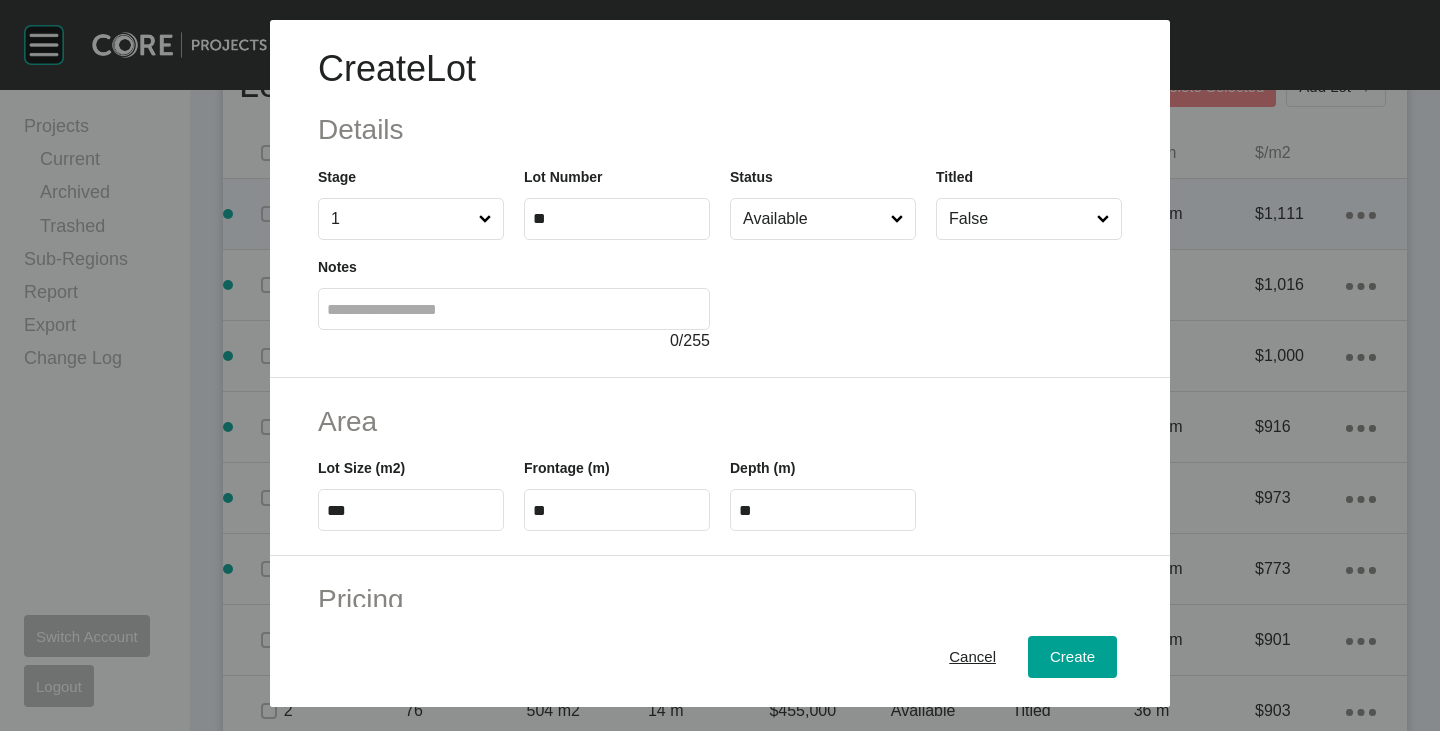 click on "***" at bounding box center [411, 510] 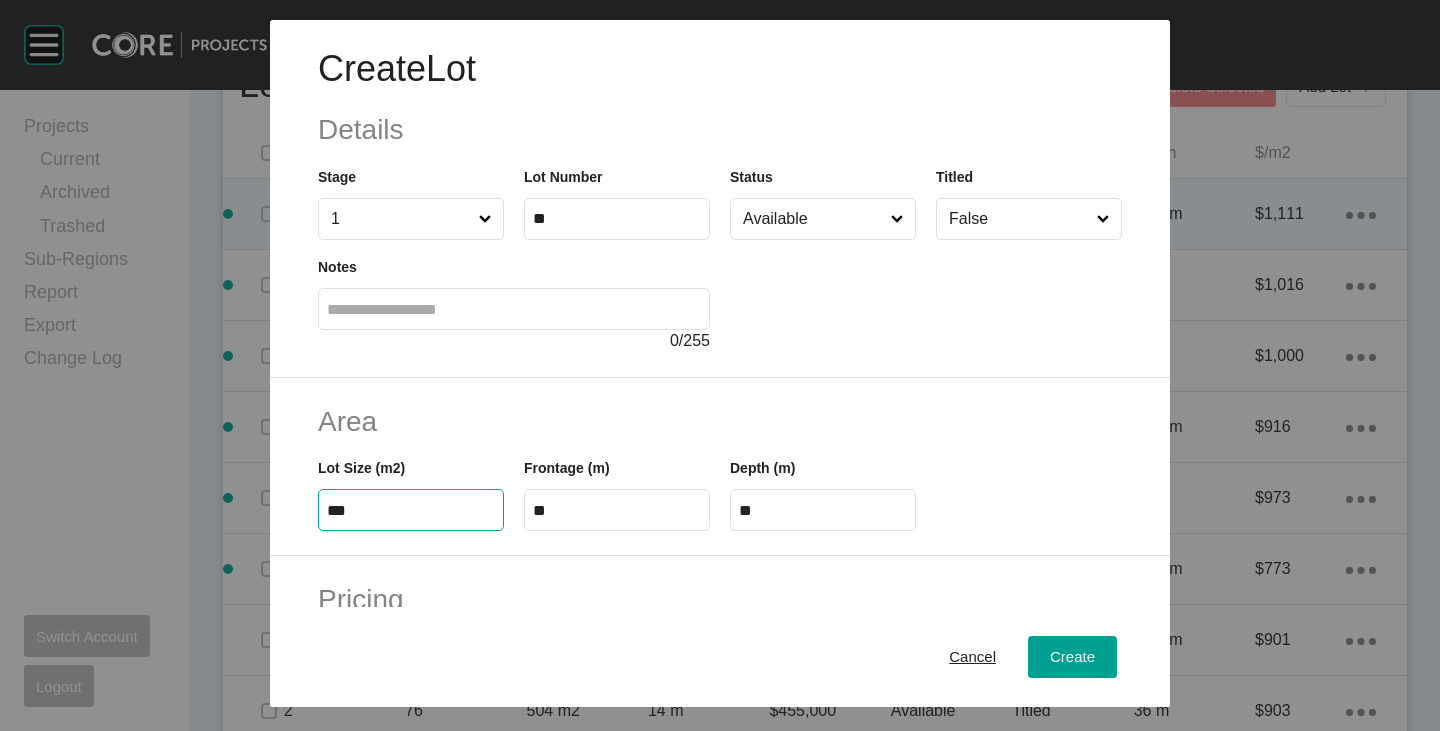click on "***" at bounding box center [411, 510] 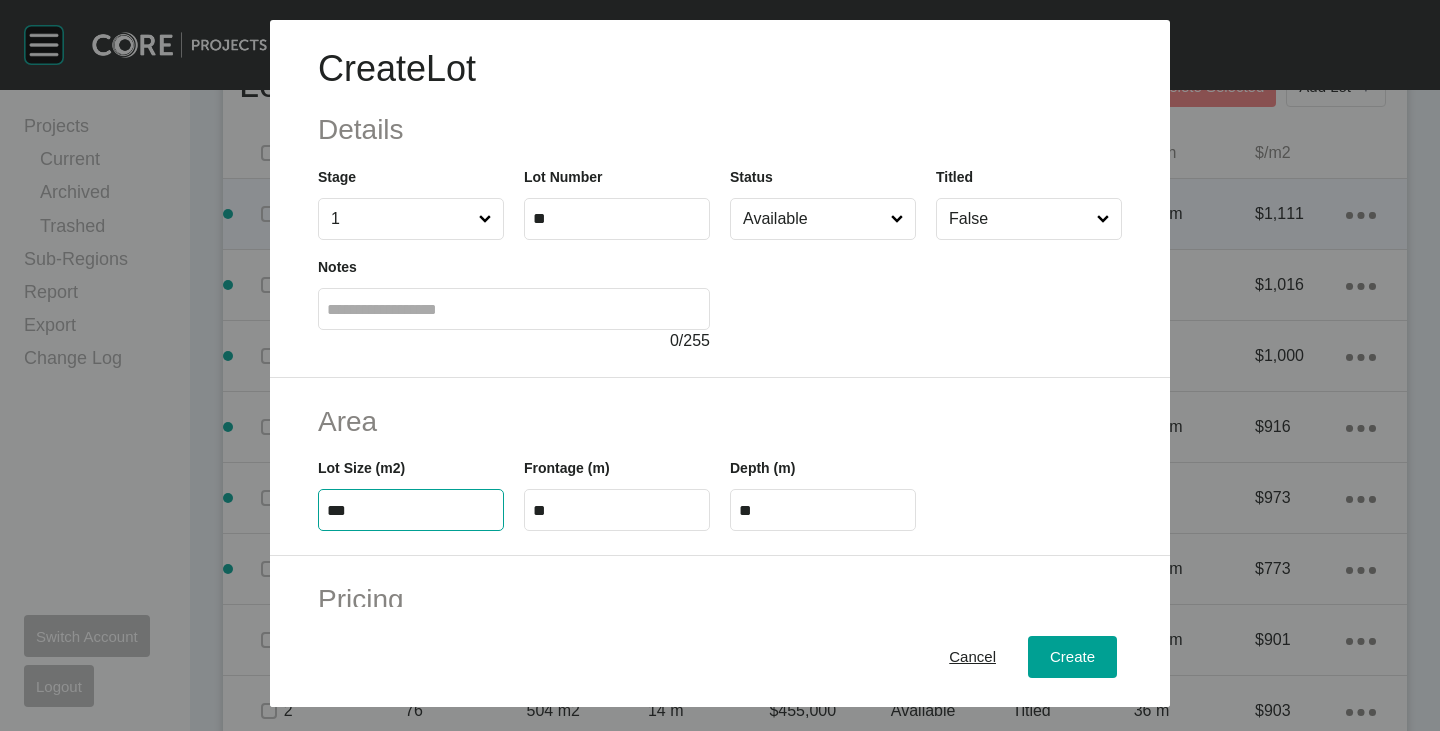 type on "***" 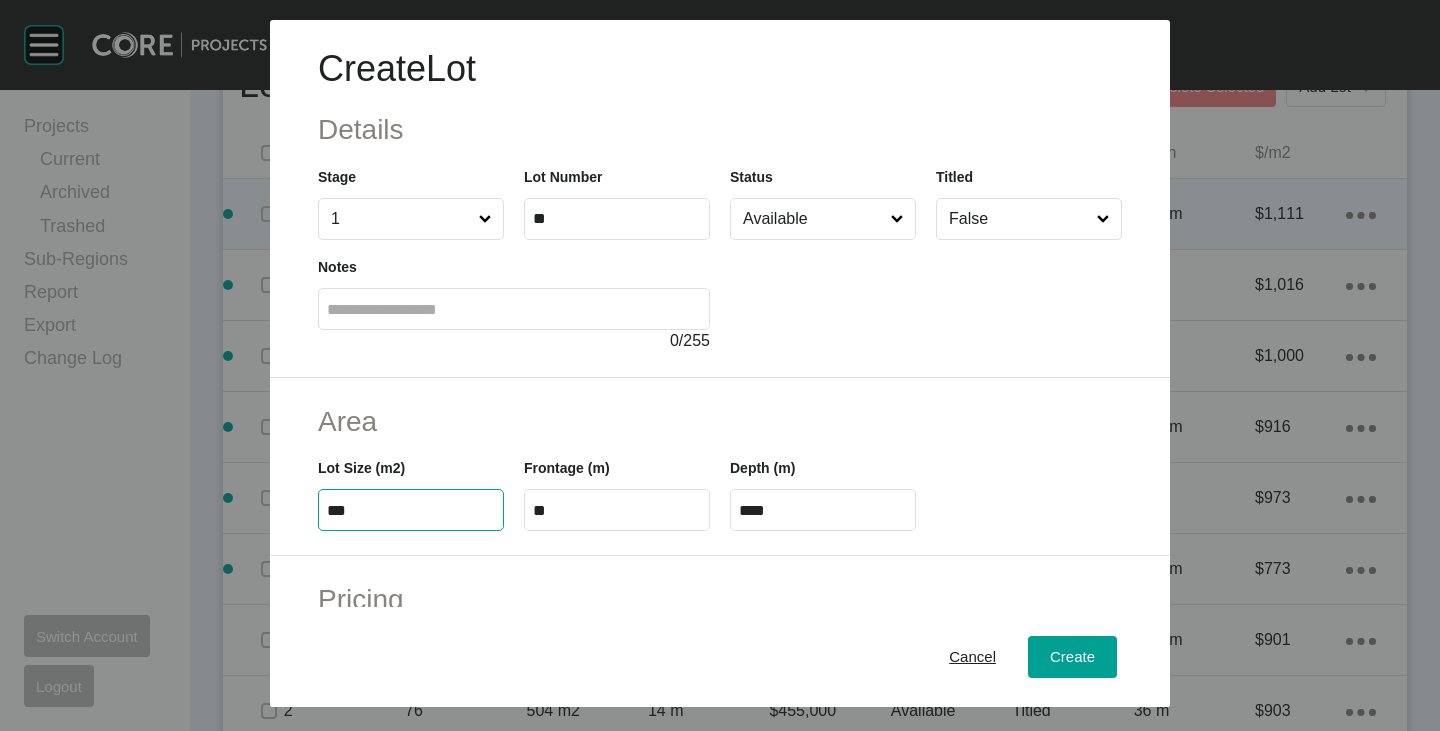 type on "***" 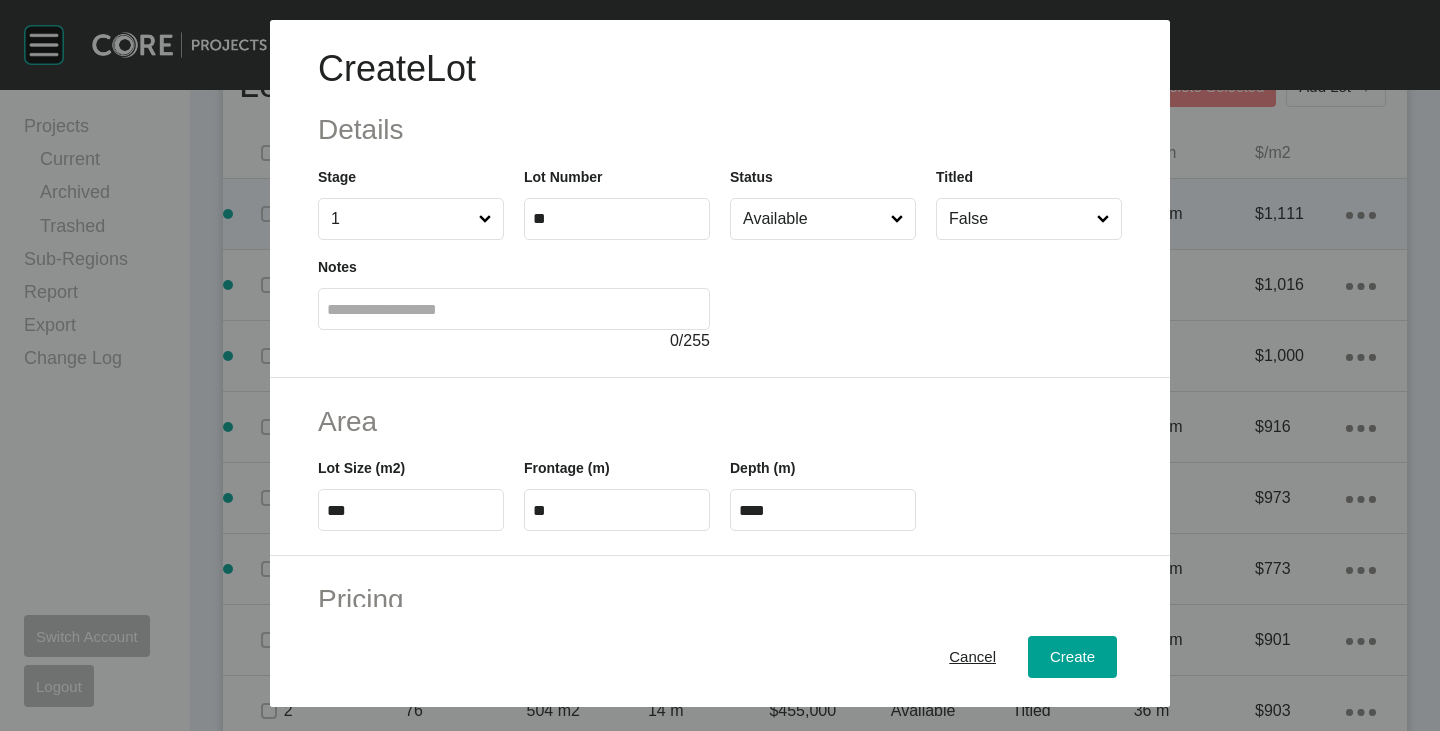 drag, startPoint x: 488, startPoint y: 441, endPoint x: 511, endPoint y: 443, distance: 23.086792 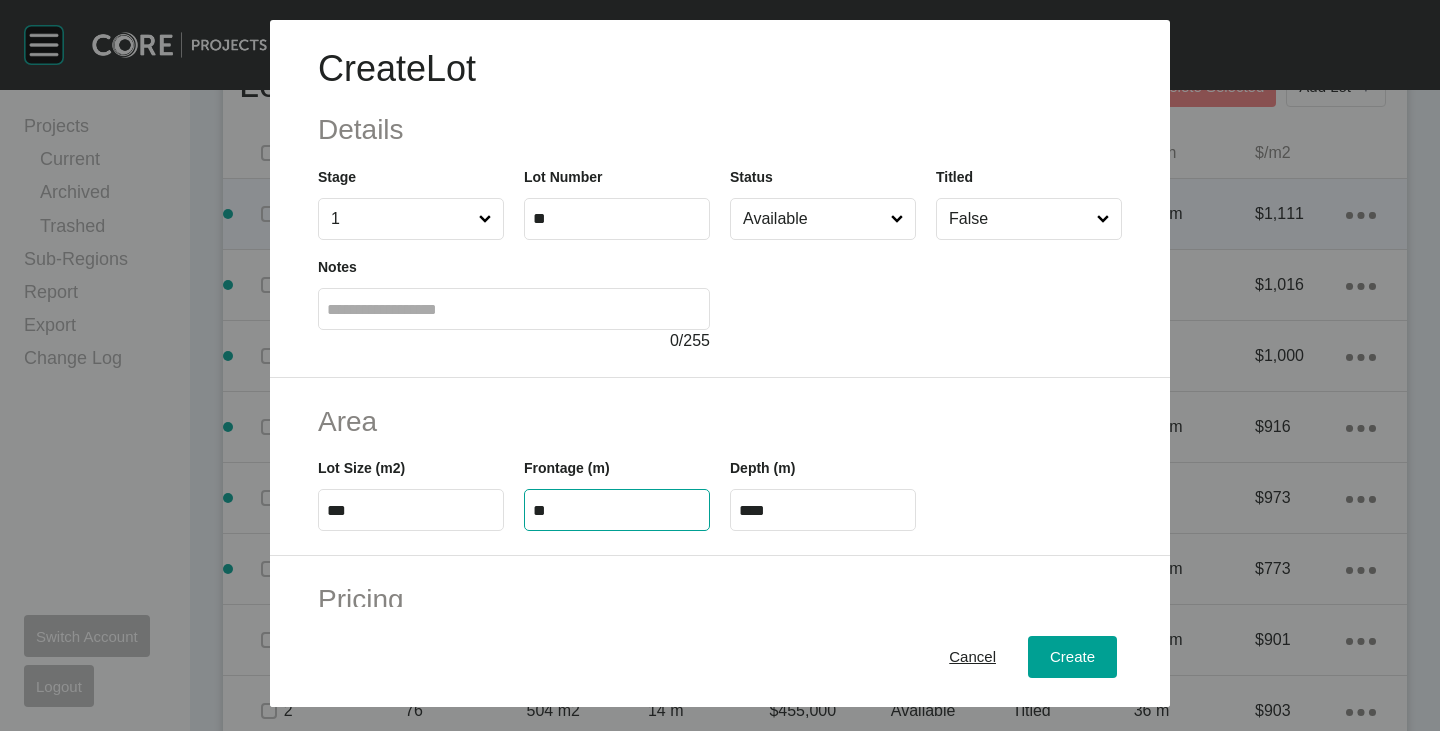 click on "**" at bounding box center [617, 510] 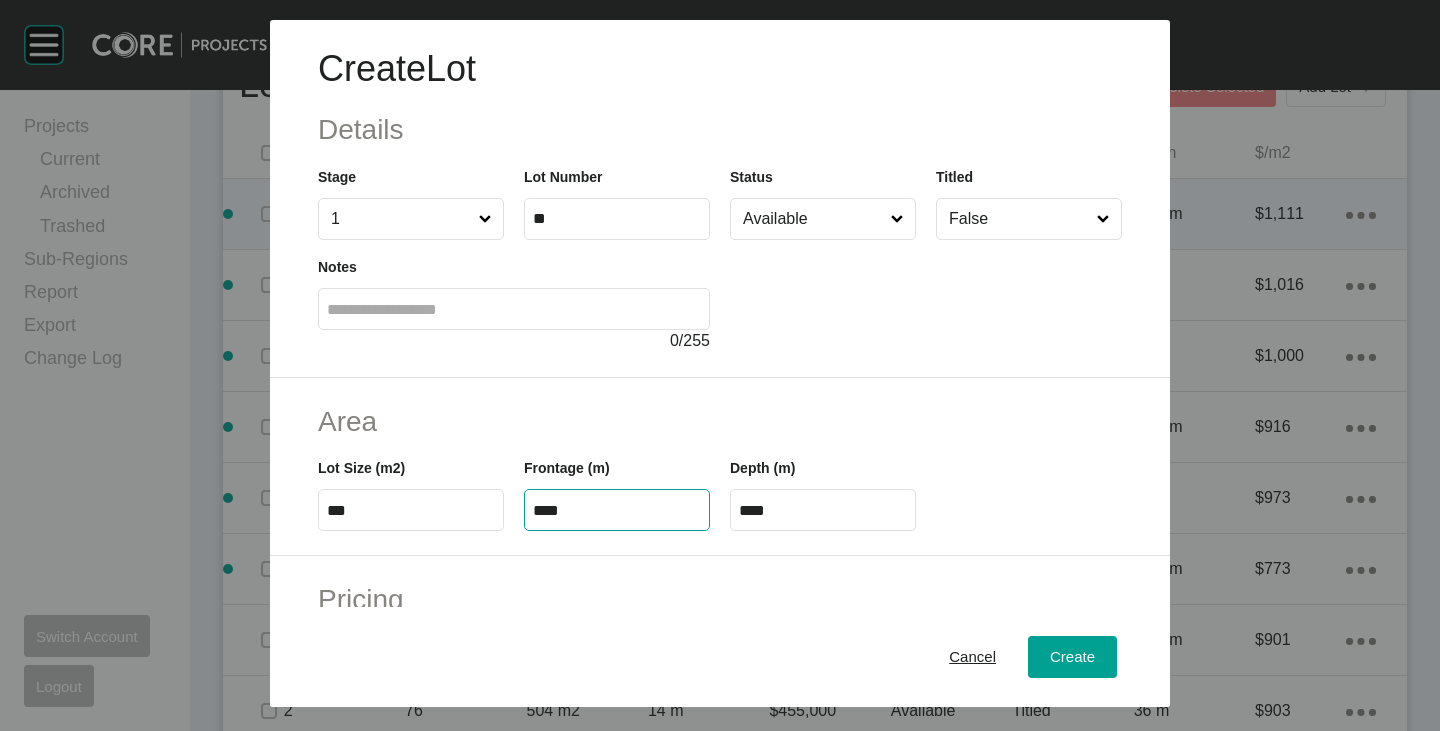 type on "****" 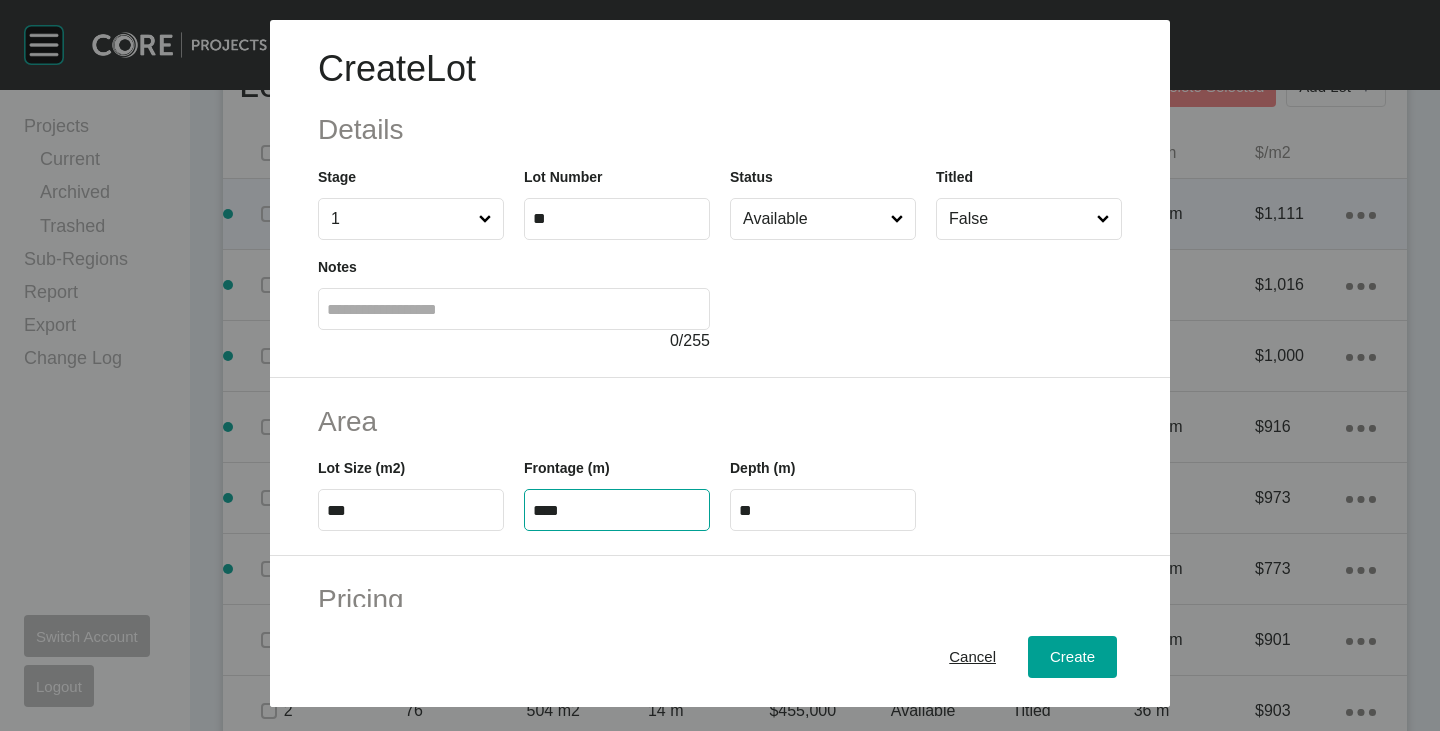 click on "Area" at bounding box center (720, 421) 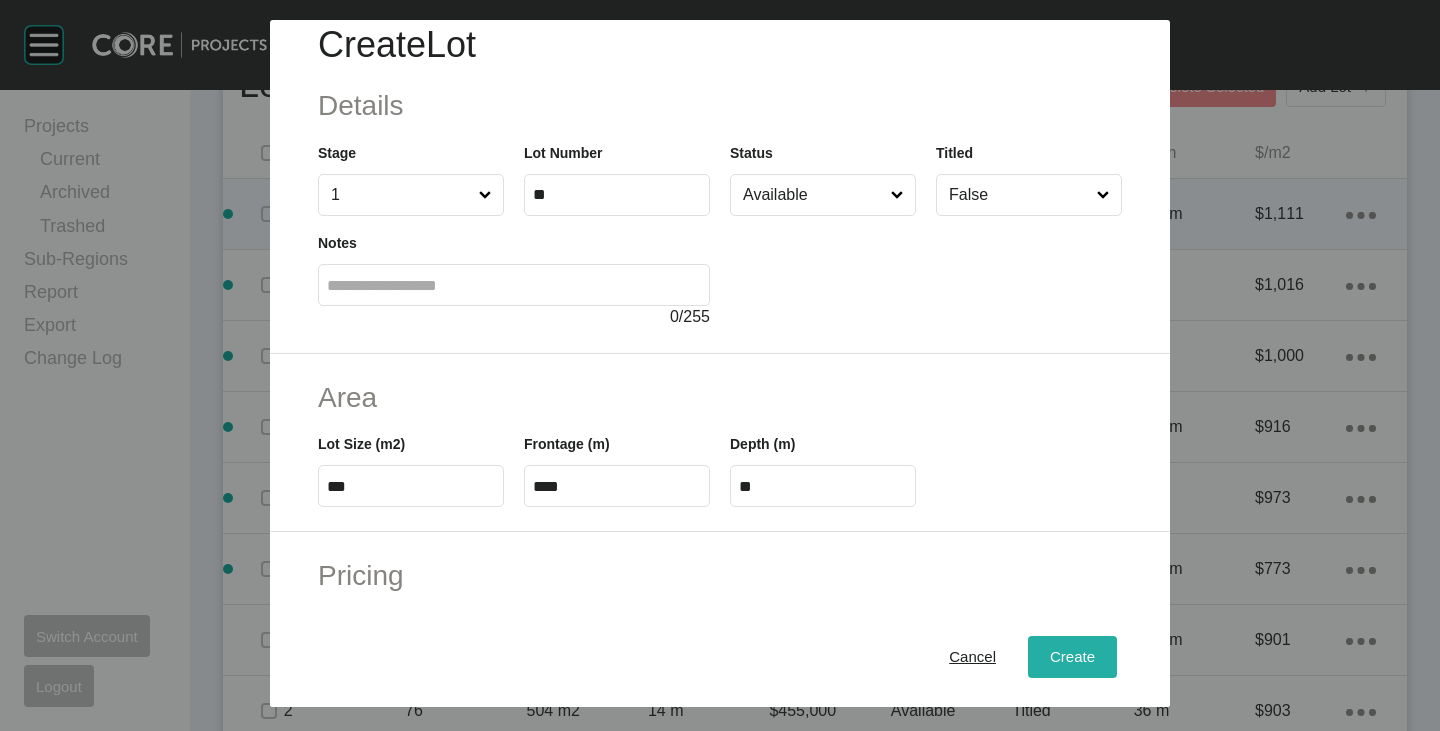 scroll, scrollTop: 0, scrollLeft: 0, axis: both 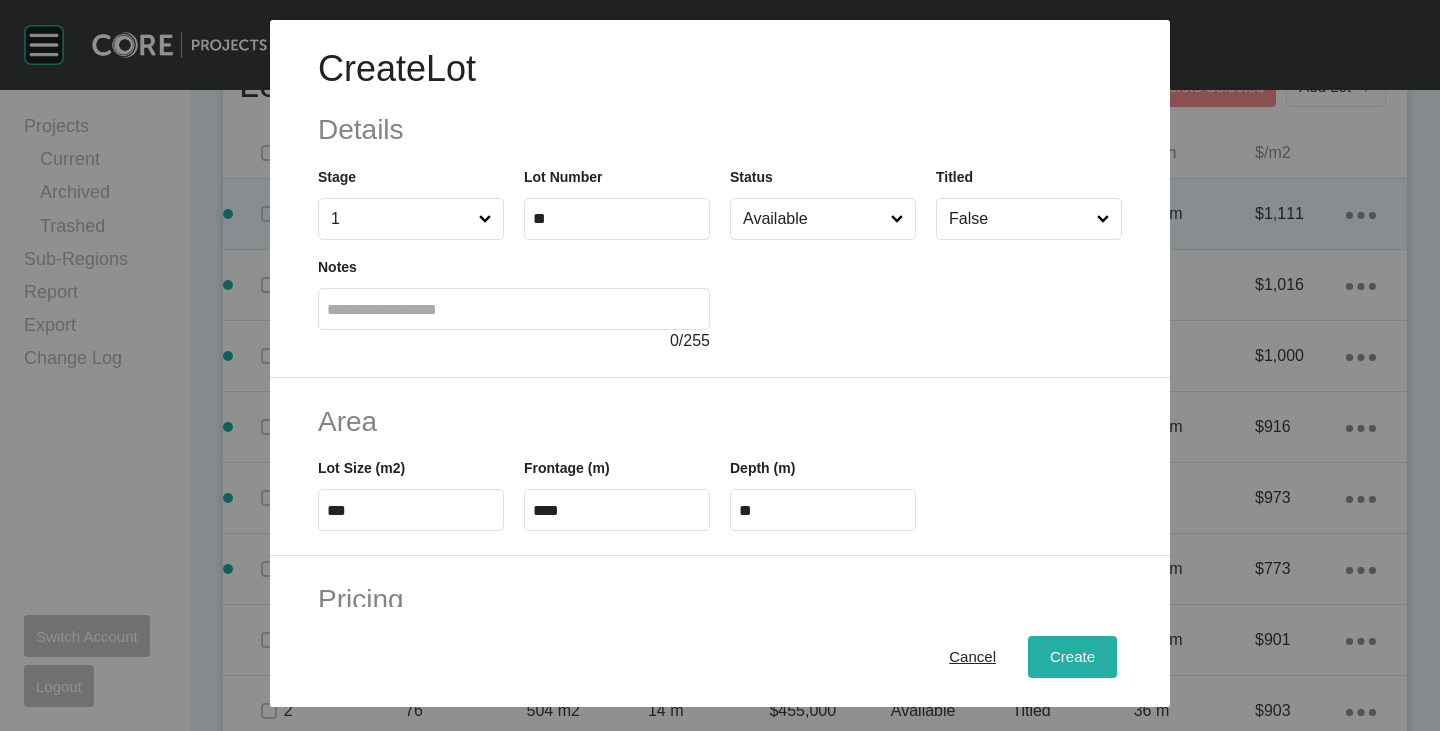 click on "Create" at bounding box center [1072, 657] 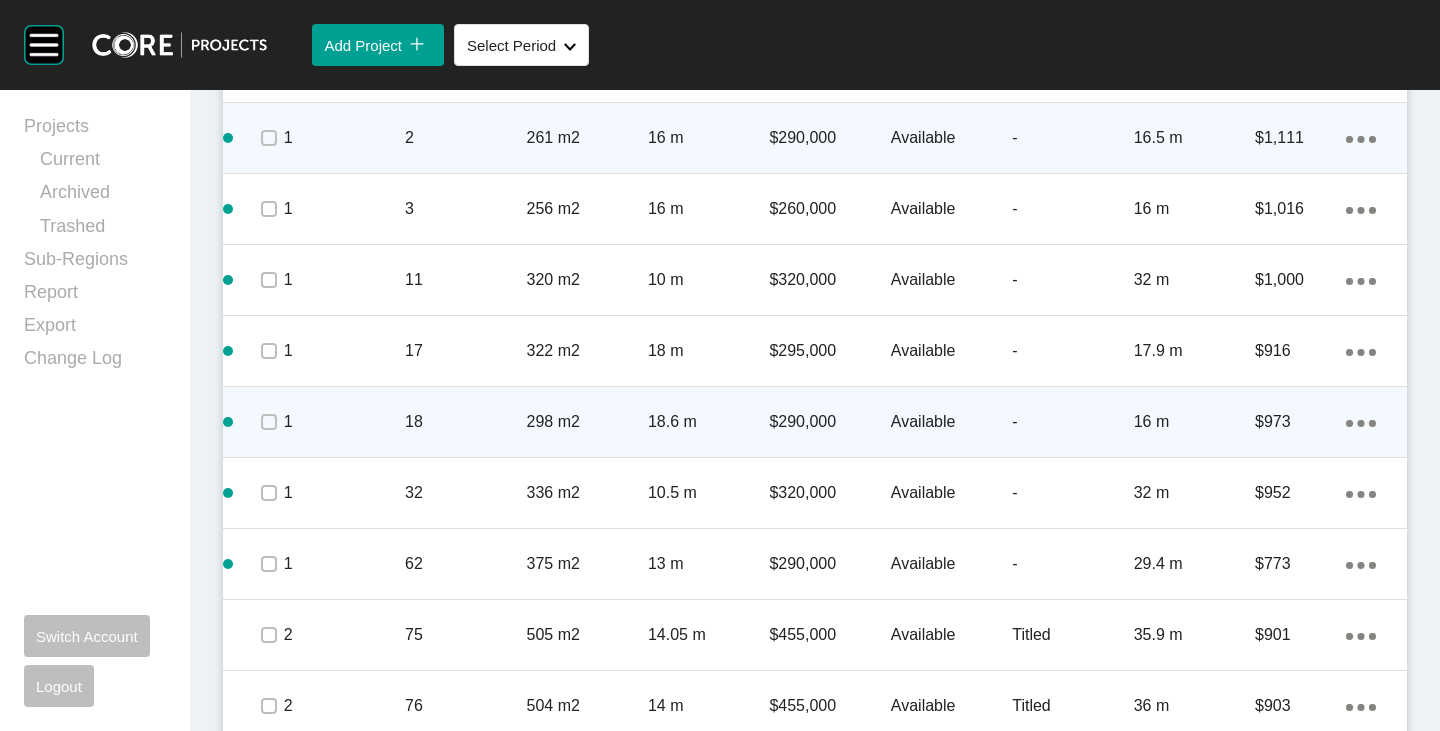 scroll, scrollTop: 1200, scrollLeft: 0, axis: vertical 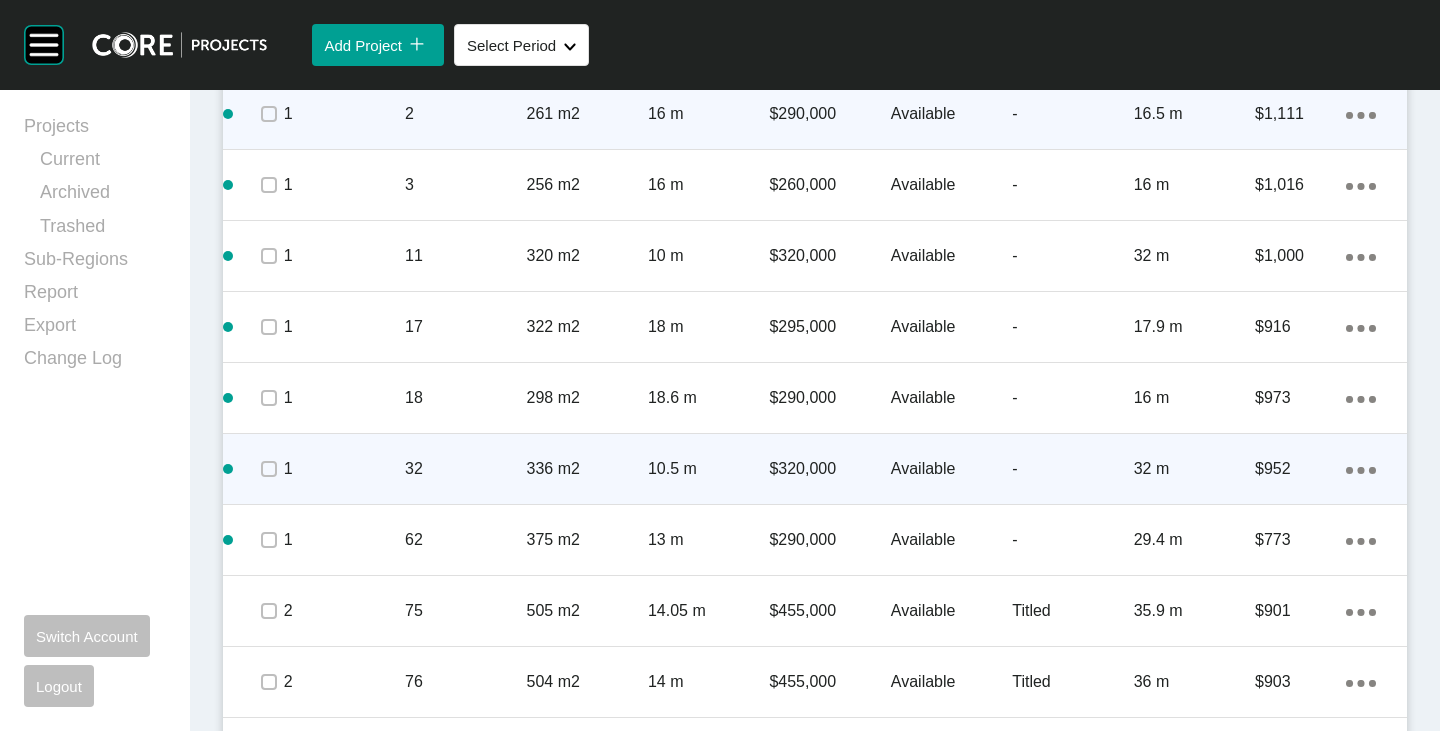 click on "Action Menu Dots Copy 6 Created with Sketch." 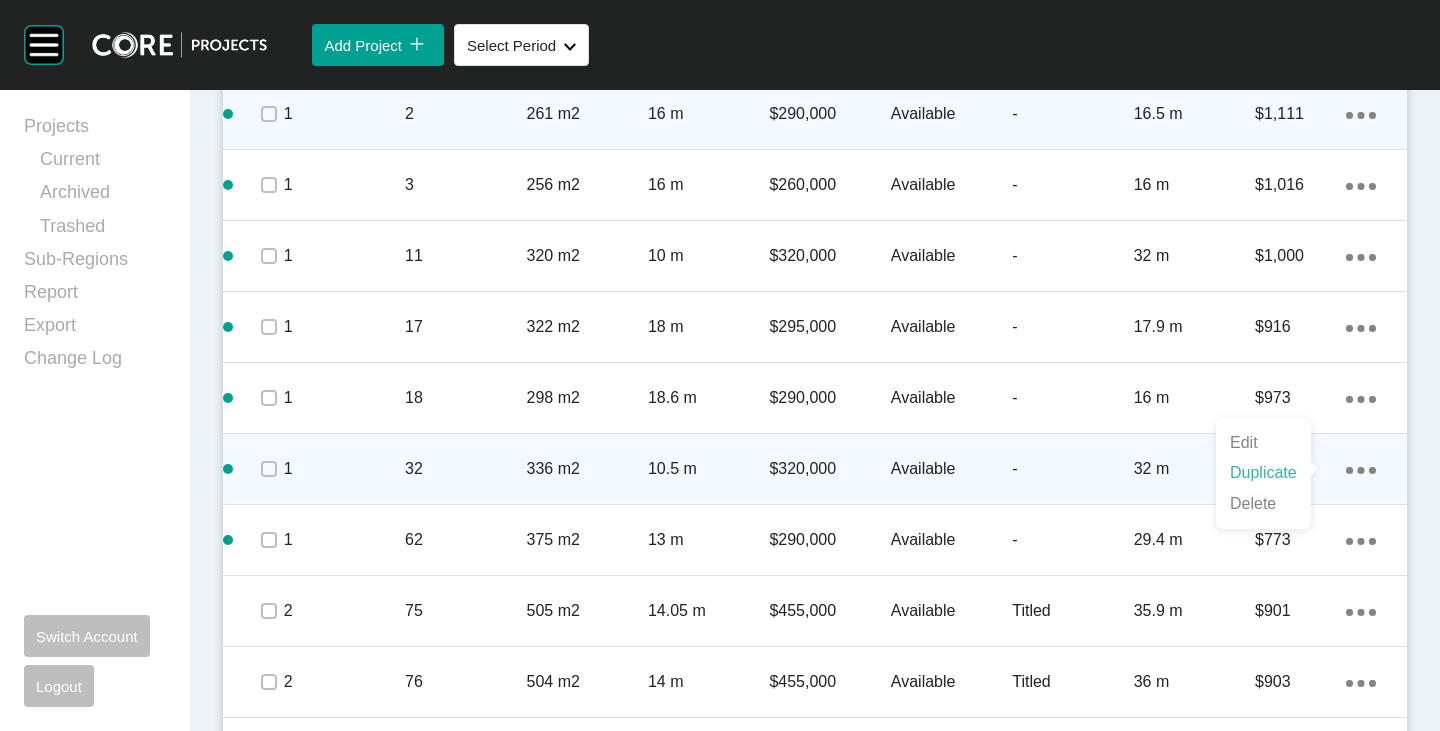 click on "Duplicate" at bounding box center [1263, 473] 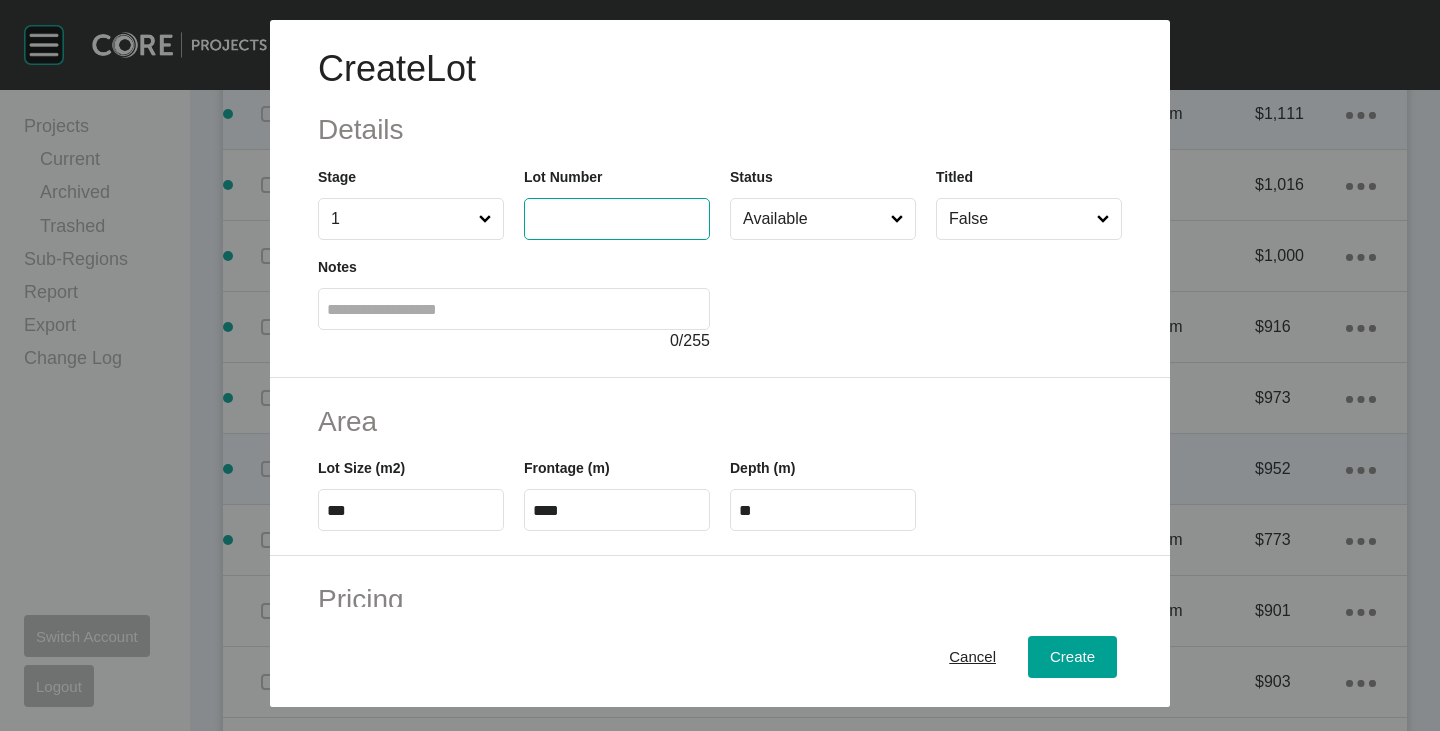 click at bounding box center (617, 218) 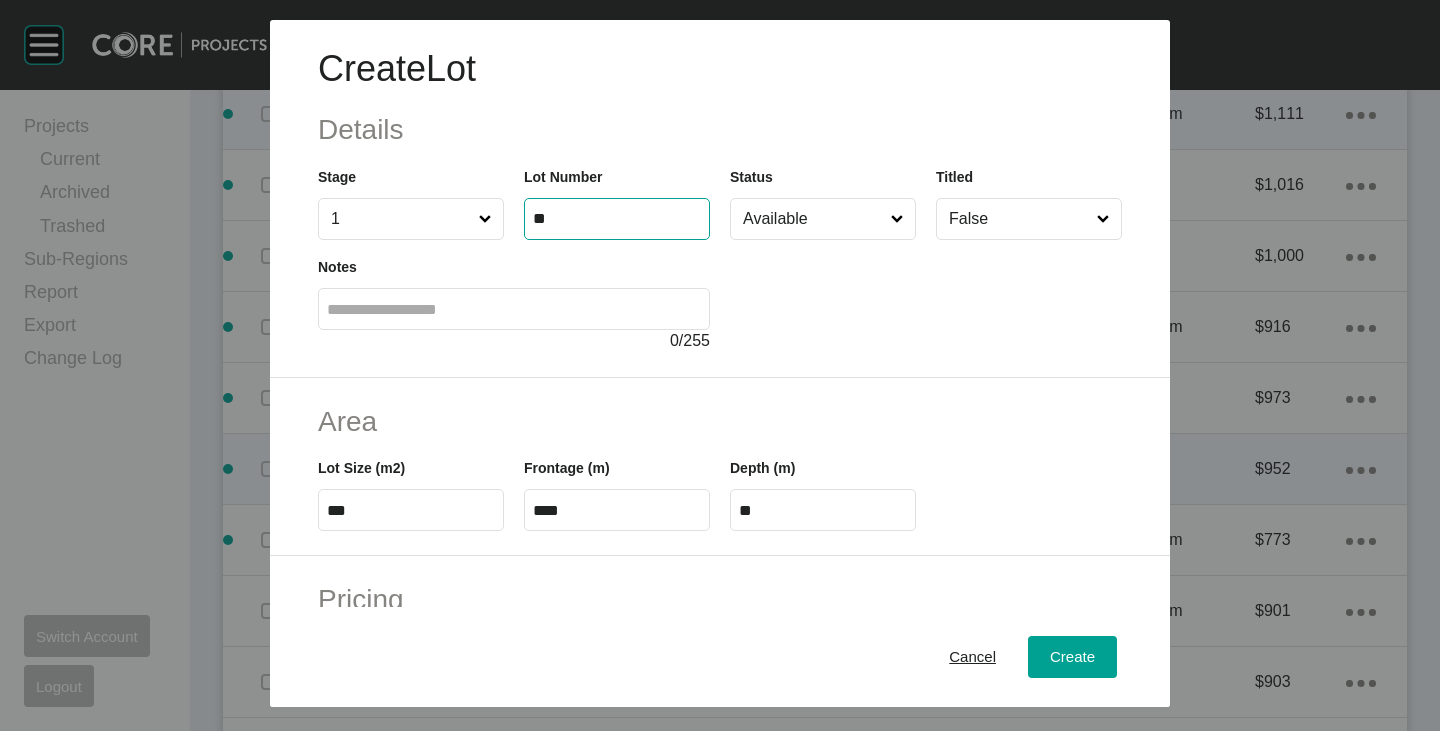 type on "**" 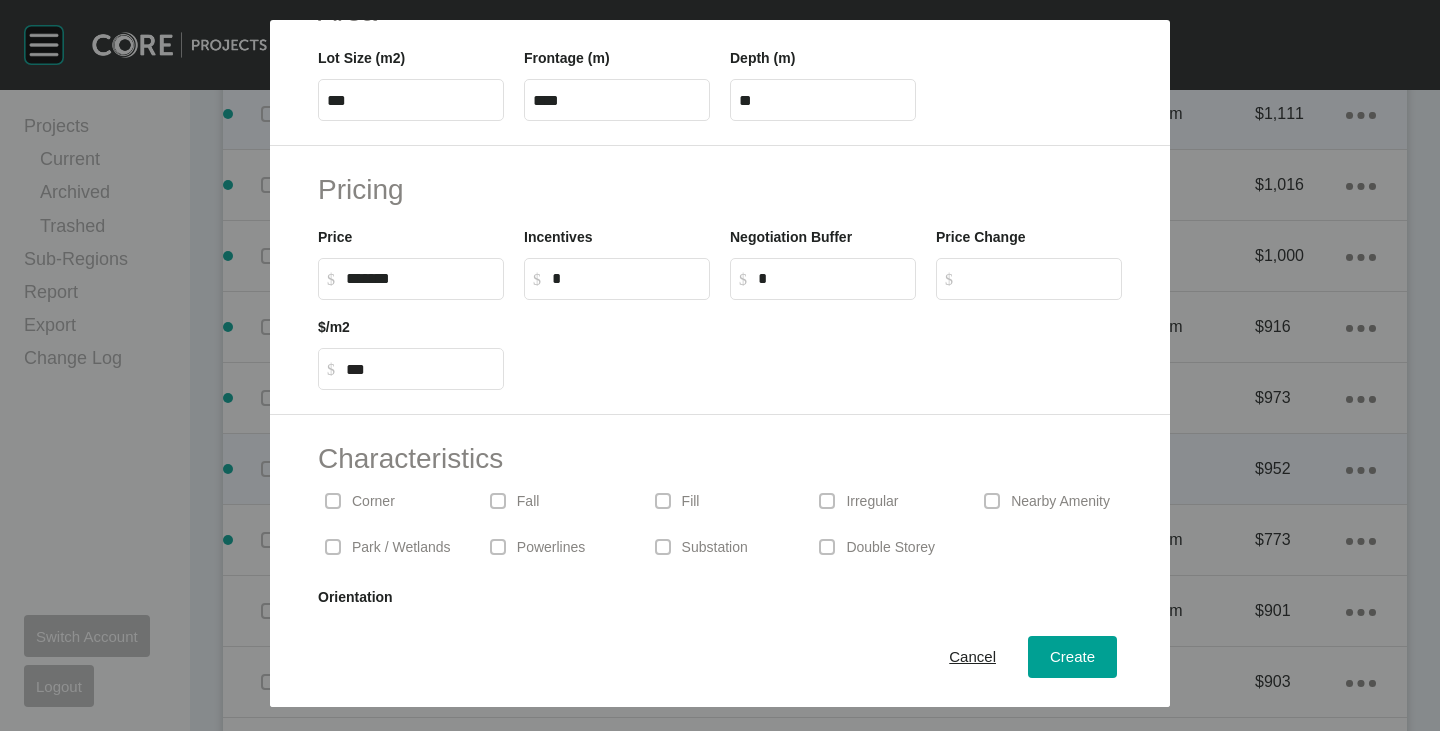 scroll, scrollTop: 489, scrollLeft: 0, axis: vertical 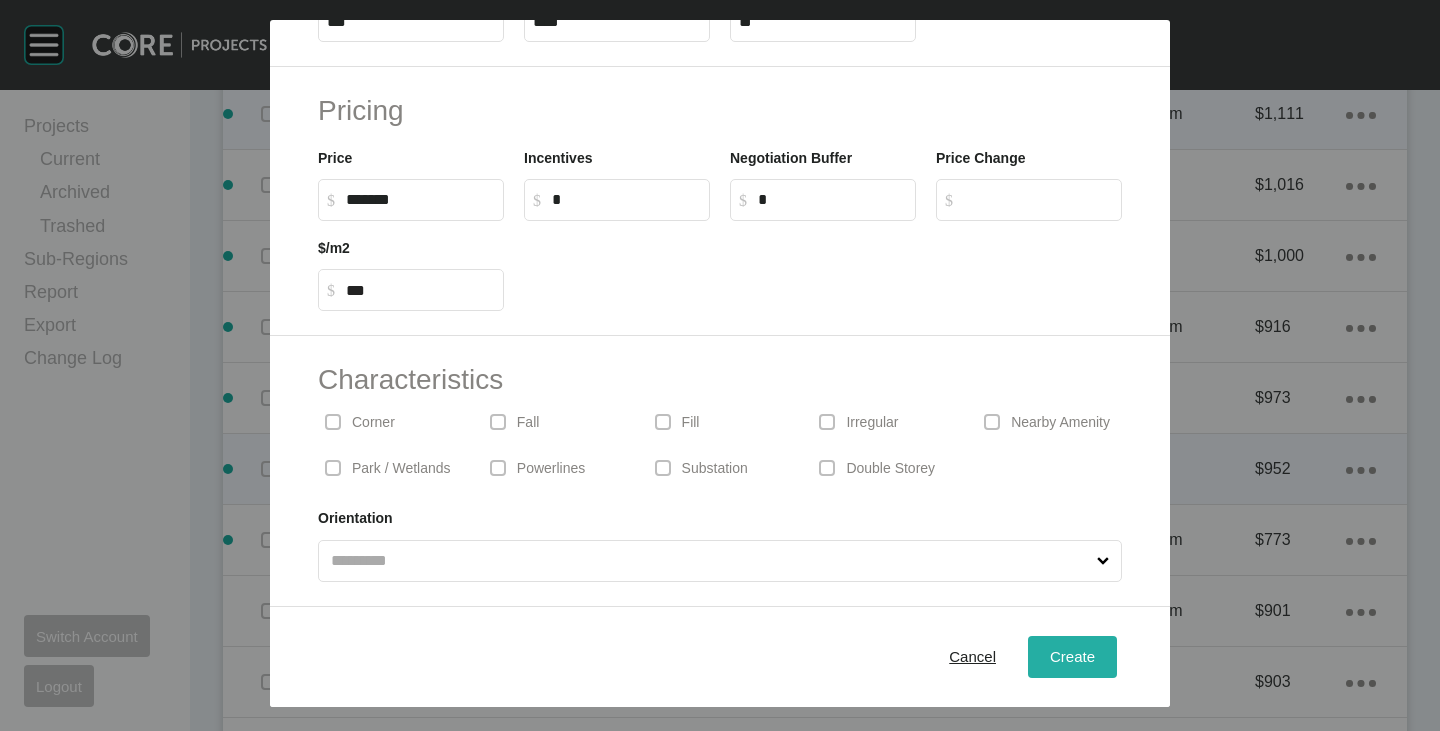 click on "Create" at bounding box center (1072, 656) 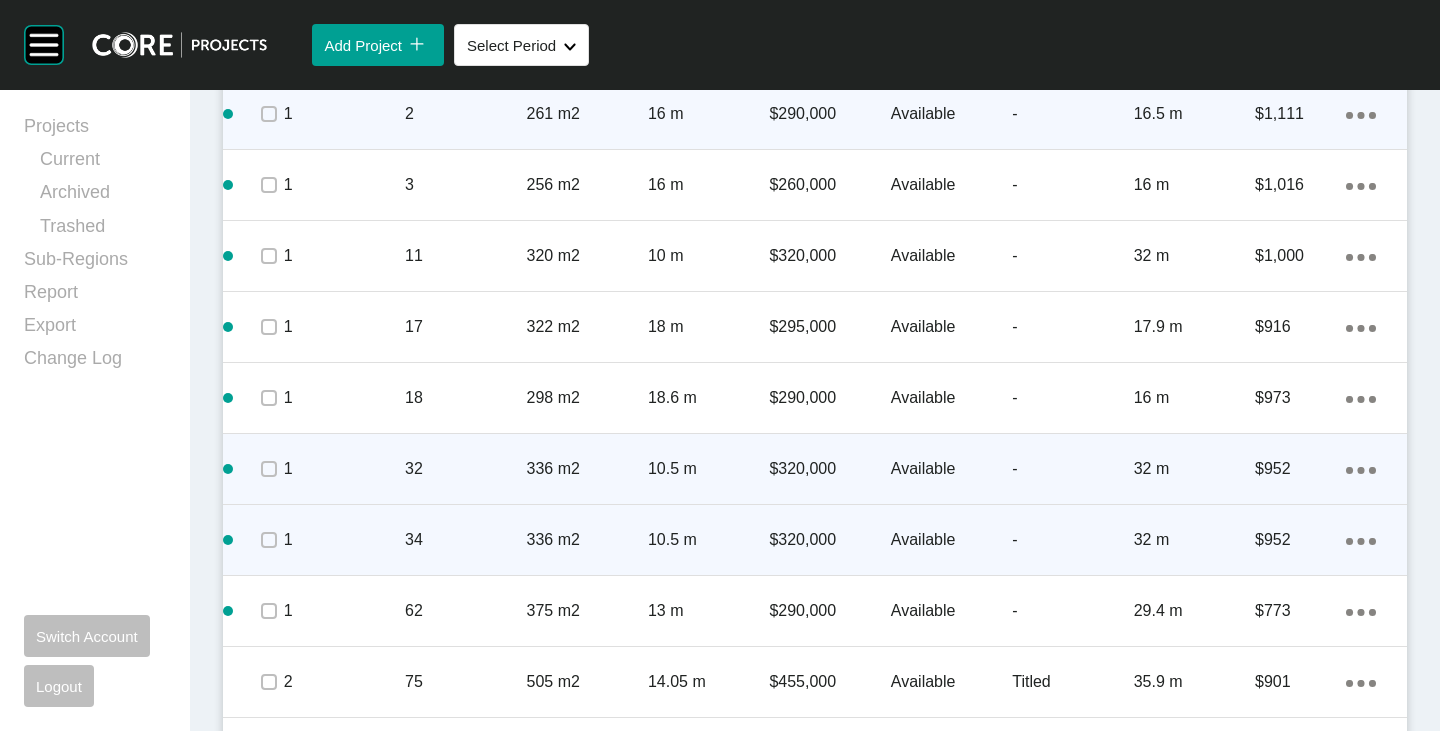 click on "Action Menu Dots Copy 6 Created with Sketch." at bounding box center (1361, 540) 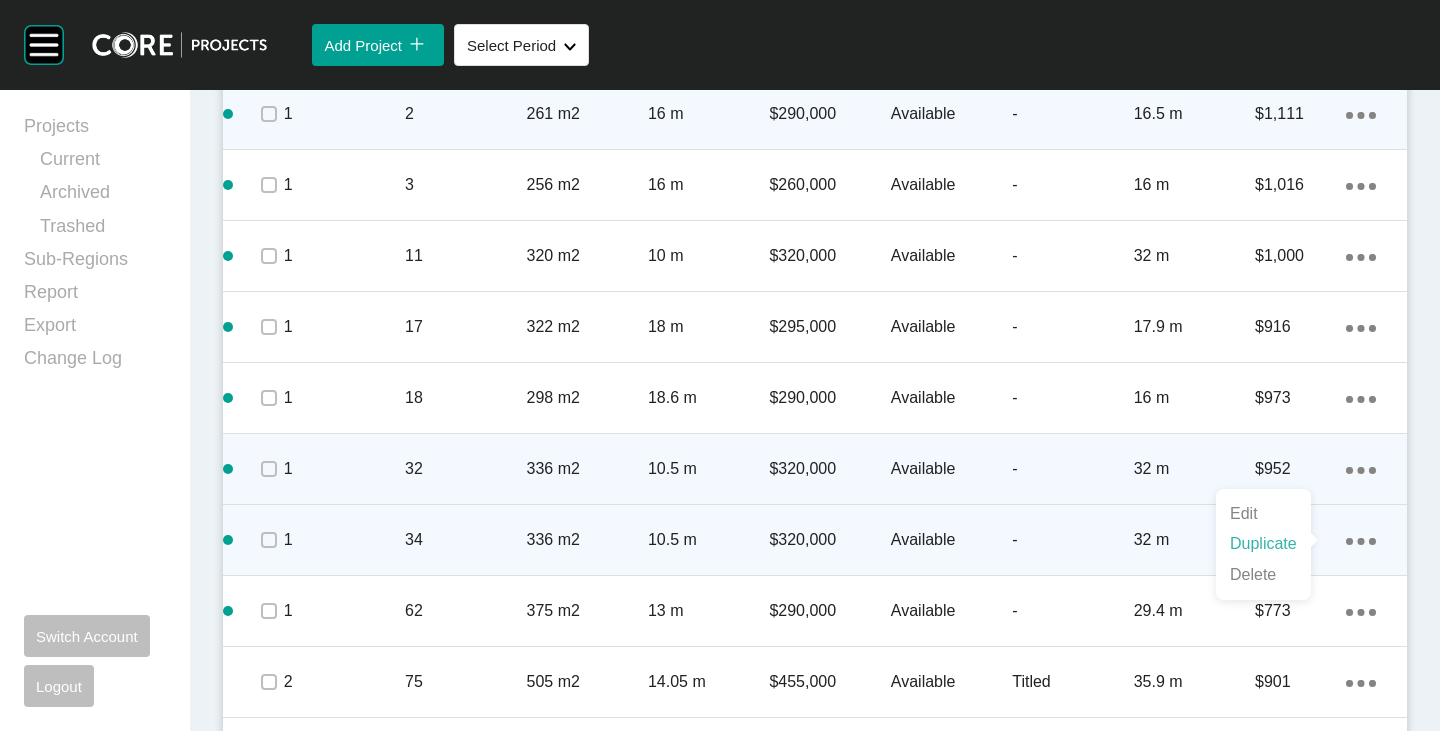 click on "Duplicate" at bounding box center [1263, 544] 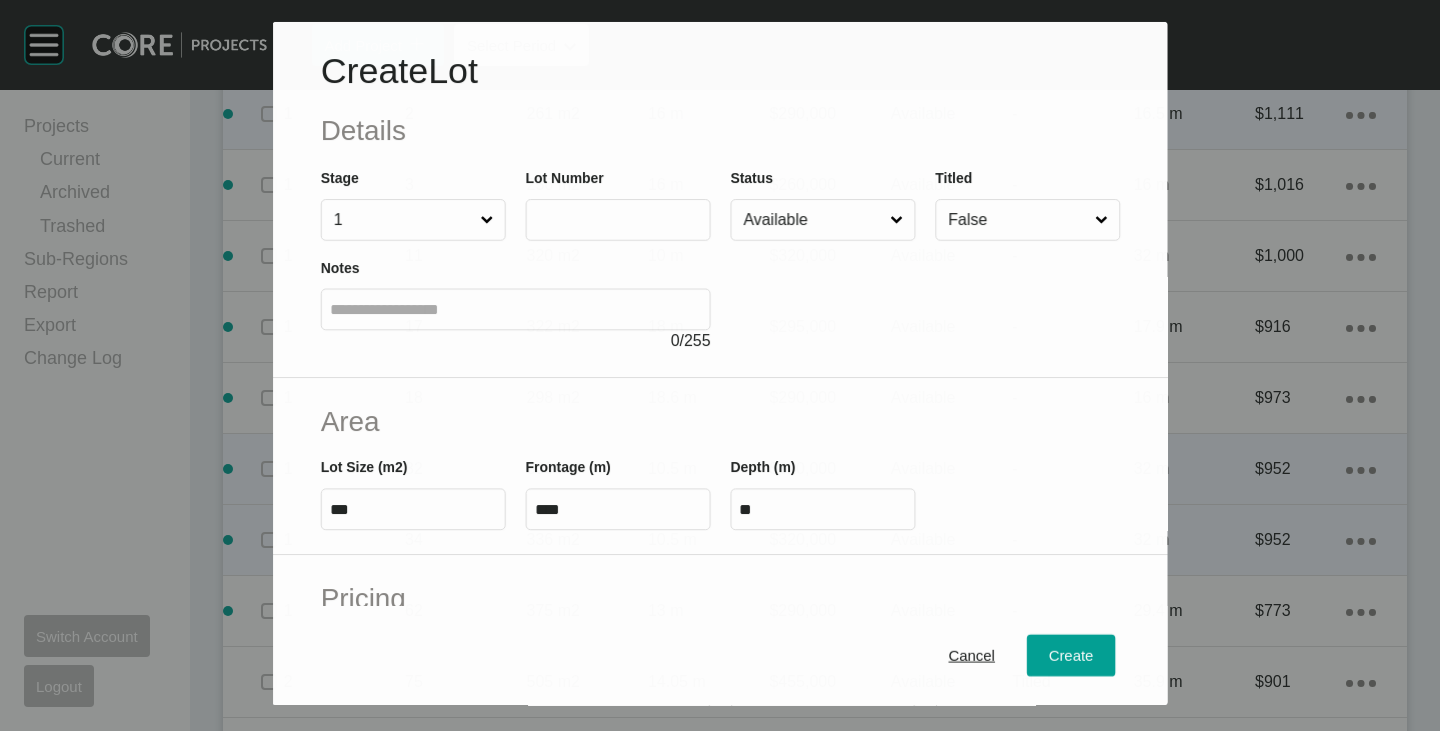 click at bounding box center [617, 219] 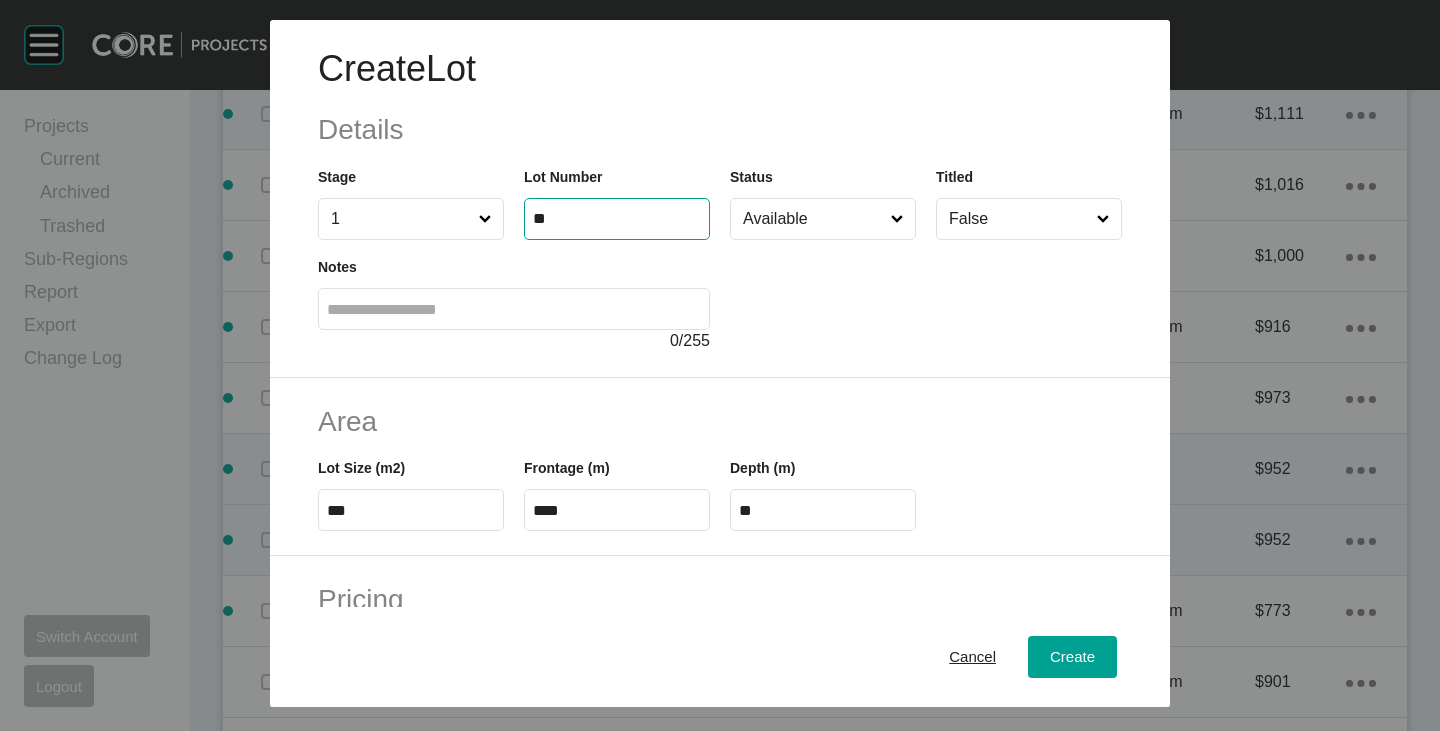 type on "**" 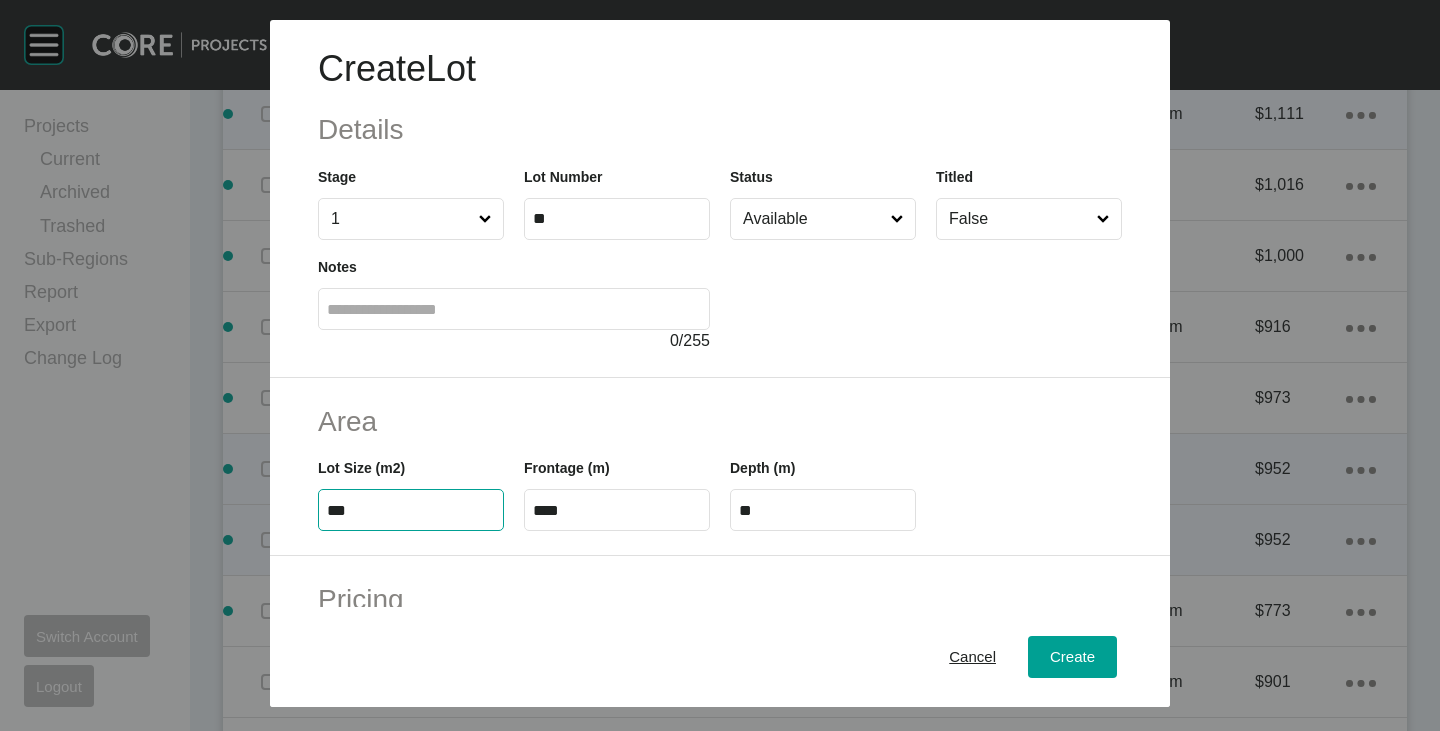 click on "***" at bounding box center [411, 510] 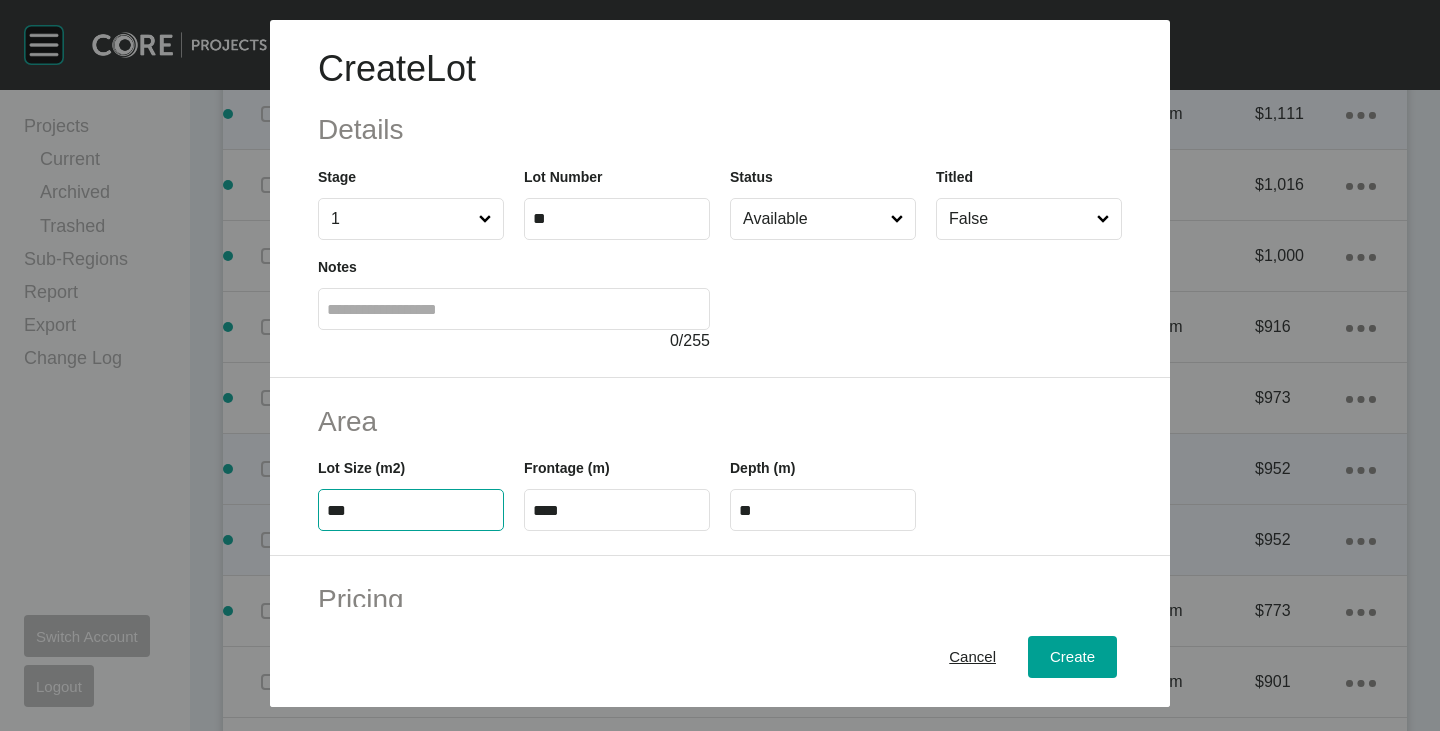 type on "***" 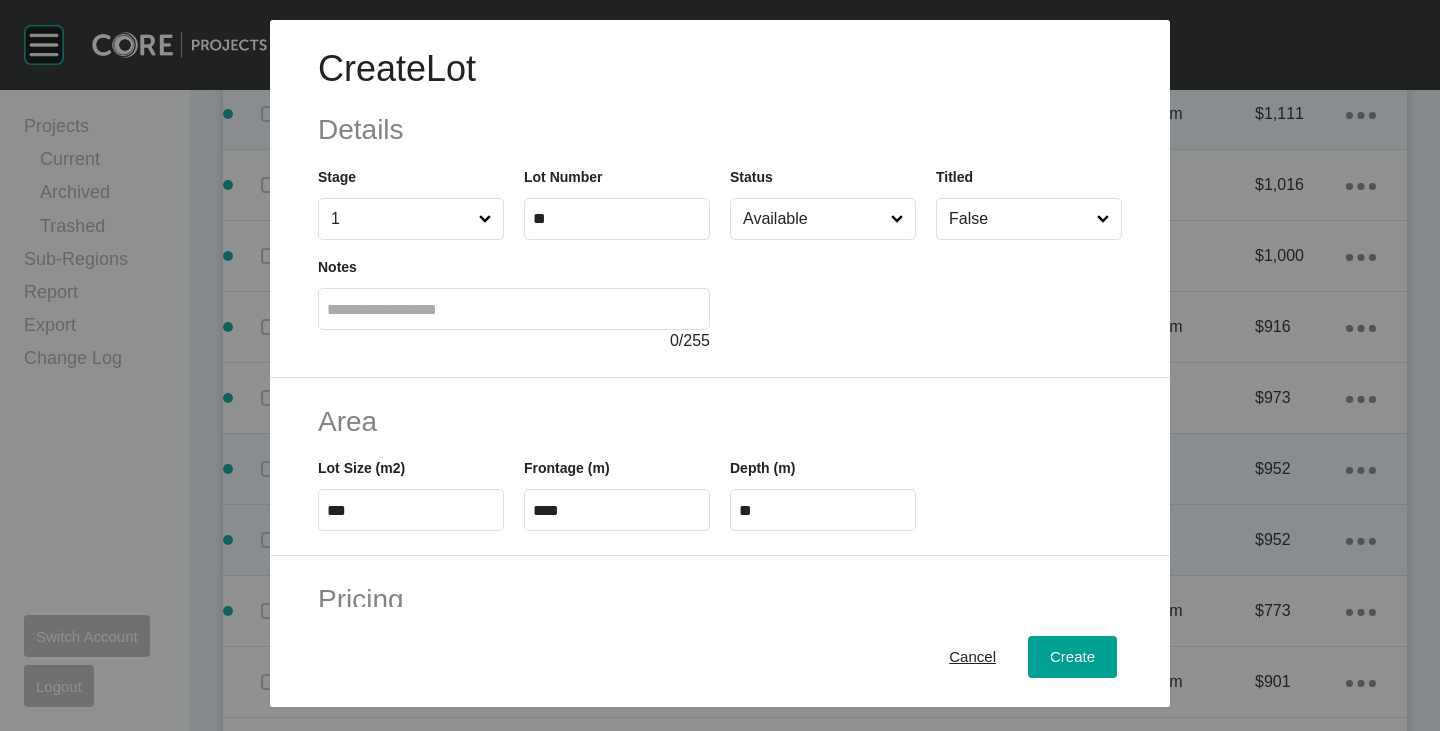 click on "Lot Size (m2) ***" at bounding box center [411, 494] 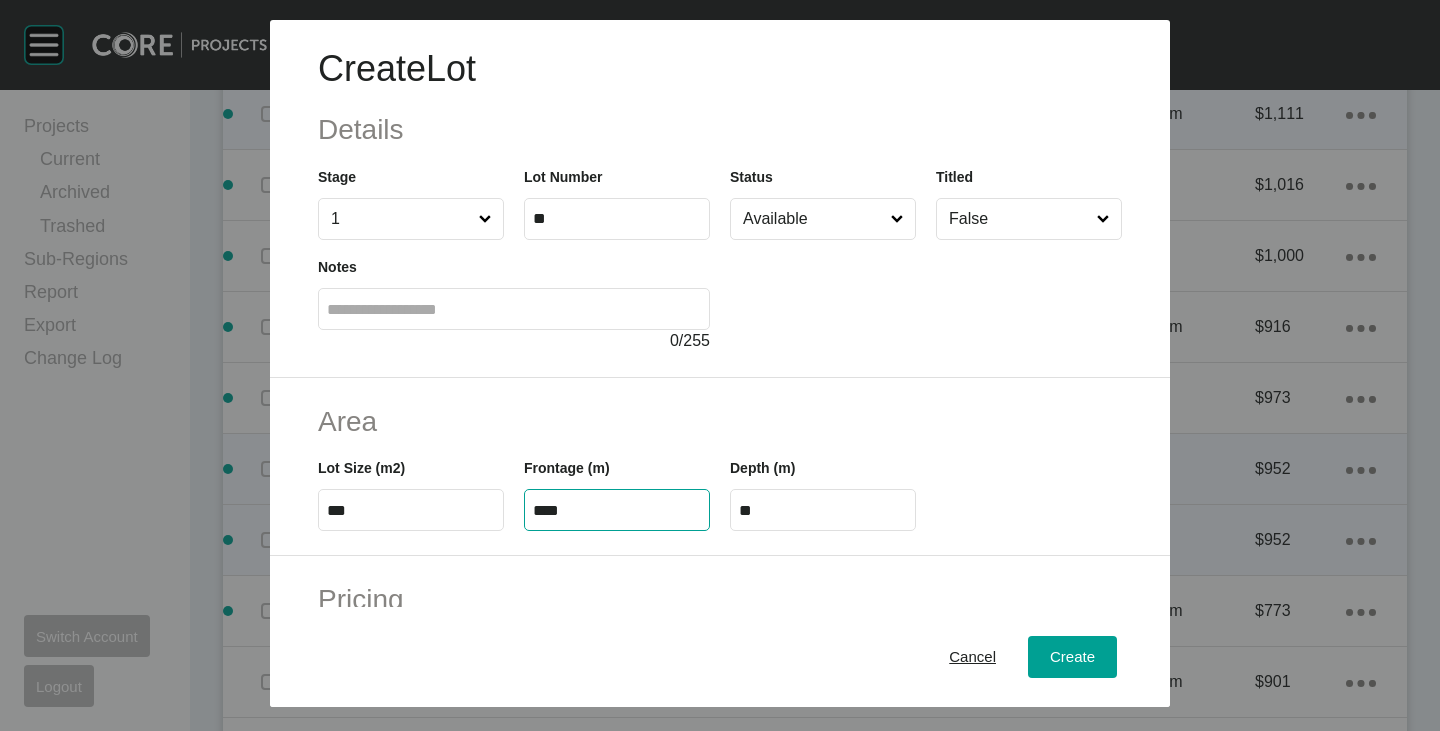 click on "****" at bounding box center (617, 510) 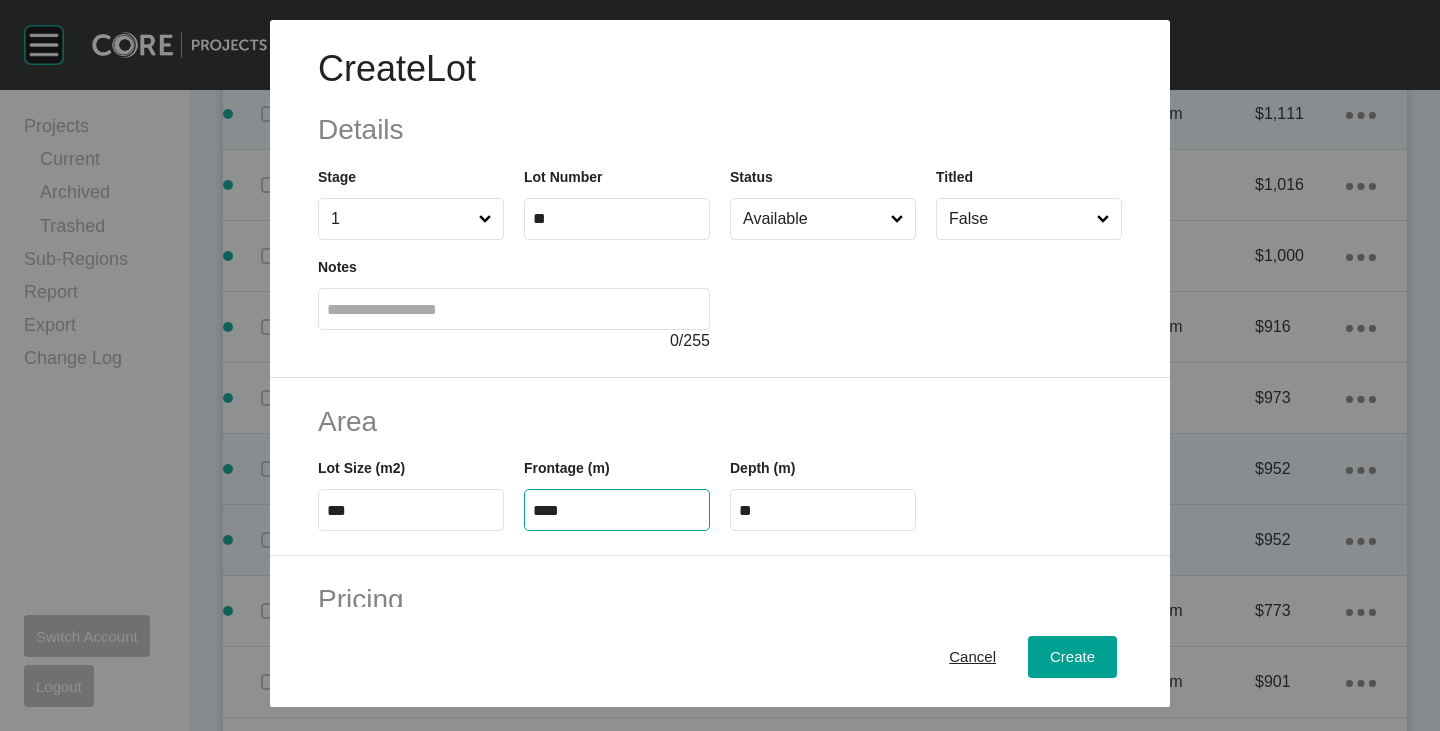 type on "****" 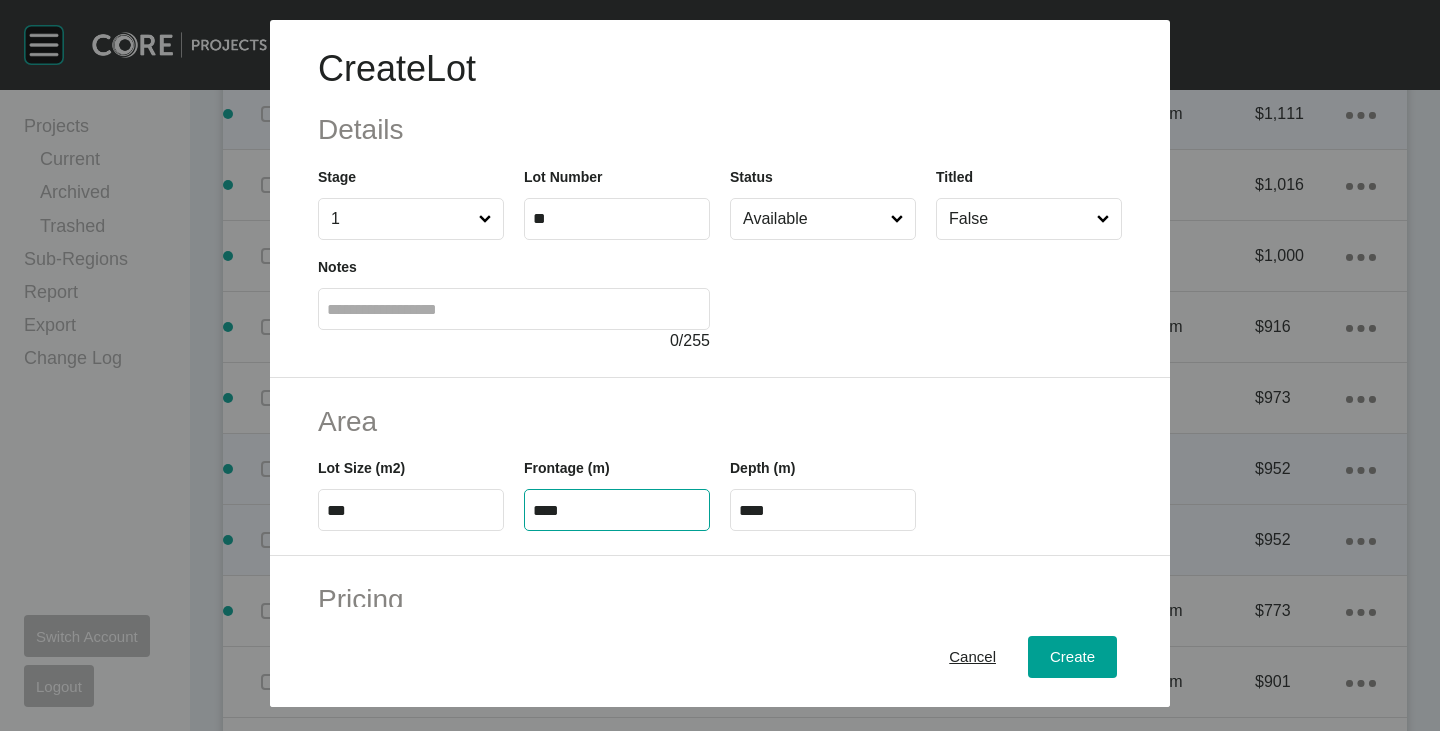 click on "Frontage (m) ****" at bounding box center (617, 486) 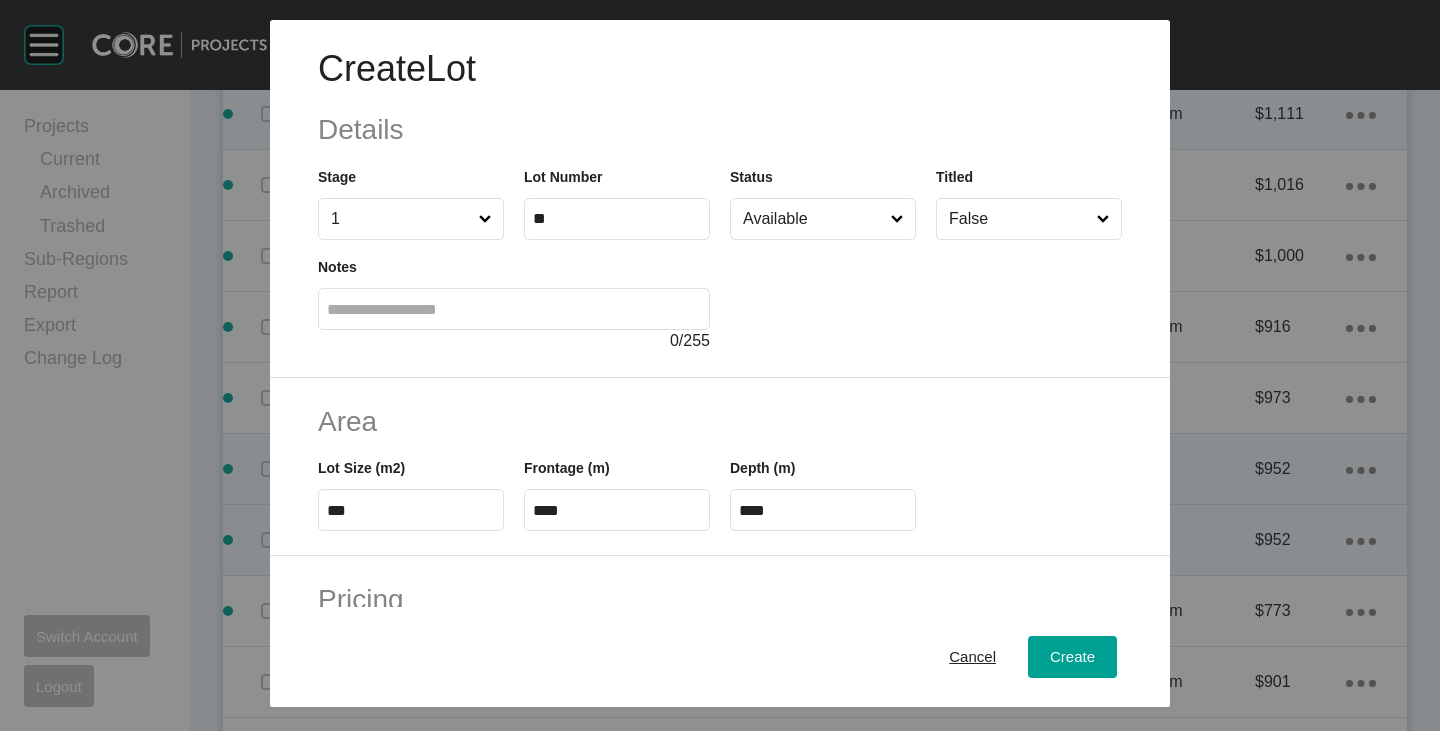 click on "****" at bounding box center [823, 510] 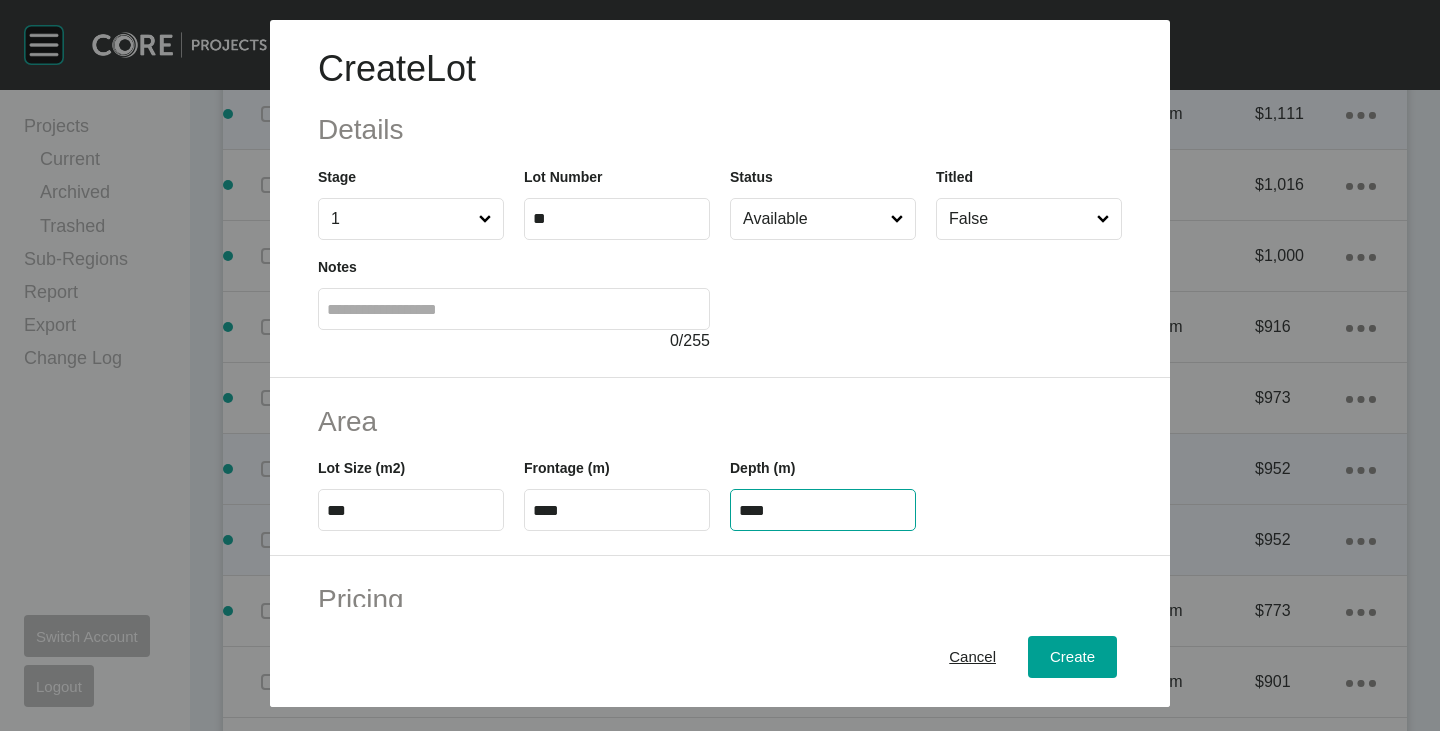 click on "****" at bounding box center (823, 510) 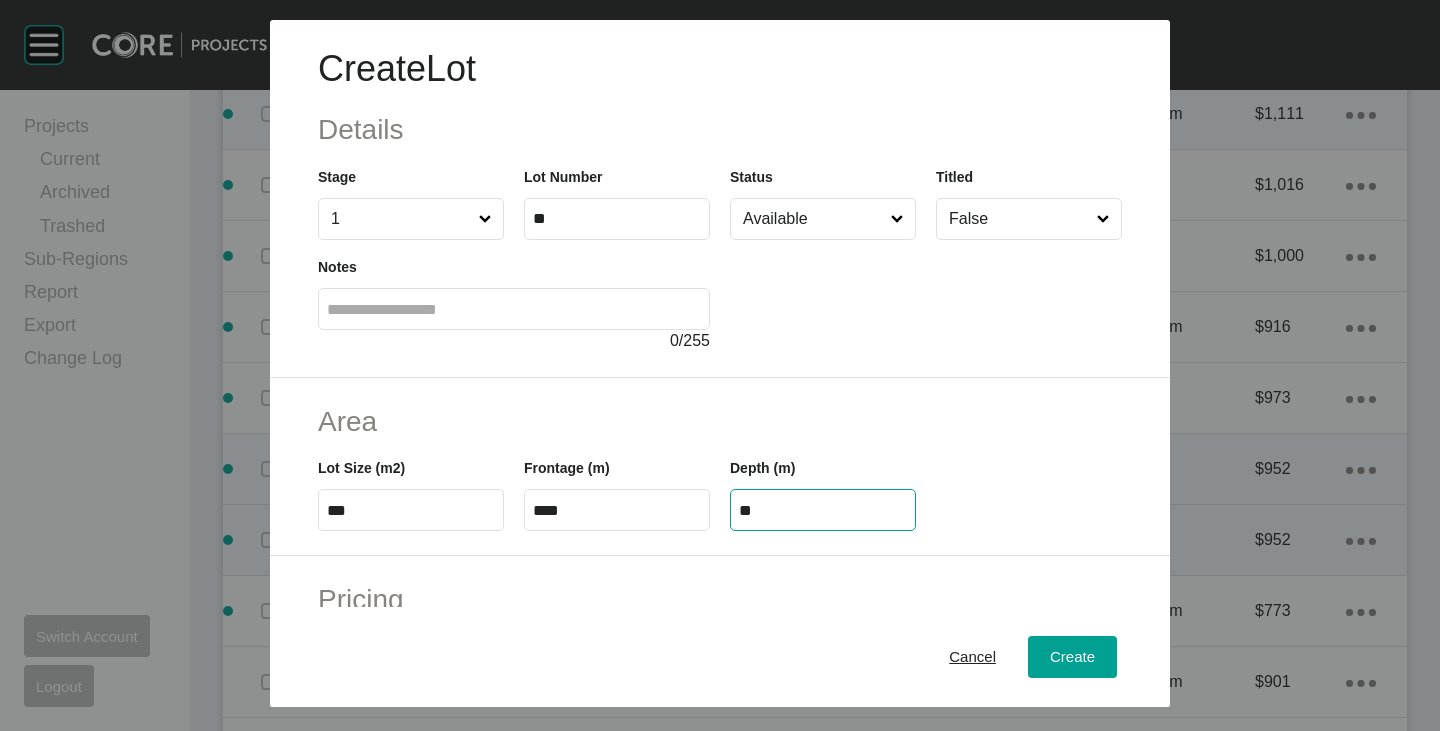 type on "**" 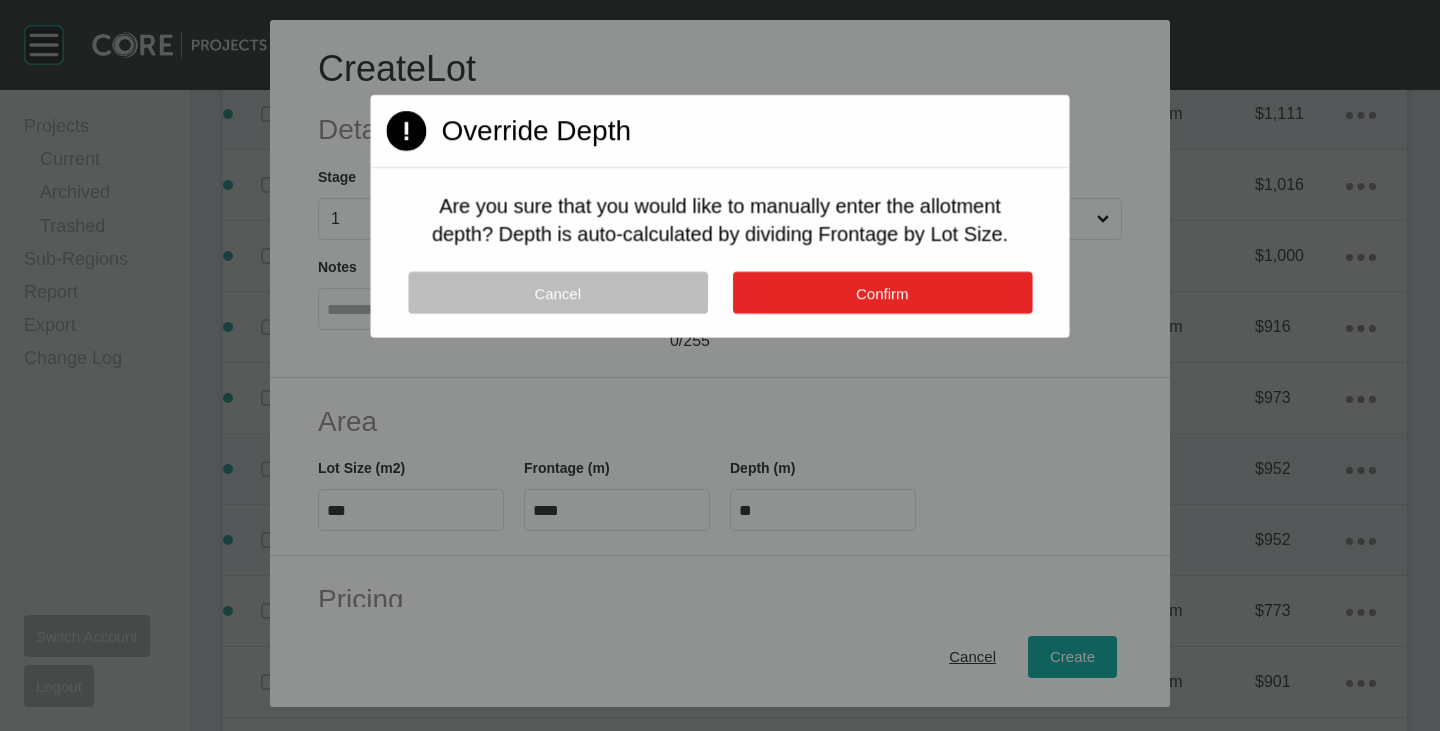 click on "Confirm" at bounding box center [882, 293] 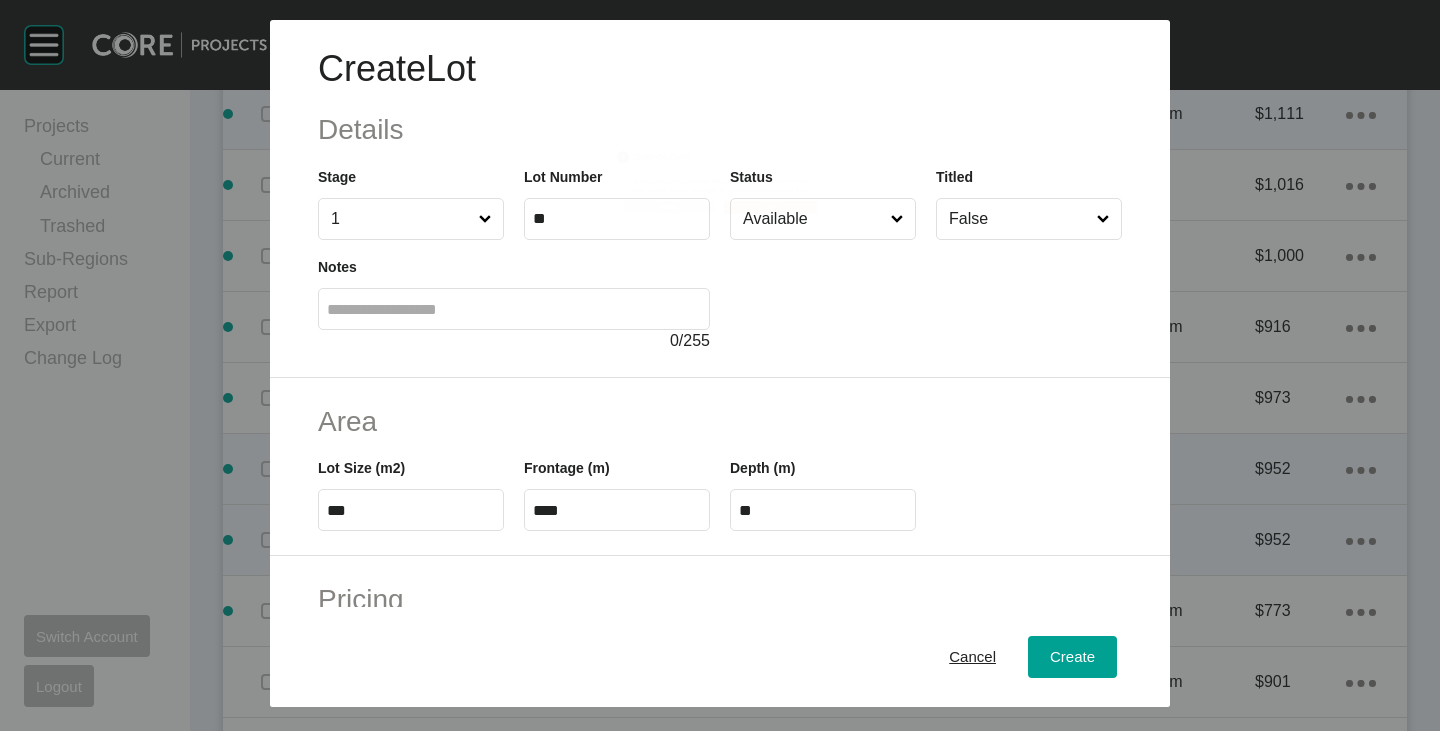 scroll, scrollTop: 489, scrollLeft: 0, axis: vertical 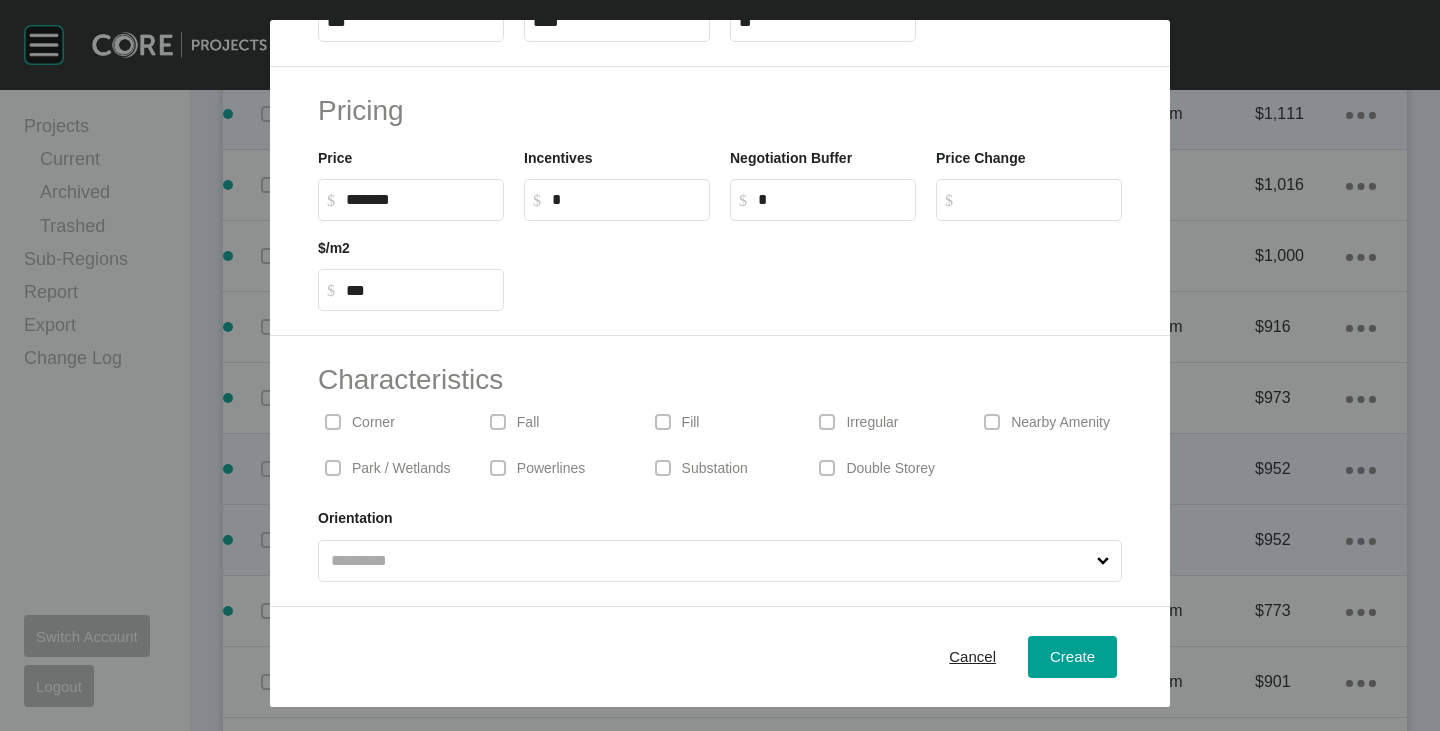 click on "Corner" at bounding box center [373, 423] 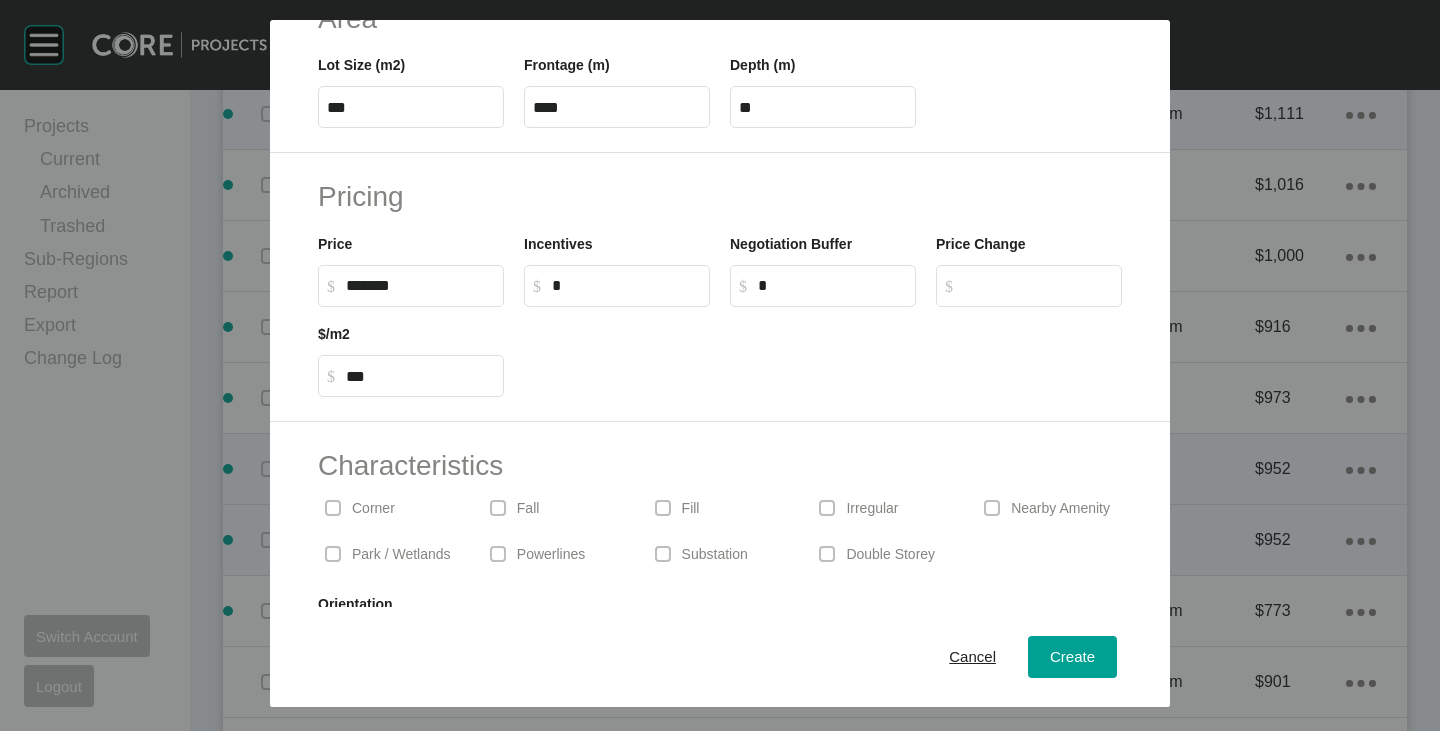 scroll, scrollTop: 489, scrollLeft: 0, axis: vertical 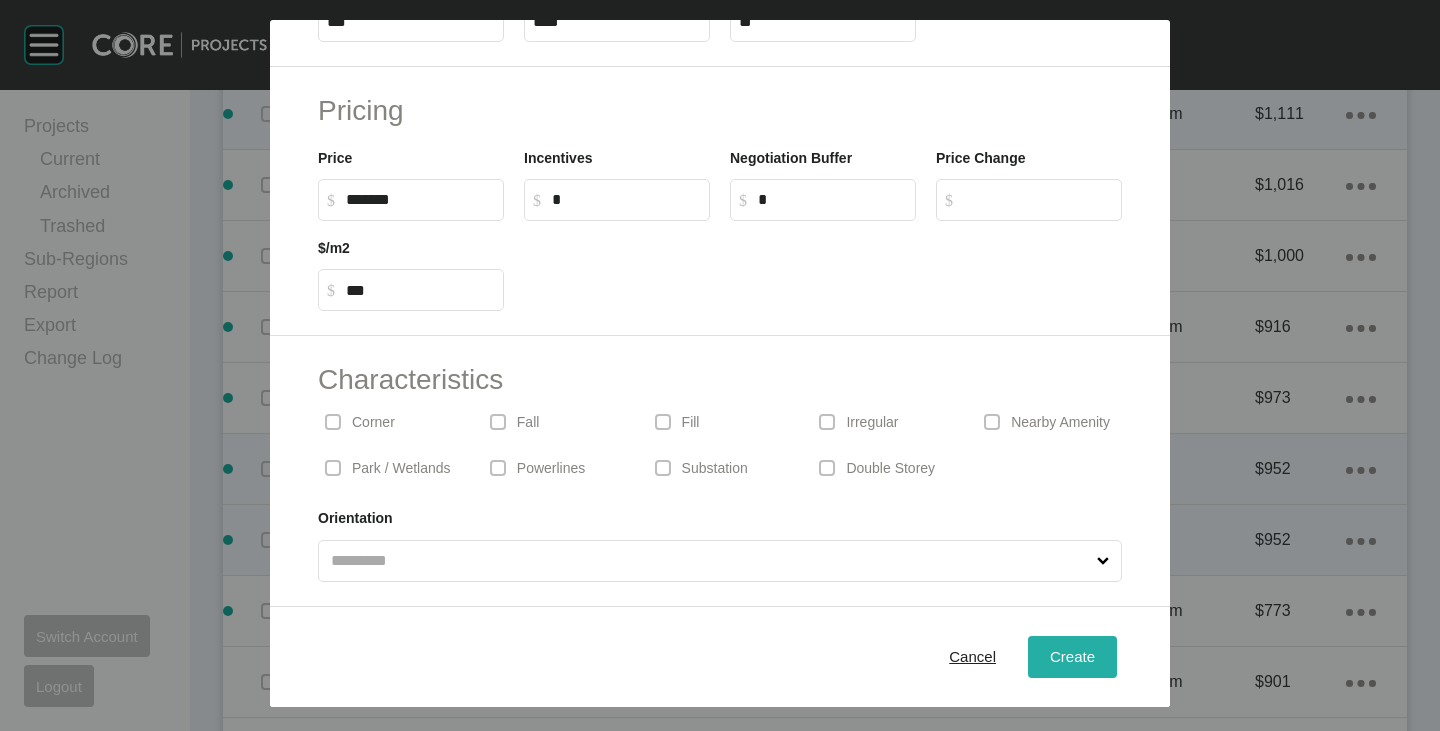 click on "Create" at bounding box center [1072, 656] 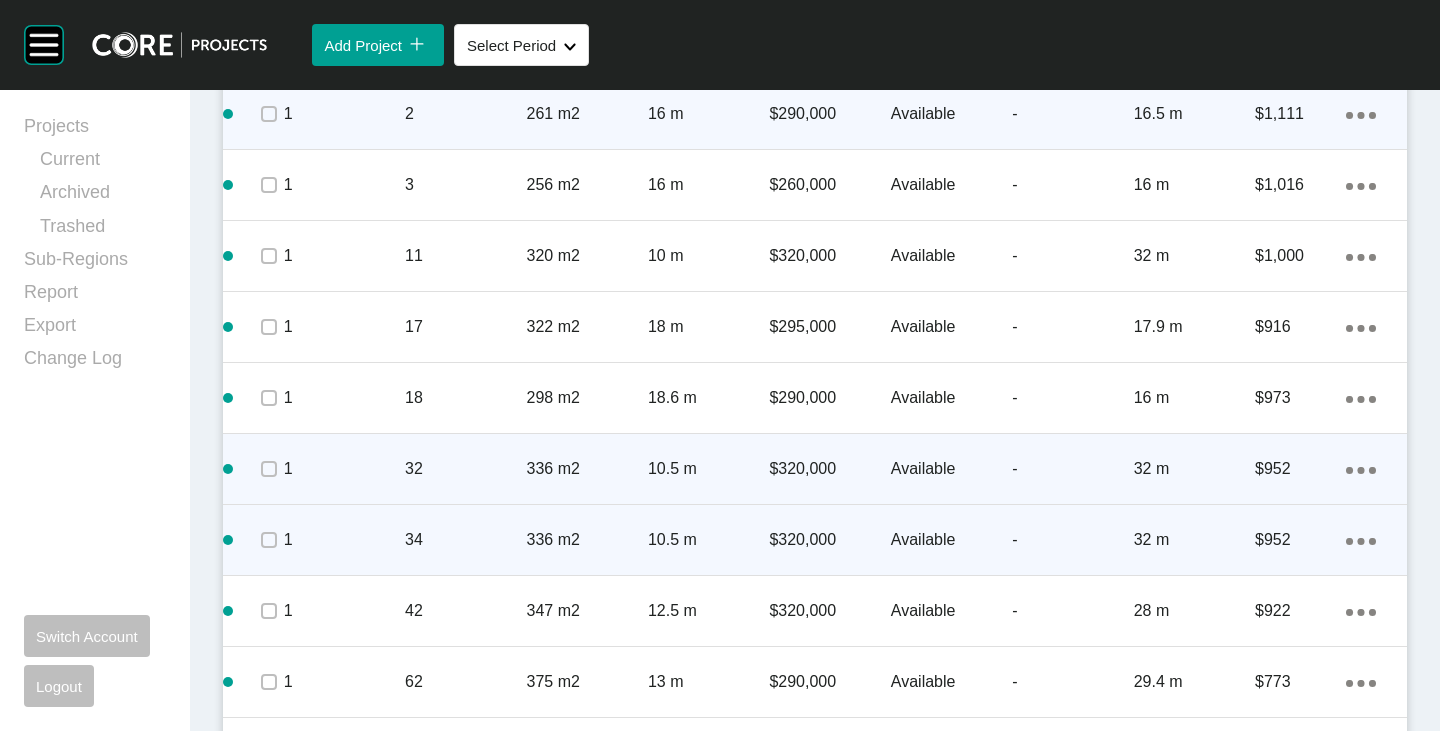 scroll, scrollTop: 1300, scrollLeft: 0, axis: vertical 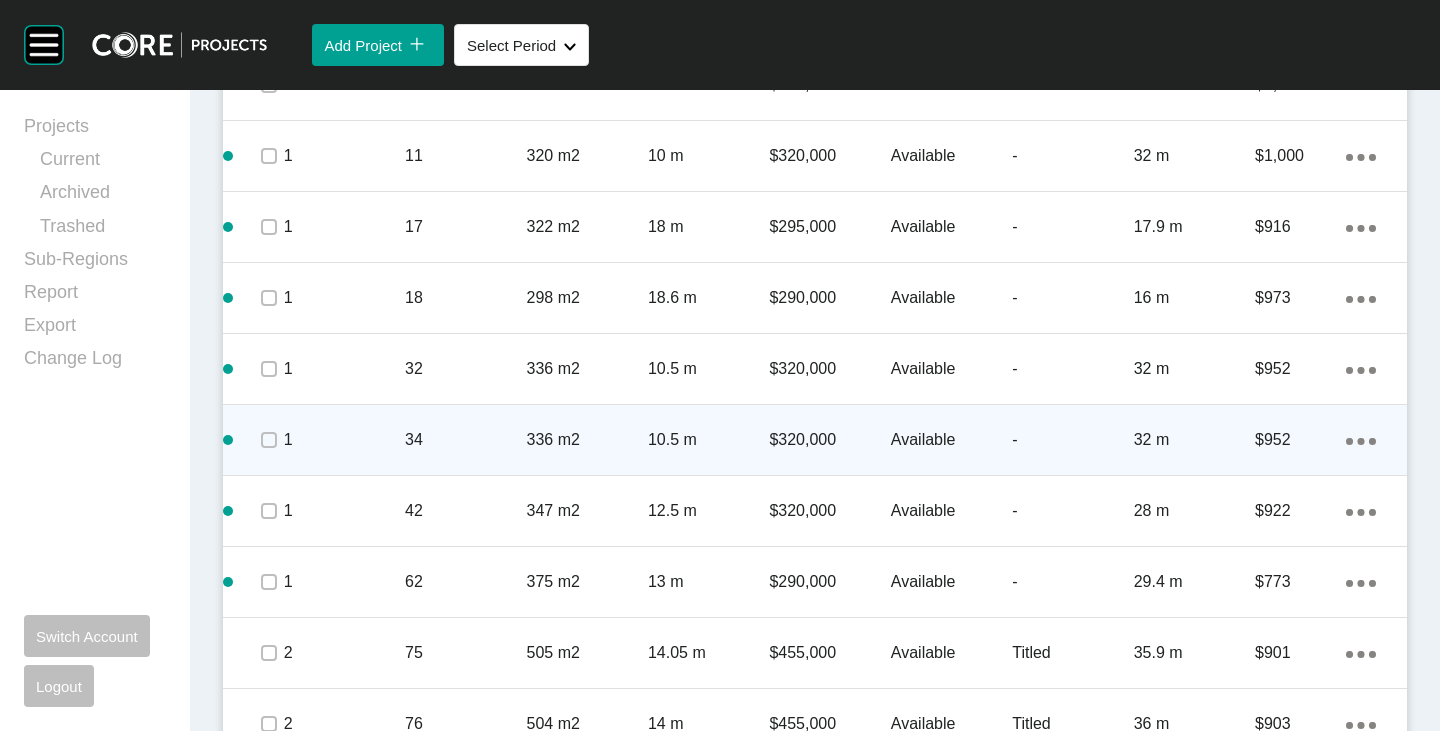 click on "Action Menu Dots Copy 6 Created with Sketch." 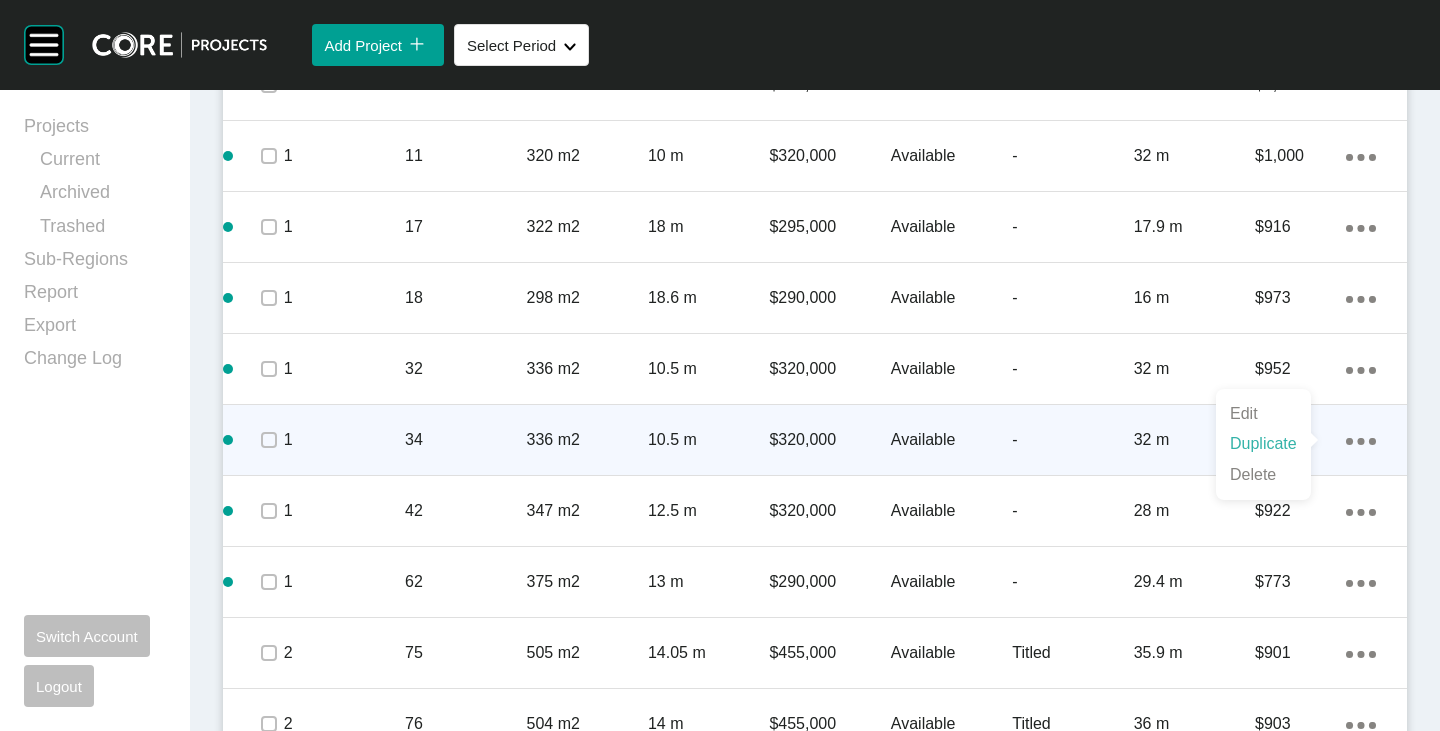 click on "Duplicate" at bounding box center (1263, 444) 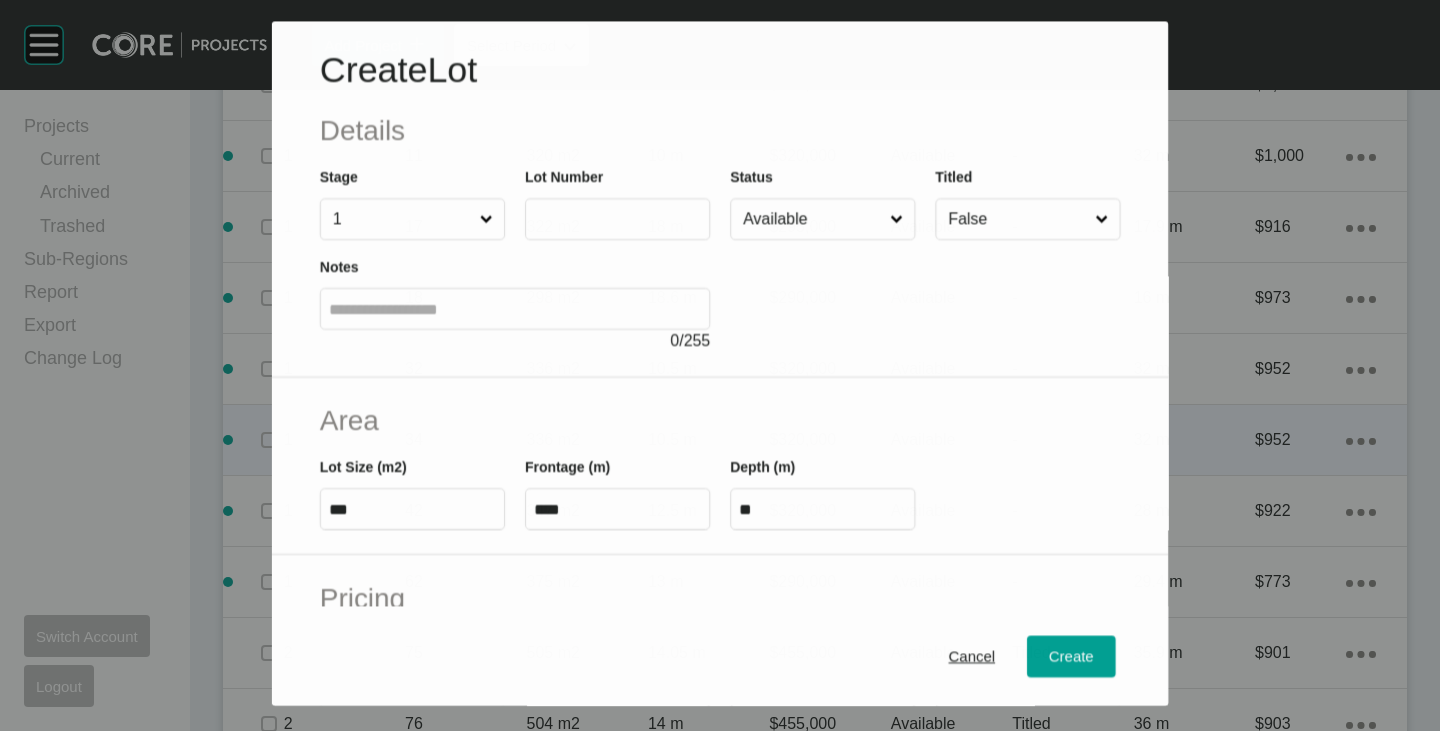 click at bounding box center (617, 219) 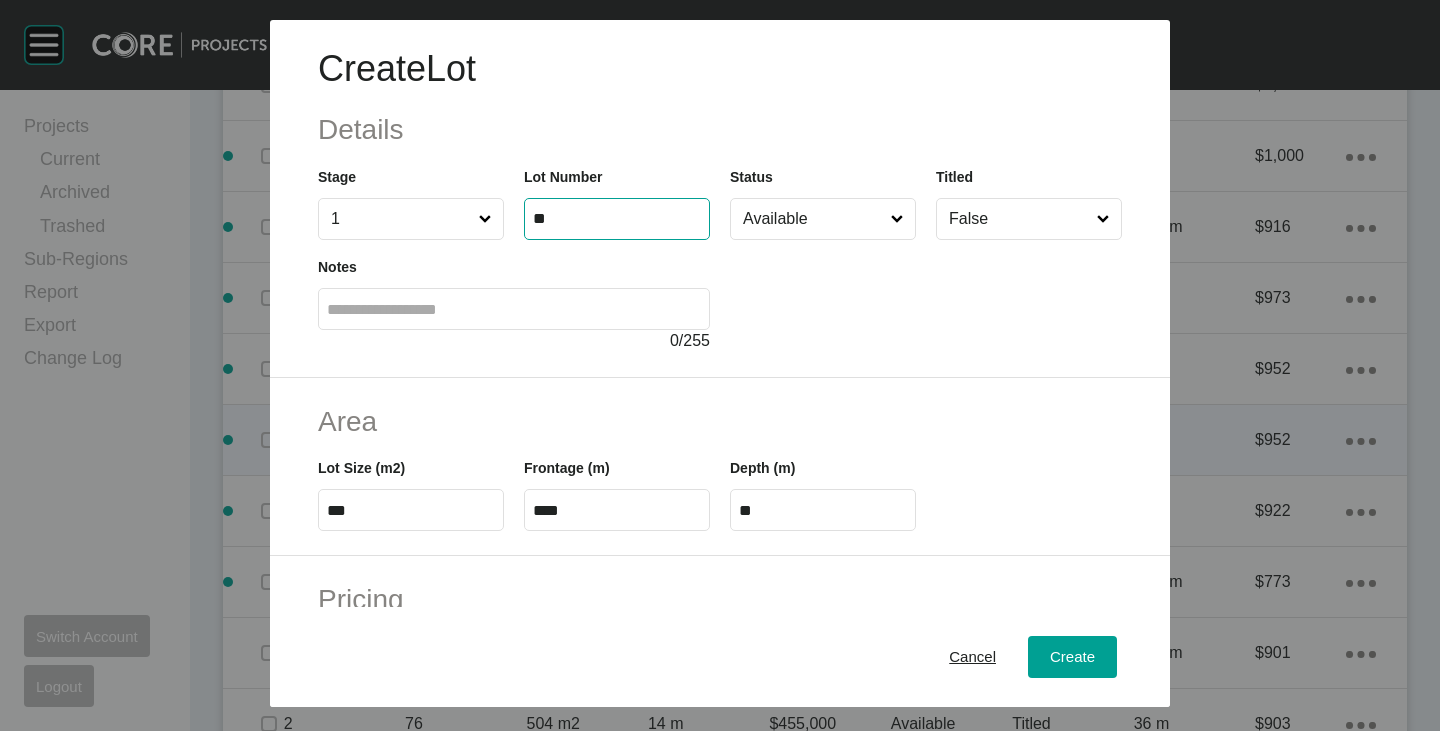 type on "**" 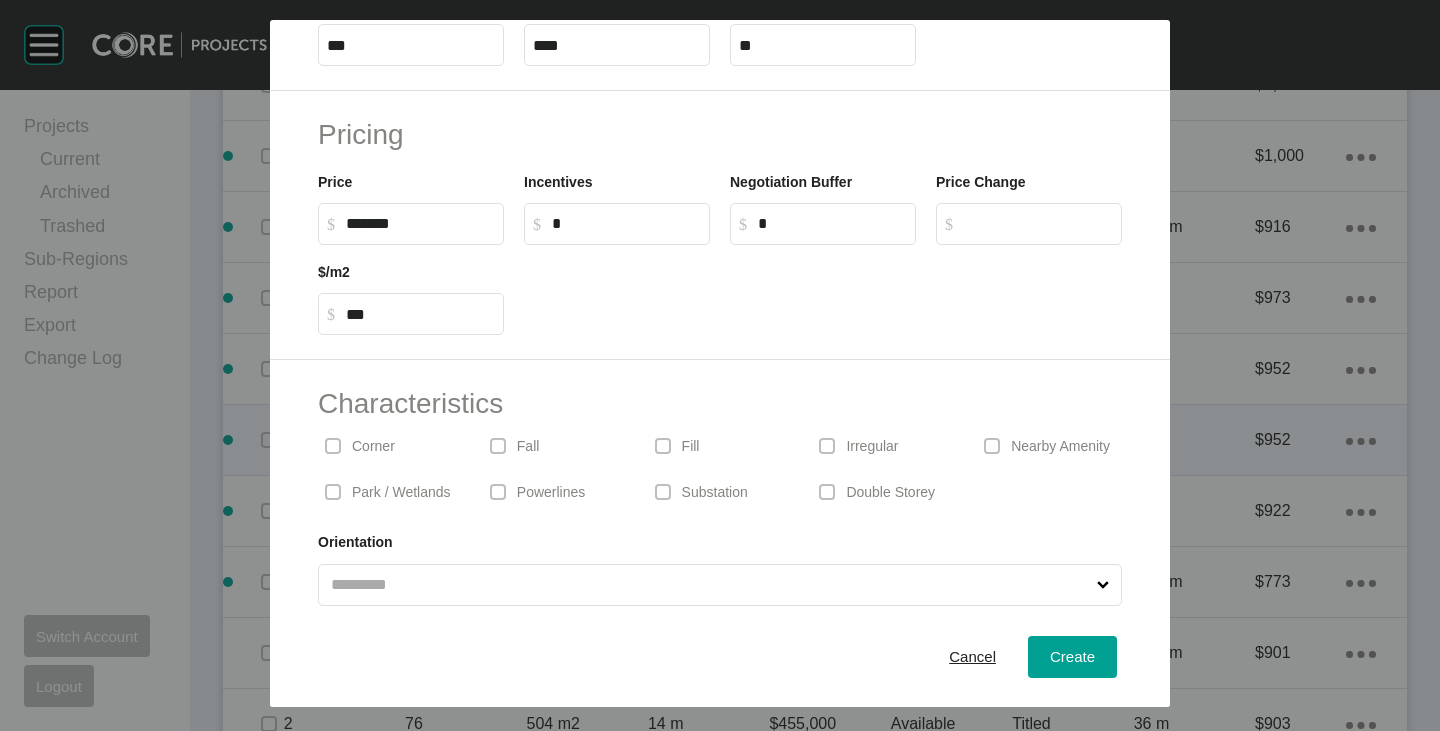 scroll, scrollTop: 489, scrollLeft: 0, axis: vertical 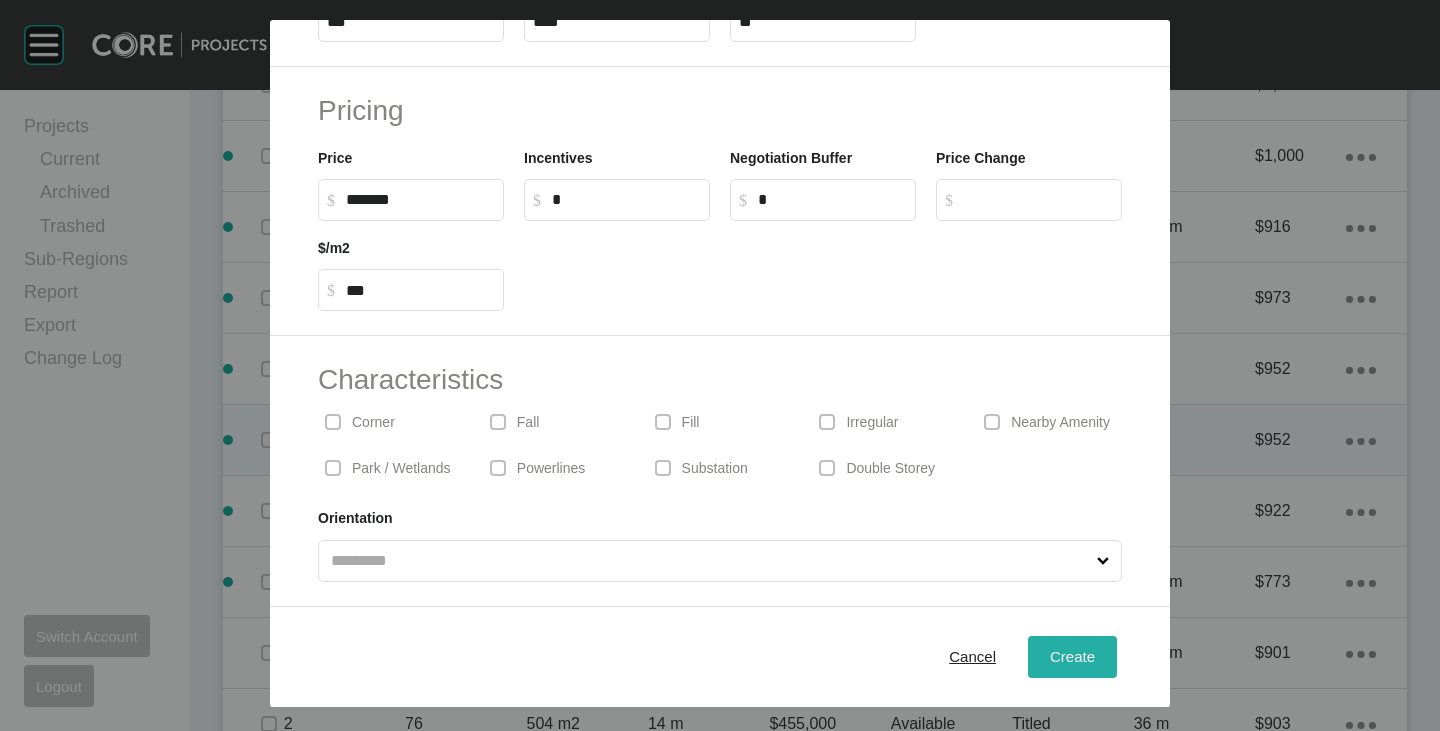 click on "Create" at bounding box center (1072, 656) 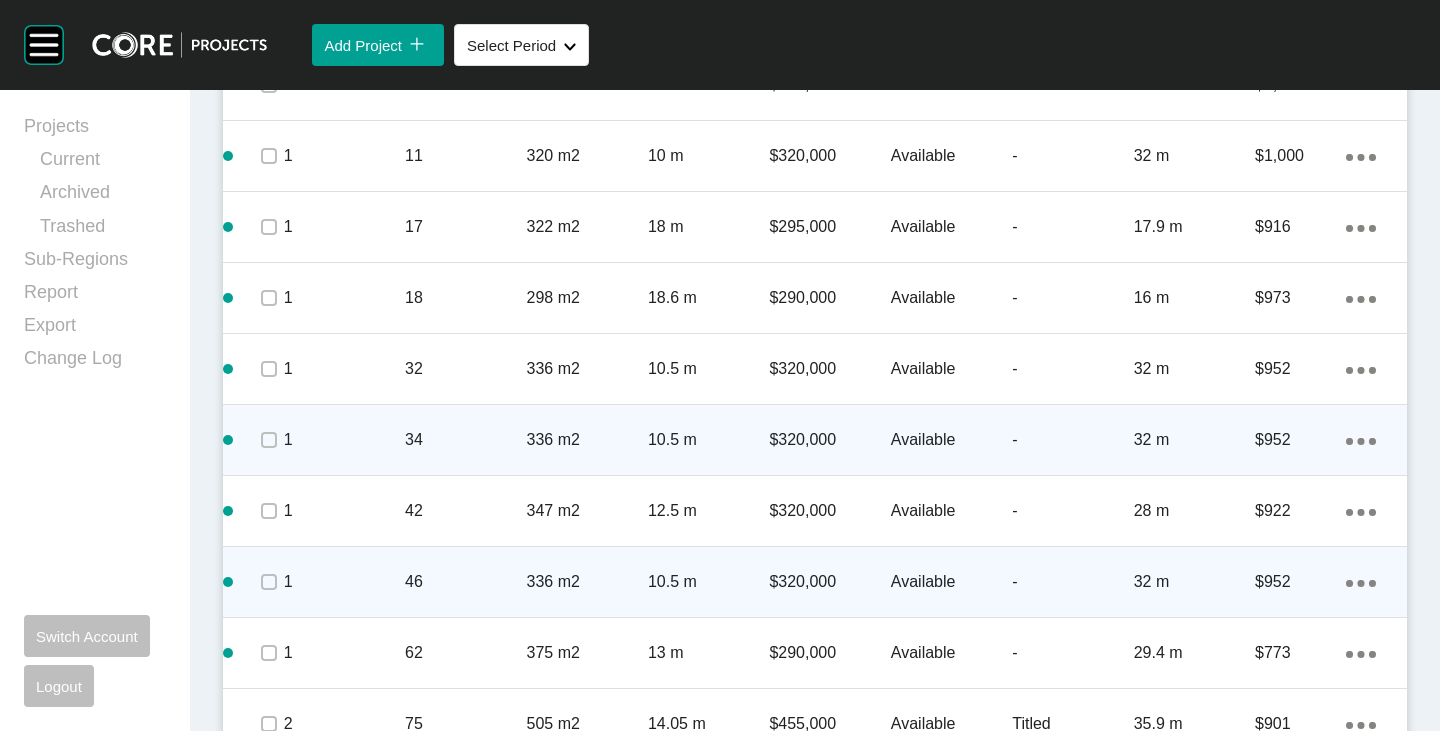 click on "Action Menu Dots Copy 6 Created with Sketch." 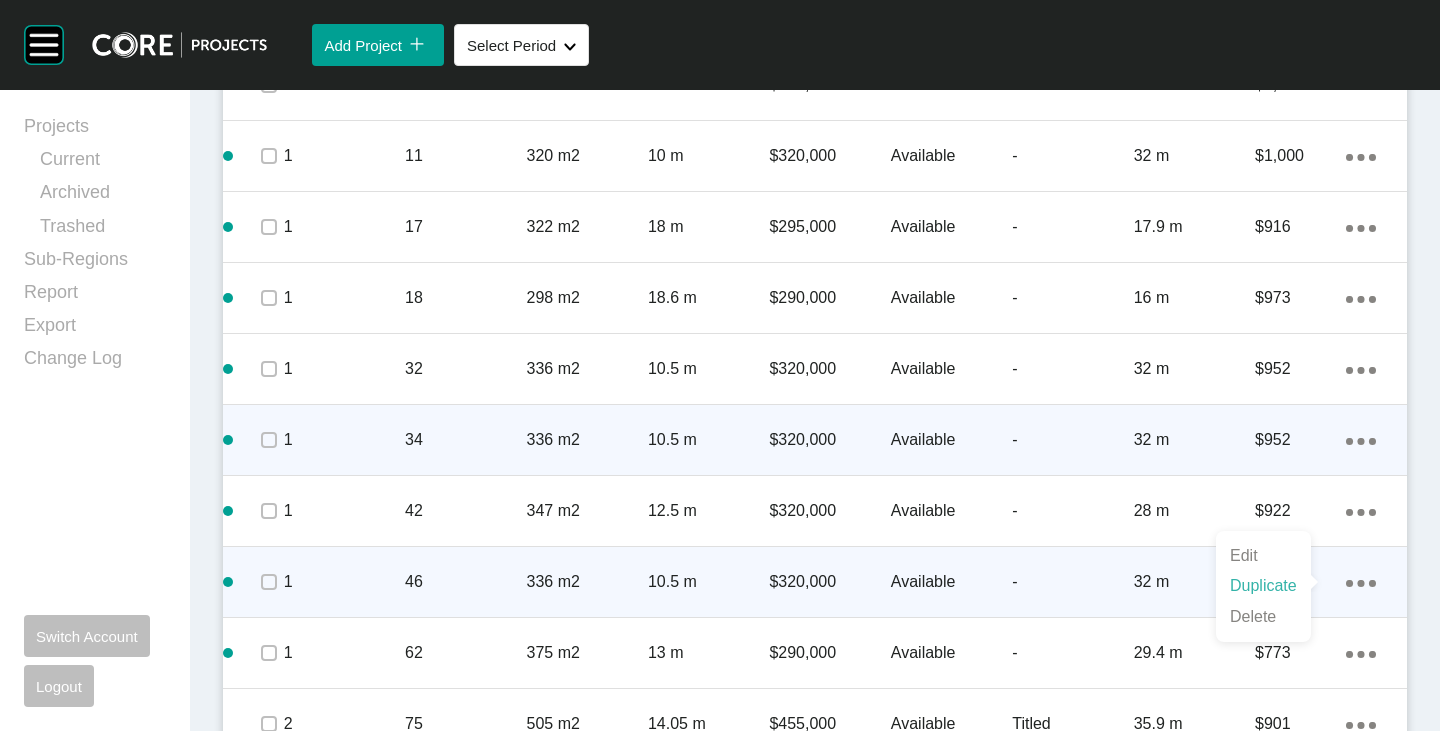 click on "Duplicate" at bounding box center [1263, 586] 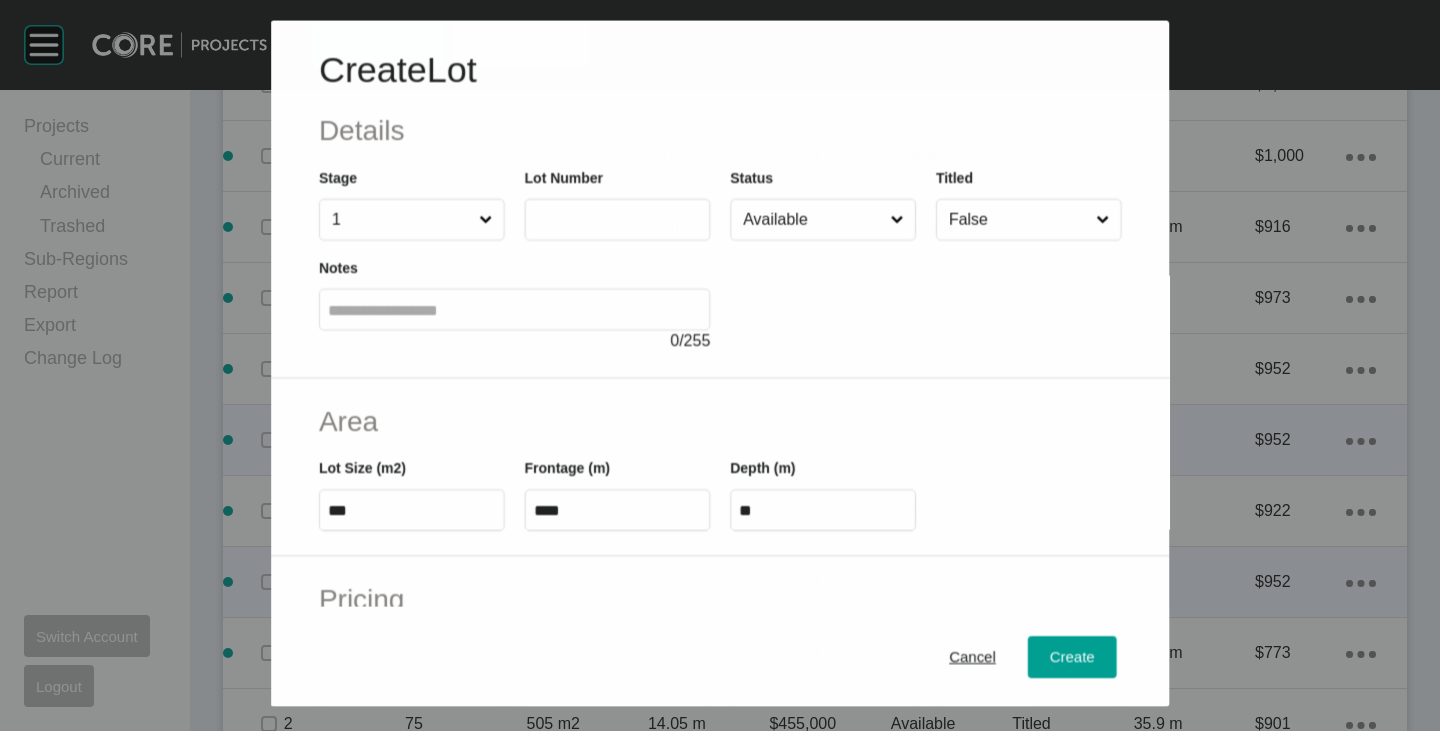 click at bounding box center (617, 219) 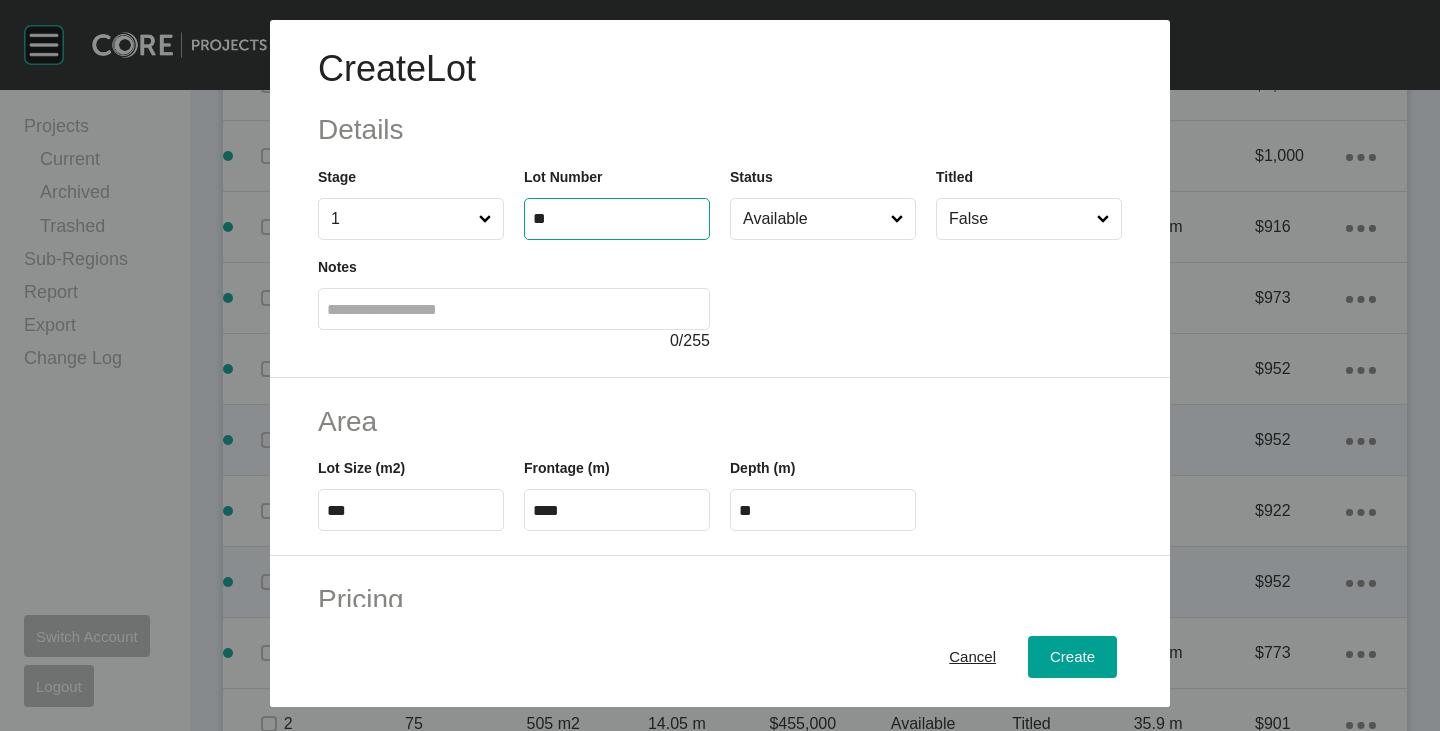 type on "**" 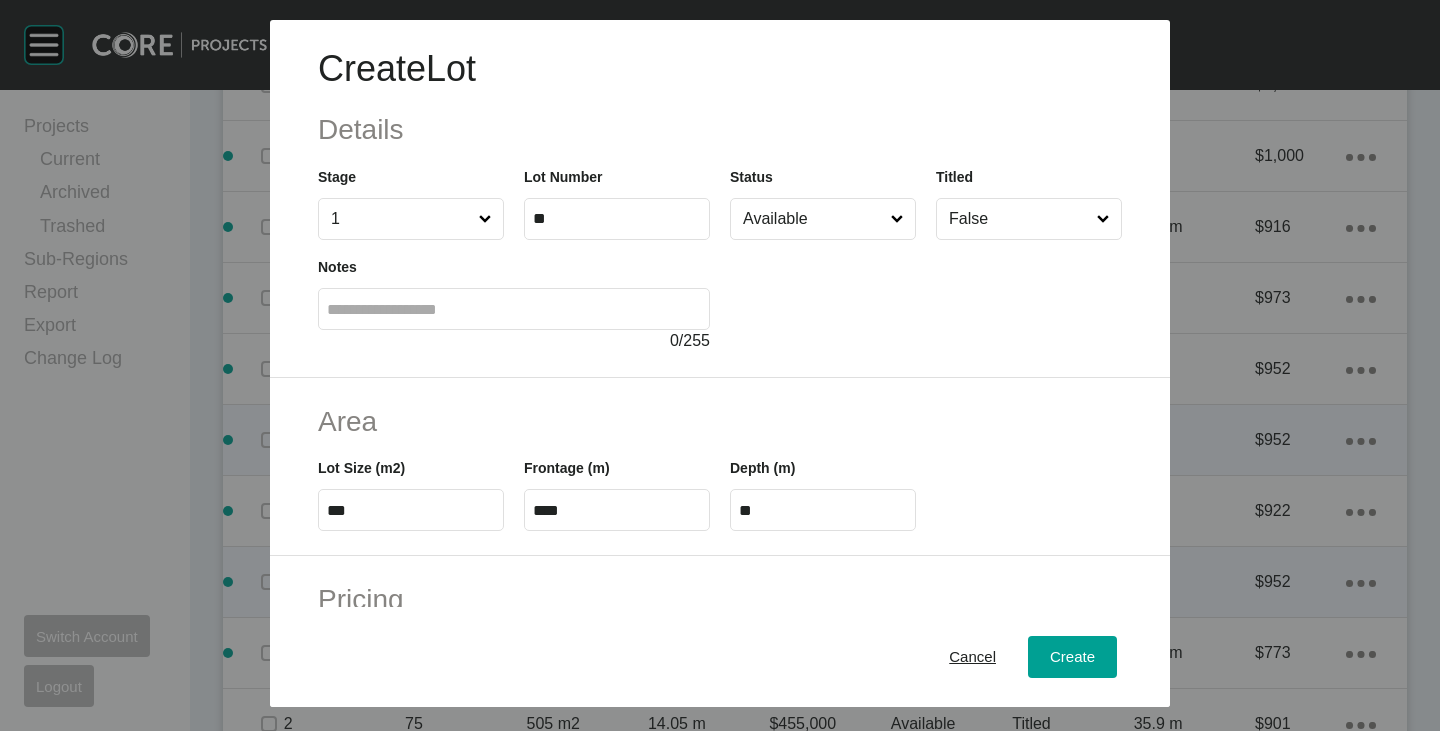 scroll, scrollTop: 489, scrollLeft: 0, axis: vertical 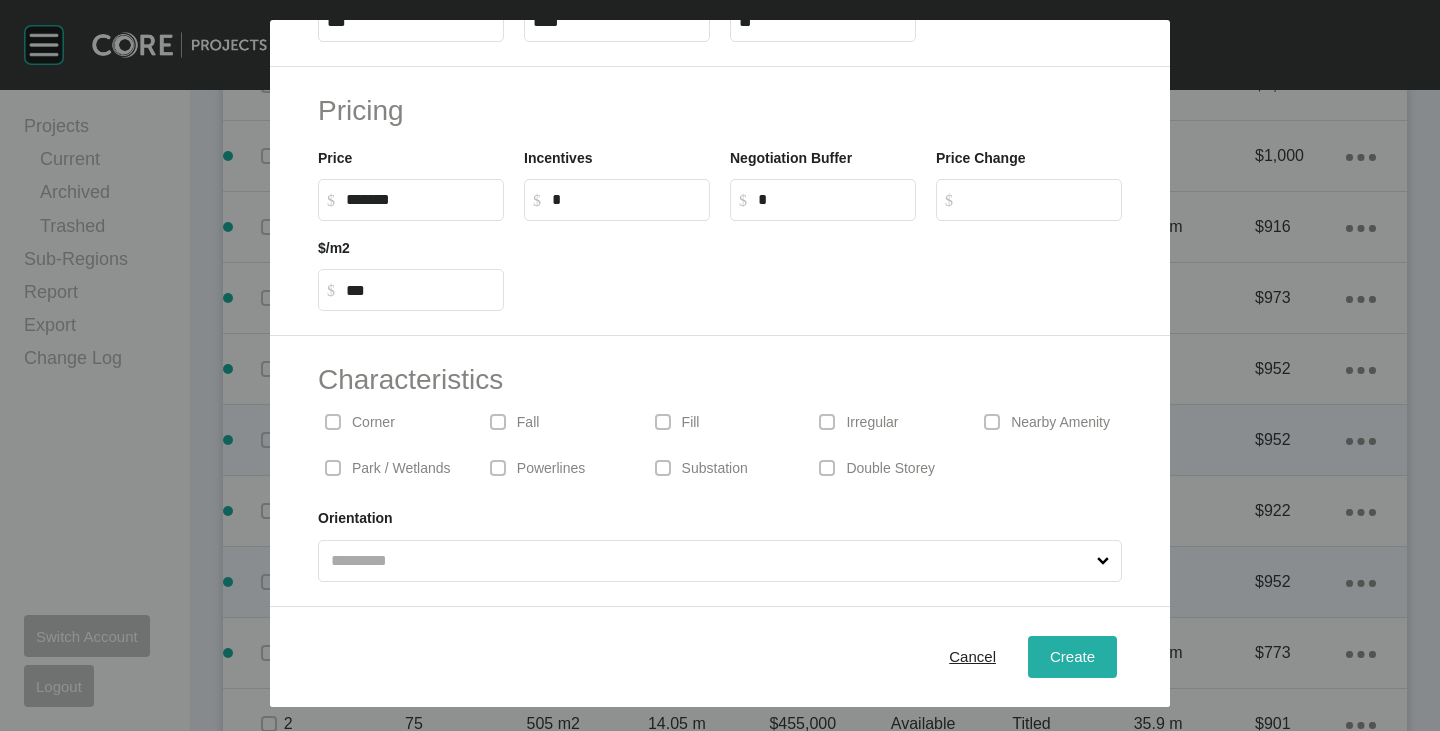click on "Create" at bounding box center (1072, 656) 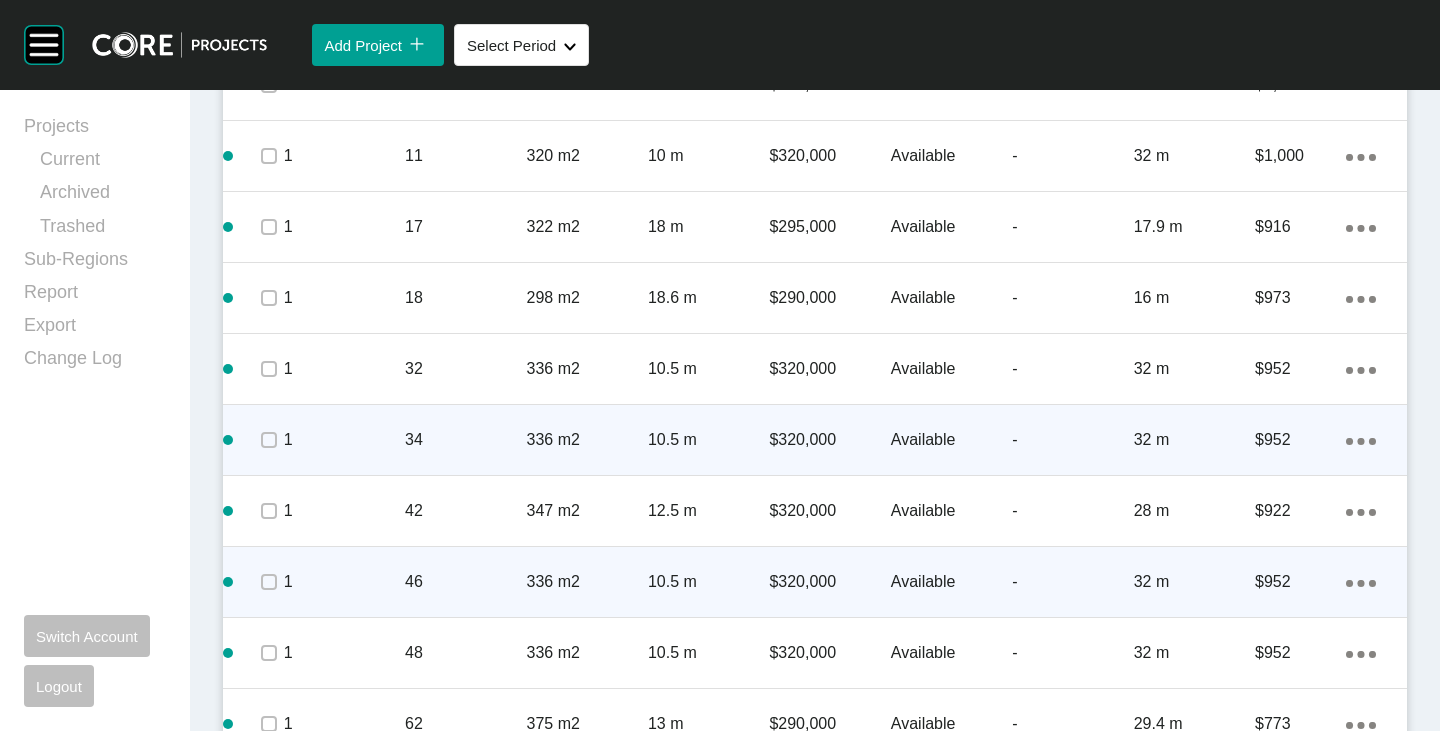 scroll, scrollTop: 1400, scrollLeft: 0, axis: vertical 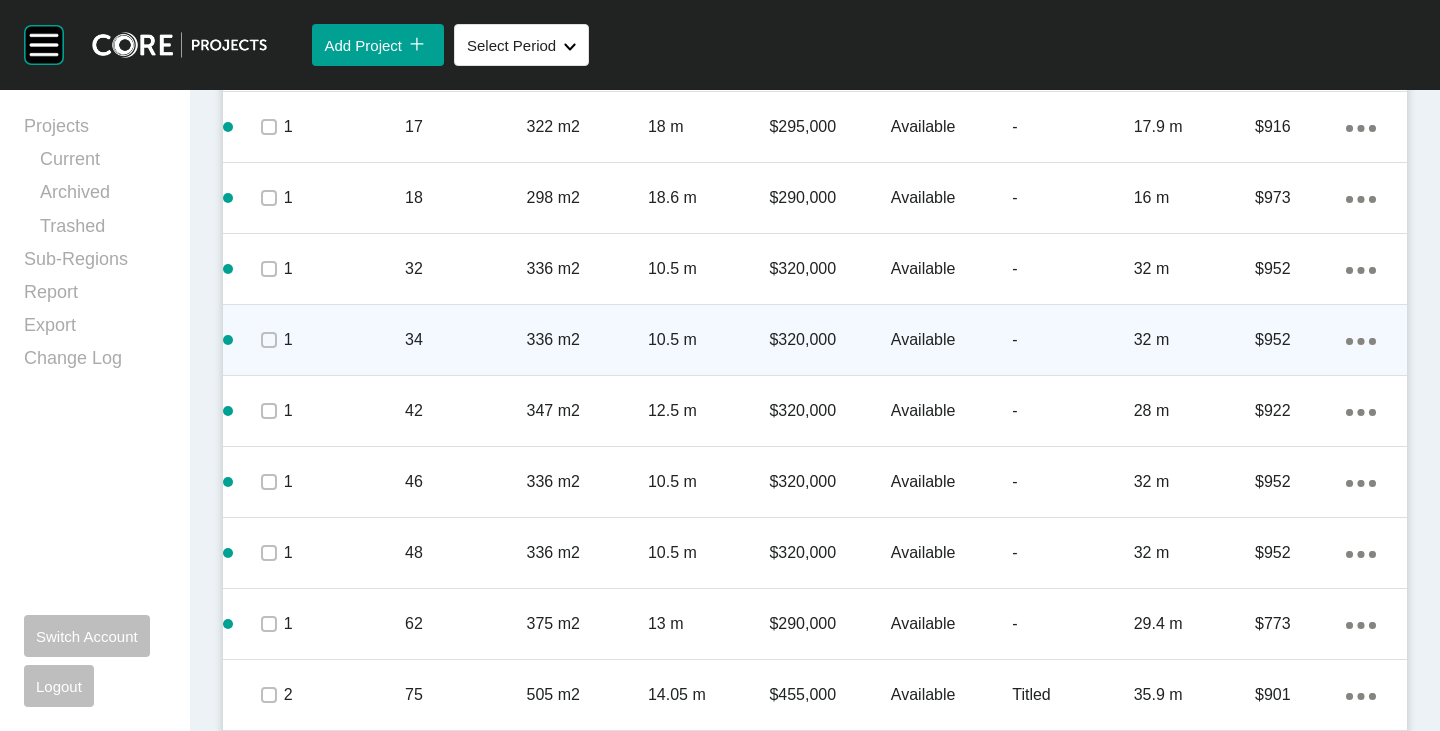 click on "Action Menu Dots Copy 6 Created with Sketch." at bounding box center (1361, 482) 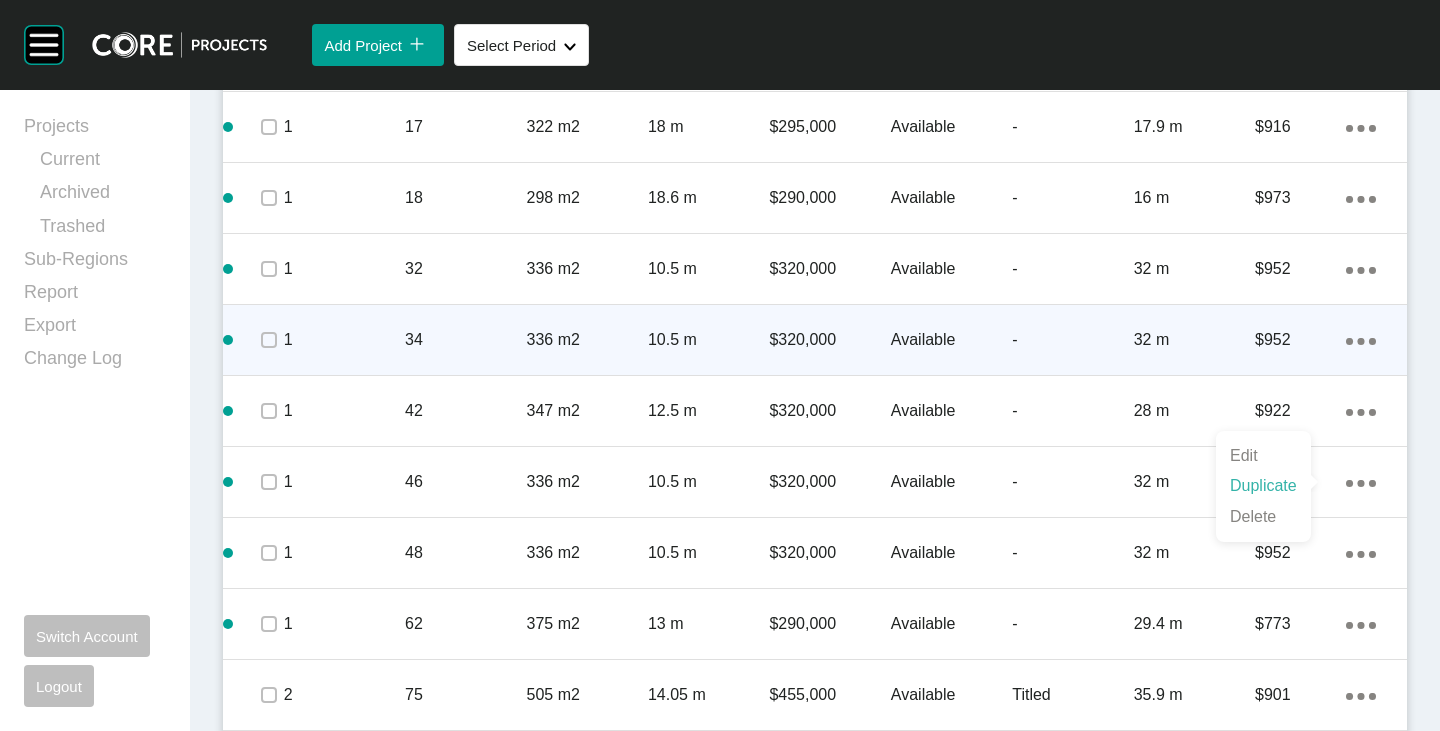 click on "Duplicate" at bounding box center [1263, 486] 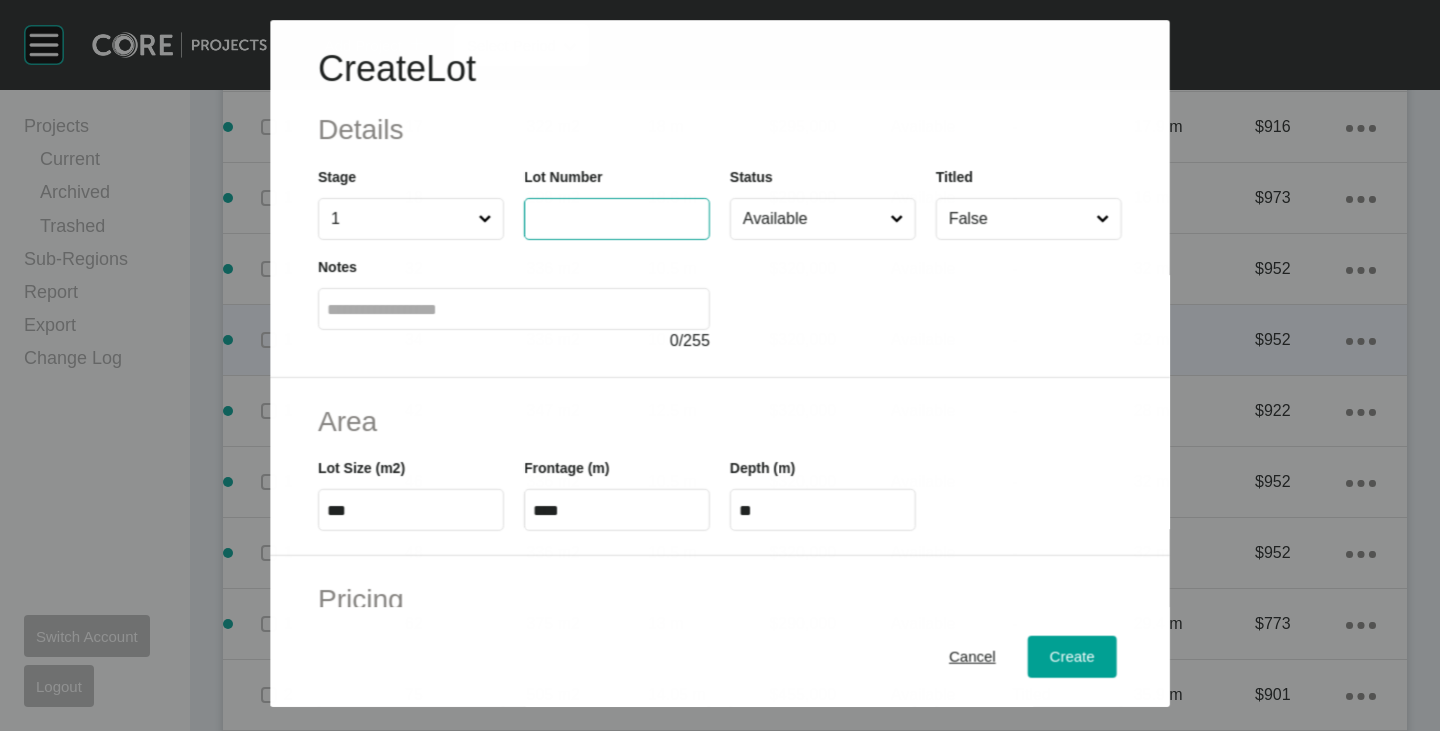 click at bounding box center (617, 219) 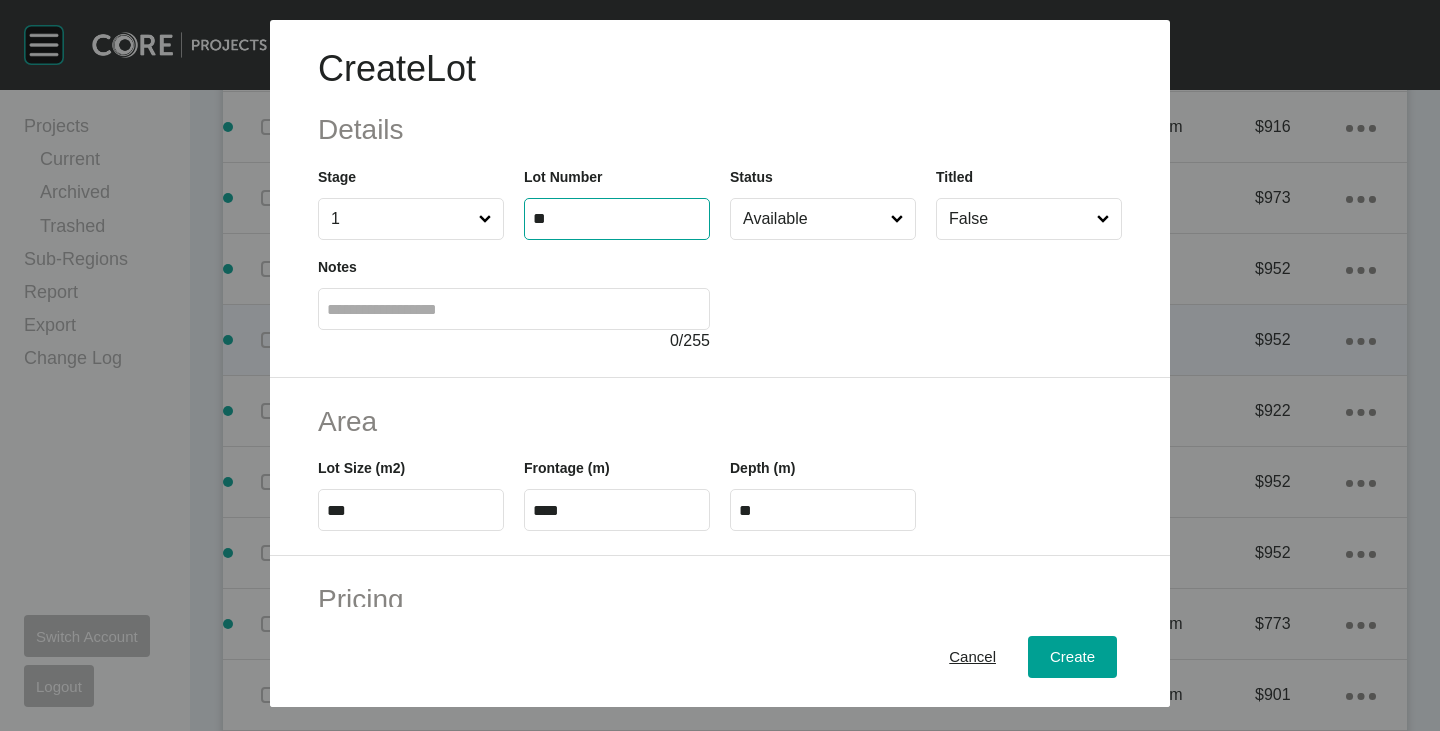 type on "**" 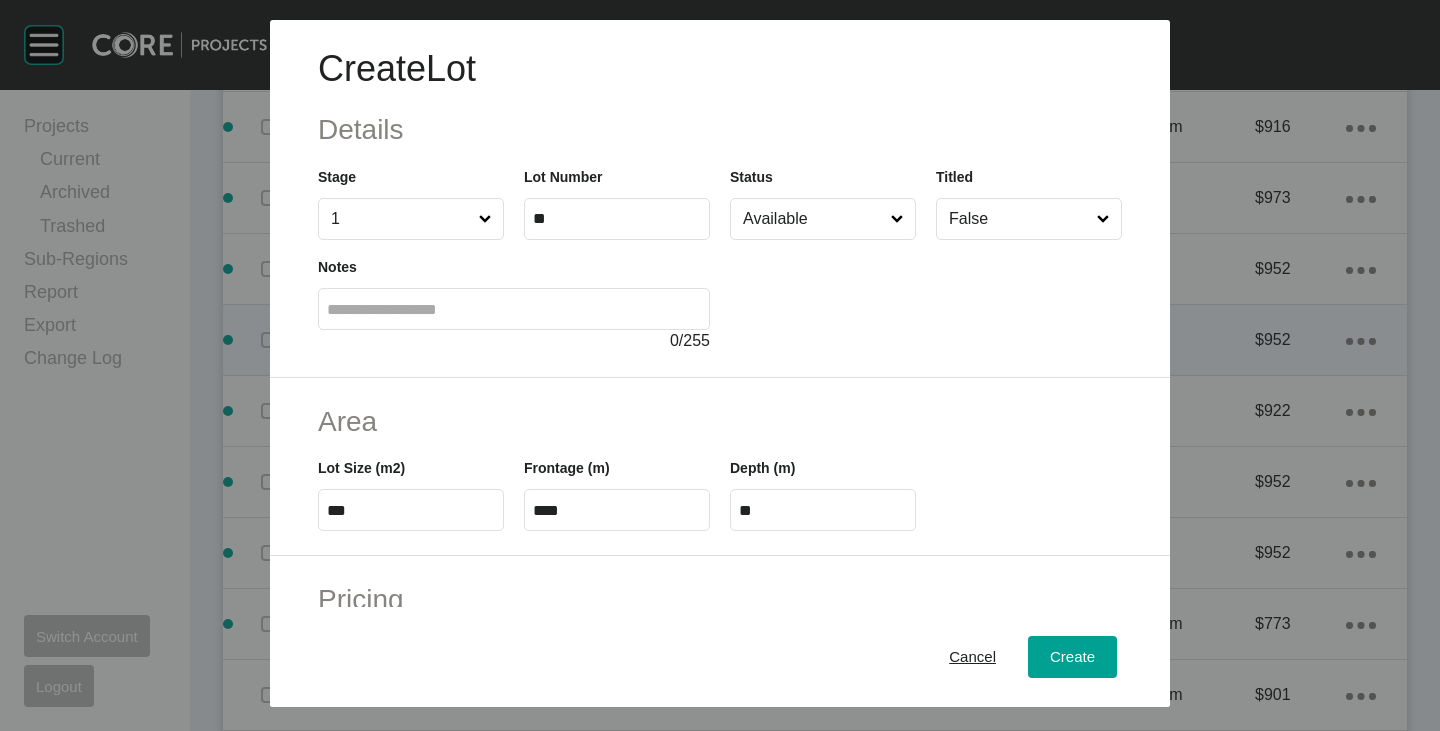 click on "***" at bounding box center [411, 510] 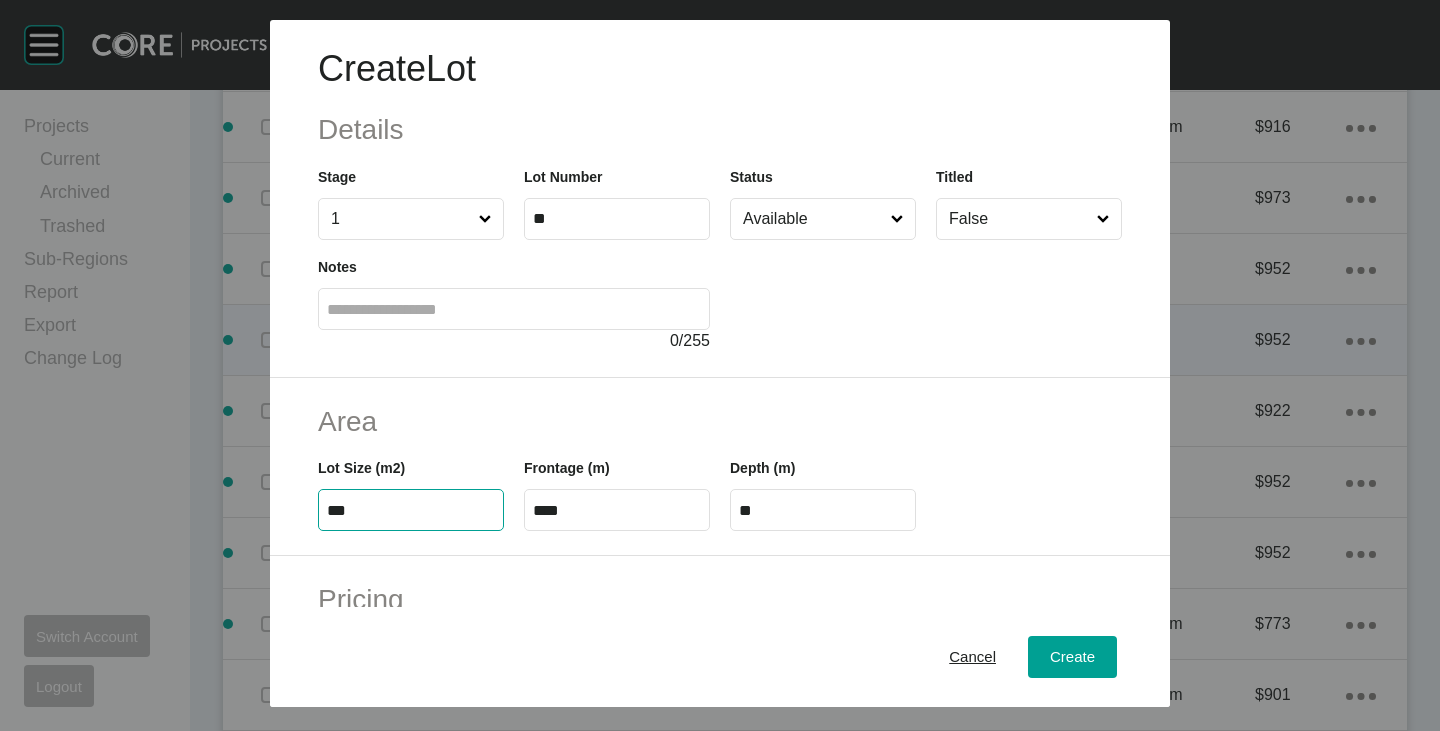 click on "***" at bounding box center [411, 510] 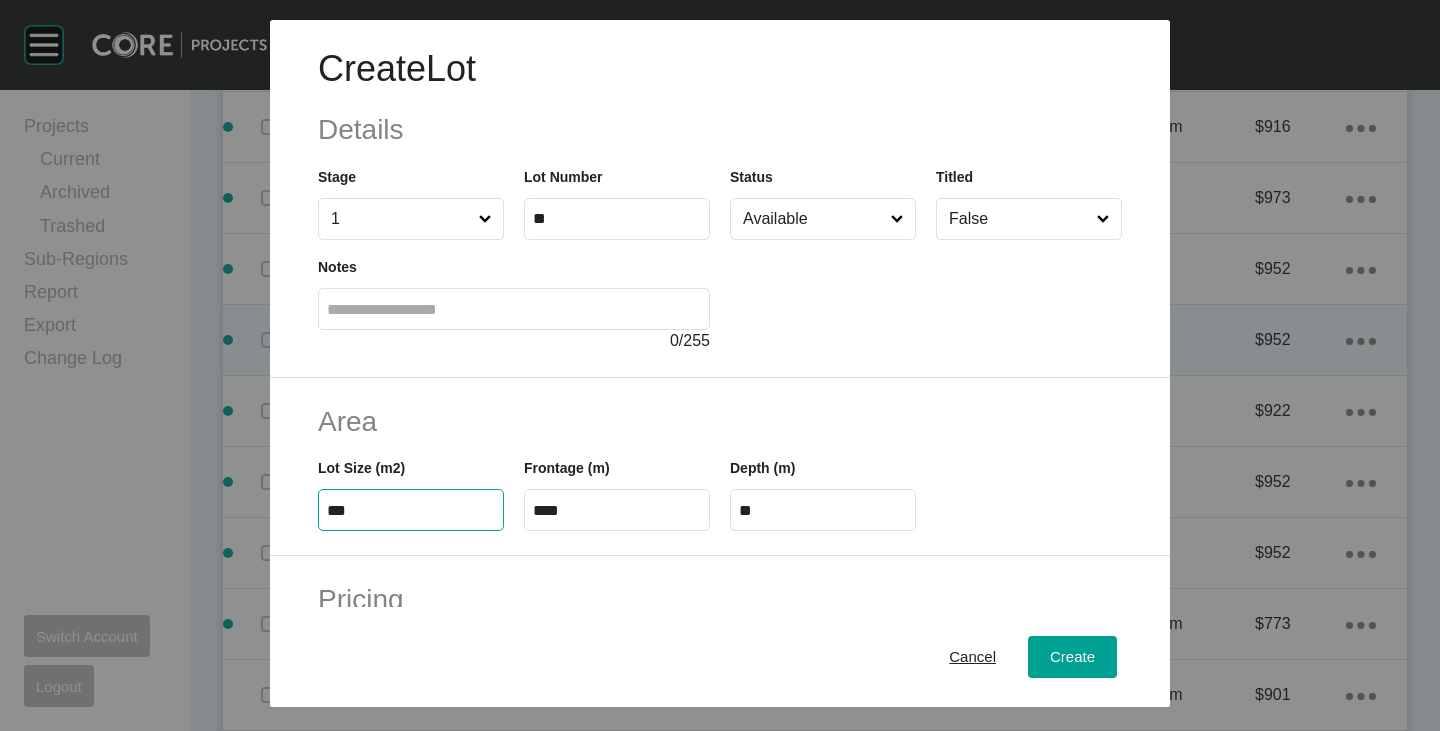 type on "***" 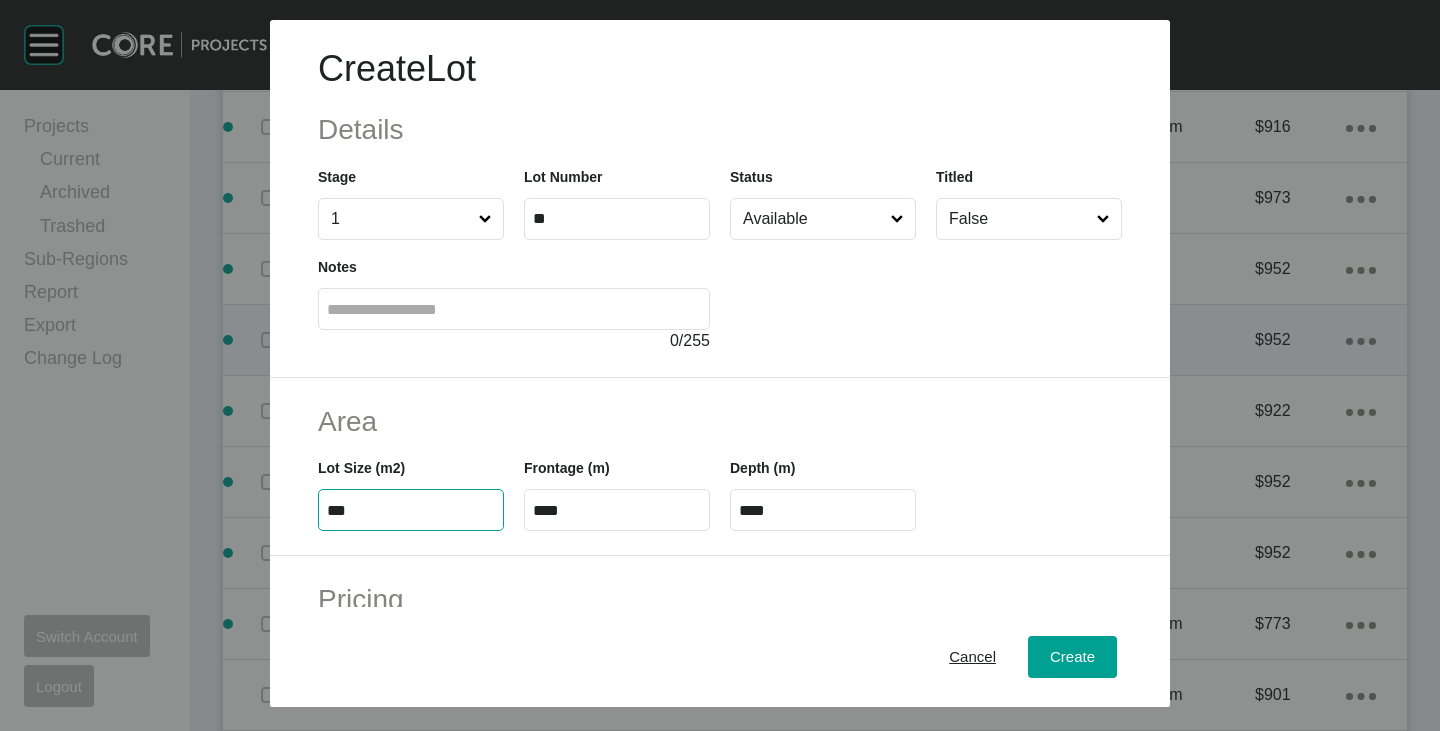 click on "Area" at bounding box center [720, 421] 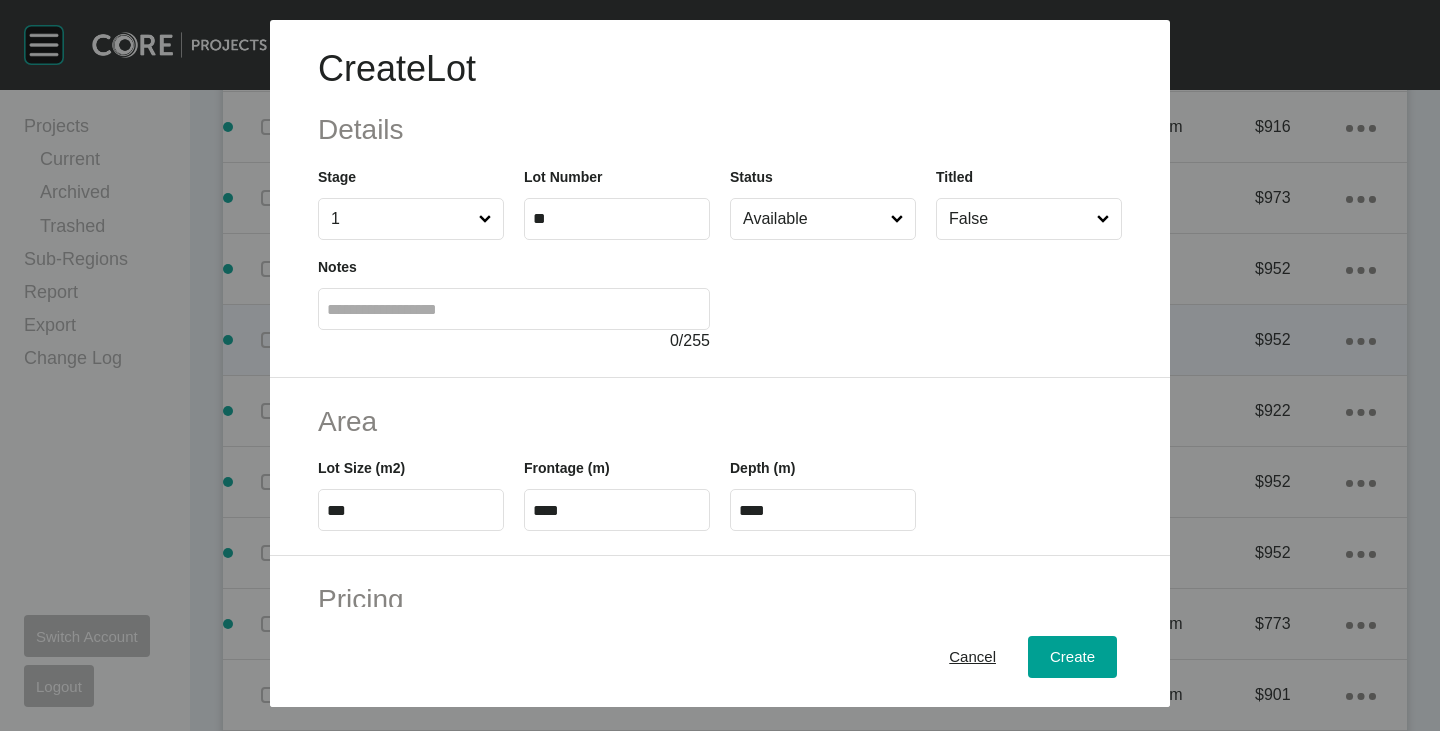 click on "****" at bounding box center [617, 510] 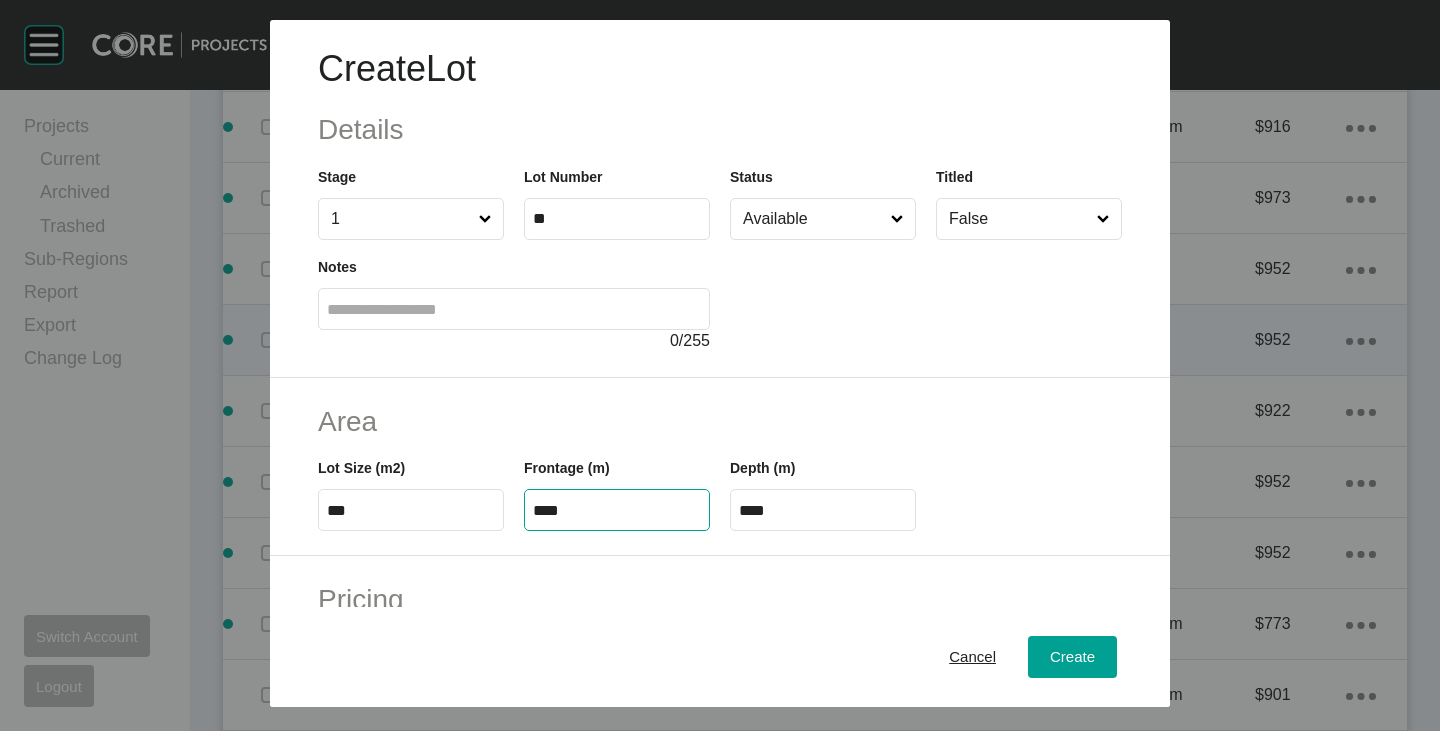 type on "****" 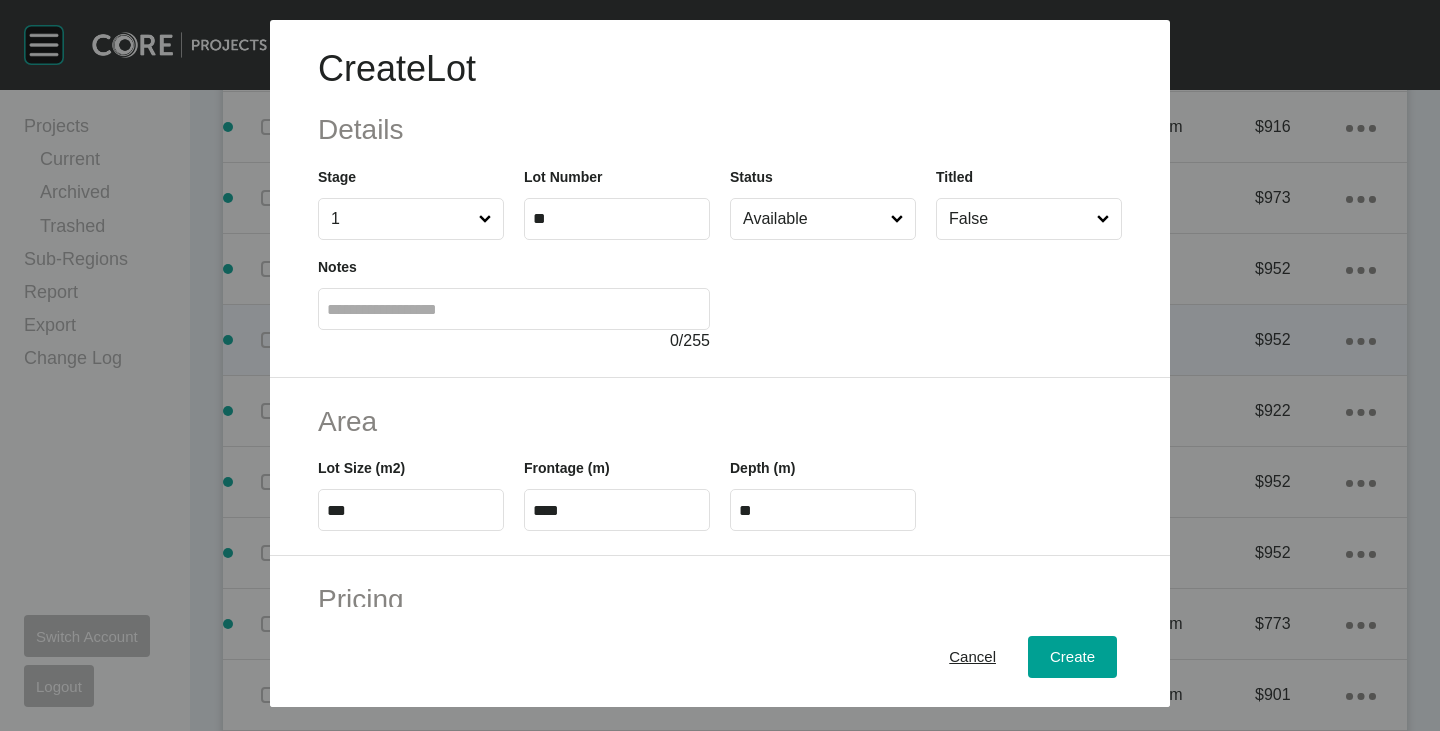 click on "Area" at bounding box center [720, 421] 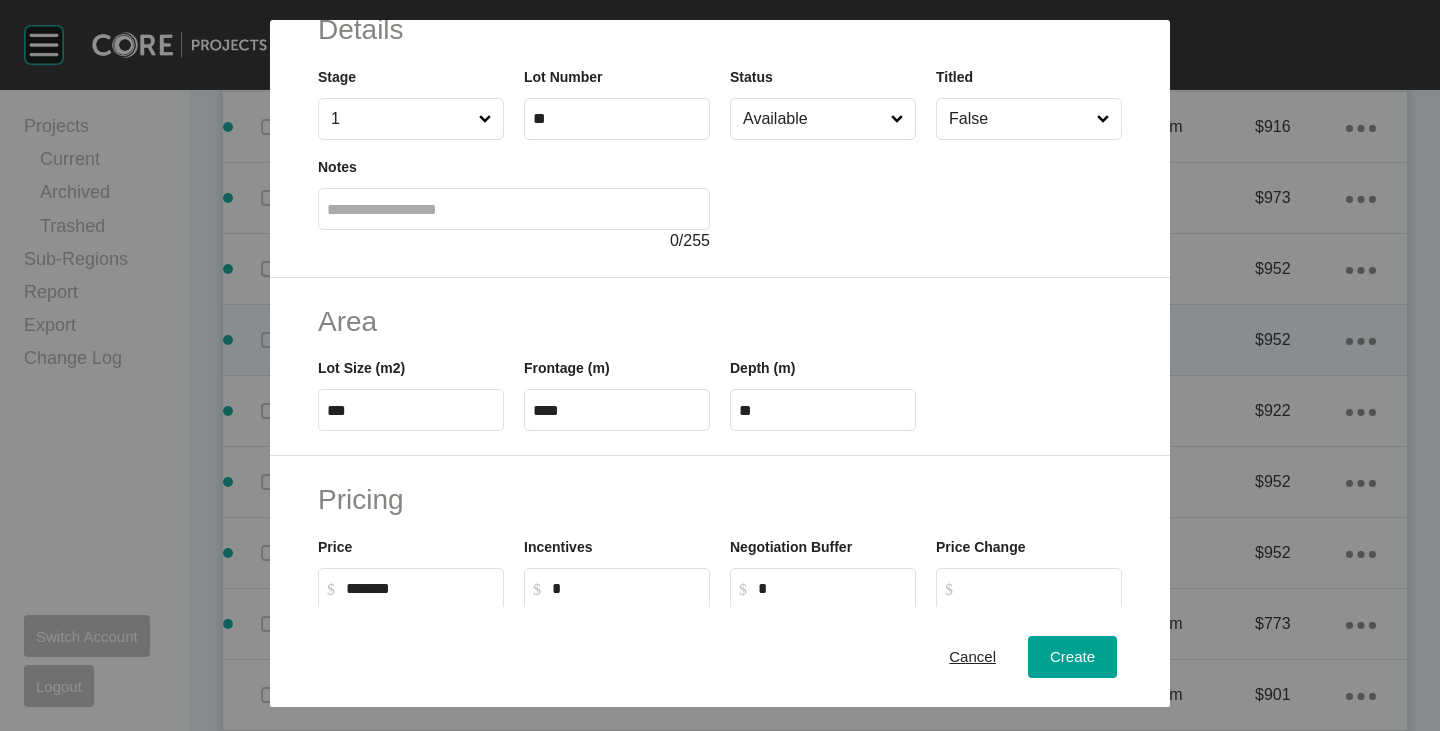 scroll, scrollTop: 300, scrollLeft: 0, axis: vertical 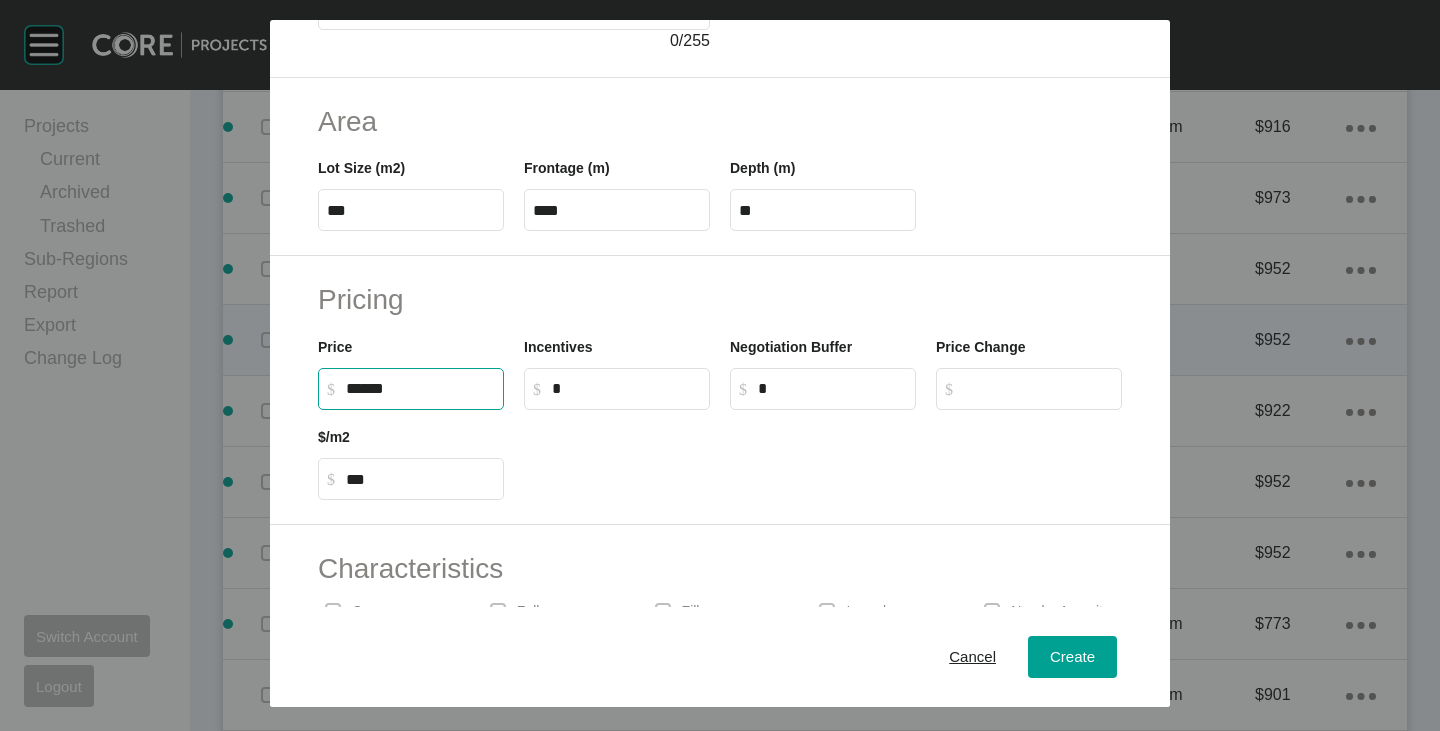 drag, startPoint x: 353, startPoint y: 388, endPoint x: 363, endPoint y: 392, distance: 10.770329 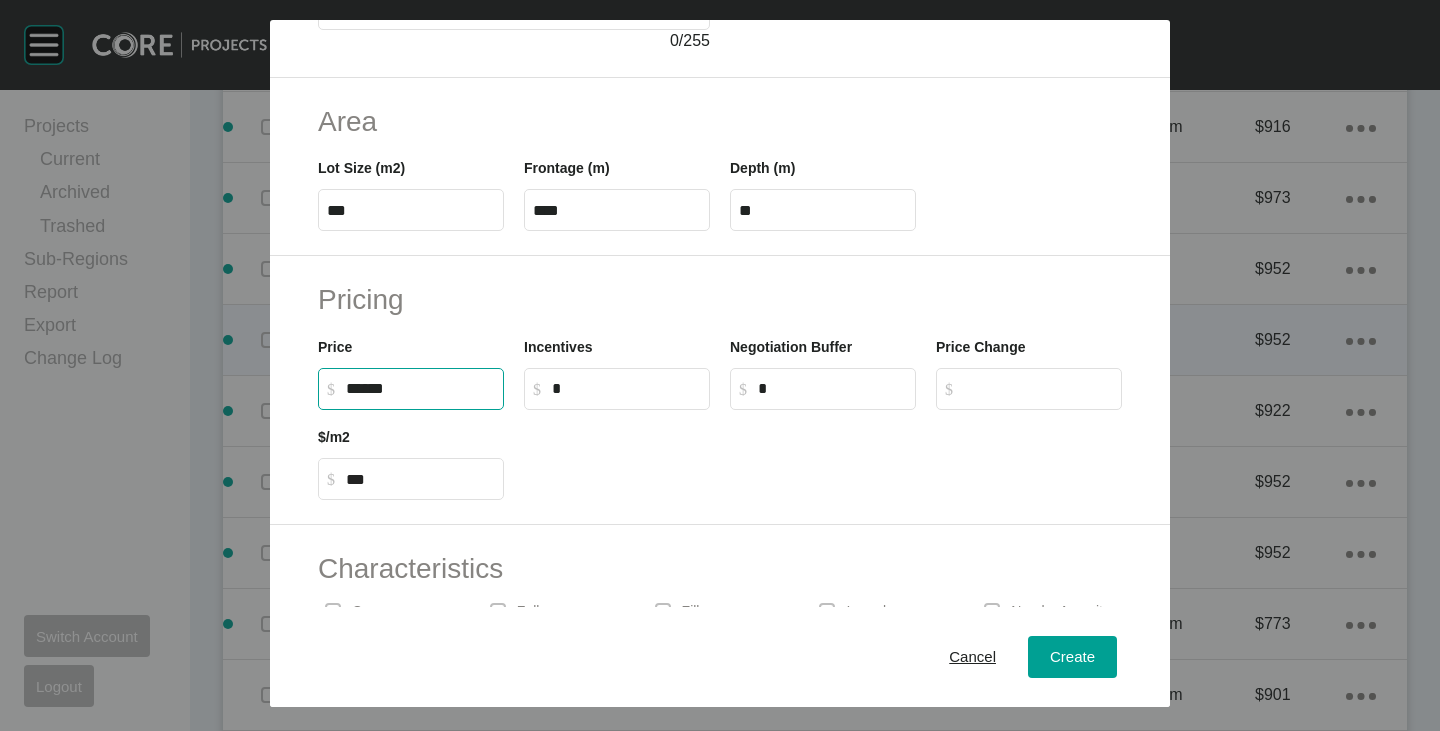 type on "*******" 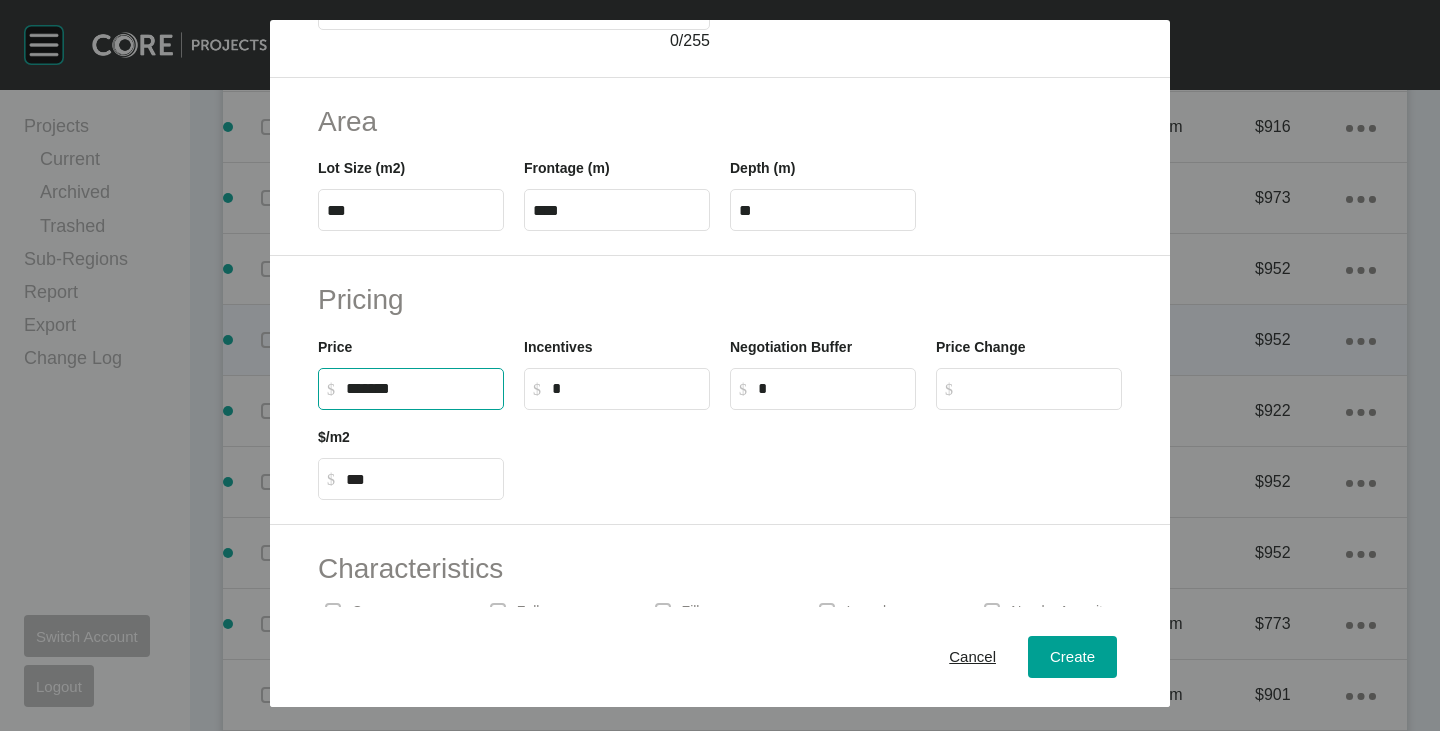 click at bounding box center (823, 455) 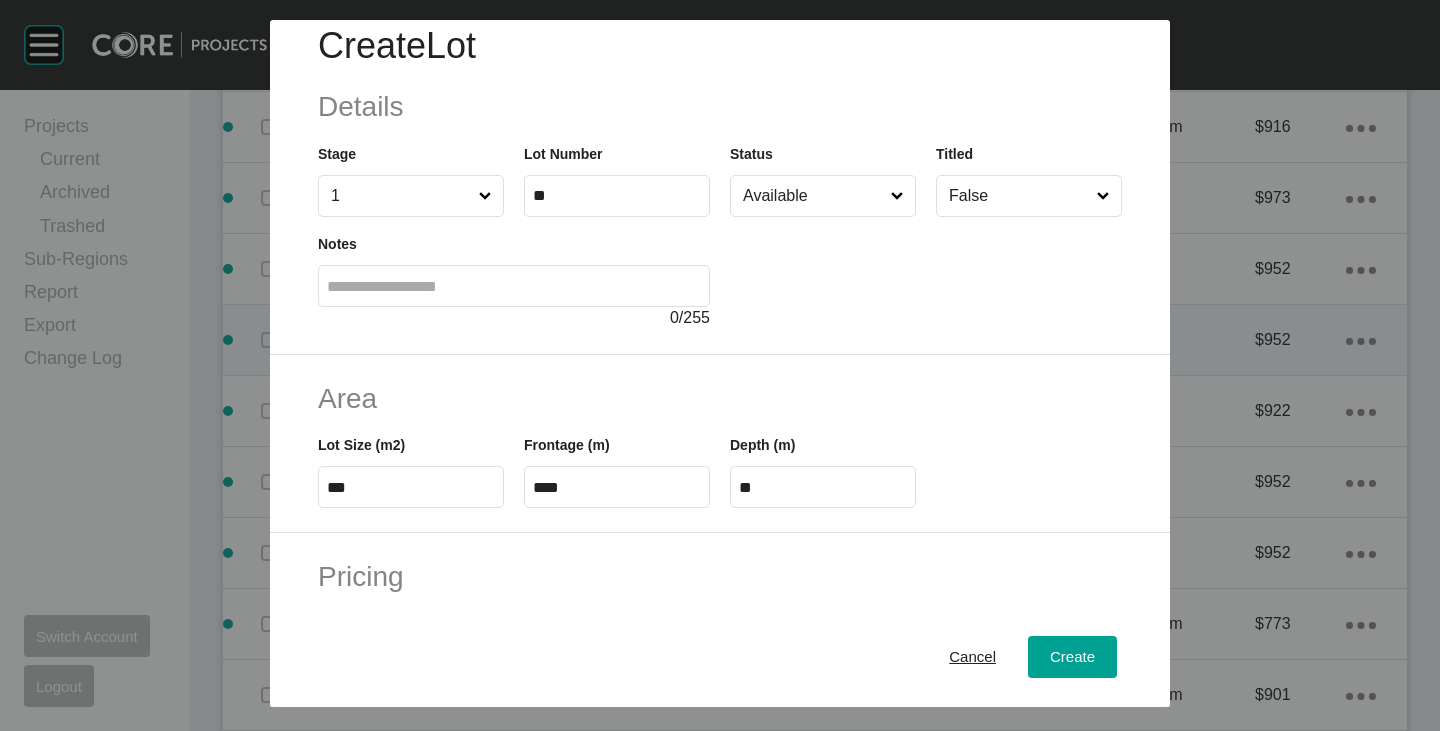 scroll, scrollTop: 0, scrollLeft: 0, axis: both 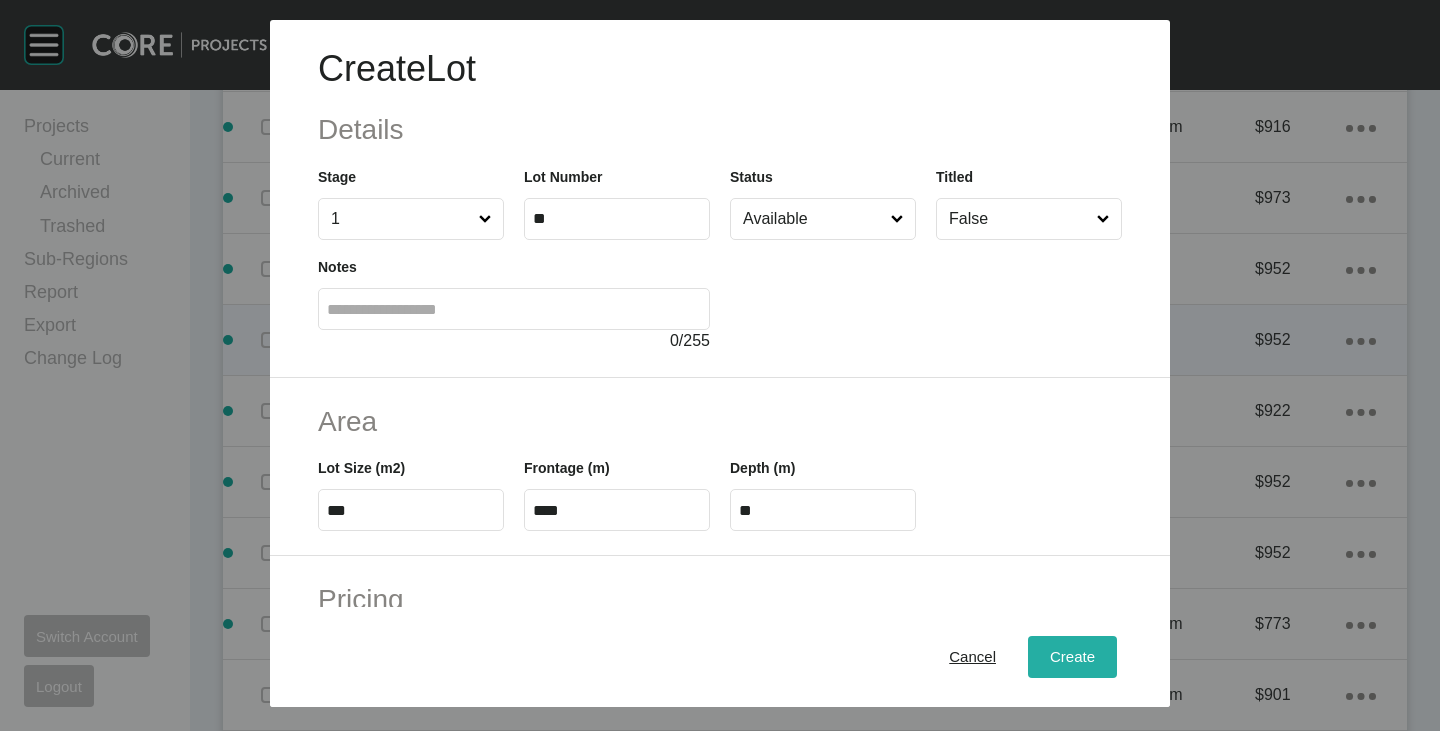 click on "Create" at bounding box center (1072, 657) 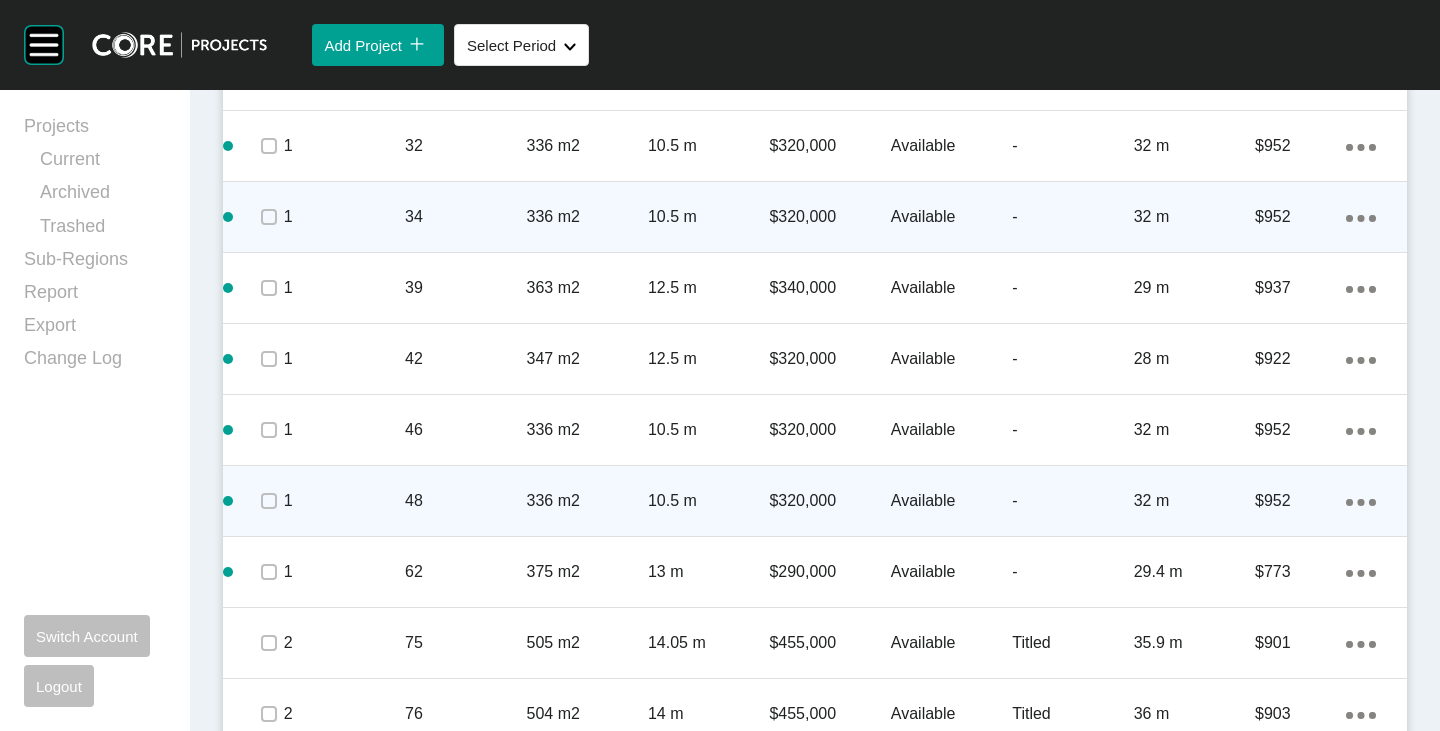 scroll, scrollTop: 1500, scrollLeft: 0, axis: vertical 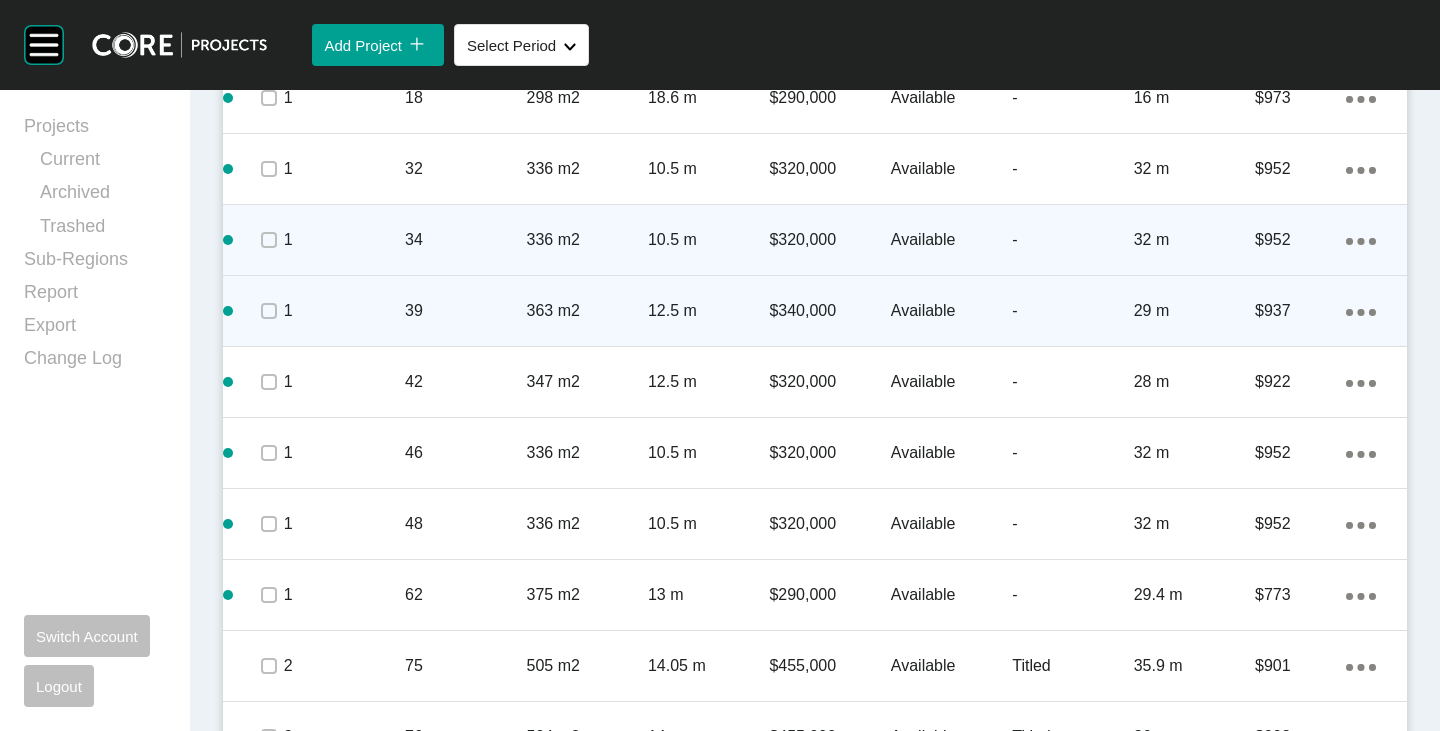 click on "Action Menu Dots Copy 6 Created with Sketch." 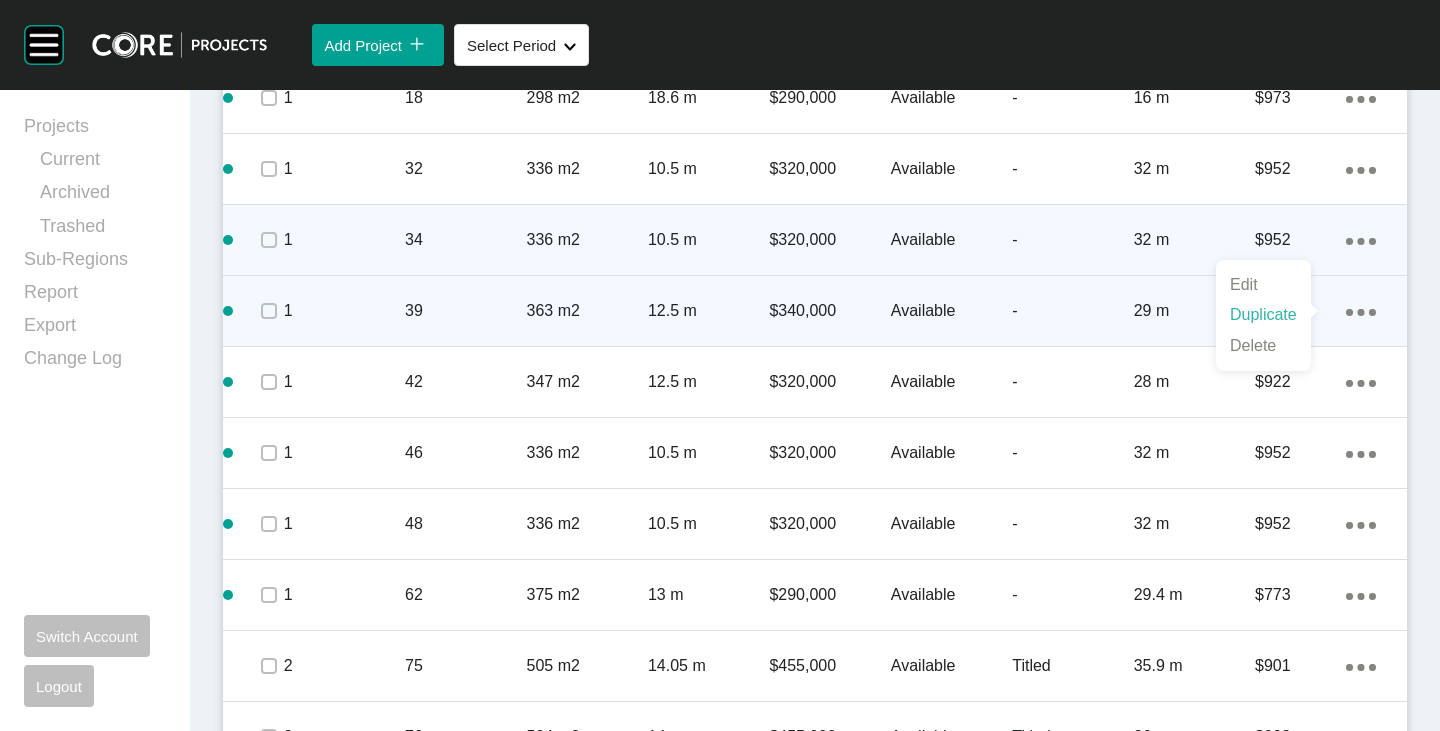 click on "Duplicate" at bounding box center (1263, 315) 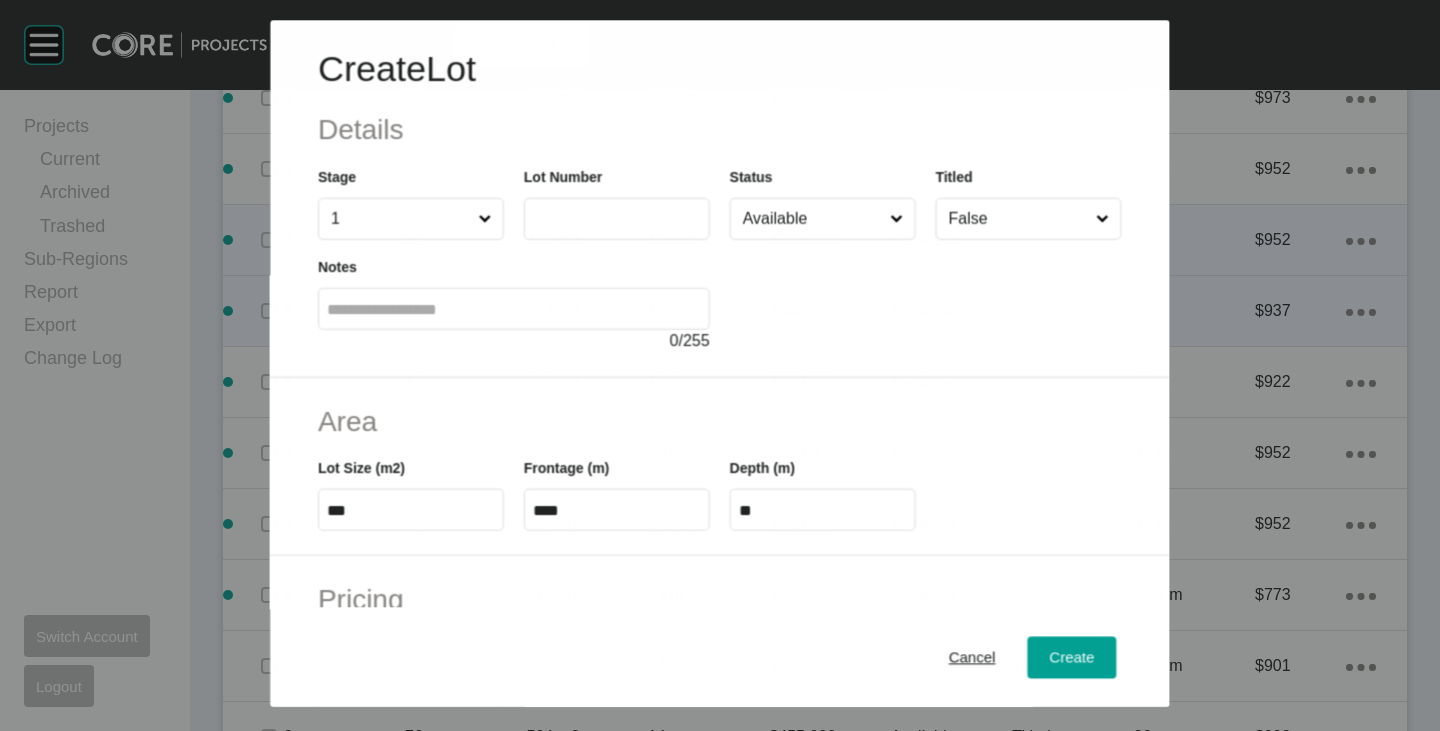 click at bounding box center (617, 219) 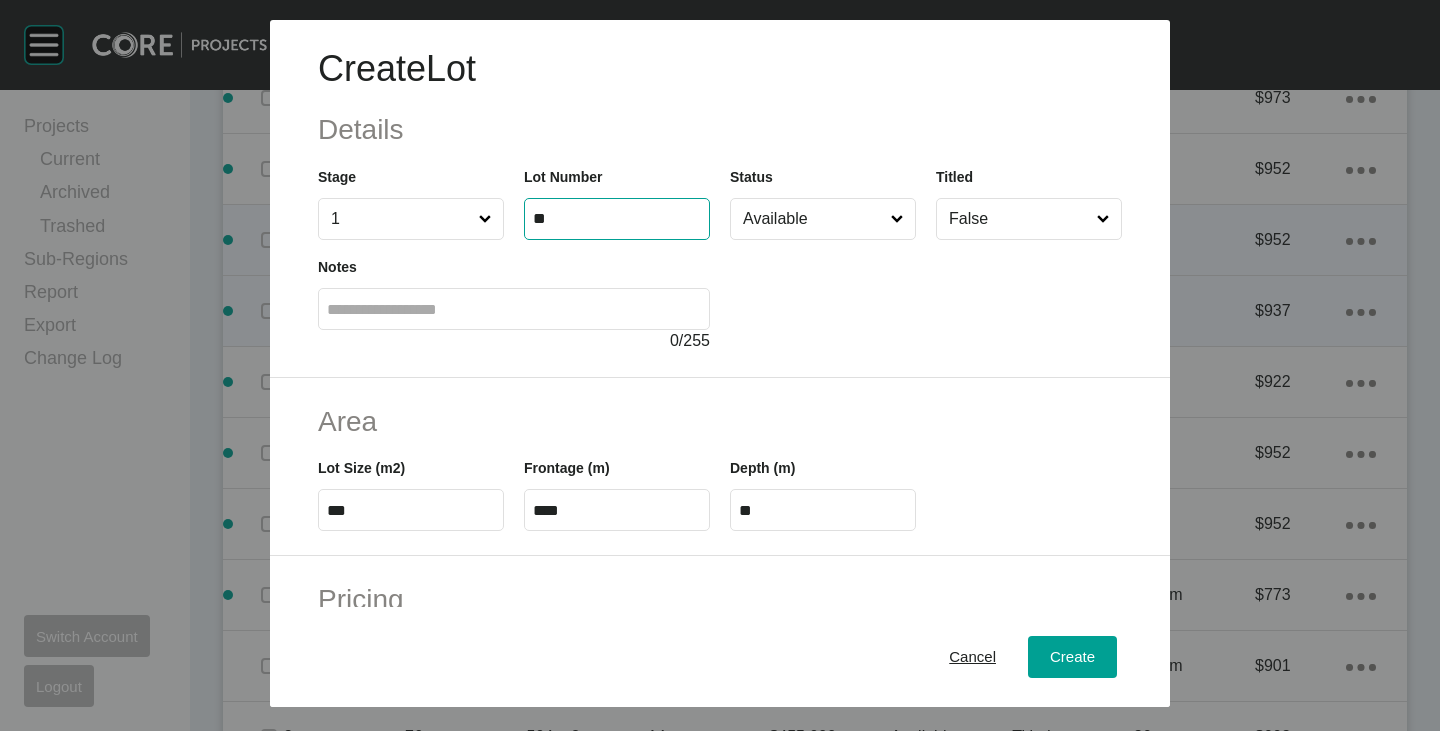 type on "**" 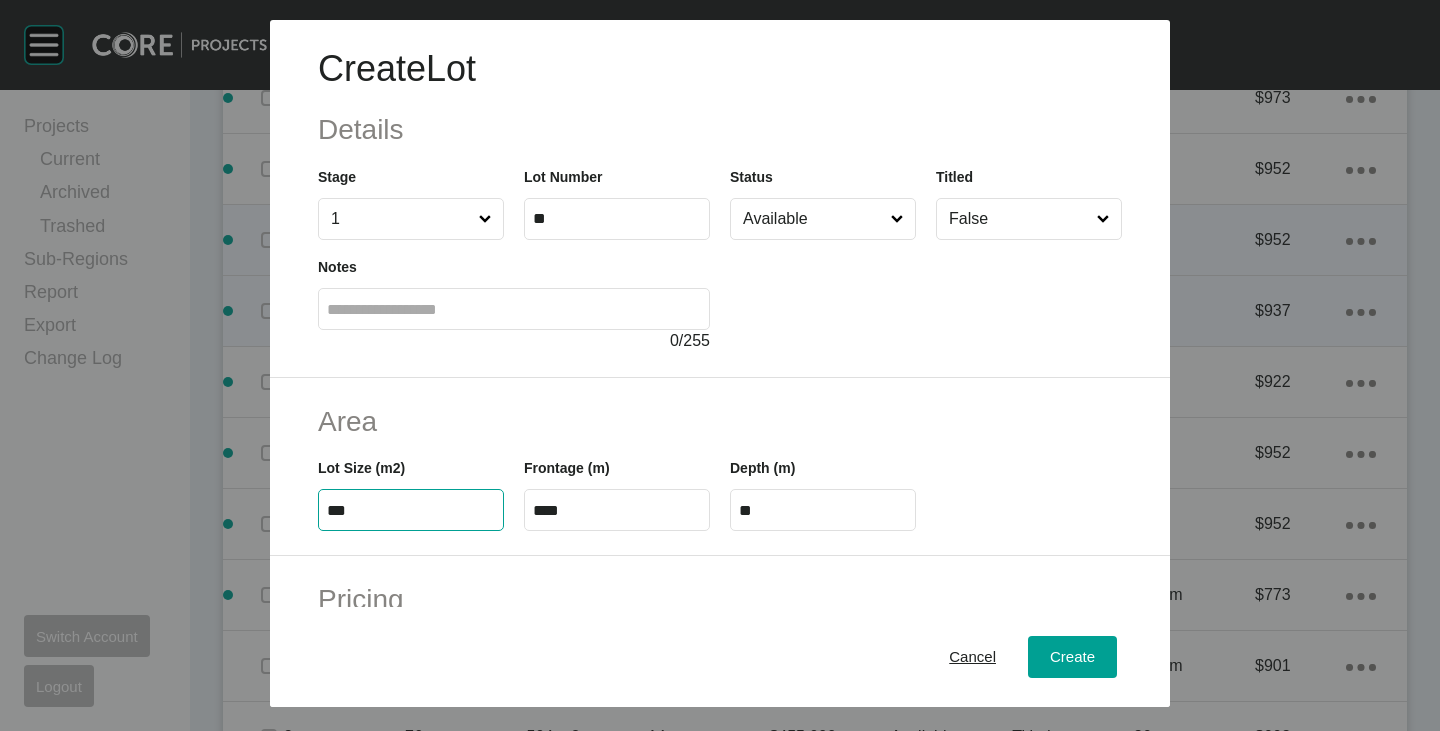 drag, startPoint x: 341, startPoint y: 514, endPoint x: 356, endPoint y: 515, distance: 15.033297 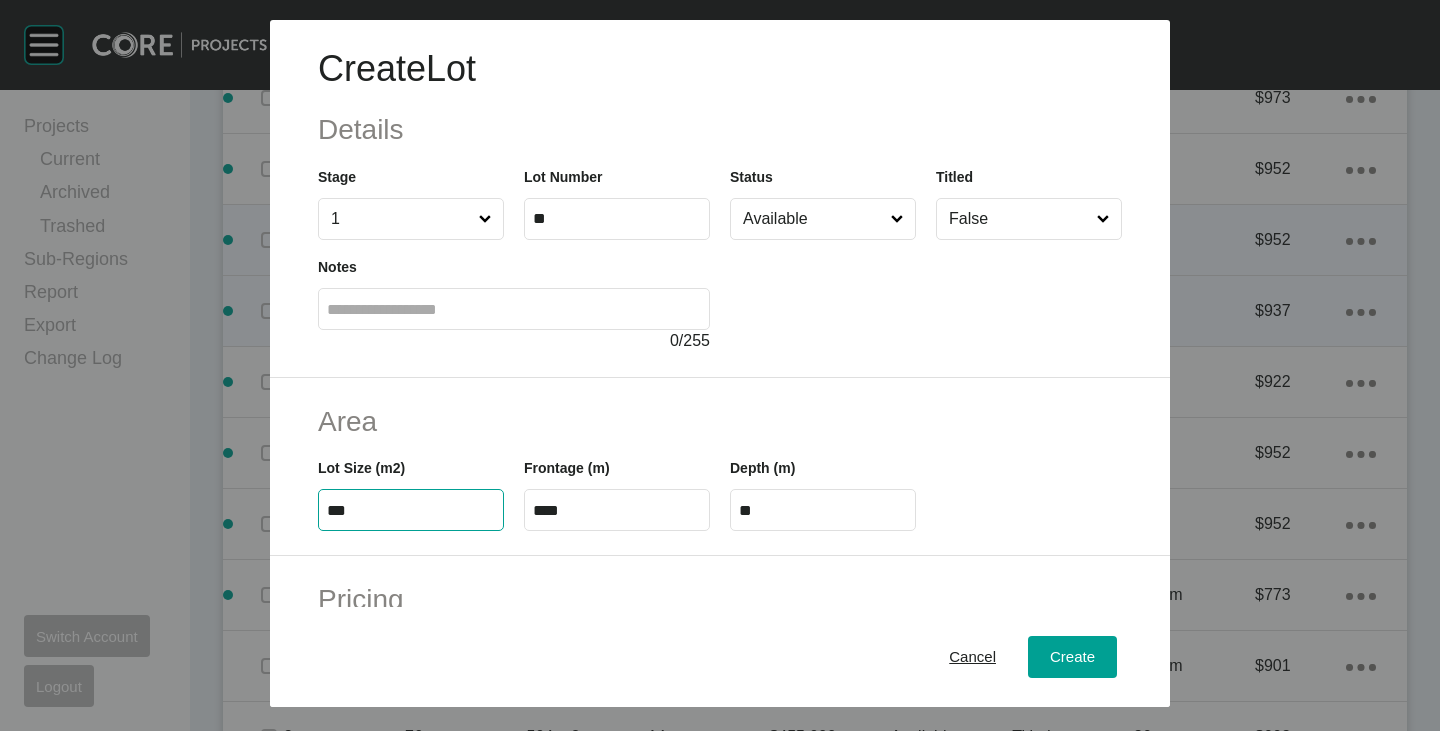 type on "***" 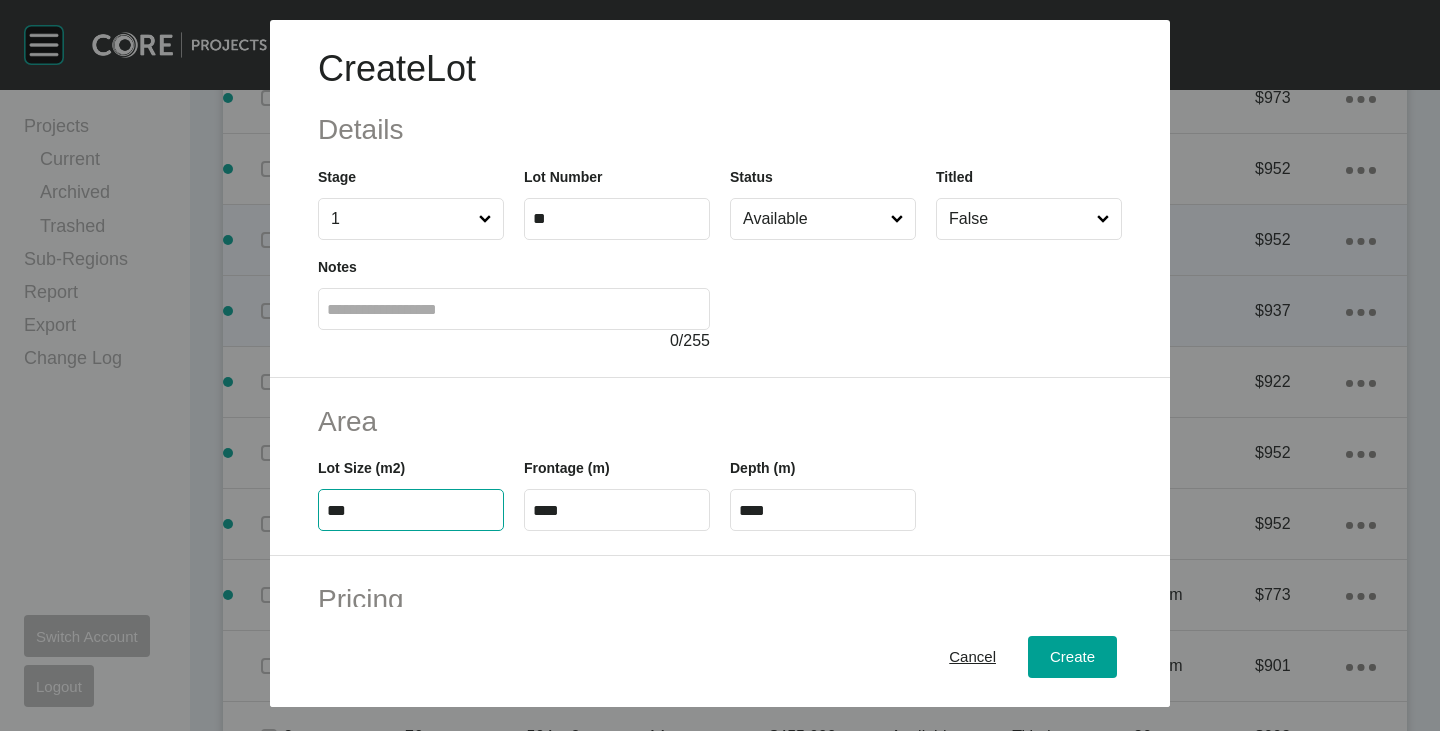 type on "***" 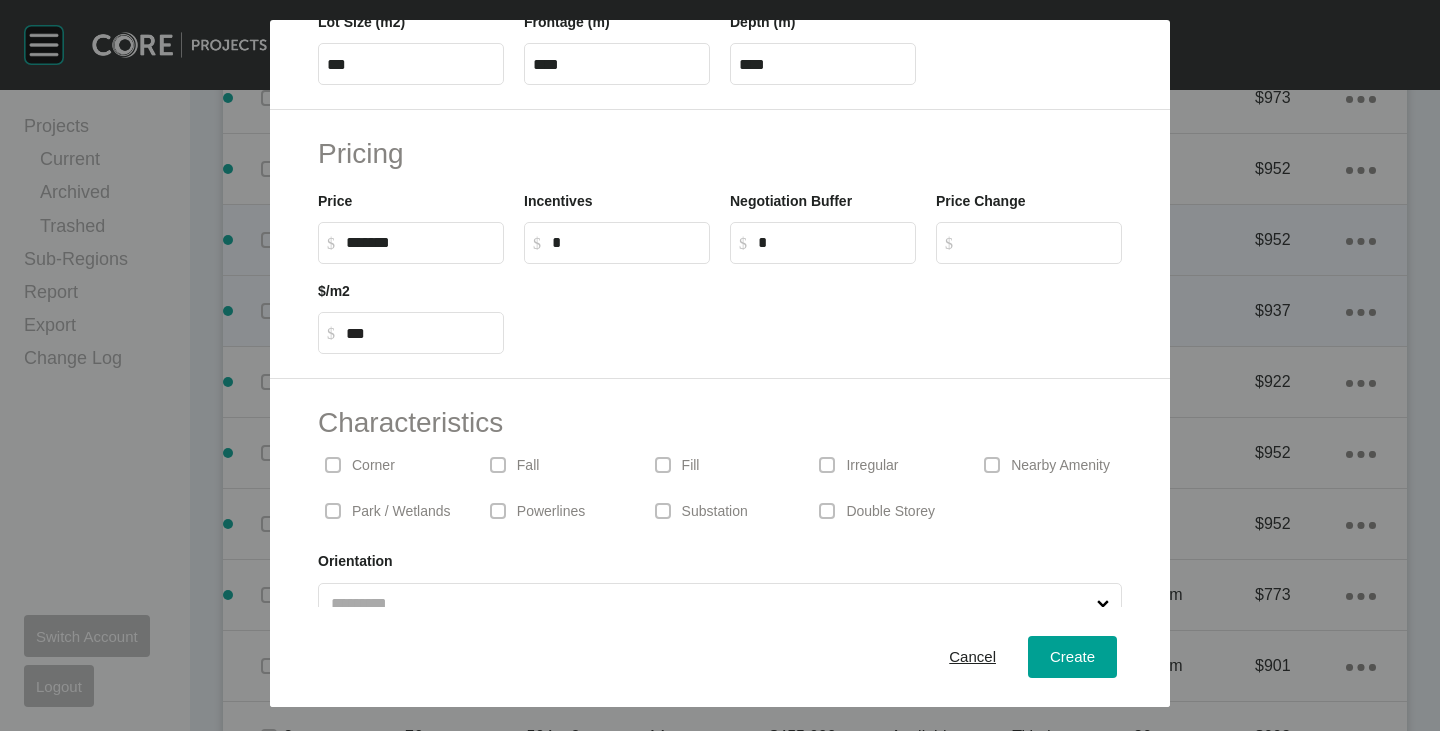 scroll, scrollTop: 489, scrollLeft: 0, axis: vertical 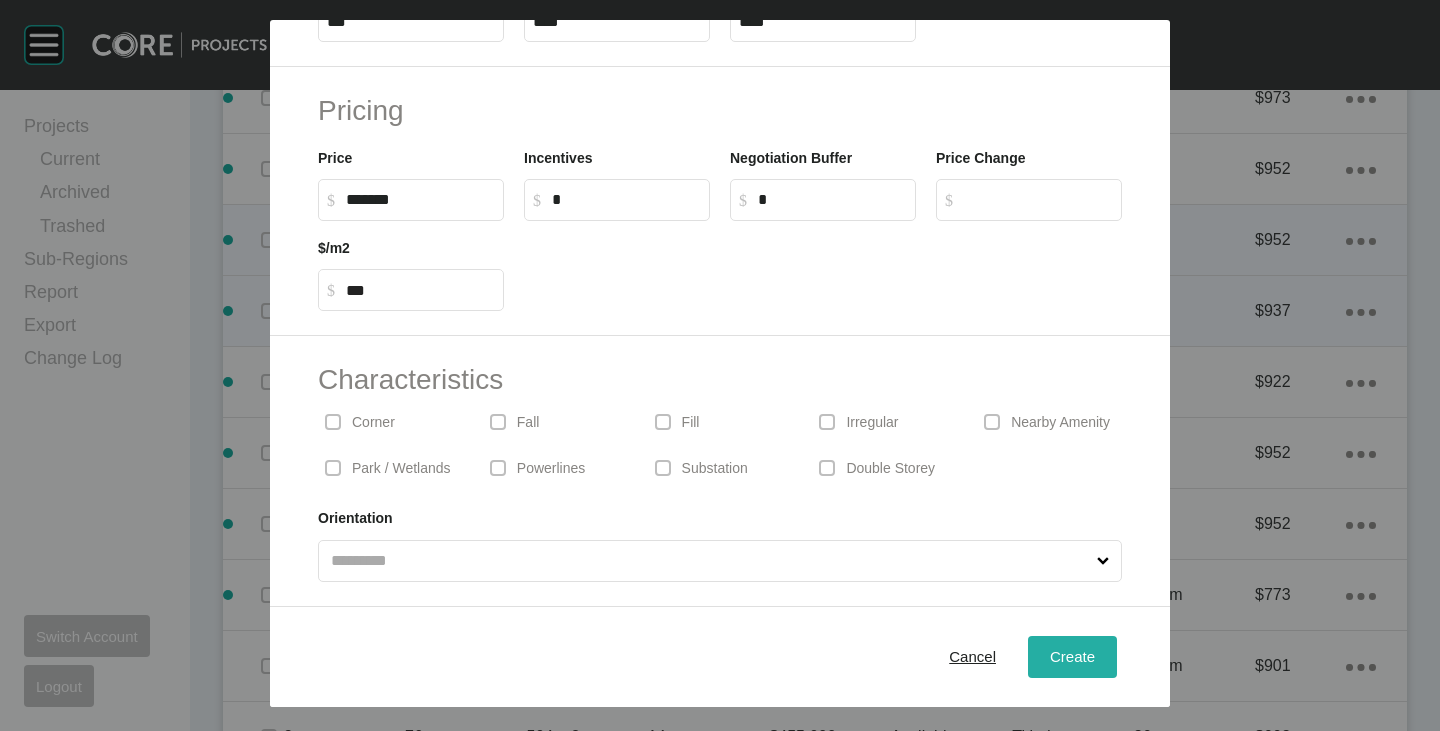 click on "Create" at bounding box center (1072, 656) 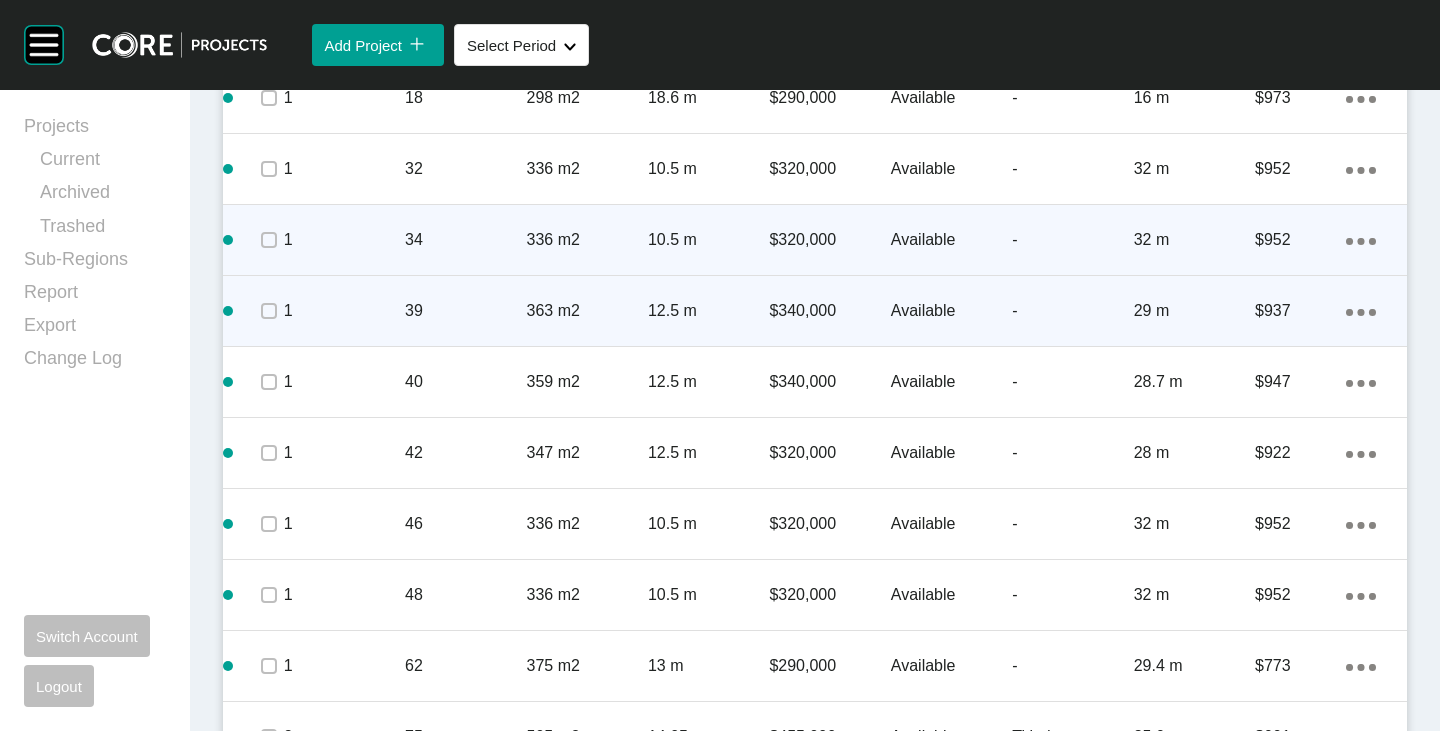 click on "Action Menu Dots Copy 6 Created with Sketch." 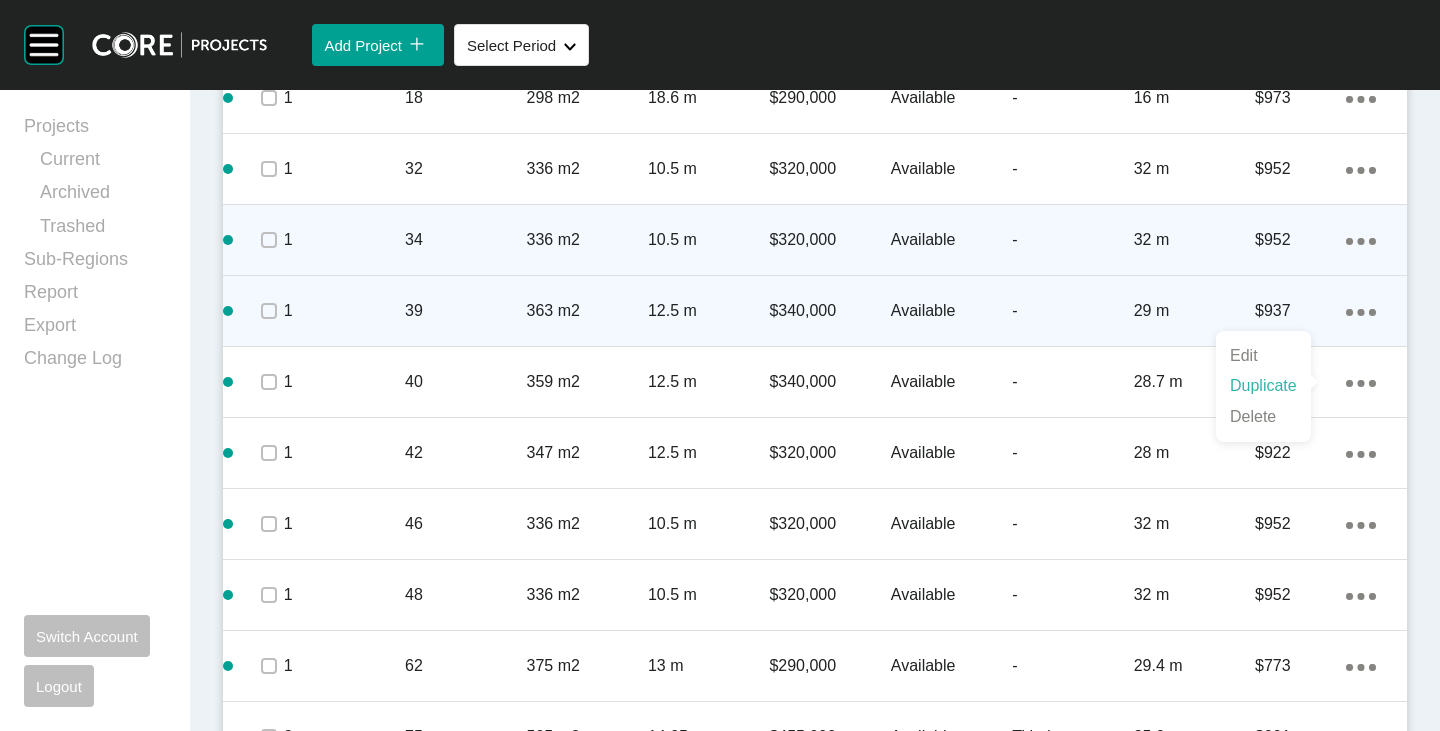 click on "Duplicate" at bounding box center [1263, 386] 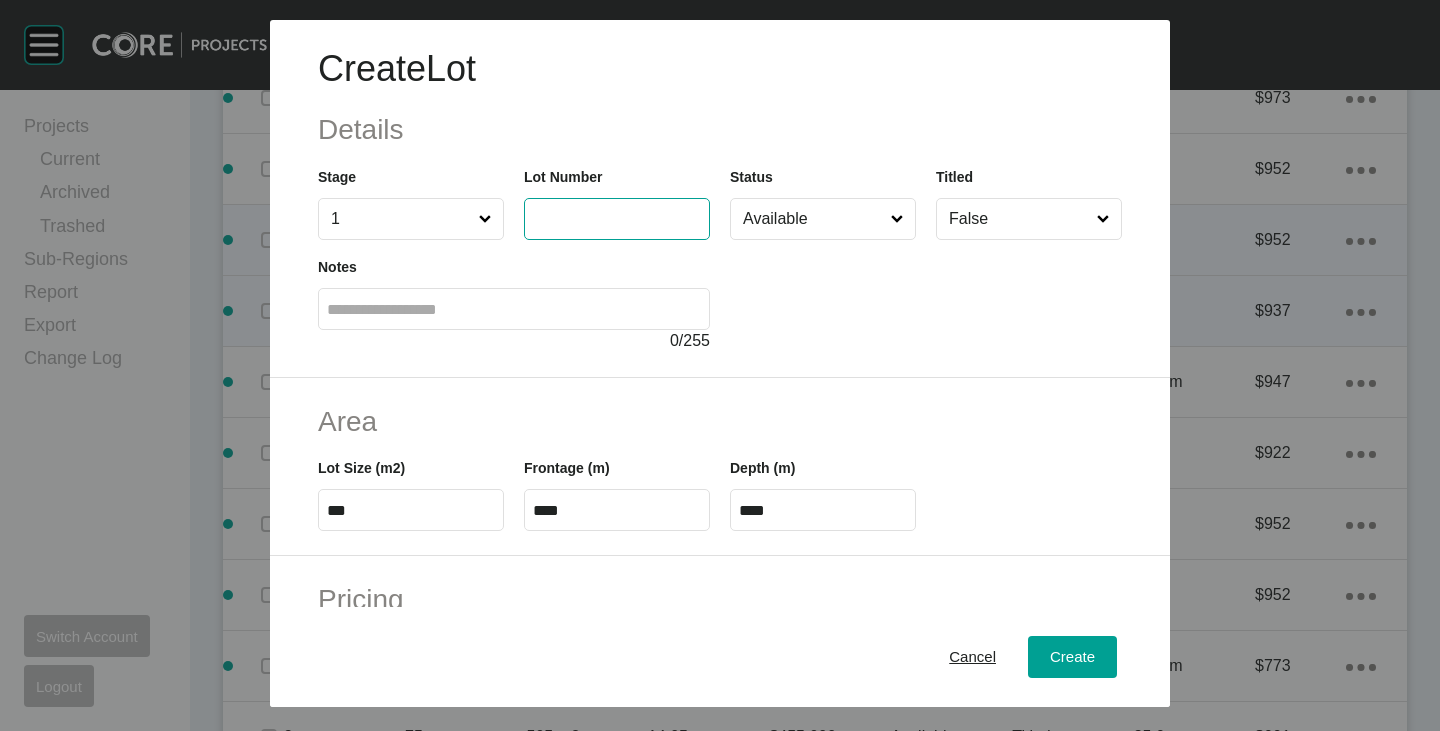 click at bounding box center (617, 218) 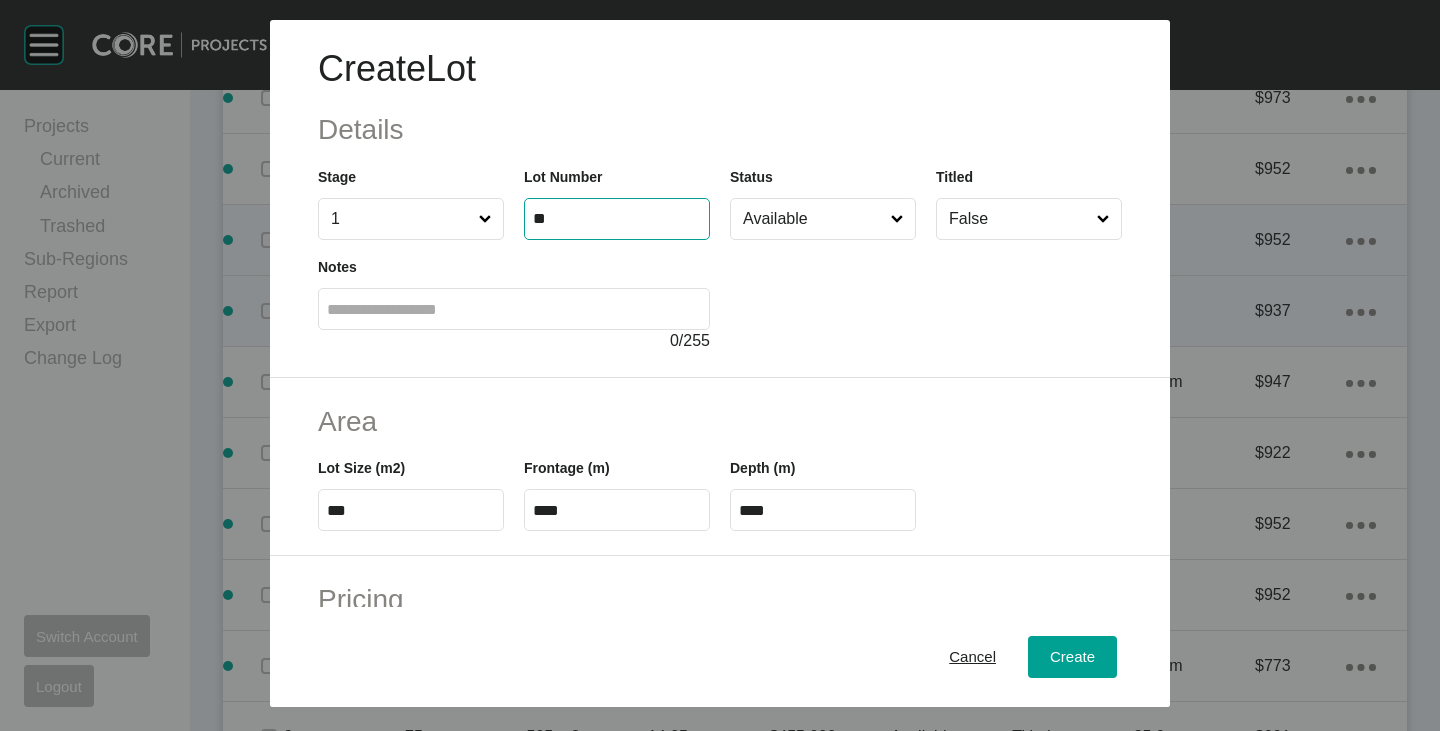 type on "**" 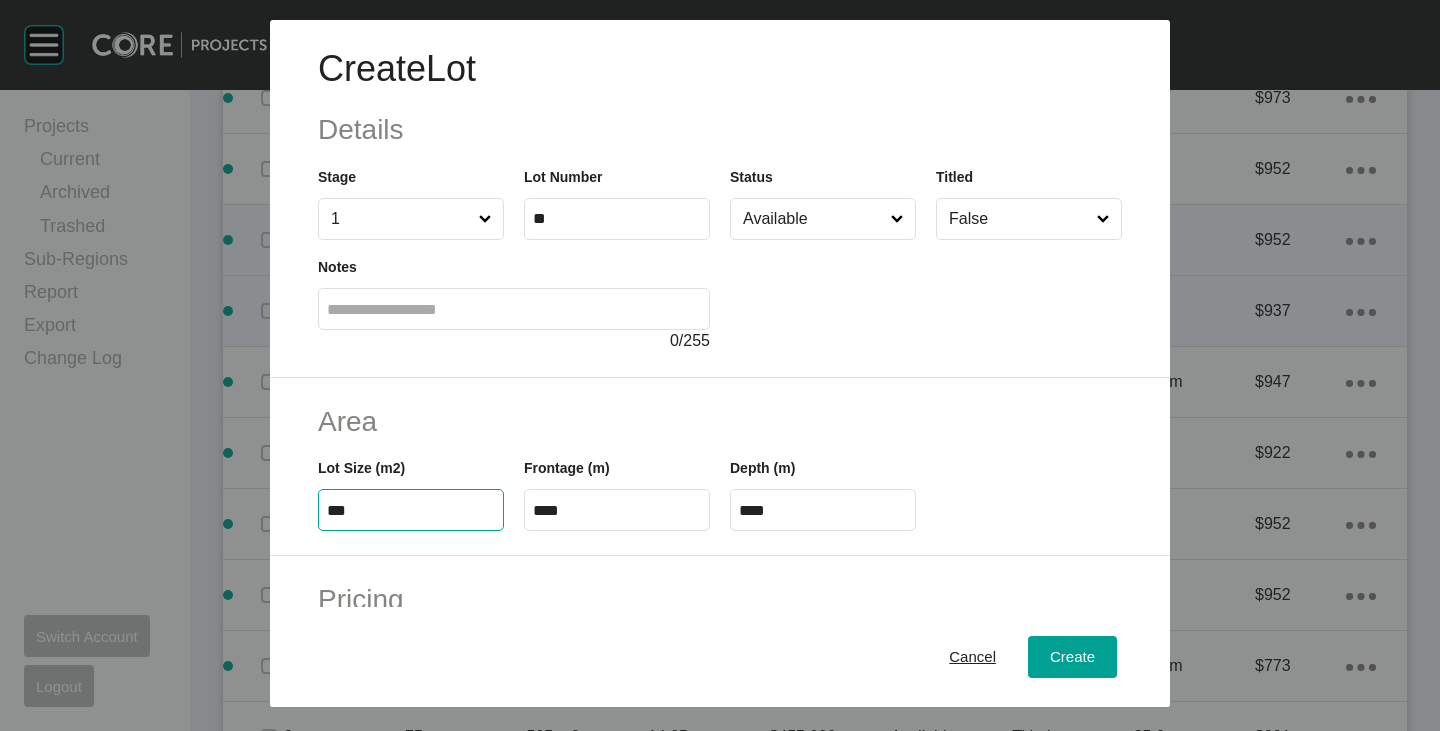 click on "***" at bounding box center [411, 510] 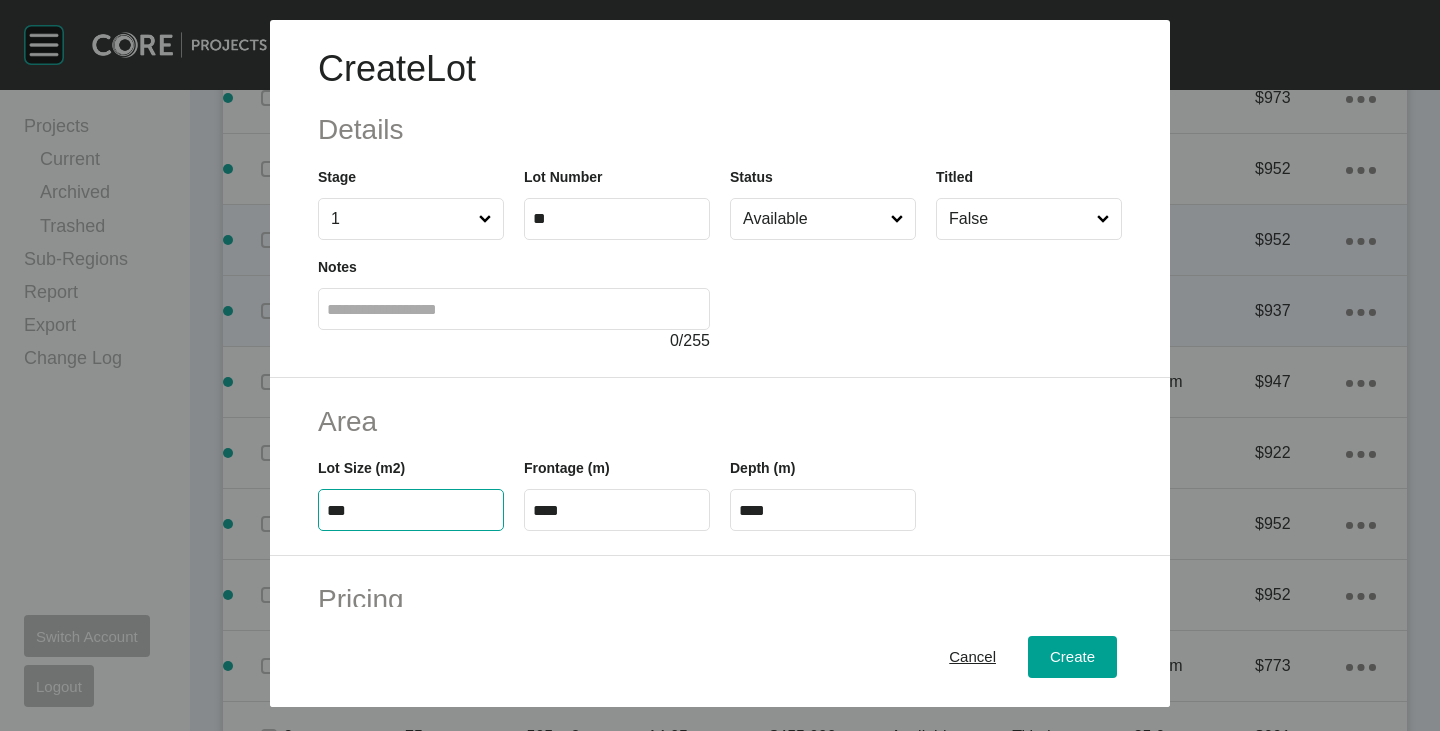 type on "***" 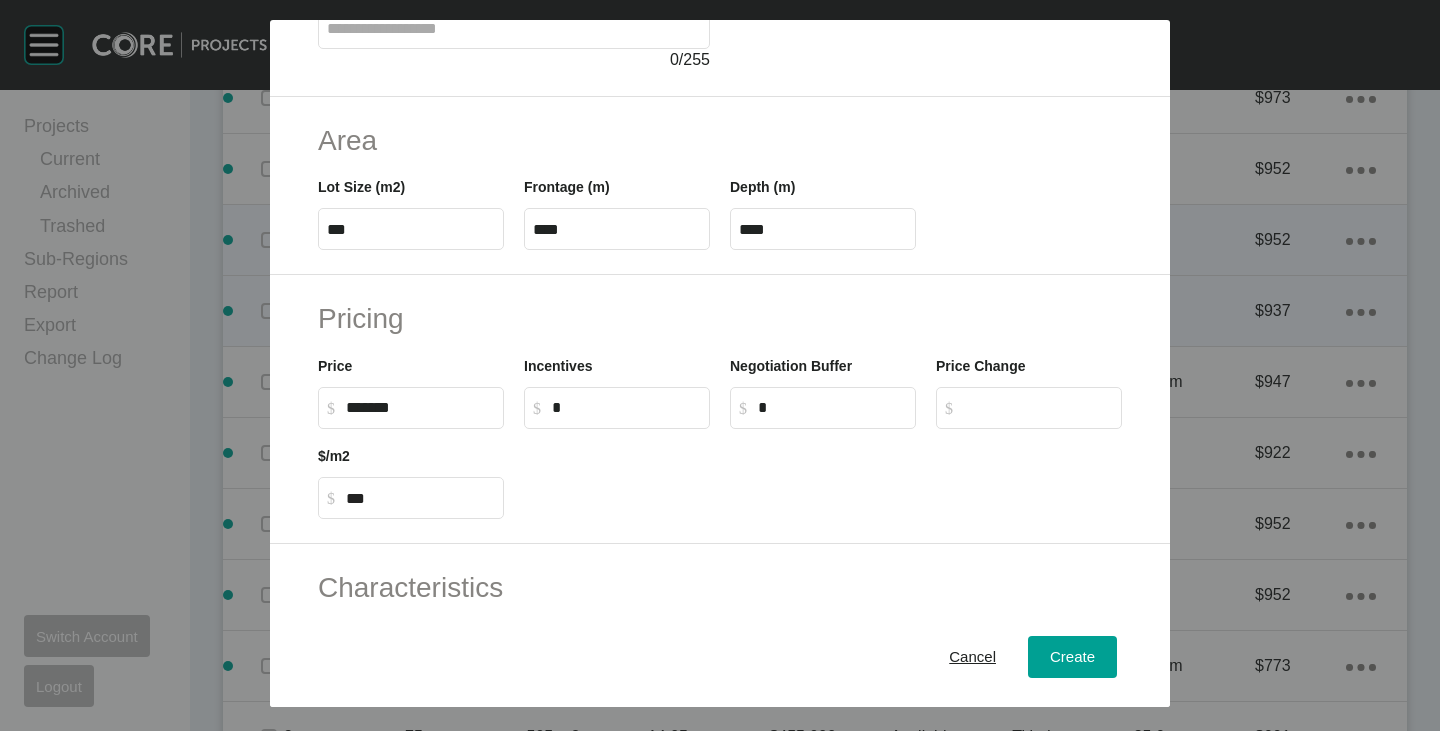 scroll, scrollTop: 489, scrollLeft: 0, axis: vertical 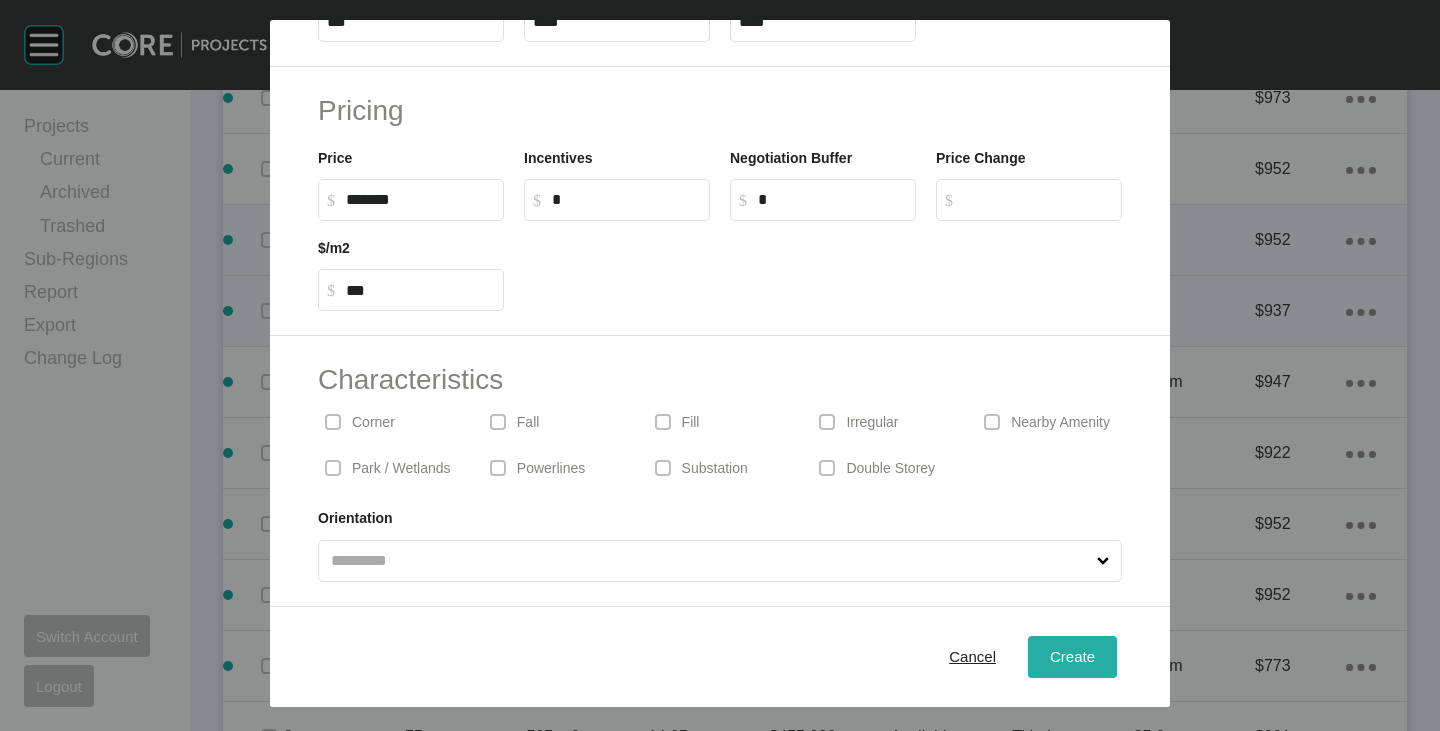 click on "Create" at bounding box center (1072, 657) 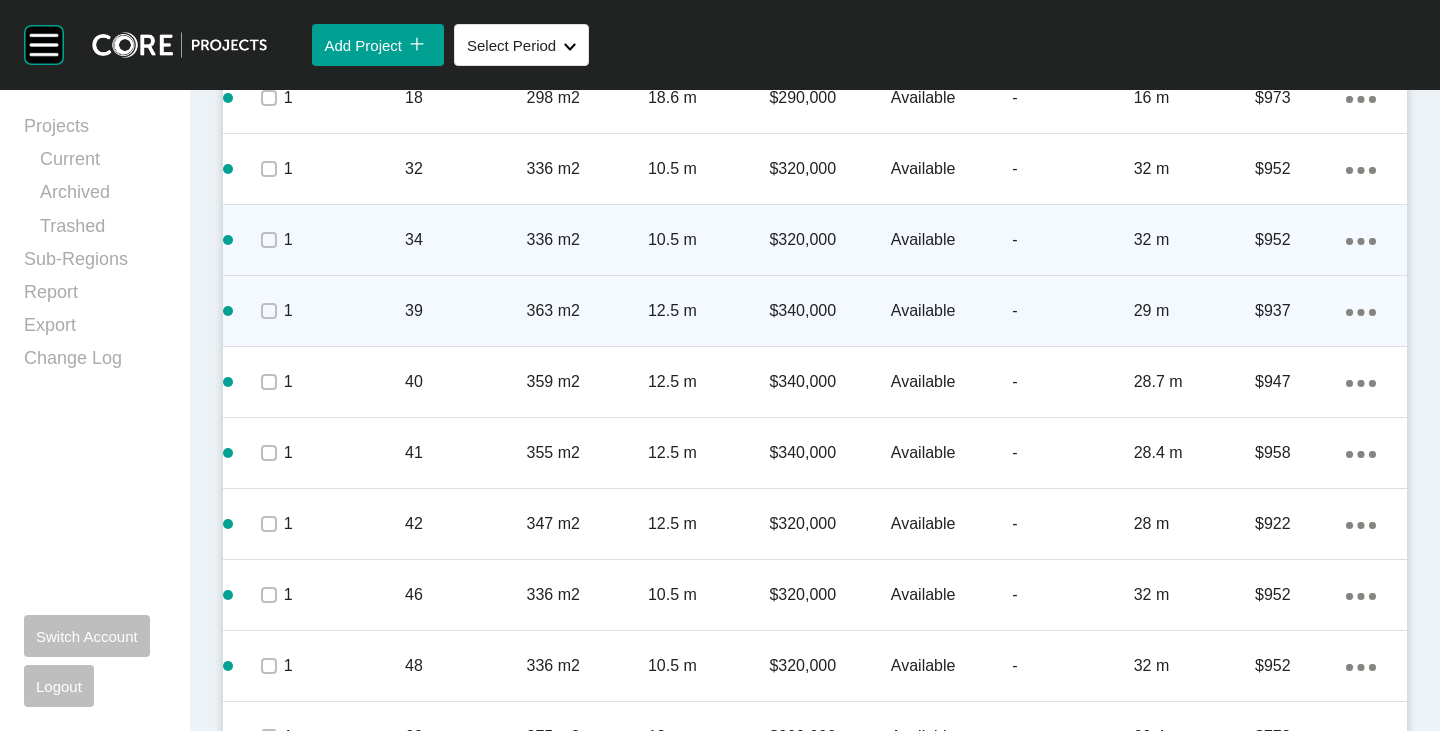 click on "Action Menu Dots Copy 6 Created with Sketch." 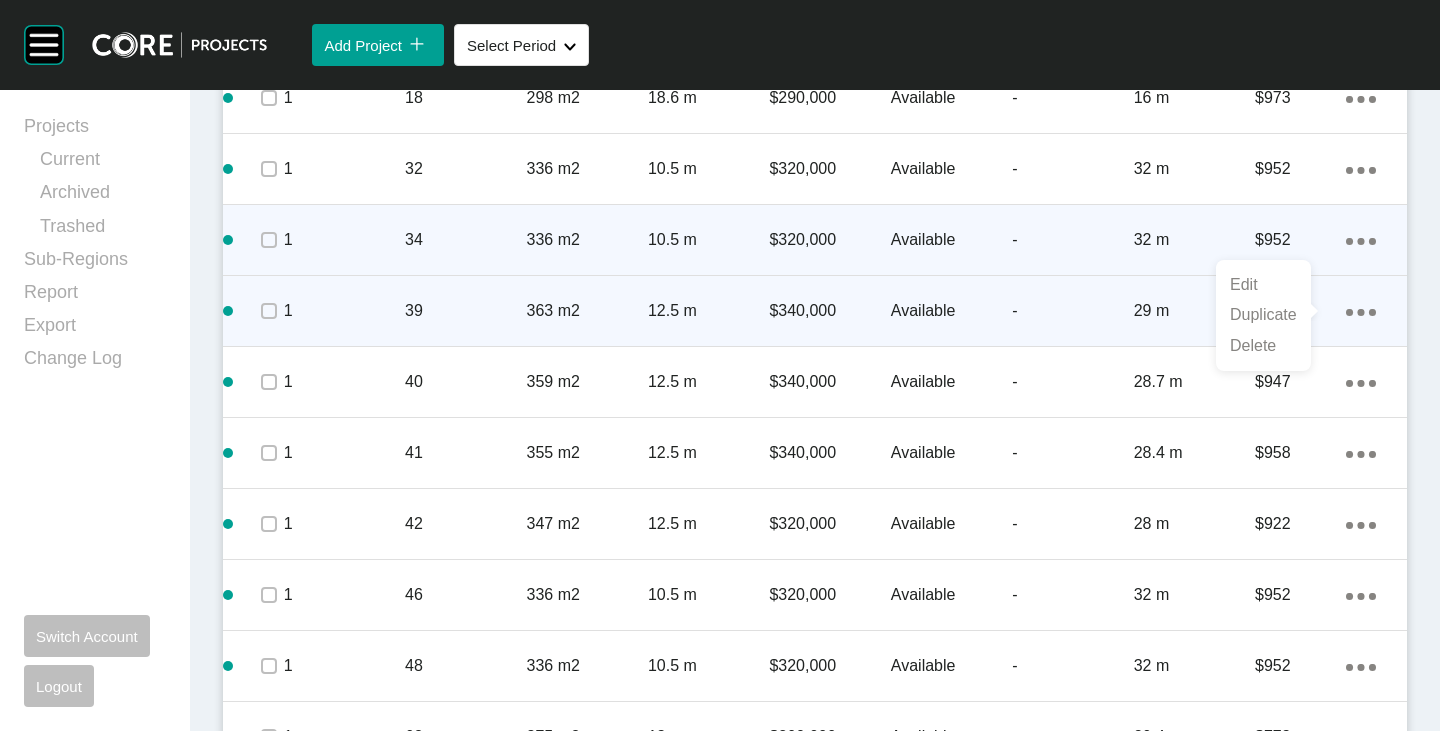 click on "Duplicate" at bounding box center [1263, 315] 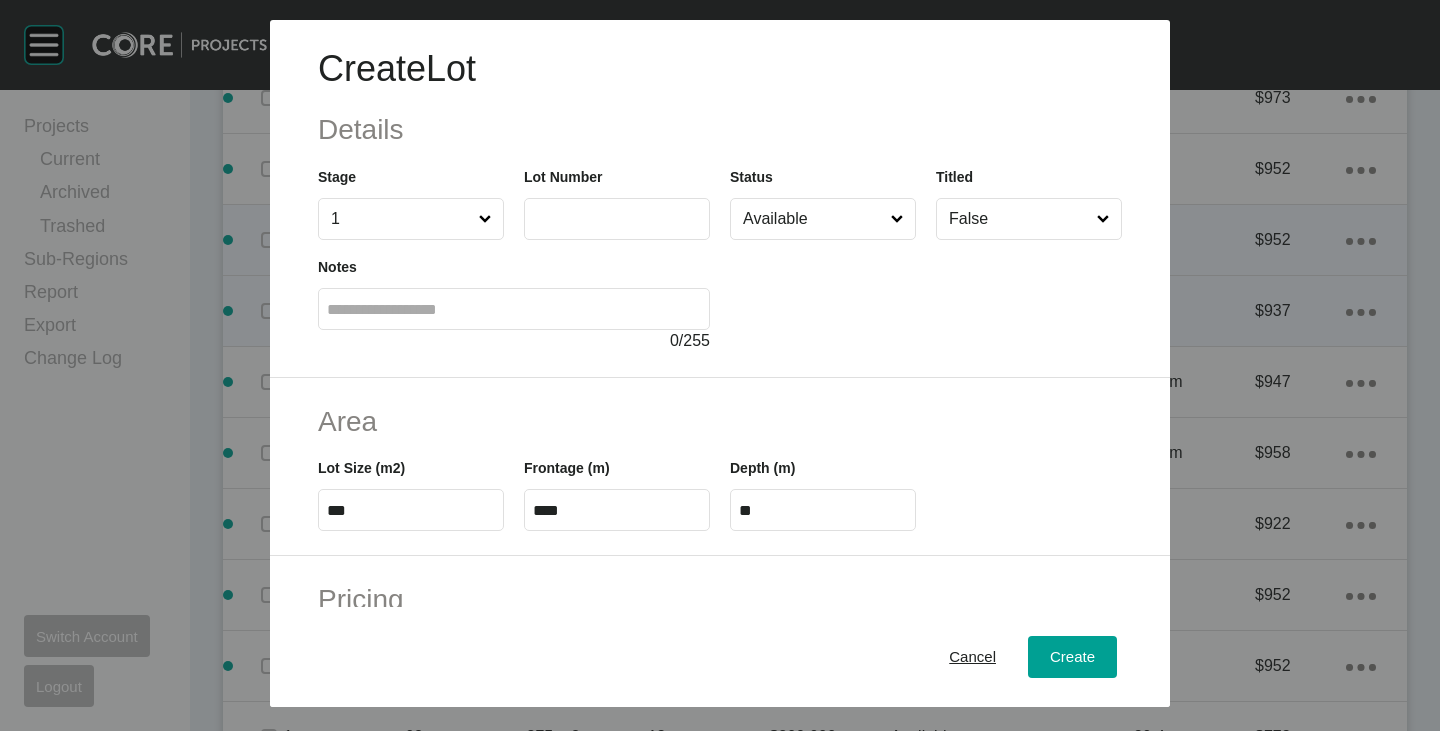 click at bounding box center [617, 218] 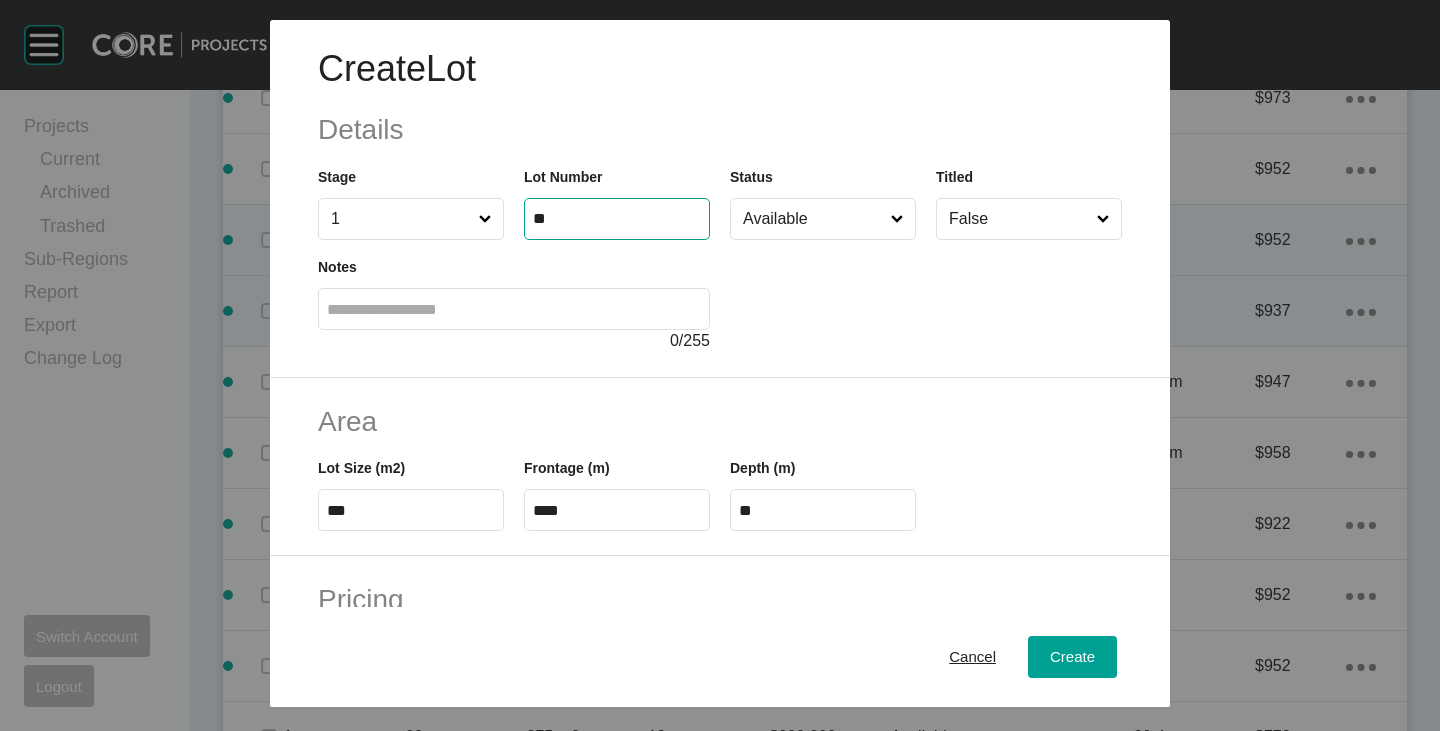 type on "**" 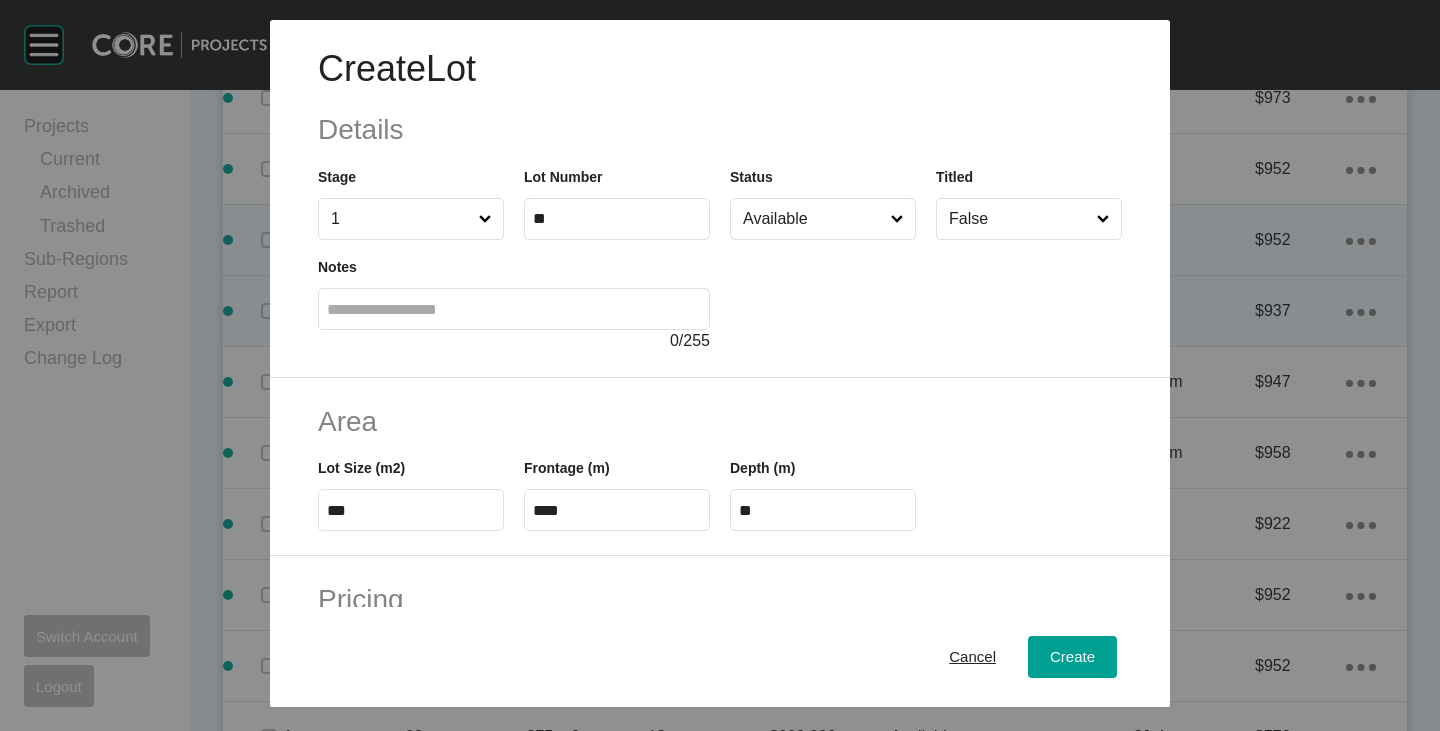 click at bounding box center (926, 296) 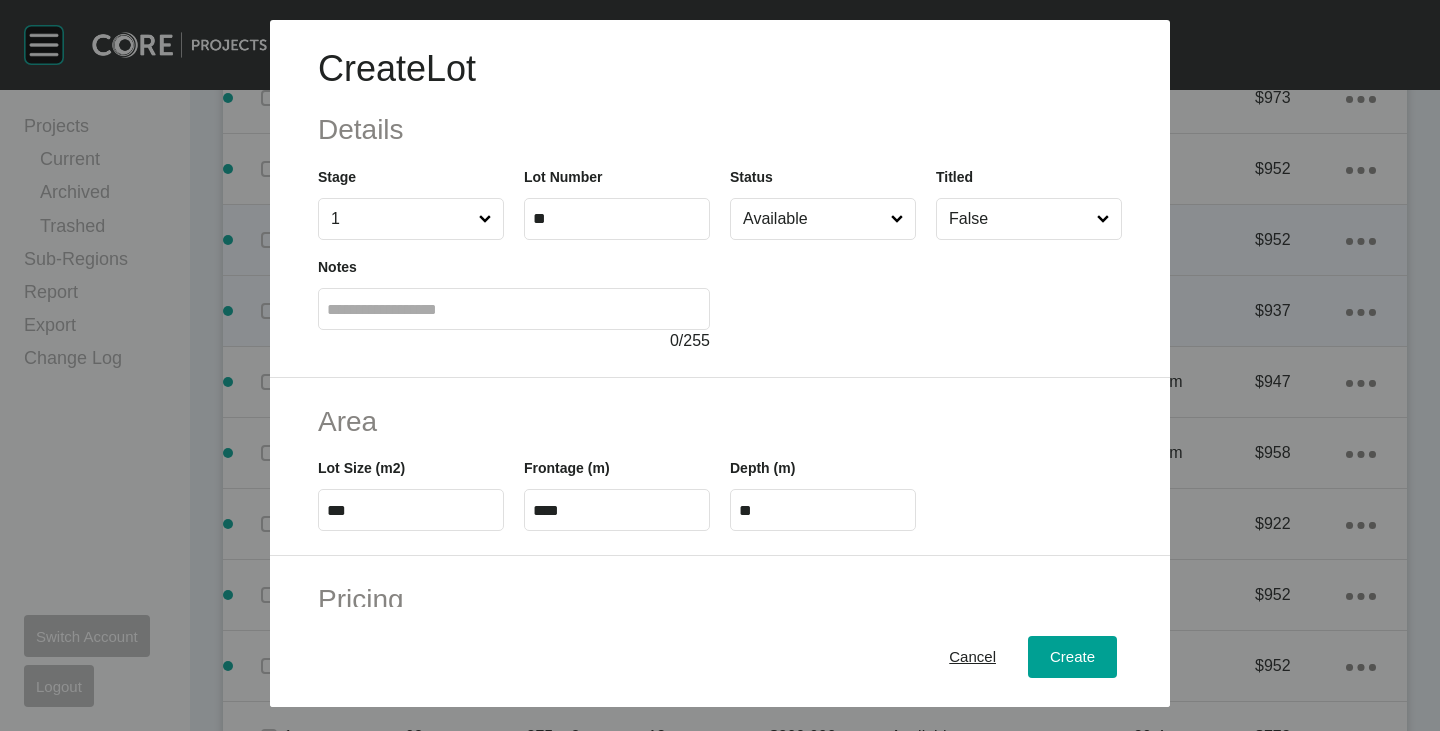 scroll, scrollTop: 100, scrollLeft: 0, axis: vertical 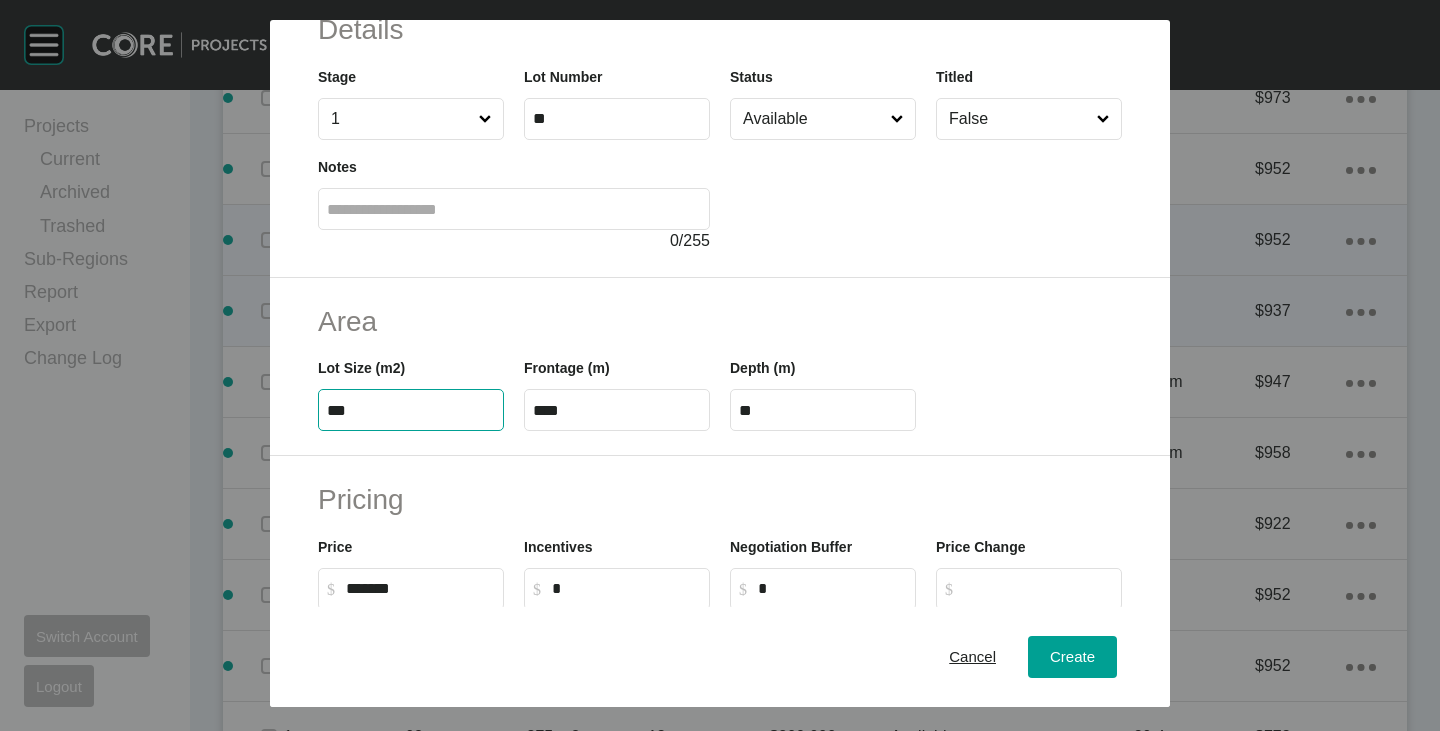 drag, startPoint x: 355, startPoint y: 410, endPoint x: 326, endPoint y: 403, distance: 29.832869 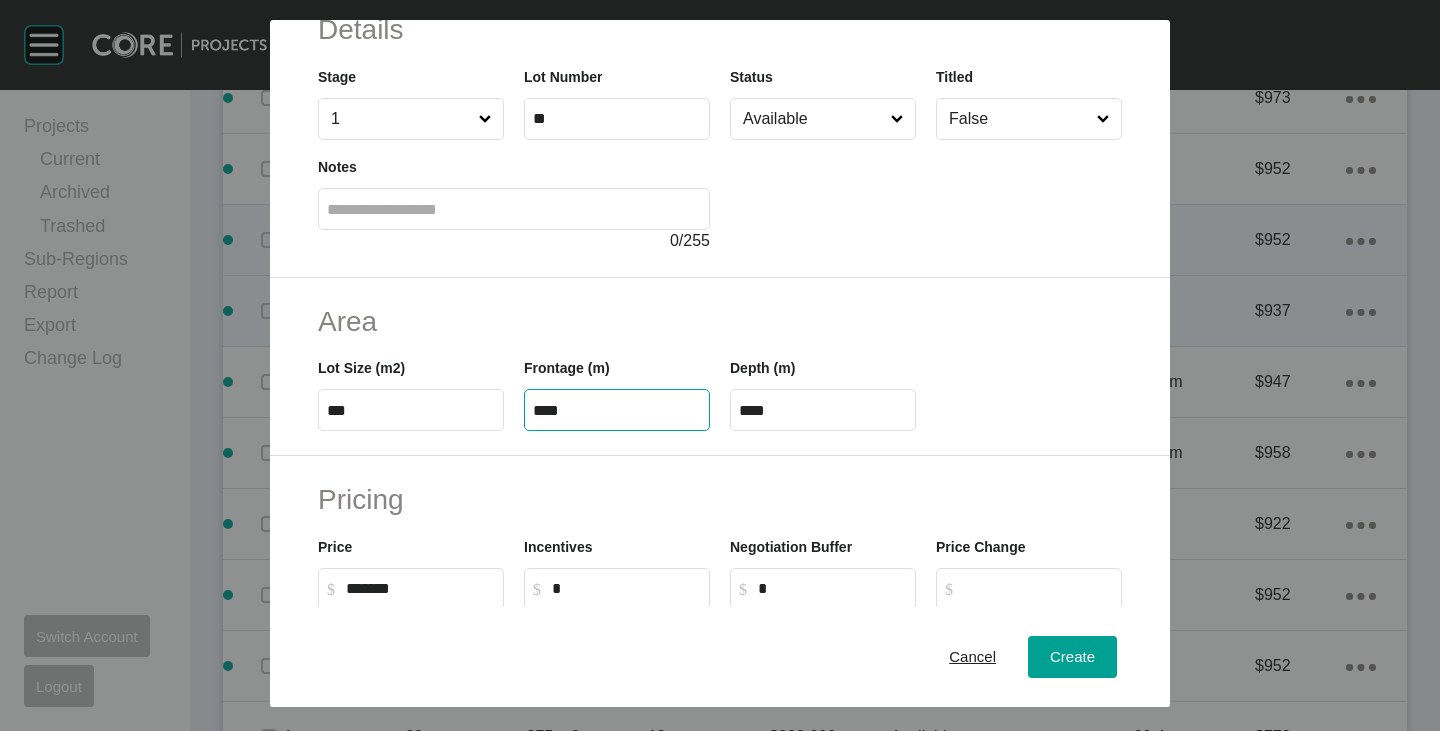 click on "****" at bounding box center (617, 410) 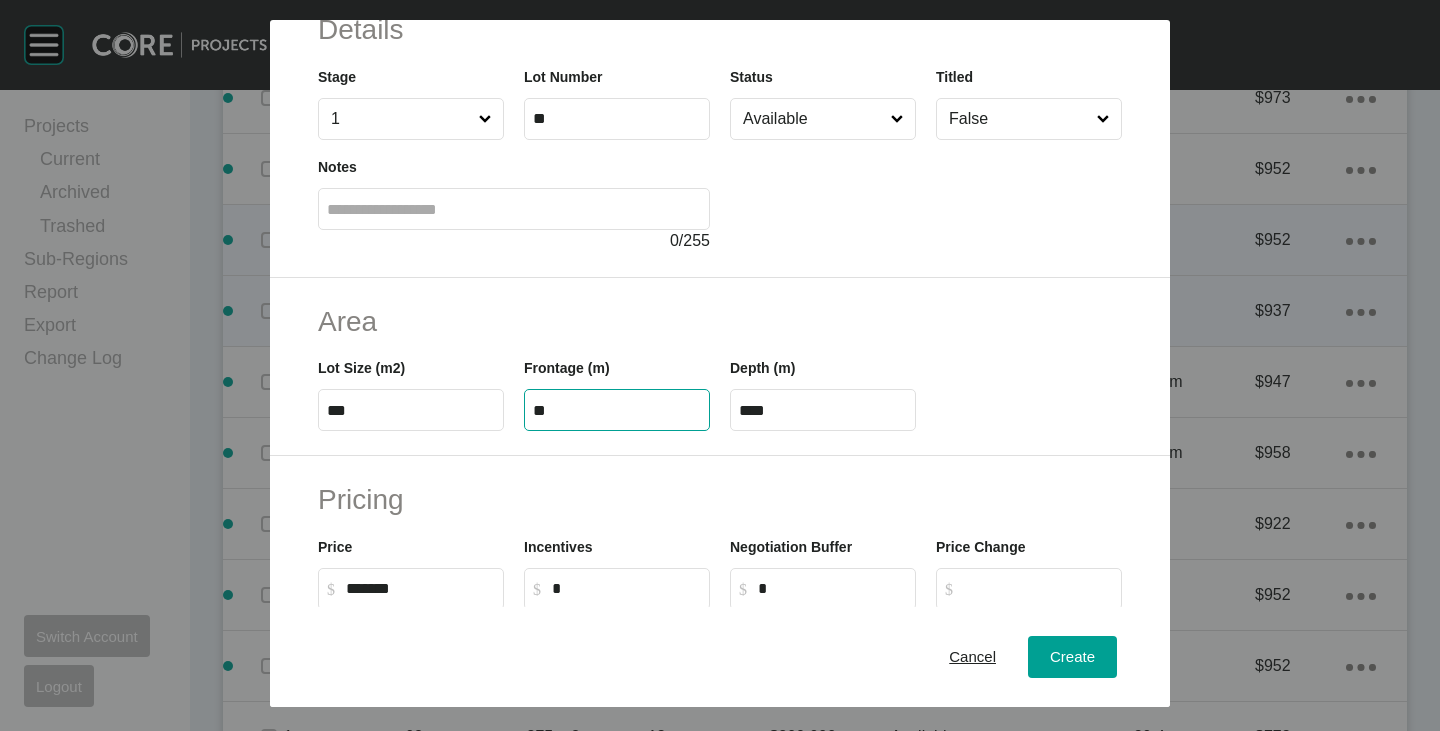 type on "**" 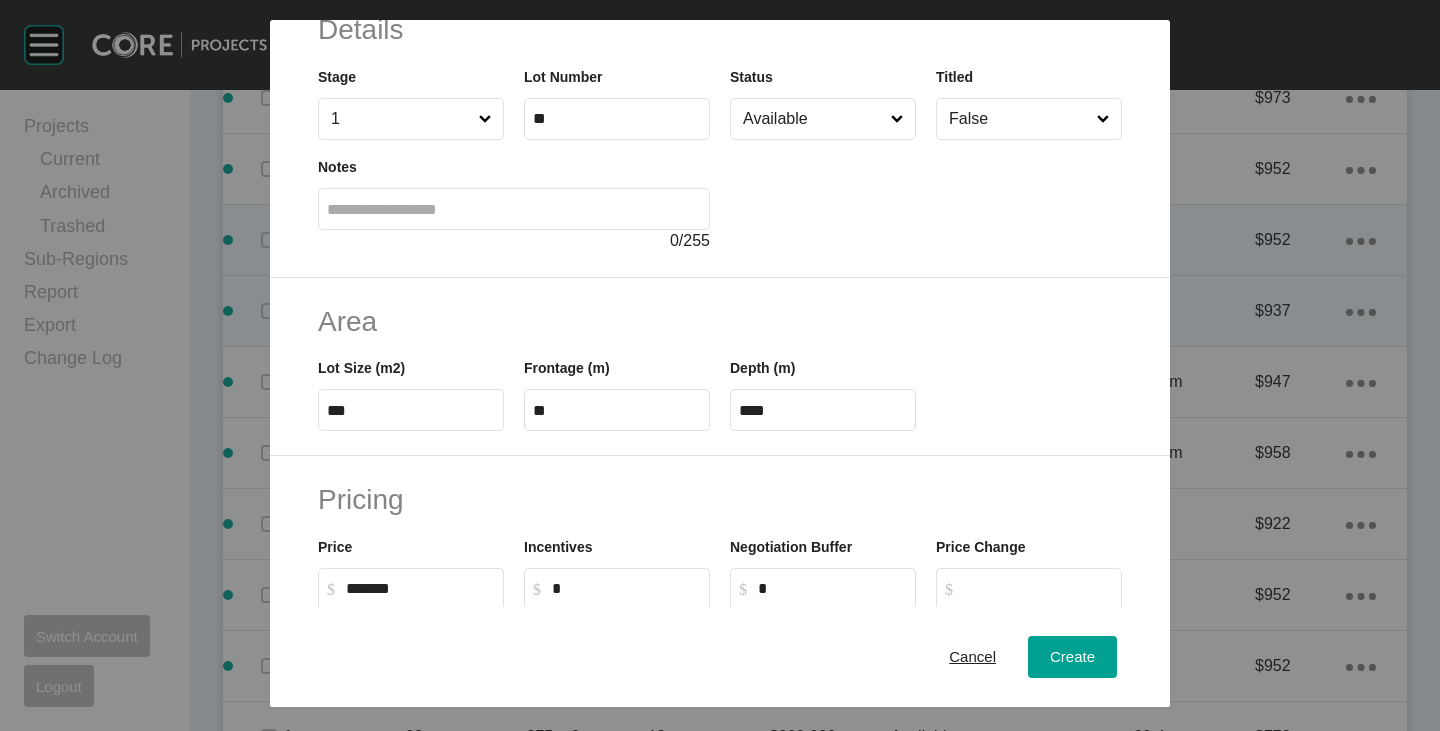 click on "Area" at bounding box center (720, 321) 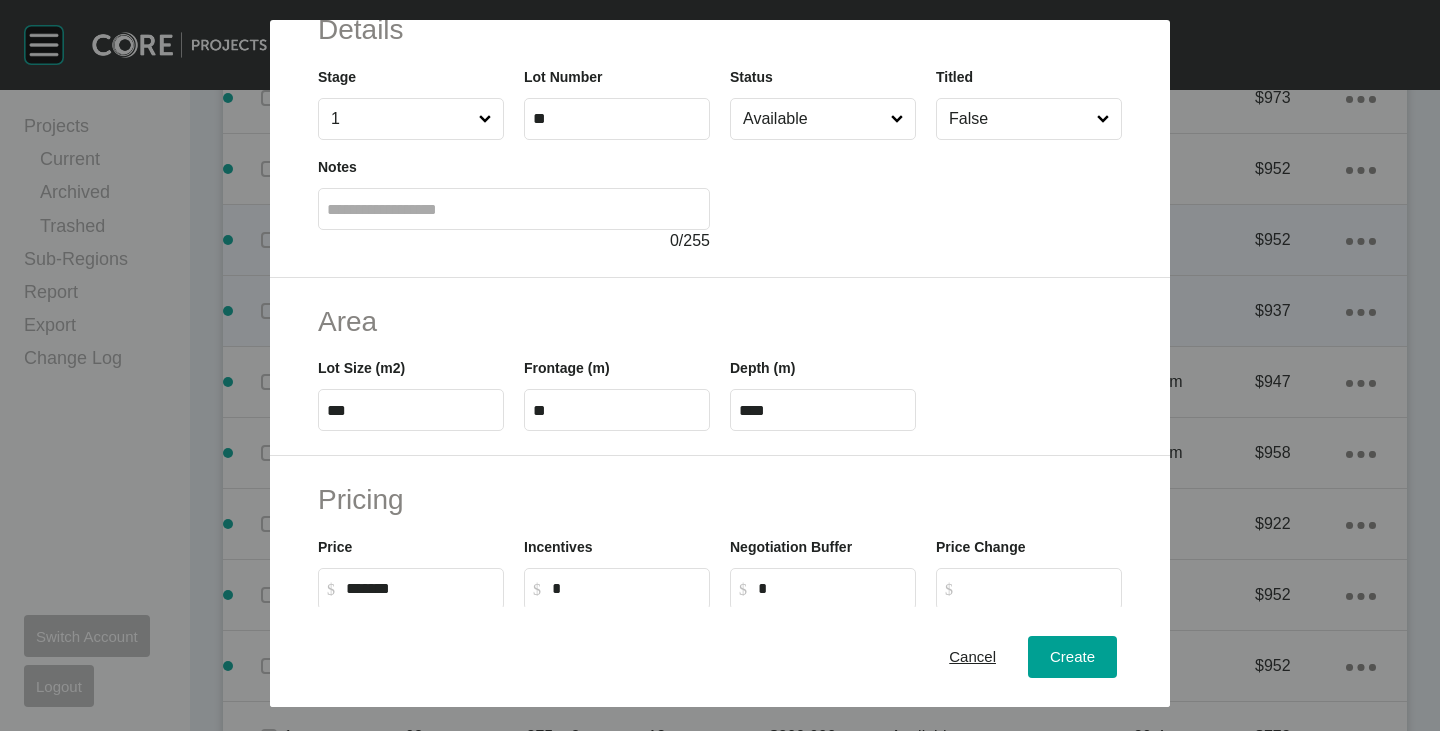 click on "****" at bounding box center (823, 410) 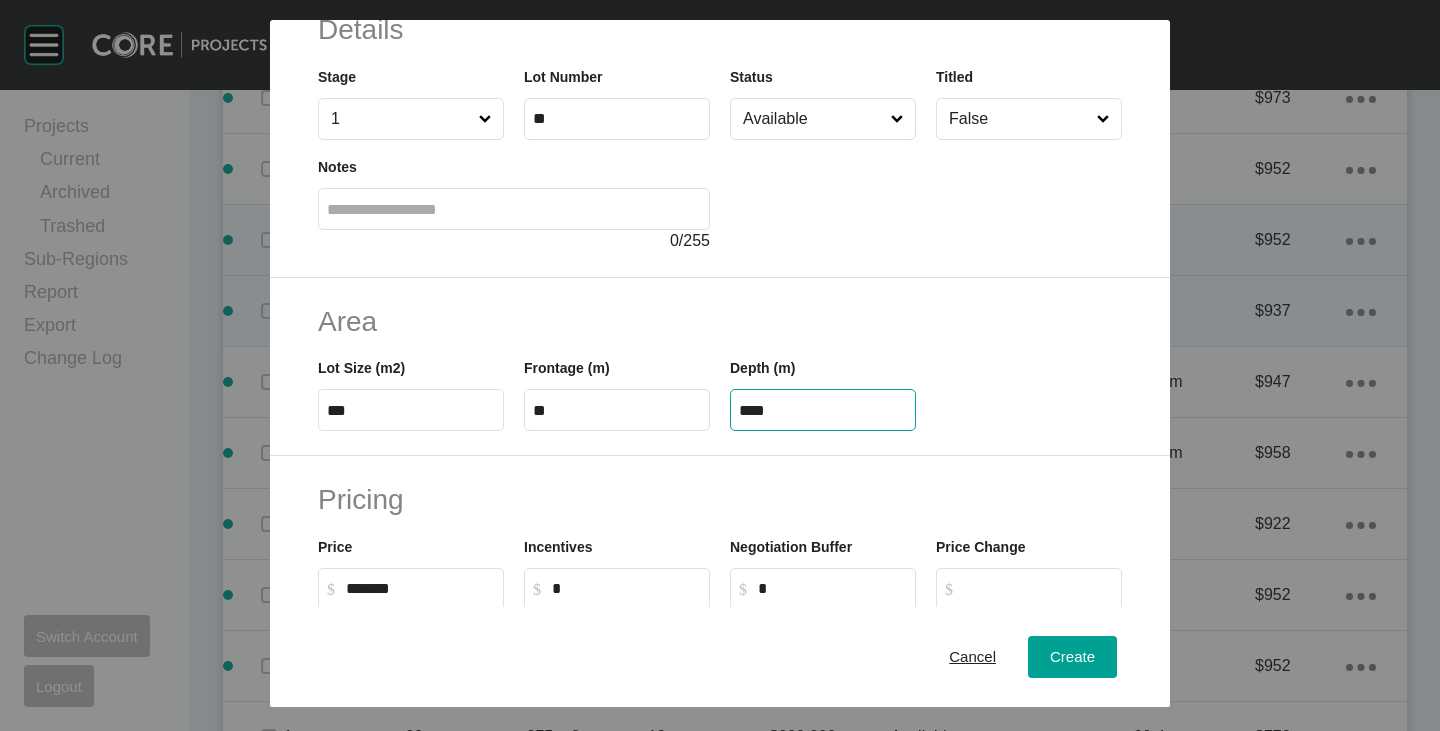 click on "****" at bounding box center (823, 410) 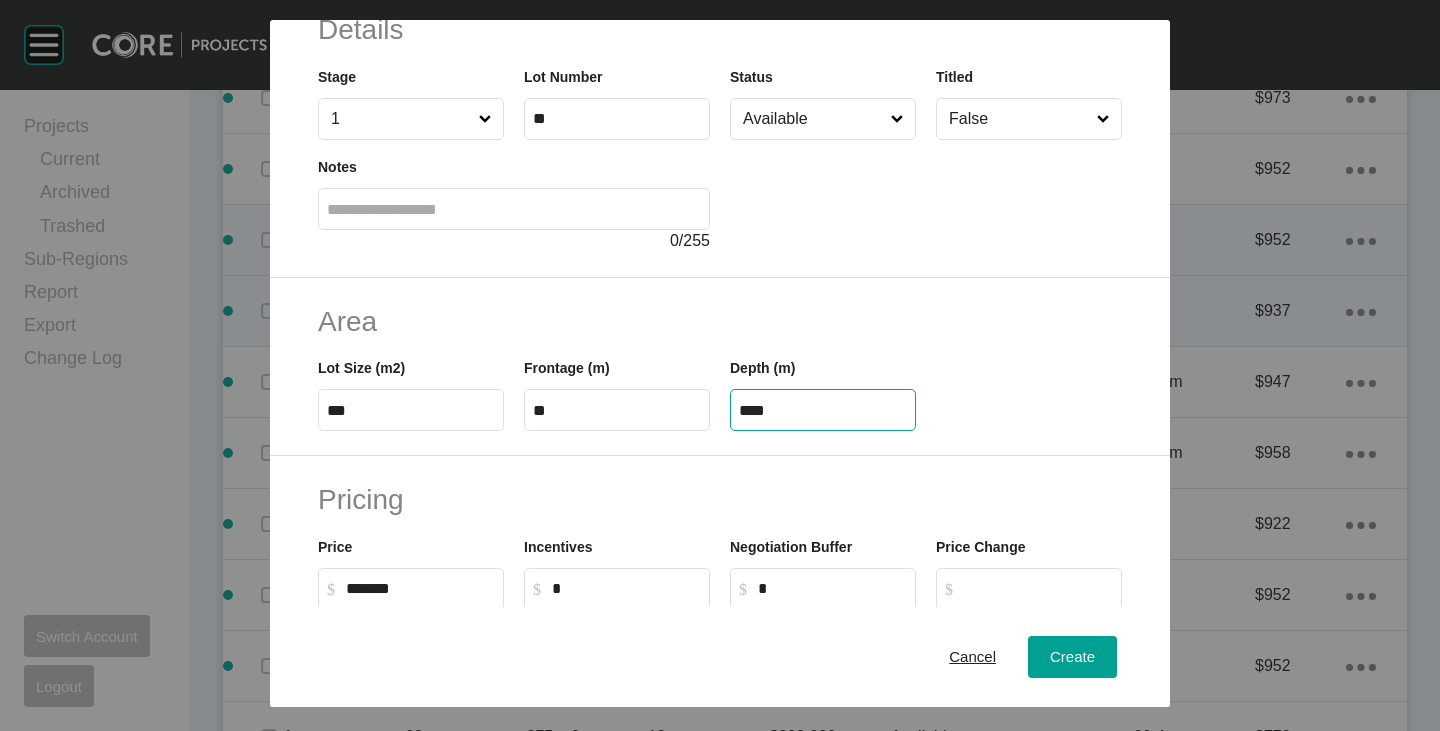 type on "****" 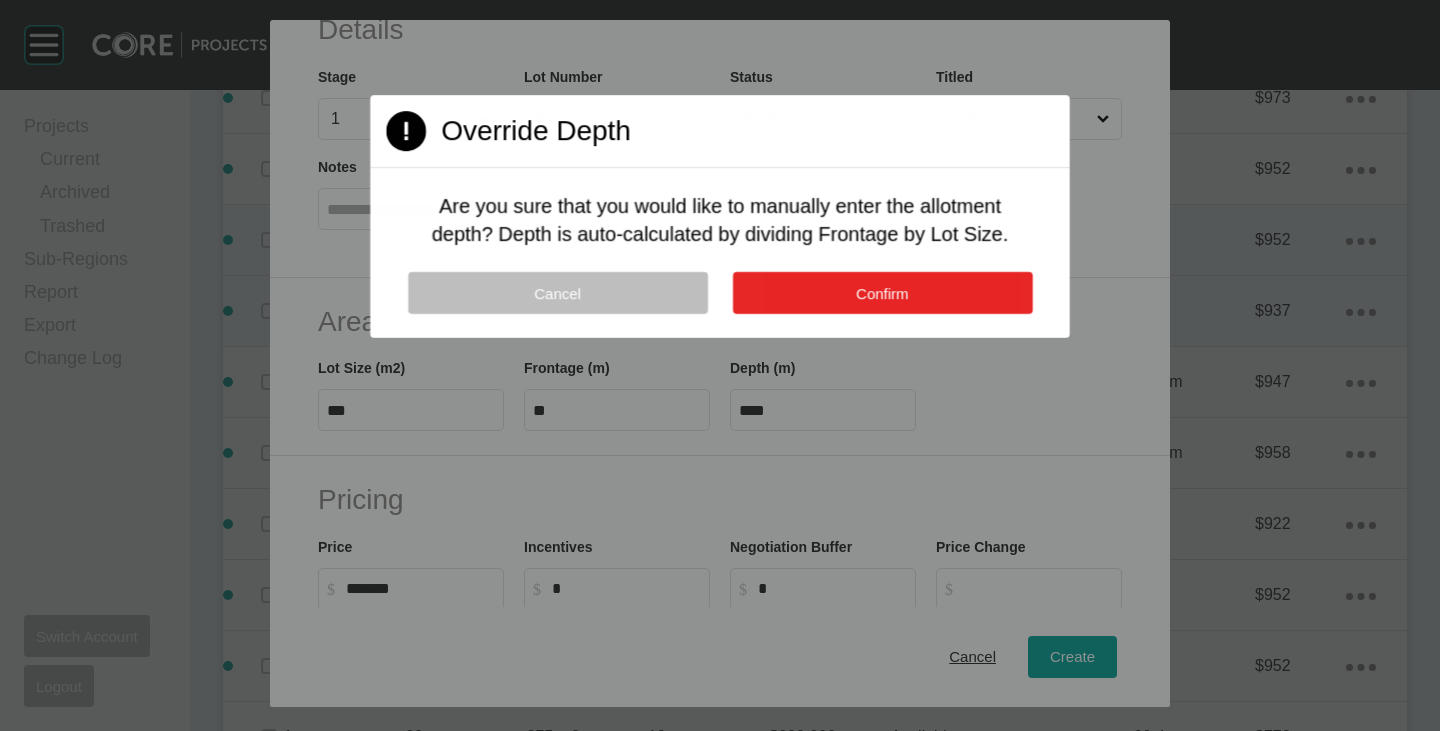 click on "Confirm" at bounding box center (882, 293) 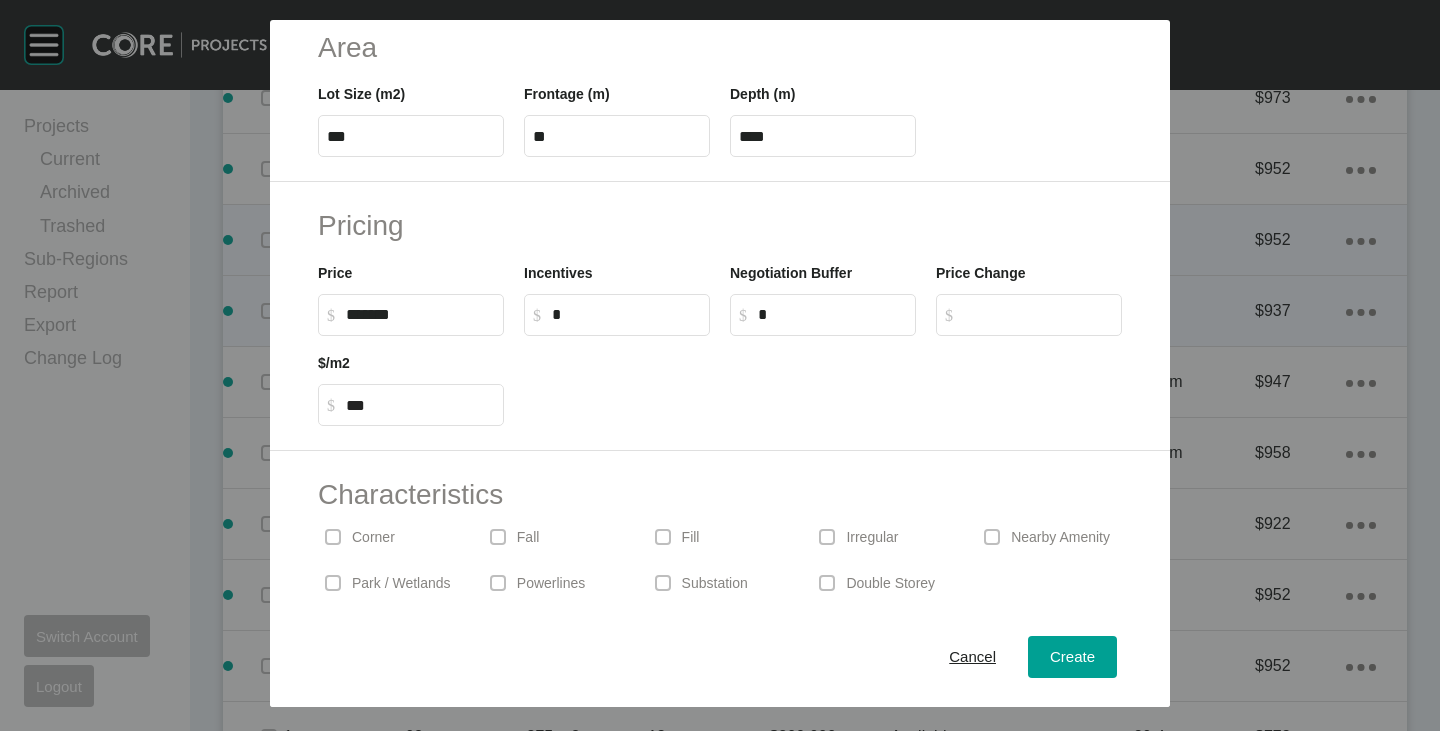 scroll, scrollTop: 489, scrollLeft: 0, axis: vertical 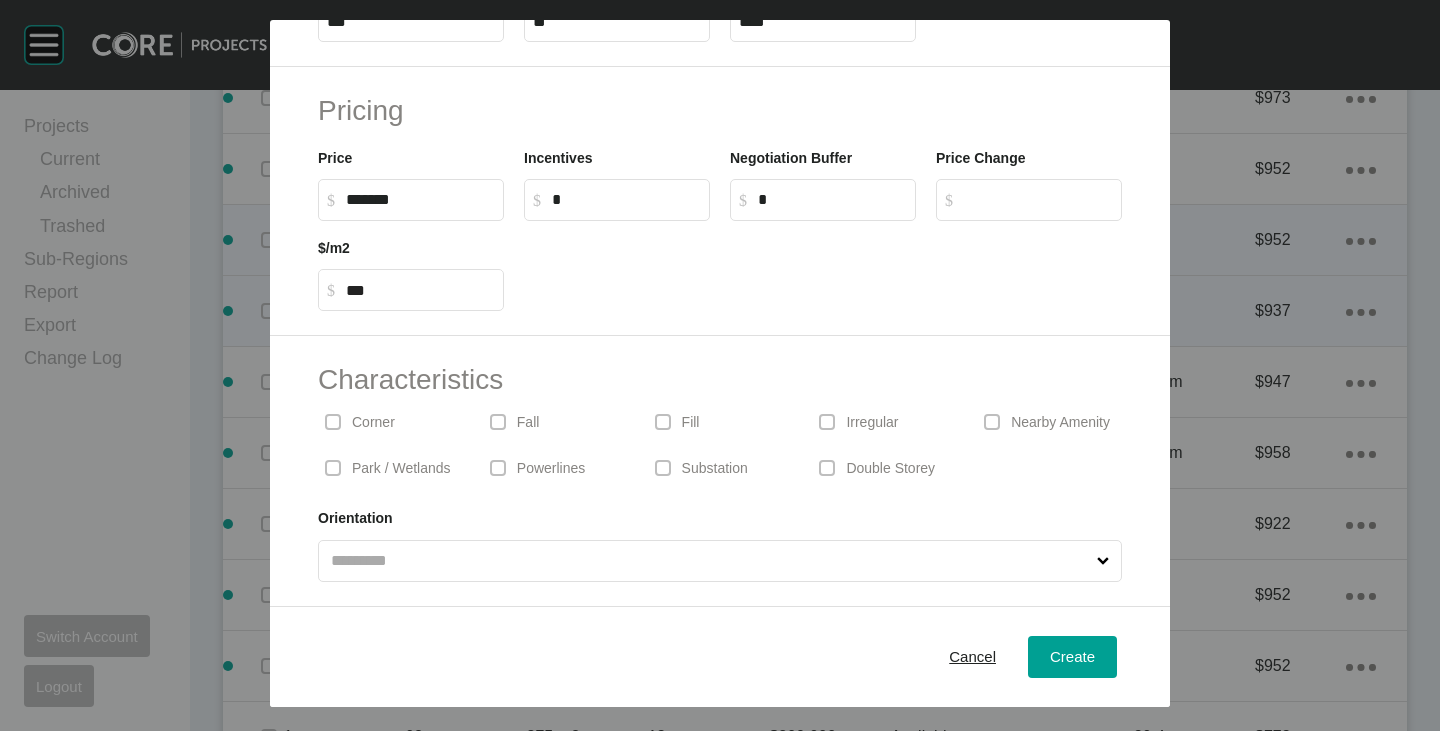 click on "Corner" at bounding box center (373, 423) 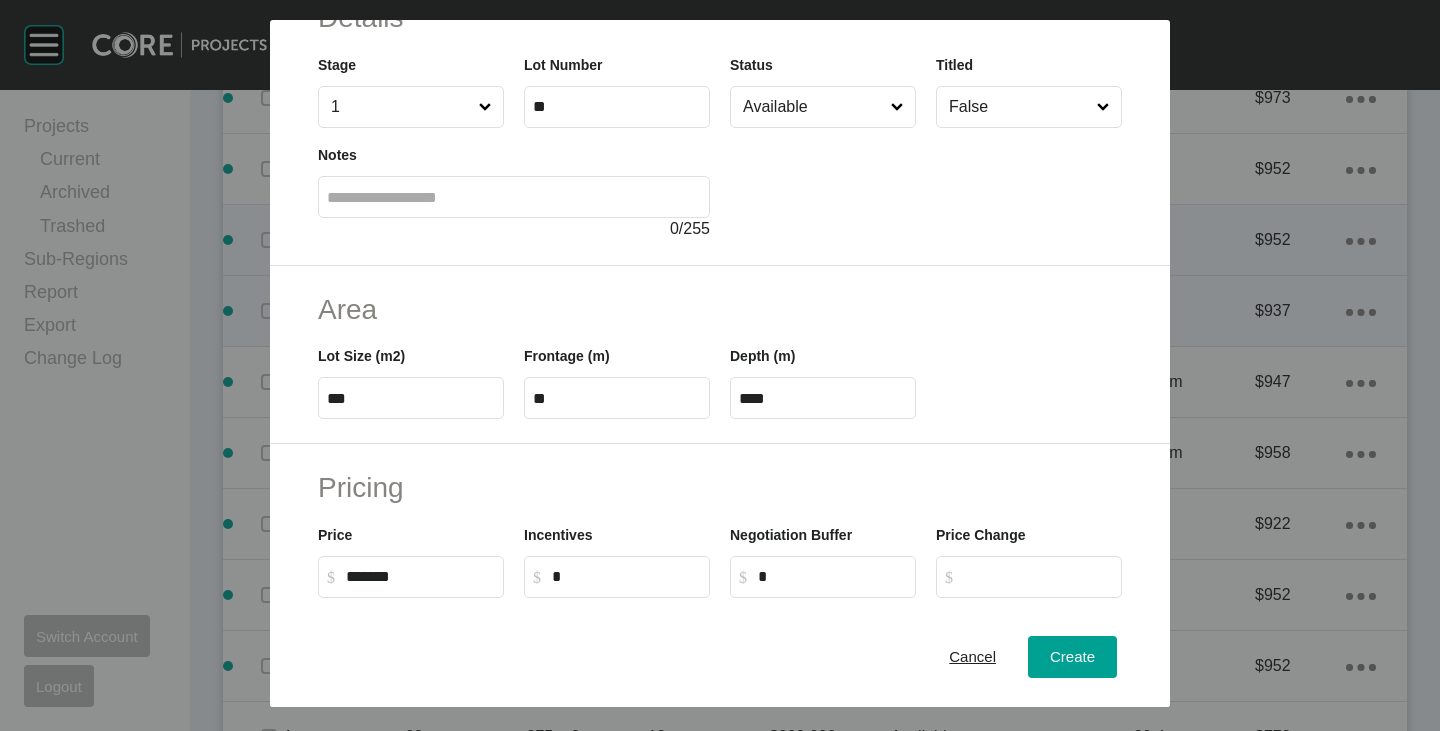 scroll, scrollTop: 0, scrollLeft: 0, axis: both 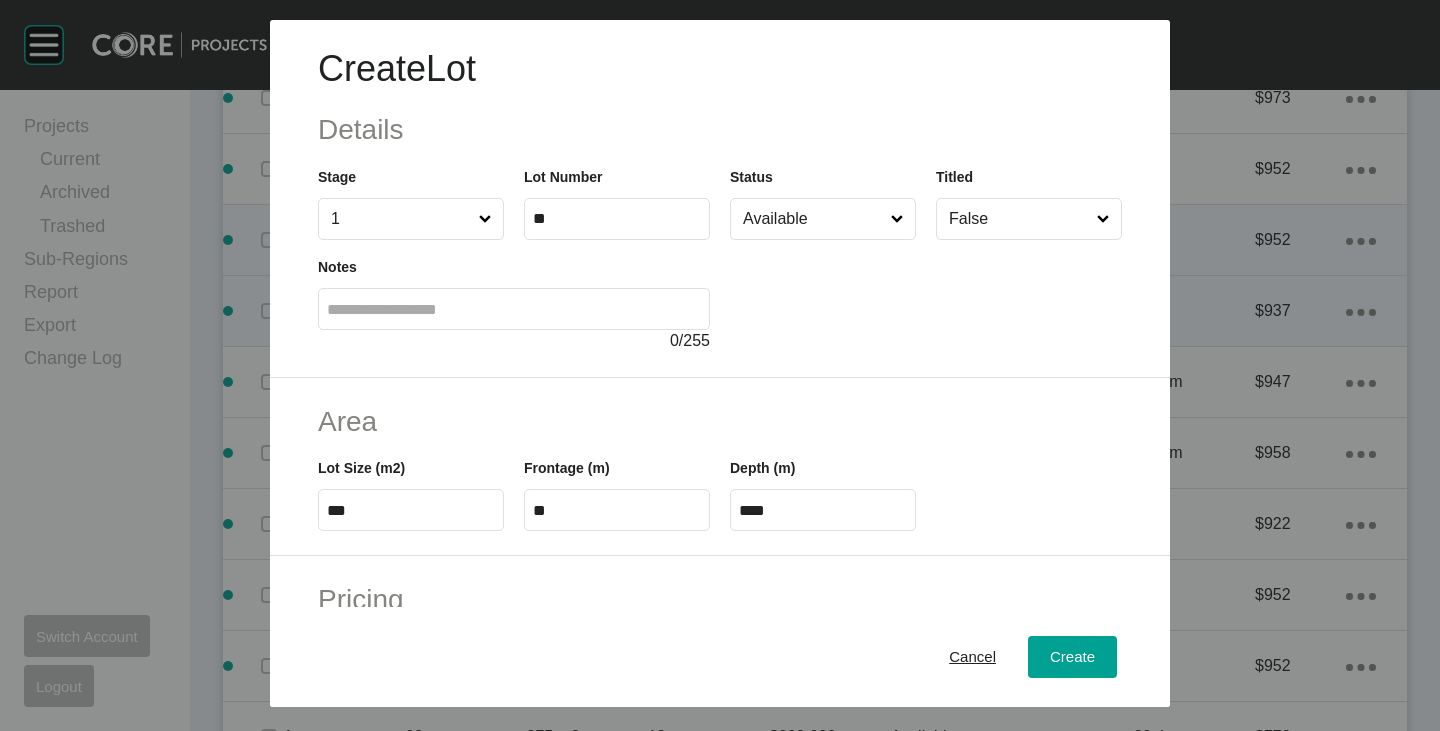 click on "Available" at bounding box center [813, 219] 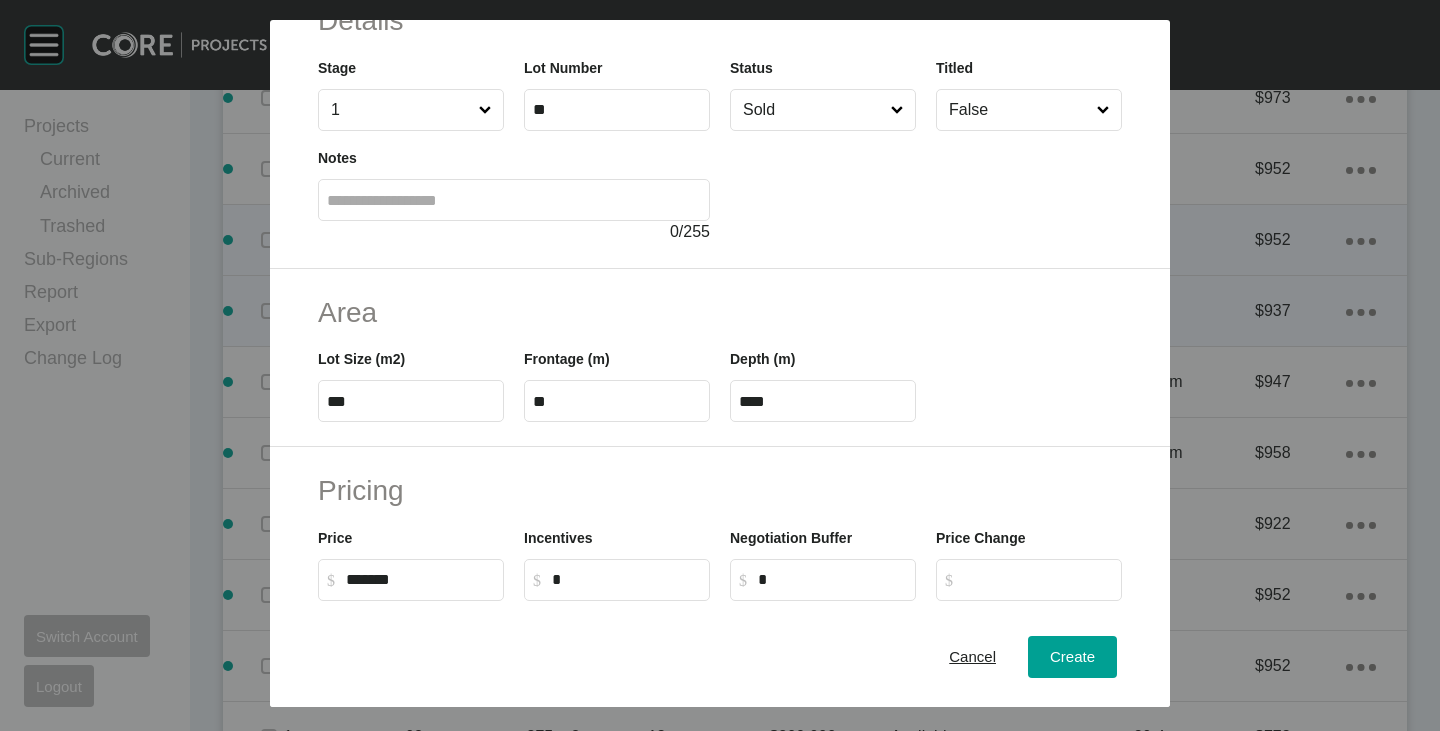 scroll, scrollTop: 200, scrollLeft: 0, axis: vertical 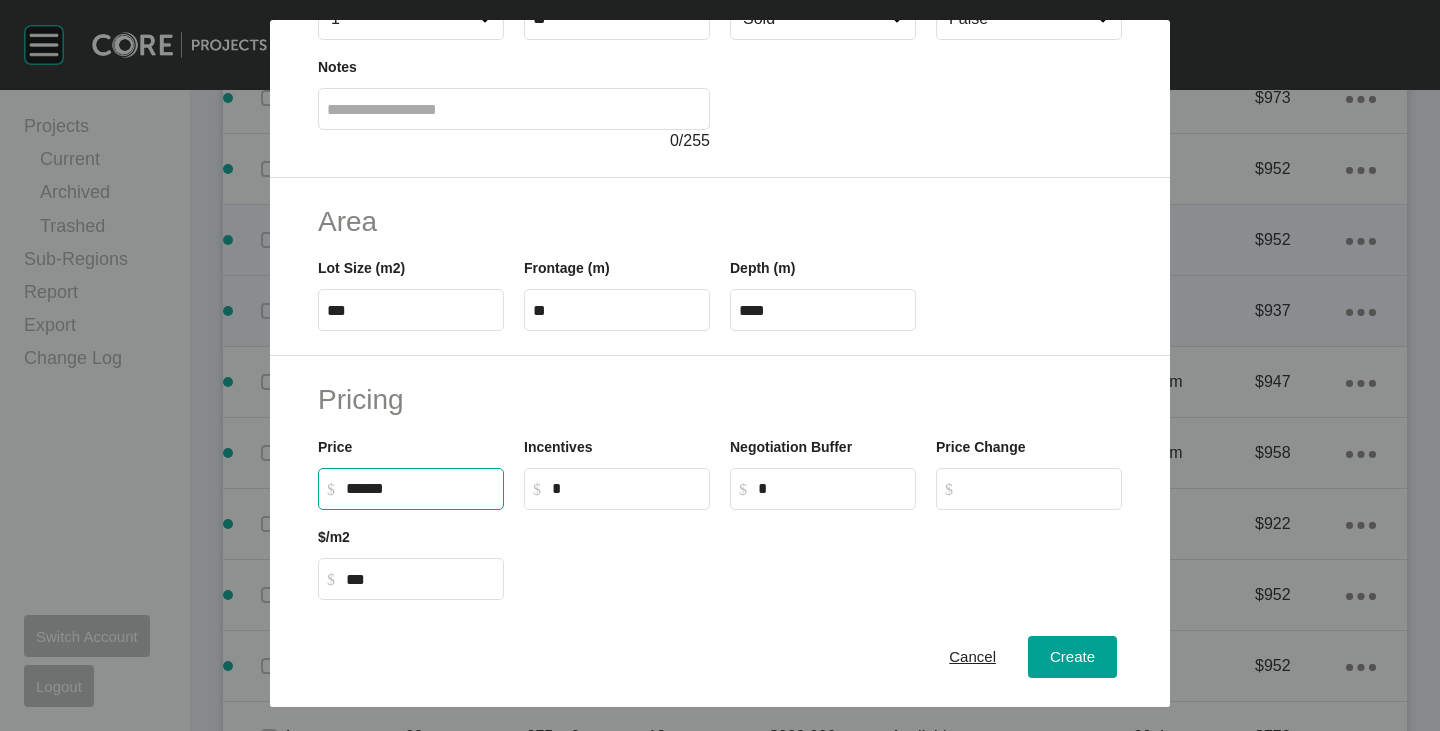 click on "******" at bounding box center [420, 488] 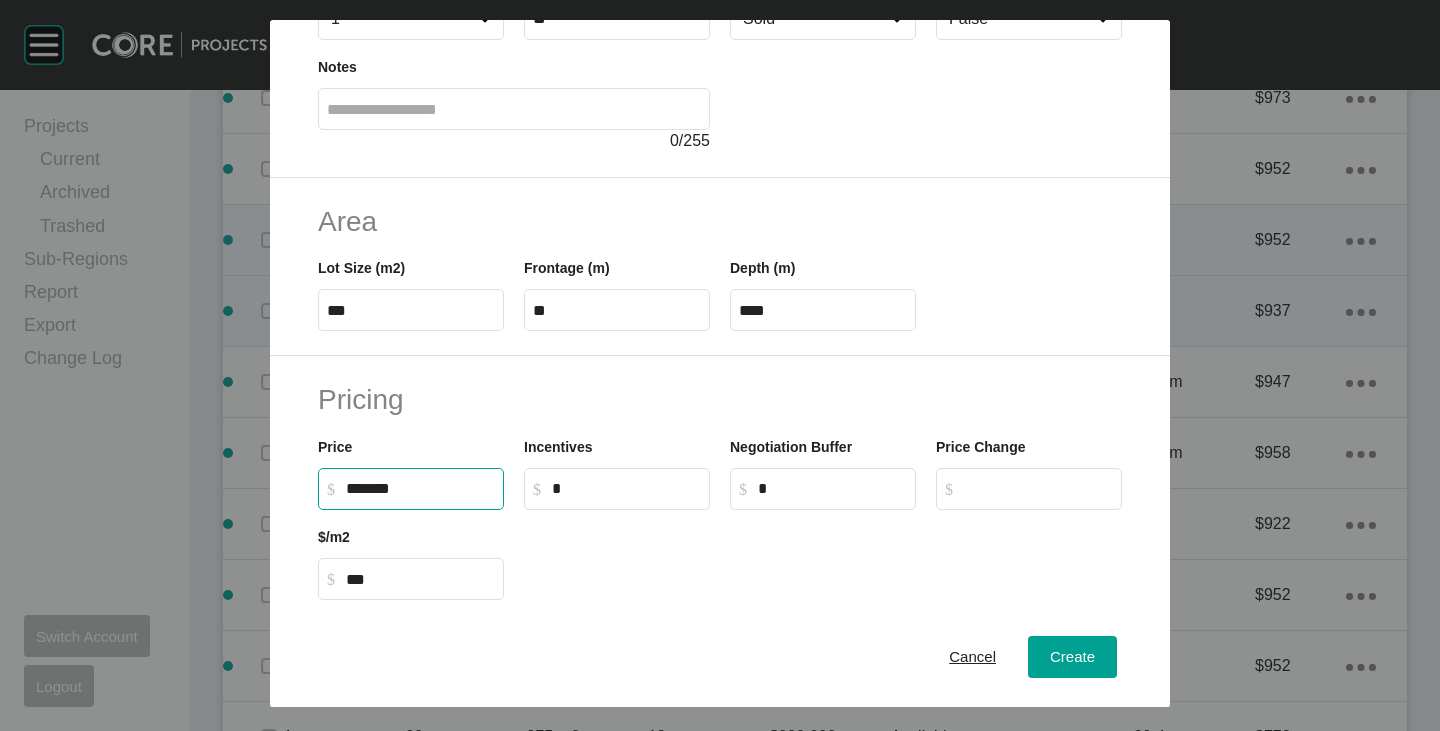 type on "***" 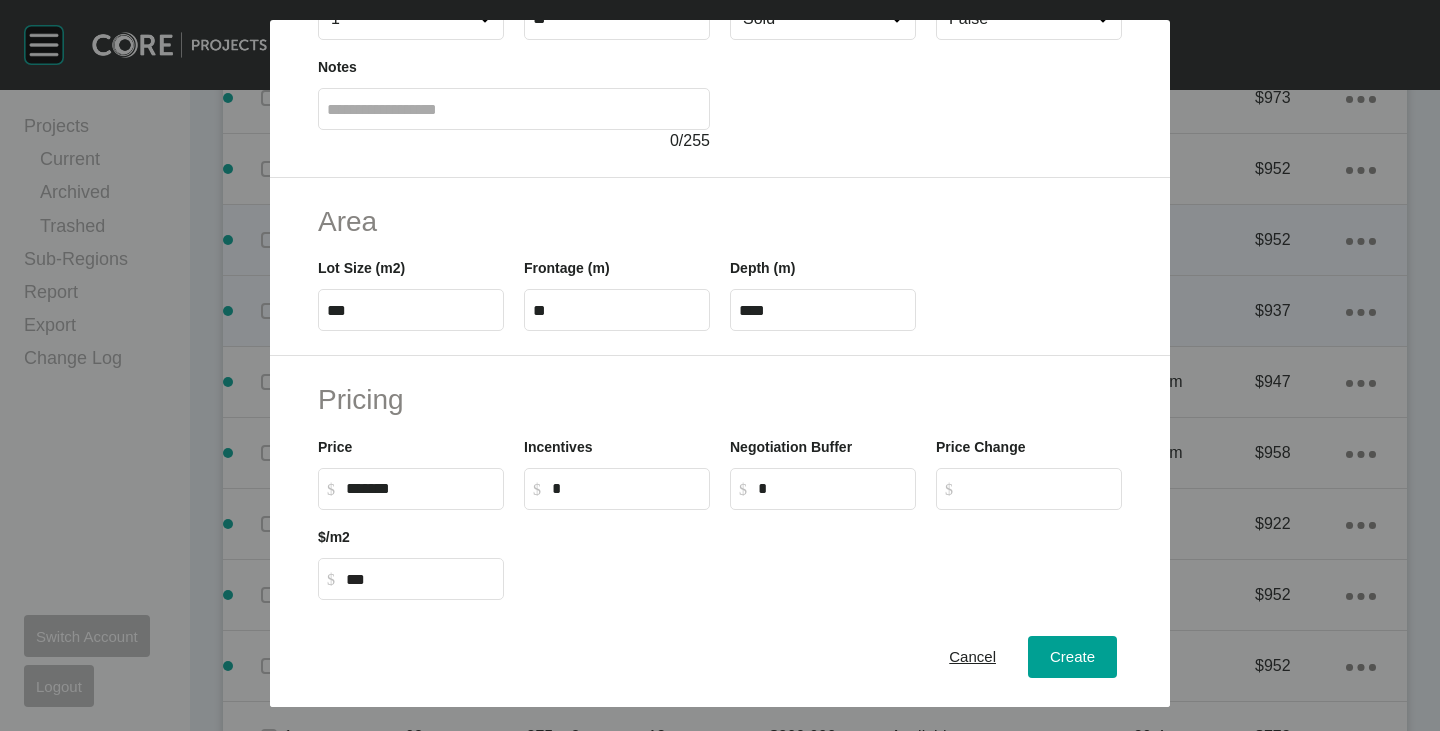 scroll, scrollTop: 489, scrollLeft: 0, axis: vertical 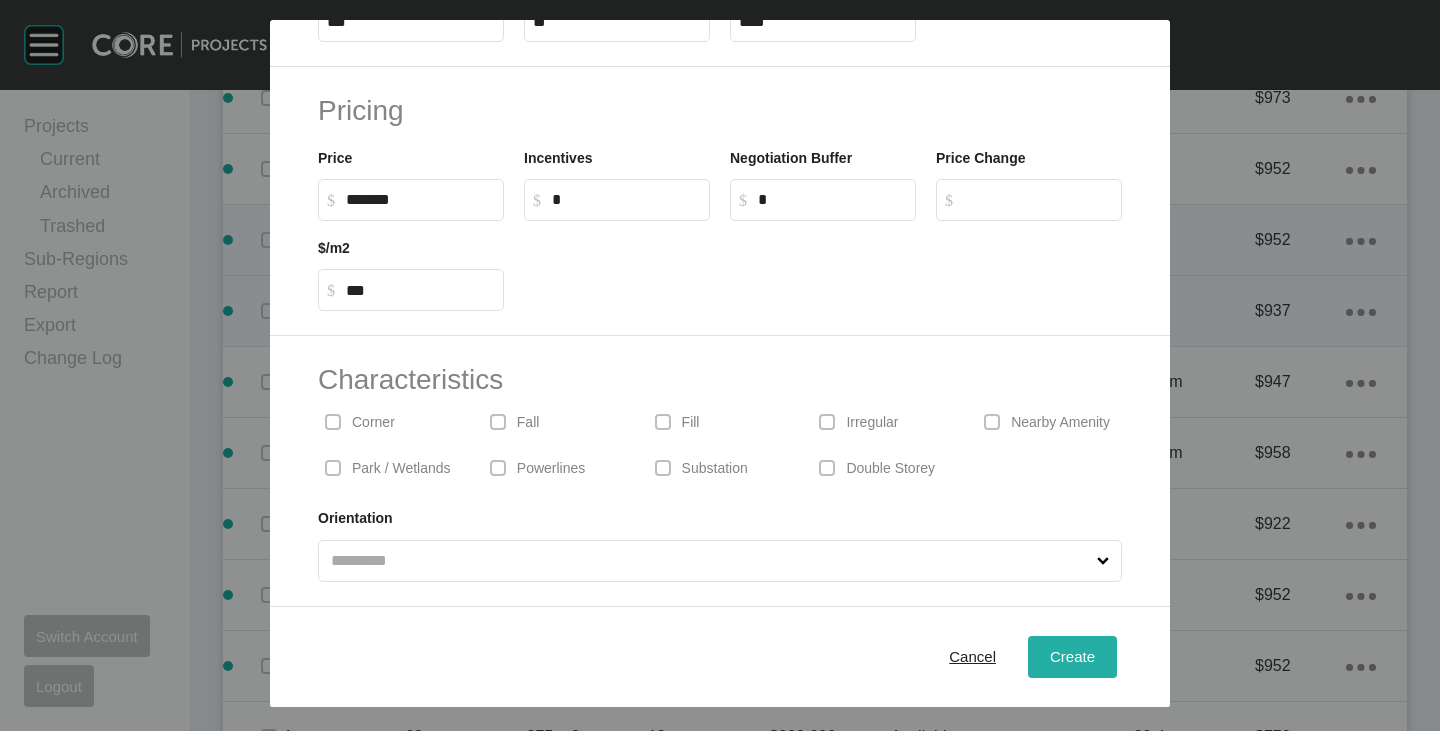 click on "Create" at bounding box center [1072, 656] 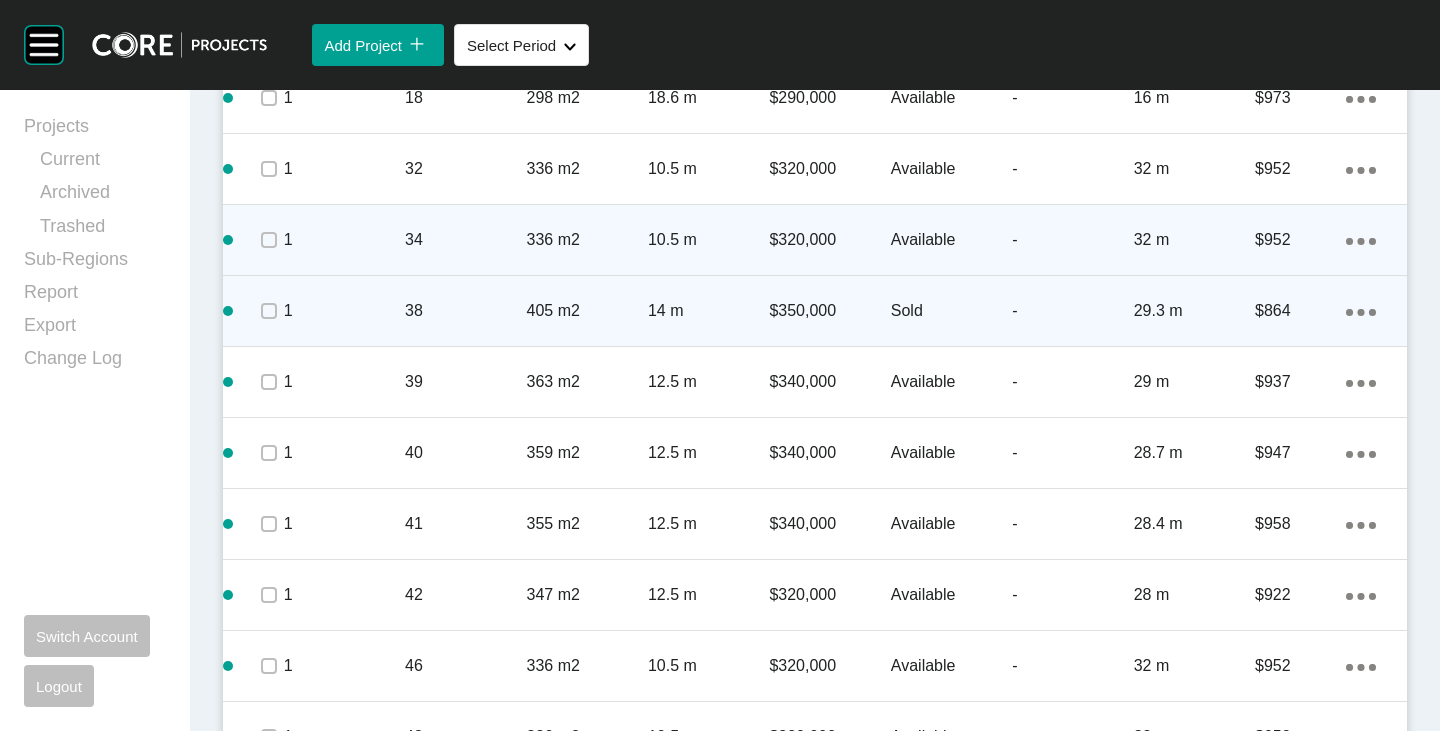 click 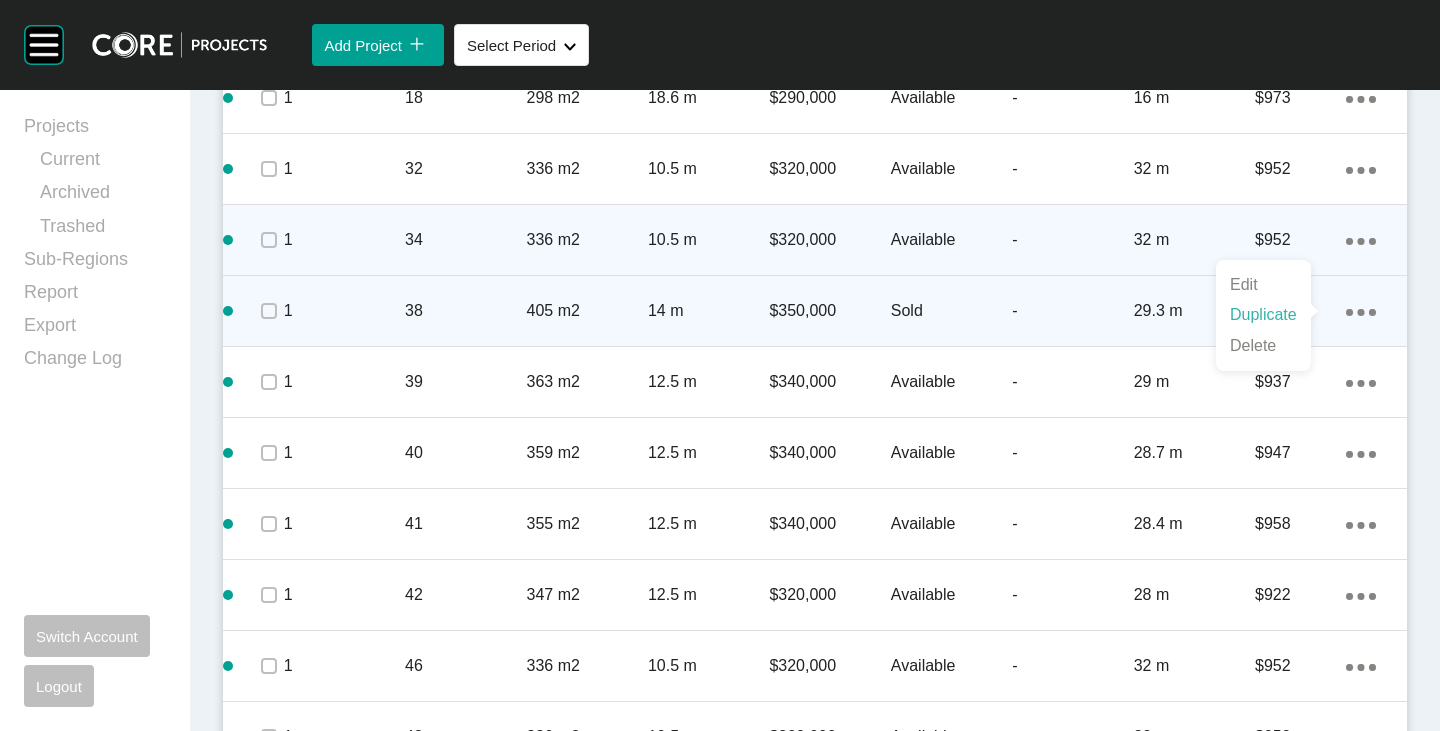 click on "Duplicate" at bounding box center [1263, 315] 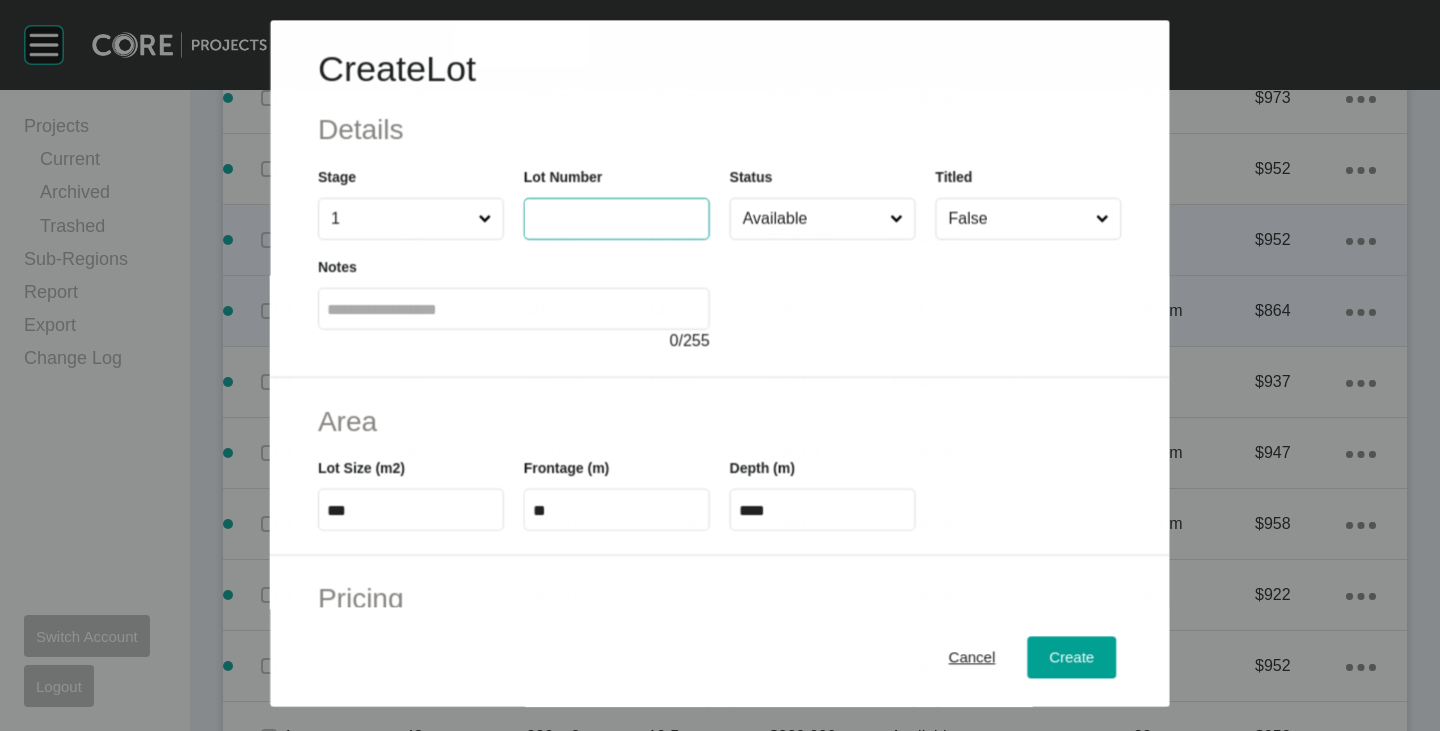 click at bounding box center [617, 219] 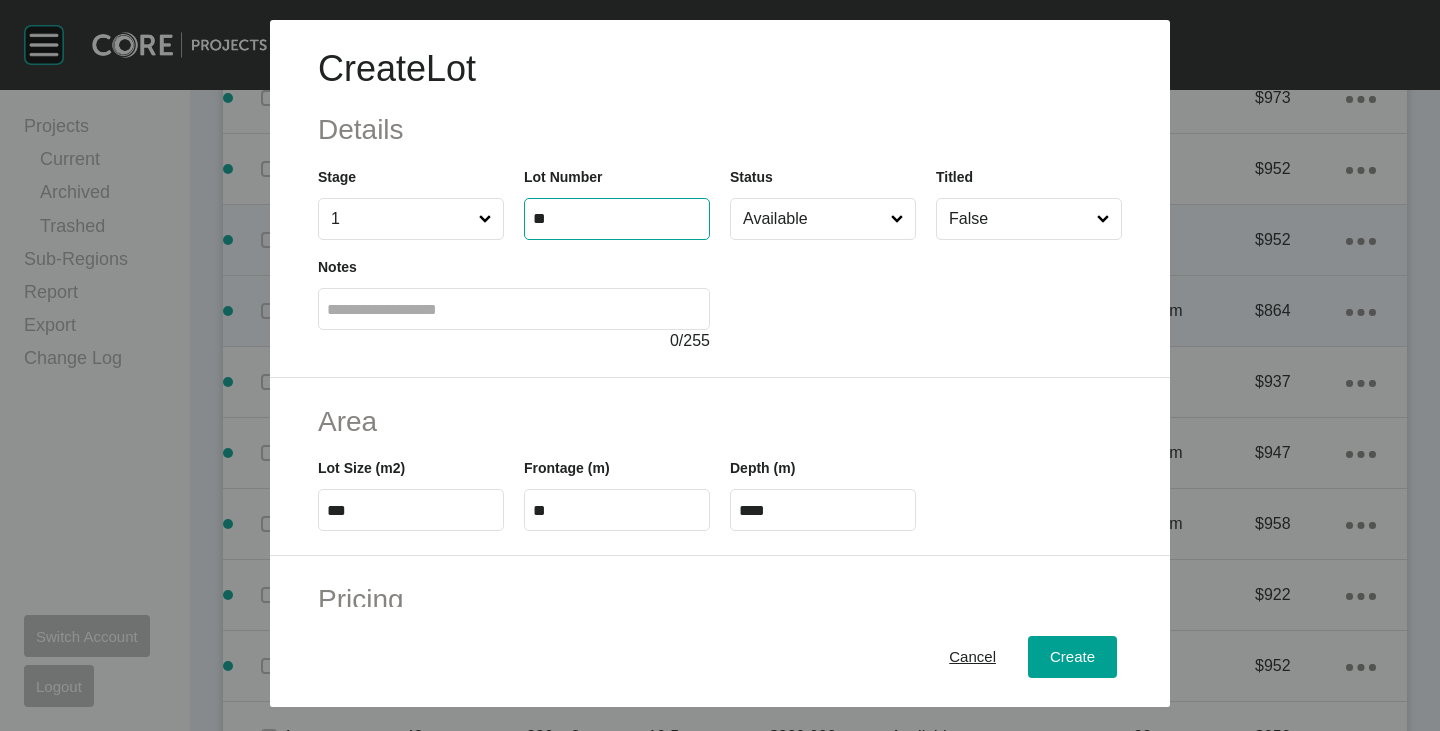 type on "**" 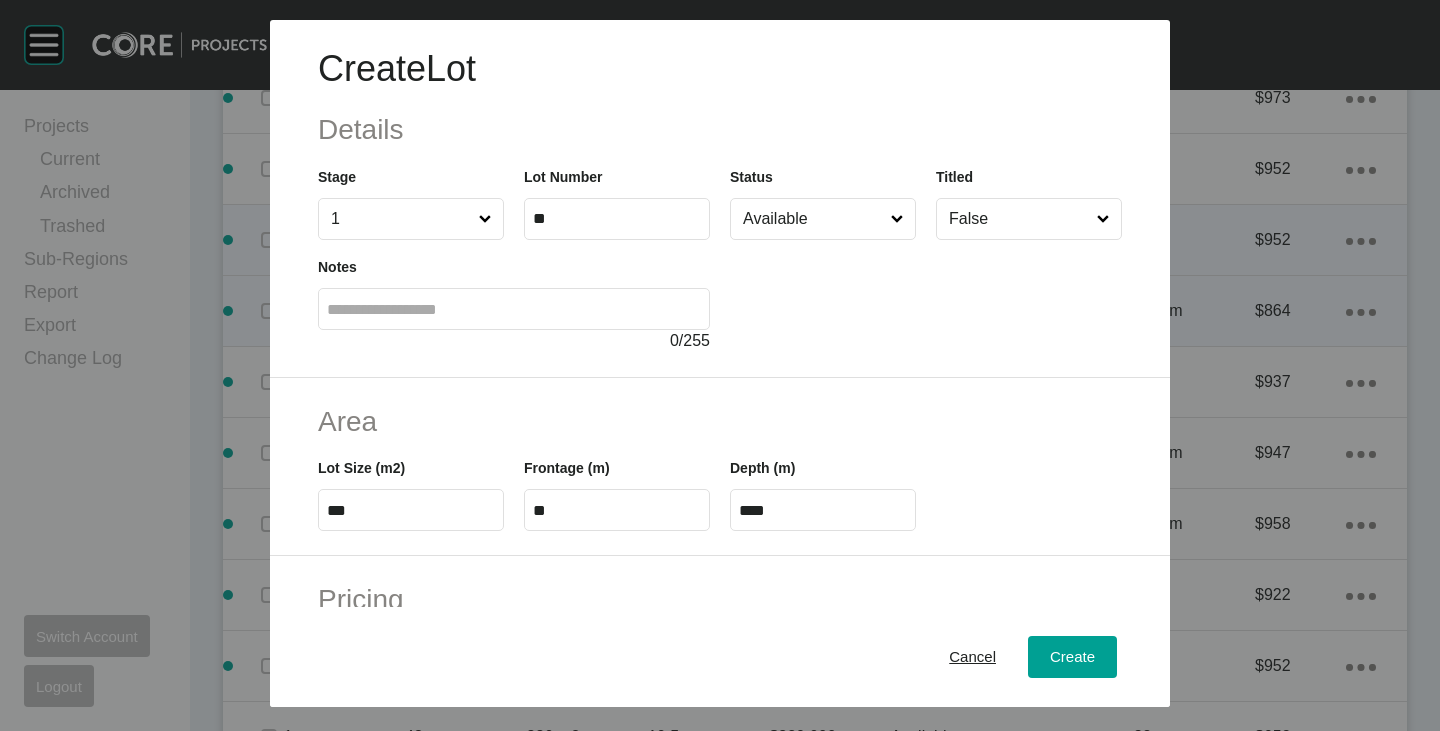 click at bounding box center (926, 296) 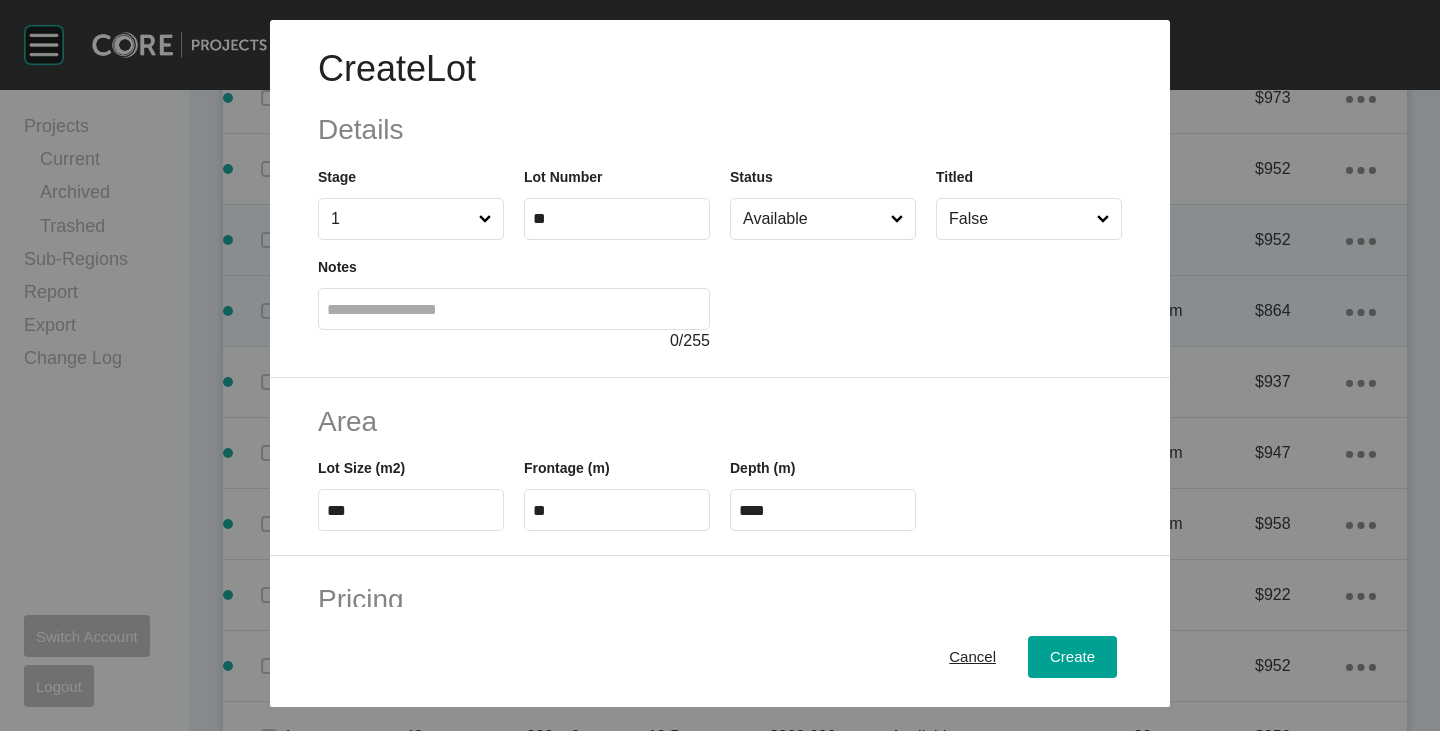 scroll, scrollTop: 300, scrollLeft: 0, axis: vertical 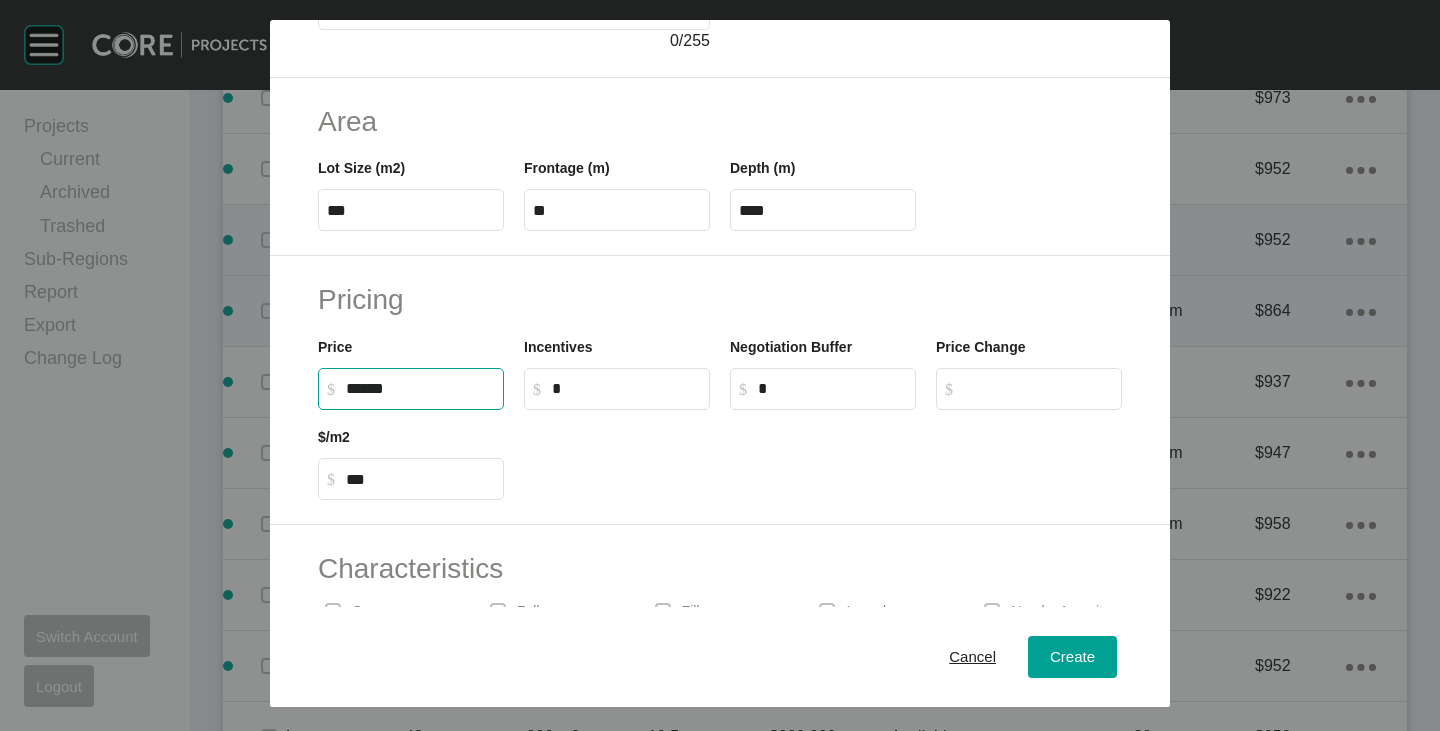 click on "******" at bounding box center (420, 388) 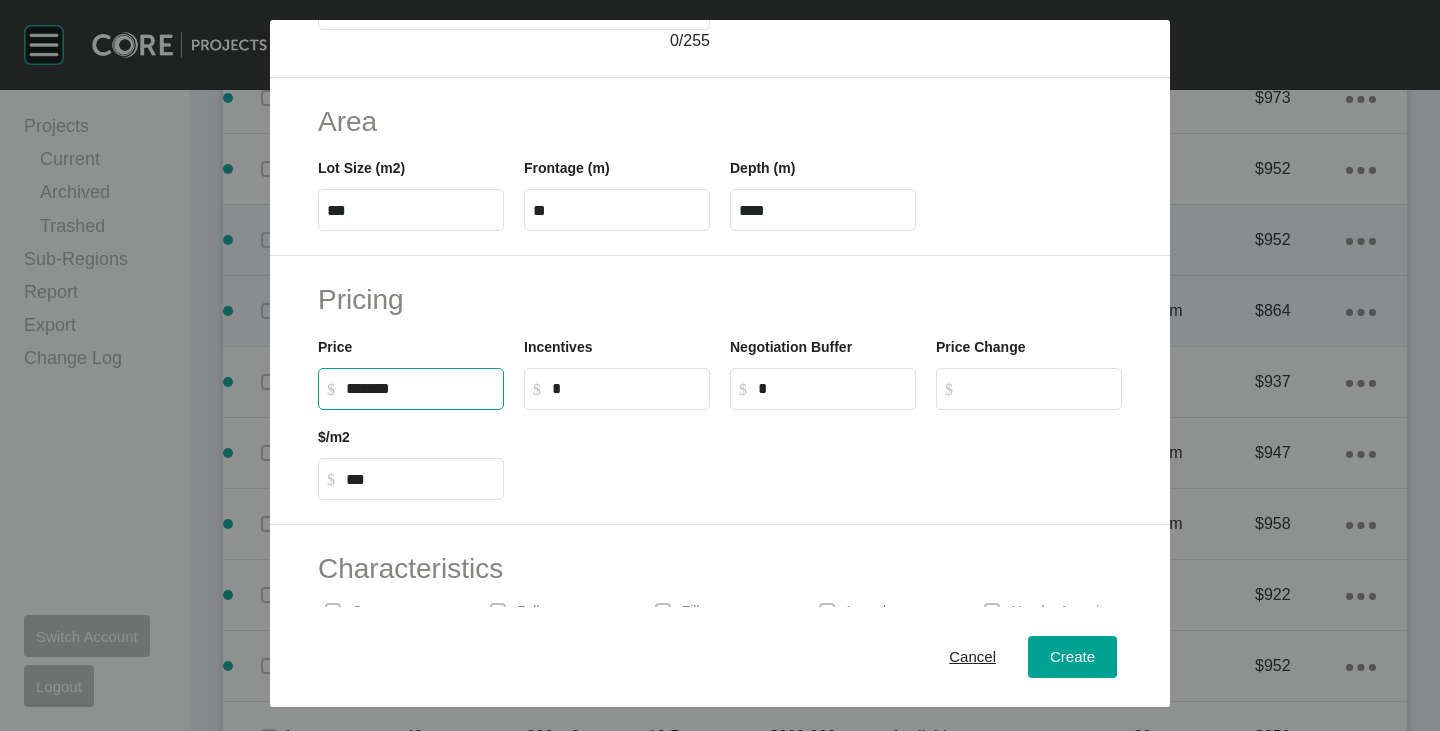 type on "***" 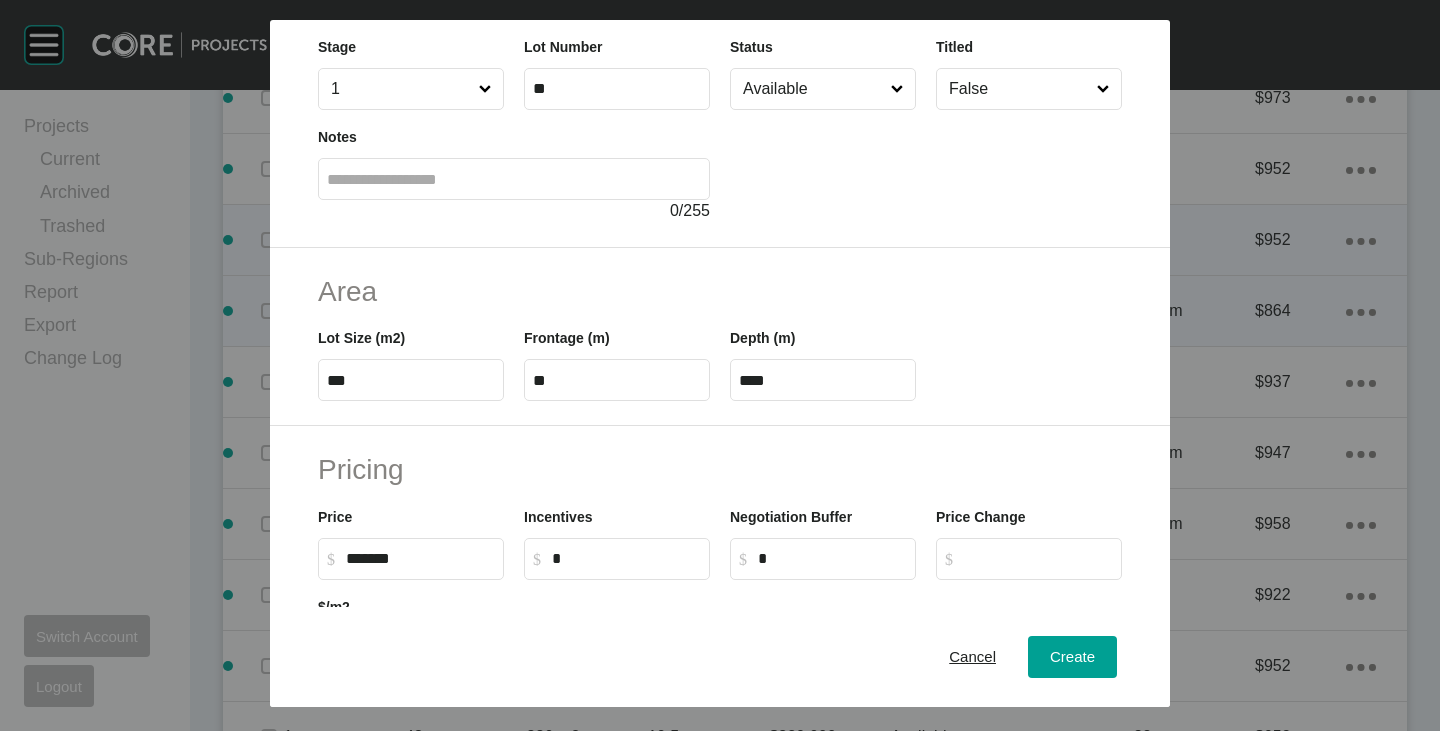 scroll, scrollTop: 89, scrollLeft: 0, axis: vertical 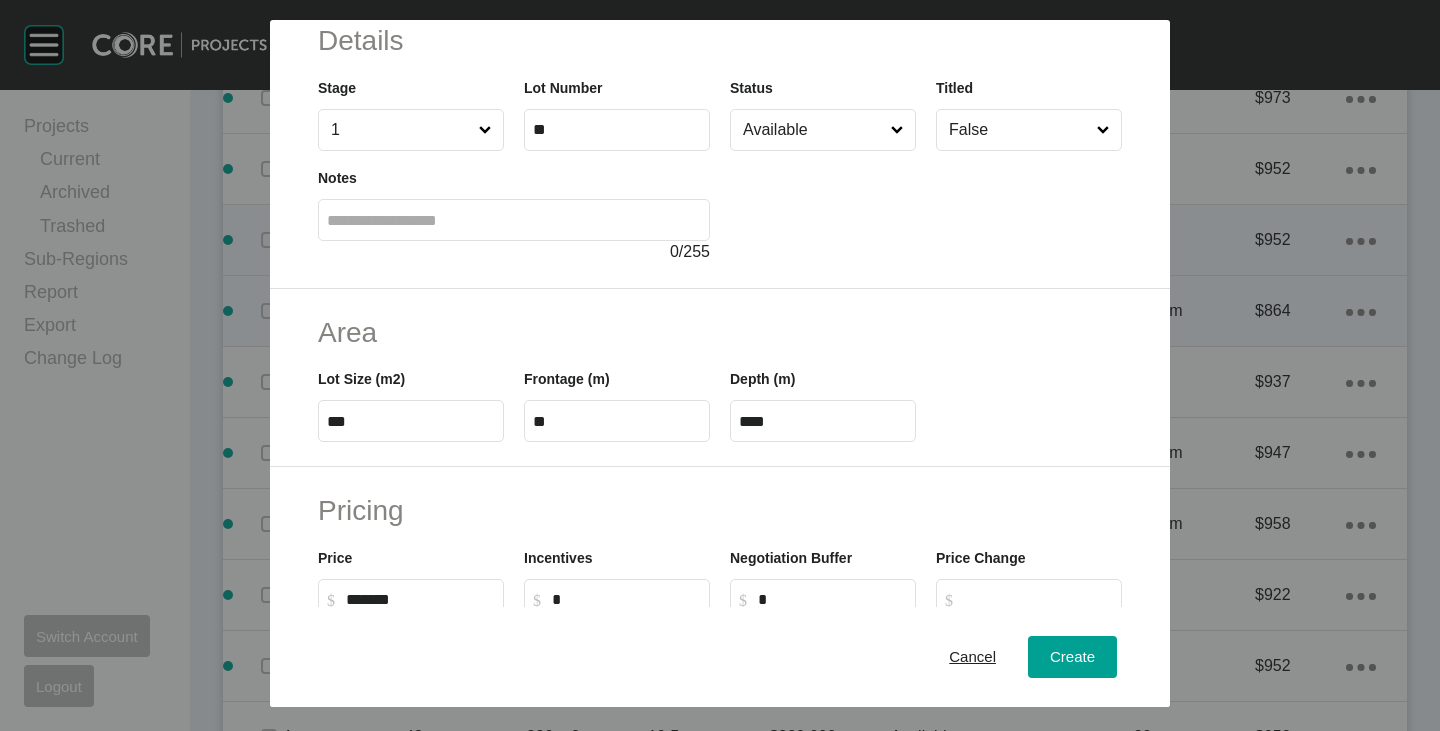 click on "***" at bounding box center (411, 421) 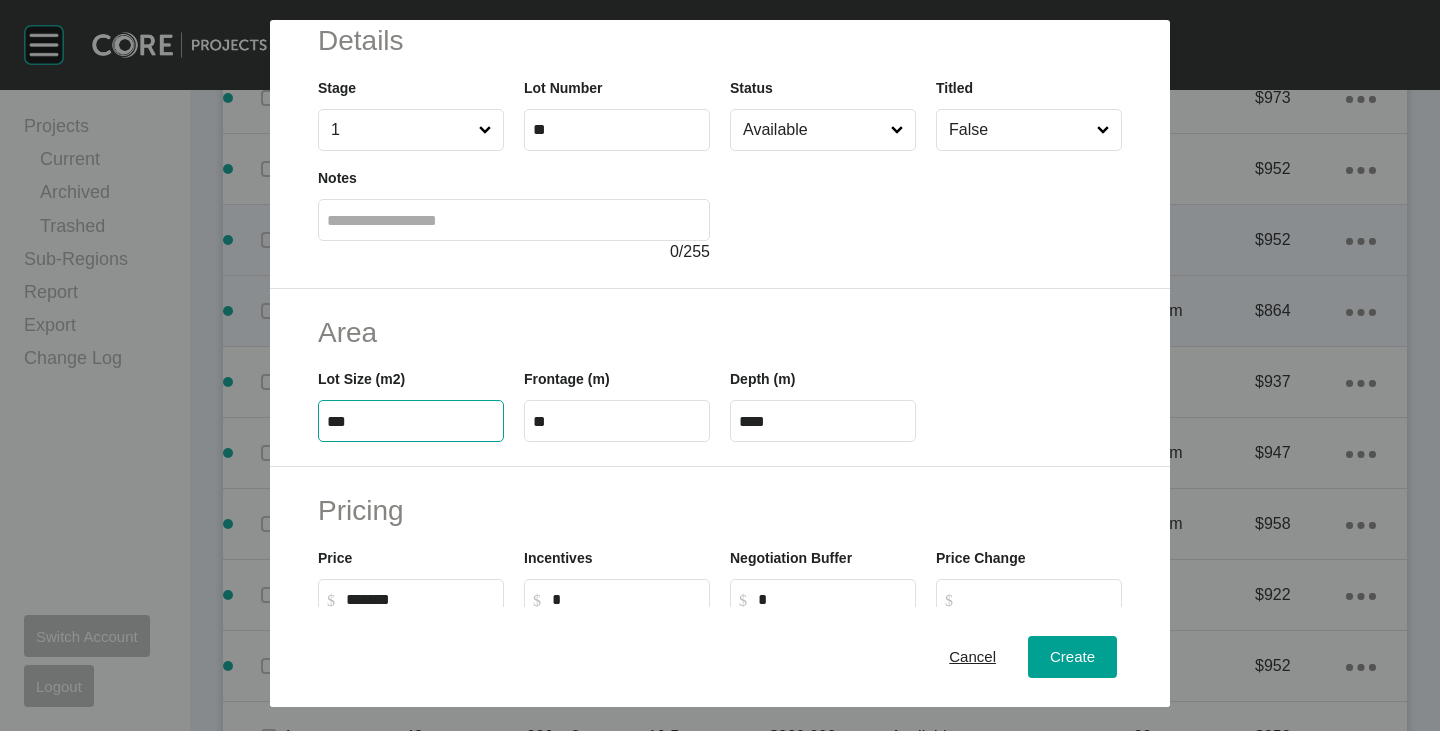 click on "***" at bounding box center (411, 421) 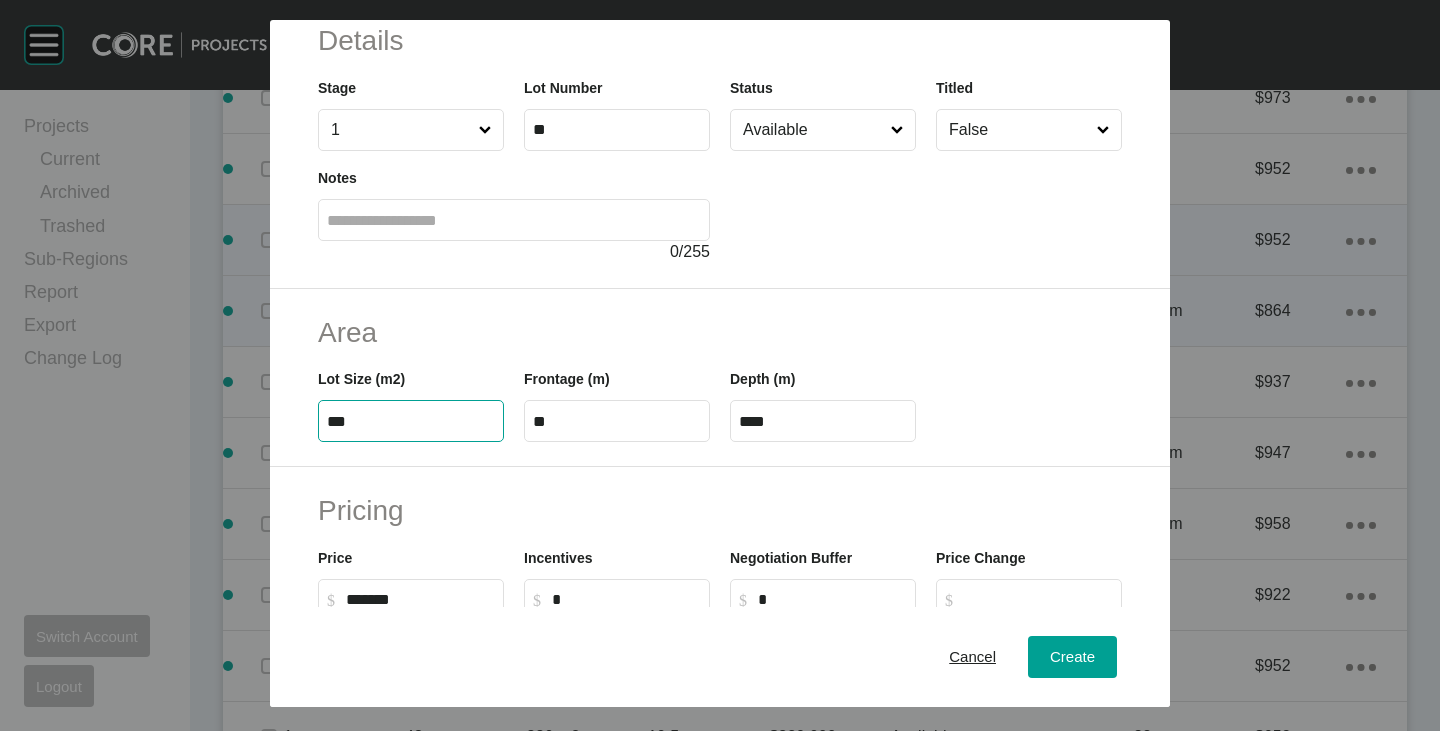 type on "***" 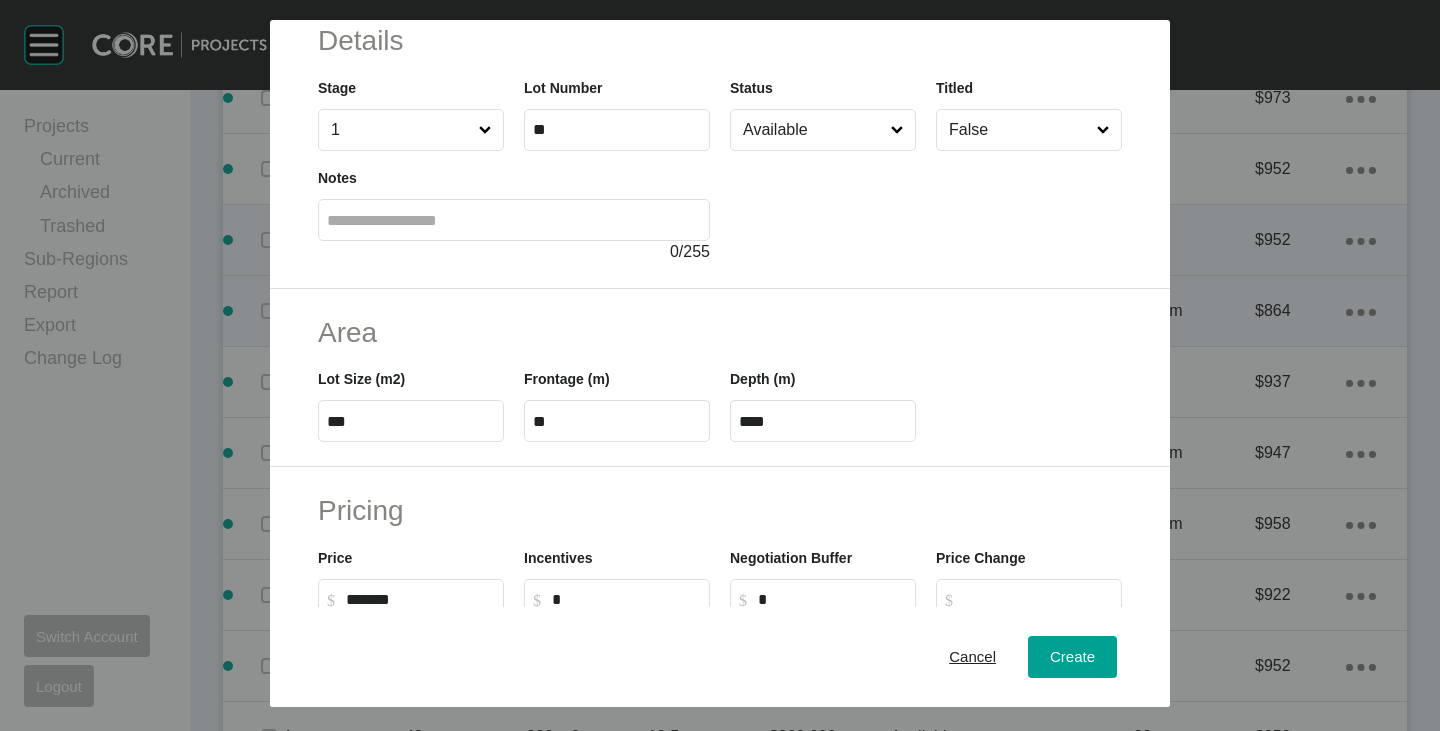 click on "****" at bounding box center (823, 421) 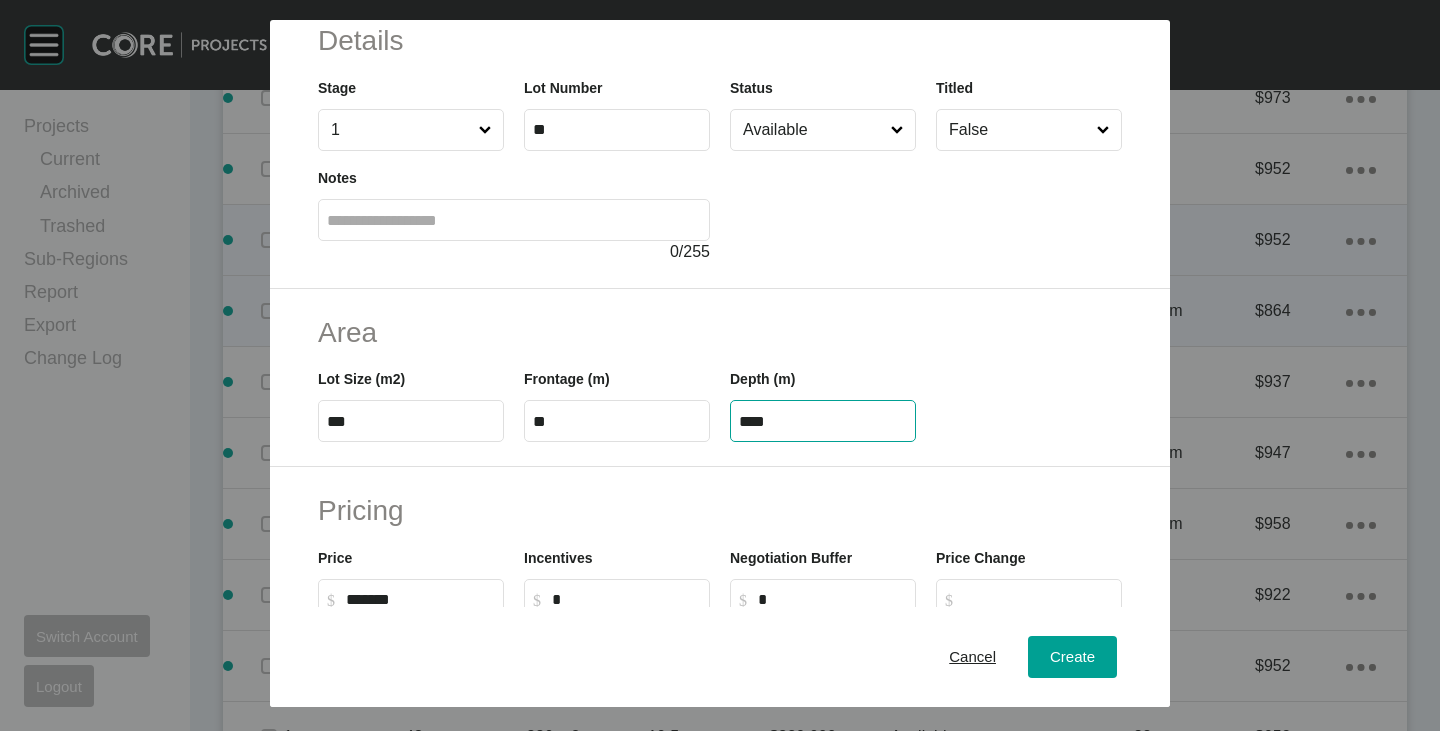 click on "****" at bounding box center [823, 421] 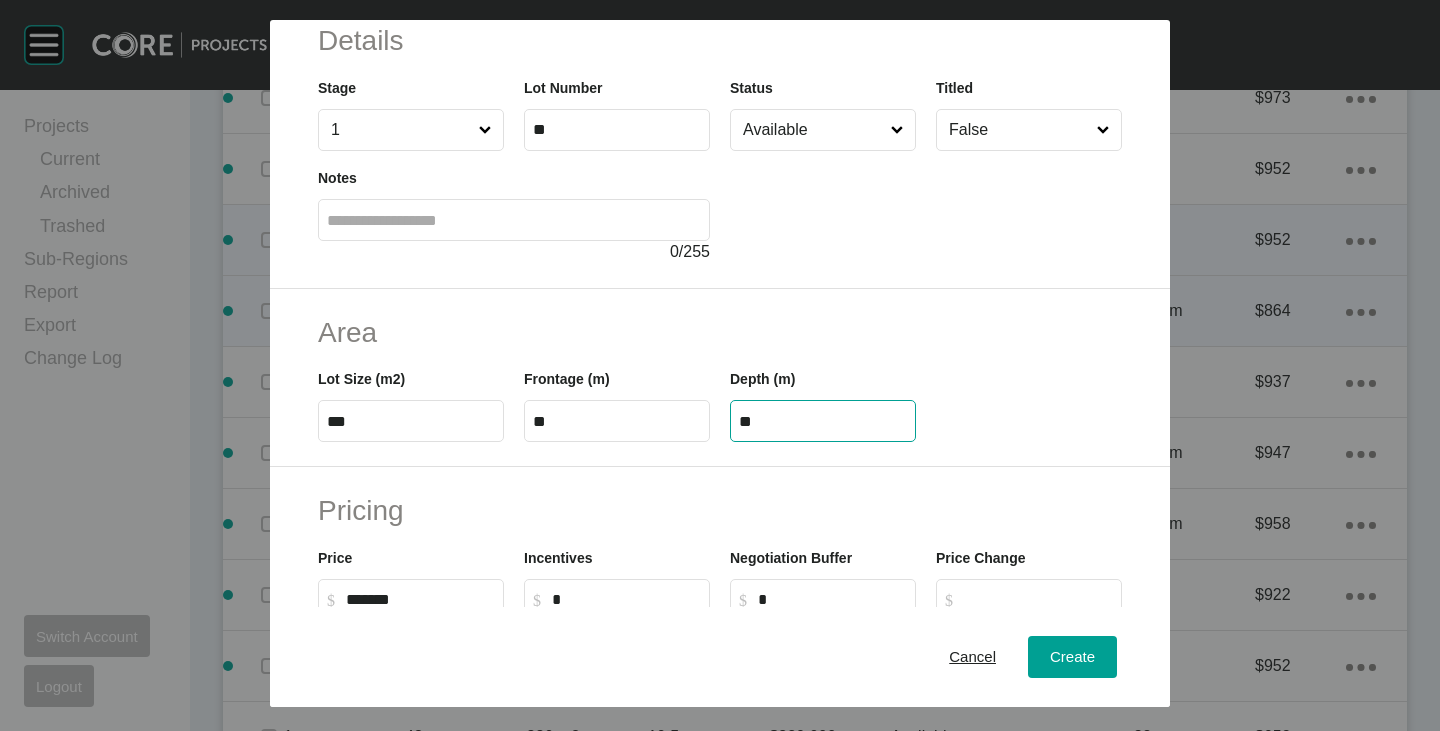 click on "Create  Lot Details Stage 1 Lot Number ** Status Available Titled False Notes 0 / 255 Area Lot Size (m2) *** Frontage (m) ** Depth (m) ** Pricing Price $ Created with Sketch. $ ******* Incentives $ Created with Sketch. $ * Negotiation Buffer $ Created with Sketch. $ * Price Change $ Created with Sketch. $ $/m2 $ Created with Sketch. $ *** Characteristics Corner Fall Fill Irregular Nearby Amenity Park / Wetlands Powerlines Substation Double Storey Orientation Cancel Create" at bounding box center (720, 365) 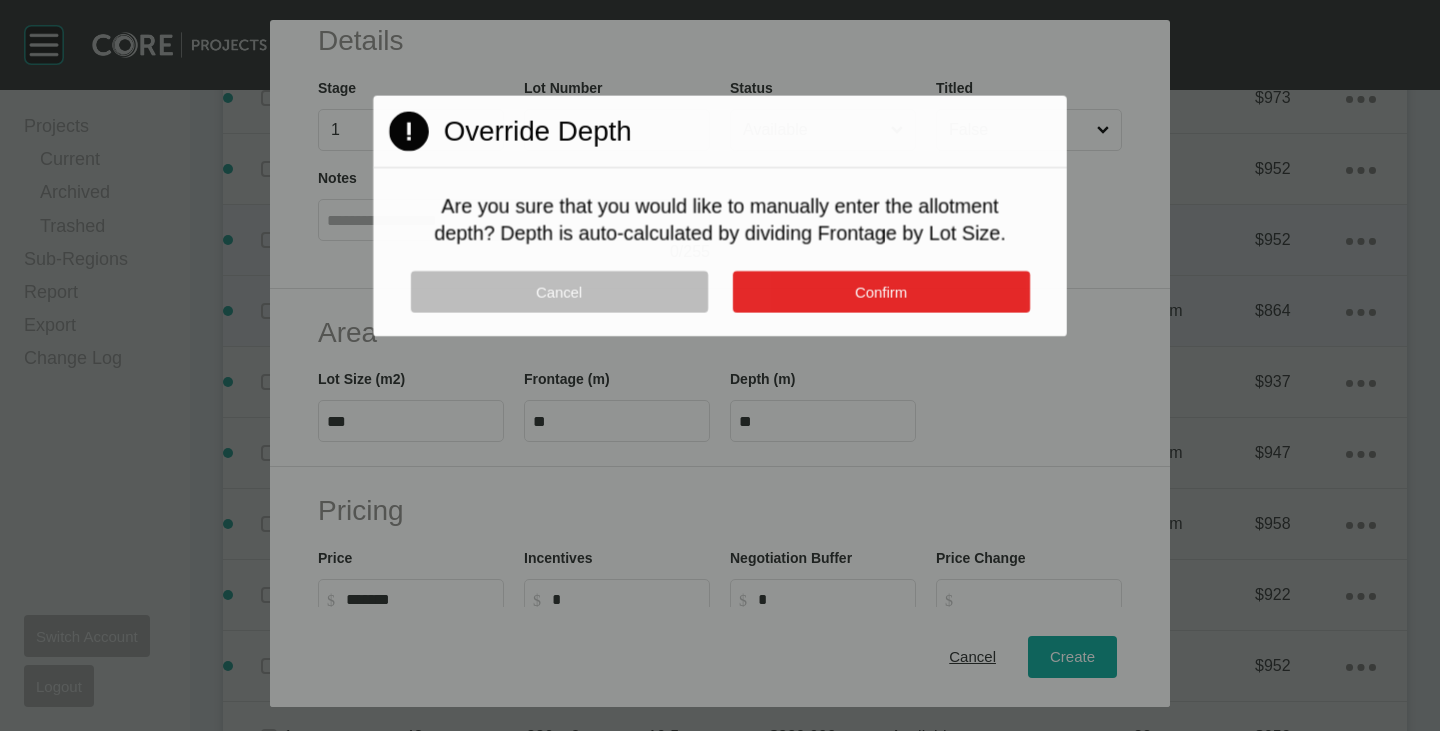click on "Confirm" at bounding box center (880, 292) 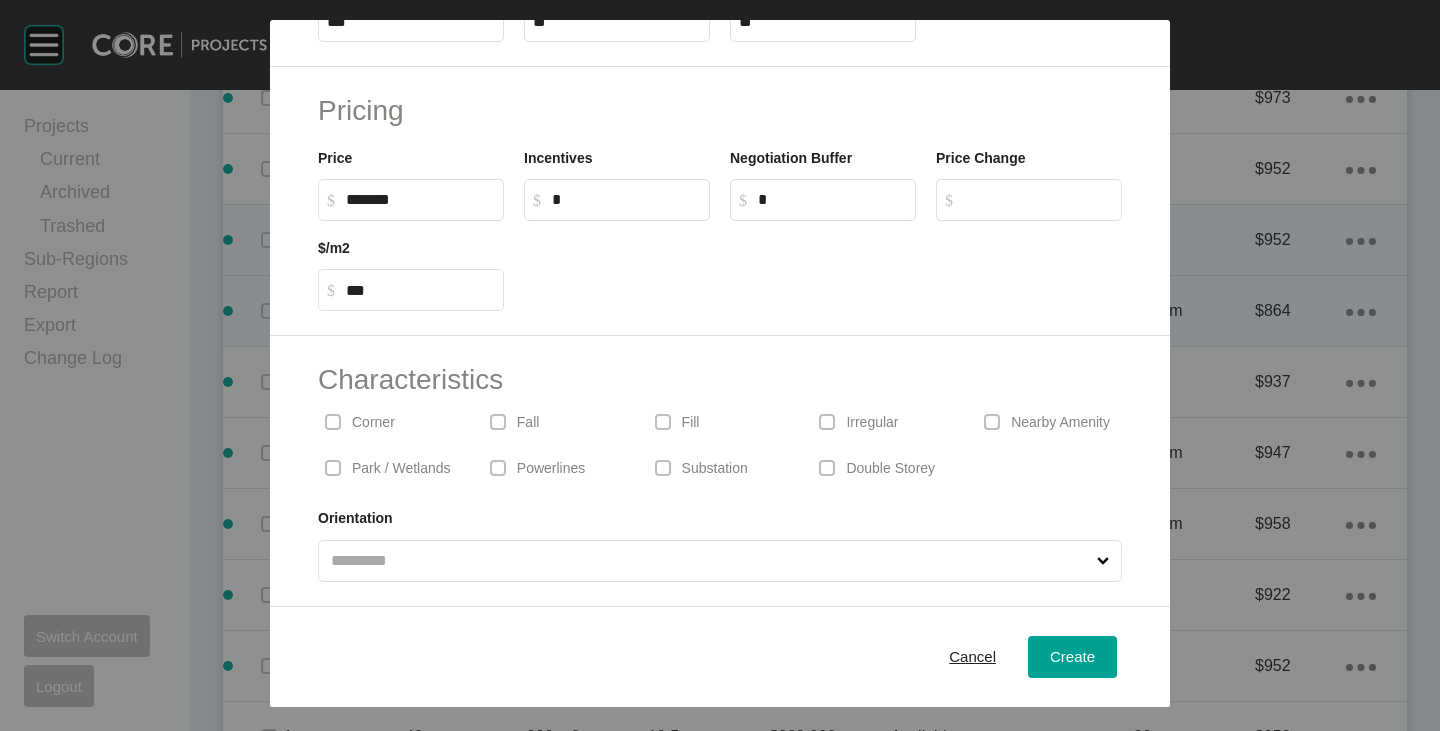 scroll, scrollTop: 0, scrollLeft: 0, axis: both 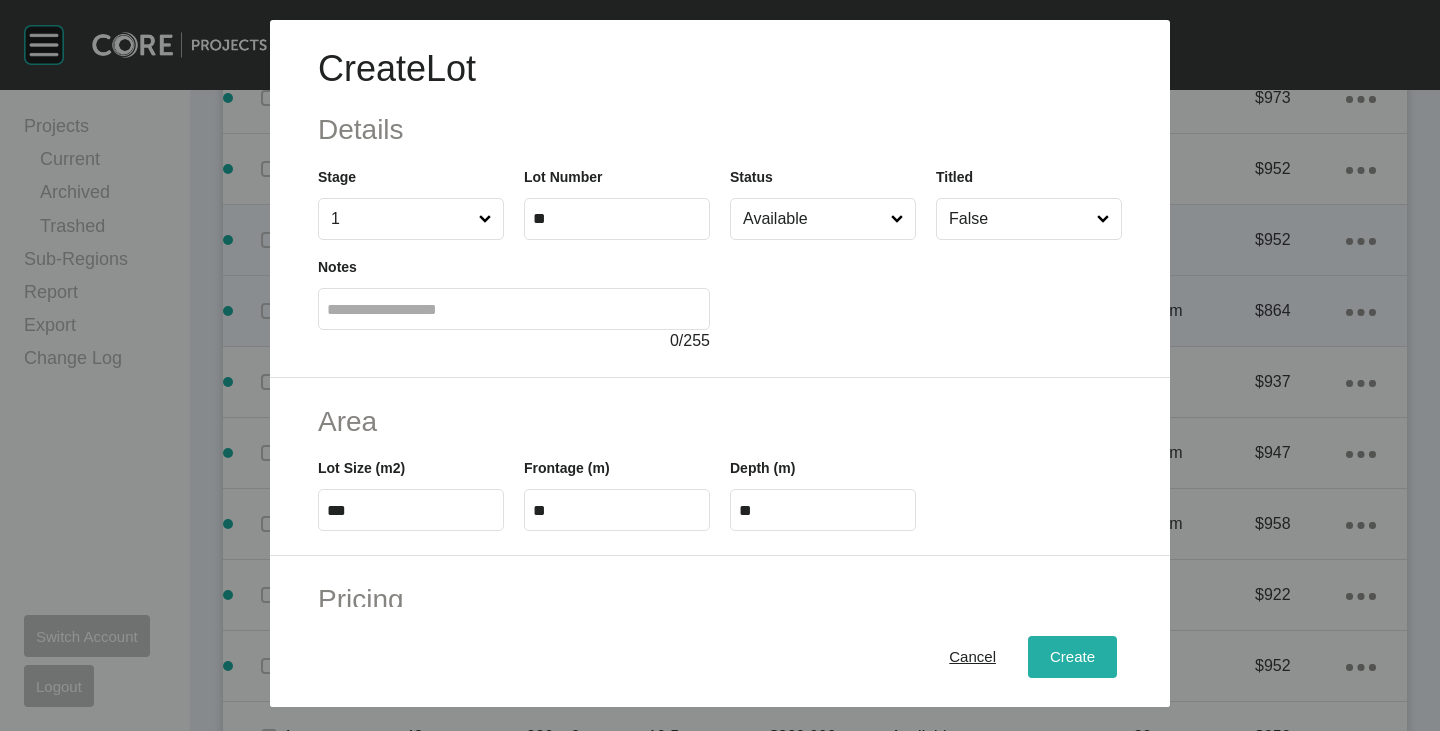 click on "Create" at bounding box center [1072, 657] 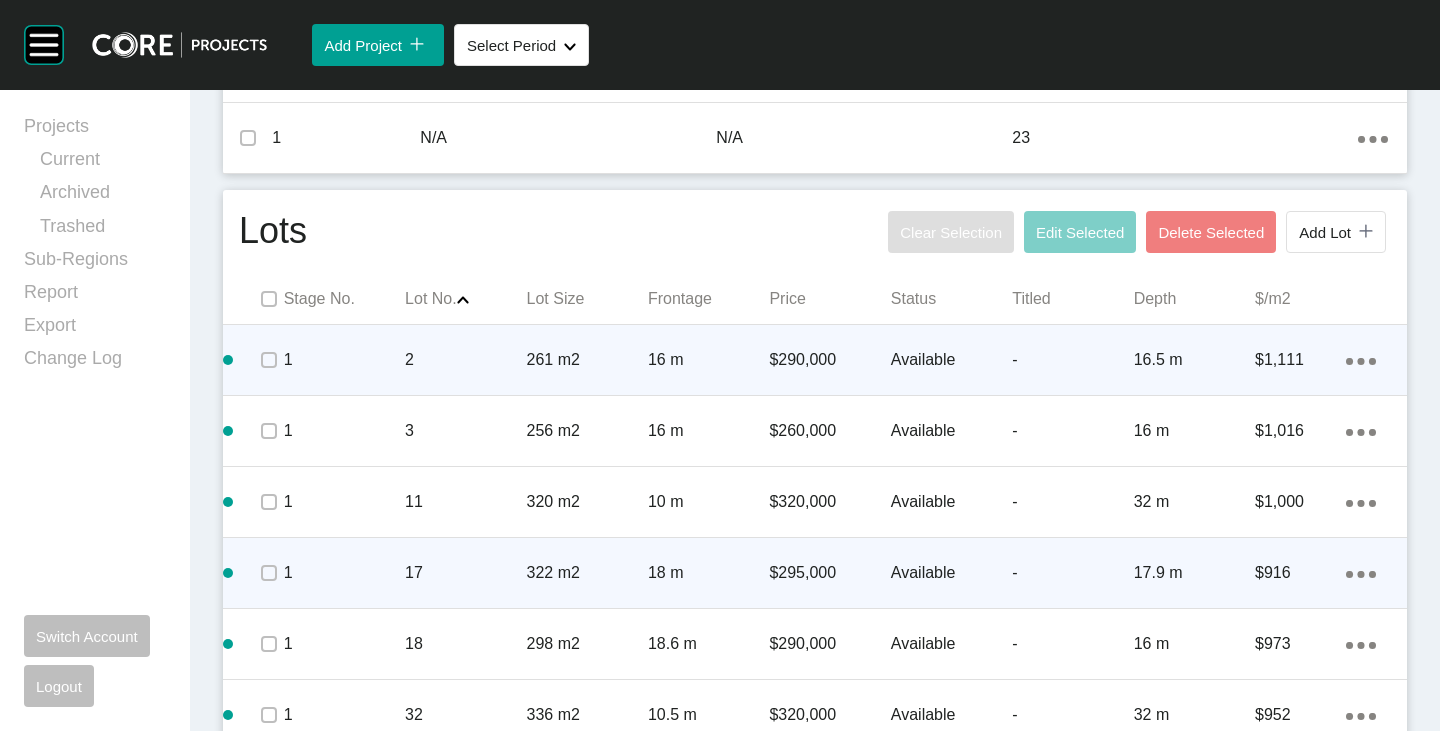 scroll, scrollTop: 1000, scrollLeft: 0, axis: vertical 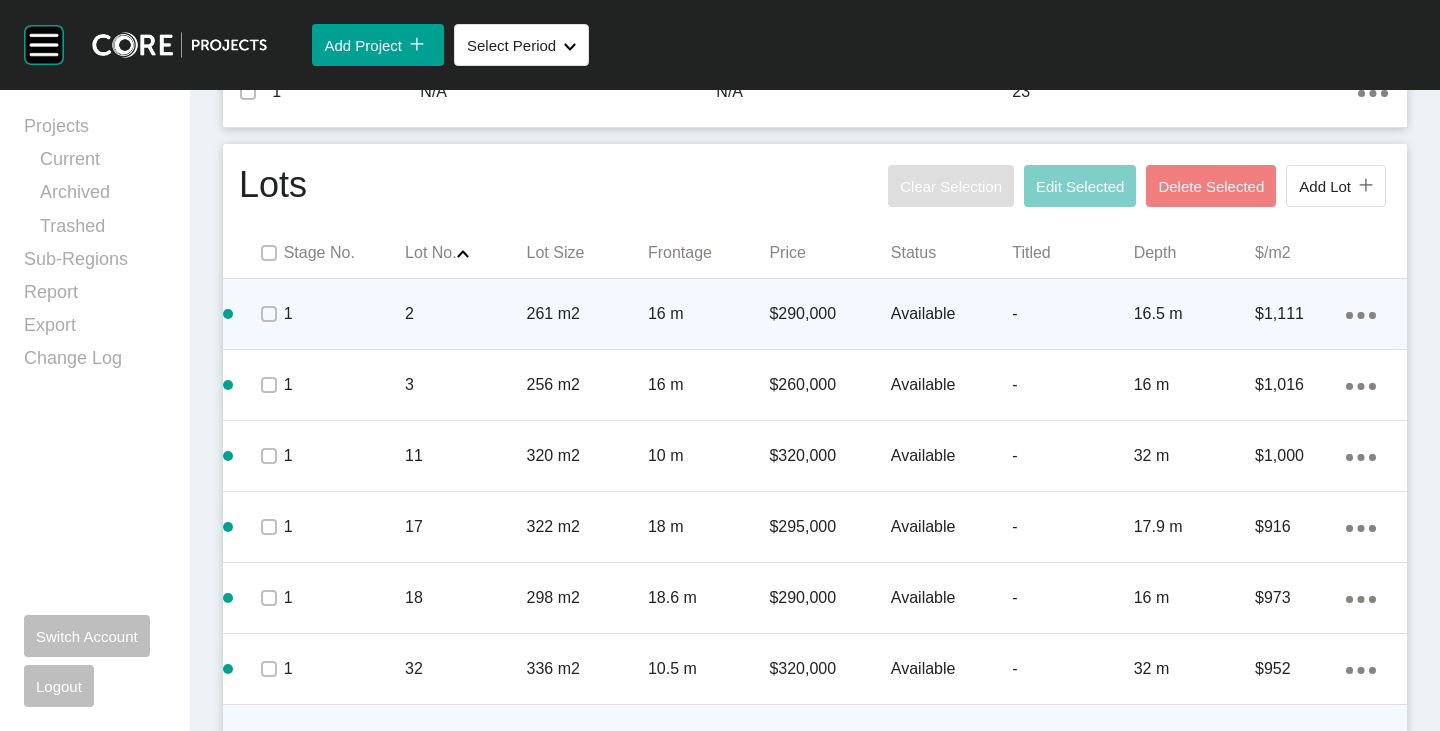 click 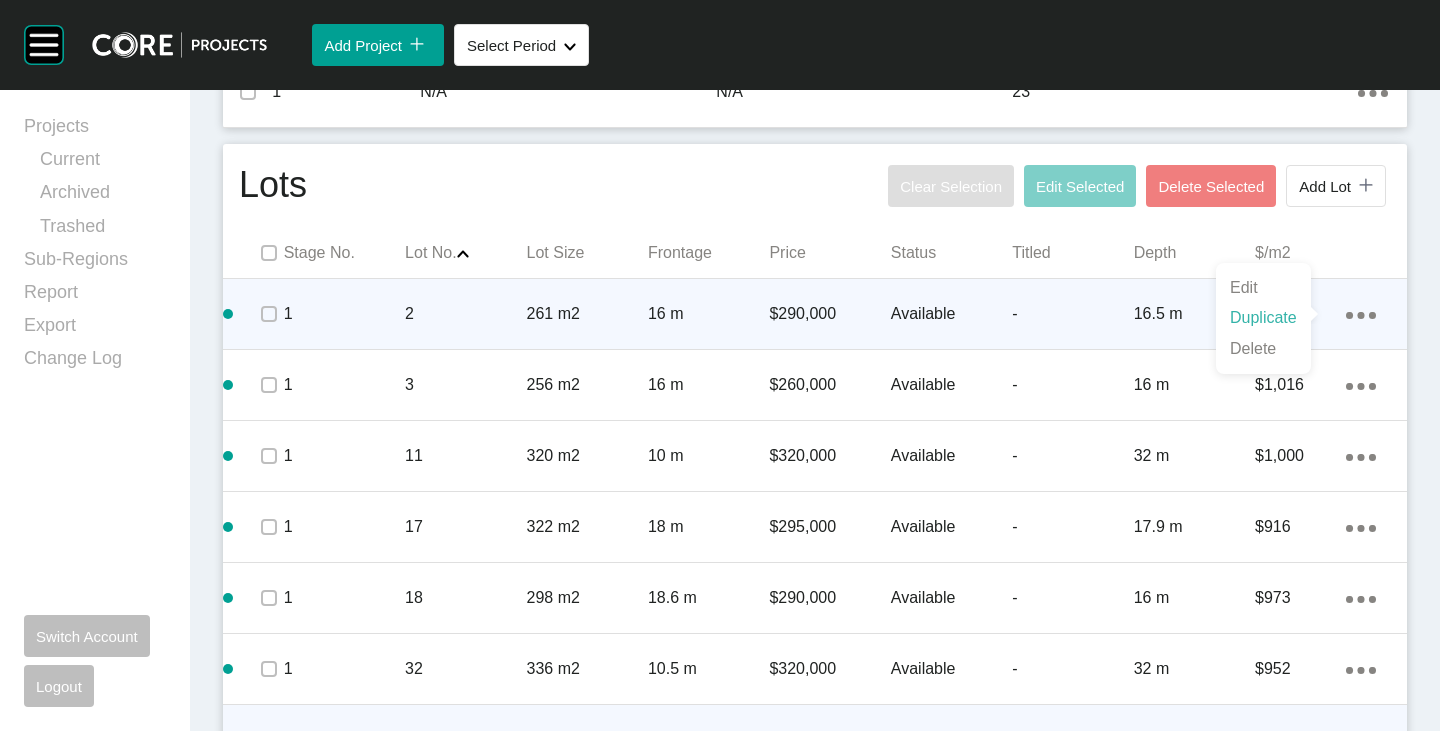 click on "Duplicate" at bounding box center [1263, 318] 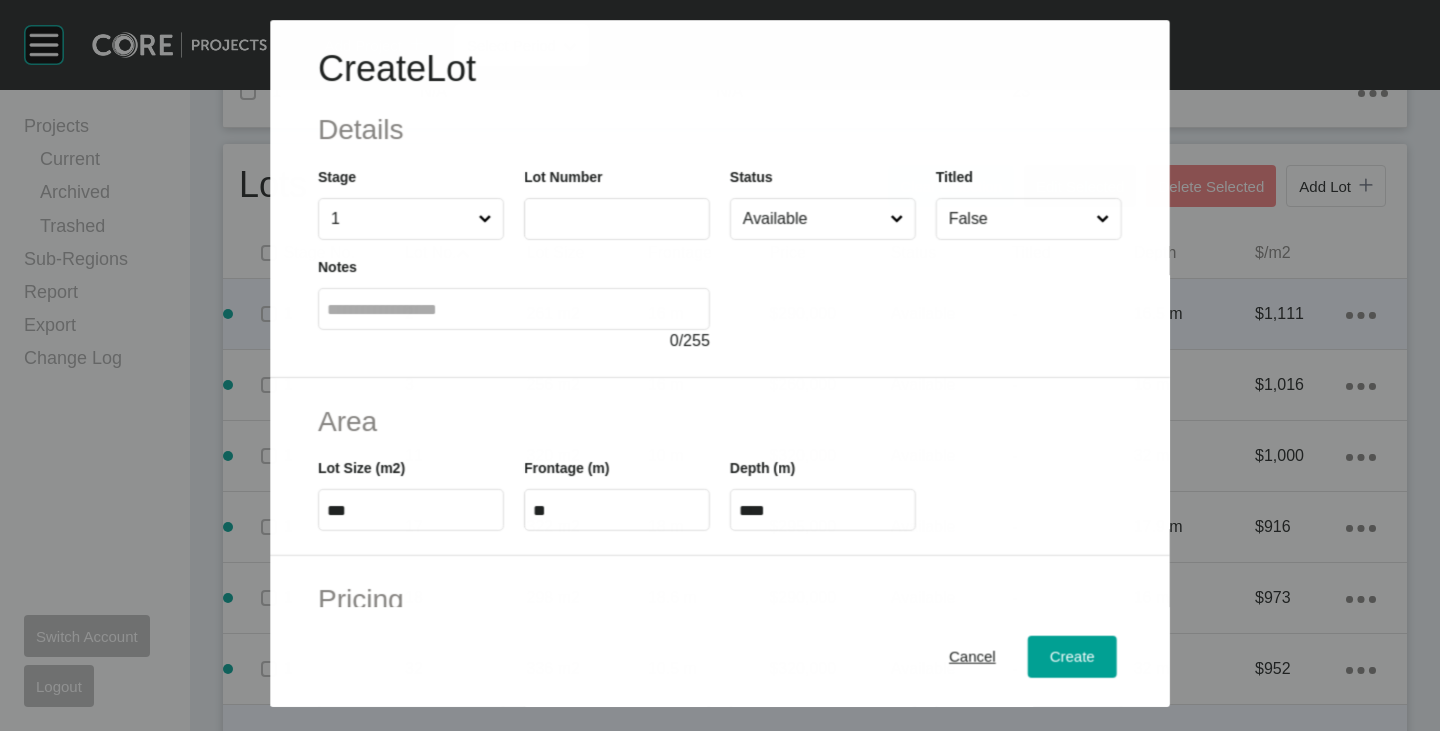 click at bounding box center [617, 219] 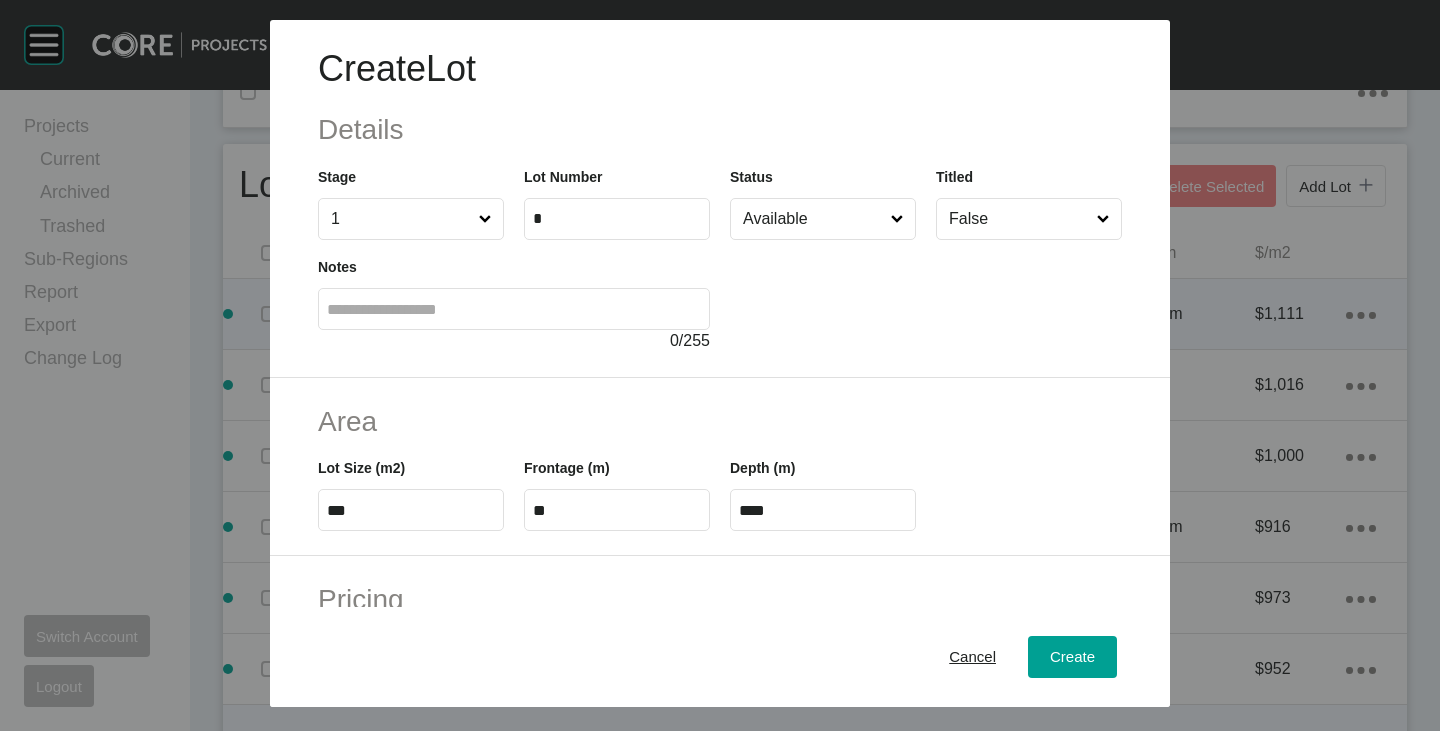 click on "Create  Lot Details Stage 1 Lot Number * Status Available Titled False Notes 0 / 255" at bounding box center [720, 199] 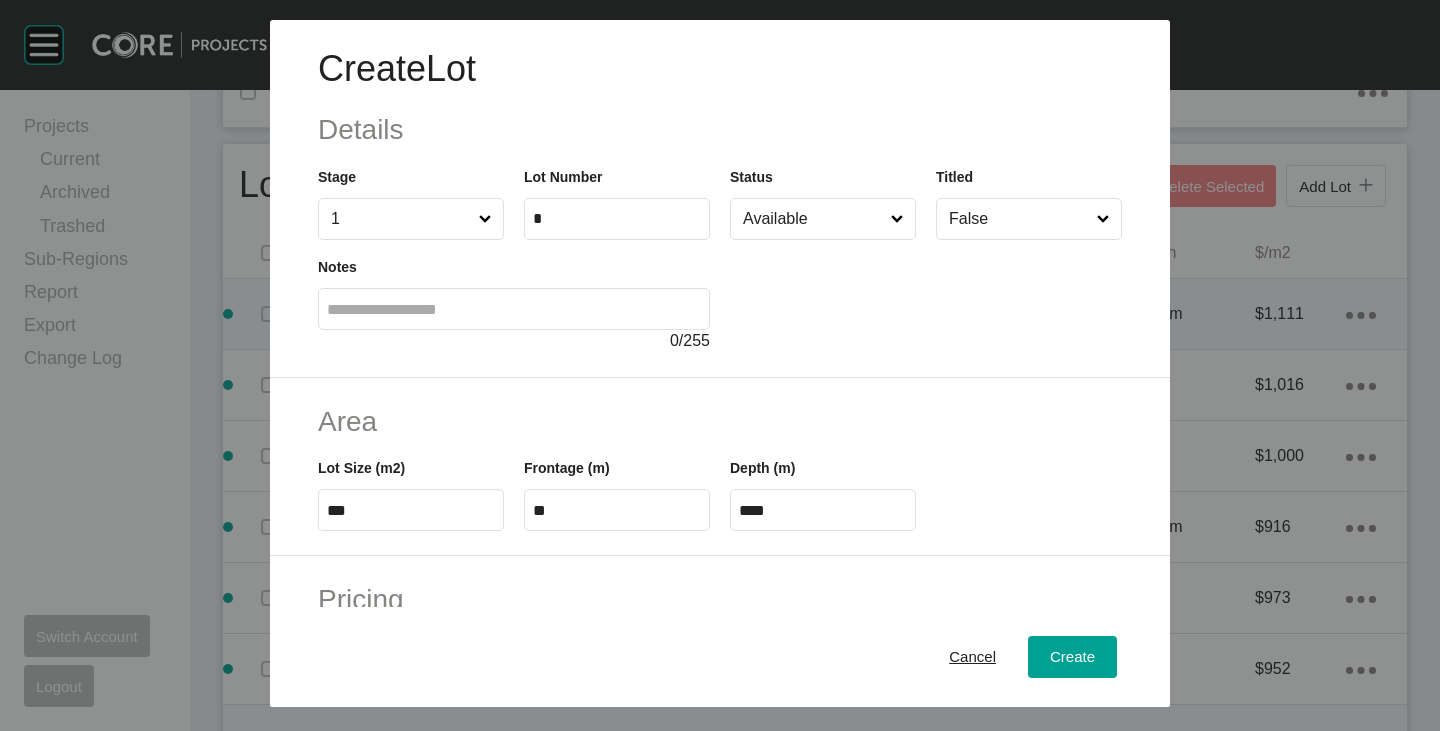 click on "***" at bounding box center (411, 510) 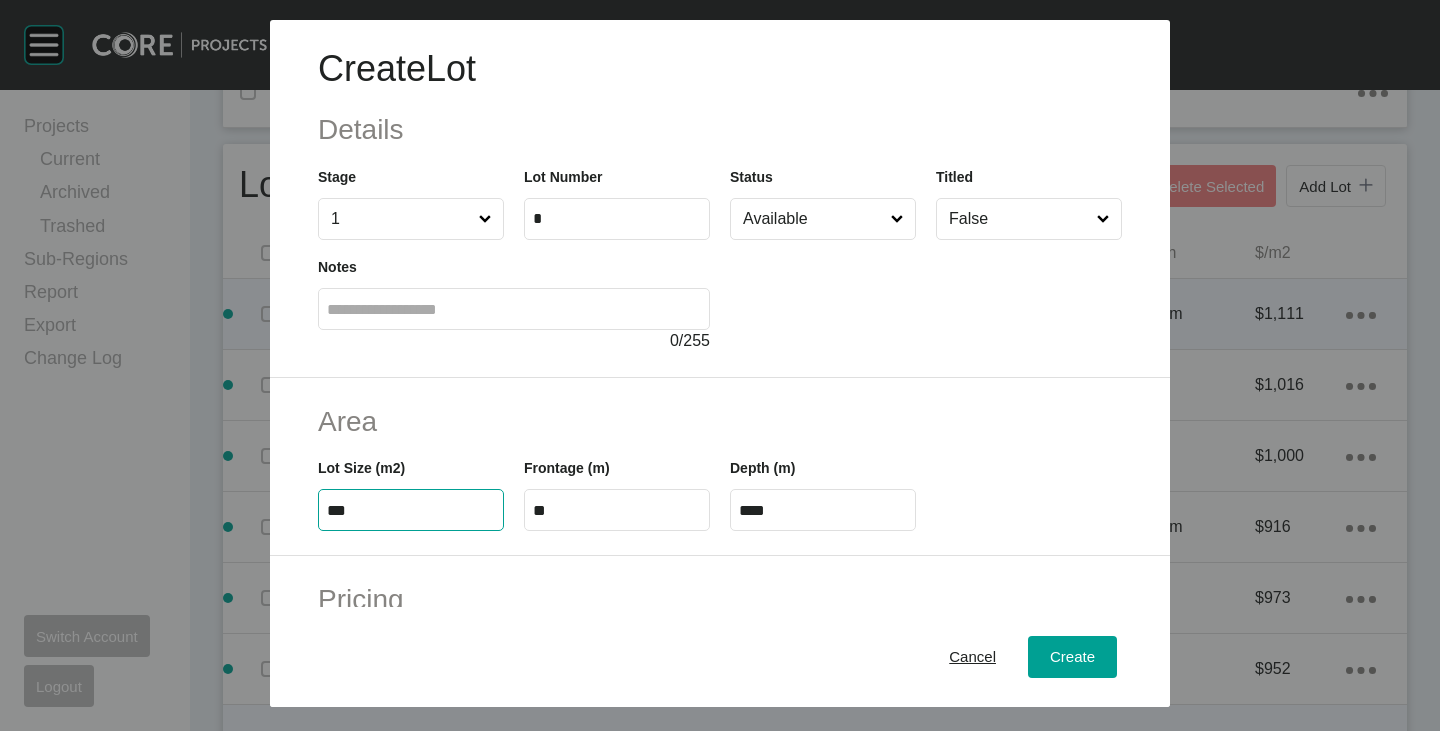click on "***" at bounding box center (411, 510) 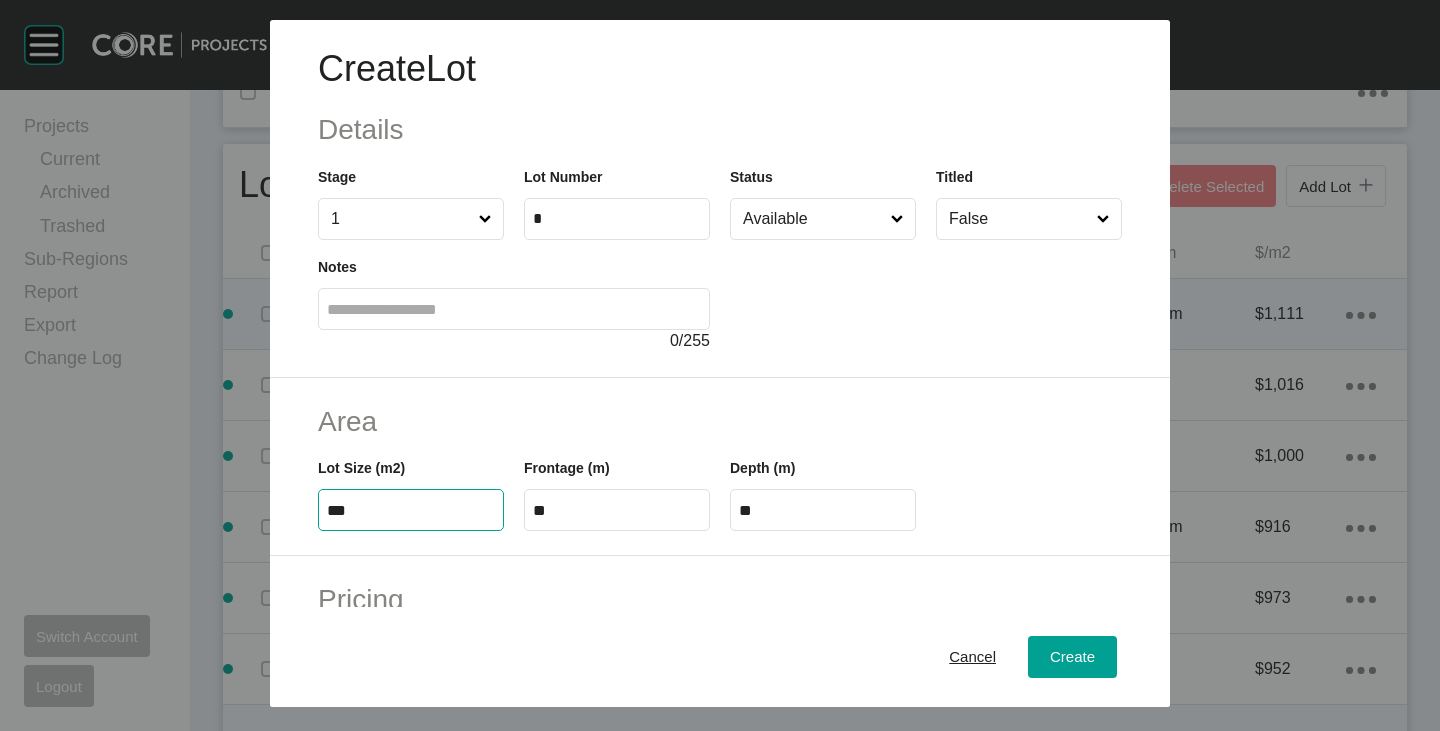 click on "Area" at bounding box center [720, 421] 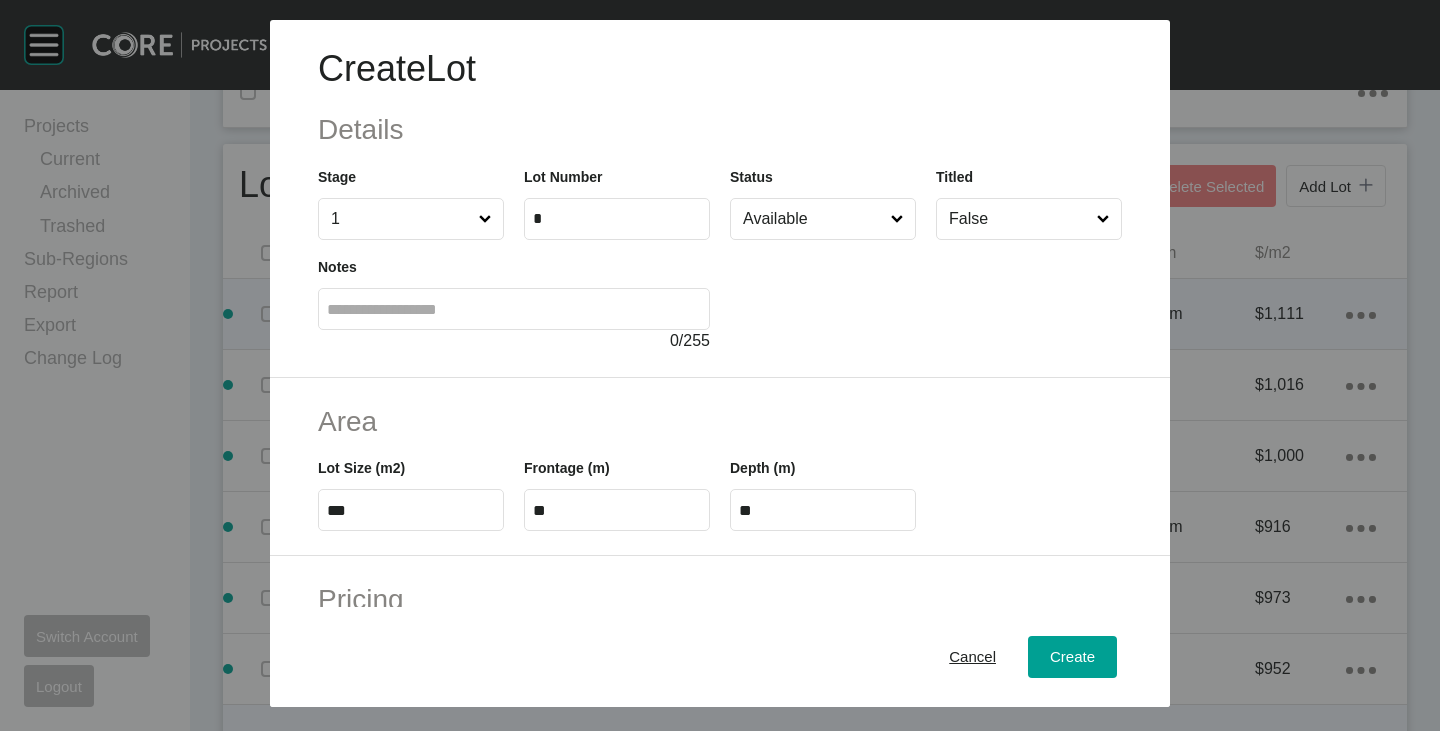 click on "**" at bounding box center (617, 510) 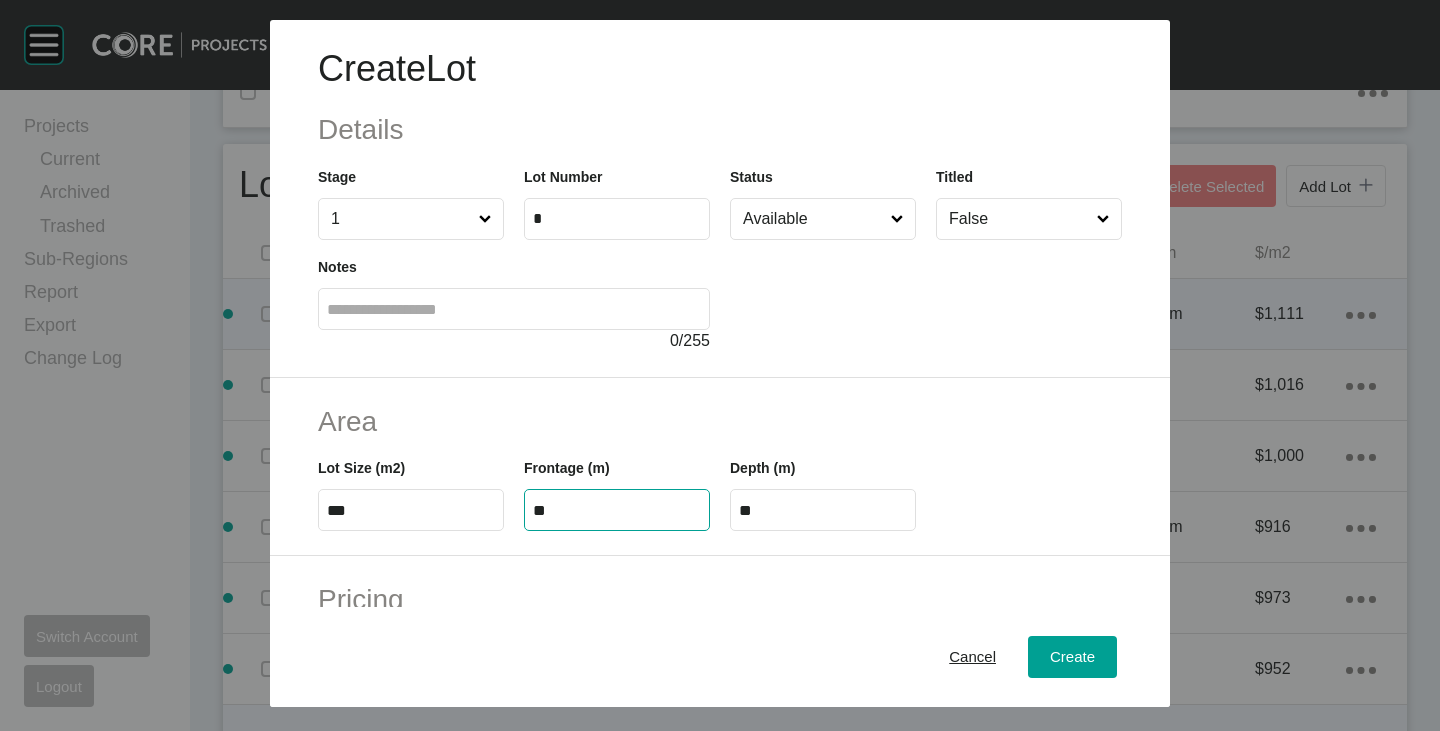 click on "**" at bounding box center [617, 510] 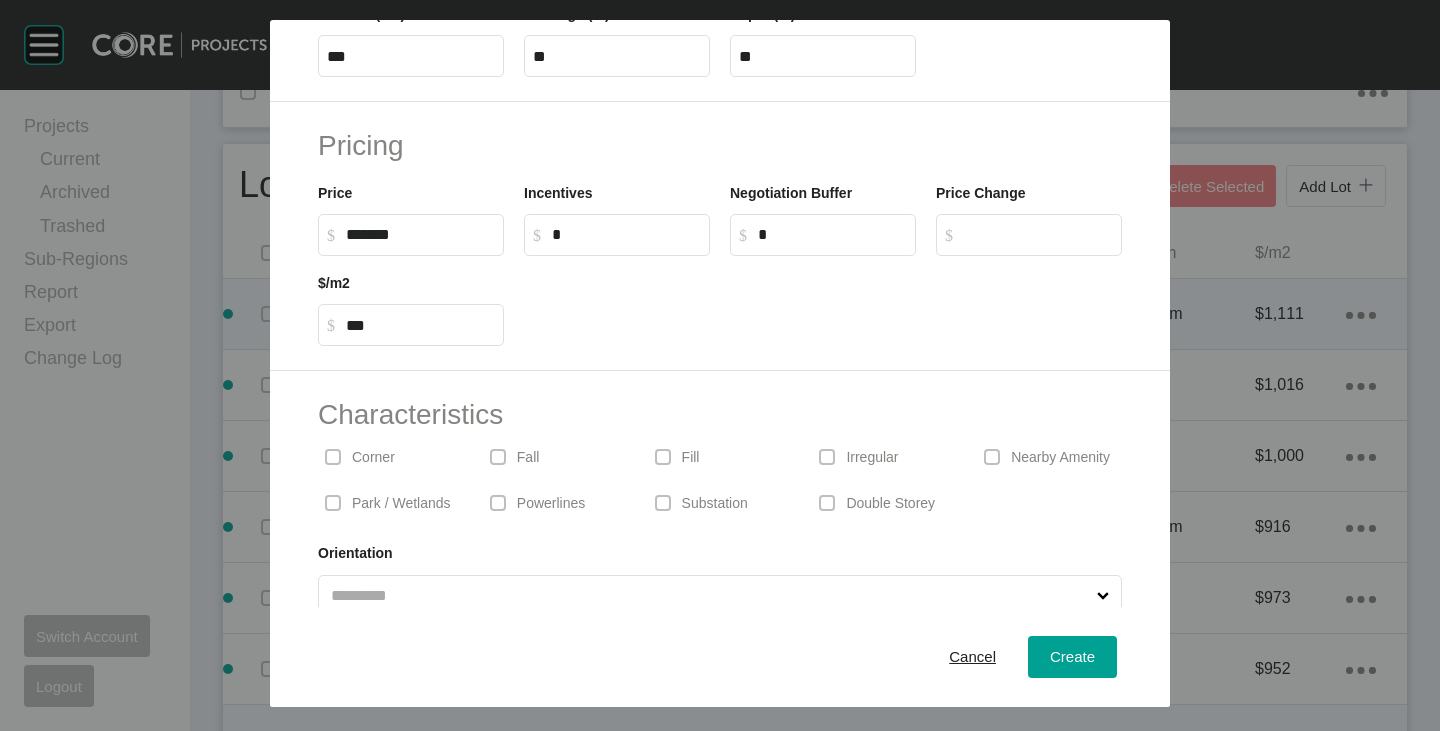 scroll, scrollTop: 489, scrollLeft: 0, axis: vertical 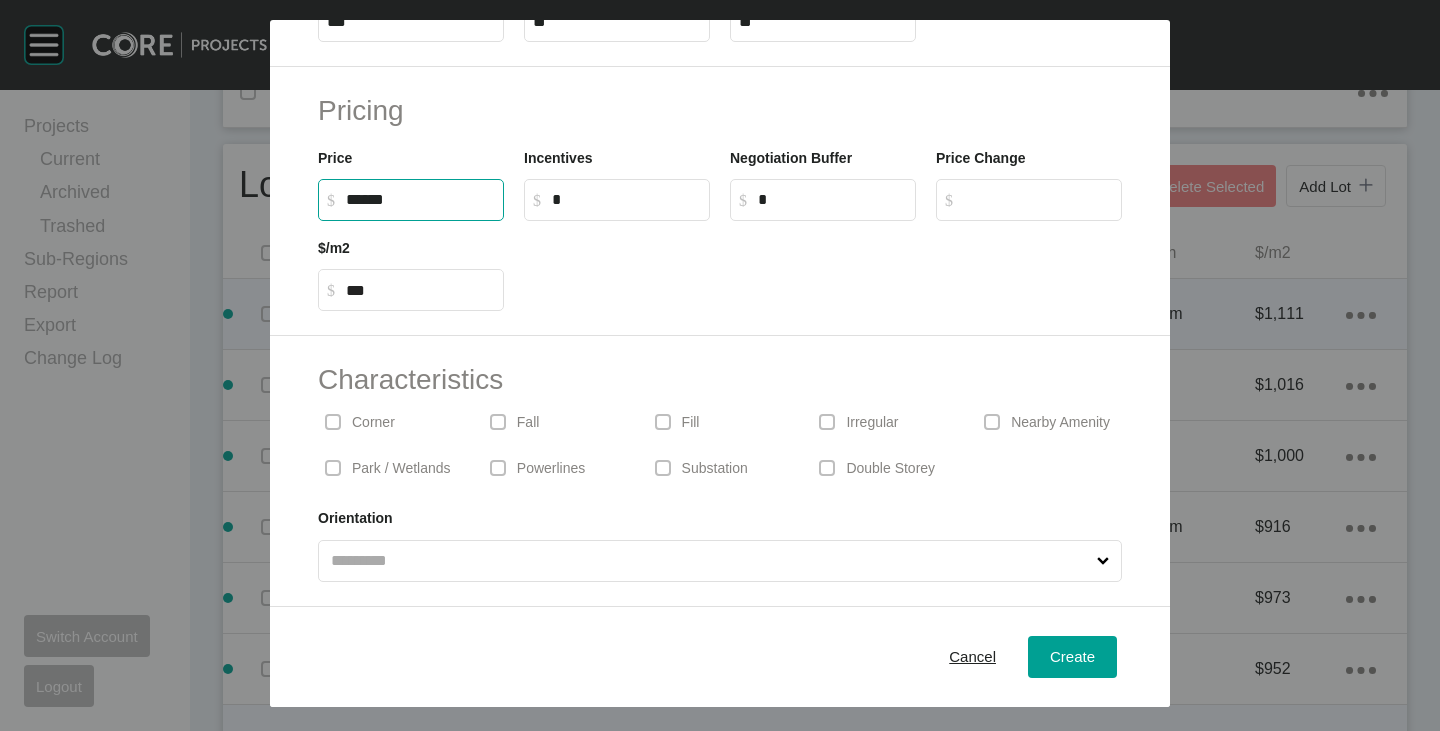 drag, startPoint x: 347, startPoint y: 196, endPoint x: 362, endPoint y: 209, distance: 19.849434 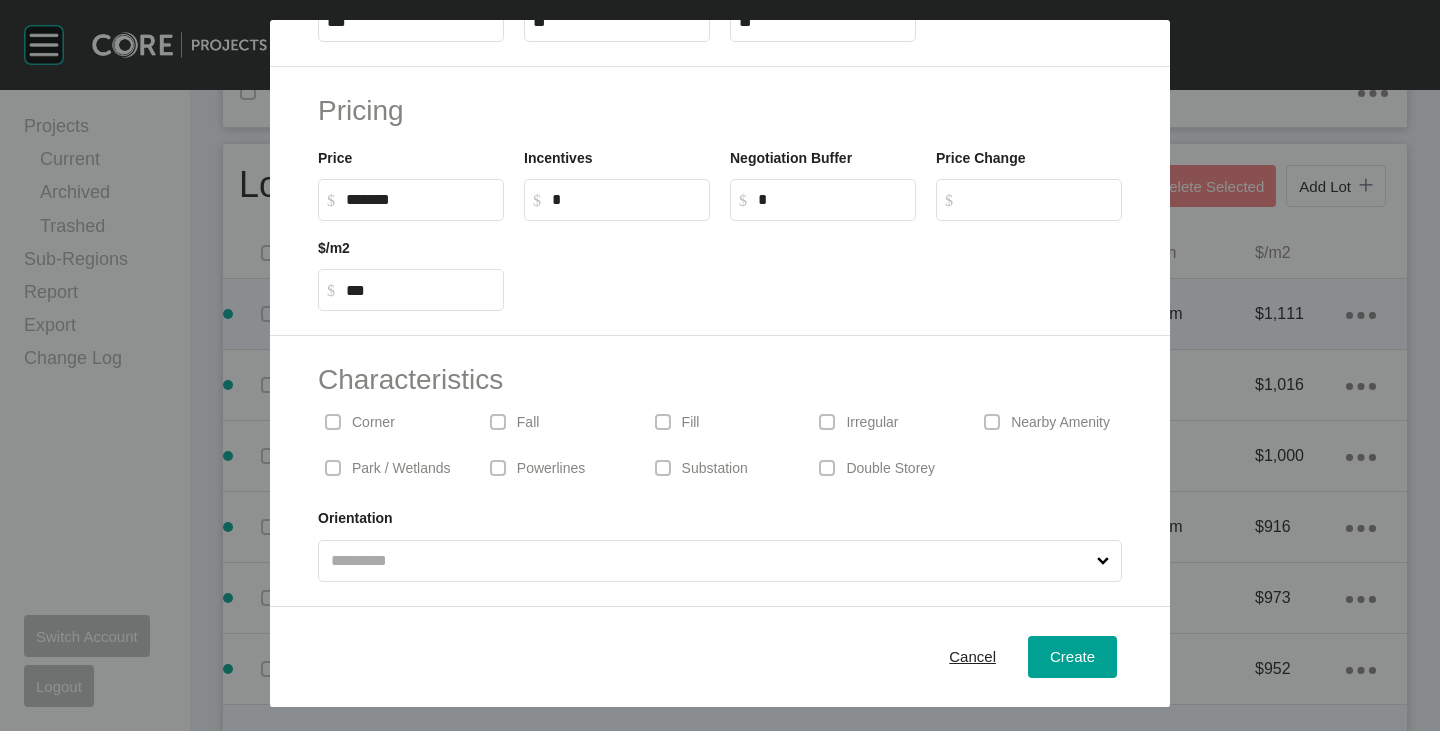 click at bounding box center (823, 266) 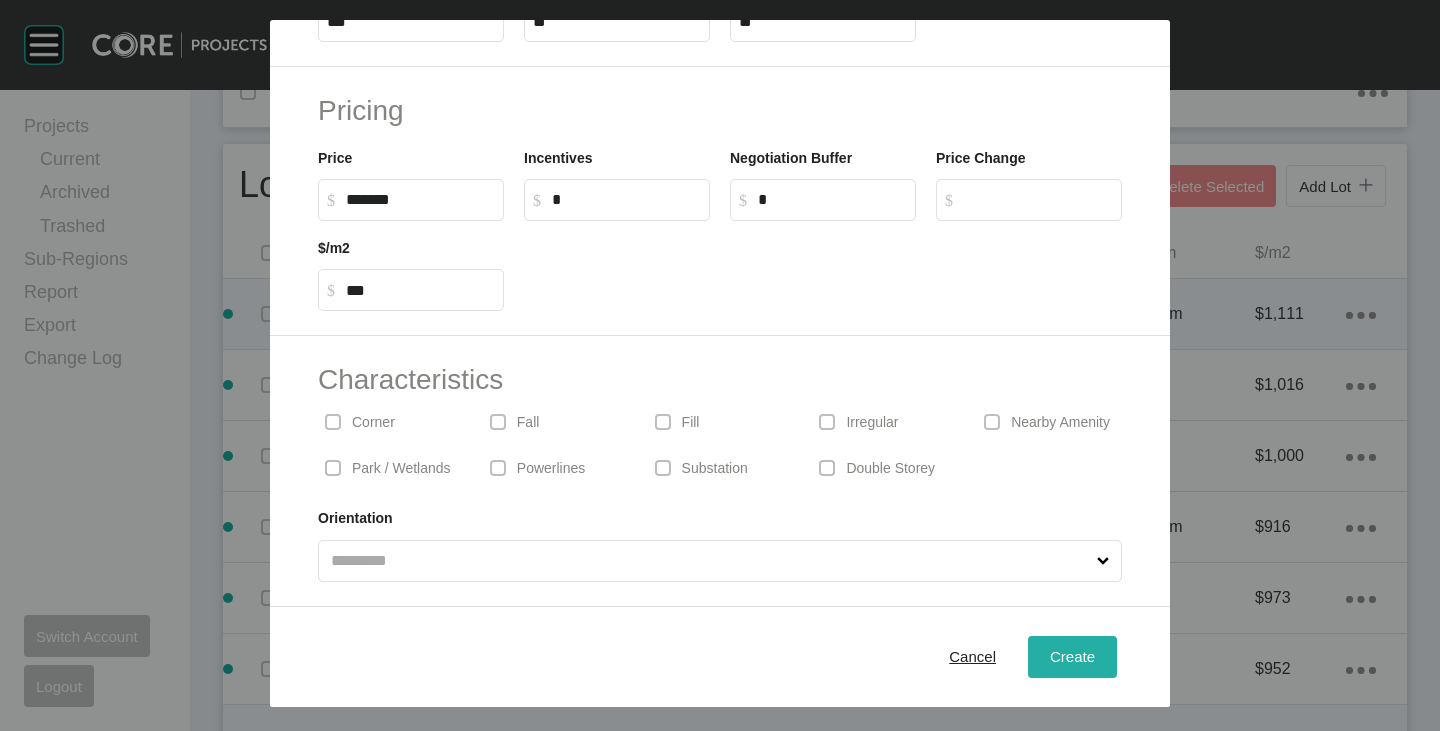 click on "Create" at bounding box center [1072, 656] 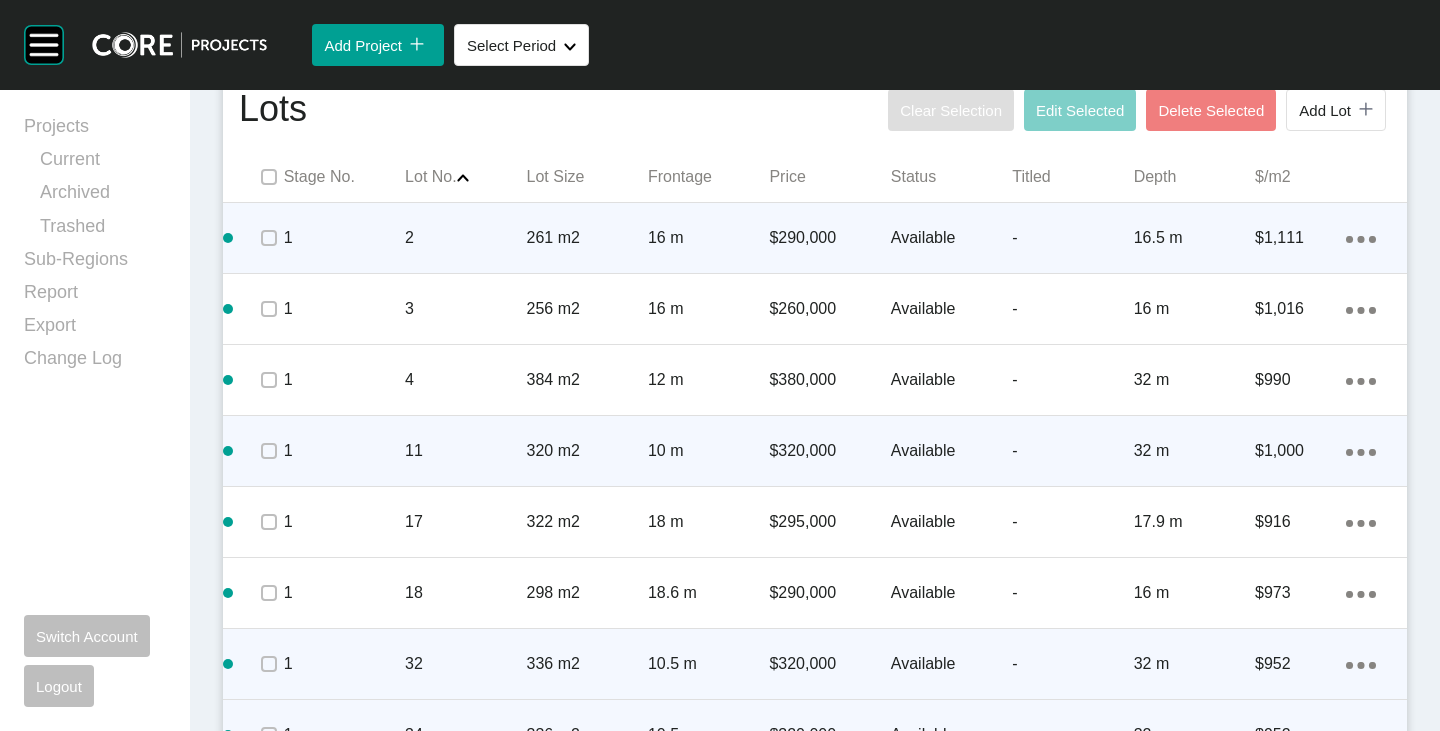 scroll, scrollTop: 1100, scrollLeft: 0, axis: vertical 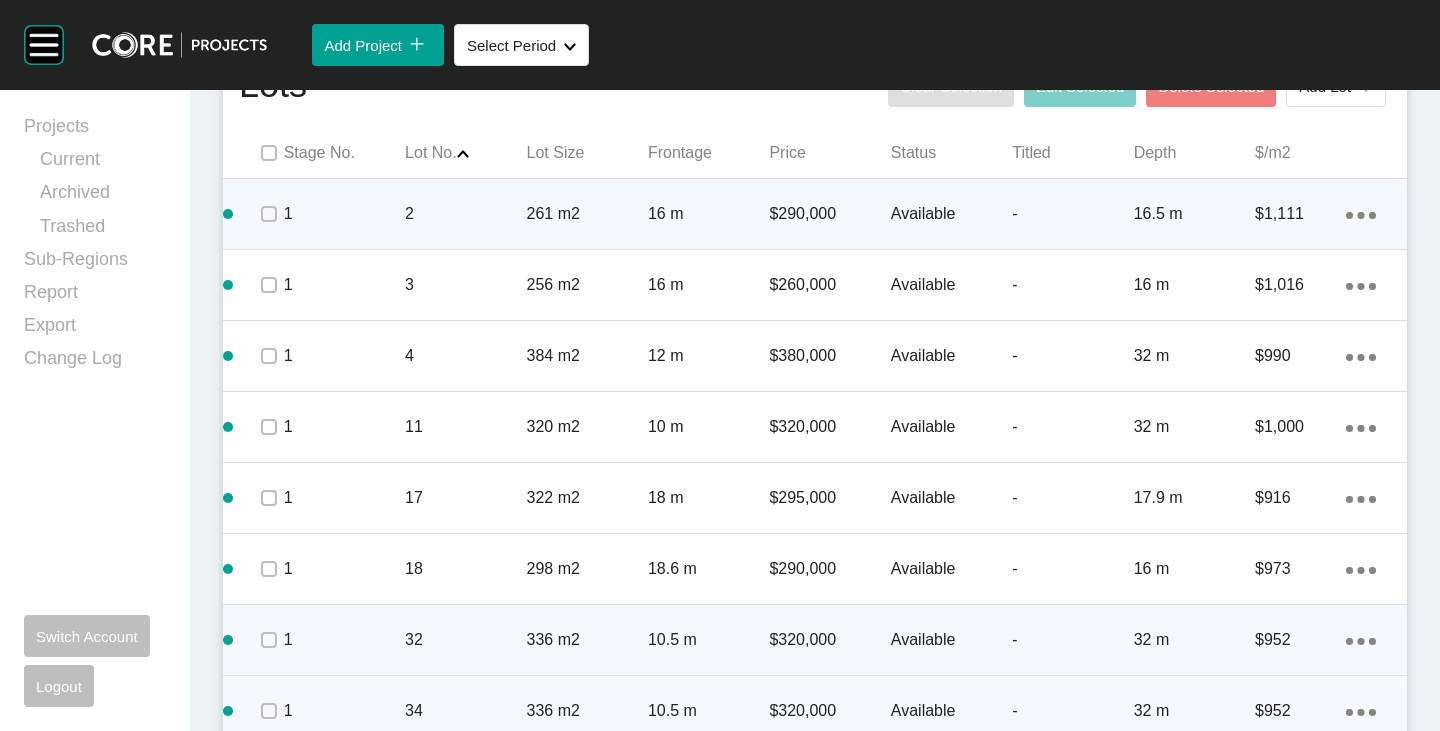 click 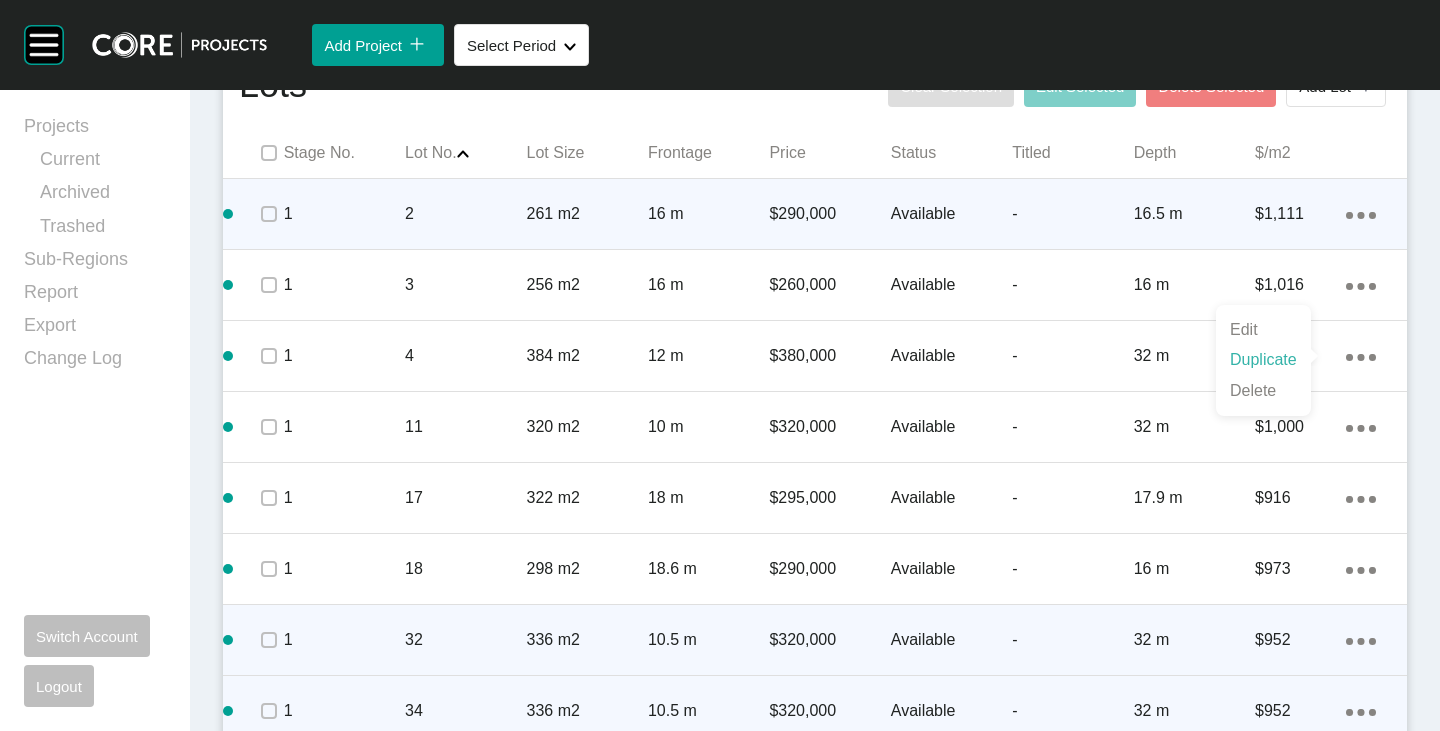 click on "Duplicate" at bounding box center [1263, 360] 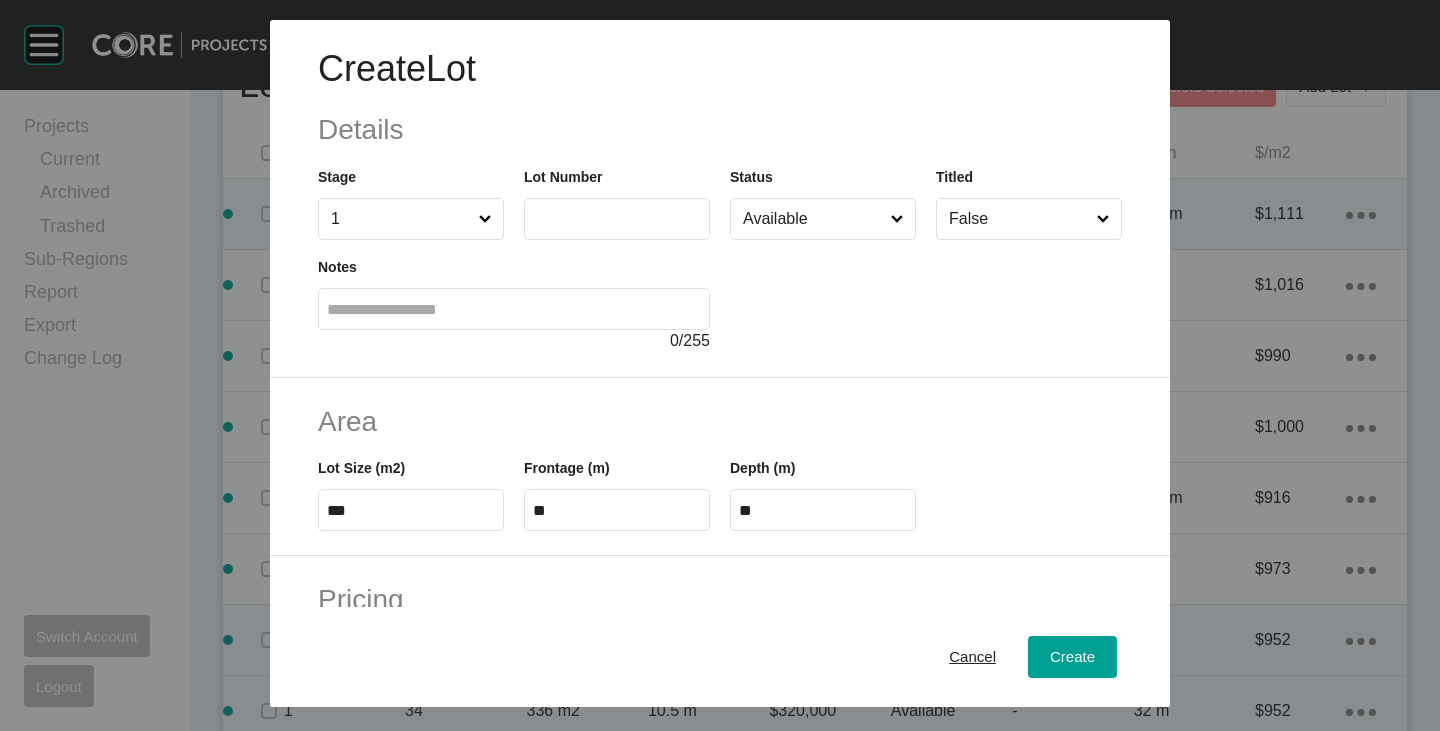 click at bounding box center [617, 218] 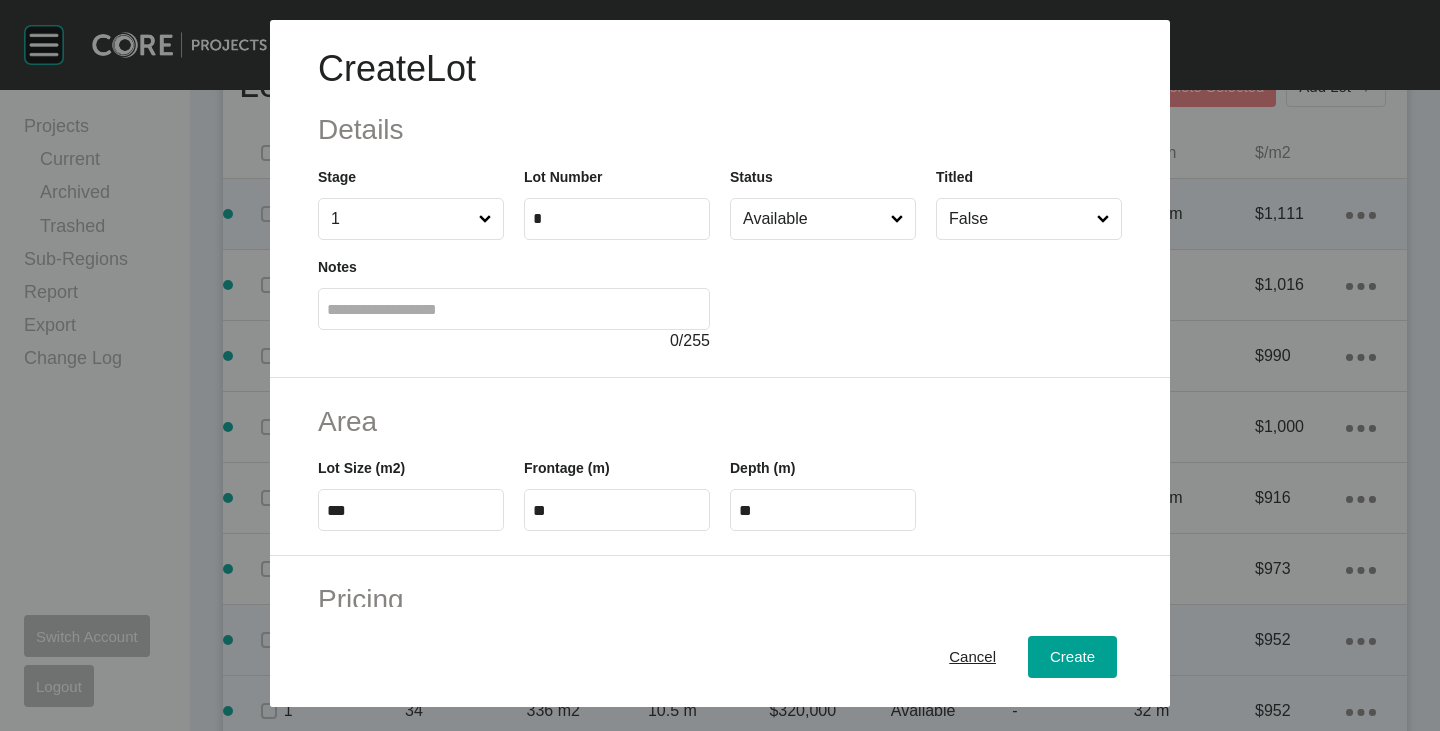 click on "Create  Lot Details Stage 1 Lot Number * Status Available Titled False Notes 0 / 255" at bounding box center (720, 199) 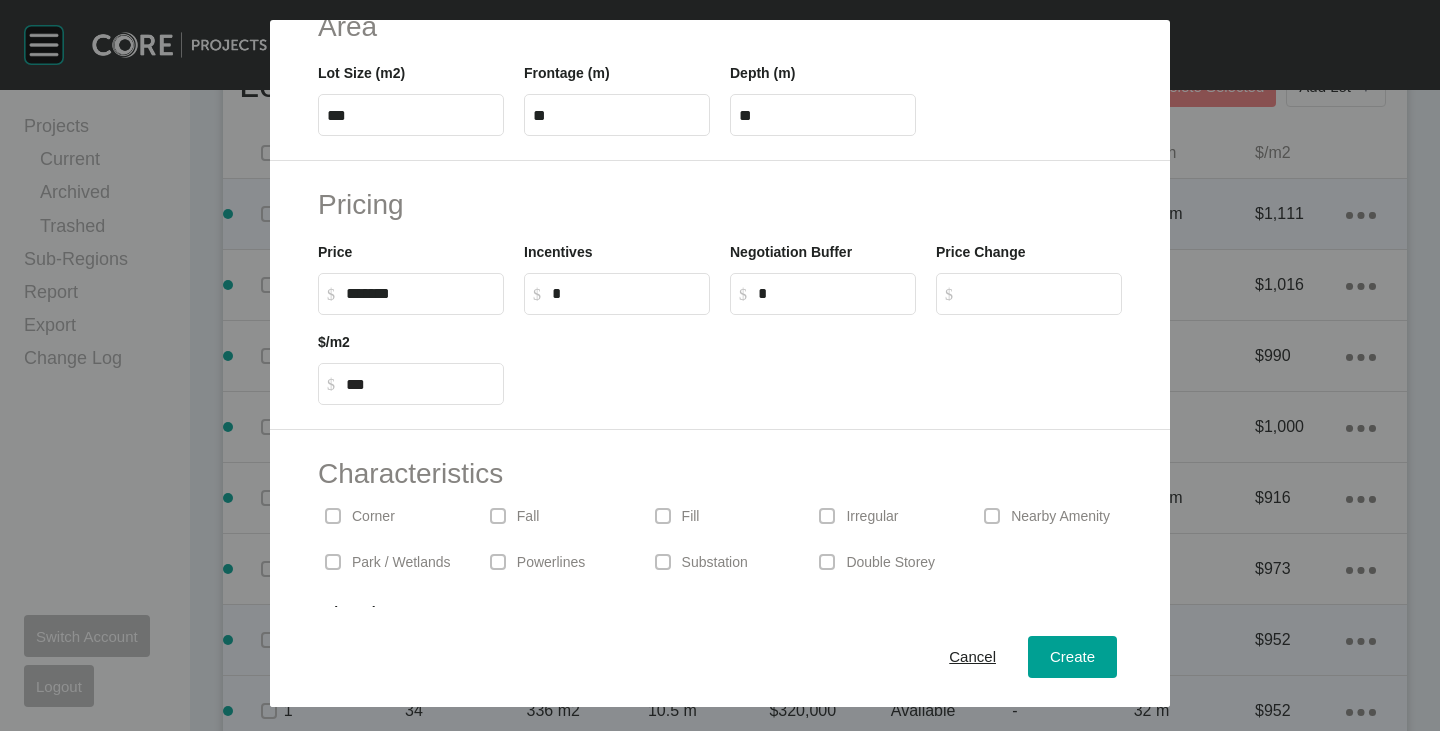 scroll, scrollTop: 489, scrollLeft: 0, axis: vertical 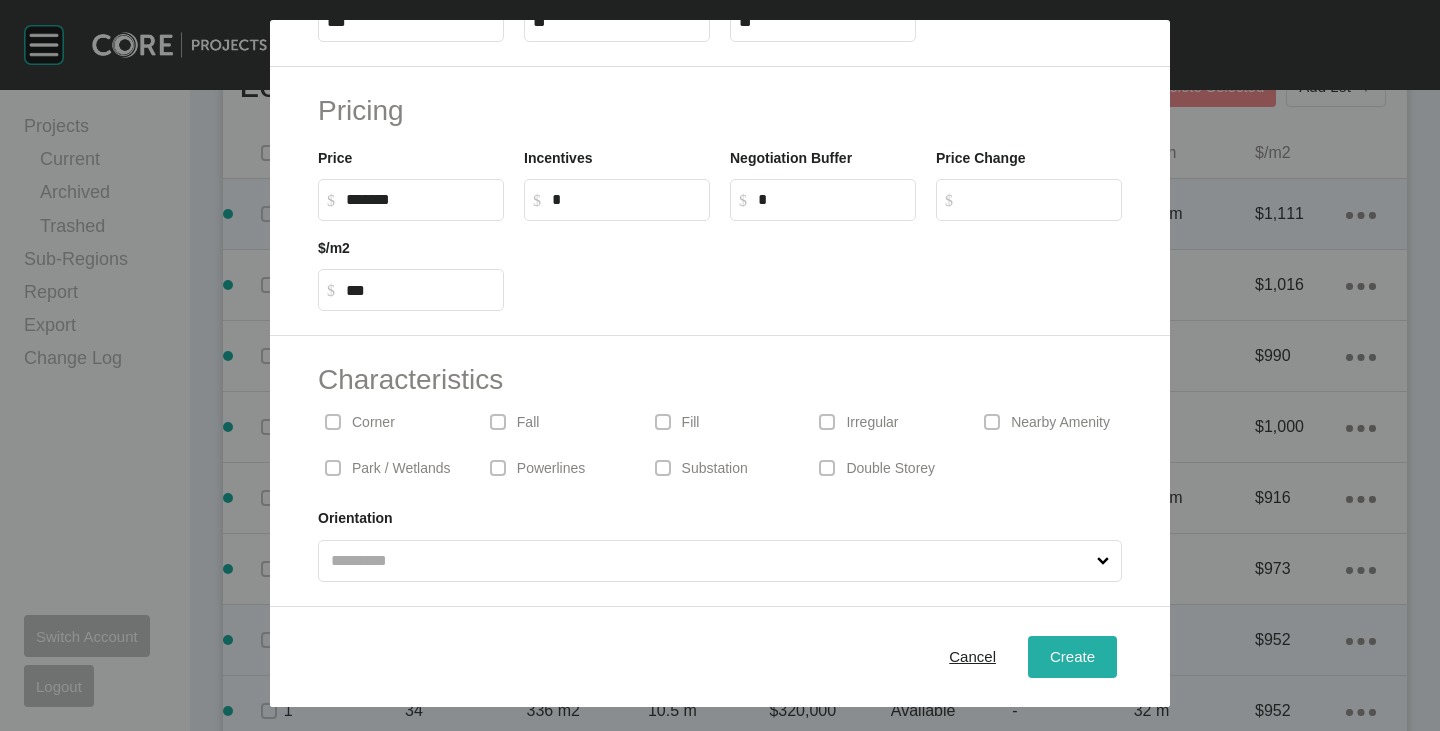 click on "Create" at bounding box center (1072, 657) 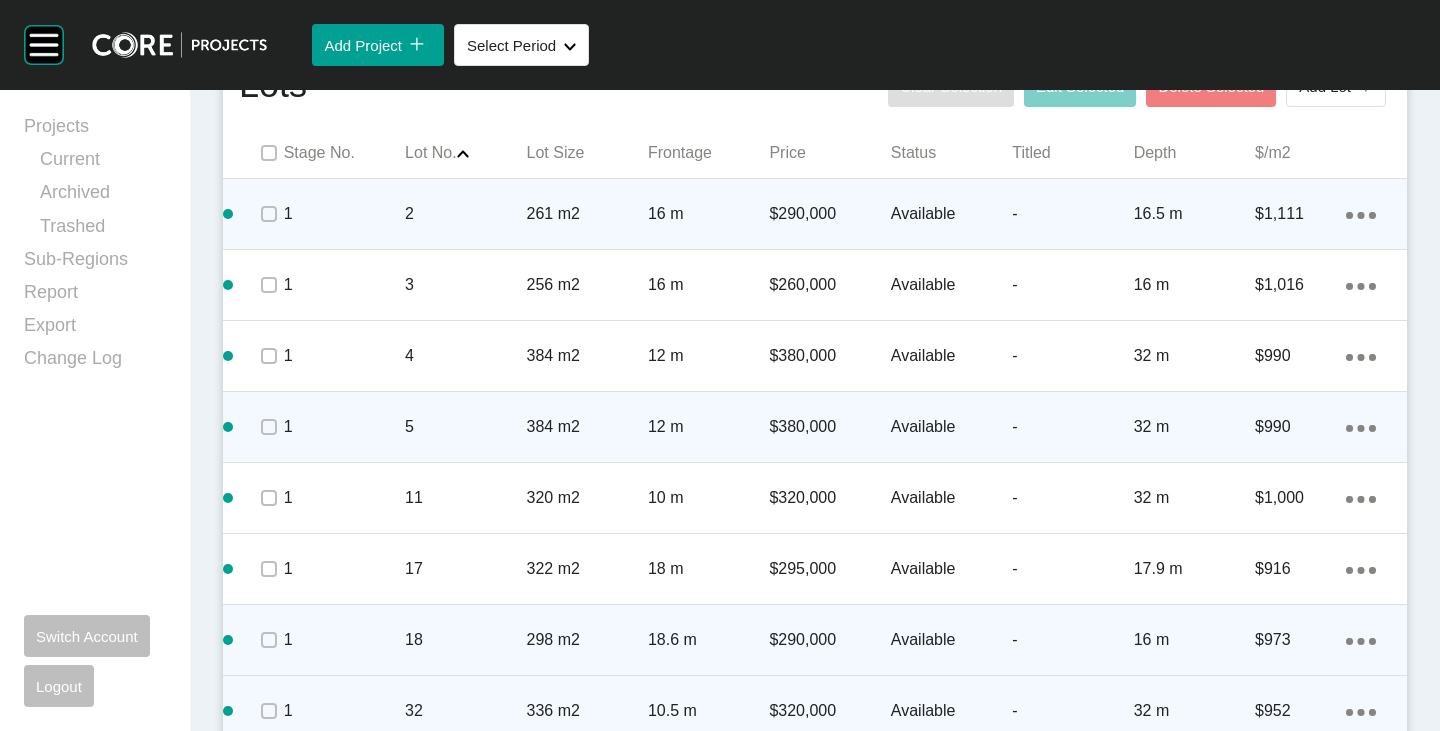 click on "Action Menu Dots Copy 6 Created with Sketch." at bounding box center (1361, 427) 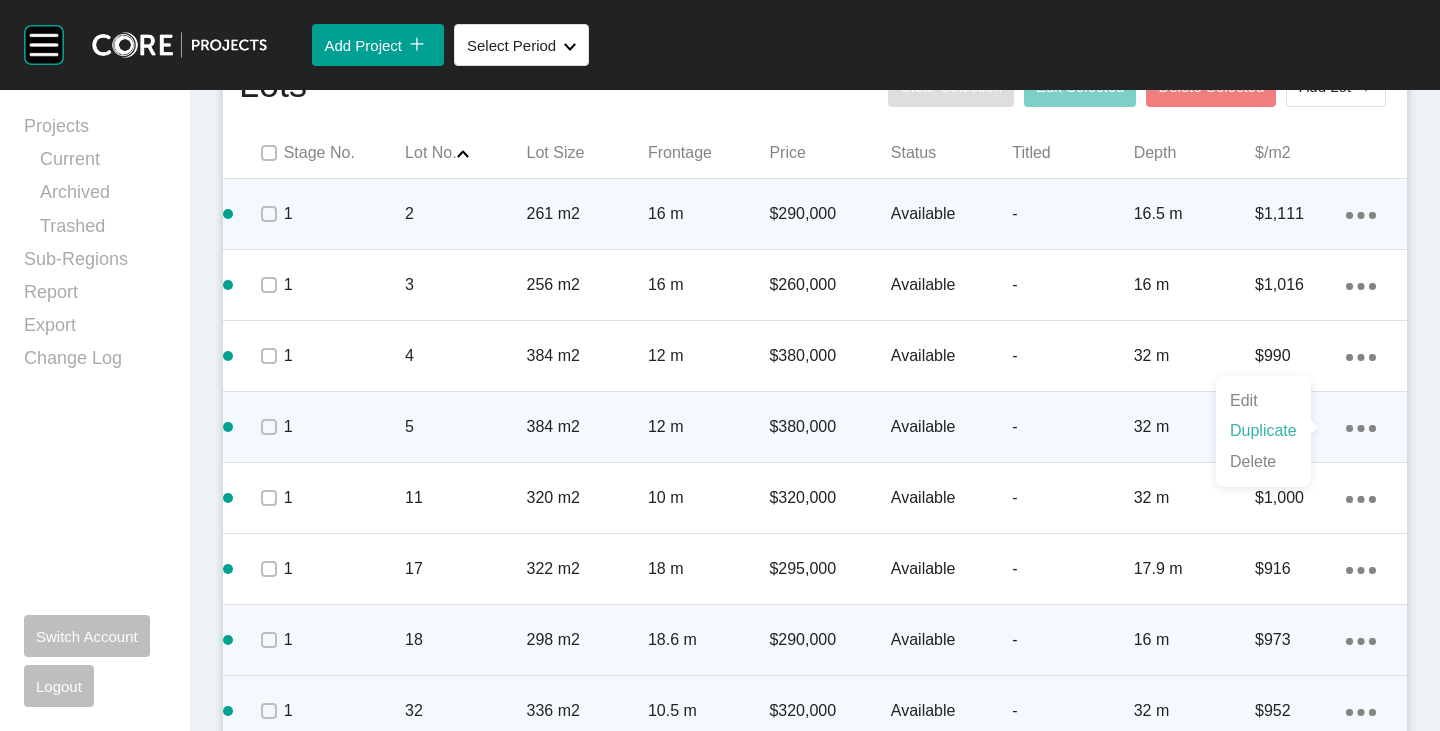 click on "Duplicate" at bounding box center [1263, 431] 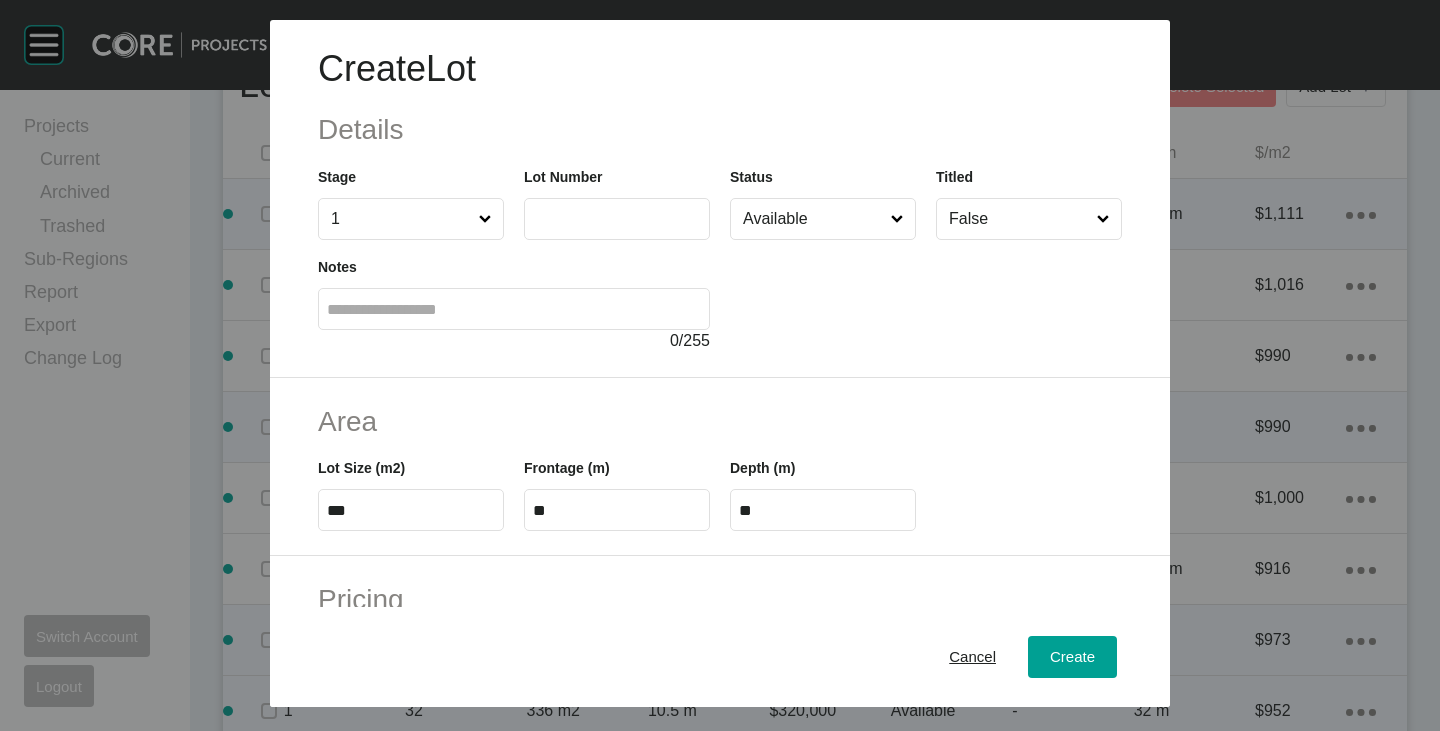 click at bounding box center [617, 219] 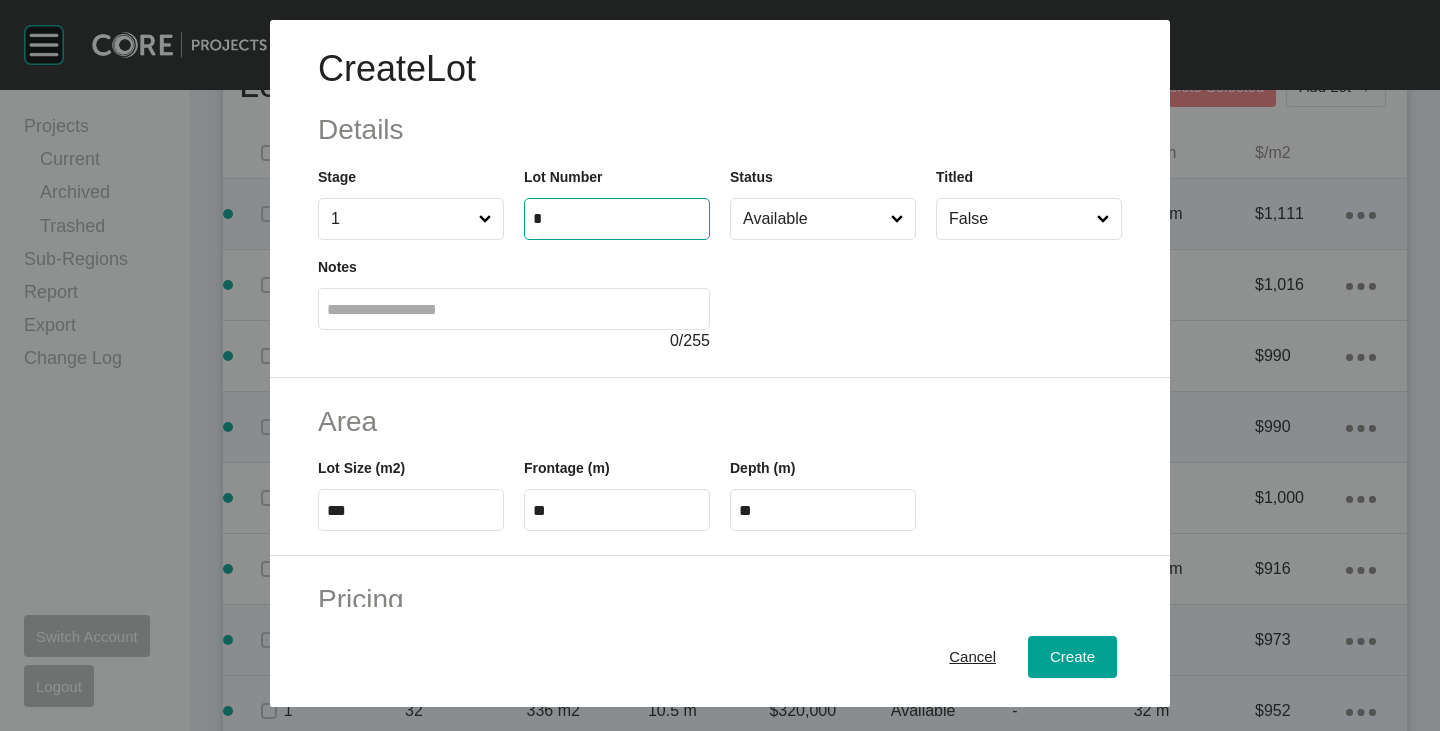 click on "Create  Lot Details Stage 1 Lot Number * Status Available Titled False Notes 0 / 255" at bounding box center (720, 199) 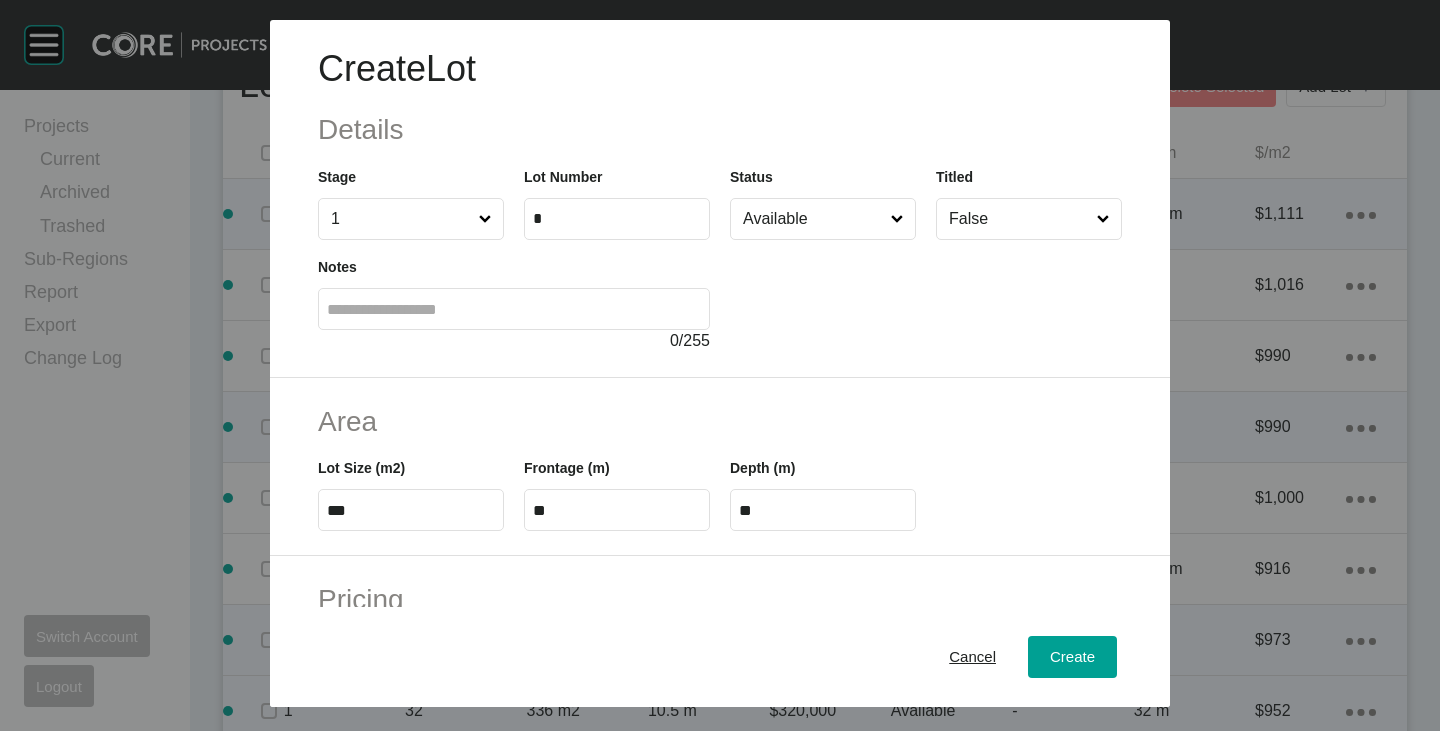 click on "***" at bounding box center (411, 510) 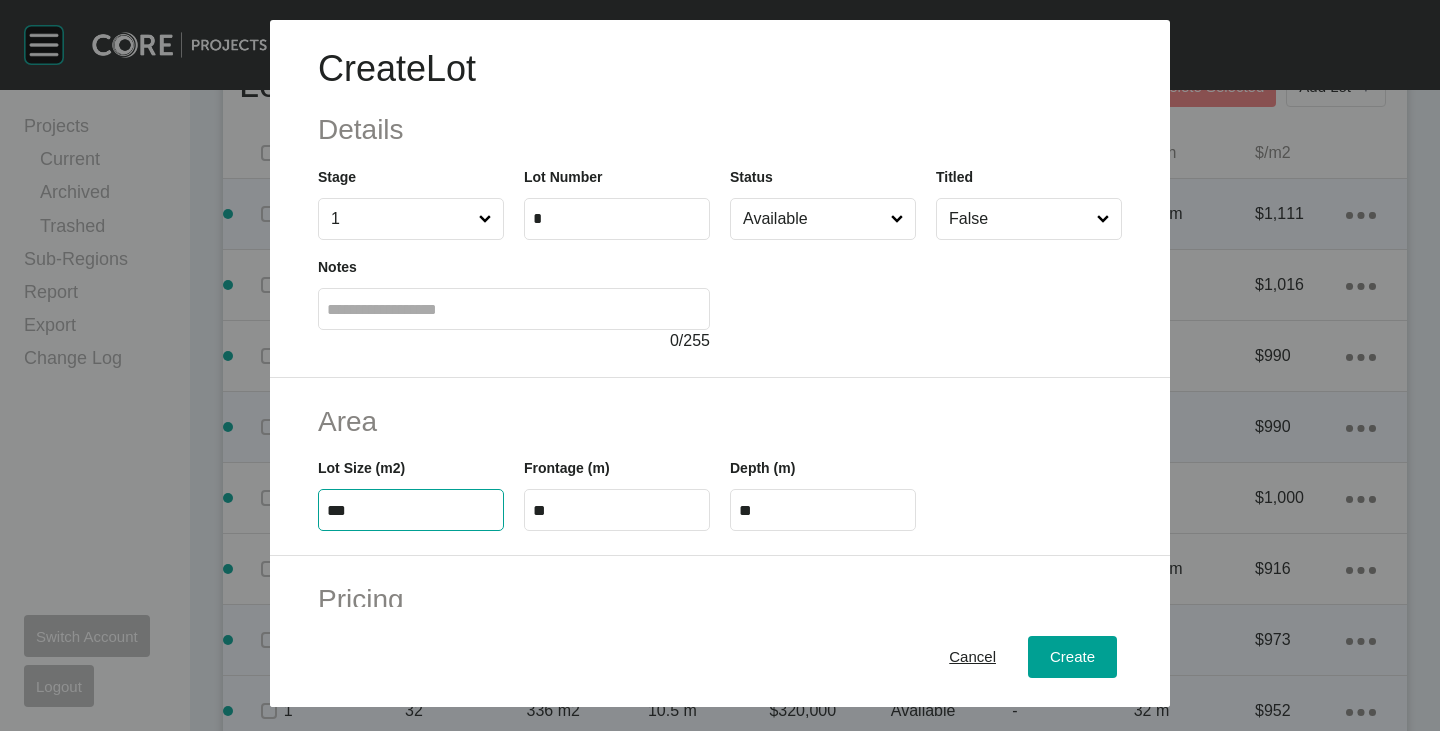 click on "***" at bounding box center [411, 510] 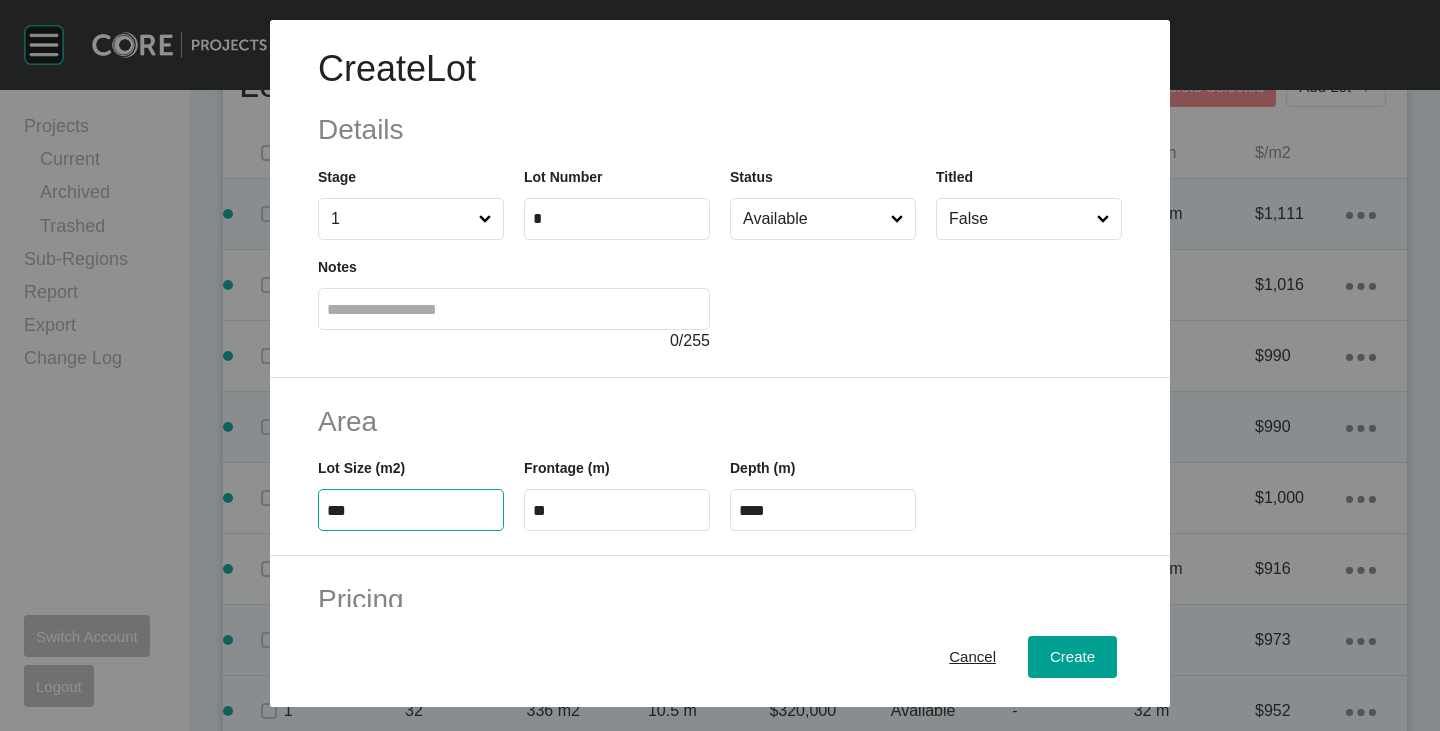 click on "Area" at bounding box center [720, 421] 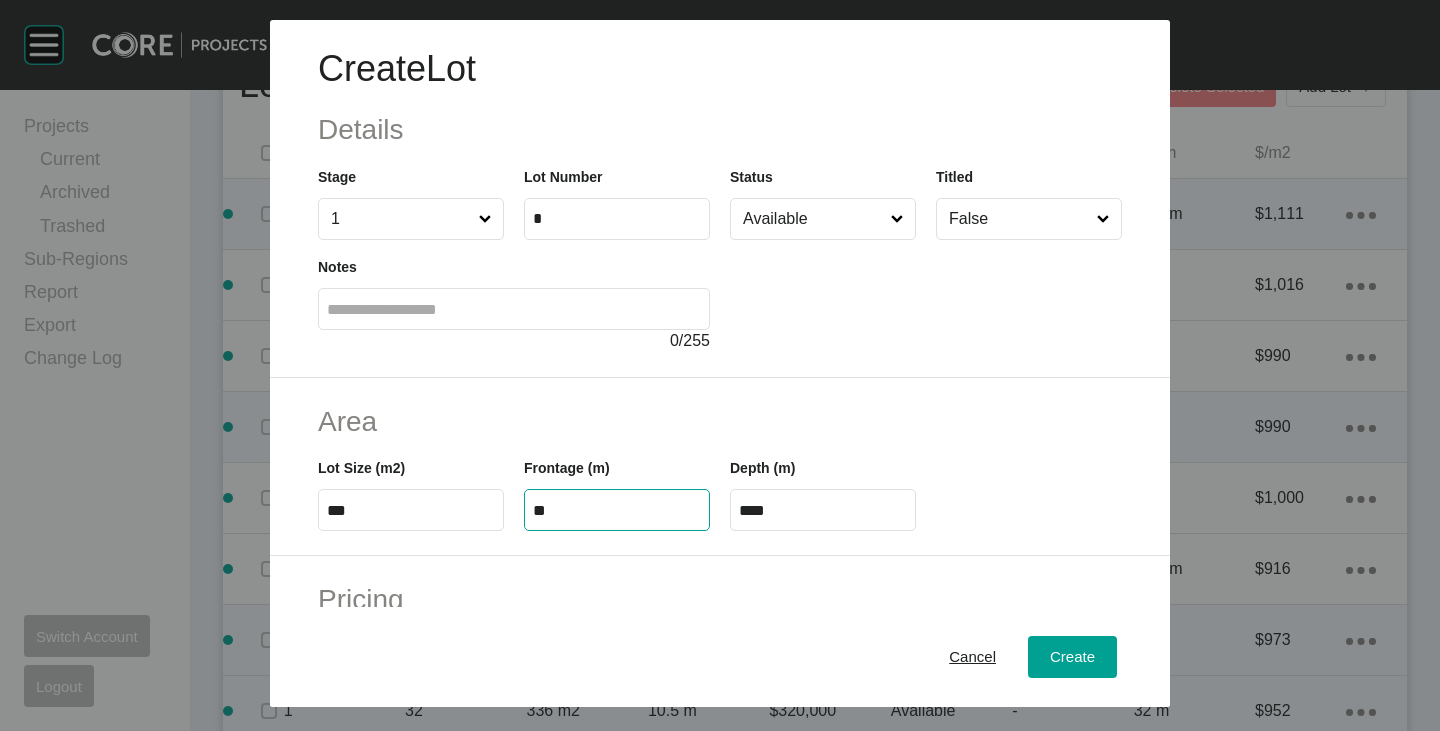 click on "**" at bounding box center (617, 510) 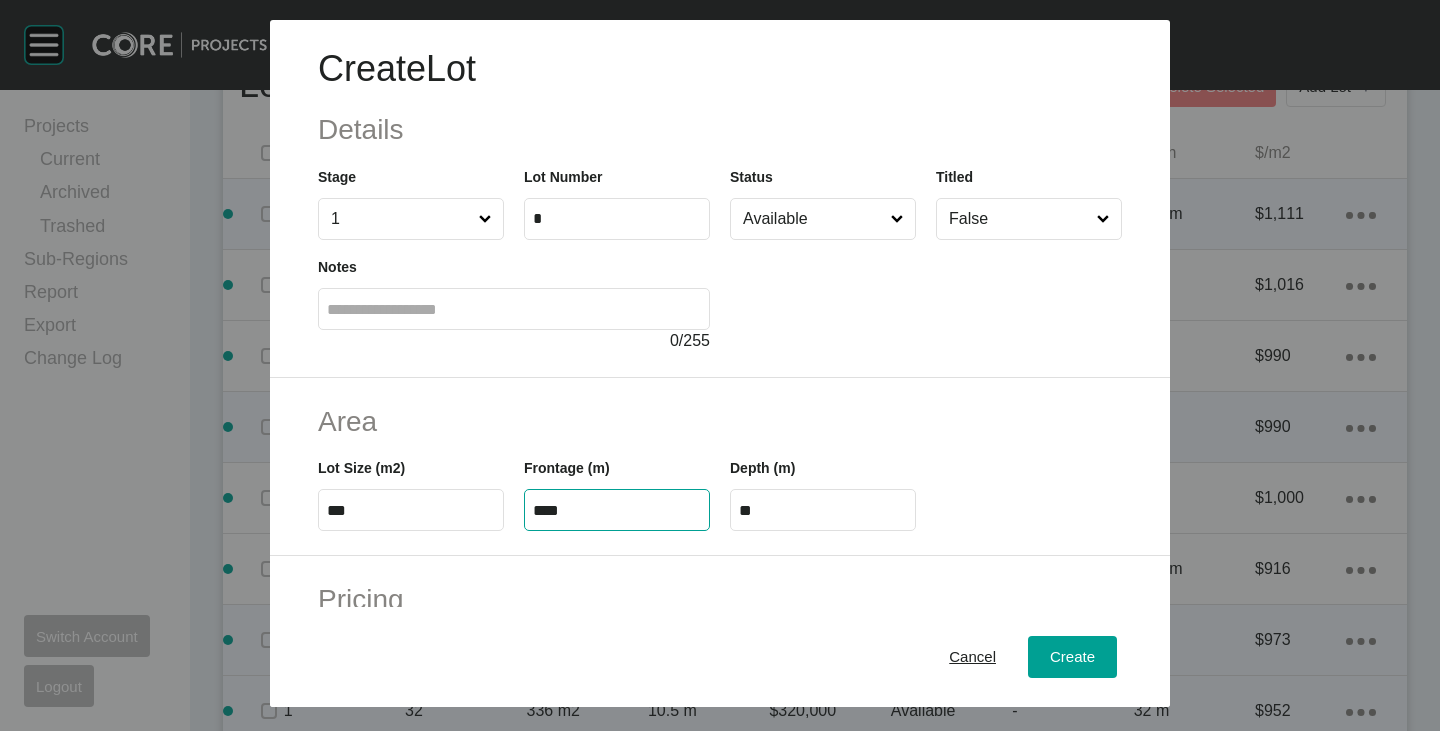 click on "Area" at bounding box center (720, 421) 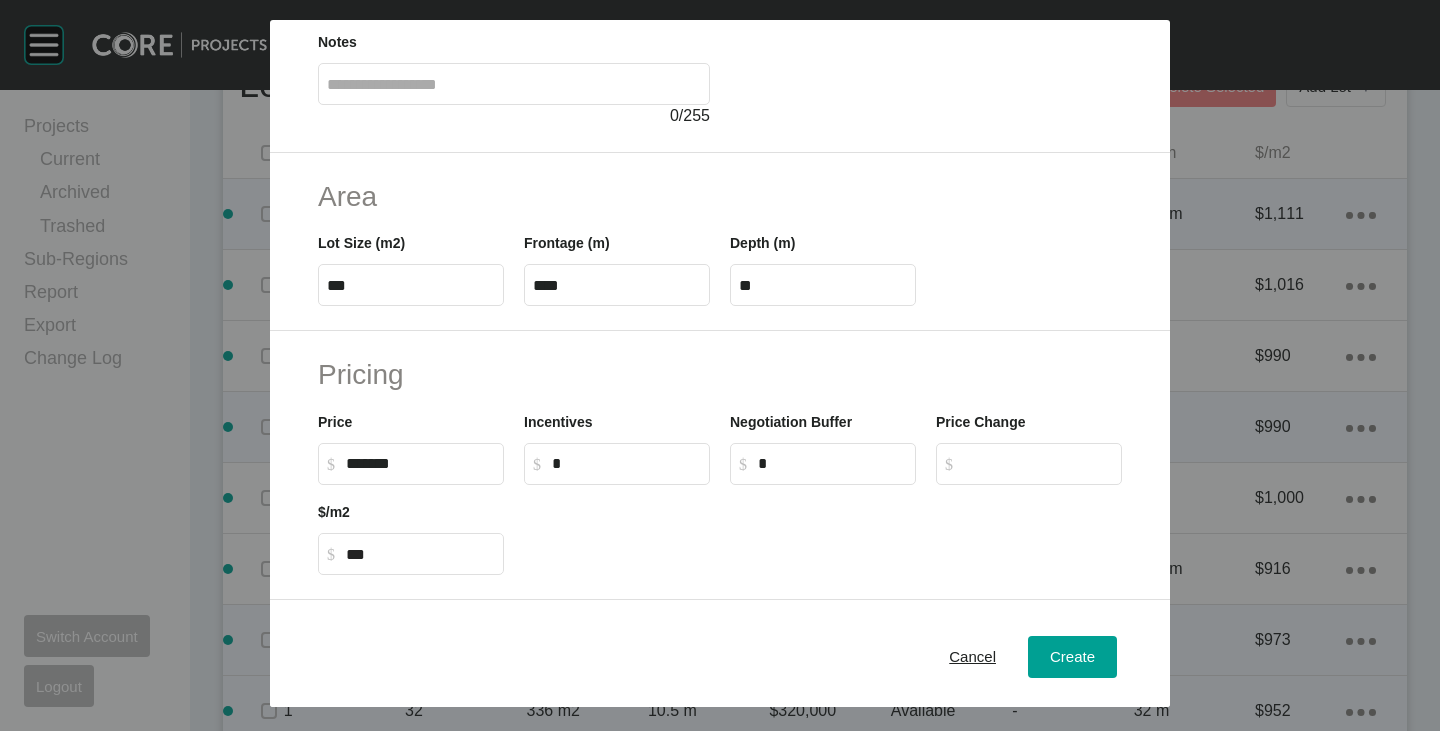 scroll, scrollTop: 300, scrollLeft: 0, axis: vertical 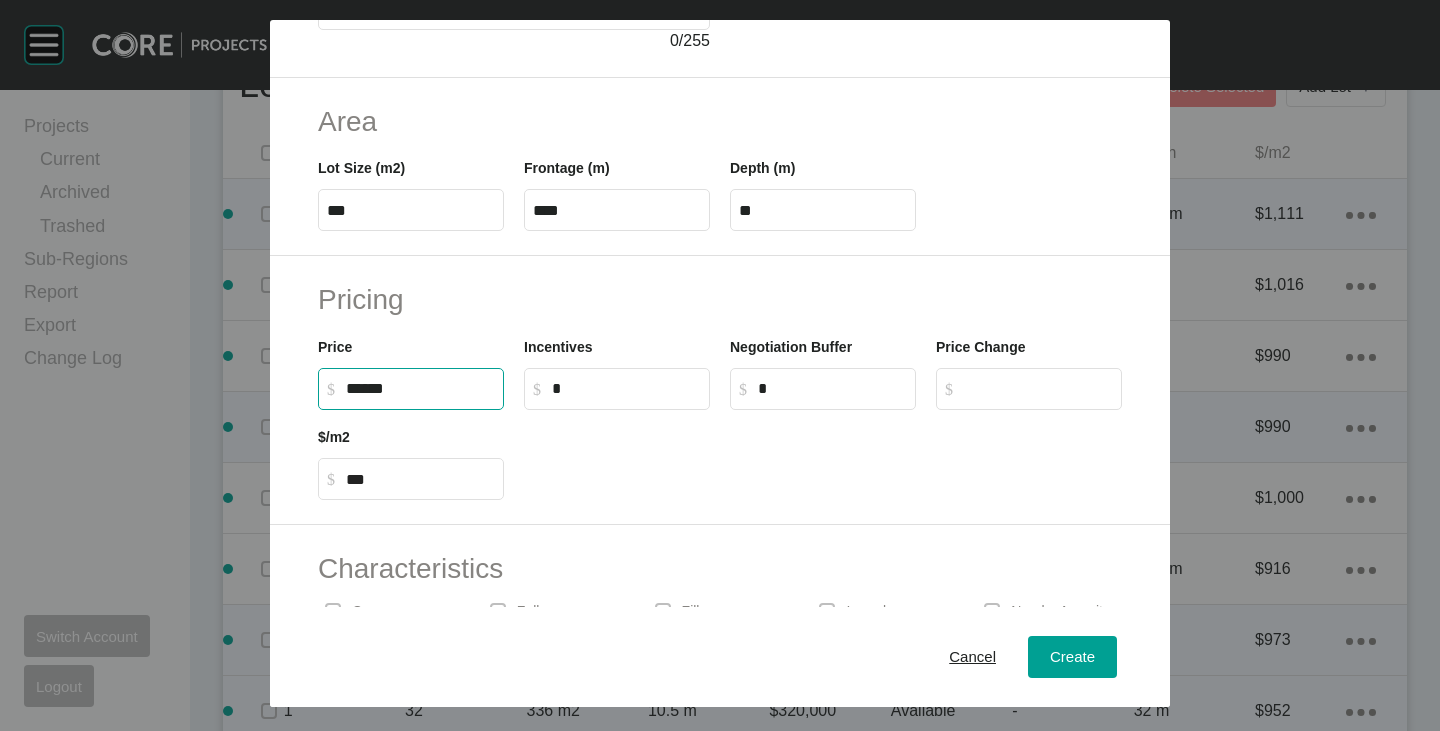 click on "******" at bounding box center (420, 388) 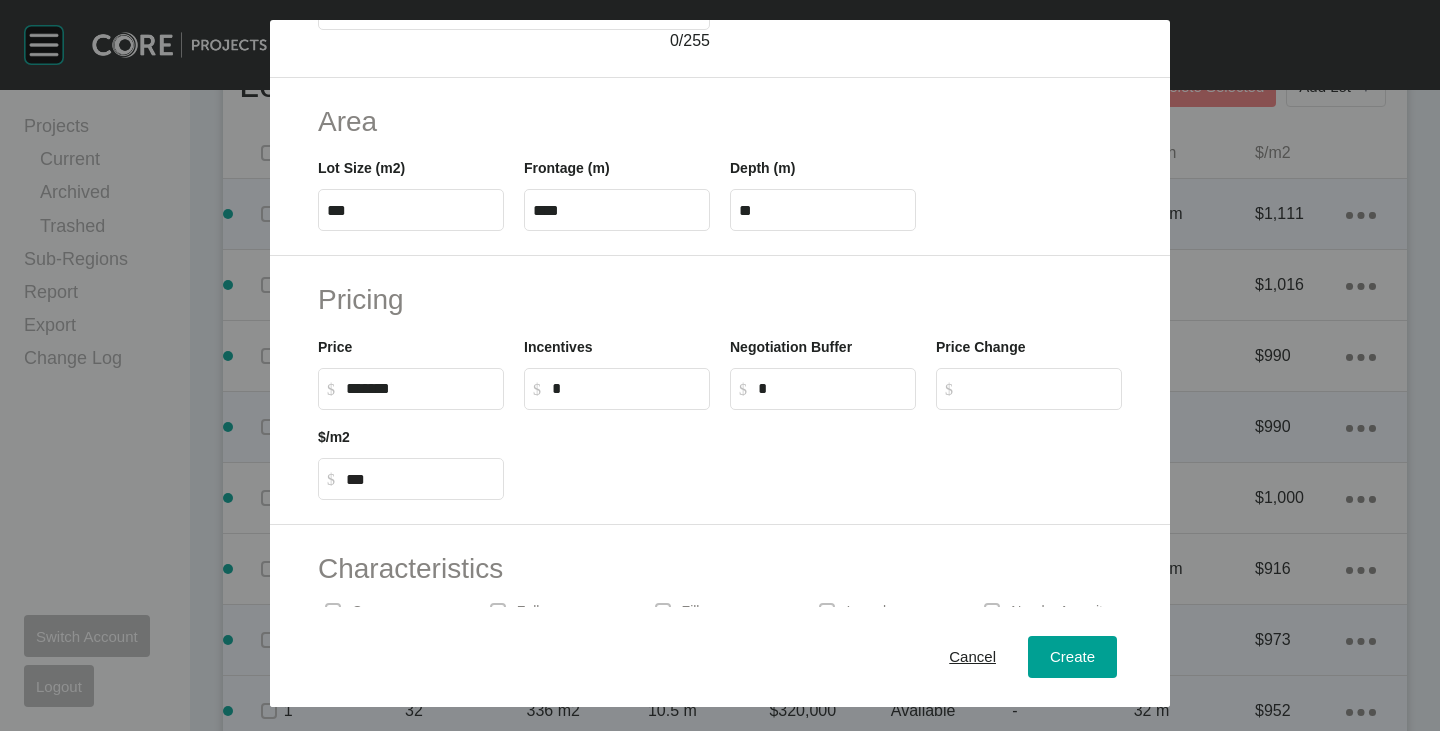 click at bounding box center (823, 455) 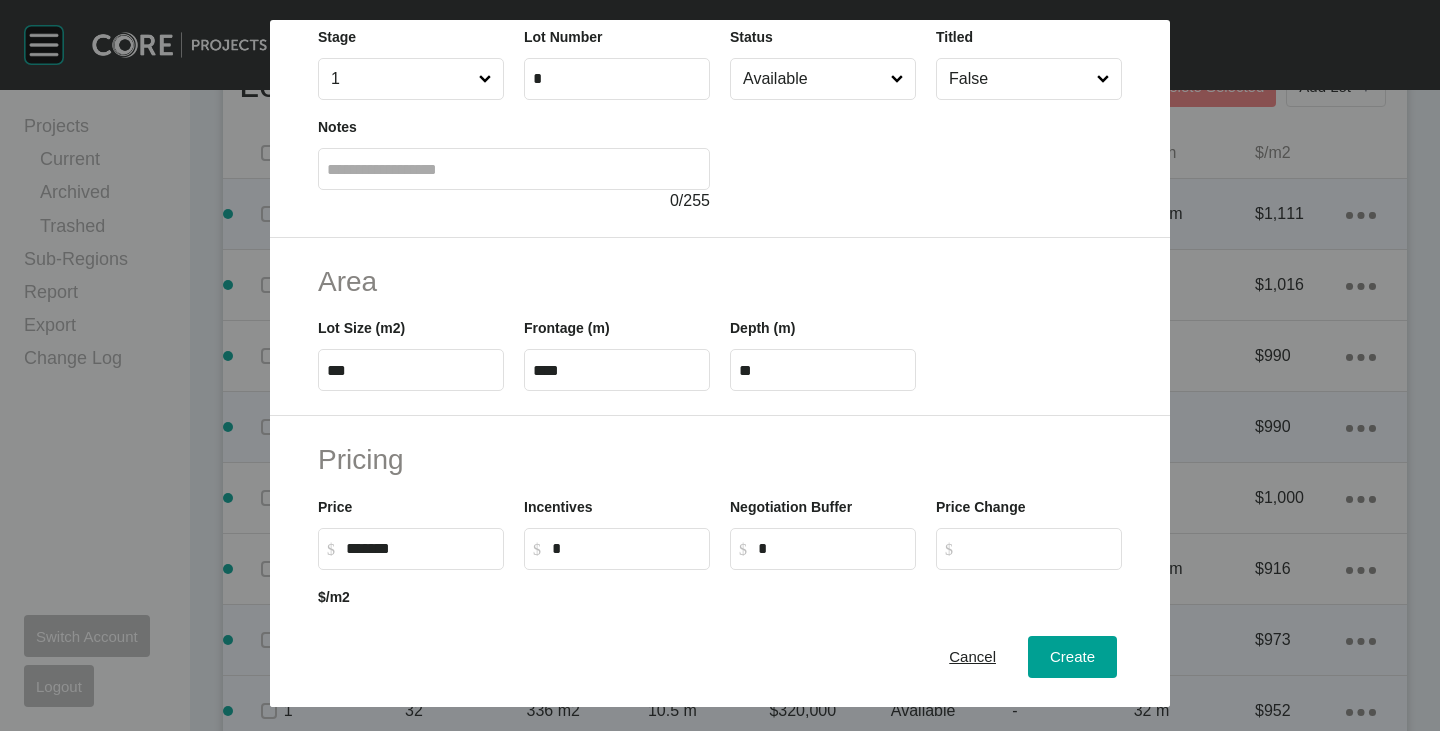 scroll, scrollTop: 0, scrollLeft: 0, axis: both 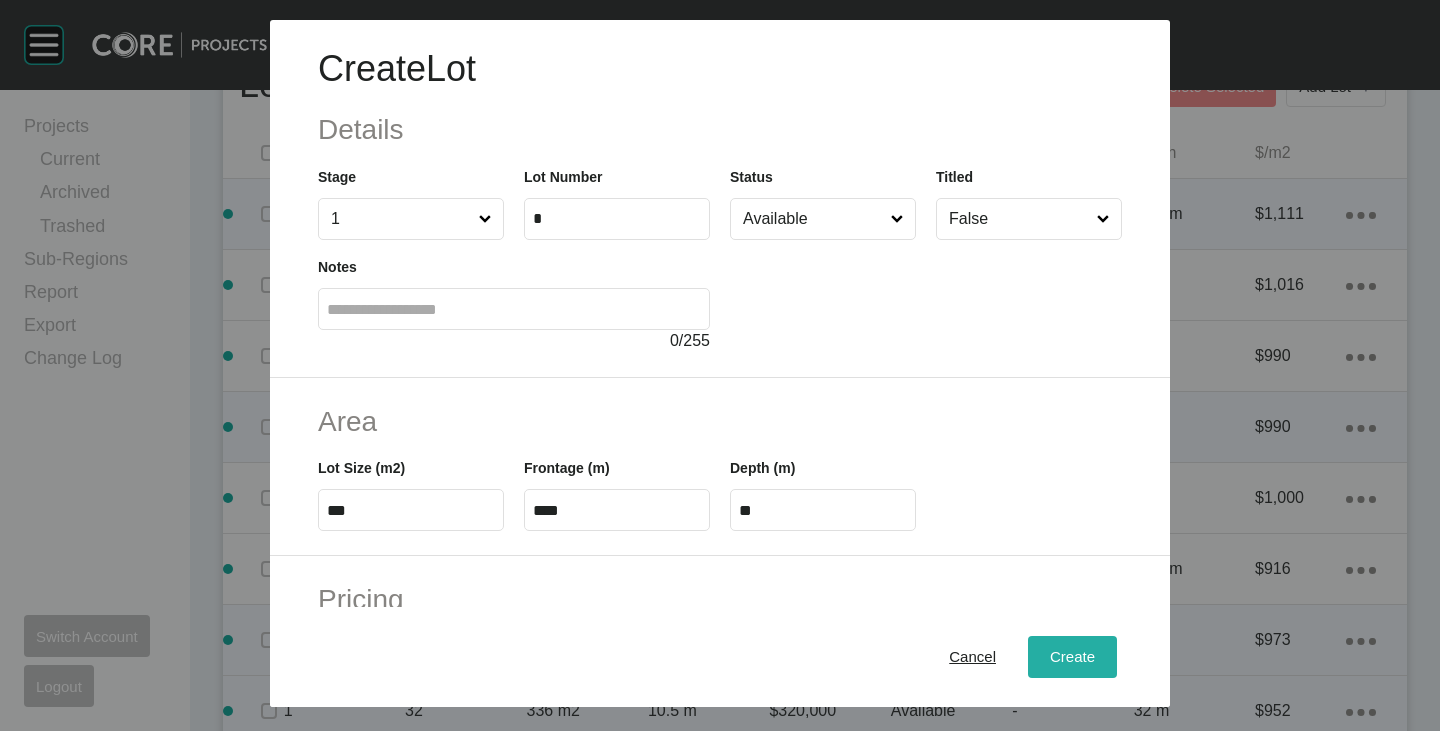 click on "Create" at bounding box center (1072, 657) 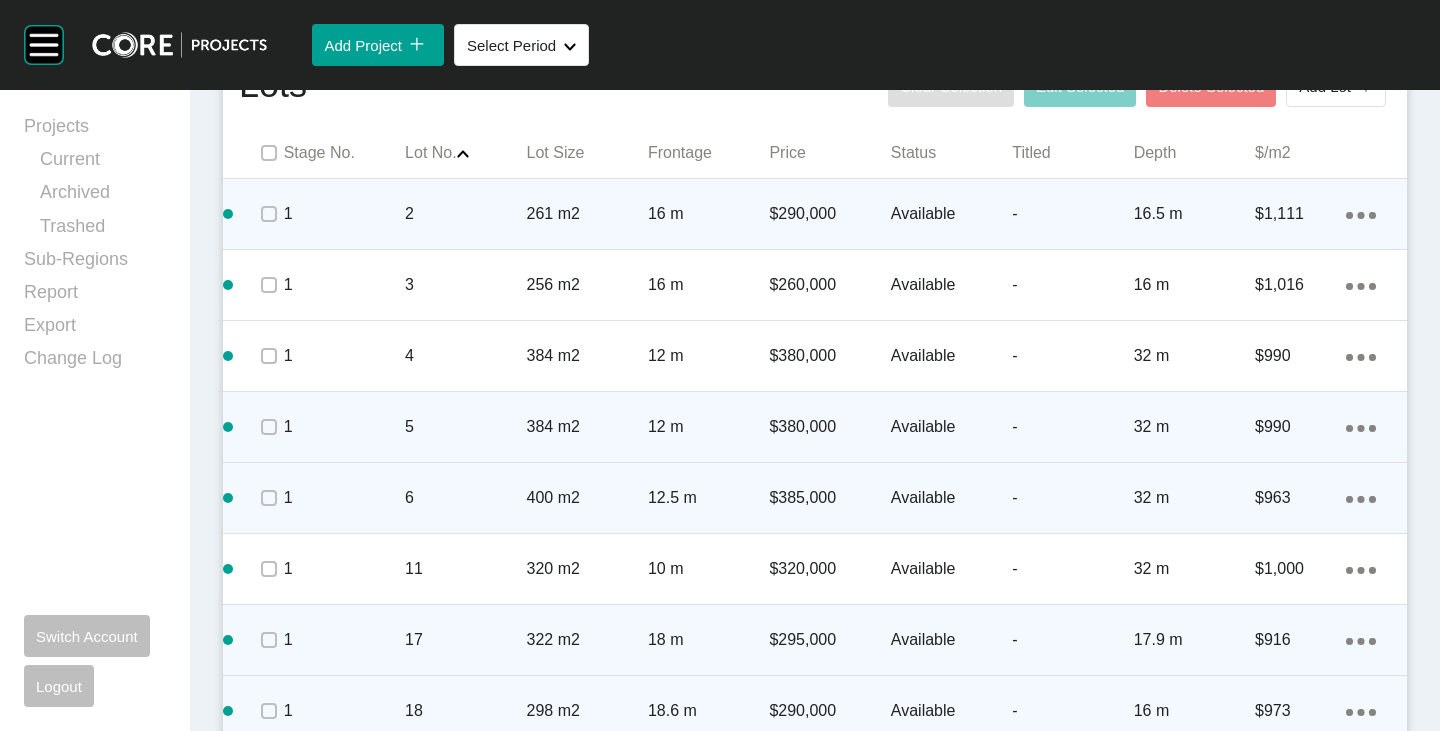 click 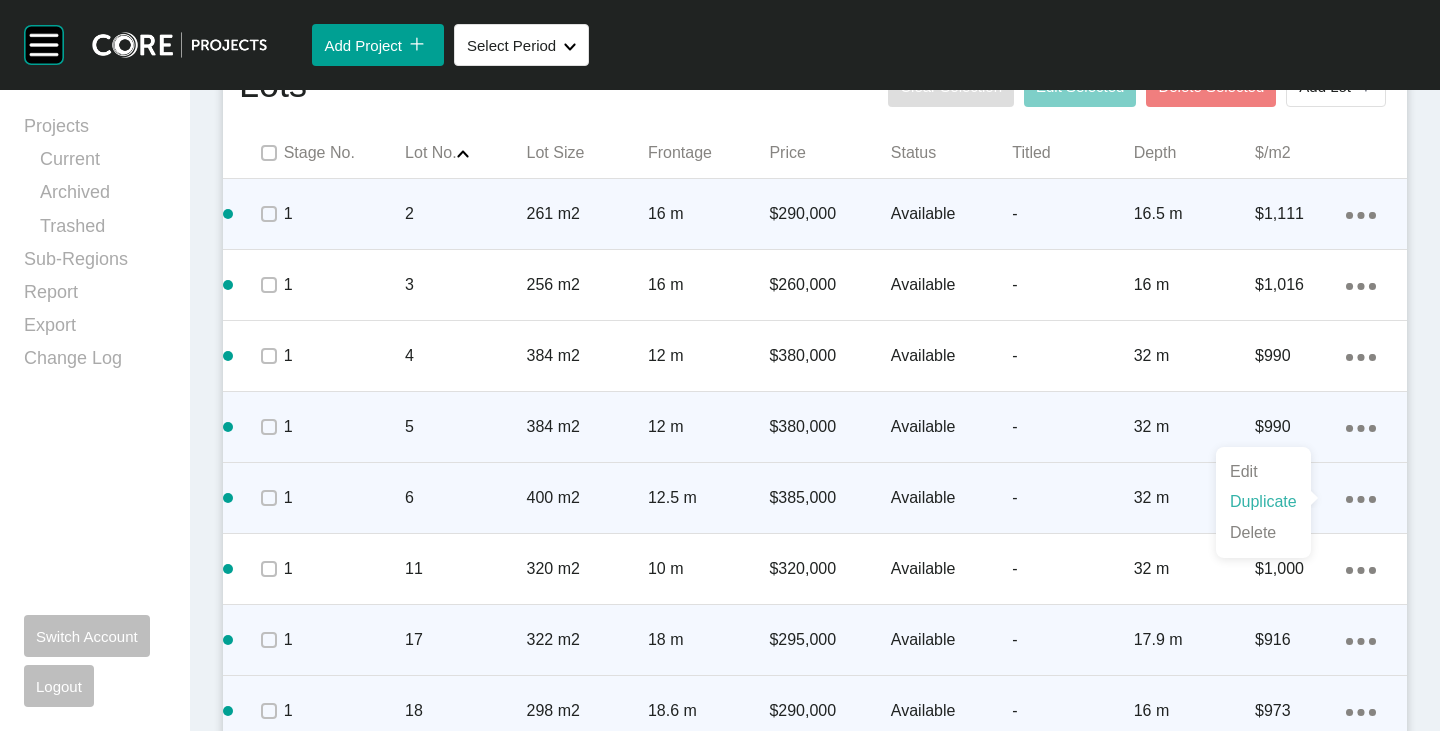 click on "Duplicate" at bounding box center (1263, 502) 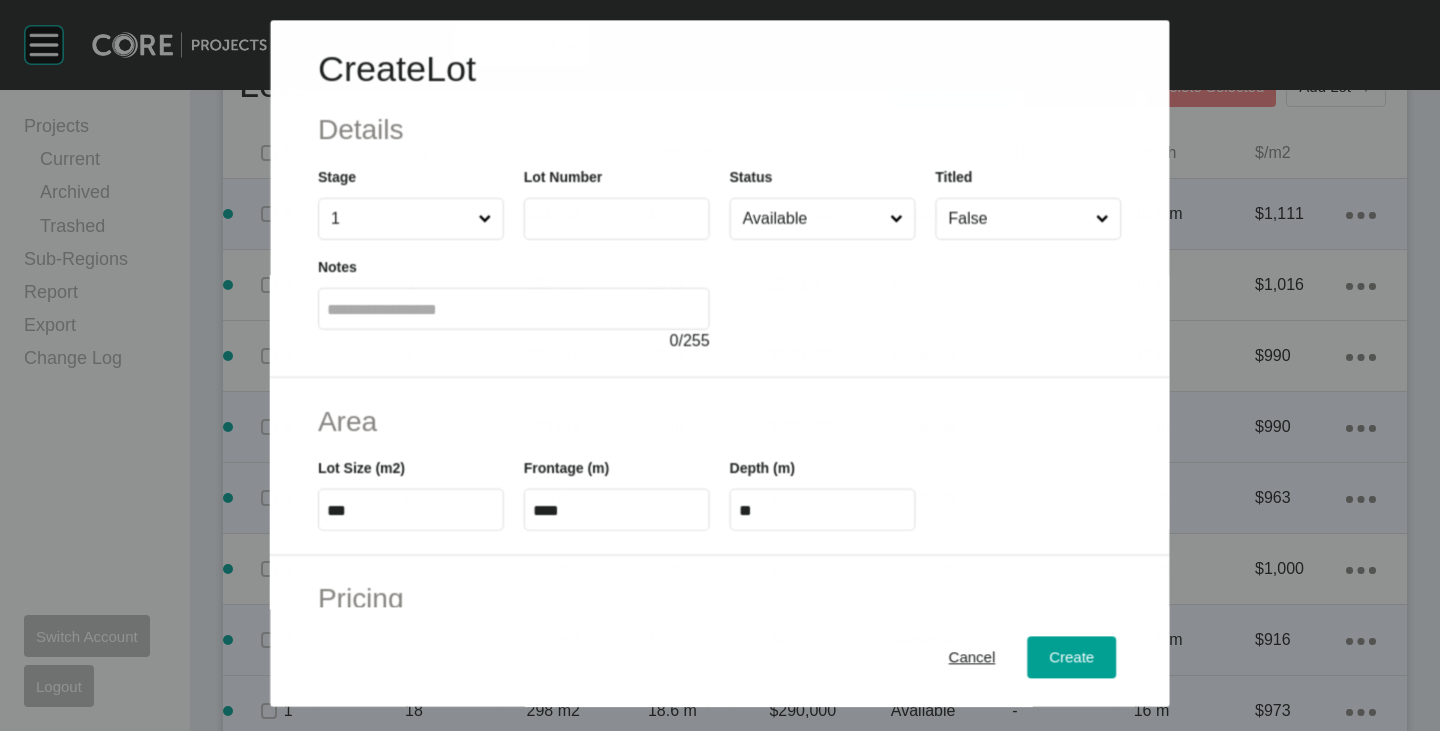 click at bounding box center [617, 219] 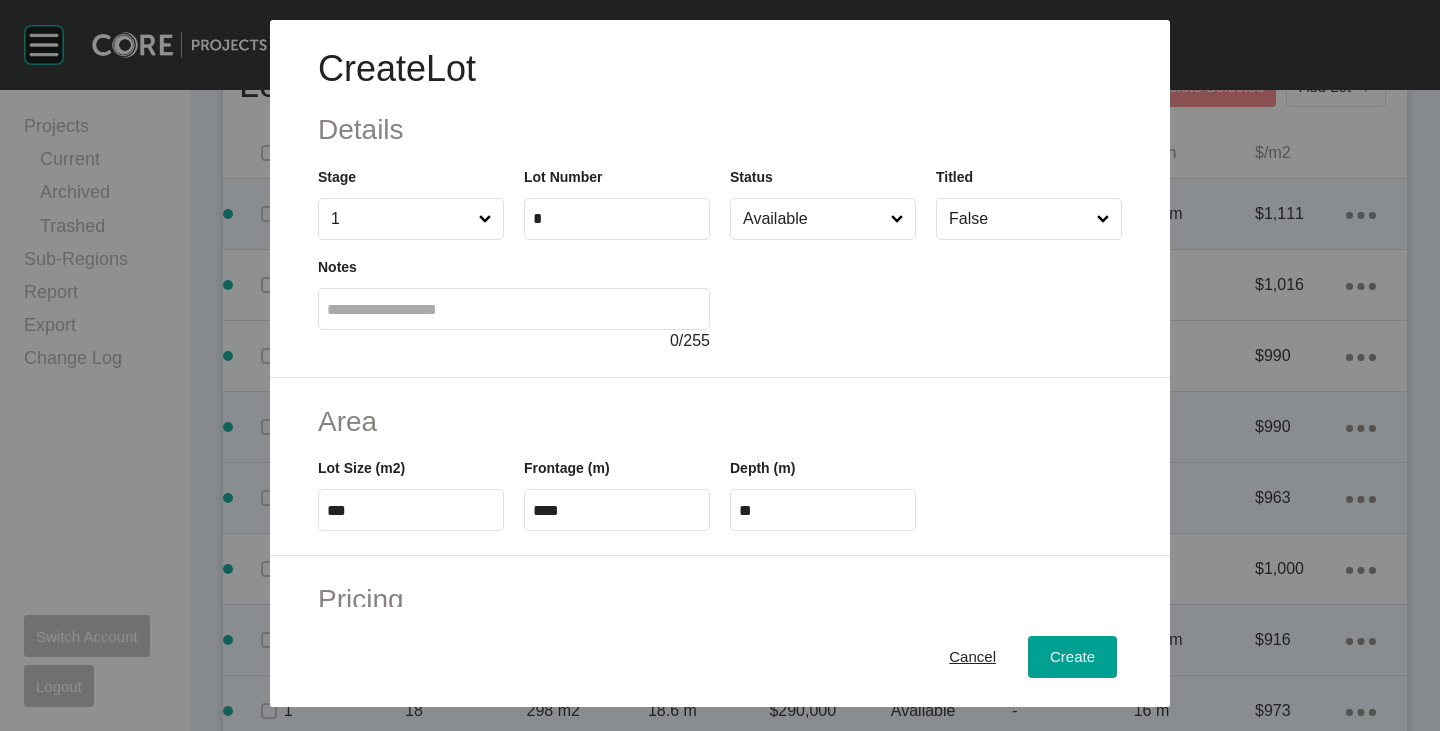 click at bounding box center [926, 296] 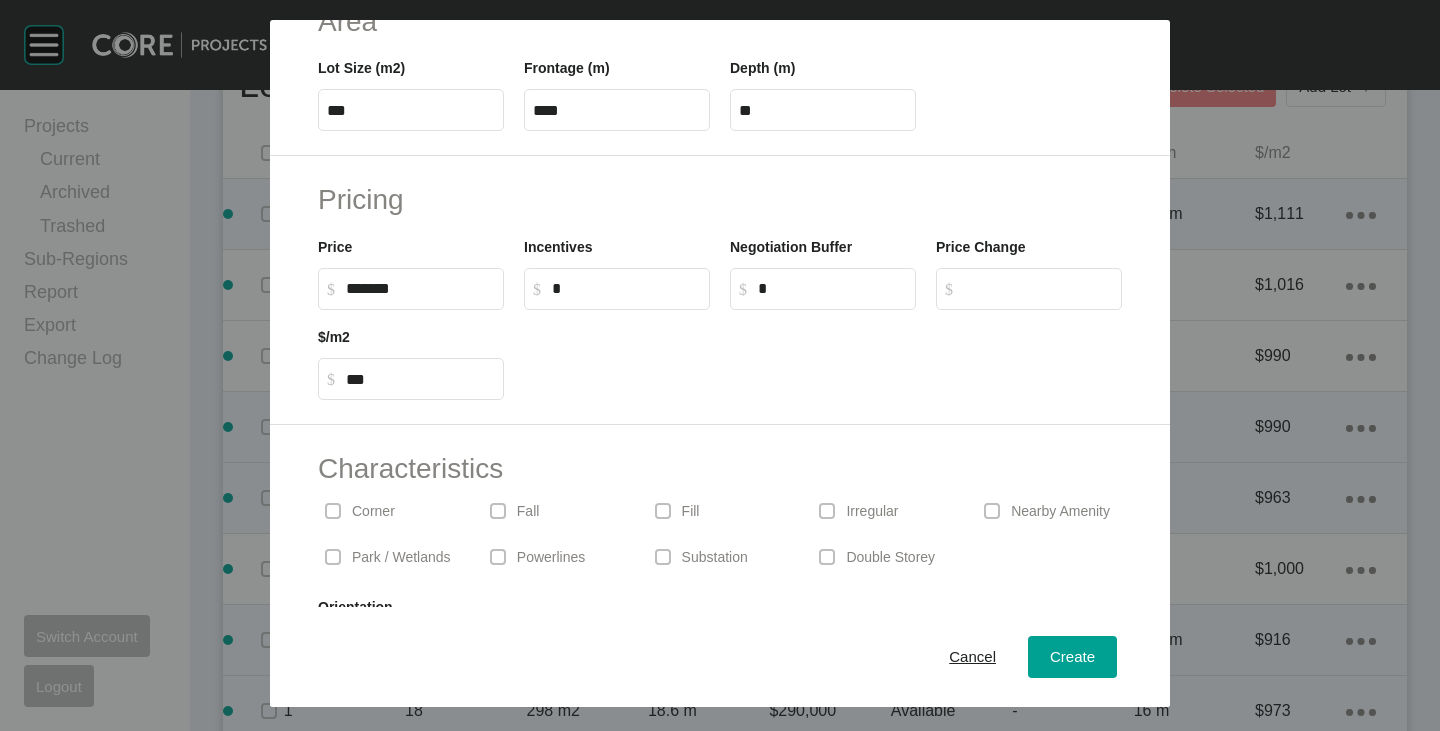 scroll, scrollTop: 489, scrollLeft: 0, axis: vertical 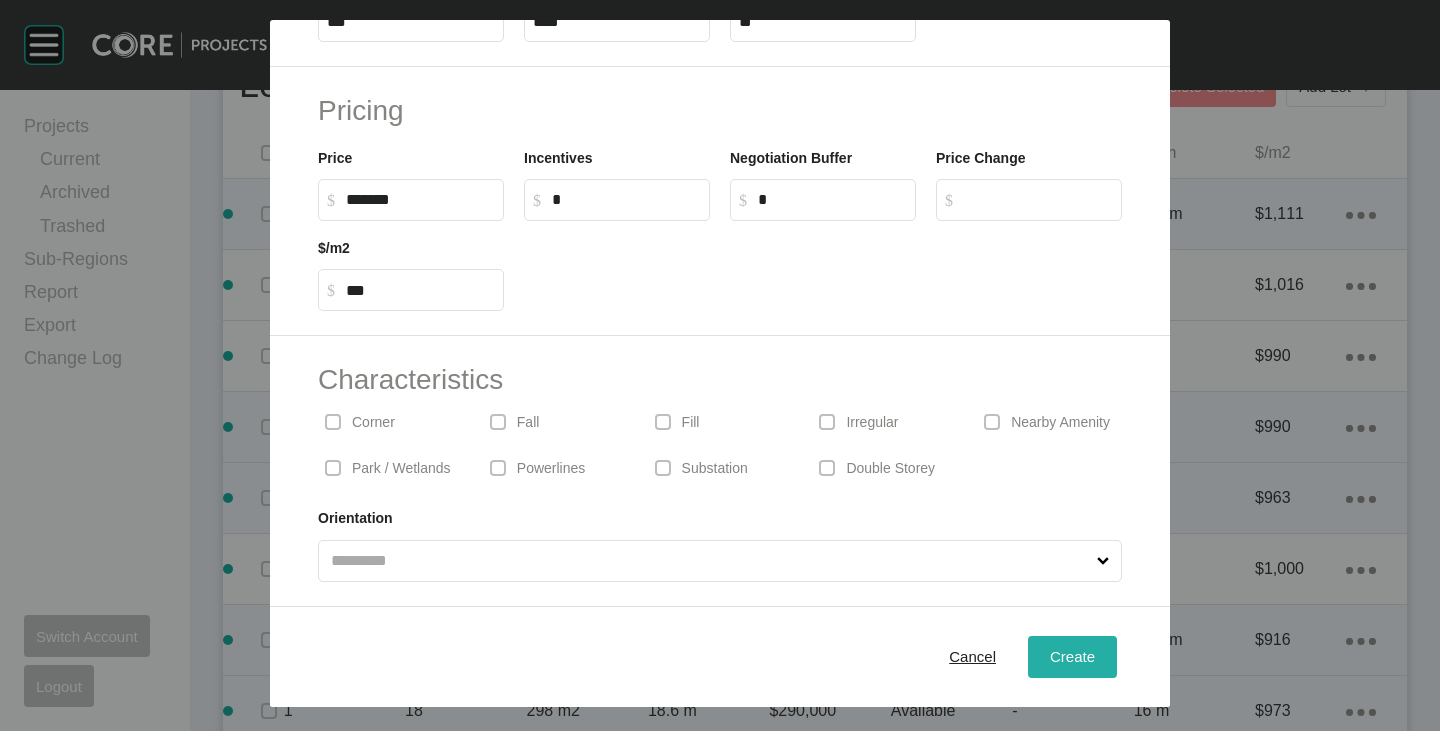 click on "Create" at bounding box center [1072, 656] 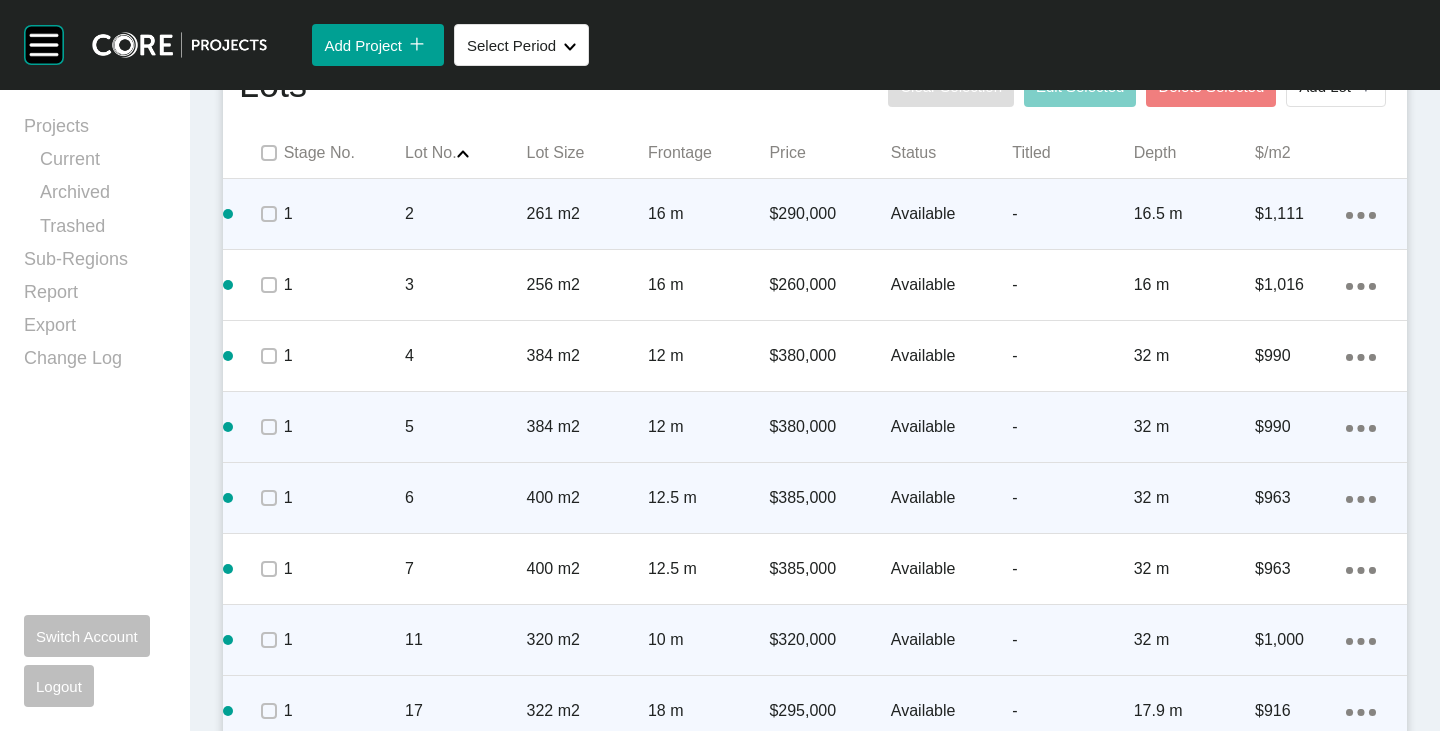 click on "Action Menu Dots Copy 6 Created with Sketch." 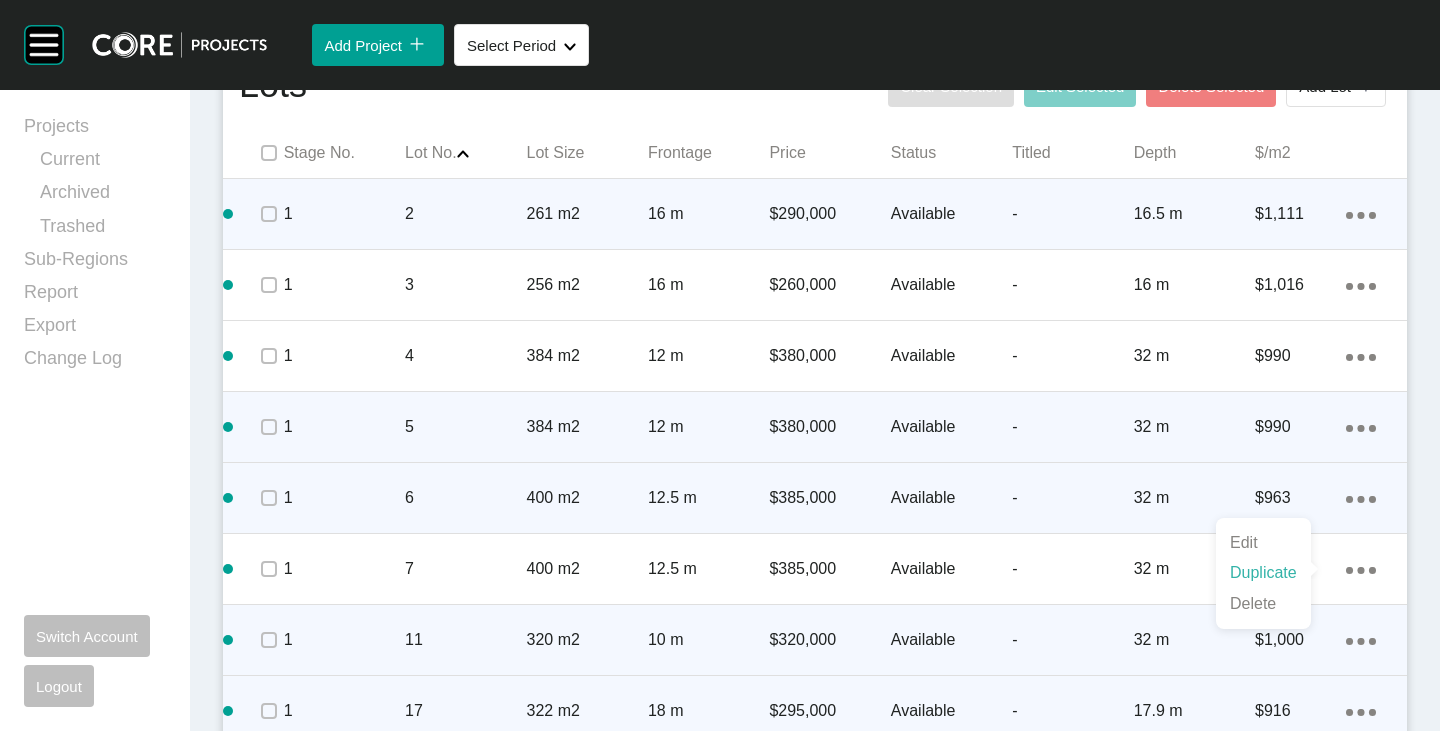 click on "Duplicate" at bounding box center (1263, 573) 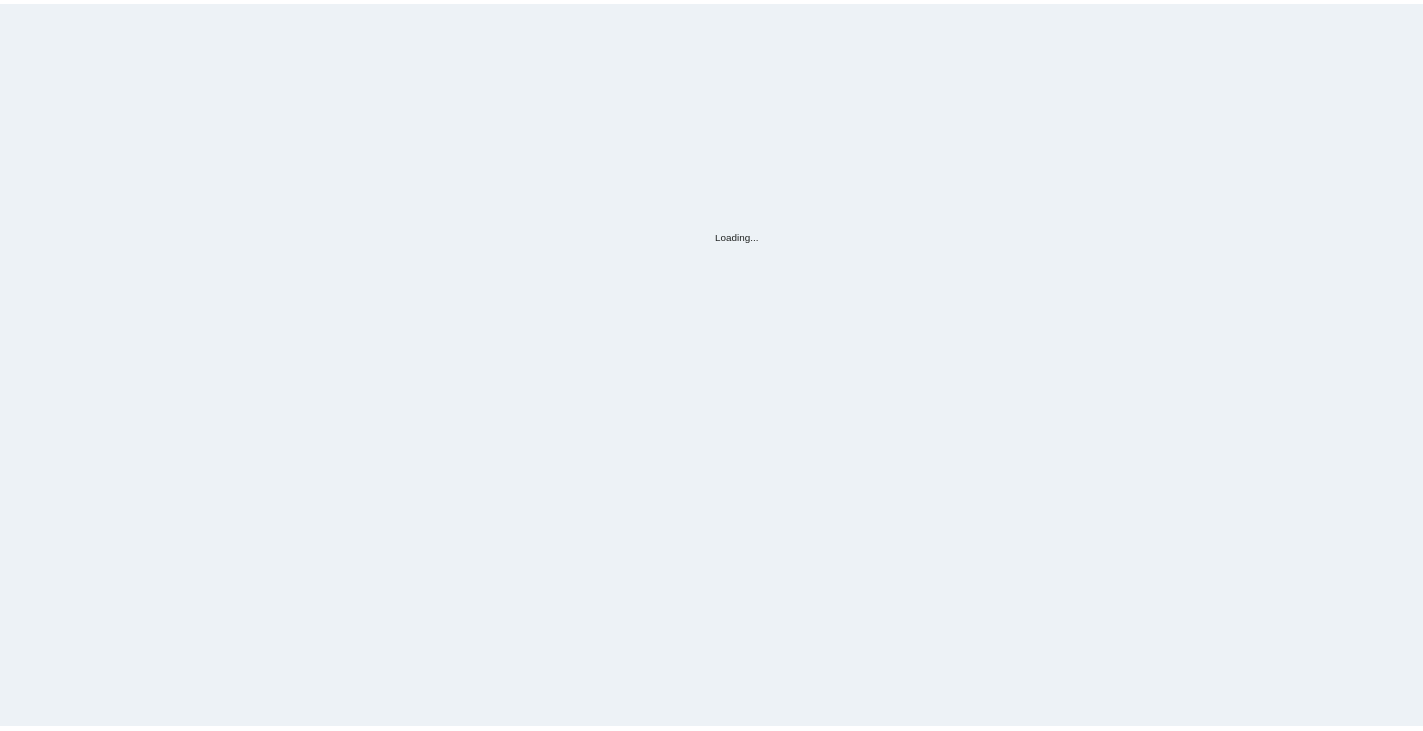 scroll, scrollTop: 0, scrollLeft: 0, axis: both 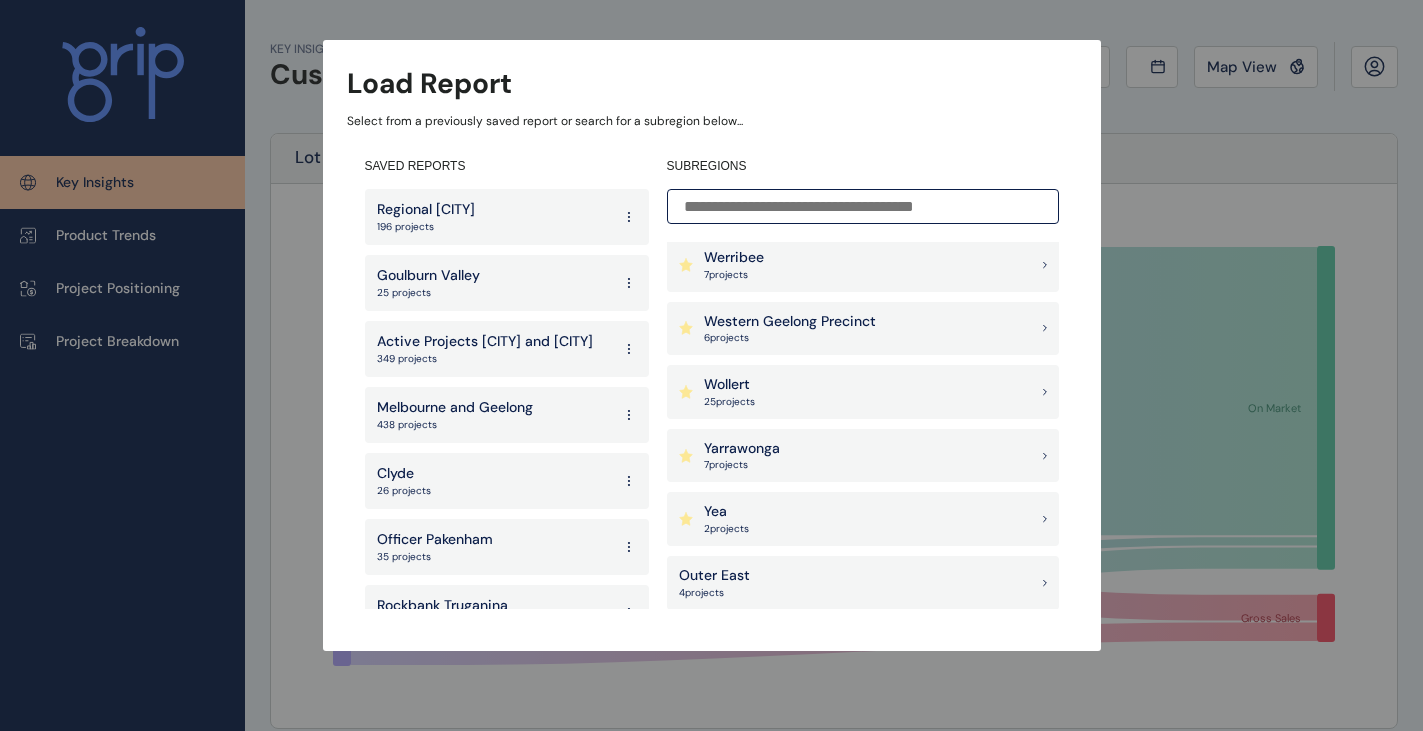 click on "25  project s" at bounding box center [729, 402] 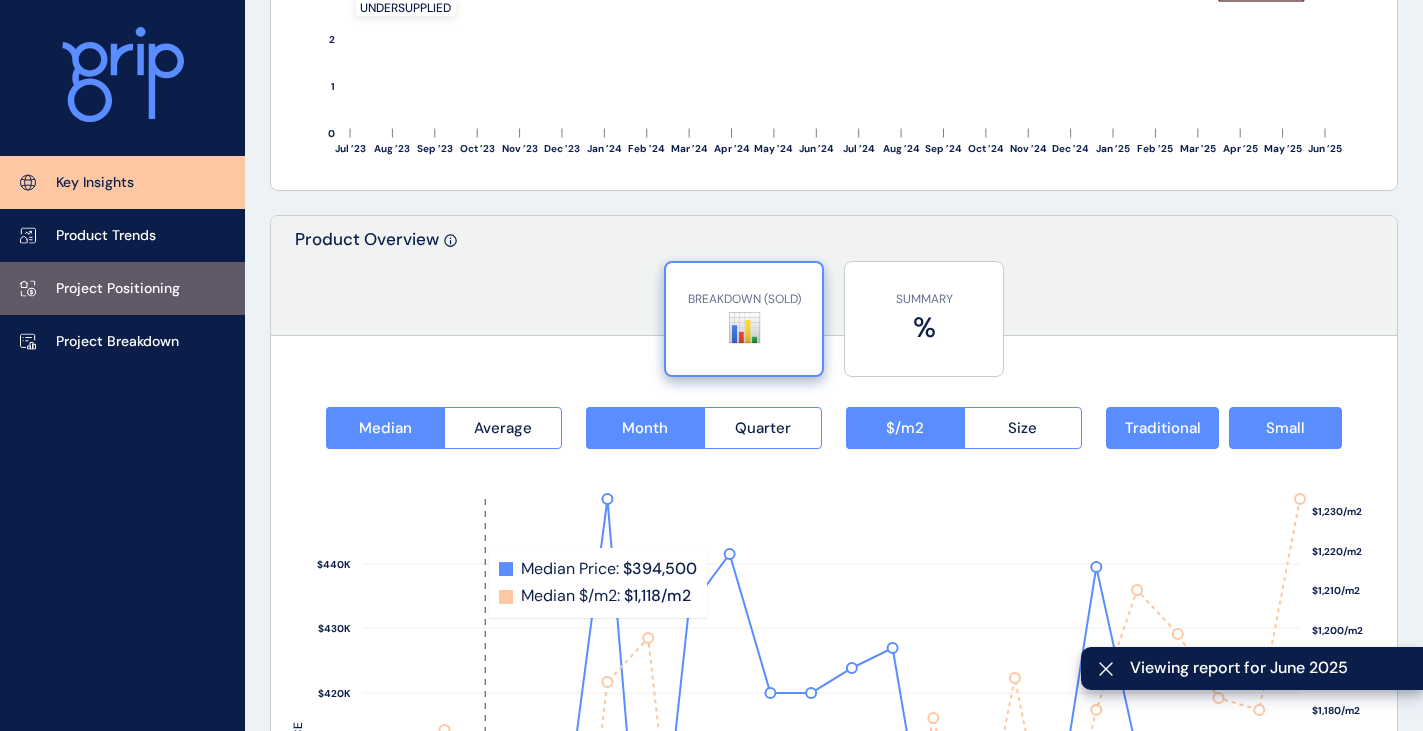 scroll, scrollTop: 2700, scrollLeft: 0, axis: vertical 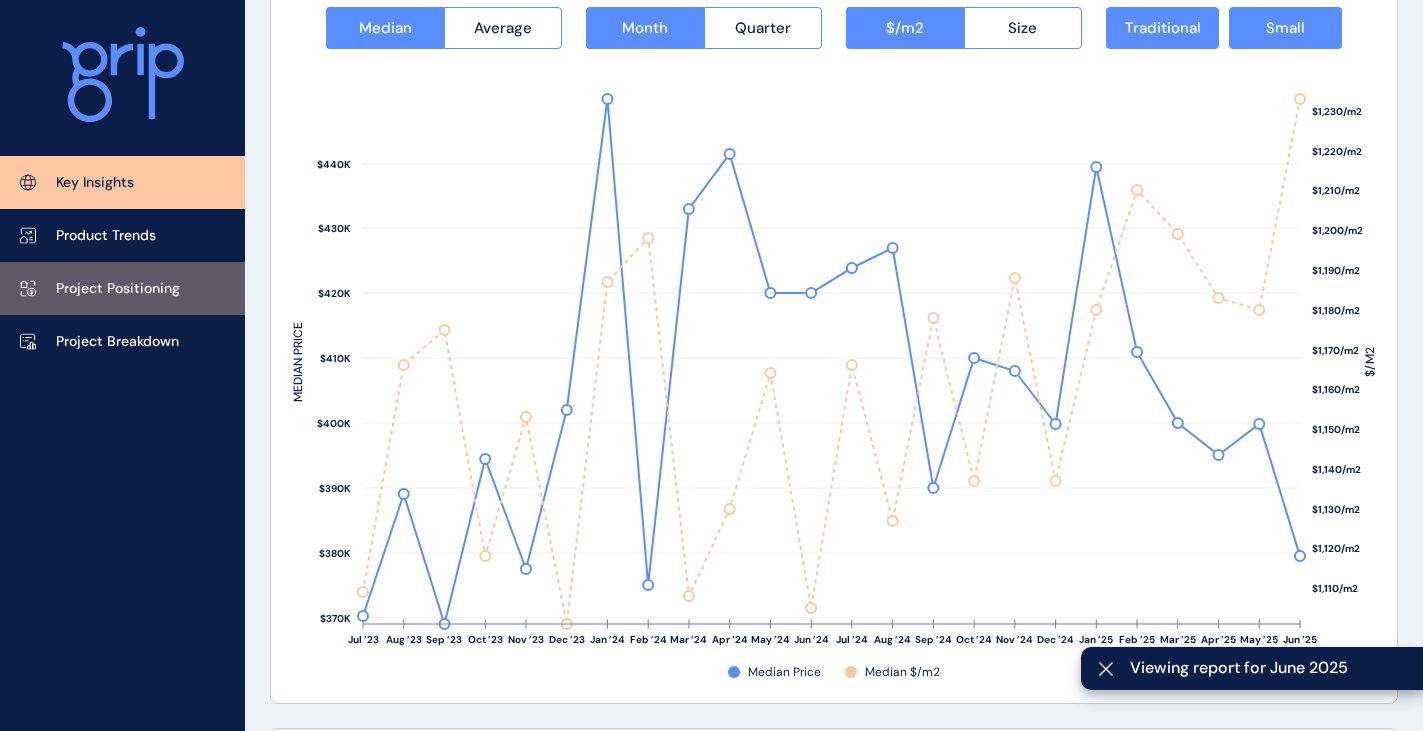 click on "Project Positioning" at bounding box center [118, 289] 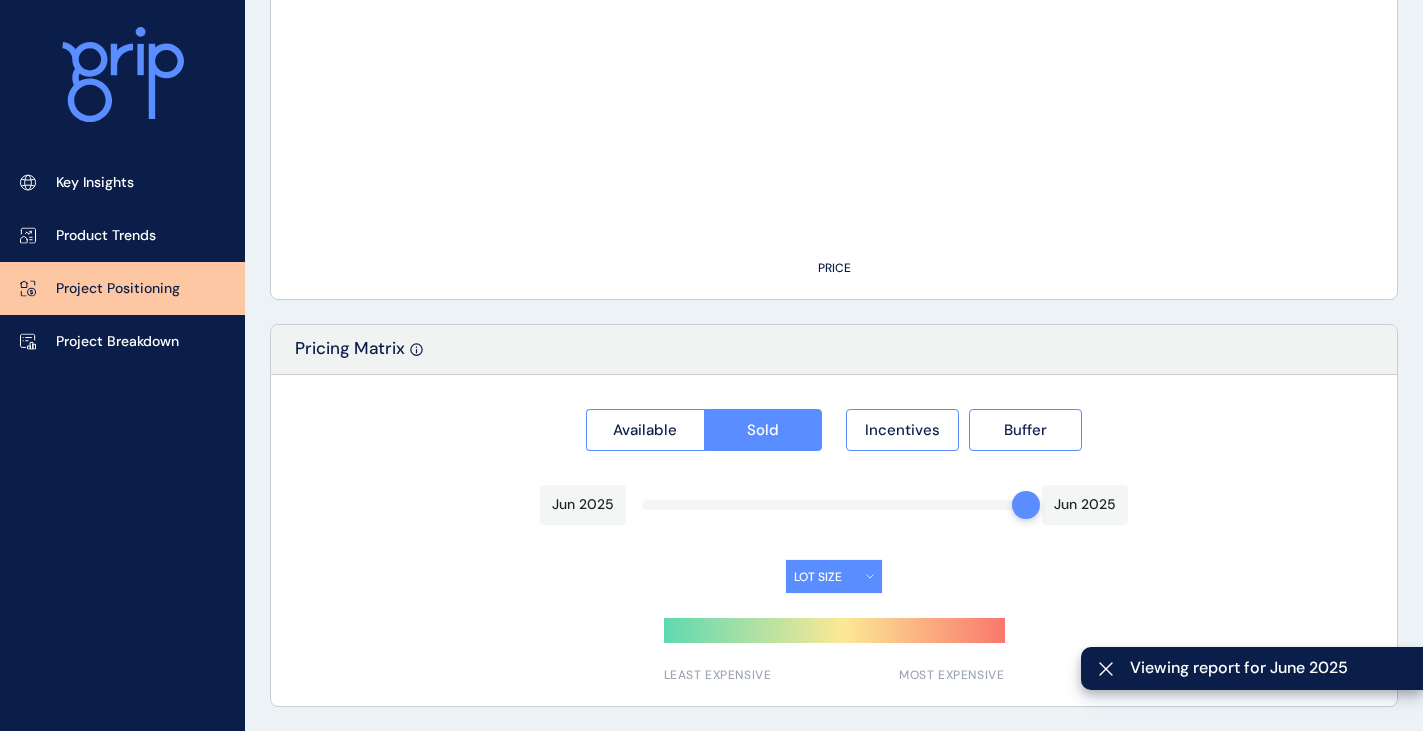 type on "**********" 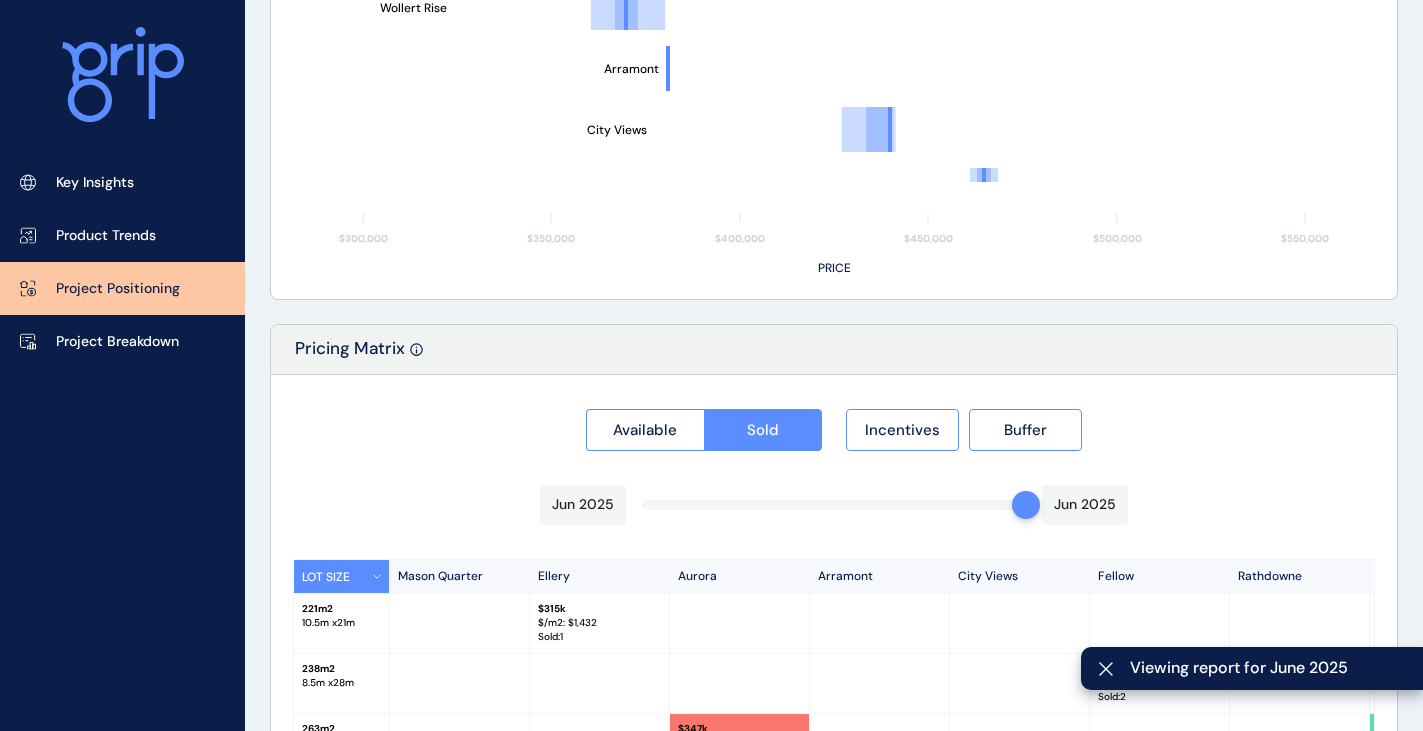 scroll, scrollTop: 2038, scrollLeft: 0, axis: vertical 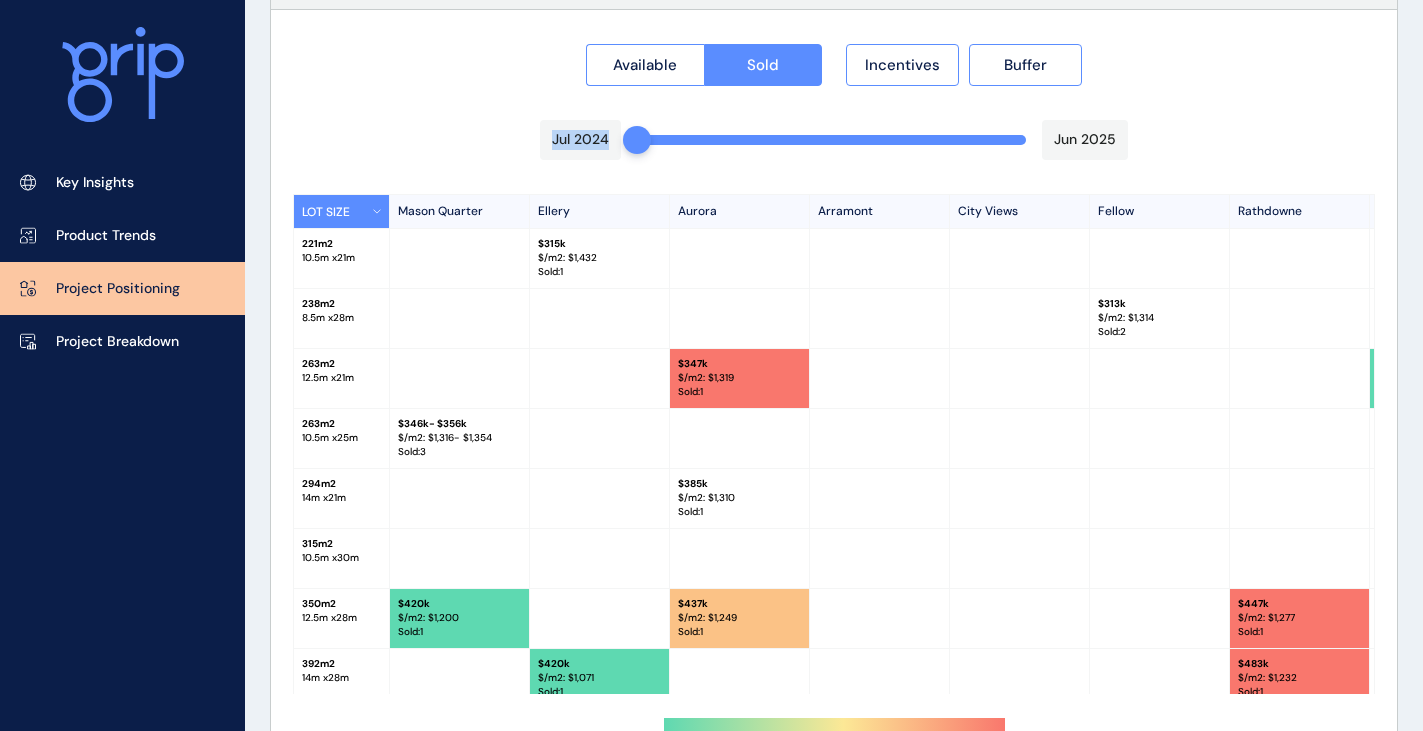 drag, startPoint x: 1020, startPoint y: 139, endPoint x: 499, endPoint y: 113, distance: 521.6484 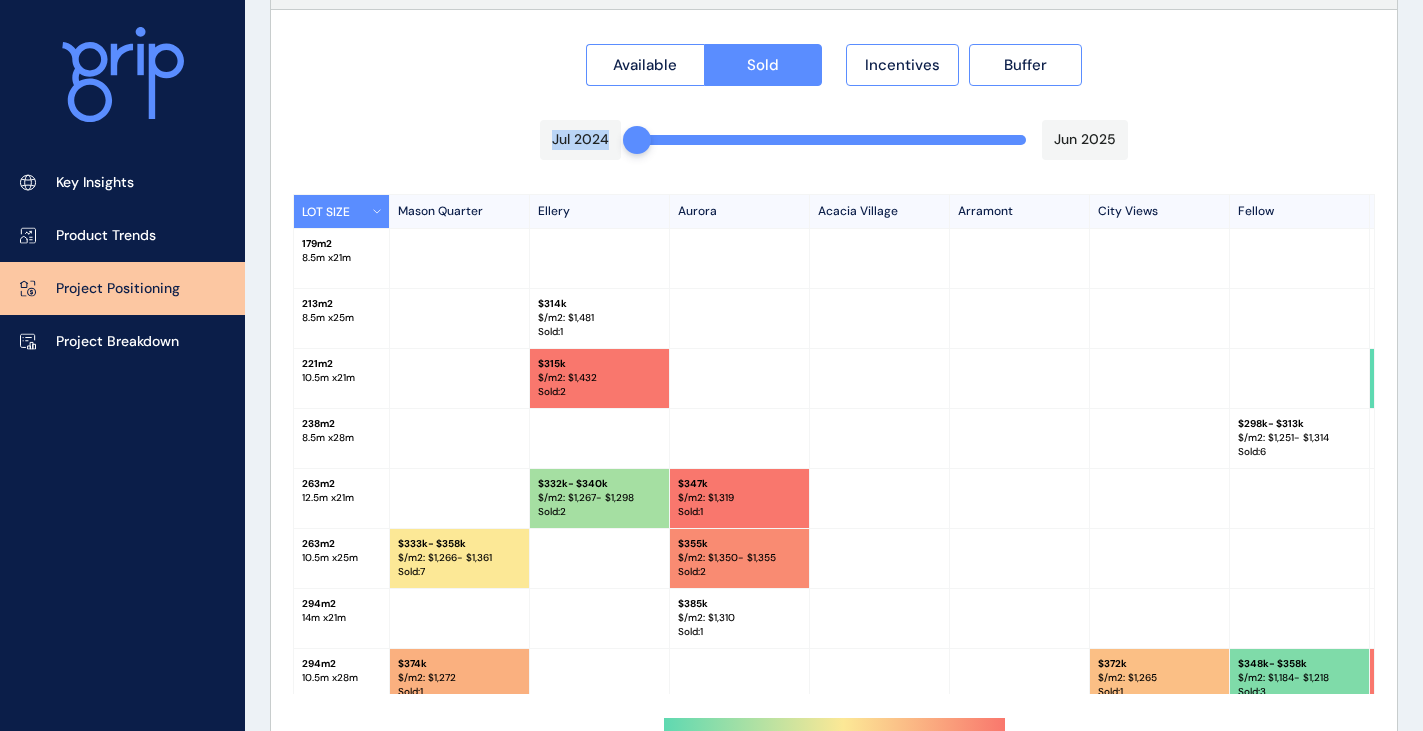 click on "Available Sold Incentives Buffer Jul 2024 Jun 2025 LOT SIZE Mason Quarter Ellery Aurora Acacia Village Arramont City Views Fellow Lyndarum North Rathdowne Riverhills The Patch Wollert Rise 179 m2 8.5 m x  21 m $ 241k $/m2: $ 1,346 Sold :  1 213 m2 8.5 m x  25 m $ 314k $/m2: $ 1,481 Sold :  1 221 m2 10.5 m x  21 m $ 315k $/m2: $ 1,432 Sold :  2 $ 280k $/m2: $ 1,273 Sold :  2 238 m2 8.5 m x  28 m $ 298k  - $313k $/m2: $ 1,251  - $1,314 Sold :  6 263 m2 12.5 m x  21 m $ 332k  - $340k $/m2: $ 1,267  - $1,298 Sold :  2 $ 347k $/m2: $ 1,319 Sold :  1 $ 334k $/m2: $ 1,270 Sold :  1 263 m2 10.5 m x  25 m $ 333k  - $358k $/m2: $ 1,266  - $1,361 Sold :  7 $ 355k $/m2: $ 1,350  - $1,355 Sold :  2 294 m2 14 m x  21 m $ 385k $/m2: $ 1,310 Sold :  1 294 m2 10.5 m x  28 m $ 374k $/m2: $ 1,272 Sold :  1 $ 372k $/m2: $ 1,265 Sold :  1 $ 348k  - $358k $/m2: $ 1,184  - $1,218 Sold :  3 $ 385k $/m2: $ 1,310 Sold :  1 $ 348k $/m2: $ 1,183 Sold :  2 313 m2 12.5 m x  25 m $ 411k $/m2: $ 1,313 Sold :  1 $ 374k  - $400k $/m2: $ 1,199" at bounding box center [834, 408] 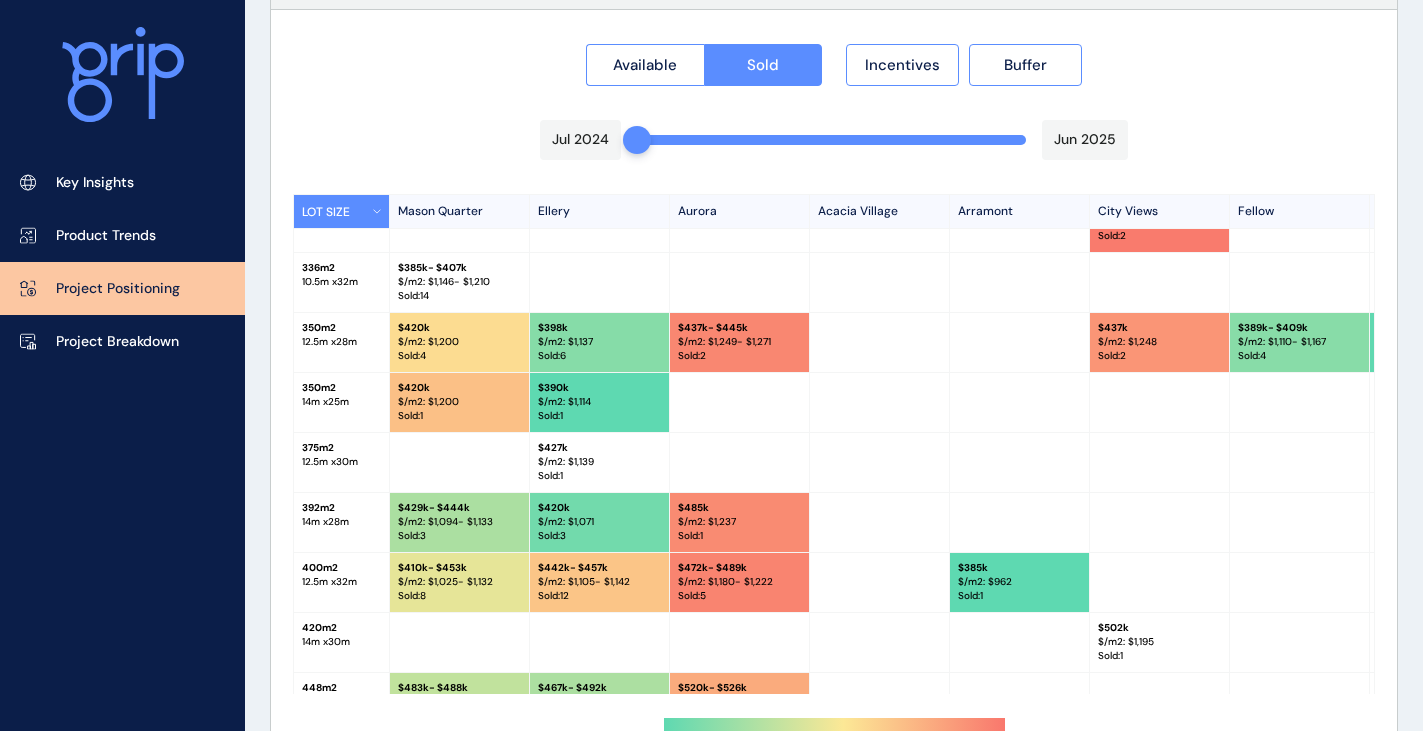 scroll, scrollTop: 600, scrollLeft: 0, axis: vertical 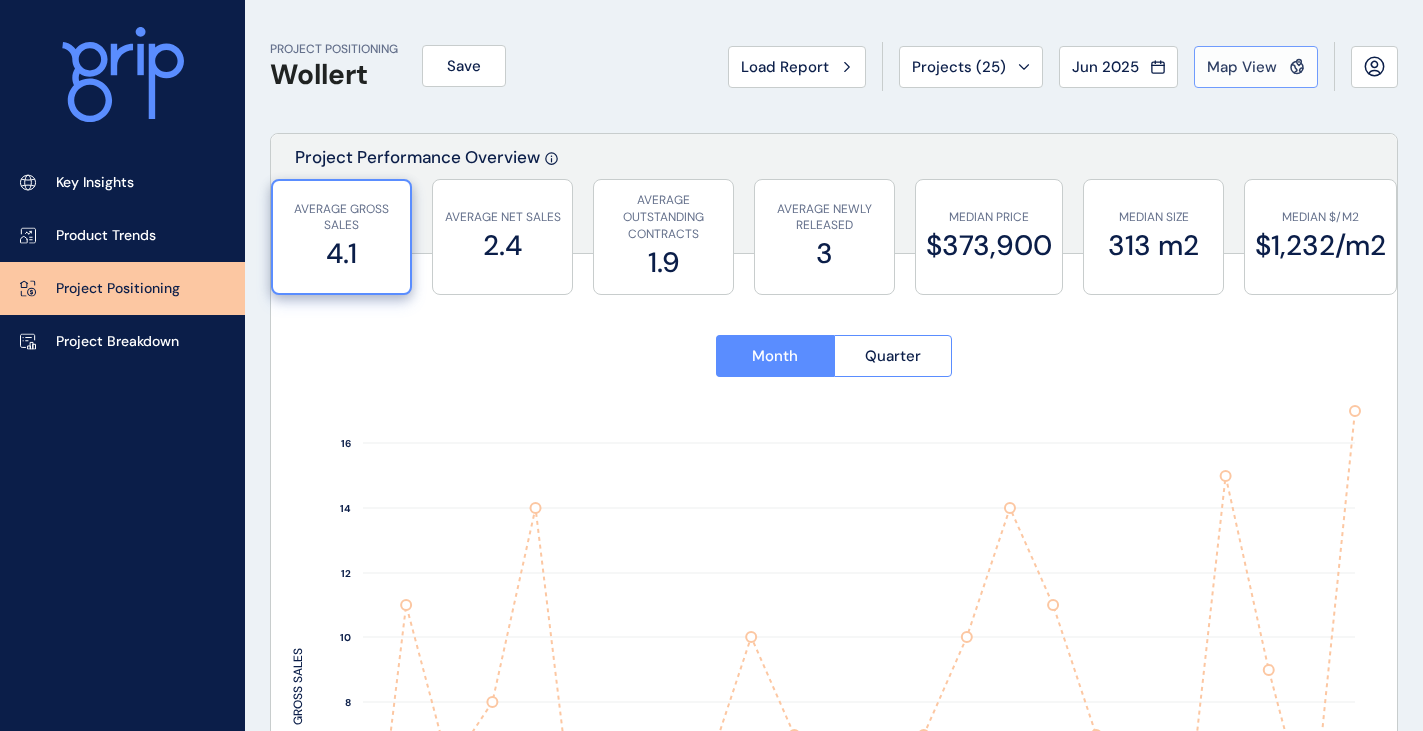 click on "Map View" at bounding box center (1242, 67) 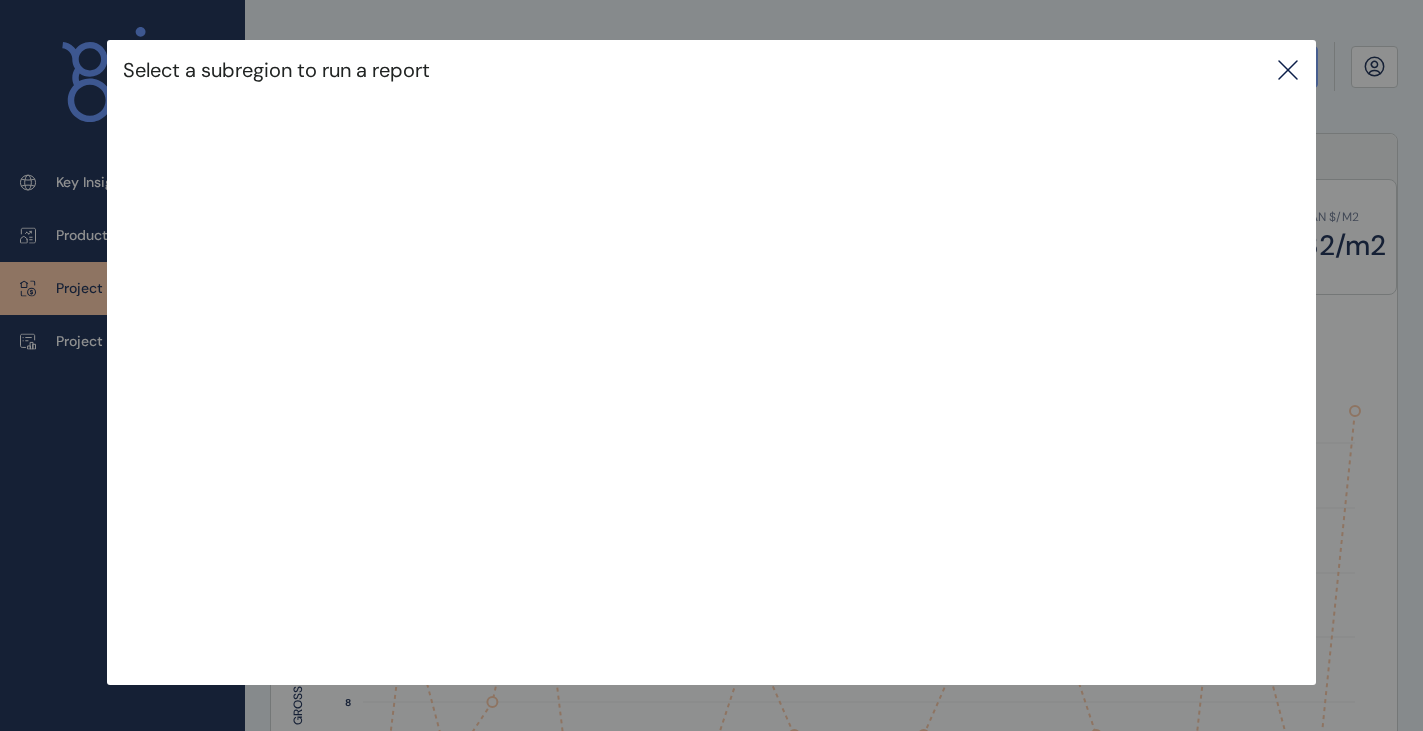 click 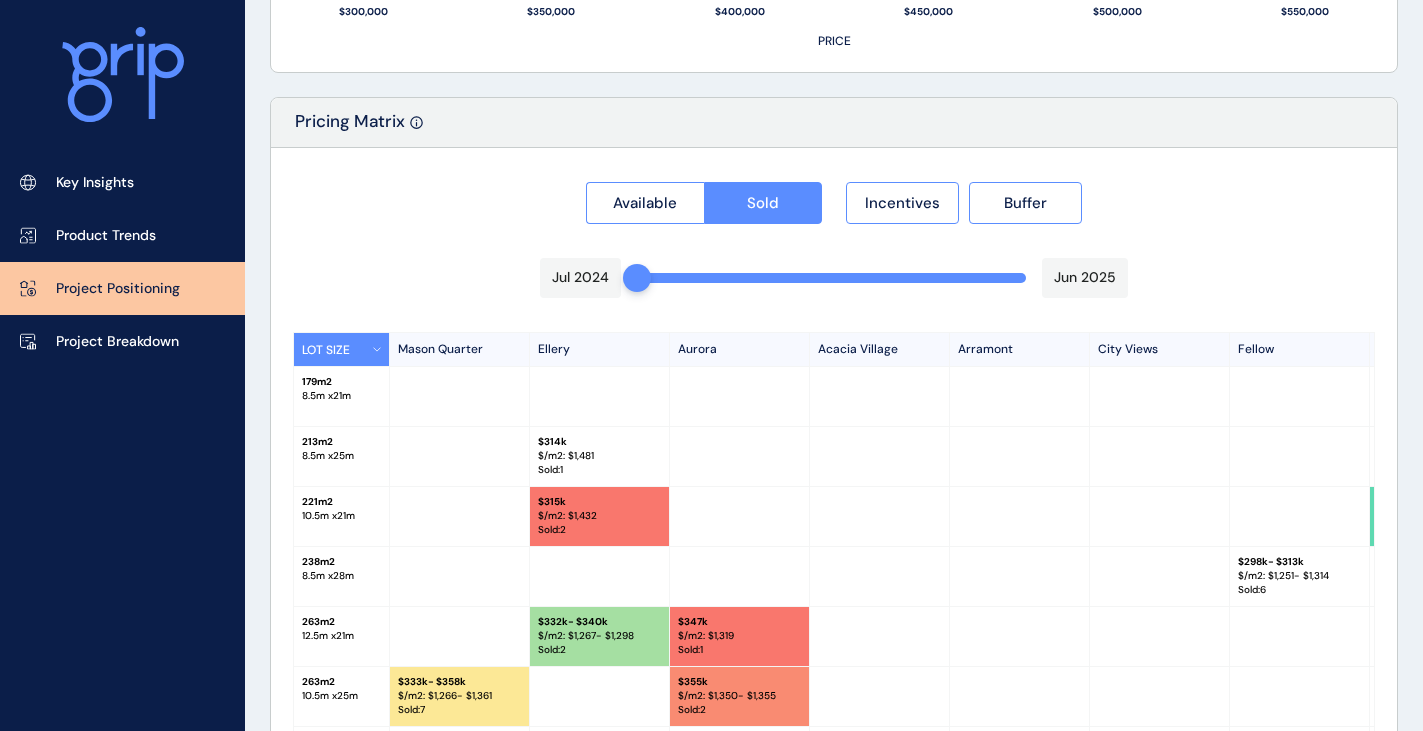 scroll, scrollTop: 2038, scrollLeft: 0, axis: vertical 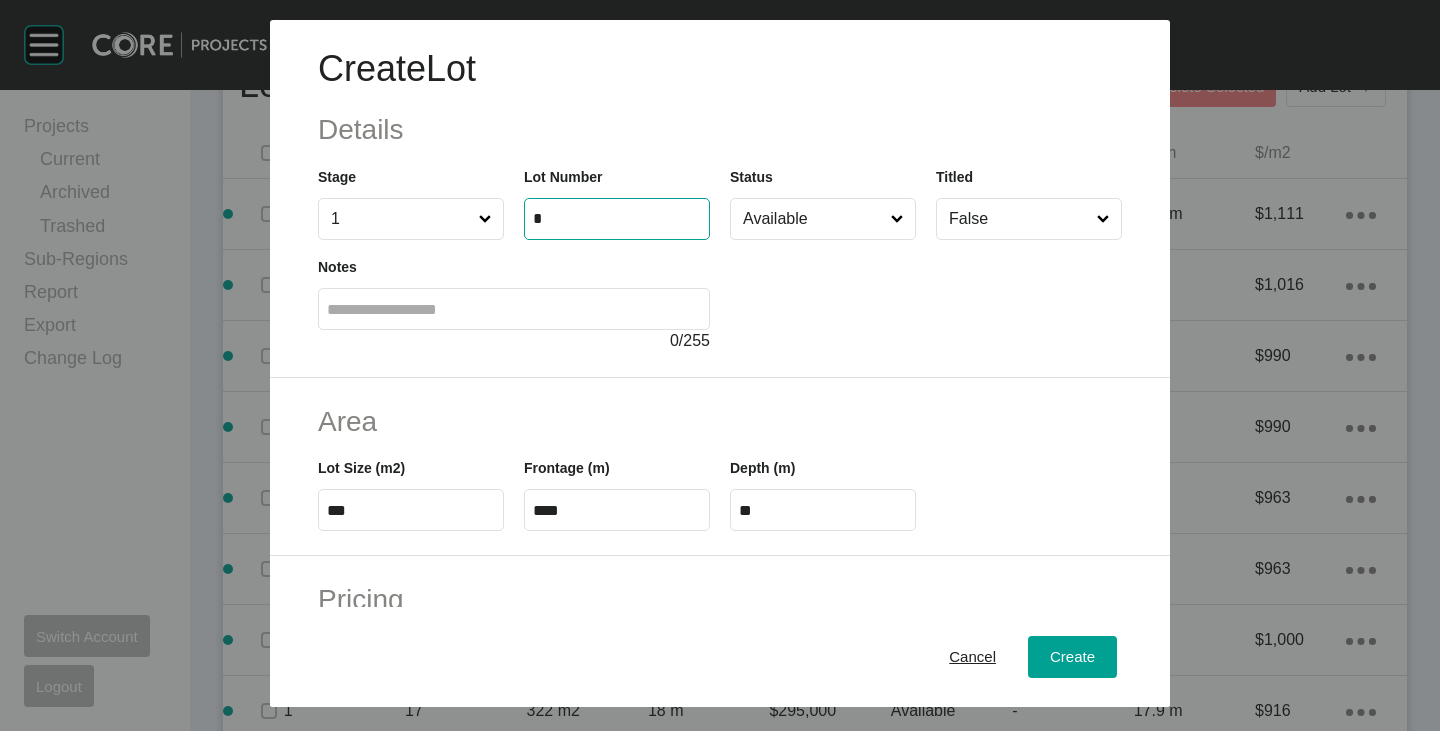type on "*" 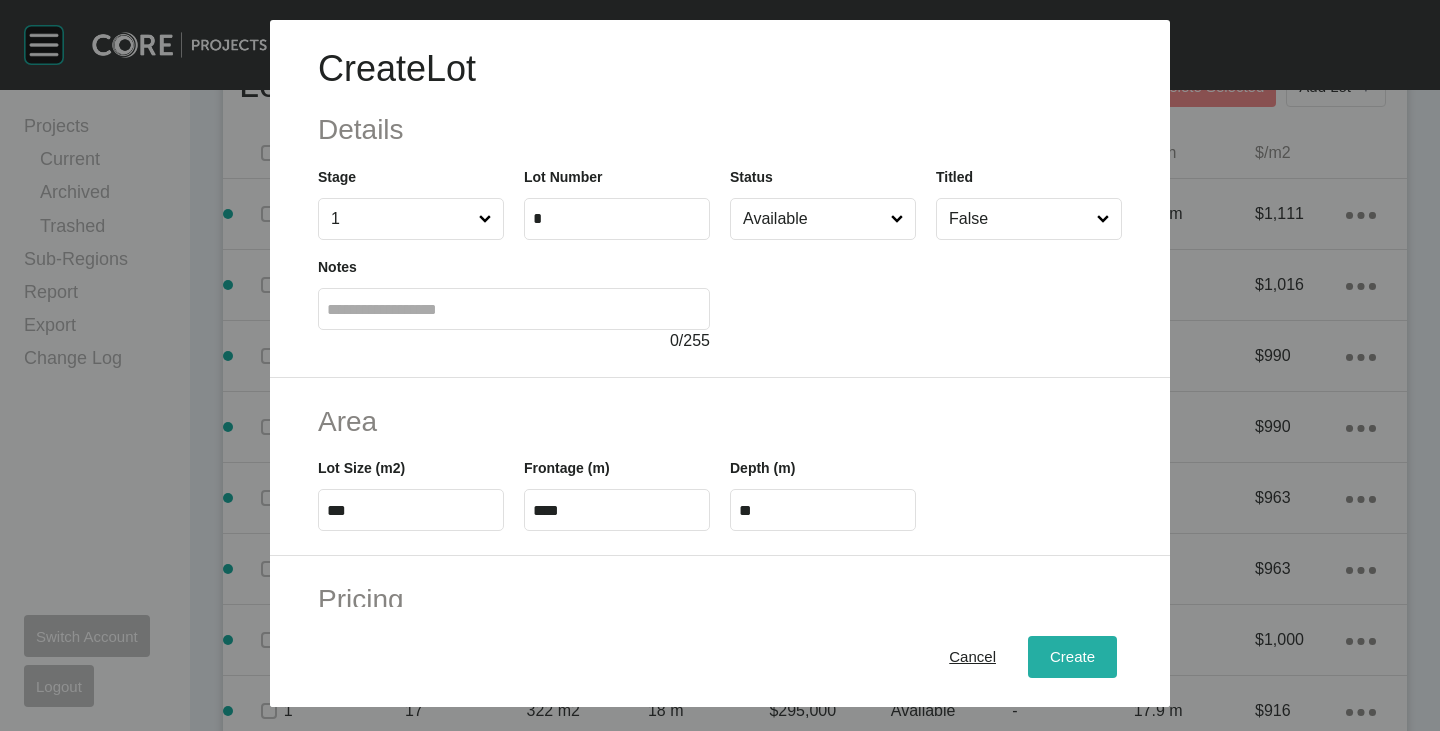 click on "Create" at bounding box center [1072, 657] 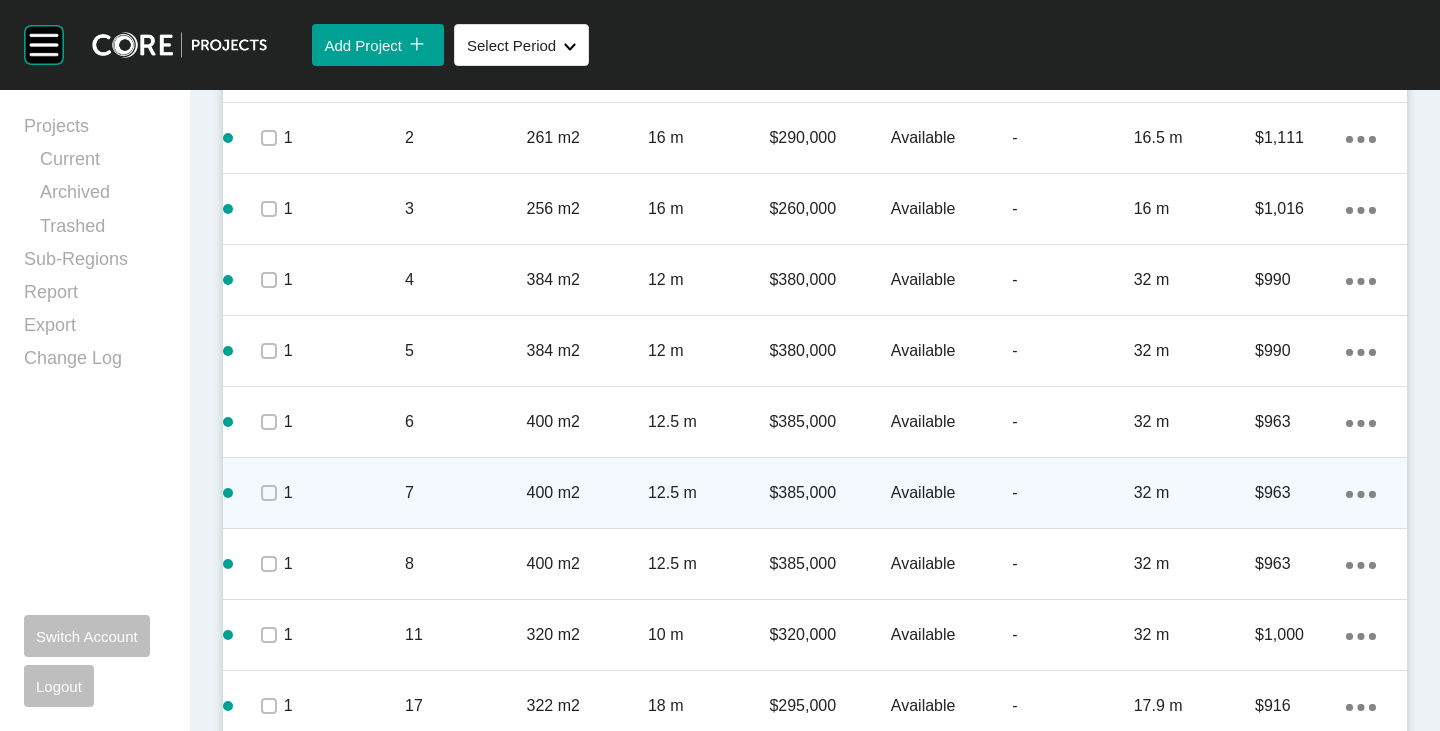 scroll, scrollTop: 1200, scrollLeft: 0, axis: vertical 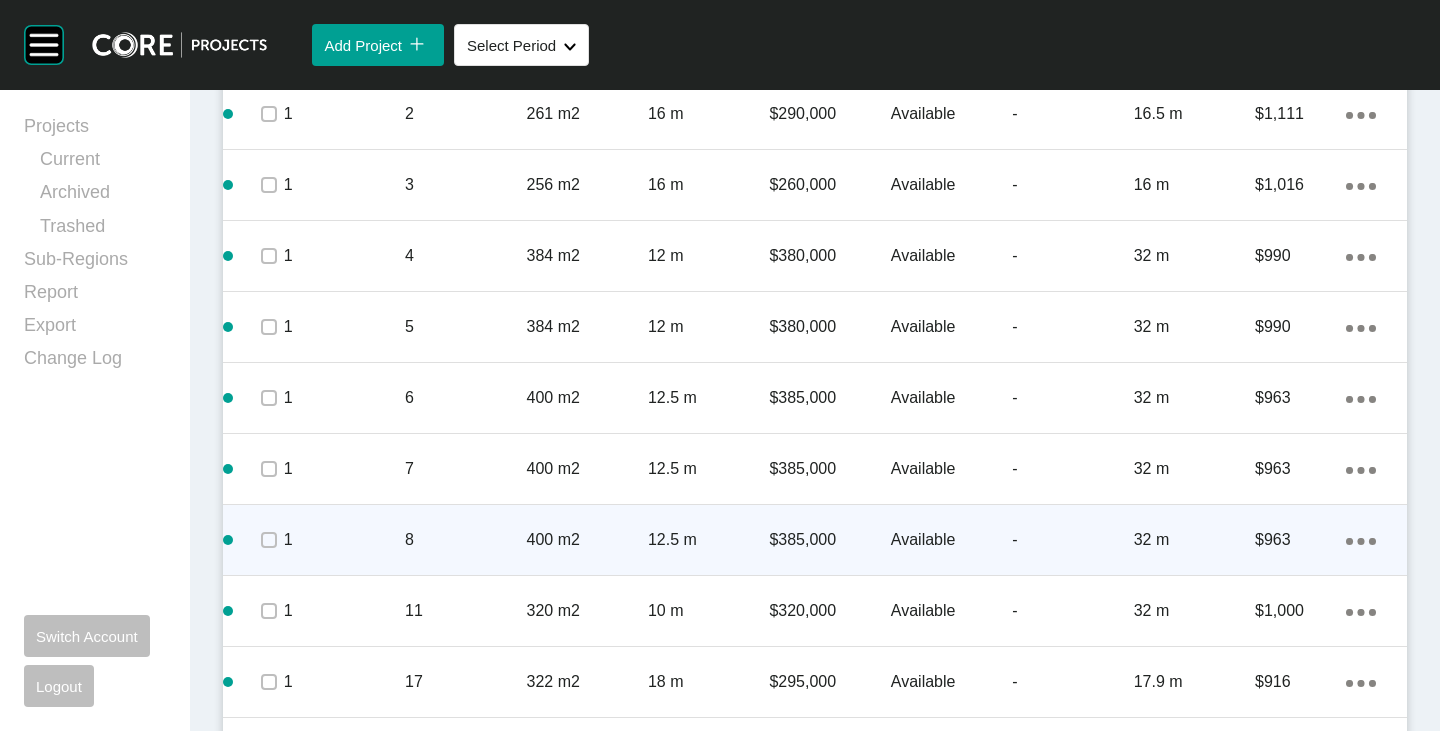 click on "Action Menu Dots Copy 6 Created with Sketch." at bounding box center (1361, 540) 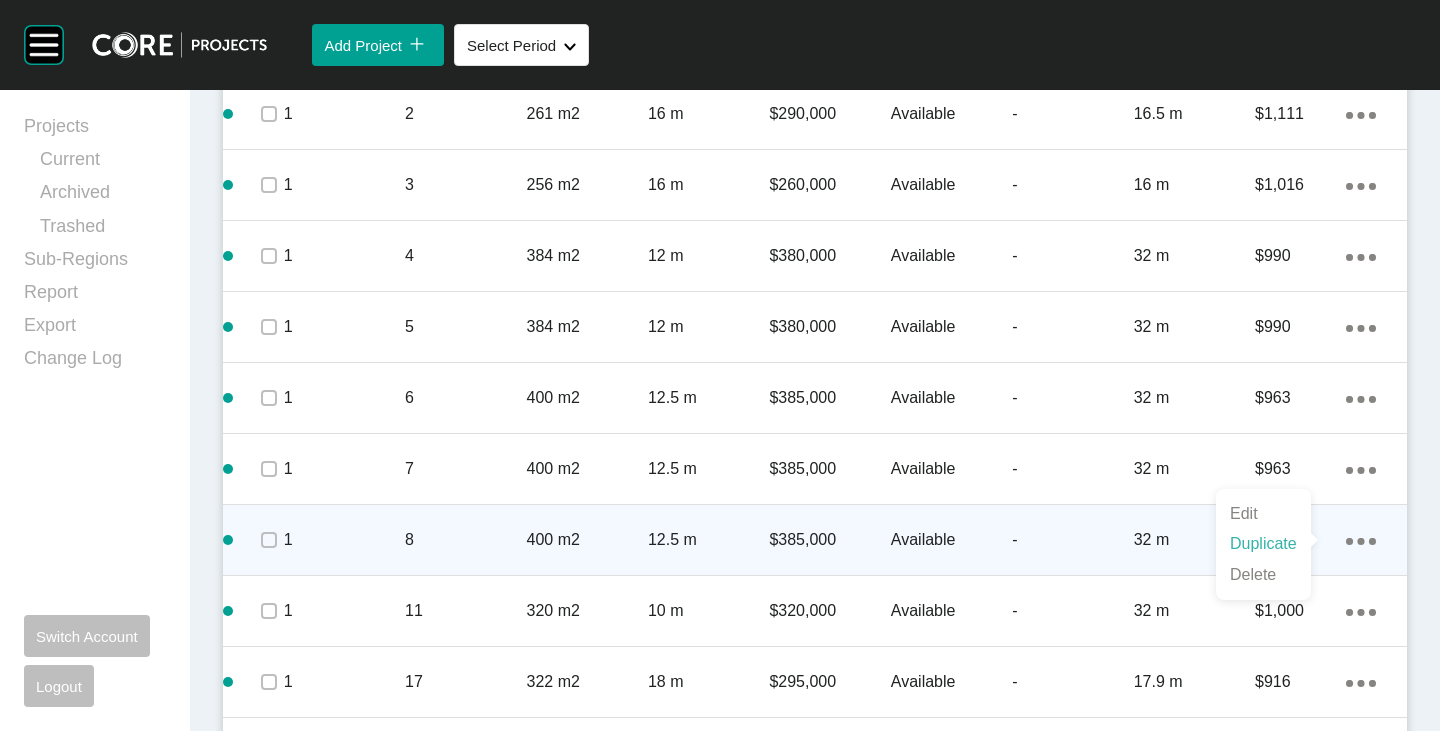 click on "Duplicate" at bounding box center [1263, 544] 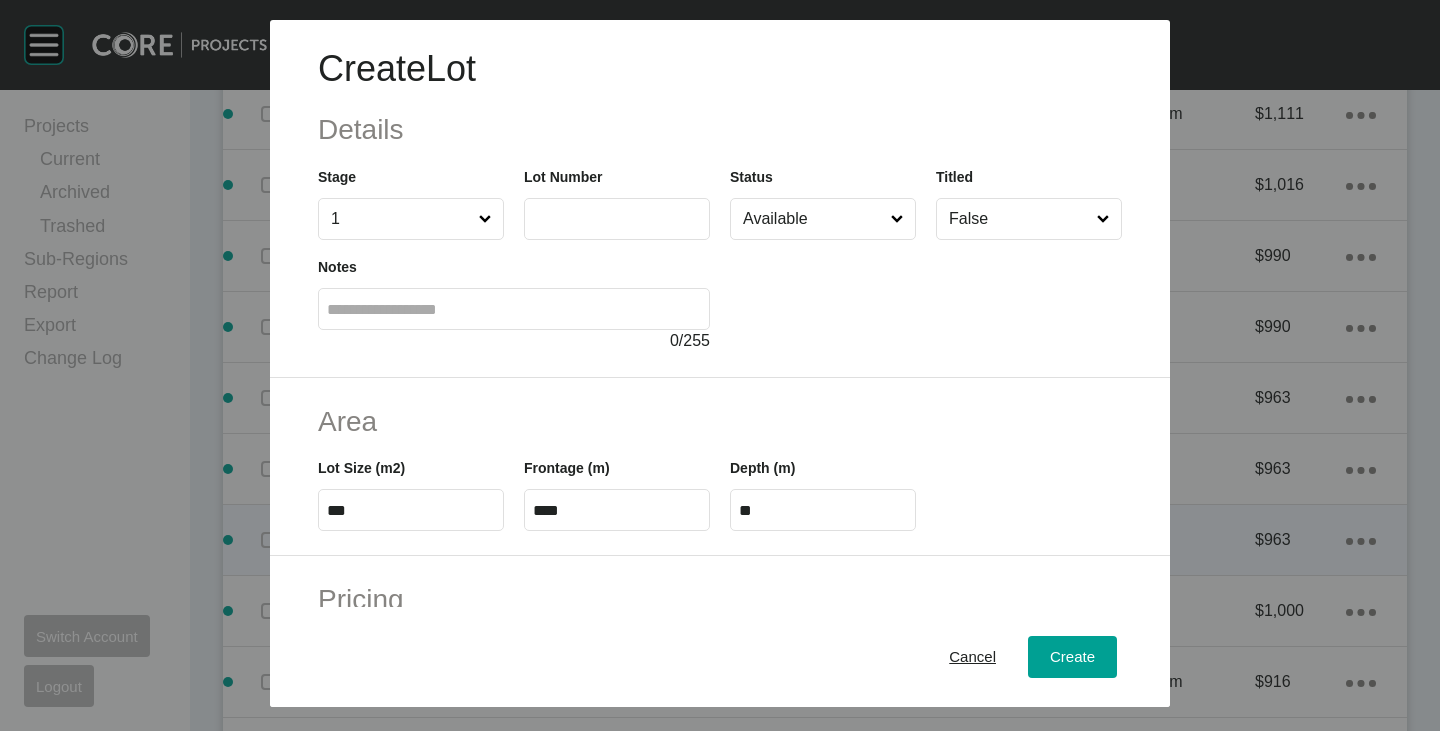click at bounding box center [617, 219] 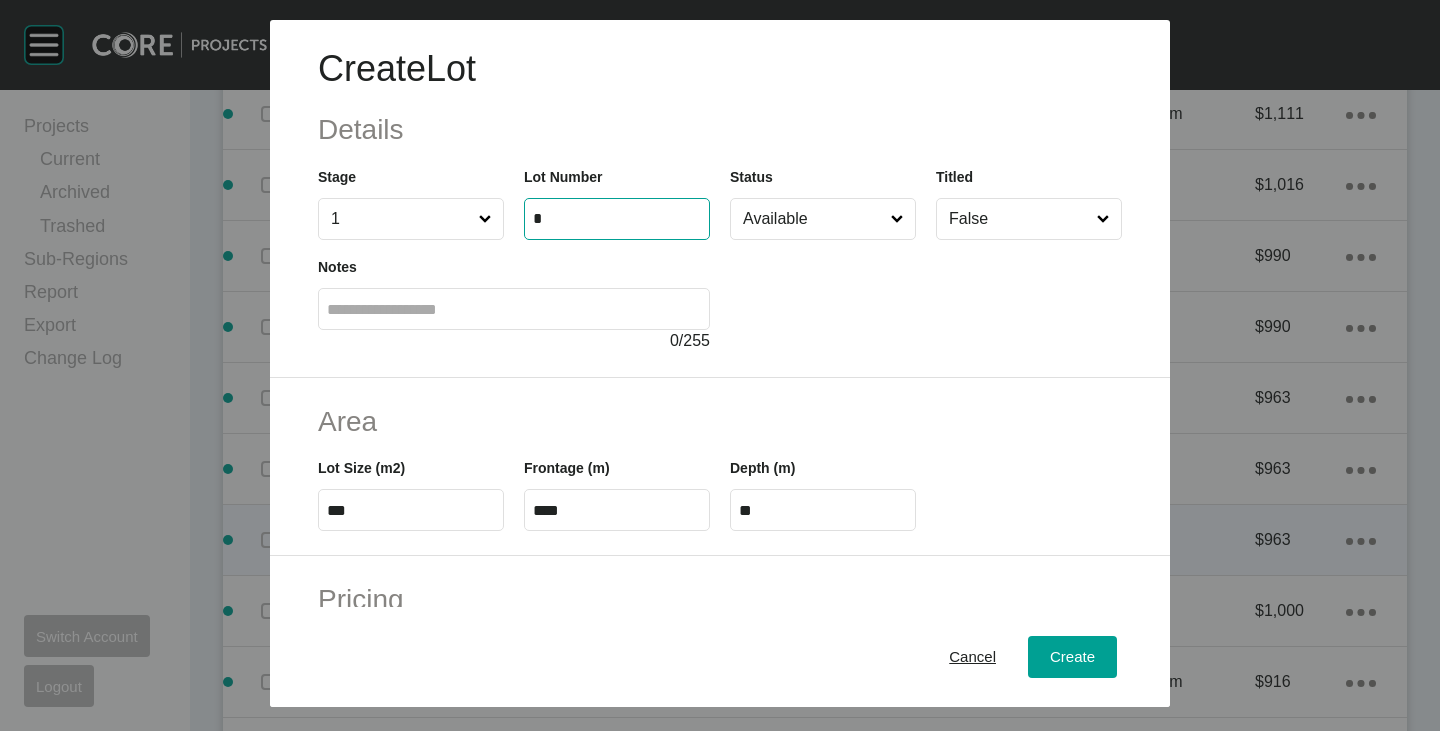 type on "*" 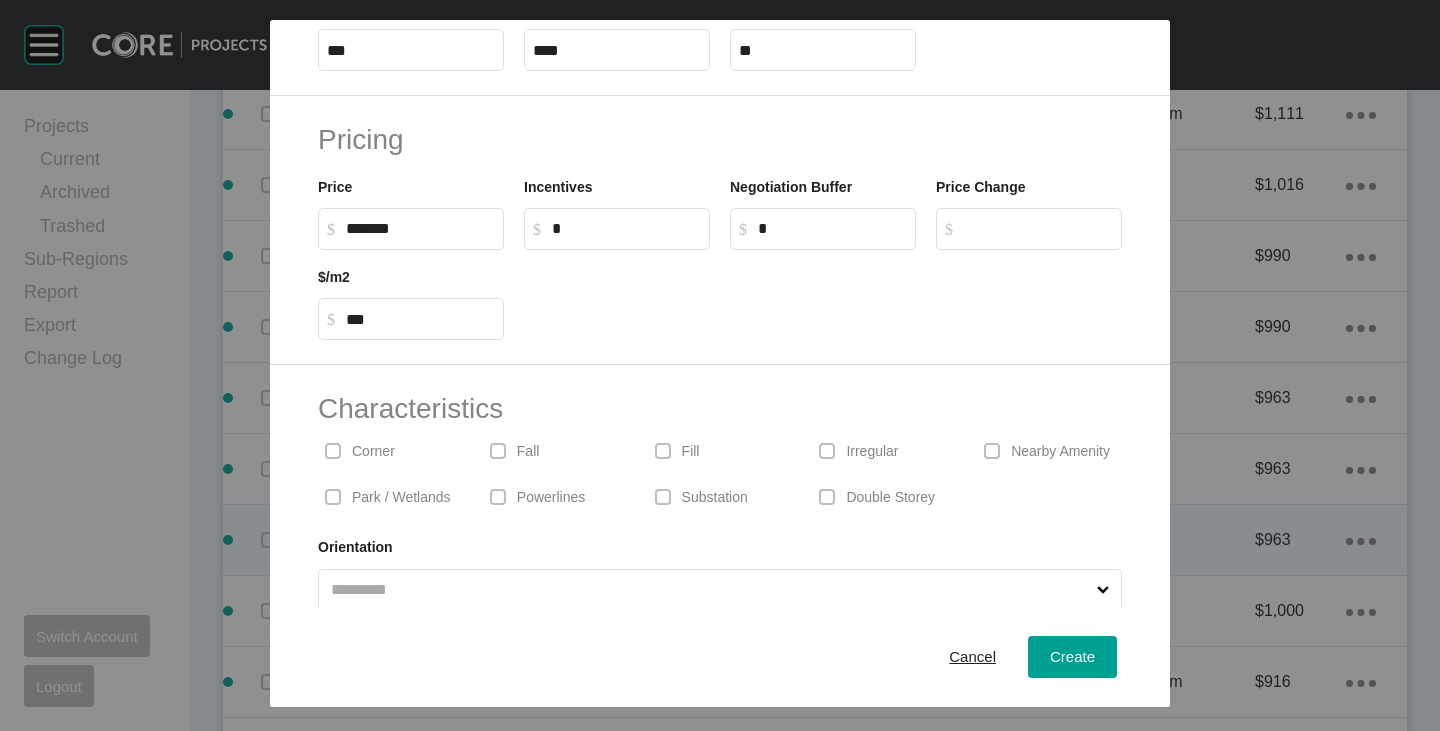 scroll, scrollTop: 489, scrollLeft: 0, axis: vertical 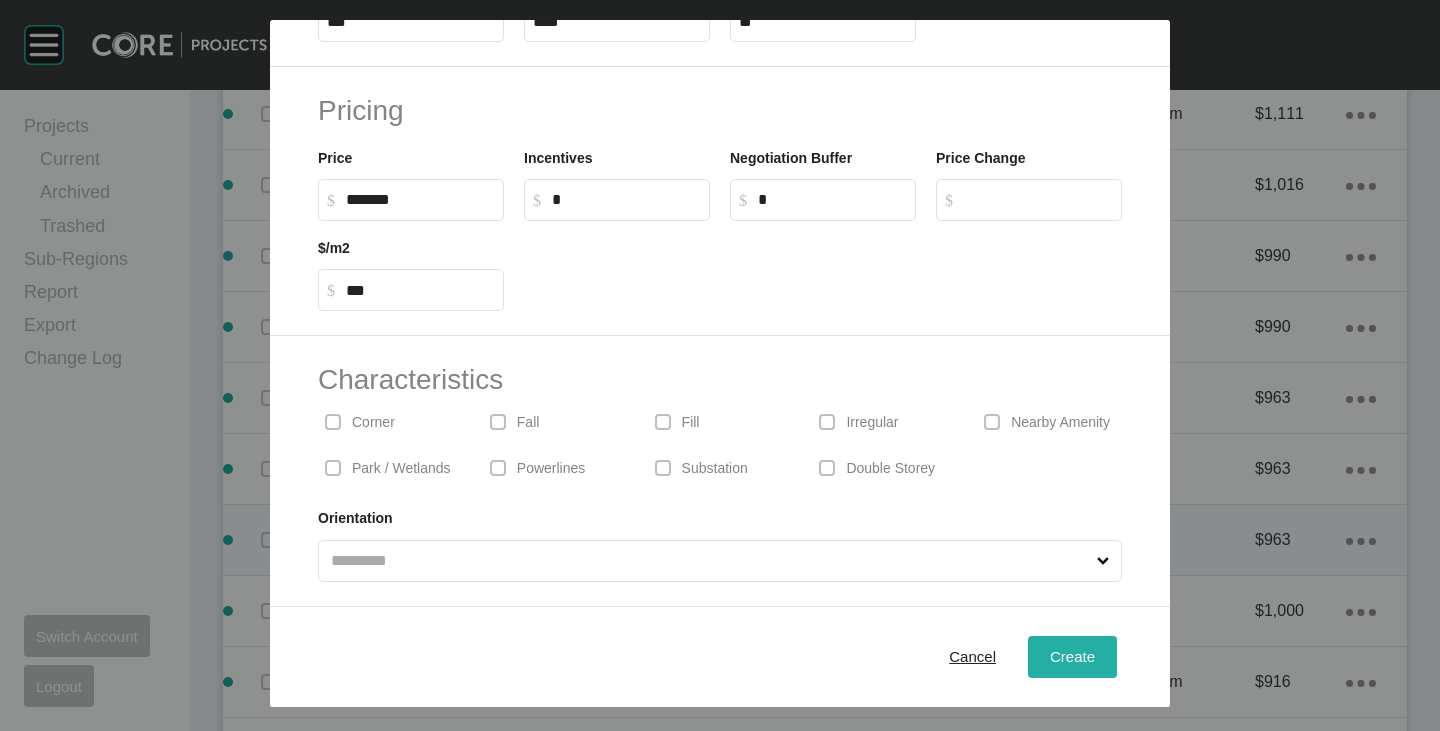 click on "Create" at bounding box center (1072, 656) 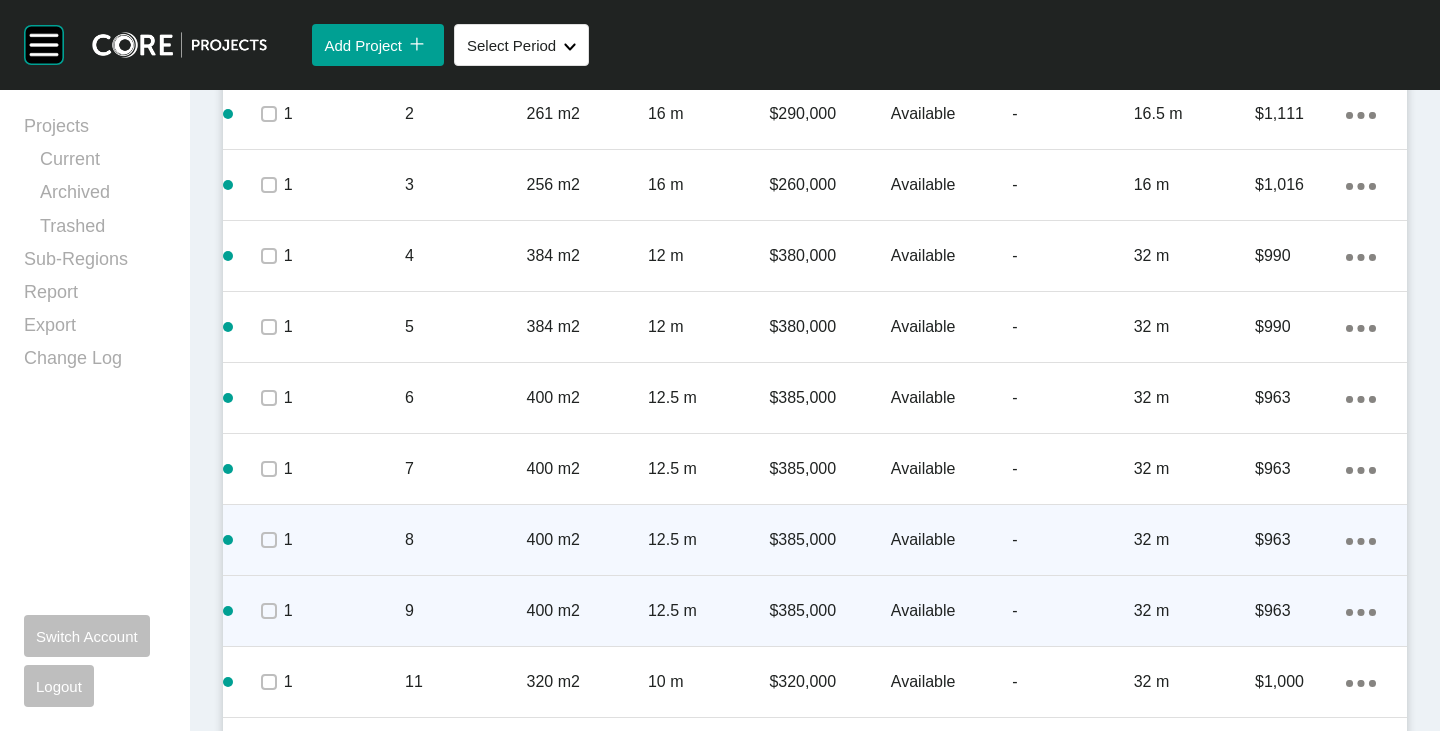 click 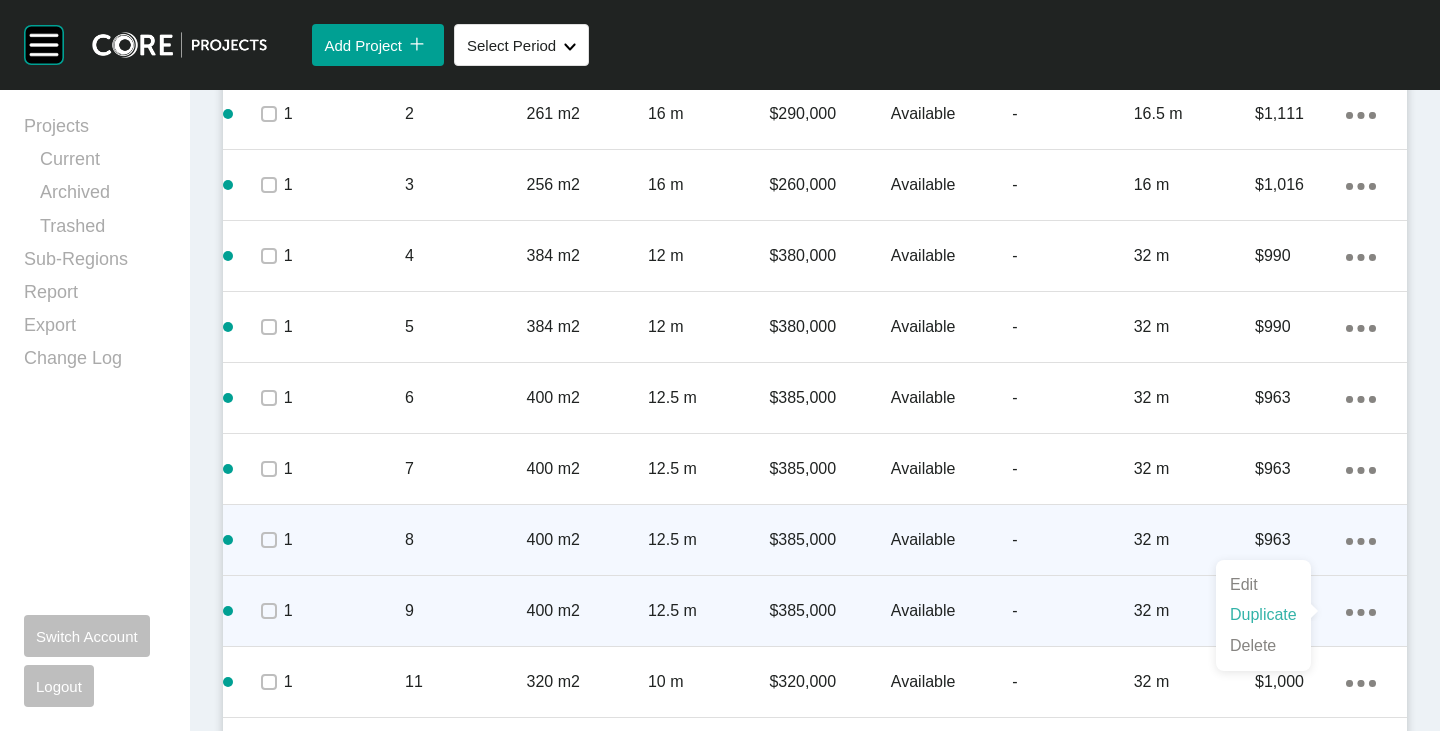 click on "Duplicate" at bounding box center (1263, 615) 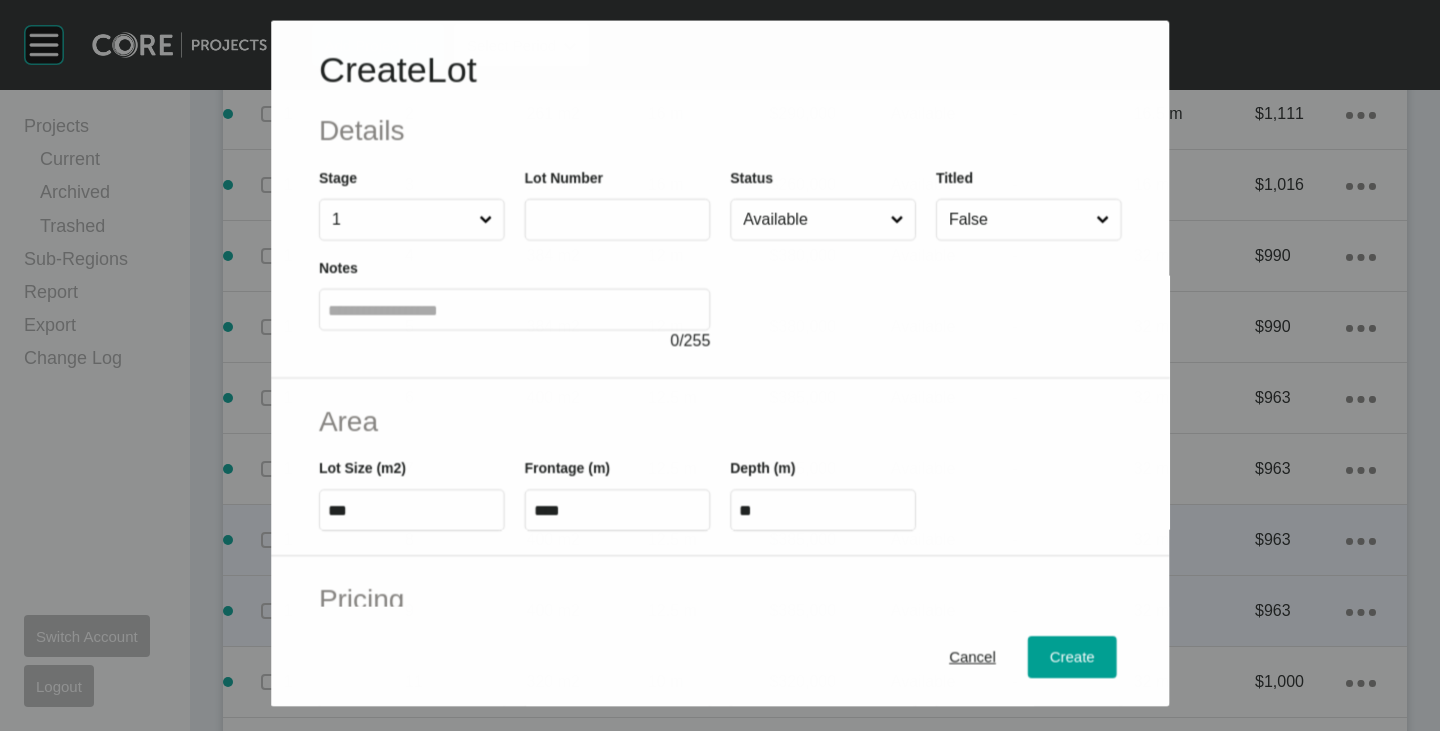 click at bounding box center (617, 219) 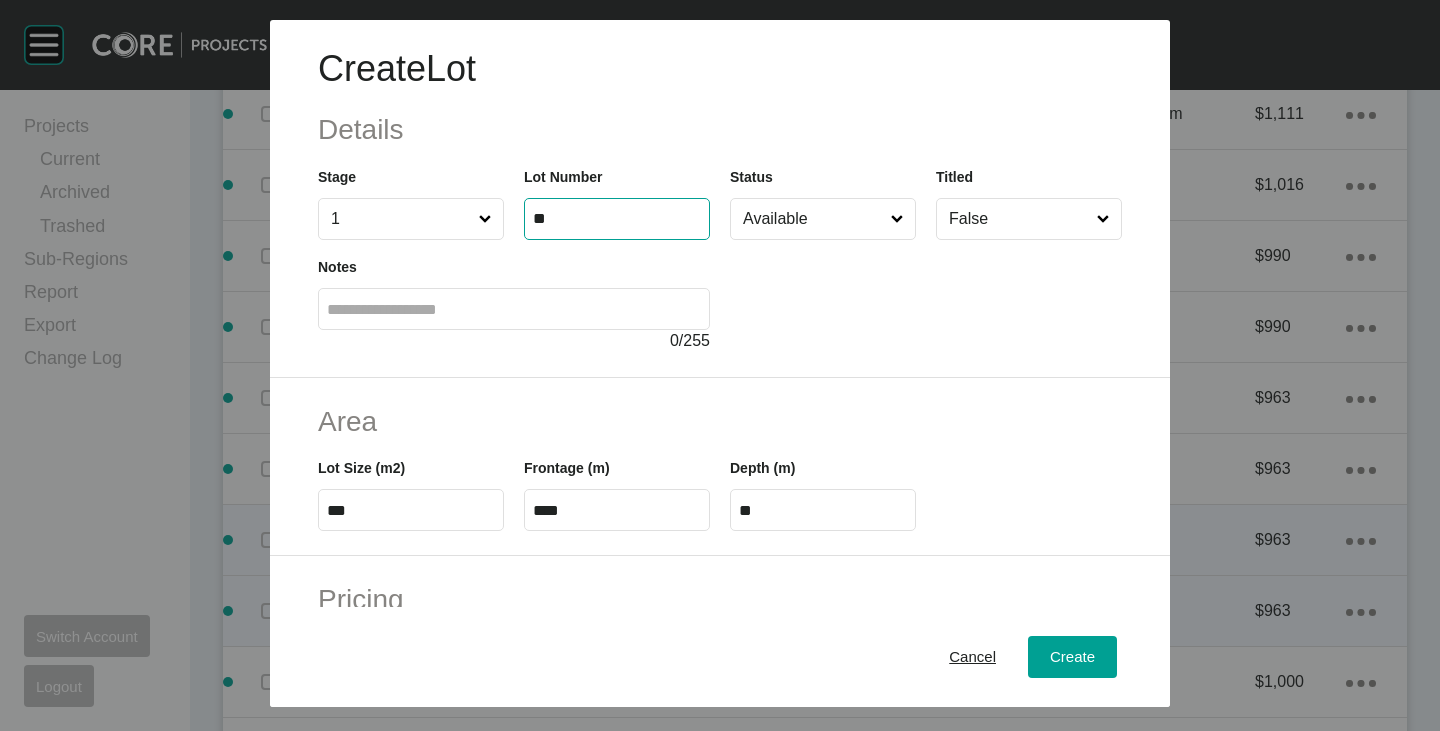 type on "**" 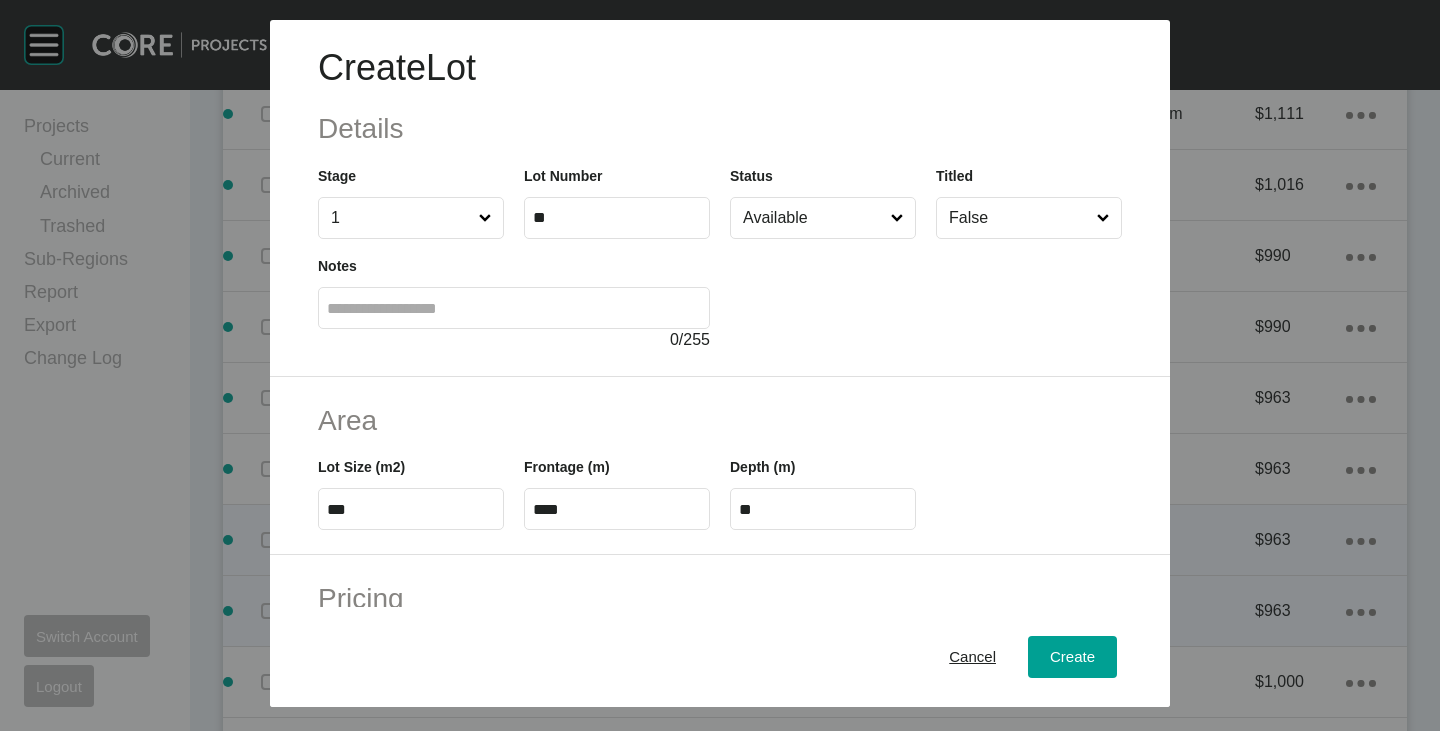 scroll, scrollTop: 0, scrollLeft: 0, axis: both 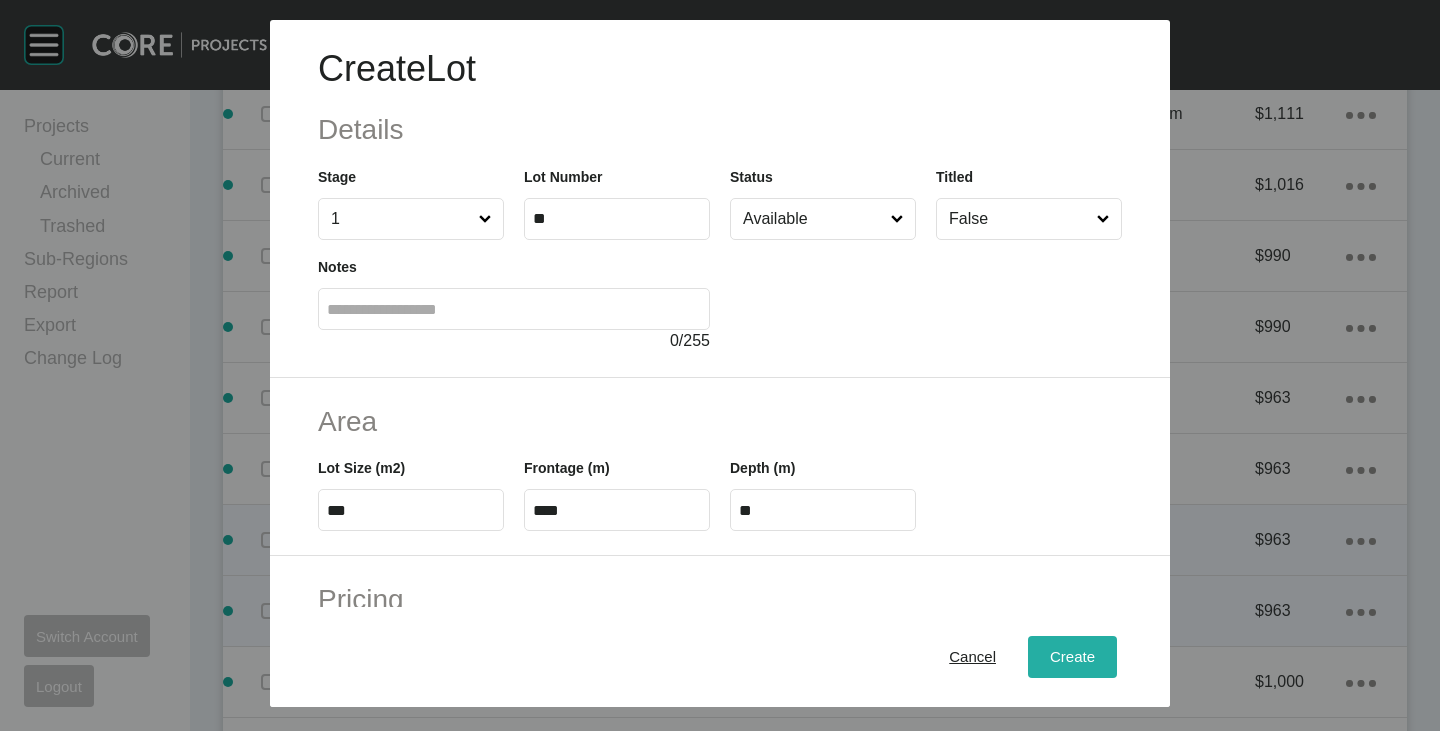 click on "Create" at bounding box center (1072, 657) 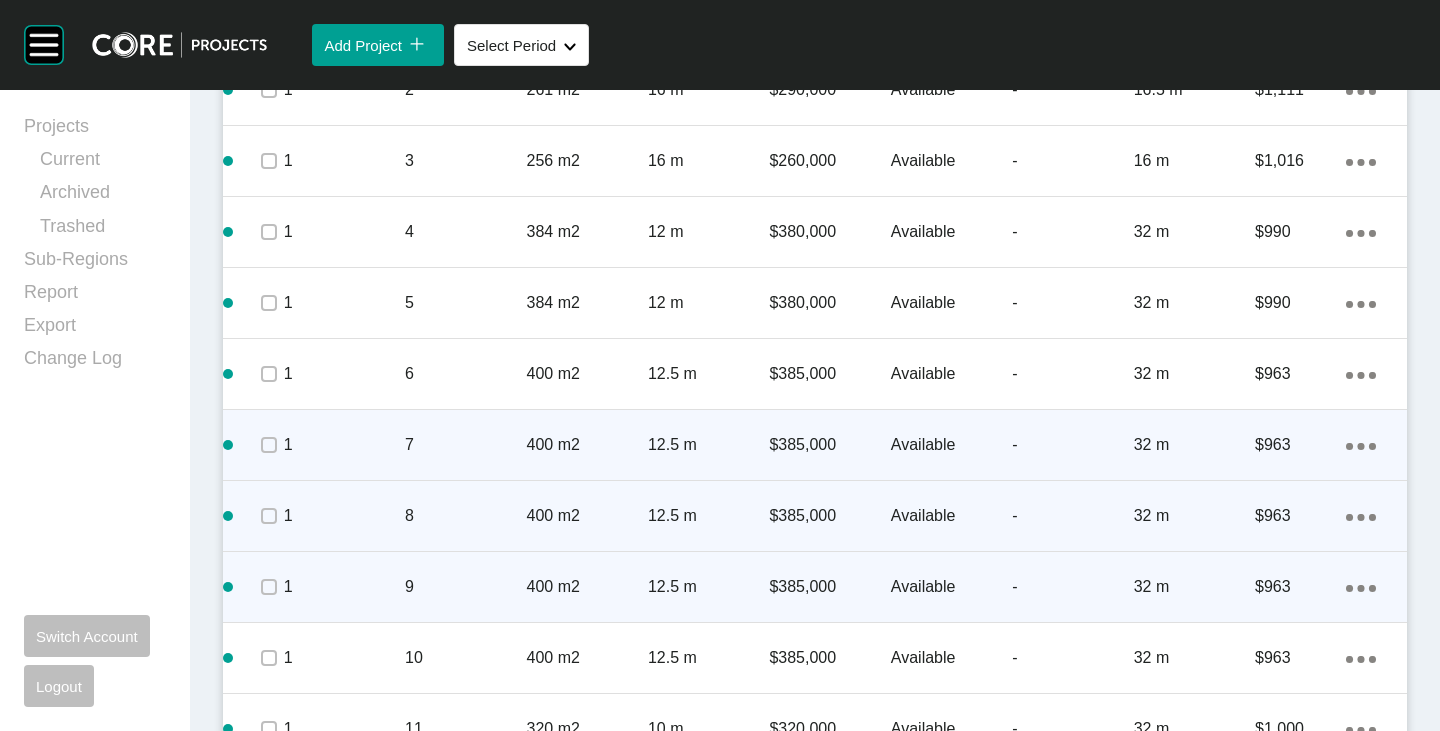 scroll, scrollTop: 1200, scrollLeft: 0, axis: vertical 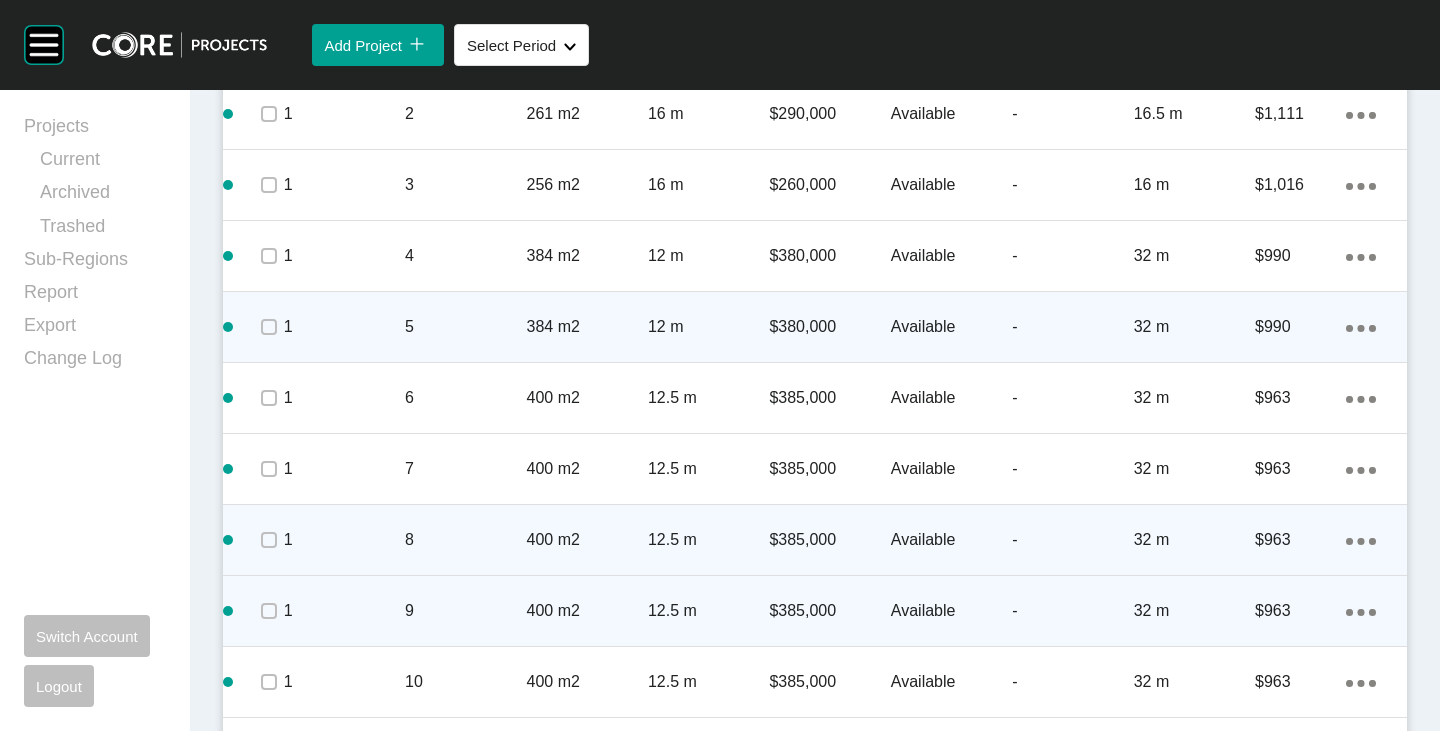click on "Action Menu Dots Copy 6 Created with Sketch." at bounding box center (1361, 327) 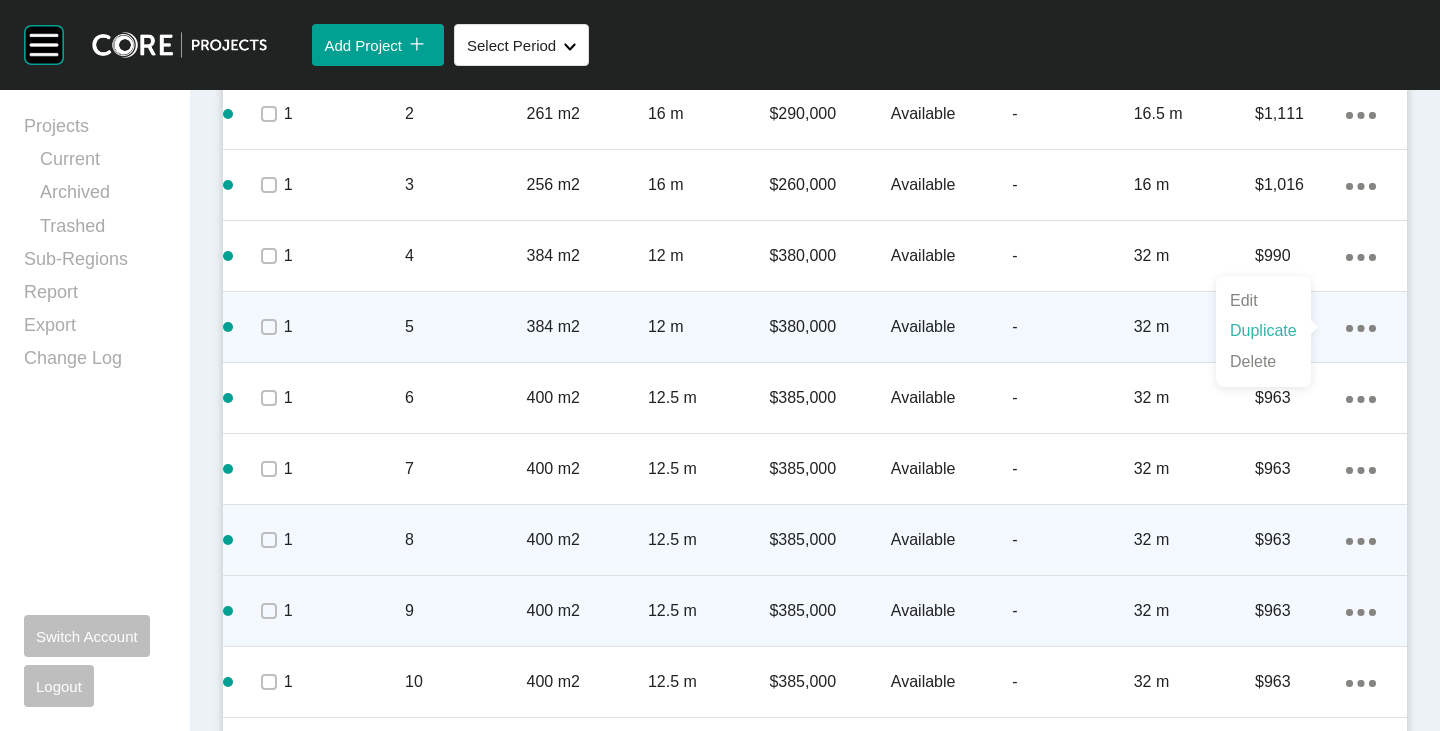 click on "Duplicate" at bounding box center (1263, 331) 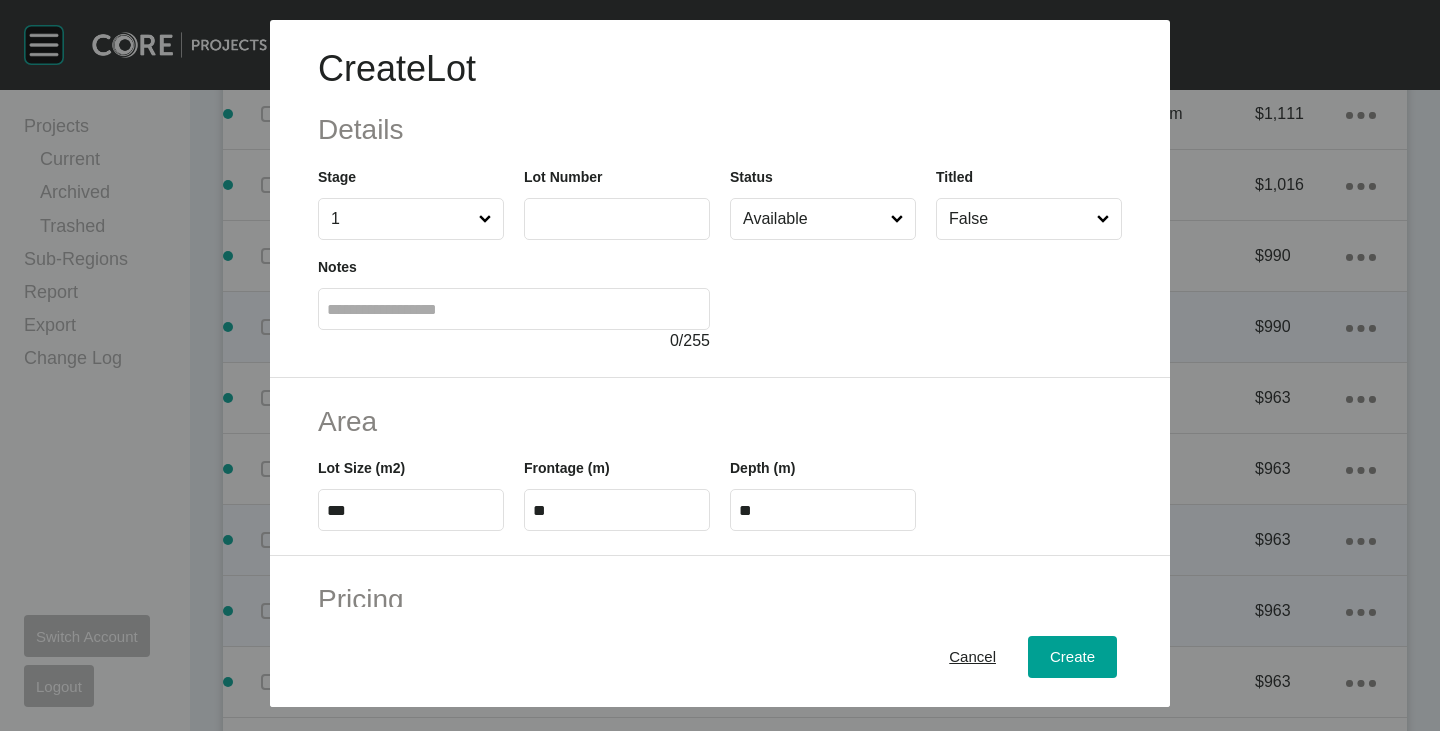 click at bounding box center (617, 219) 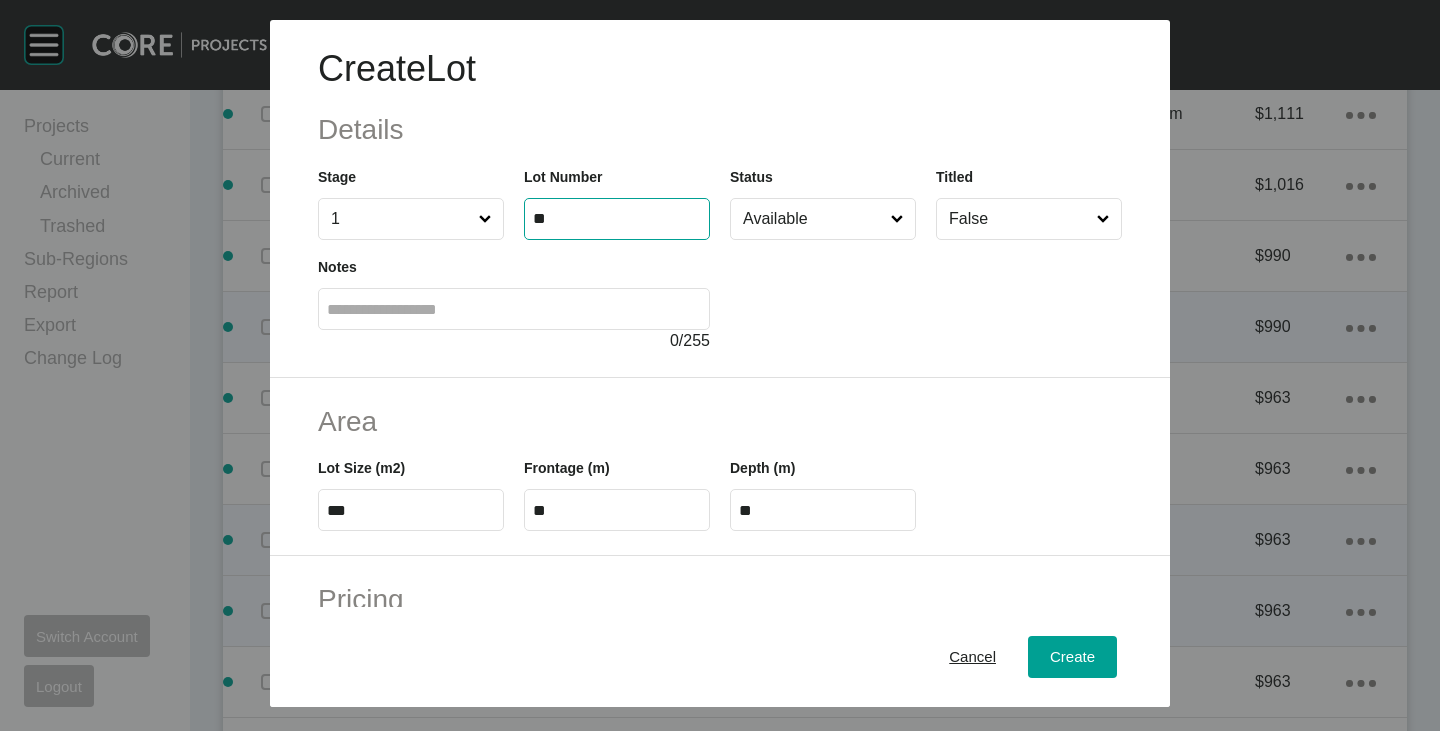 type on "**" 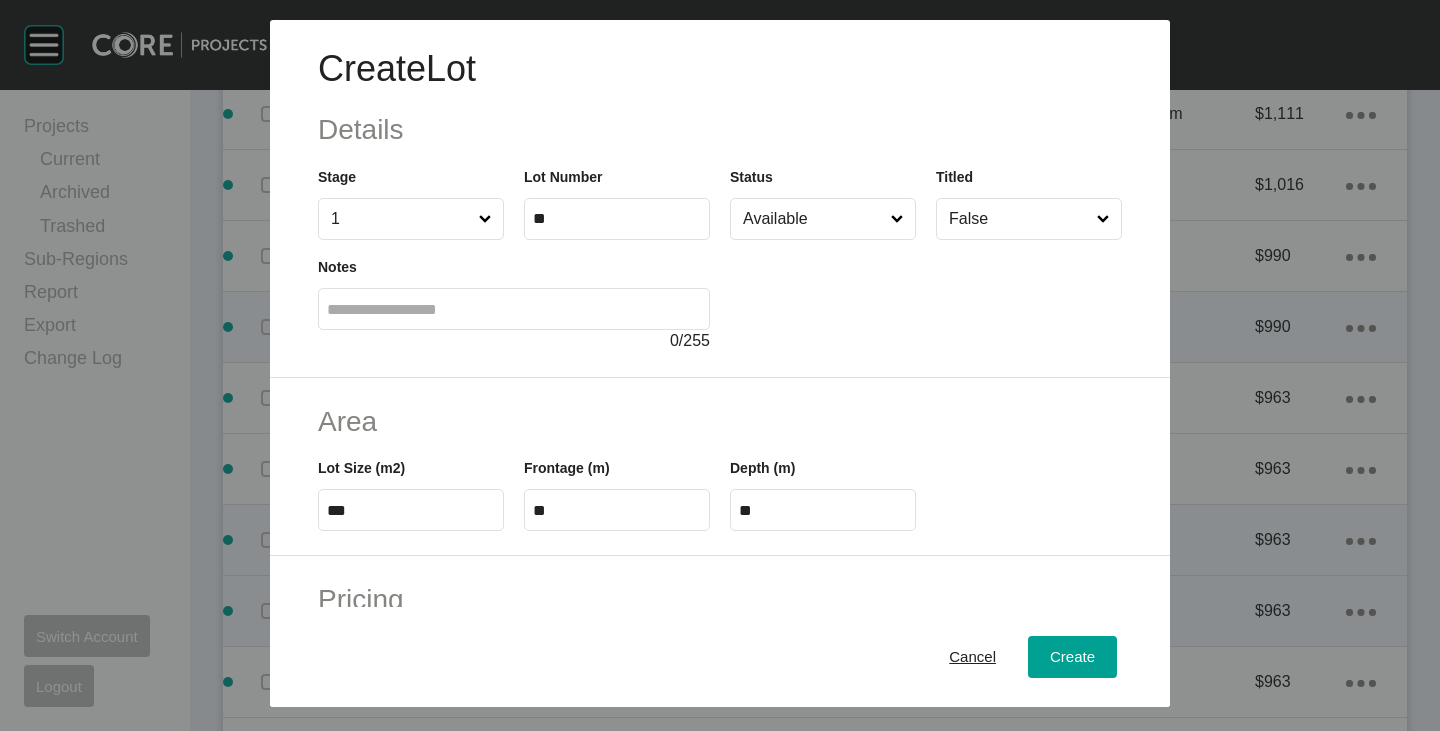 click at bounding box center [926, 296] 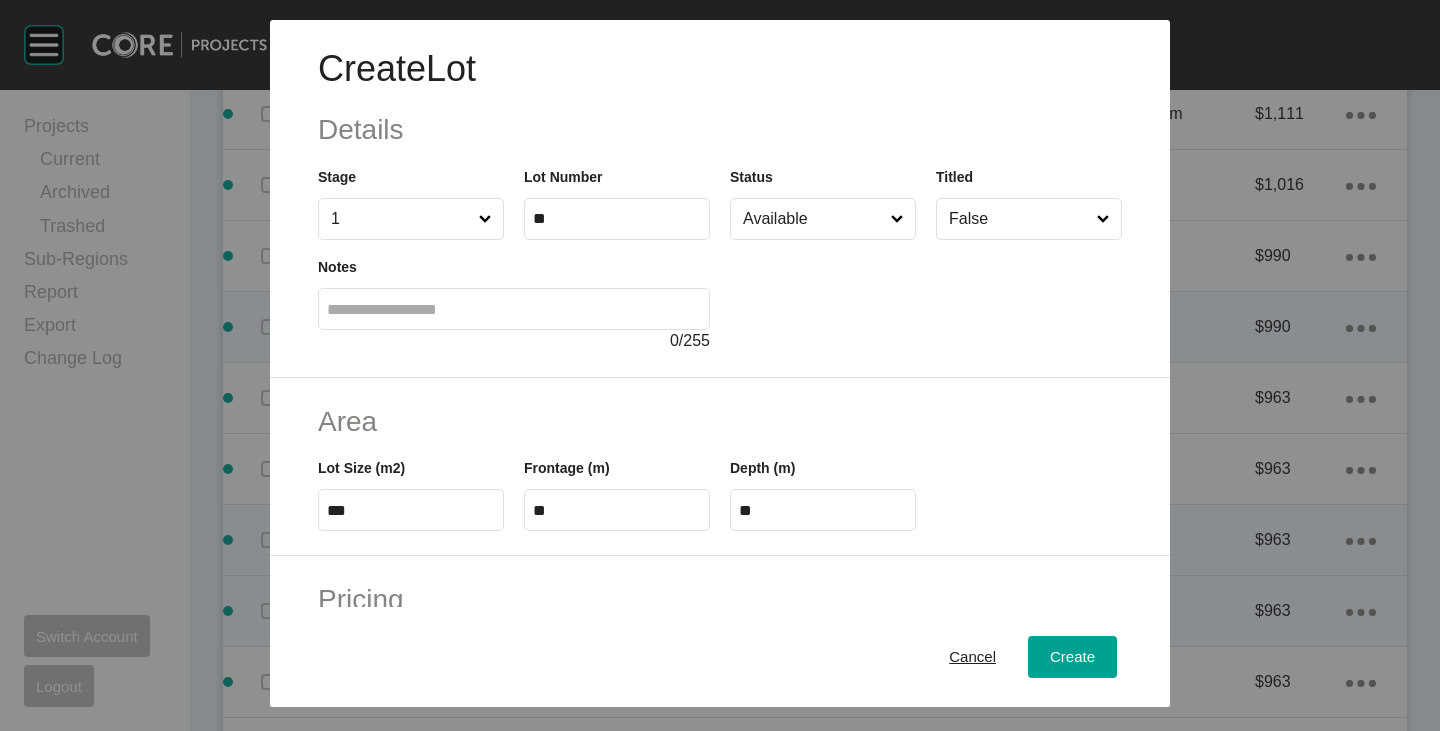 scroll, scrollTop: 400, scrollLeft: 0, axis: vertical 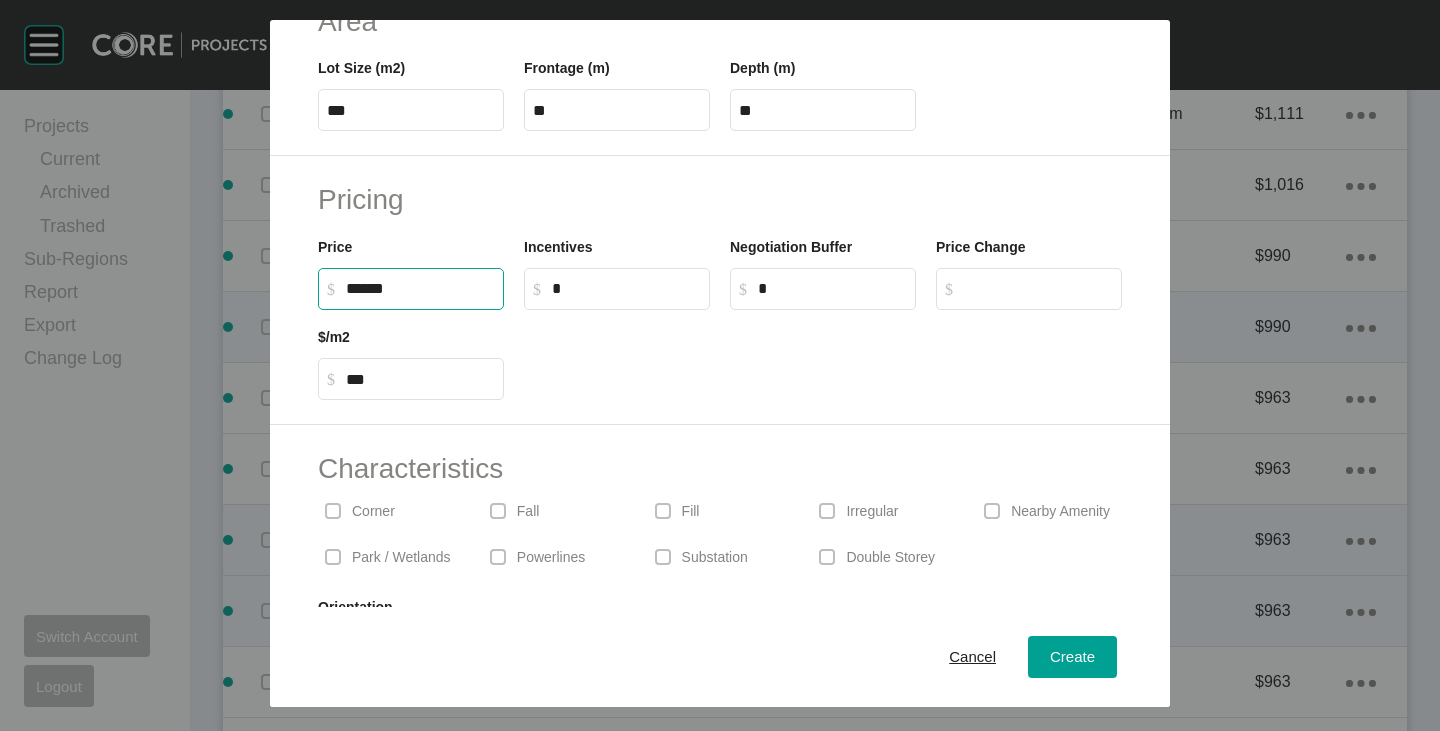 click on "******" at bounding box center [420, 288] 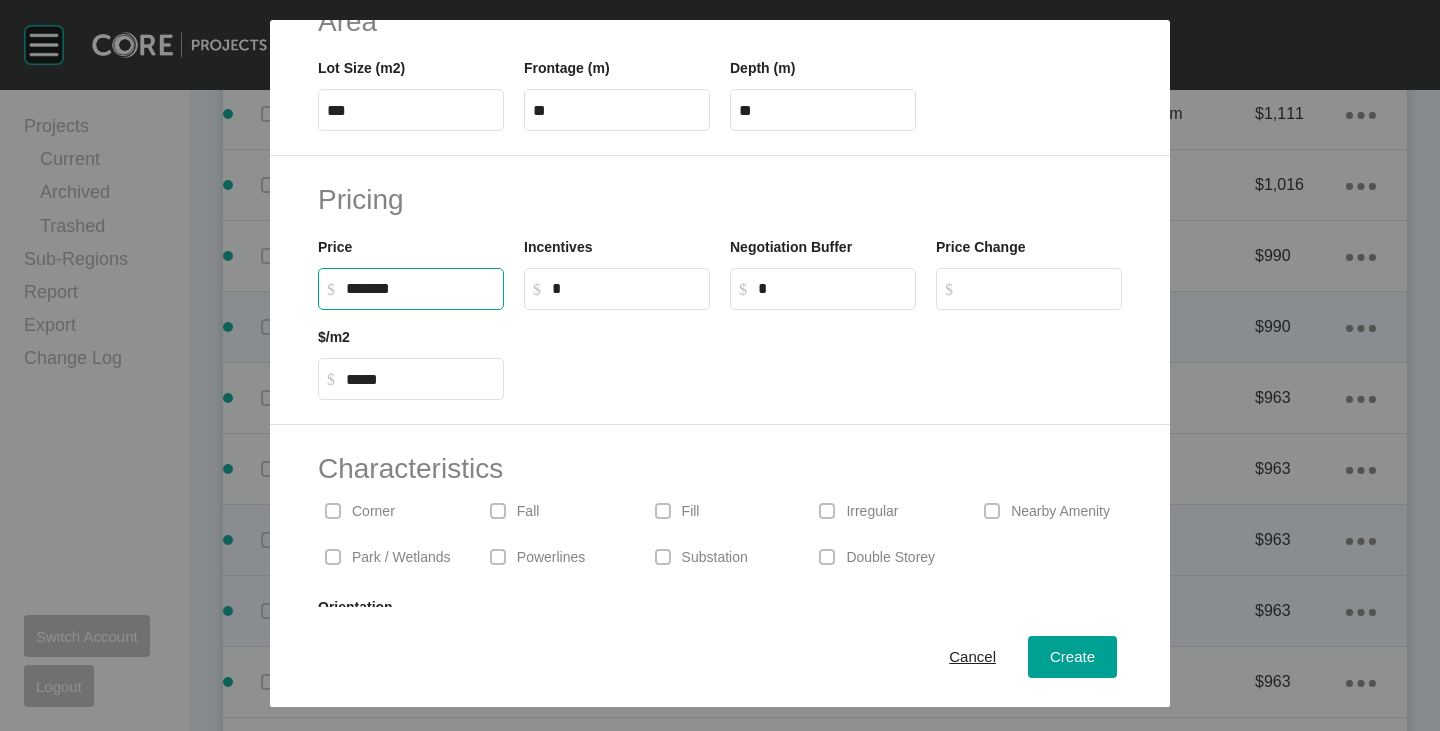 click on "Pricing Price $ Created with Sketch. $ ******* Incentives $ Created with Sketch. $ * Negotiation Buffer $ Created with Sketch. $ * Price Change $ Created with Sketch. $ $/m2 $ Created with Sketch. $ *****" at bounding box center [720, 290] 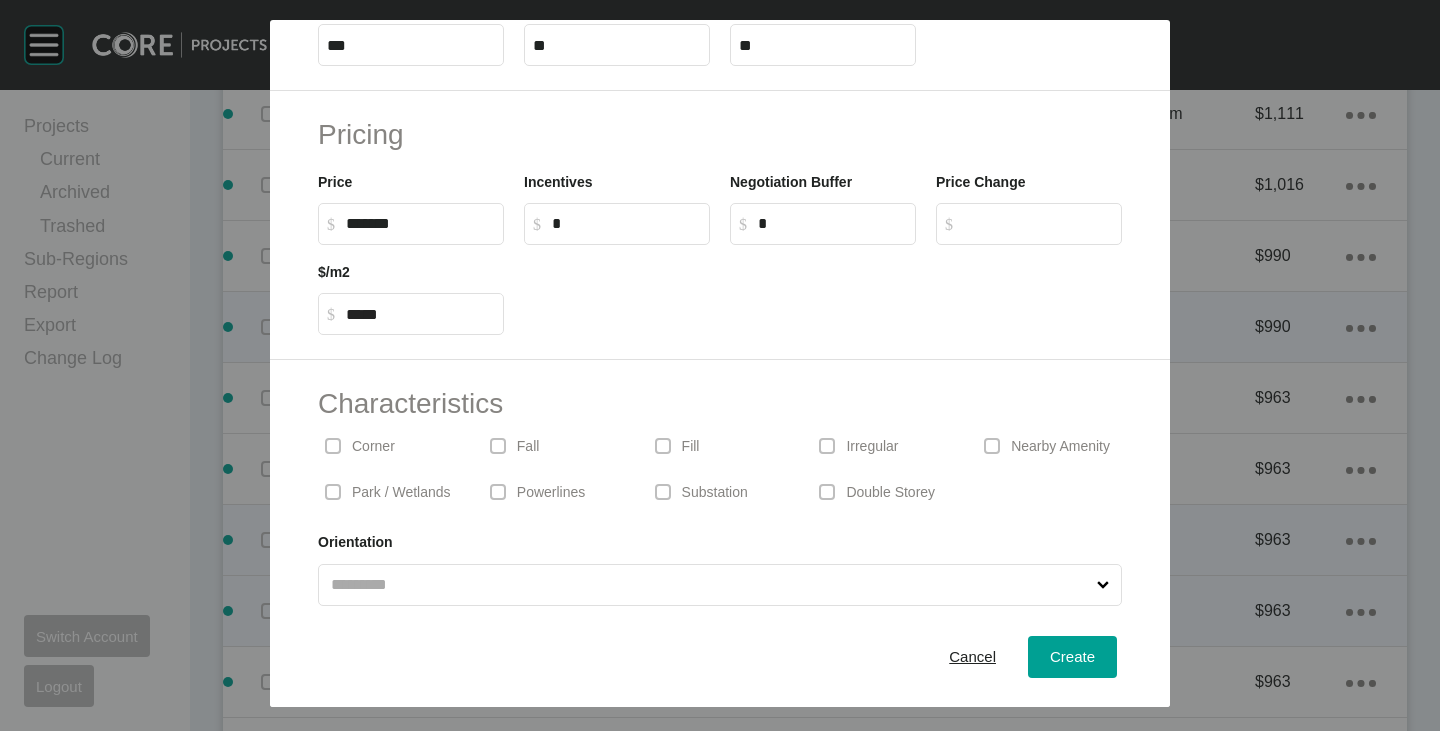 scroll, scrollTop: 489, scrollLeft: 0, axis: vertical 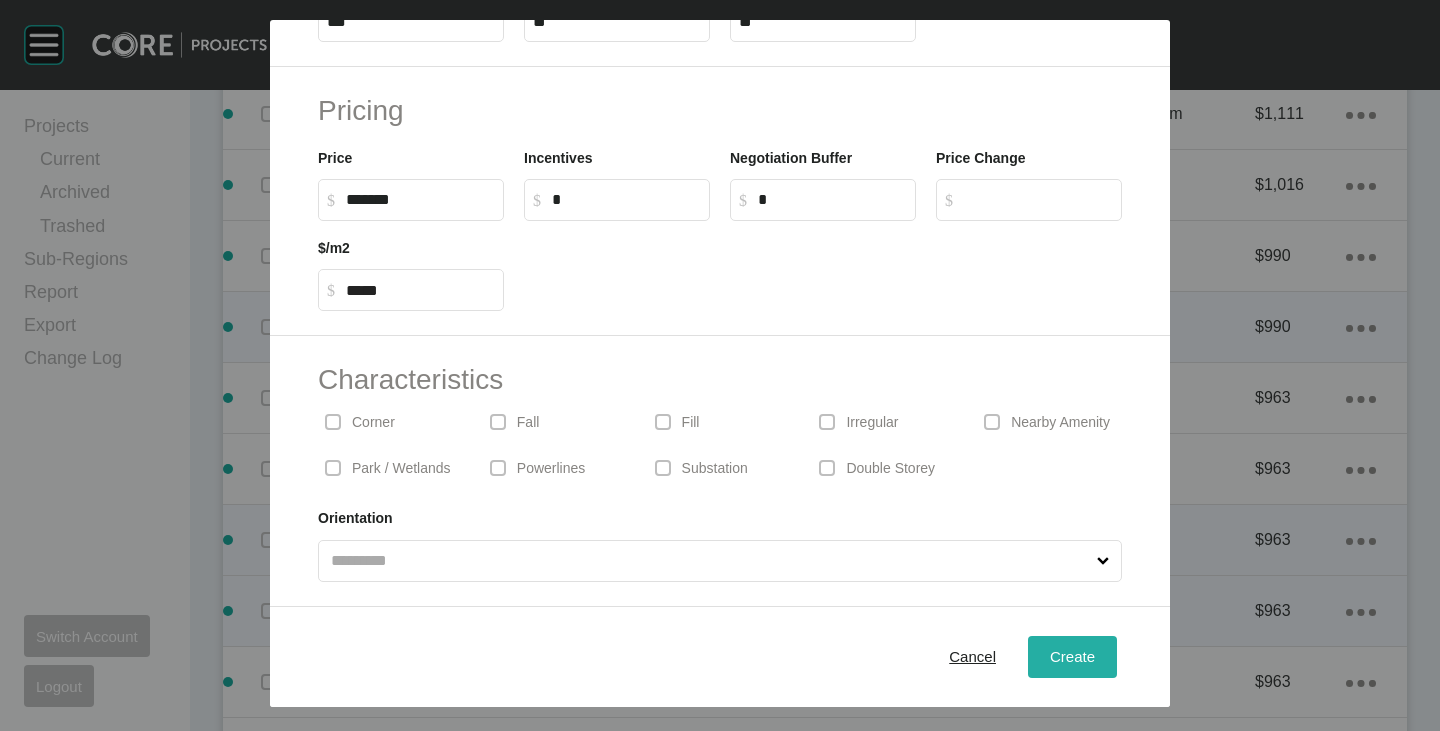 click on "Create" at bounding box center [1072, 657] 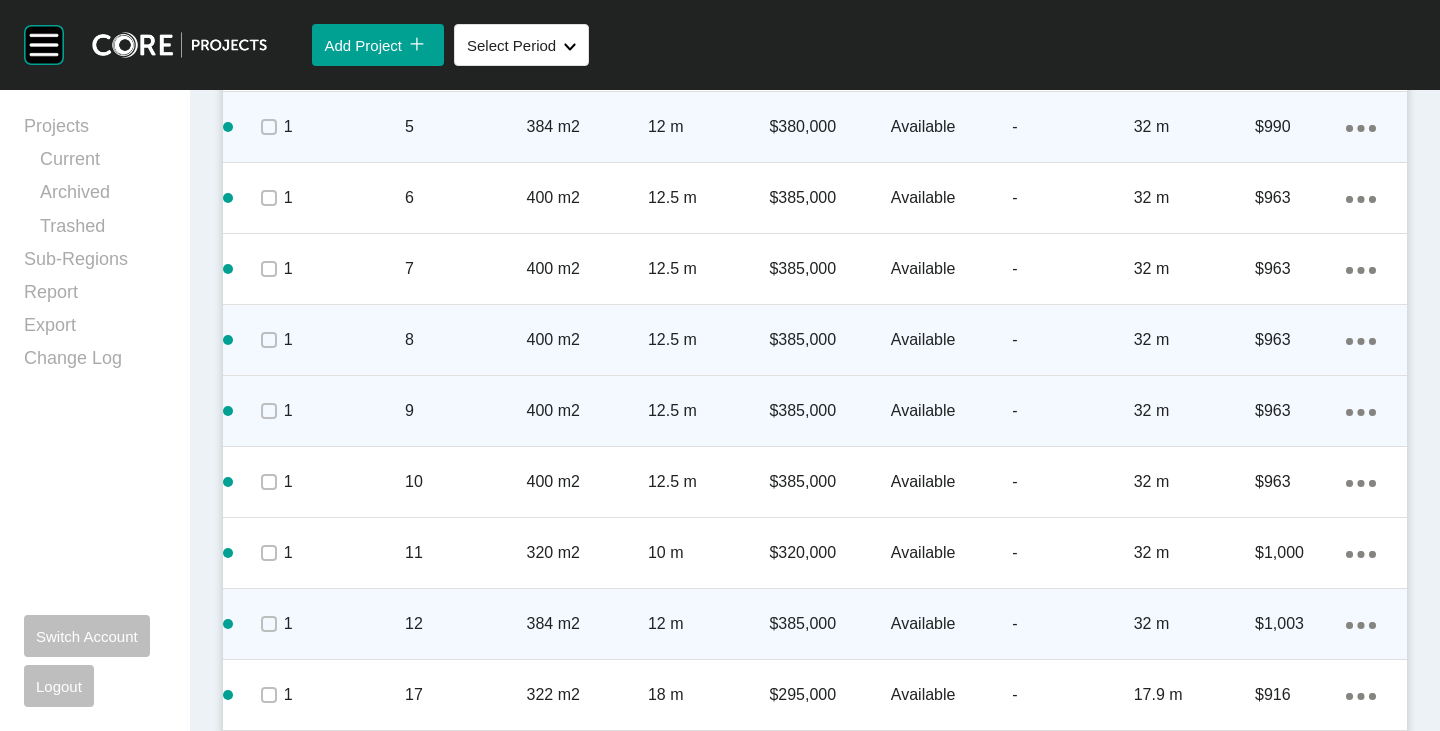 scroll, scrollTop: 1500, scrollLeft: 0, axis: vertical 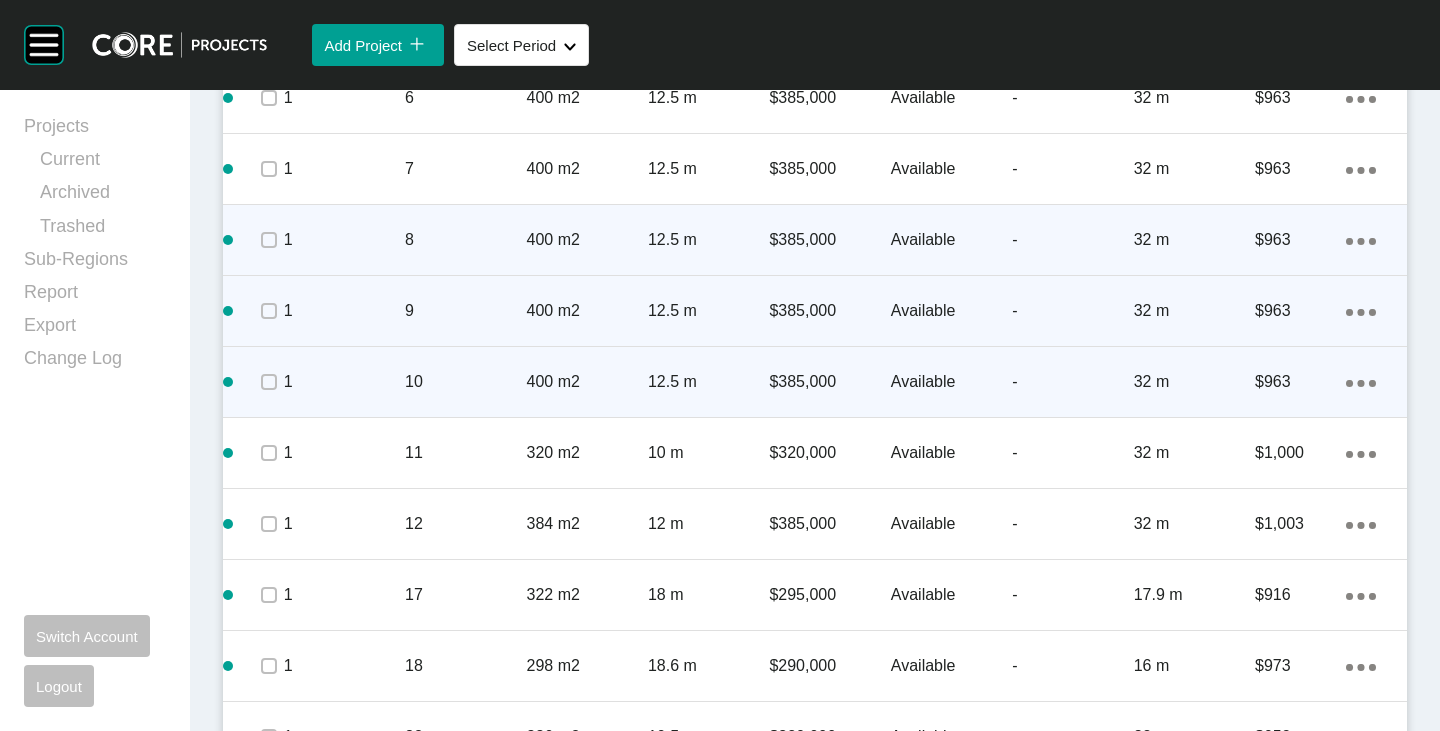 click 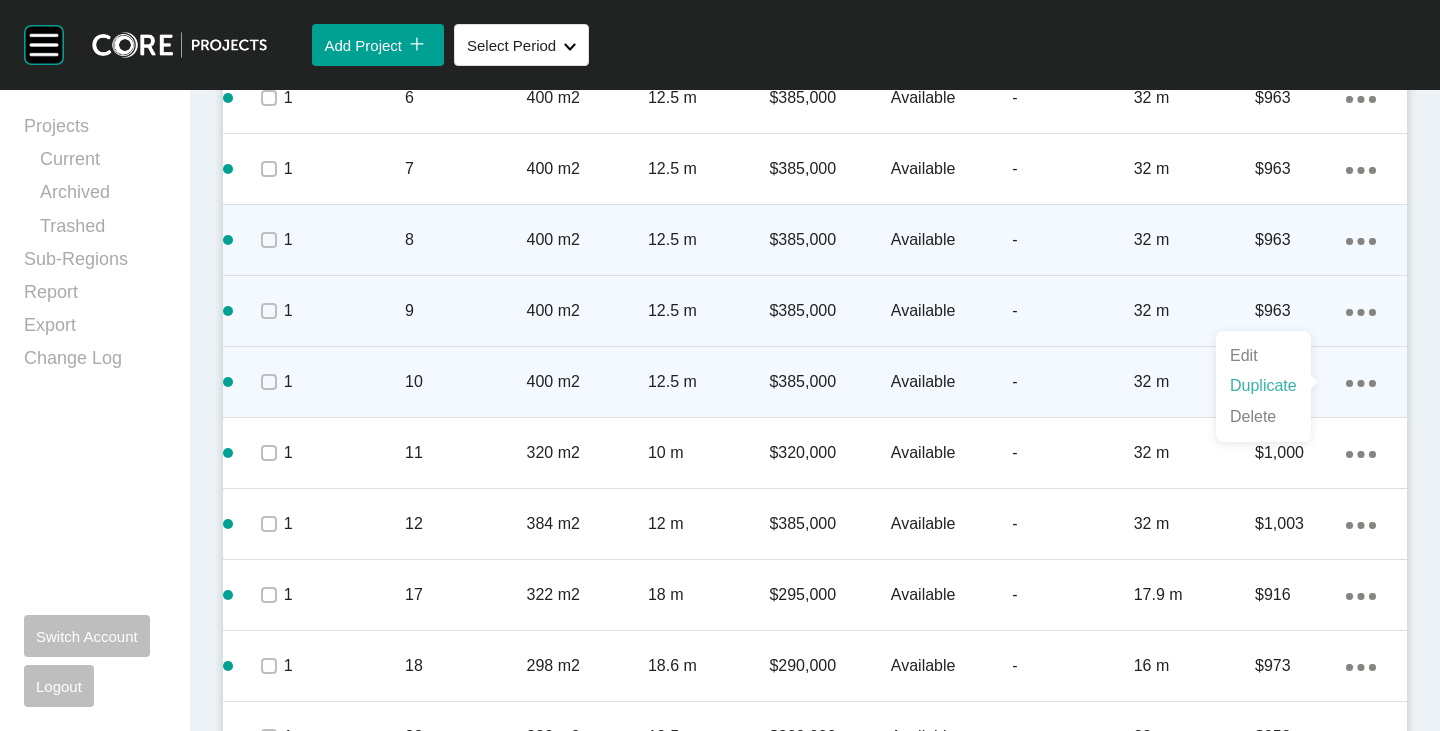 click on "Duplicate" at bounding box center [1263, 386] 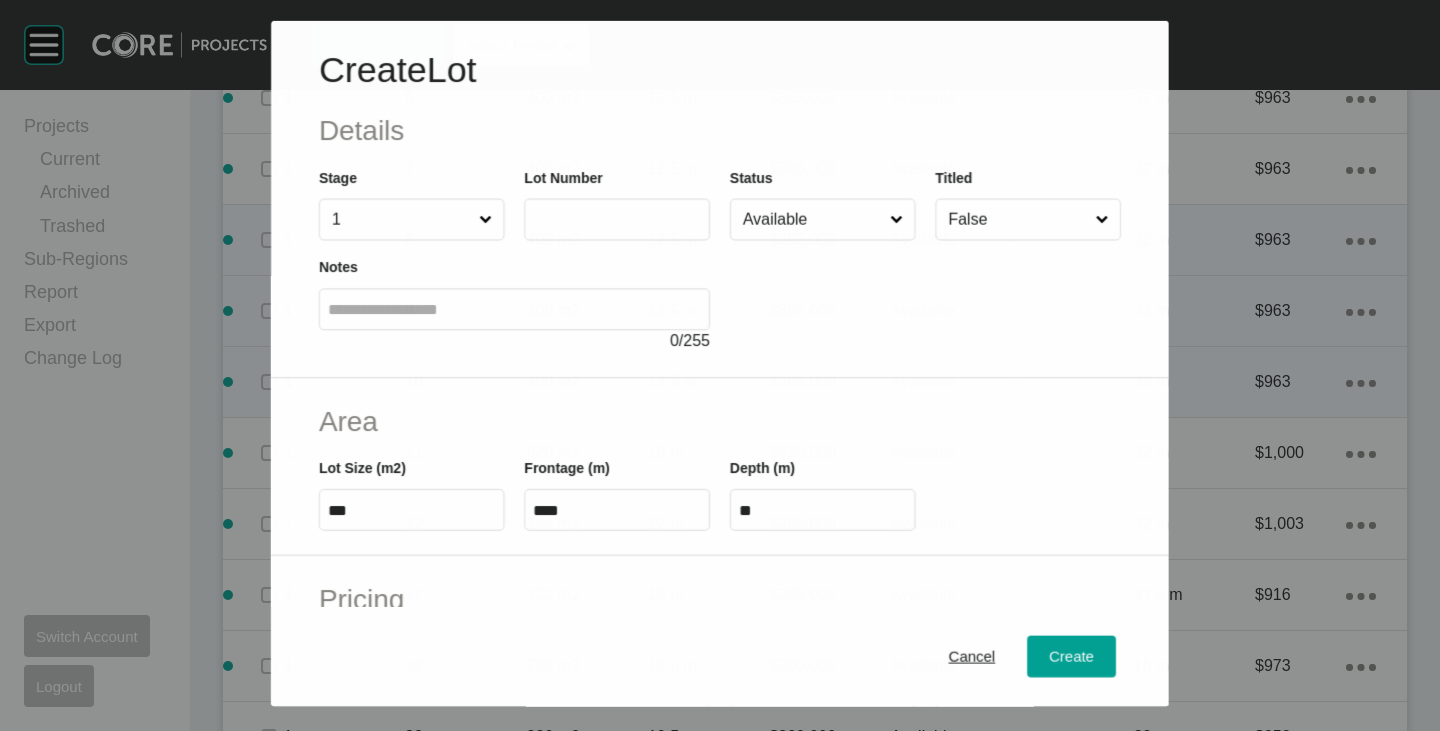 click at bounding box center [617, 219] 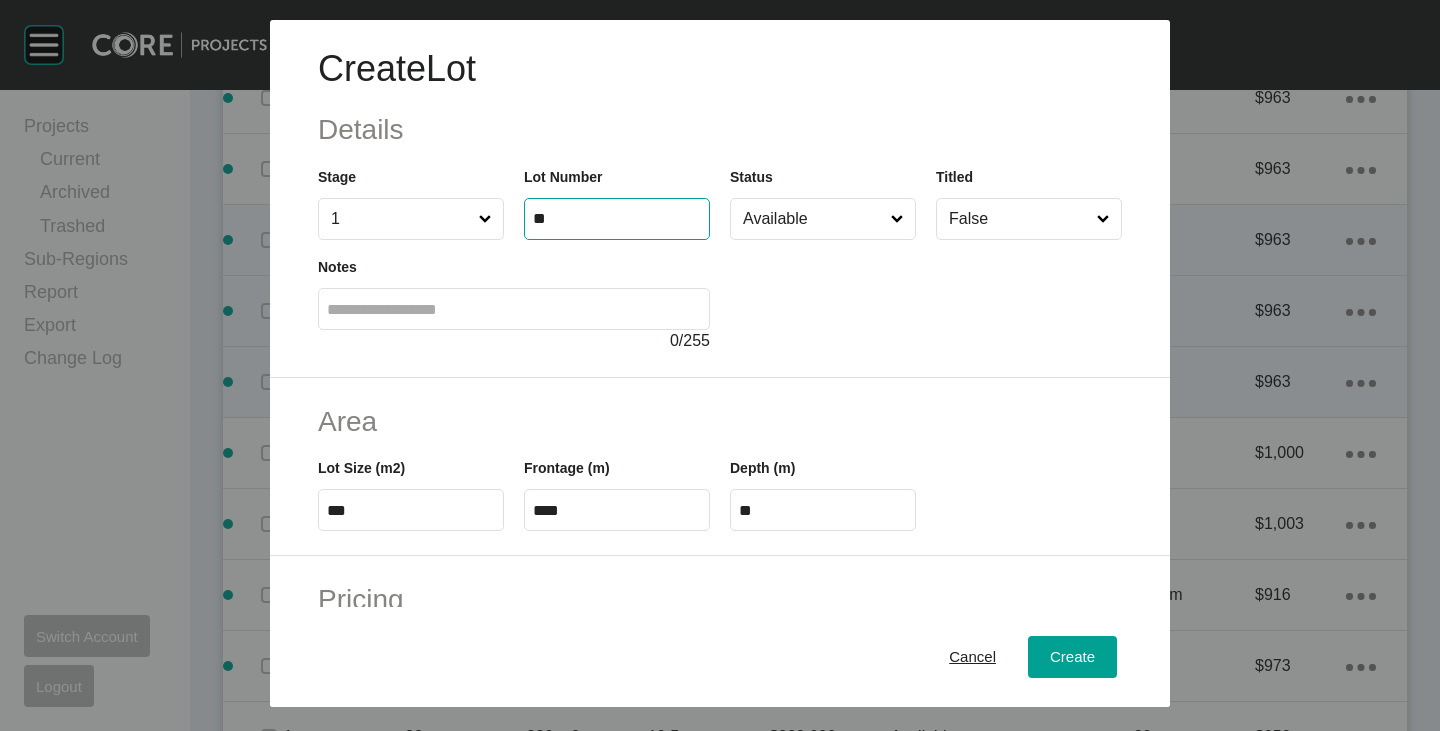 type on "**" 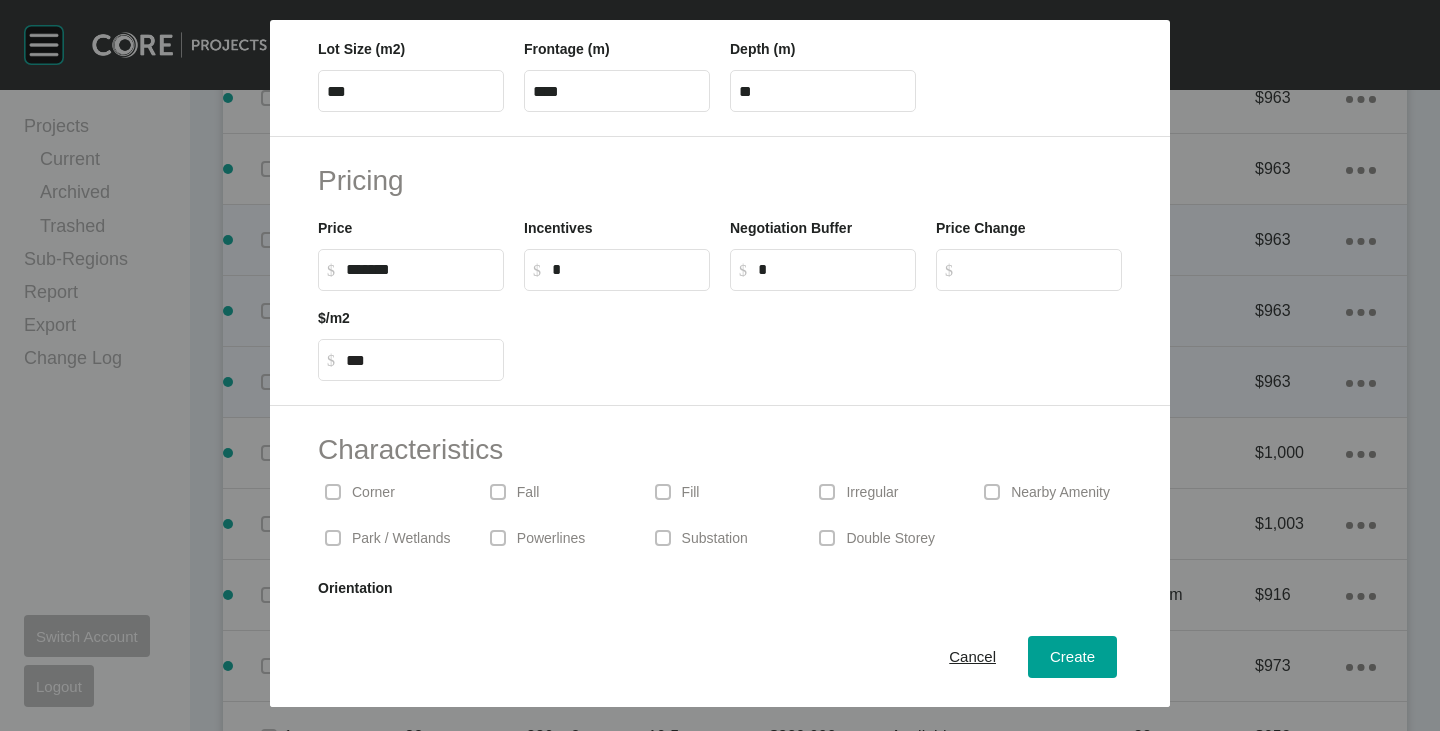 scroll, scrollTop: 489, scrollLeft: 0, axis: vertical 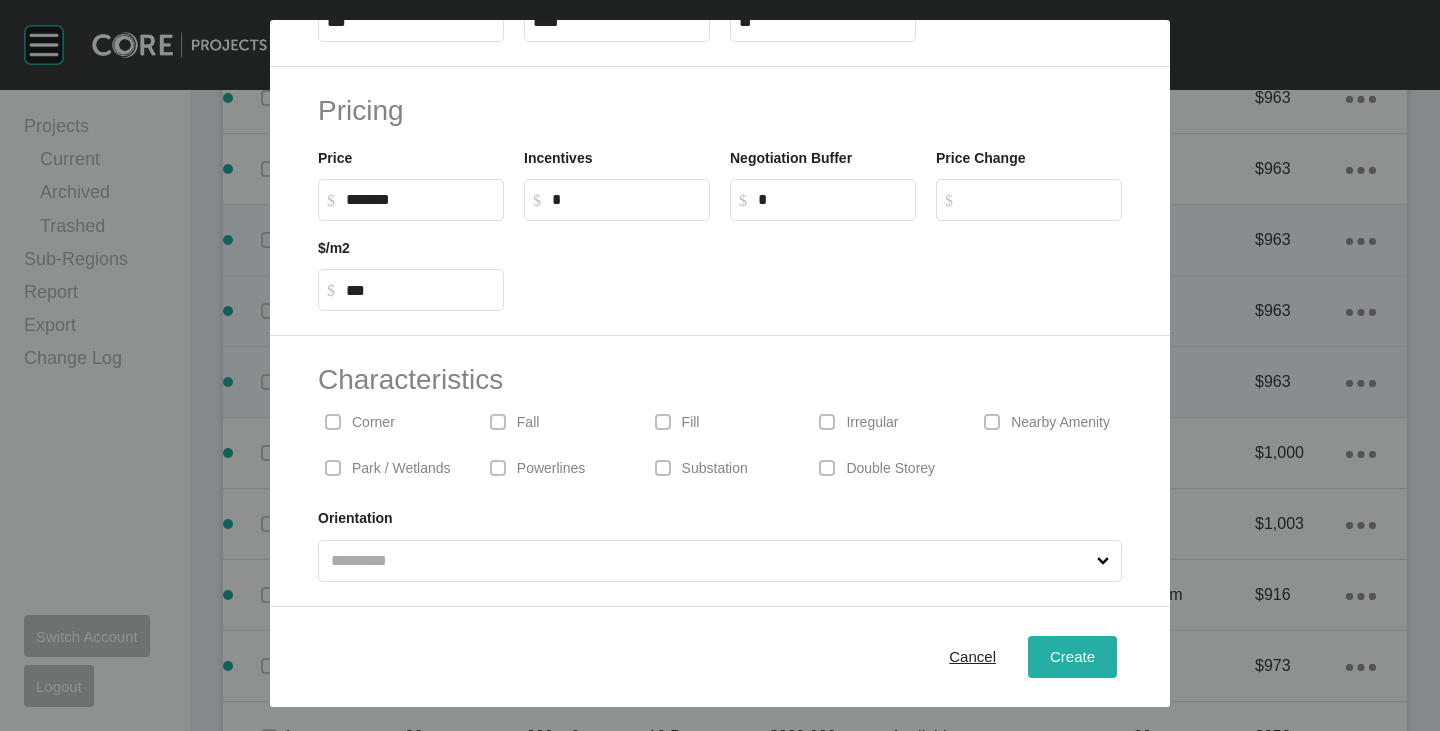 click on "Create" at bounding box center (1072, 656) 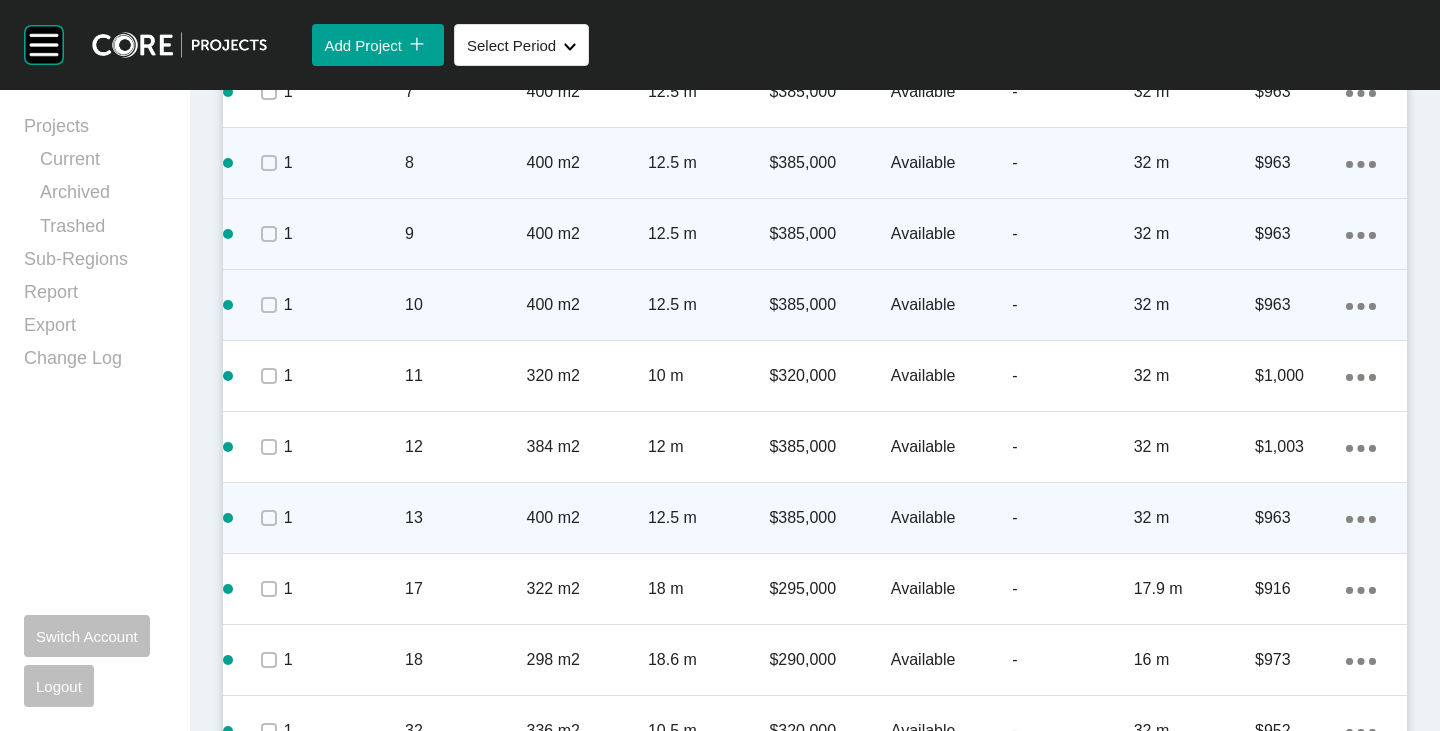scroll, scrollTop: 1600, scrollLeft: 0, axis: vertical 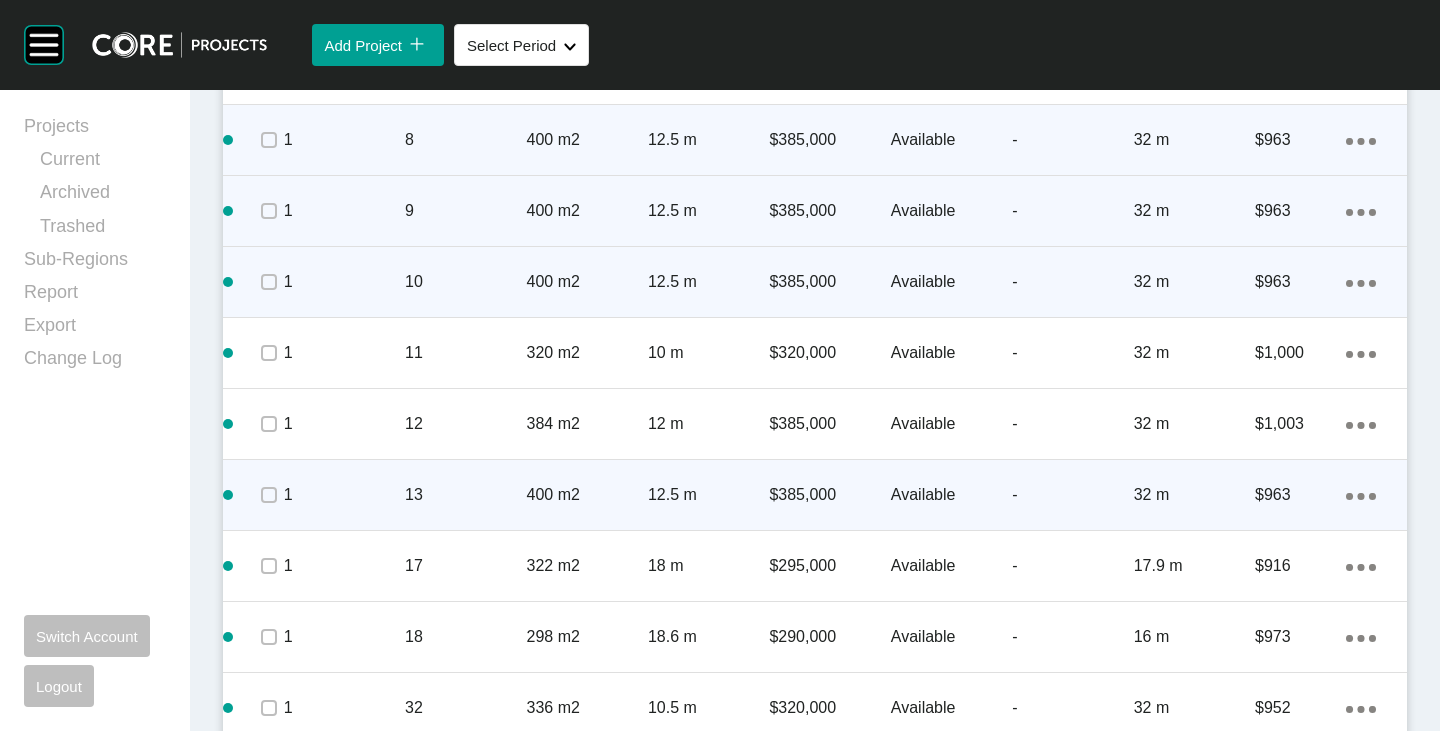 click on "Action Menu Dots Copy 6 Created with Sketch." at bounding box center (1361, 495) 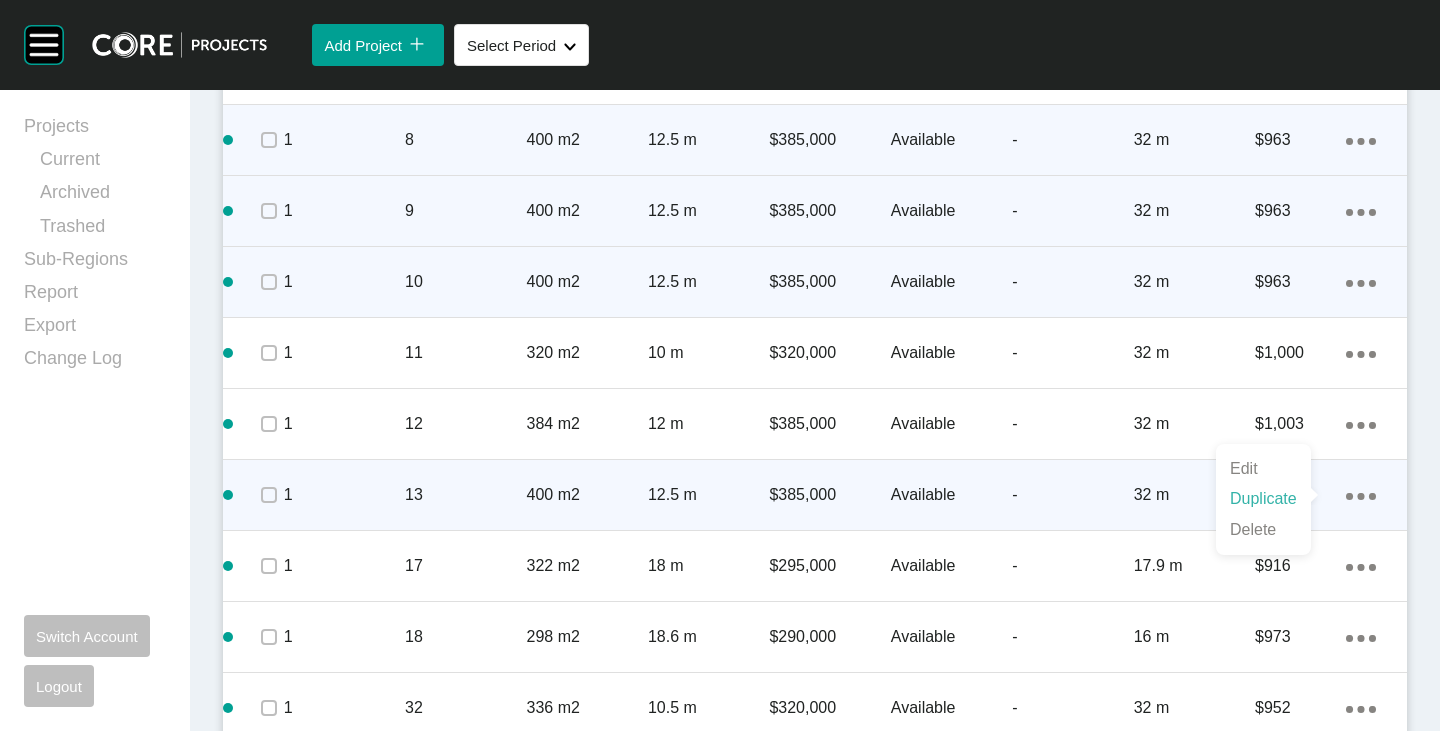 click on "Duplicate" at bounding box center (1263, 499) 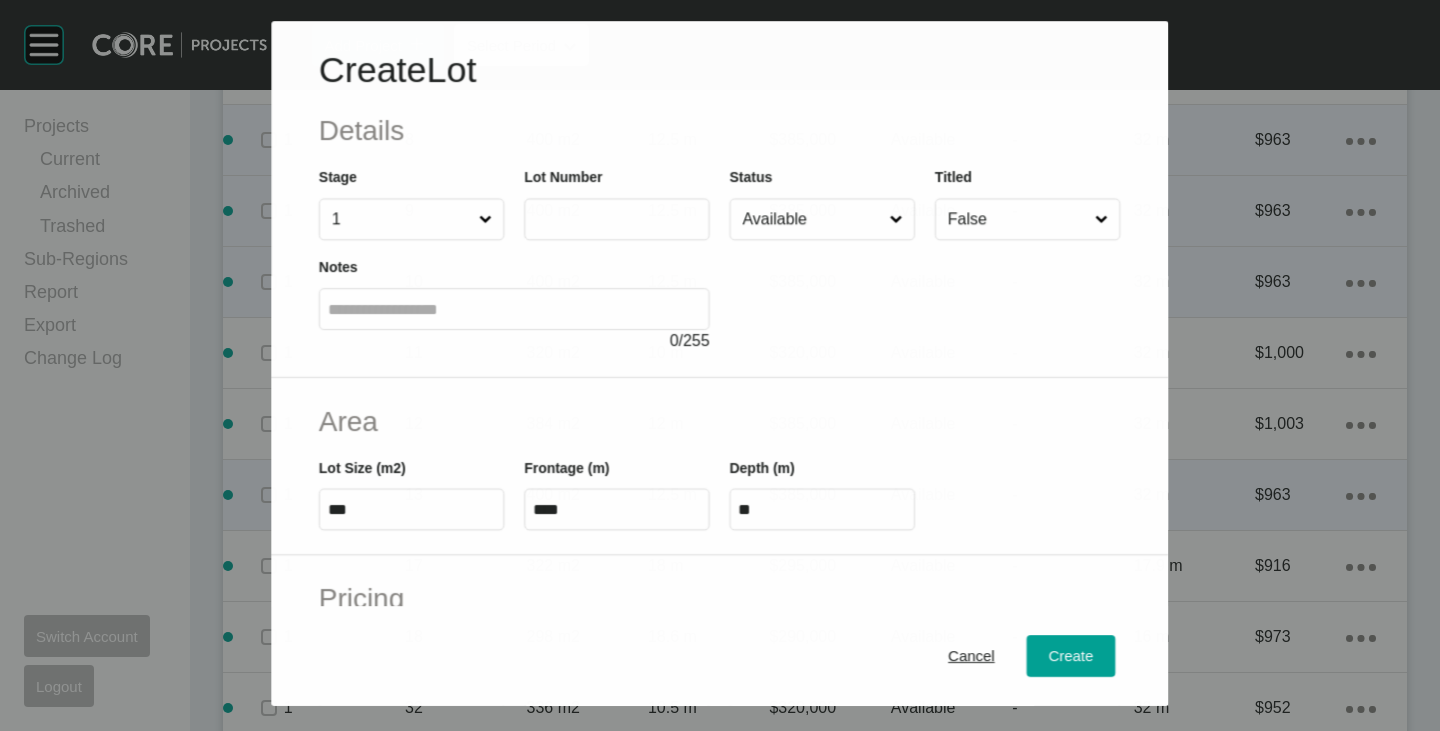 click at bounding box center [617, 219] 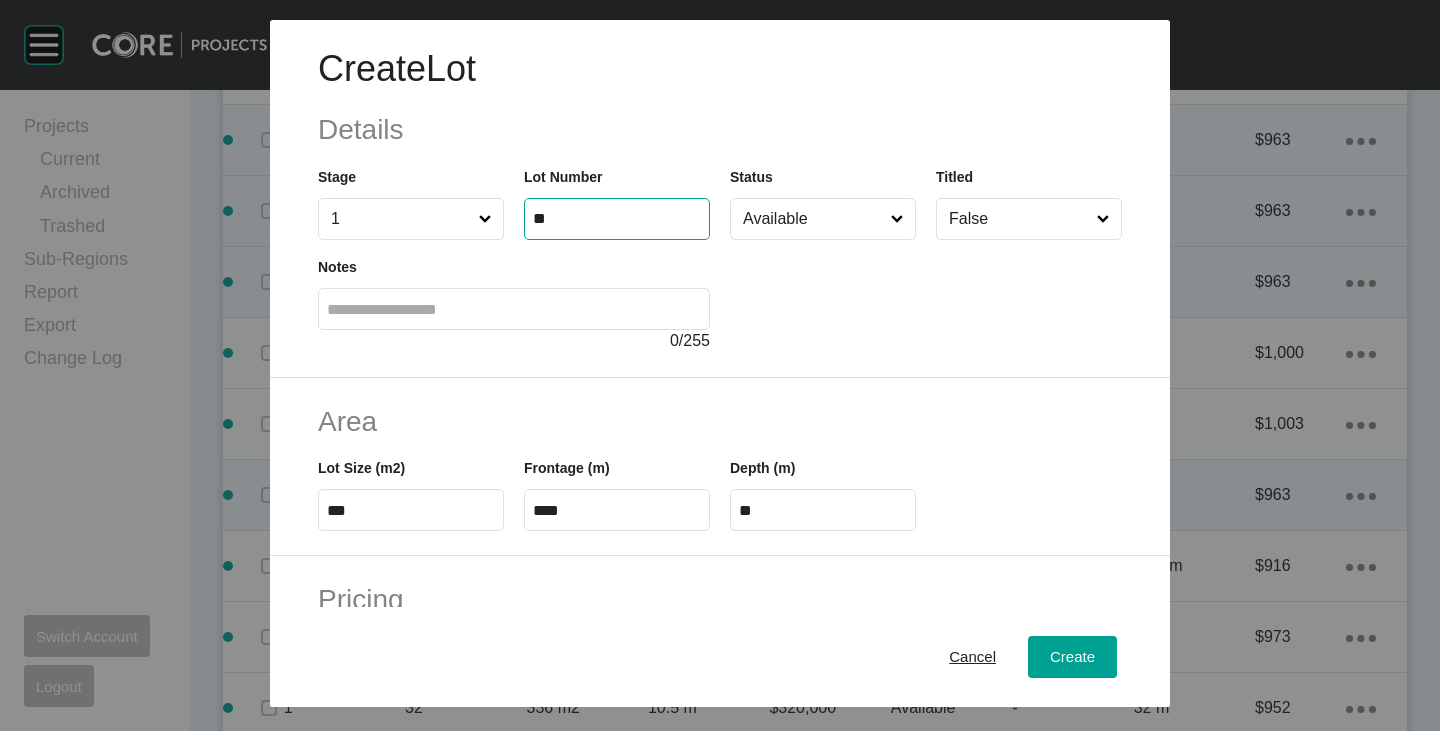type on "**" 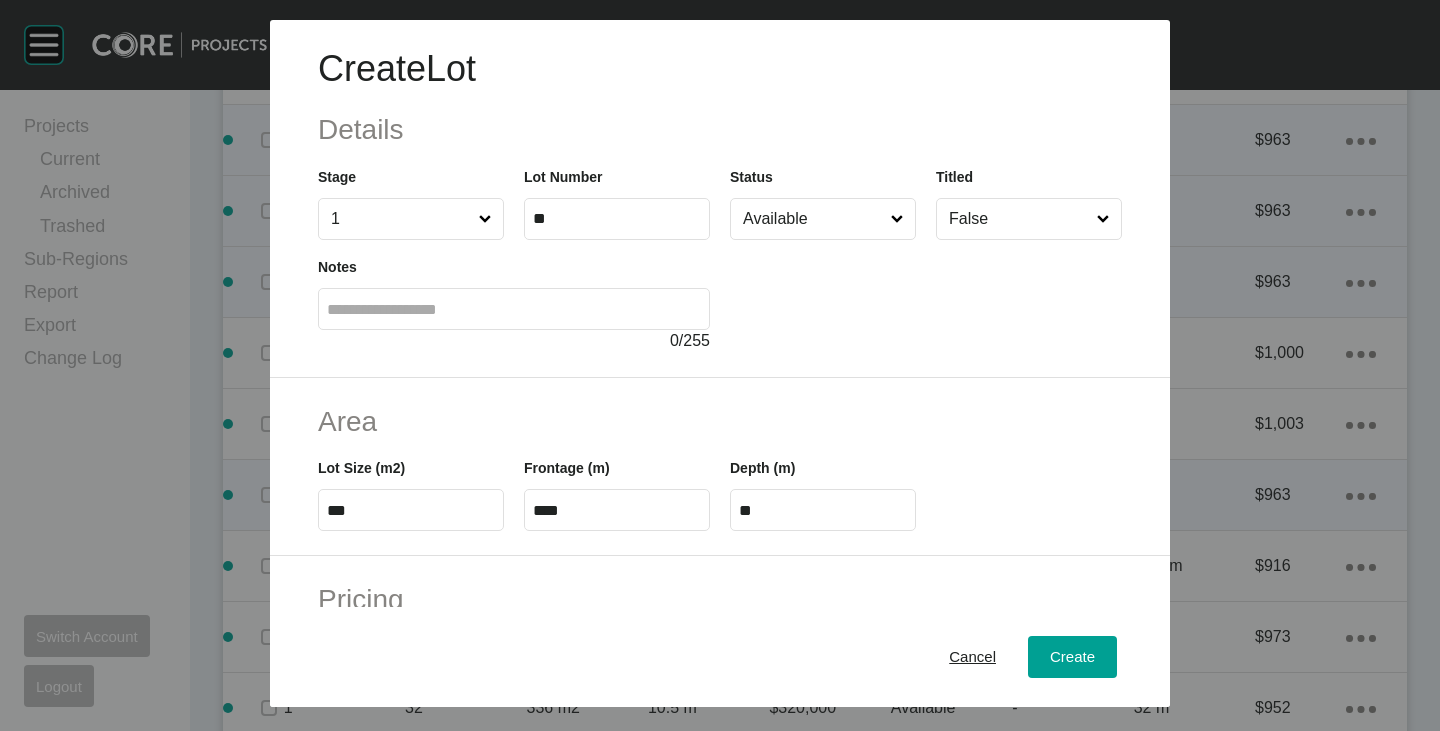 scroll, scrollTop: 489, scrollLeft: 0, axis: vertical 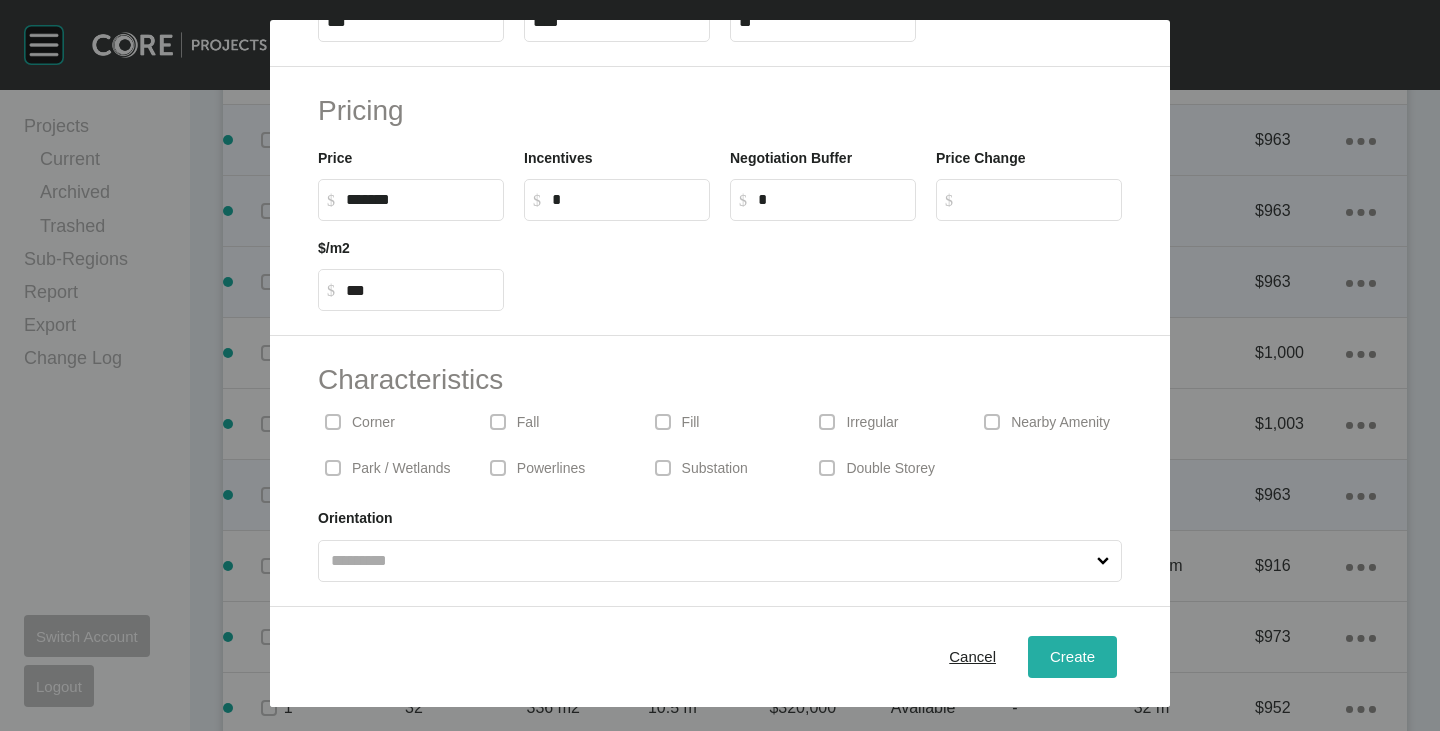 click on "Create" at bounding box center (1072, 657) 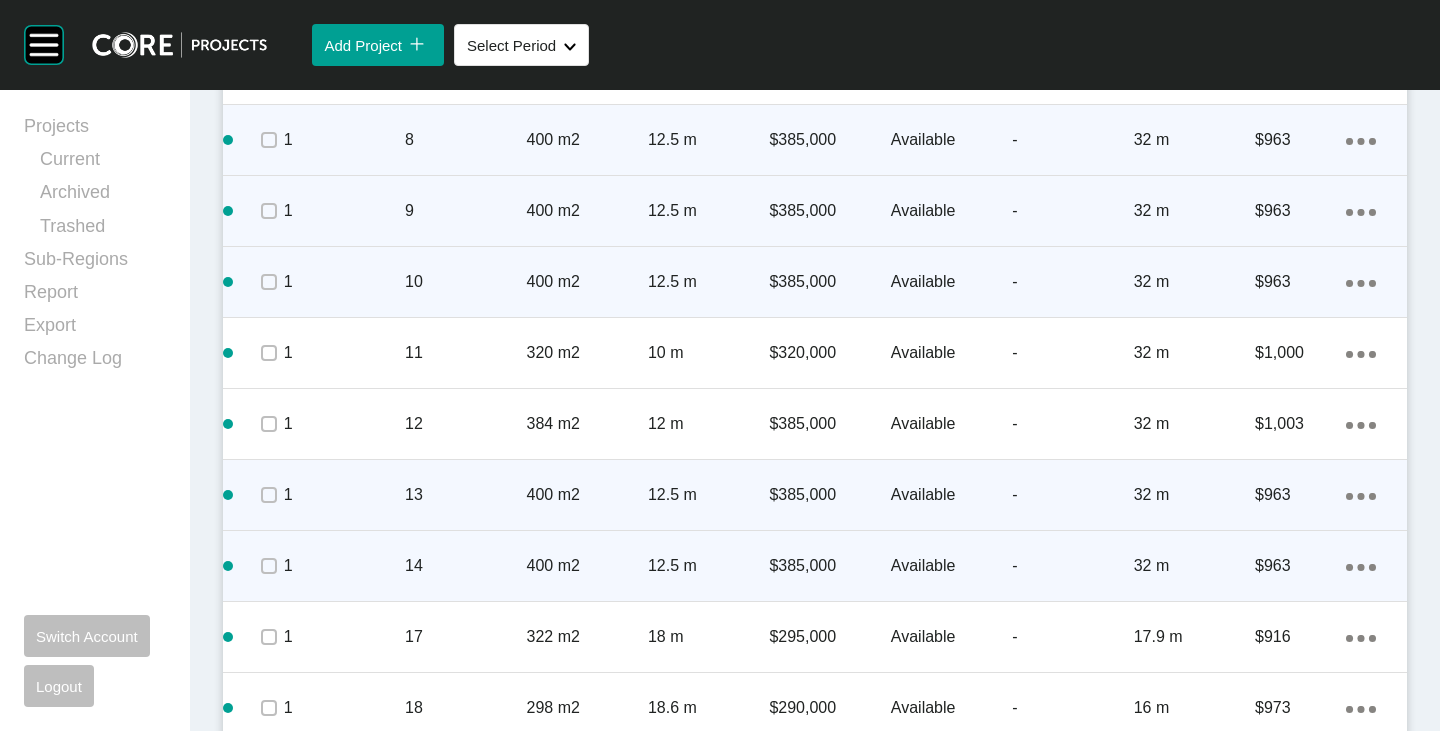 click on "Action Menu Dots Copy 6 Created with Sketch." at bounding box center (1361, 566) 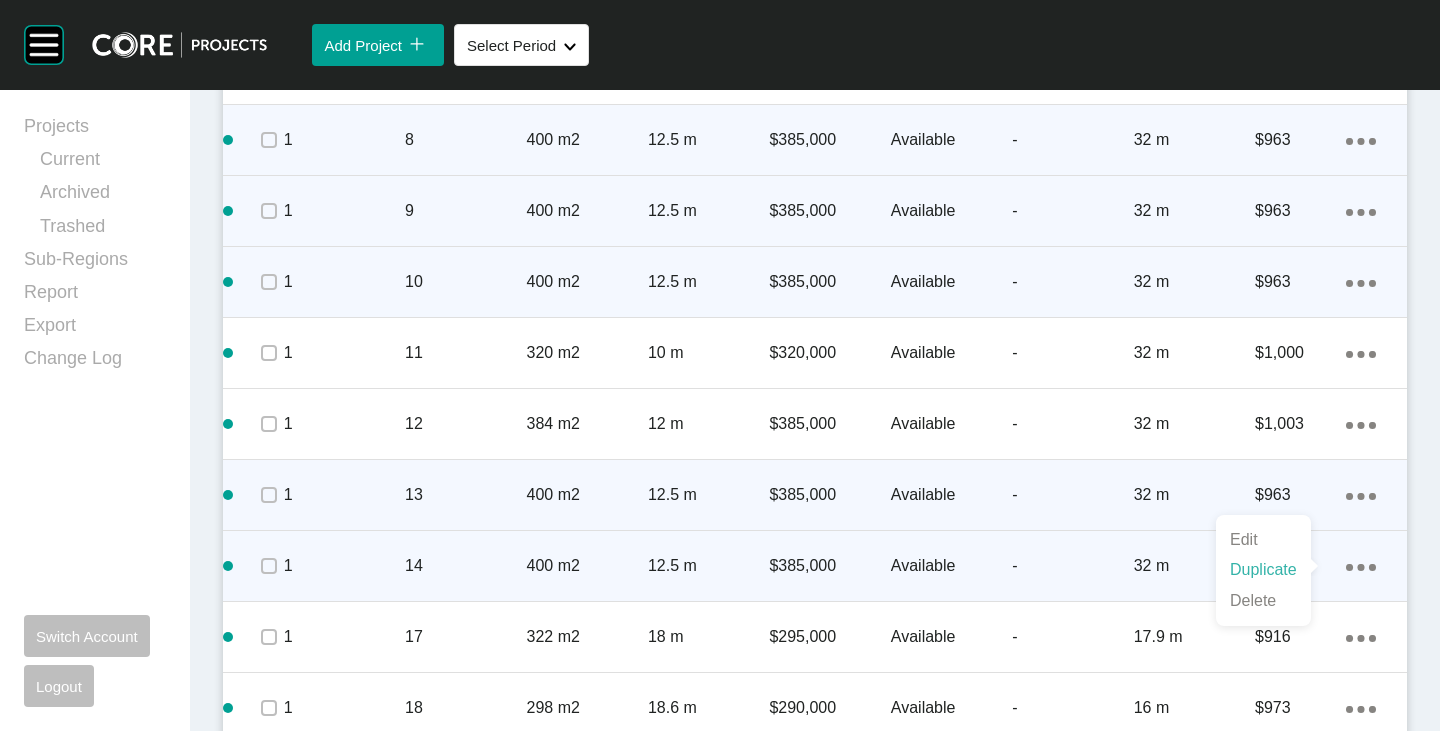 click on "Duplicate" at bounding box center [1263, 570] 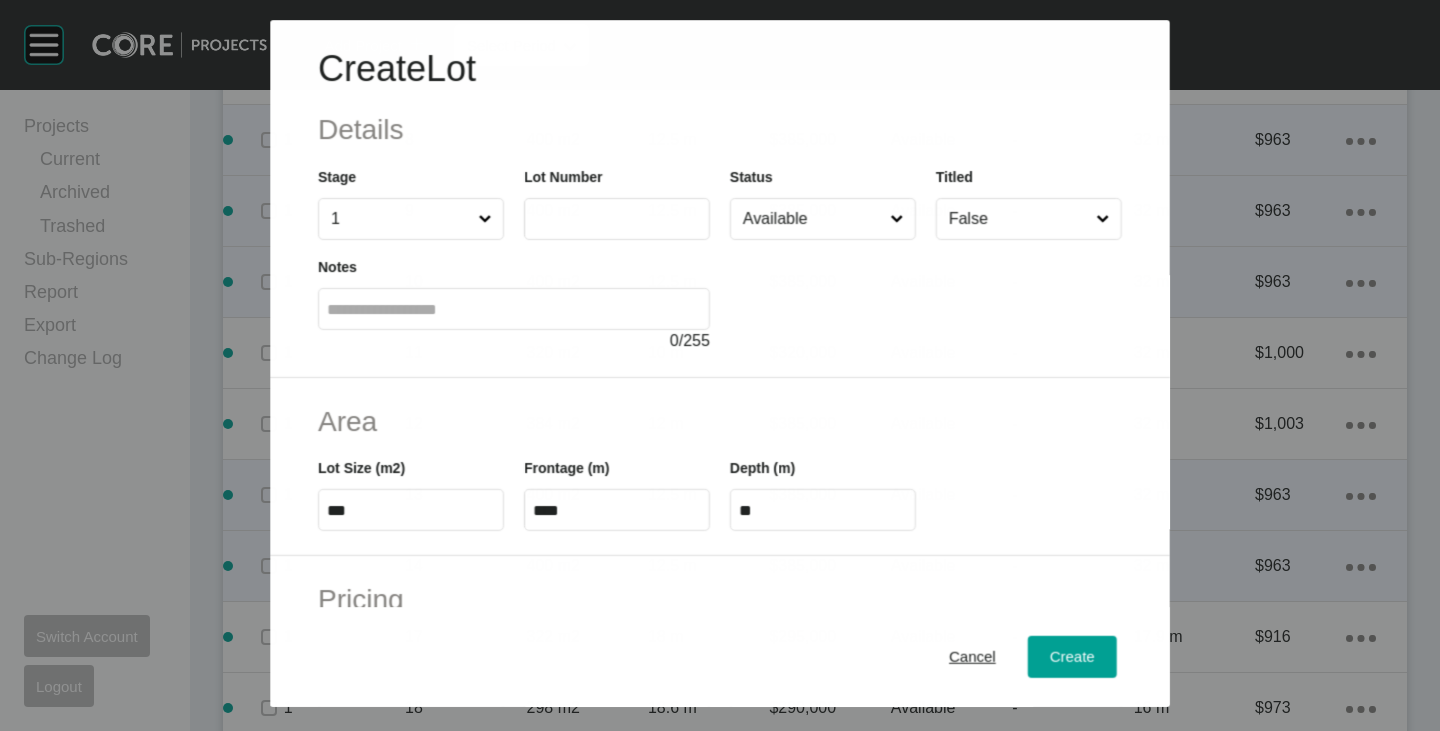 click at bounding box center (617, 219) 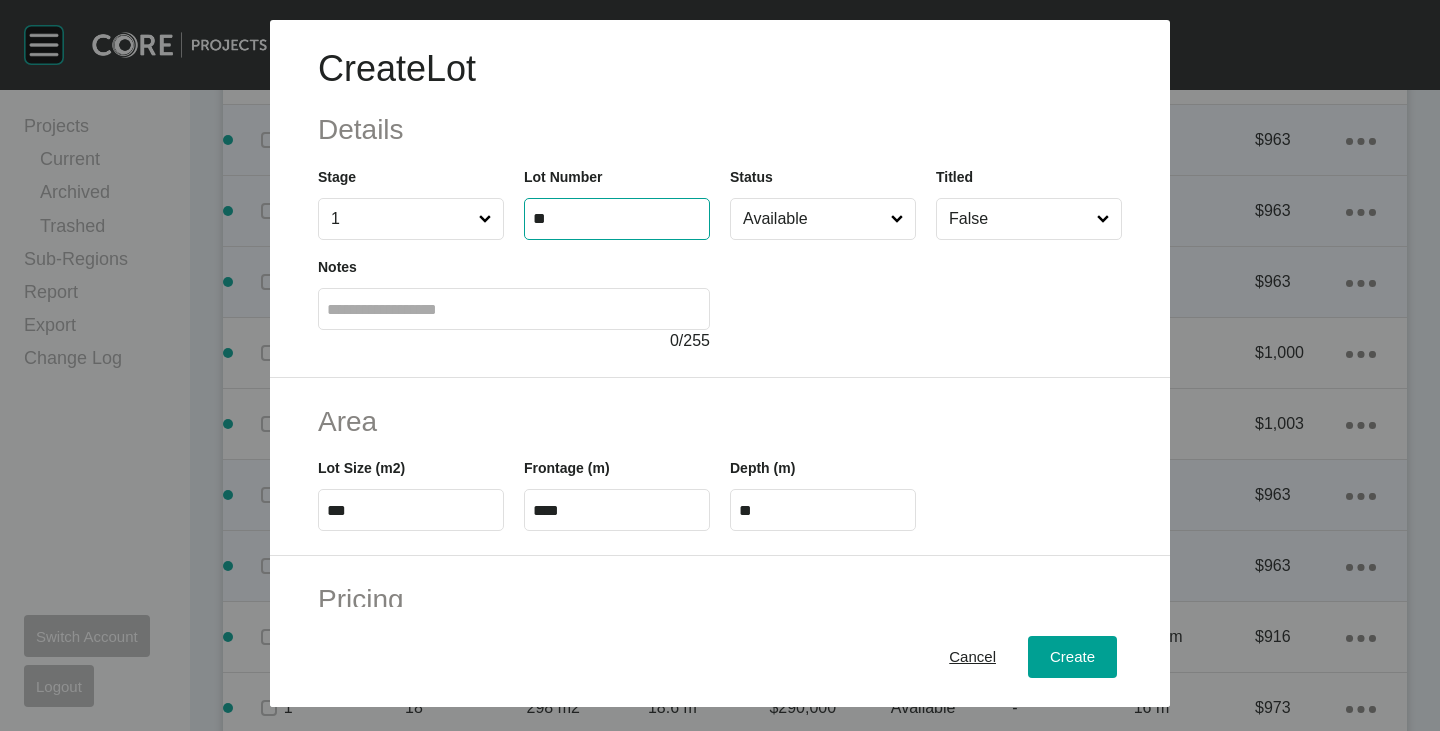 type on "**" 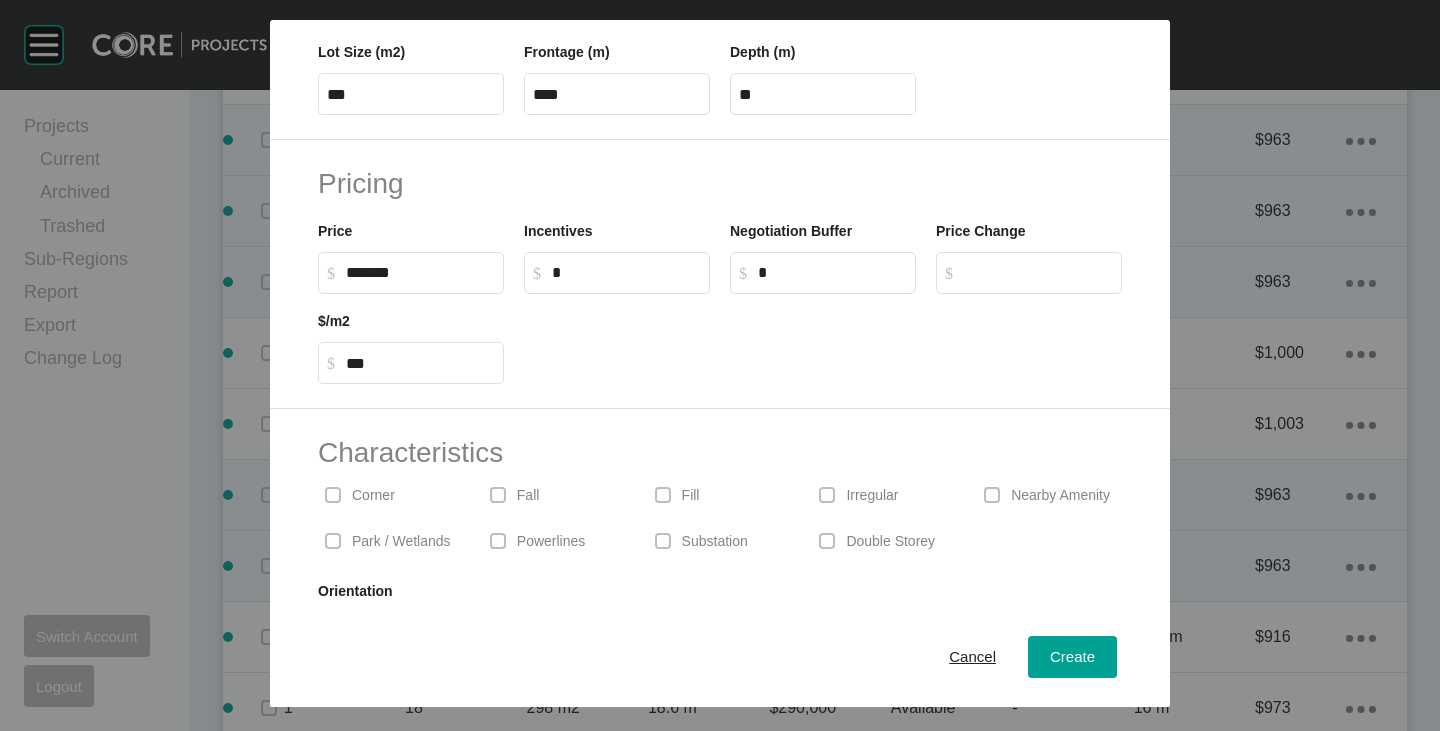 scroll, scrollTop: 489, scrollLeft: 0, axis: vertical 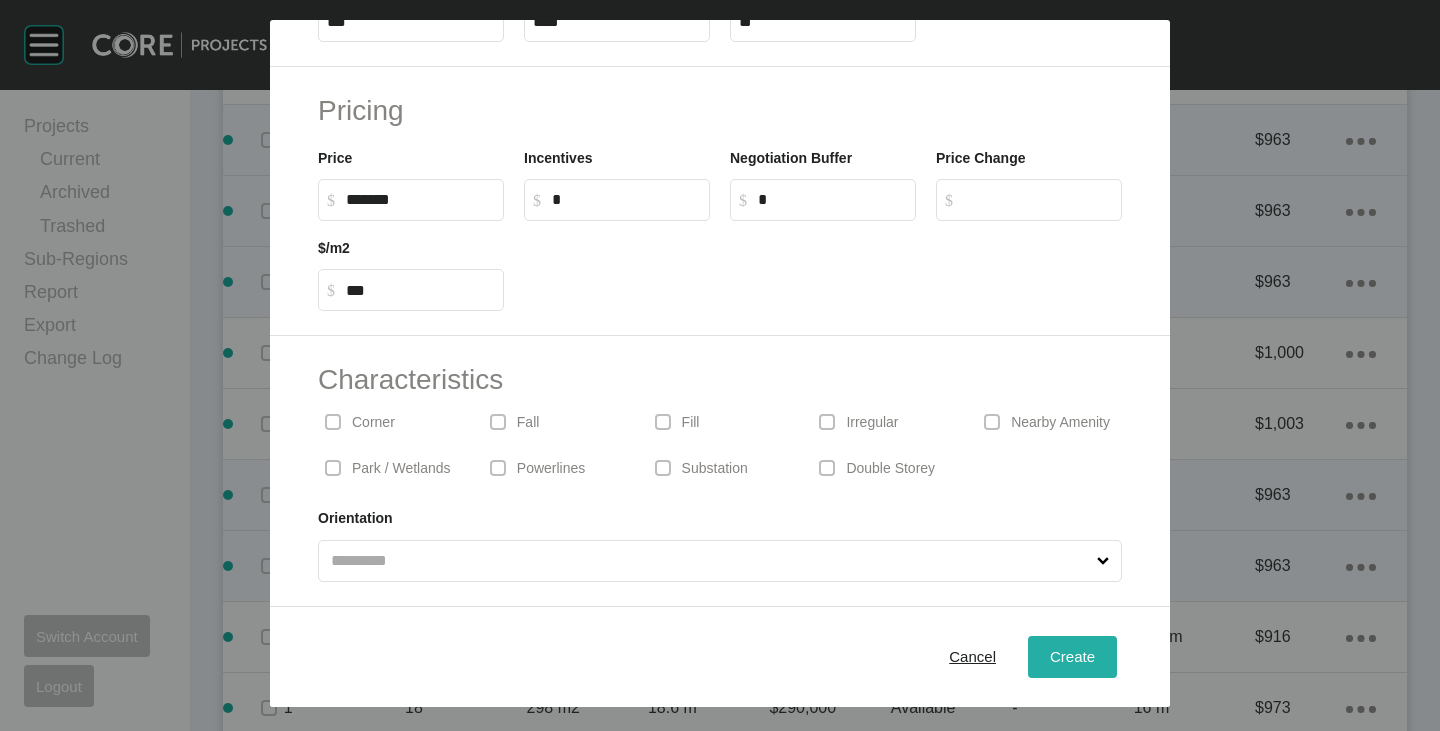 click on "Create" at bounding box center (1072, 656) 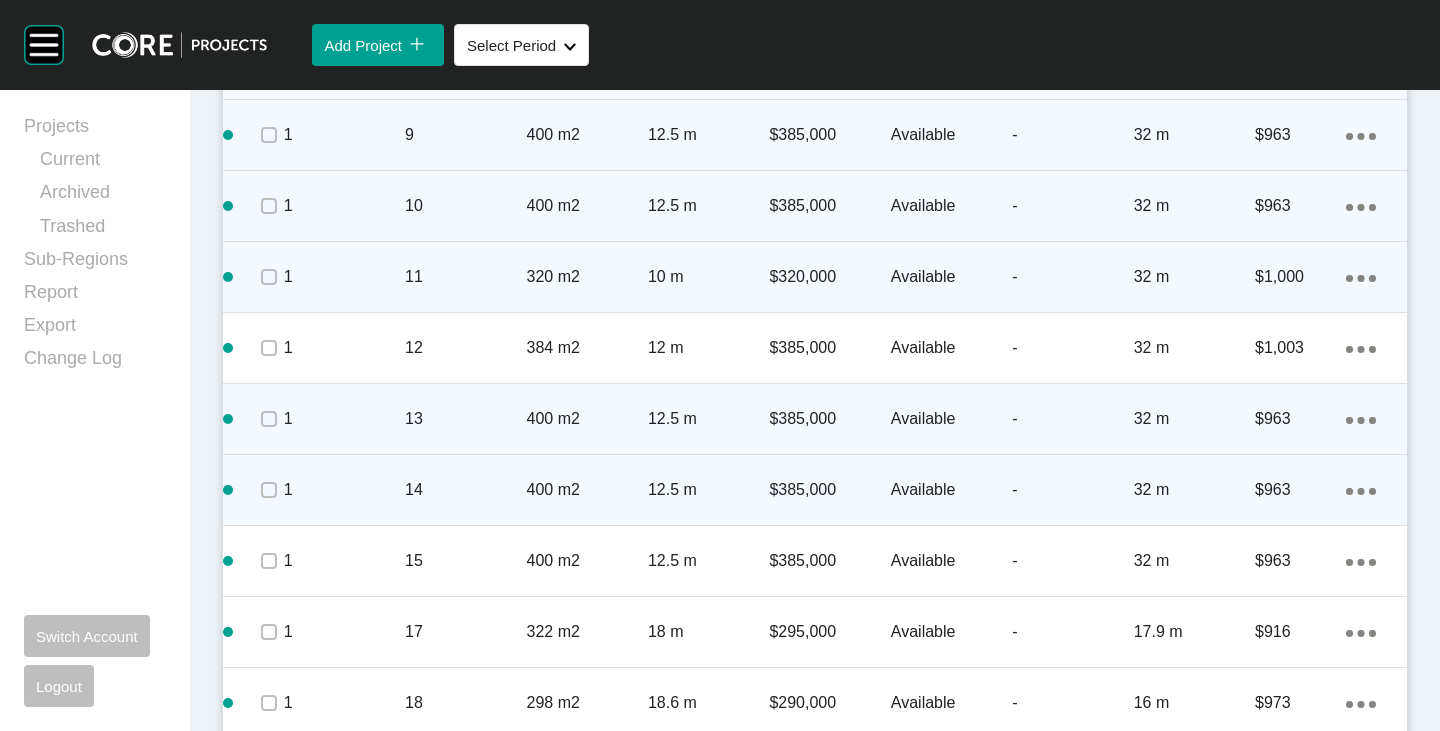 scroll, scrollTop: 1700, scrollLeft: 0, axis: vertical 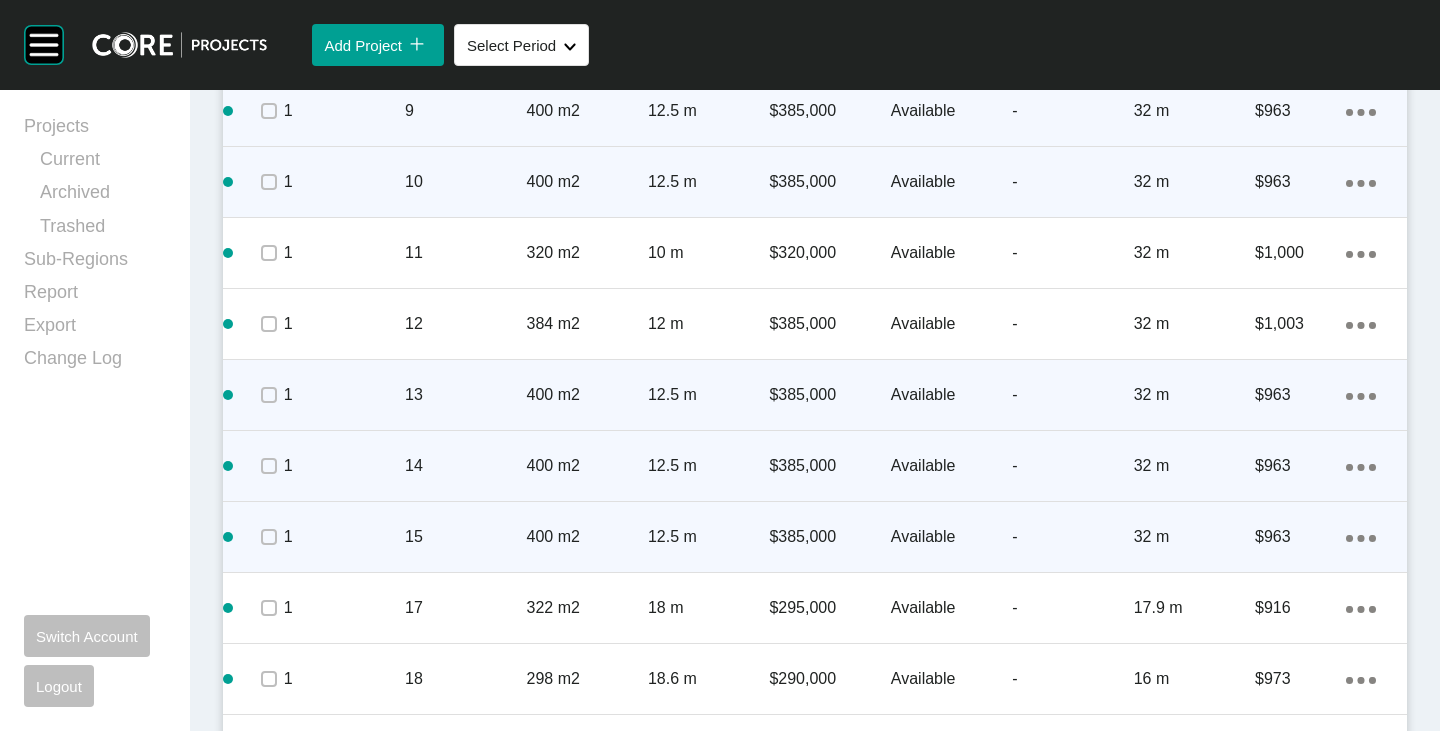 click on "Action Menu Dots Copy 6 Created with Sketch." 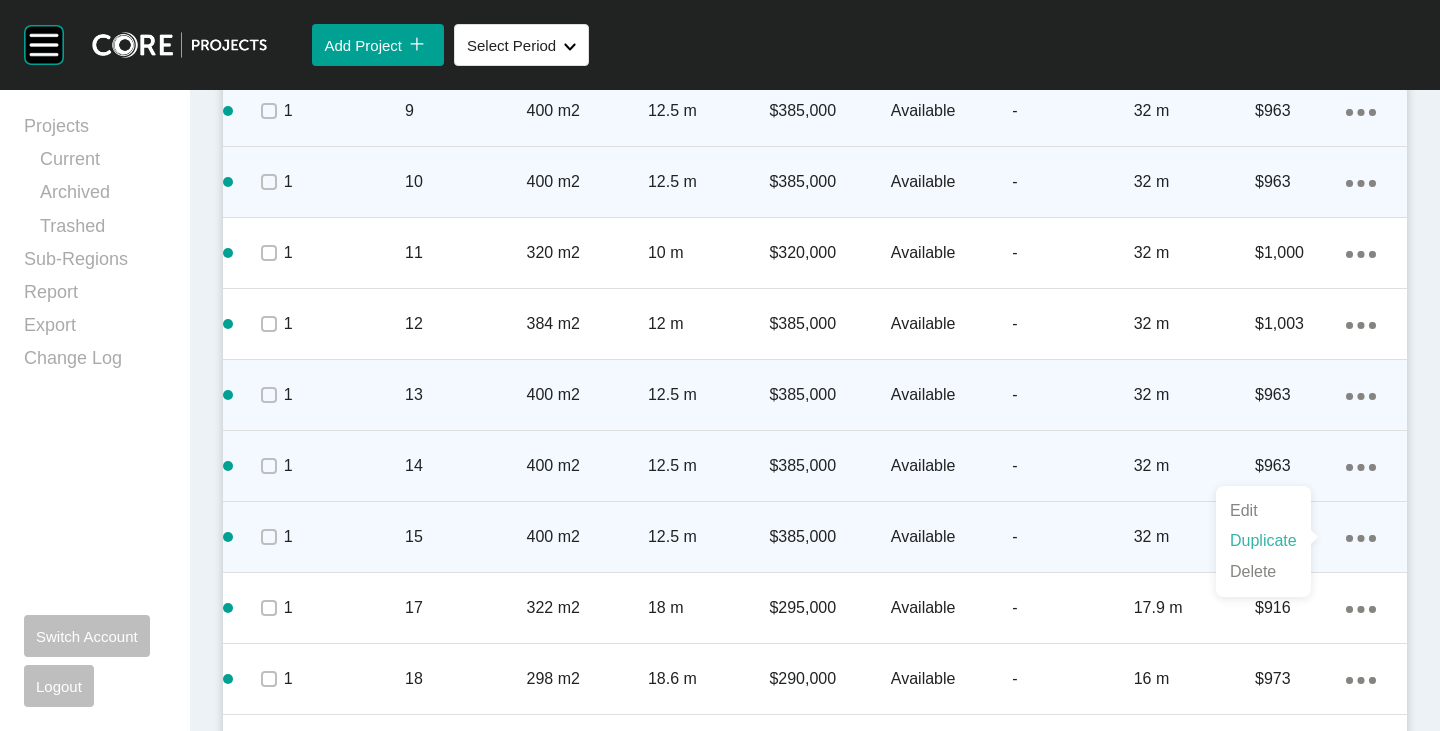 click on "Duplicate" at bounding box center [1263, 541] 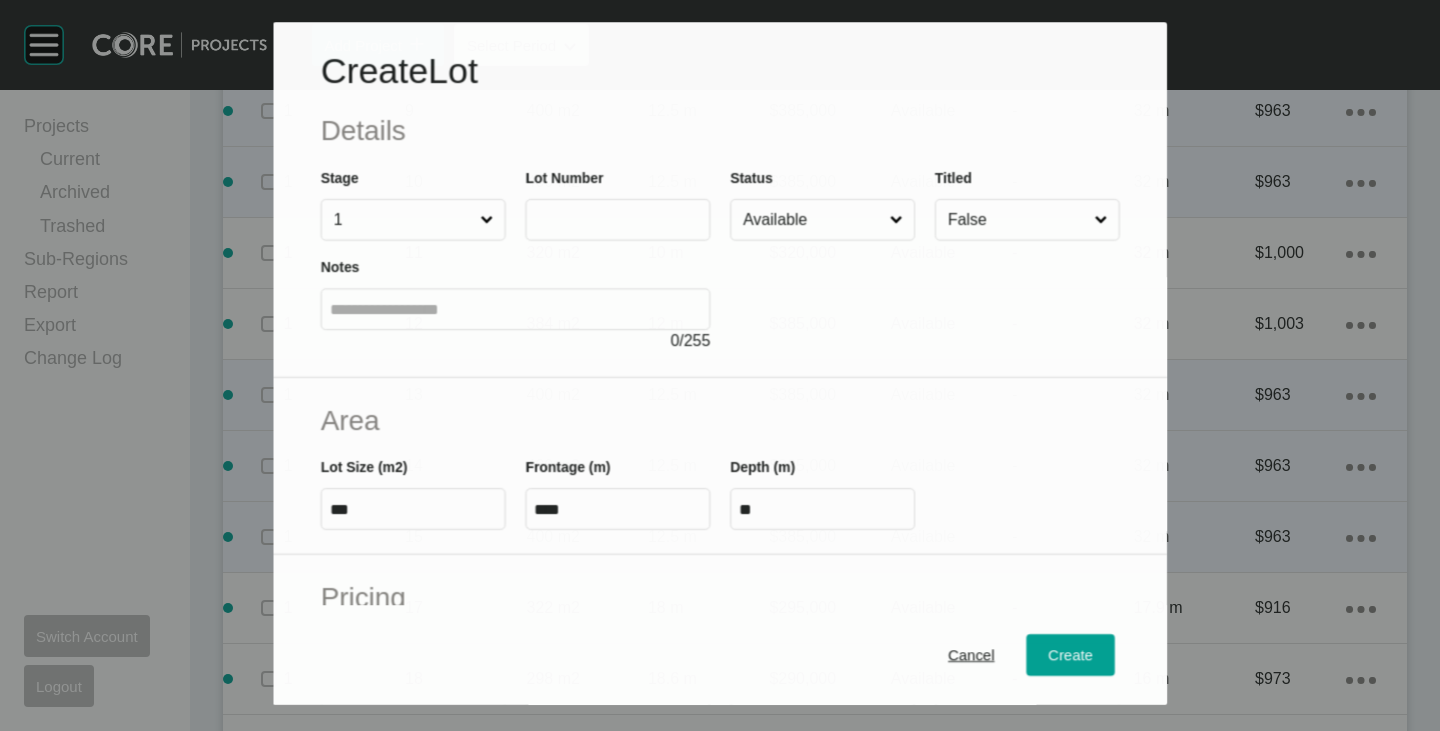 click at bounding box center [617, 220] 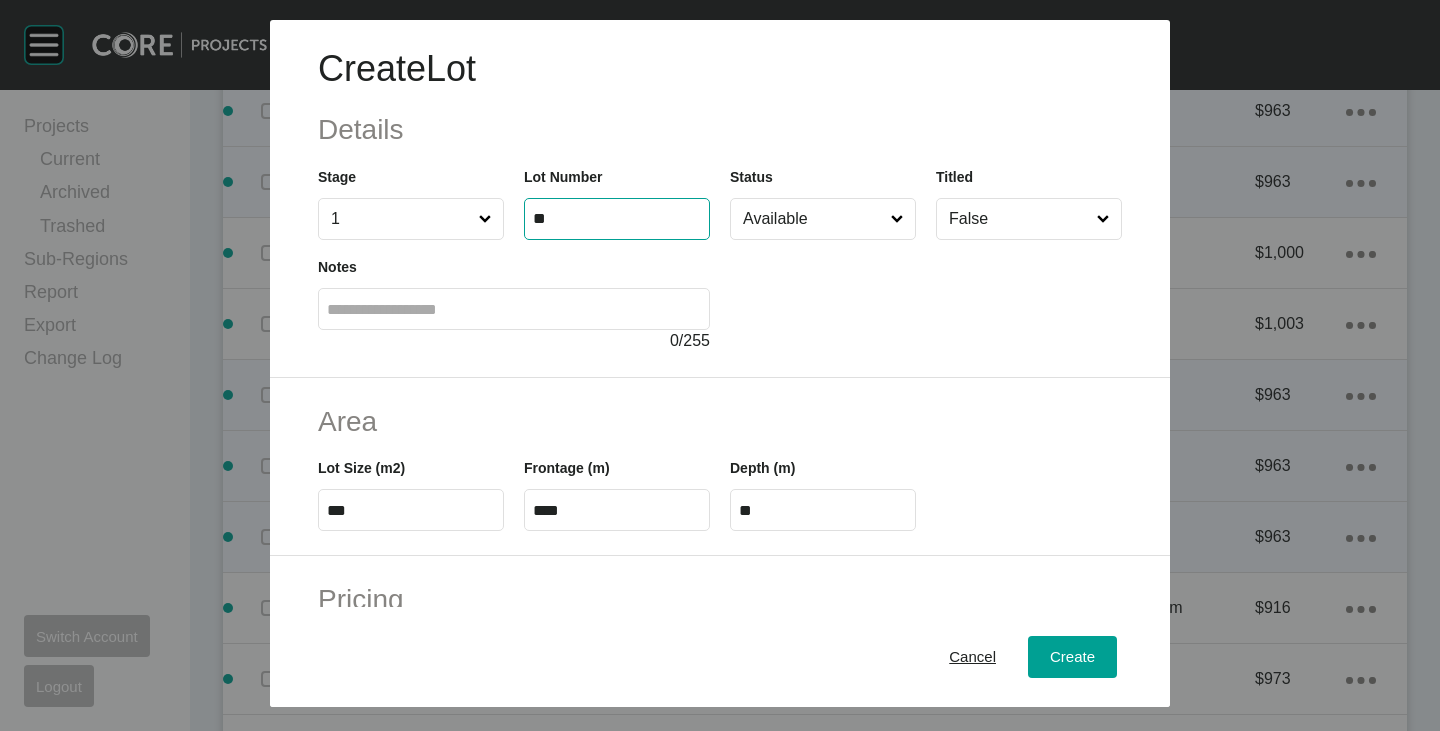 type on "**" 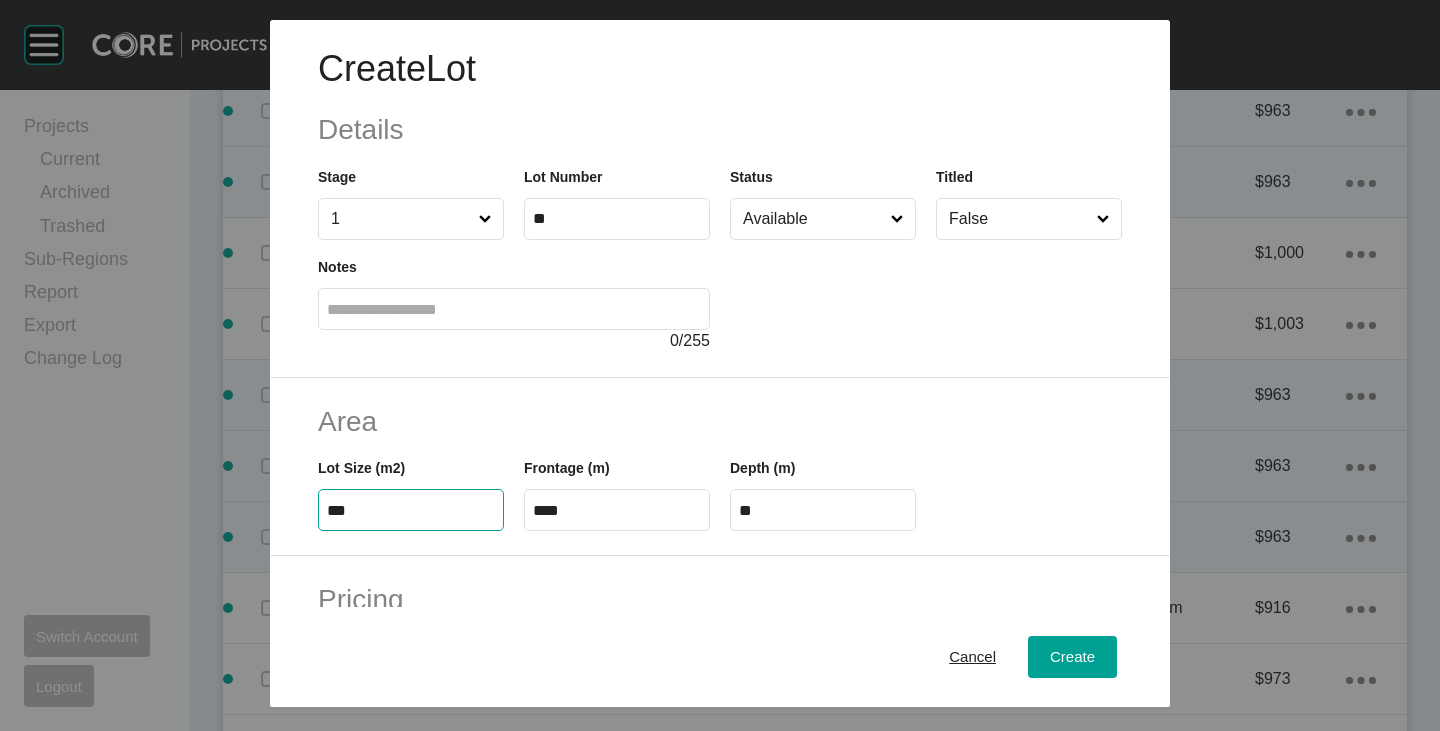 click on "***" at bounding box center (411, 510) 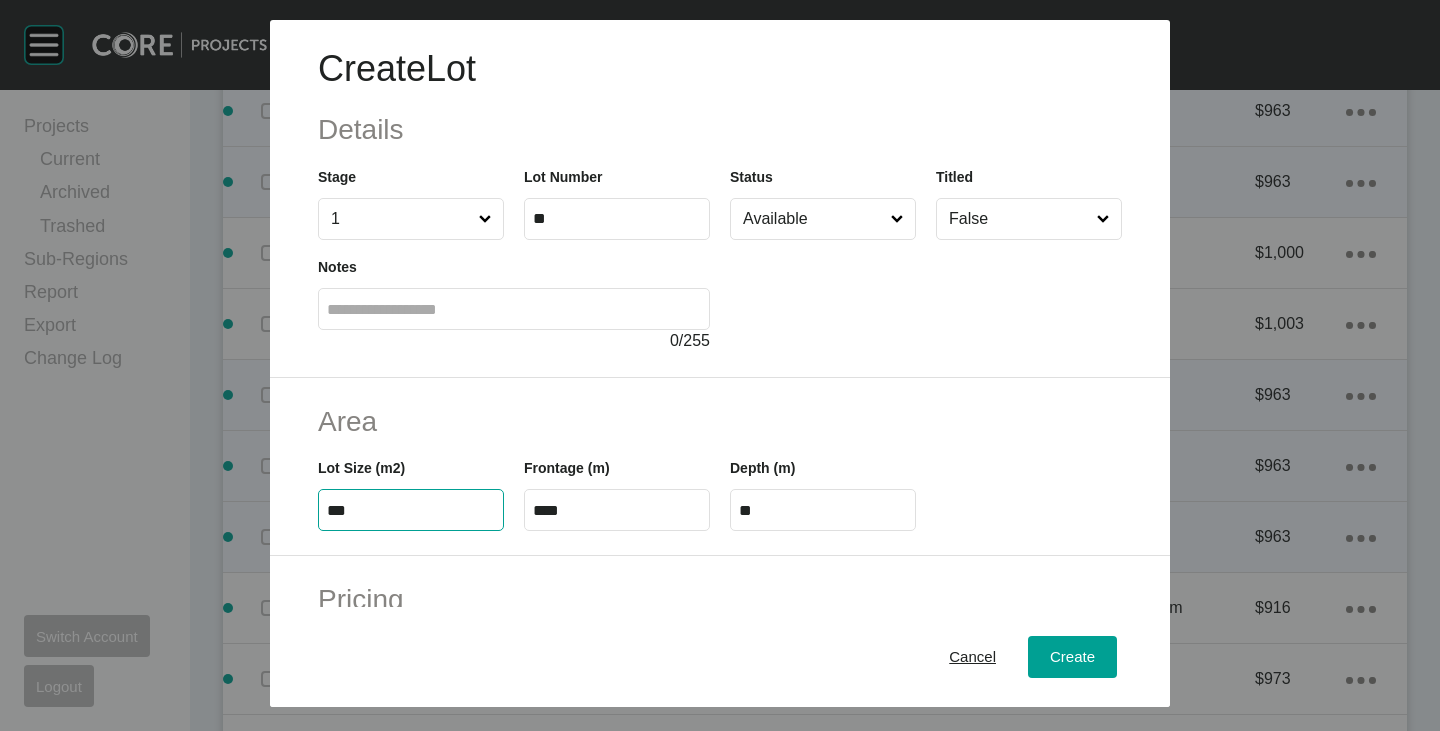 type on "***" 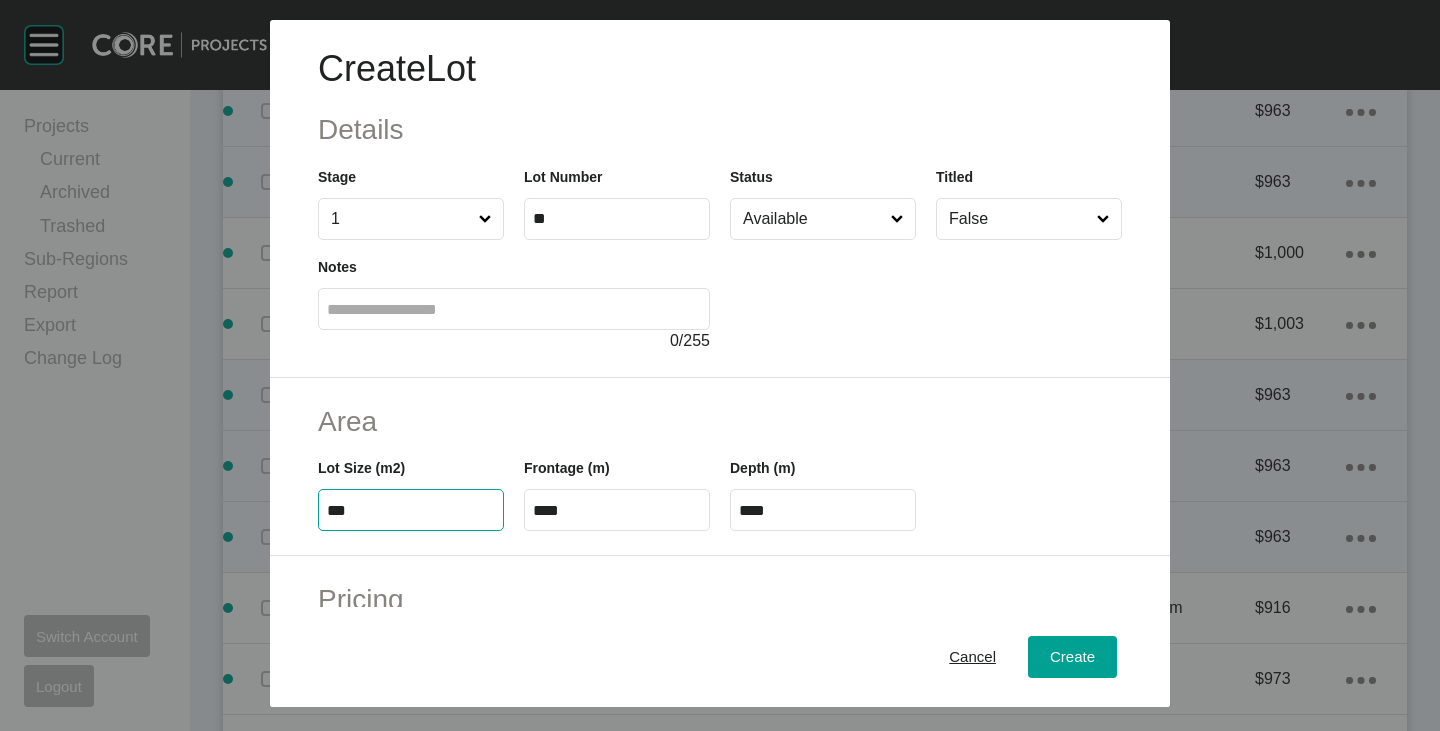 click on "Area" at bounding box center (720, 421) 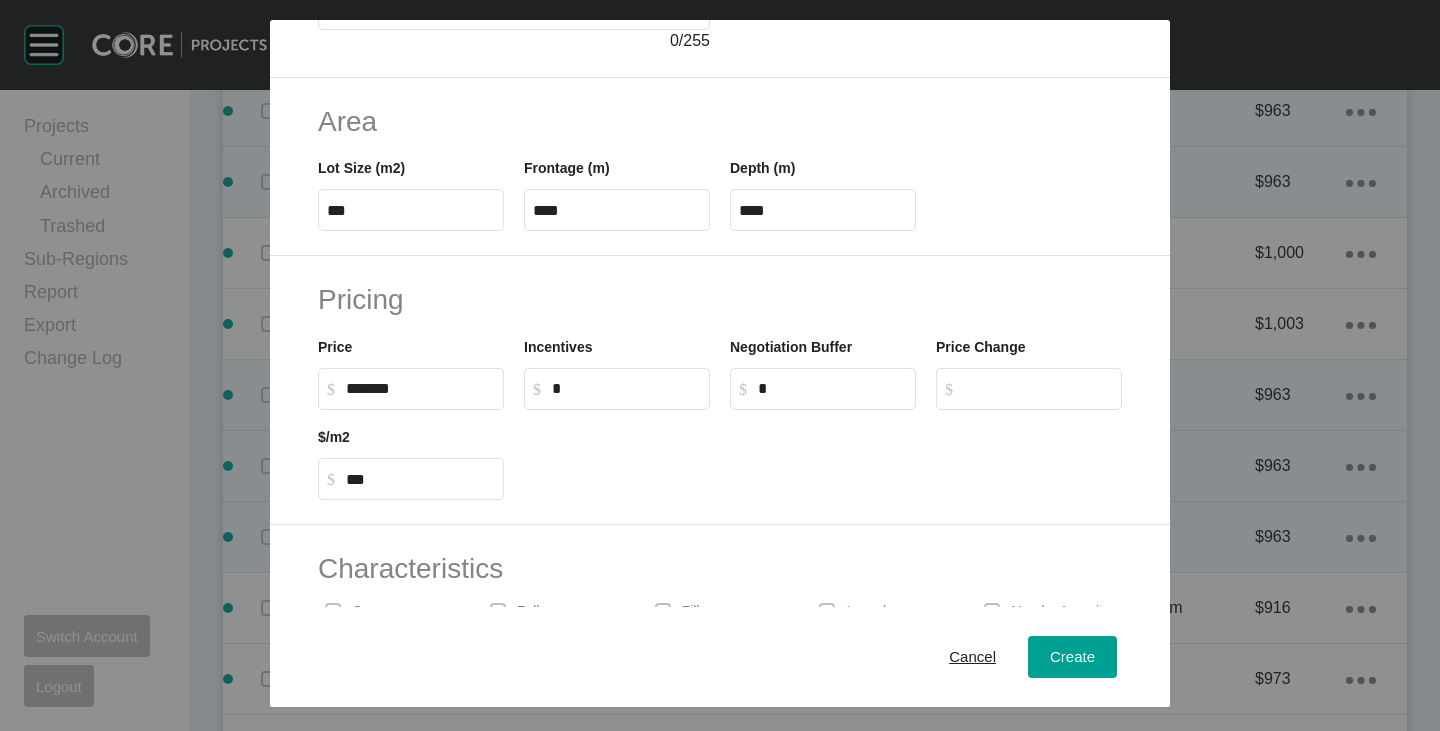 scroll, scrollTop: 489, scrollLeft: 0, axis: vertical 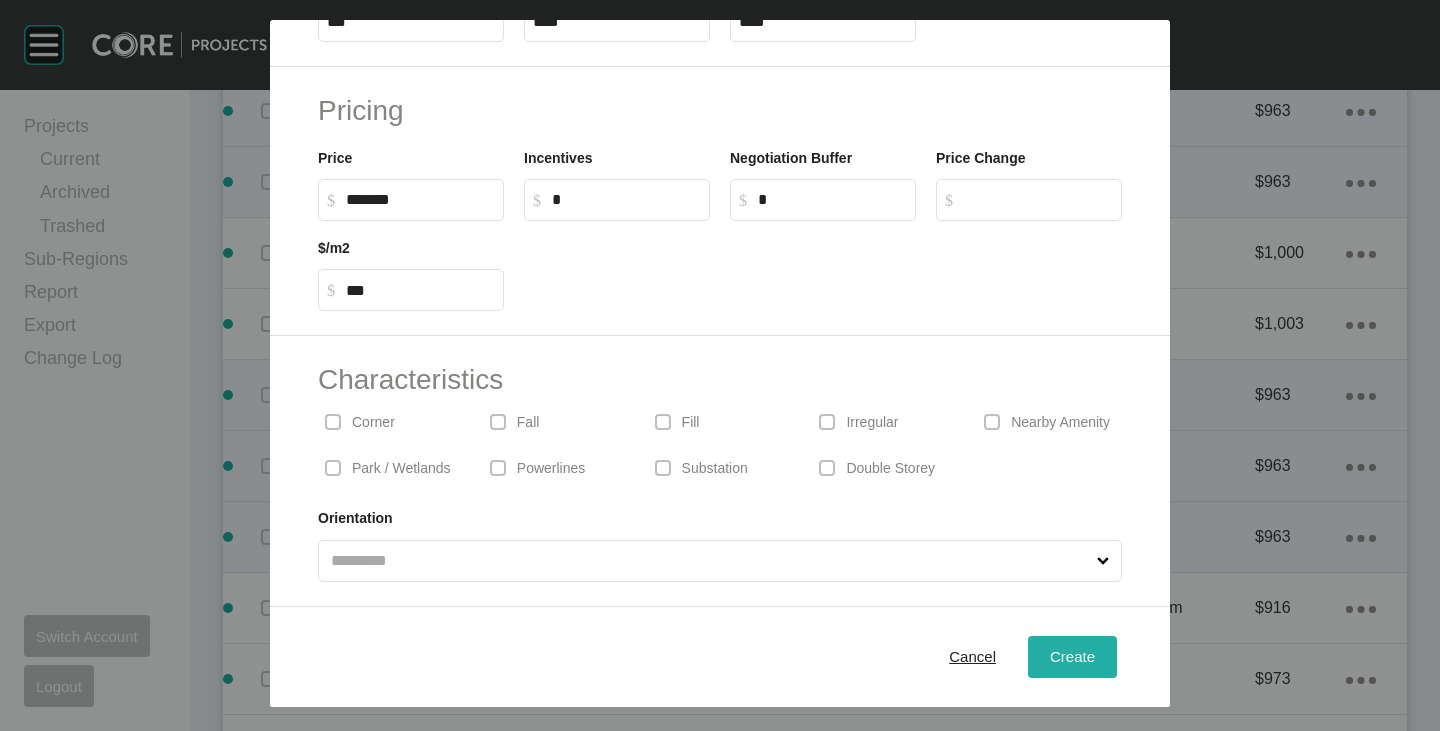 click on "Create" at bounding box center (1072, 657) 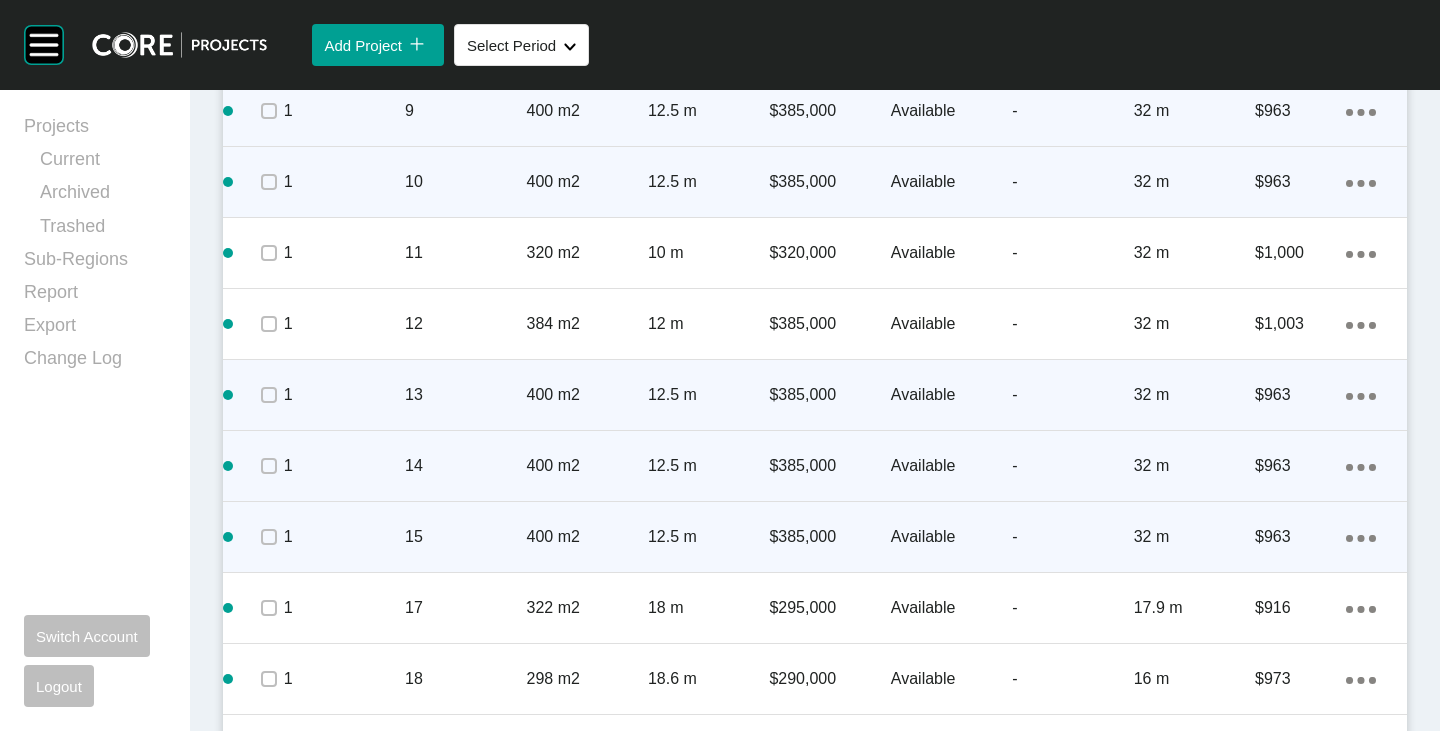 click 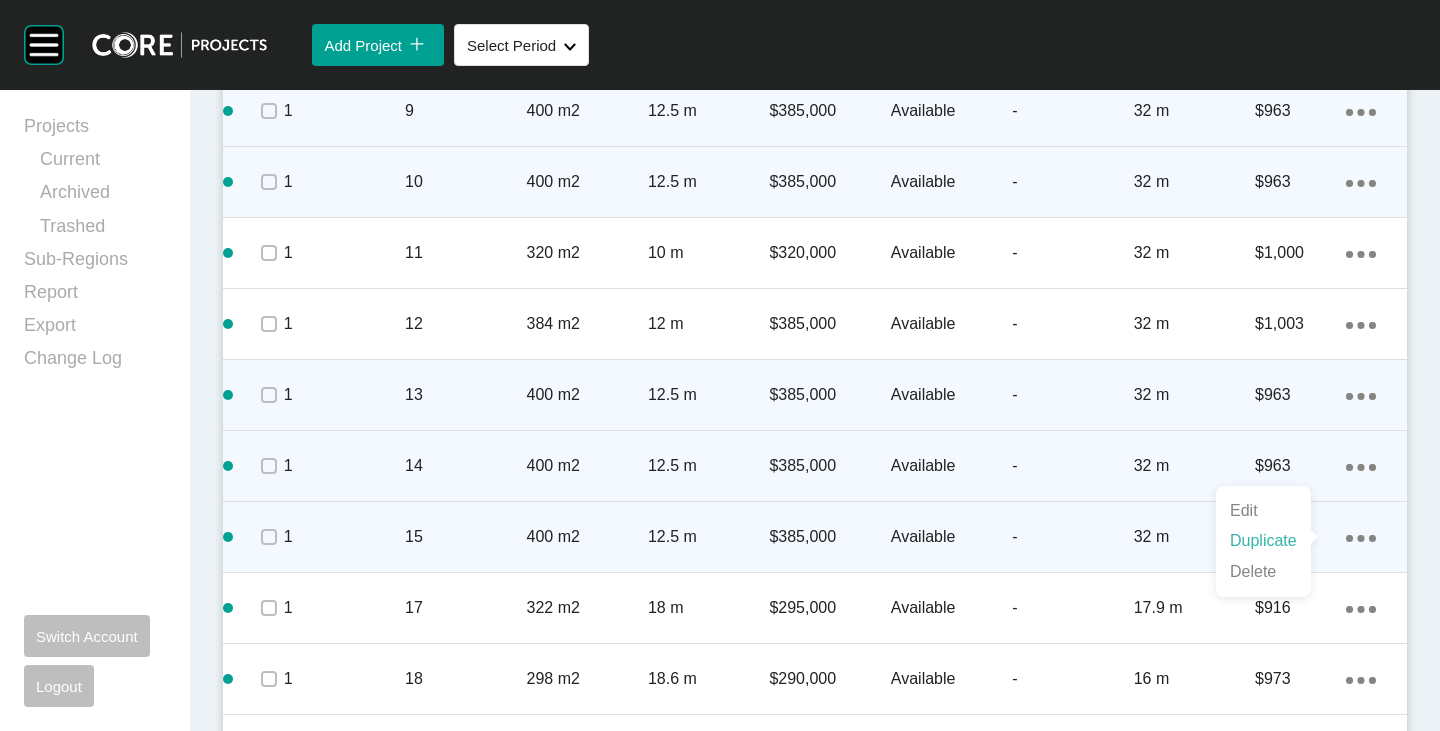 click on "Duplicate" at bounding box center [1263, 541] 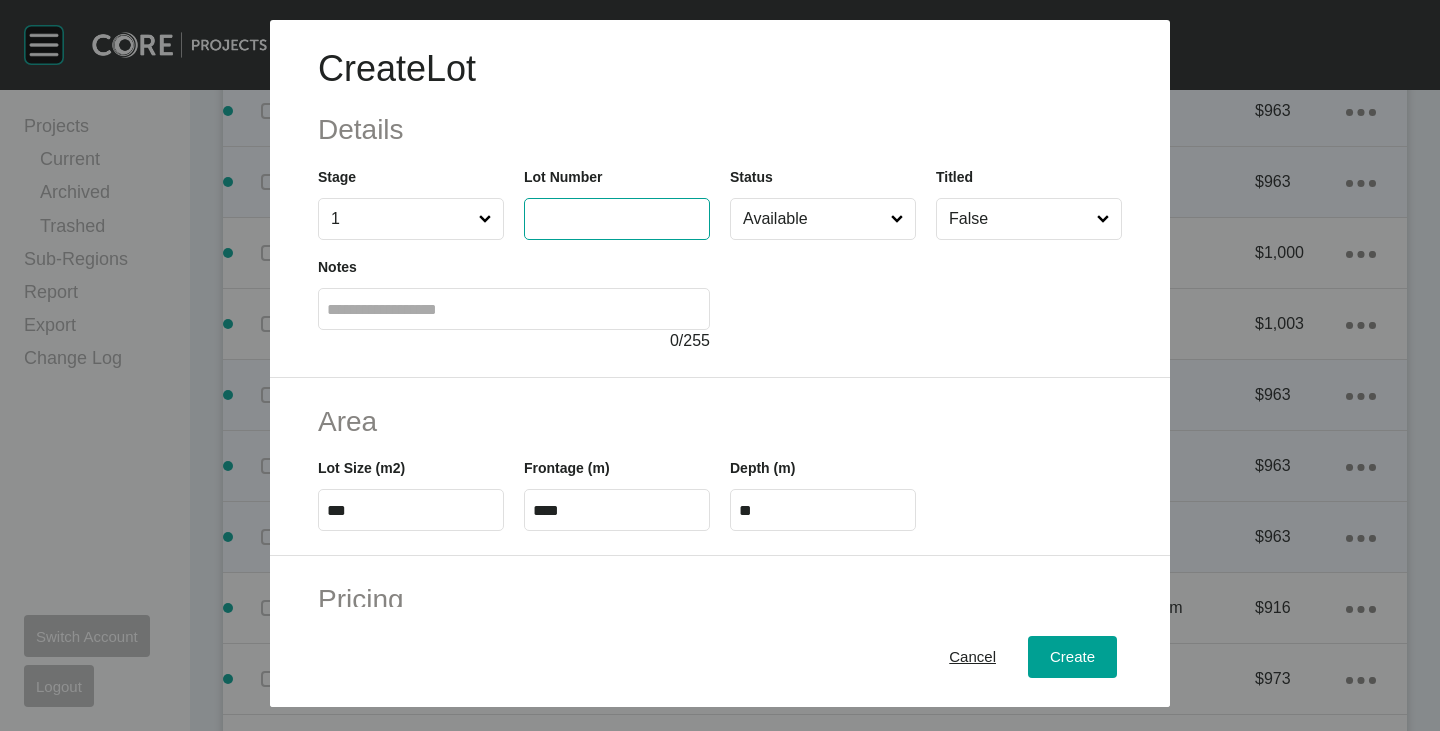 click at bounding box center [617, 218] 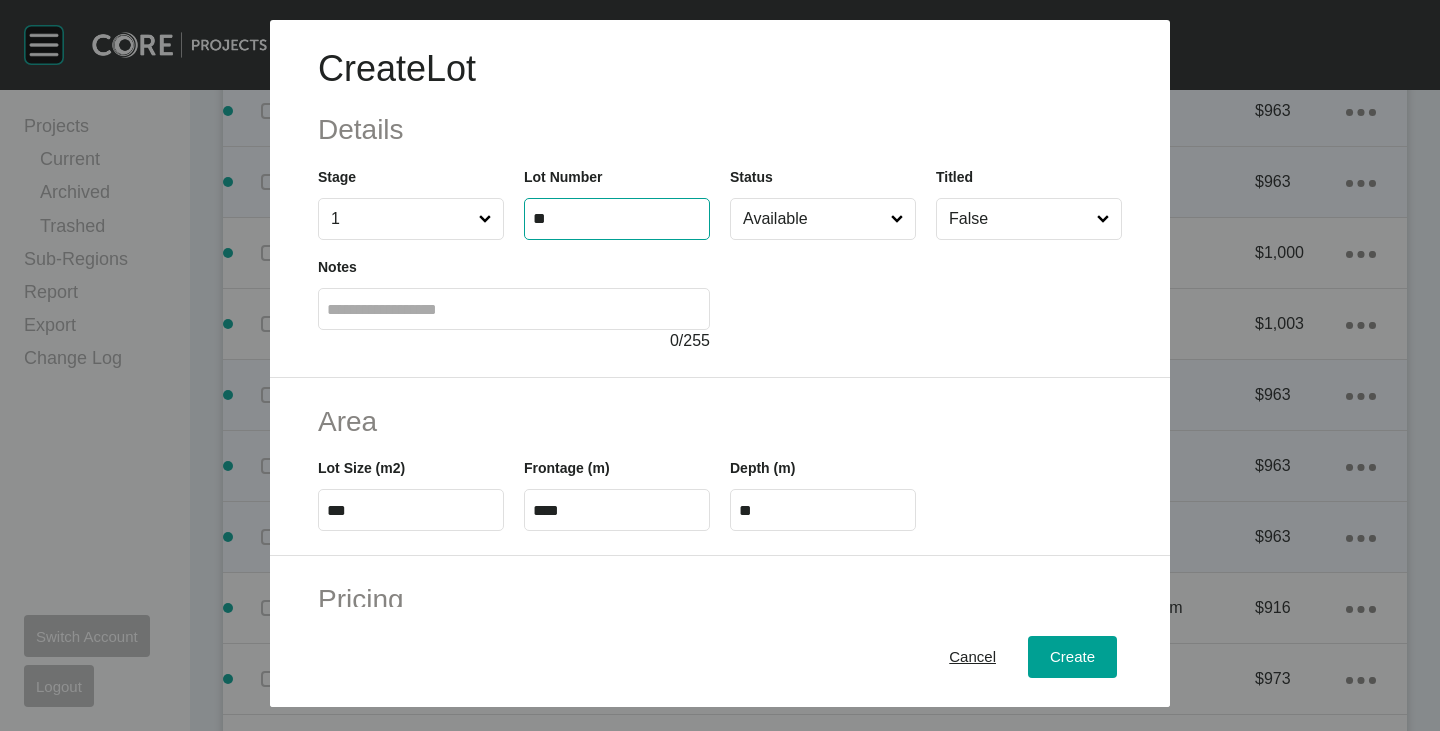 type on "**" 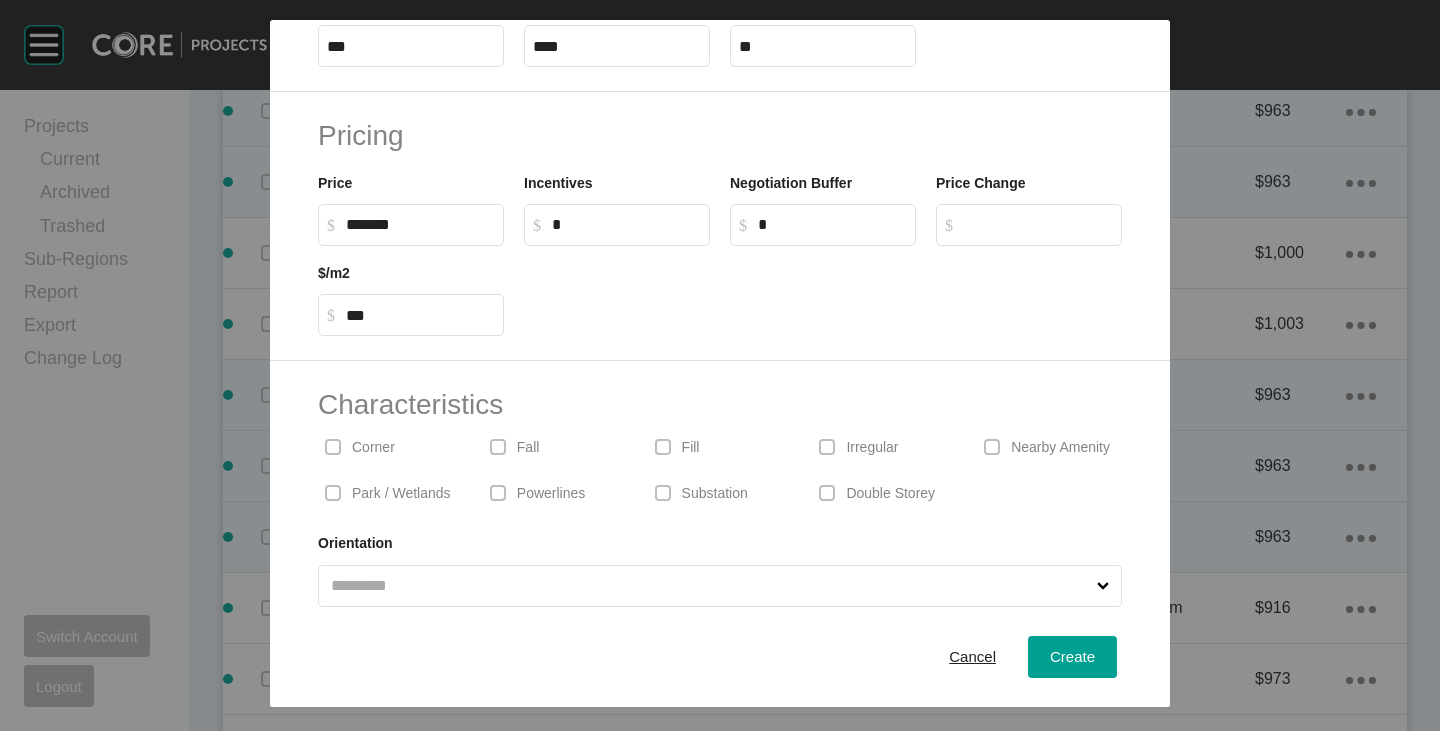 scroll, scrollTop: 489, scrollLeft: 0, axis: vertical 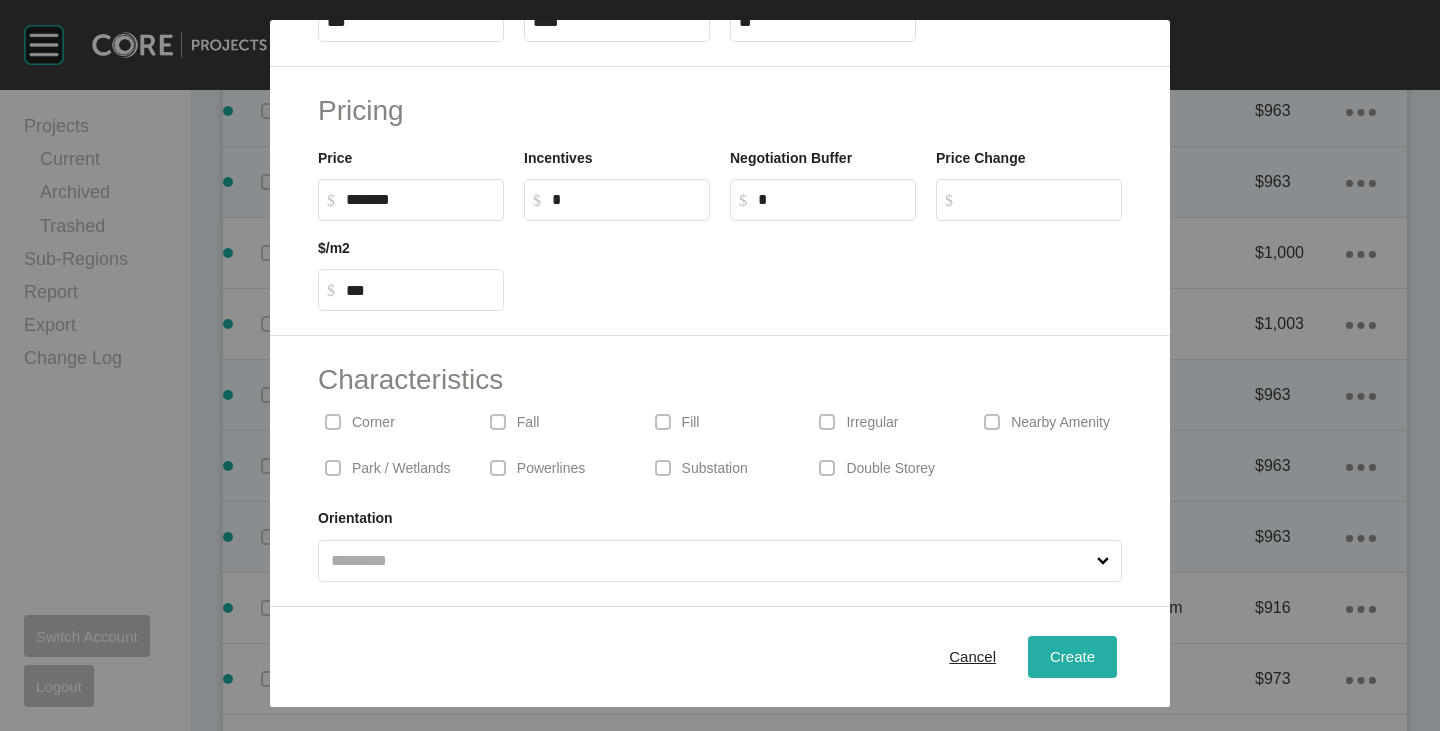 click on "Create" at bounding box center [1072, 656] 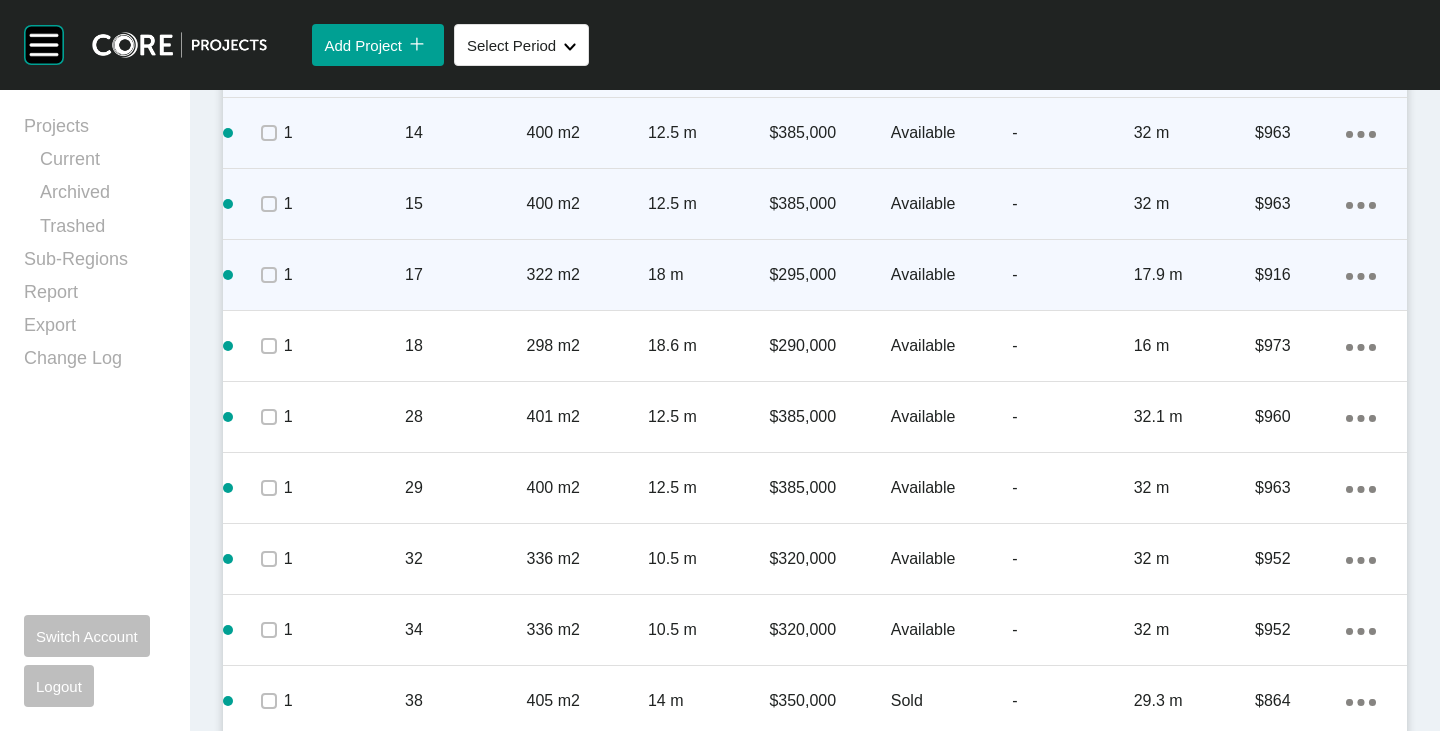 scroll, scrollTop: 2100, scrollLeft: 0, axis: vertical 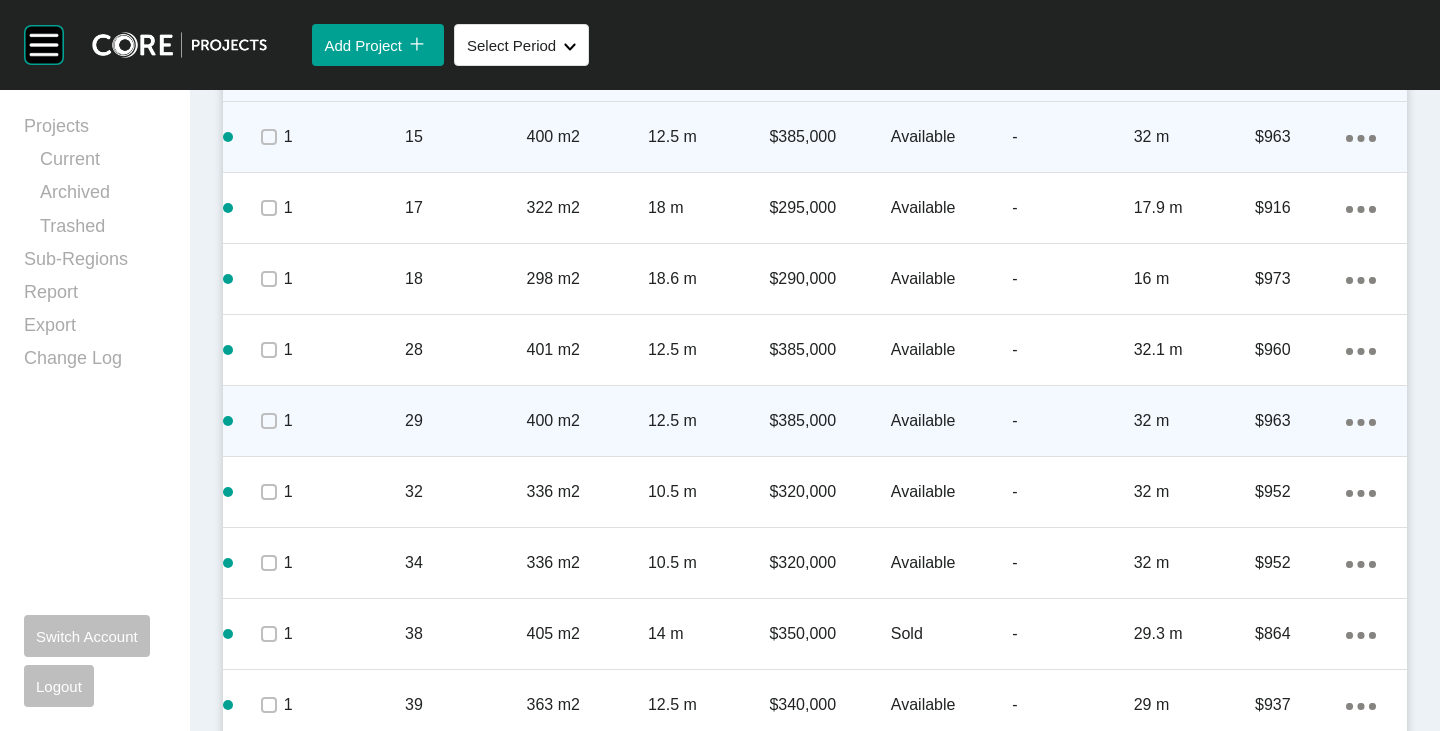 click 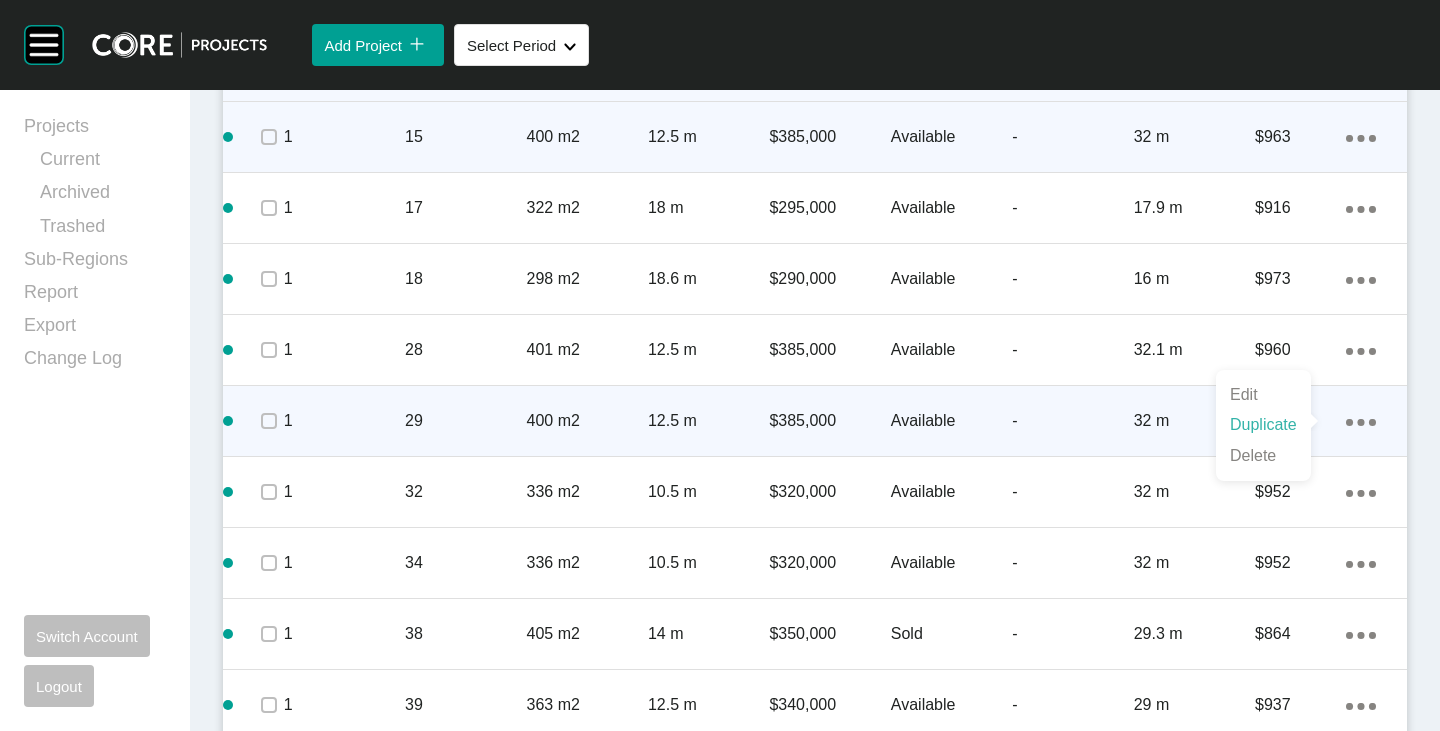 click on "Duplicate" at bounding box center [1263, 425] 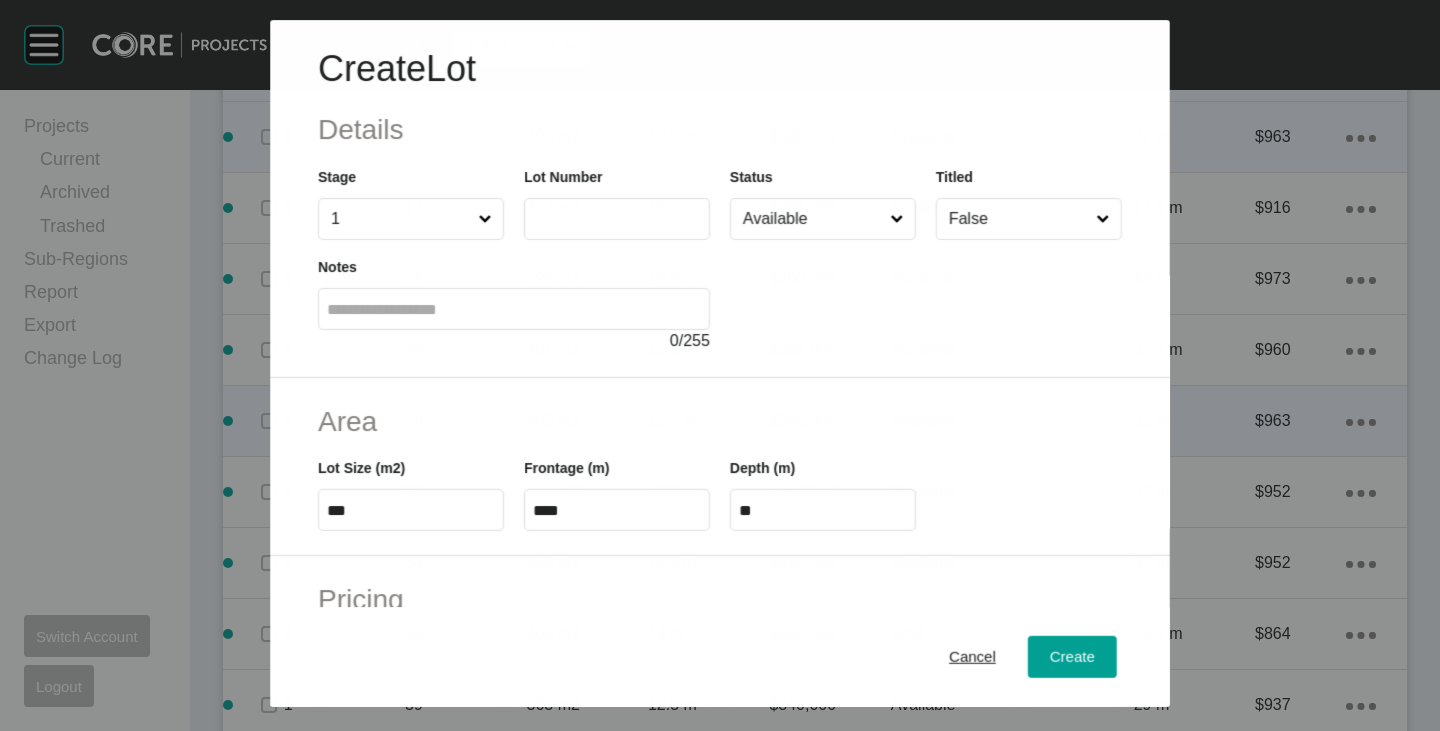 click at bounding box center [617, 219] 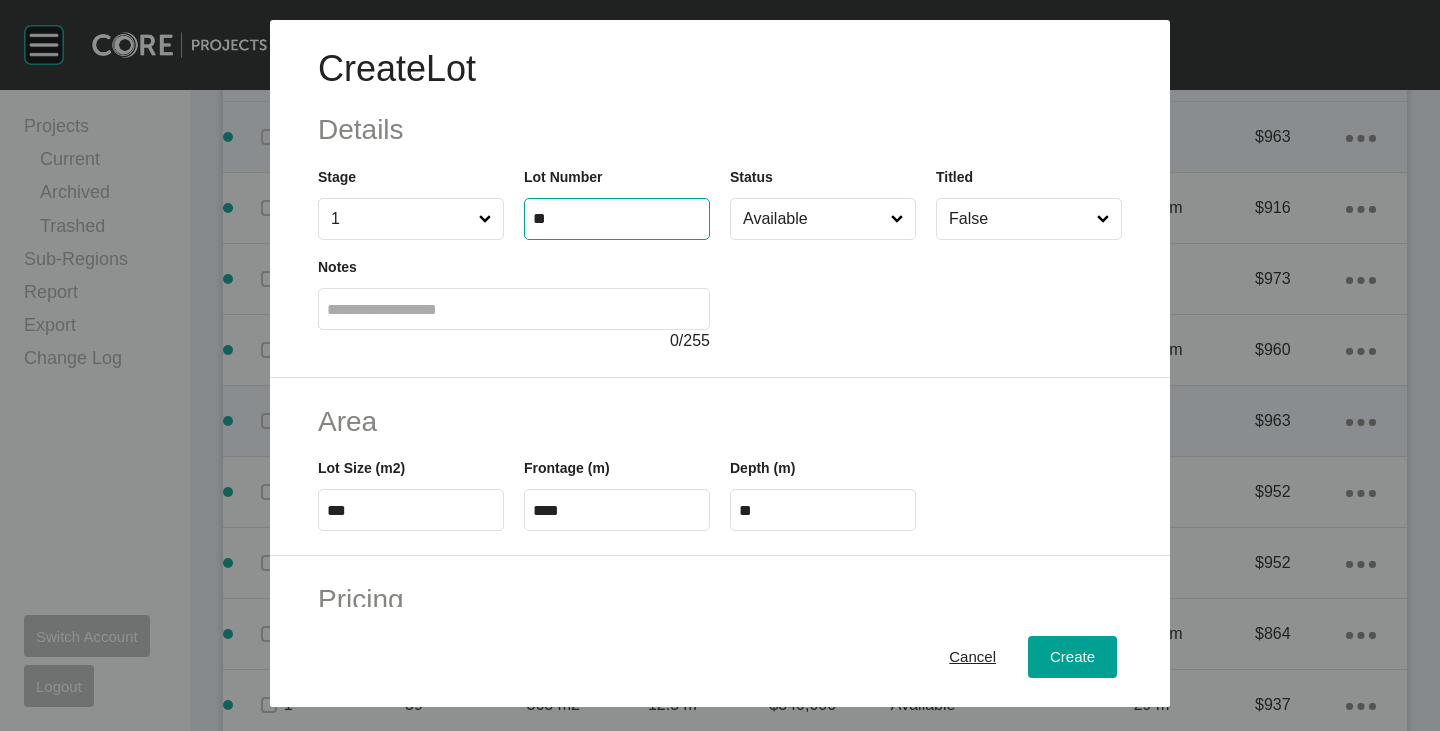 type on "**" 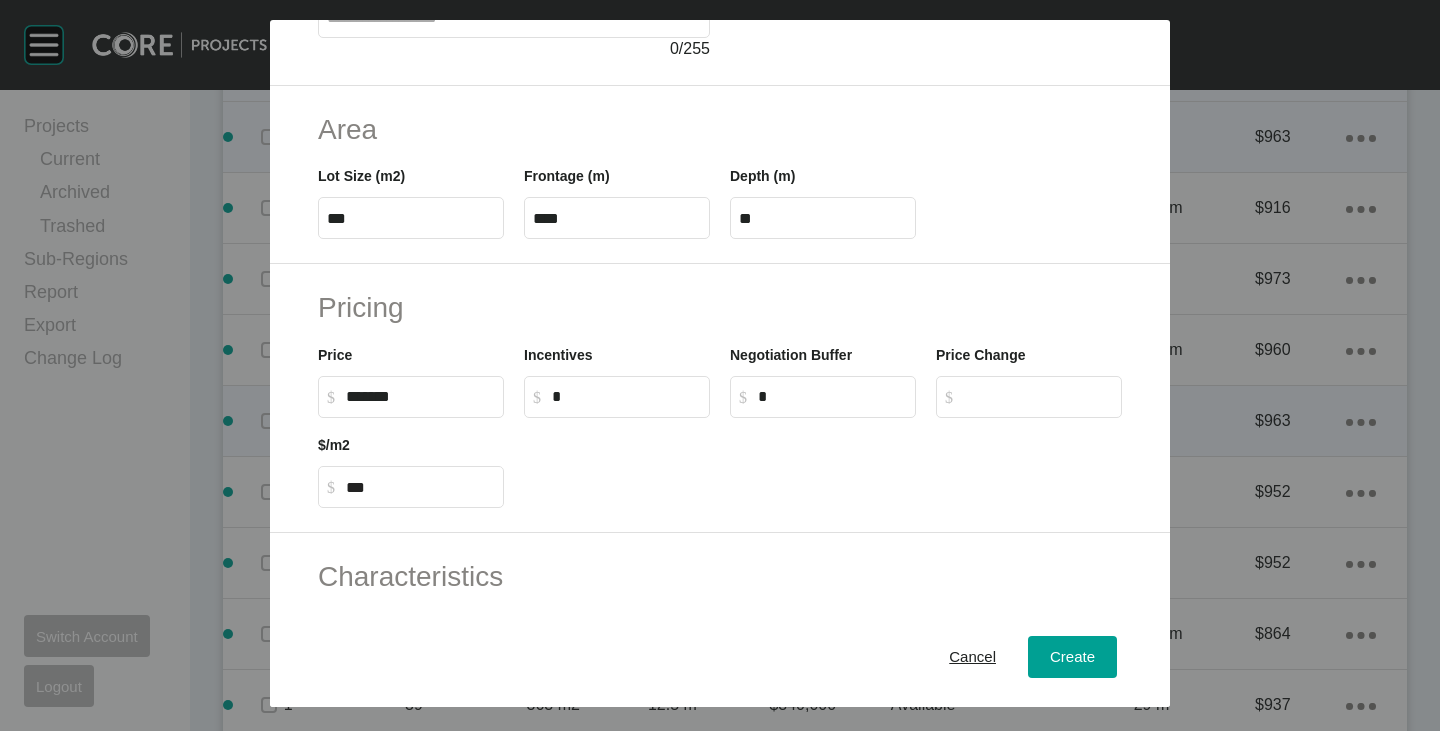 scroll, scrollTop: 400, scrollLeft: 0, axis: vertical 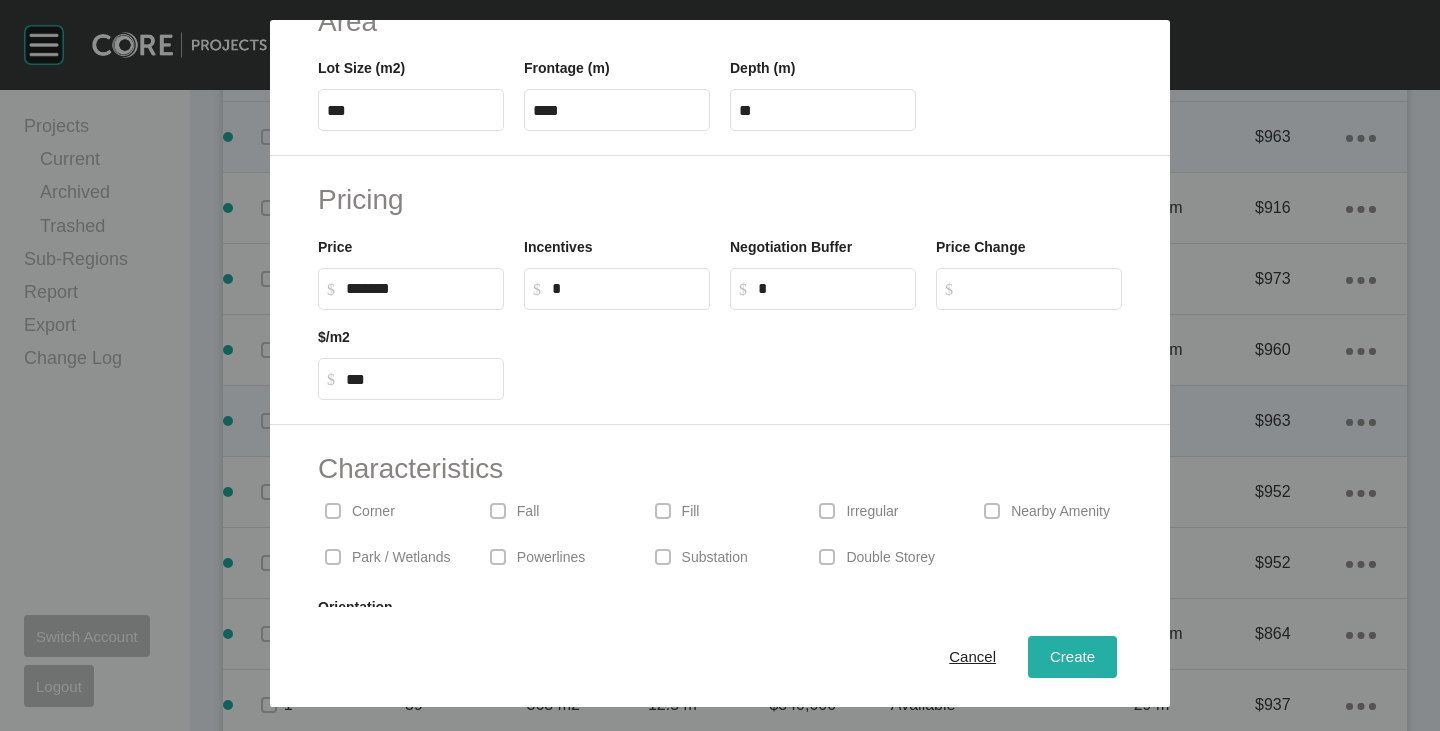 click on "Create" at bounding box center (1072, 657) 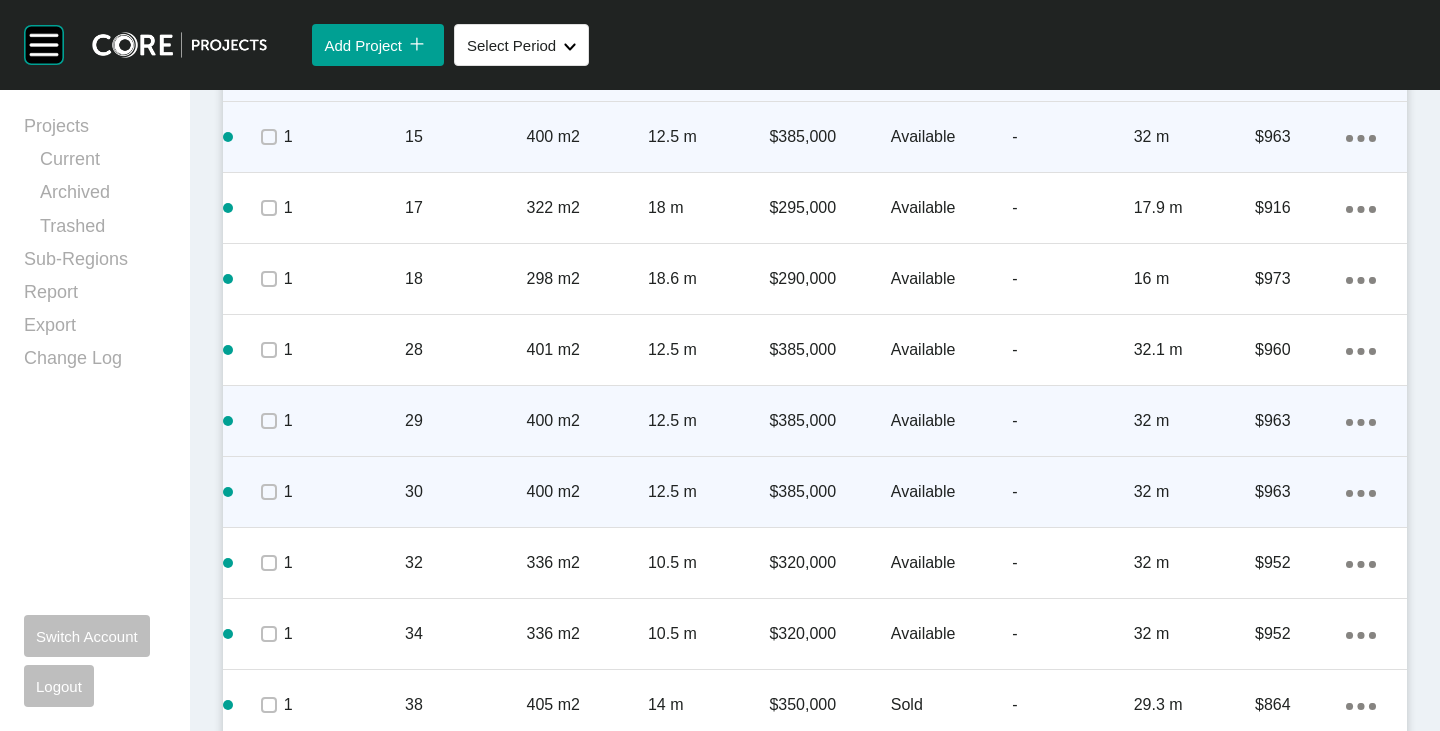 click 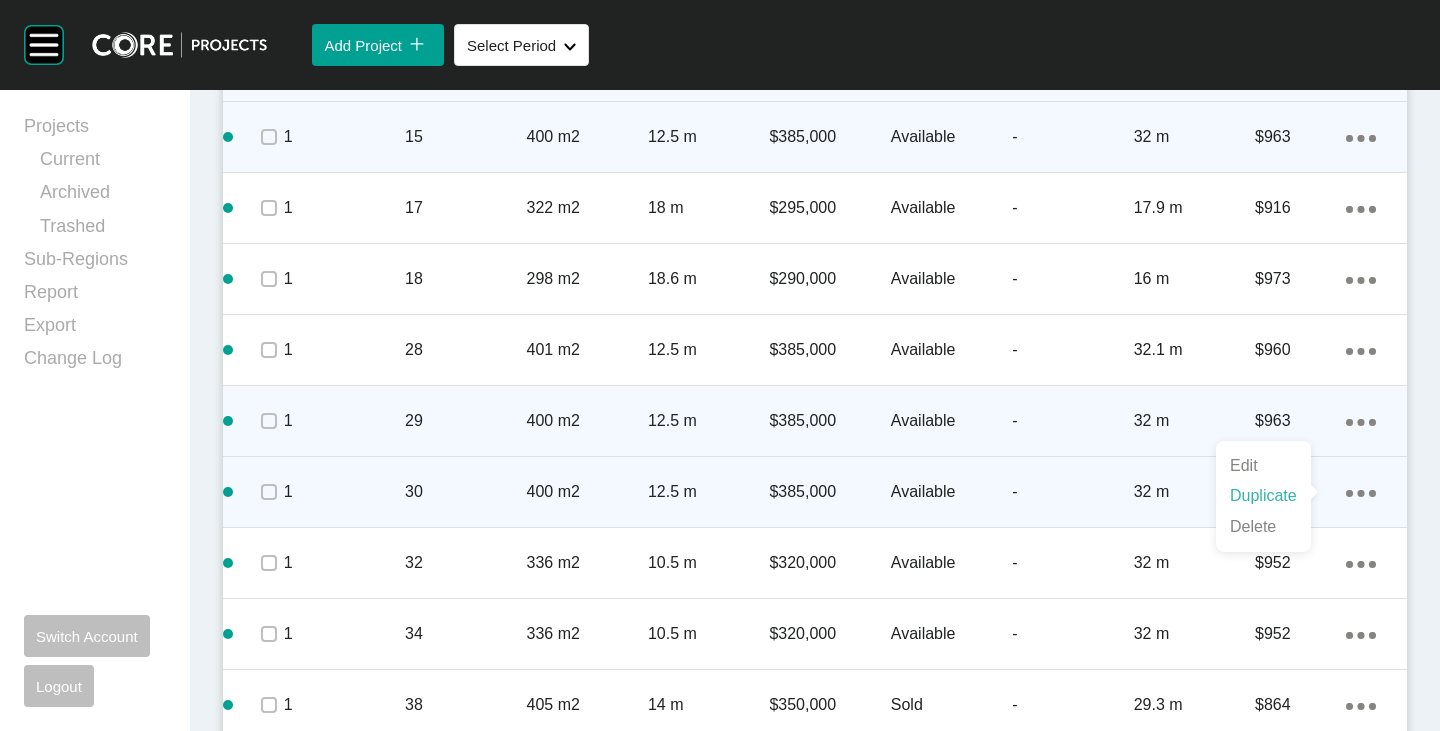 click on "Duplicate" at bounding box center [1263, 496] 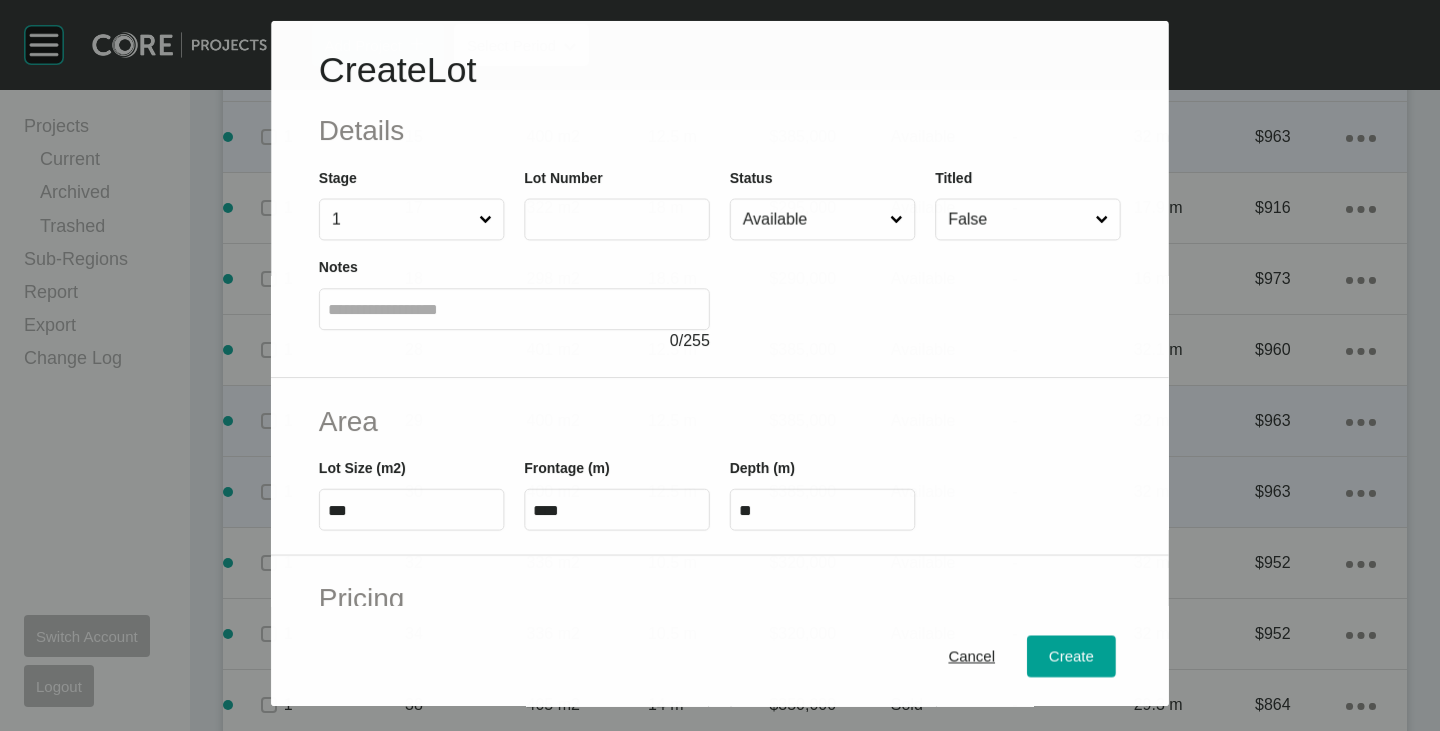 click at bounding box center (617, 219) 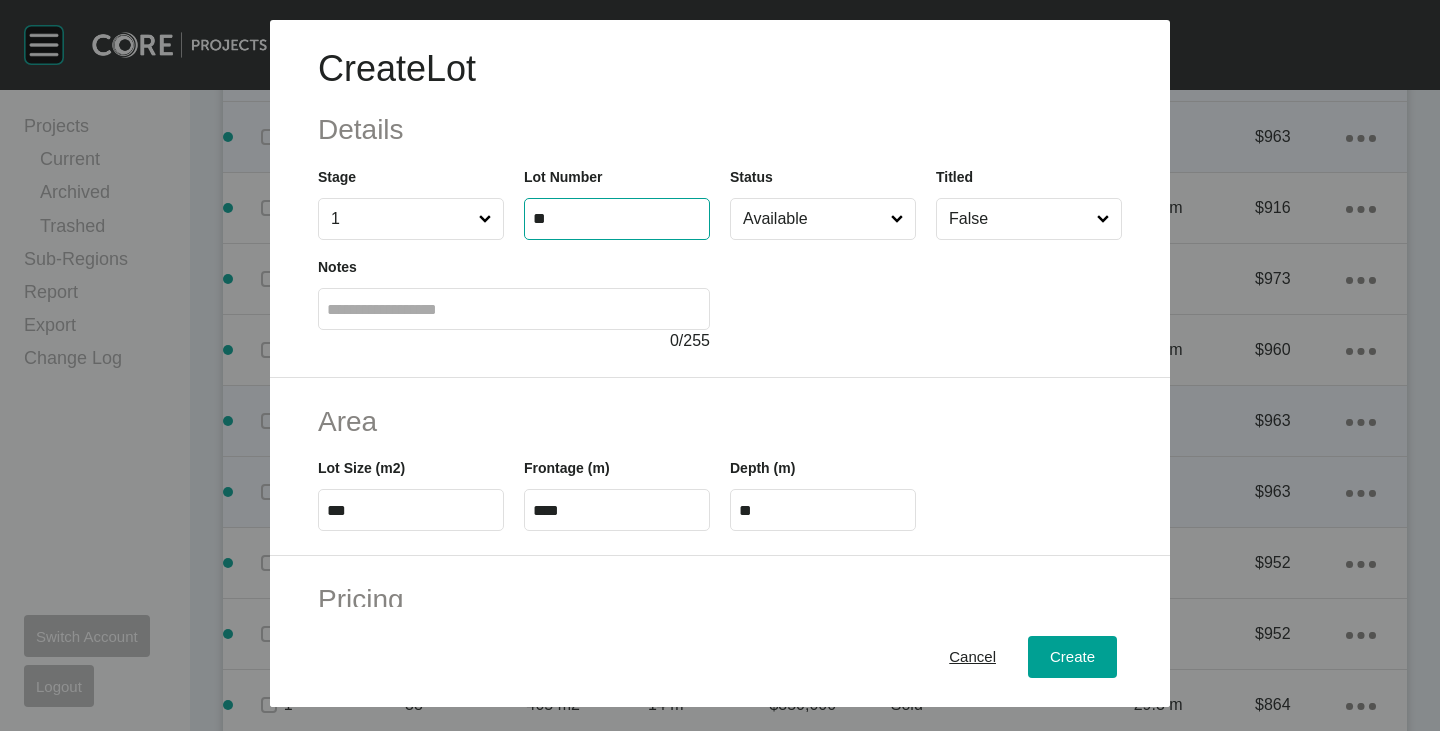 type on "**" 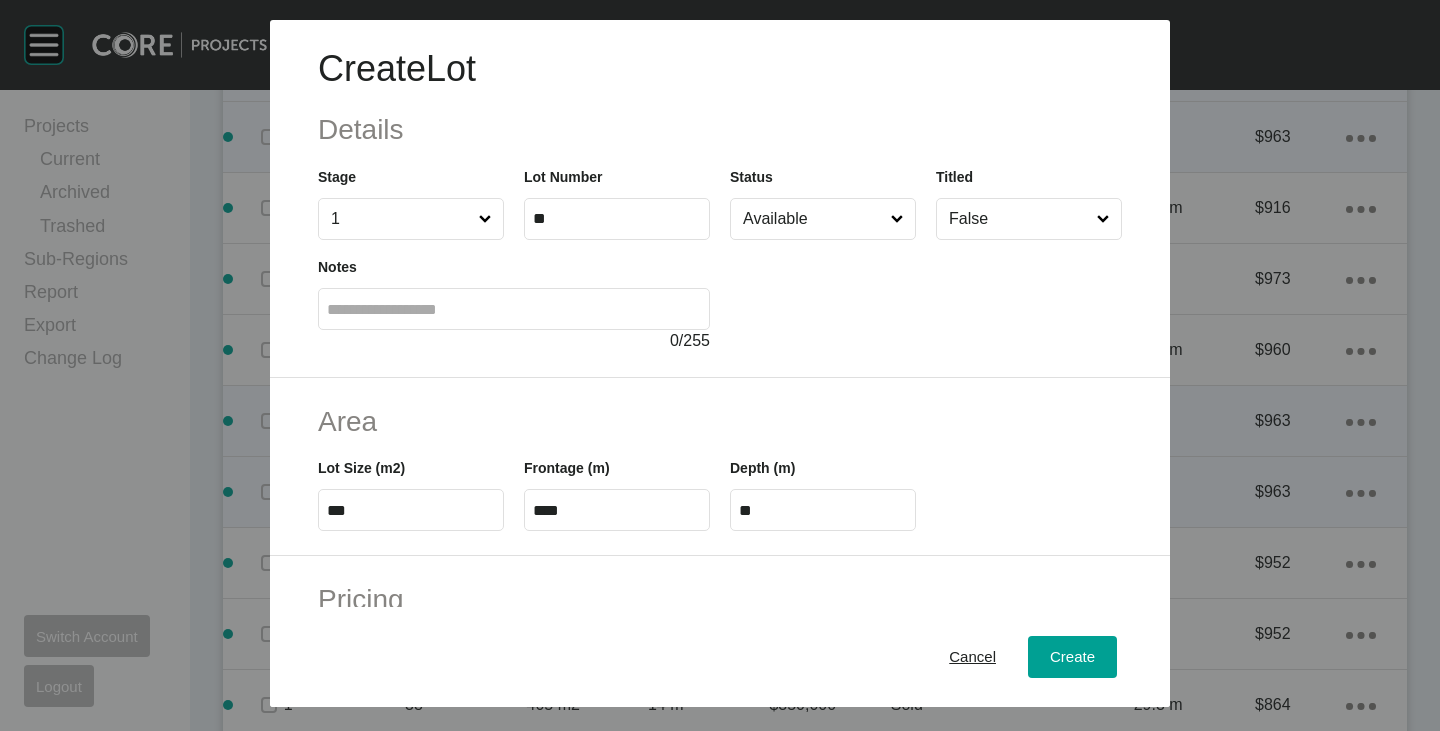 click at bounding box center (926, 296) 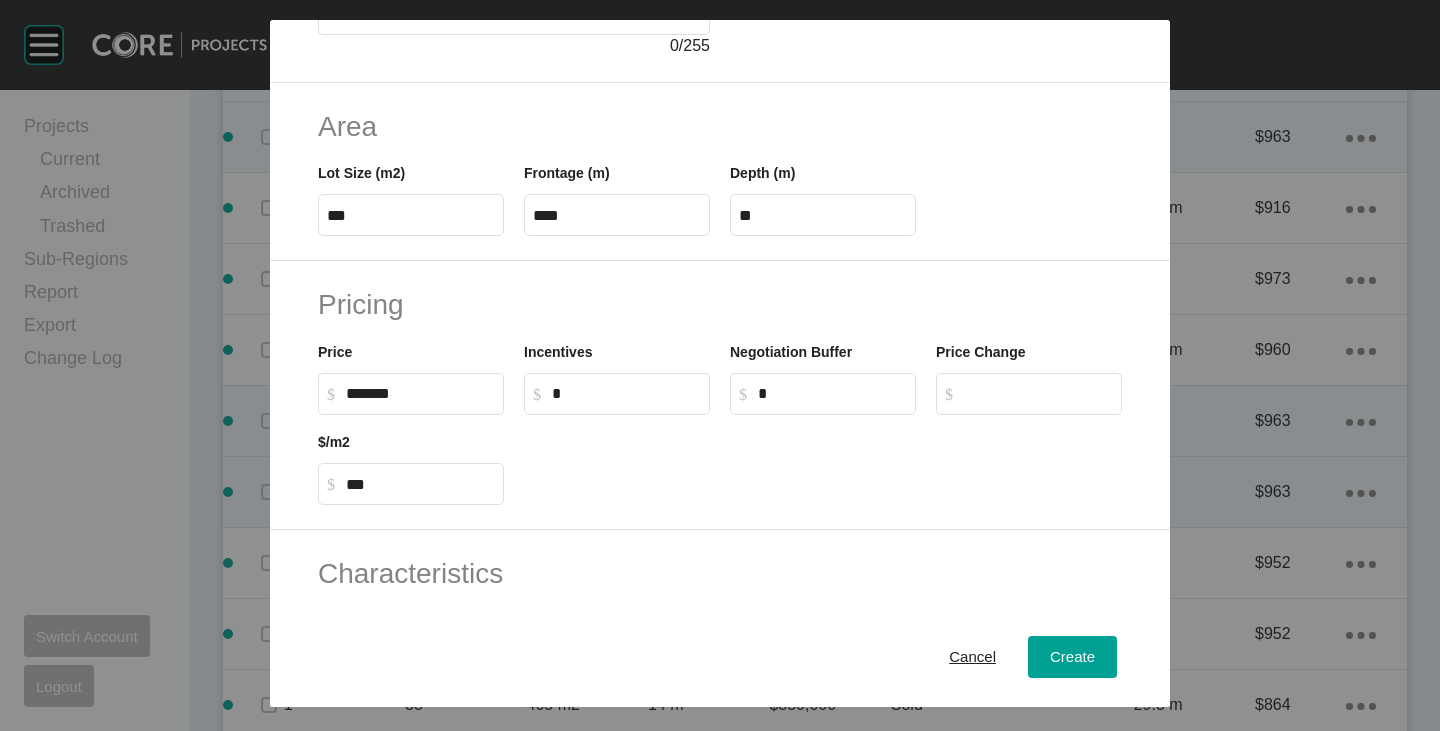 scroll, scrollTop: 489, scrollLeft: 0, axis: vertical 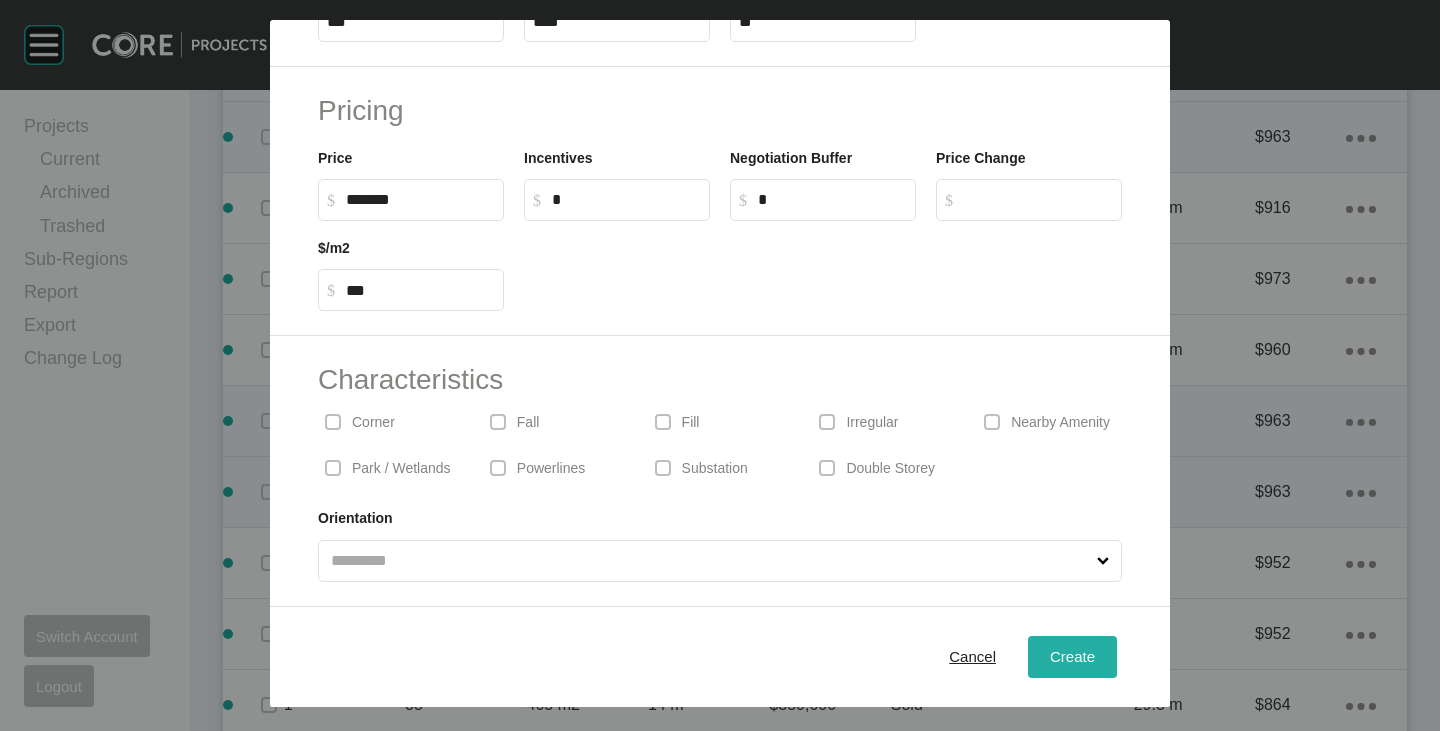click on "Create" at bounding box center (1072, 656) 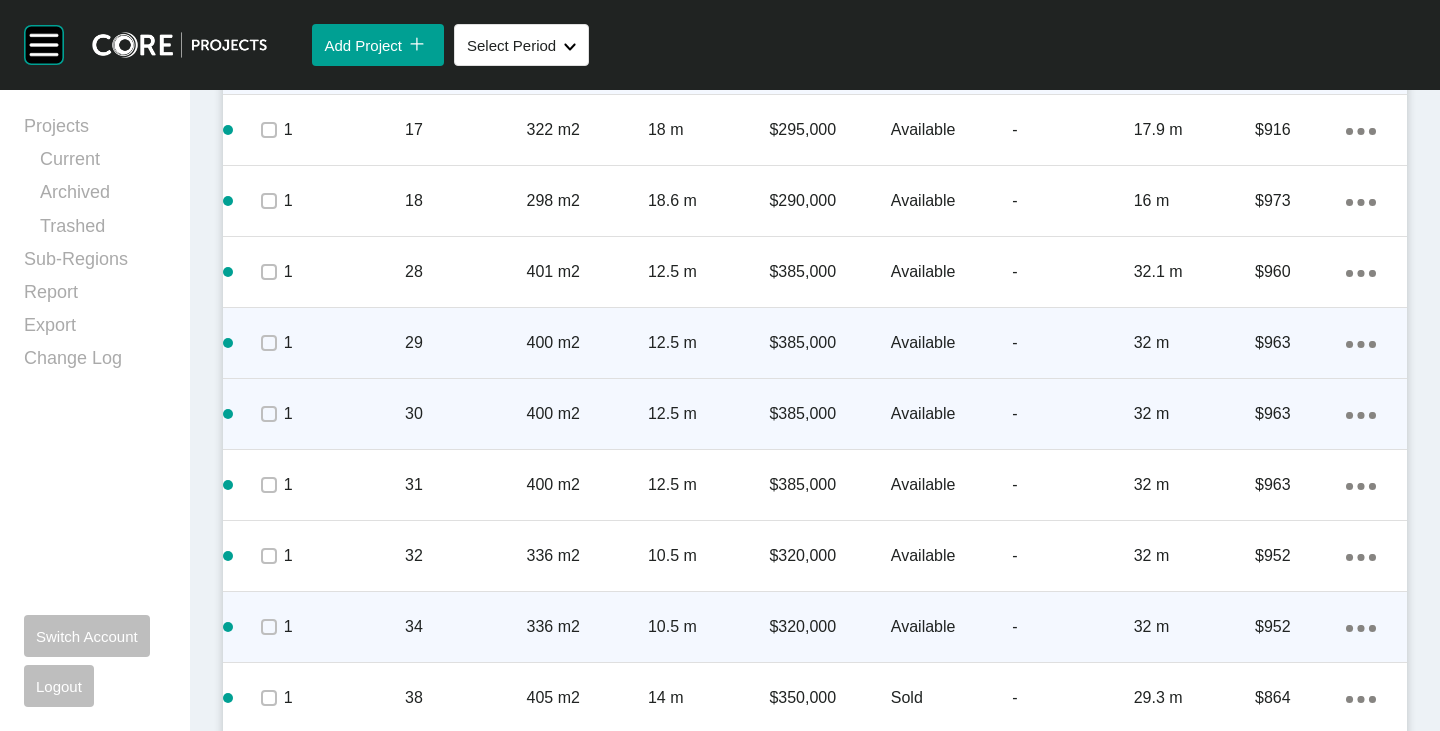 scroll, scrollTop: 2200, scrollLeft: 0, axis: vertical 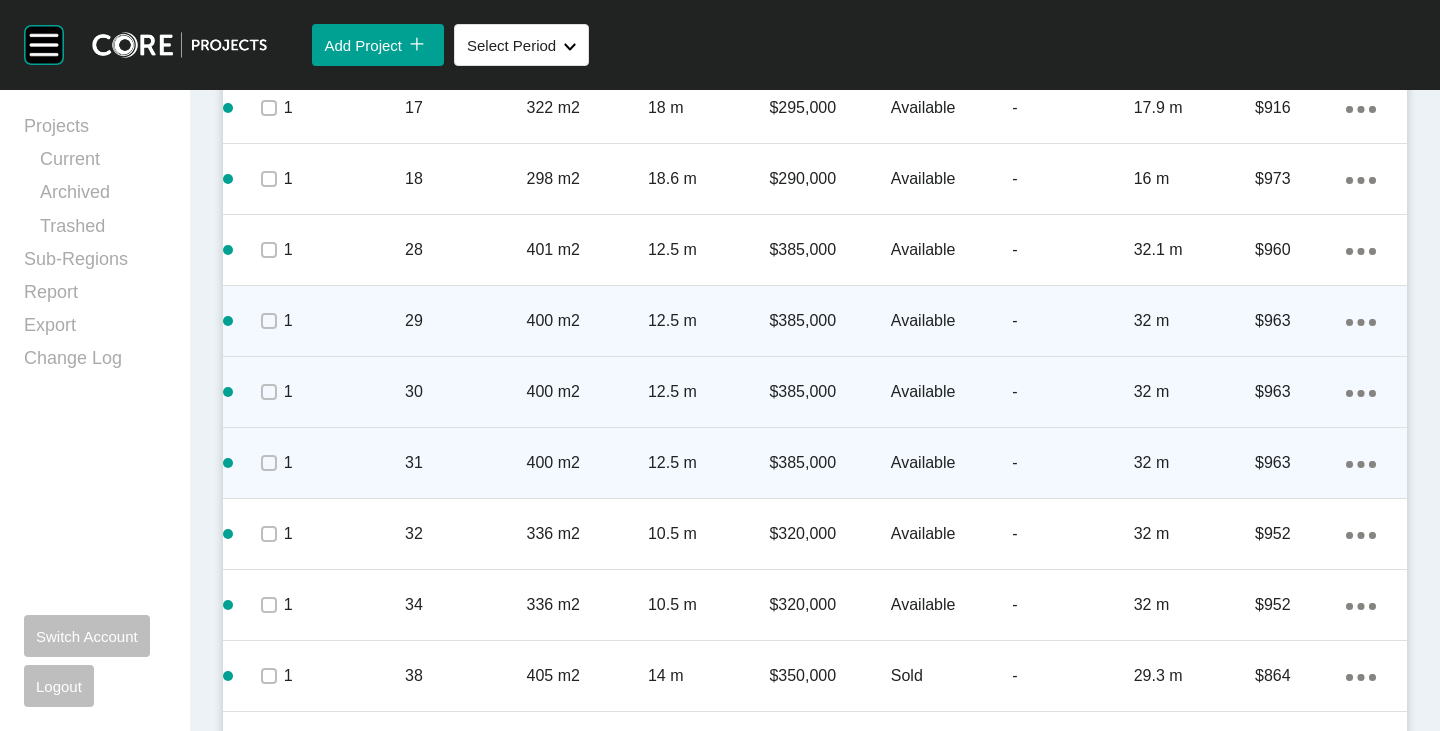 click 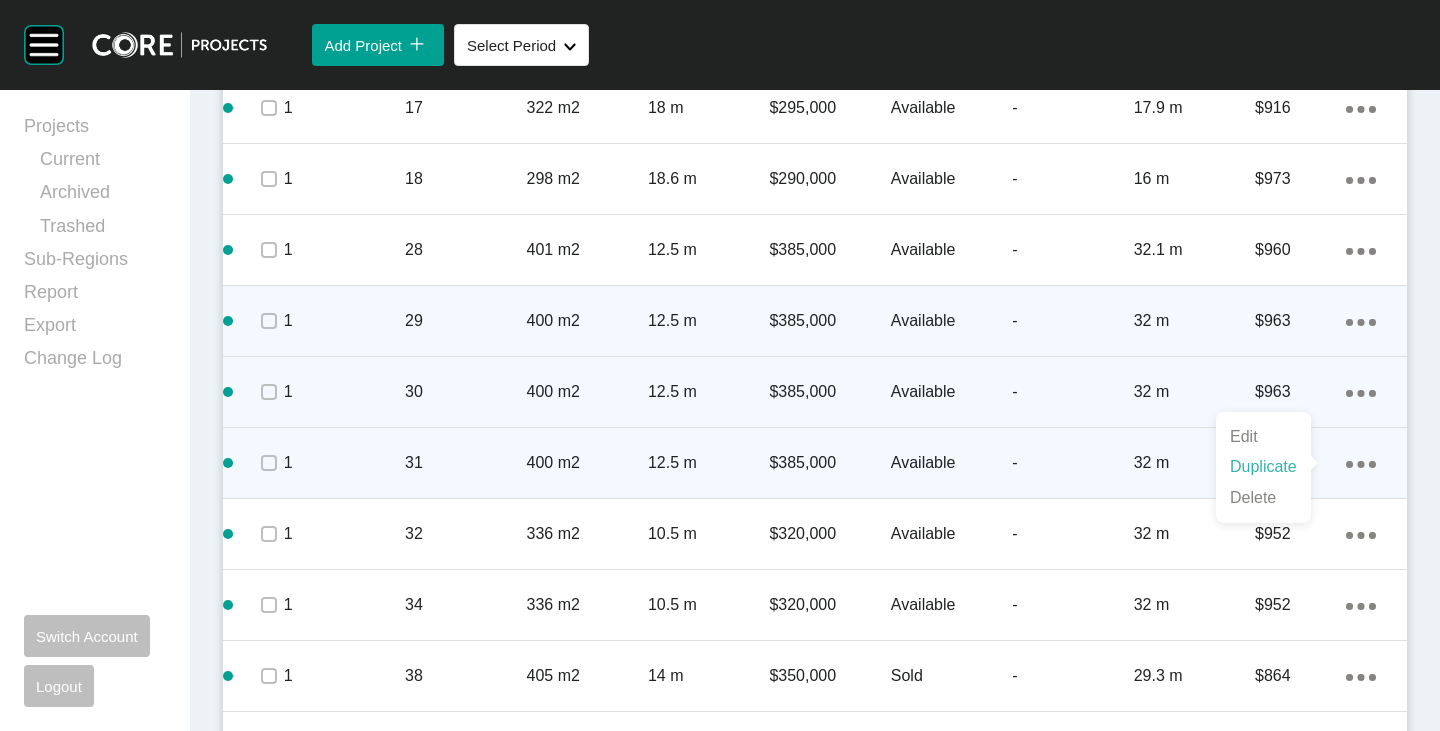 click on "Duplicate" at bounding box center (1263, 467) 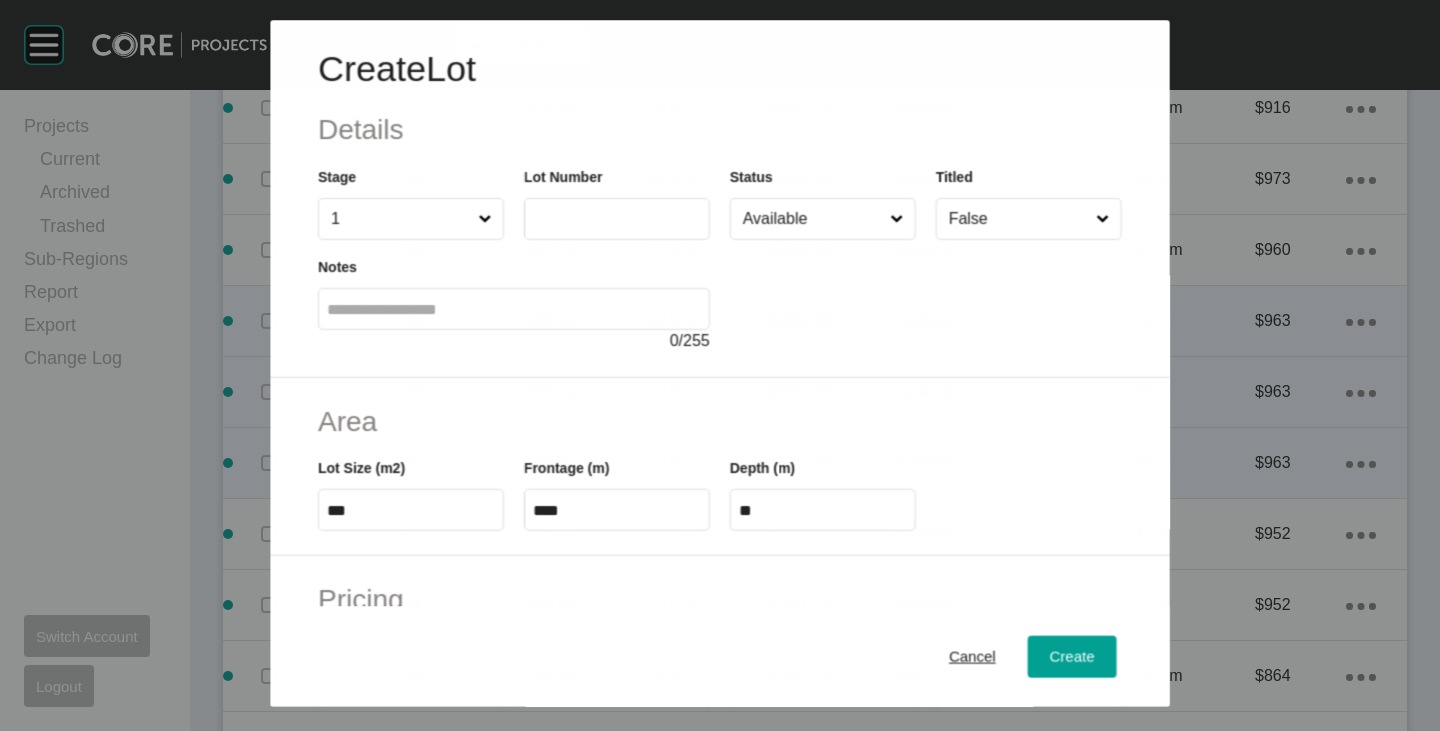 click at bounding box center (617, 219) 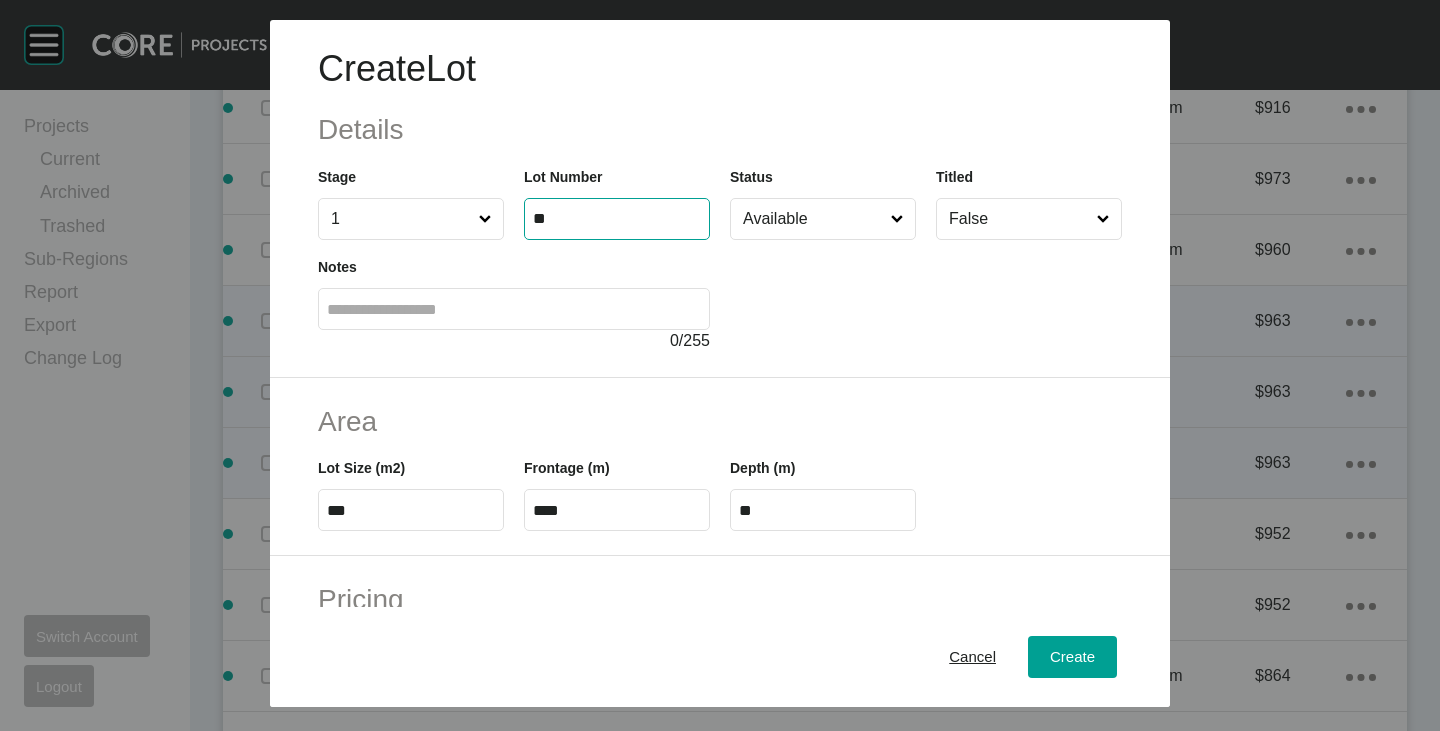 type on "**" 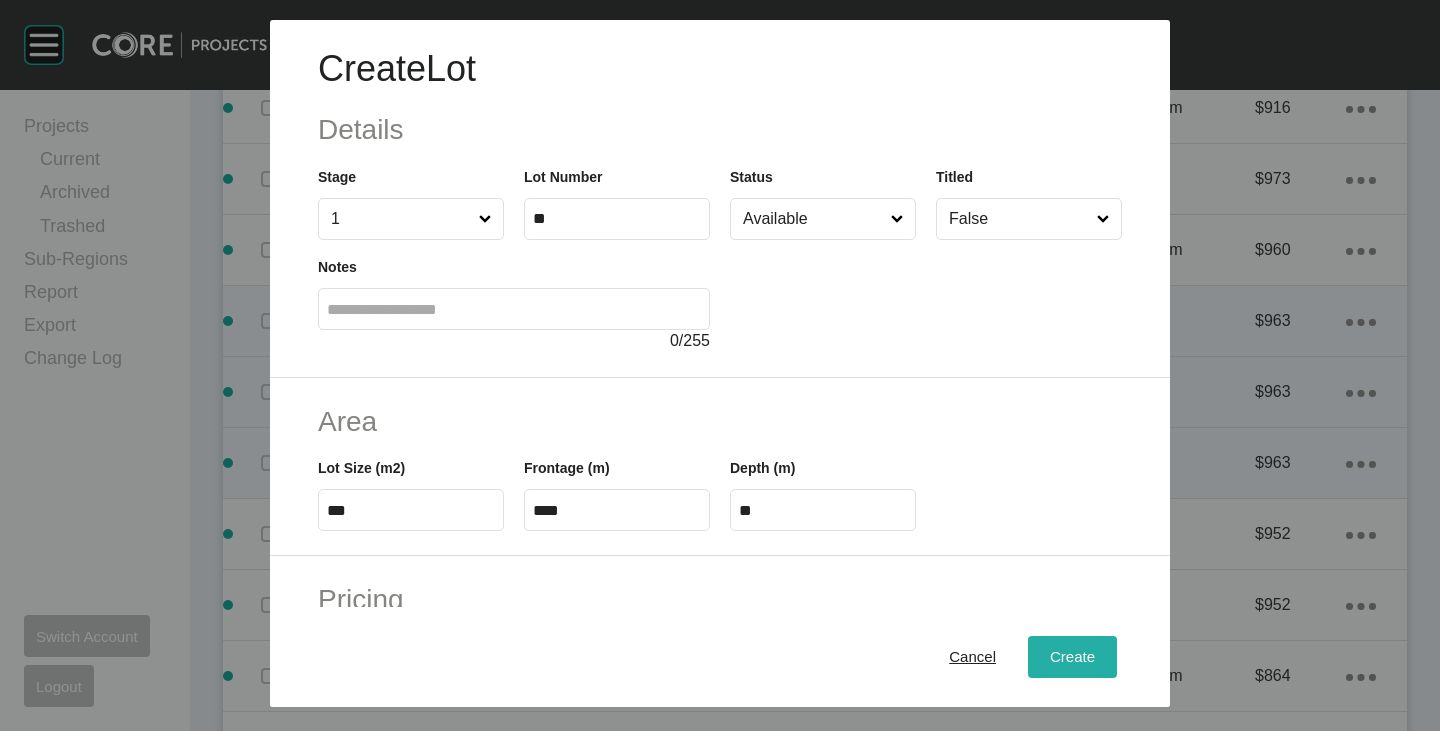 click on "Create" at bounding box center (1072, 657) 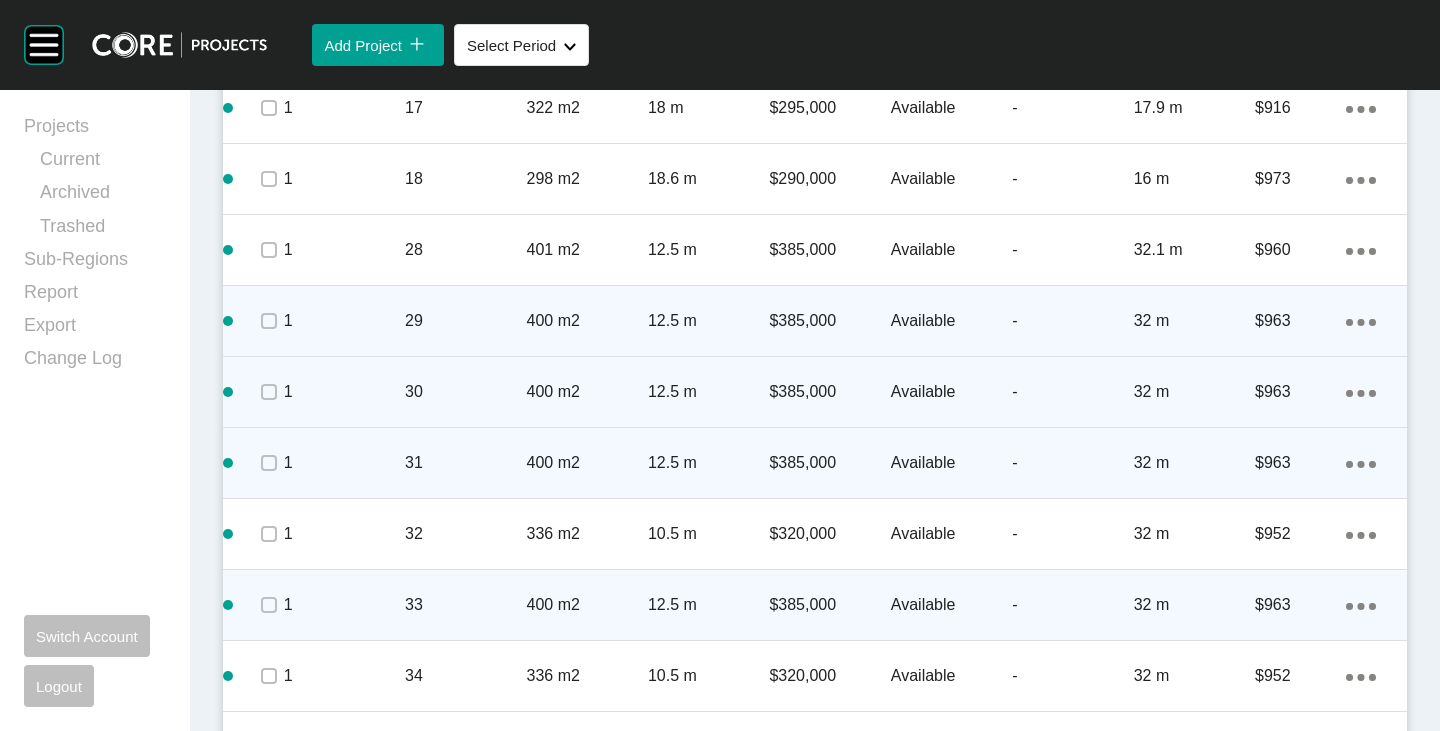 scroll, scrollTop: 2300, scrollLeft: 0, axis: vertical 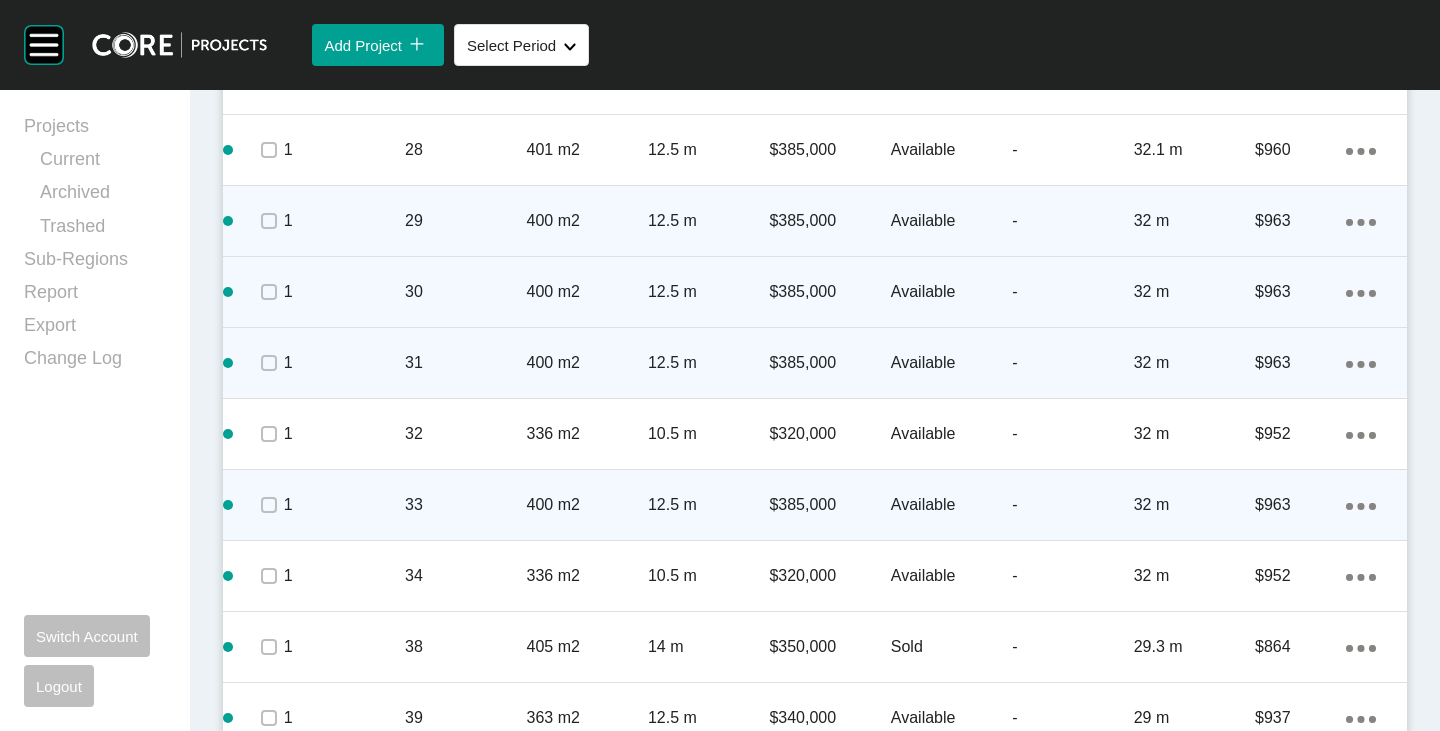 click on "Action Menu Dots Copy 6 Created with Sketch." at bounding box center (1361, 505) 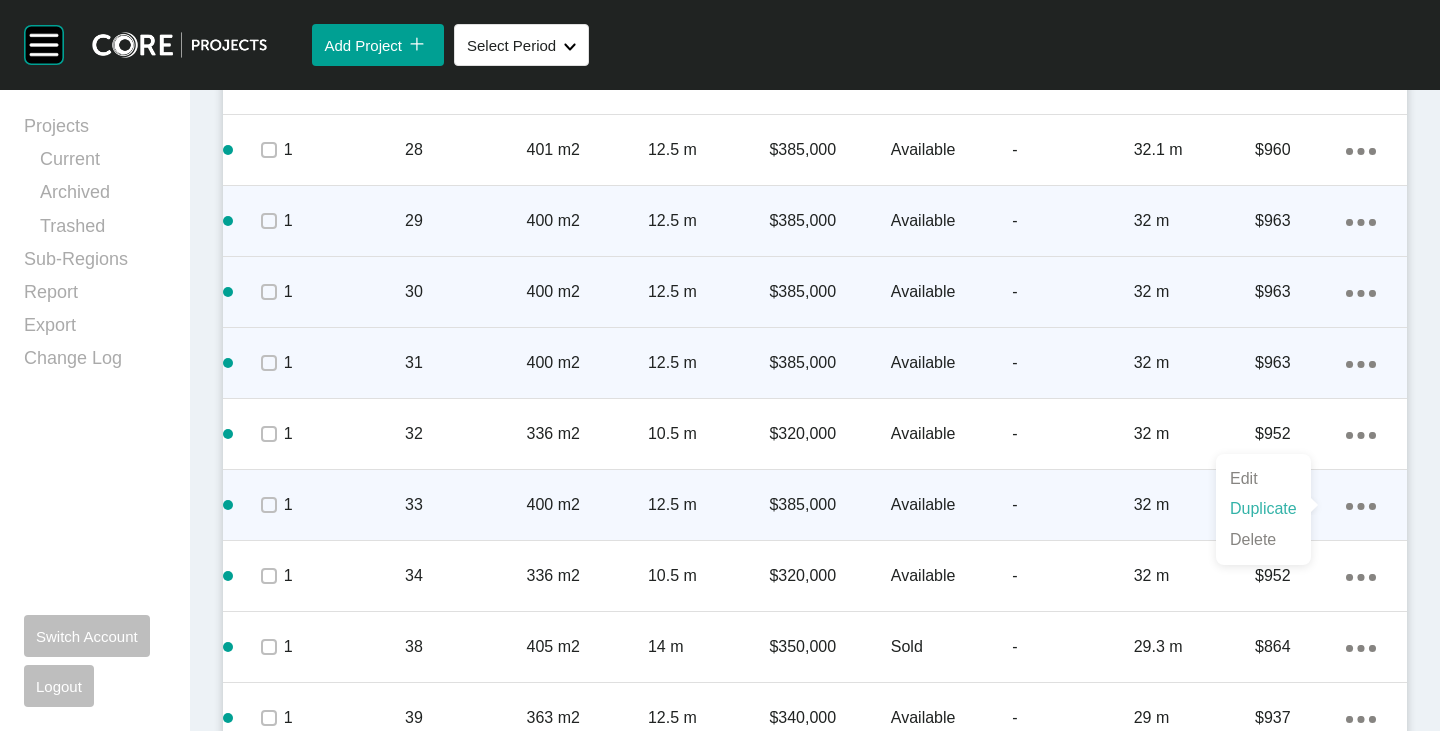 click on "Duplicate" at bounding box center [1263, 509] 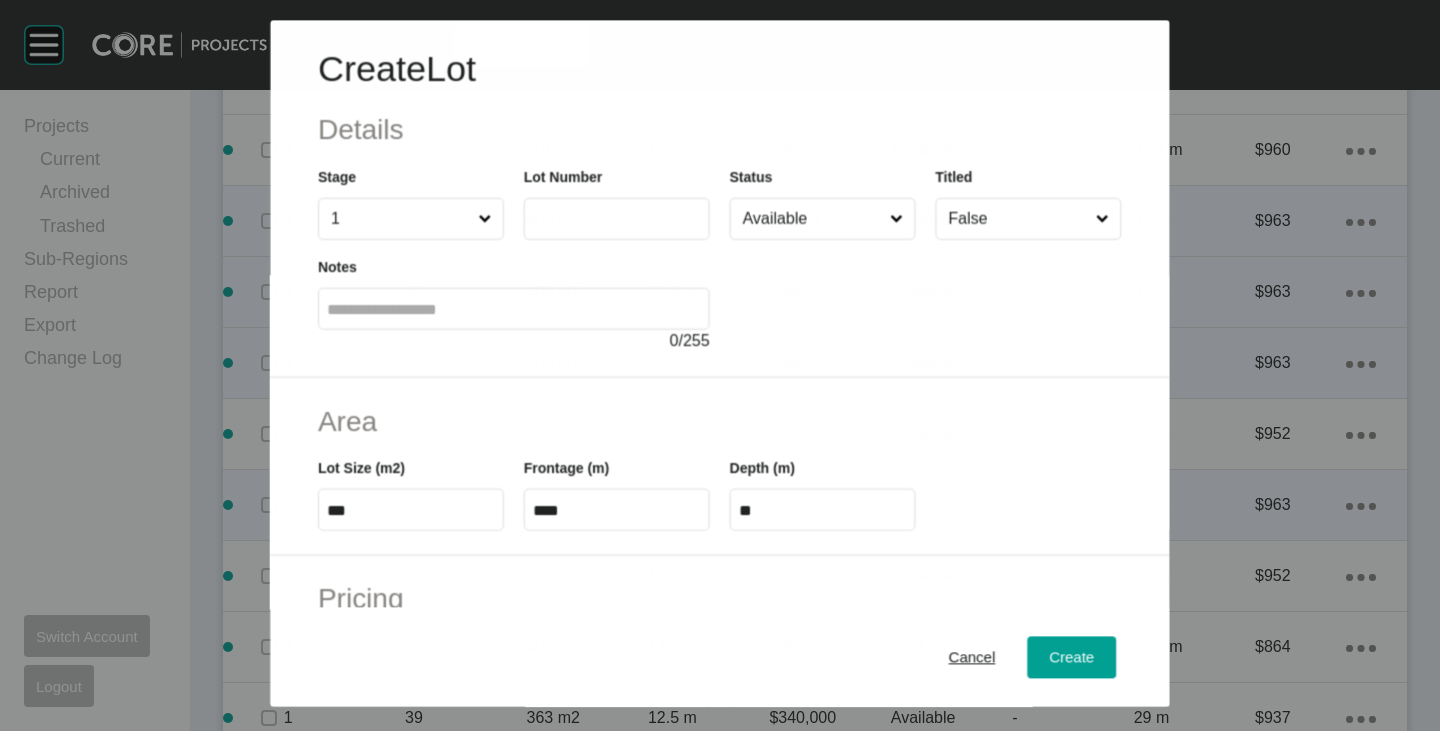 click at bounding box center [617, 219] 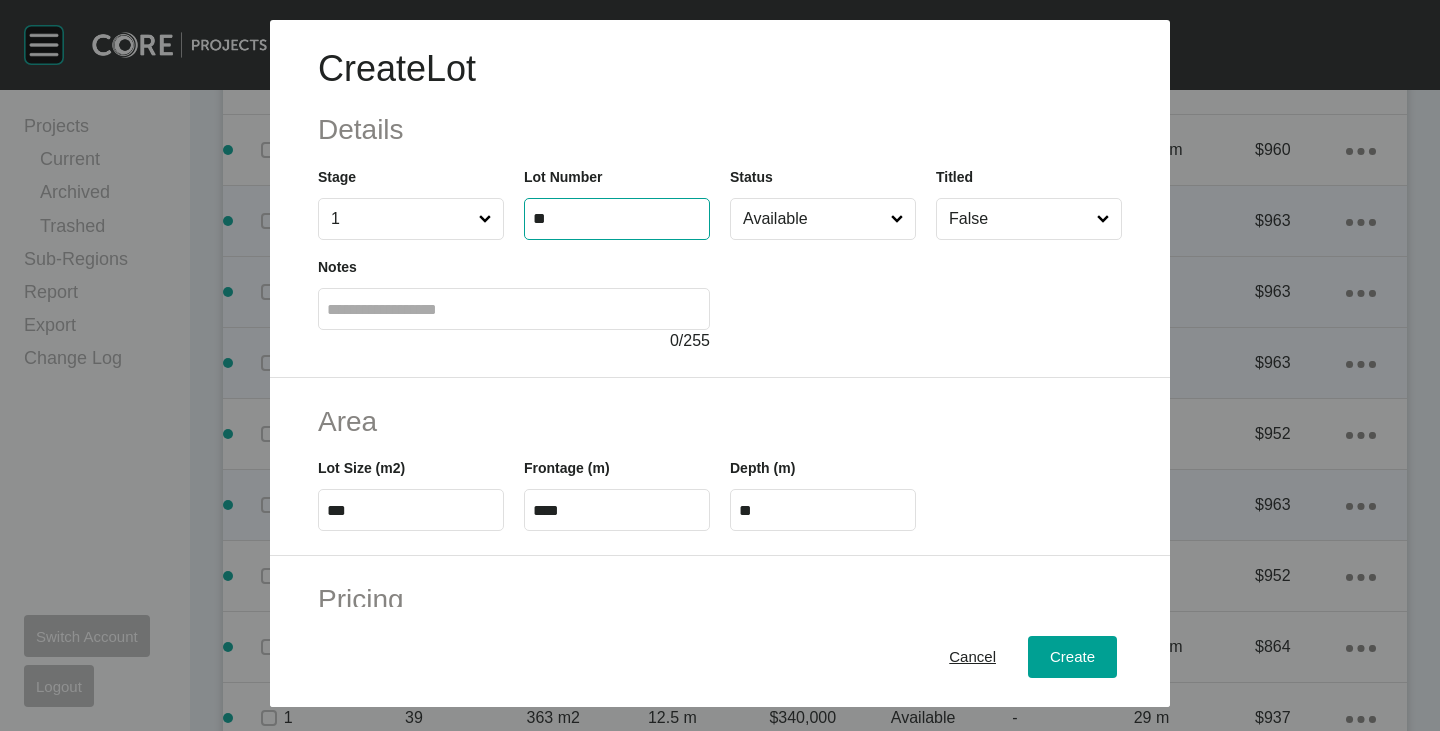 type on "**" 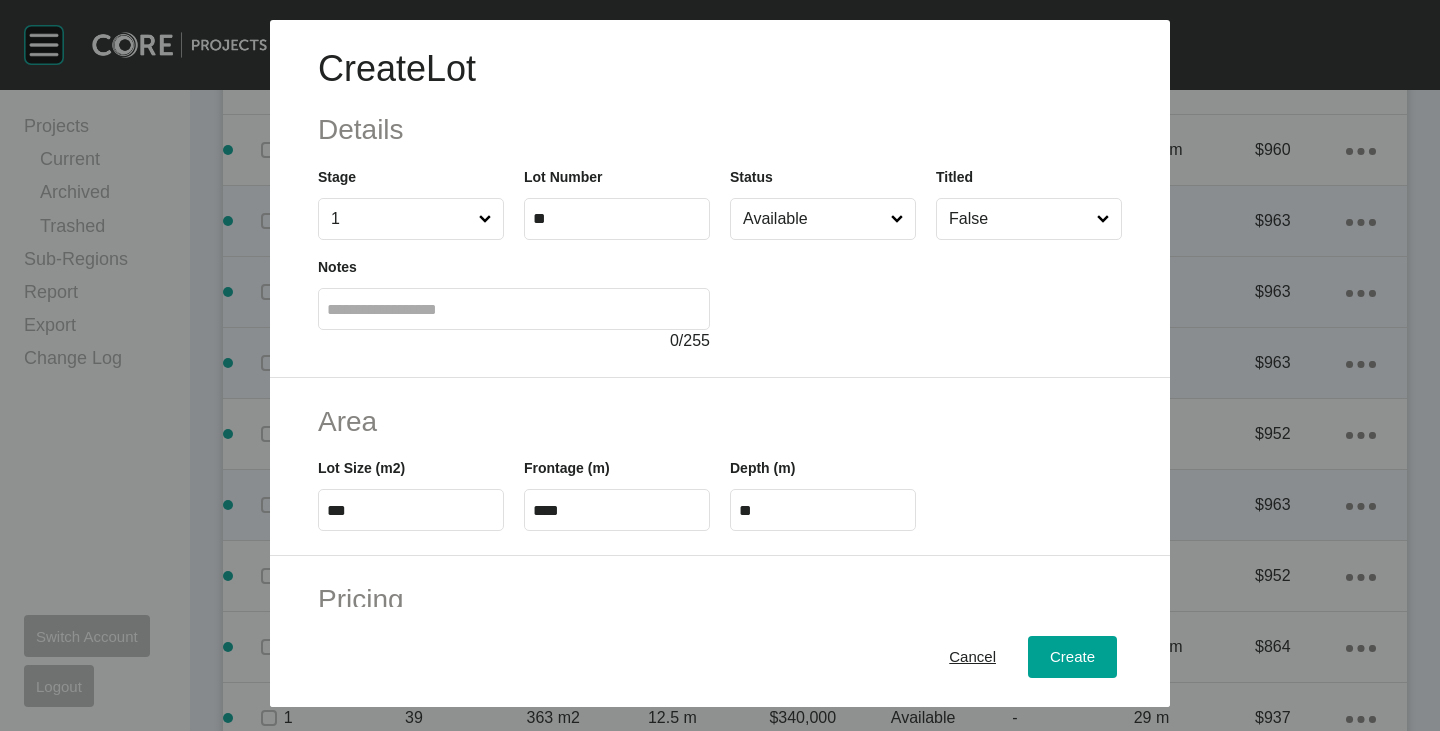 click at bounding box center [926, 296] 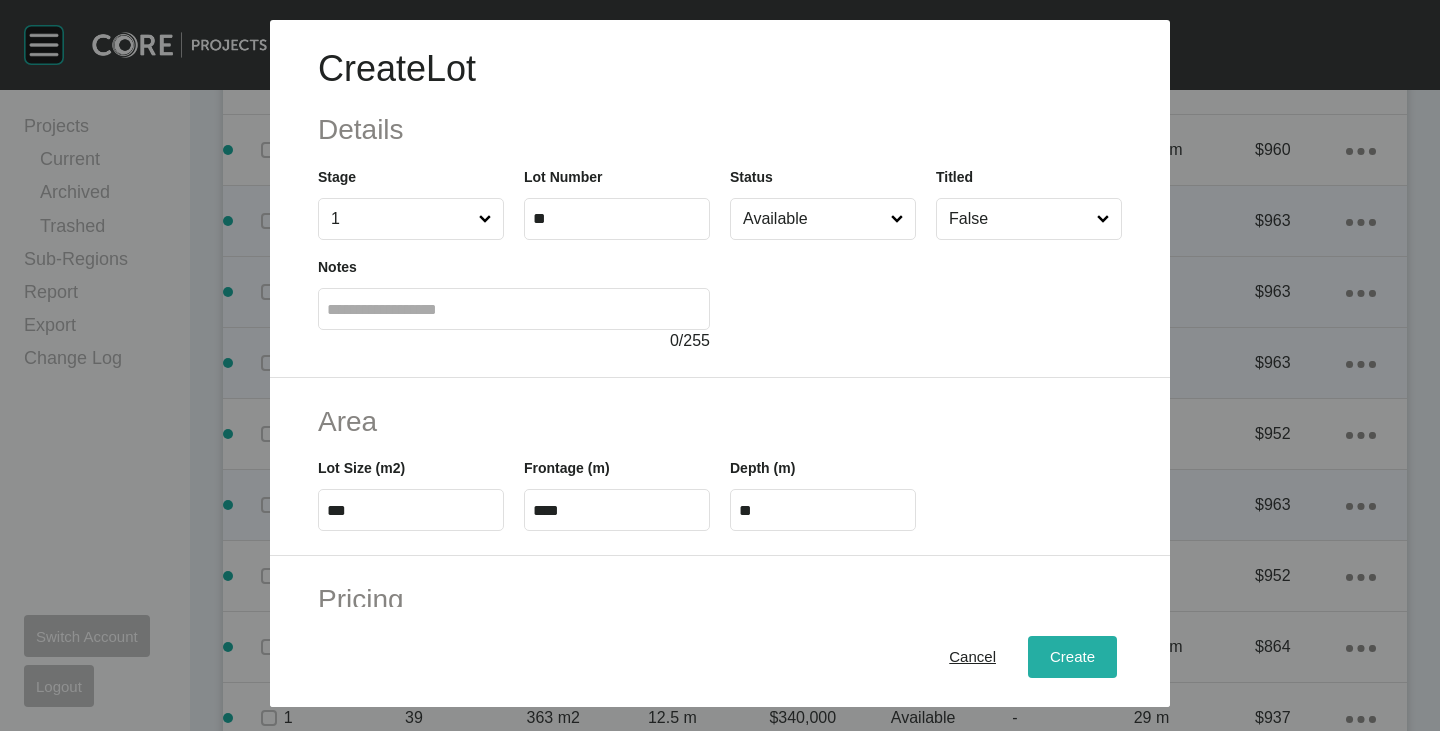click on "Create" at bounding box center [1072, 657] 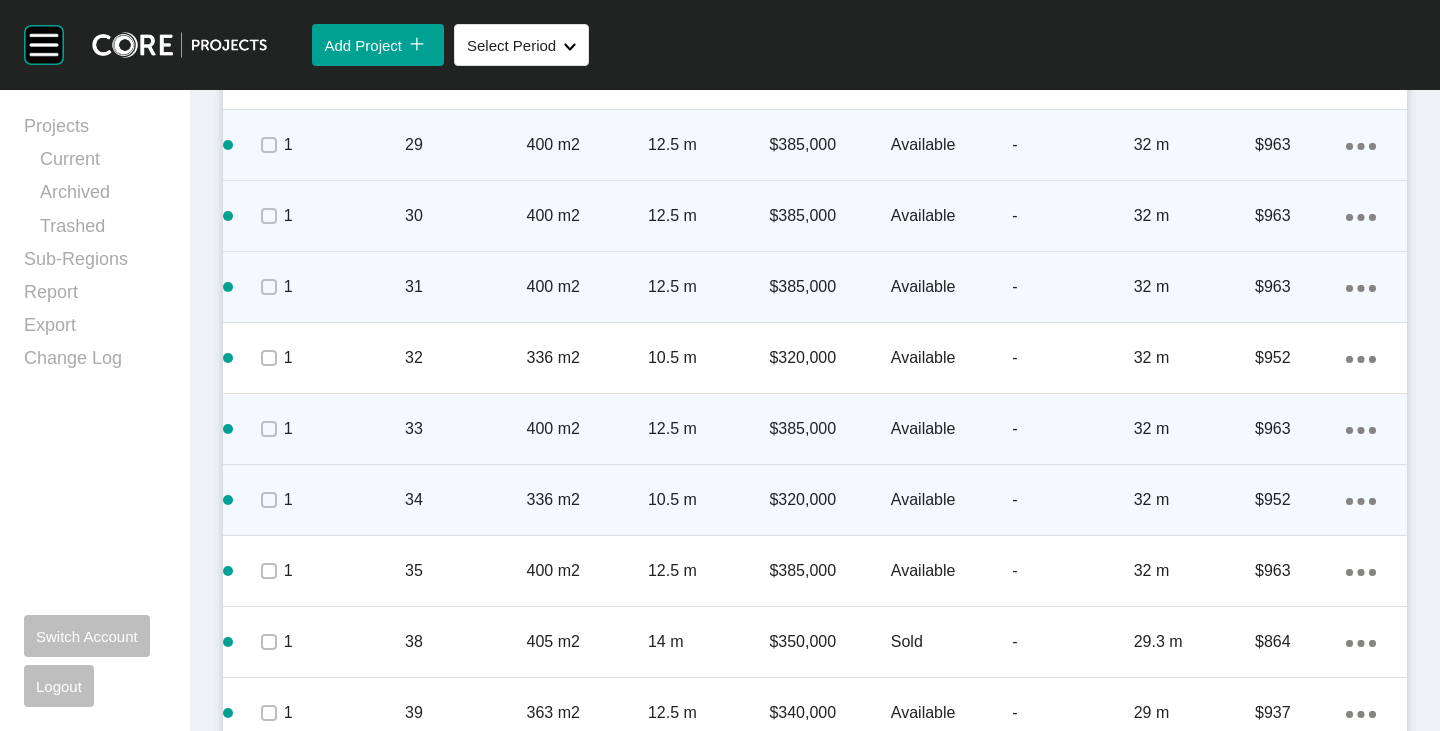 scroll, scrollTop: 2400, scrollLeft: 0, axis: vertical 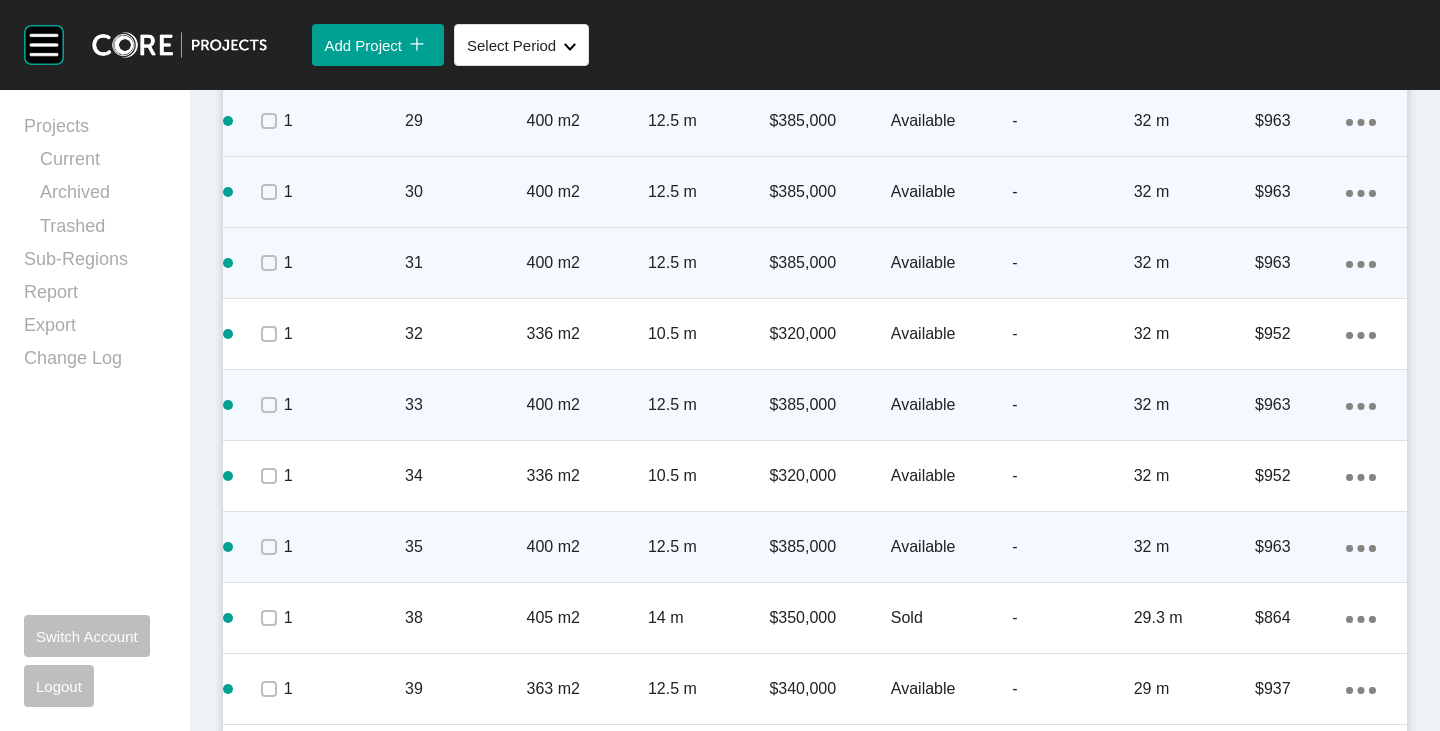 click on "Action Menu Dots Copy 6 Created with Sketch." at bounding box center [1361, 547] 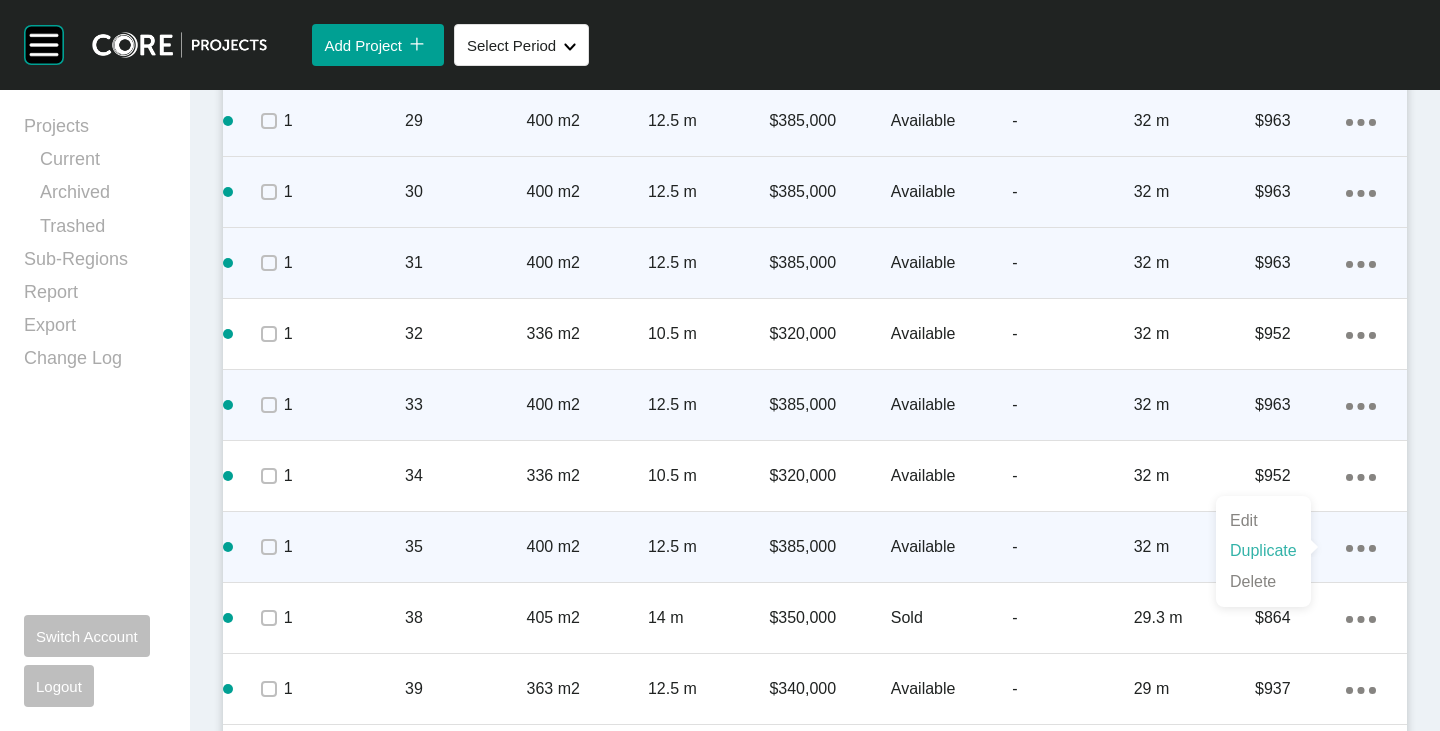 click on "Duplicate" at bounding box center [1263, 551] 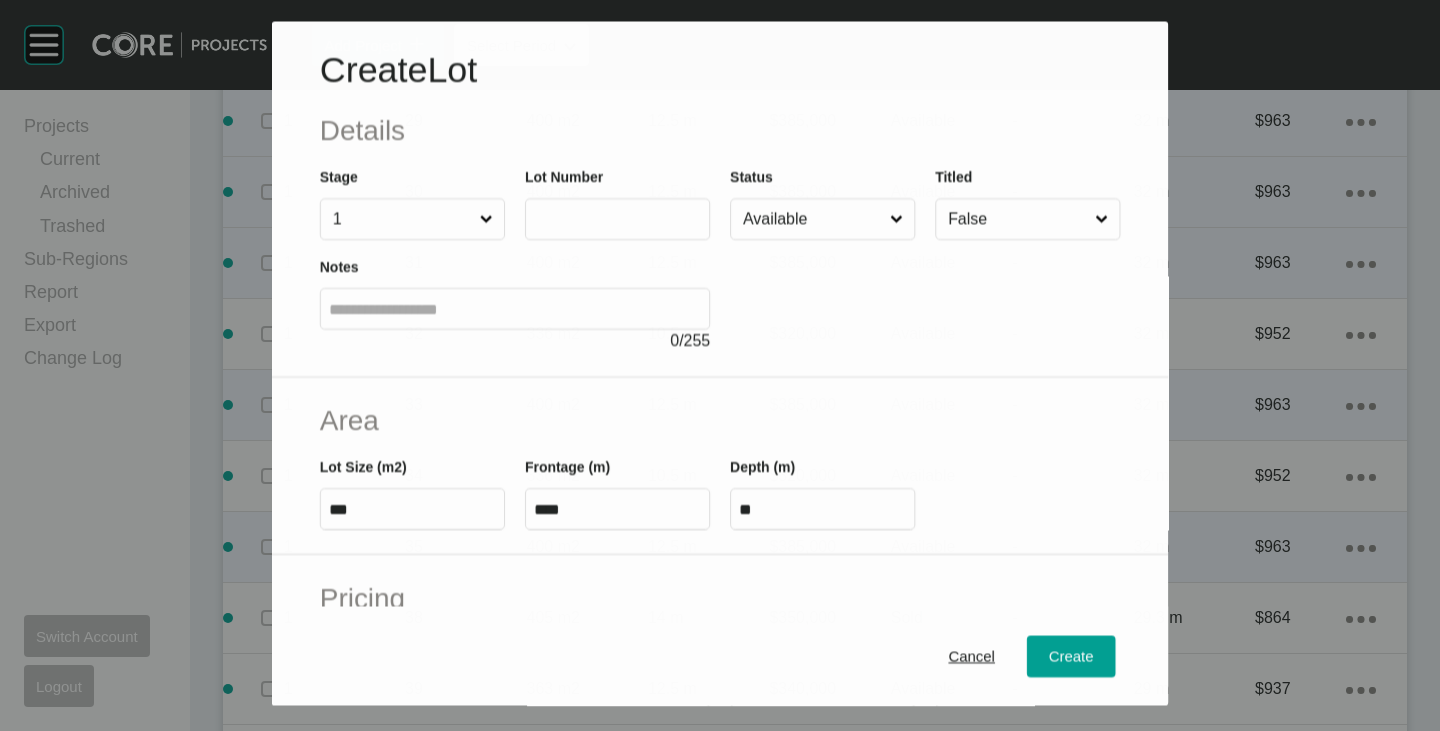 click at bounding box center [617, 220] 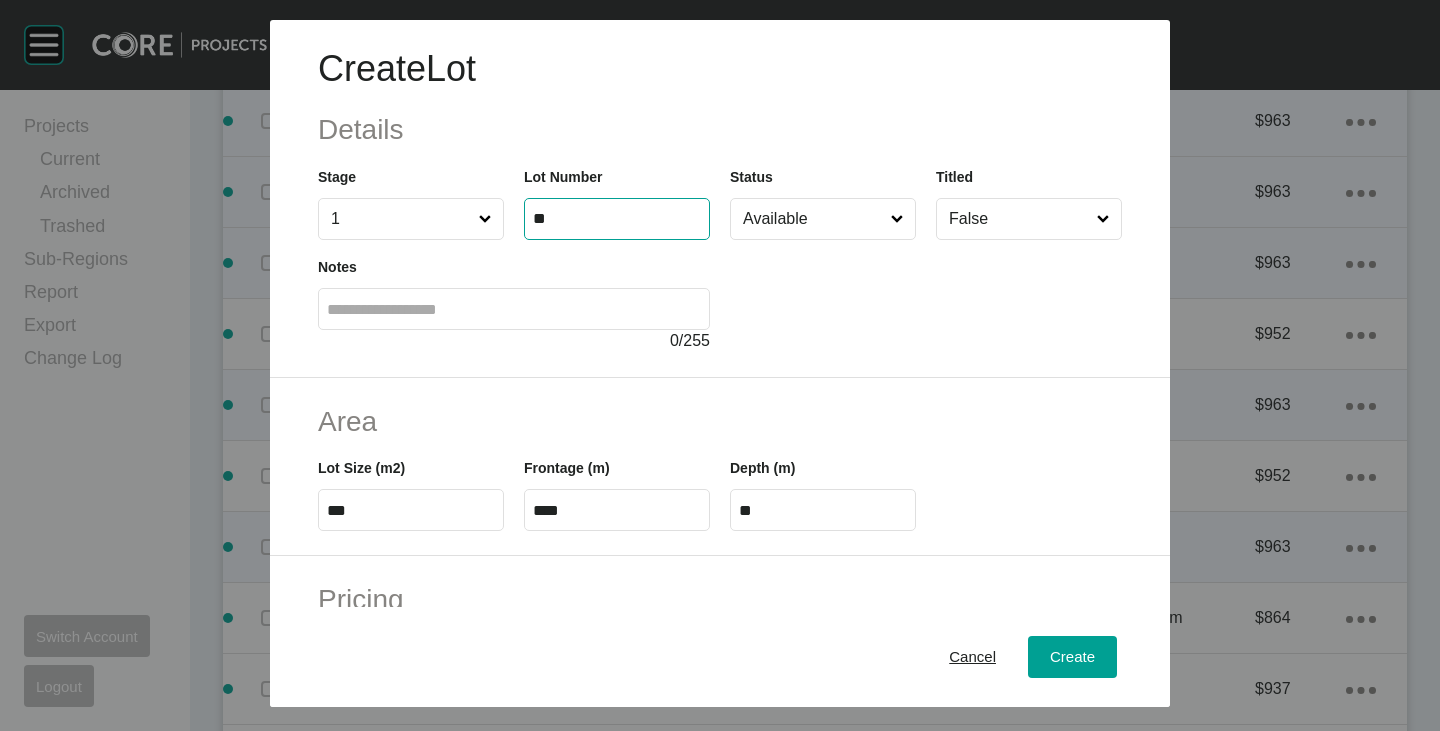 type on "**" 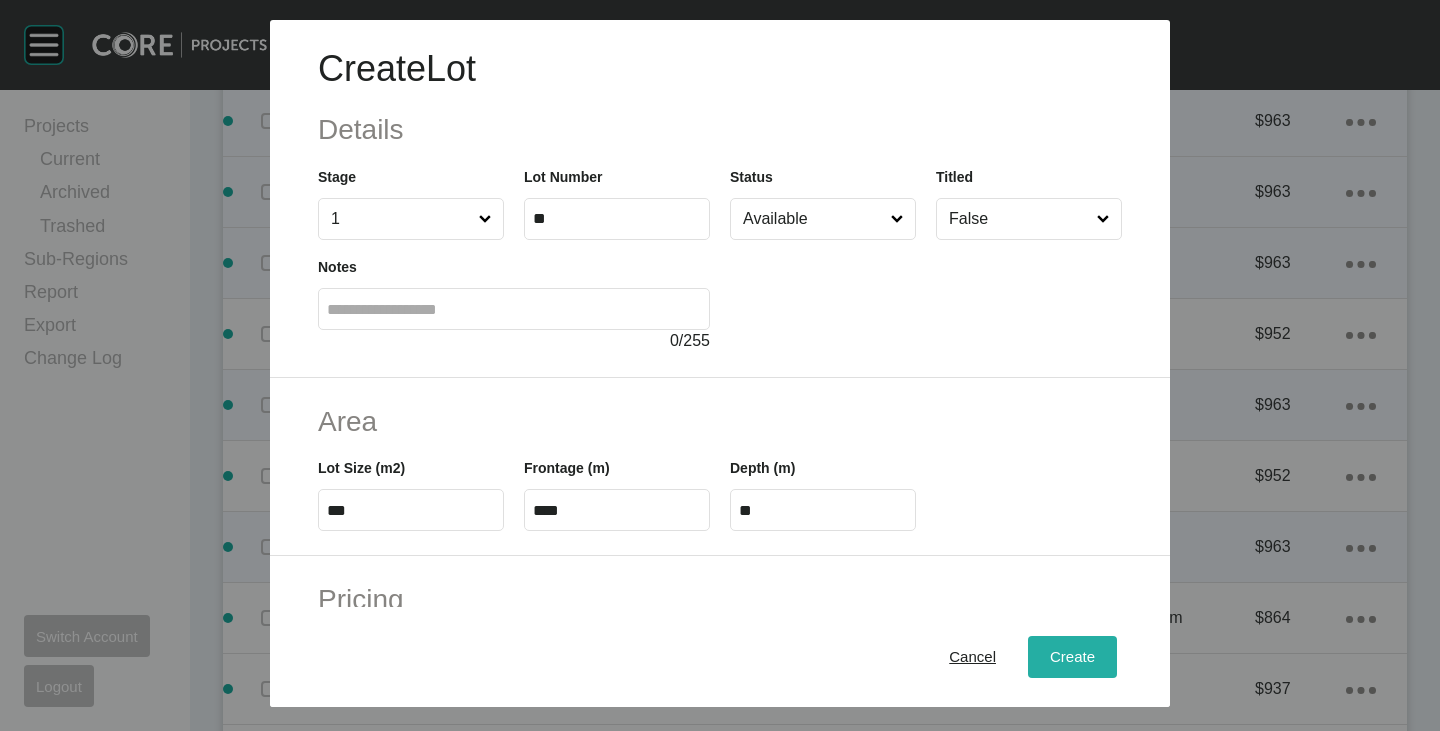 click on "Create" at bounding box center [1072, 657] 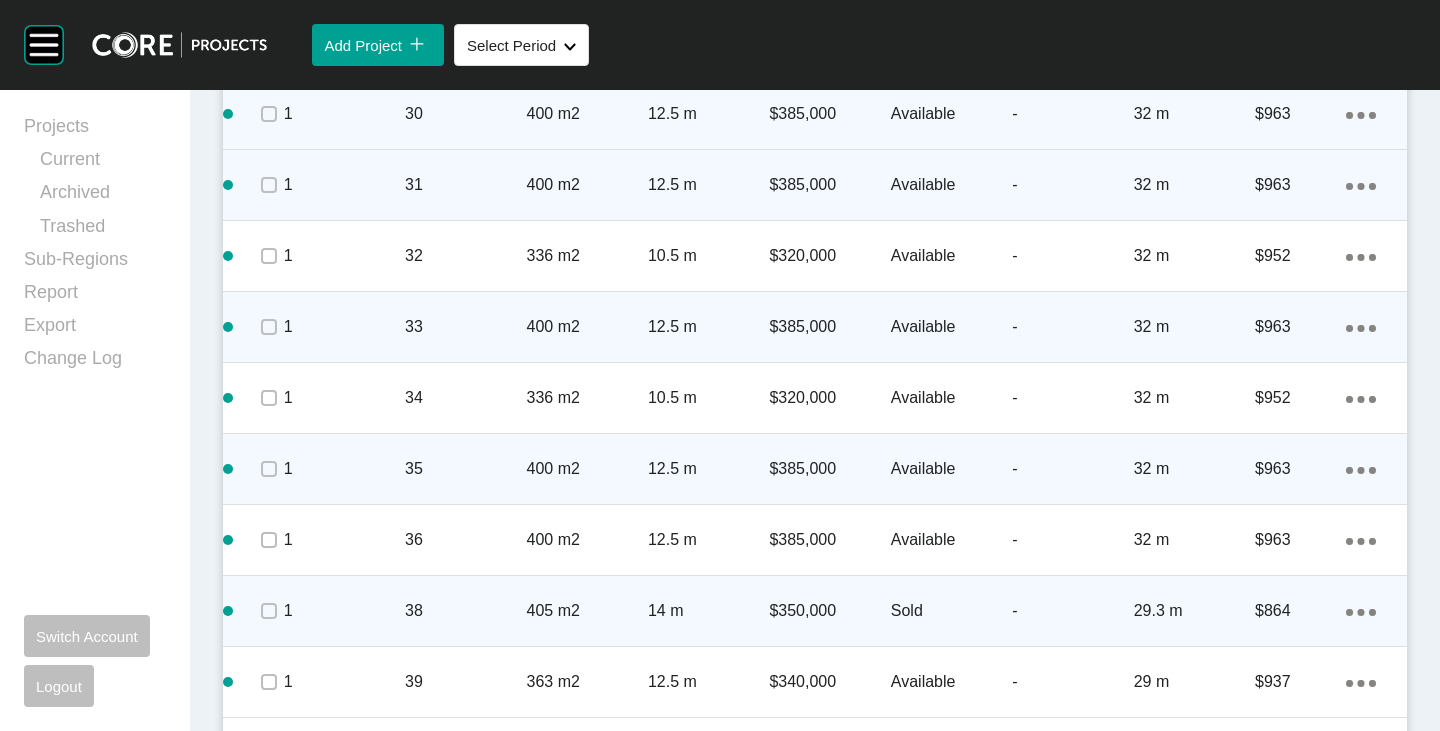 scroll, scrollTop: 2500, scrollLeft: 0, axis: vertical 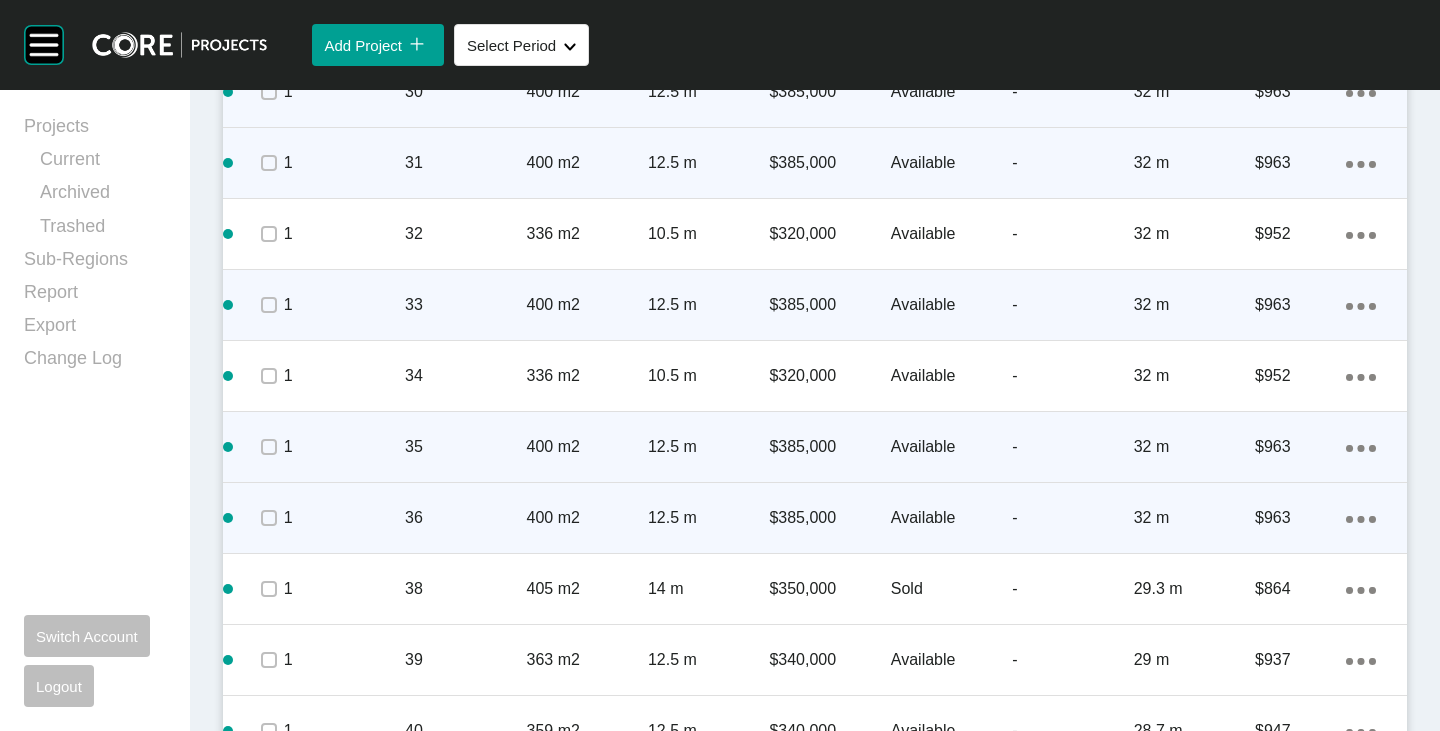 click on "Action Menu Dots Copy 6 Created with Sketch." 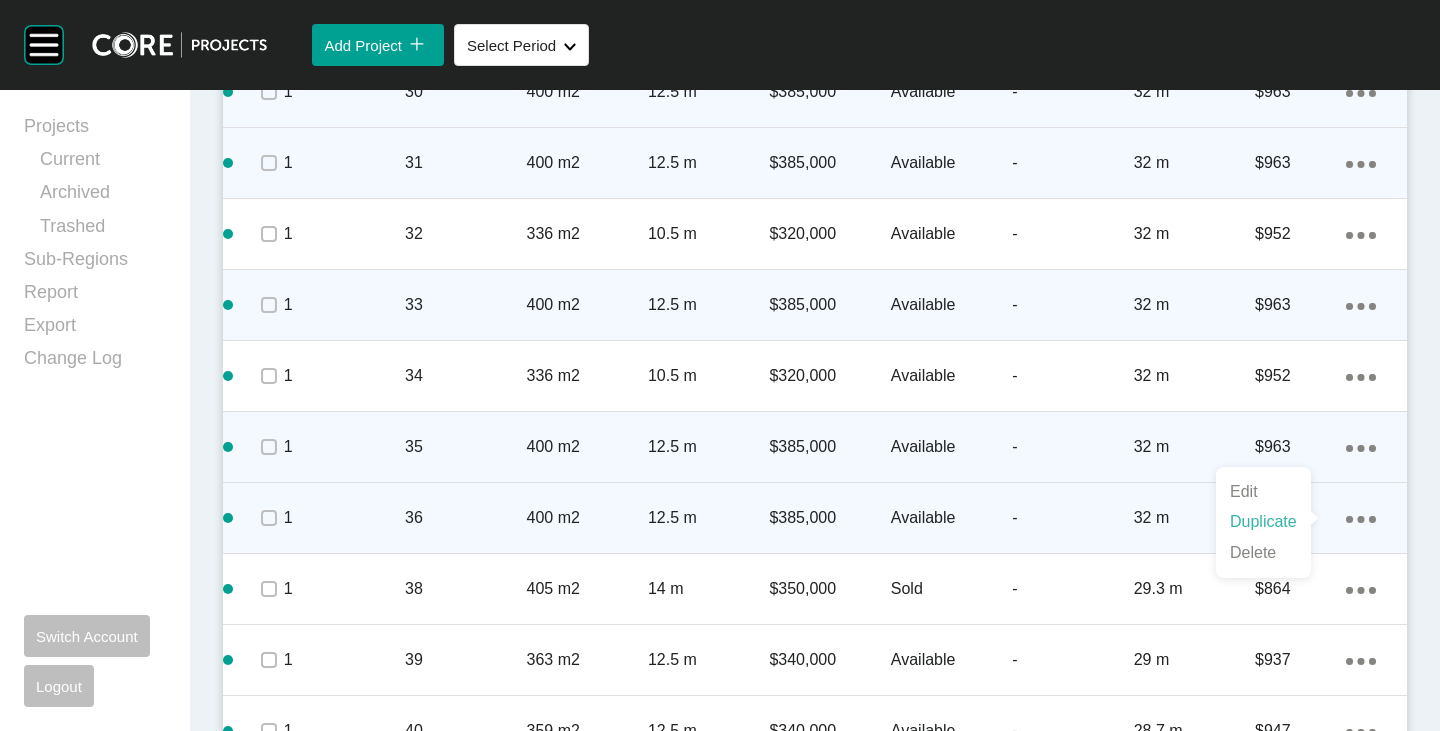 click on "Duplicate" at bounding box center [1263, 522] 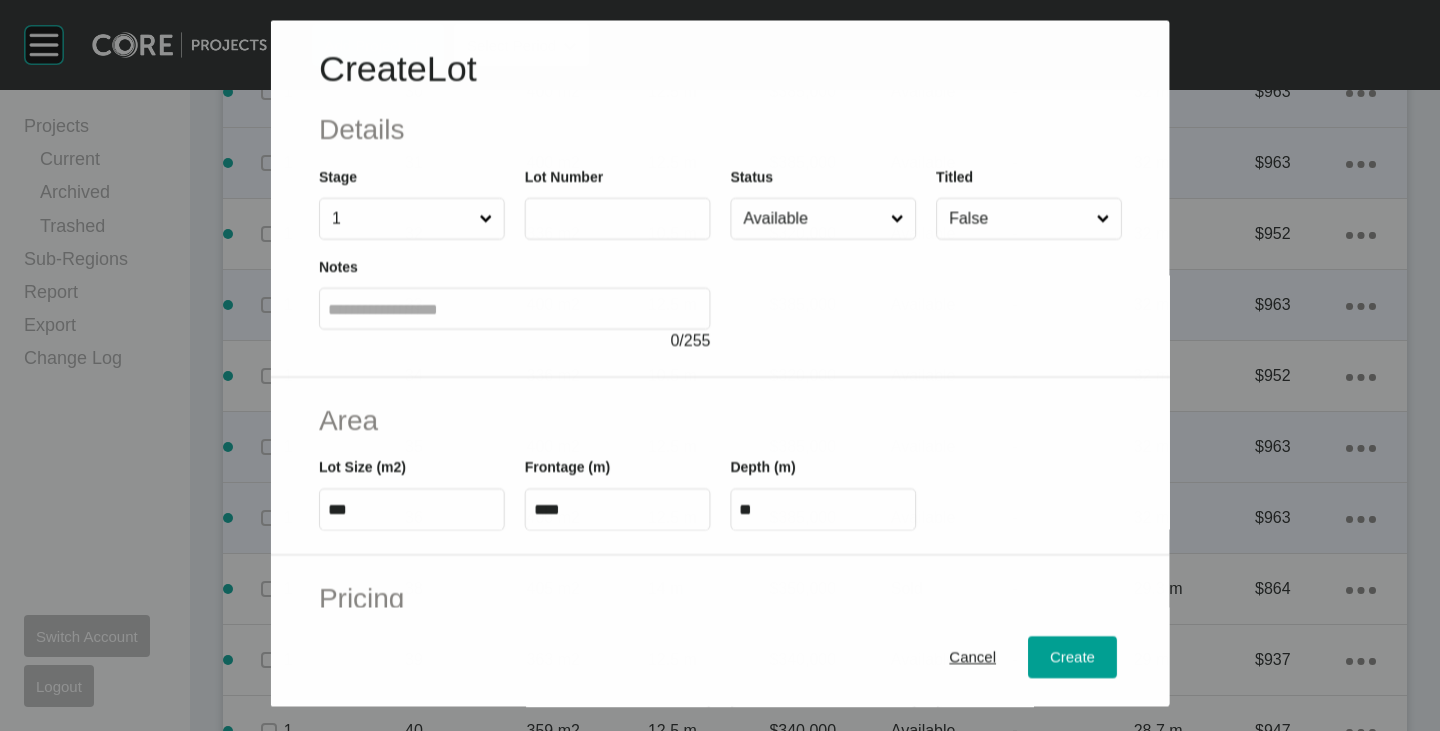 click at bounding box center [617, 219] 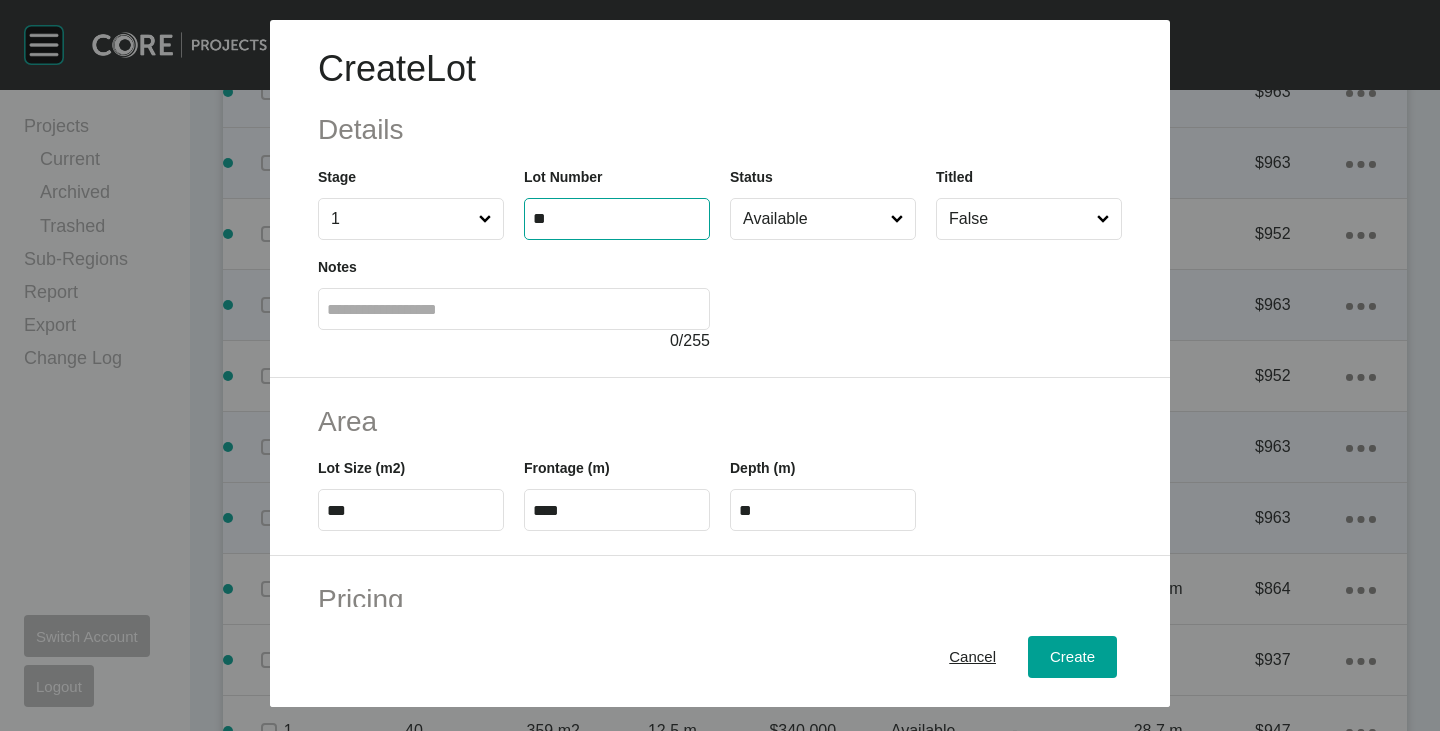 type on "**" 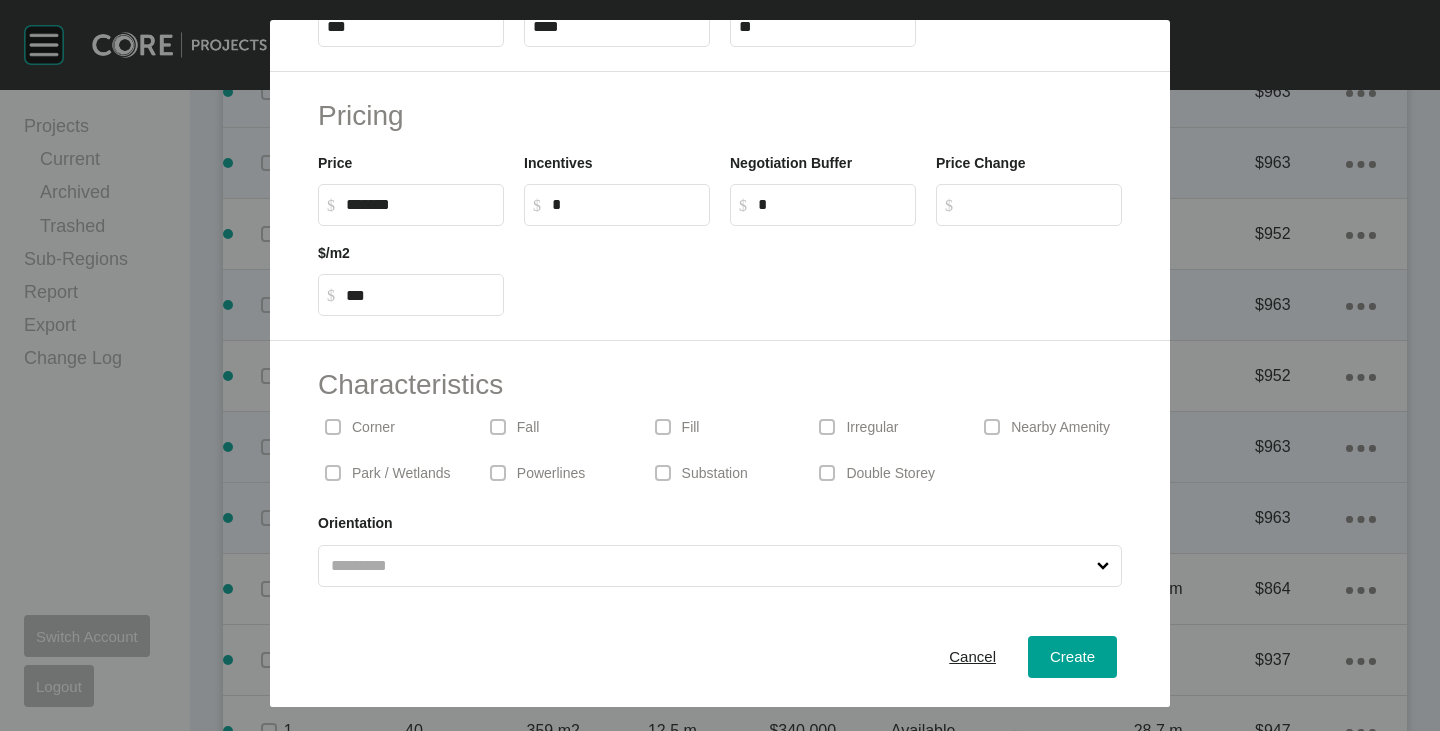 scroll, scrollTop: 489, scrollLeft: 0, axis: vertical 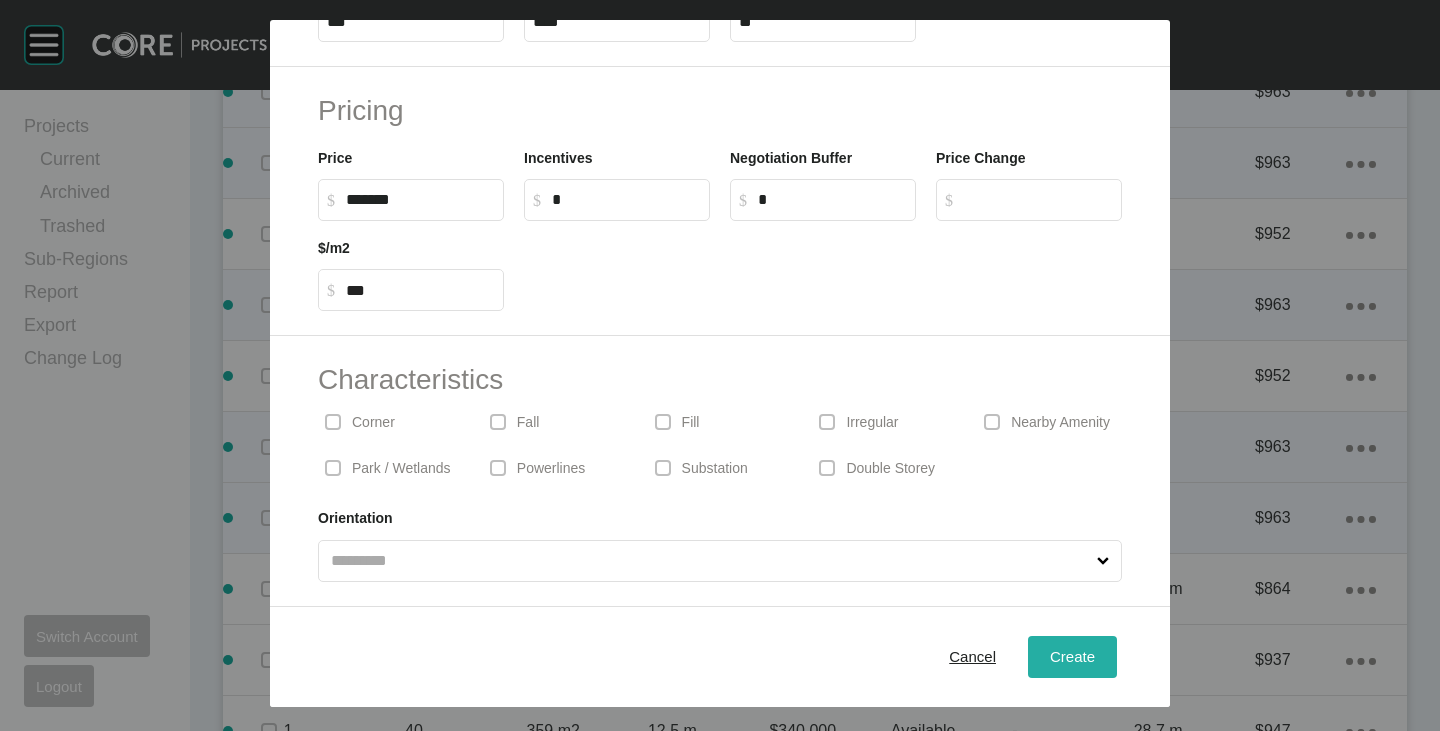 click on "Create" at bounding box center [1072, 656] 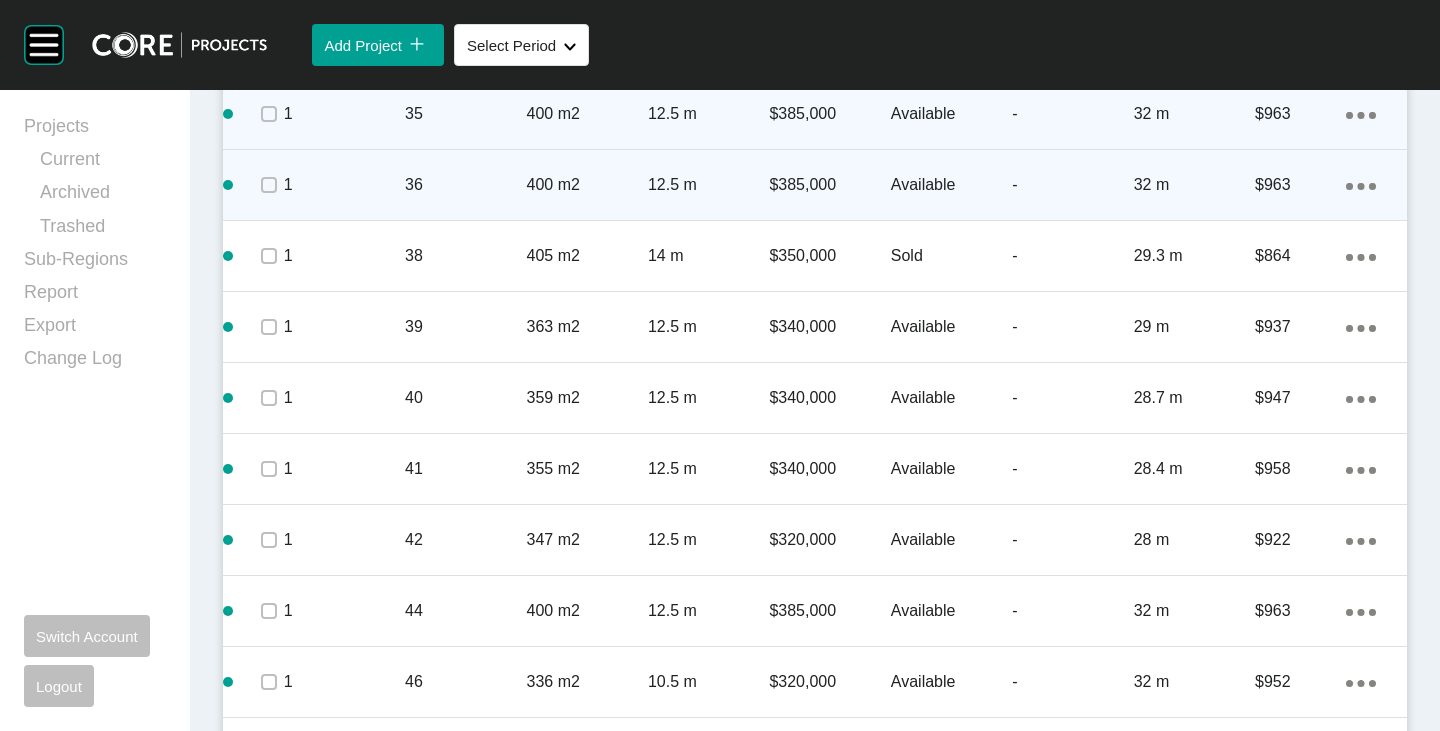 scroll, scrollTop: 2900, scrollLeft: 0, axis: vertical 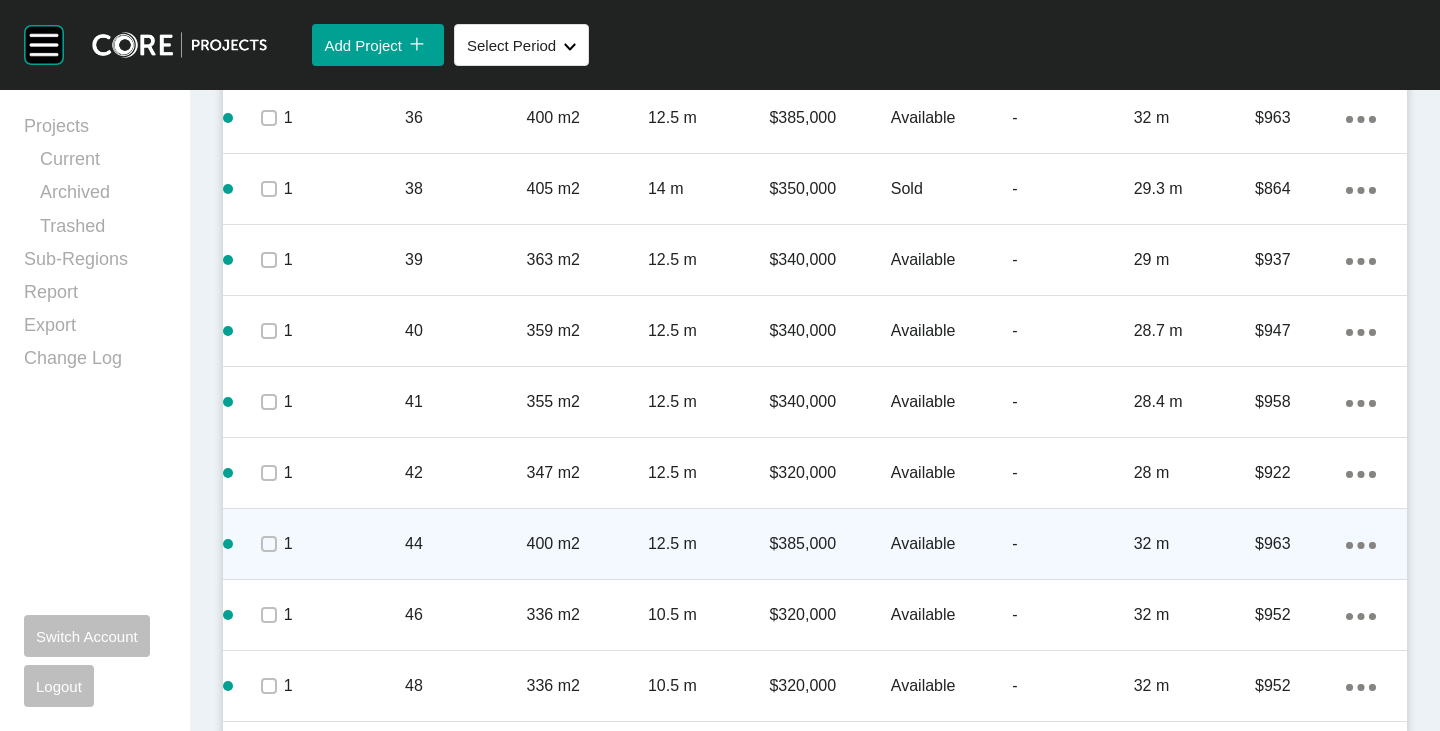 click on "Action Menu Dots Copy 6 Created with Sketch." 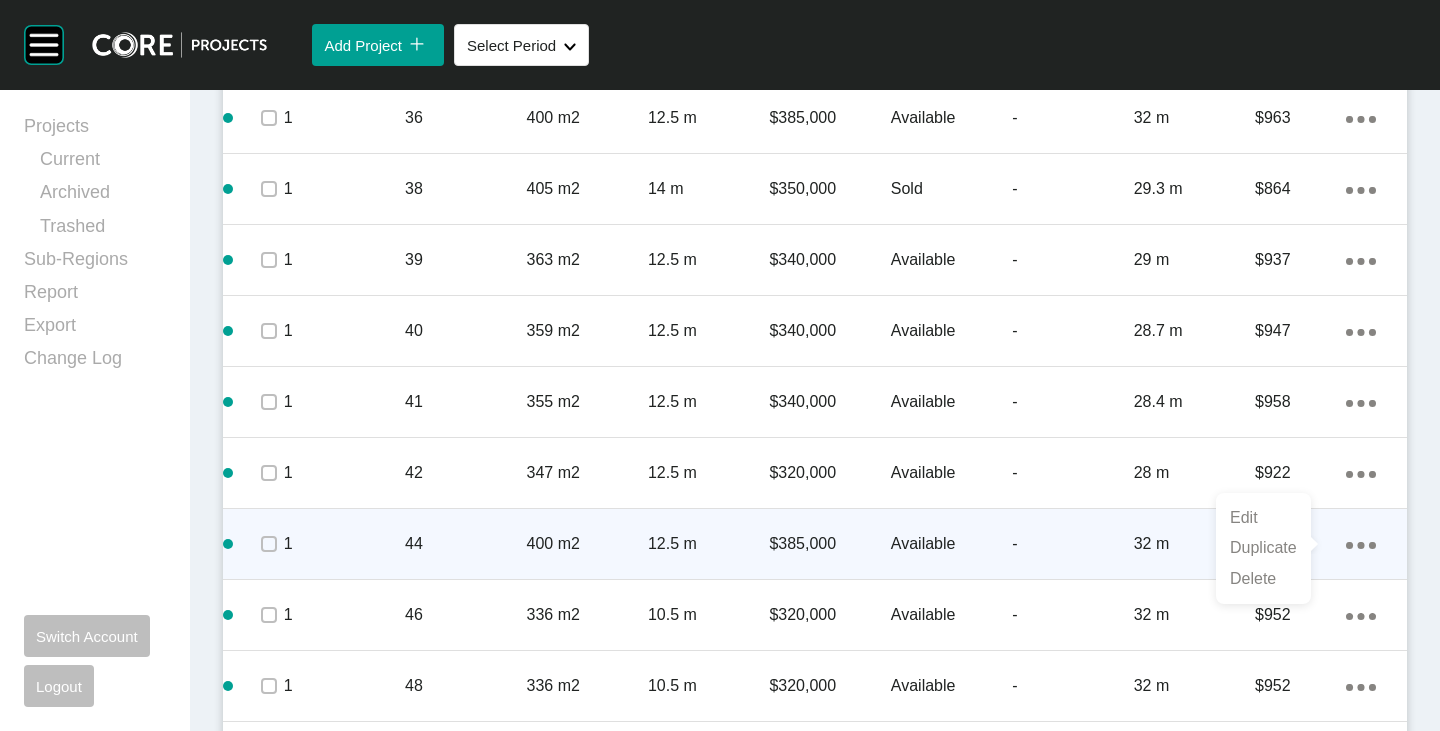 drag, startPoint x: 1294, startPoint y: 543, endPoint x: 1227, endPoint y: 534, distance: 67.601776 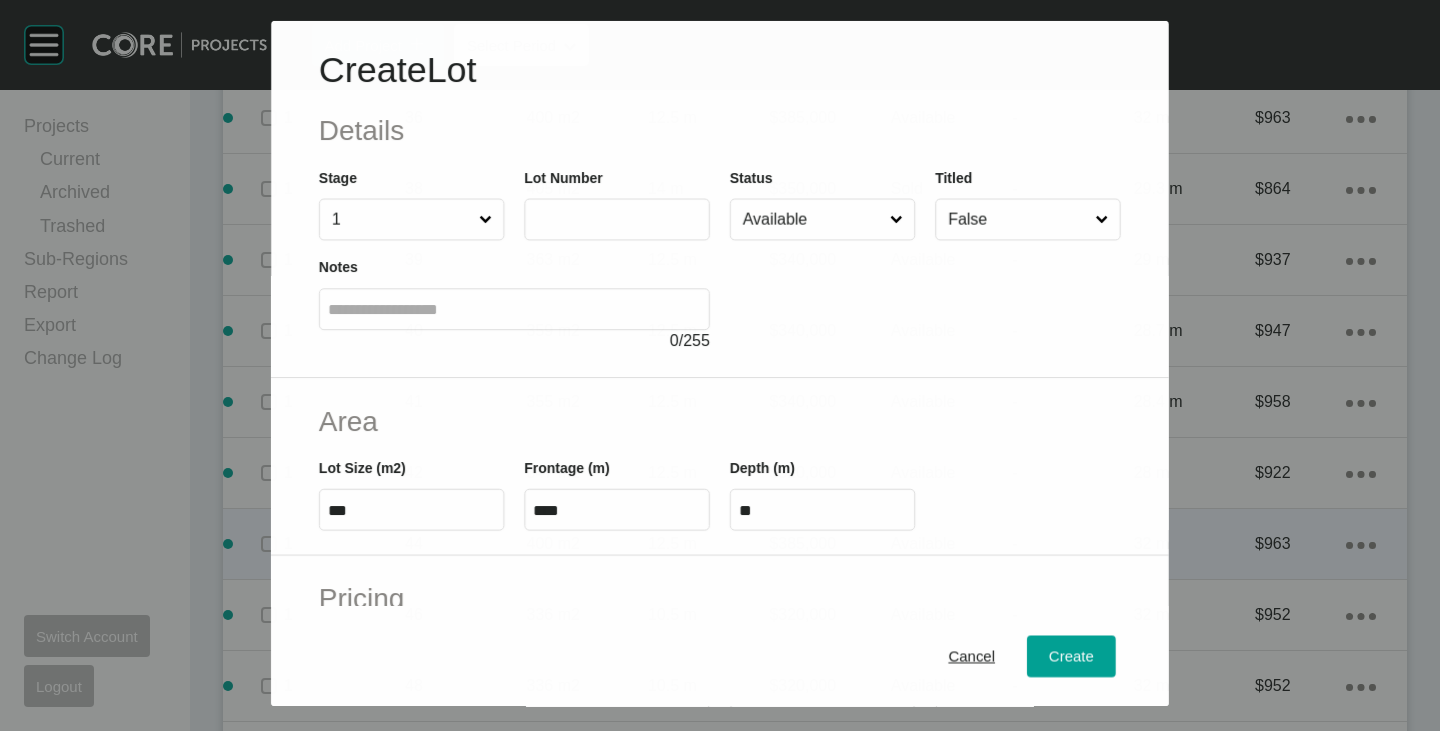 click at bounding box center [618, 219] 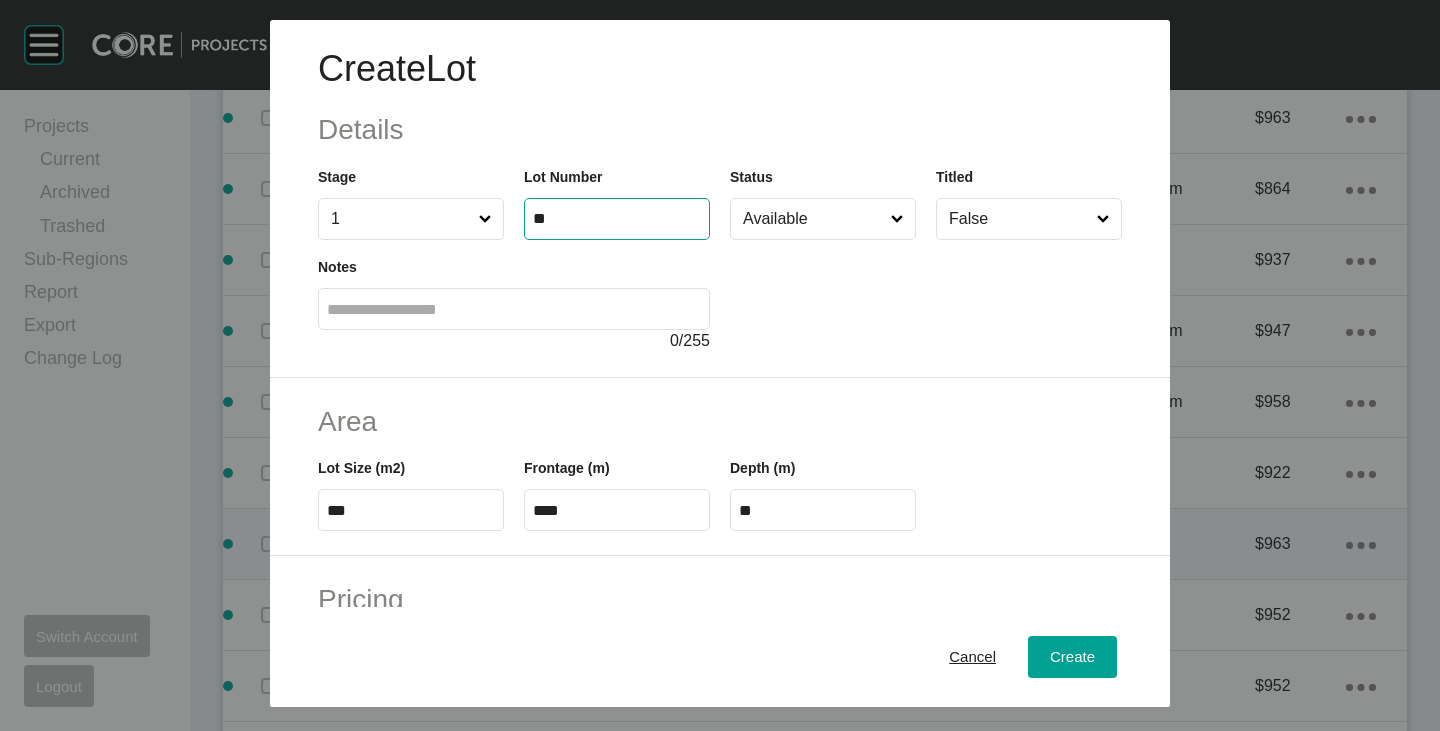 type on "**" 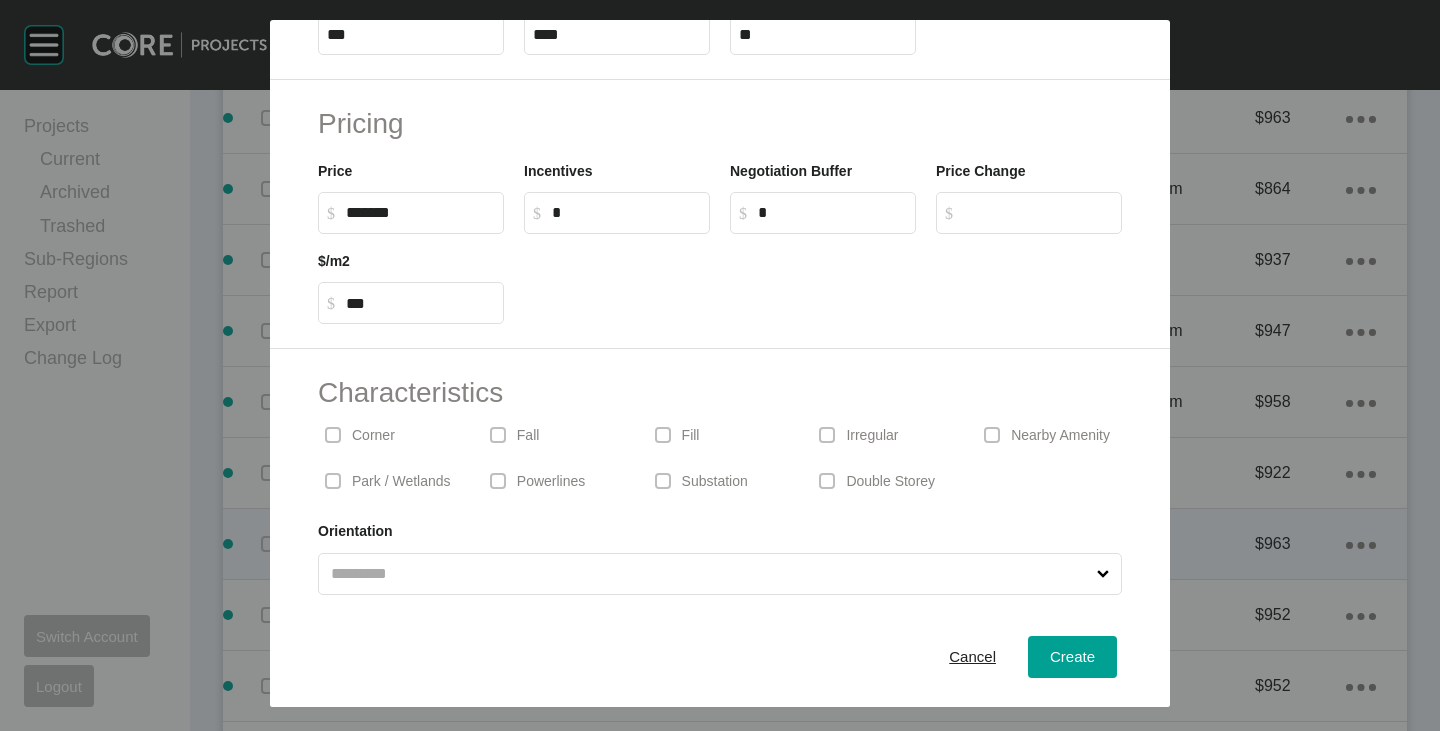 scroll, scrollTop: 489, scrollLeft: 0, axis: vertical 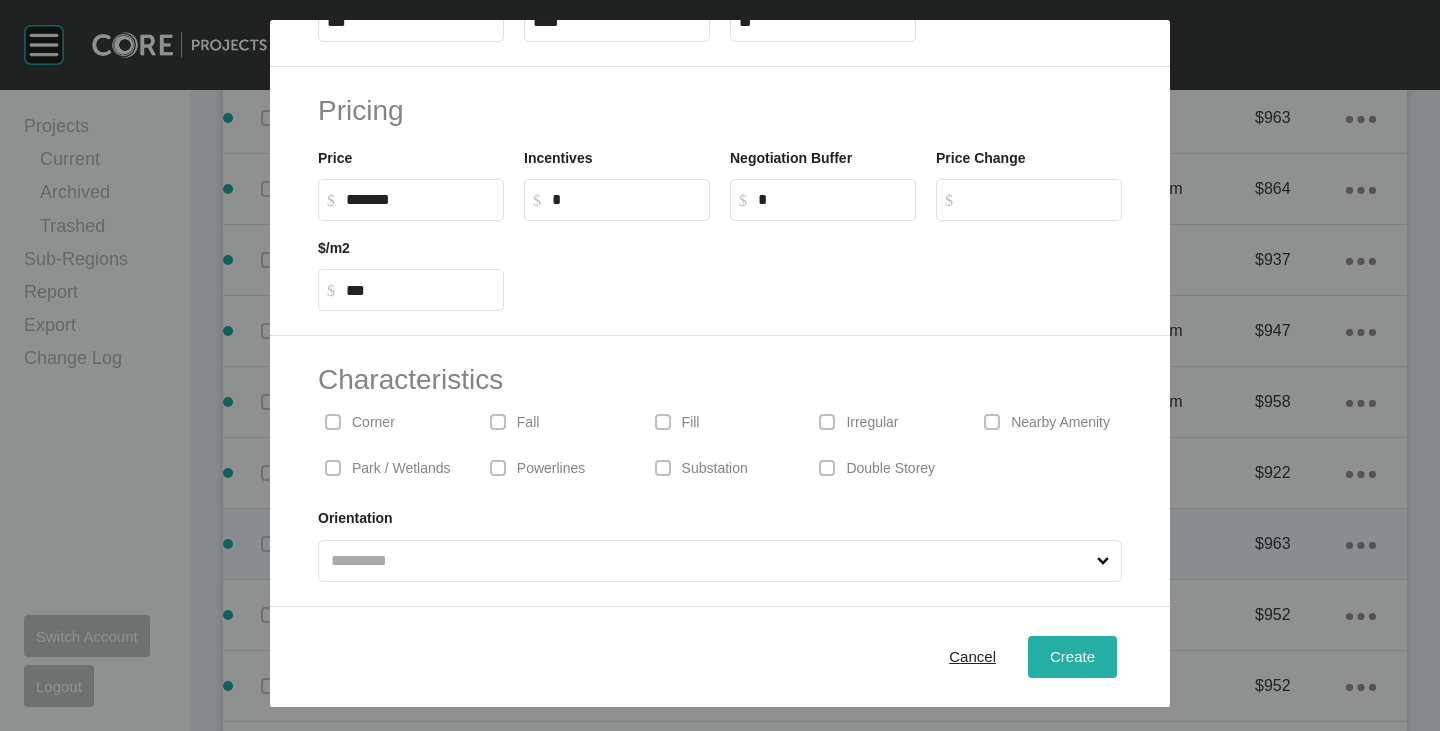 click on "Create" at bounding box center [1072, 656] 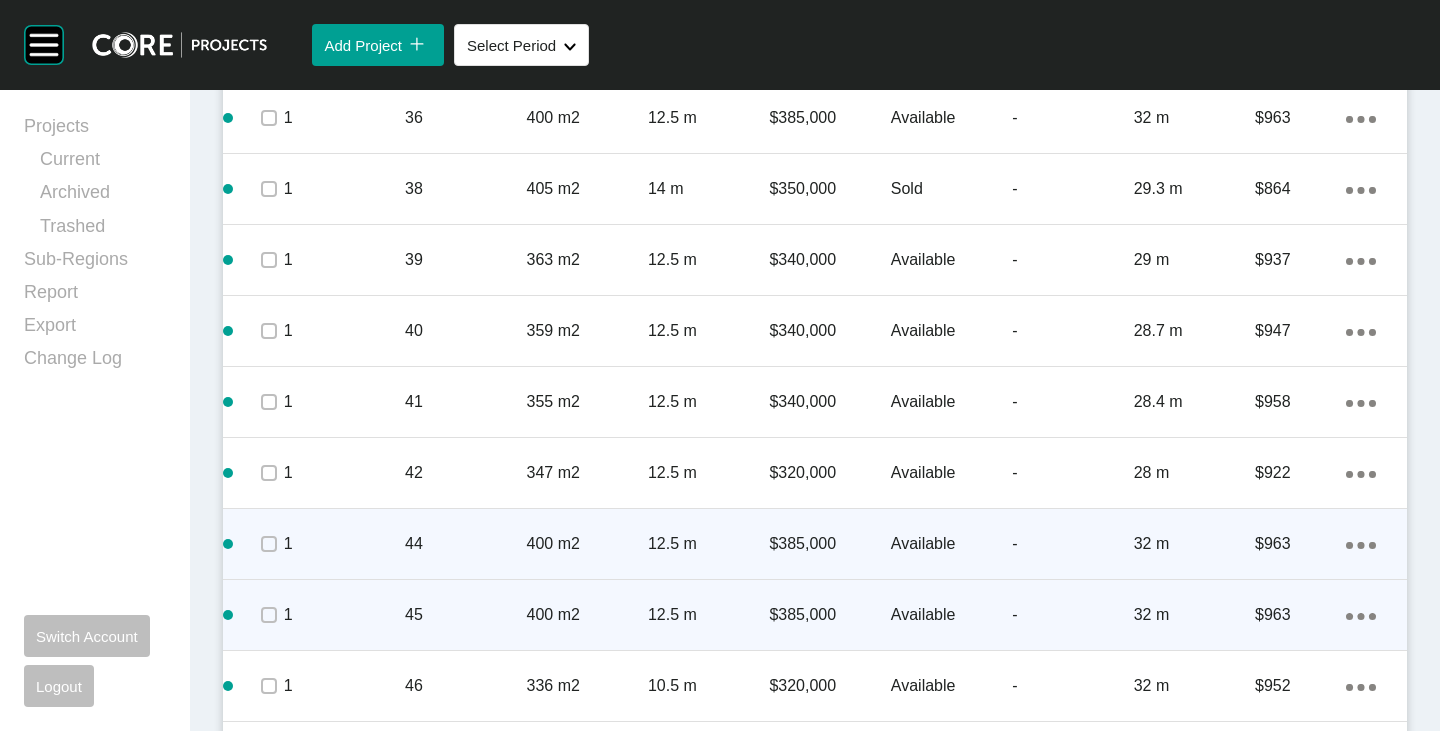 click 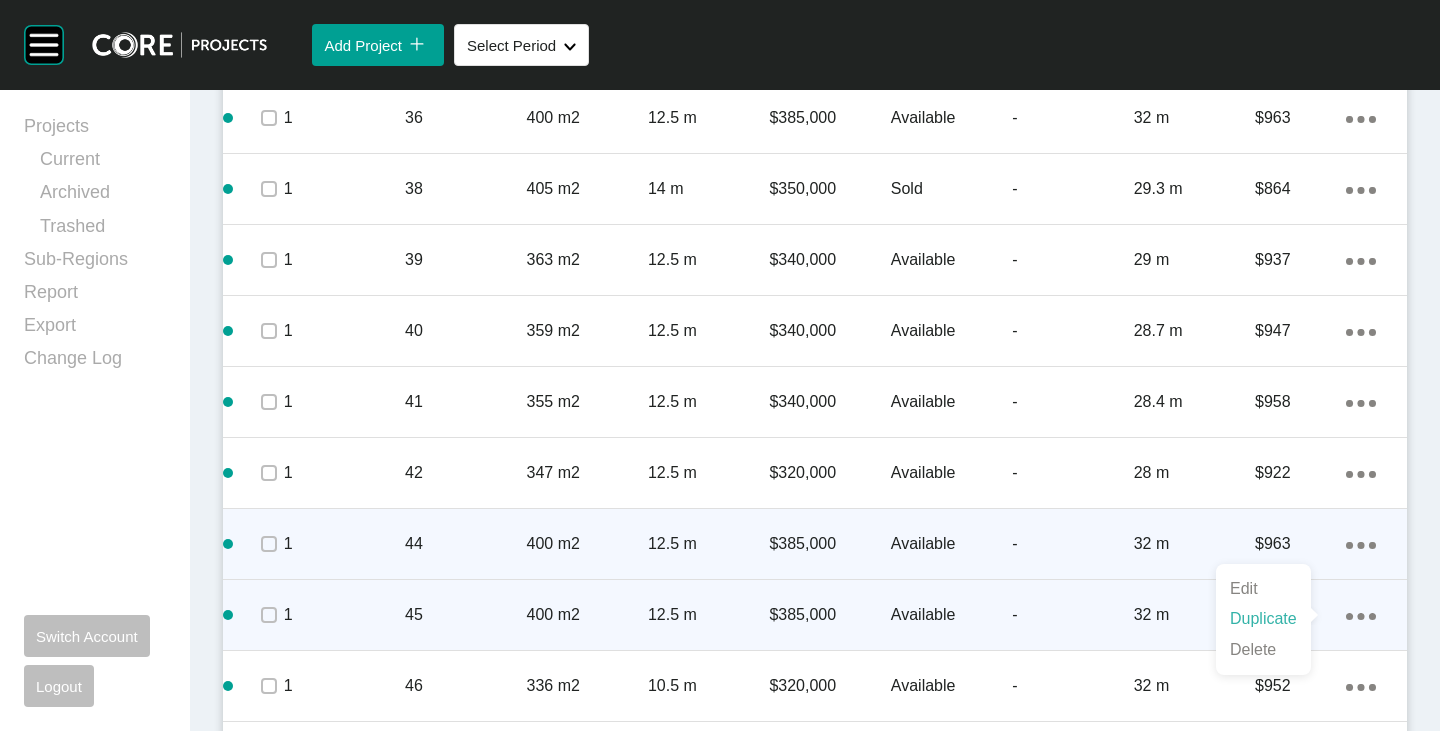 click on "Duplicate" at bounding box center [1263, 619] 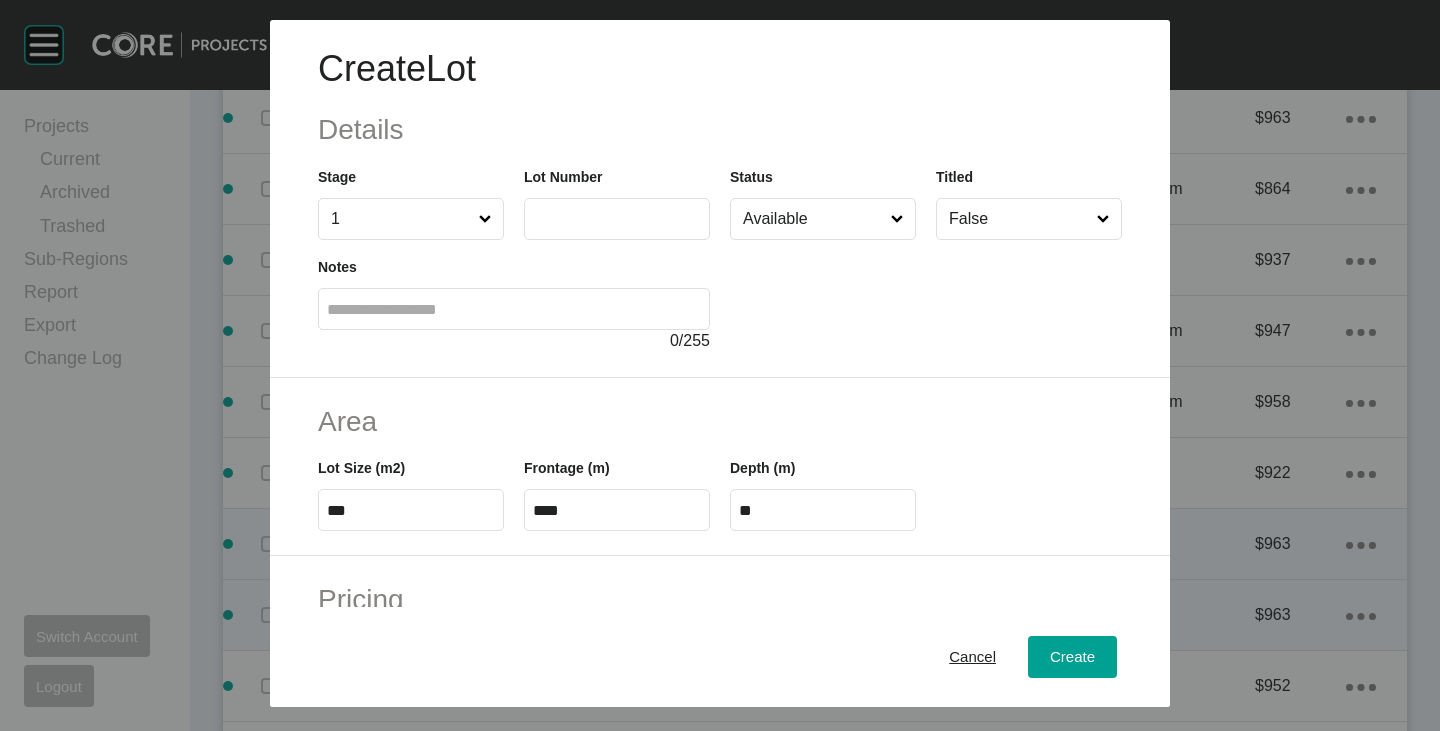 click at bounding box center [617, 219] 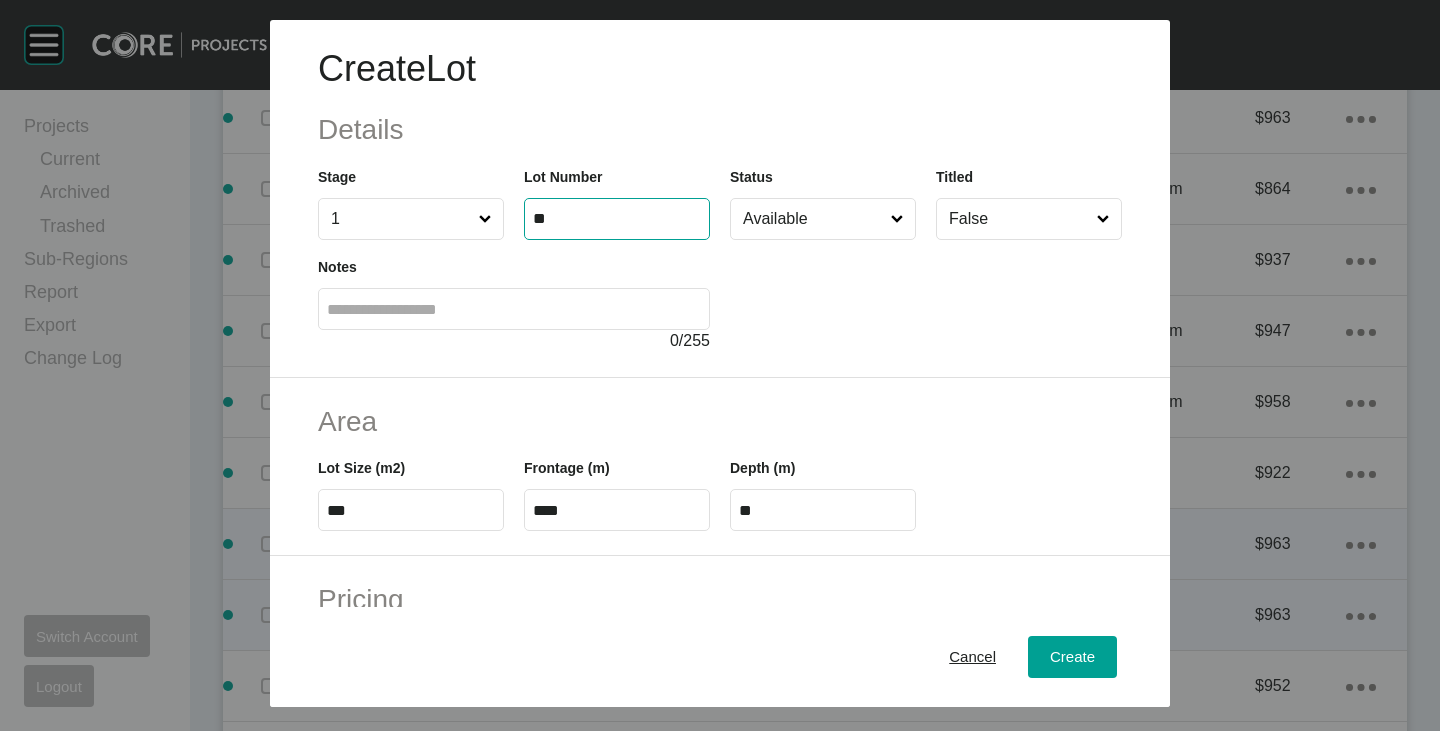 type on "**" 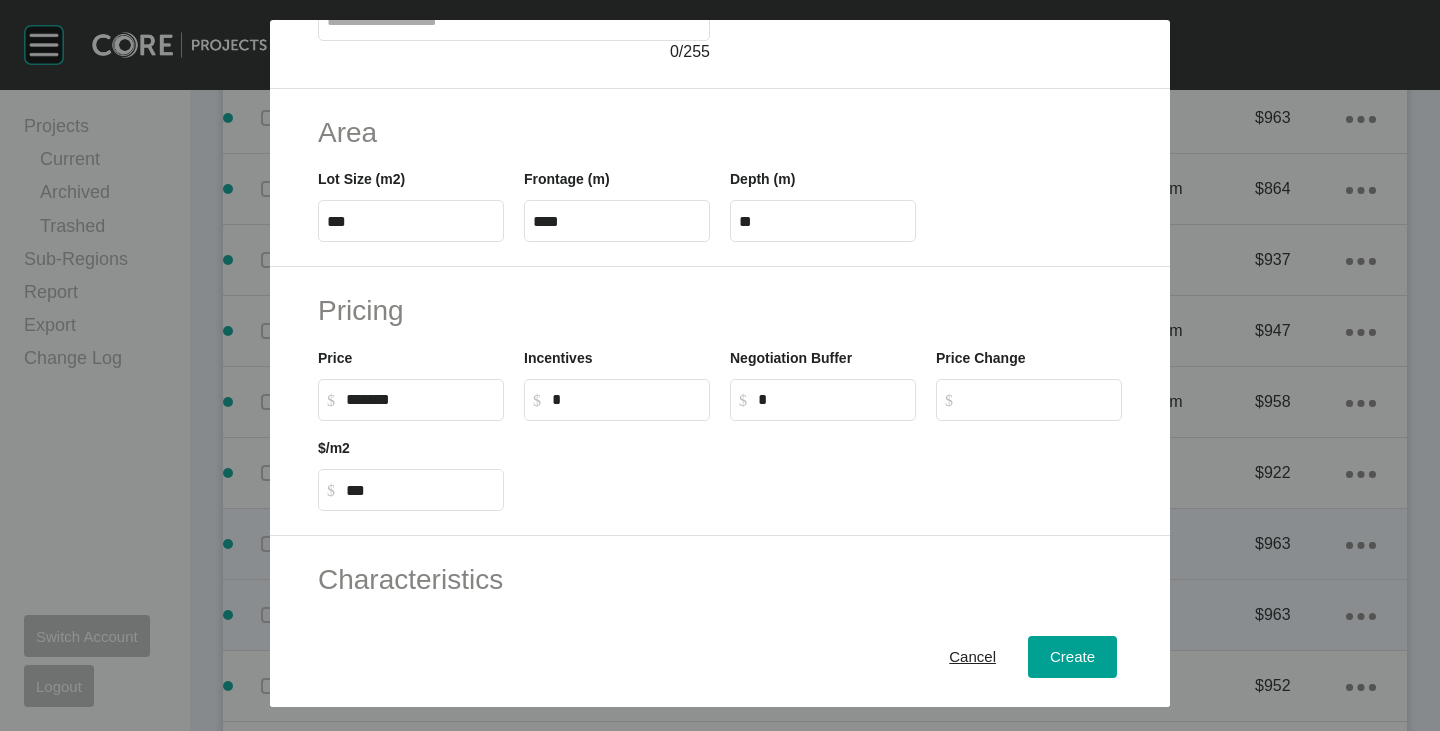 scroll, scrollTop: 489, scrollLeft: 0, axis: vertical 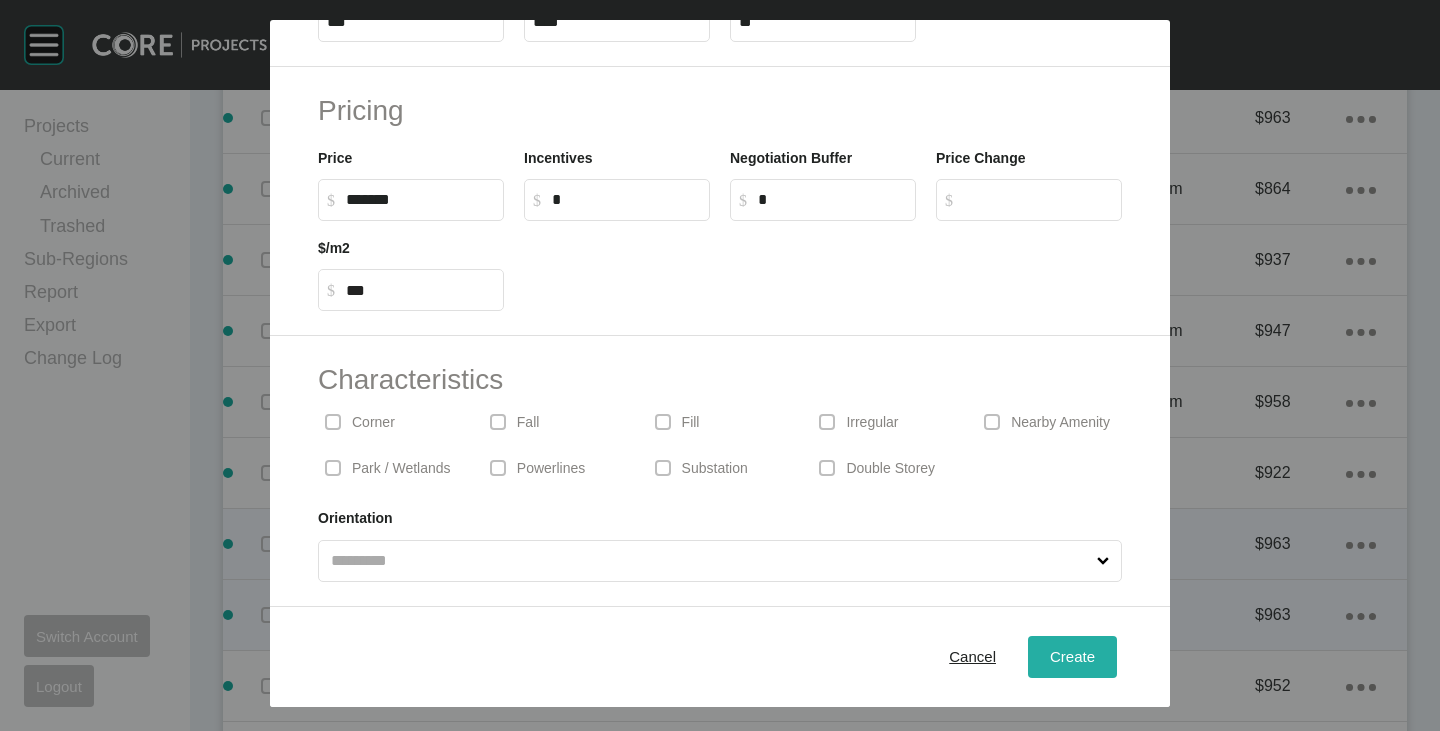 click on "Create" at bounding box center [1072, 656] 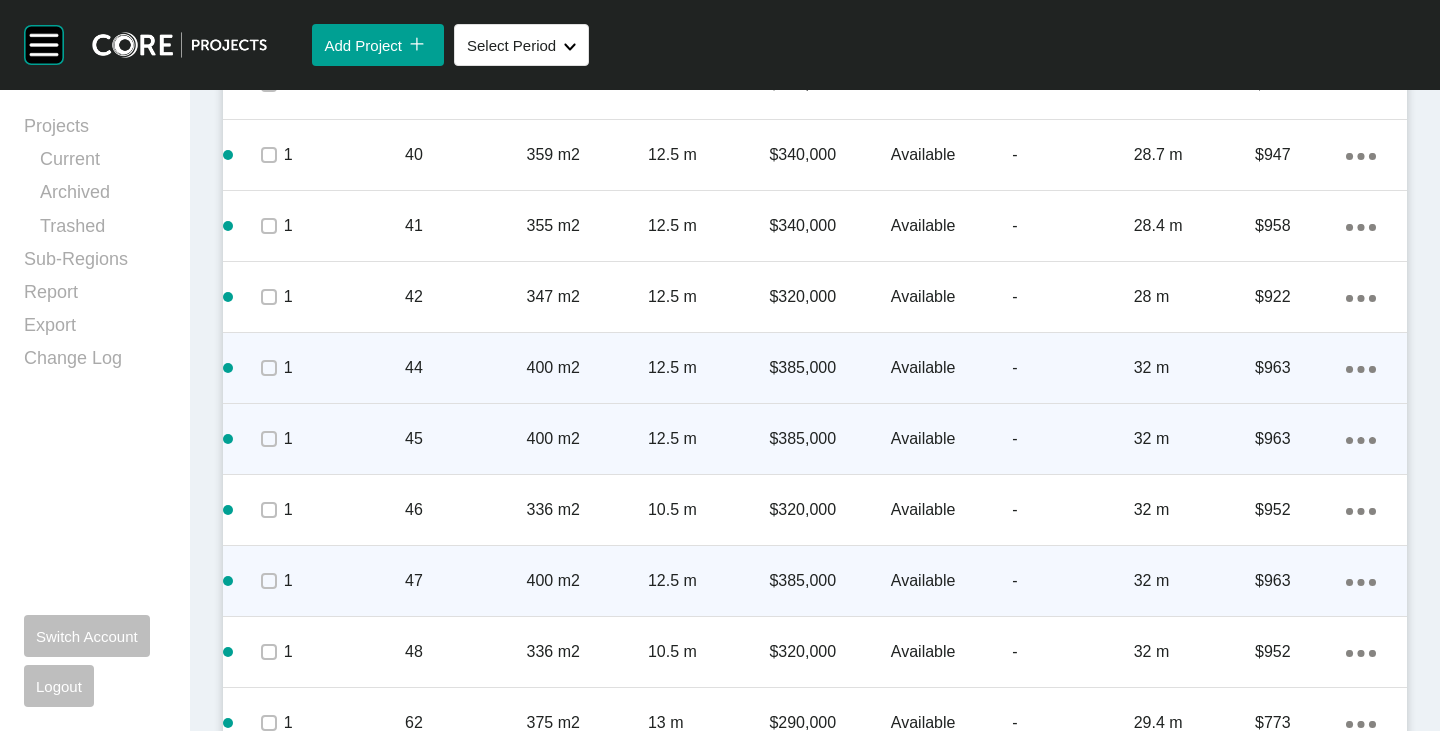 scroll, scrollTop: 3100, scrollLeft: 0, axis: vertical 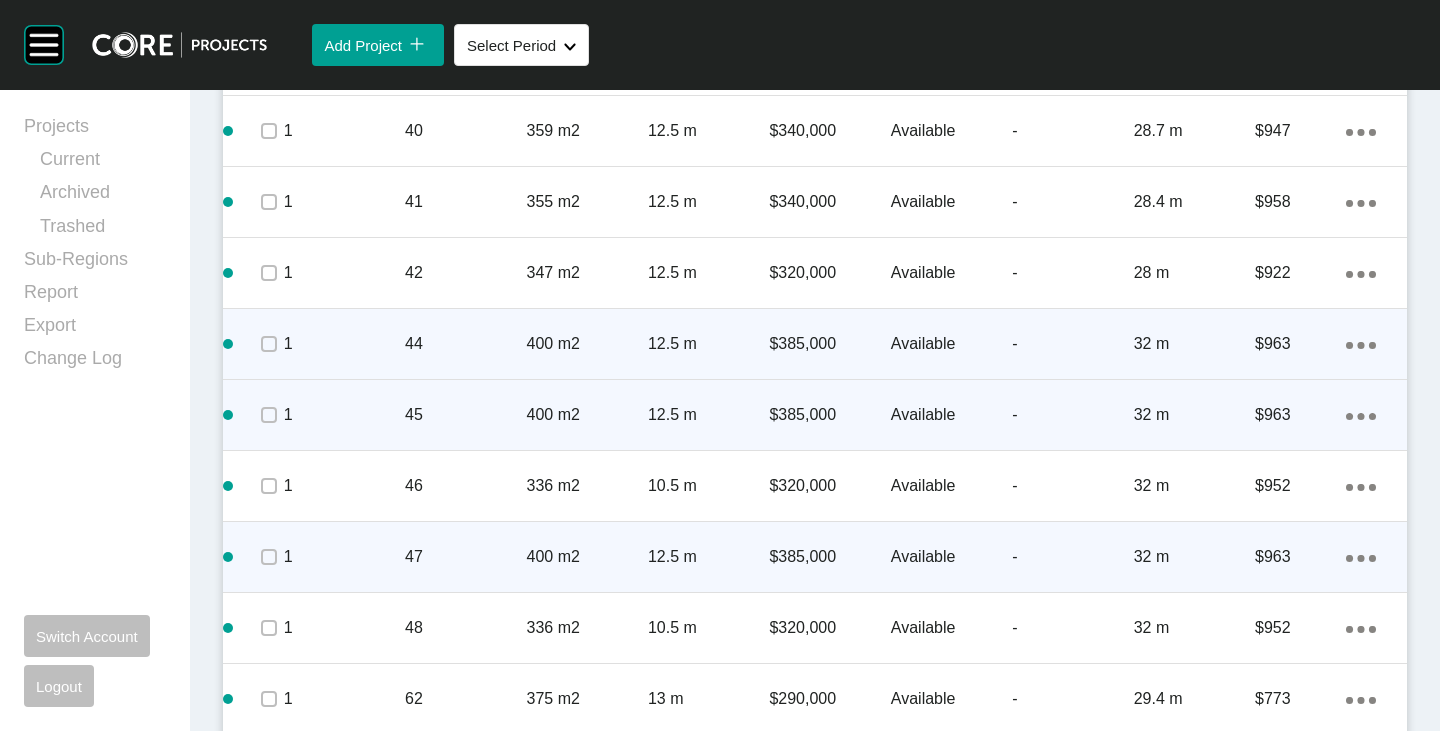 click on "Action Menu Dots Copy 6 Created with Sketch." 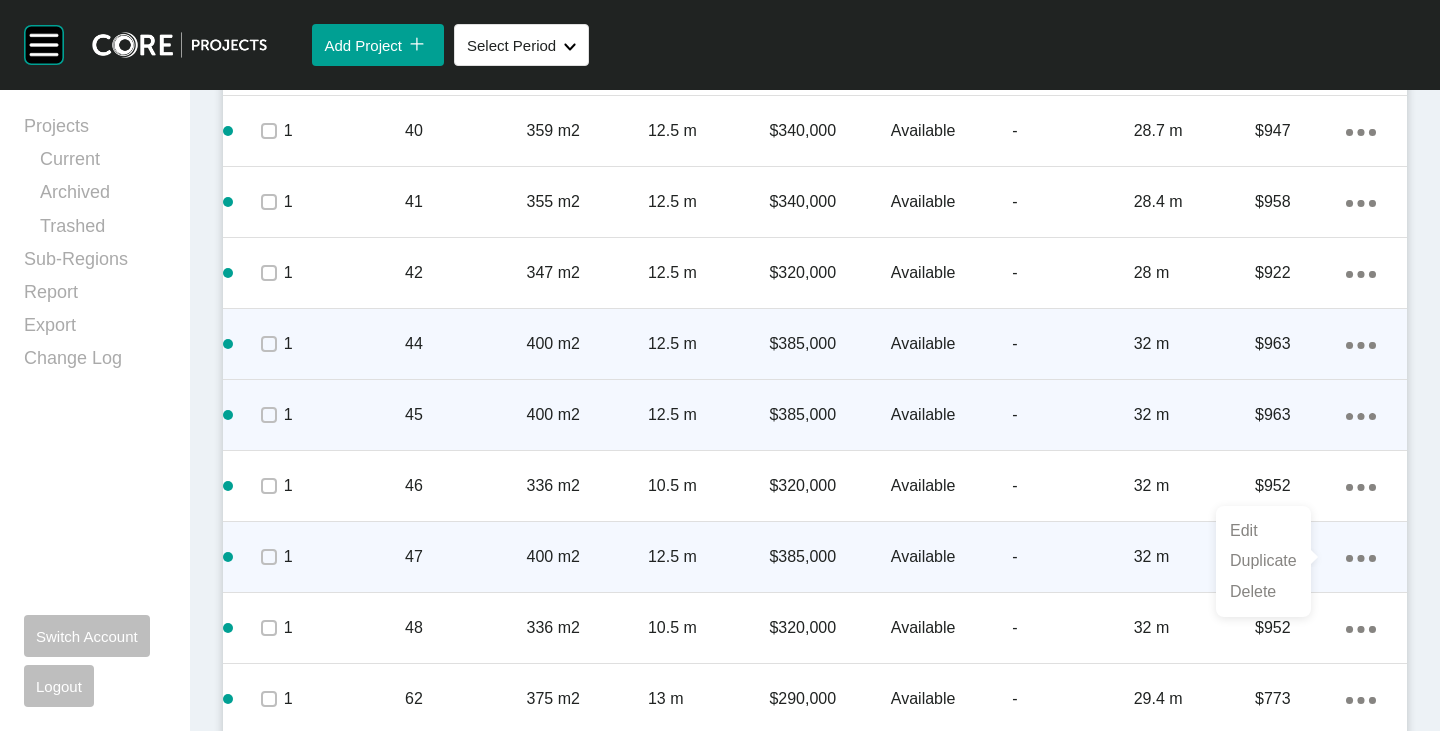 click on "Duplicate" at bounding box center [1263, 561] 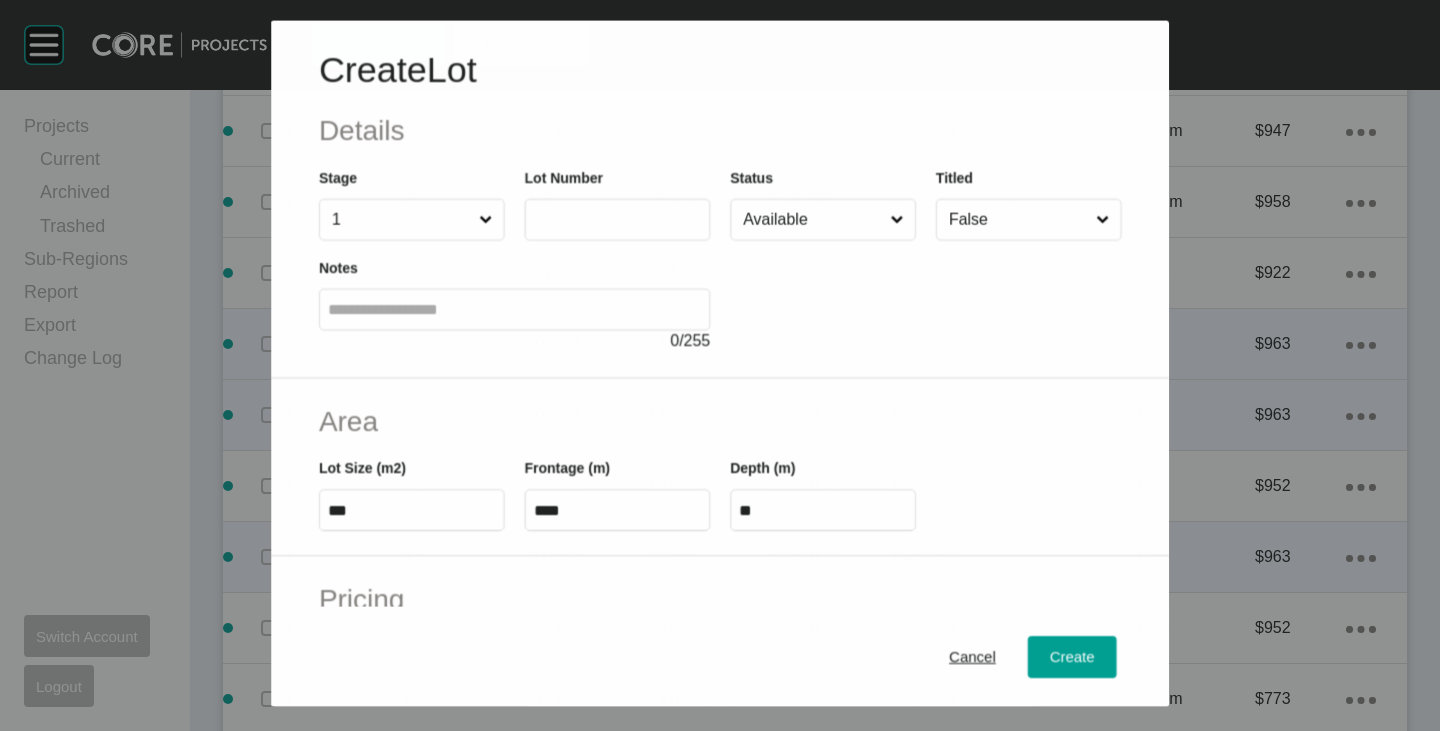 click at bounding box center (617, 219) 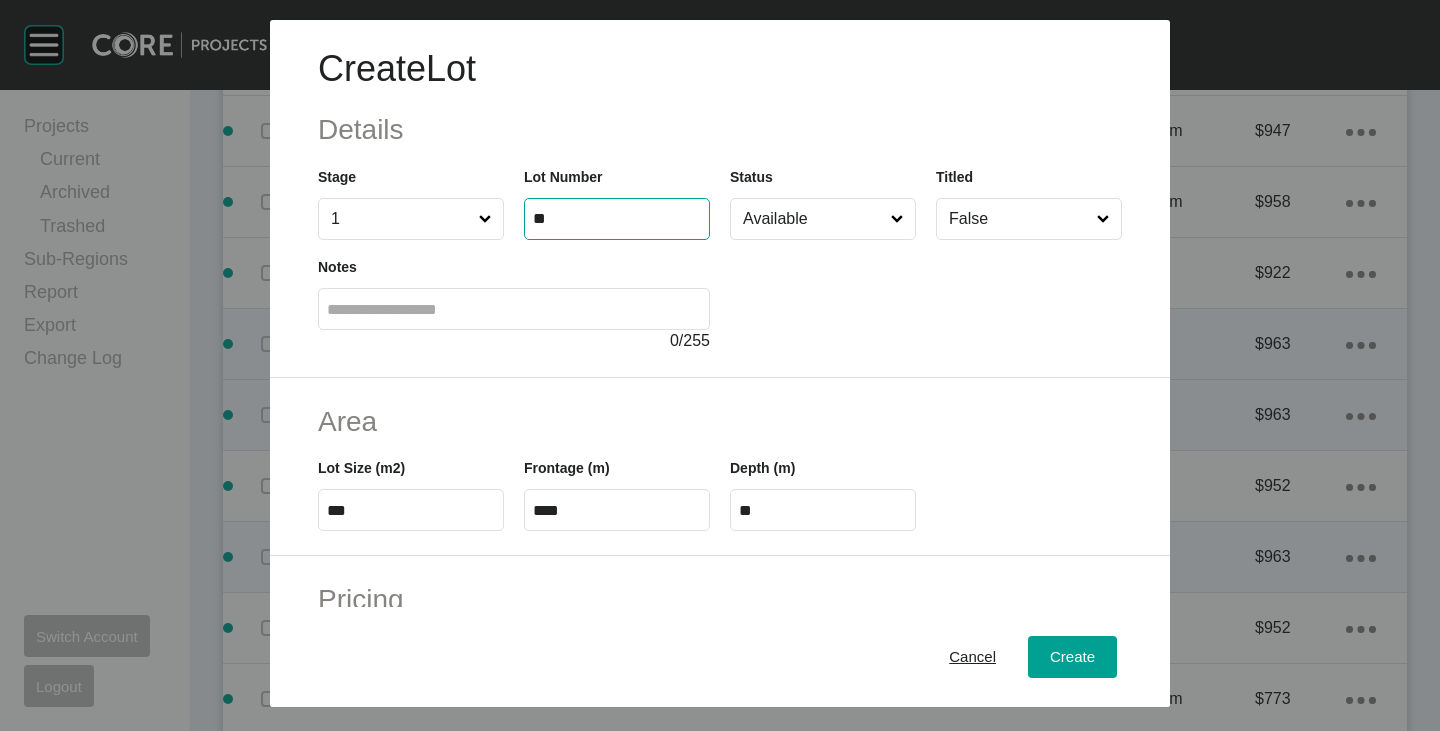 type on "**" 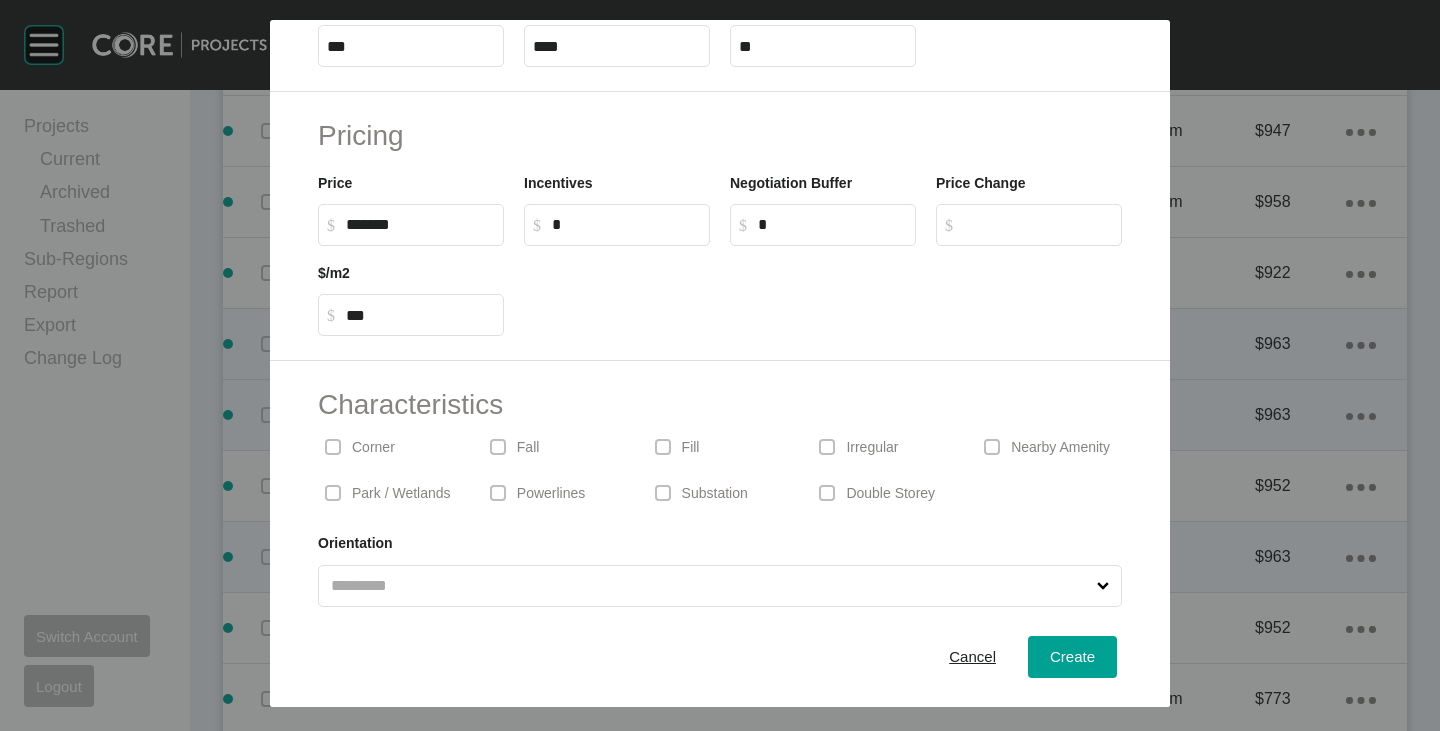 scroll, scrollTop: 489, scrollLeft: 0, axis: vertical 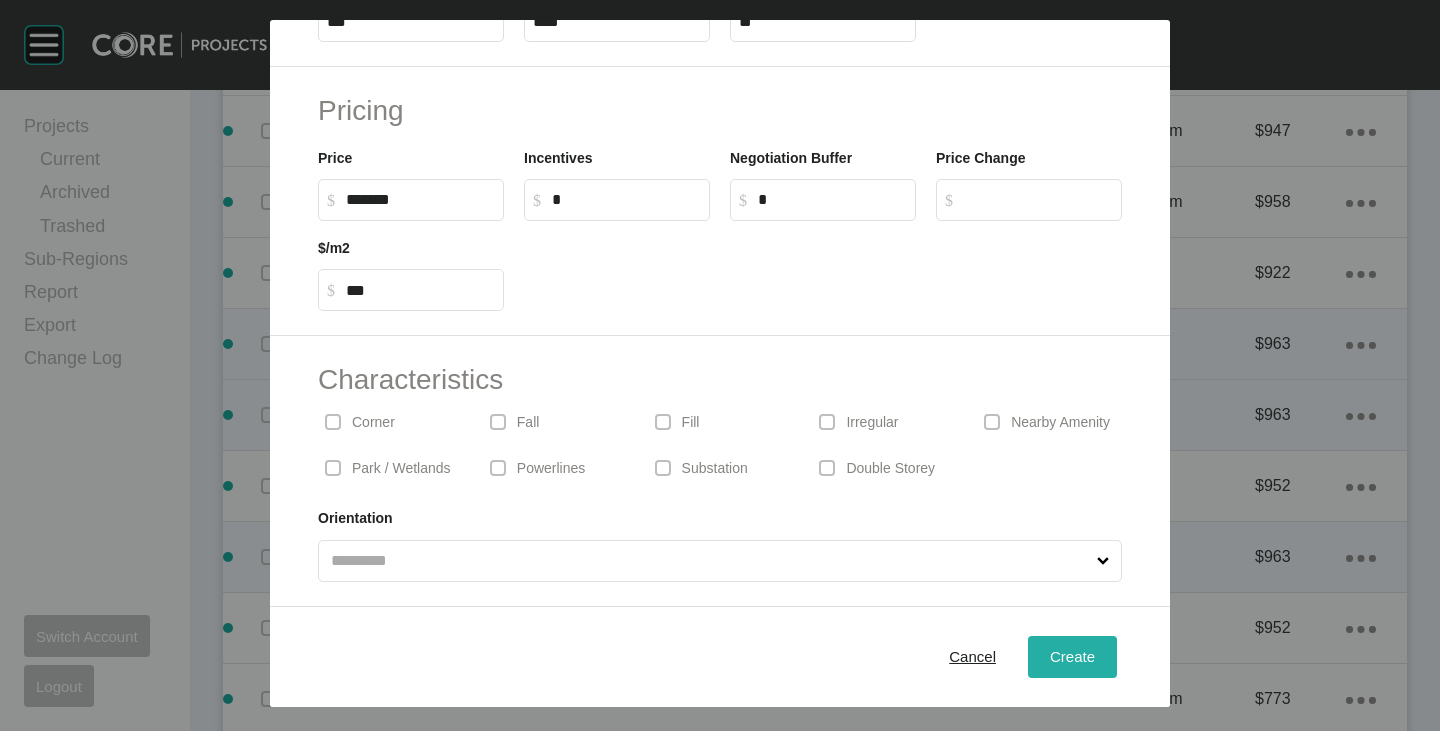 click on "Create" at bounding box center [1072, 656] 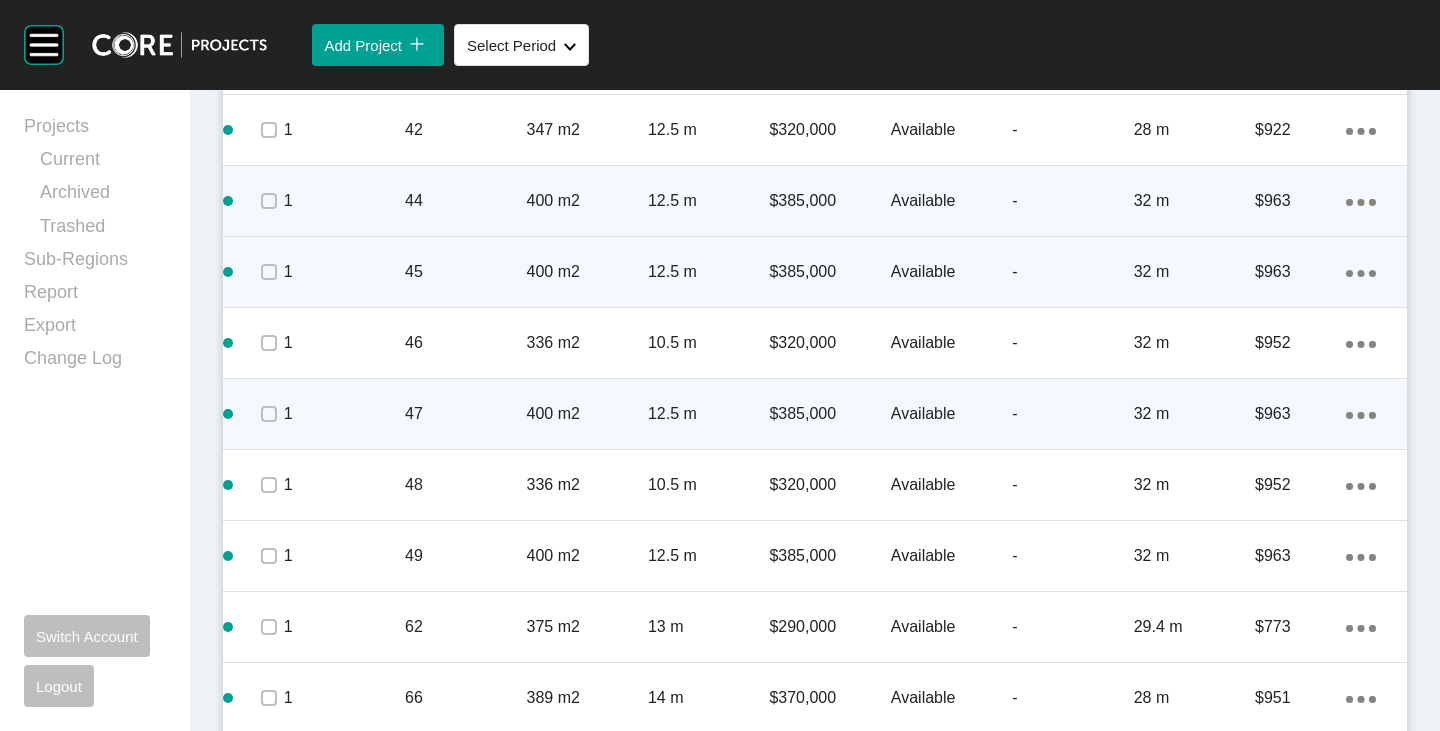 scroll, scrollTop: 3300, scrollLeft: 0, axis: vertical 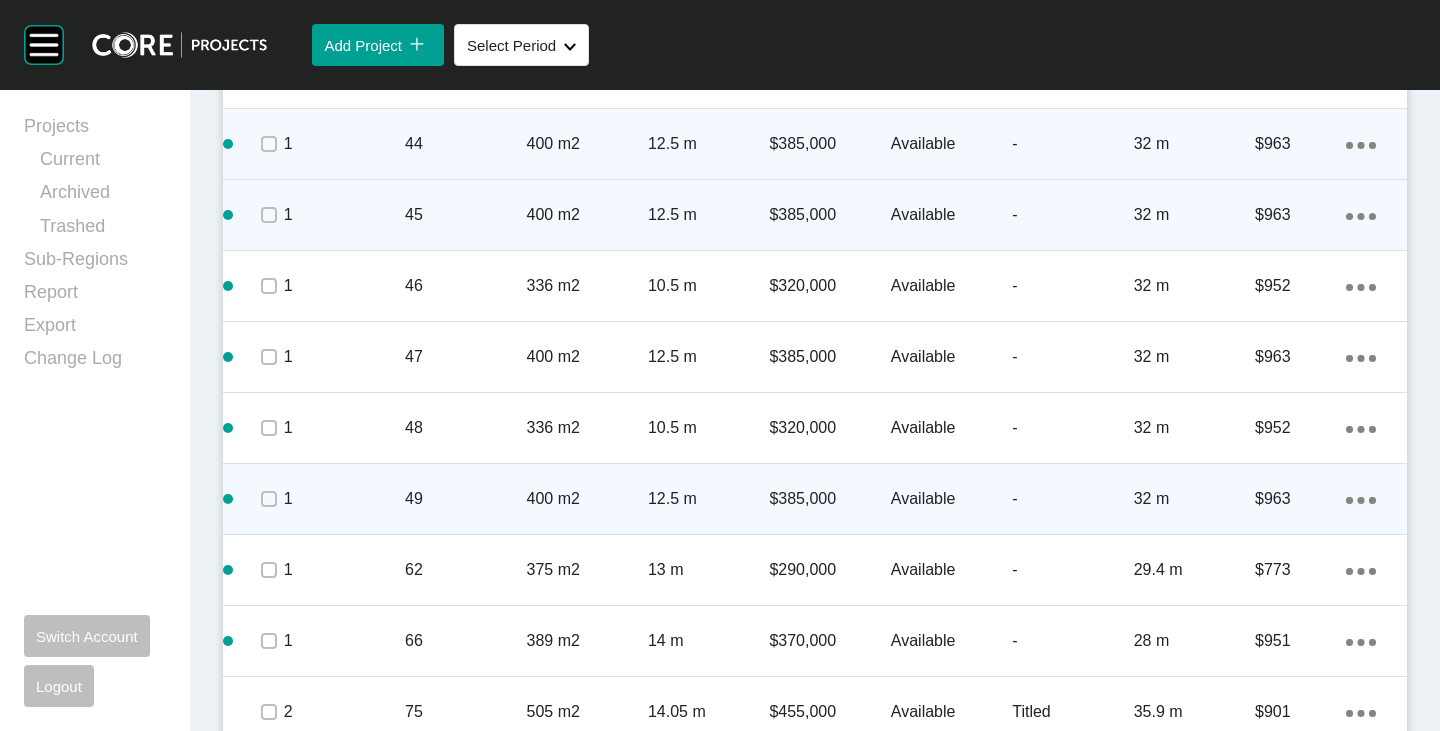 click 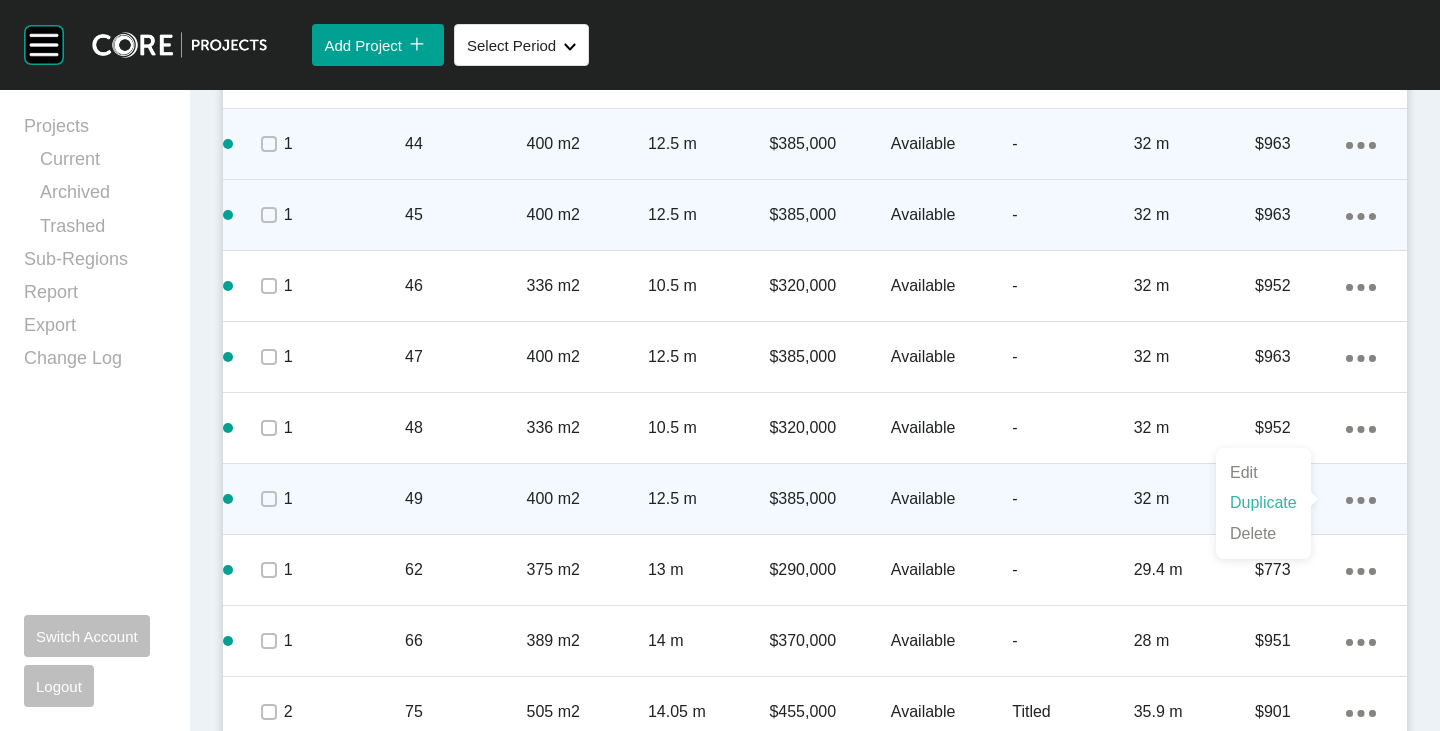 click on "Duplicate" at bounding box center [1263, 503] 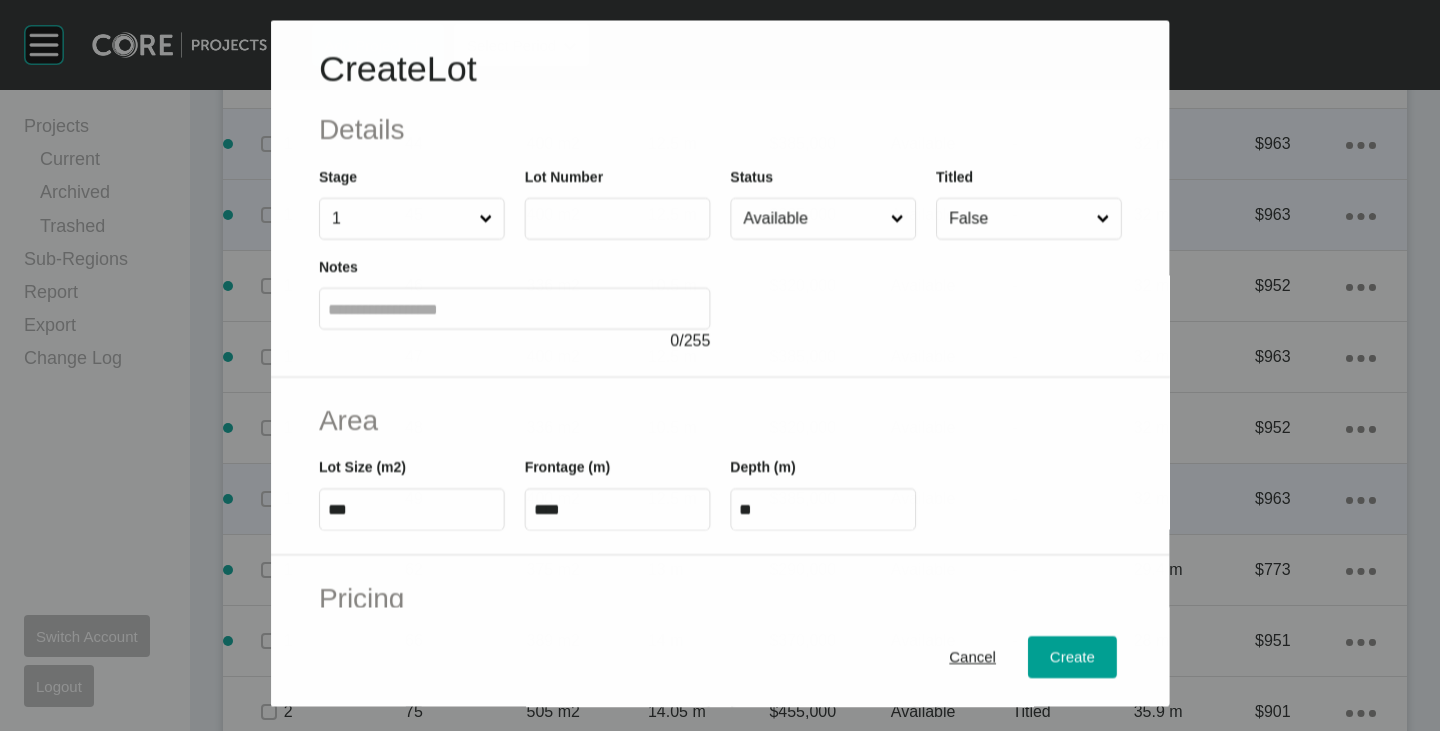 click at bounding box center (617, 219) 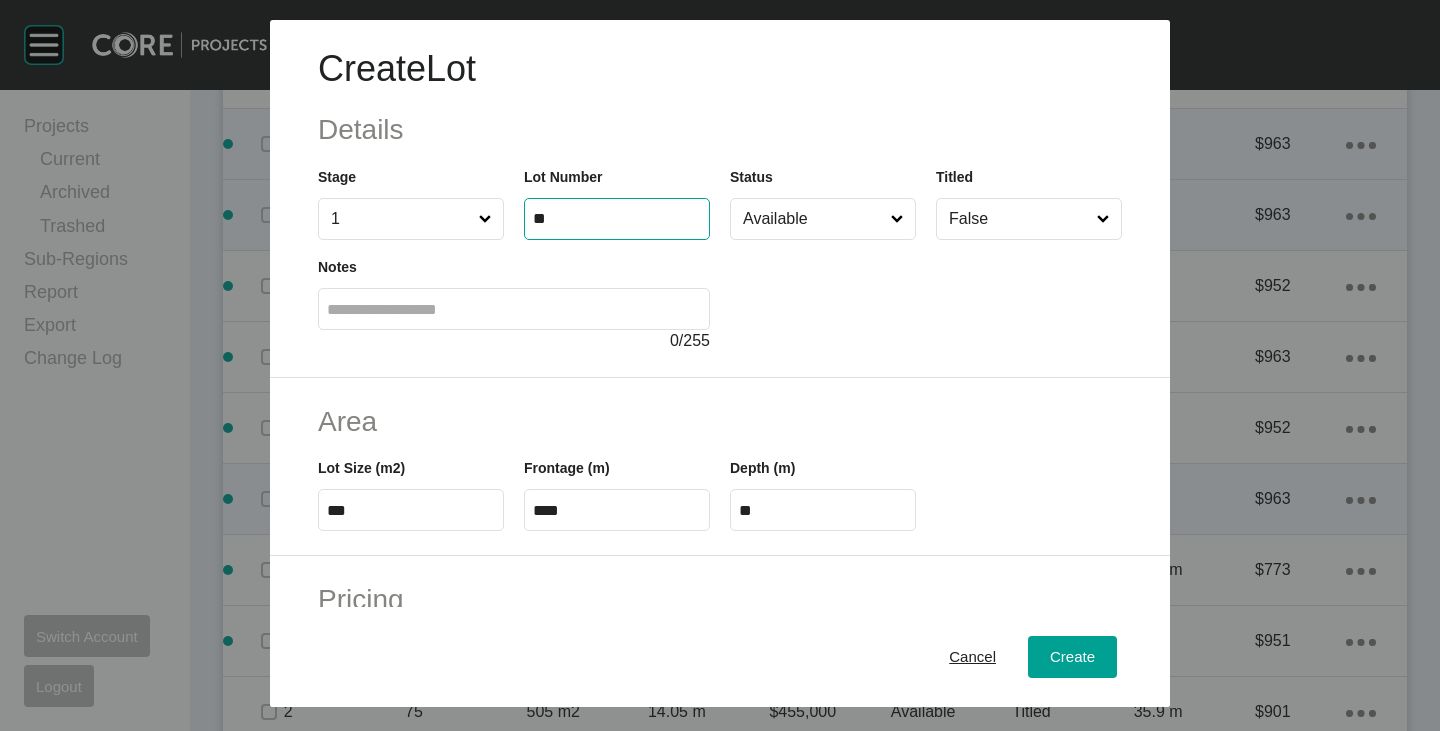 type on "**" 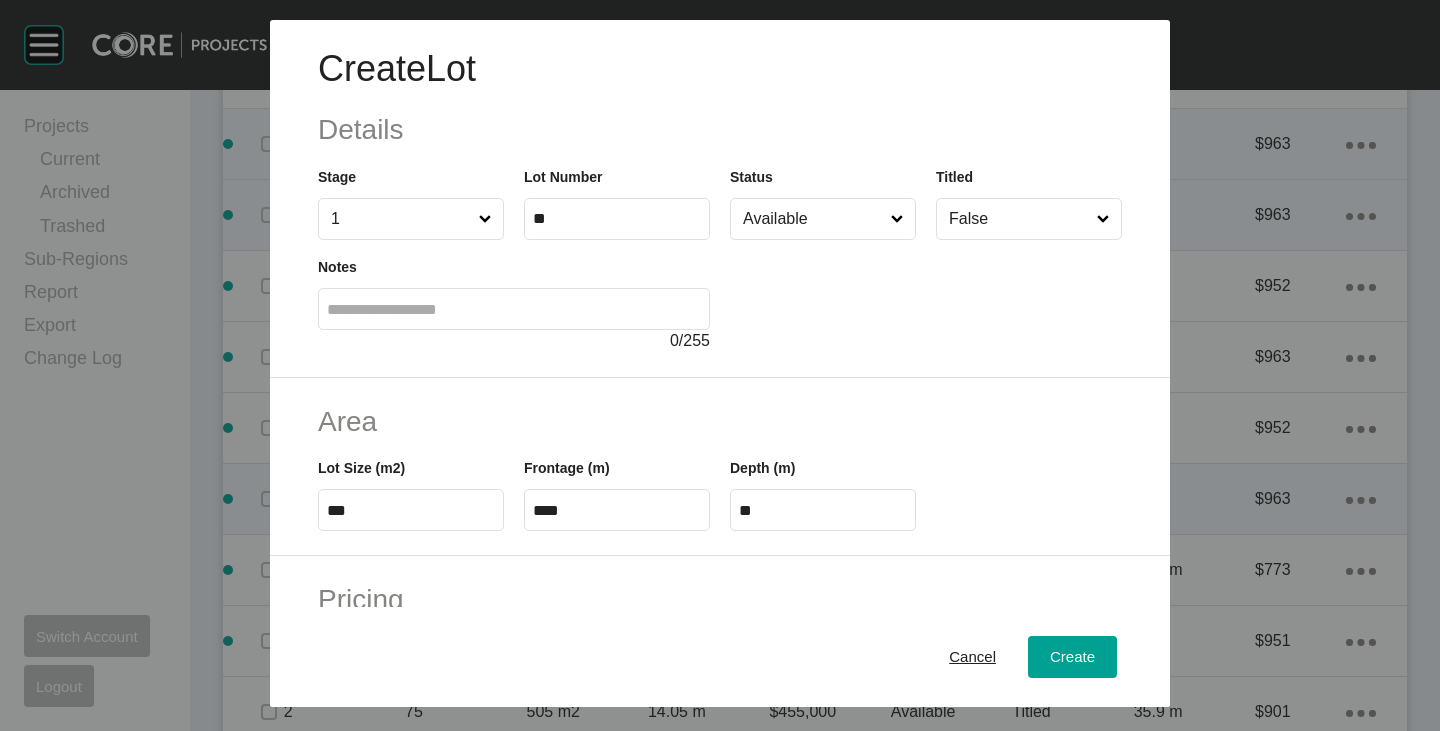 scroll, scrollTop: 489, scrollLeft: 0, axis: vertical 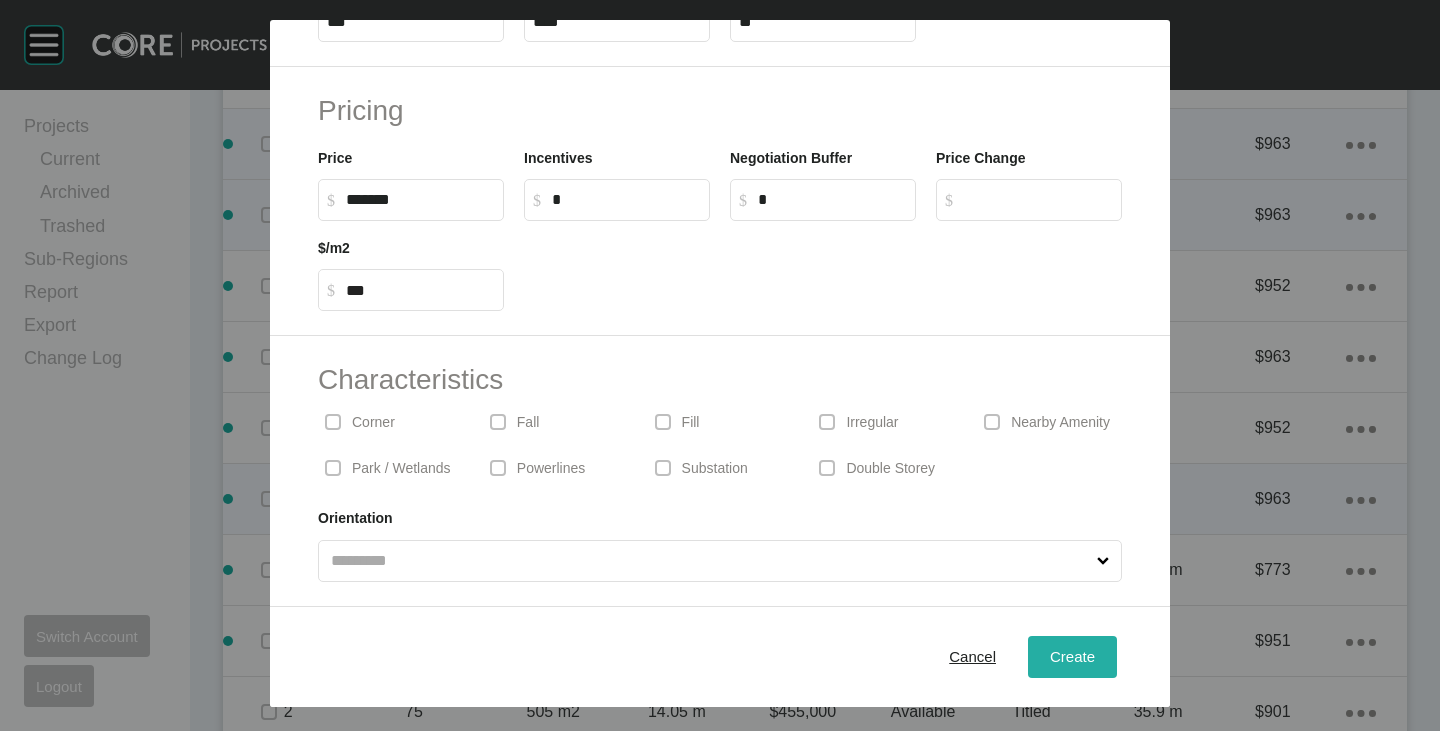 click on "Create" at bounding box center [1072, 656] 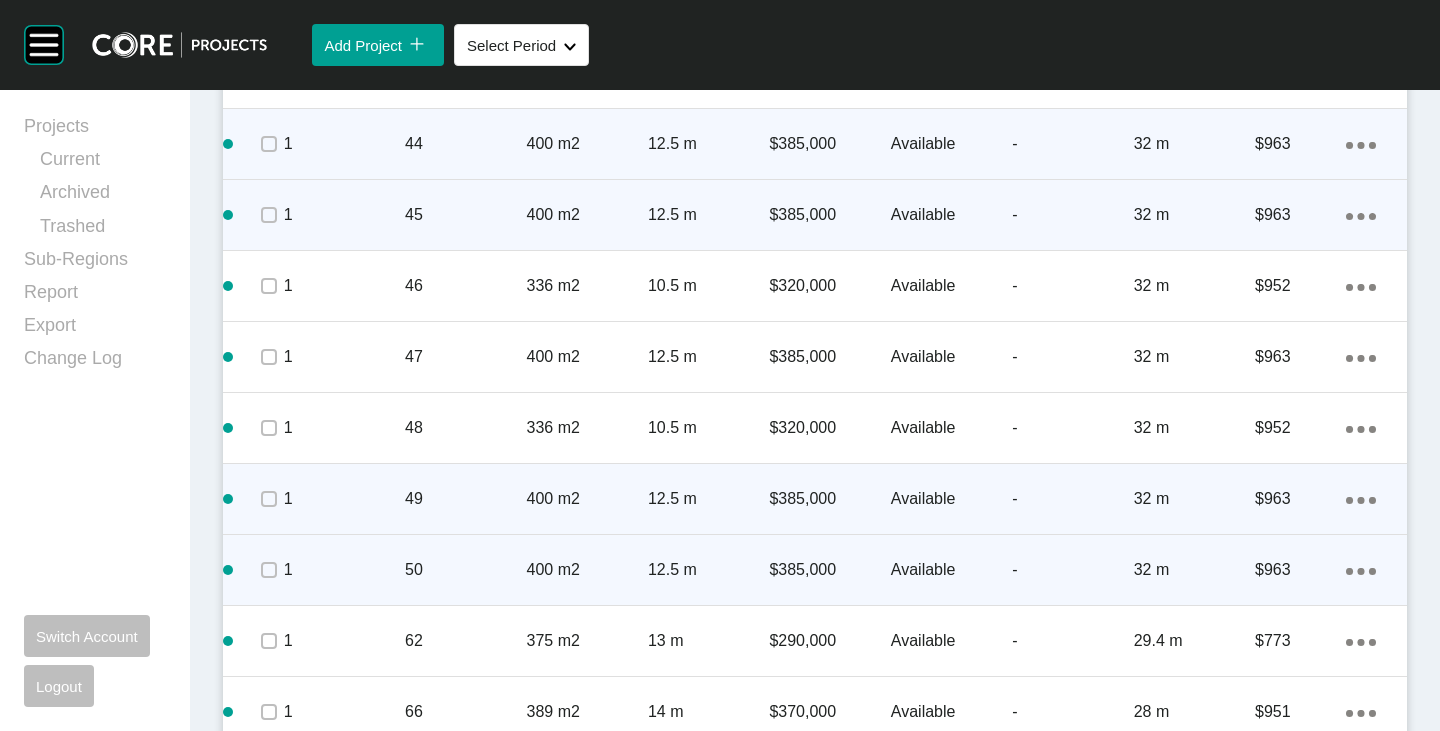 click on "Action Menu Dots Copy 6 Created with Sketch." 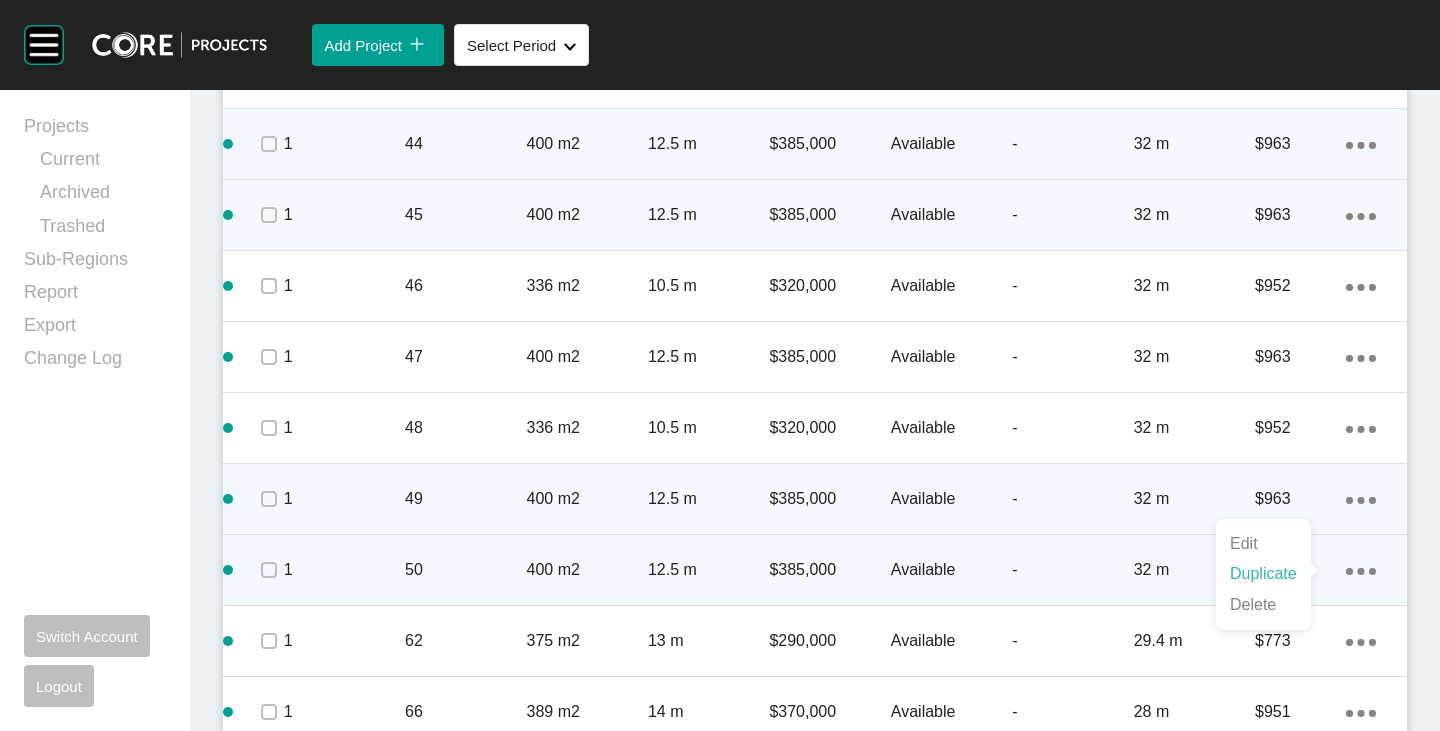 click on "Duplicate" at bounding box center [1263, 574] 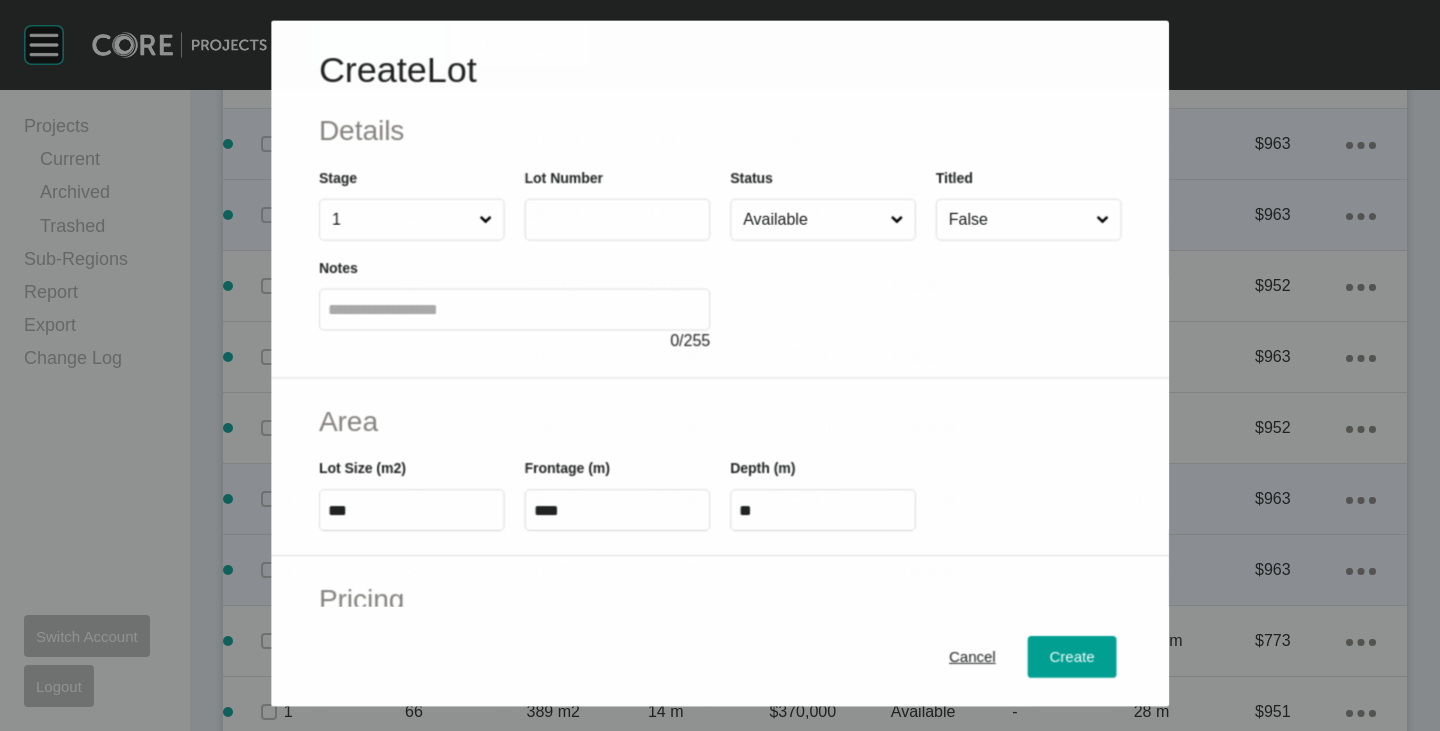click at bounding box center (617, 219) 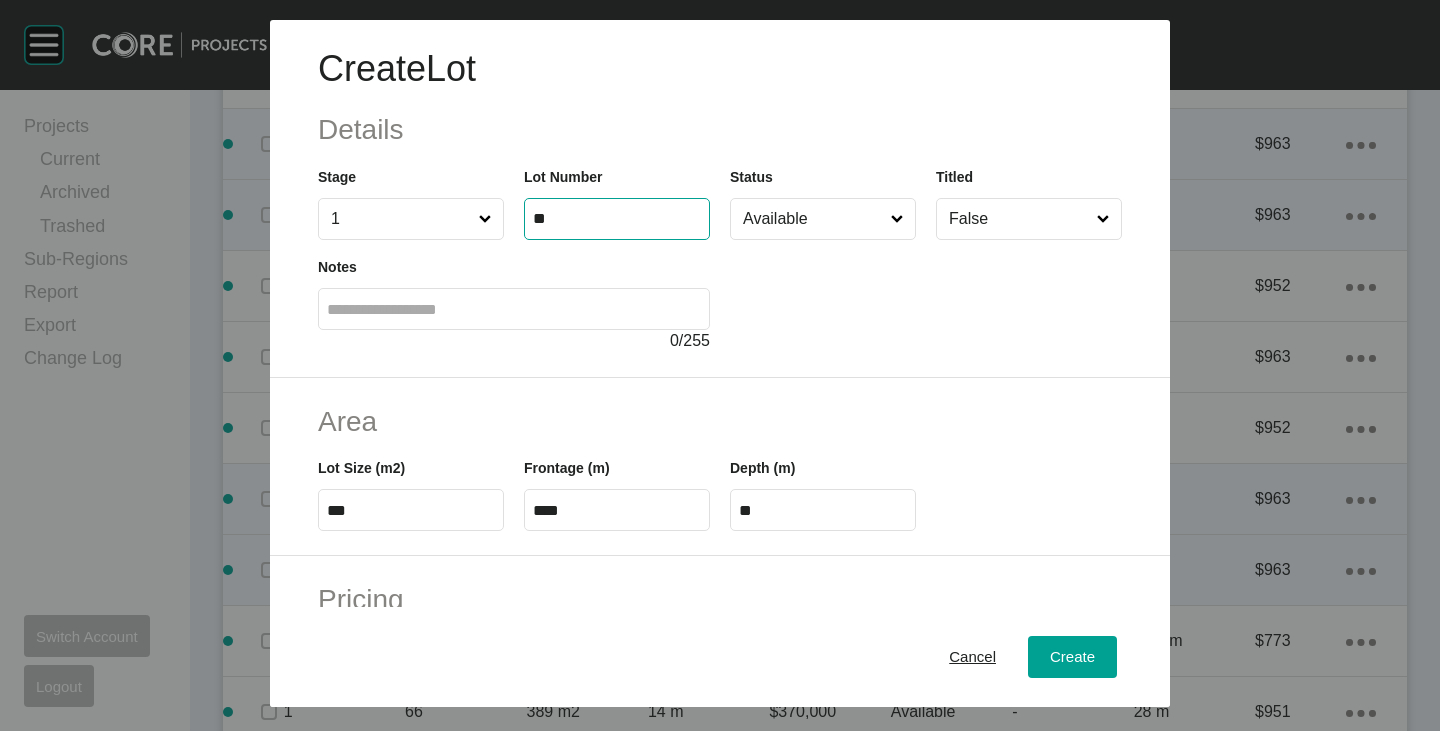 type on "**" 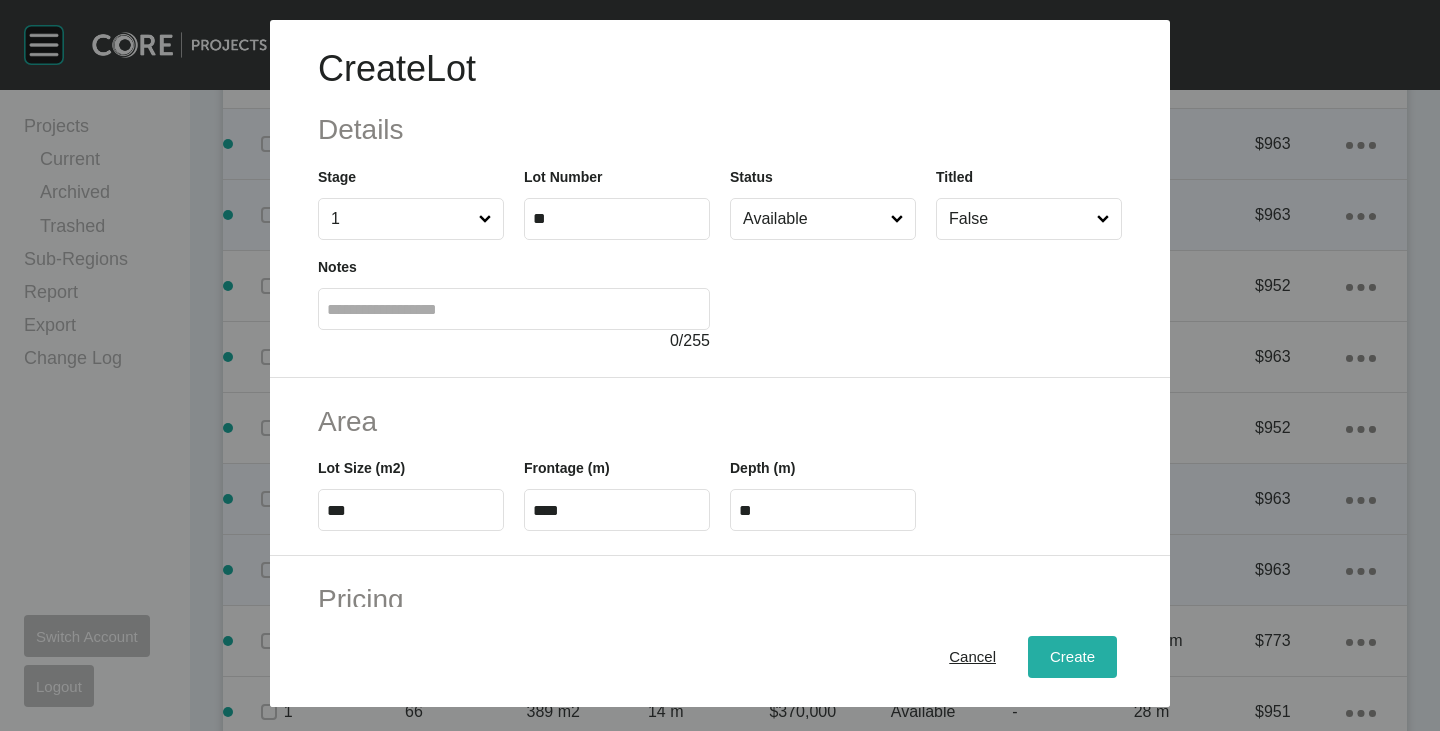 click on "Create" at bounding box center [1072, 657] 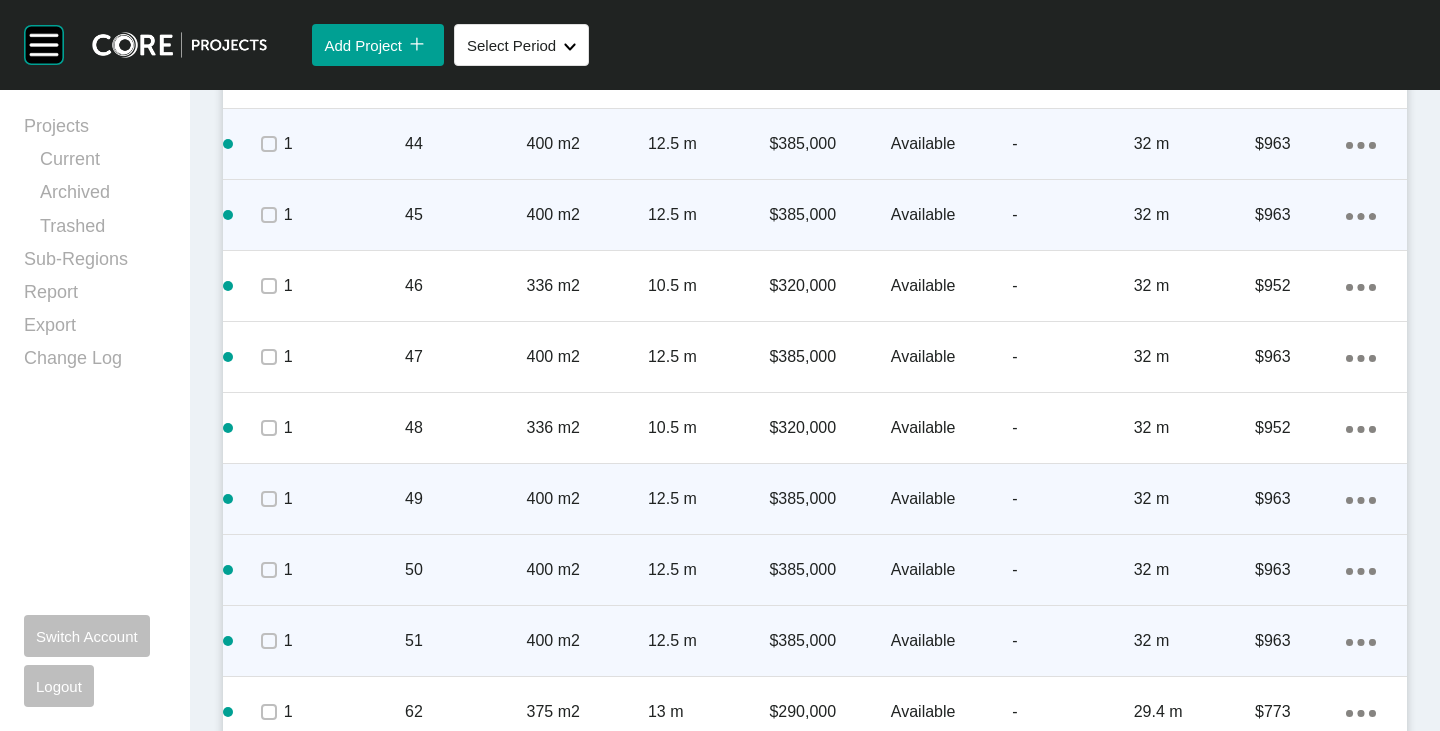 click 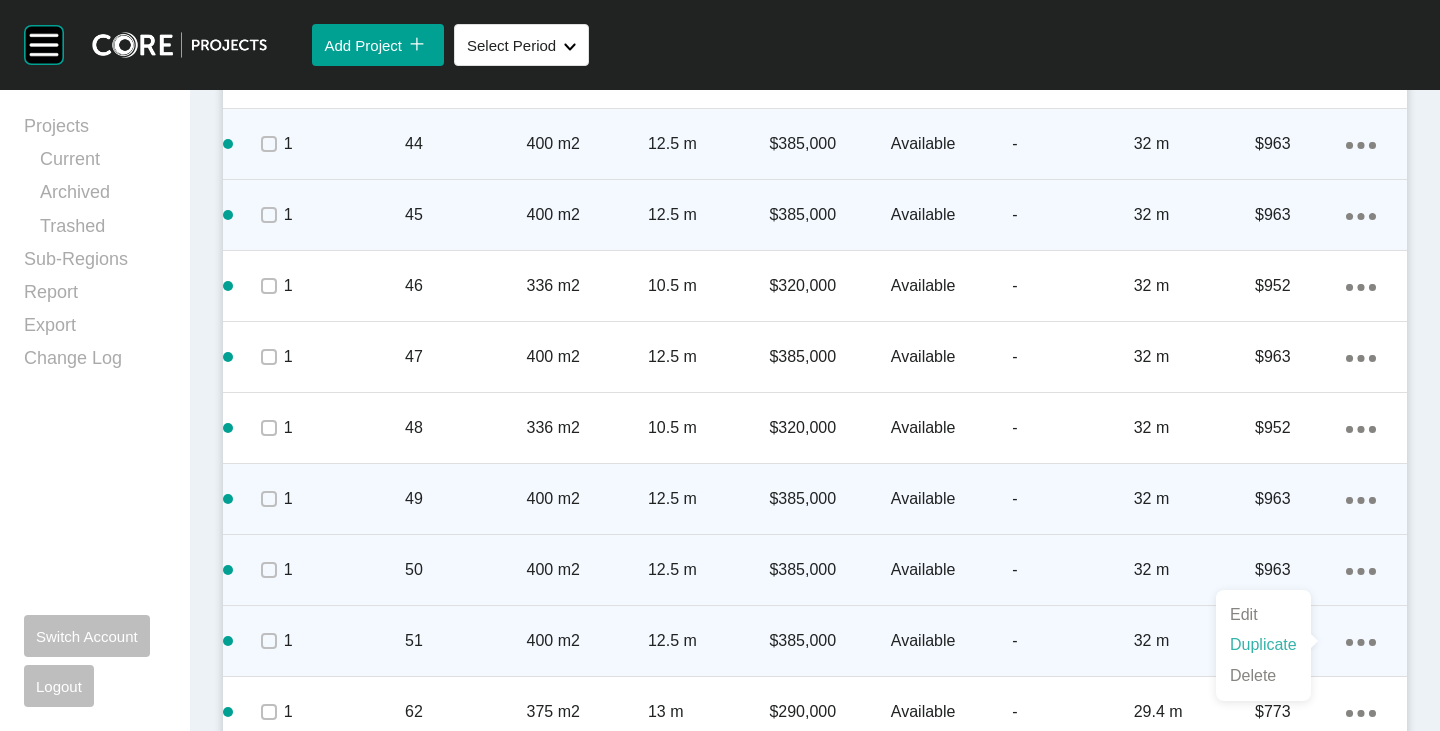 click on "Duplicate" at bounding box center [1263, 645] 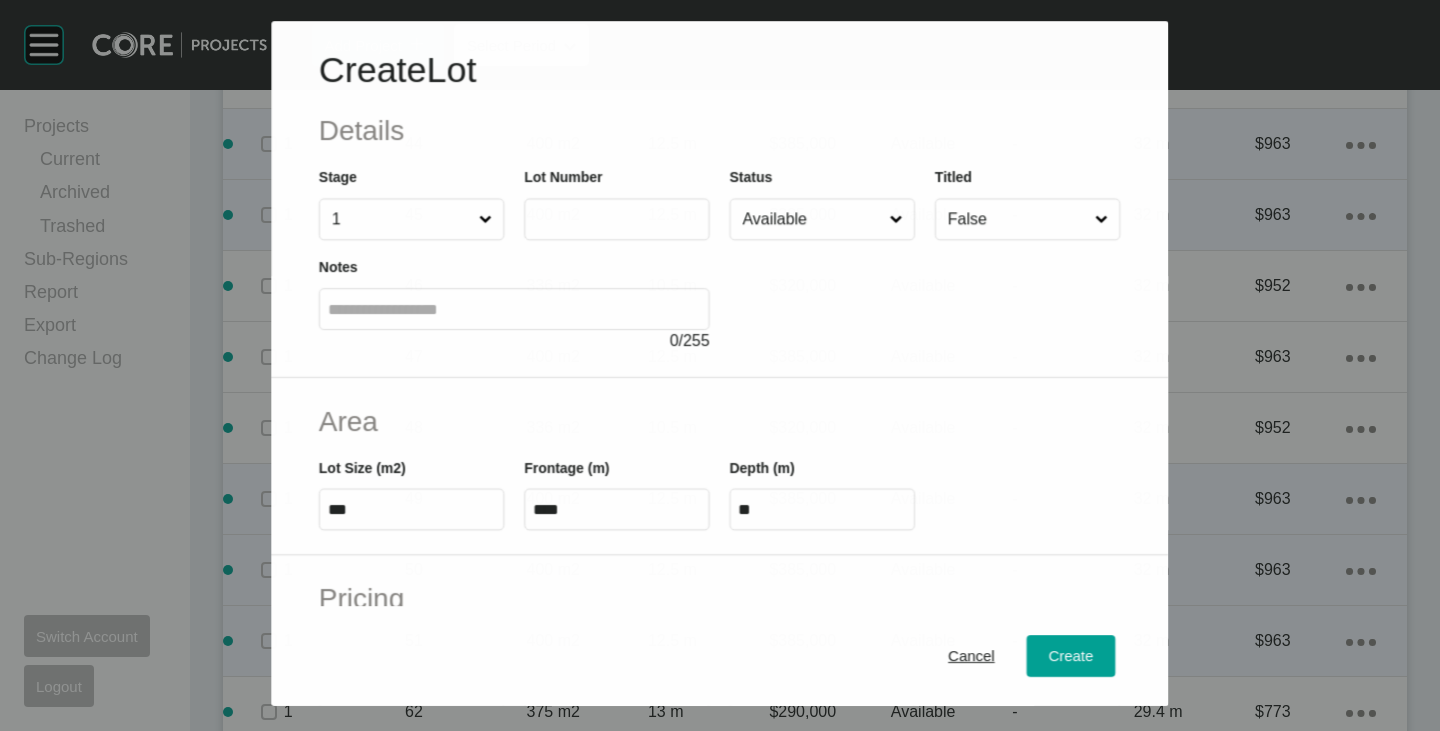 click at bounding box center (617, 219) 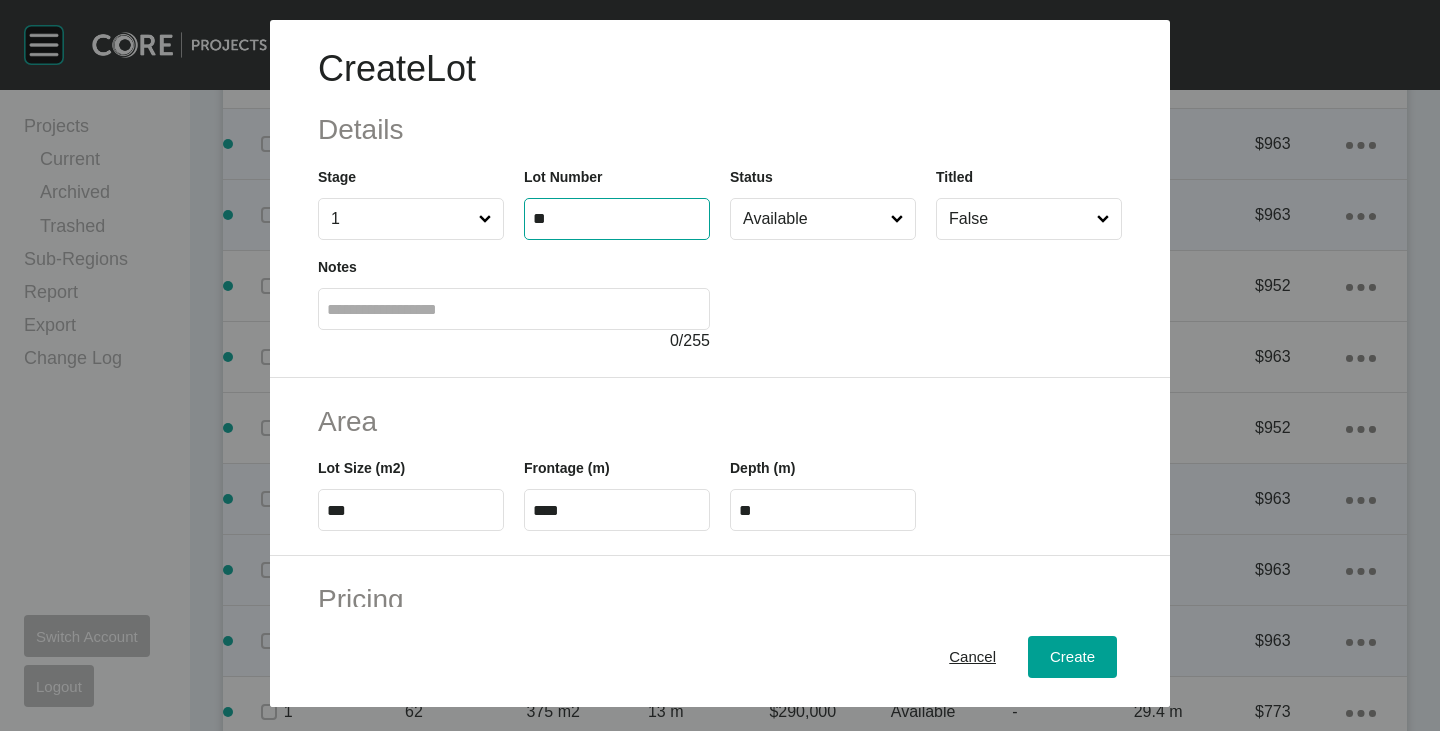 type on "**" 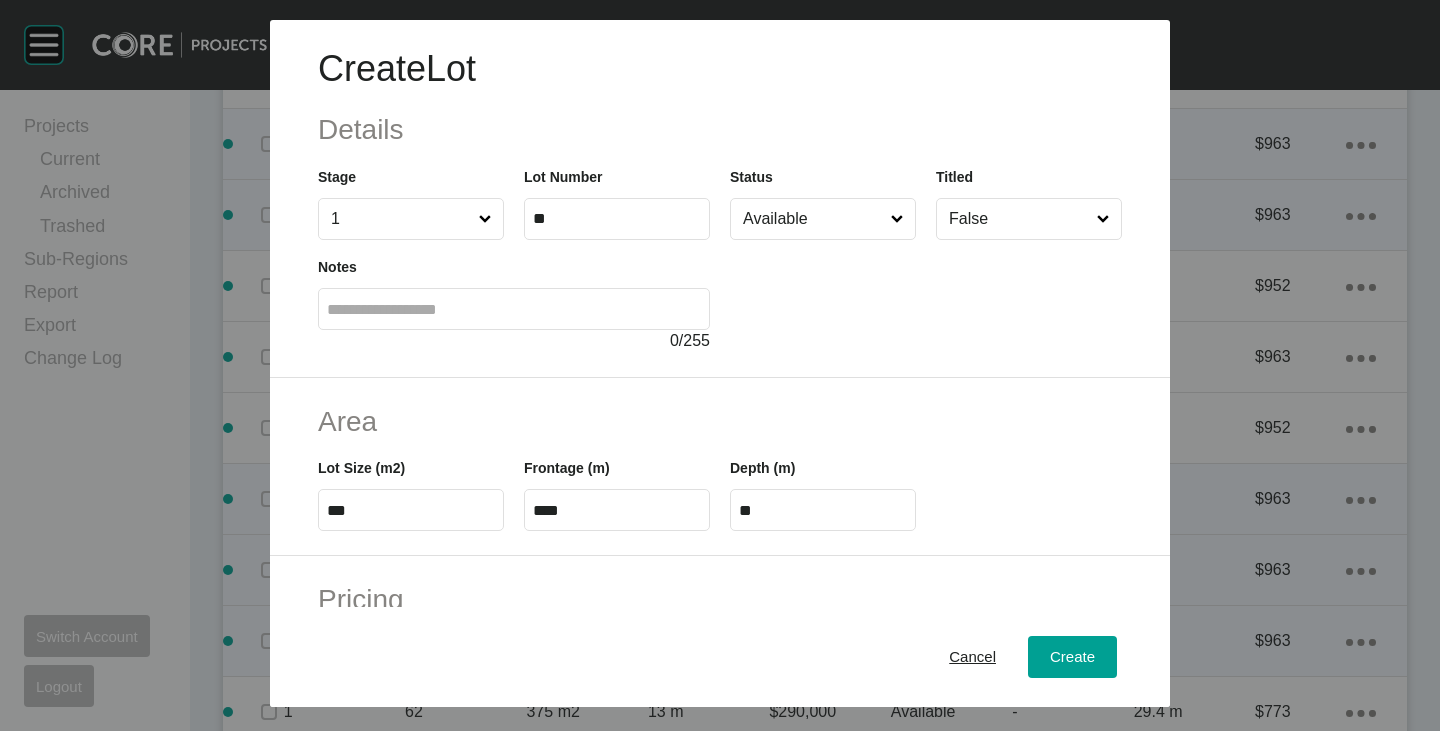 click at bounding box center [926, 296] 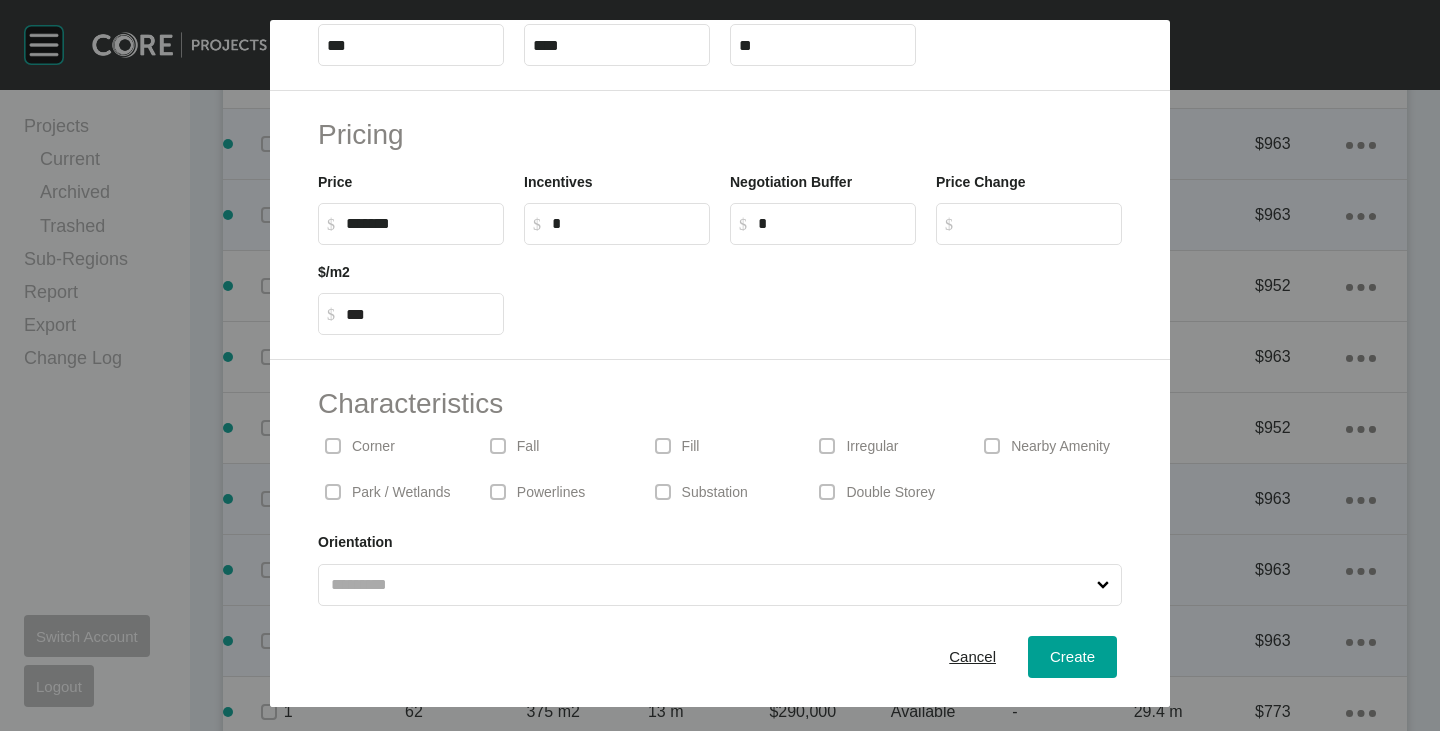 scroll, scrollTop: 489, scrollLeft: 0, axis: vertical 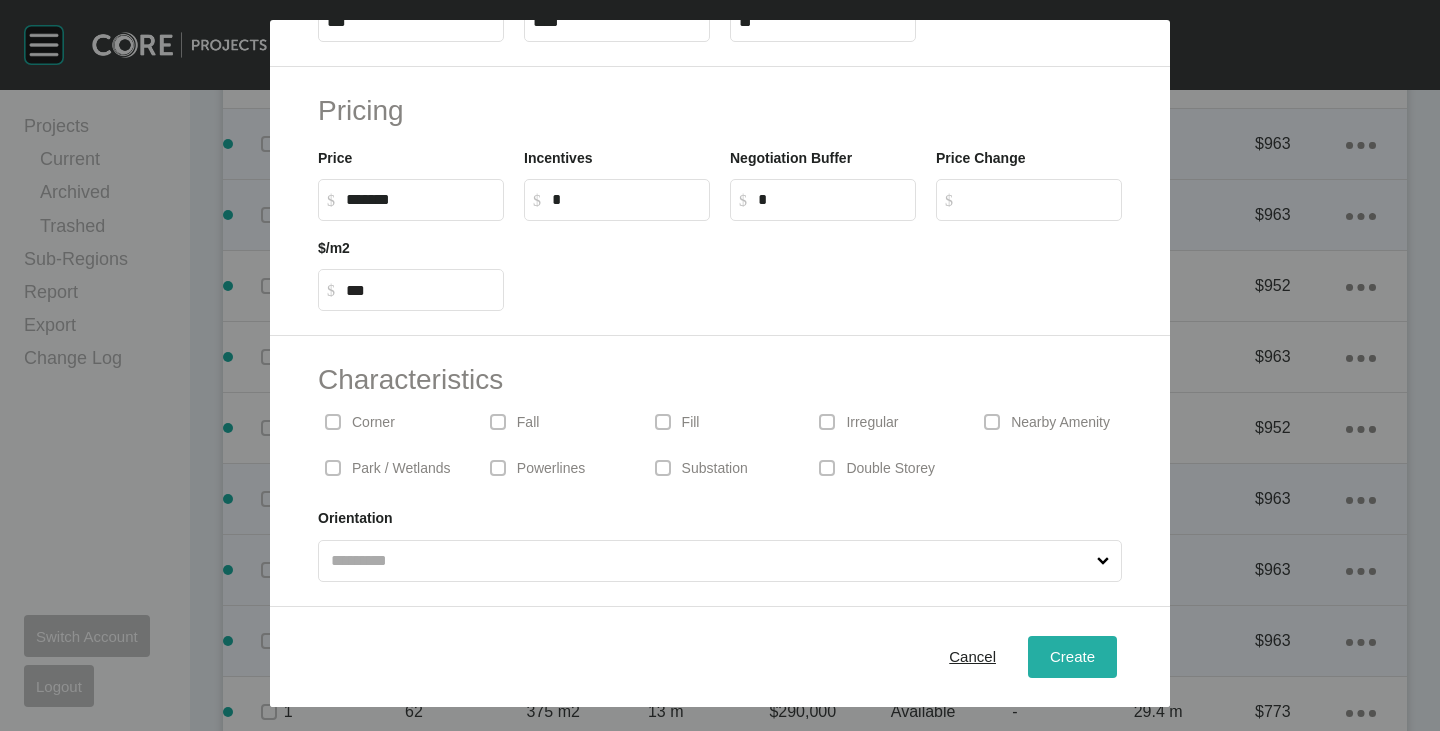 click on "Create" at bounding box center [1072, 656] 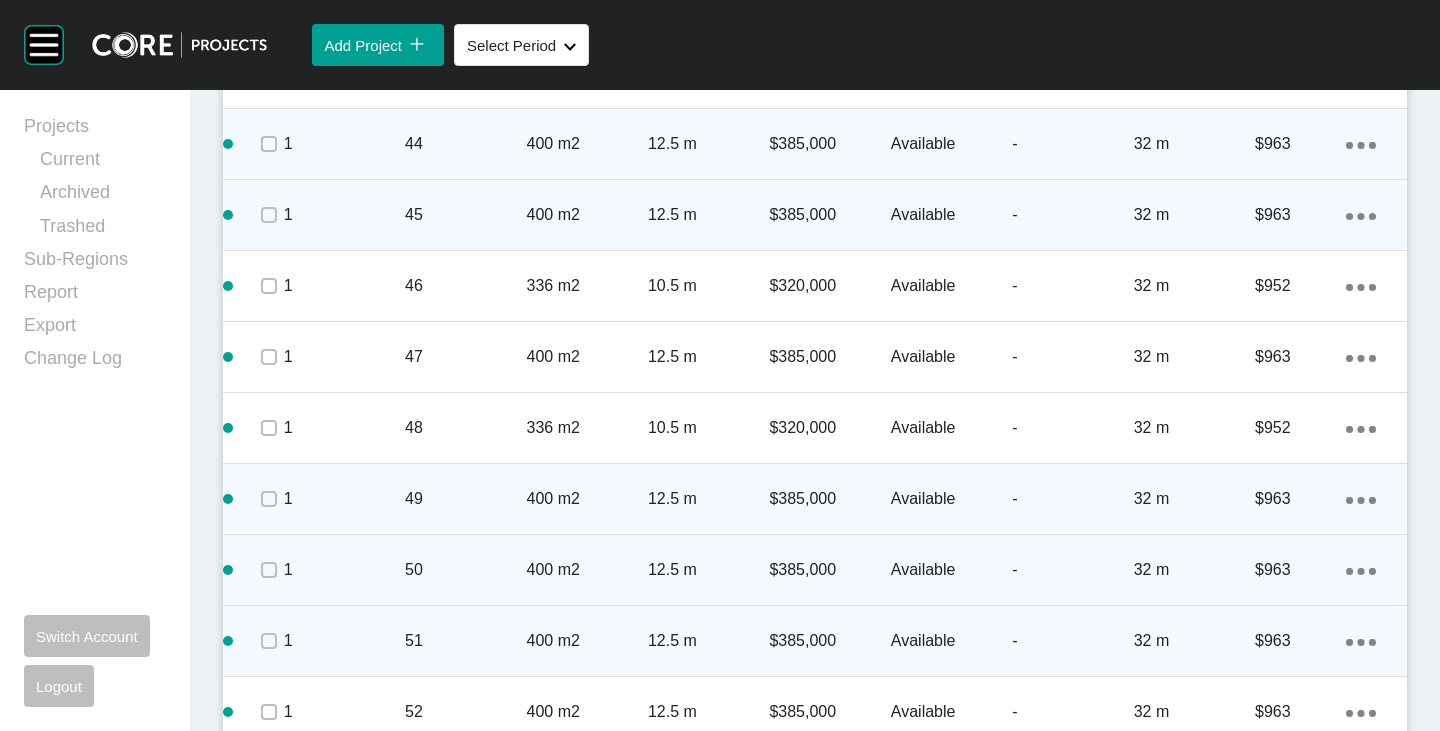 scroll, scrollTop: 3500, scrollLeft: 0, axis: vertical 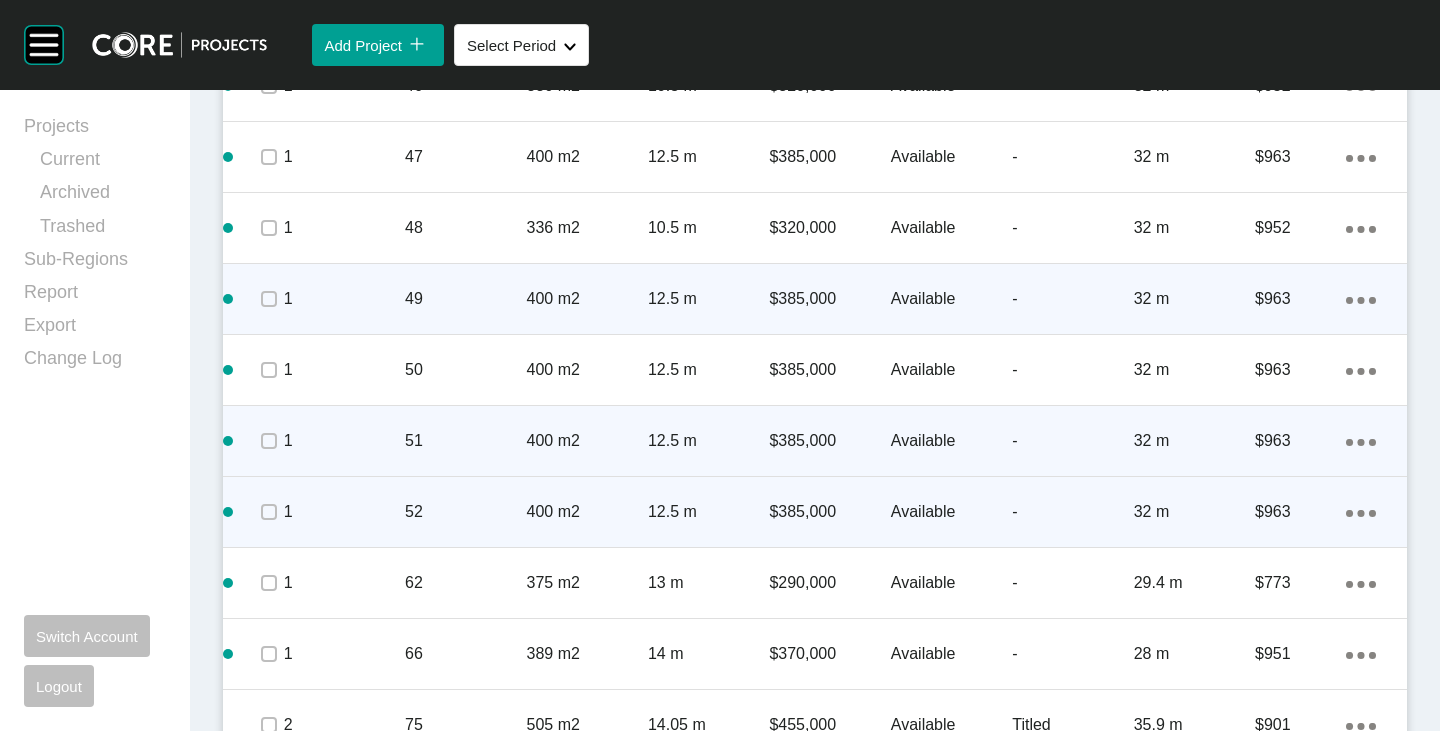 click on "Action Menu Dots Copy 6 Created with Sketch." at bounding box center [1361, 512] 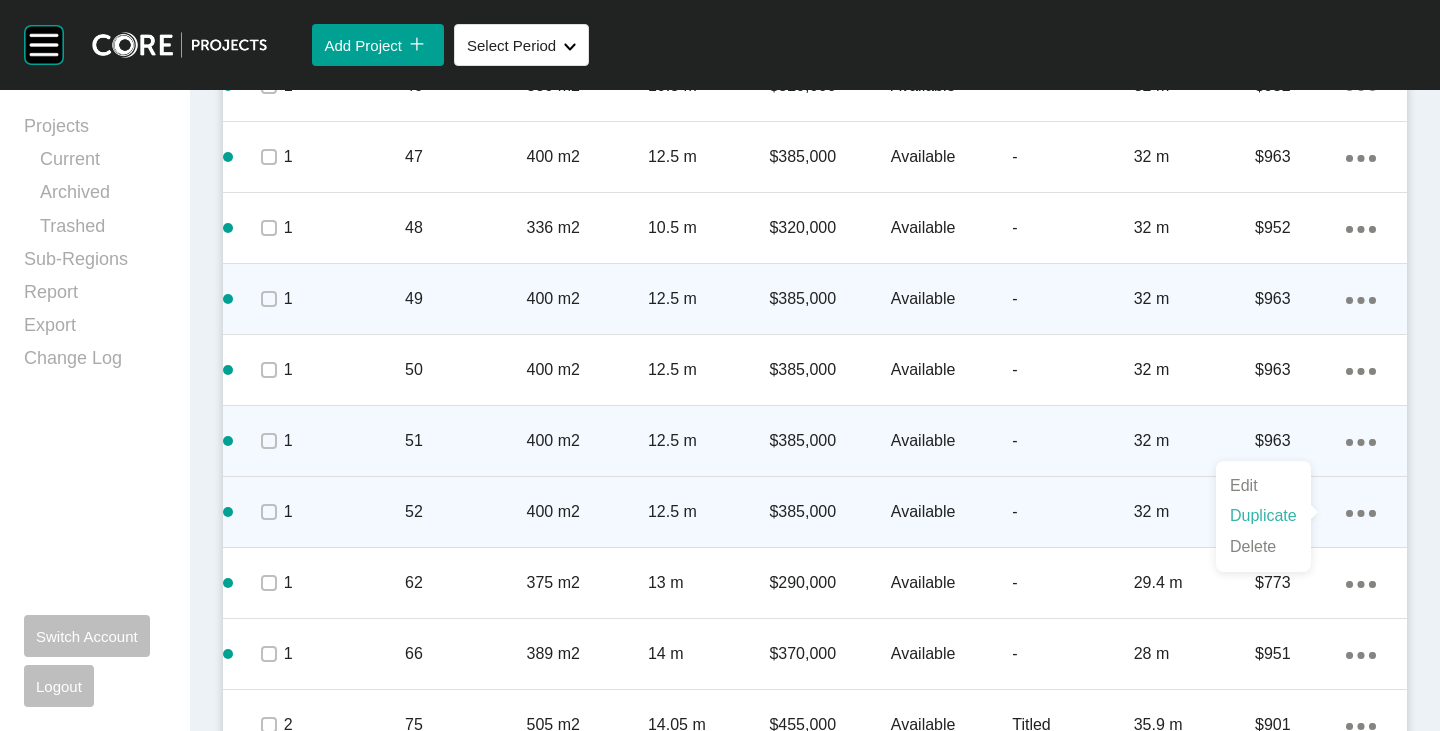 click on "Duplicate" at bounding box center (1263, 516) 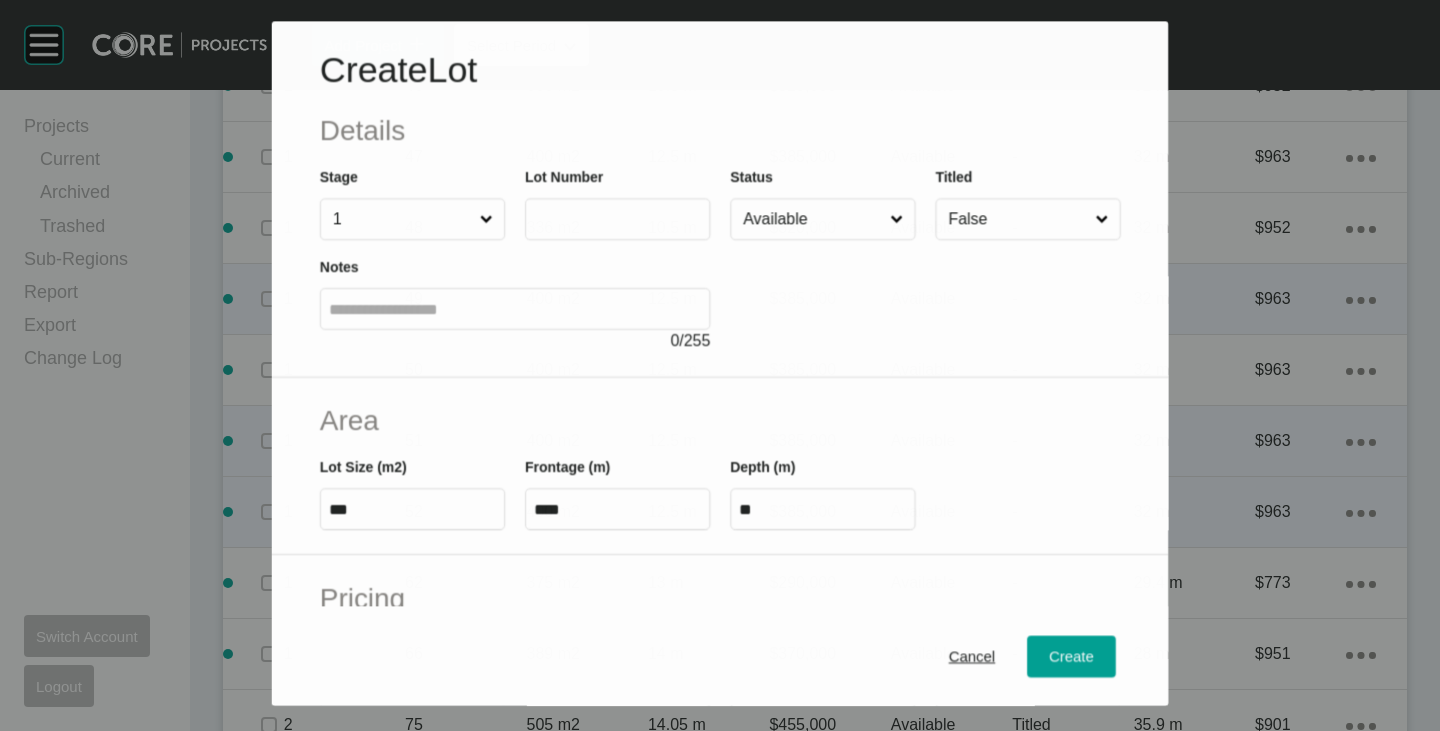 click at bounding box center (617, 219) 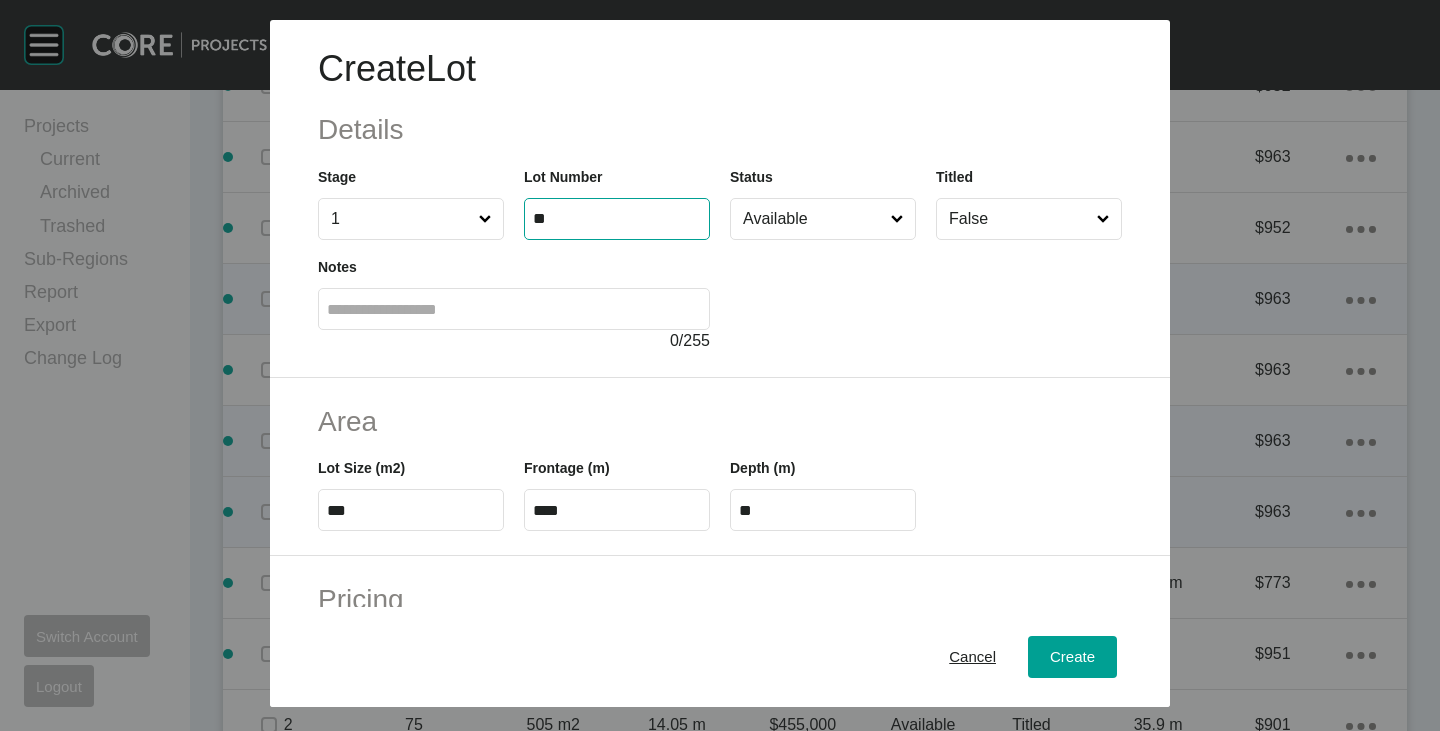 type on "**" 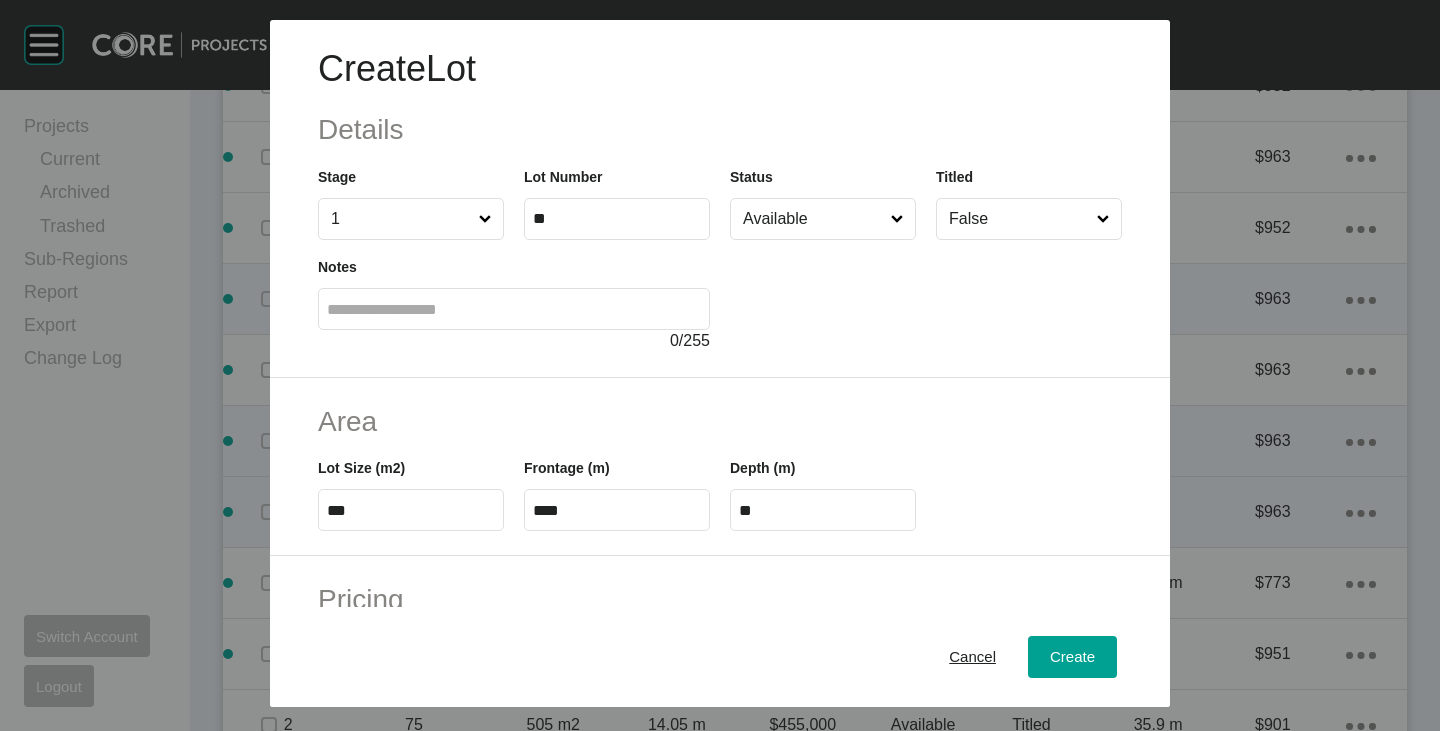 click on "***" at bounding box center [411, 510] 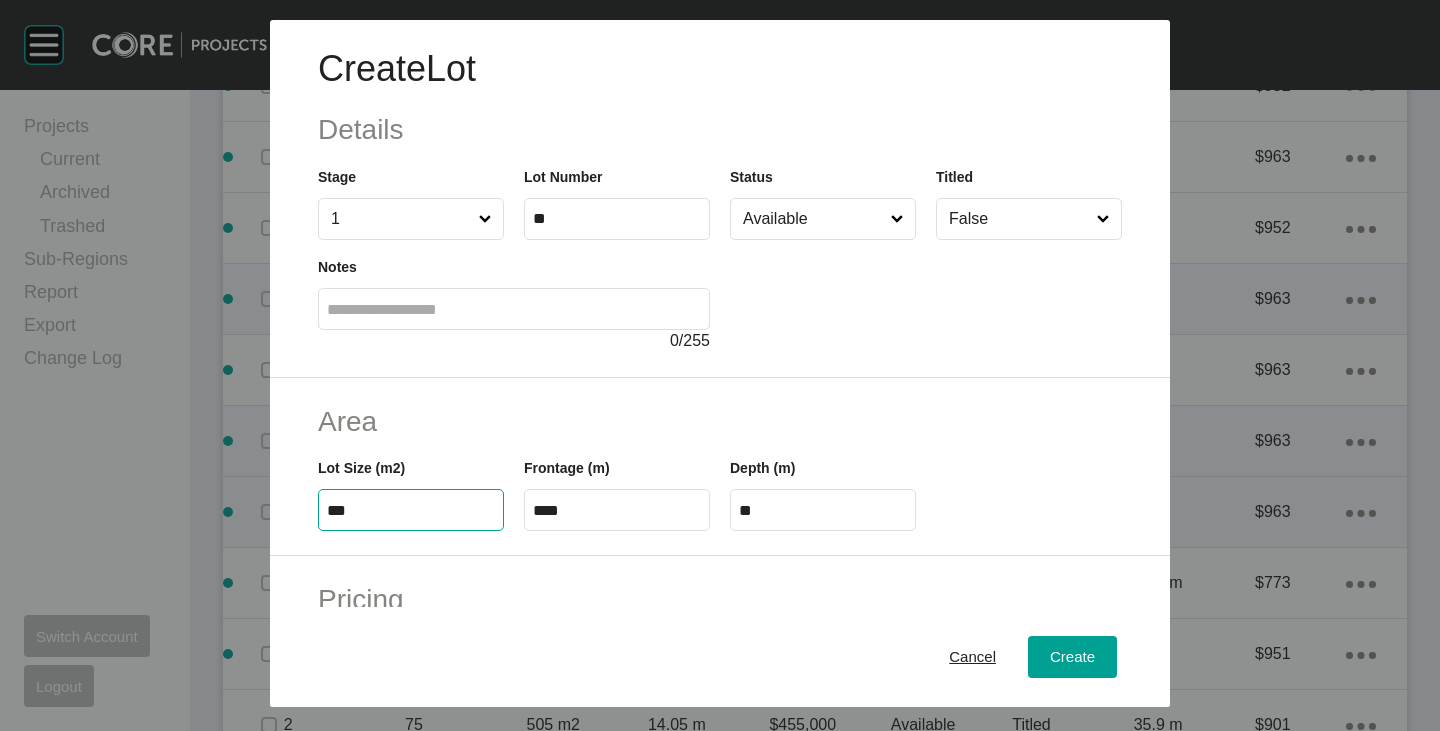 type on "***" 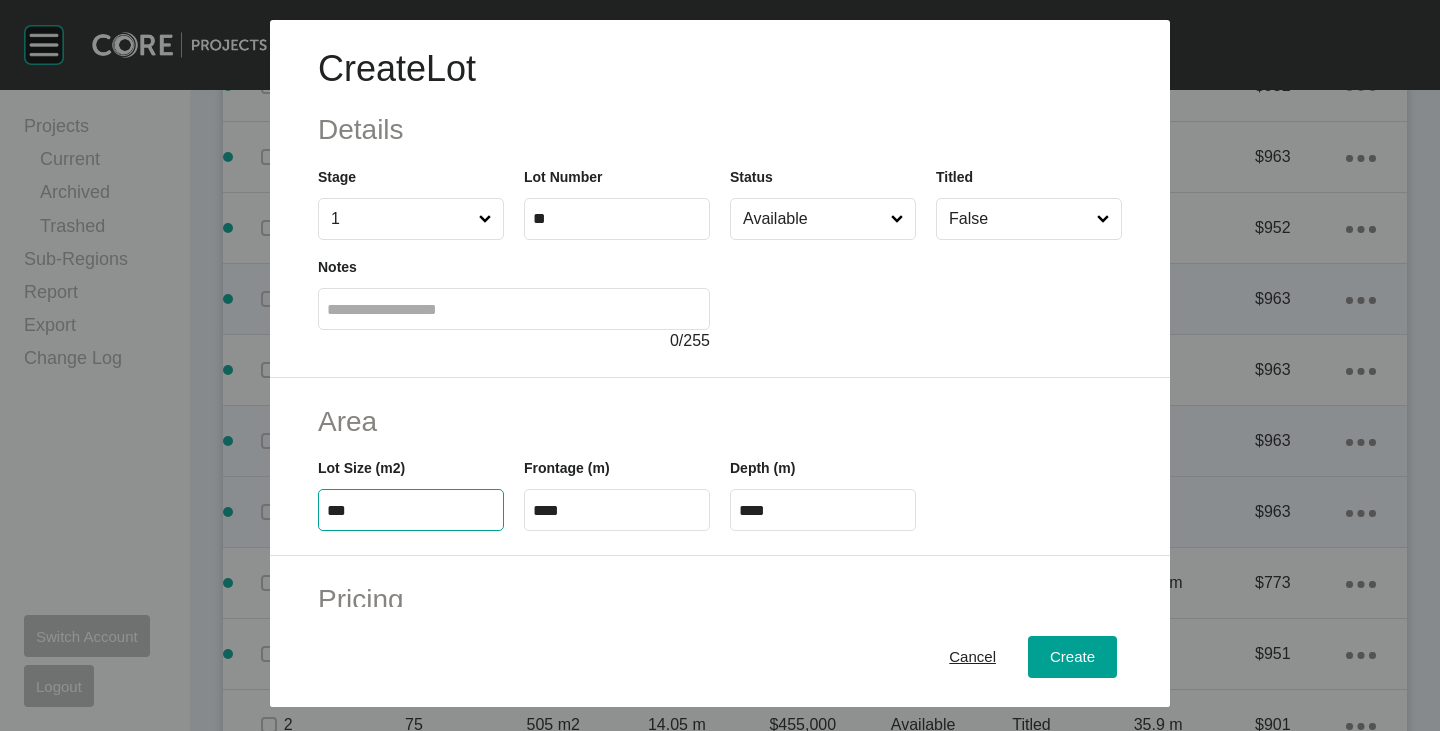 click on "Area" at bounding box center (720, 421) 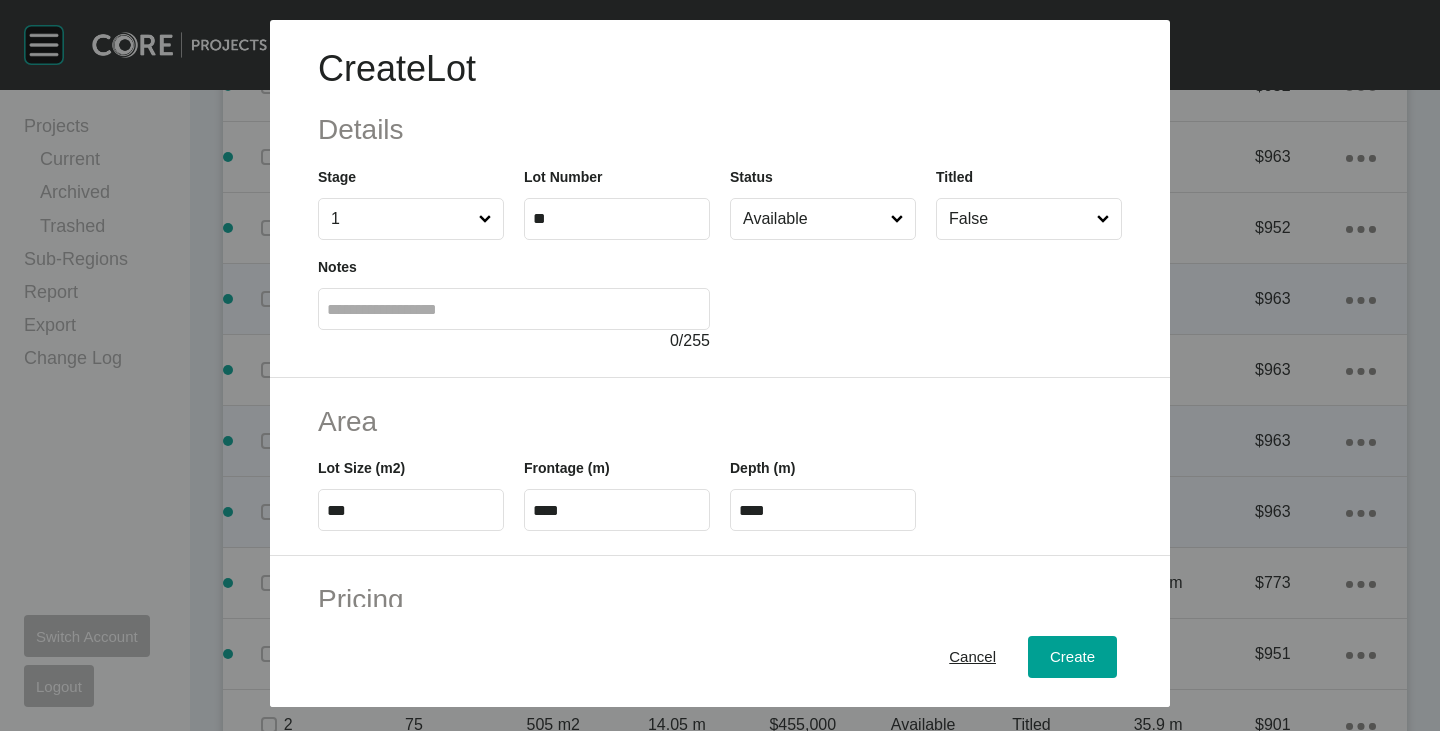 click on "****" at bounding box center (617, 510) 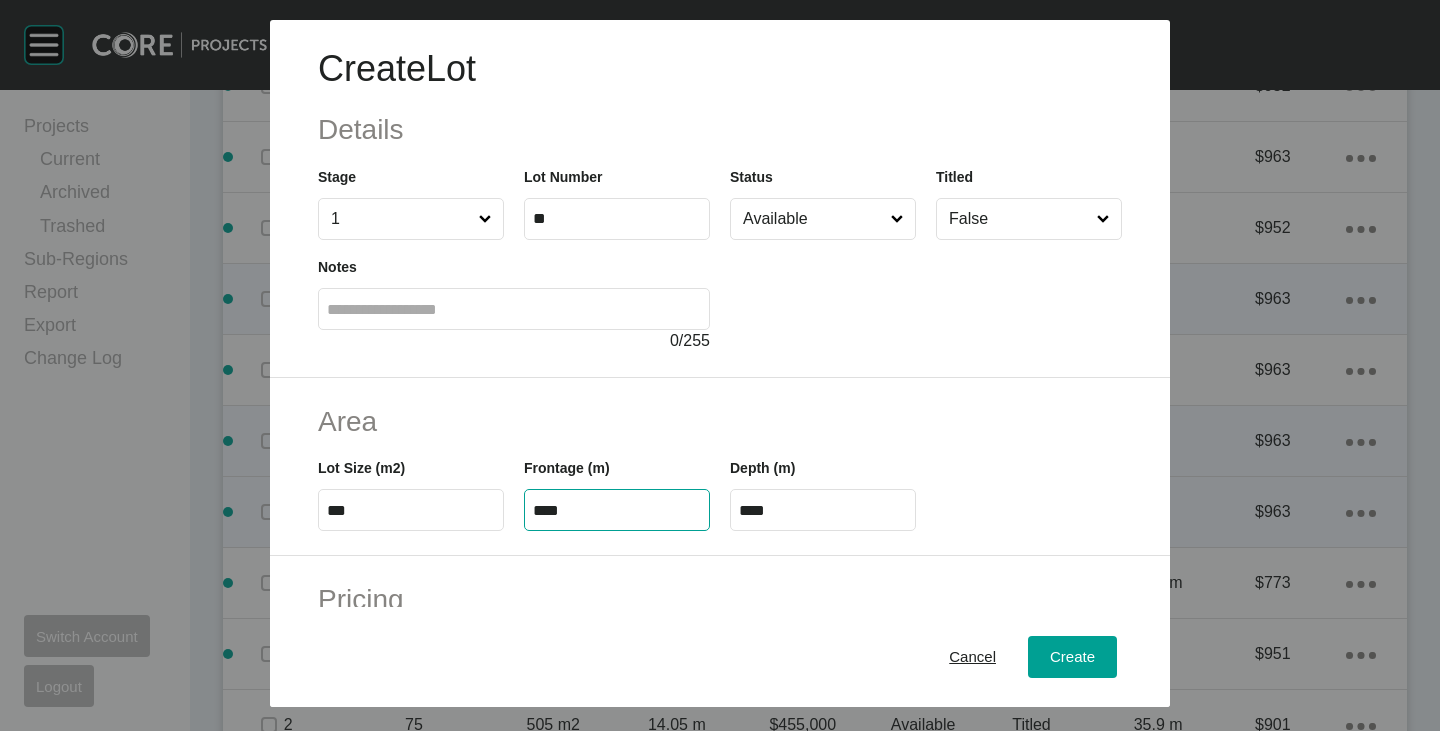 click on "****" at bounding box center (617, 510) 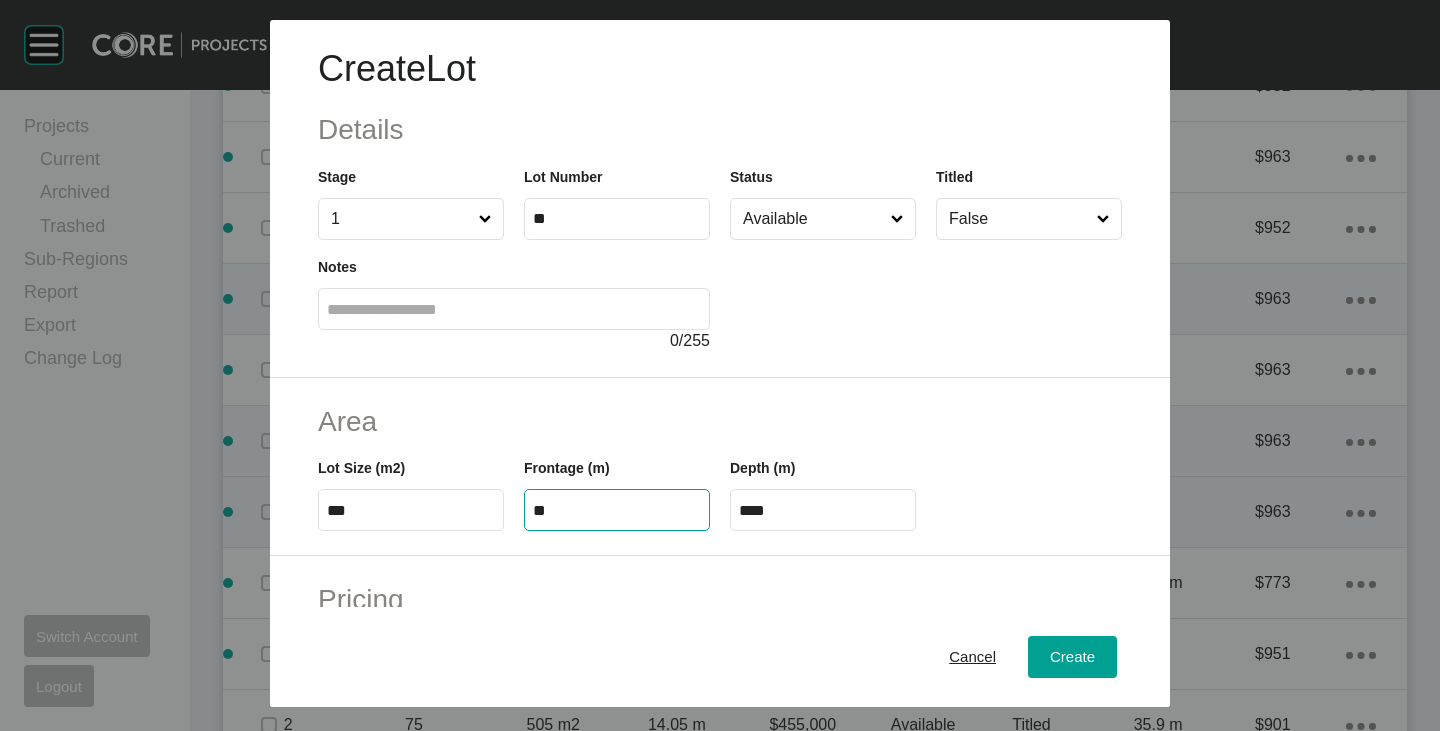type on "**" 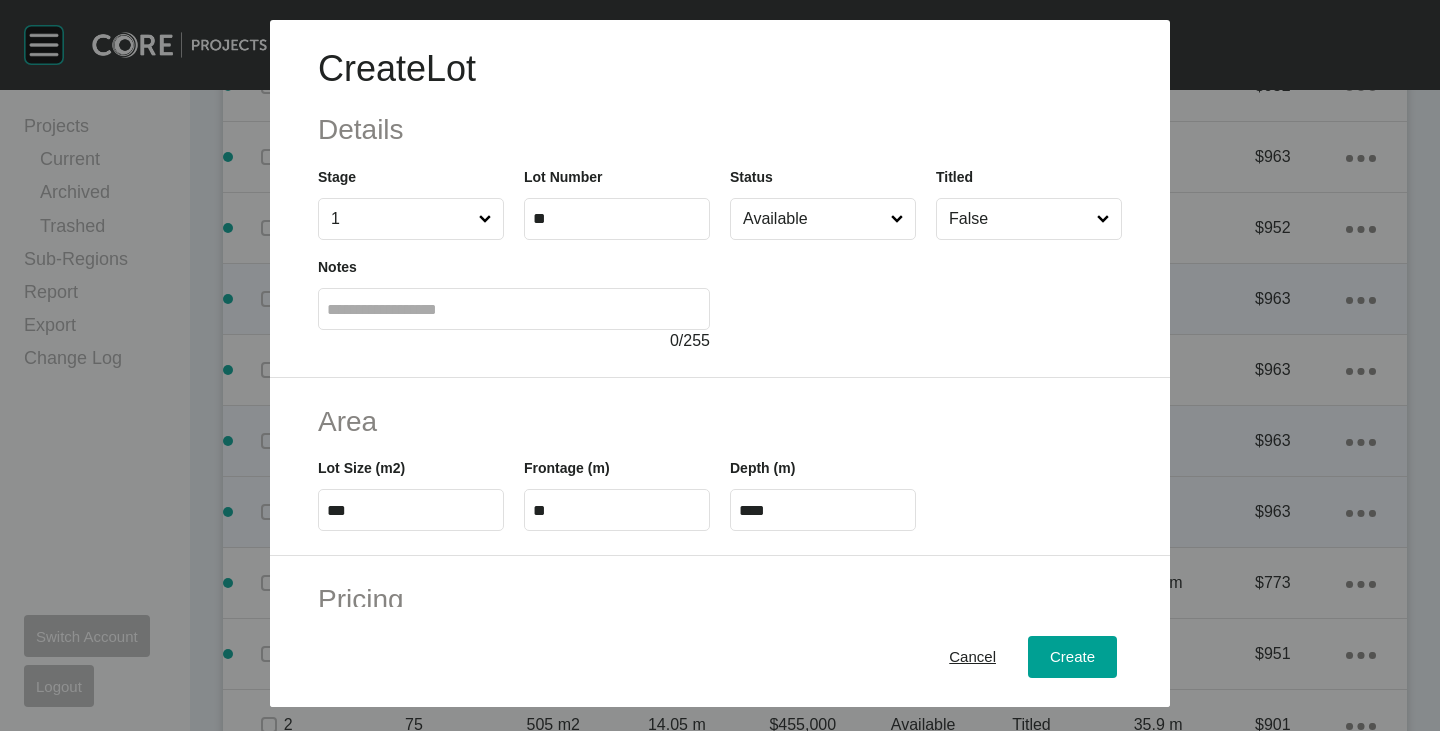 type on "****" 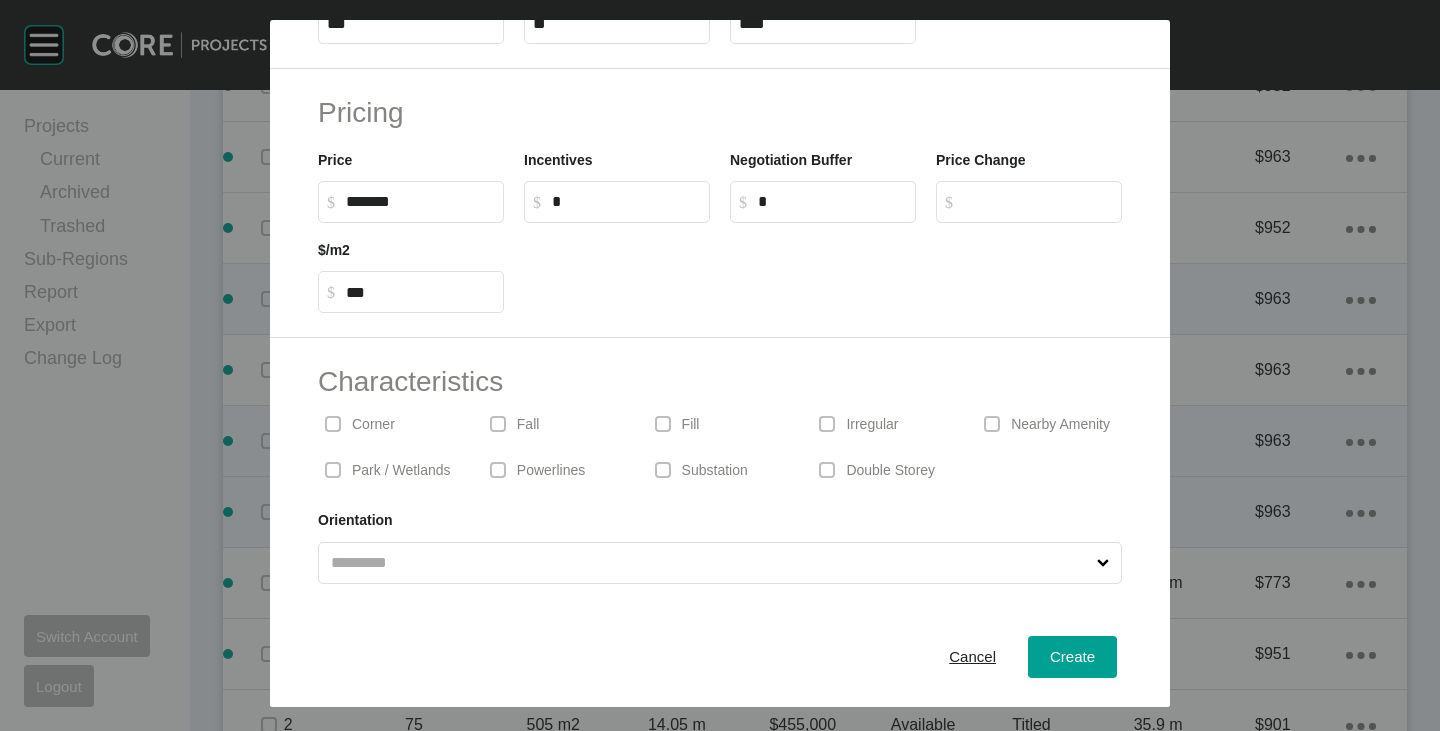 scroll, scrollTop: 489, scrollLeft: 0, axis: vertical 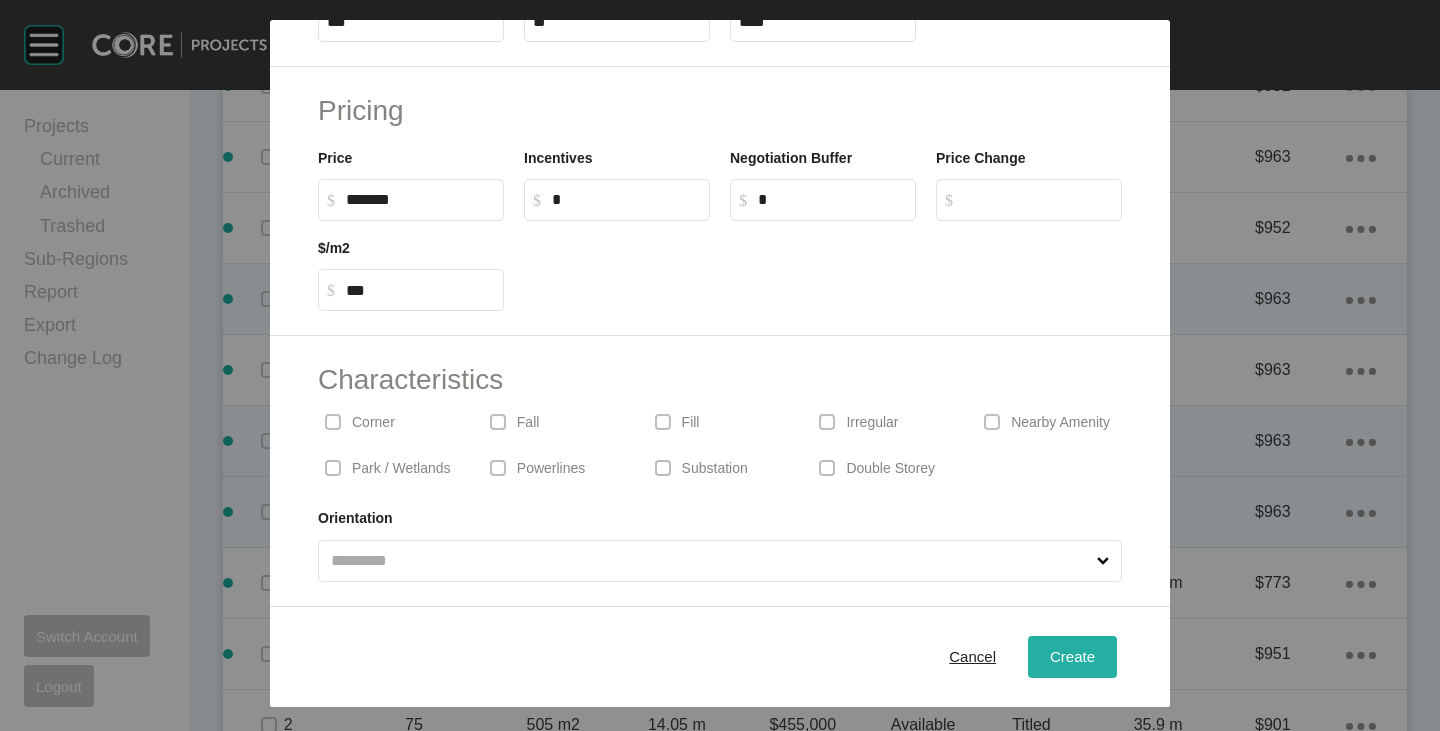 click on "Create" at bounding box center [1072, 656] 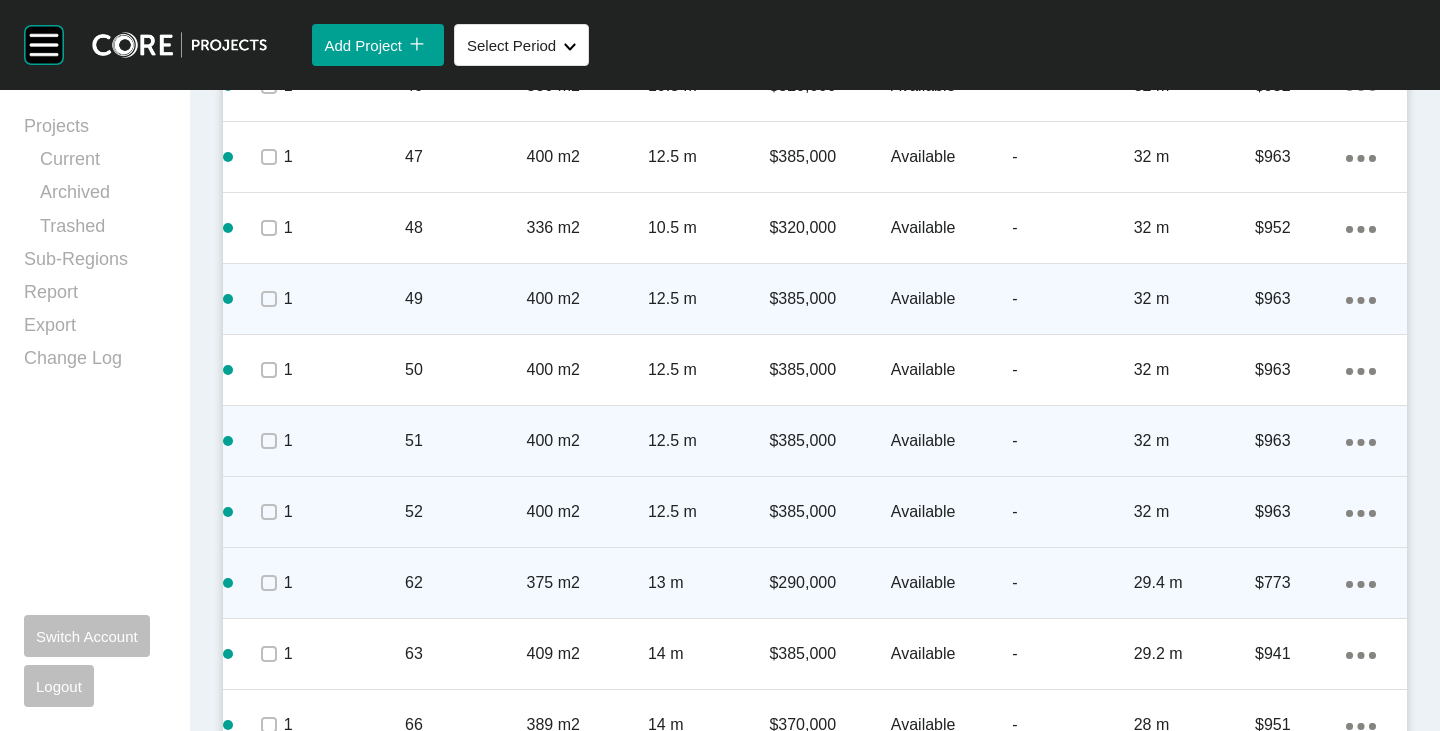 scroll, scrollTop: 3600, scrollLeft: 0, axis: vertical 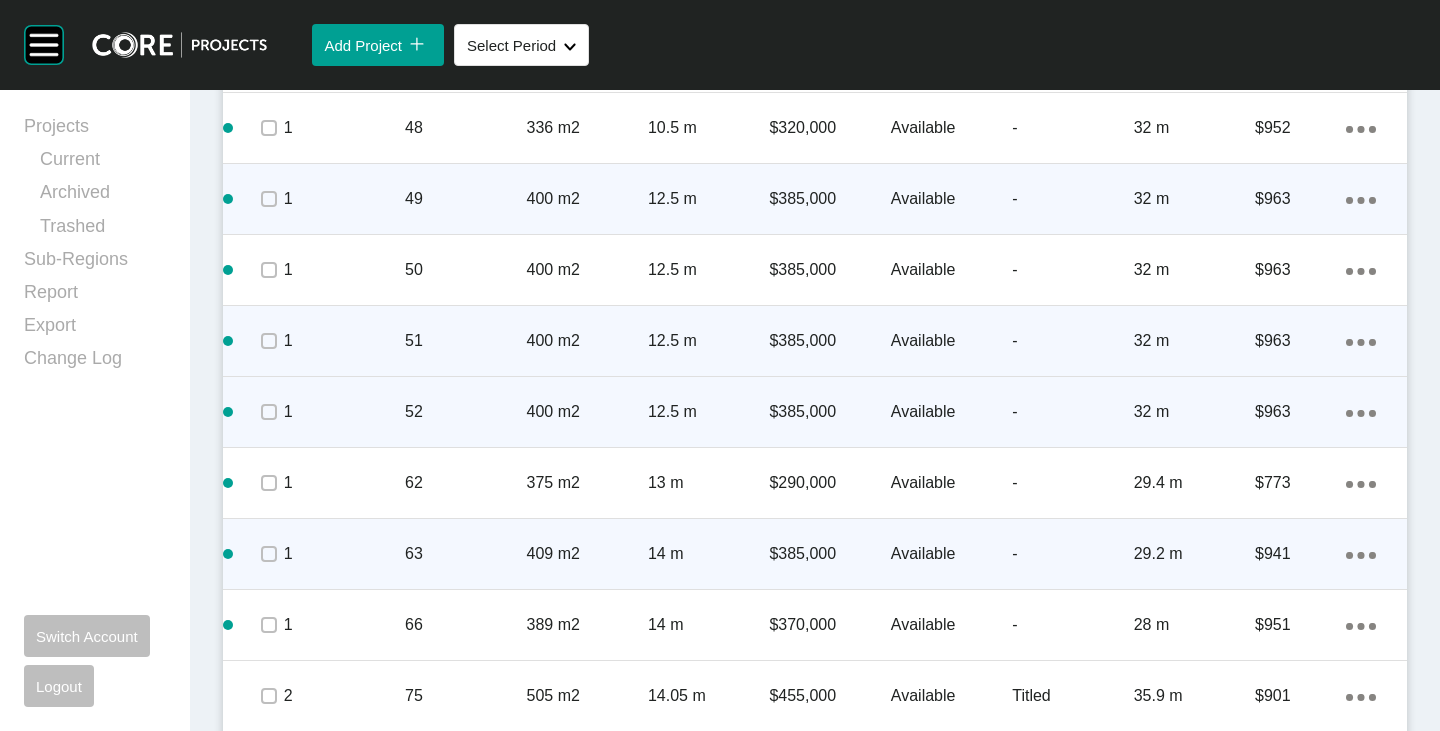 click on "Action Menu Dots Copy 6 Created with Sketch." at bounding box center [1361, 554] 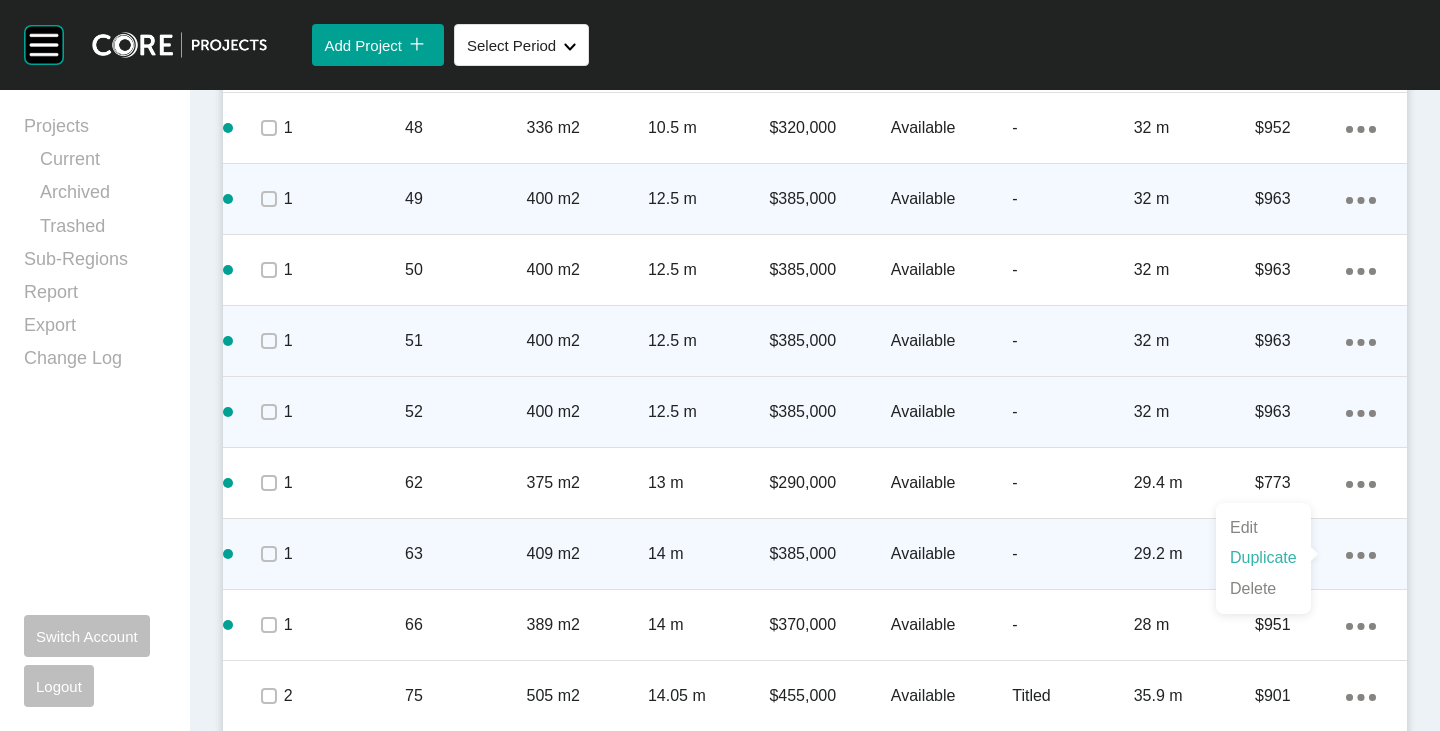 click on "Duplicate" at bounding box center (1263, 558) 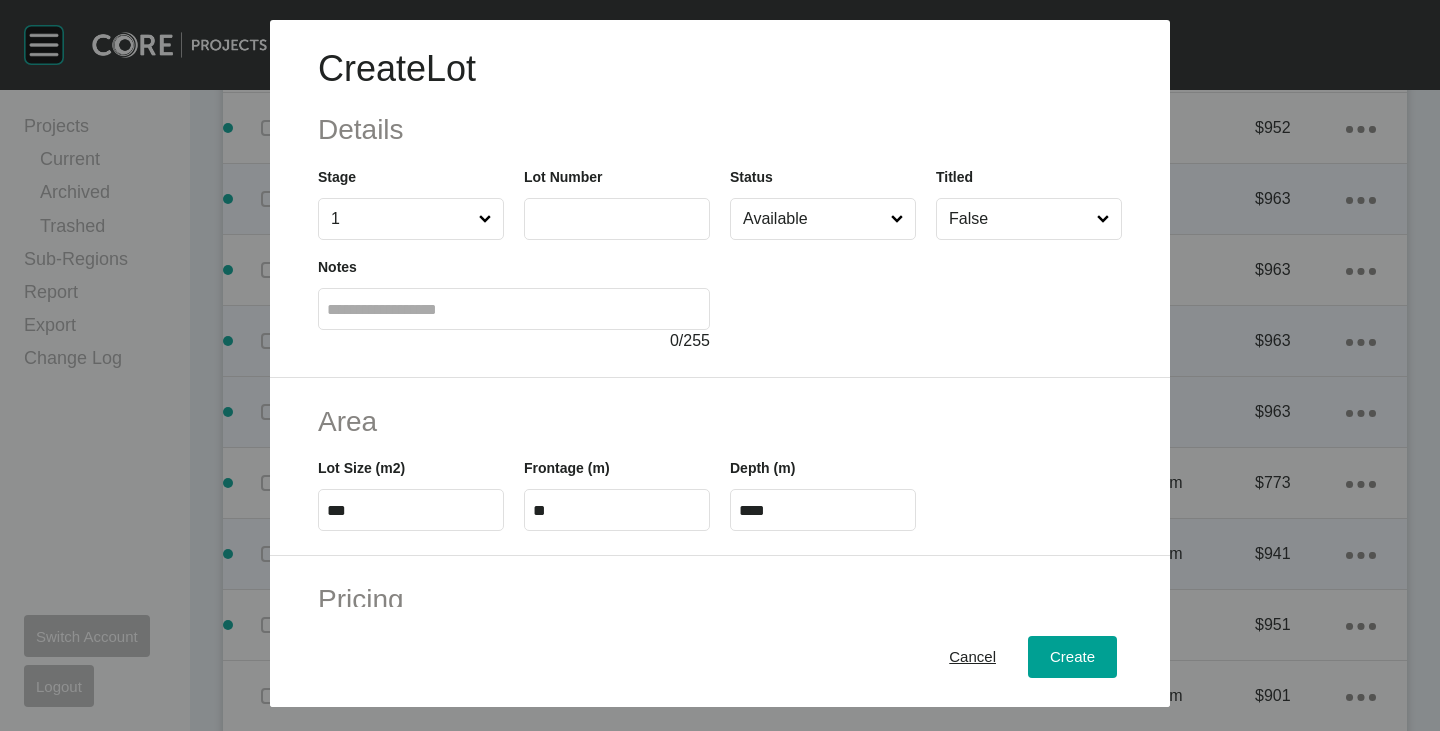 click at bounding box center [617, 219] 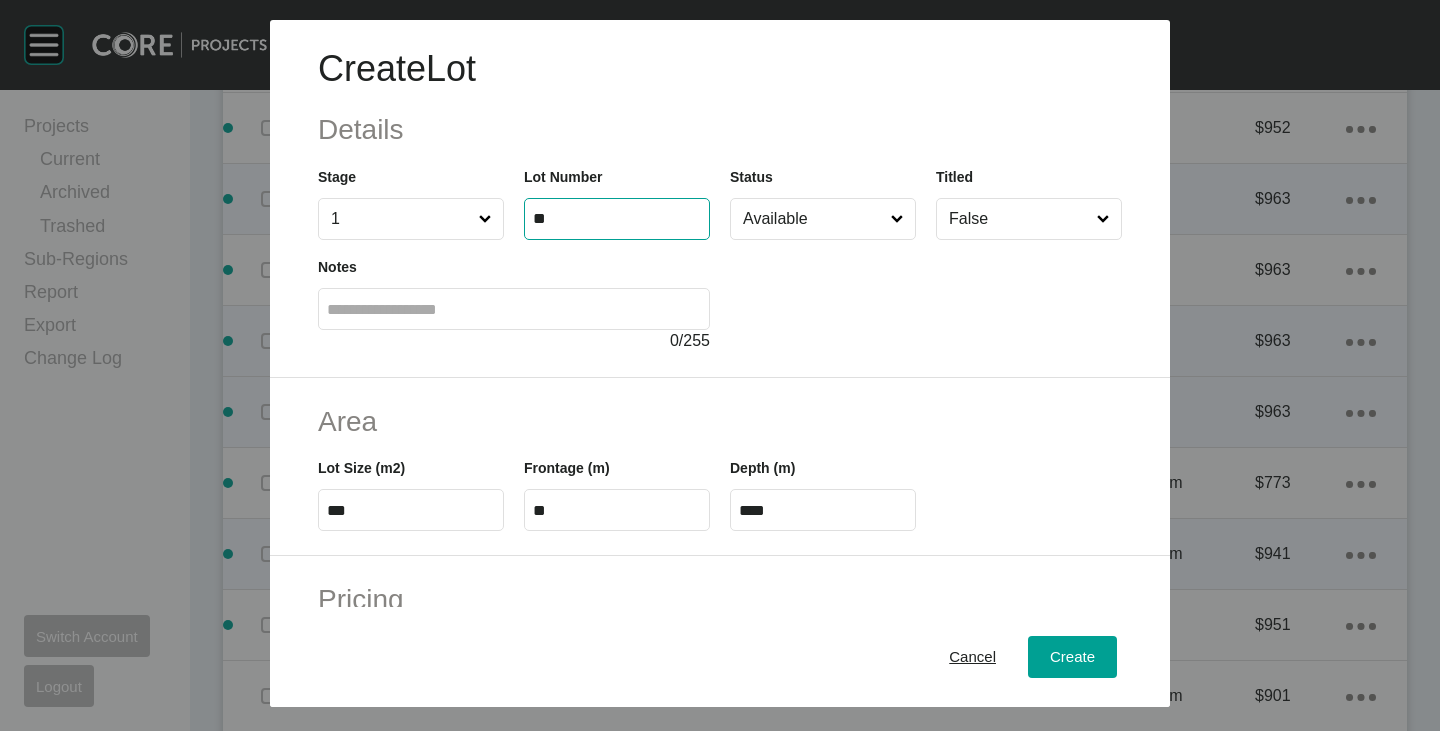 type on "**" 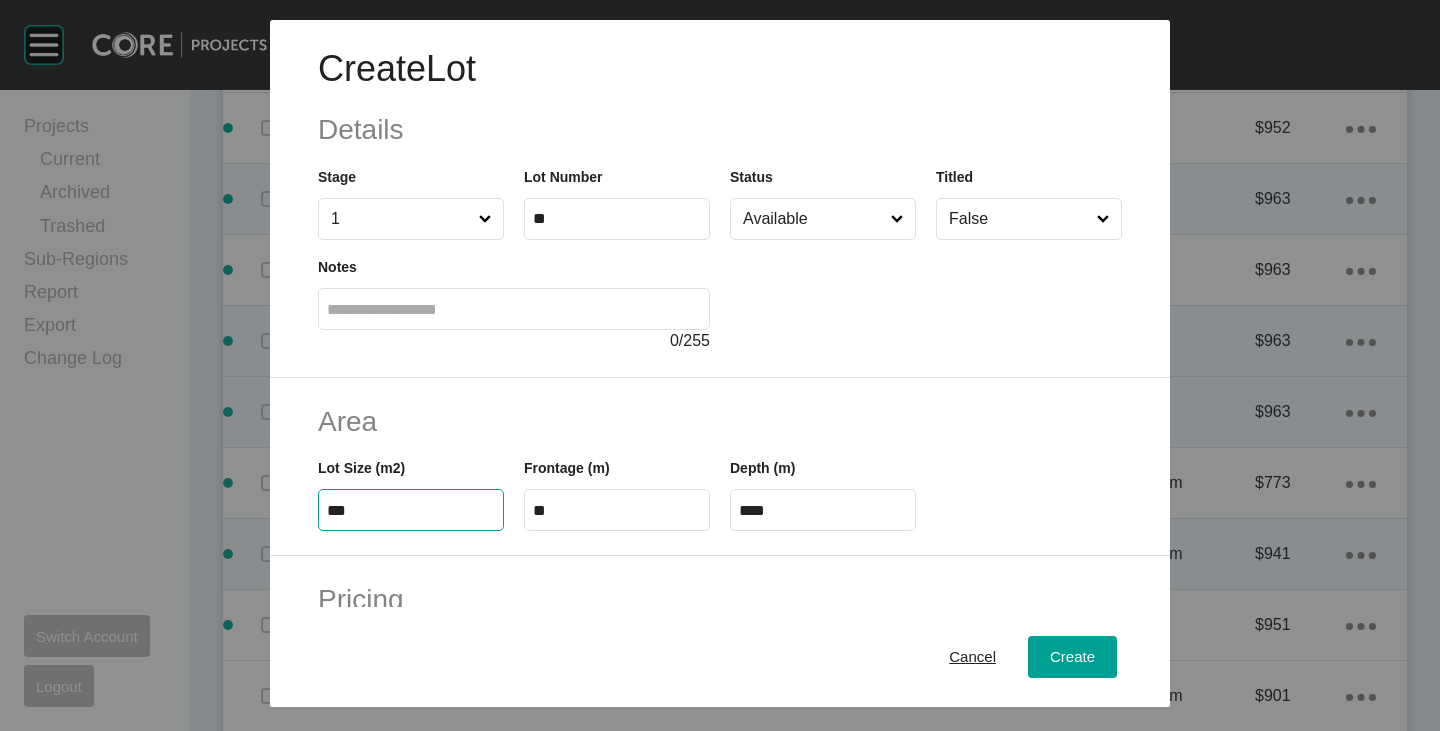 click on "***" at bounding box center [411, 510] 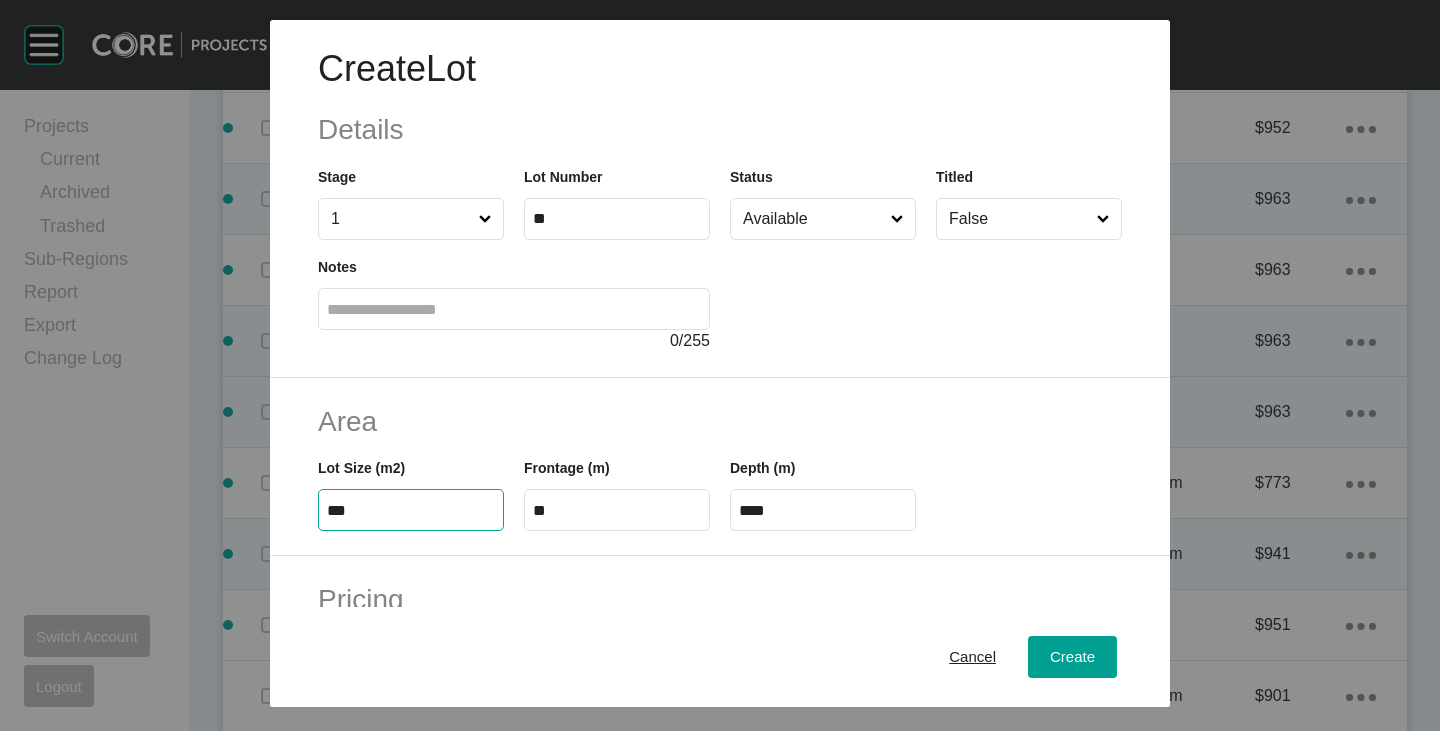 type on "***" 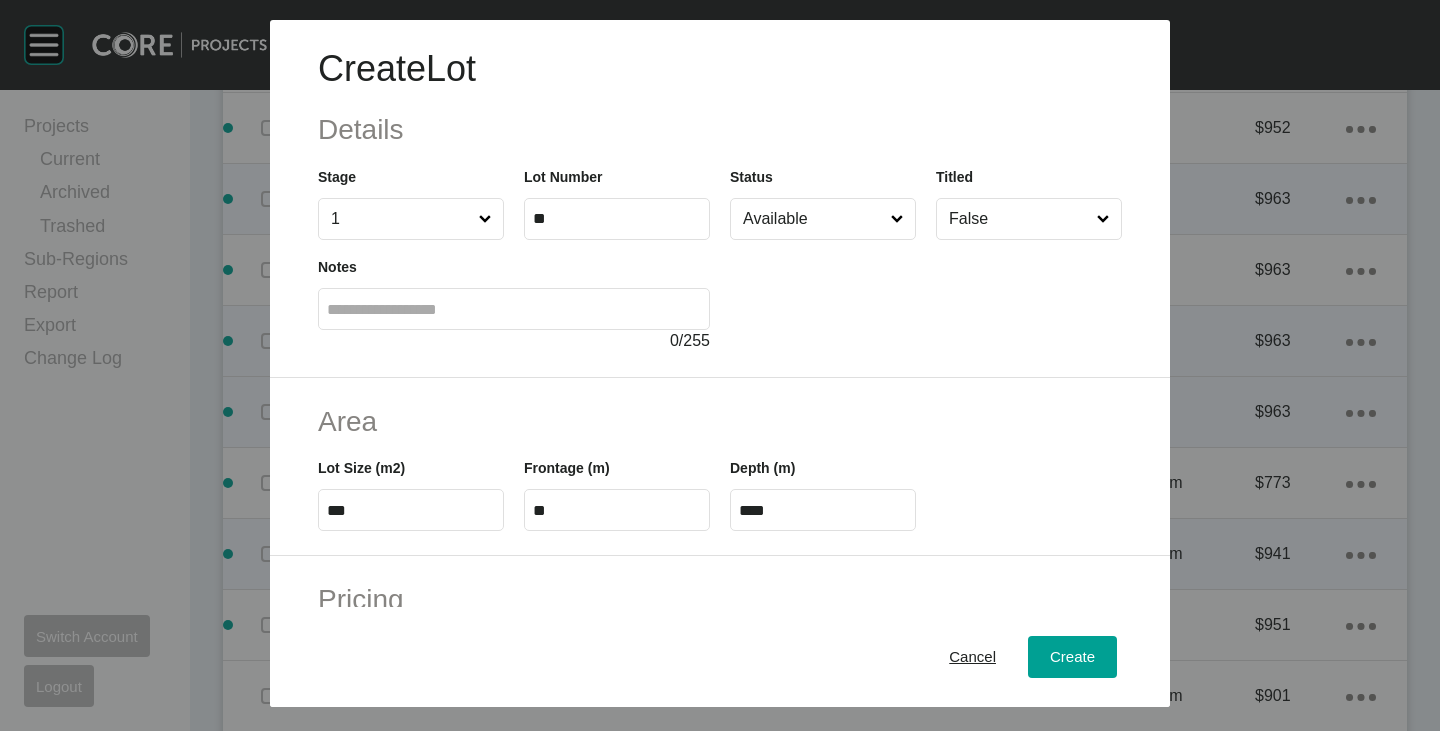 click on "Frontage (m) **" at bounding box center (617, 486) 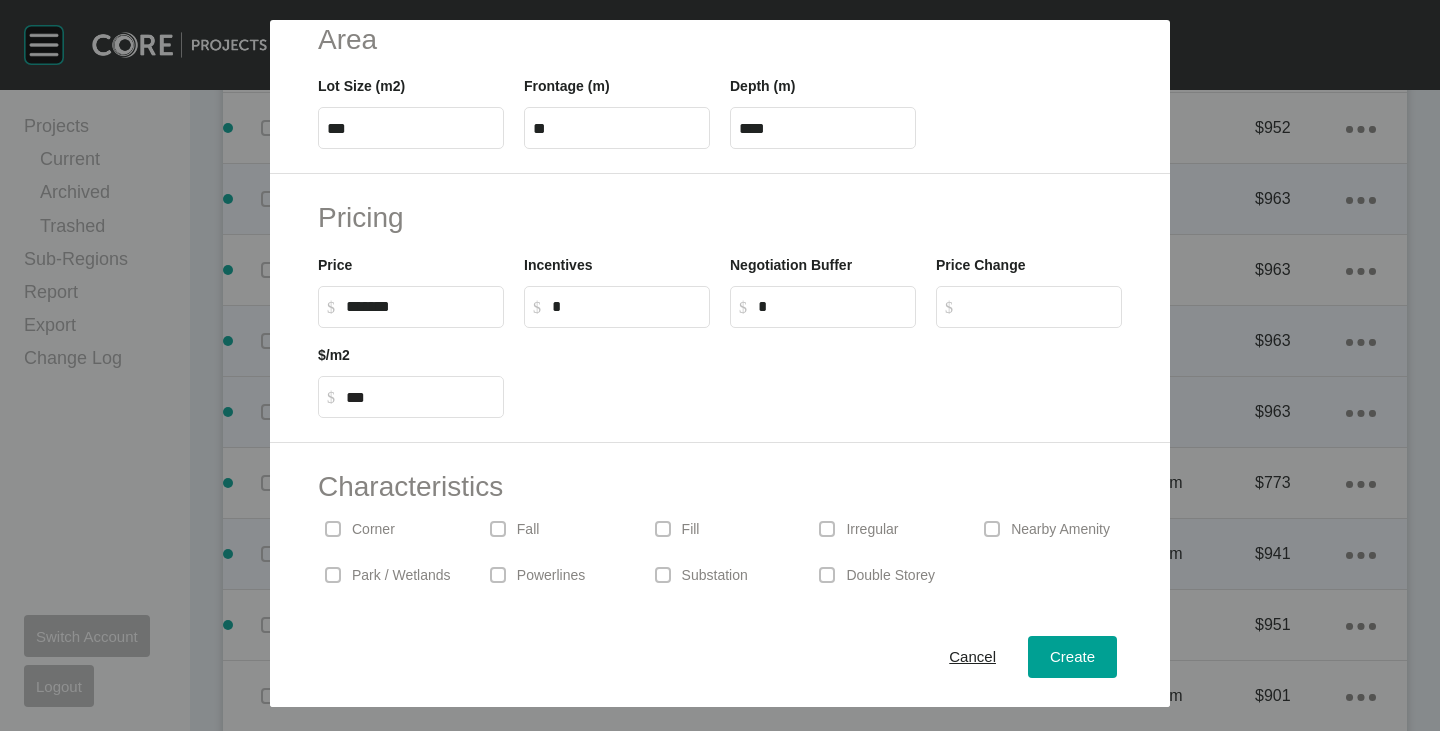scroll, scrollTop: 489, scrollLeft: 0, axis: vertical 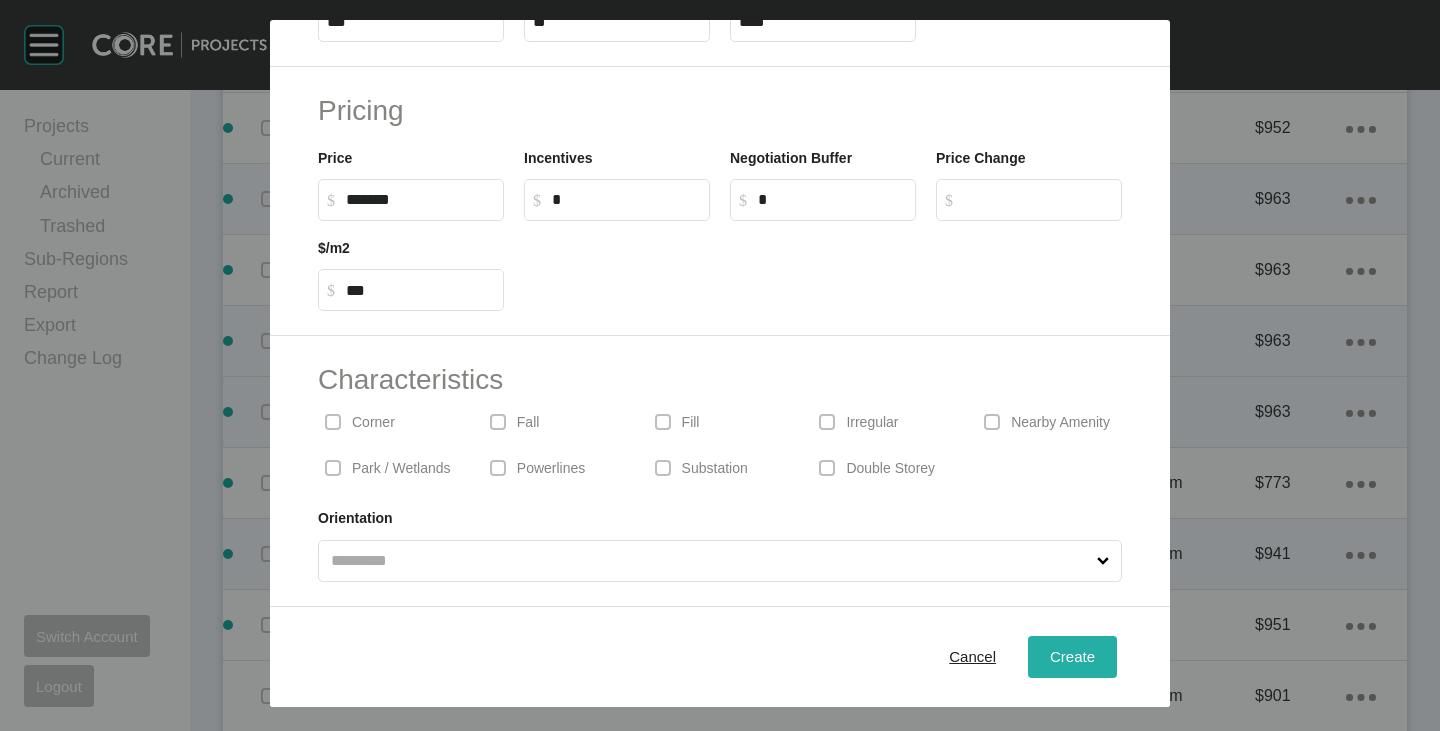 click on "Create" at bounding box center (1072, 656) 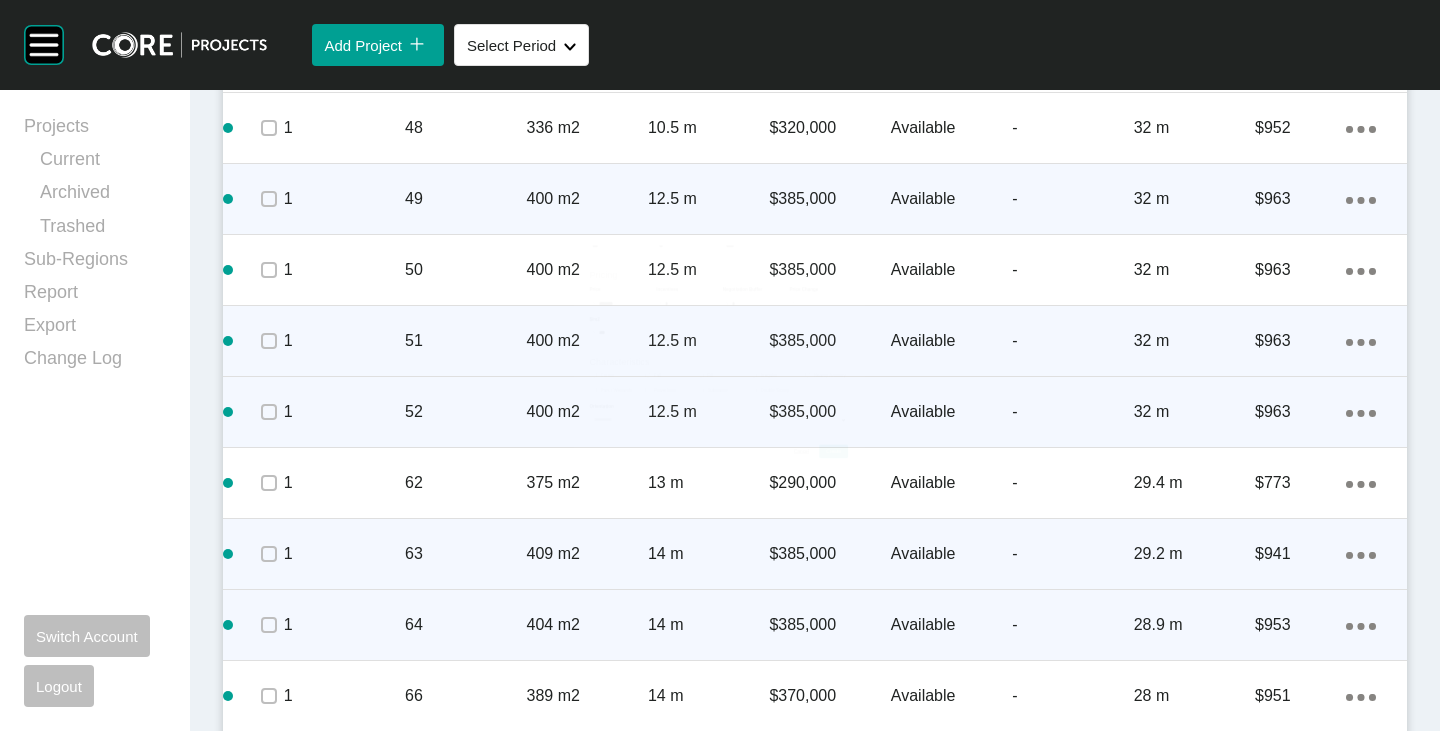 scroll, scrollTop: 3700, scrollLeft: 0, axis: vertical 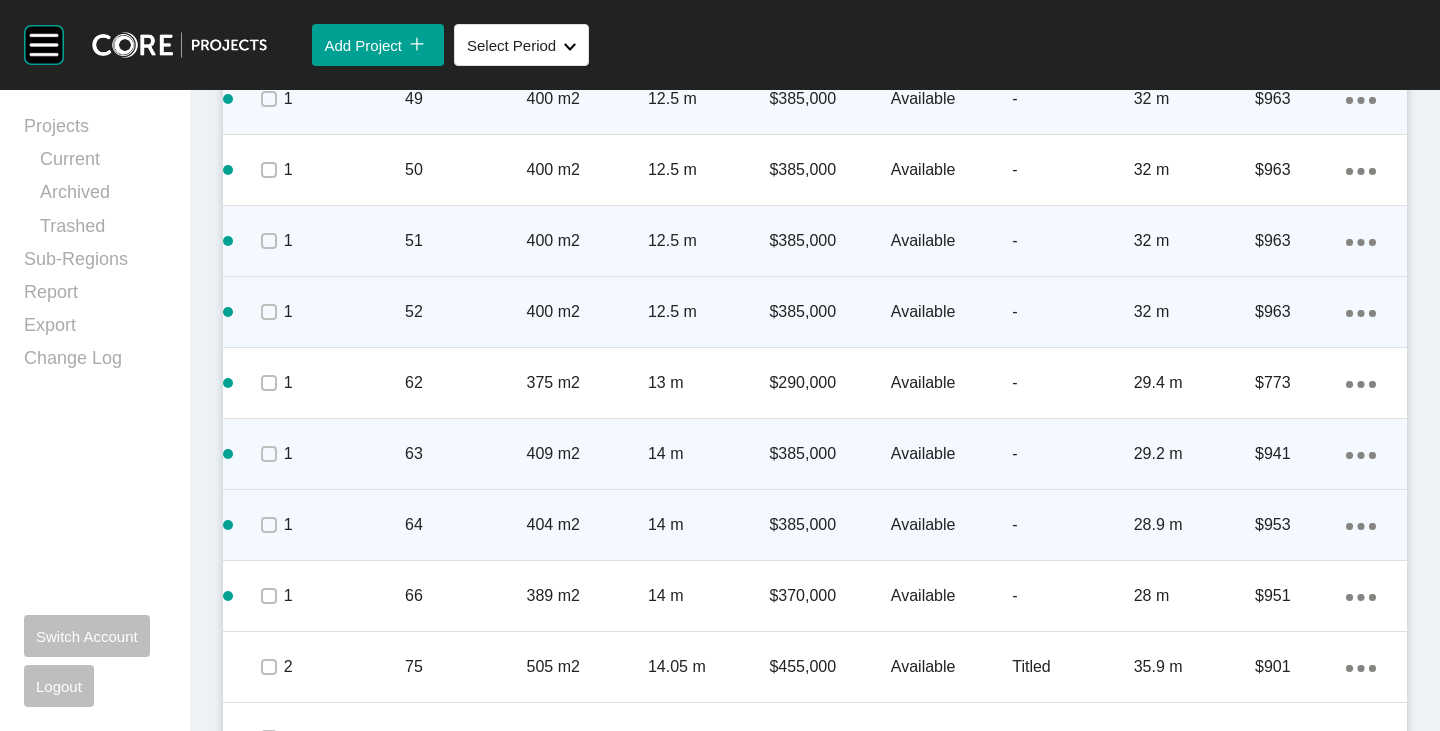 click on "Action Menu Dots Copy 6 Created with Sketch." 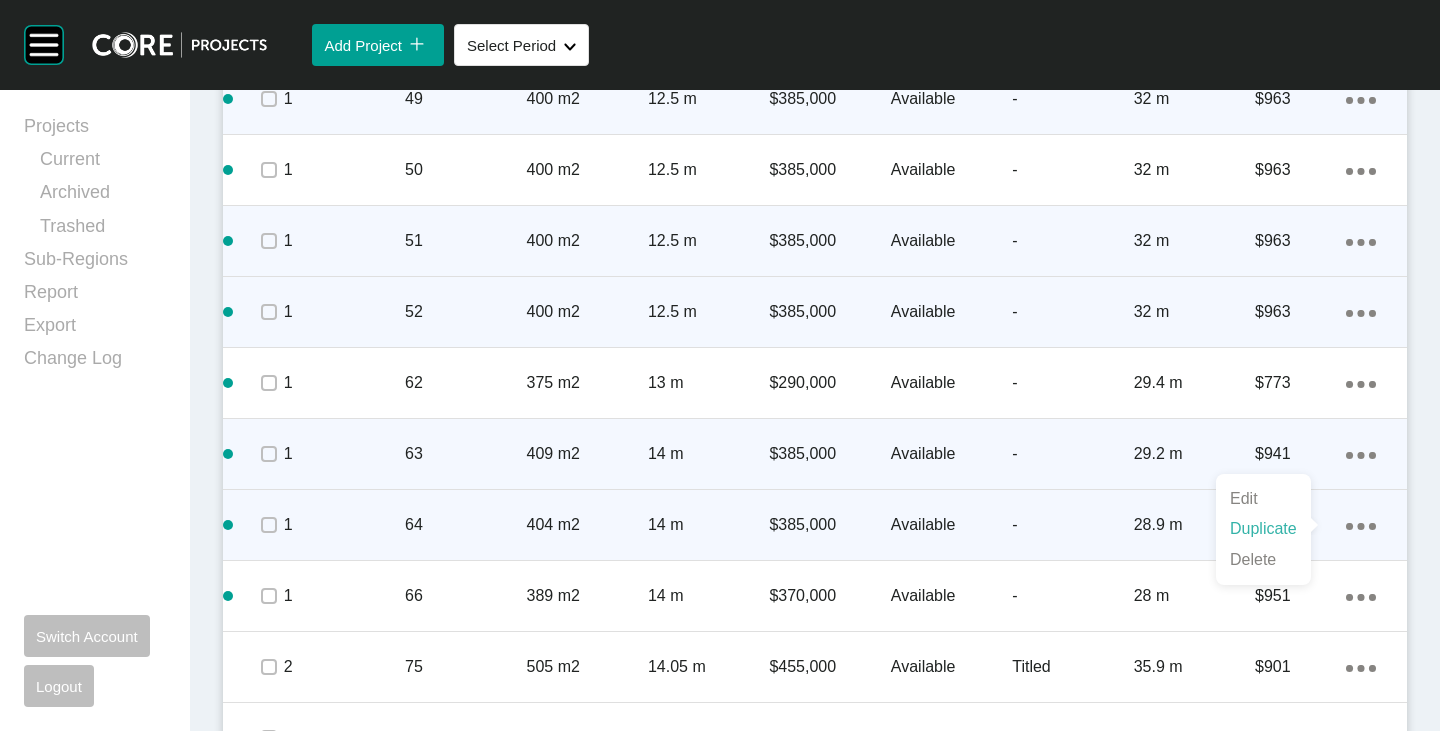 click on "Duplicate" at bounding box center [1263, 529] 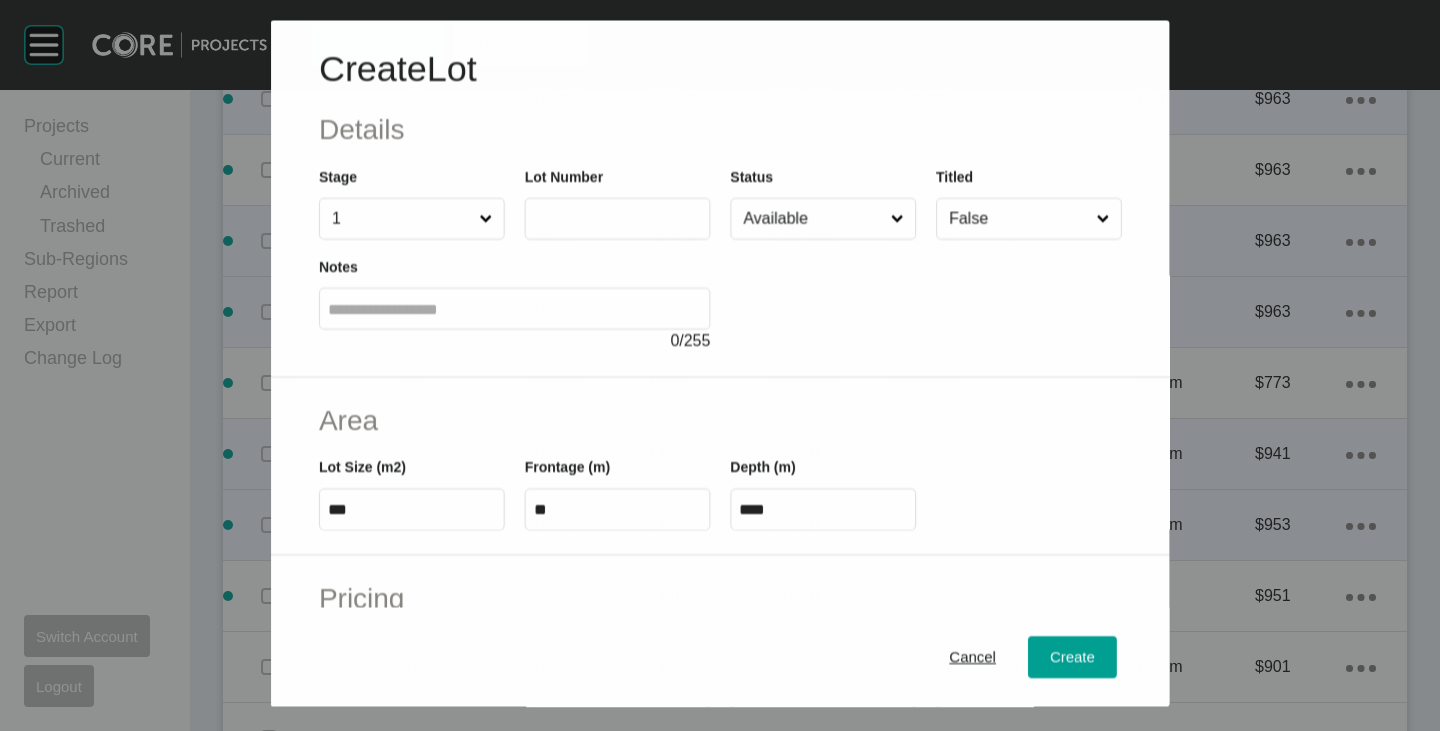 click at bounding box center (617, 219) 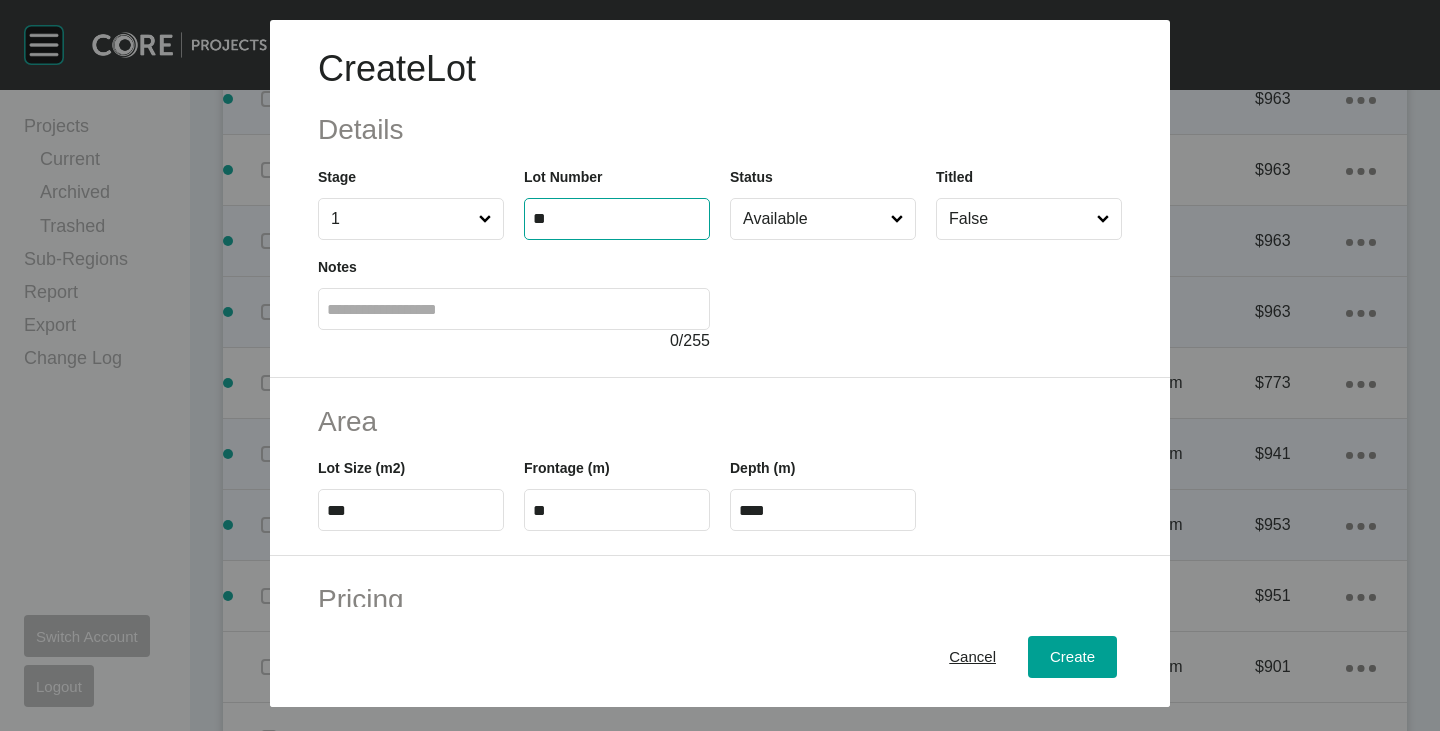 type on "**" 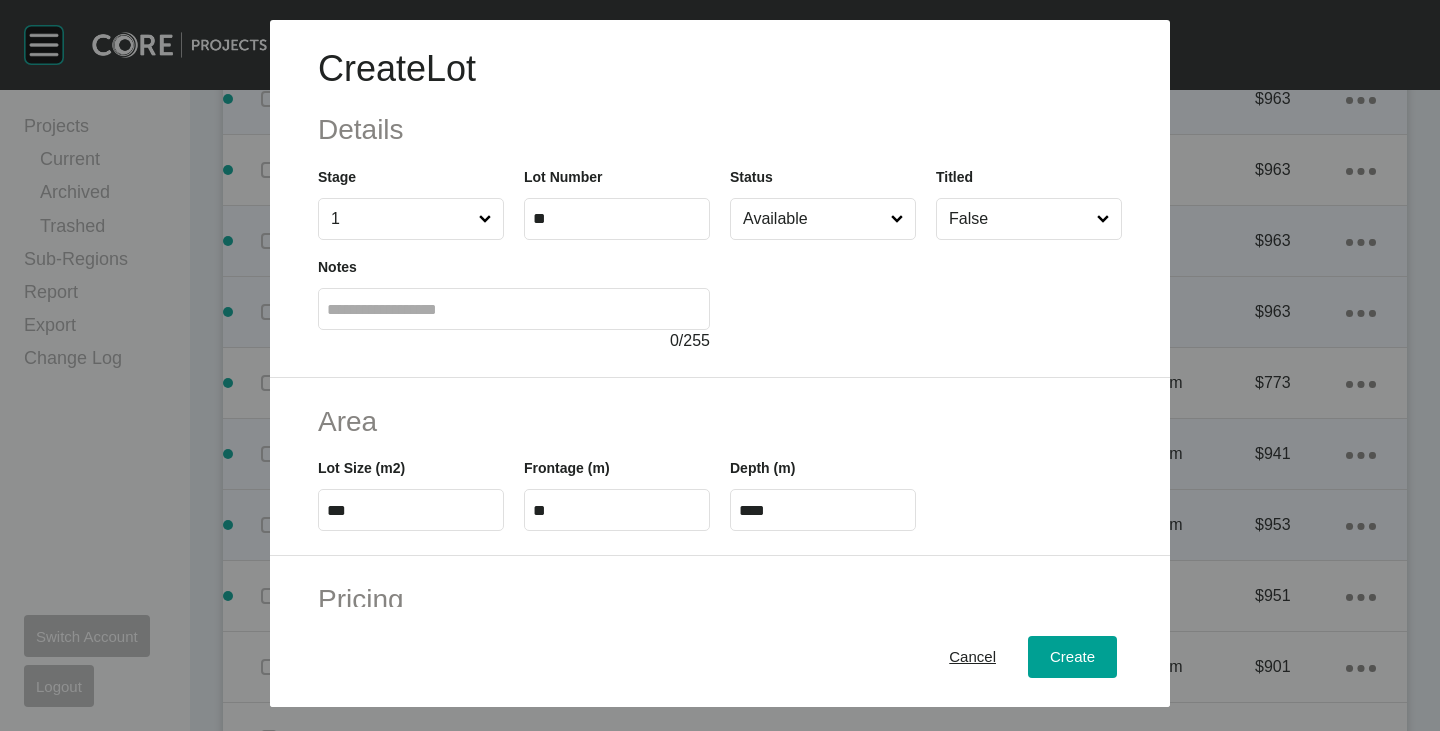 click on "Create  Lot Details Stage 1 Lot Number ** Status Available Titled False Notes 0 / 255" at bounding box center [720, 199] 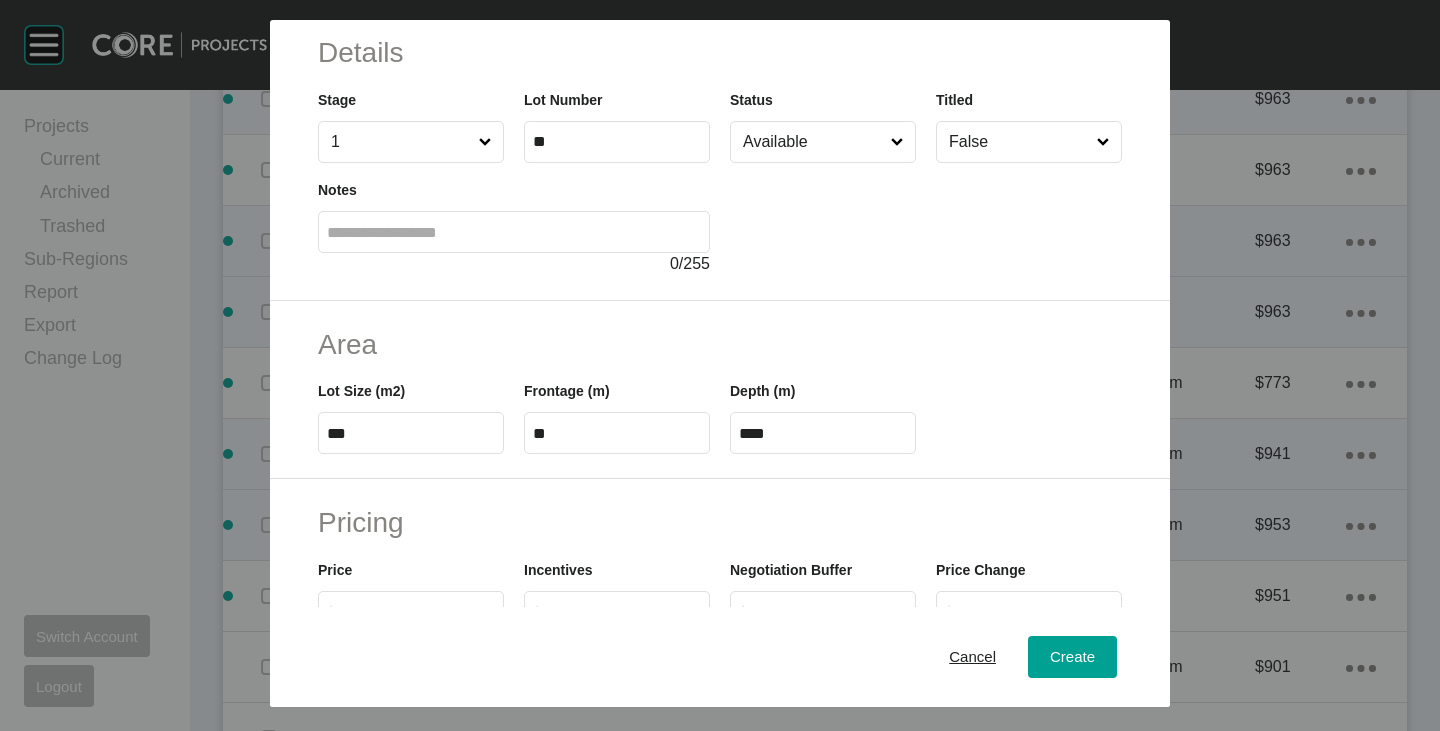 scroll, scrollTop: 100, scrollLeft: 0, axis: vertical 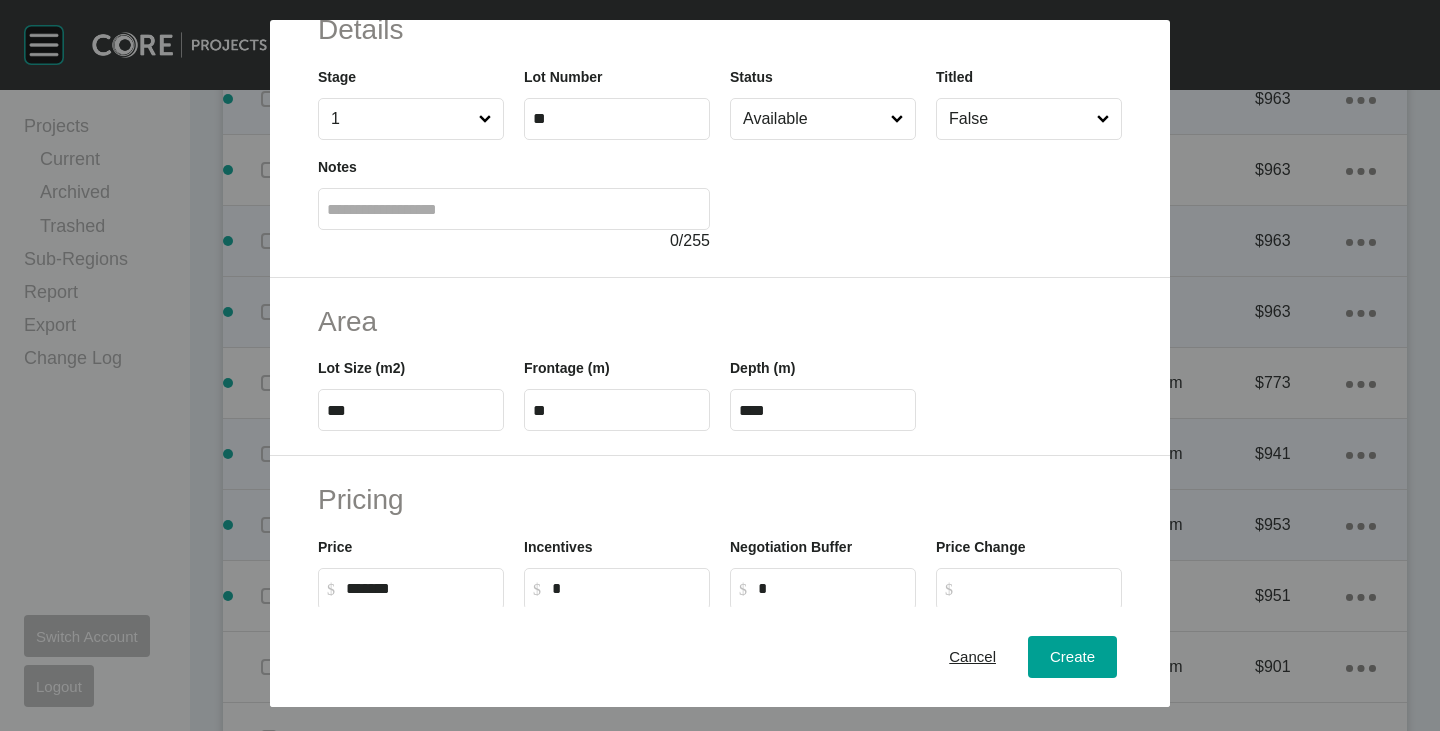 click on "***" at bounding box center [411, 410] 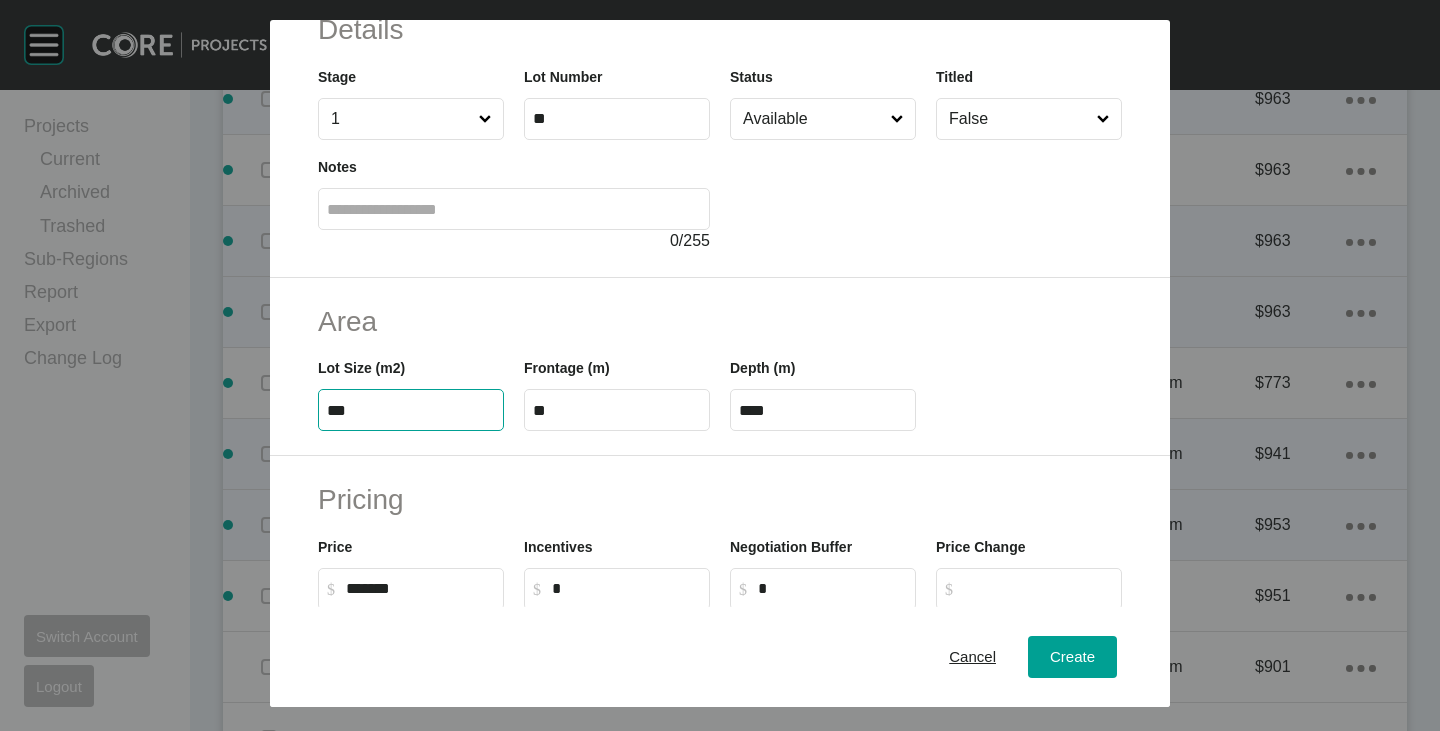 click on "***" at bounding box center (411, 410) 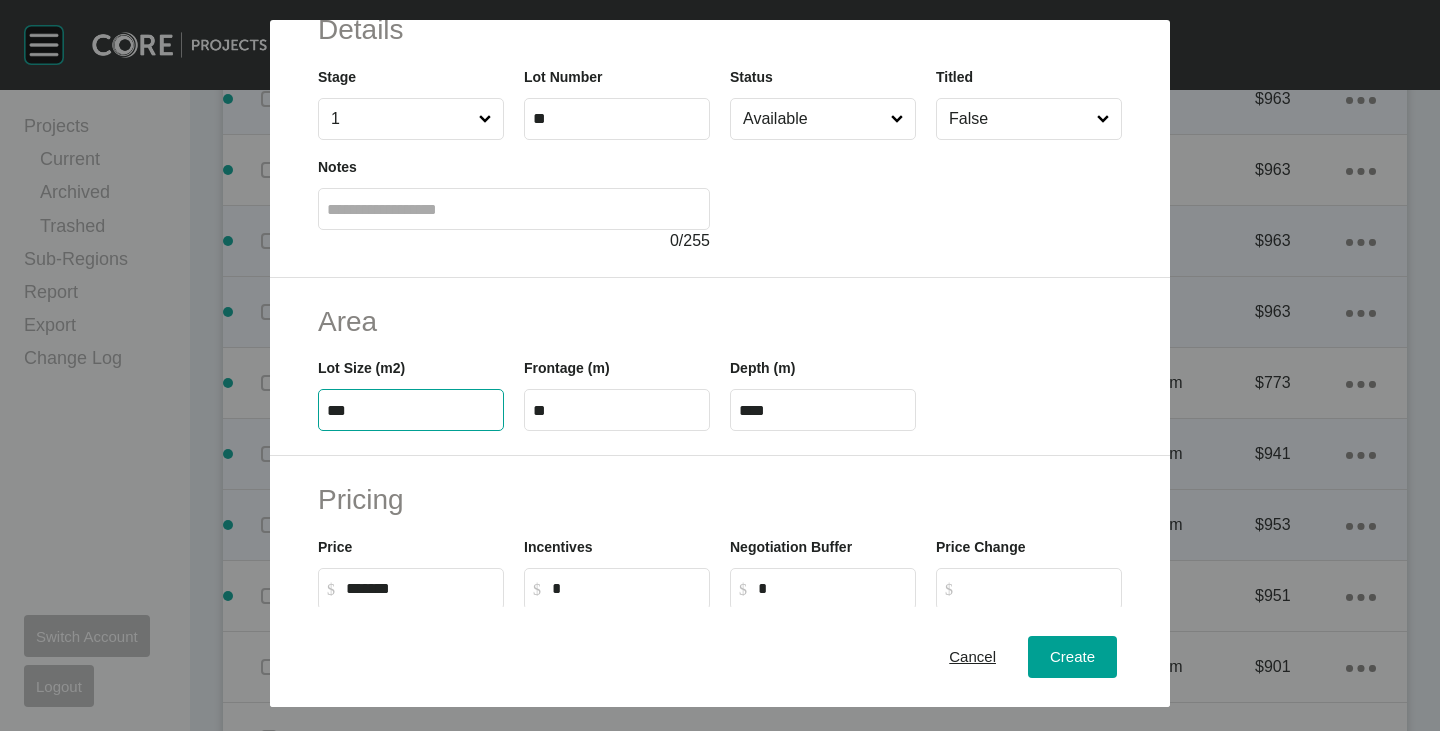 type on "***" 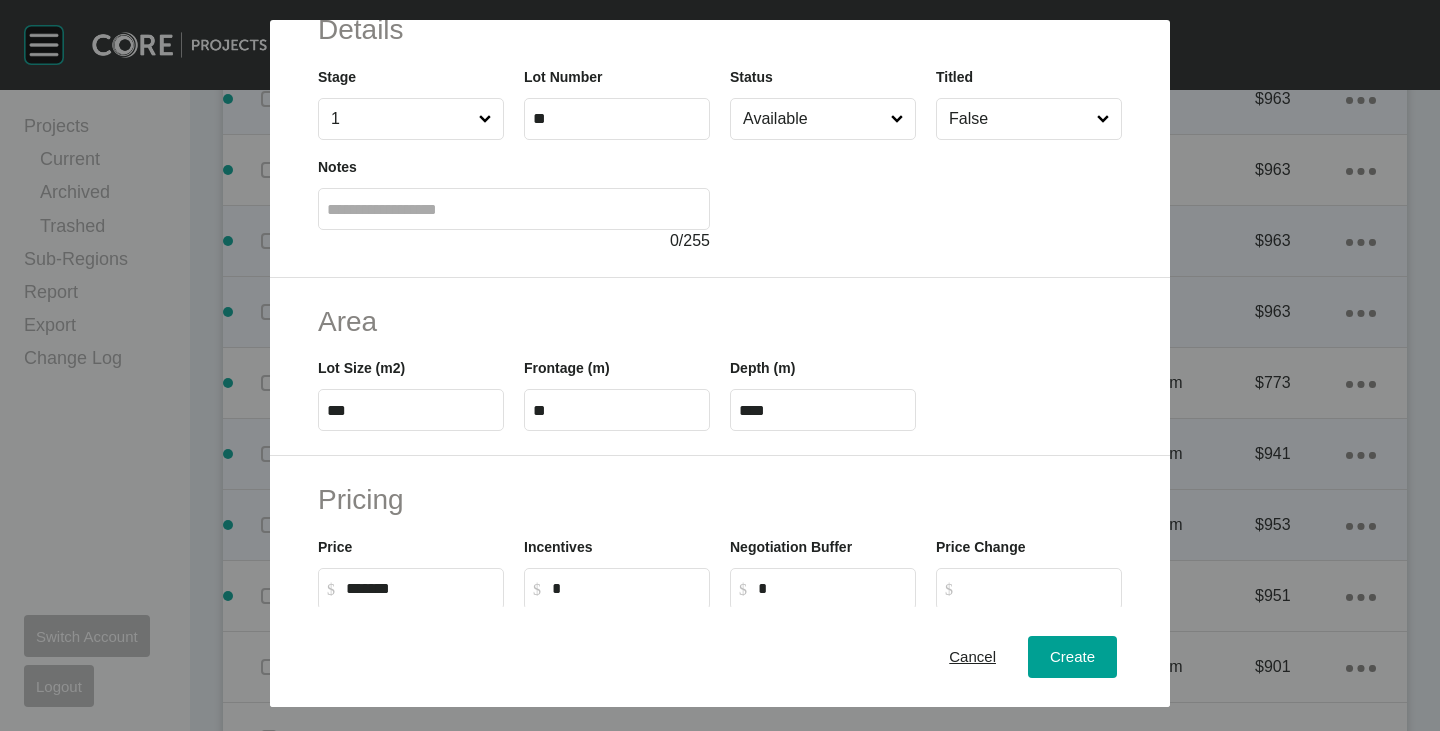 click on "Area" at bounding box center (720, 321) 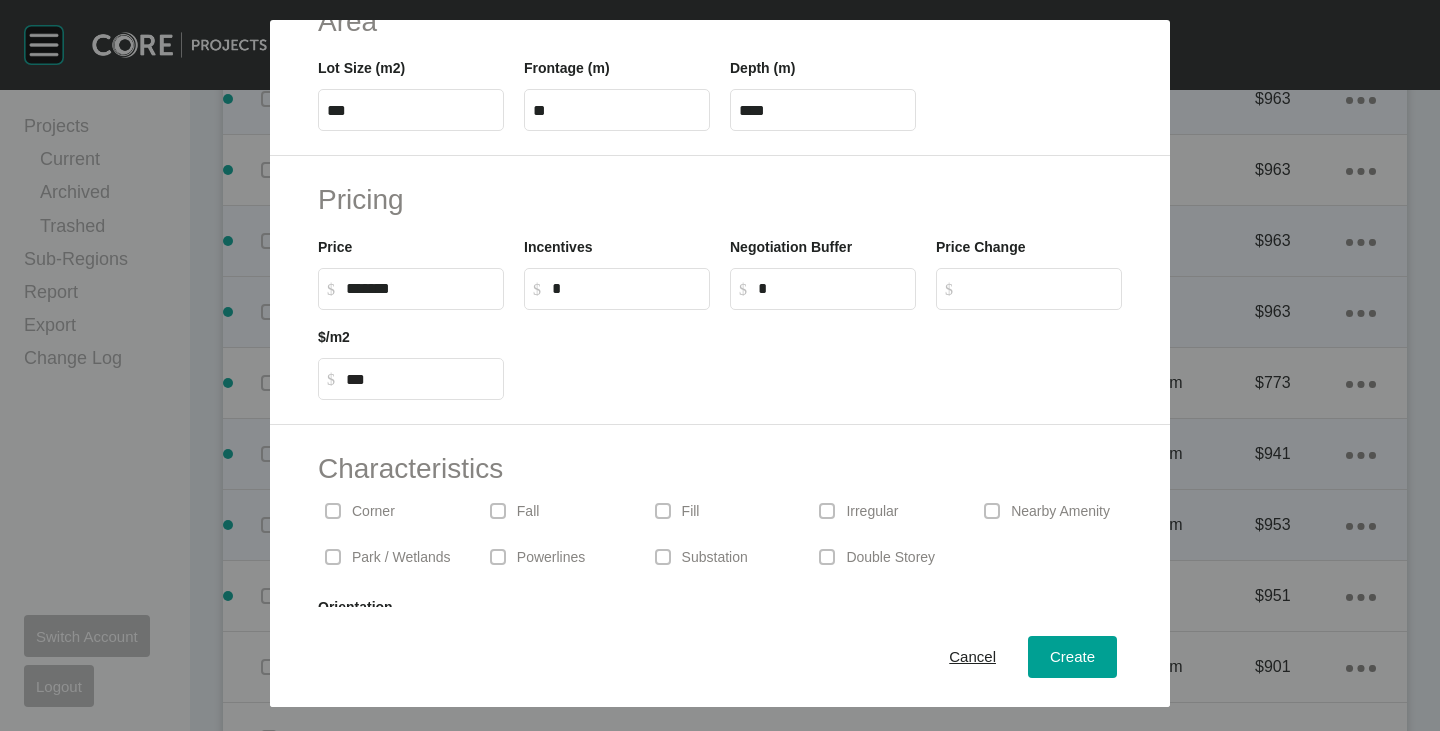 scroll, scrollTop: 489, scrollLeft: 0, axis: vertical 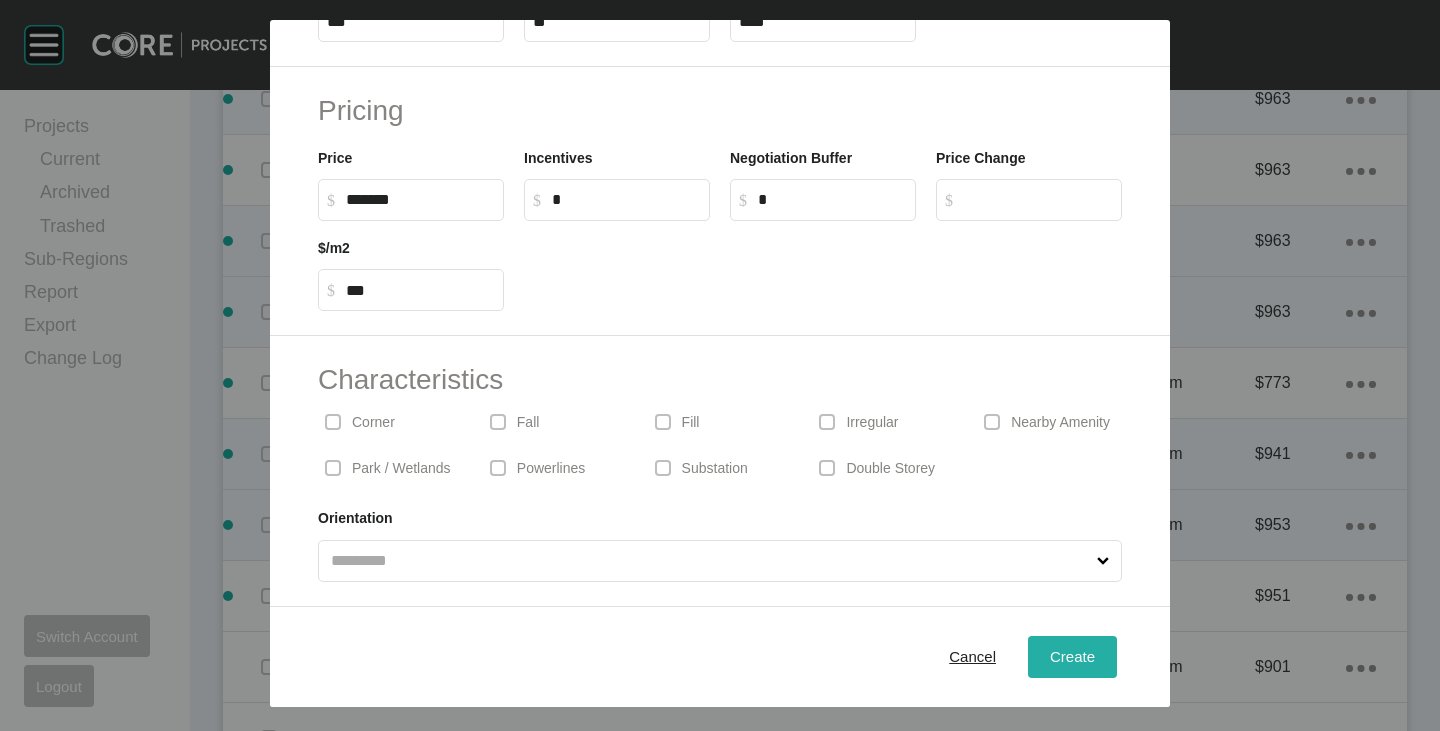click on "Create" at bounding box center (1072, 656) 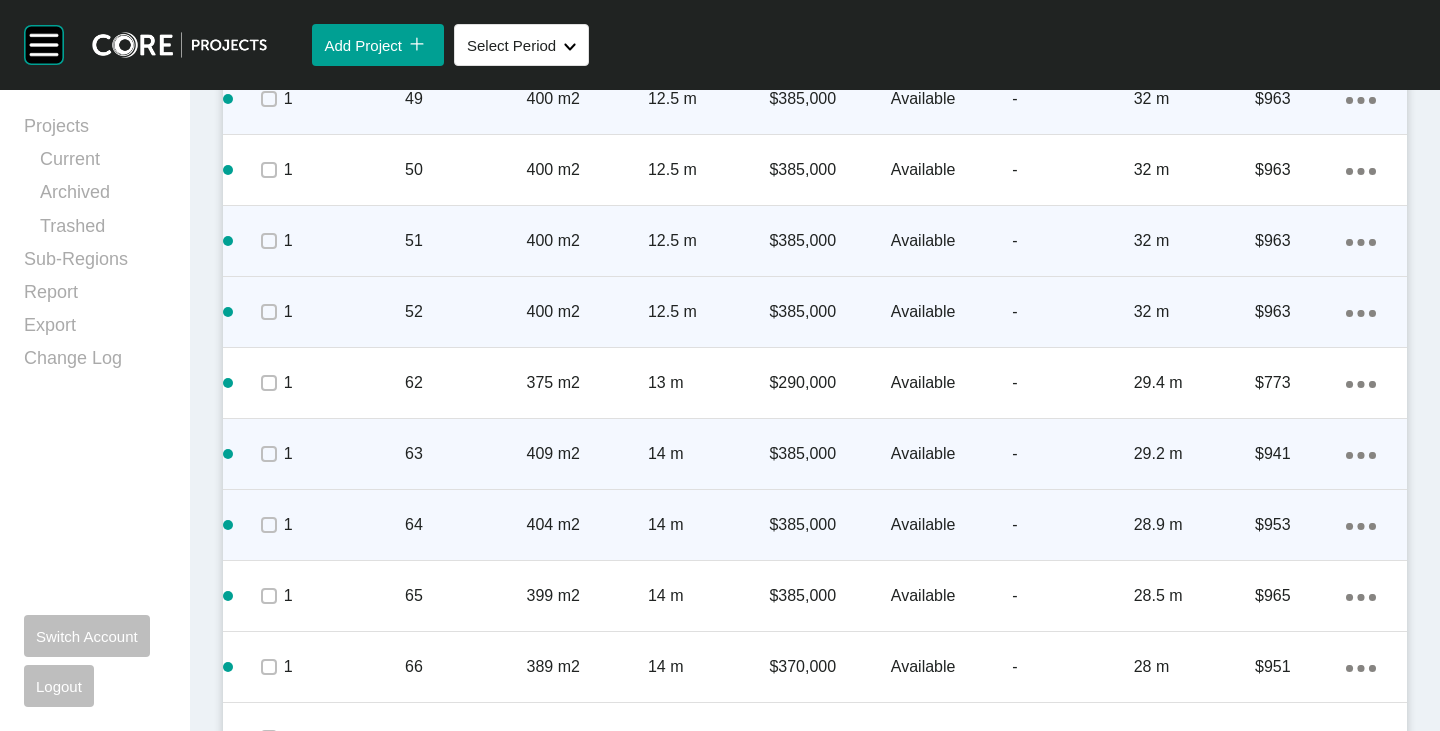 click on "Action Menu Dots Copy 6 Created with Sketch." 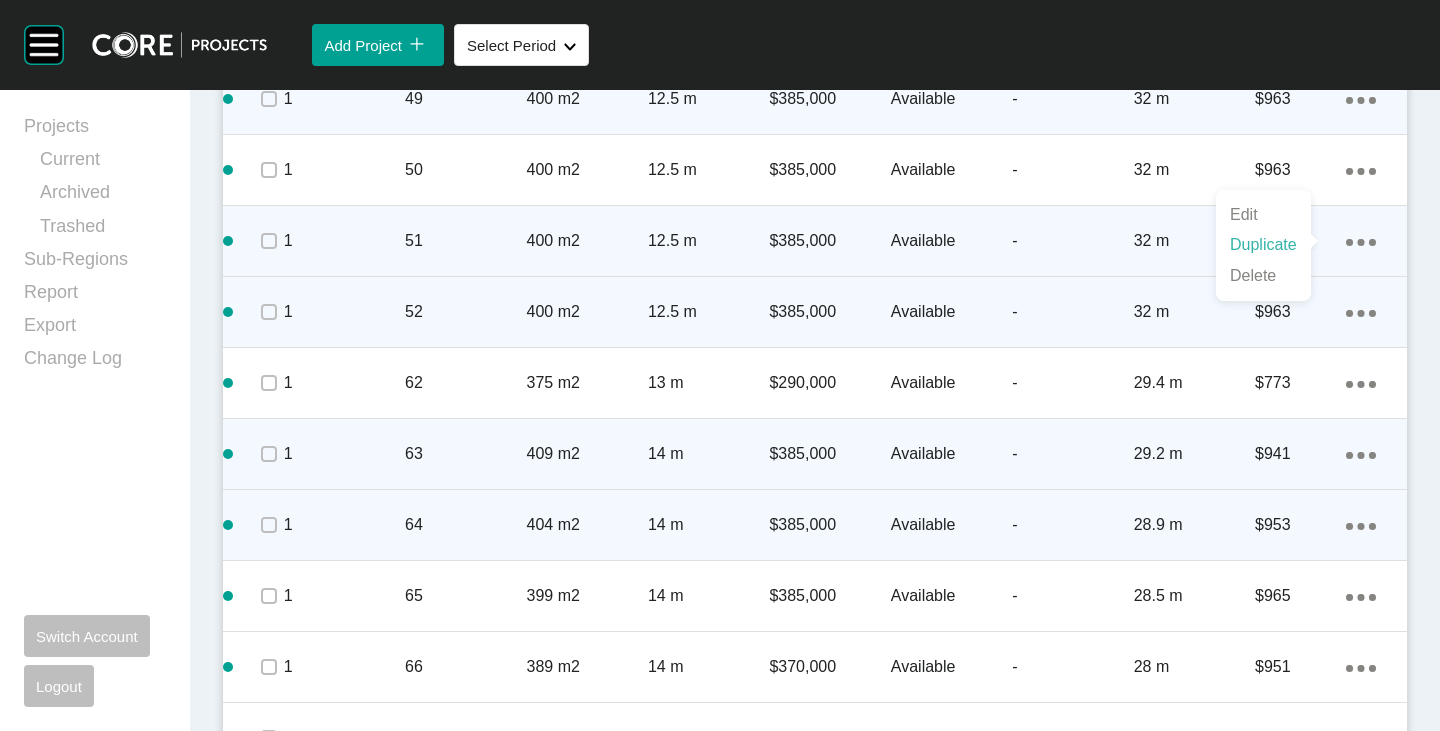 click on "Duplicate" at bounding box center [1263, 245] 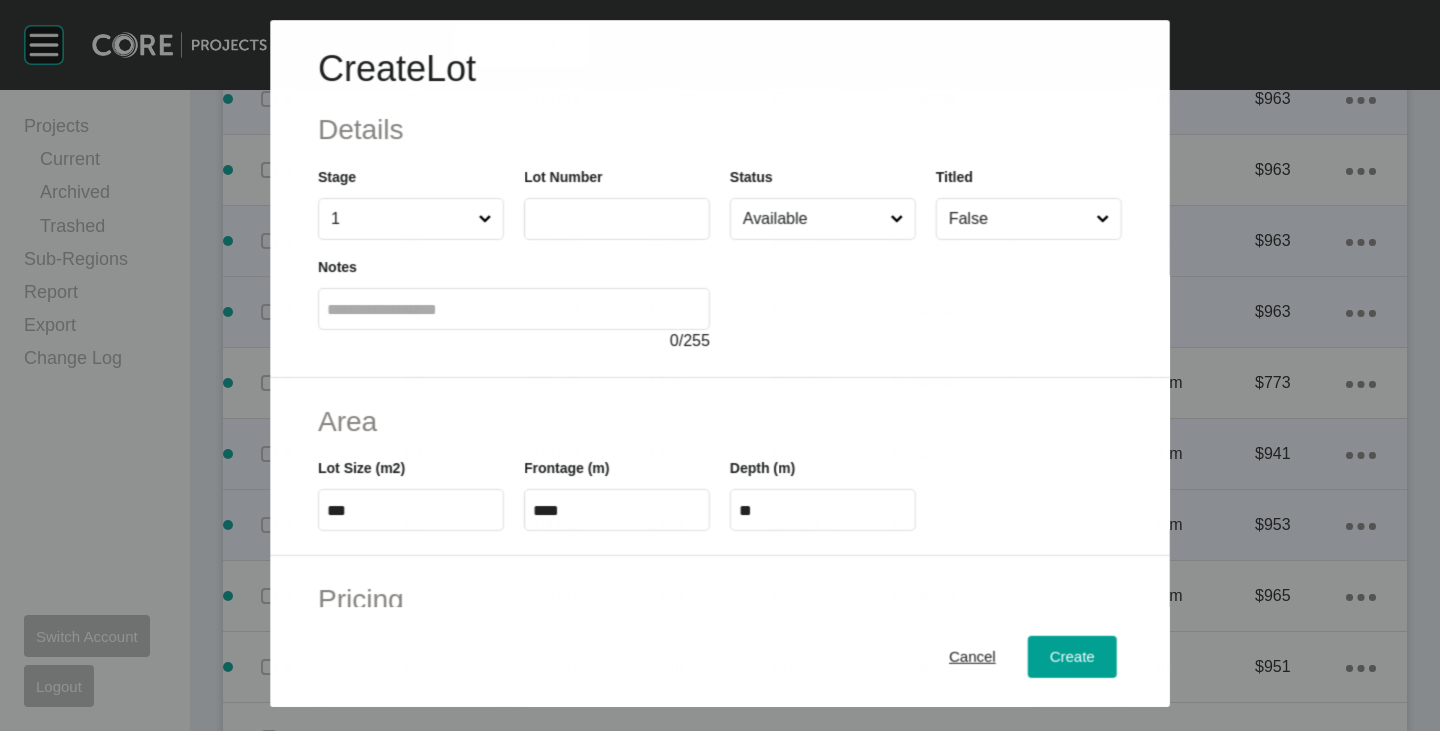 click at bounding box center [617, 219] 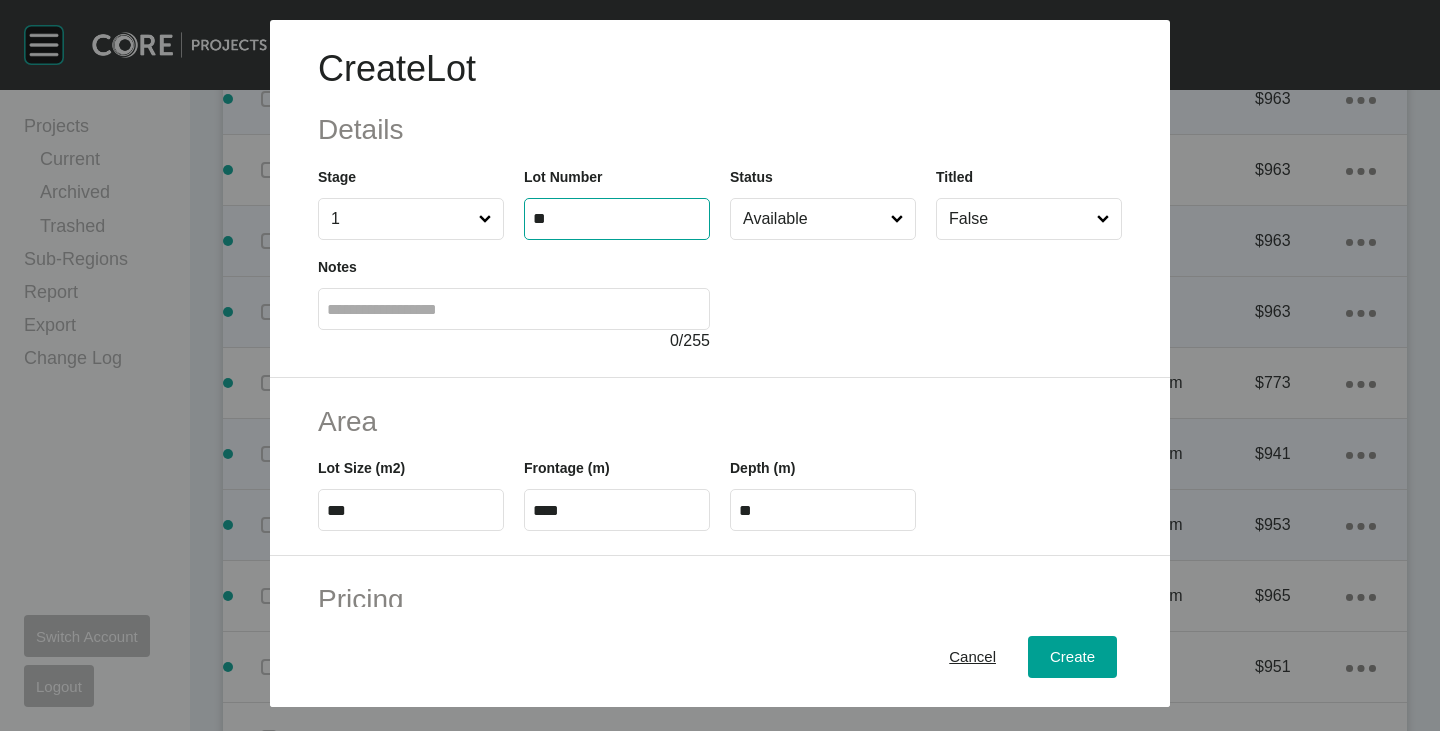 type on "**" 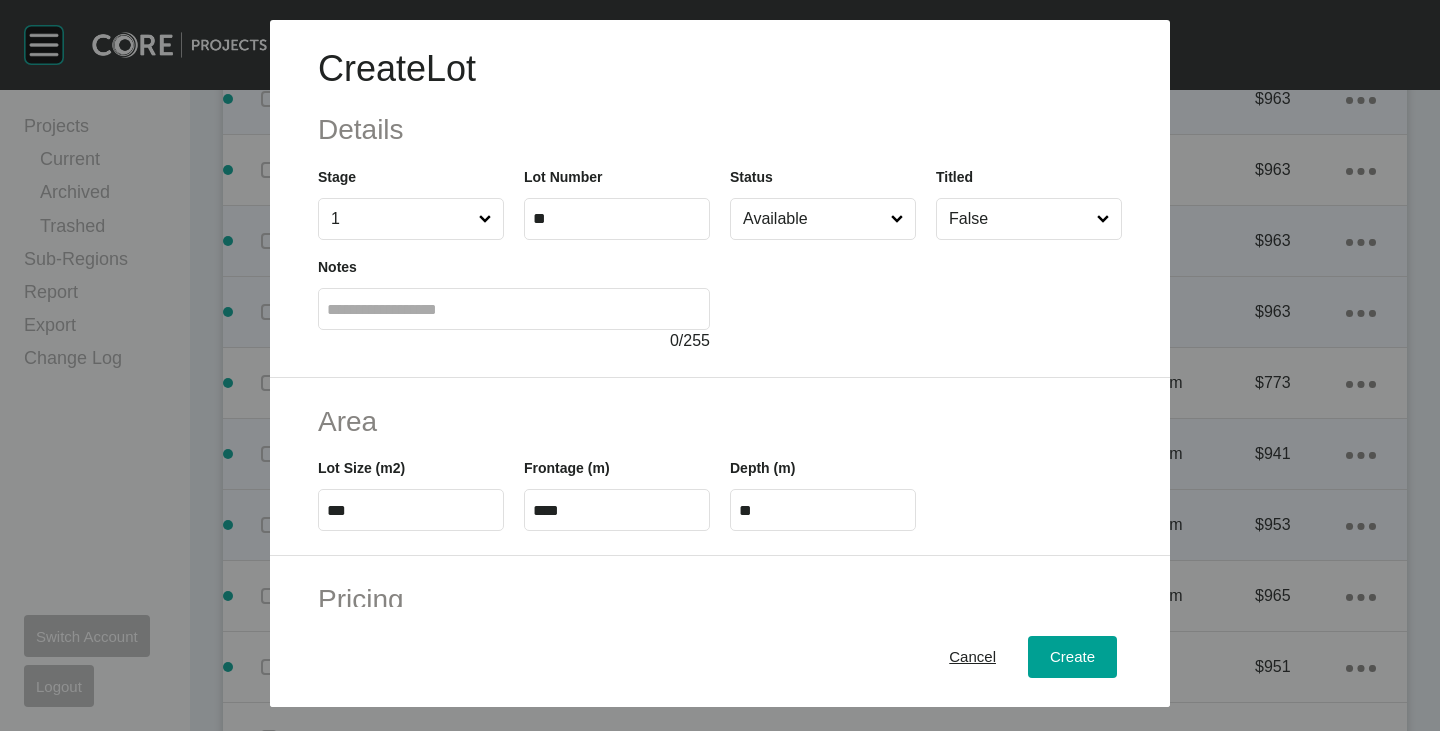 click at bounding box center (926, 296) 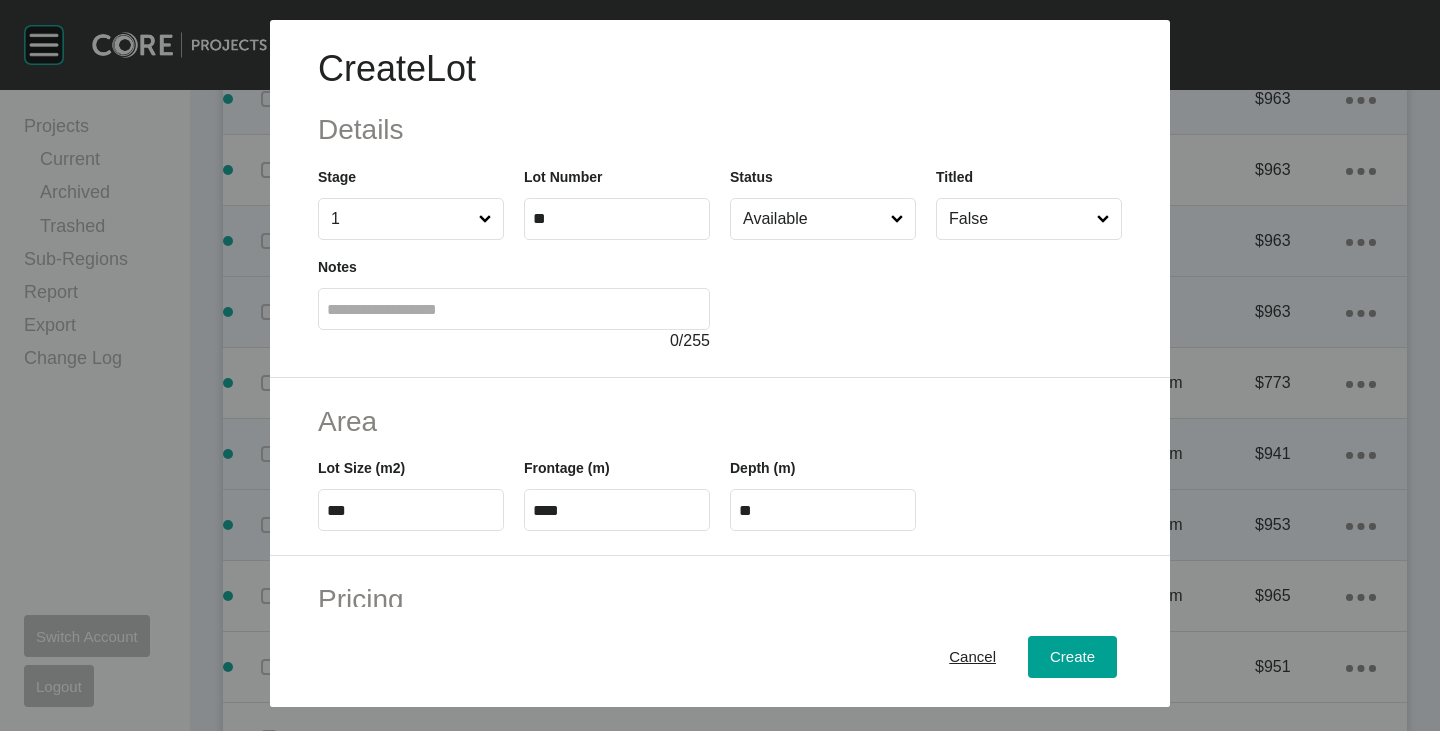 click on "***" at bounding box center [411, 510] 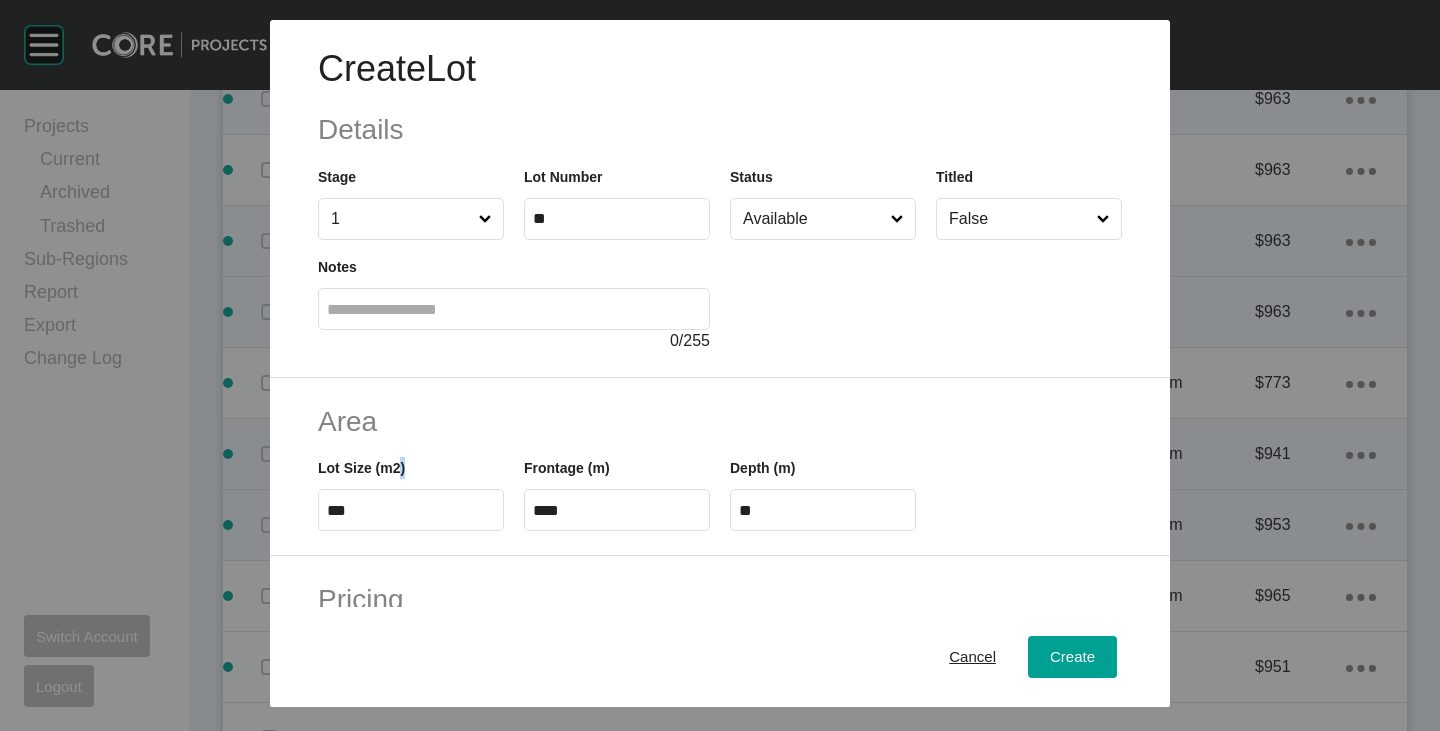 click on "***" at bounding box center (411, 510) 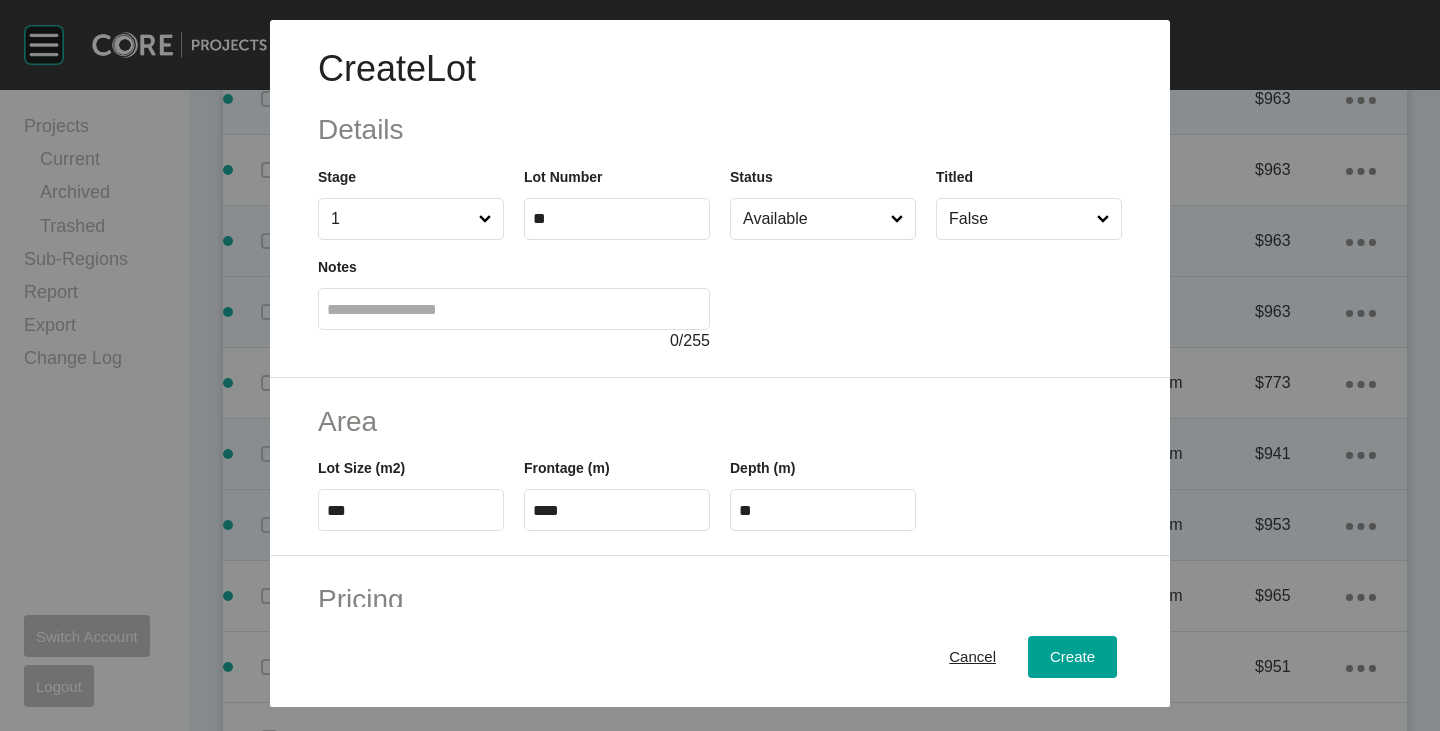 click on "***" at bounding box center [411, 510] 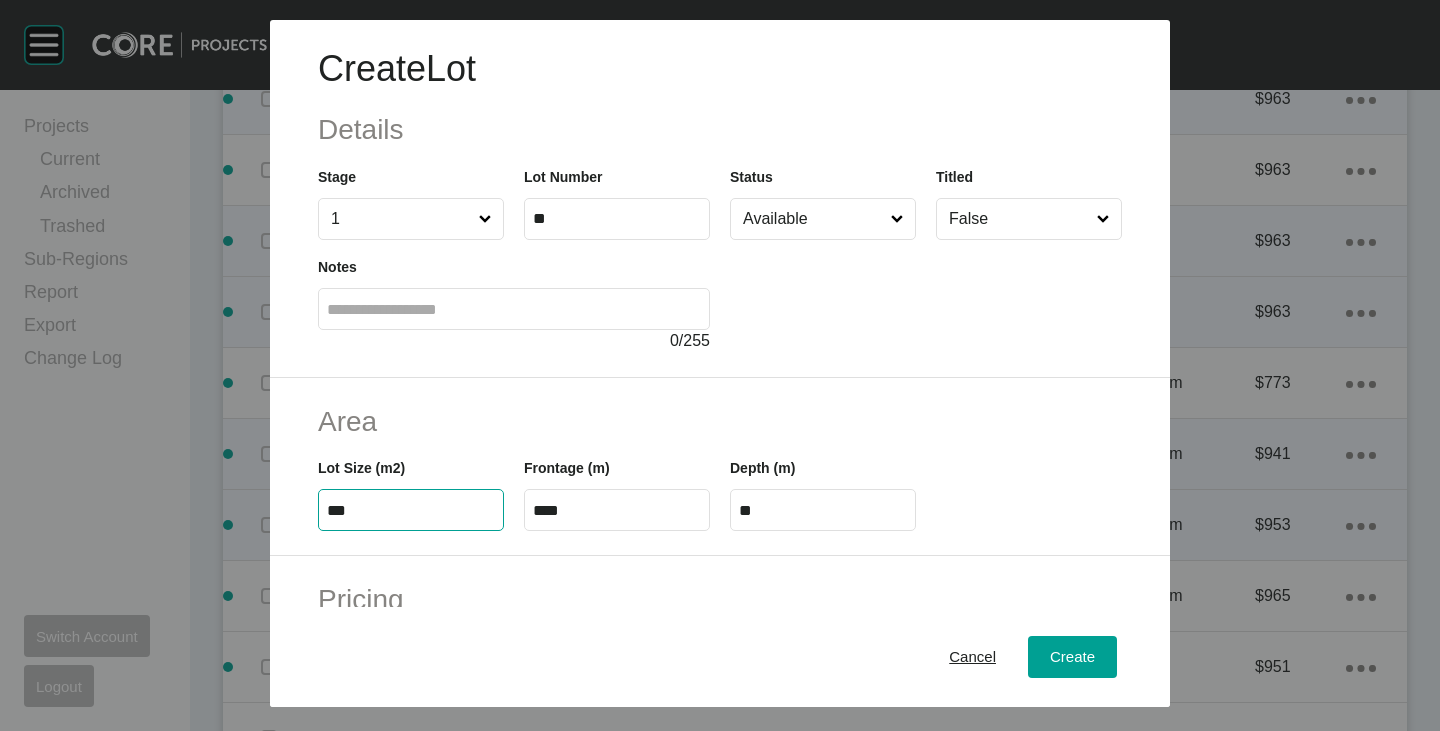 click on "***" at bounding box center (411, 510) 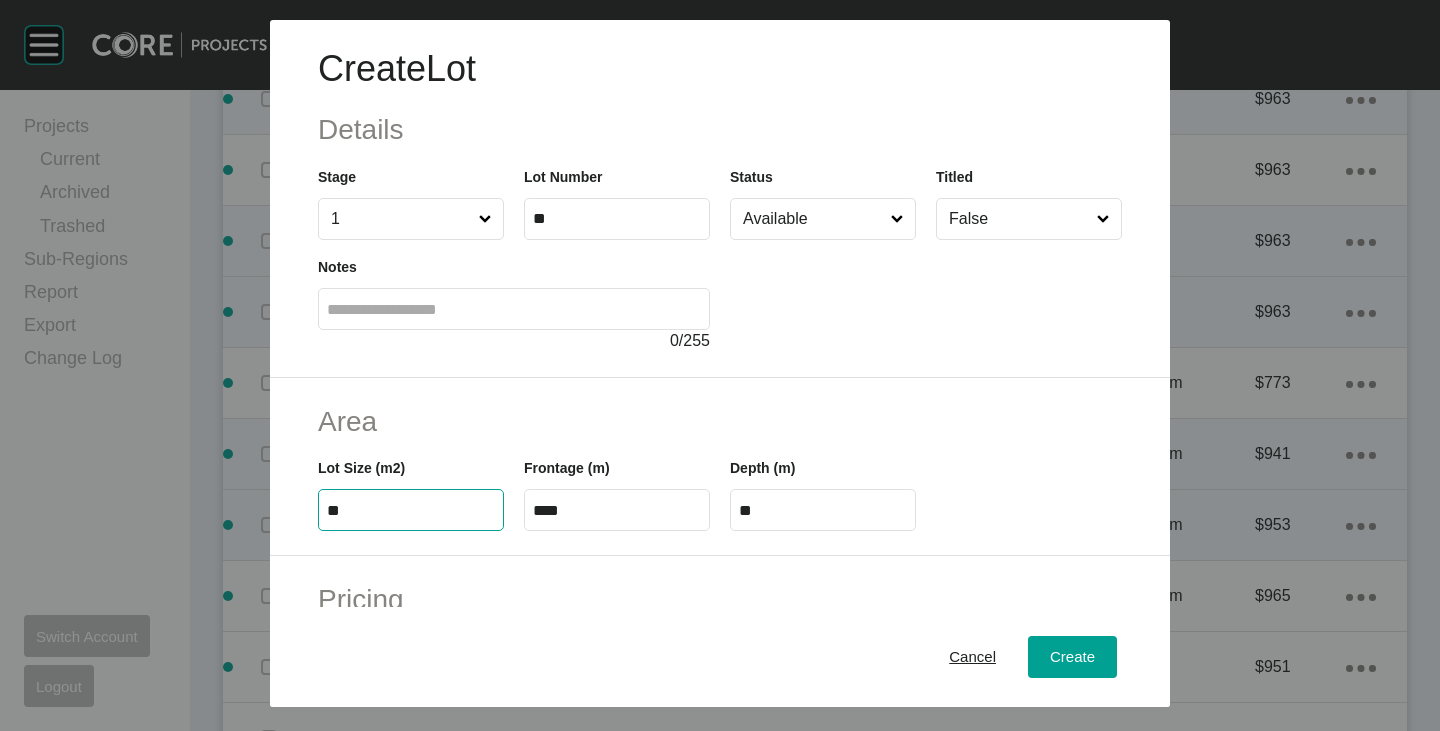 type on "*" 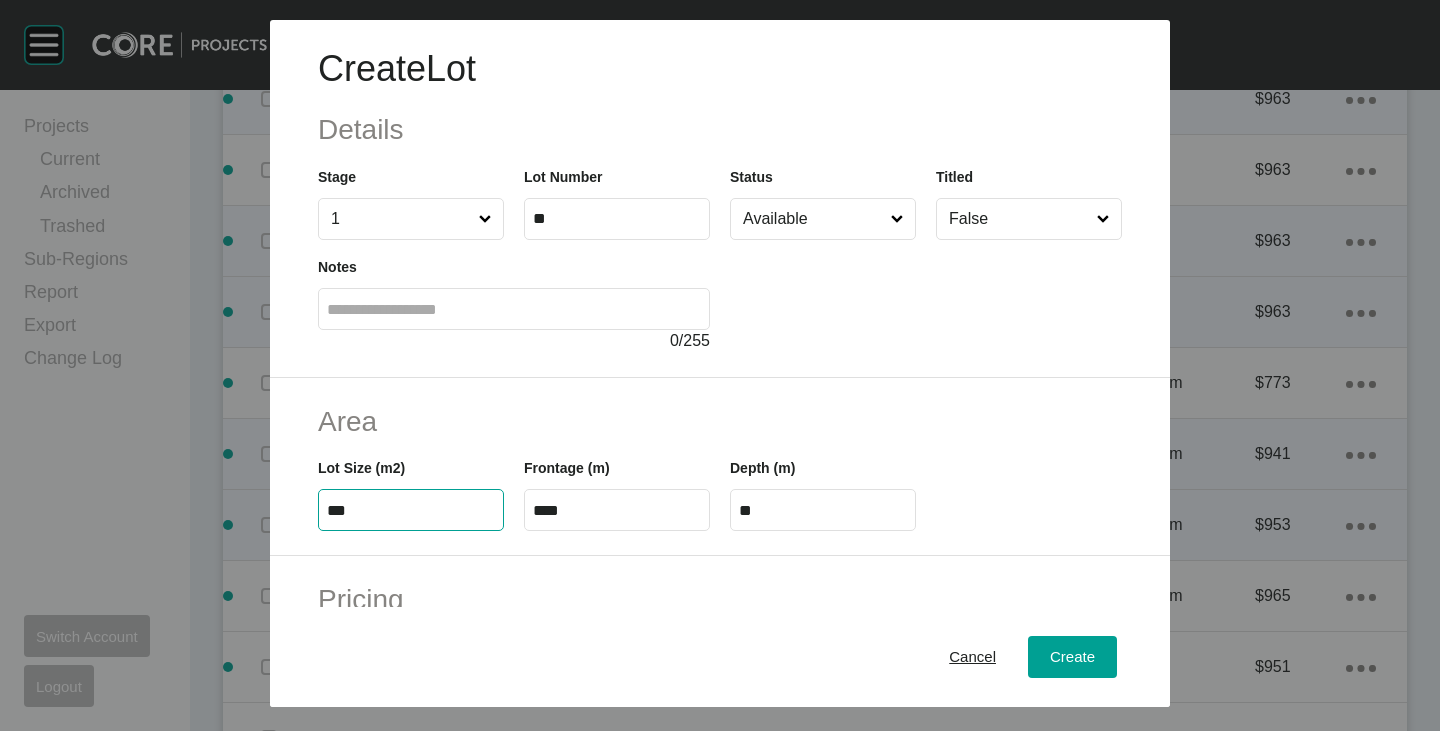 type on "***" 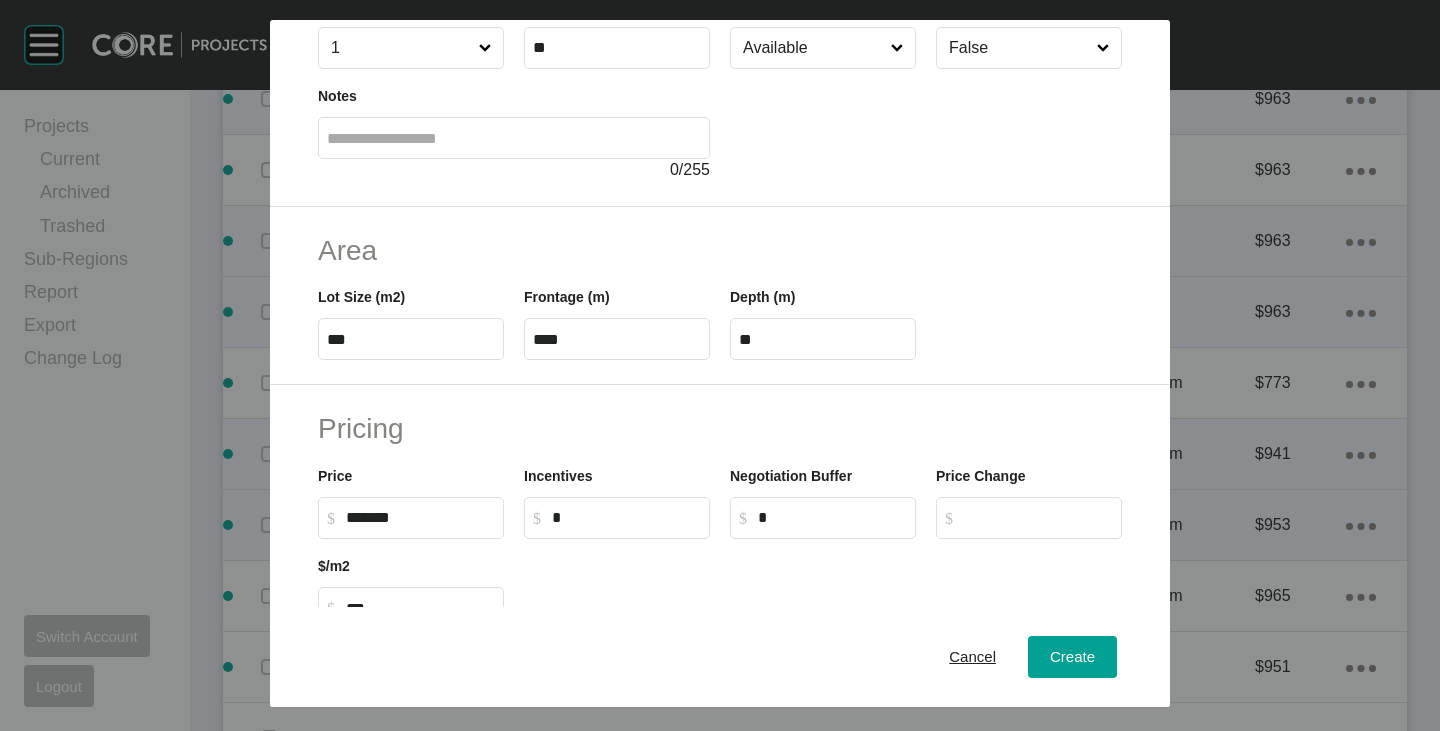 scroll, scrollTop: 400, scrollLeft: 0, axis: vertical 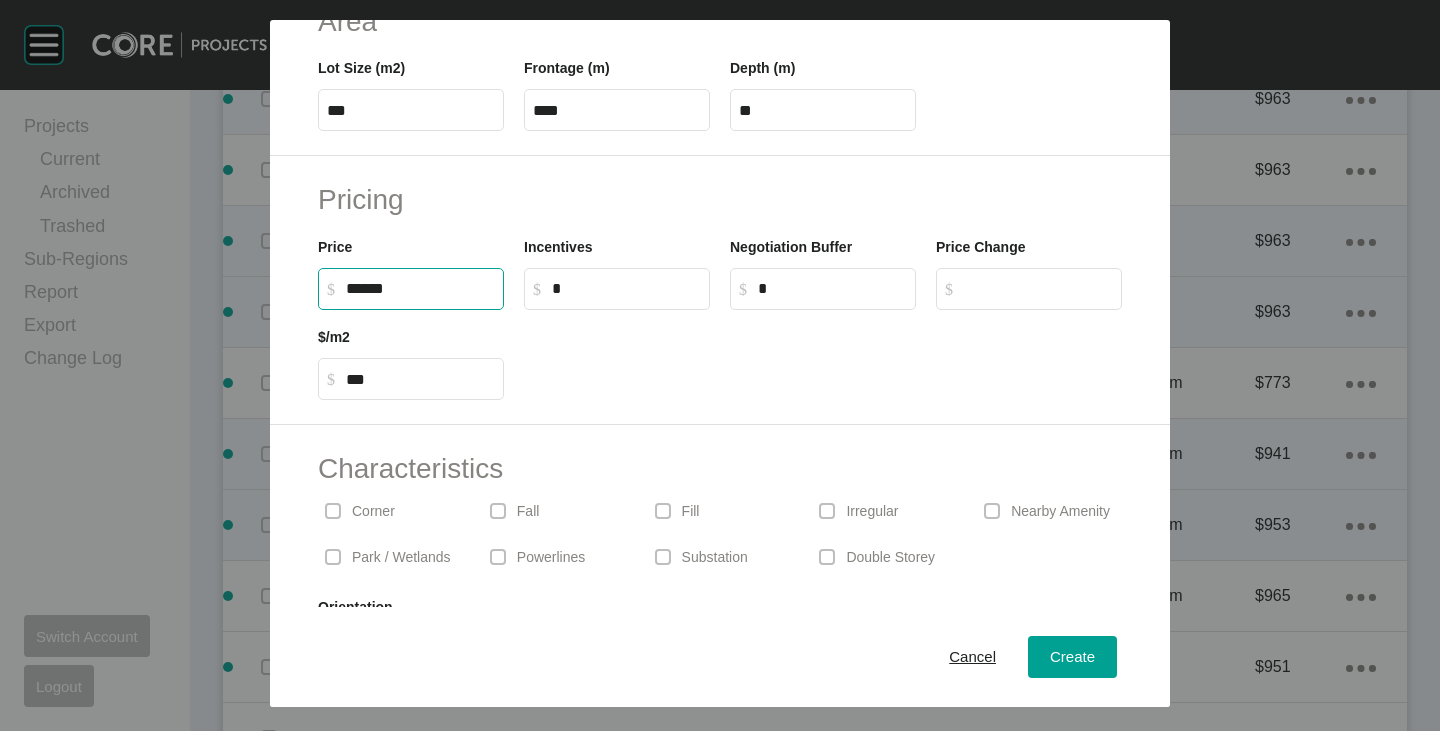 drag, startPoint x: 354, startPoint y: 291, endPoint x: 371, endPoint y: 296, distance: 17.720045 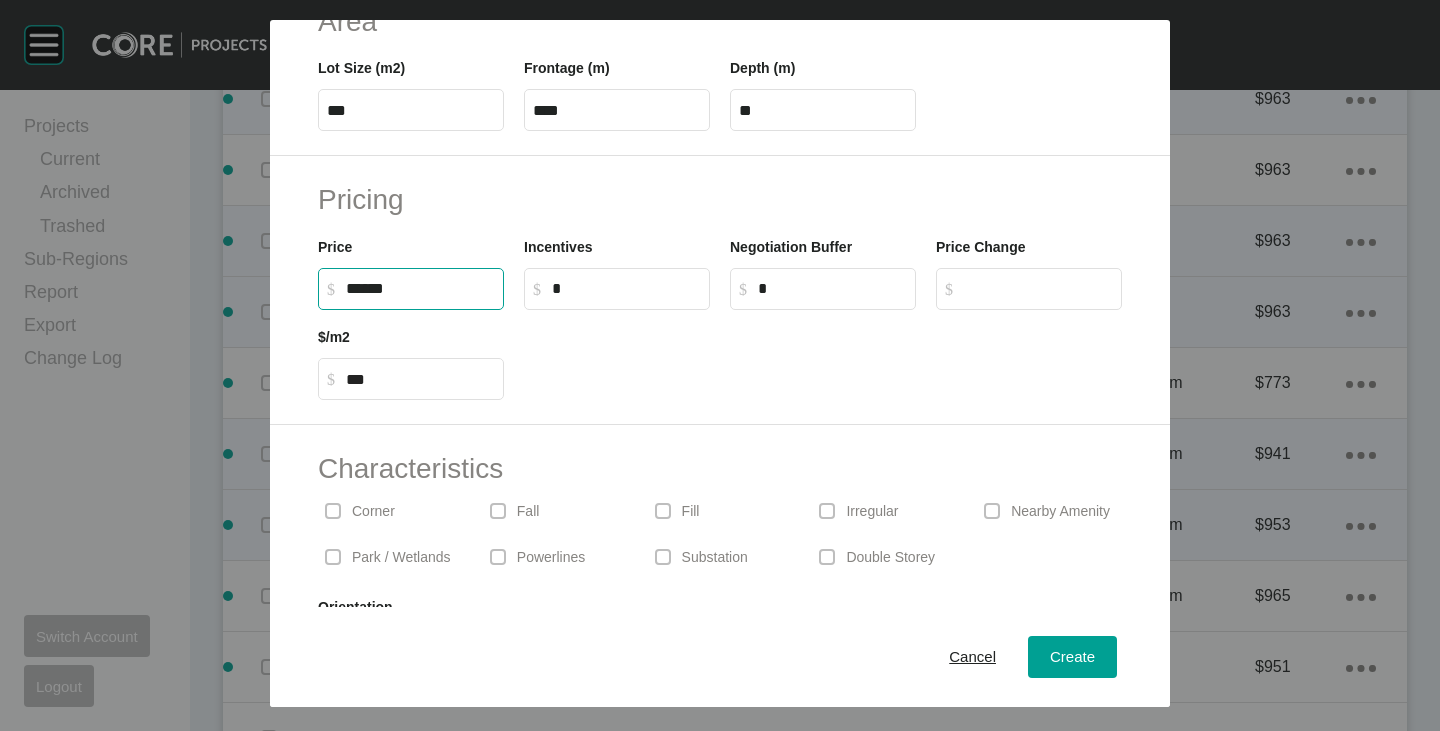 type on "*******" 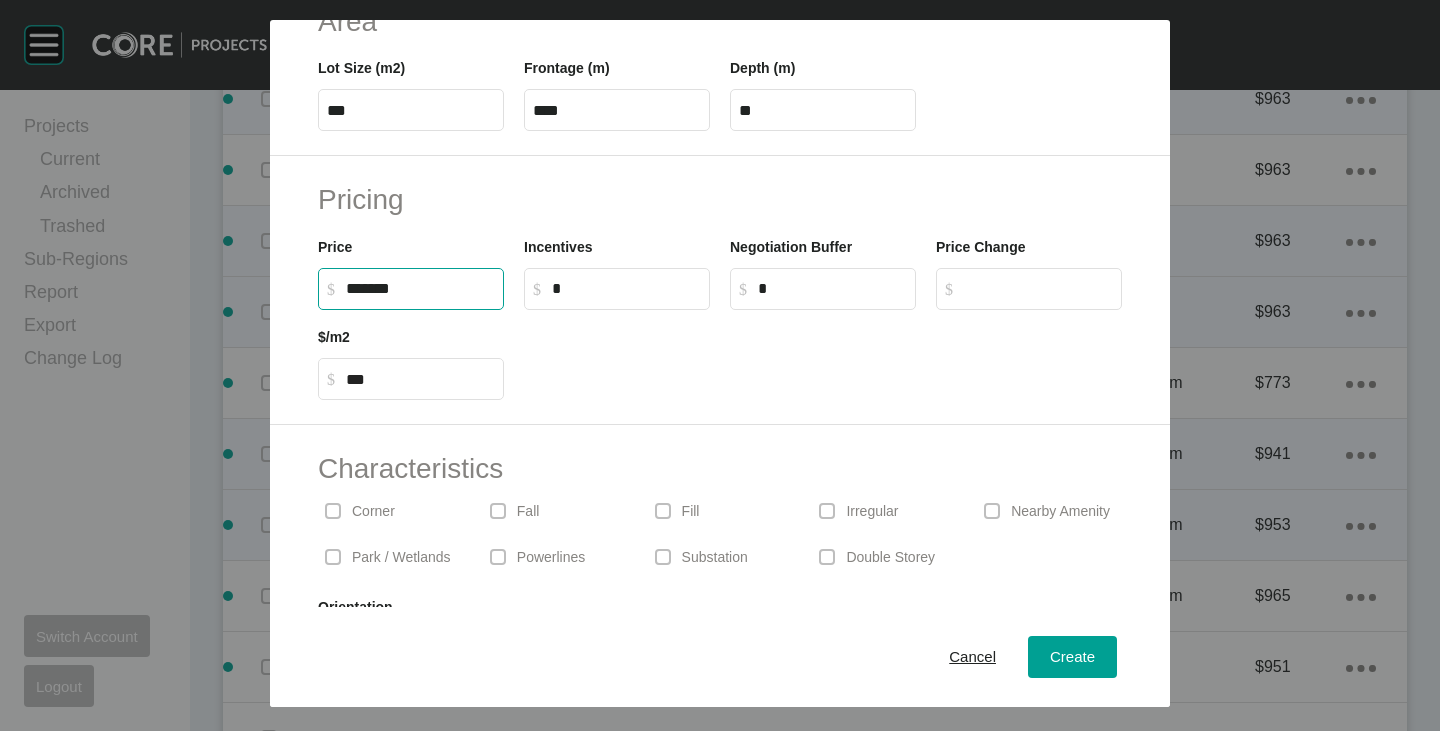 type on "***" 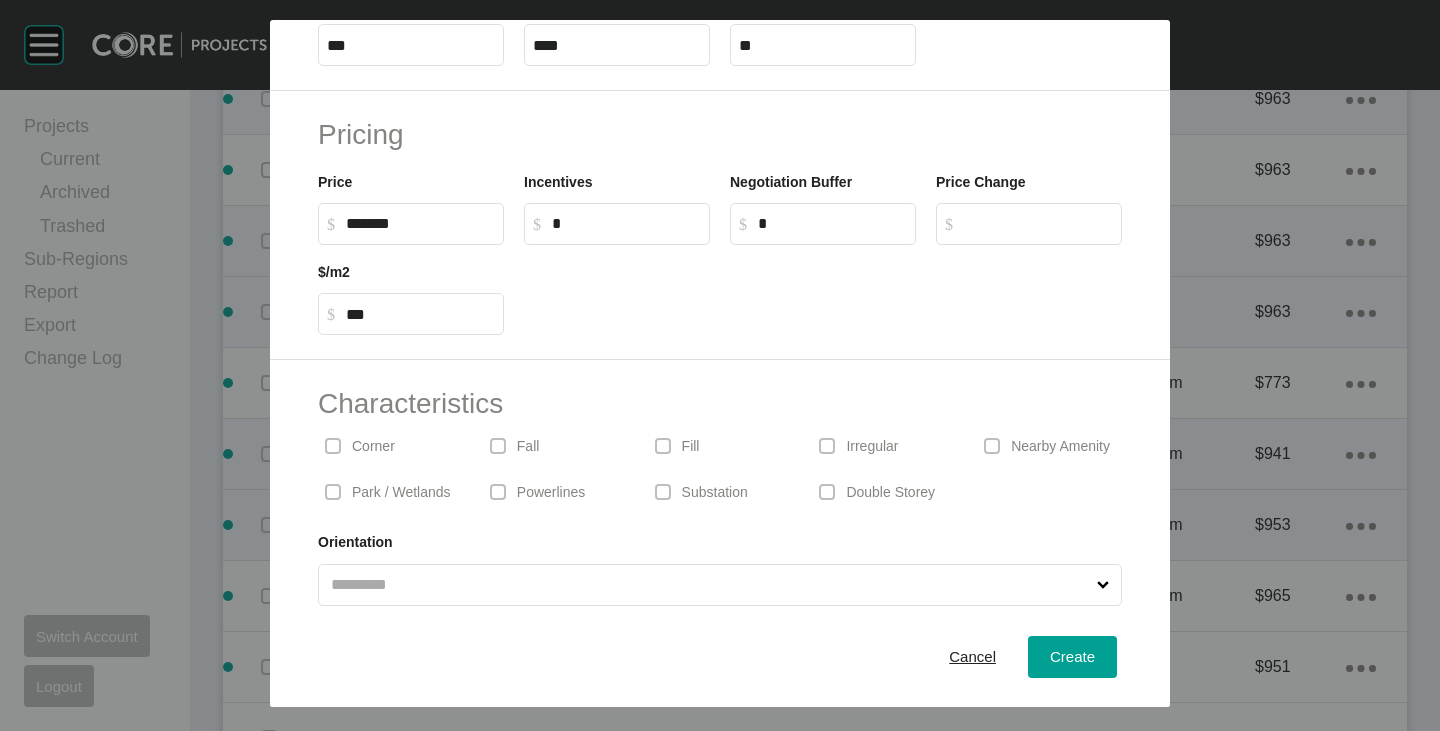 scroll, scrollTop: 489, scrollLeft: 0, axis: vertical 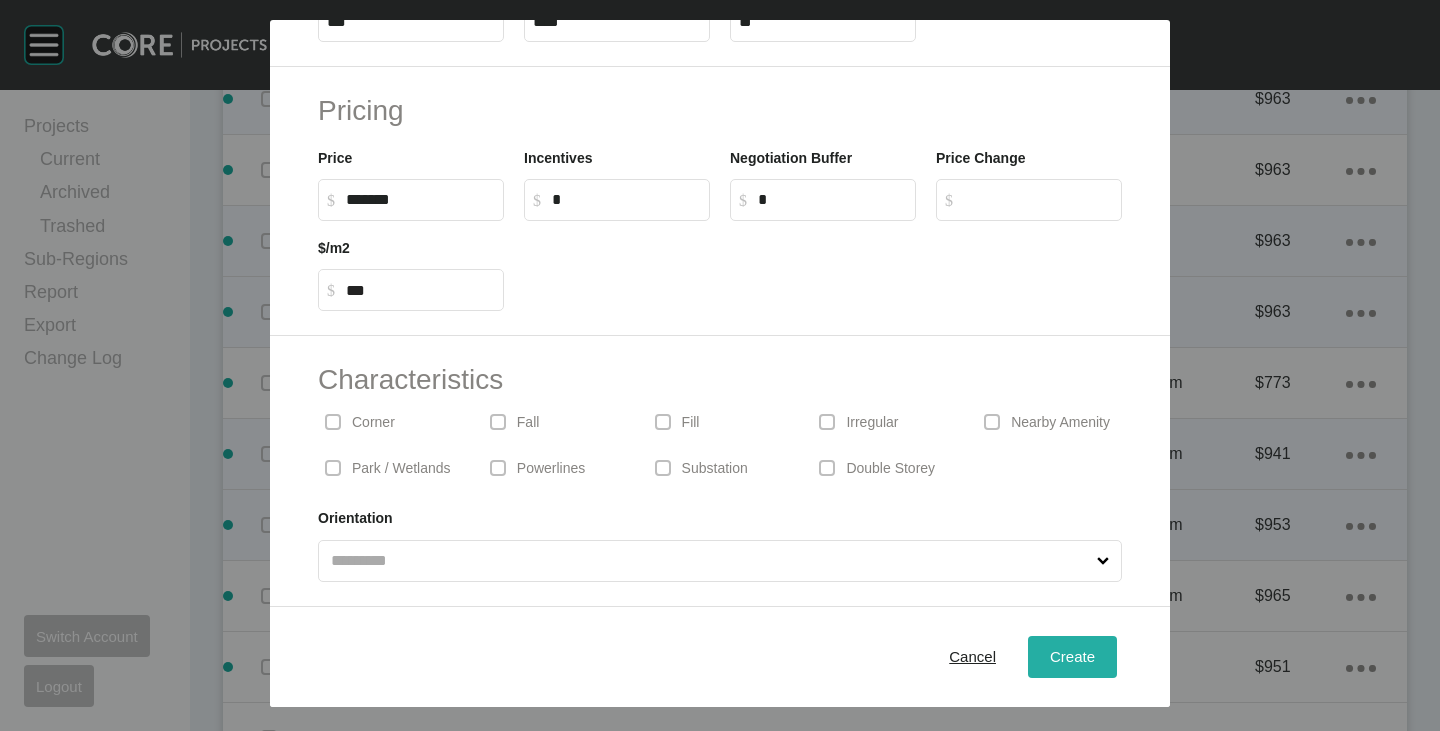 click on "Create" at bounding box center (1072, 656) 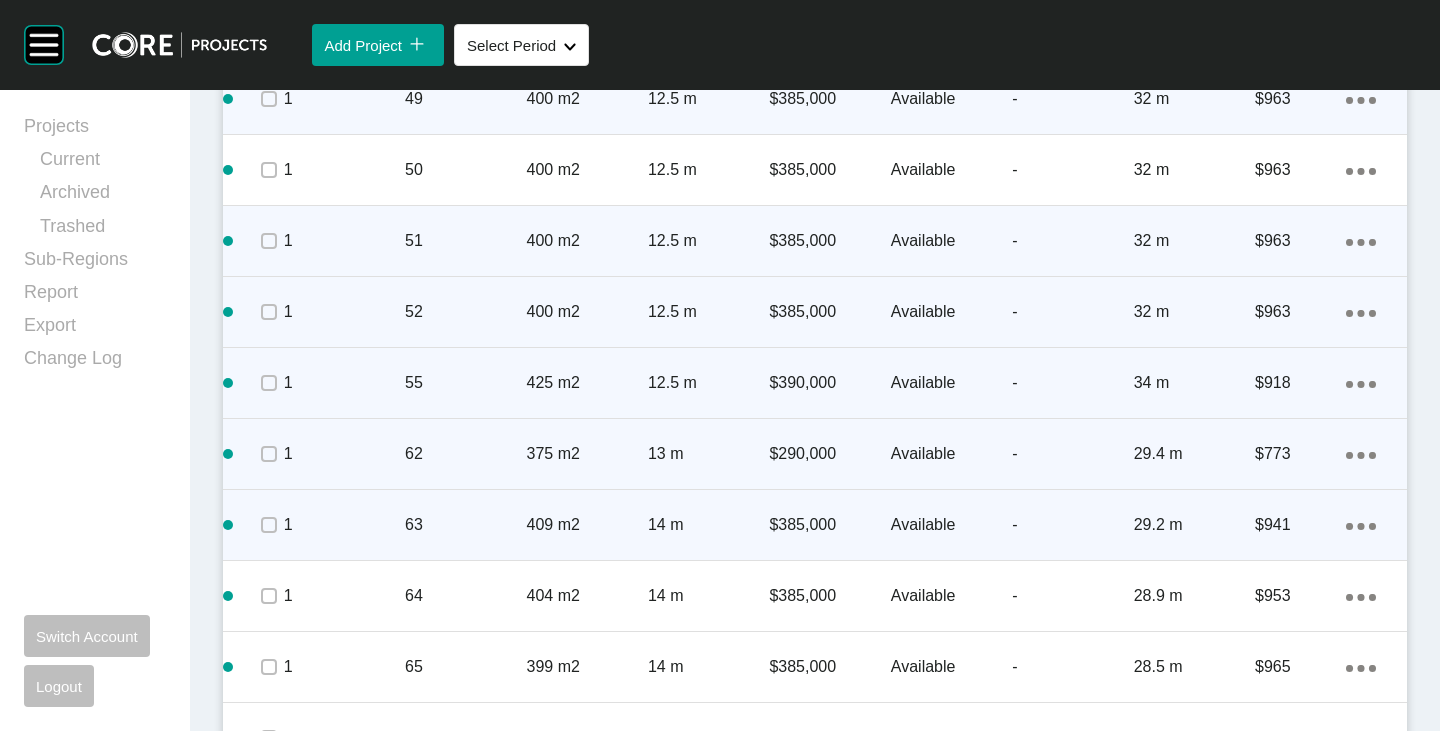 click 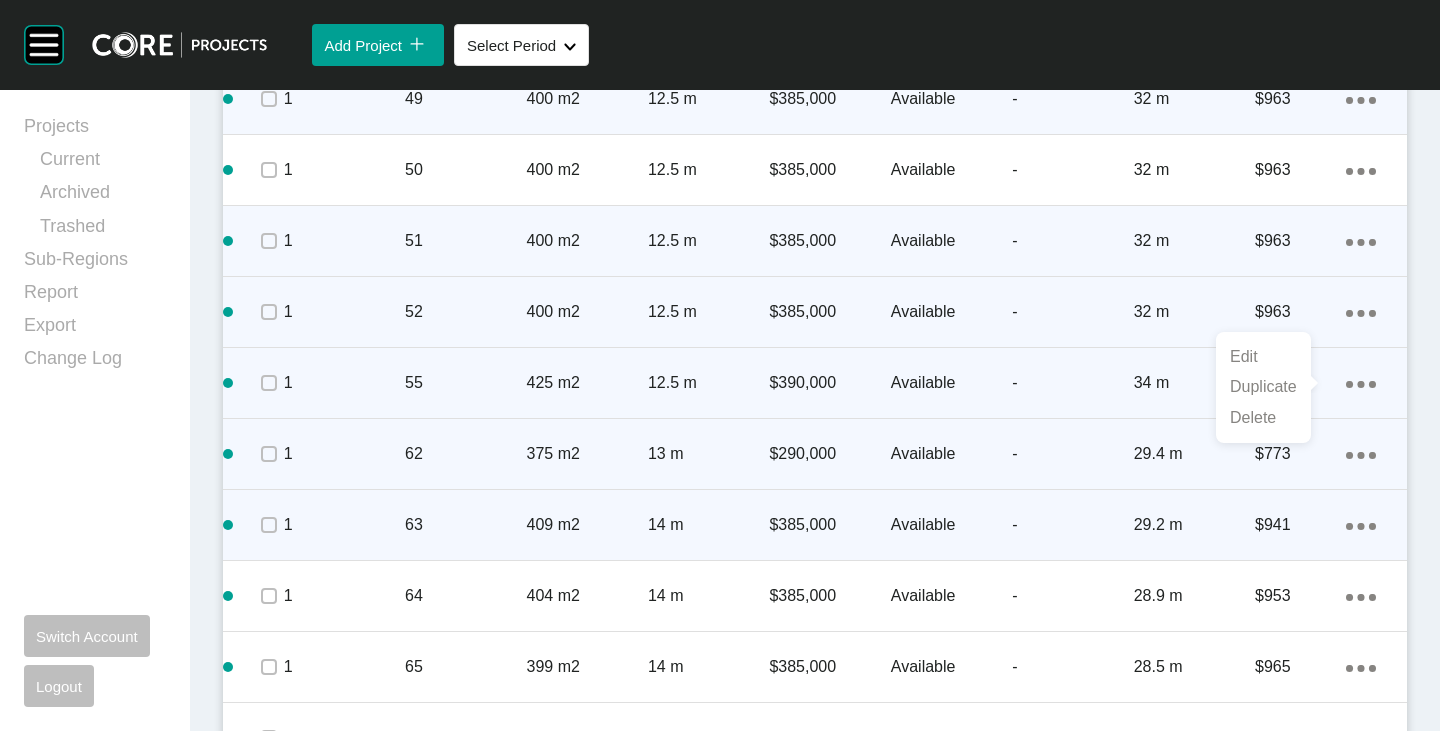 click on "Duplicate" at bounding box center [1263, 387] 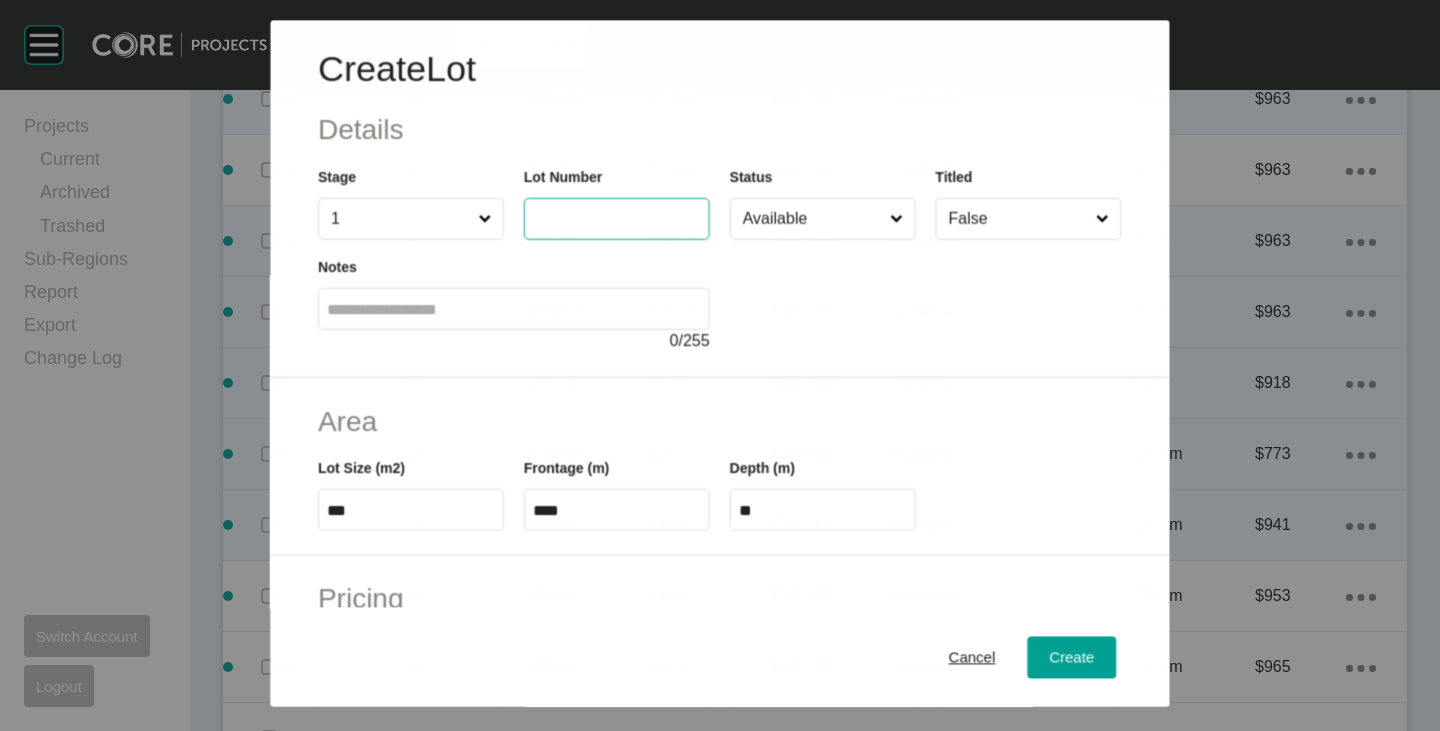click at bounding box center (617, 219) 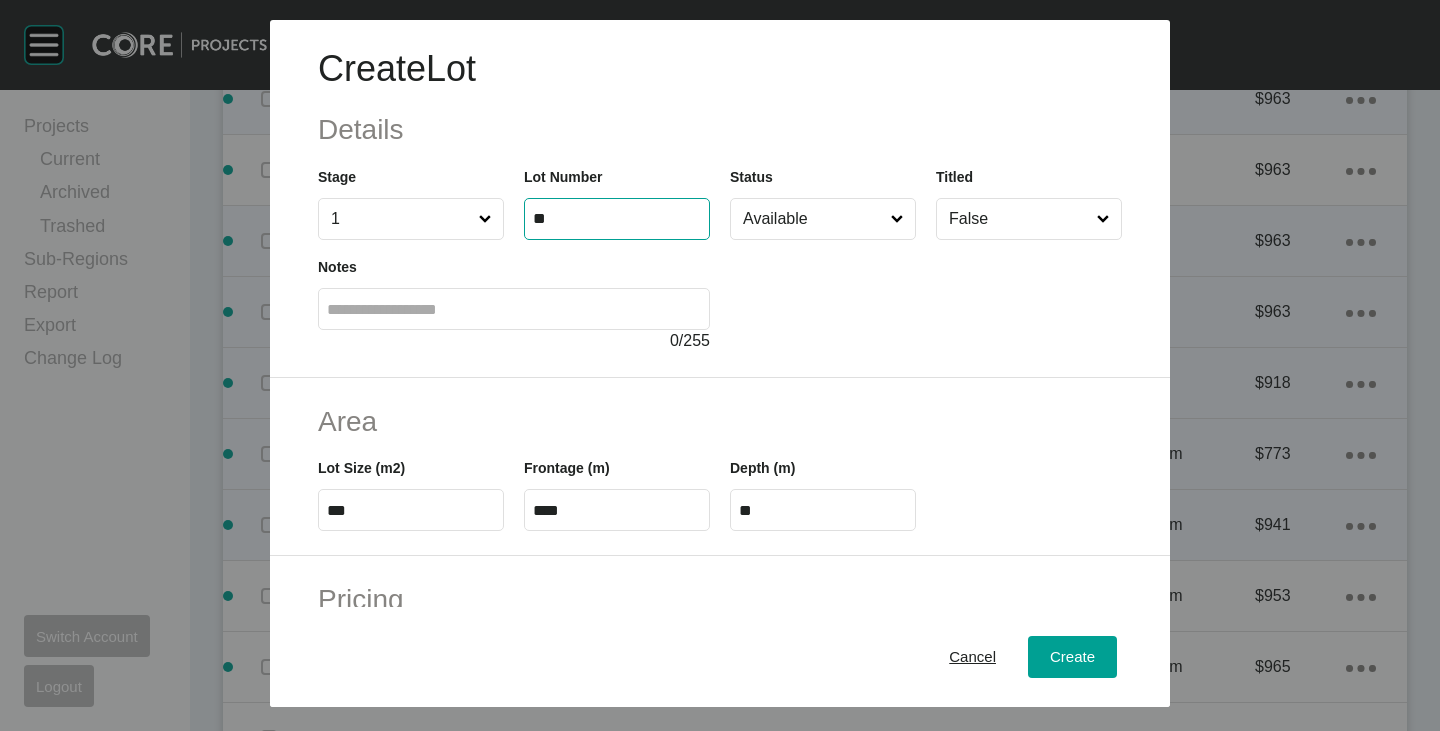 type on "**" 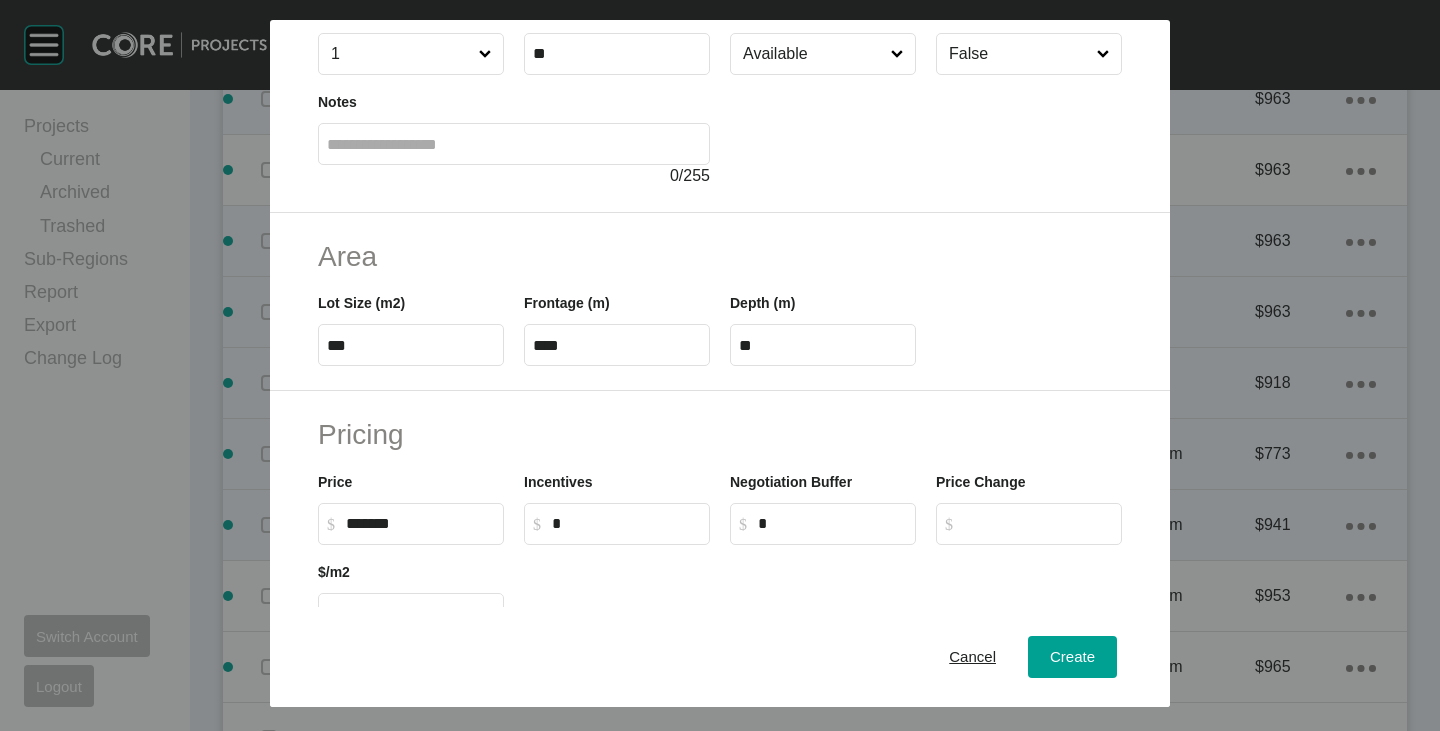 scroll, scrollTop: 300, scrollLeft: 0, axis: vertical 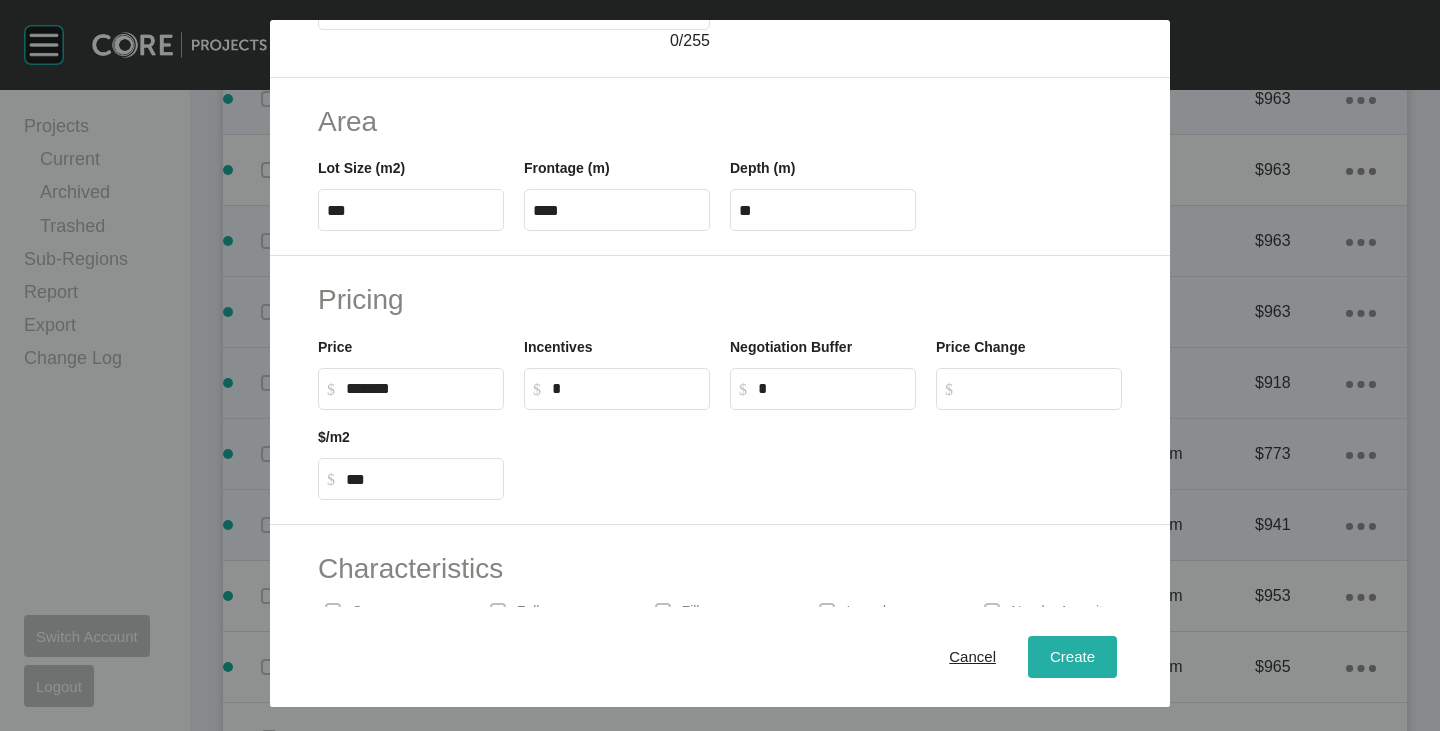 click on "Create" at bounding box center [1072, 657] 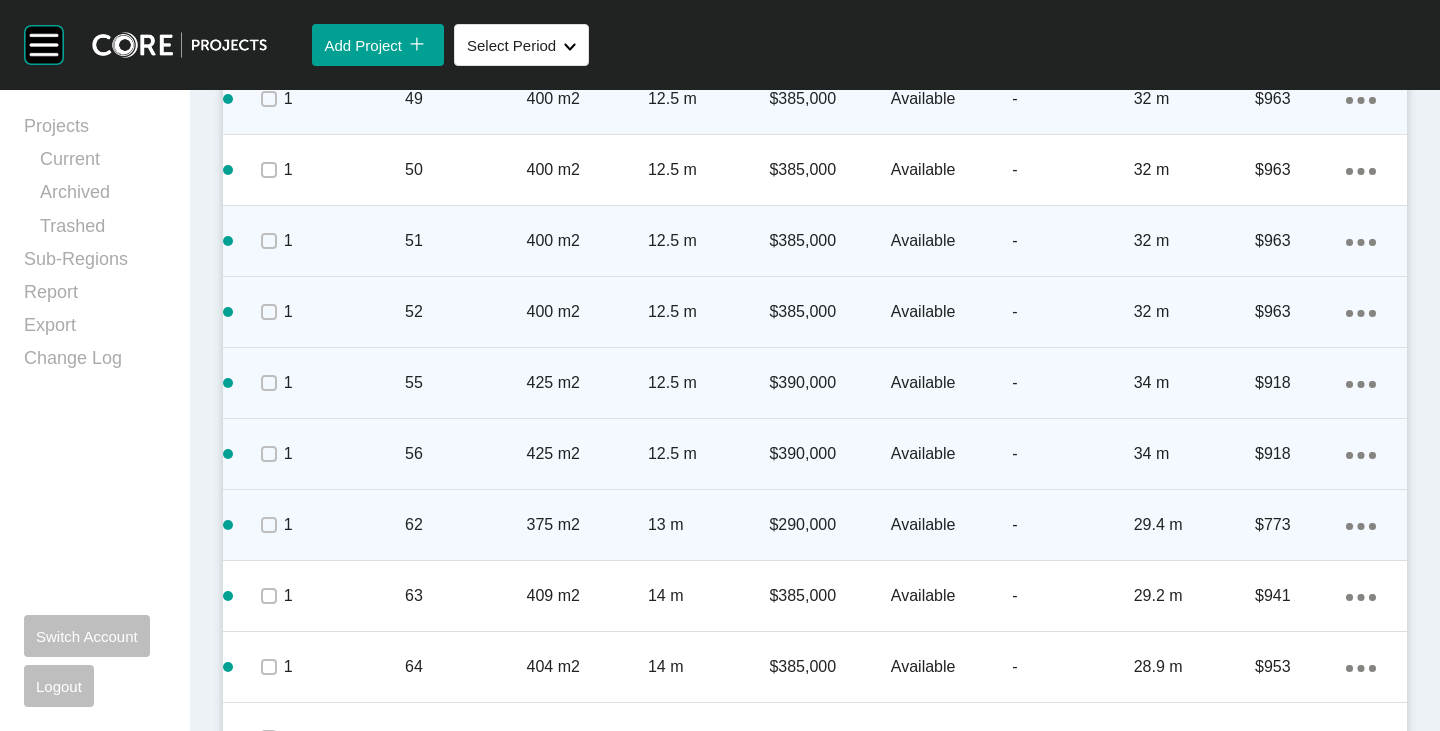 click 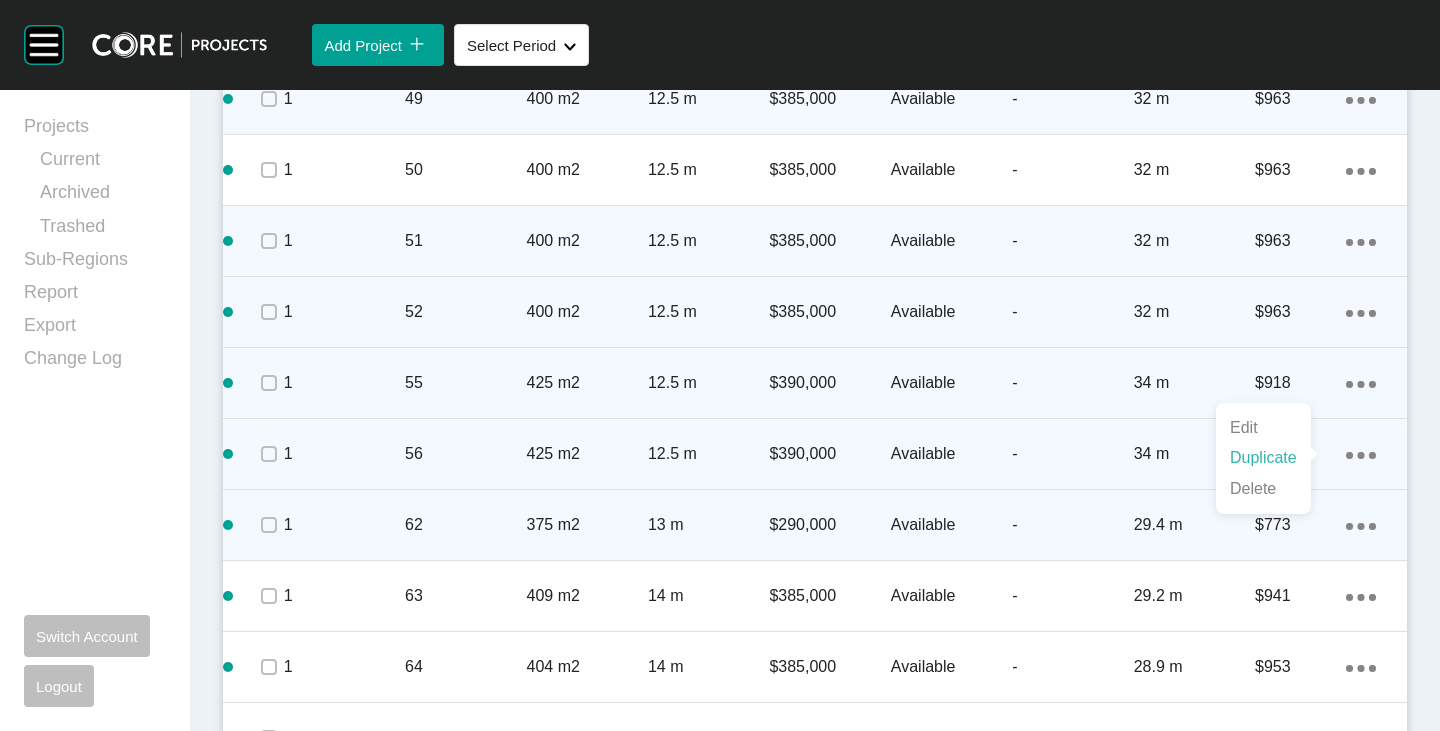 click on "Duplicate" at bounding box center (1263, 458) 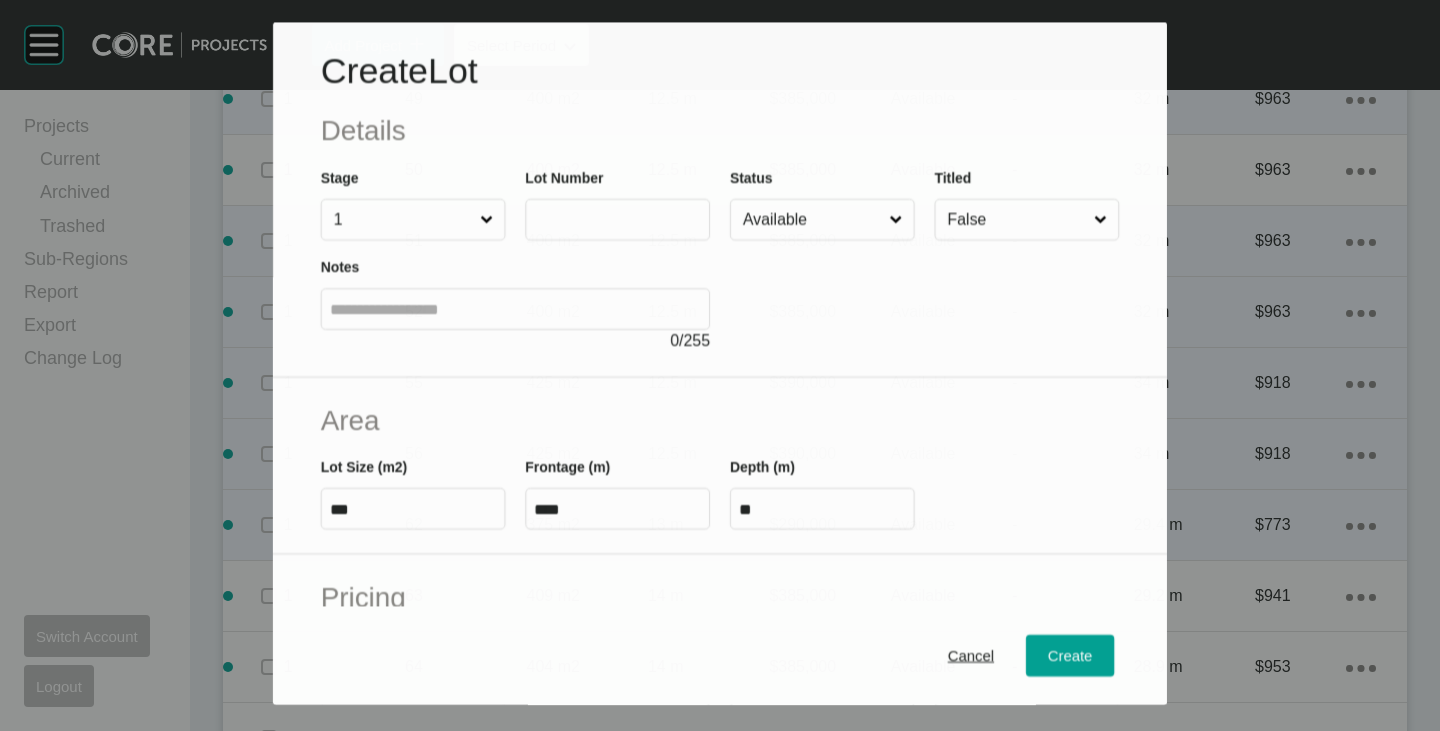 click at bounding box center (617, 220) 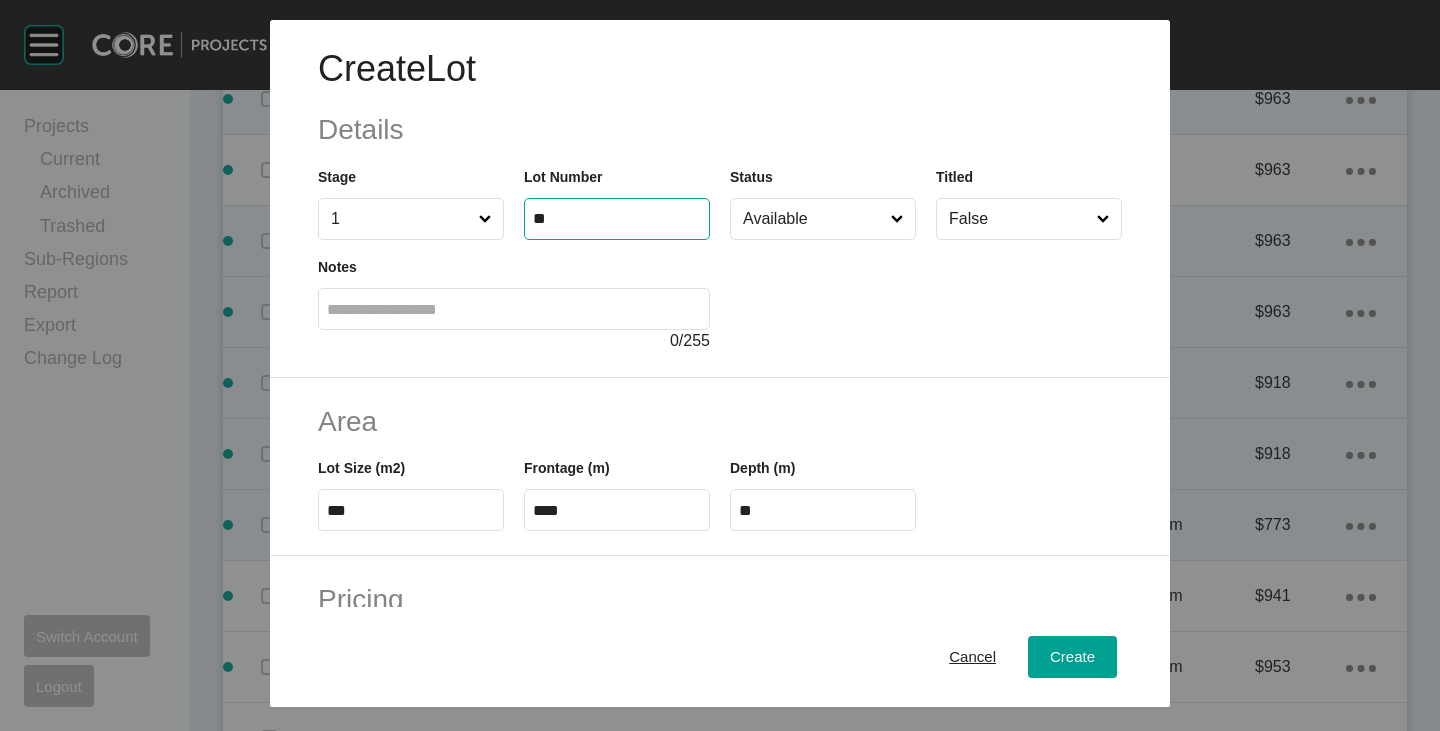 type on "**" 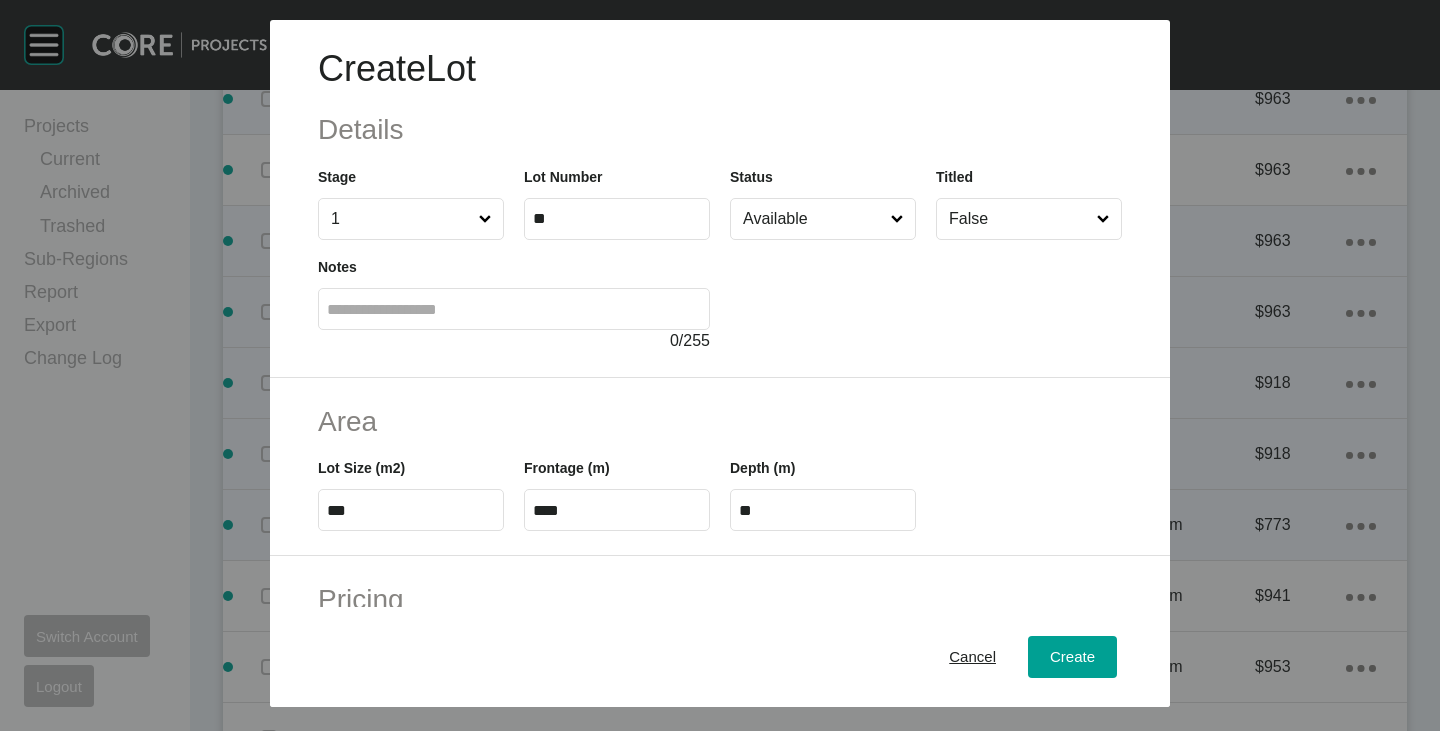 click at bounding box center [926, 296] 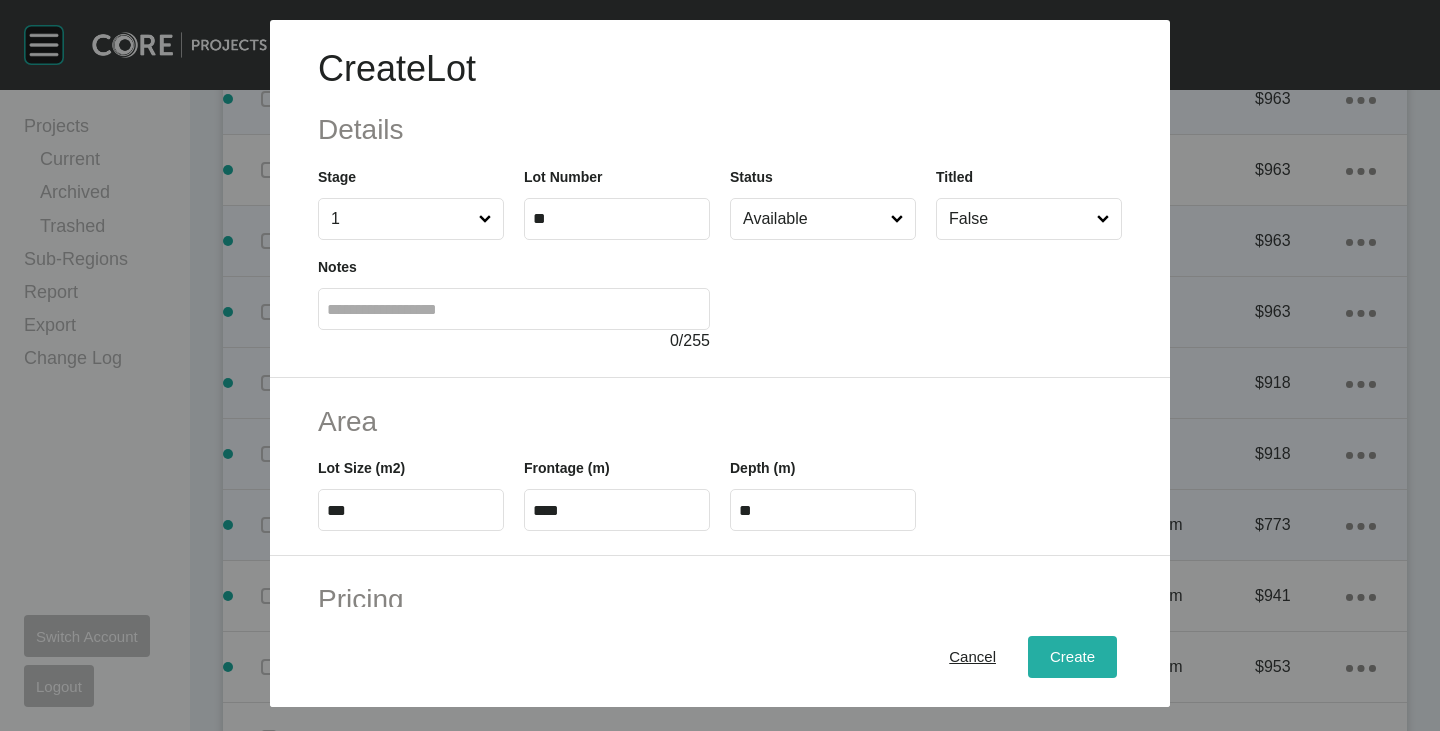 click on "Create" at bounding box center [1072, 657] 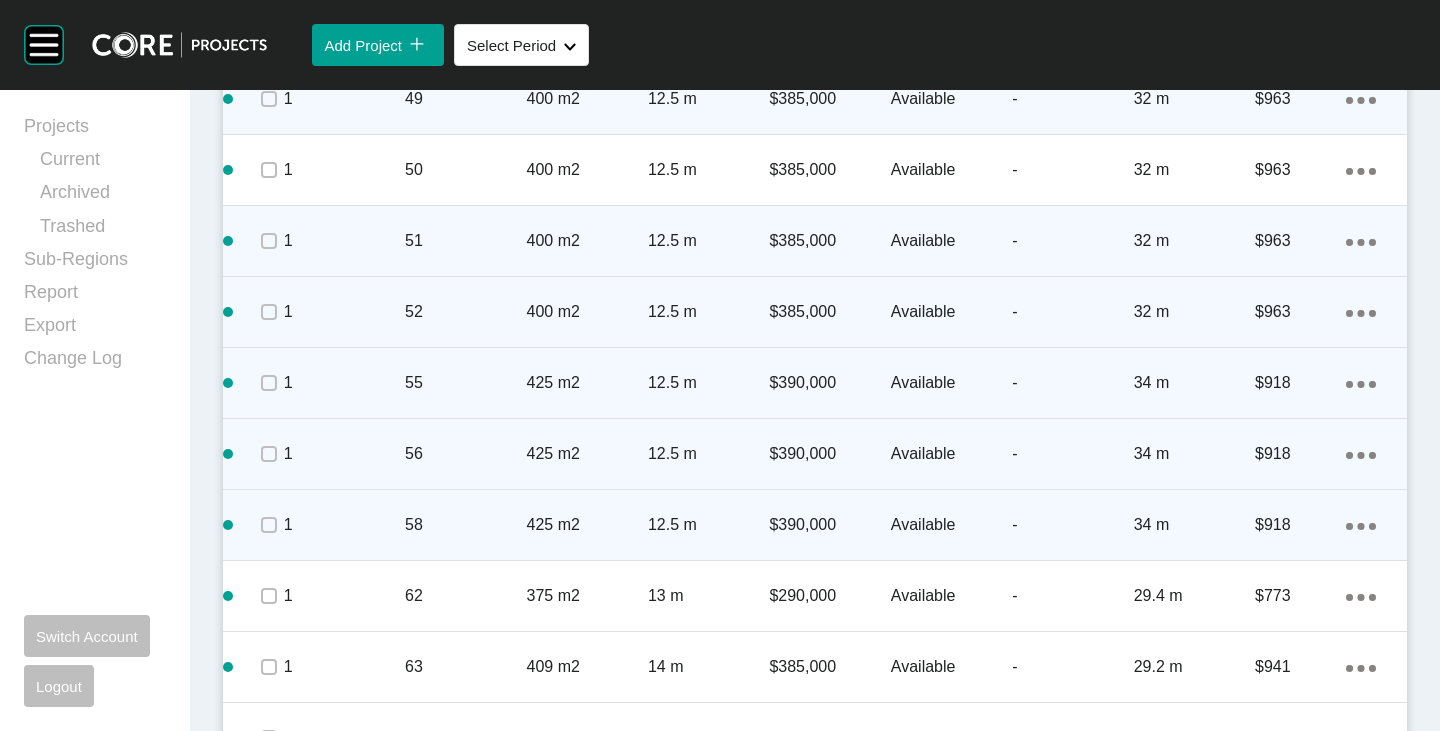 click 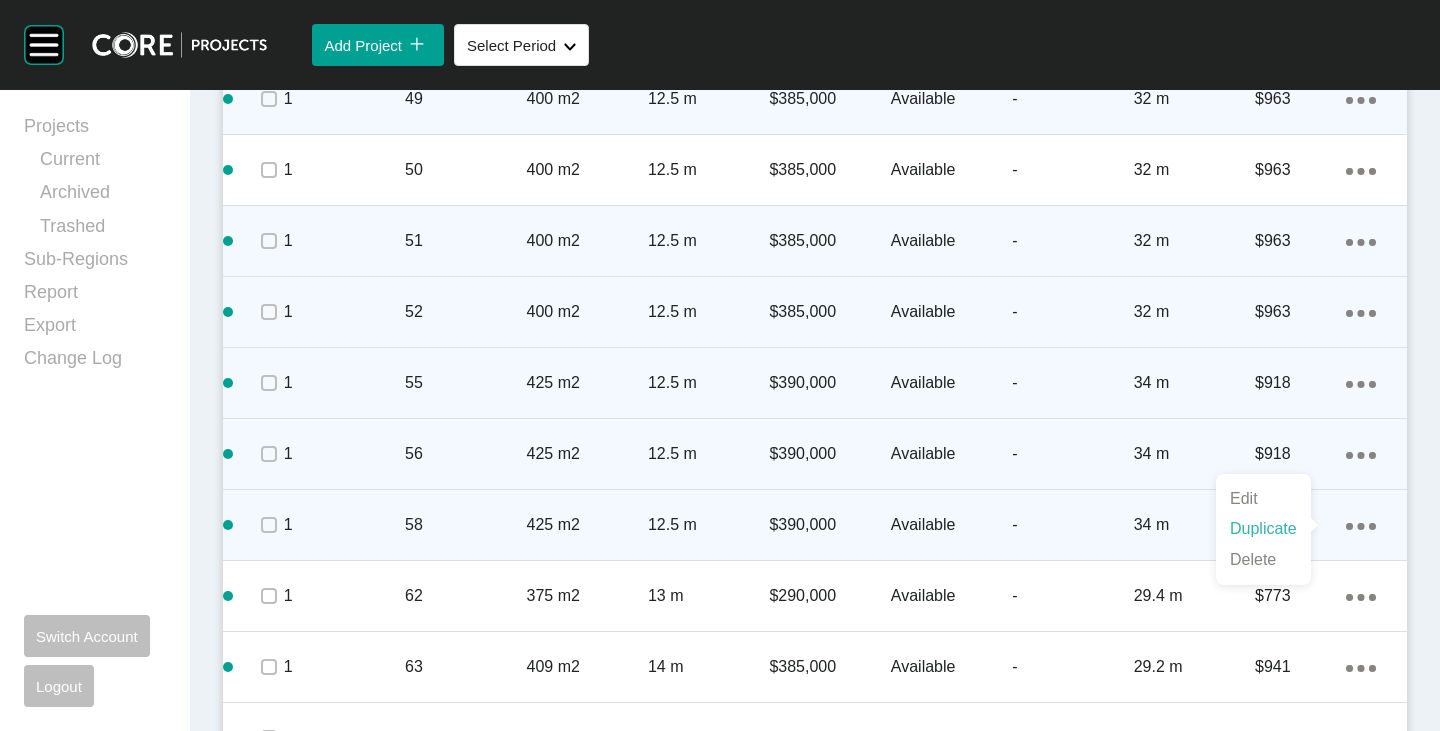 click on "Duplicate" at bounding box center (1263, 529) 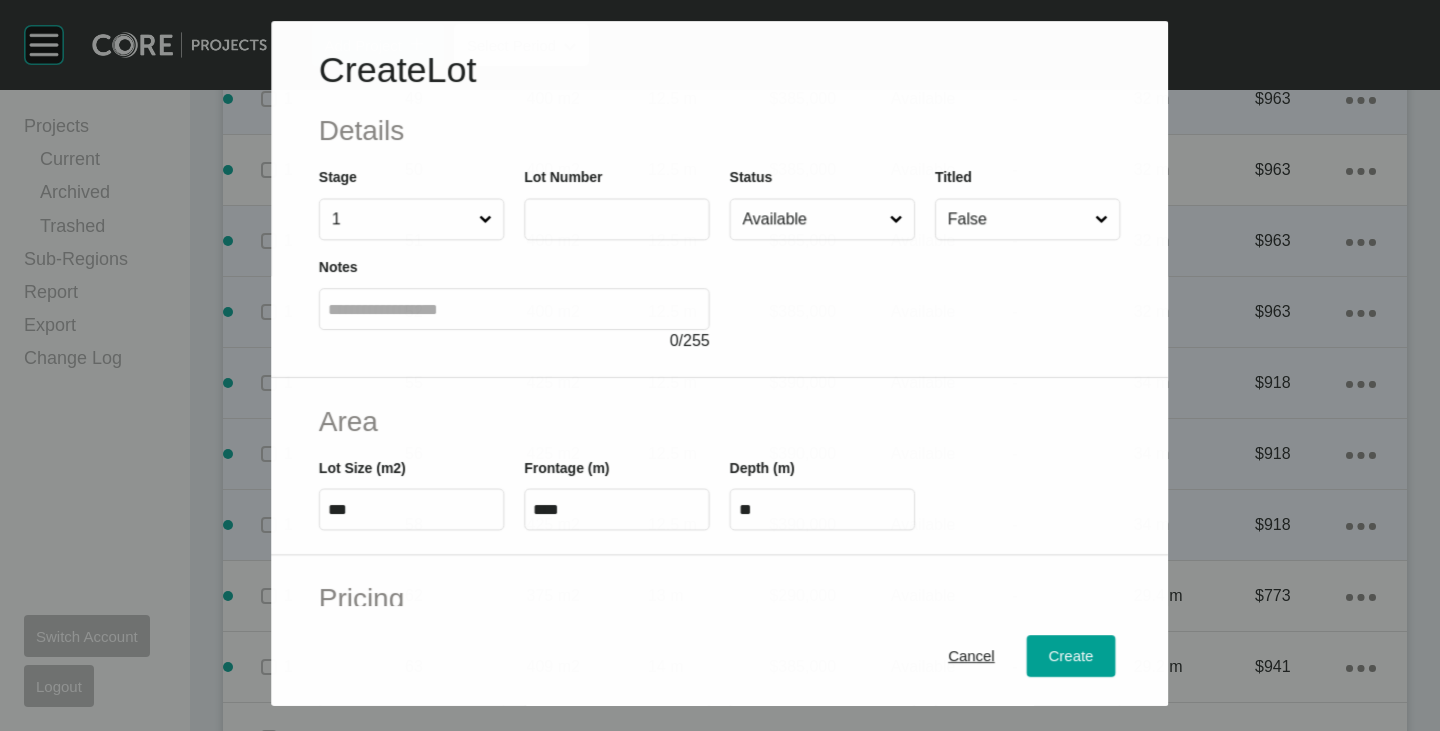 click at bounding box center [617, 219] 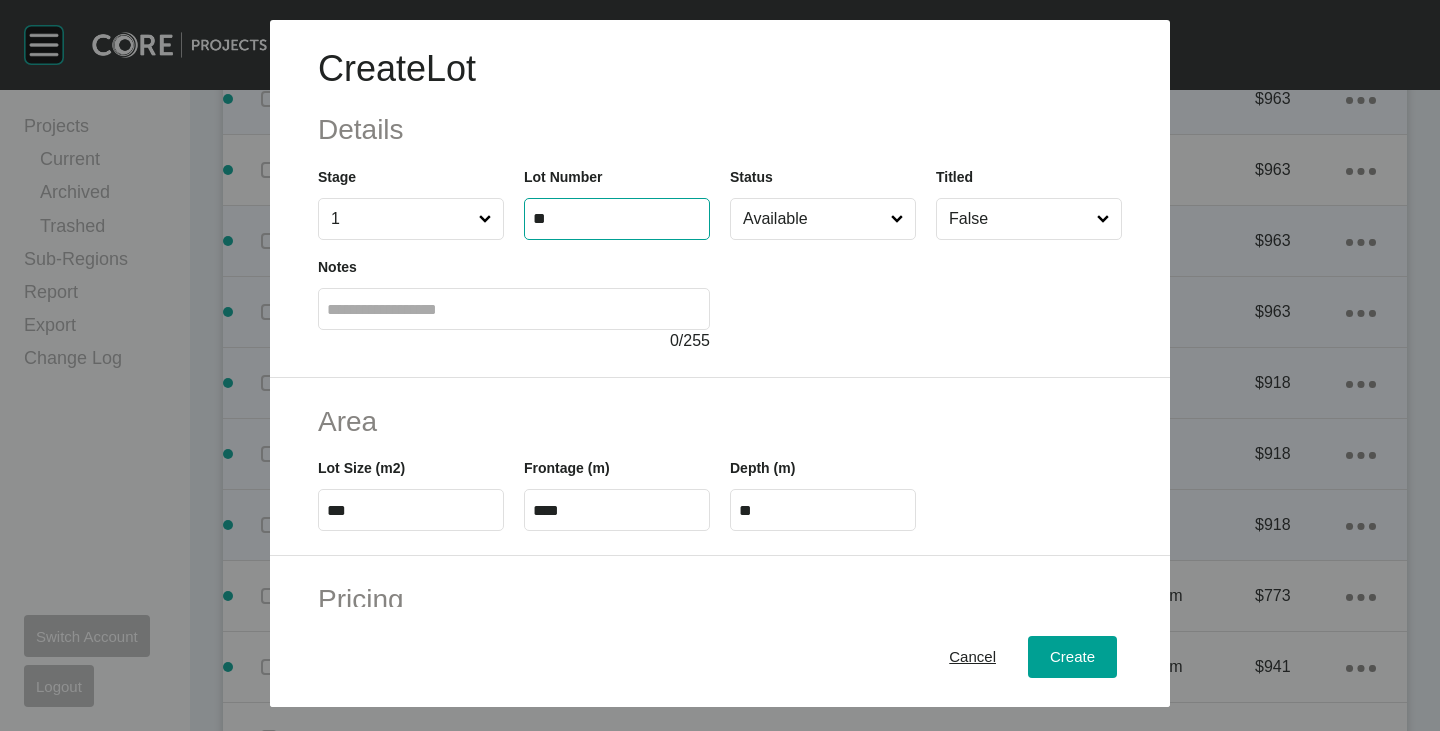 type on "**" 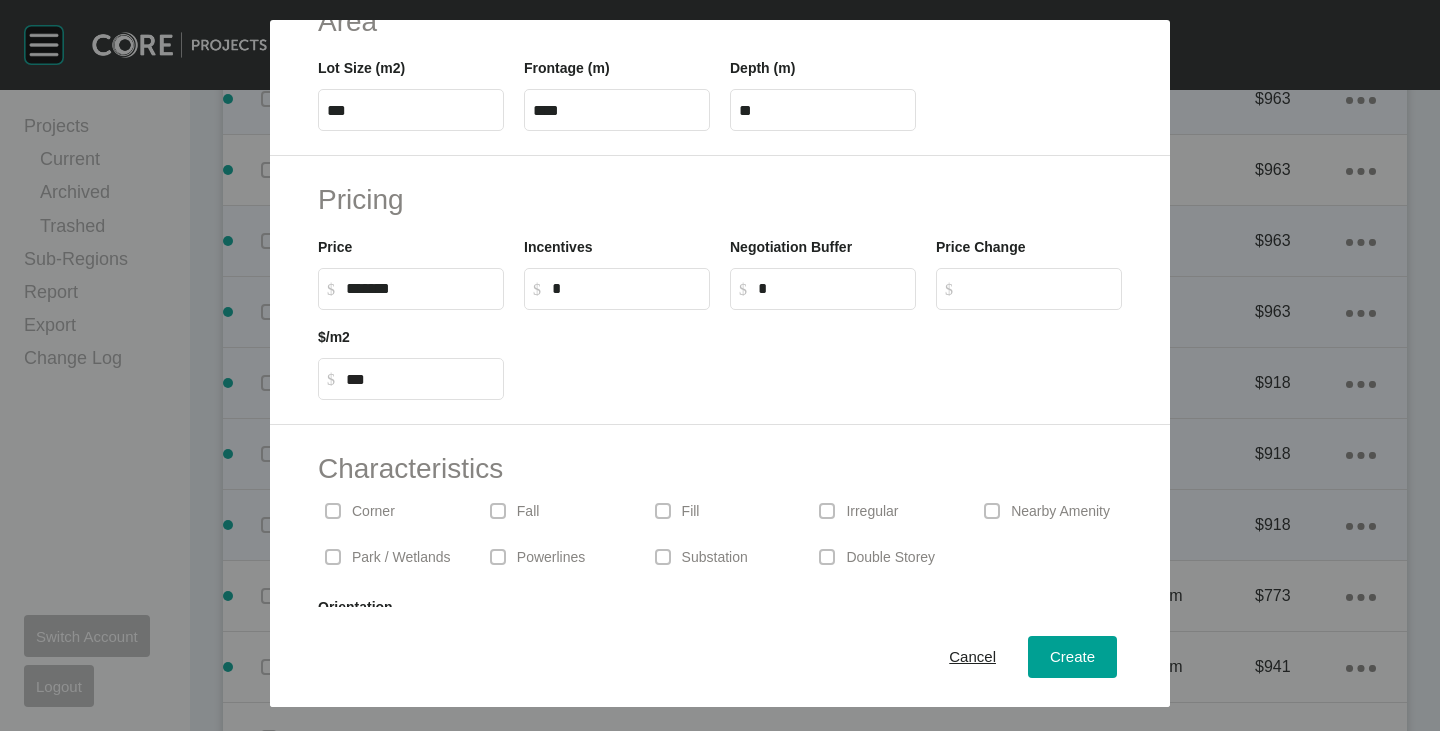 scroll, scrollTop: 489, scrollLeft: 0, axis: vertical 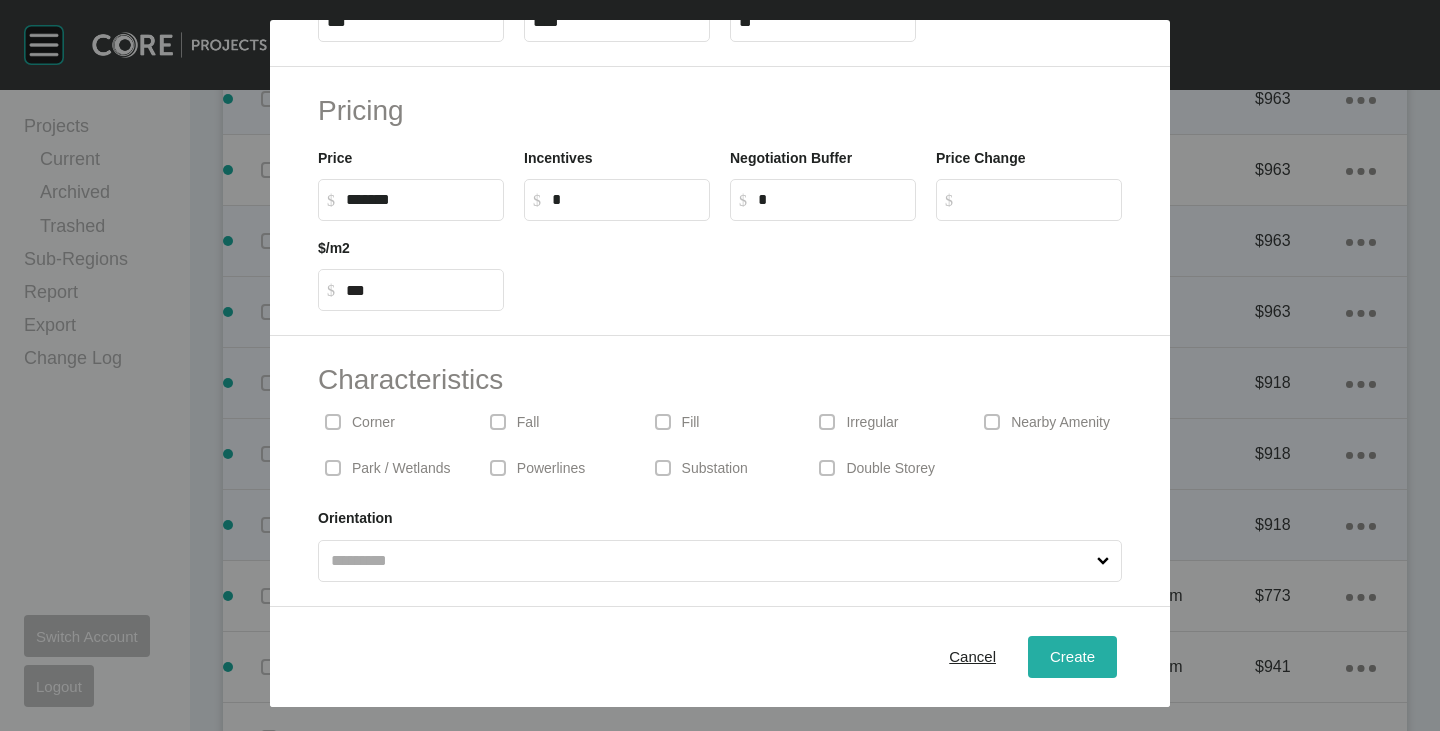 click on "Create" at bounding box center [1072, 657] 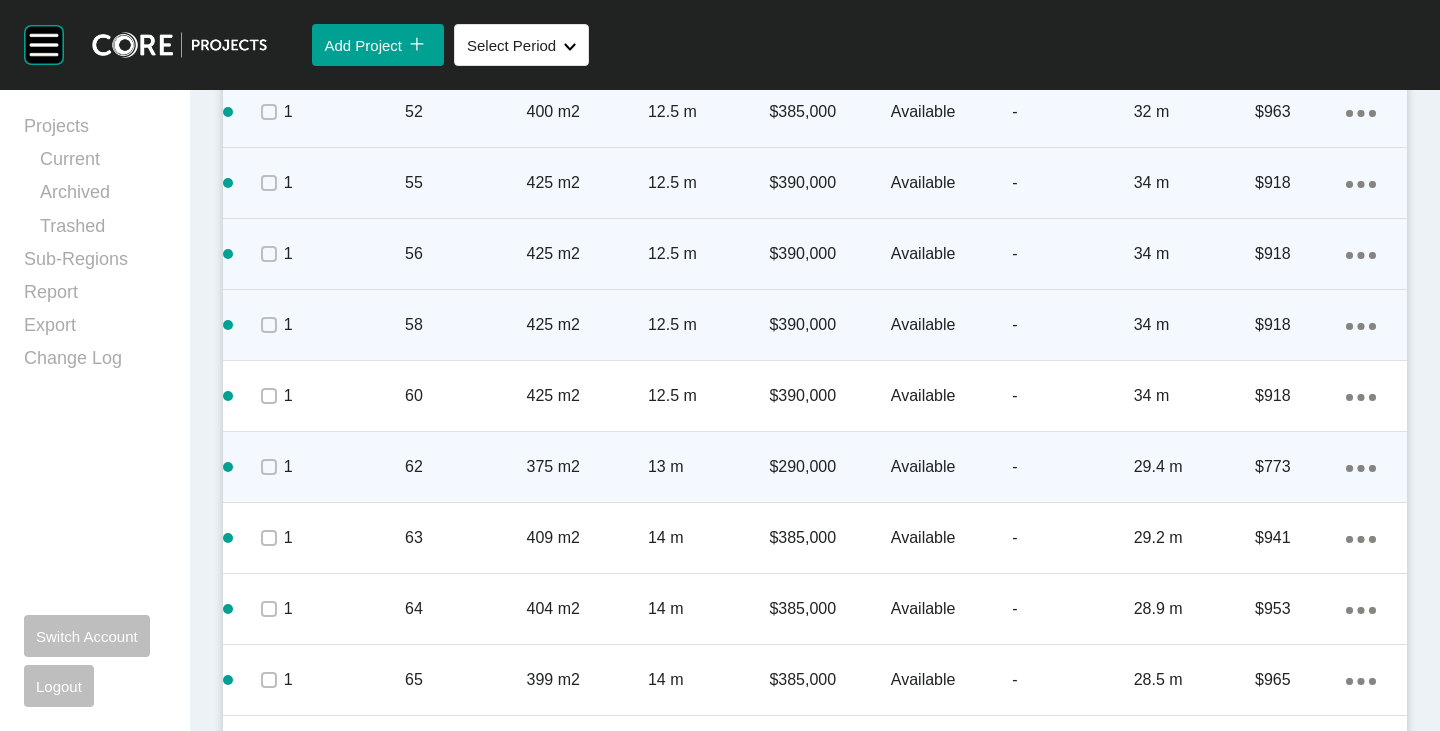 scroll, scrollTop: 3700, scrollLeft: 0, axis: vertical 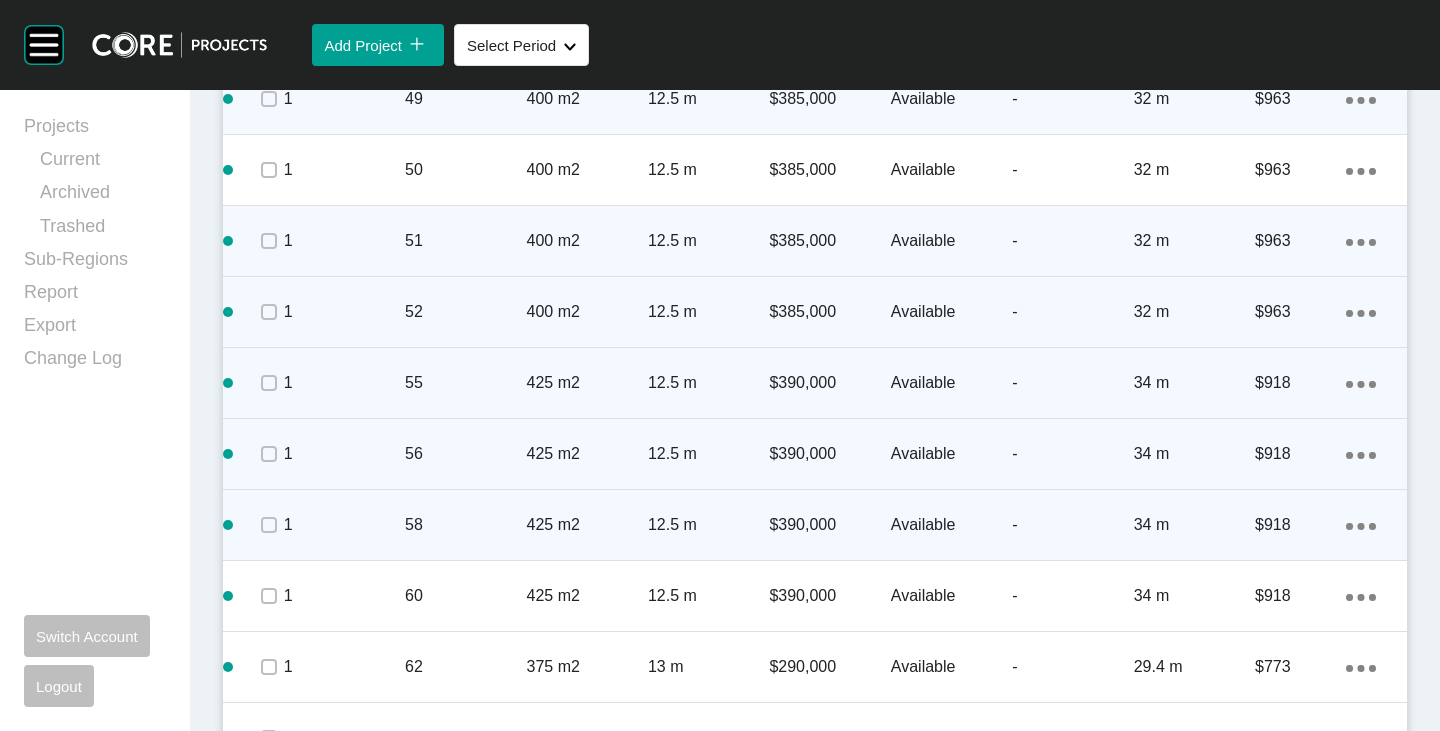 click on "Action Menu Dots Copy 6 Created with Sketch." at bounding box center [1361, 454] 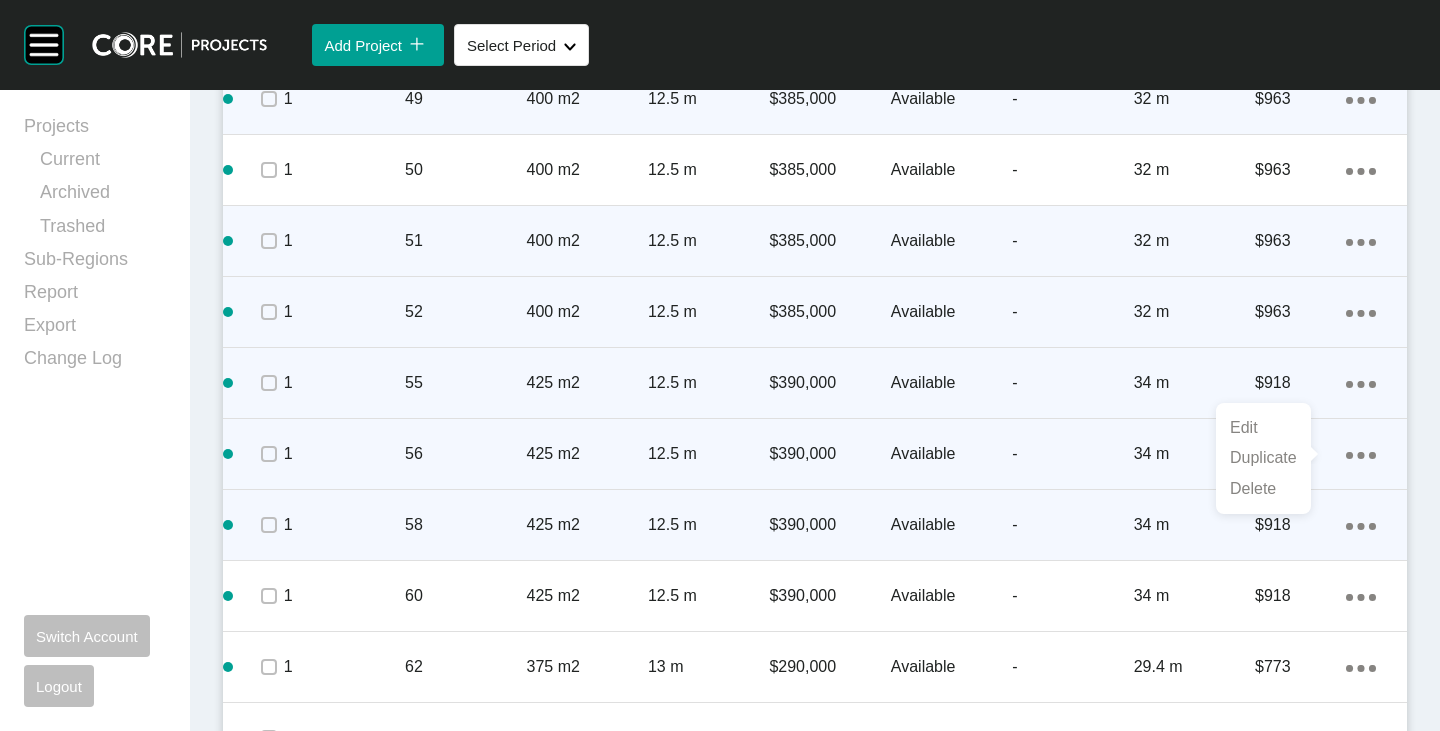 click on "Duplicate" at bounding box center (1263, 458) 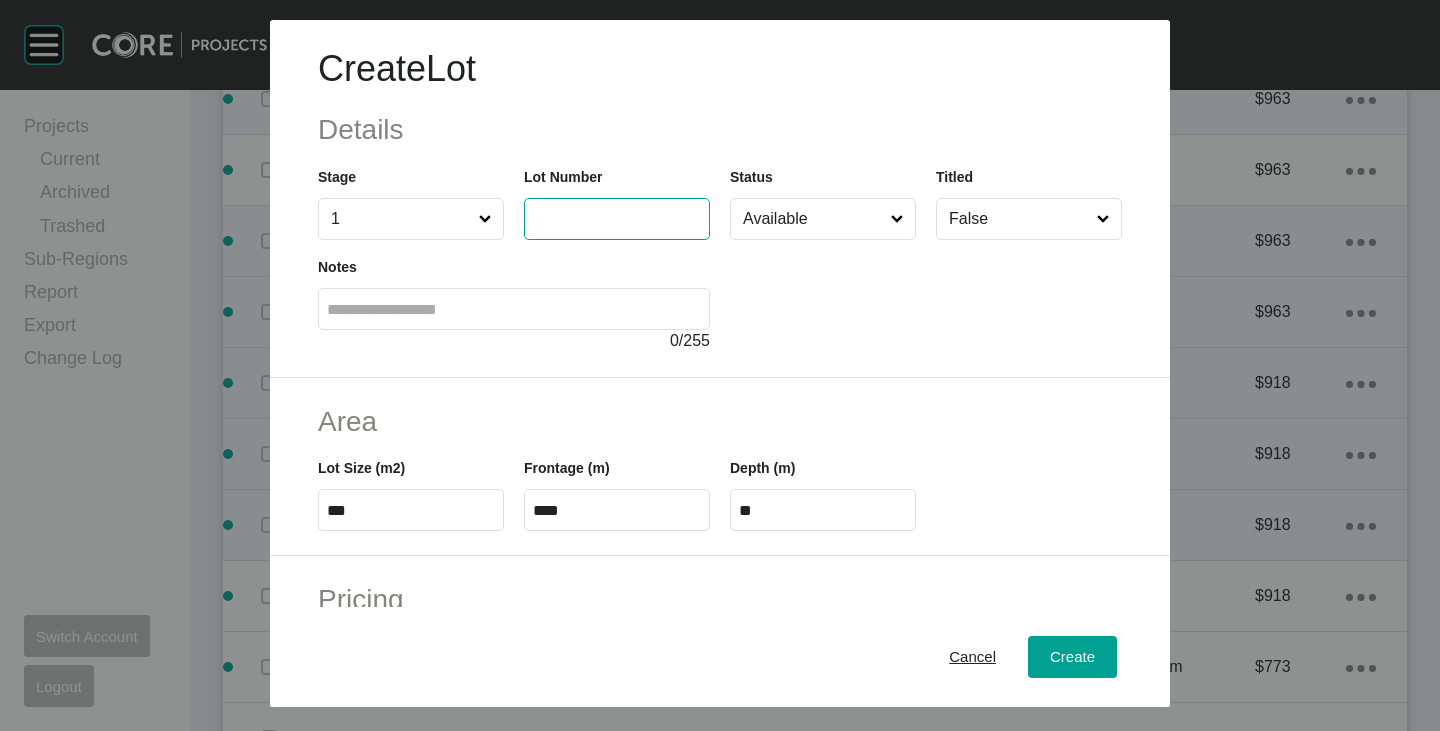 click at bounding box center [617, 218] 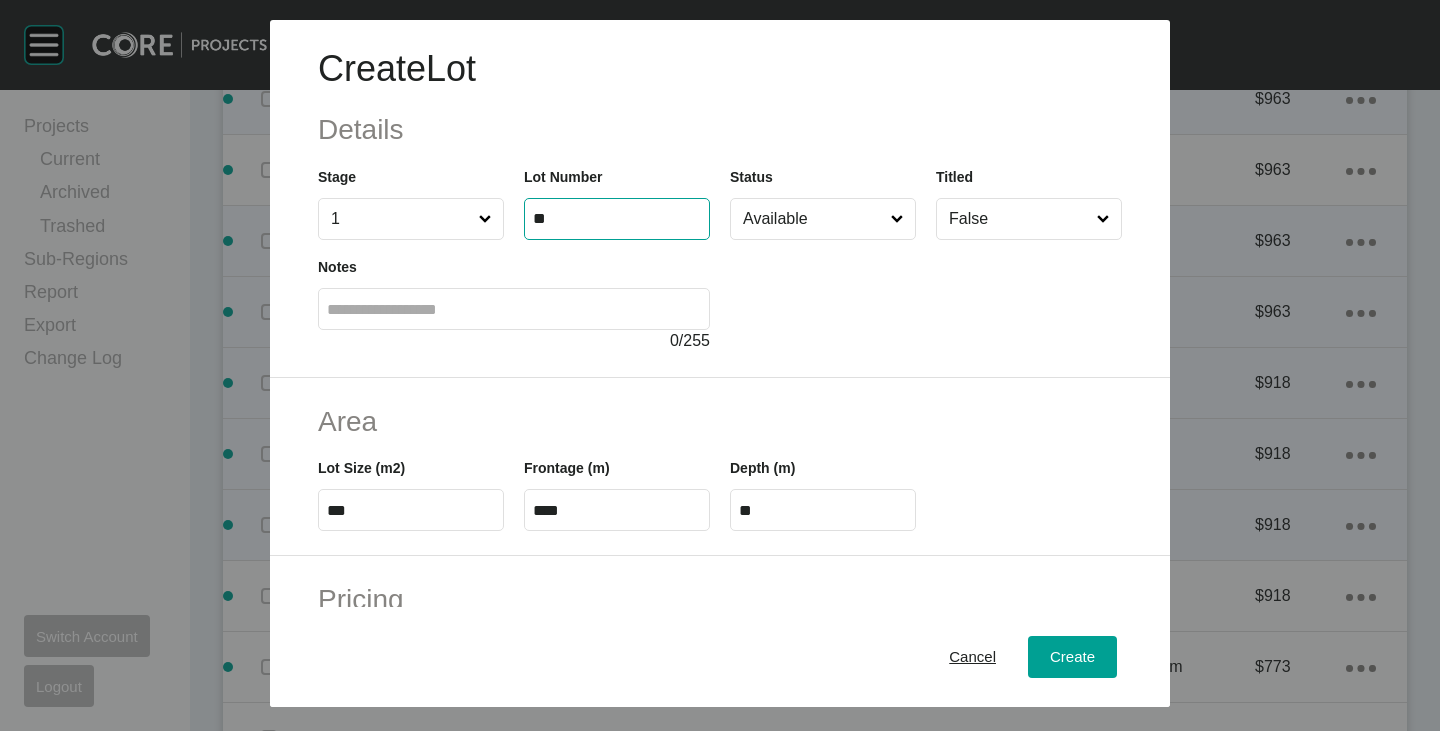 type on "**" 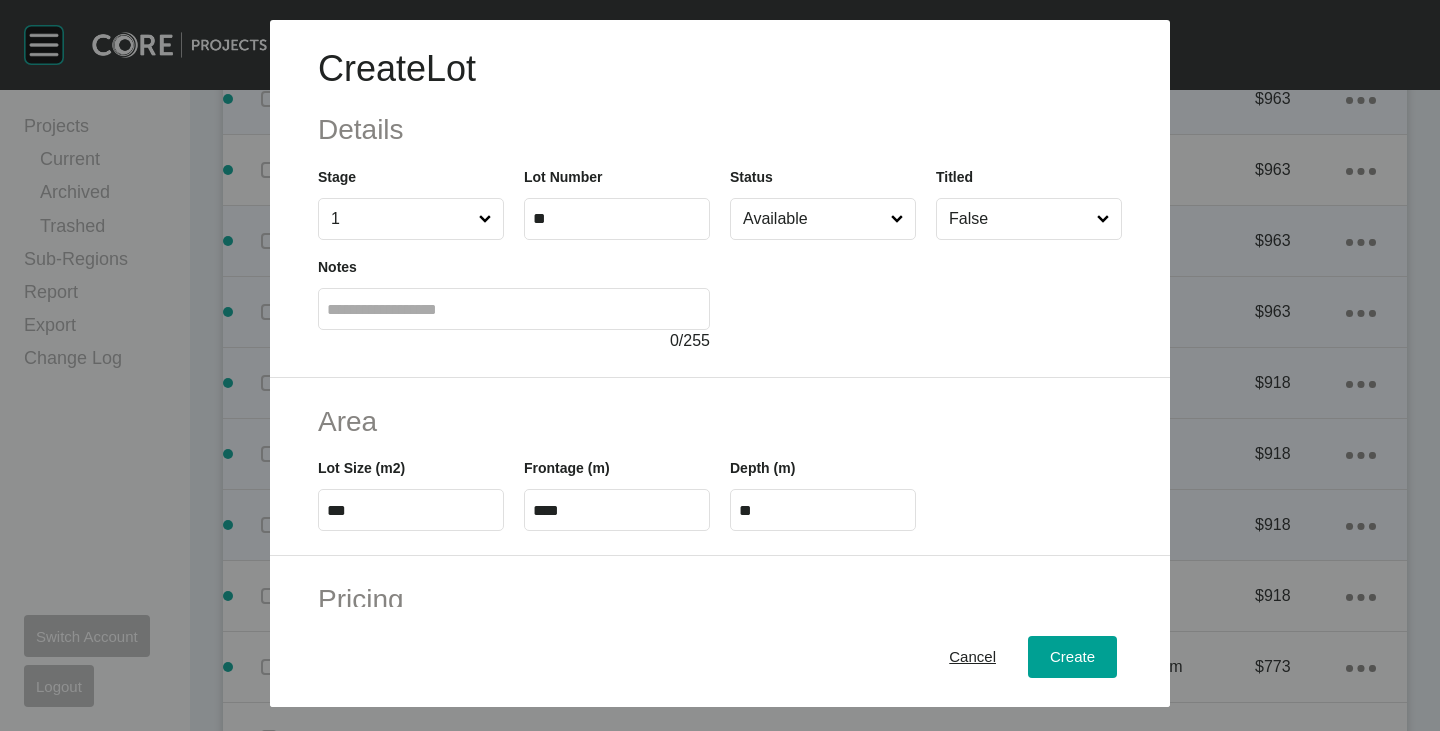 click on "***" at bounding box center (411, 510) 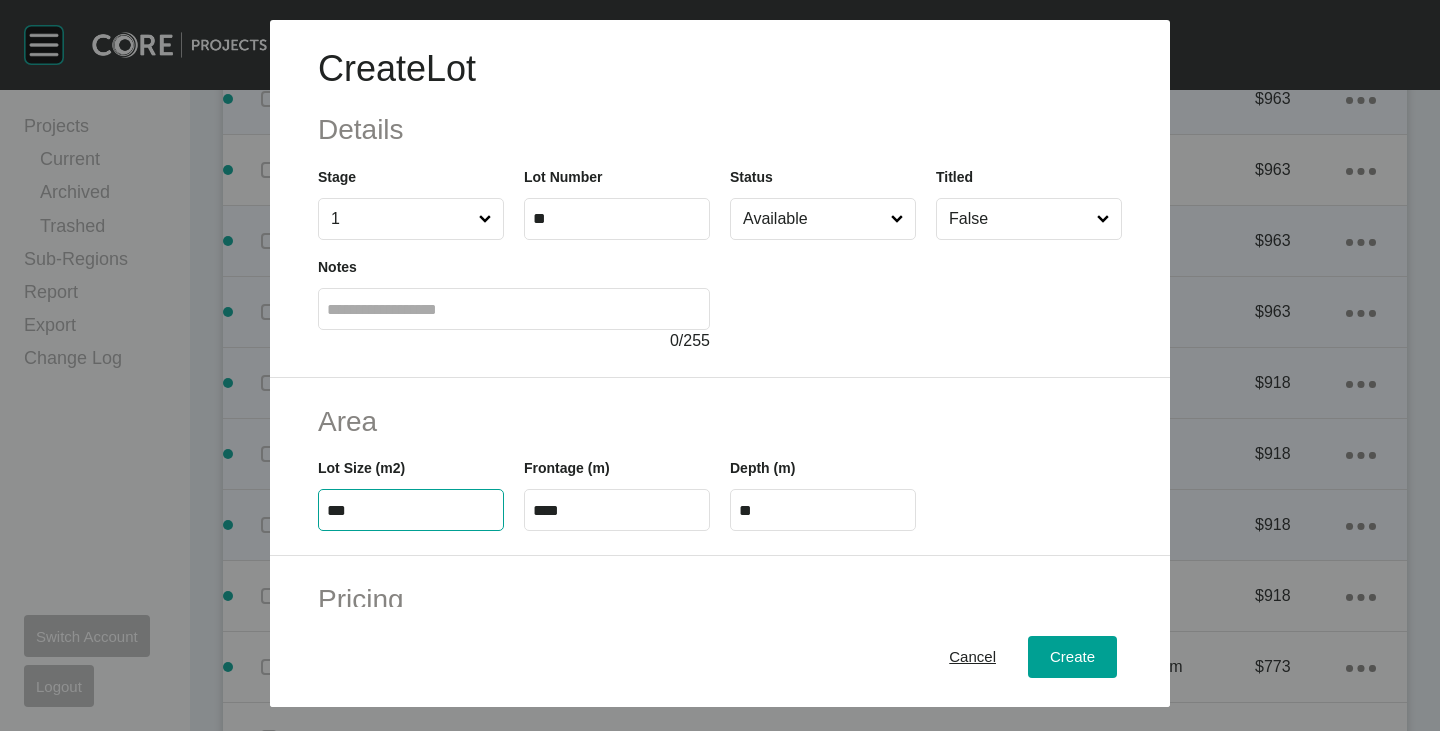 click on "***" at bounding box center [411, 510] 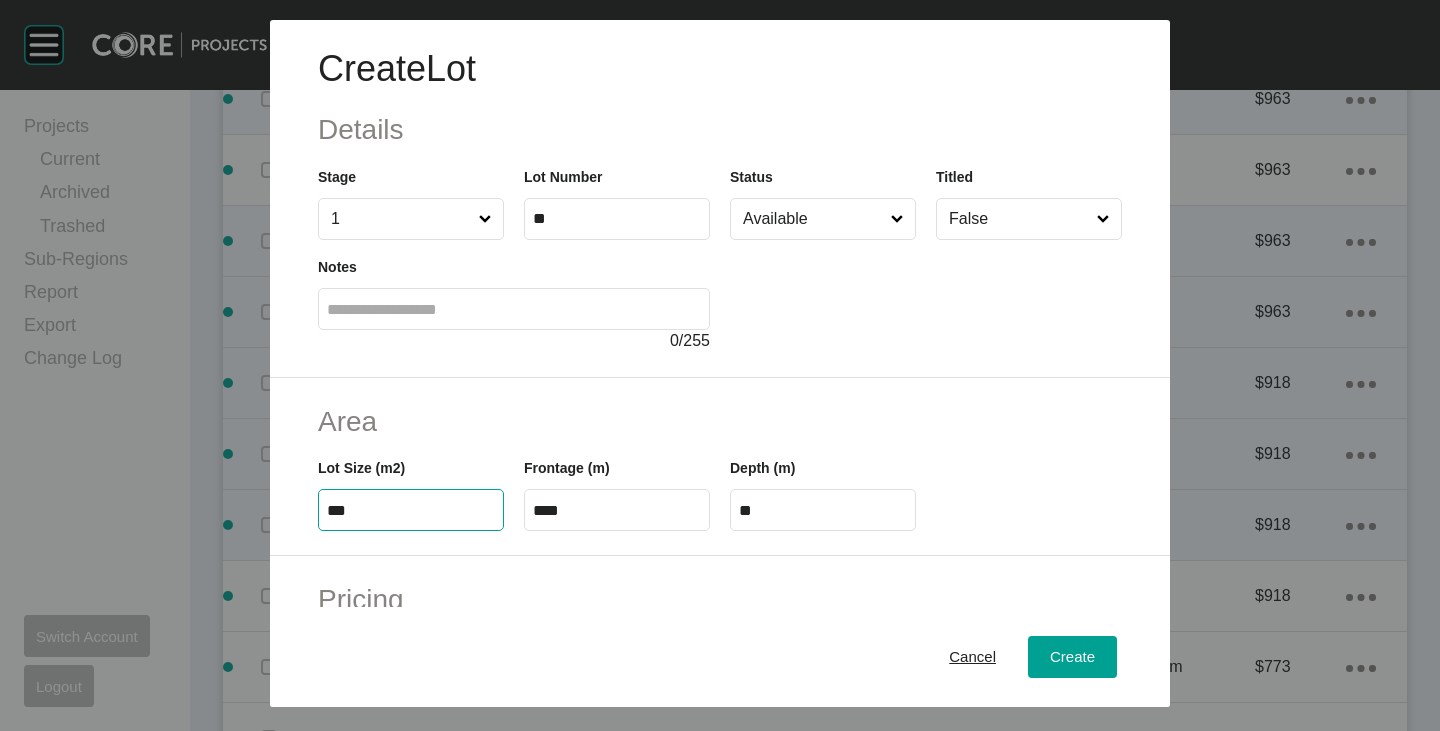 type on "***" 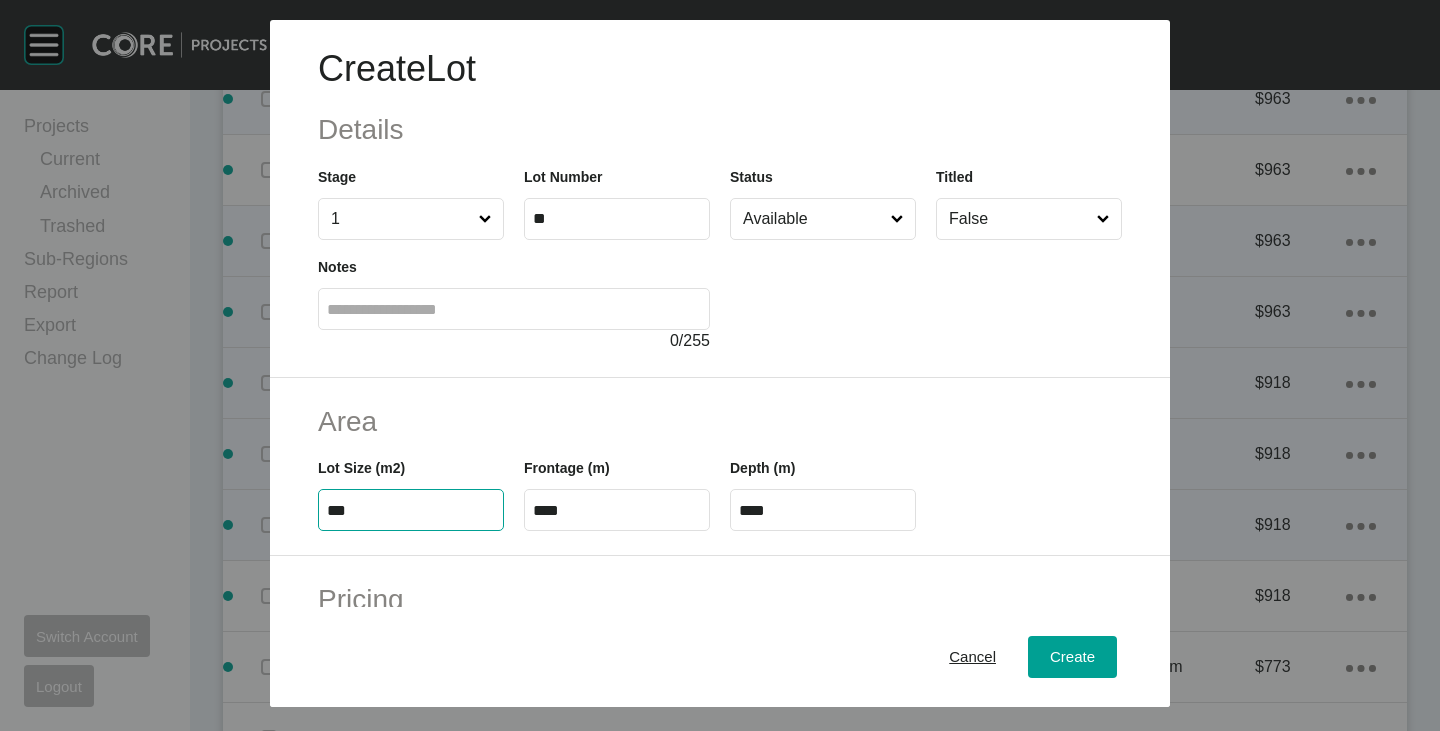click on "Area" at bounding box center (720, 421) 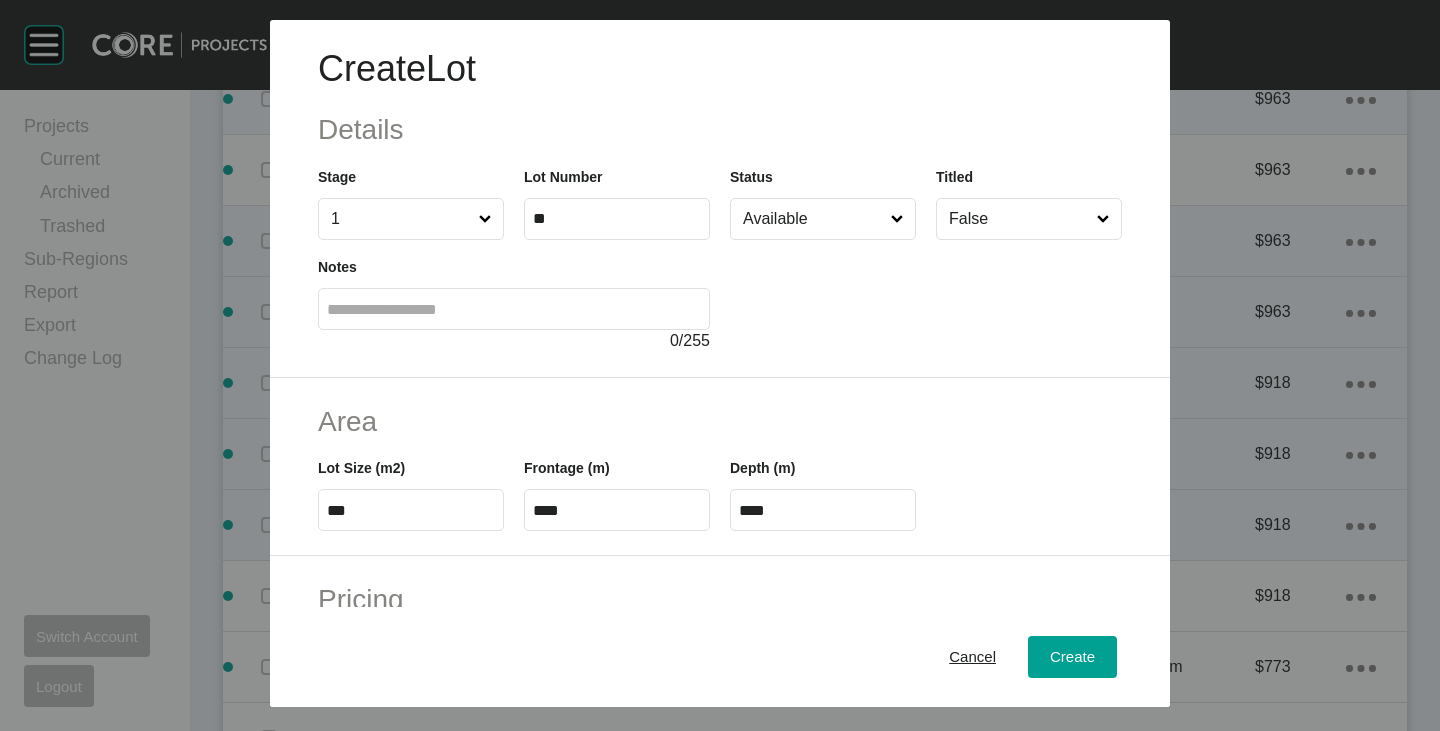 click on "****" at bounding box center (617, 510) 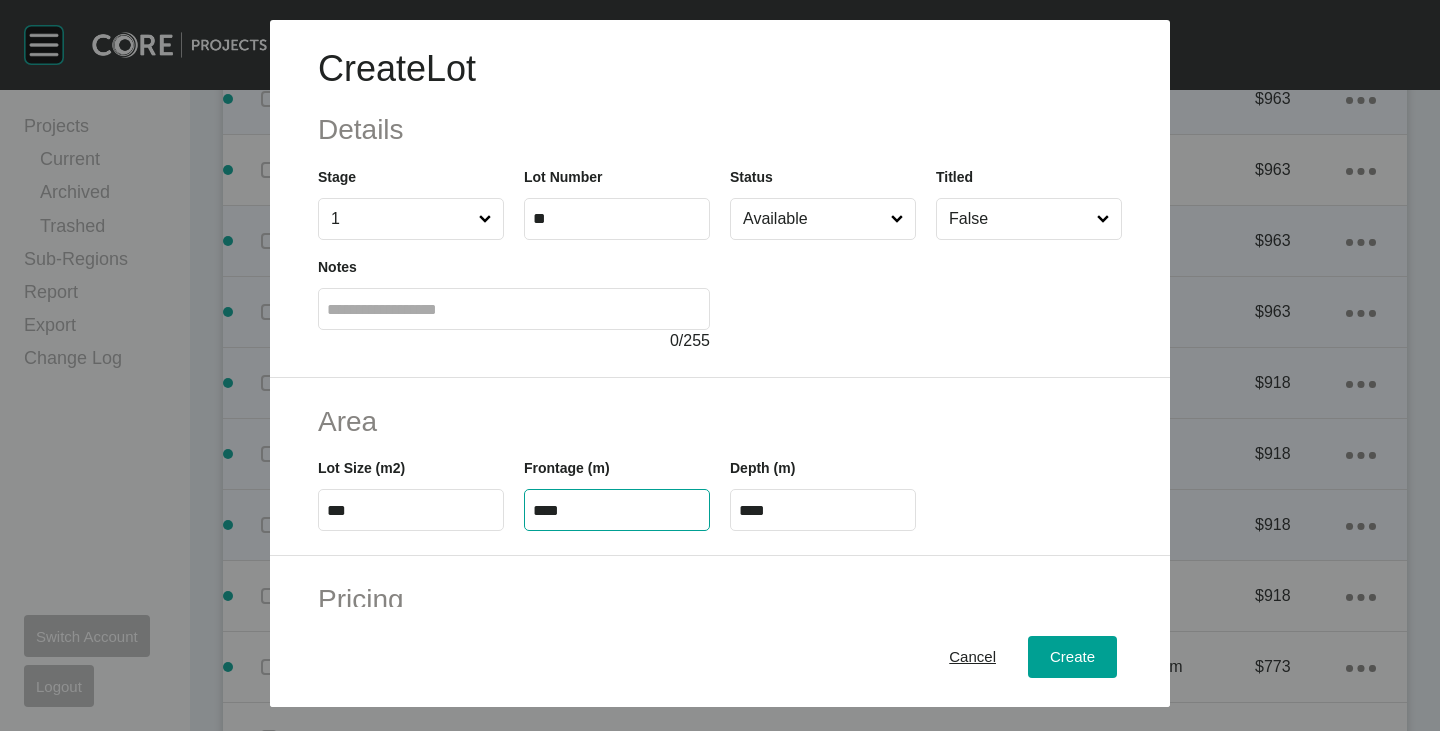click on "****" at bounding box center (617, 510) 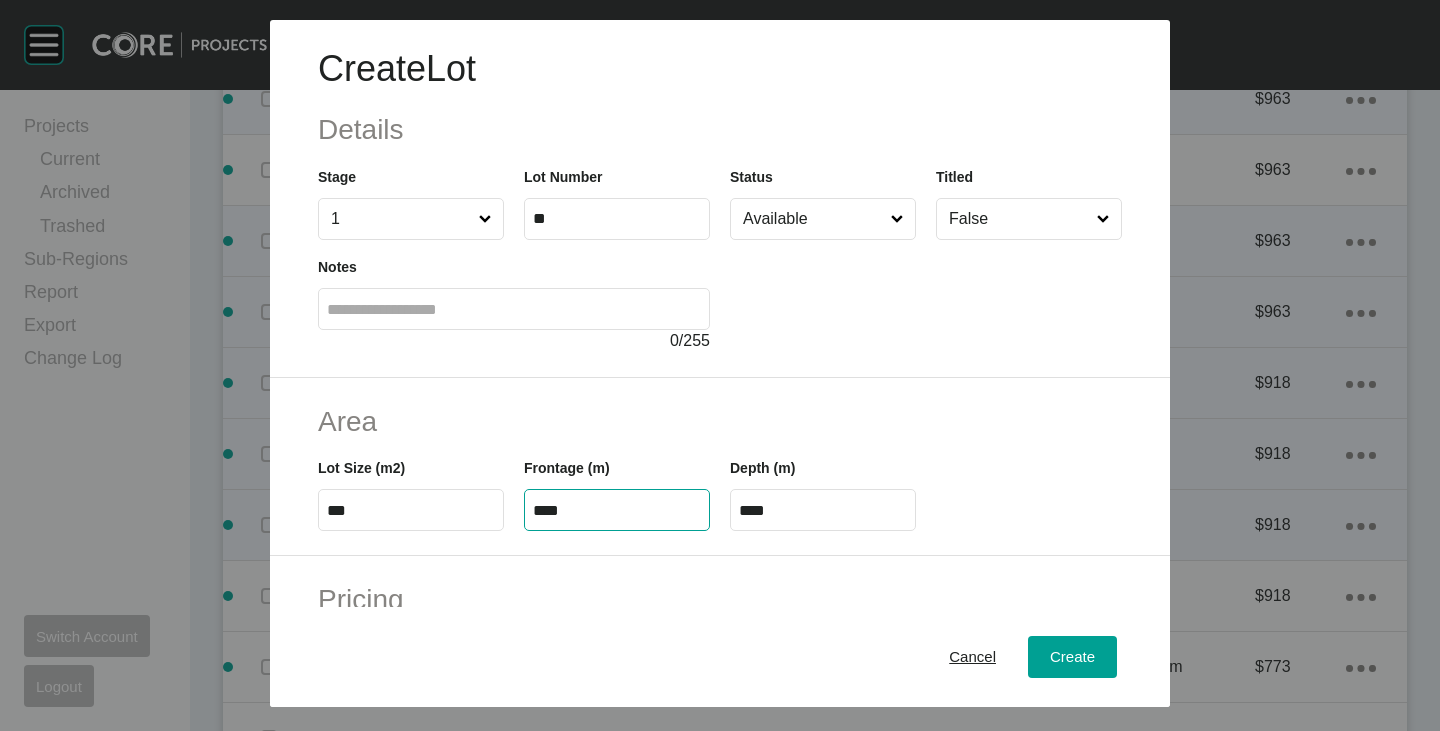 type on "****" 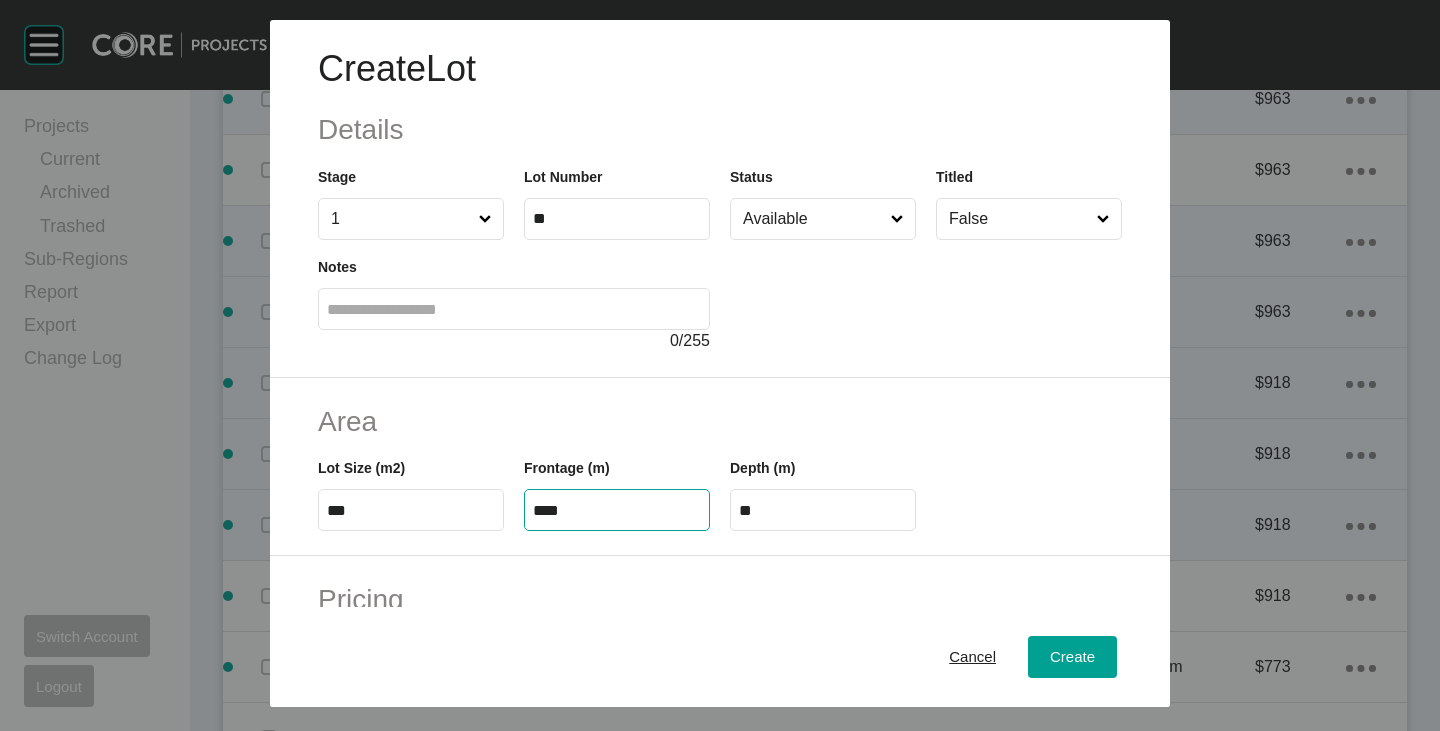 click on "Area" at bounding box center (720, 421) 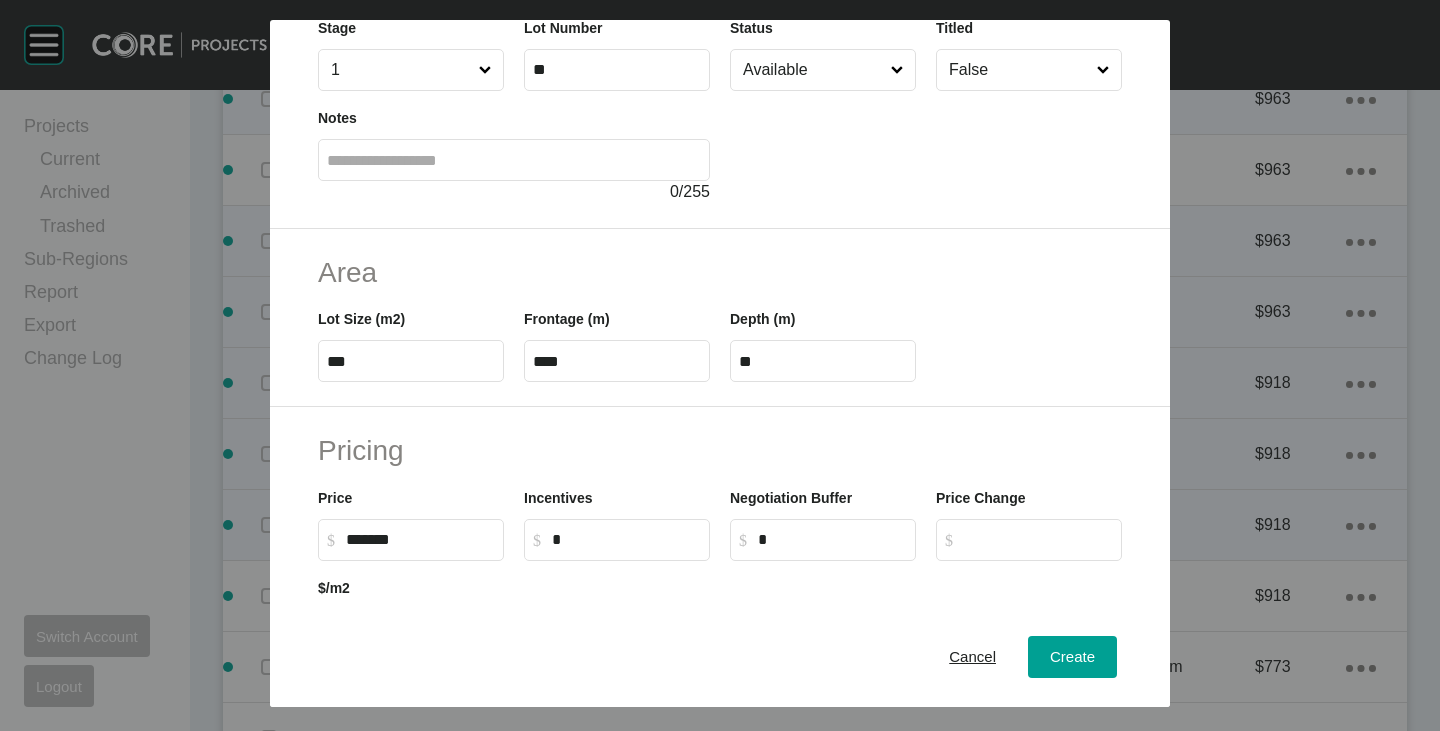 scroll, scrollTop: 300, scrollLeft: 0, axis: vertical 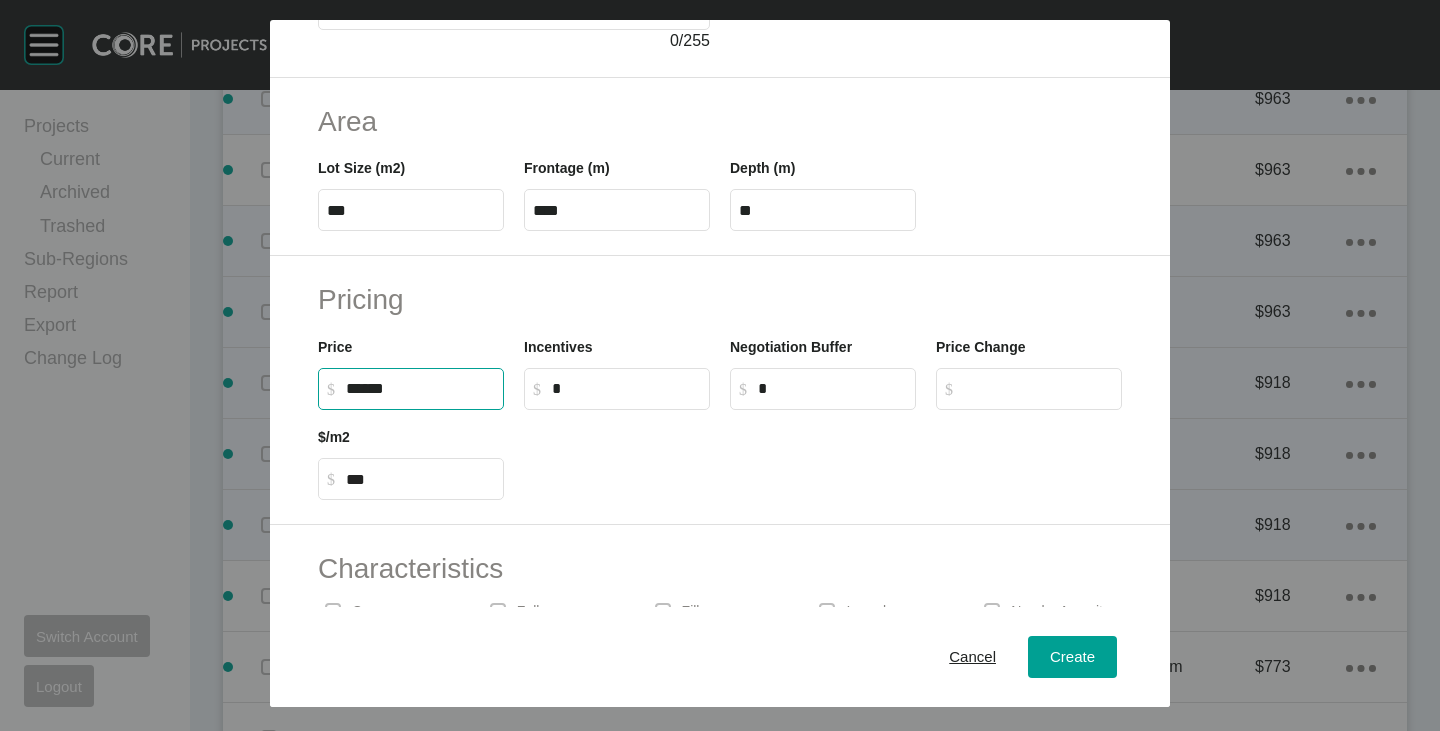 drag, startPoint x: 348, startPoint y: 385, endPoint x: 371, endPoint y: 400, distance: 27.45906 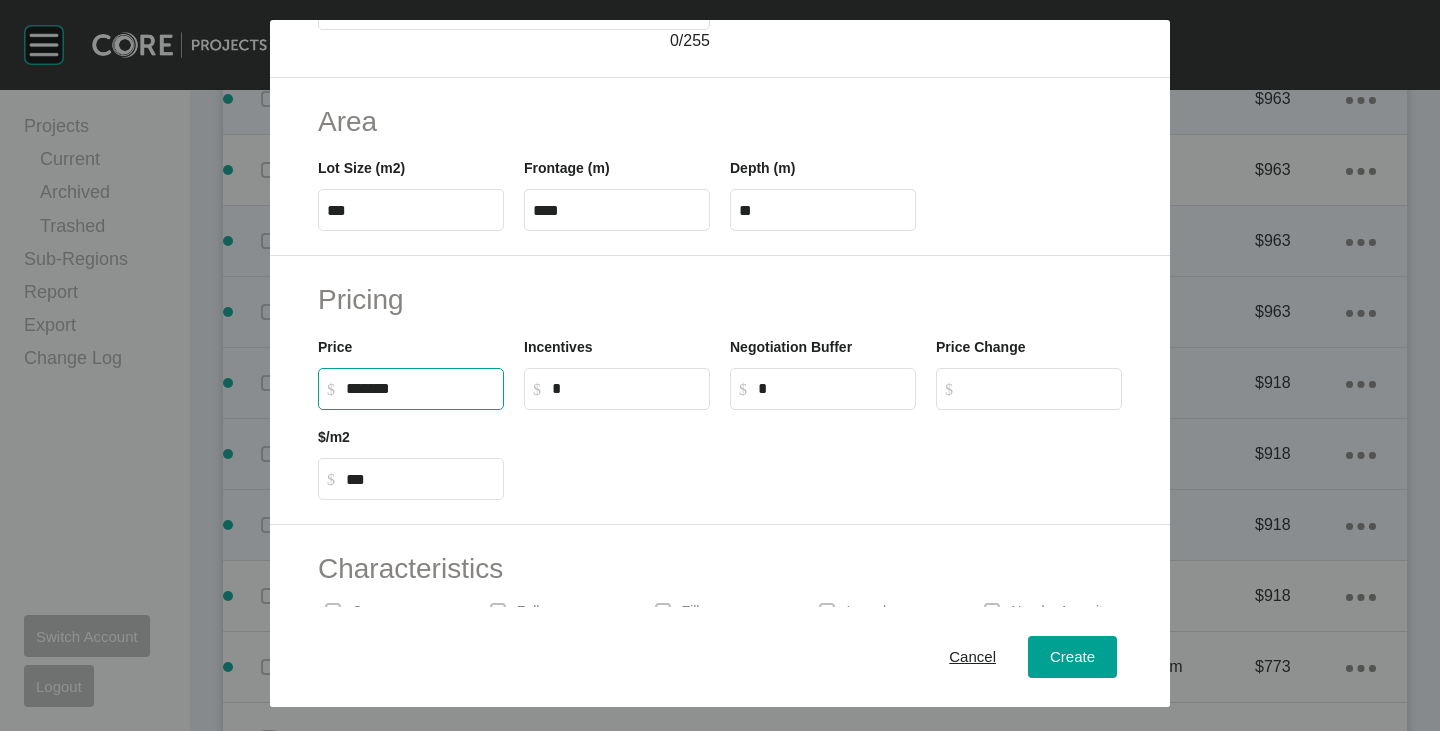 click at bounding box center [823, 455] 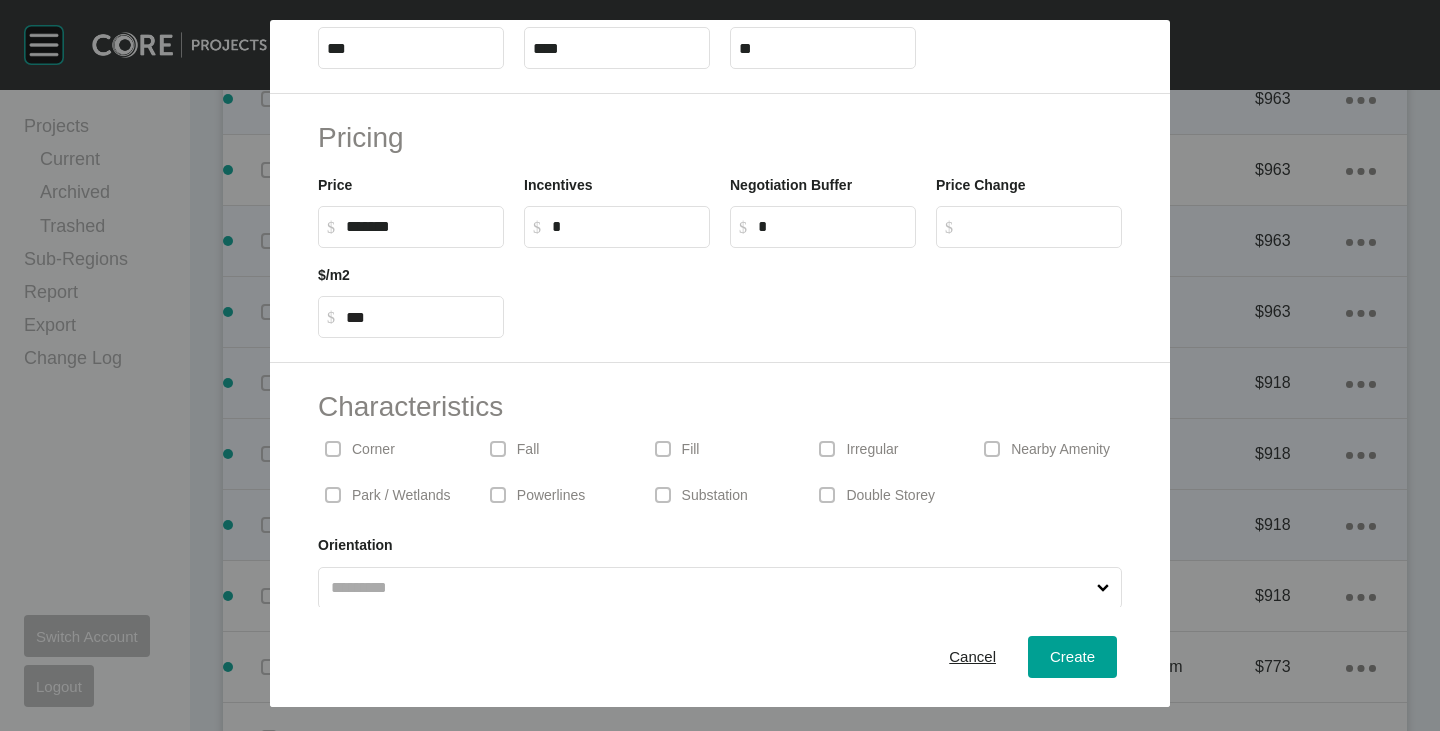 scroll, scrollTop: 489, scrollLeft: 0, axis: vertical 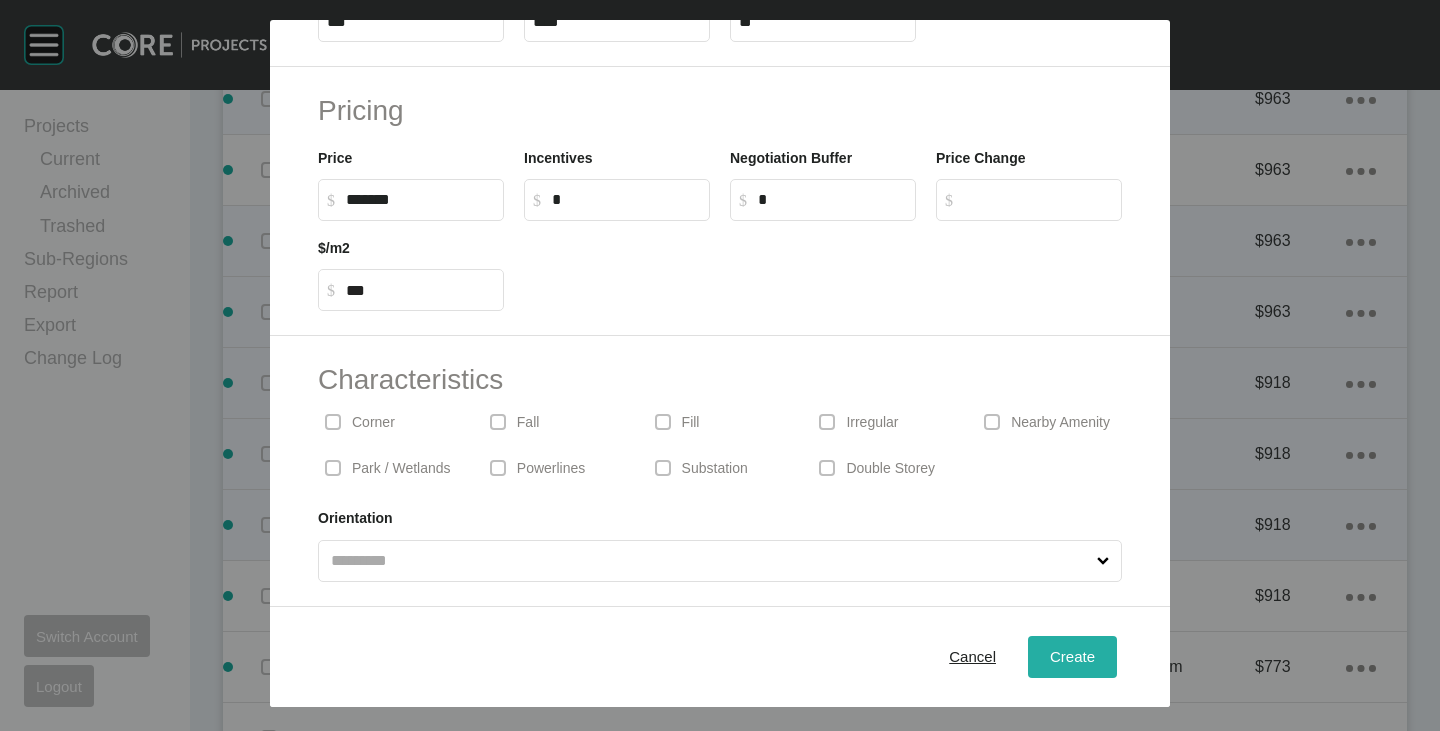drag, startPoint x: 1052, startPoint y: 642, endPoint x: 942, endPoint y: 481, distance: 194.98975 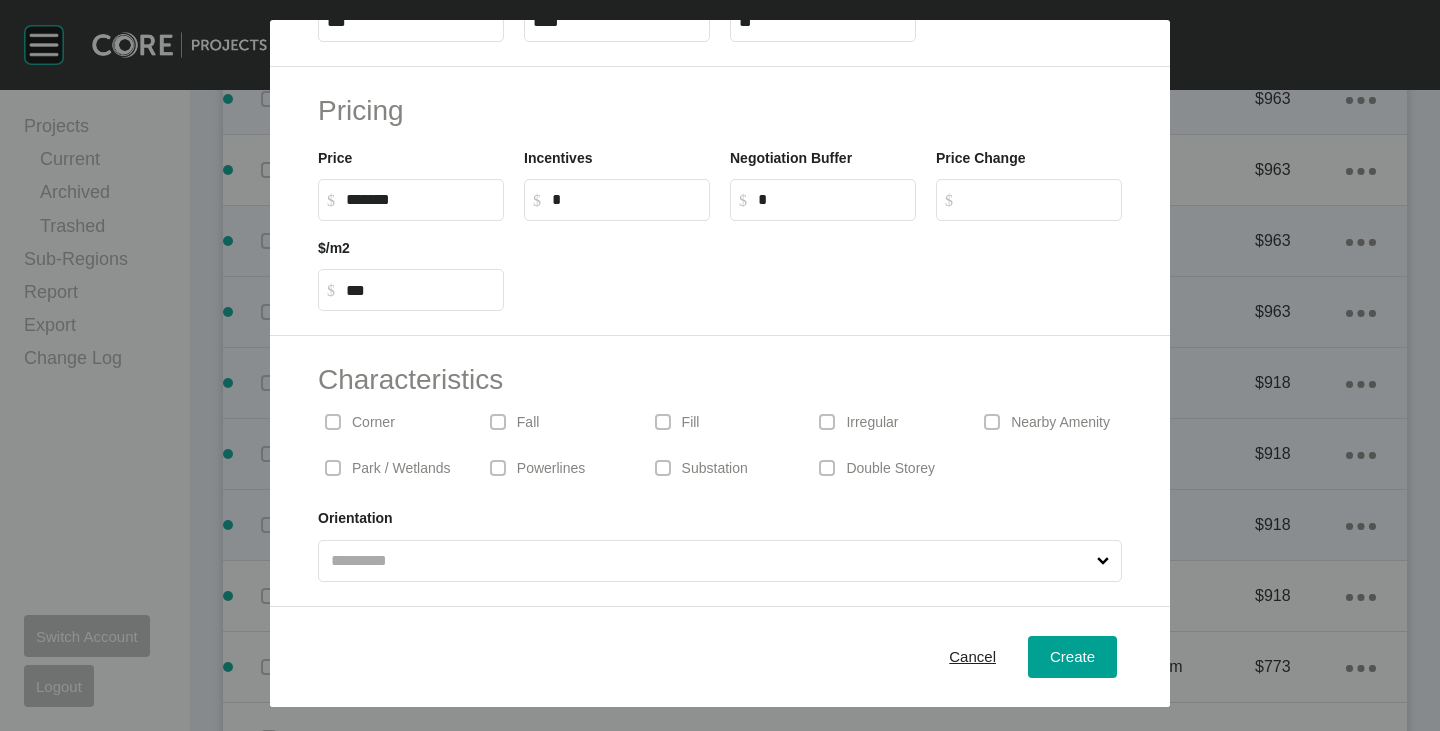 click on "Create" at bounding box center [1072, 657] 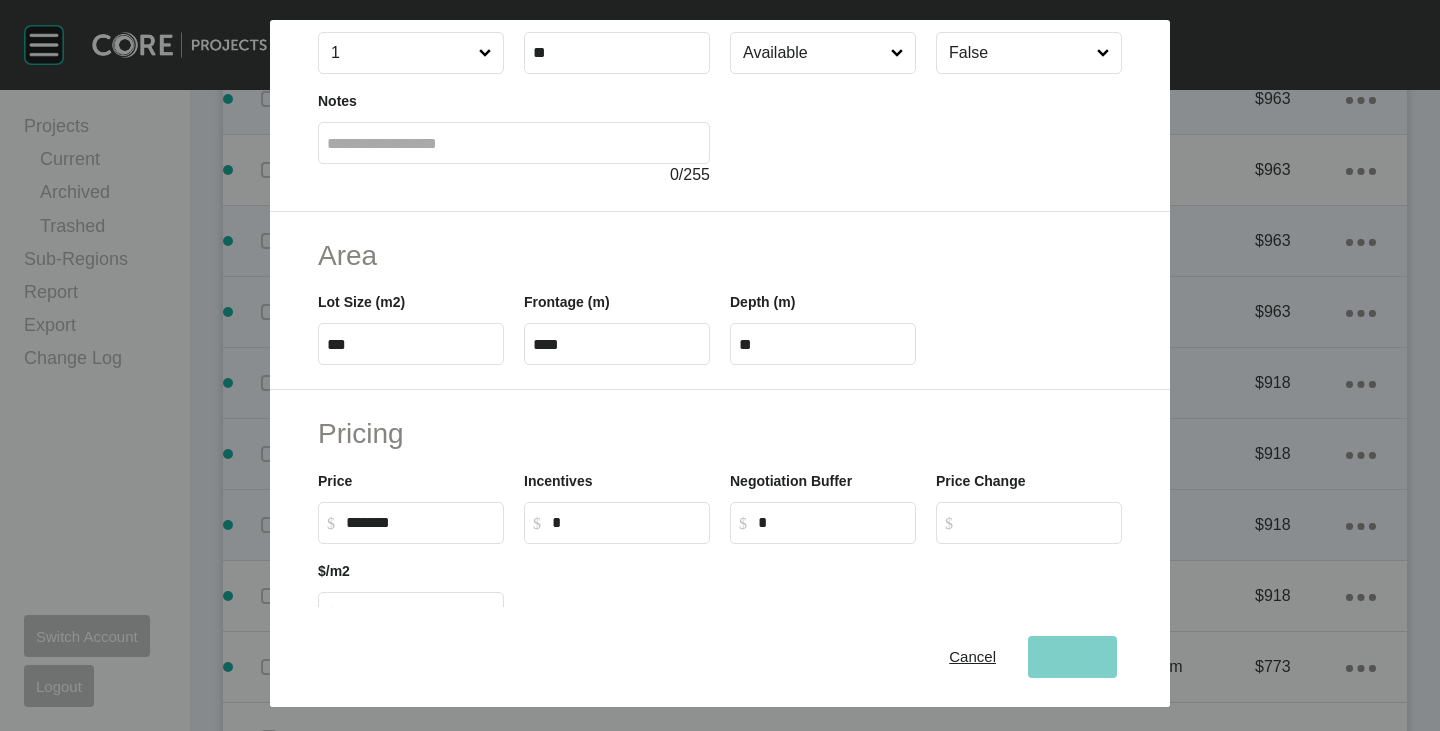 scroll, scrollTop: 89, scrollLeft: 0, axis: vertical 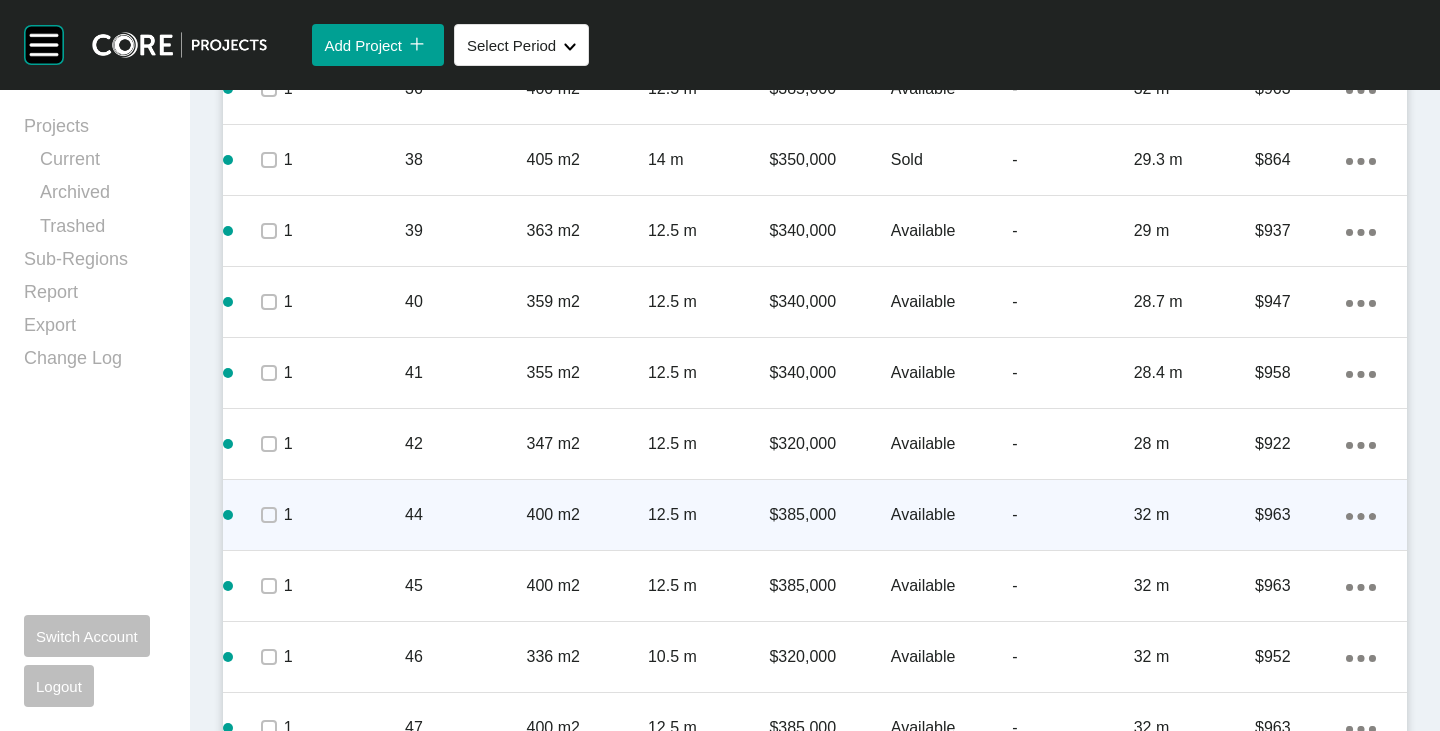 click 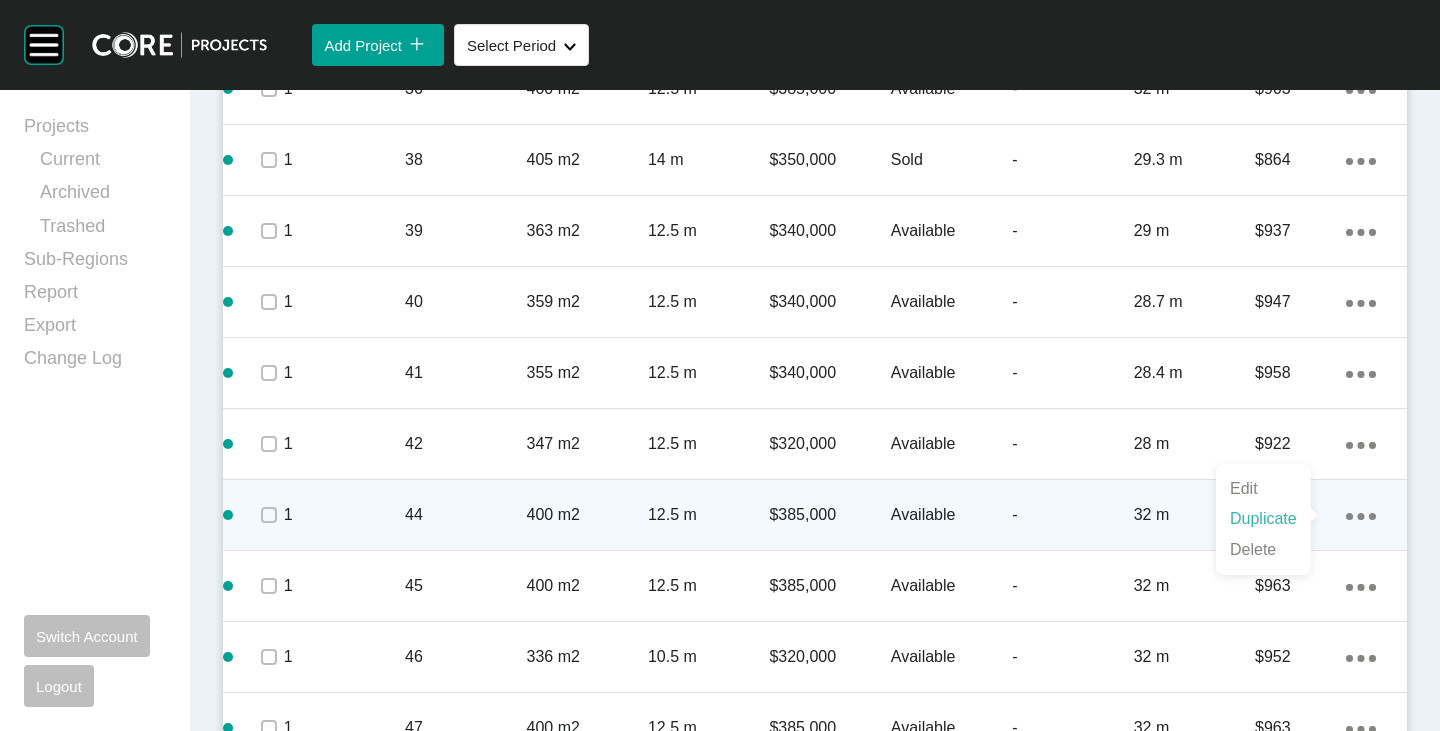 click on "Duplicate" at bounding box center [1263, 519] 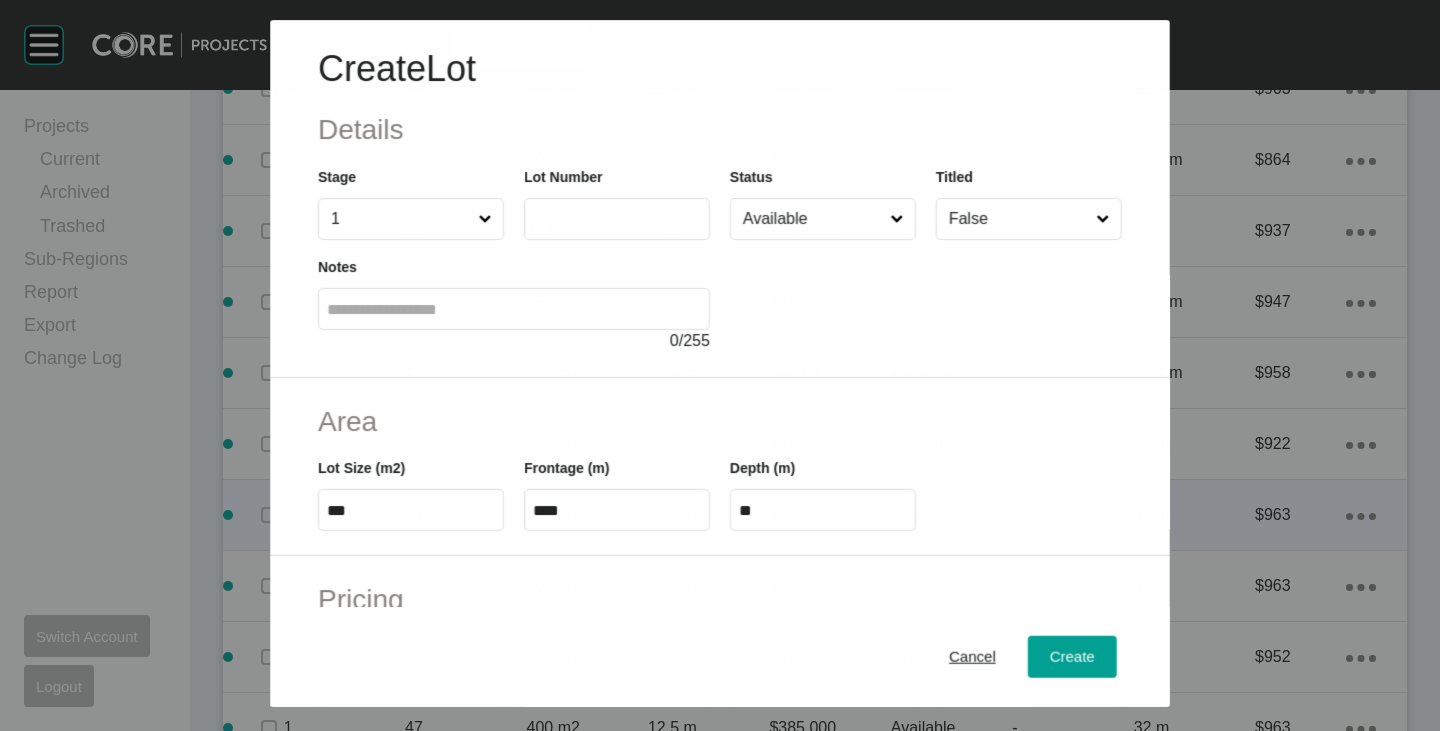 click at bounding box center [617, 219] 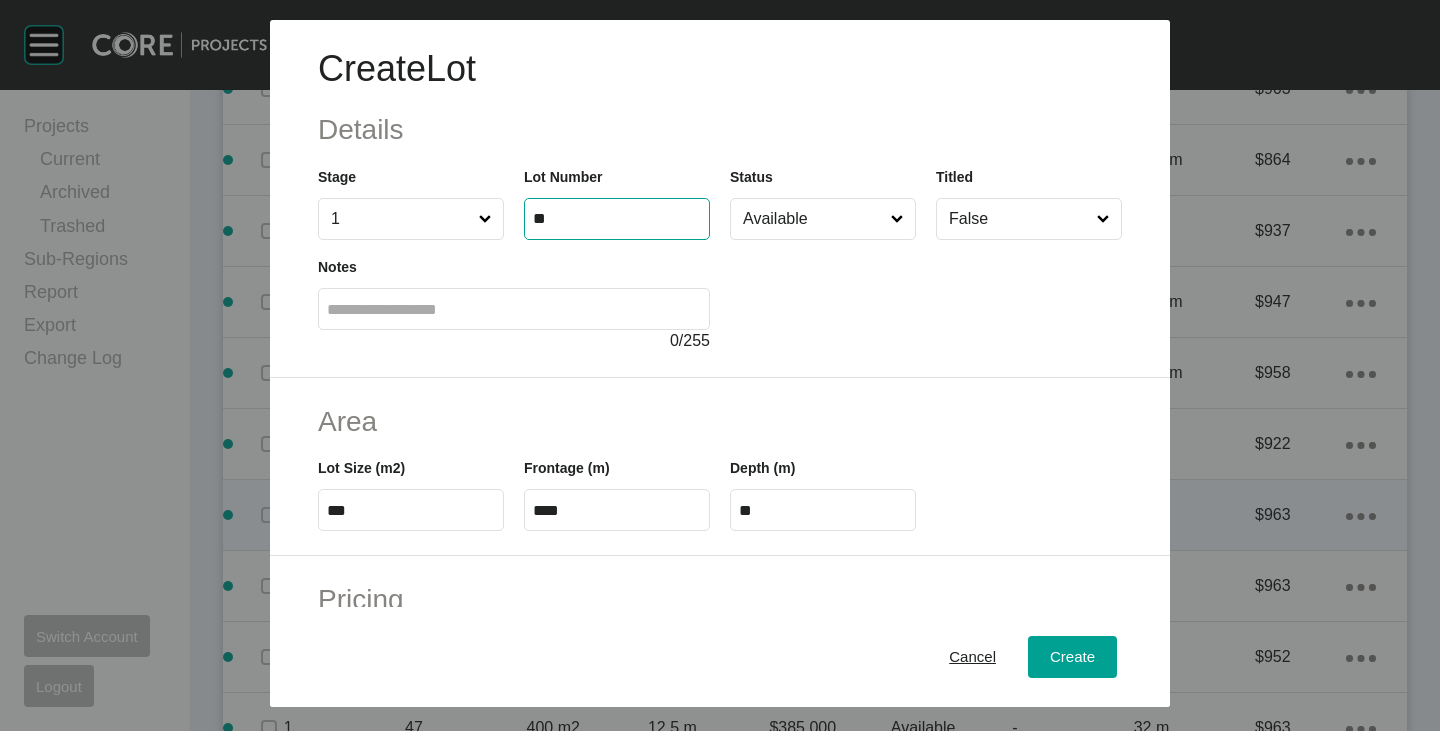 type on "**" 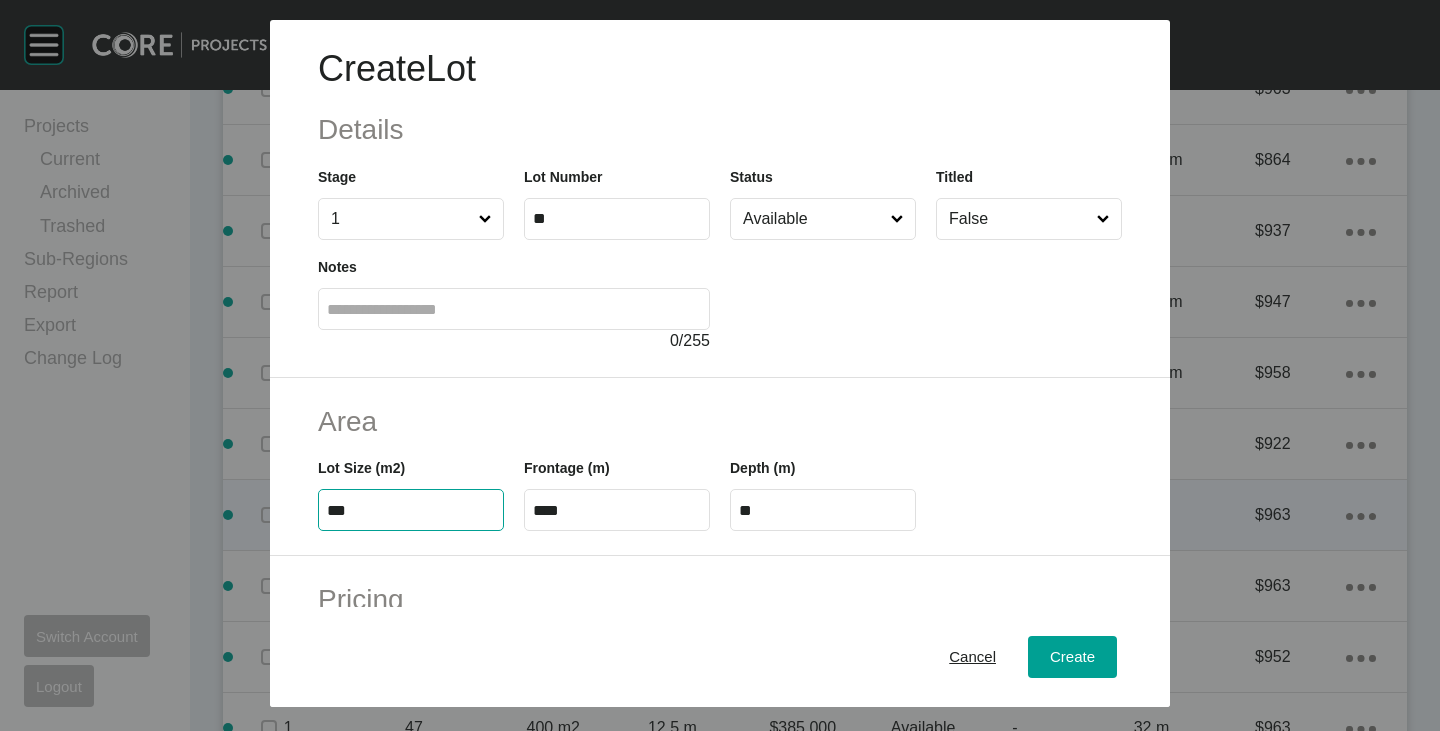 click on "***" at bounding box center (411, 510) 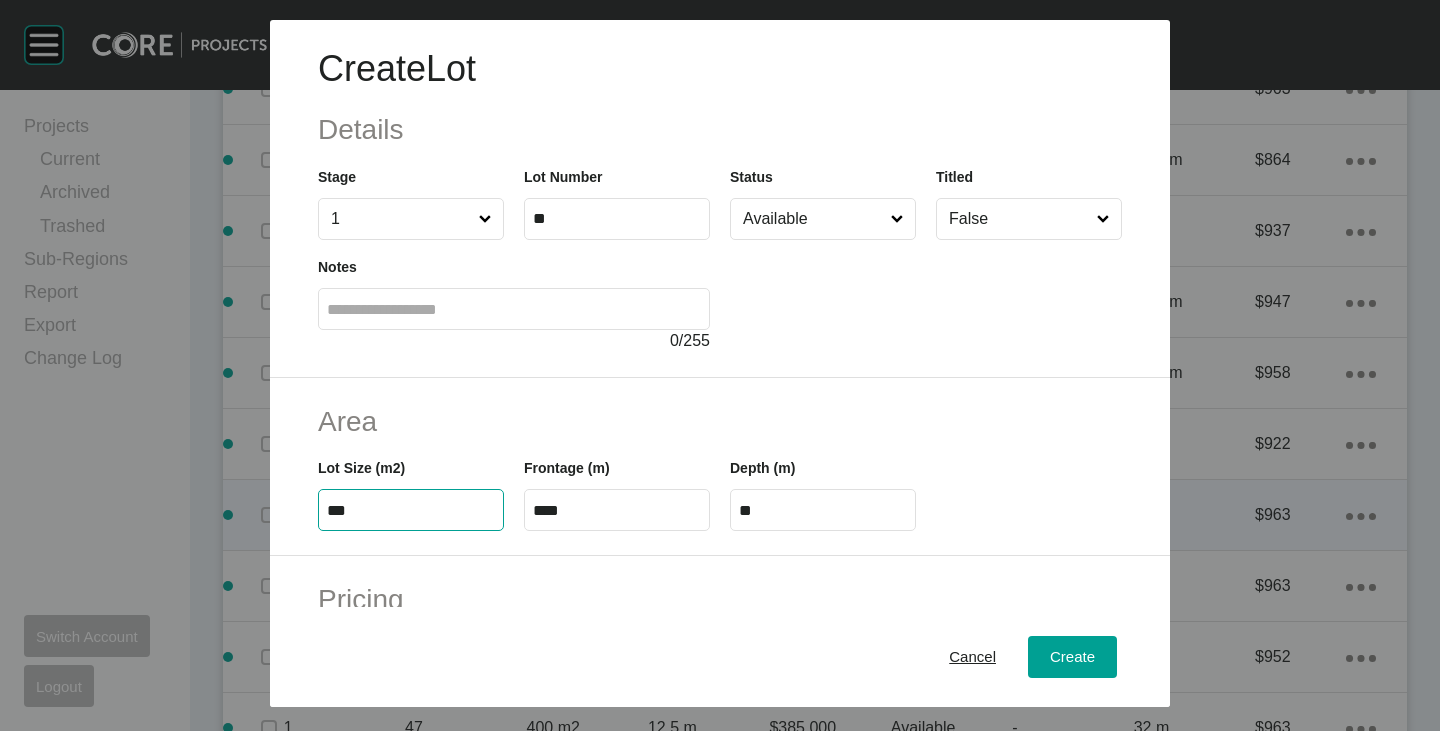 type on "***" 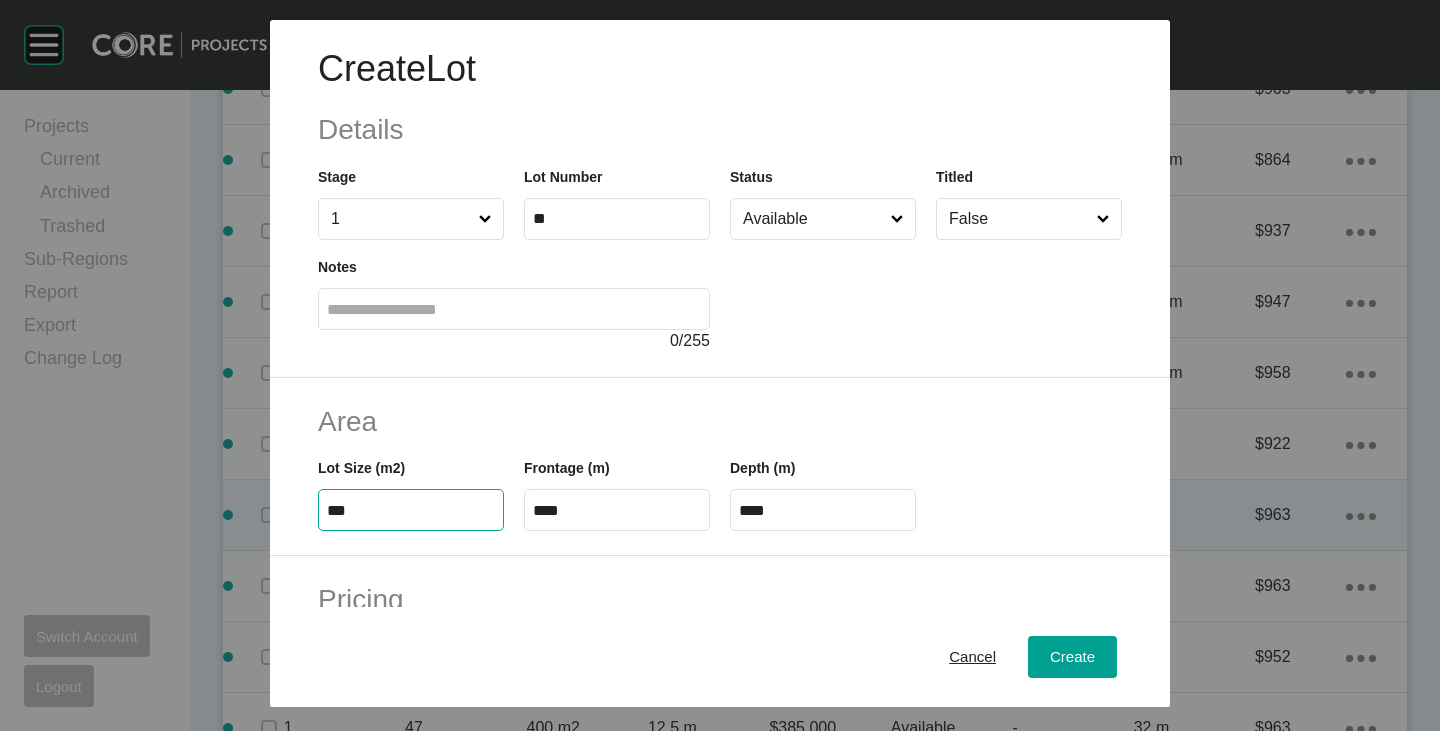 type on "***" 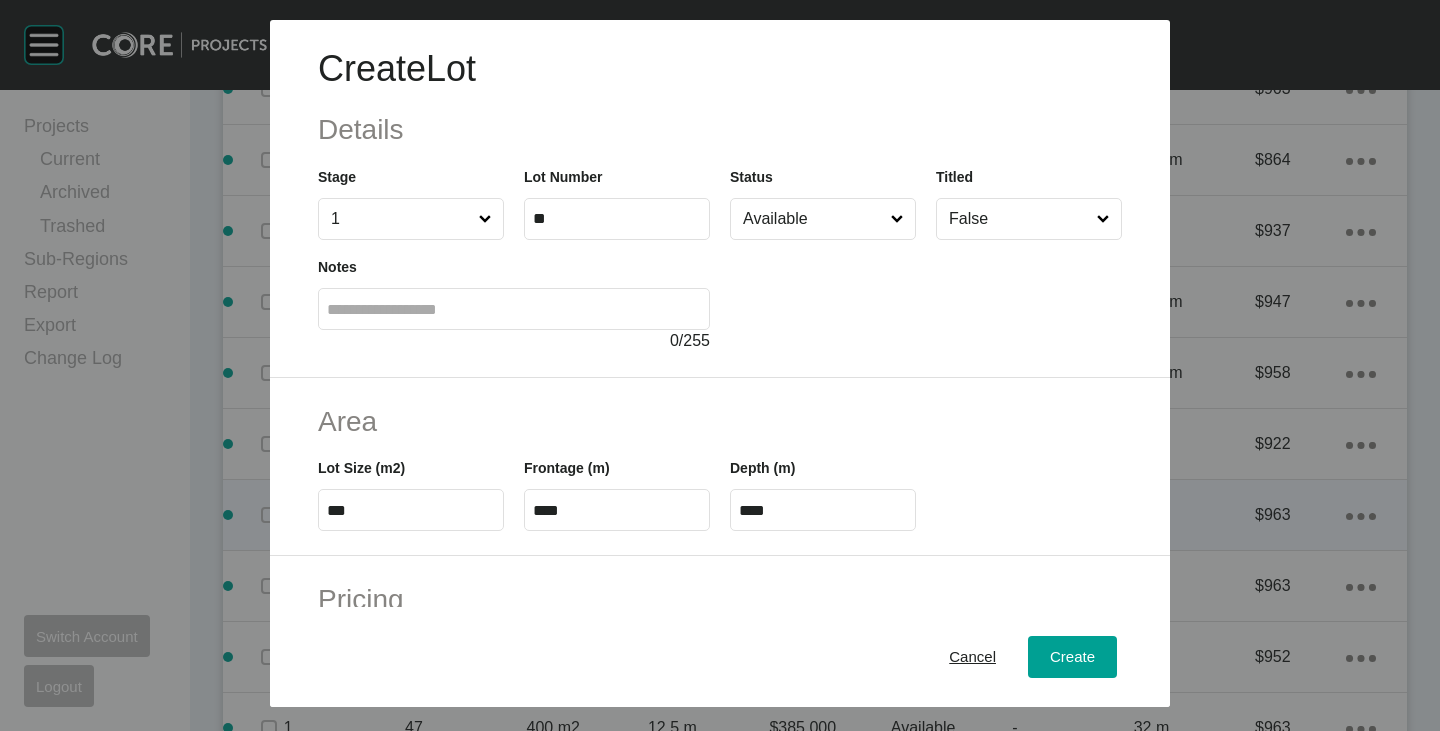 drag, startPoint x: 503, startPoint y: 436, endPoint x: 567, endPoint y: 486, distance: 81.21576 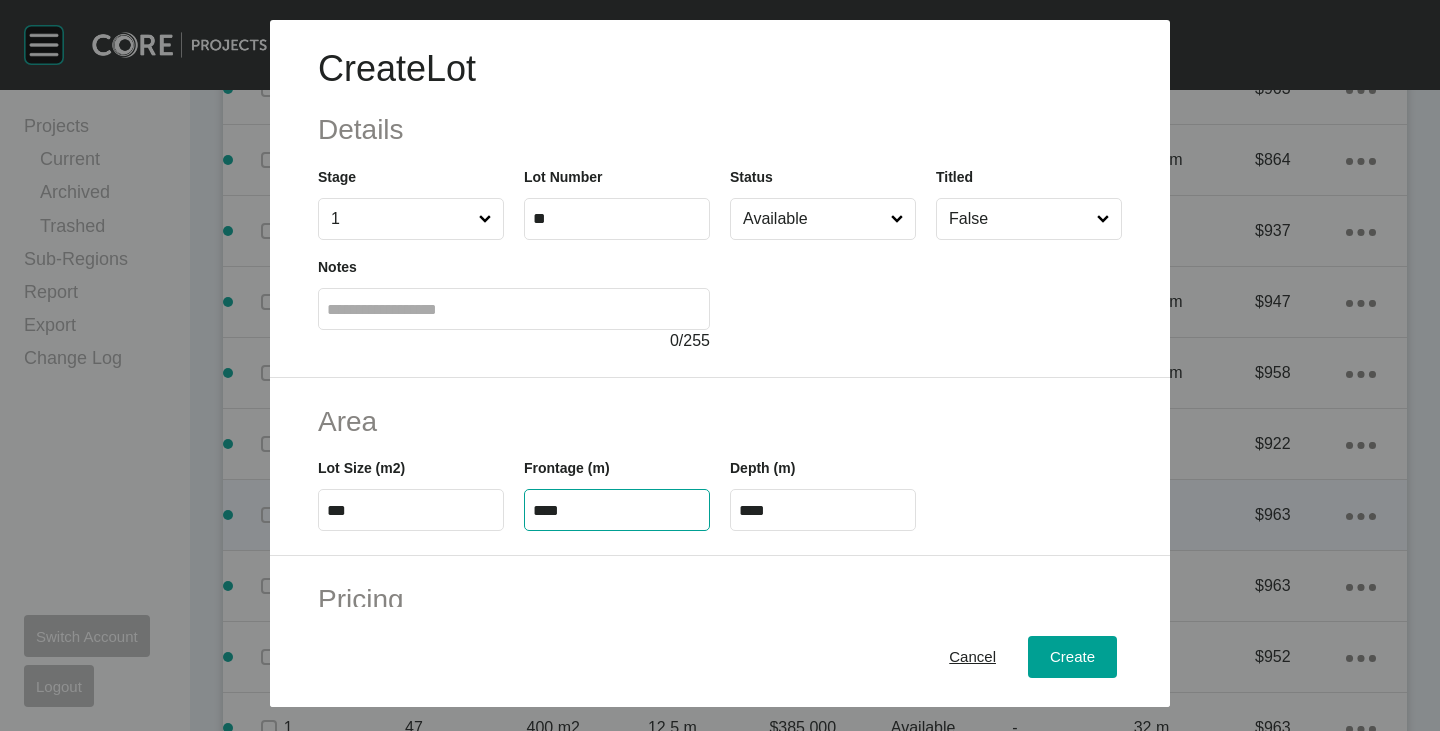 click on "****" at bounding box center [617, 510] 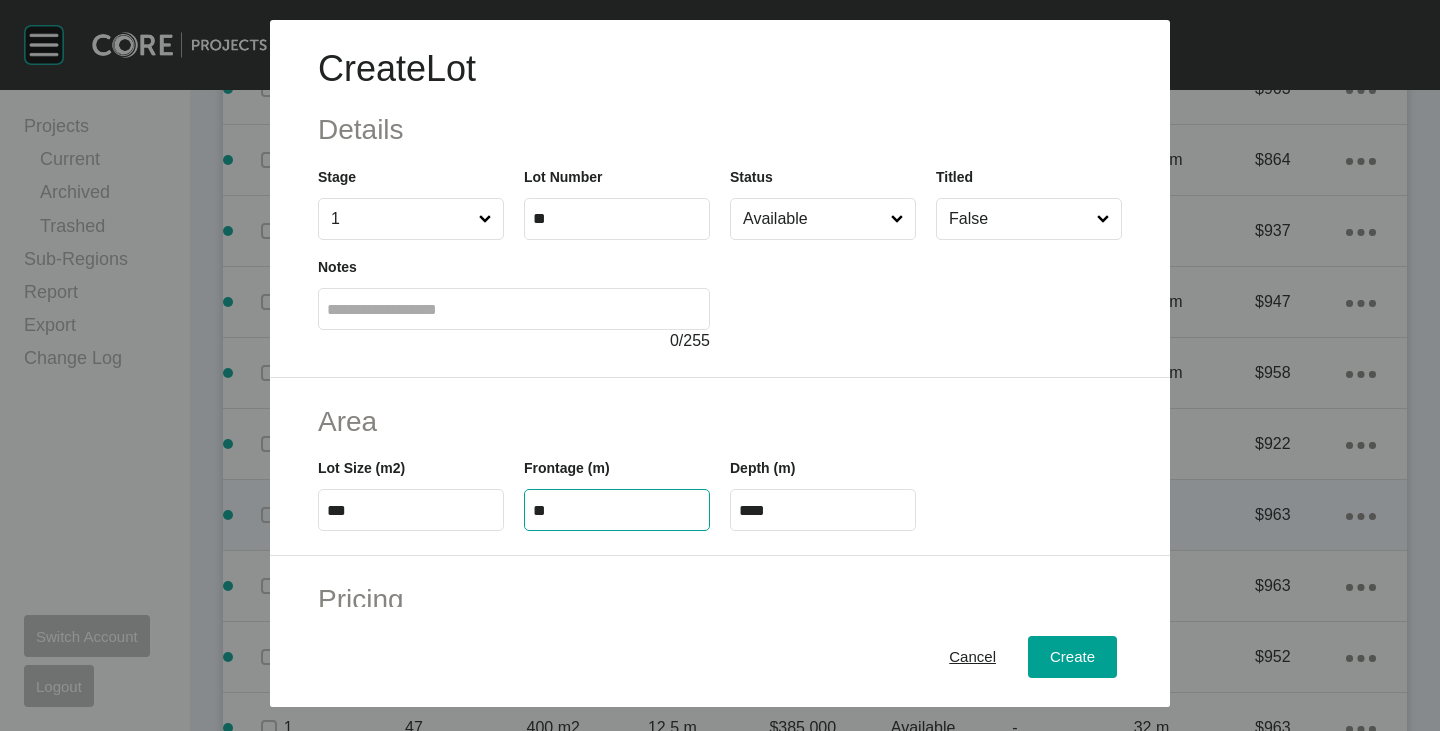 type on "**" 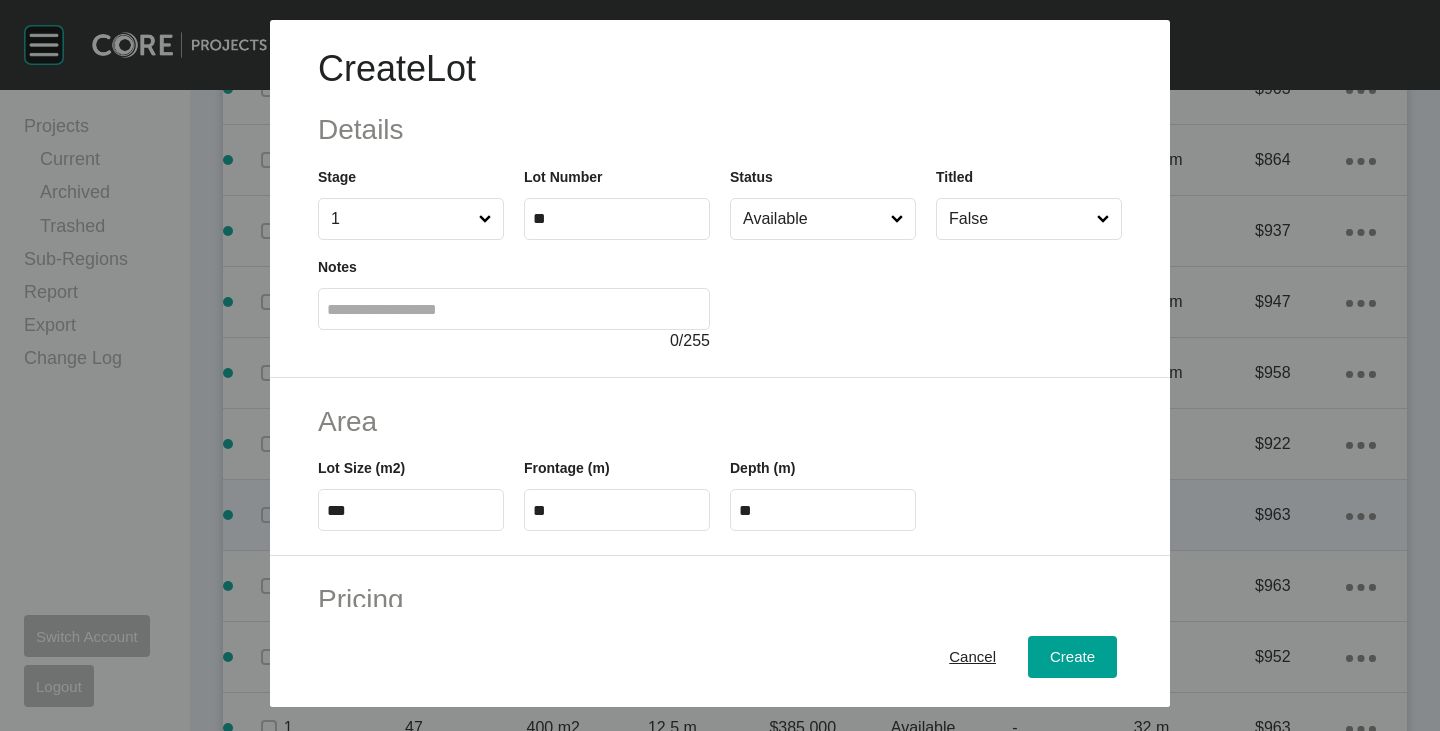 click on "Area" at bounding box center [720, 421] 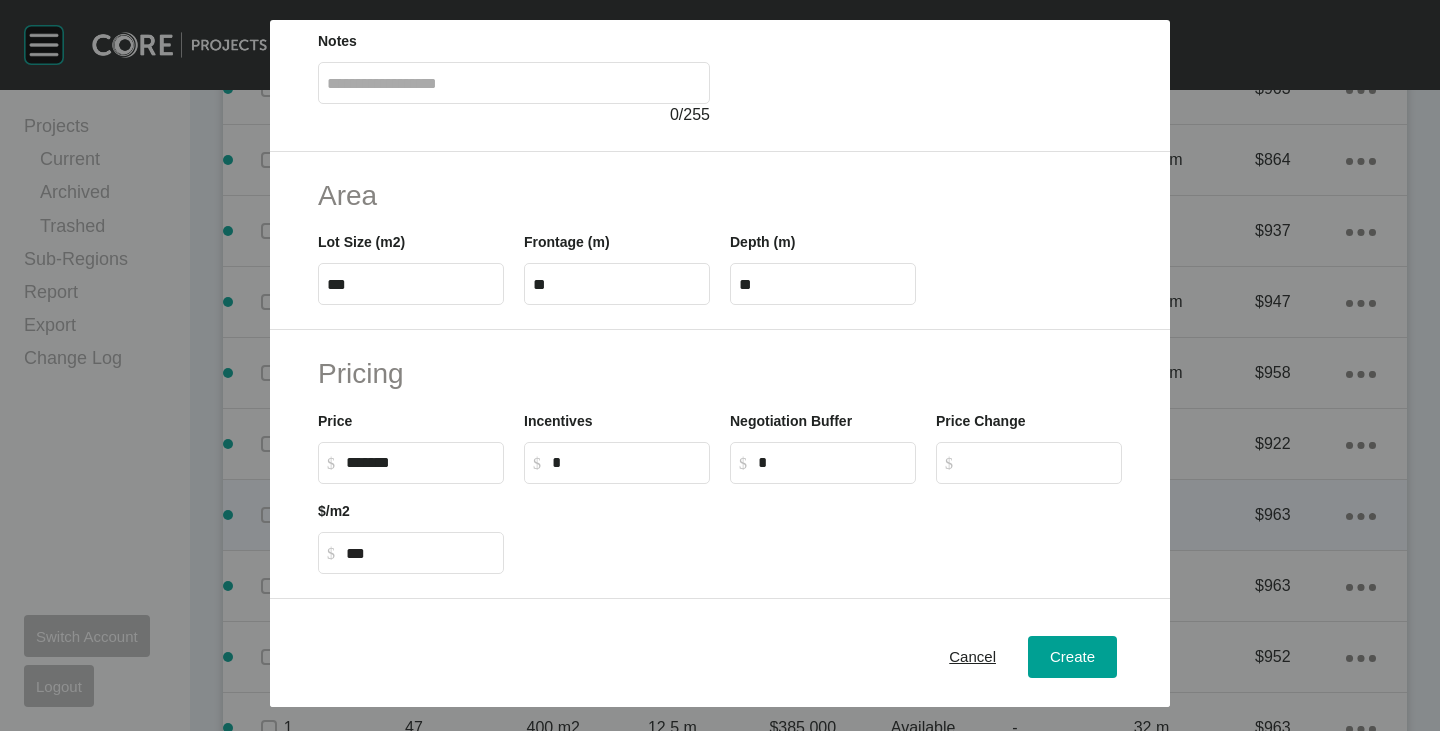 scroll, scrollTop: 300, scrollLeft: 0, axis: vertical 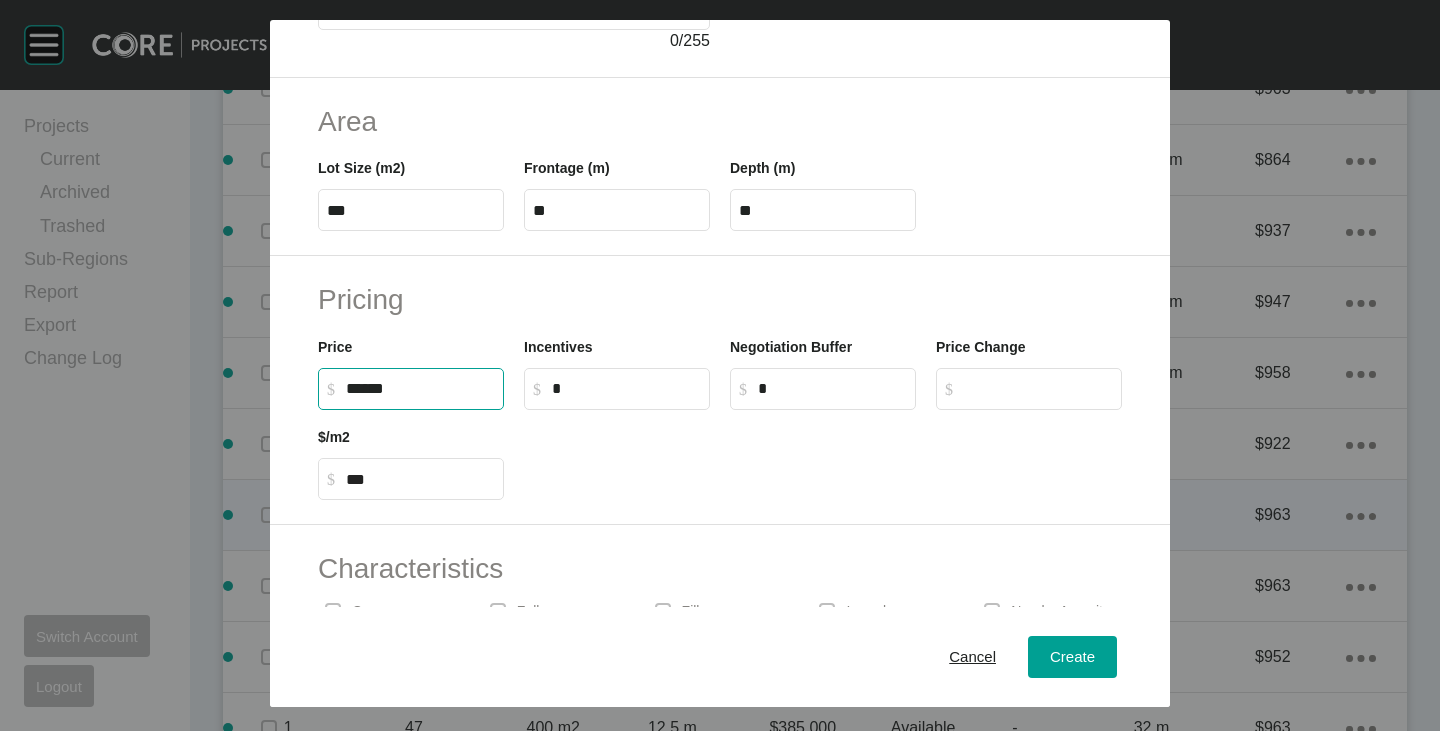 drag, startPoint x: 346, startPoint y: 387, endPoint x: 369, endPoint y: 390, distance: 23.194826 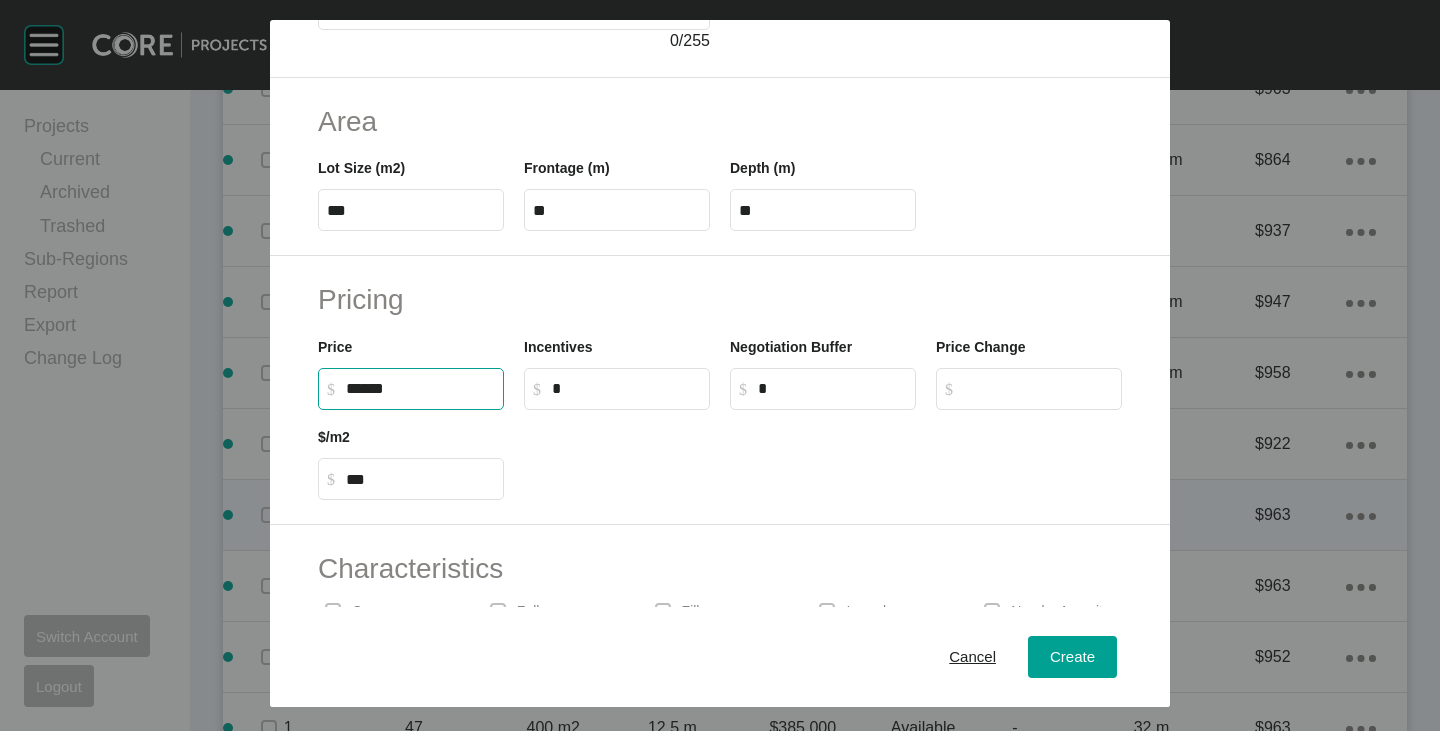 type on "*******" 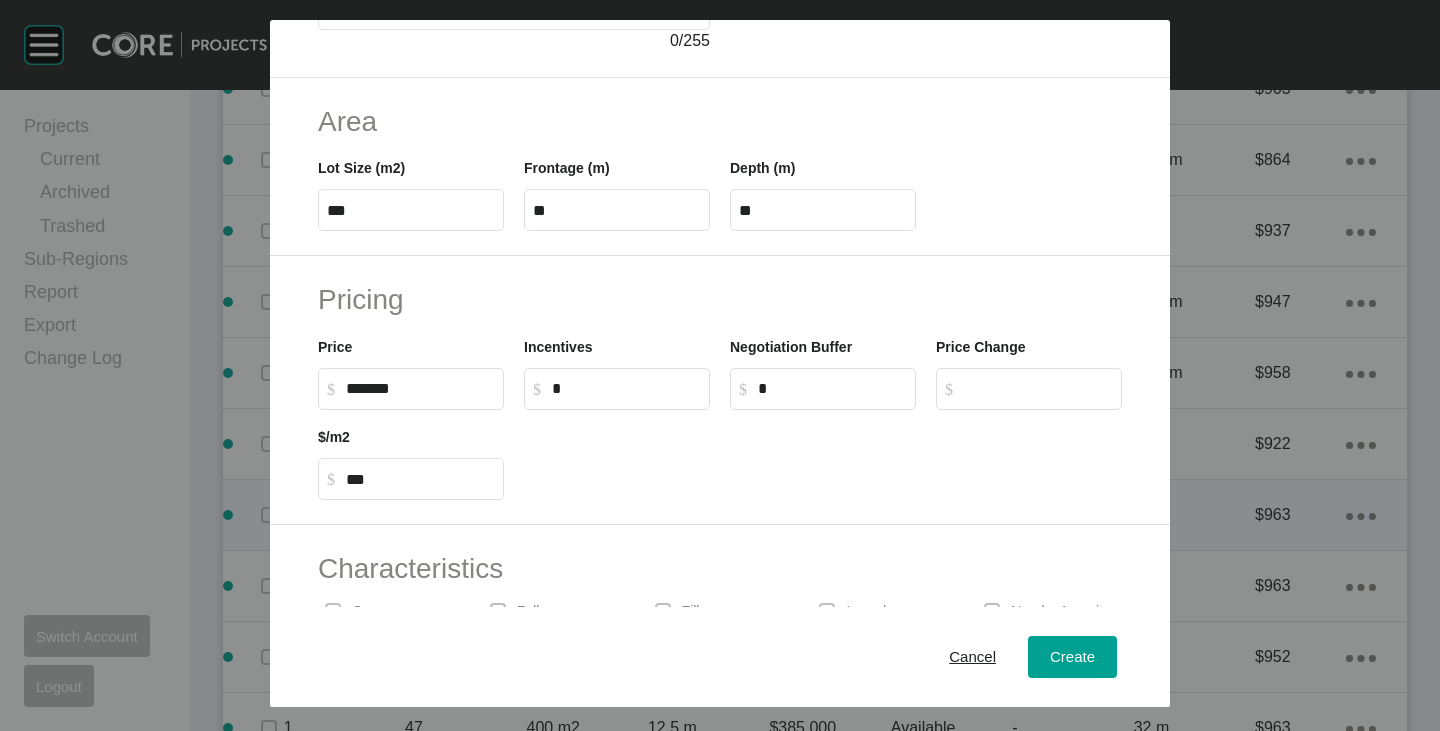 click at bounding box center [823, 455] 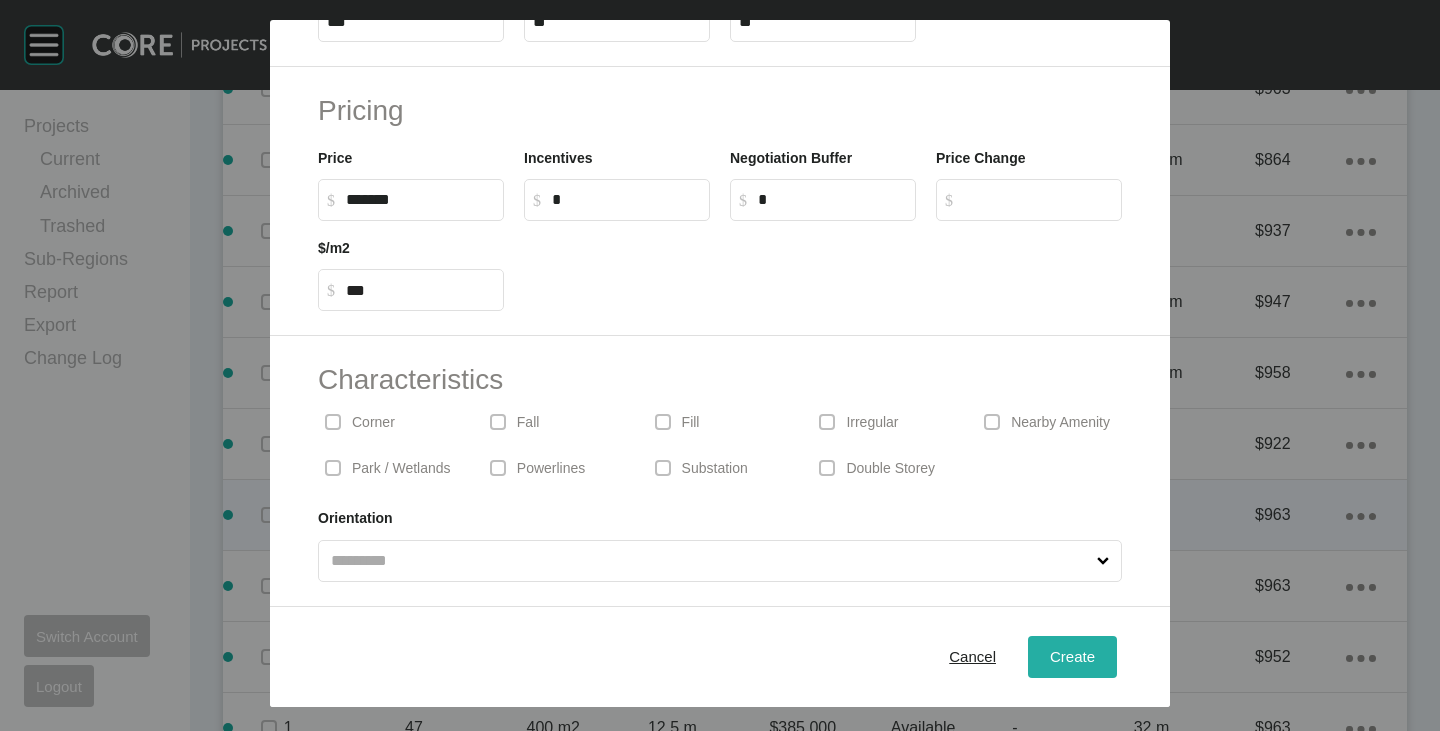 click on "Create" at bounding box center (1072, 656) 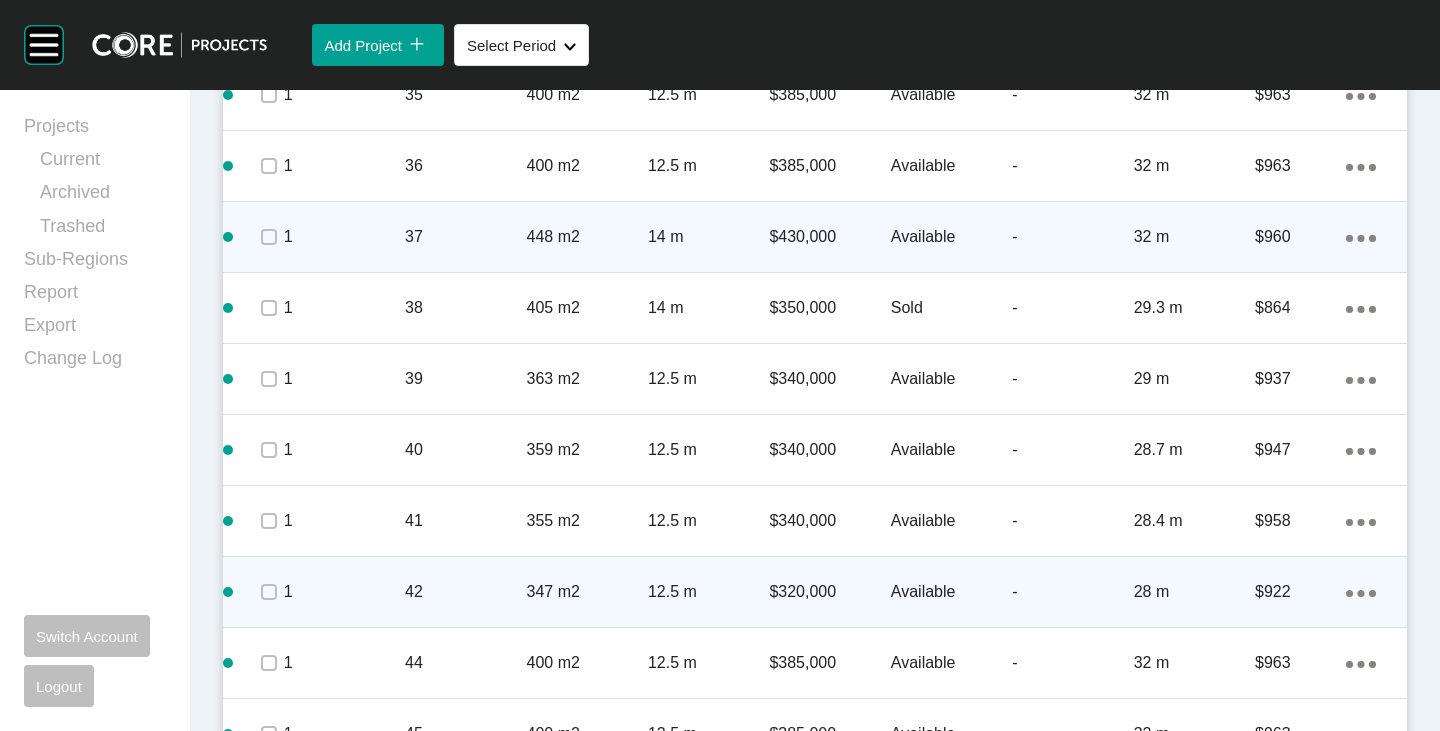 scroll, scrollTop: 2900, scrollLeft: 0, axis: vertical 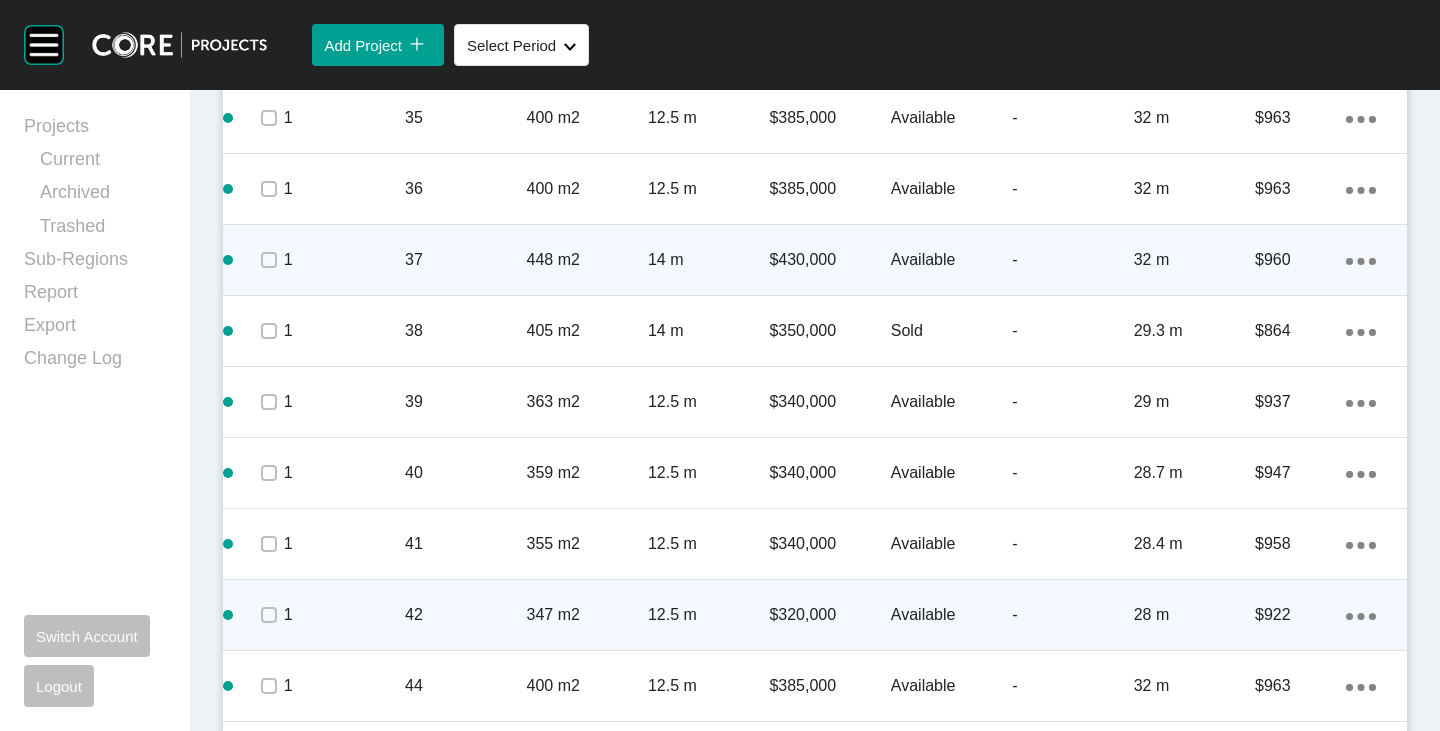 click 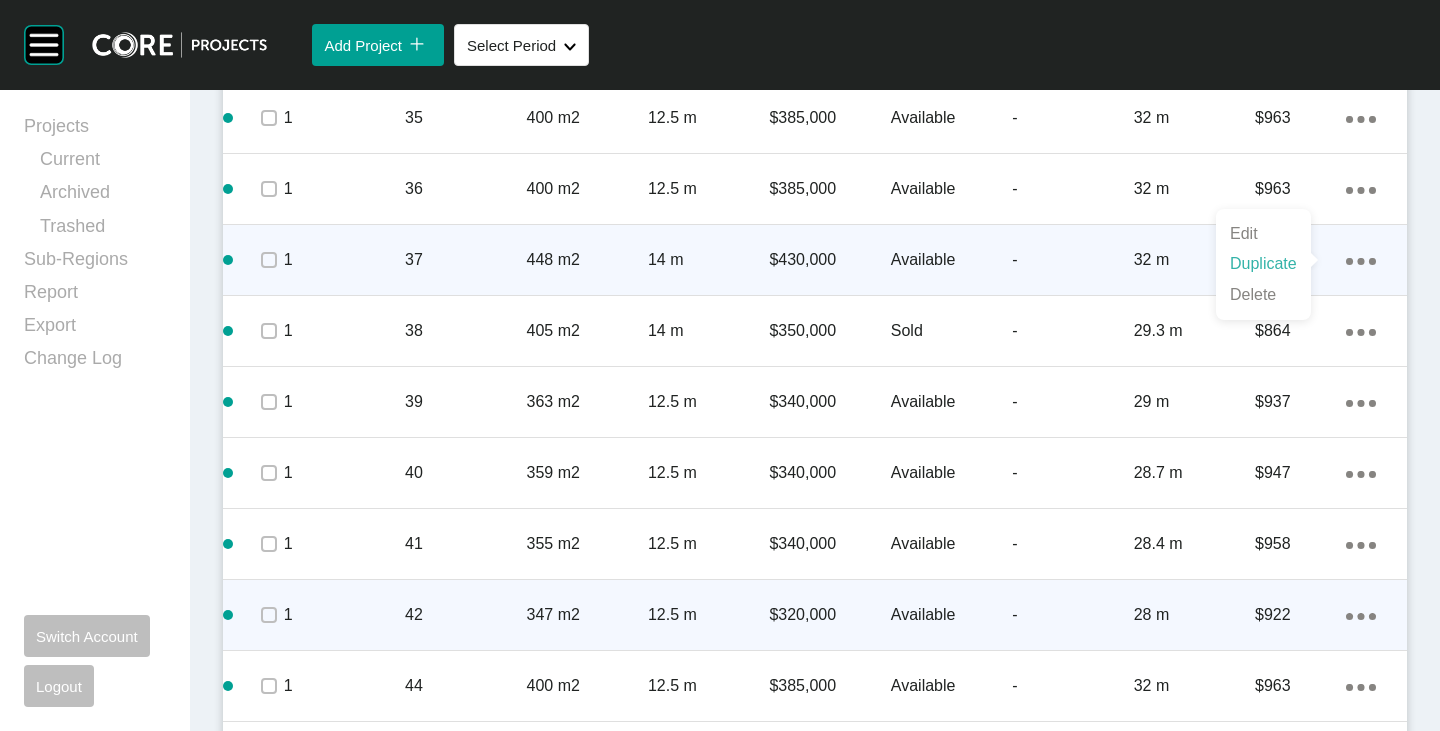 click on "Duplicate" at bounding box center (1263, 264) 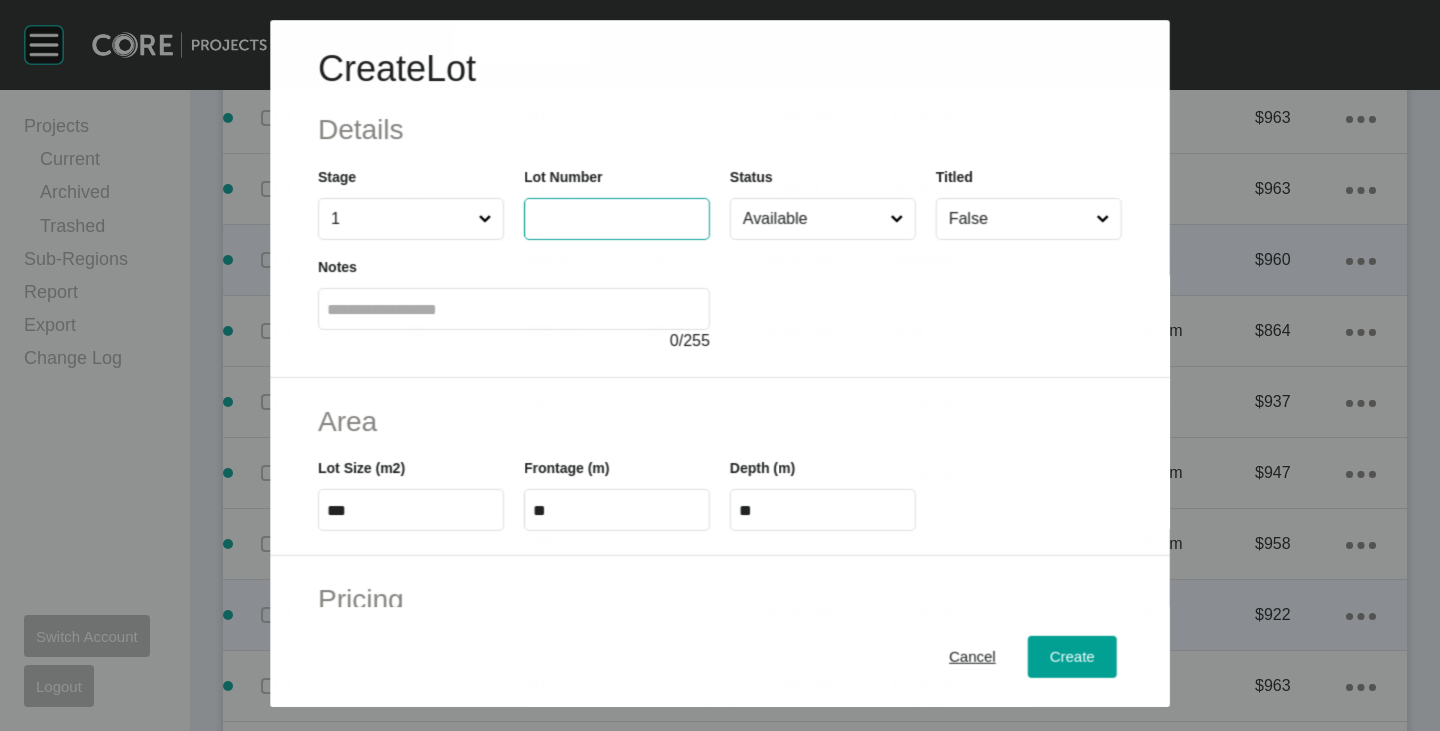 click at bounding box center (617, 219) 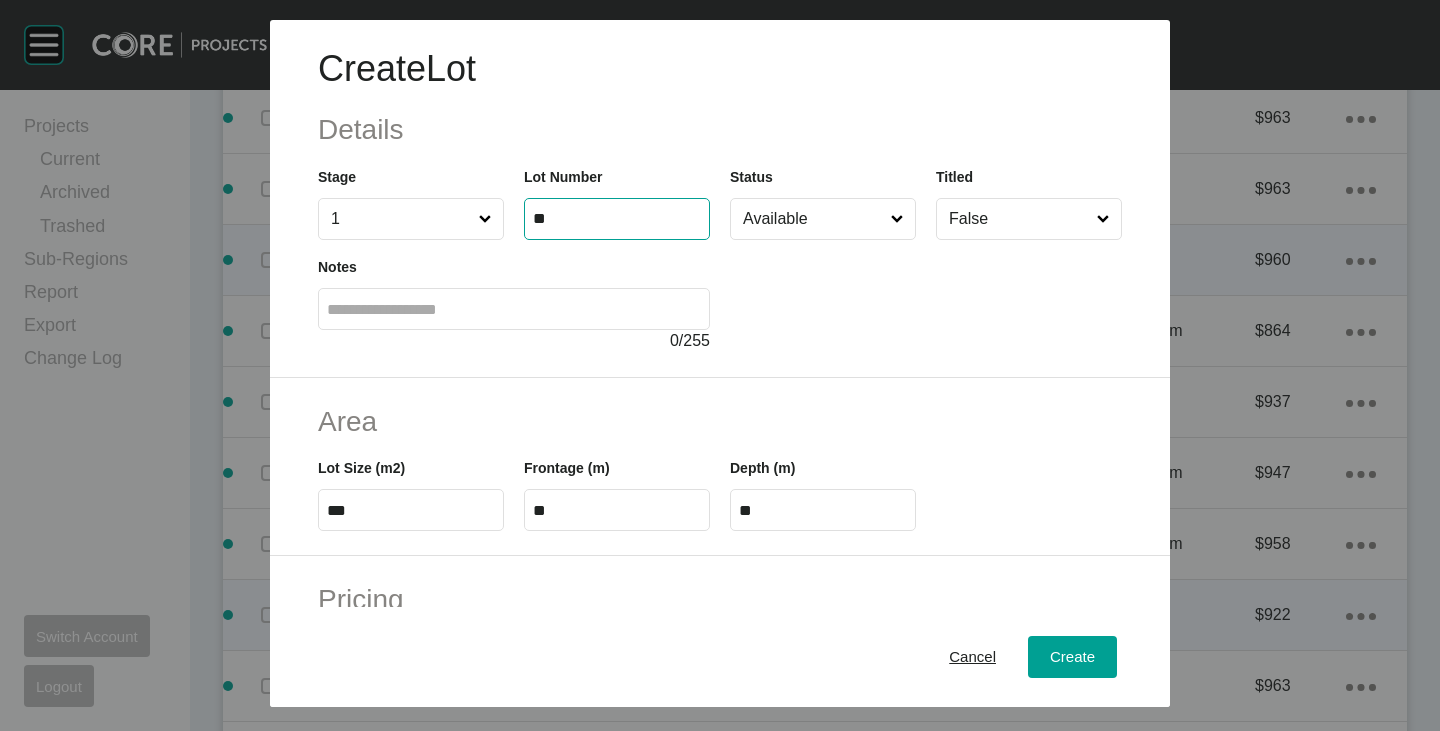 type on "**" 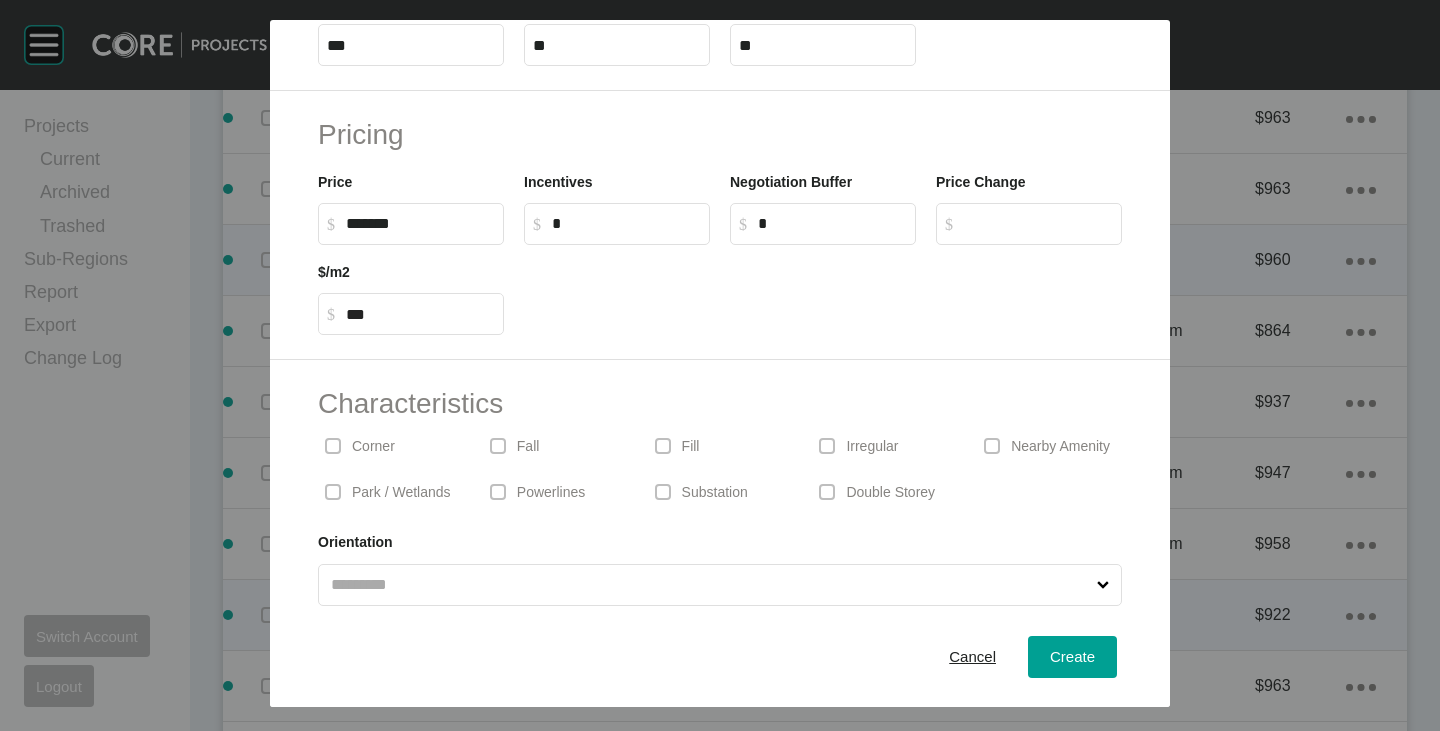 scroll, scrollTop: 489, scrollLeft: 0, axis: vertical 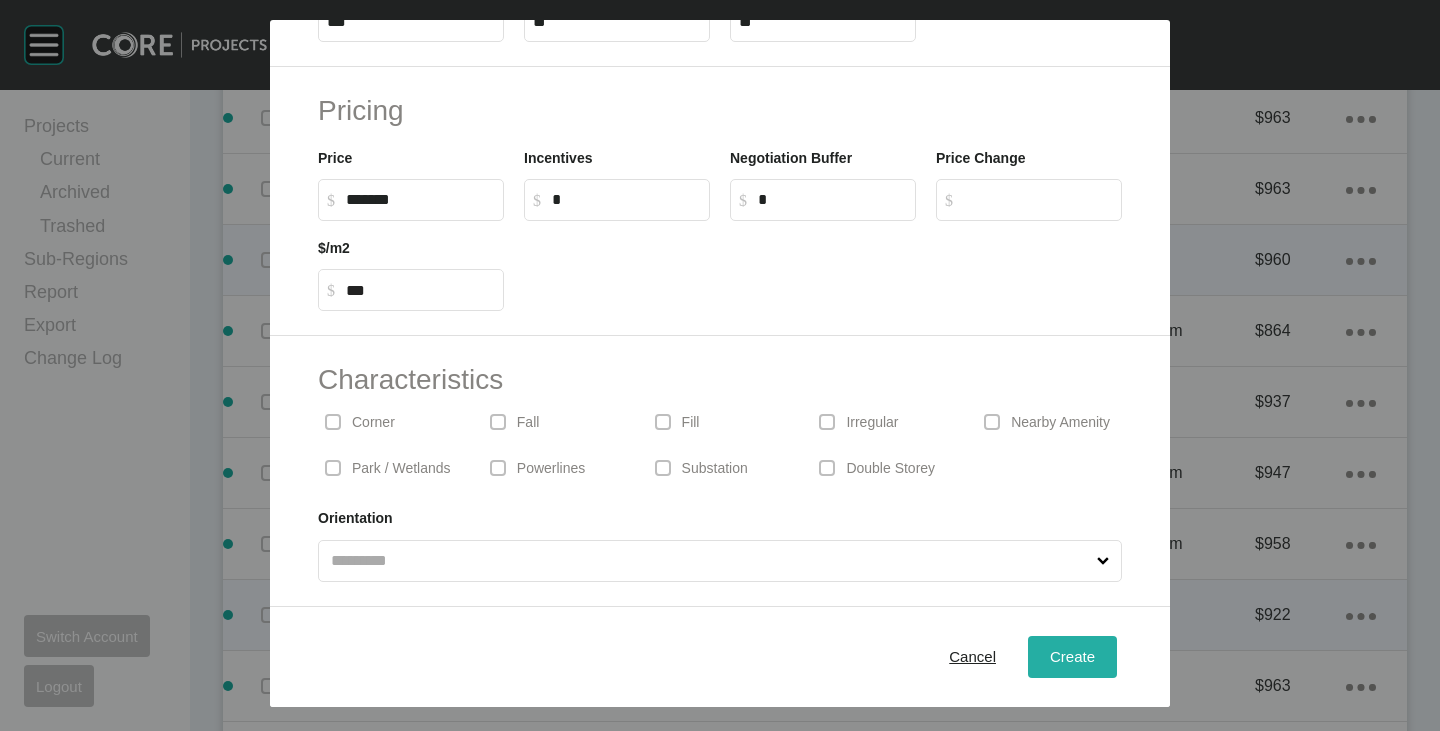 click on "Create" at bounding box center (1072, 656) 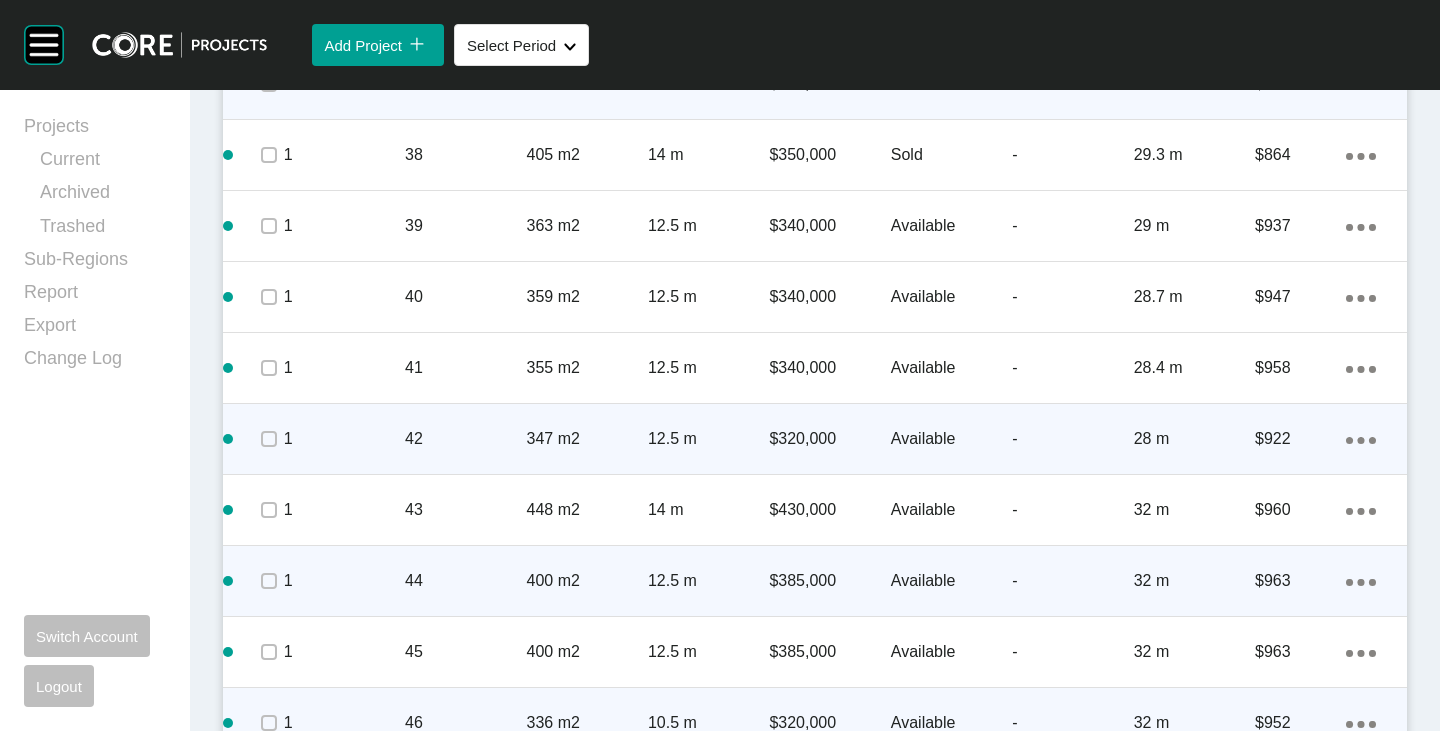 scroll, scrollTop: 3100, scrollLeft: 0, axis: vertical 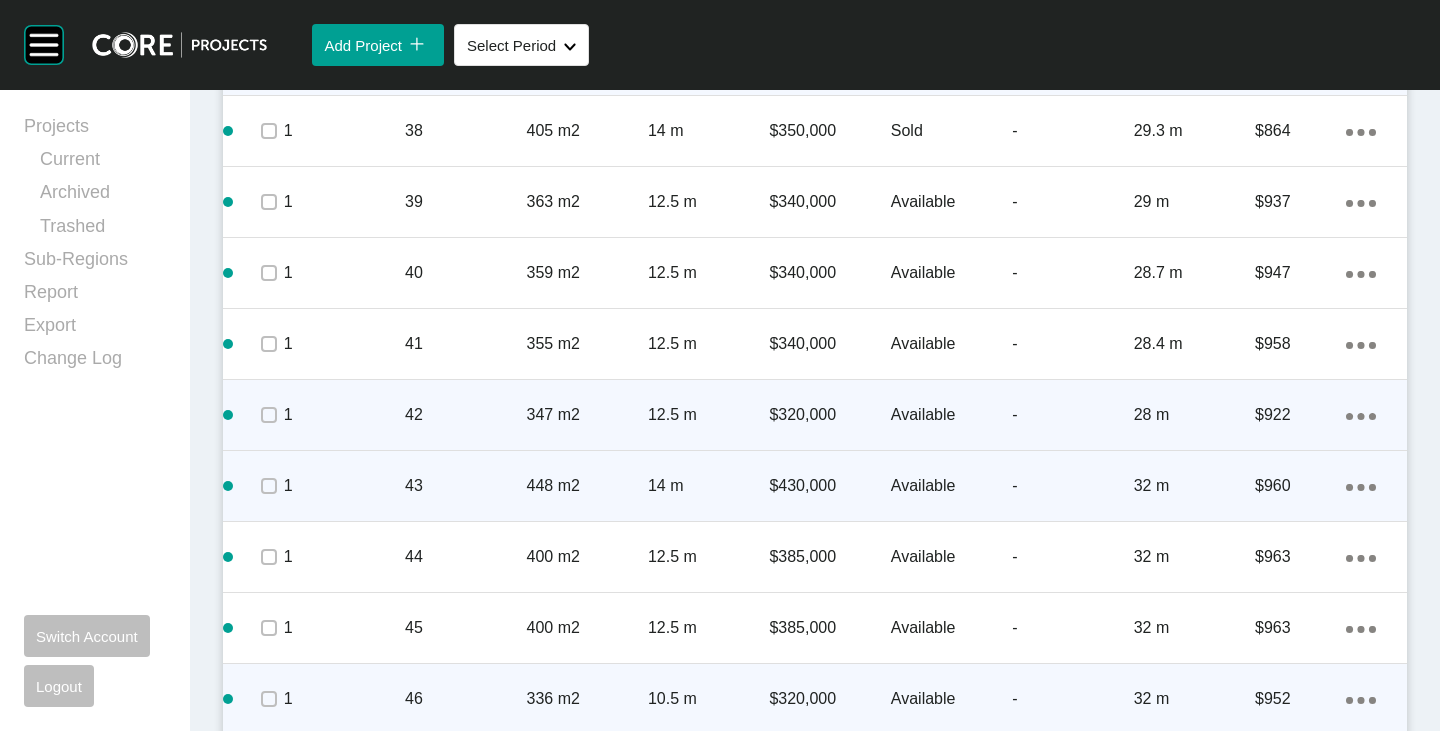click on "Action Menu Dots Copy 6 Created with Sketch." at bounding box center [1361, 486] 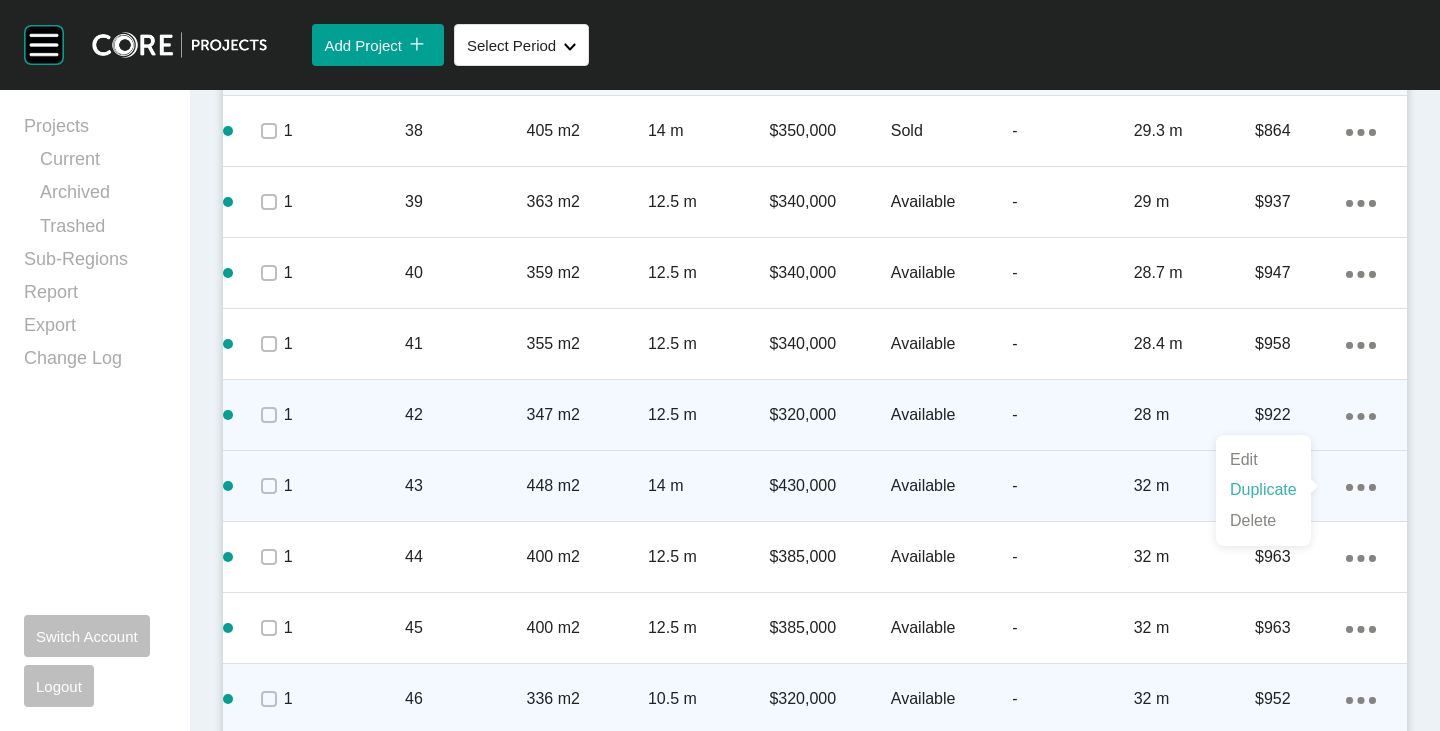 click on "Duplicate" at bounding box center (1263, 490) 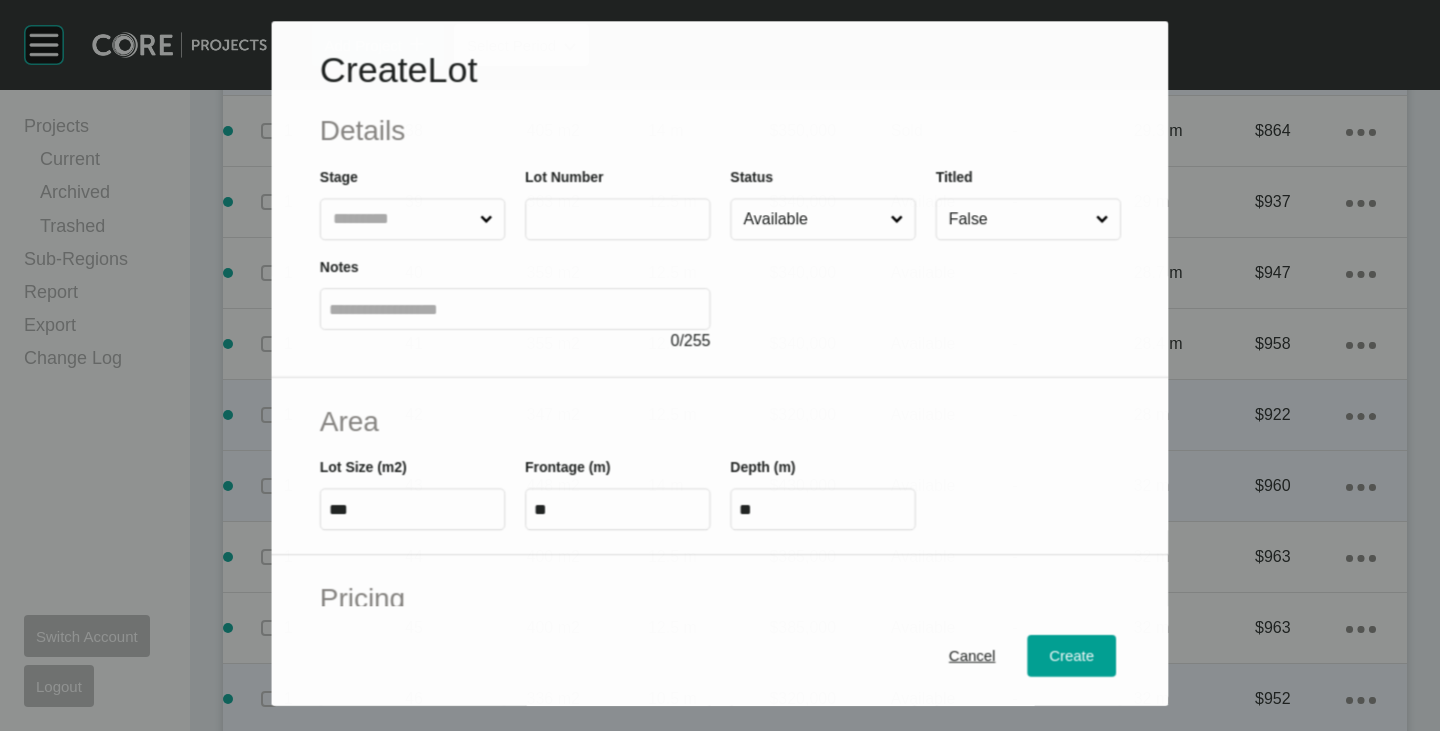 click at bounding box center (600, 219) 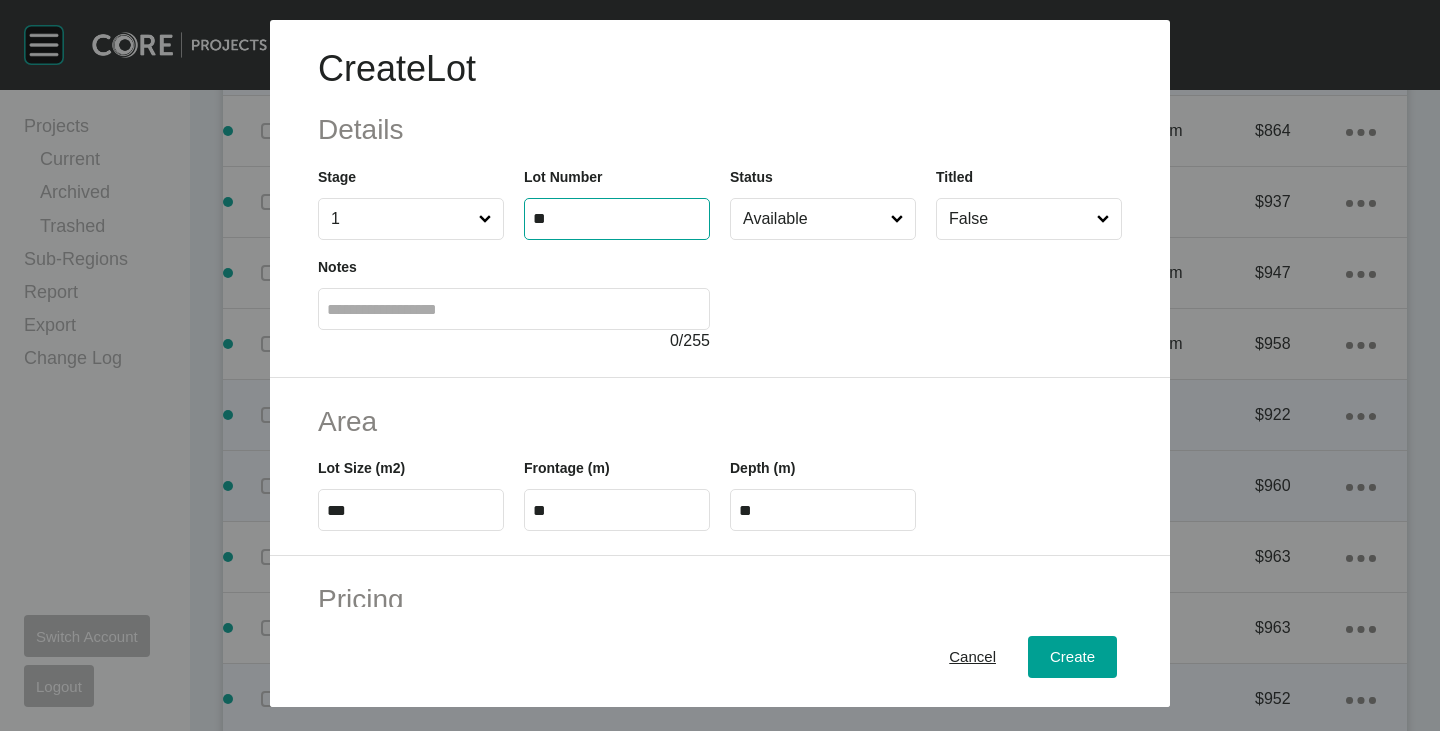 type on "**" 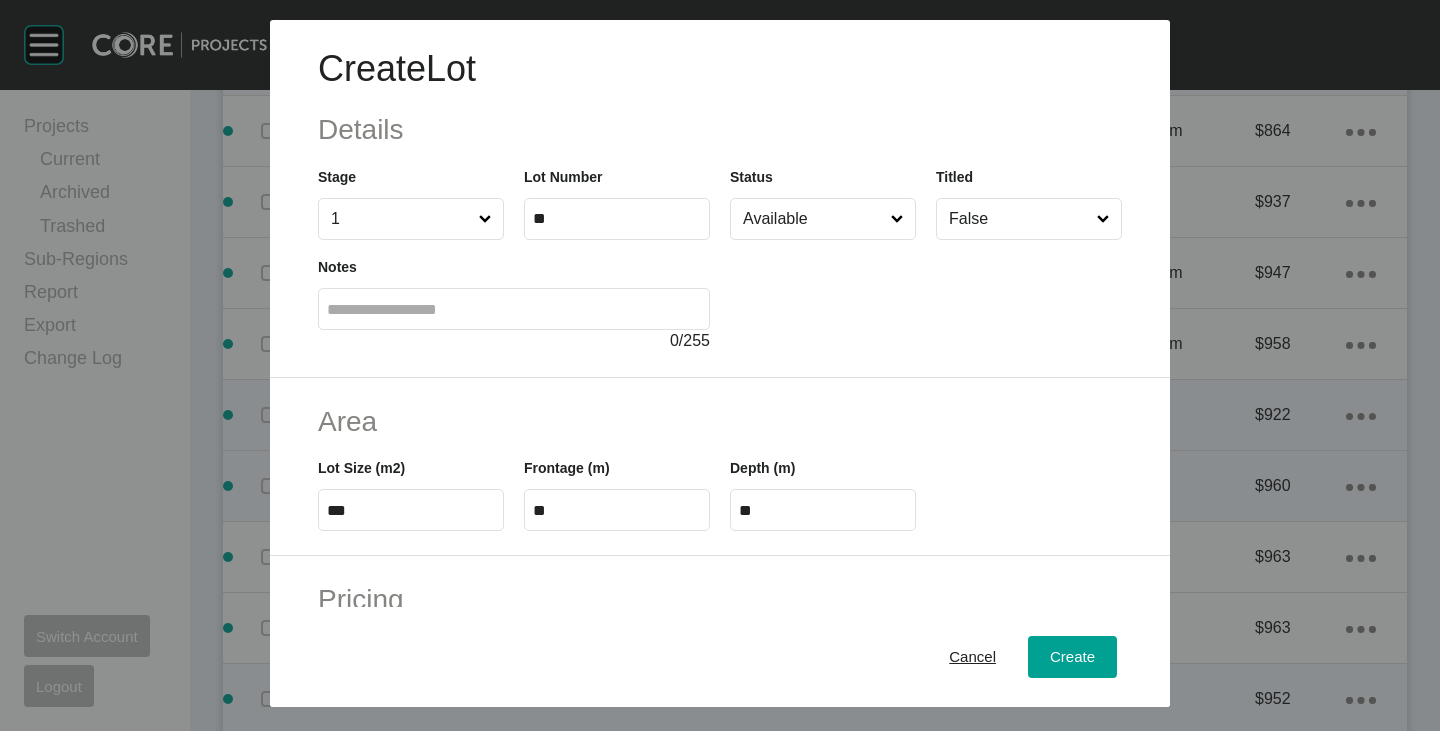 click on "***" at bounding box center (411, 510) 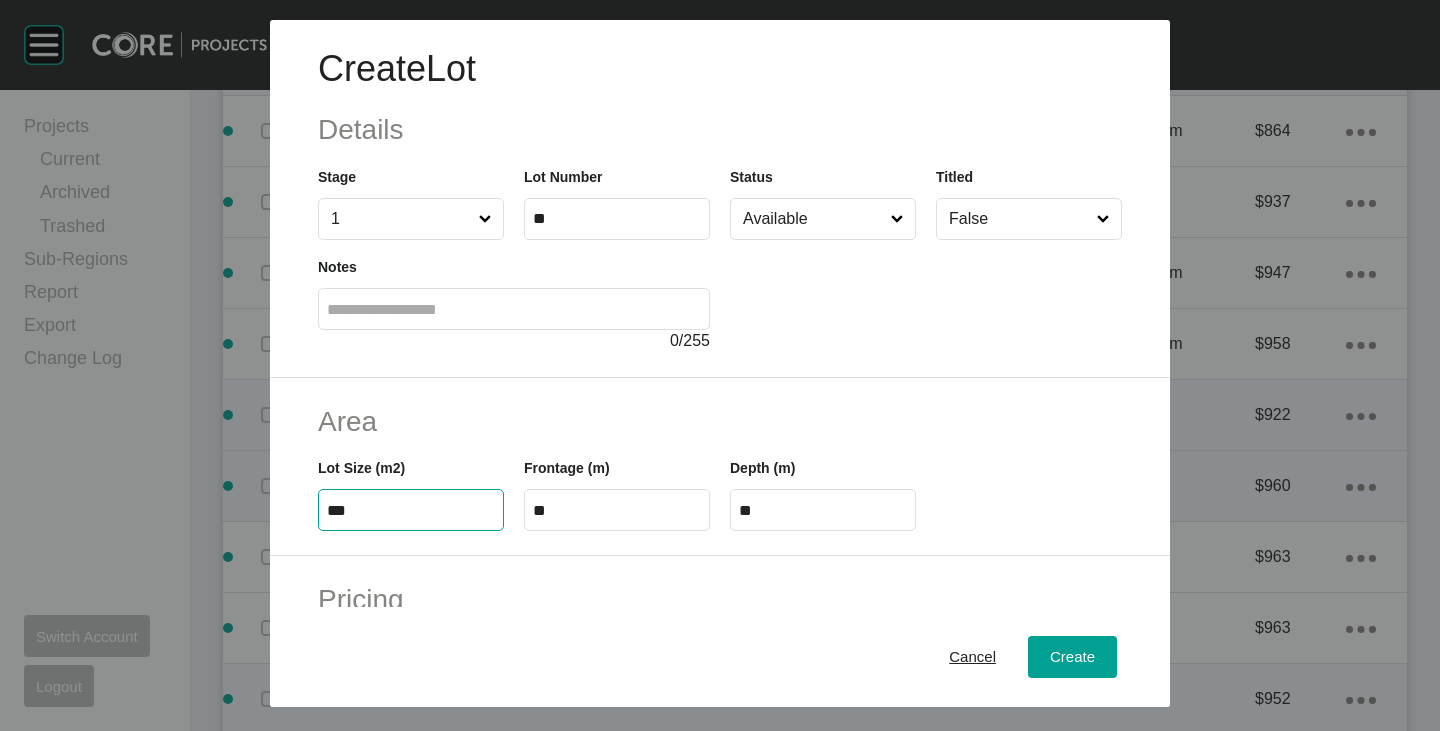 click on "***" at bounding box center [411, 510] 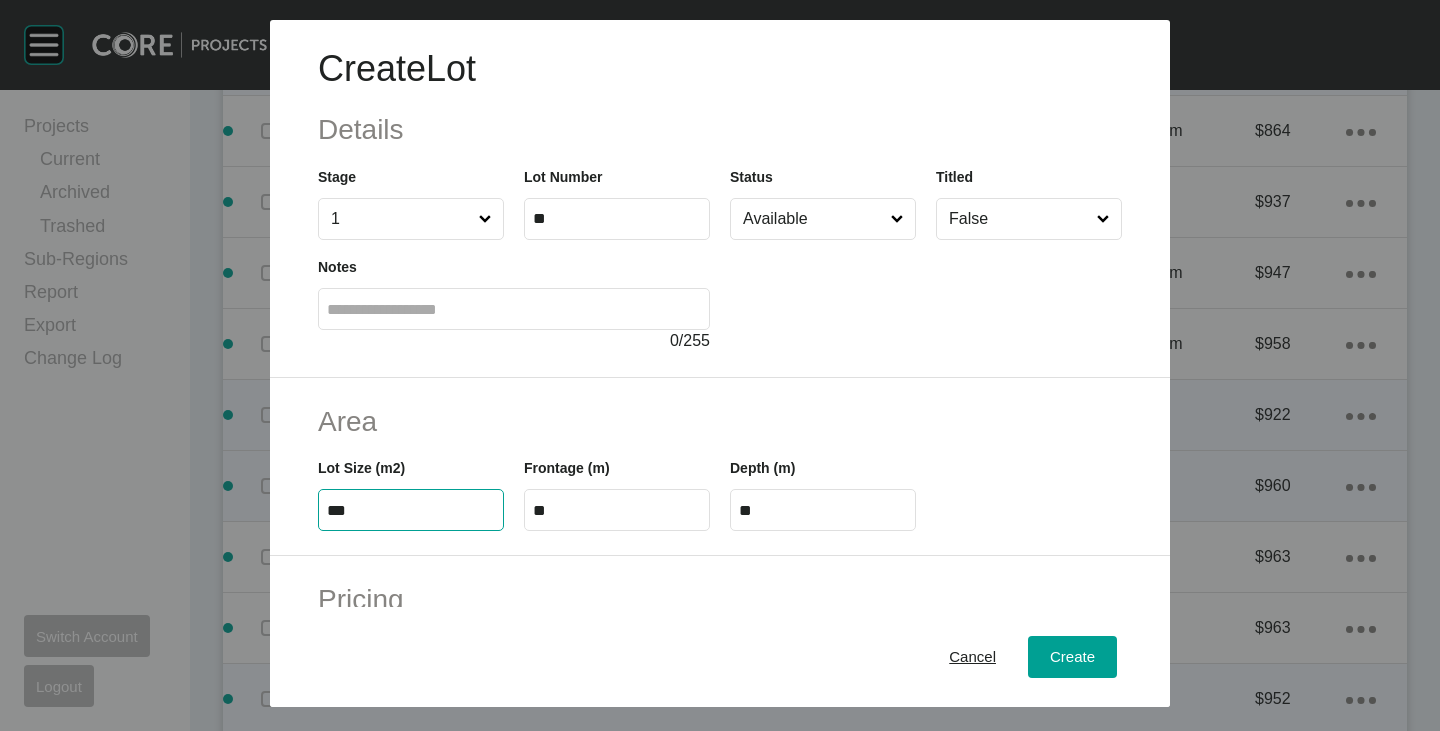 type on "***" 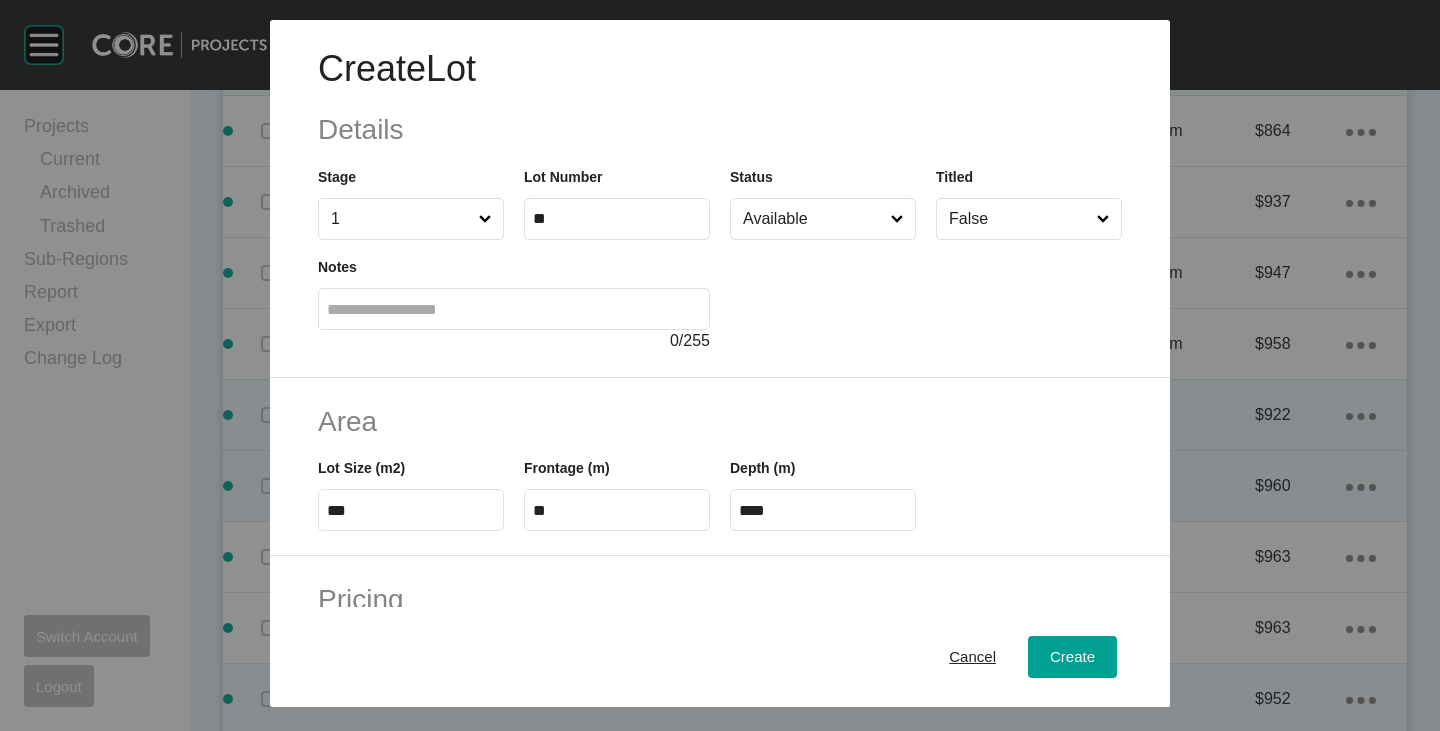 click on "Area" at bounding box center [720, 421] 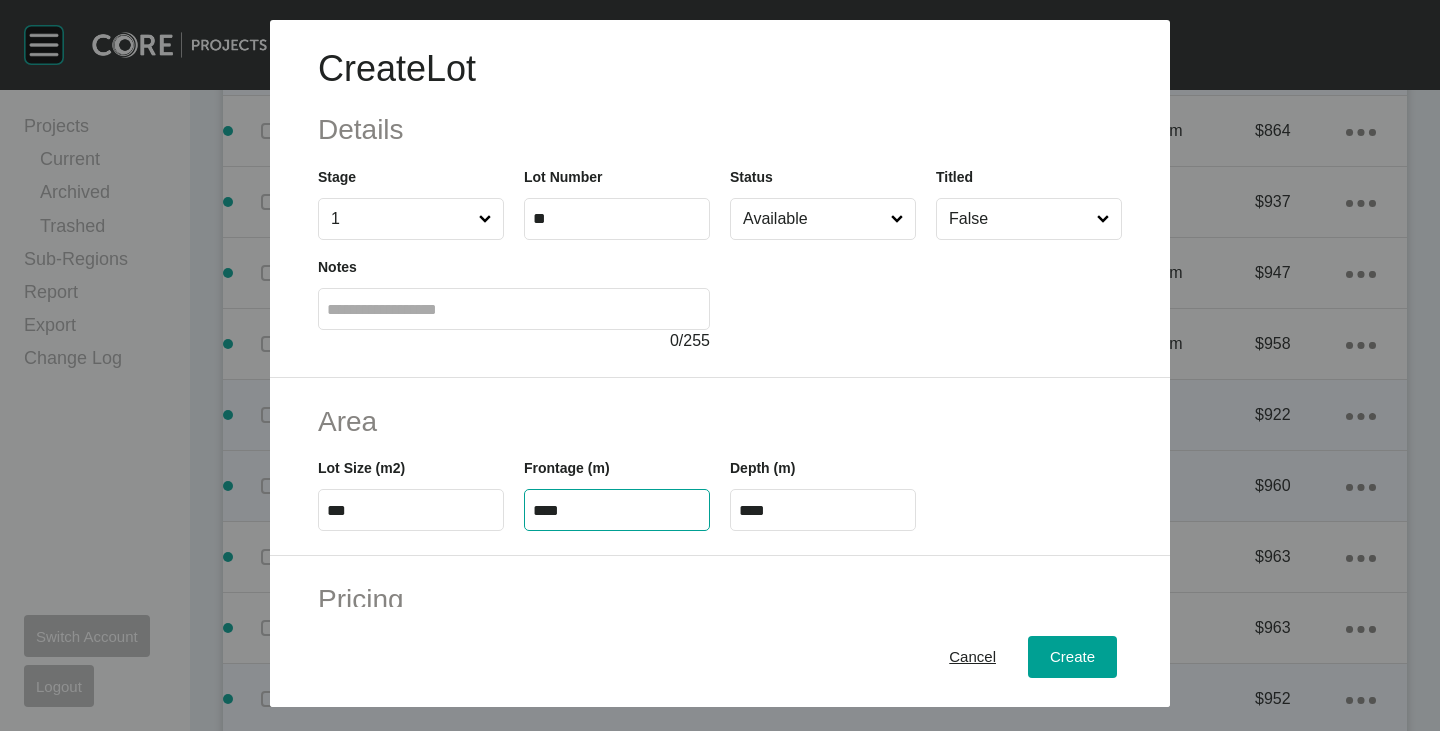 type on "****" 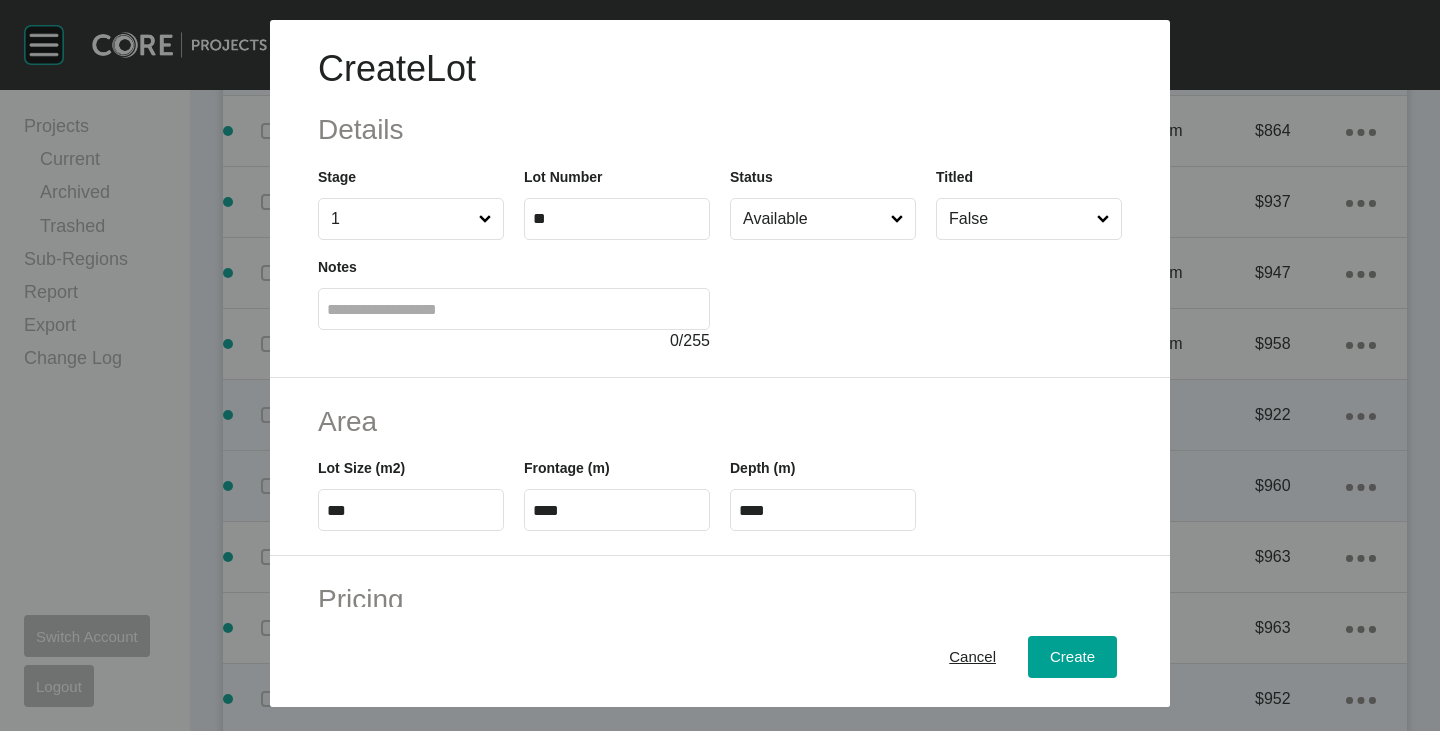 click on "****" at bounding box center (617, 510) 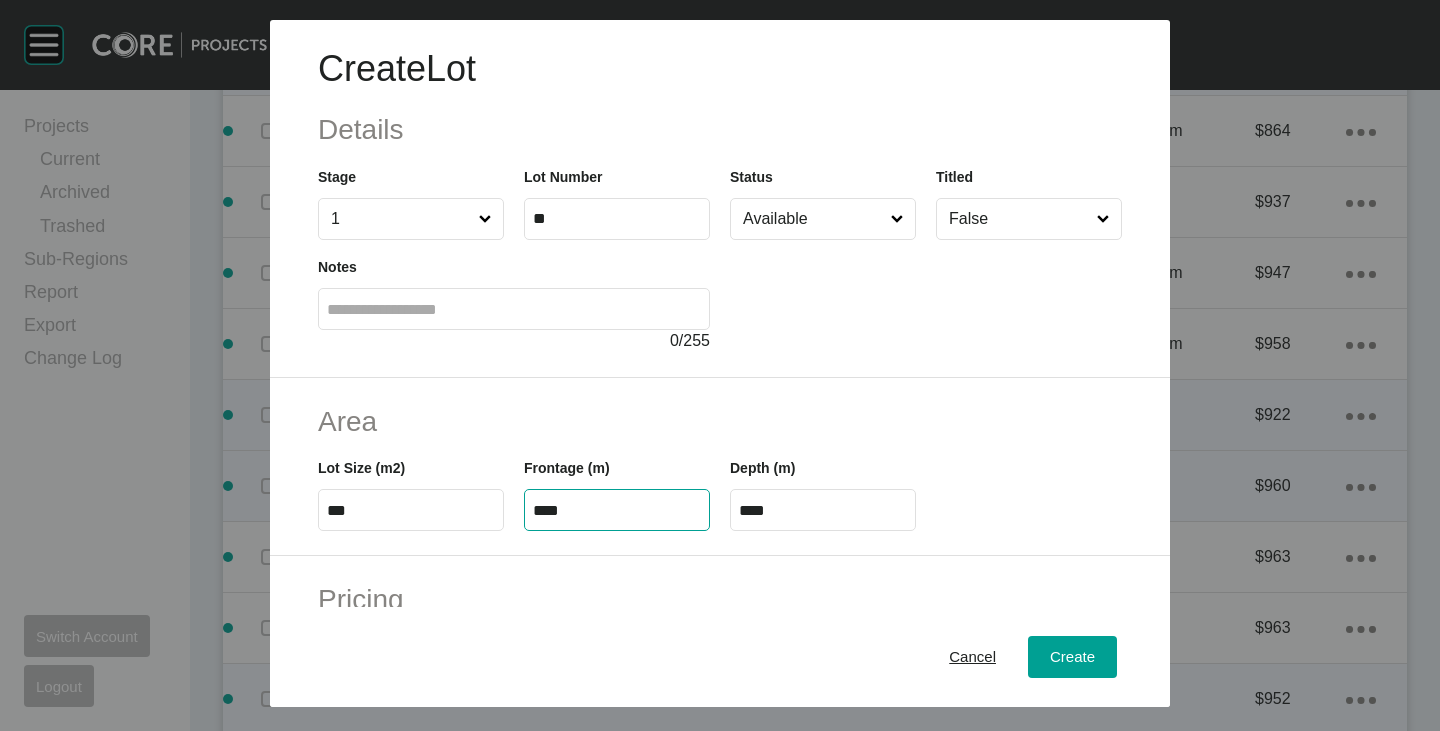 type on "****" 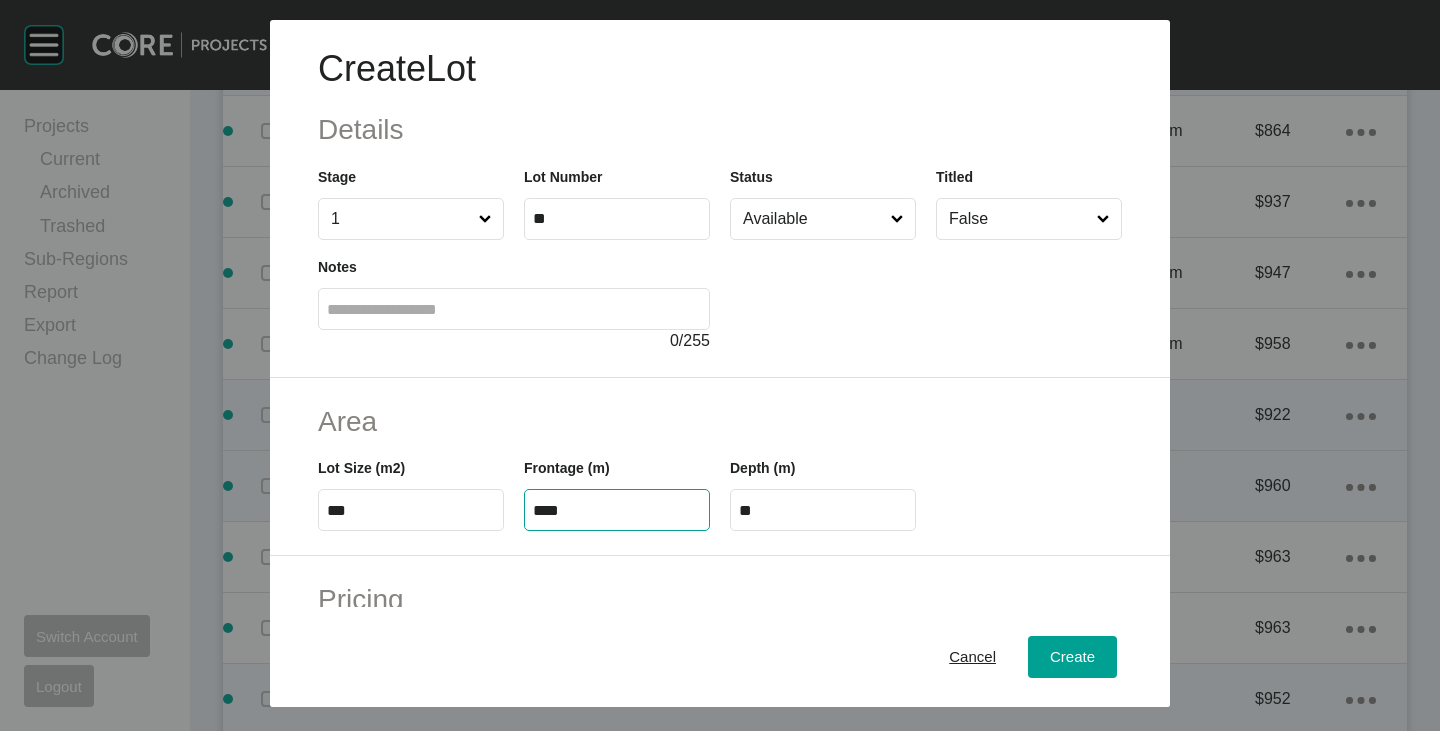 click on "Area" at bounding box center [720, 421] 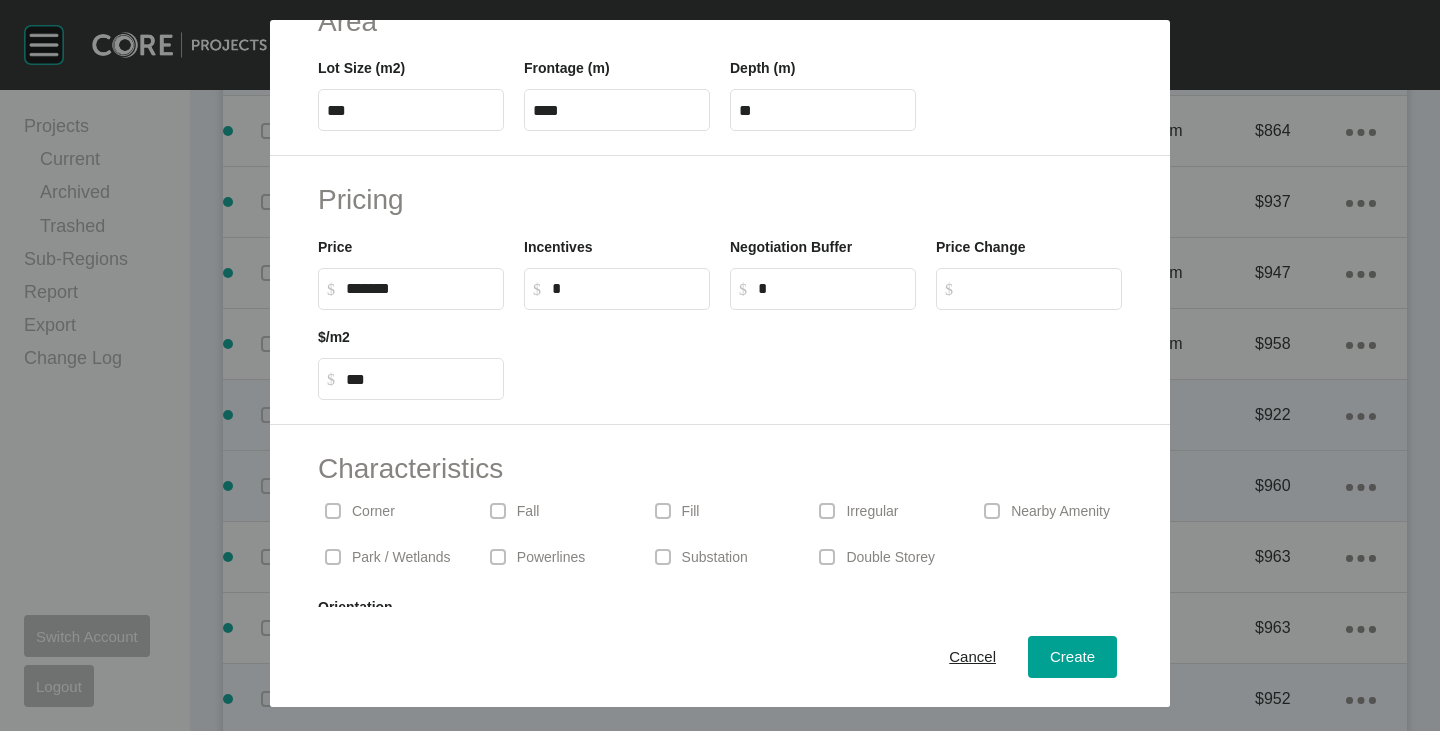 scroll, scrollTop: 489, scrollLeft: 0, axis: vertical 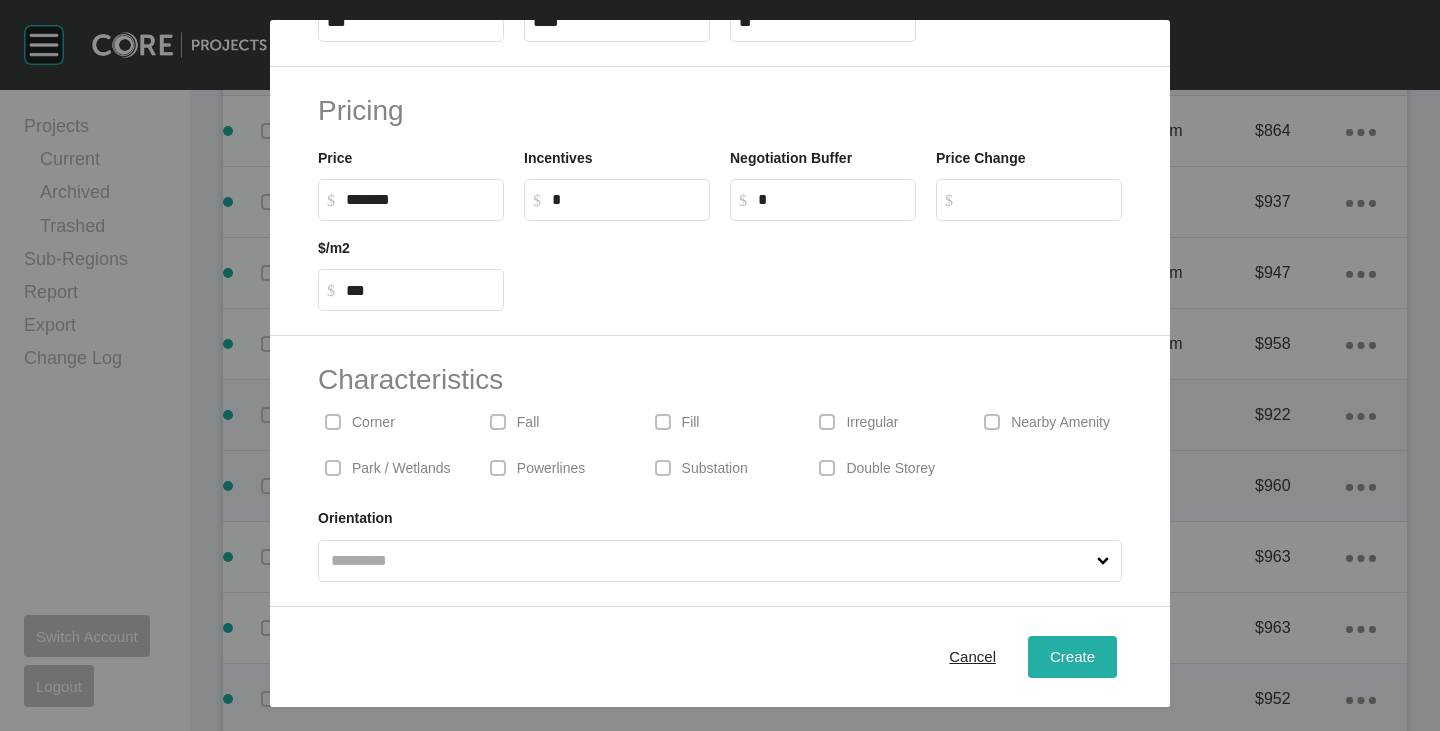 click on "Create" at bounding box center [1072, 656] 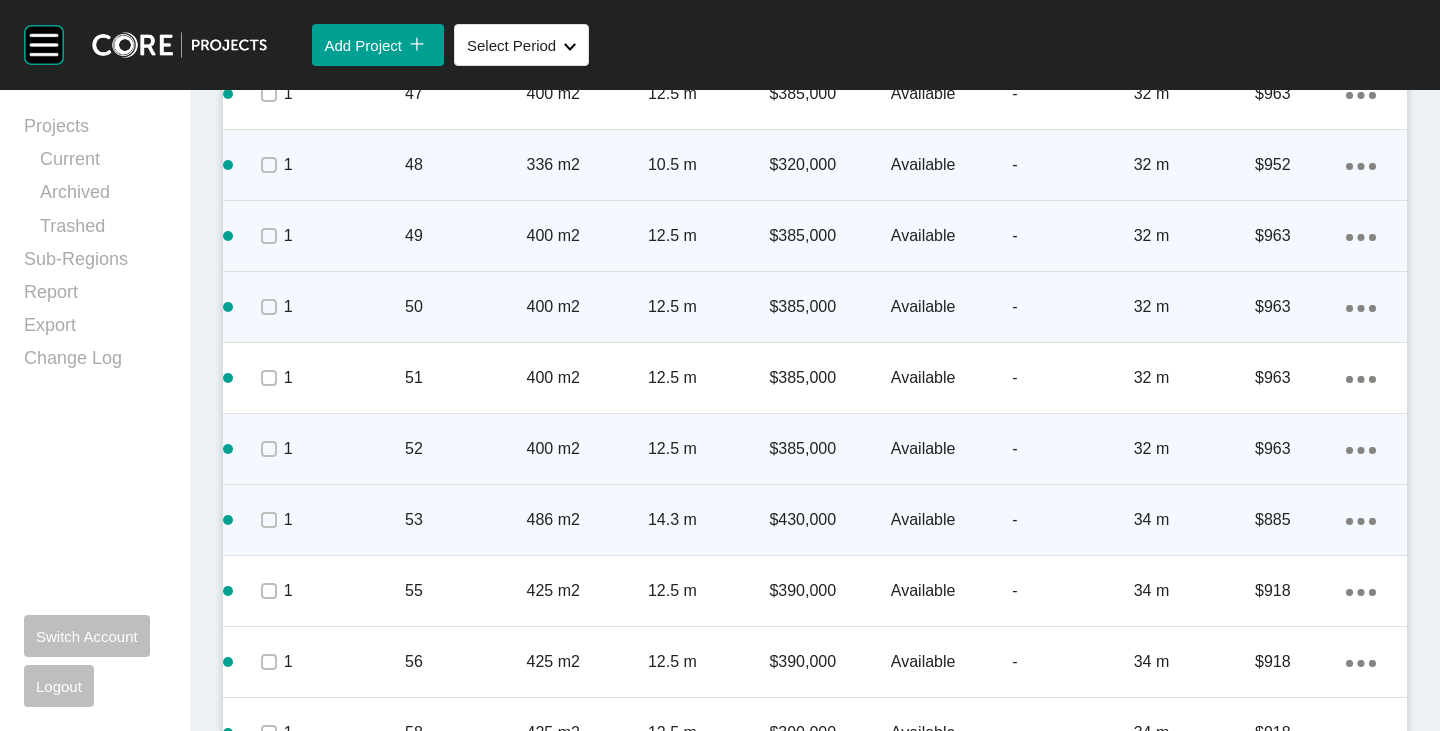 scroll, scrollTop: 3800, scrollLeft: 0, axis: vertical 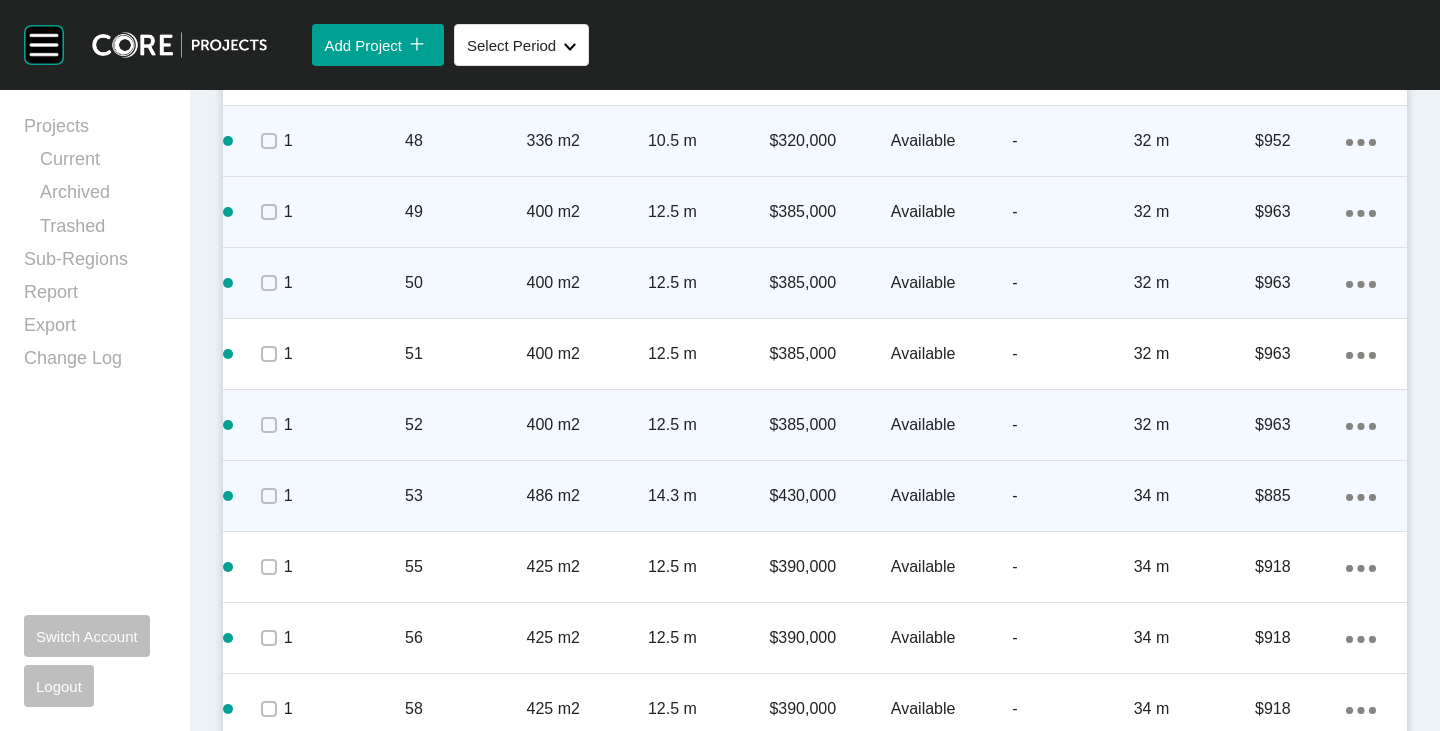 click on "Action Menu Dots Copy 6 Created with Sketch." 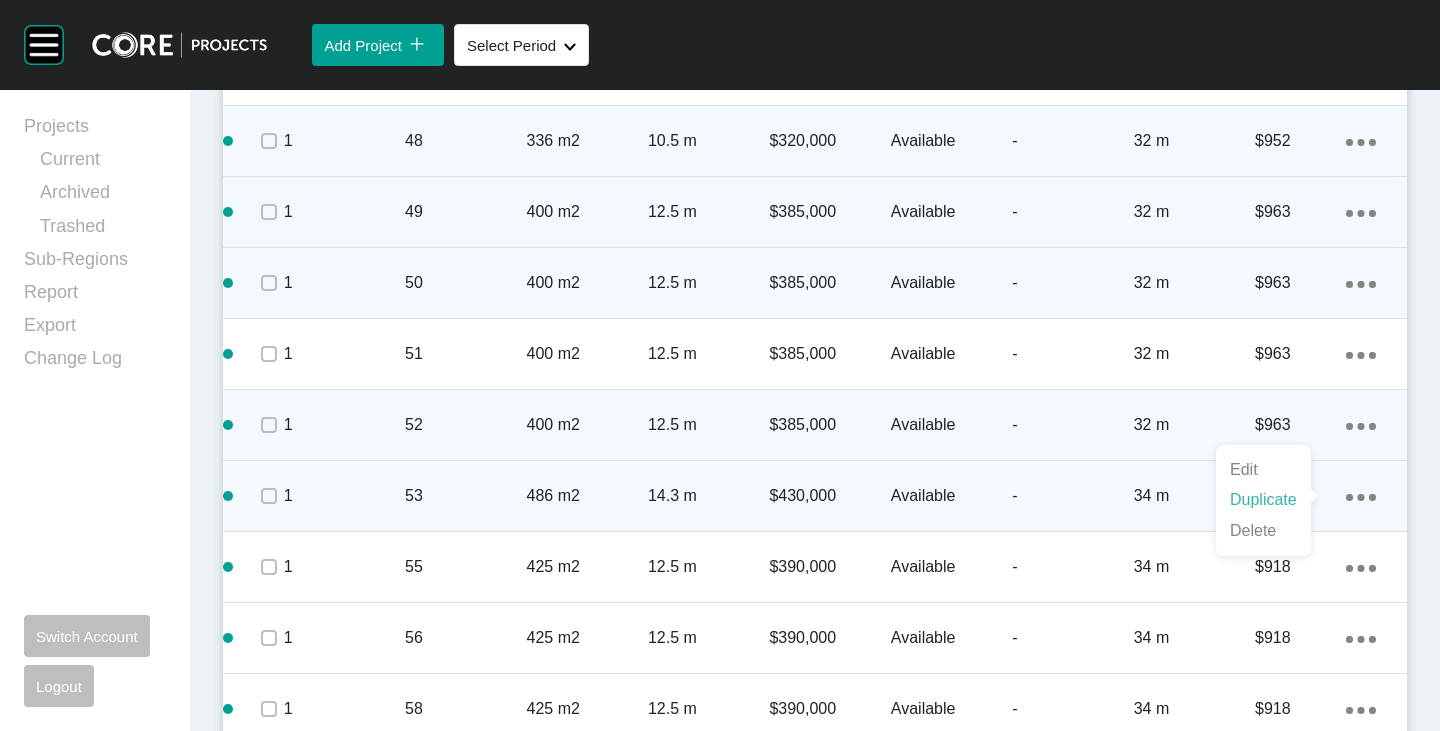 click on "Duplicate" at bounding box center (1263, 500) 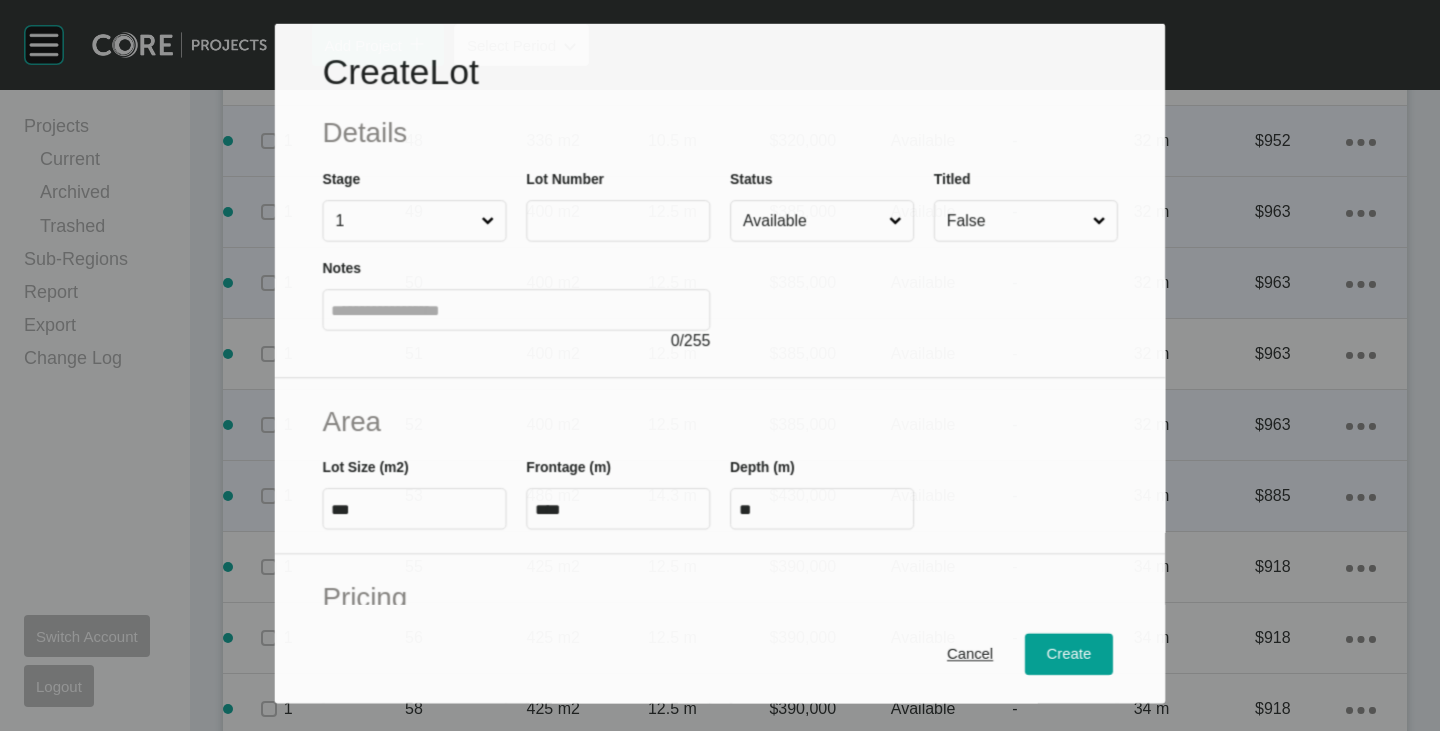 click on "Lot Number" at bounding box center (618, 205) 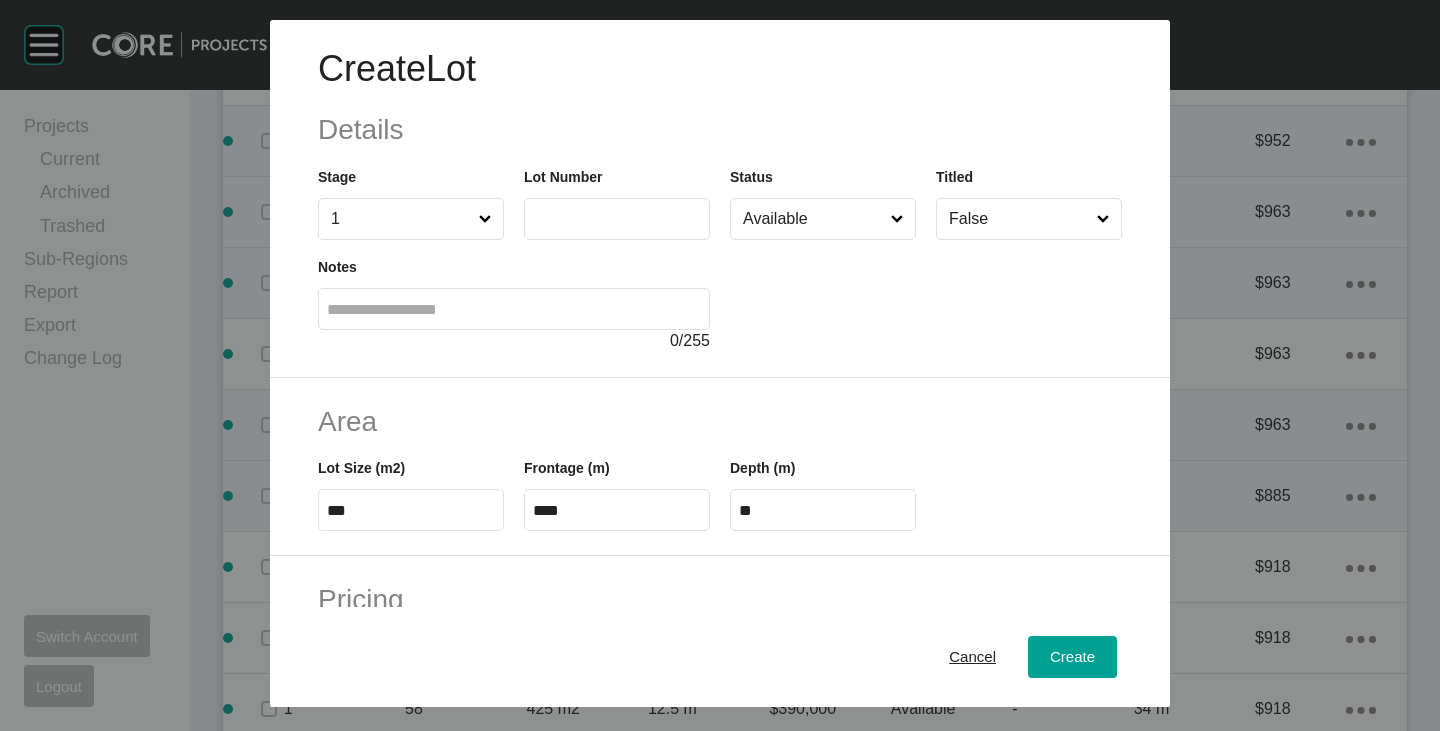 click on "Notes 0 / 255" at bounding box center [514, 296] 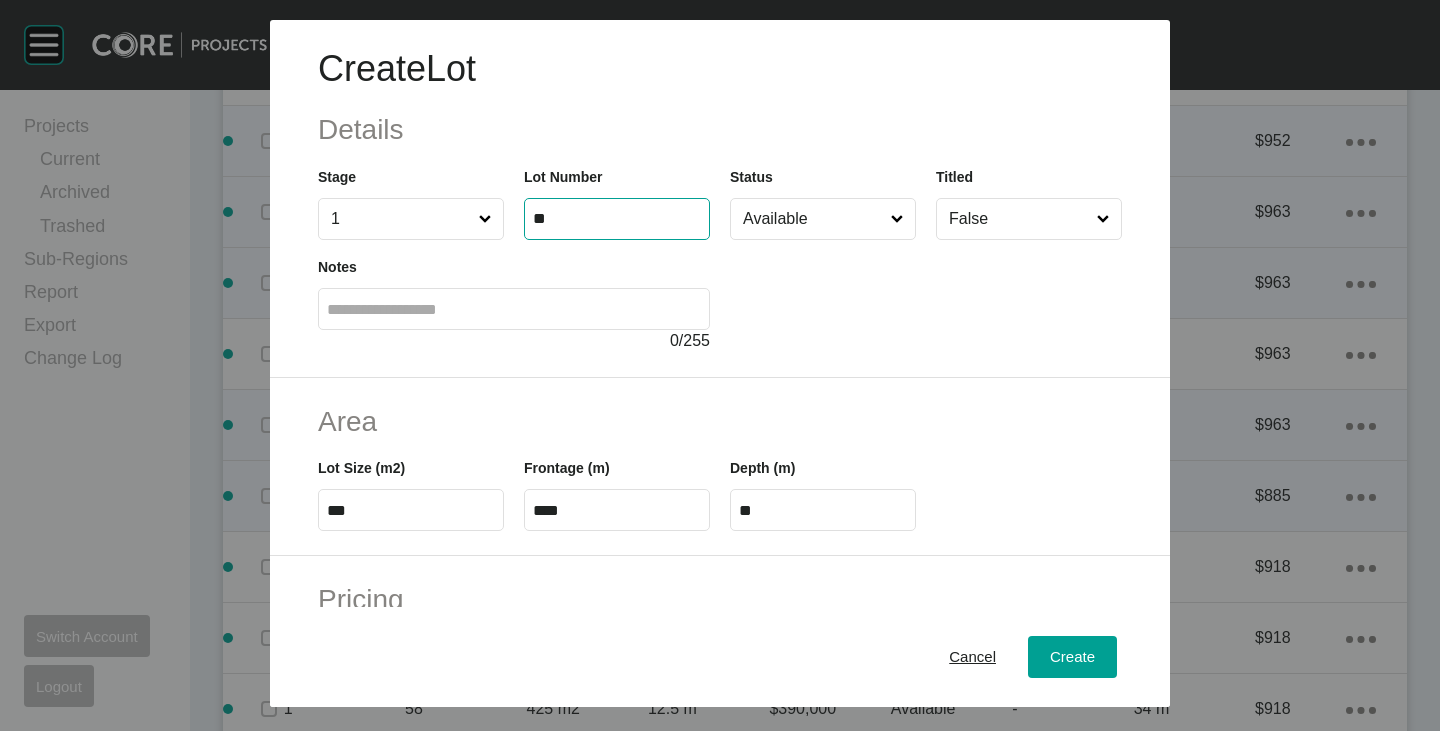 type on "**" 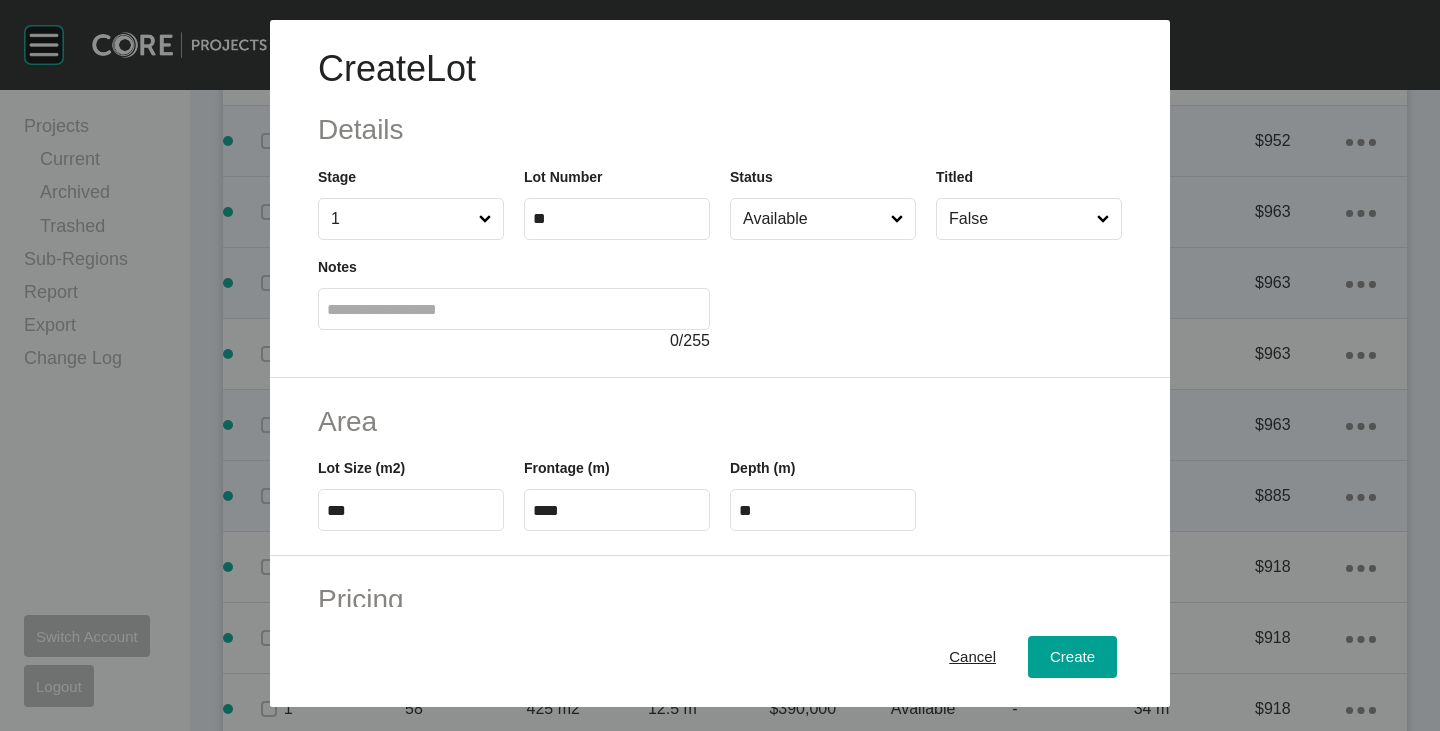 click at bounding box center [926, 296] 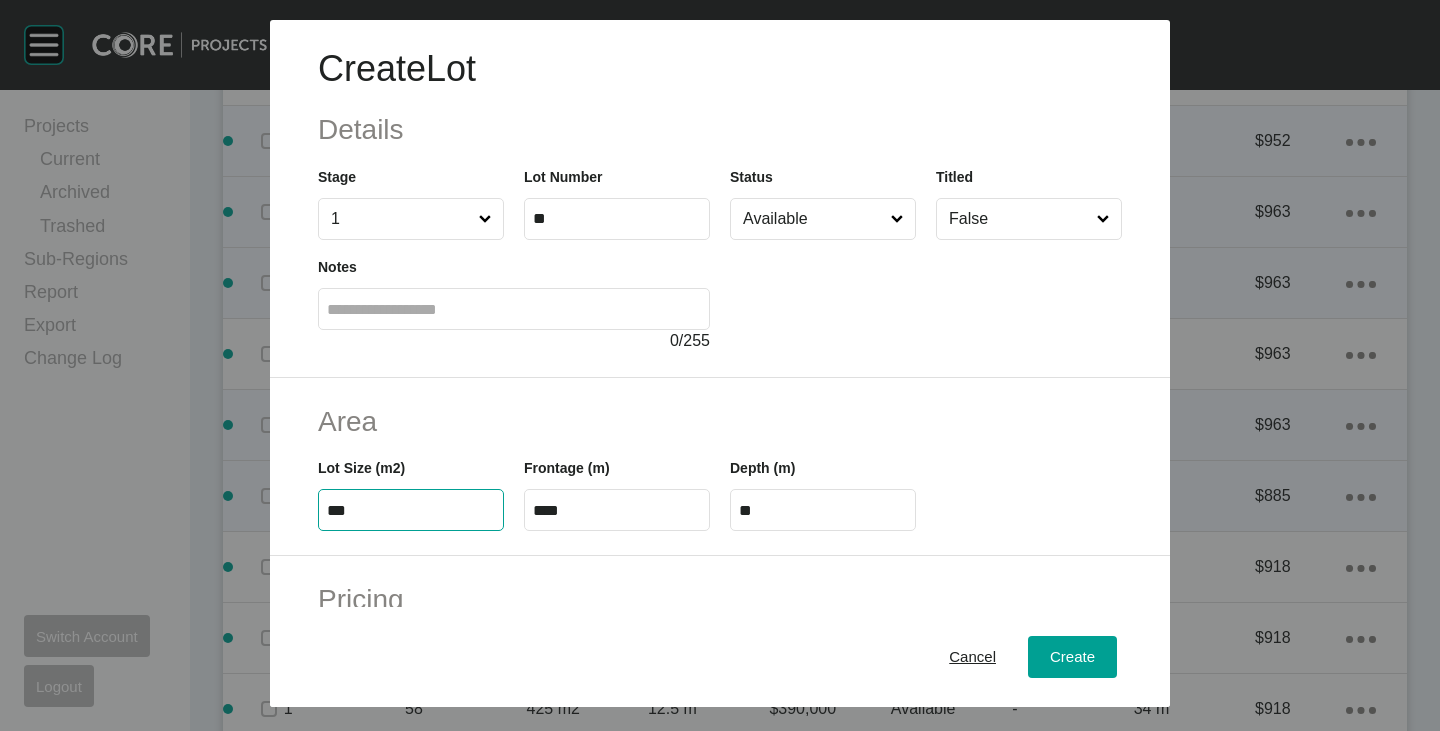 click on "***" at bounding box center [411, 510] 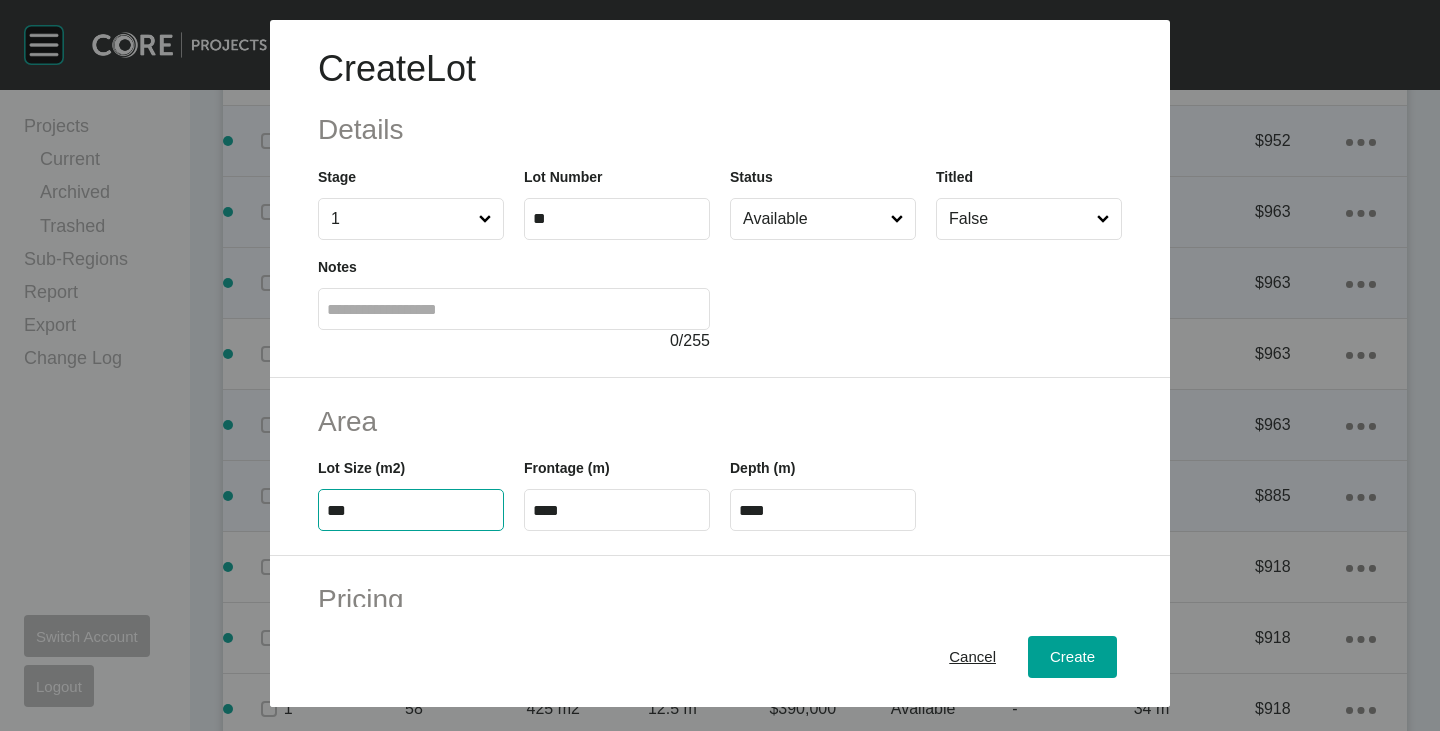 type on "***" 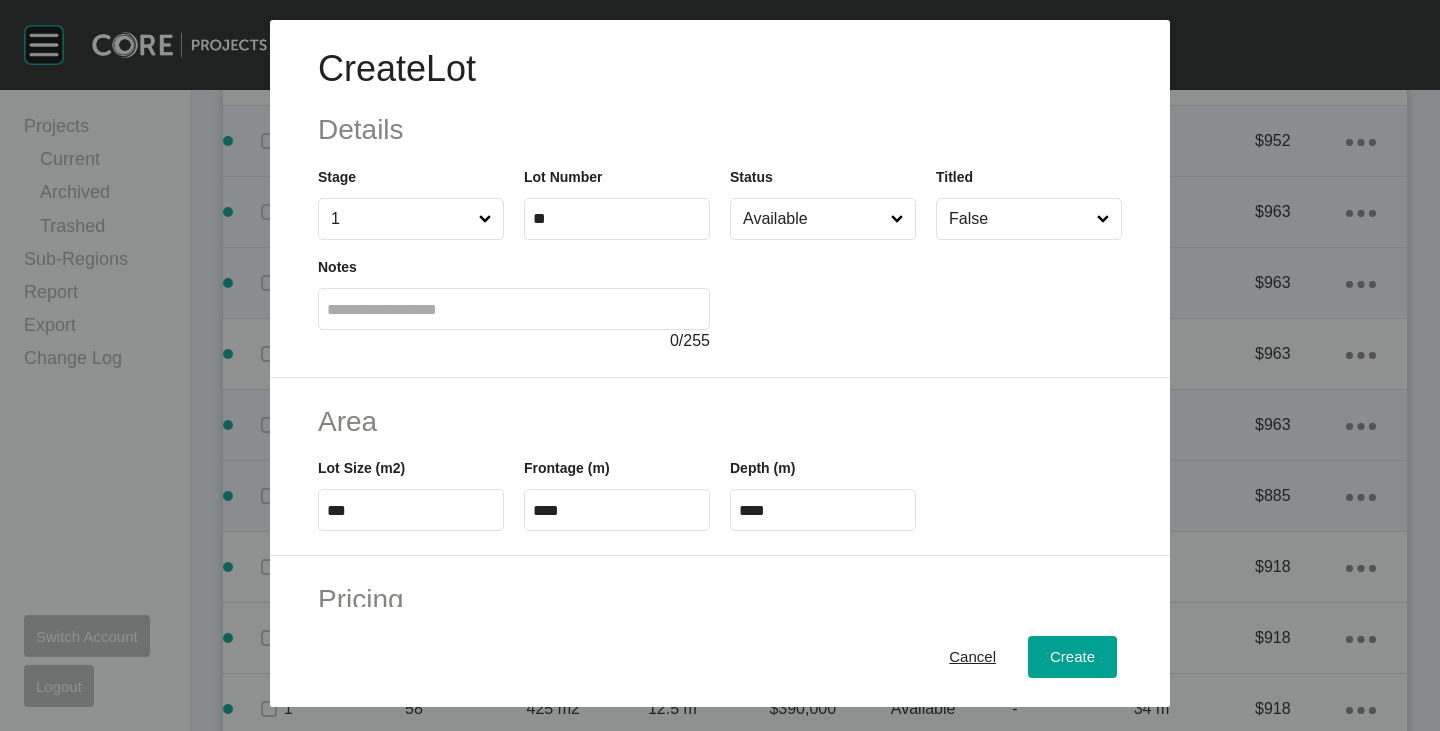 drag, startPoint x: 486, startPoint y: 448, endPoint x: 554, endPoint y: 474, distance: 72.8011 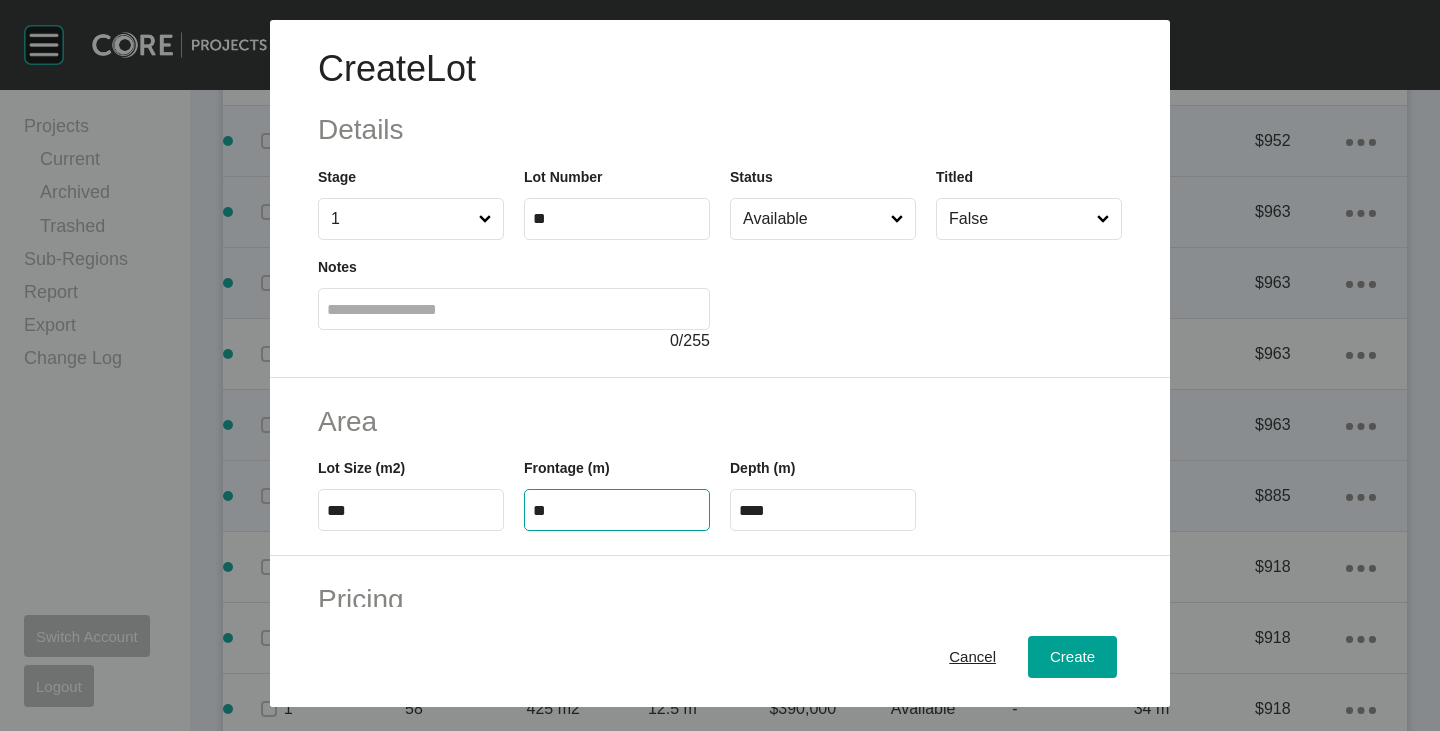 type on "**" 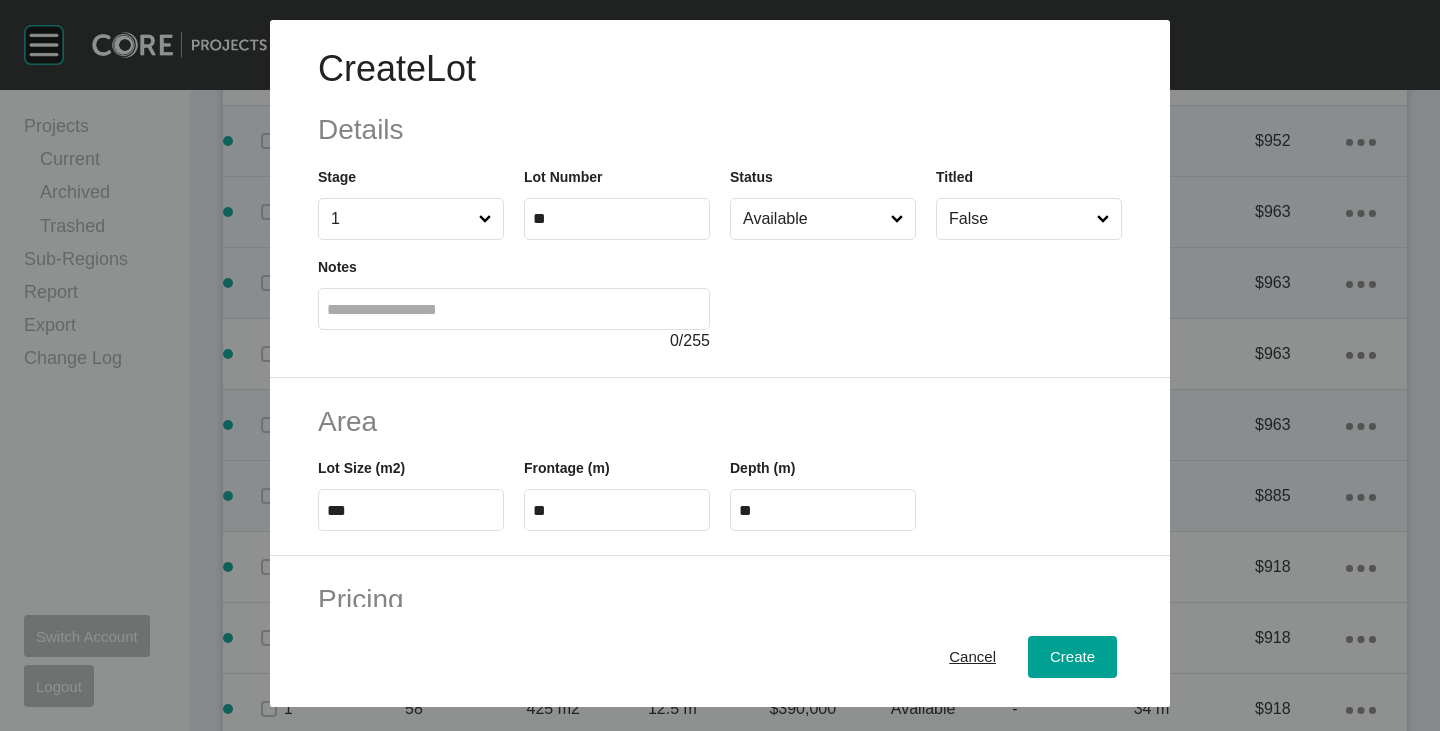 click on "Area Lot Size (m2) *** Frontage (m) ** Depth (m) **" at bounding box center (720, 467) 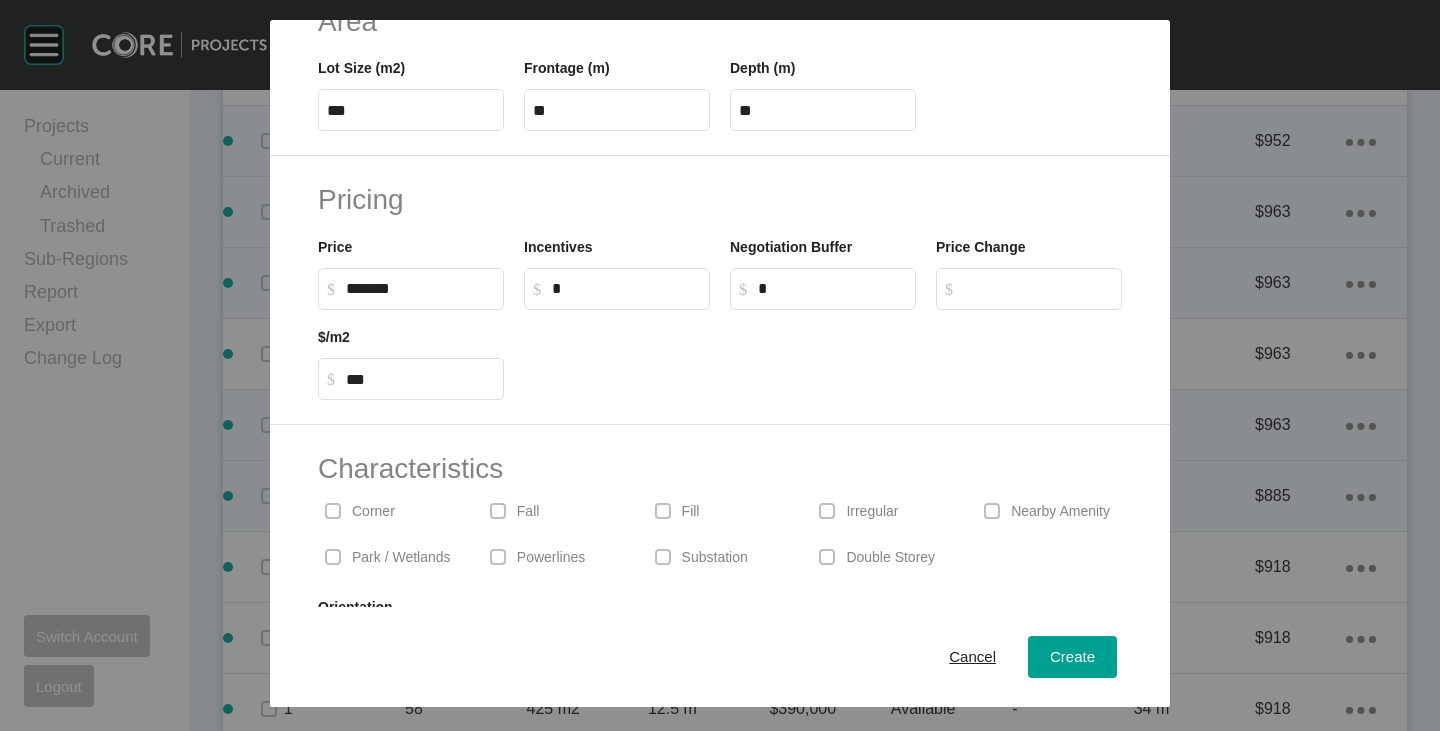 scroll, scrollTop: 489, scrollLeft: 0, axis: vertical 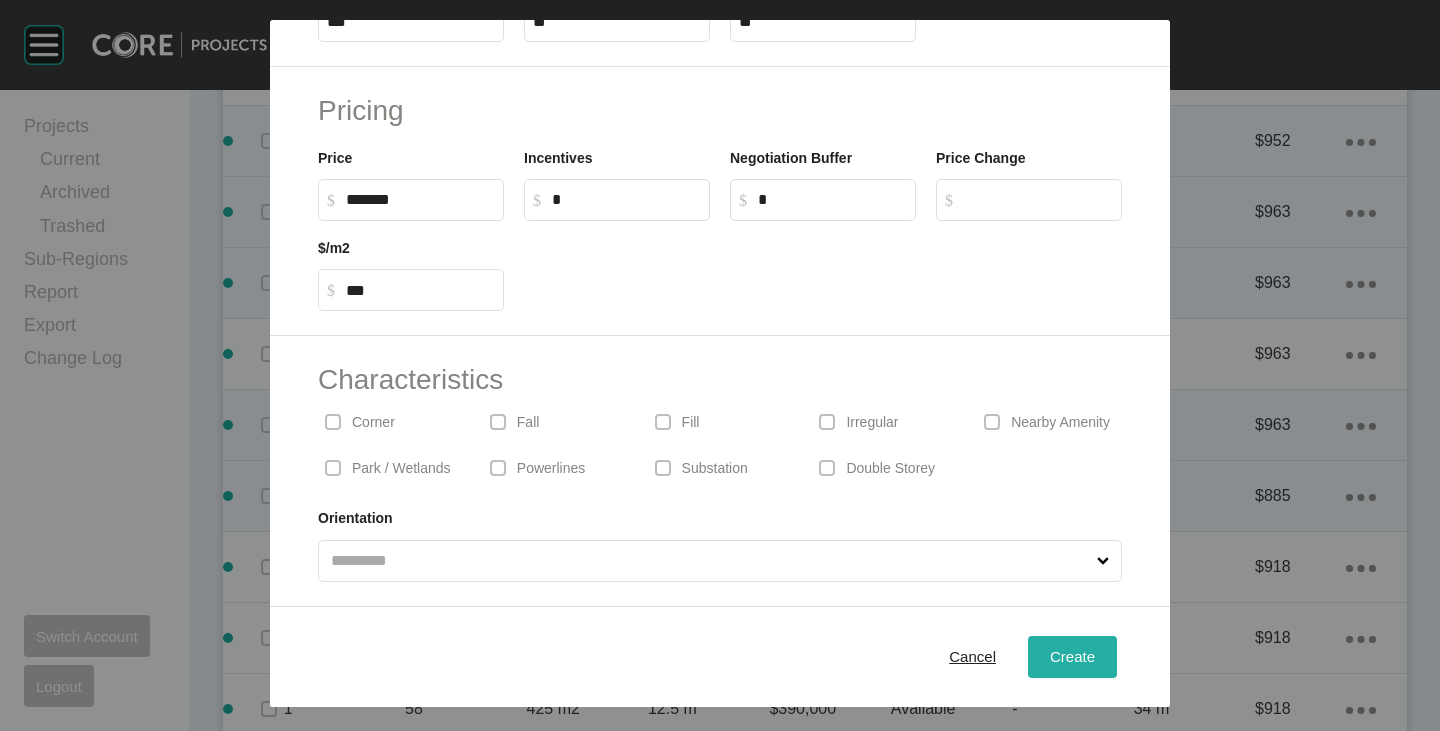 click on "Create" at bounding box center [1072, 656] 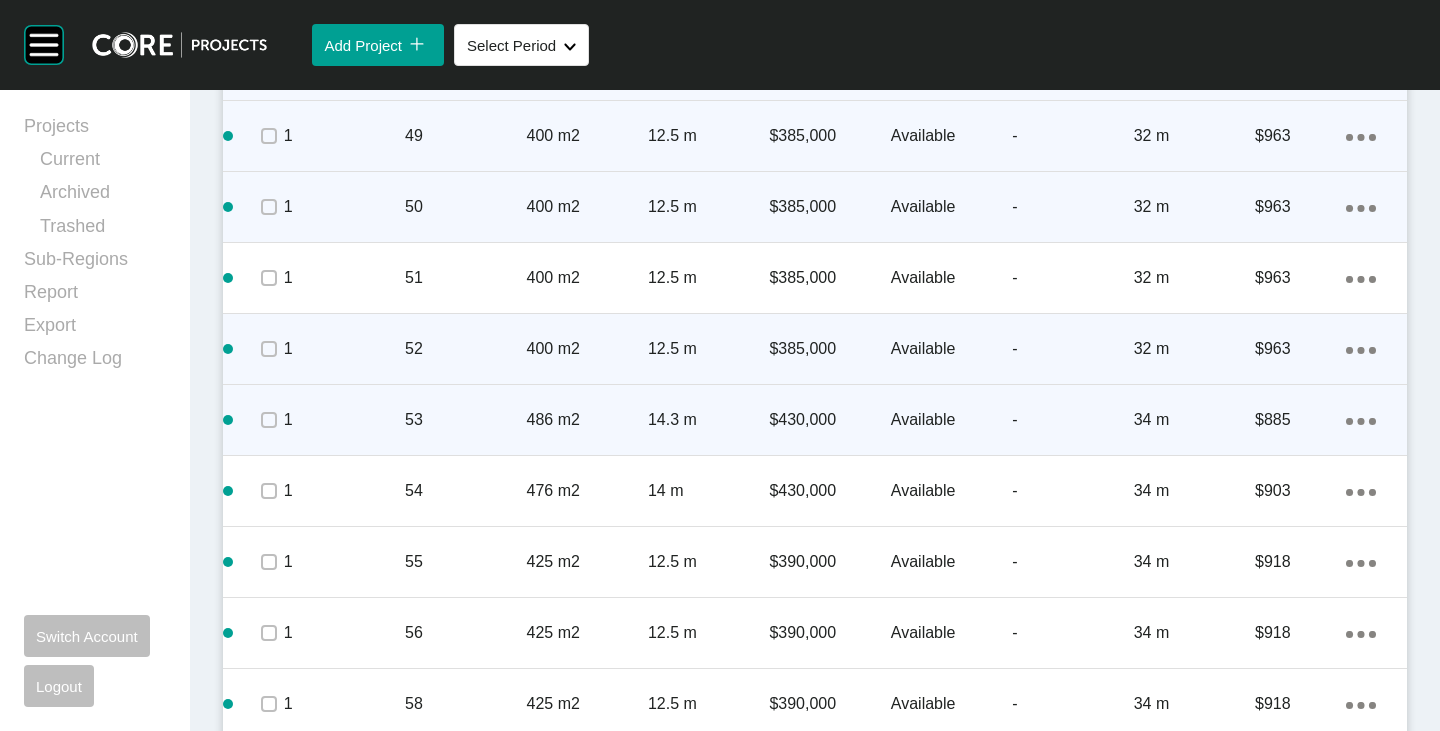 scroll, scrollTop: 3900, scrollLeft: 0, axis: vertical 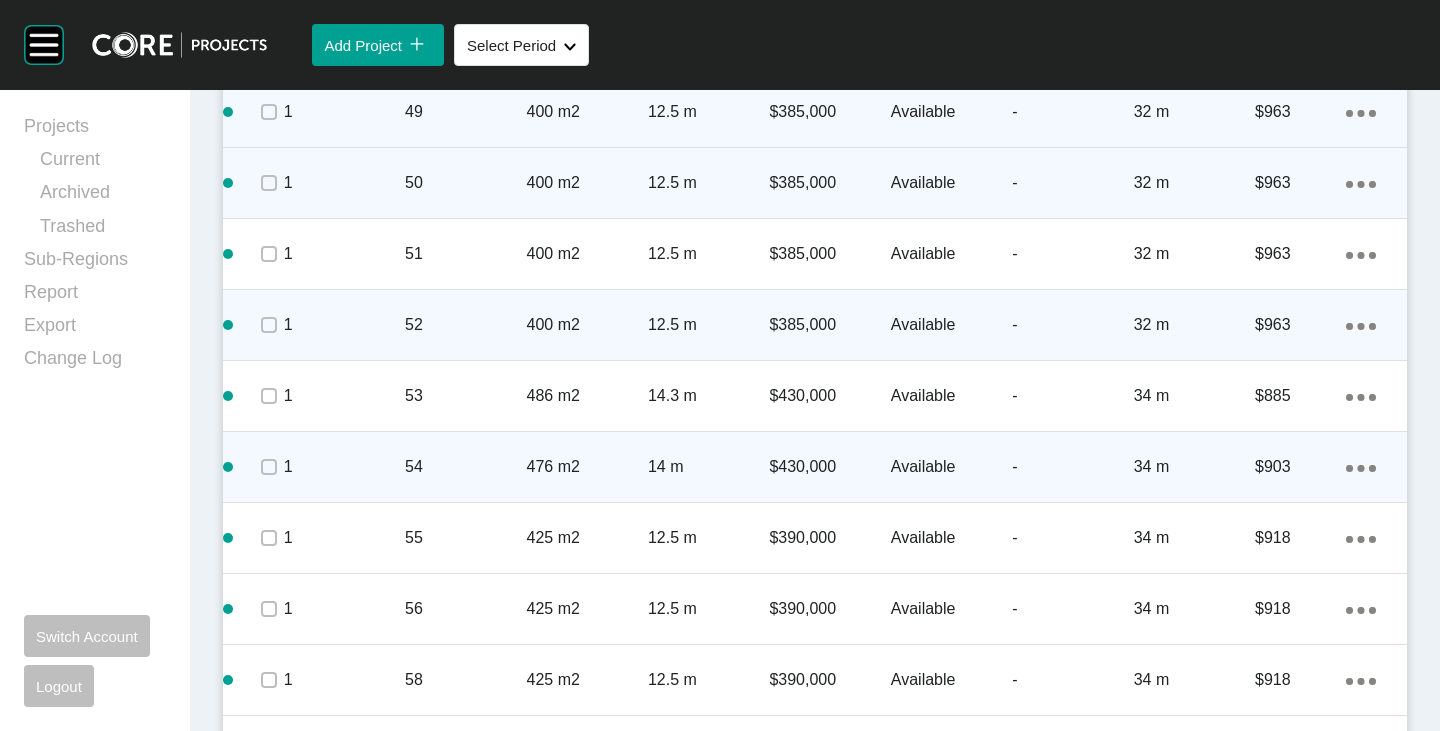 click on "Action Menu Dots Copy 6 Created with Sketch." 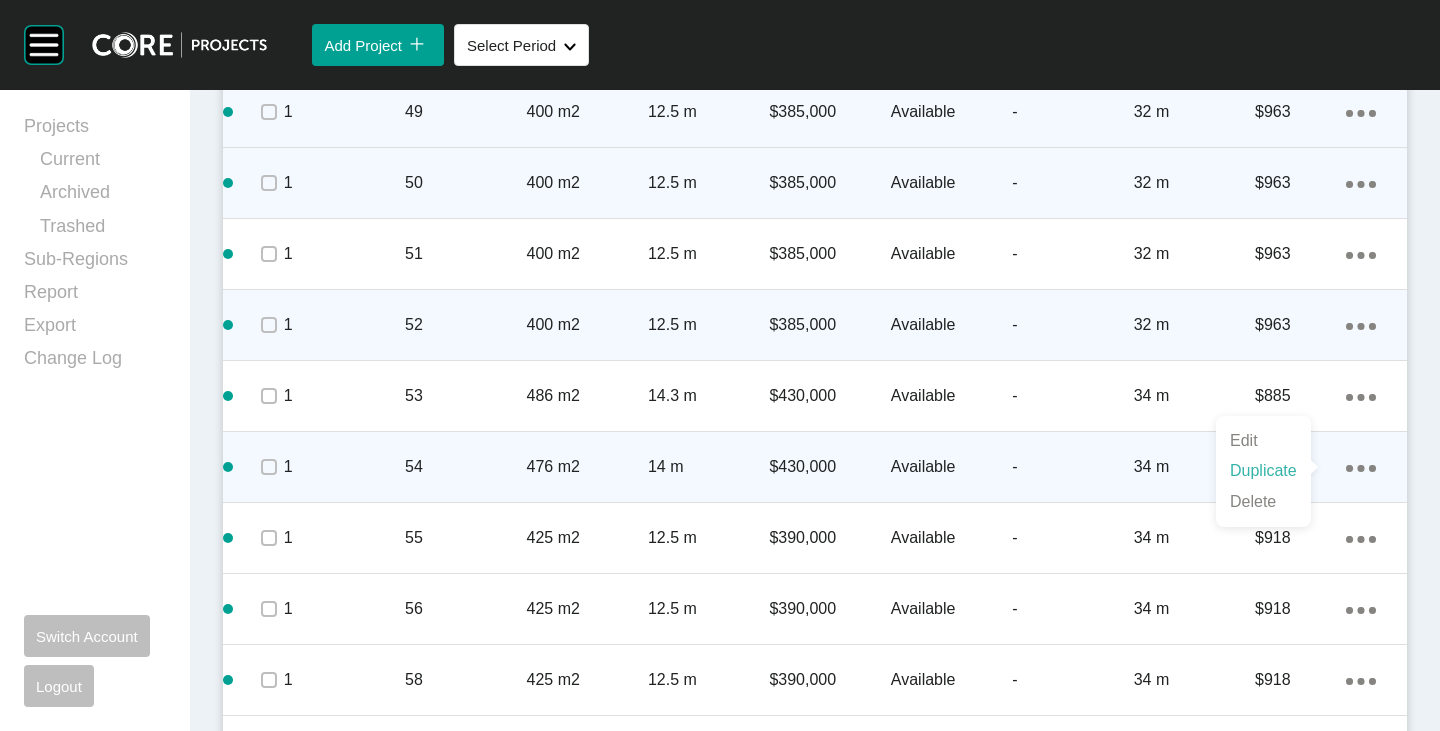 click on "Duplicate" at bounding box center [1263, 471] 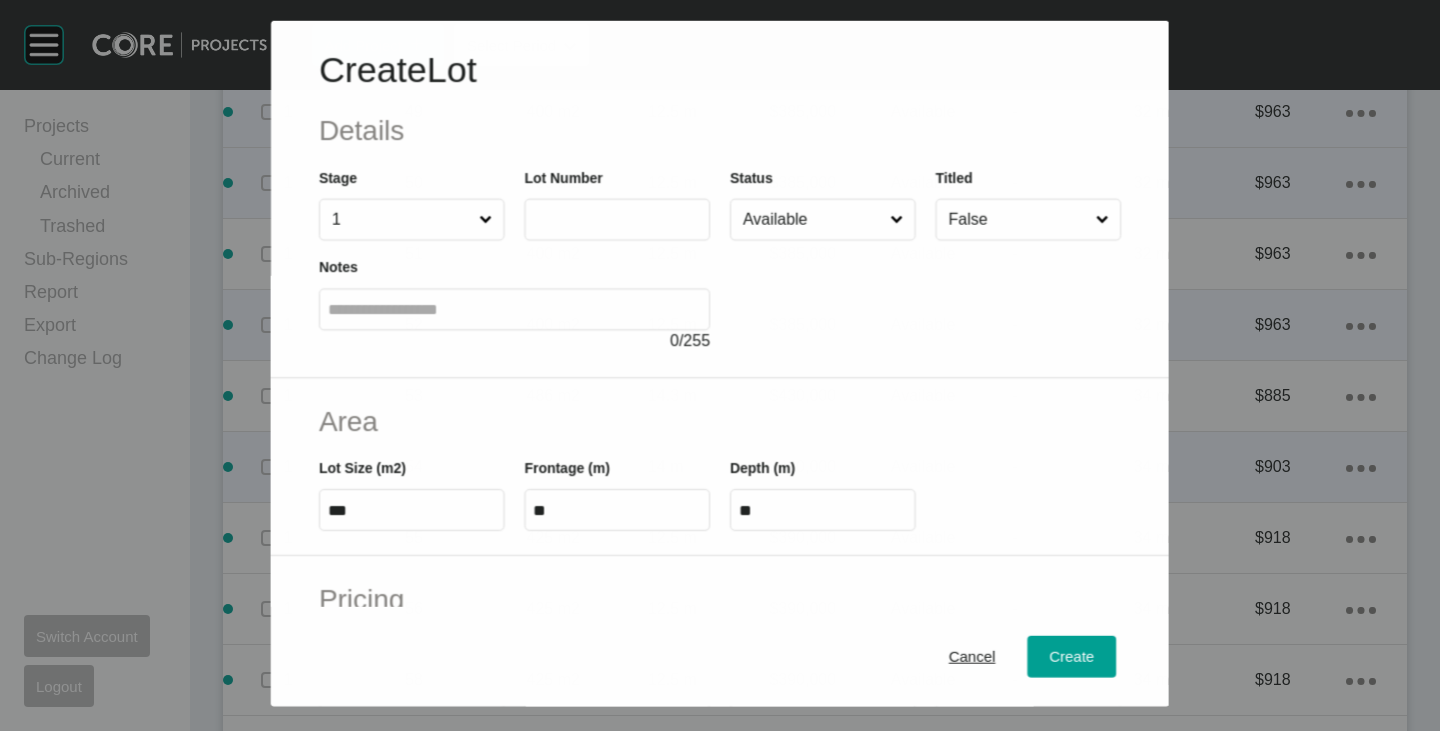 click at bounding box center (617, 219) 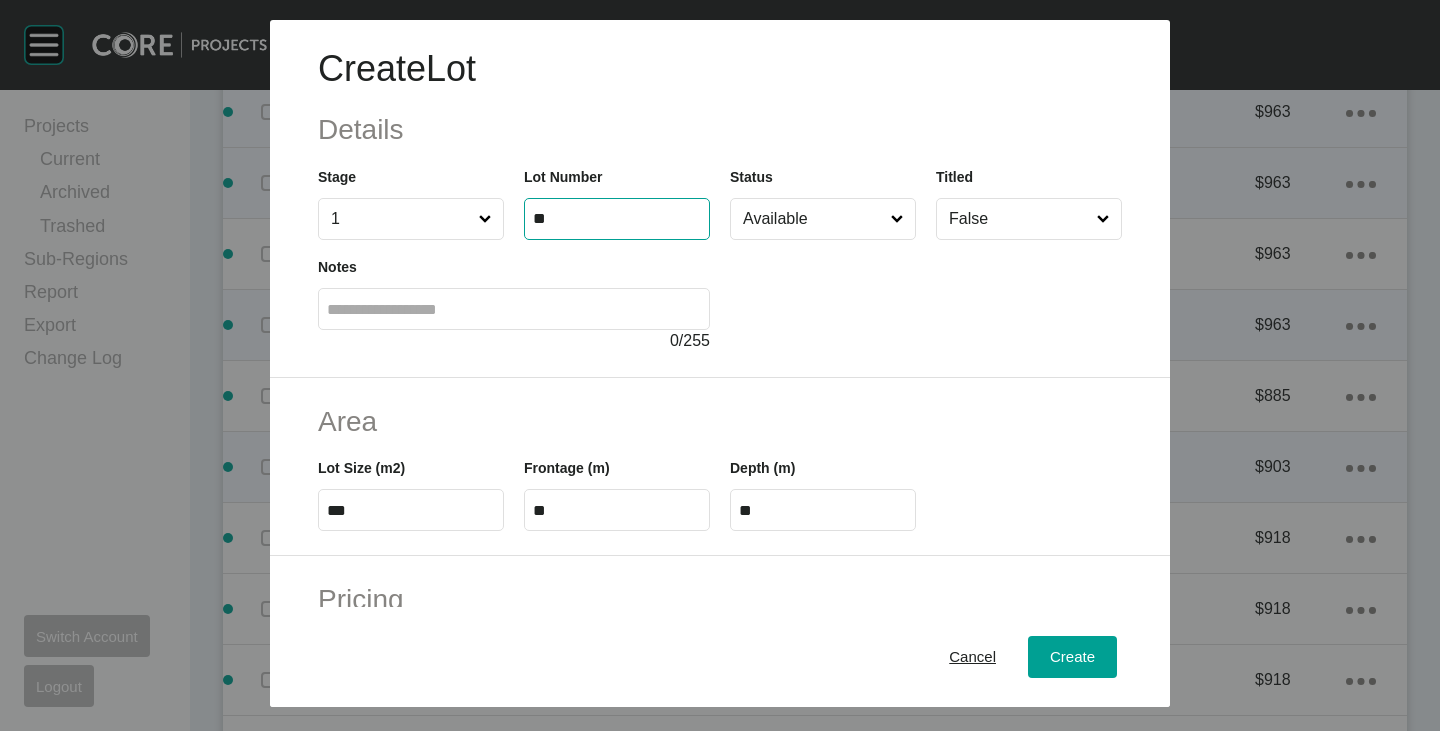 type on "**" 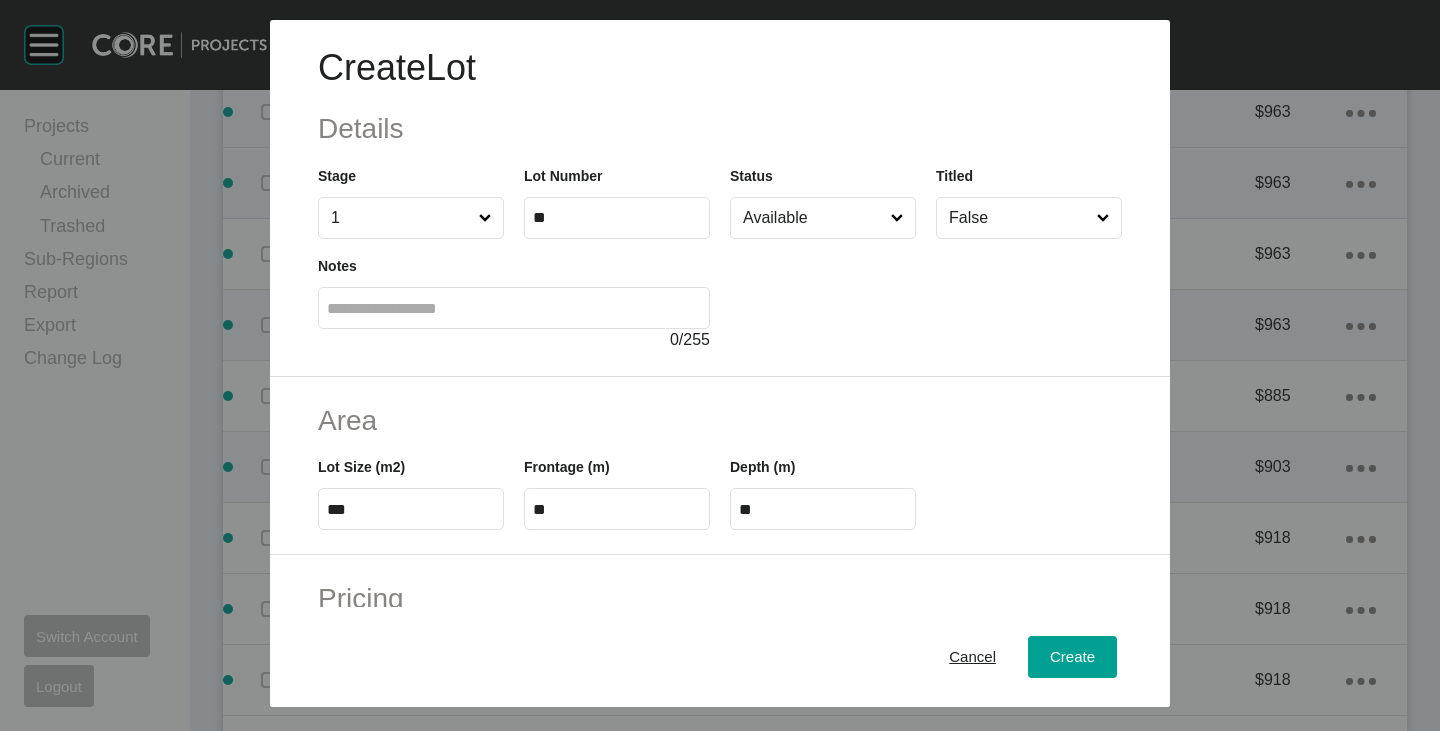 scroll, scrollTop: 0, scrollLeft: 0, axis: both 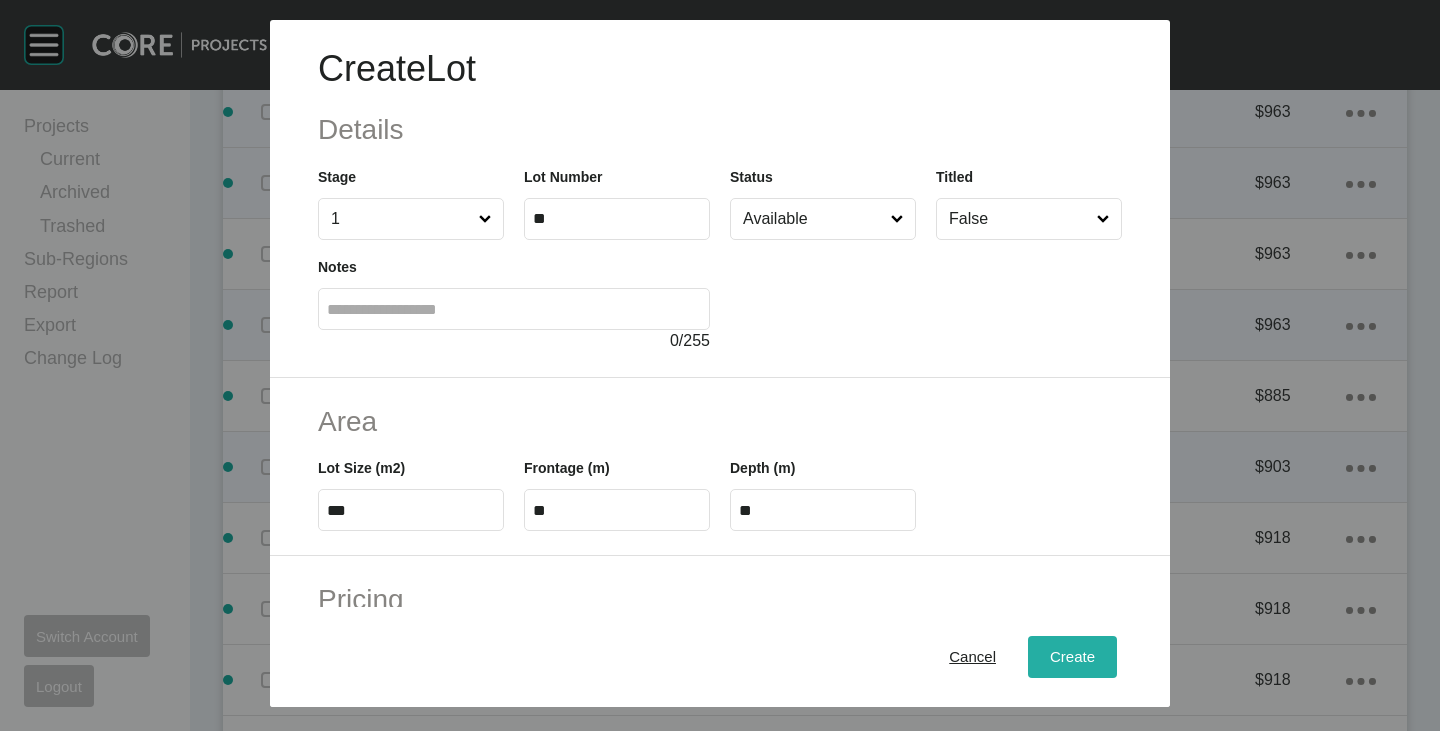 click on "Create" at bounding box center (1072, 657) 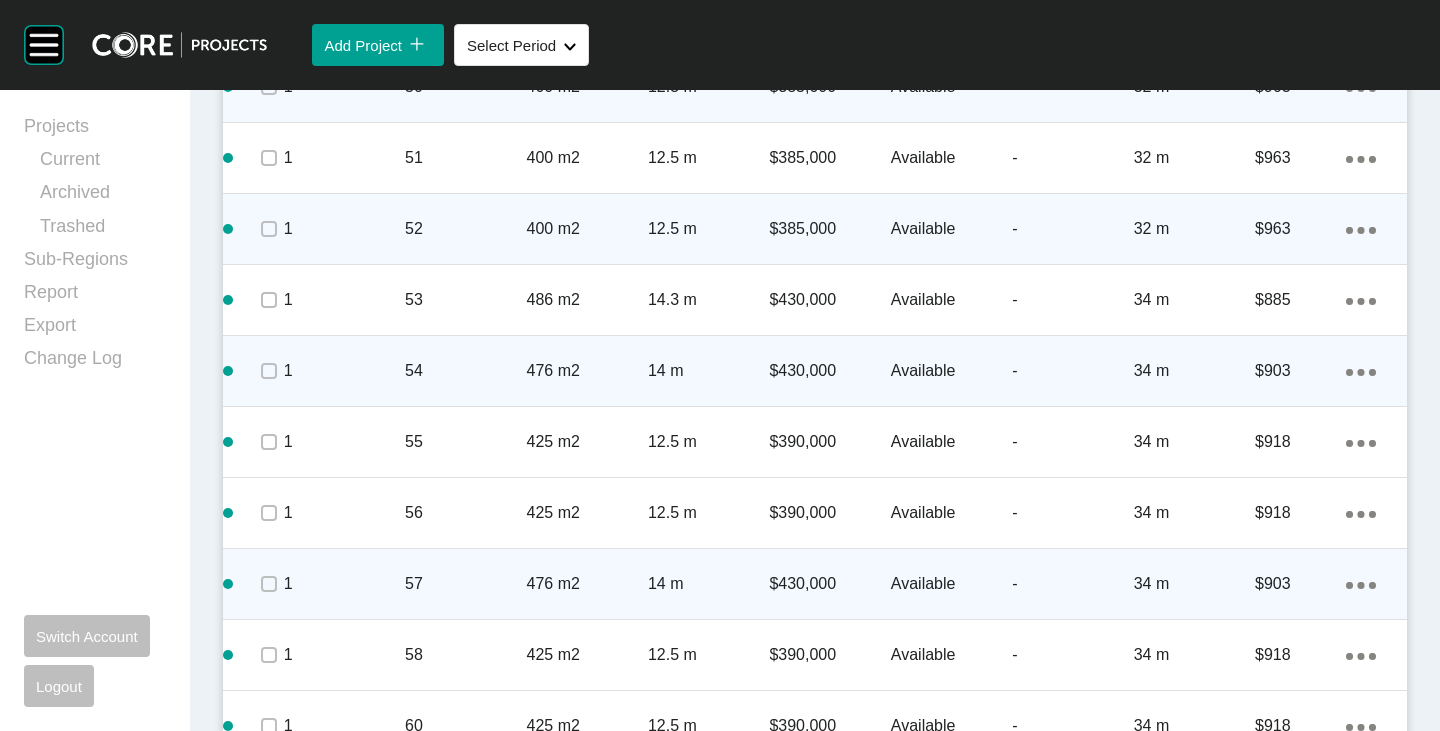 scroll, scrollTop: 4000, scrollLeft: 0, axis: vertical 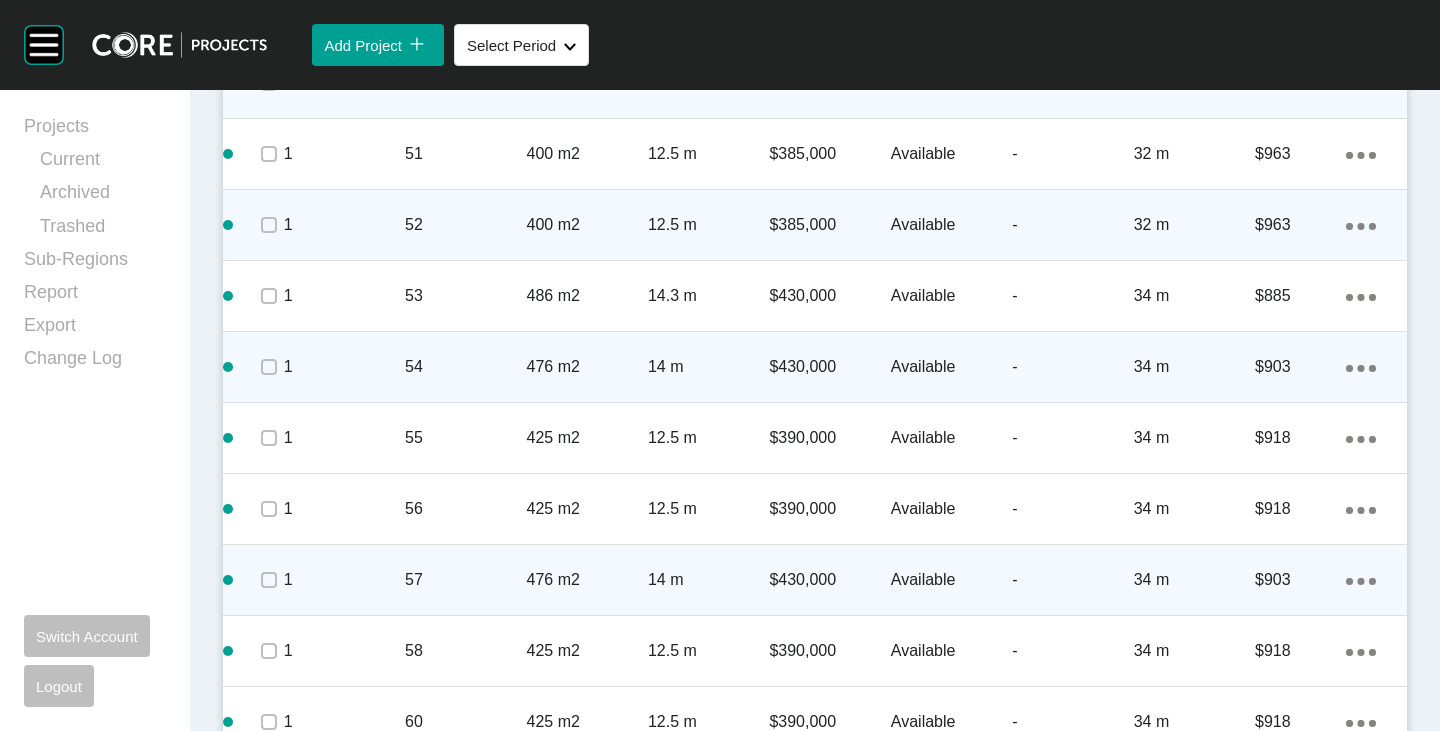 click on "Action Menu Dots Copy 6 Created with Sketch." at bounding box center (1361, 580) 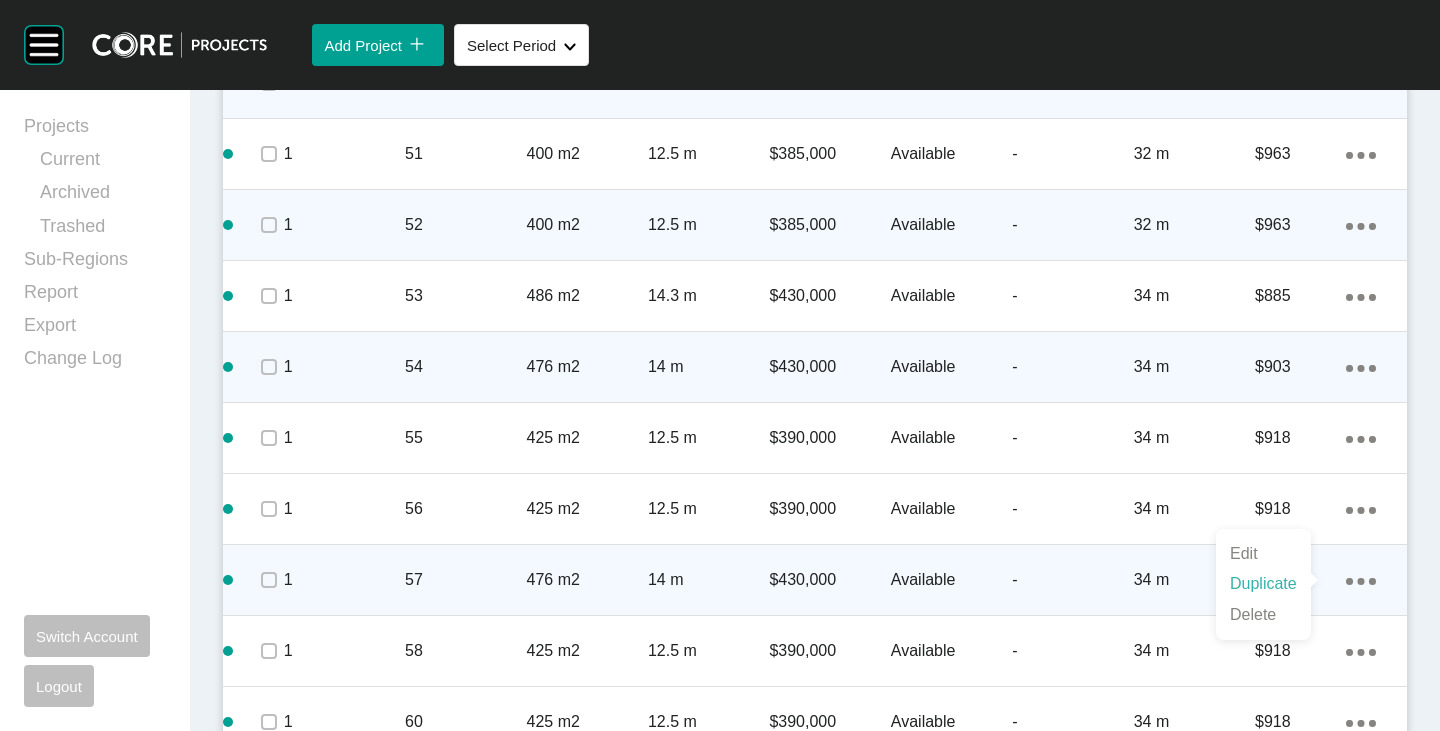 click on "Duplicate" at bounding box center (1263, 584) 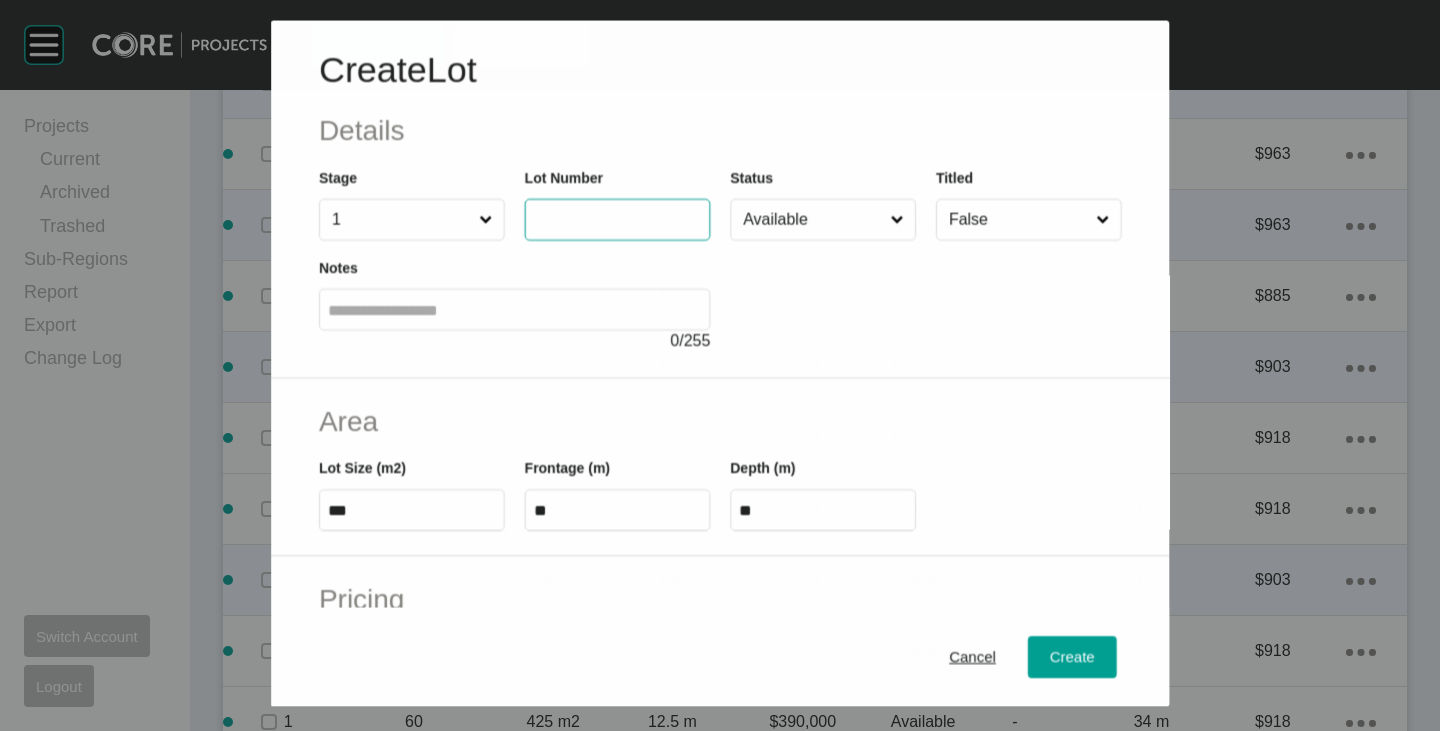 click at bounding box center [617, 219] 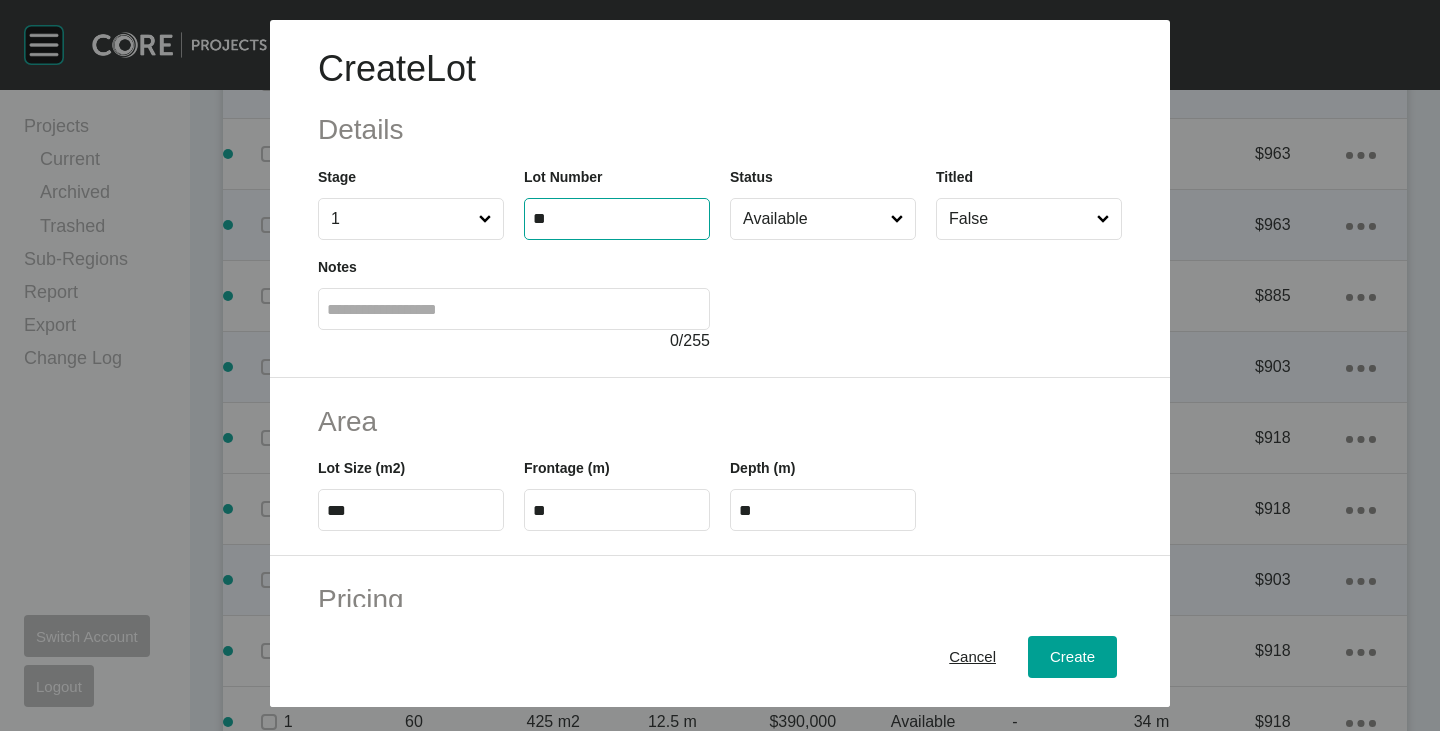type on "**" 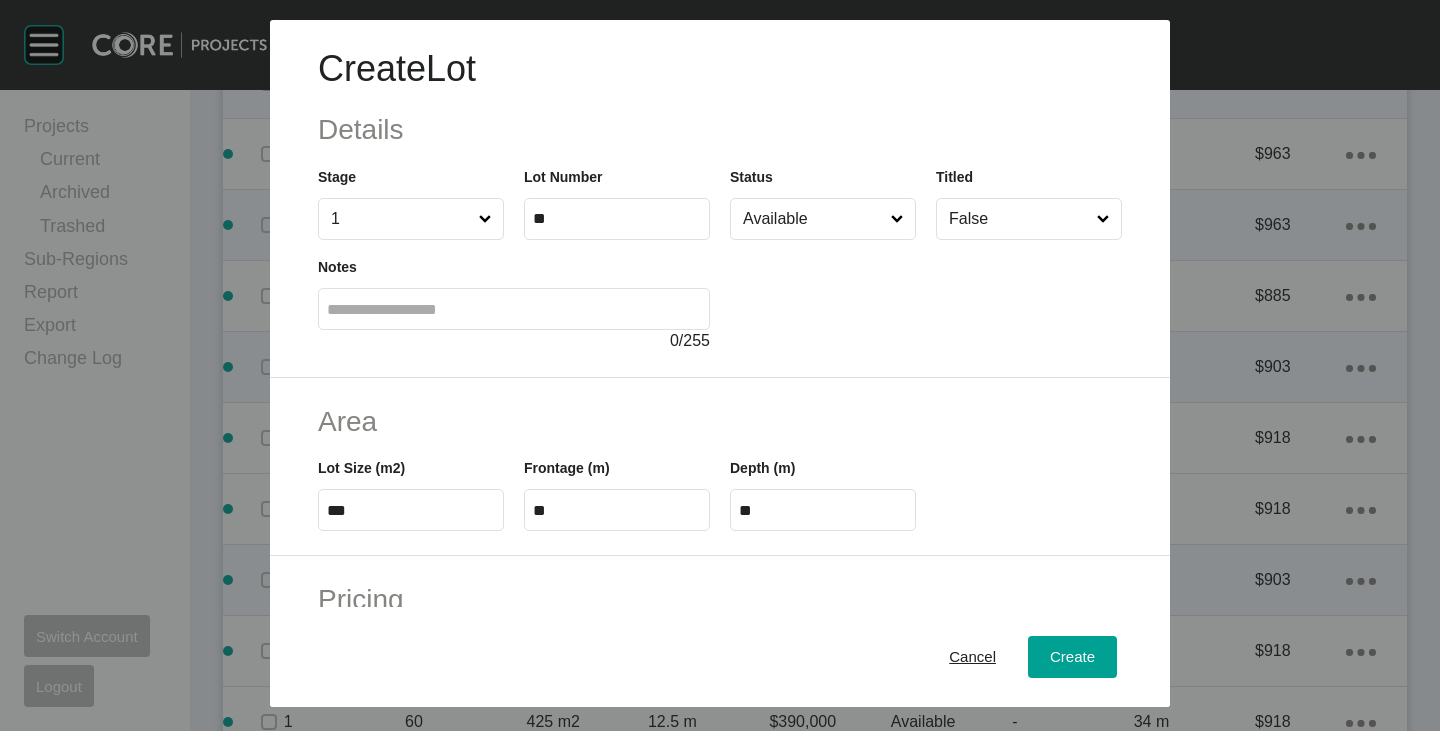 click at bounding box center [926, 296] 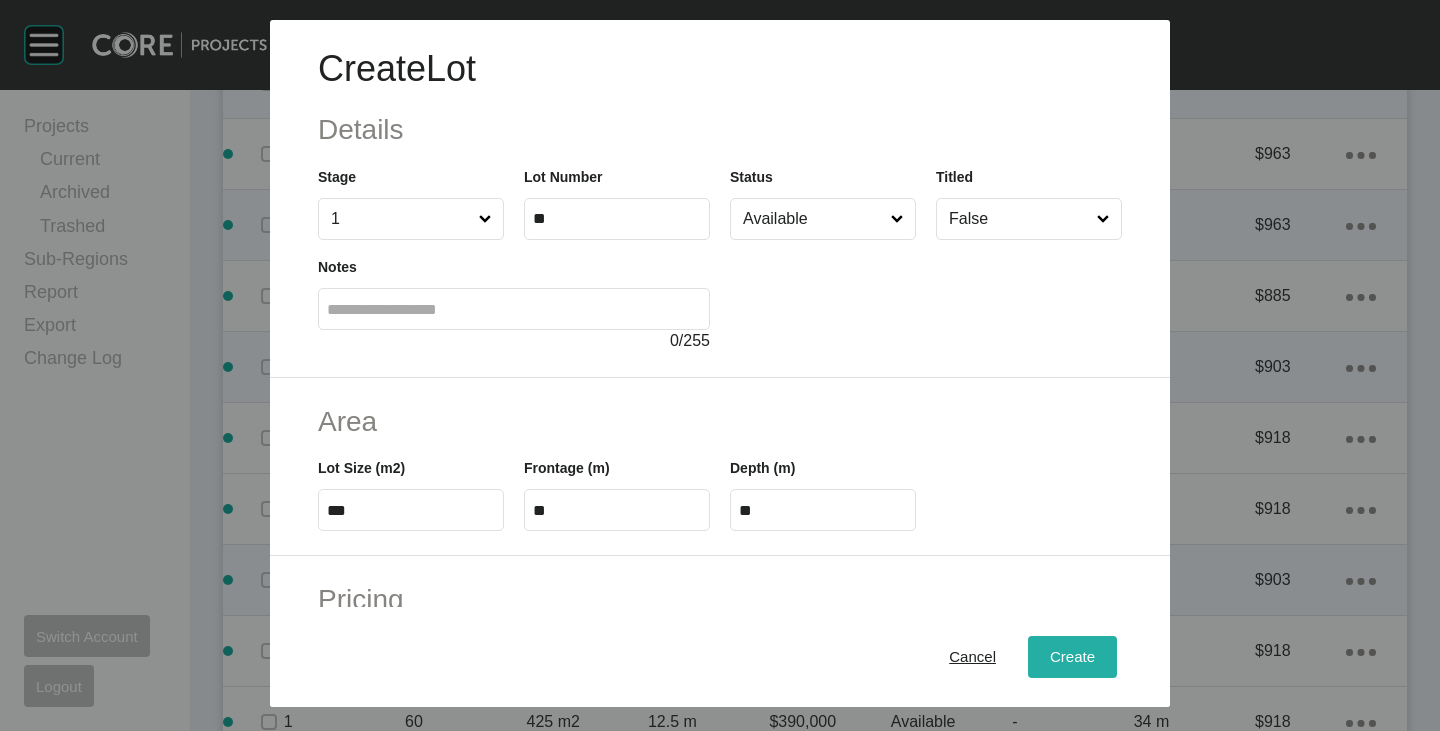 click on "Create" at bounding box center (1072, 657) 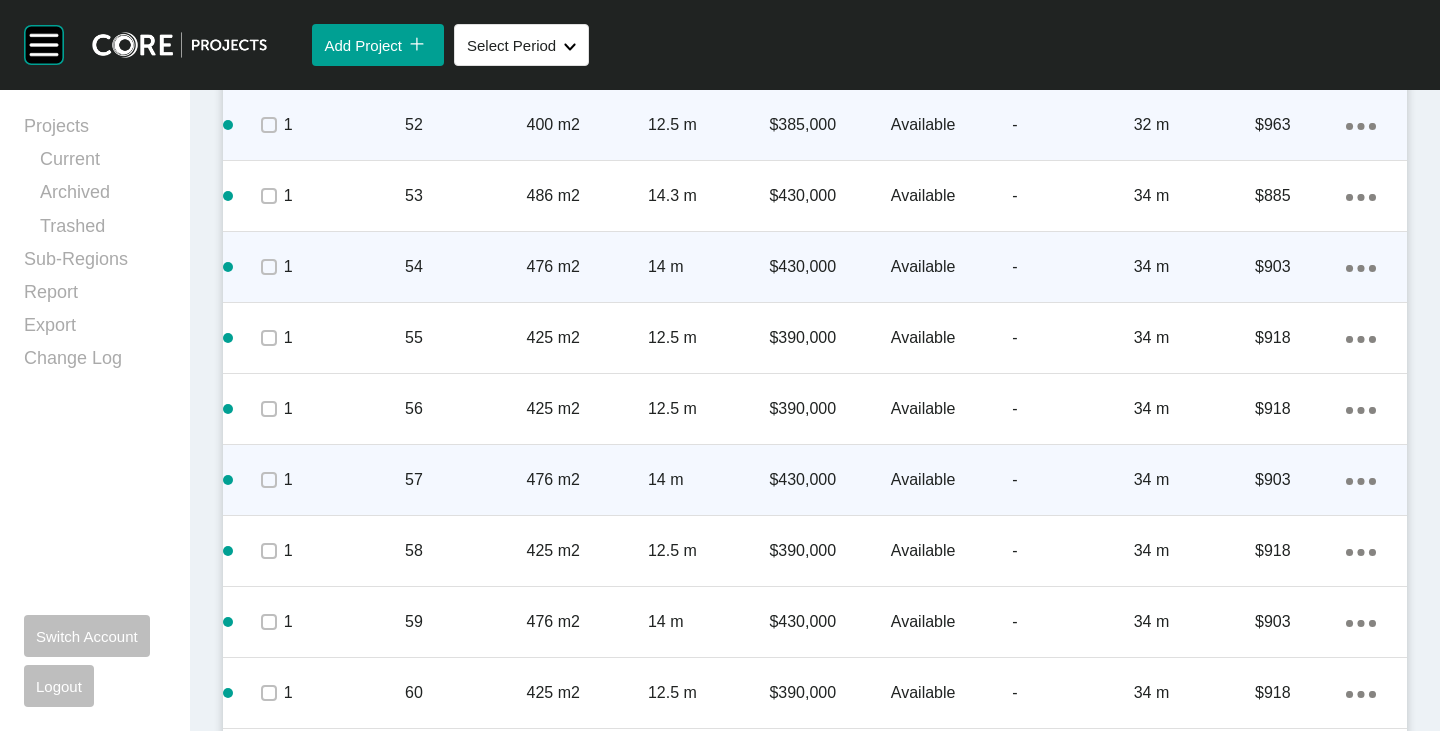 scroll, scrollTop: 4200, scrollLeft: 0, axis: vertical 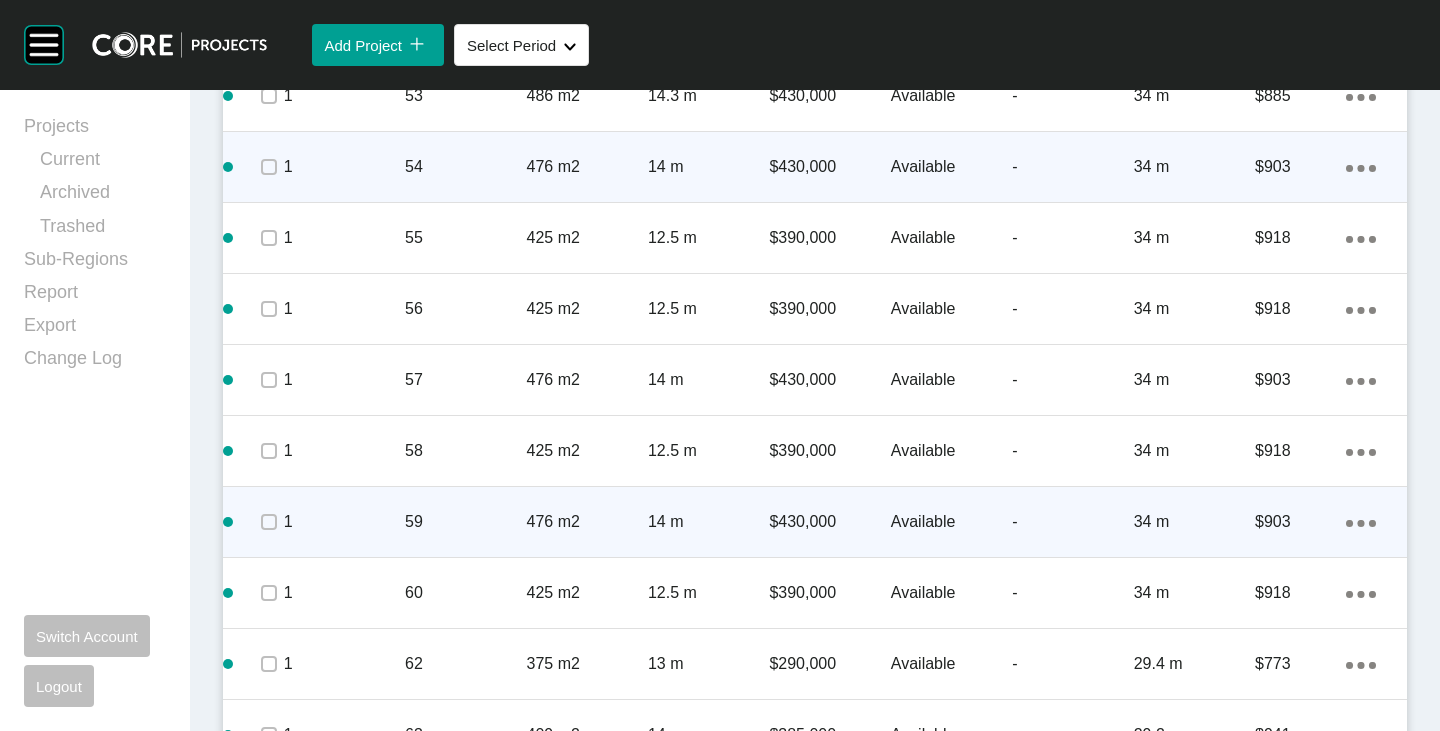 click 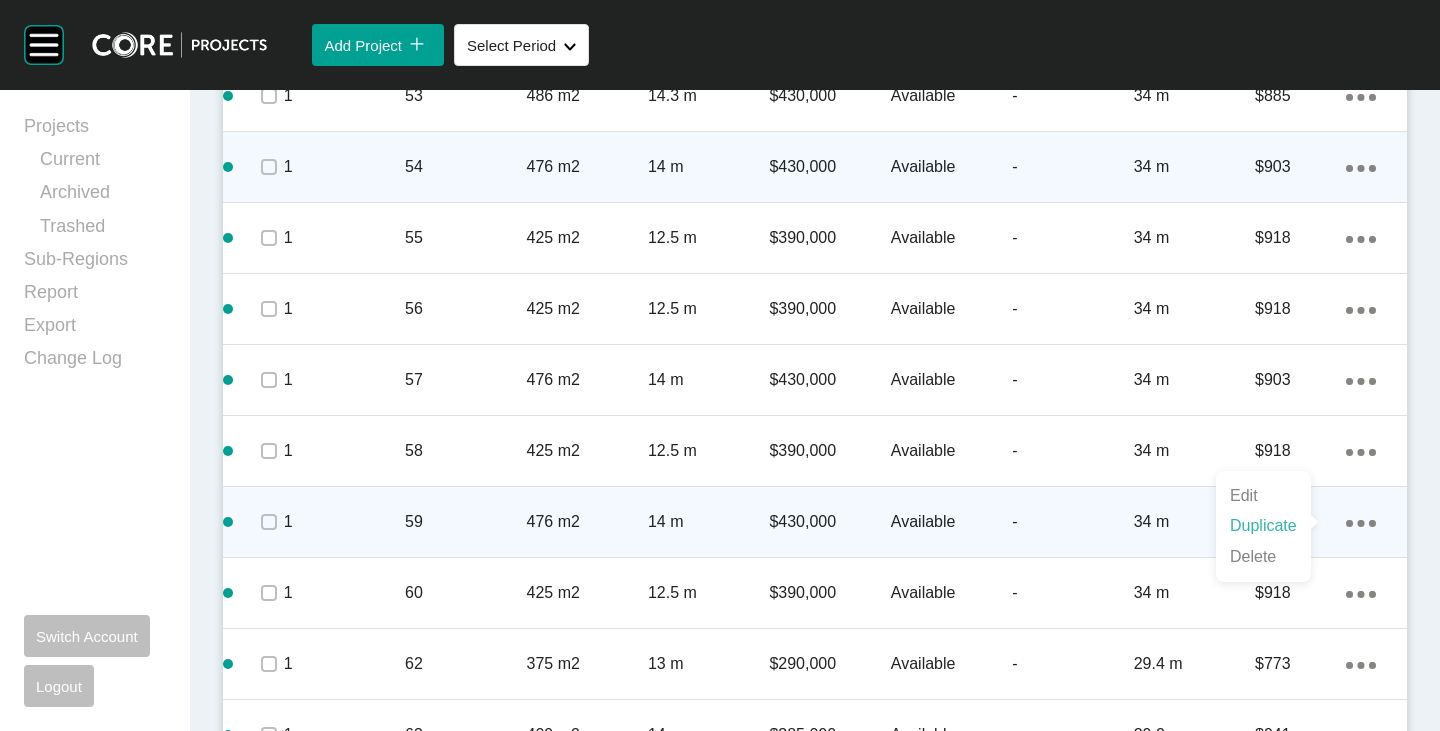 click on "Duplicate" at bounding box center [1263, 526] 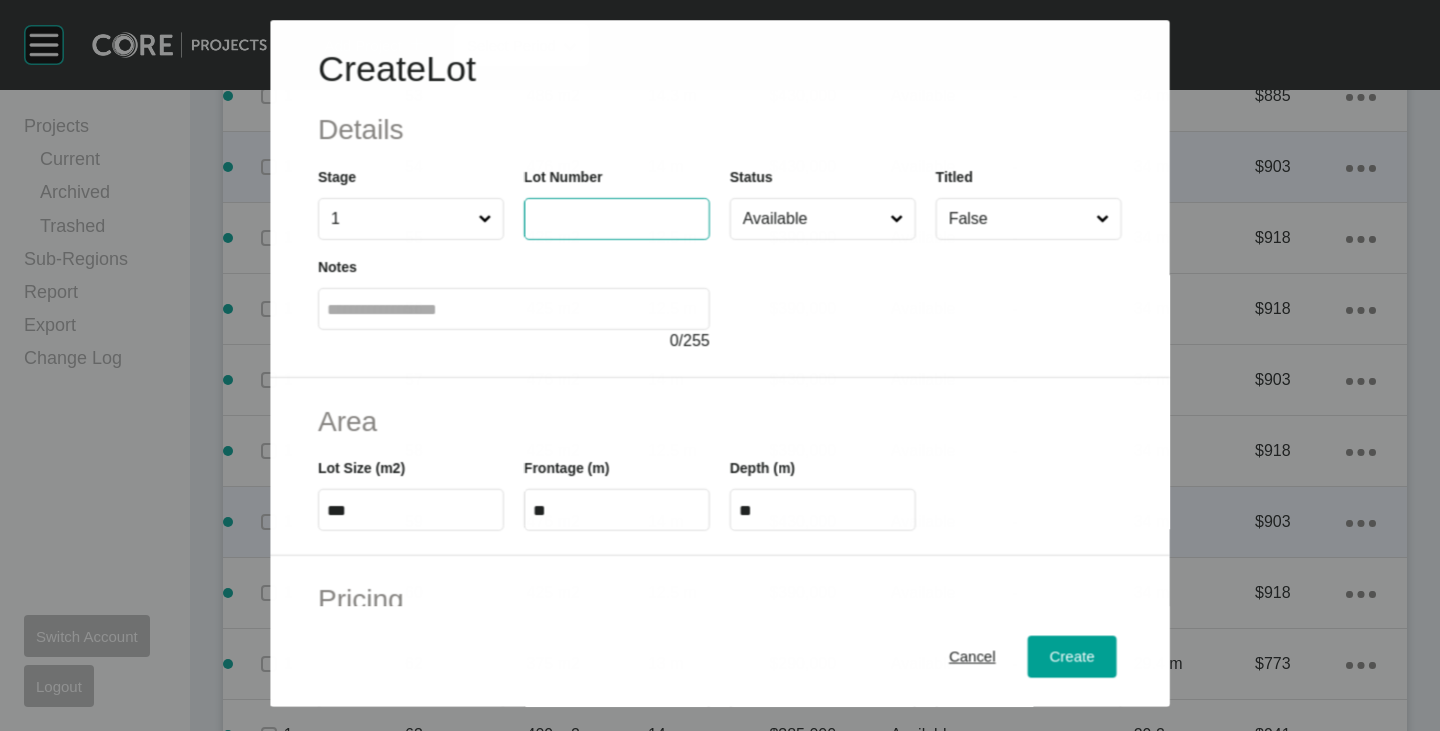 click at bounding box center [617, 219] 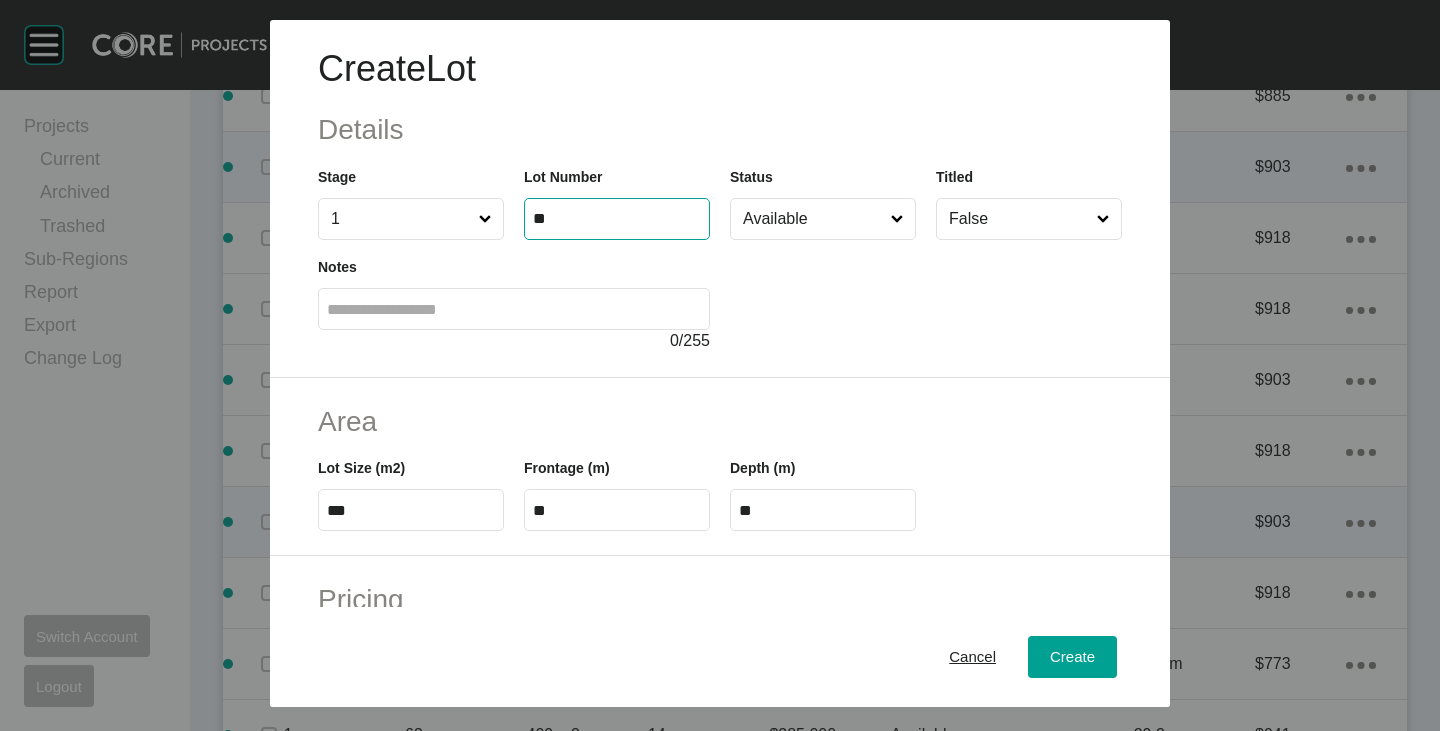 type on "**" 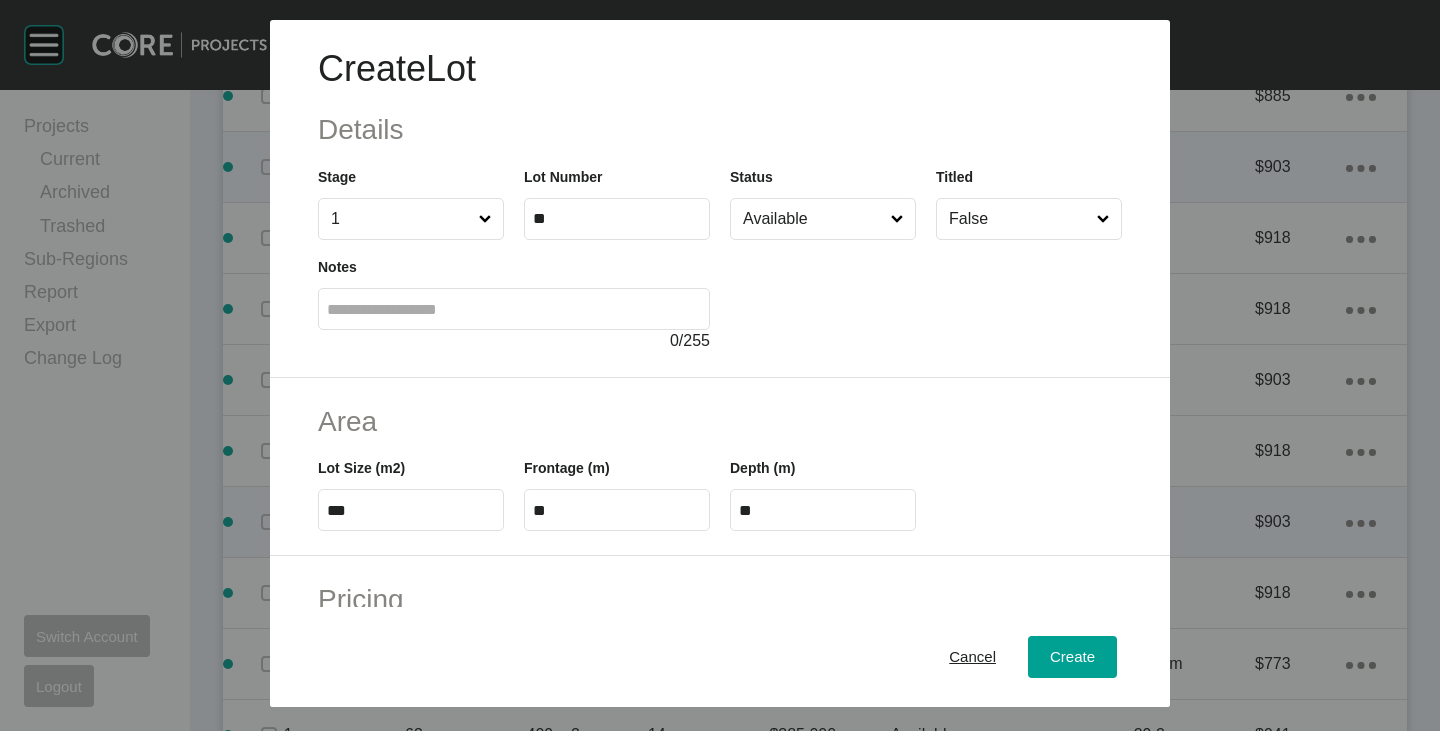 click at bounding box center (926, 296) 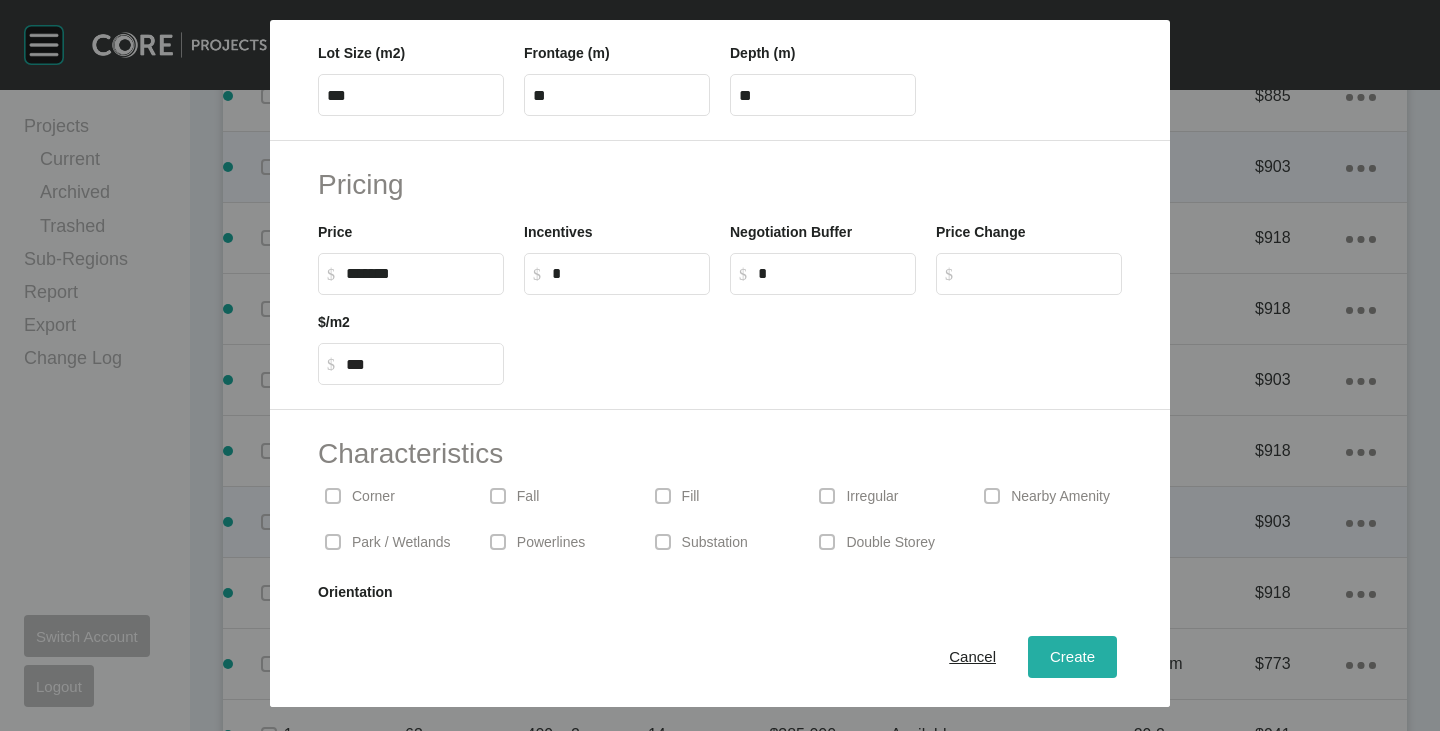 scroll, scrollTop: 489, scrollLeft: 0, axis: vertical 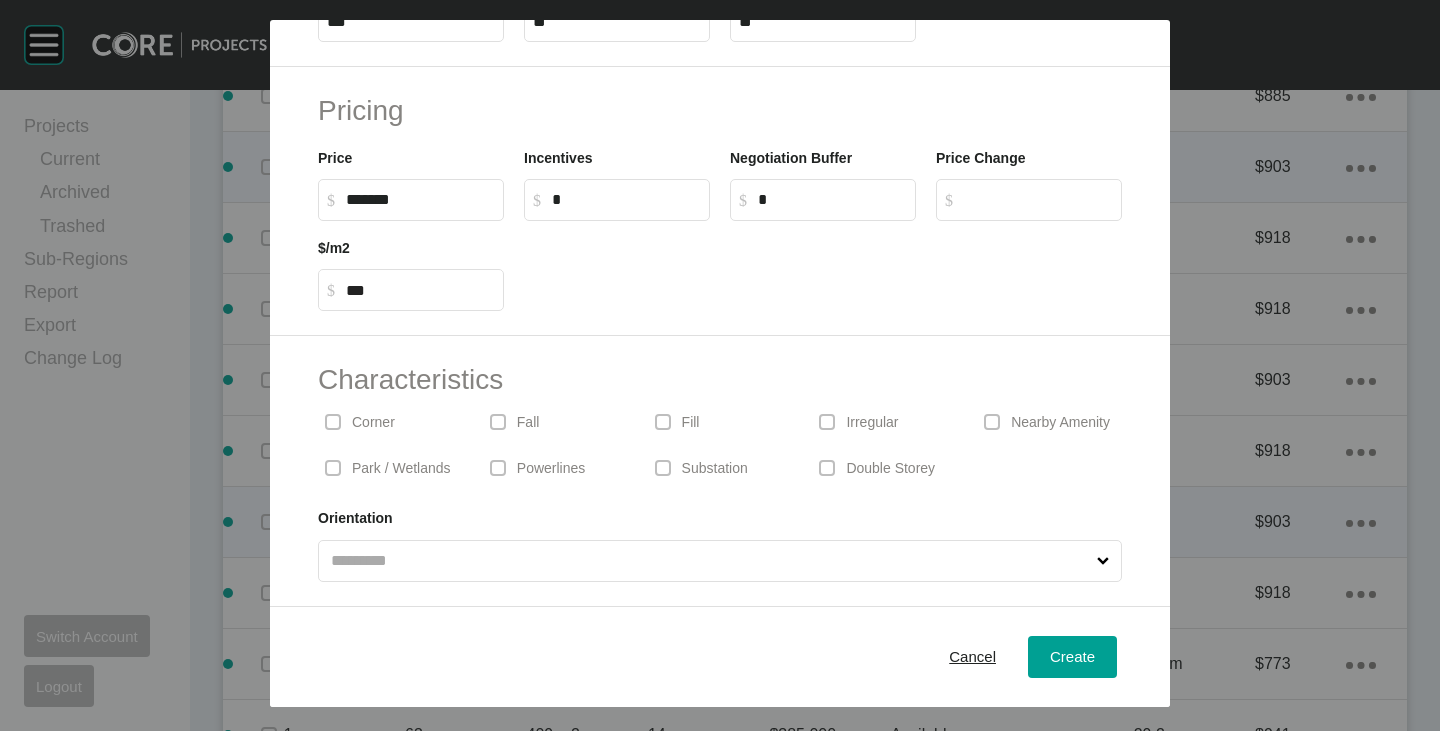click on "Cancel Create" at bounding box center (720, 657) 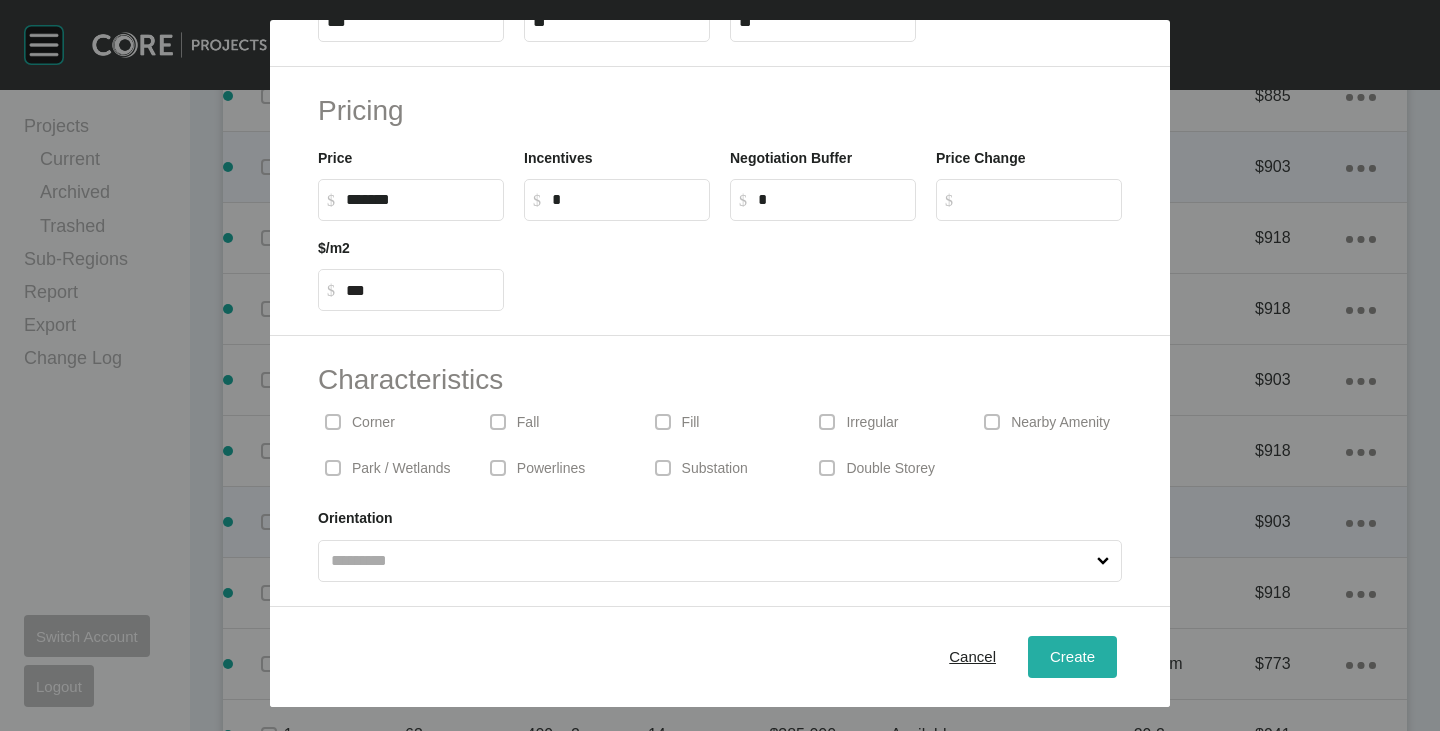 click on "Create" at bounding box center (1072, 656) 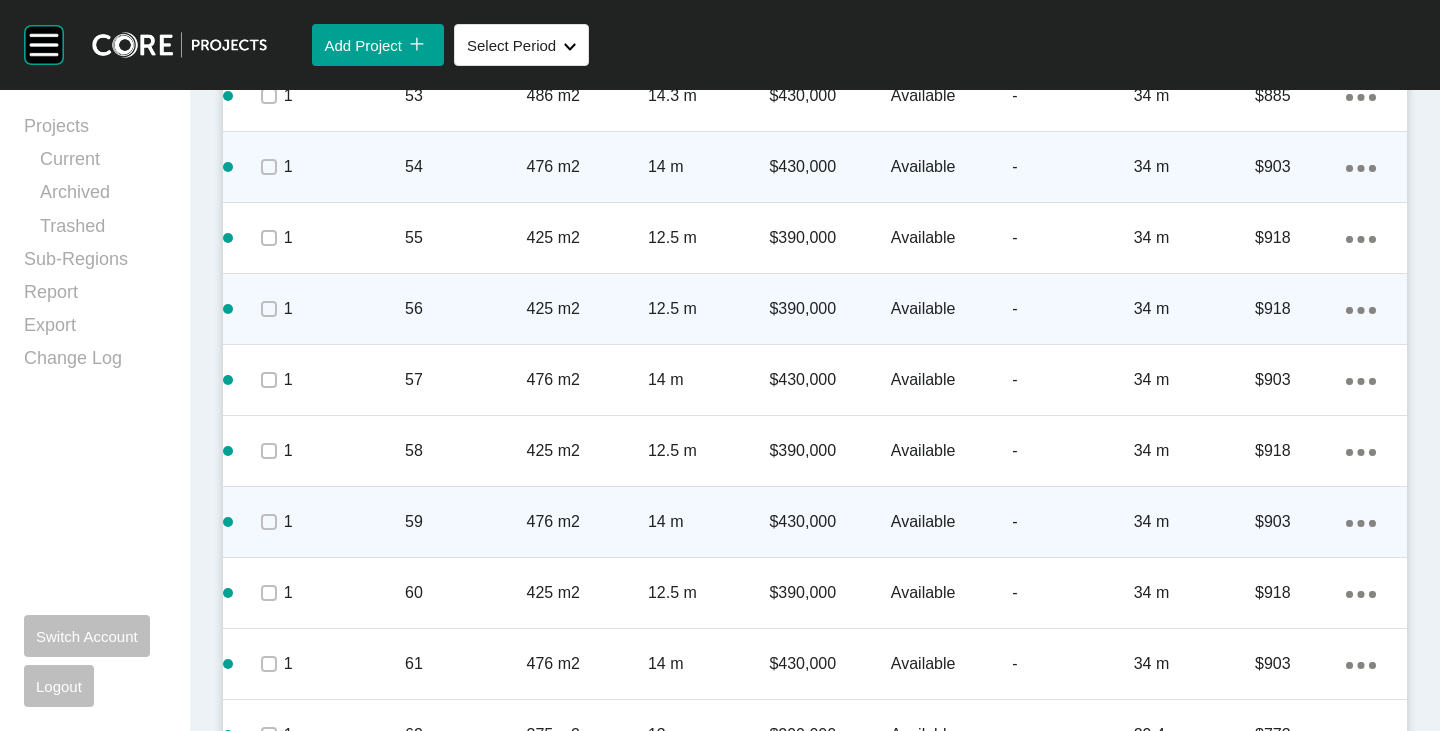 click on "Action Menu Dots Copy 6 Created with Sketch." at bounding box center [1361, 309] 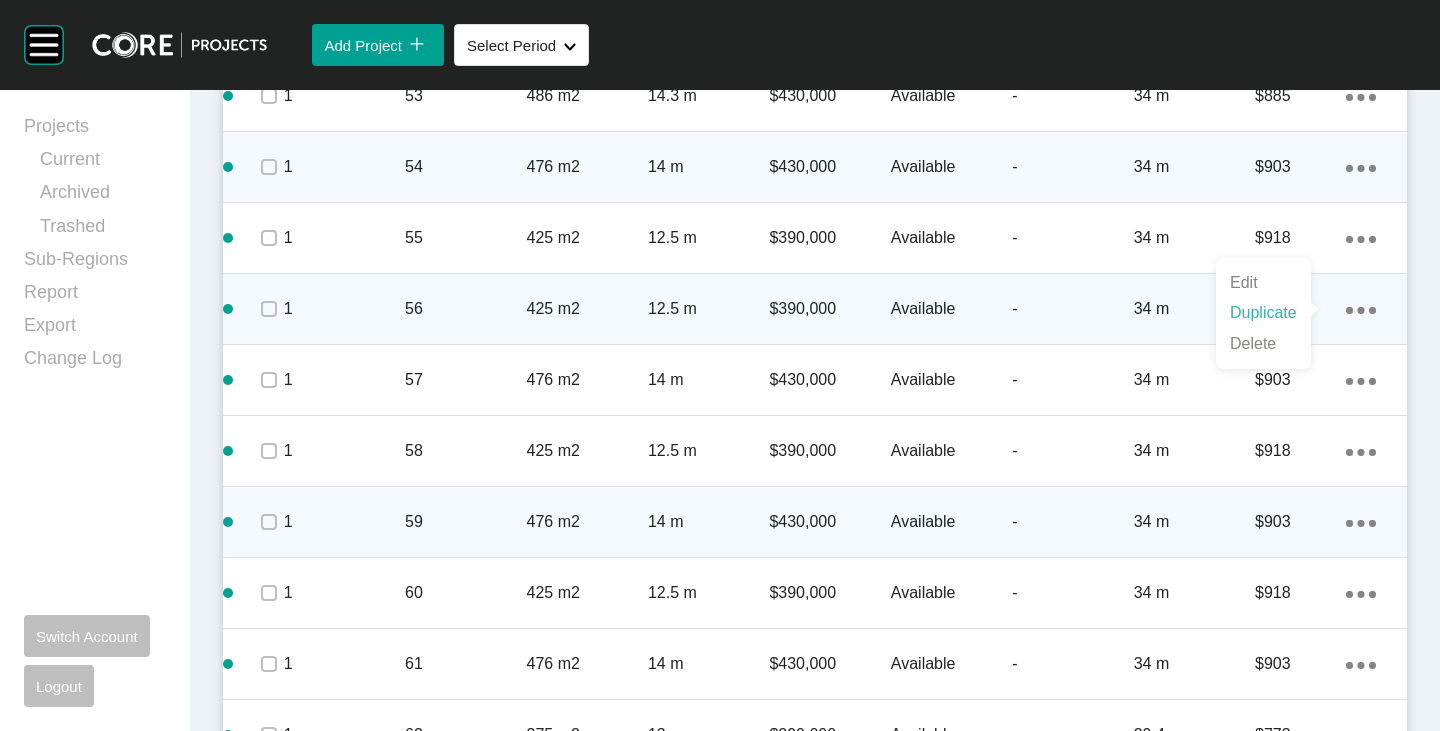 click on "Duplicate" at bounding box center [1263, 313] 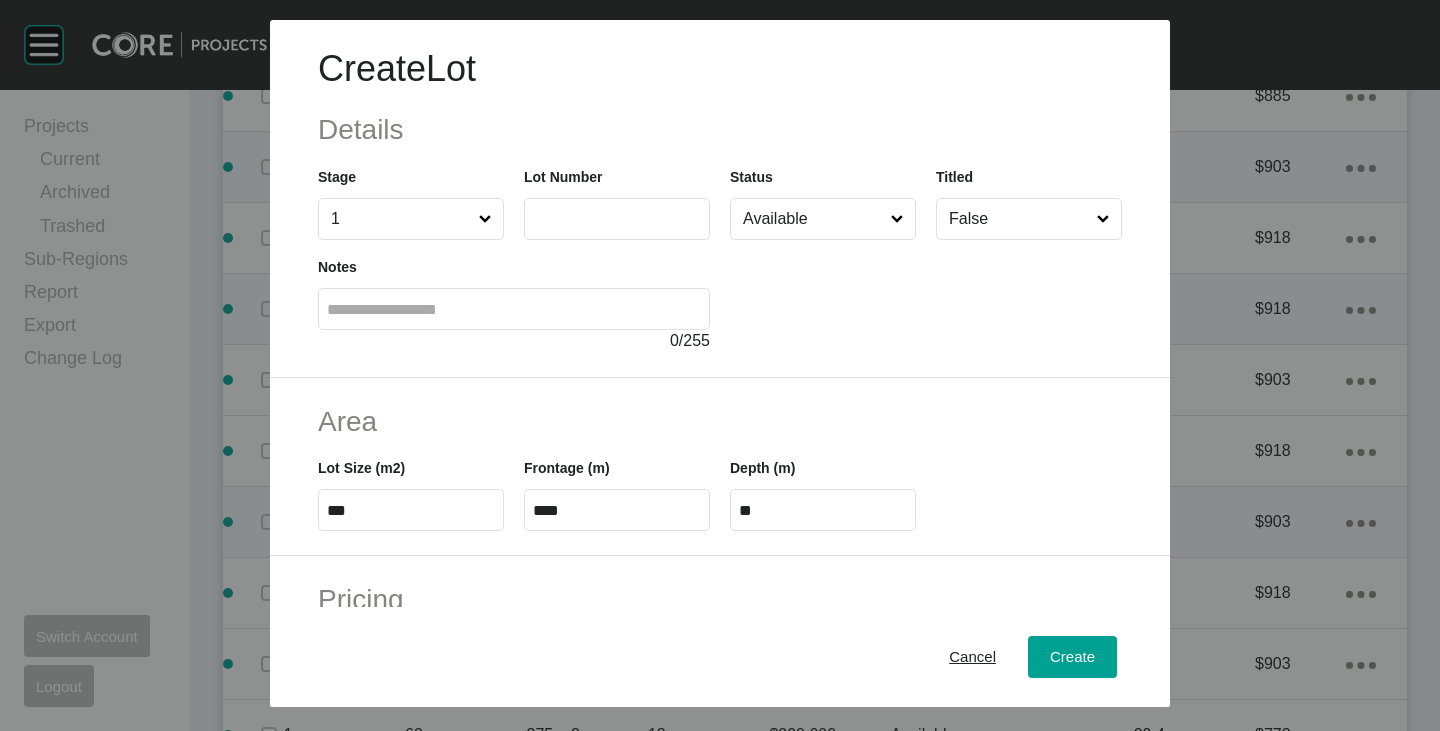 click at bounding box center (617, 219) 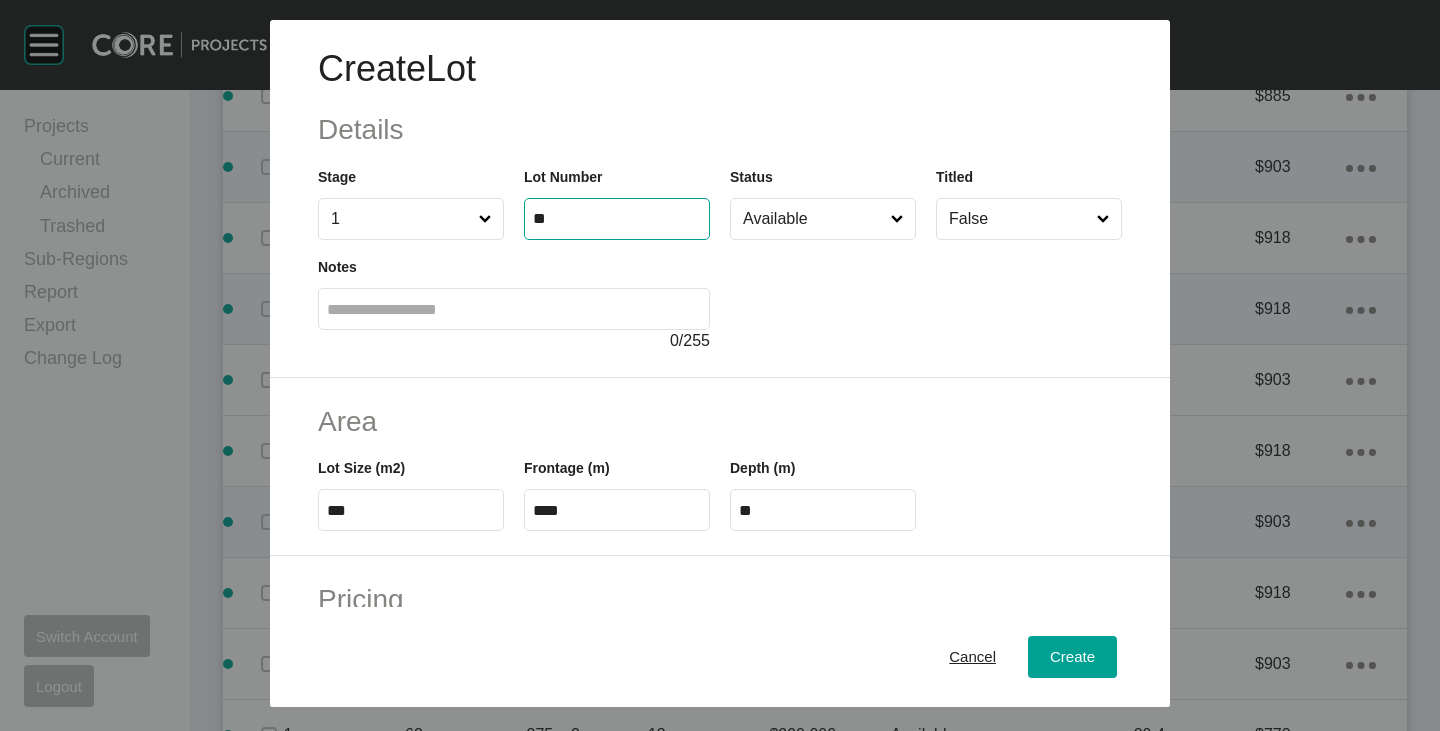 type on "**" 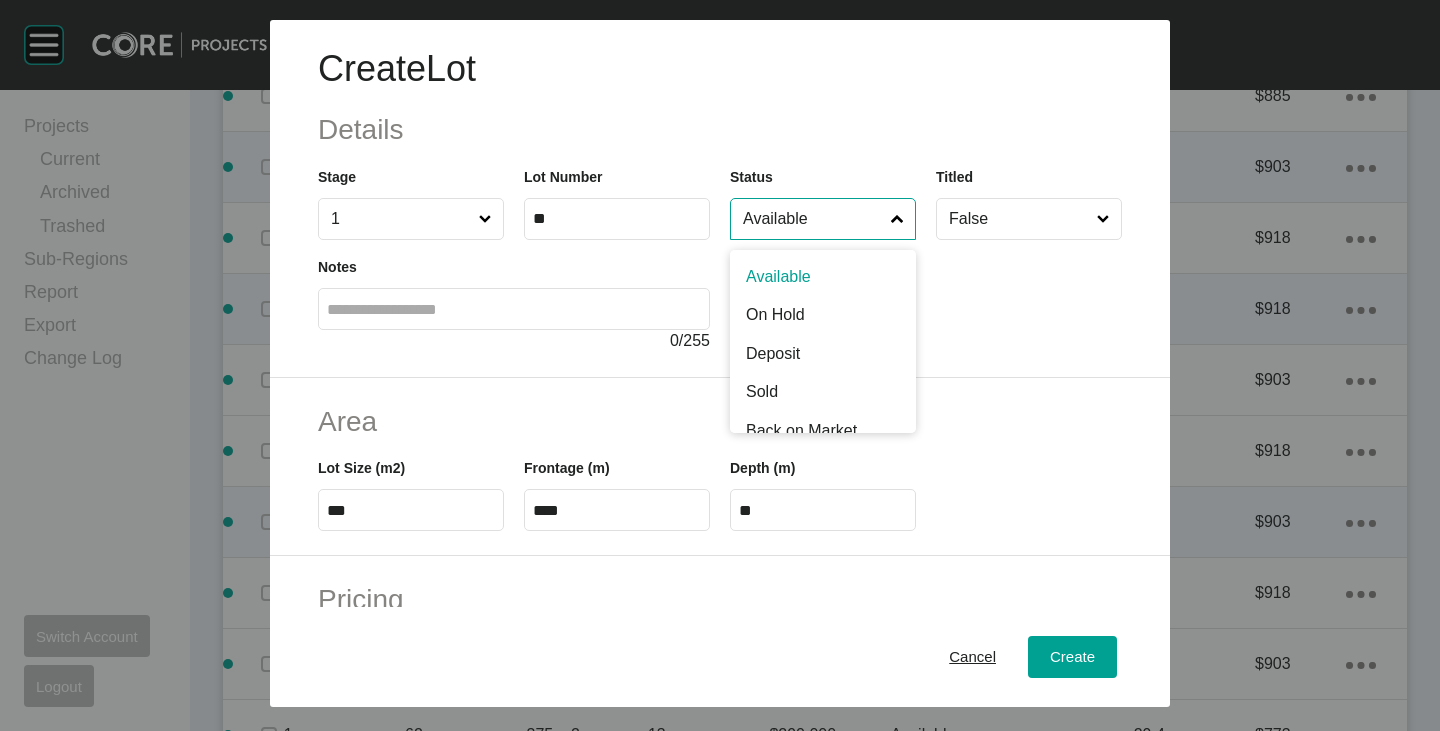 click on "Available" at bounding box center [813, 219] 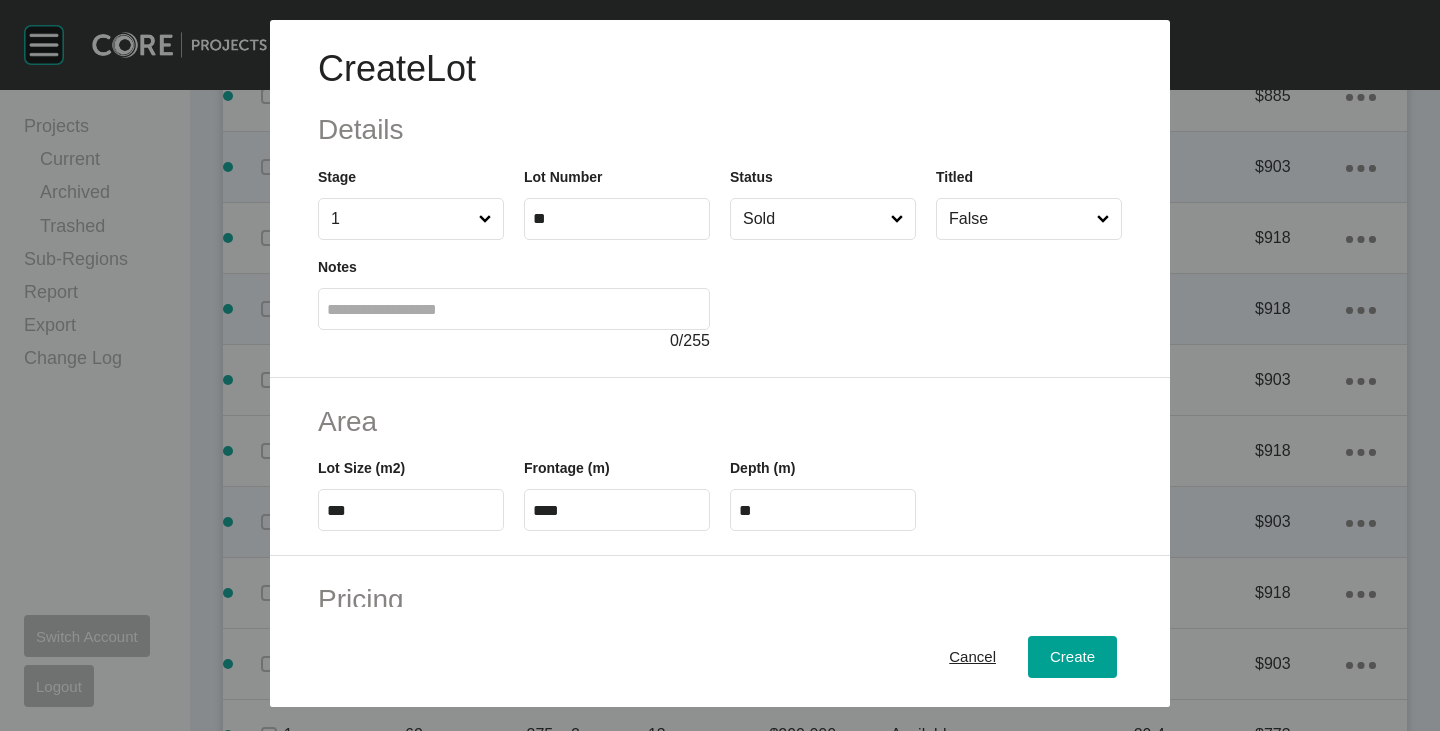 click on "***" at bounding box center (411, 510) 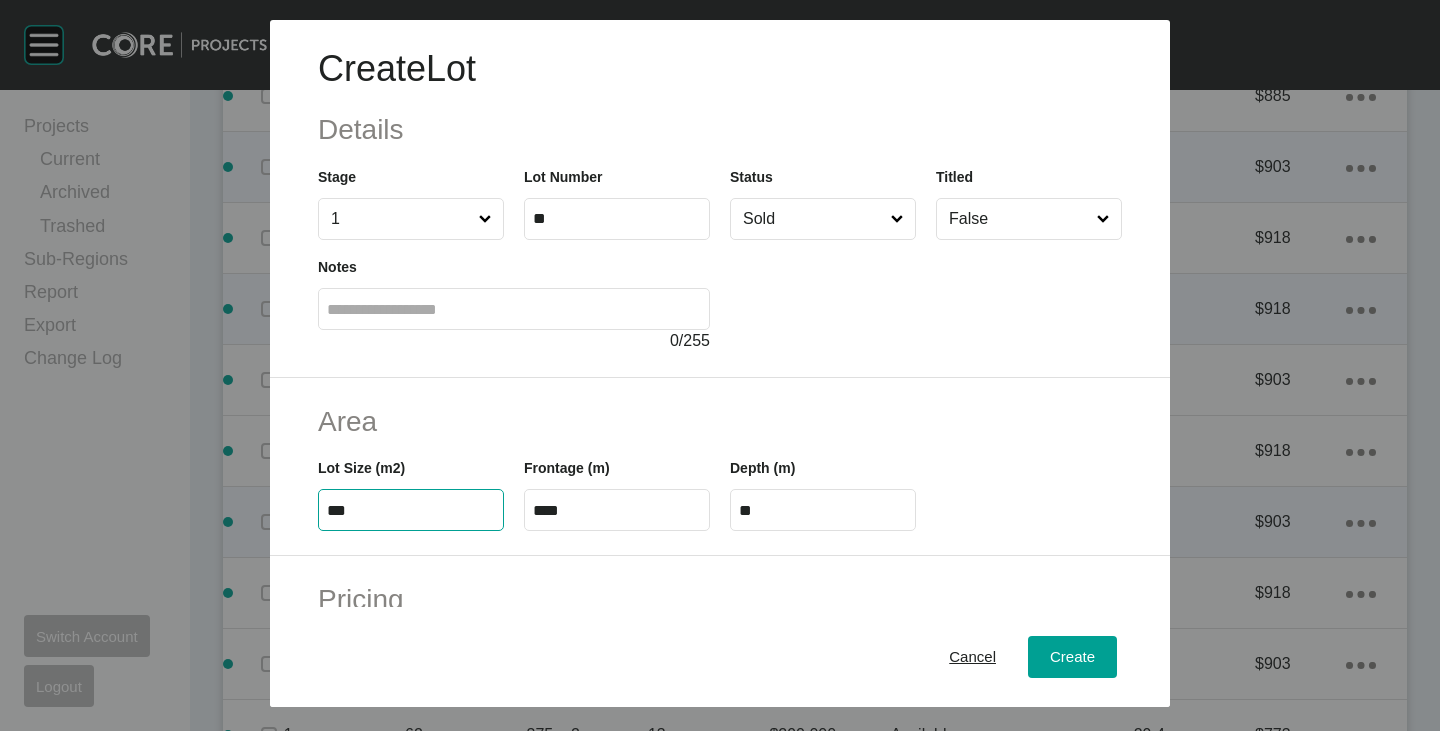click on "***" at bounding box center (411, 510) 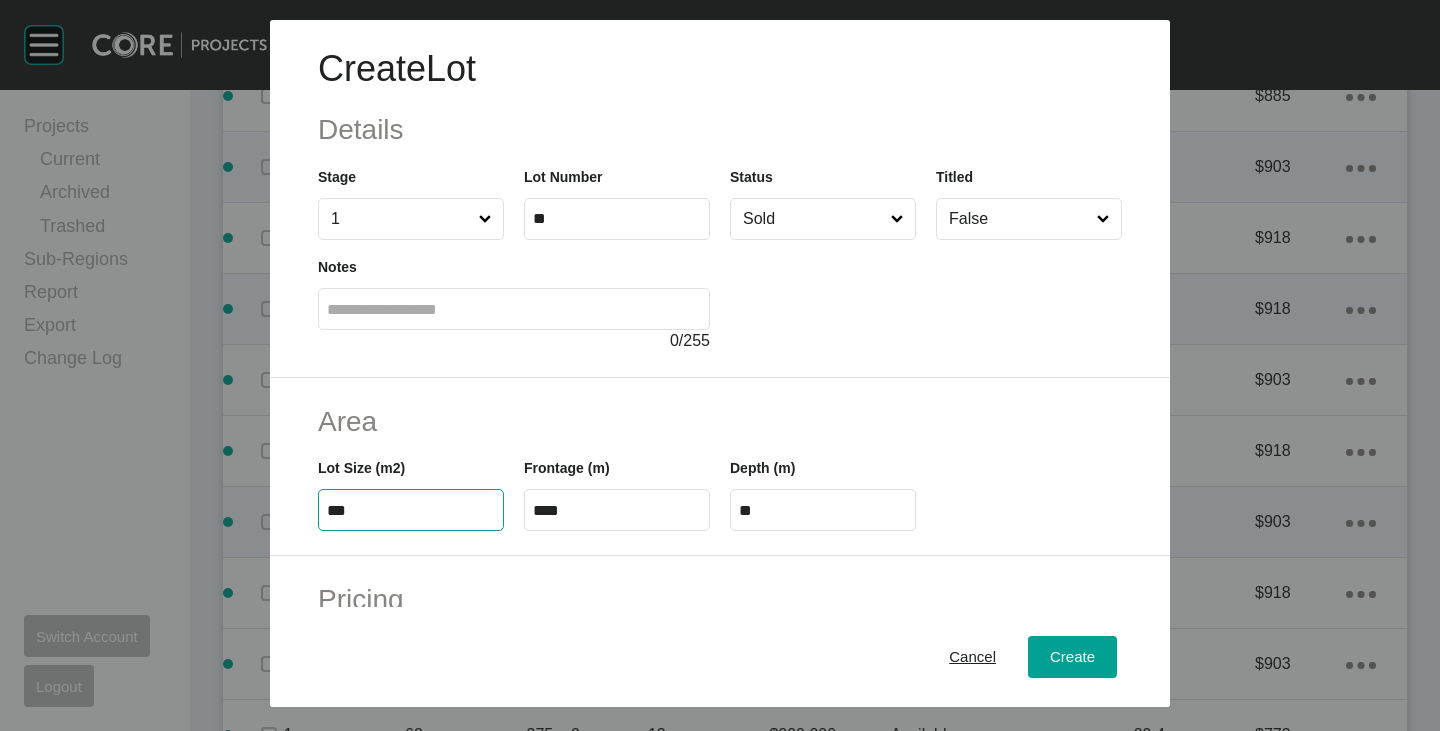 type on "***" 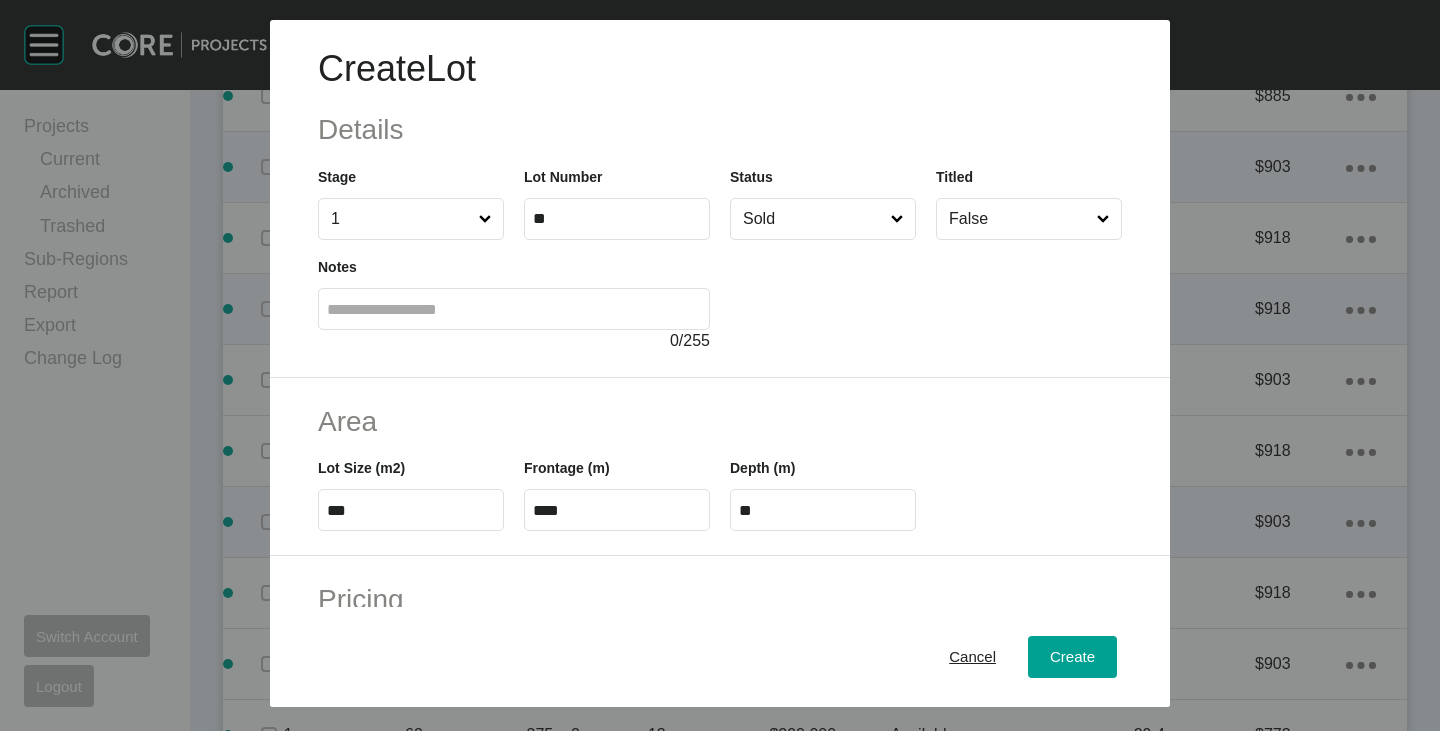click on "Area" at bounding box center [720, 421] 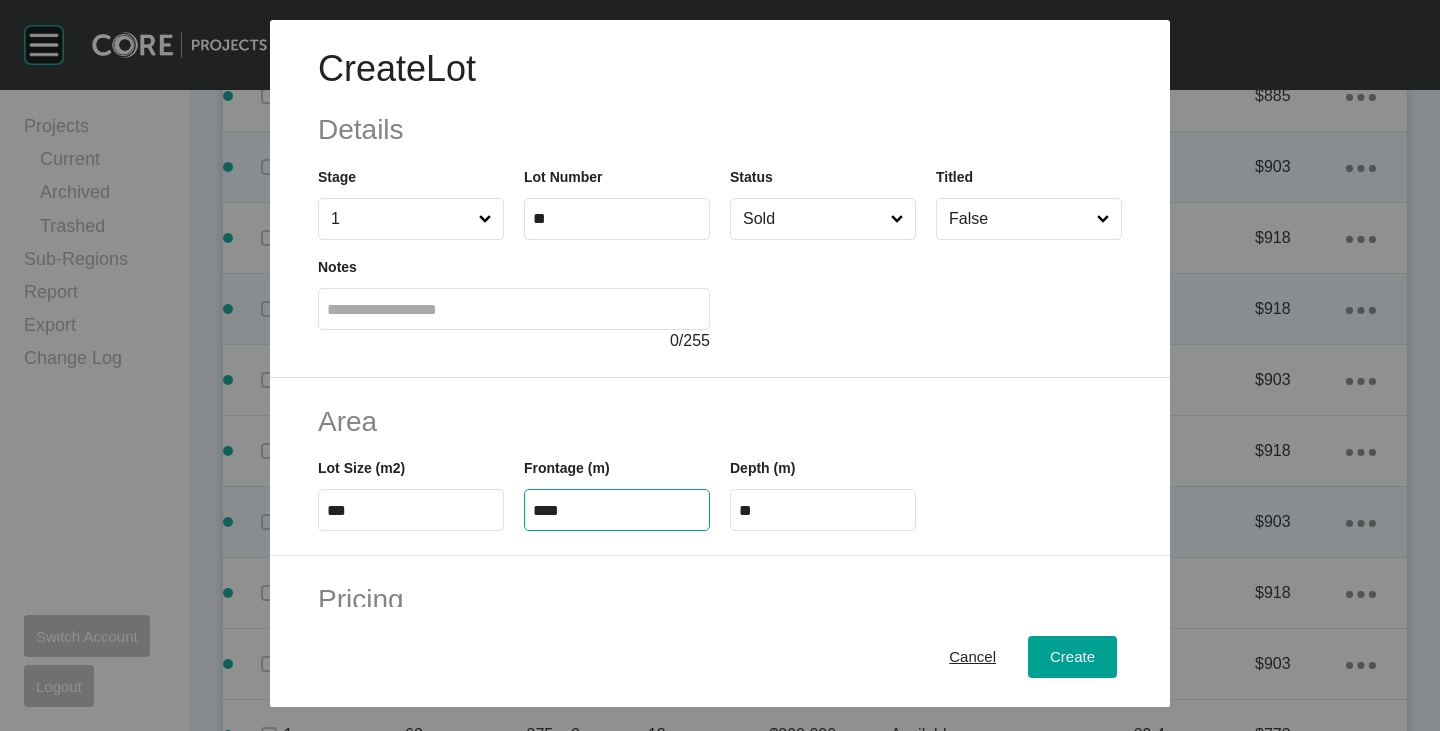 click on "****" at bounding box center (617, 510) 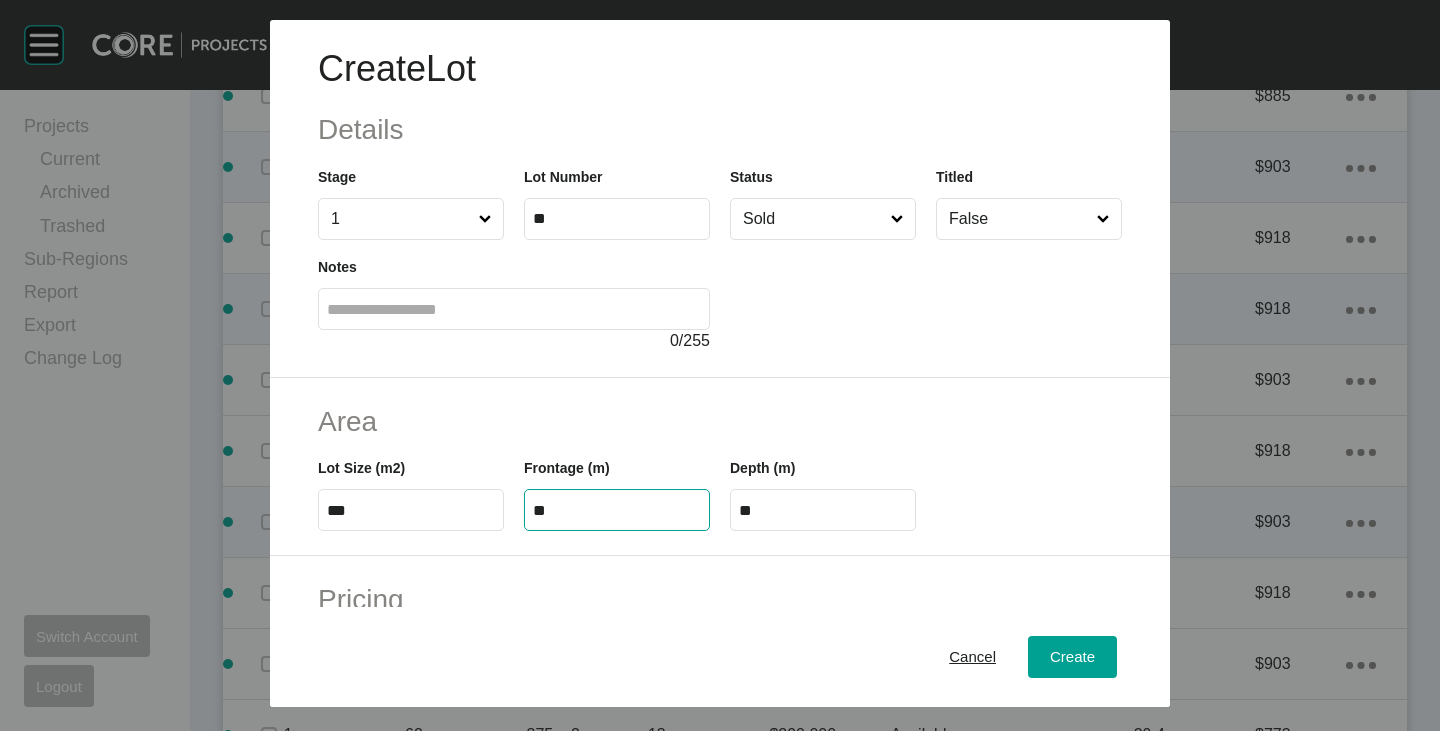 type on "**" 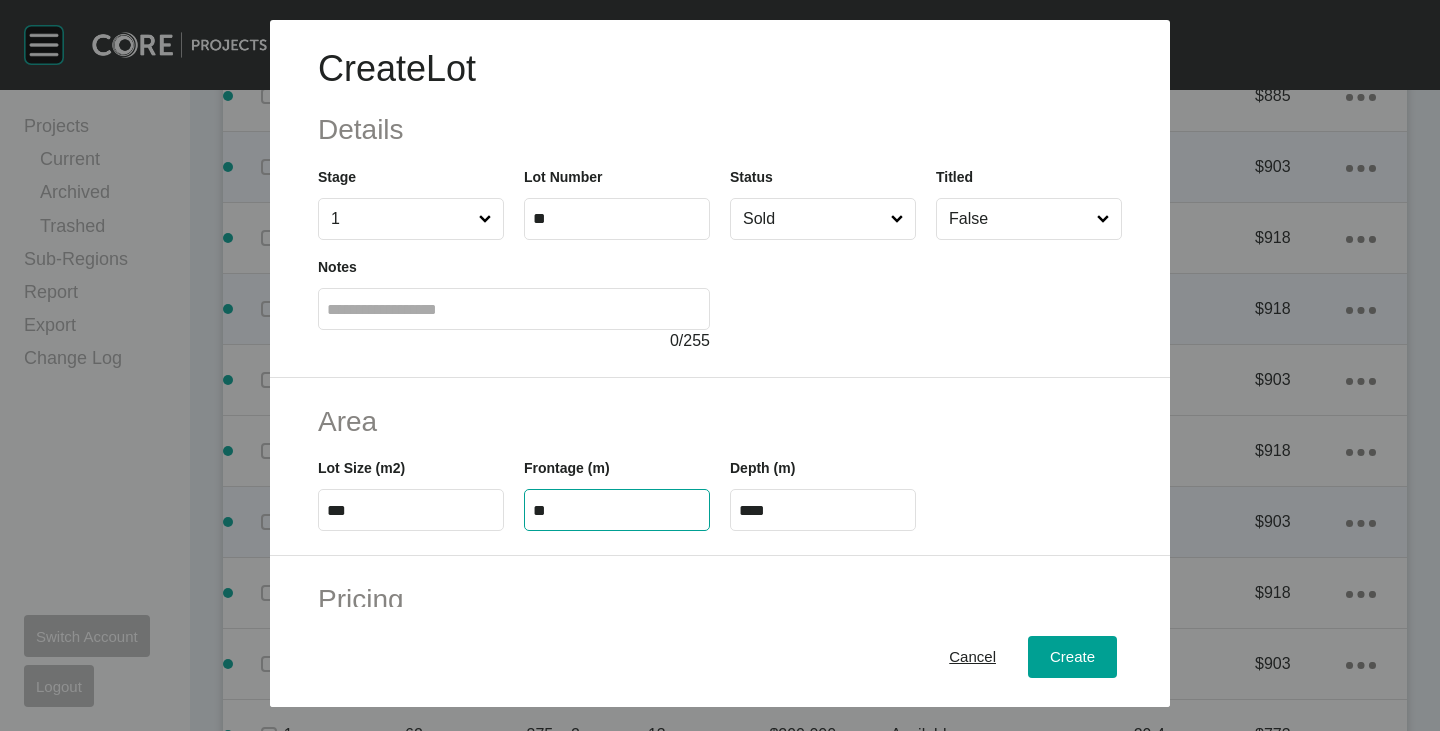 click on "Area" at bounding box center (720, 421) 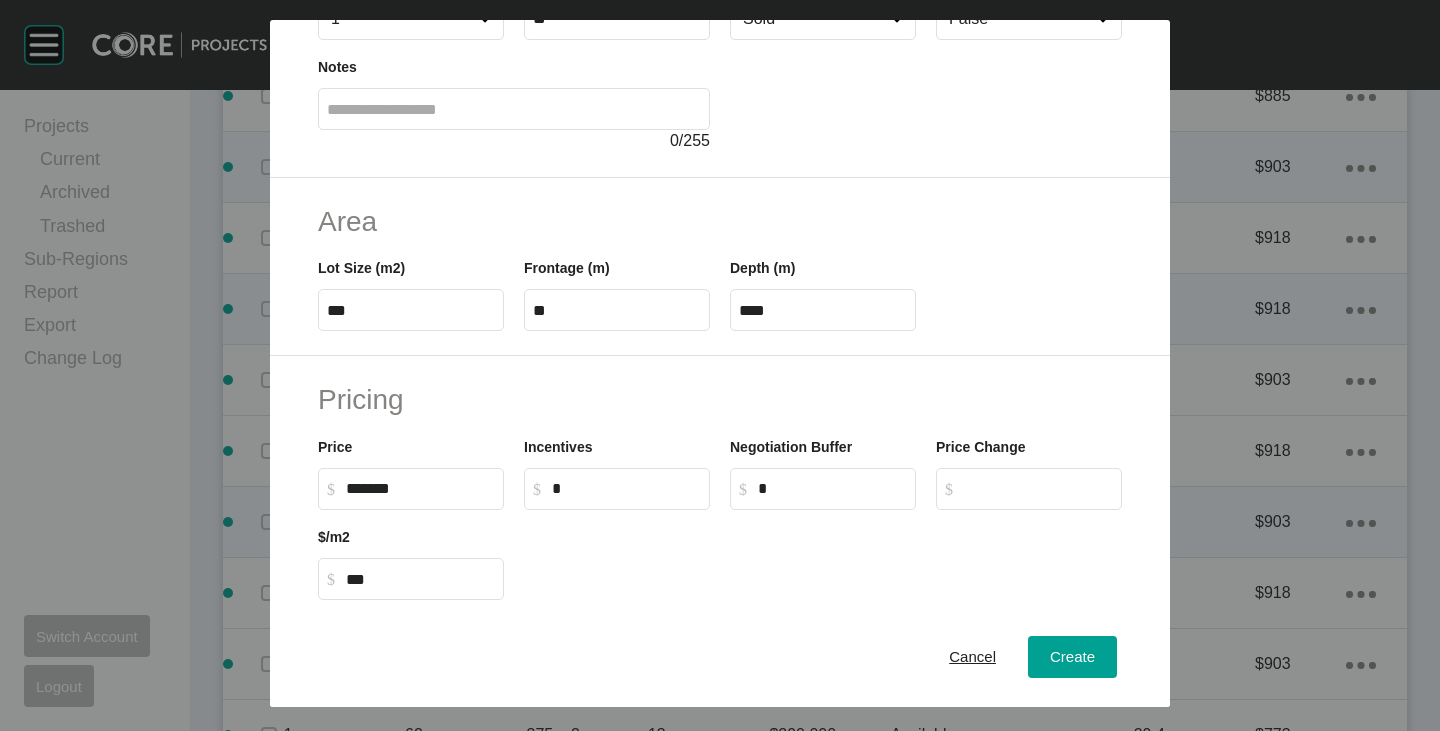scroll, scrollTop: 489, scrollLeft: 0, axis: vertical 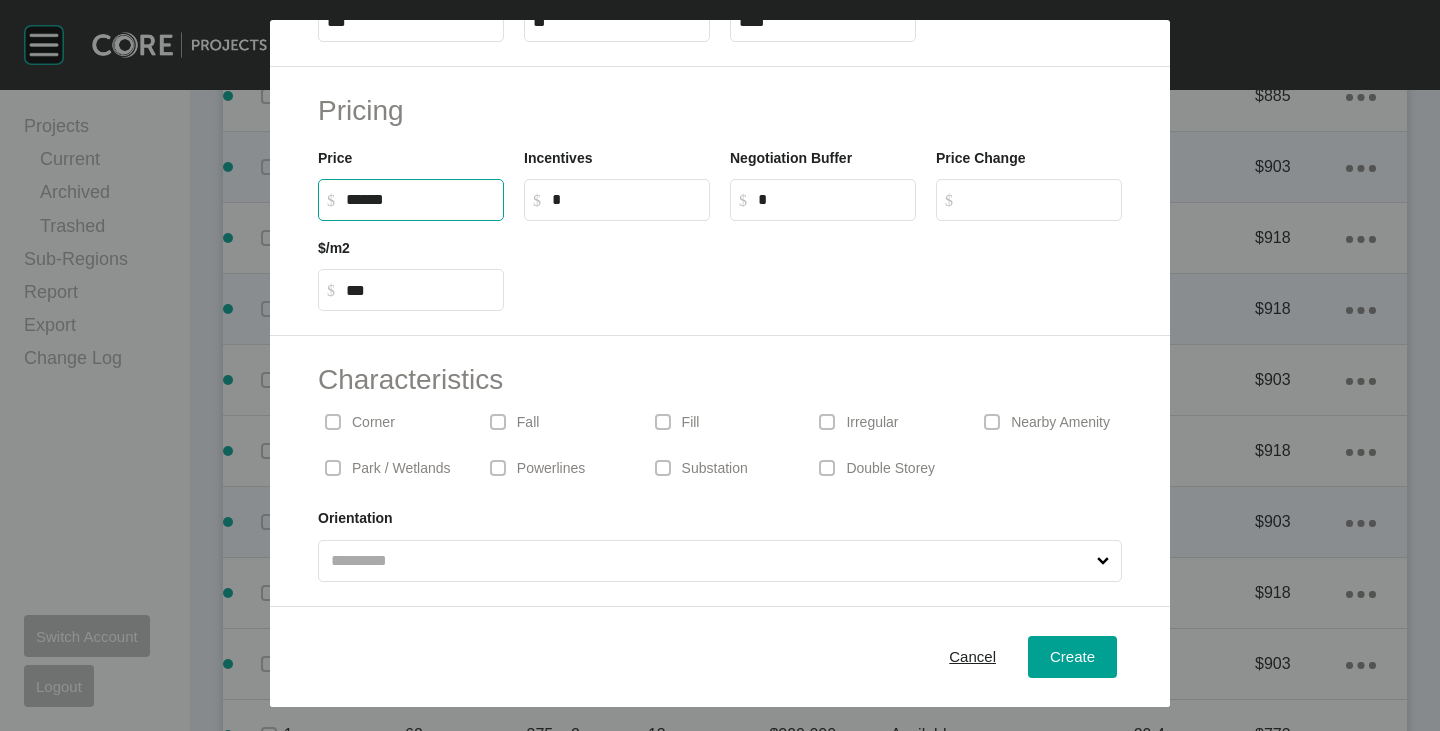 drag, startPoint x: 350, startPoint y: 198, endPoint x: 362, endPoint y: 202, distance: 12.649111 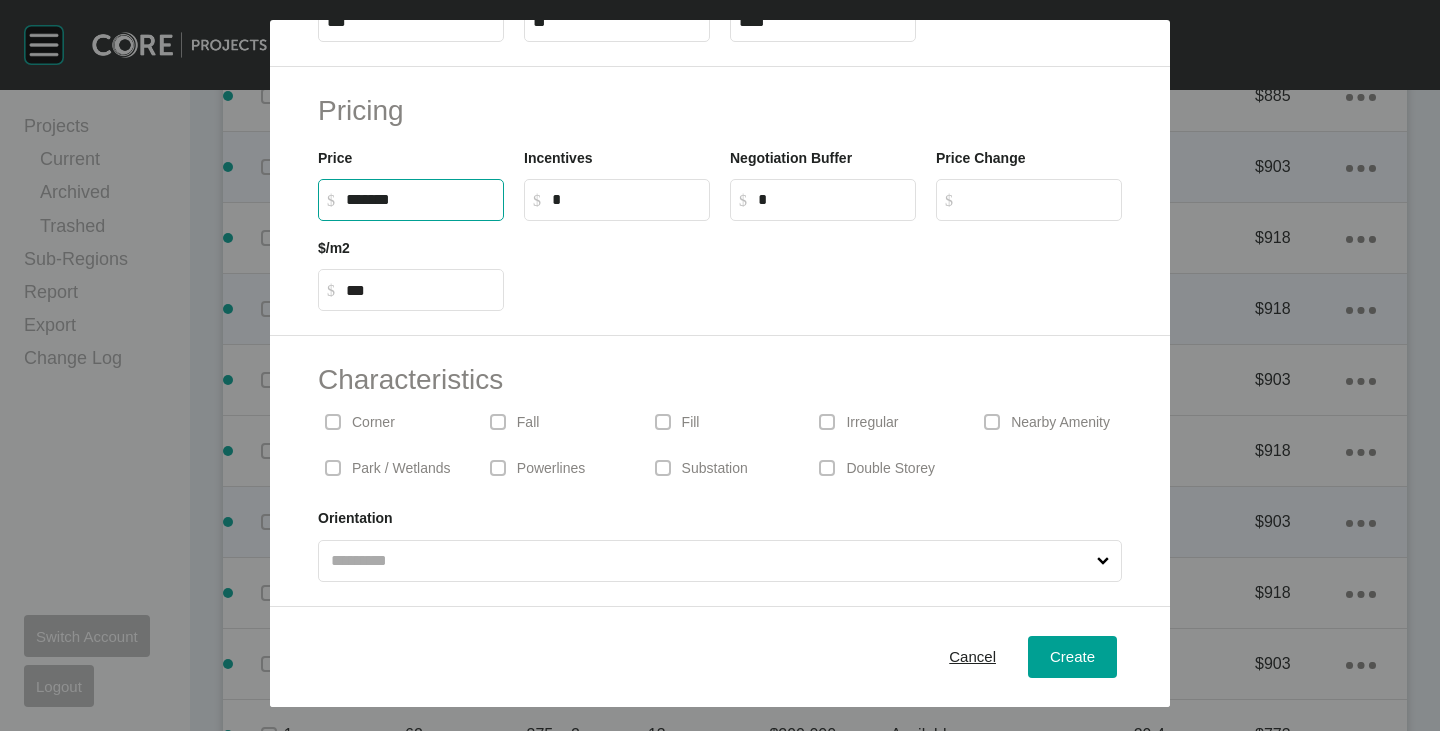 click at bounding box center [823, 266] 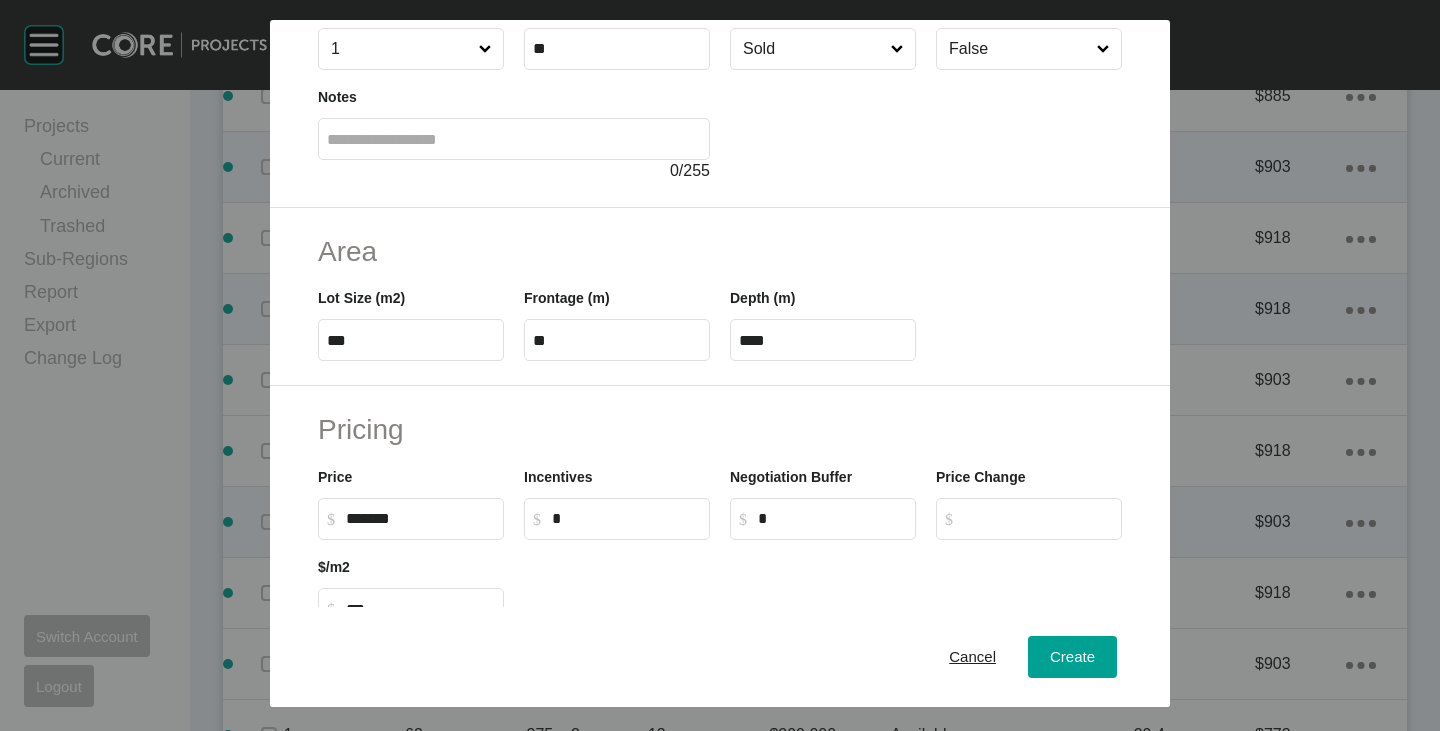 scroll, scrollTop: 0, scrollLeft: 0, axis: both 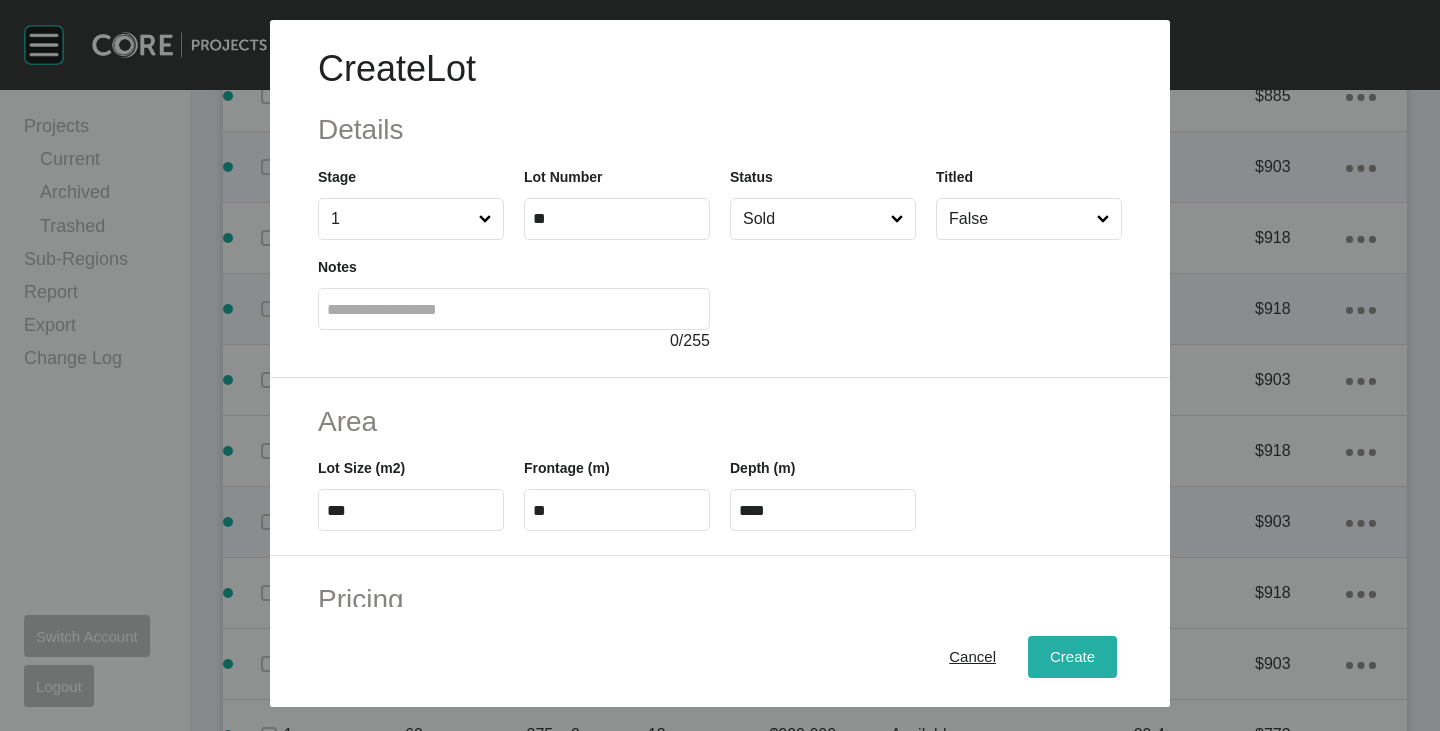 click on "Create" at bounding box center (1072, 657) 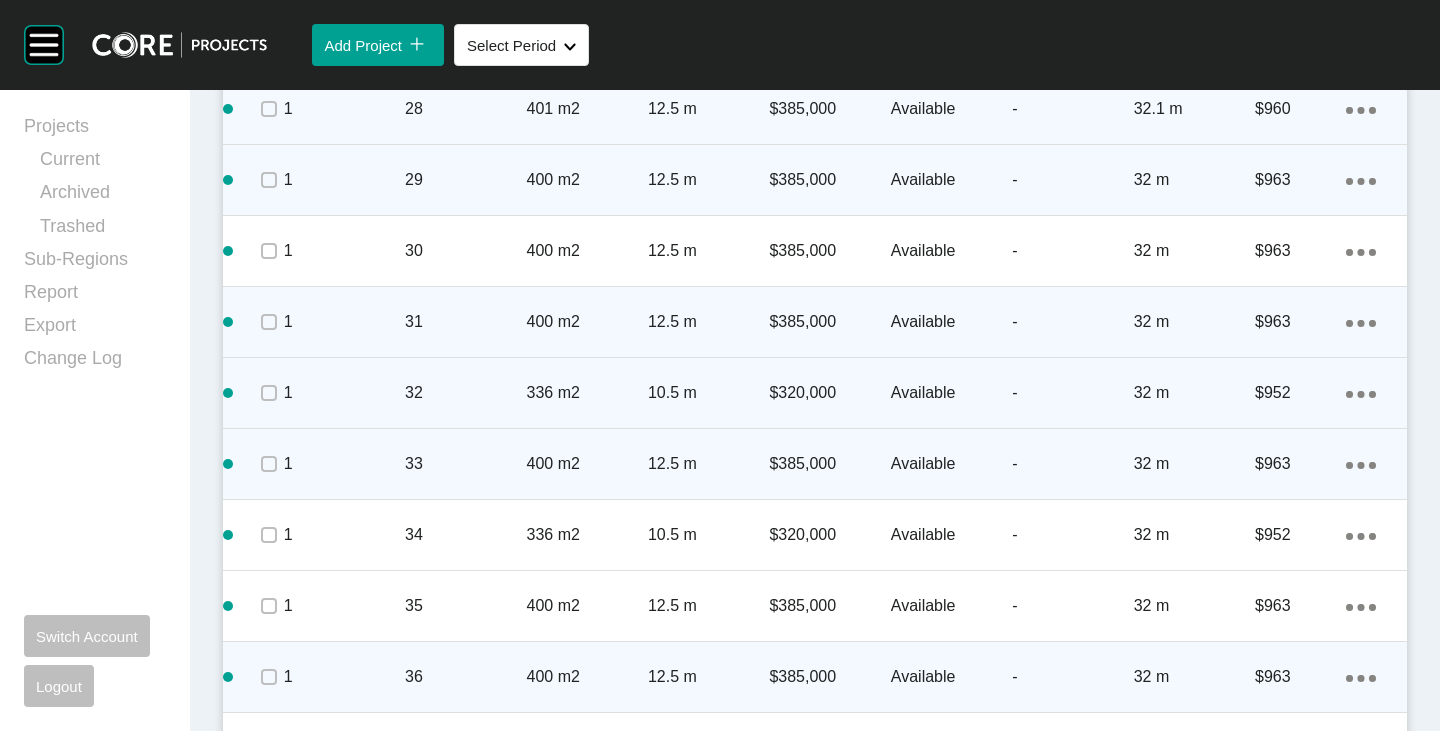 scroll, scrollTop: 2300, scrollLeft: 0, axis: vertical 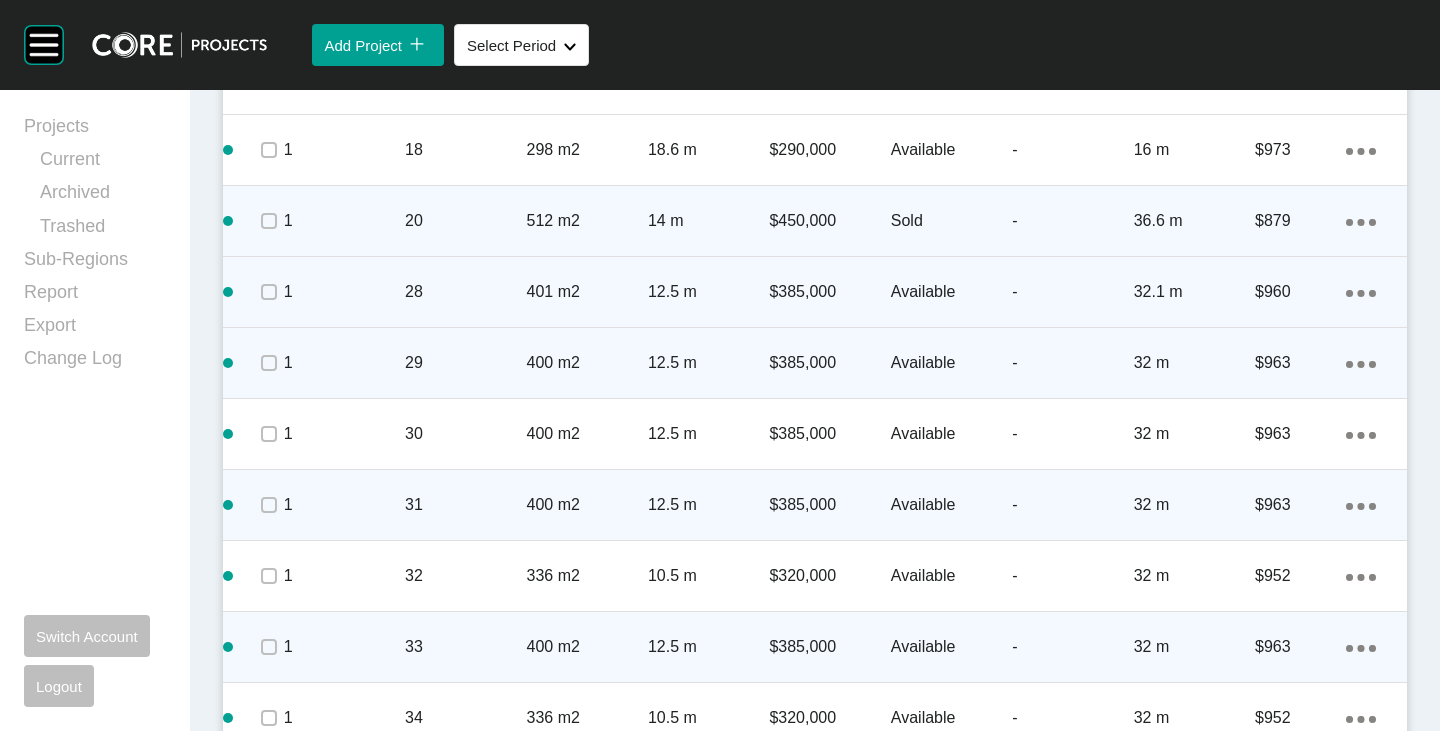 click 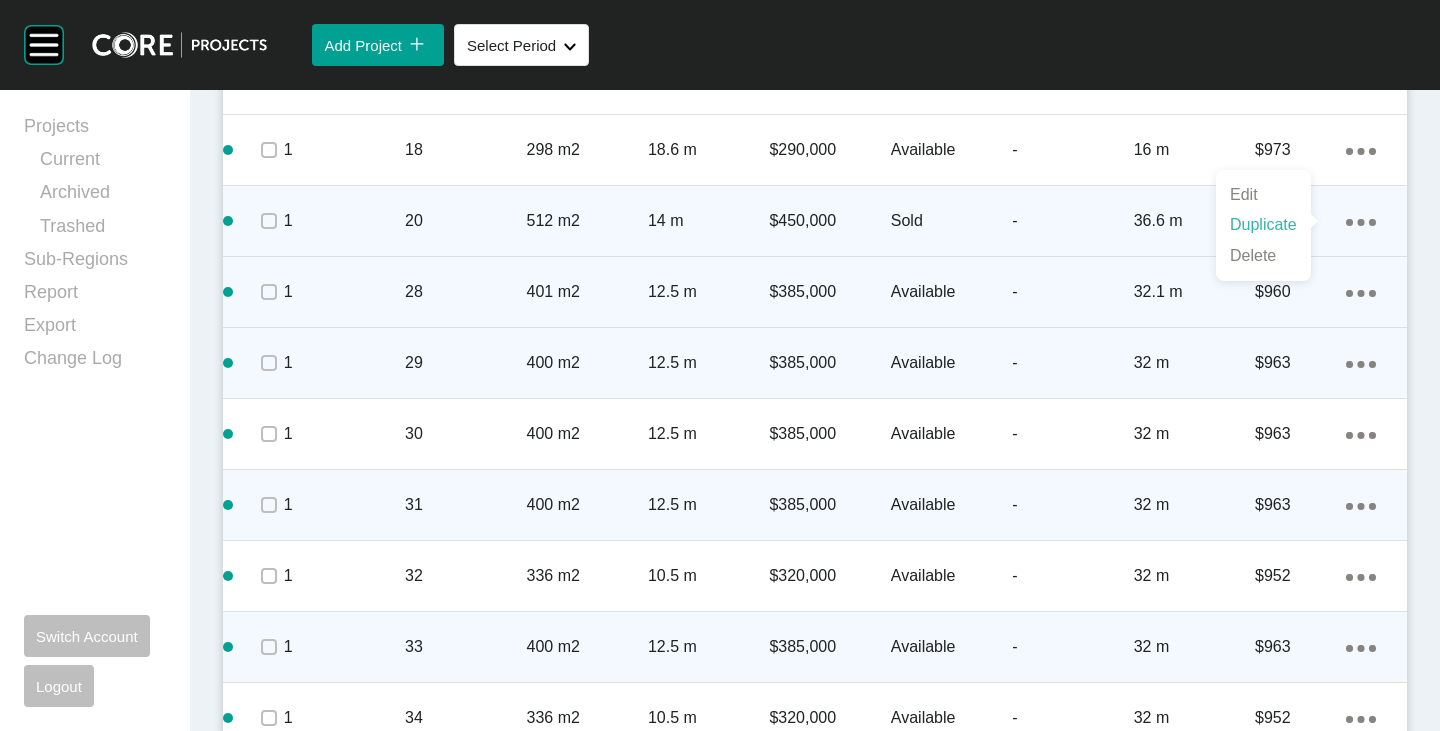 click on "Duplicate" at bounding box center (1263, 225) 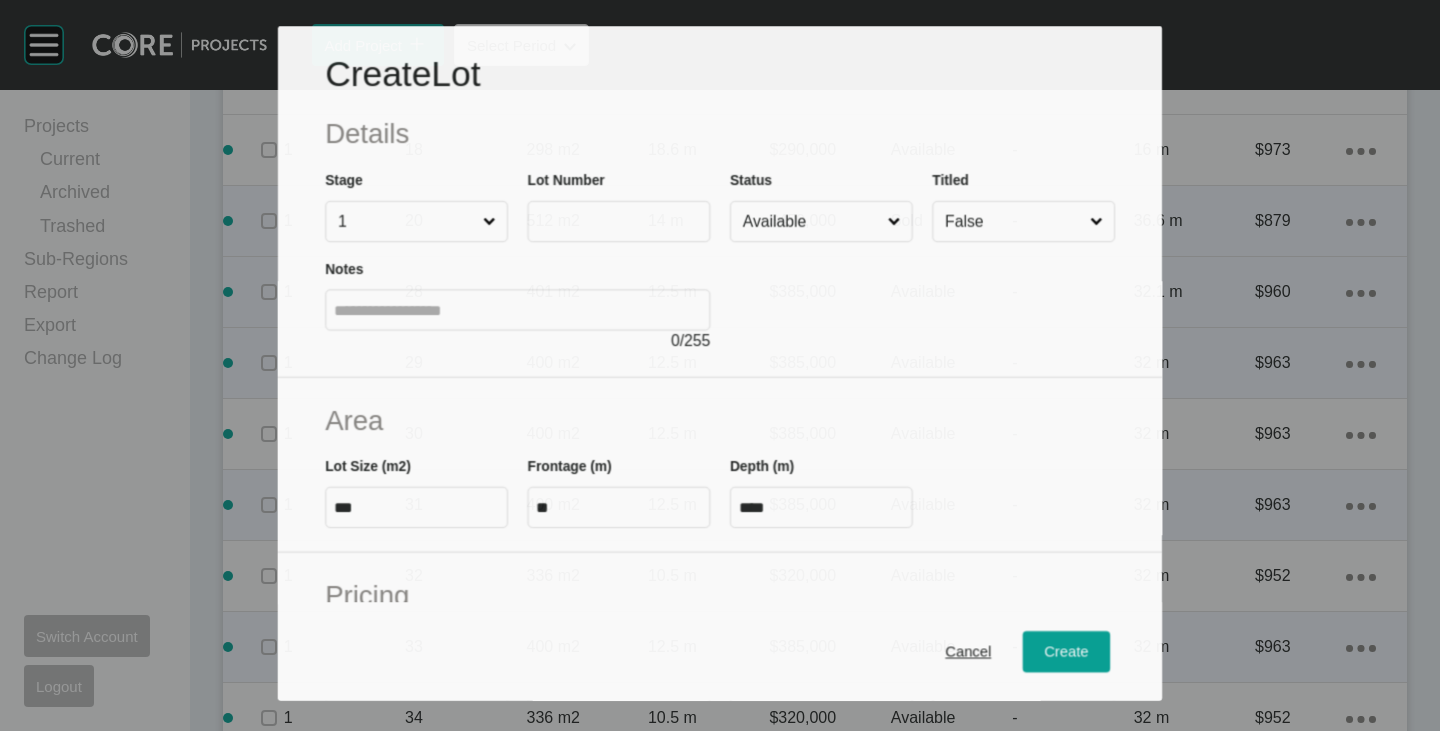 click at bounding box center (618, 221) 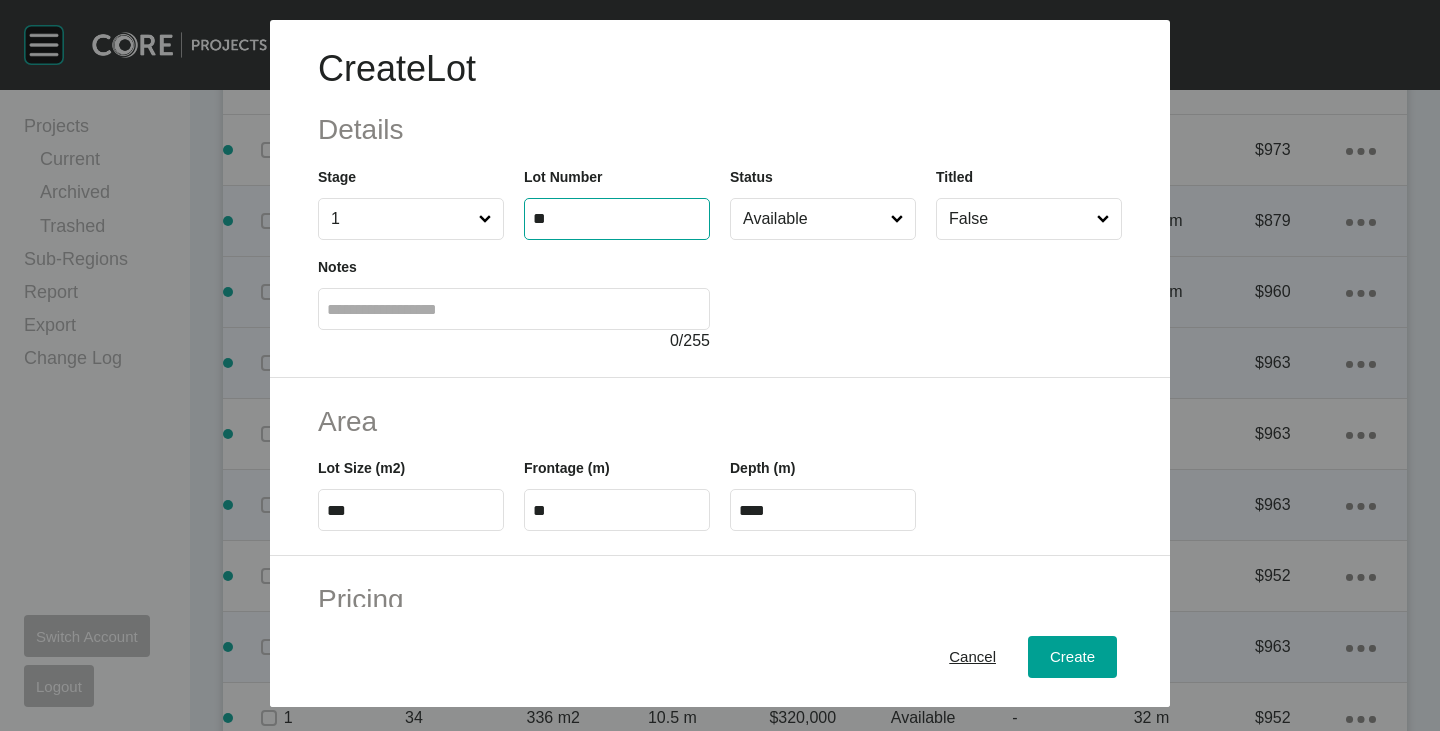 type on "**" 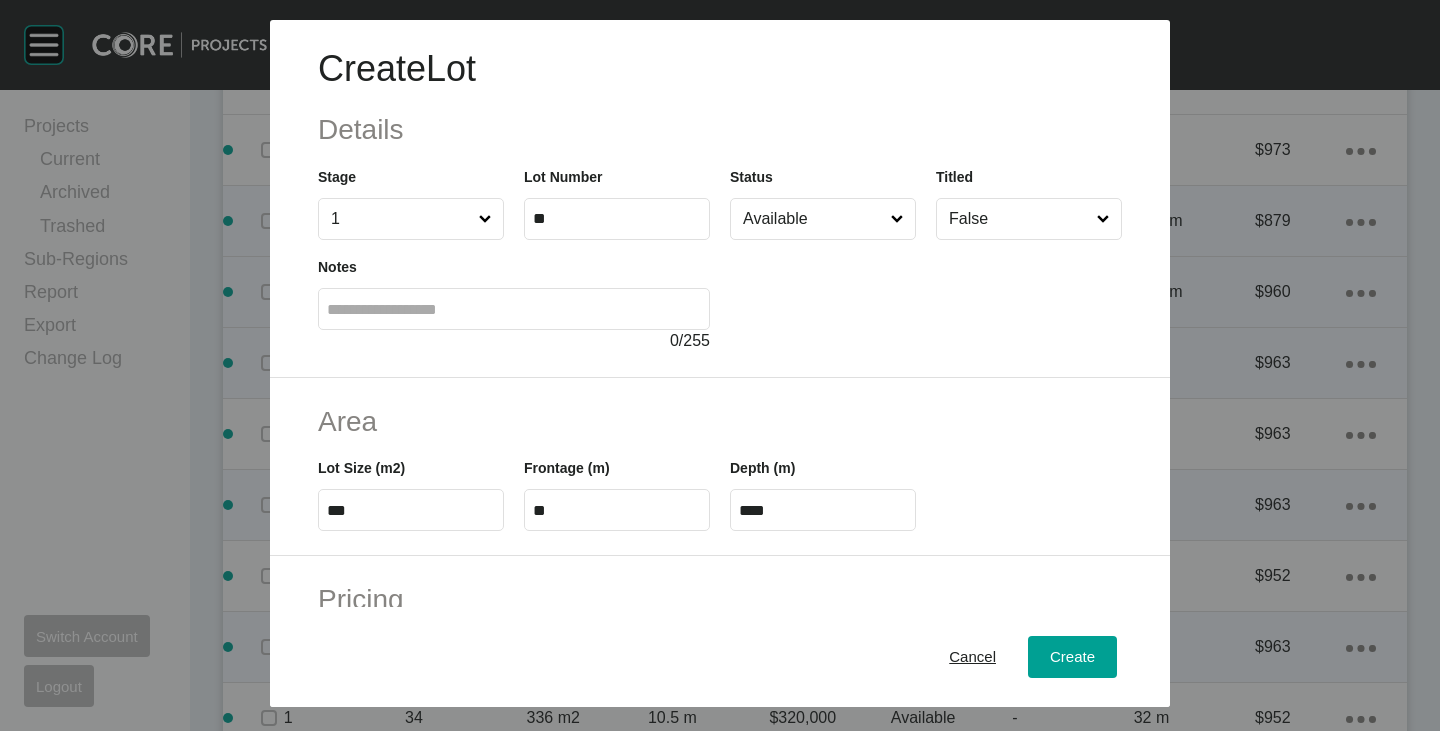 click at bounding box center [926, 296] 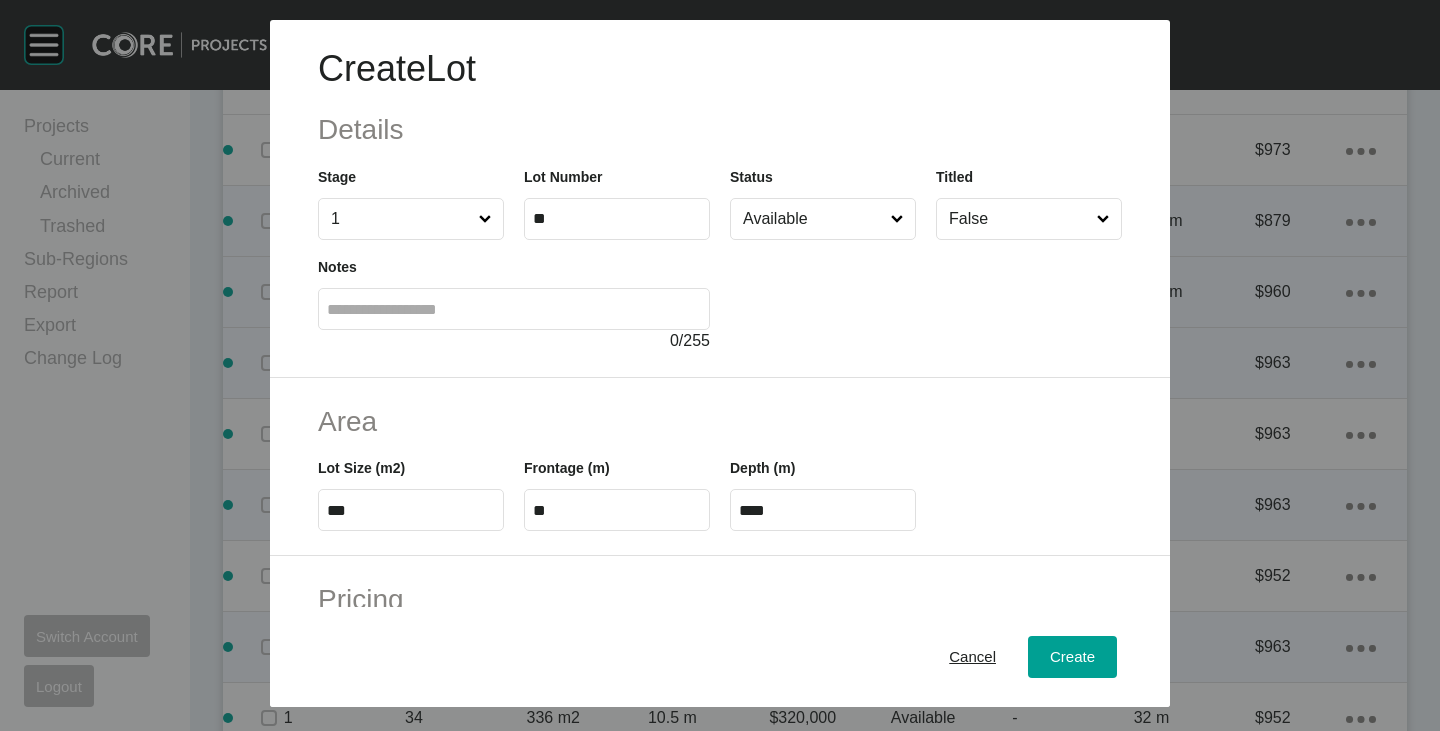 click on "***" at bounding box center (411, 510) 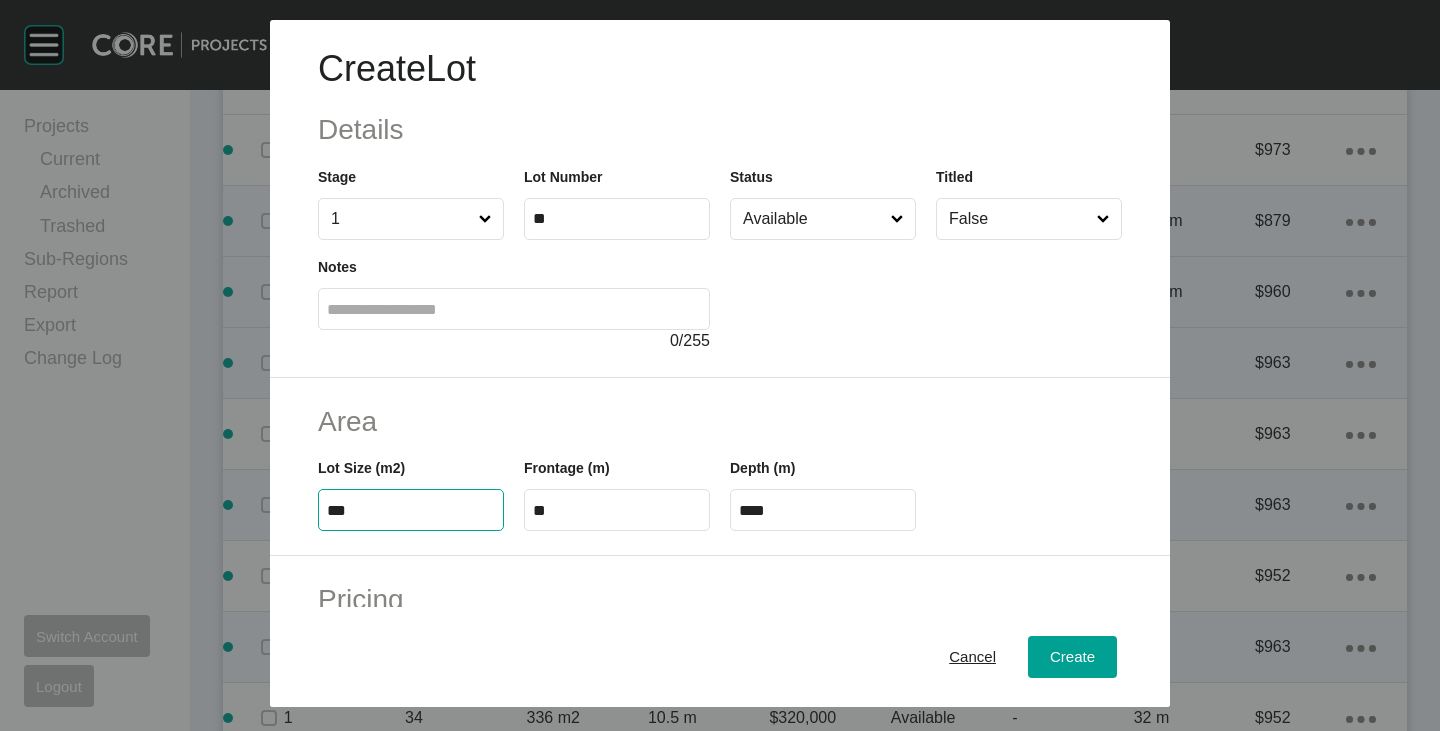 type on "***" 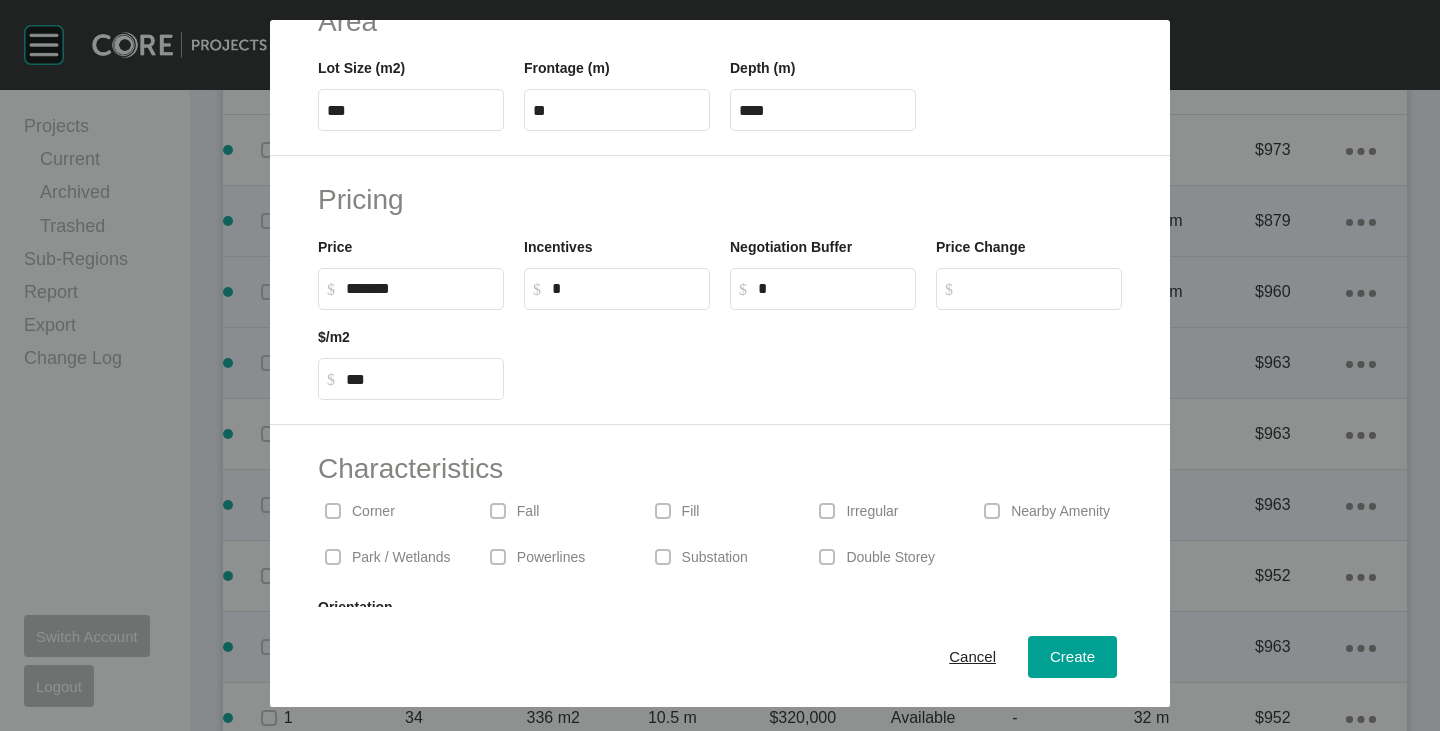 scroll, scrollTop: 489, scrollLeft: 0, axis: vertical 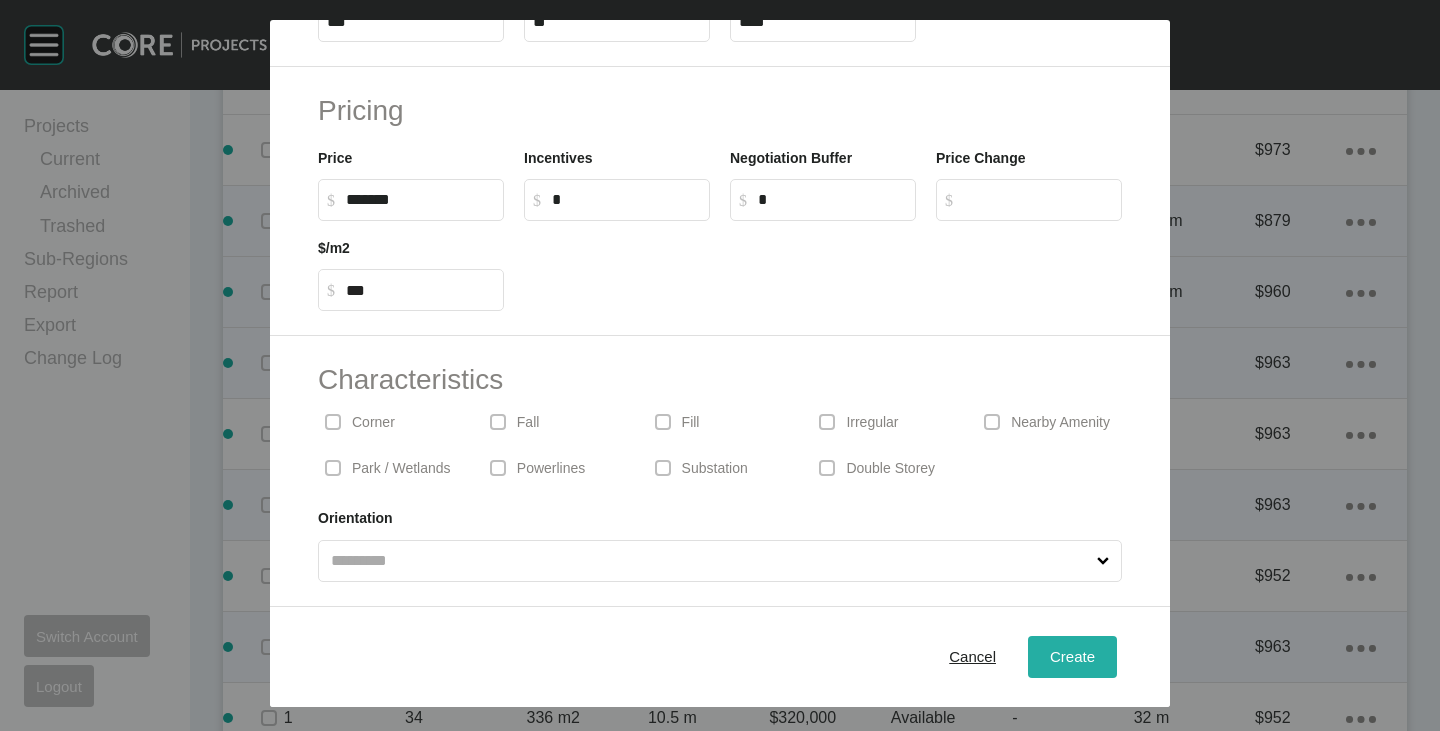 click on "Create" at bounding box center [1072, 657] 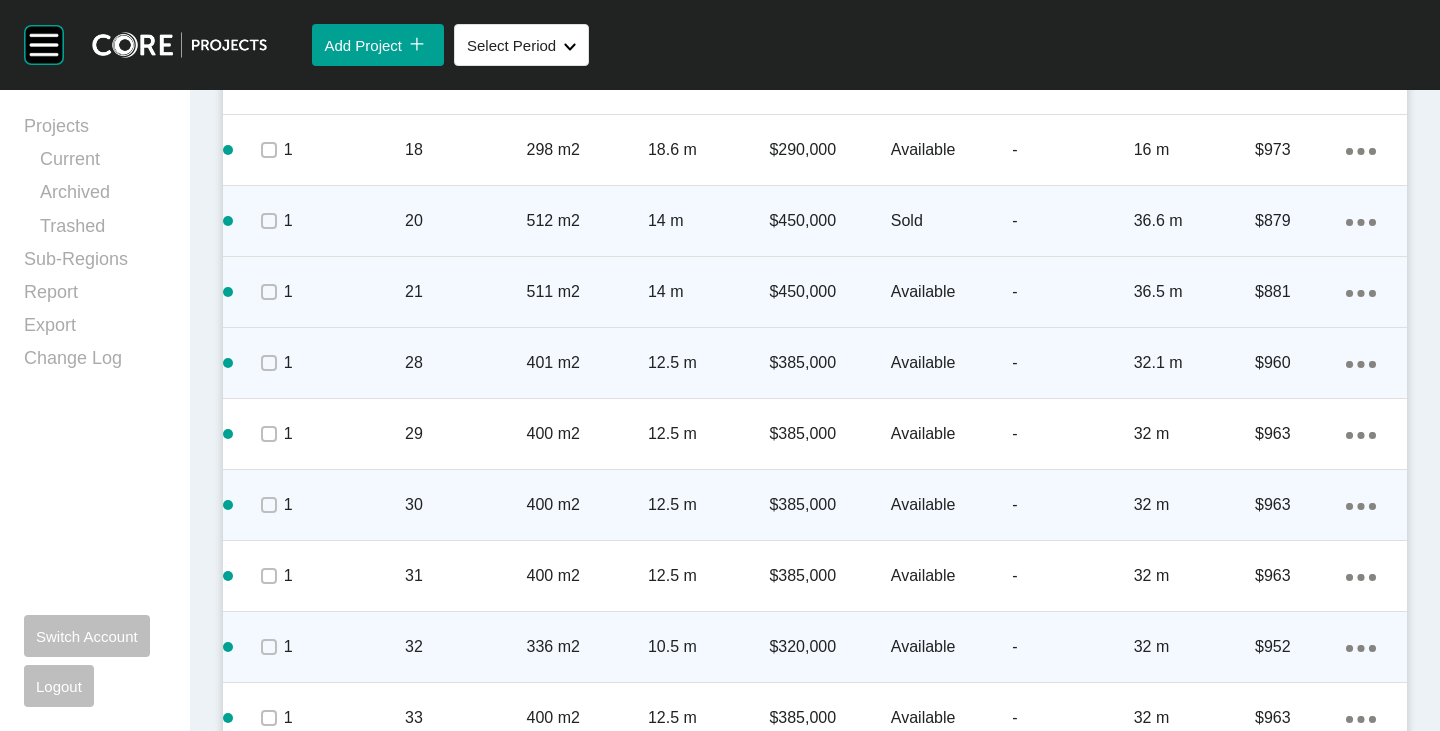 click on "Action Menu Dots Copy 6 Created with Sketch." at bounding box center (1361, 292) 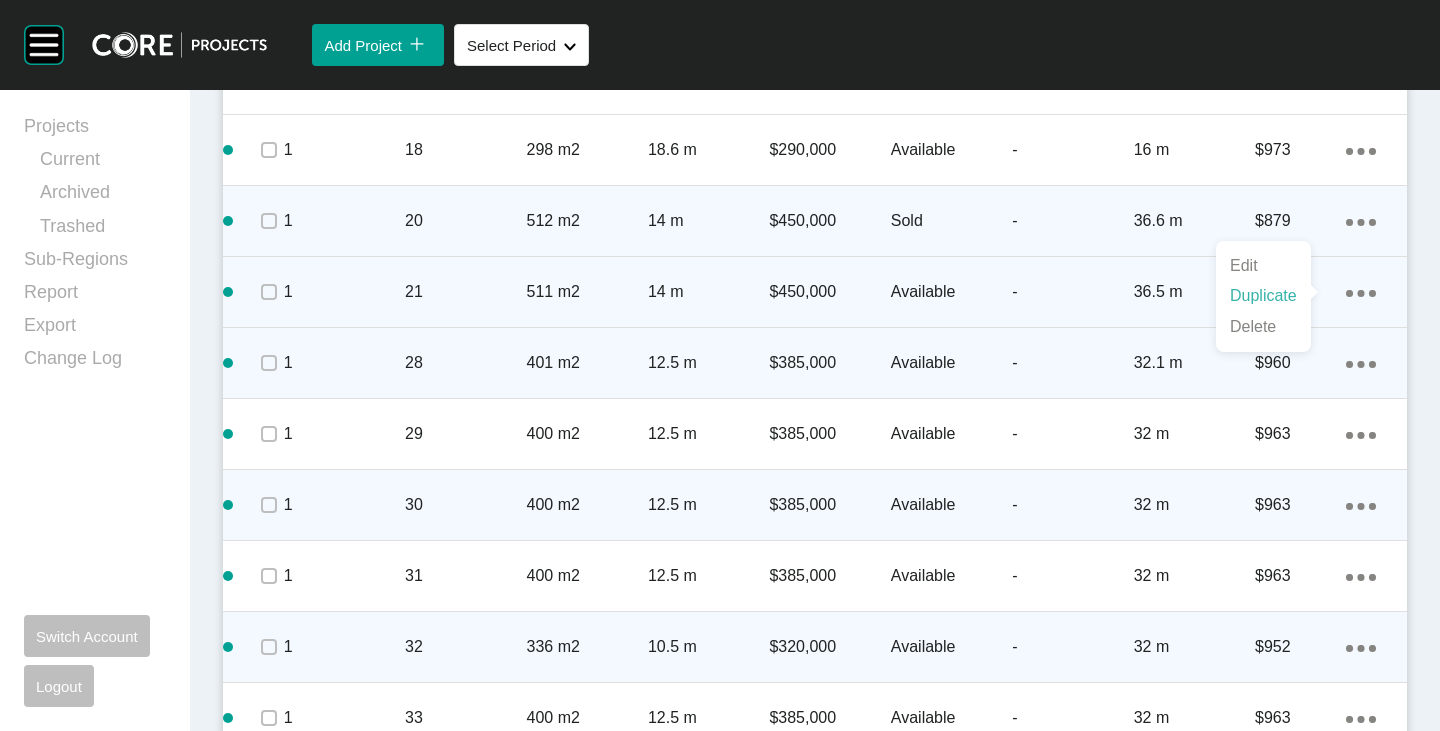 click on "Duplicate" at bounding box center (1263, 296) 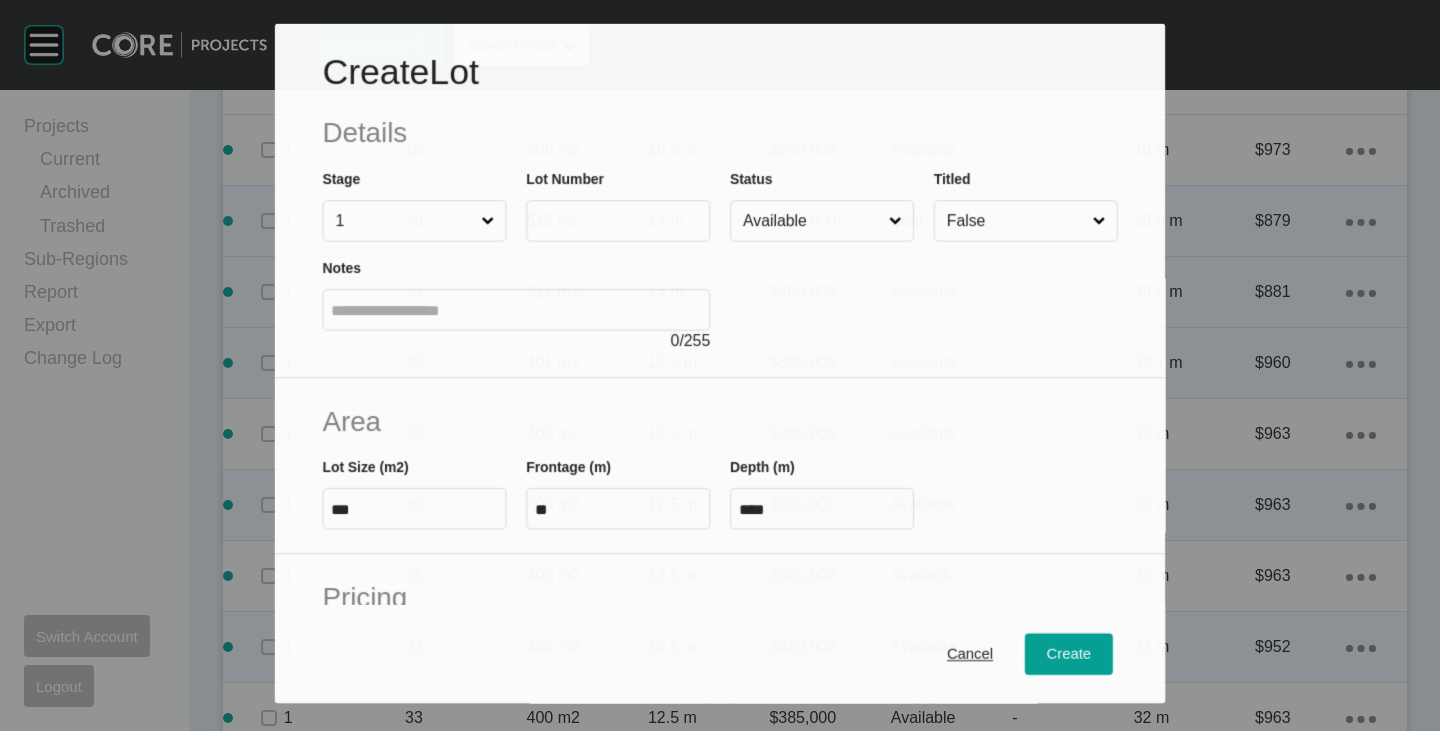 click at bounding box center (618, 221) 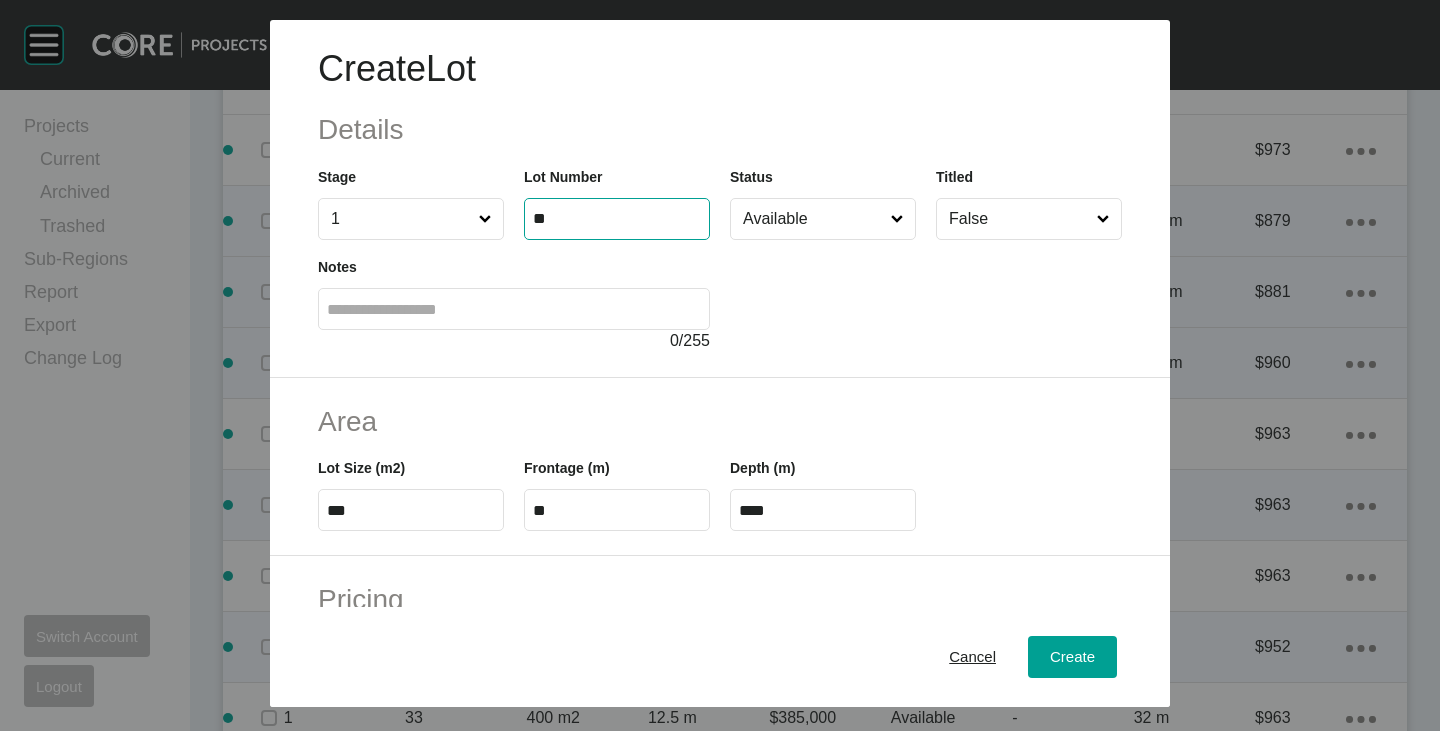 type on "**" 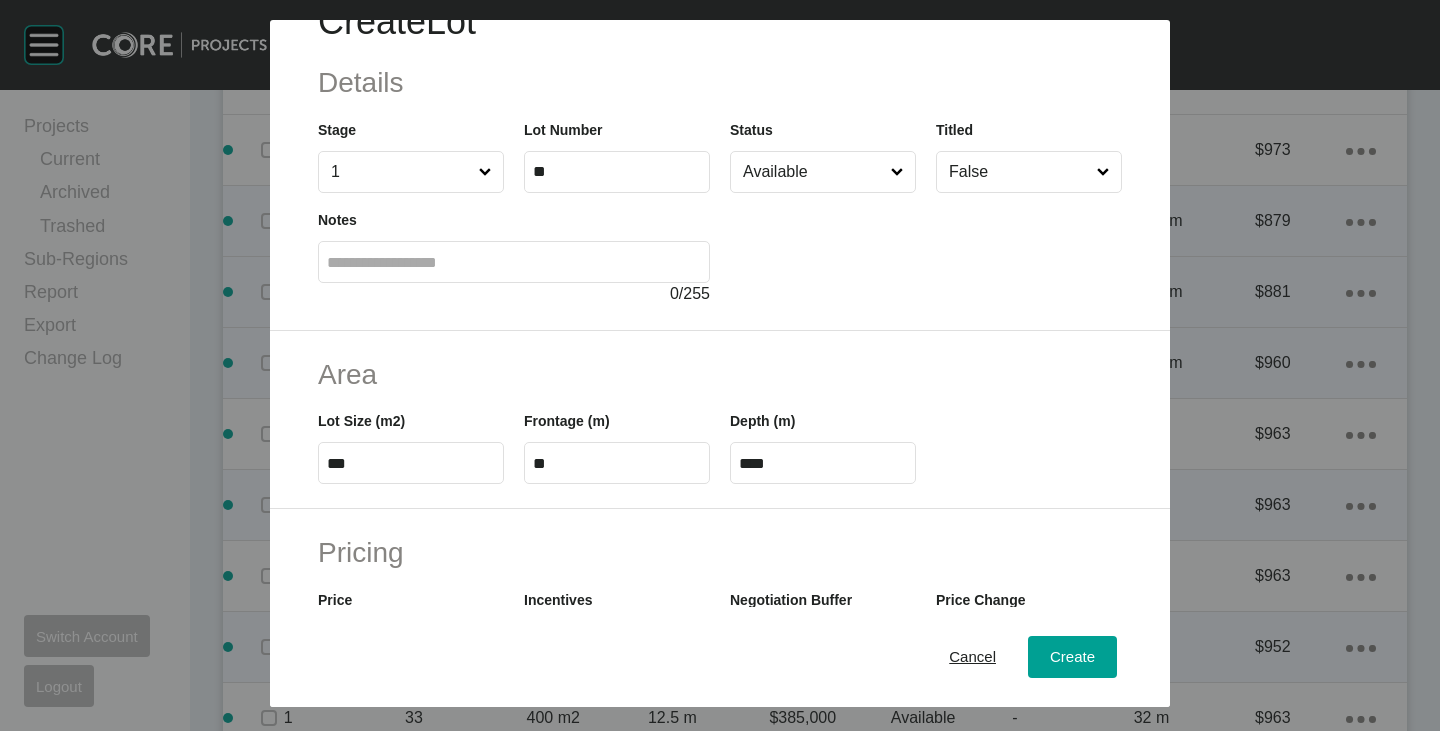 scroll, scrollTop: 100, scrollLeft: 0, axis: vertical 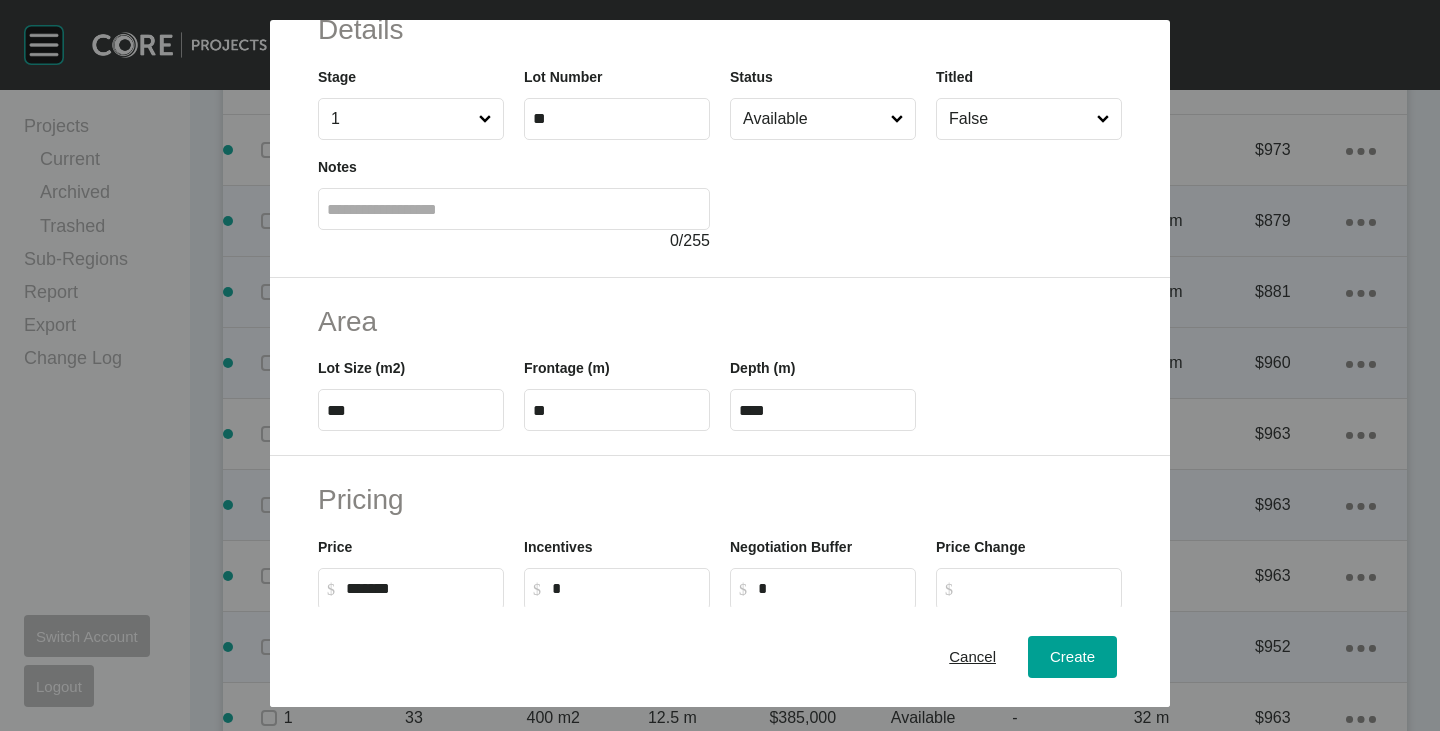 click on "***" at bounding box center [411, 410] 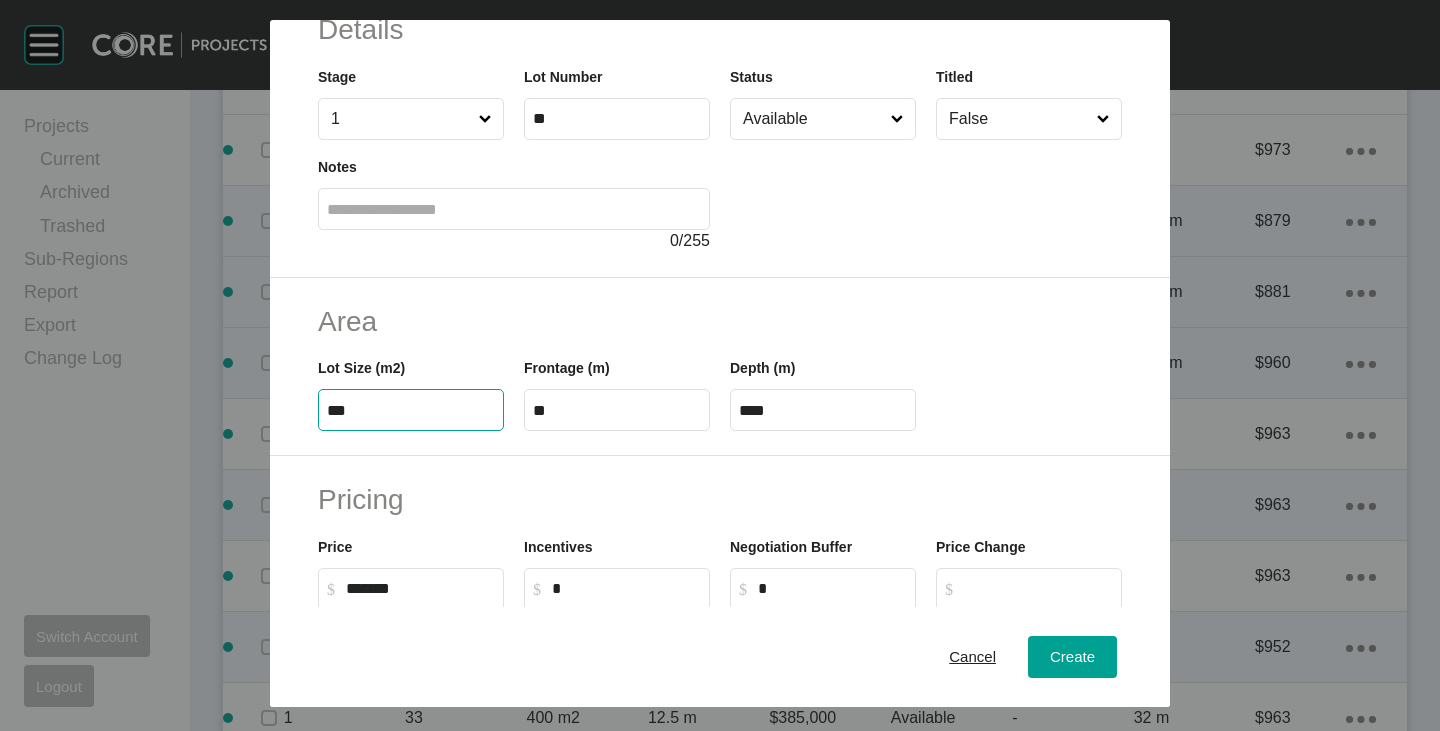 type on "***" 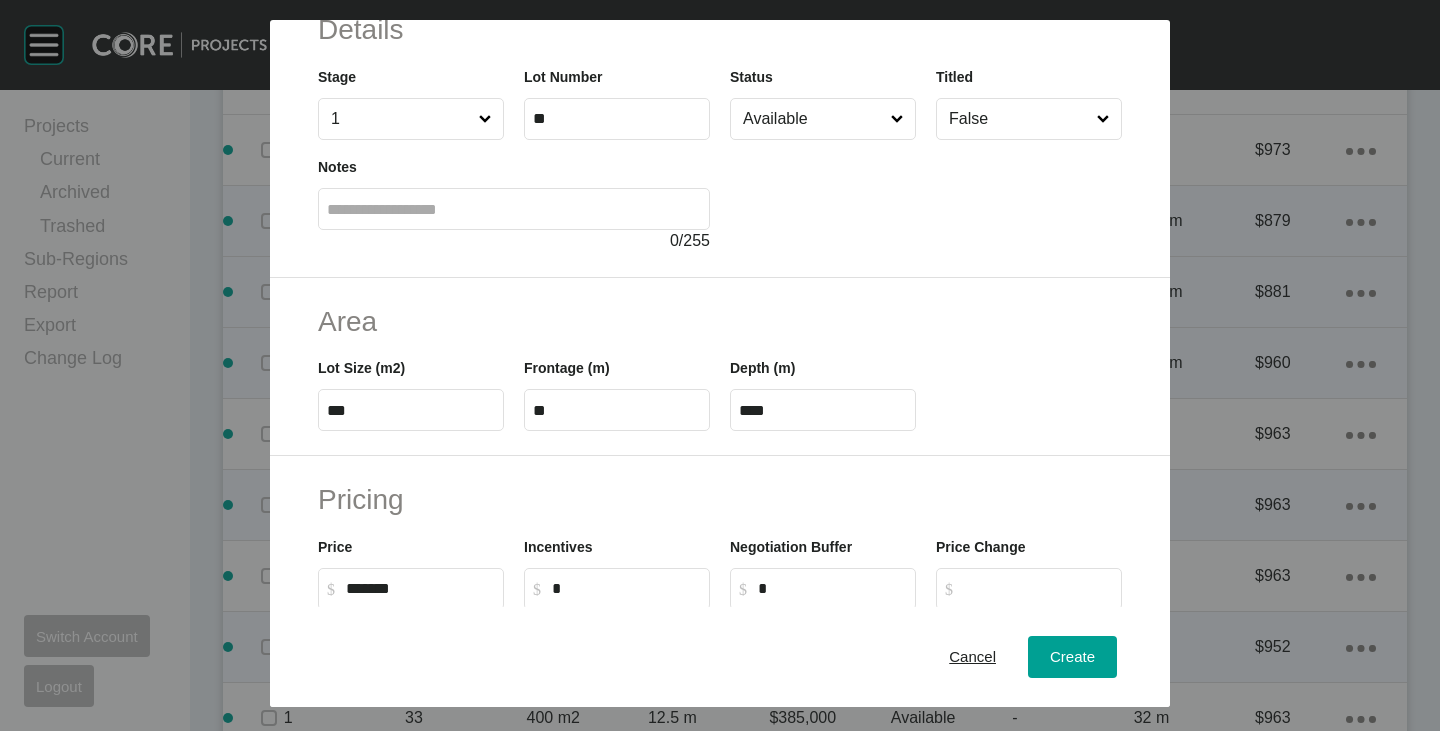 click on "Area" at bounding box center (720, 321) 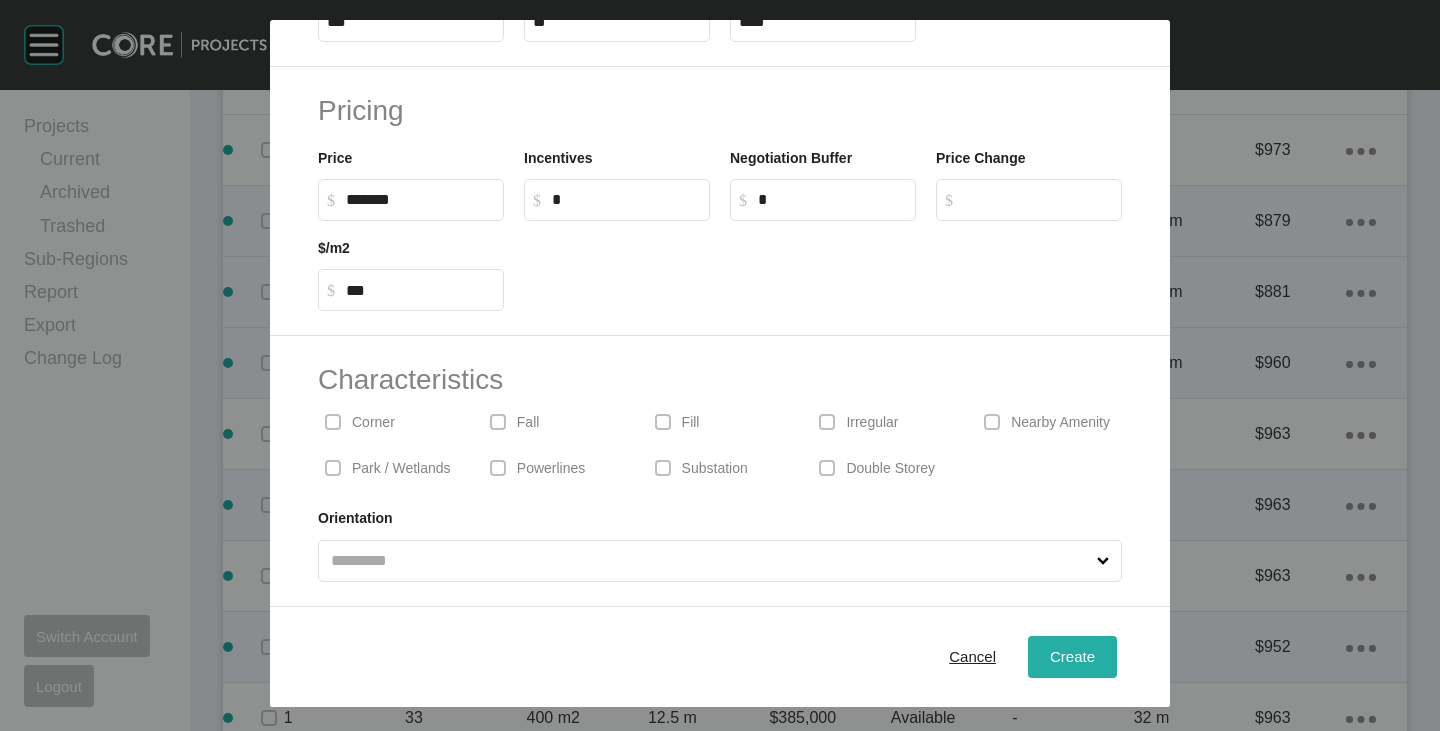 click on "Create" at bounding box center (1072, 657) 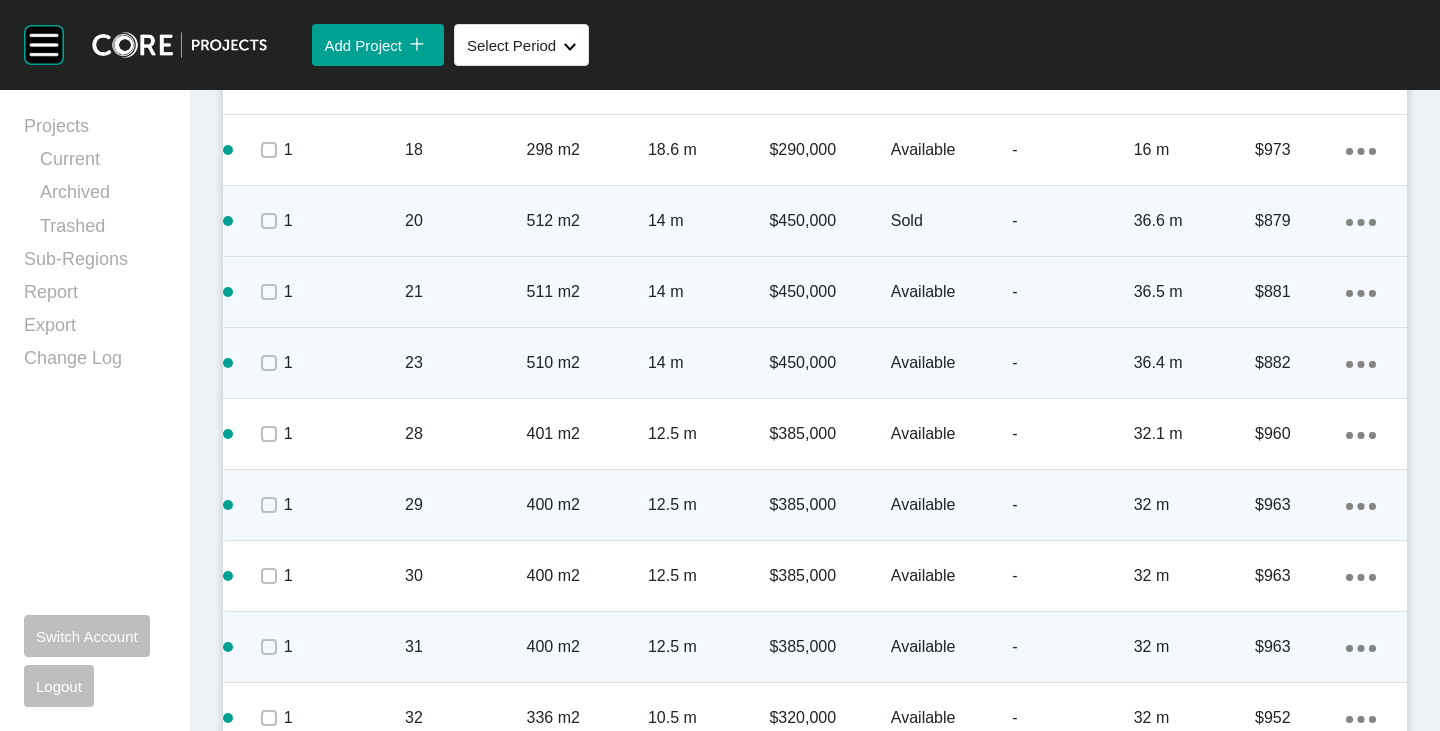 click on "Action Menu Dots Copy 6 Created with Sketch." at bounding box center (1376, 363) 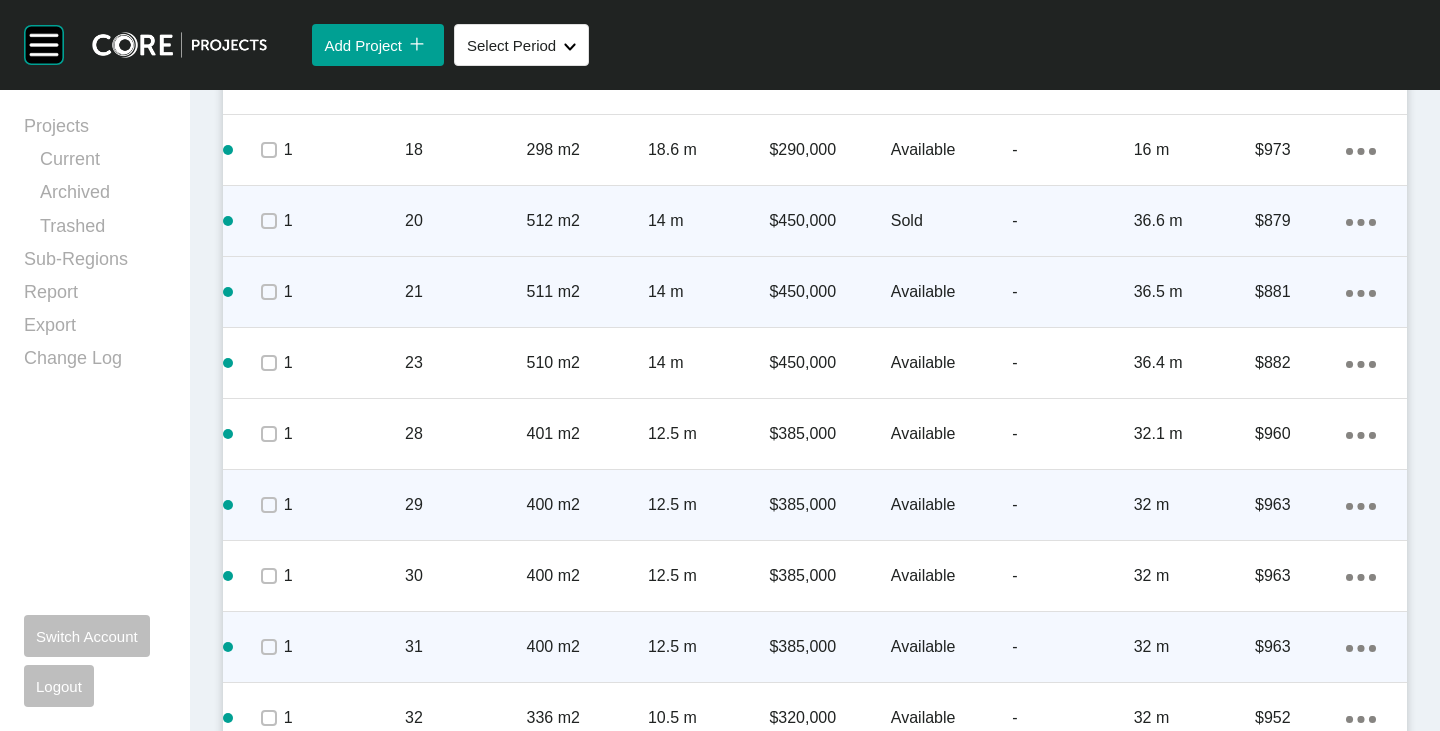 click on "Action Menu Dots Copy 6 Created with Sketch." 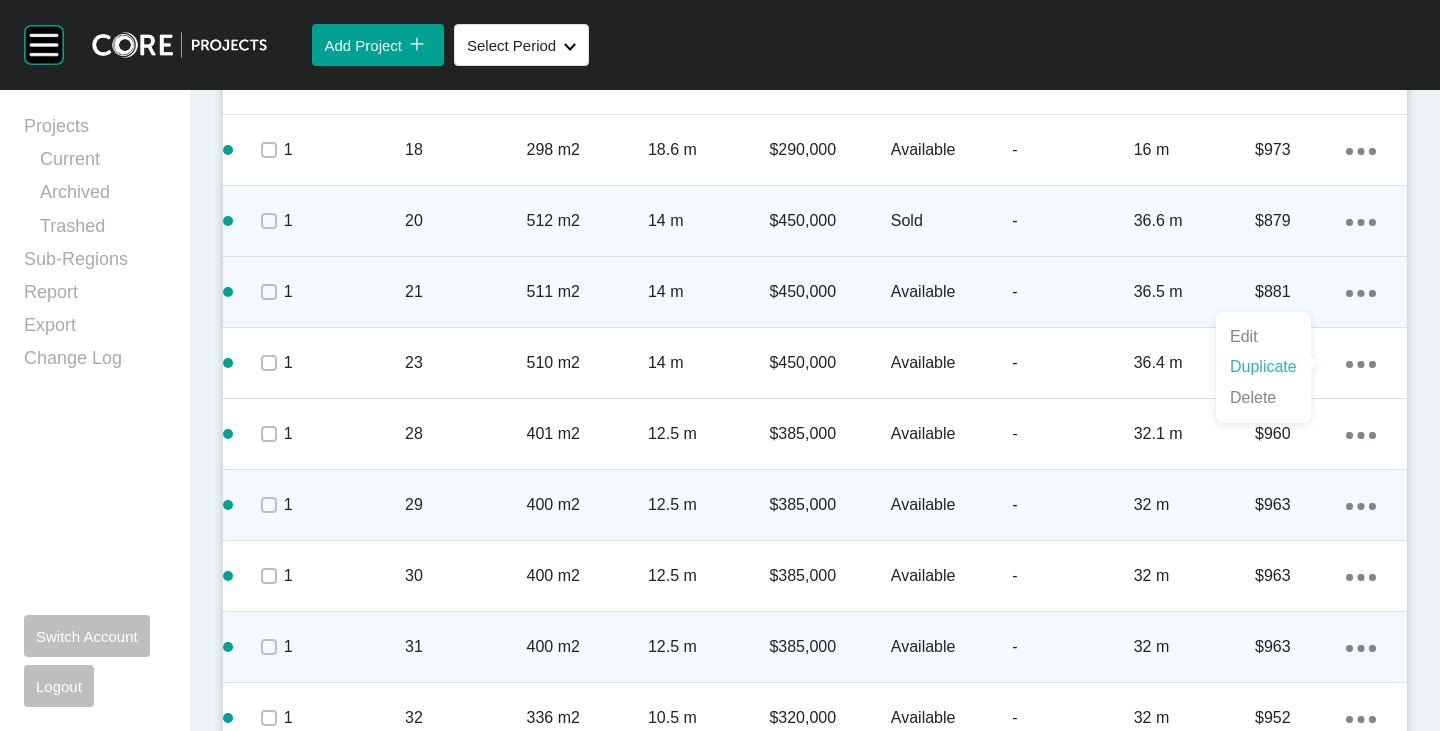 click on "Duplicate" at bounding box center (1263, 367) 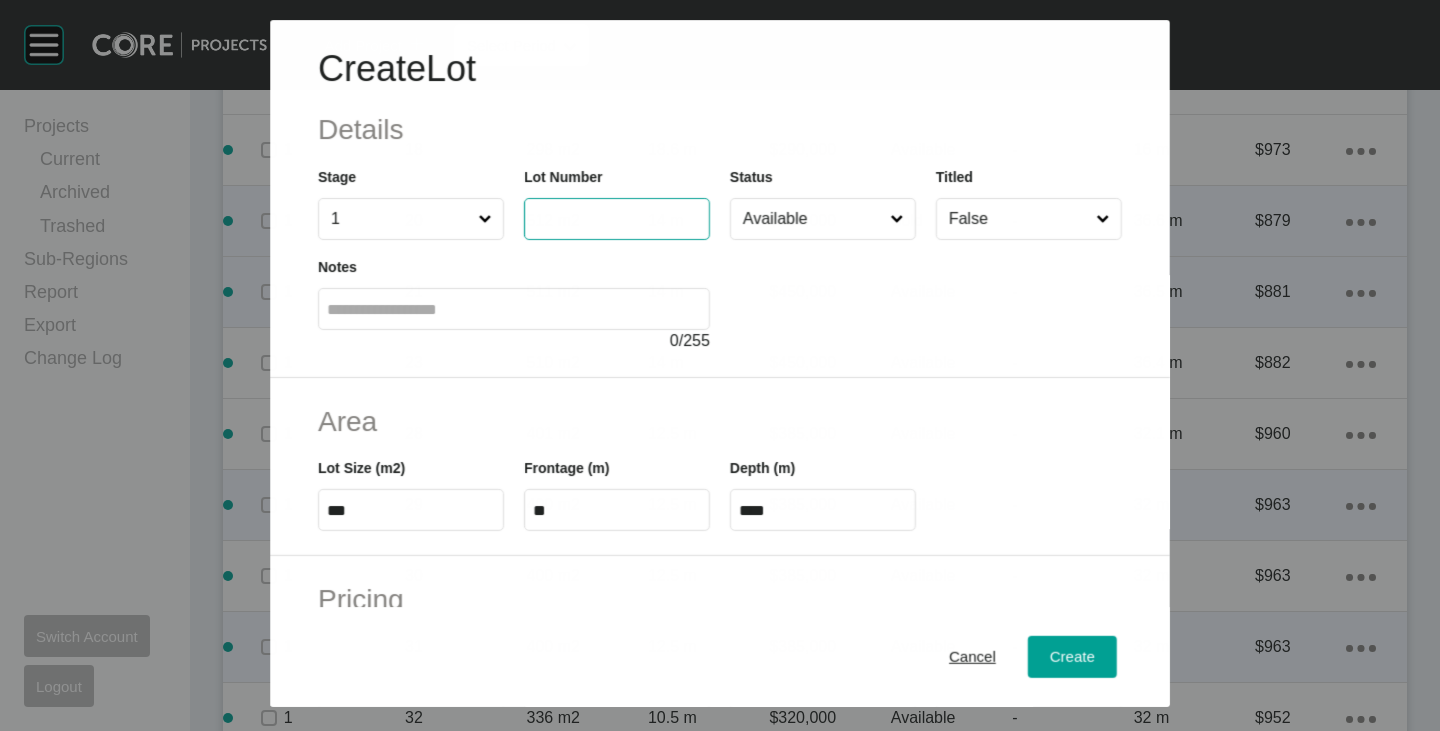 click at bounding box center (617, 219) 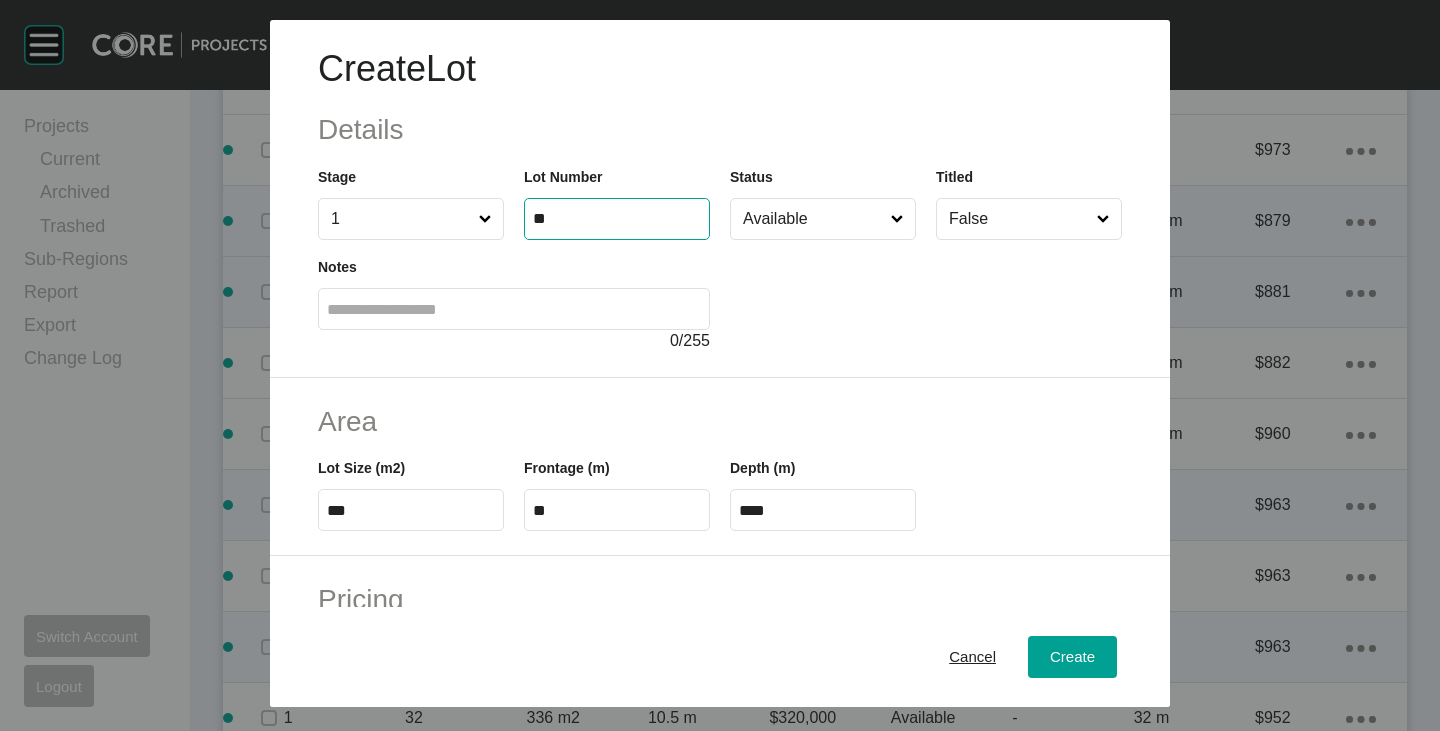 type on "**" 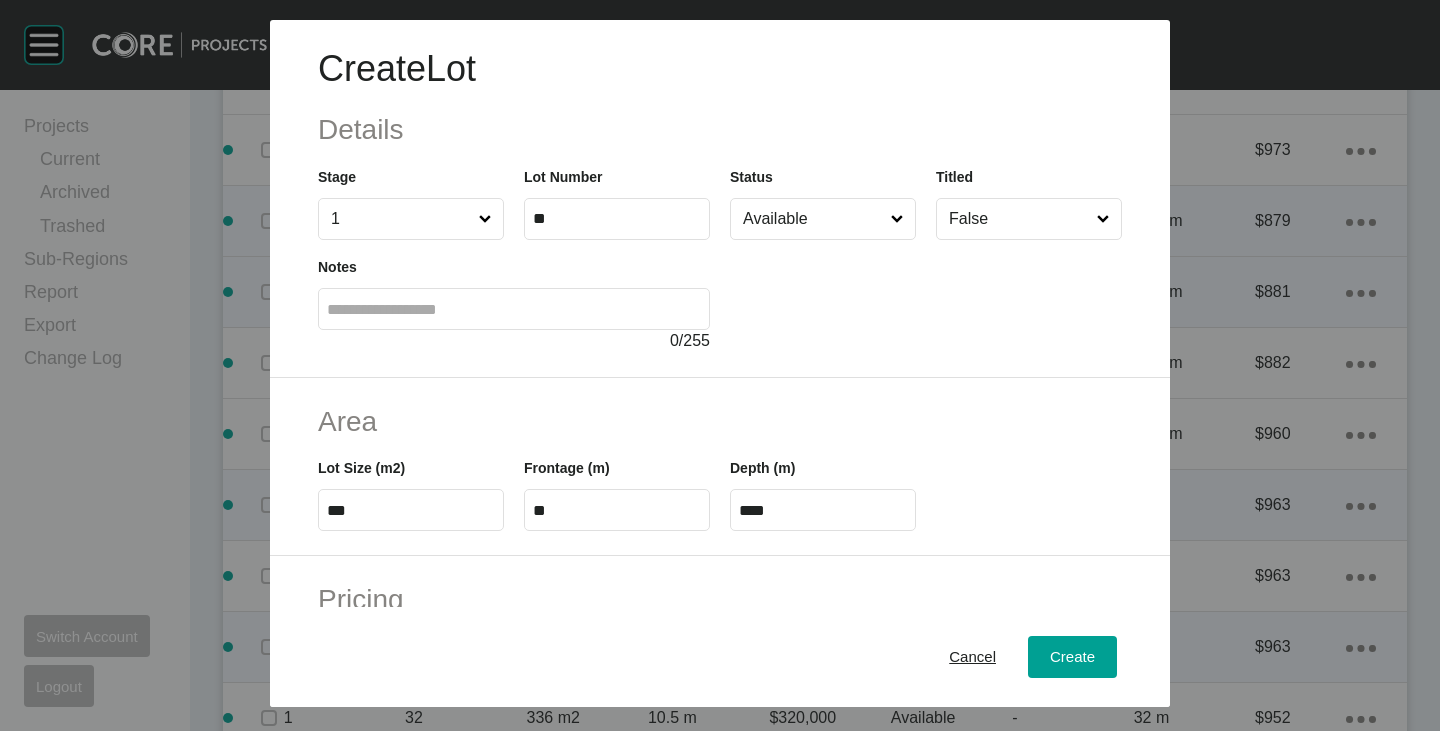 click at bounding box center (926, 296) 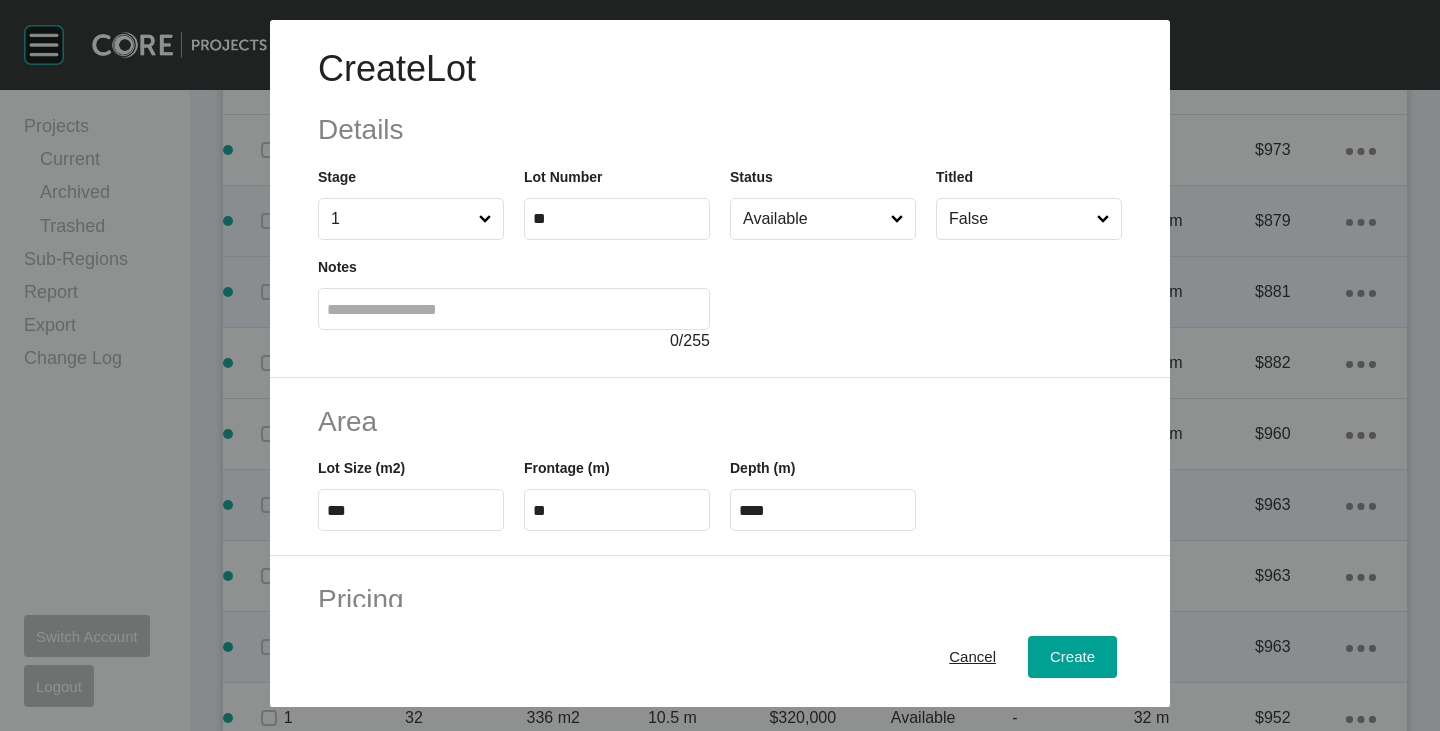 drag, startPoint x: 356, startPoint y: 518, endPoint x: 340, endPoint y: 513, distance: 16.763054 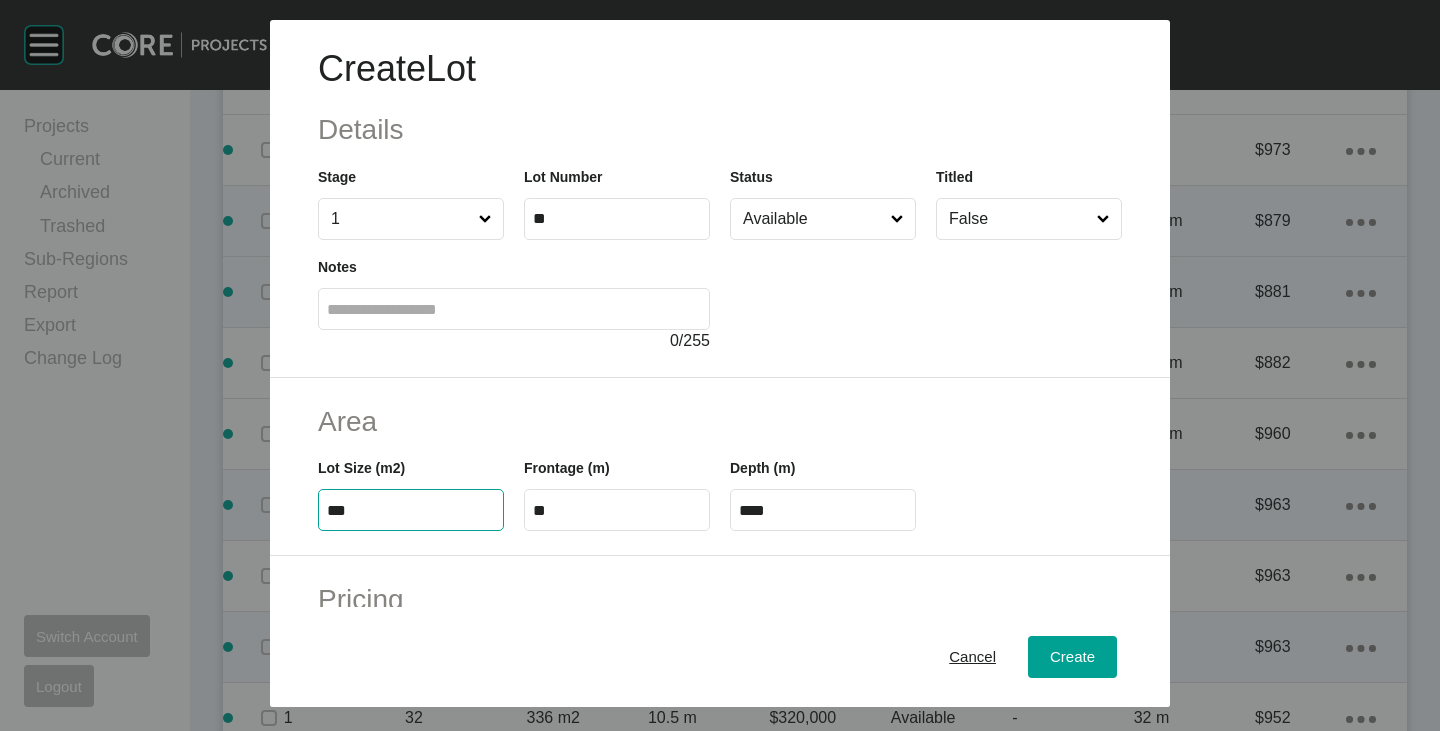 drag, startPoint x: 362, startPoint y: 507, endPoint x: 338, endPoint y: 508, distance: 24.020824 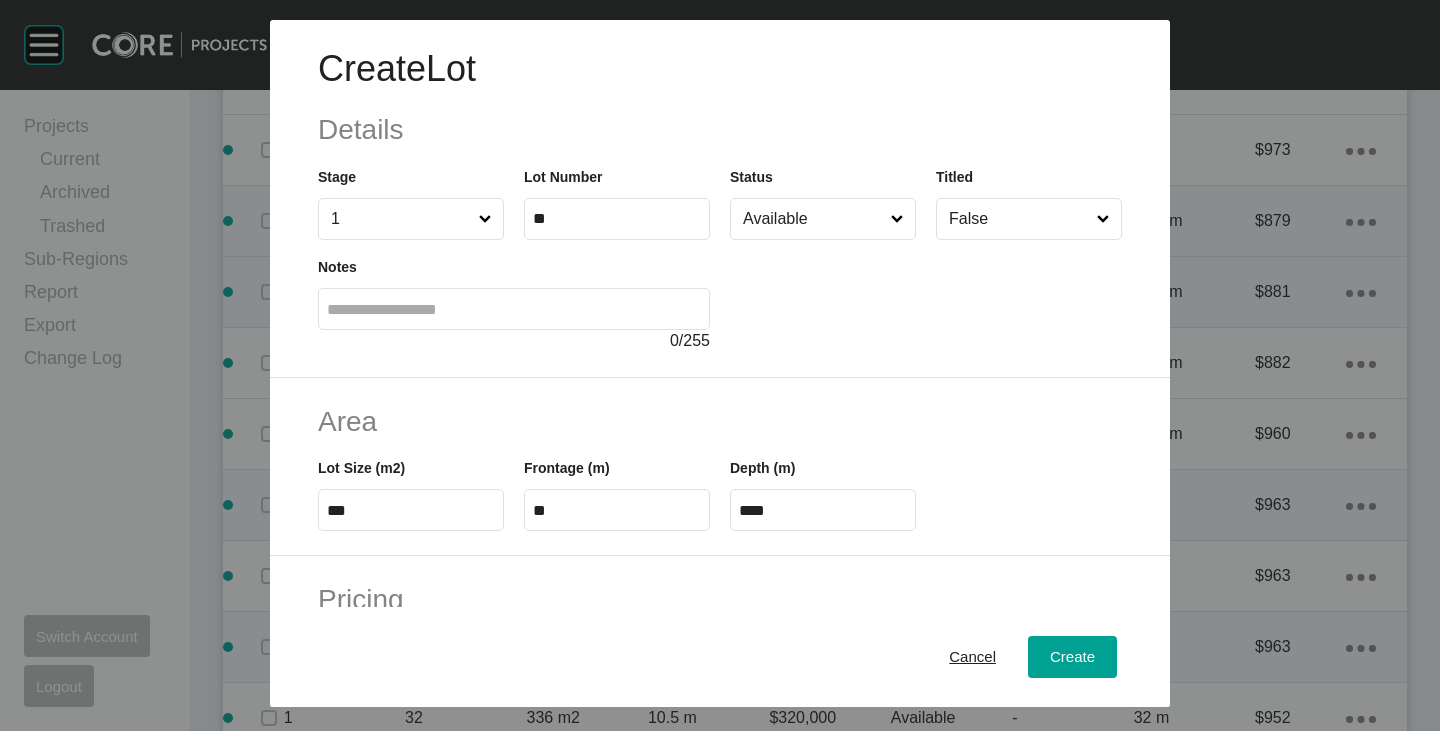 click on "Area" at bounding box center (720, 421) 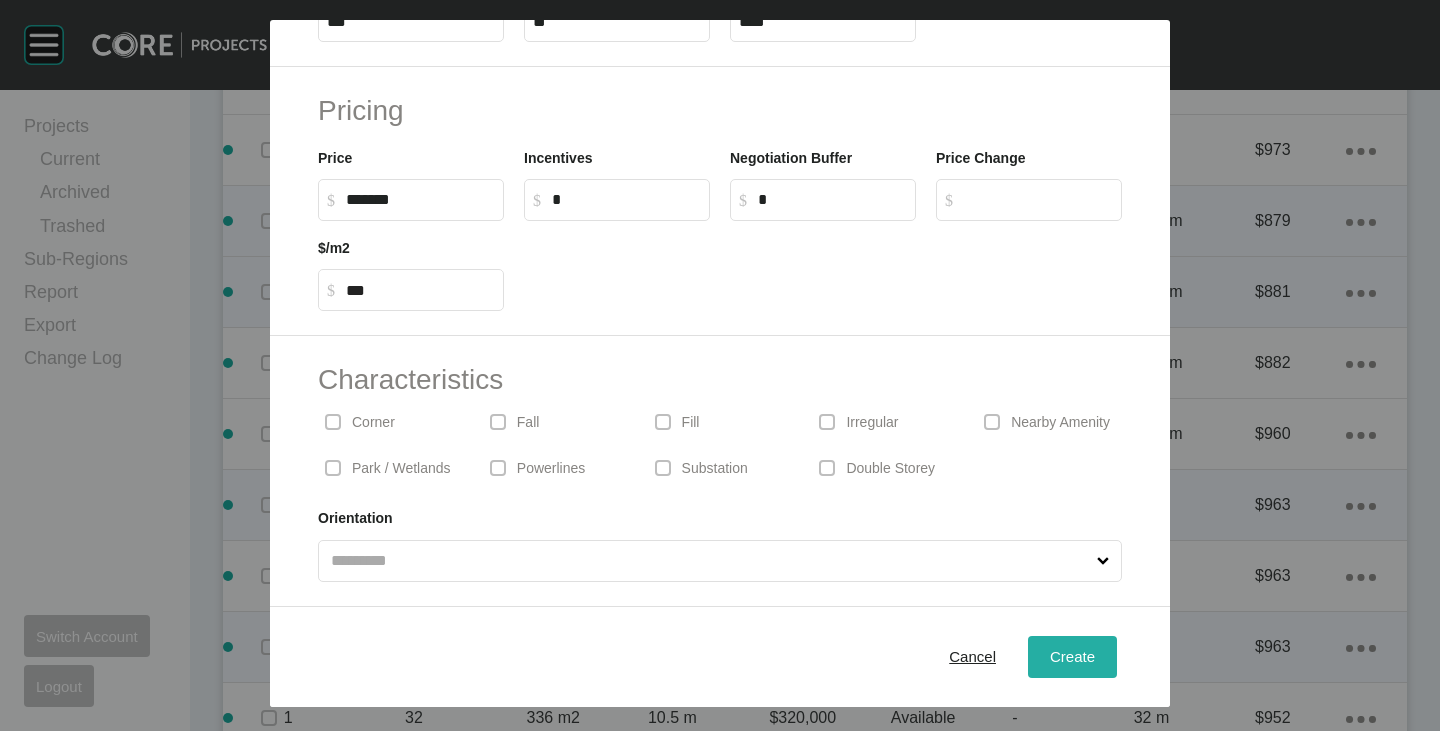 click on "Create" at bounding box center (1072, 656) 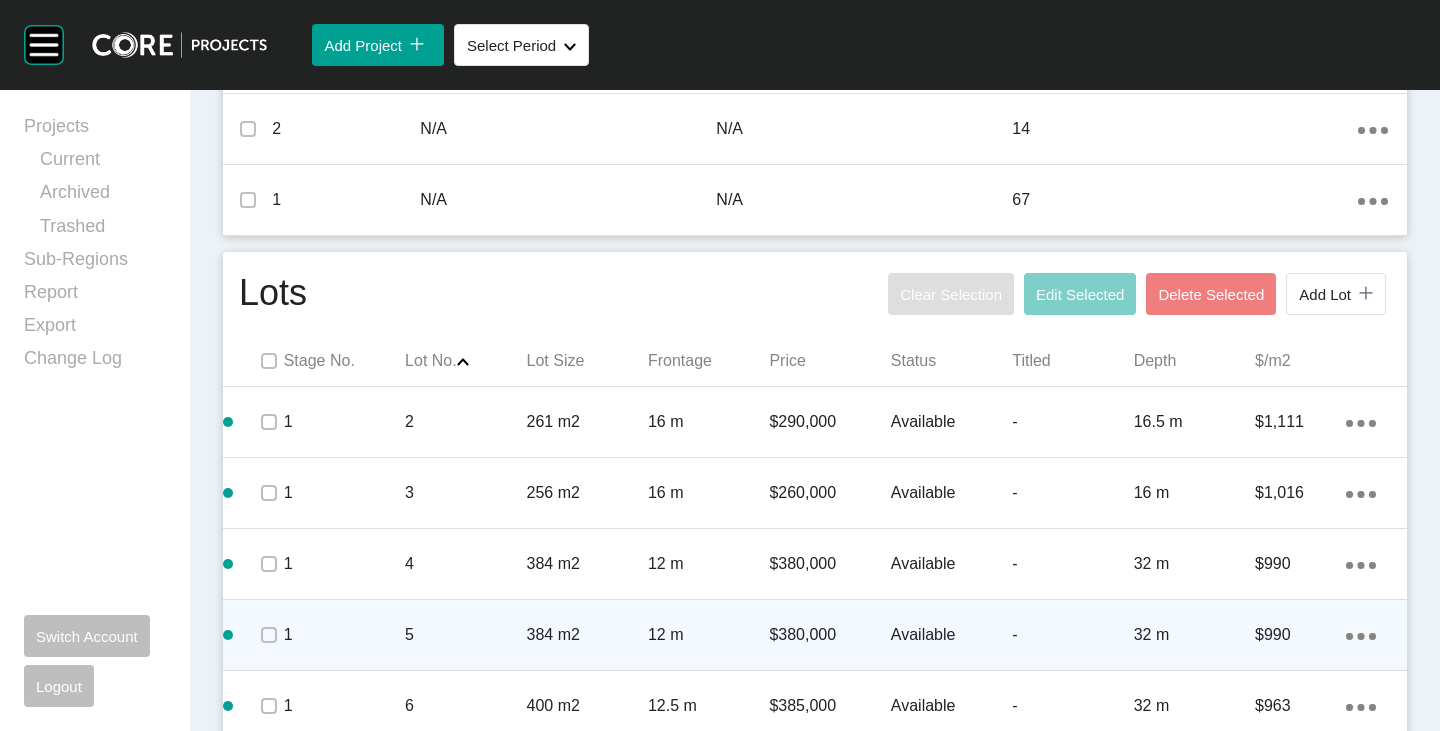 scroll, scrollTop: 1100, scrollLeft: 0, axis: vertical 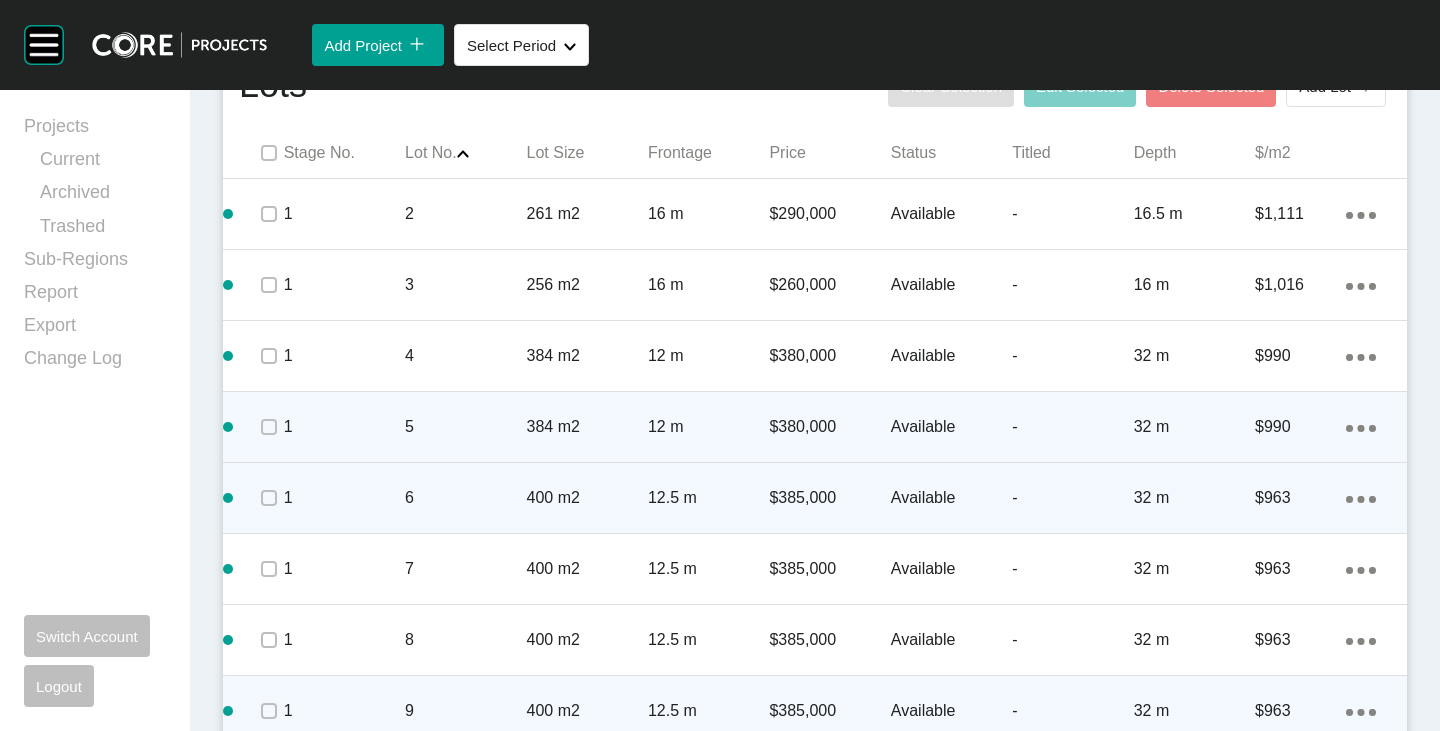 click on "Action Menu Dots Copy 6 Created with Sketch." at bounding box center [1361, 498] 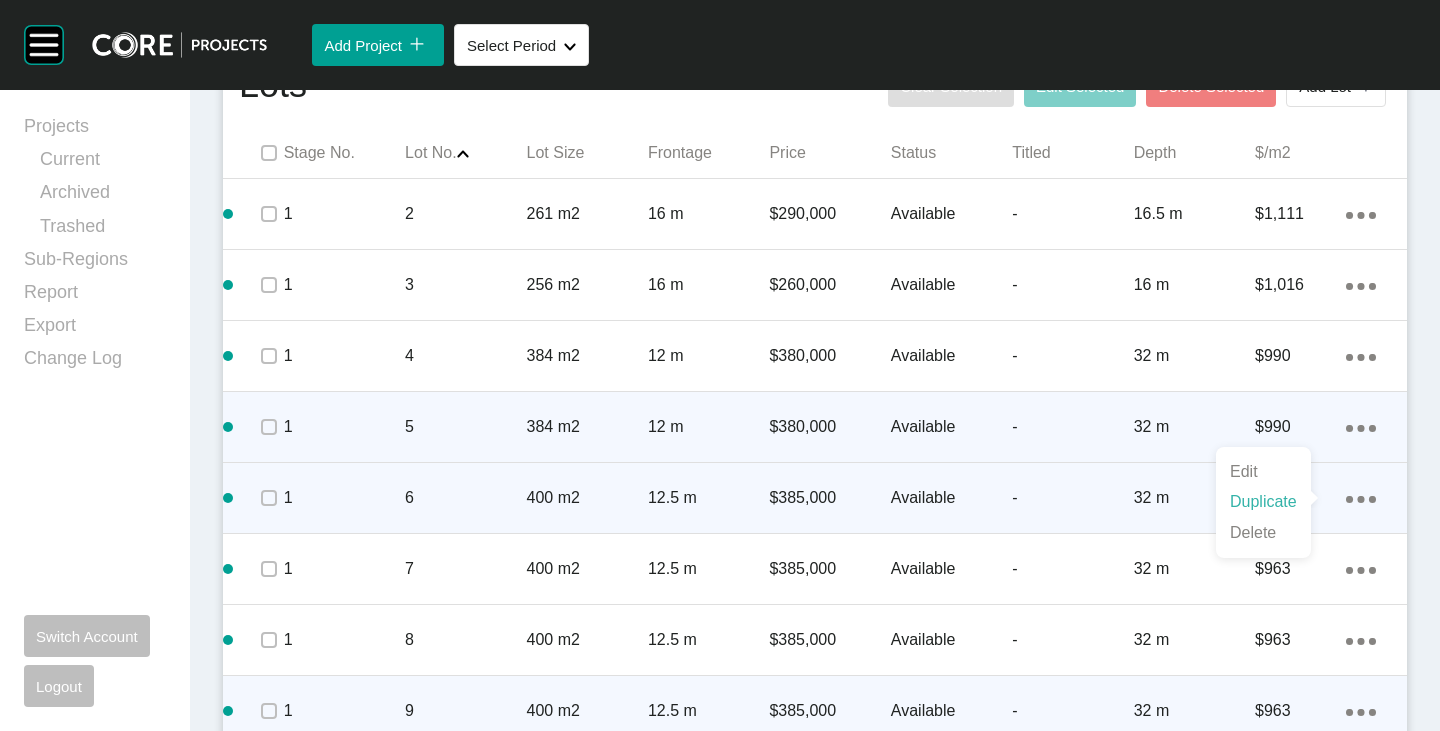 click on "Duplicate" at bounding box center [1263, 502] 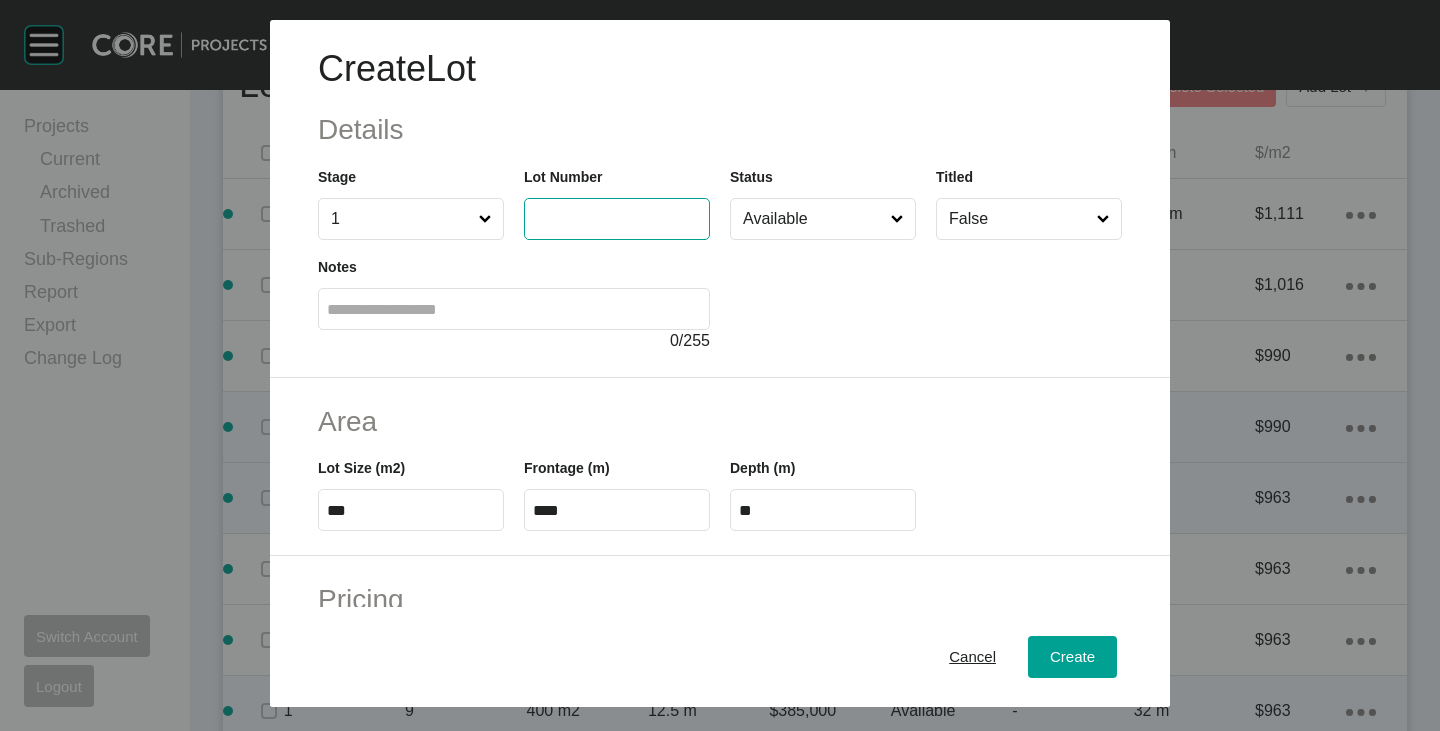 click at bounding box center [617, 218] 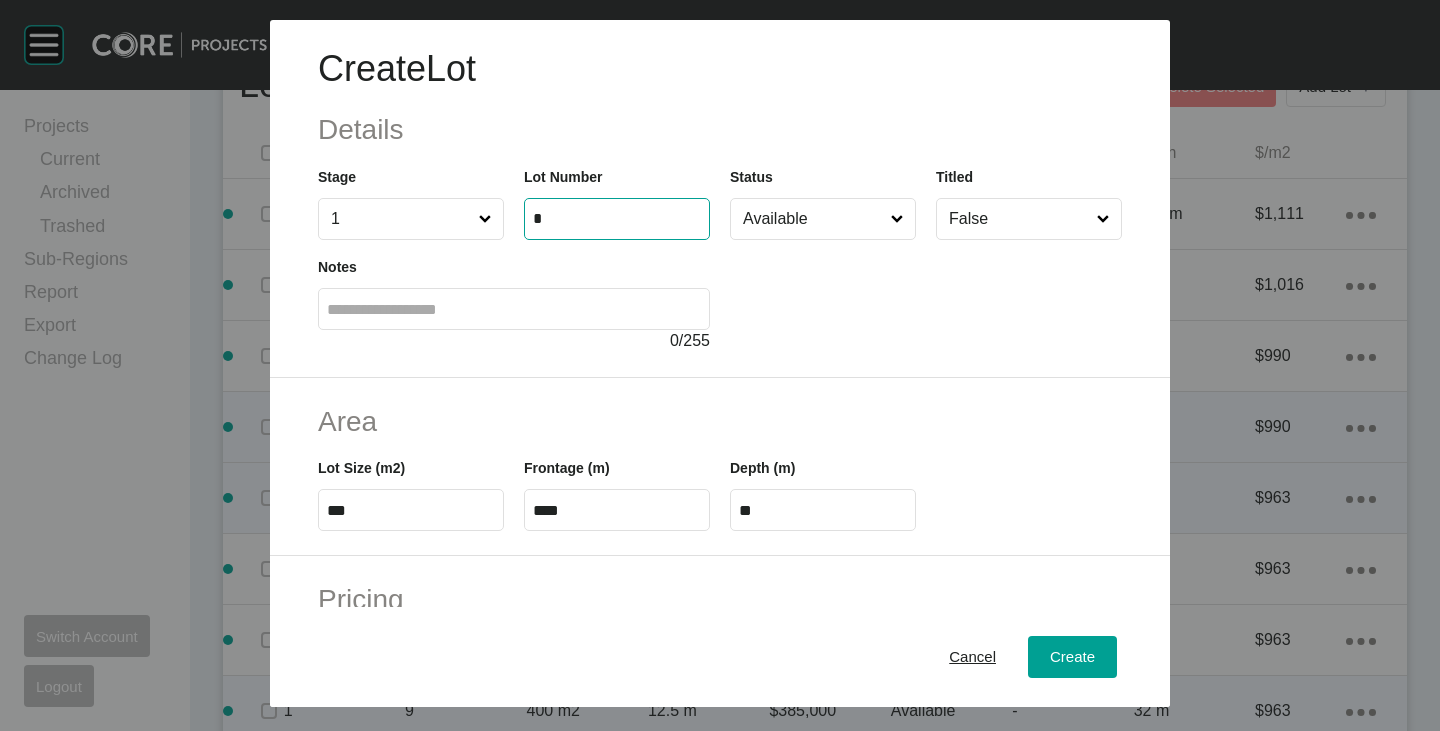 type on "*" 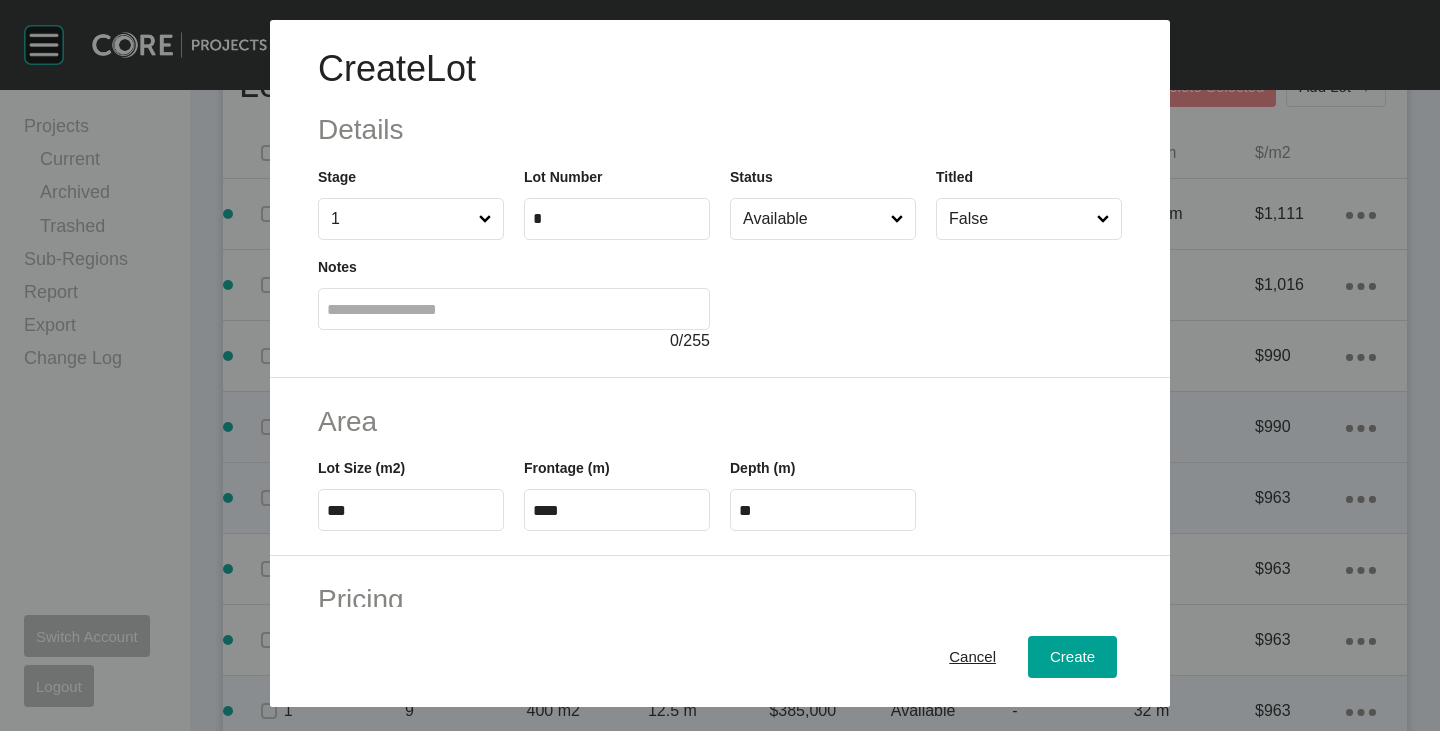 click on "***" at bounding box center [411, 510] 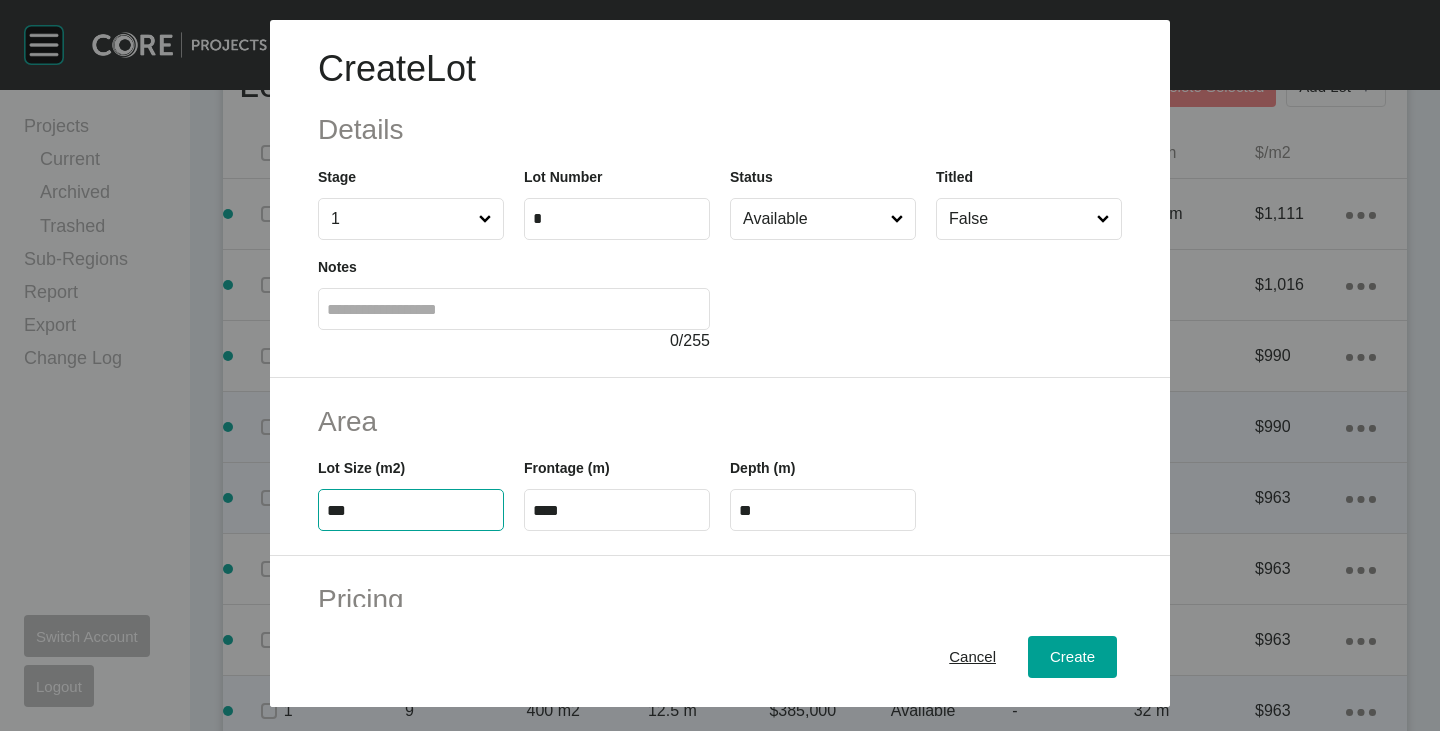 click on "***" at bounding box center [411, 510] 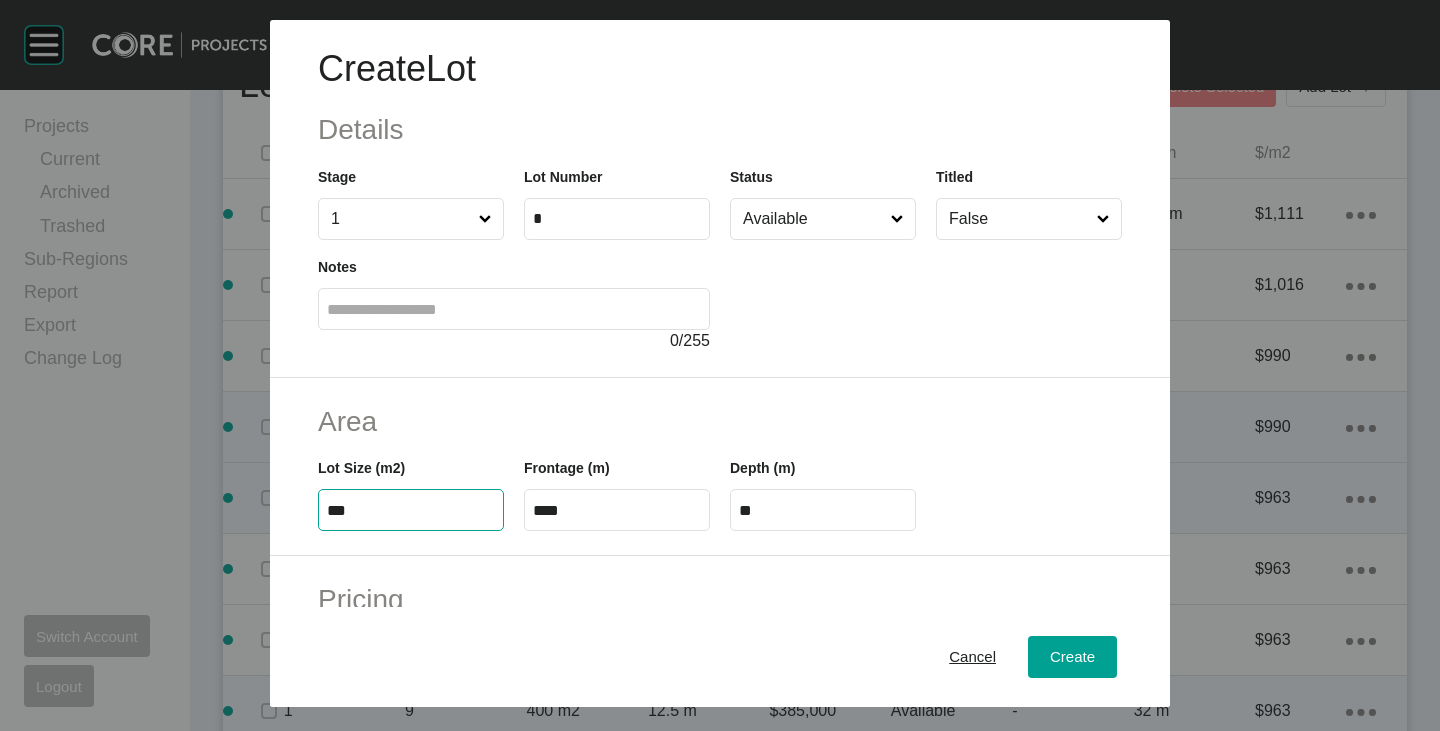 type on "***" 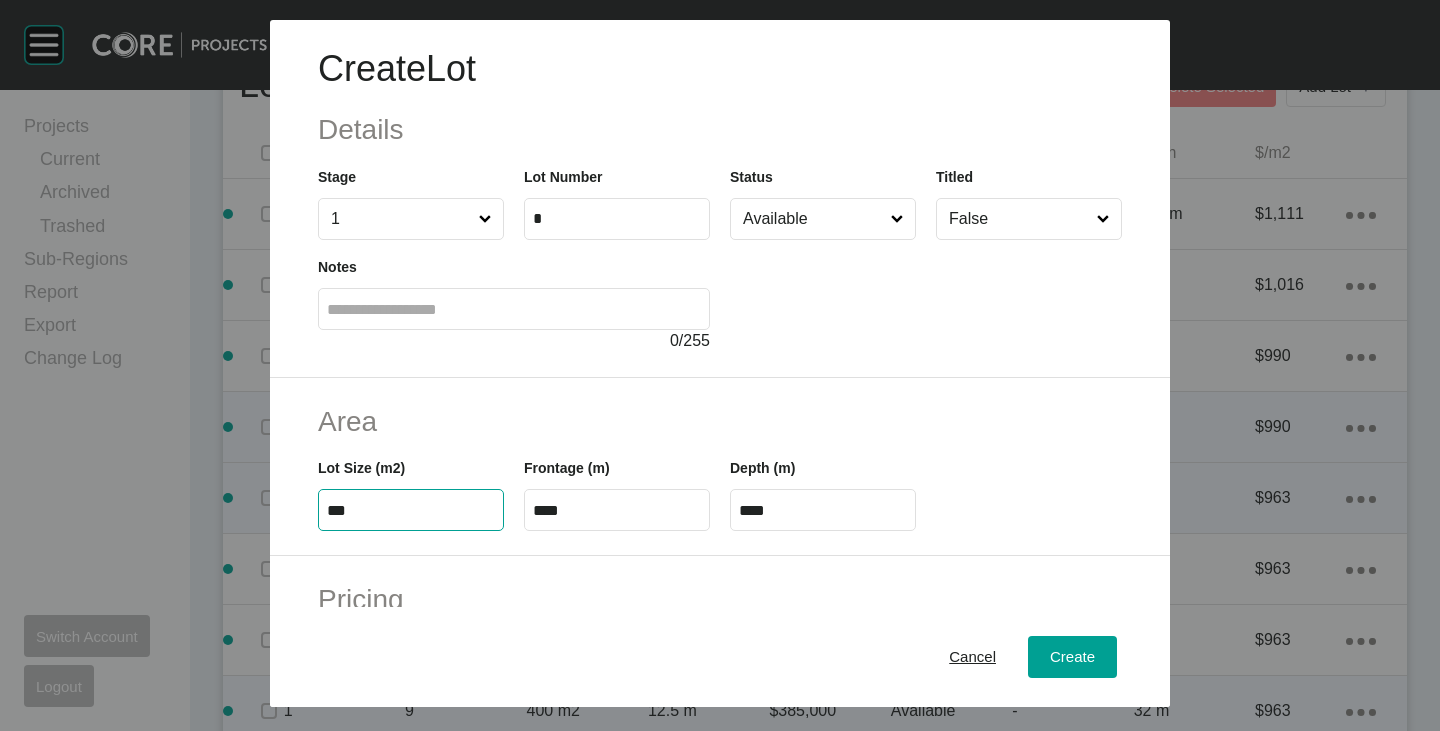 click on "Area" at bounding box center (720, 421) 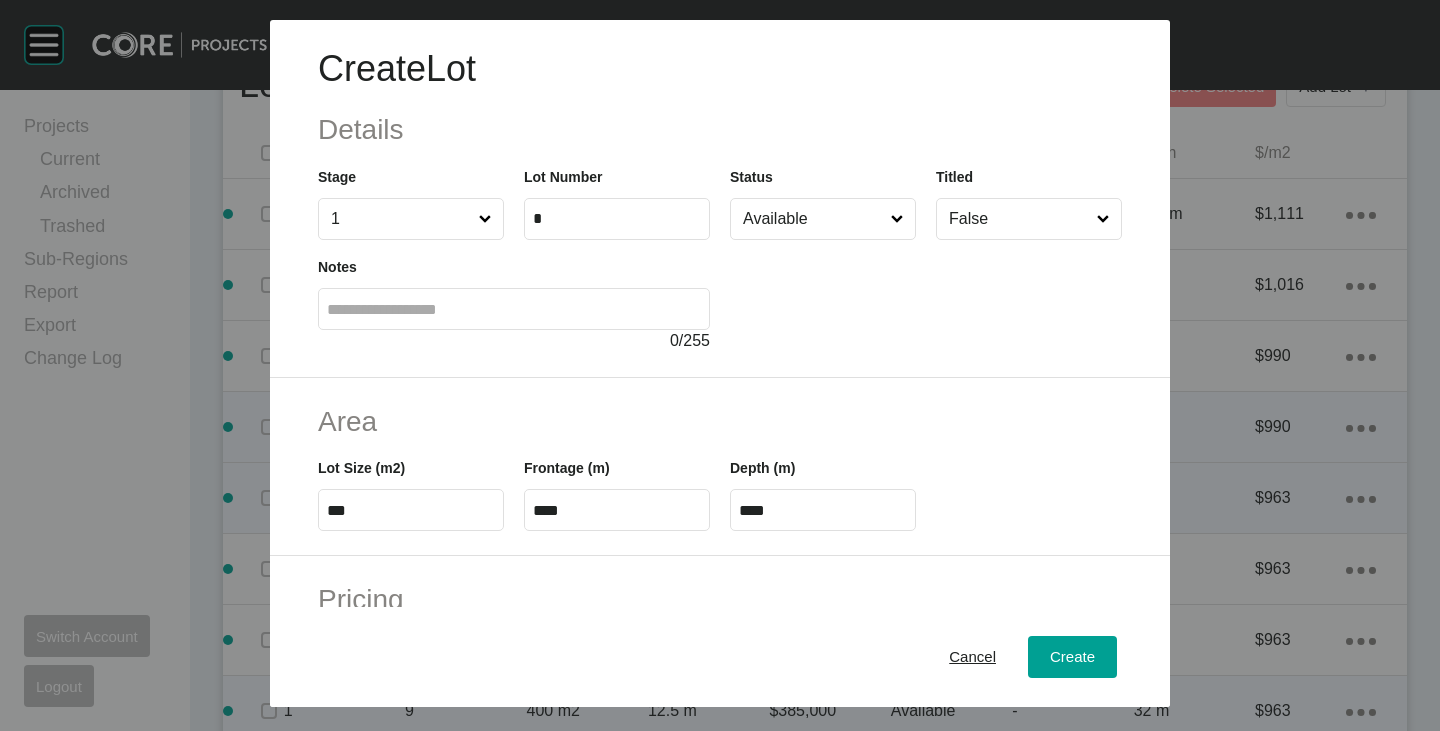 click on "****" at bounding box center (617, 510) 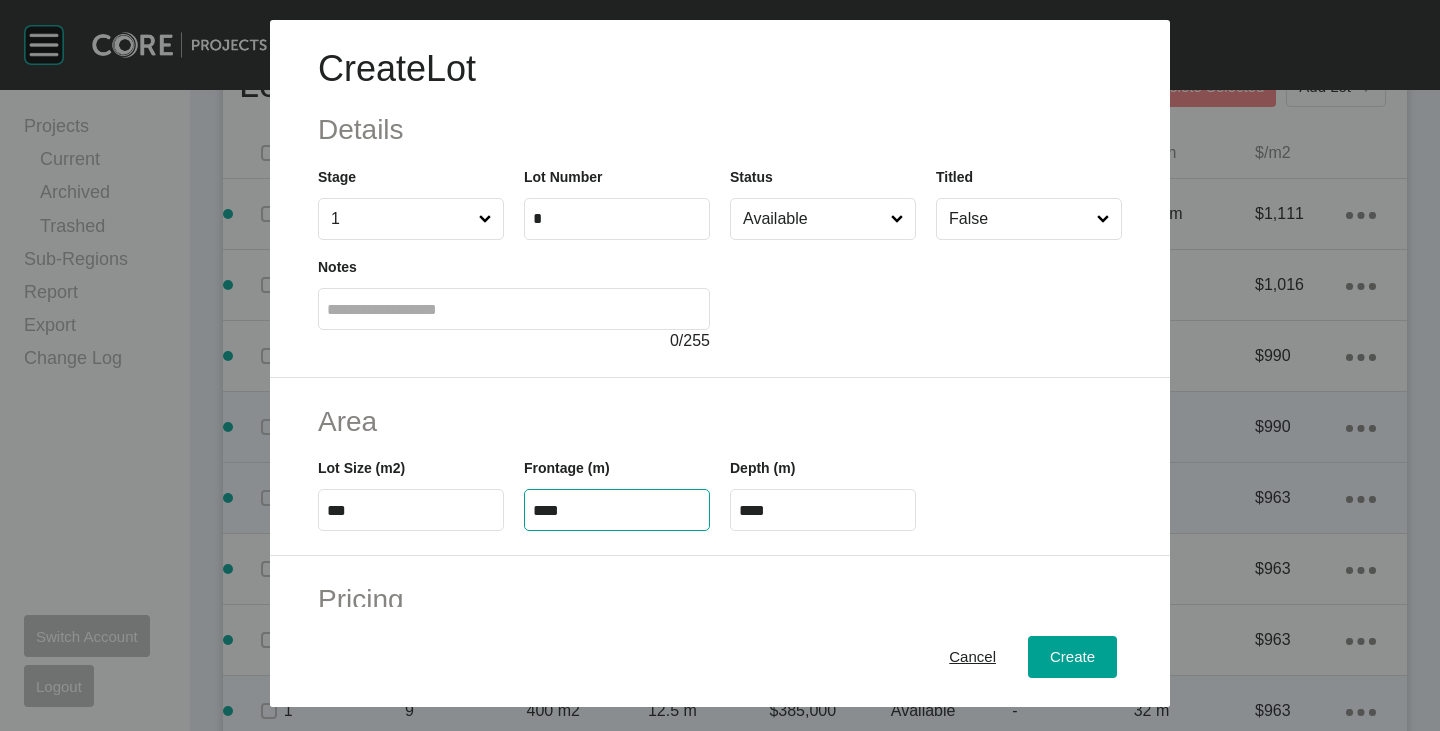 click on "****" at bounding box center [617, 510] 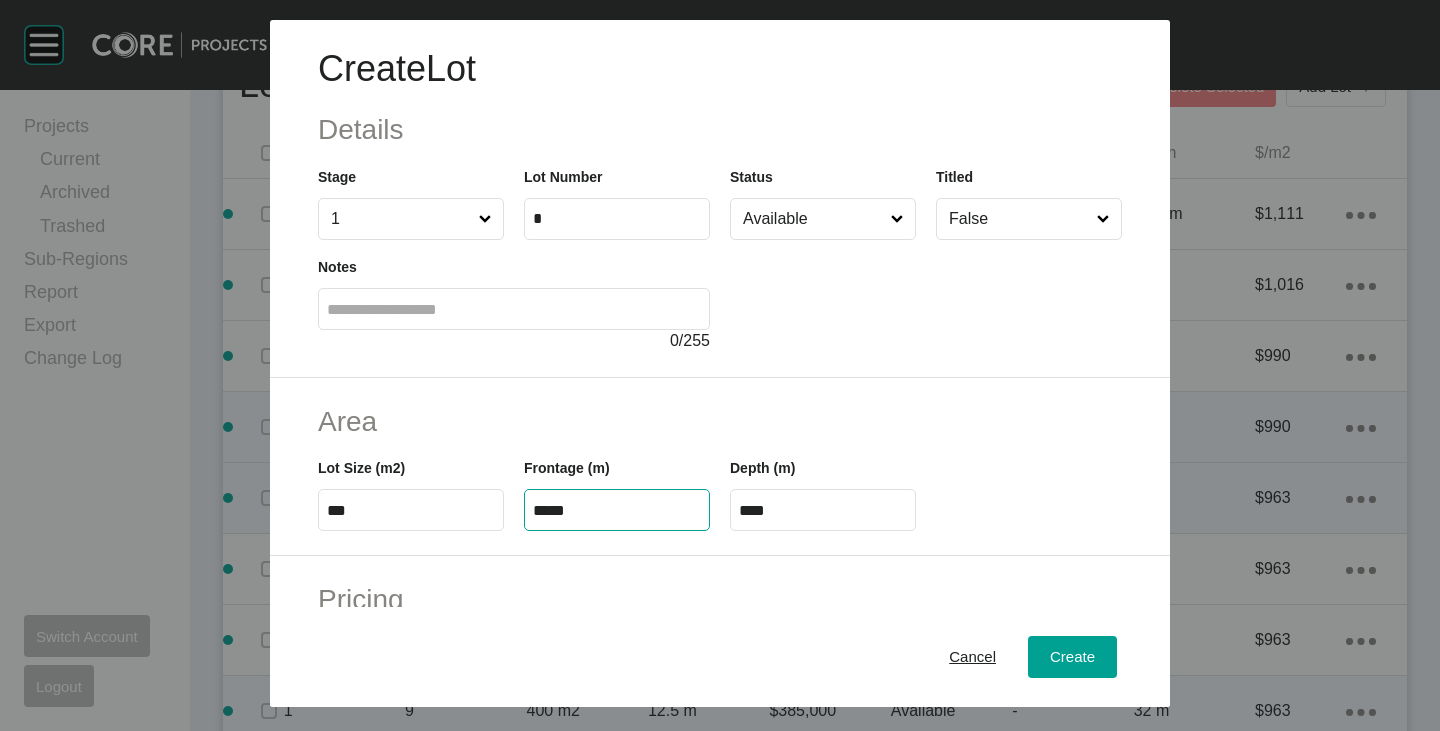 type on "*****" 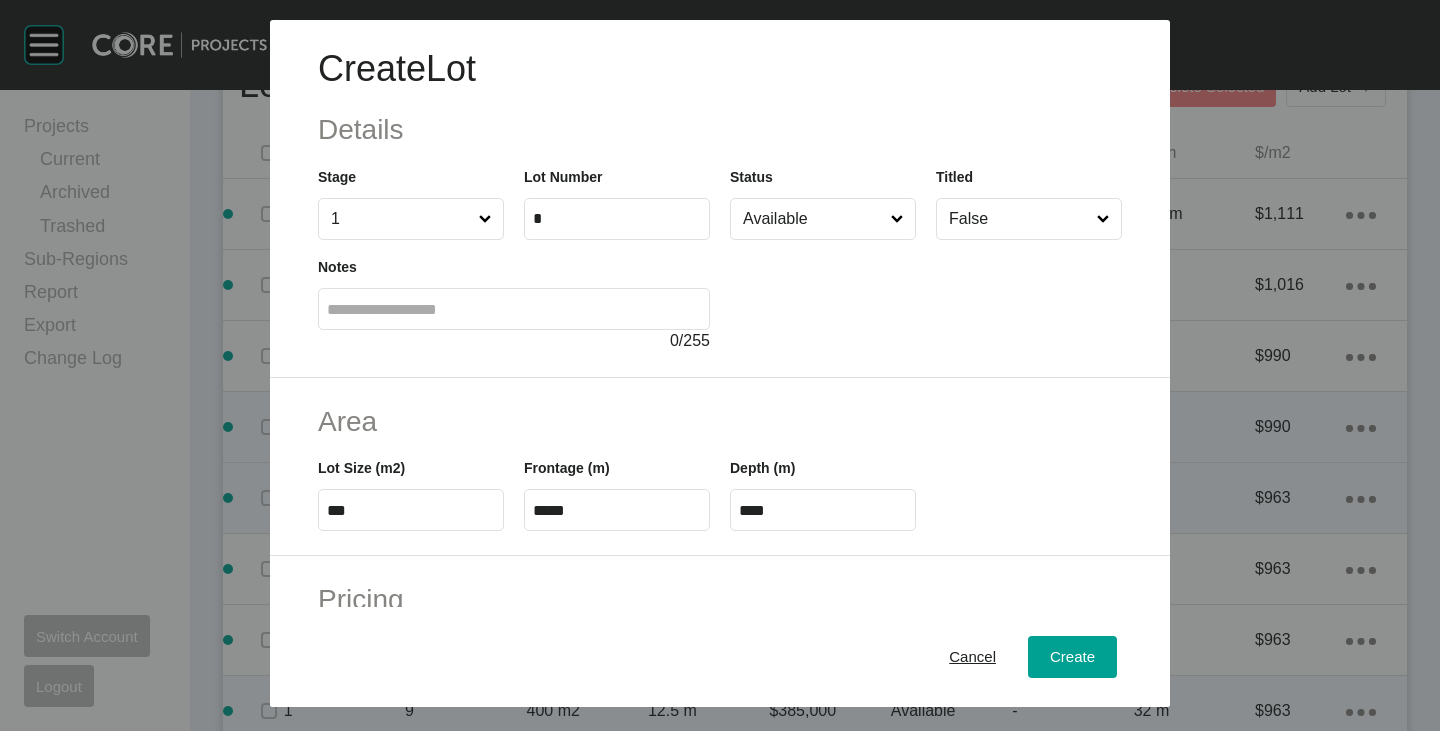click on "Area" at bounding box center (720, 421) 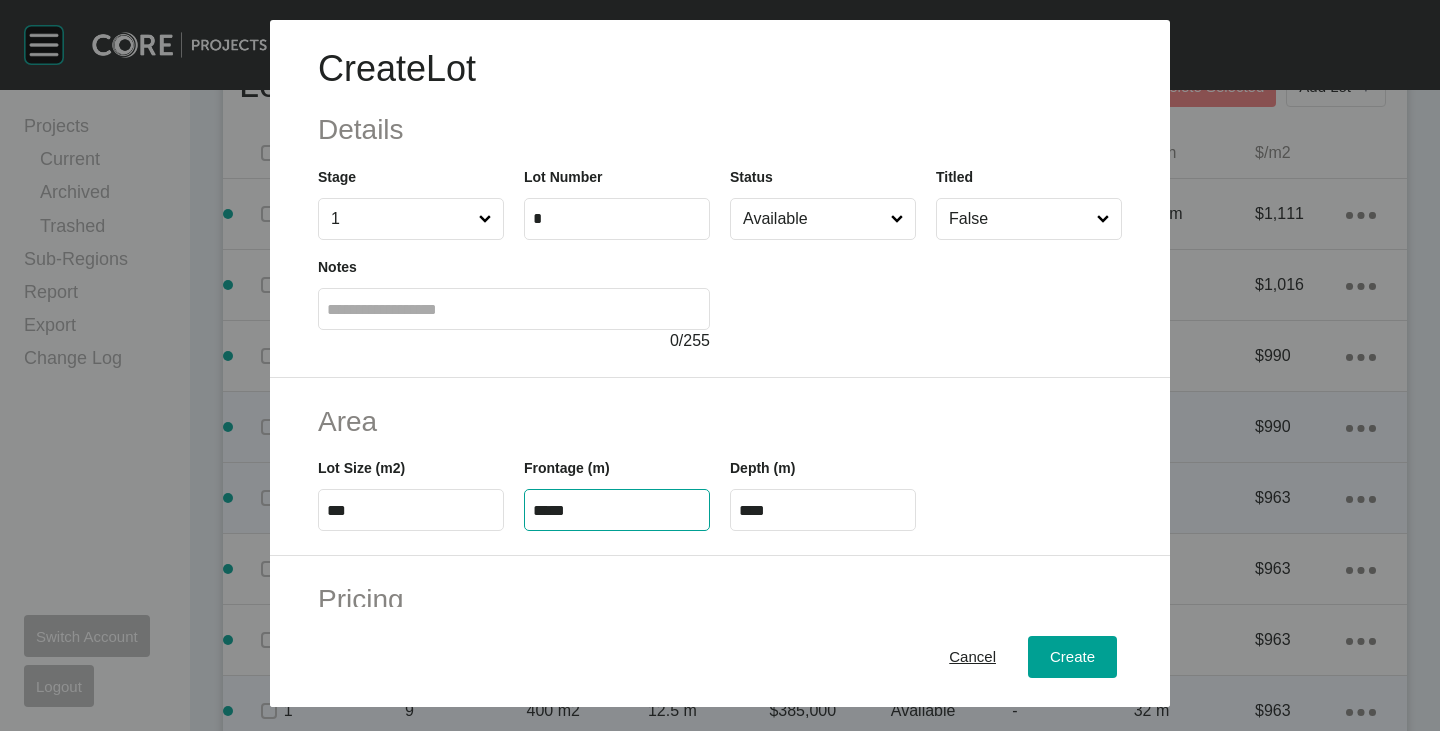 click on "*****" at bounding box center (617, 510) 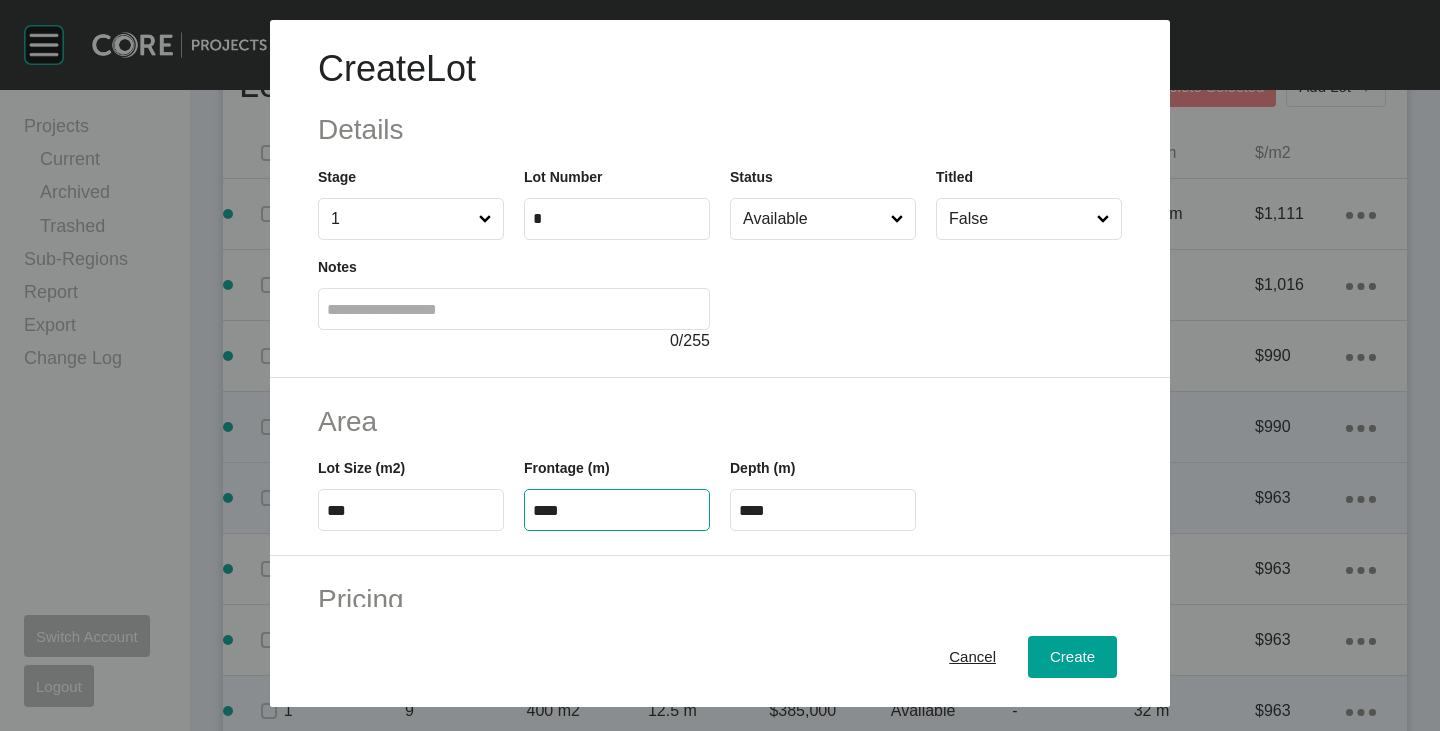 type on "****" 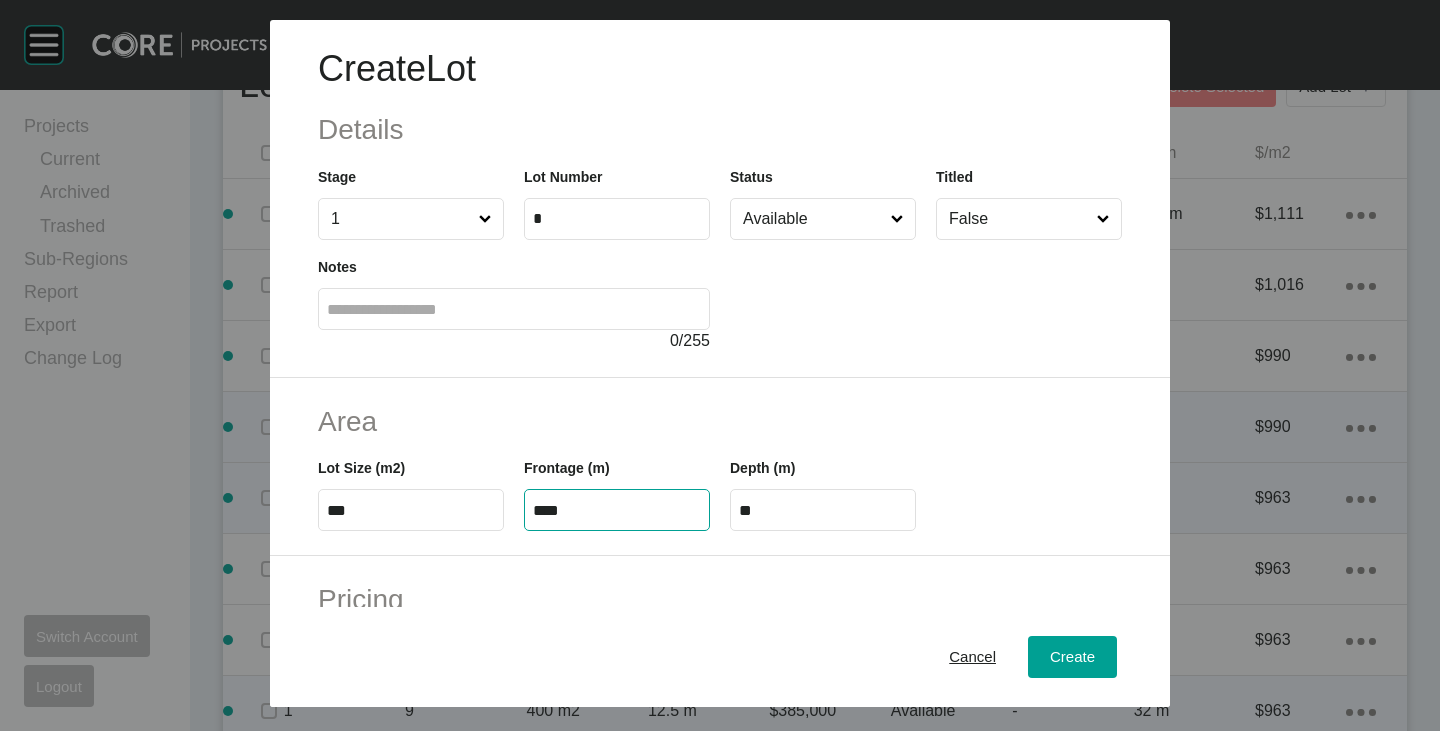 click on "Frontage (m) ****" at bounding box center [617, 486] 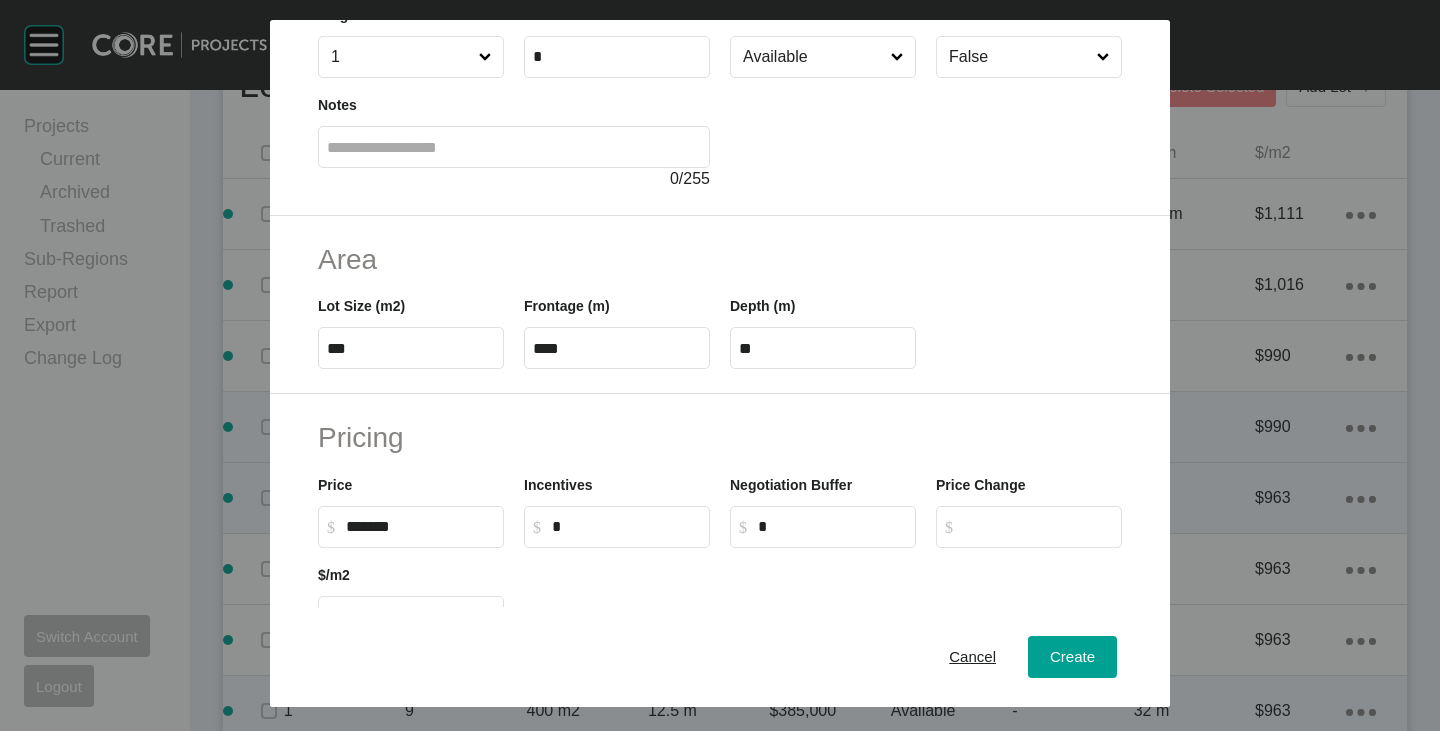 scroll, scrollTop: 300, scrollLeft: 0, axis: vertical 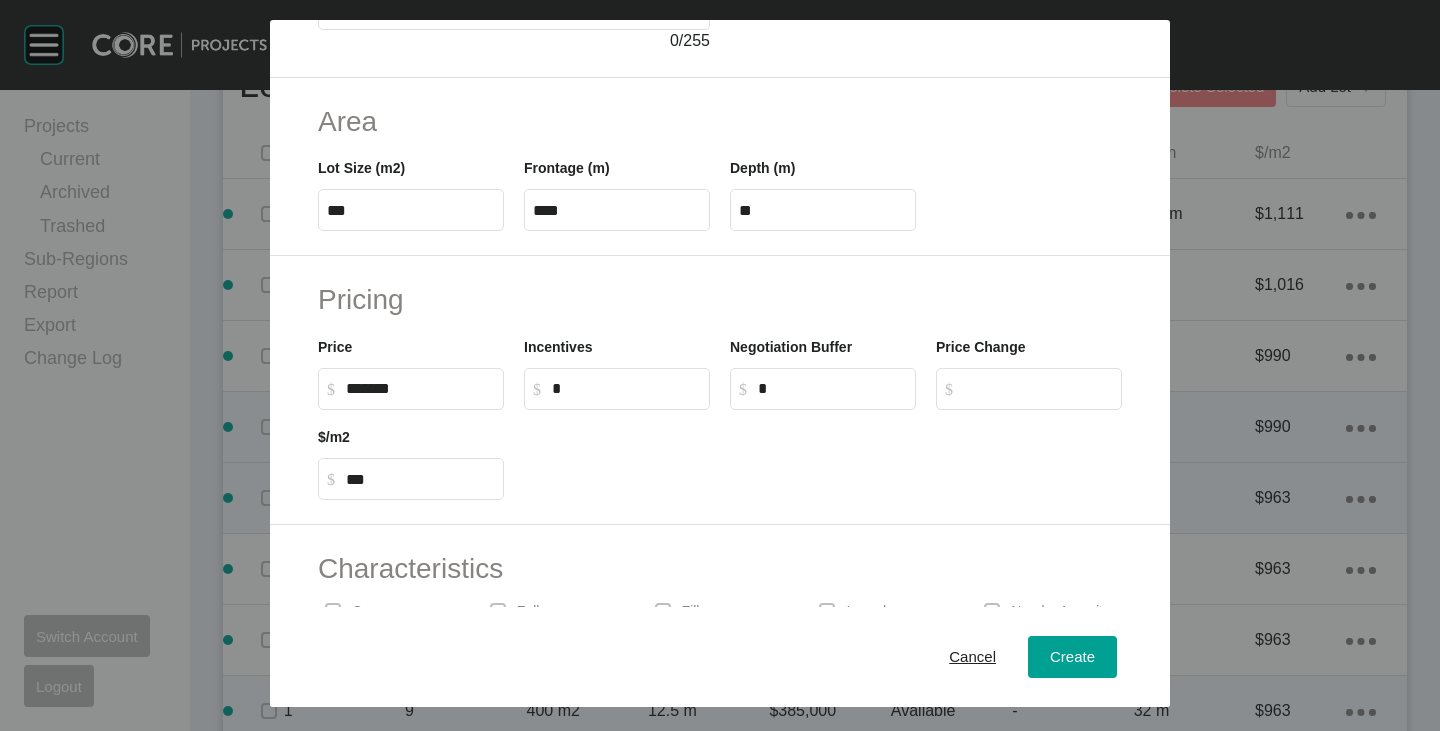 click on "$ Created with Sketch. $ *******" at bounding box center (411, 389) 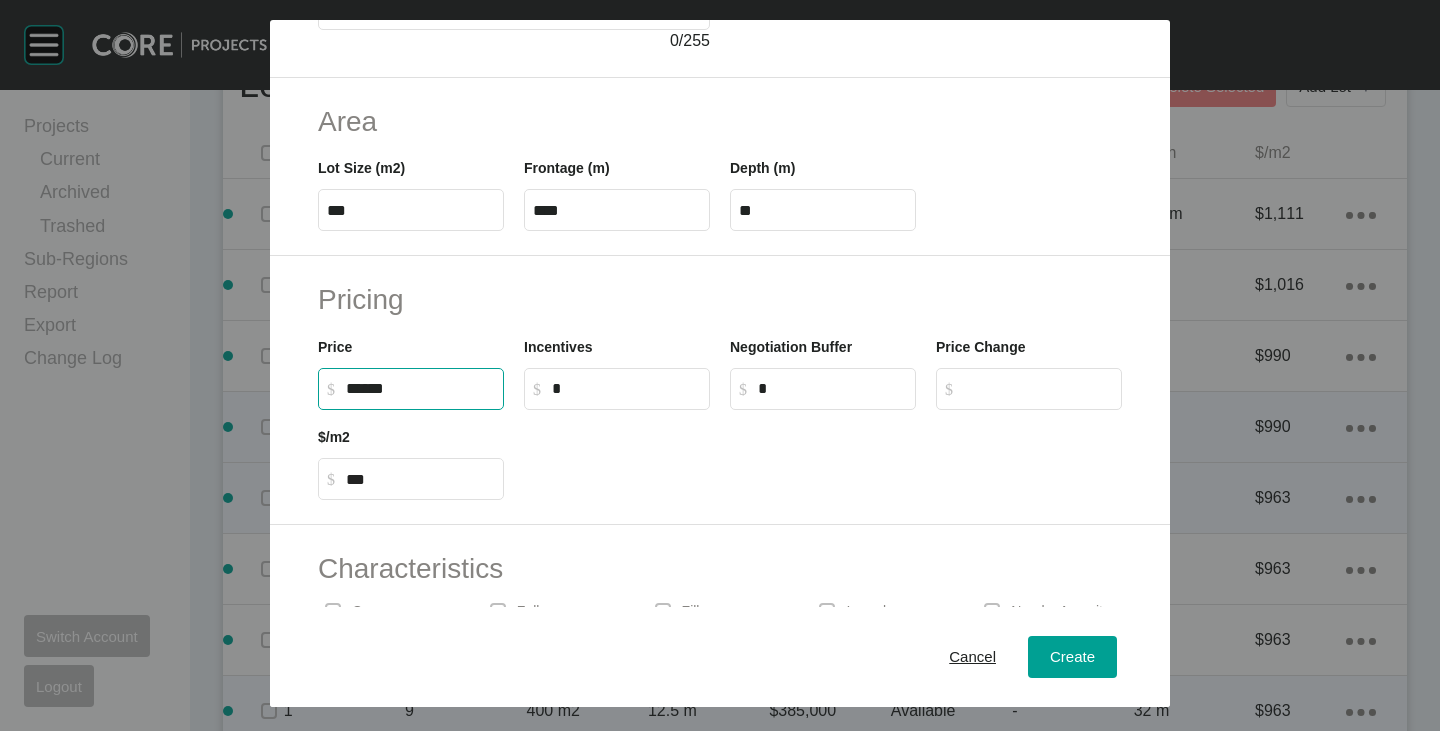drag, startPoint x: 348, startPoint y: 391, endPoint x: 362, endPoint y: 393, distance: 14.142136 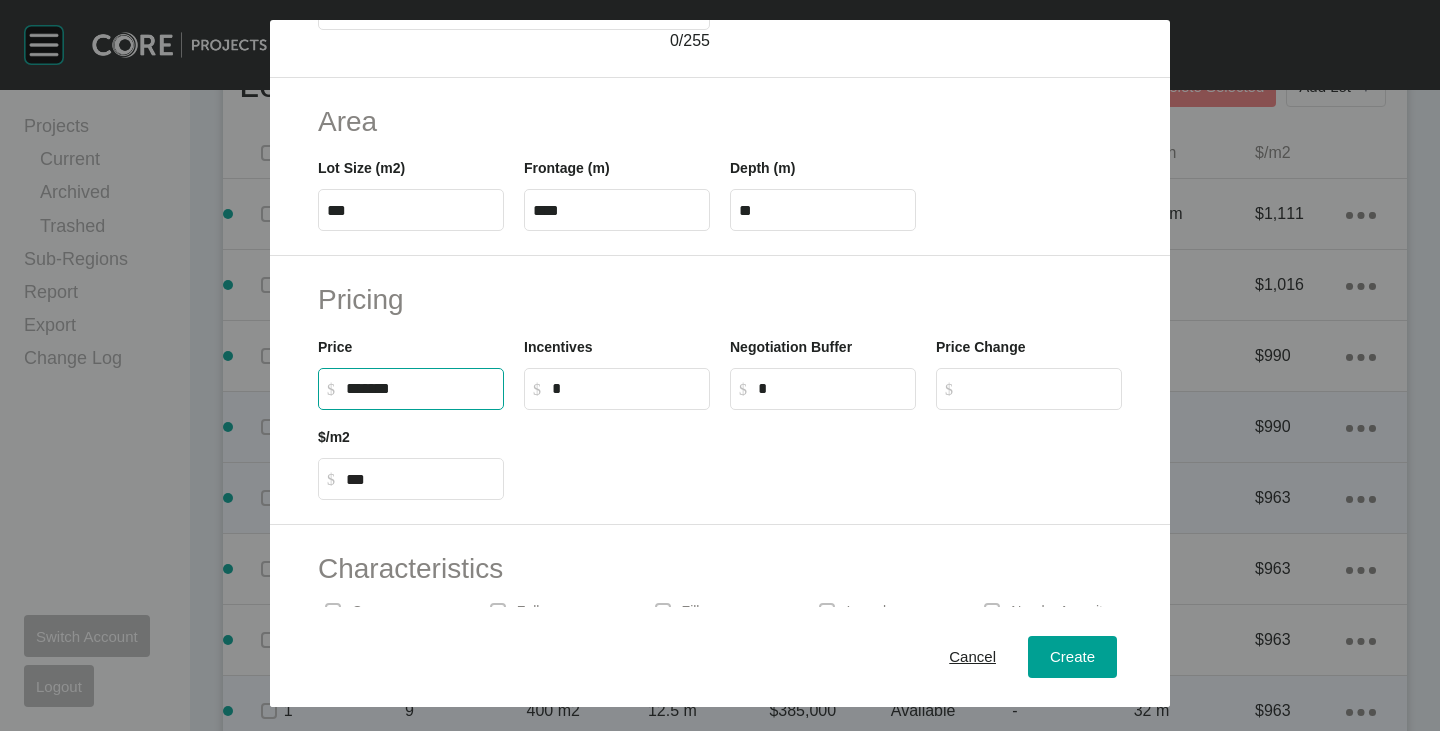 click on "Pricing Price $ Created with Sketch. $ ******* Incentives $ Created with Sketch. $ * Negotiation Buffer $ Created with Sketch. $ * Price Change $ Created with Sketch. $ $/m2 $ Created with Sketch. $ ***" at bounding box center [720, 390] 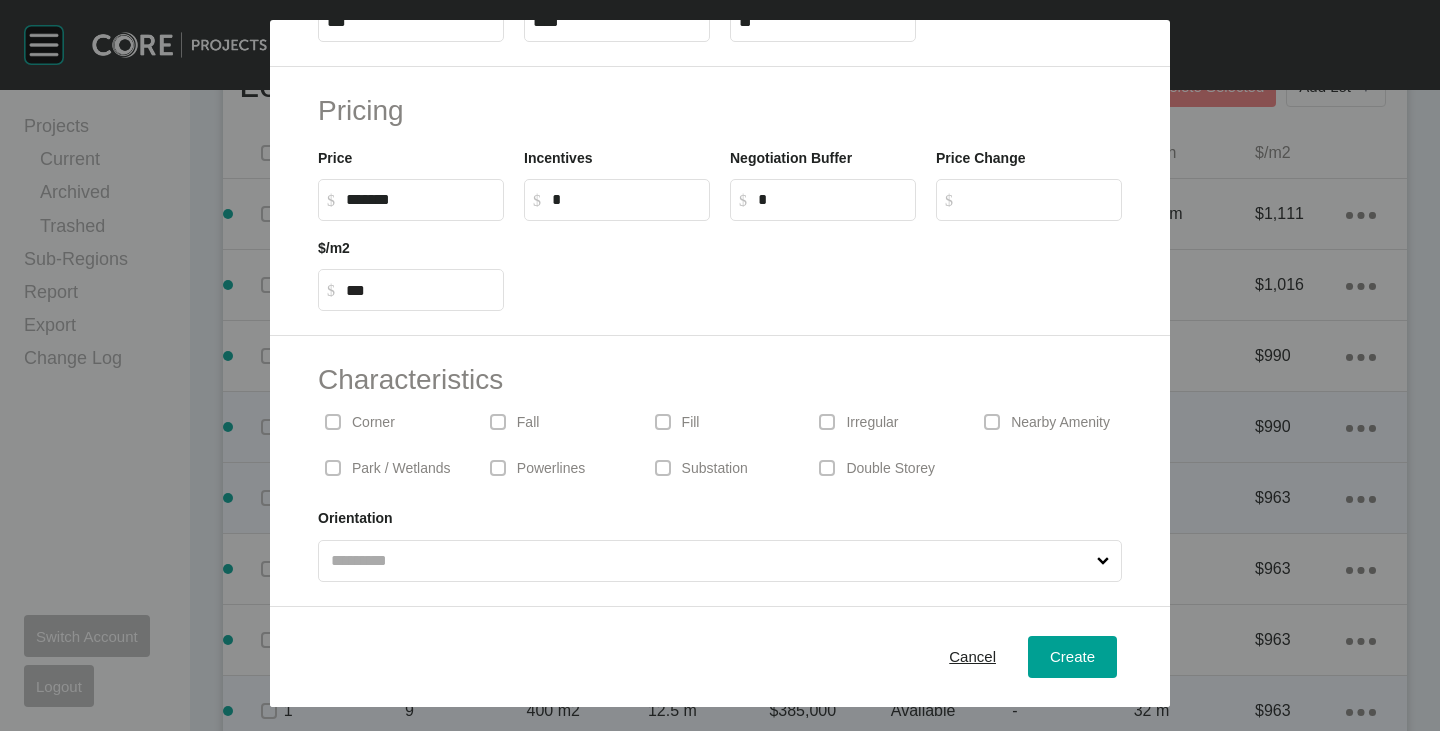 scroll, scrollTop: 0, scrollLeft: 0, axis: both 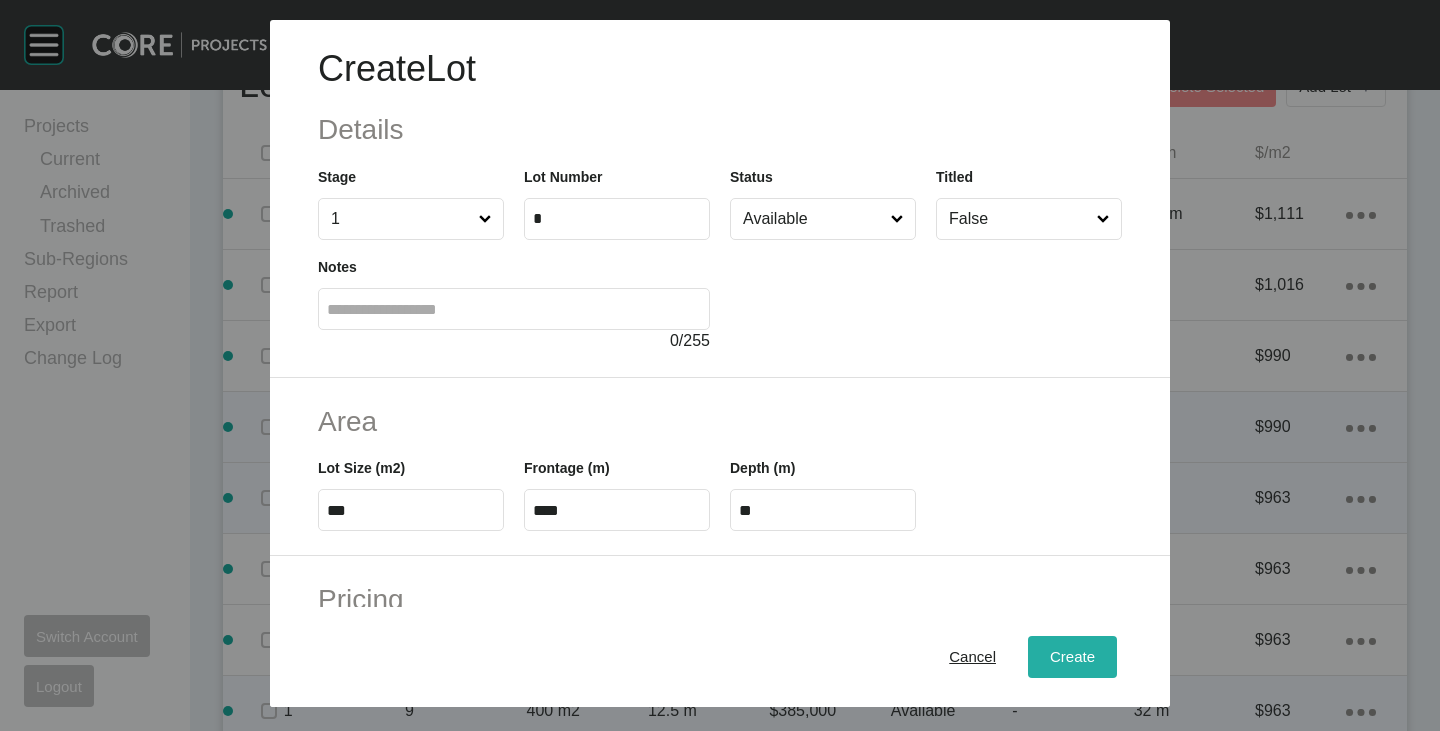 click on "Create" at bounding box center [1072, 657] 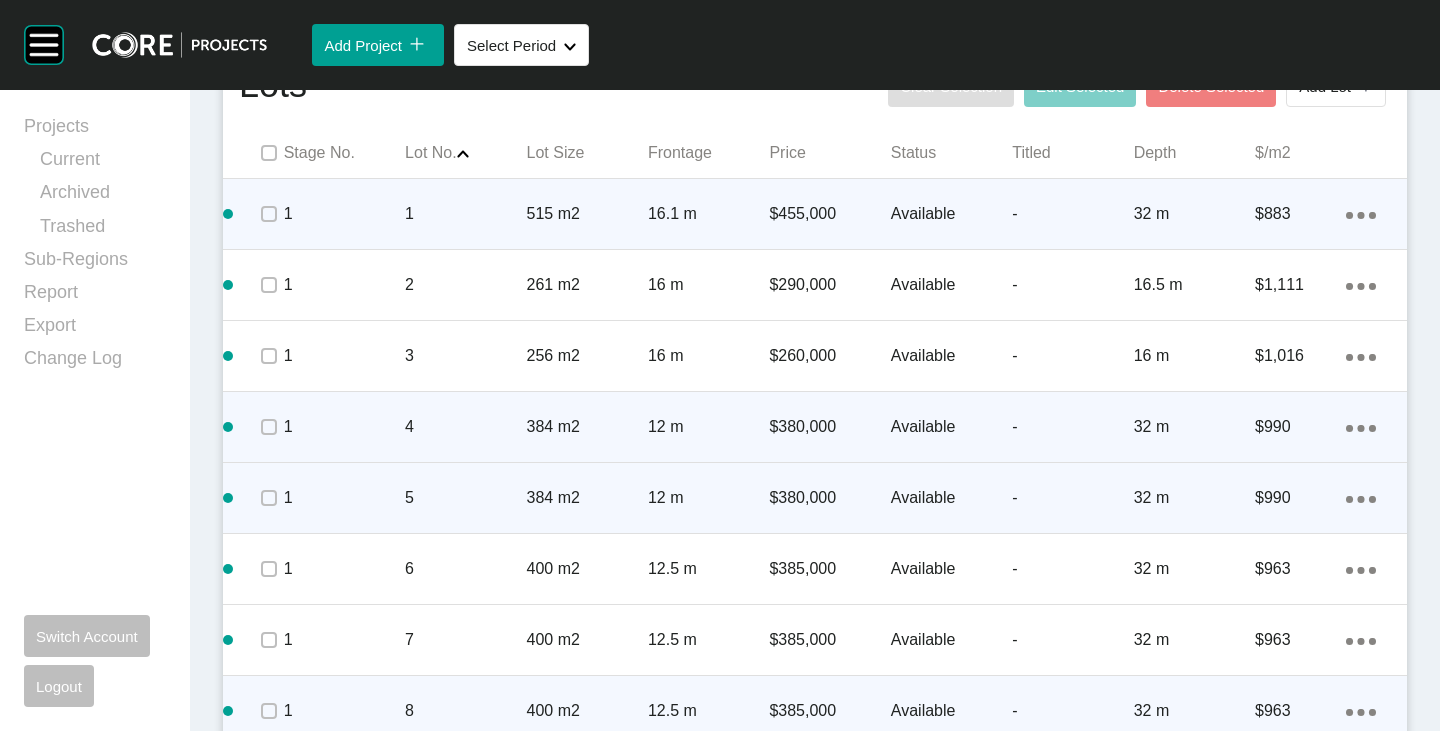 click 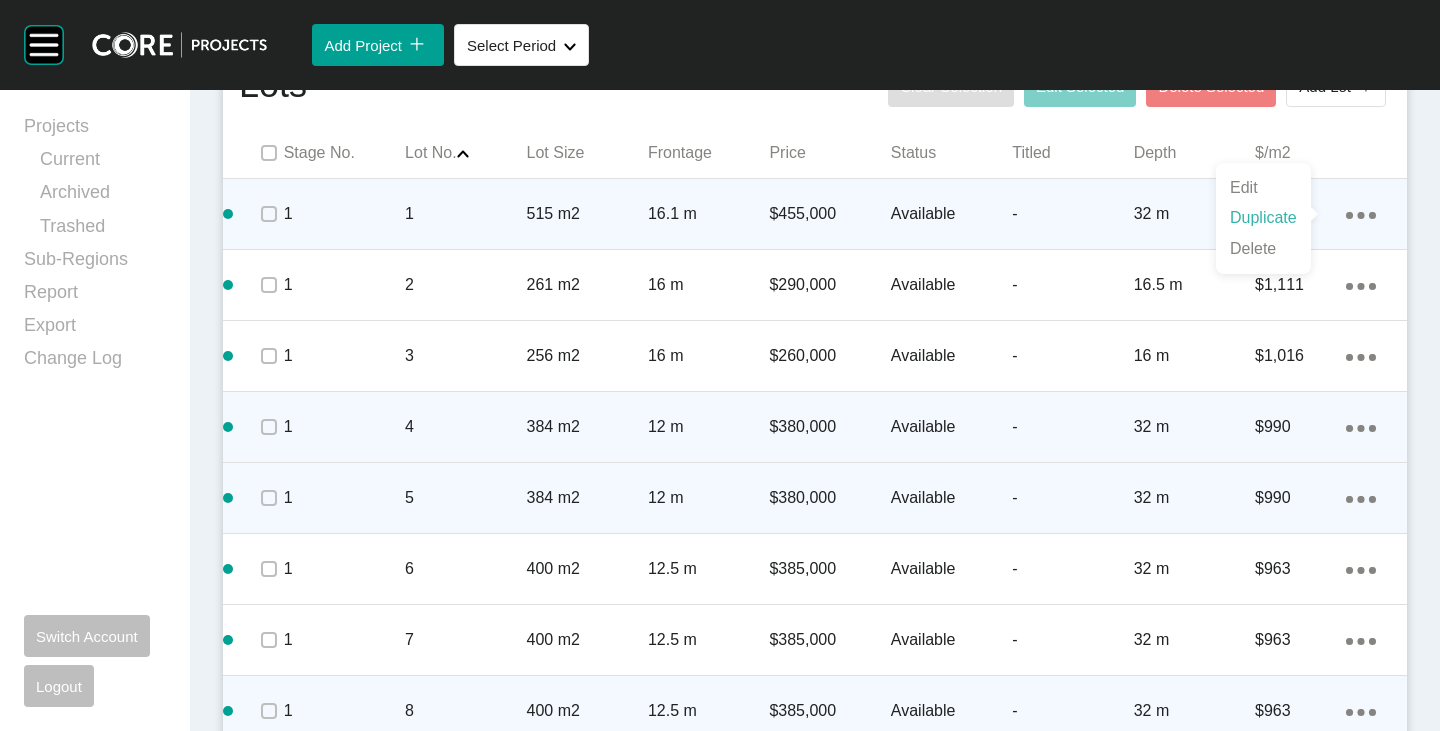 click on "Duplicate" at bounding box center (1263, 218) 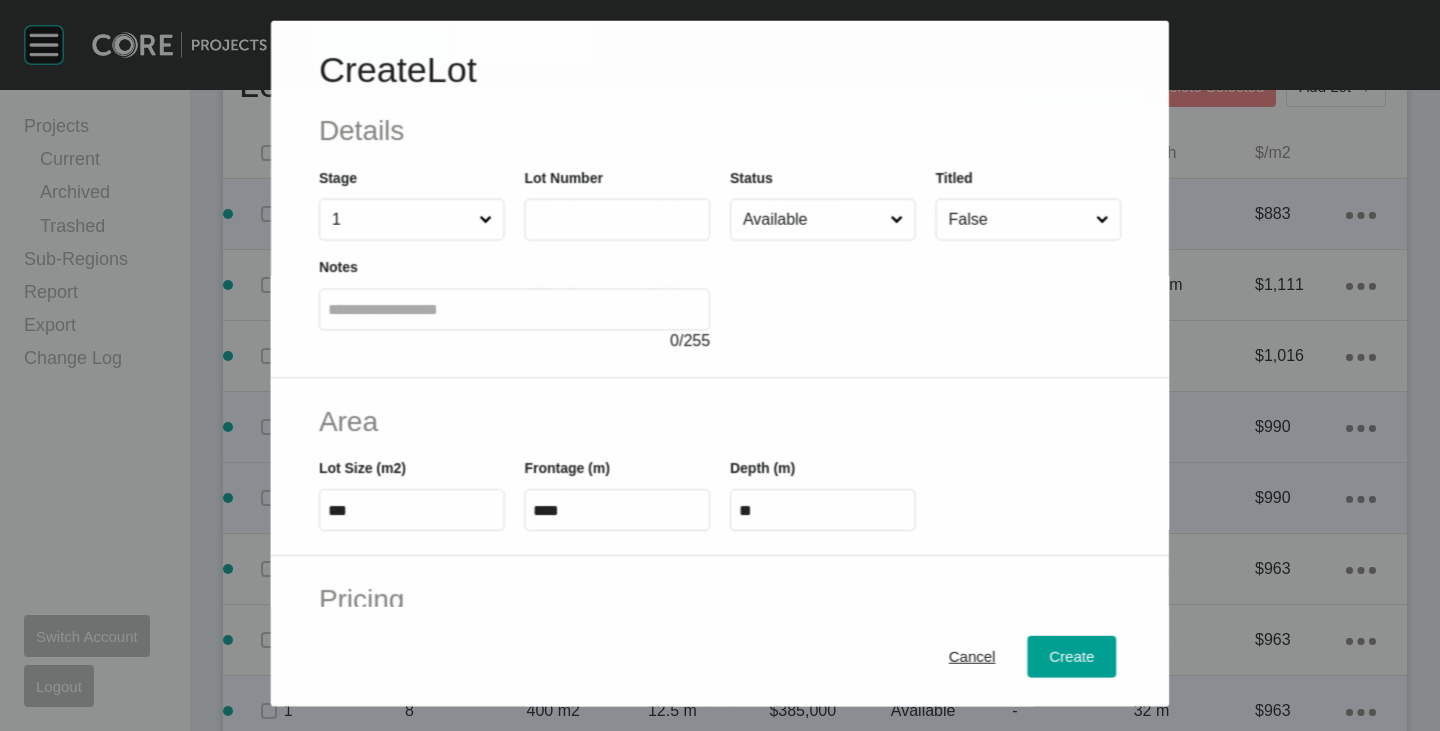 click at bounding box center (617, 219) 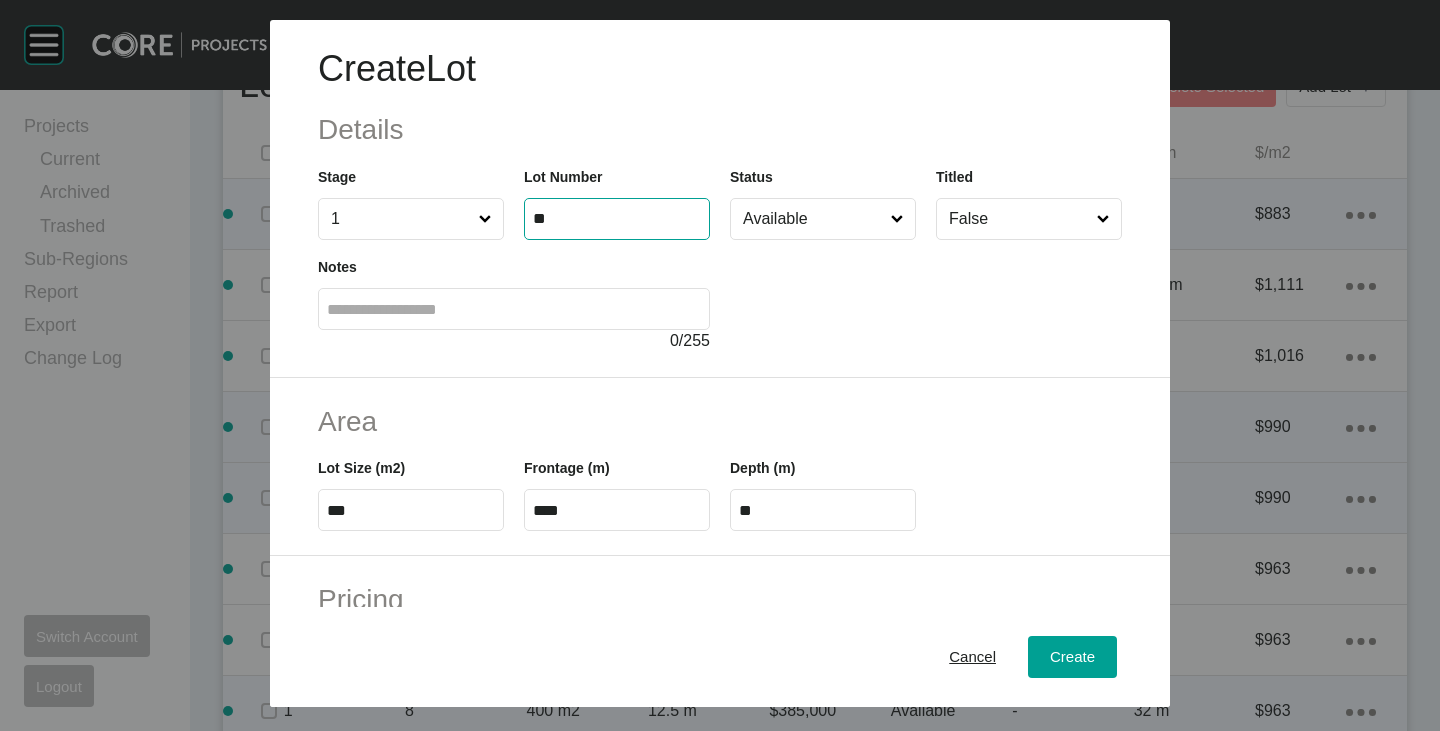 type on "**" 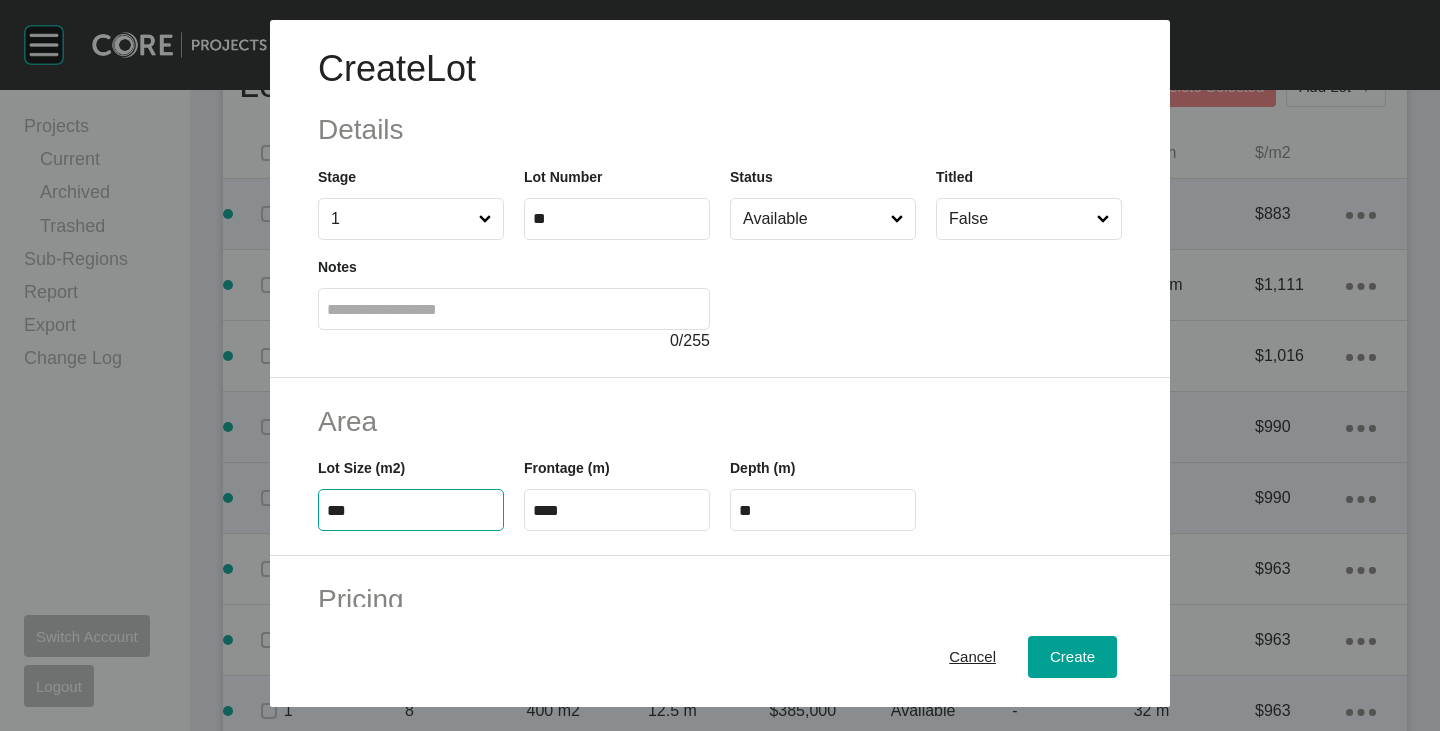 click on "***" at bounding box center (411, 510) 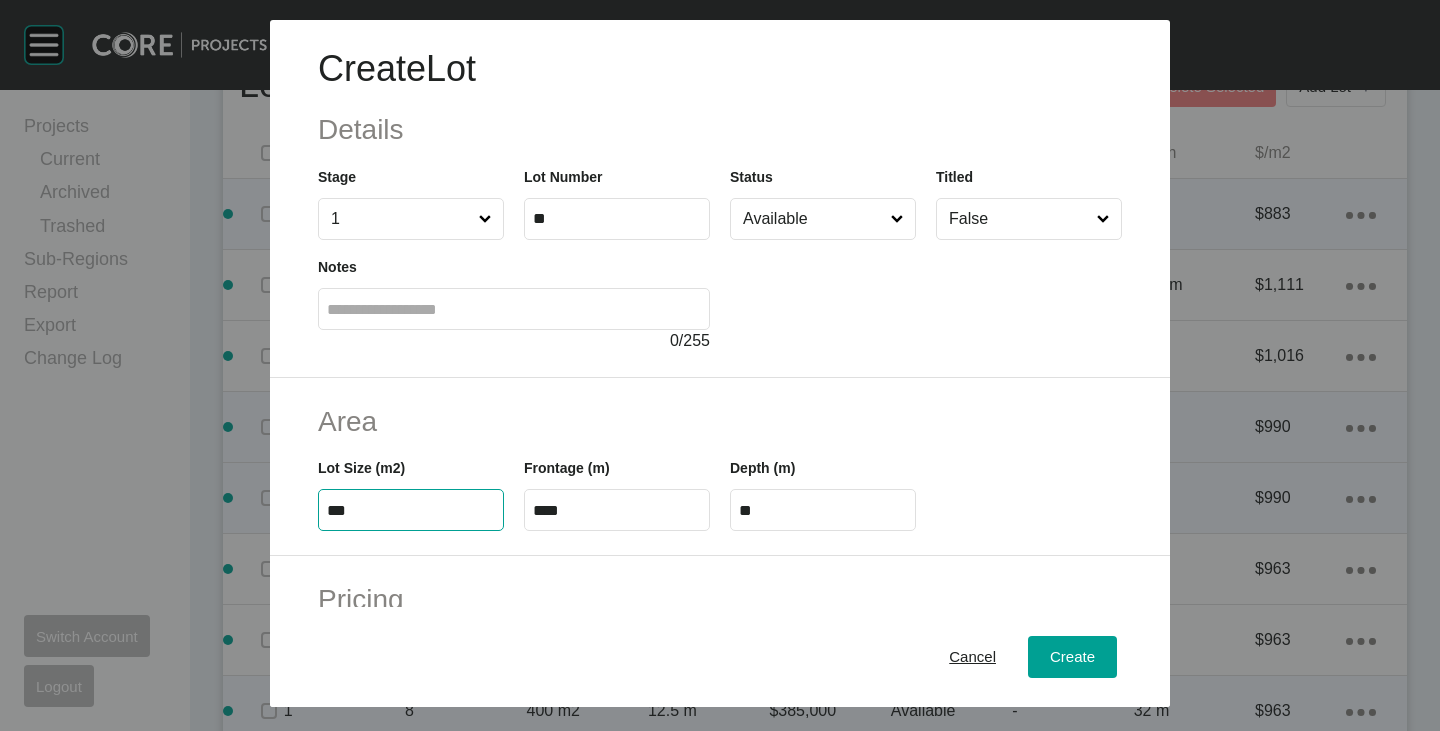 type on "*" 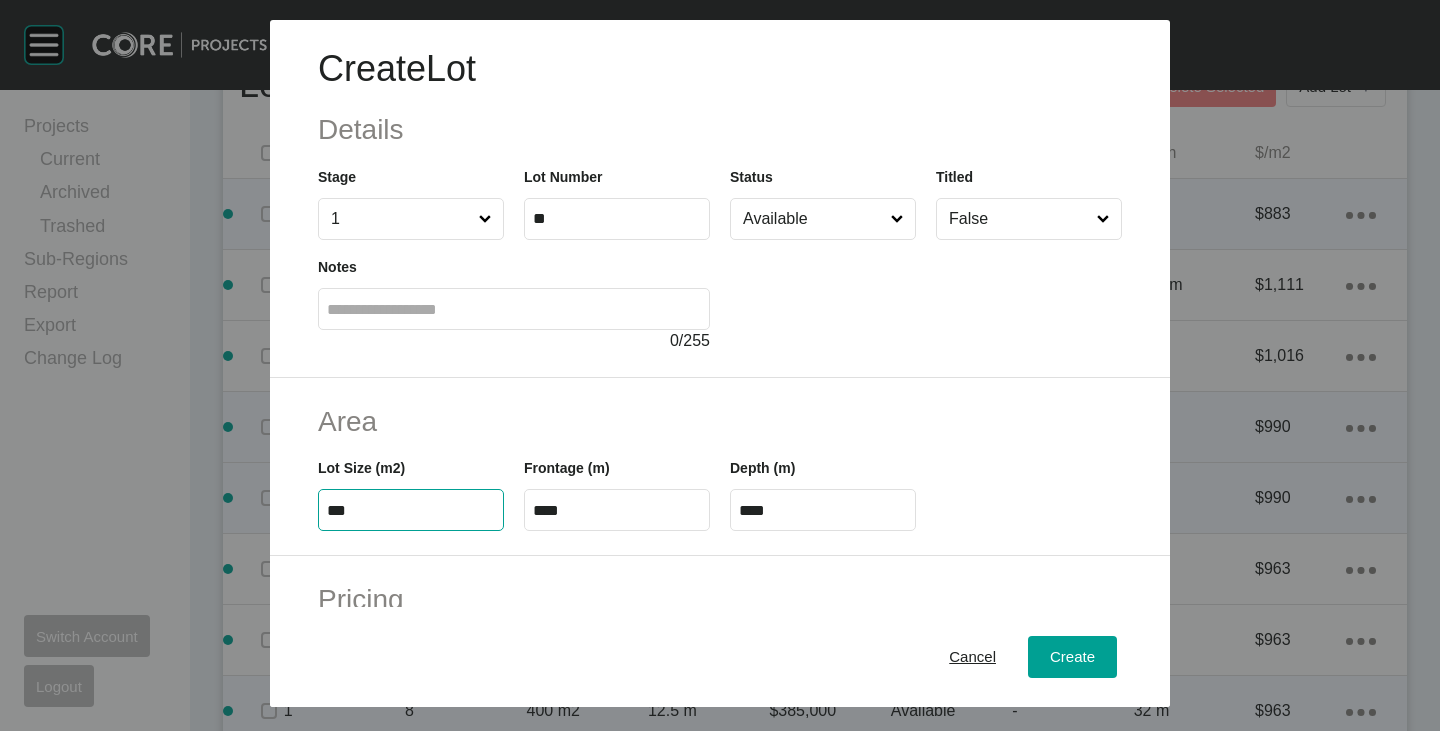 click on "Lot Size (m2) ***" at bounding box center (411, 486) 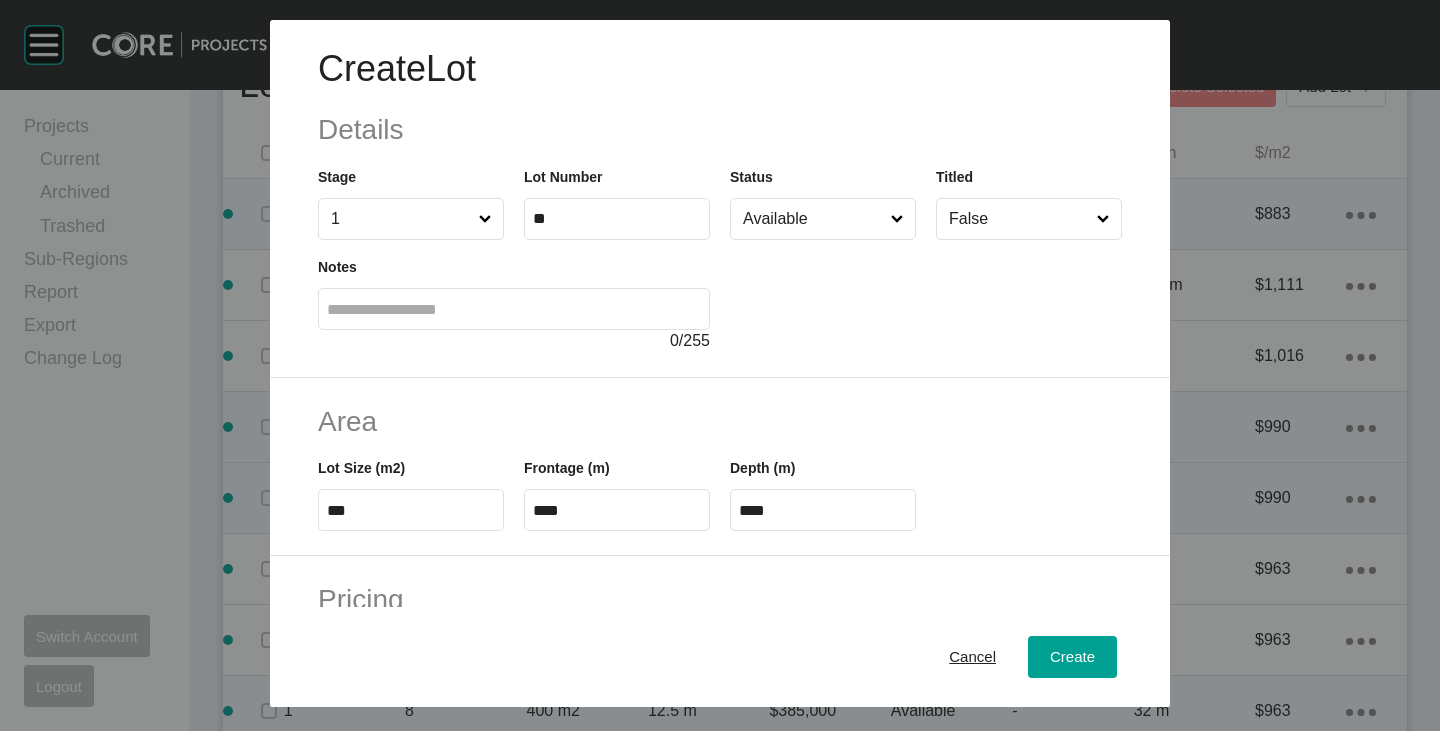 click on "****" at bounding box center [617, 510] 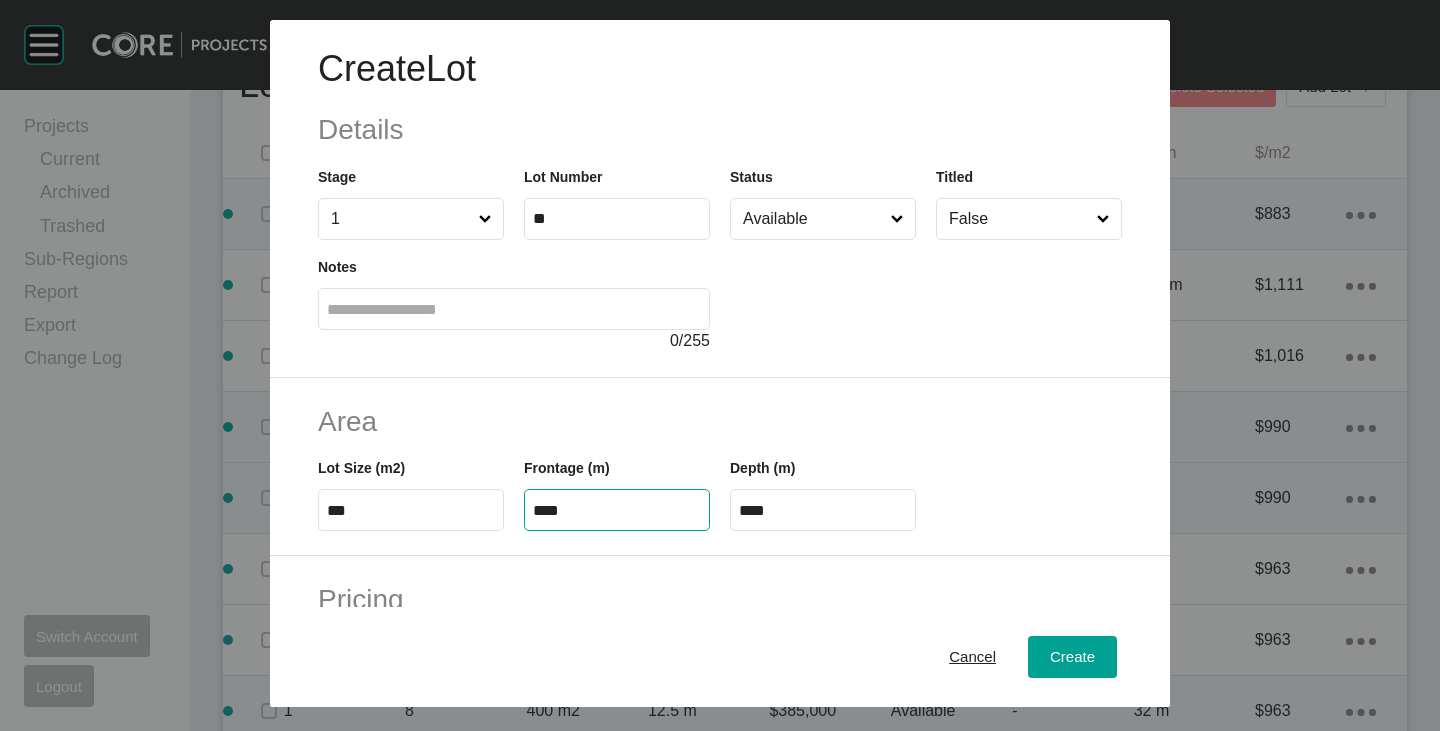 click on "****" at bounding box center [617, 510] 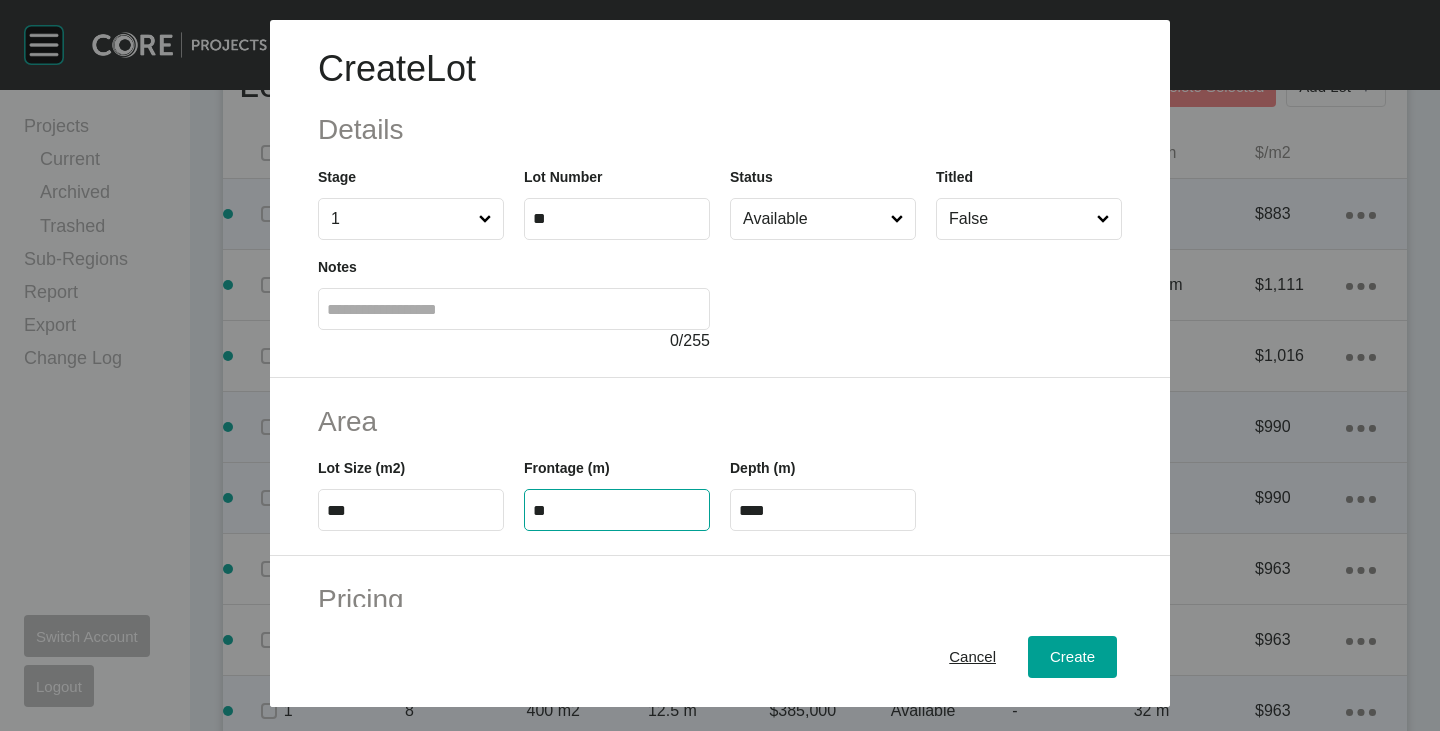type on "**" 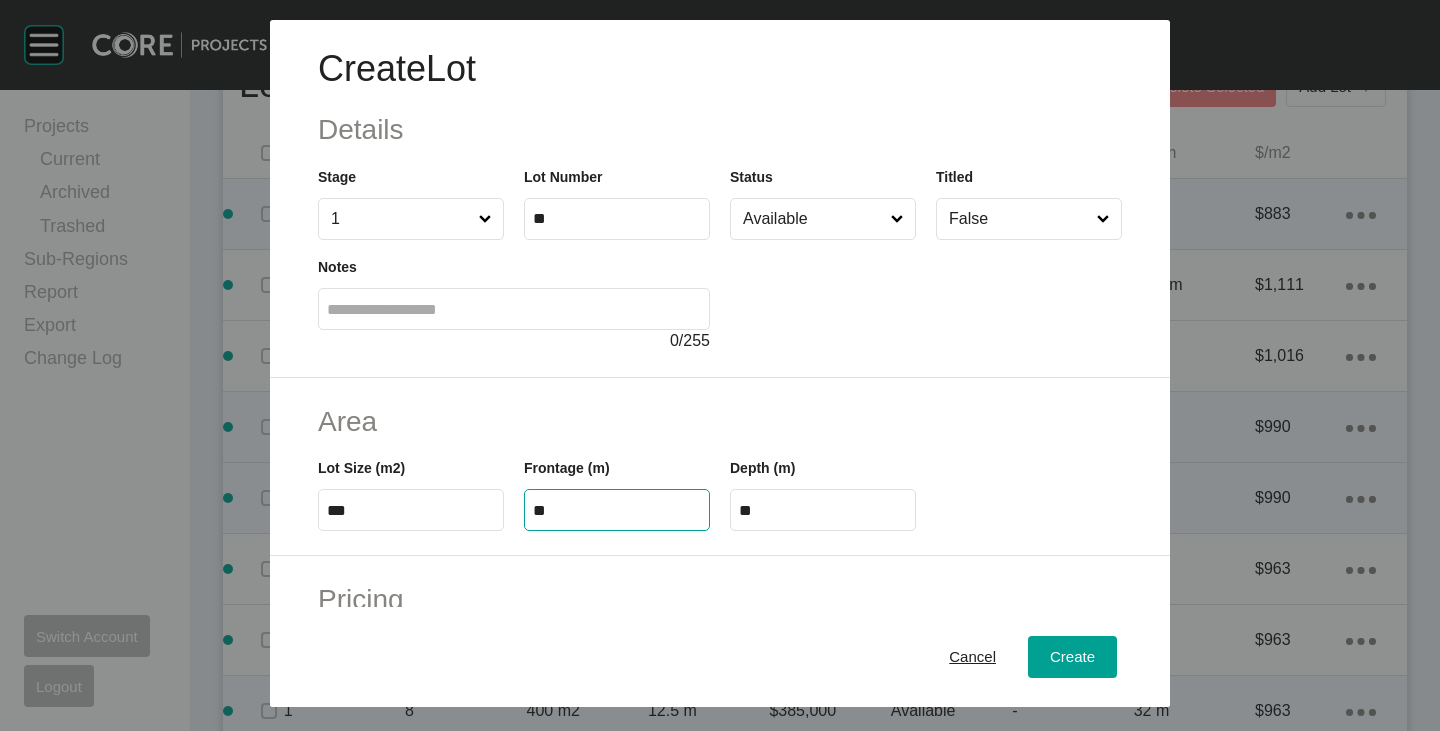 click on "Area" at bounding box center [720, 421] 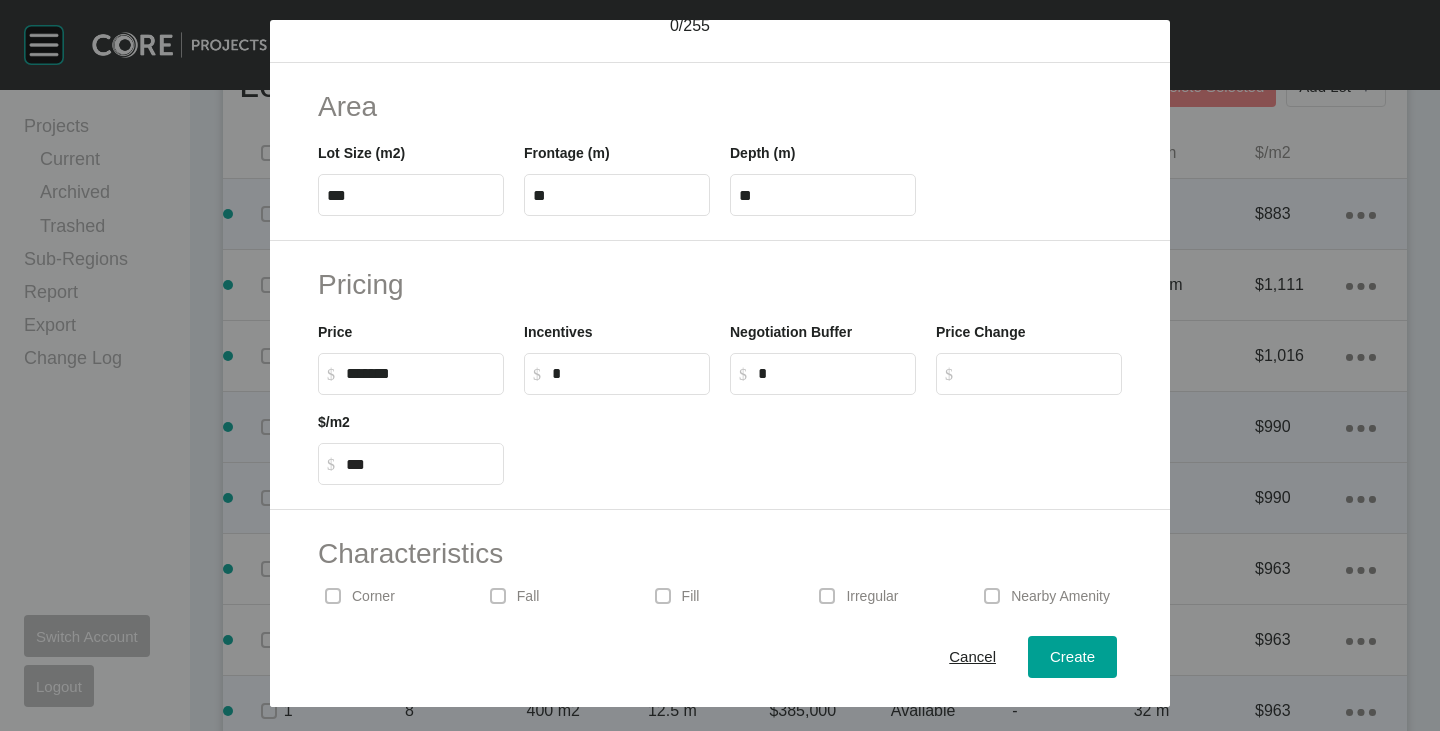 scroll, scrollTop: 0, scrollLeft: 0, axis: both 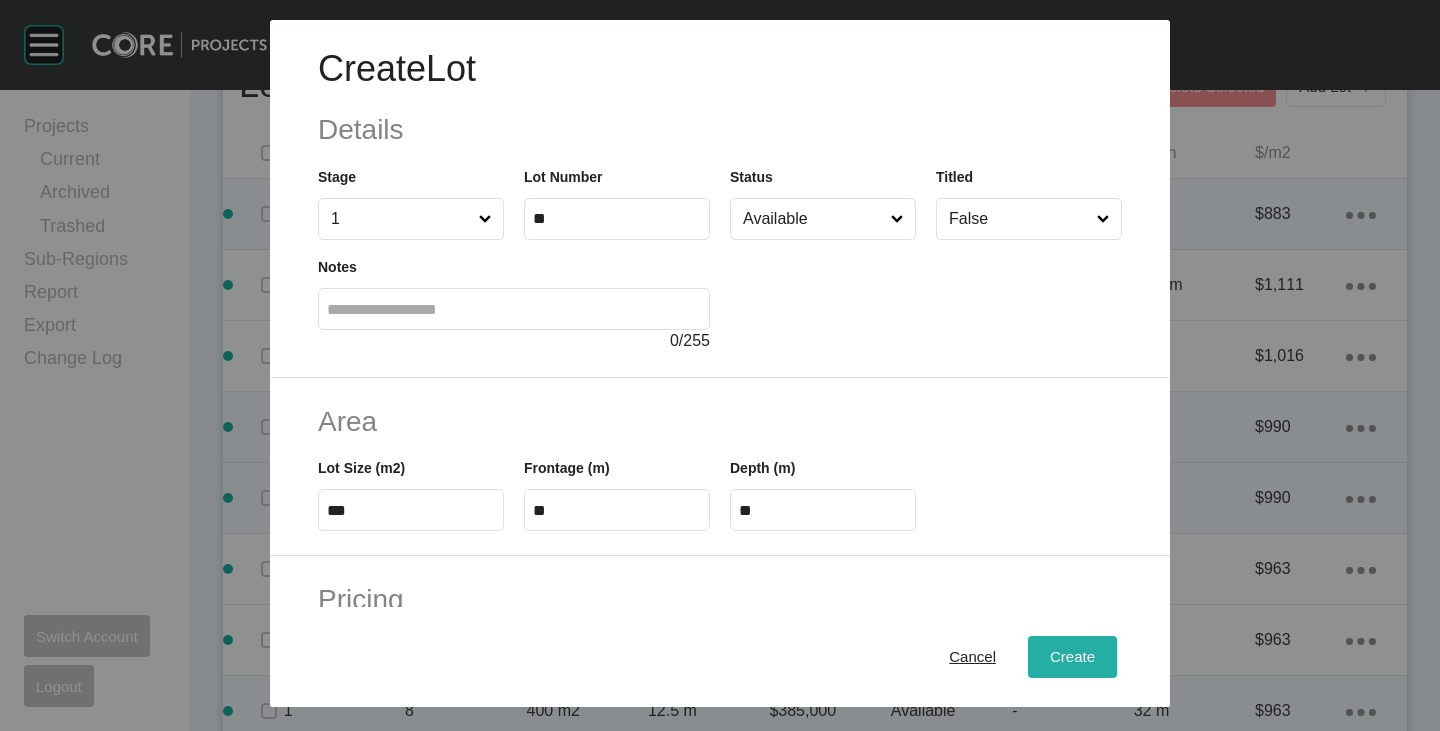 click on "Create" at bounding box center [1072, 657] 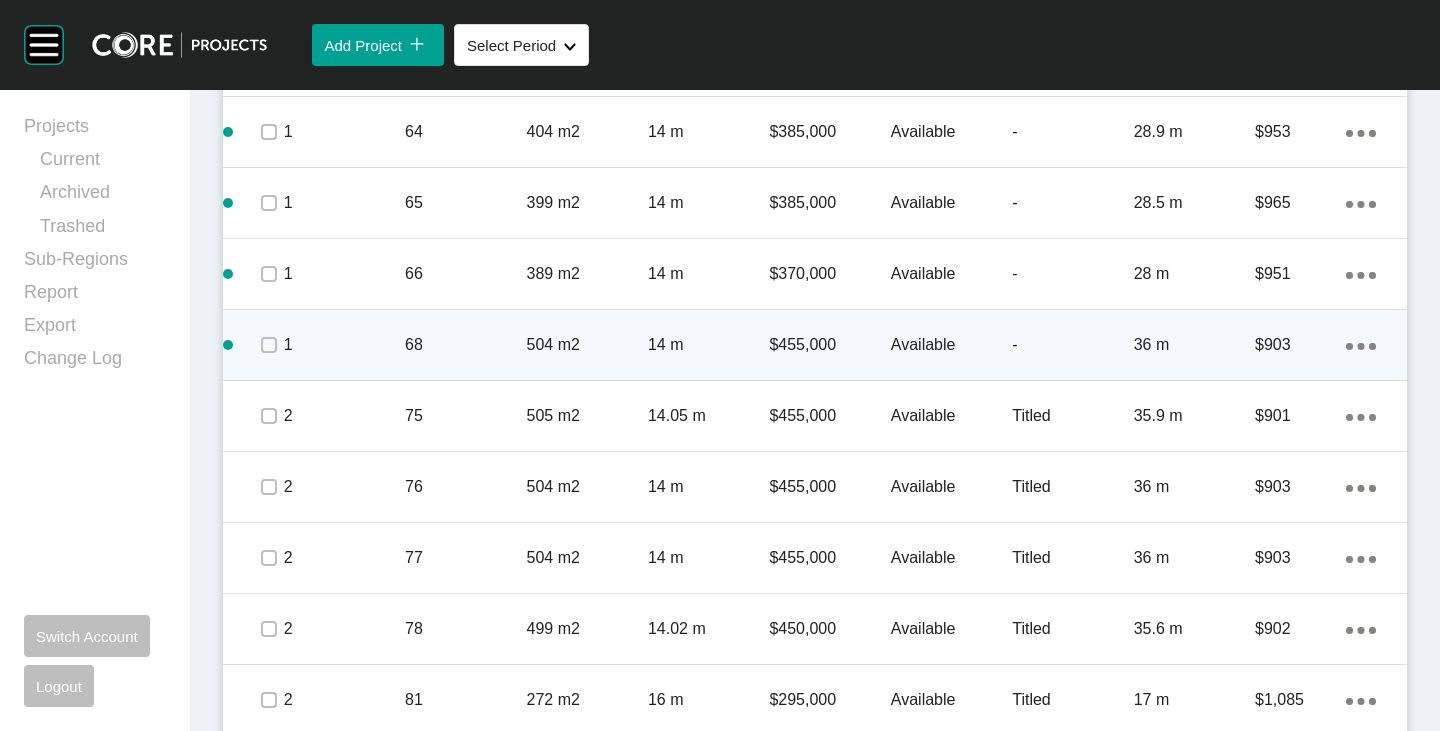 scroll, scrollTop: 5100, scrollLeft: 0, axis: vertical 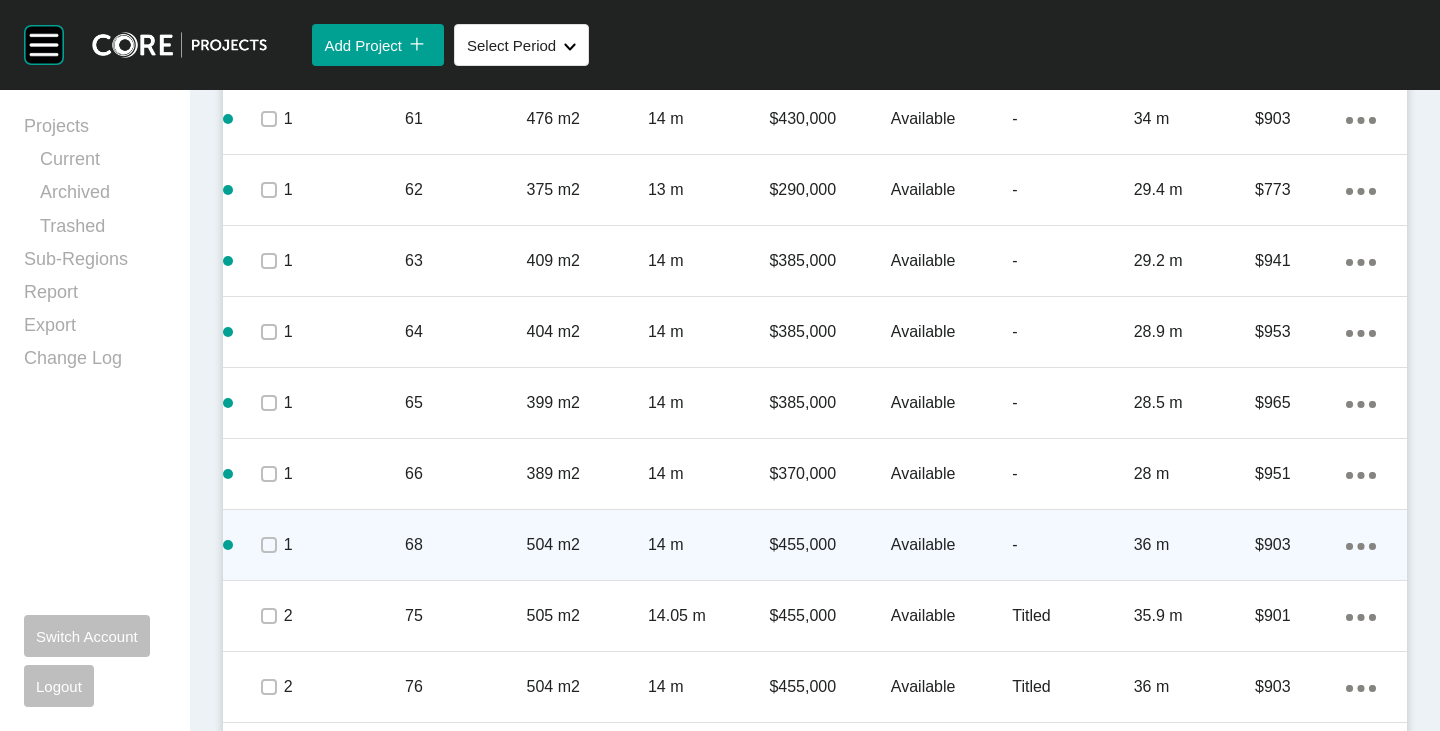 click on "Action Menu Dots Copy 6 Created with Sketch." 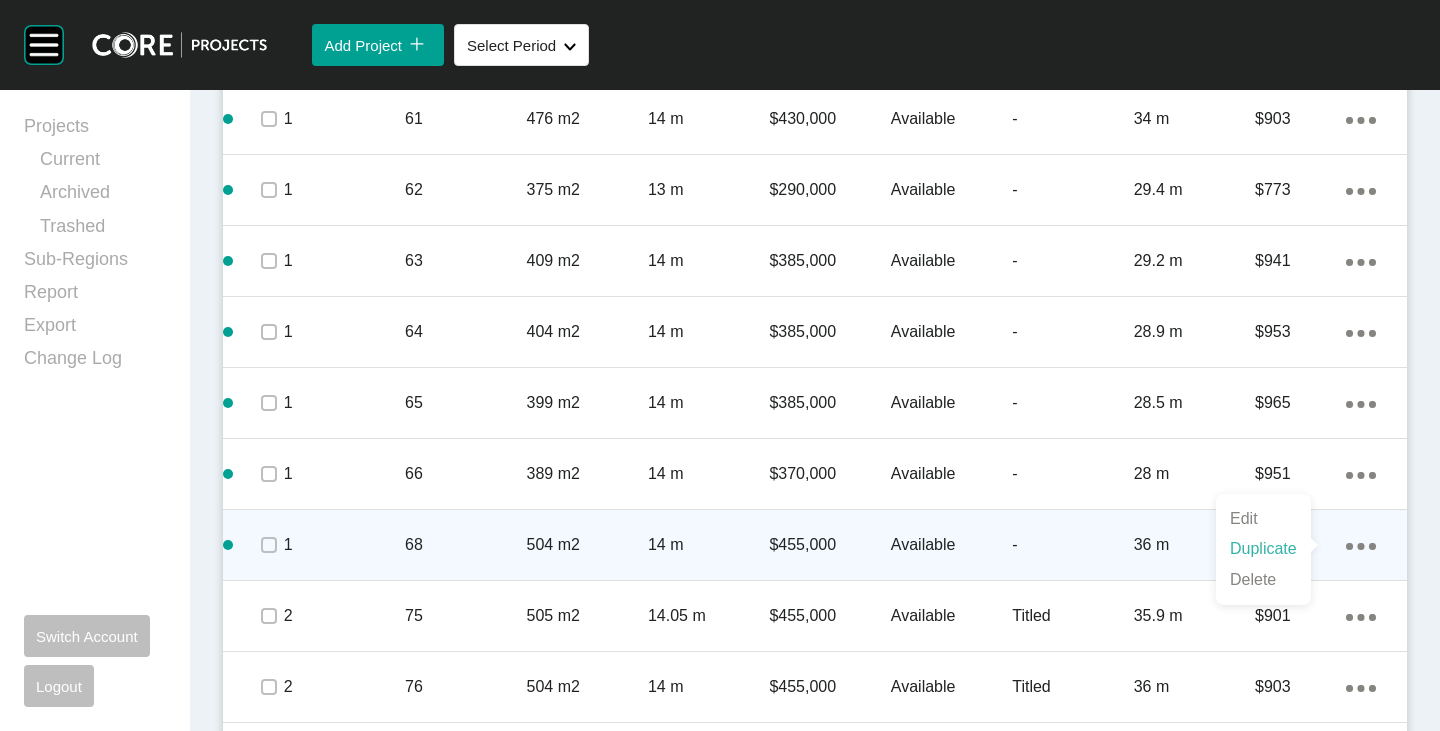 click on "Duplicate" at bounding box center [1263, 549] 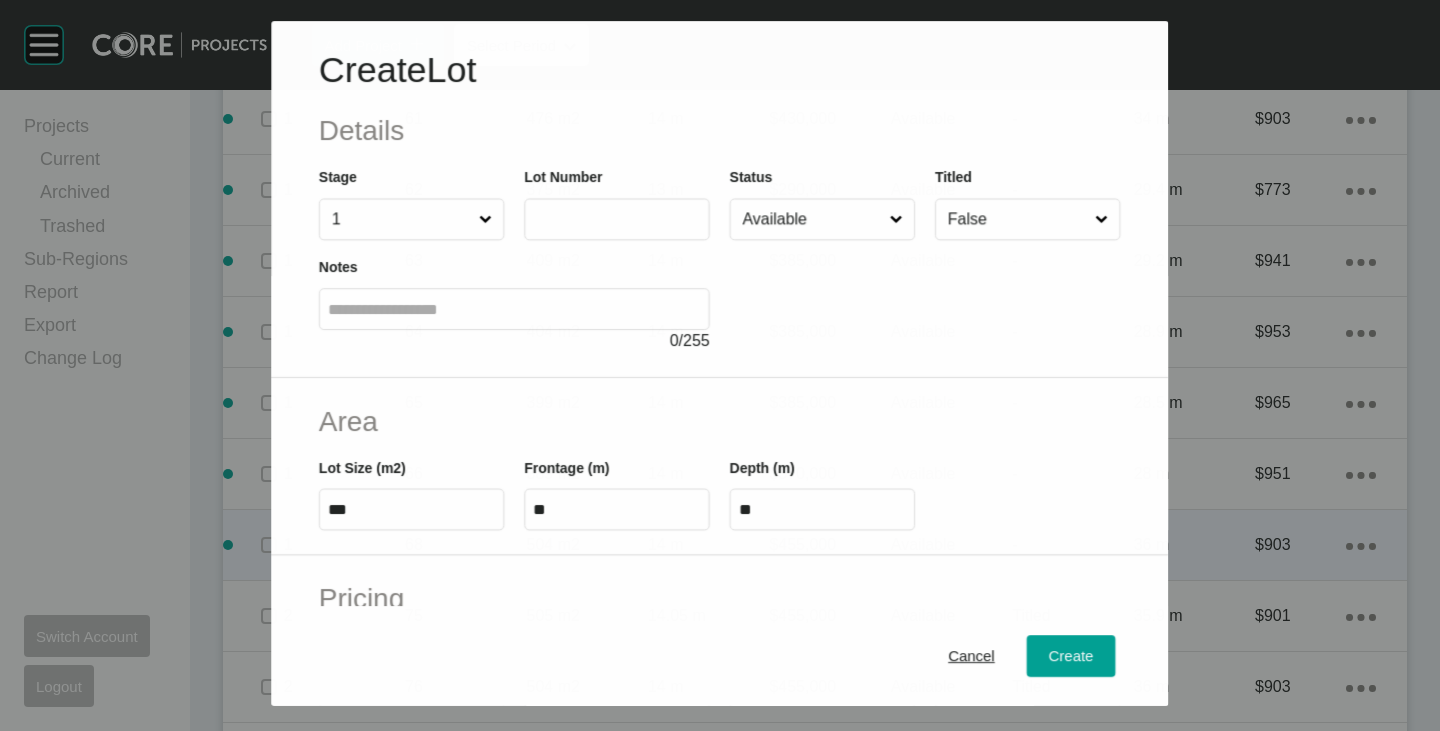 click at bounding box center (617, 219) 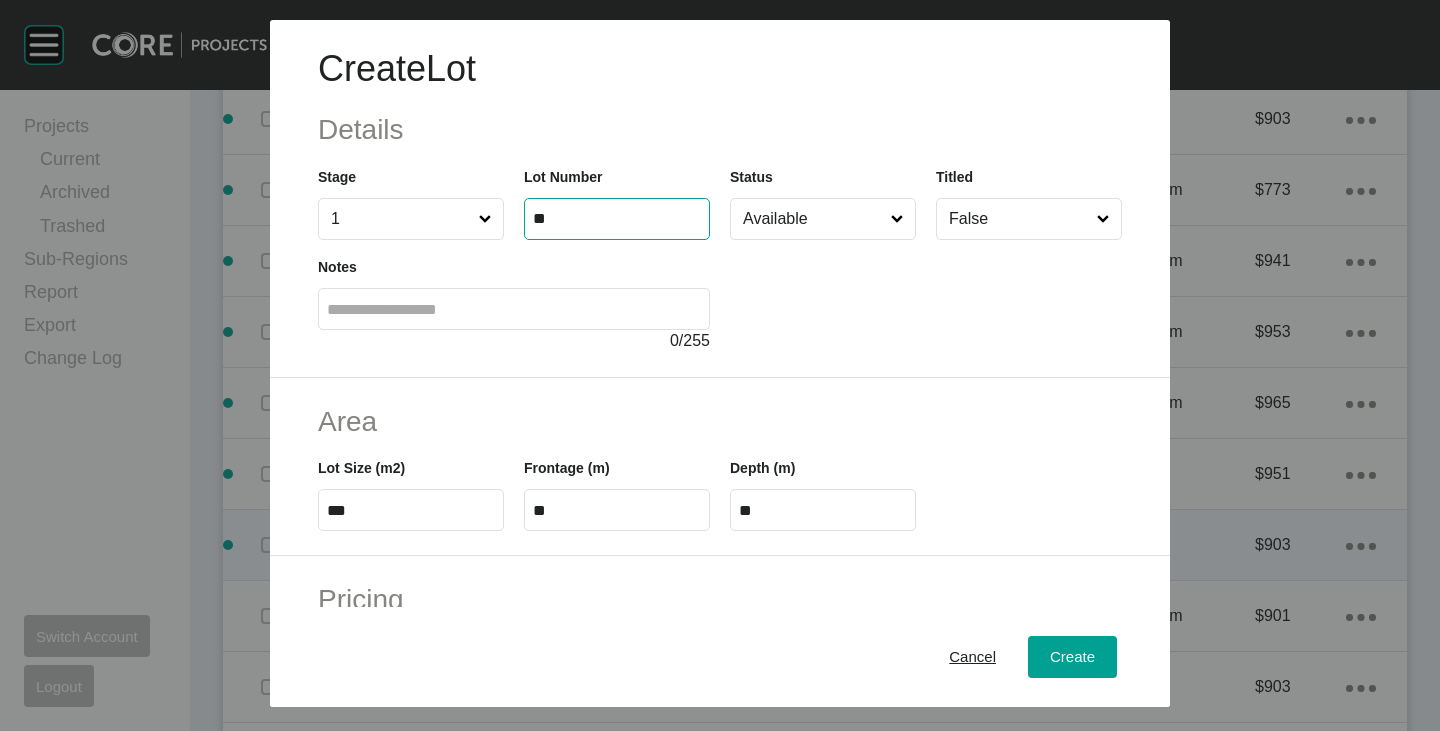 type on "**" 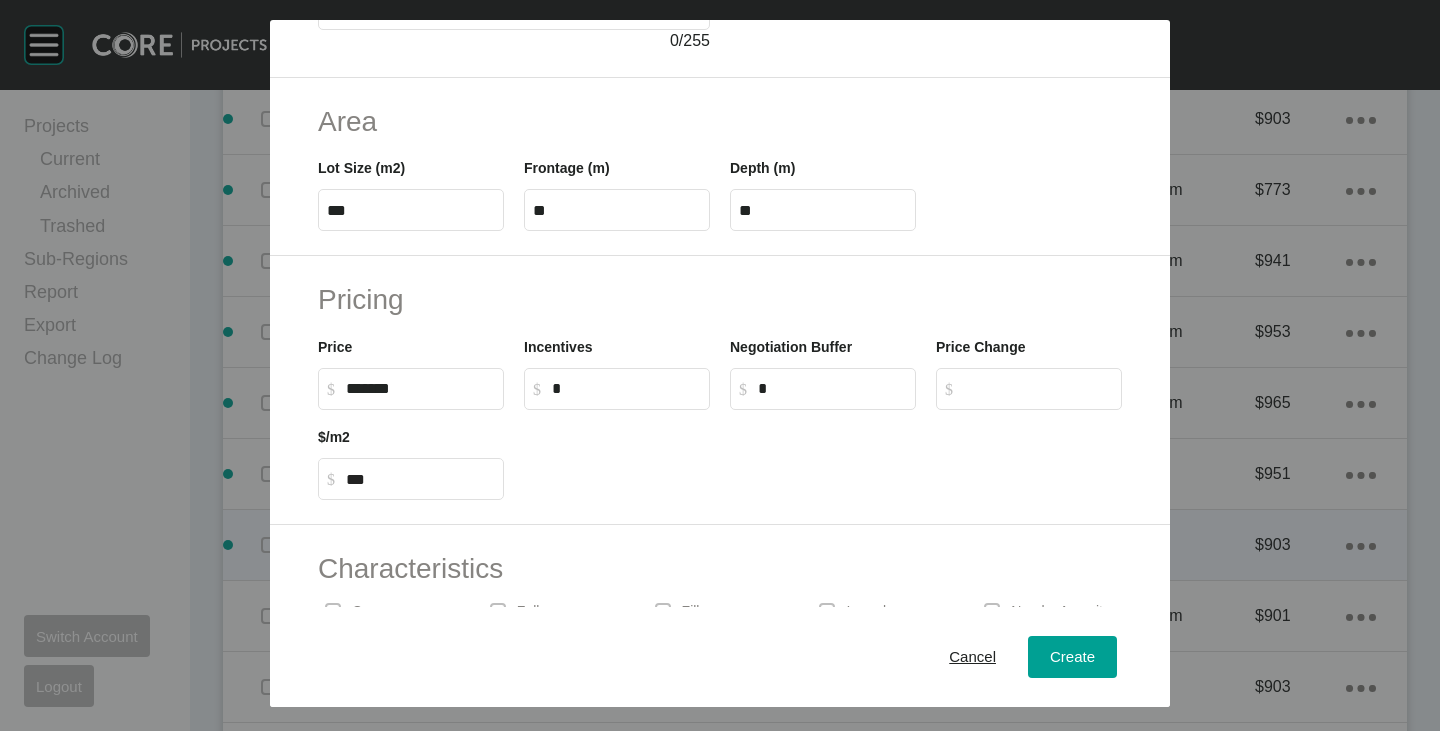 scroll, scrollTop: 489, scrollLeft: 0, axis: vertical 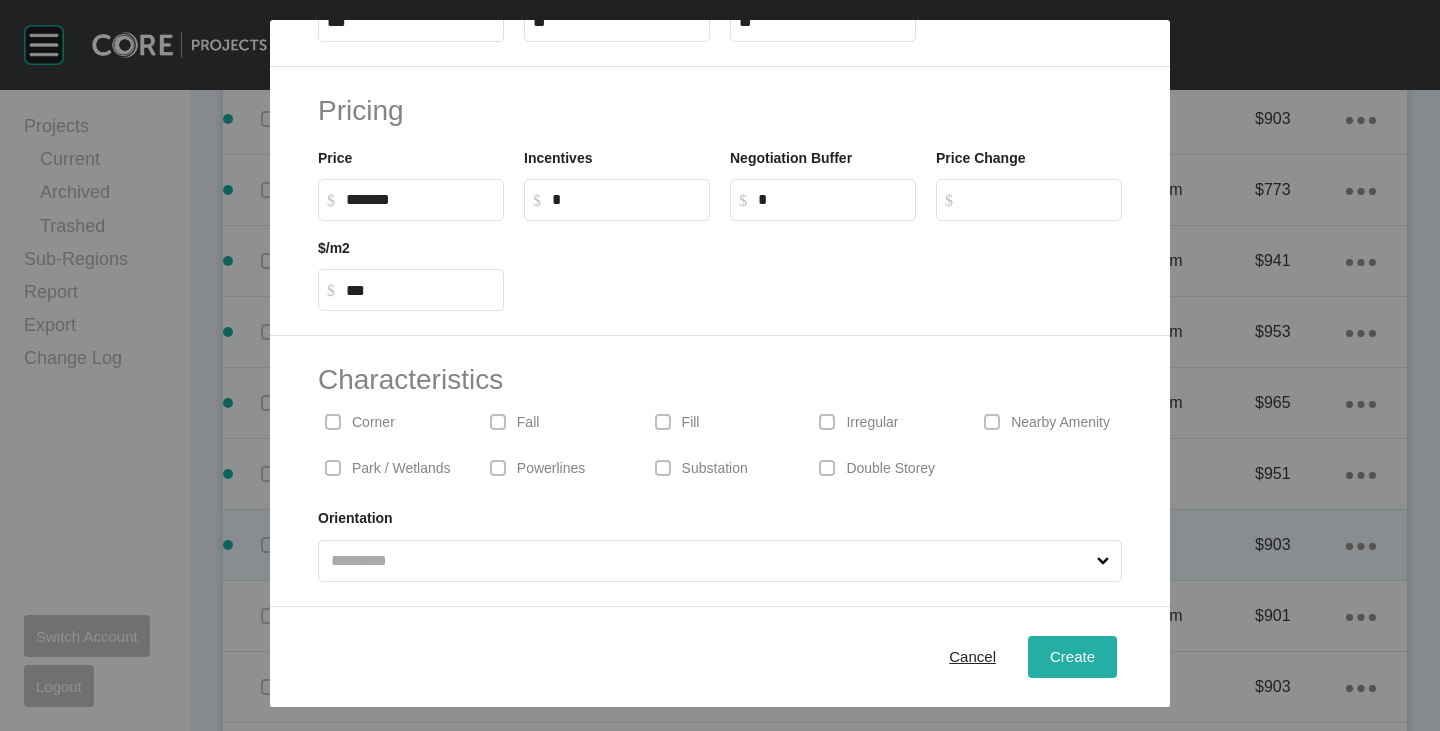 click on "Create" at bounding box center (1072, 656) 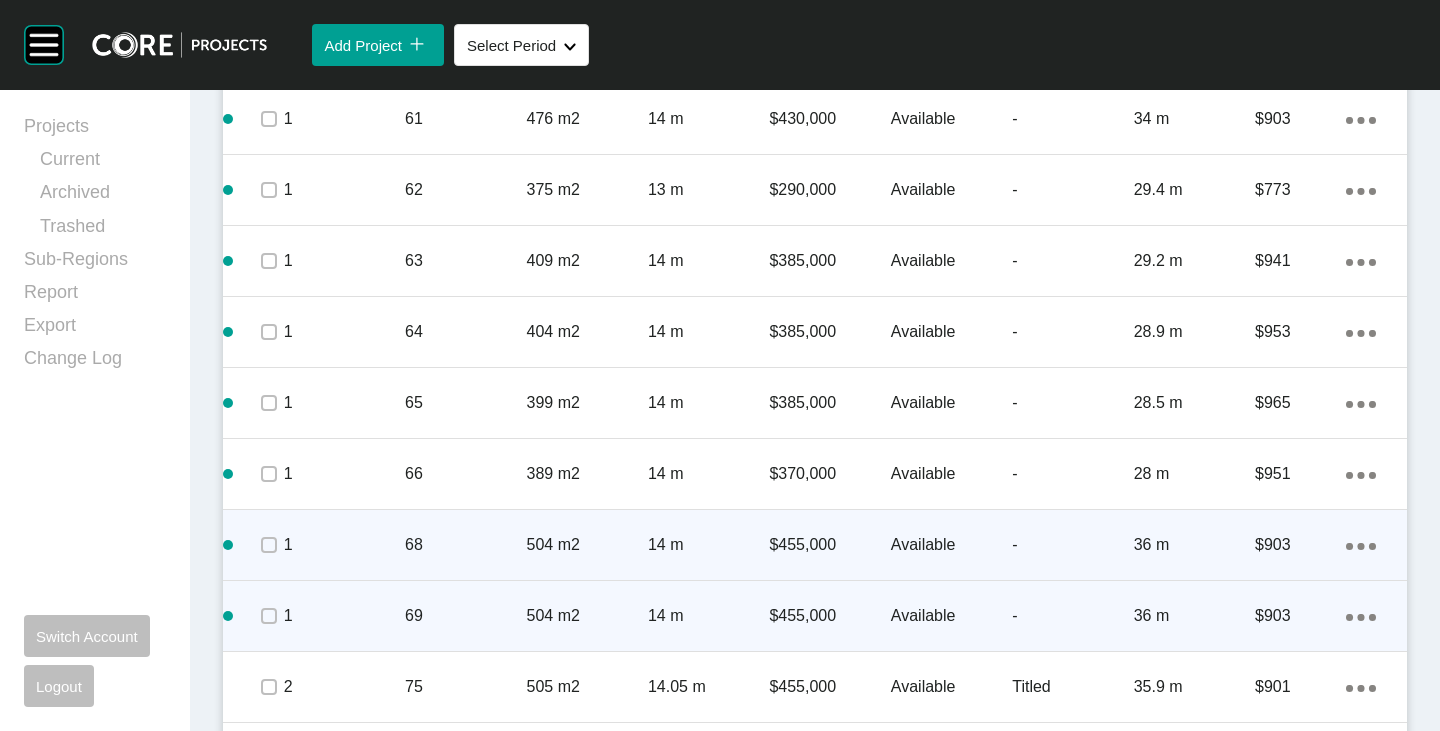 click on "Action Menu Dots Copy 6 Created with Sketch." at bounding box center [1361, 616] 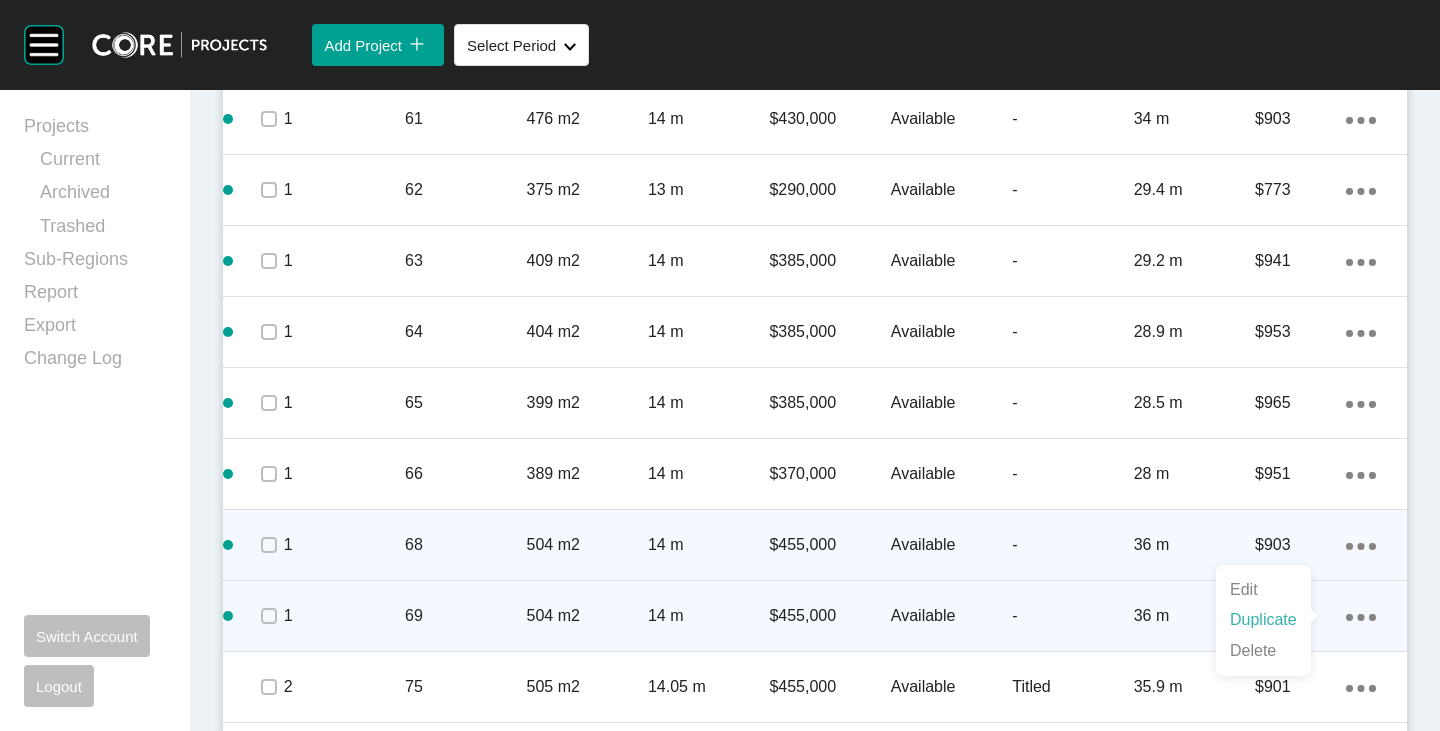 click on "Duplicate" at bounding box center [1263, 620] 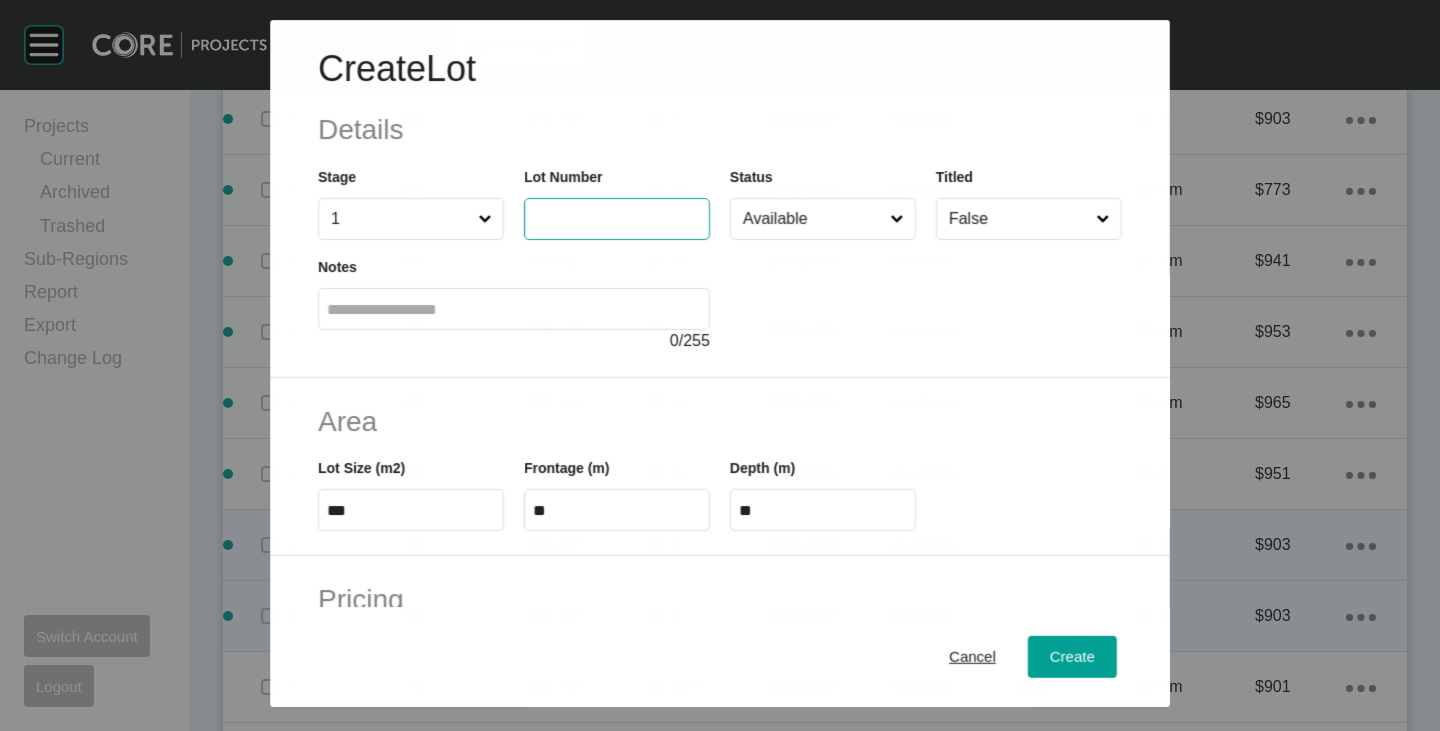 click at bounding box center [617, 219] 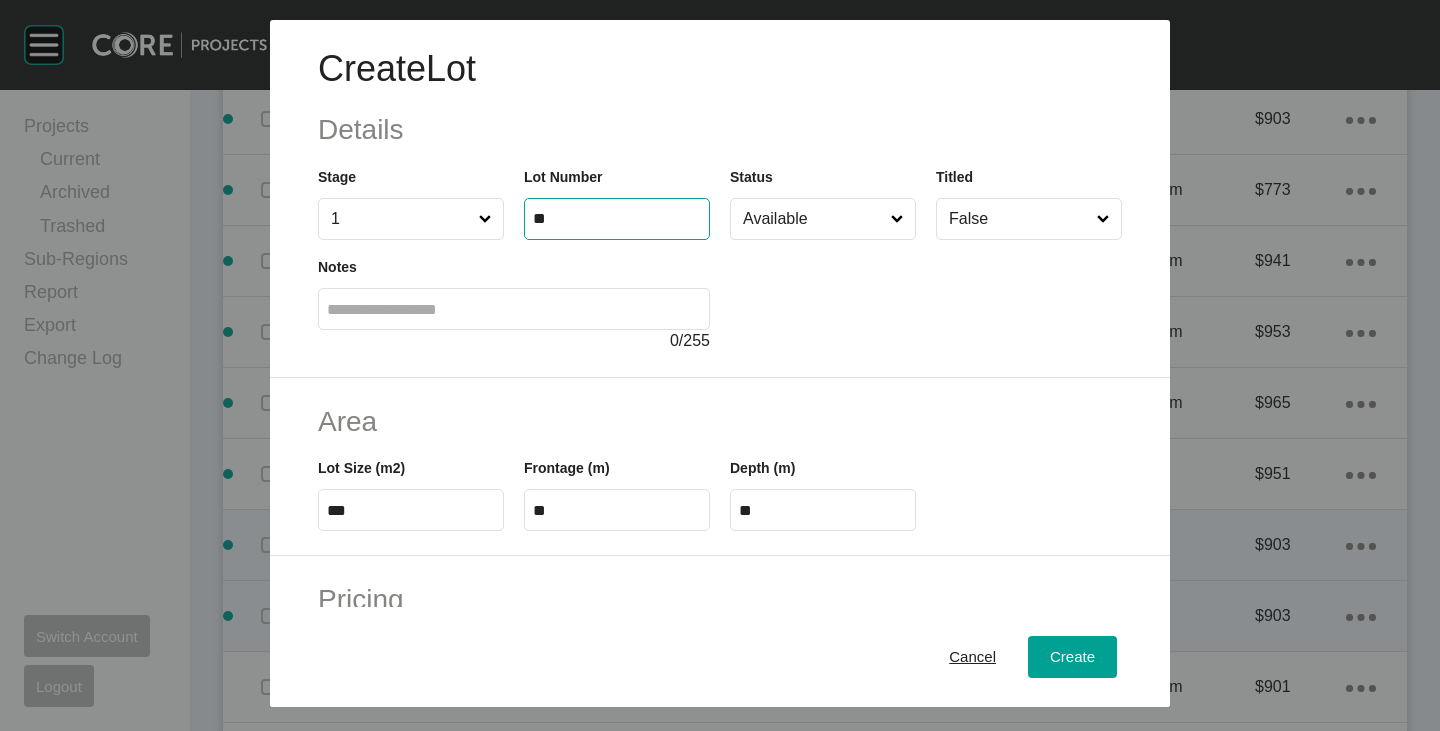 type on "**" 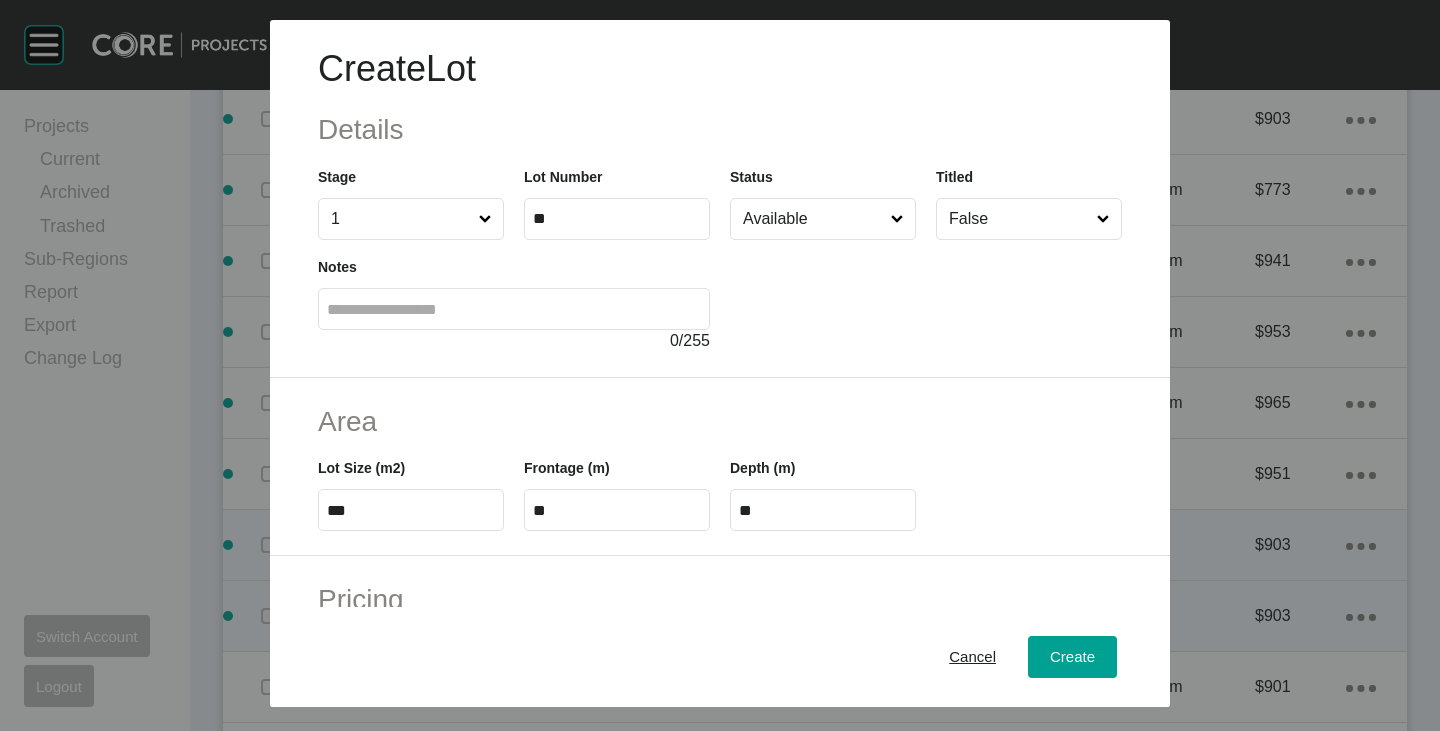 scroll, scrollTop: 489, scrollLeft: 0, axis: vertical 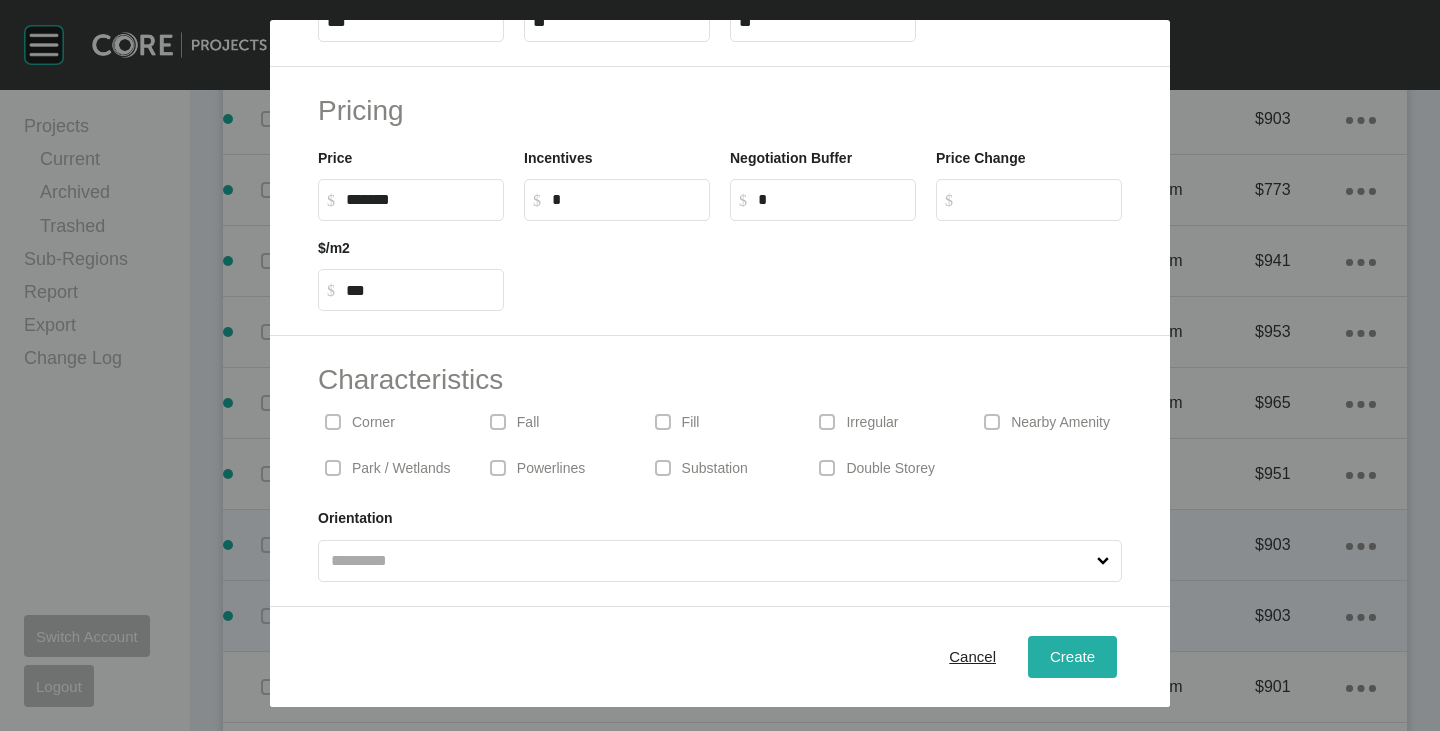 click on "Create" at bounding box center [1072, 657] 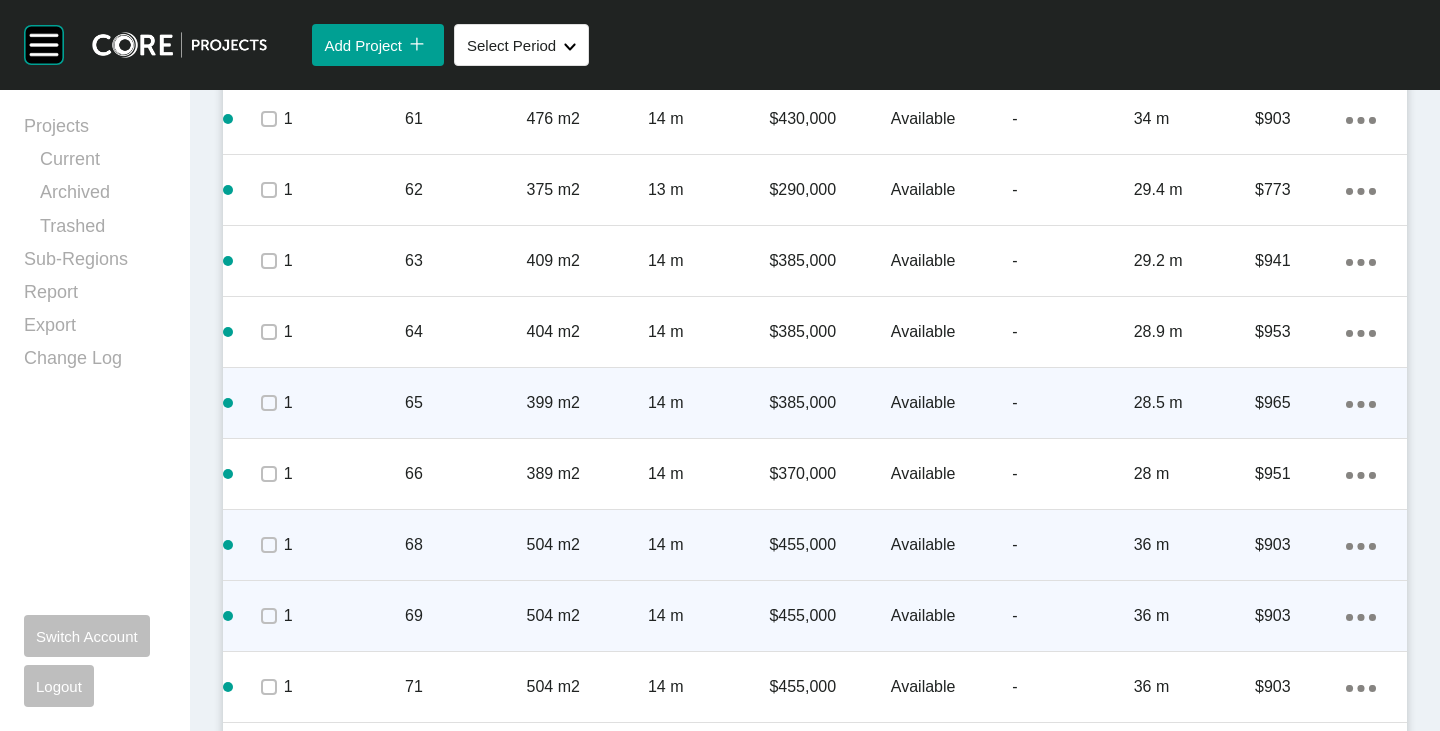 scroll, scrollTop: 5200, scrollLeft: 0, axis: vertical 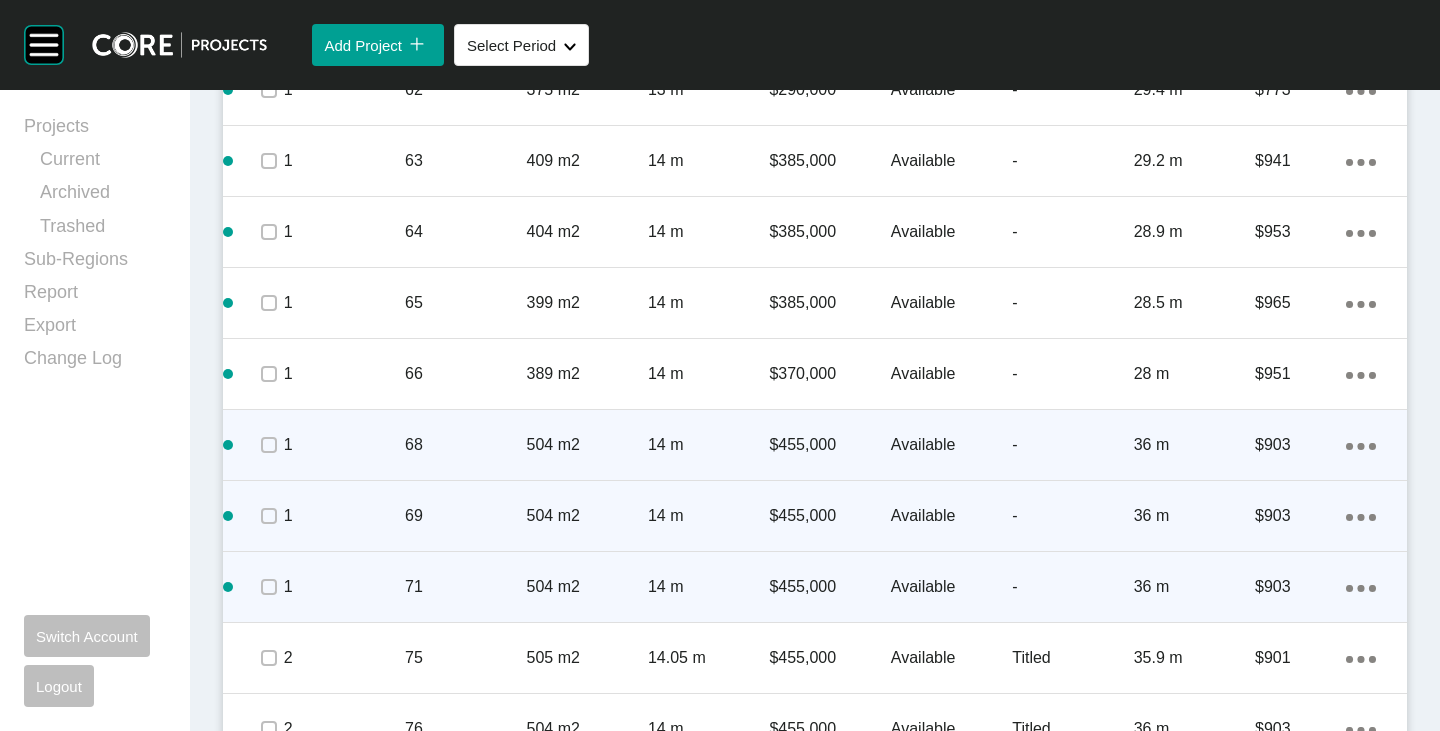 click on "Action Menu Dots Copy 6 Created with Sketch." at bounding box center [1361, 587] 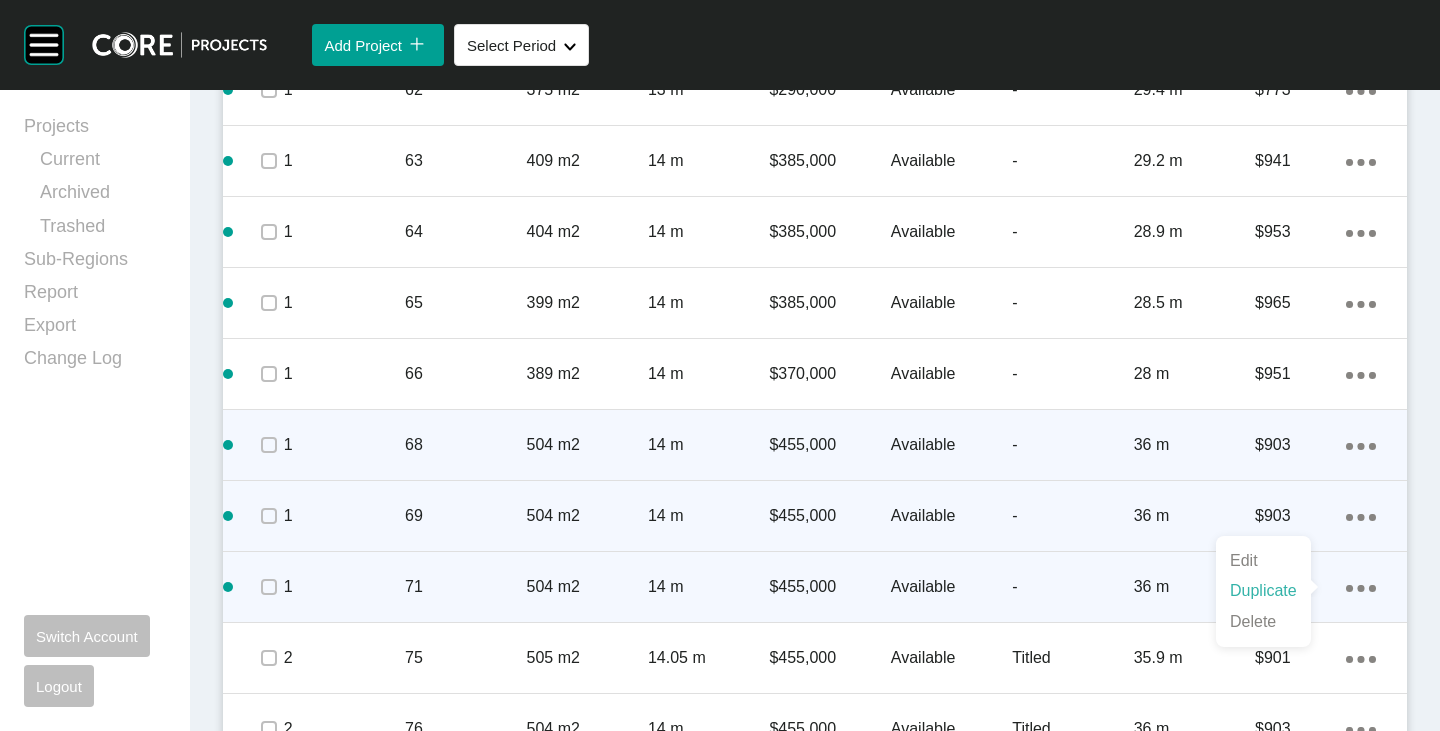click on "Duplicate" at bounding box center [1263, 591] 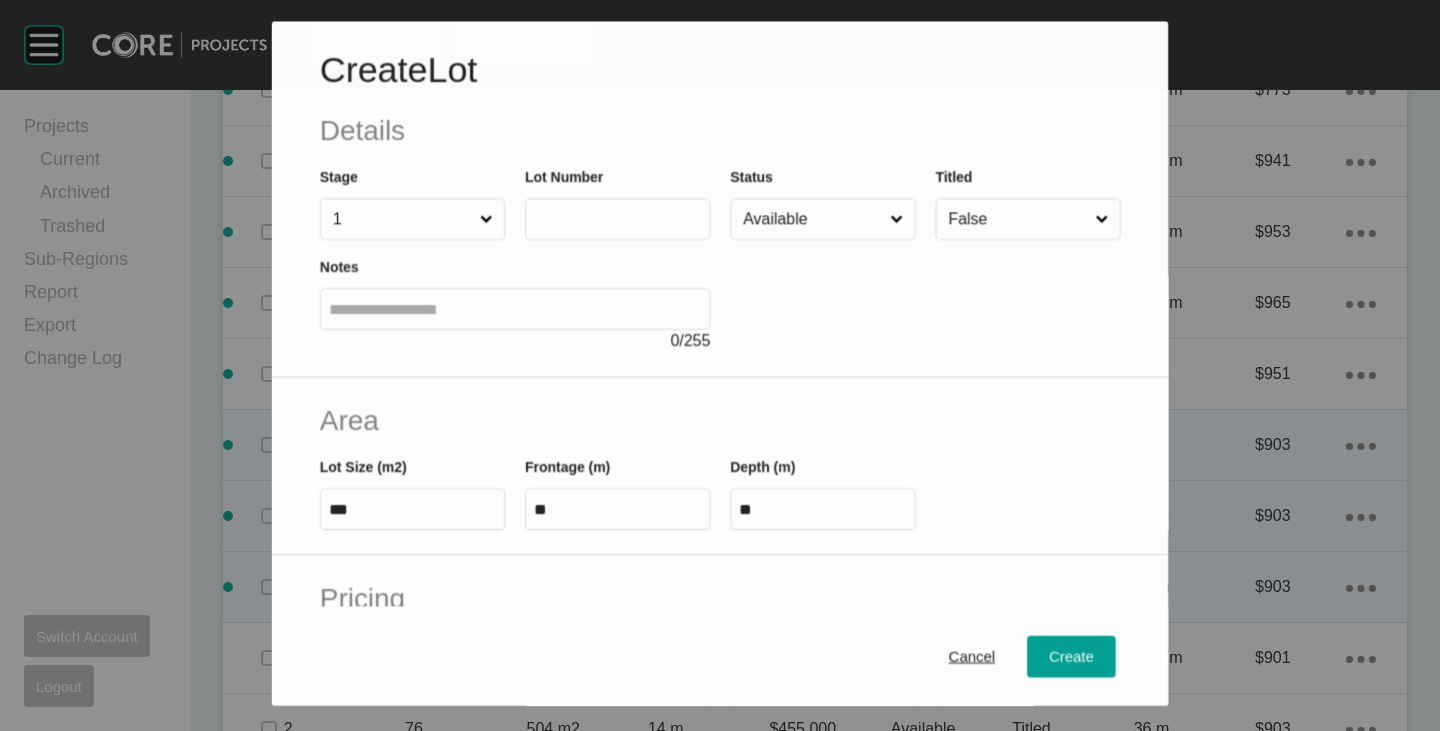 click at bounding box center [617, 220] 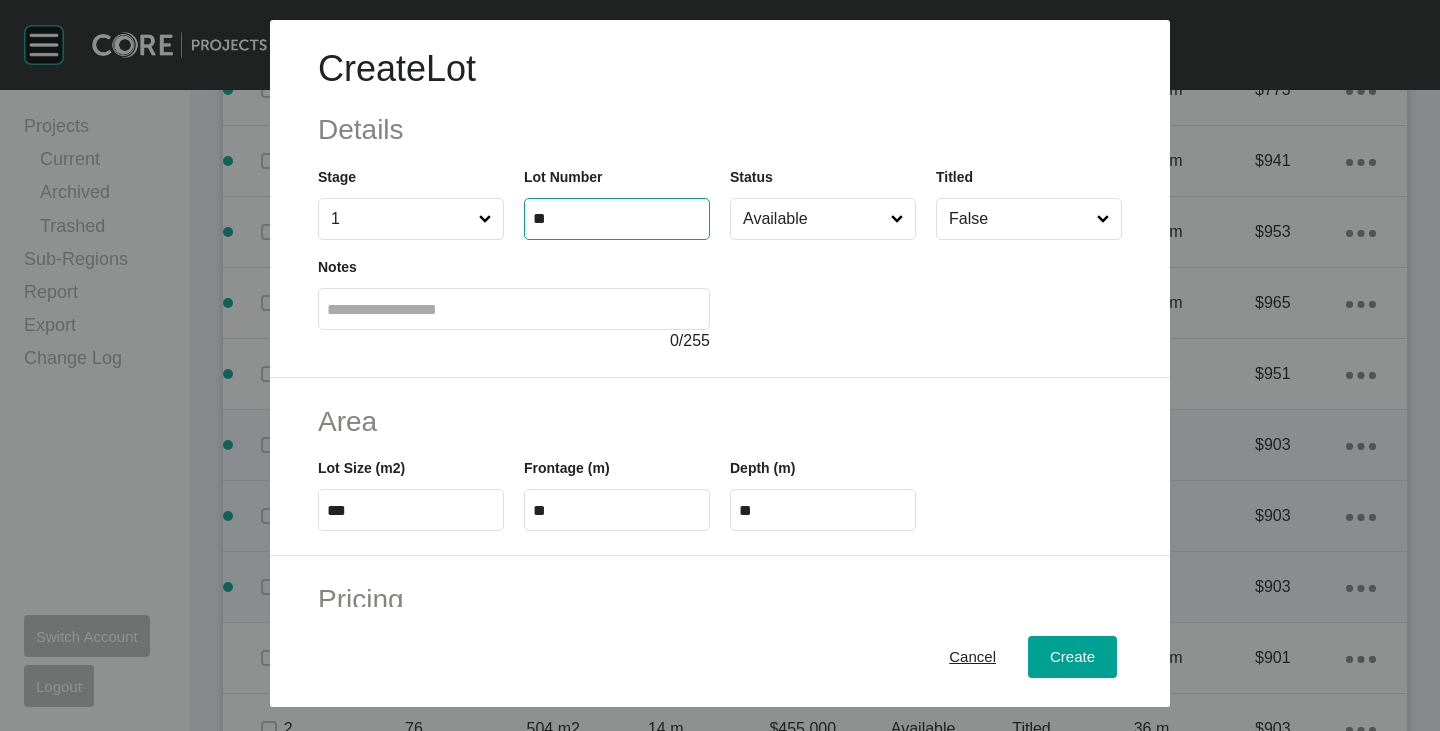 type on "**" 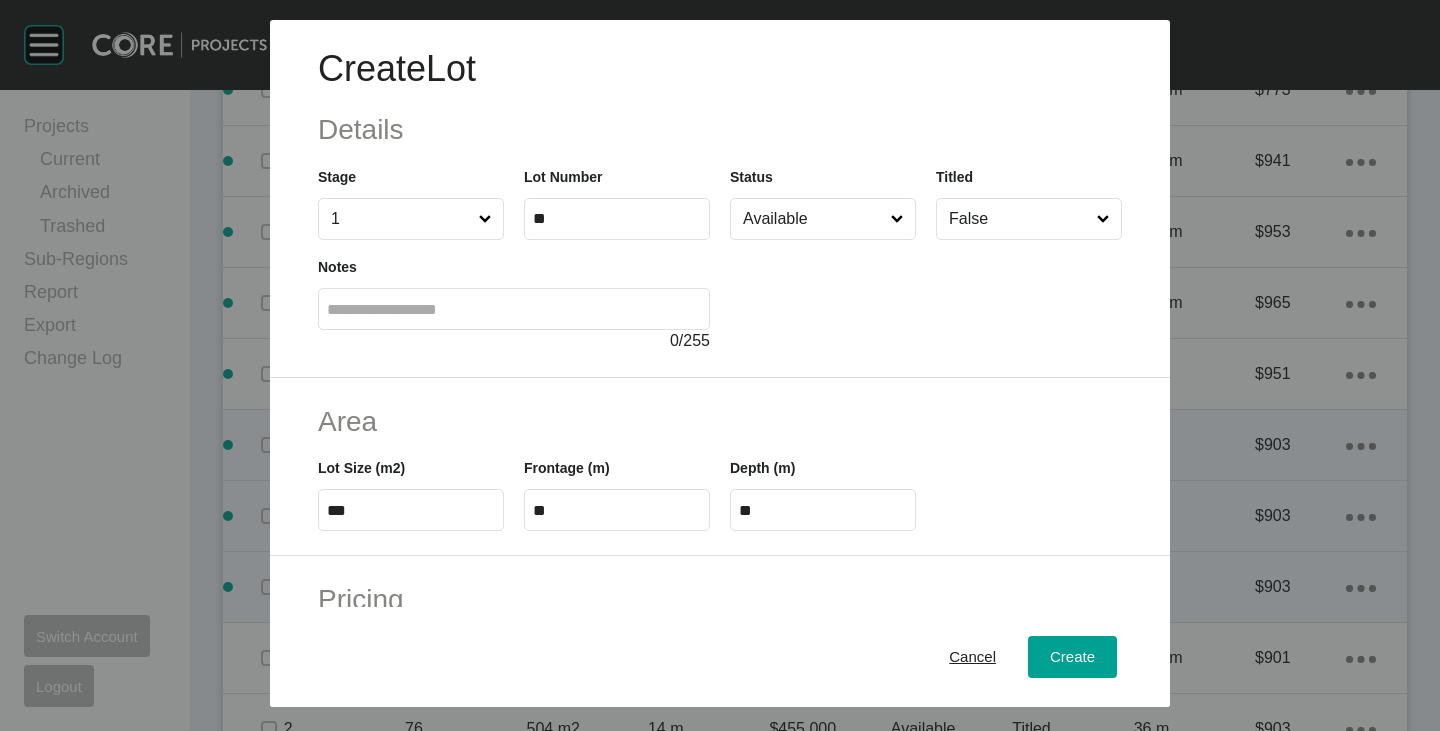 scroll, scrollTop: 489, scrollLeft: 0, axis: vertical 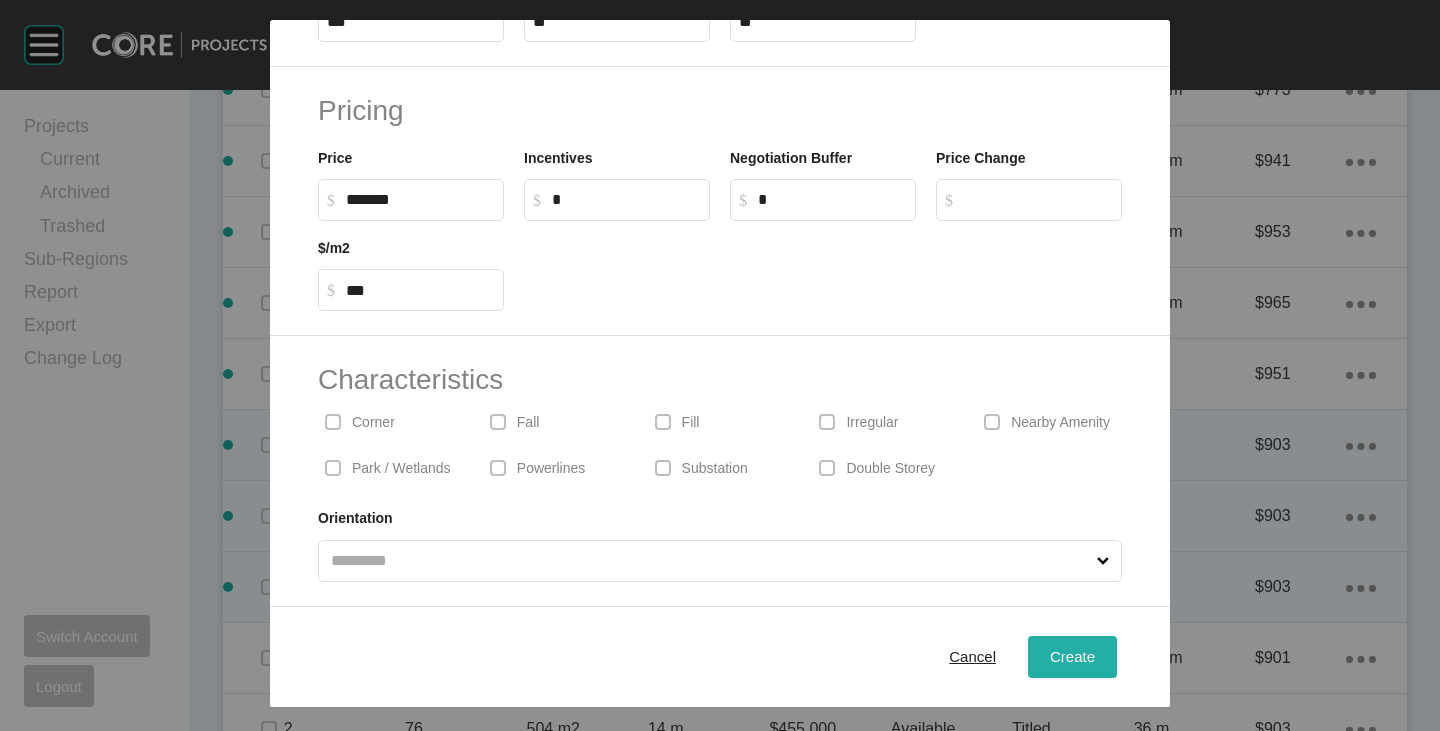 click on "Create" at bounding box center (1072, 656) 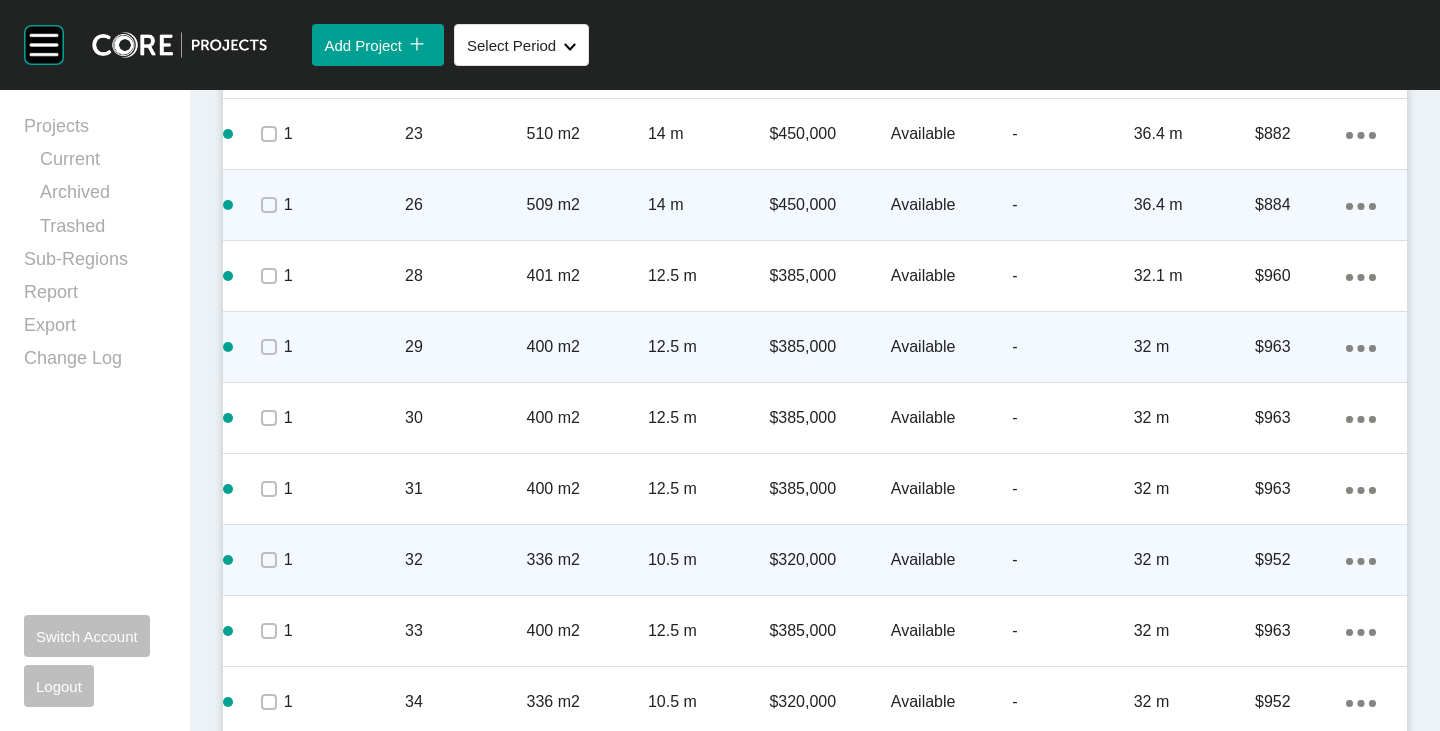 scroll, scrollTop: 2200, scrollLeft: 0, axis: vertical 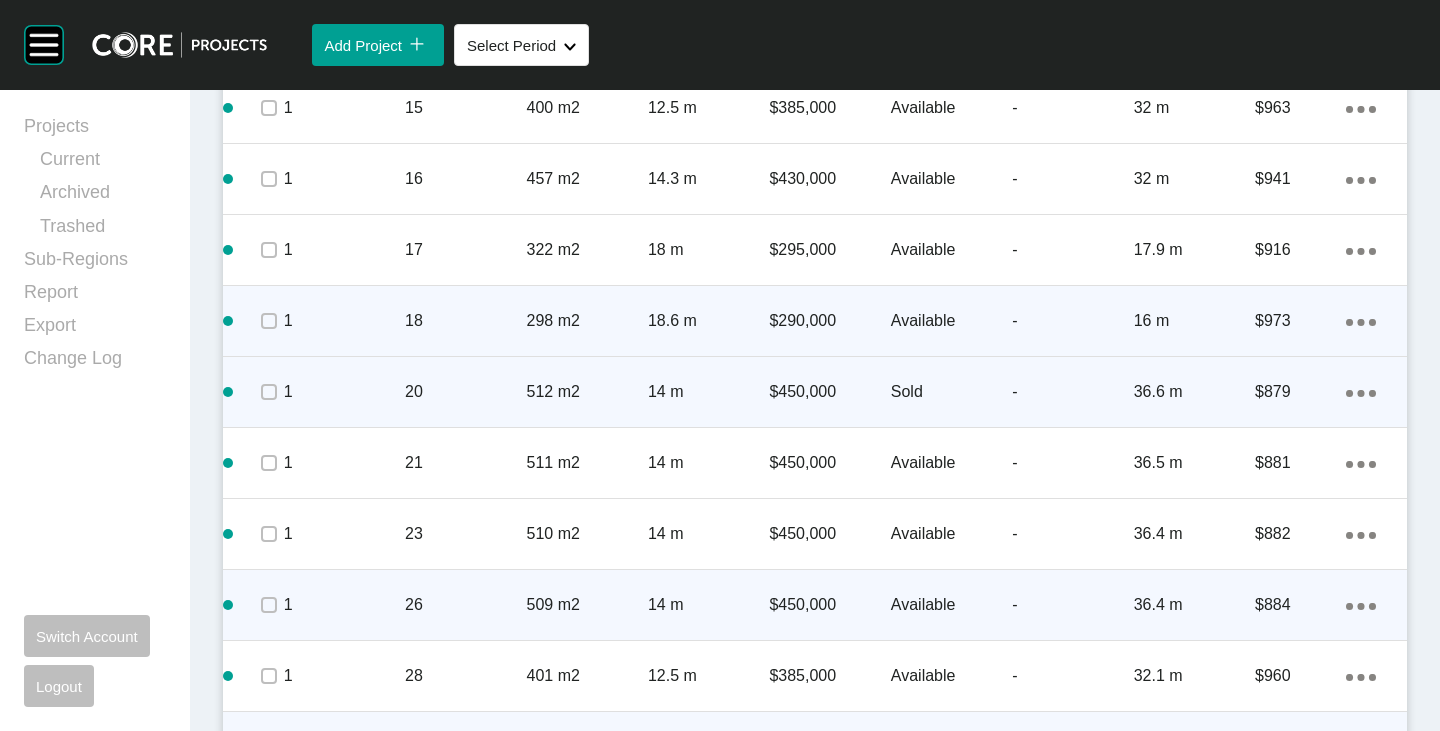 click on "Action Menu Dots Copy 6 Created with Sketch." 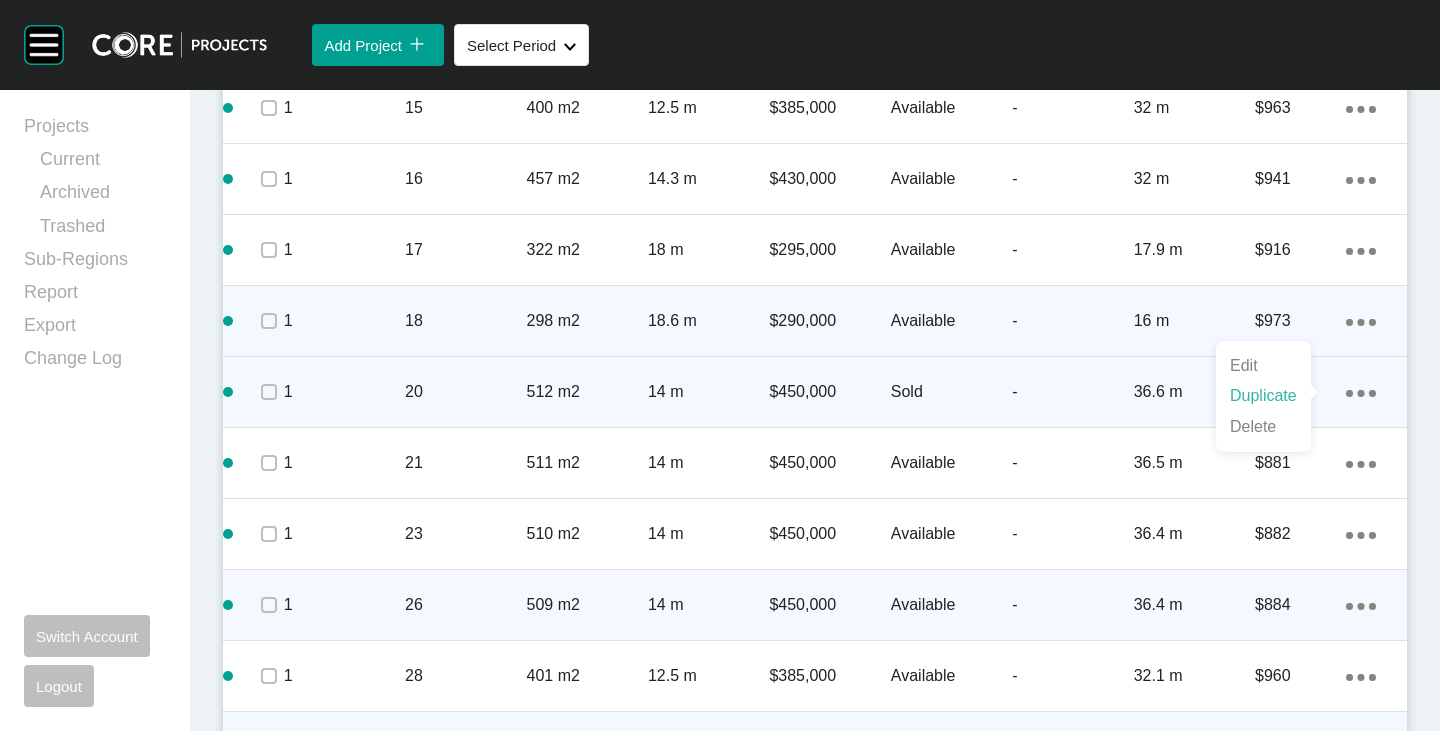 click on "Duplicate" at bounding box center (1263, 396) 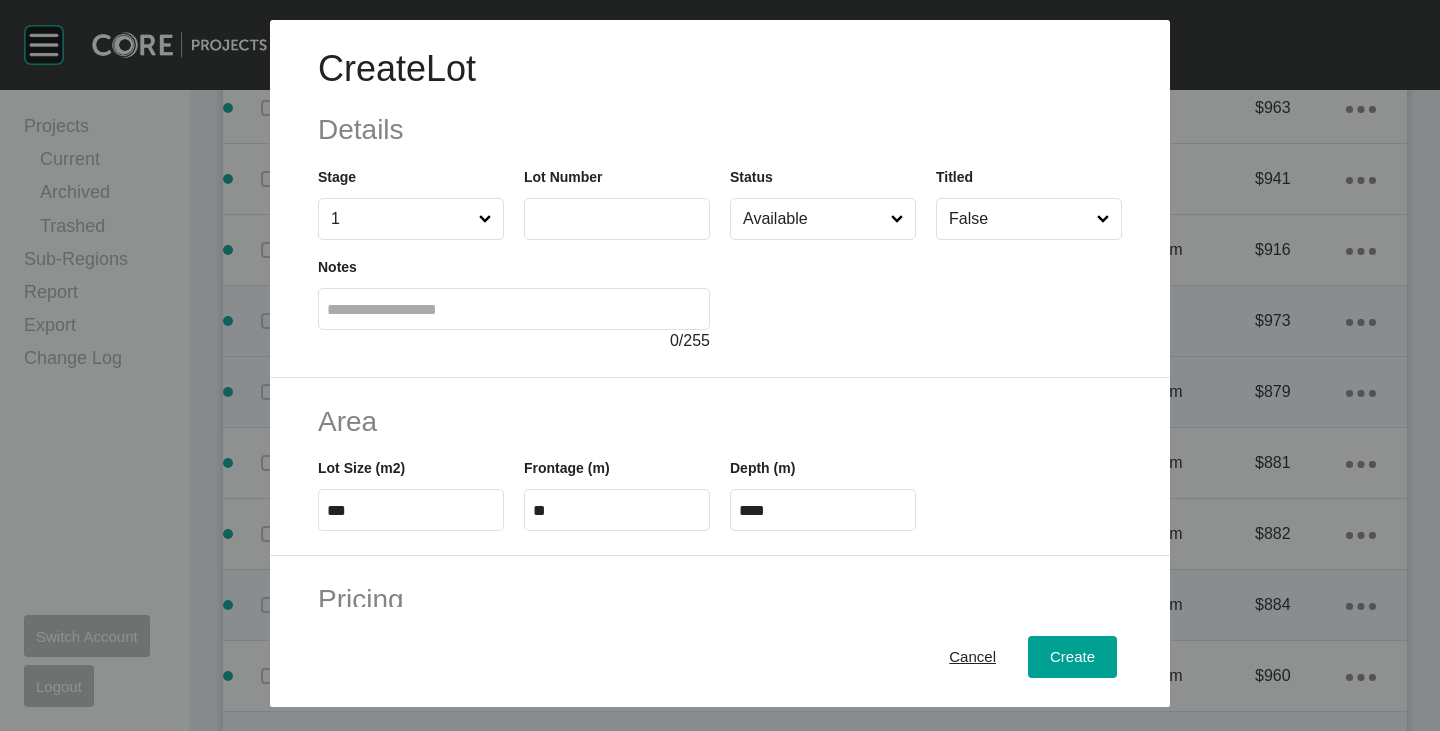 click at bounding box center [617, 218] 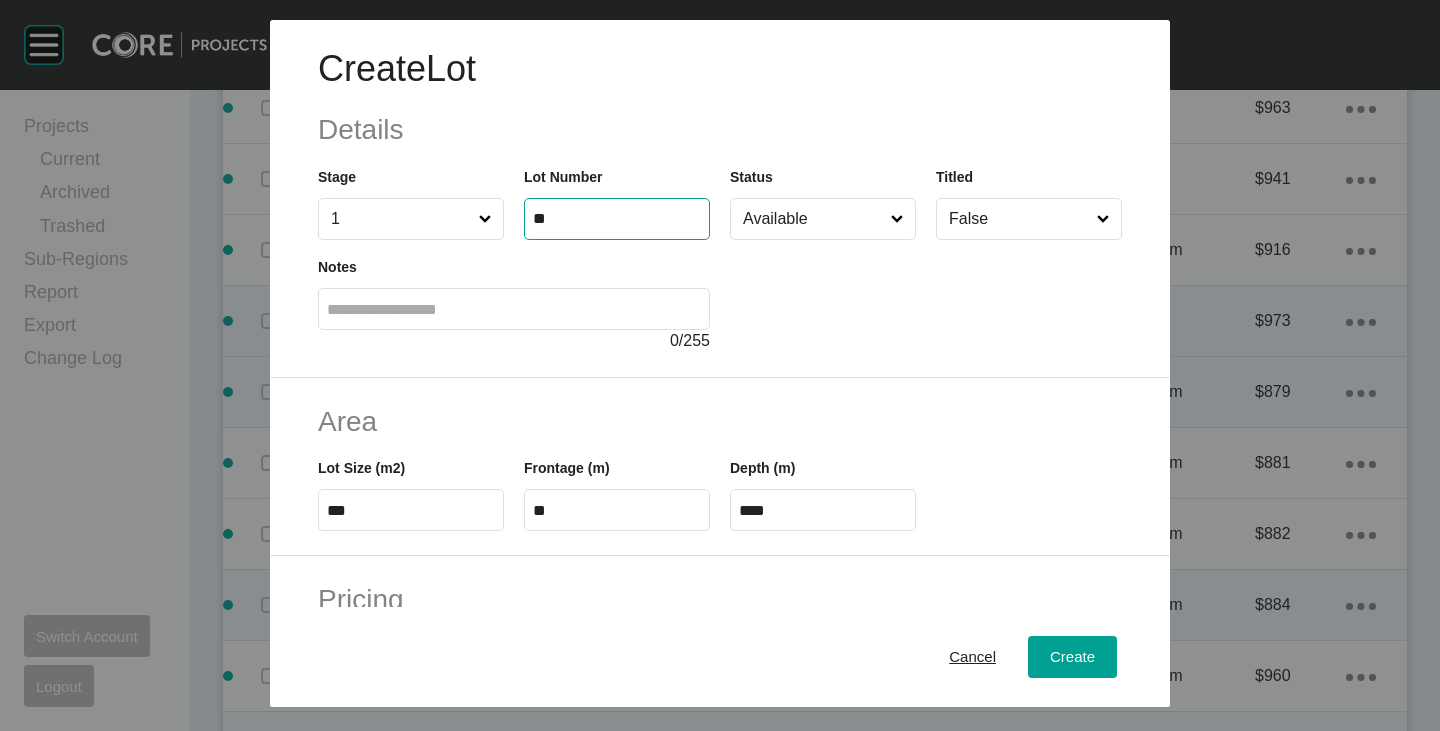 type on "**" 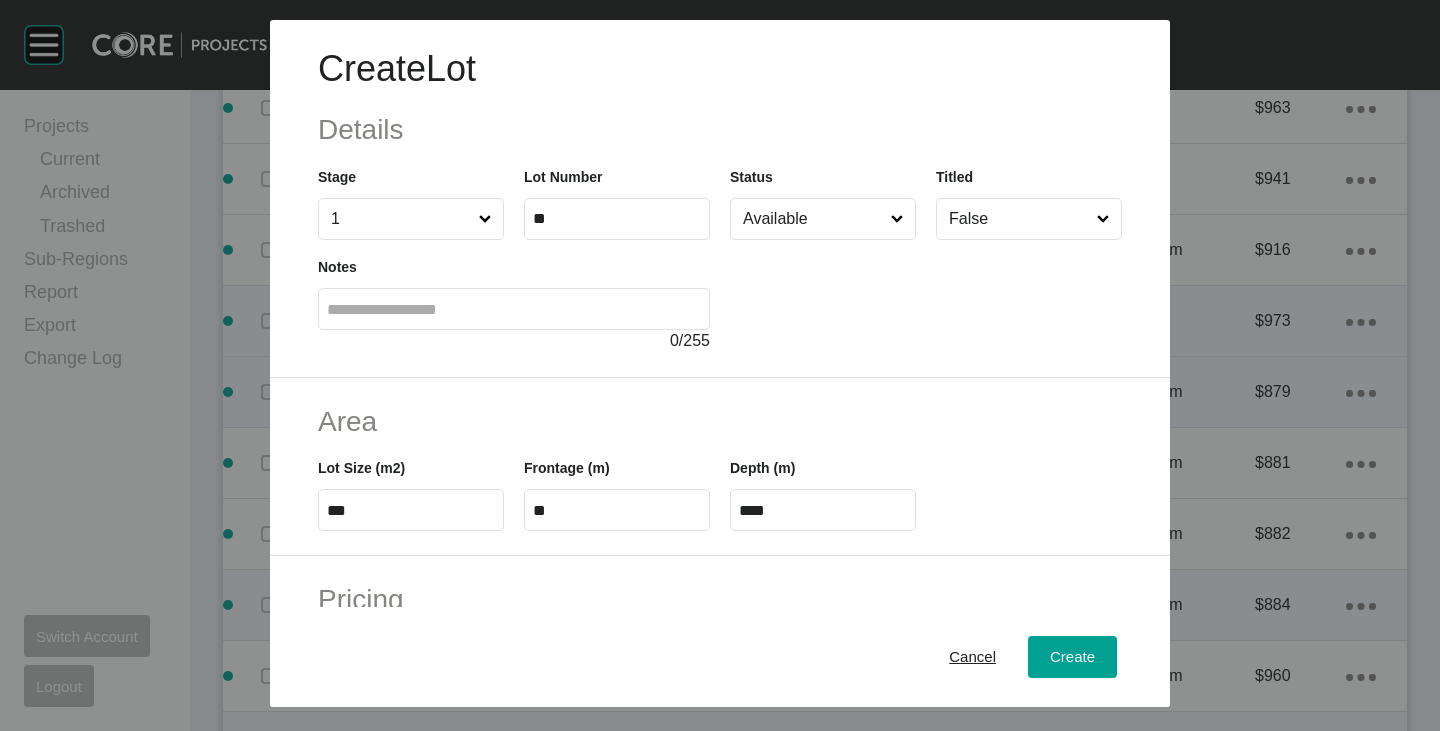 click on "***" at bounding box center [411, 510] 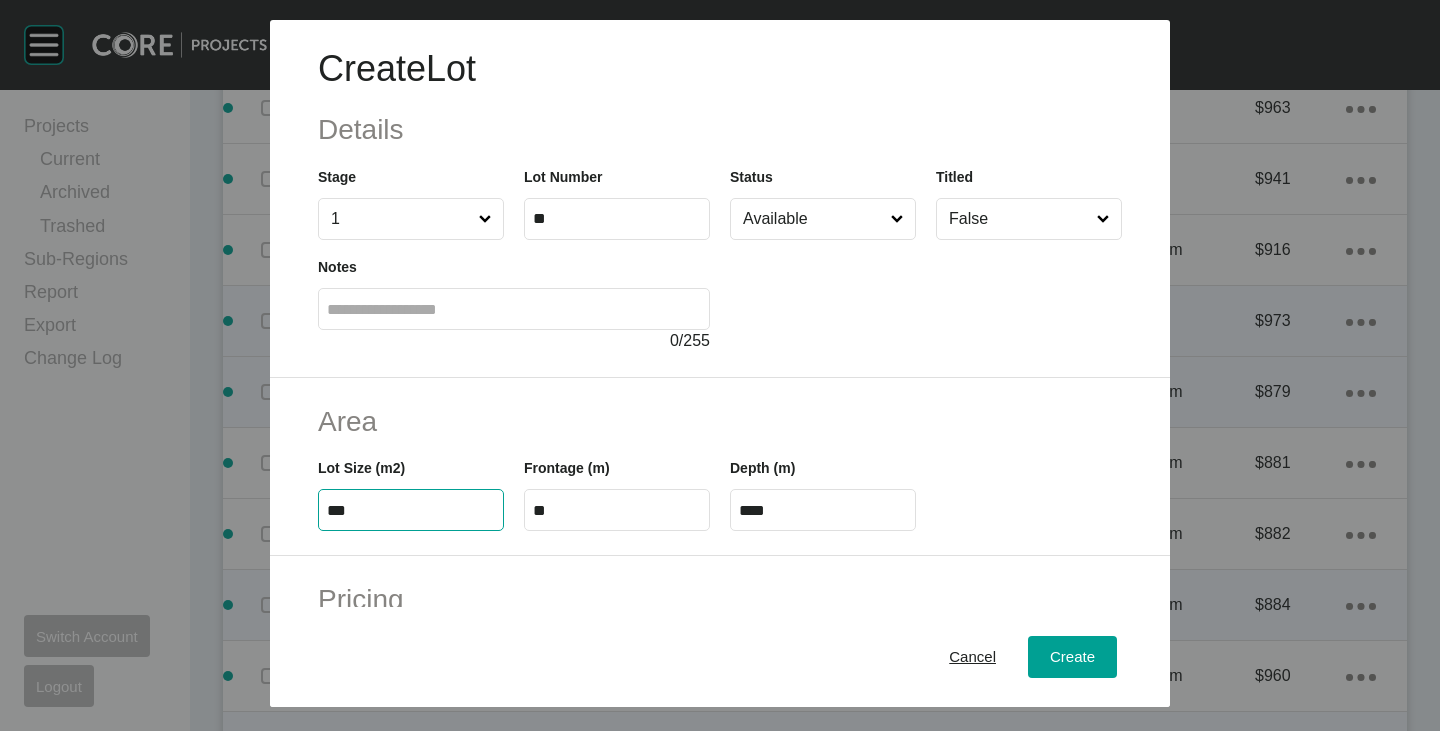 click on "***" at bounding box center [411, 510] 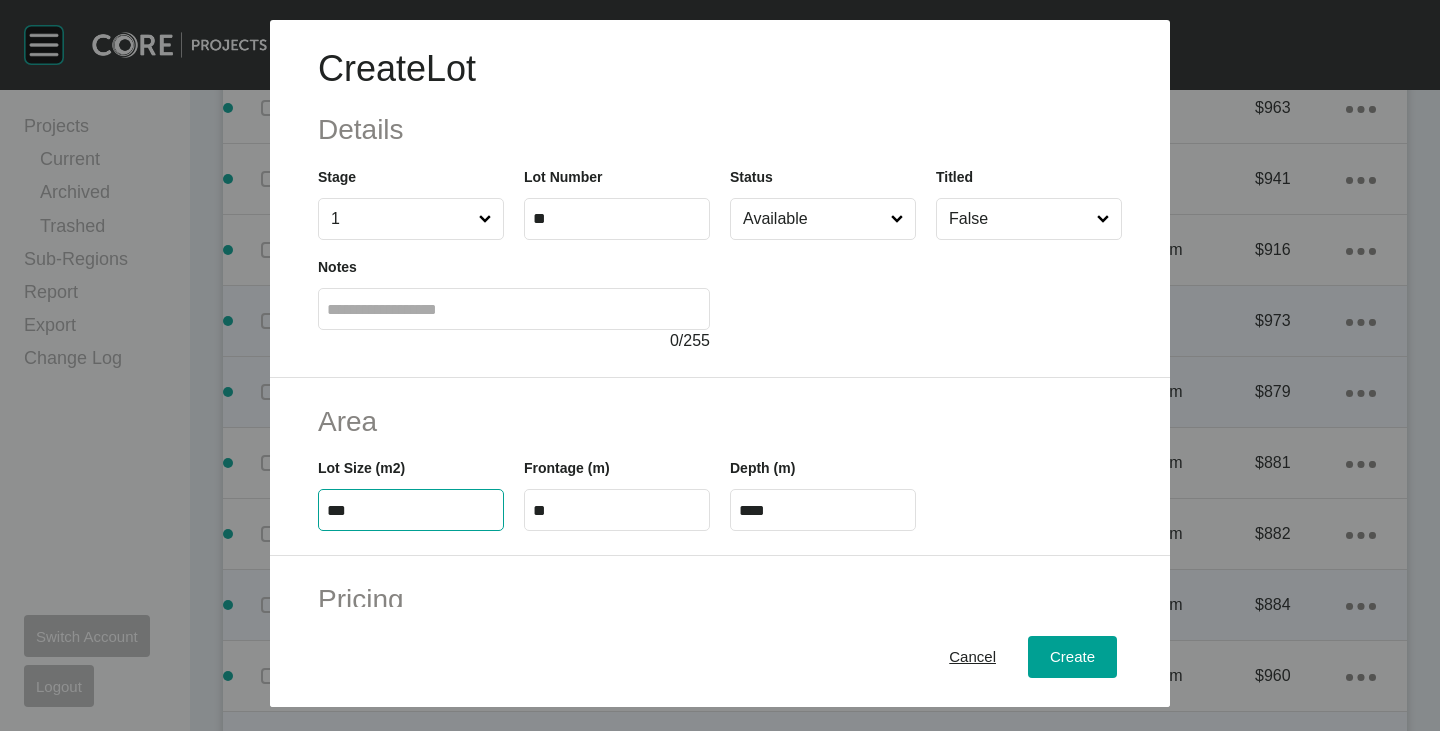 type on "***" 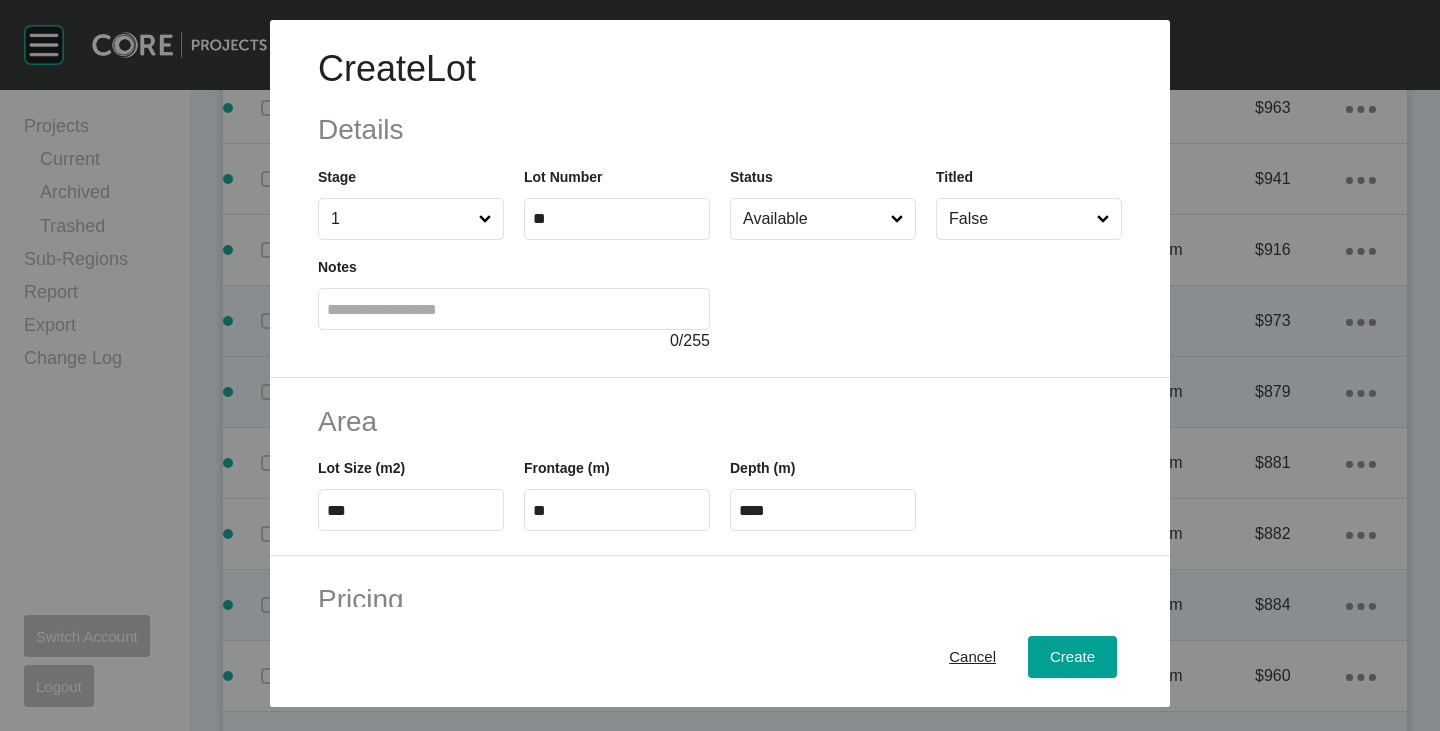 click on "**" at bounding box center (617, 510) 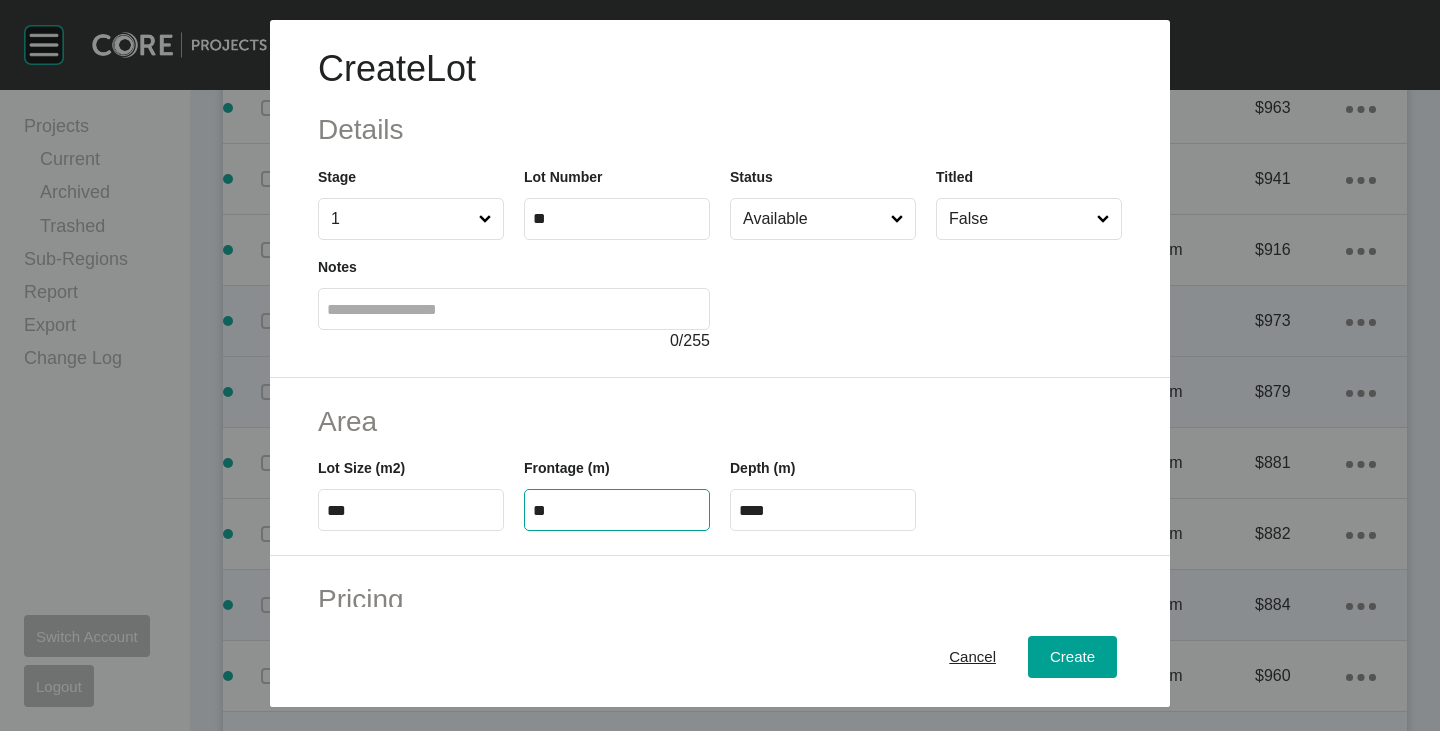 click on "**" at bounding box center (617, 510) 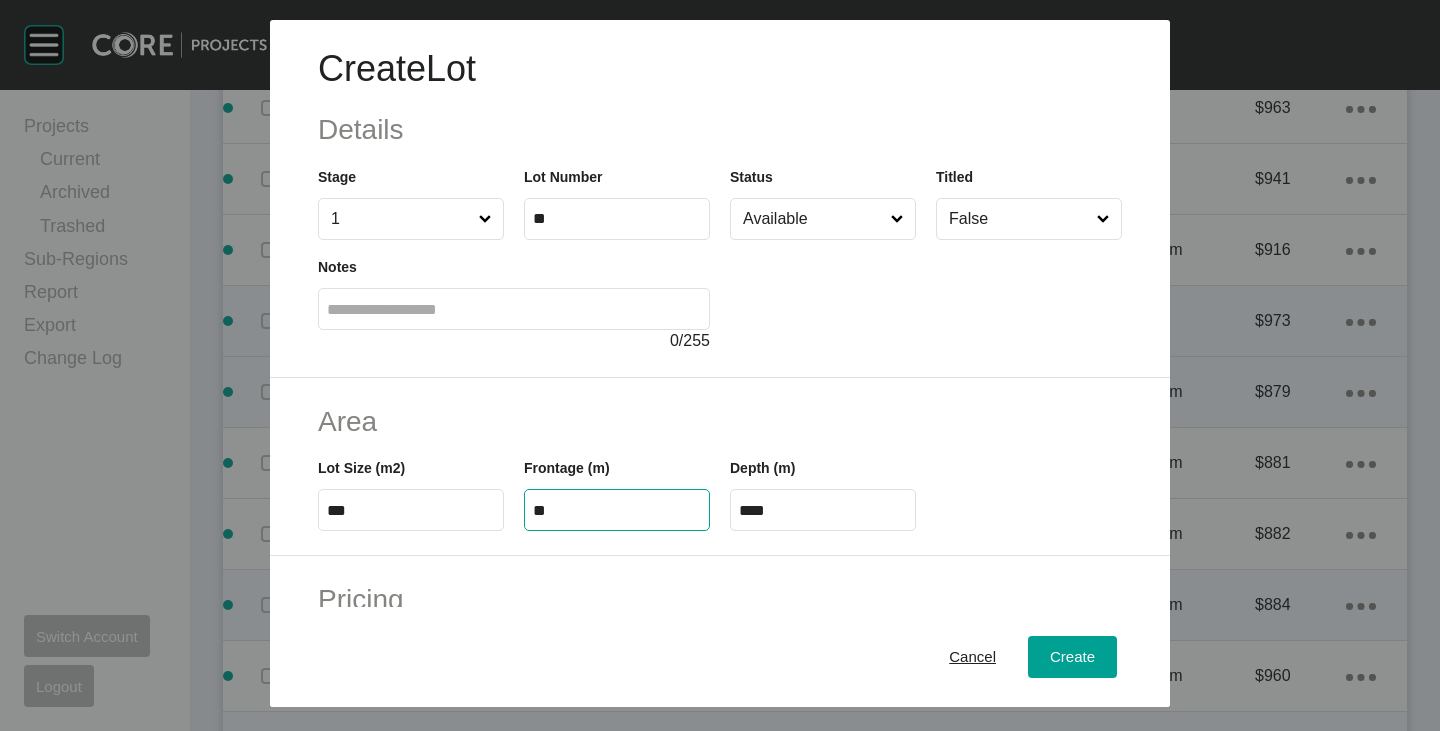 type on "**" 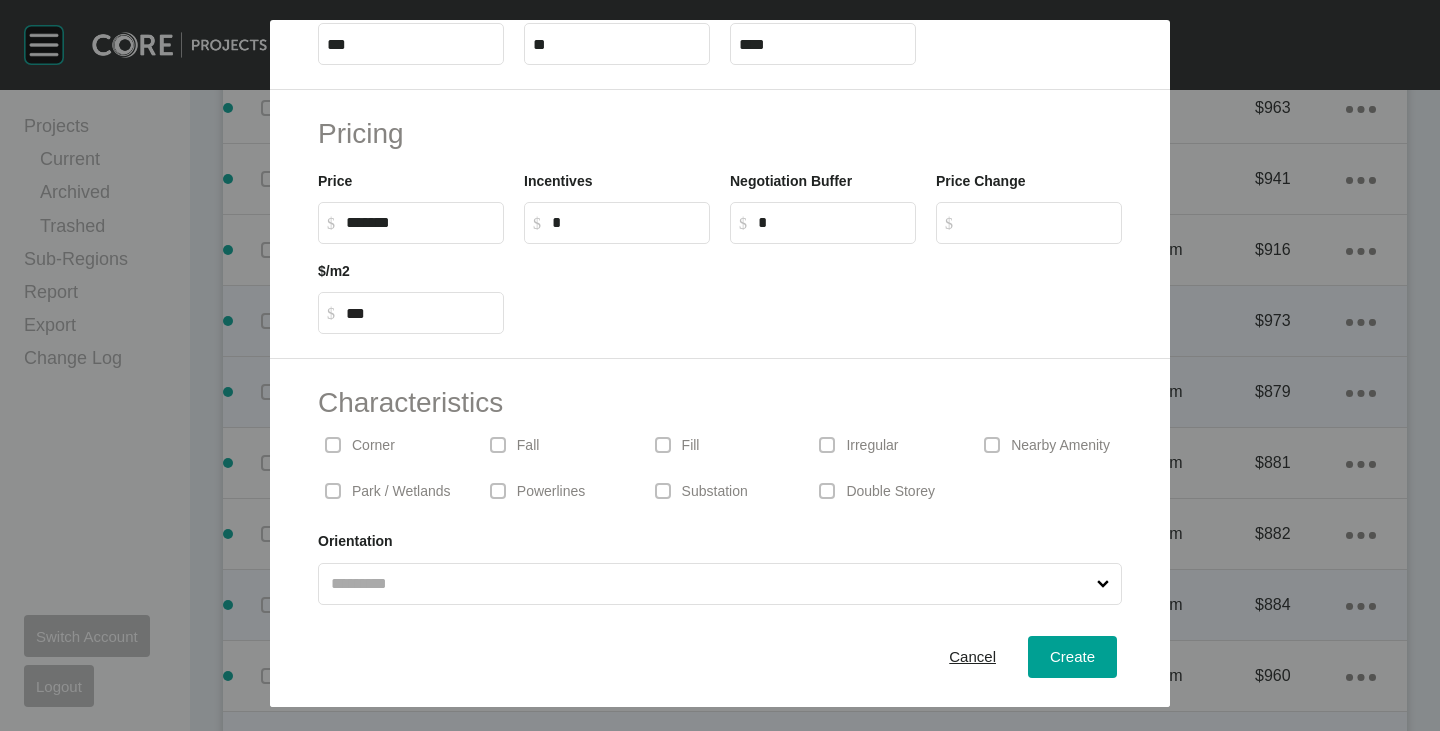 scroll, scrollTop: 489, scrollLeft: 0, axis: vertical 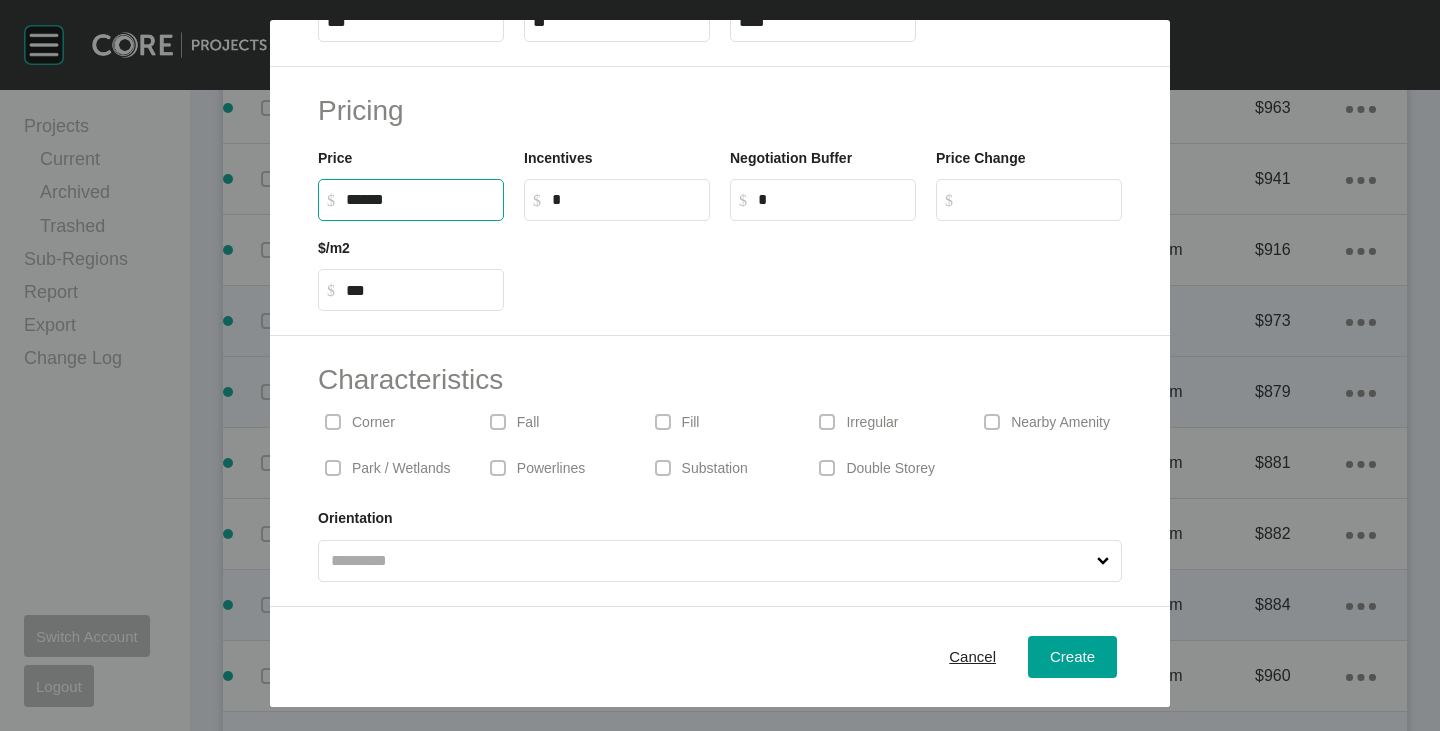 click on "******" at bounding box center (420, 199) 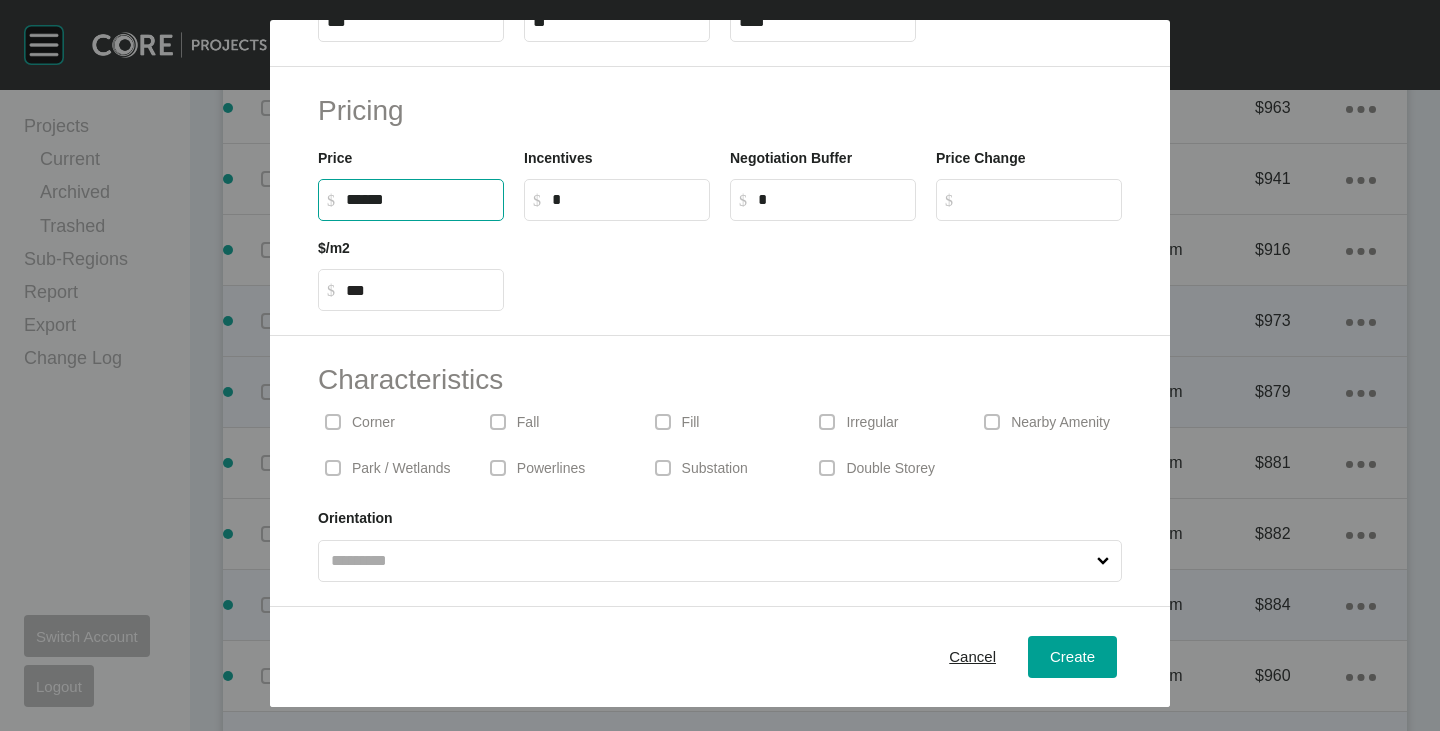 drag, startPoint x: 353, startPoint y: 198, endPoint x: 370, endPoint y: 204, distance: 18.027756 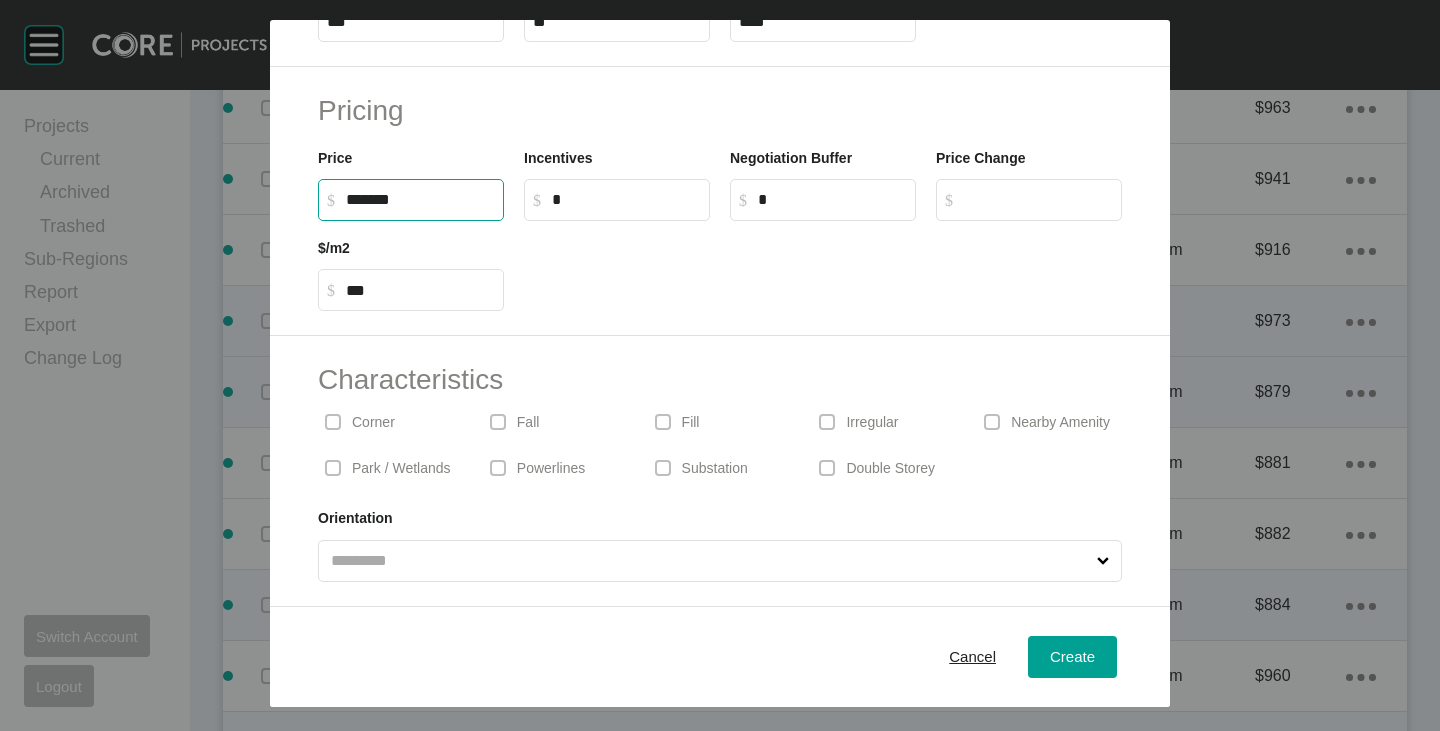 drag, startPoint x: 584, startPoint y: 314, endPoint x: 592, endPoint y: 321, distance: 10.630146 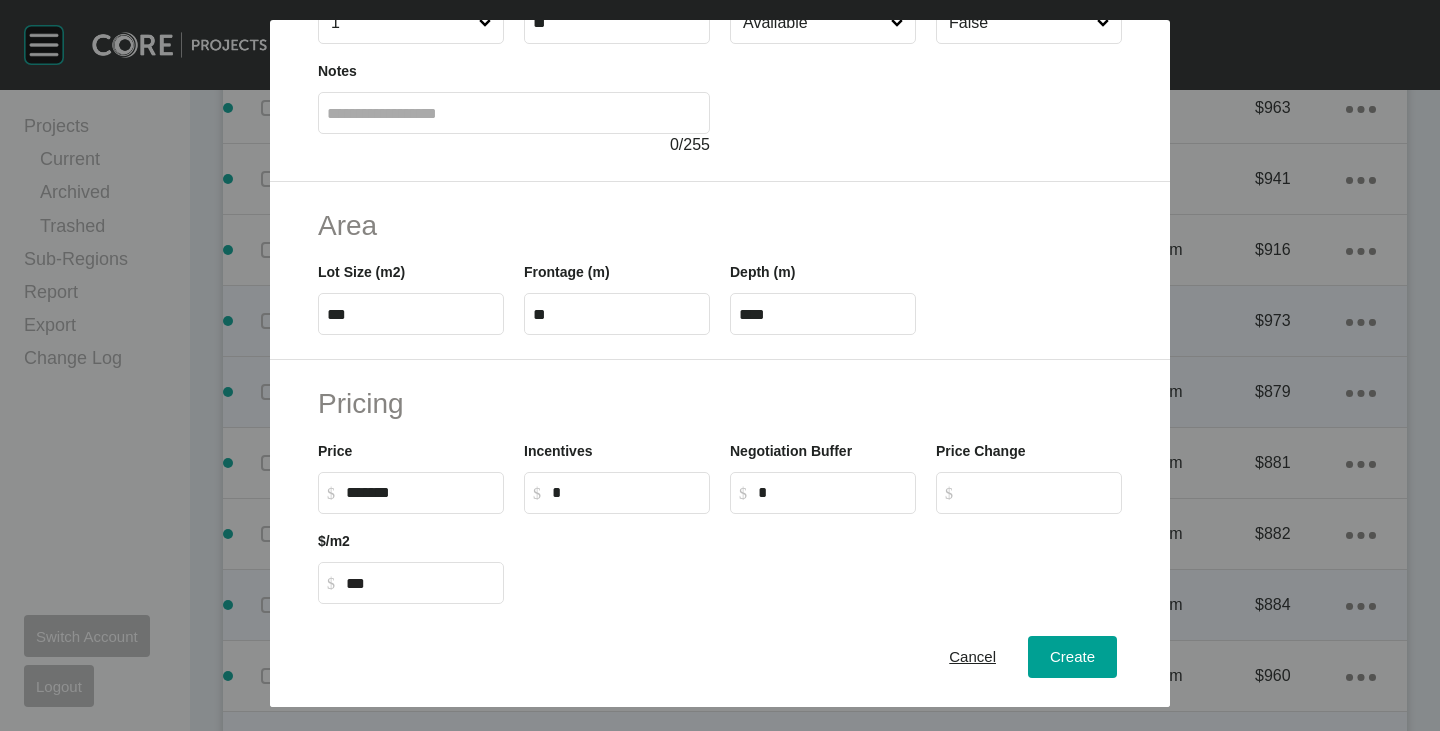 scroll, scrollTop: 89, scrollLeft: 0, axis: vertical 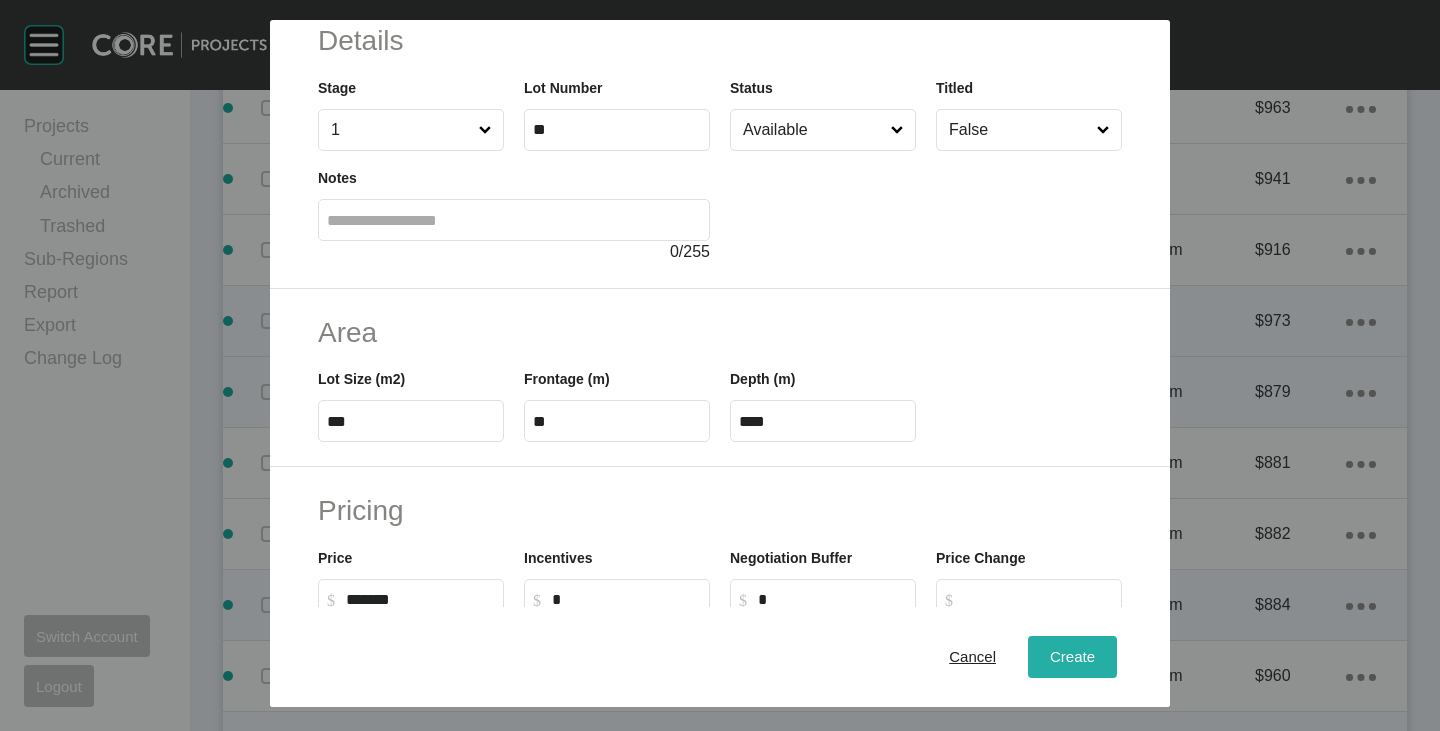 click on "Create" at bounding box center (1072, 657) 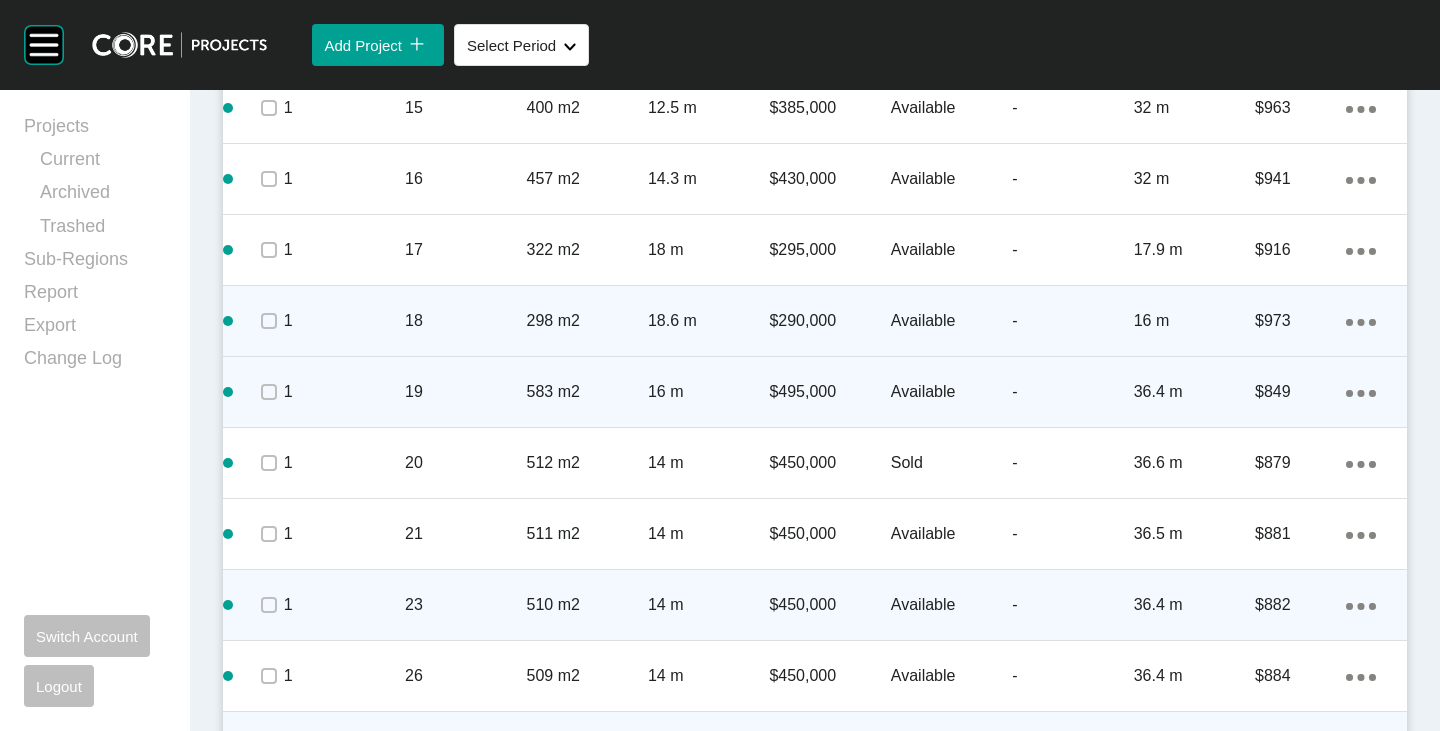 click 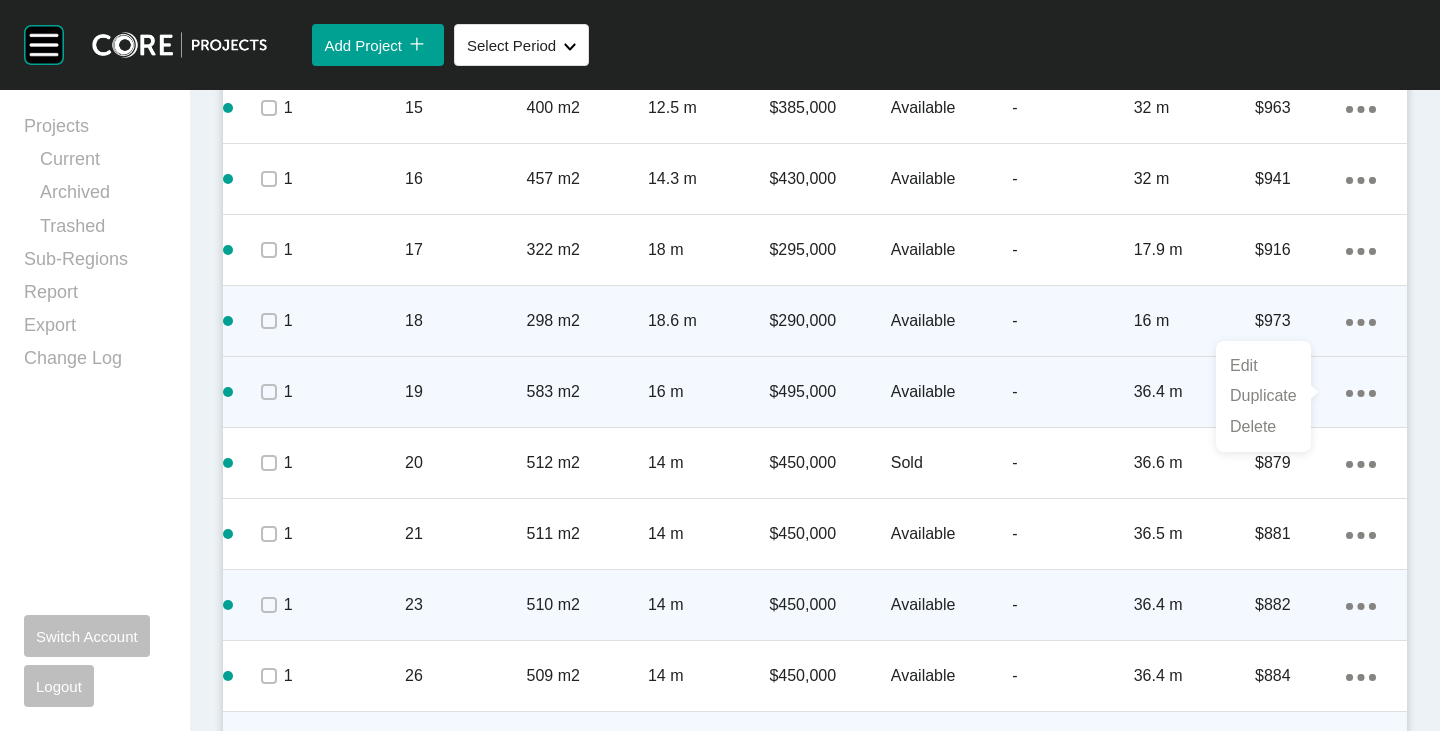 click on "Duplicate" at bounding box center (1263, 396) 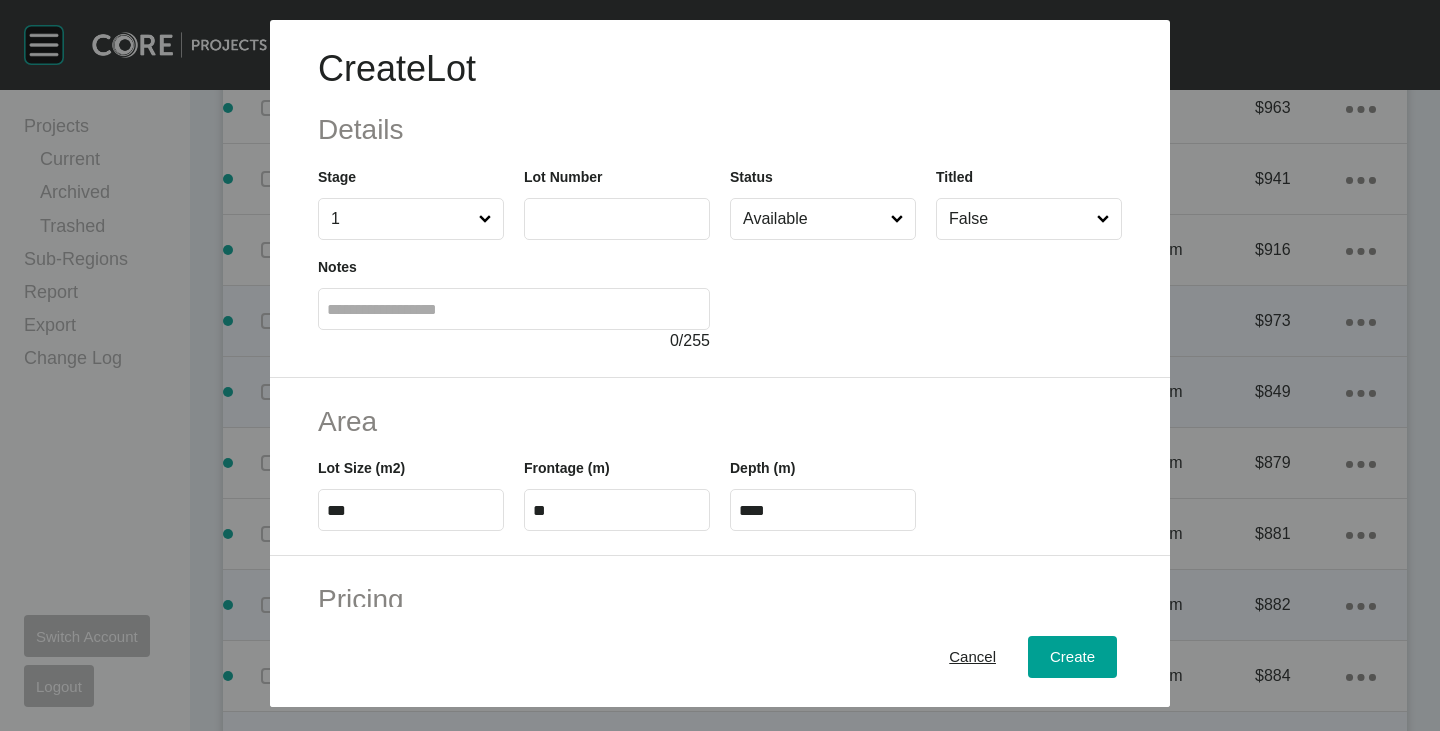click at bounding box center (617, 219) 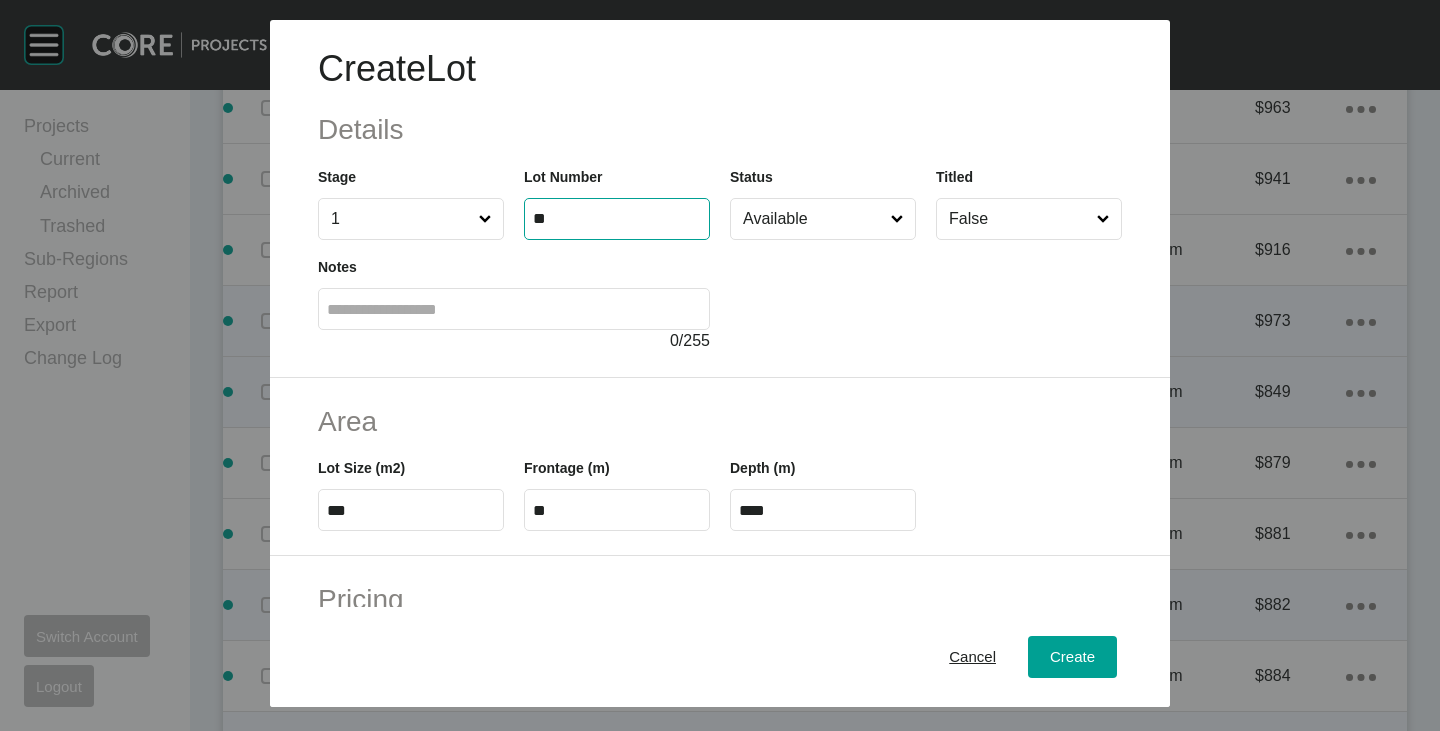 type on "**" 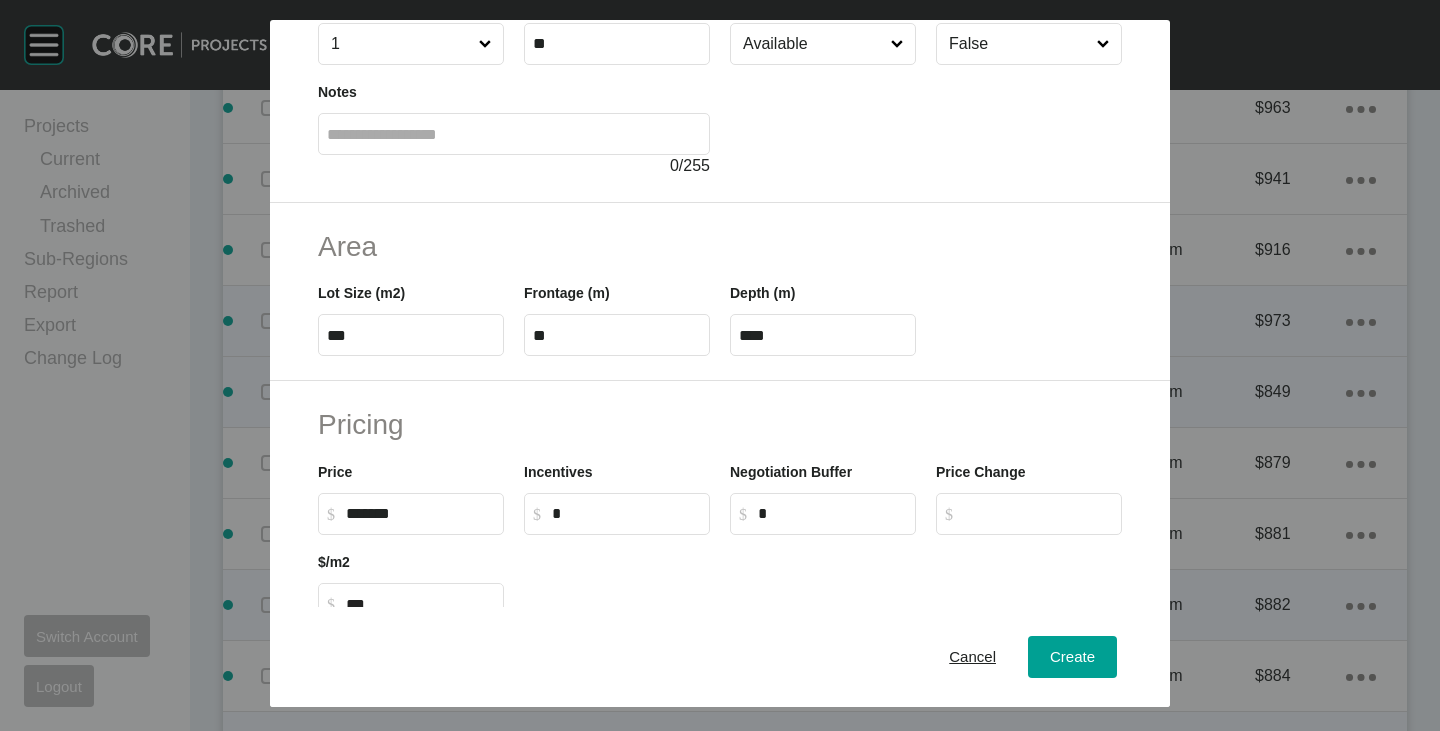scroll, scrollTop: 0, scrollLeft: 0, axis: both 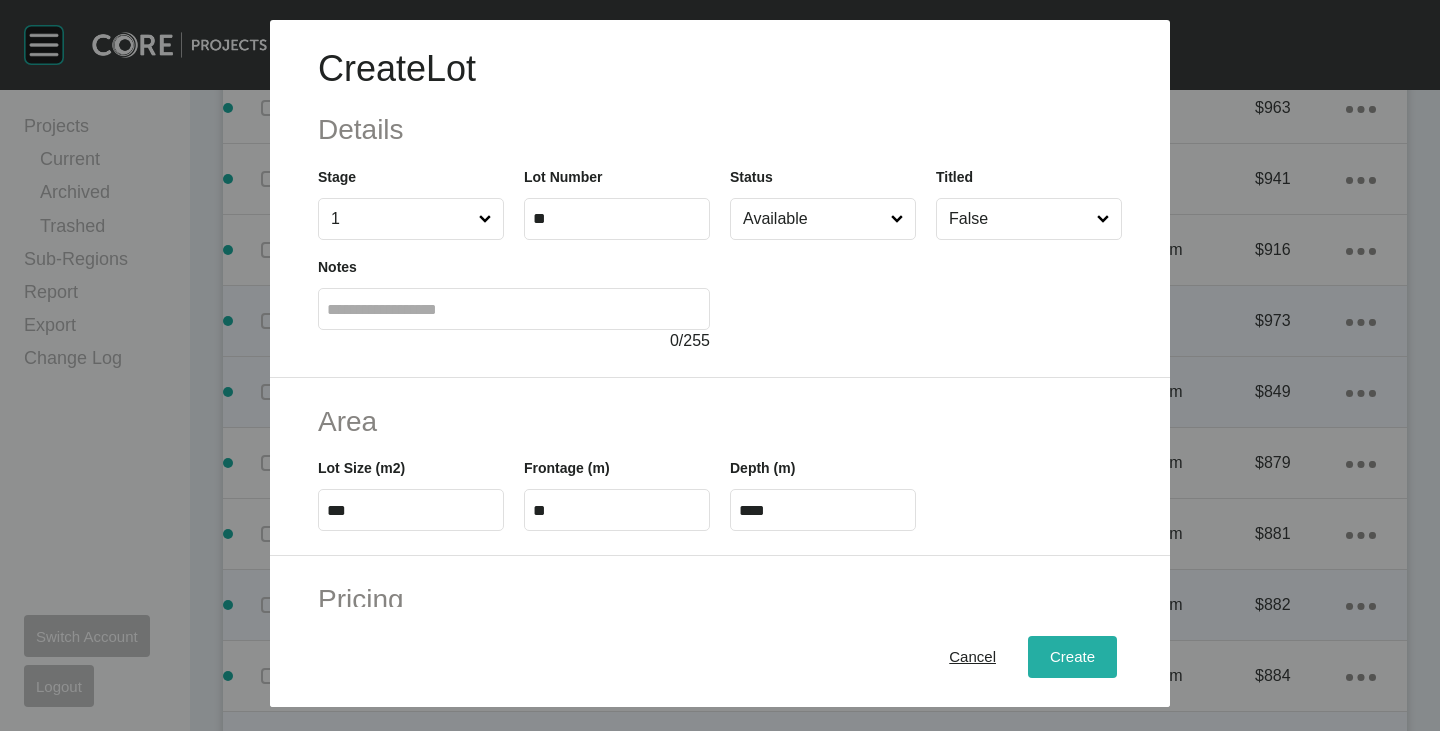 click on "Create" at bounding box center (1072, 657) 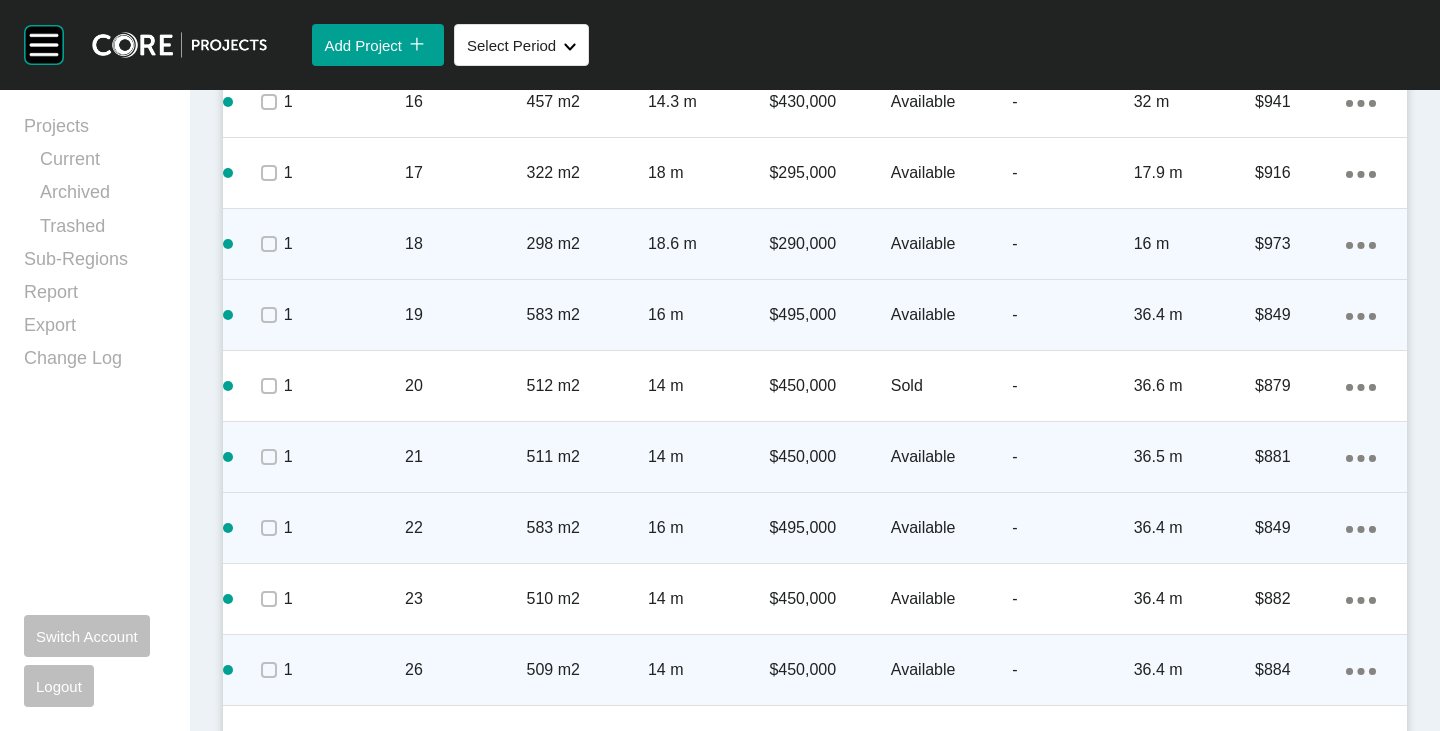 scroll, scrollTop: 2300, scrollLeft: 0, axis: vertical 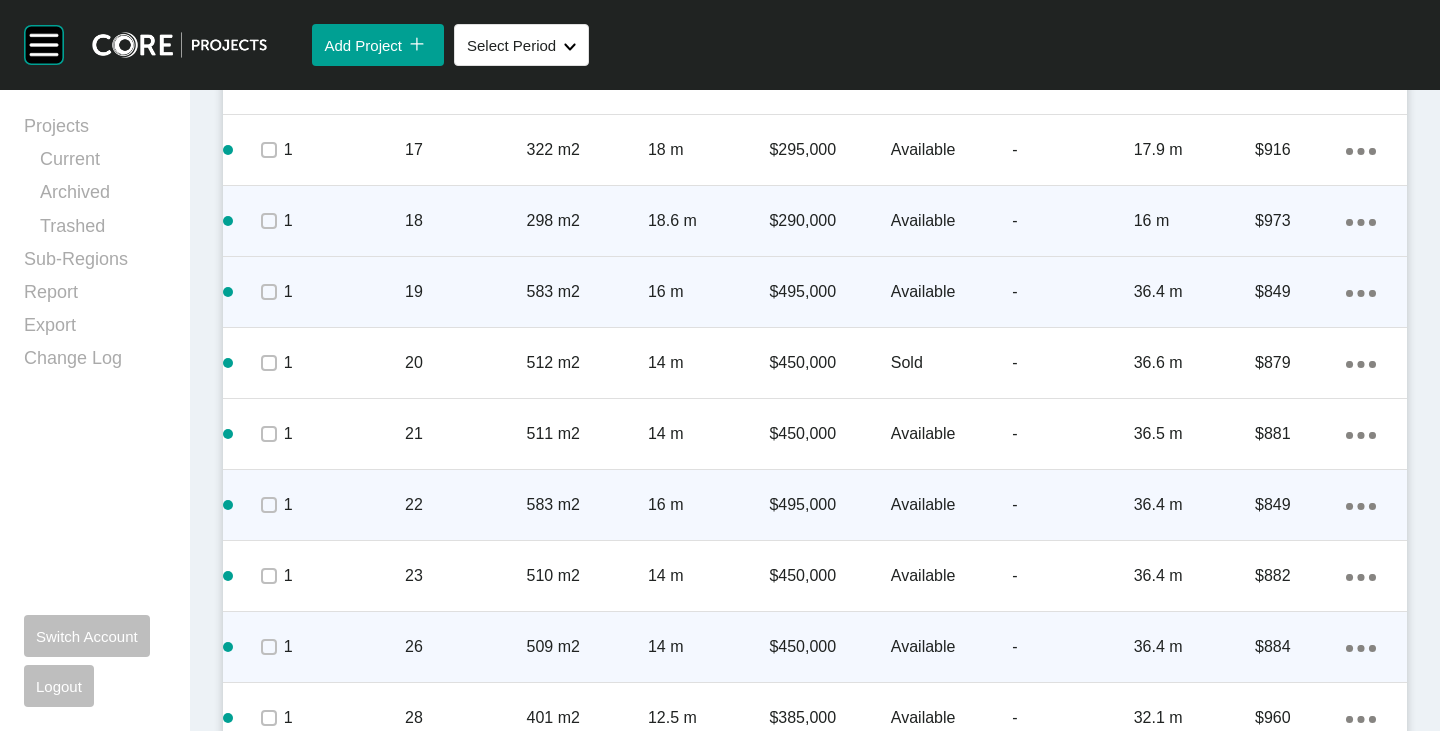 click 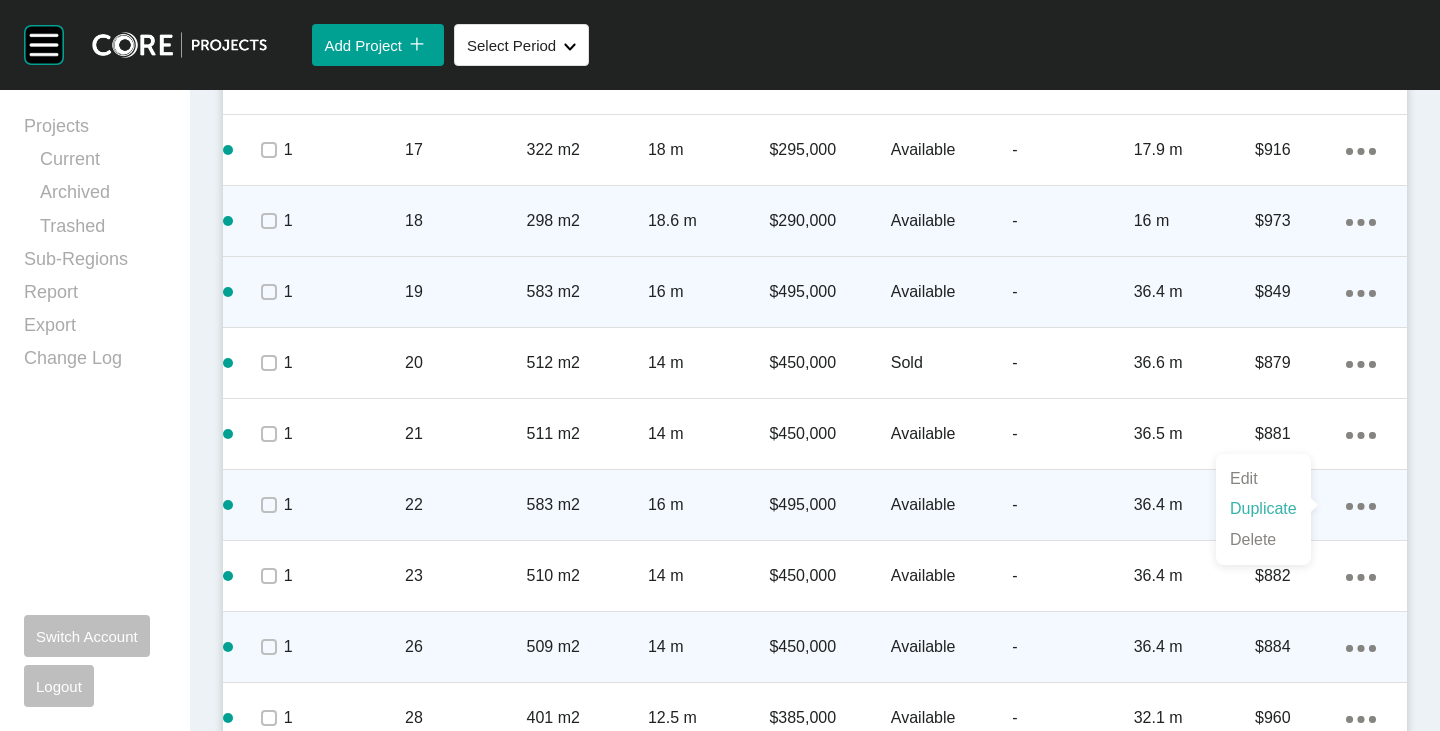 click on "Duplicate" at bounding box center [1263, 509] 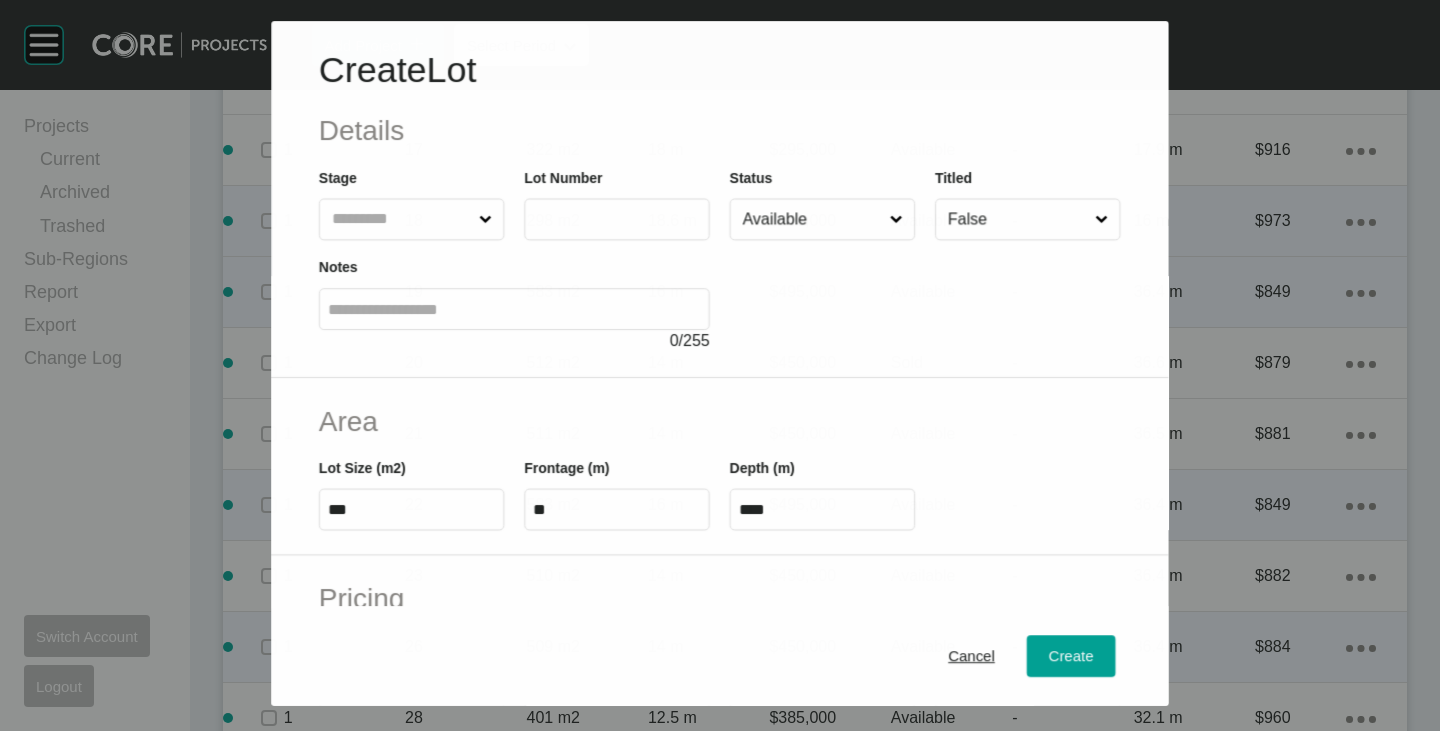 click at bounding box center [617, 219] 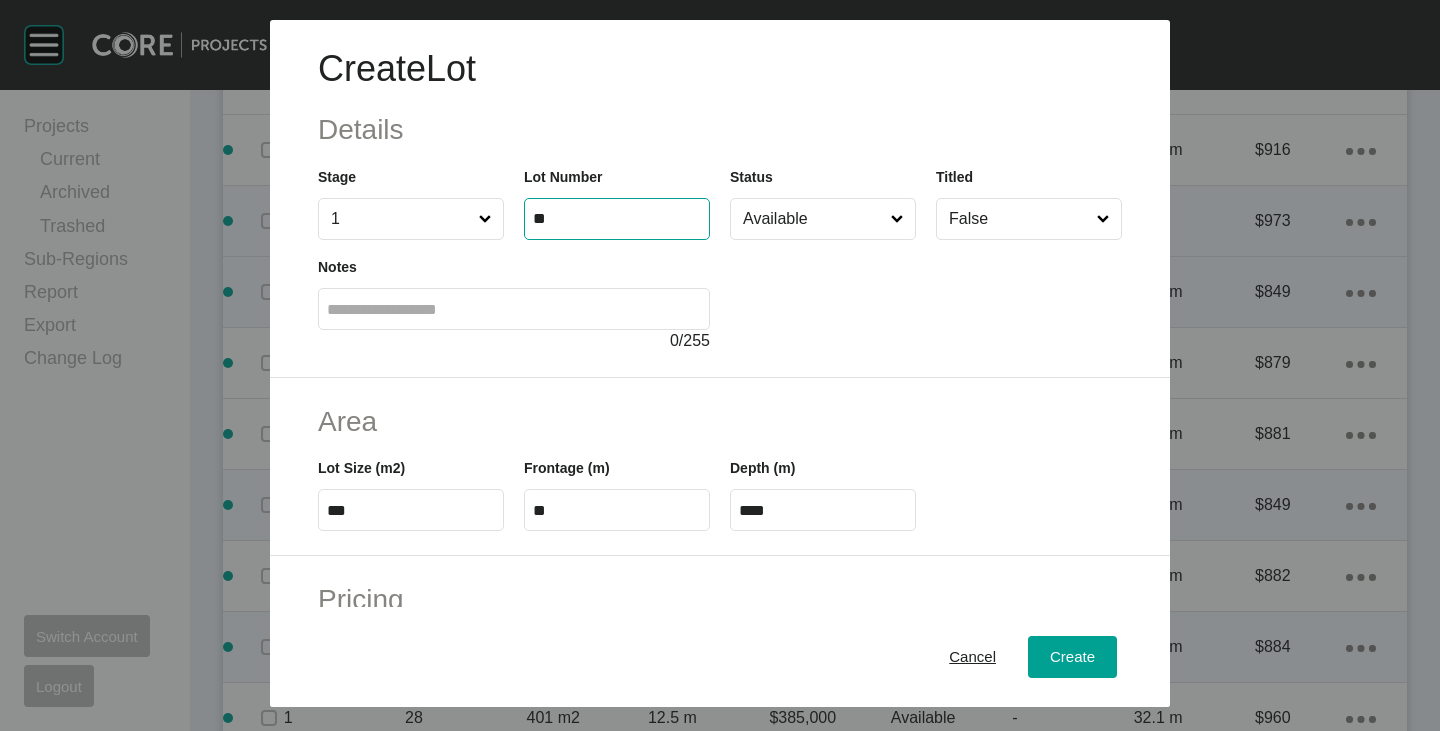 type on "**" 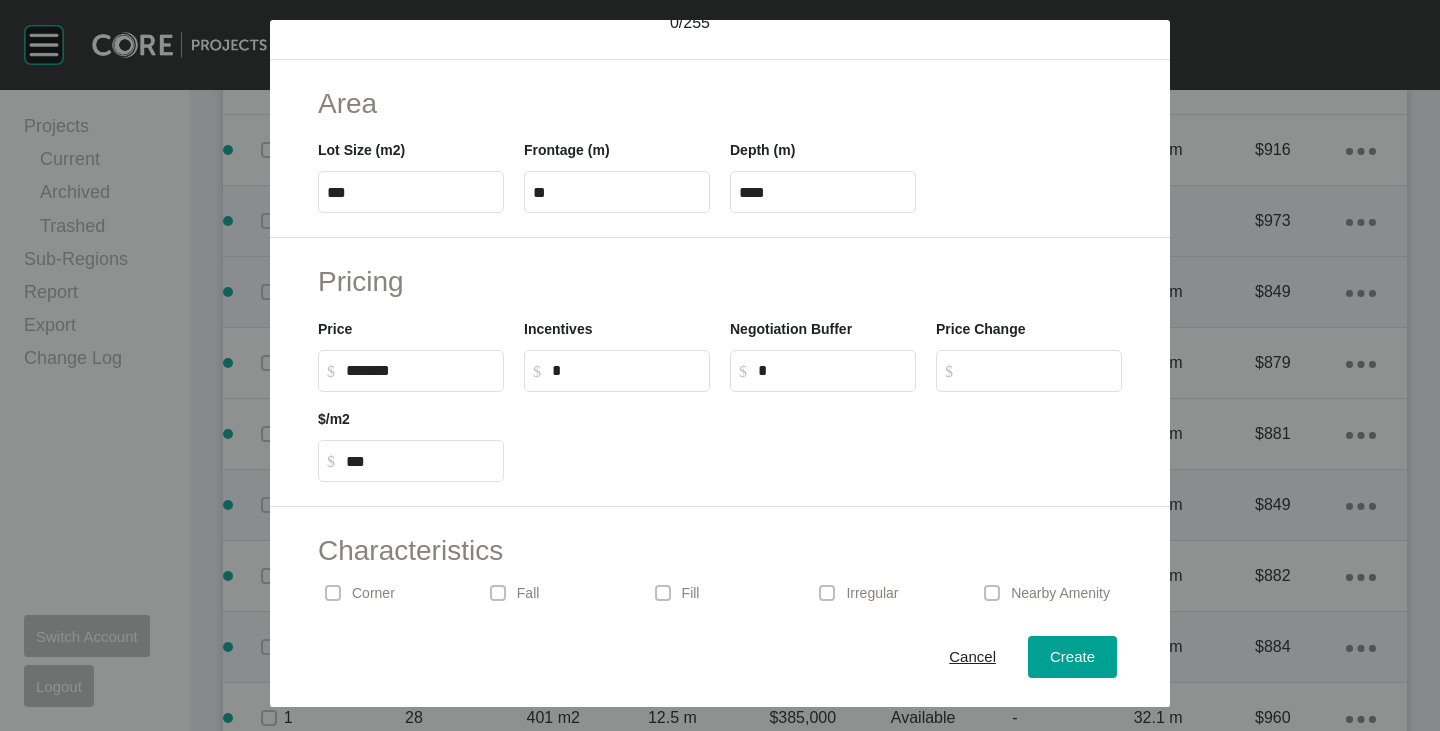 scroll, scrollTop: 89, scrollLeft: 0, axis: vertical 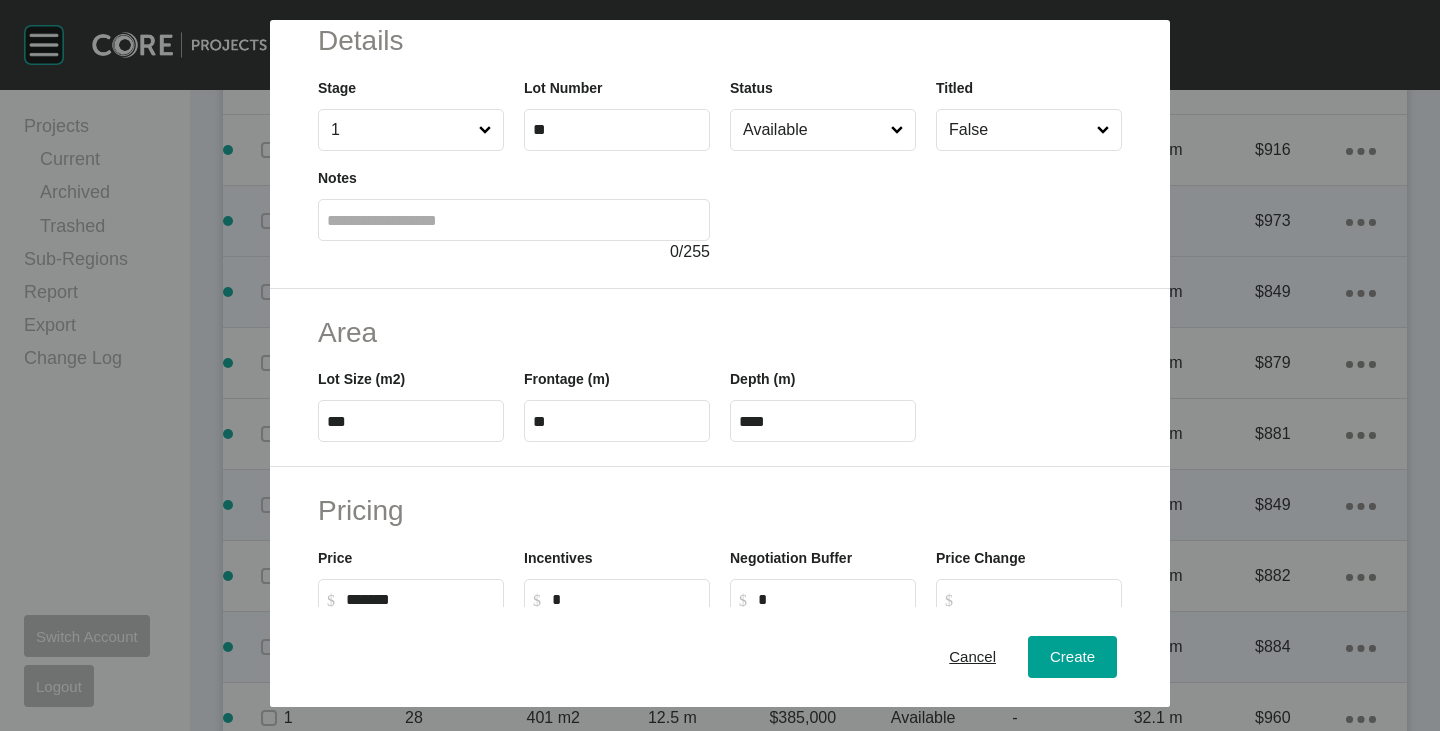 click on "***" at bounding box center (411, 421) 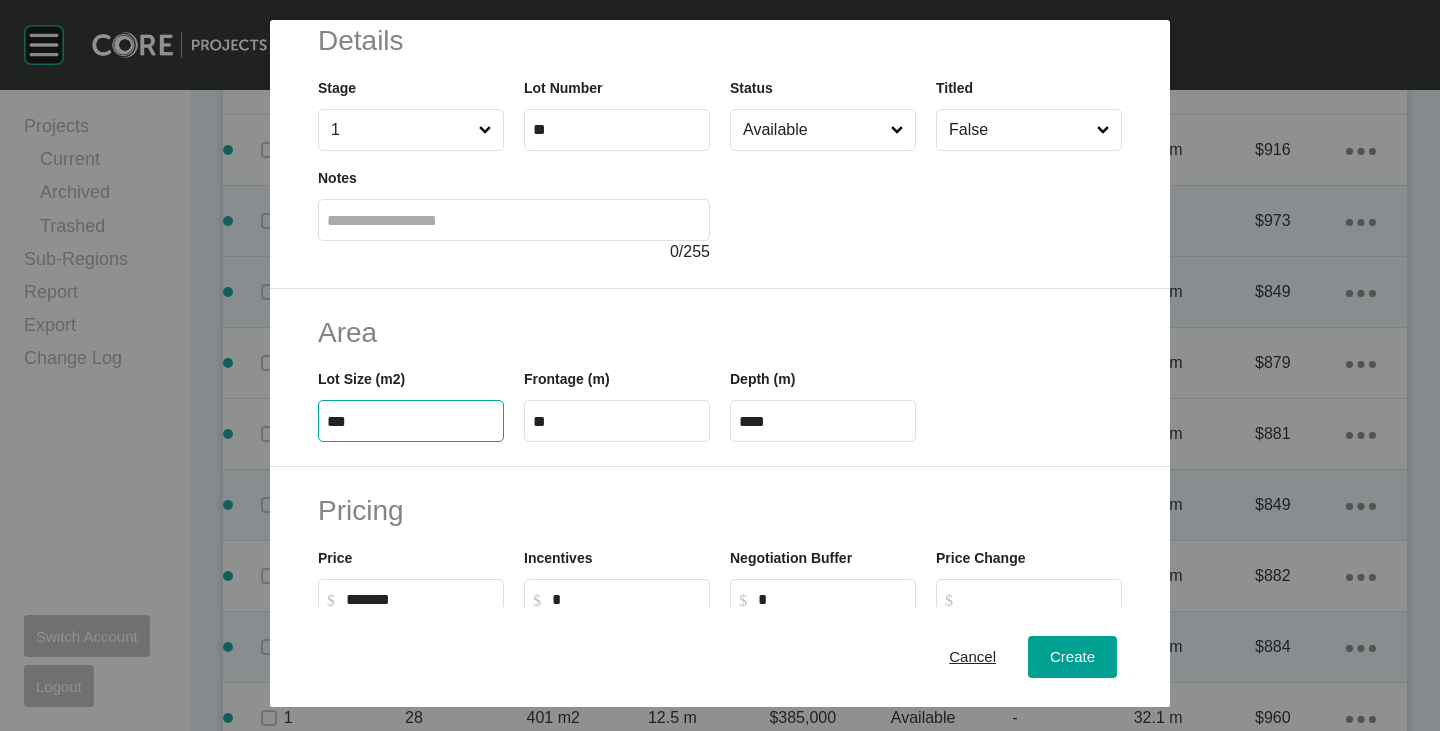 type on "***" 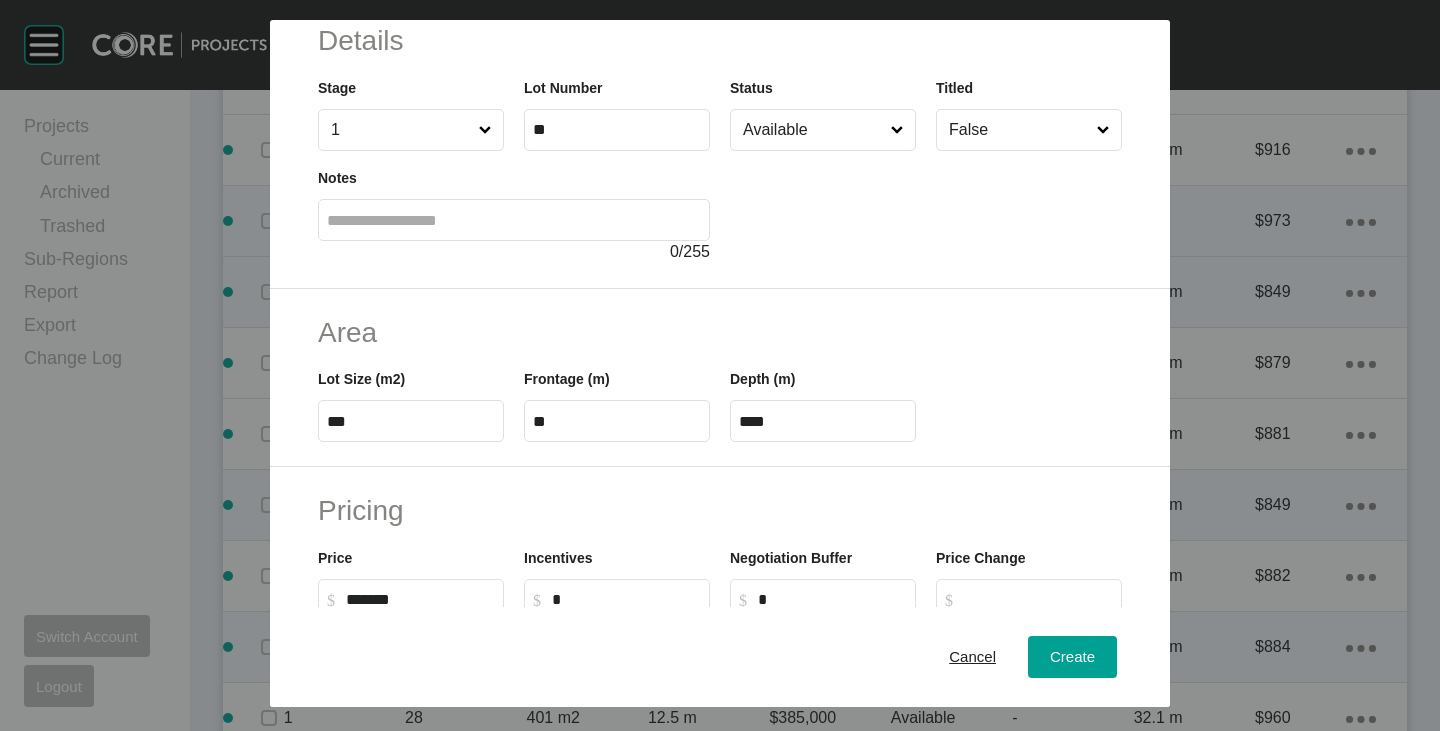 click on "Area Lot Size (m2) *** Frontage (m) ** Depth (m) ****" at bounding box center (720, 378) 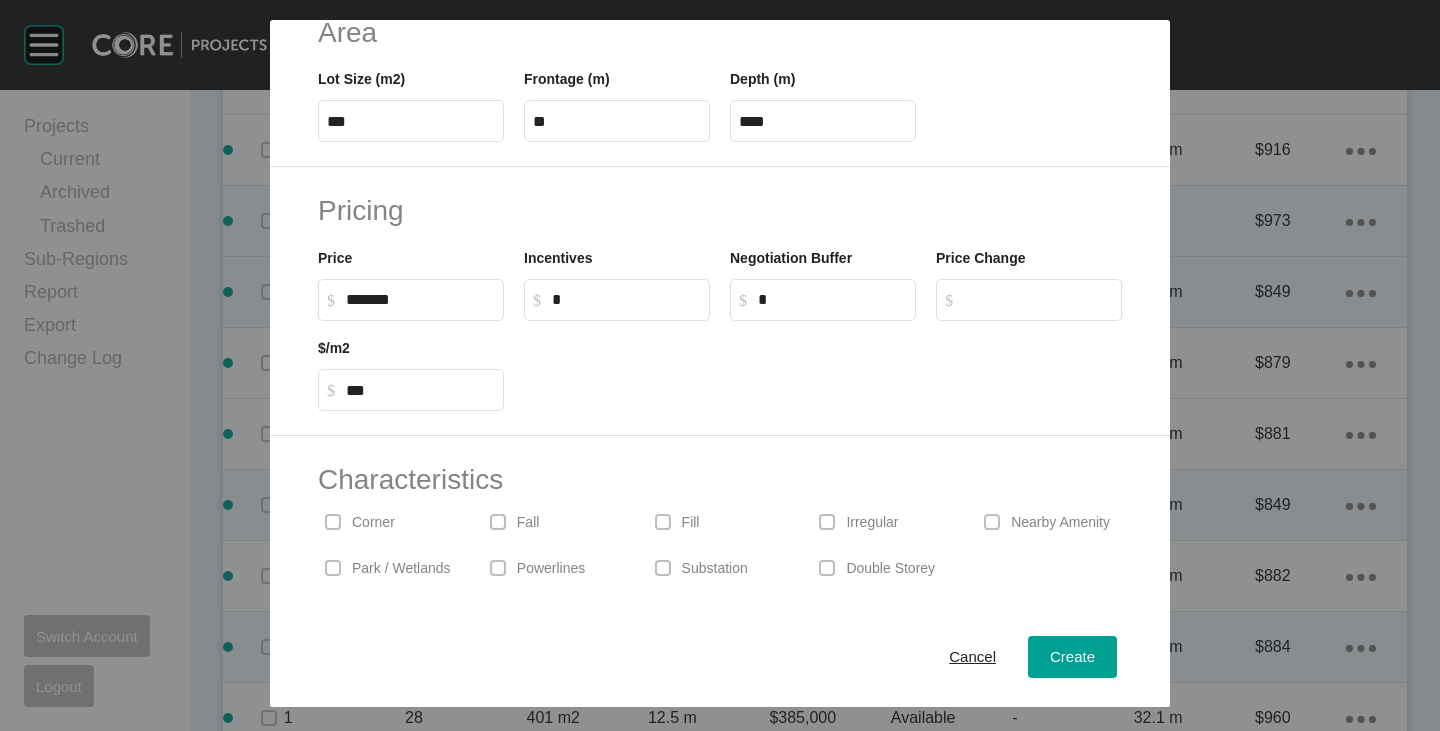scroll, scrollTop: 489, scrollLeft: 0, axis: vertical 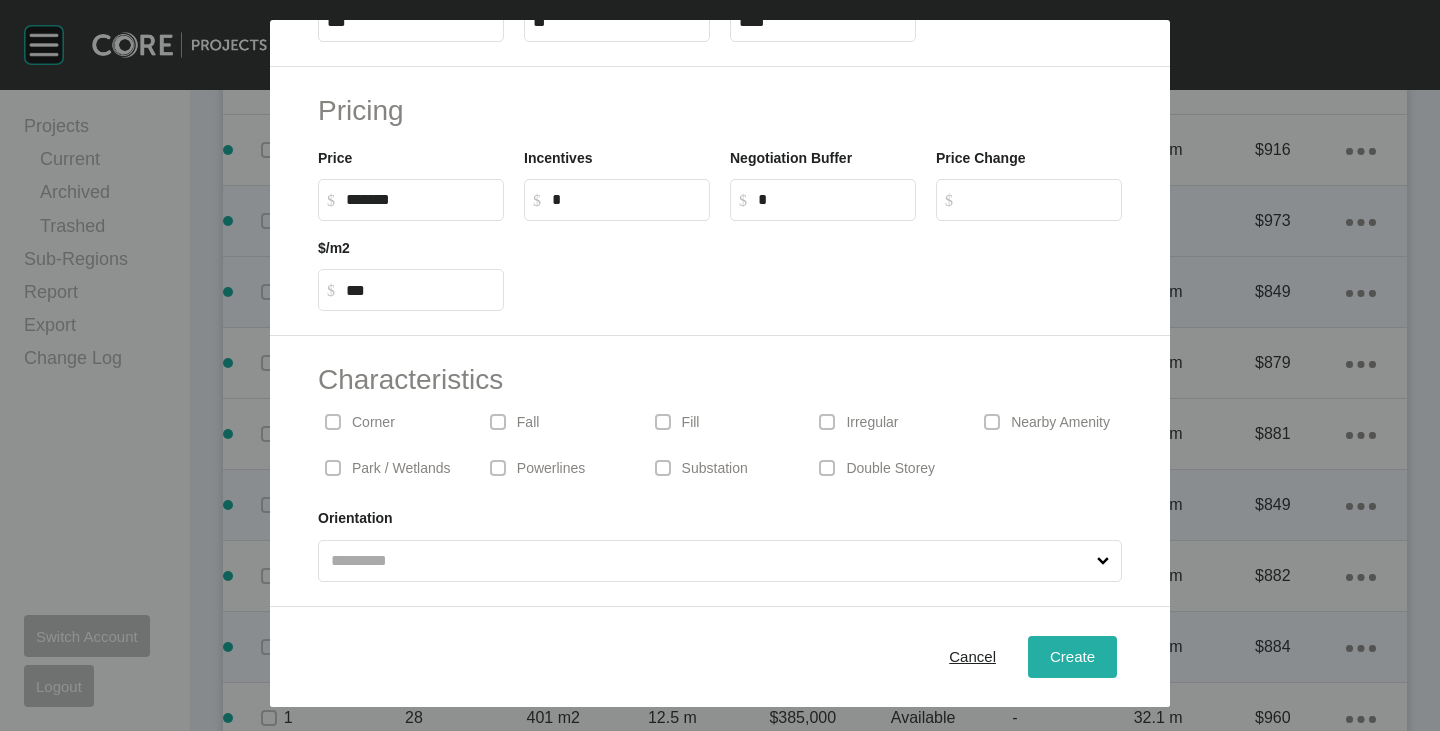 click on "Create" at bounding box center [1072, 656] 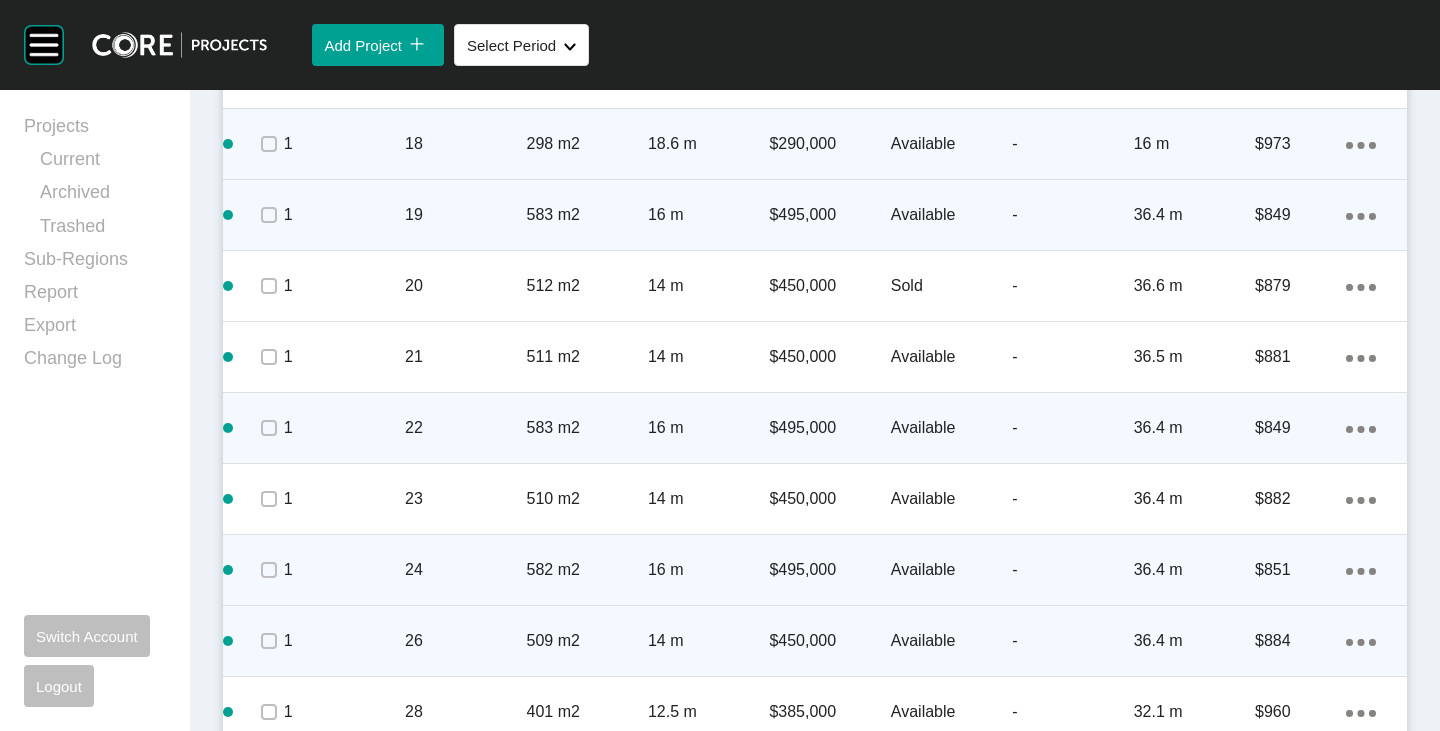 scroll, scrollTop: 2400, scrollLeft: 0, axis: vertical 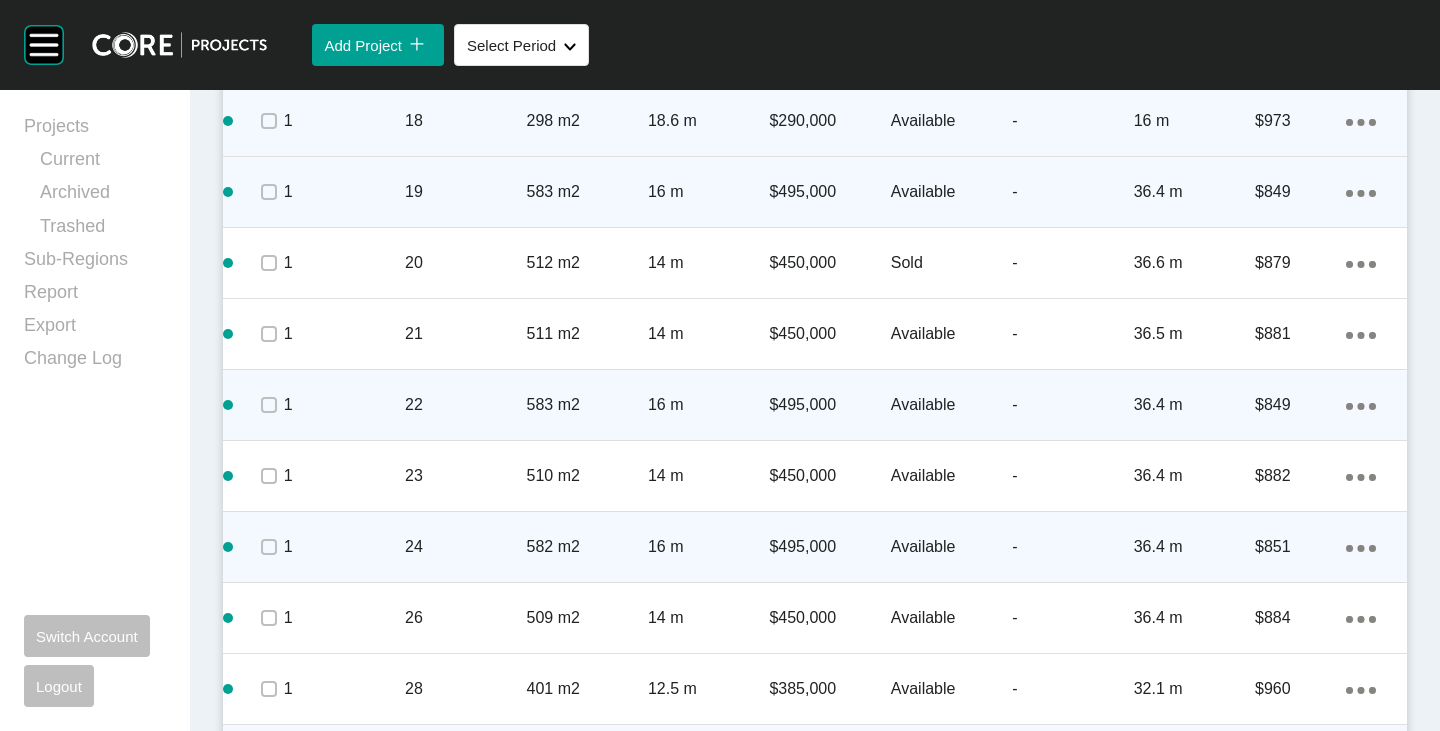 click 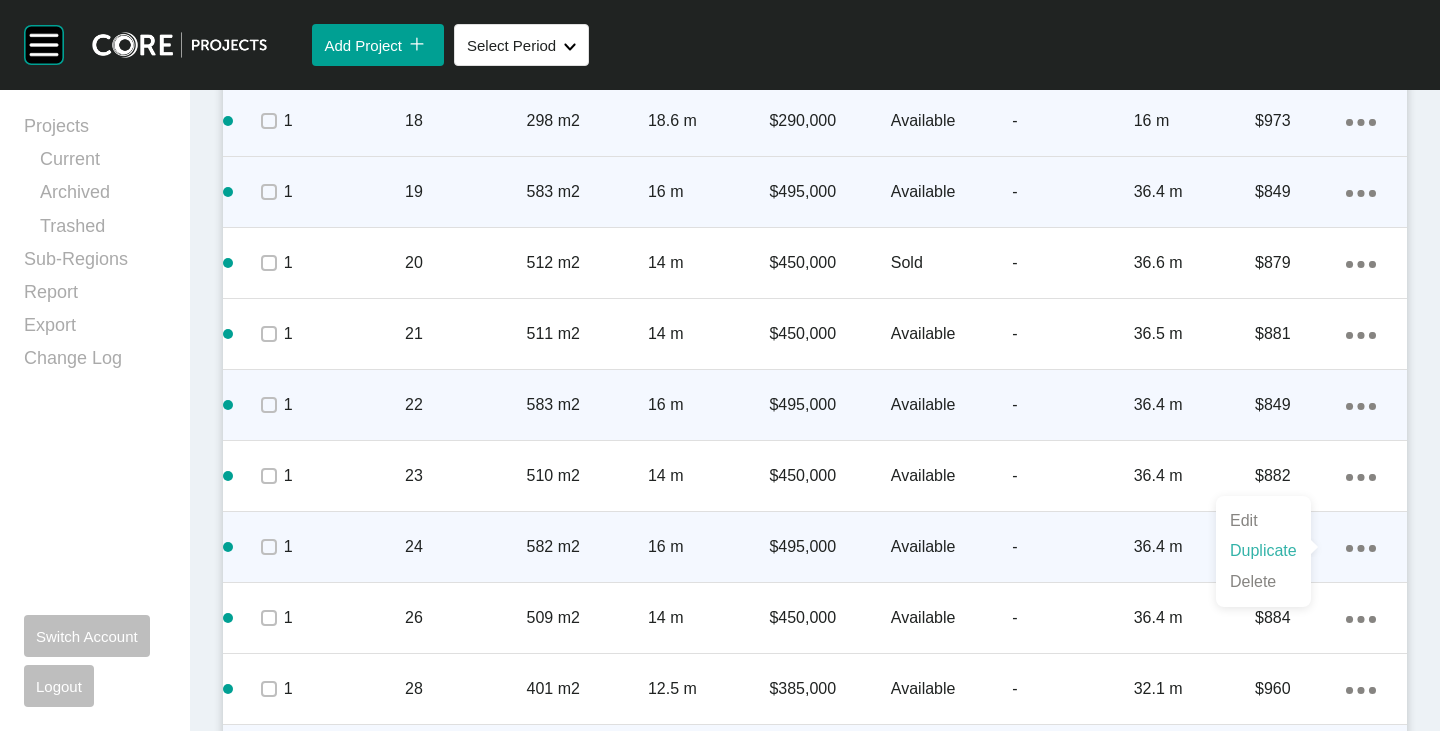 click on "Duplicate" at bounding box center (1263, 551) 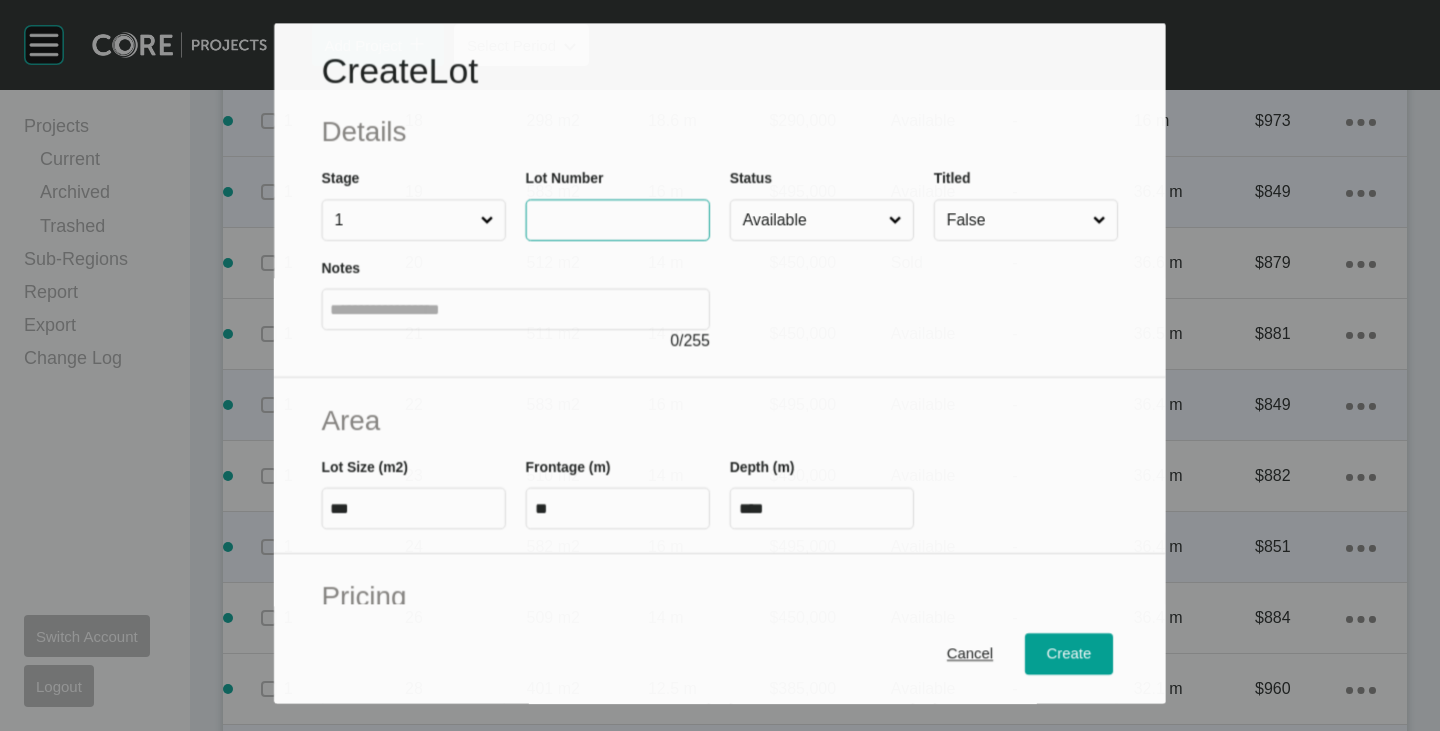 click at bounding box center [618, 220] 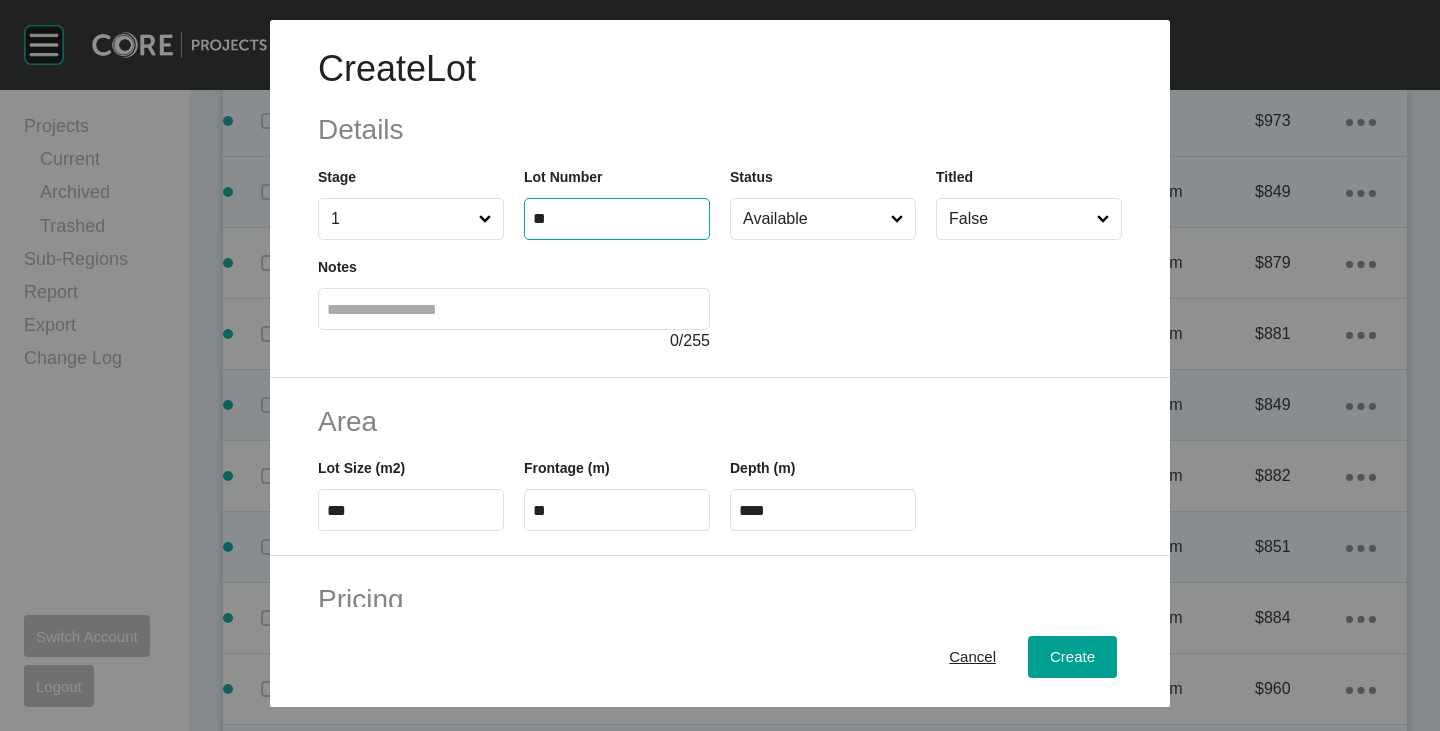 type on "**" 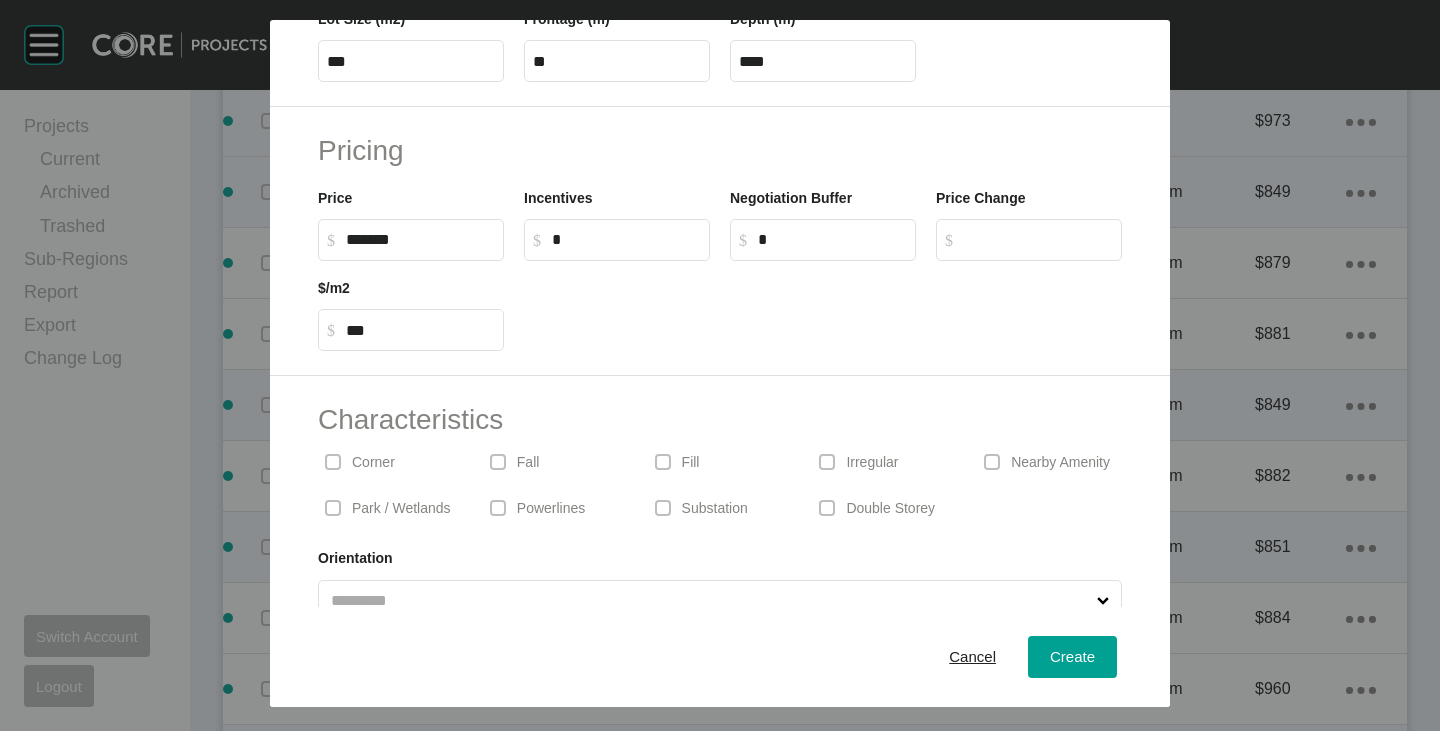 scroll, scrollTop: 489, scrollLeft: 0, axis: vertical 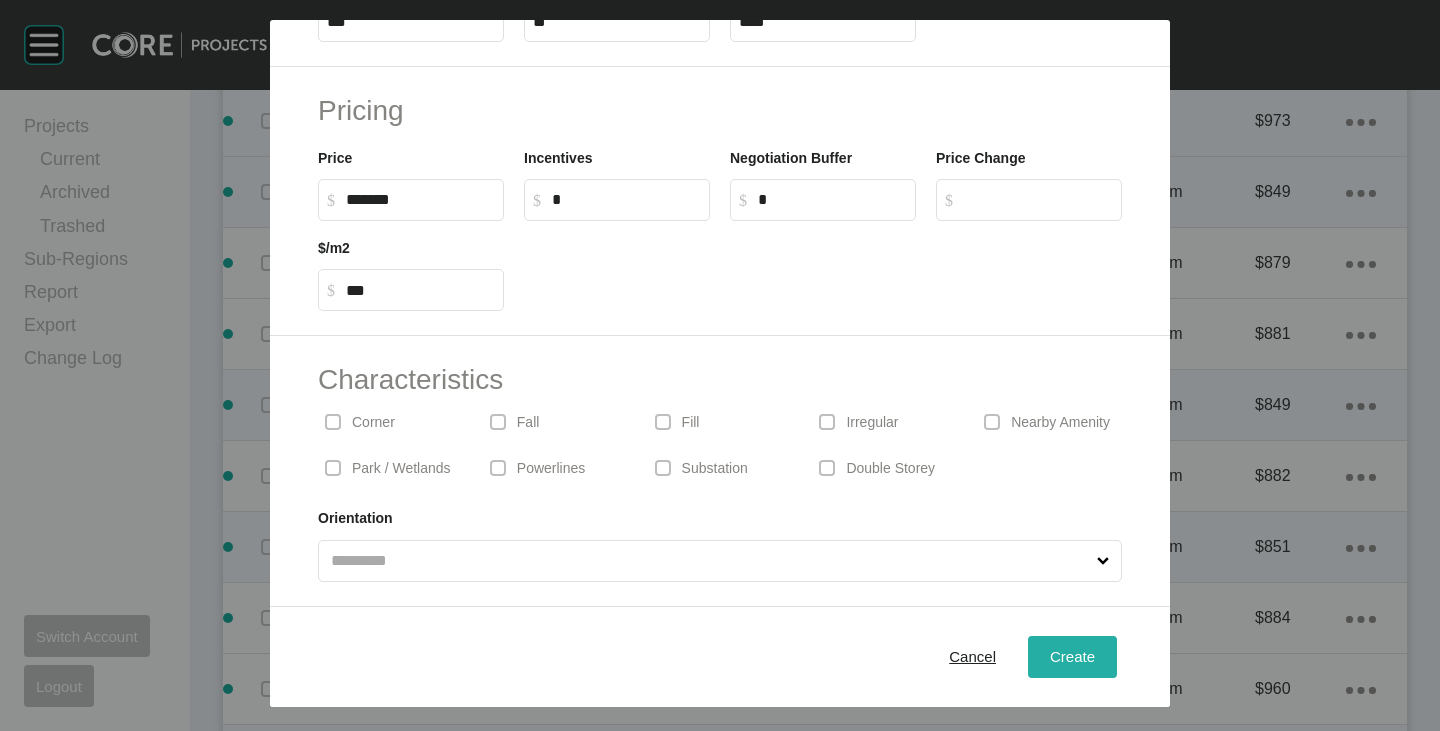 click on "Create" at bounding box center (1072, 657) 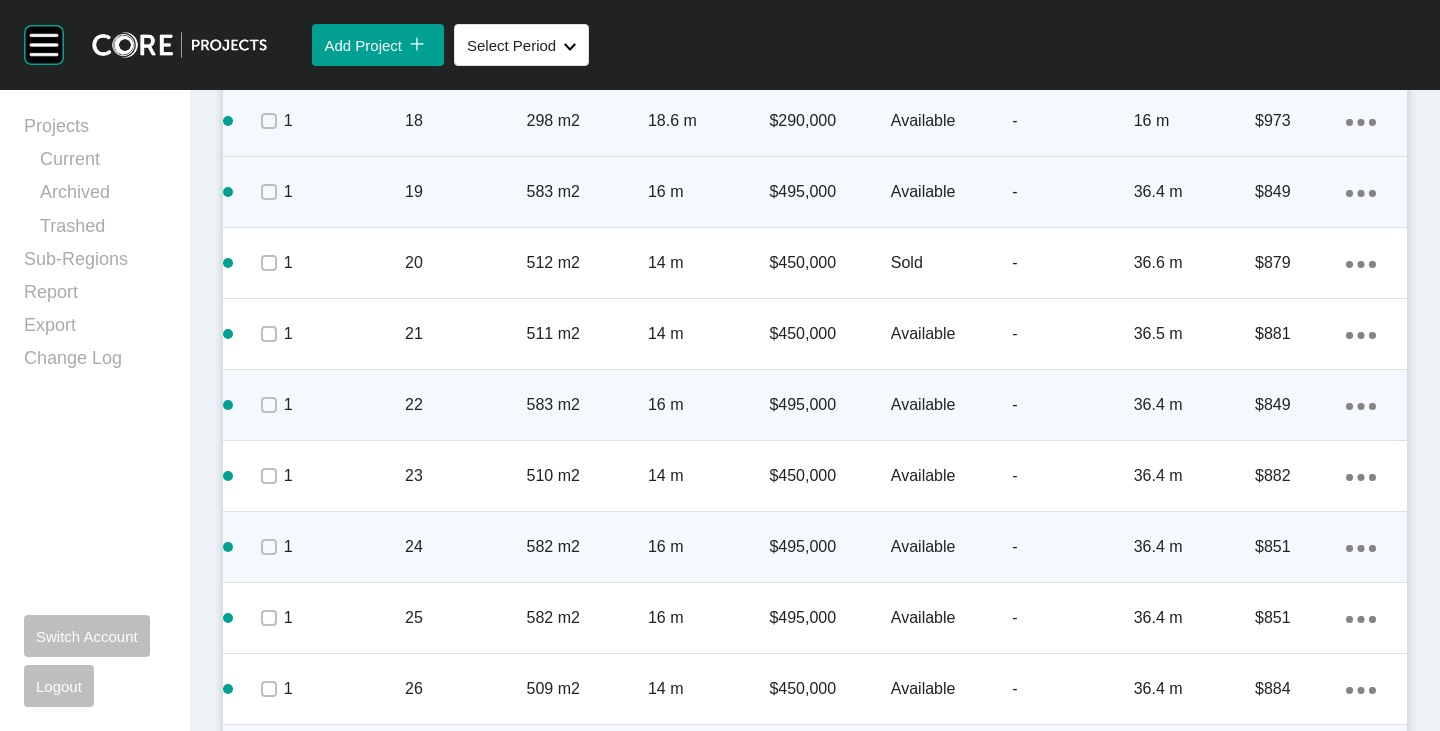 scroll, scrollTop: 2500, scrollLeft: 0, axis: vertical 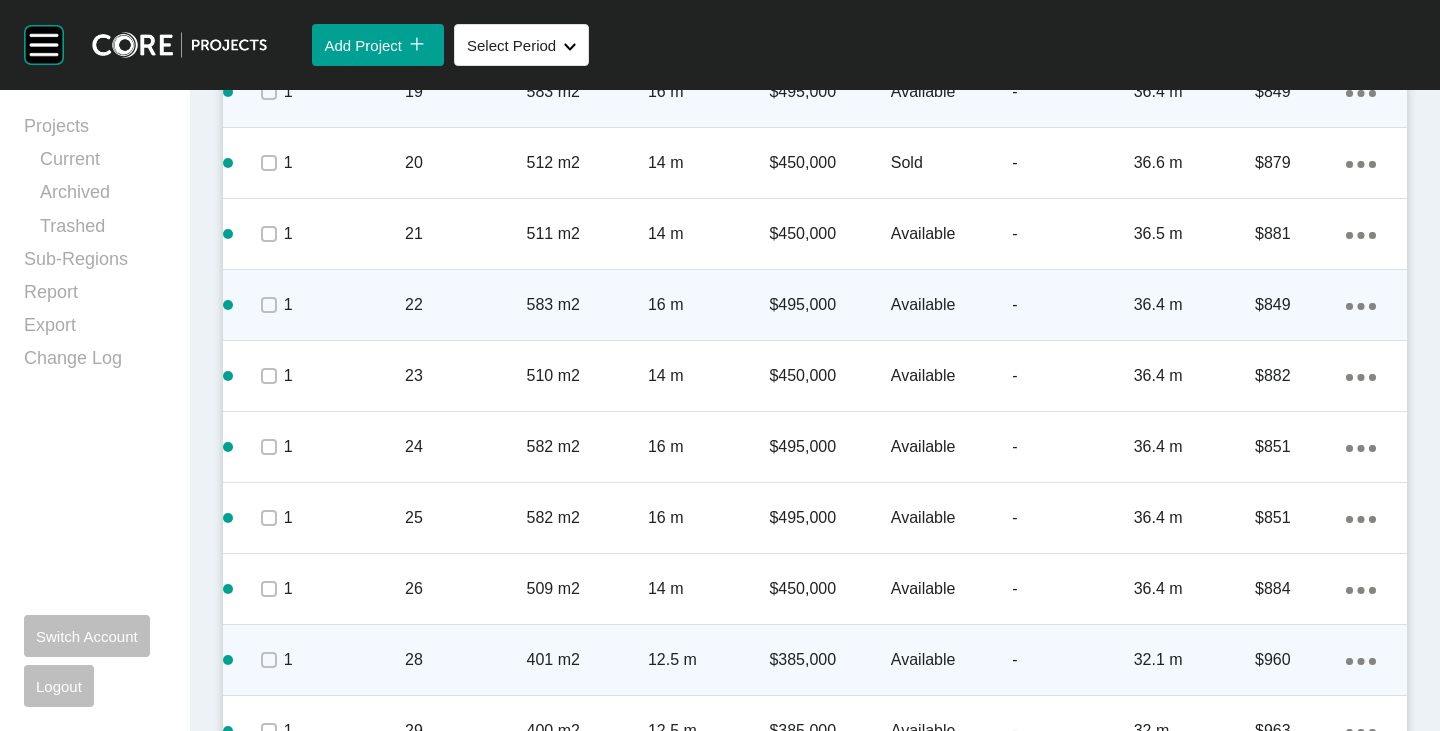 click on "Action Menu Dots Copy 6 Created with Sketch." 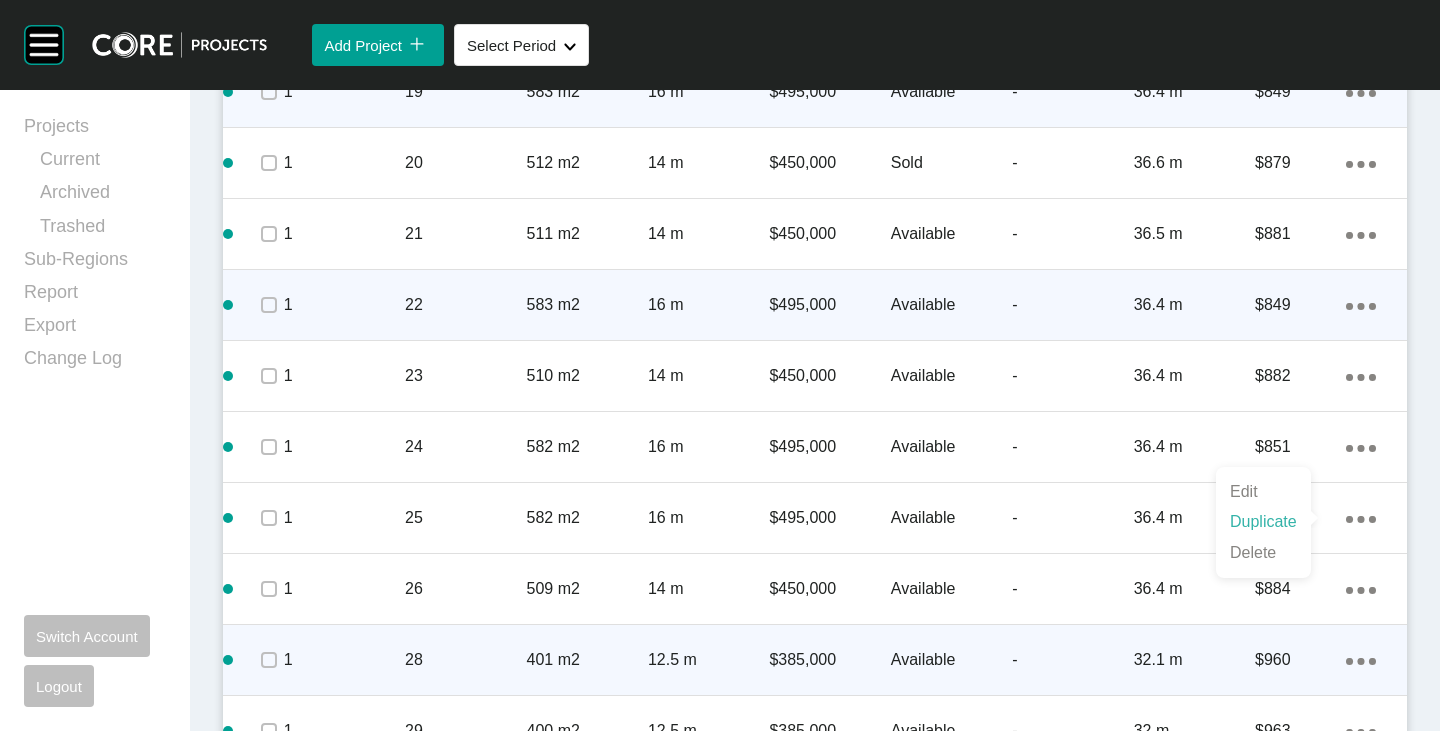 click on "Duplicate" at bounding box center (1263, 522) 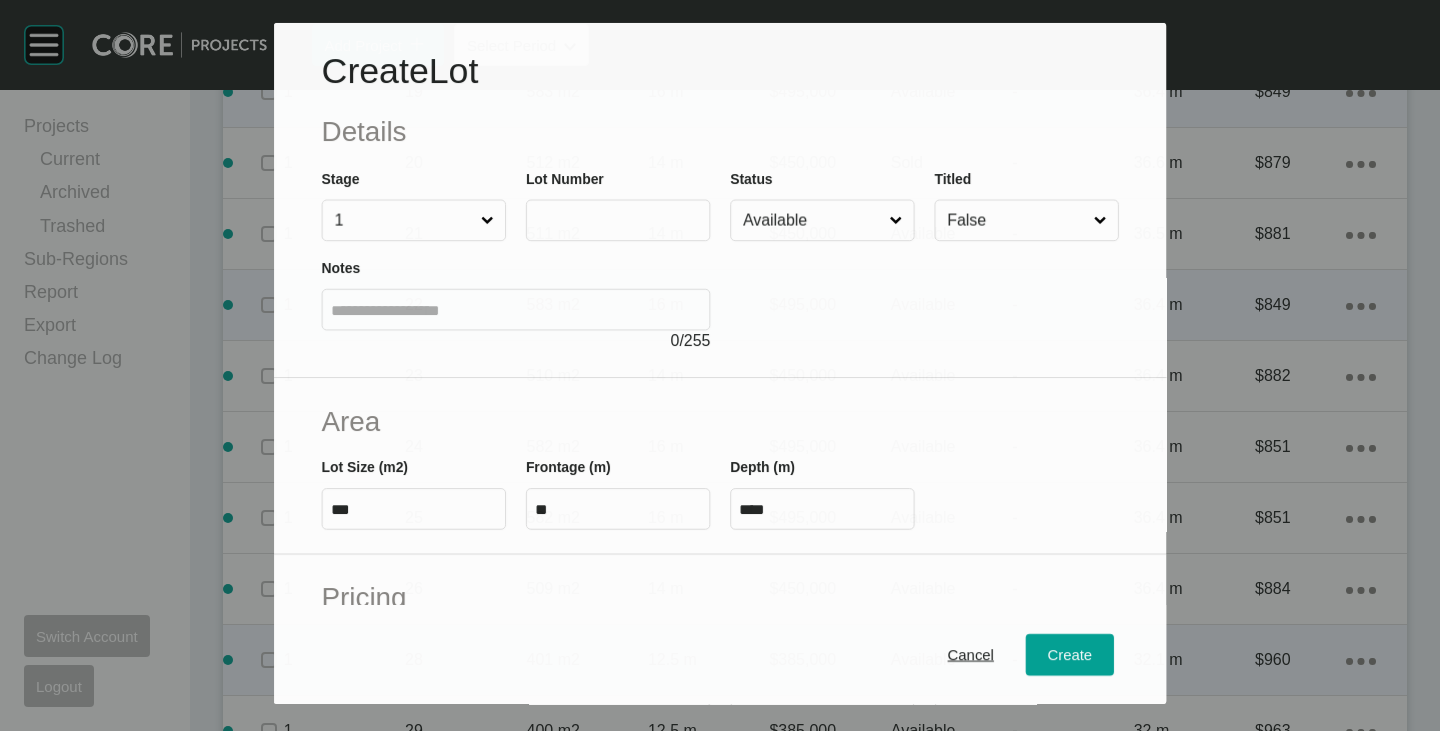 click at bounding box center (618, 220) 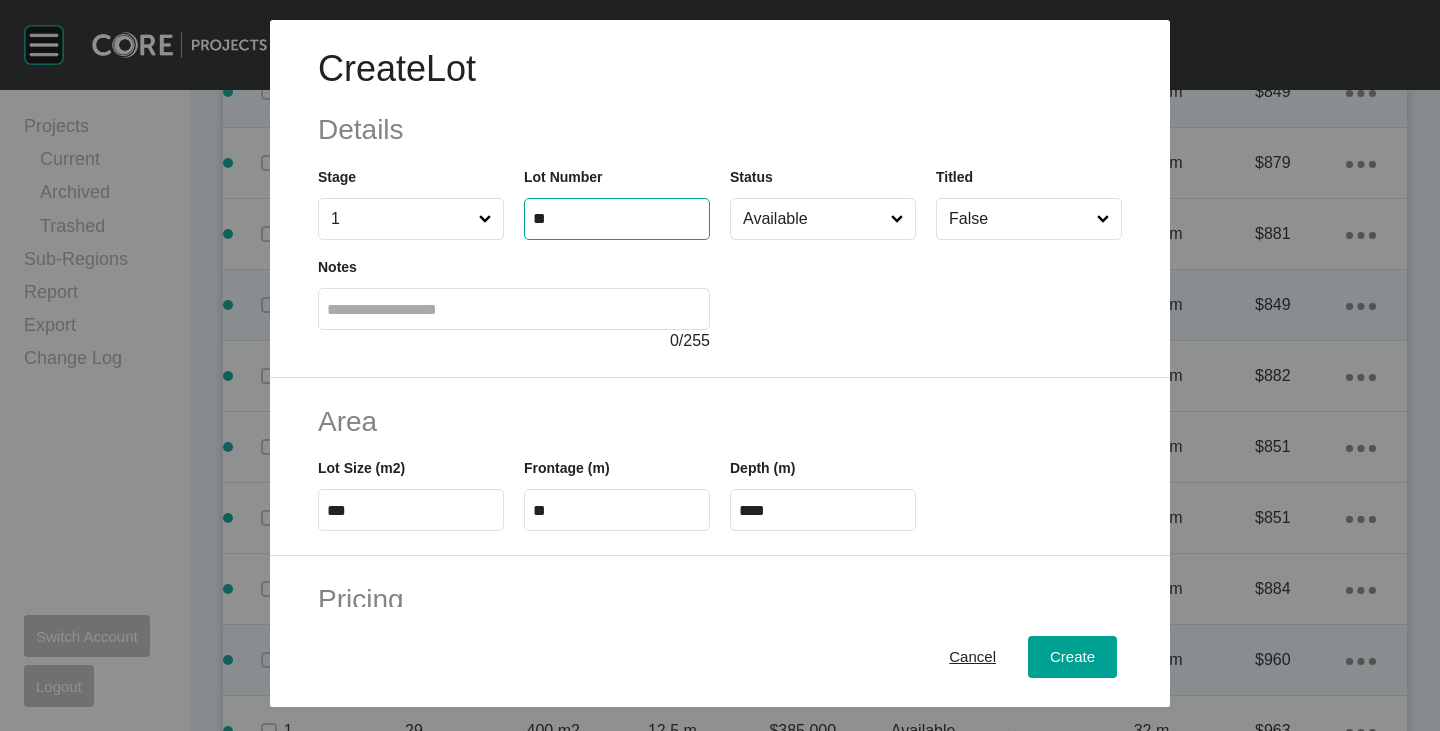 type on "**" 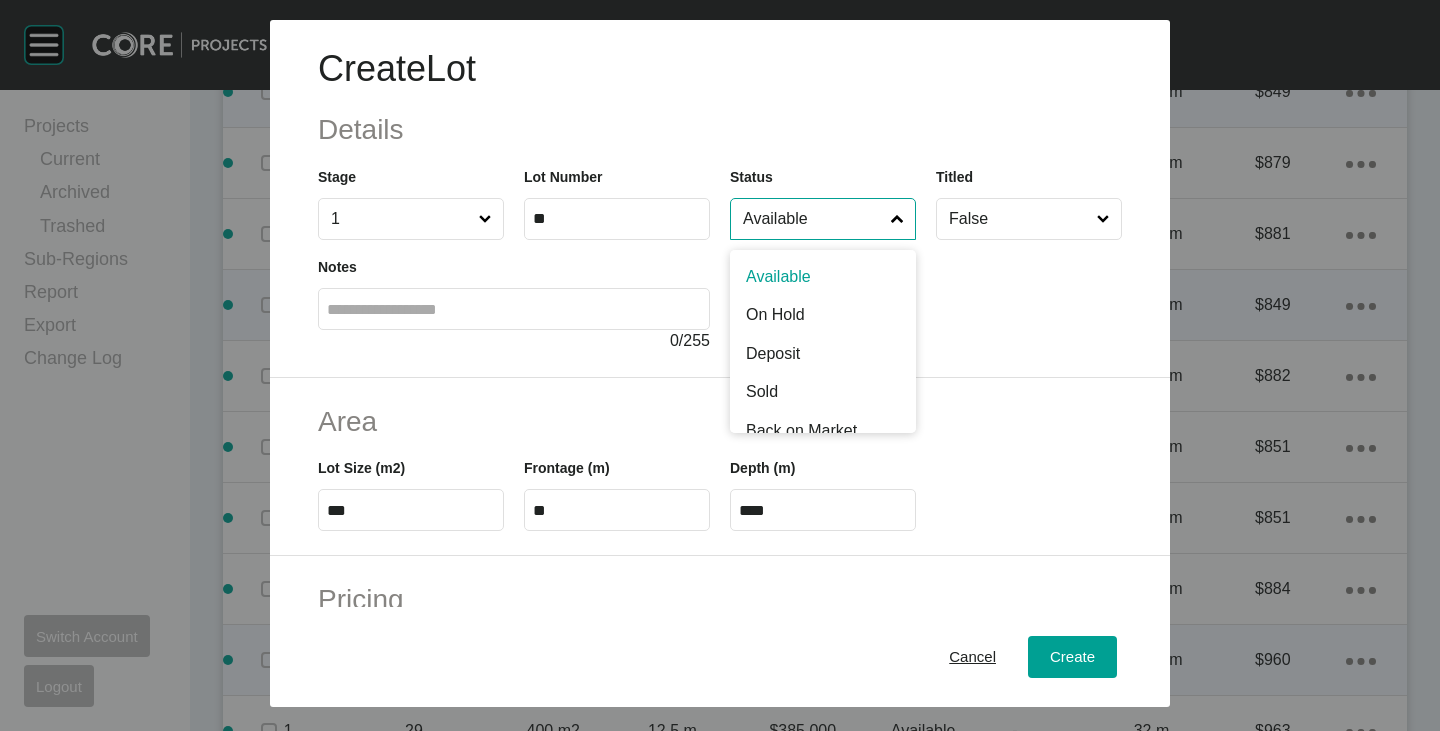 click on "Available" at bounding box center [813, 219] 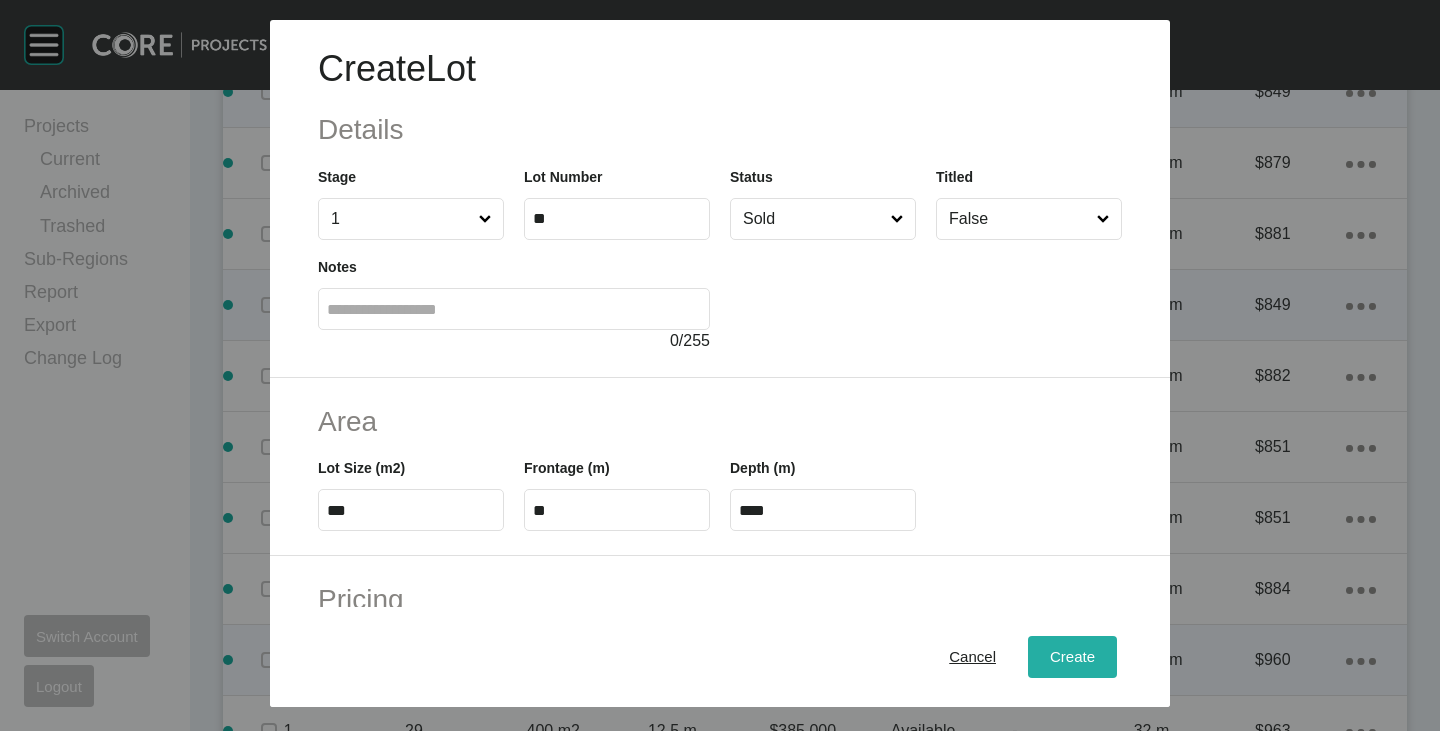 click on "Create" at bounding box center (1072, 657) 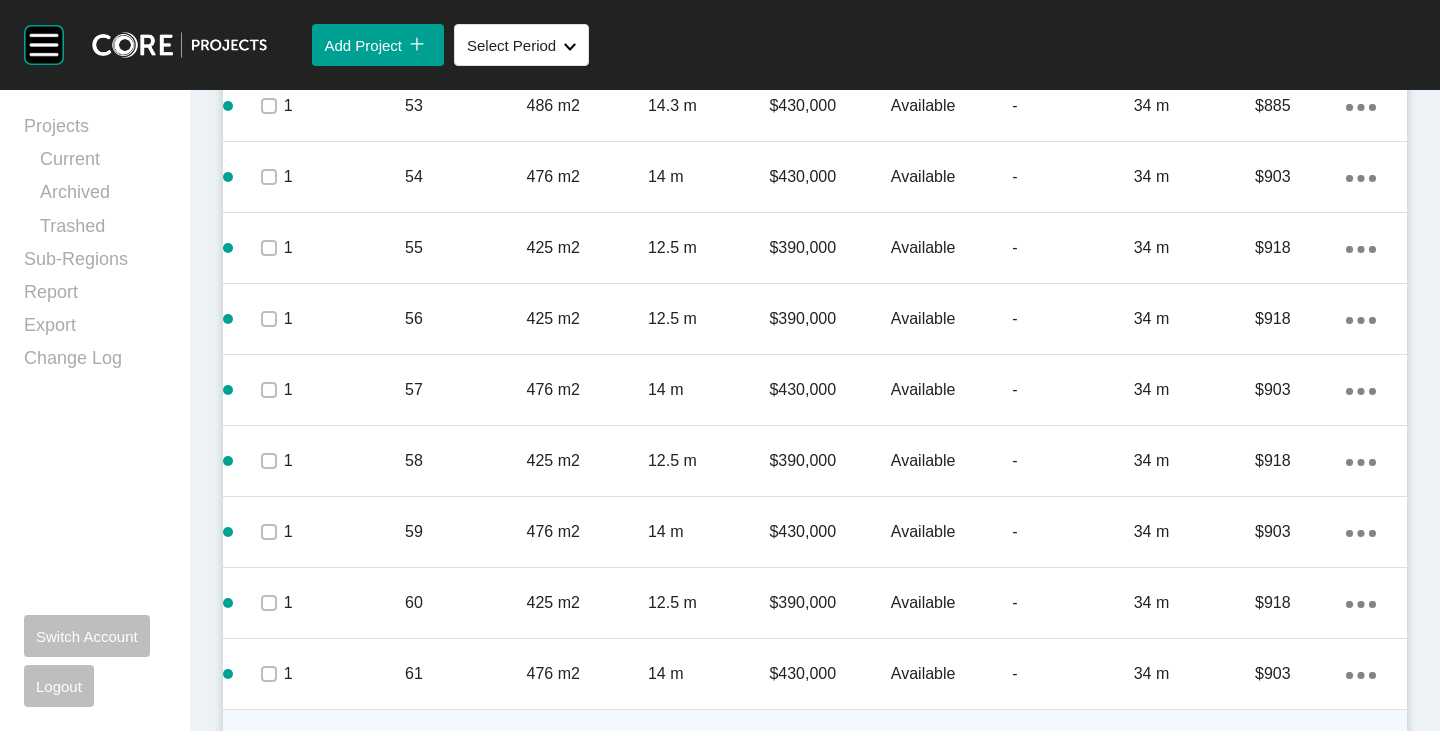 scroll, scrollTop: 5600, scrollLeft: 0, axis: vertical 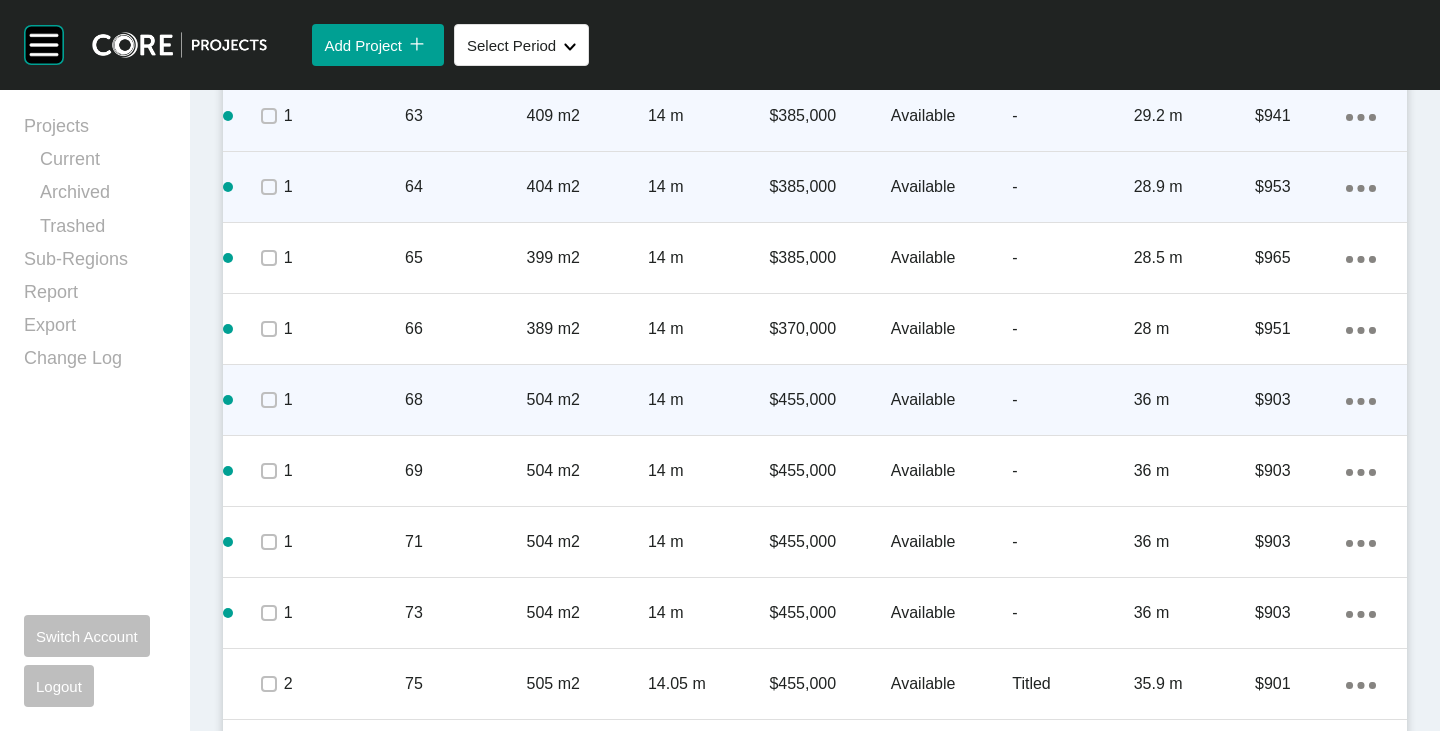 click on "Action Menu Dots Copy 6 Created with Sketch." 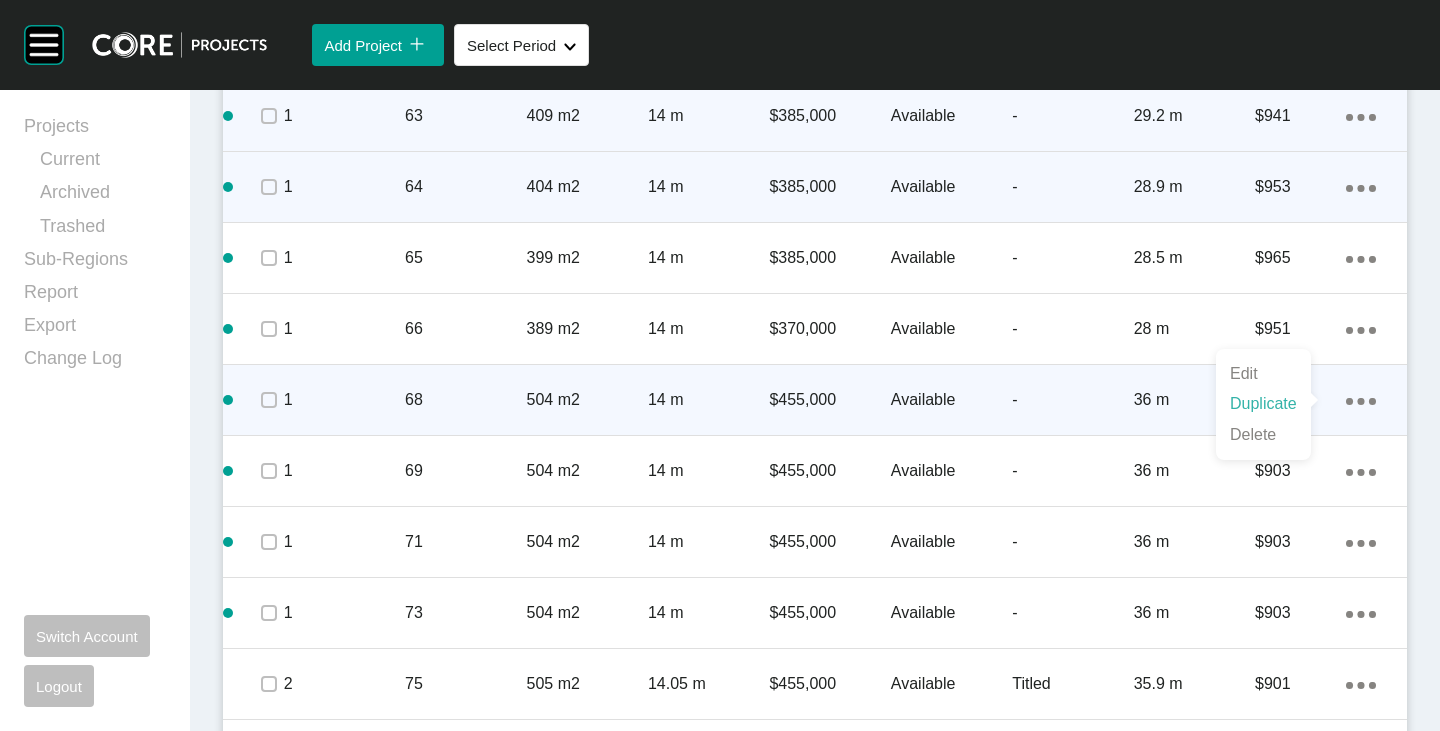 click on "Duplicate" at bounding box center [1263, 404] 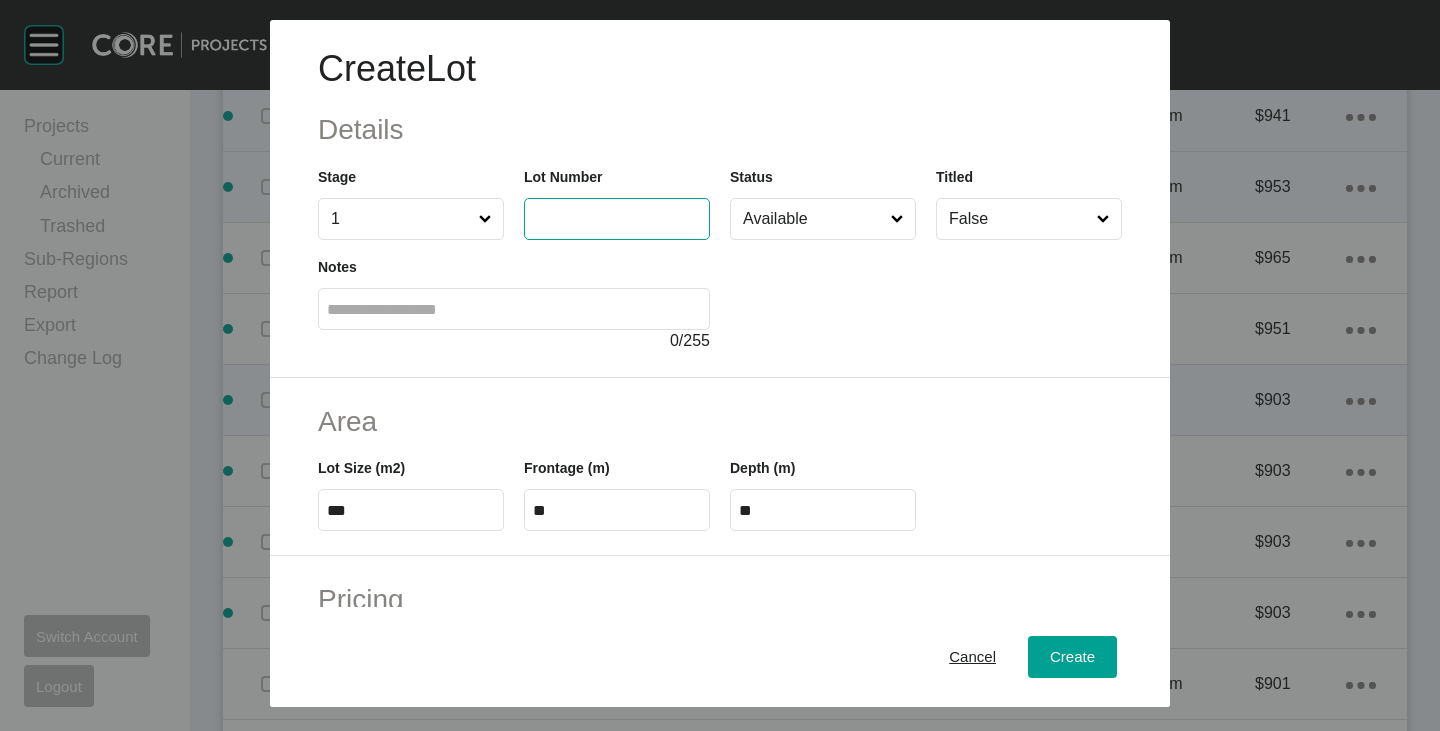 click at bounding box center [617, 218] 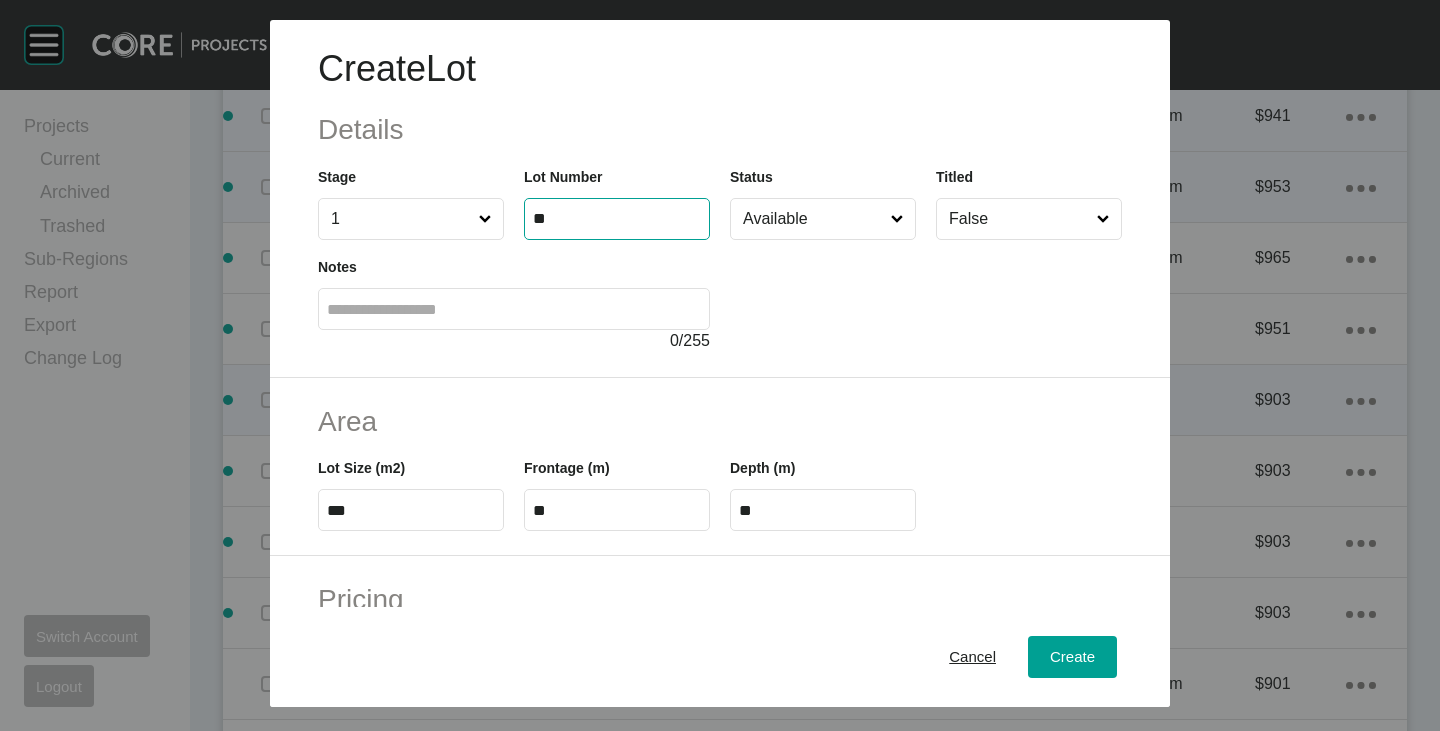 type on "**" 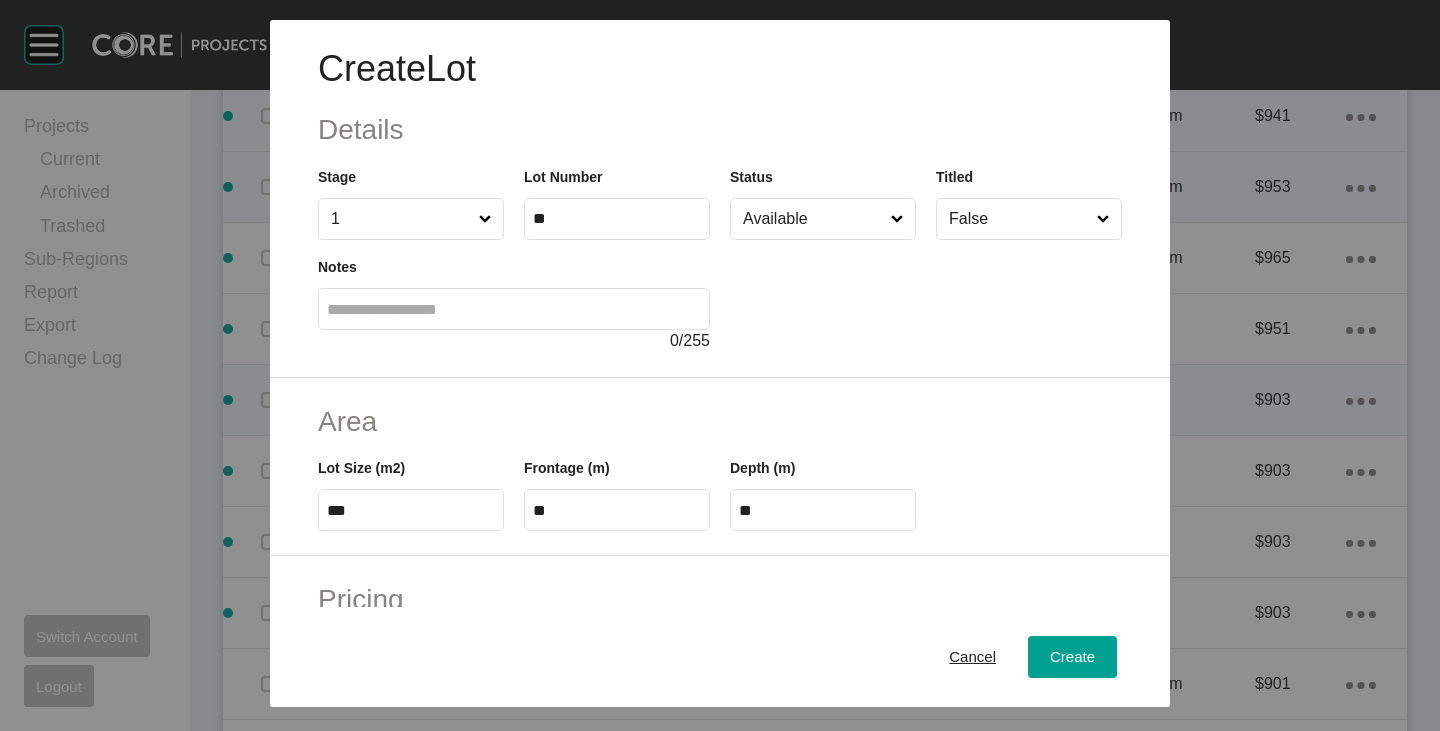 click at bounding box center (926, 296) 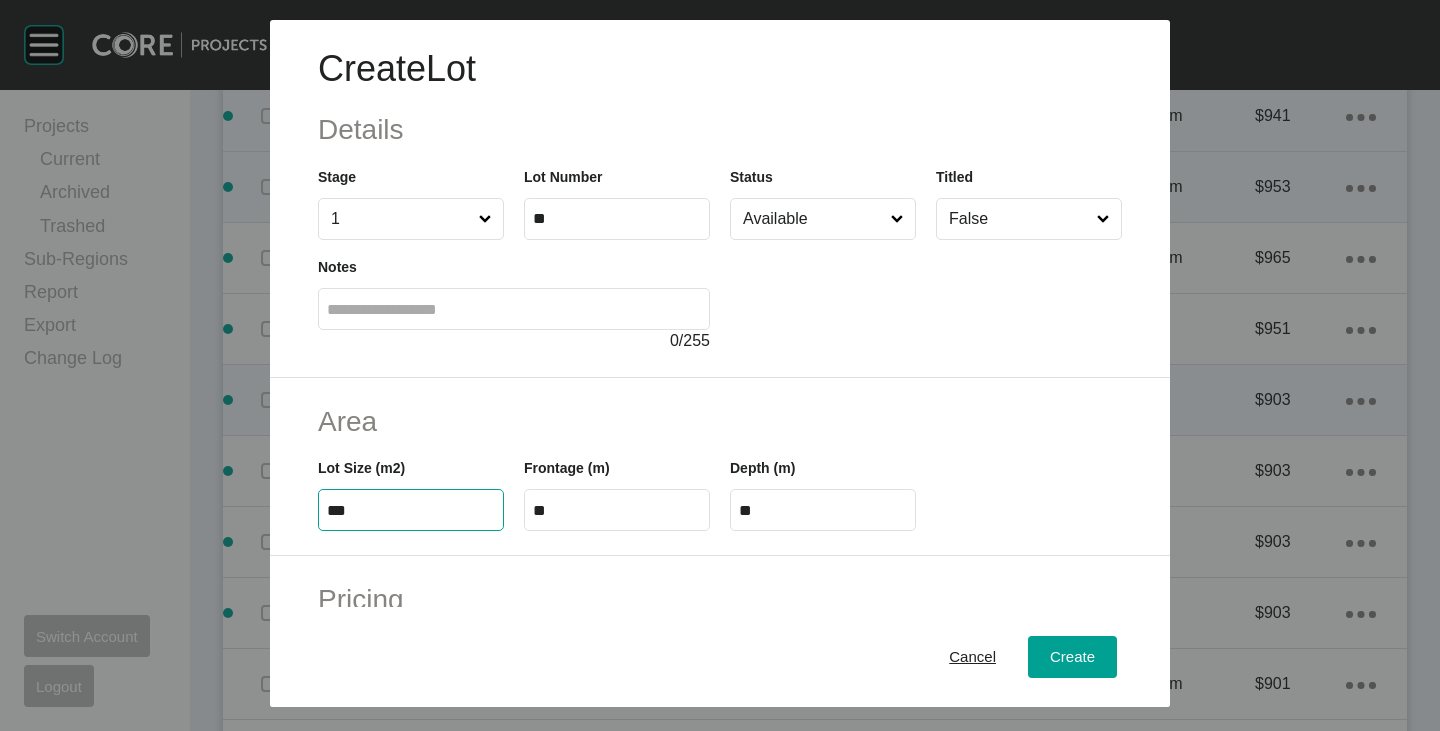drag, startPoint x: 337, startPoint y: 507, endPoint x: 350, endPoint y: 508, distance: 13.038404 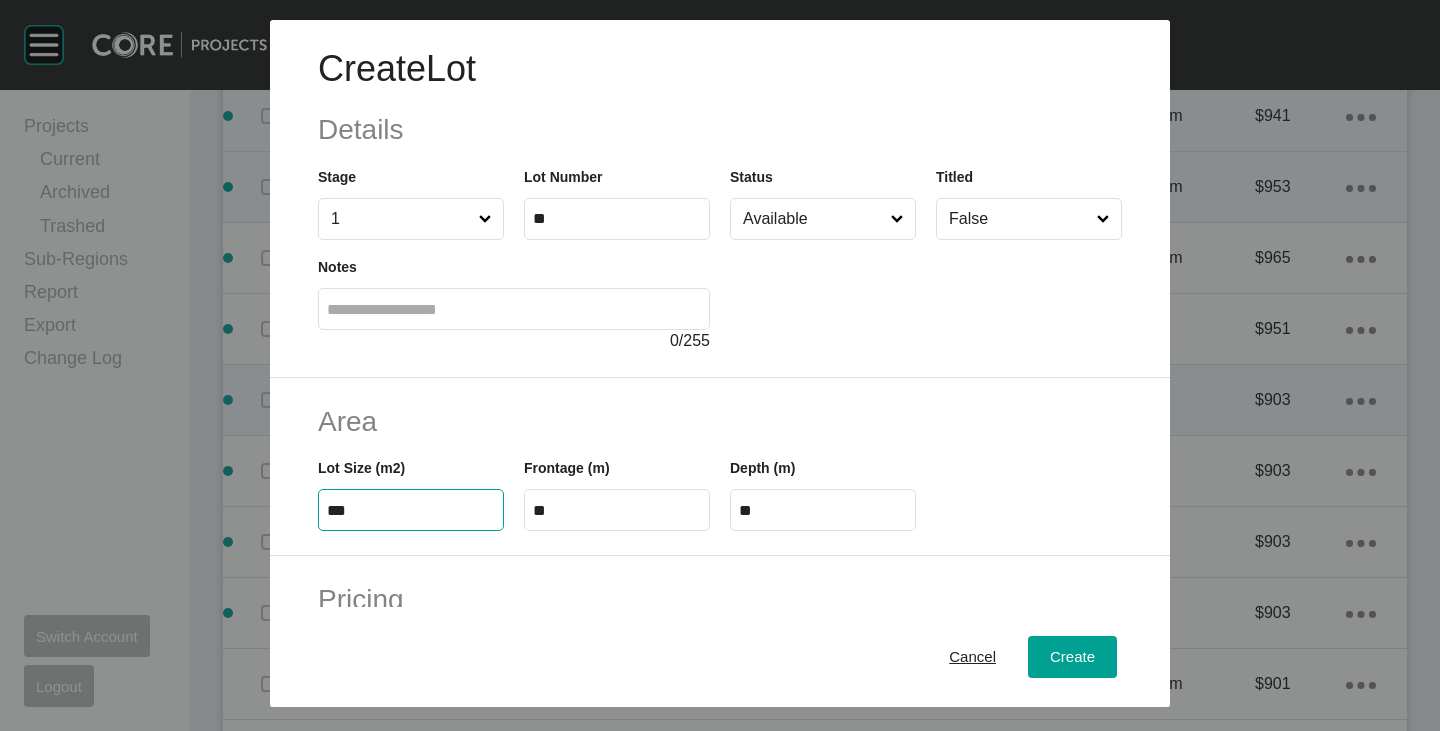 type on "***" 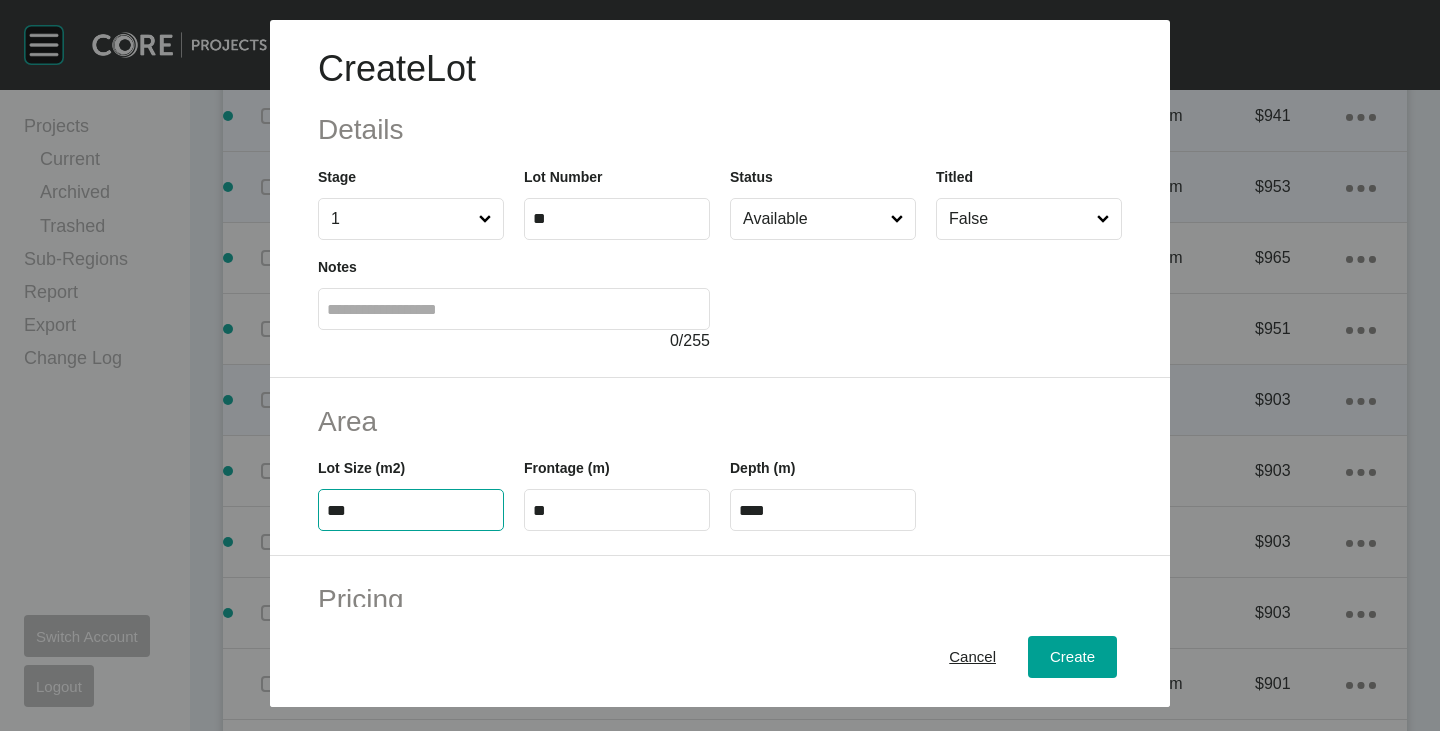 click on "Area" at bounding box center [720, 421] 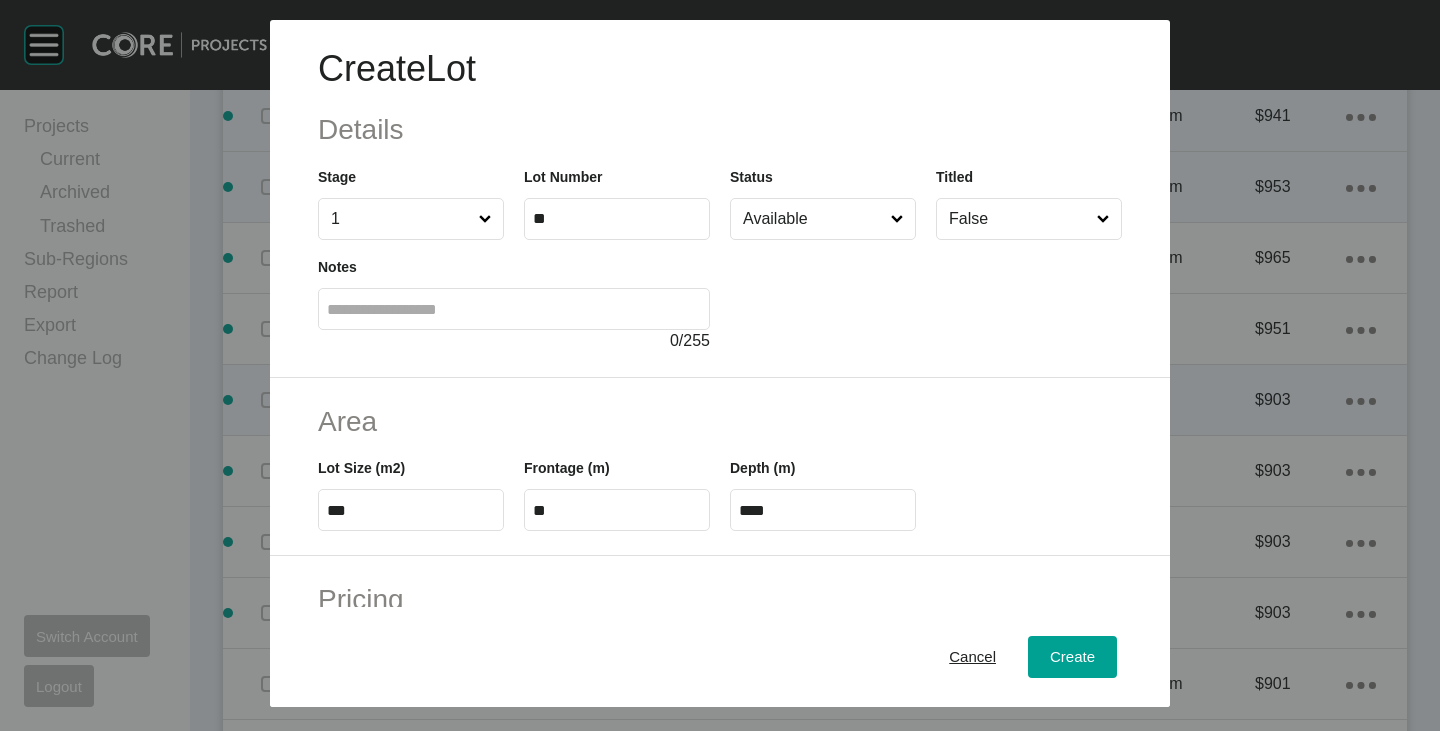 click on "**" at bounding box center [617, 510] 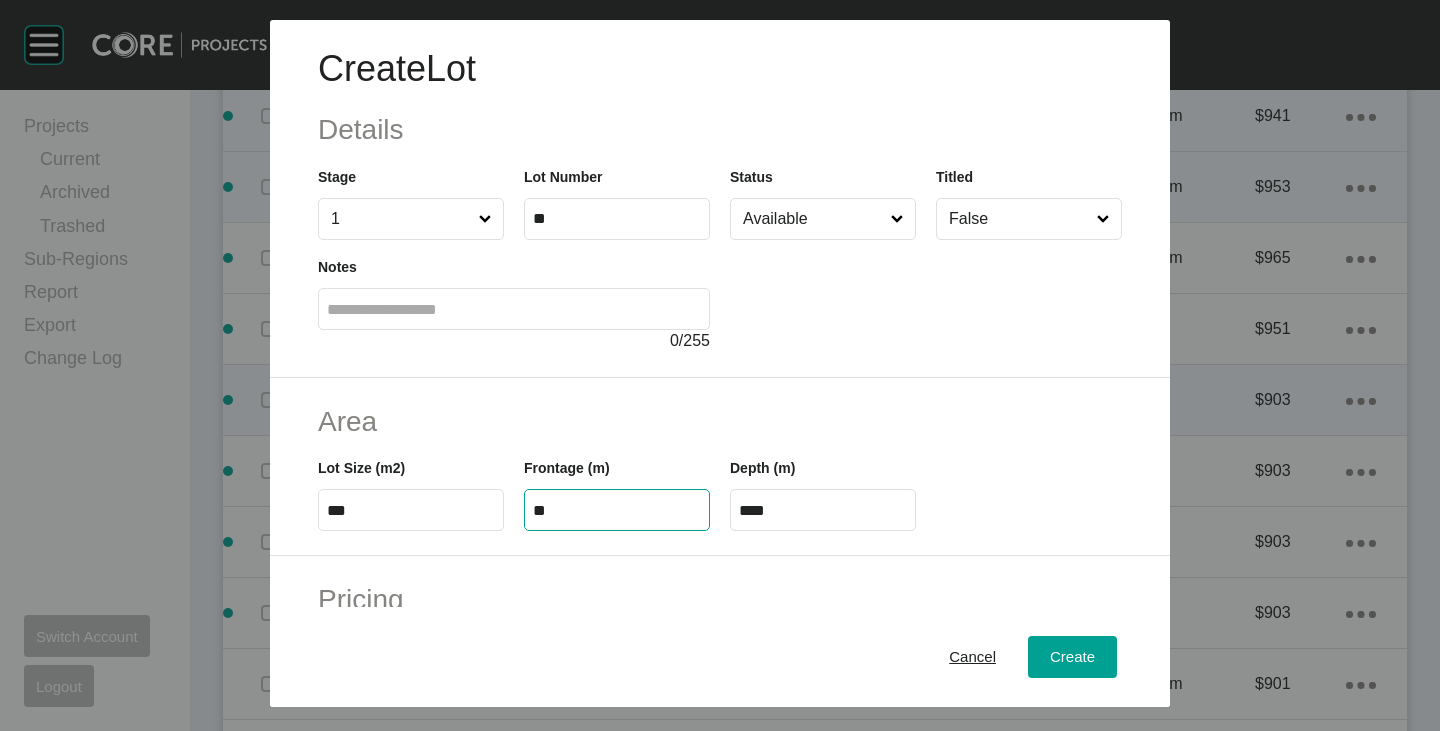 type on "**" 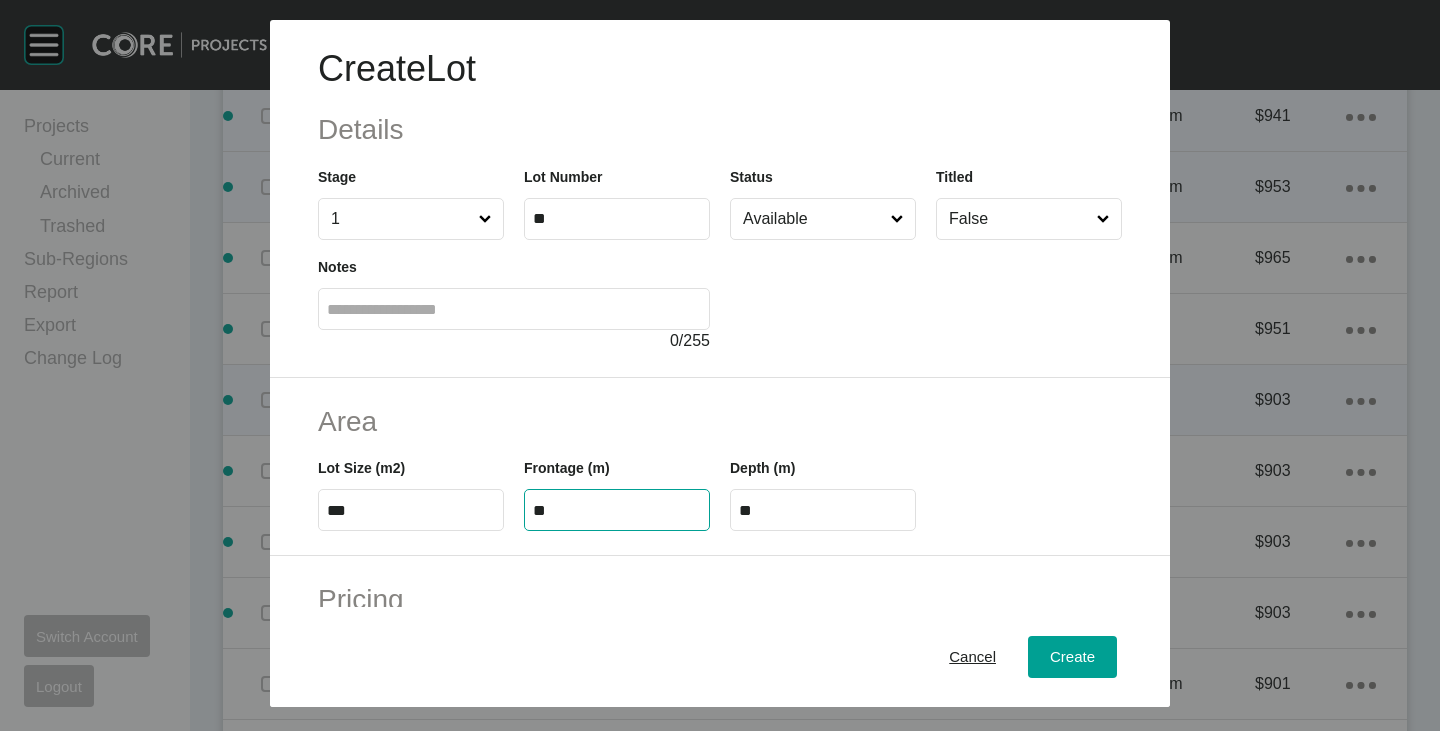 click on "Frontage (m) **" at bounding box center (617, 494) 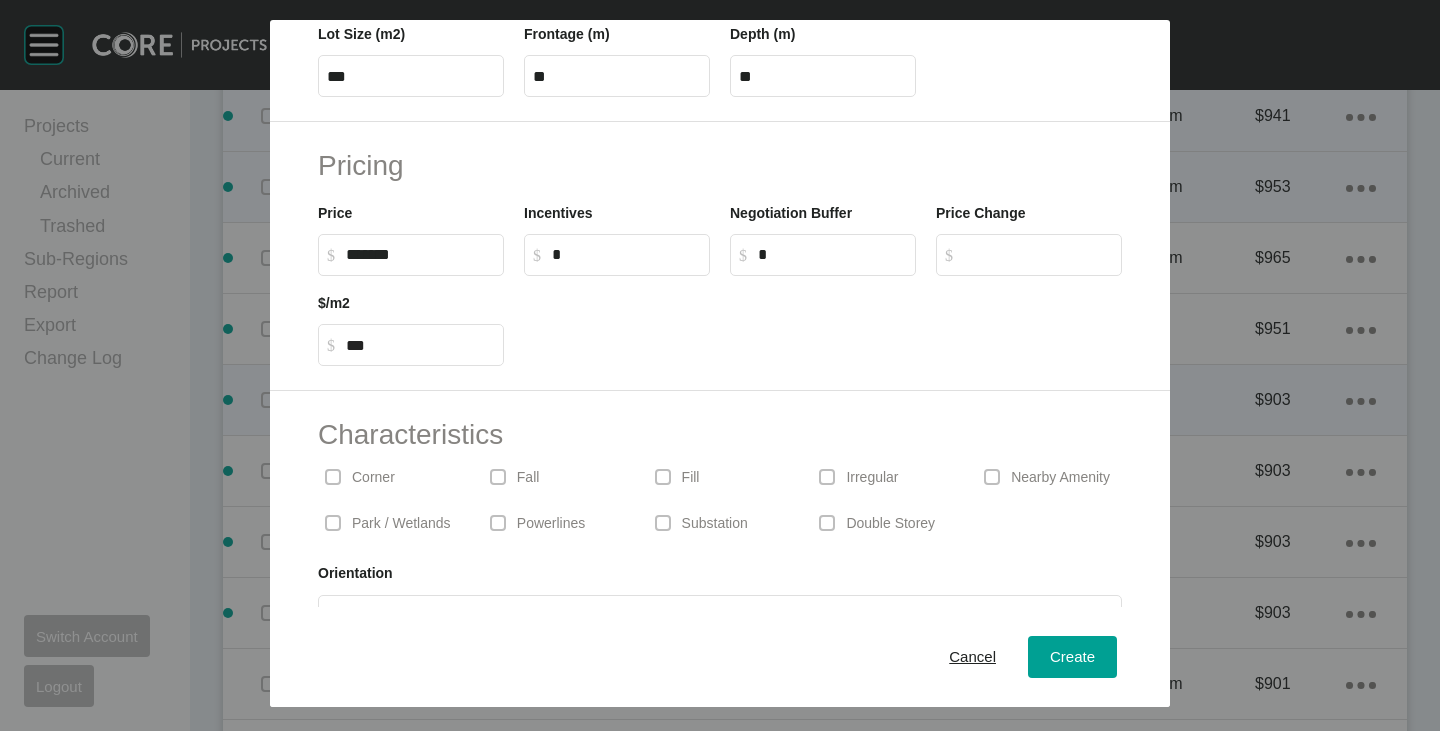 scroll, scrollTop: 489, scrollLeft: 0, axis: vertical 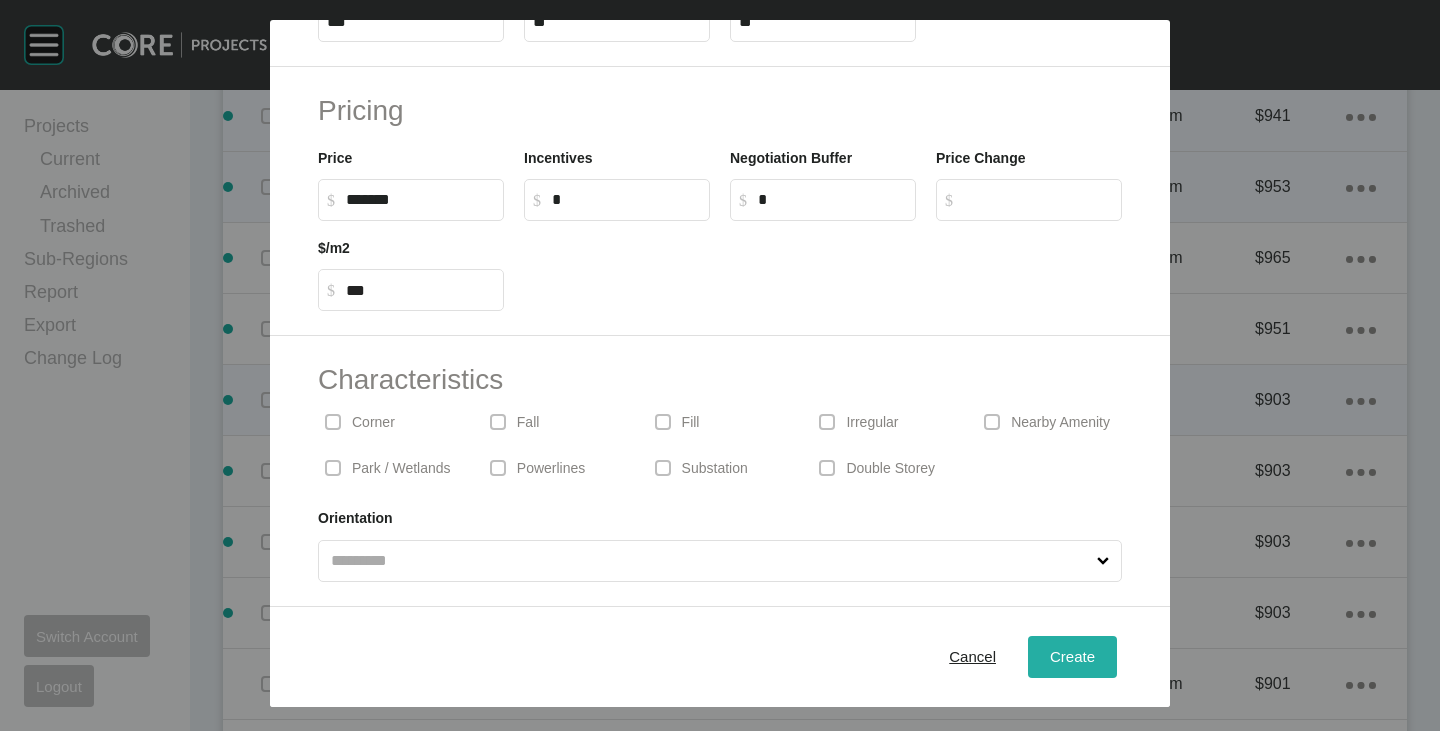 click on "Create" at bounding box center (1072, 656) 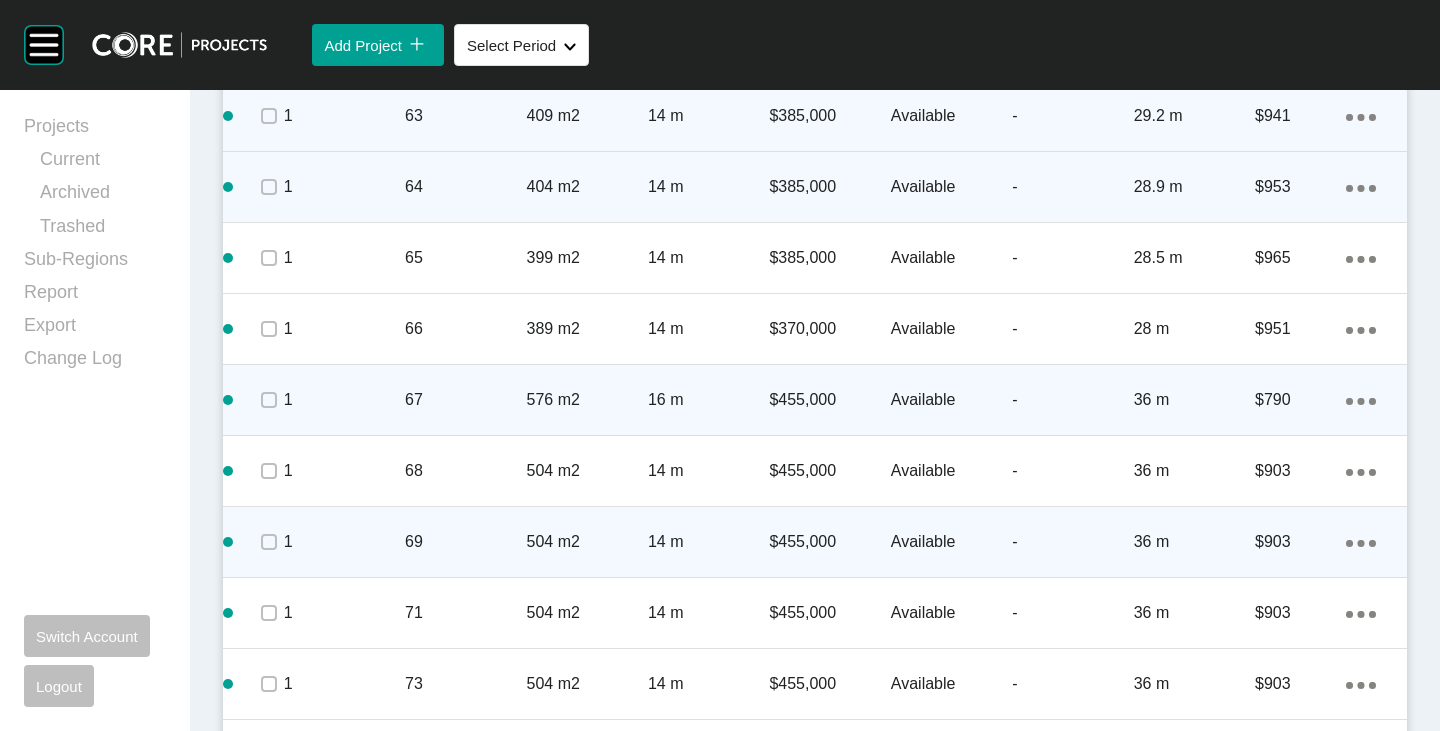scroll, scrollTop: 5700, scrollLeft: 0, axis: vertical 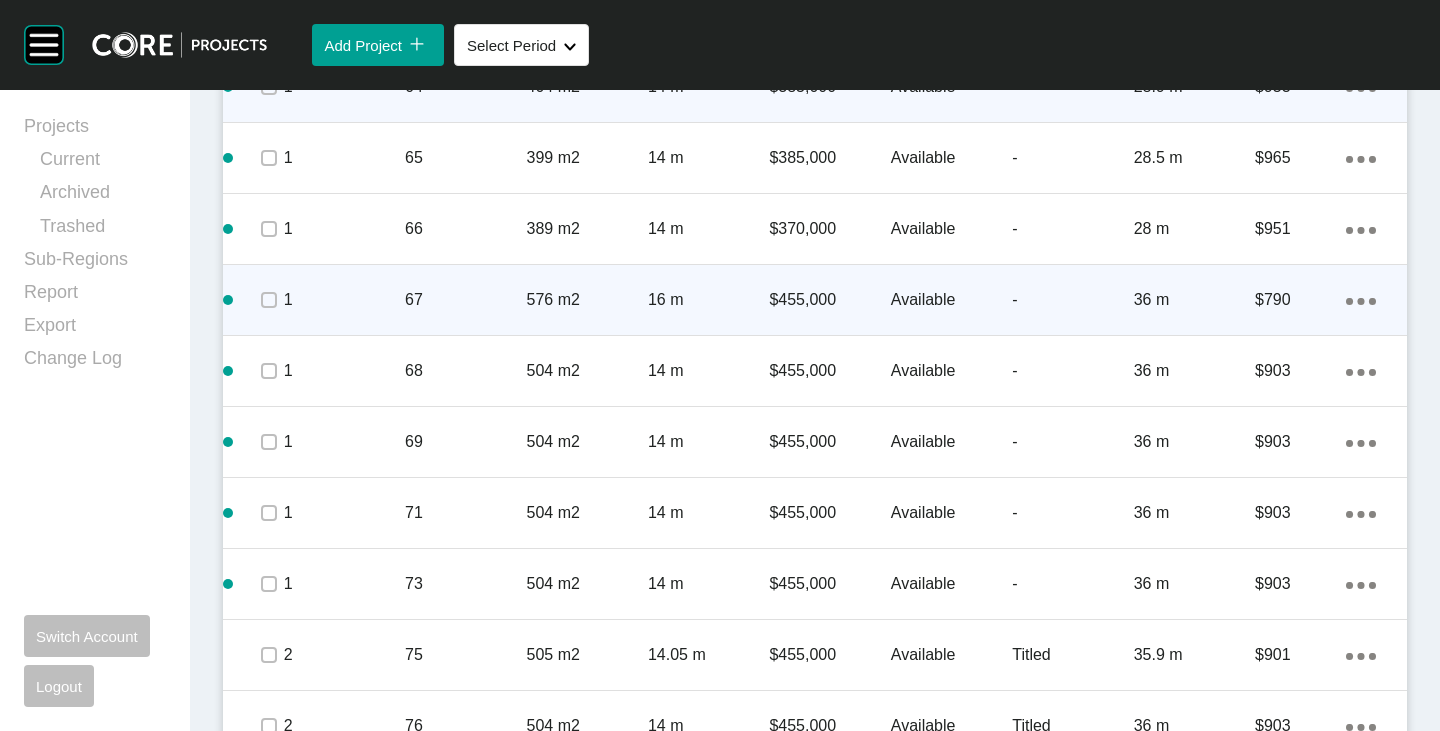 click on "$455,000" at bounding box center [829, 300] 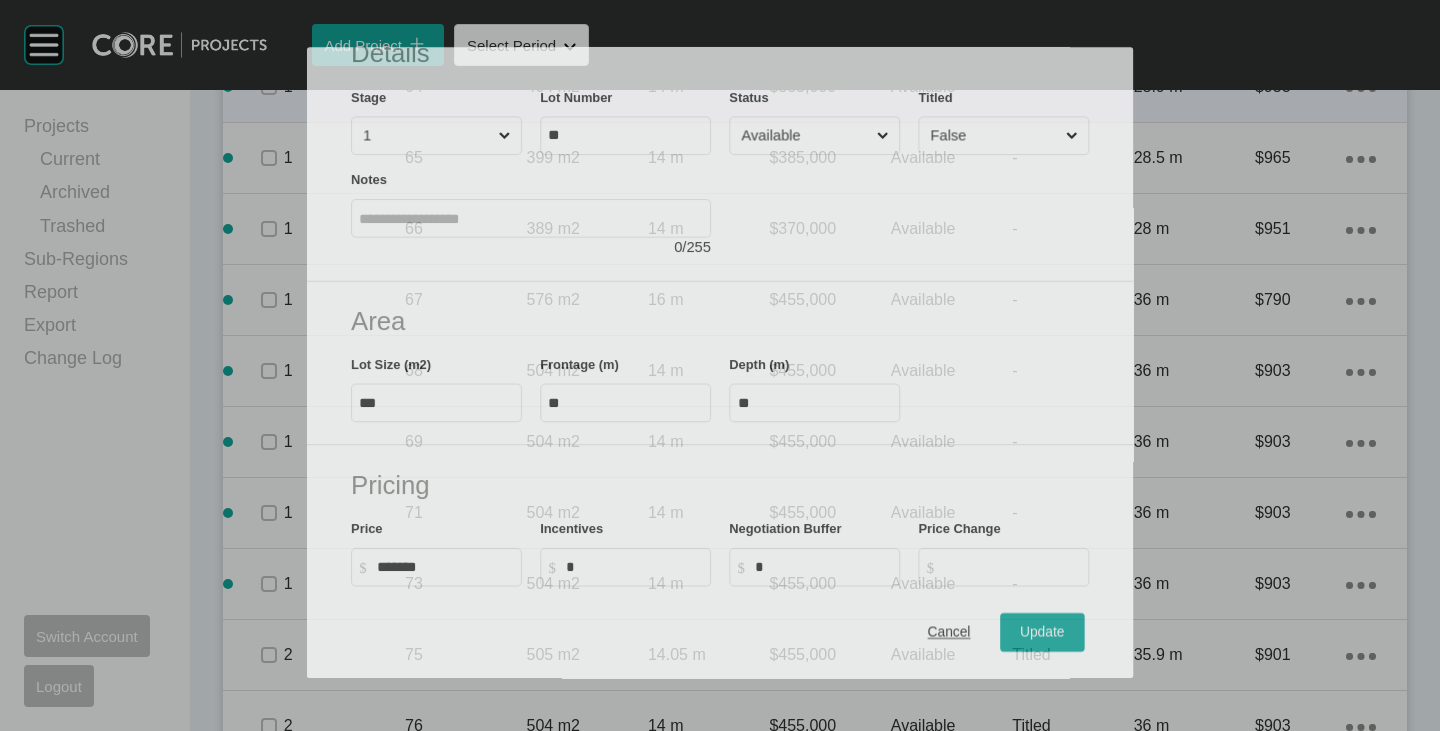 scroll, scrollTop: 300, scrollLeft: 0, axis: vertical 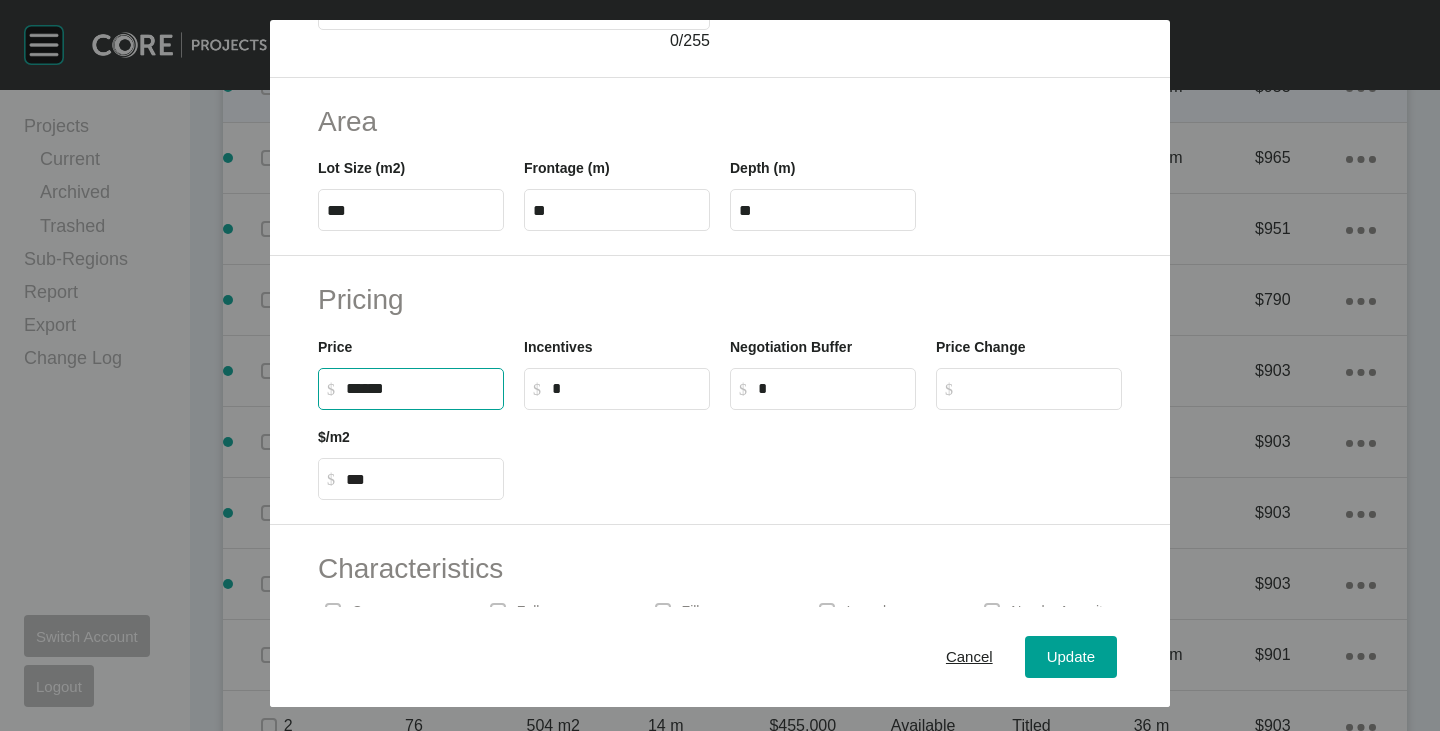 click on "******" at bounding box center [420, 388] 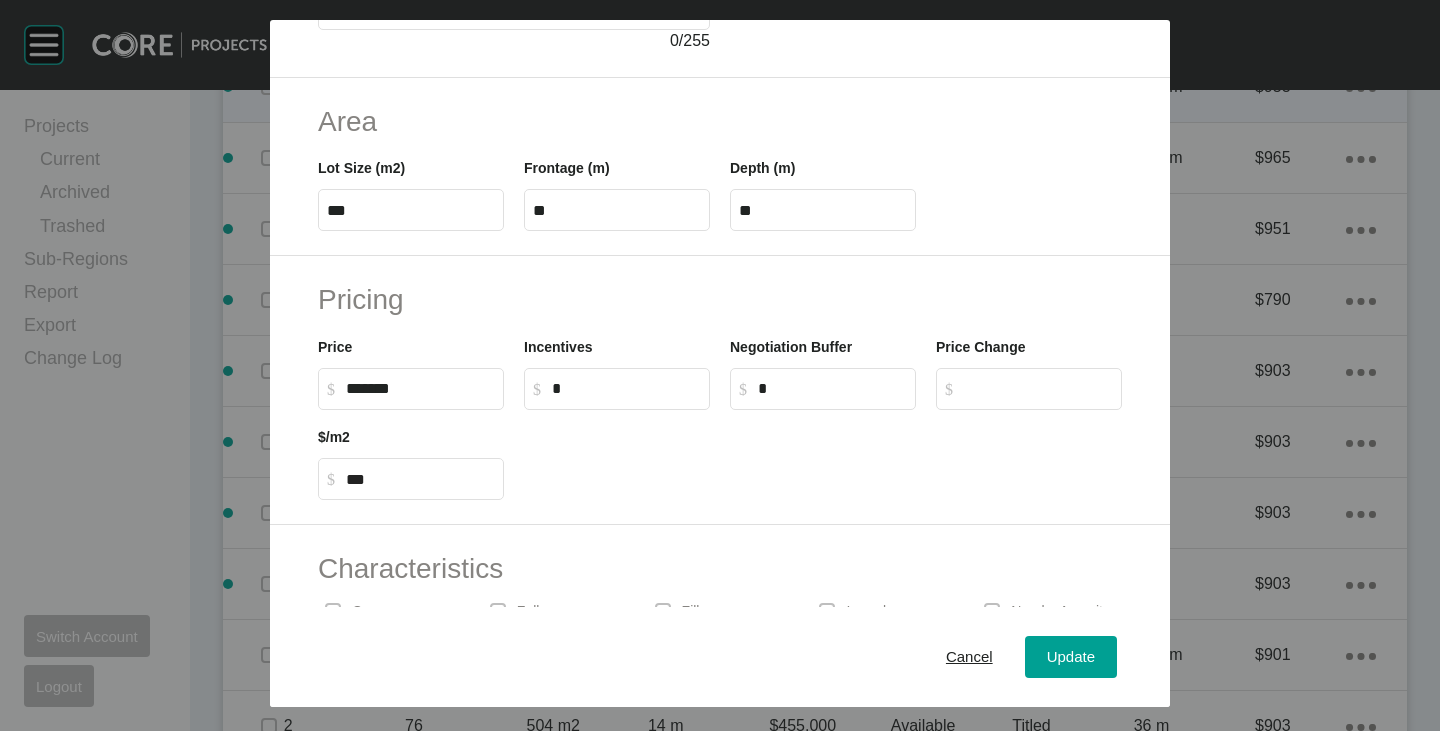 drag, startPoint x: 632, startPoint y: 479, endPoint x: 646, endPoint y: 483, distance: 14.56022 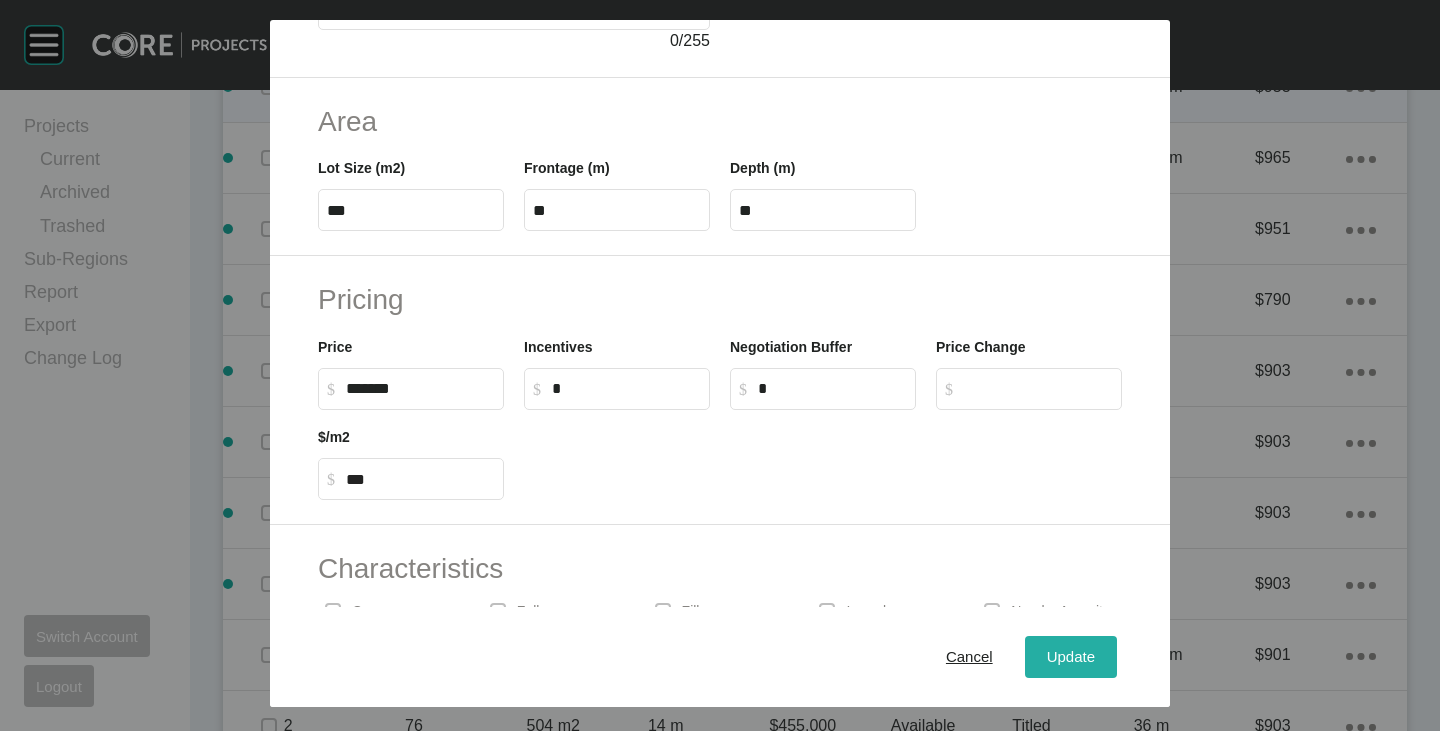click on "Update" at bounding box center [1071, 657] 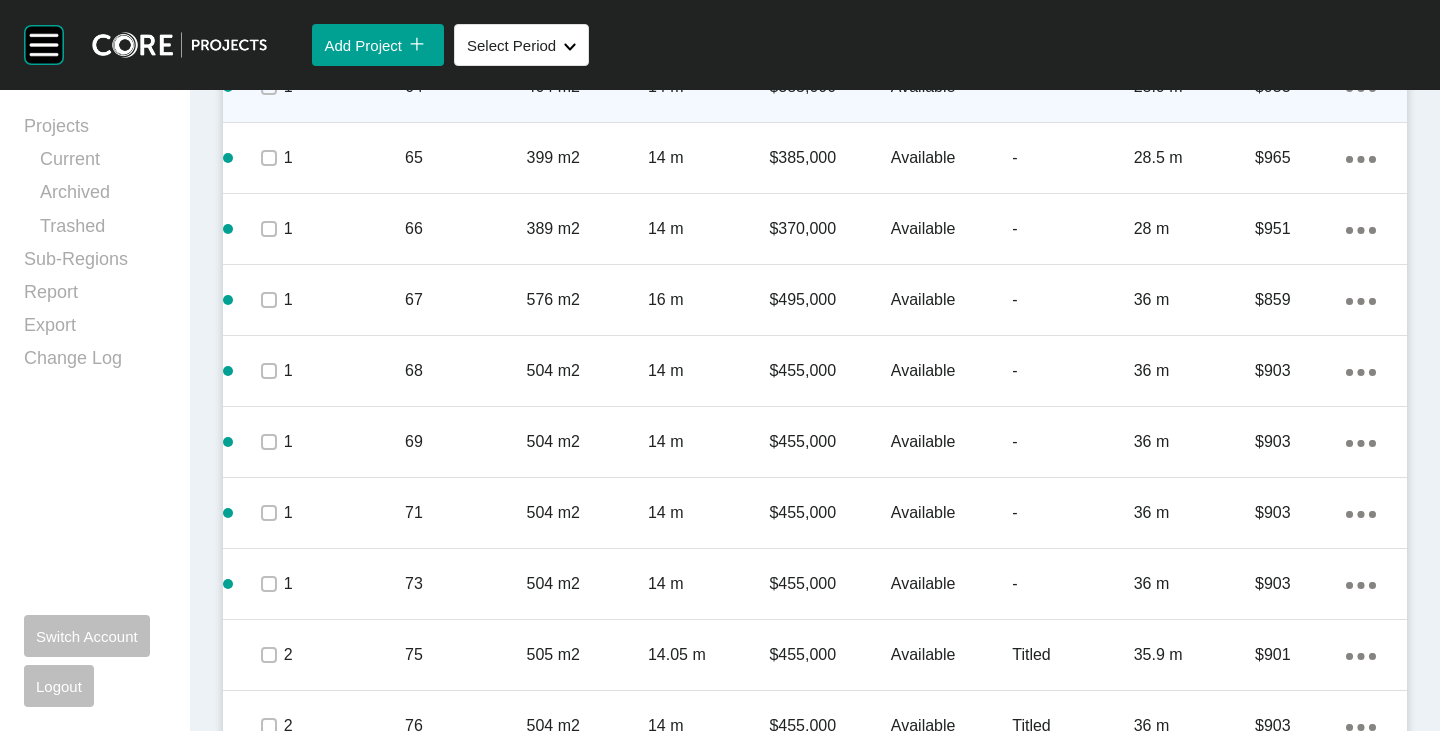 click 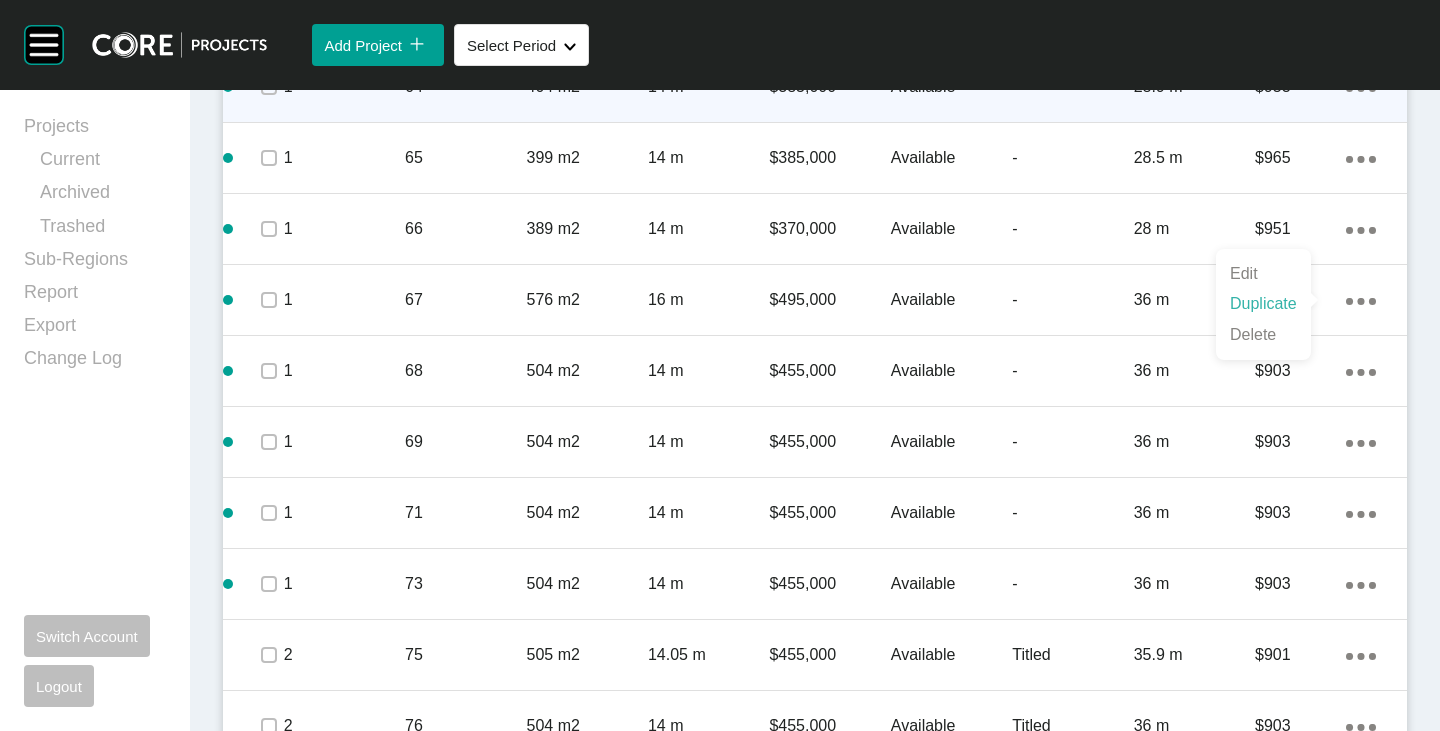 click on "Duplicate" at bounding box center [1263, 304] 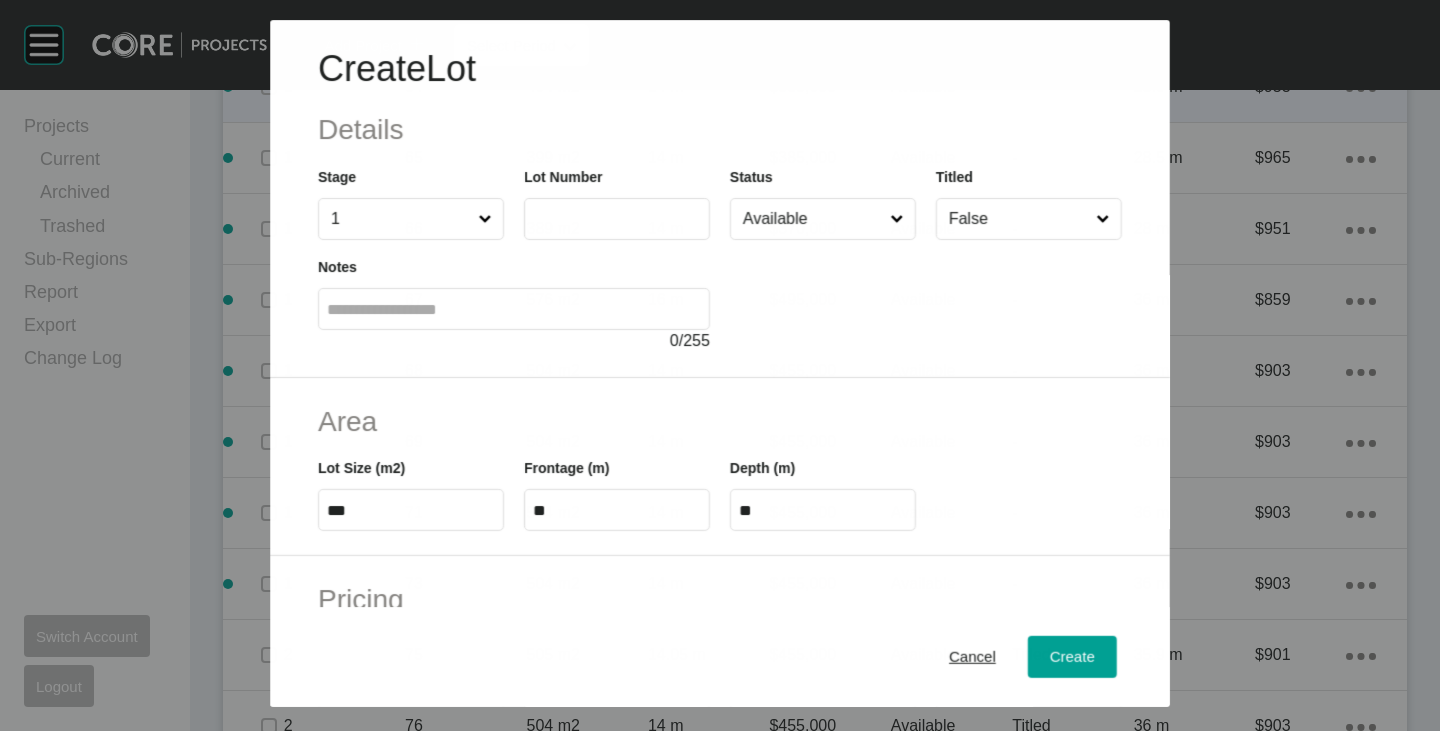 click at bounding box center [617, 219] 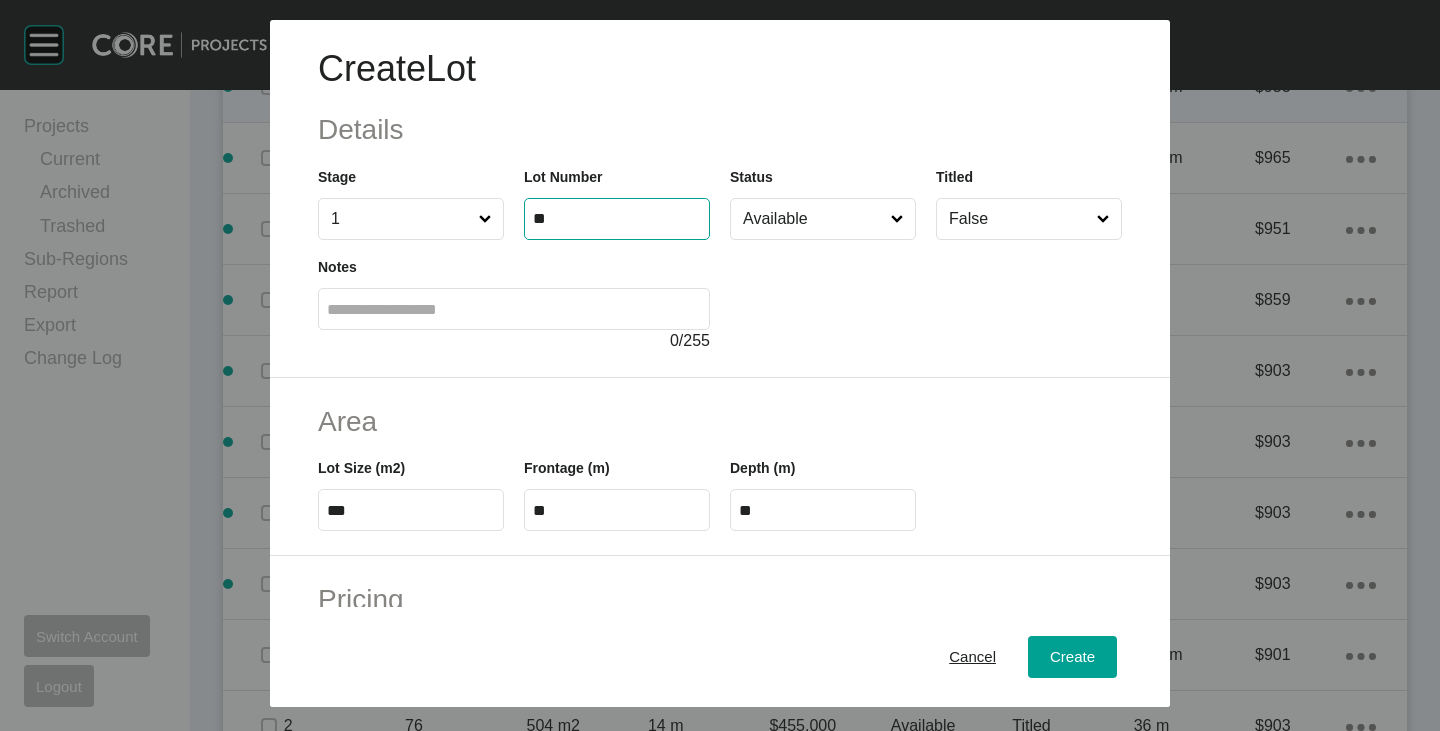 type on "**" 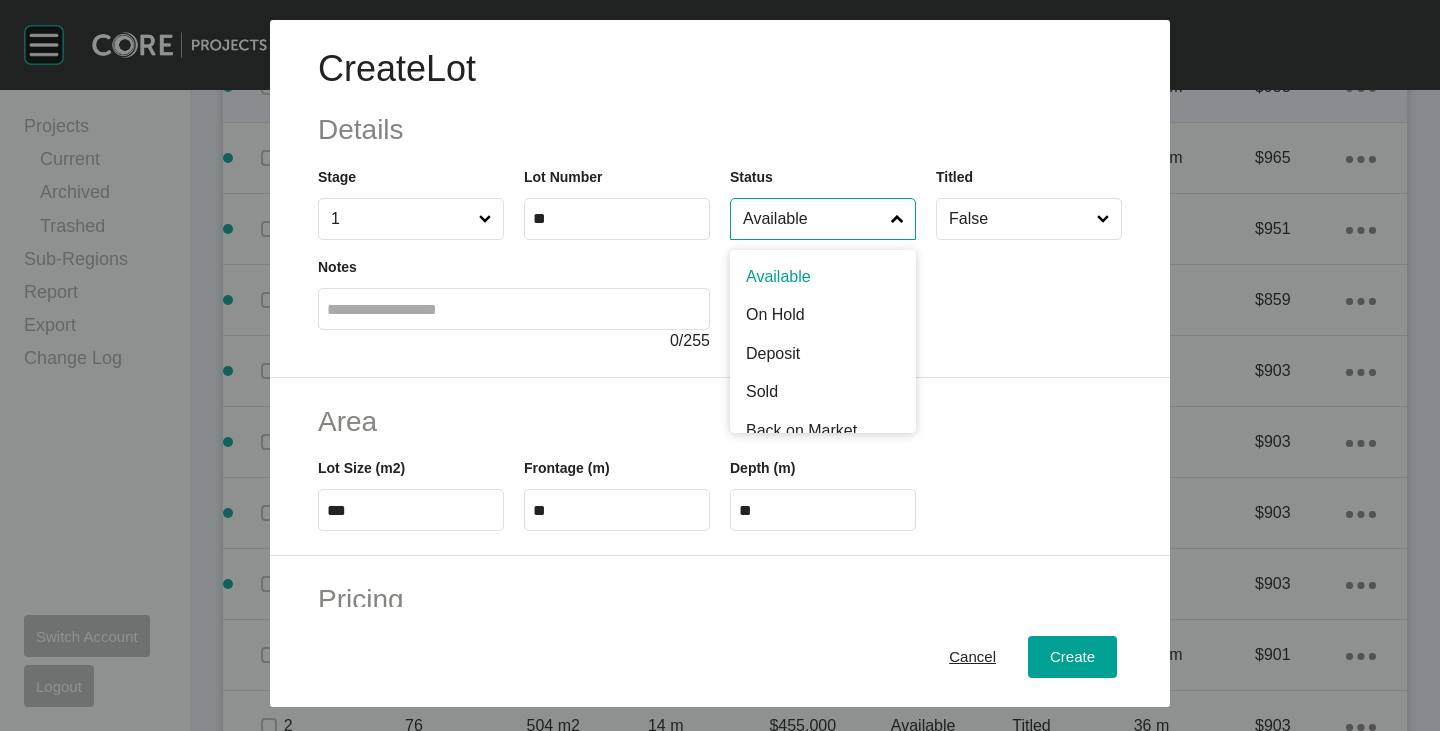 click on "Available" at bounding box center [813, 219] 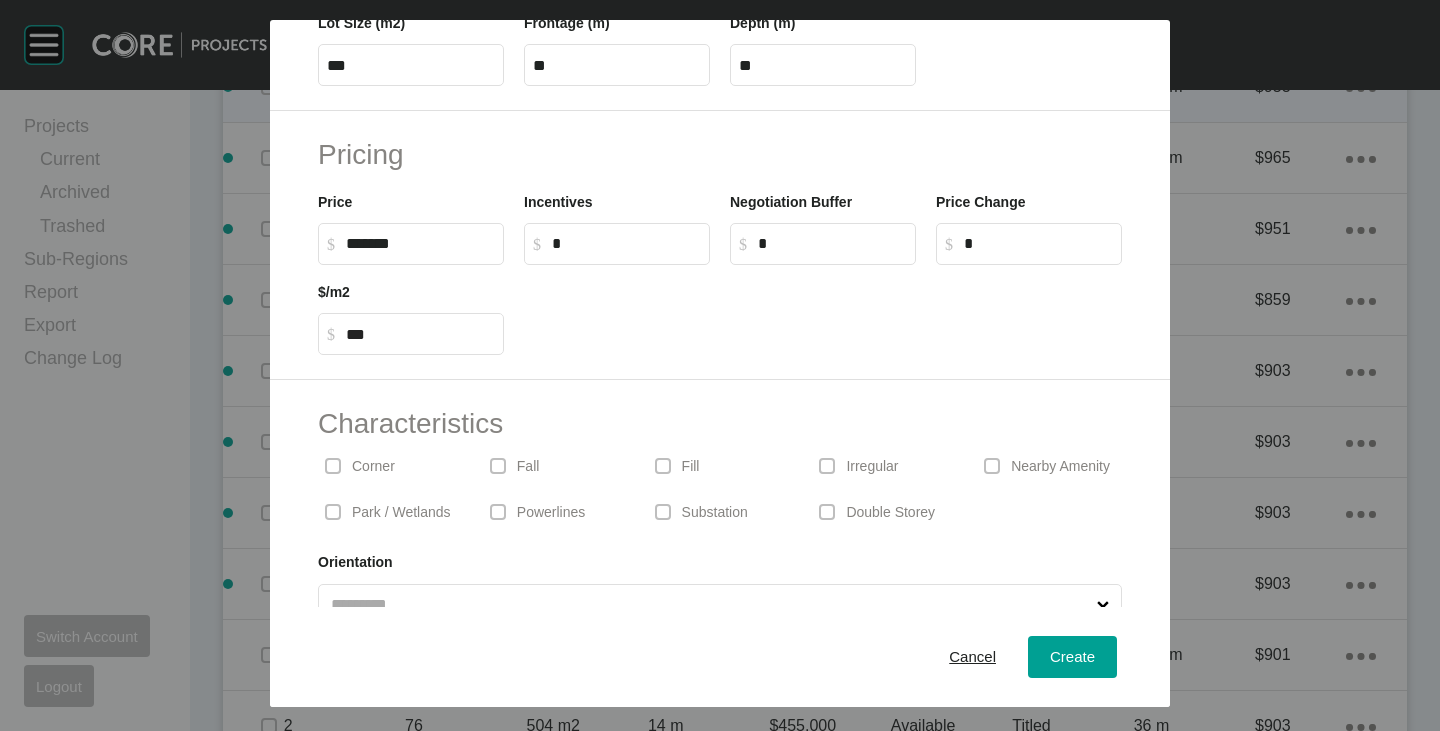scroll, scrollTop: 489, scrollLeft: 0, axis: vertical 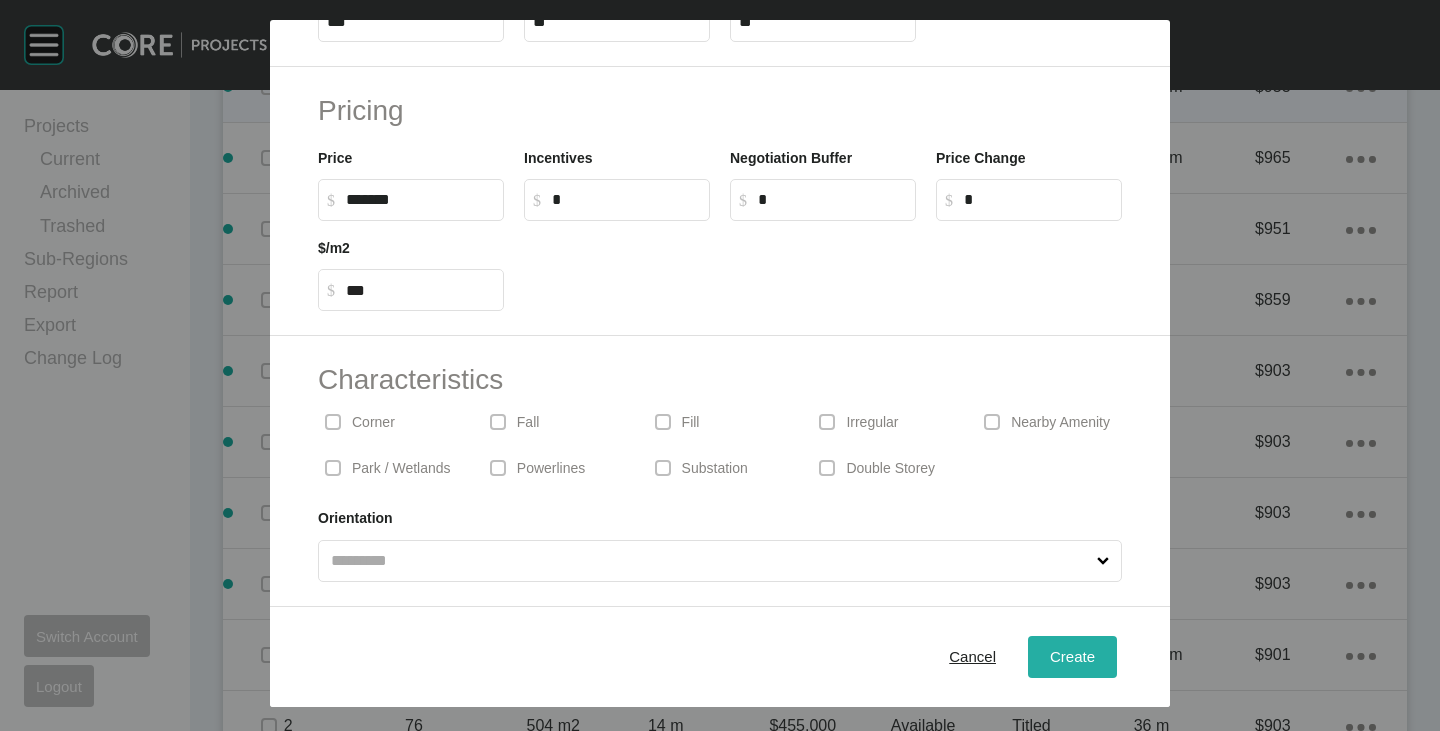 click on "Create" at bounding box center [1072, 657] 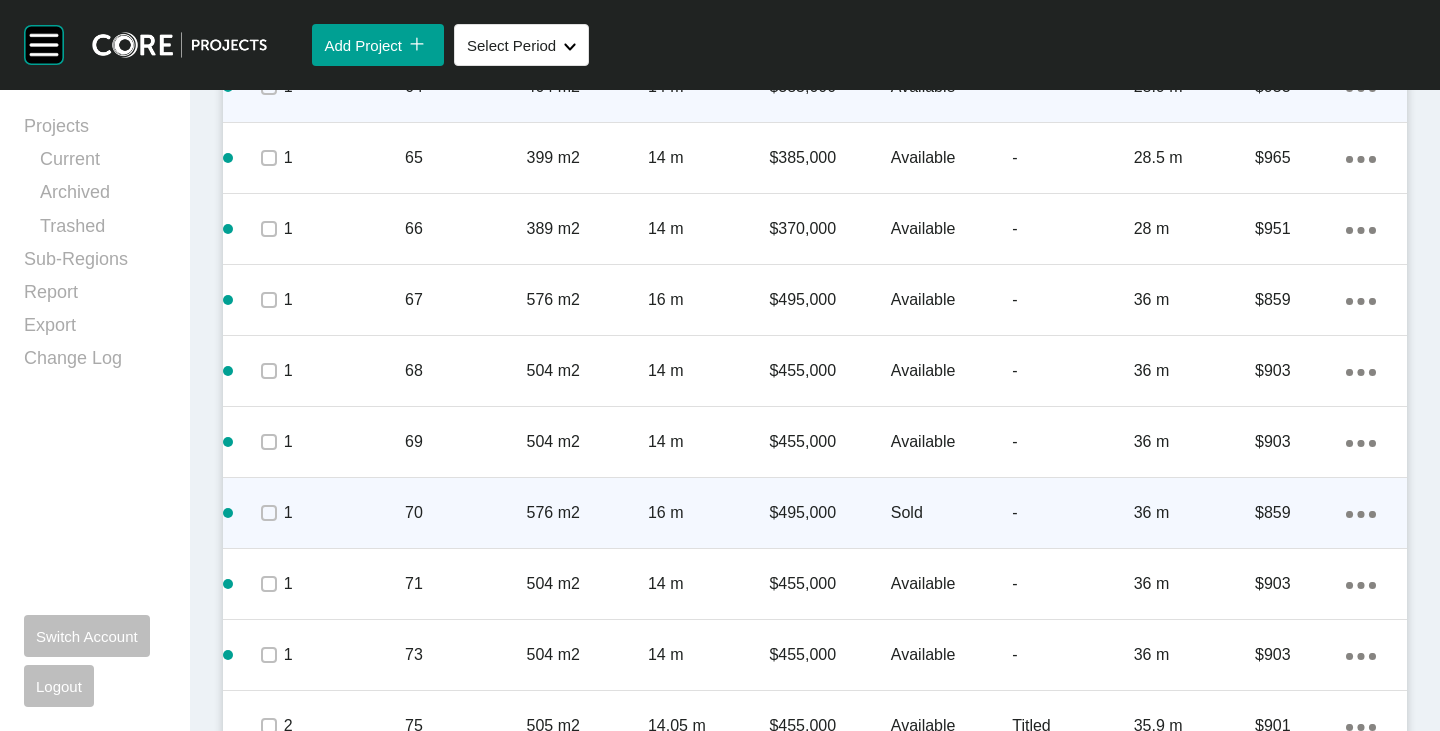 click 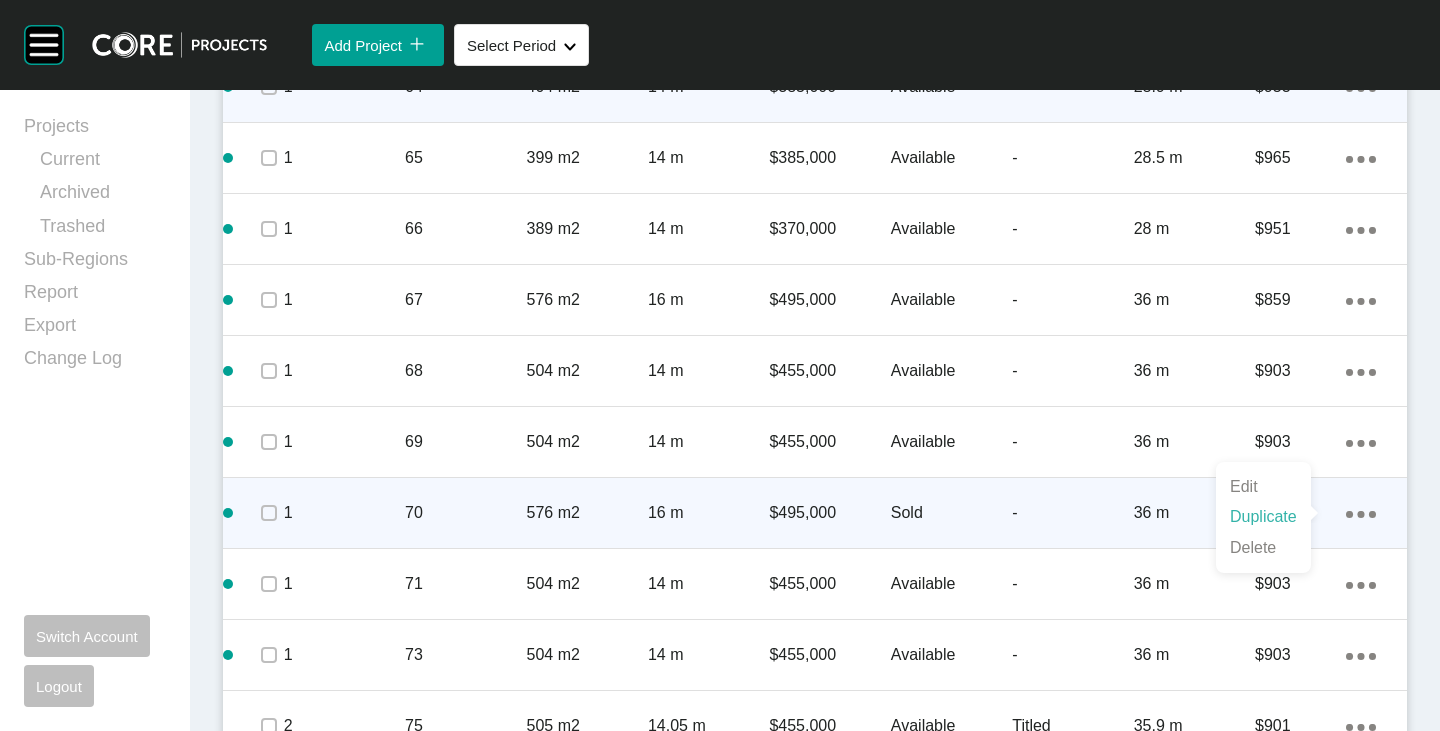 click on "Duplicate" at bounding box center [1263, 517] 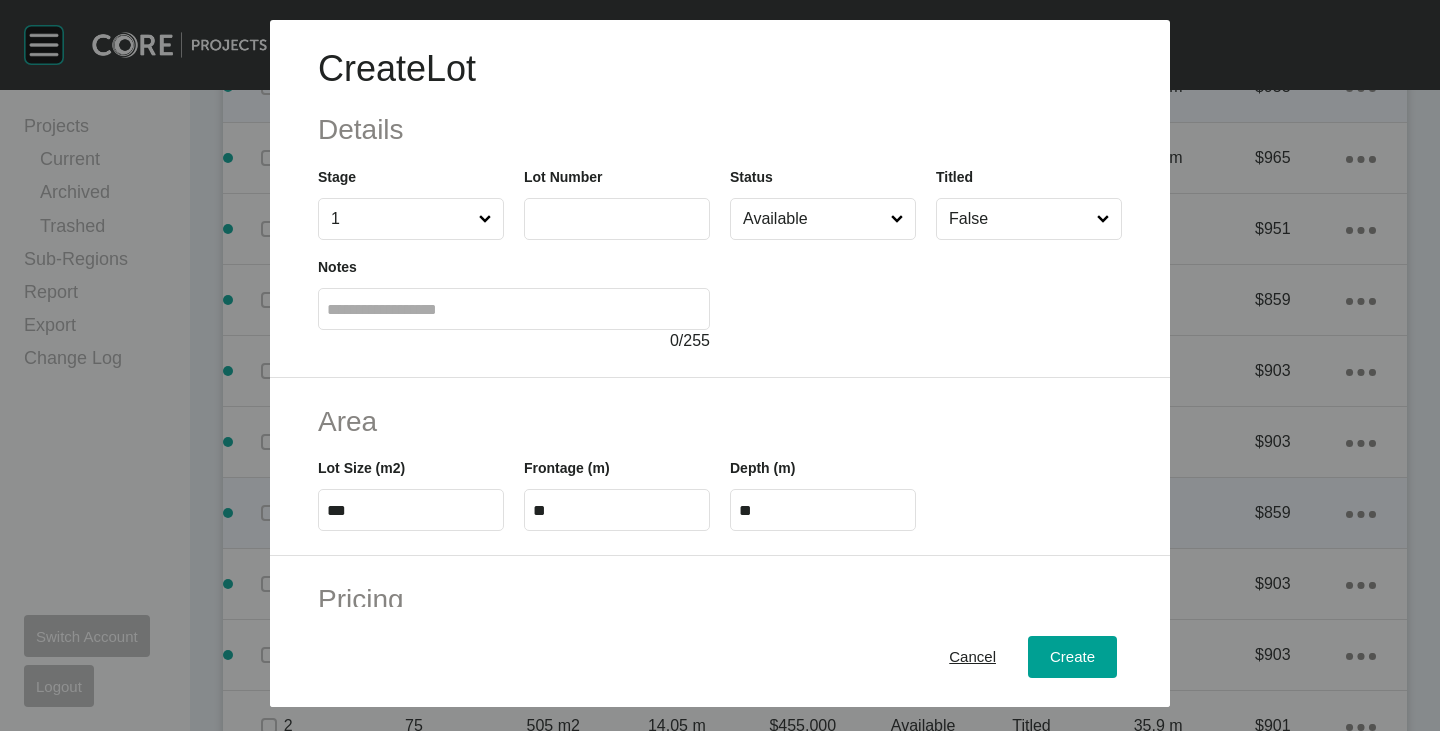 click at bounding box center (617, 219) 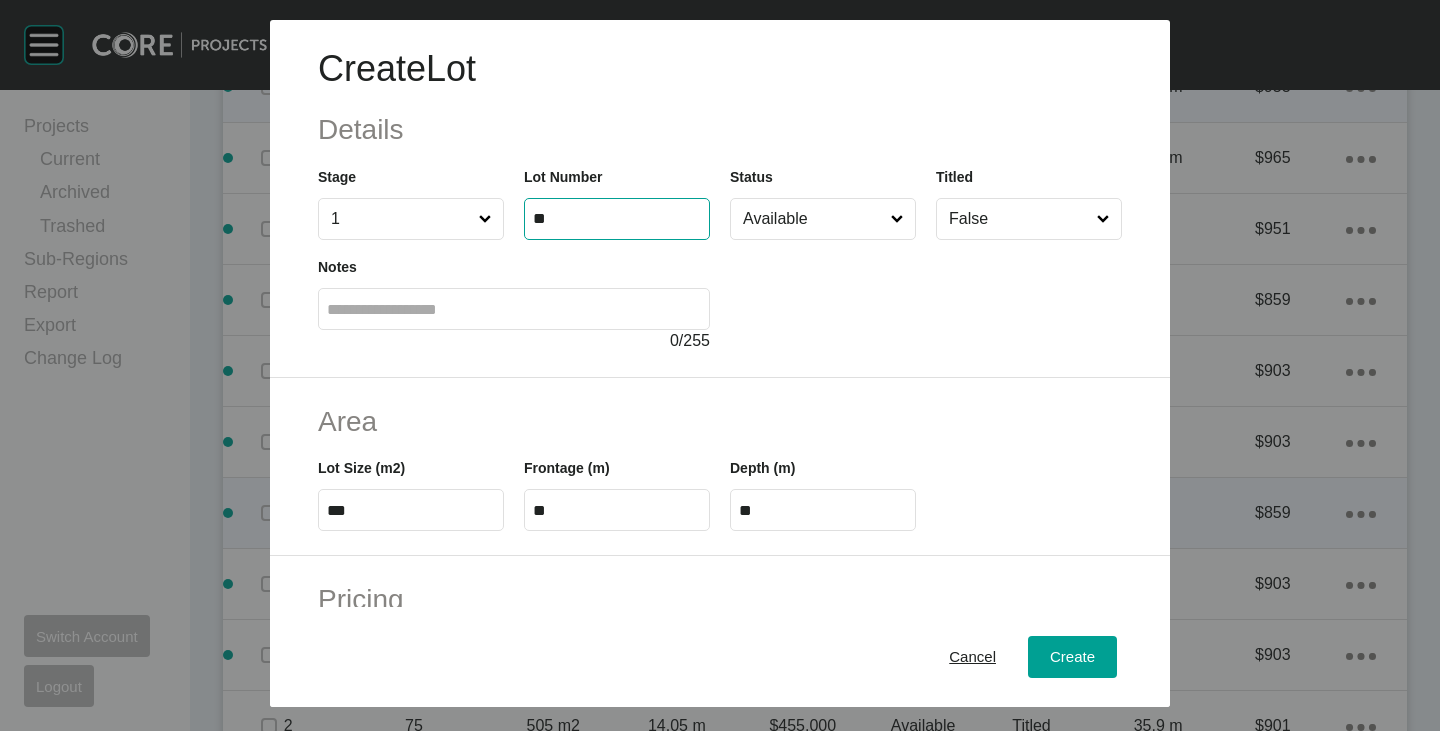 type on "**" 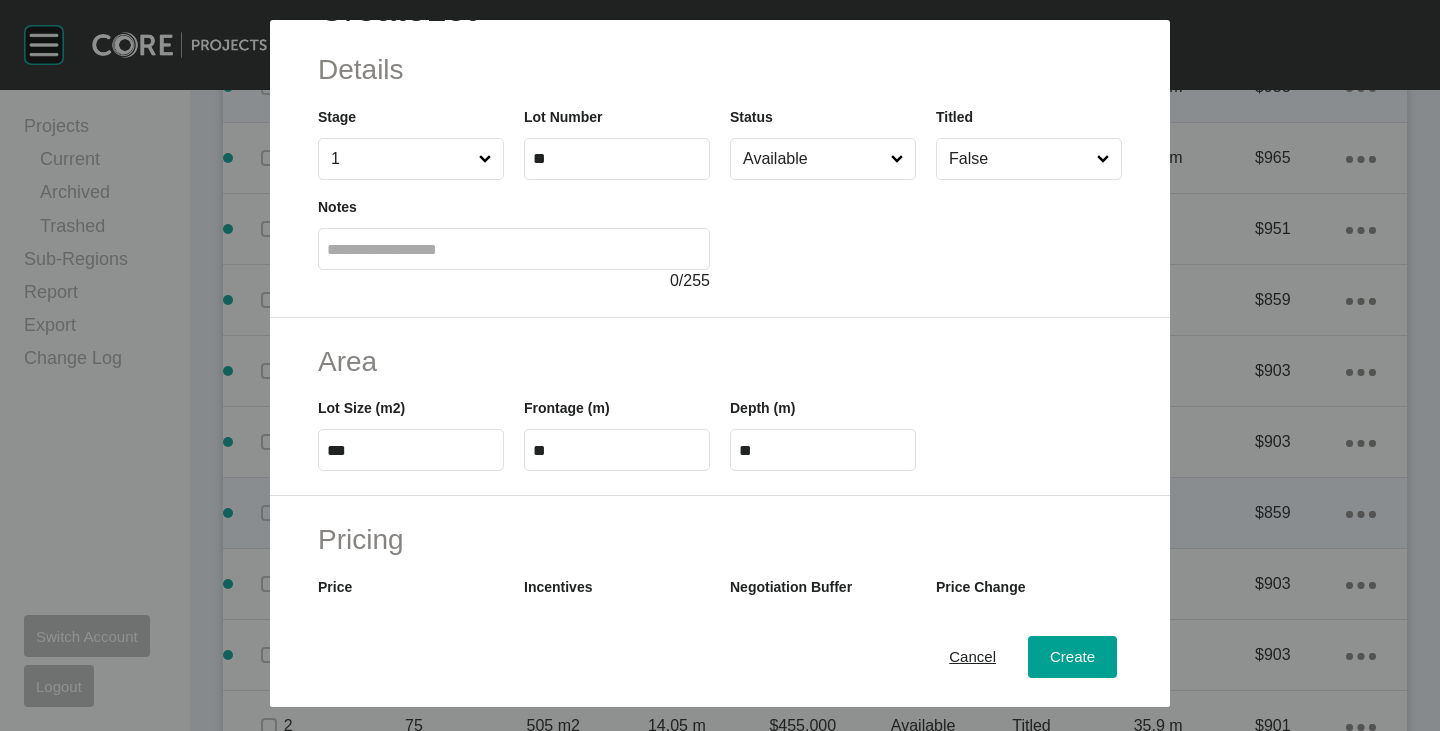 scroll, scrollTop: 0, scrollLeft: 0, axis: both 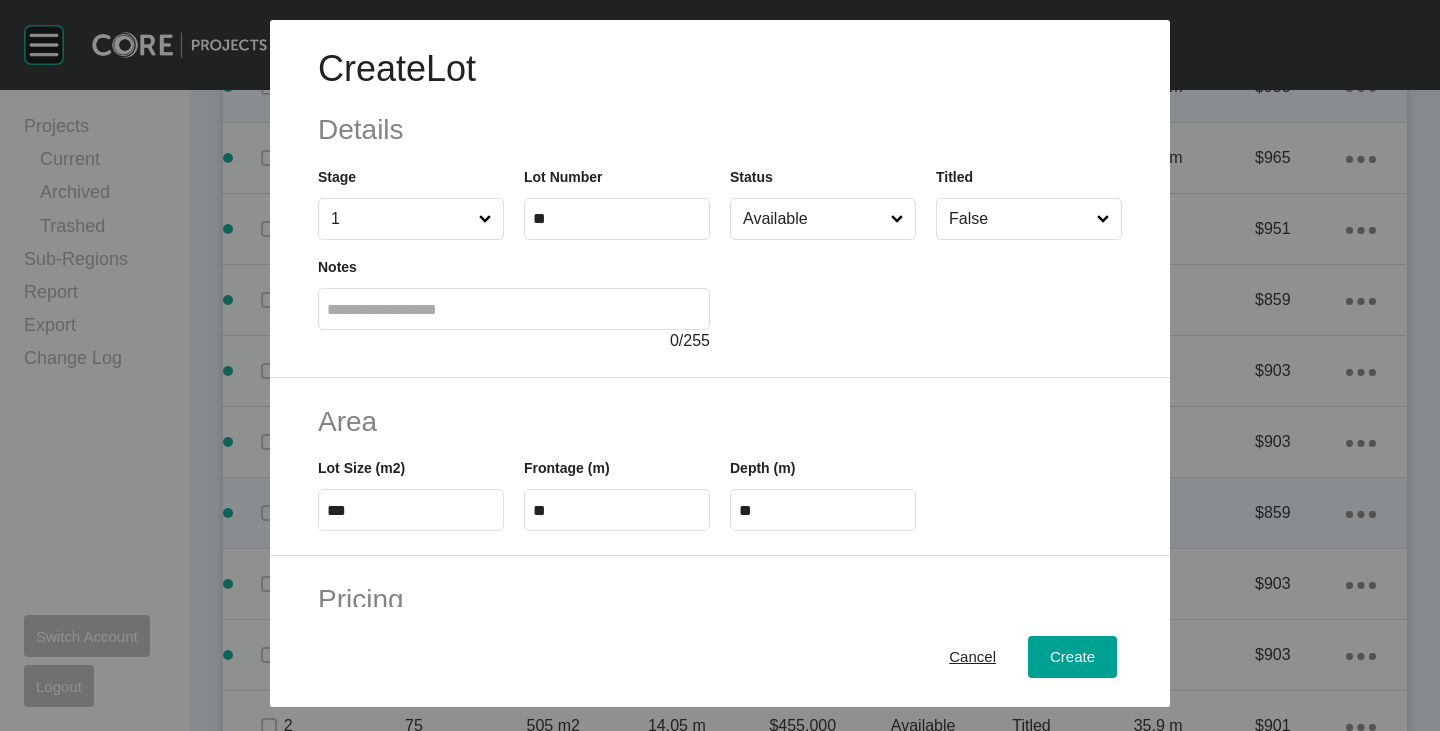 click on "Available" at bounding box center (813, 219) 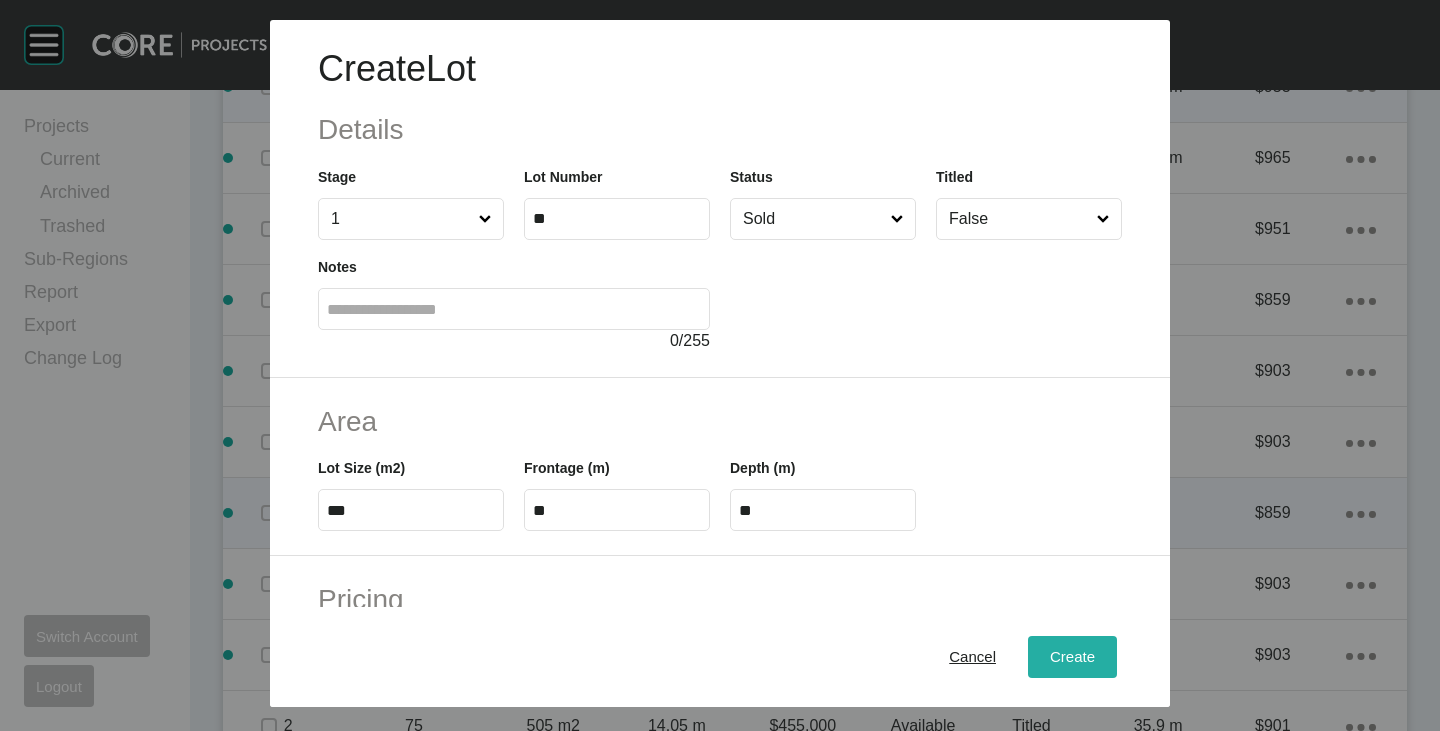 click on "Create" at bounding box center [1072, 657] 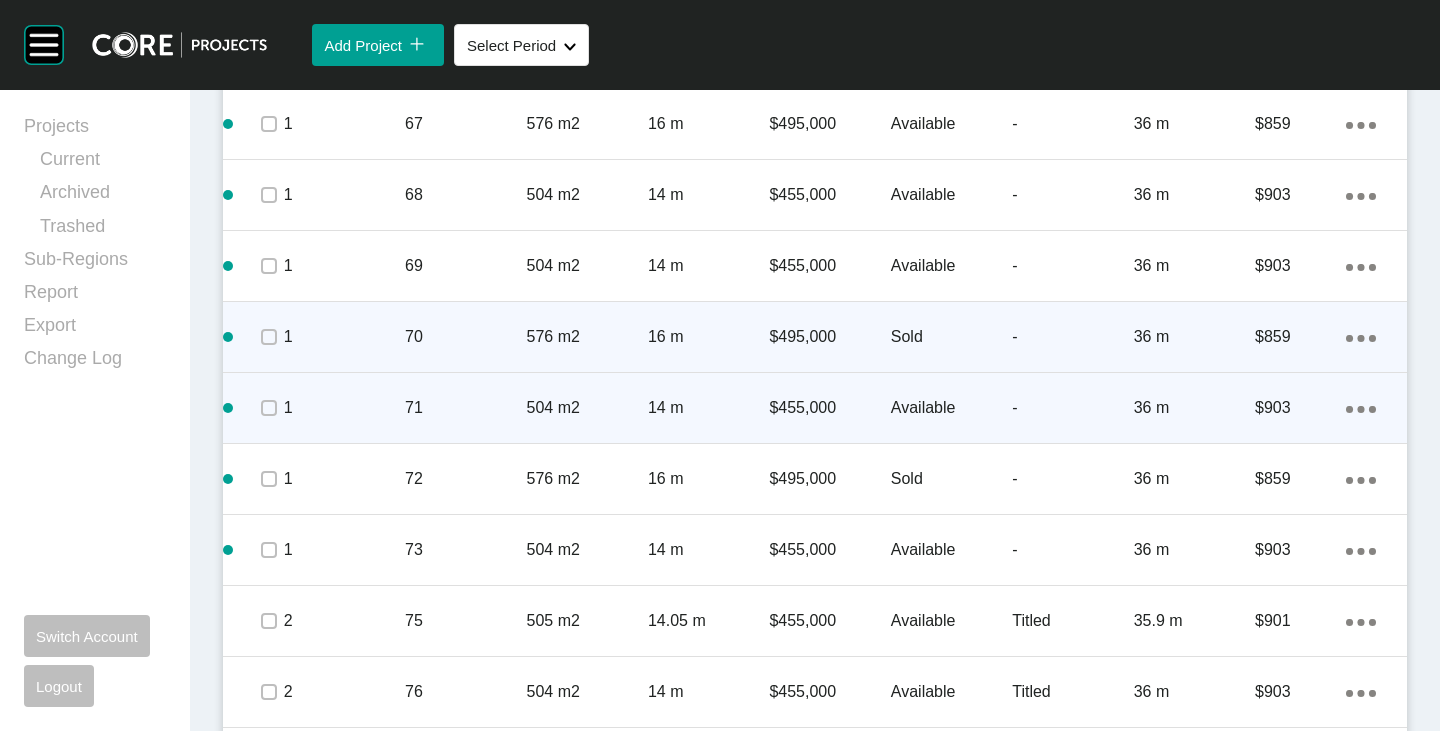 scroll, scrollTop: 5900, scrollLeft: 0, axis: vertical 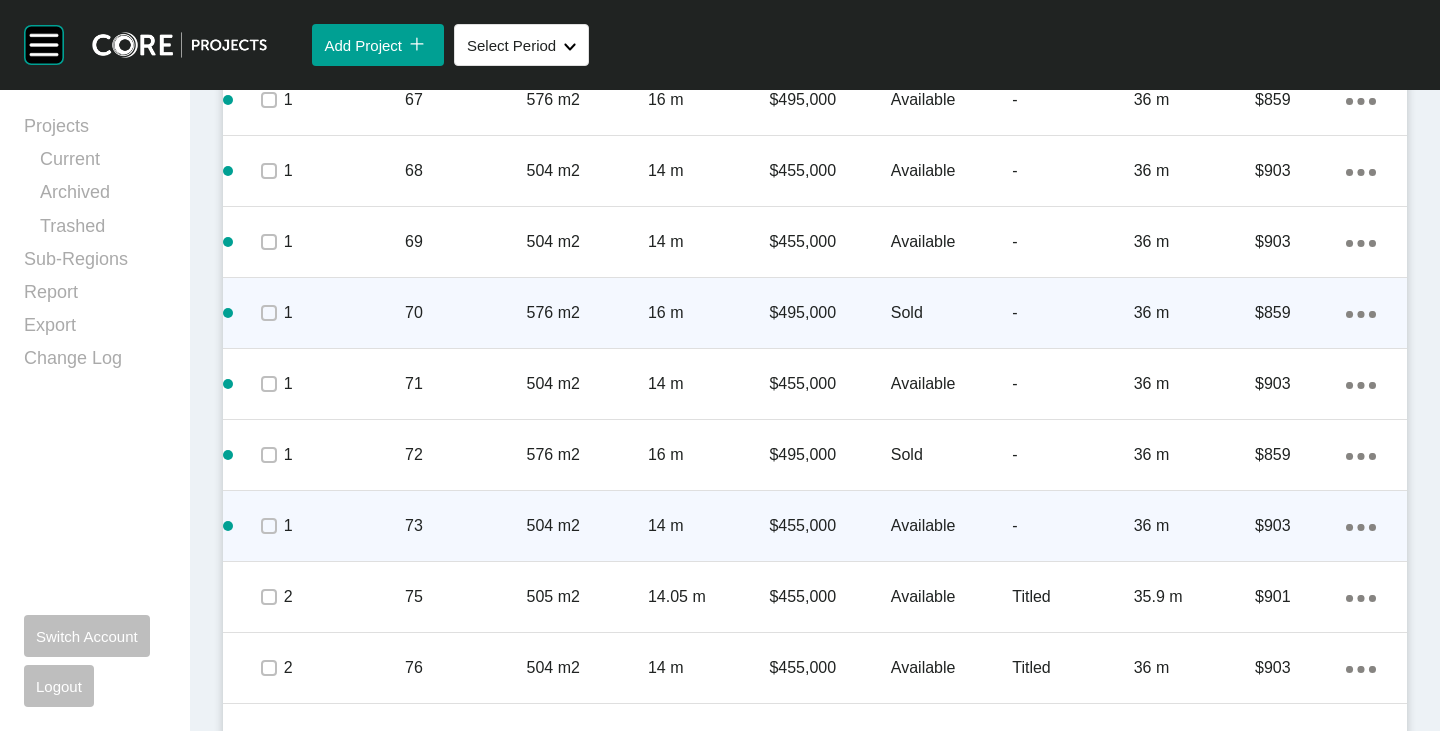 click on "Action Menu Dots Copy 6 Created with Sketch." at bounding box center (1361, 526) 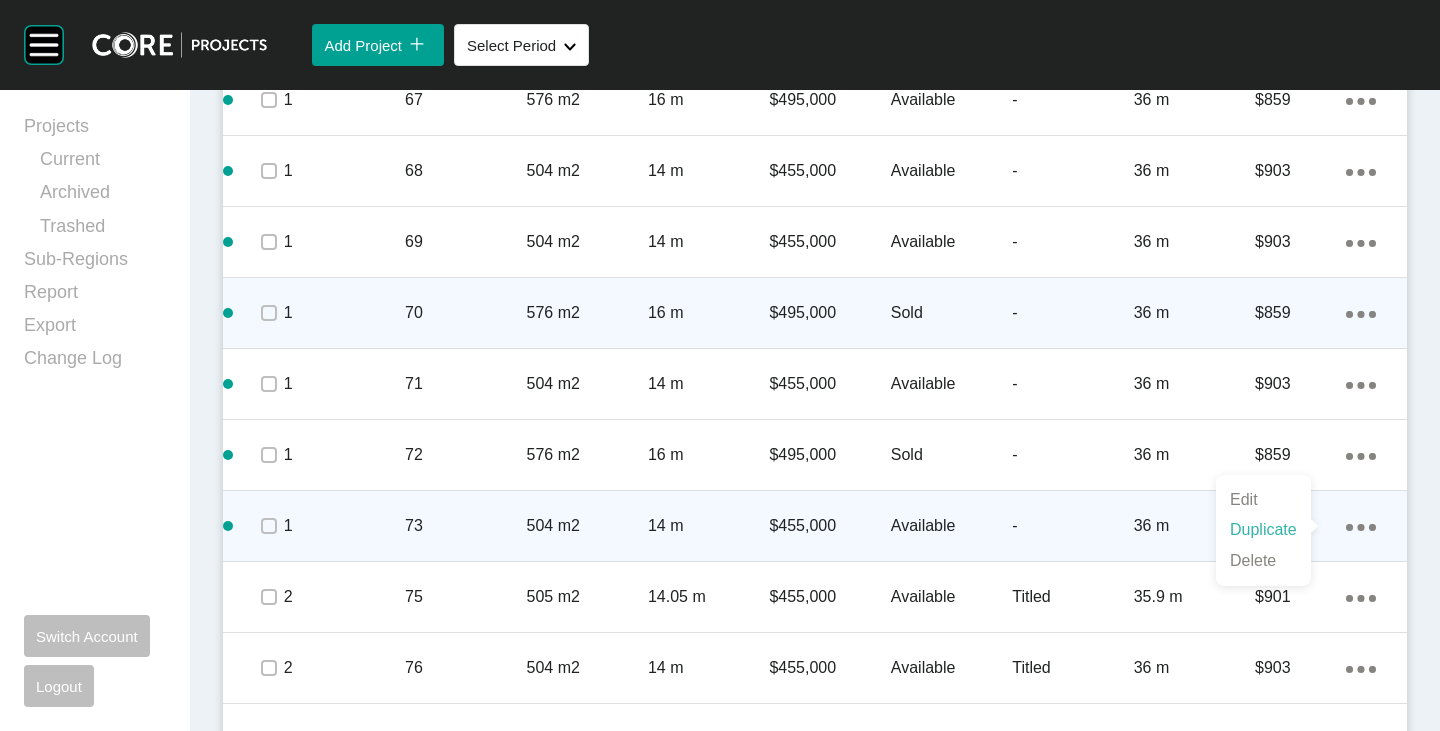 click on "Duplicate" at bounding box center [1263, 530] 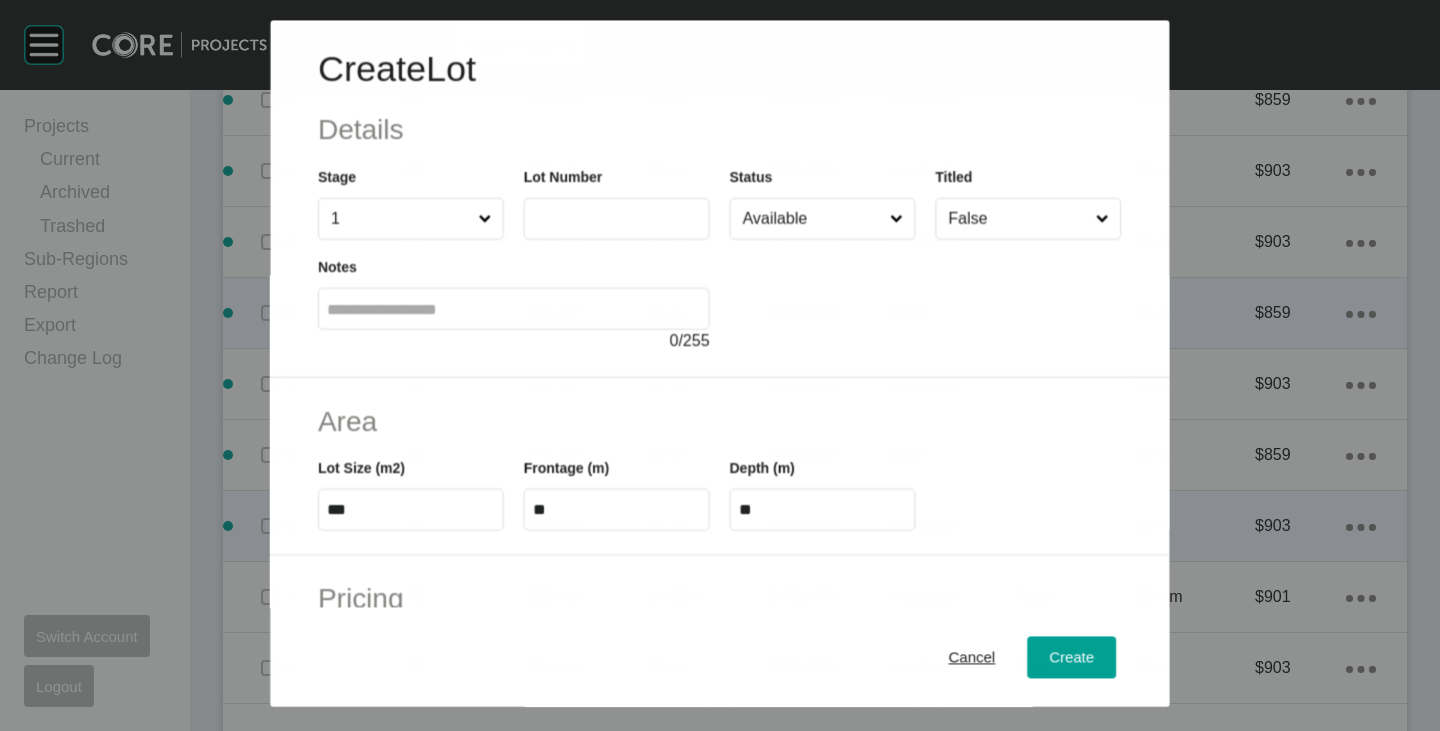click at bounding box center [617, 219] 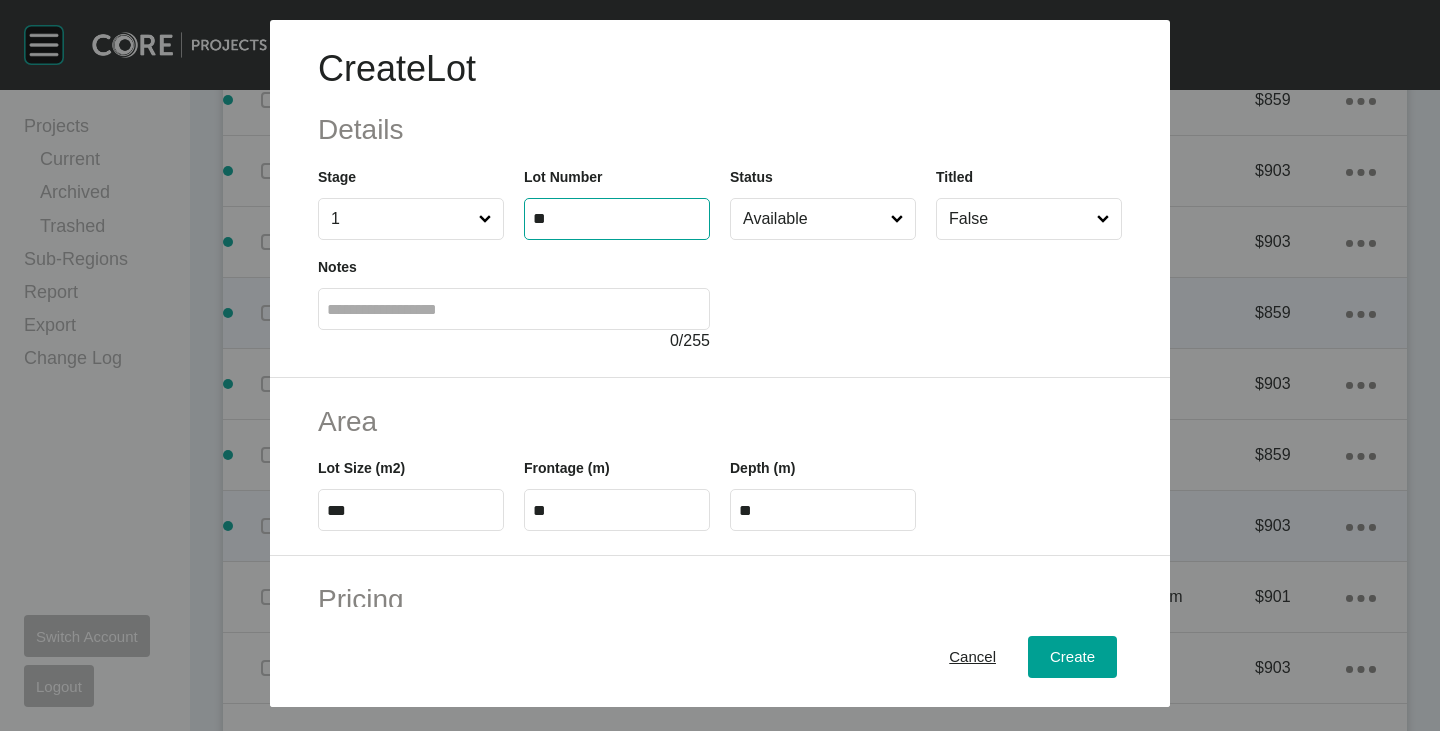 type on "**" 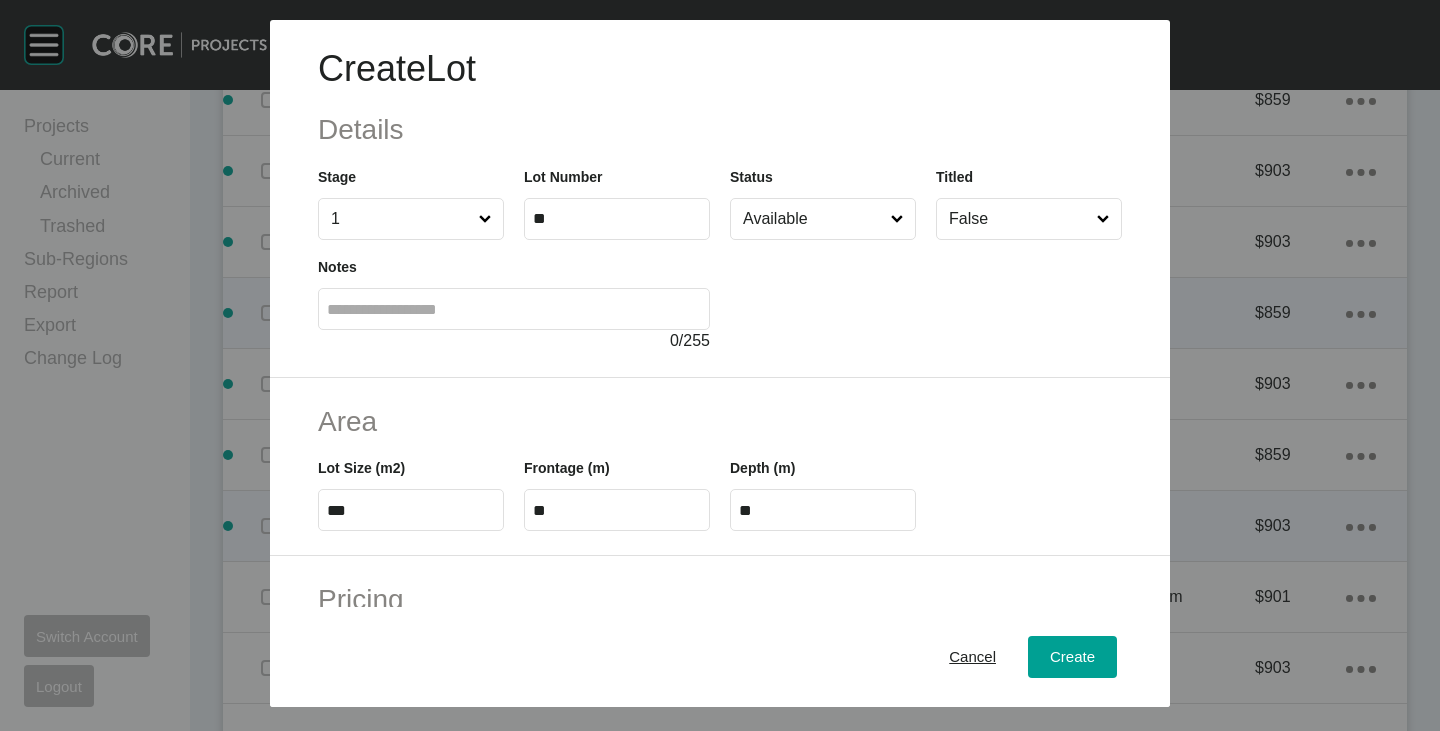 click on "***" at bounding box center (411, 510) 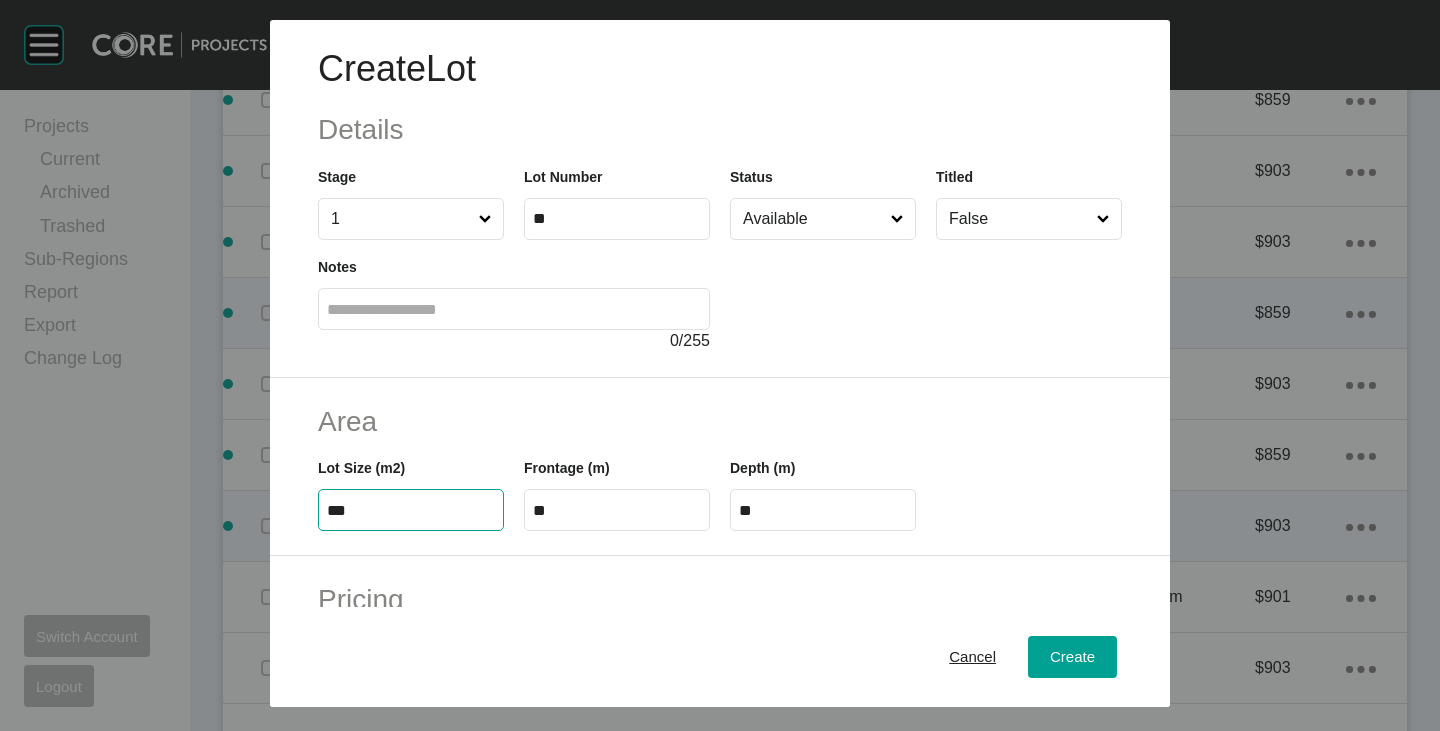 click on "***" at bounding box center (411, 510) 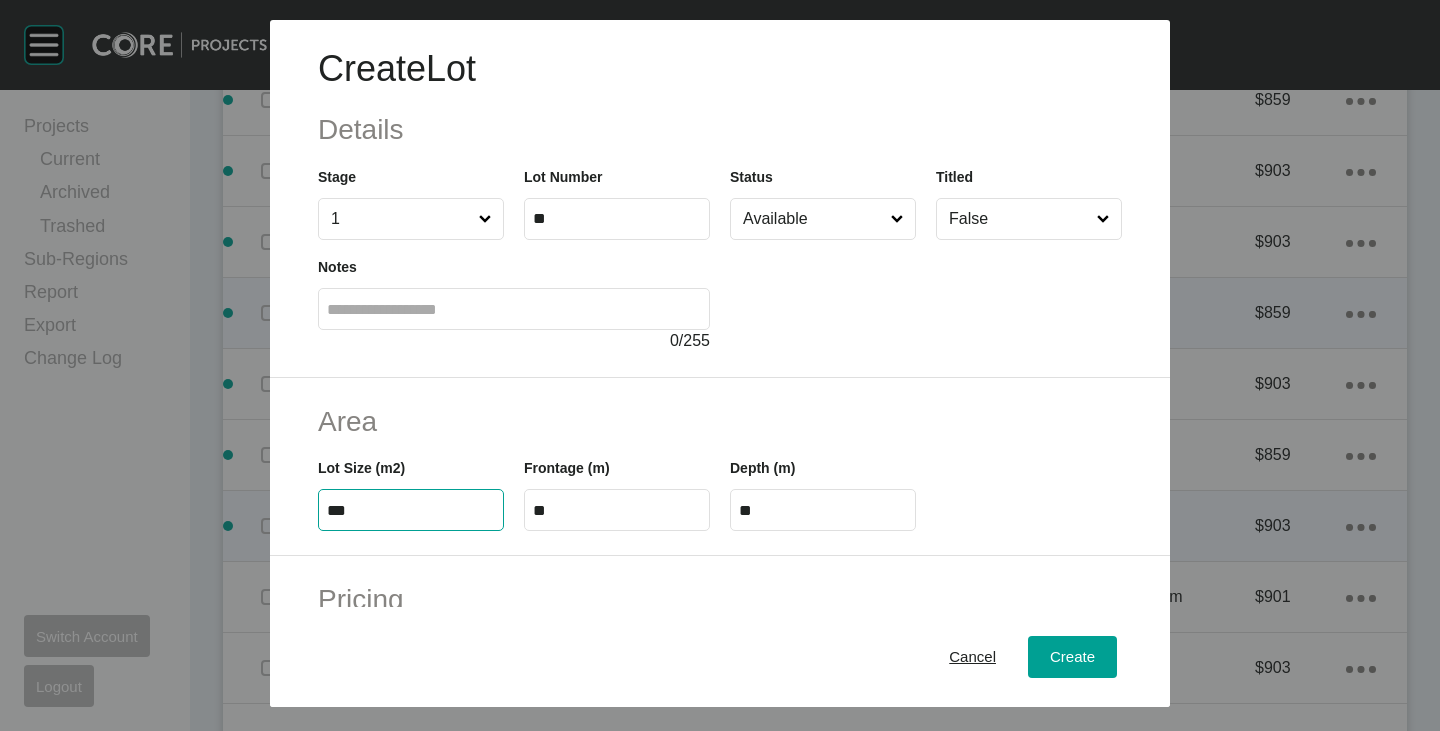 type on "***" 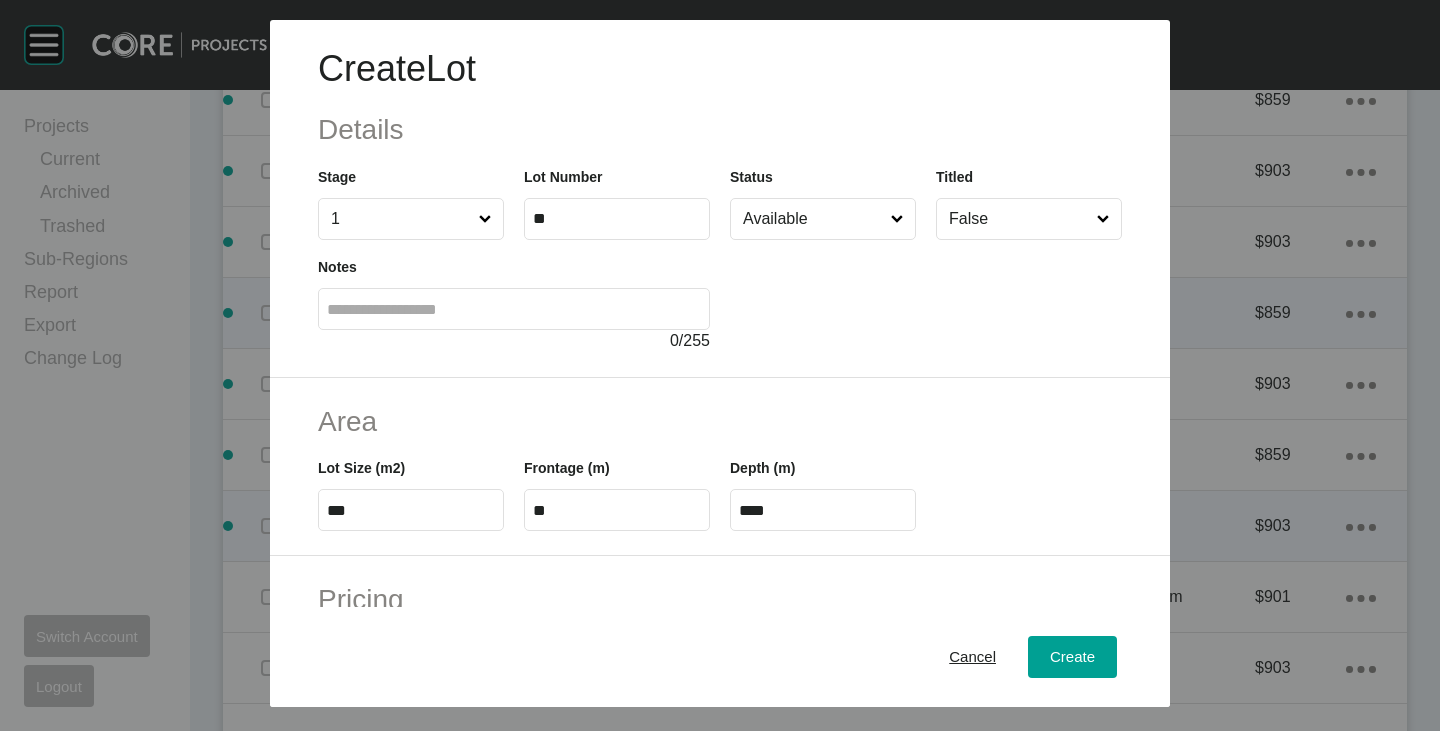 click on "Area" at bounding box center [720, 421] 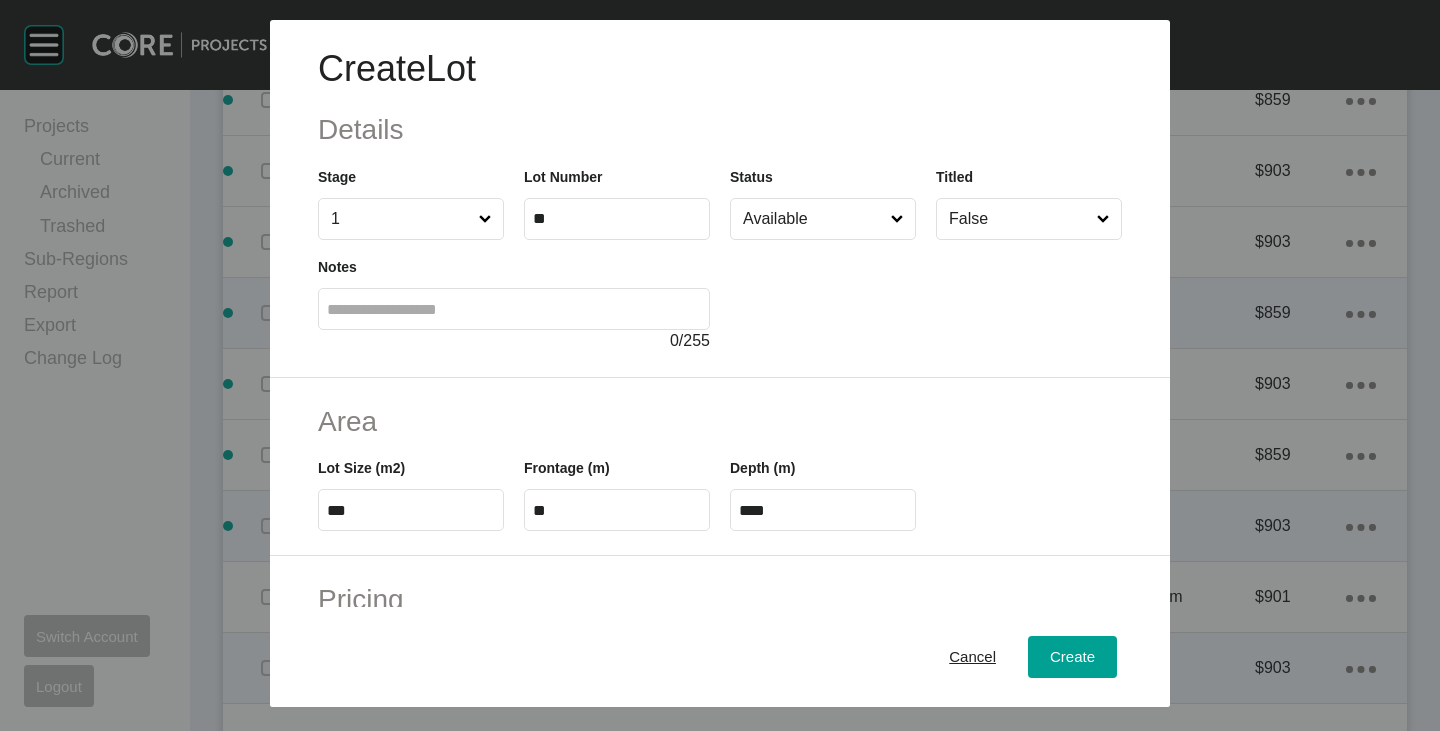 click on "Cancel" at bounding box center [972, 657] 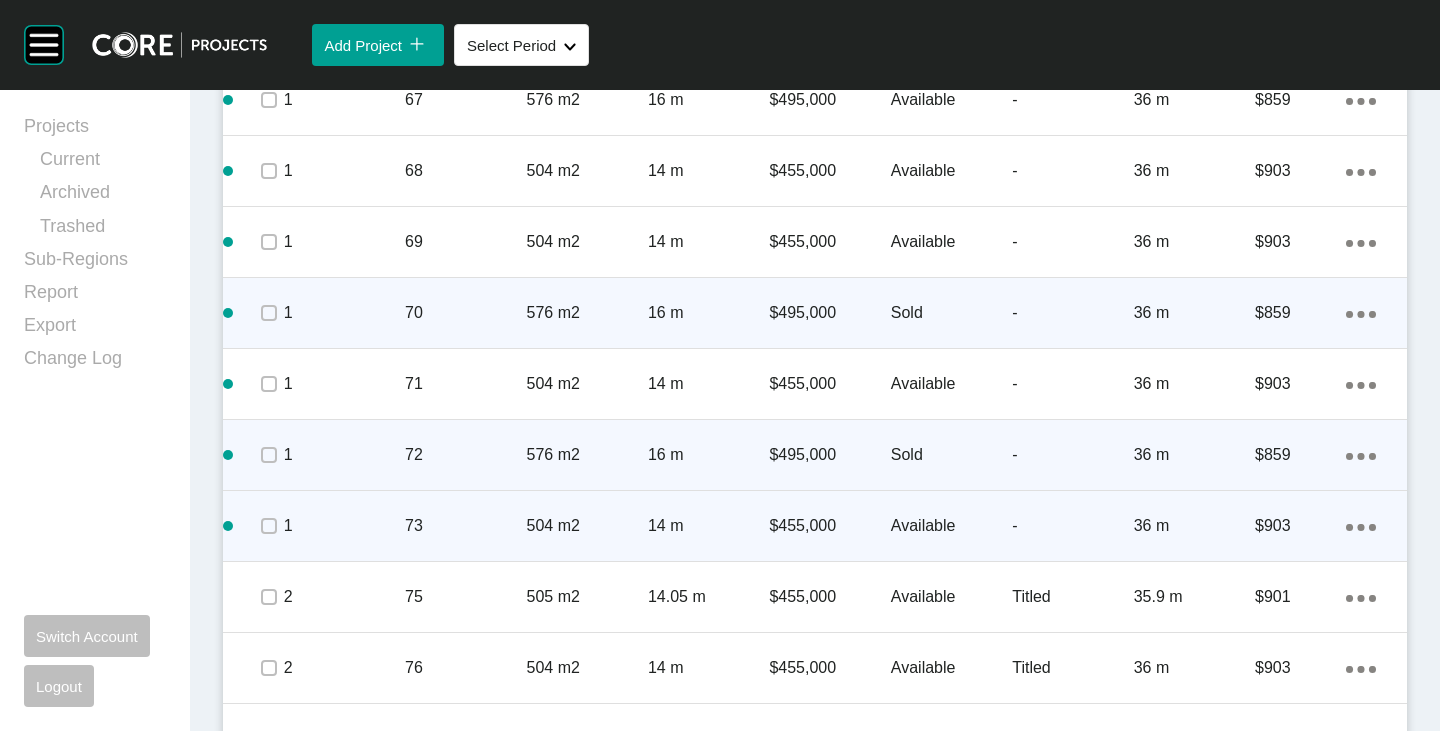 click on "Action Menu Dots Copy 6 Created with Sketch." 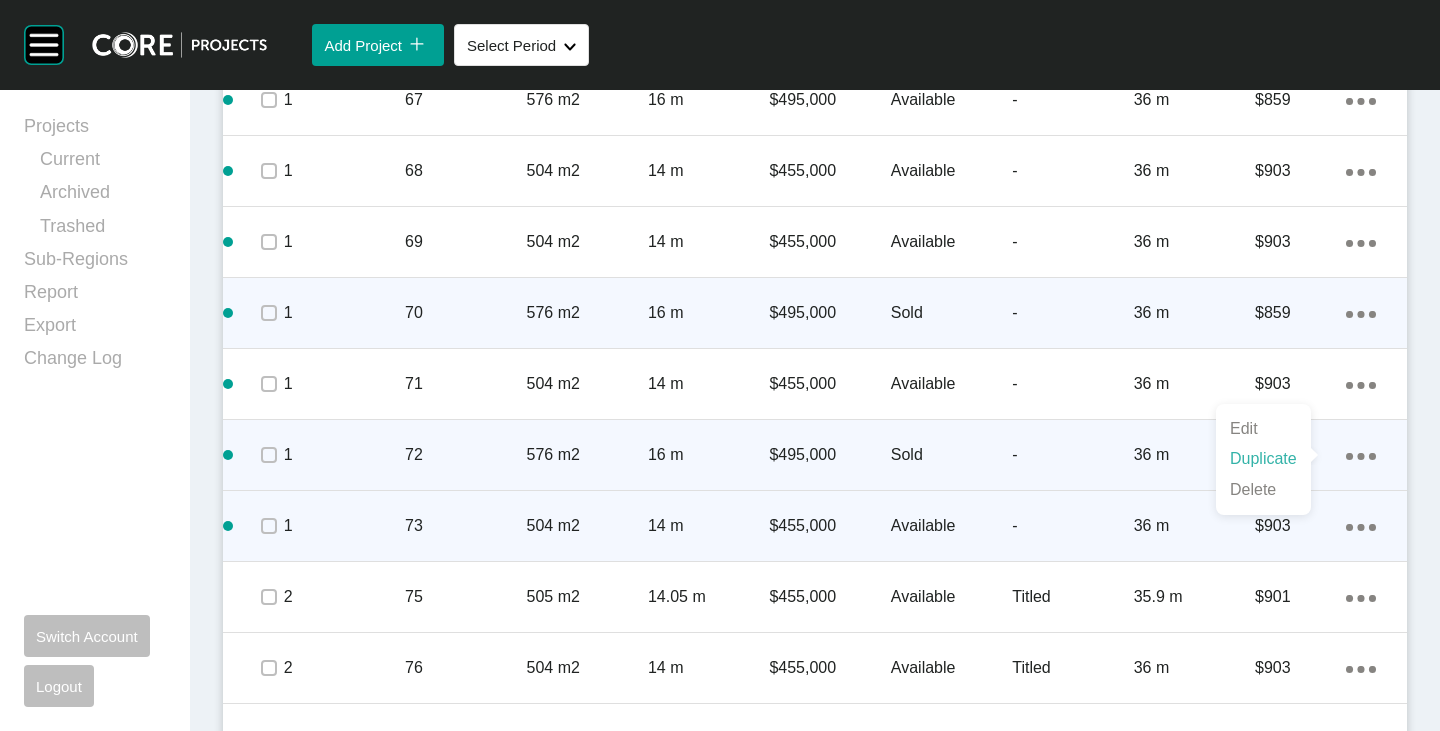 click on "Duplicate" at bounding box center (1263, 459) 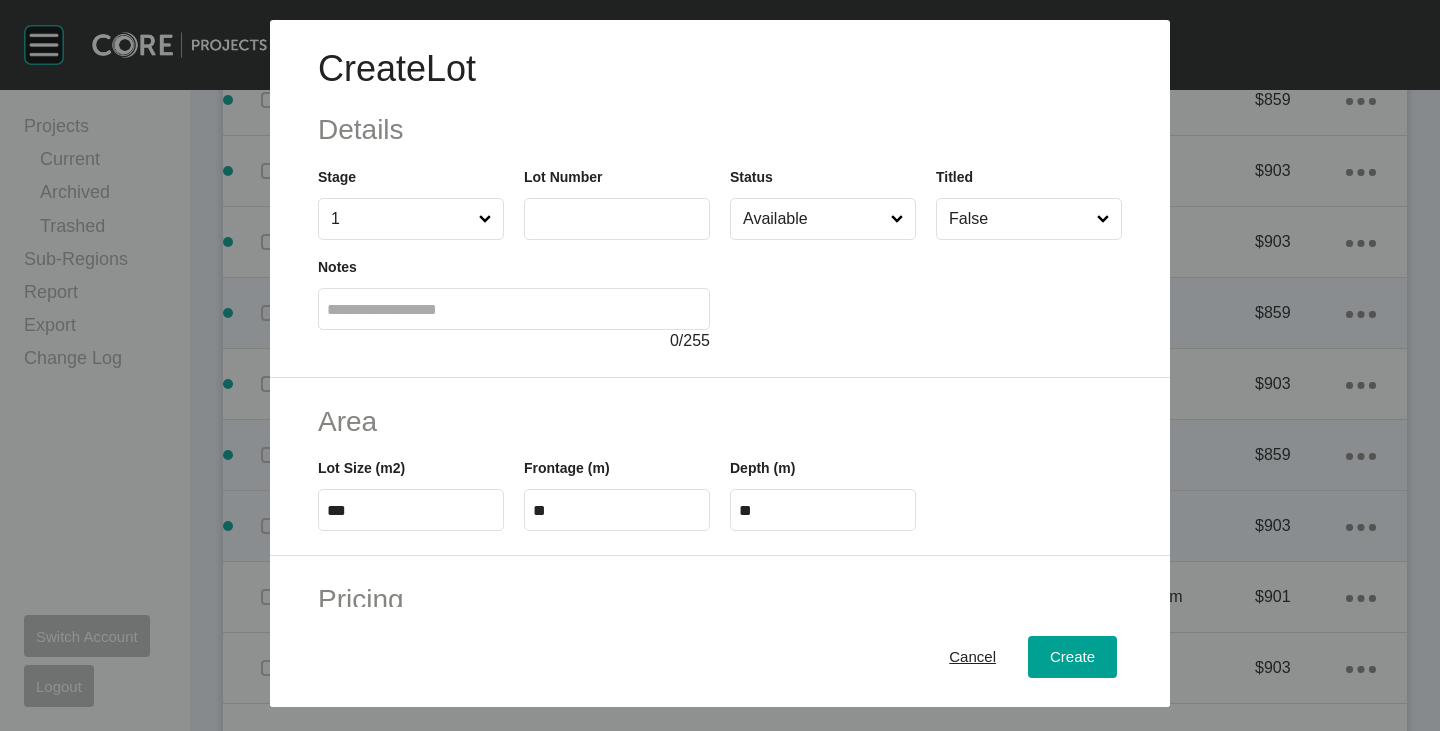 click at bounding box center [617, 219] 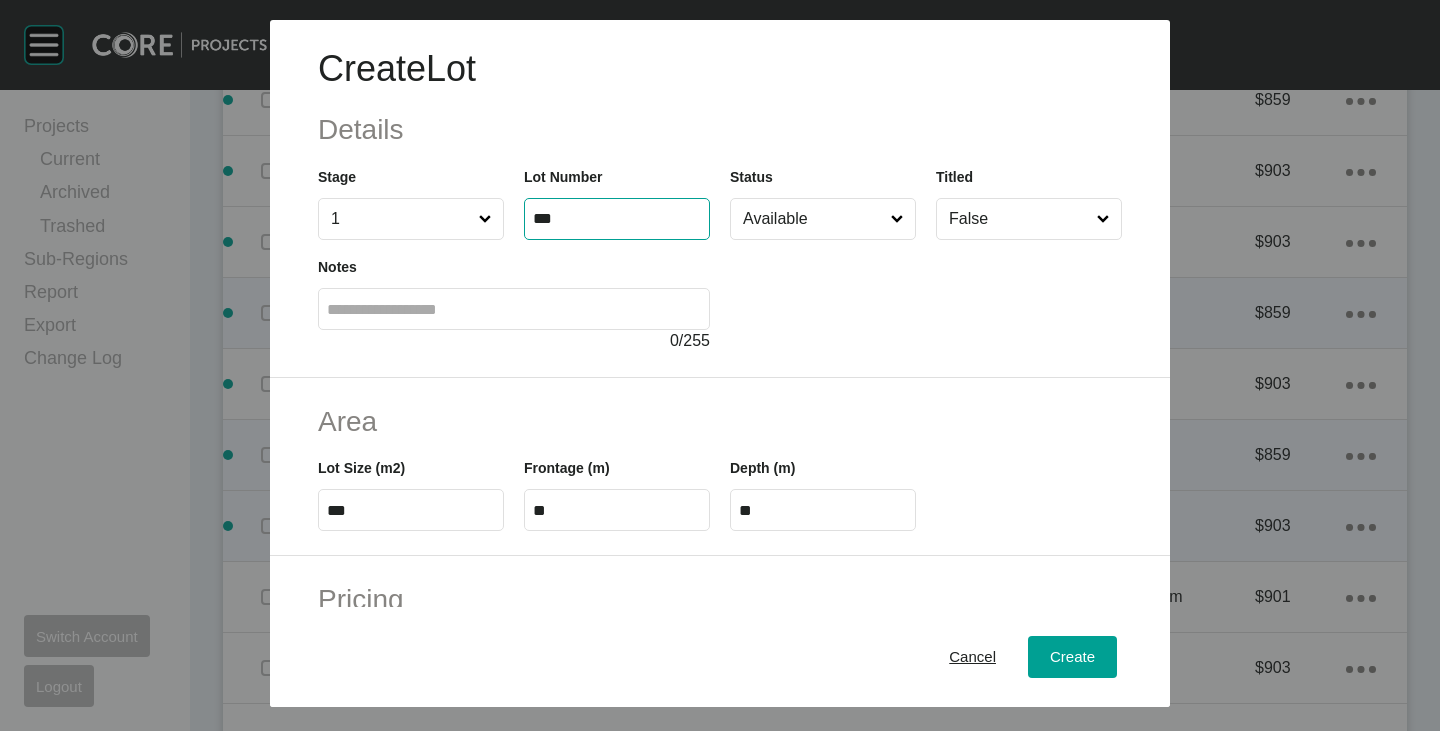 type on "***" 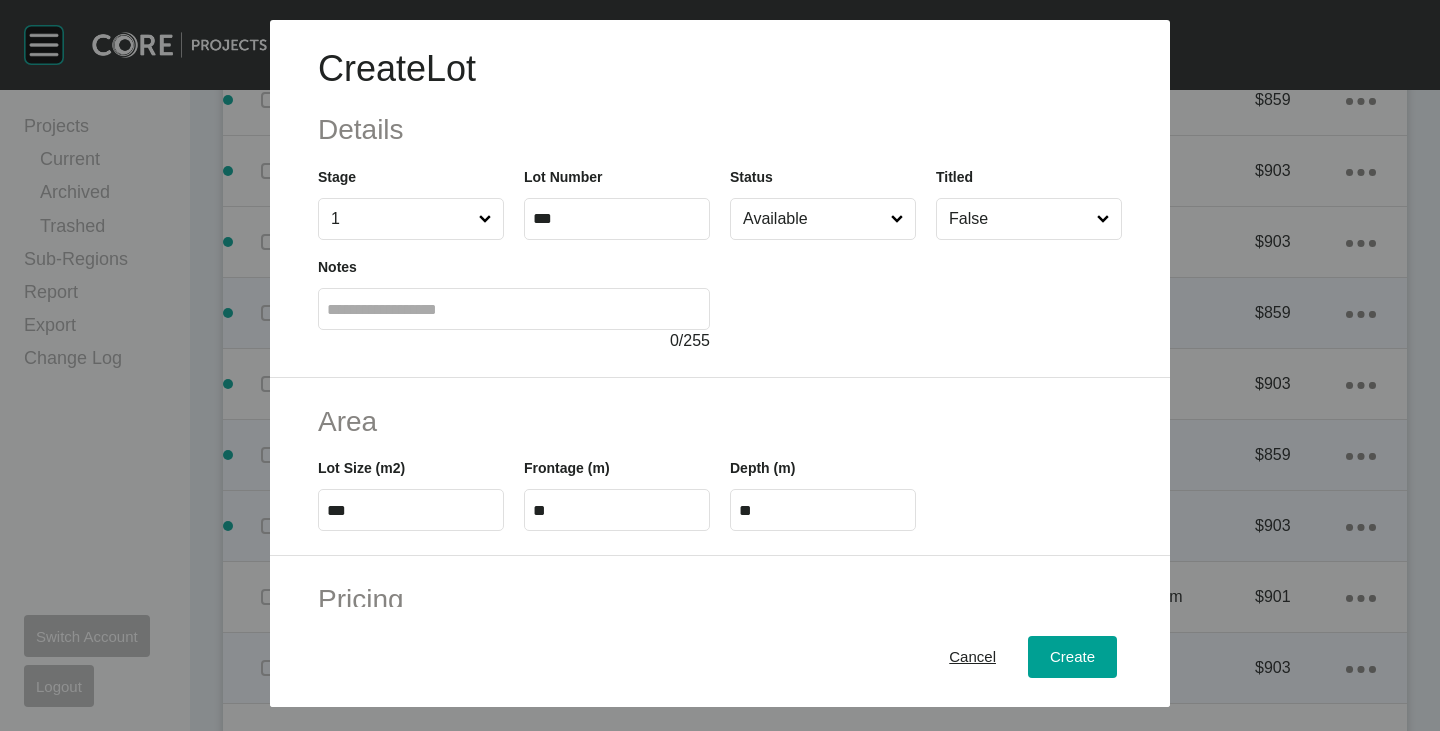 click on "Cancel" at bounding box center (972, 657) 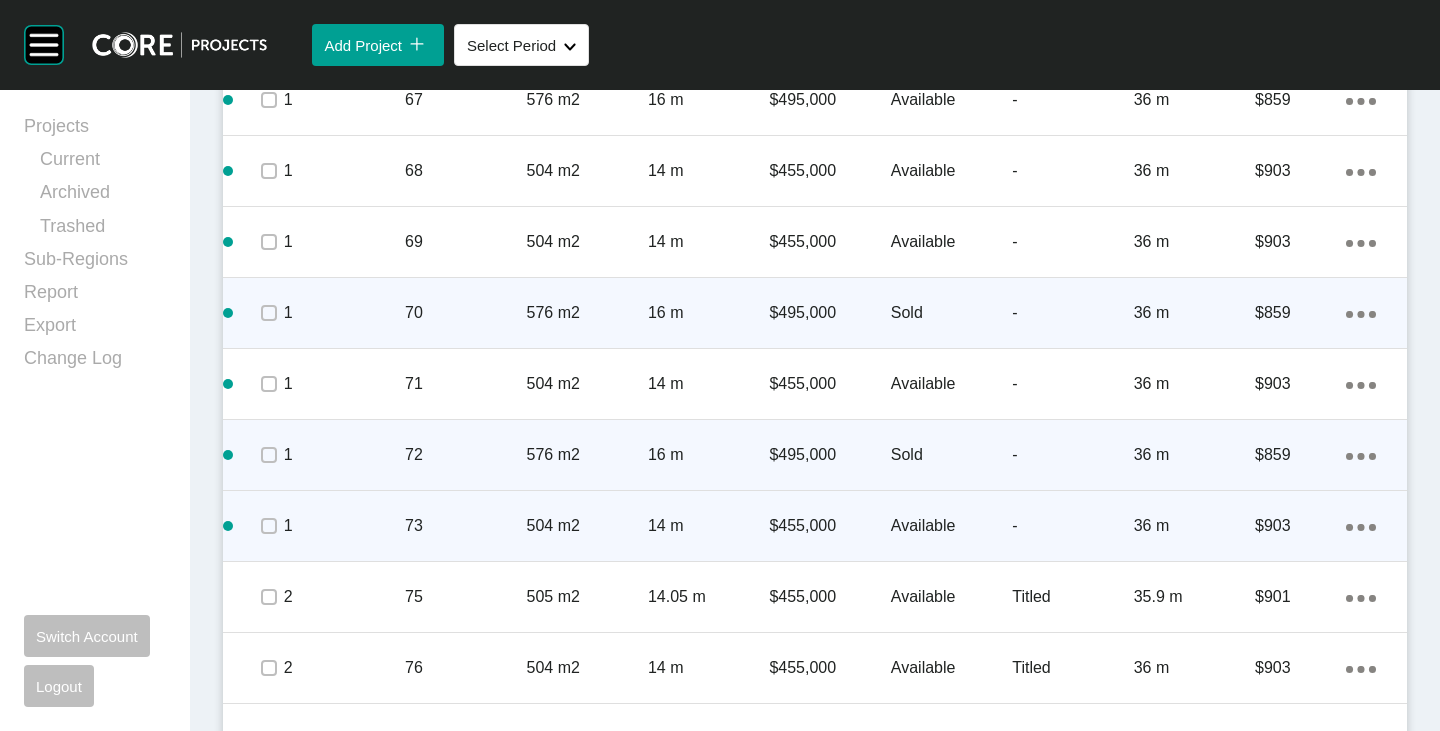 click on "Action Menu Dots Copy 6 Created with Sketch." 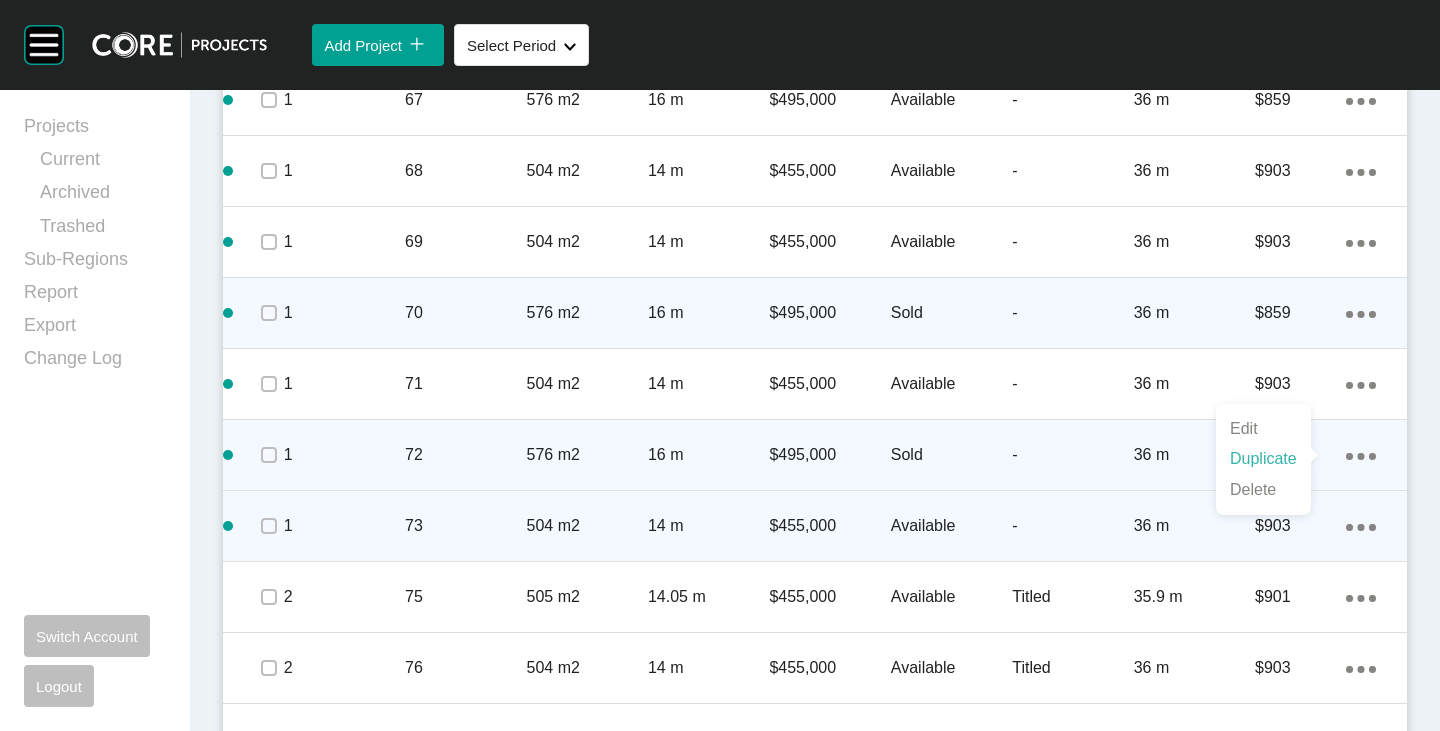 click on "Duplicate" at bounding box center [1263, 459] 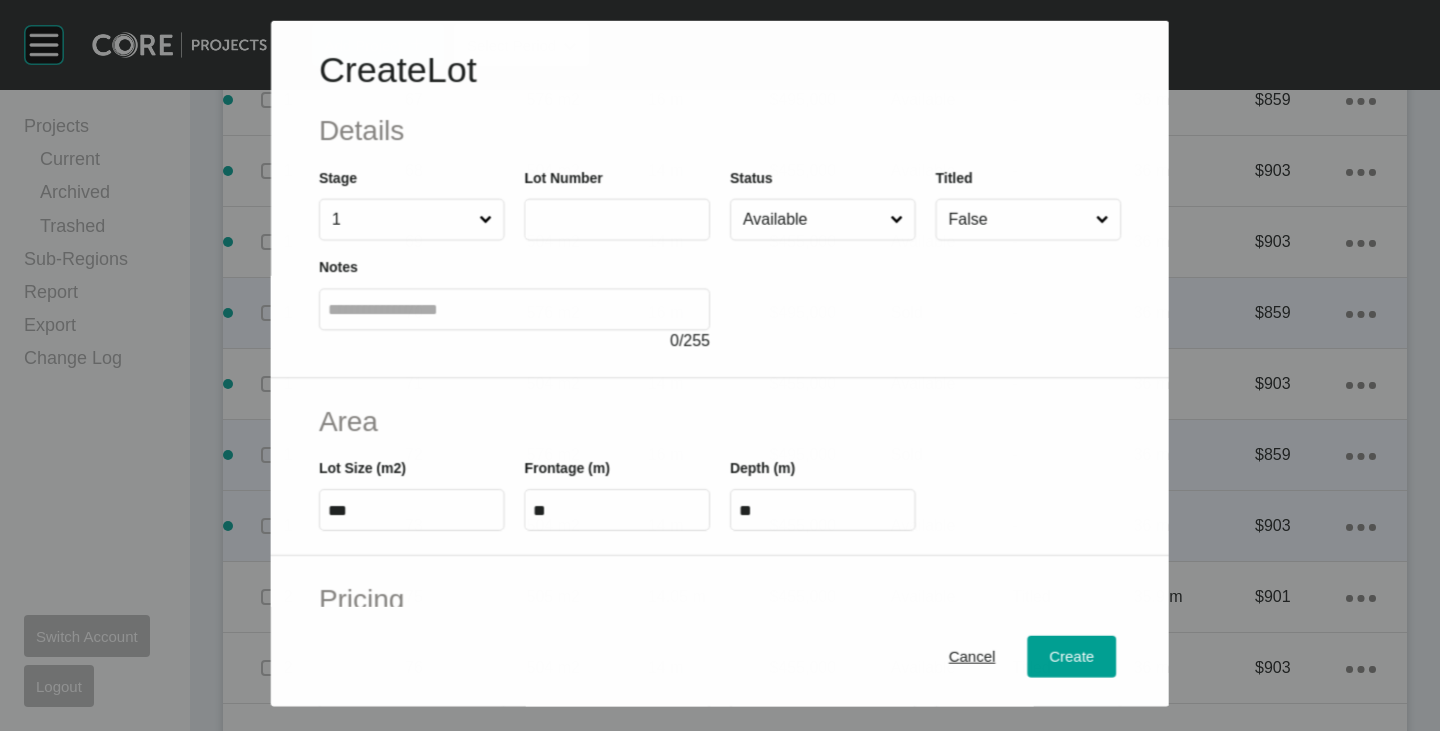 click at bounding box center [617, 219] 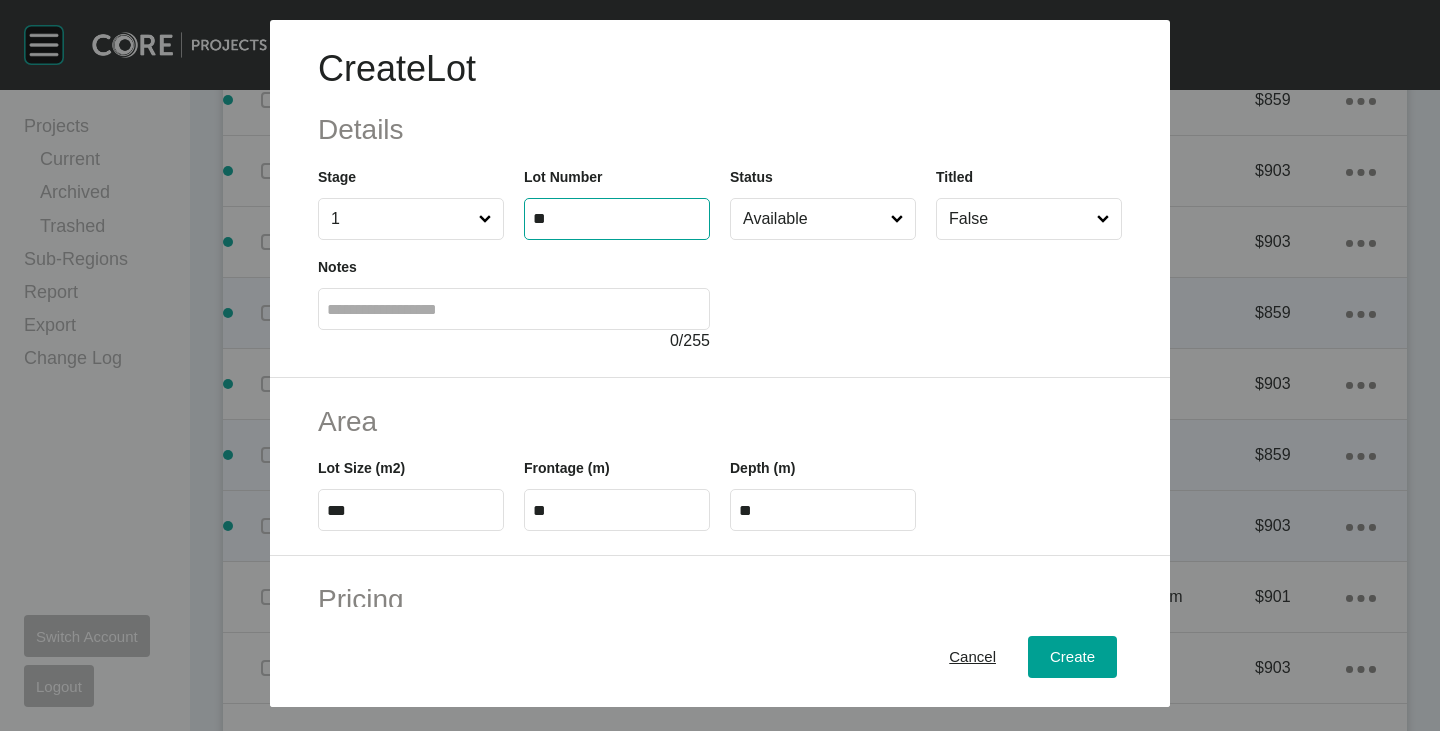 type on "**" 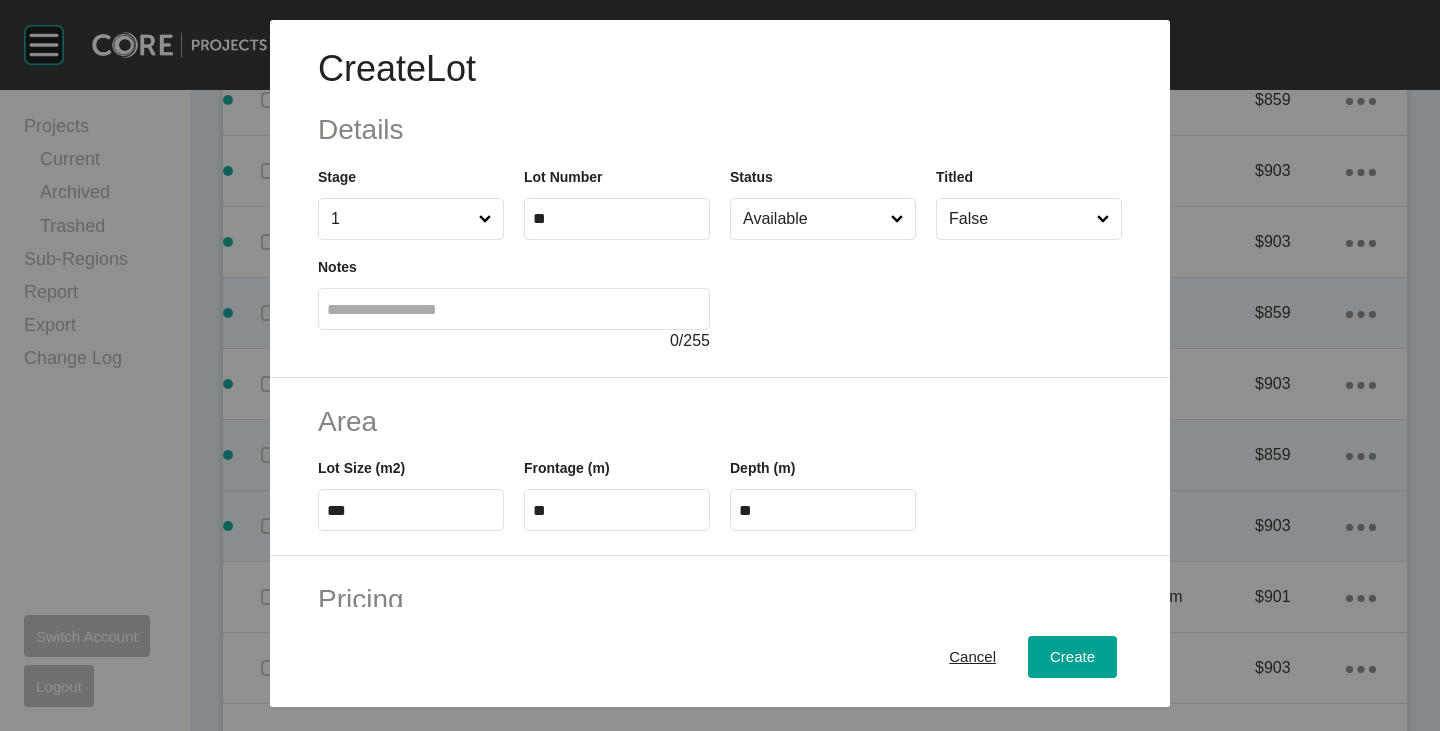 click on "Create  Lot Details Stage 1 Lot Number ** Status Available Titled False Notes 0 / 255" at bounding box center [720, 199] 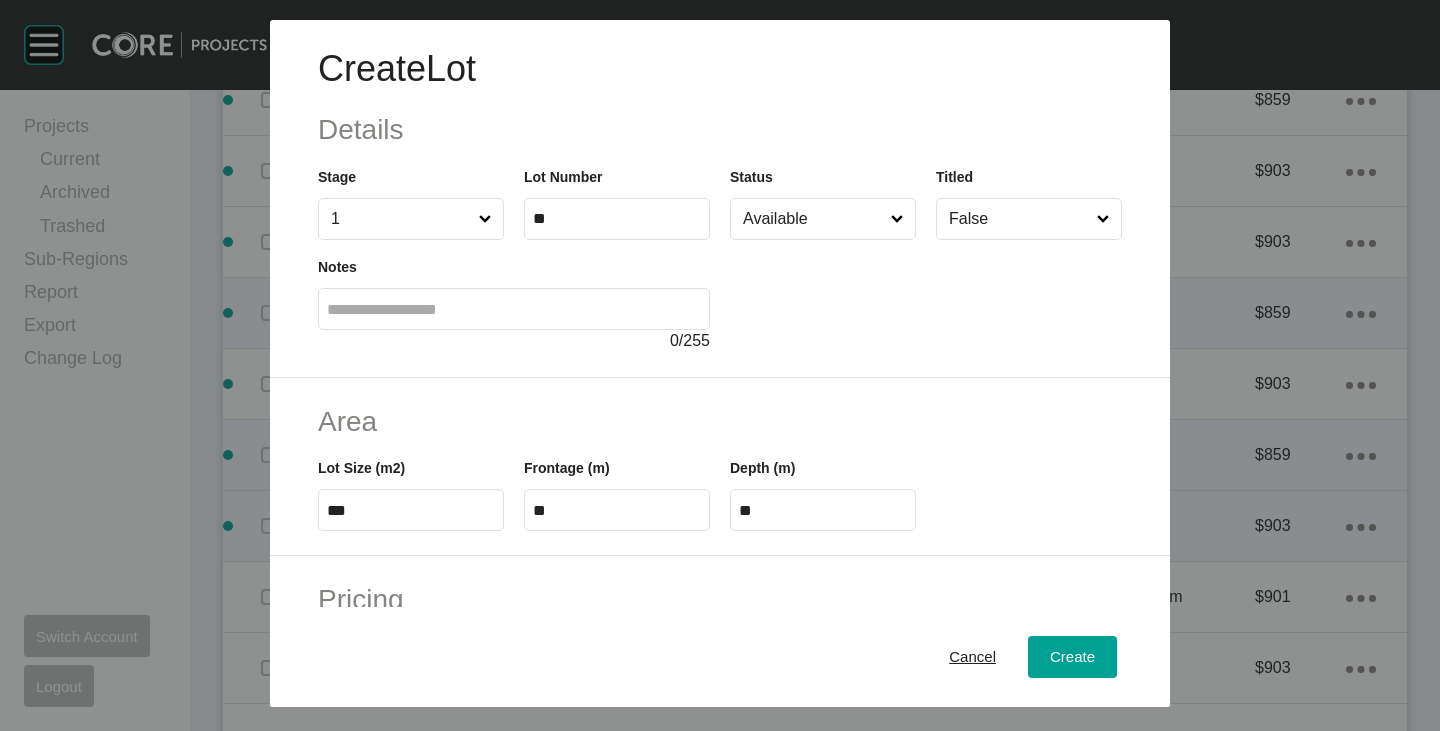 click on "***" at bounding box center (411, 510) 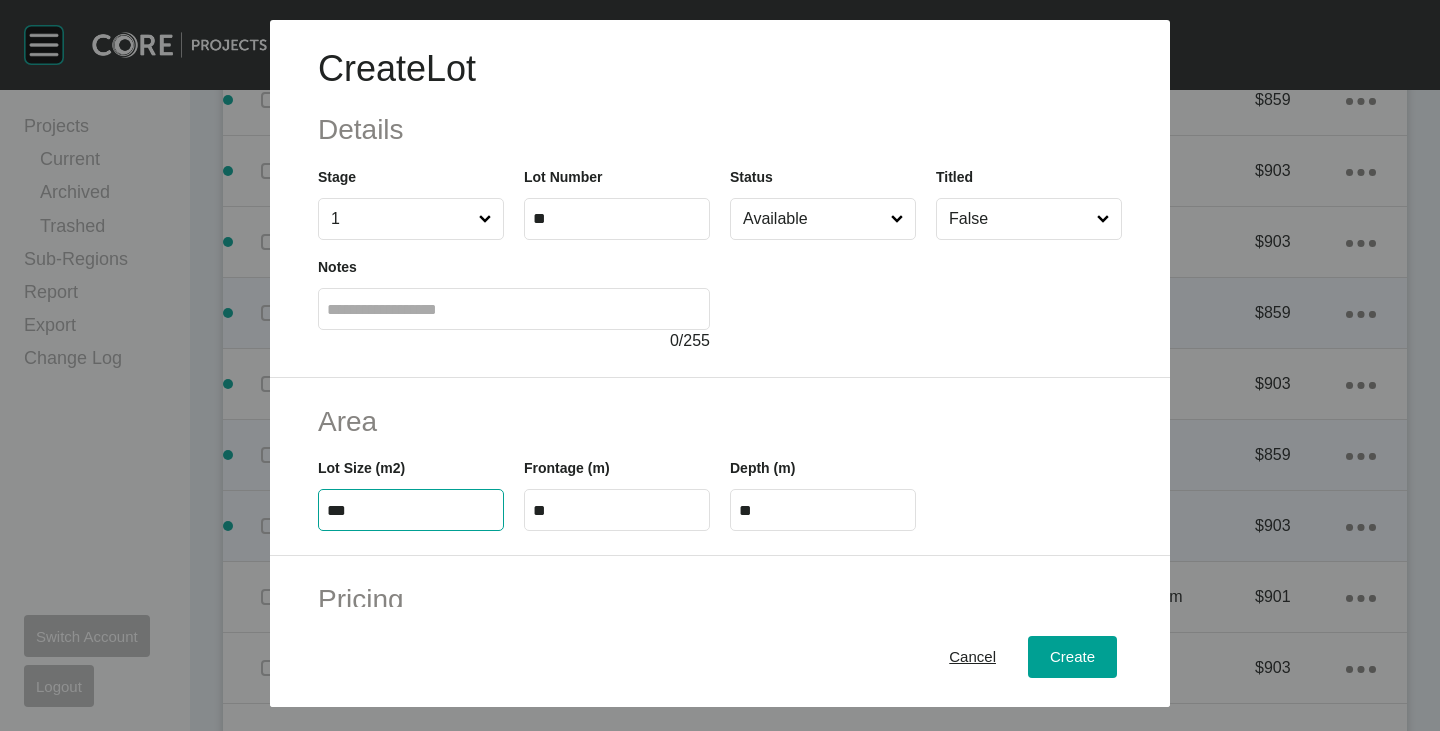 type on "***" 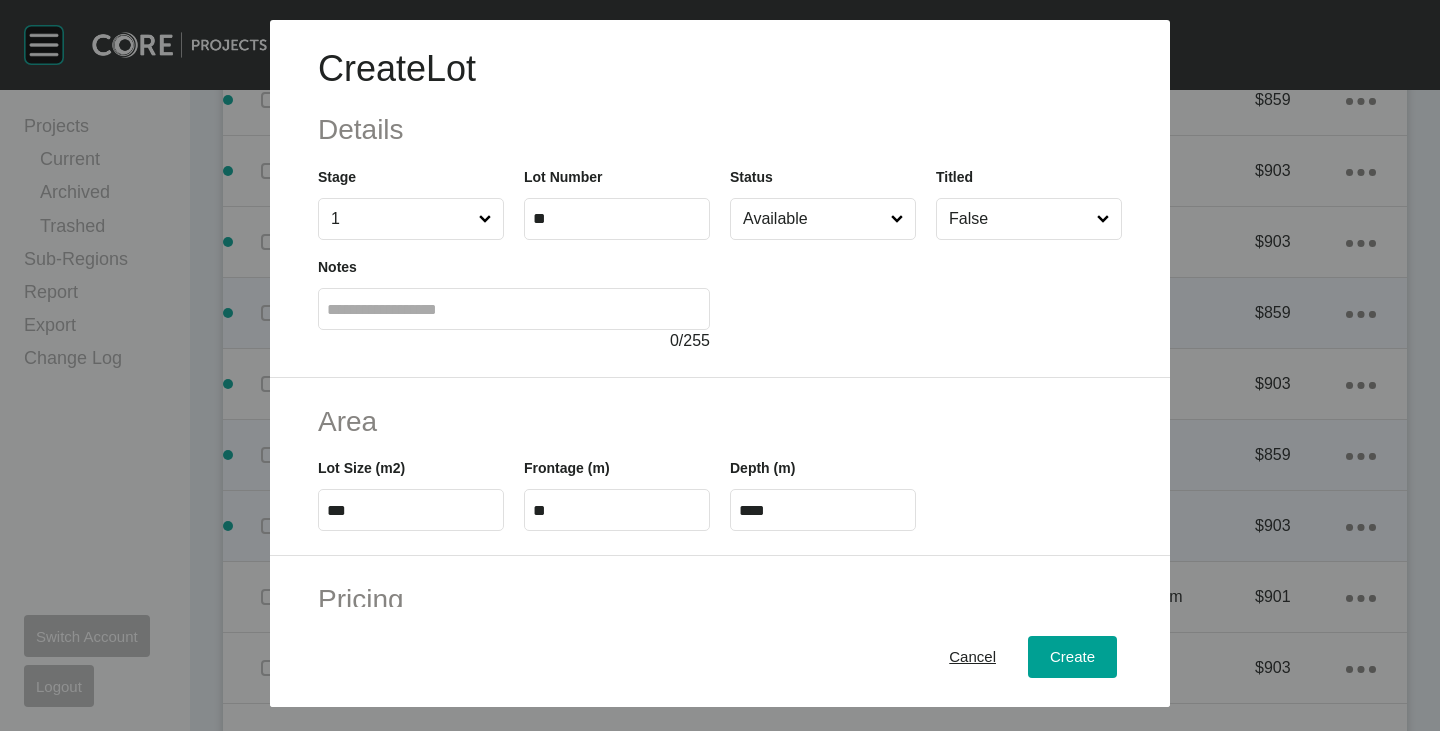 click on "Lot Size (m2) ***" at bounding box center (411, 486) 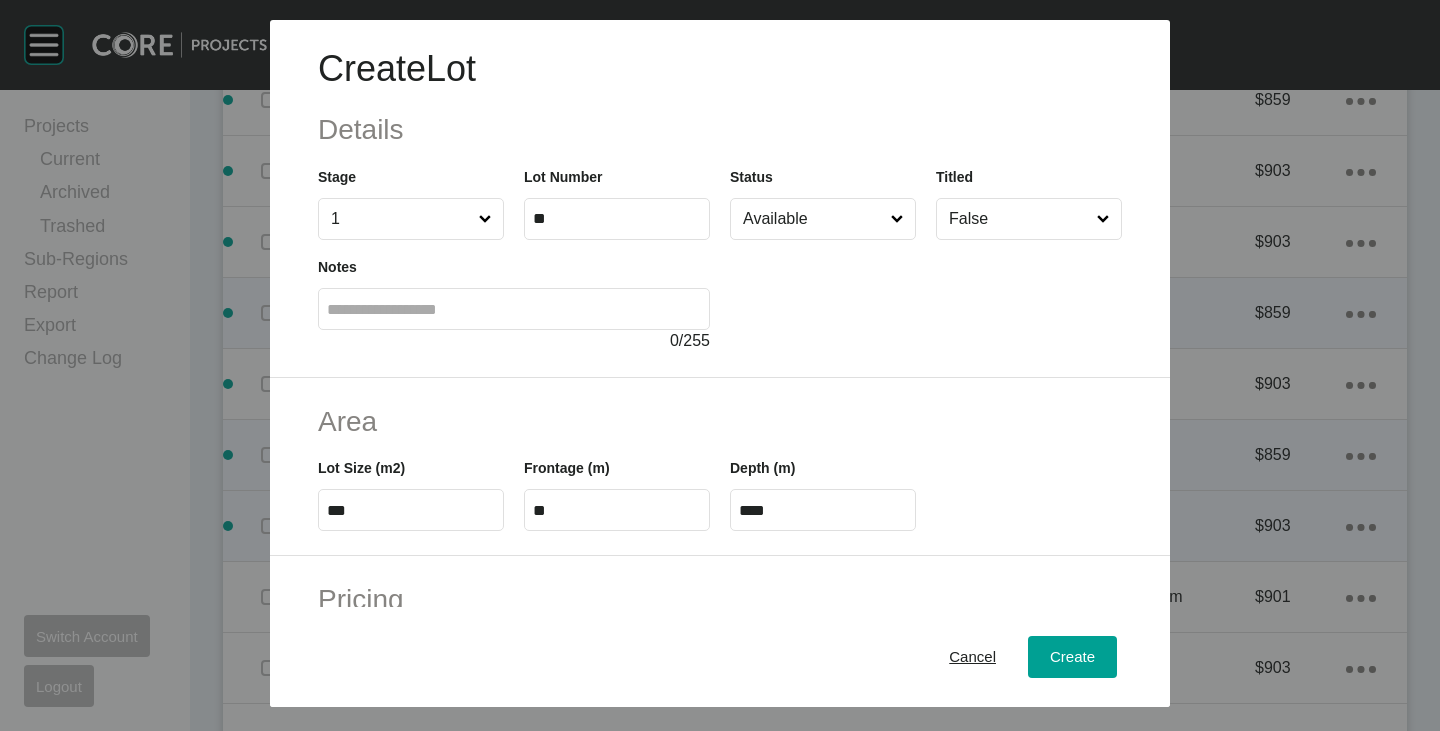 click on "**" at bounding box center (617, 510) 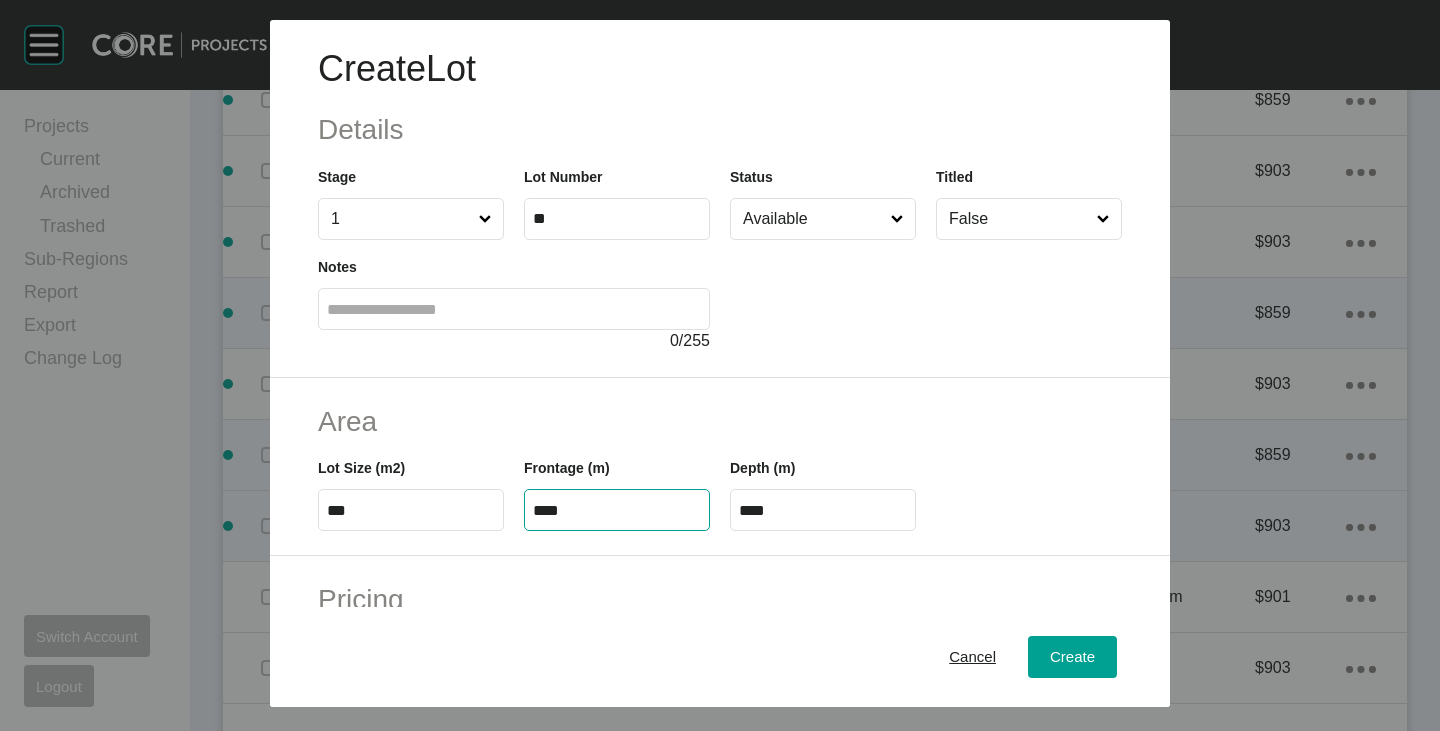 type on "****" 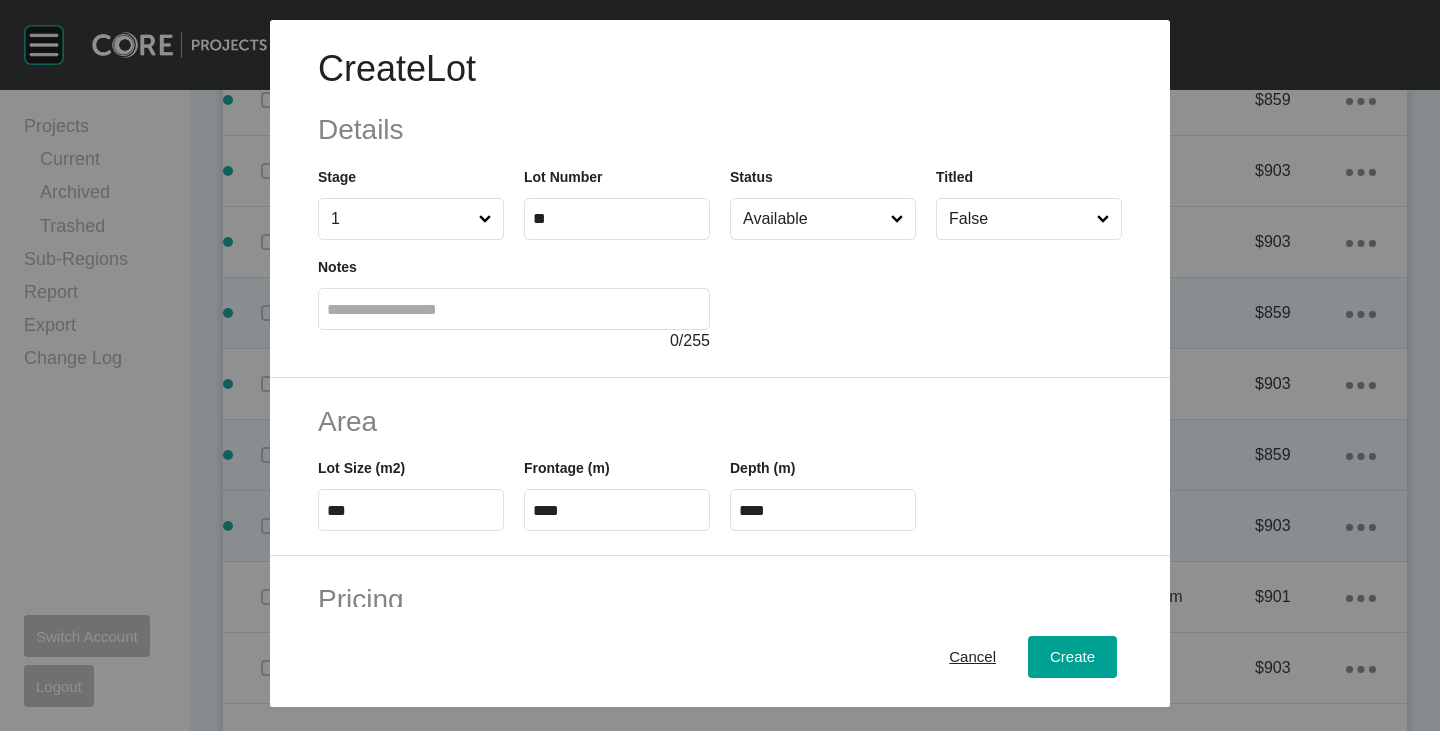click on "****" at bounding box center [617, 510] 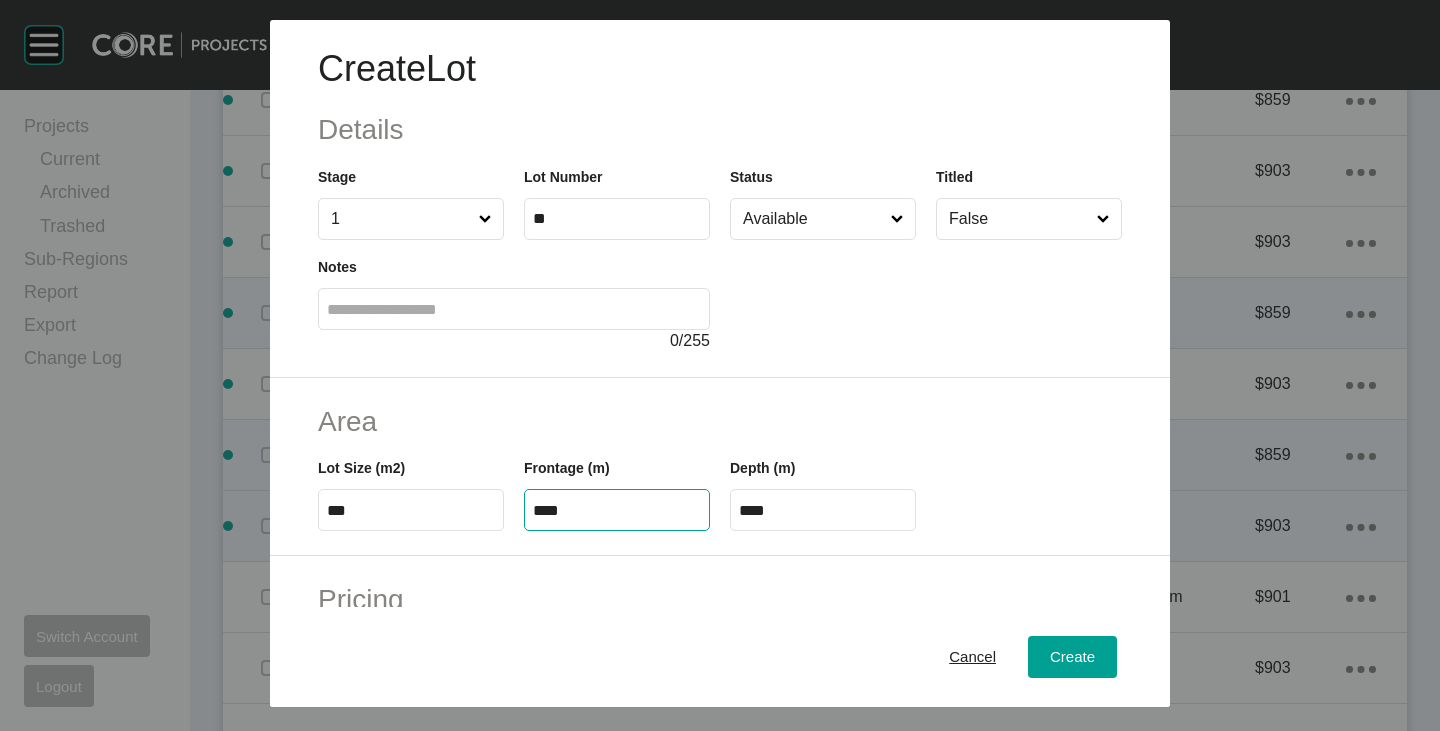 click on "****" at bounding box center [617, 510] 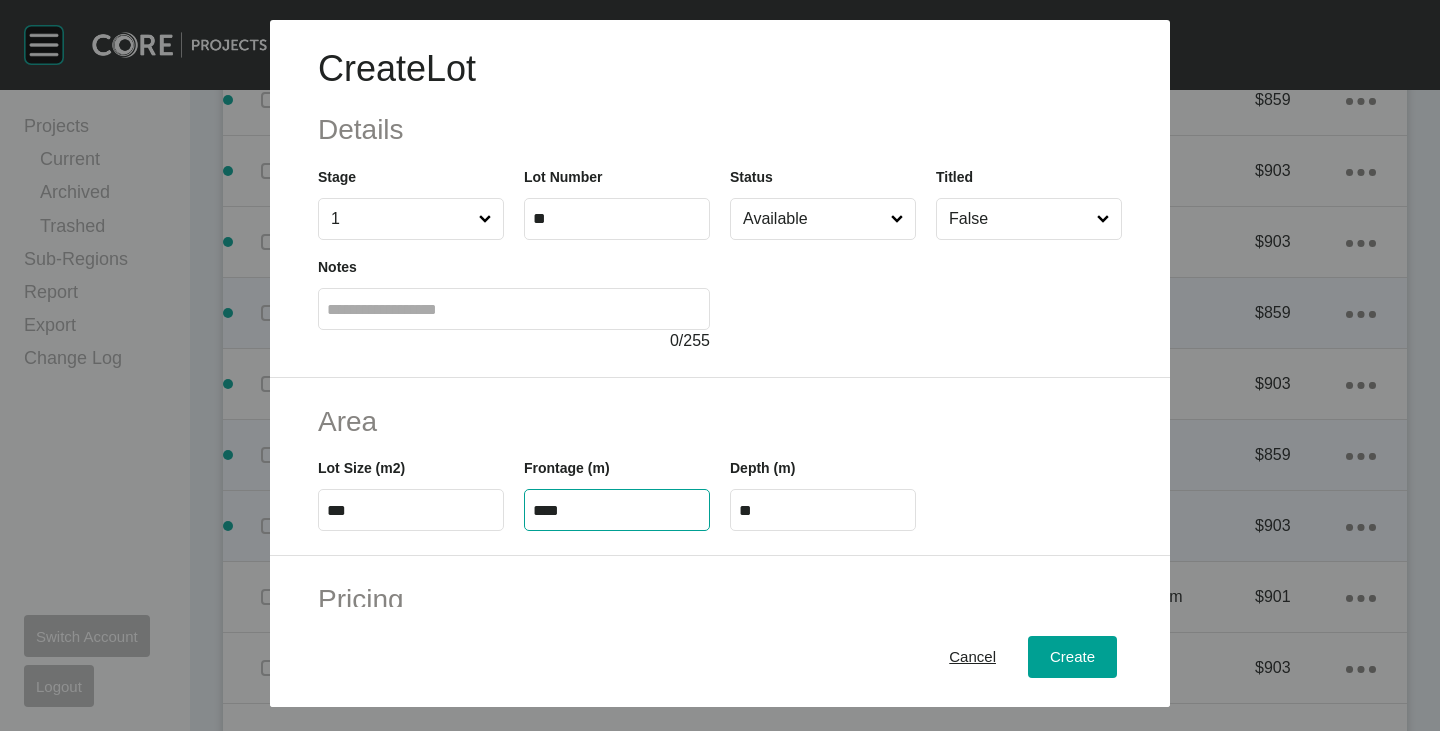 click on "Area" at bounding box center [720, 421] 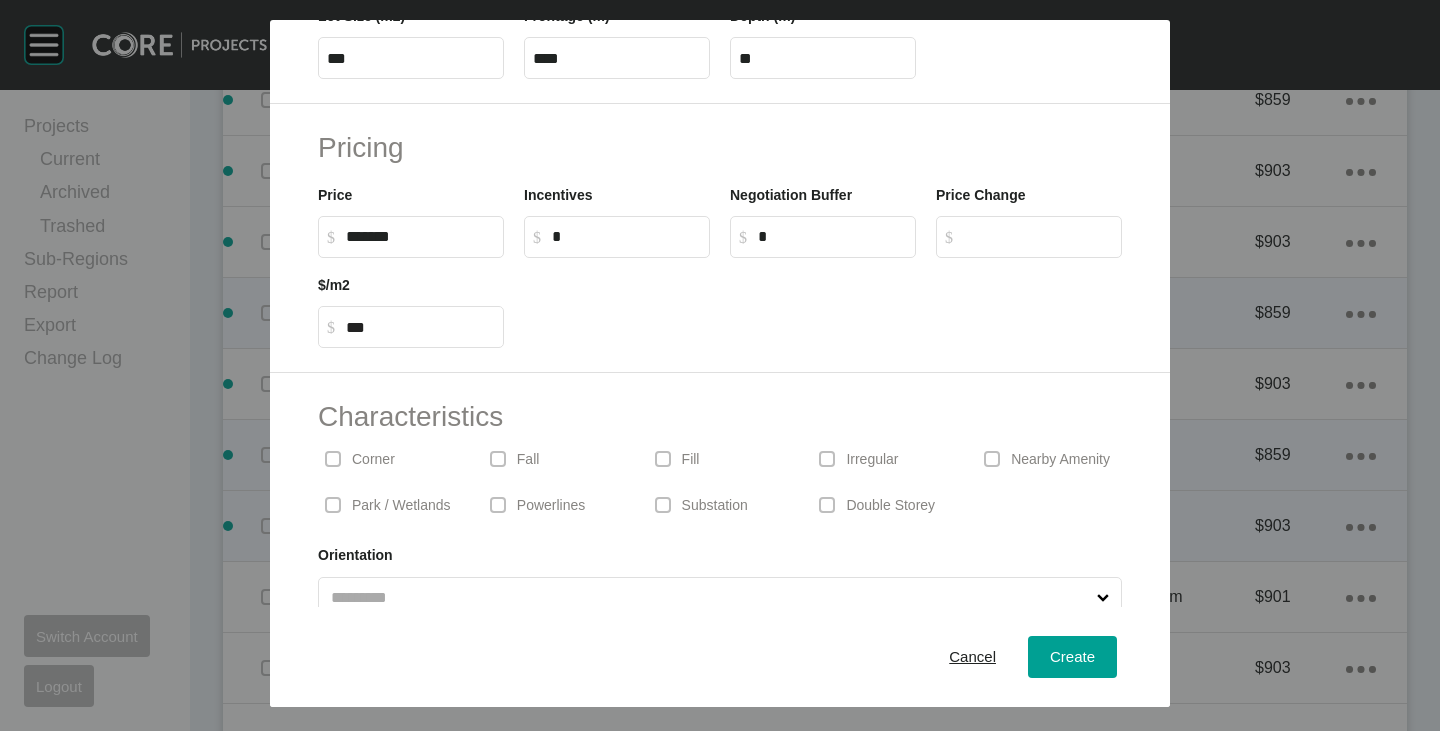 scroll, scrollTop: 489, scrollLeft: 0, axis: vertical 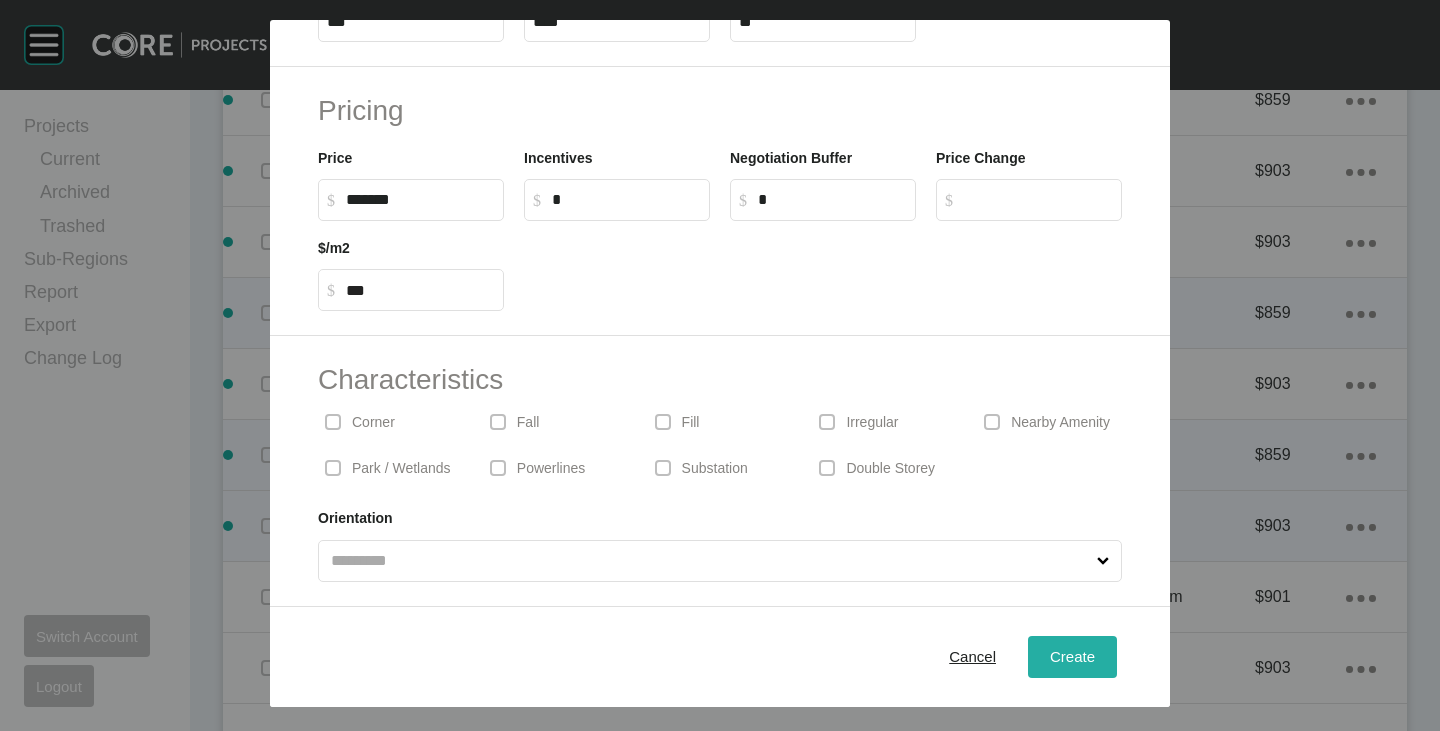 click on "Create" at bounding box center (1072, 656) 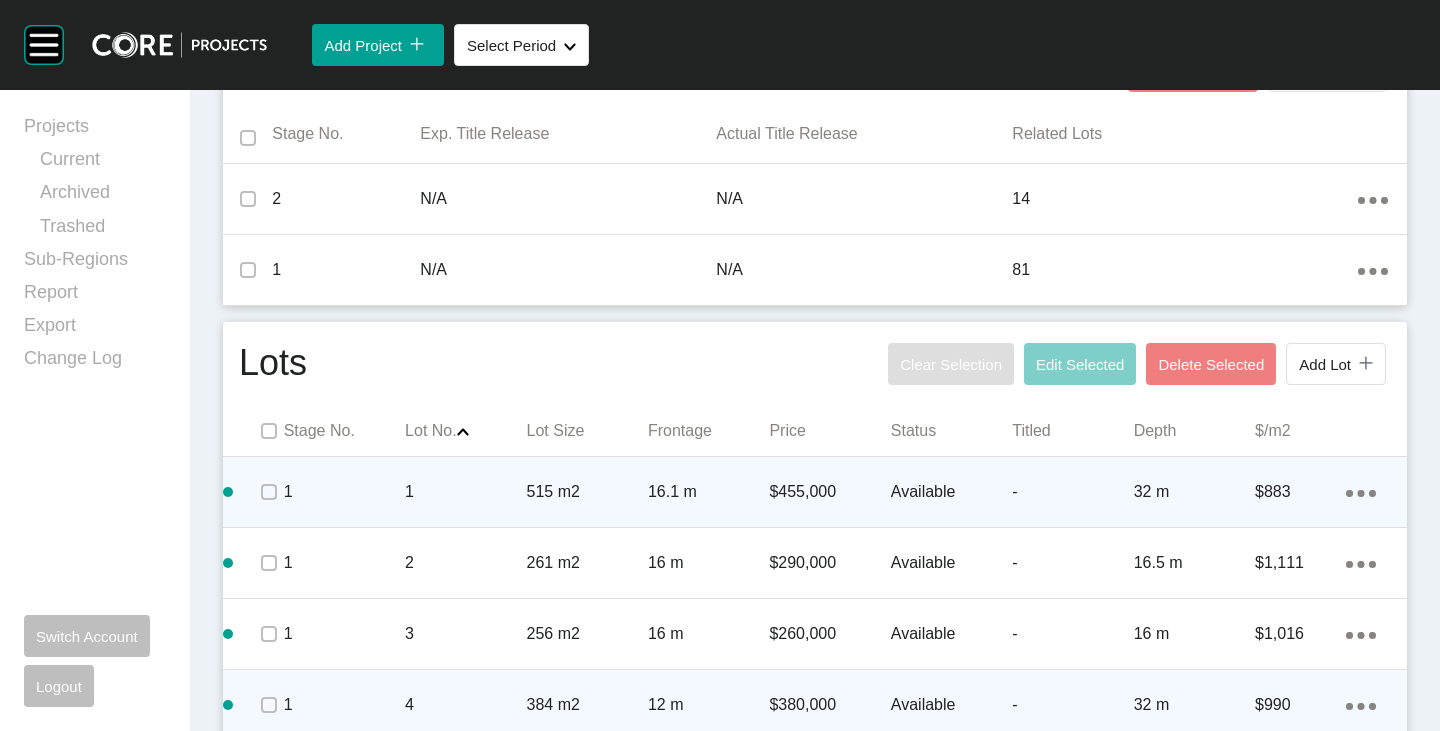 scroll, scrollTop: 800, scrollLeft: 0, axis: vertical 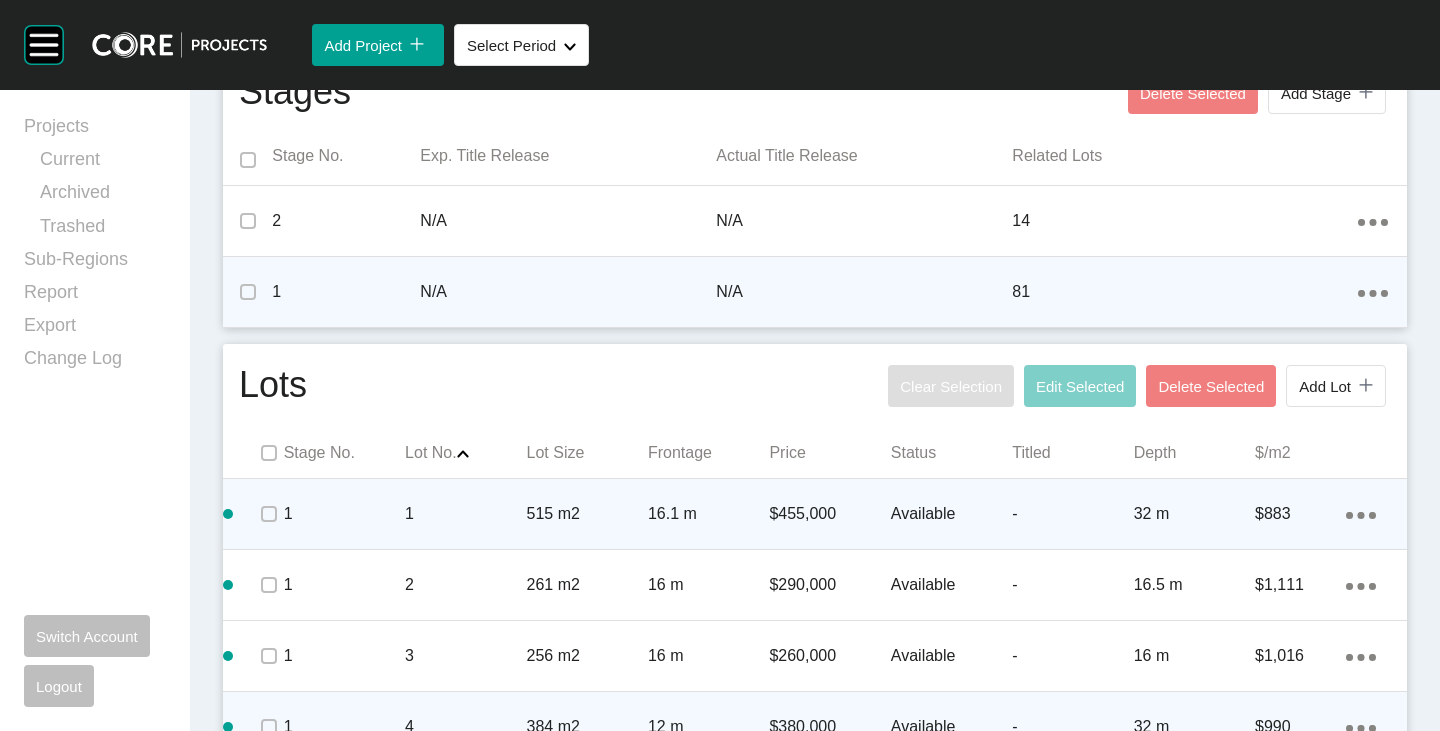 click on "Action Menu Dots Copy 6 Created with Sketch." at bounding box center [1373, 292] 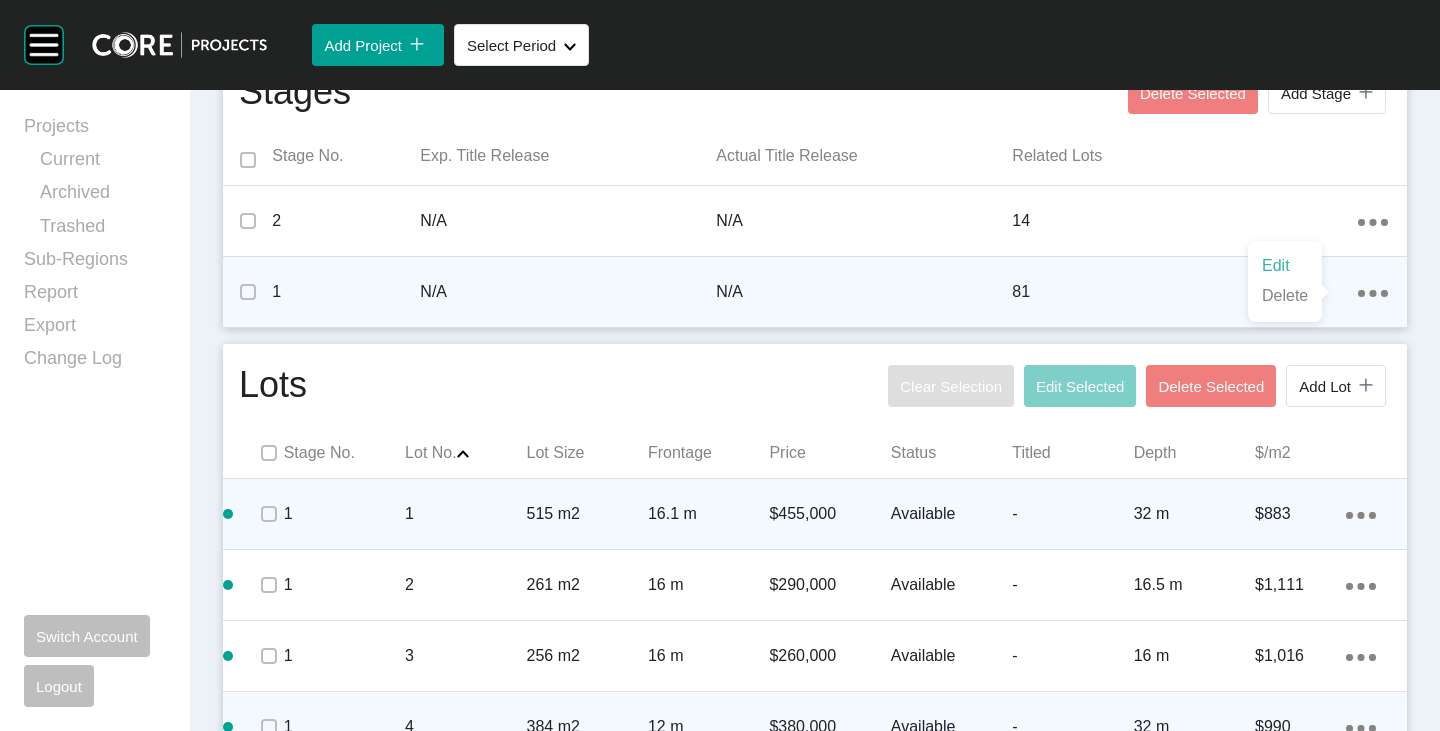 click on "Edit" at bounding box center [1285, 266] 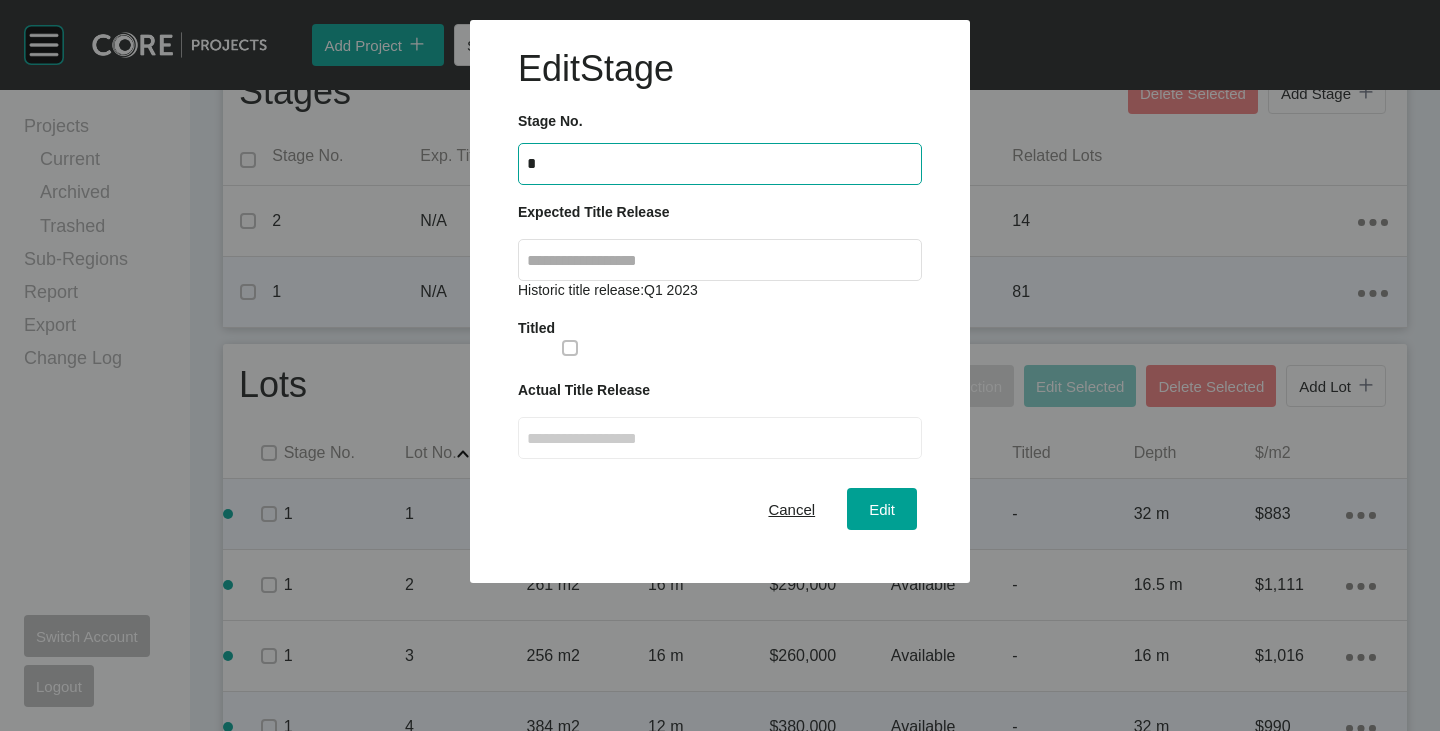 click at bounding box center [720, 260] 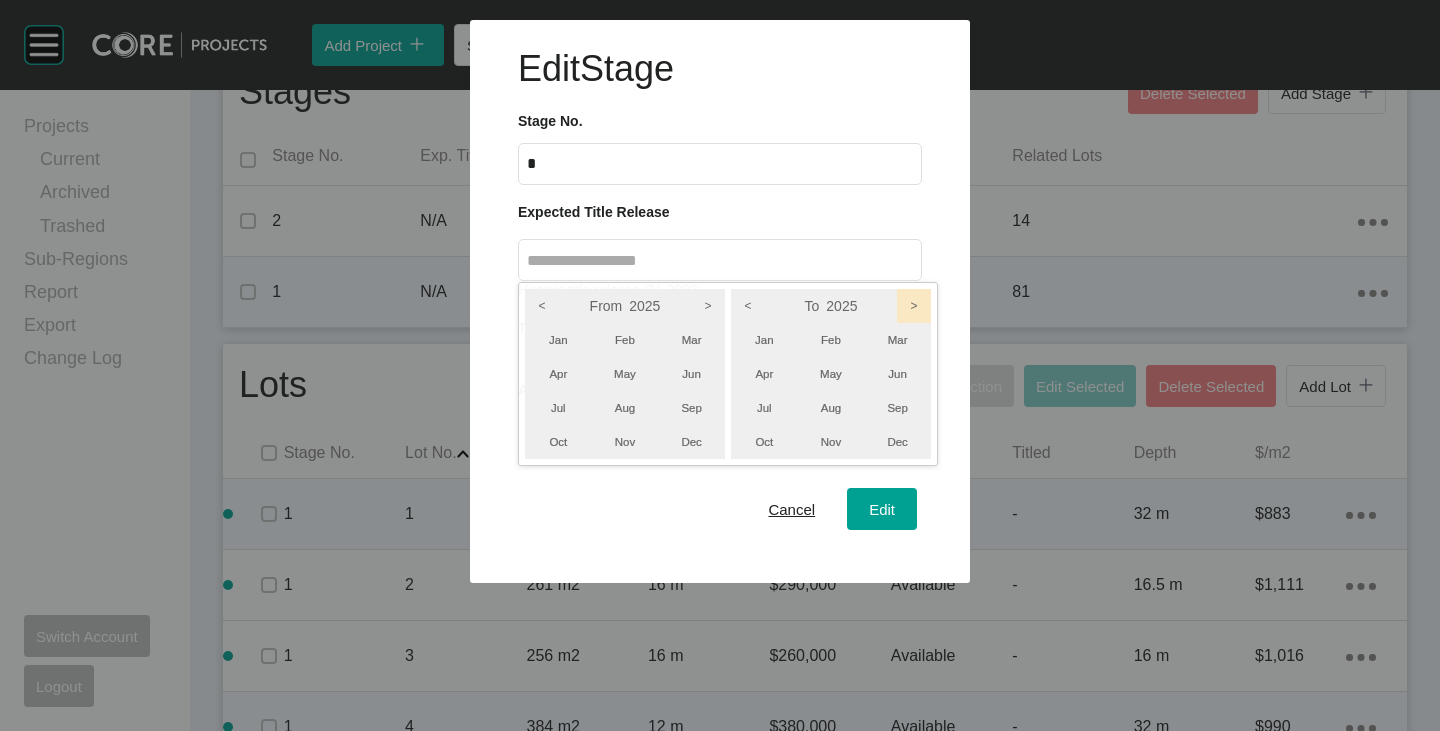 click on ">" at bounding box center [914, 306] 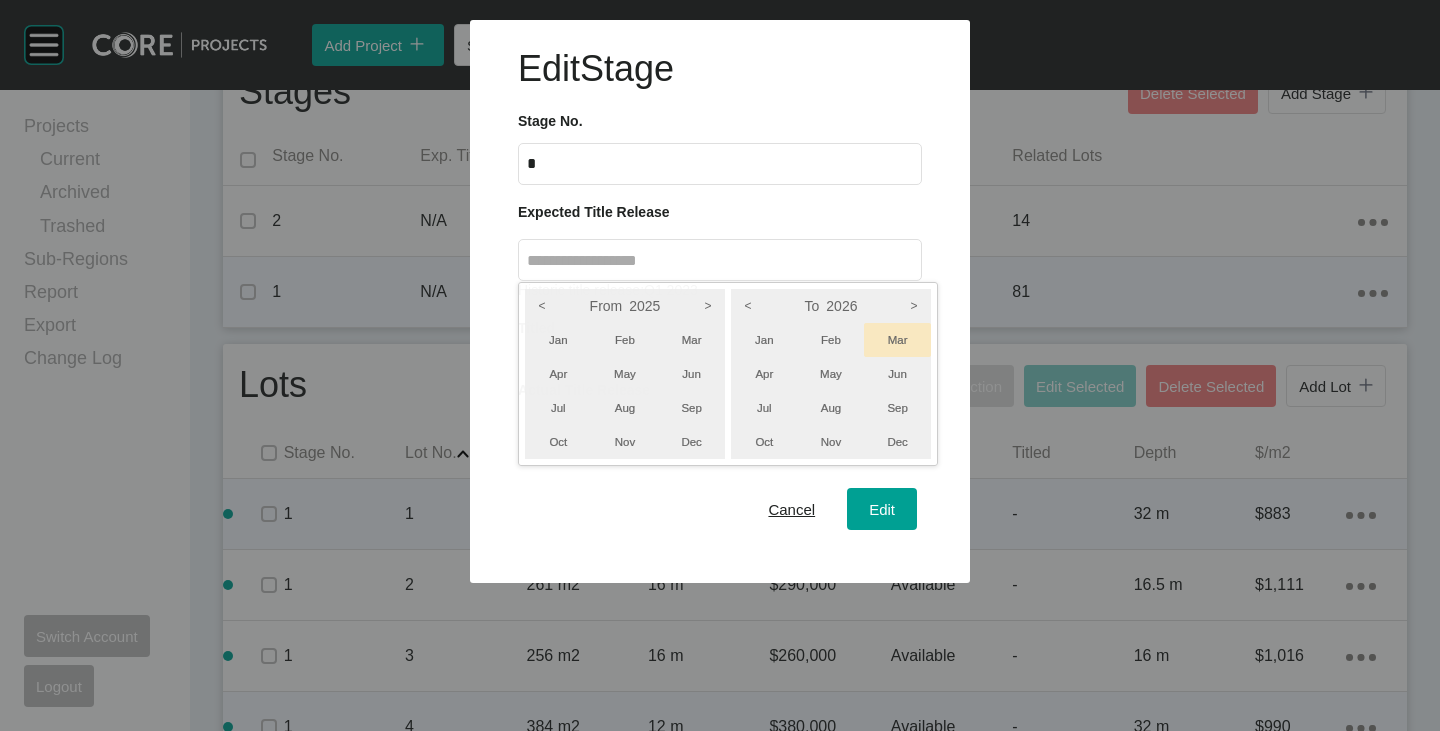click on "Mar" at bounding box center (897, 340) 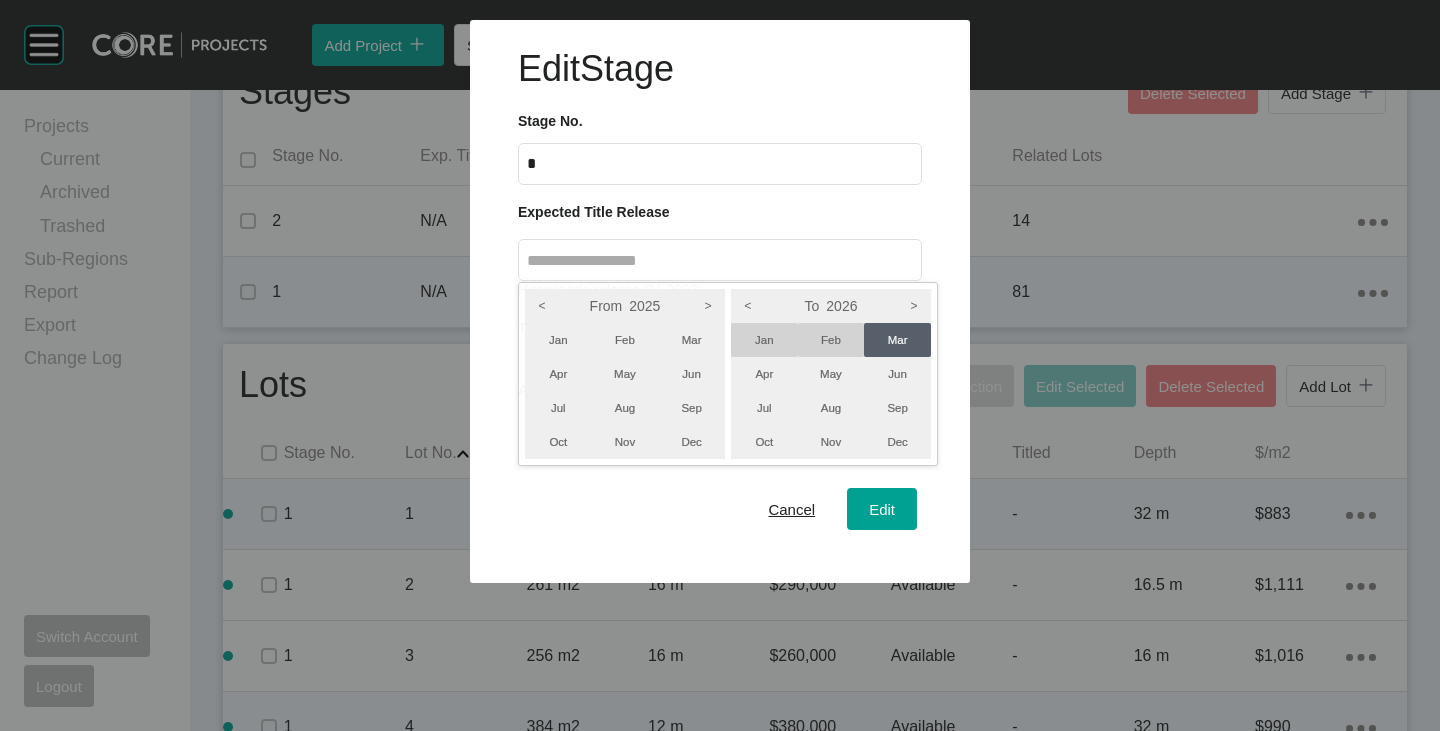 click on "Jan" at bounding box center (764, 340) 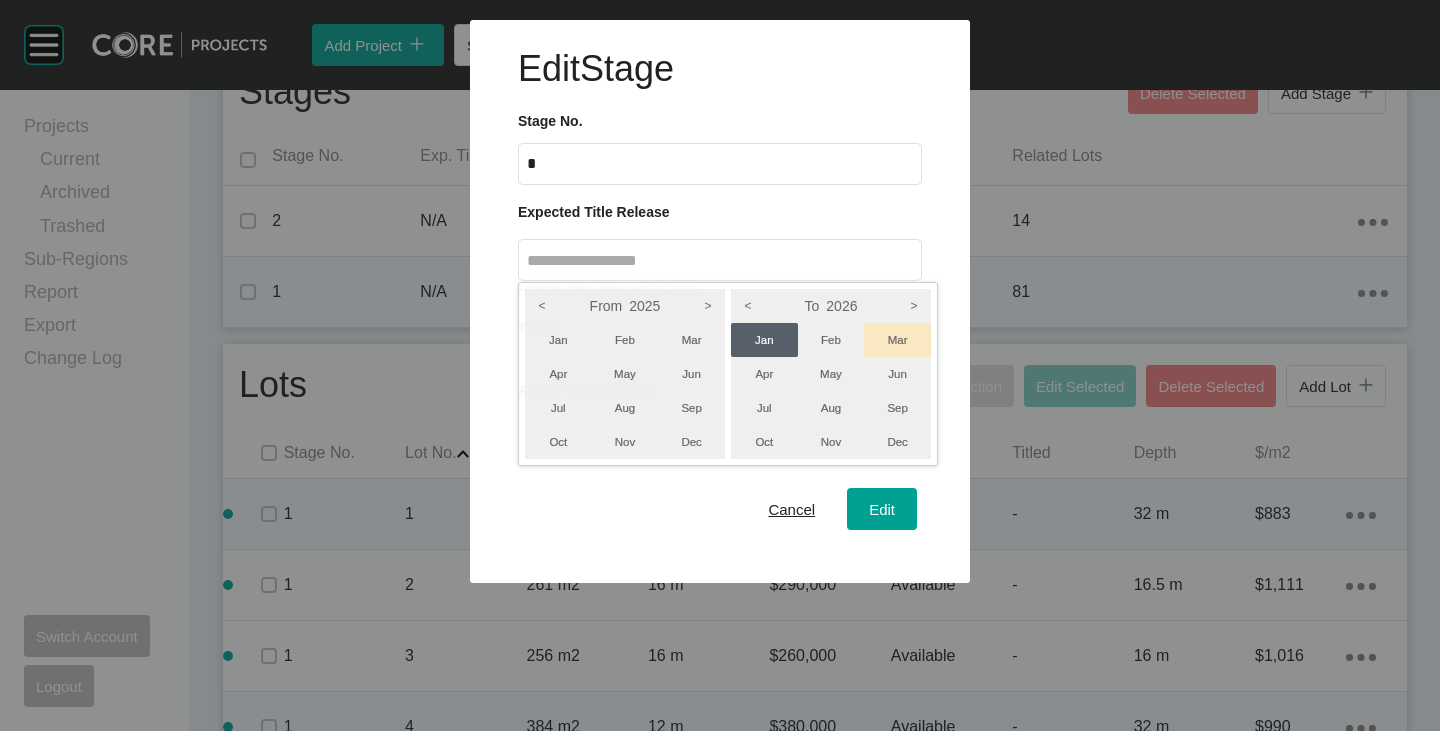 click on "Mar" at bounding box center (897, 340) 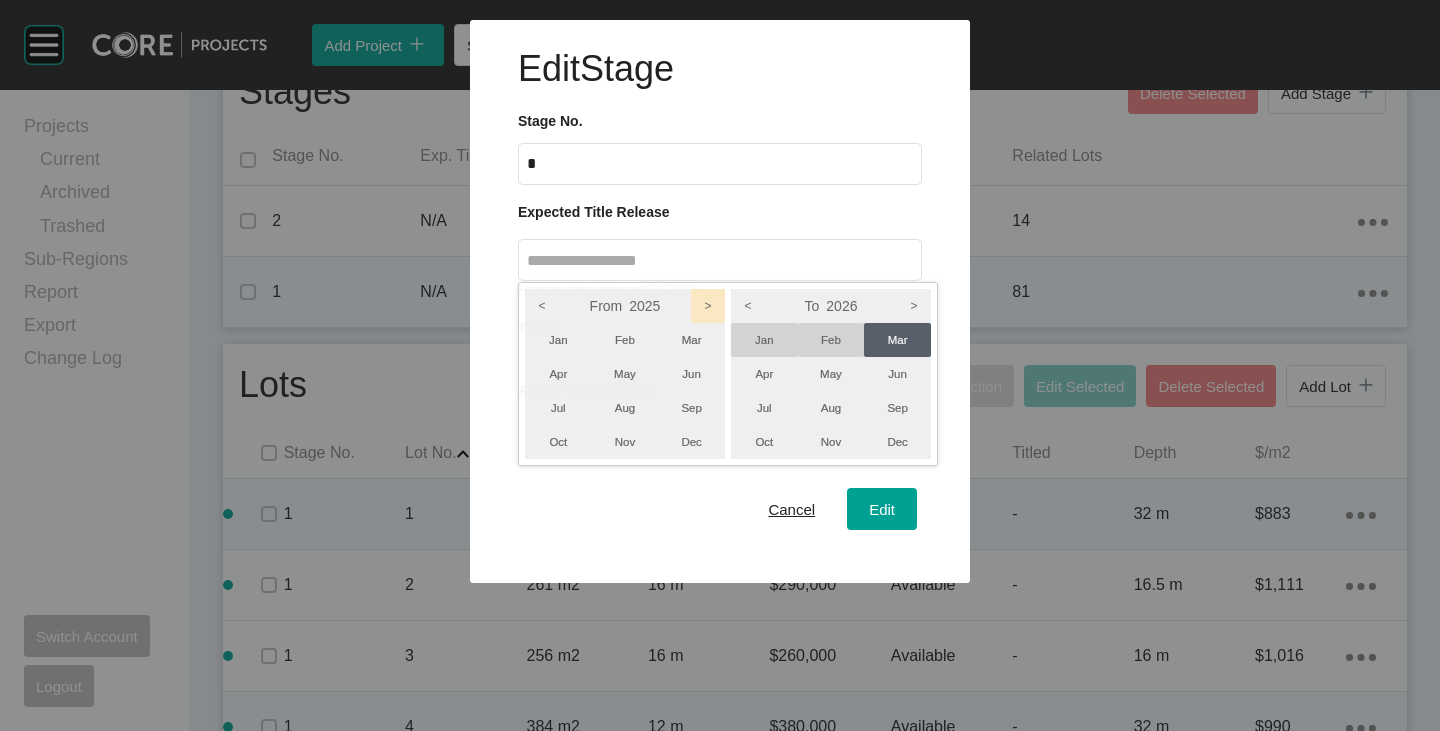 click on ">" at bounding box center [708, 306] 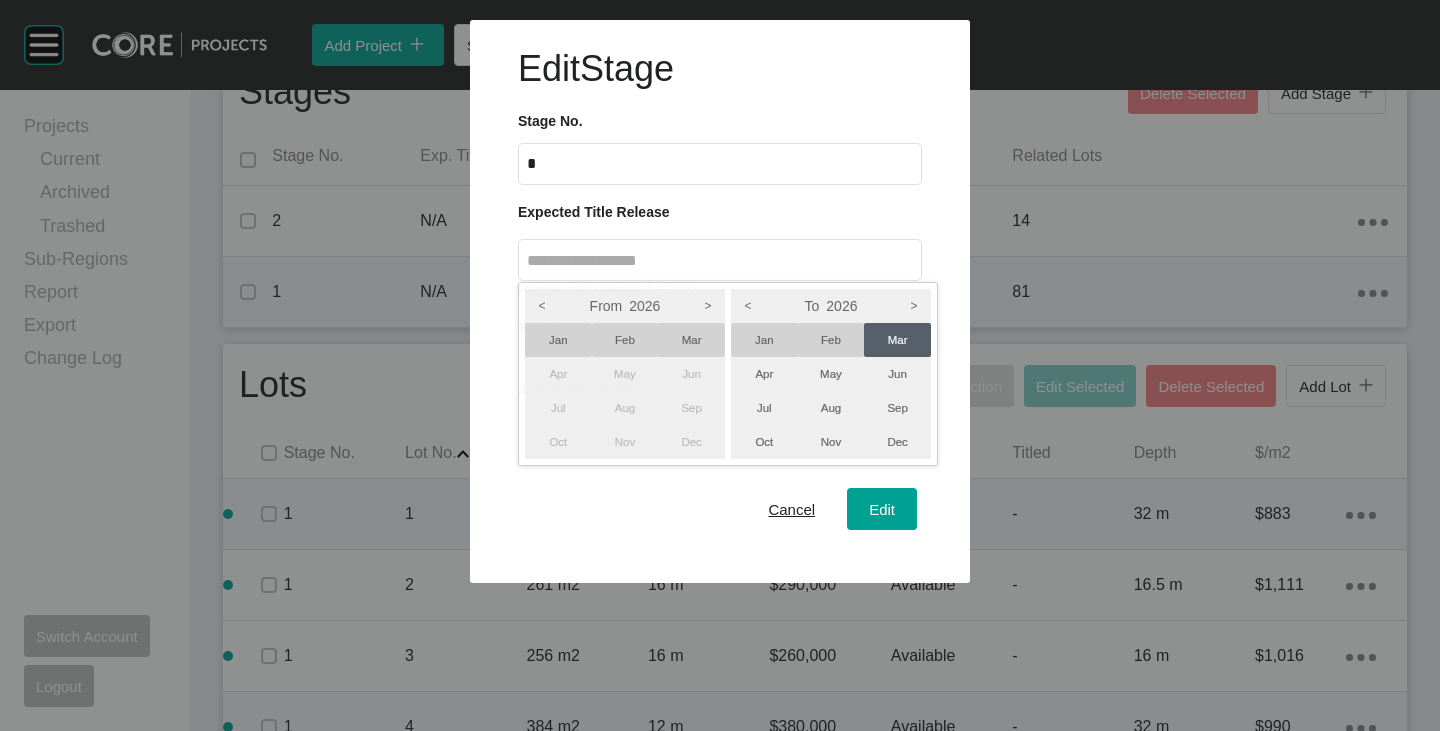 click on "Jan" at bounding box center (558, 340) 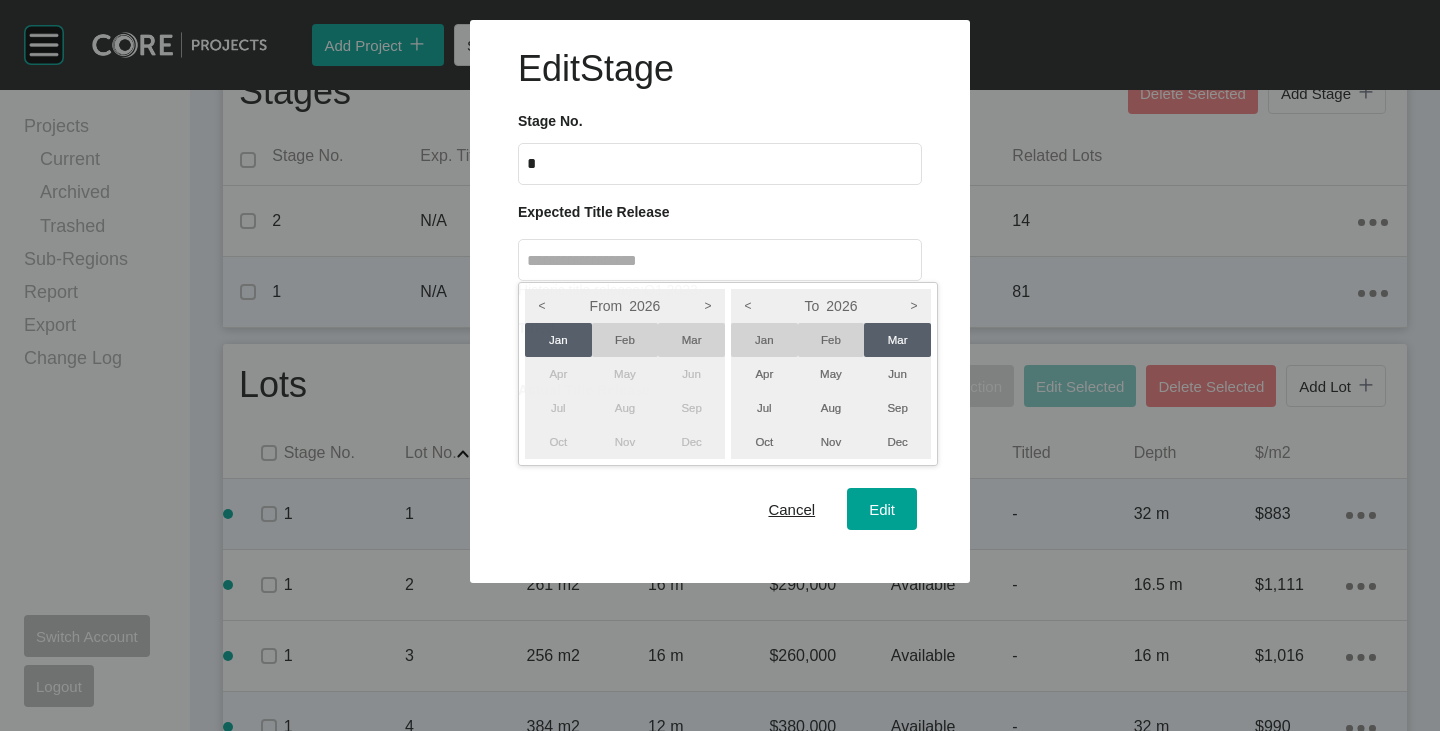 click at bounding box center (720, 291) 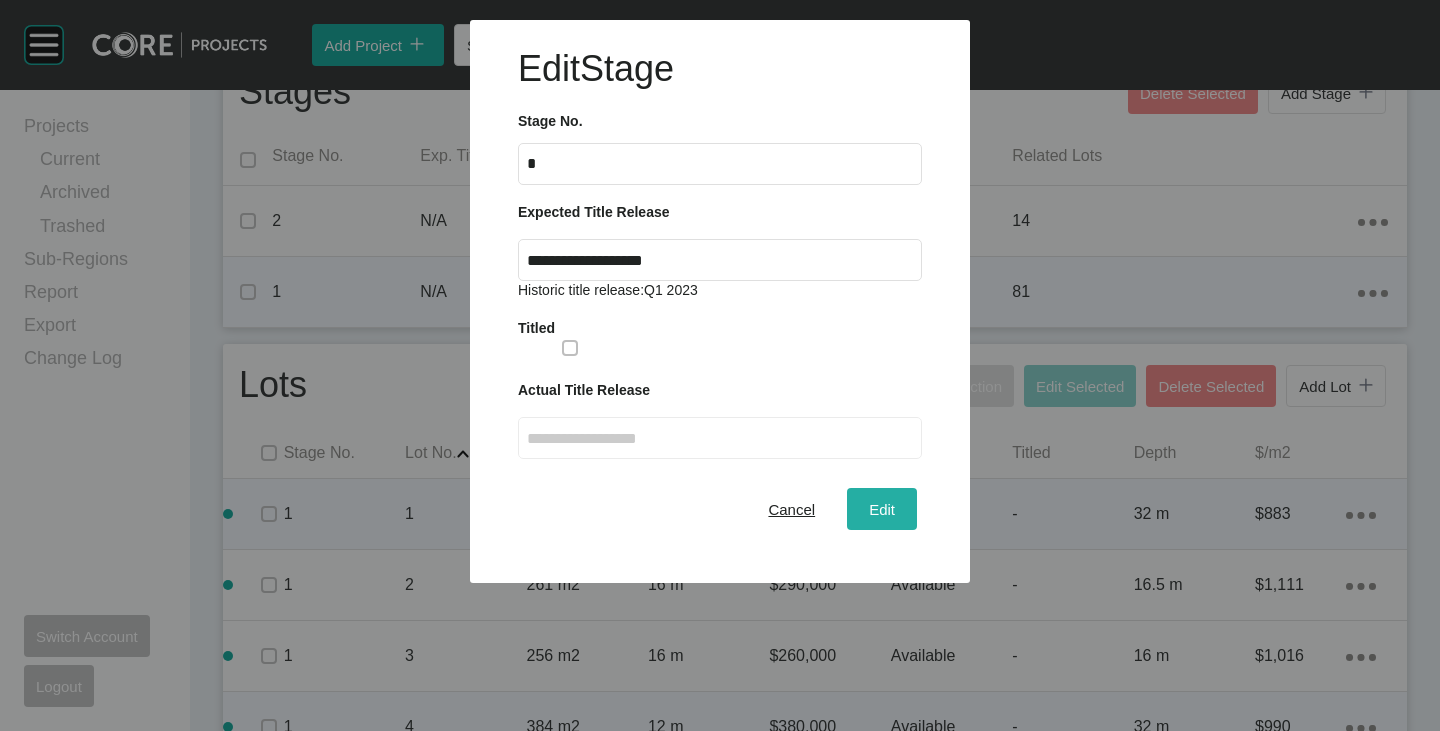 click on "Edit" at bounding box center (882, 509) 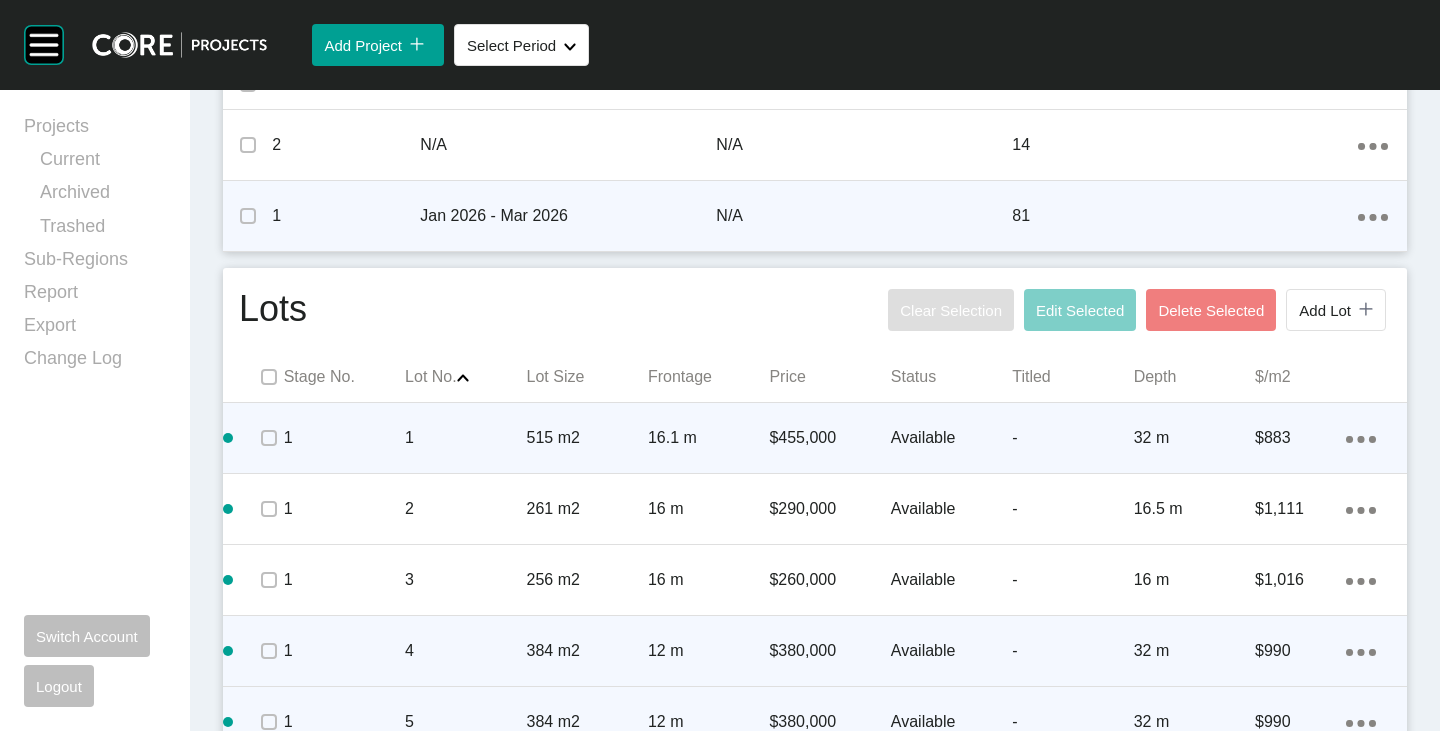 scroll, scrollTop: 900, scrollLeft: 0, axis: vertical 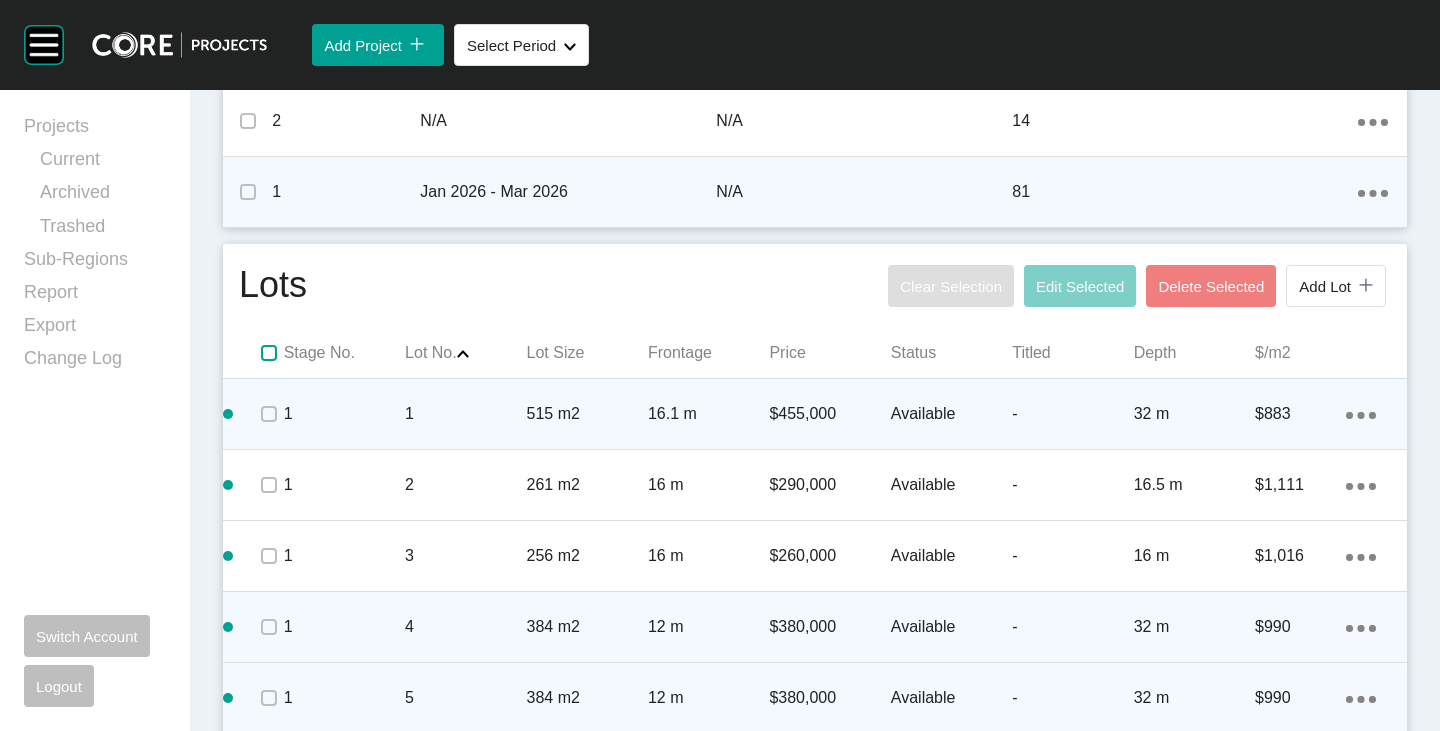click at bounding box center (269, 353) 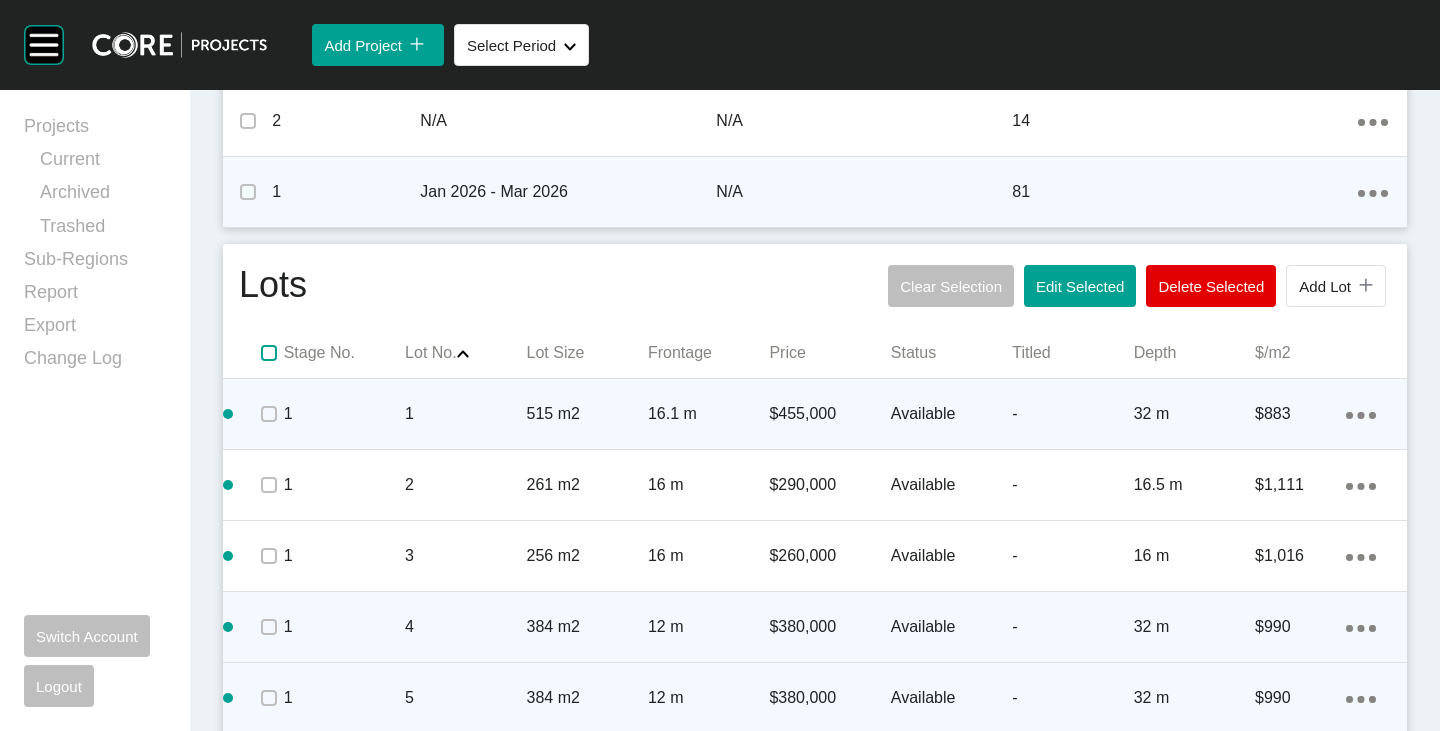 click at bounding box center [269, 353] 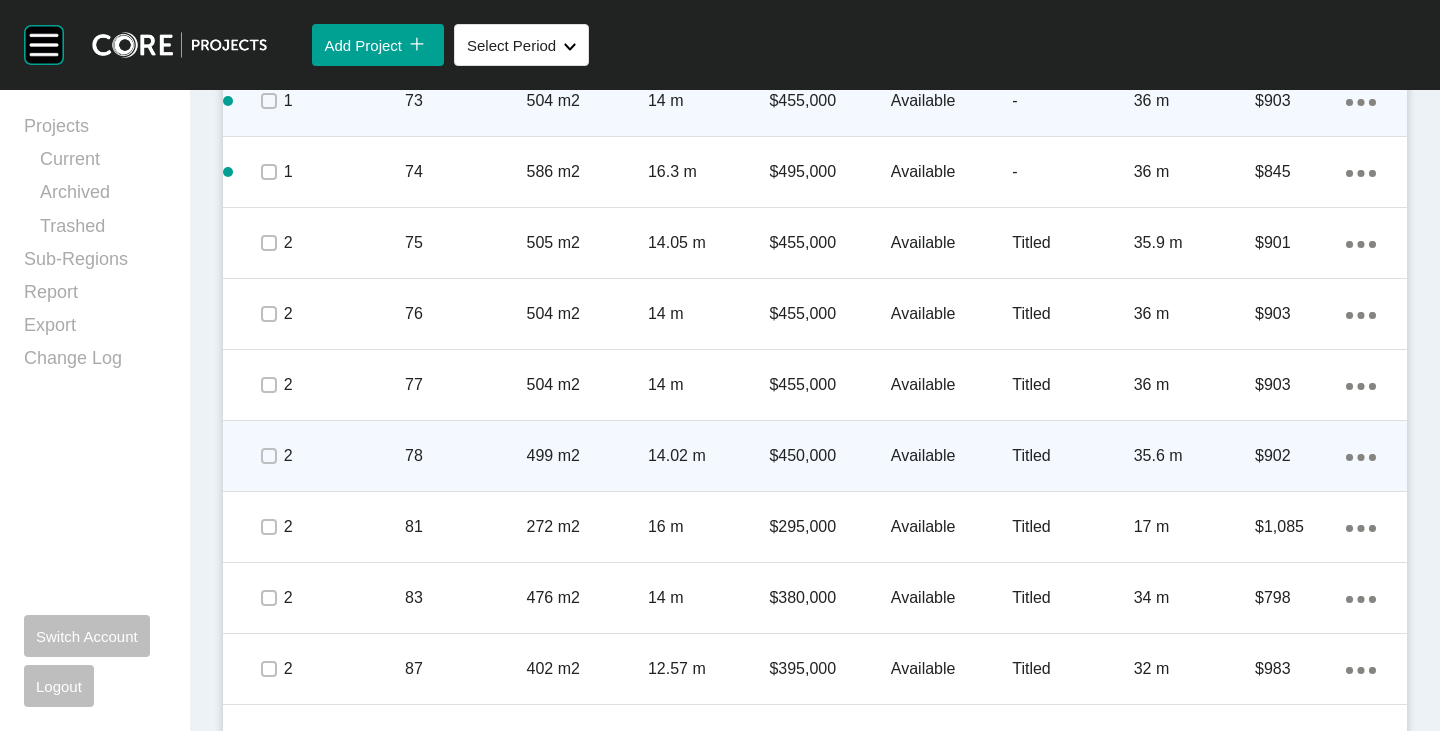 scroll, scrollTop: 6300, scrollLeft: 0, axis: vertical 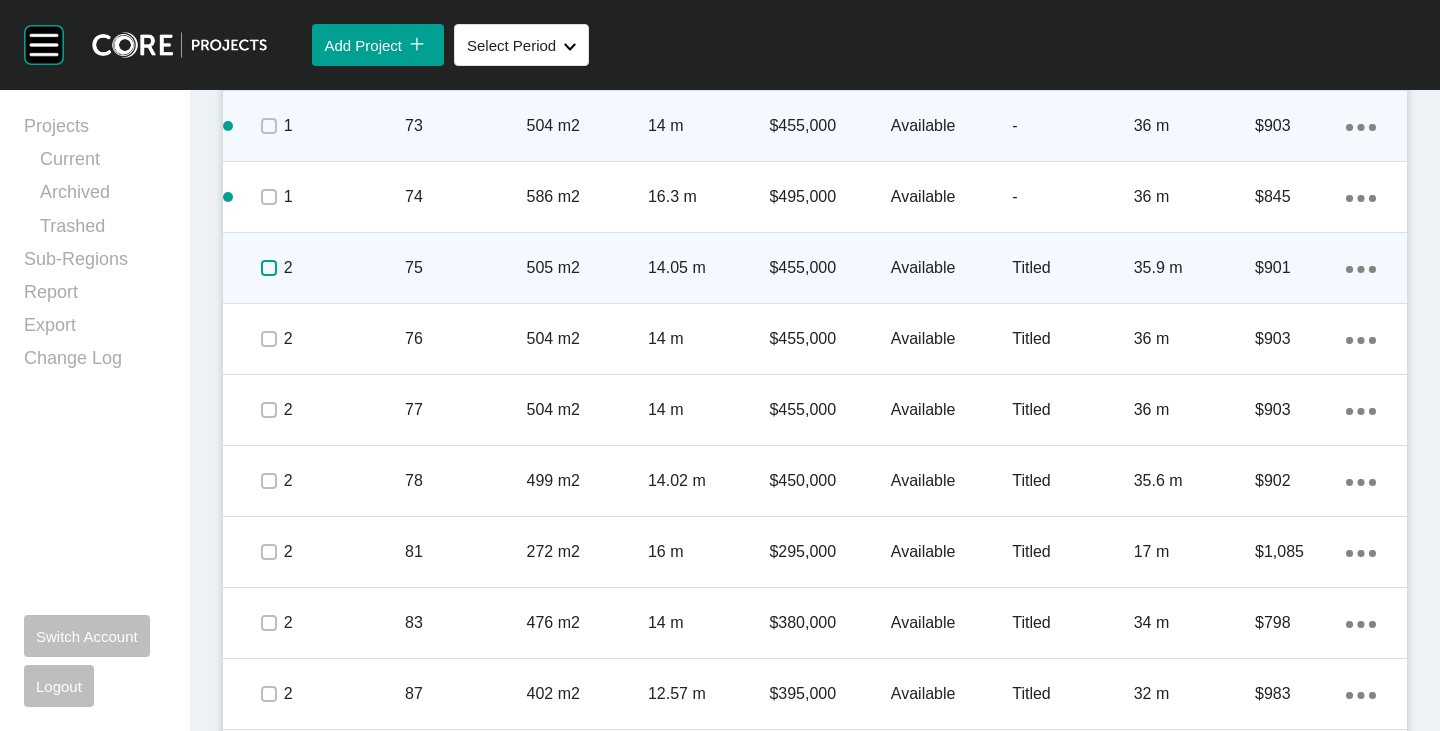 click at bounding box center (269, 268) 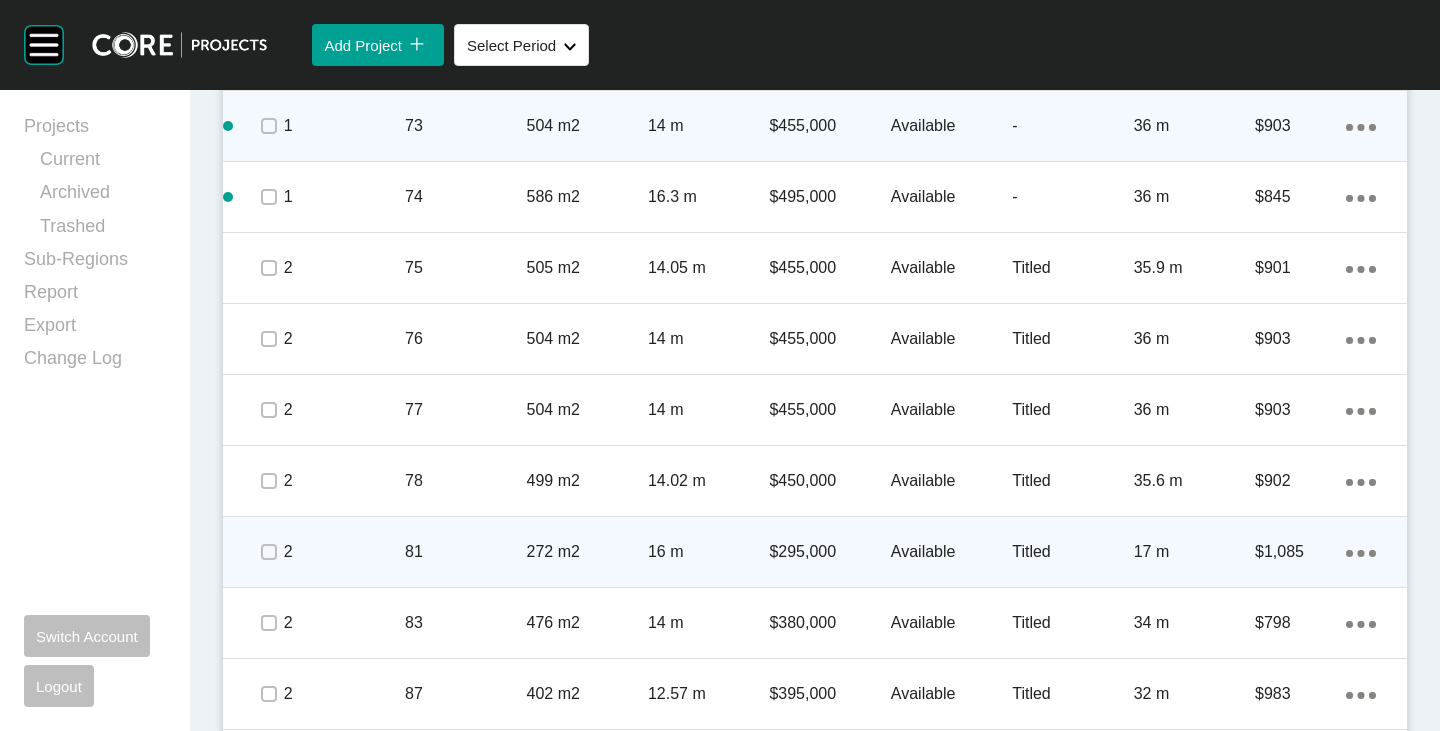 click at bounding box center [268, 552] 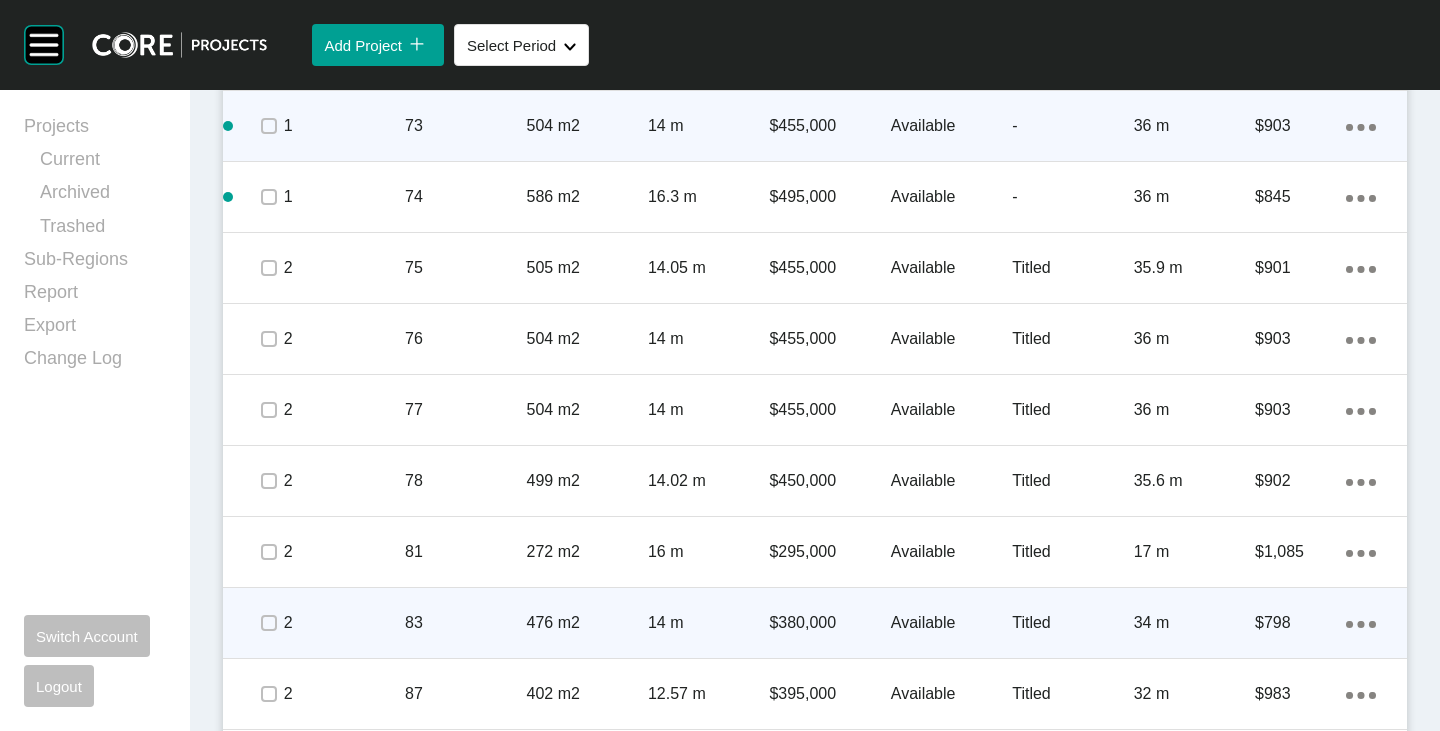 click at bounding box center (268, 623) 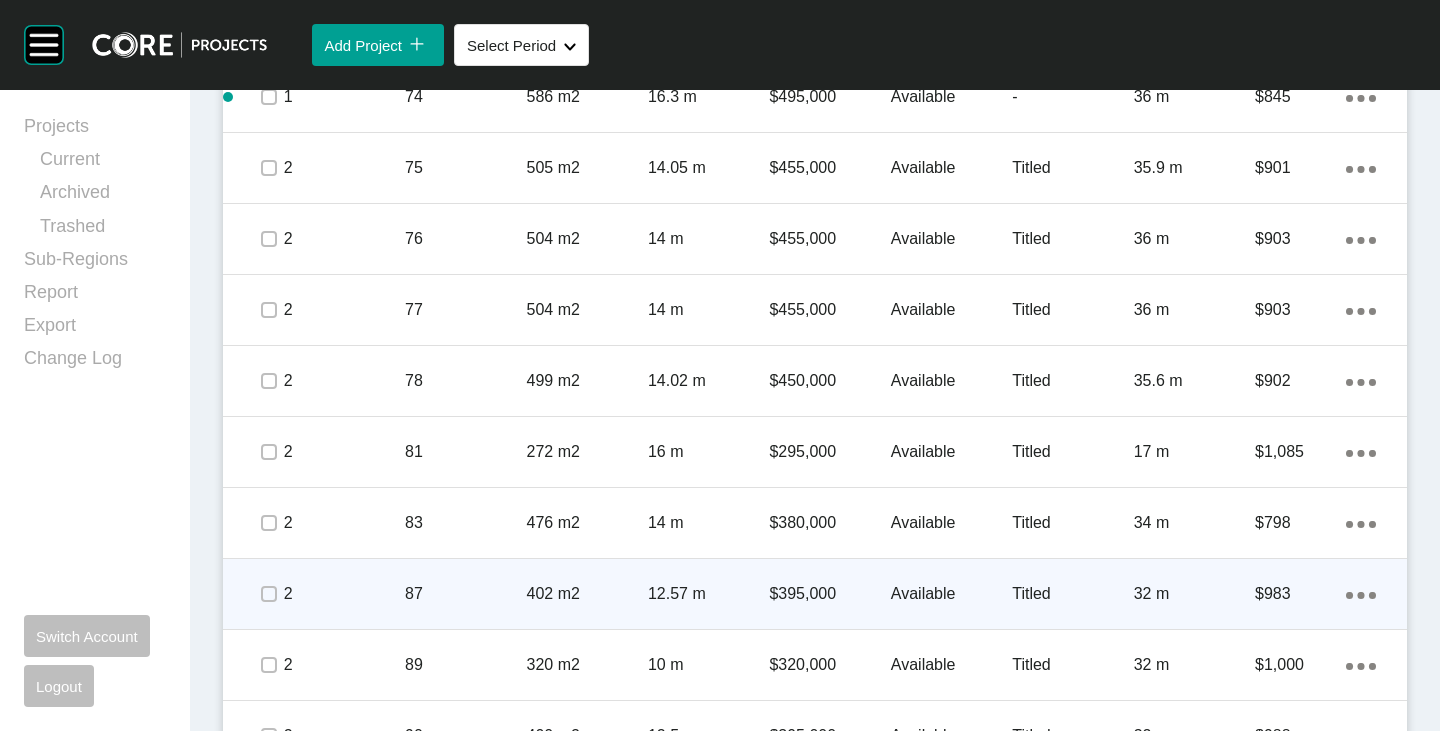 click at bounding box center [268, 594] 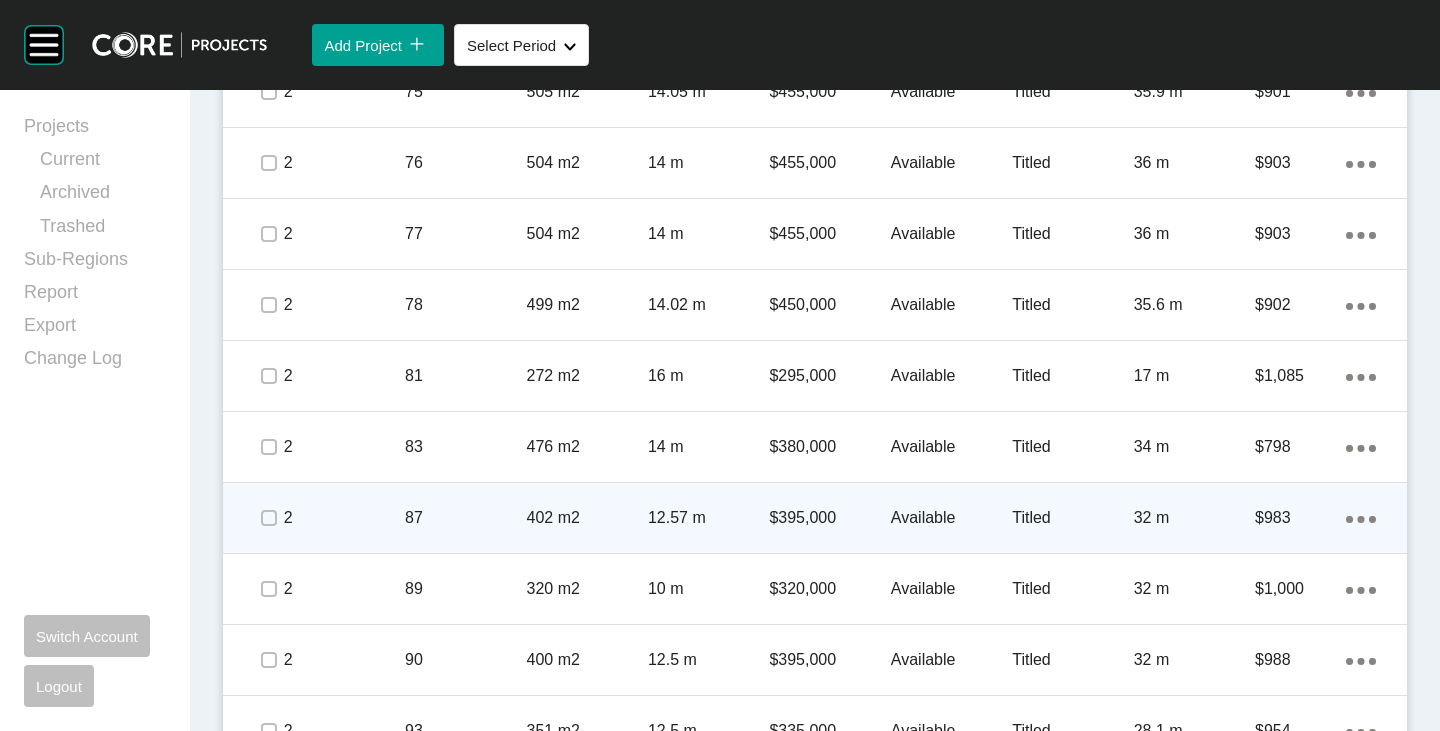 scroll, scrollTop: 6500, scrollLeft: 0, axis: vertical 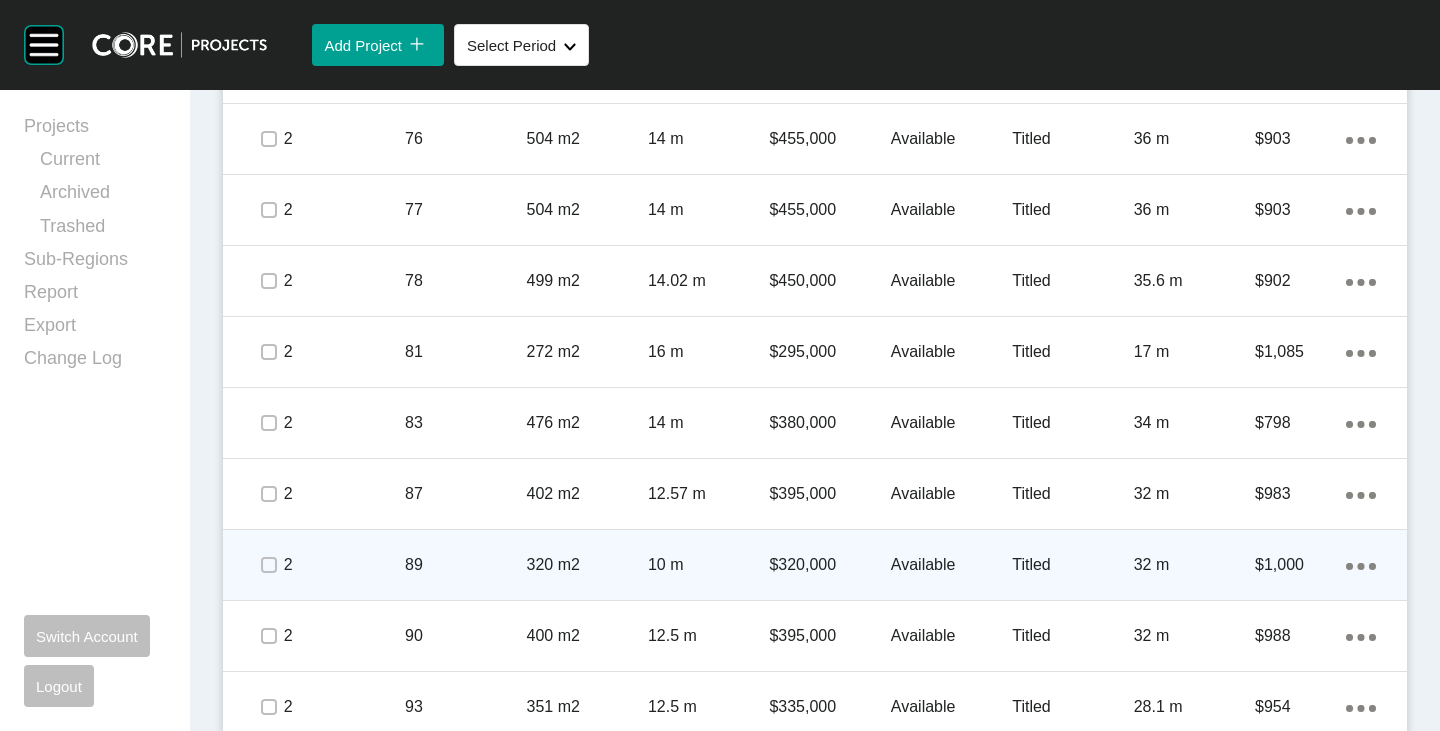 click at bounding box center (268, 565) 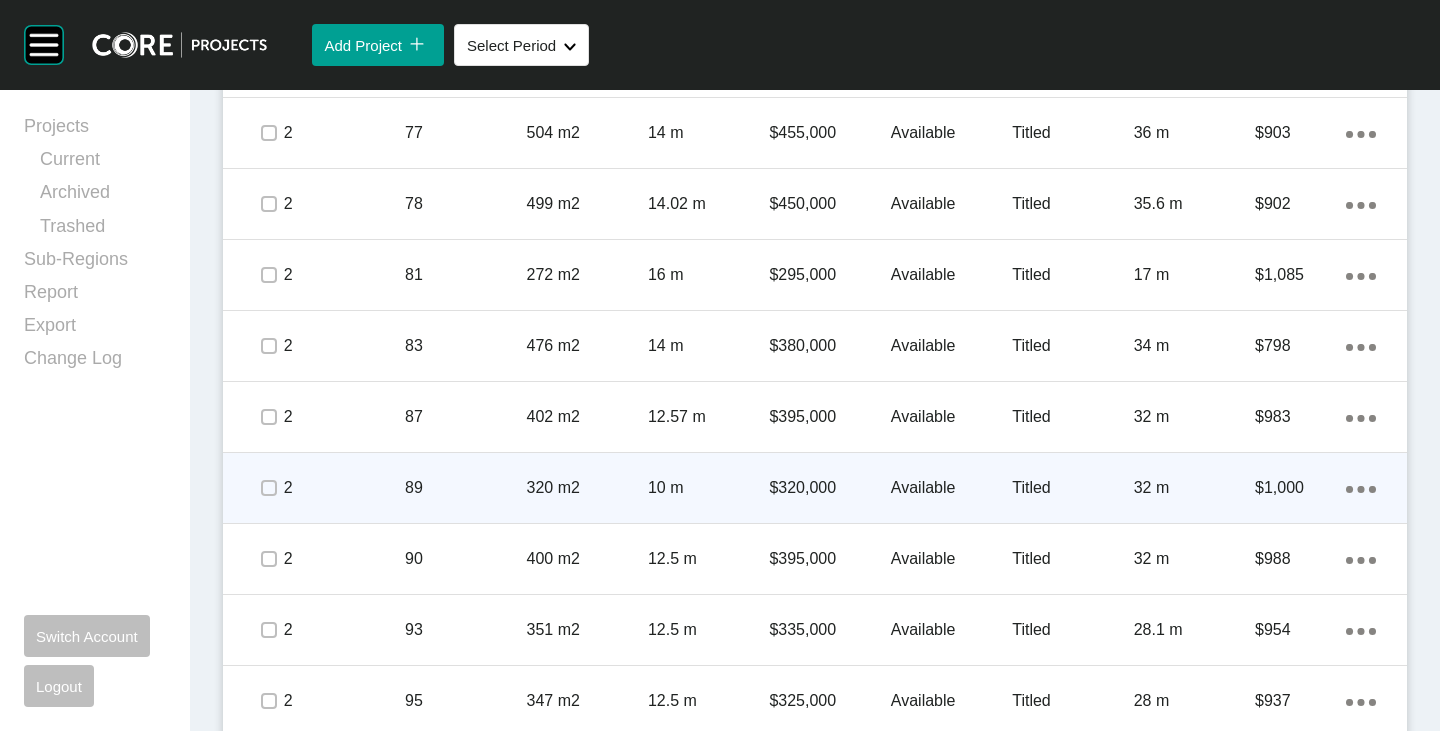 scroll, scrollTop: 6600, scrollLeft: 0, axis: vertical 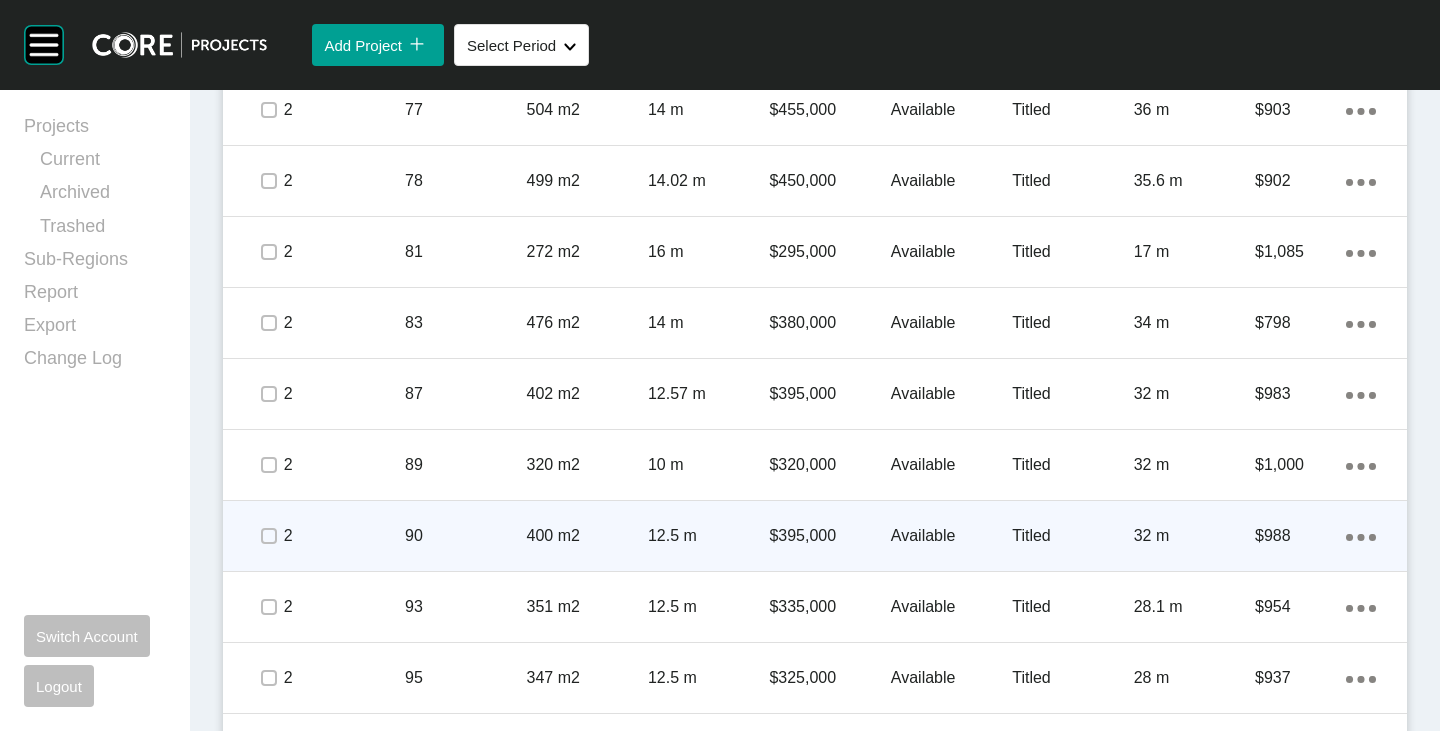 click at bounding box center (268, 536) 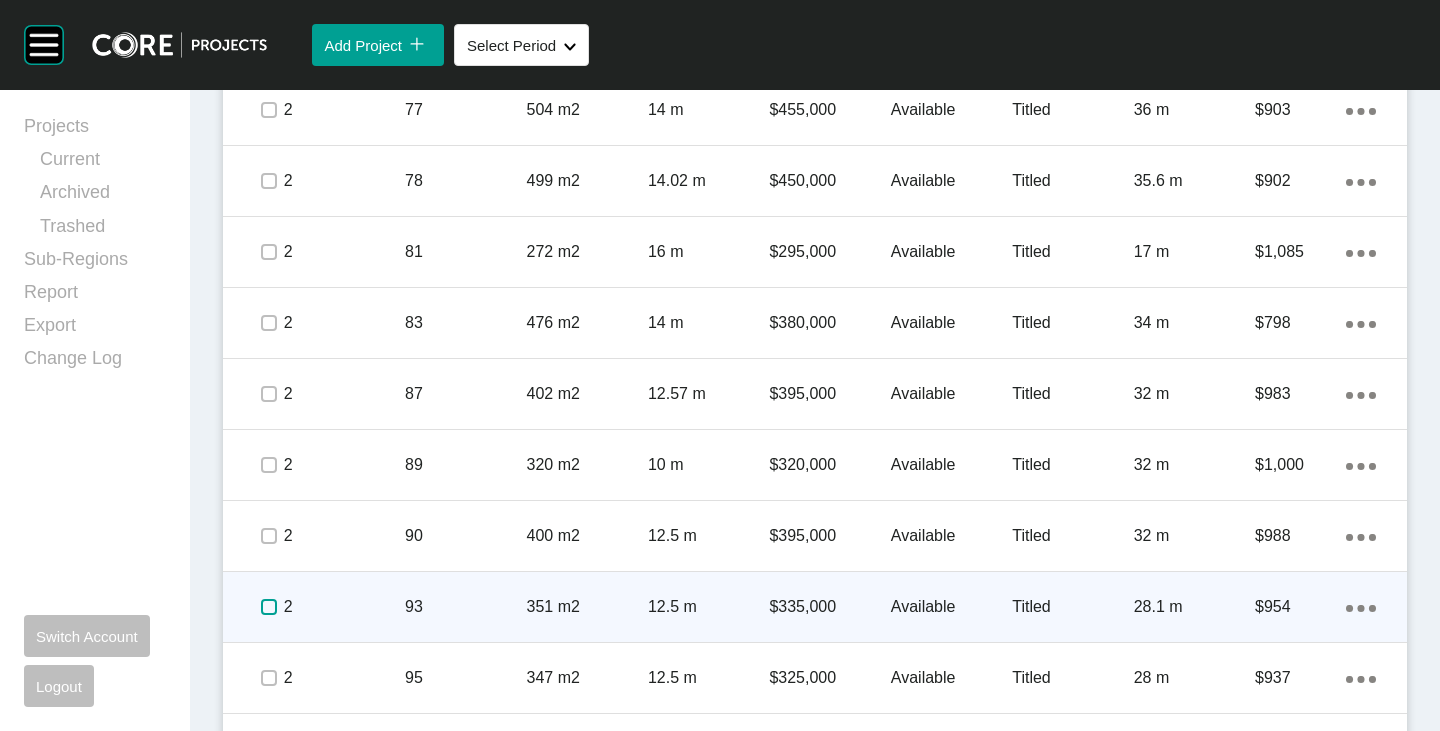 click at bounding box center (269, 607) 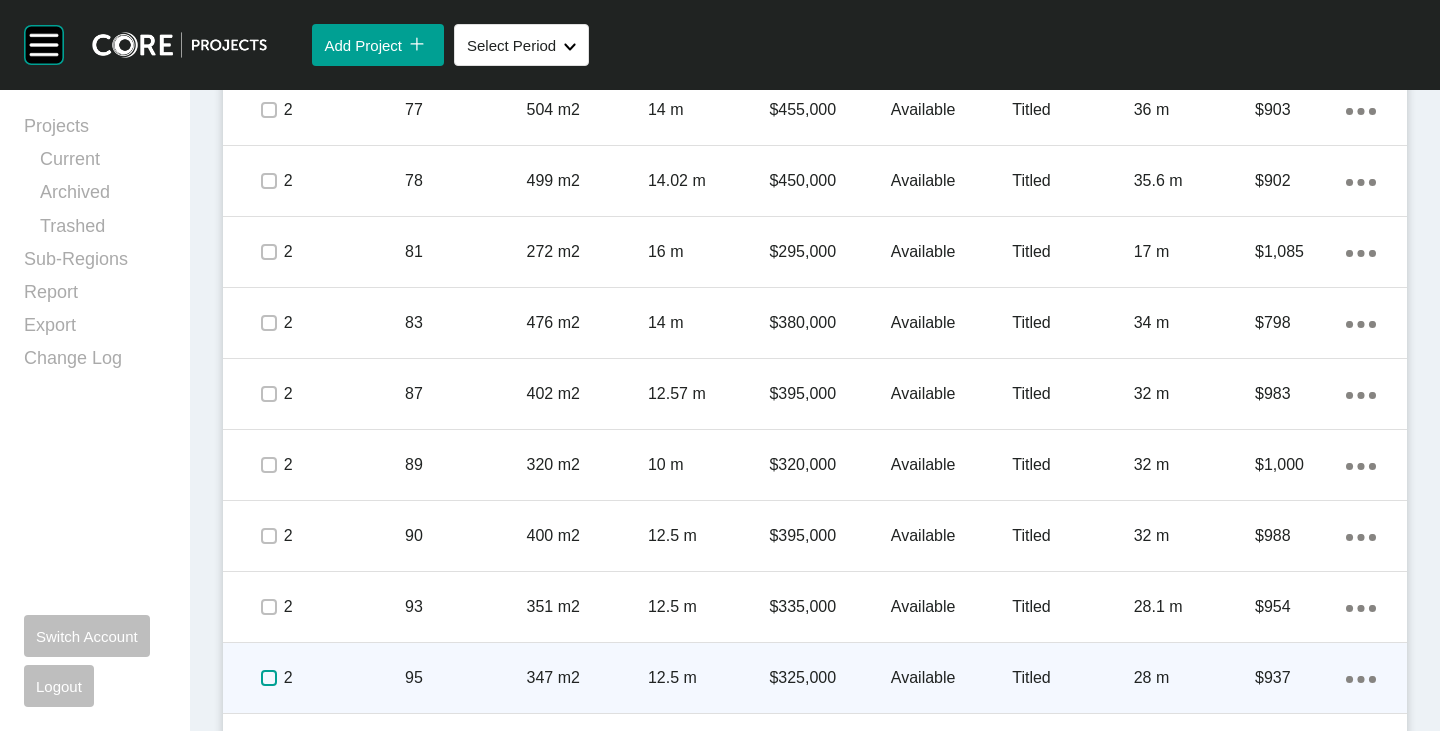 click at bounding box center [269, 678] 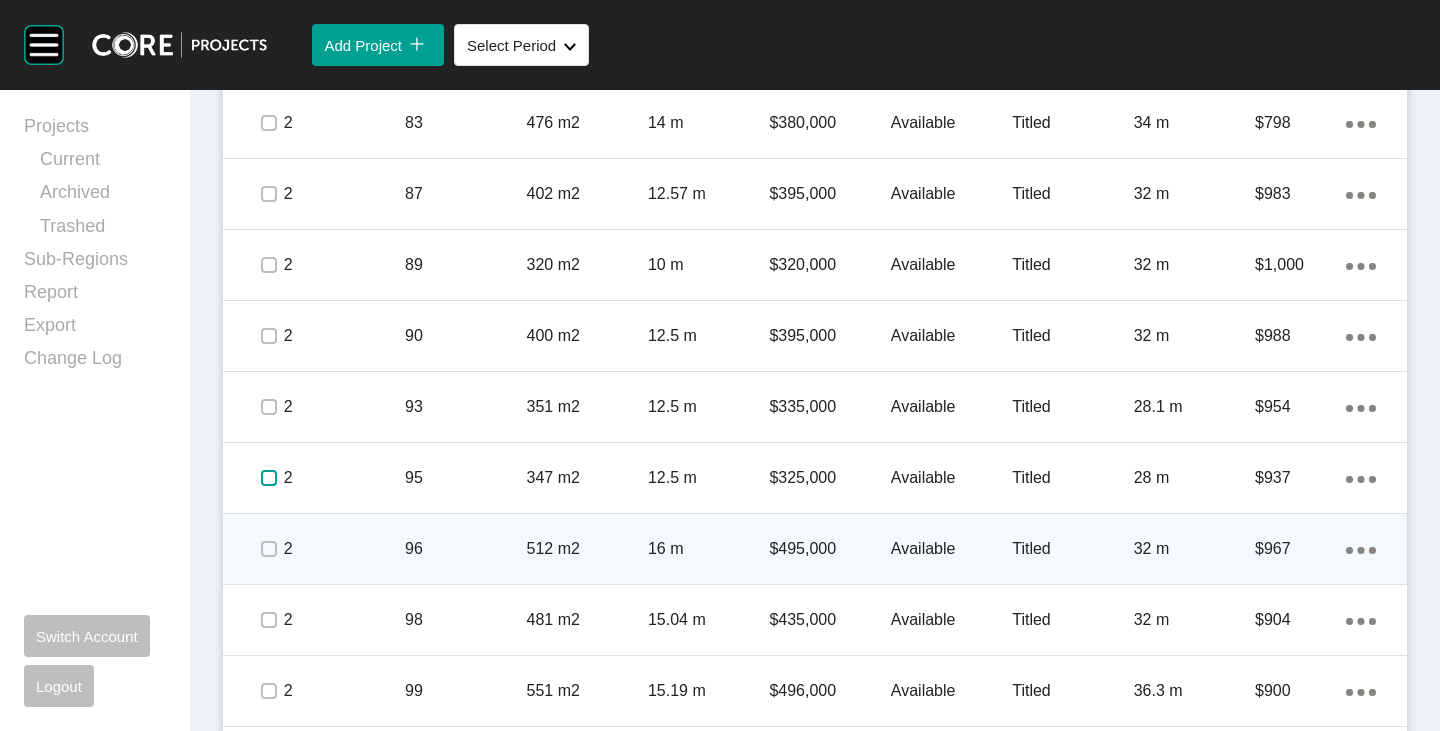 scroll, scrollTop: 6900, scrollLeft: 0, axis: vertical 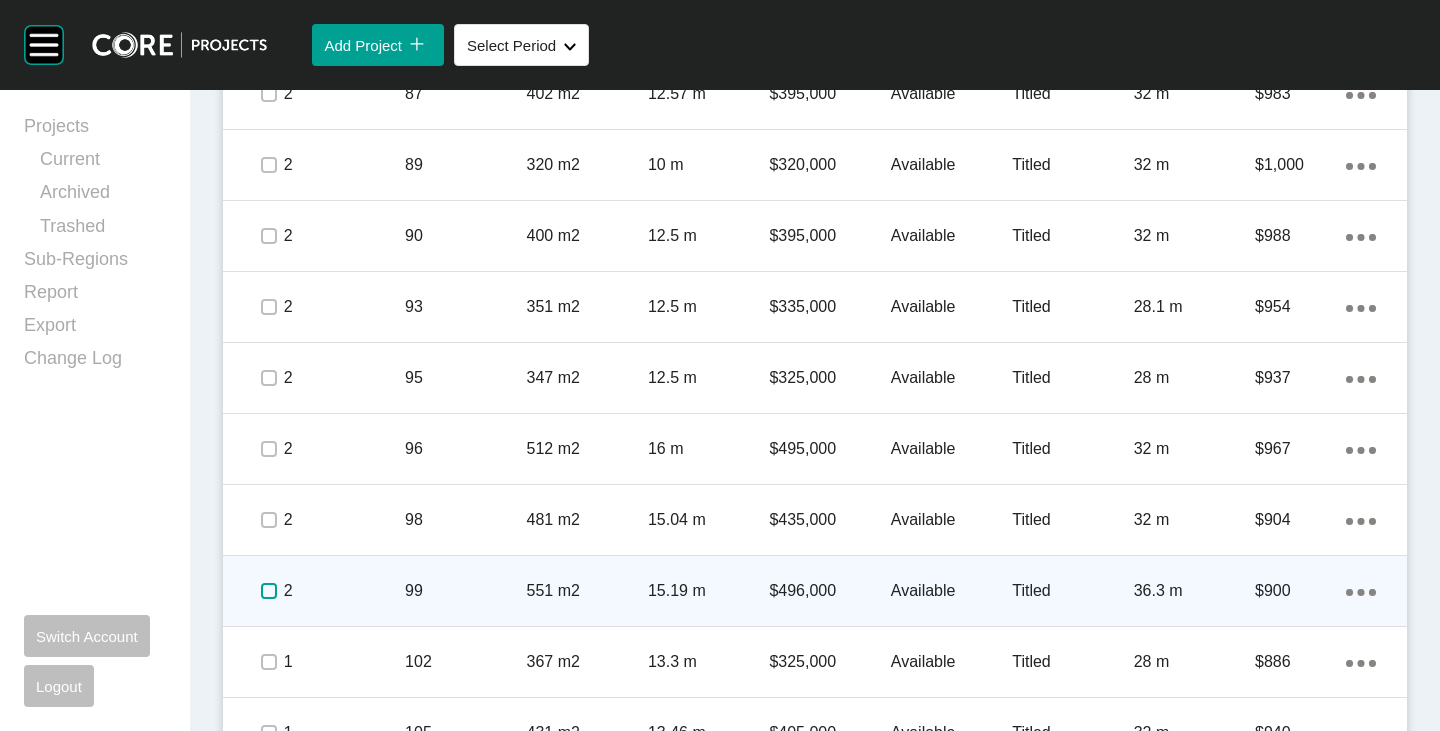 click at bounding box center [269, 591] 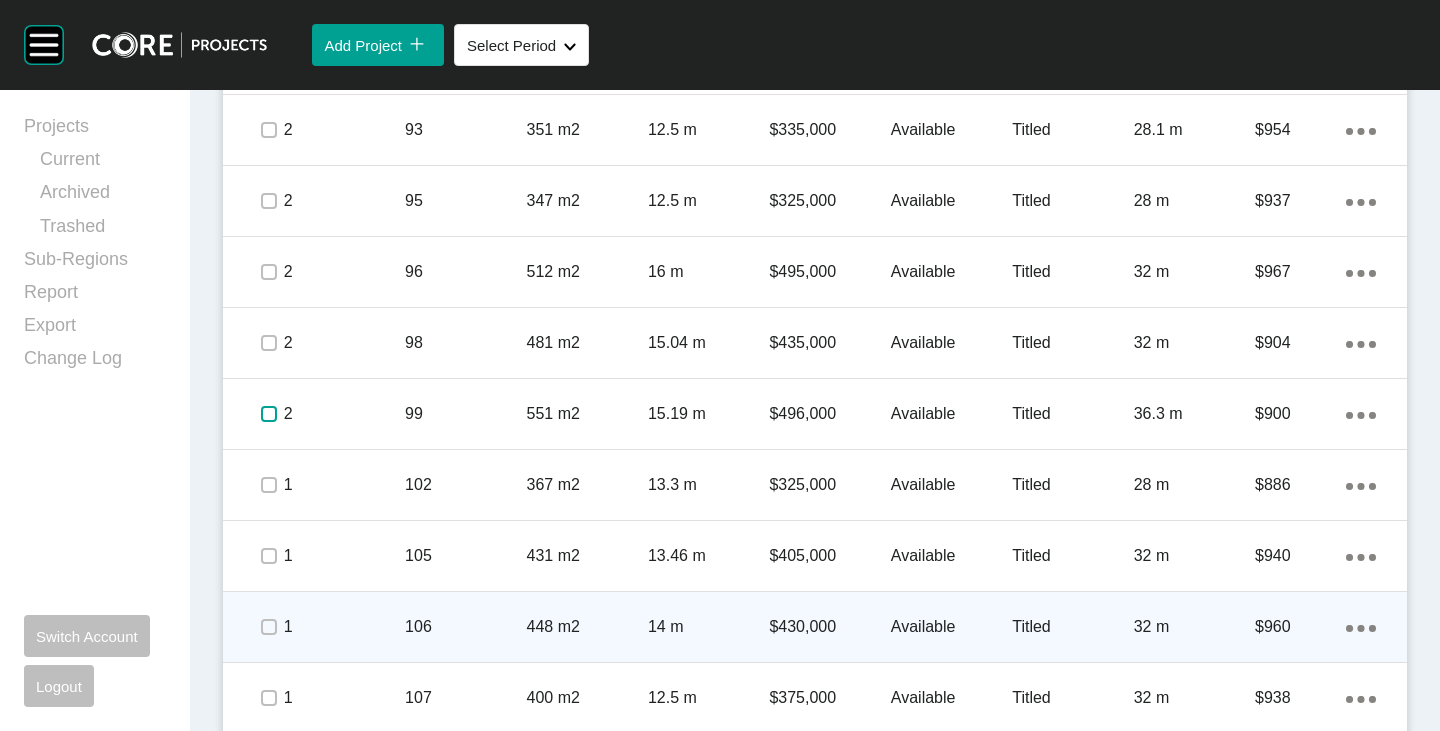 scroll, scrollTop: 7100, scrollLeft: 0, axis: vertical 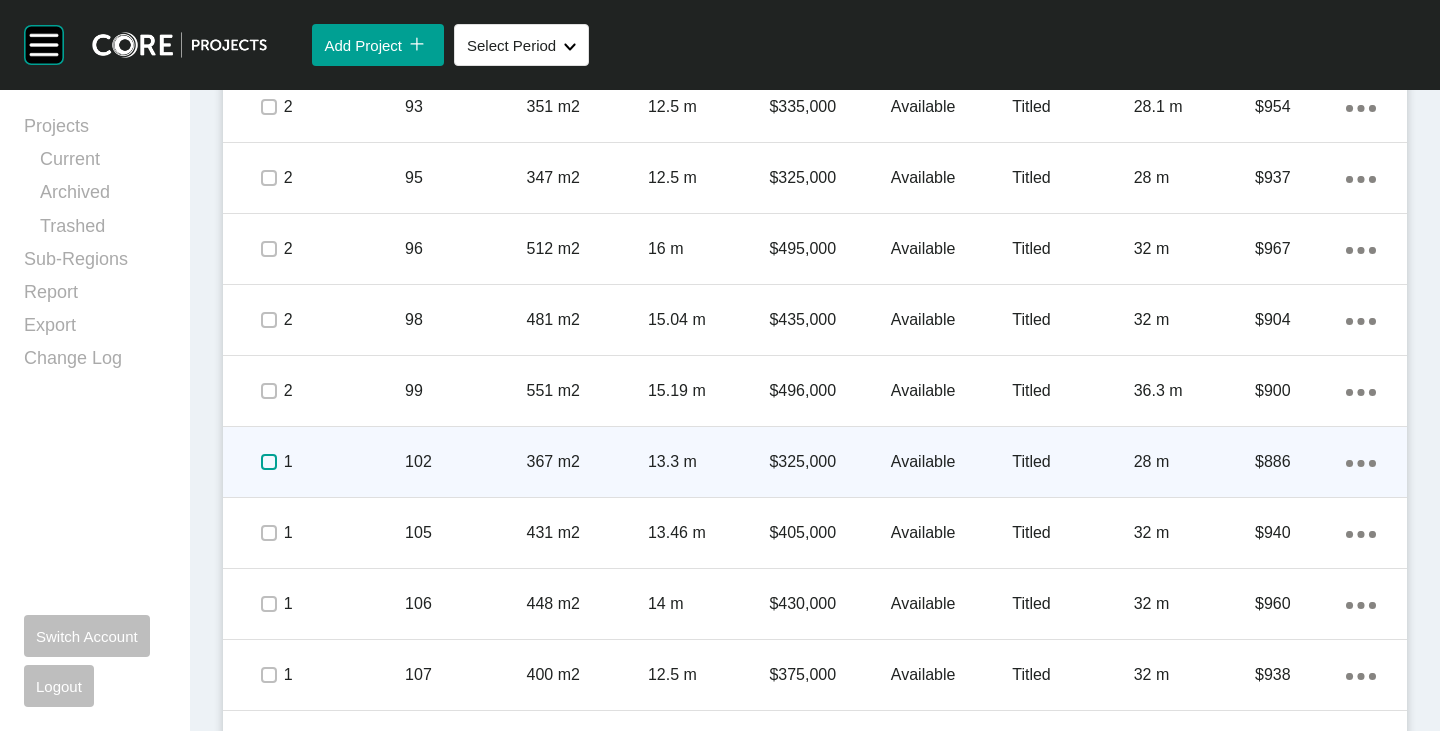 click at bounding box center (269, 462) 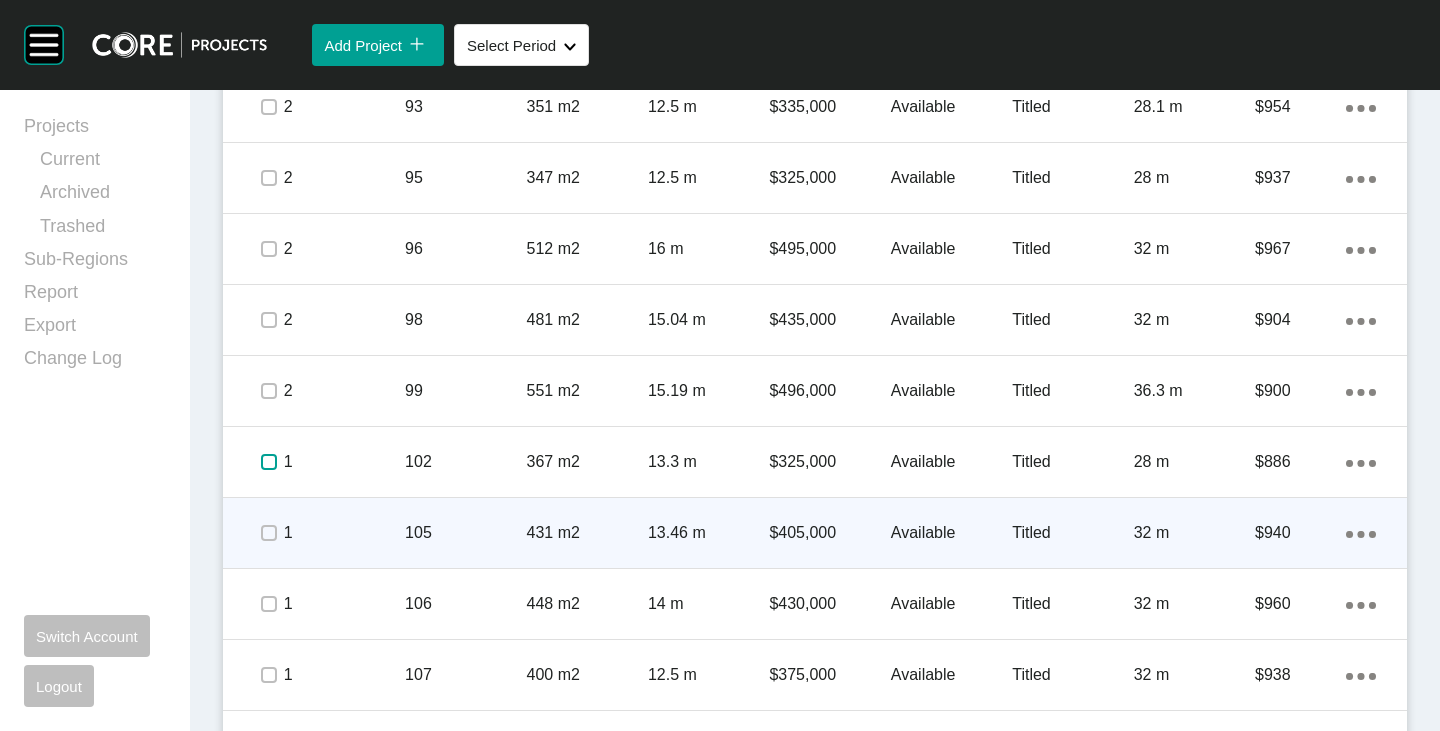 scroll, scrollTop: 7200, scrollLeft: 0, axis: vertical 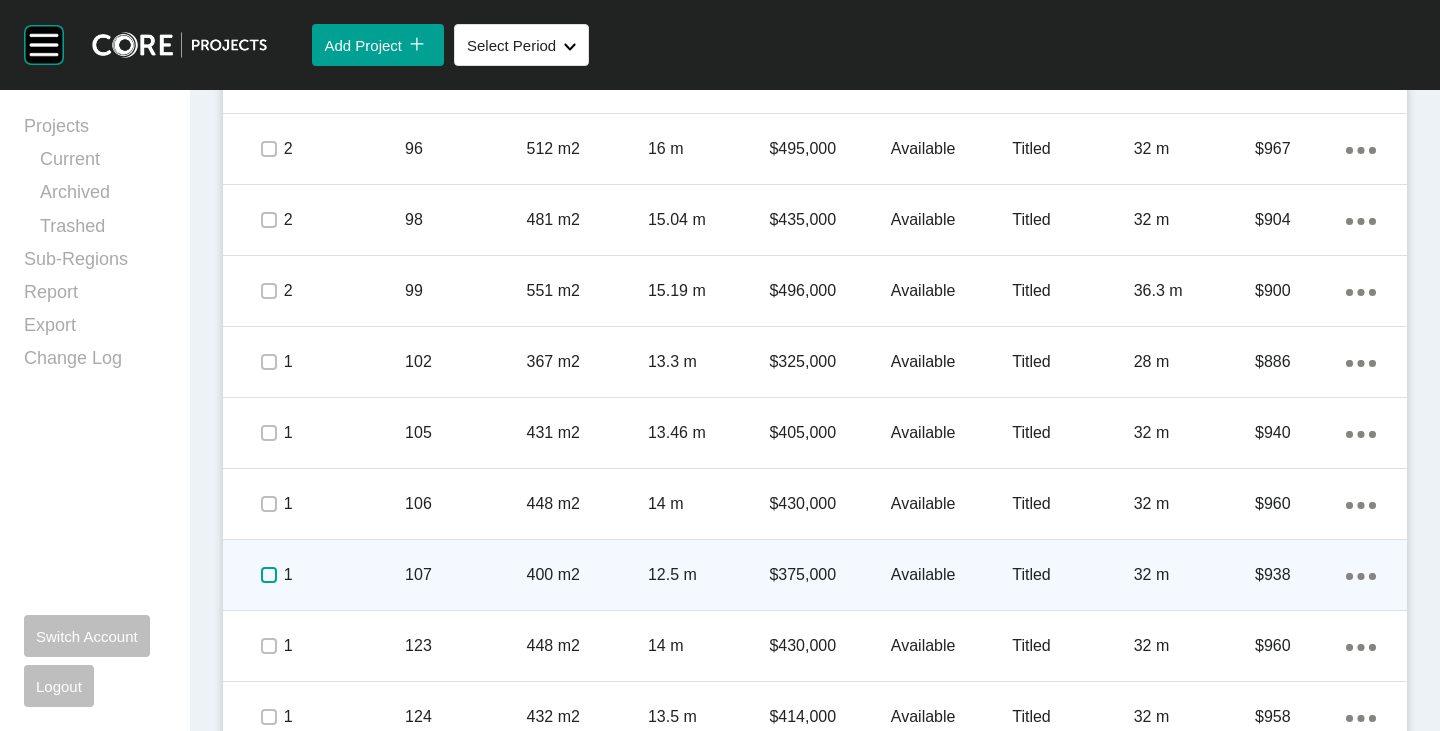 click at bounding box center (269, 575) 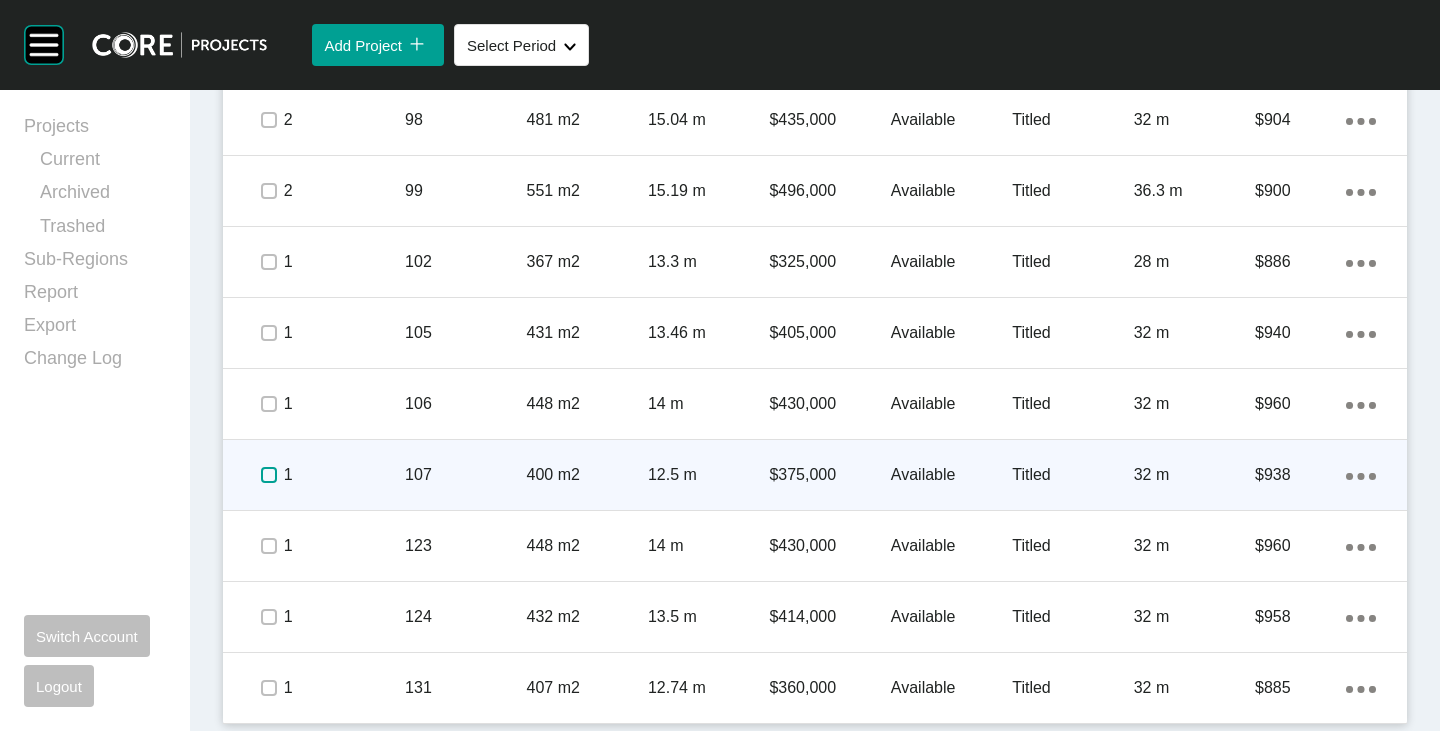 scroll, scrollTop: 7301, scrollLeft: 0, axis: vertical 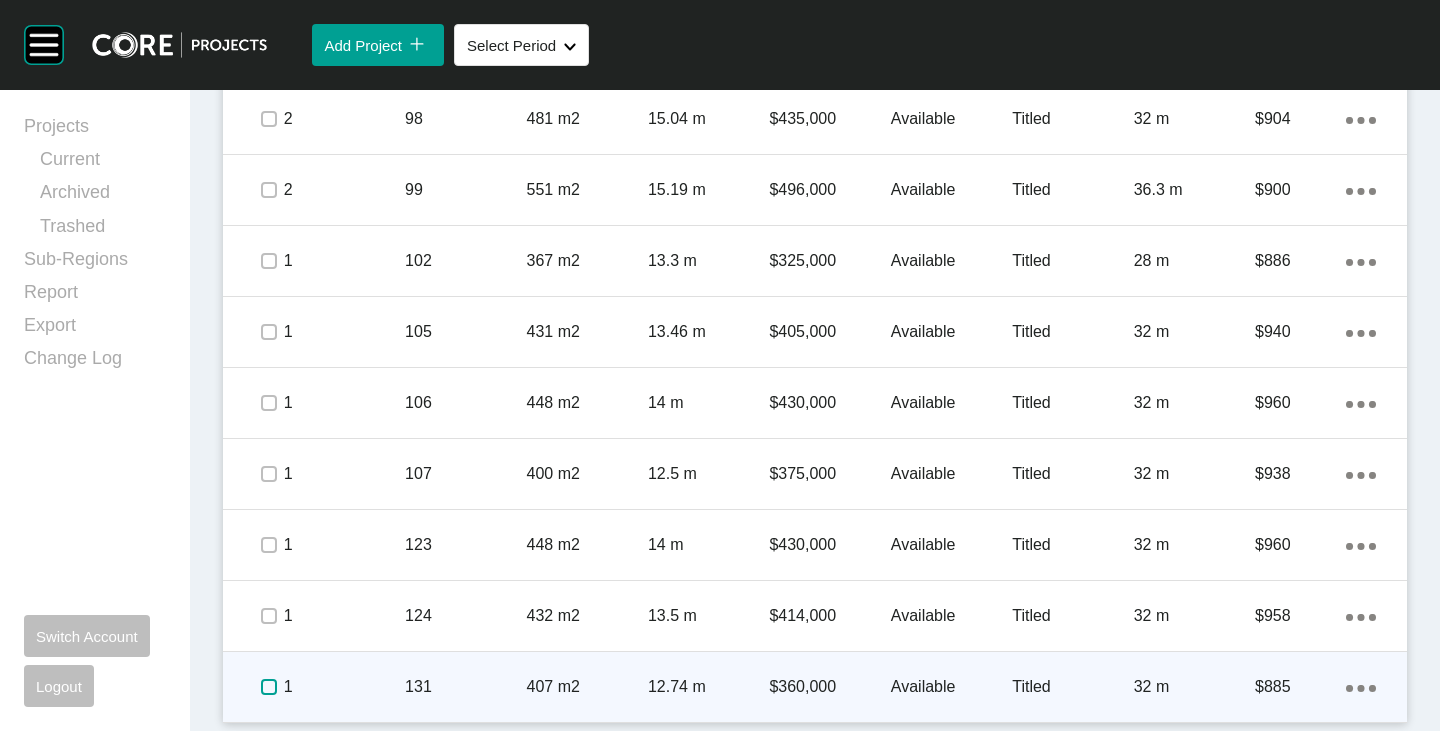 click at bounding box center [269, 687] 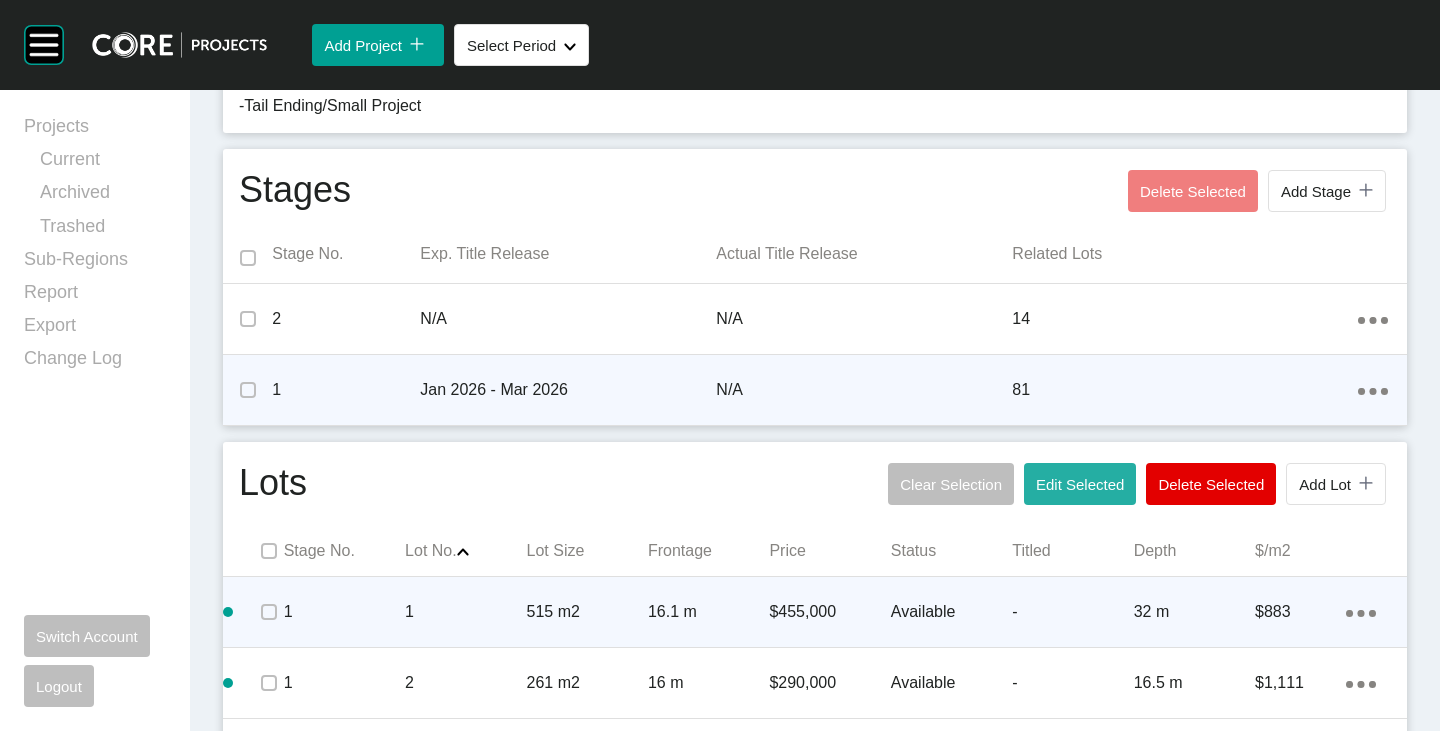 scroll, scrollTop: 801, scrollLeft: 0, axis: vertical 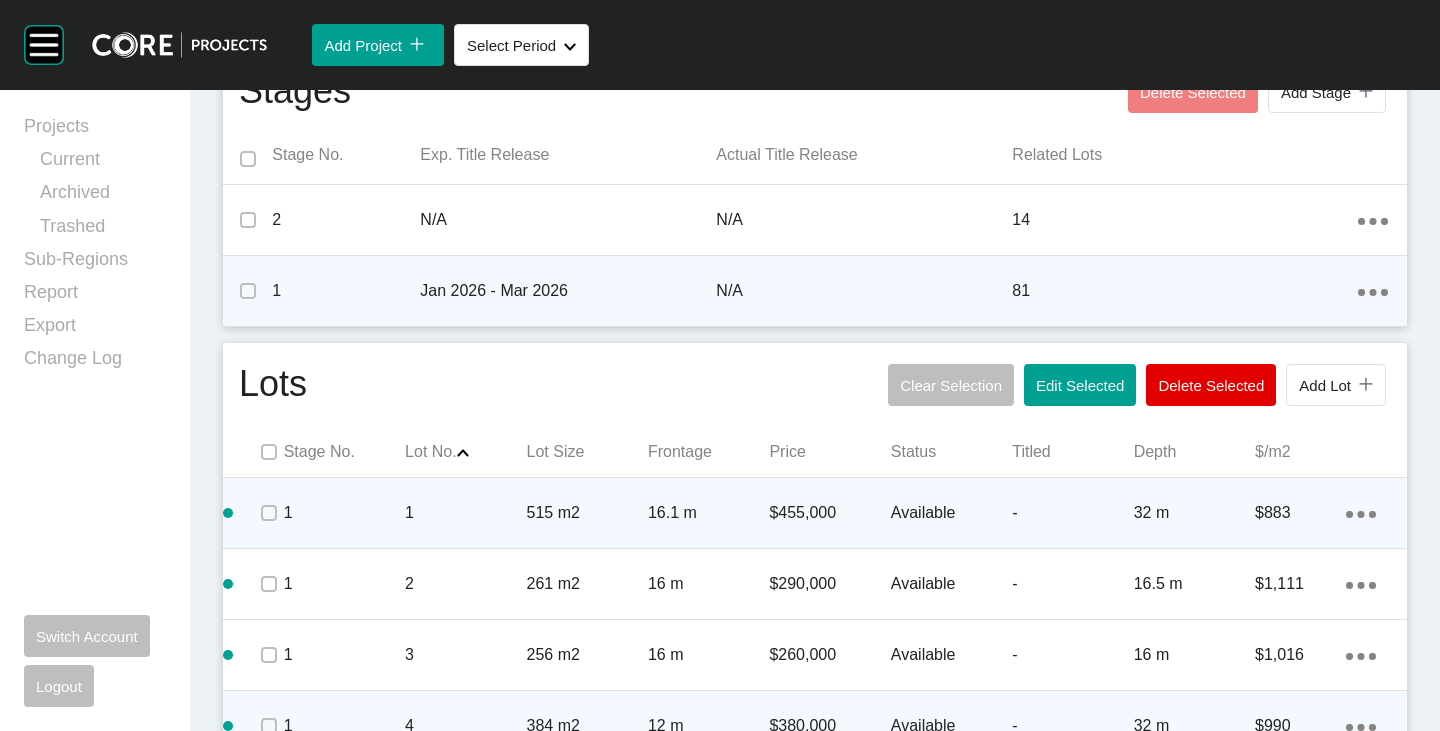drag, startPoint x: 1037, startPoint y: 378, endPoint x: 1027, endPoint y: 368, distance: 14.142136 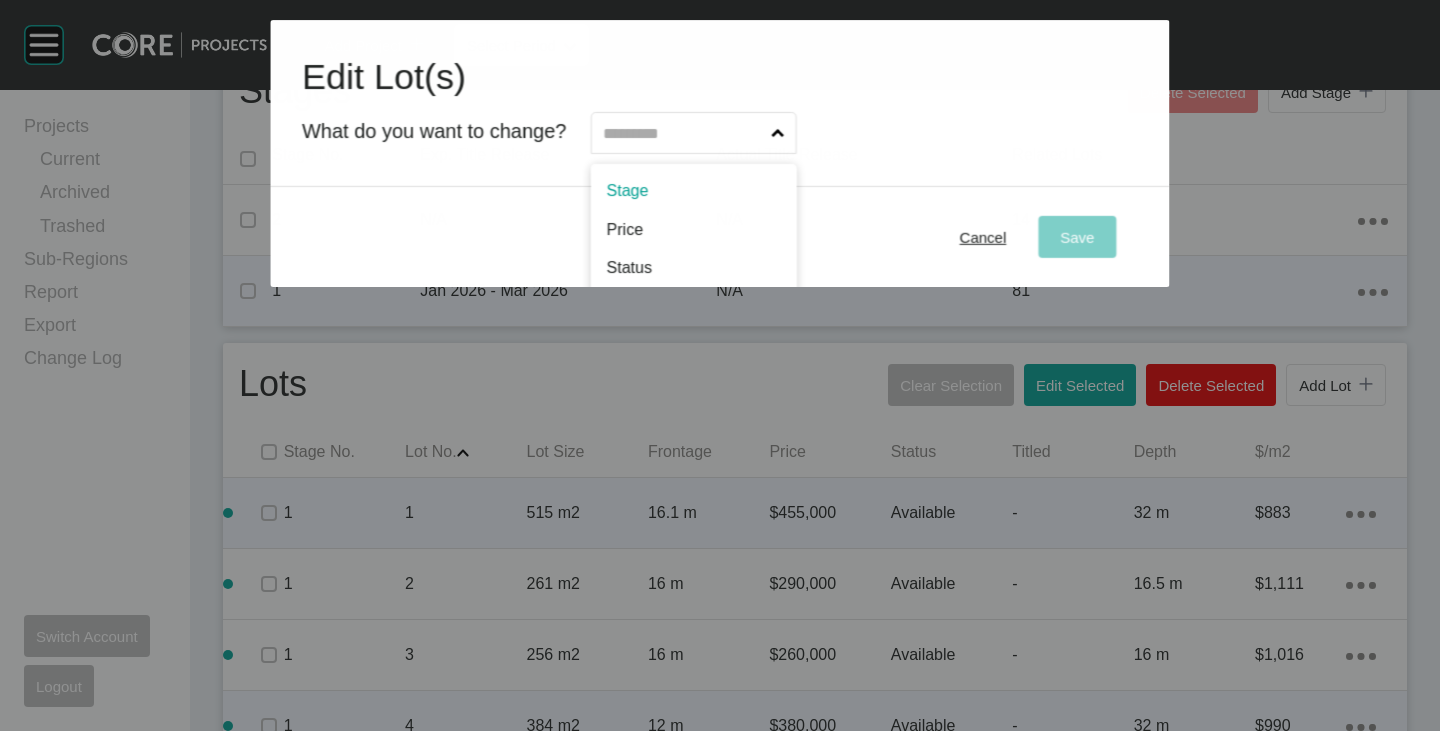 click at bounding box center (684, 133) 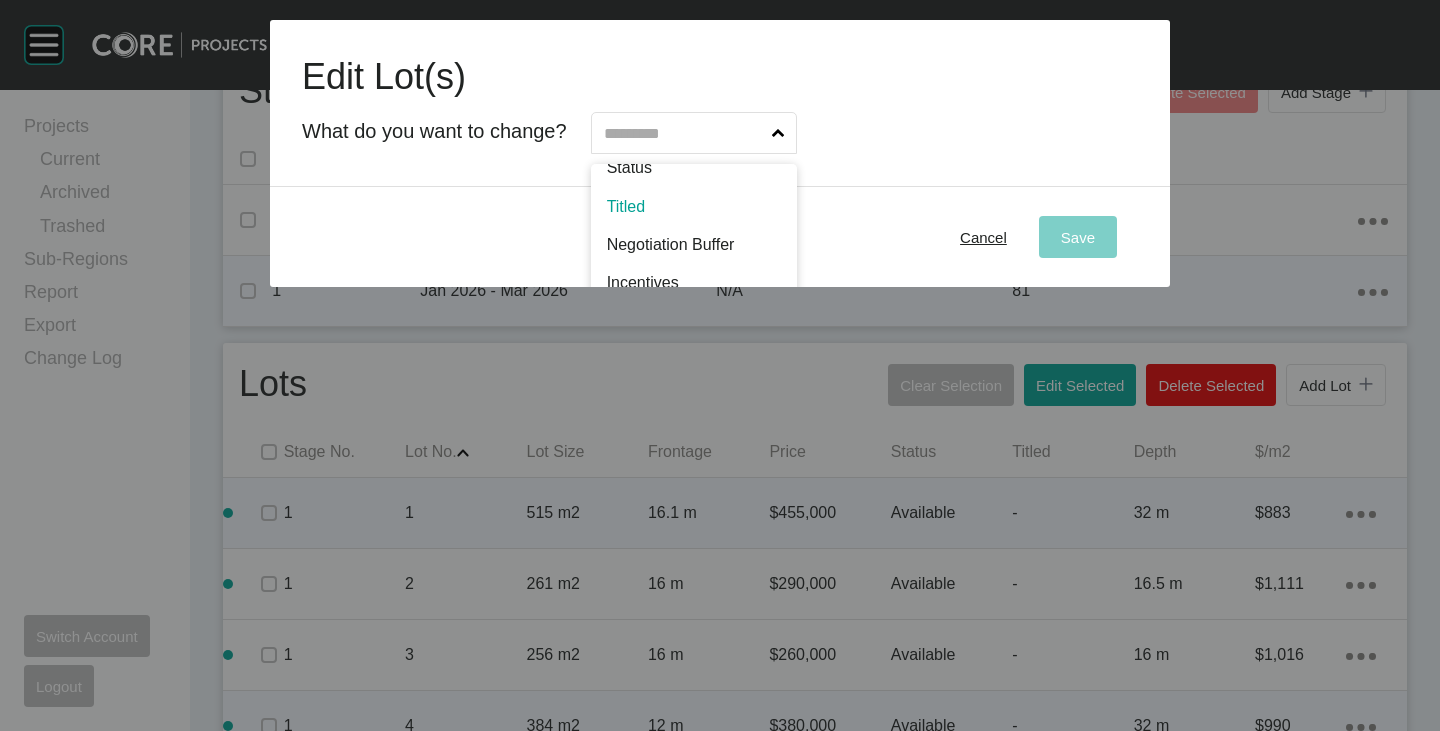 scroll, scrollTop: 85, scrollLeft: 0, axis: vertical 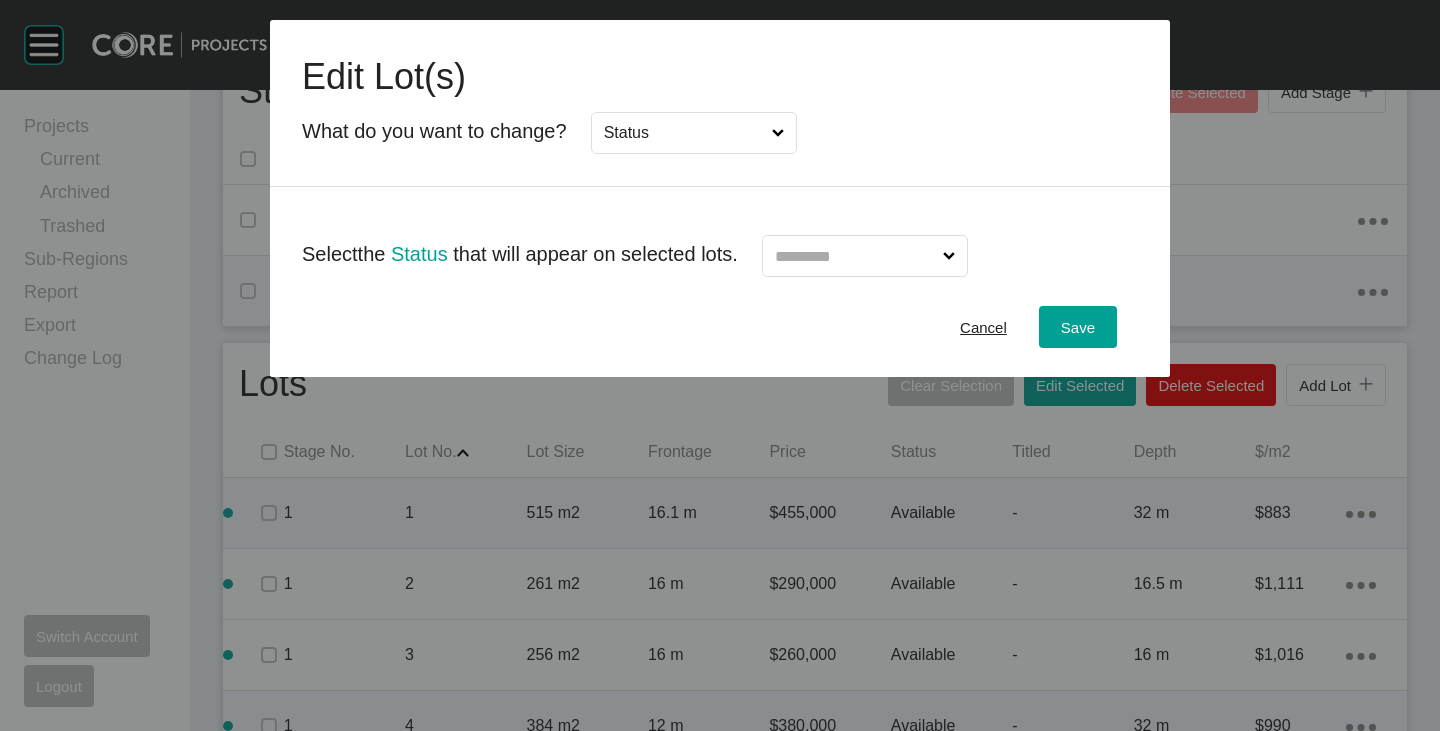 click at bounding box center (855, 256) 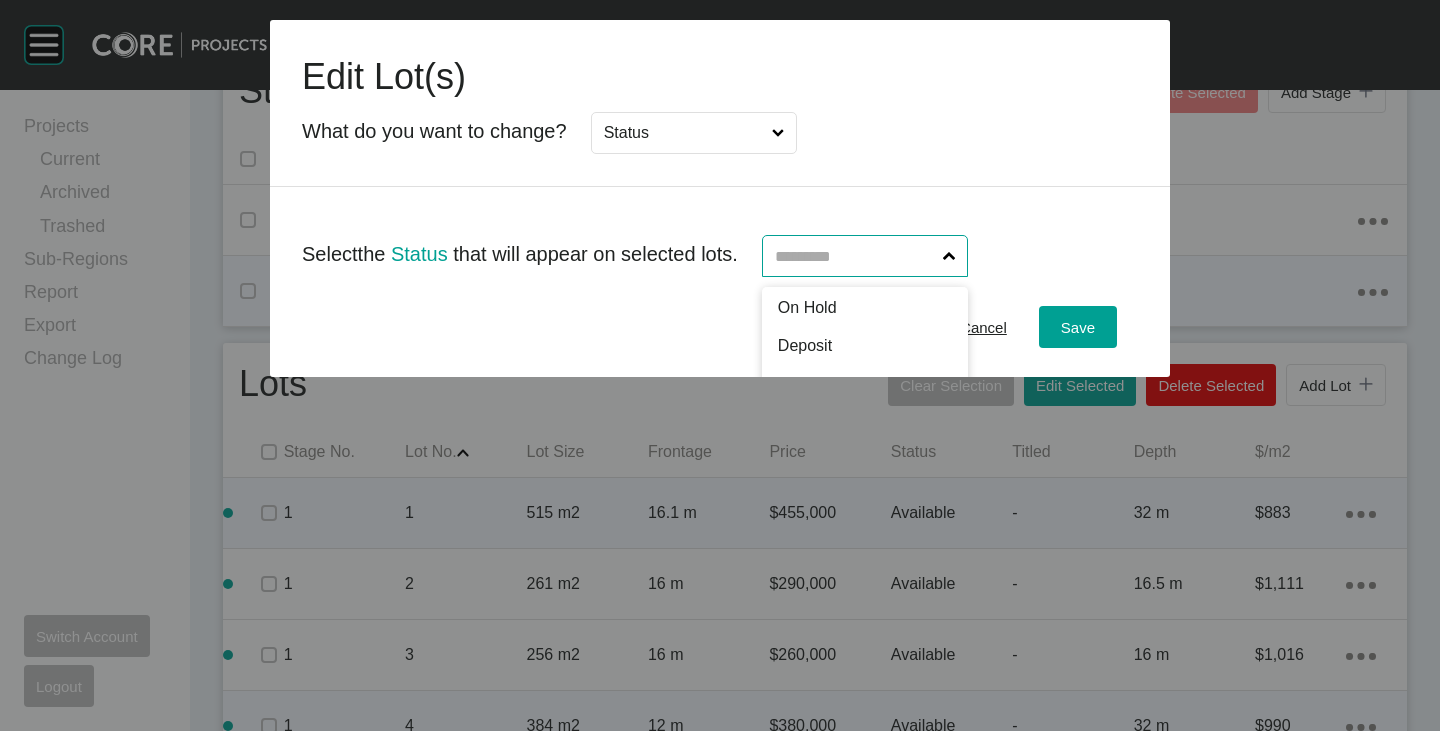 scroll, scrollTop: 100, scrollLeft: 0, axis: vertical 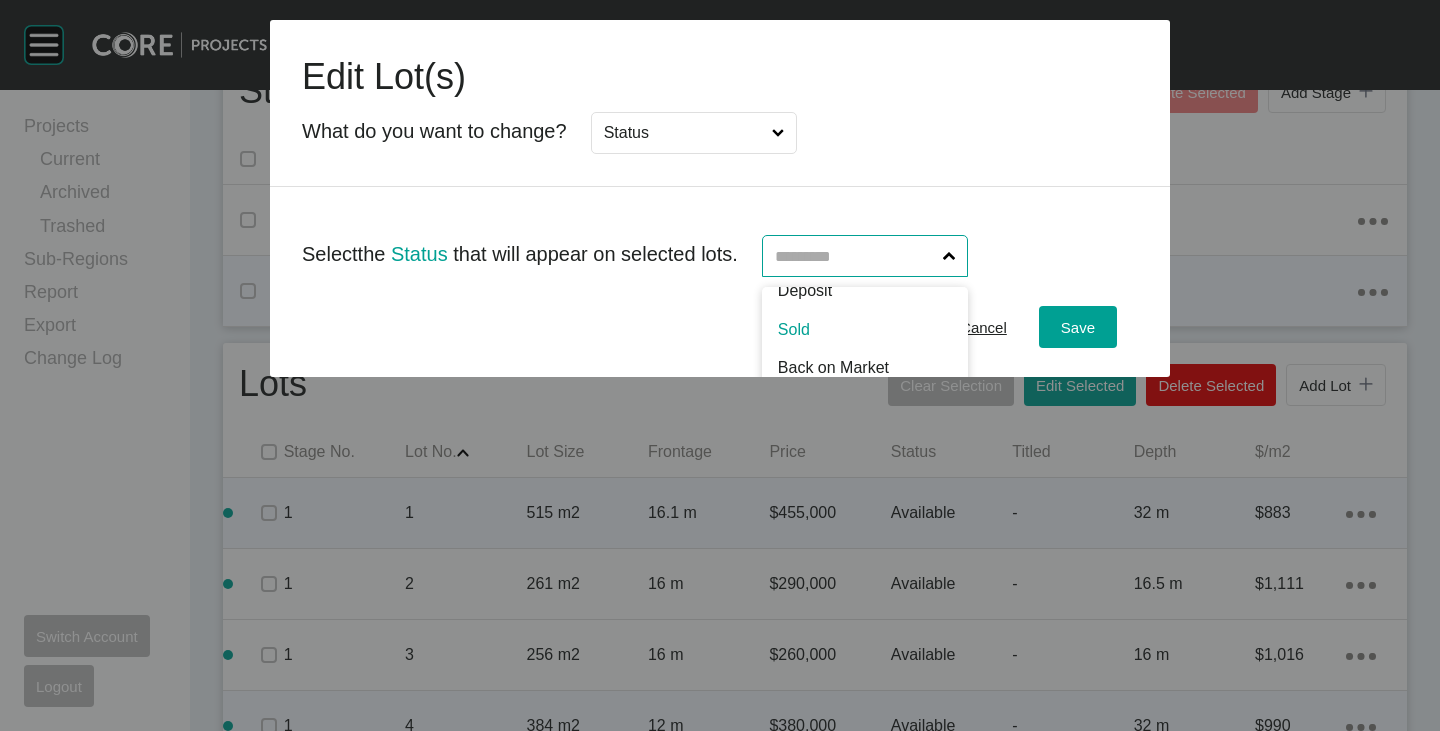 drag, startPoint x: 819, startPoint y: 332, endPoint x: 840, endPoint y: 335, distance: 21.213203 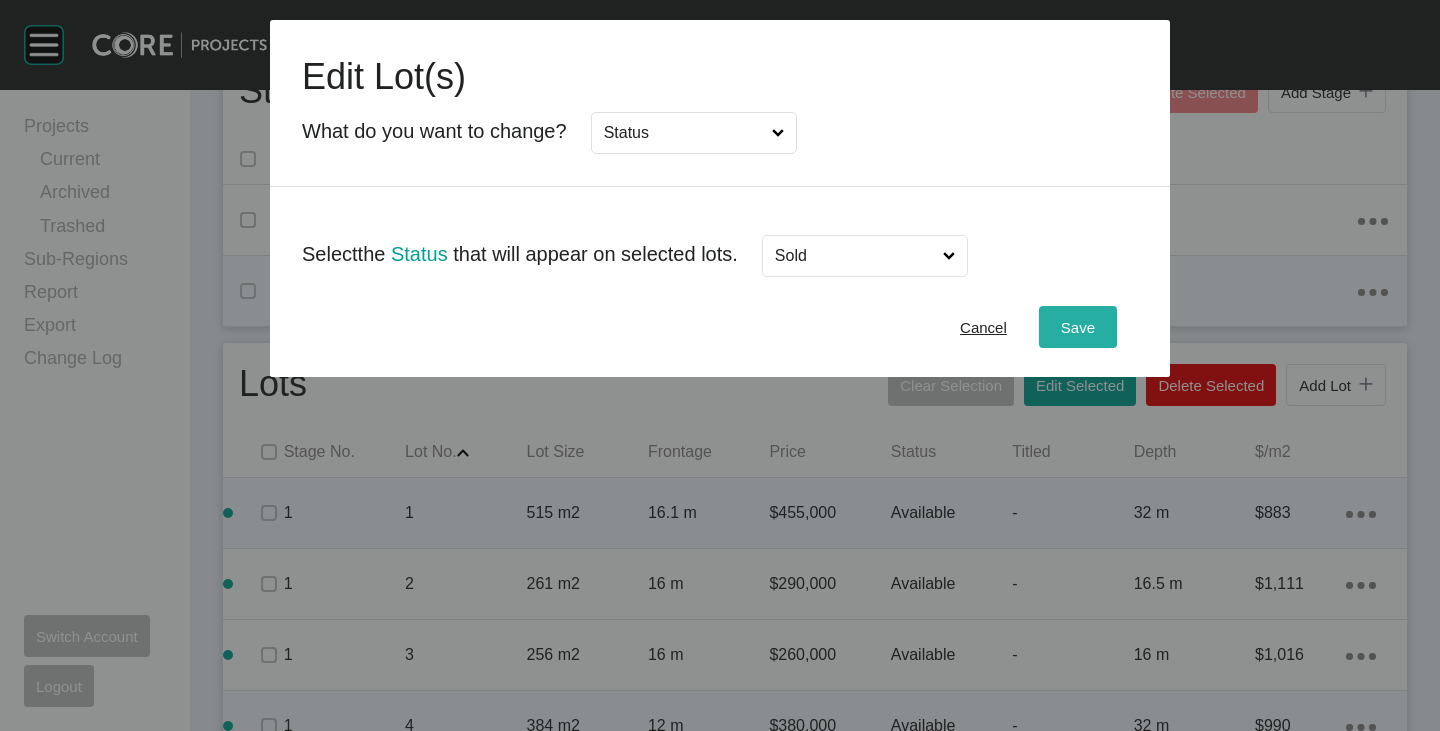 click on "Save" at bounding box center (1078, 327) 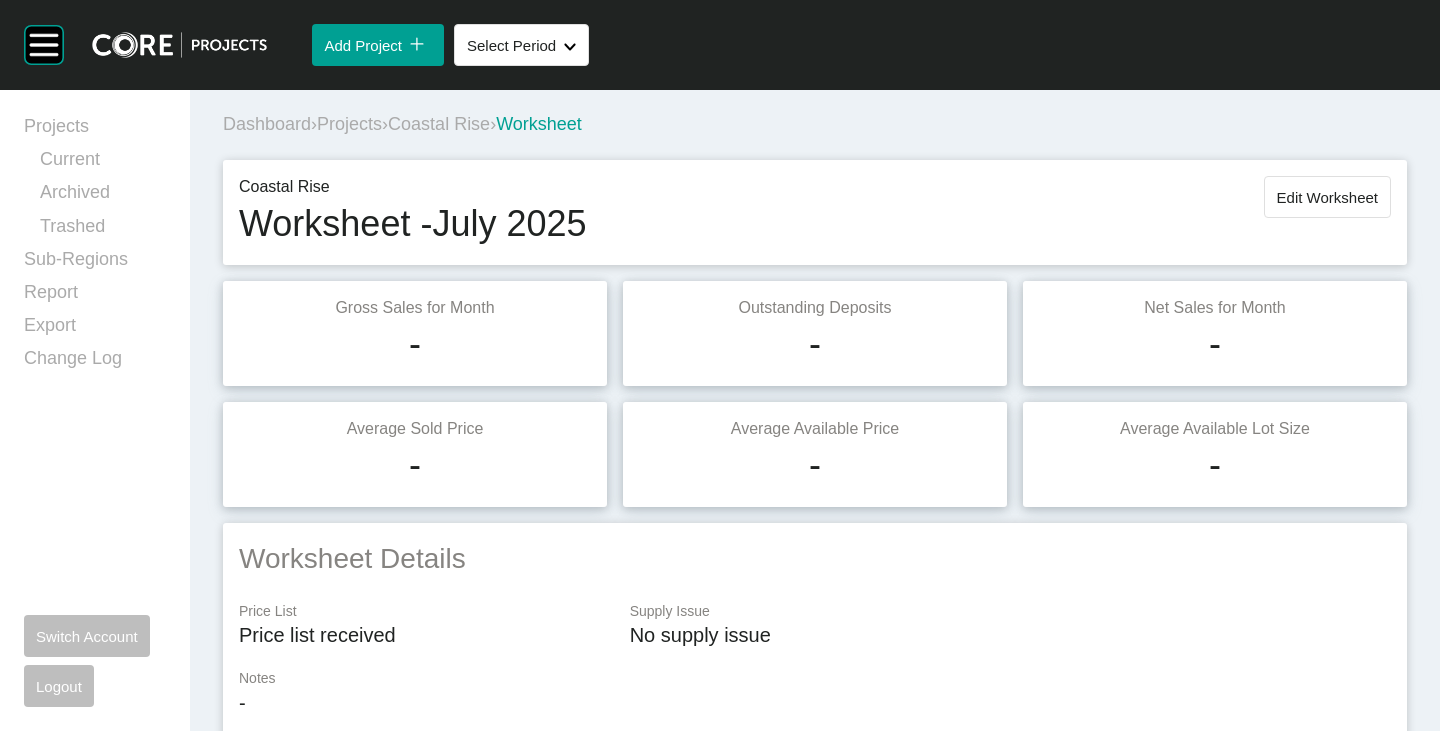 scroll, scrollTop: 0, scrollLeft: 0, axis: both 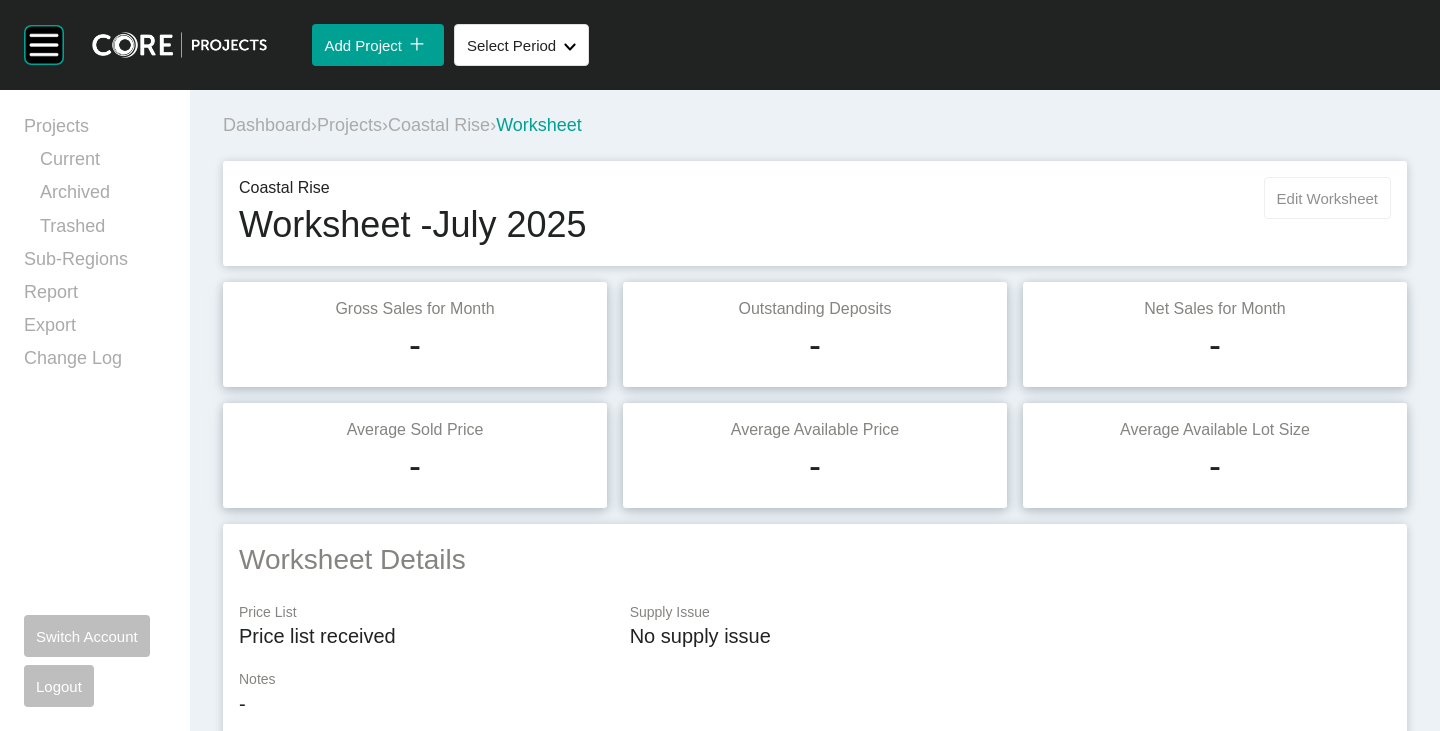 click on "Edit Worksheet" at bounding box center [1327, 198] 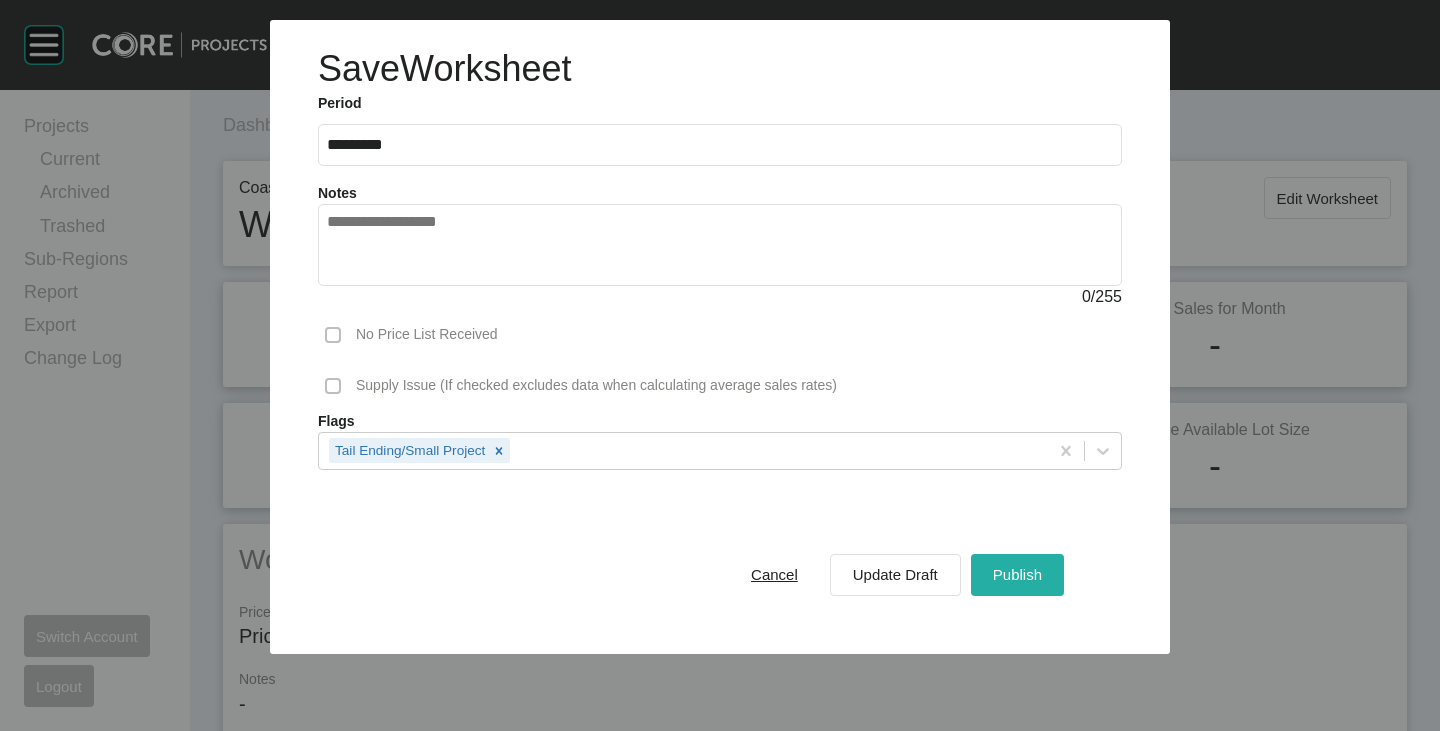 click on "Publish" at bounding box center (1017, 574) 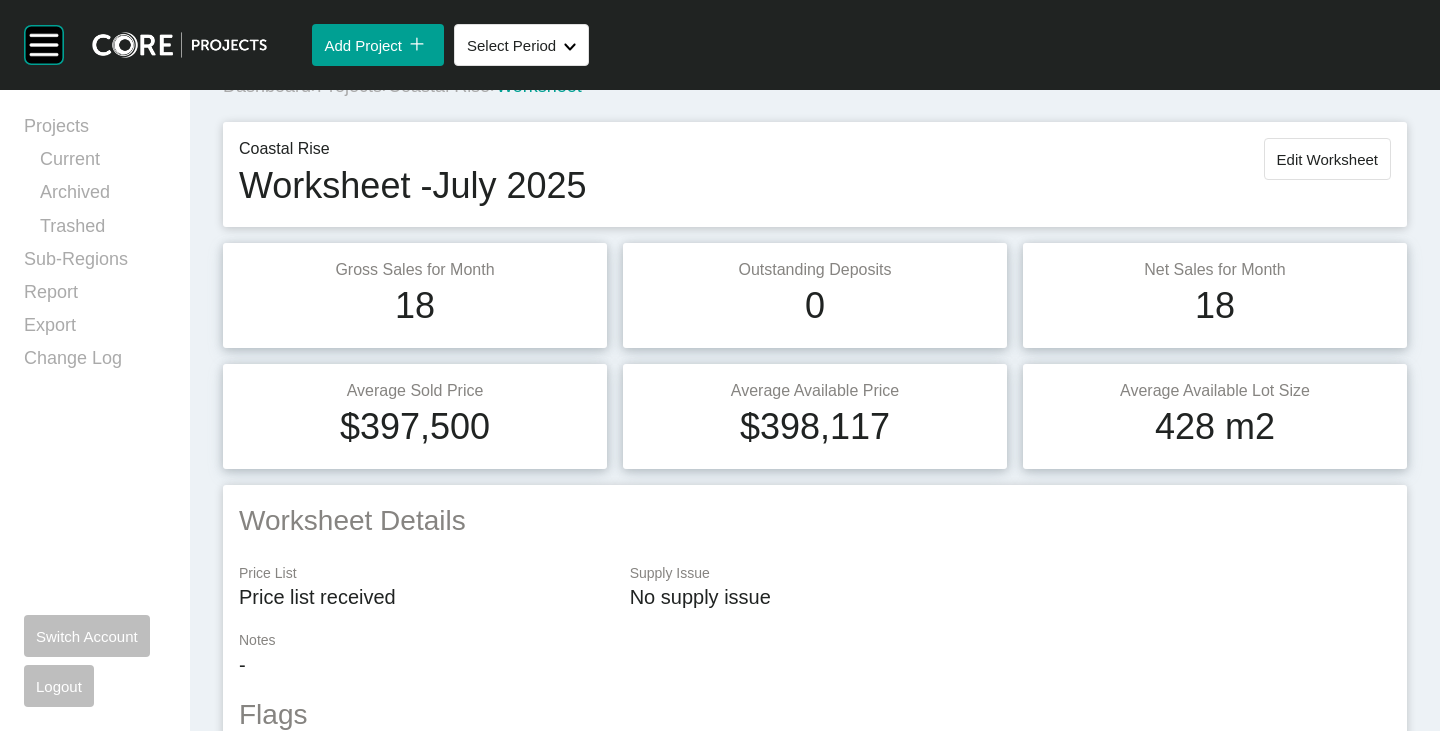 scroll, scrollTop: 0, scrollLeft: 0, axis: both 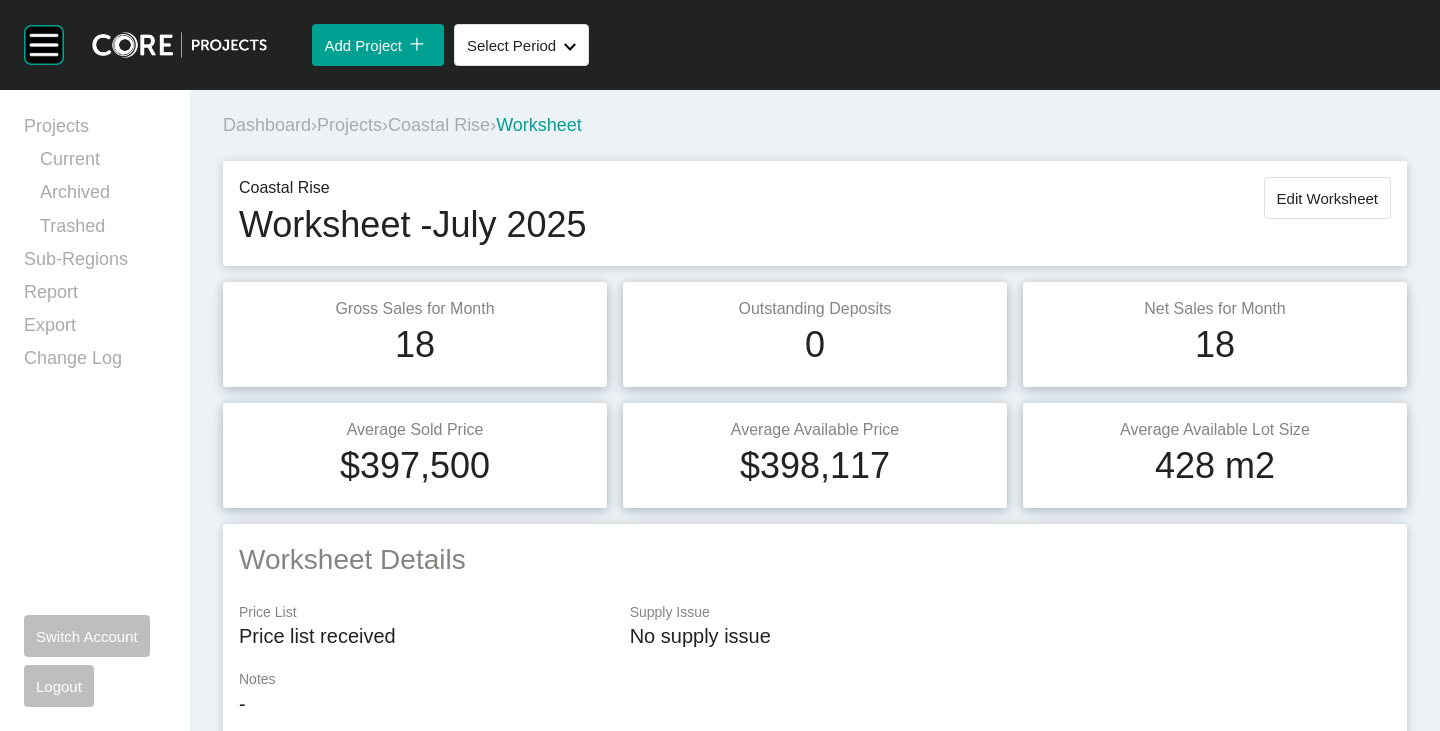 click on "Coastal Rise" at bounding box center [439, 125] 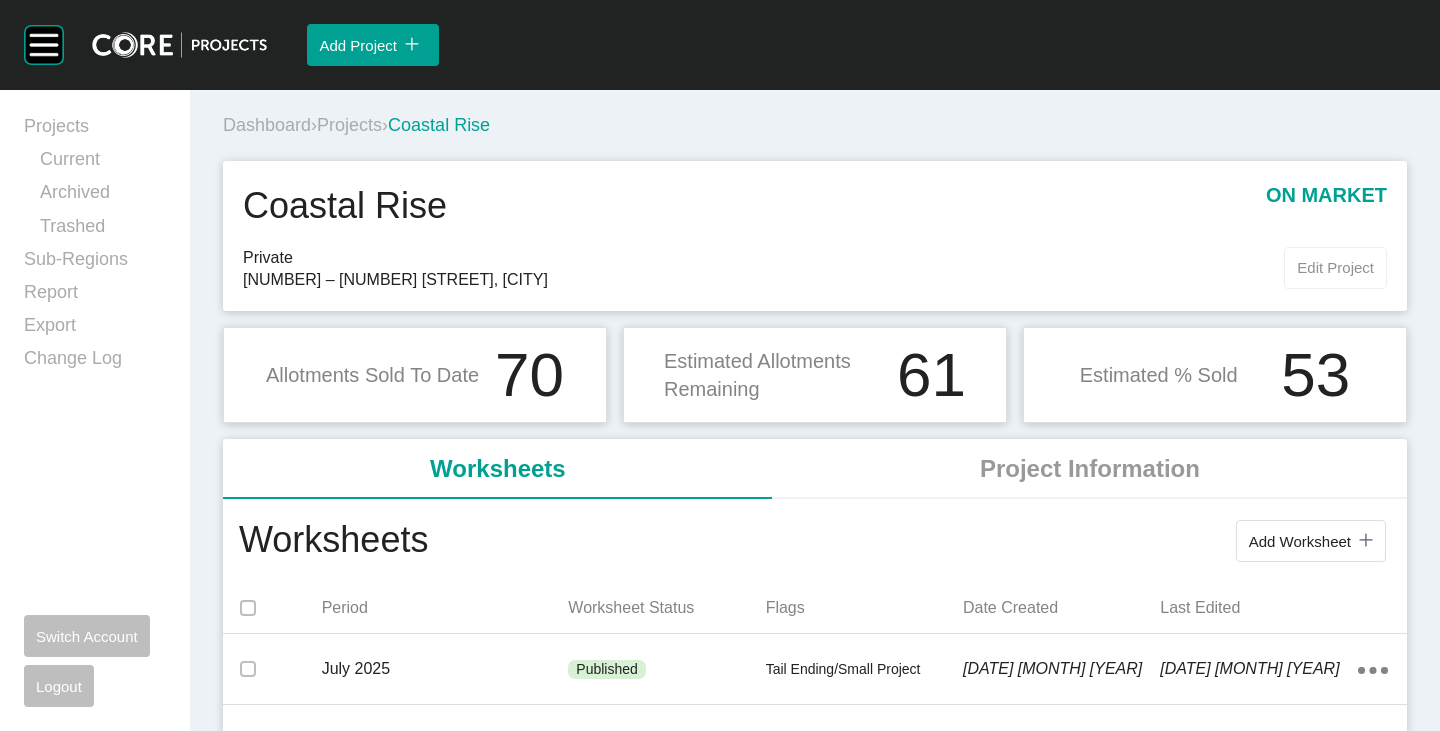 click on "Edit Project" at bounding box center (1335, 268) 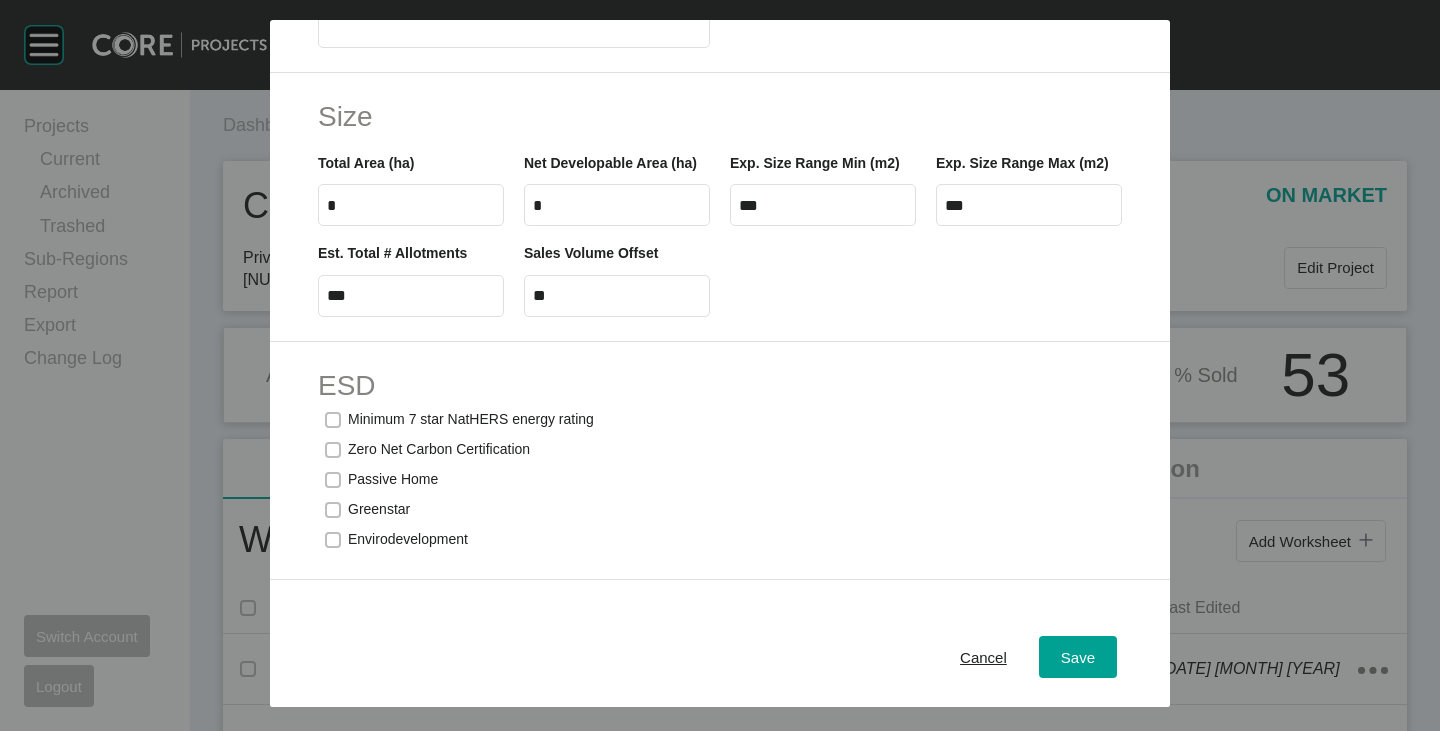 scroll, scrollTop: 1000, scrollLeft: 0, axis: vertical 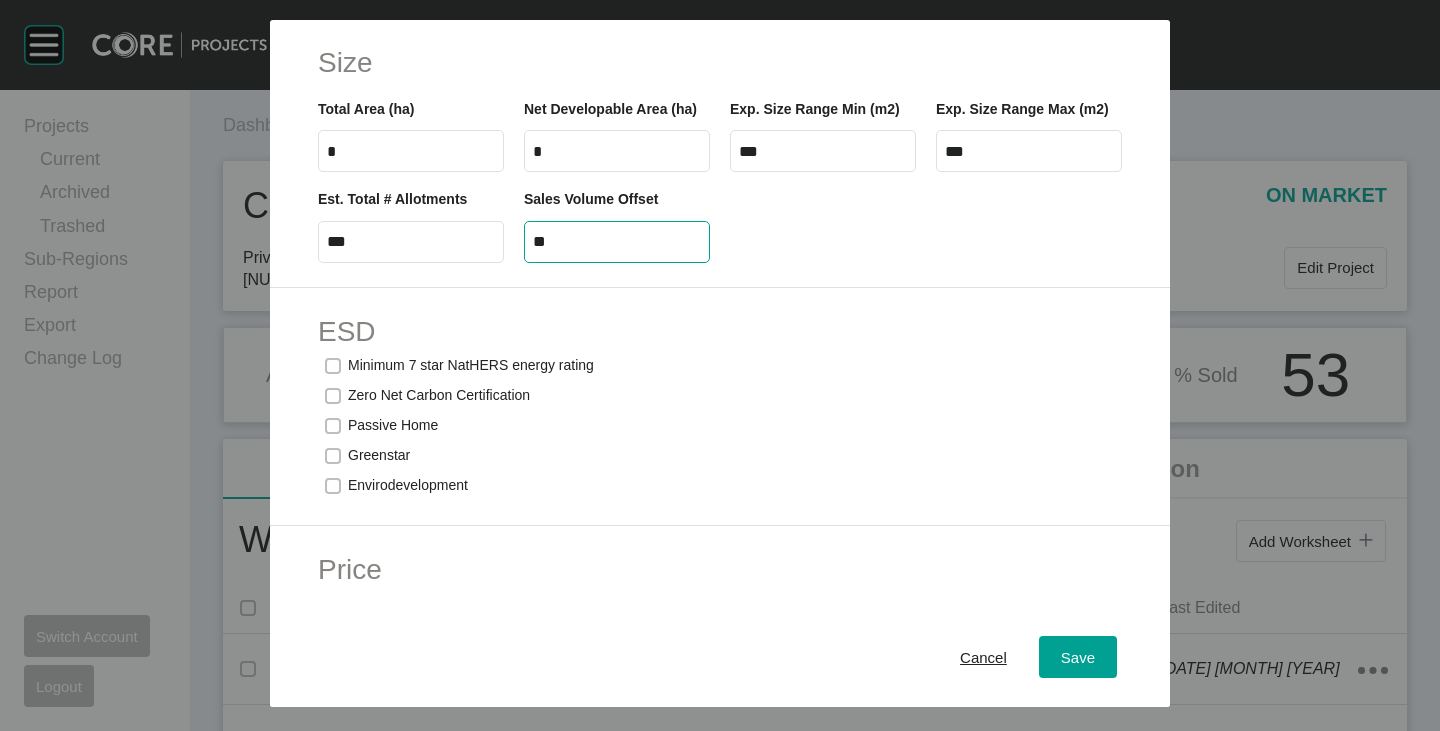 drag, startPoint x: 563, startPoint y: 267, endPoint x: 533, endPoint y: 267, distance: 30 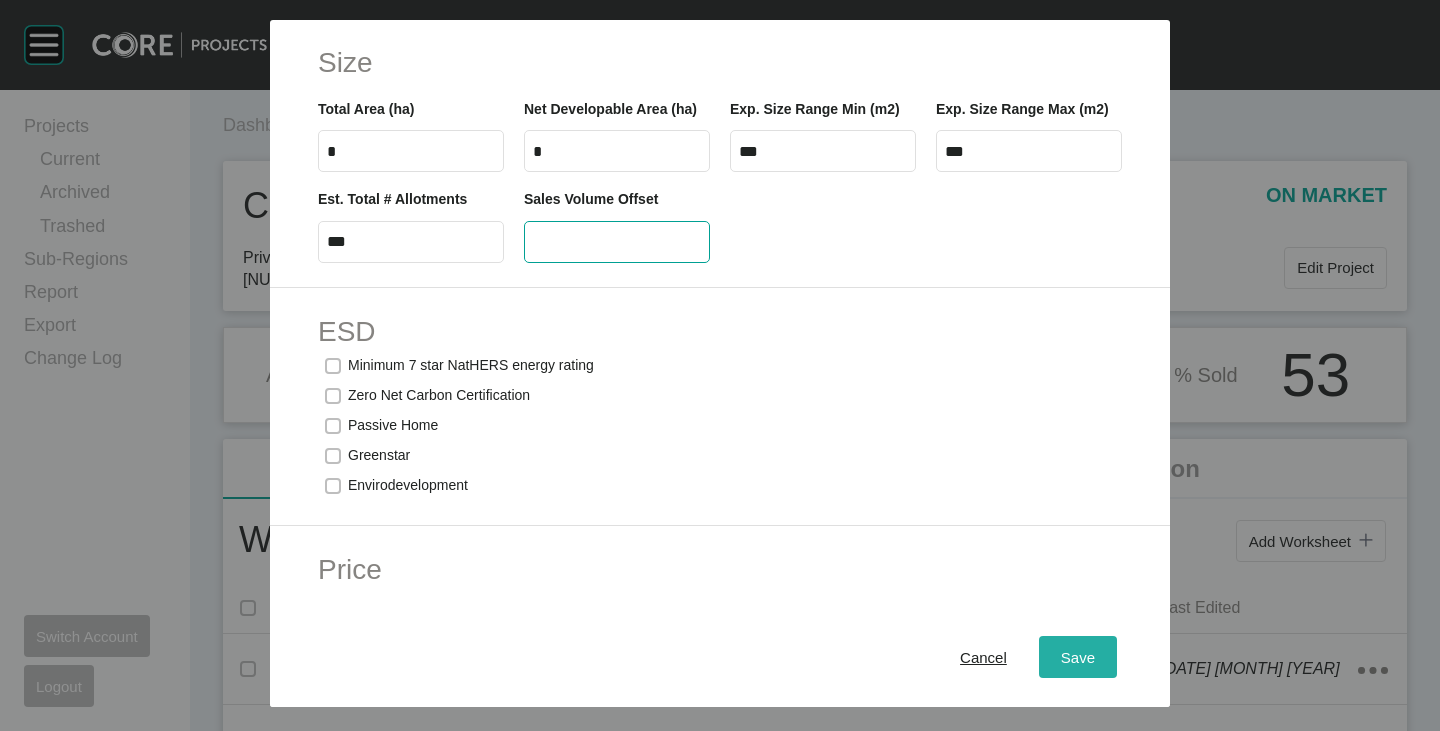 type 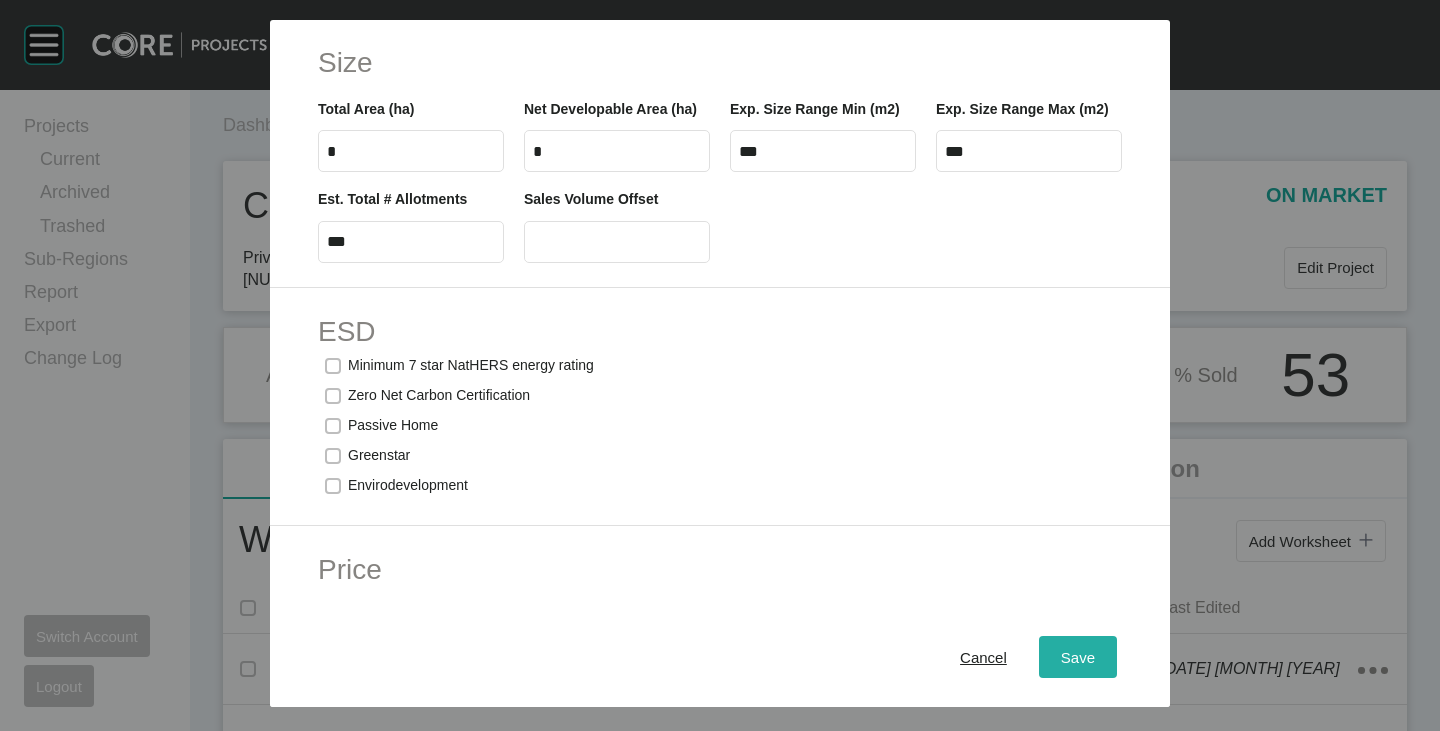 click on "Save" at bounding box center [1078, 657] 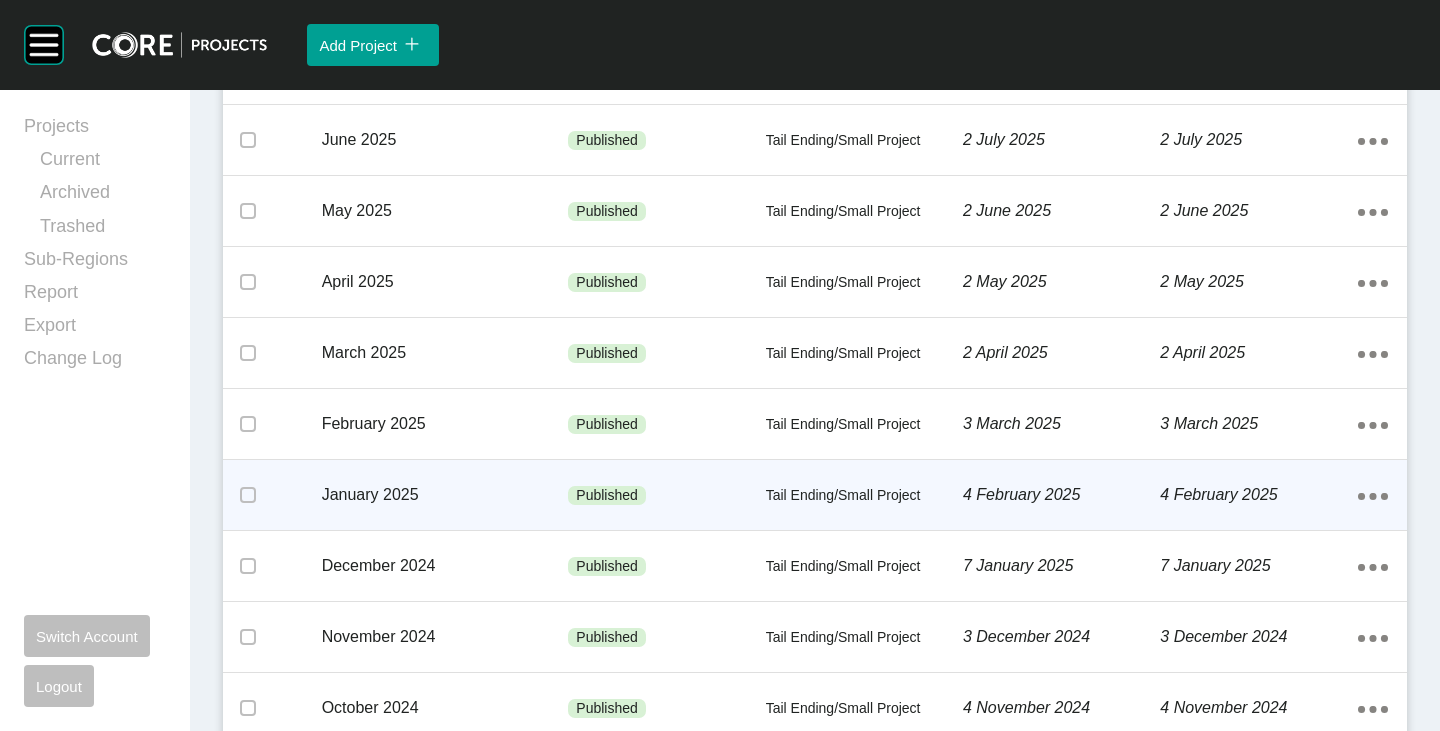 scroll, scrollTop: 0, scrollLeft: 0, axis: both 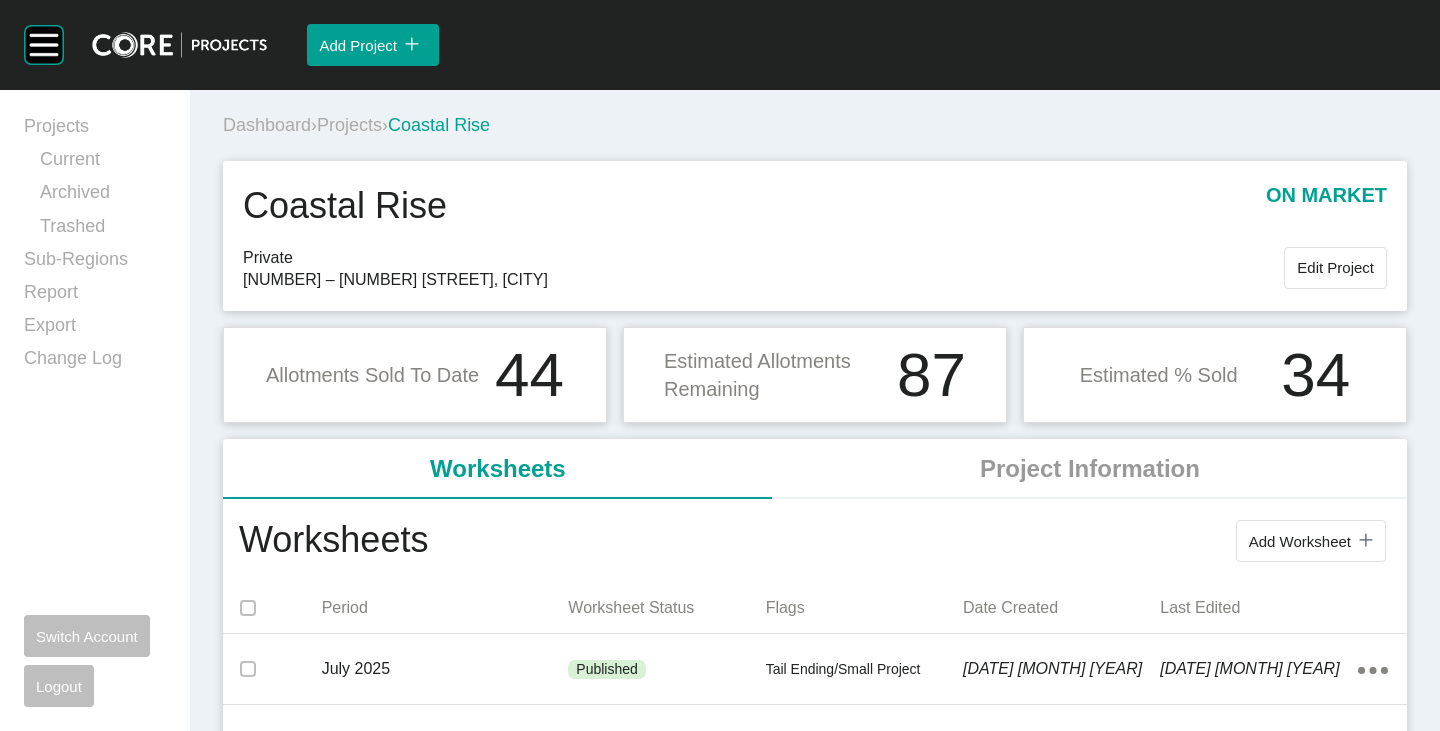 click on "Projects" at bounding box center (349, 125) 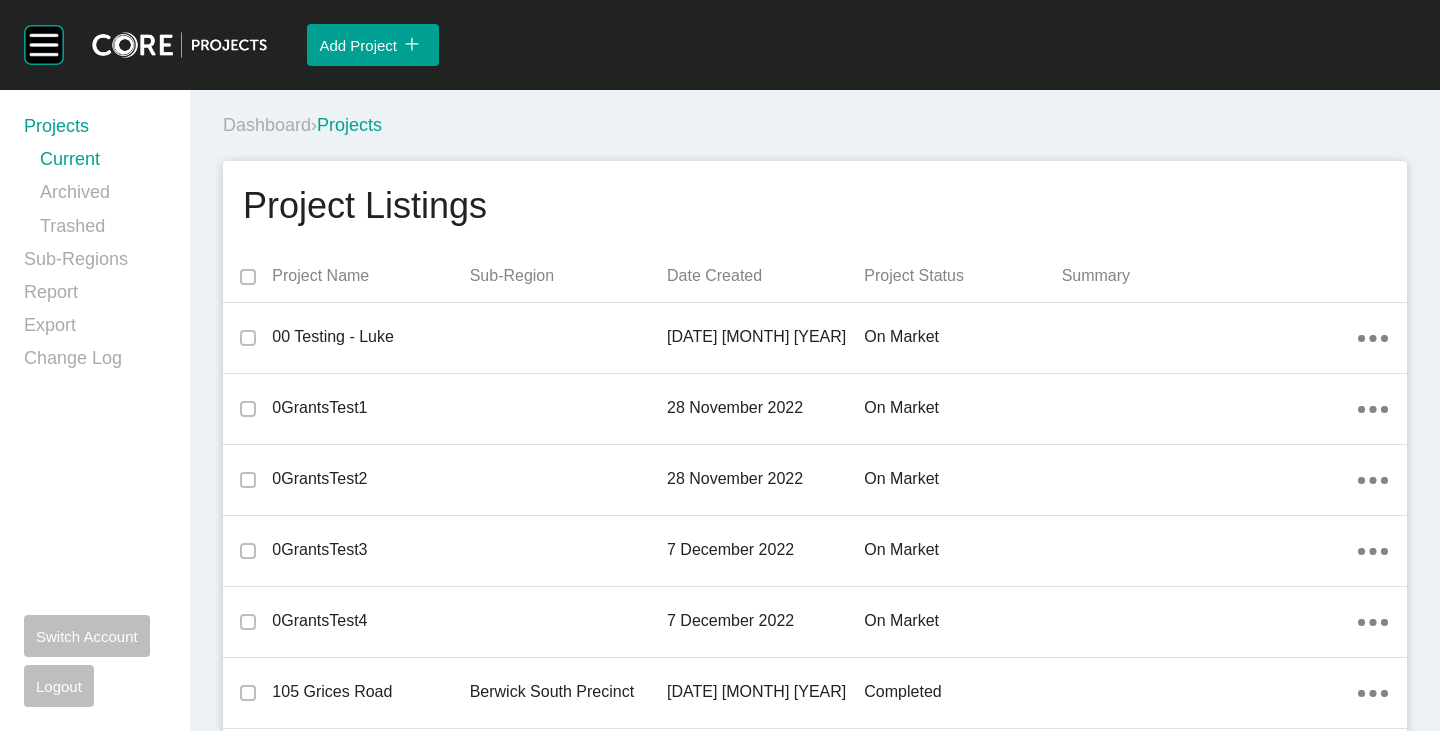 scroll, scrollTop: 10267, scrollLeft: 0, axis: vertical 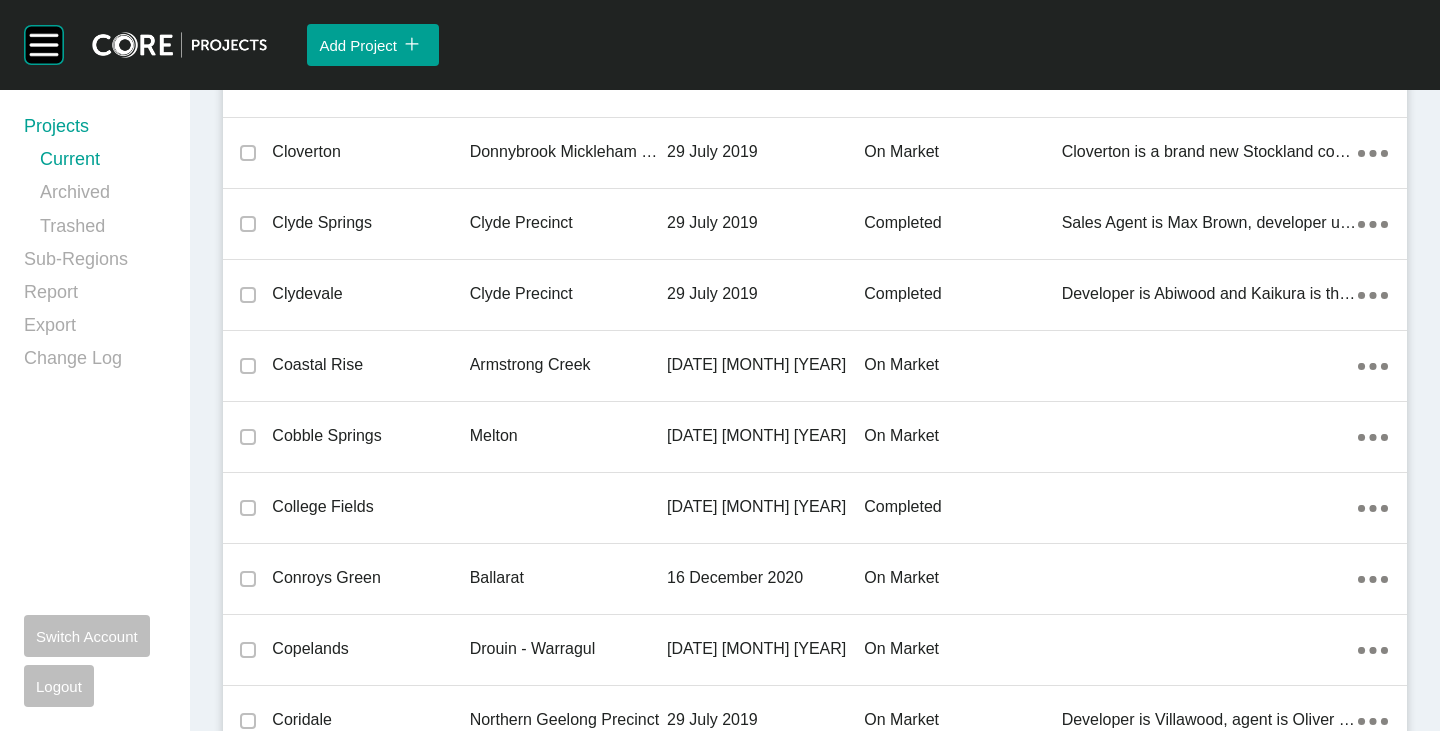 click on "Coastal Rise" at bounding box center [370, 365] 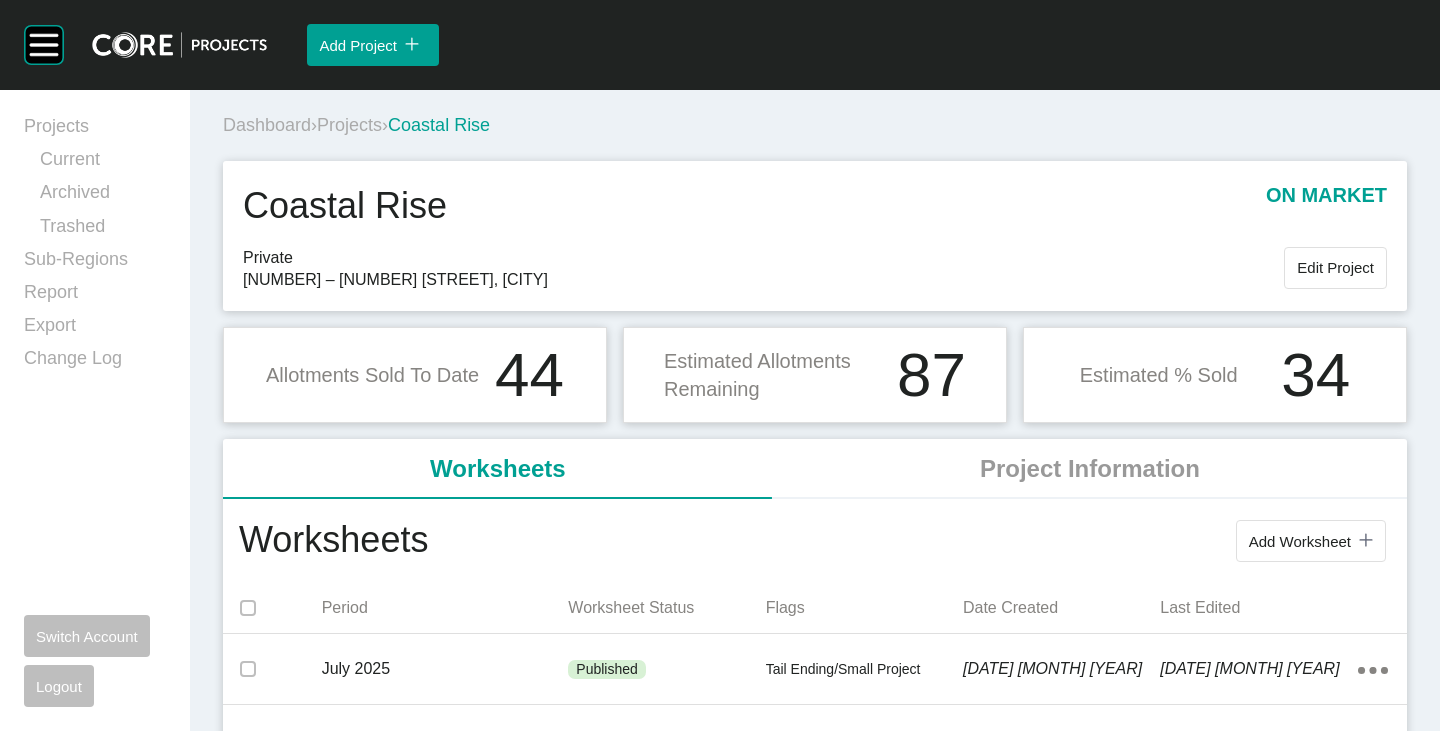 scroll, scrollTop: 100, scrollLeft: 0, axis: vertical 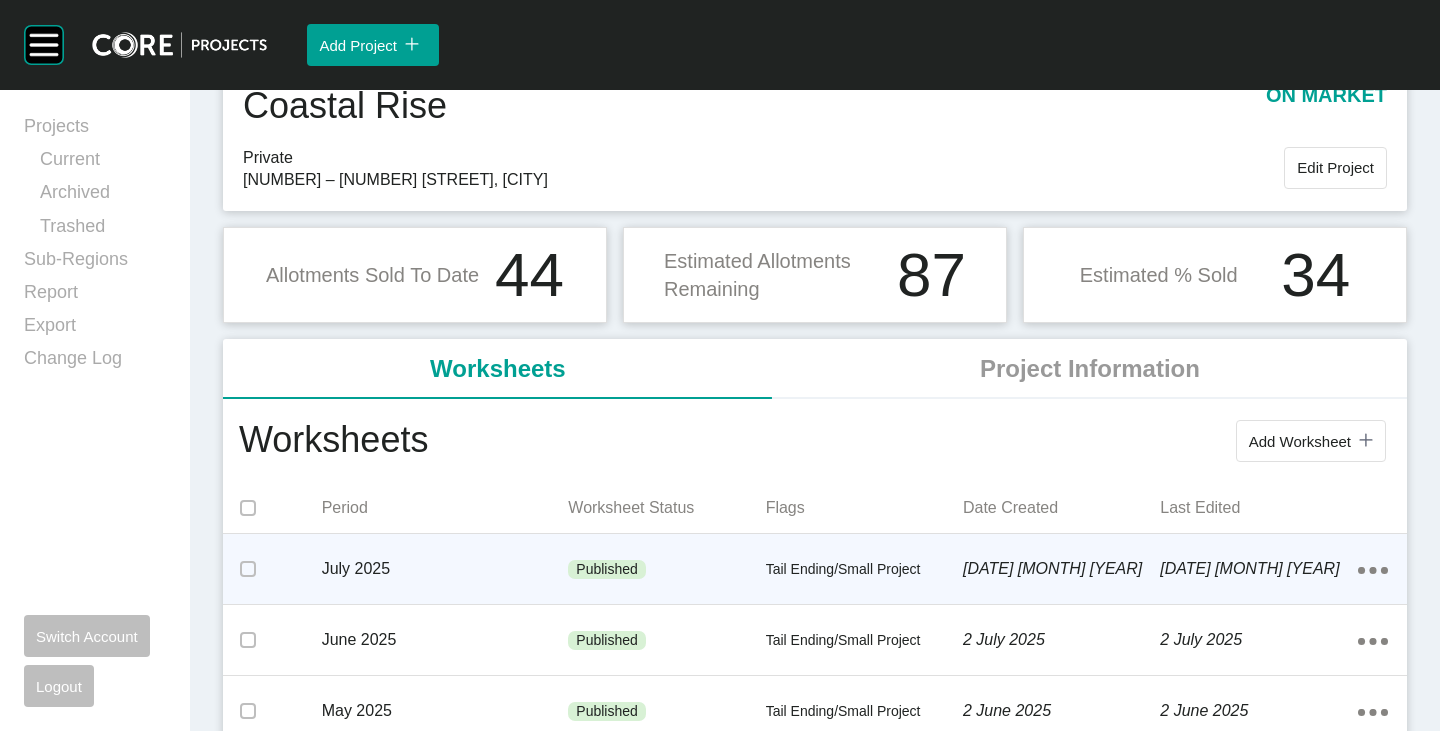 click on "Tail Ending/Small Project" at bounding box center (864, 570) 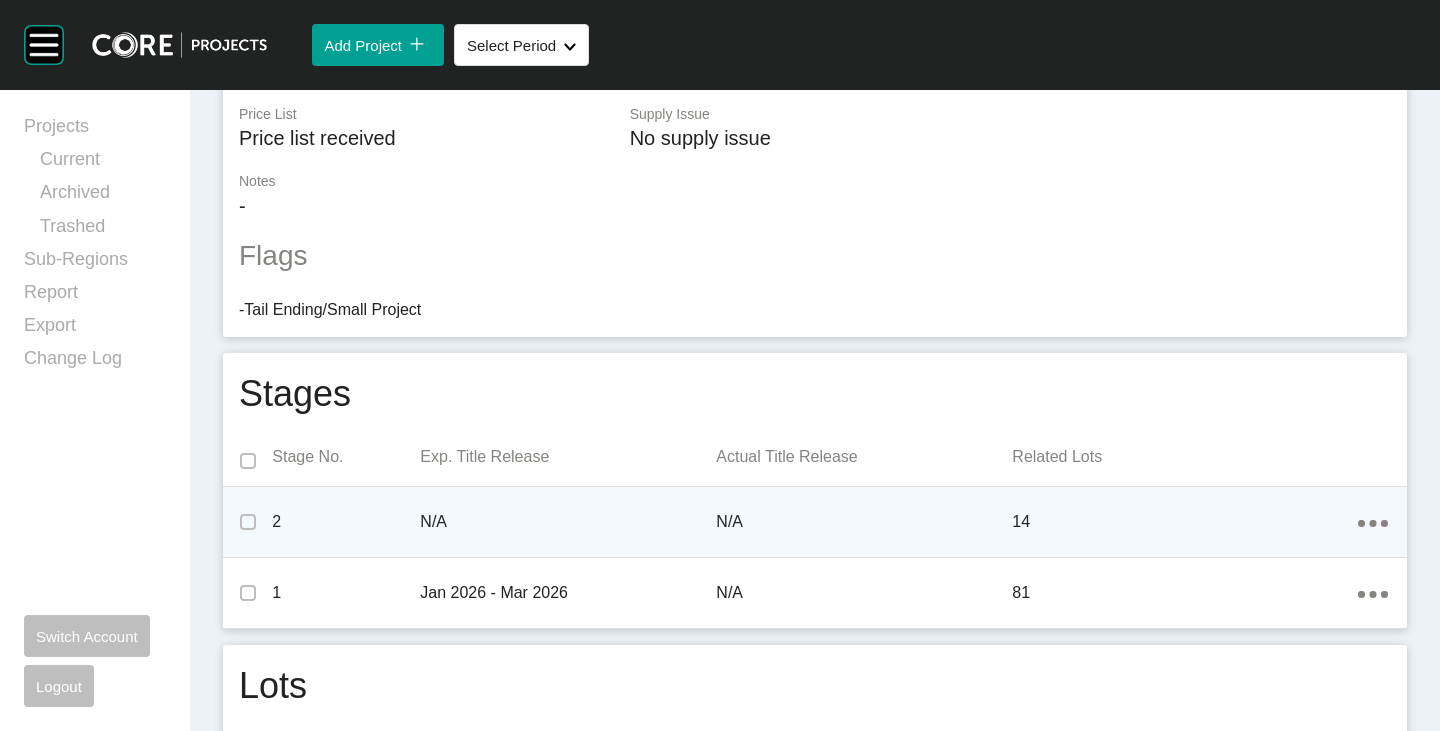 scroll, scrollTop: 0, scrollLeft: 0, axis: both 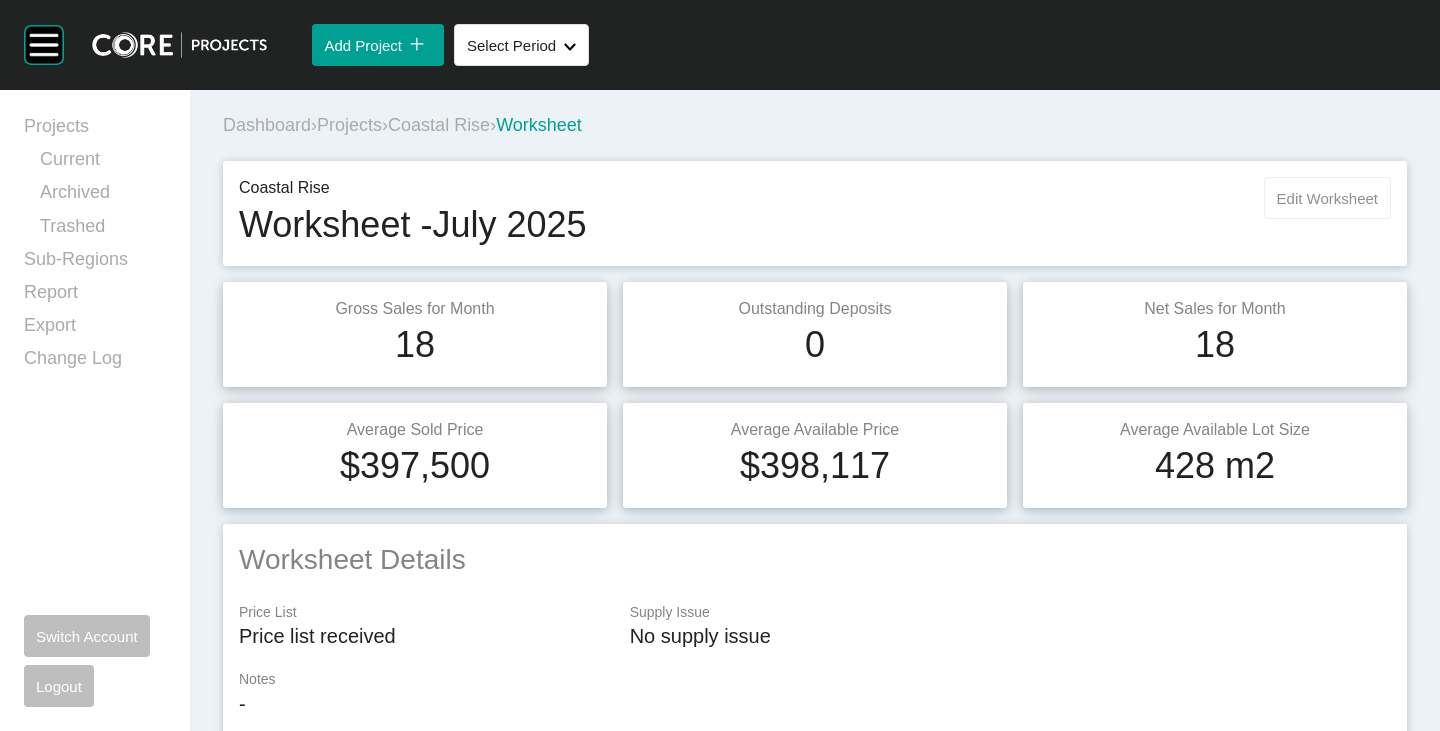 click on "Edit Worksheet" at bounding box center [1327, 198] 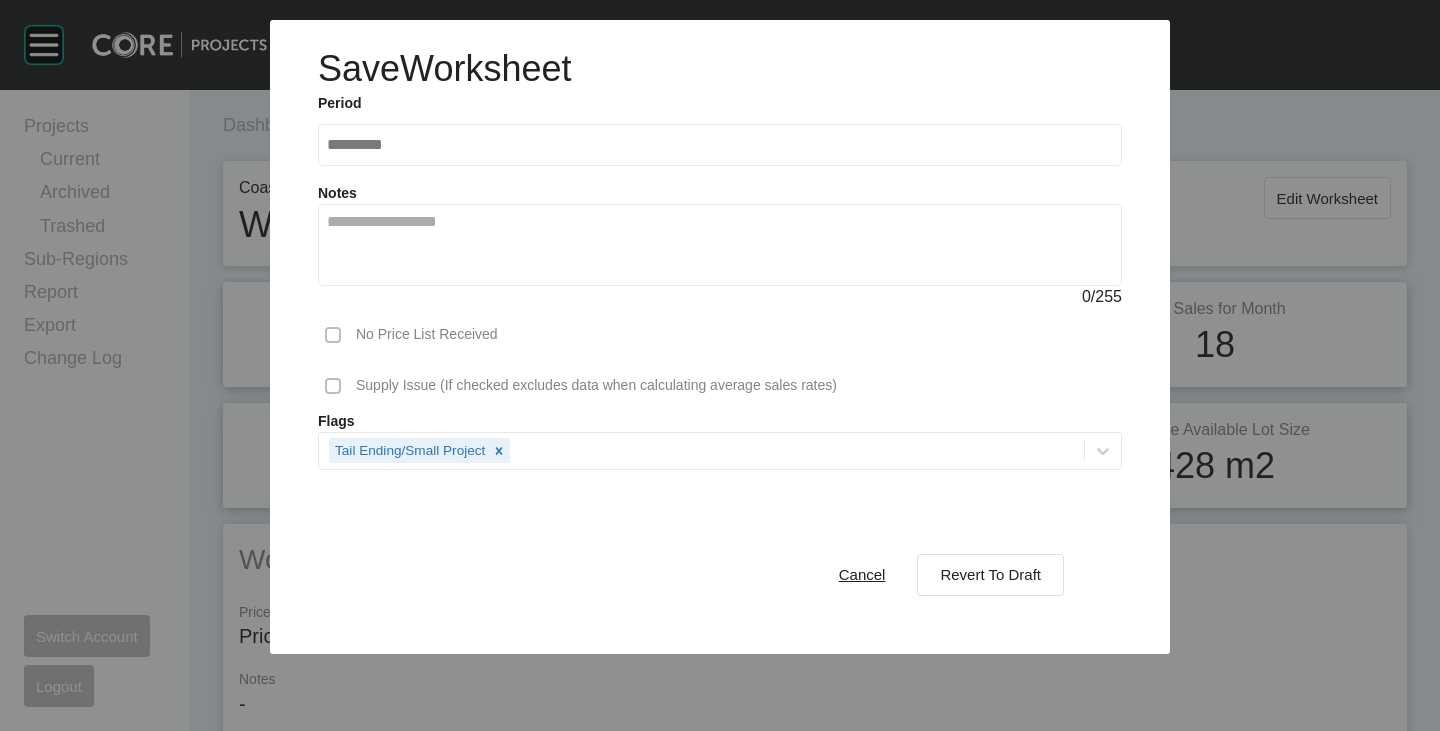 click on "Cancel Revert To Draft" at bounding box center (940, 575) 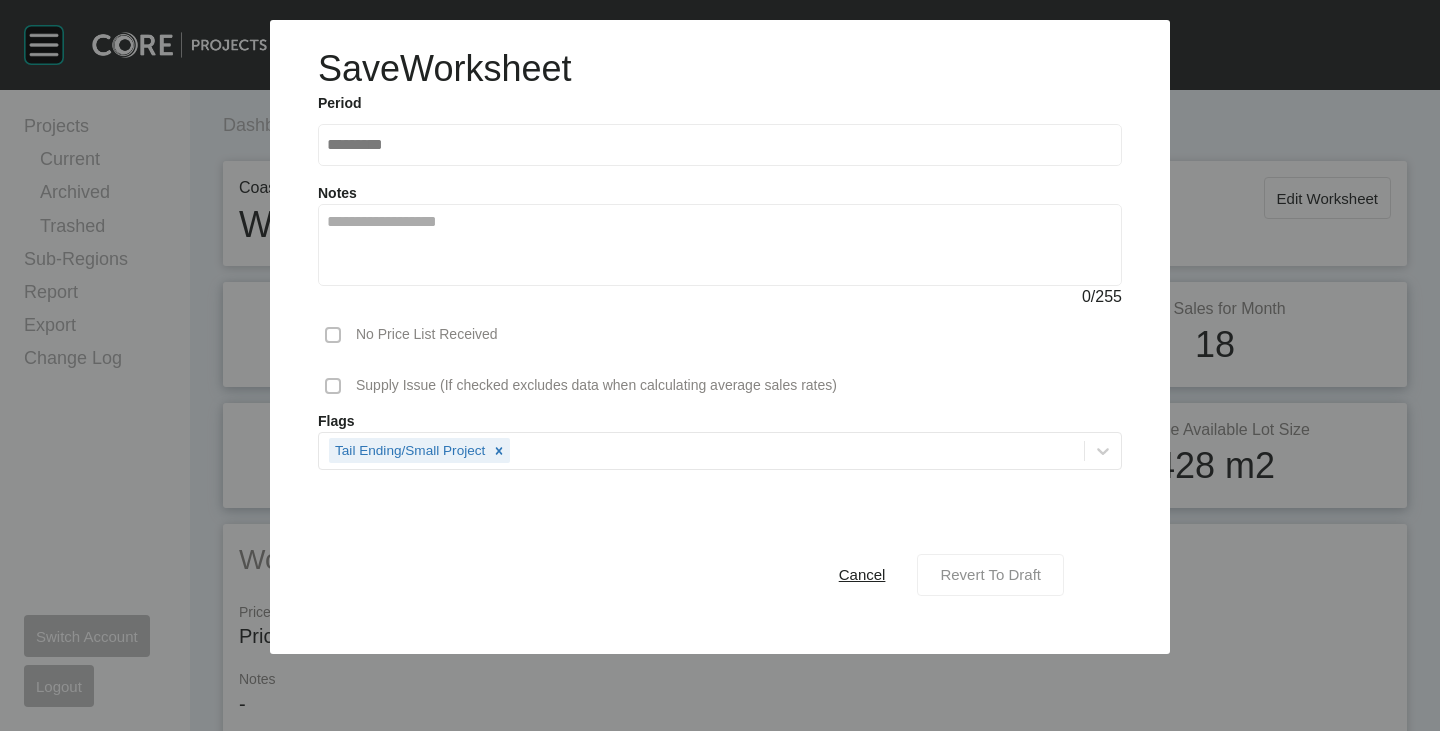 click on "Revert To Draft" at bounding box center [990, 574] 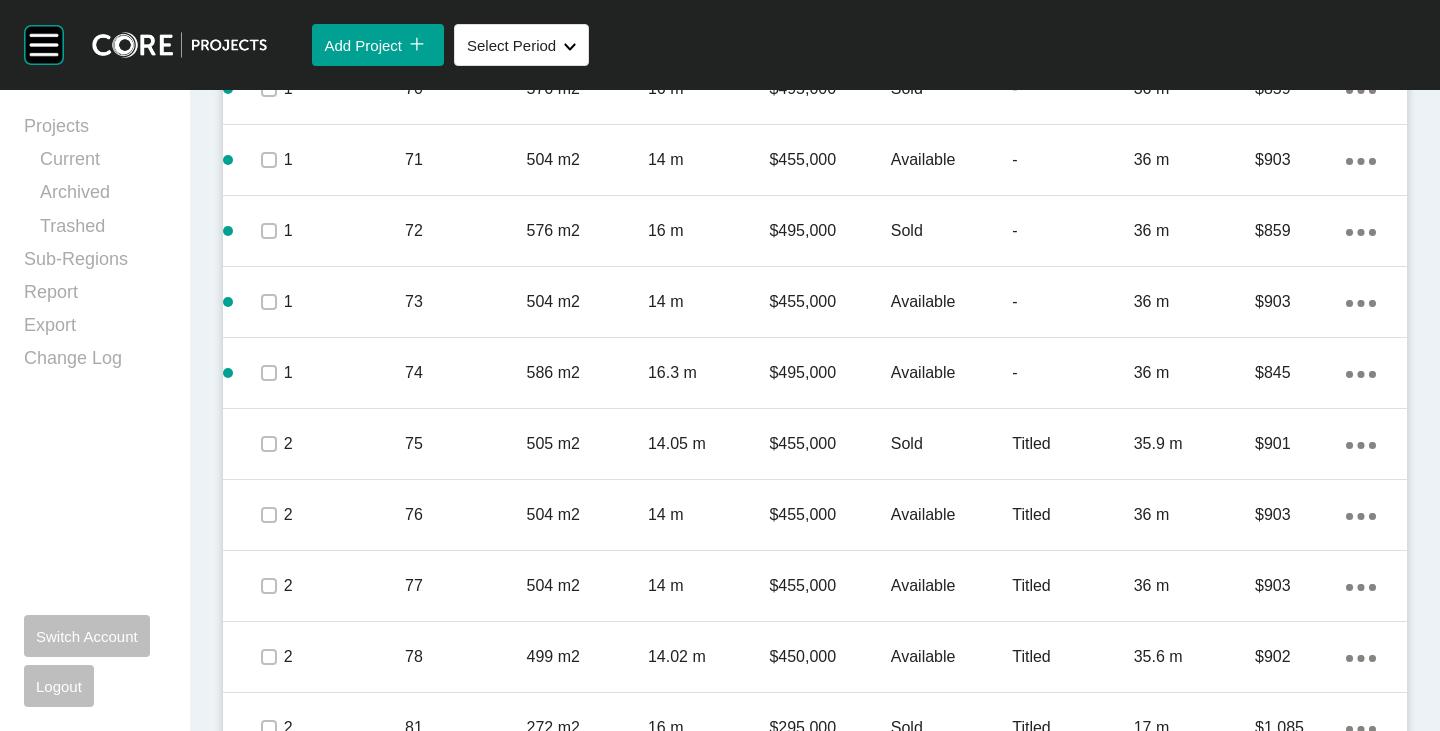 scroll, scrollTop: 6200, scrollLeft: 0, axis: vertical 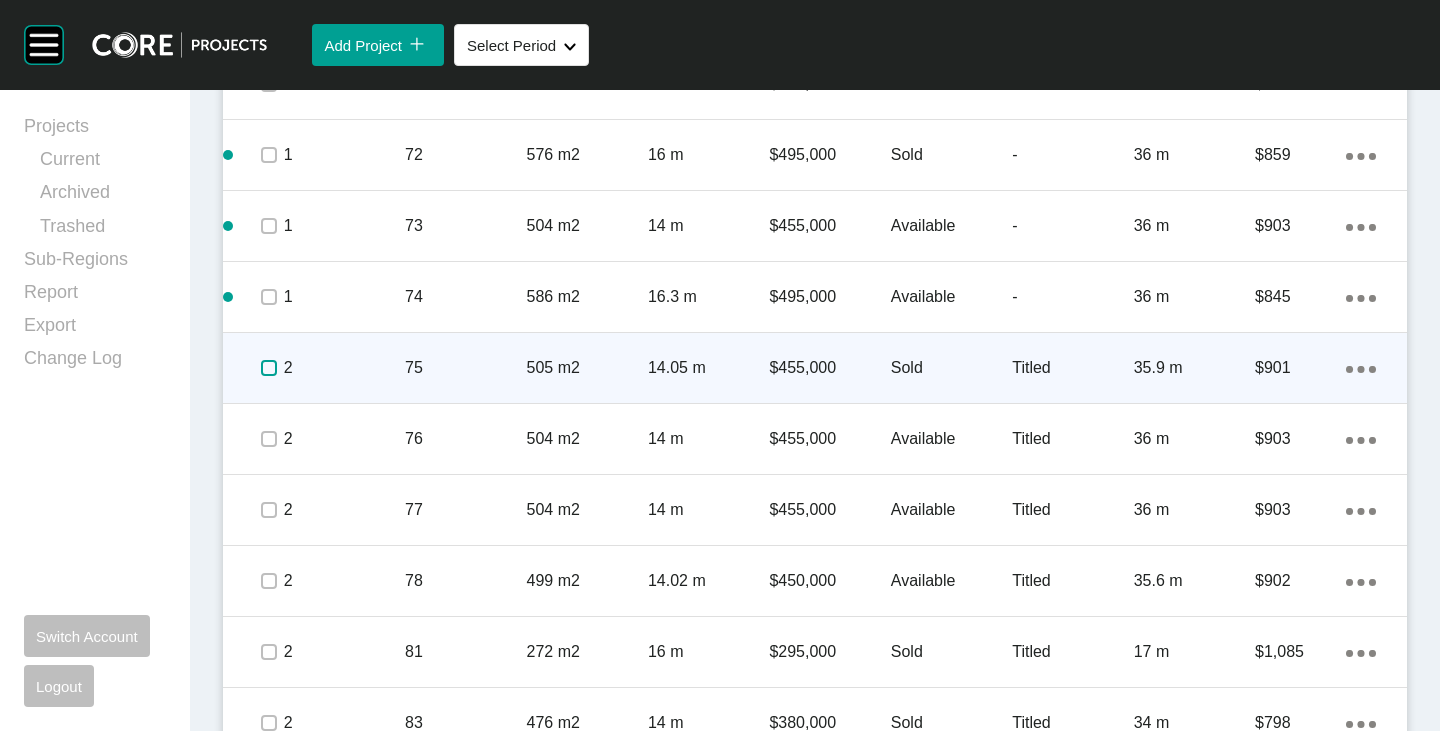 click at bounding box center (269, 368) 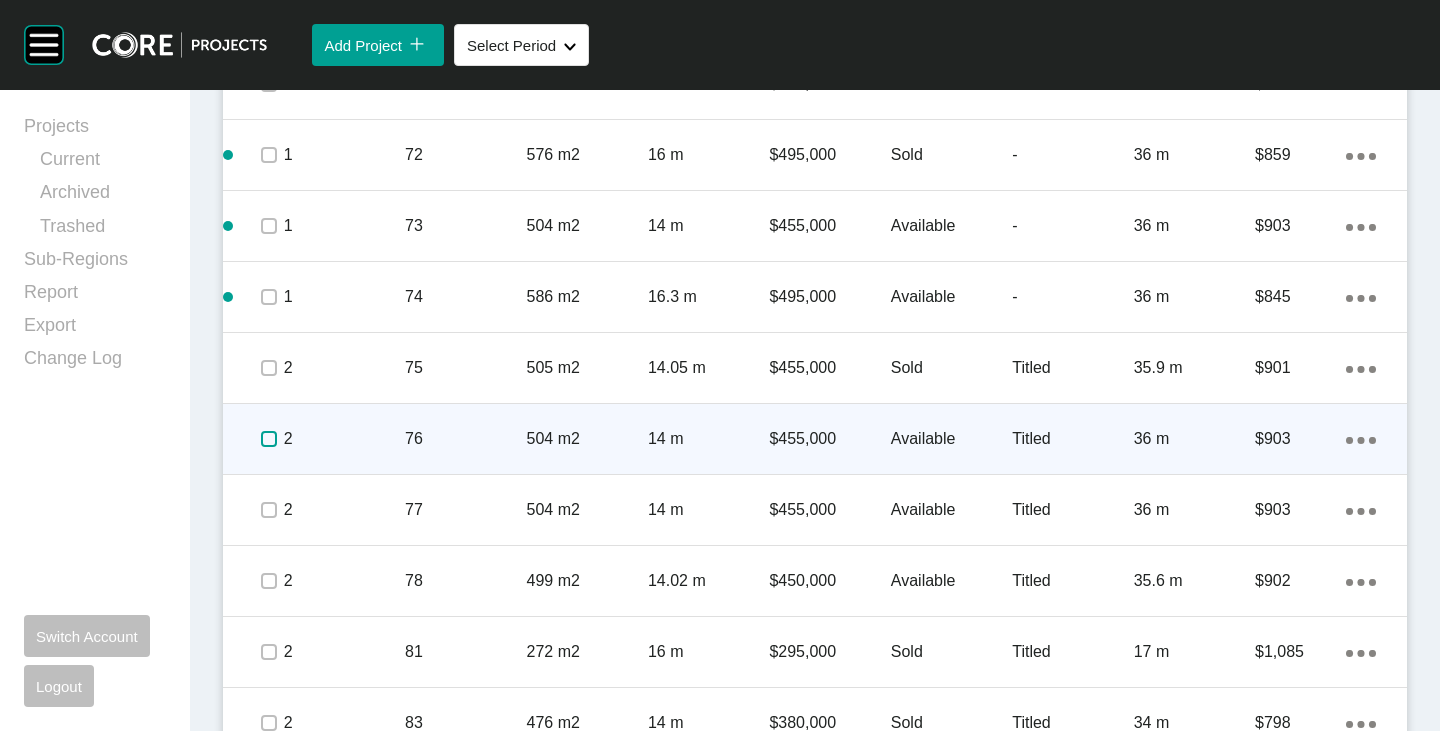 drag, startPoint x: 272, startPoint y: 433, endPoint x: 267, endPoint y: 452, distance: 19.646883 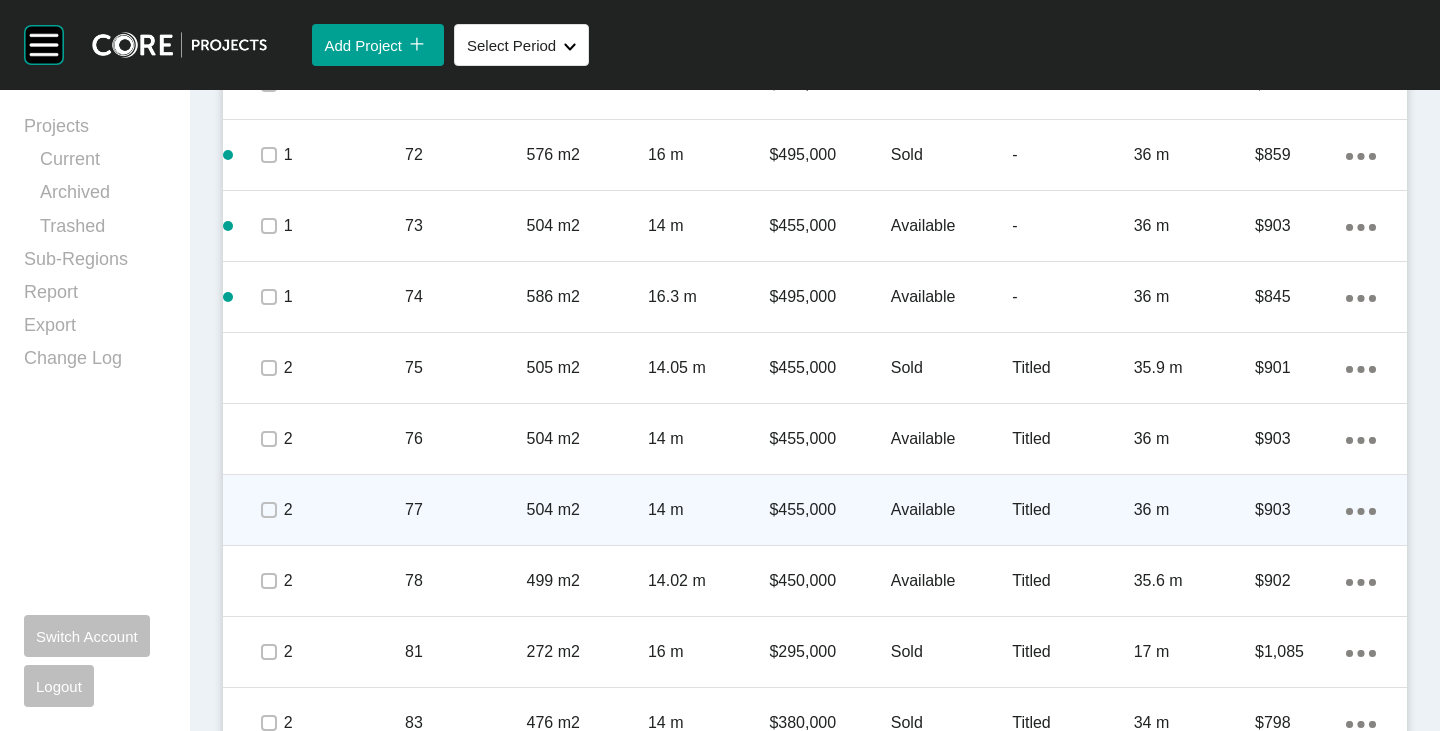 click at bounding box center [268, 510] 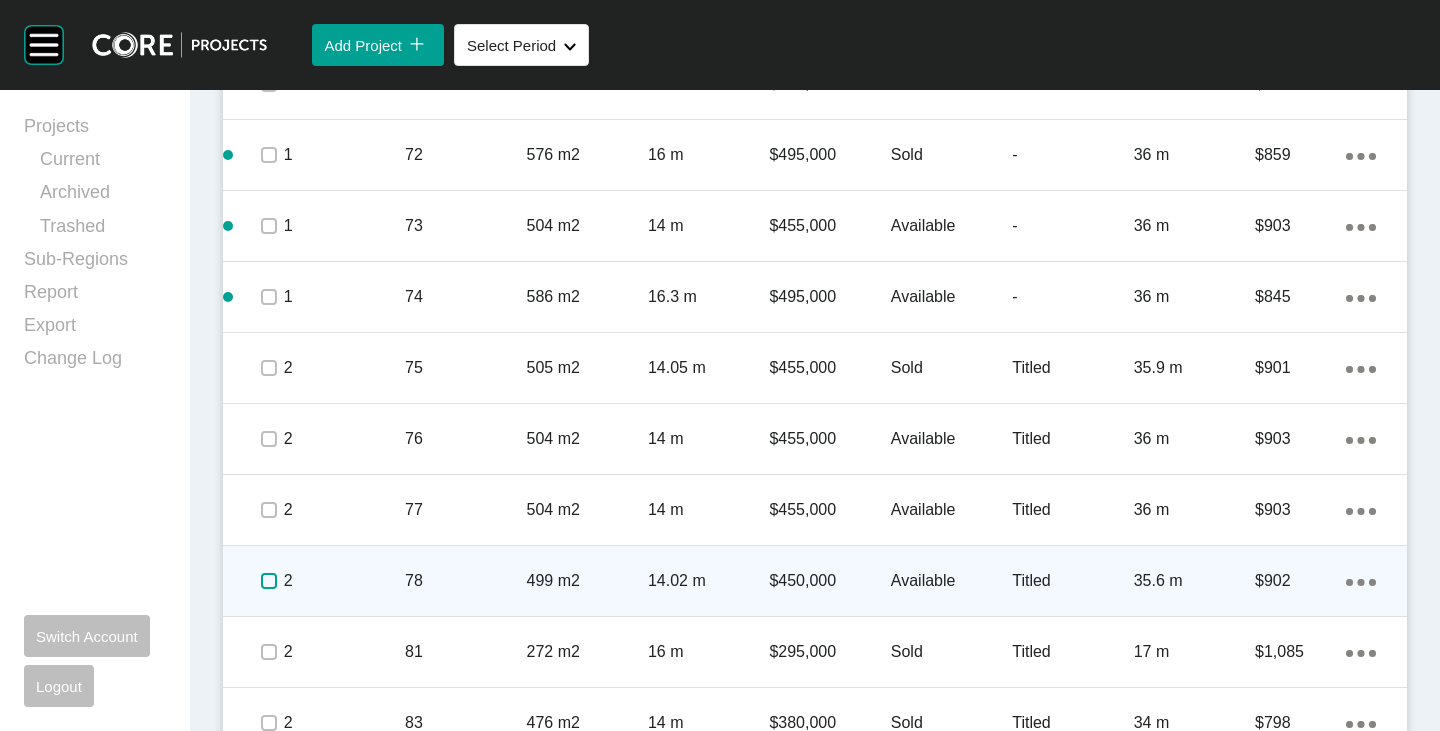 click at bounding box center (269, 581) 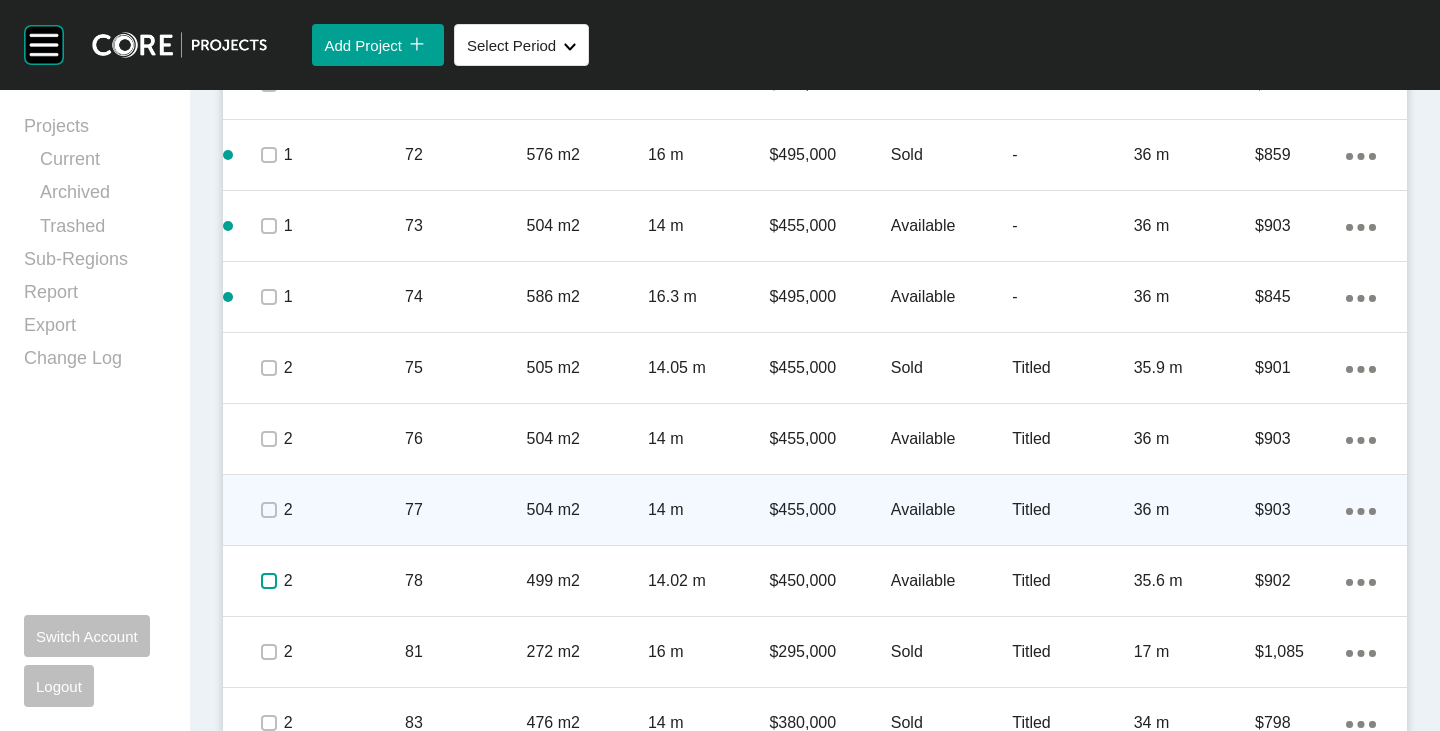 scroll, scrollTop: 6400, scrollLeft: 0, axis: vertical 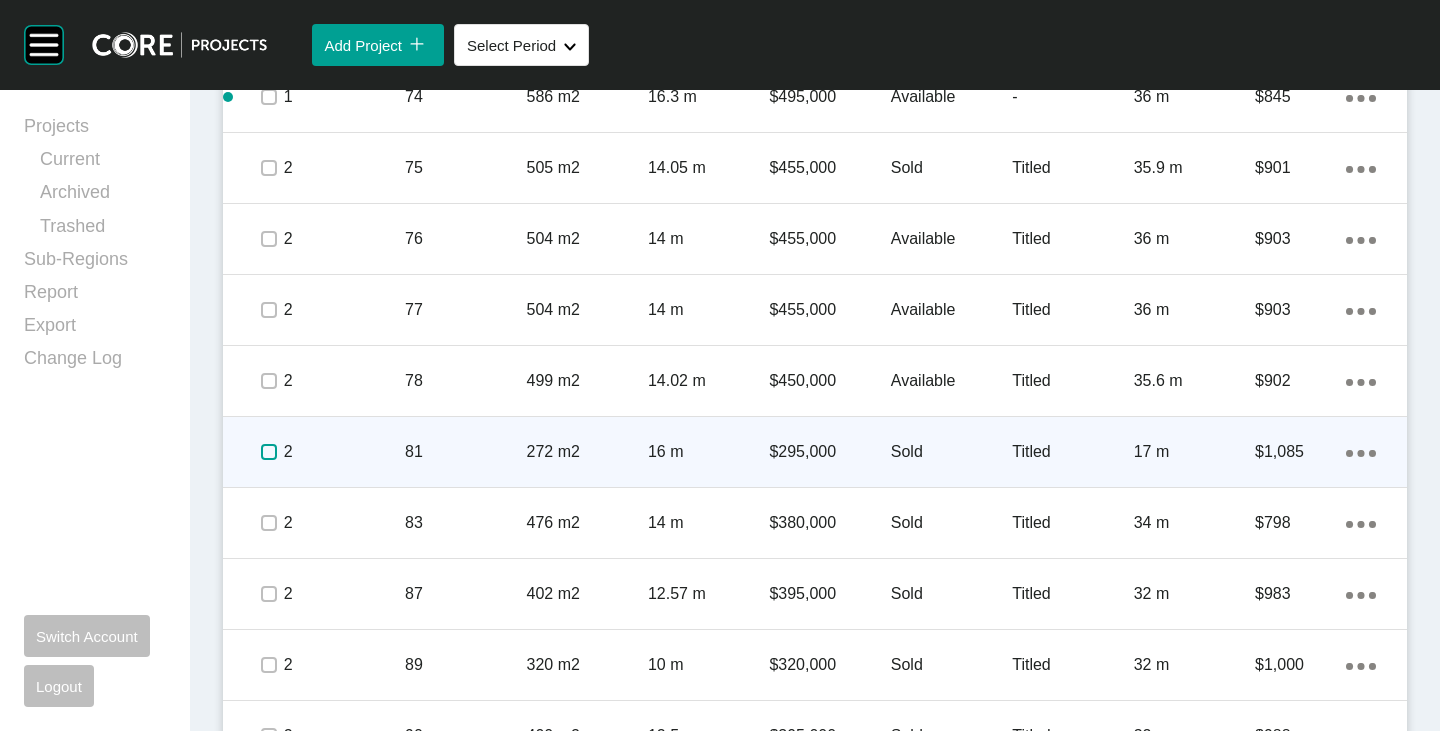 click at bounding box center (269, 452) 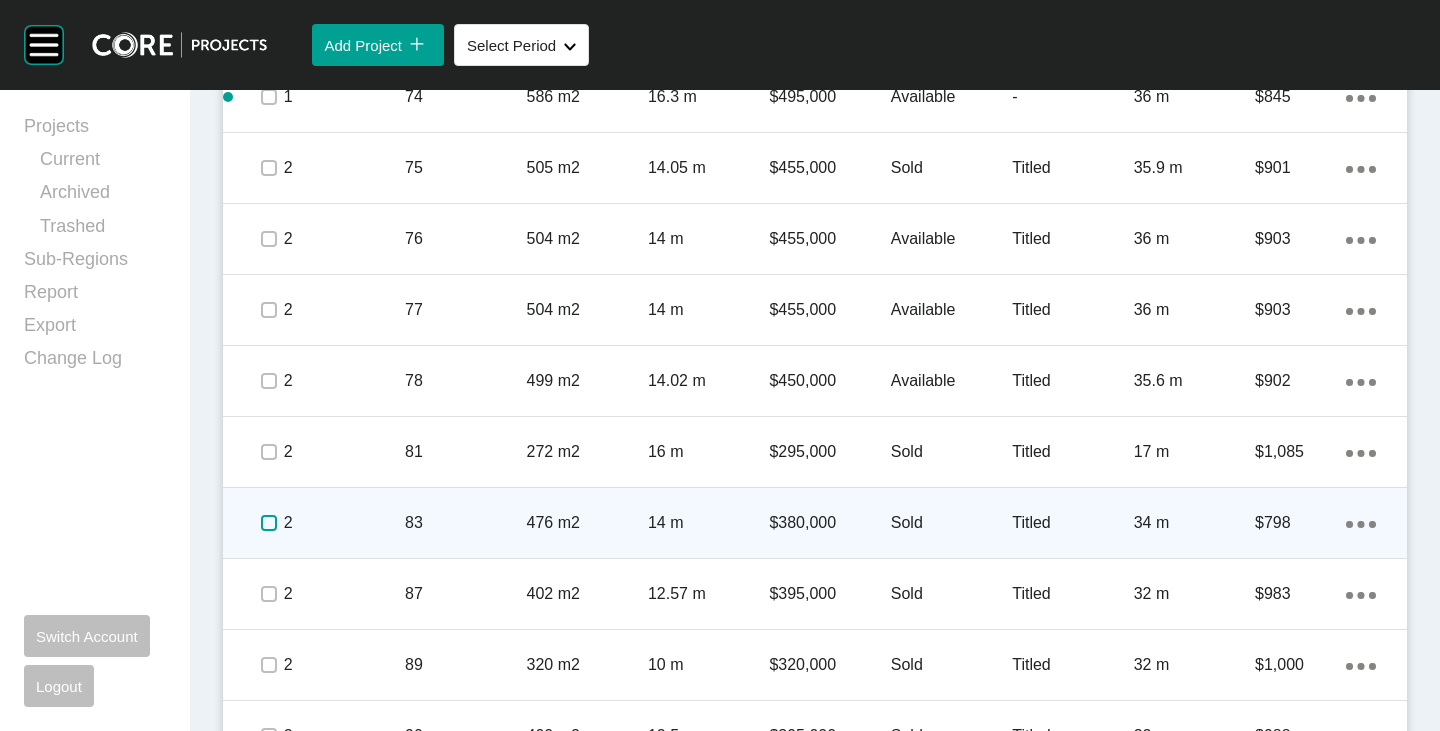 click at bounding box center (269, 523) 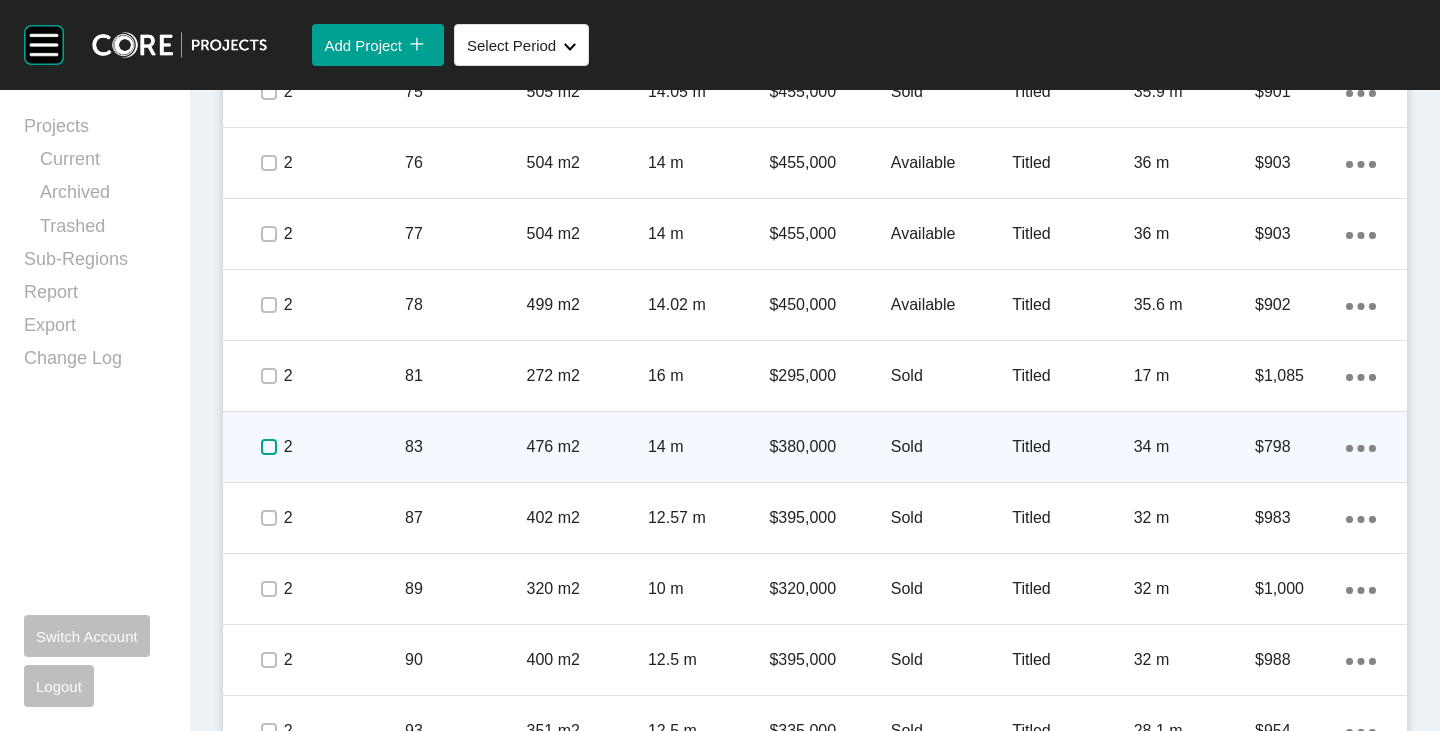 scroll, scrollTop: 6500, scrollLeft: 0, axis: vertical 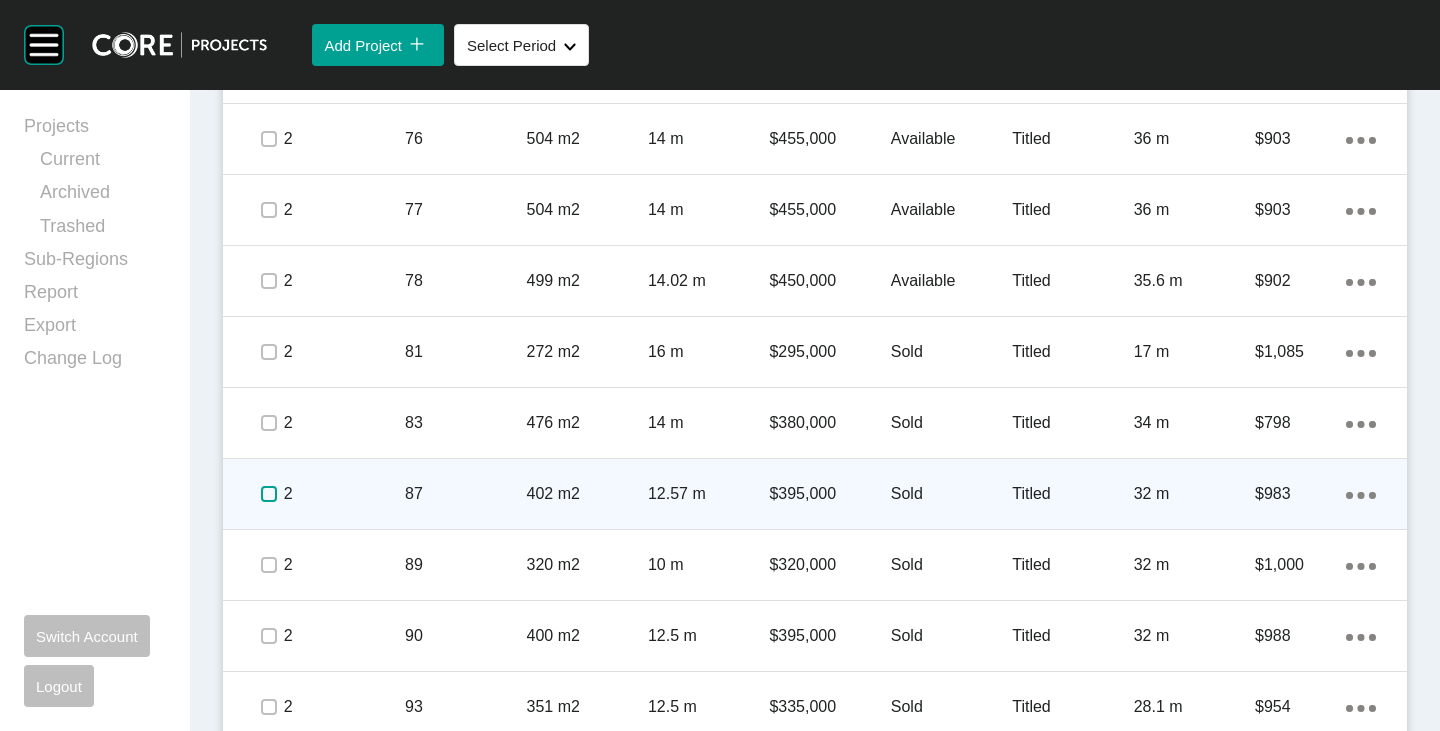click at bounding box center [269, 494] 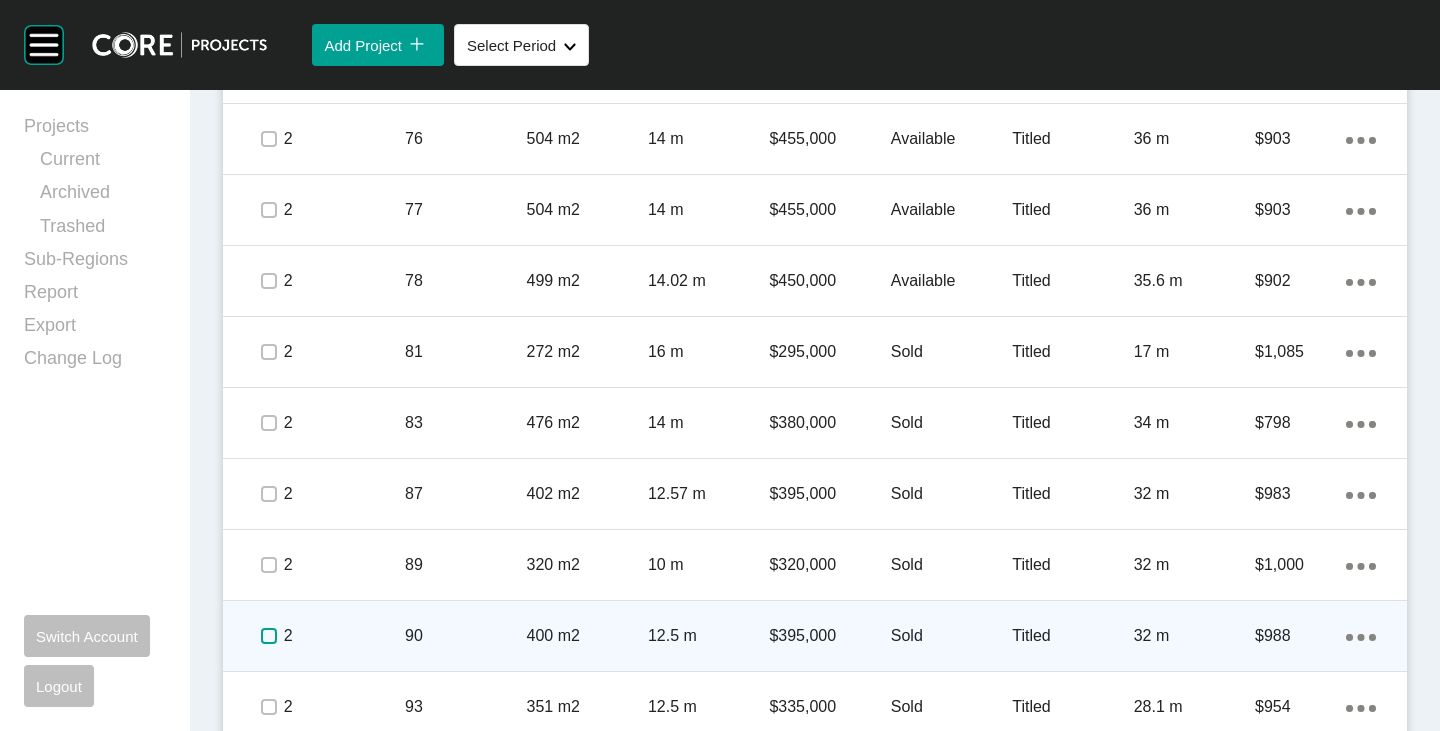 click at bounding box center [269, 636] 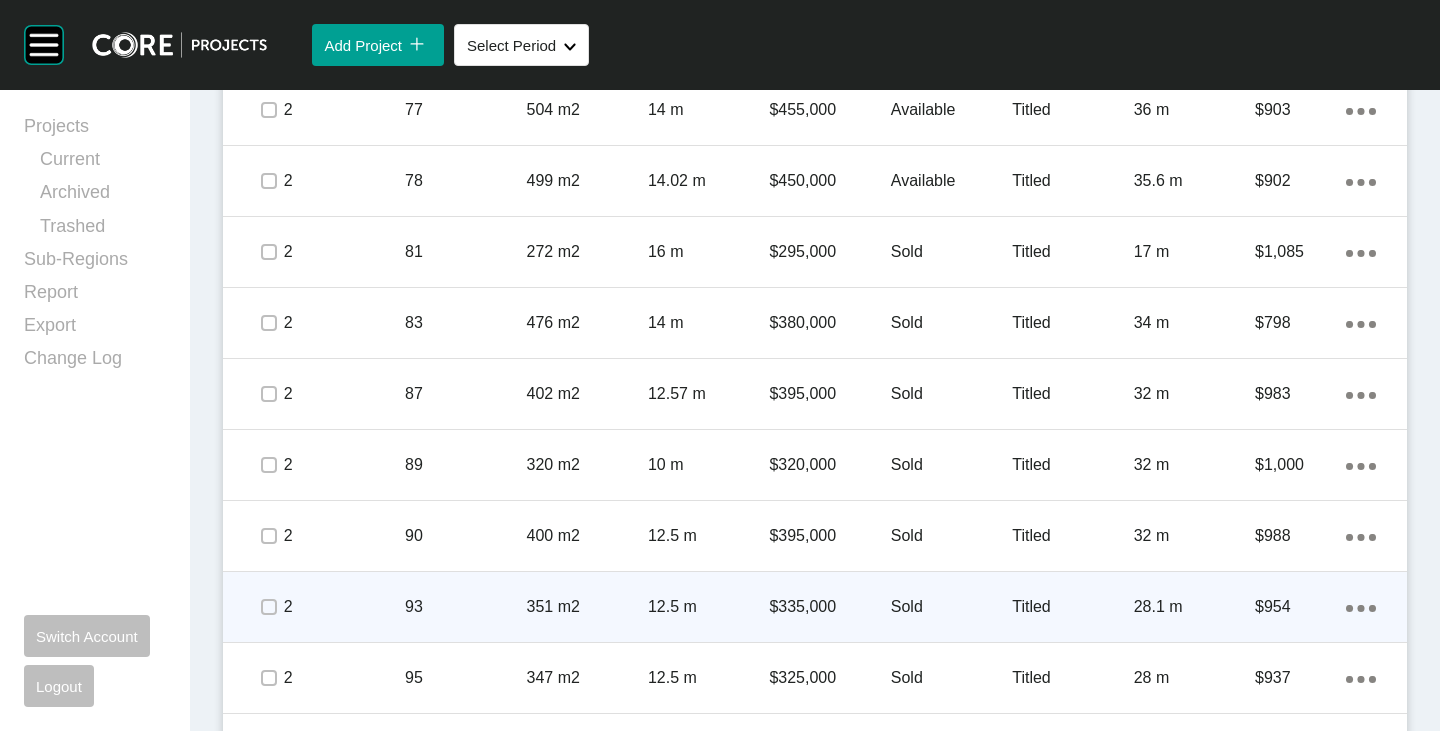 click at bounding box center [268, 607] 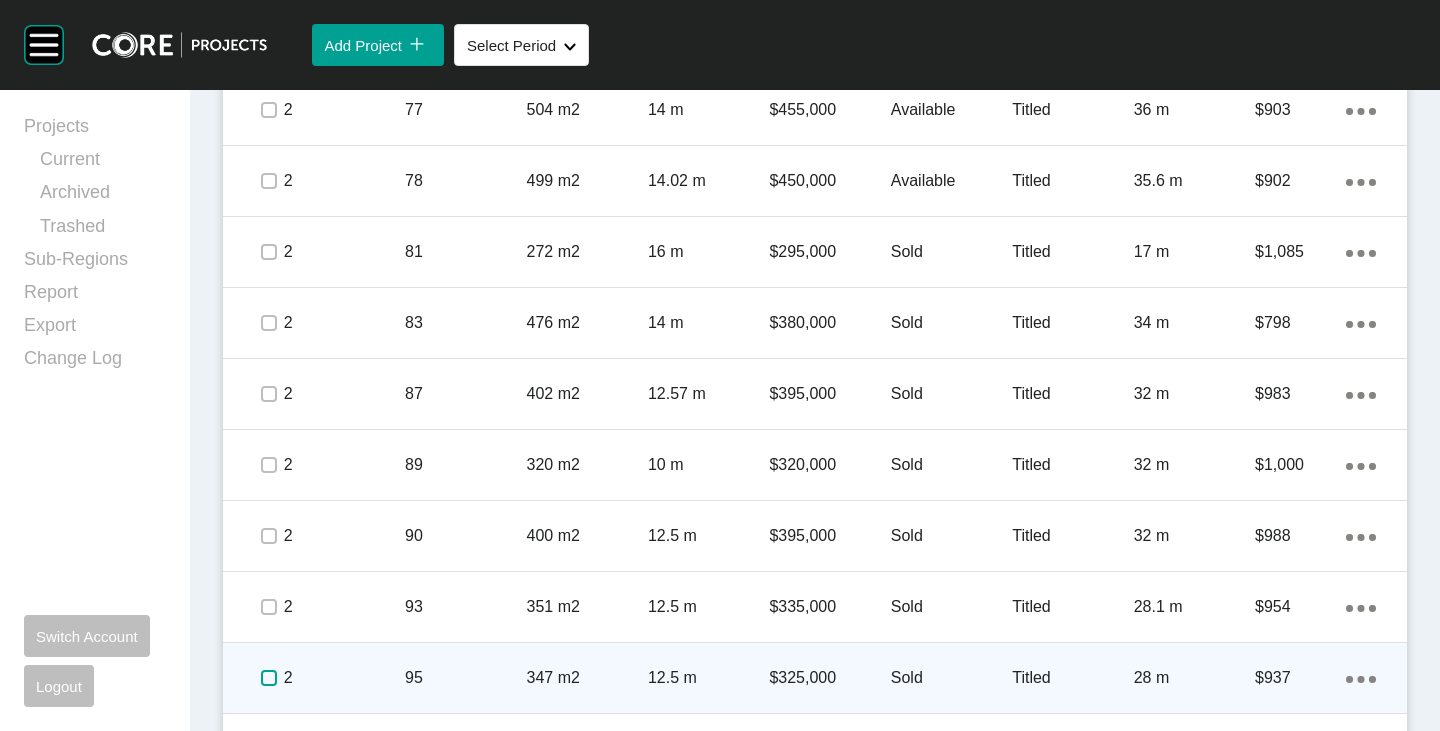 click at bounding box center (269, 678) 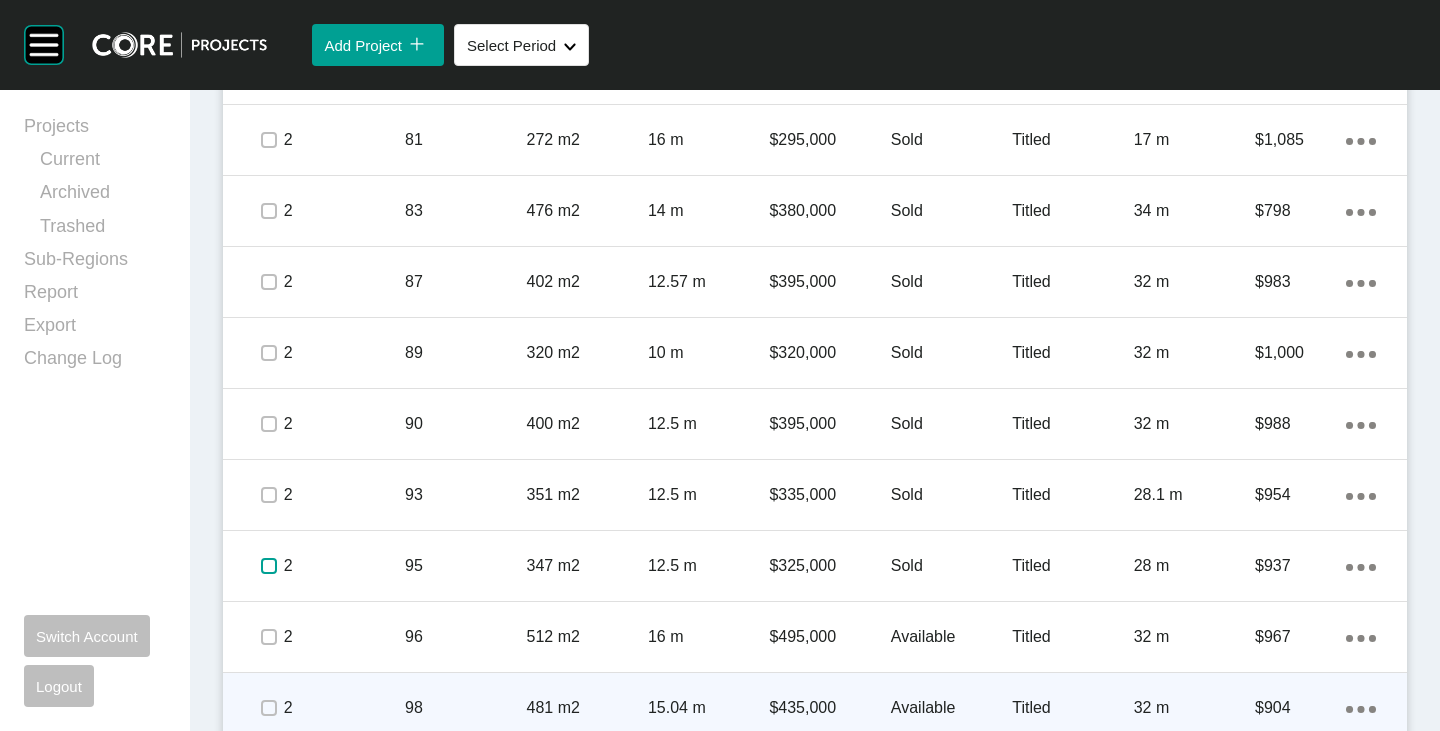 scroll, scrollTop: 6800, scrollLeft: 0, axis: vertical 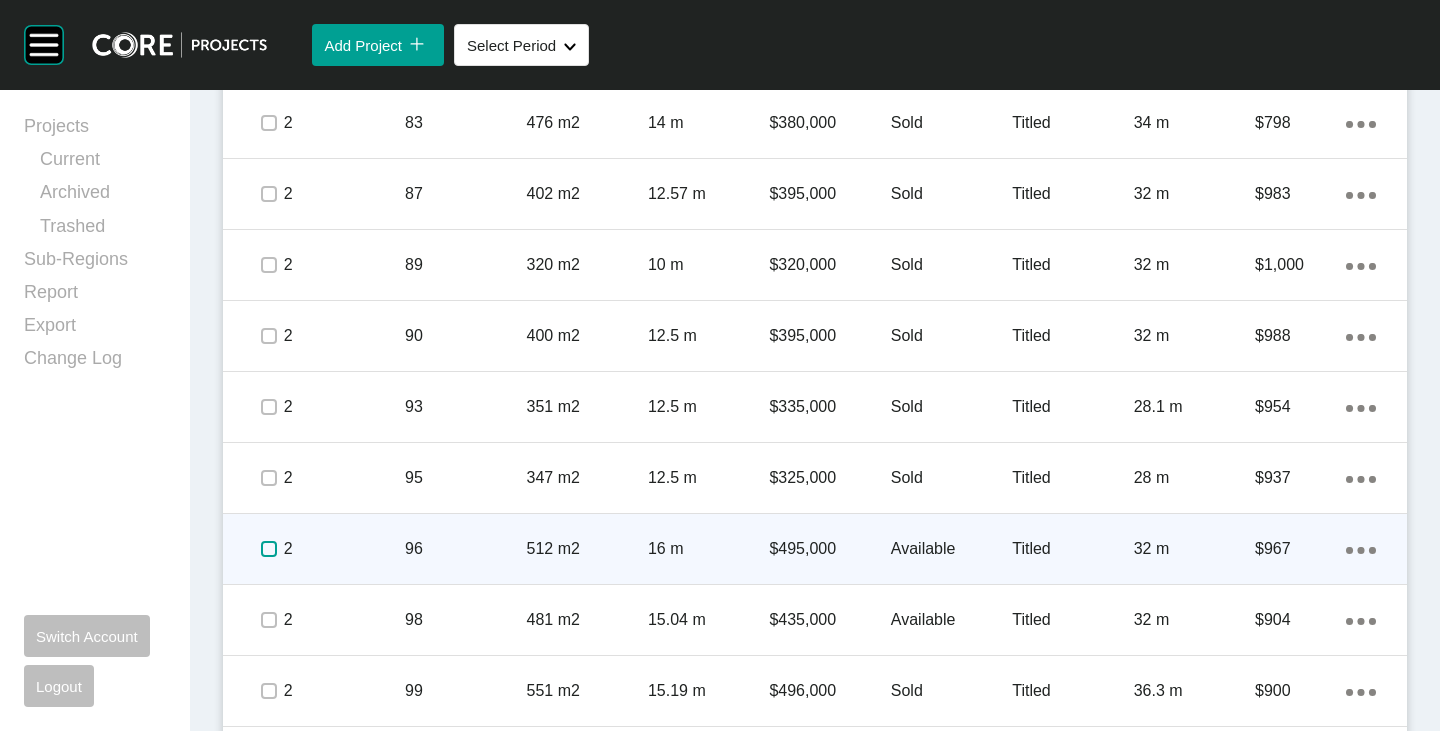 click at bounding box center [269, 549] 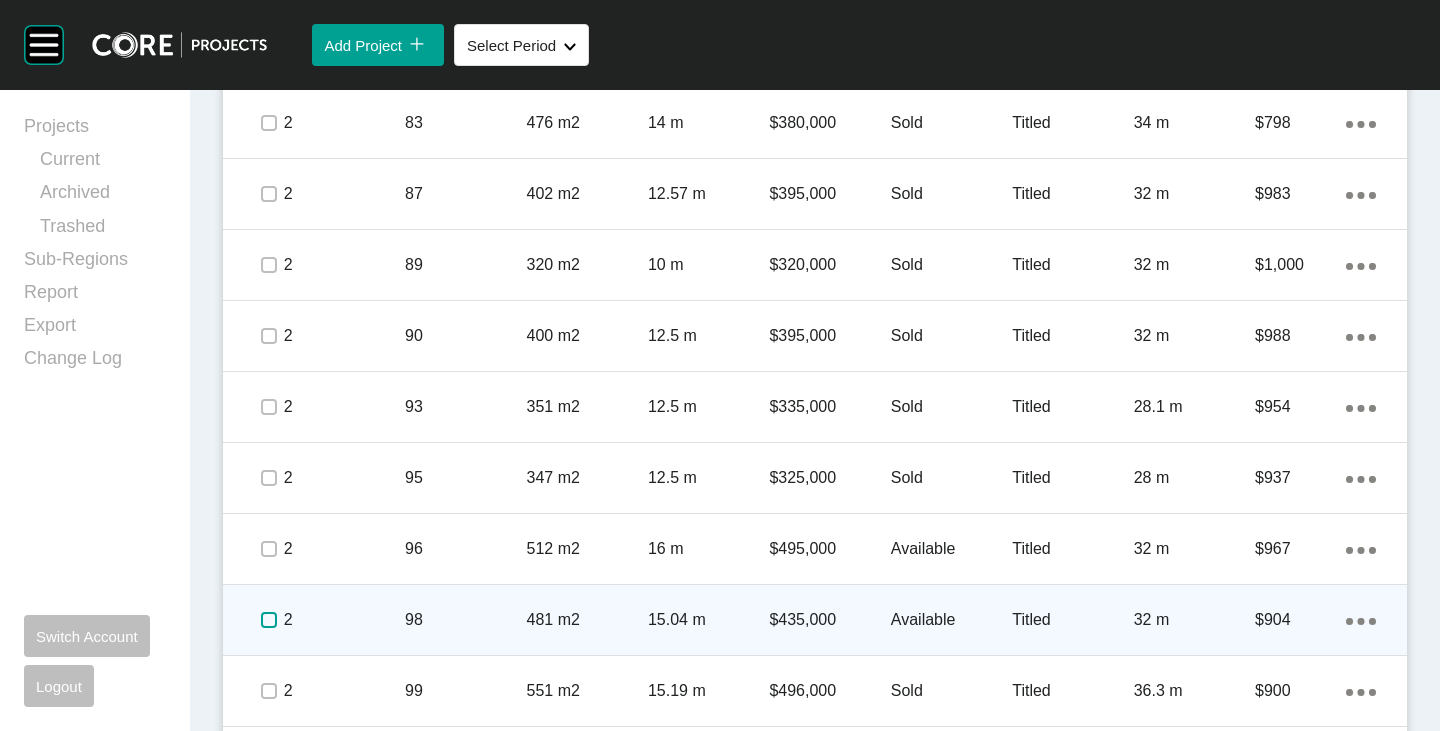 click at bounding box center [269, 620] 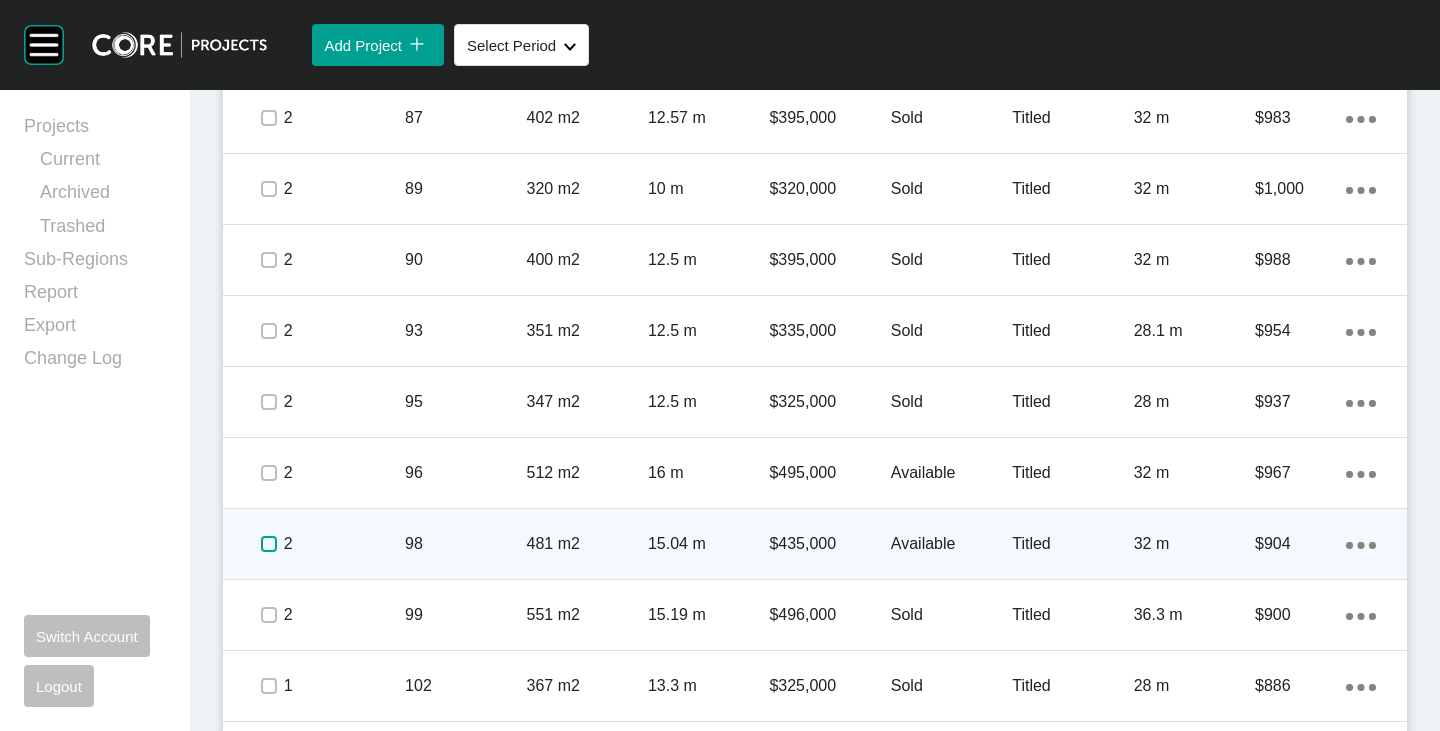 scroll, scrollTop: 6900, scrollLeft: 0, axis: vertical 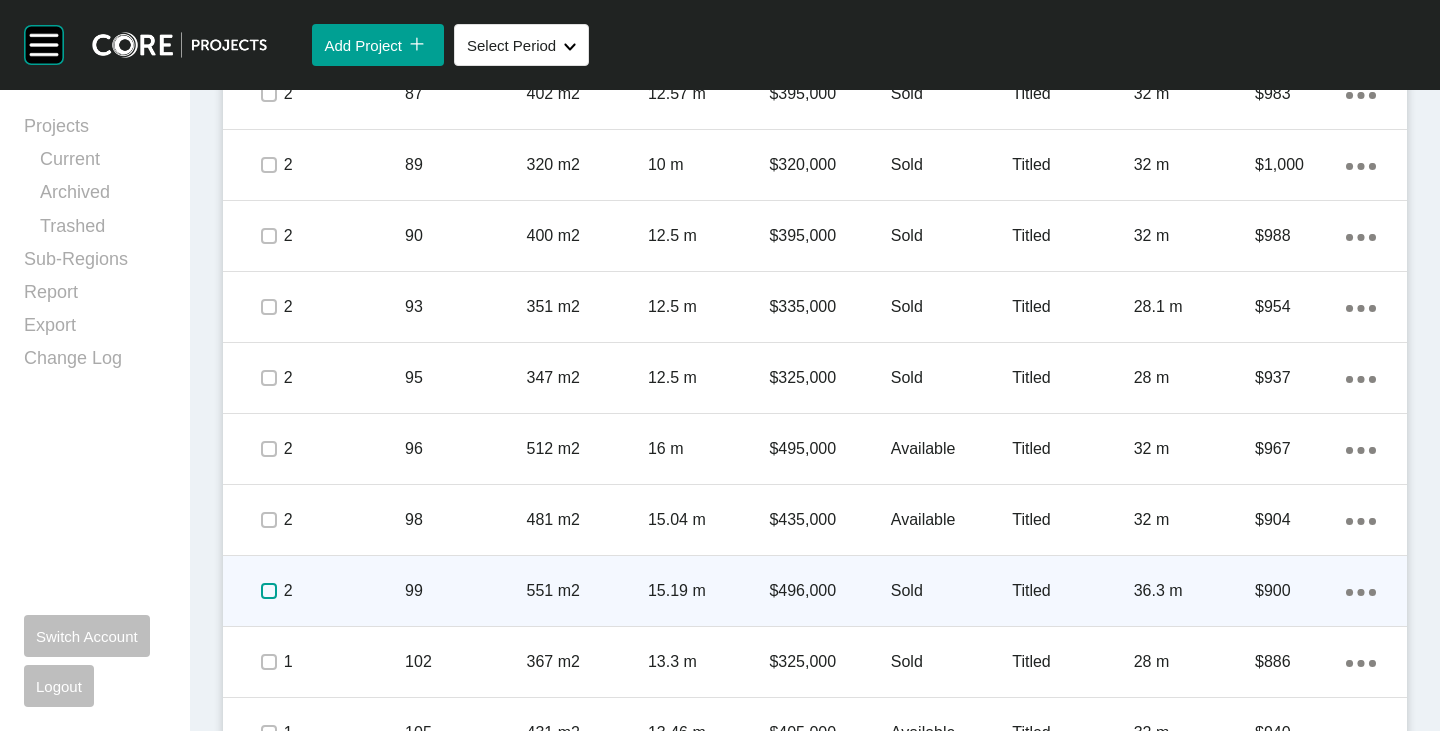 click at bounding box center (269, 591) 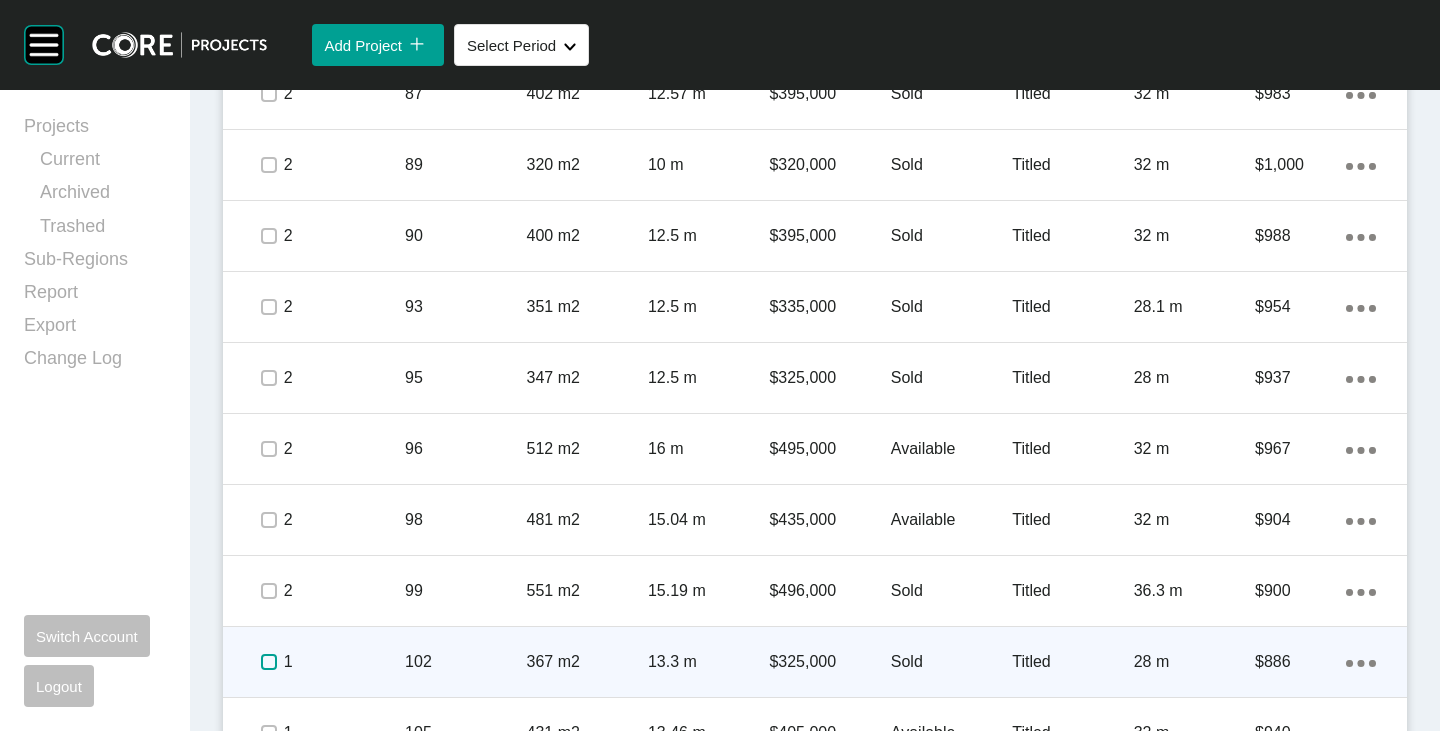click at bounding box center [269, 662] 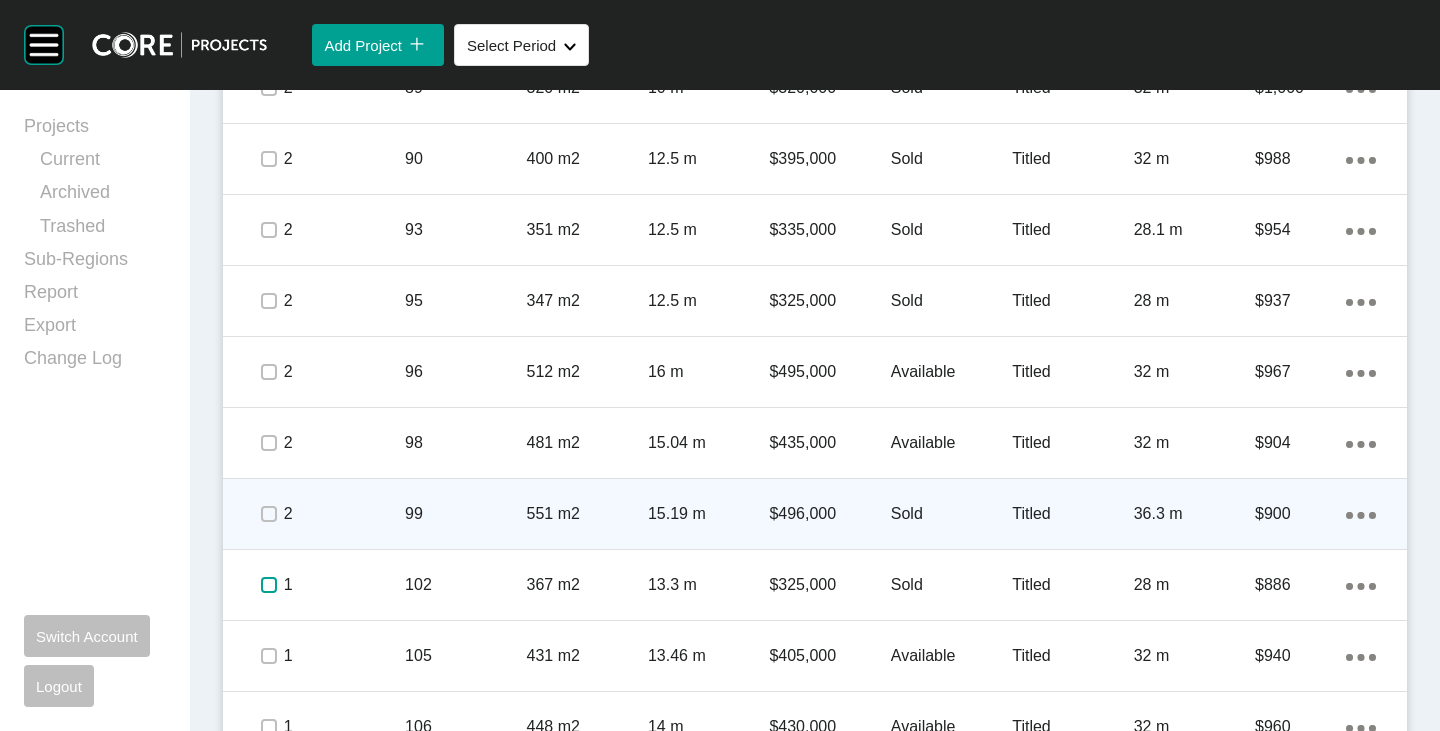 scroll, scrollTop: 7000, scrollLeft: 0, axis: vertical 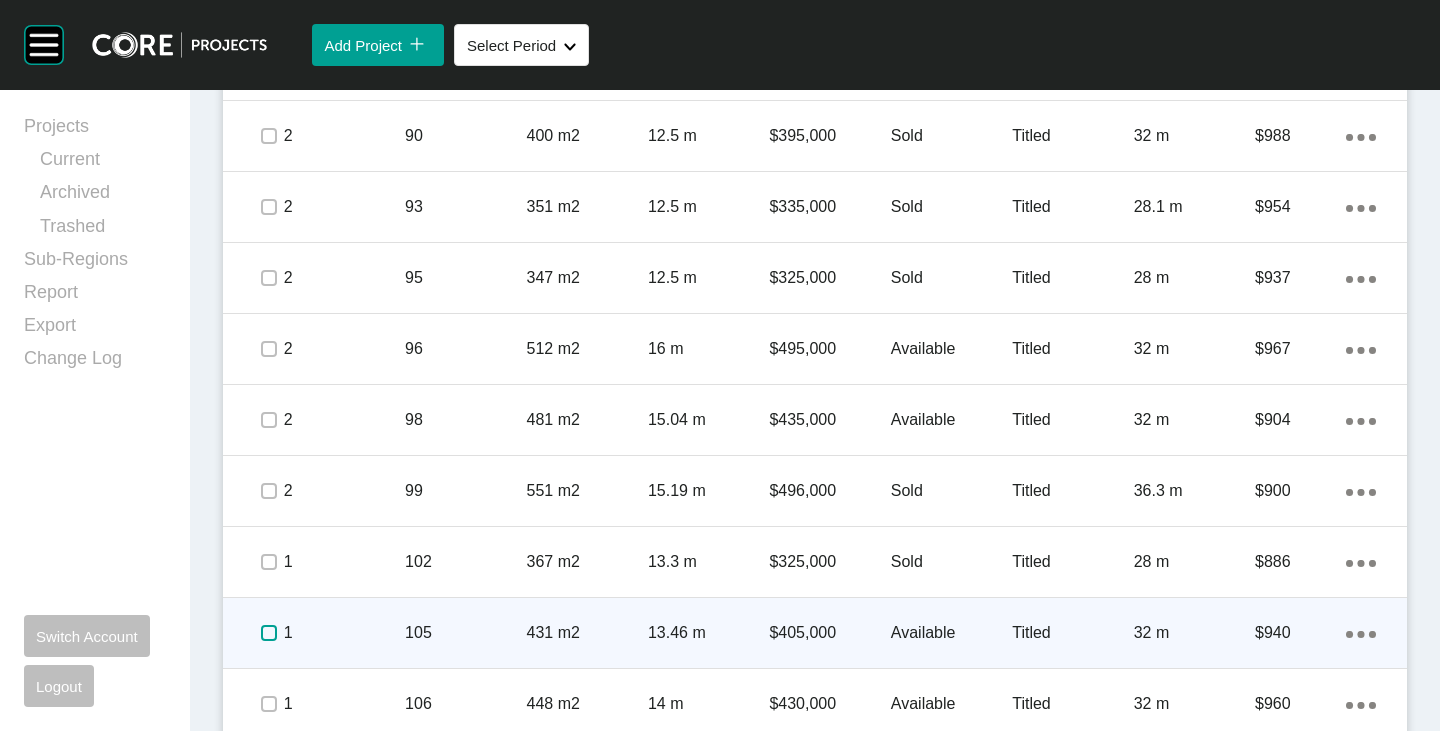 click at bounding box center [269, 633] 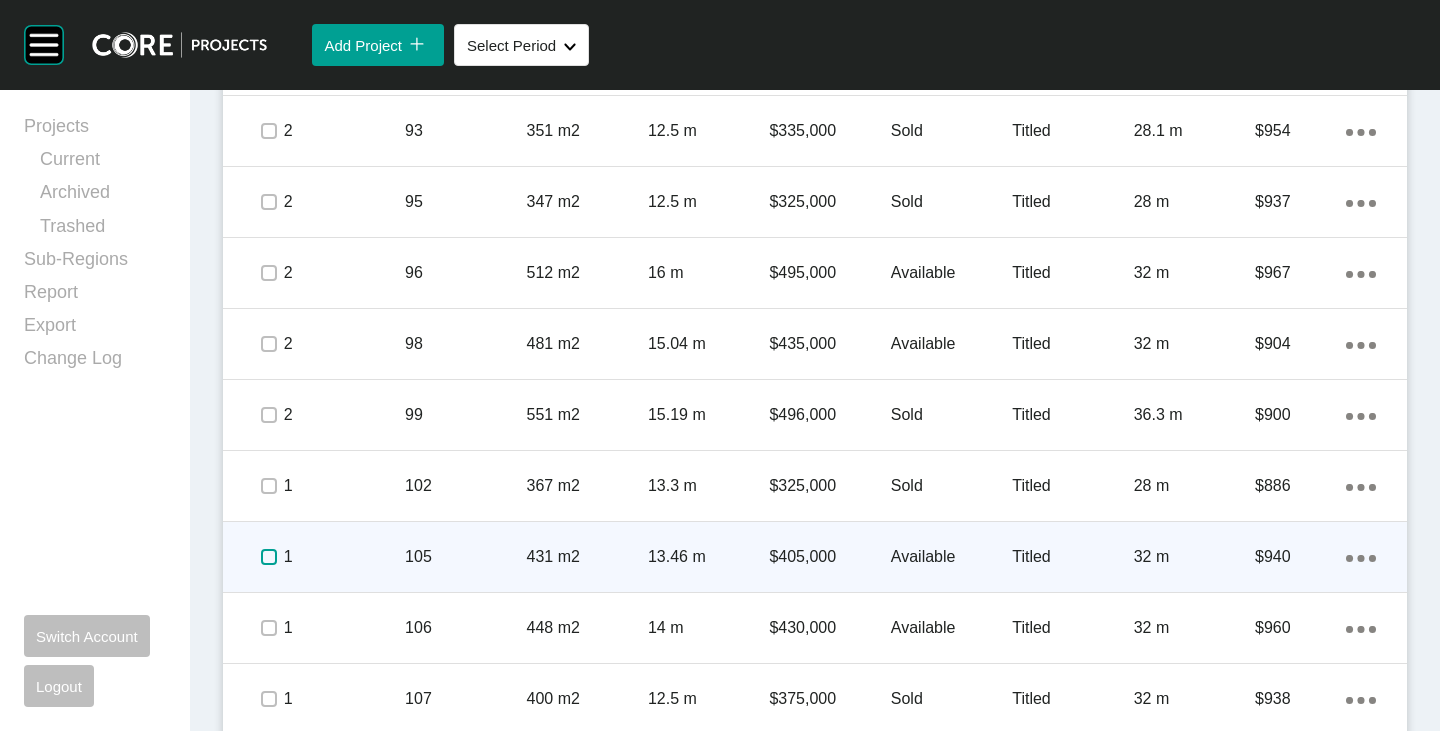 scroll, scrollTop: 7100, scrollLeft: 0, axis: vertical 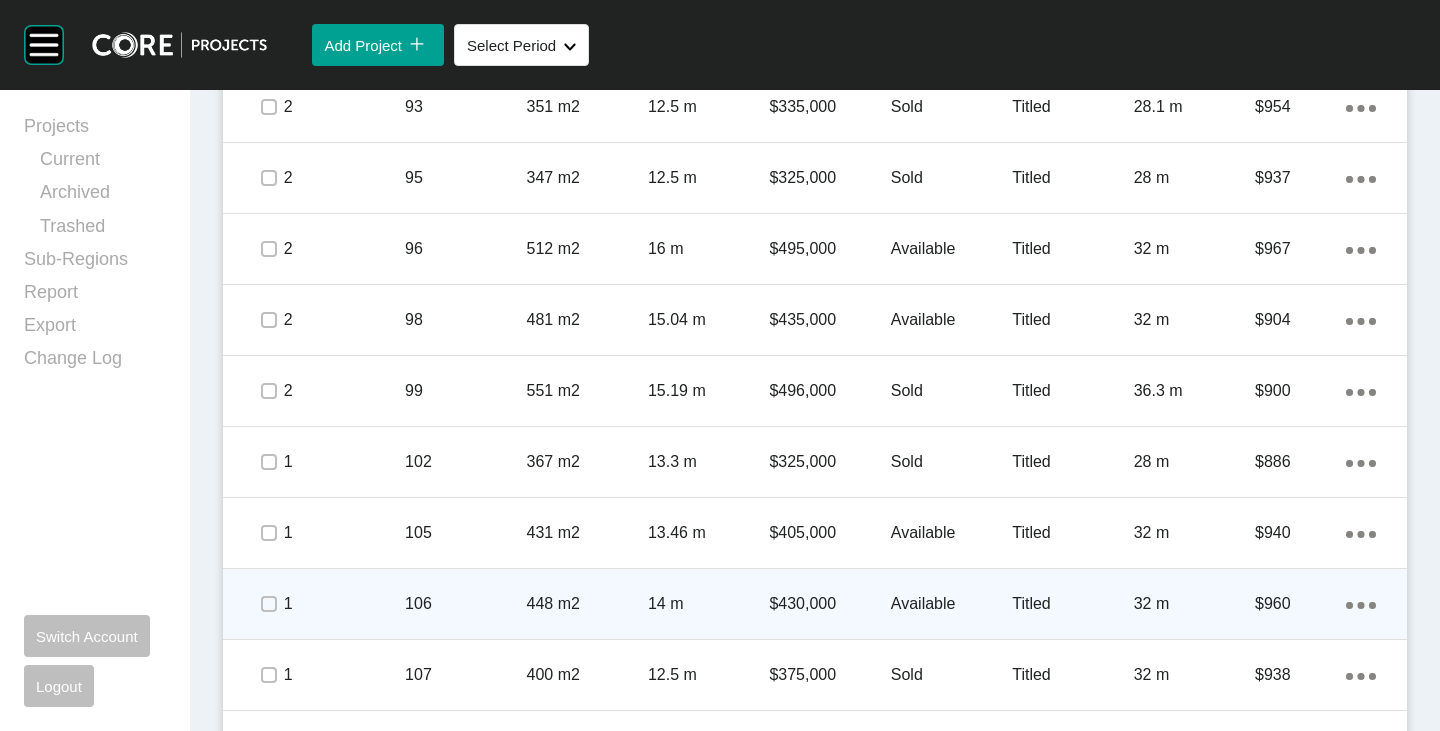 click at bounding box center [268, 604] 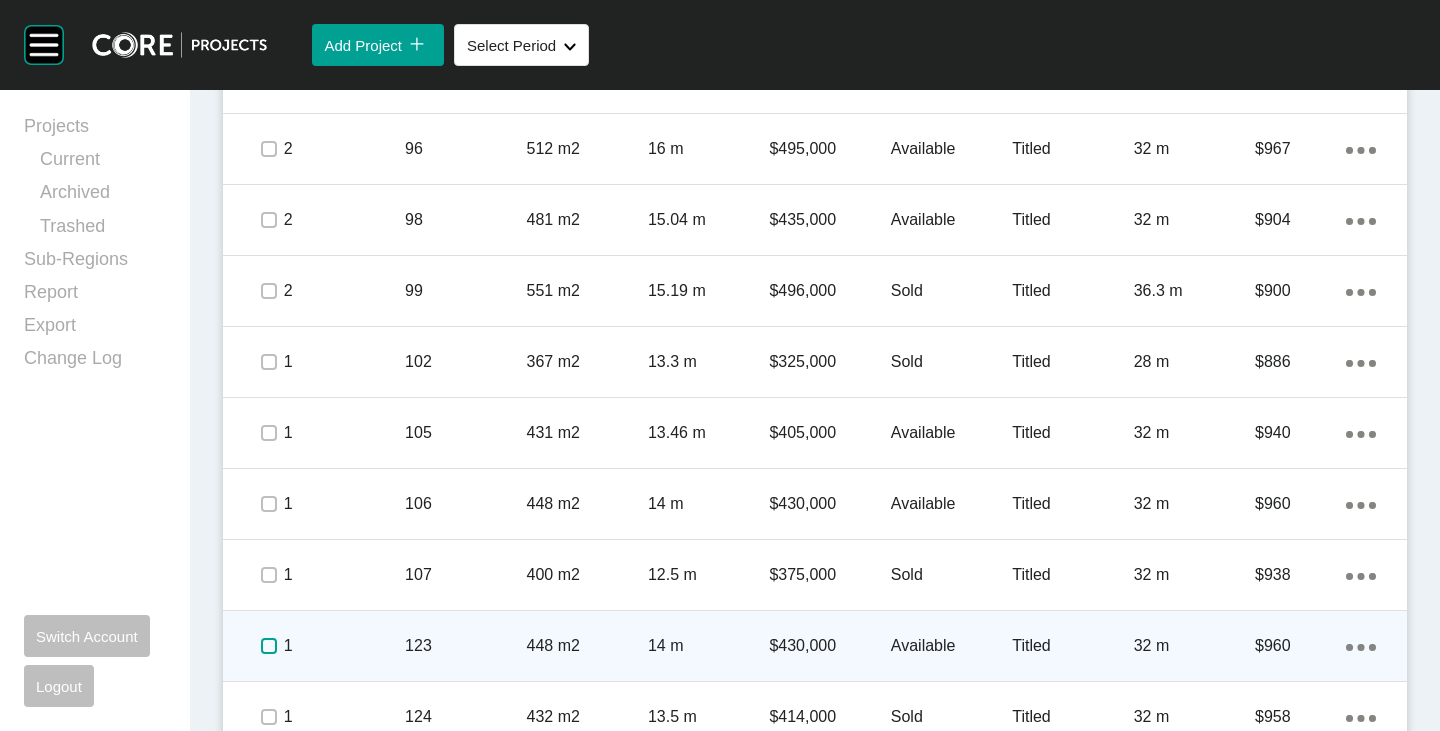 click at bounding box center [269, 646] 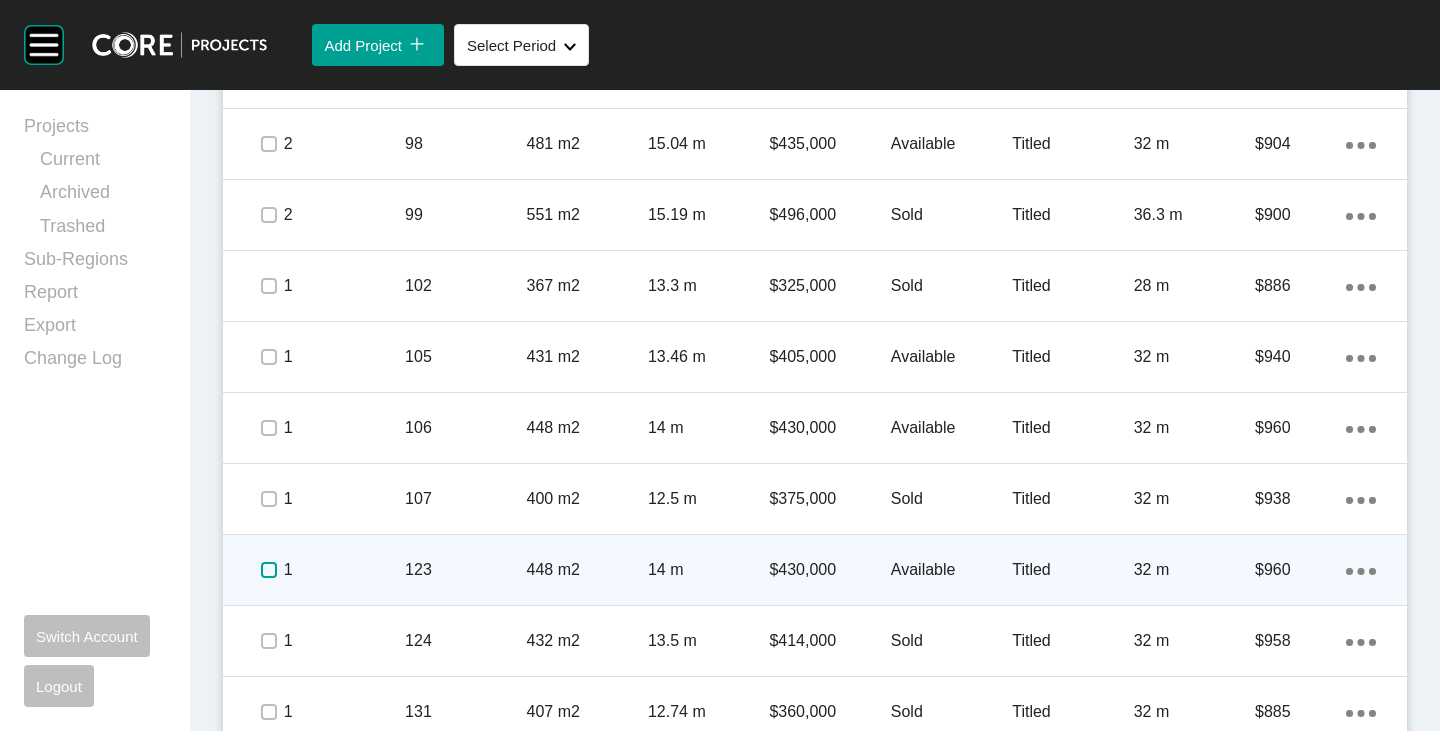 scroll, scrollTop: 7300, scrollLeft: 0, axis: vertical 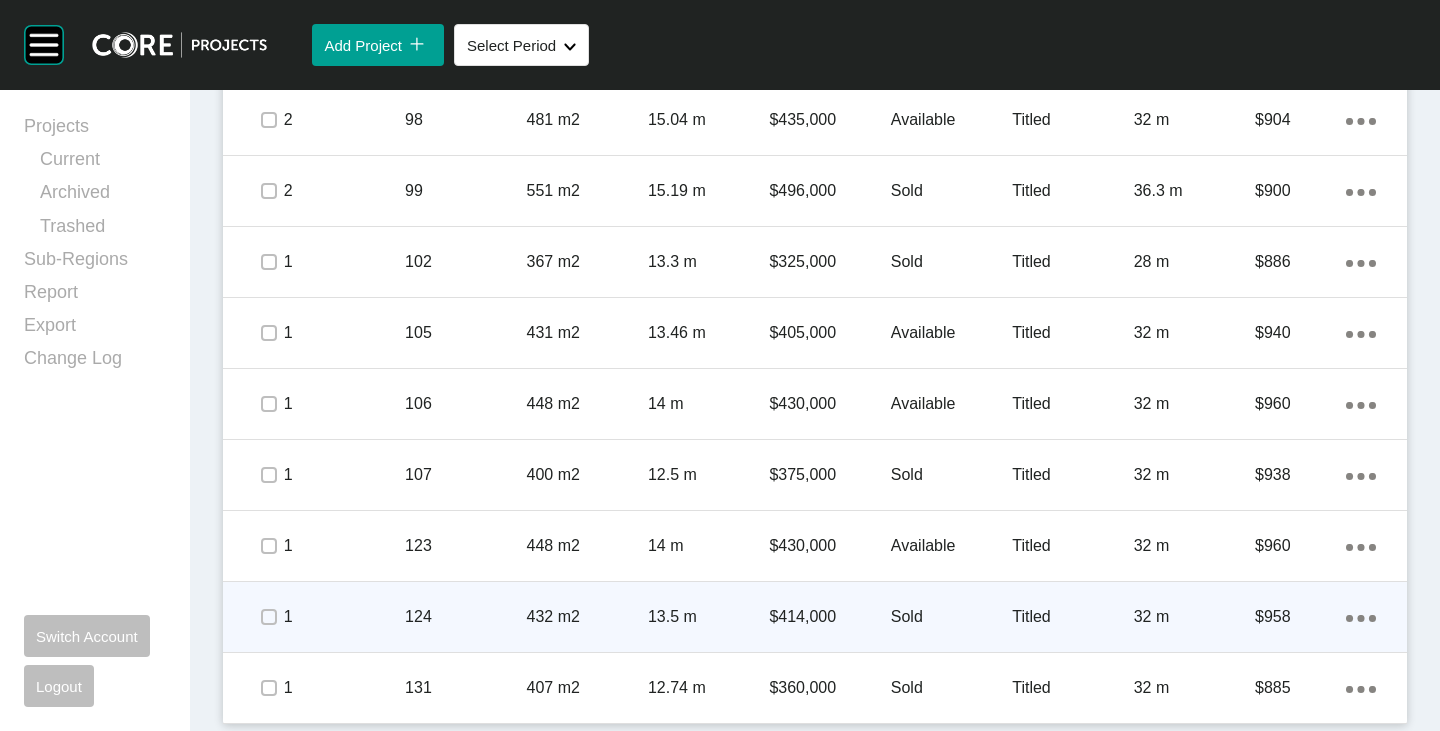 click at bounding box center [268, 617] 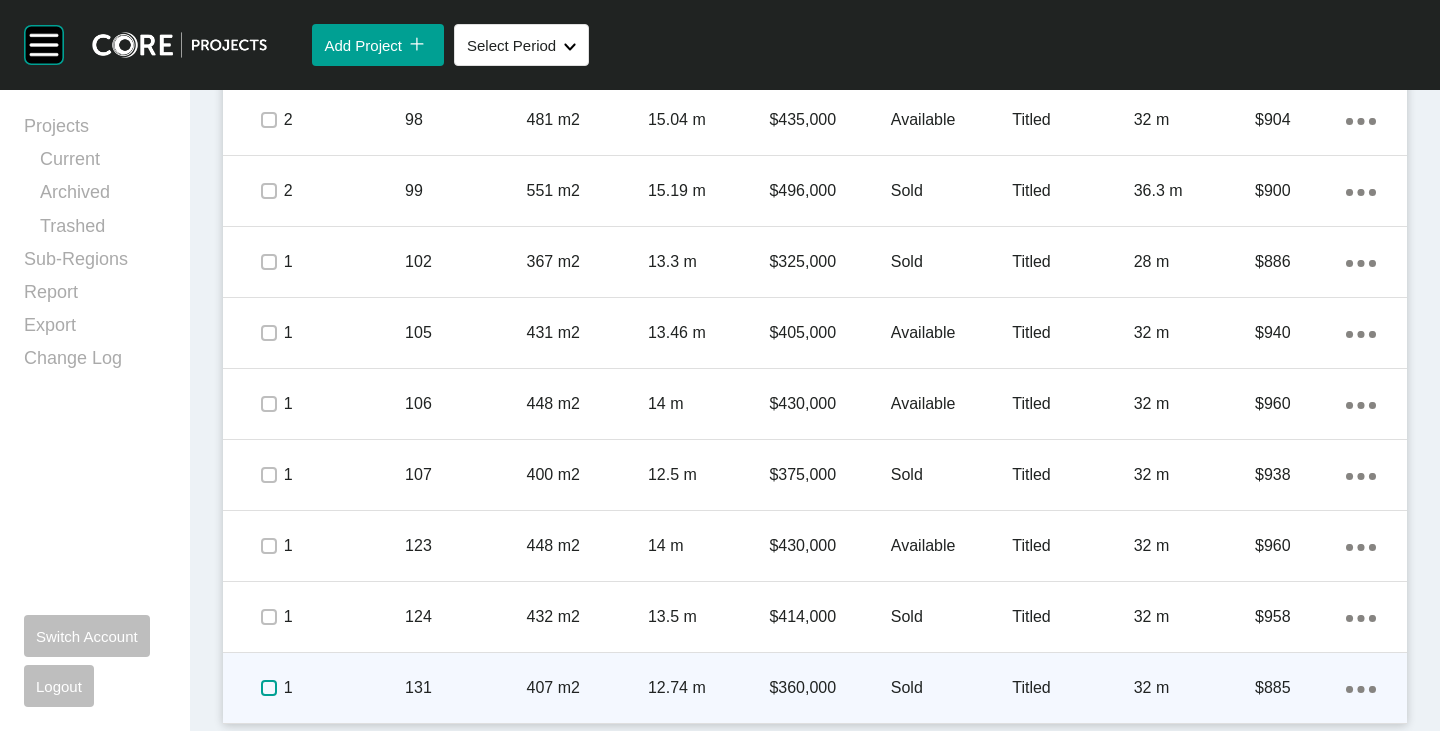 click at bounding box center (269, 688) 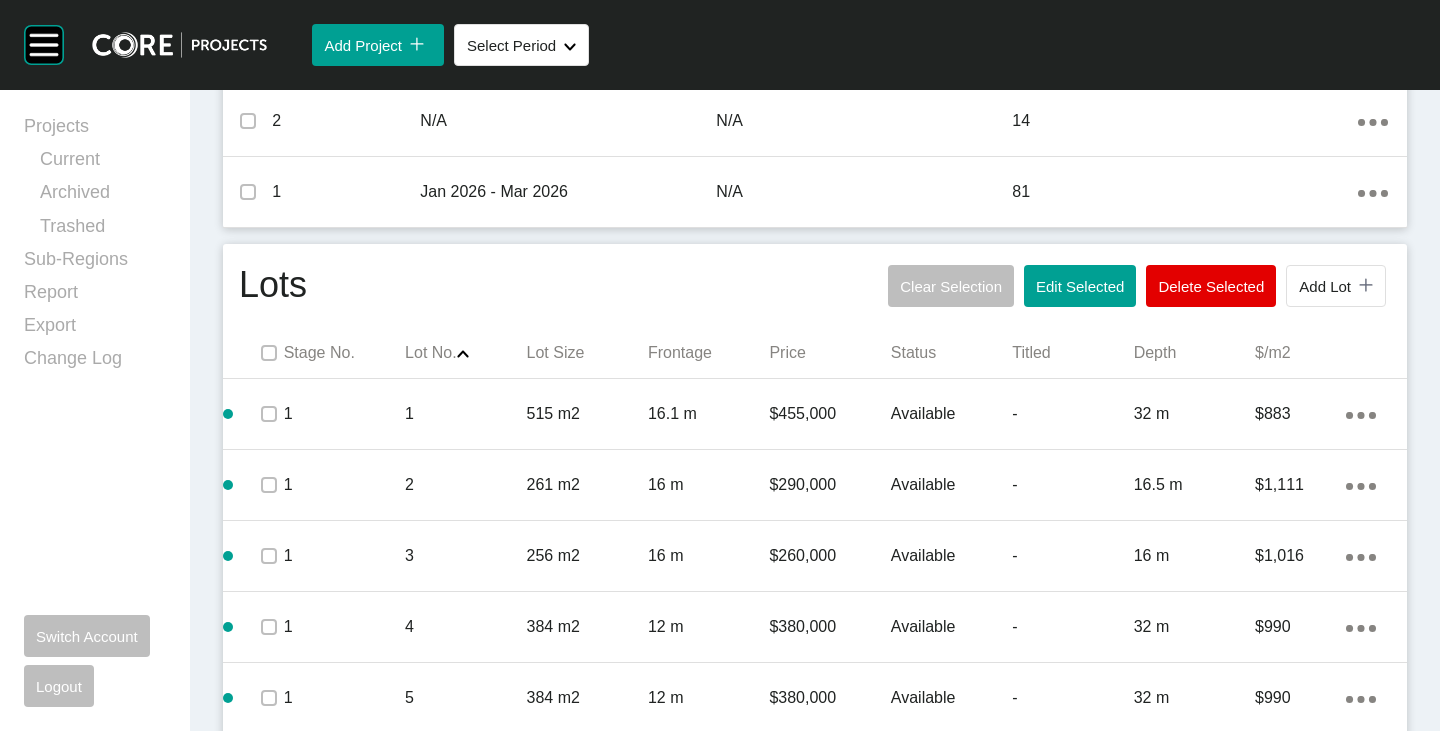 scroll, scrollTop: 700, scrollLeft: 0, axis: vertical 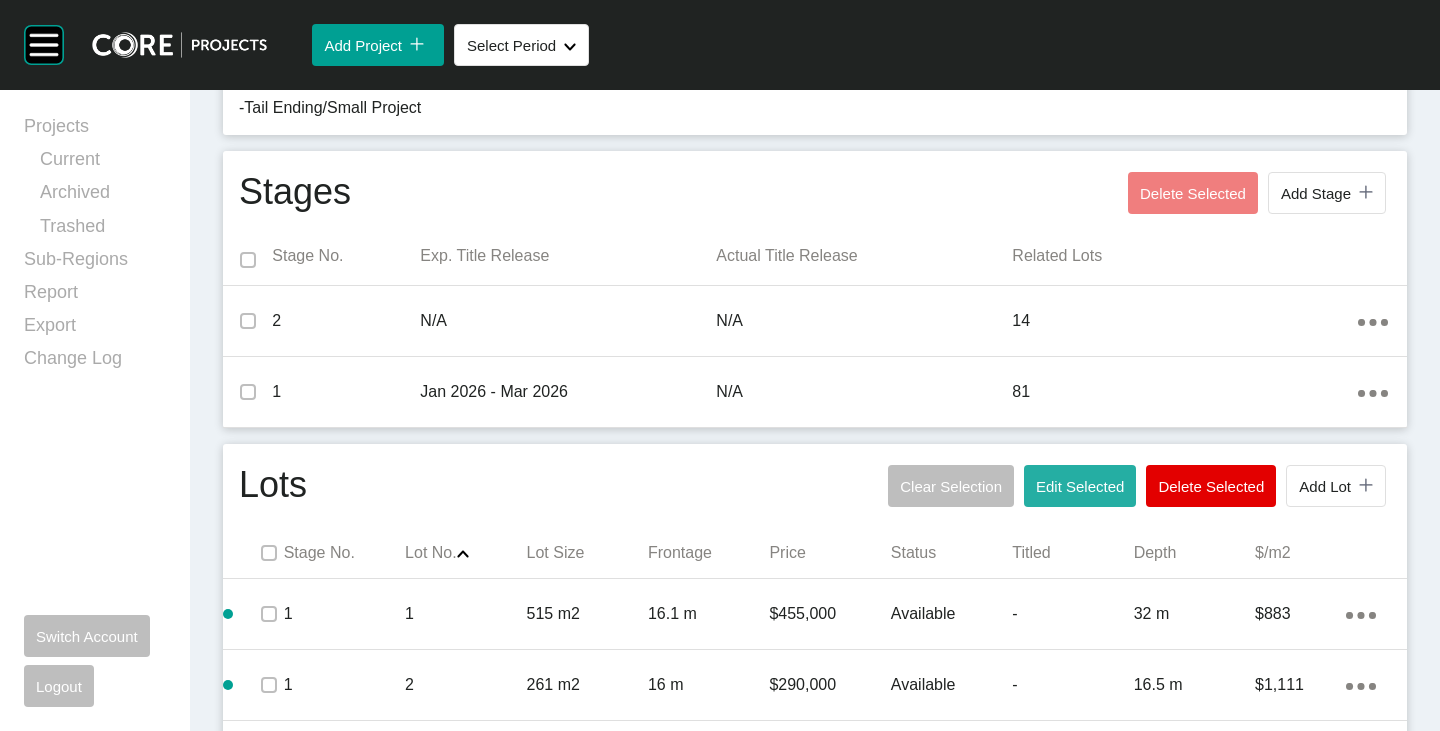 click on "Edit Selected" at bounding box center (1080, 486) 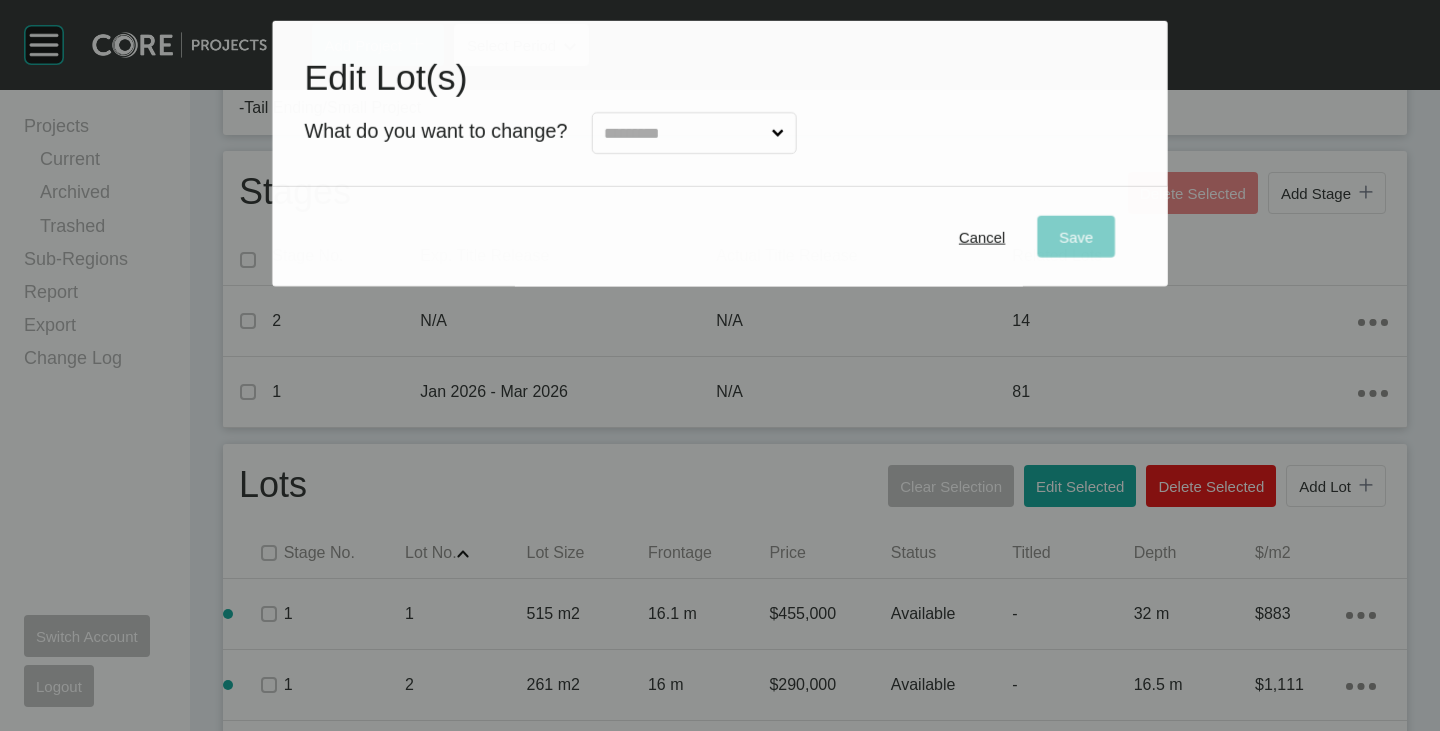 click at bounding box center [683, 134] 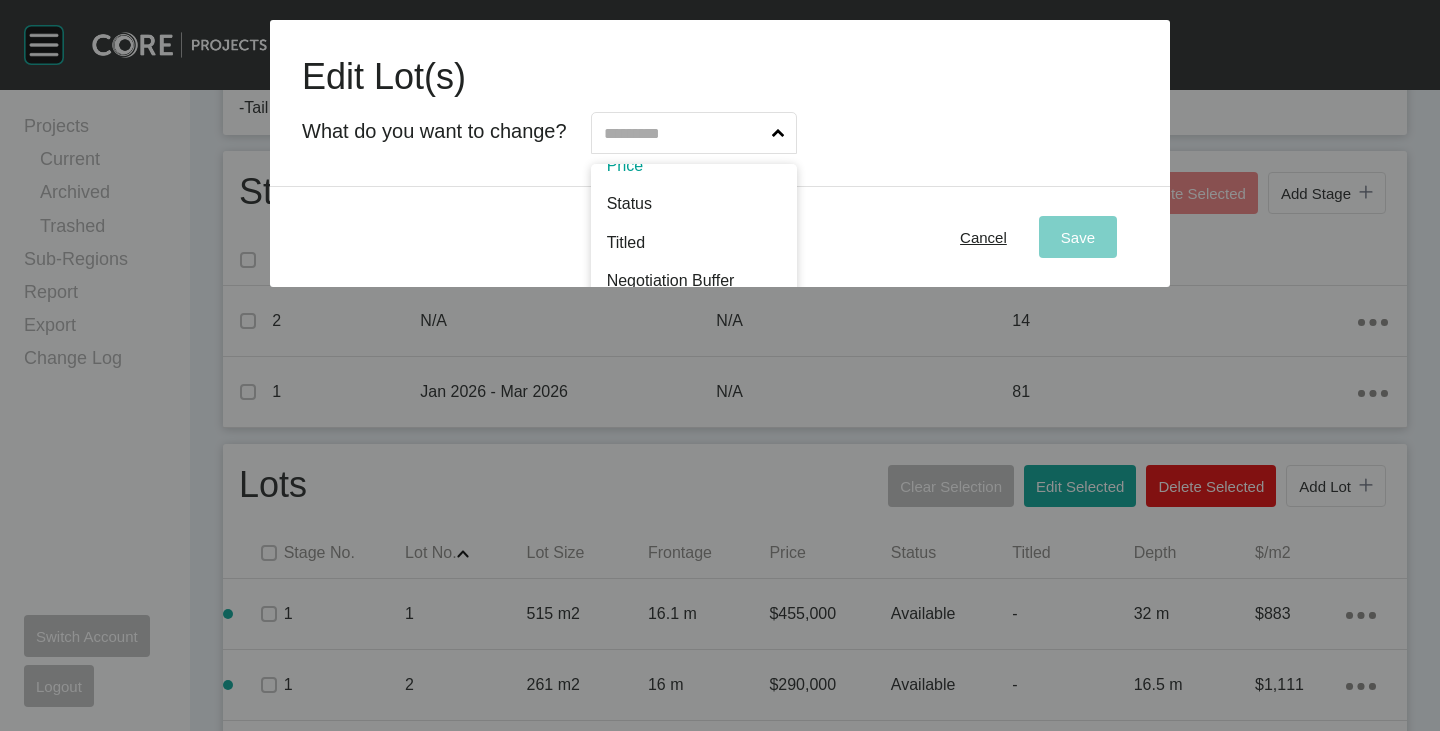 scroll, scrollTop: 102, scrollLeft: 0, axis: vertical 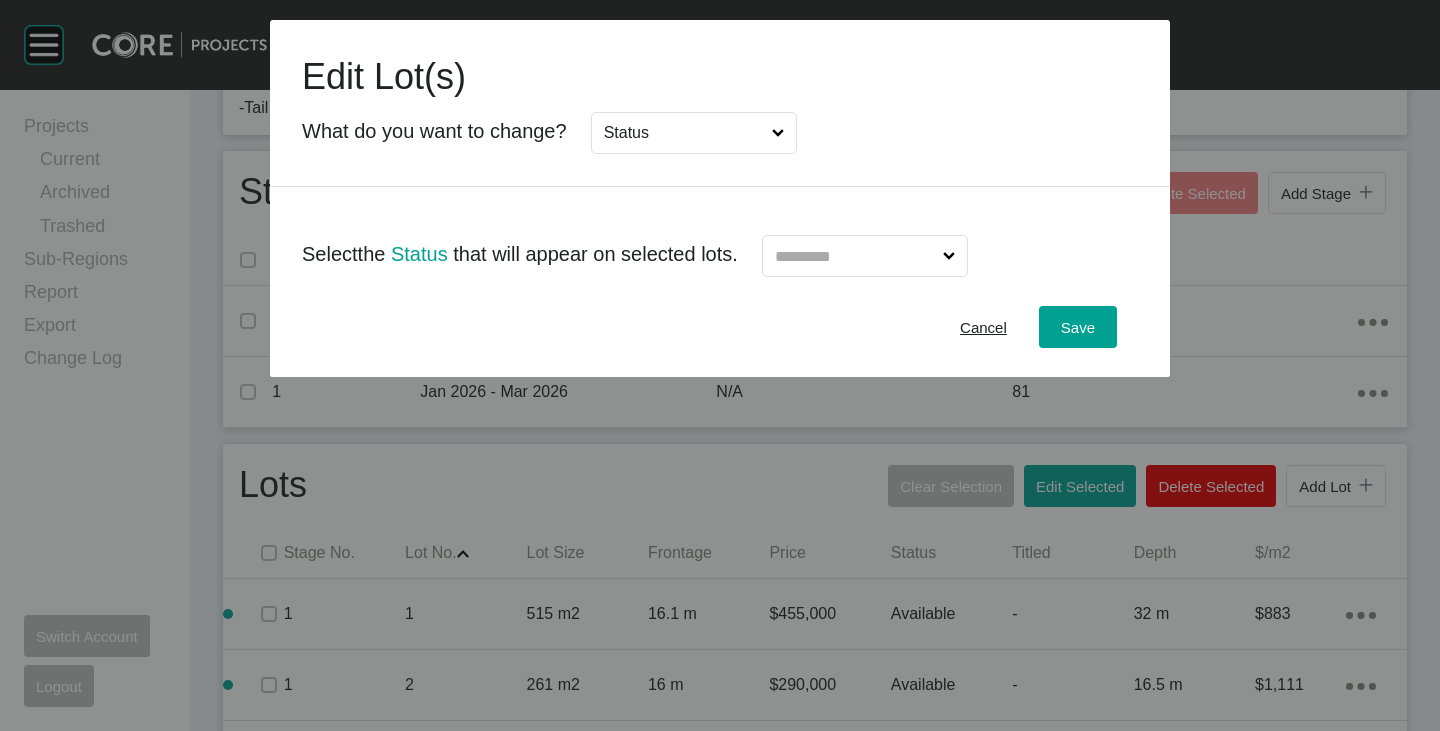 click at bounding box center (855, 256) 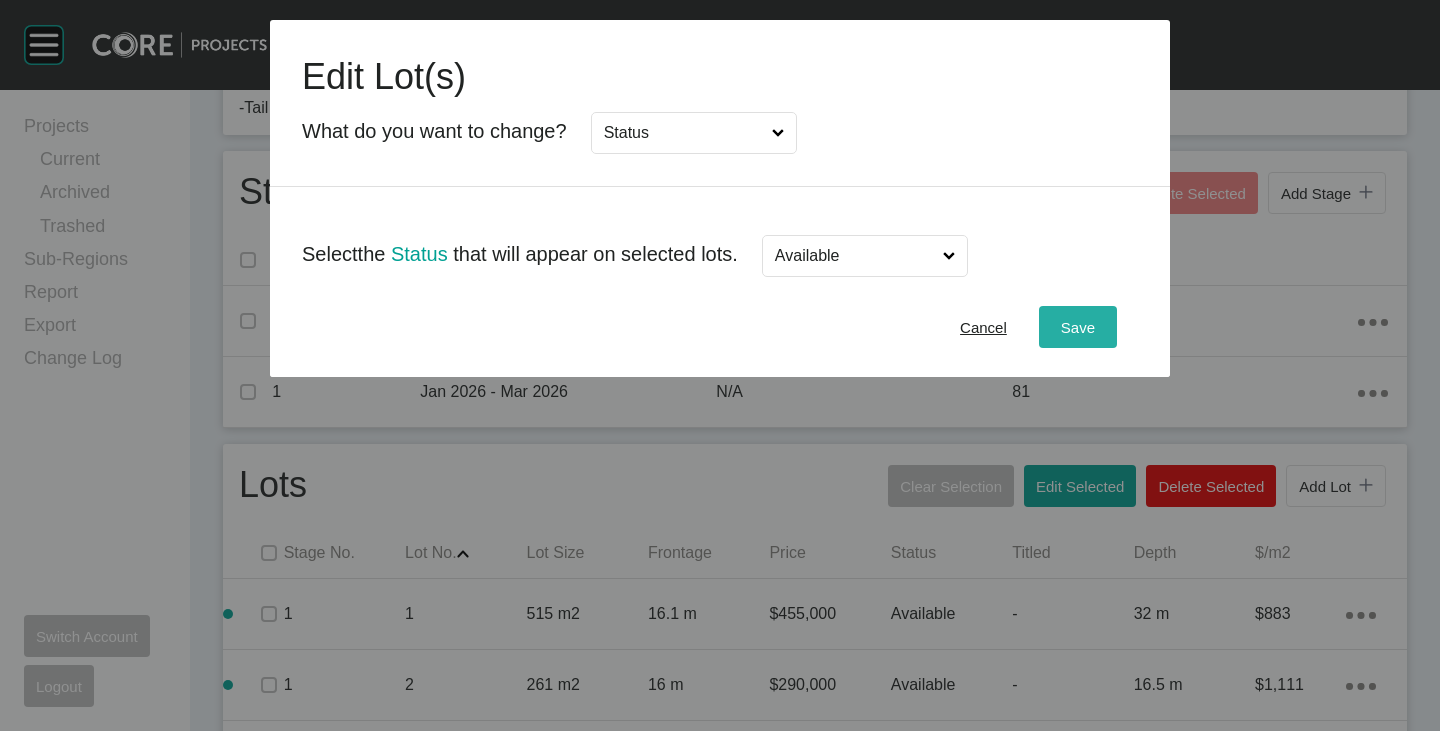 click on "Save" at bounding box center (1078, 327) 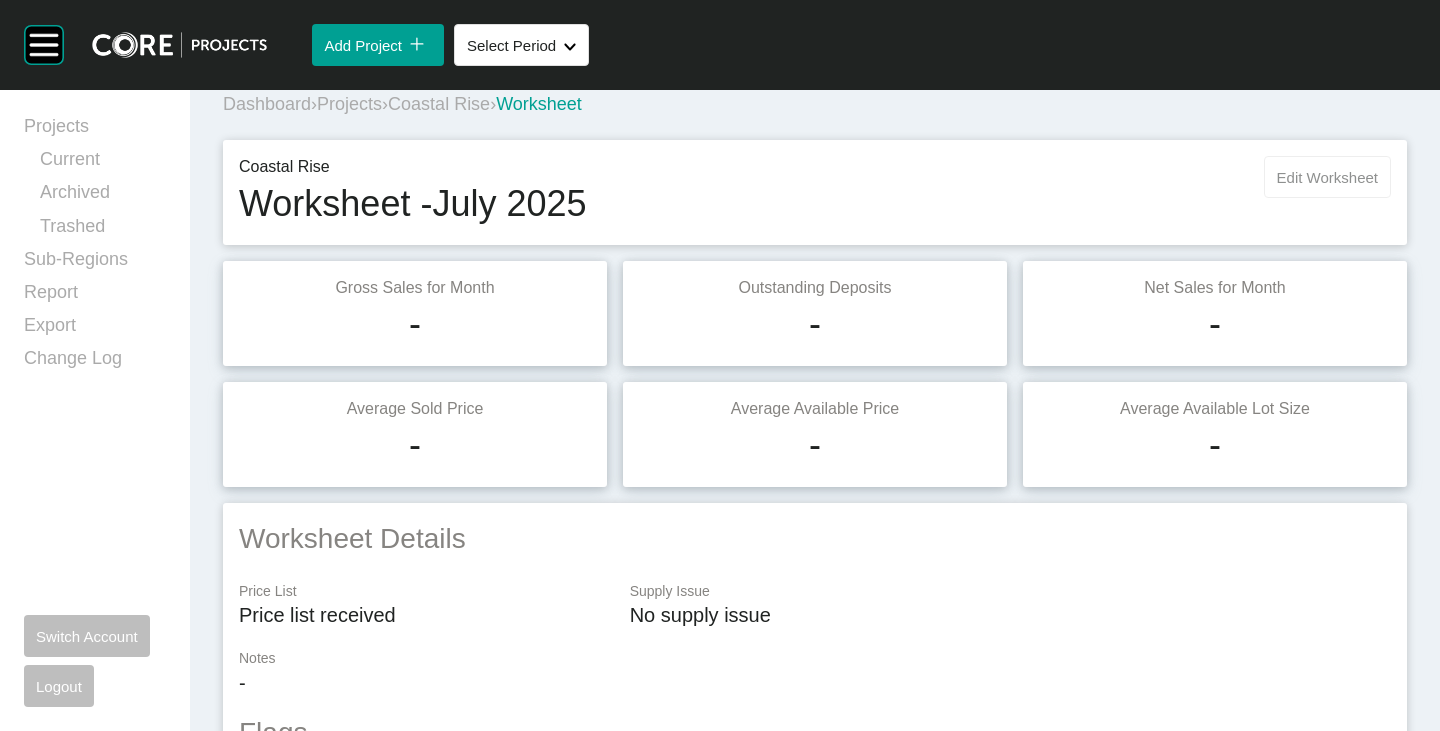 scroll, scrollTop: 0, scrollLeft: 0, axis: both 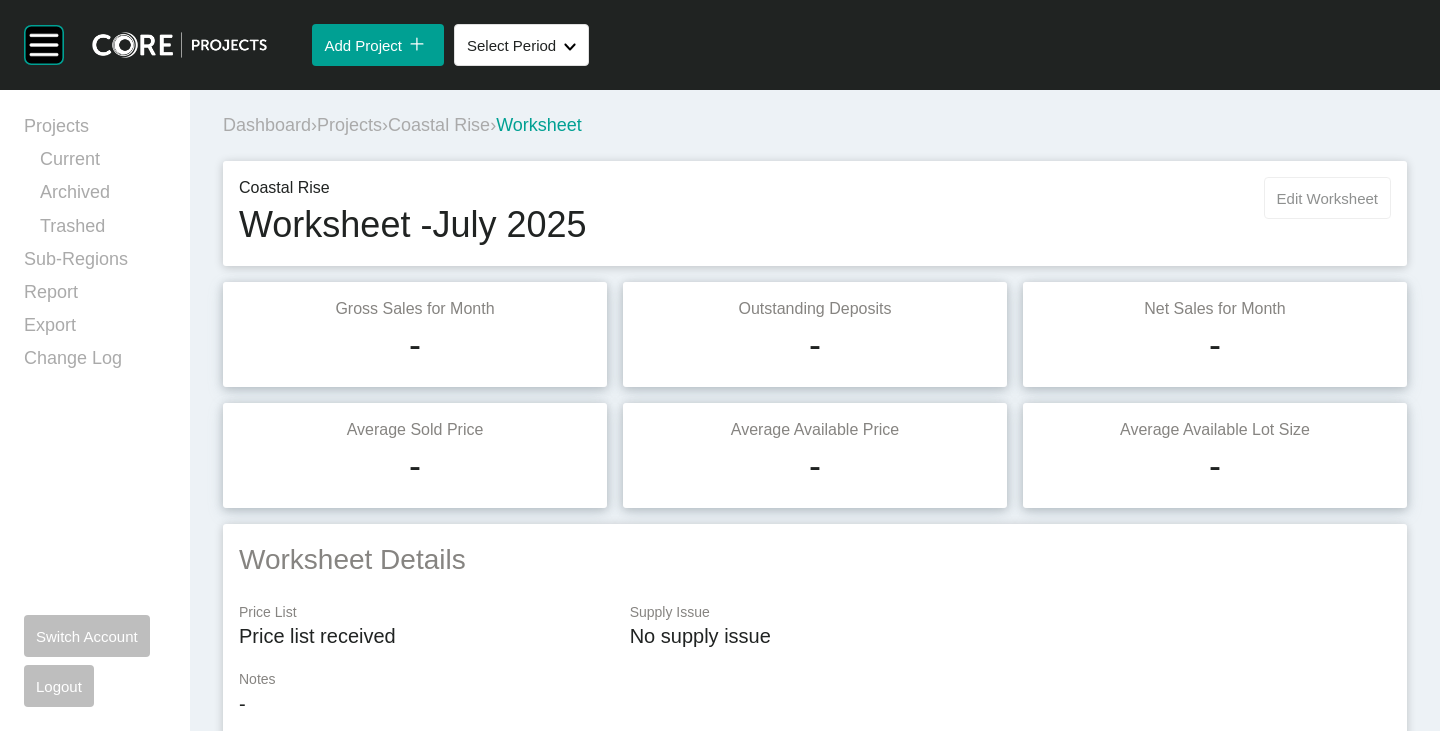 click on "Edit Worksheet" at bounding box center [1327, 198] 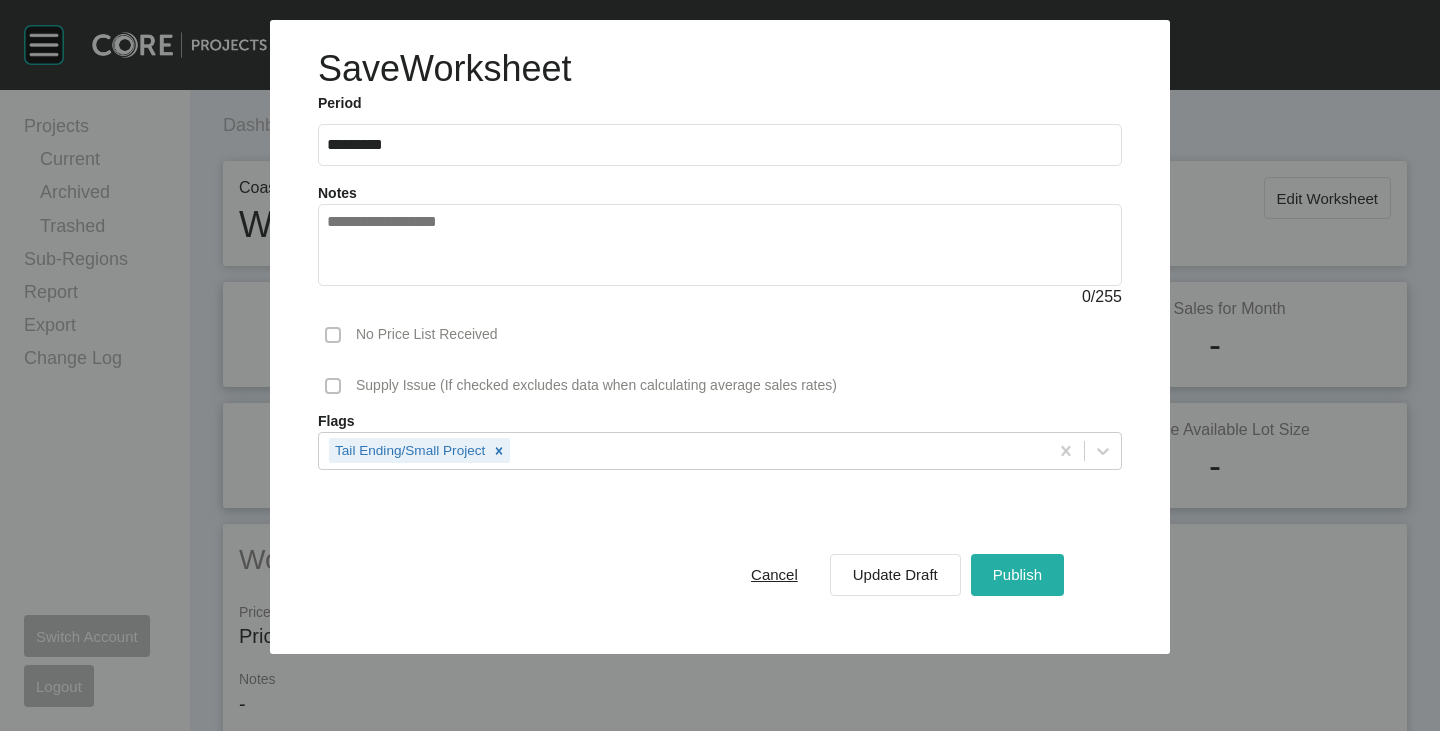 click on "Publish" at bounding box center [1017, 575] 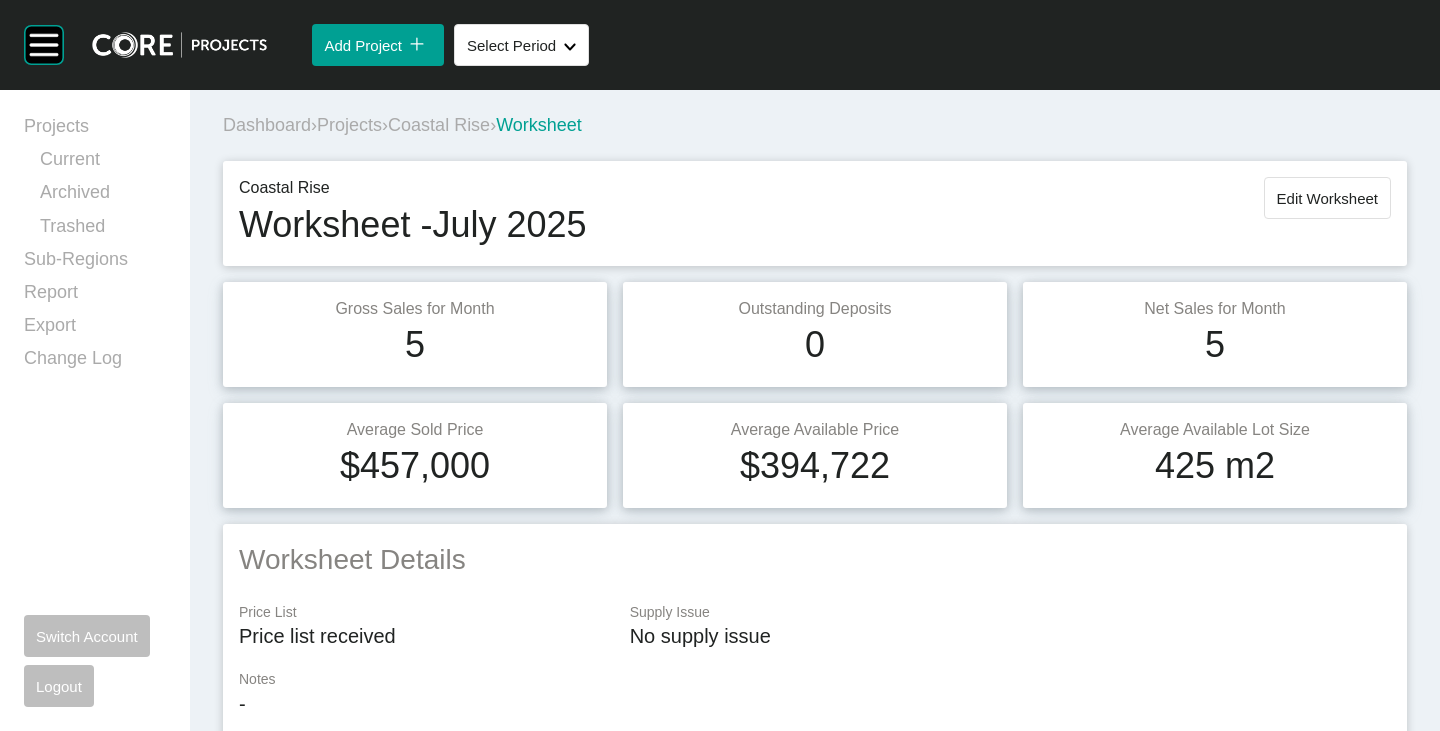 click on "Coastal Rise" at bounding box center [439, 125] 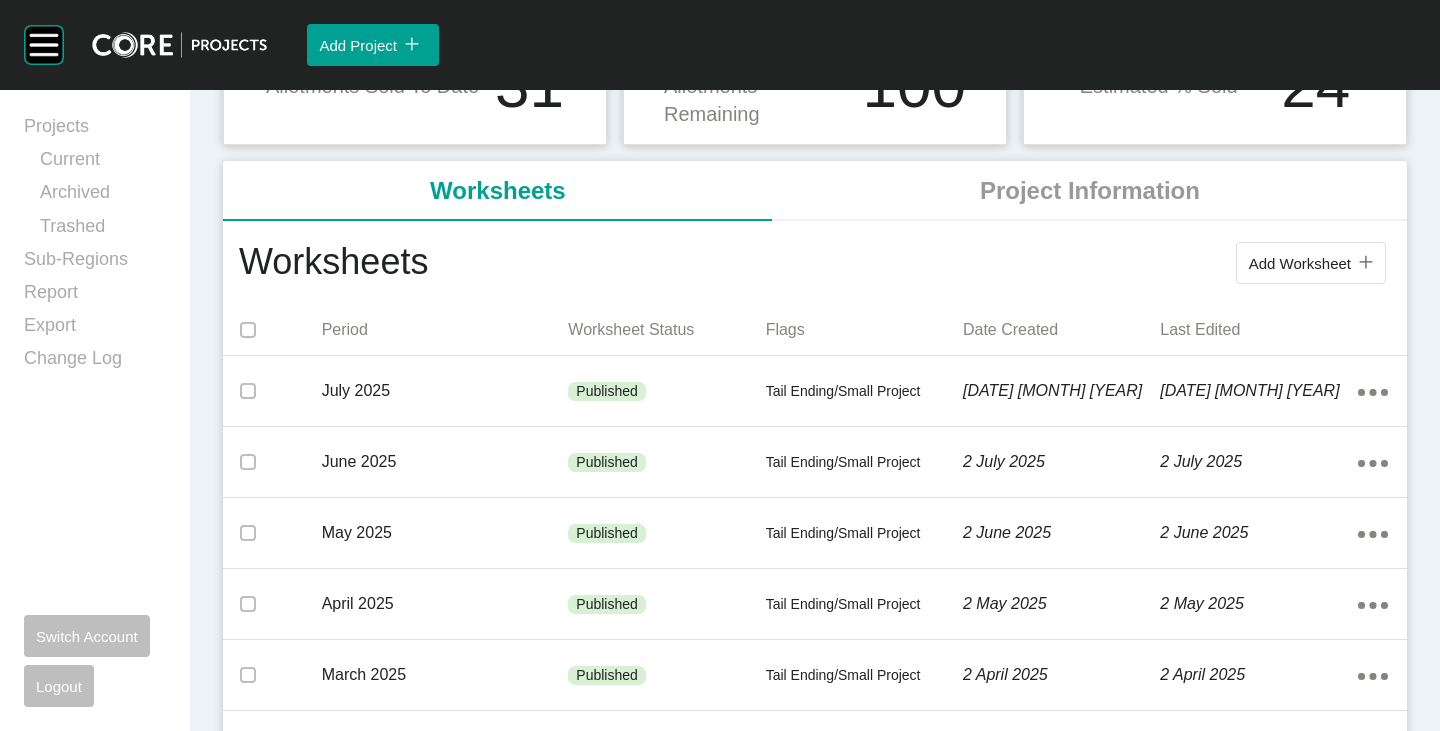 scroll, scrollTop: 0, scrollLeft: 0, axis: both 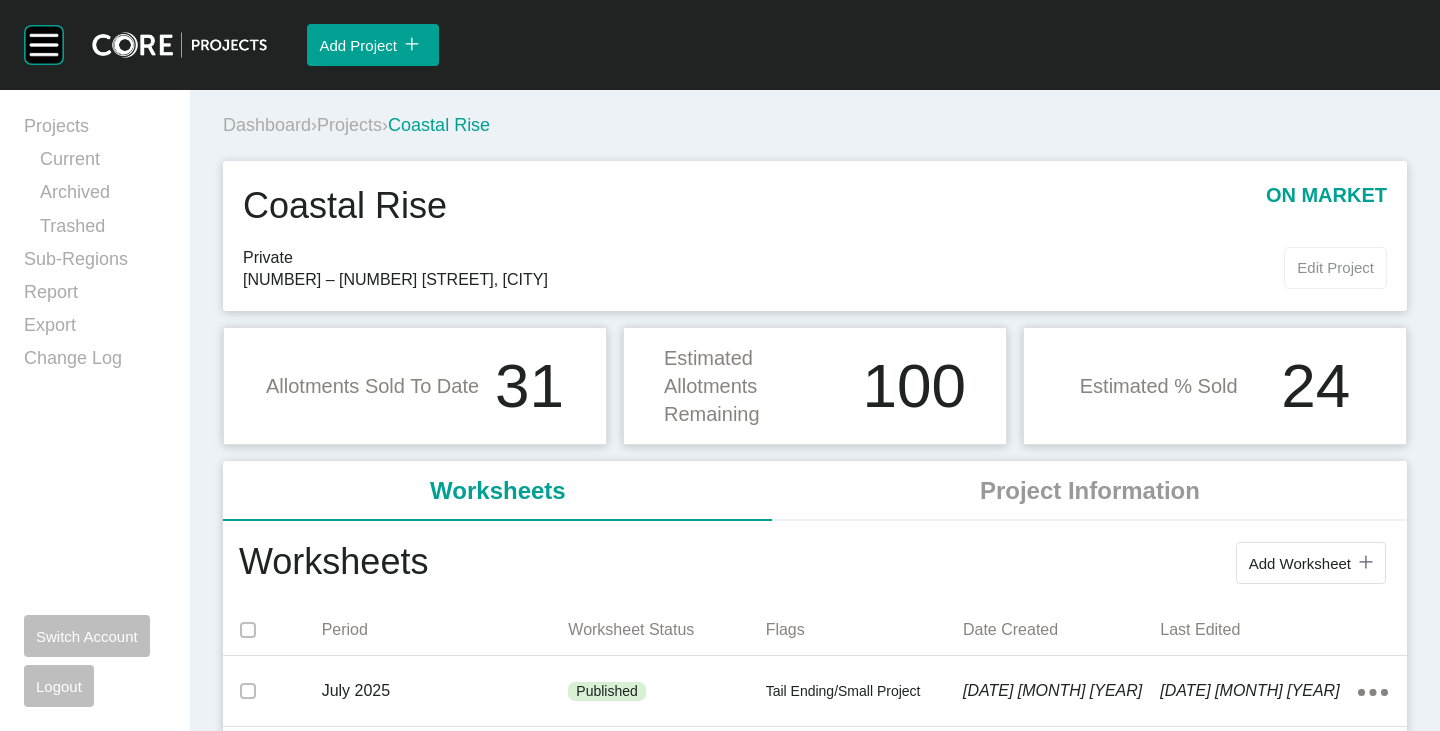 click on "Edit Project" at bounding box center (1335, 267) 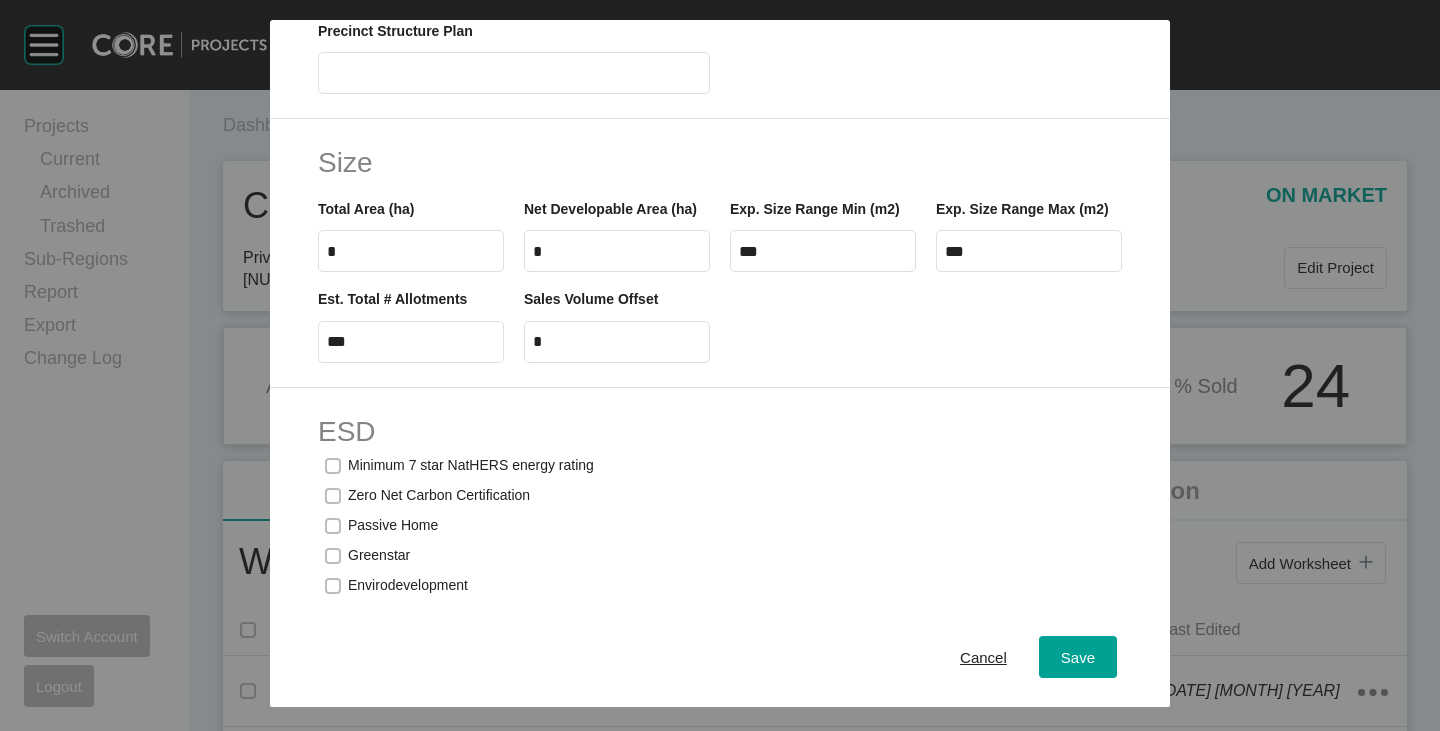 scroll, scrollTop: 1100, scrollLeft: 0, axis: vertical 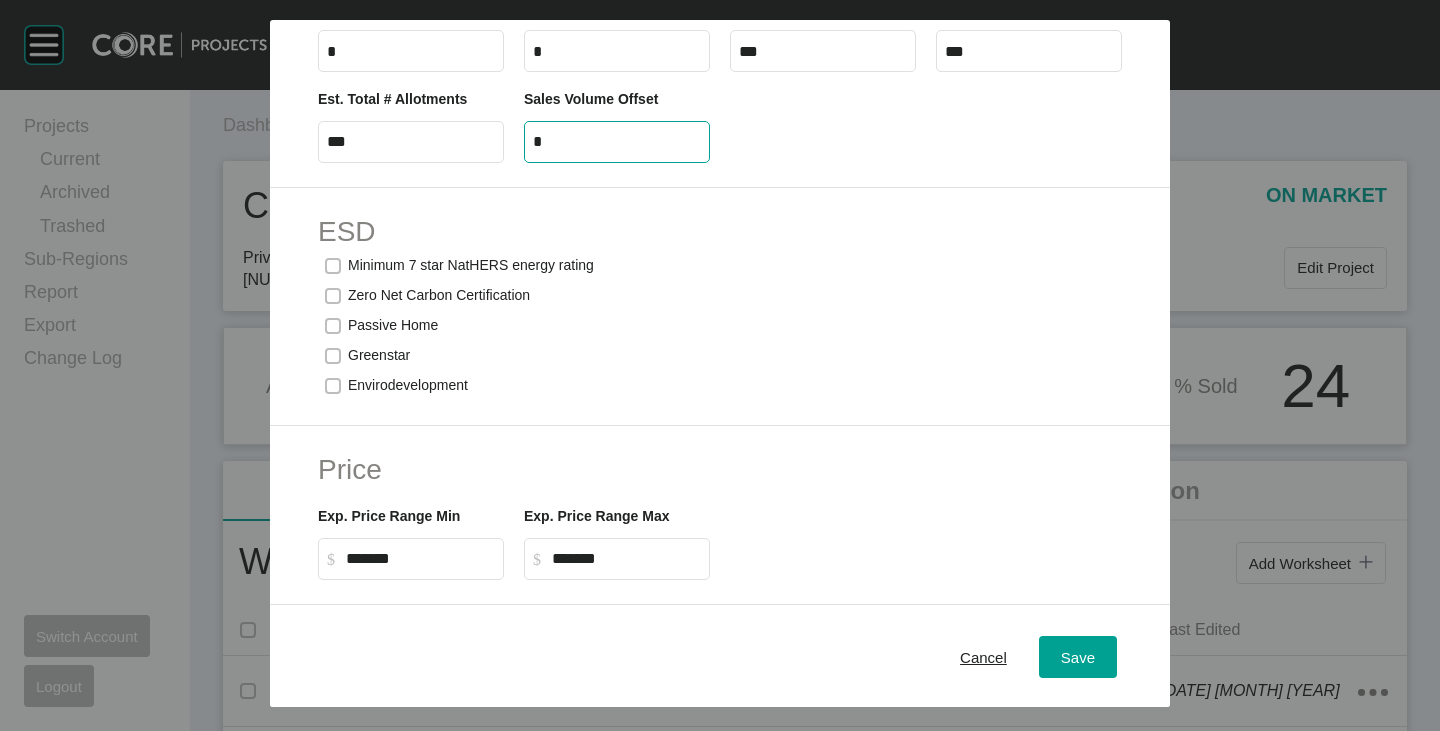 drag, startPoint x: 536, startPoint y: 159, endPoint x: 517, endPoint y: 156, distance: 19.235384 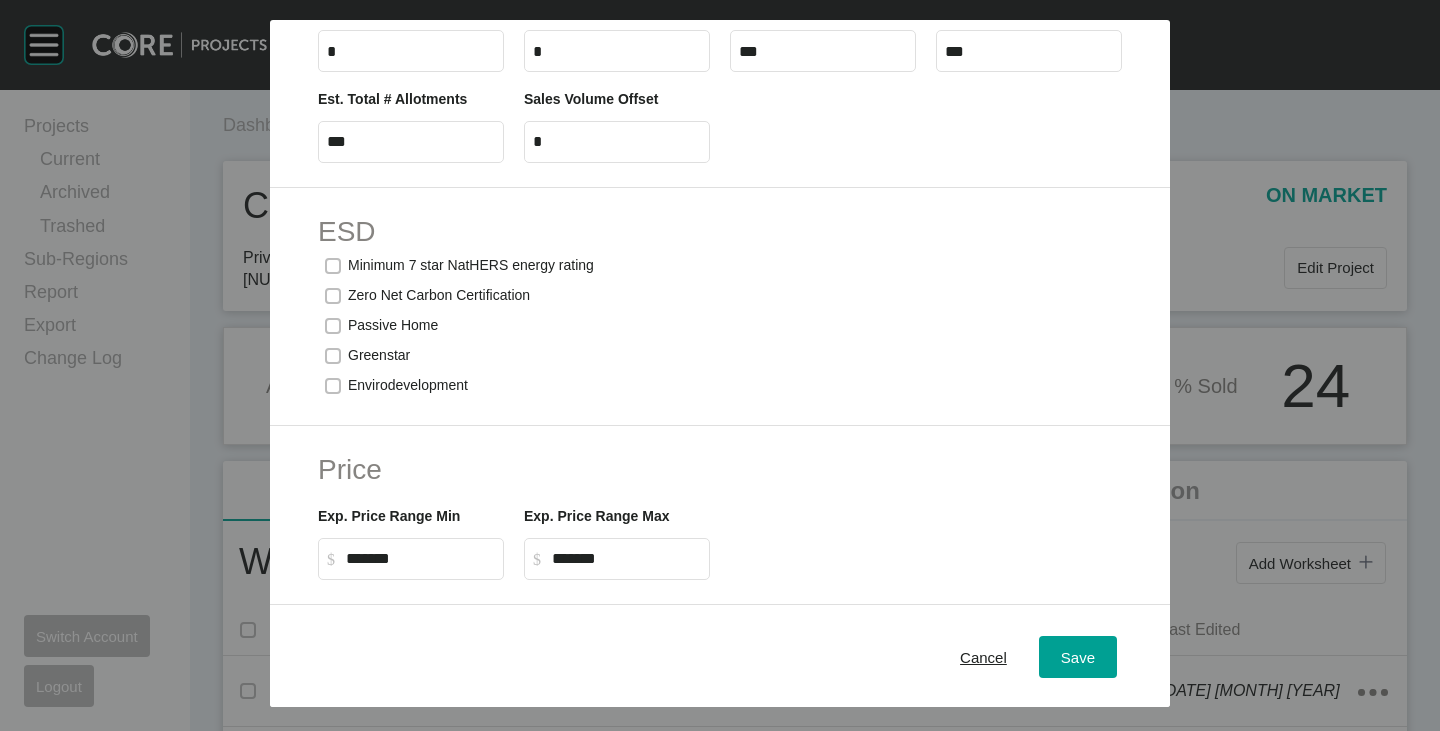 click on "Zero Net Carbon Certification" at bounding box center [720, 296] 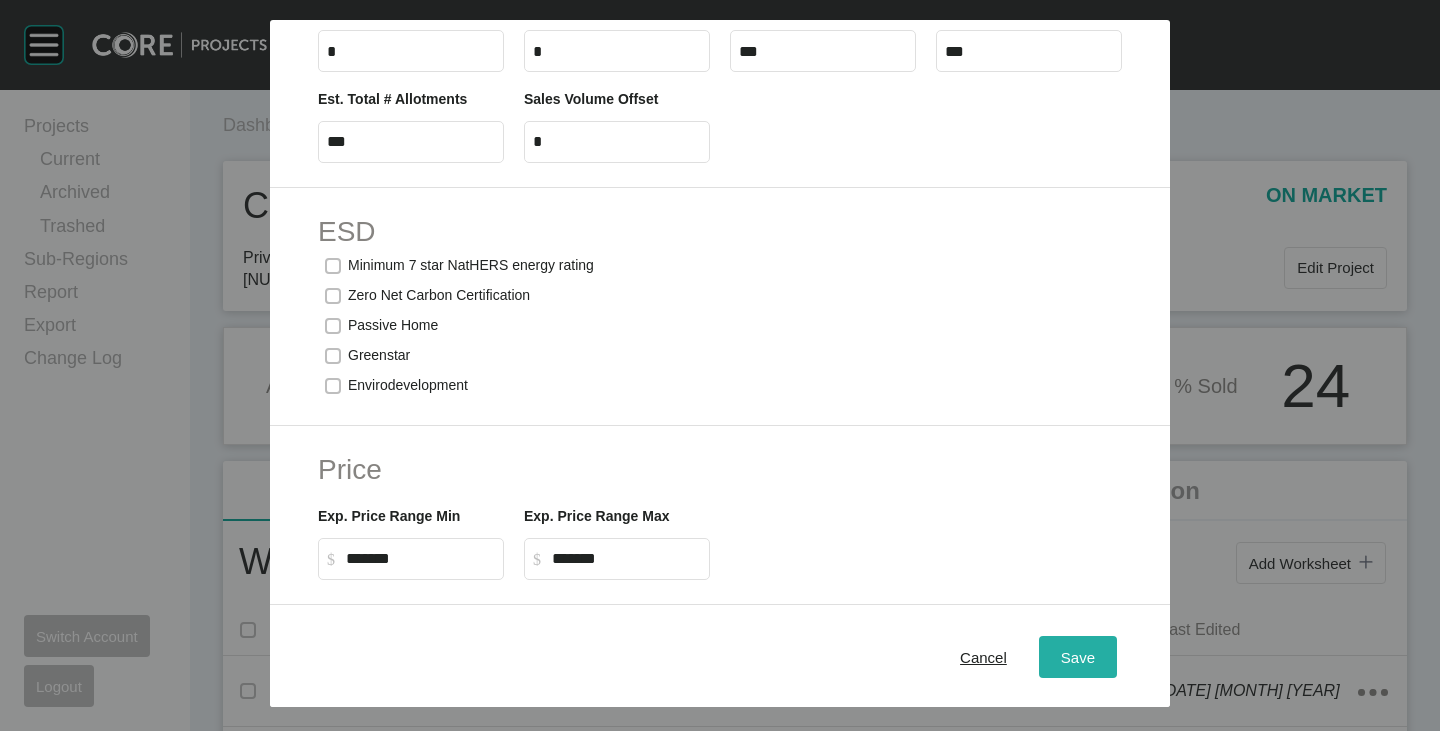 click on "Save" at bounding box center [1078, 657] 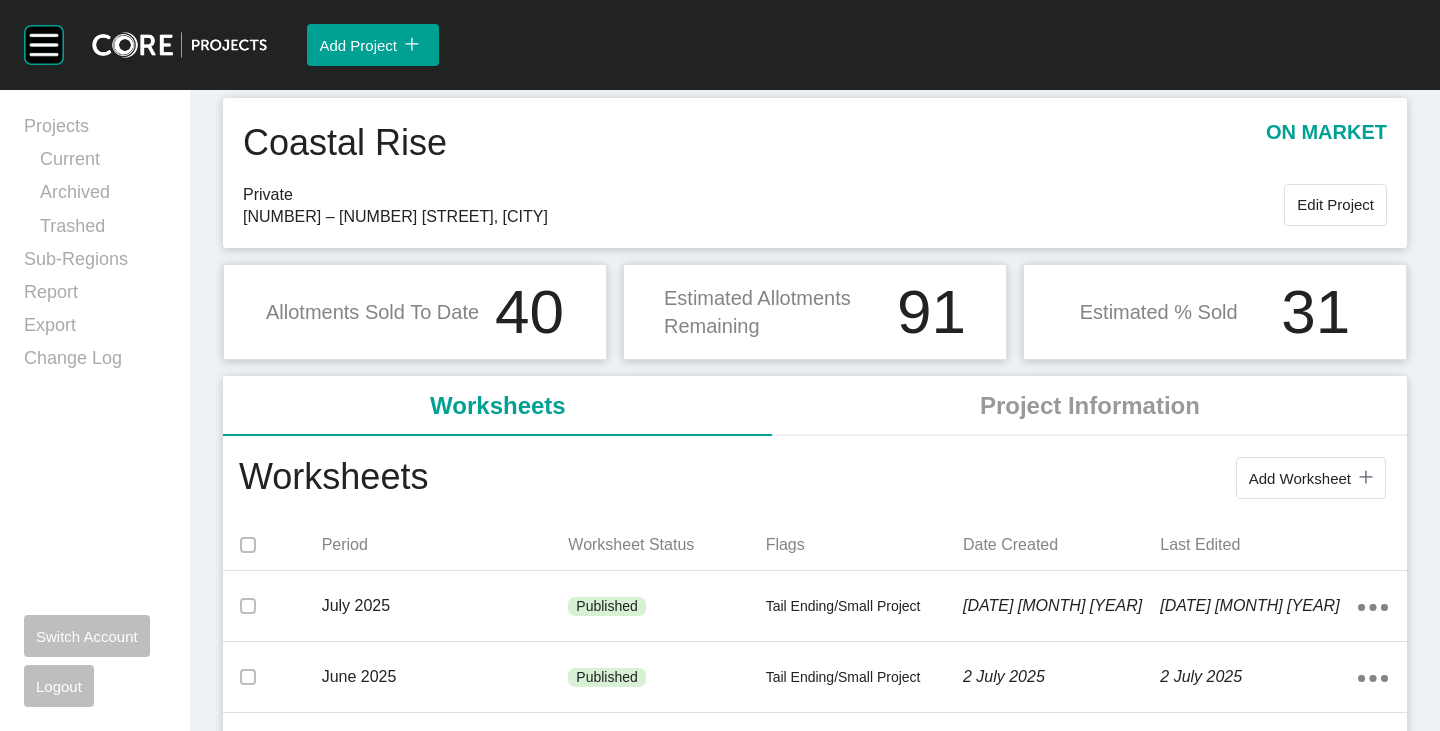 scroll, scrollTop: 0, scrollLeft: 0, axis: both 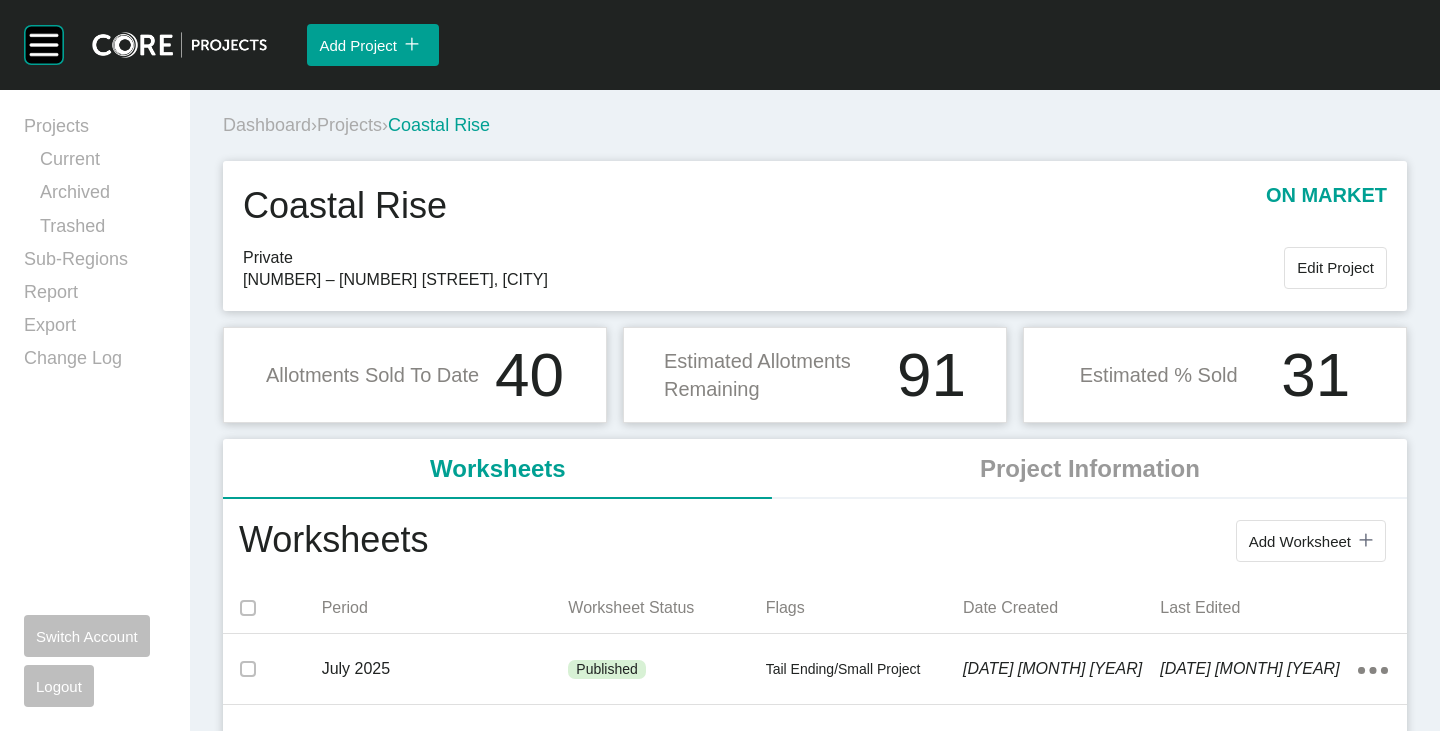 click on "Projects" at bounding box center [349, 125] 